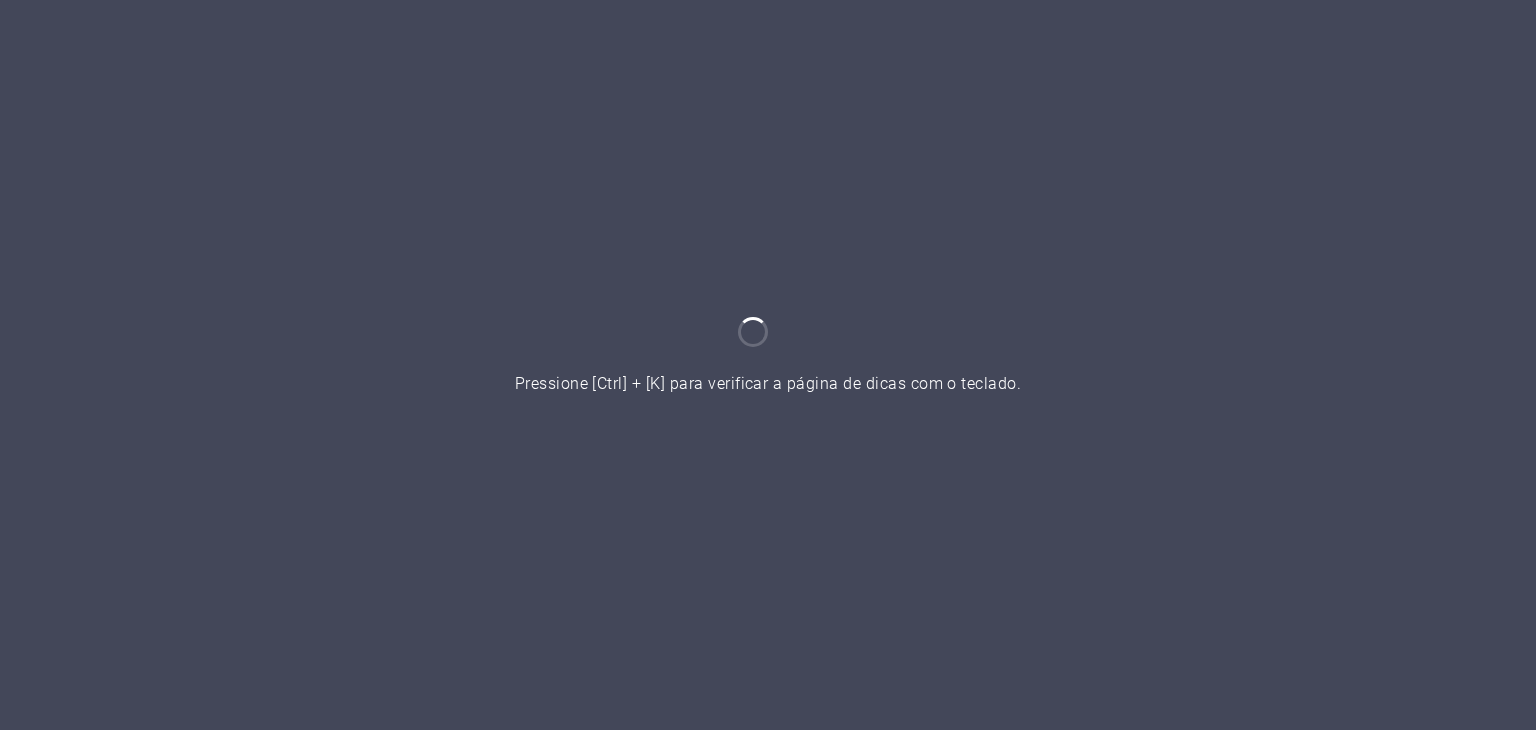 scroll, scrollTop: 0, scrollLeft: 0, axis: both 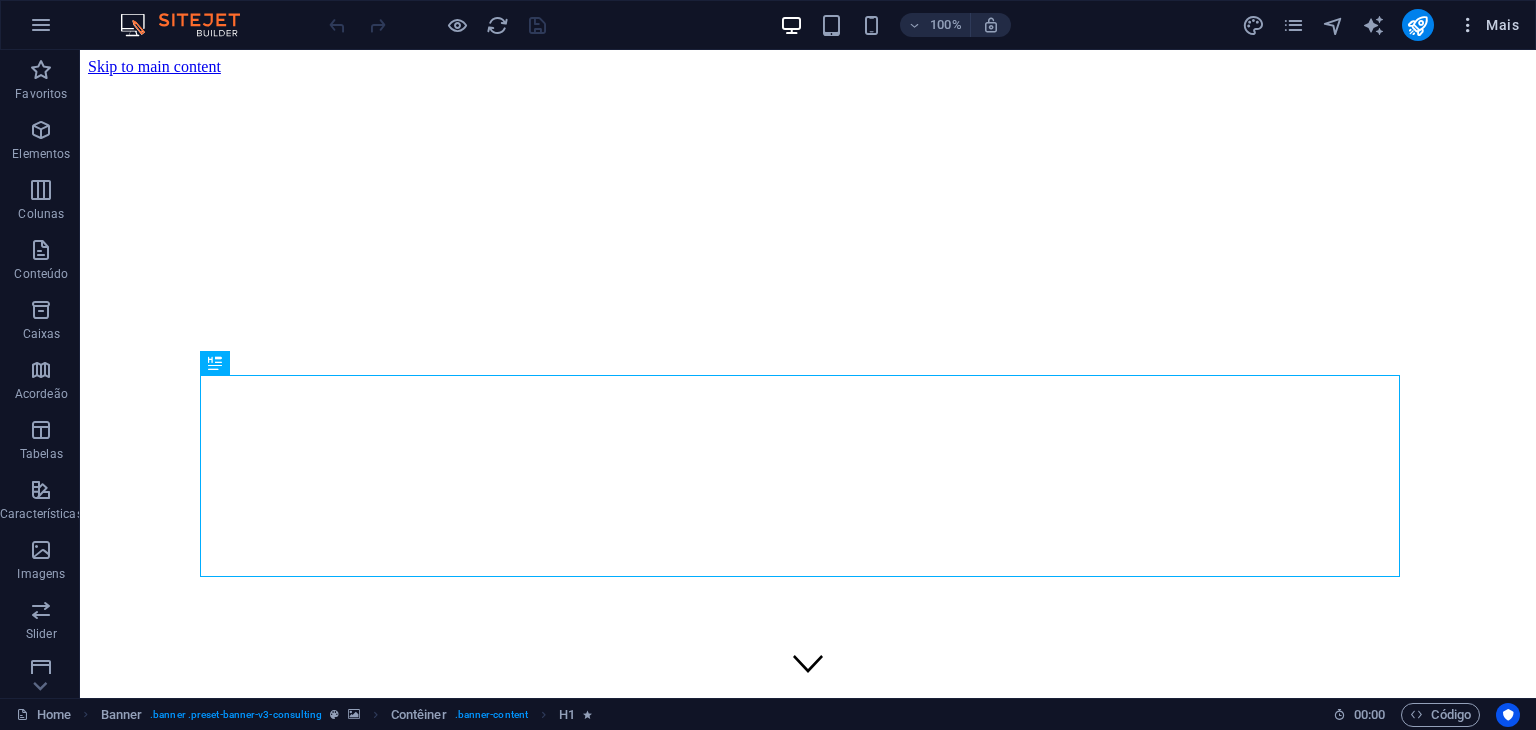 click on "Mais" at bounding box center (1488, 25) 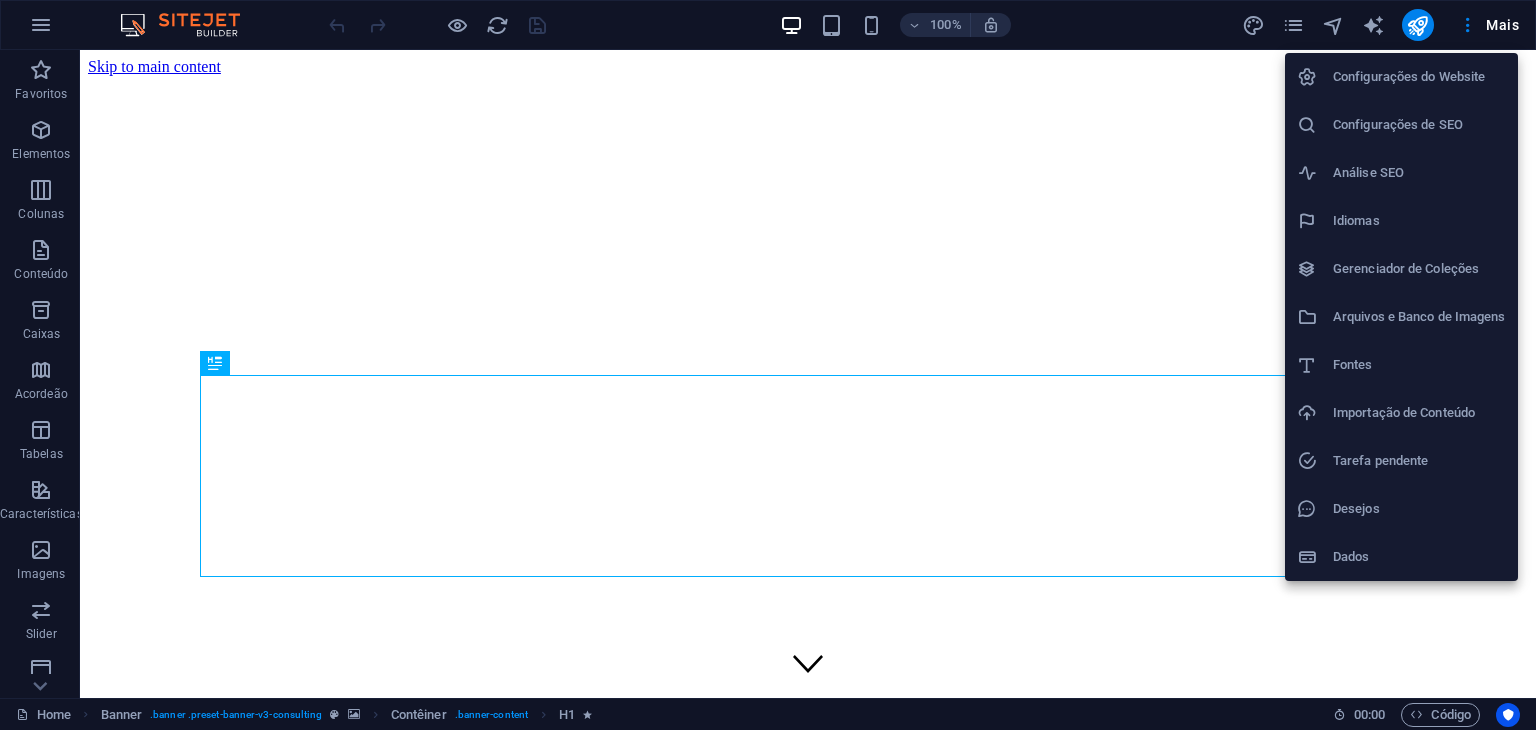 click on "Configurações do Website" at bounding box center [1419, 77] 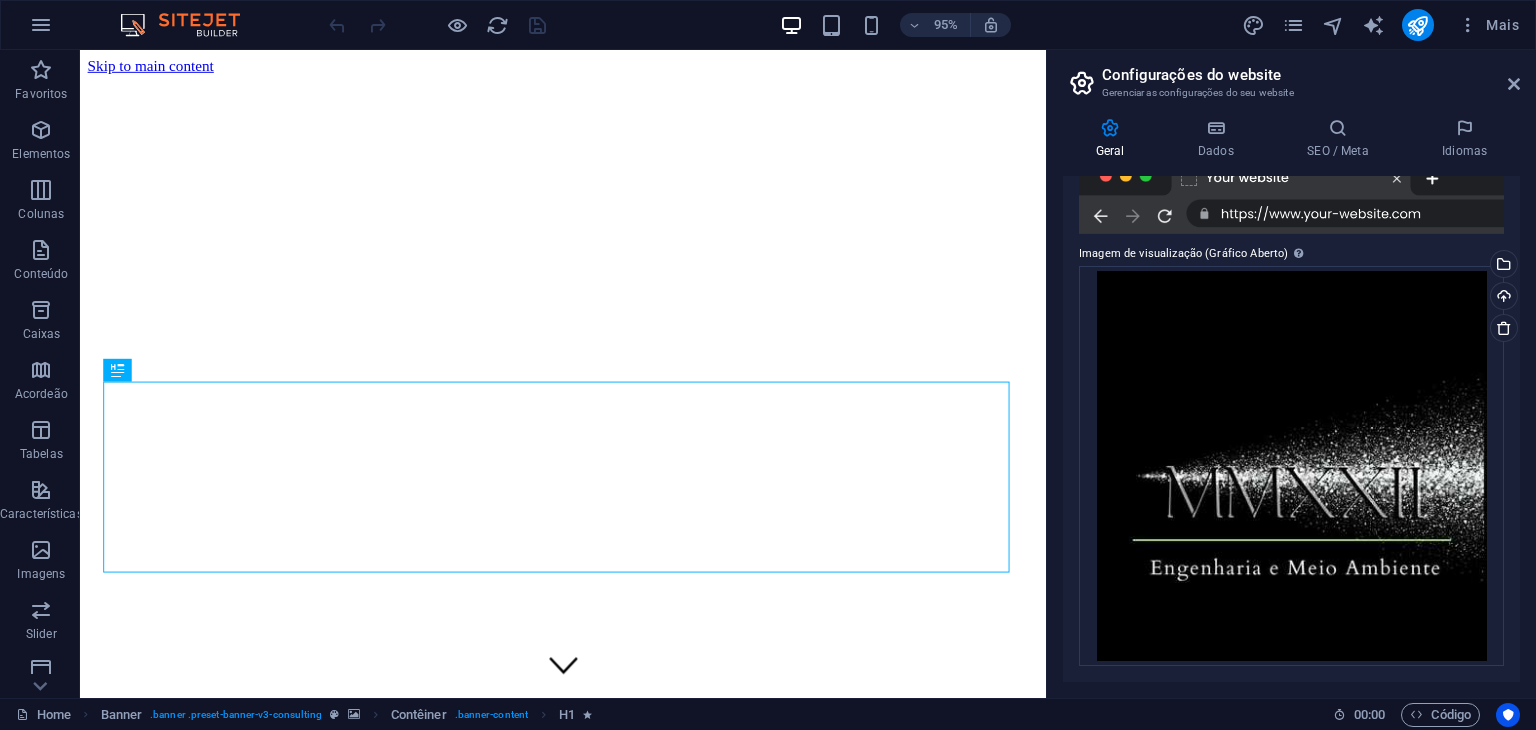 scroll, scrollTop: 0, scrollLeft: 0, axis: both 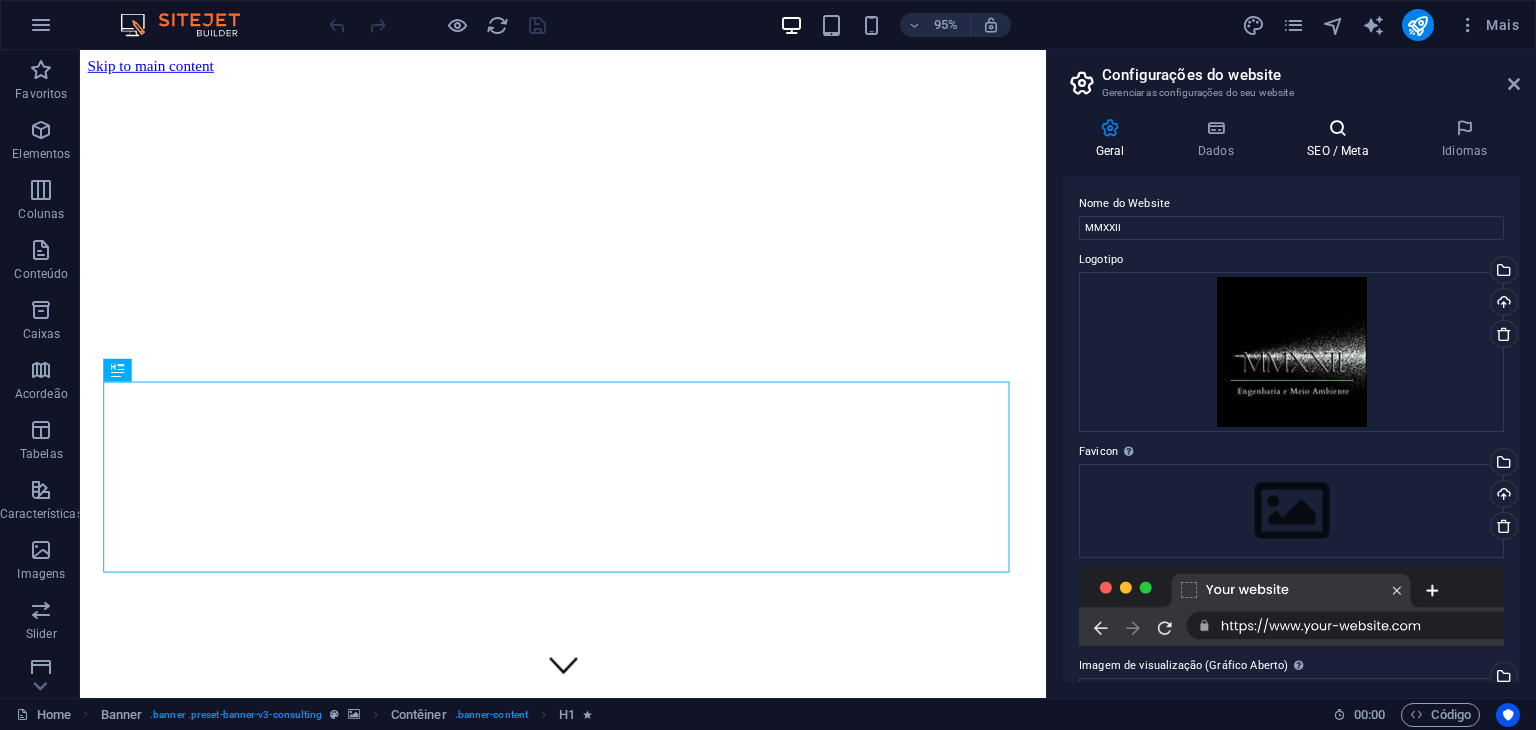 click at bounding box center [1338, 128] 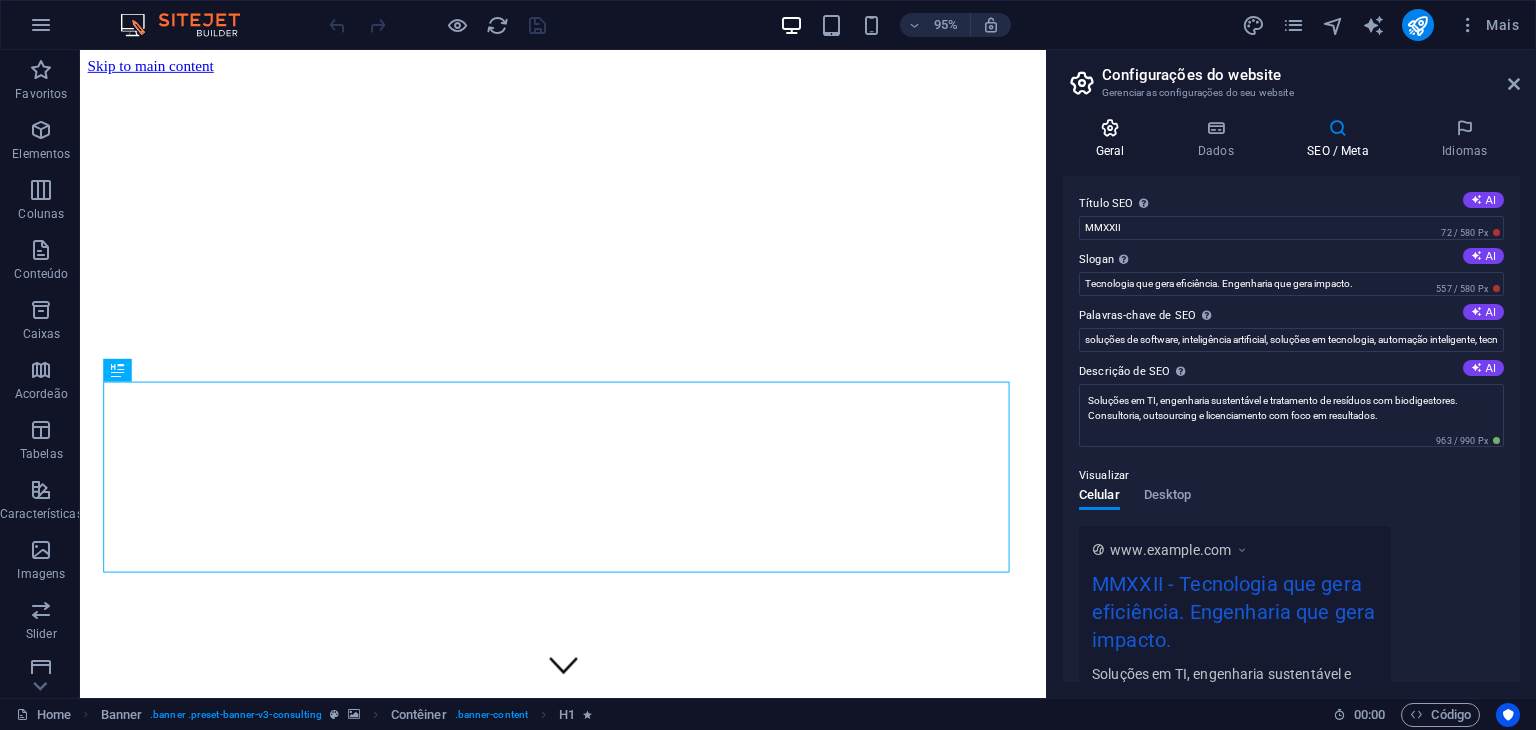 click on "Geral" at bounding box center (1114, 139) 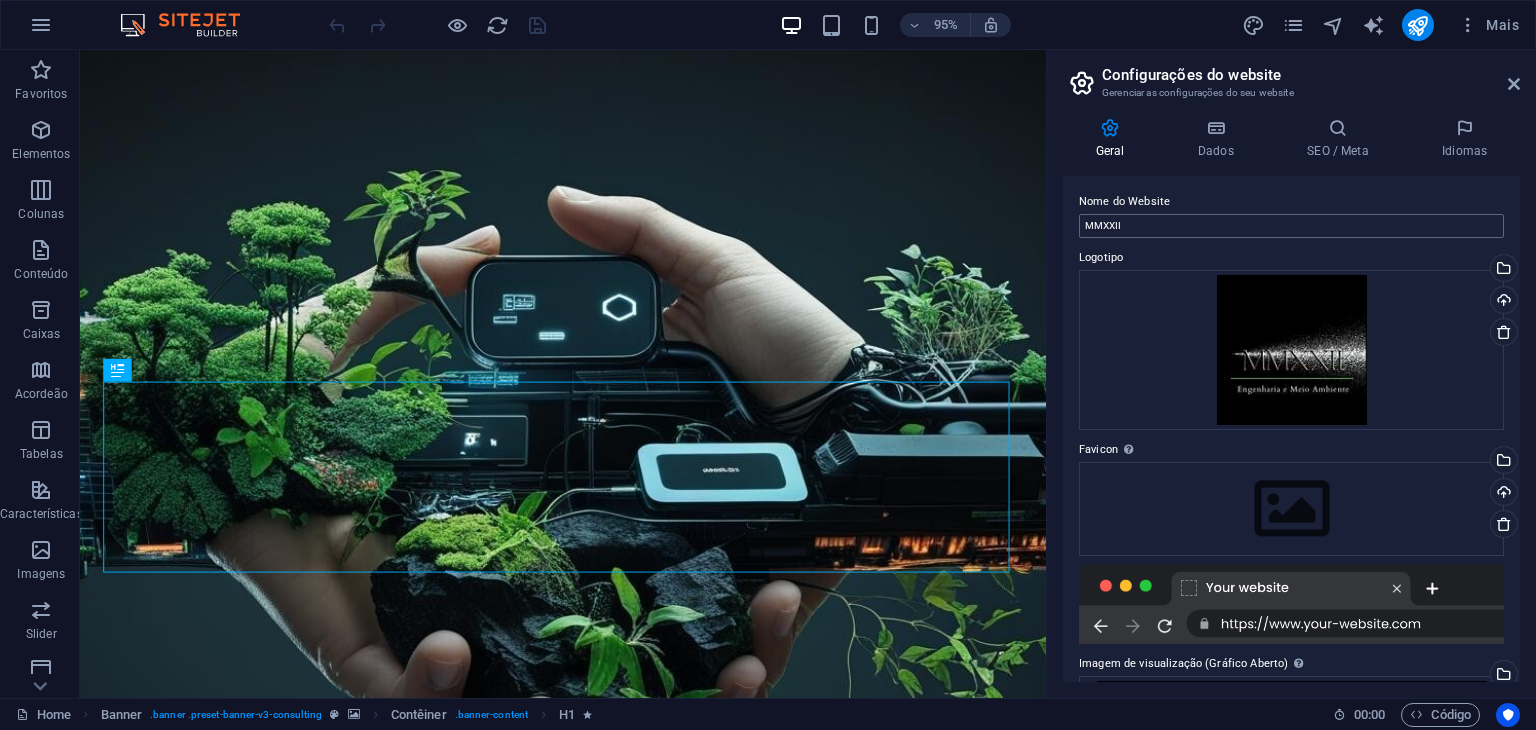 scroll, scrollTop: 0, scrollLeft: 0, axis: both 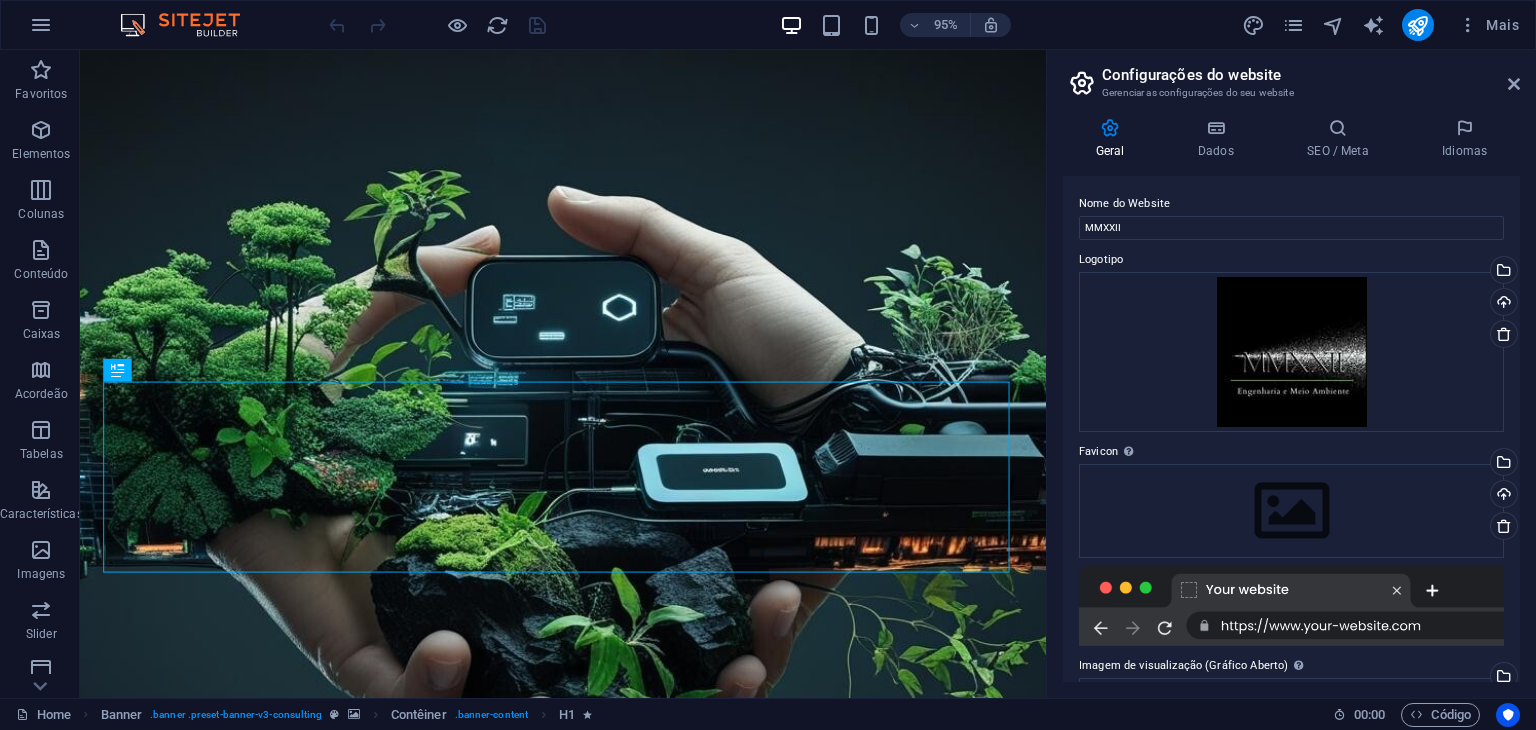 click on "Geral  Dados  SEO / Meta  Idiomas Nome do Website MMXXII Logotipo Arraste os arquivos aqui, clique para escolher os arquivos ou selecione os arquivos em Arquivos ou em nossa galeria de fotos e vídeos gratuitos Selecione arquivos do gerenciador de arquivos, galeria de fotos ou faça upload de arquivo(s) Upload Favicon Defina o favicon do seu website aqui. Um favicon é um pequeno ícone mostrado na guia do navegador ao lado do título do seu website. Ajuda os visitantes a identificarem o seu website. Arraste os arquivos aqui, clique para escolher os arquivos ou selecione os arquivos em Arquivos ou em nossa galeria de fotos e vídeos gratuitos Selecione arquivos do gerenciador de arquivos, galeria de fotos ou faça upload de arquivo(s) Upload Imagem de visualização (Gráfico Aberto) Esta imagem será mostrada quando o website for compartilhado nas redes sociais Arraste os arquivos aqui, clique para escolher os arquivos ou selecione os arquivos em Arquivos ou em nossa galeria de fotos e vídeos gratuitos Rua" at bounding box center [1291, 400] 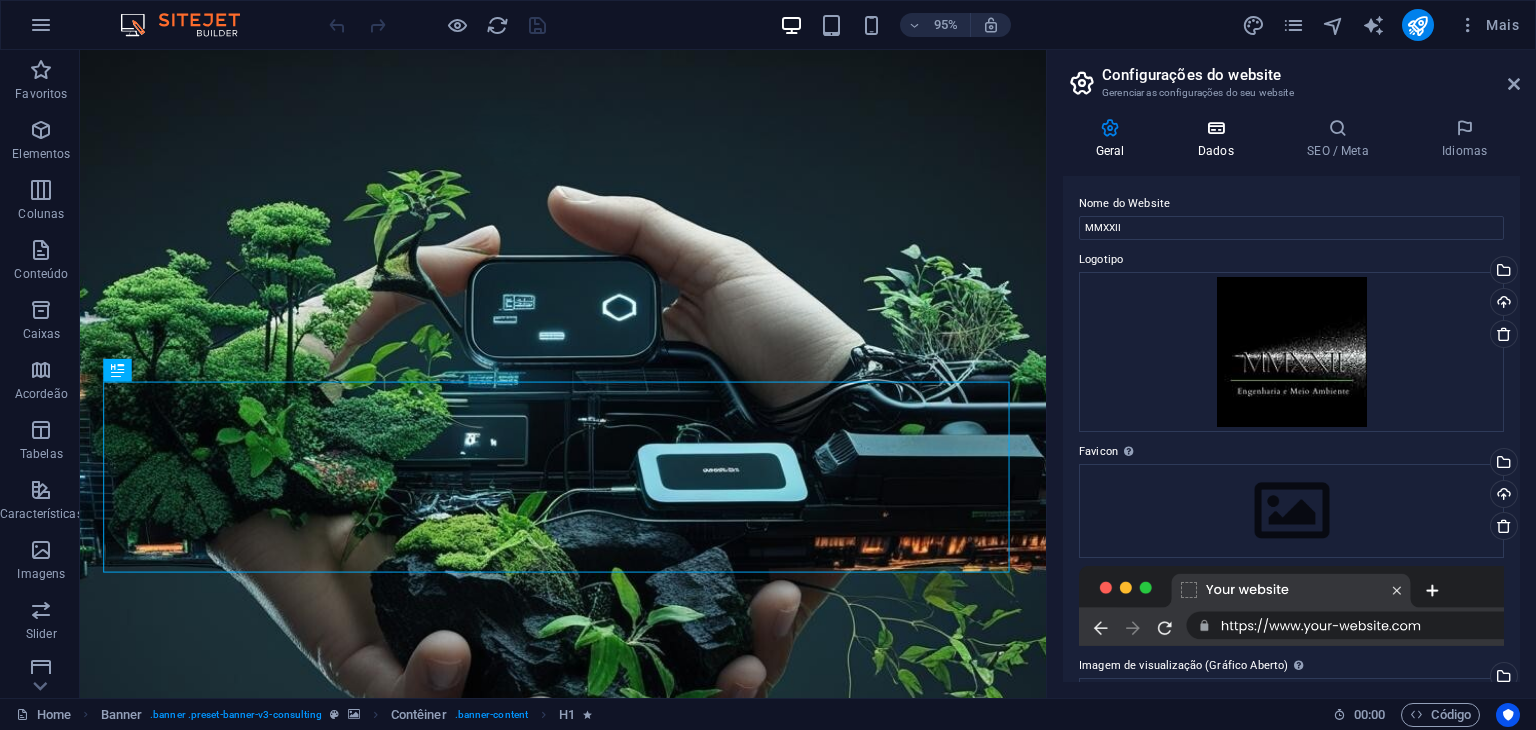 click on "Dados" at bounding box center [1219, 139] 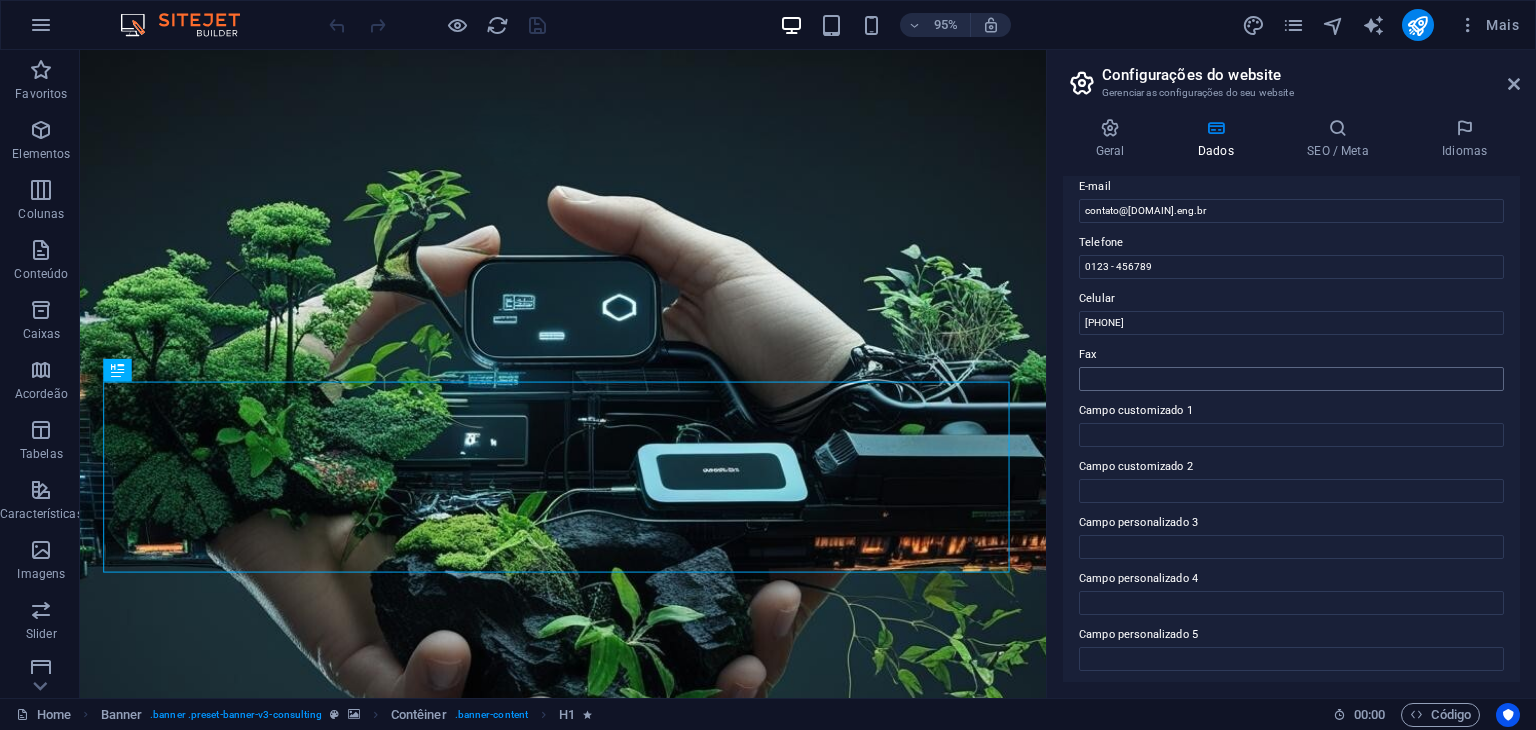 scroll, scrollTop: 400, scrollLeft: 0, axis: vertical 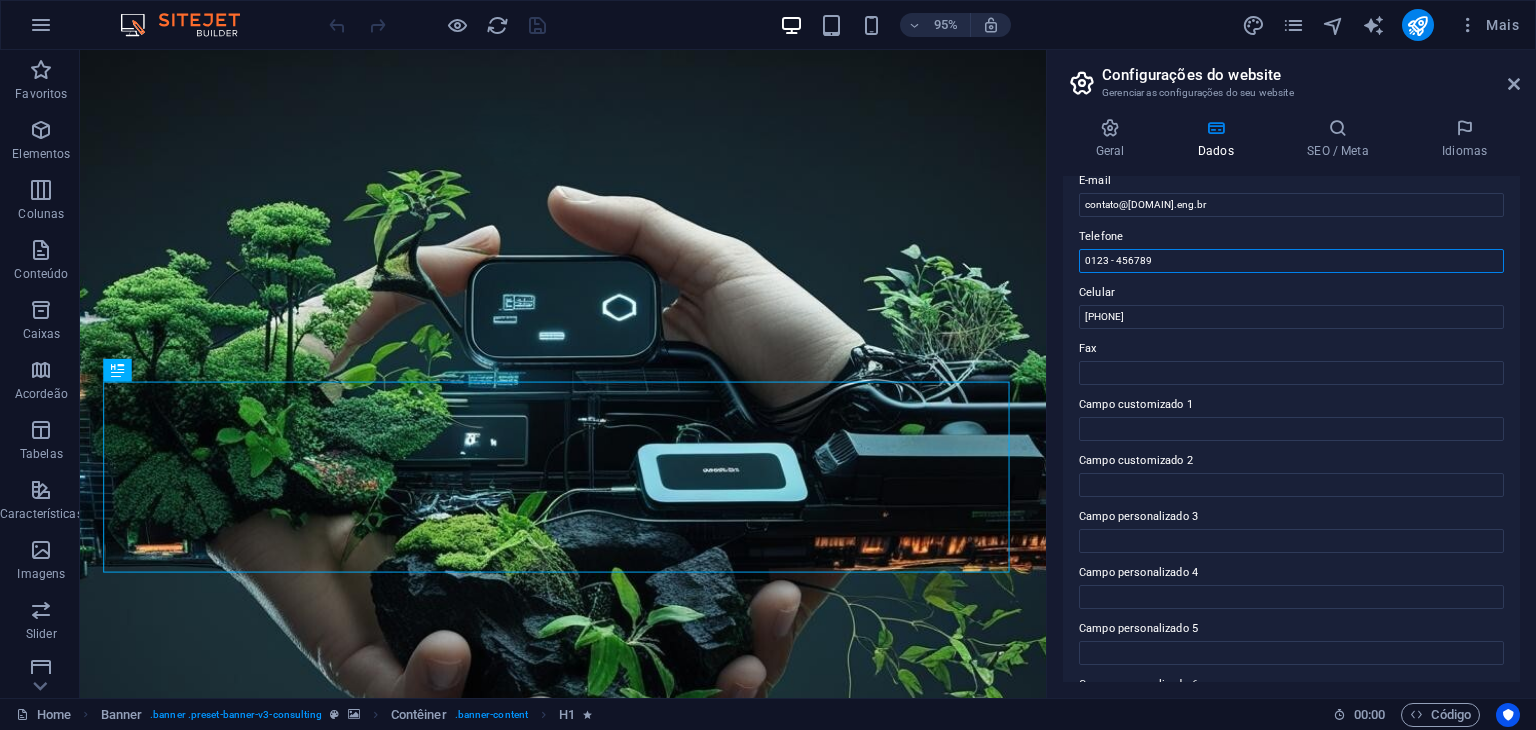 drag, startPoint x: 1188, startPoint y: 263, endPoint x: 1060, endPoint y: 256, distance: 128.19127 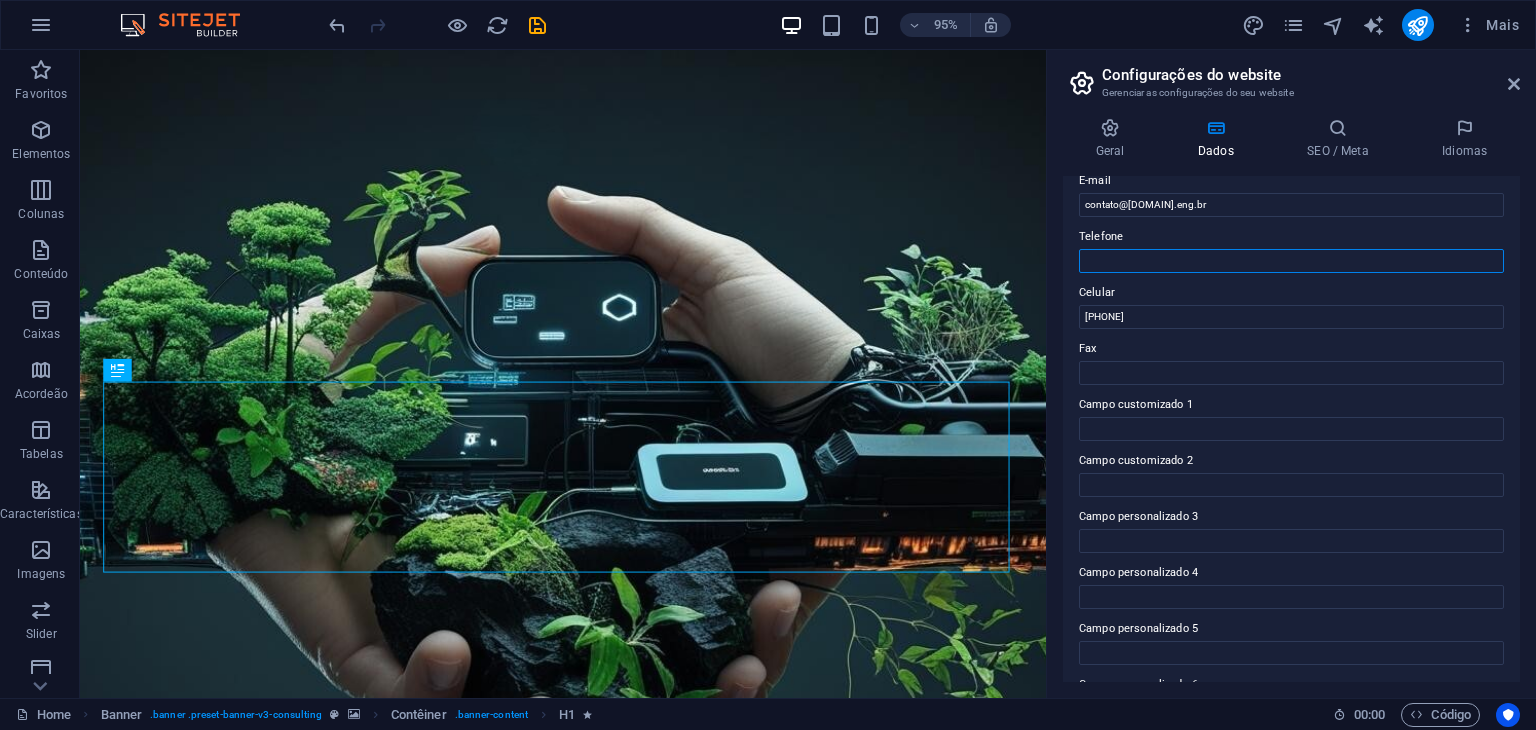 type 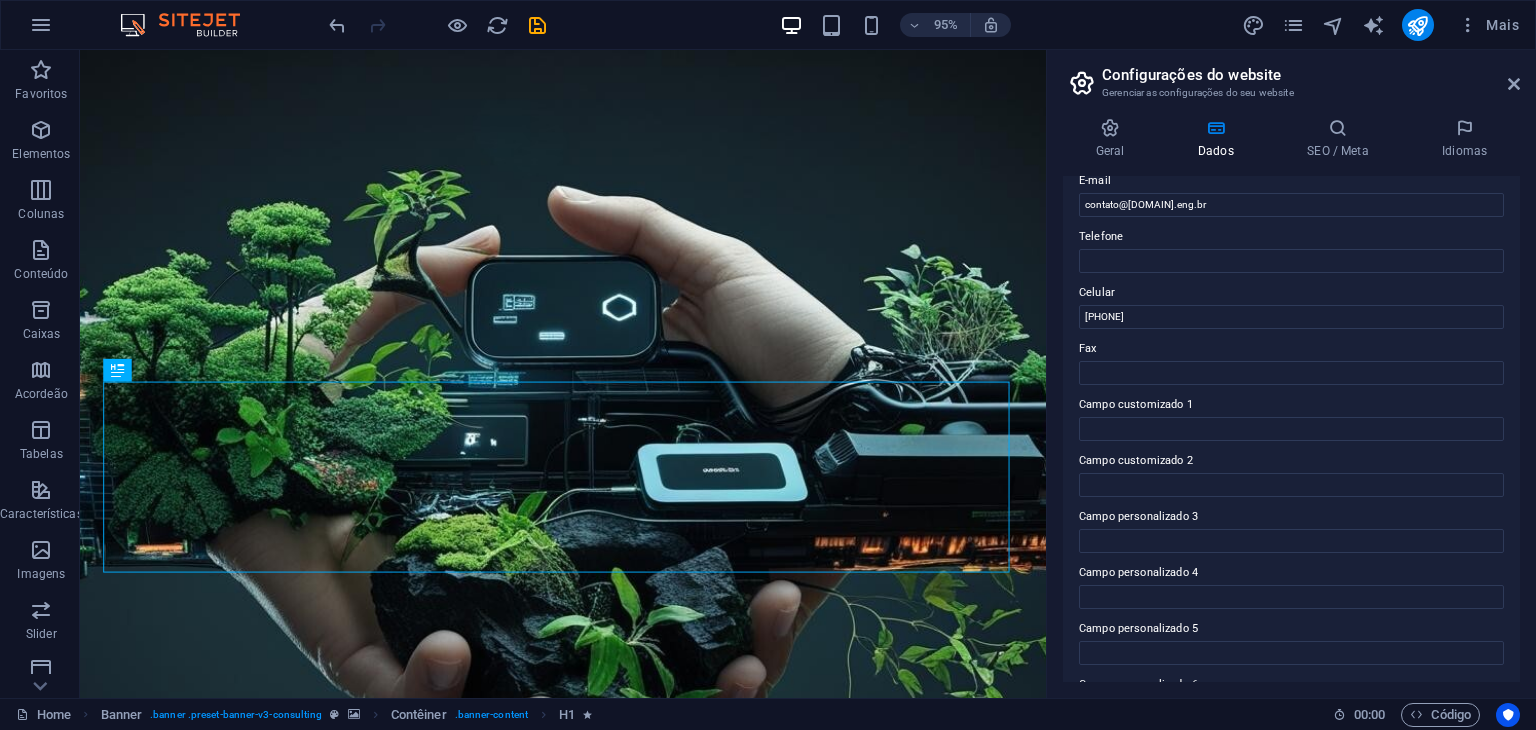 click on "Celular" at bounding box center [1291, 293] 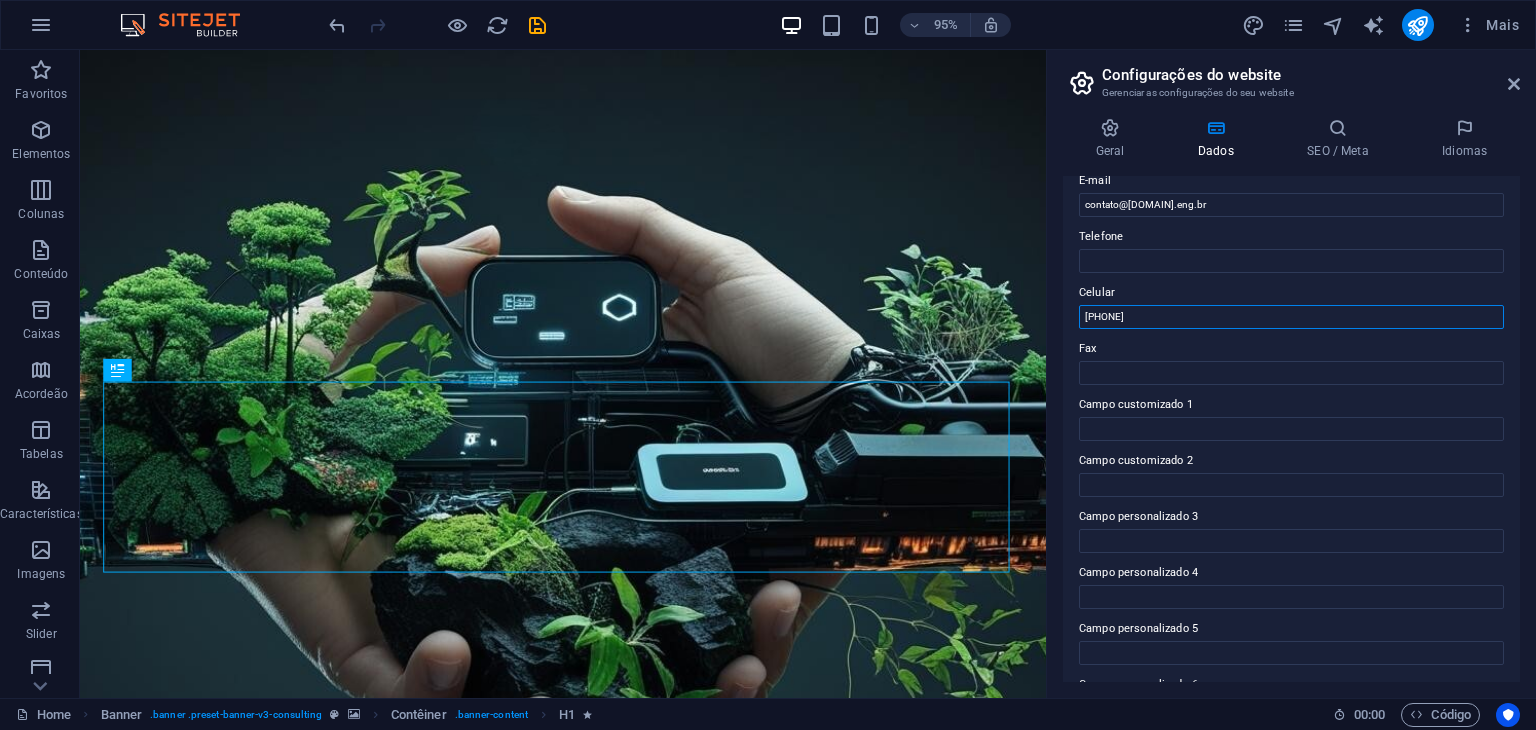 click on "[PHONE]" at bounding box center (1291, 317) 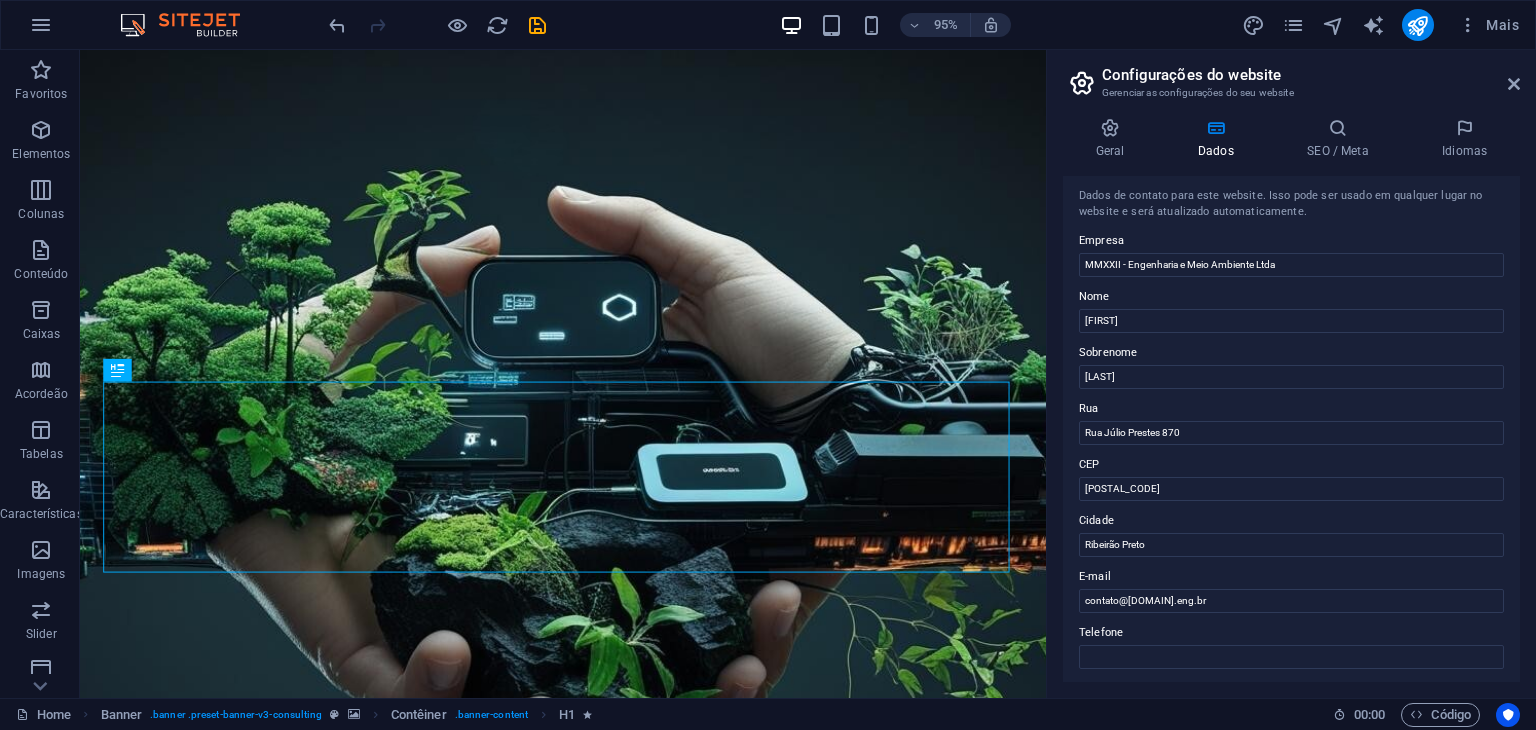 scroll, scrollTop: 0, scrollLeft: 0, axis: both 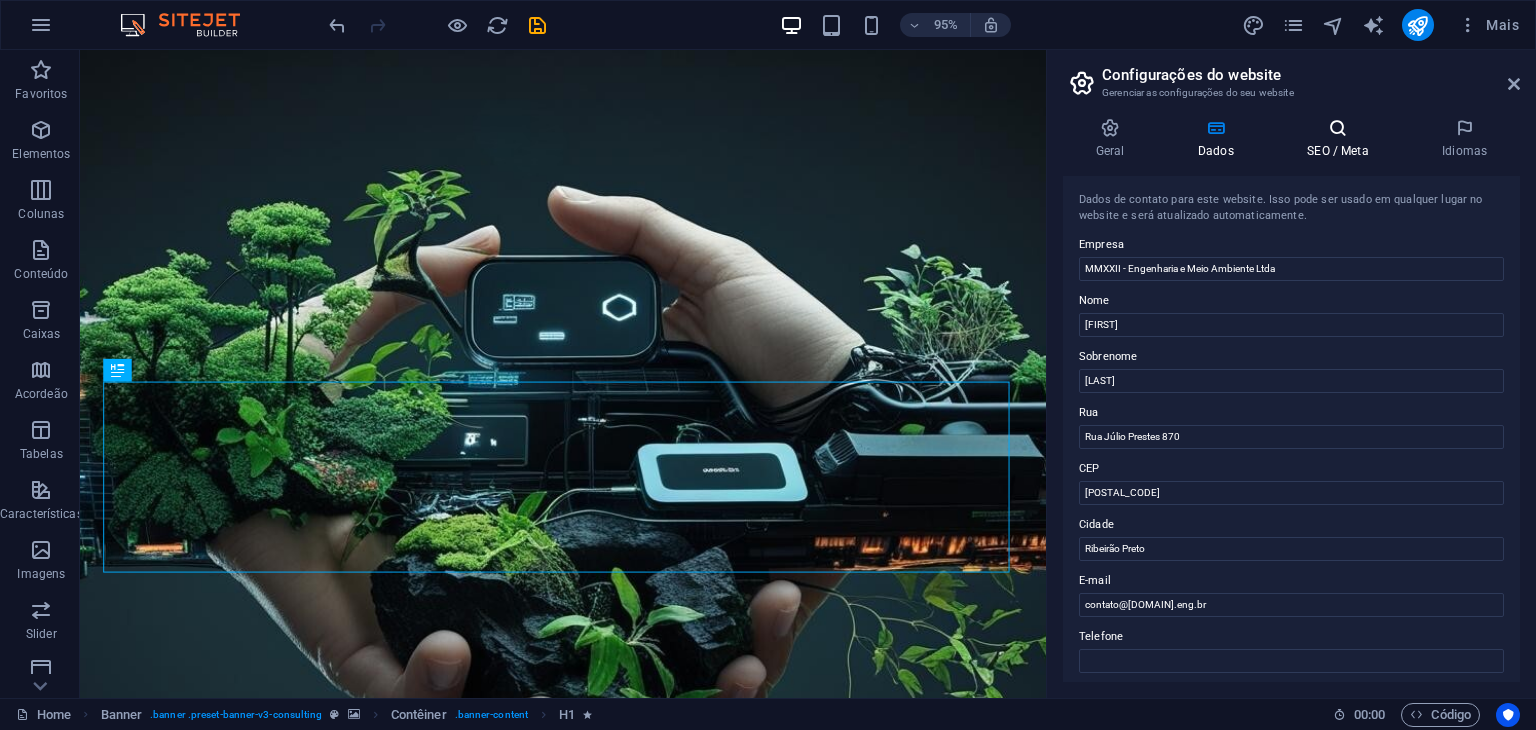 click on "SEO / Meta" at bounding box center [1342, 139] 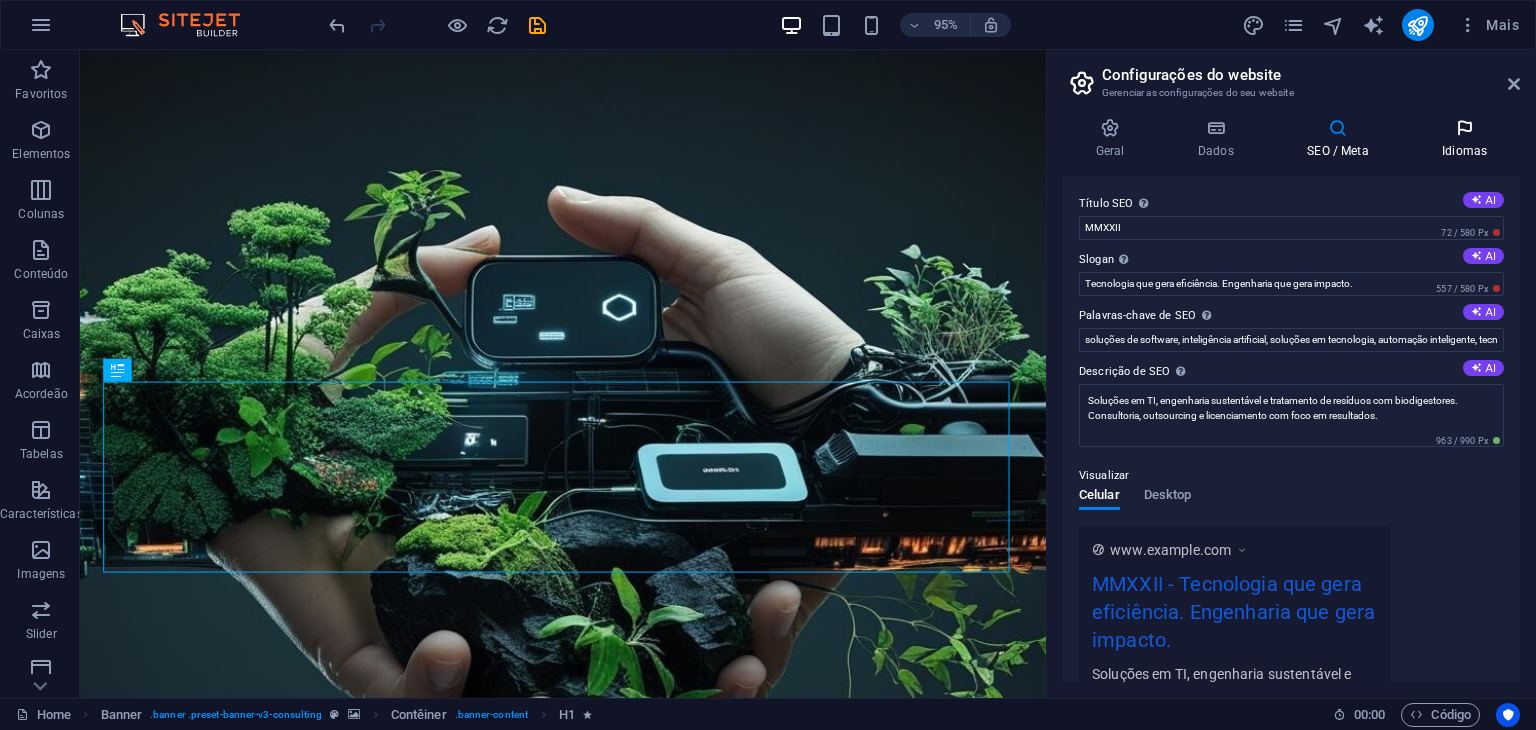 click at bounding box center [1464, 128] 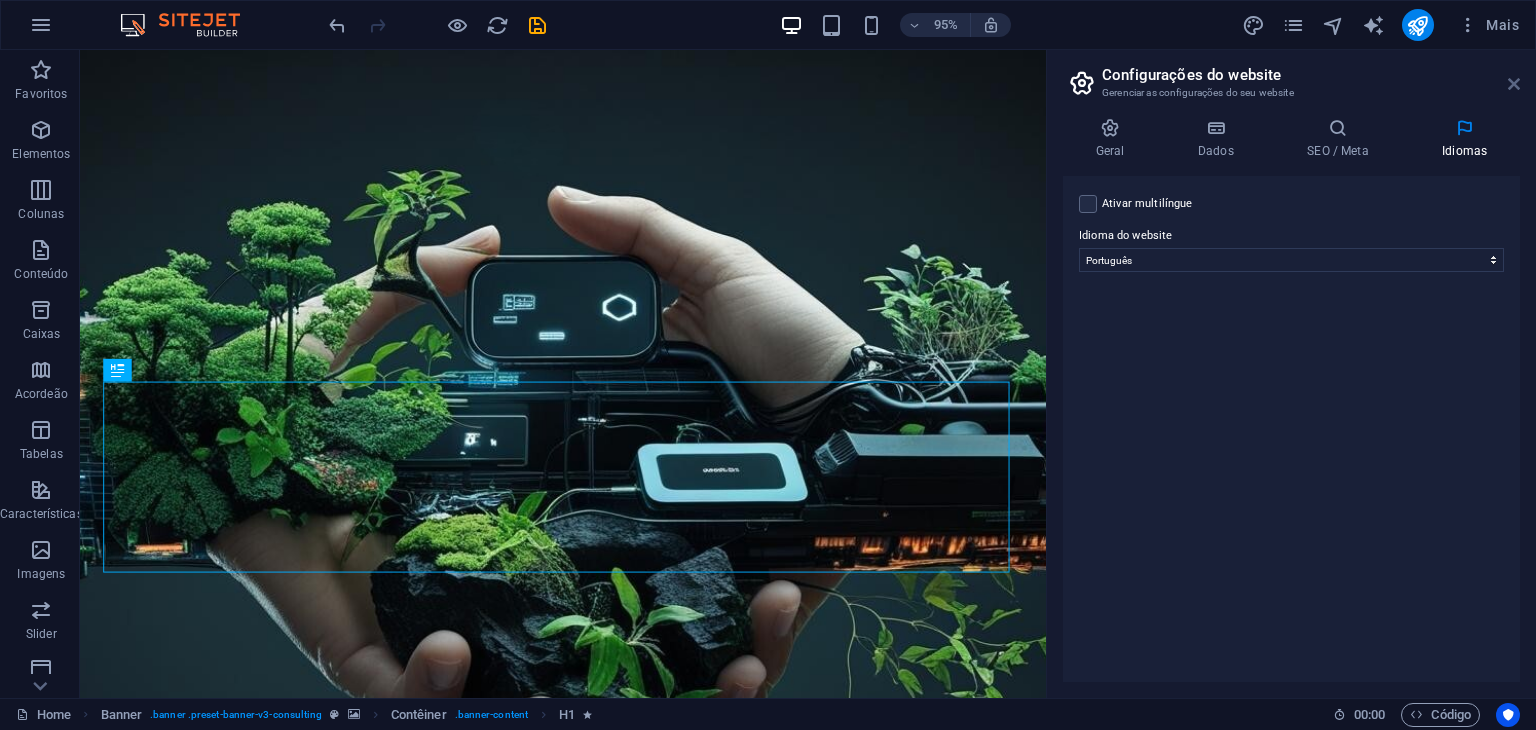 click at bounding box center [1514, 84] 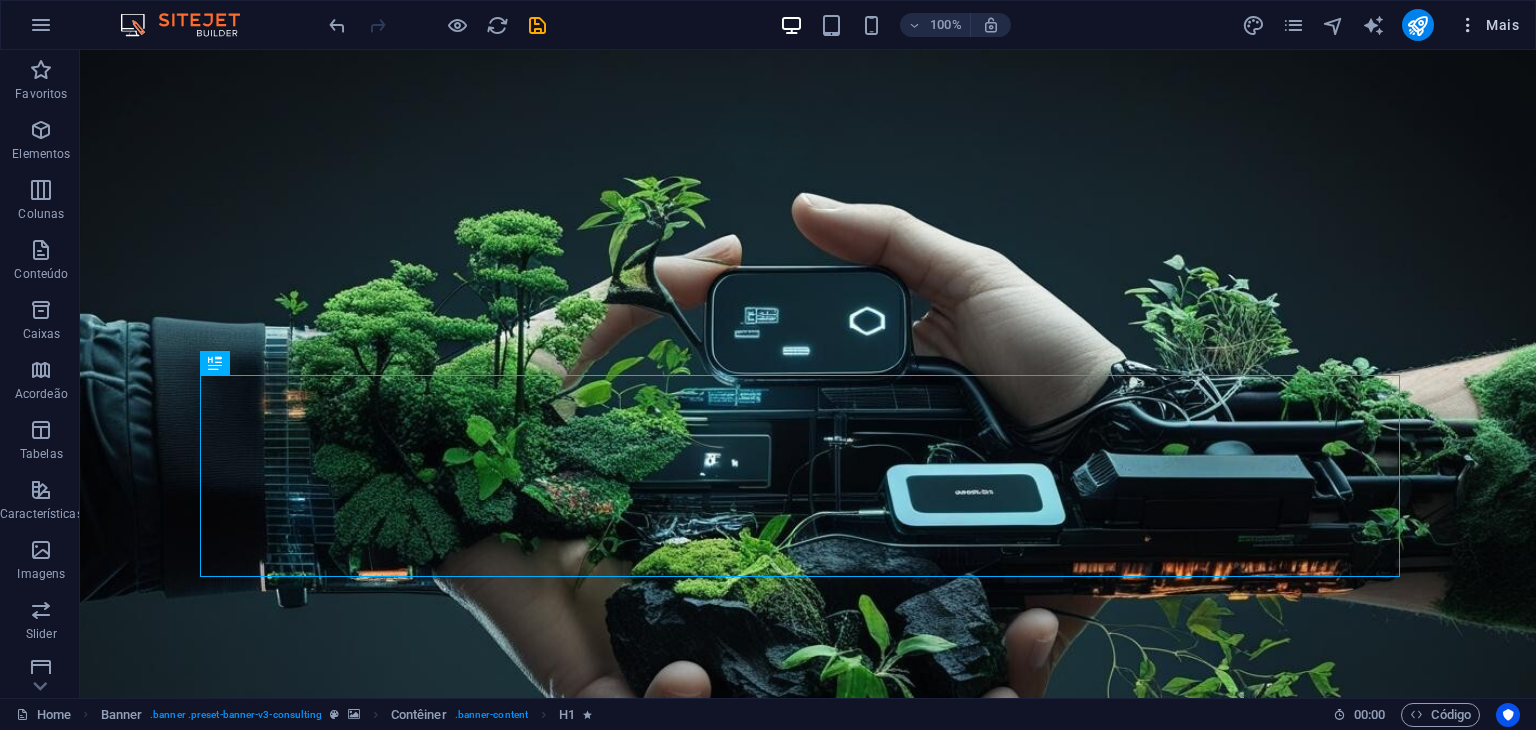 click on "Mais" at bounding box center [1488, 25] 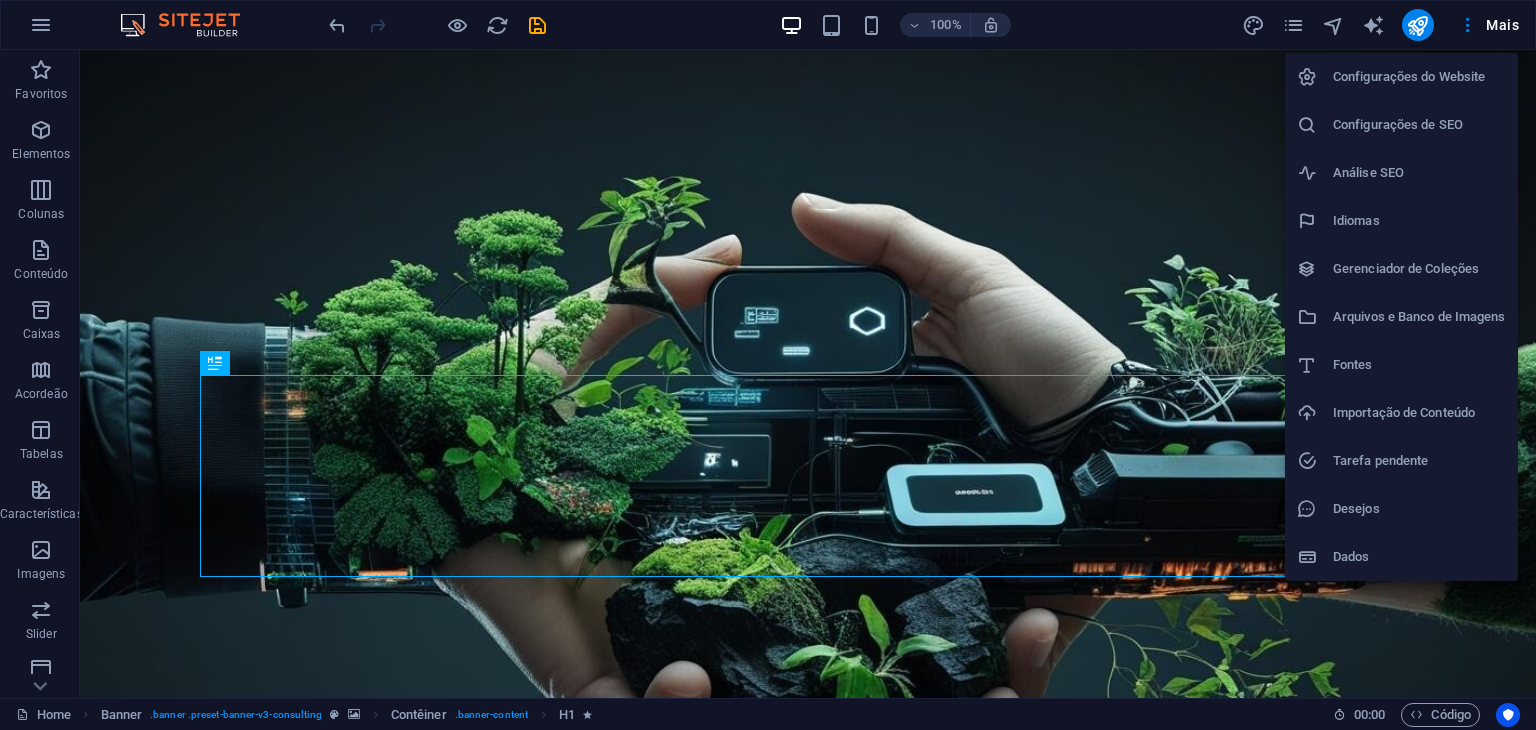 click on "Configurações do Website" at bounding box center [1401, 77] 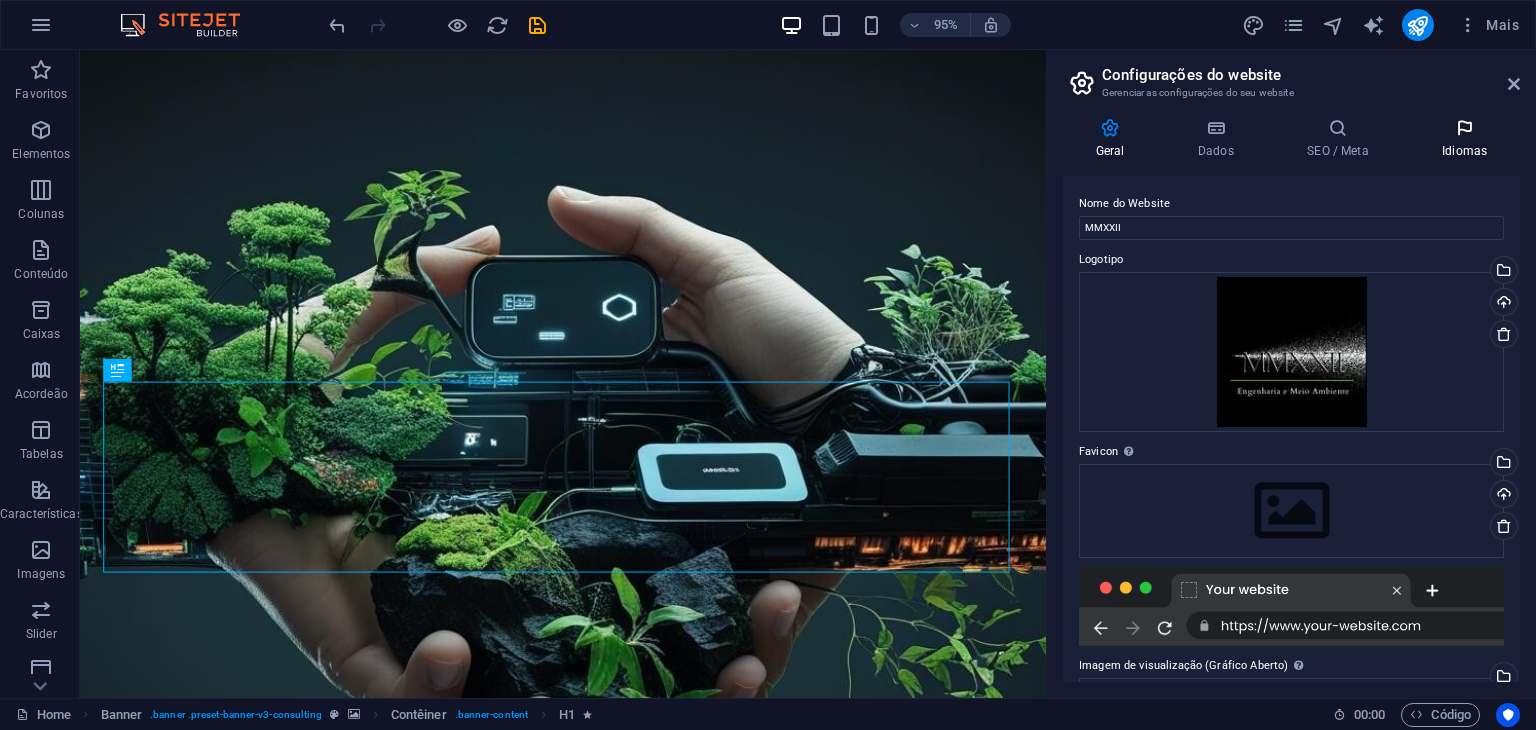 click on "Idiomas" at bounding box center [1464, 139] 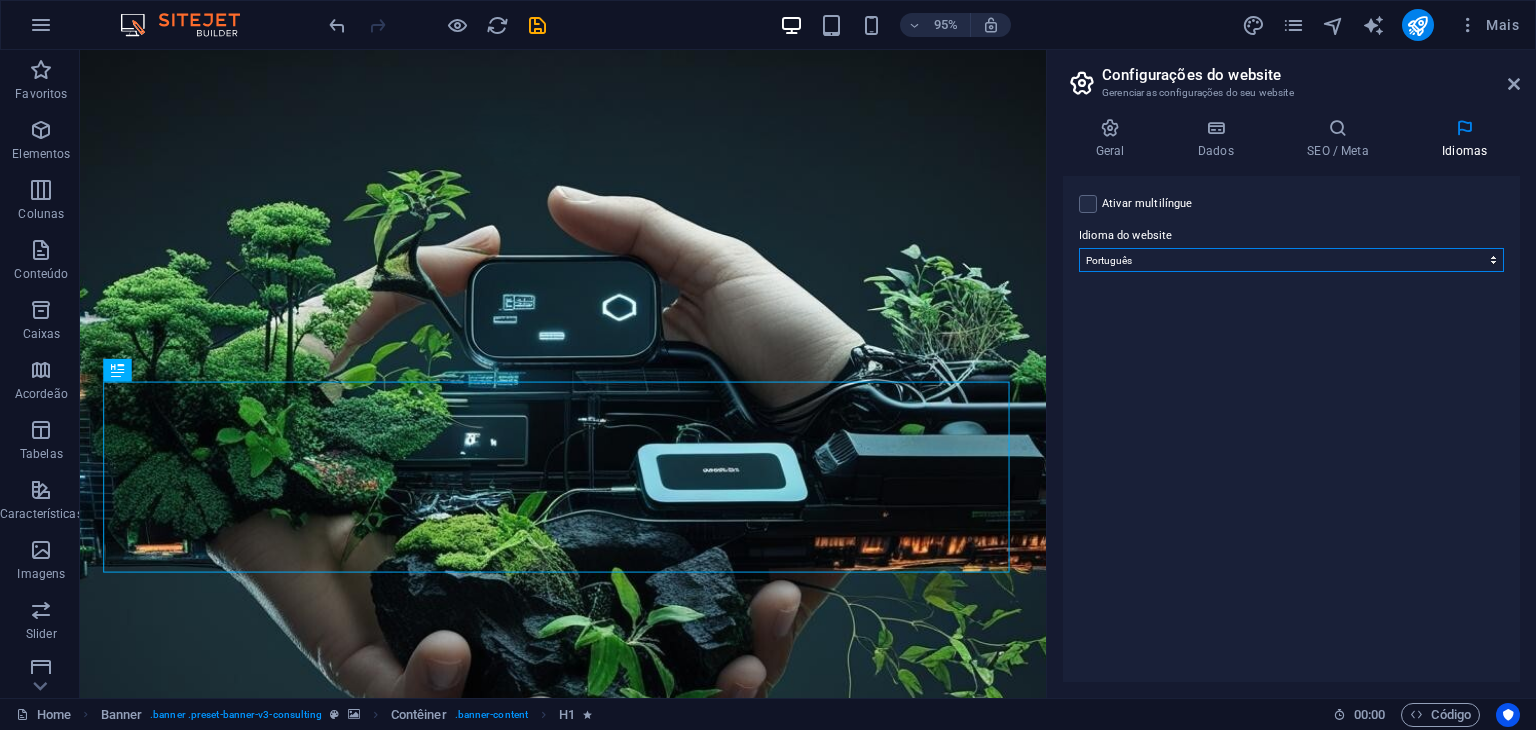 click on "Abkhazian Afar Afrikaans Akan Albanian Alemão Amharic Árabe Aragonese Armenian Assamese Avaric Avestan Aymara Azerbaijani Bambara Bashkir Basque Belarusian Bengali Bihari languages Bislama Bokmål Bosnian Breton Búlgaro Burmese Catalão Central Khmer Chamorro Chechen Chinês Church Slavic Chuvash Coreano Cornish Corsican Cree Croata Dinamarquês Dzongkha Eslovaco Esloveno Espanhol Esperanto Estonian Ewe Faroese Farsi (Persa) Fijian Finlandês Francês Fulah Gaelic Galician Ganda Georgian Greenlandic Grego Guaraní Gujarati Haitian Creole Hausa Hebreu Herero Hindi Hiri Motu Holandês Húngaro Icelandic Ido Igbo Indonésio Inglês Interlingua Interlingue Inuktitut Inupiaq Irish Italiano Japonês Javanese Kannada Kanuri Kashmiri Kazakh Kikuyu Kinyarwanda Komi Kongo Kurdish Kwanyama Kyrgyz Lao Latim Letão Limburgish Lingala Lituano Luba-Katanga Luxembourgish Macedônio Malagasy Malay Malayalam Maldivian Maltês Manx Maori Marathi Marshallese Mongolian Nauru Navajo Ndonga Nepali North Ndebele Northern Sami Twi" at bounding box center [1291, 260] 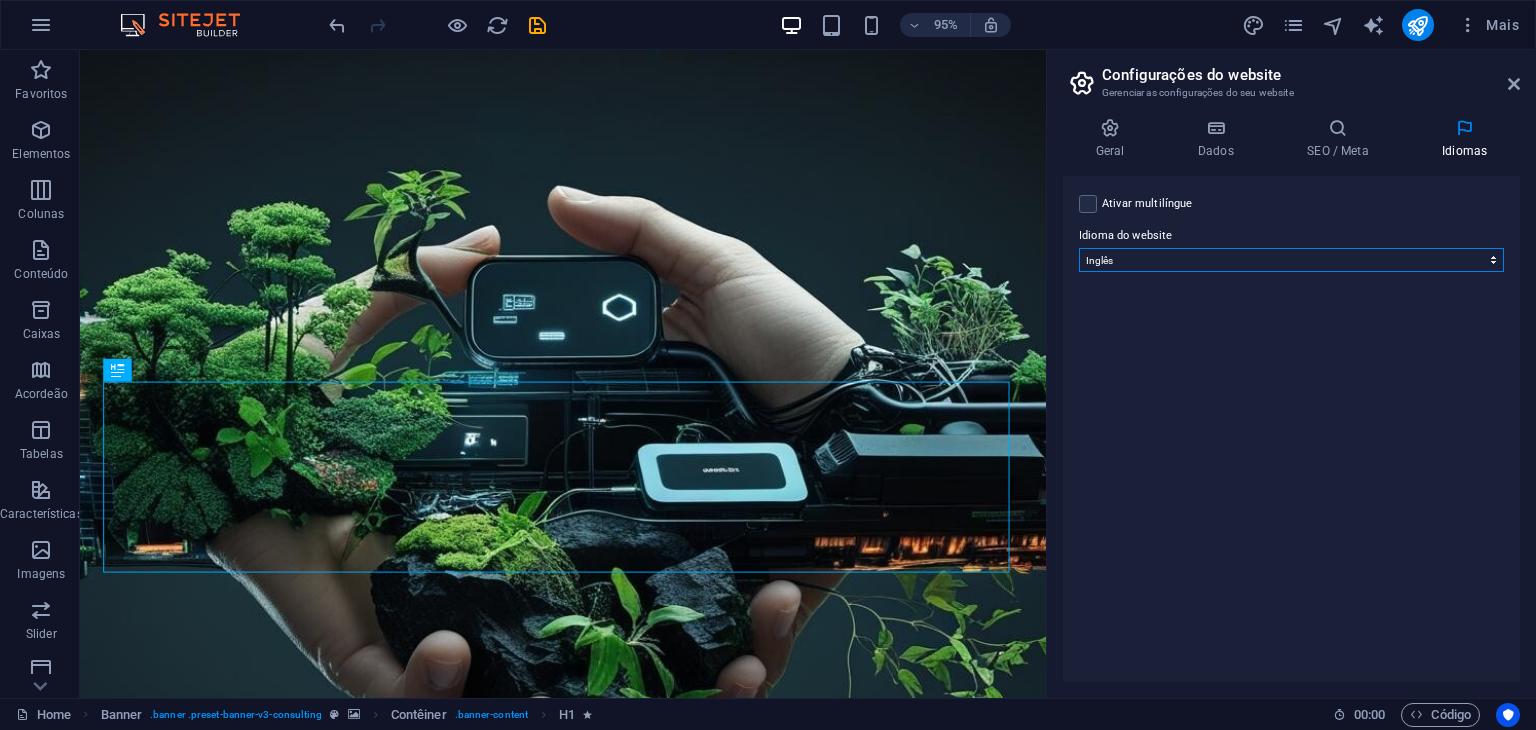 click on "Abkhazian Afar Afrikaans Akan Albanian Alemão Amharic Árabe Aragonese Armenian Assamese Avaric Avestan Aymara Azerbaijani Bambara Bashkir Basque Belarusian Bengali Bihari languages Bislama Bokmål Bosnian Breton Búlgaro Burmese Catalão Central Khmer Chamorro Chechen Chinês Church Slavic Chuvash Coreano Cornish Corsican Cree Croata Dinamarquês Dzongkha Eslovaco Esloveno Espanhol Esperanto Estonian Ewe Faroese Farsi (Persa) Fijian Finlandês Francês Fulah Gaelic Galician Ganda Georgian Greenlandic Grego Guaraní Gujarati Haitian Creole Hausa Hebreu Herero Hindi Hiri Motu Holandês Húngaro Icelandic Ido Igbo Indonésio Inglês Interlingua Interlingue Inuktitut Inupiaq Irish Italiano Japonês Javanese Kannada Kanuri Kashmiri Kazakh Kikuyu Kinyarwanda Komi Kongo Kurdish Kwanyama Kyrgyz Lao Latim Letão Limburgish Lingala Lituano Luba-Katanga Luxembourgish Macedônio Malagasy Malay Malayalam Maldivian Maltês Manx Maori Marathi Marshallese Mongolian Nauru Navajo Ndonga Nepali North Ndebele Northern Sami Twi" at bounding box center (1291, 260) 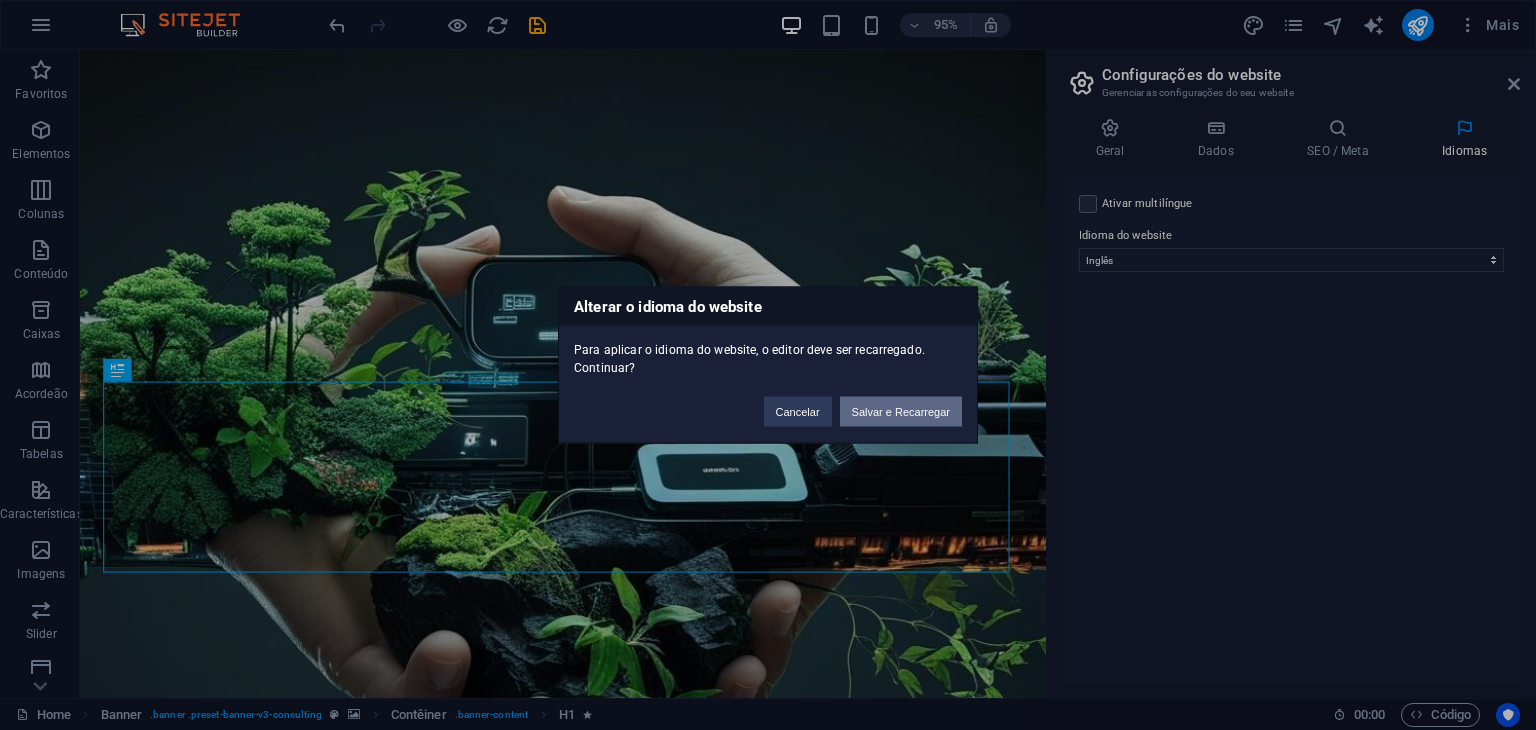 click on "Salvar e Recarregar" at bounding box center (901, 412) 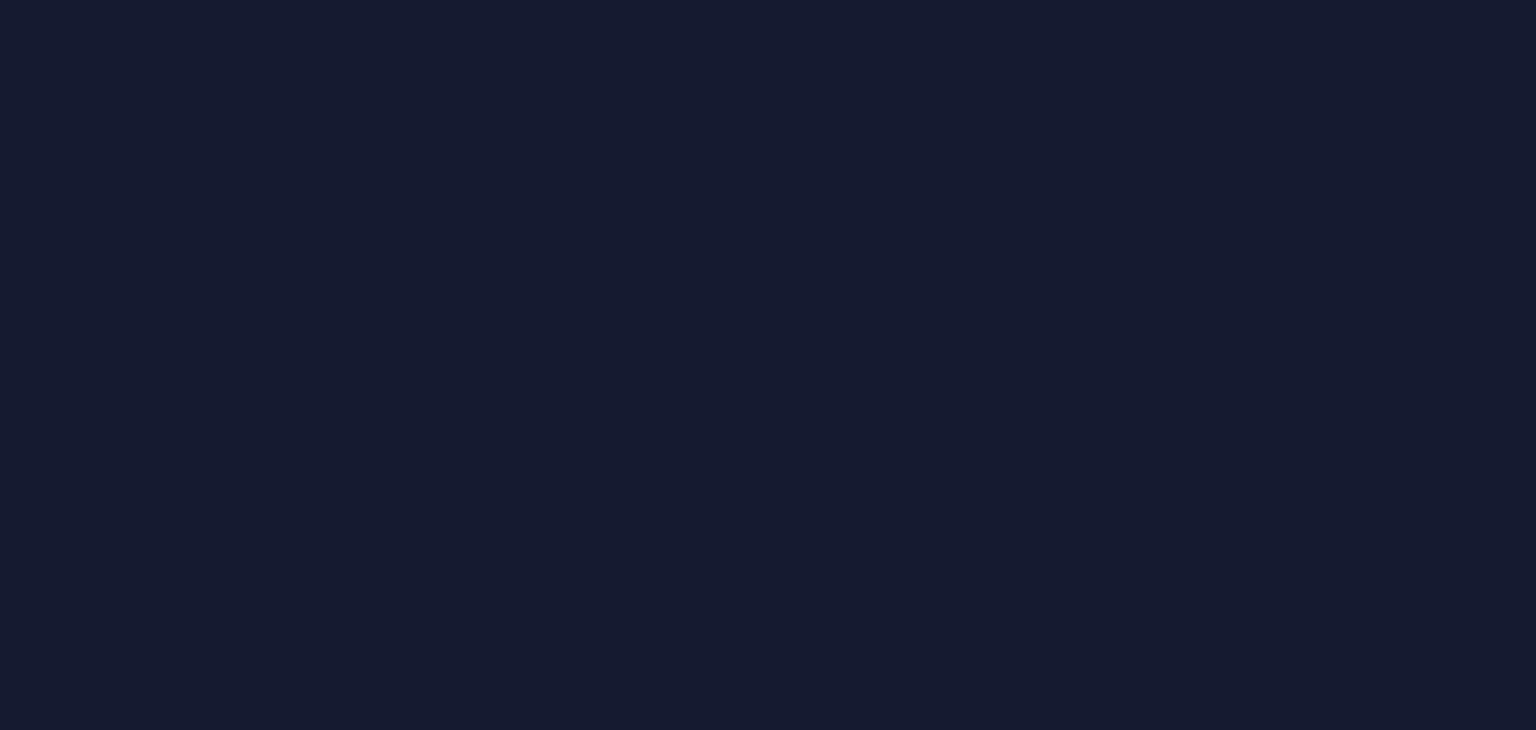 scroll, scrollTop: 0, scrollLeft: 0, axis: both 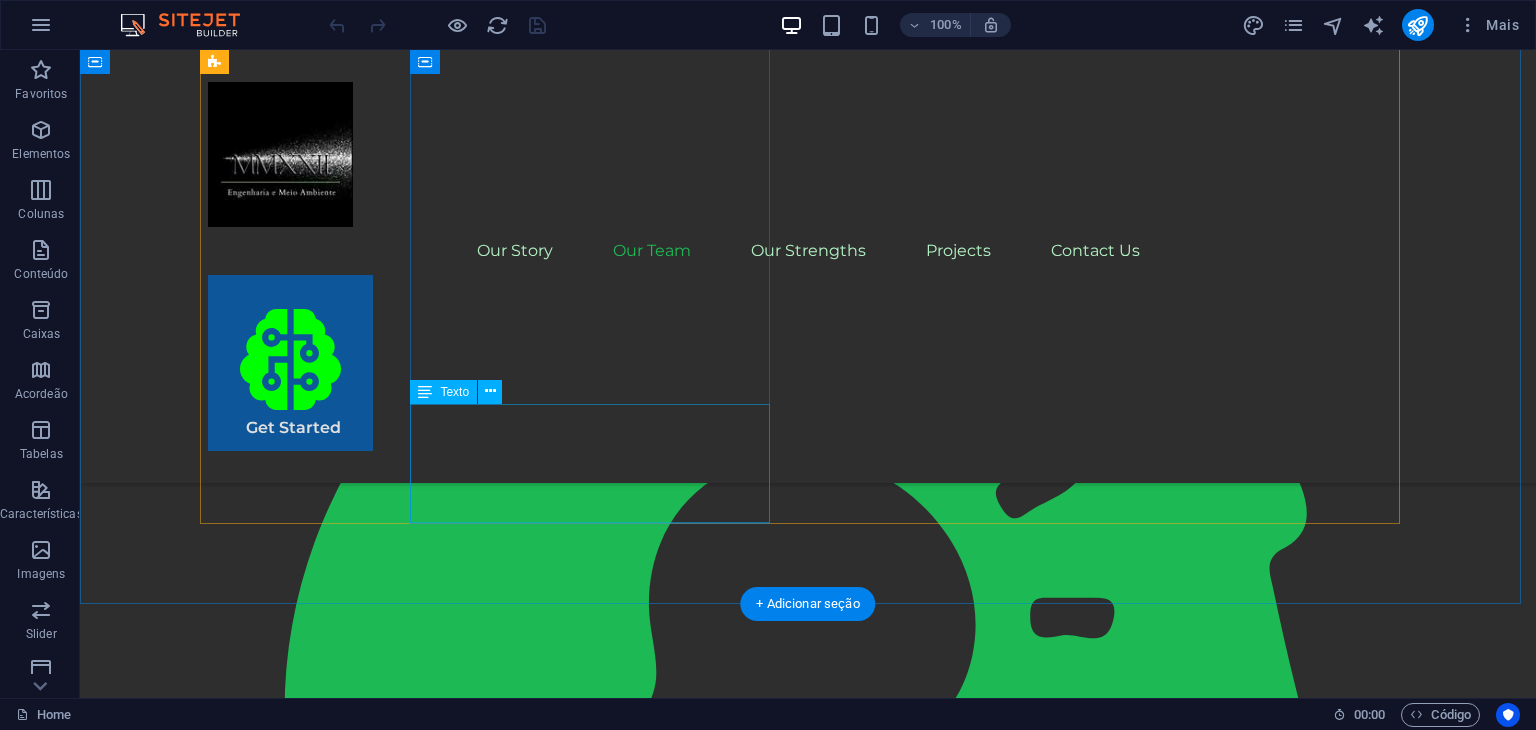 click on "Our Sustainable Advisor specializes in sustainable energy solutions, guiding clients toward eco-friendly and successful practices." at bounding box center (388, 2781) 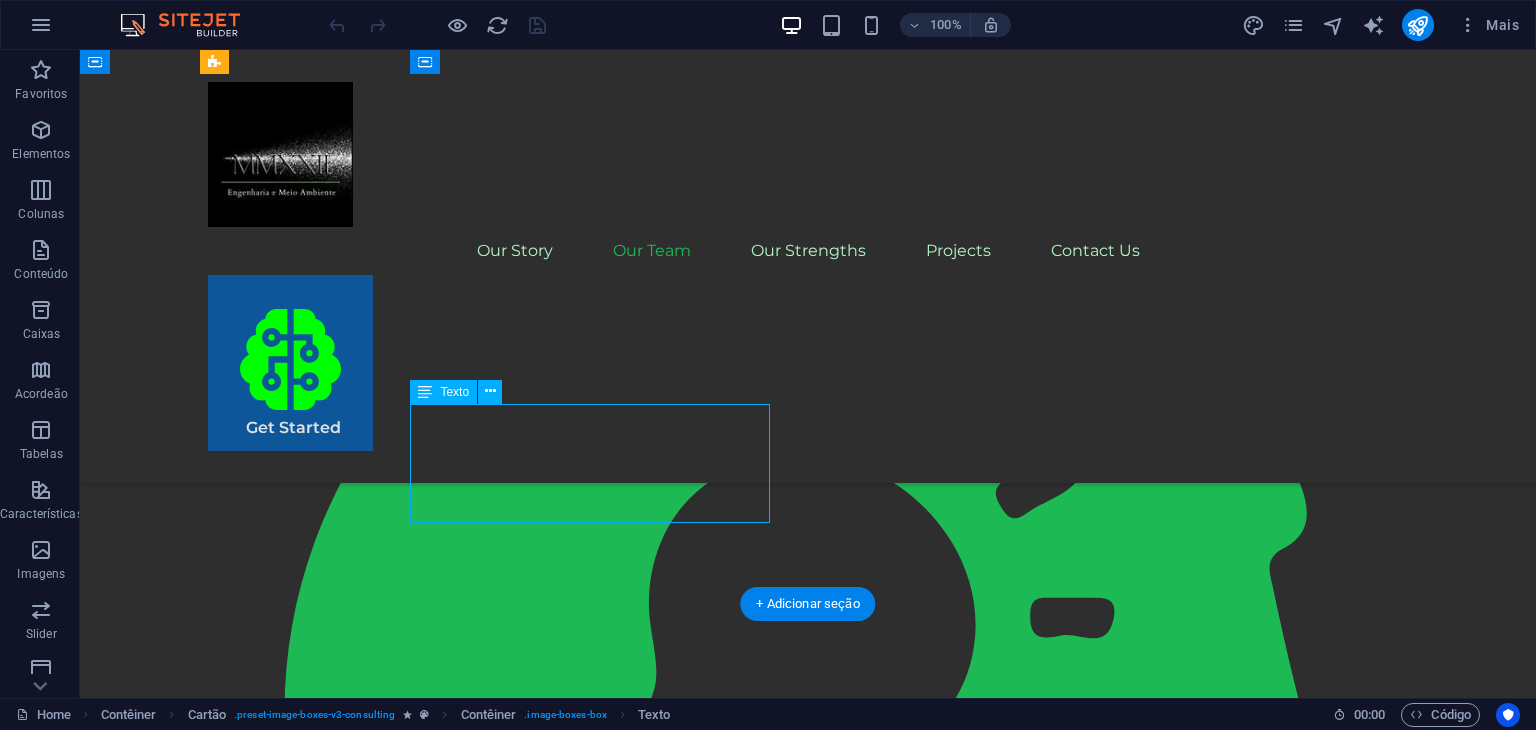 drag, startPoint x: 633, startPoint y: 445, endPoint x: 264, endPoint y: 446, distance: 369.00134 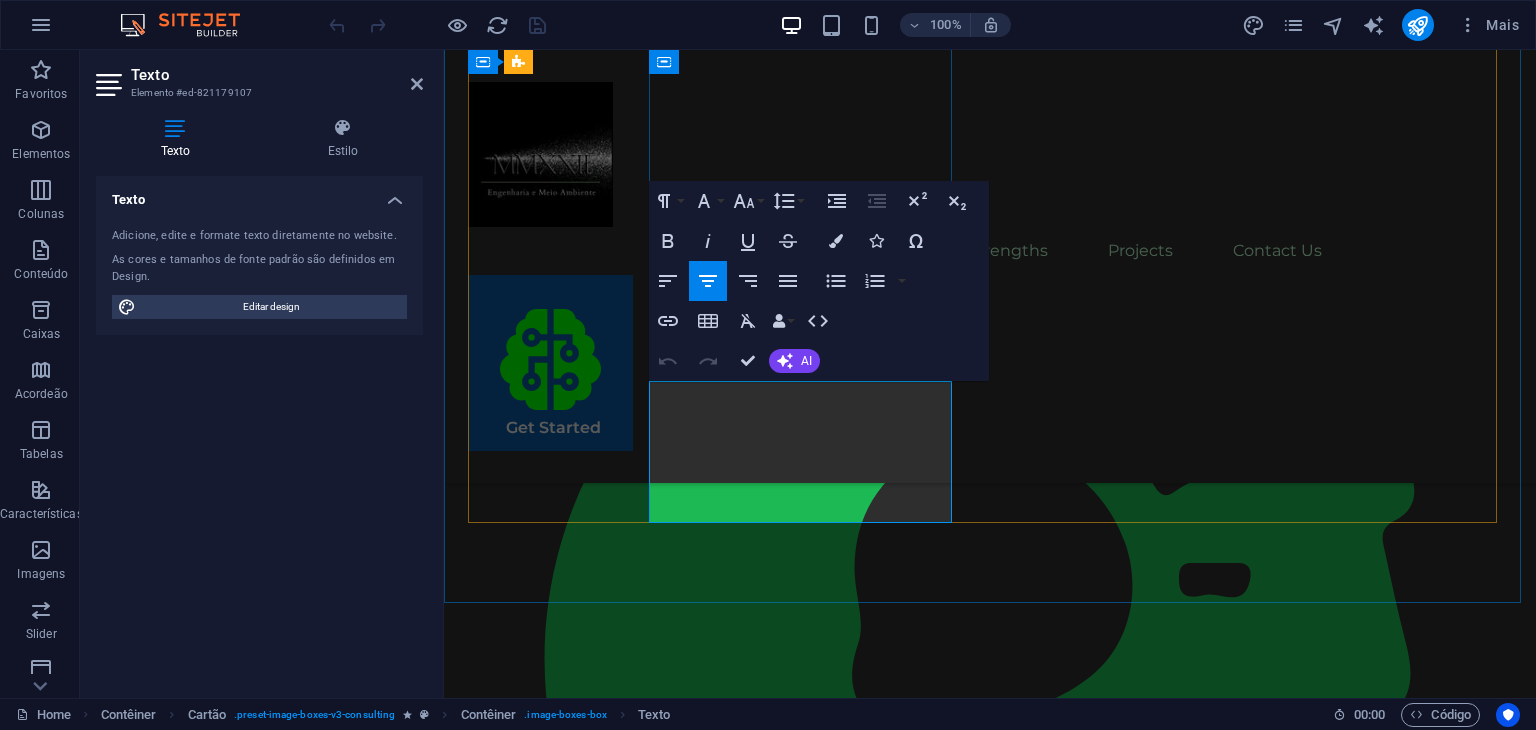 click on "Our Sustainable Advisor specializes in sustainable energy solutions, guiding clients toward eco-friendly and successful practices." at bounding box center (622, 2559) 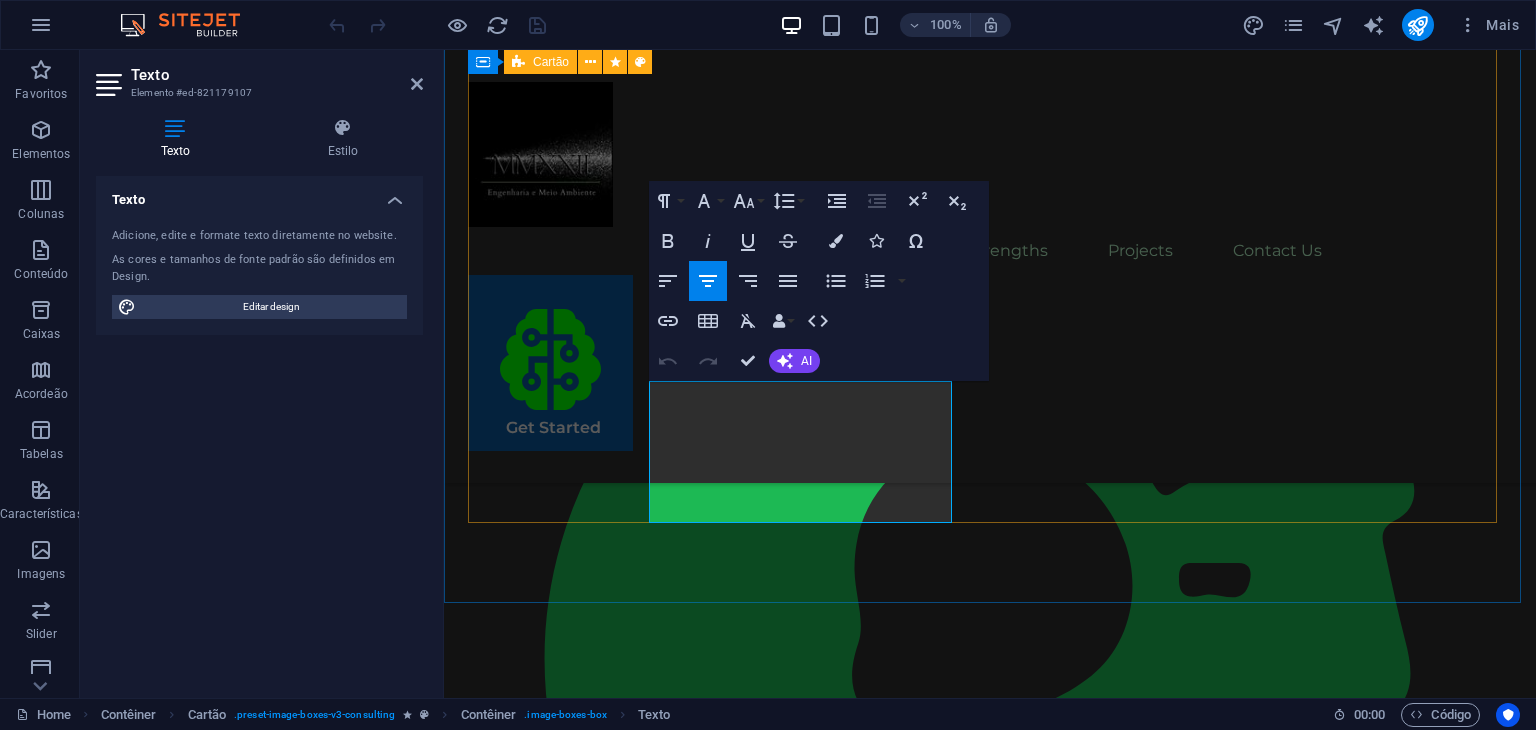 copy on "Our Sustainable Advisor specializes in sustainable energy solutions, guiding clients toward eco-friendly and successful practices." 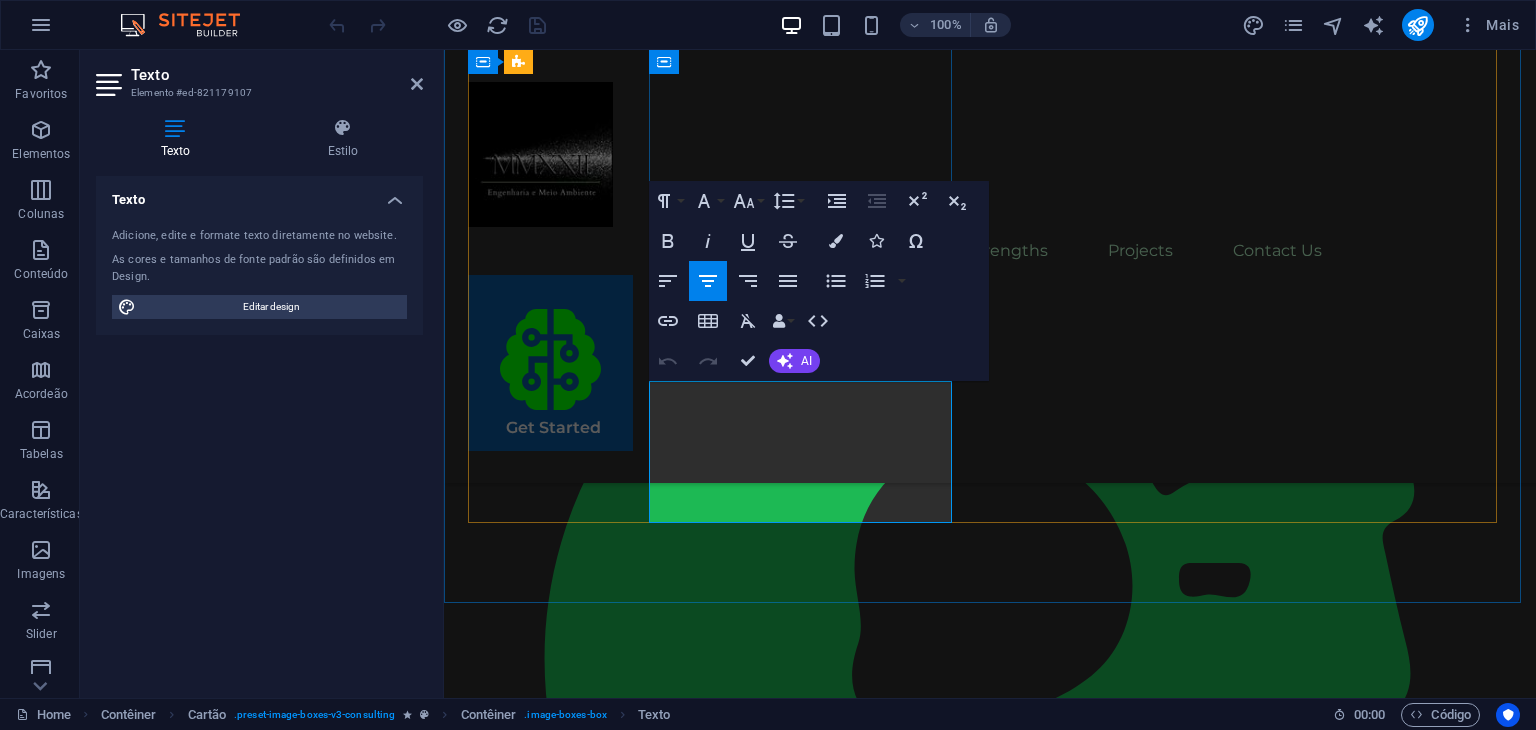 click on "Our Sustainable Advisor specializes in sustainable energy solutions, guiding clients toward eco-friendly and successful practices." at bounding box center (622, 2574) 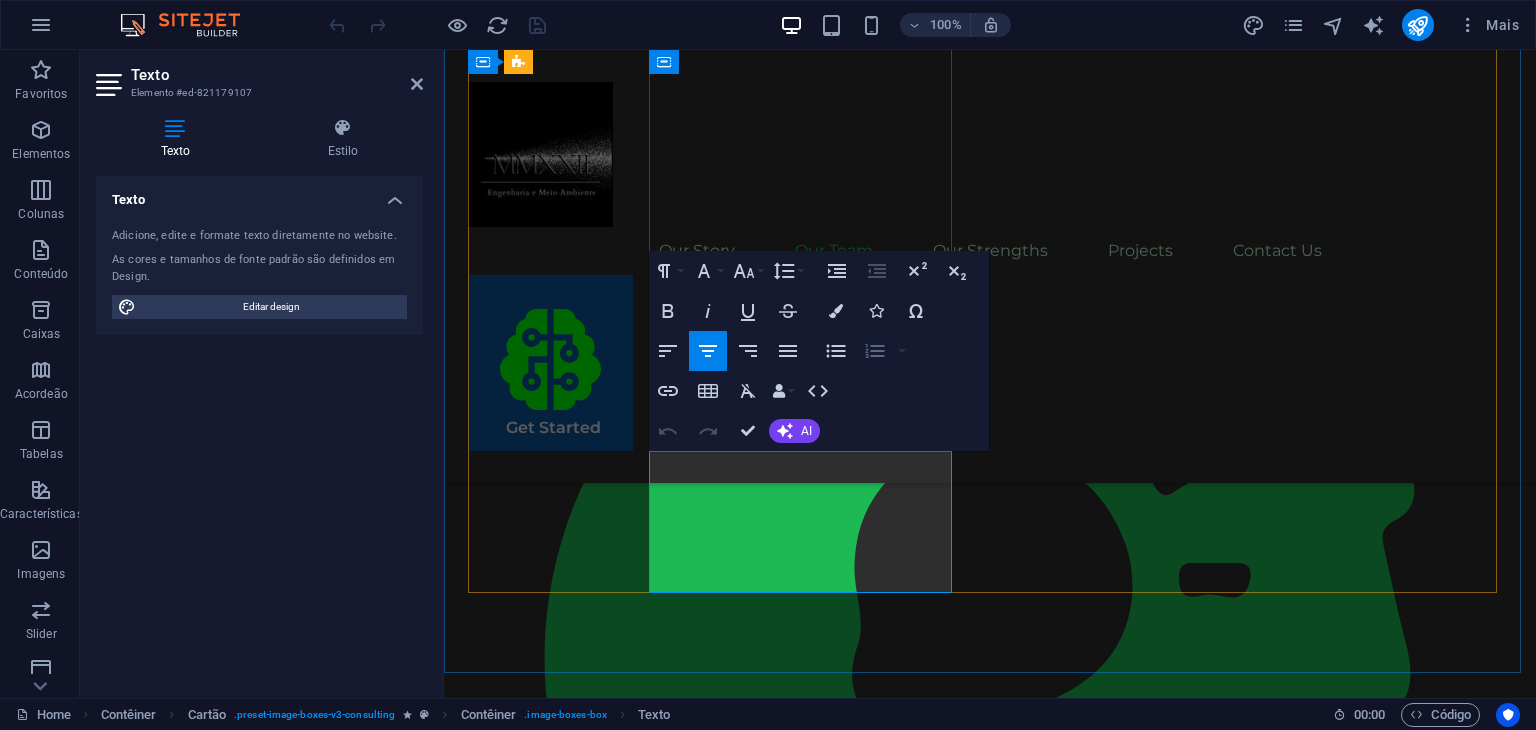 scroll, scrollTop: 2102, scrollLeft: 0, axis: vertical 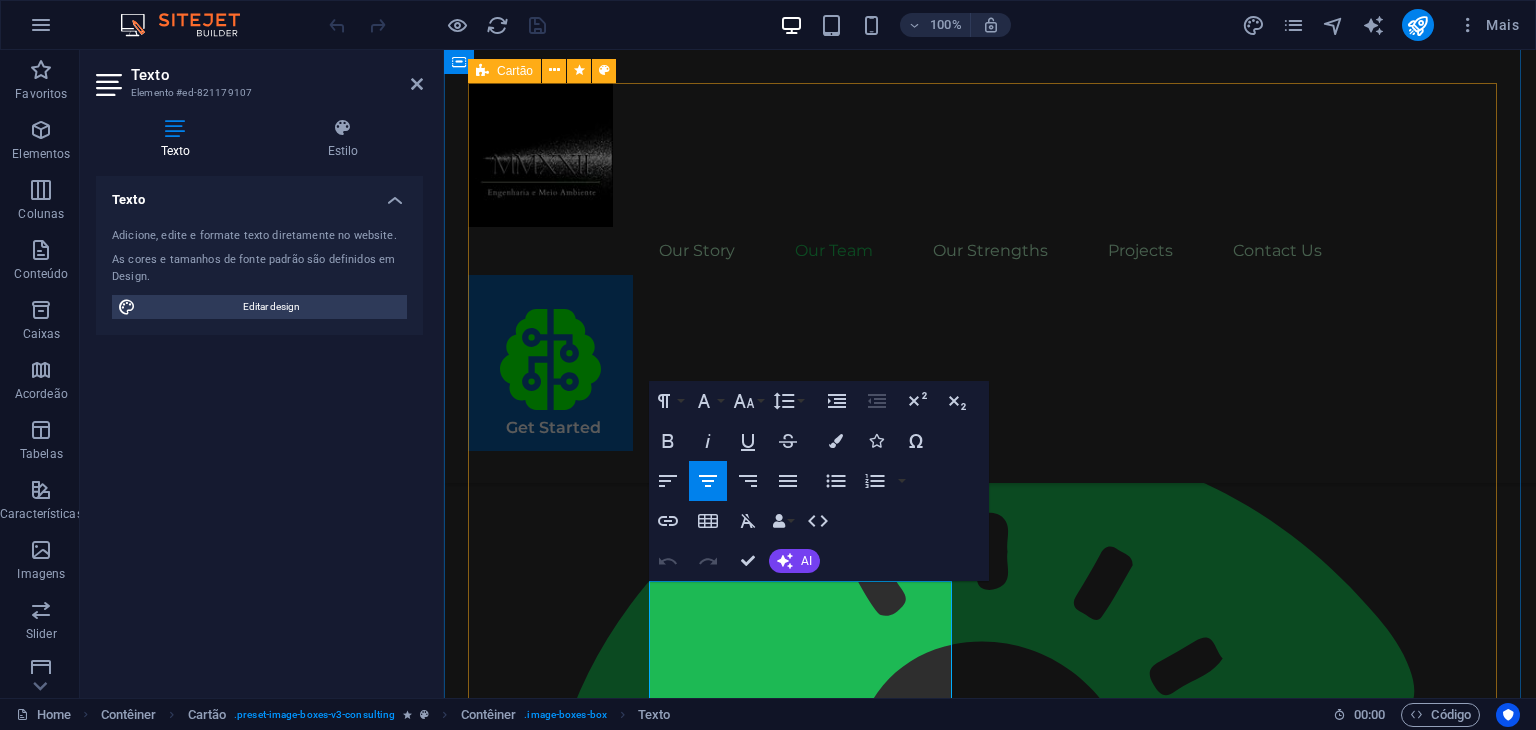click on "Marco Antônio Porsch Henck de Almeida Co-Owner/Full Stack Software Developer Our Sustainable Advisor specializes in sustainable energy solutions, guiding clients toward eco-friendly and successful practices. Sophia Porsch Henck de Almeida Co-Owner/Environmental Engineer Our Strategy Consultant crafts innovative plans and strategy to drive growth and profitability for clients world wide." at bounding box center [990, 2843] 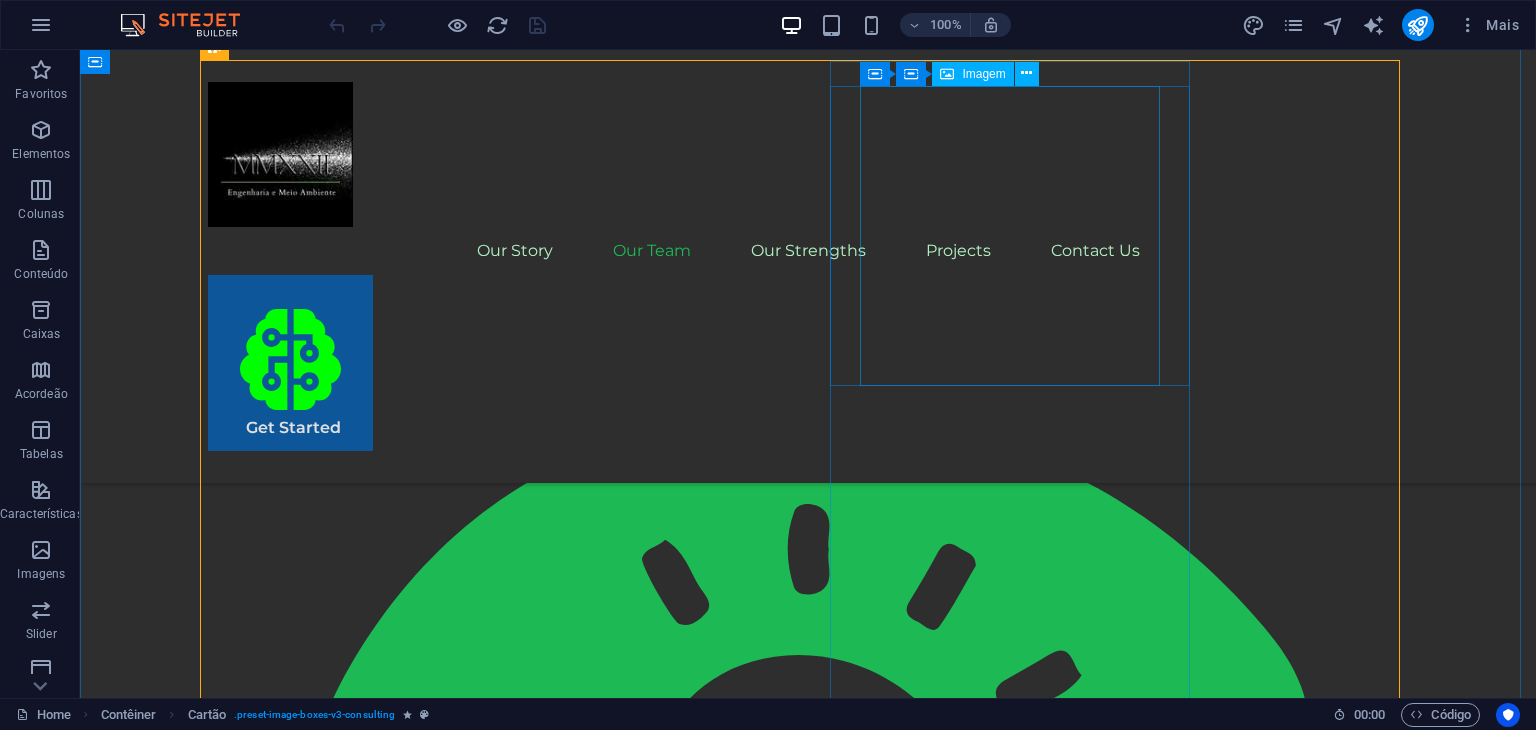 scroll, scrollTop: 2125, scrollLeft: 0, axis: vertical 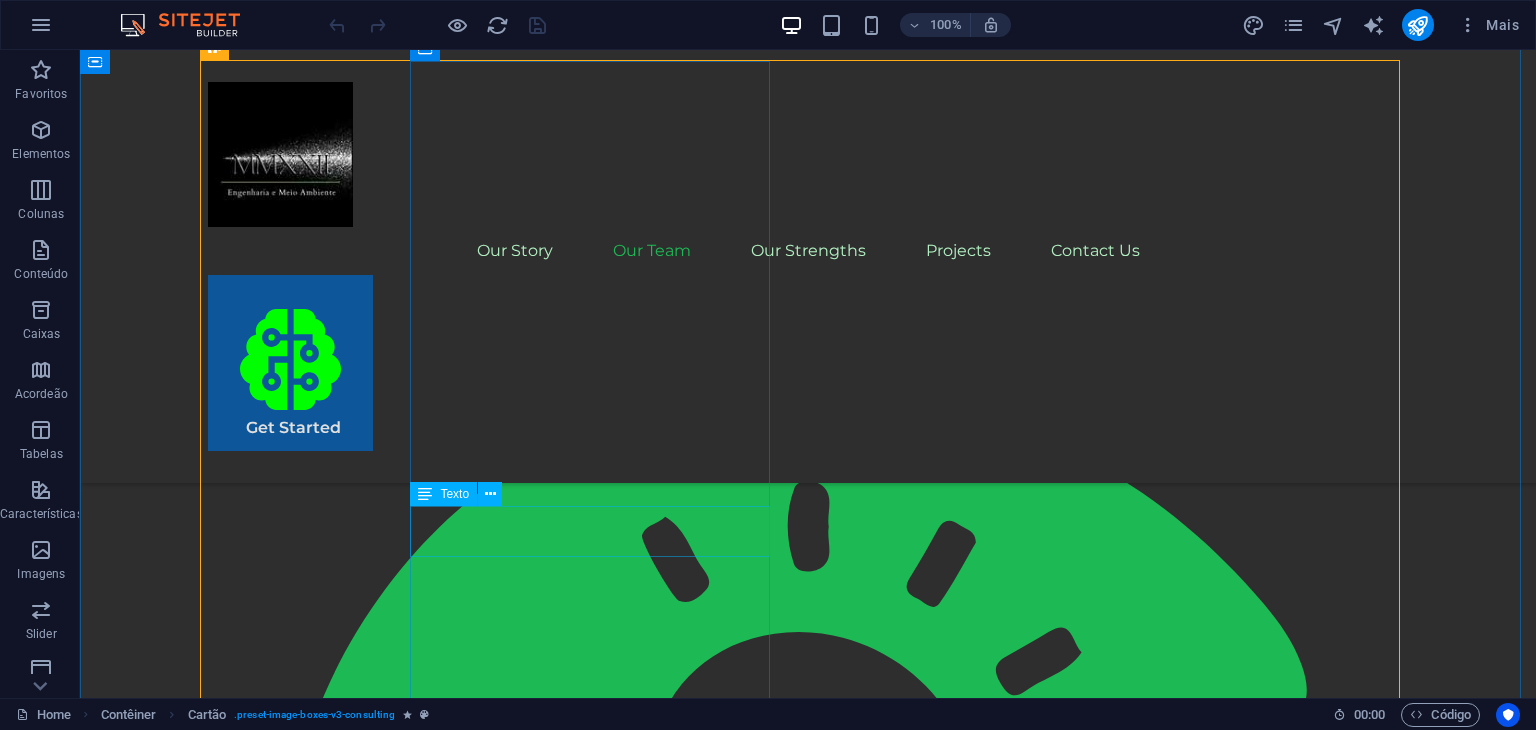 click on "Co-Owner/Full Stack Software Developer" at bounding box center [388, 2848] 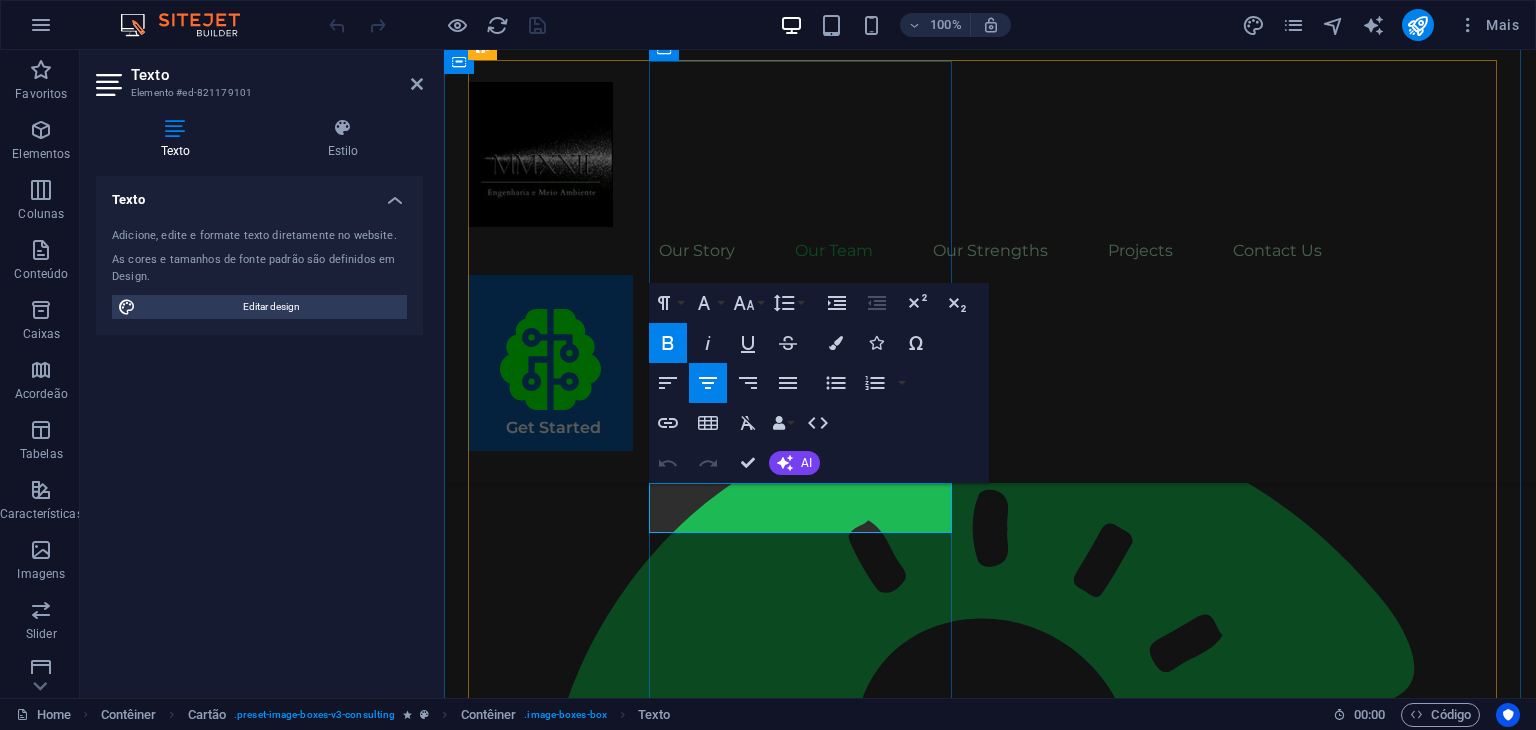 click on "Co-Owner/Full Stack Software Developer" at bounding box center [622, 2631] 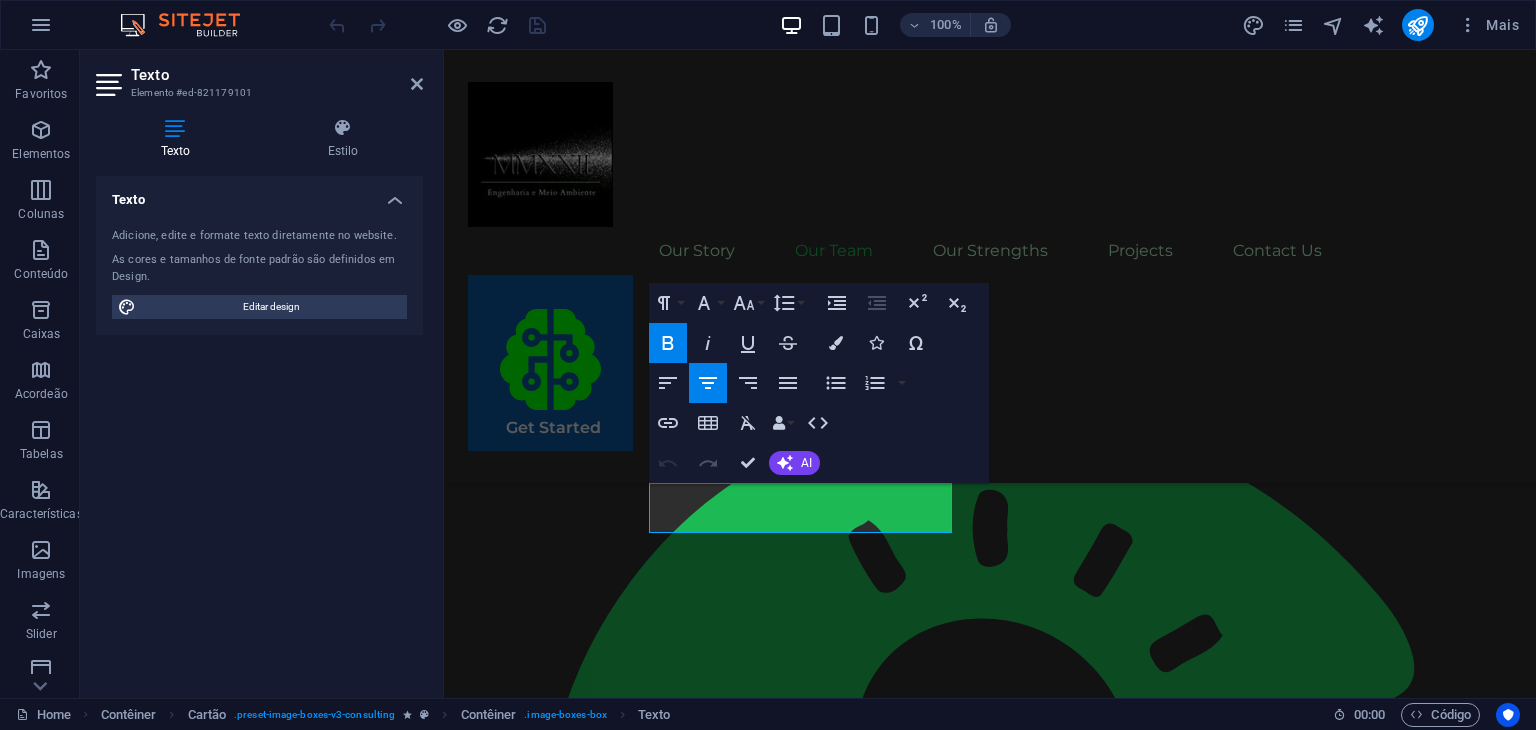 copy on "Co-Owner/Full Stack Software Developer" 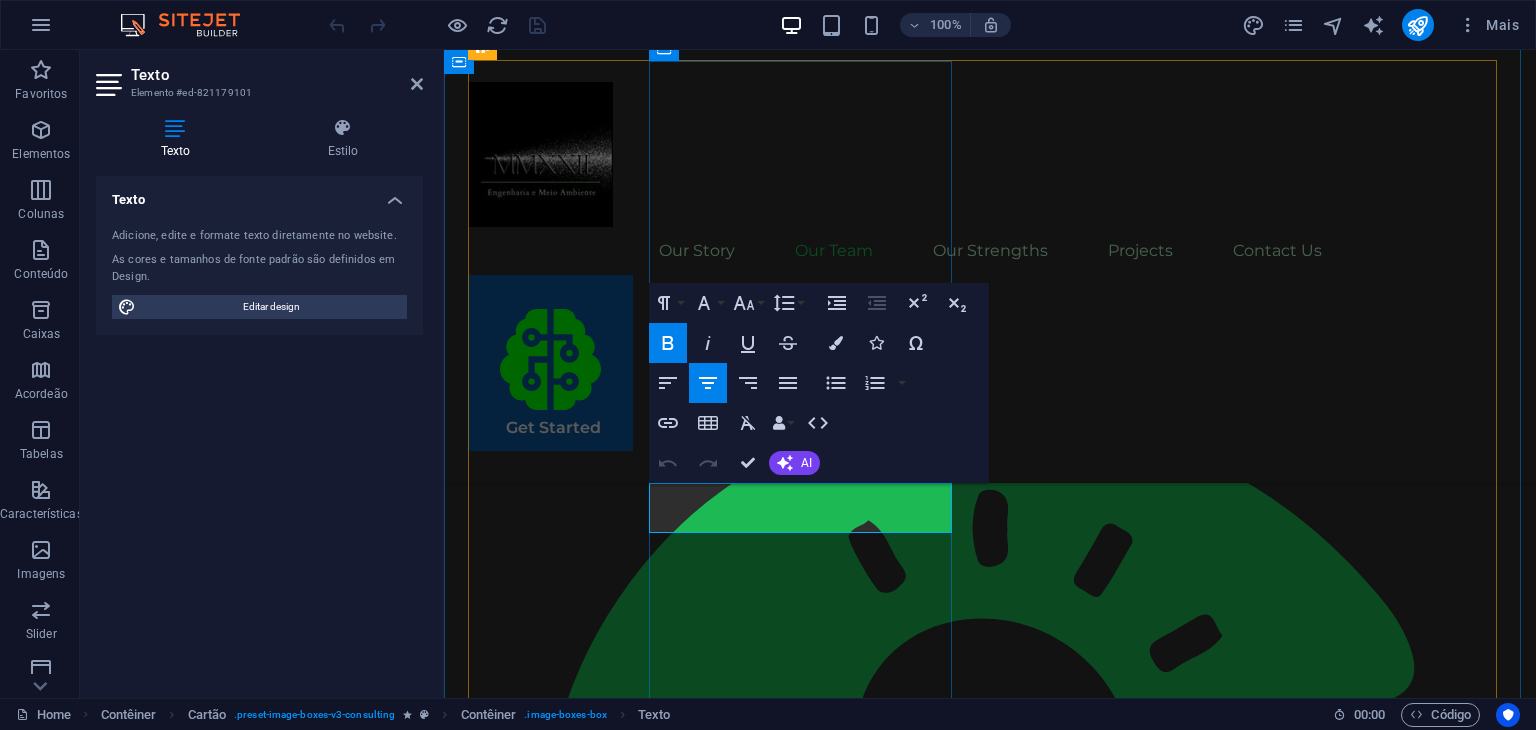 click on "Co-Owner/Full Stack Software Developer" at bounding box center [621, 2630] 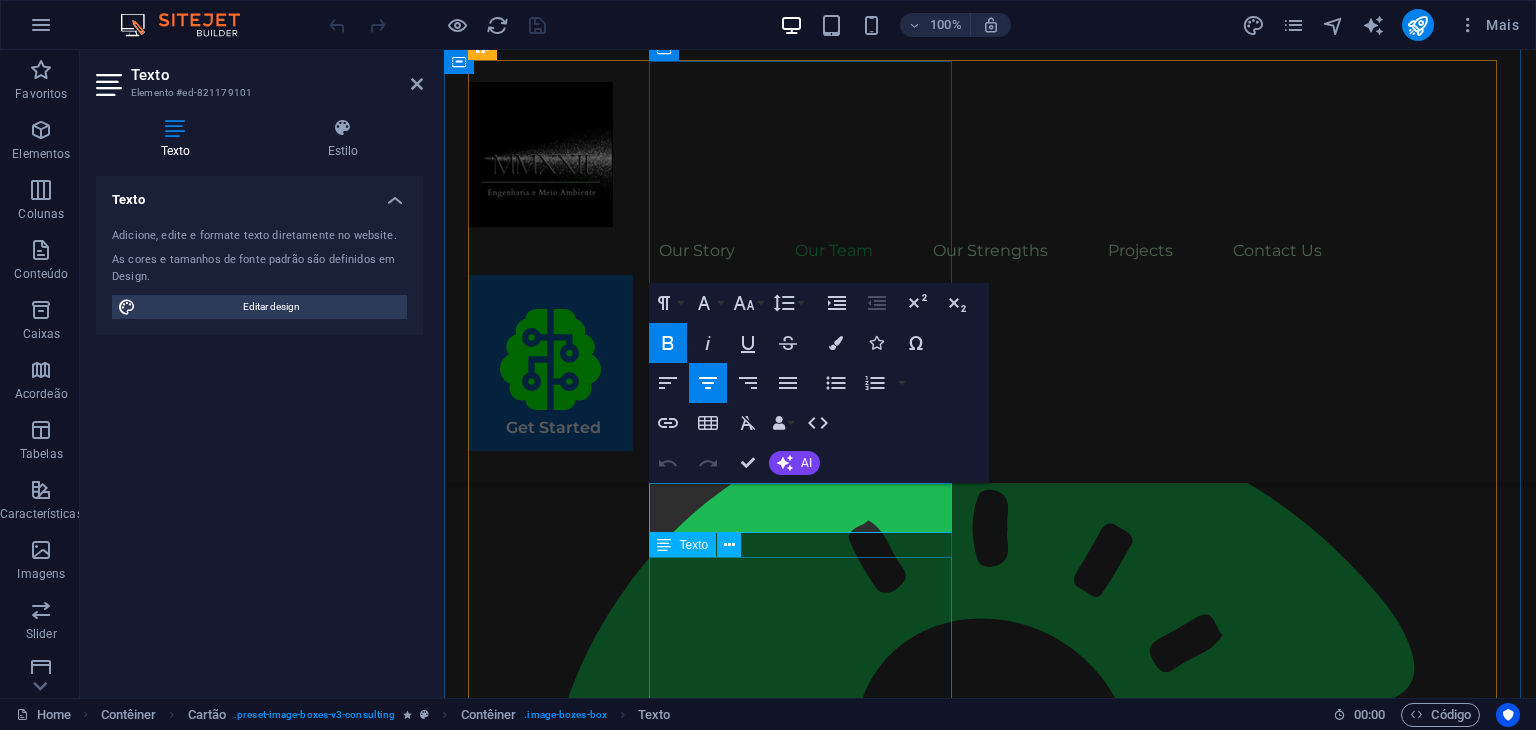 click on "Our Sustainable Advisor specializes in sustainable energy solutions, guiding clients toward eco-friendly and successful practices." at bounding box center (622, 2751) 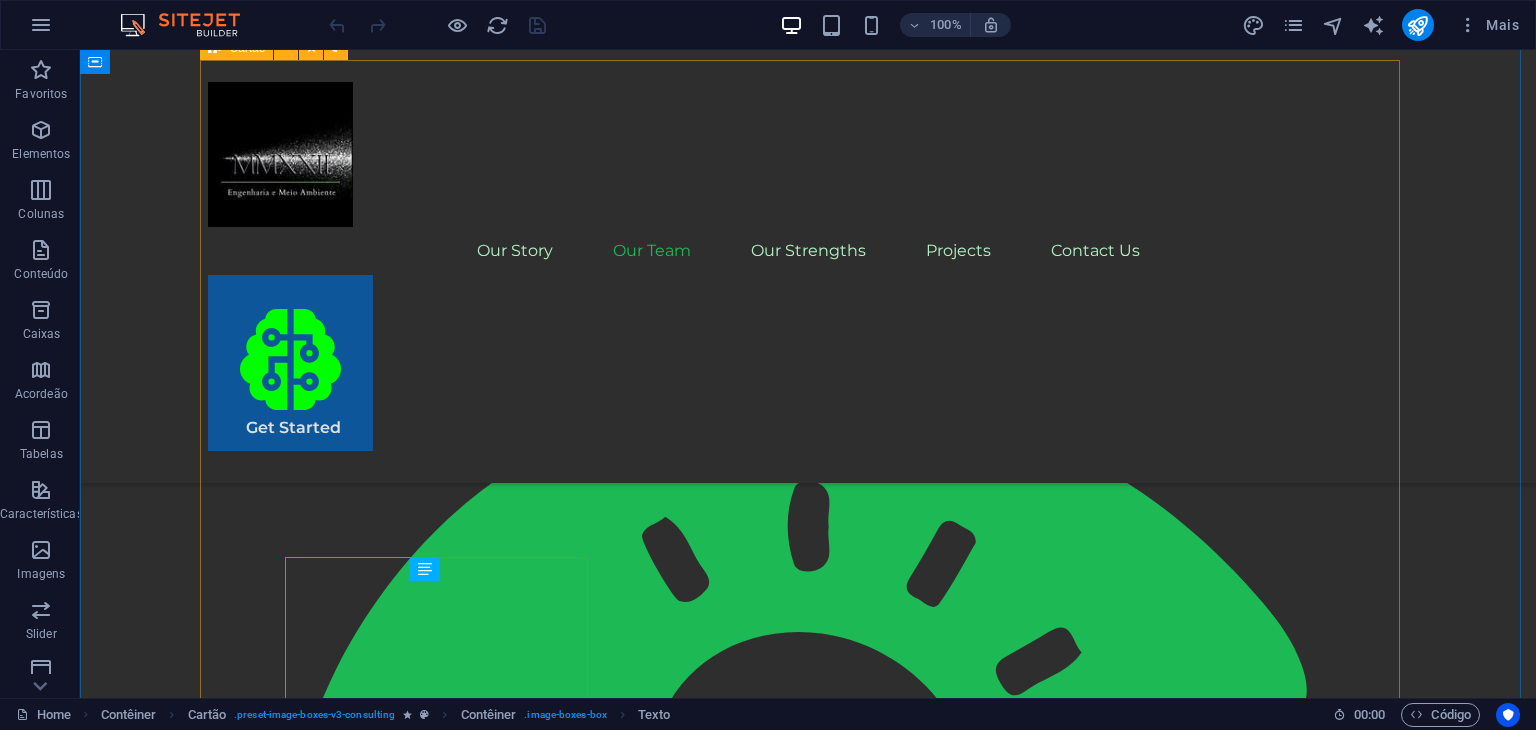 click on "Marco Antônio Porsch Henck de Almeida Co-Owner/Full Stack Software Developer Our Sustainable Advisor specializes in sustainable energy solutions, guiding clients toward eco-friendly and successful practices. Sophia Porsch Henck de Almeida Co-Owner/Environmental Engineer Our Strategy Consultant crafts innovative plans and strategy to drive growth and profitability for clients world wide." at bounding box center (808, 3015) 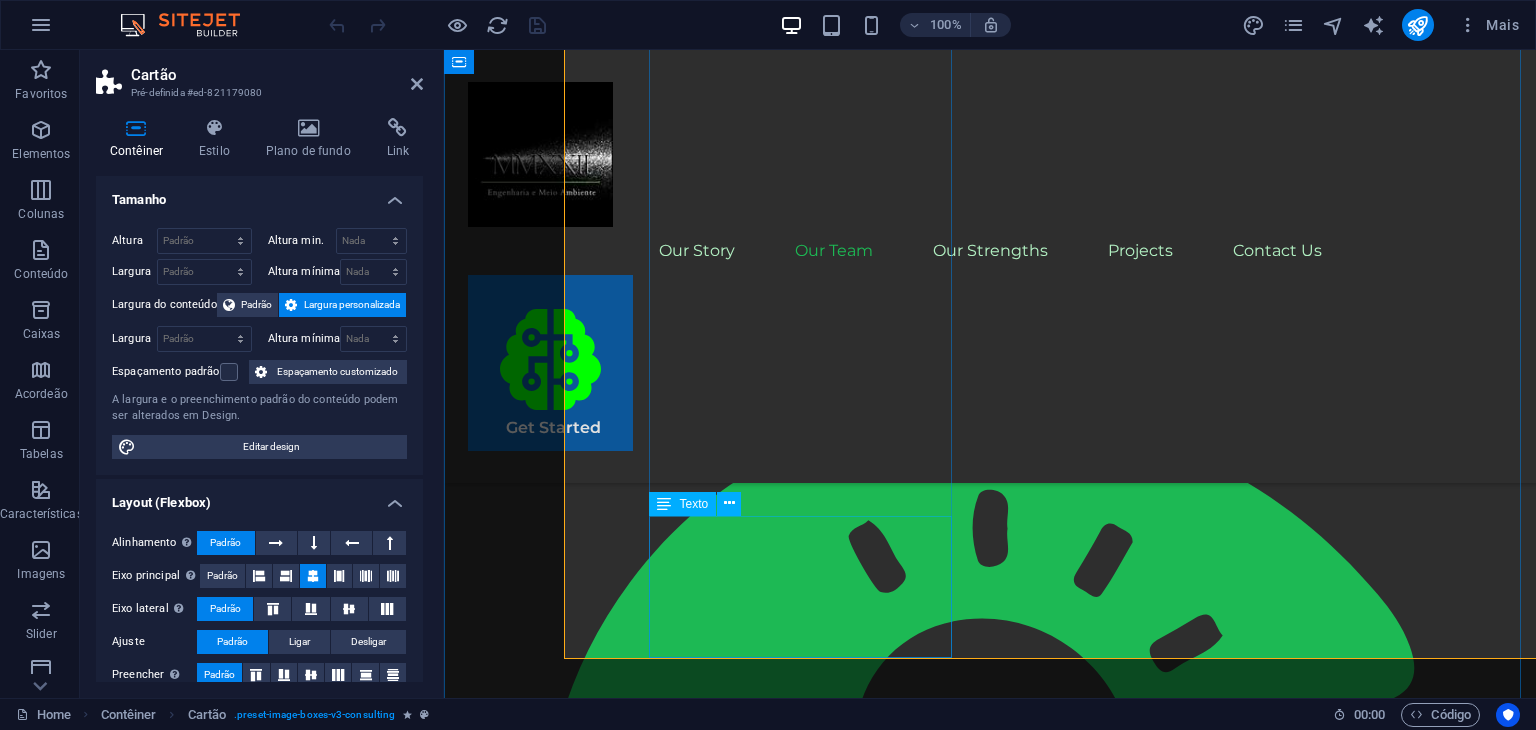 click on "Our Sustainable Advisor specializes in sustainable energy solutions, guiding clients toward eco-friendly and successful practices." at bounding box center [622, 2751] 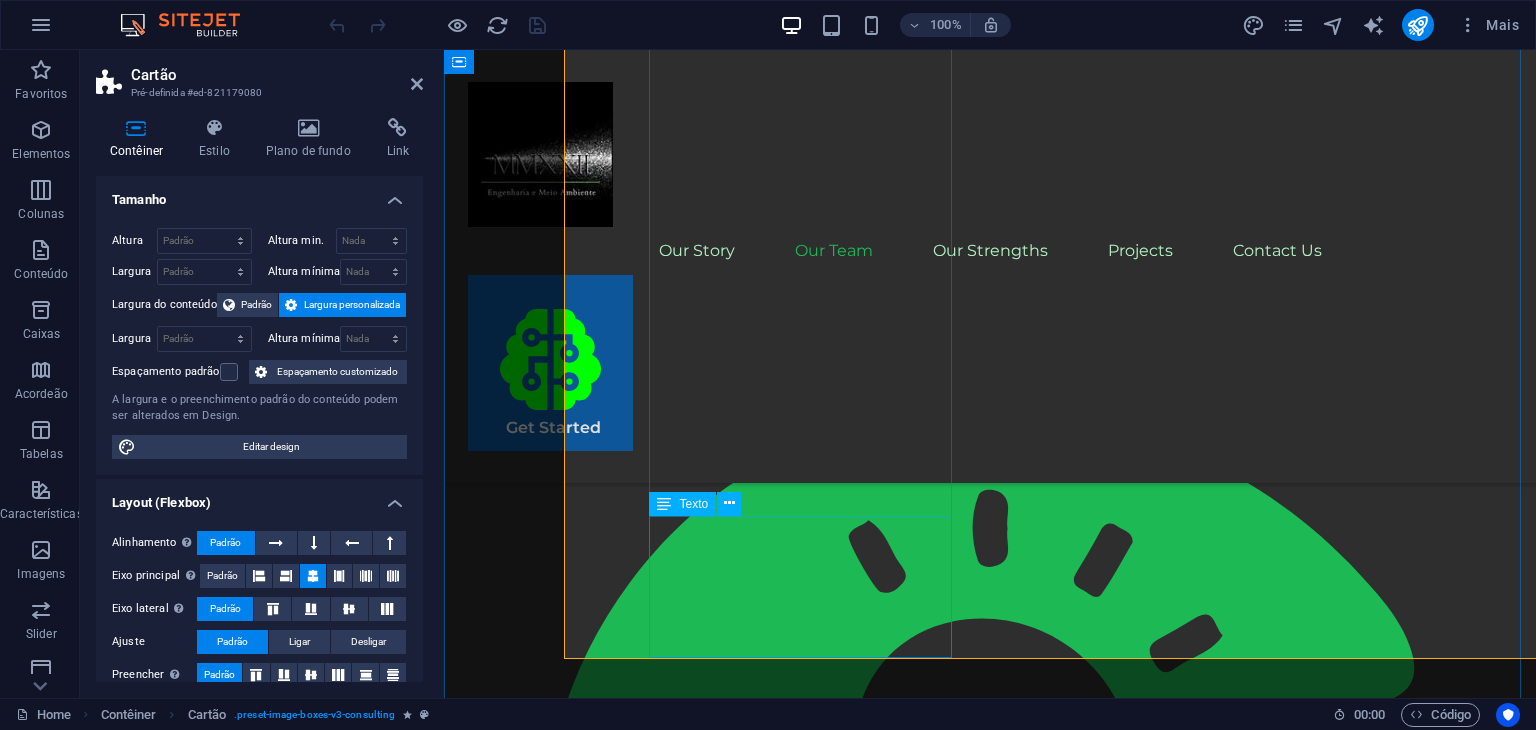 click on "Our Sustainable Advisor specializes in sustainable energy solutions, guiding clients toward eco-friendly and successful practices." at bounding box center (622, 2751) 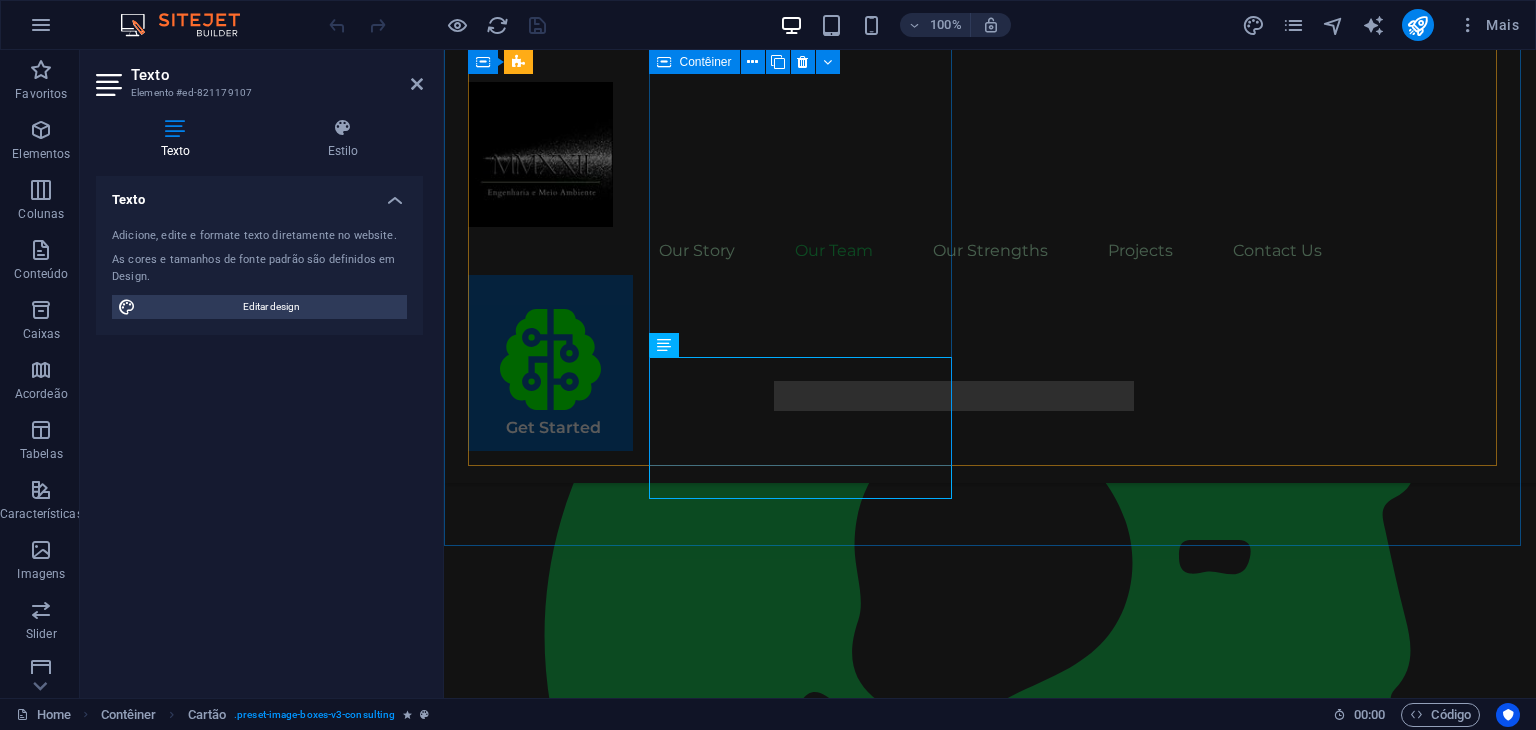 click on "[FIRST] [LAST] [TITLE]" at bounding box center (622, 2273) 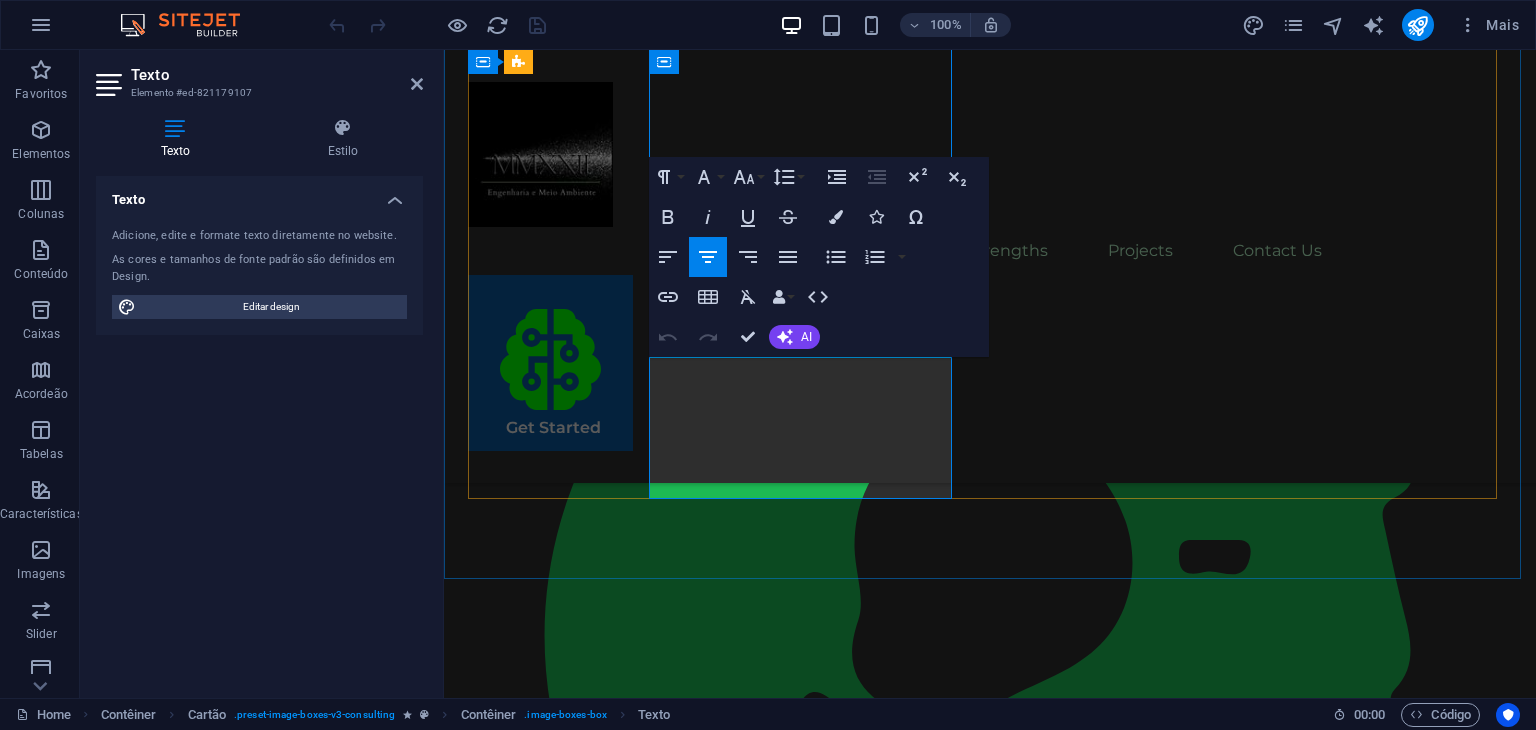 scroll, scrollTop: 2348, scrollLeft: 0, axis: vertical 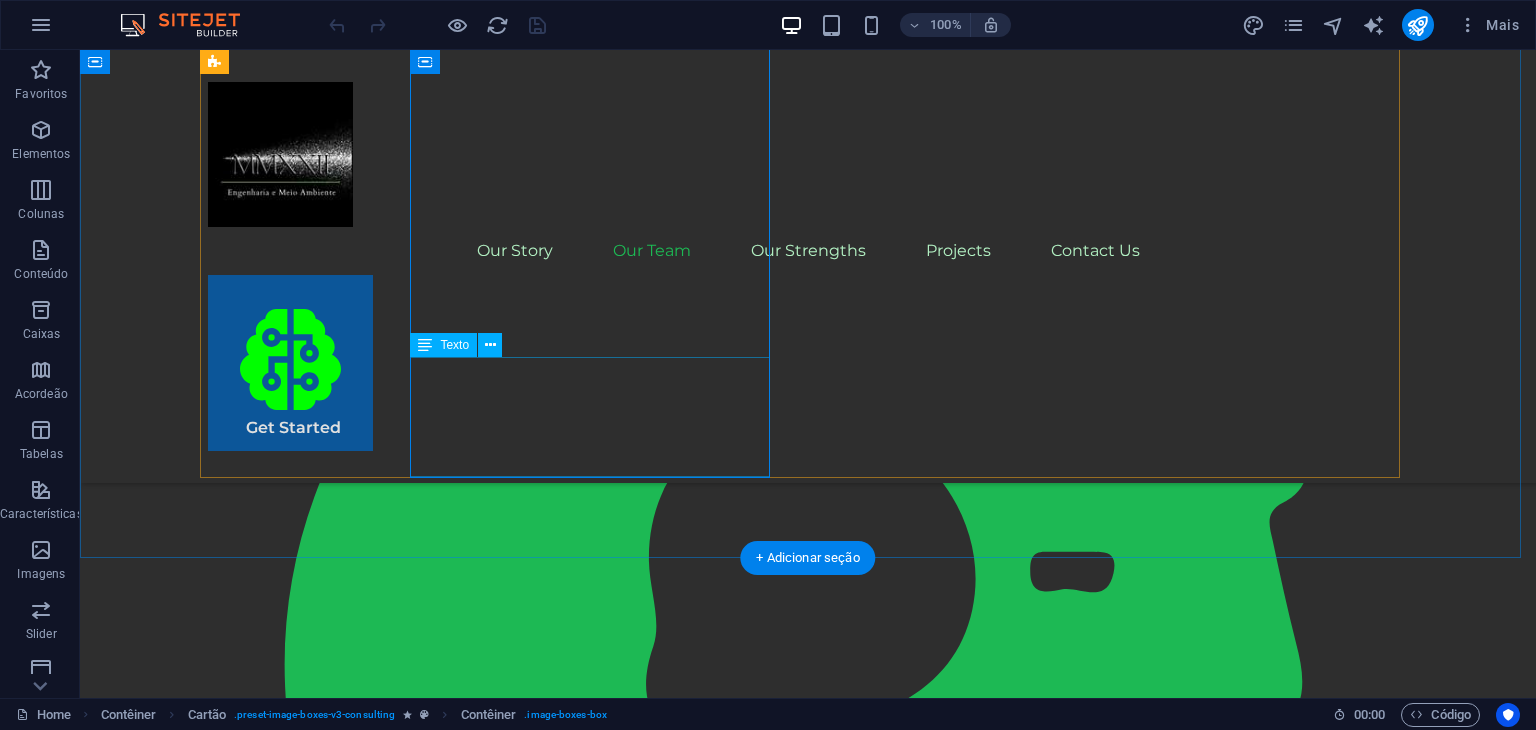 click on "Our Sustainable Advisor specializes in sustainable energy solutions, guiding clients toward eco-friendly and successful practices." at bounding box center [388, 2735] 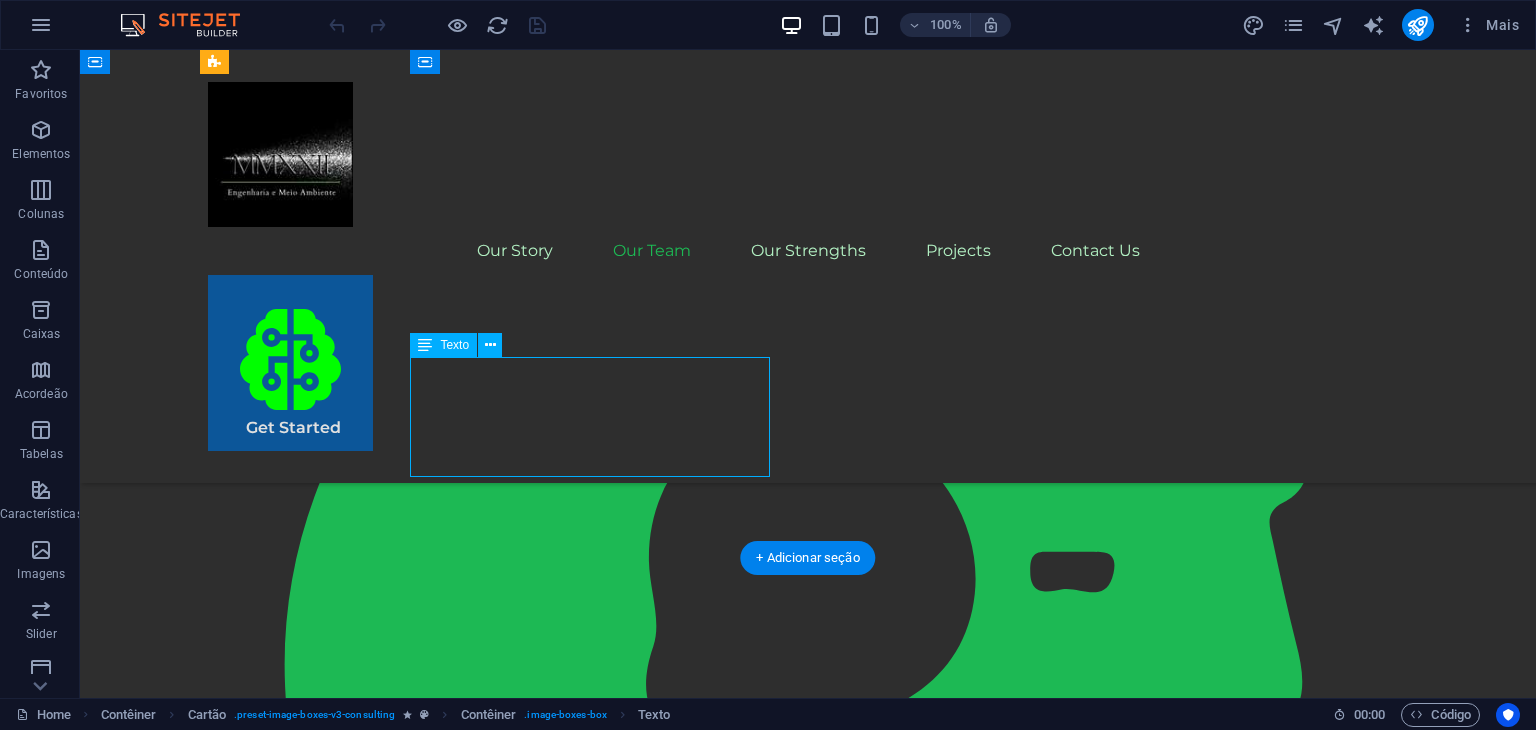 click on "Our Sustainable Advisor specializes in sustainable energy solutions, guiding clients toward eco-friendly and successful practices." at bounding box center (388, 2735) 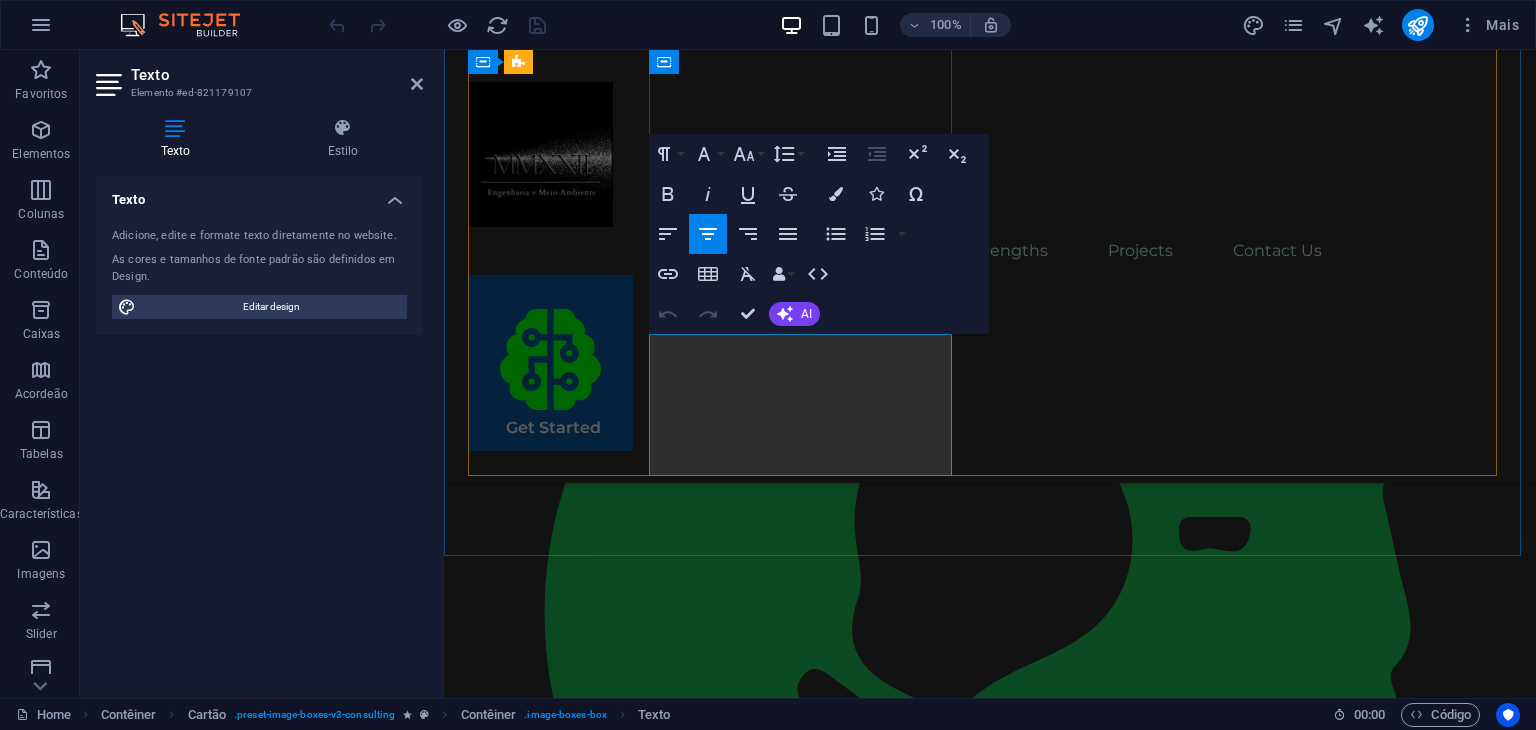 drag, startPoint x: 901, startPoint y: 439, endPoint x: 1131, endPoint y: 377, distance: 238.20999 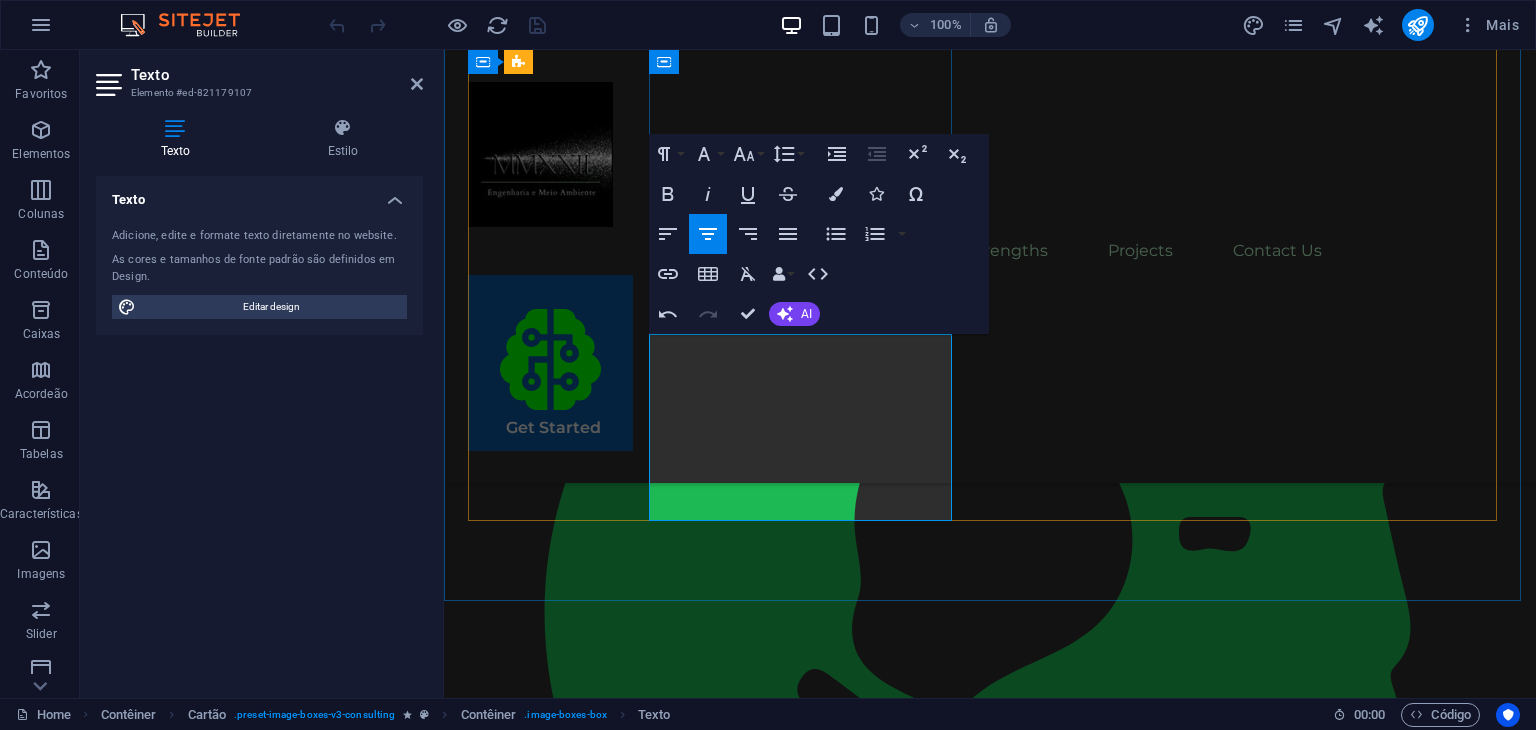 drag, startPoint x: 694, startPoint y: 347, endPoint x: 929, endPoint y: 491, distance: 275.61023 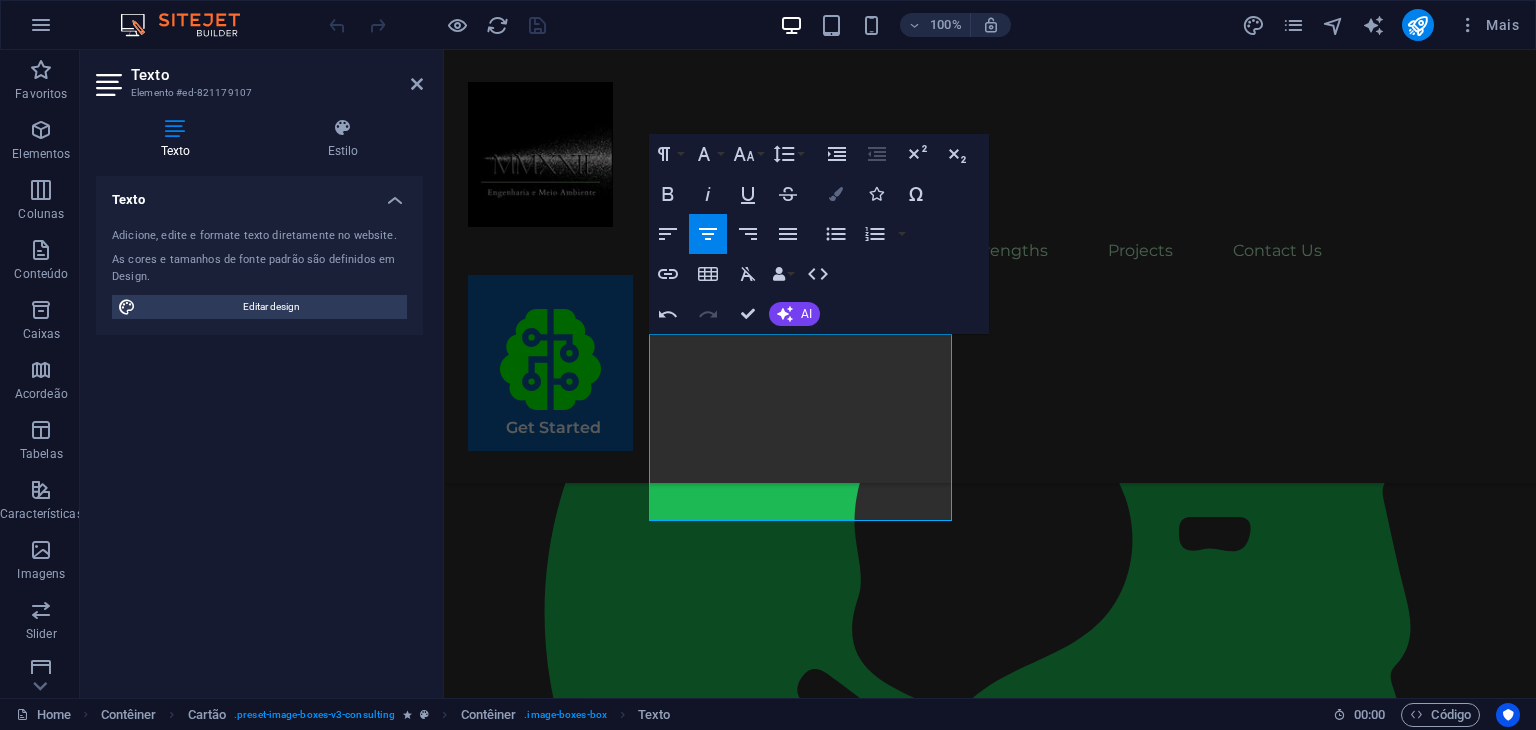 click at bounding box center [836, 194] 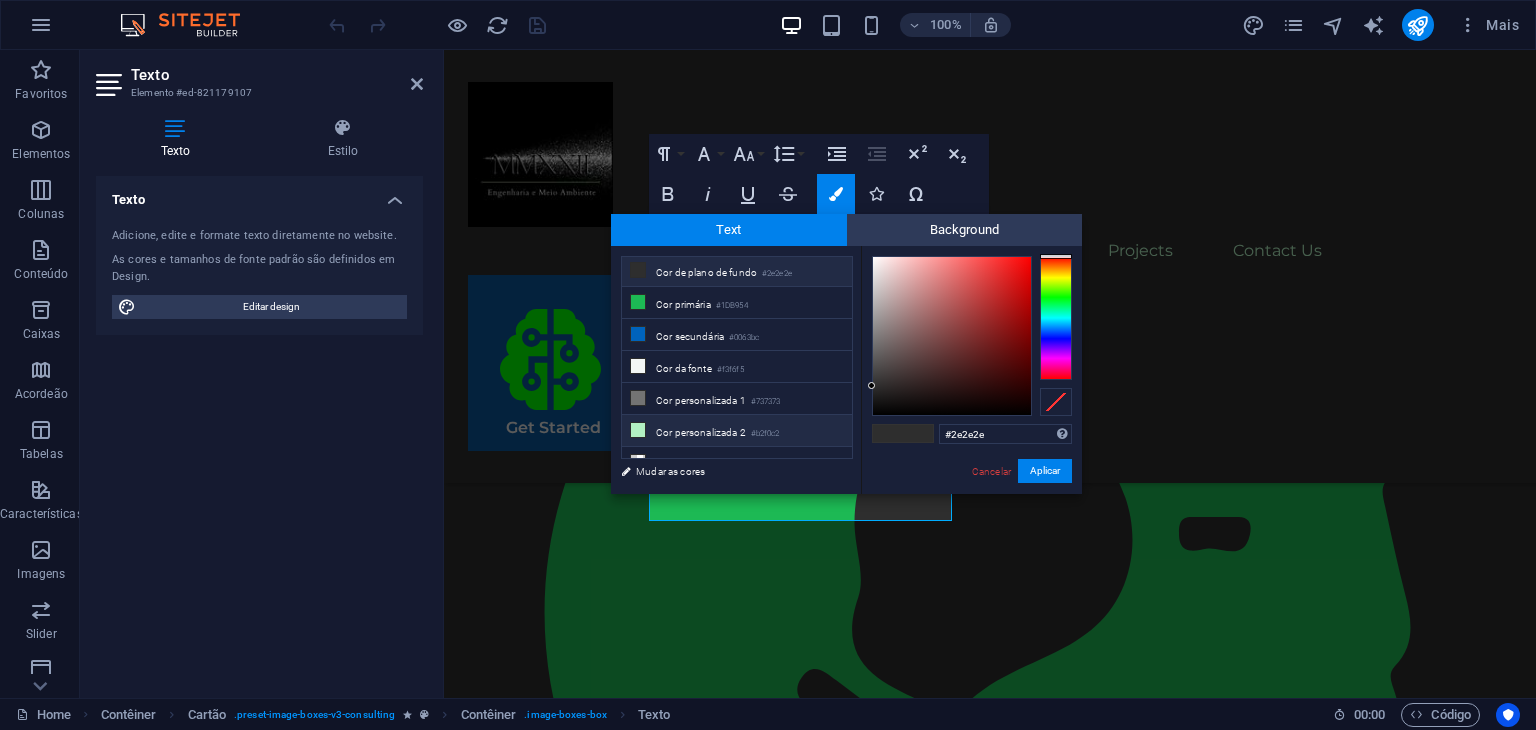 scroll, scrollTop: 0, scrollLeft: 0, axis: both 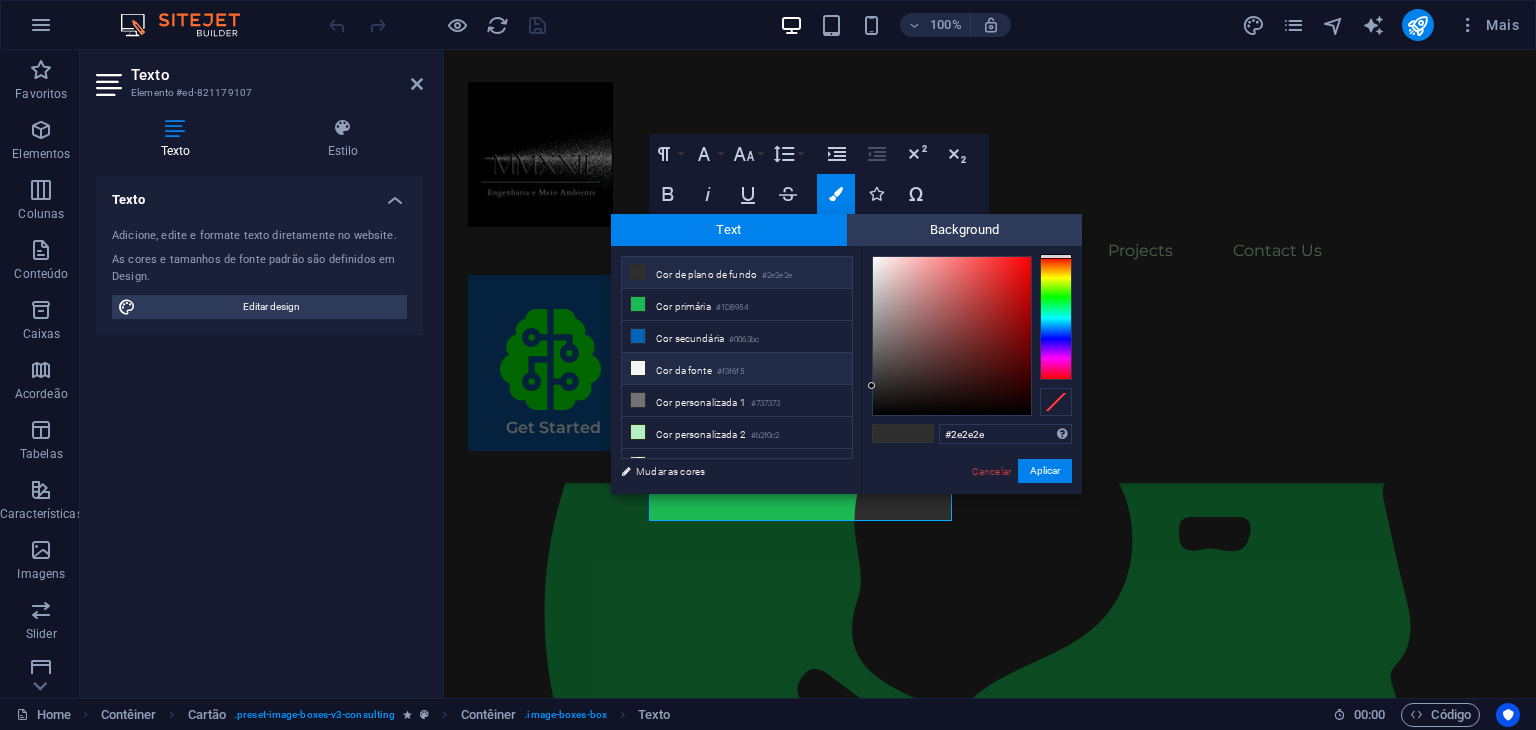 click on "#f3f6f5" at bounding box center (730, 372) 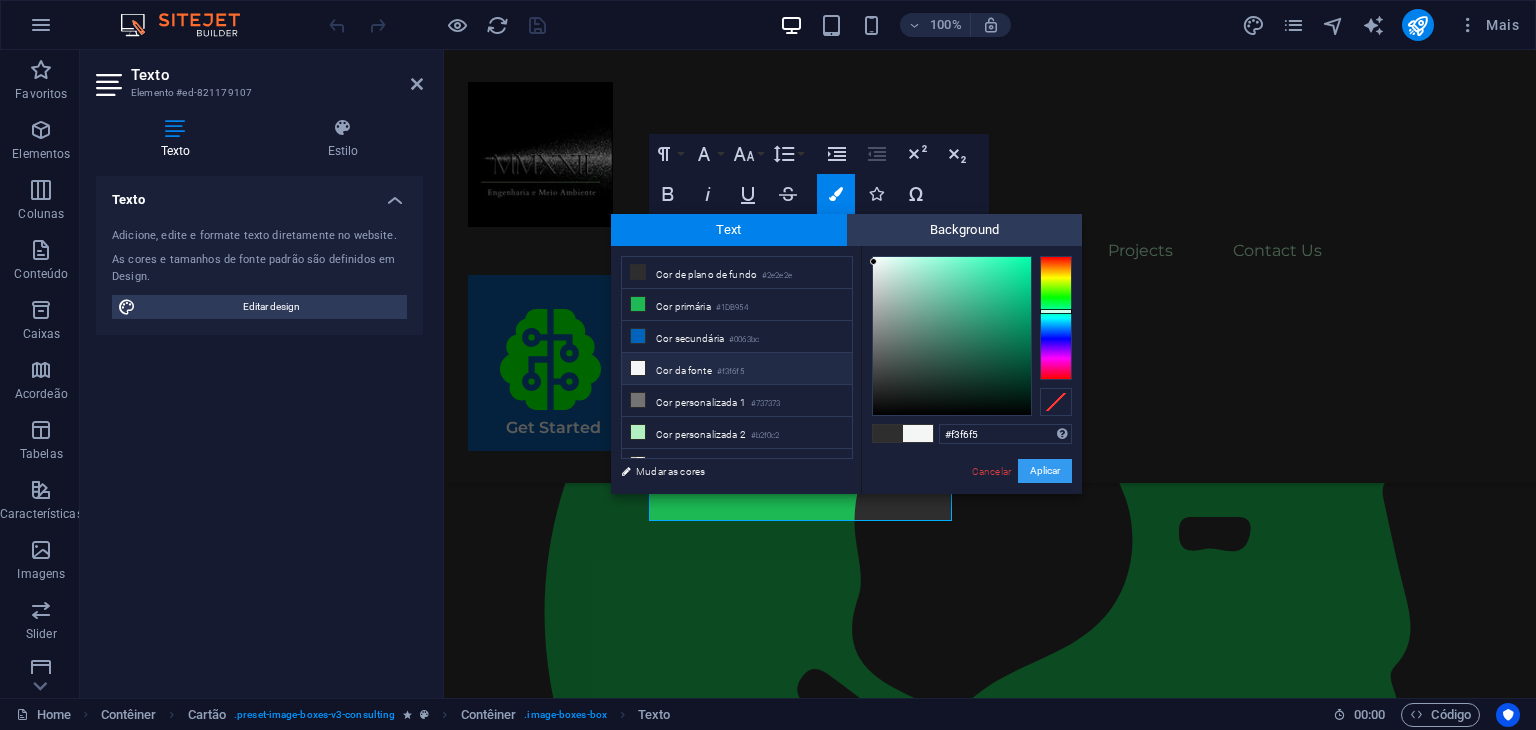 click on "Aplicar" at bounding box center (1045, 471) 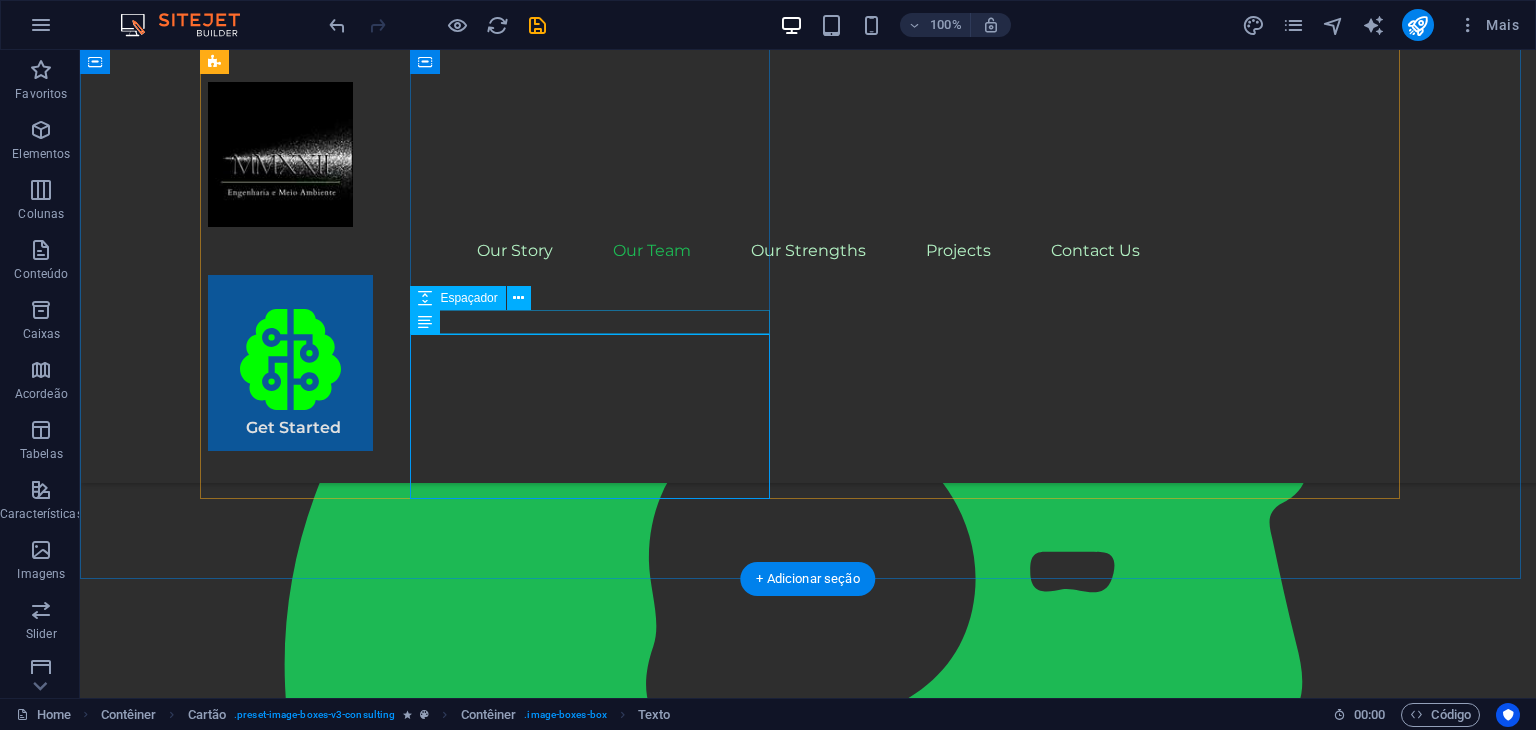 scroll, scrollTop: 2372, scrollLeft: 0, axis: vertical 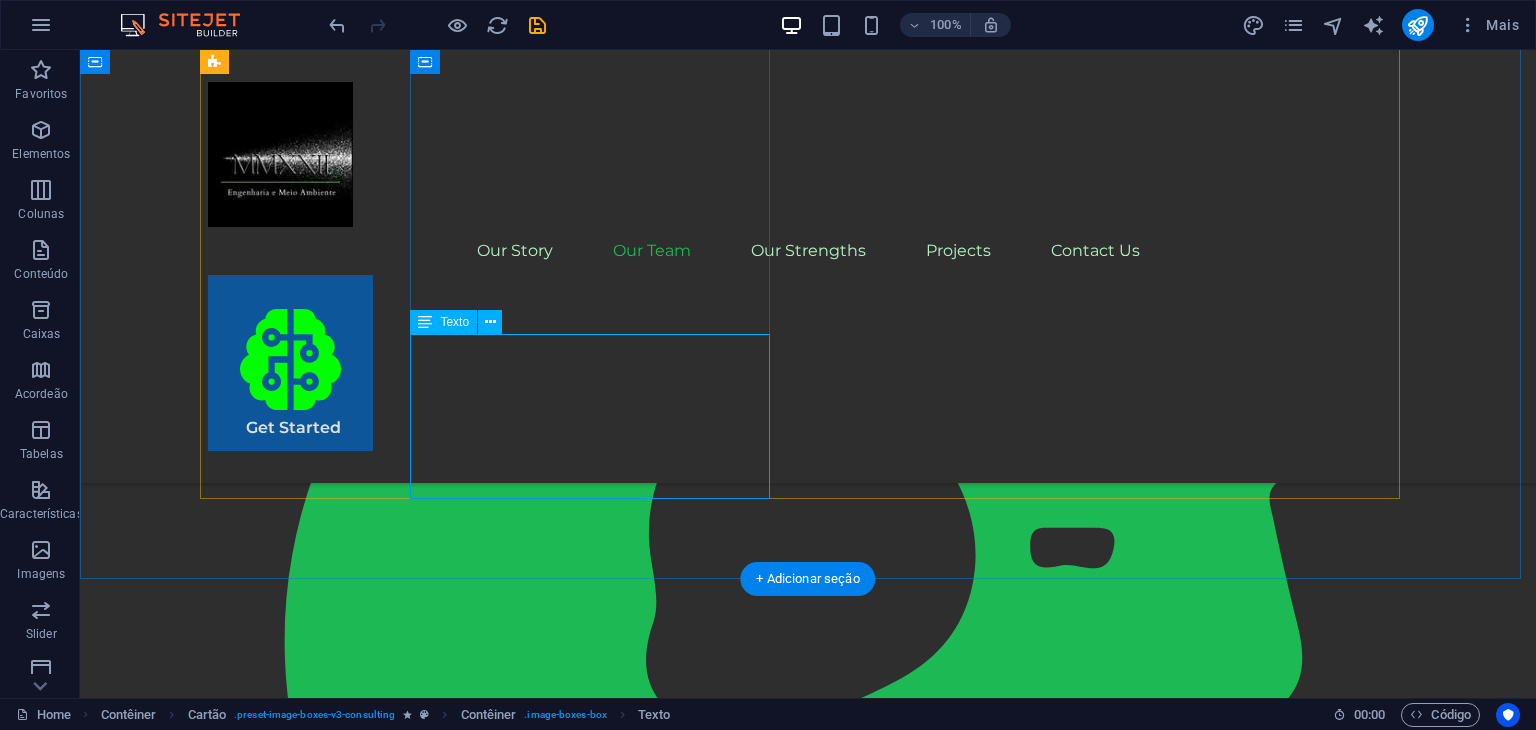 click on "As Co-Owner and Full Stack Developer, I specialize in building sustainable digital solutions, integrating technology and strategy to deliver impactful and eco-conscious systems." at bounding box center (388, 2733) 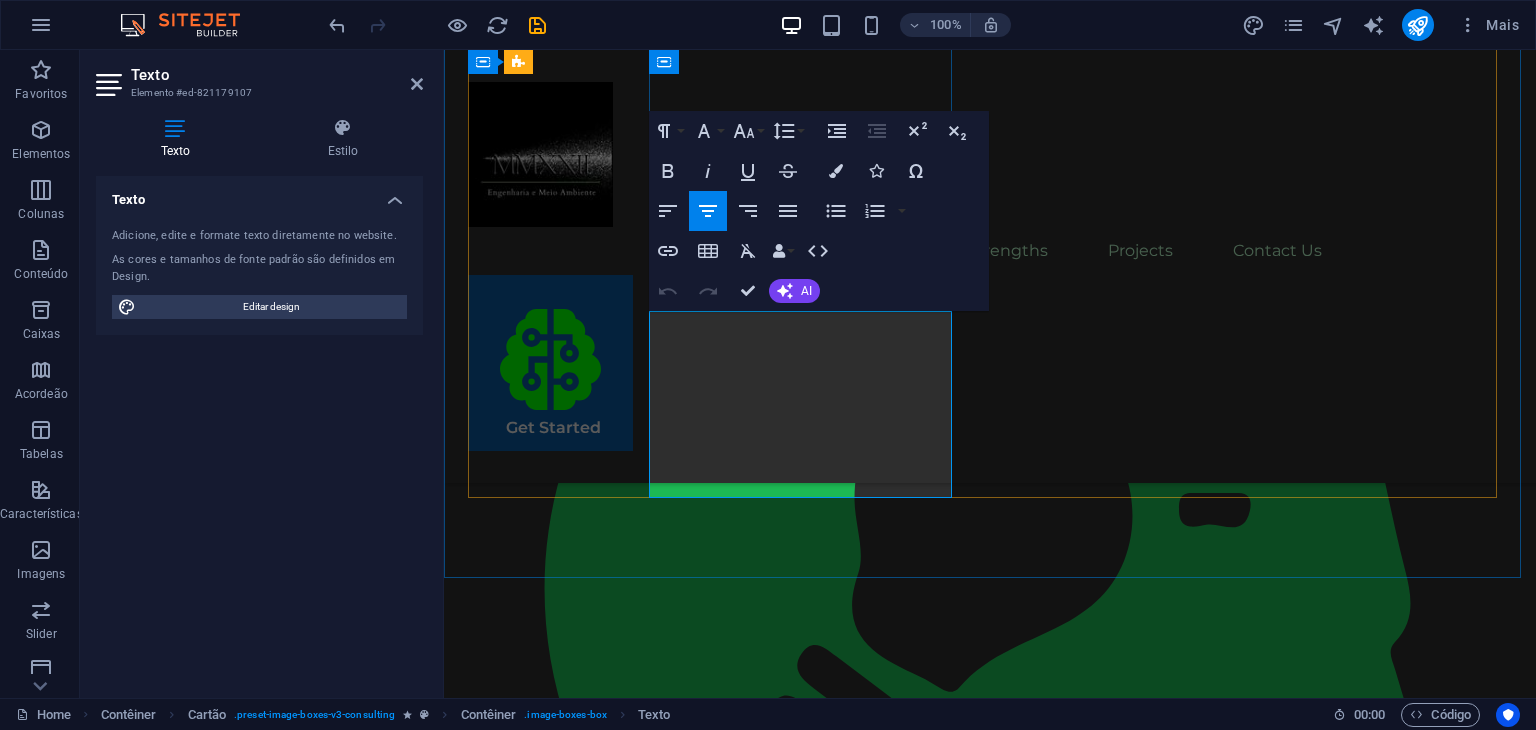 click on "As Co-Owner and Full Stack Developer, I specialize in building sustainable digital solutions, integrating technology and strategy to deliver impactful and eco-conscious systems." at bounding box center [622, 2511] 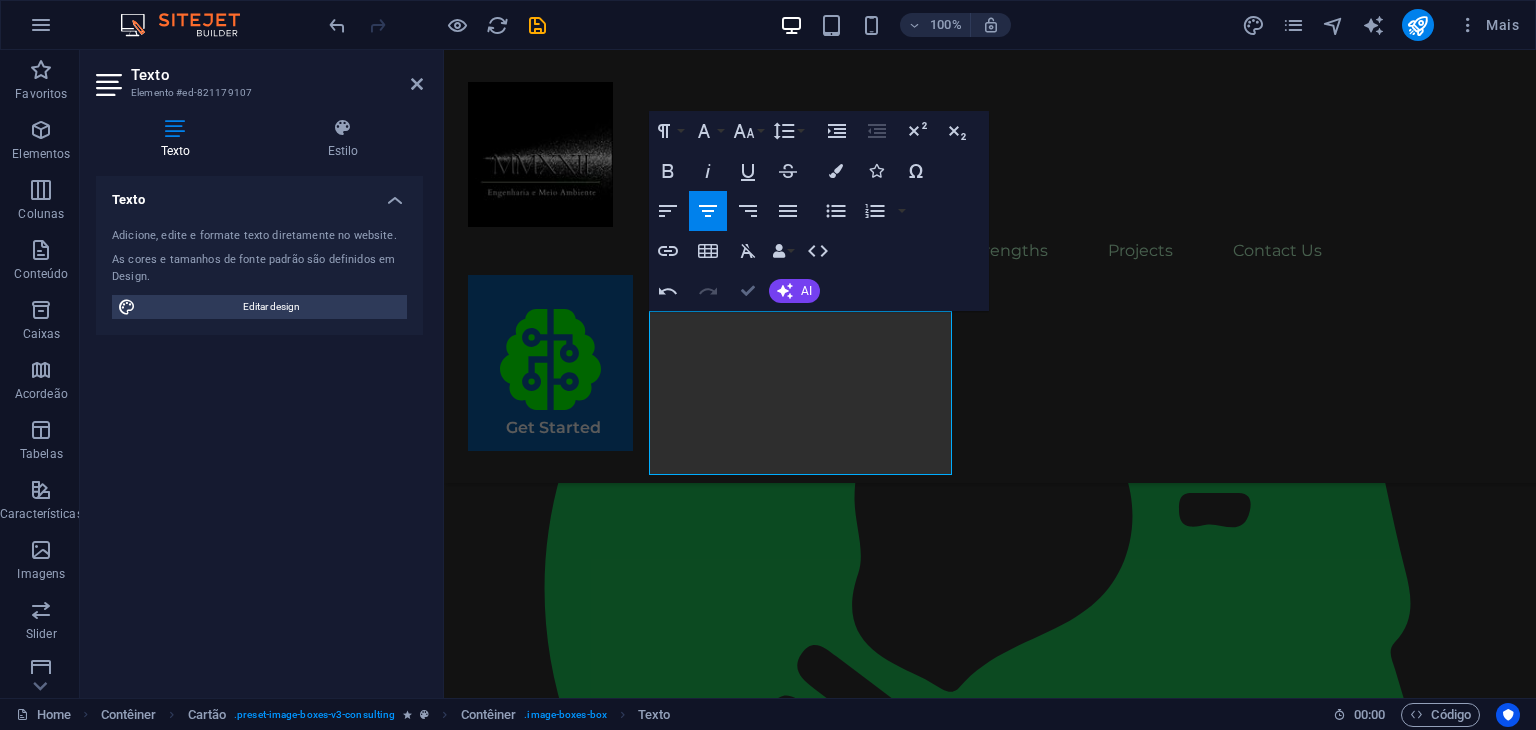 scroll, scrollTop: 2395, scrollLeft: 0, axis: vertical 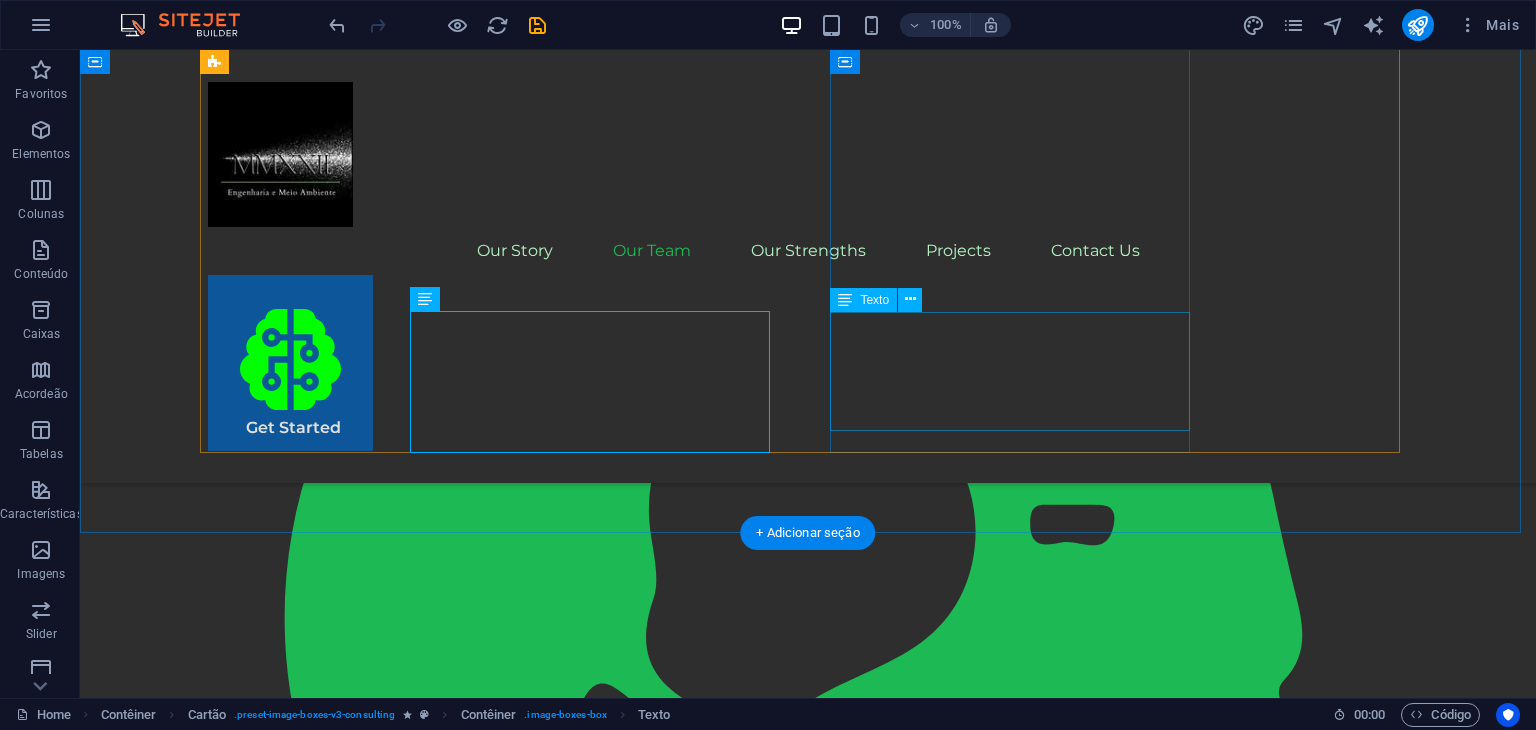 click on "Our Strategy Consultant crafts innovative plans and strategy to drive growth and profitability for clients world wide." at bounding box center (388, 3322) 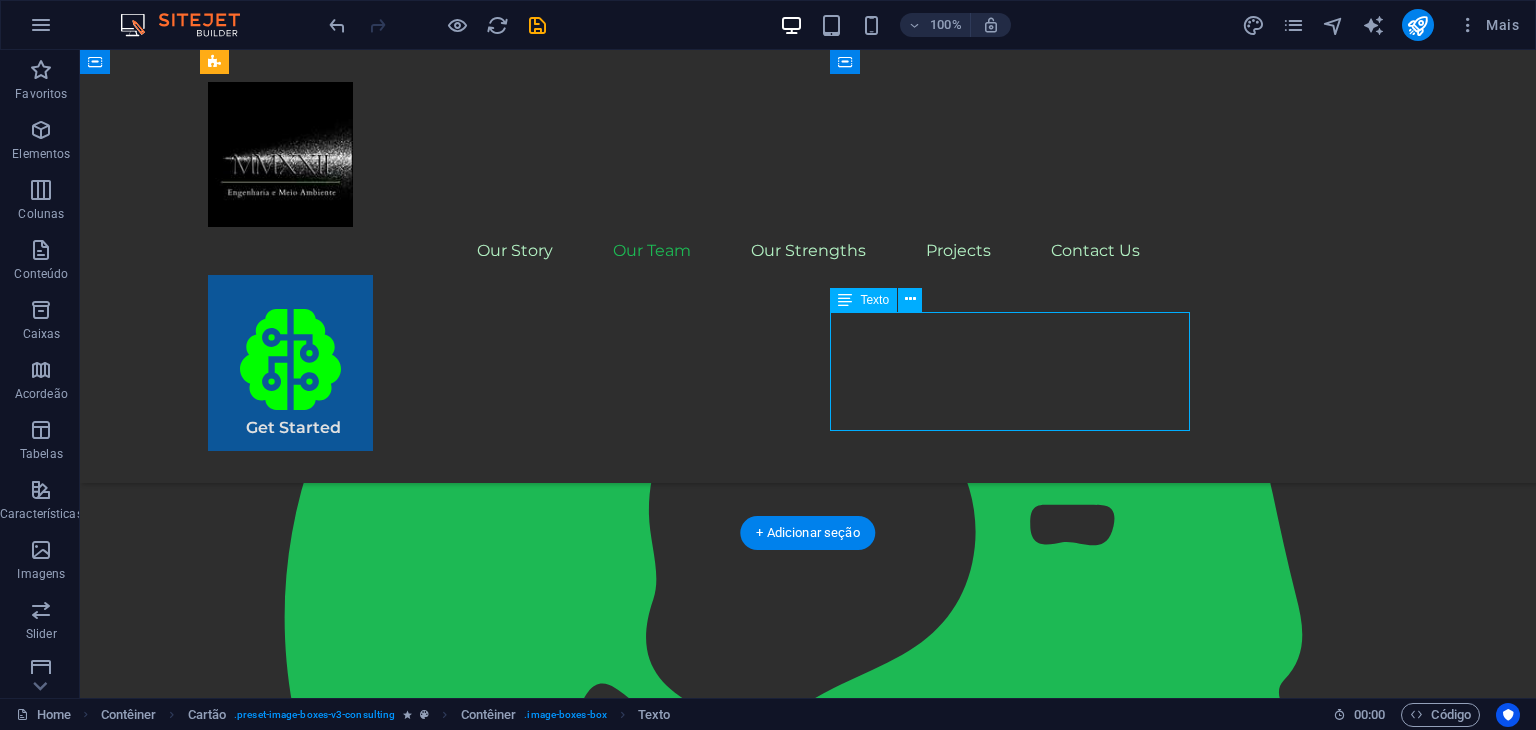 click on "Our Strategy Consultant crafts innovative plans and strategy to drive growth and profitability for clients world wide." at bounding box center [388, 3322] 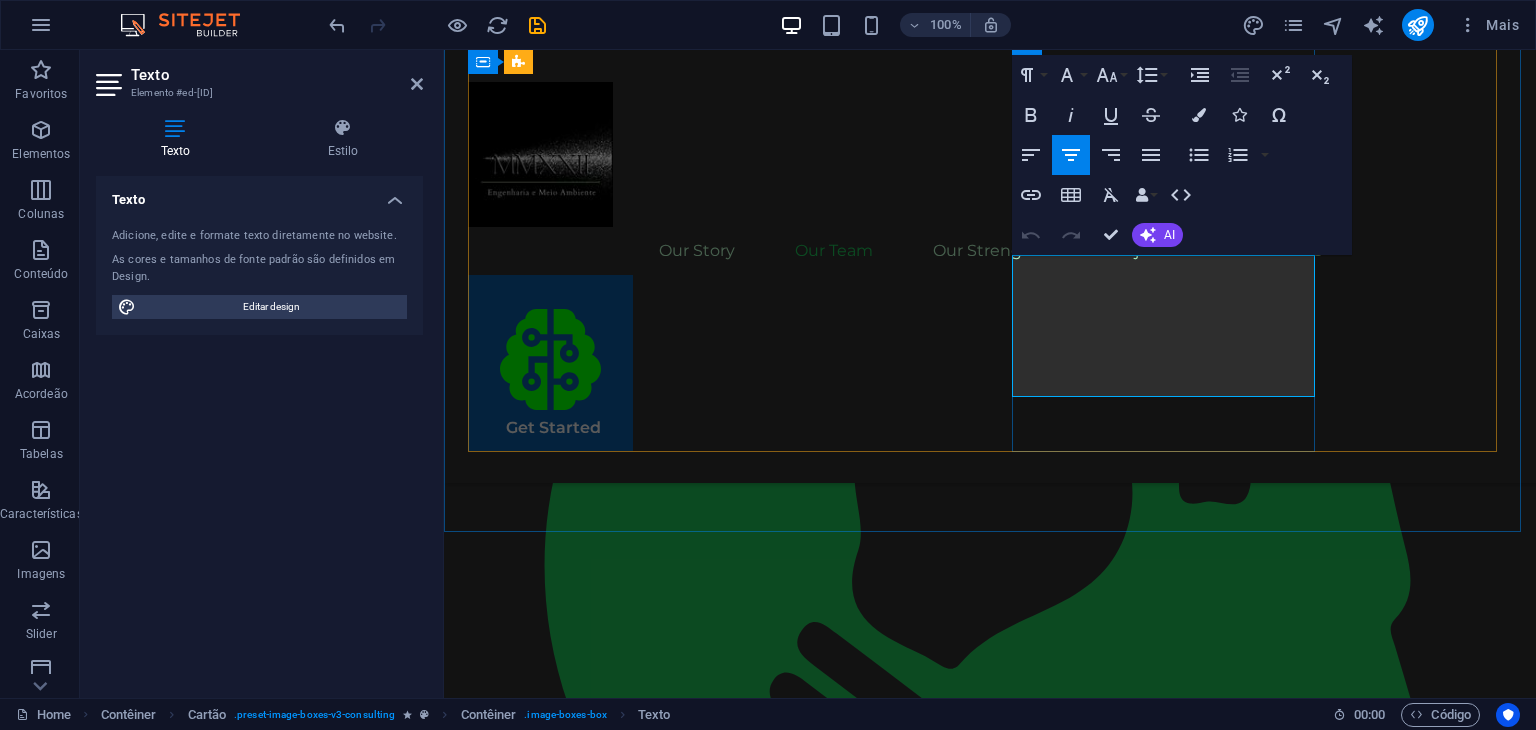 click on "Our Strategy Consultant crafts innovative plans and strategy to drive growth and profitability for clients world wide." at bounding box center (622, 3071) 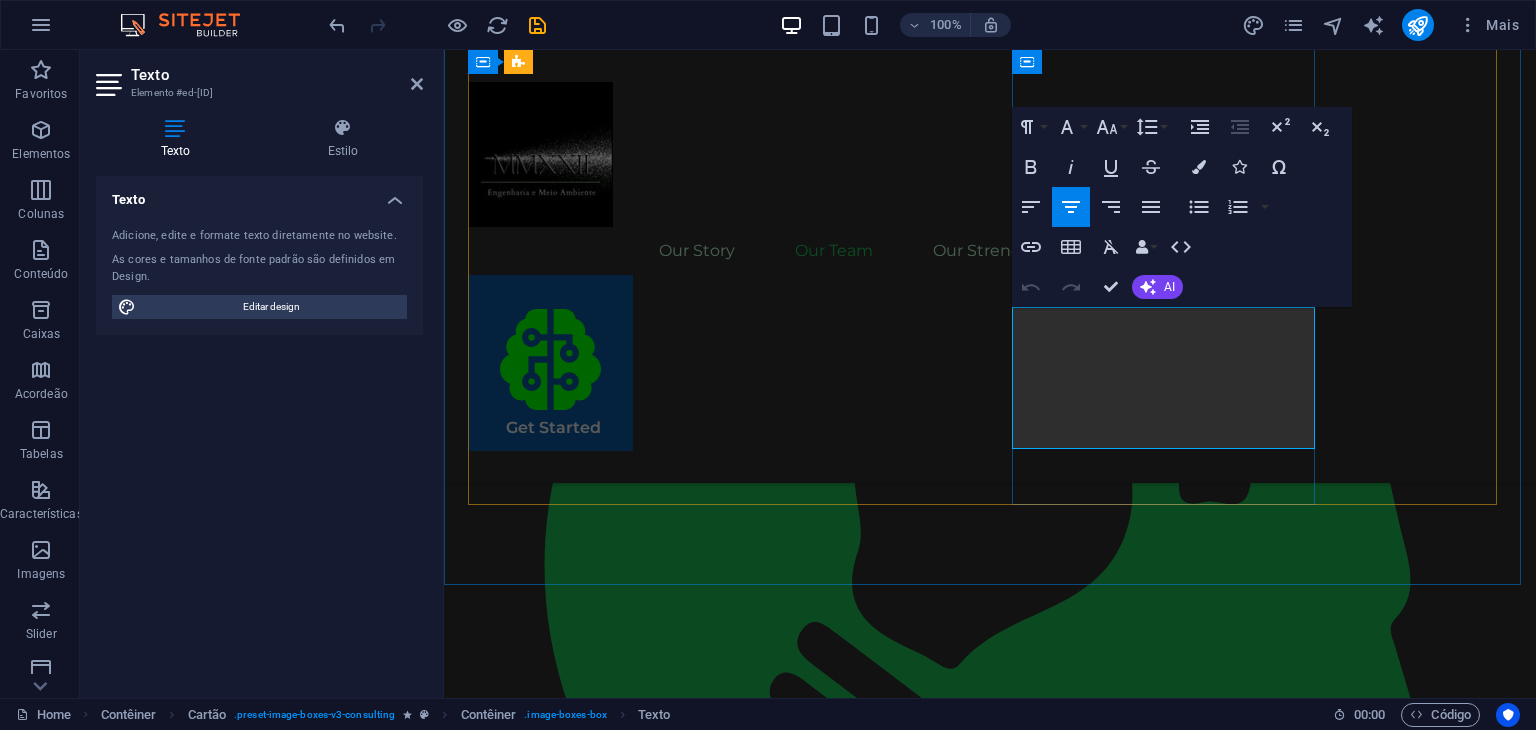 scroll, scrollTop: 2295, scrollLeft: 0, axis: vertical 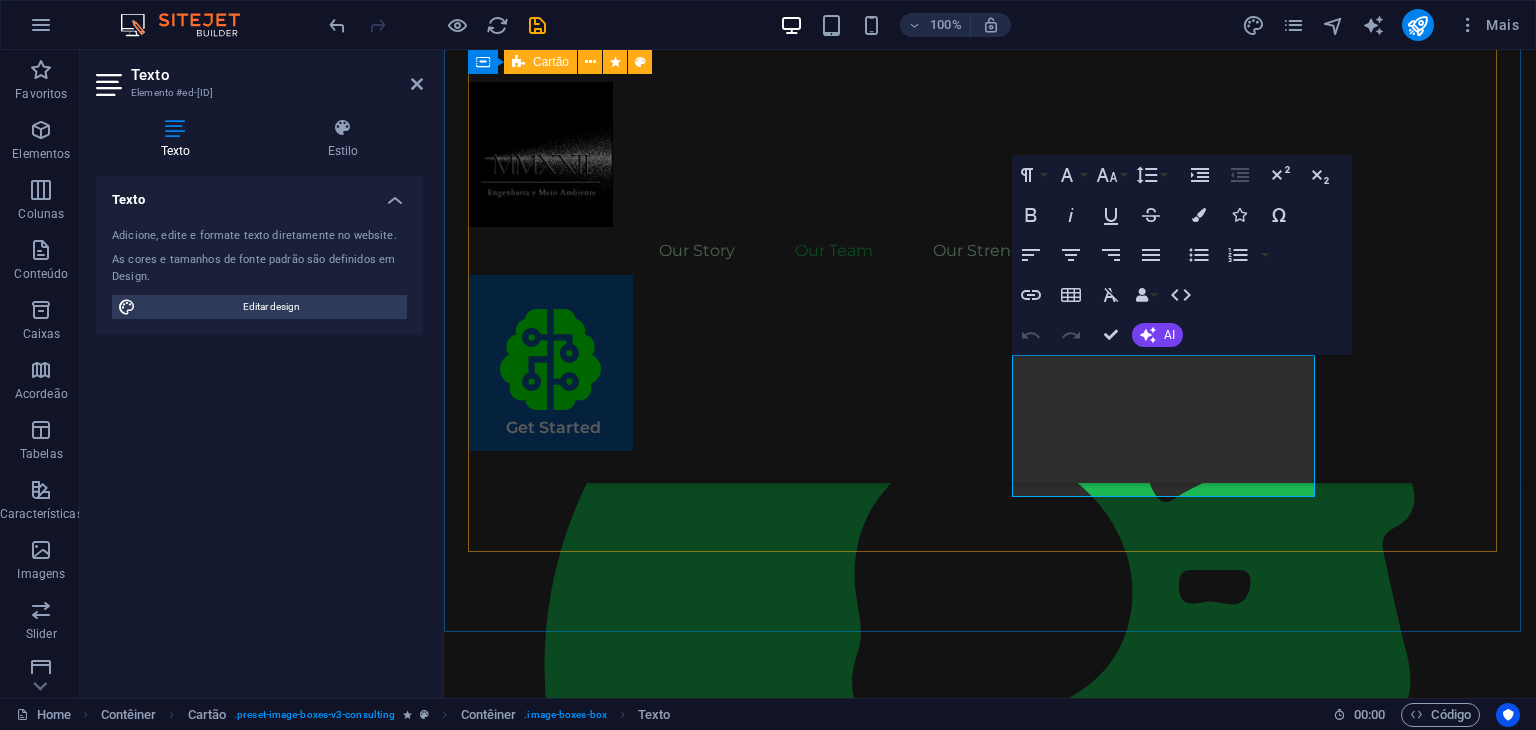 click on "[FIRST] [LAST] [TITLE] As Co-Owner and Full Stack Developer, I specialize in building sustainable digital solutions, integrating technology and strategy to deliver impactful systems. [FIRST] [LAST] [TITLE] Our Strategy Consultant crafts innovative plans and strategy to drive growth and profitability for clients world wide." at bounding box center (990, 2661) 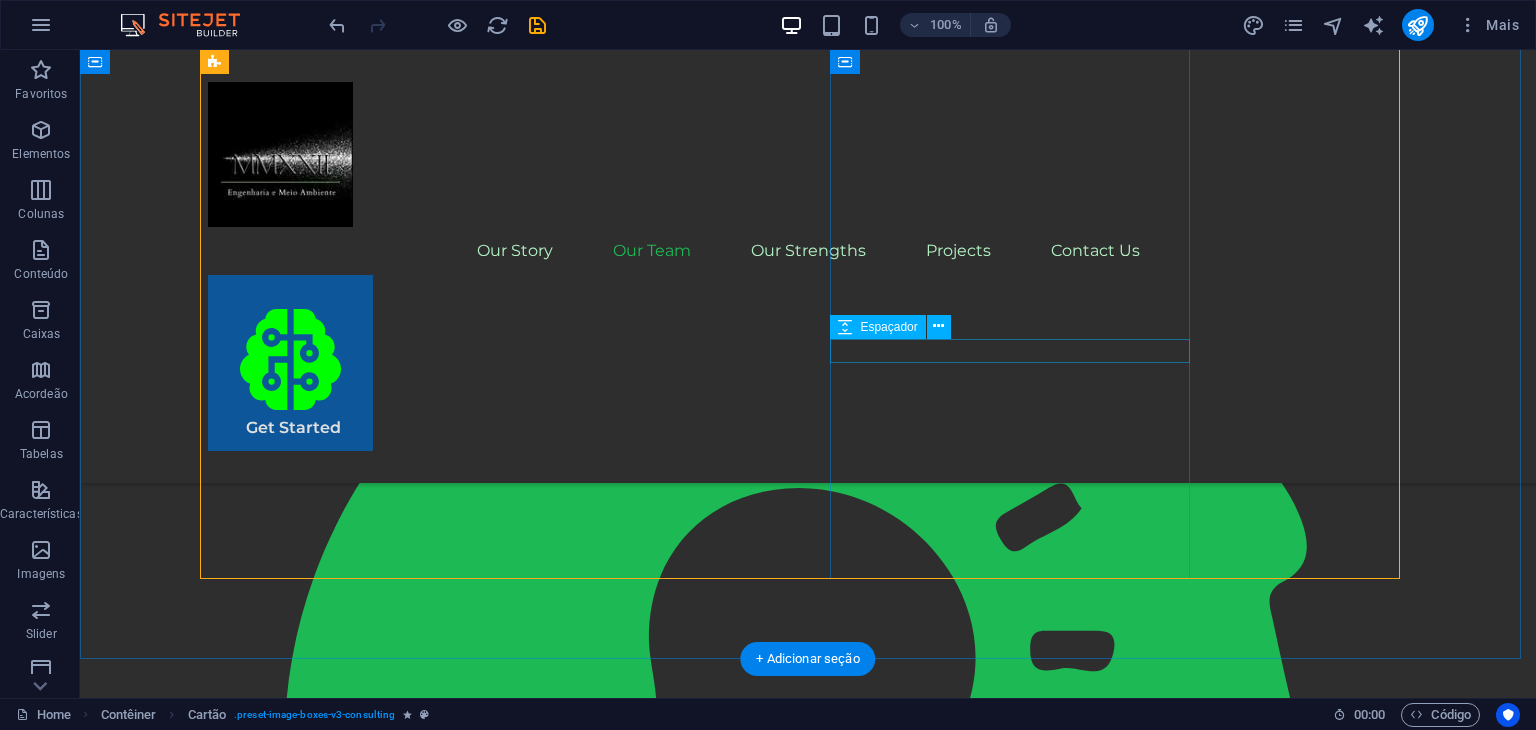 scroll, scrollTop: 2252, scrollLeft: 0, axis: vertical 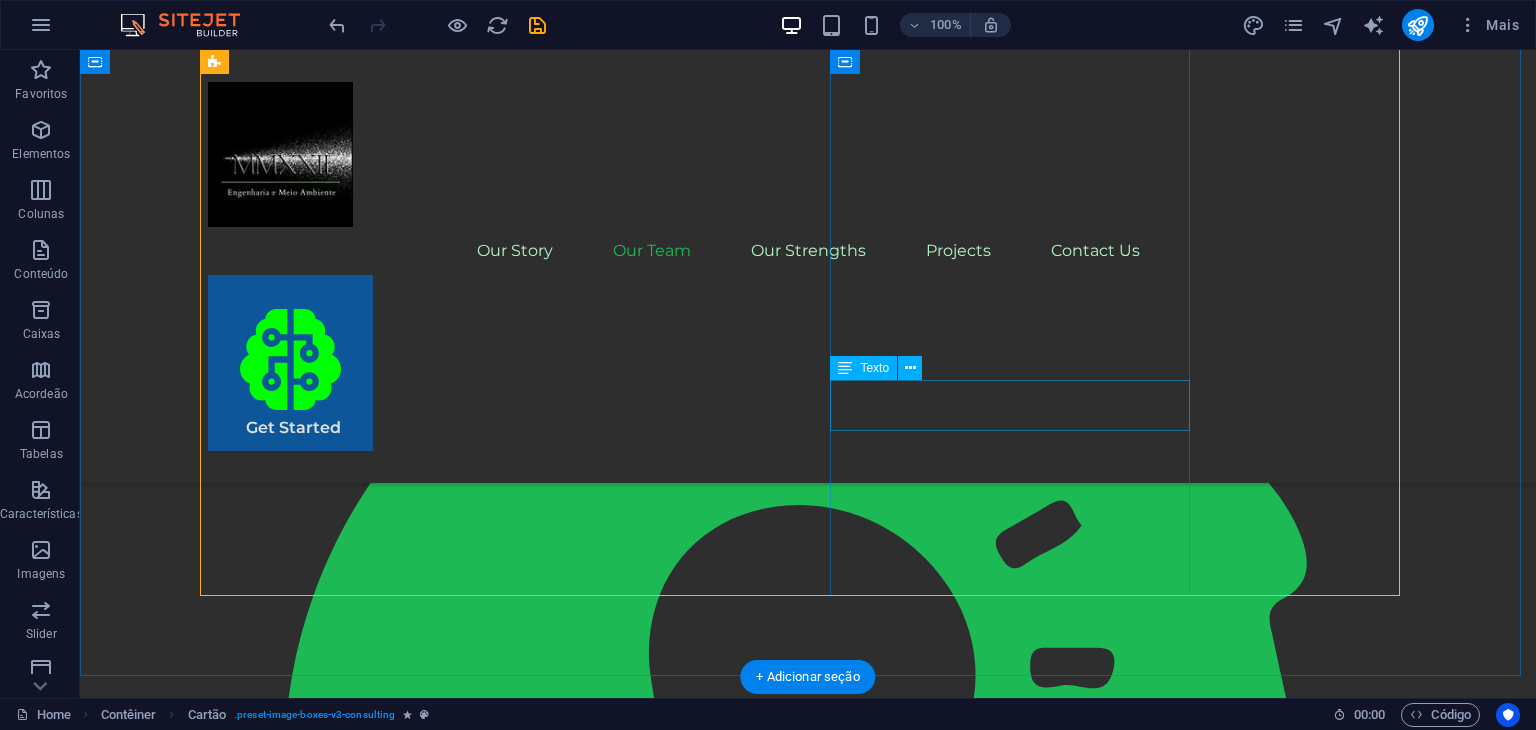 click on "Co-Owner/Environmental Engineer" at bounding box center [388, 3355] 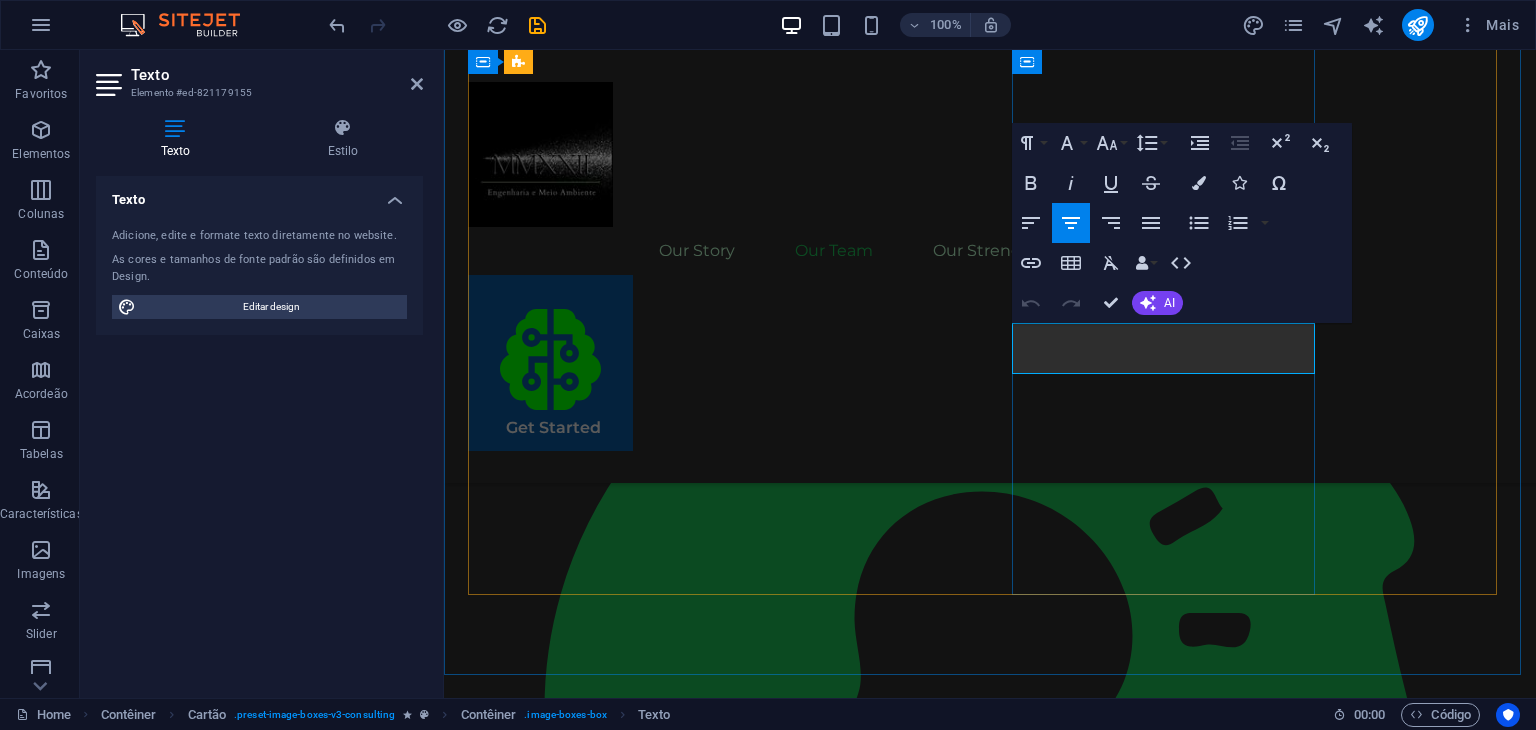 drag, startPoint x: 1221, startPoint y: 361, endPoint x: 1149, endPoint y: 329, distance: 78.79086 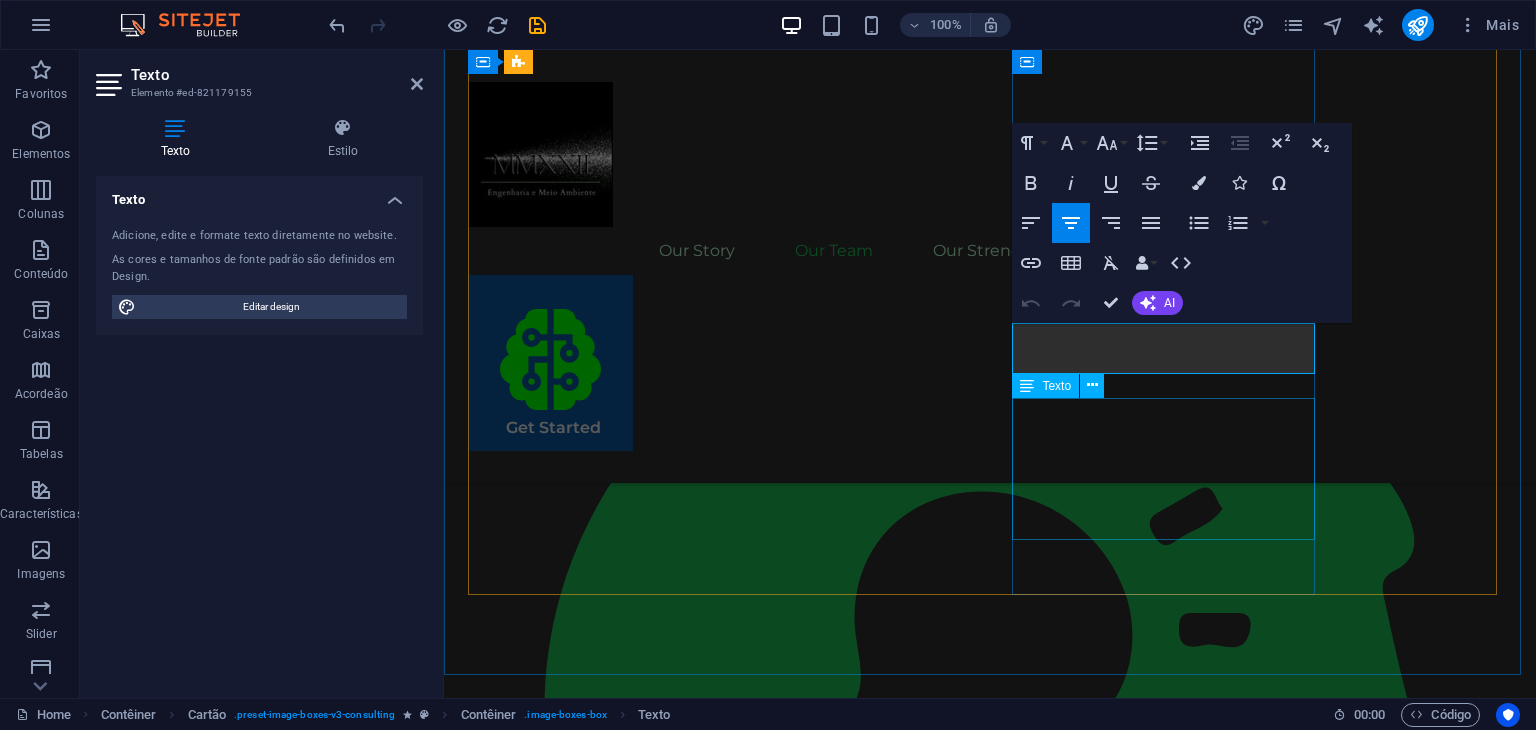 click on "Our Strategy Consultant crafts innovative plans and strategy to drive growth and profitability for clients world wide." at bounding box center (622, 3229) 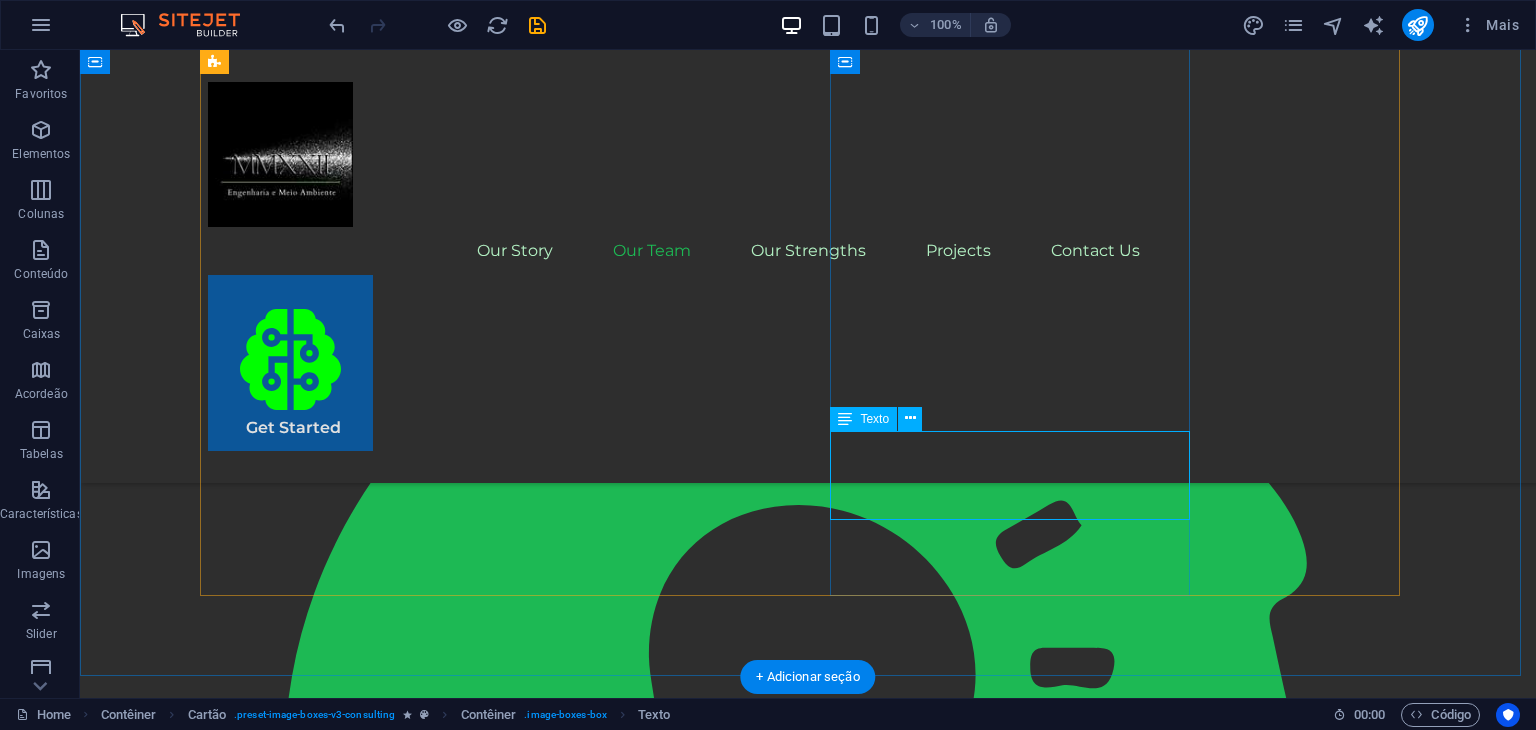 click on "Our Strategy Consultant crafts innovative plans and strategy to drive growth and profitability for clients world wide." at bounding box center [388, 3426] 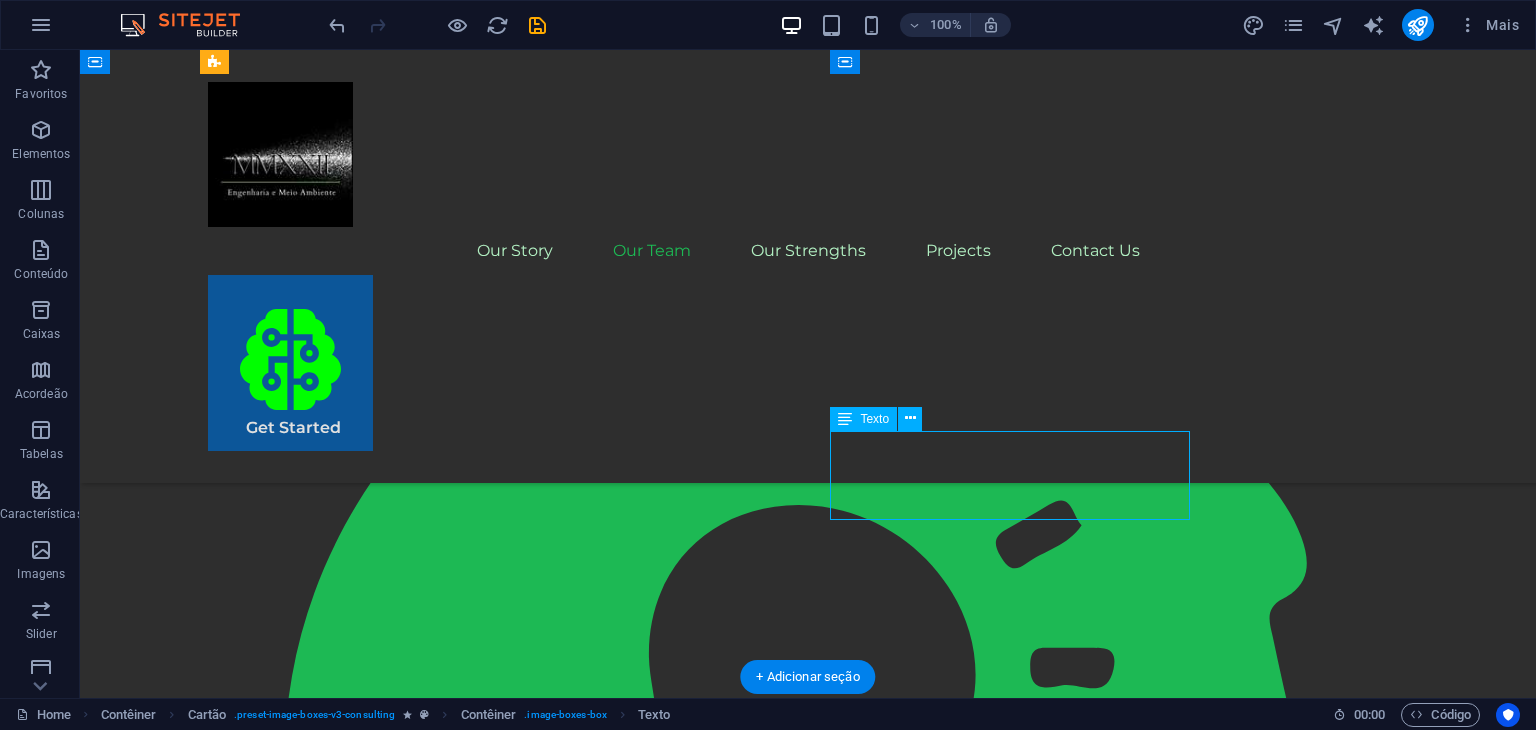 click on "Our Strategy Consultant crafts innovative plans and strategy to drive growth and profitability for clients world wide." at bounding box center [388, 3426] 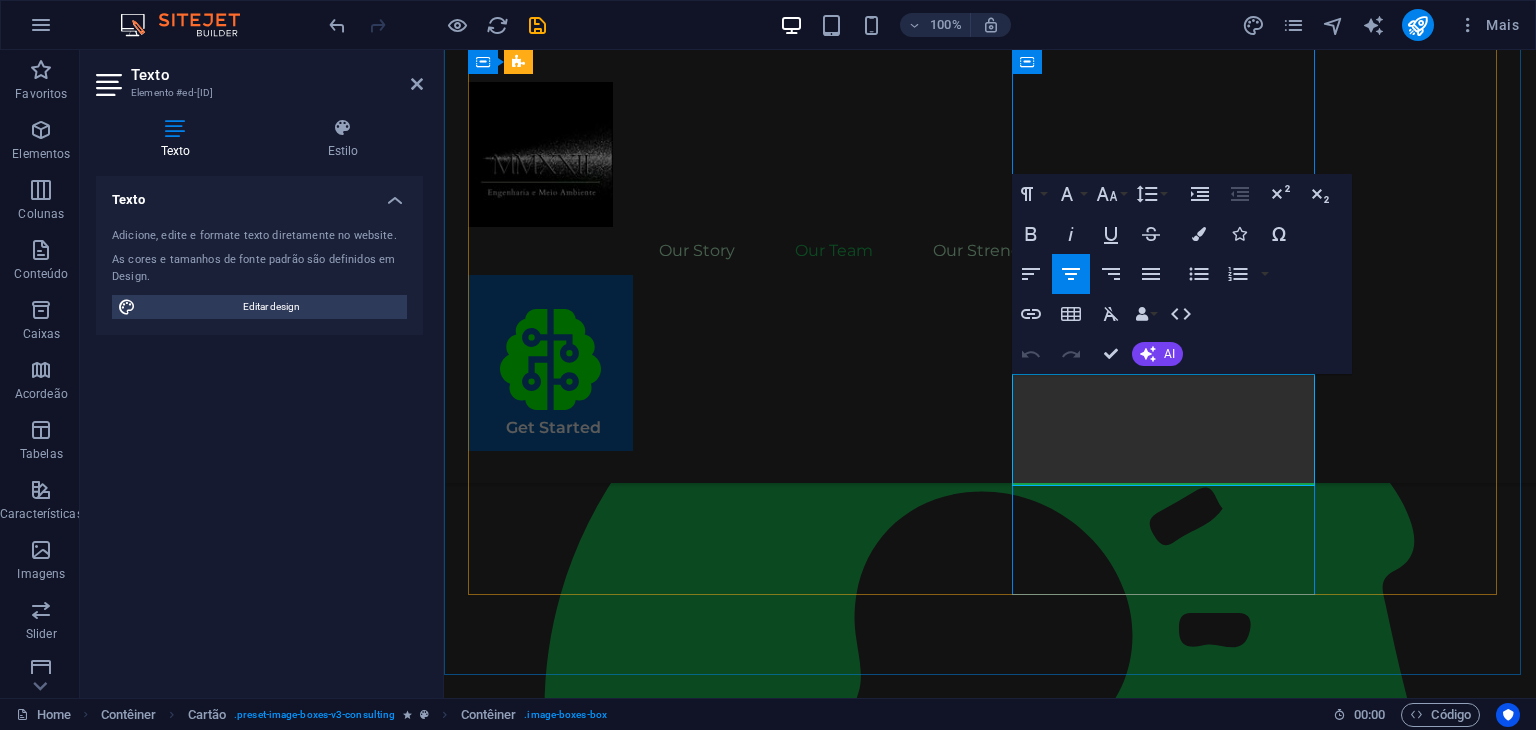 scroll, scrollTop: 2308, scrollLeft: 0, axis: vertical 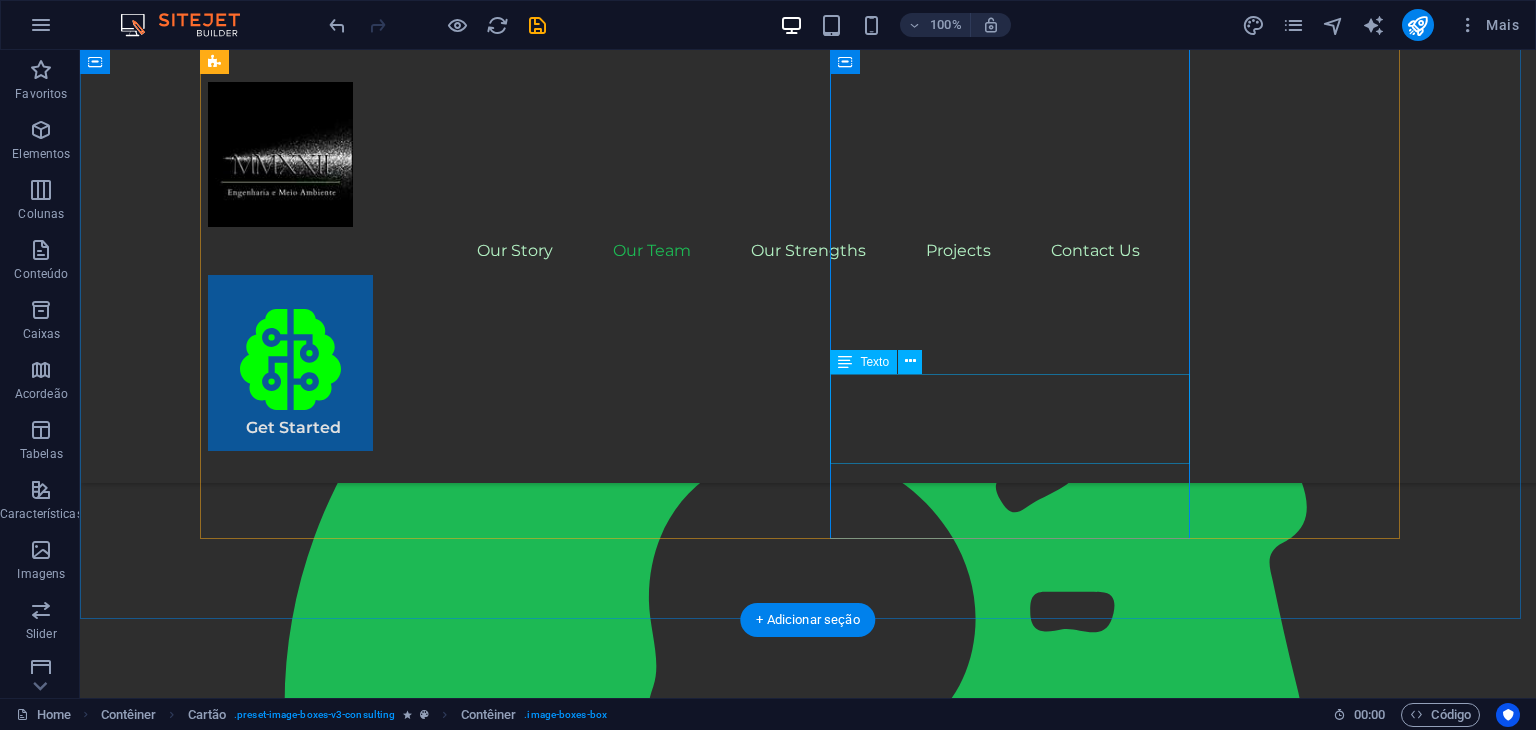 click on "Our Strategy Consultant crafts innovative plans and strategy to drive growth and profitability for clients world wide." at bounding box center [388, 3370] 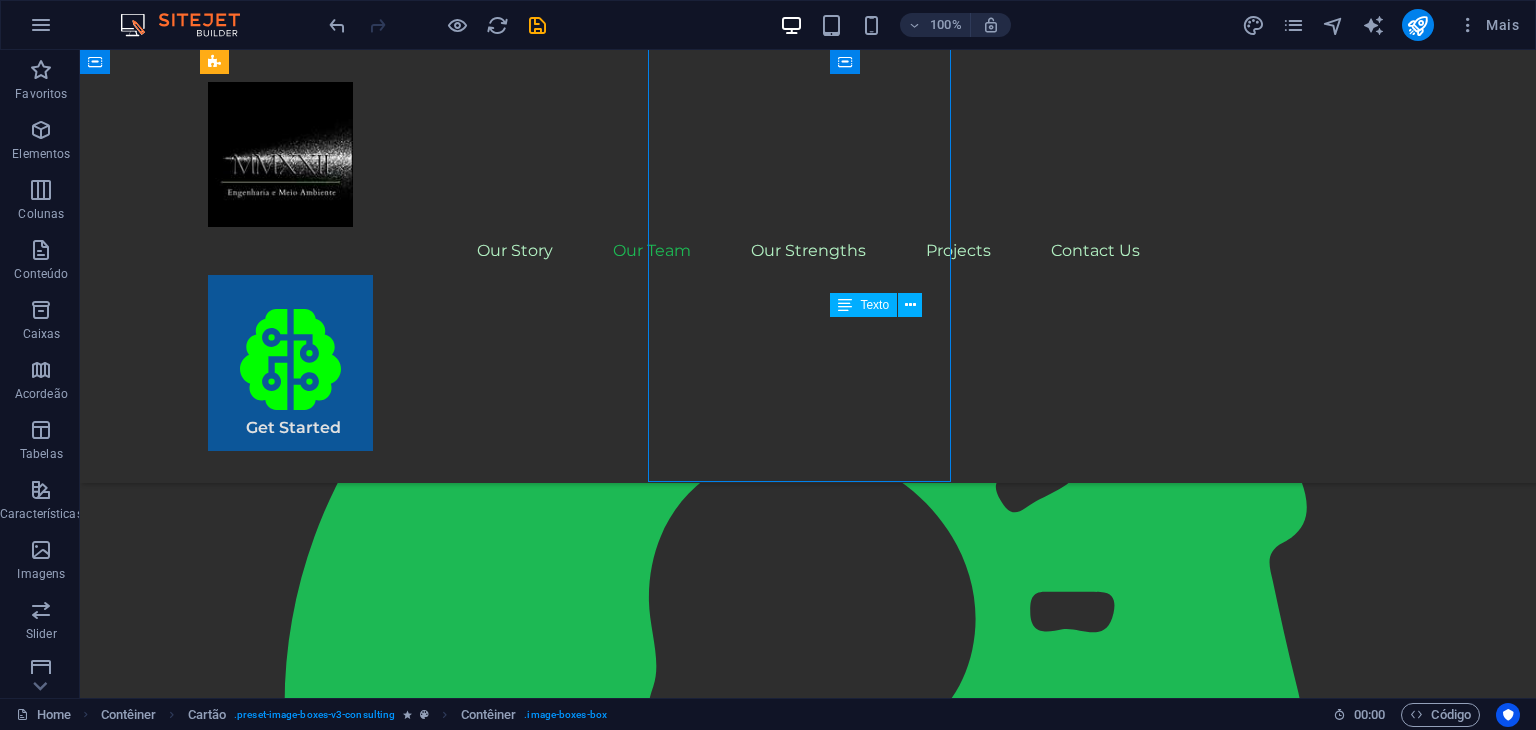 scroll, scrollTop: 2365, scrollLeft: 0, axis: vertical 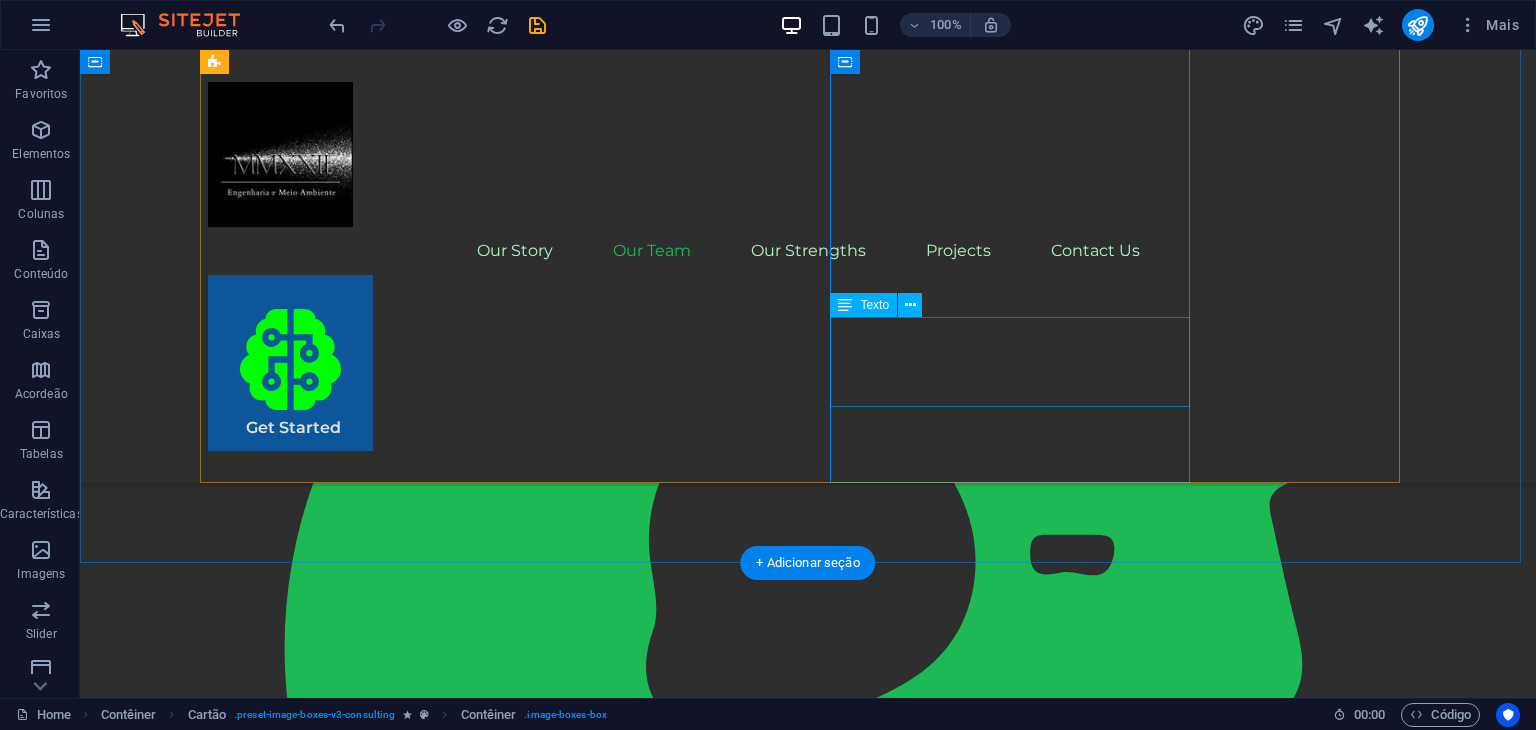 click on "Our Strategy Consultant crafts innovative plans and strategy to drive growth and profitability for clients world wide." at bounding box center (388, 3313) 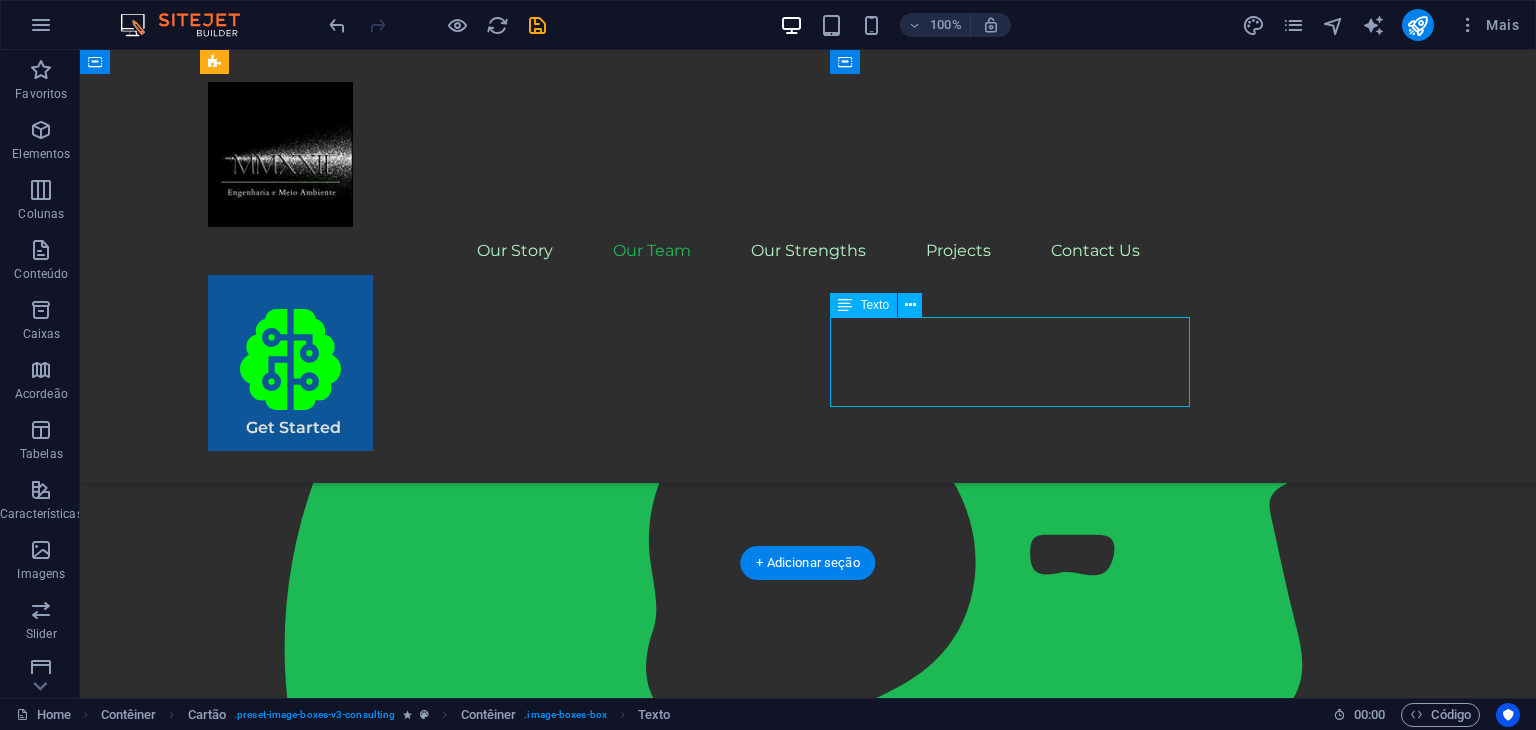 click on "Our Strategy Consultant crafts innovative plans and strategy to drive growth and profitability for clients world wide." at bounding box center [388, 3313] 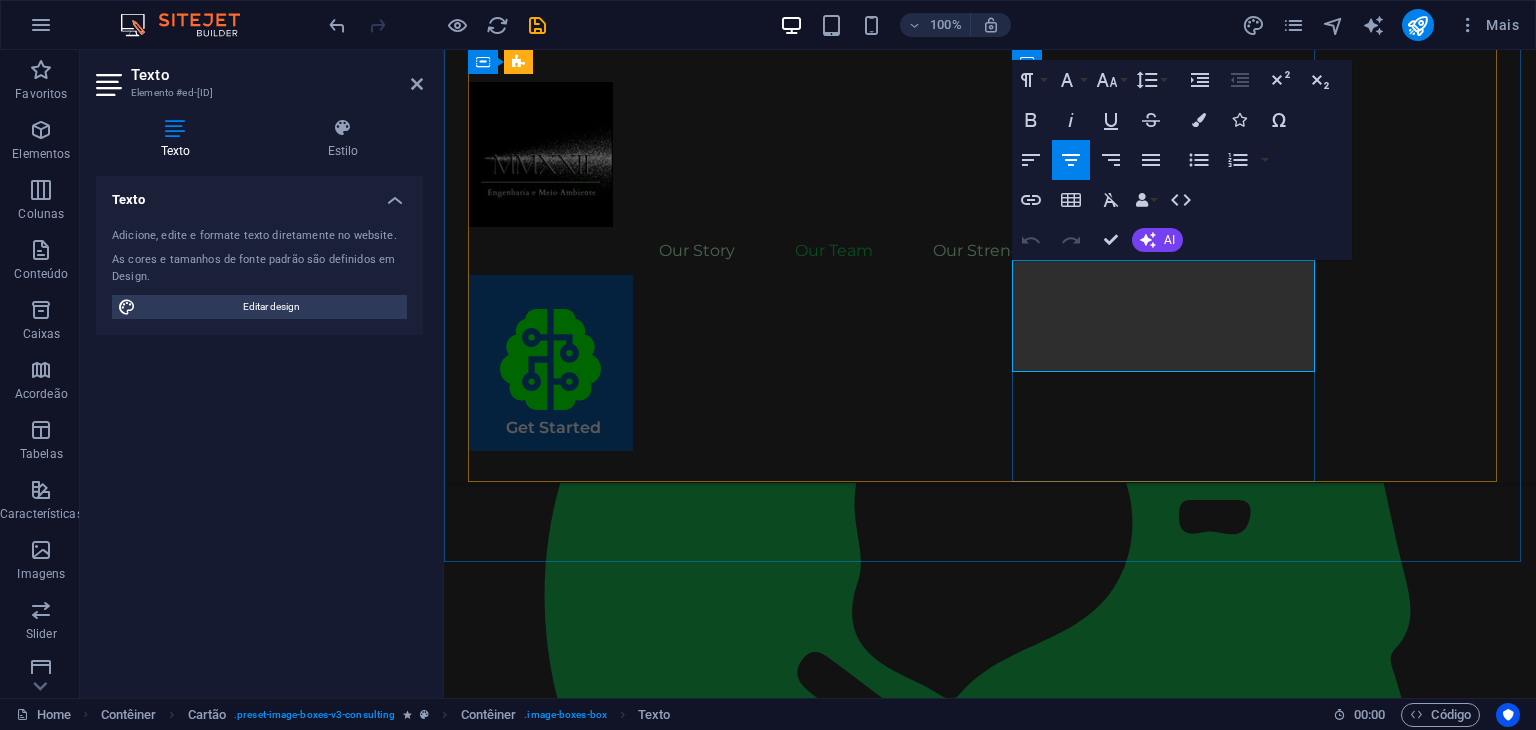drag, startPoint x: 1218, startPoint y: 357, endPoint x: 1042, endPoint y: 275, distance: 194.16487 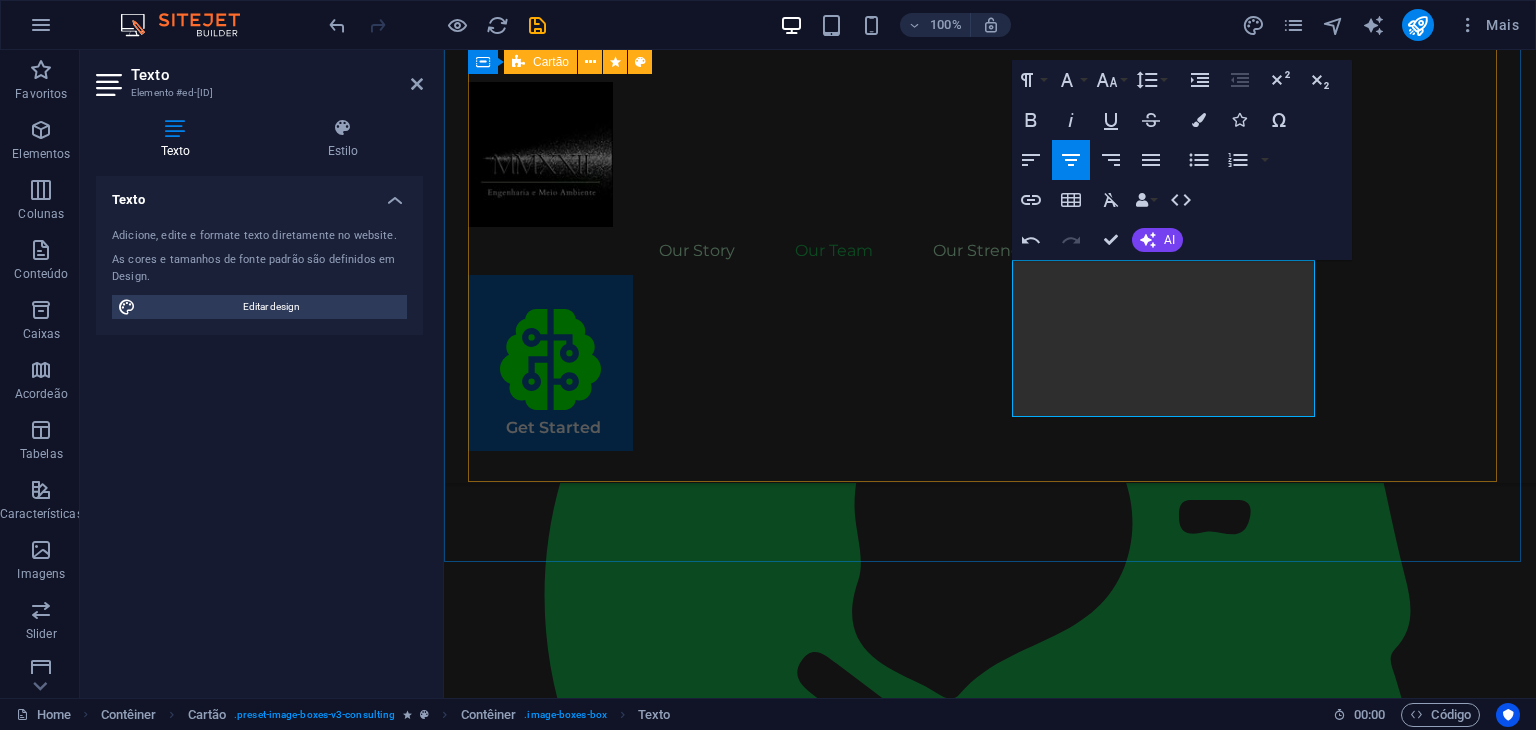 drag, startPoint x: 1079, startPoint y: 271, endPoint x: 1355, endPoint y: 402, distance: 305.51105 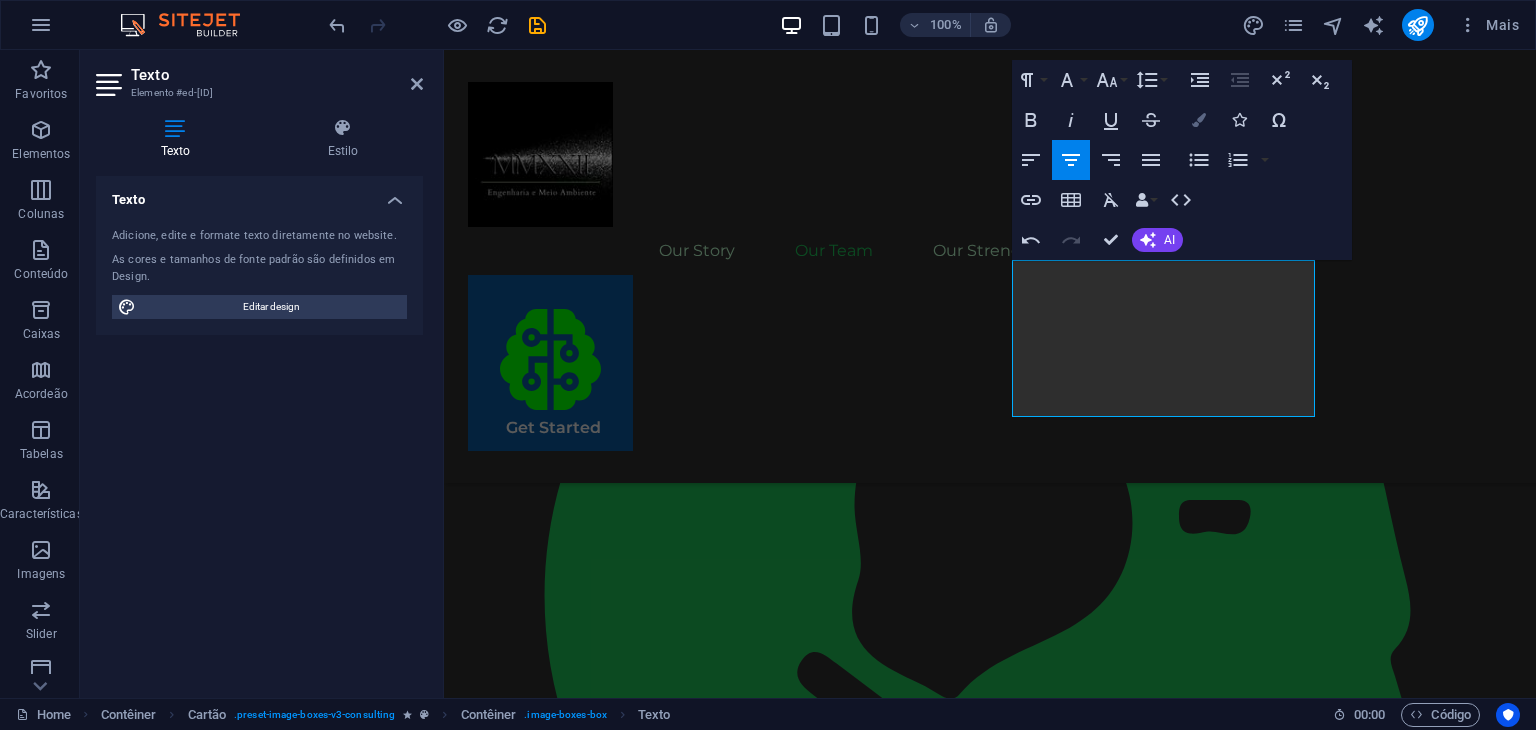 click on "Colors" at bounding box center (1199, 120) 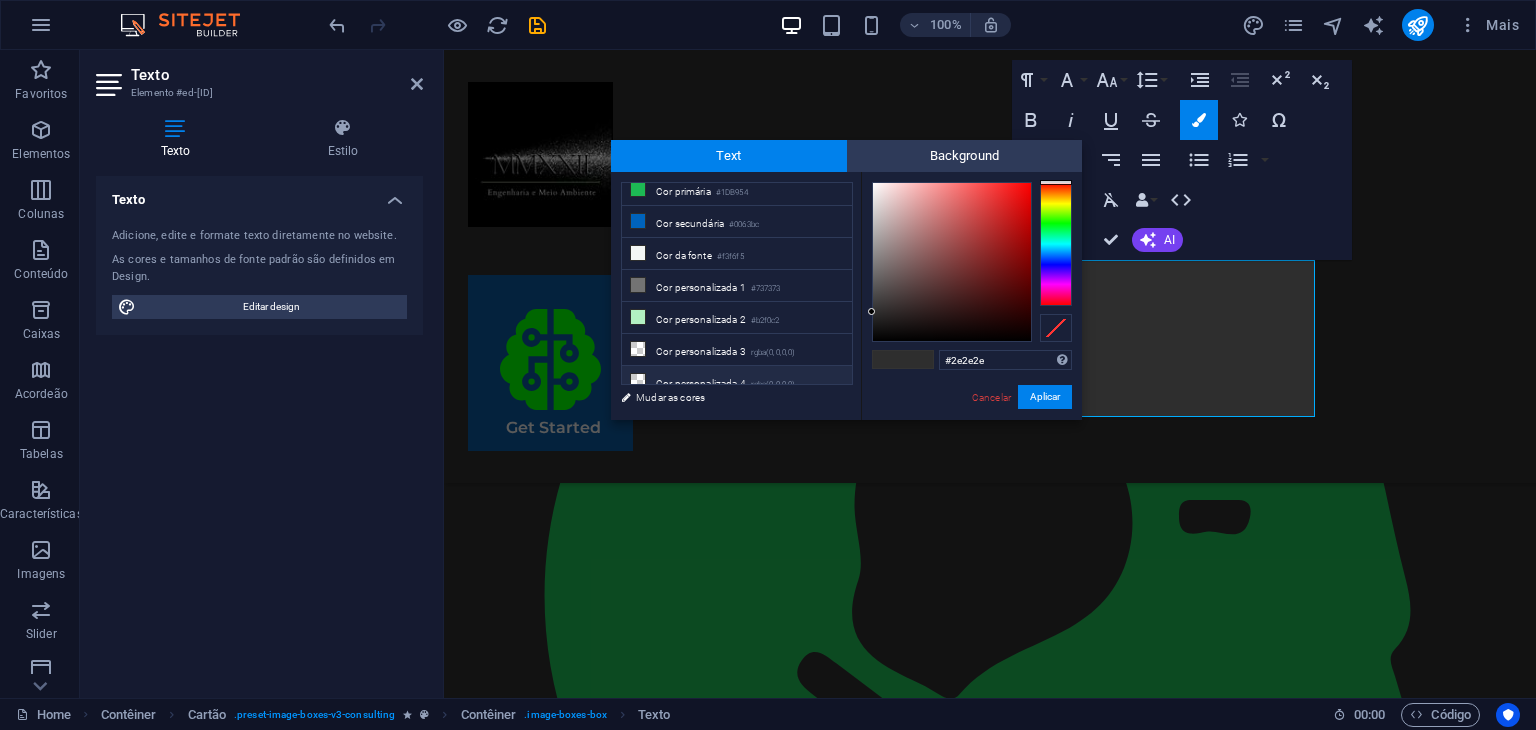 scroll, scrollTop: 0, scrollLeft: 0, axis: both 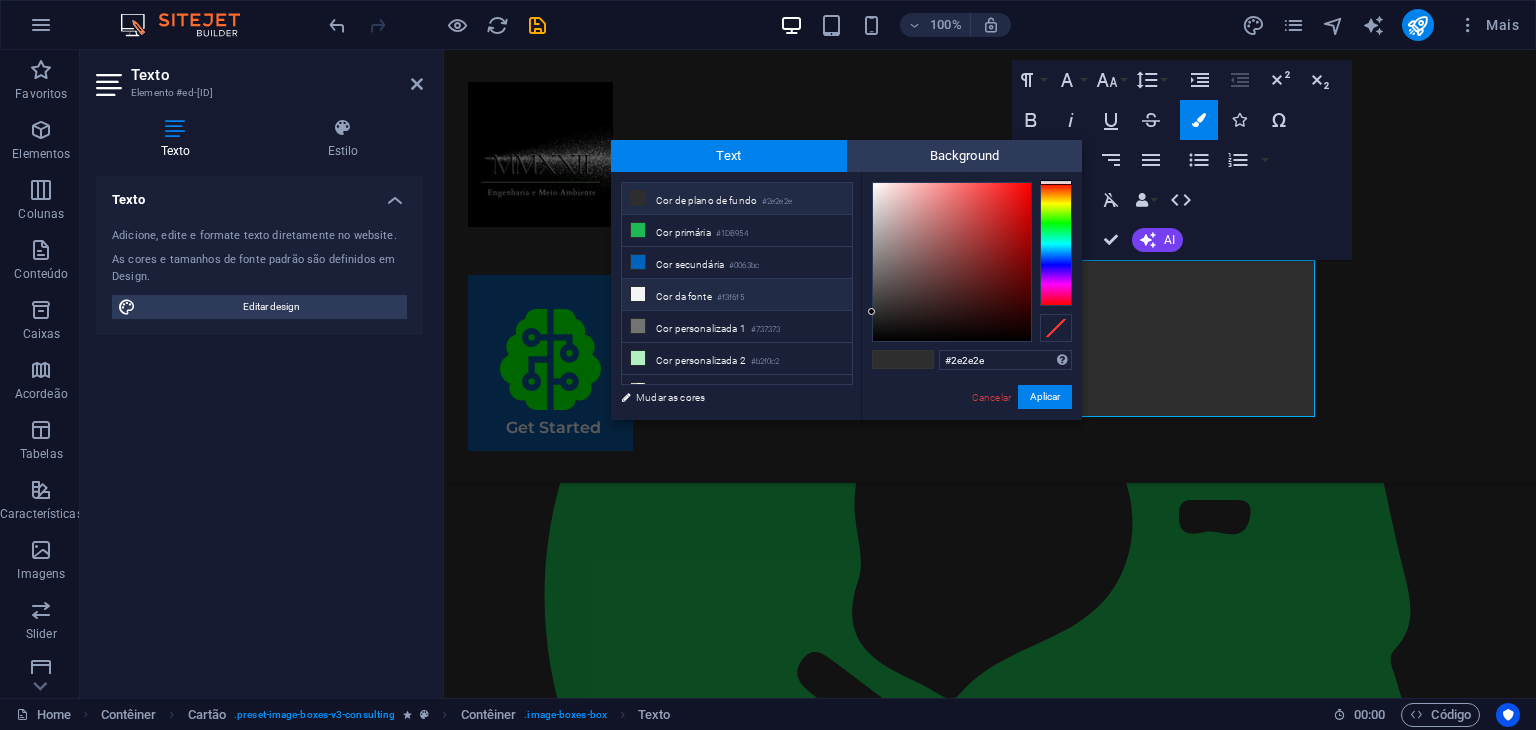 click on "Cor da fonte
#f3f6f5" at bounding box center [737, 295] 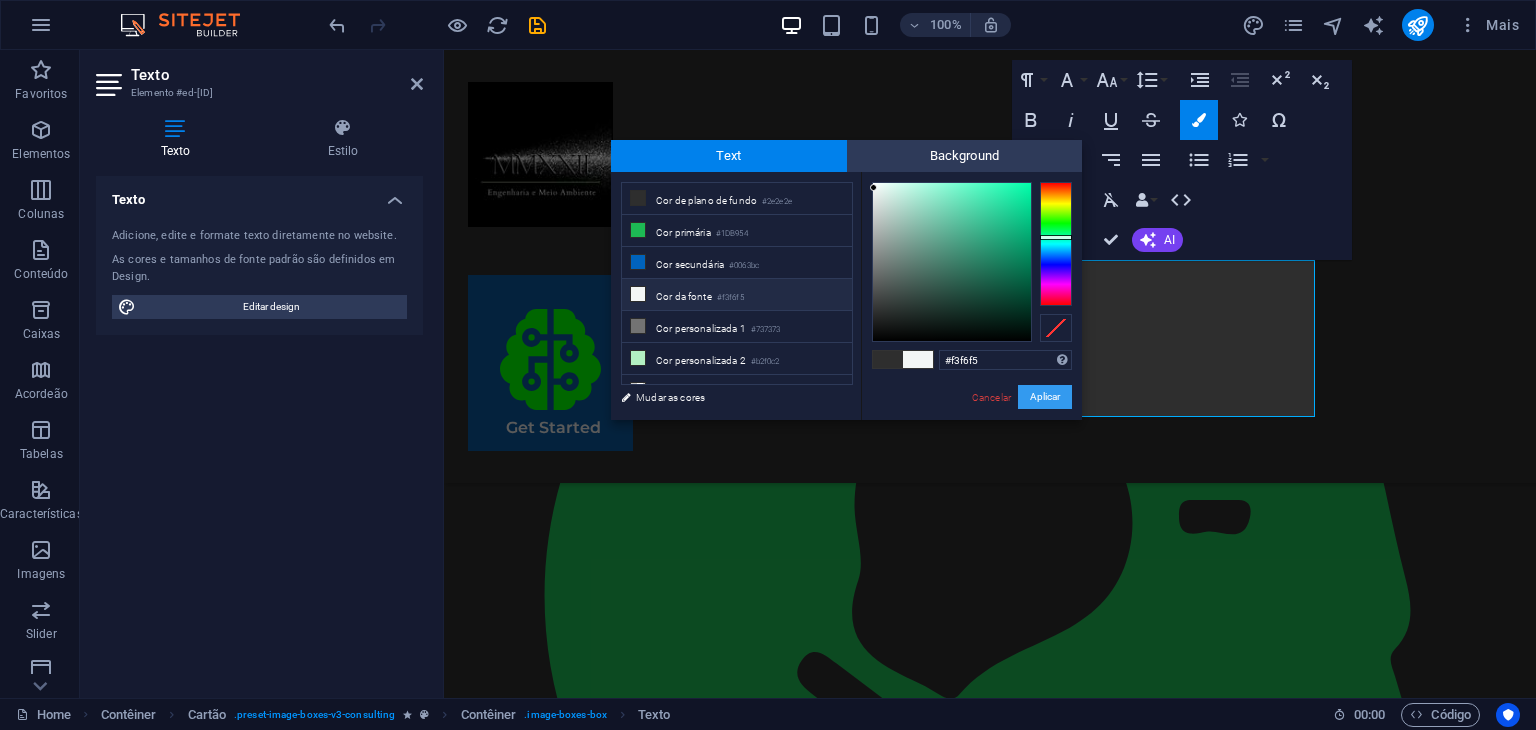 click on "Aplicar" at bounding box center [1045, 397] 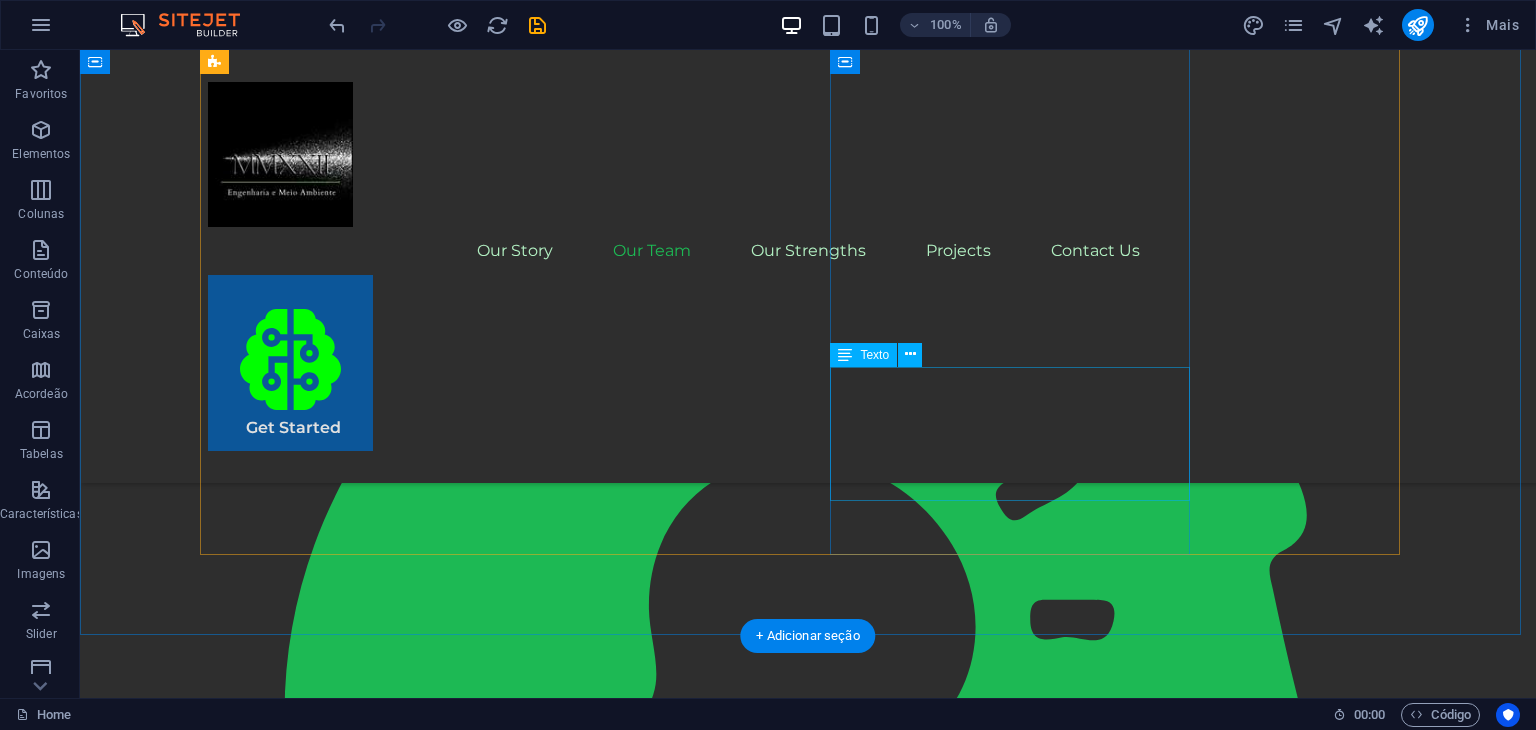scroll, scrollTop: 2322, scrollLeft: 0, axis: vertical 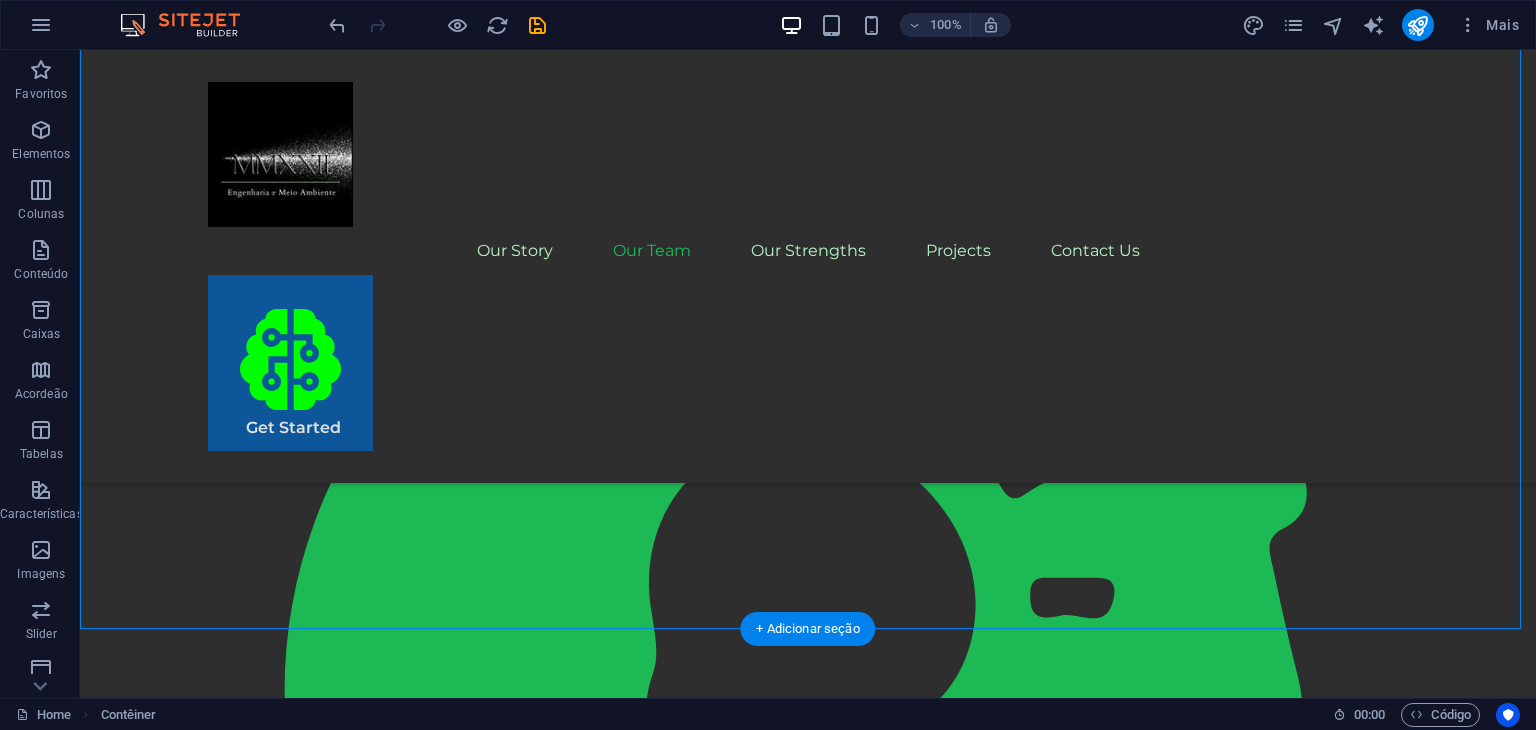 drag, startPoint x: 967, startPoint y: 534, endPoint x: 1015, endPoint y: 348, distance: 192.09373 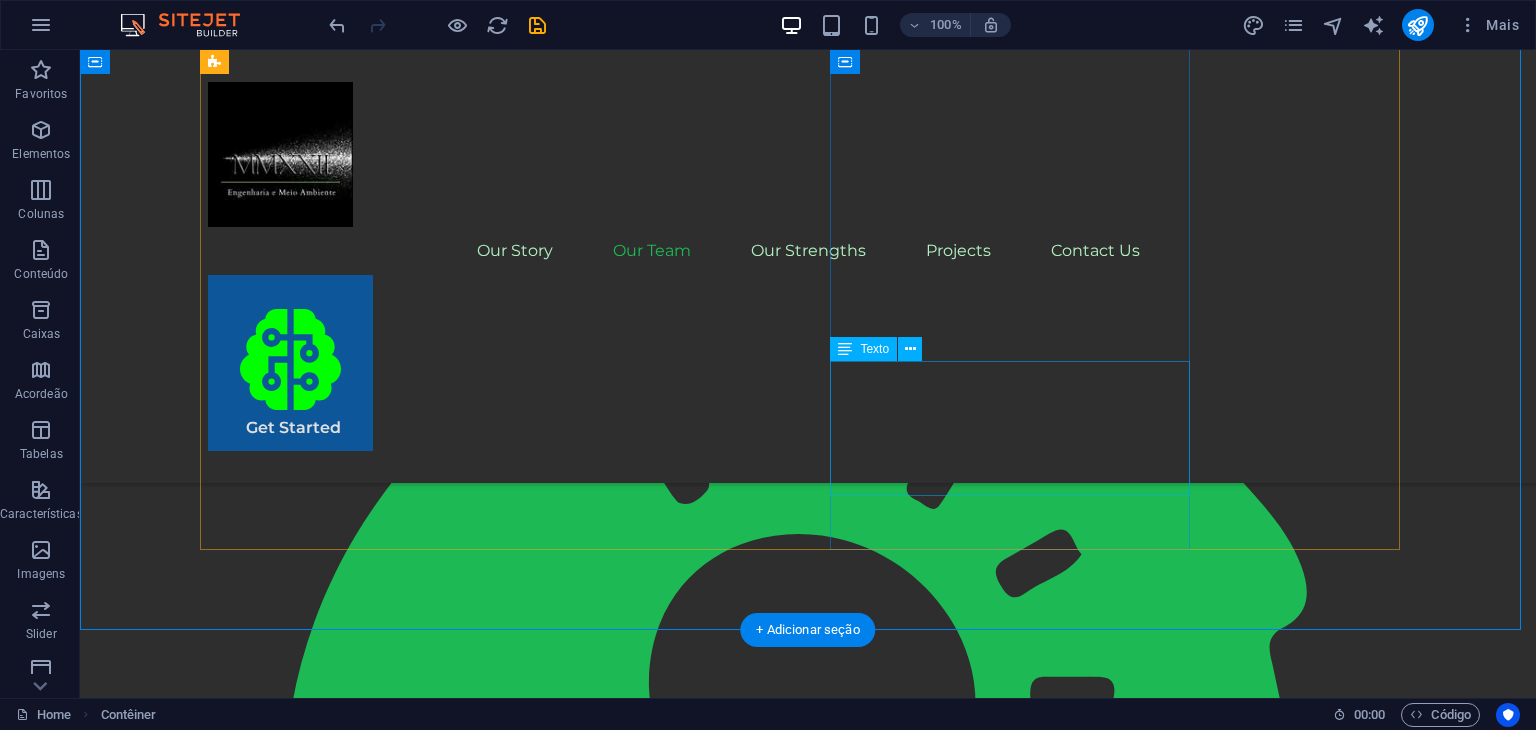 scroll, scrollTop: 2222, scrollLeft: 0, axis: vertical 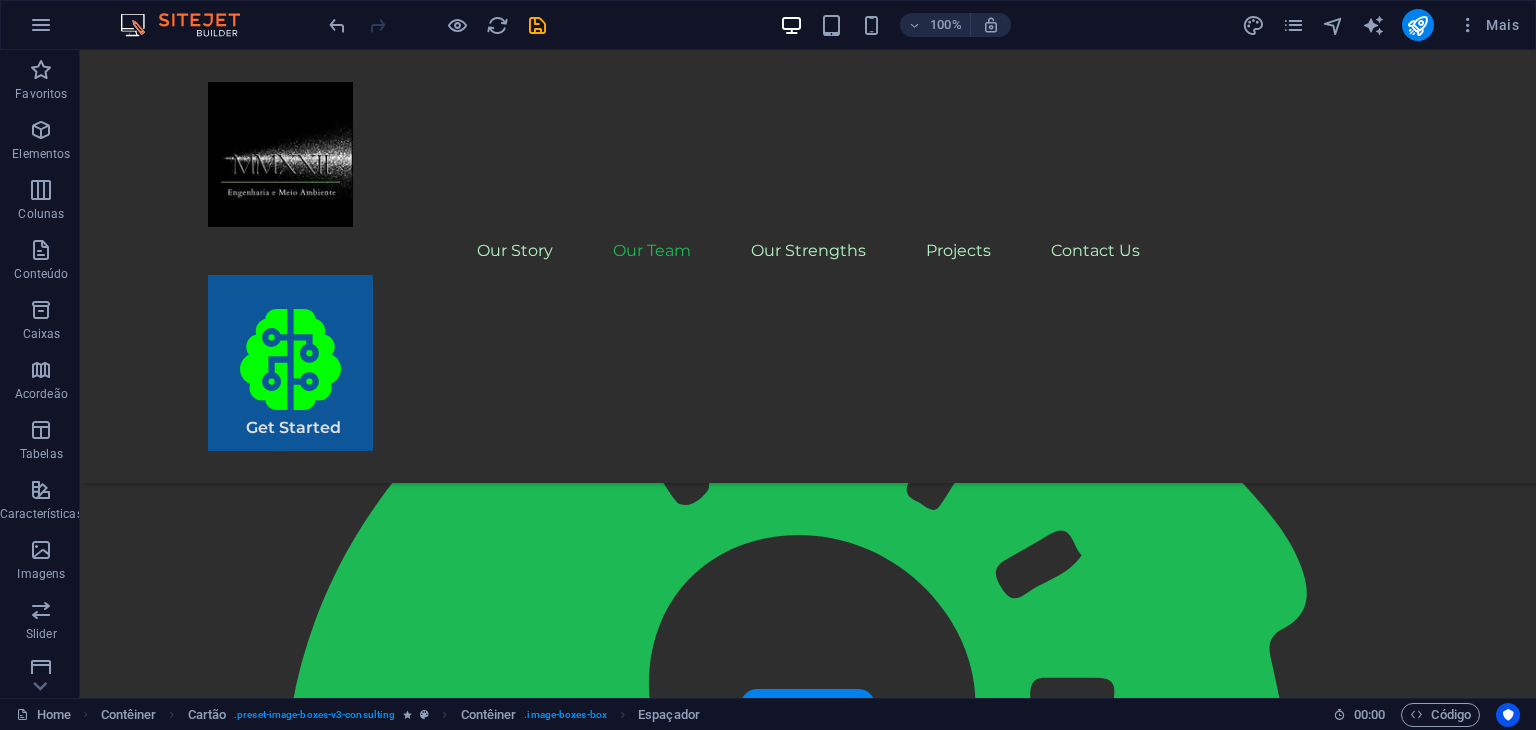 drag, startPoint x: 964, startPoint y: 639, endPoint x: 999, endPoint y: 477, distance: 165.73775 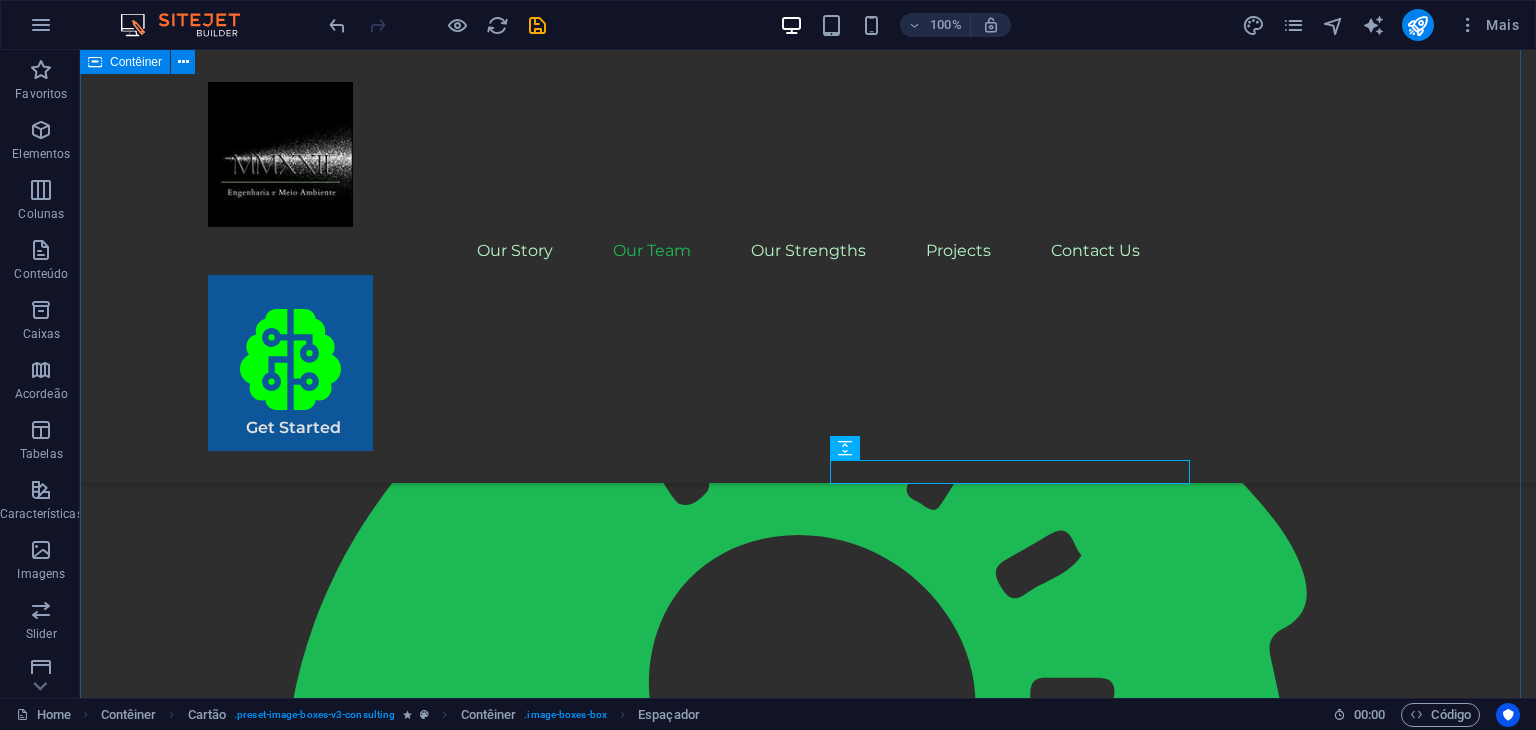 click on "Marco Antônio Porsch Henck de Almeida Co-Owner/Full Stack Software Developer As Co-Owner and Full Stack Developer, I specialize in building sustainable digital solutions, integrating technology and strategy to deliver impactful systems. Sophia Porsch Henck de Almeida Co-Owner/Environmental Engineer As an Environmental Engineer, I specialize in designing and implementing sustainable solutions that promote environmental responsibility, efficiency, and long-term impact." at bounding box center (808, 2855) 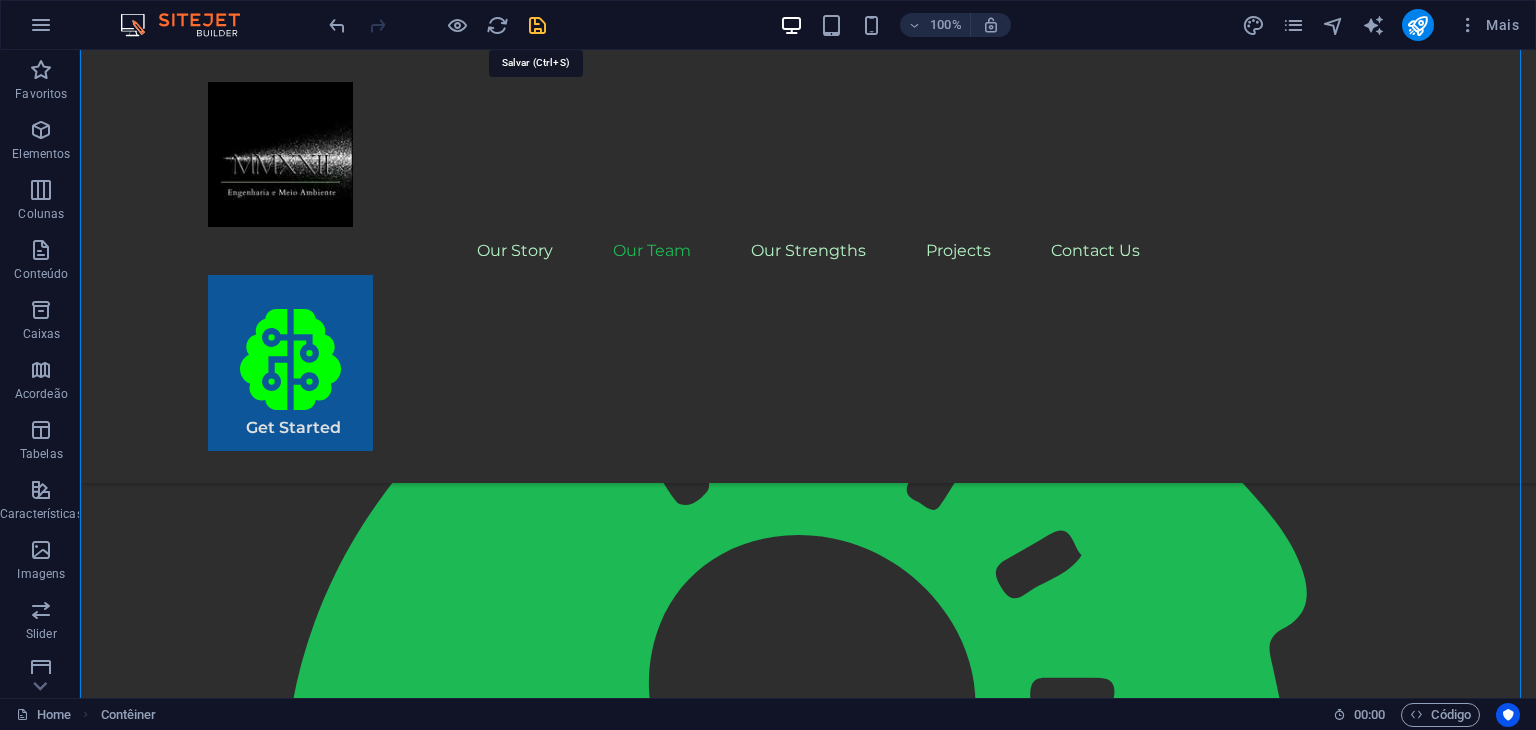 click at bounding box center [537, 25] 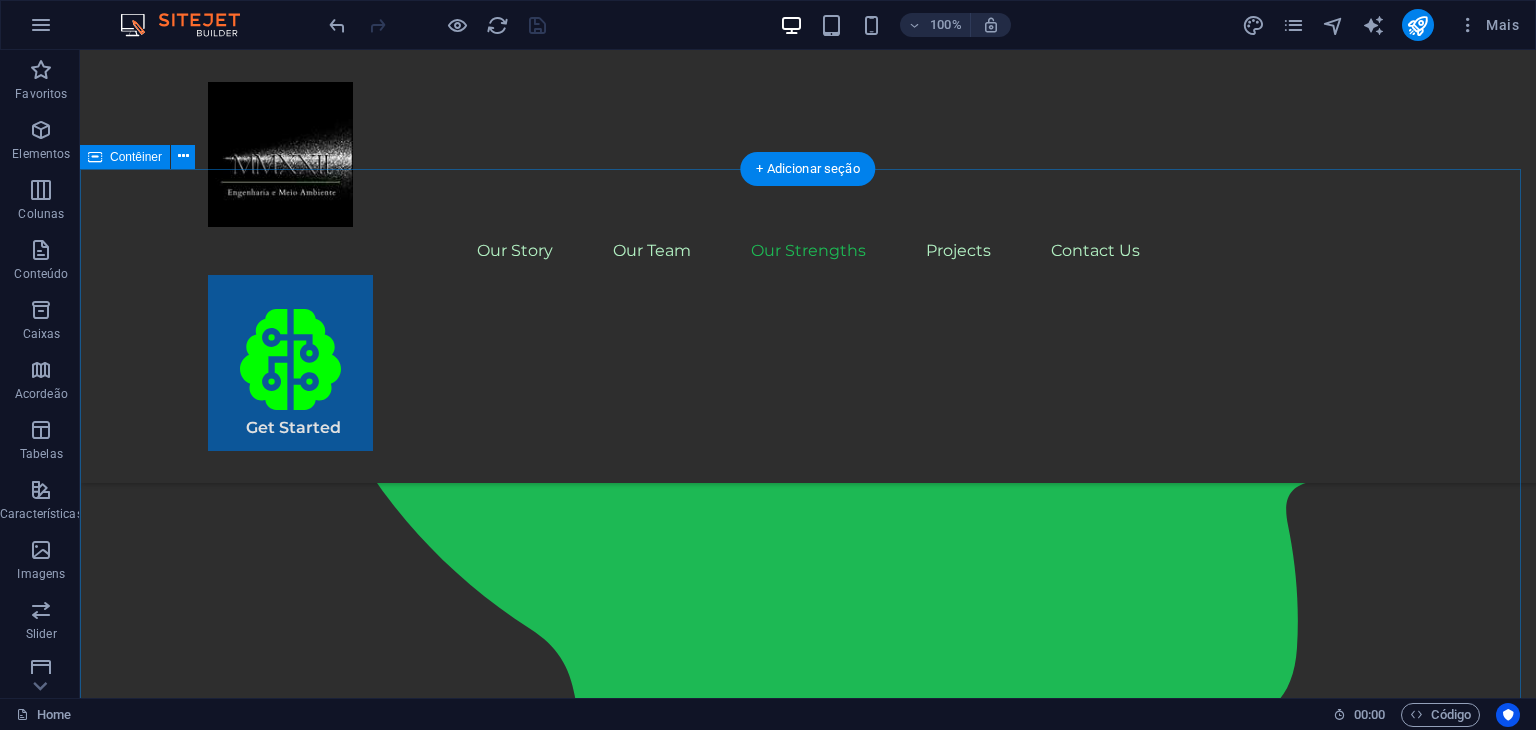 scroll, scrollTop: 2822, scrollLeft: 0, axis: vertical 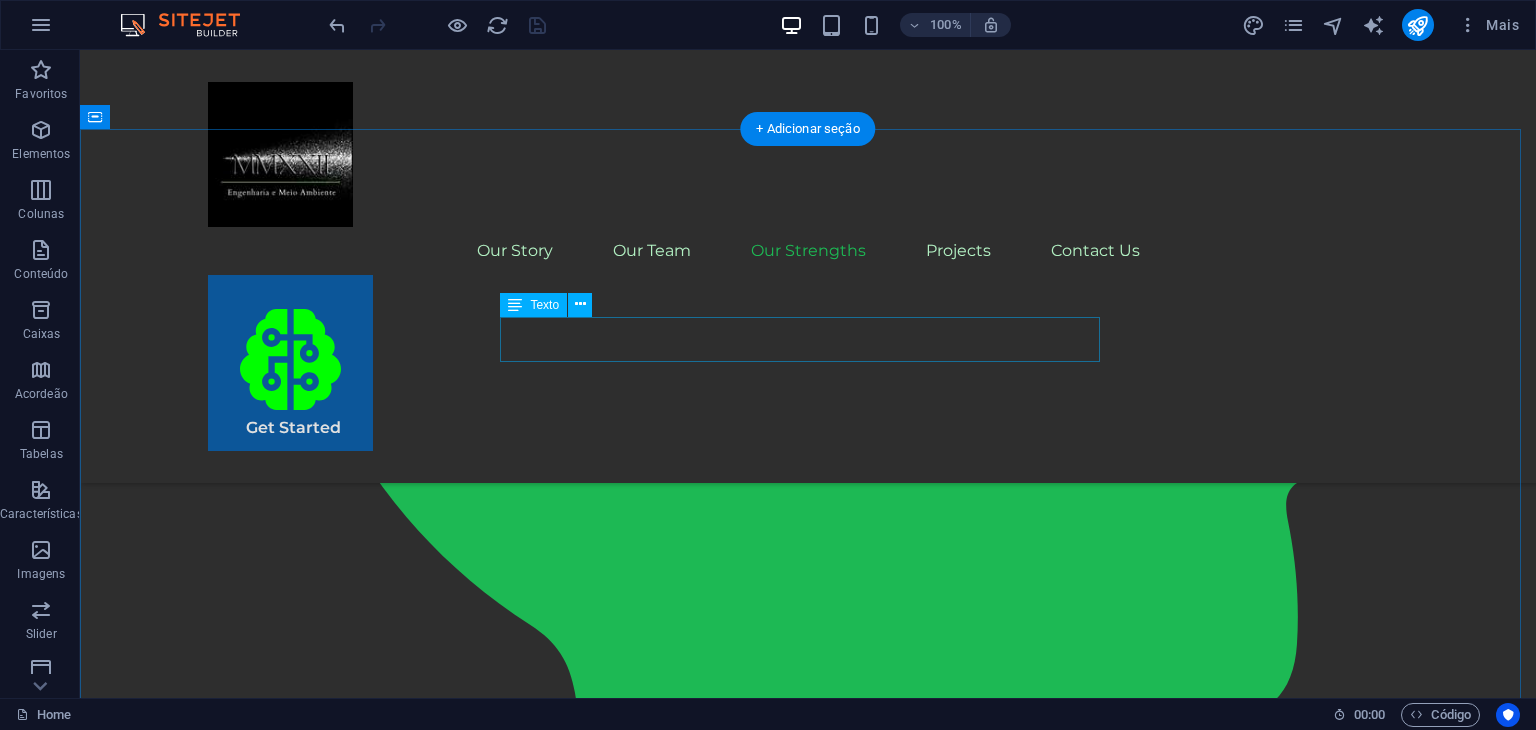 click on "Explore our full range of services to discover how we can tailor our expertise to meet your unique business needs." at bounding box center (808, 3278) 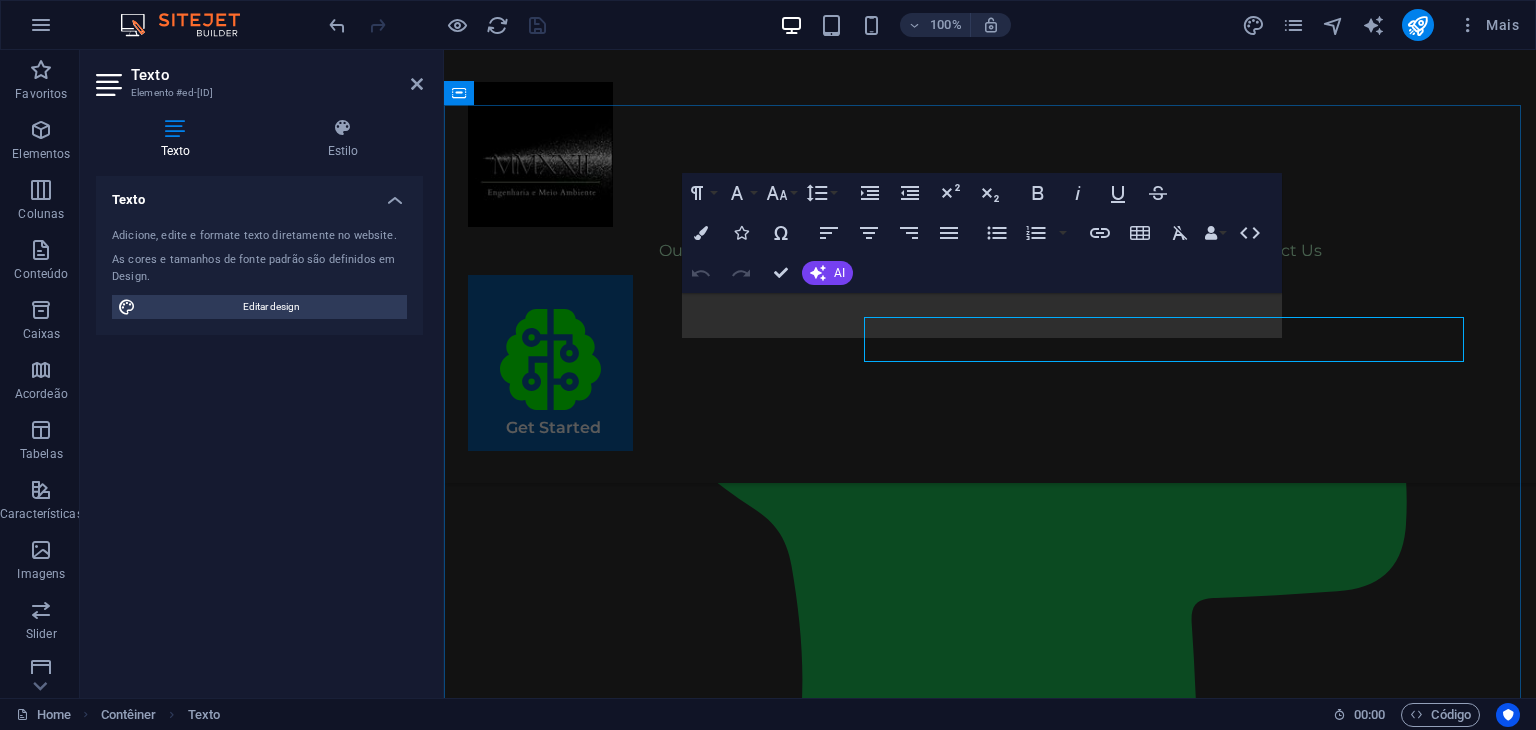 click on "Explore our full range of services to discover how we can tailor our expertise to meet your unique business needs." at bounding box center (990, 3053) 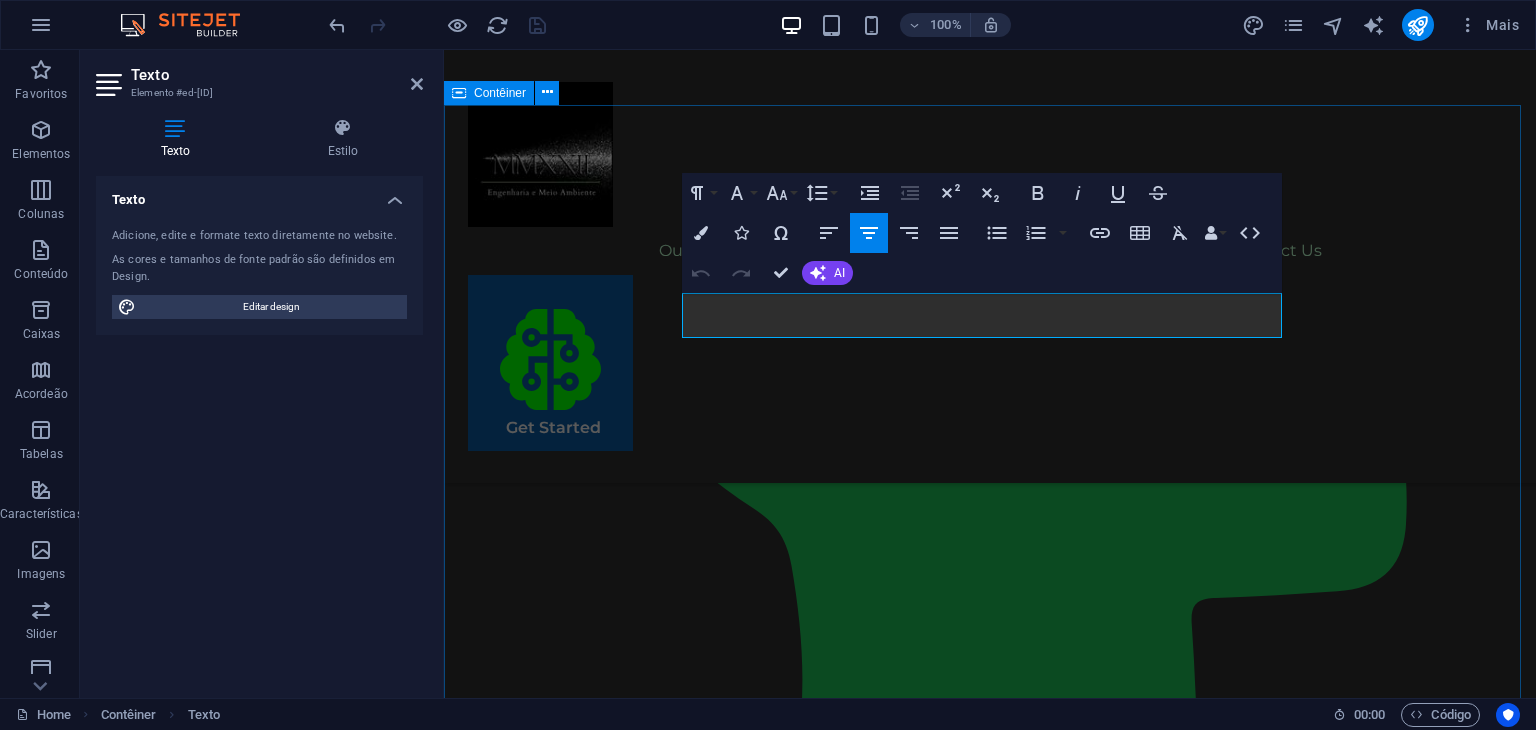 click on "Our Strengths Explore our full range of services to discover how we can tailor our expertise to meet your unique business needs. .fa-secondary{opacity:.4} Continuous Technological Updating .fa-secondary{opacity:.4} Strategic Project Planning .fa-secondary{opacity:.4} Close Customer Relations .fa-secondary{opacity:.4} Commitment to Sustainable Results" at bounding box center [990, 3309] 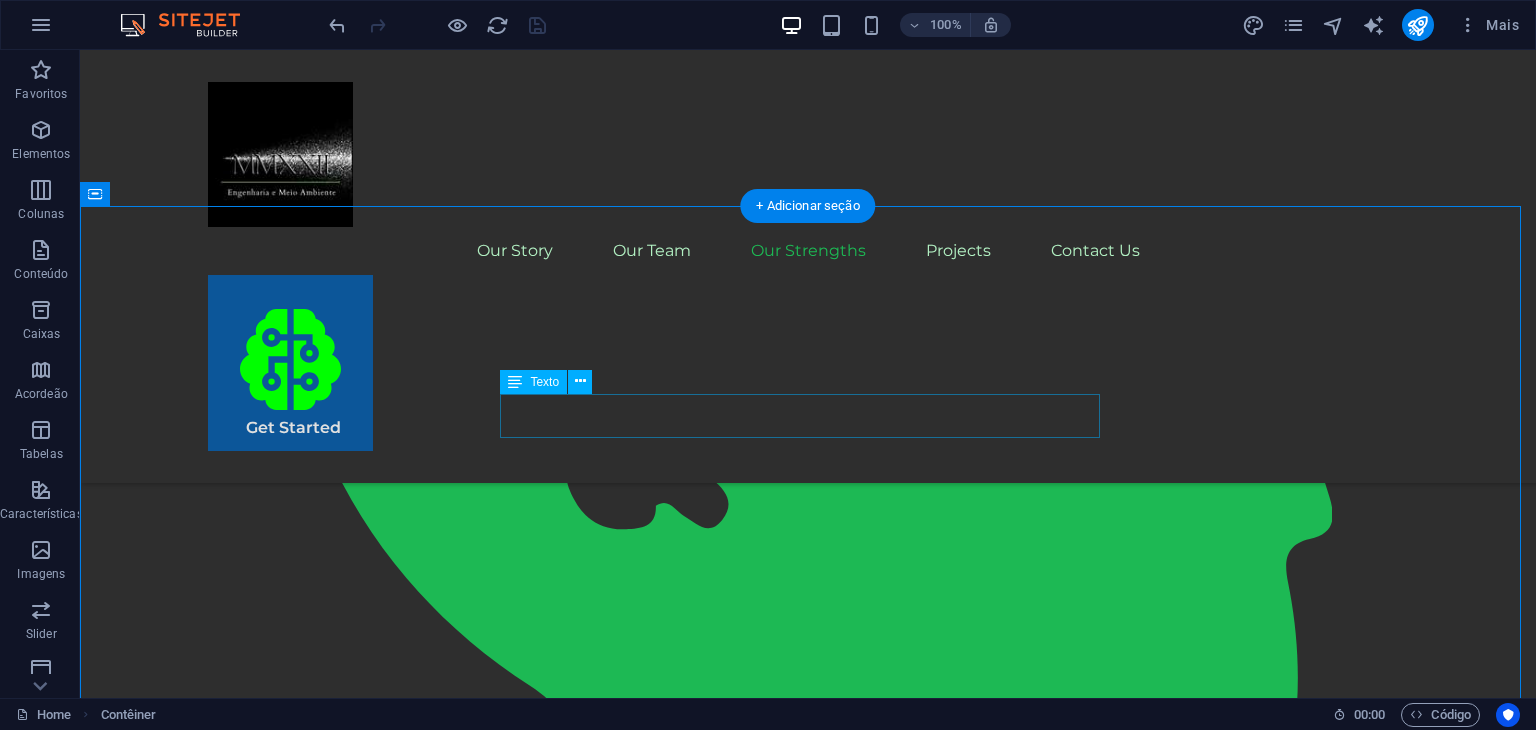 scroll, scrollTop: 2745, scrollLeft: 0, axis: vertical 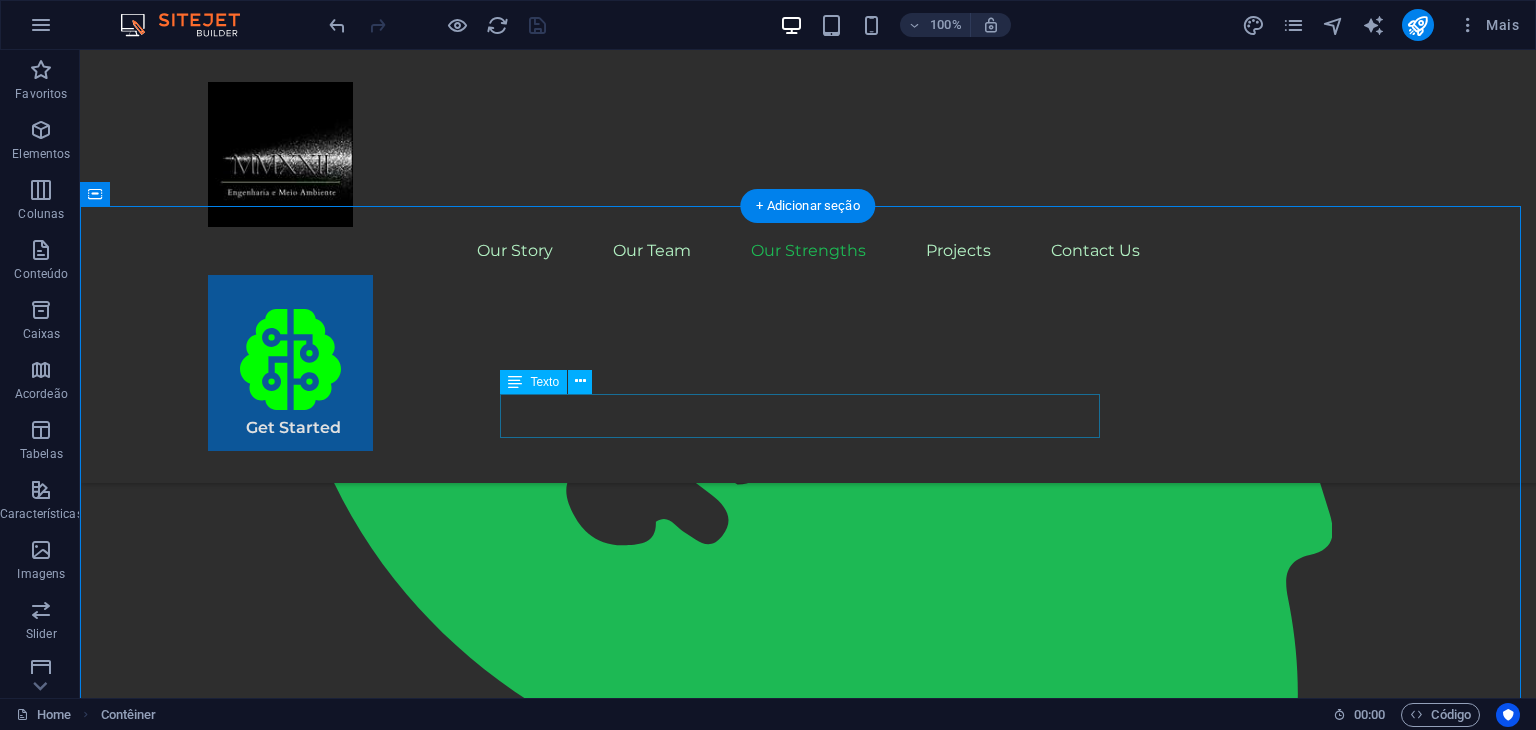 click on "Explore our full range of services to discover how we can tailor our expertise to meet your unique business needs." at bounding box center [808, 3355] 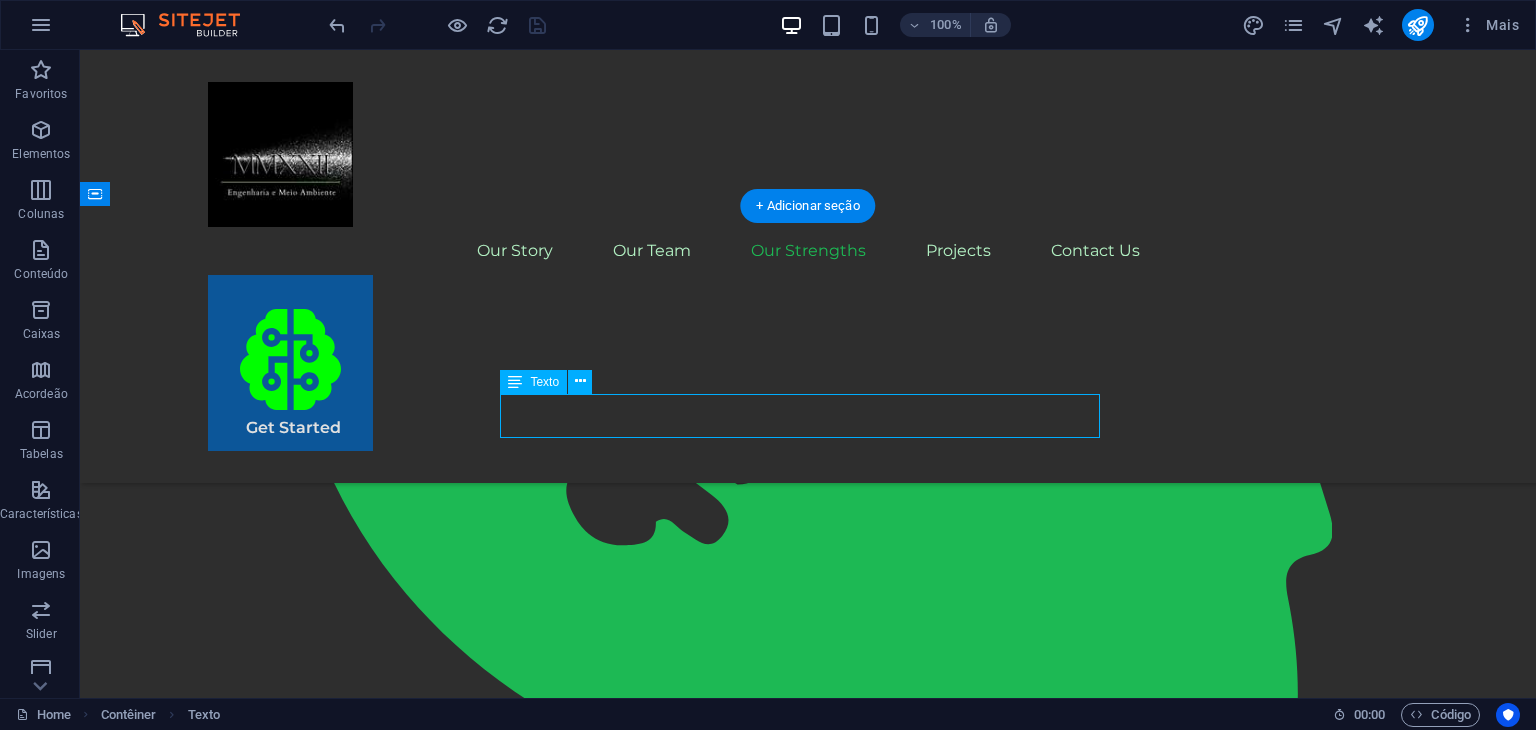 click on "Explore our full range of services to discover how we can tailor our expertise to meet your unique business needs." at bounding box center [808, 3355] 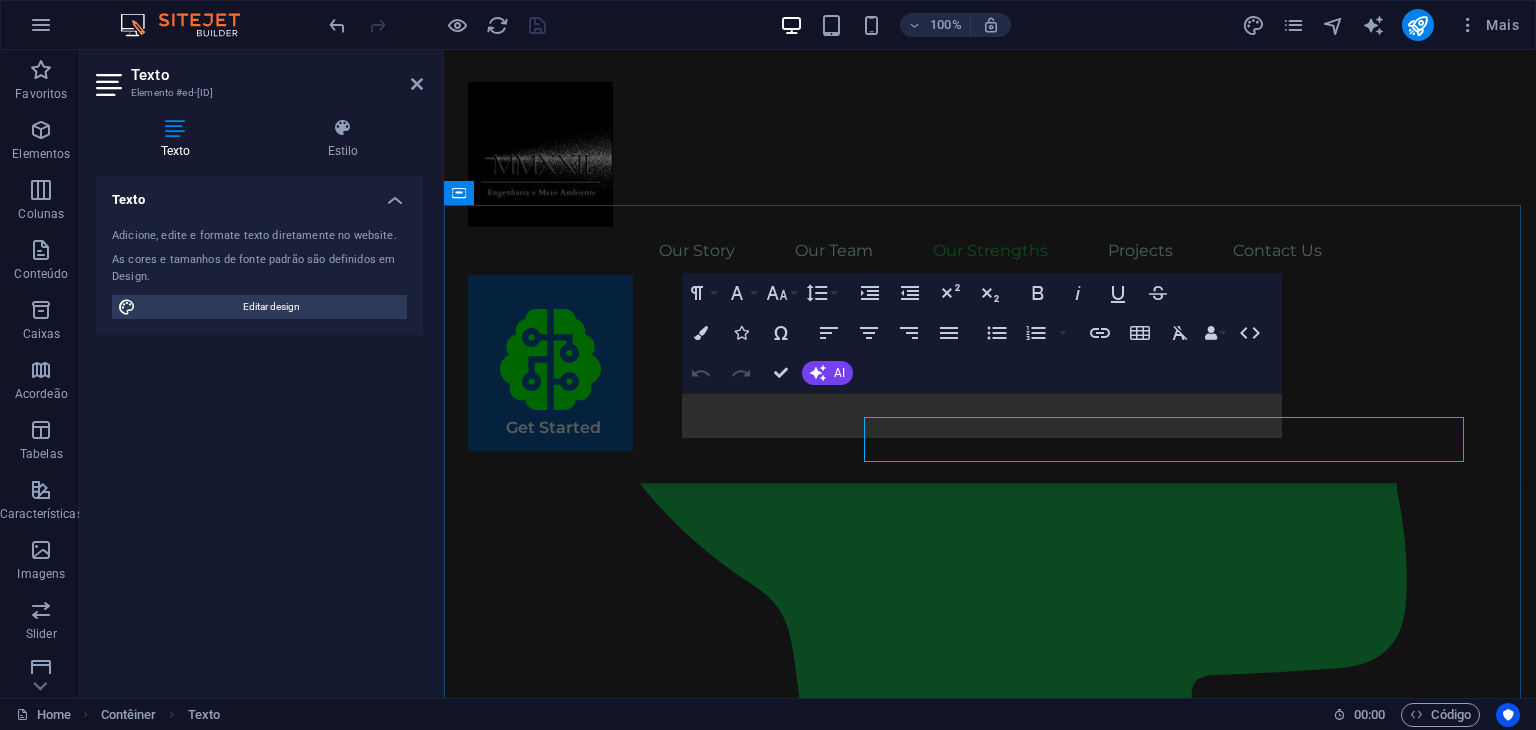 scroll, scrollTop: 2722, scrollLeft: 0, axis: vertical 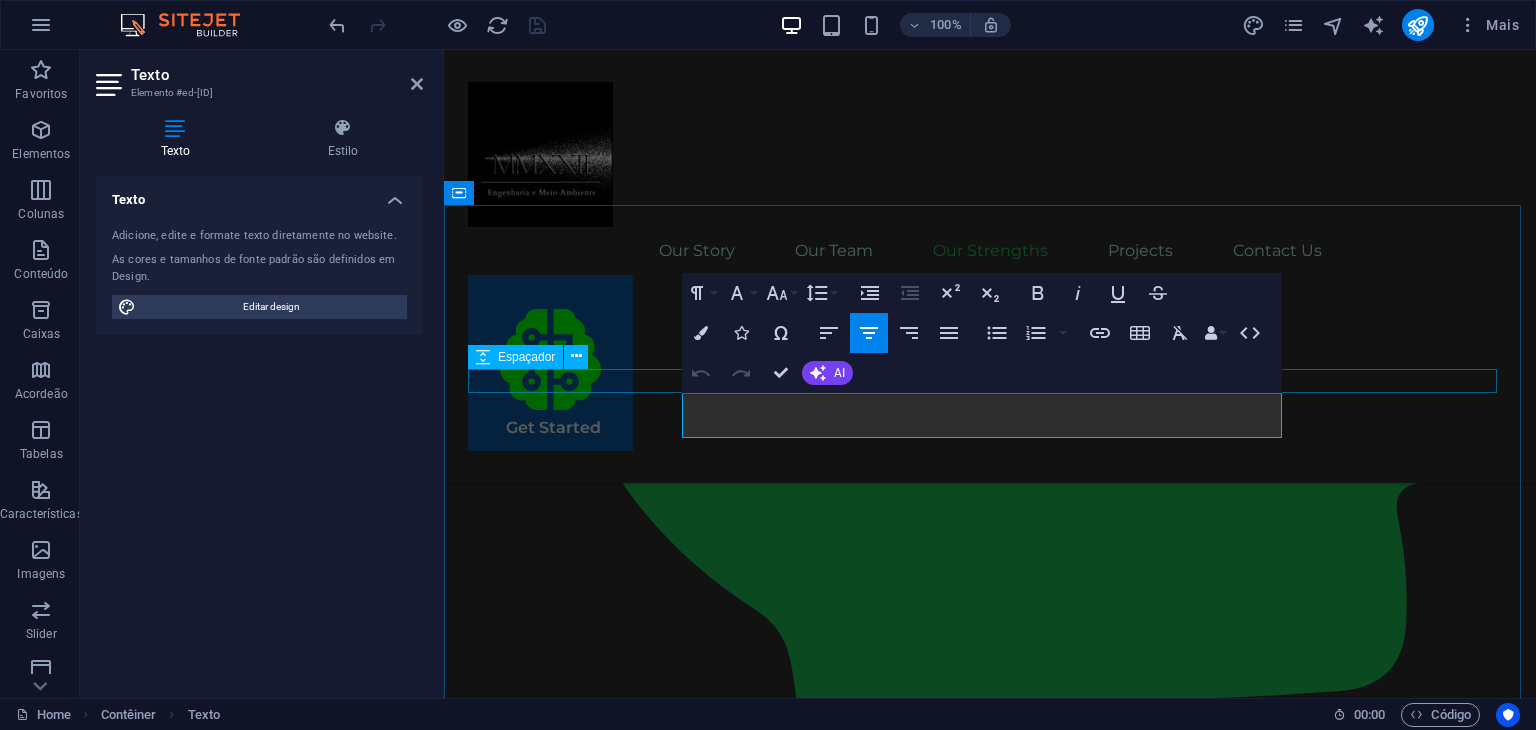drag, startPoint x: 1221, startPoint y: 426, endPoint x: 1128, endPoint y: 425, distance: 93.00538 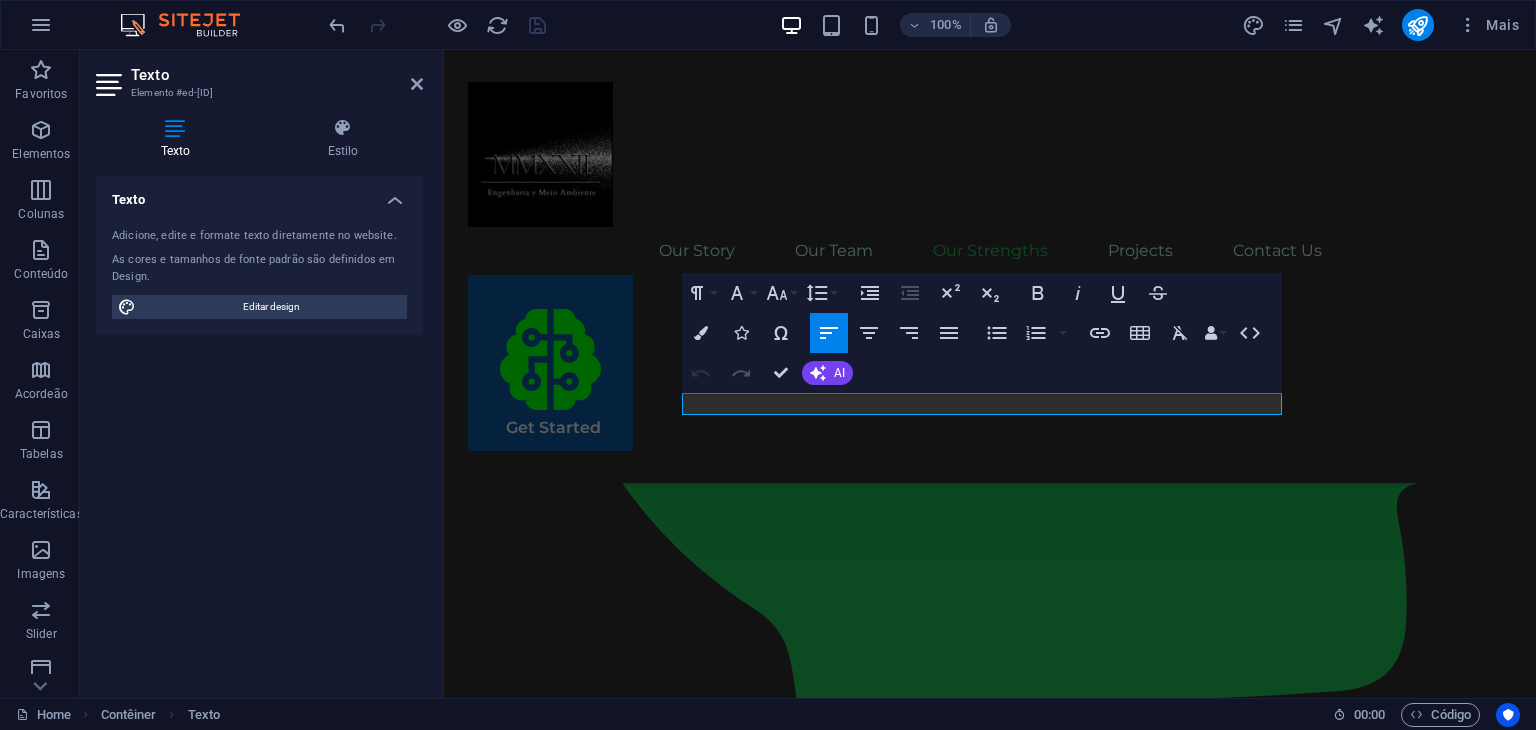 type 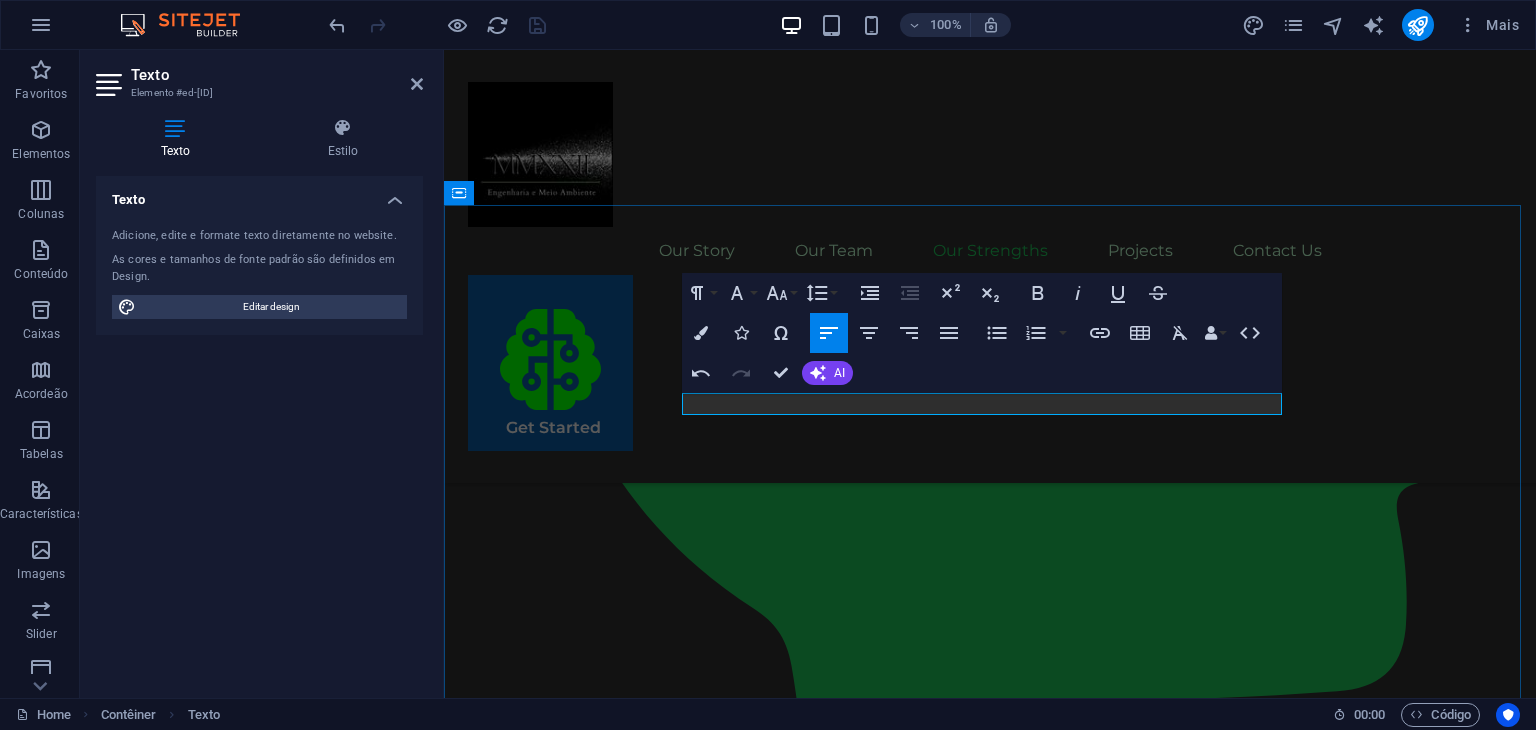 scroll, scrollTop: 0, scrollLeft: 4, axis: horizontal 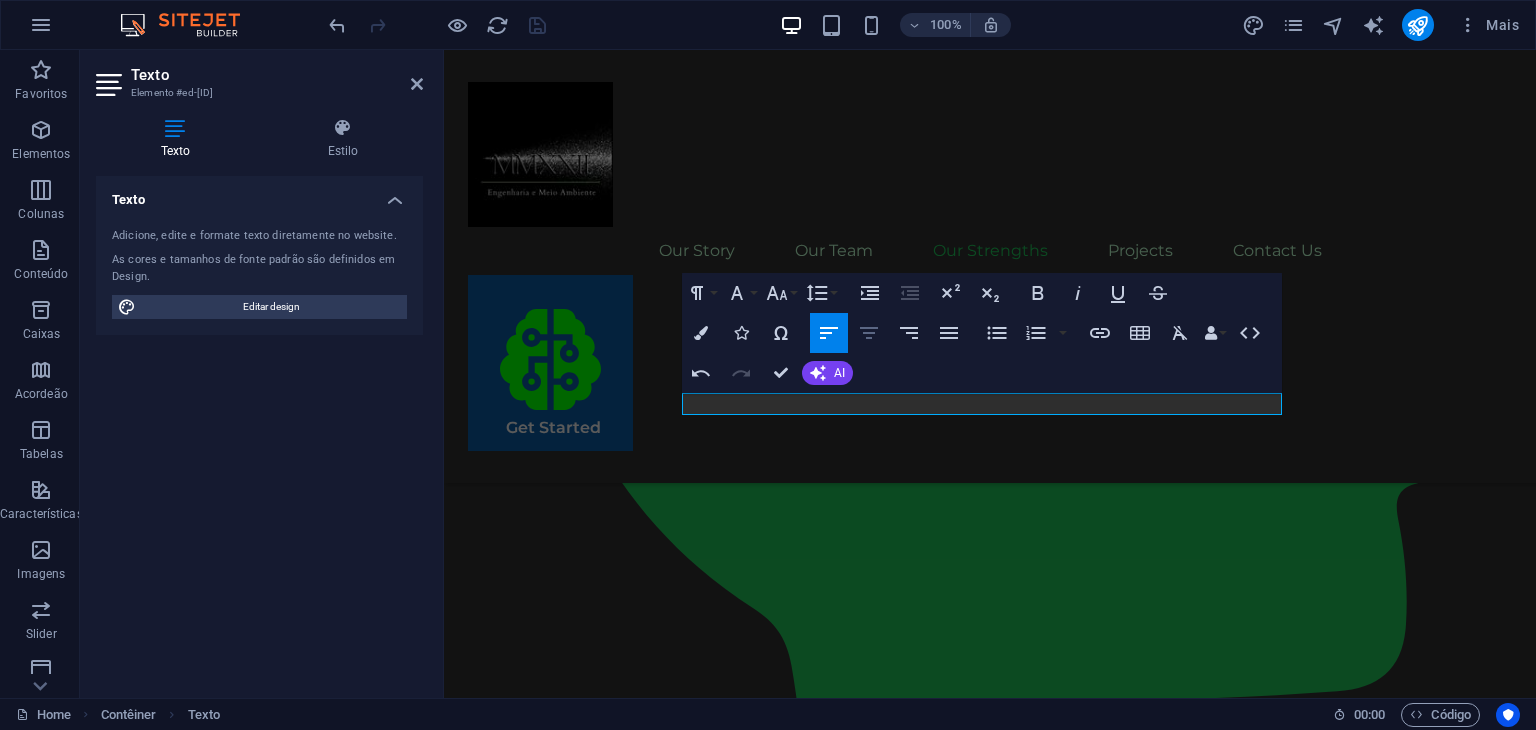click on "Align Center" at bounding box center (869, 333) 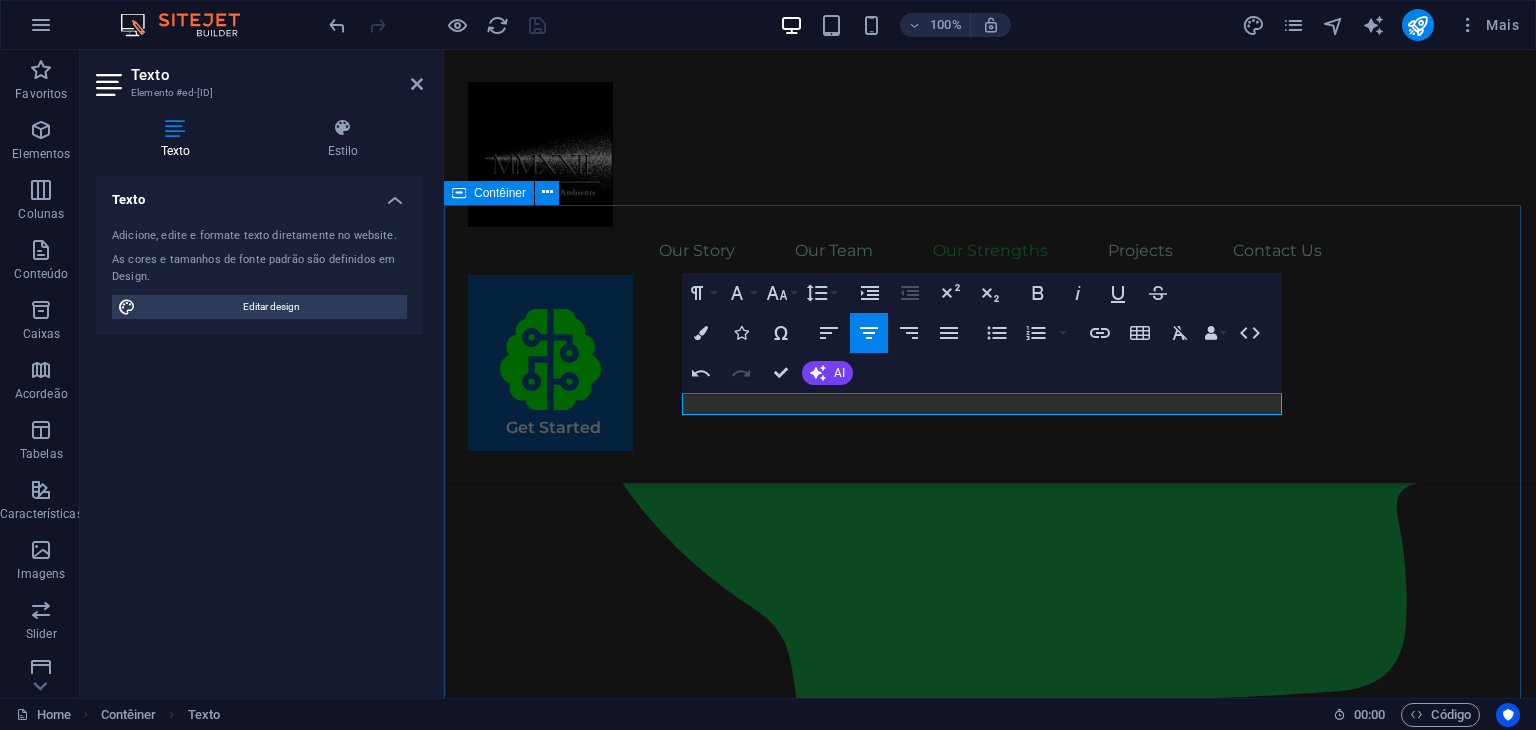click on "Our Strengths Some of our best qualities and commitments best qualities and commitment .fa-secondary{opacity:.4} Continuous Technological Updating .fa-secondary{opacity:.4} Strategic Project Planning .fa-secondary{opacity:.4} Close Customer Relations .fa-secondary{opacity:.4} Commitment to Sustainable Results" at bounding box center [990, 3409] 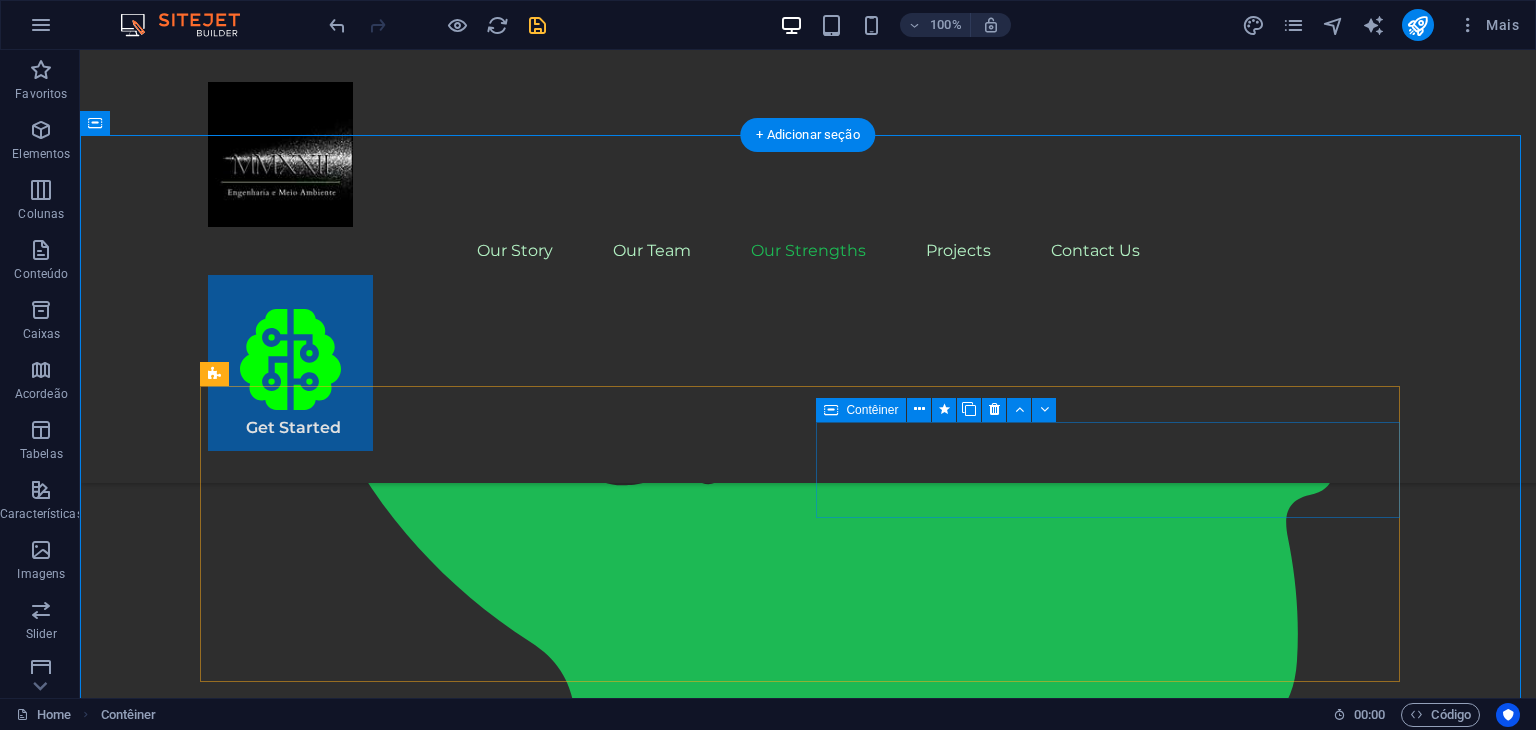 scroll, scrollTop: 2845, scrollLeft: 0, axis: vertical 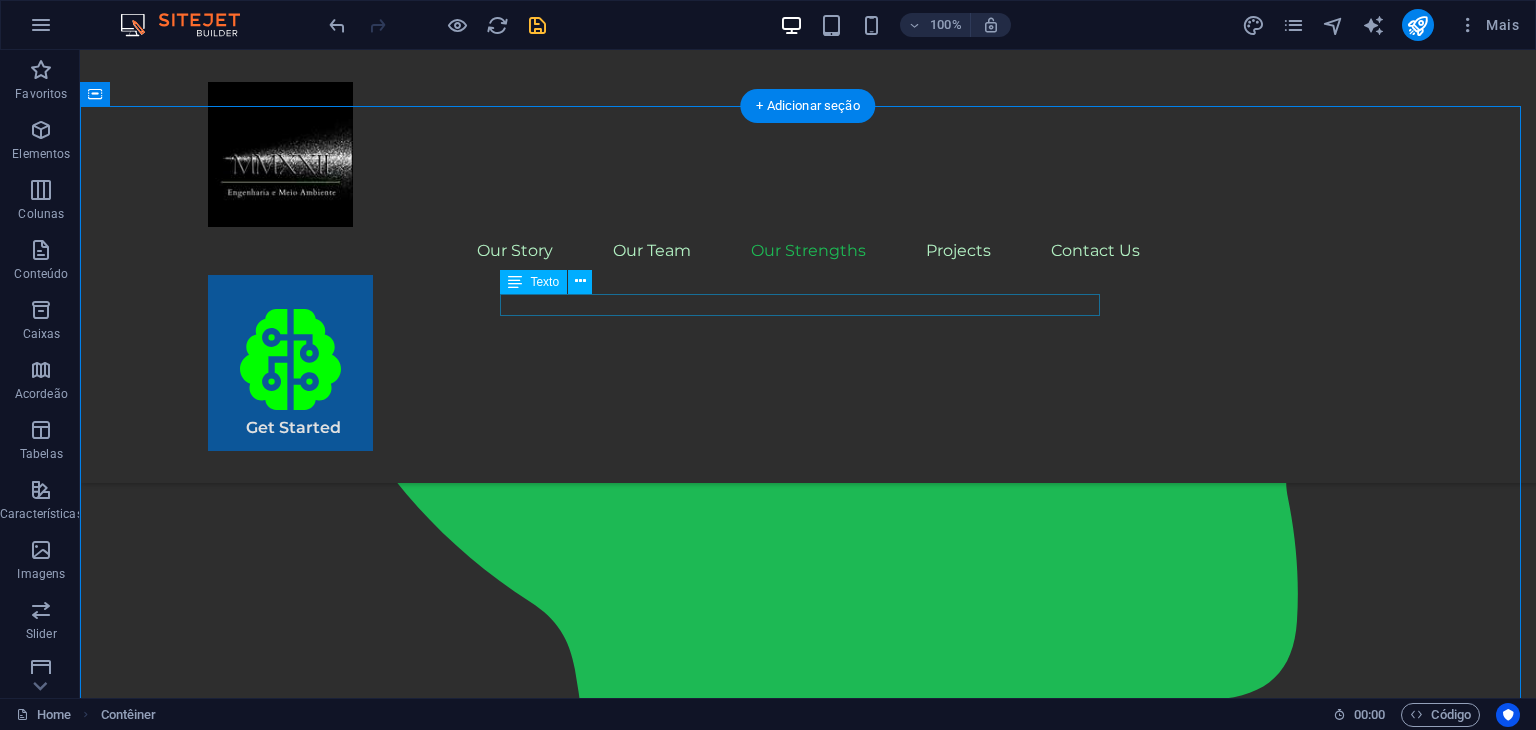click on "Some of our best qualities and commitments" at bounding box center (808, 3255) 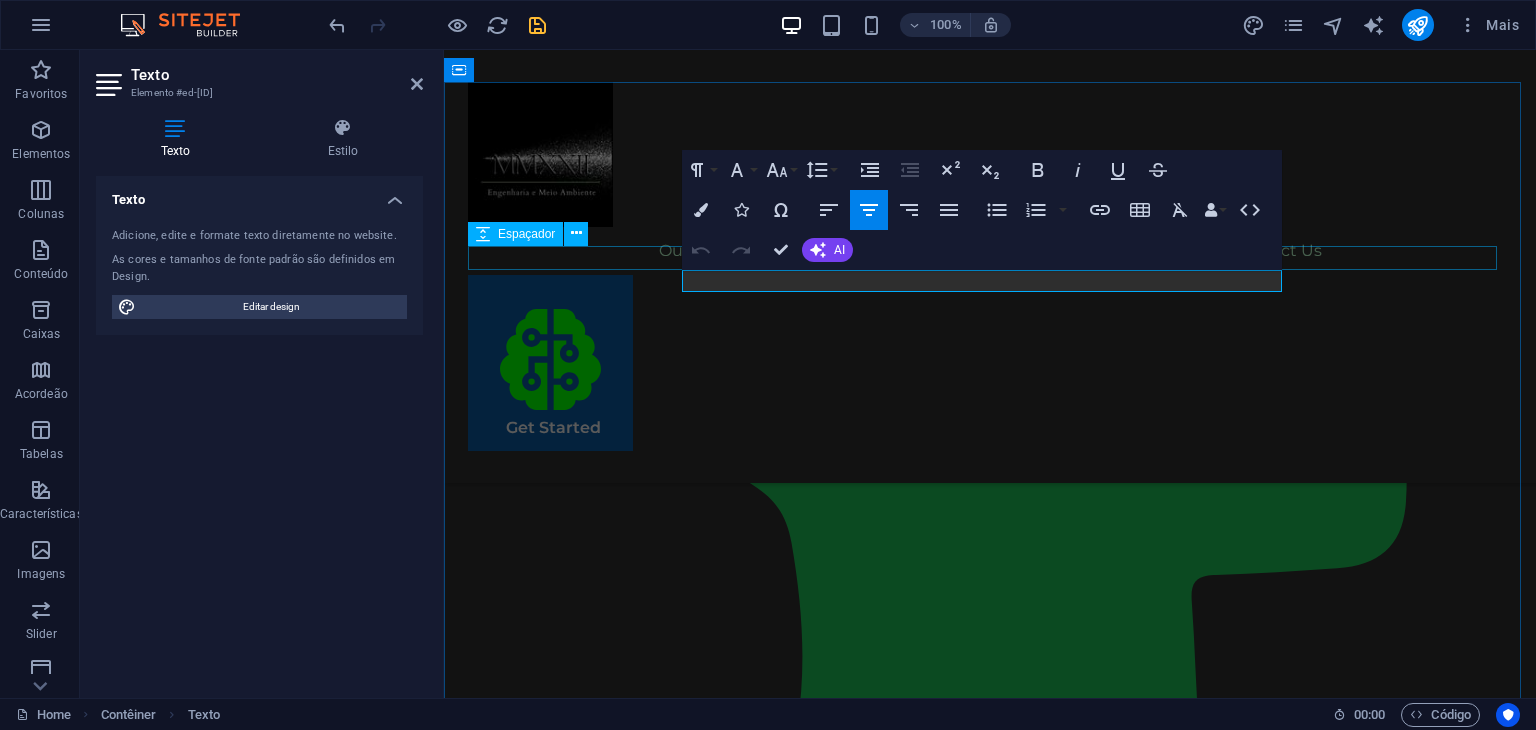 drag, startPoint x: 1183, startPoint y: 280, endPoint x: 648, endPoint y: 266, distance: 535.18317 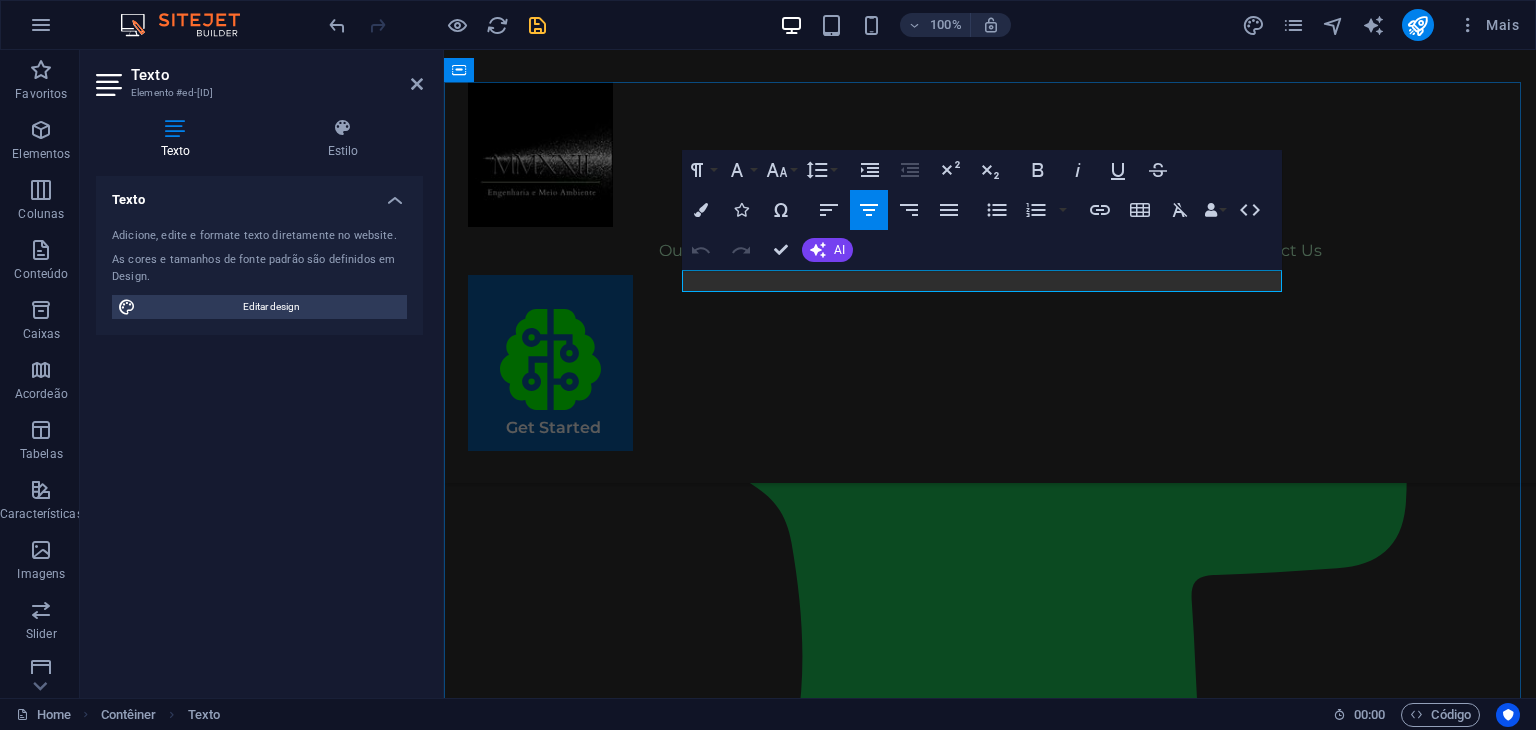 click on "Some of our best qualities and commitments" at bounding box center (990, 3030) 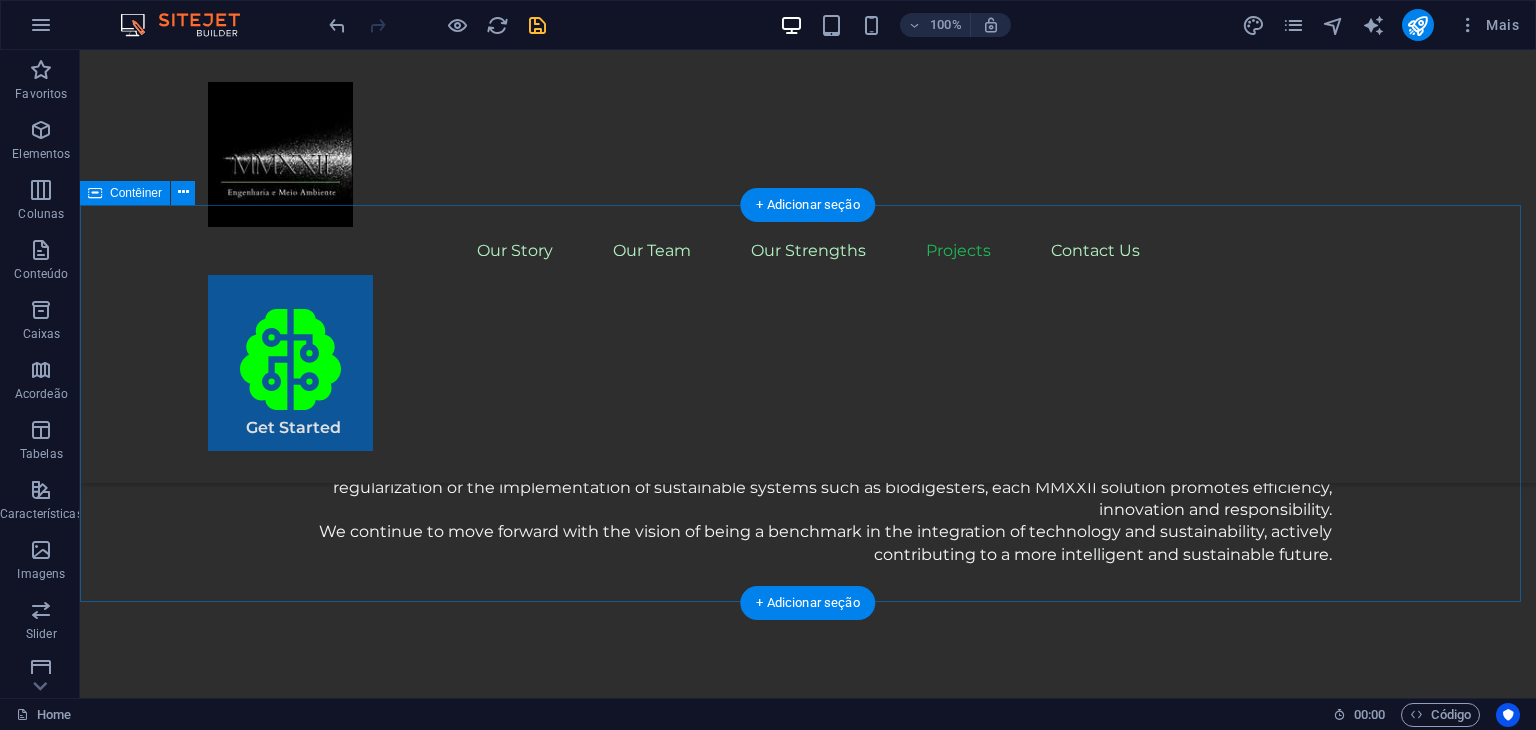 scroll, scrollTop: 3368, scrollLeft: 0, axis: vertical 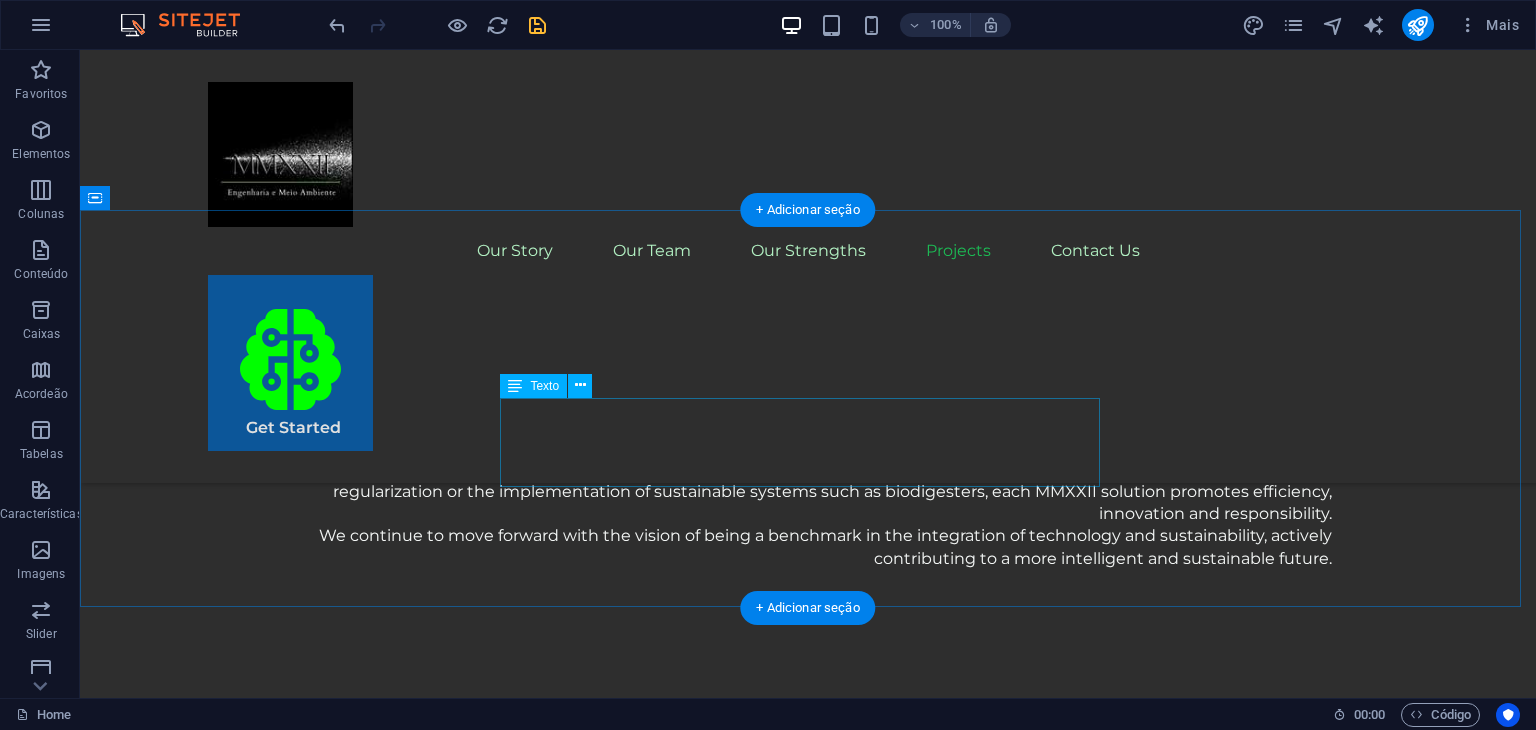 click on "Every MMXXII project is guided by technical excellence, commitment to the client and a sustainable vision. We offer more than services: we offer applied innovation, positive impact and results that generate long-term value." at bounding box center (808, 3654) 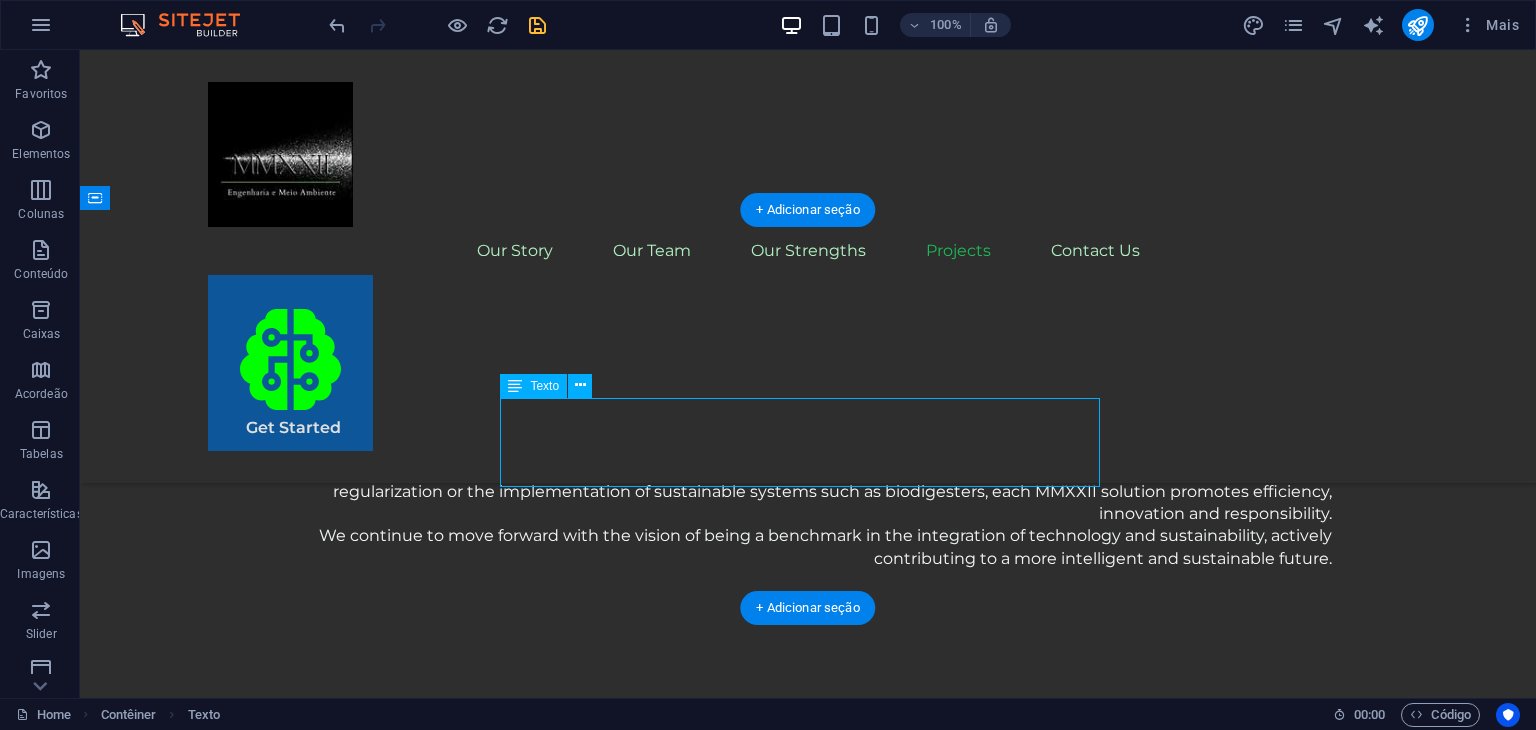 click on "Every MMXXII project is guided by technical excellence, commitment to the client and a sustainable vision. We offer more than services: we offer applied innovation, positive impact and results that generate long-term value." at bounding box center (808, 3654) 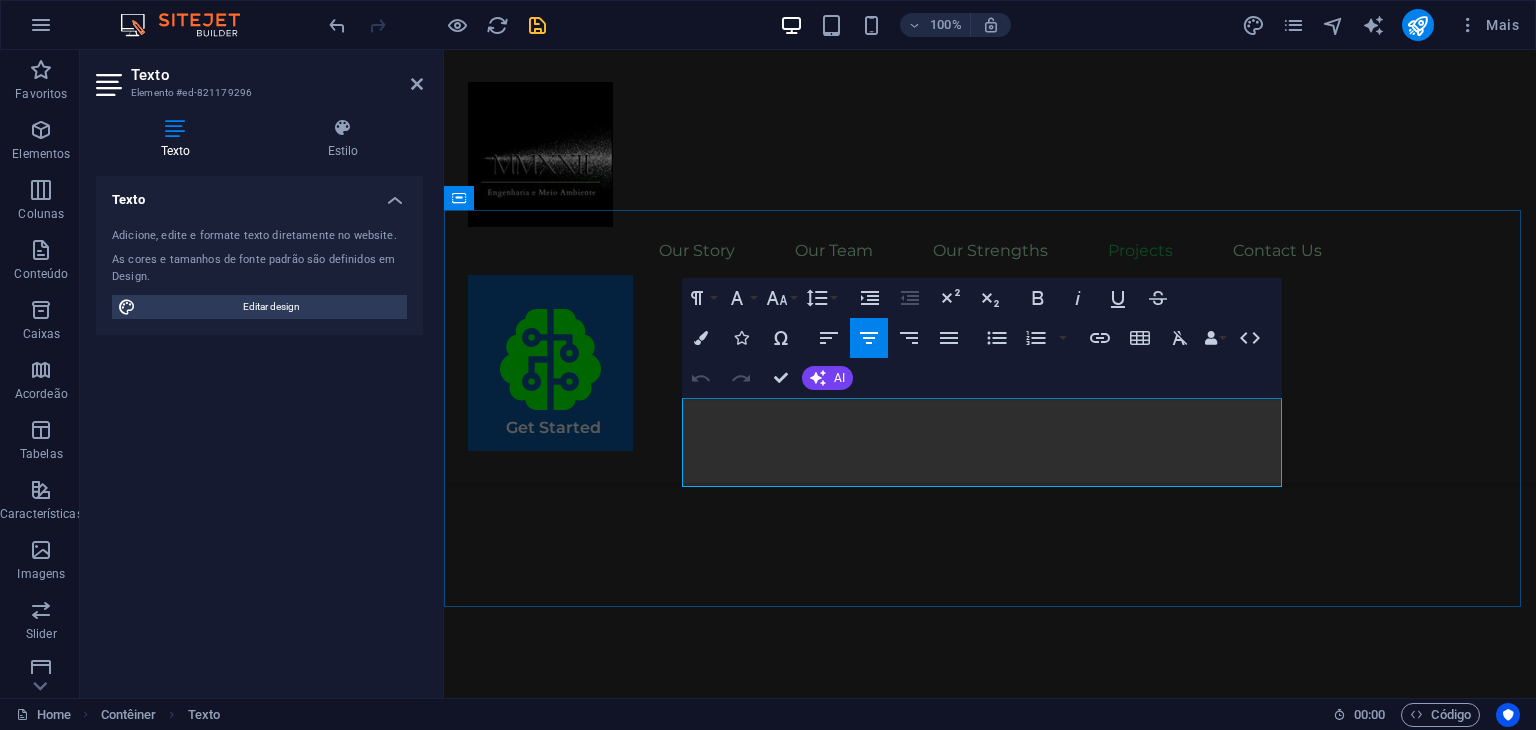 click on "Every MMXXII project is guided by technical excellence, commitment to the client and a sustainable vision. We offer more than services: we offer applied innovation, positive impact and results that generate long-term value." at bounding box center [990, 3454] 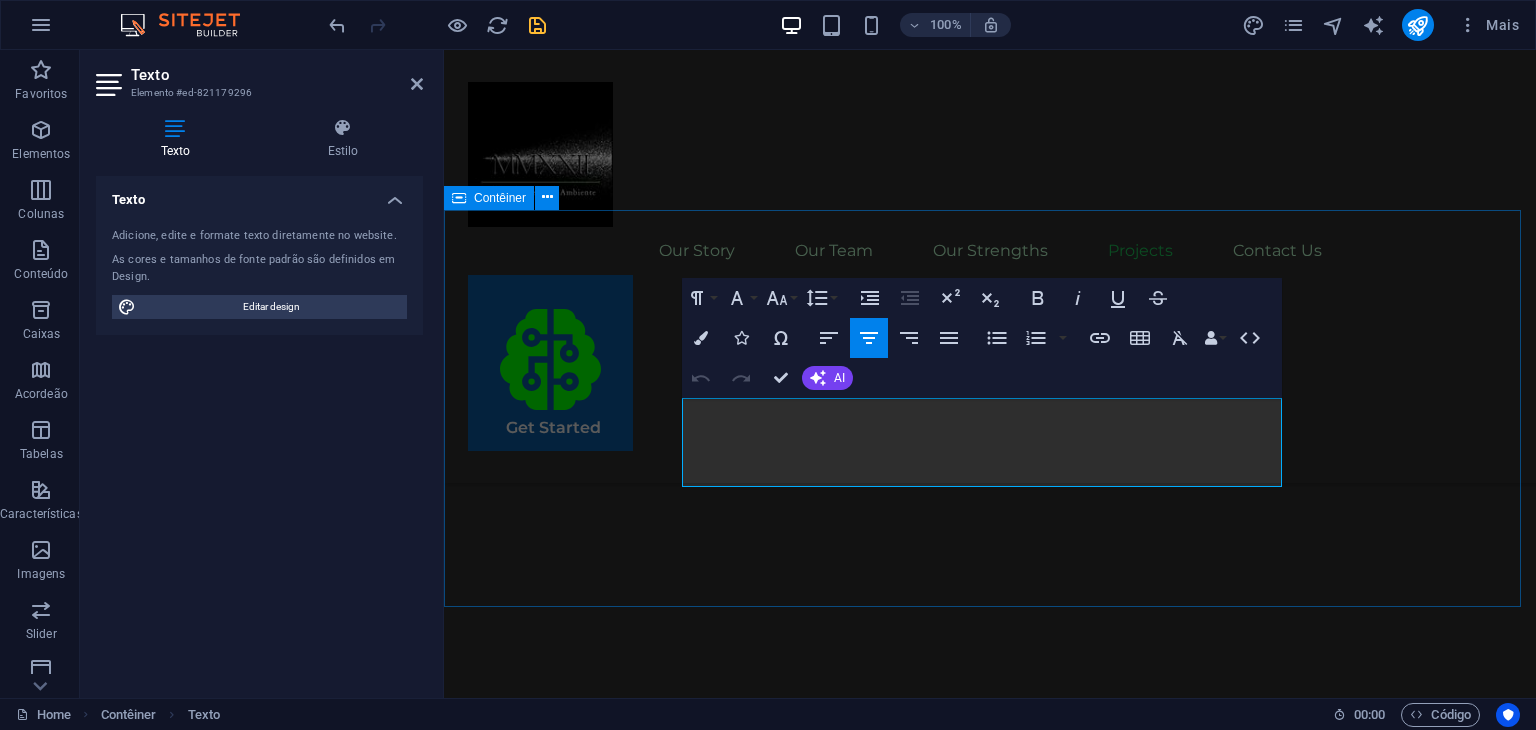 drag, startPoint x: 1040, startPoint y: 466, endPoint x: 461, endPoint y: 328, distance: 595.21844 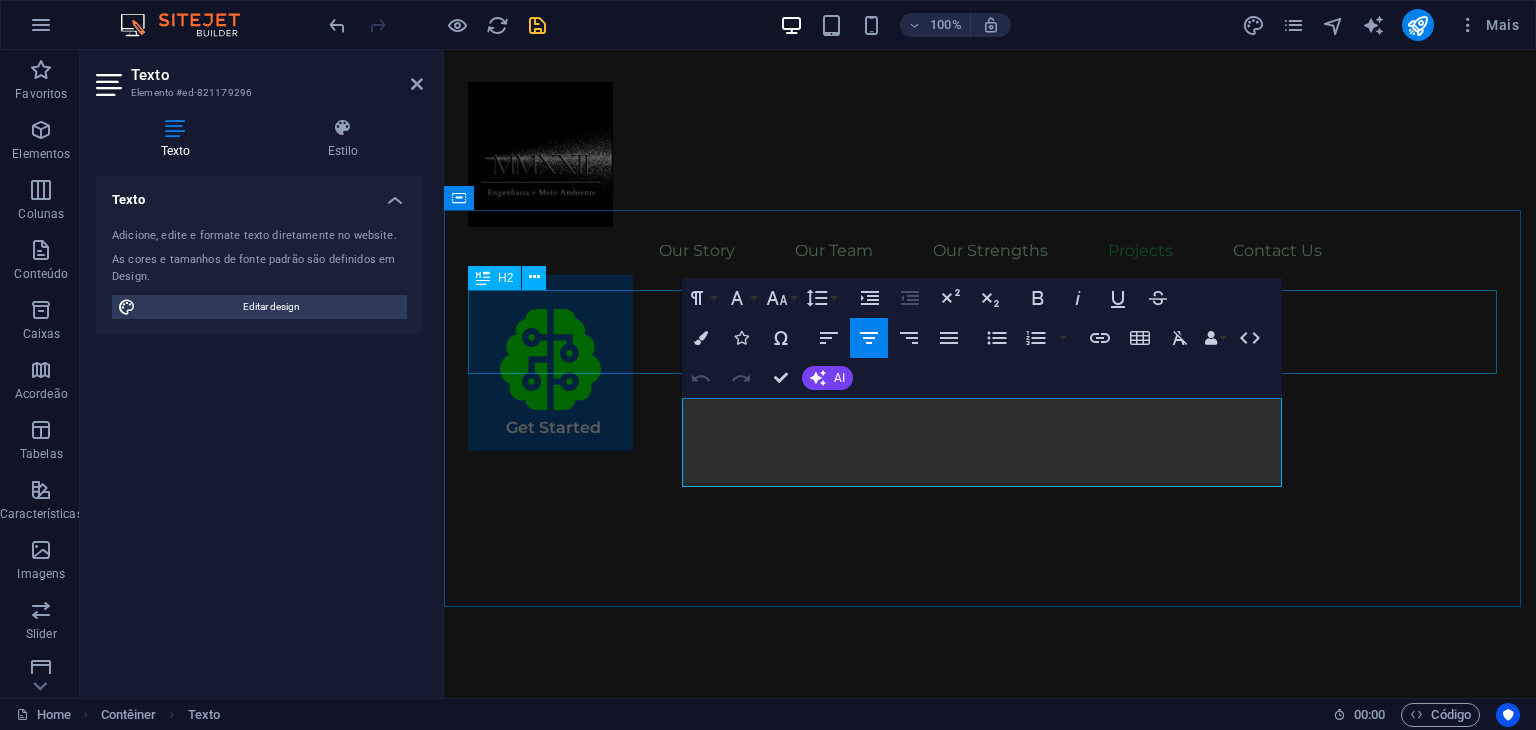 copy on "Every MMXXII project is guided by technical excellence, commitment to the client and a sustainable vision. We offer more than services: we offer applied innovation, positive impact and results that generate long-term value." 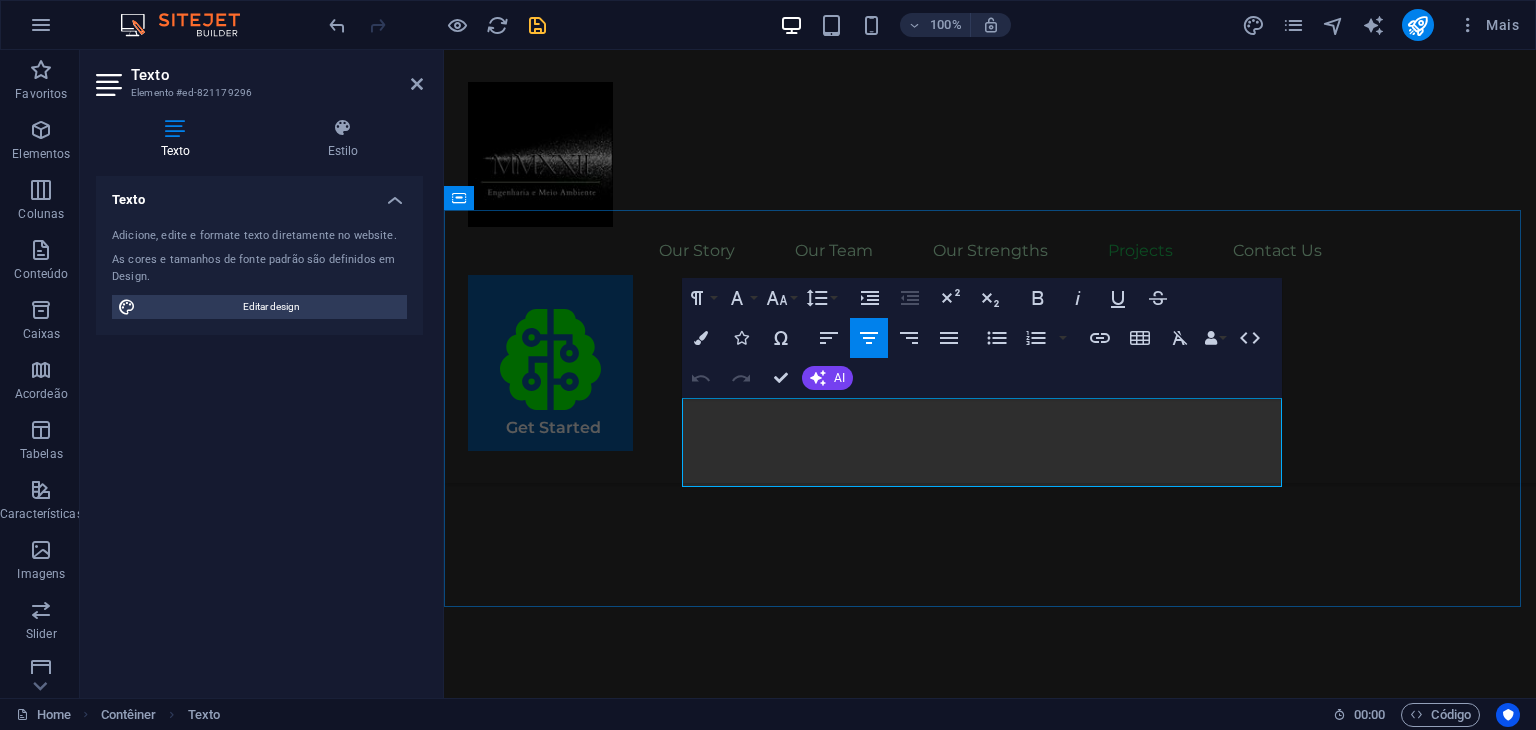 click on "Every MMXXII project is guided by technical excellence, commitment to the client and a sustainable vision. We offer more than services: we offer applied innovation, positive impact and results that generate long-term value." at bounding box center [990, 3454] 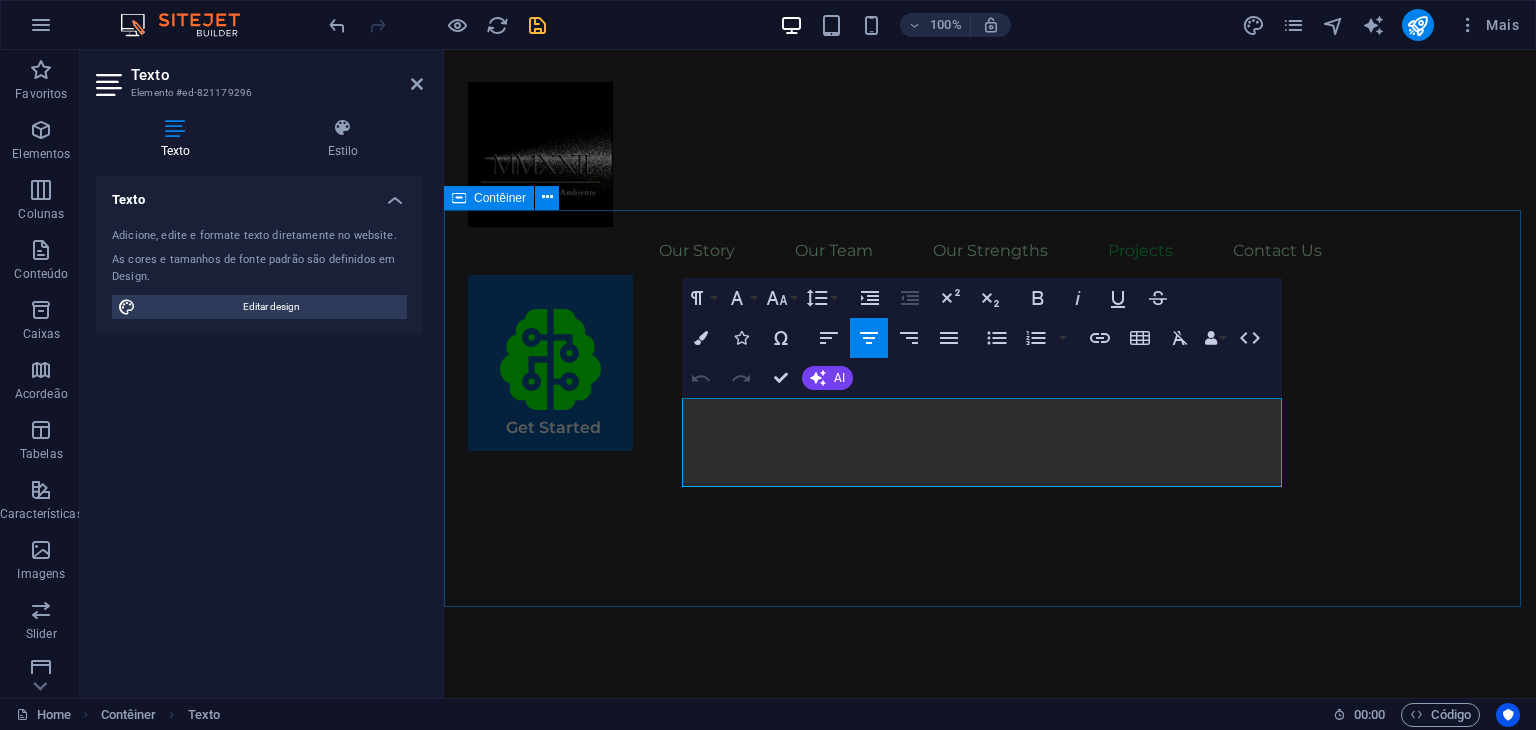 drag, startPoint x: 1059, startPoint y: 476, endPoint x: 615, endPoint y: 407, distance: 449.3295 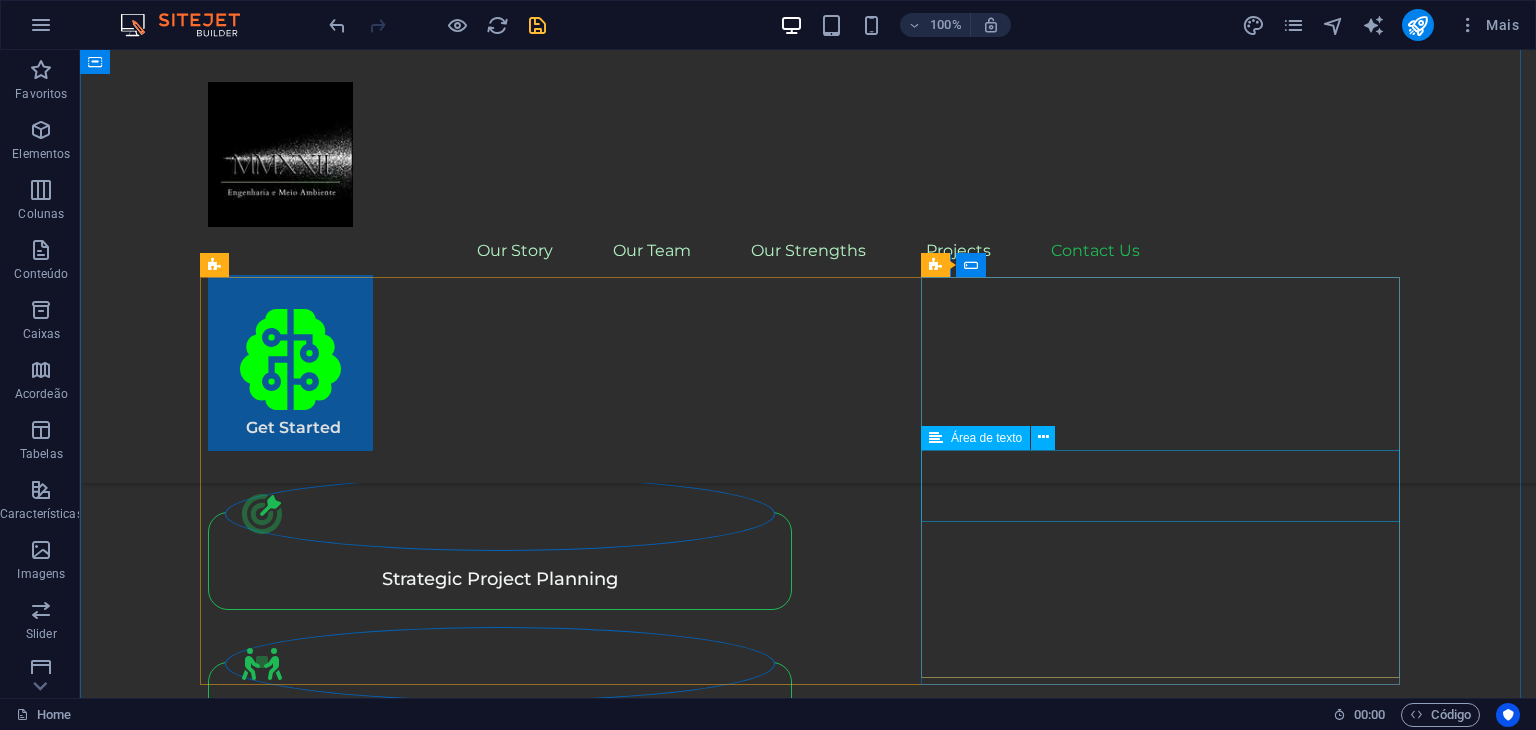 scroll, scrollTop: 5324, scrollLeft: 0, axis: vertical 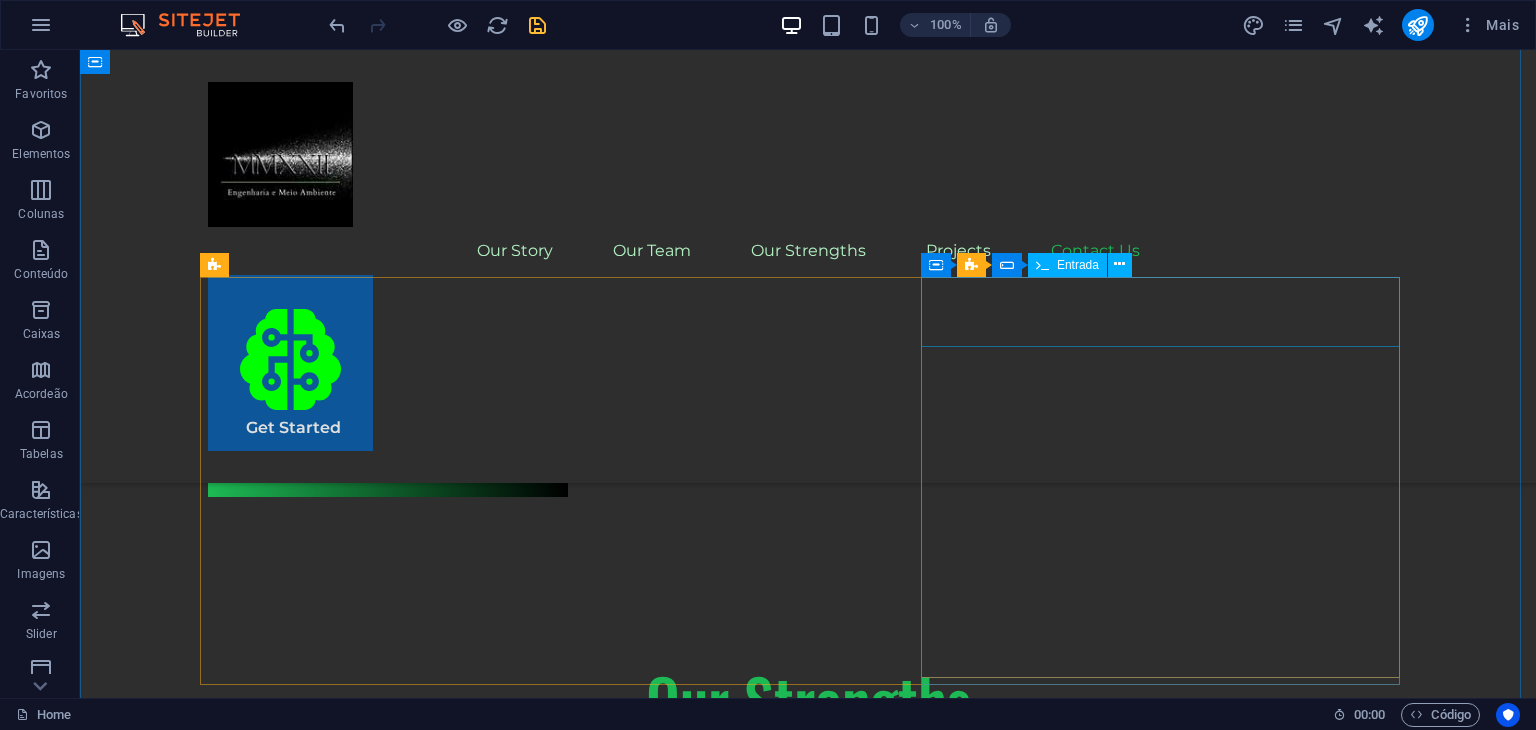 click on "Full Name [FIRST] [LAST]" at bounding box center [808, 6768] 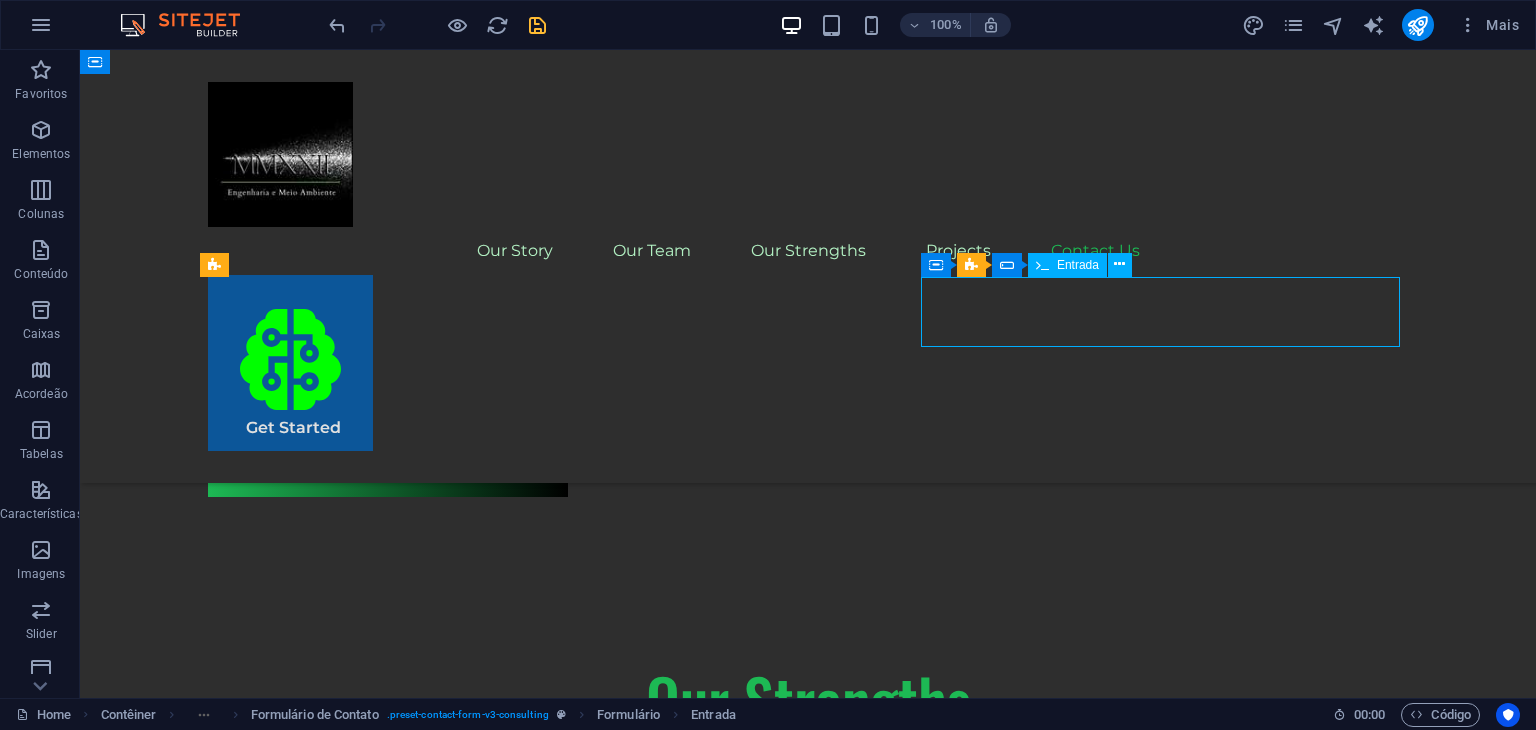 click on "Full Name [FIRST] [LAST]" at bounding box center (808, 6768) 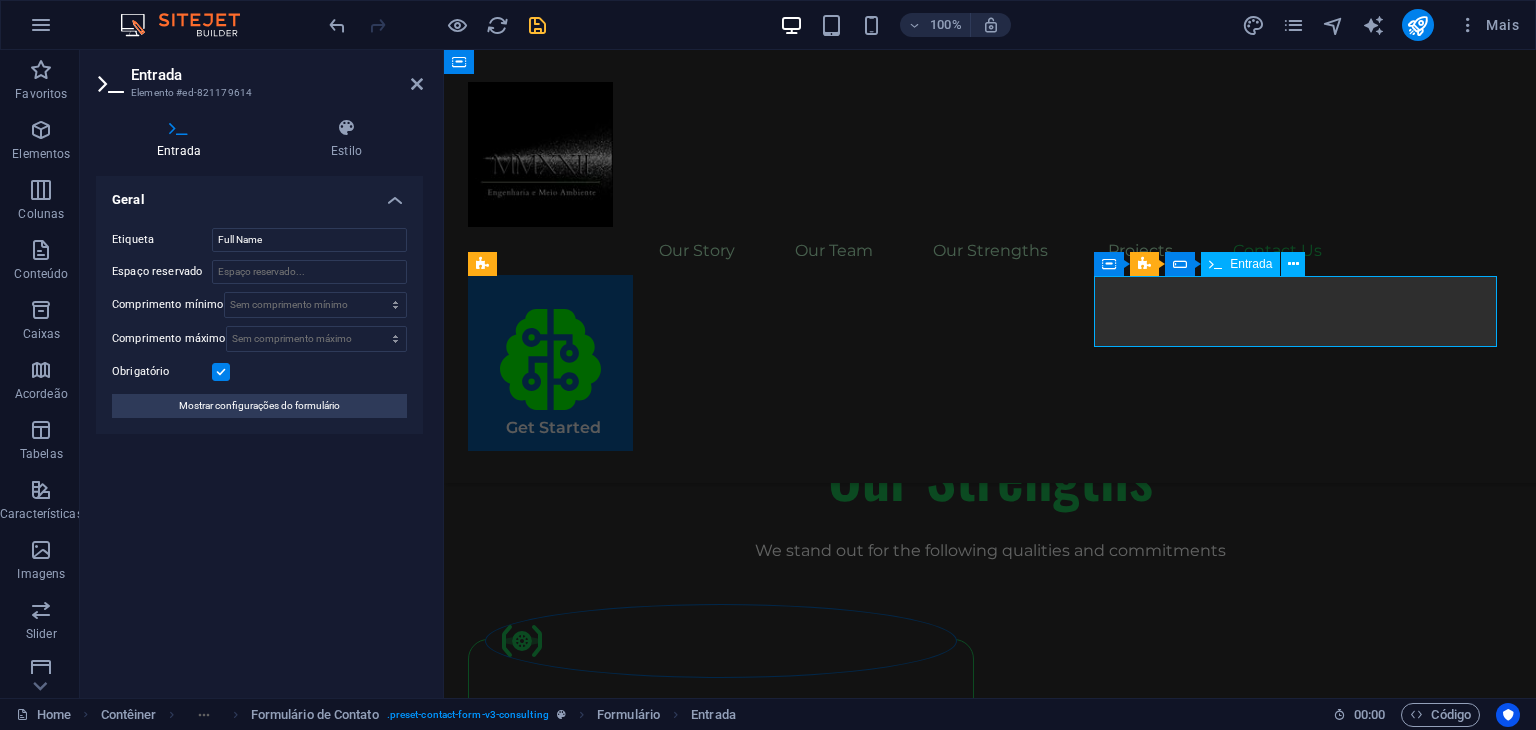 scroll, scrollTop: 5604, scrollLeft: 0, axis: vertical 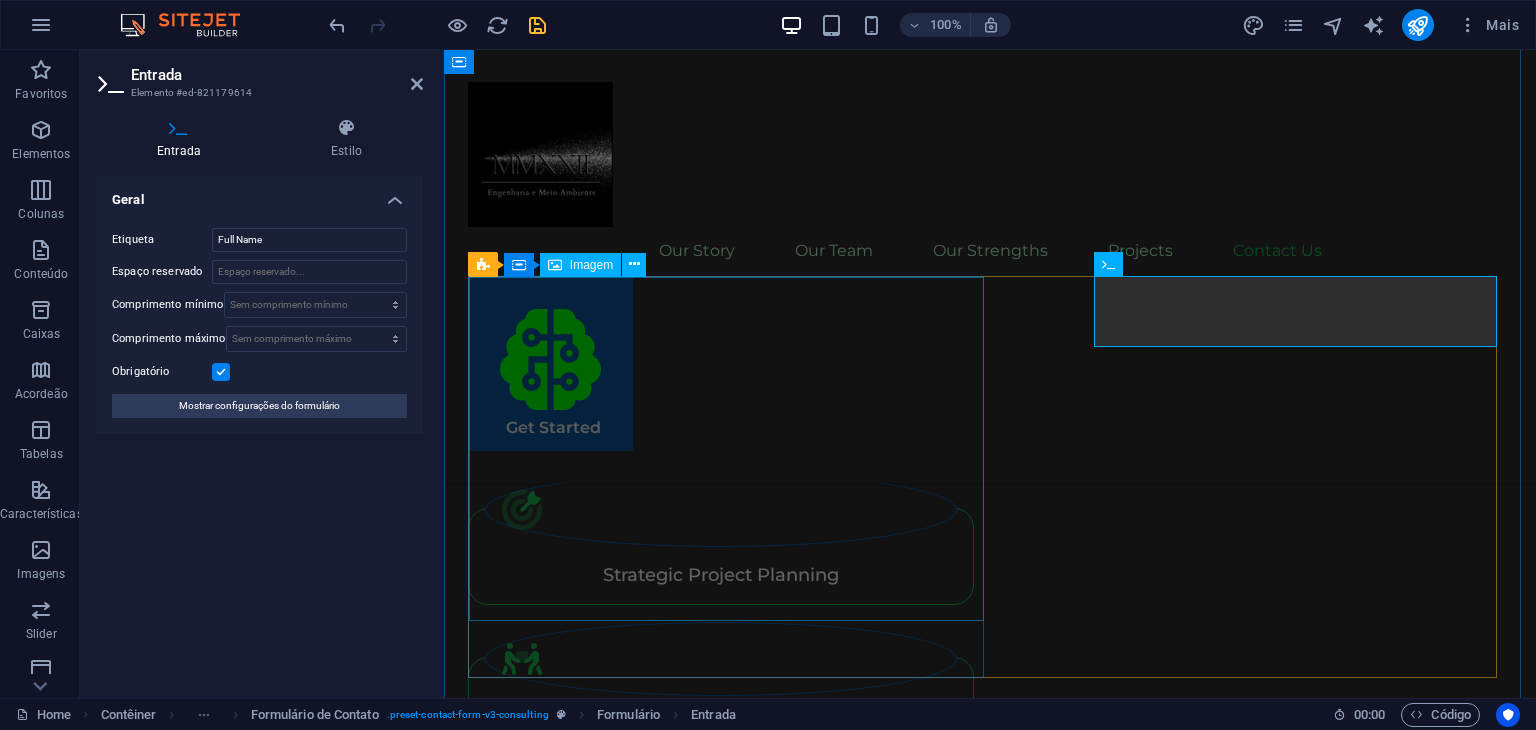 drag, startPoint x: 1336, startPoint y: 331, endPoint x: 815, endPoint y: 294, distance: 522.3122 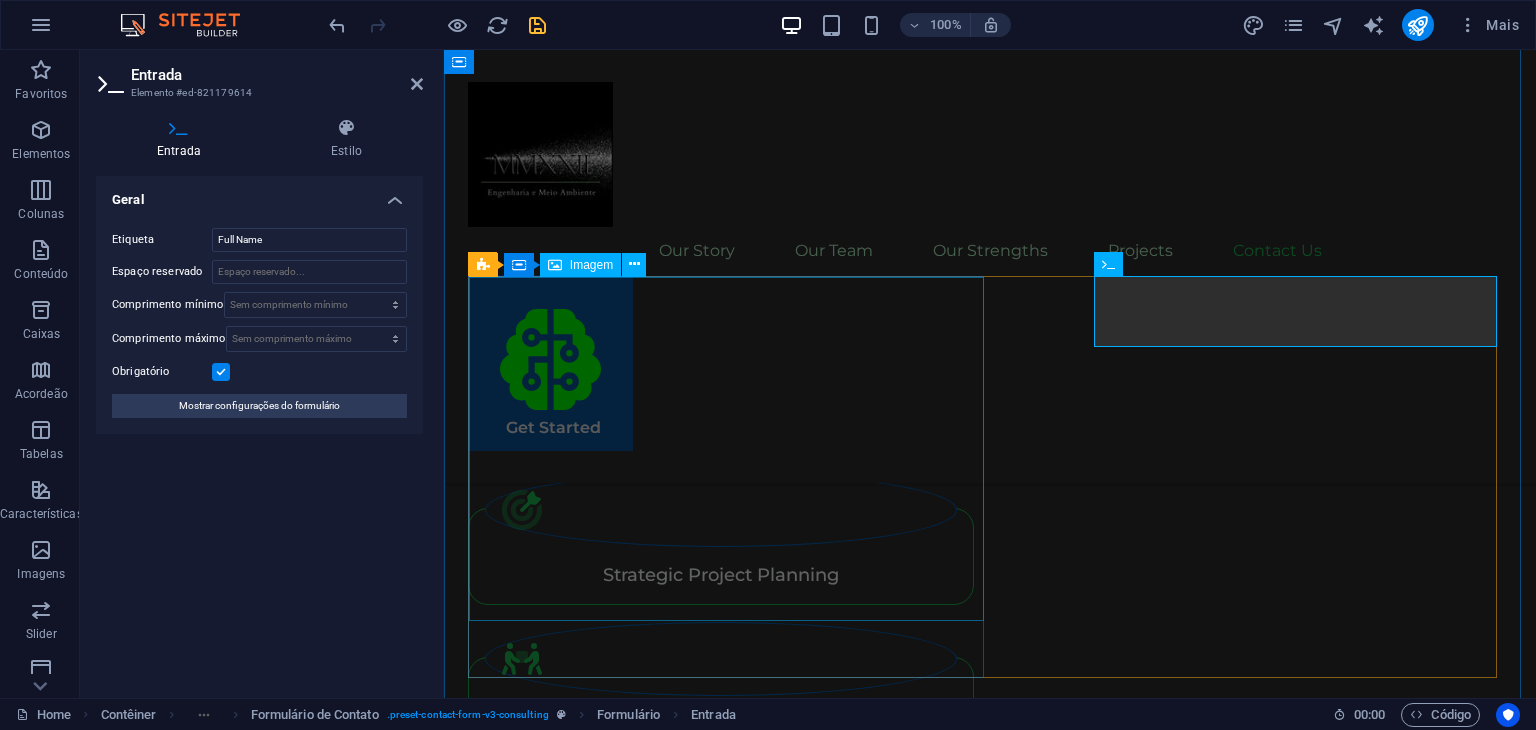 click on "Full Name [FIRST] [LAST] E-mail [EMAIL] Message   I have read and understand the privacy policy. Ilegível? Carregar novo Submit" at bounding box center (990, 5672) 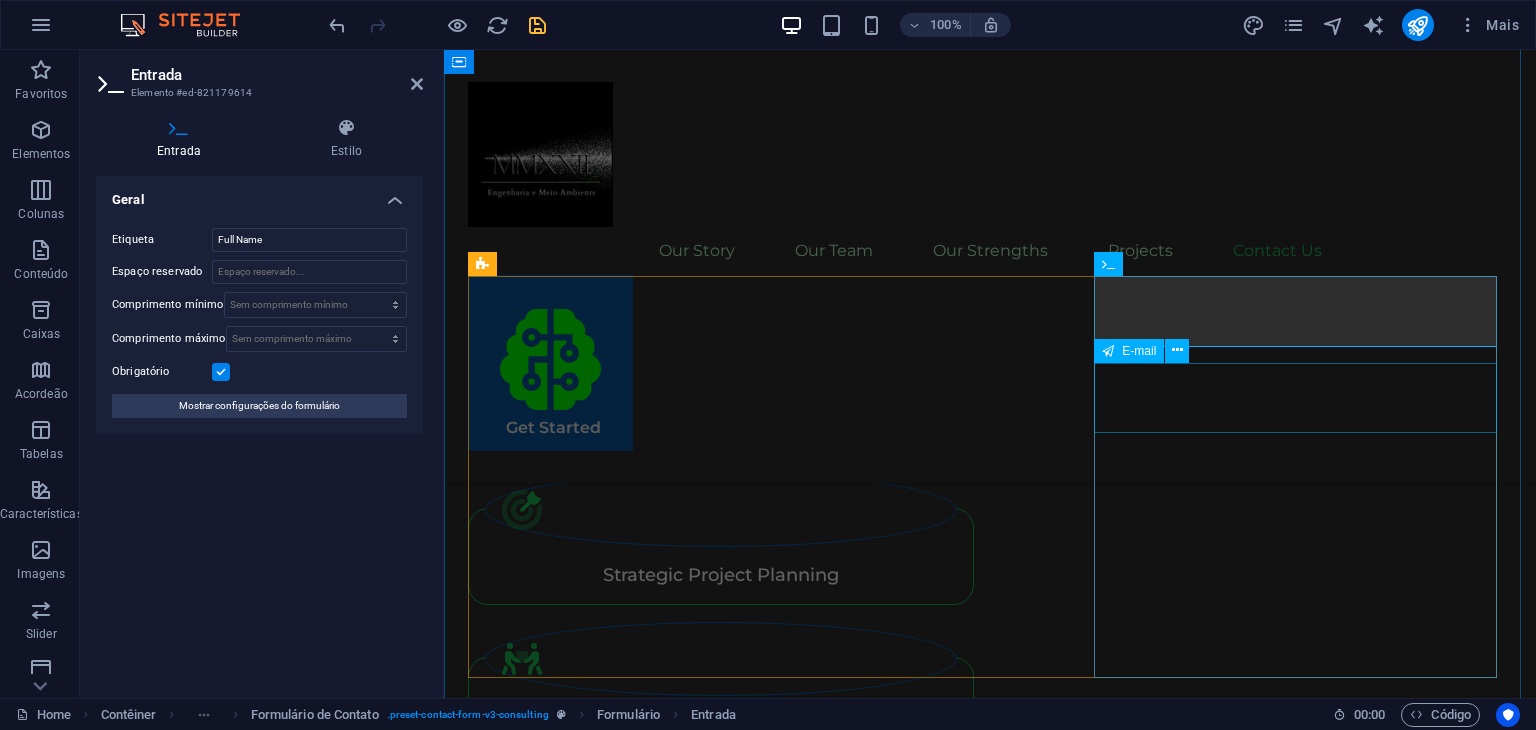 click on "E-mail [EMAIL]" at bounding box center [990, 5961] 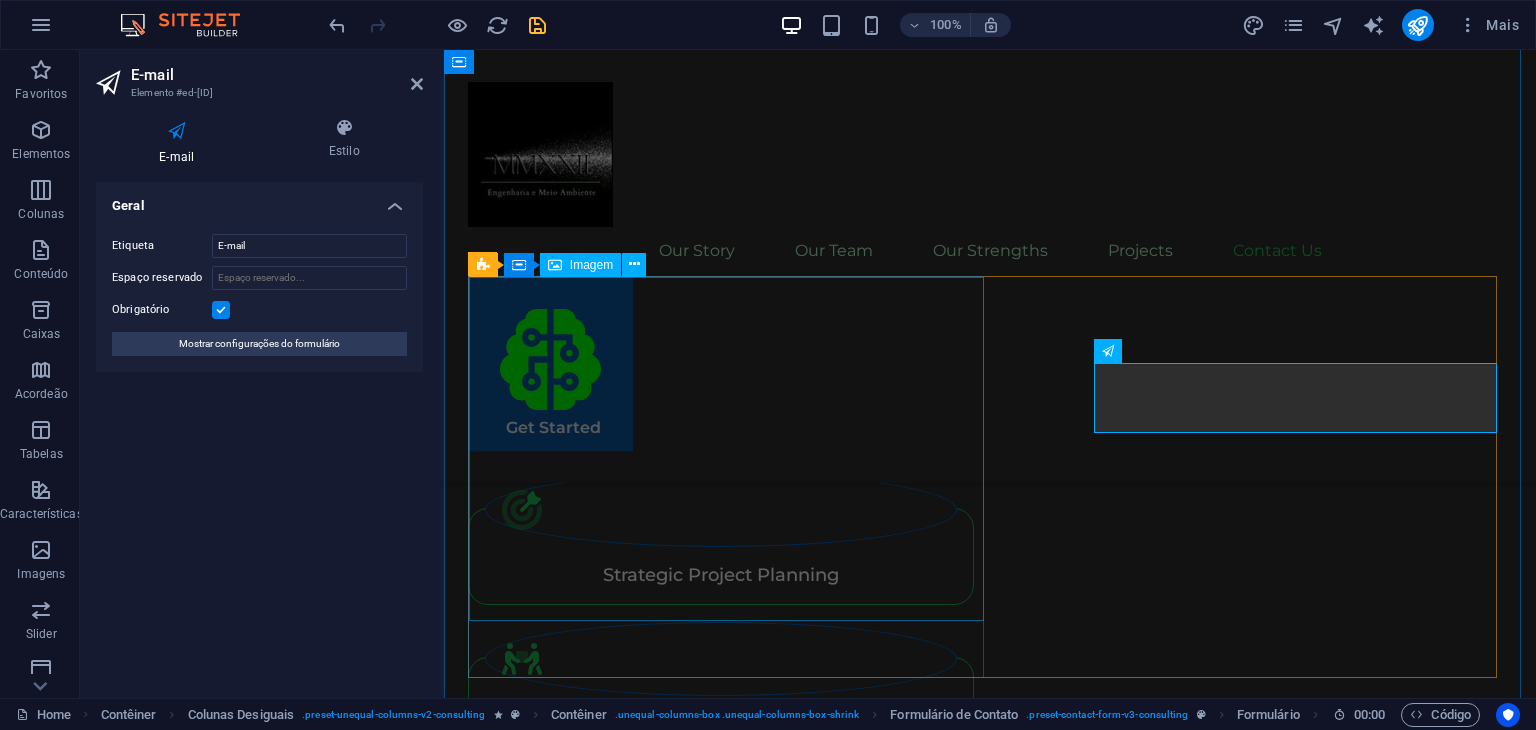 drag, startPoint x: 1386, startPoint y: 417, endPoint x: 751, endPoint y: 376, distance: 636.32227 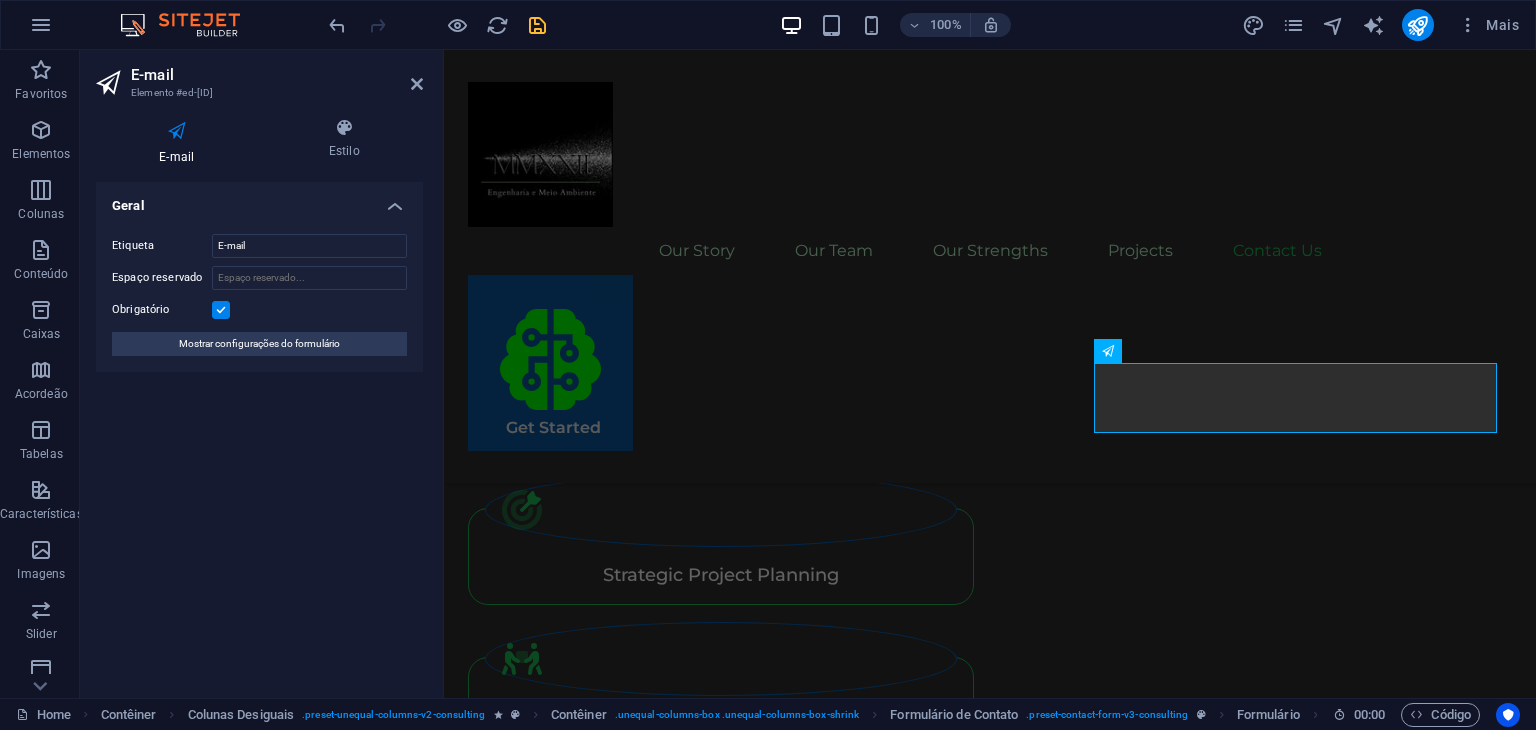 type 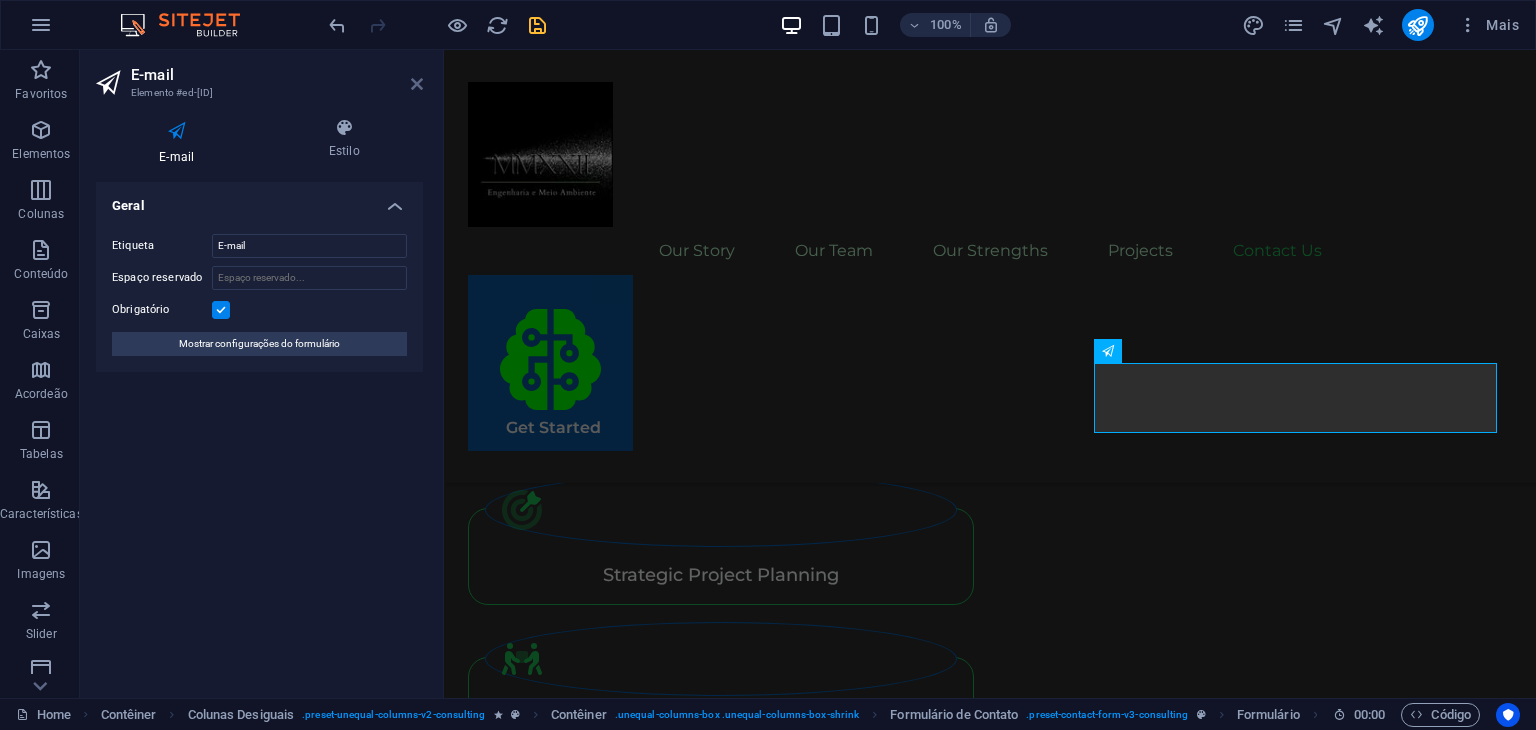 click at bounding box center (417, 84) 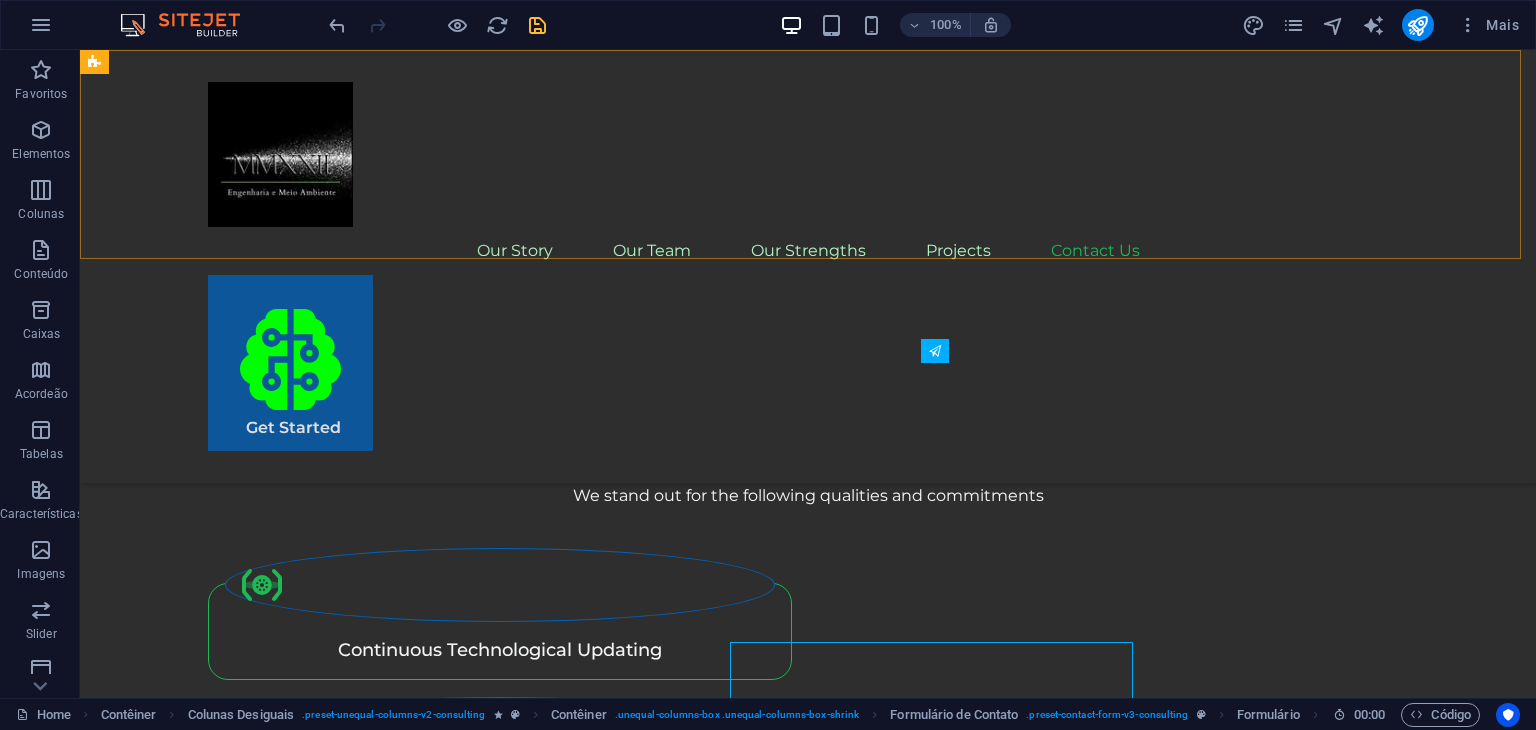 scroll, scrollTop: 5324, scrollLeft: 0, axis: vertical 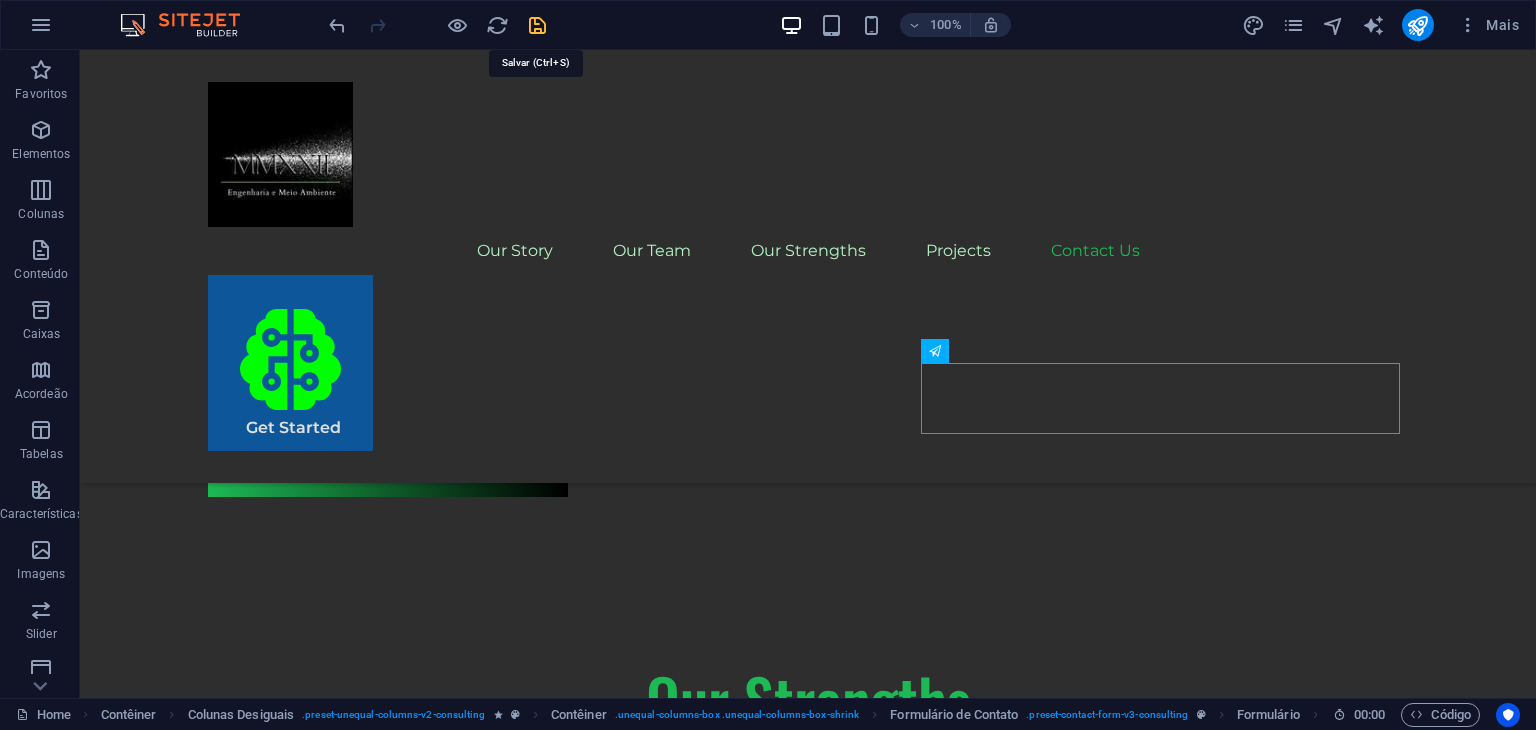 click at bounding box center (537, 25) 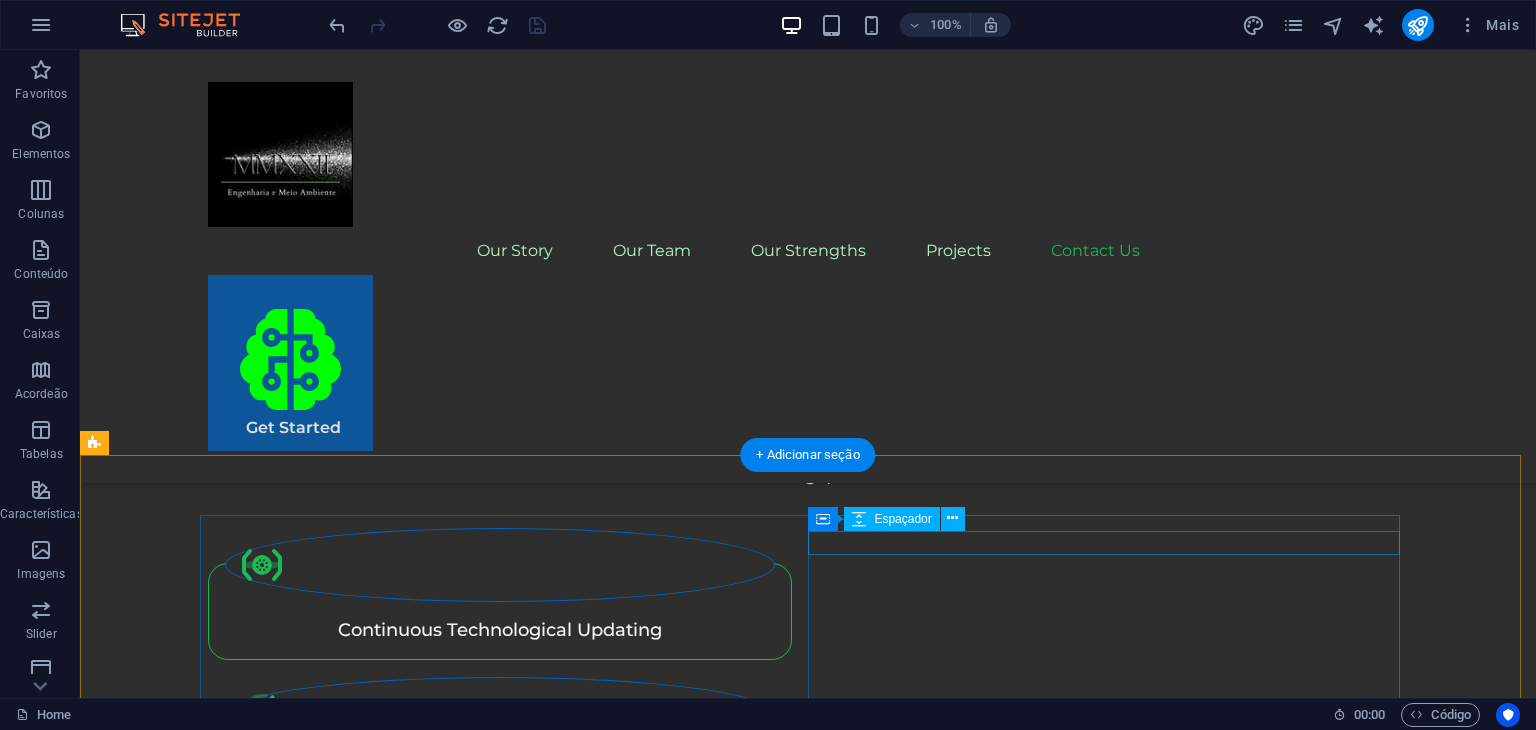scroll, scrollTop: 5824, scrollLeft: 0, axis: vertical 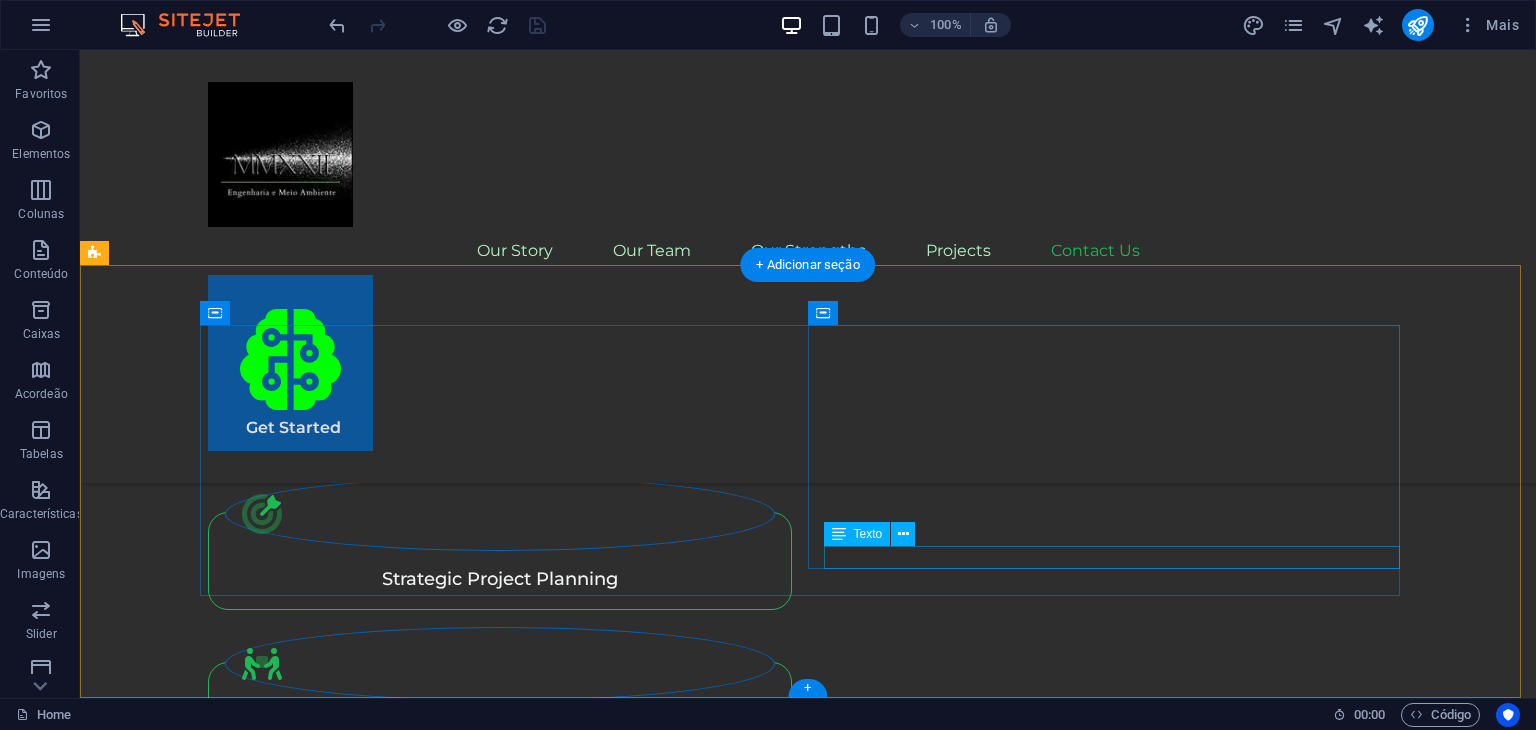 click on "[EMAIL] , [NEIGHBORHOOD] , [CITY] ([STATE]) - [POSTAL_CODE]" at bounding box center (504, 7785) 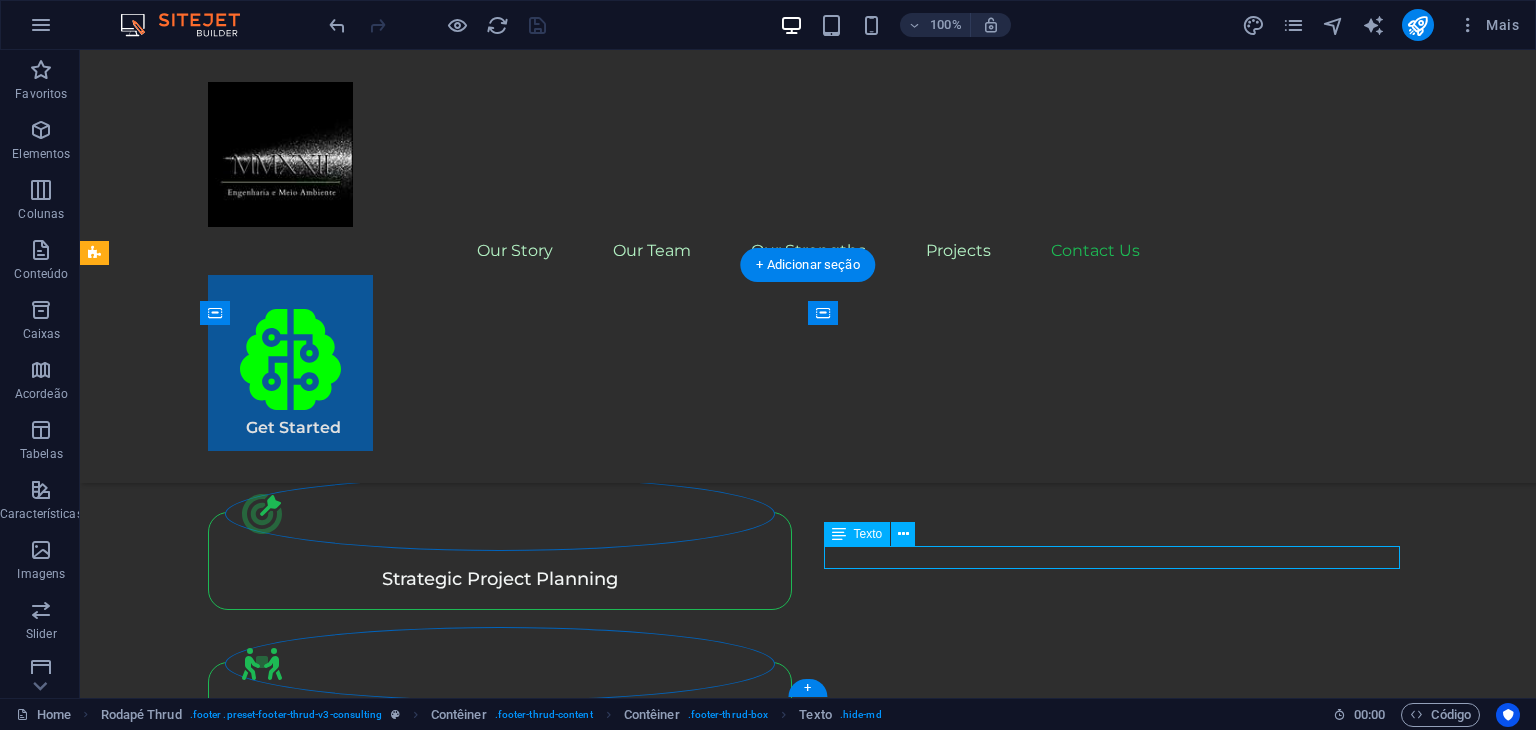 click on "[EMAIL] , [NEIGHBORHOOD] , [CITY] ([STATE]) - [POSTAL_CODE]" at bounding box center (504, 7785) 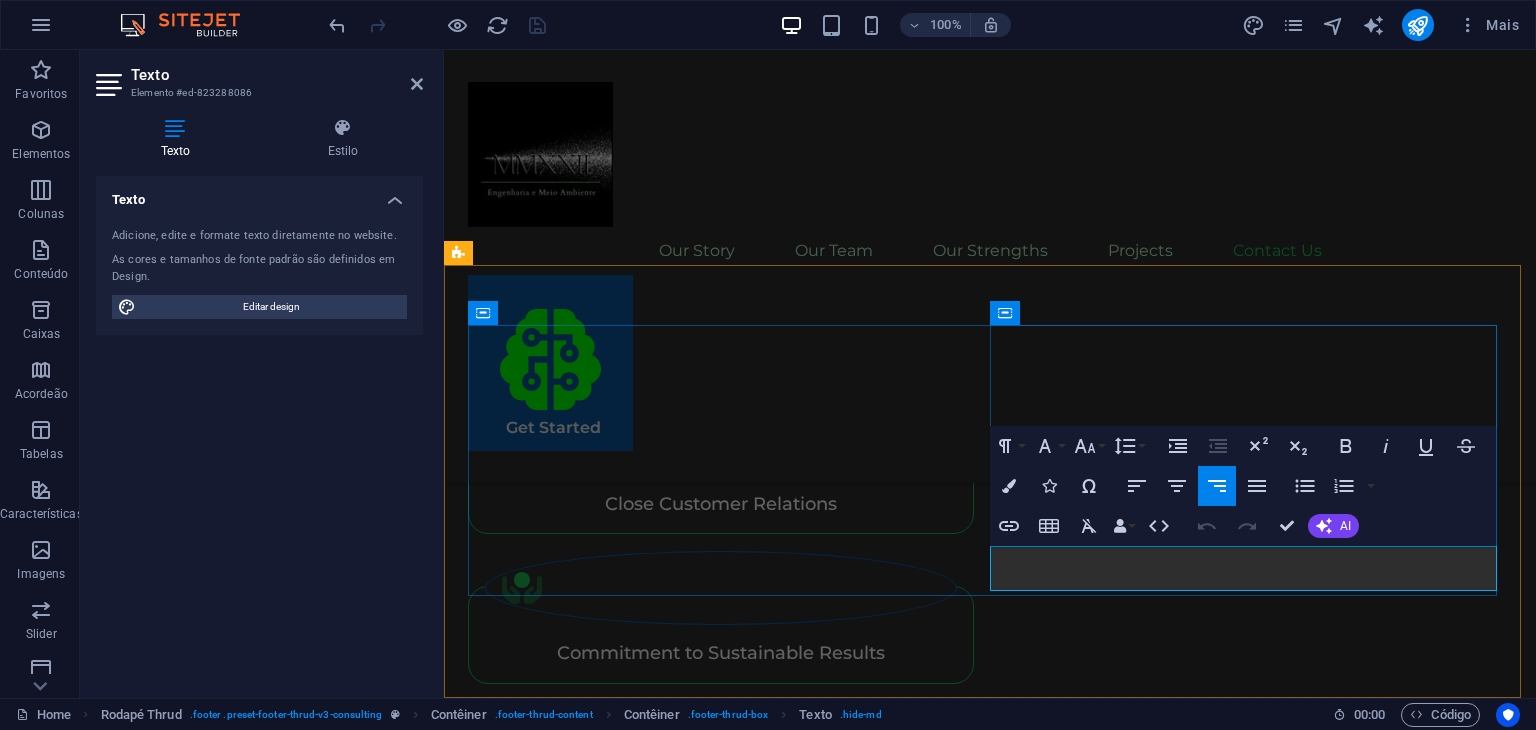 scroll, scrollTop: 6096, scrollLeft: 0, axis: vertical 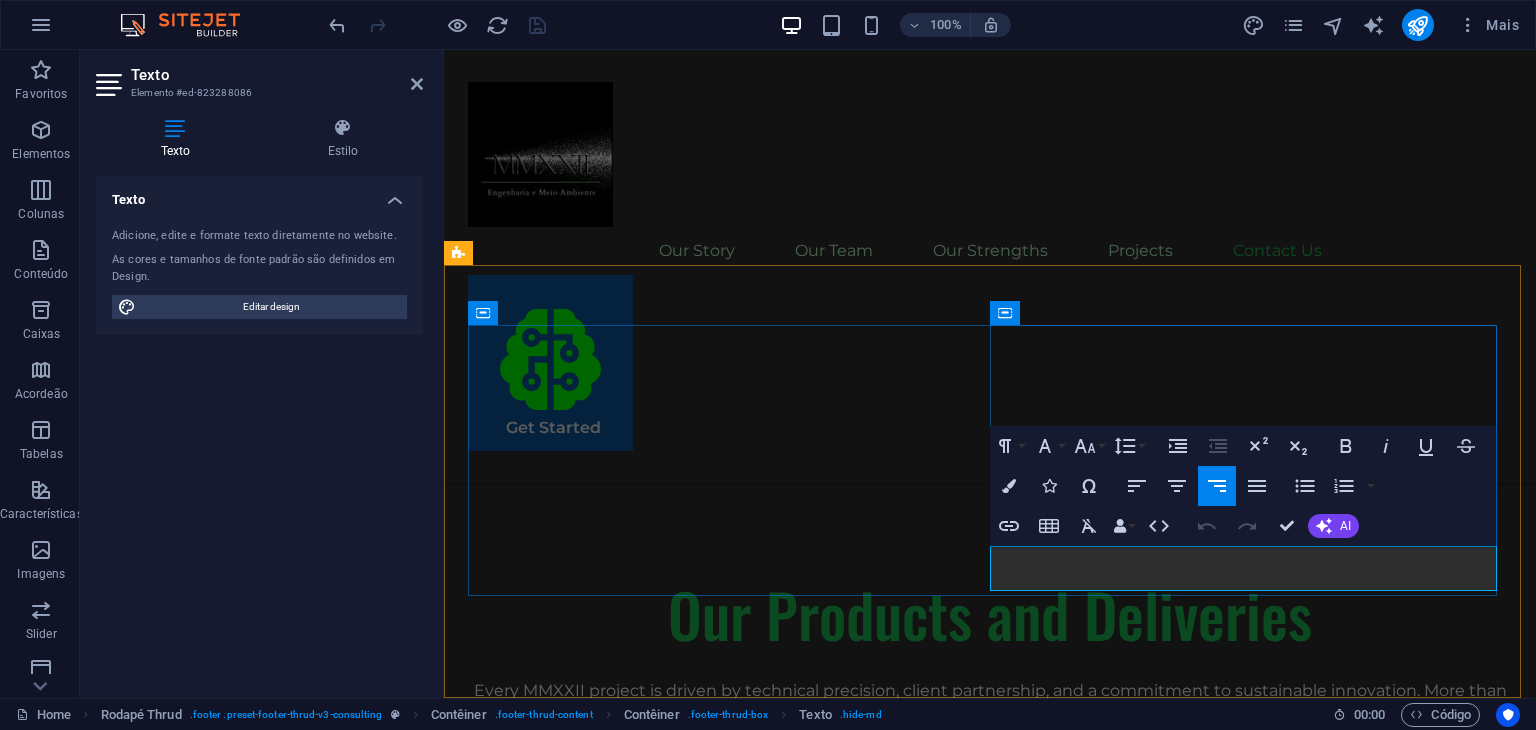click on "contato@[EXAMPLE.COM]" at bounding box center (632, 7052) 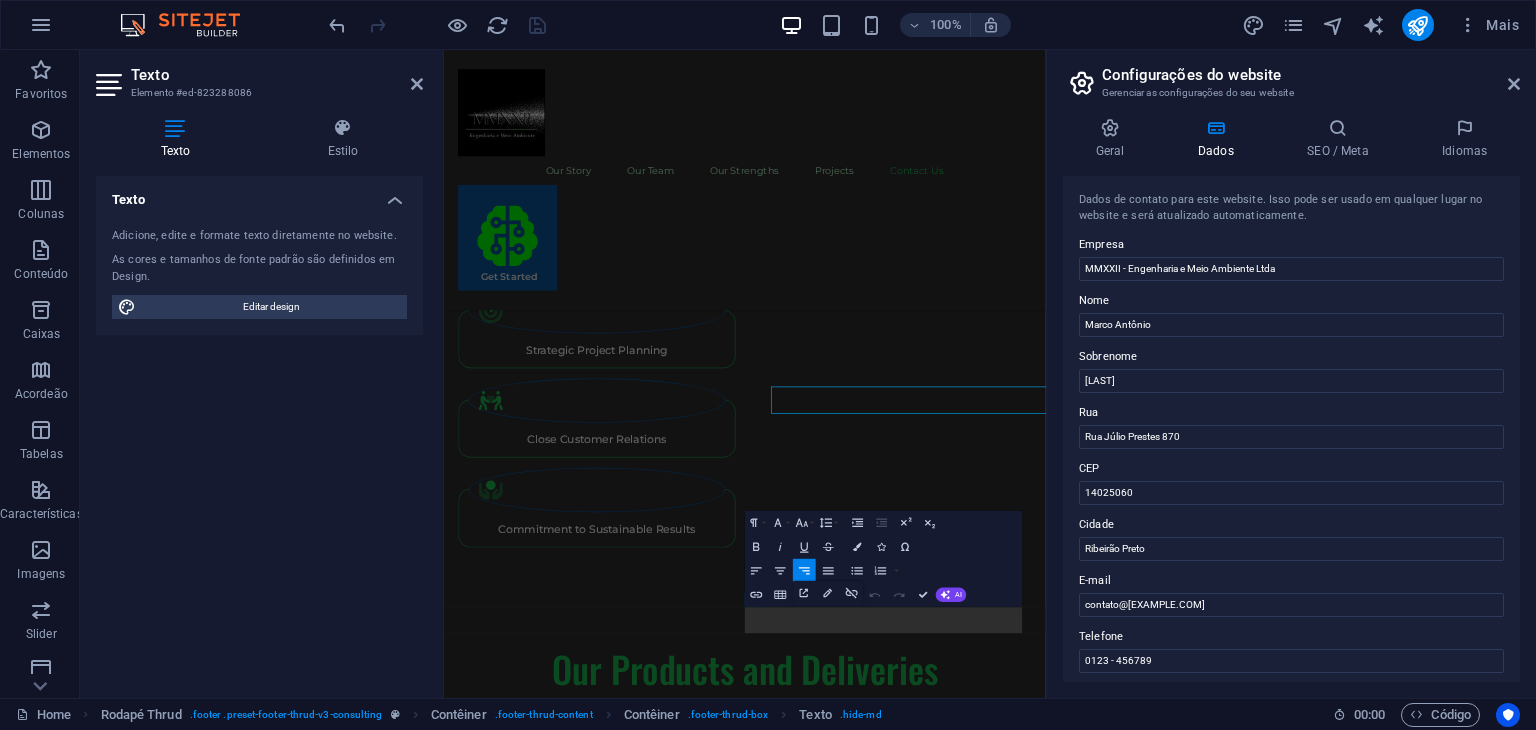 scroll, scrollTop: 6032, scrollLeft: 0, axis: vertical 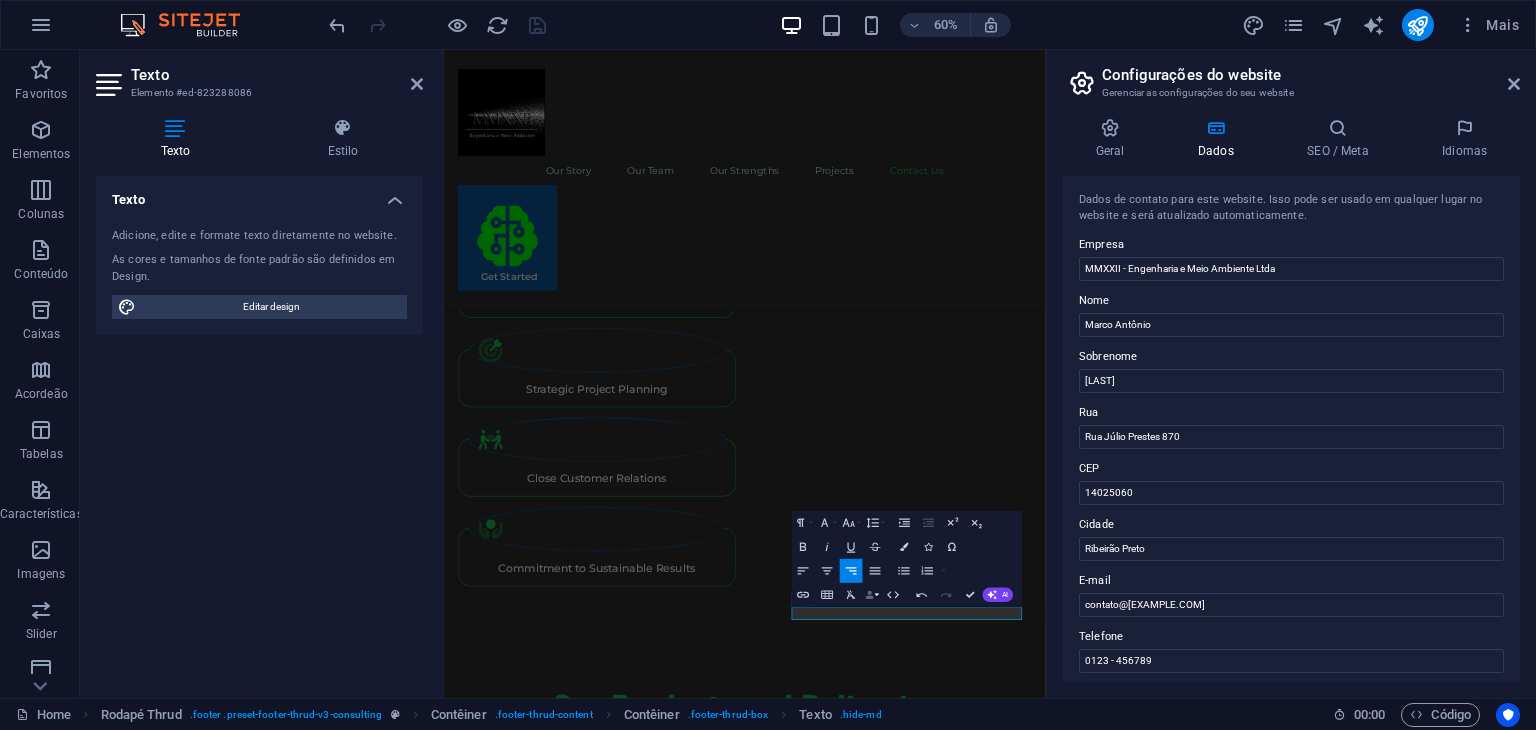 click on "Data Bindings" at bounding box center (872, 595) 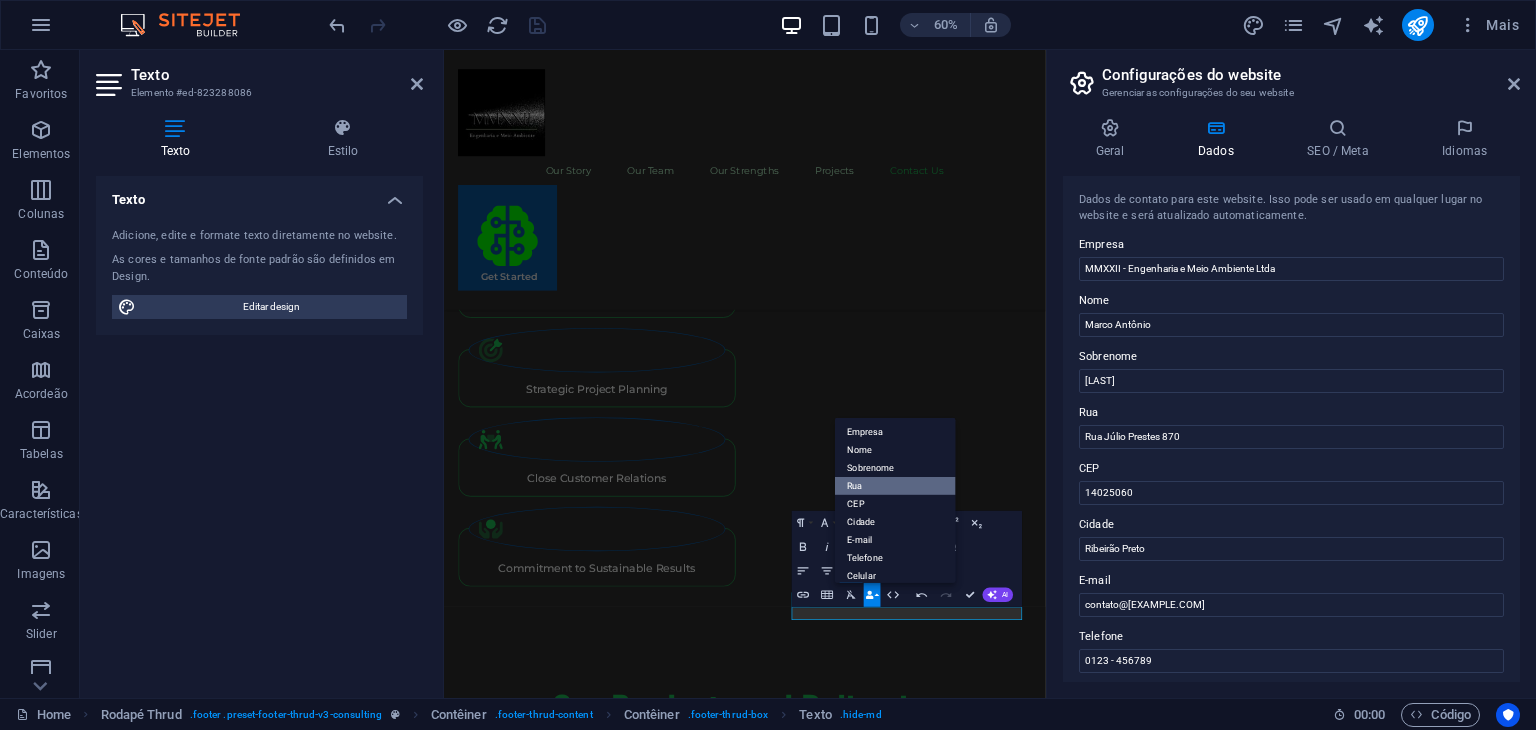 click on "Rua" at bounding box center [895, 485] 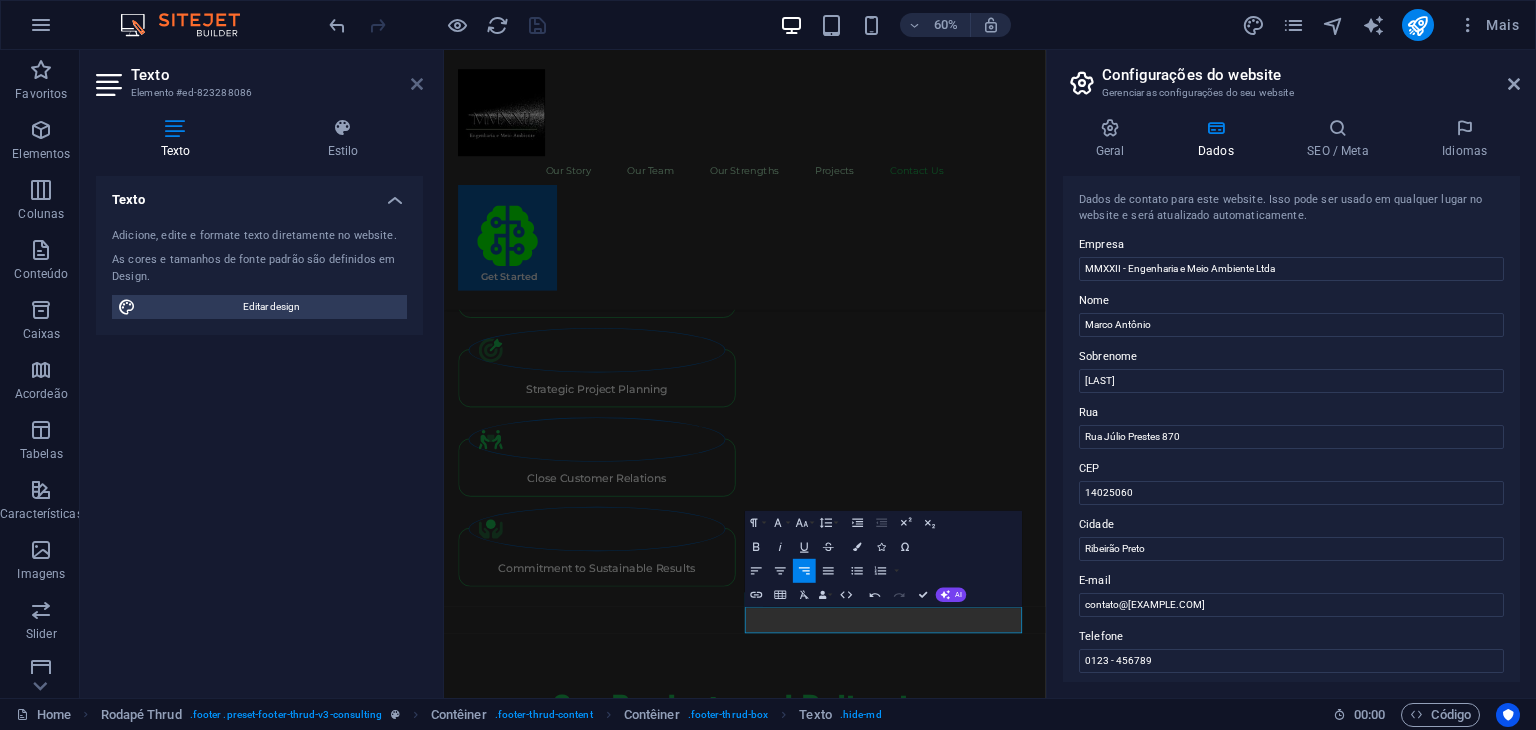 click at bounding box center (417, 84) 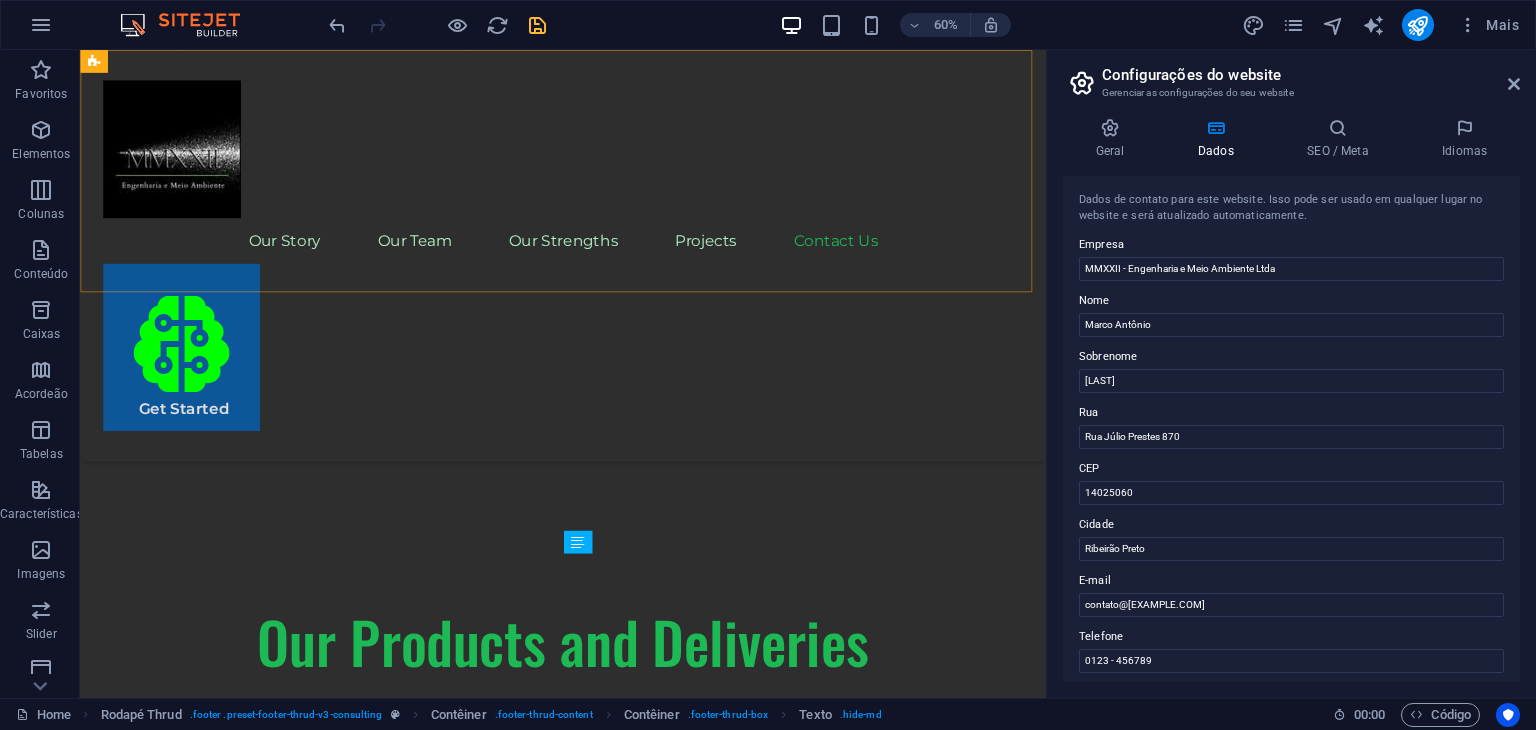 scroll, scrollTop: 6173, scrollLeft: 0, axis: vertical 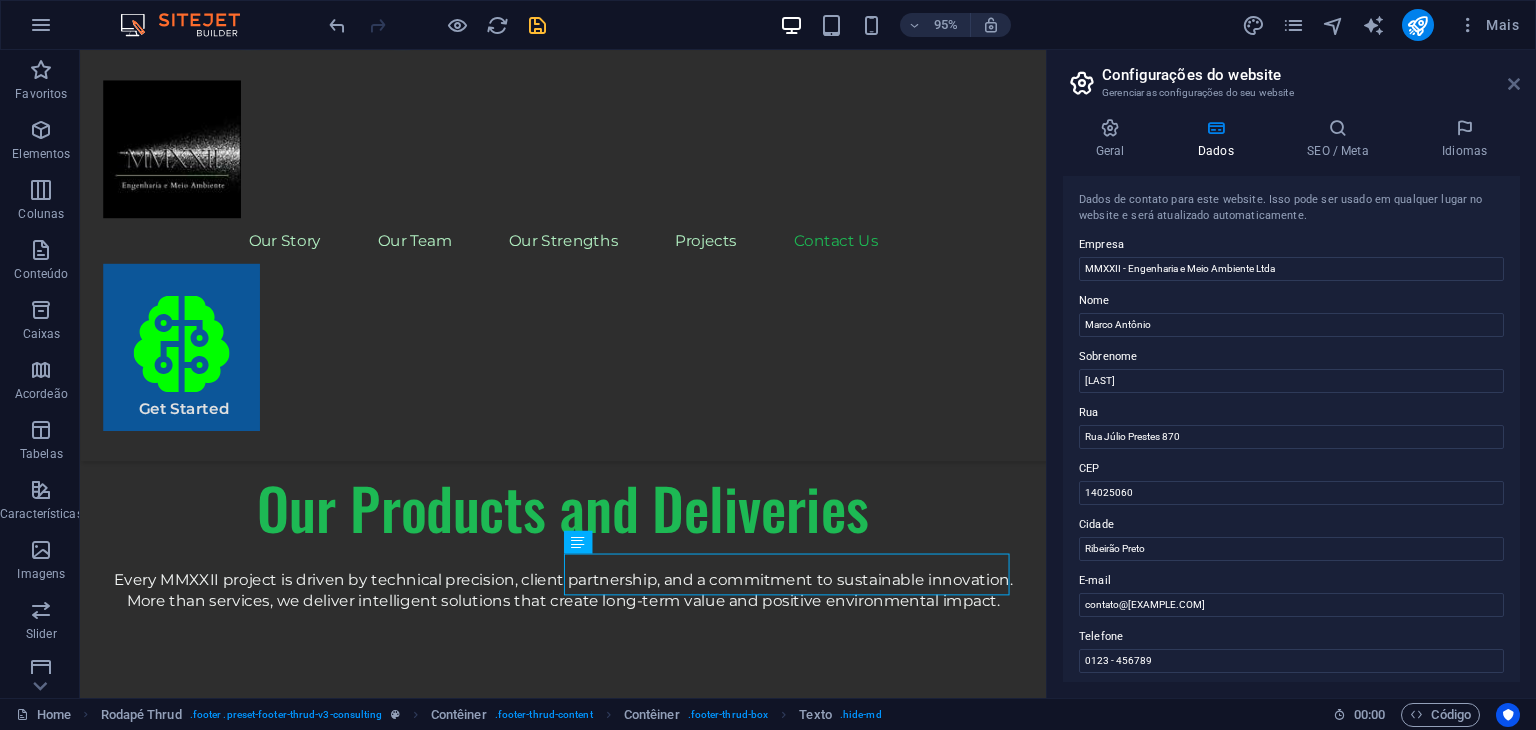 click at bounding box center [1514, 84] 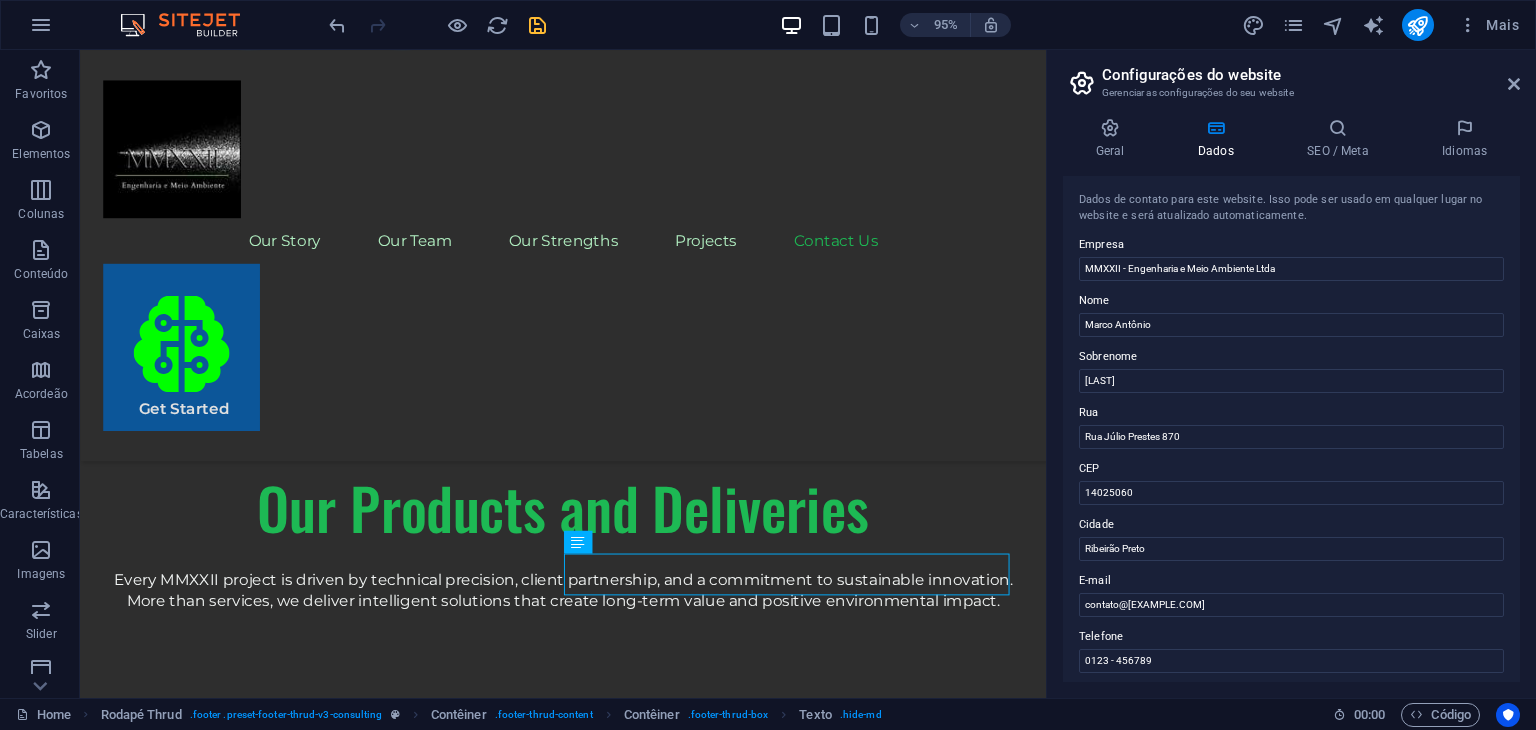 scroll, scrollTop: 5806, scrollLeft: 0, axis: vertical 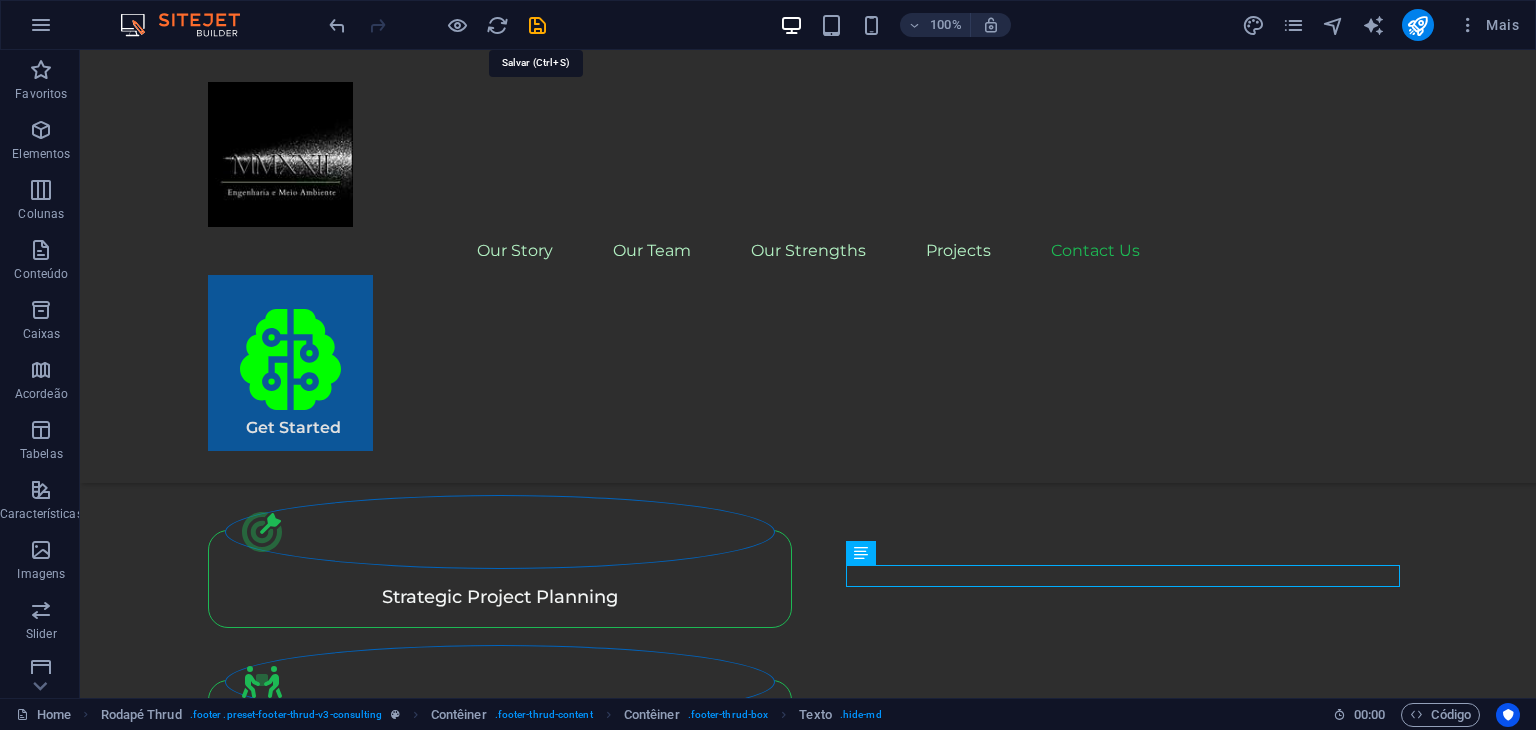 click at bounding box center [537, 25] 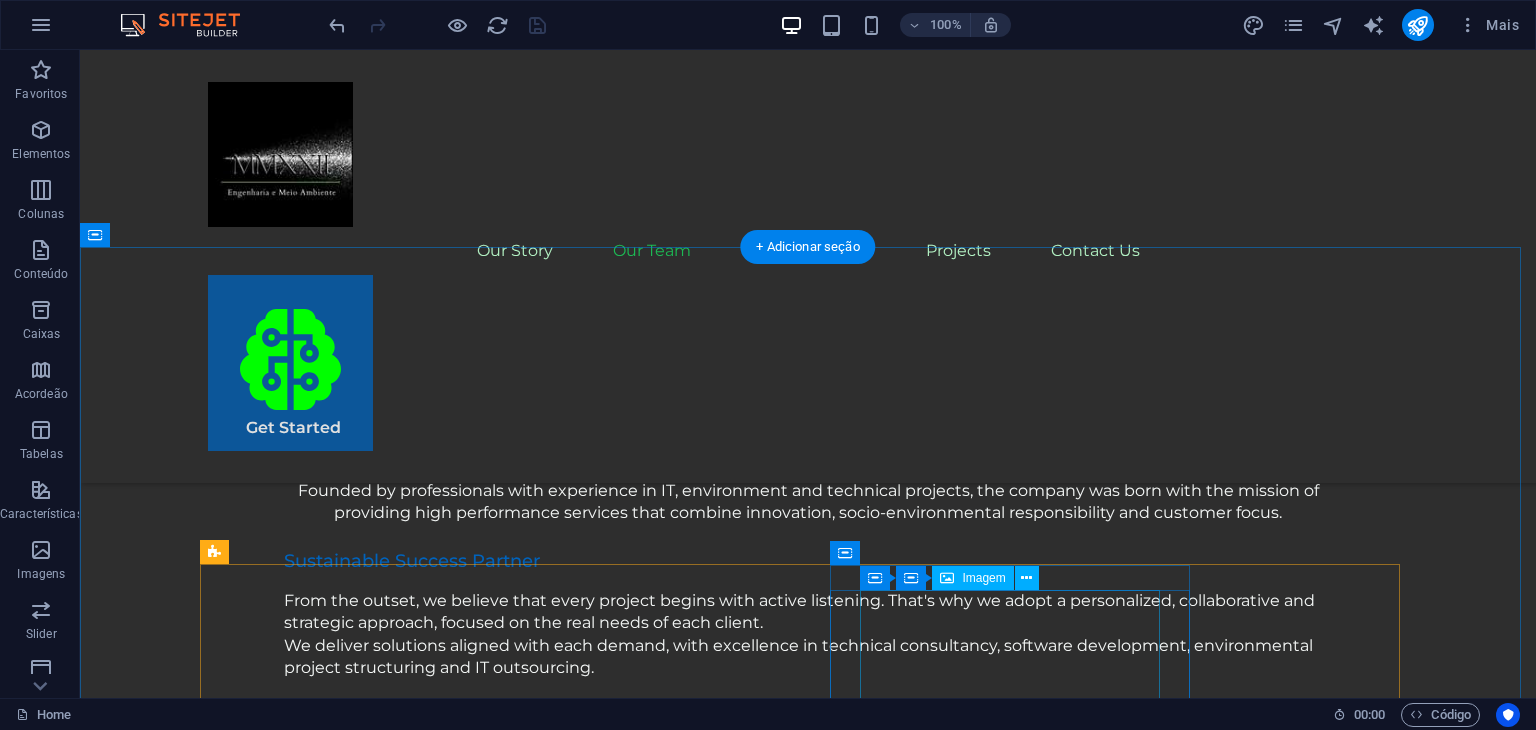 scroll, scrollTop: 1624, scrollLeft: 0, axis: vertical 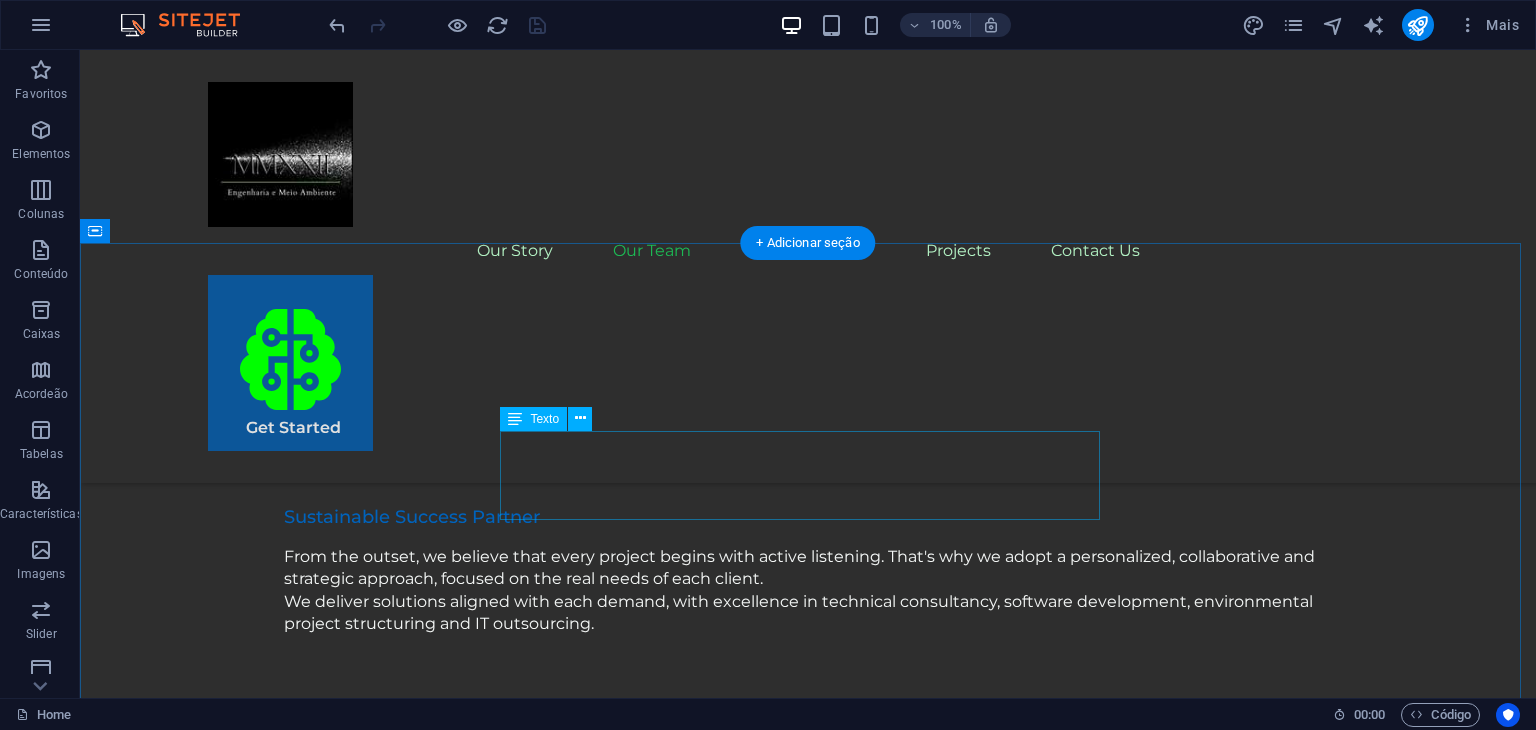 click on "Our dedicated team is here to guide you through every step of your journey towards sustainable success. Together, we will create a strategy that aligns your business goals with a greener and more prosperous future." at bounding box center [808, 2840] 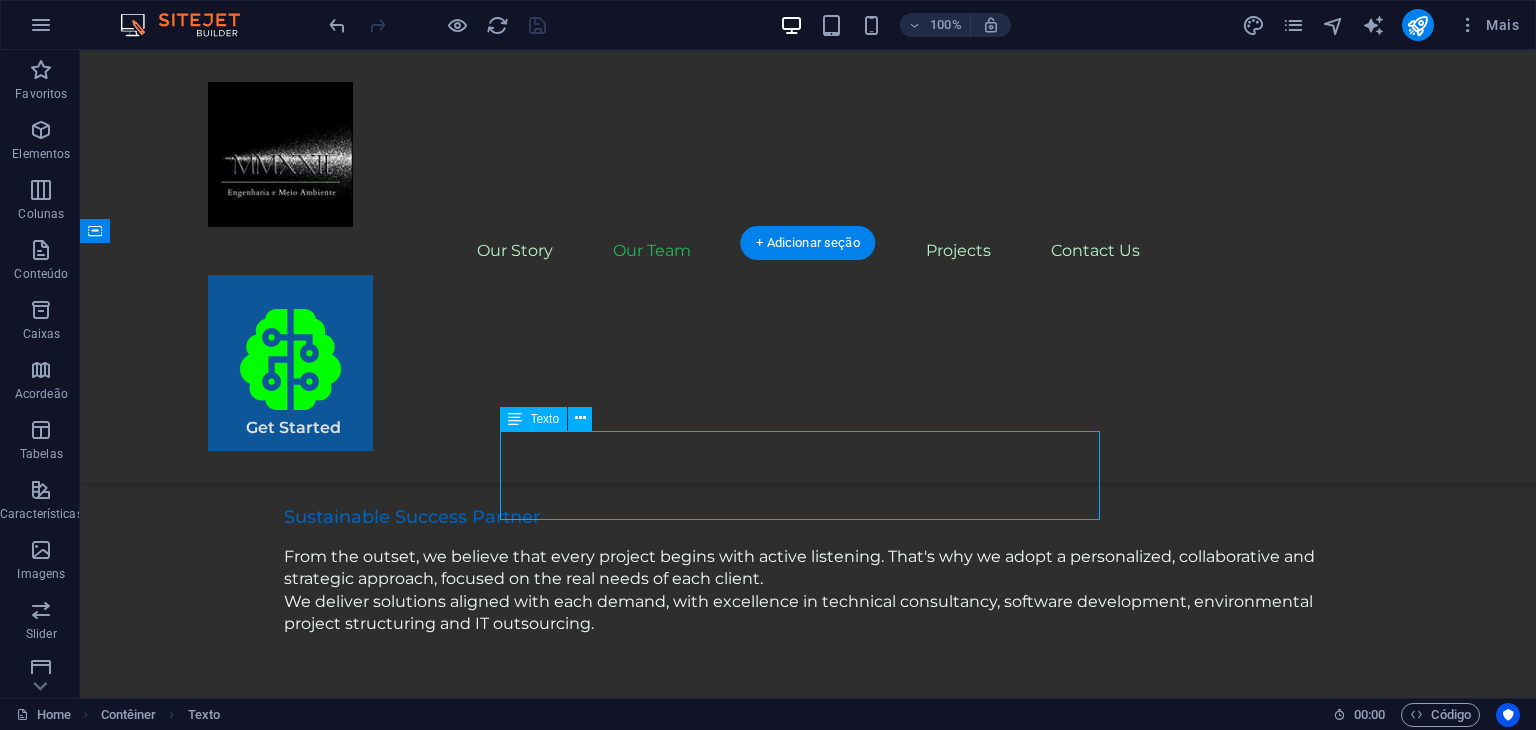 click on "Our dedicated team is here to guide you through every step of your journey towards sustainable success. Together, we will create a strategy that aligns your business goals with a greener and more prosperous future." at bounding box center [808, 2840] 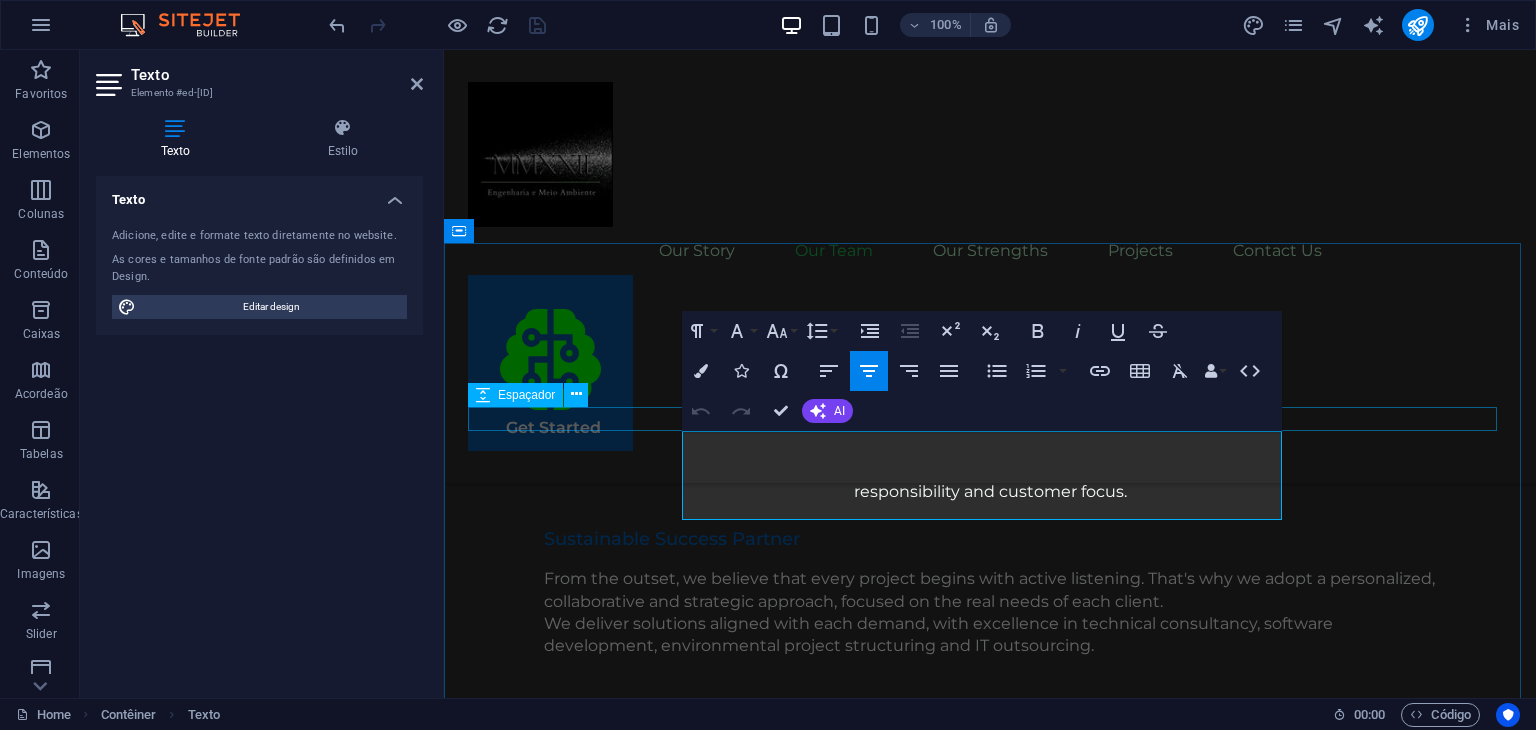 drag, startPoint x: 1027, startPoint y: 507, endPoint x: 681, endPoint y: 416, distance: 357.7667 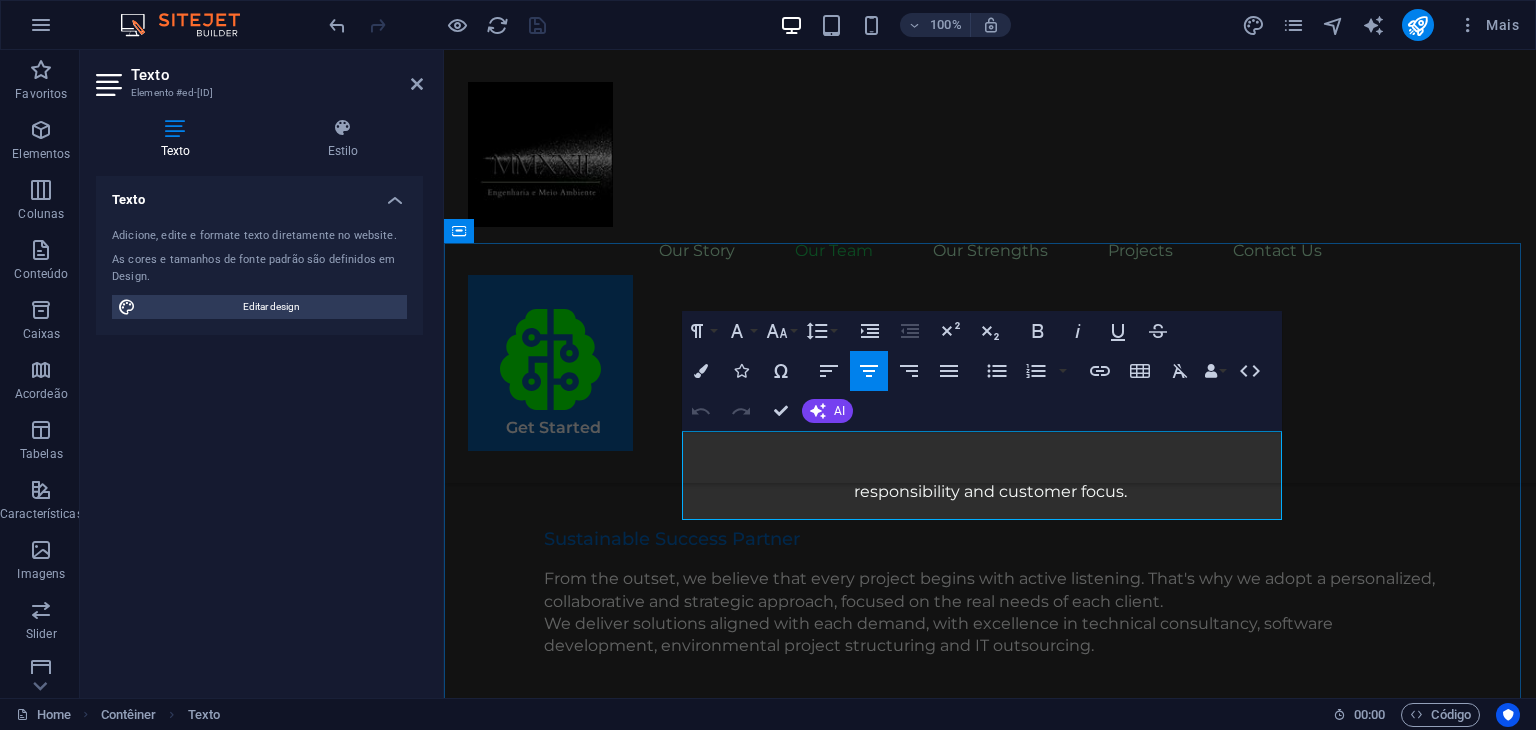 click on "Our dedicated team is here to guide you through every step of your journey towards sustainable success. Together, we will create a strategy that aligns your business goals with a greener and more prosperous future." at bounding box center (990, 2674) 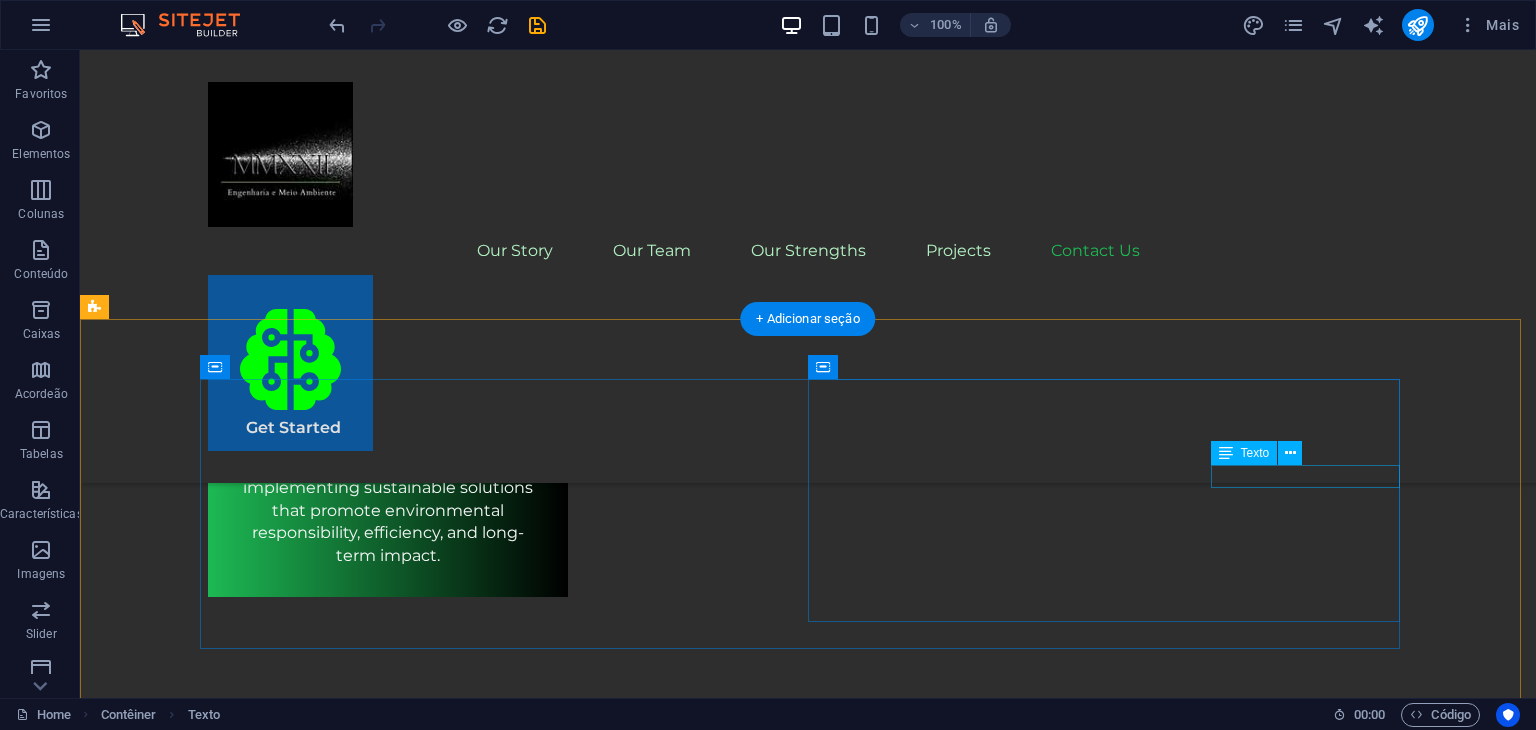 scroll, scrollTop: 5824, scrollLeft: 0, axis: vertical 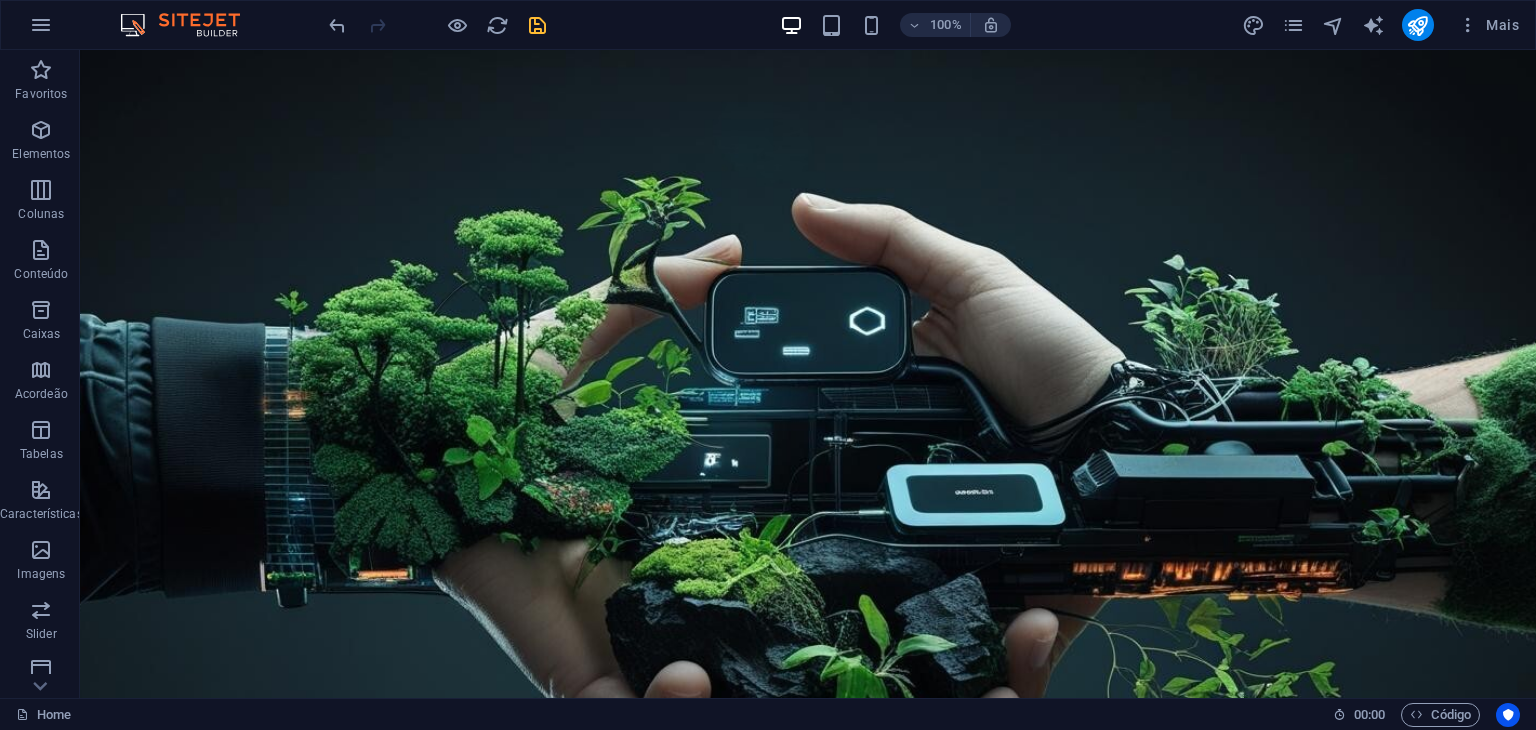 click at bounding box center [537, 25] 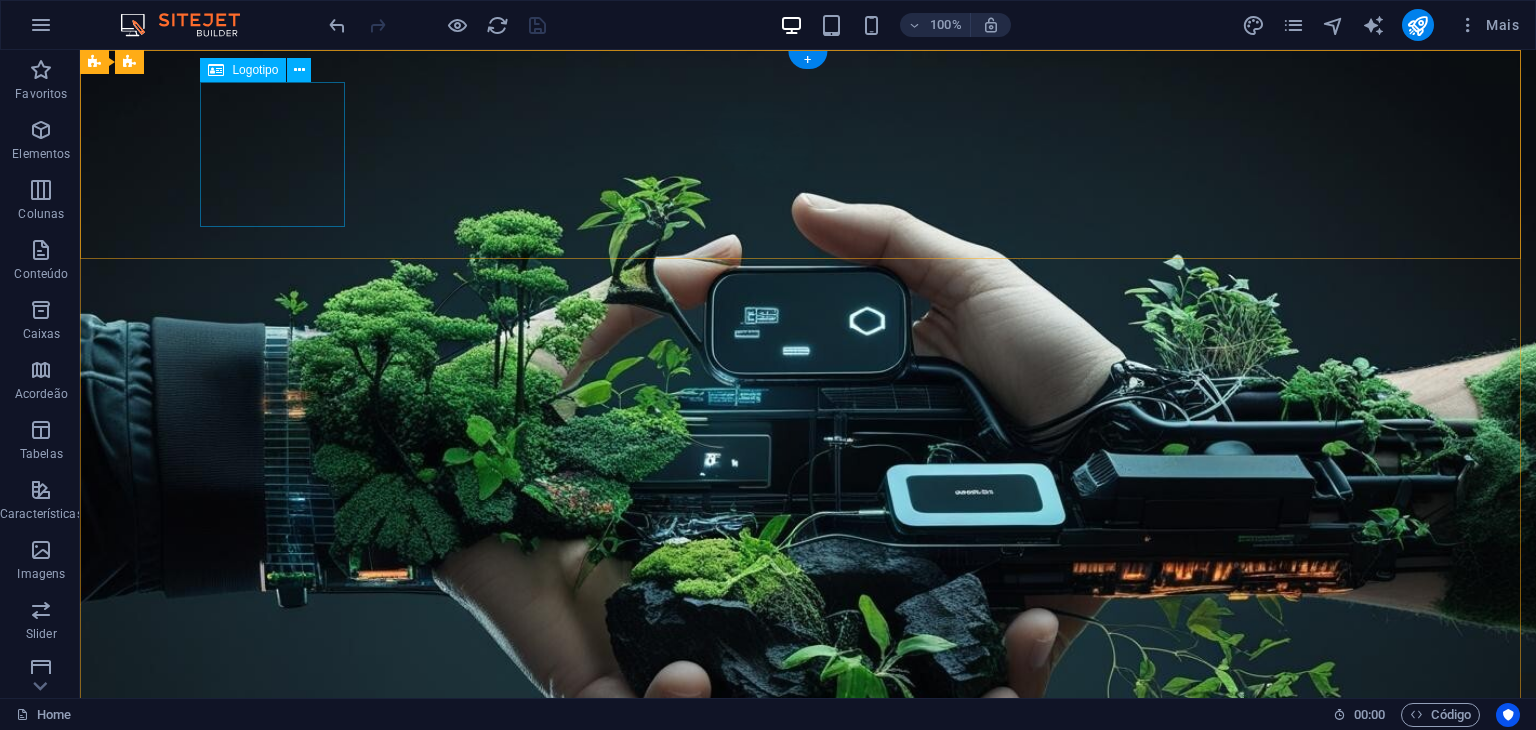 click at bounding box center [808, 1054] 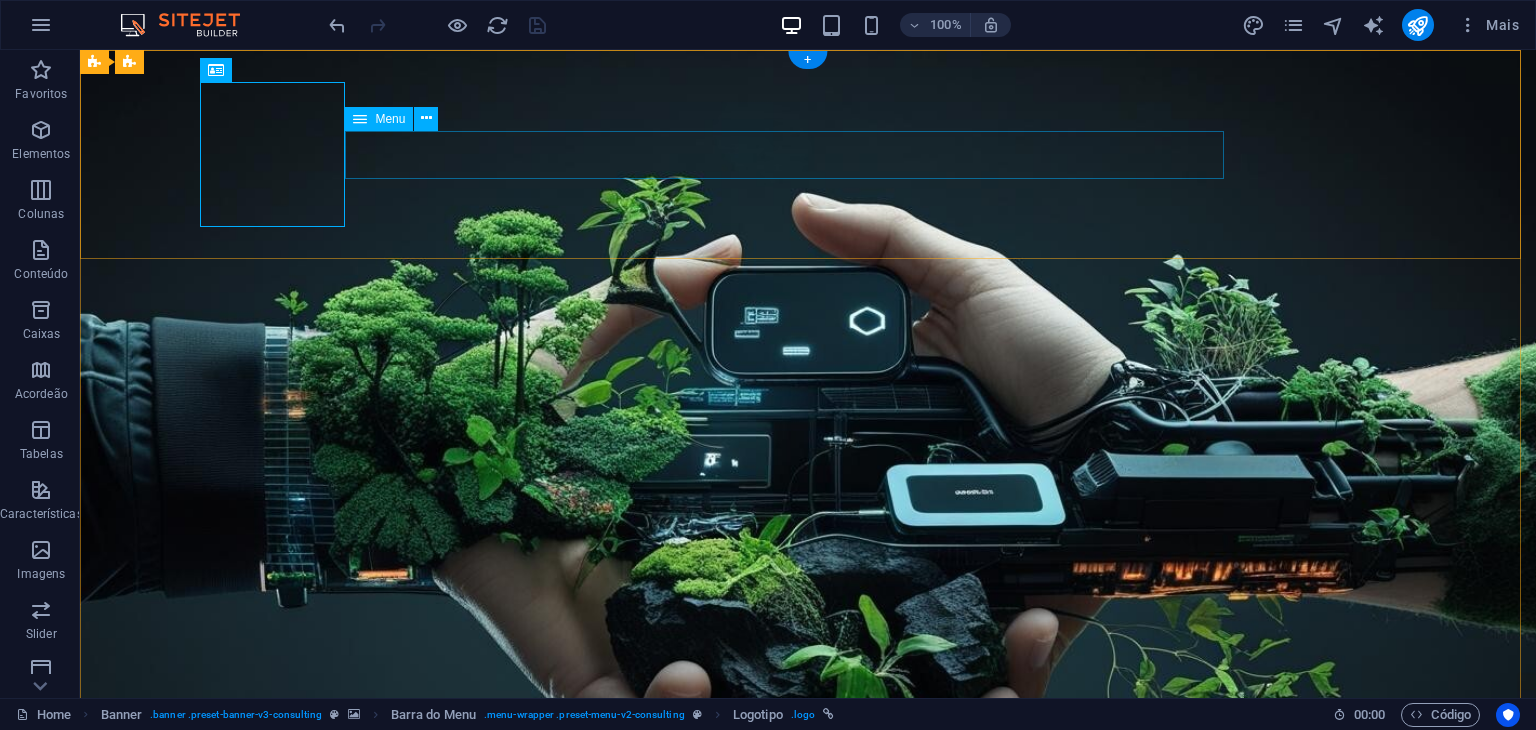 click on "Our Story Our Team Our Strengths Projects Contact Us" at bounding box center [808, 1151] 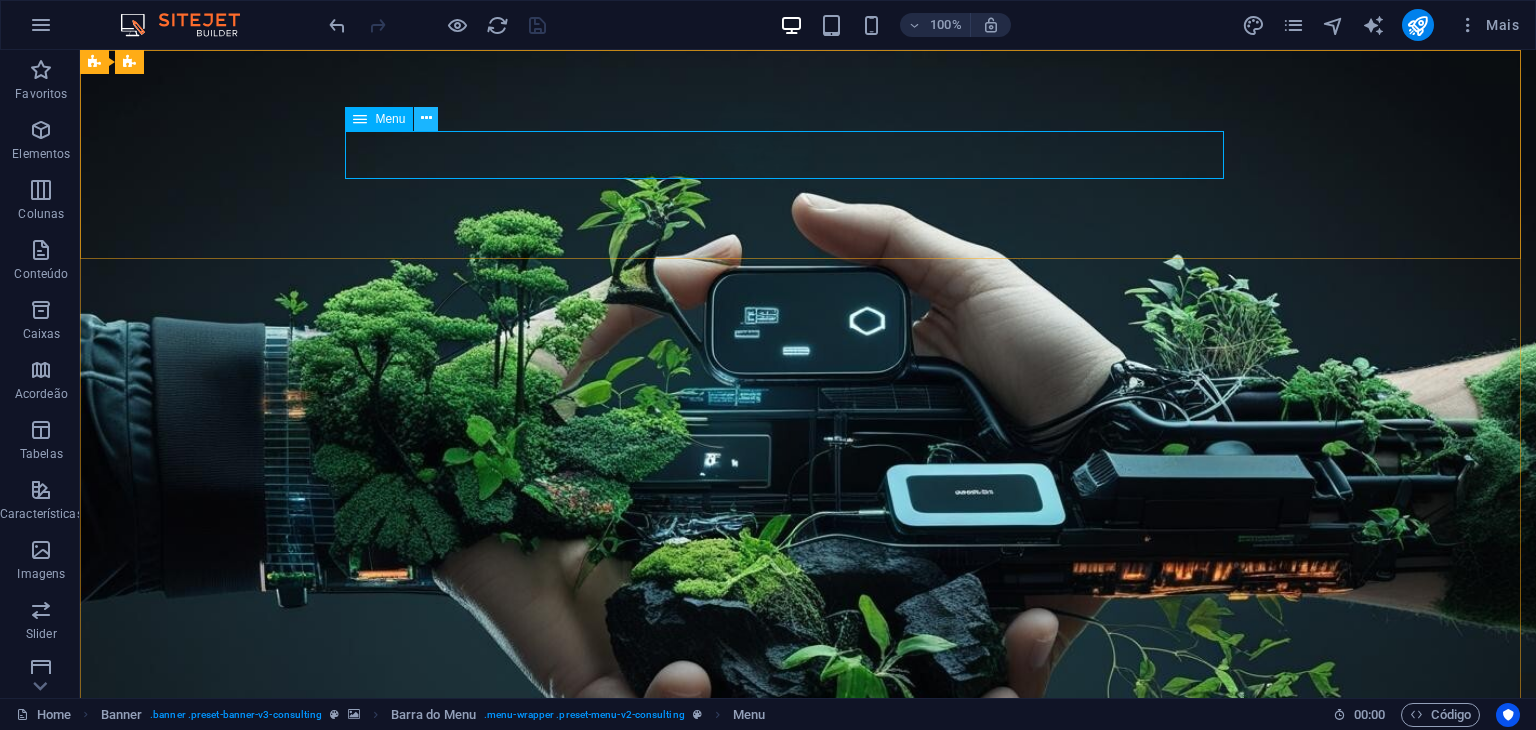 click at bounding box center [426, 118] 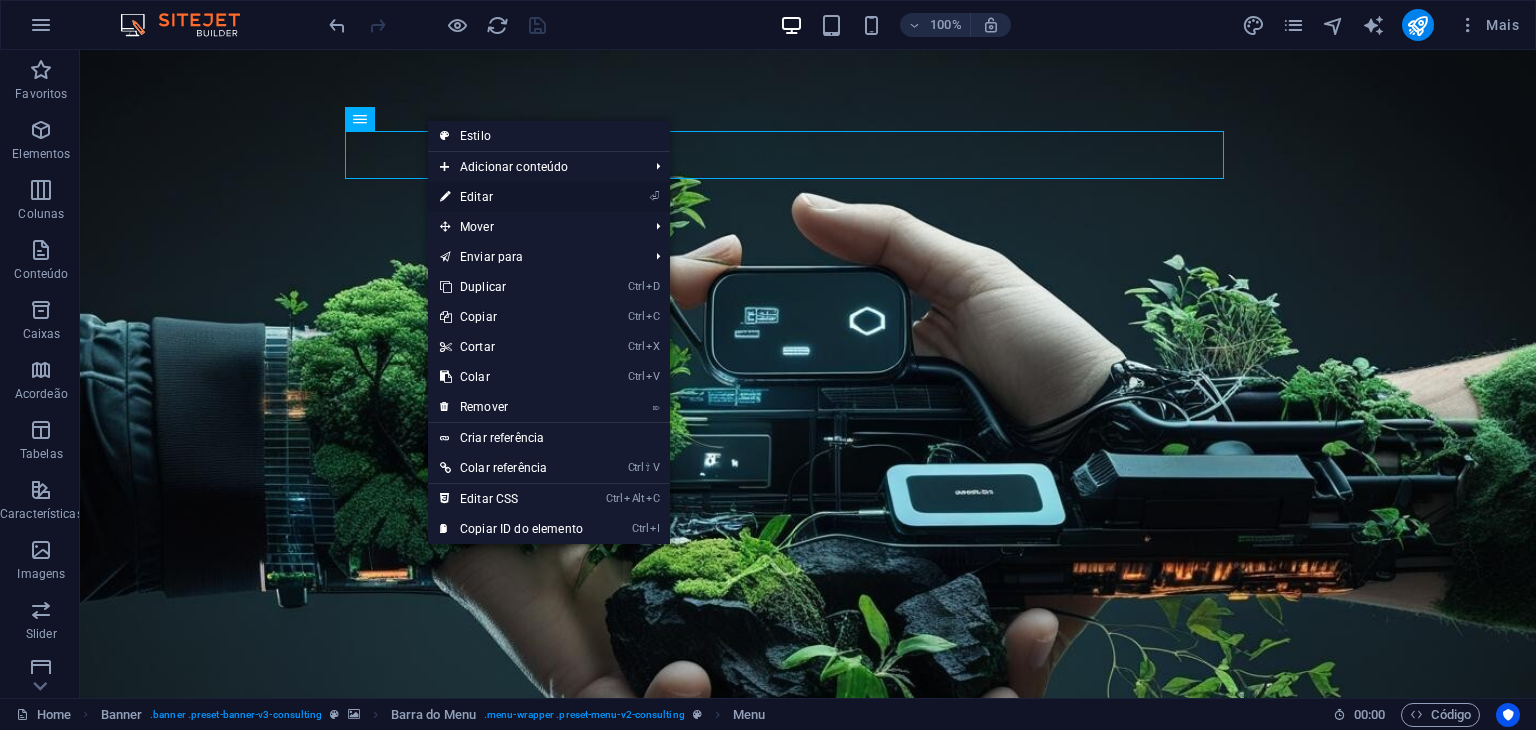 click on "⏎  Editar" at bounding box center [511, 197] 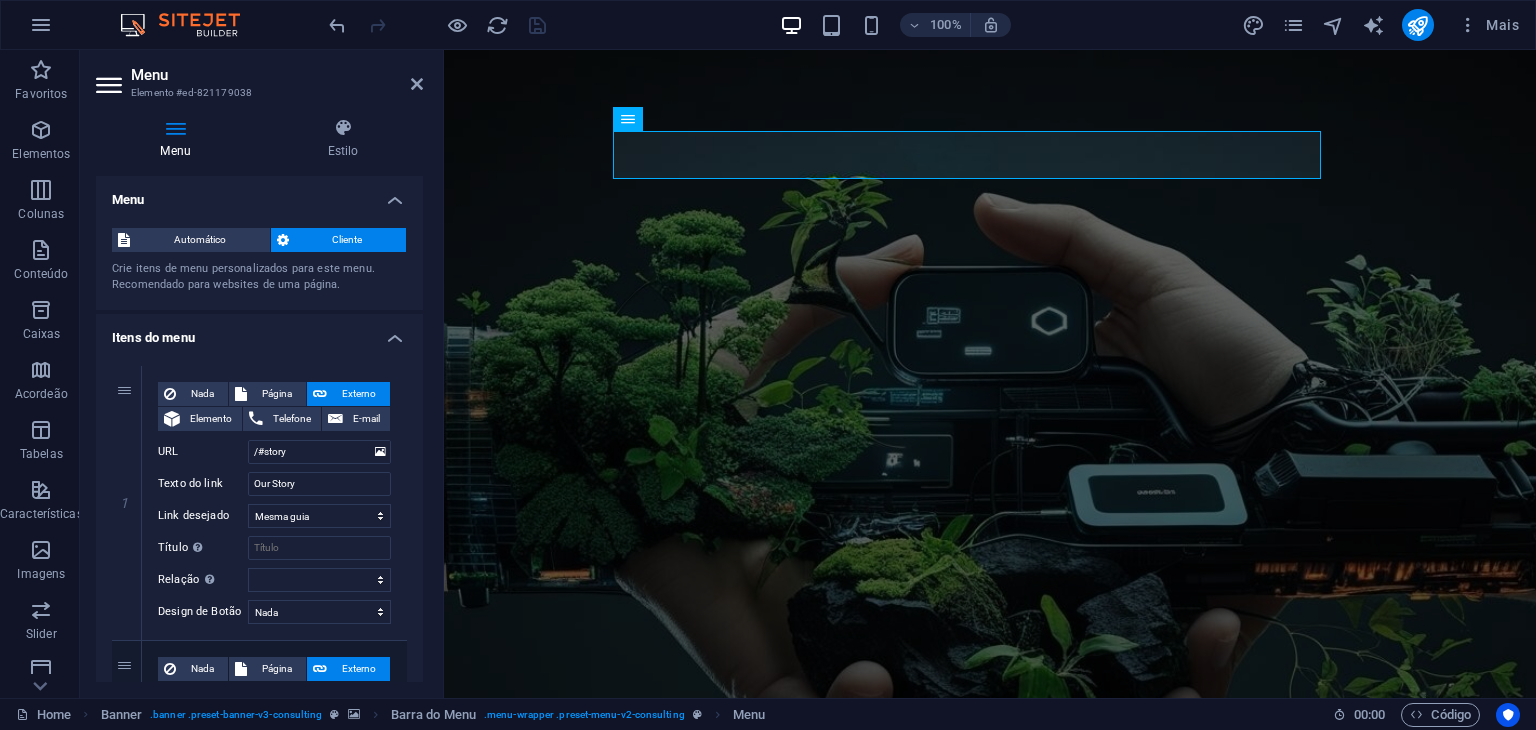 click on "Menu" at bounding box center (259, 194) 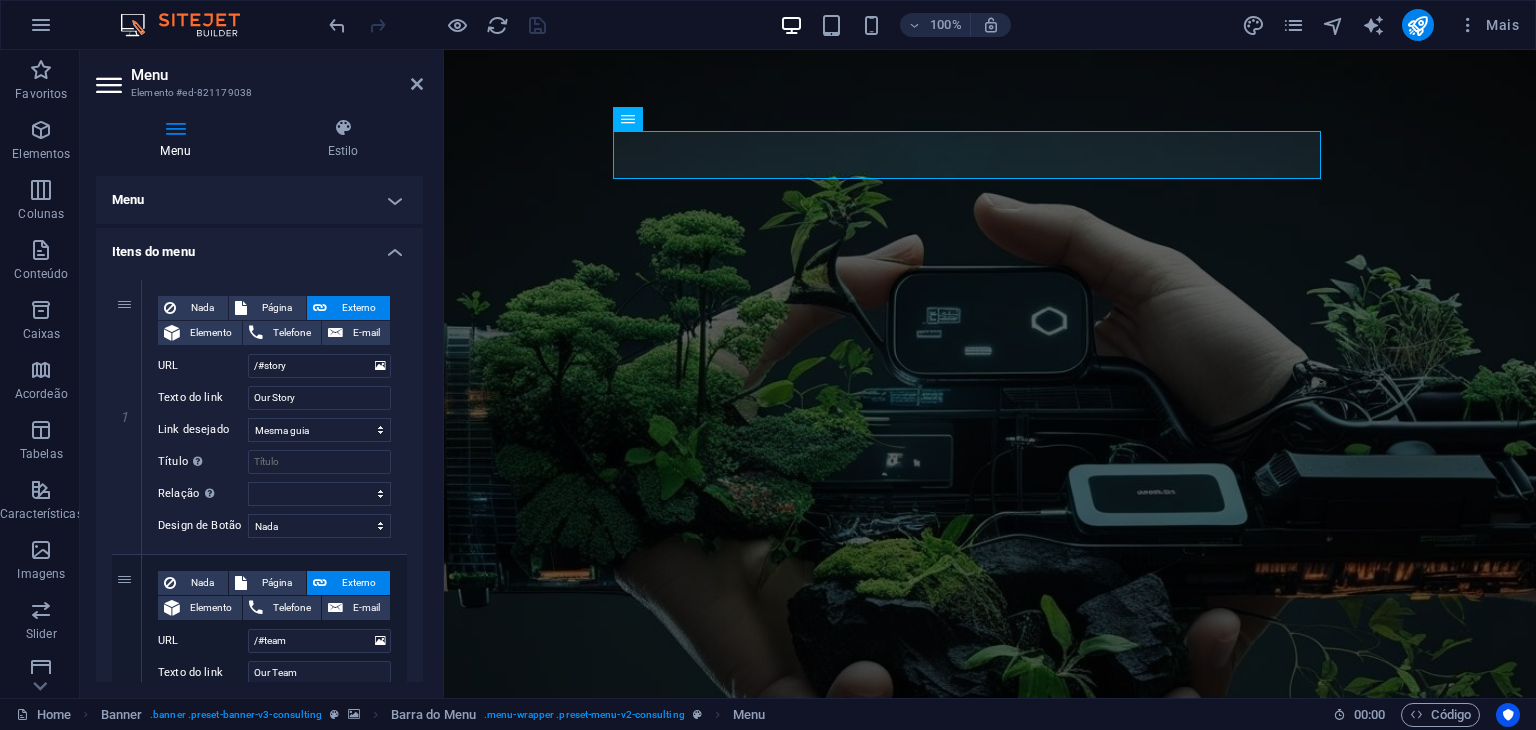 click on "Menu Elemento #ed-[ID]" at bounding box center [259, 76] 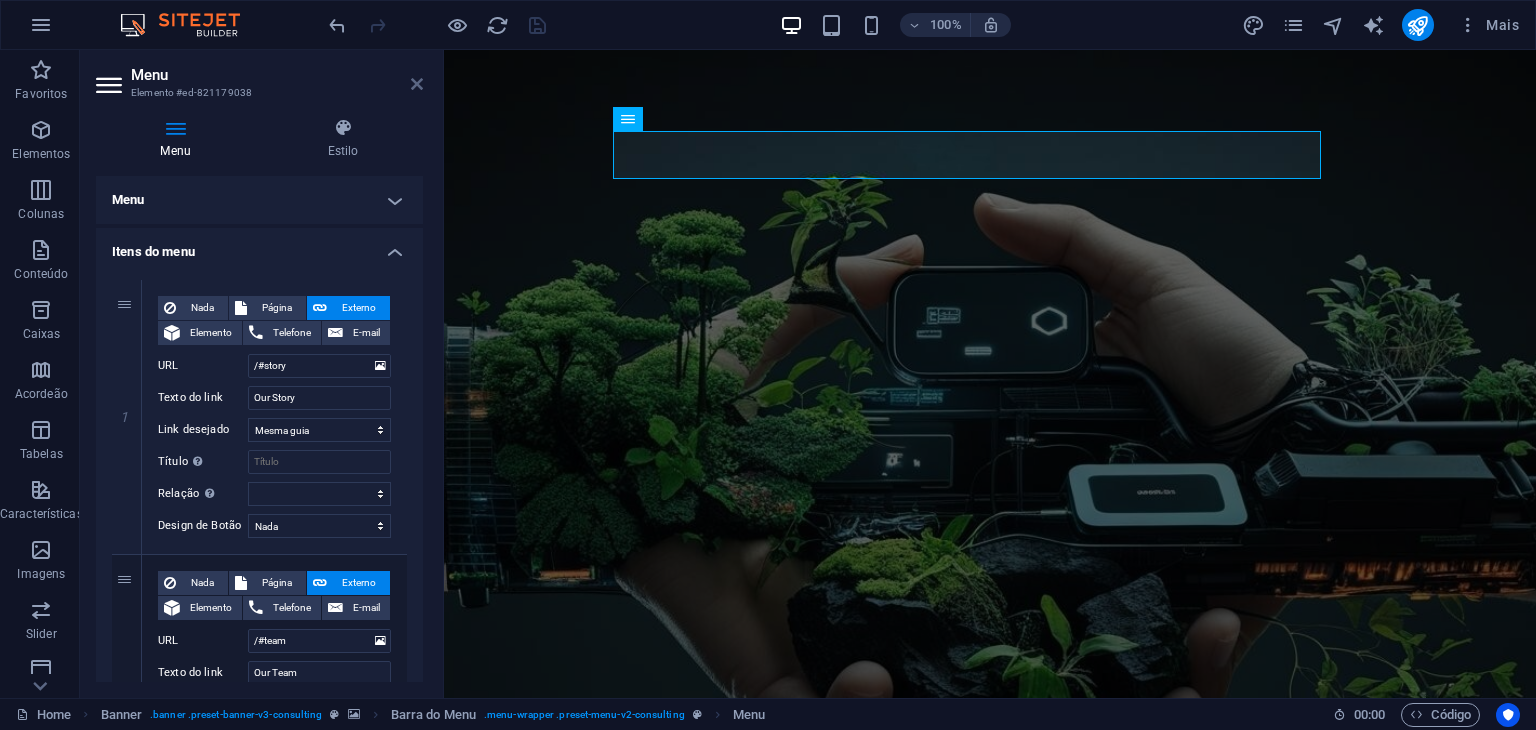 click at bounding box center [417, 84] 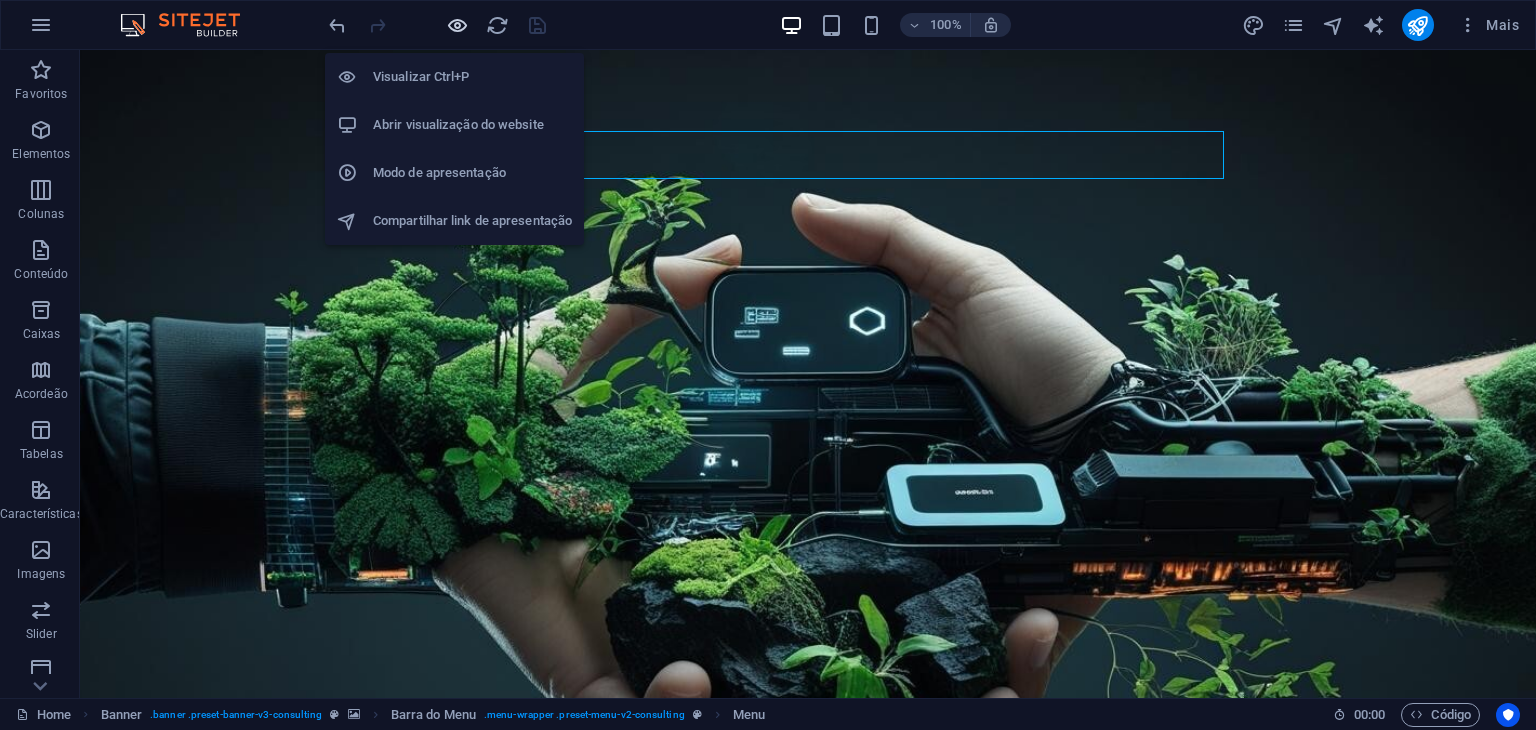 click at bounding box center [457, 25] 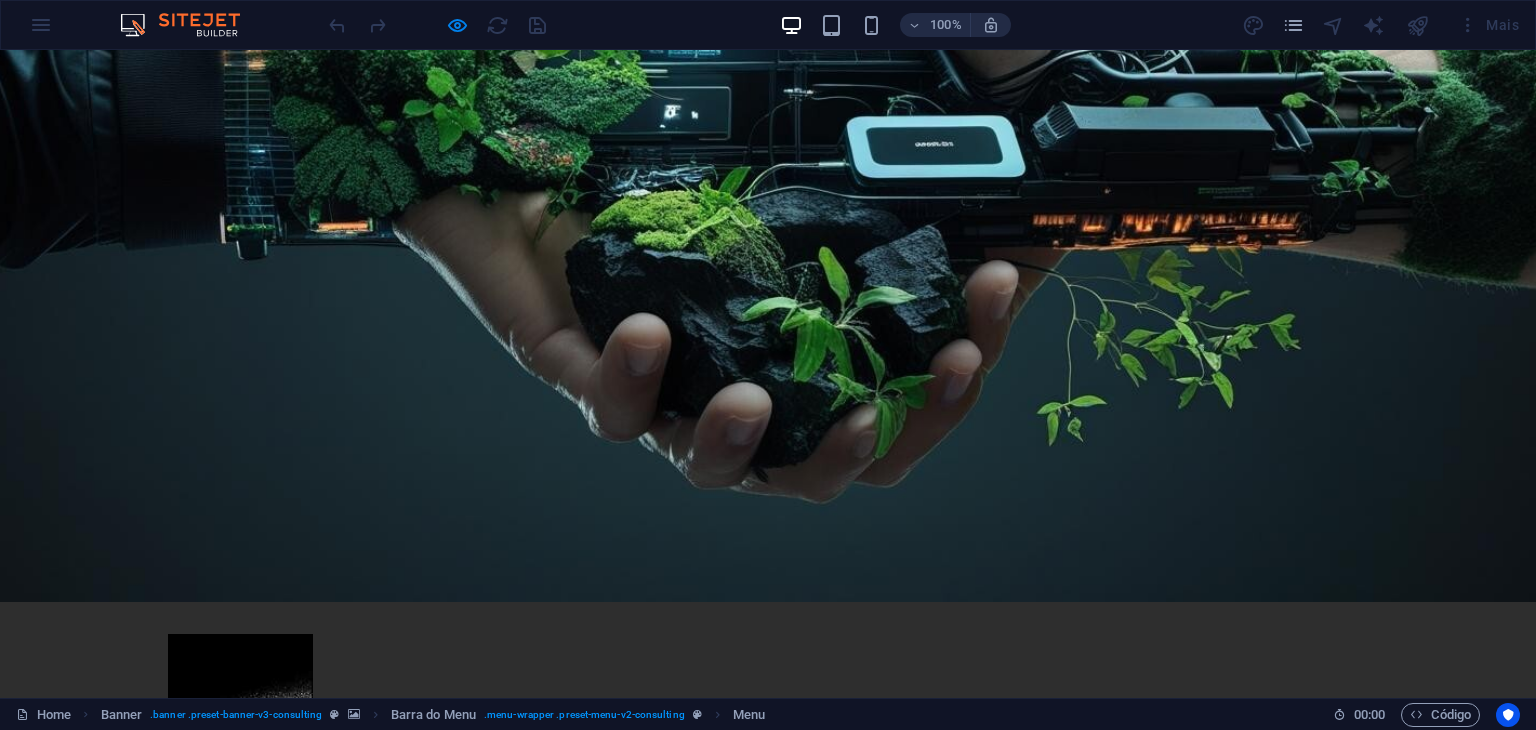 scroll, scrollTop: 400, scrollLeft: 0, axis: vertical 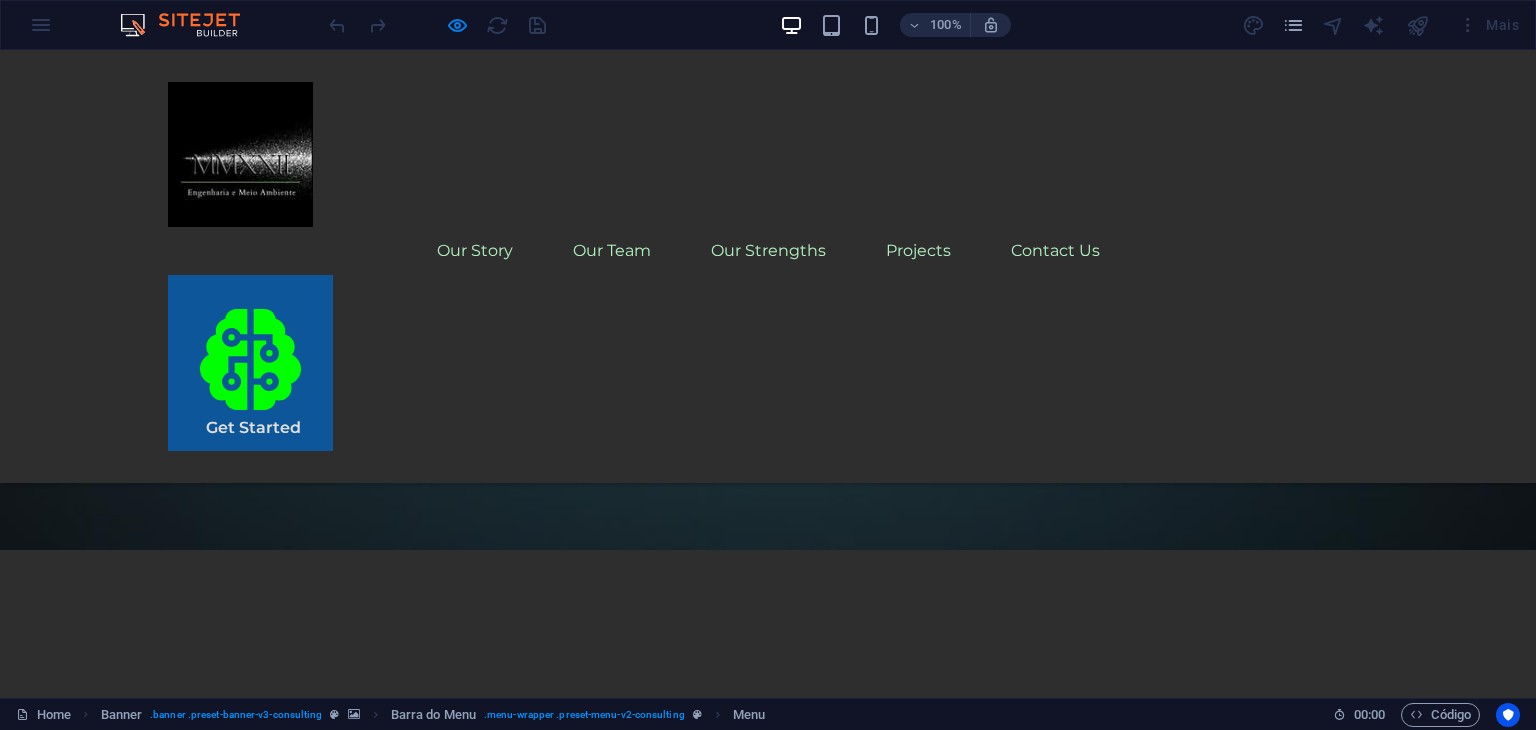 click at bounding box center [240, 154] 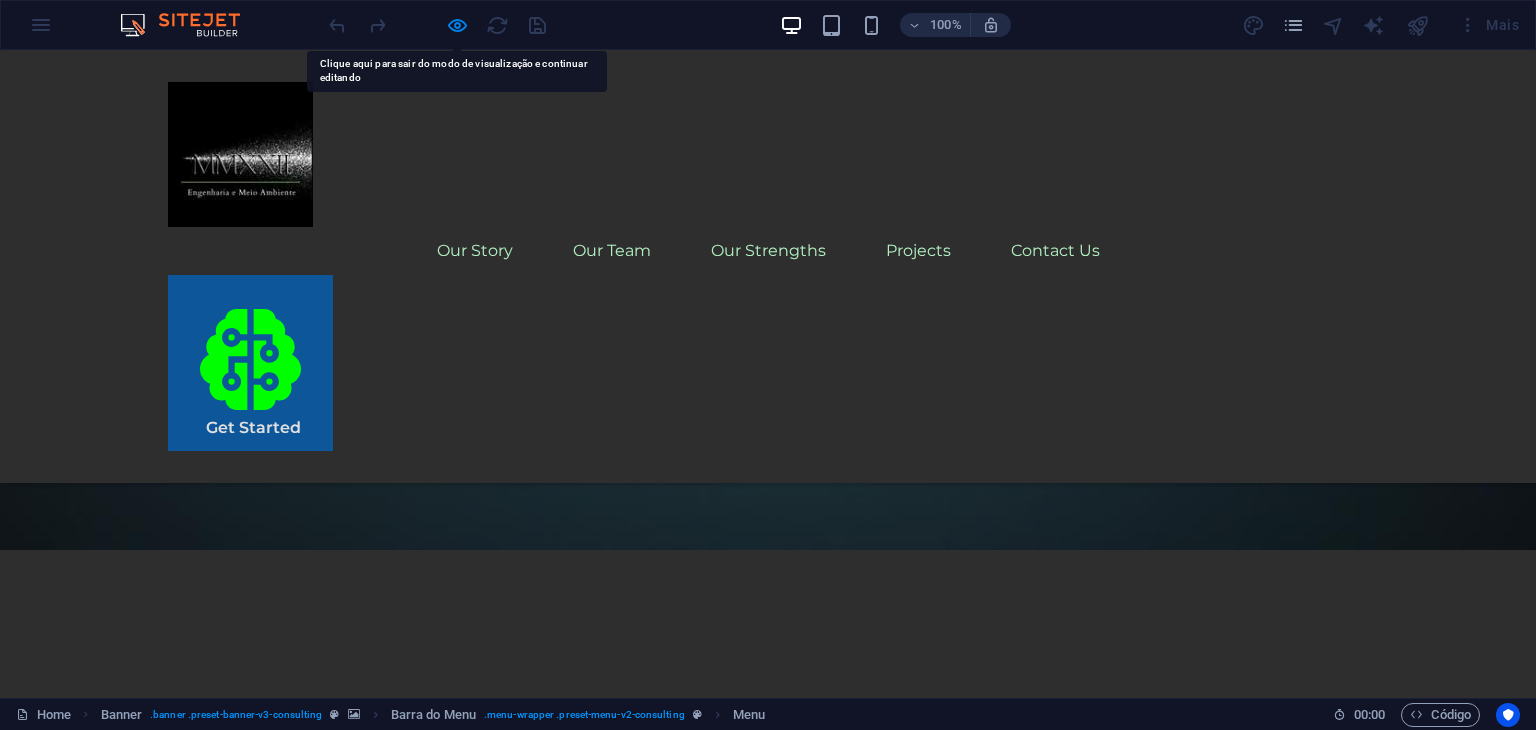 click at bounding box center [240, 154] 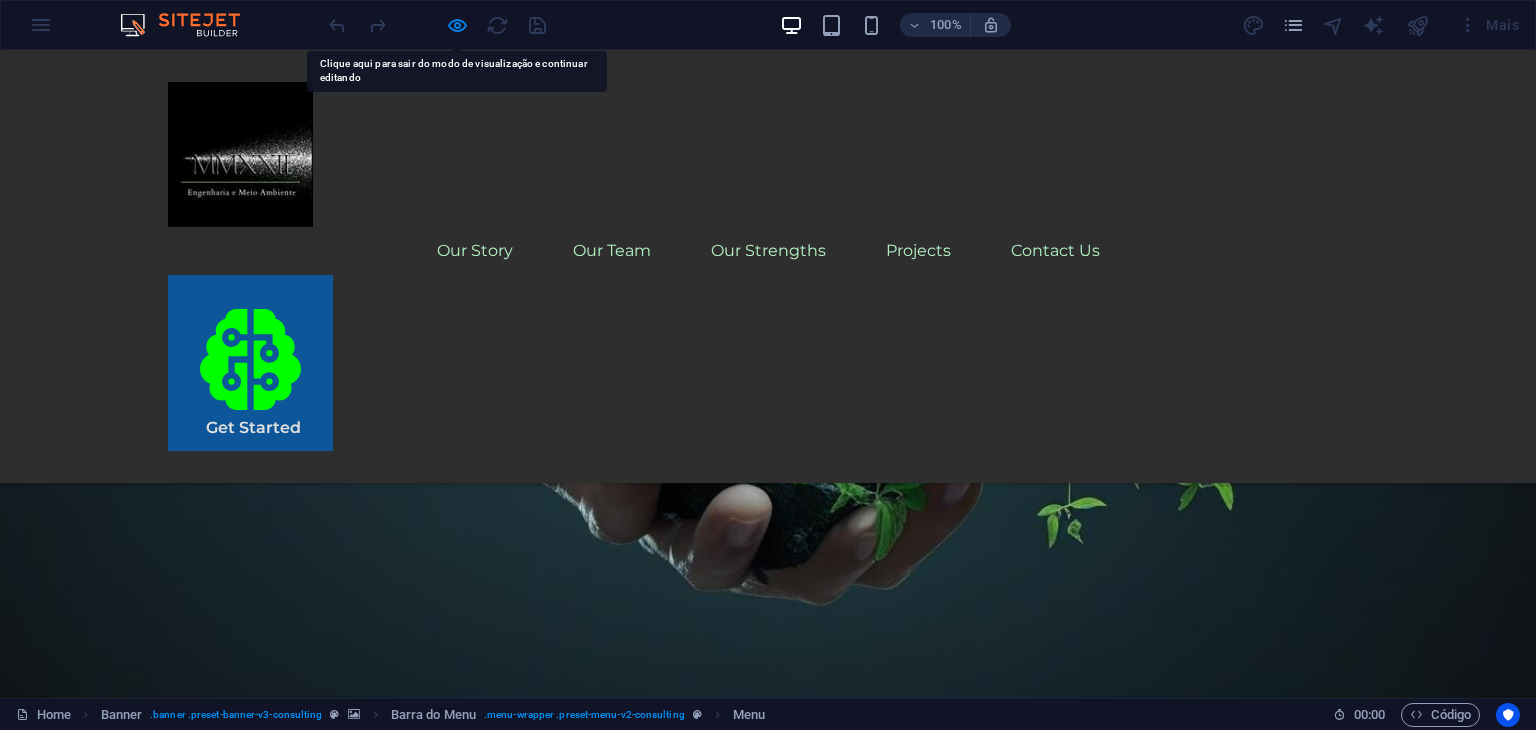 scroll, scrollTop: 0, scrollLeft: 0, axis: both 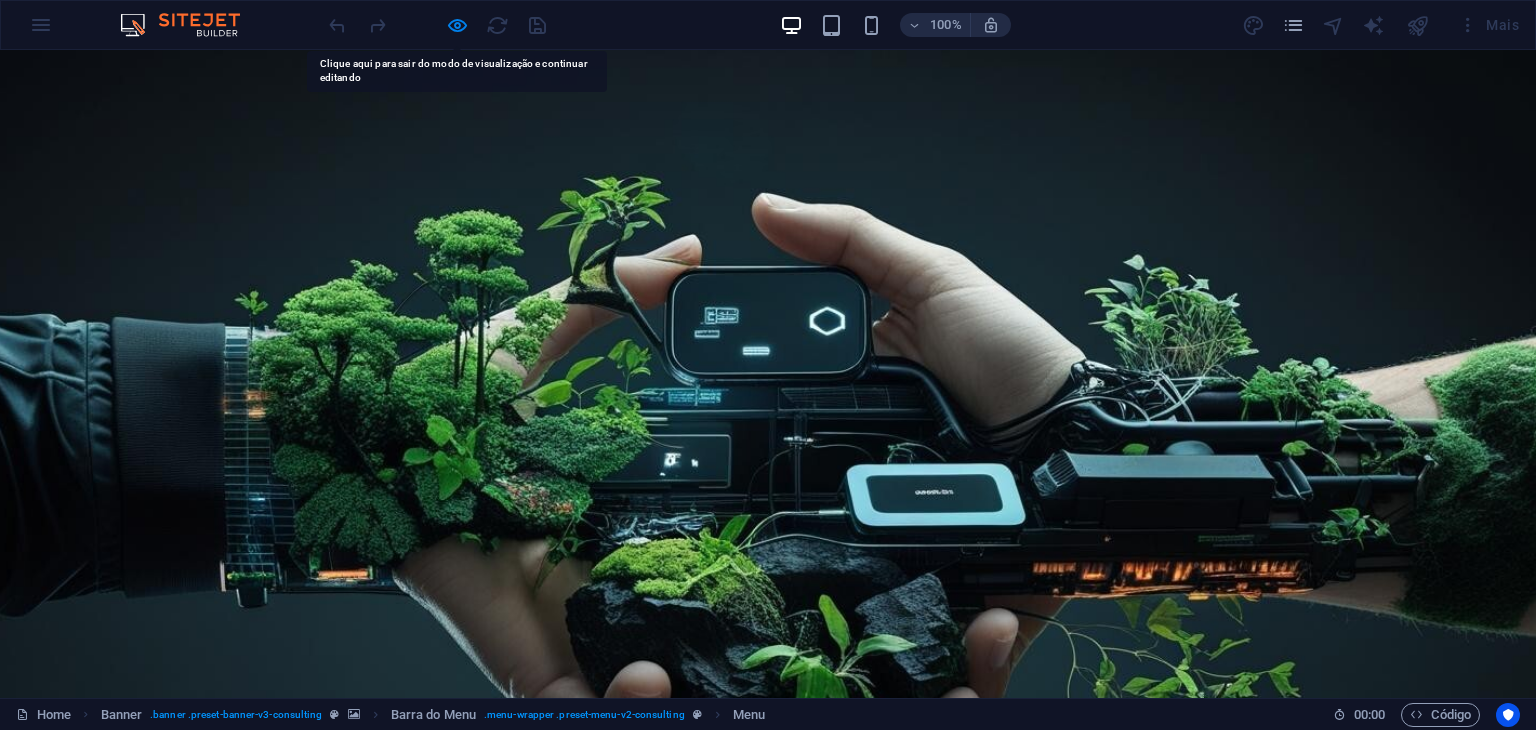 click at bounding box center (240, 1054) 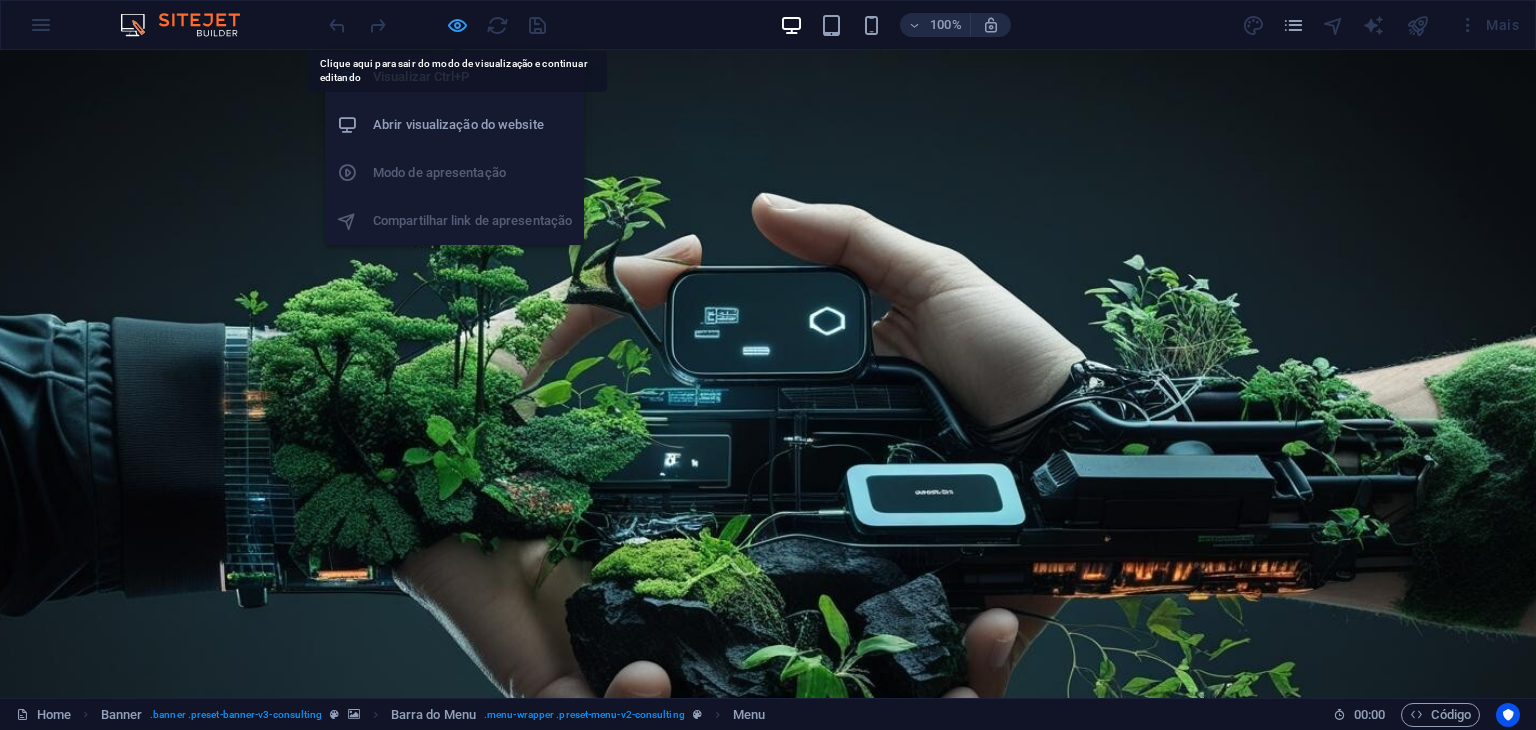 click at bounding box center [457, 25] 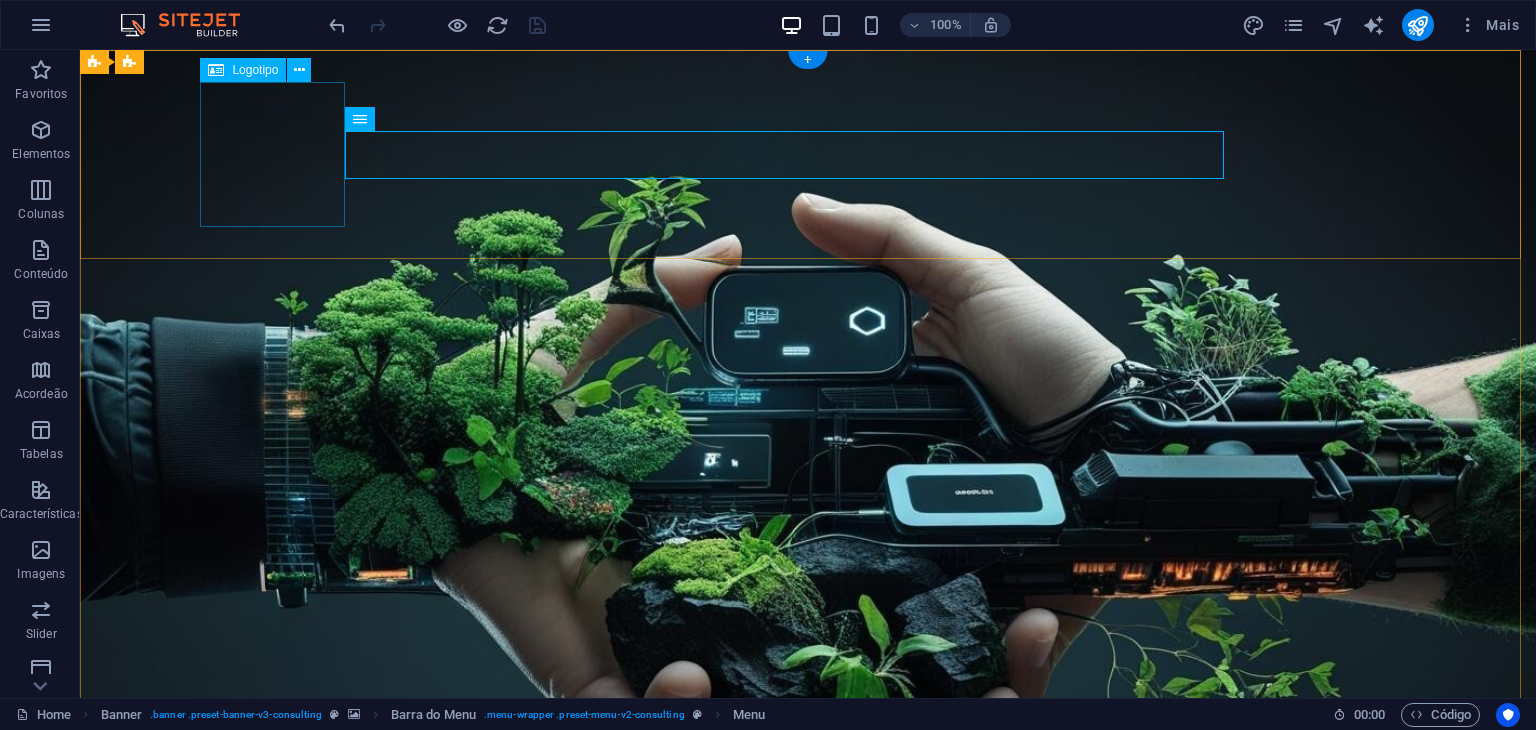 click at bounding box center [808, 1054] 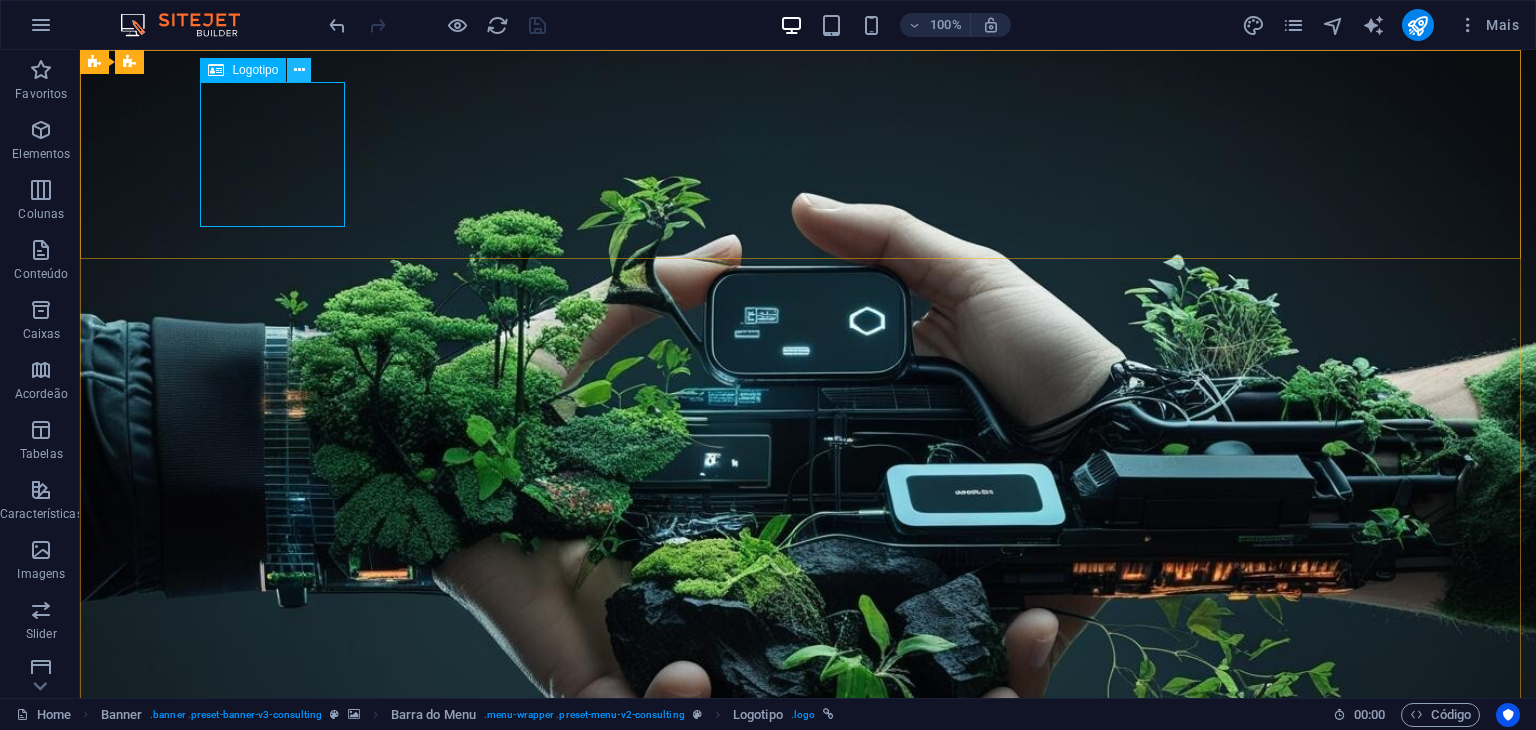click at bounding box center [299, 70] 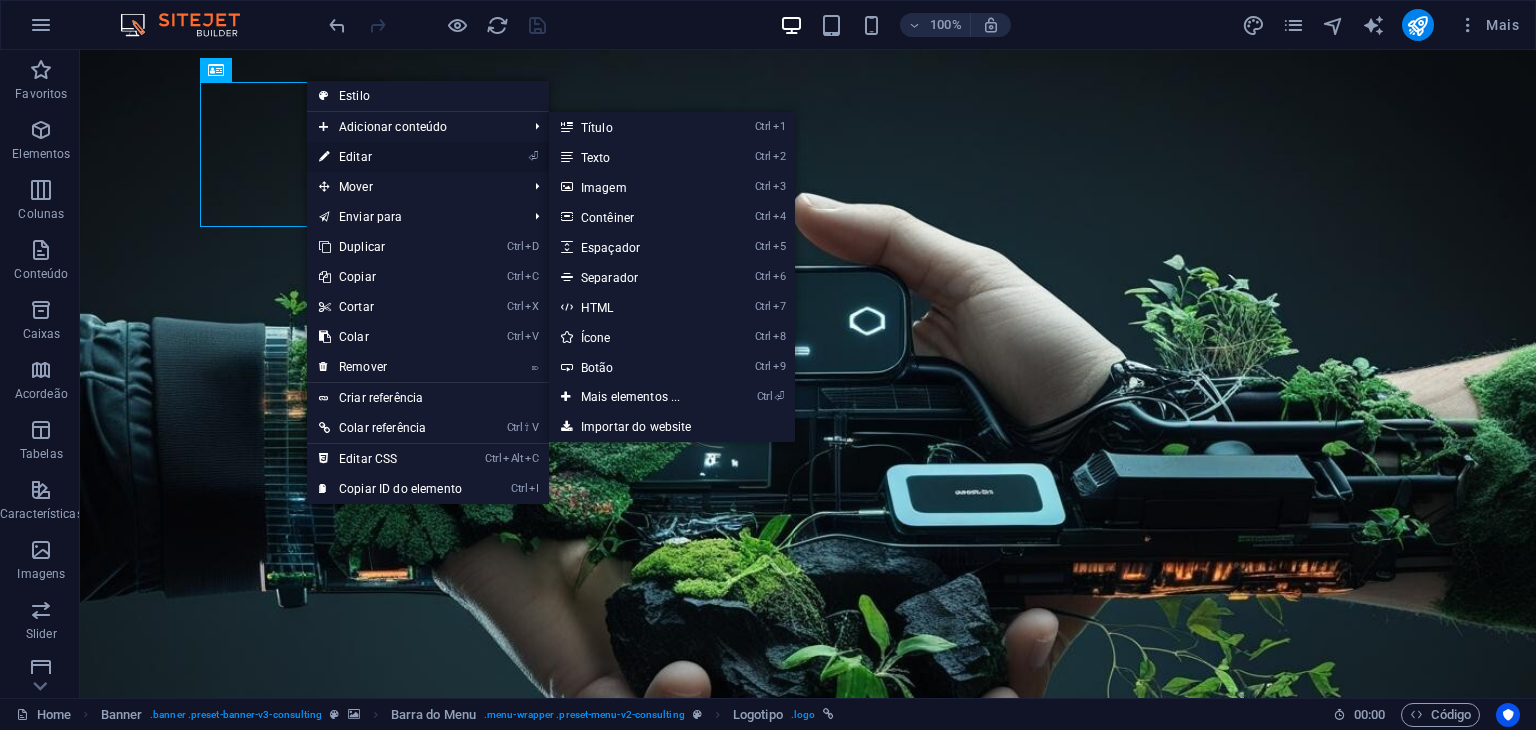click on "⏎  Editar" at bounding box center (390, 157) 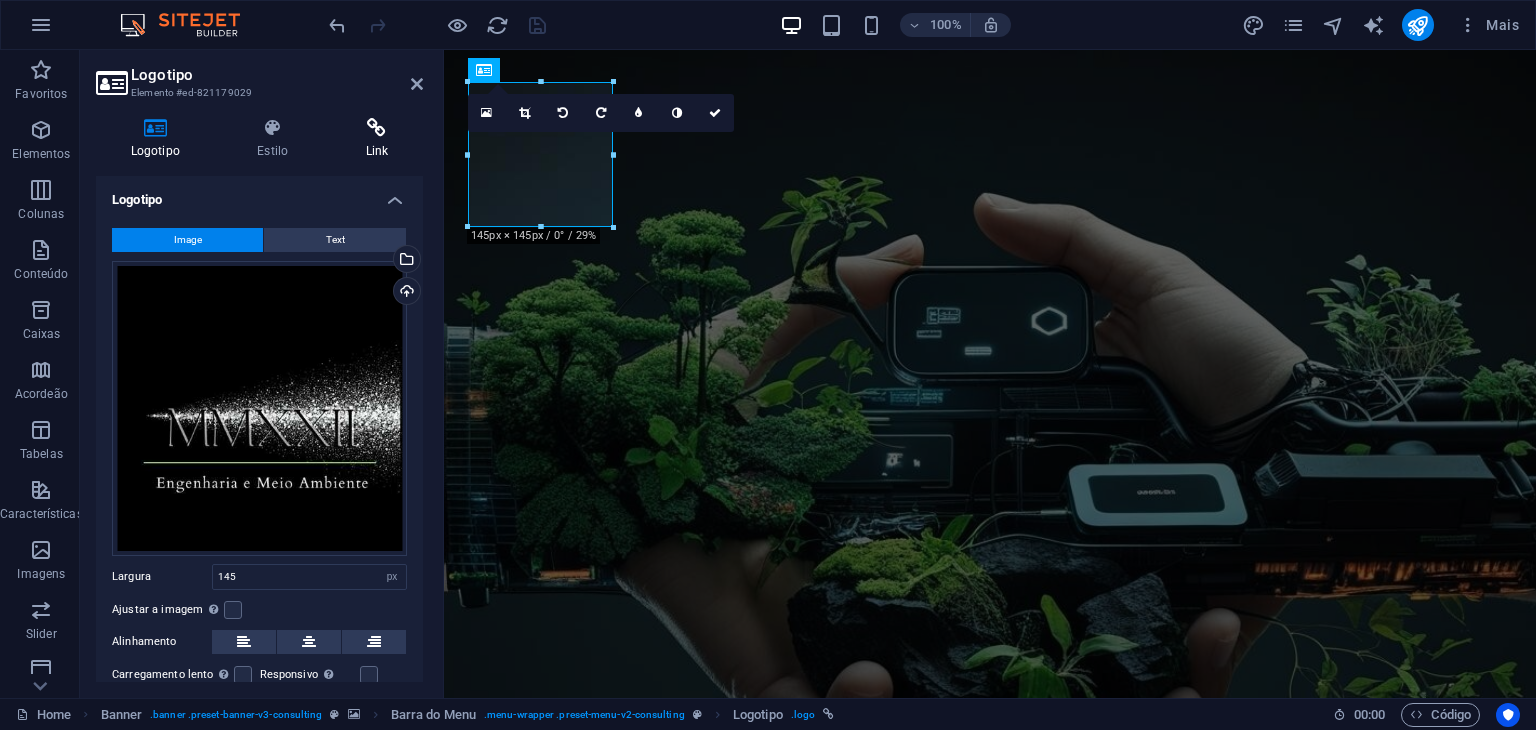 click at bounding box center (377, 128) 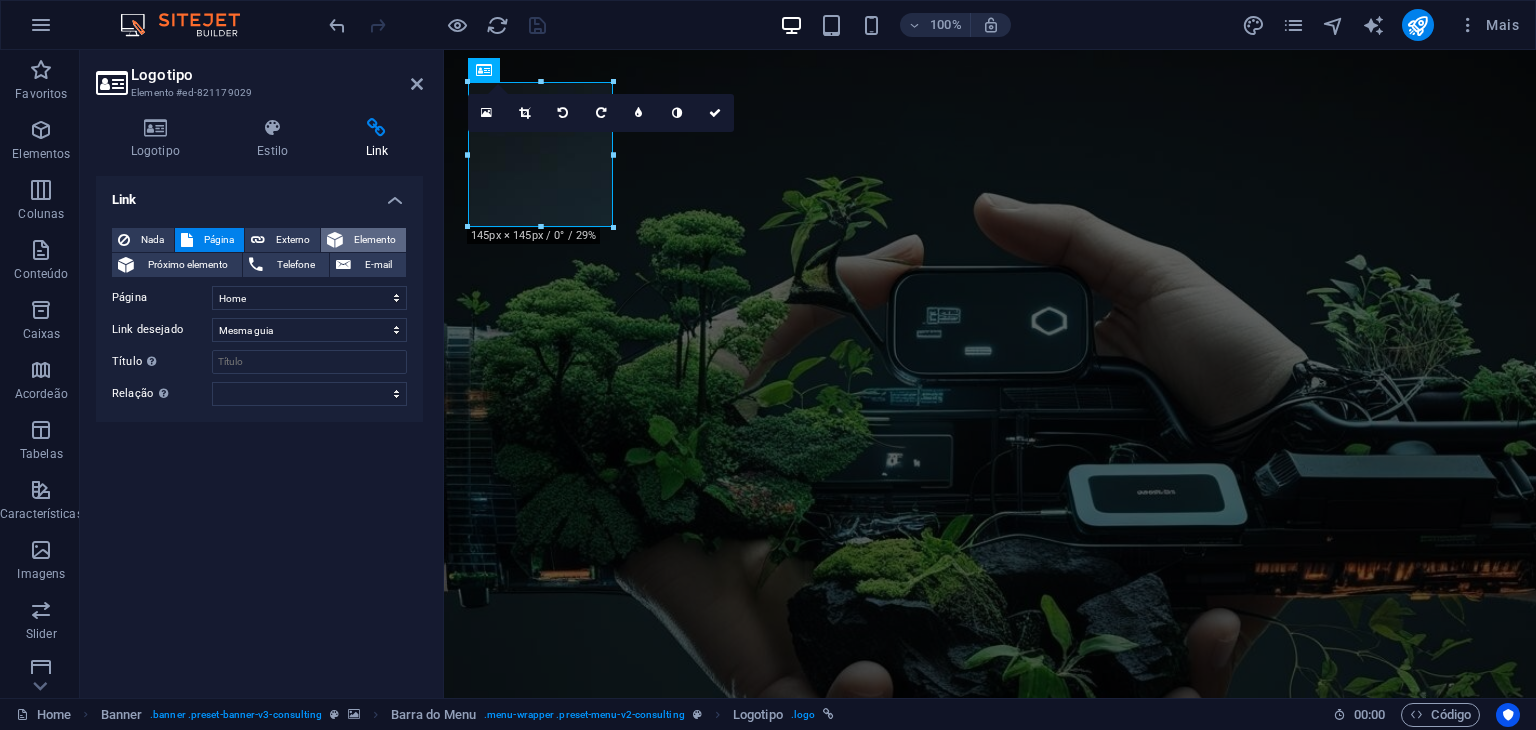 click at bounding box center [335, 240] 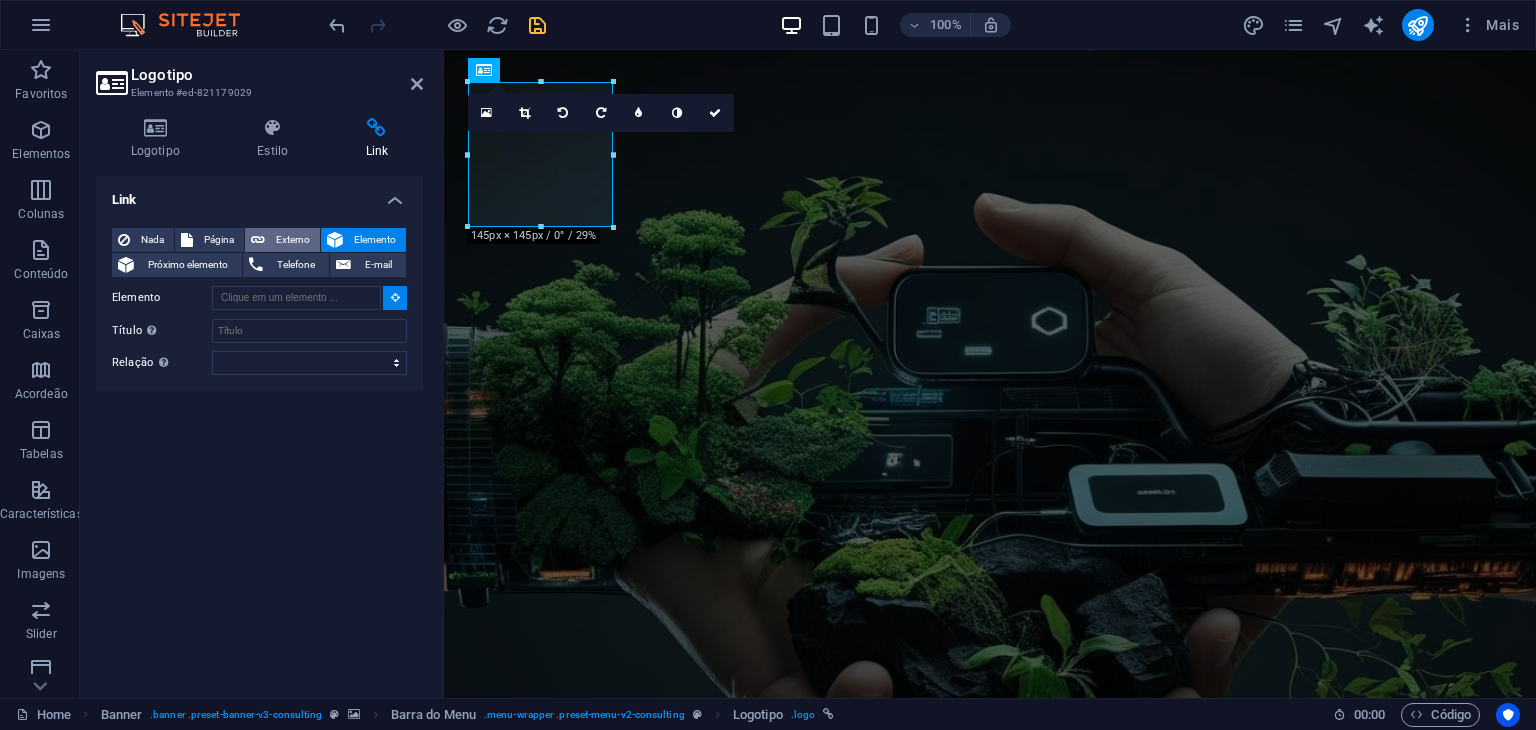 click on "Externo" at bounding box center (292, 240) 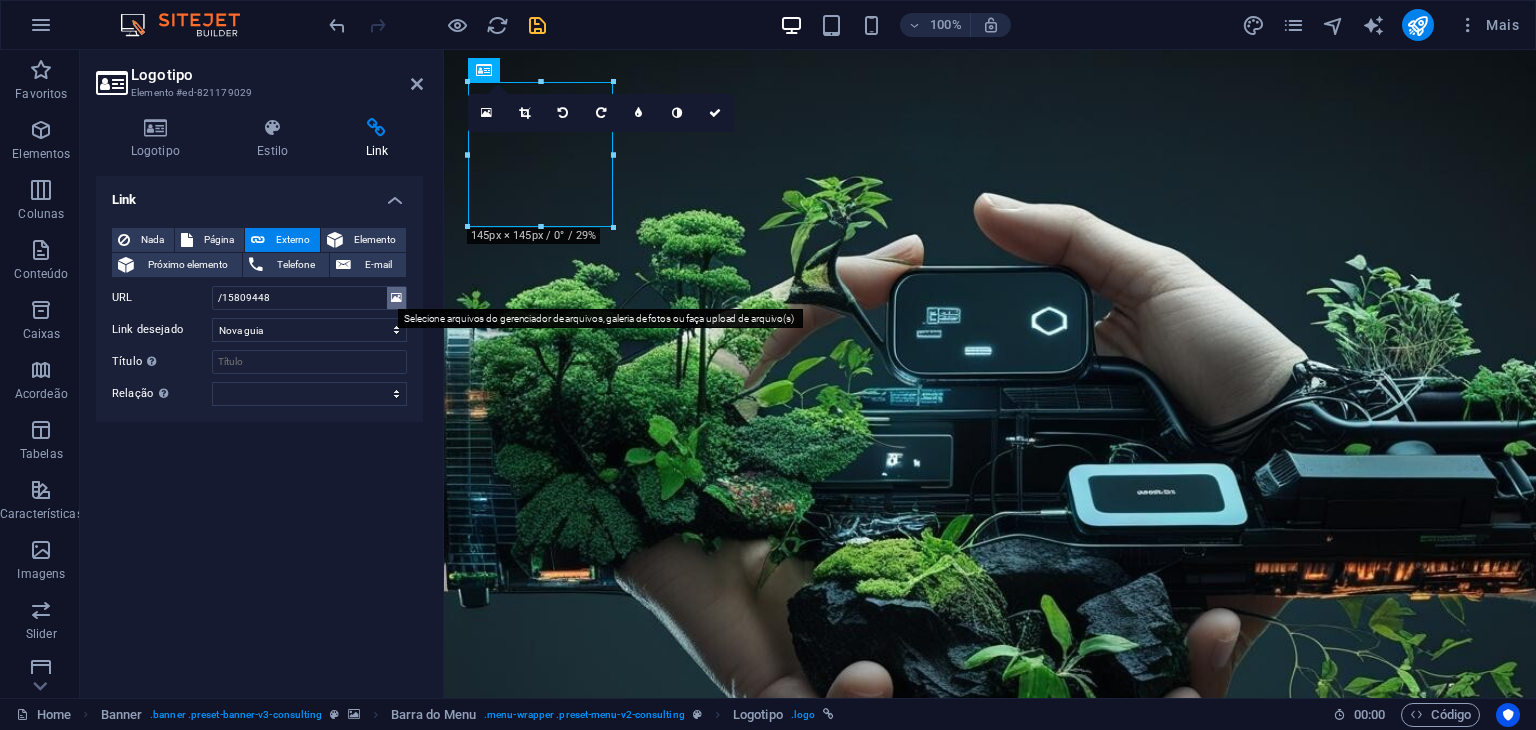 click at bounding box center (396, 298) 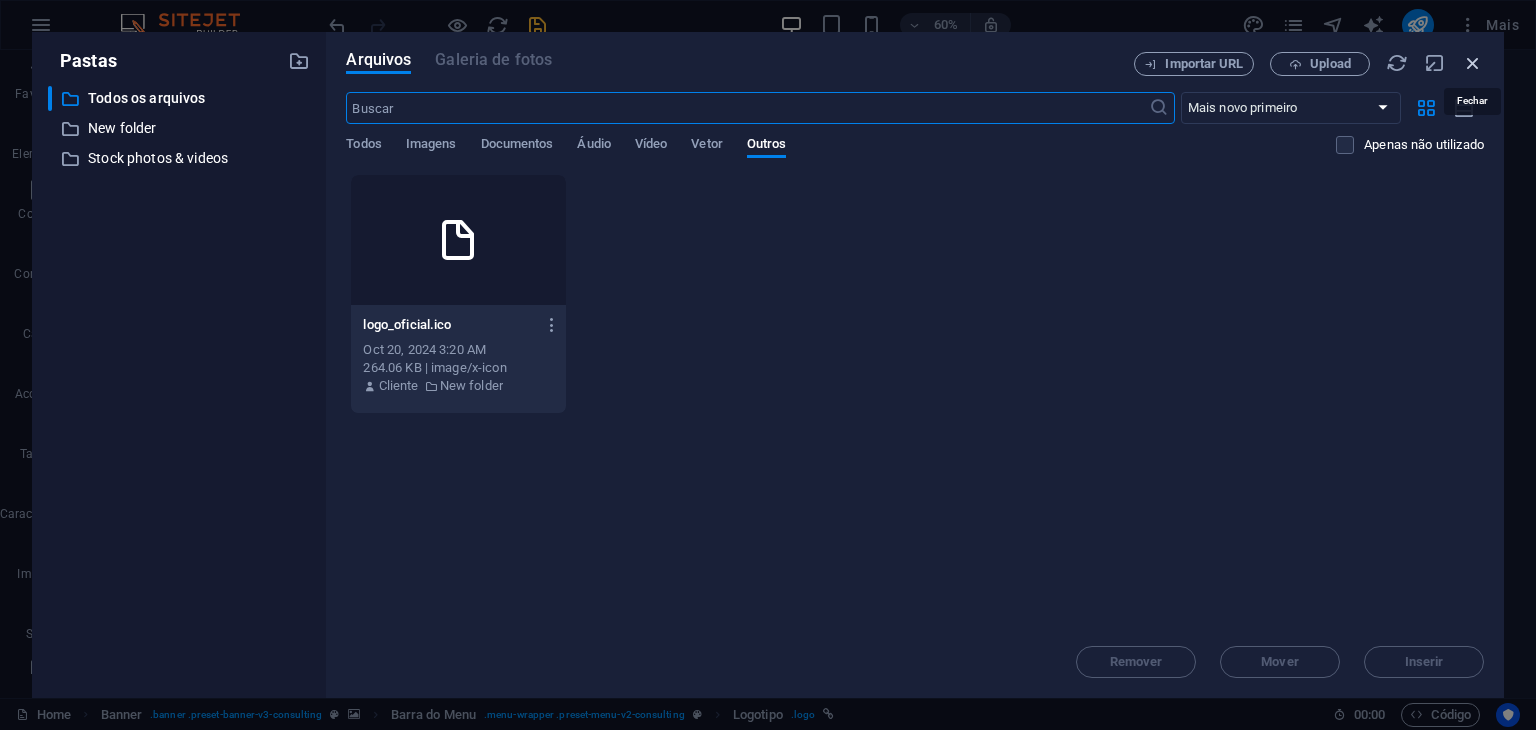 click at bounding box center [1473, 63] 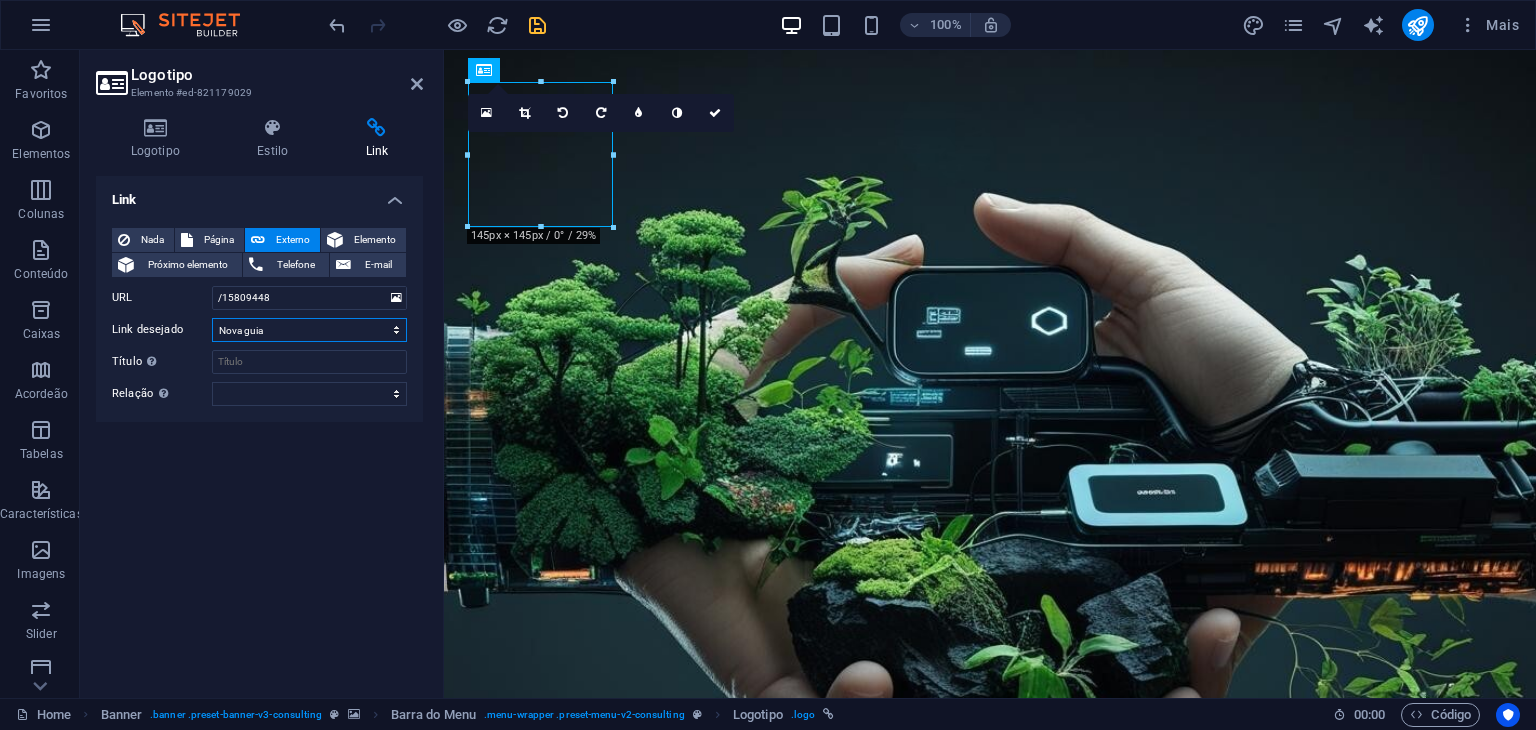 click on "Nova guia Mesma guia Sobreposição" at bounding box center (309, 330) 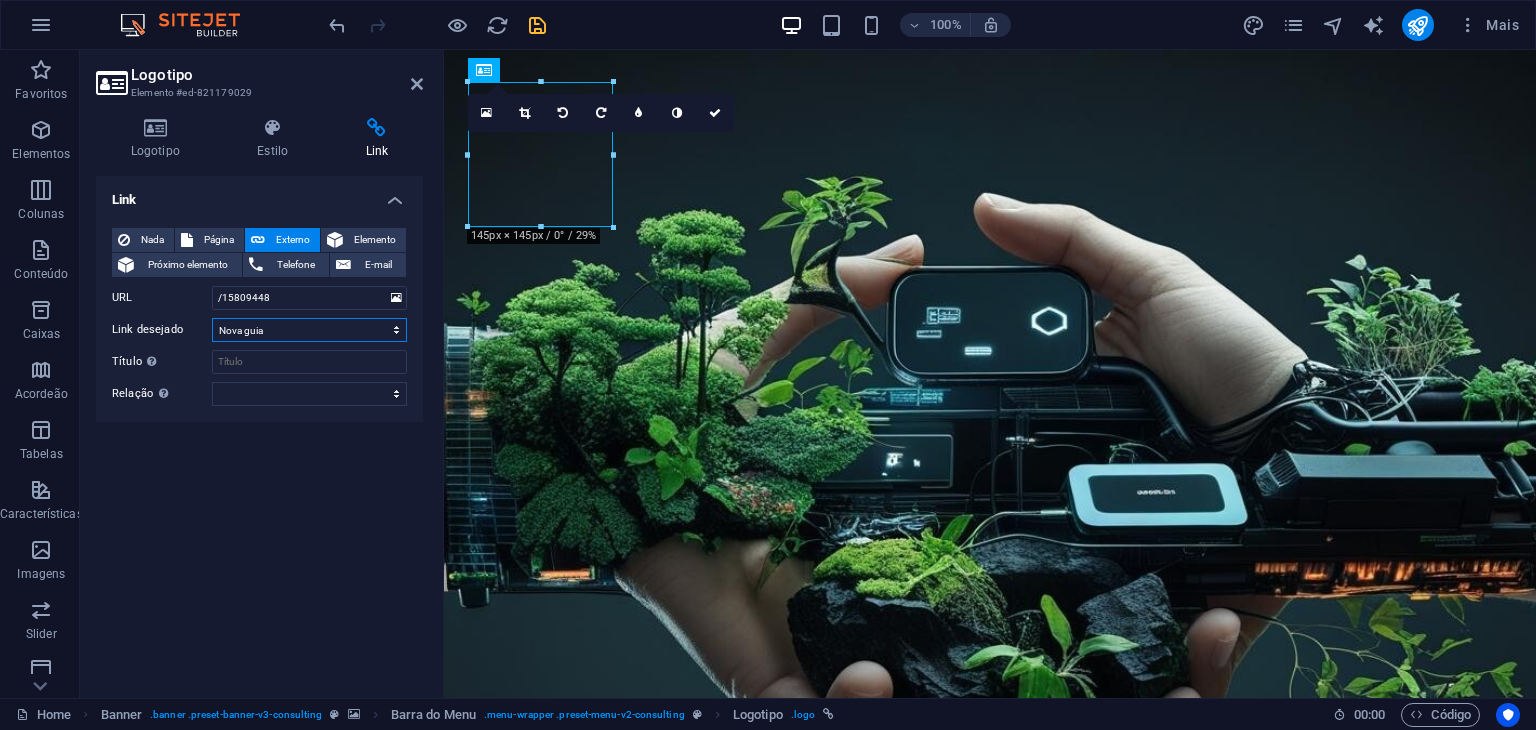 select 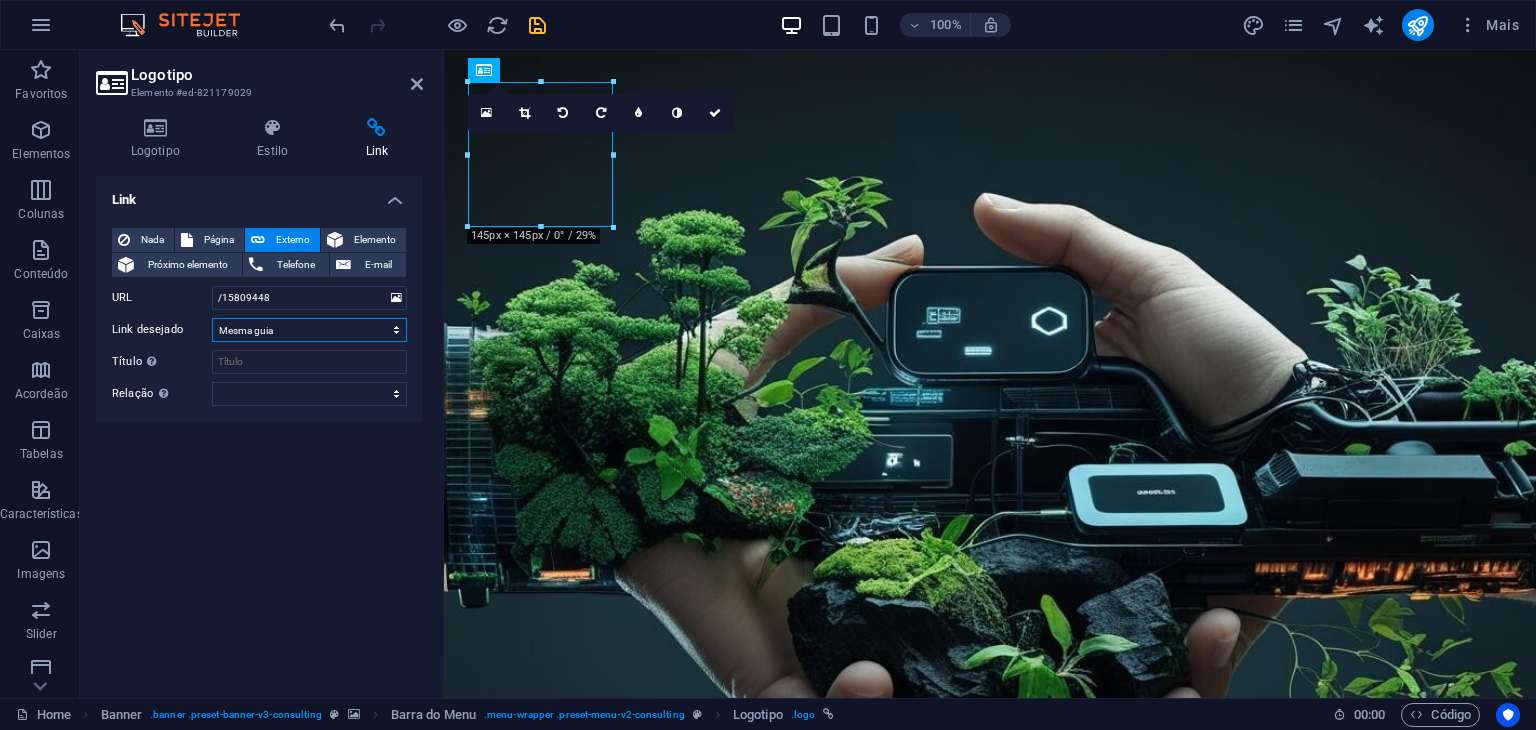click on "Nova guia Mesma guia Sobreposição" at bounding box center (309, 330) 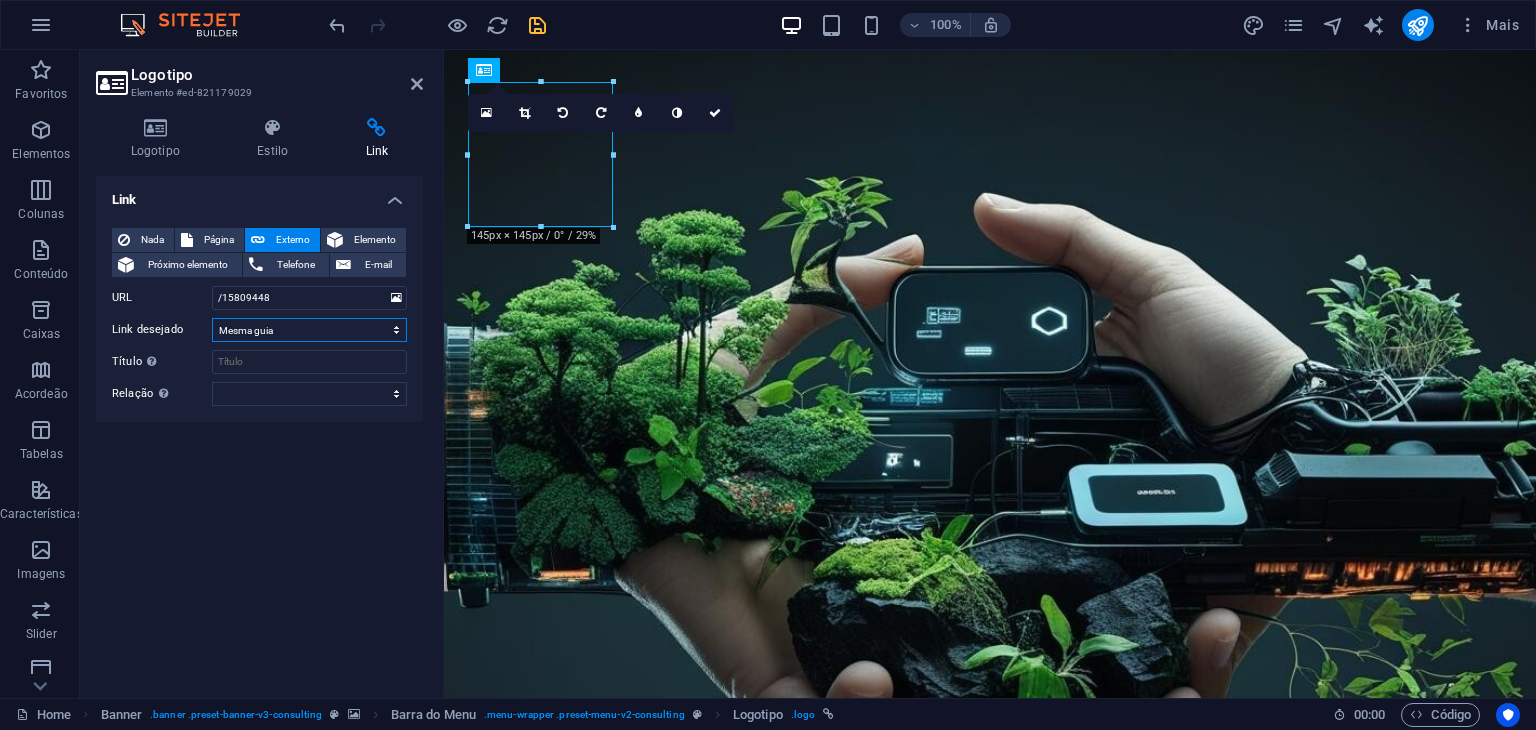 click on "Nova guia Mesma guia Sobreposição" at bounding box center [309, 330] 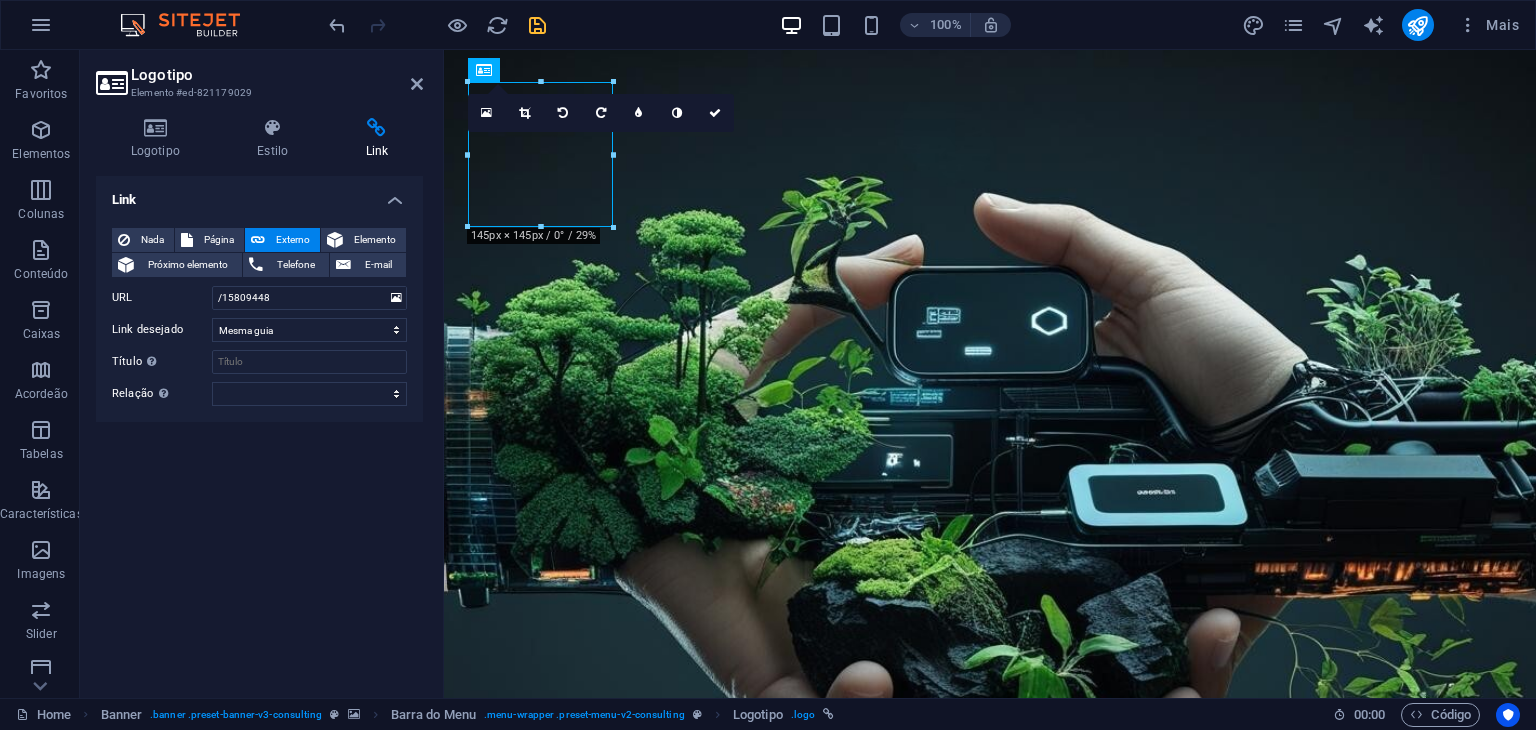 click on "Link" at bounding box center [259, 194] 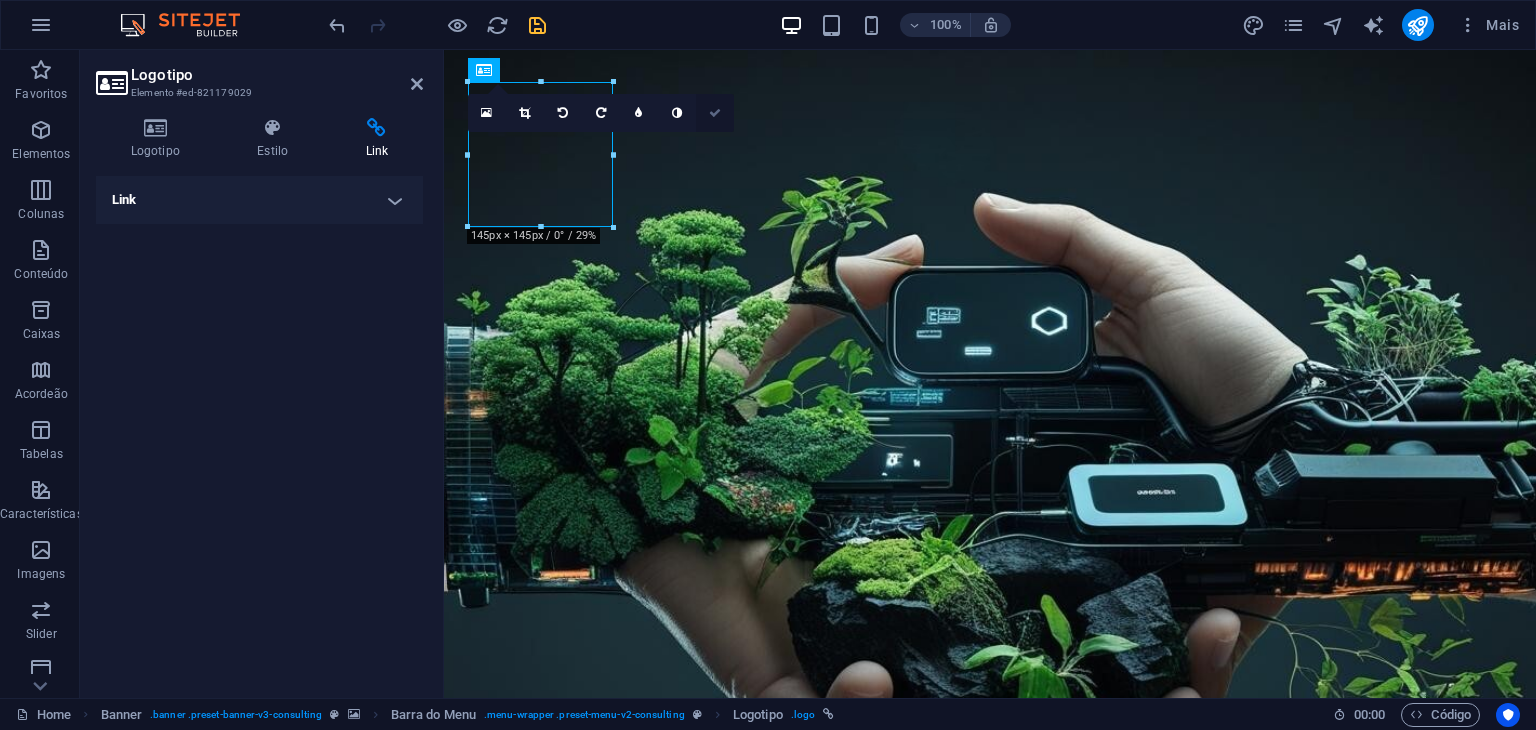 click at bounding box center (715, 113) 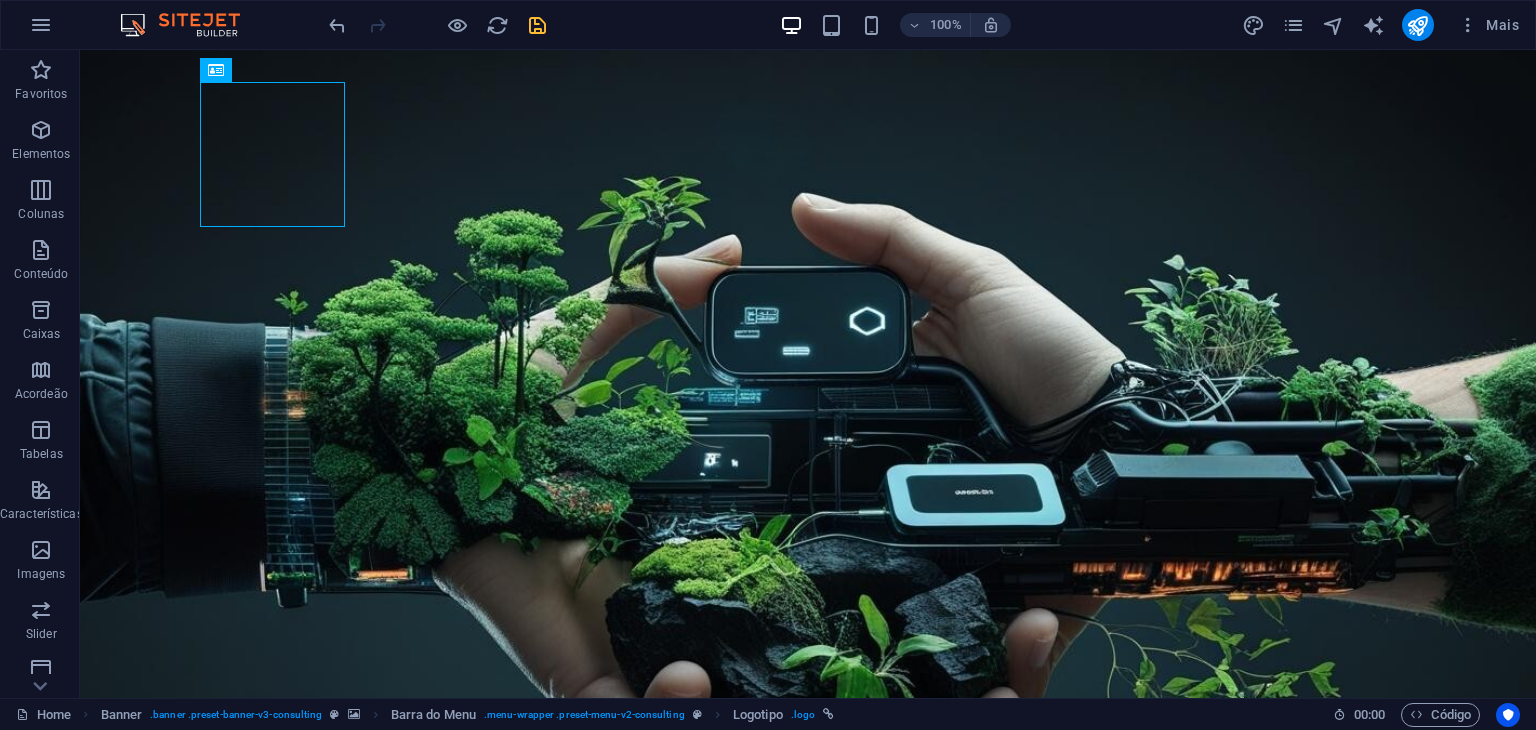 click at bounding box center [537, 25] 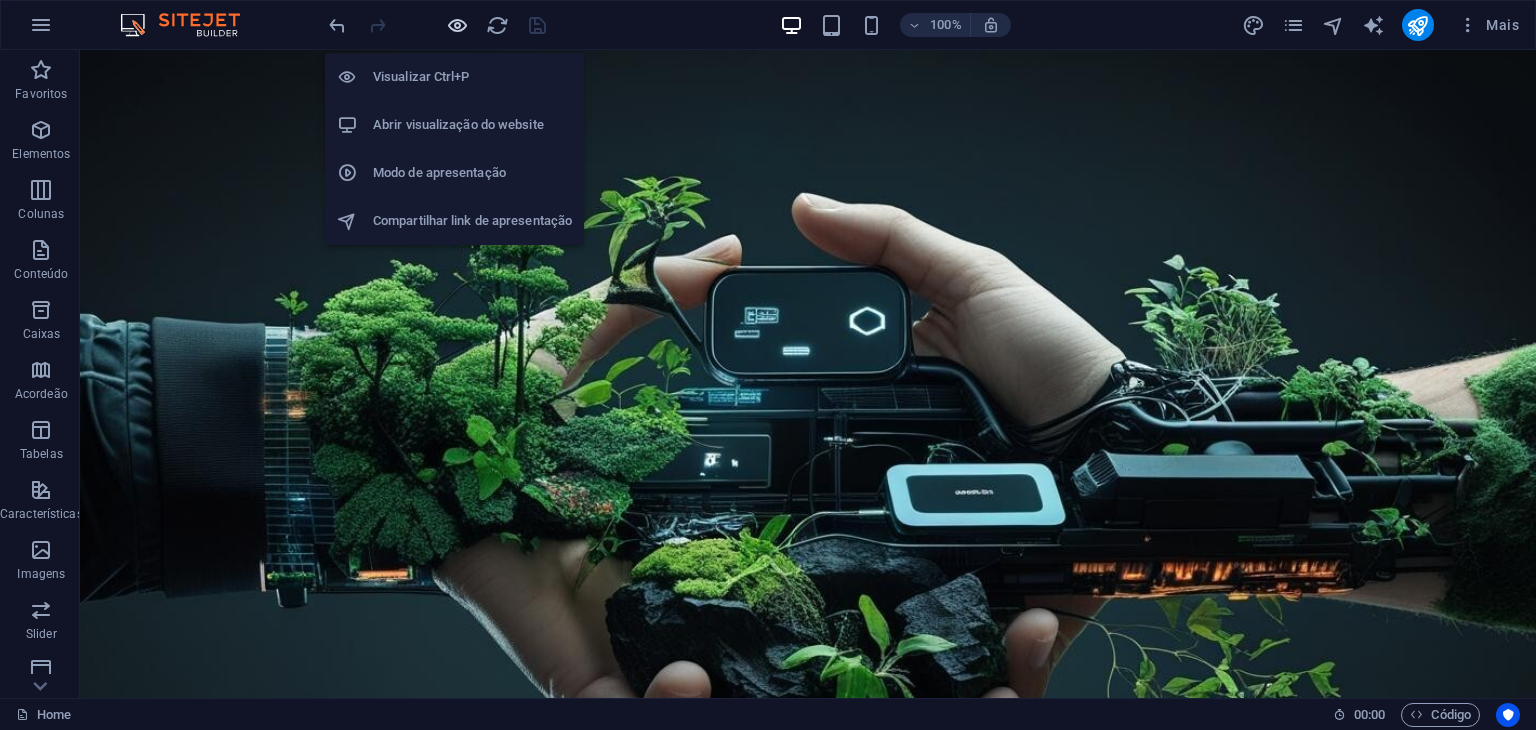 click at bounding box center (457, 25) 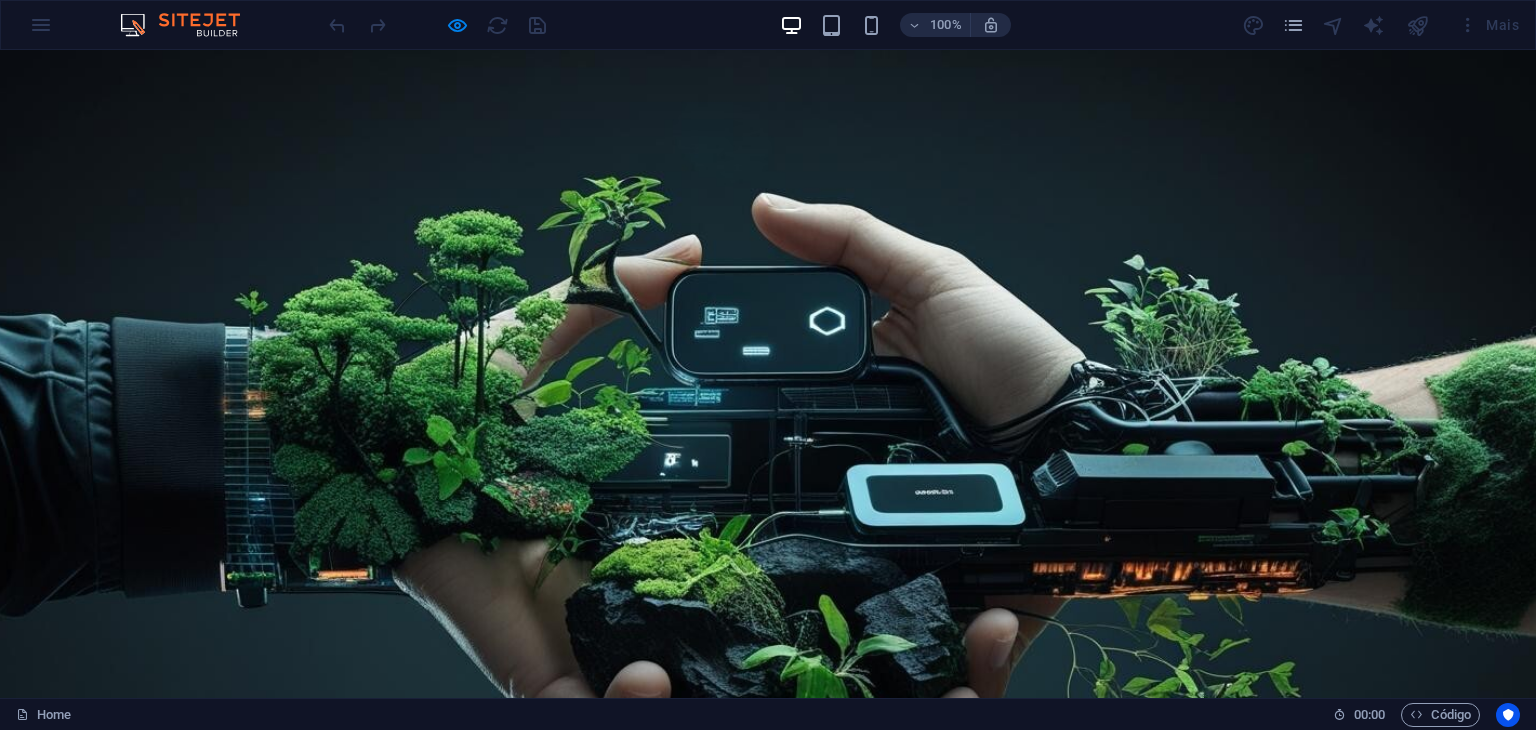 click on "Our Story" at bounding box center (475, 1151) 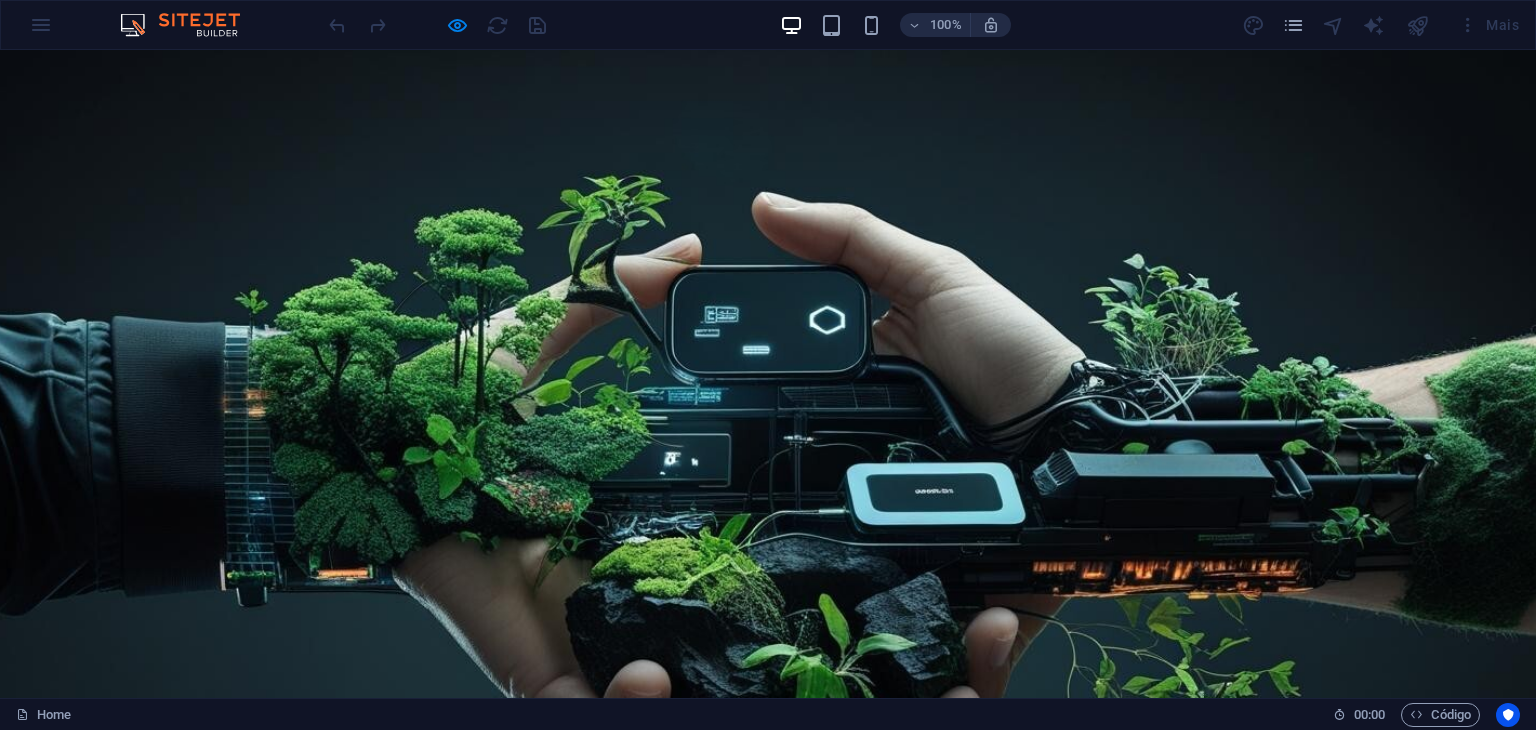 scroll, scrollTop: 0, scrollLeft: 0, axis: both 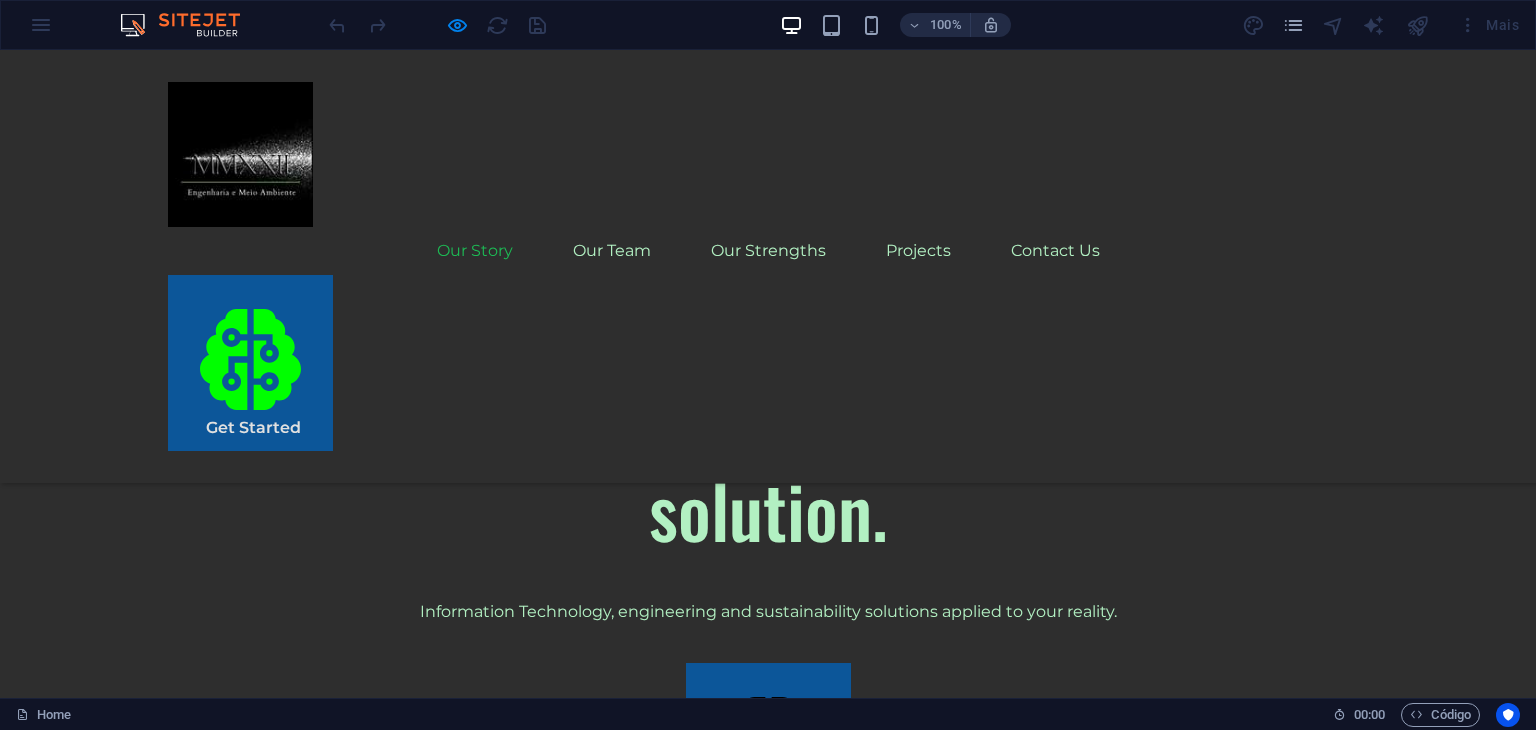 click on "Our Story" at bounding box center (768, 1149) 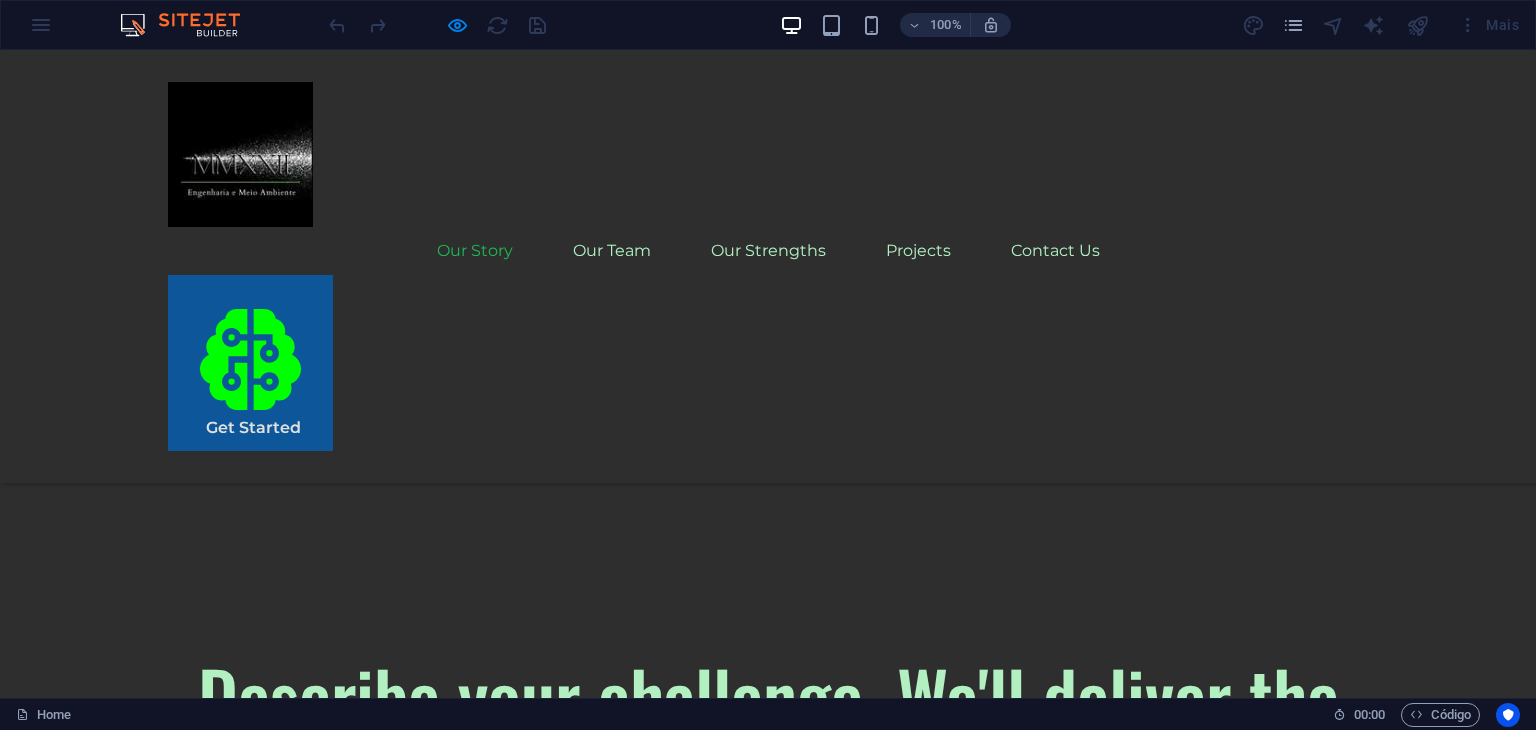 scroll, scrollTop: 500, scrollLeft: 0, axis: vertical 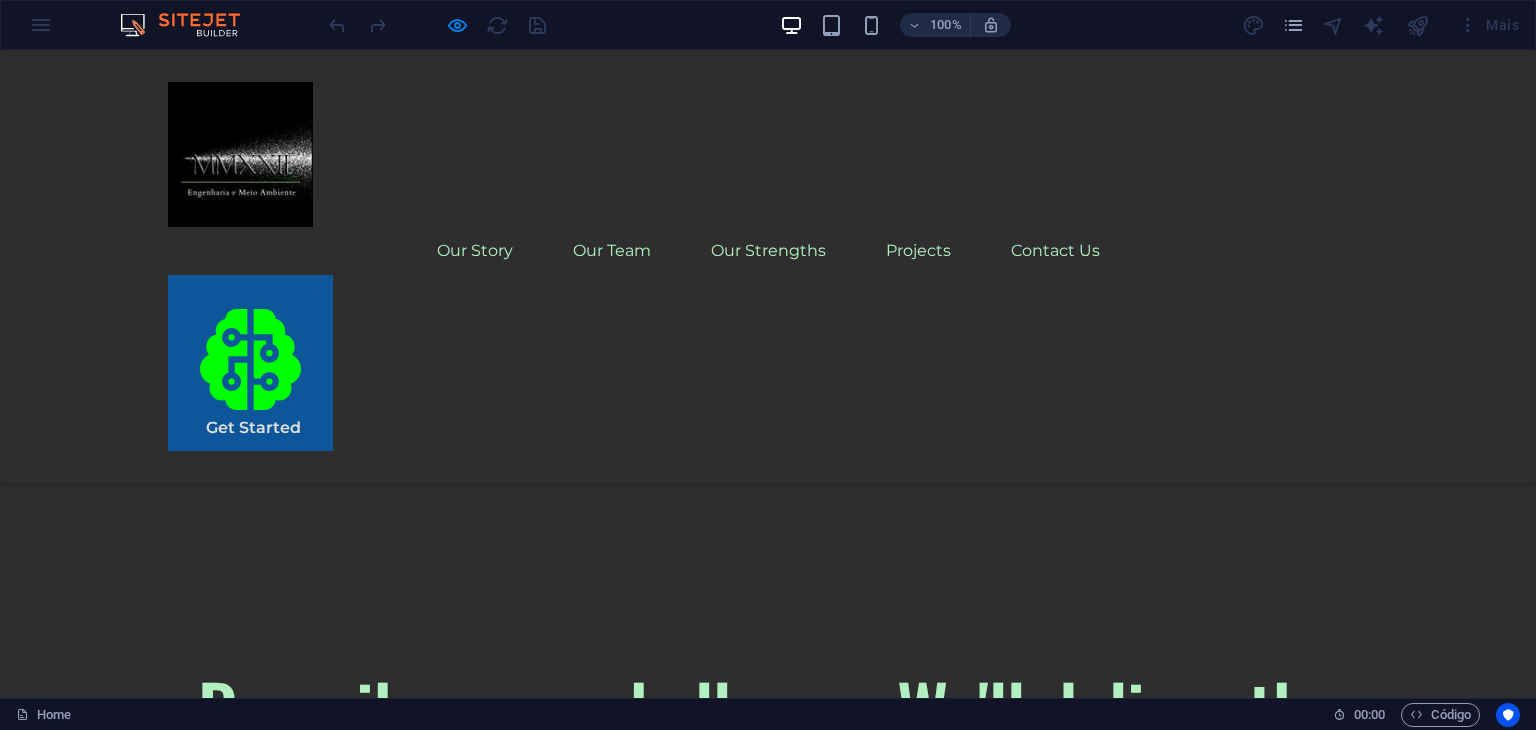 click on "Our Story MMXXII was born from the union of technology and engineering with a clear purpose: to develop intelligent solutions that contribute to a more sustainable future. Founded by professionals with experience in IT, environment and technical projects, the company was born with the mission of providing high performance services that combine innovation, socio-environmental responsibility and customer focus. Sustainable Success Partner From the outset, we believe that every project begins with active listening. That's why we adopt a personalized, collaborative and strategic approach, focused on the real needs of each client. We deliver solutions aligned with each demand, with excellence in technical consultancy, software development, environmental project structuring and IT outsourcing. Expertise For Results We continue to move forward with the vision of being a benchmark in the integration of technology and sustainability, actively contributing to a more intelligent and sustainable future." at bounding box center [768, 2500] 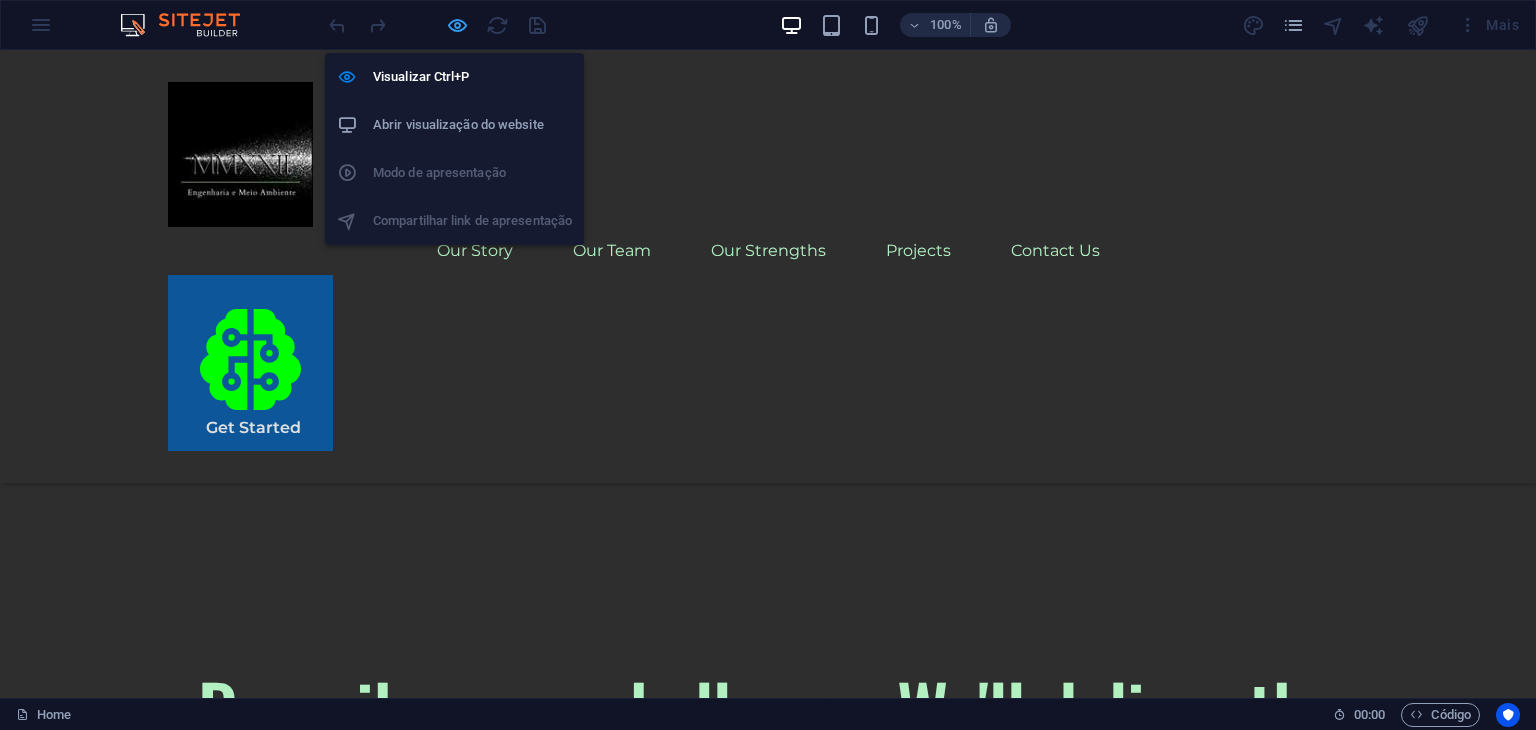 click at bounding box center [457, 25] 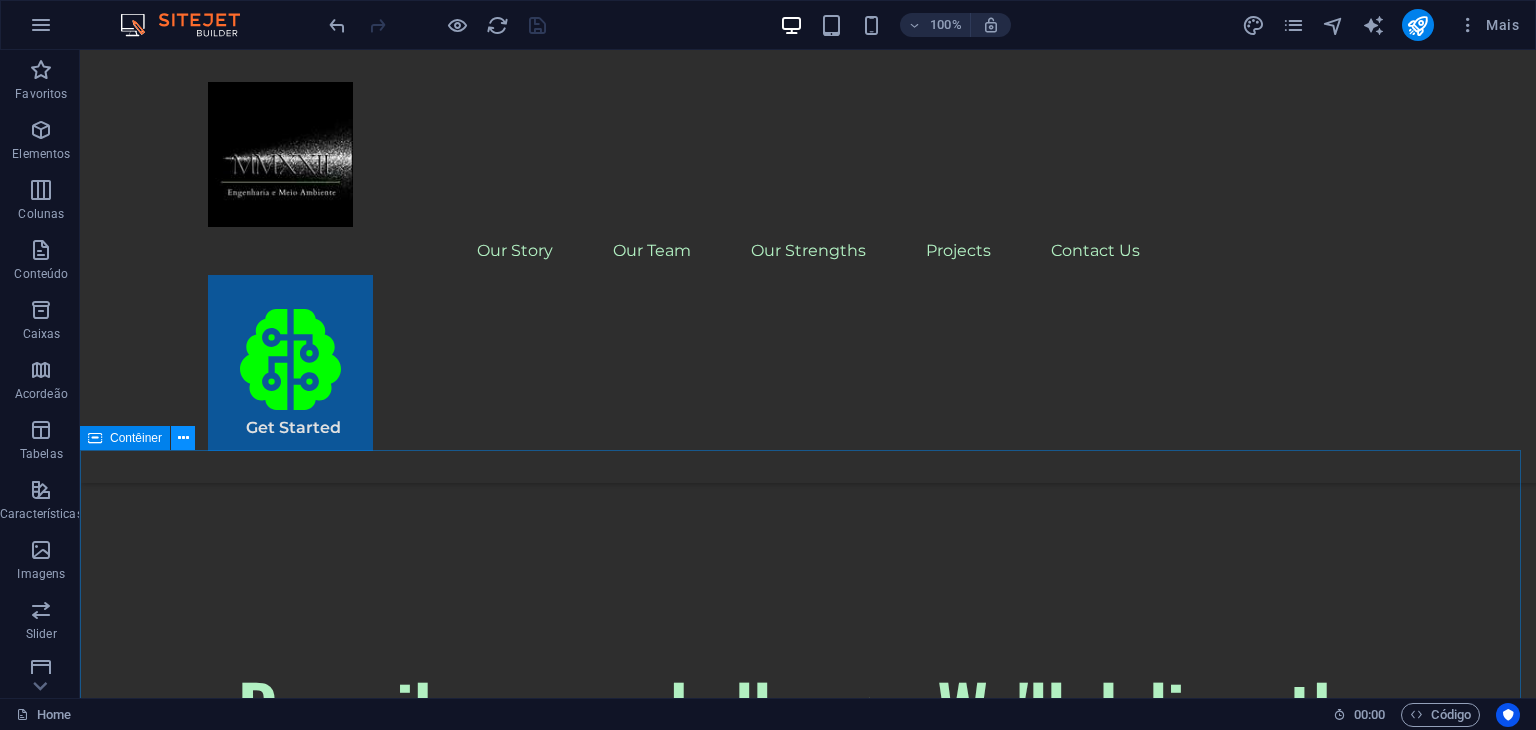 click at bounding box center [183, 438] 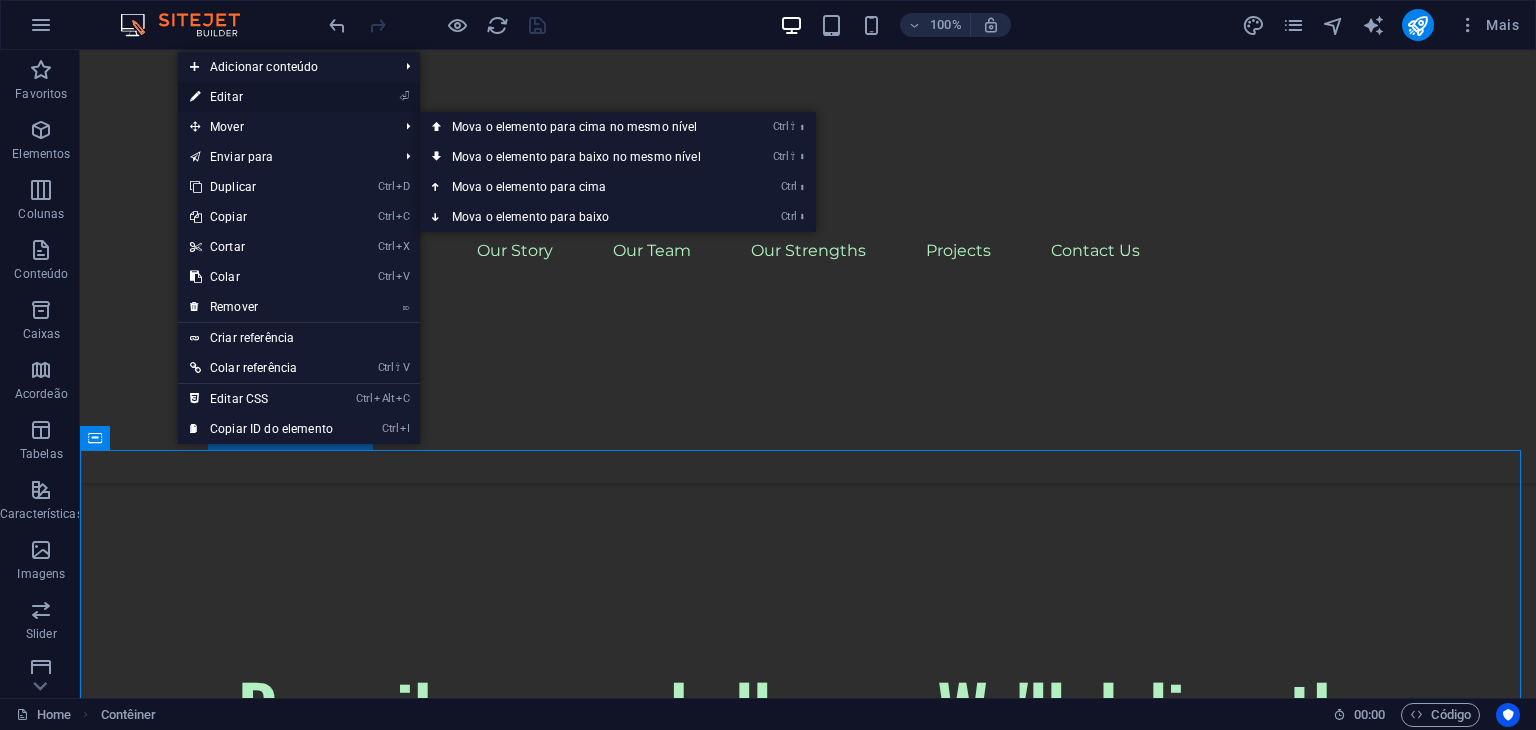 click on "⏎  Editar" at bounding box center [261, 97] 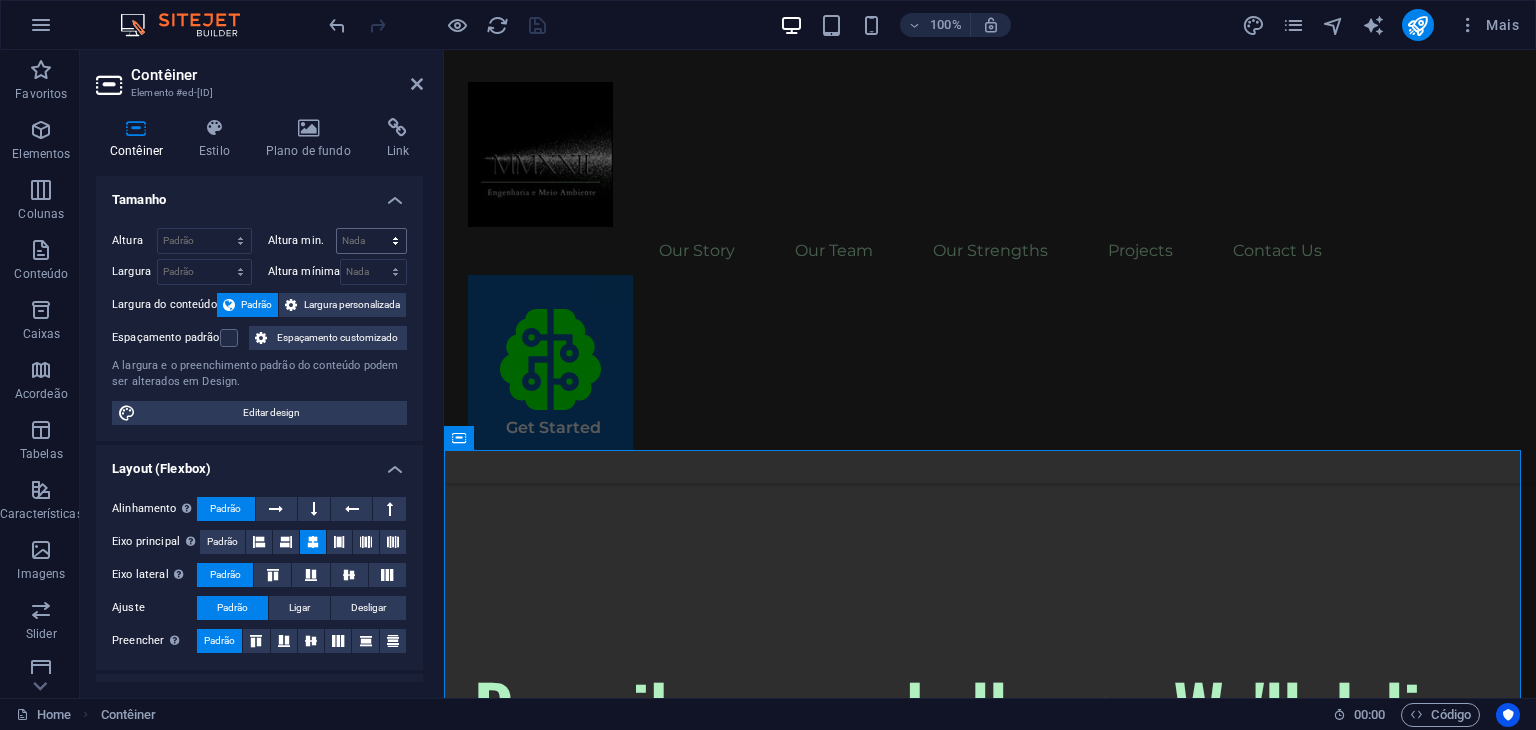 scroll, scrollTop: 0, scrollLeft: 0, axis: both 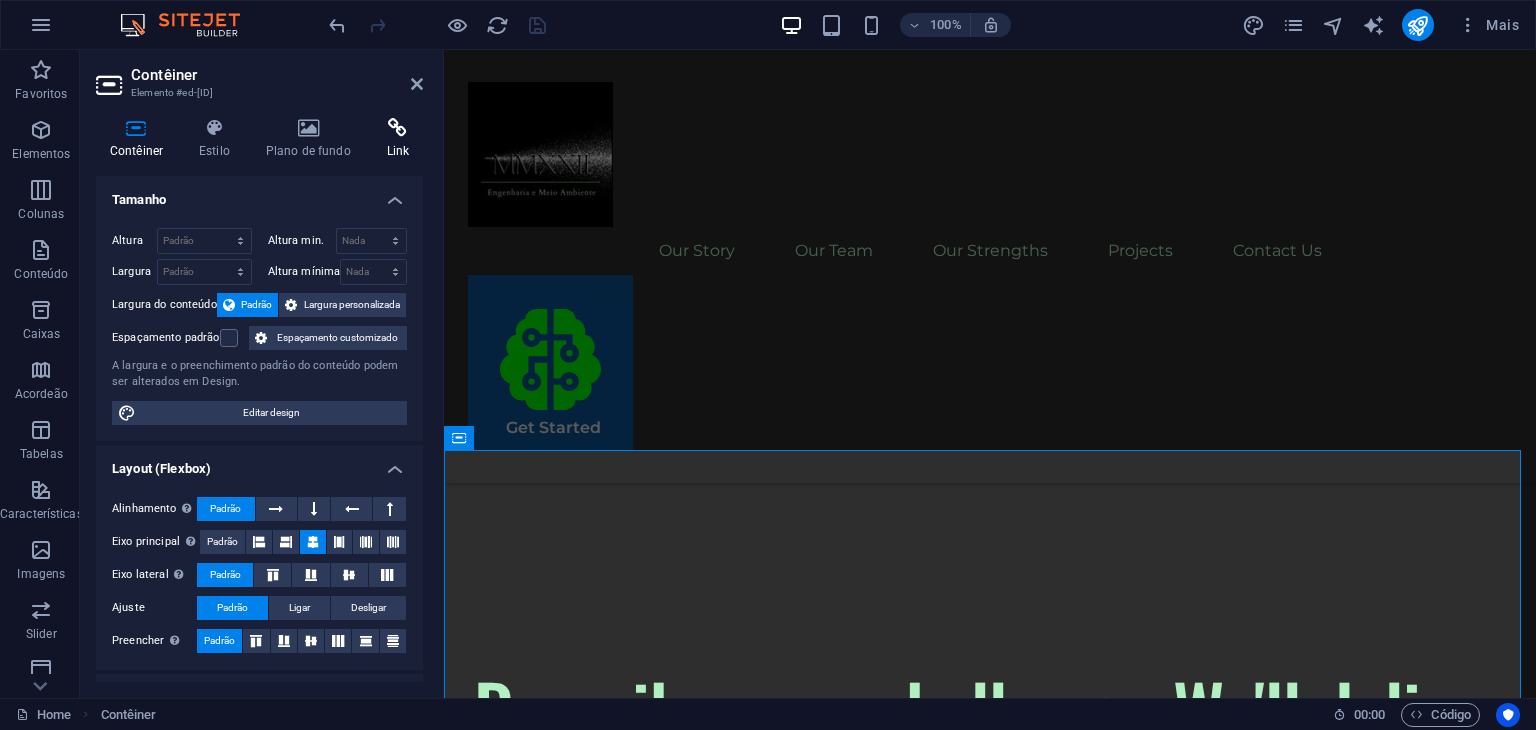 click at bounding box center (398, 128) 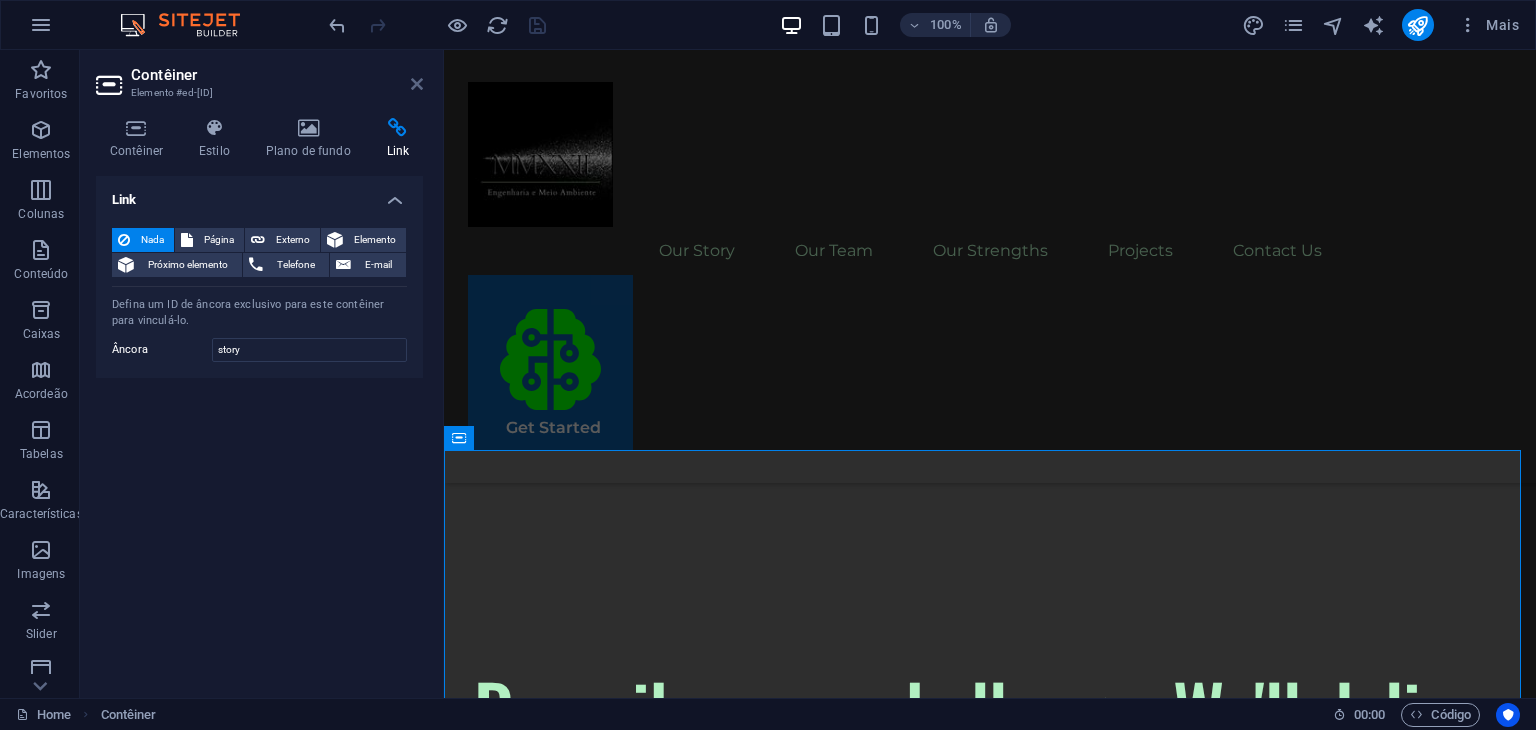 drag, startPoint x: 422, startPoint y: 83, endPoint x: 360, endPoint y: 139, distance: 83.546394 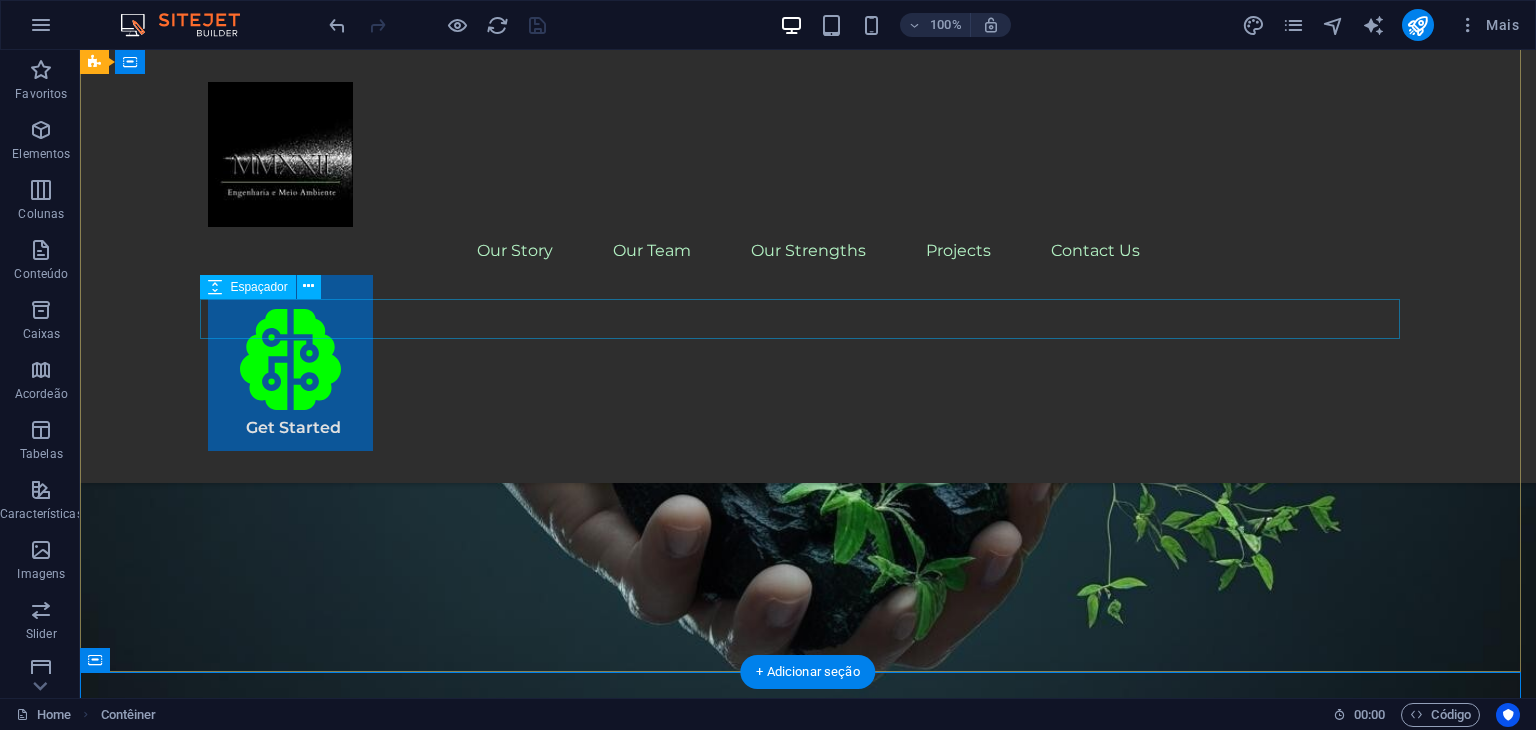 scroll, scrollTop: 0, scrollLeft: 0, axis: both 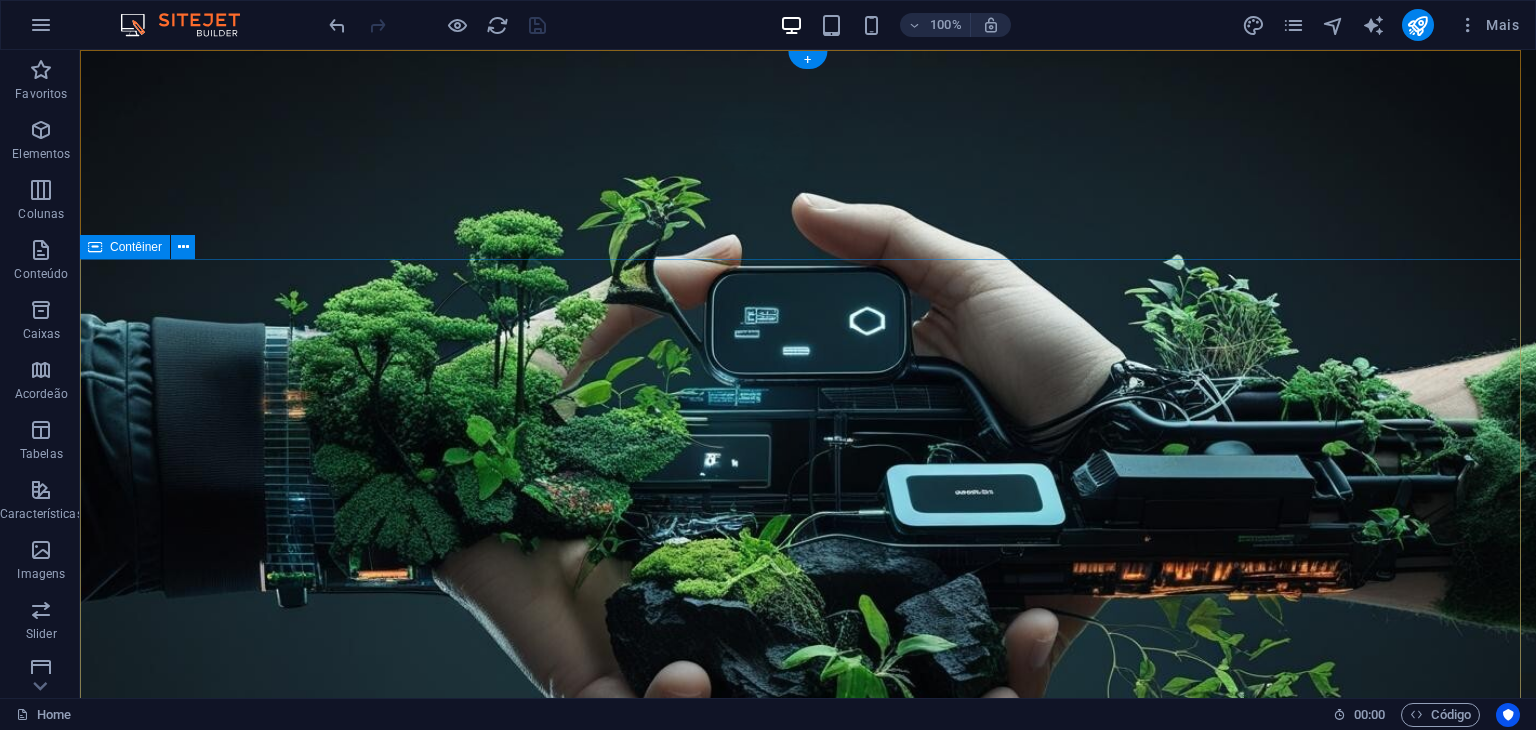 click on "Describe your challenge. We'll deliver the solution. Information Technology, engineering and sustainability solutions applied to your reality.      Get Started" at bounding box center (808, 1677) 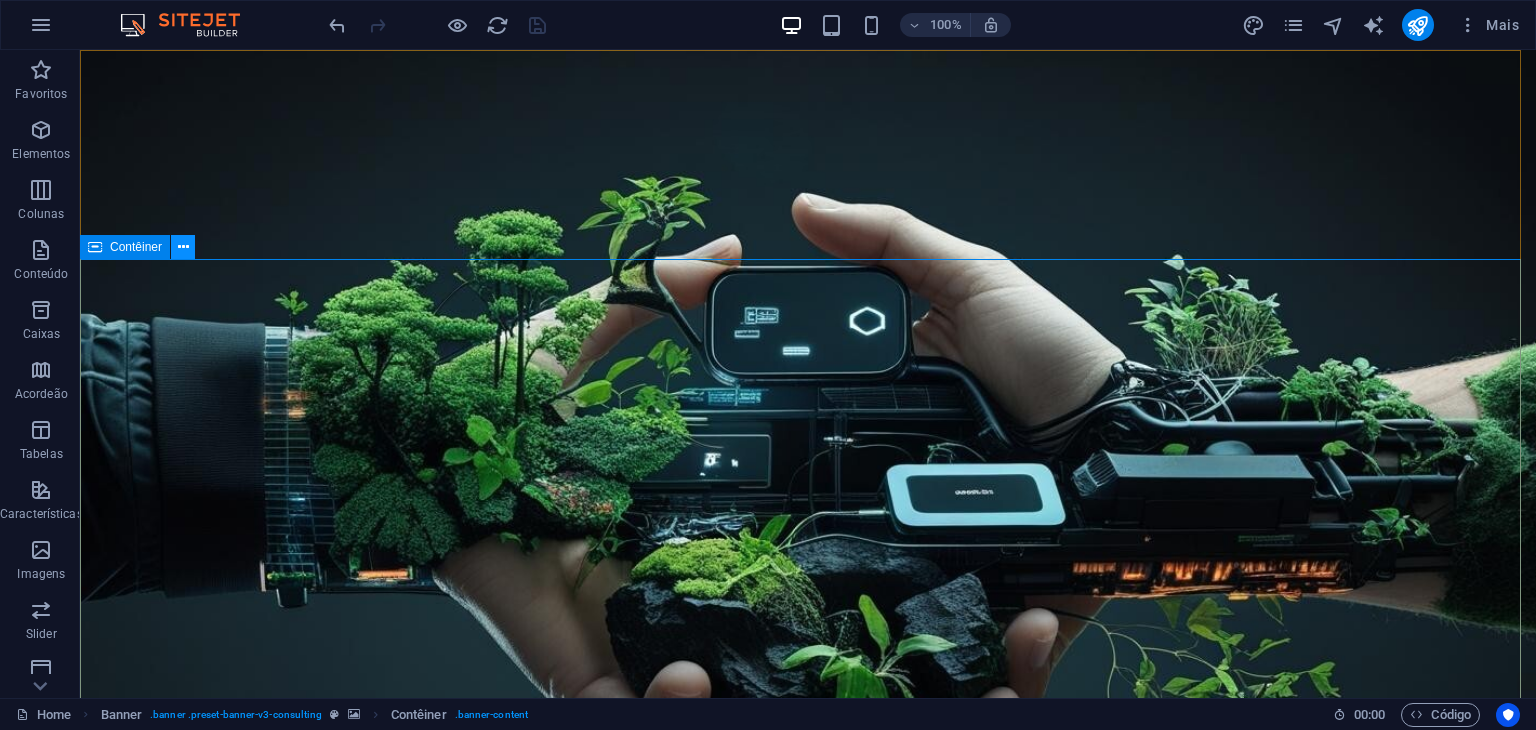 click at bounding box center (183, 247) 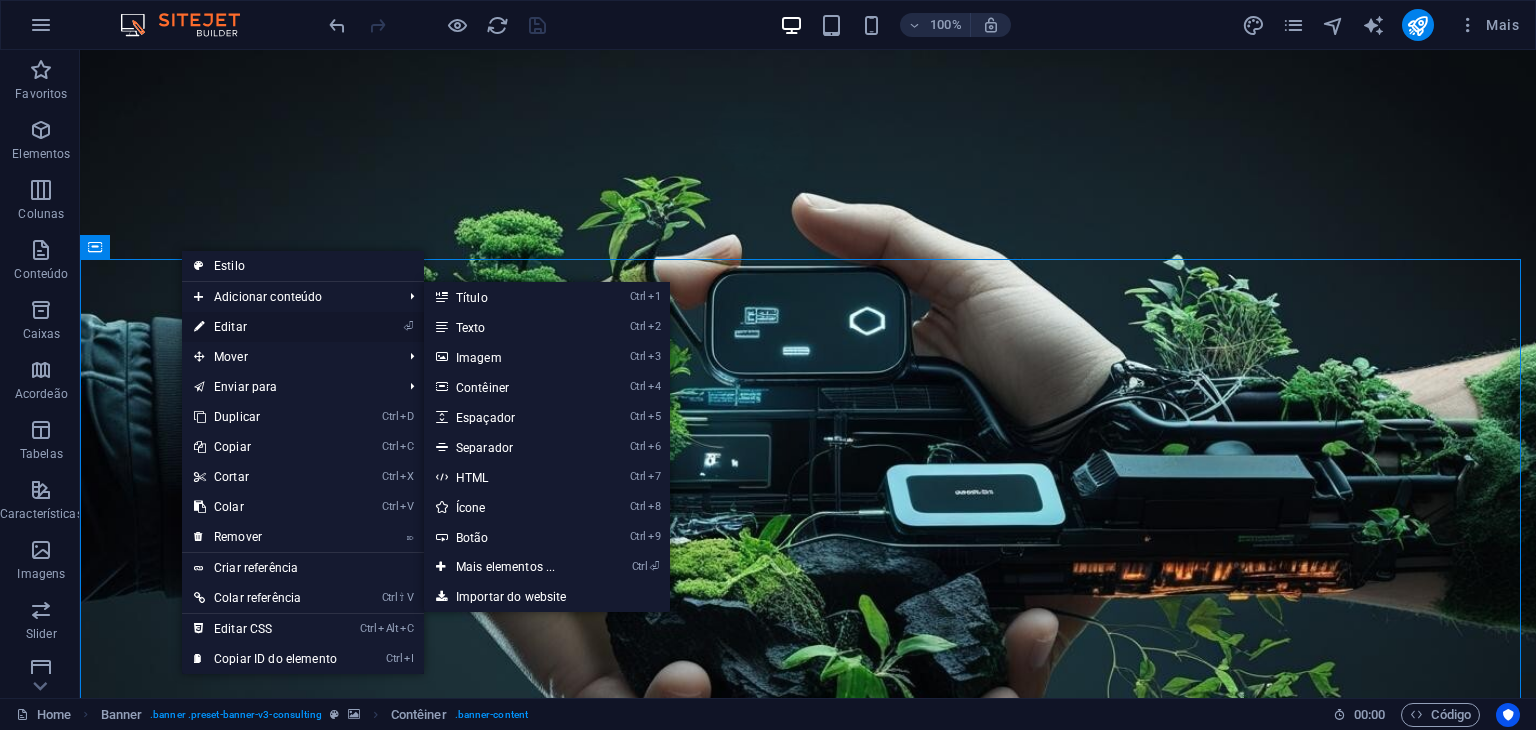 click on "⏎  Editar" at bounding box center [265, 327] 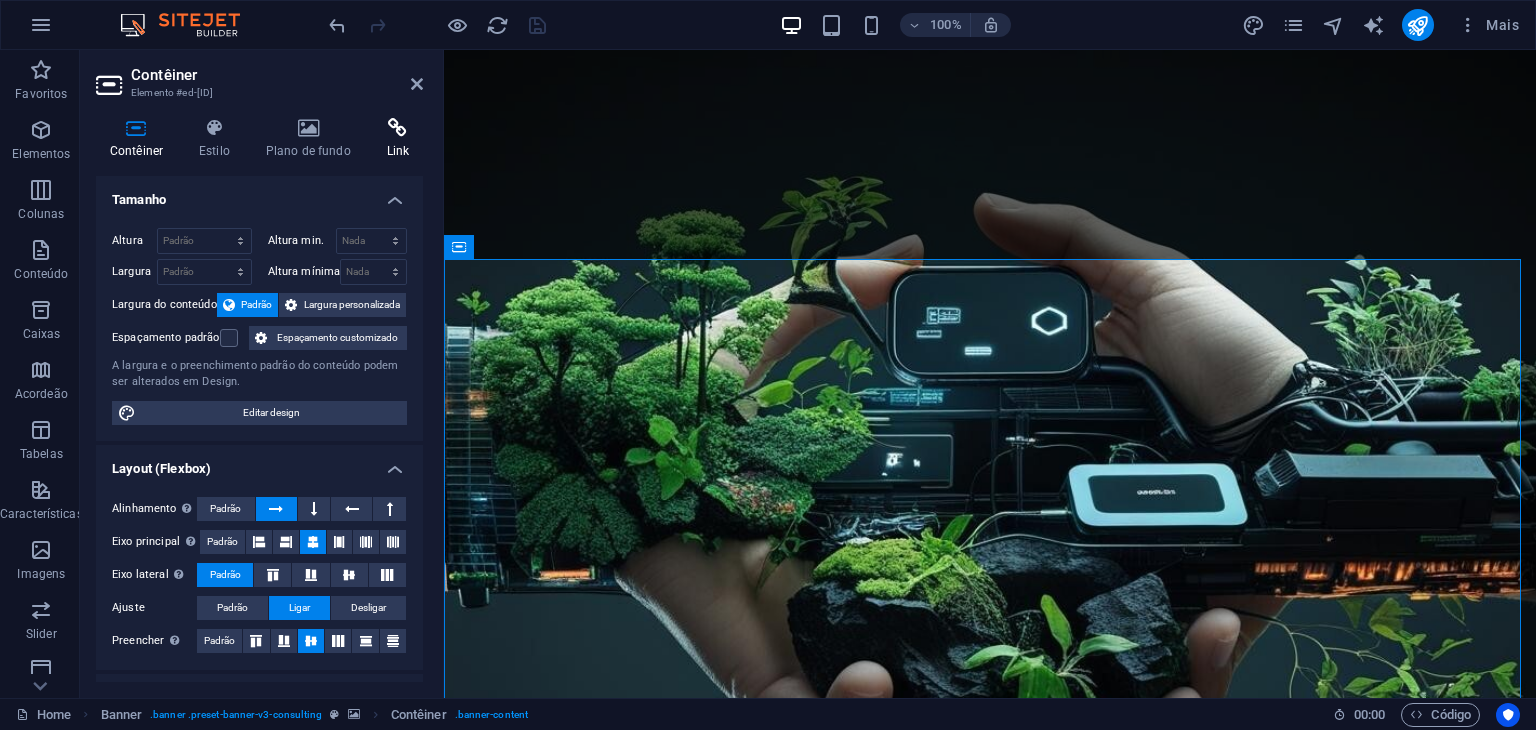 click on "Link" at bounding box center (398, 139) 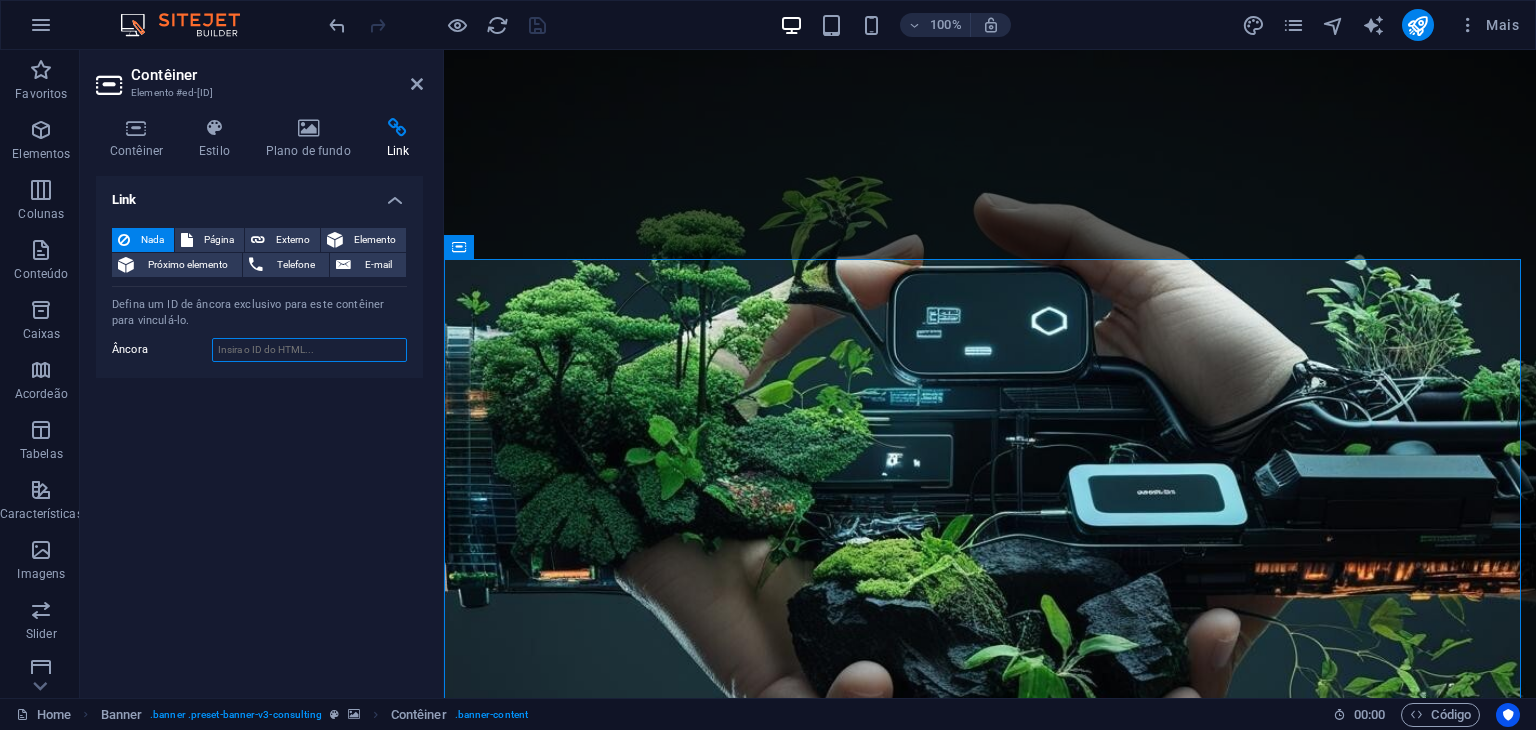 click on "Âncora" at bounding box center [309, 350] 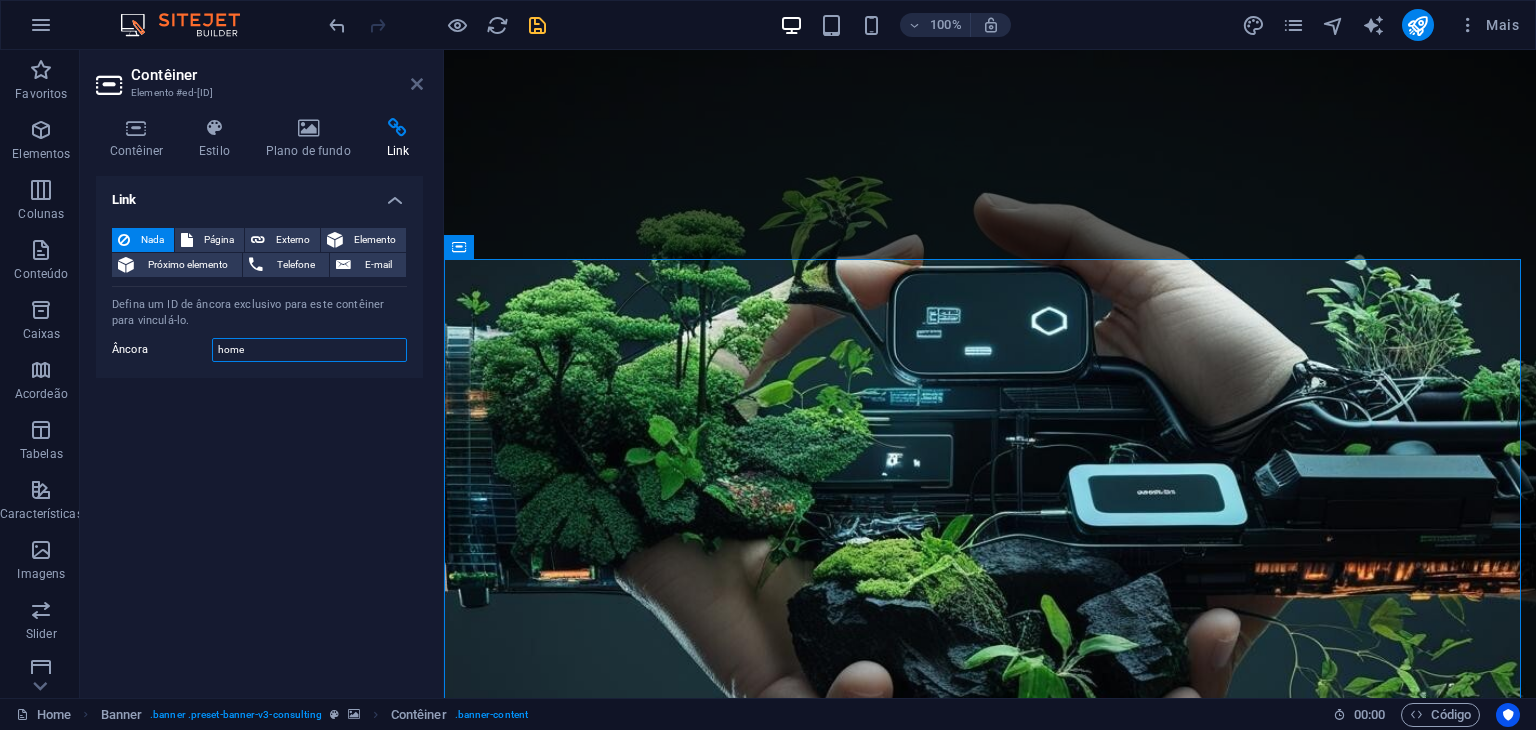 type on "home" 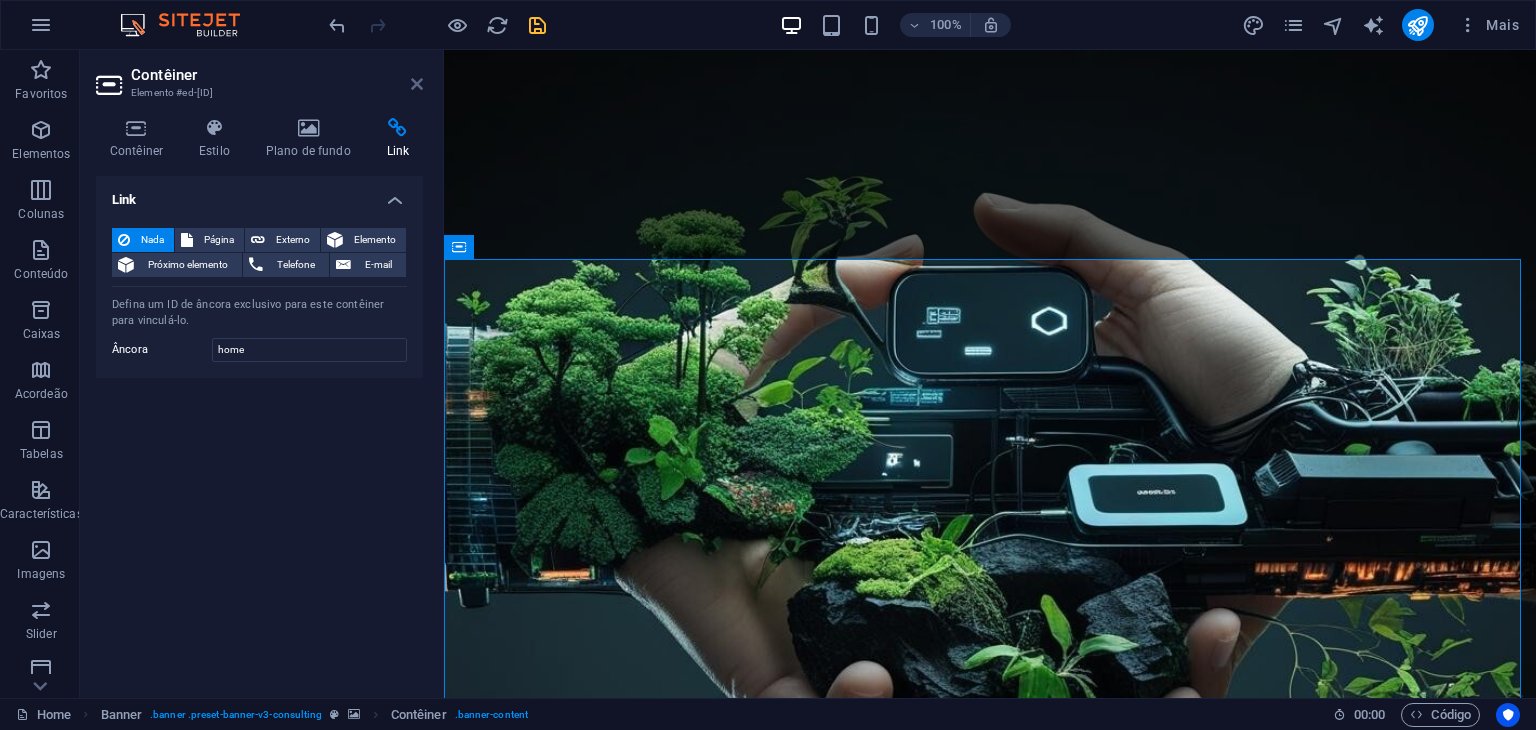 click at bounding box center [417, 84] 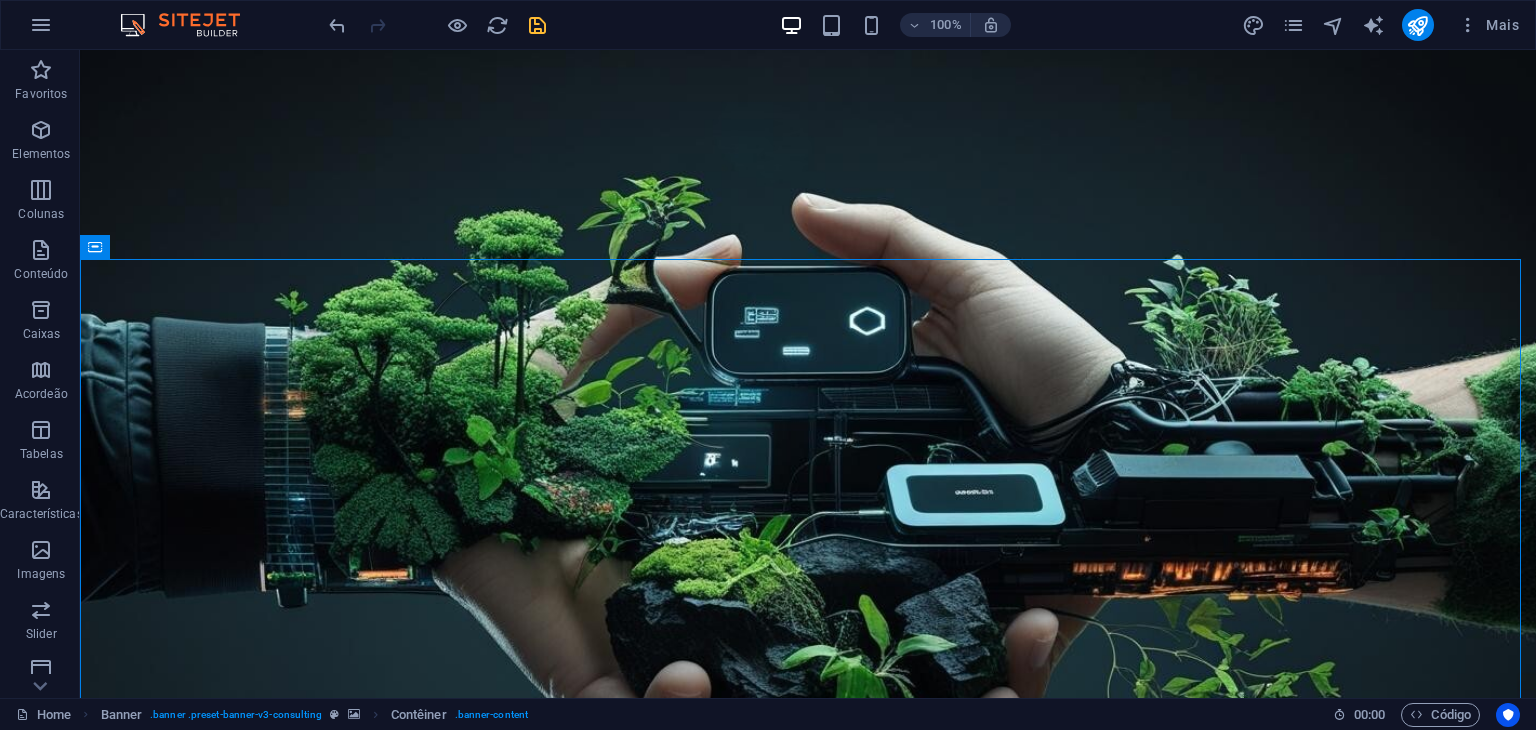 click at bounding box center [537, 25] 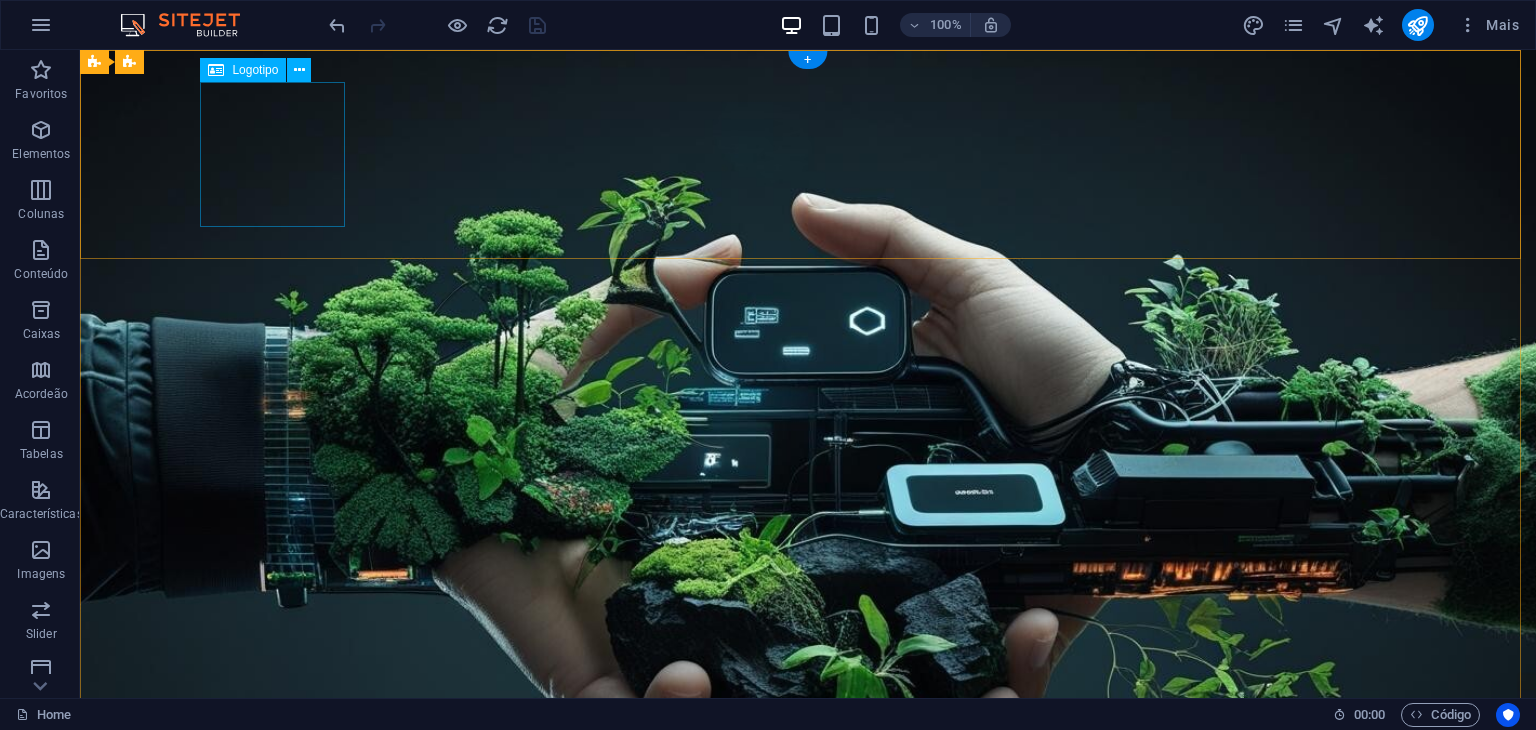 click at bounding box center [808, 1054] 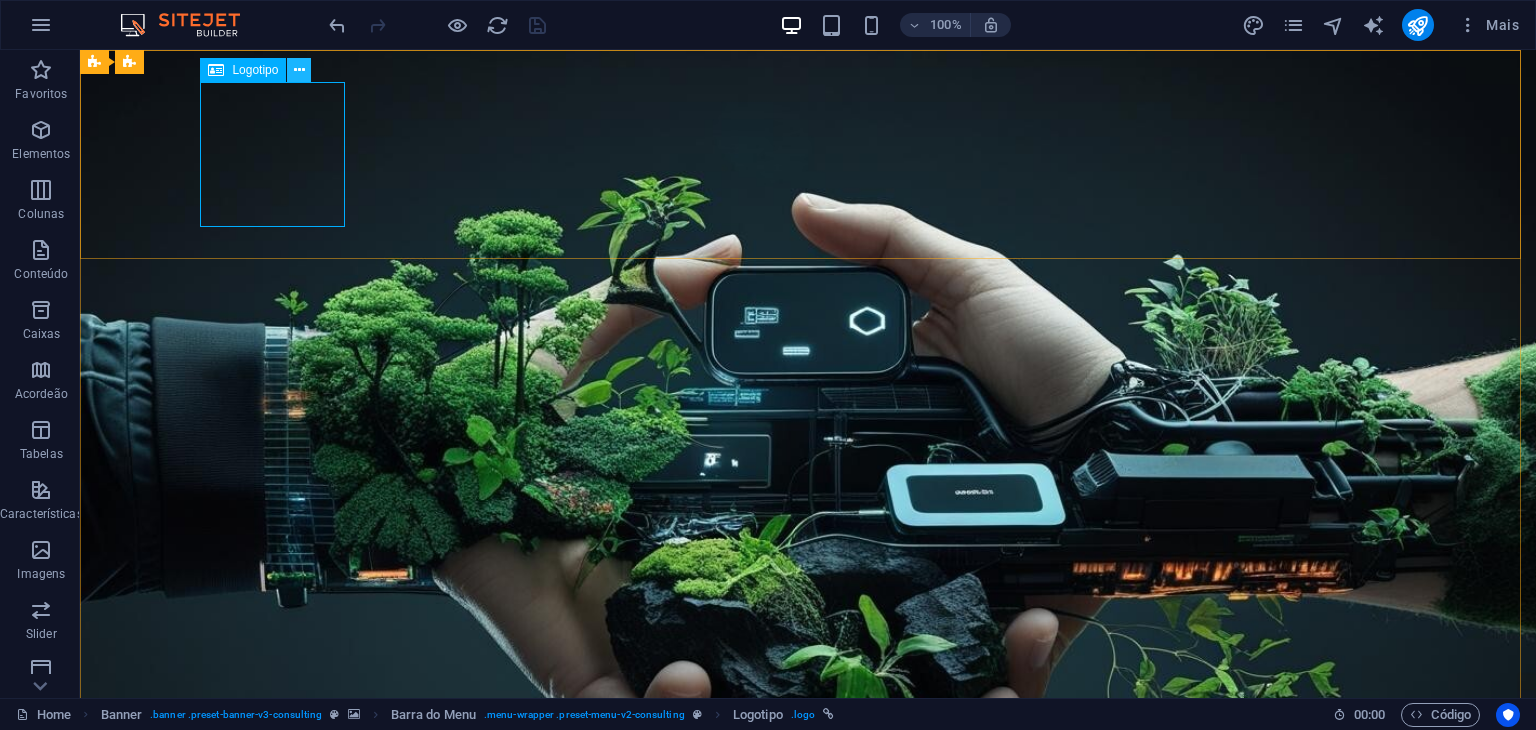 click at bounding box center [299, 70] 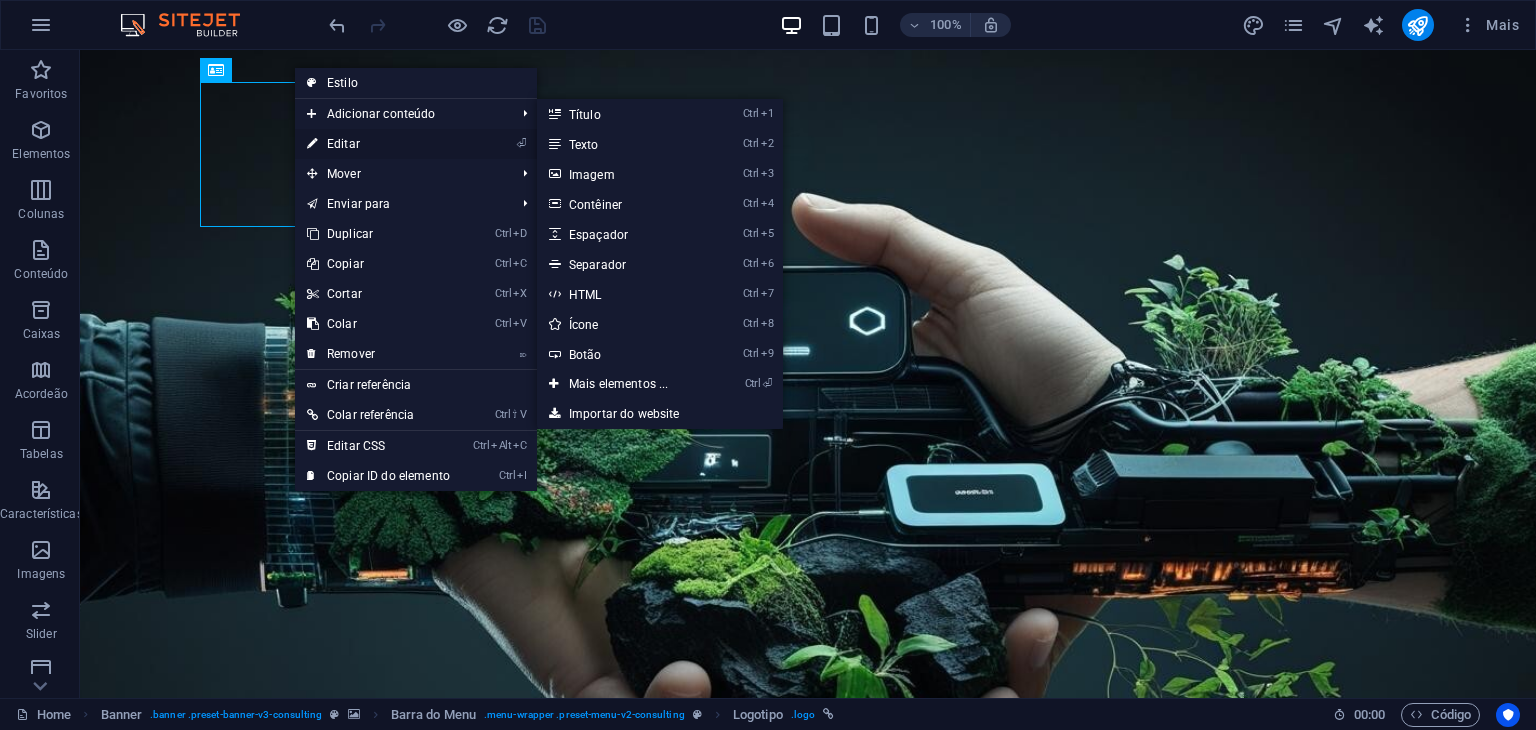 click on "⏎  Editar" at bounding box center [378, 144] 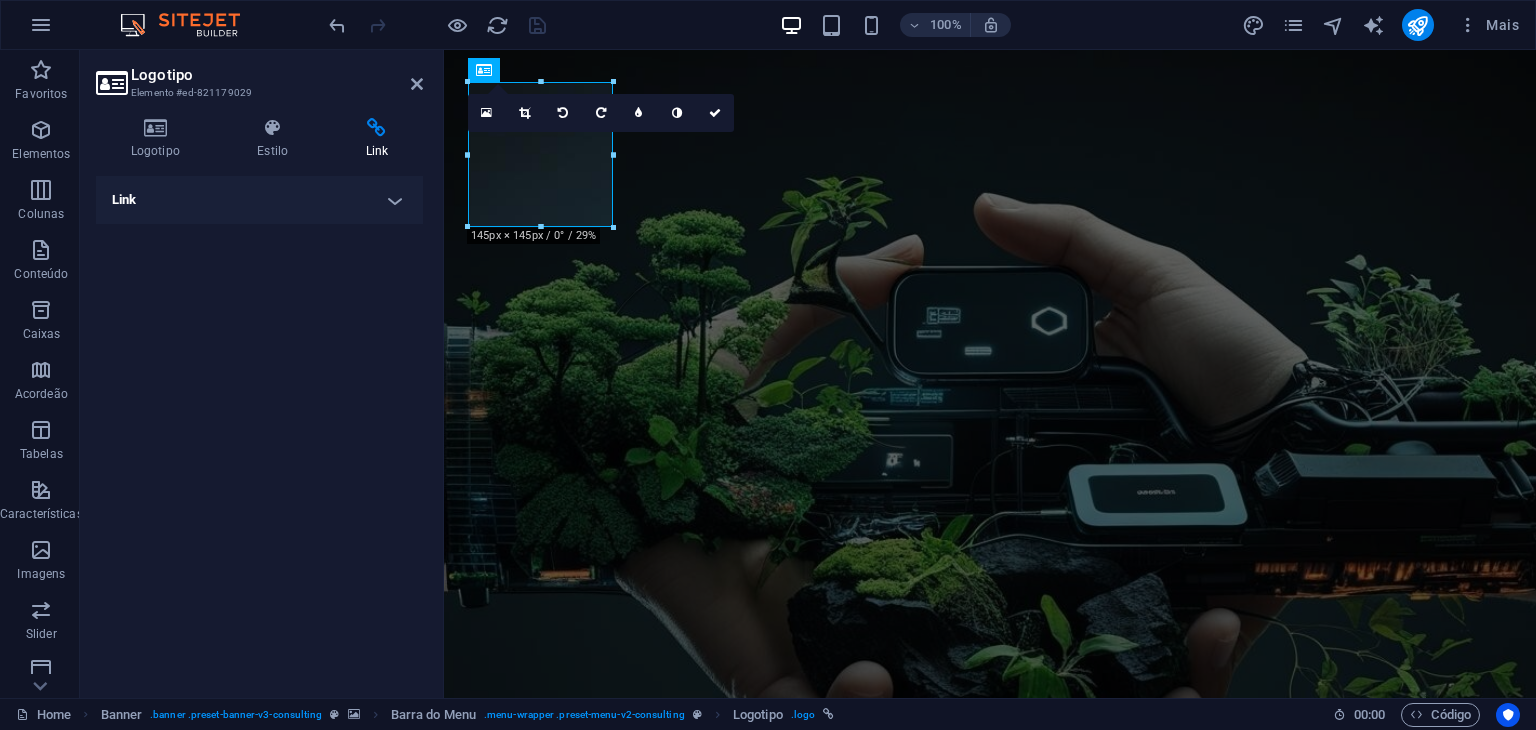 click on "Link" at bounding box center (259, 200) 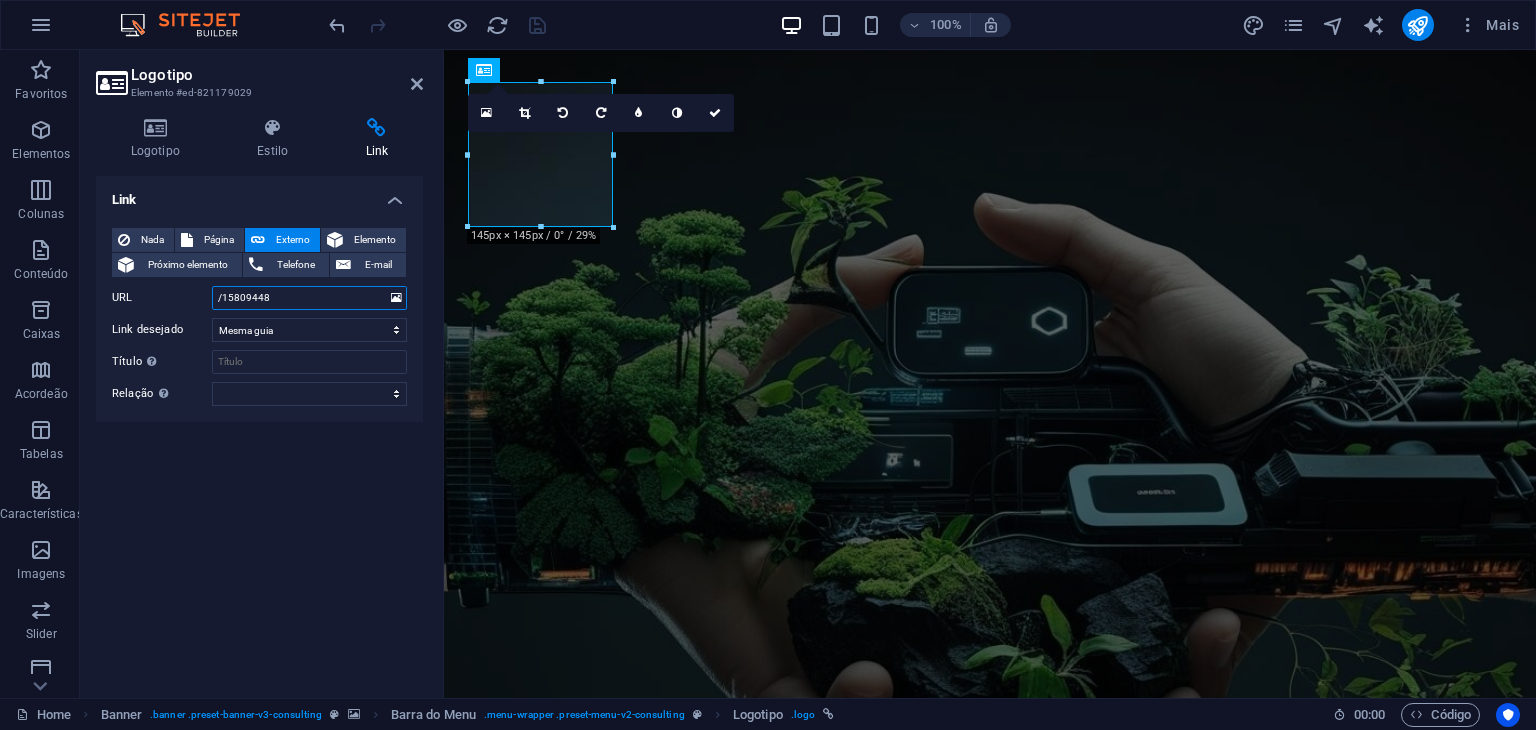 click on "/15809448" at bounding box center (309, 298) 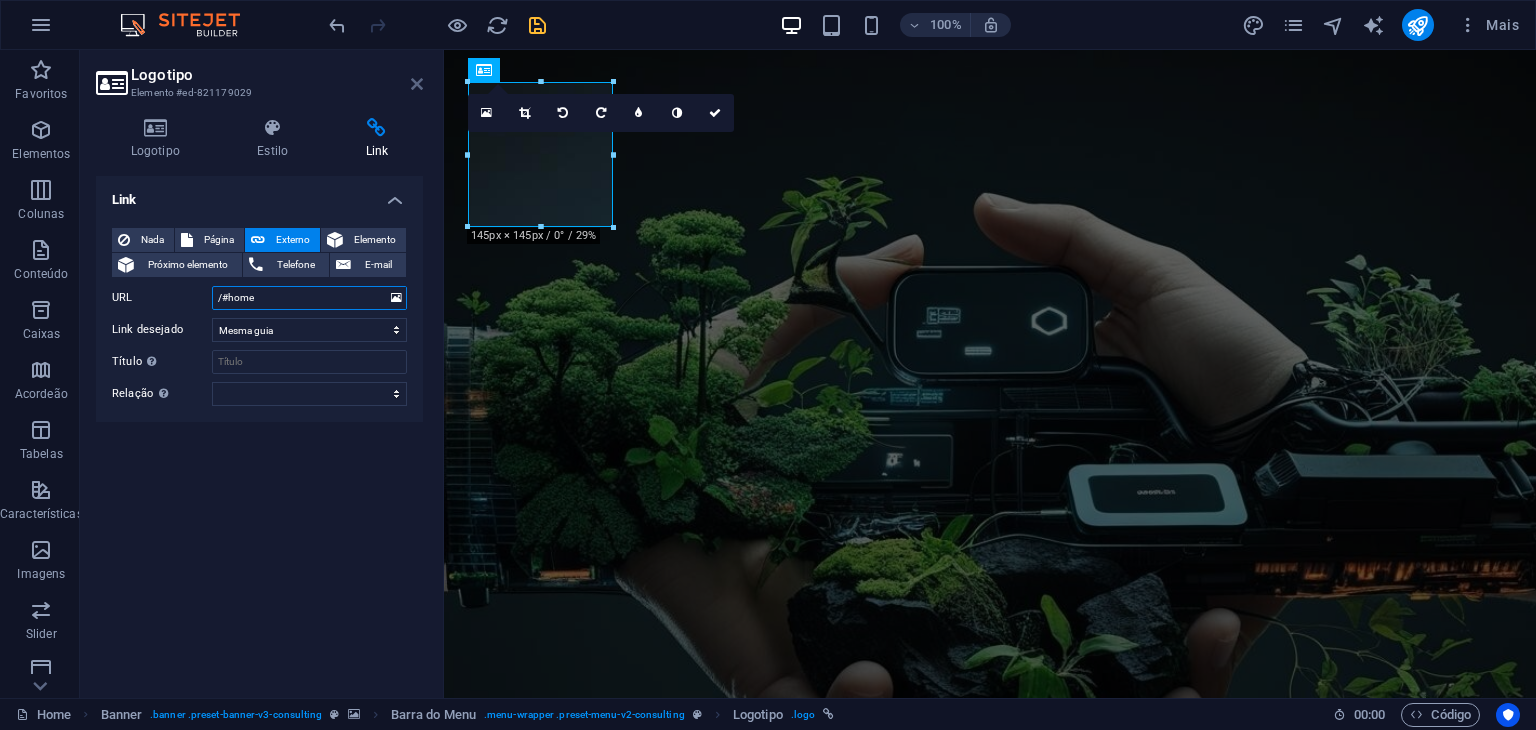 type on "/#home" 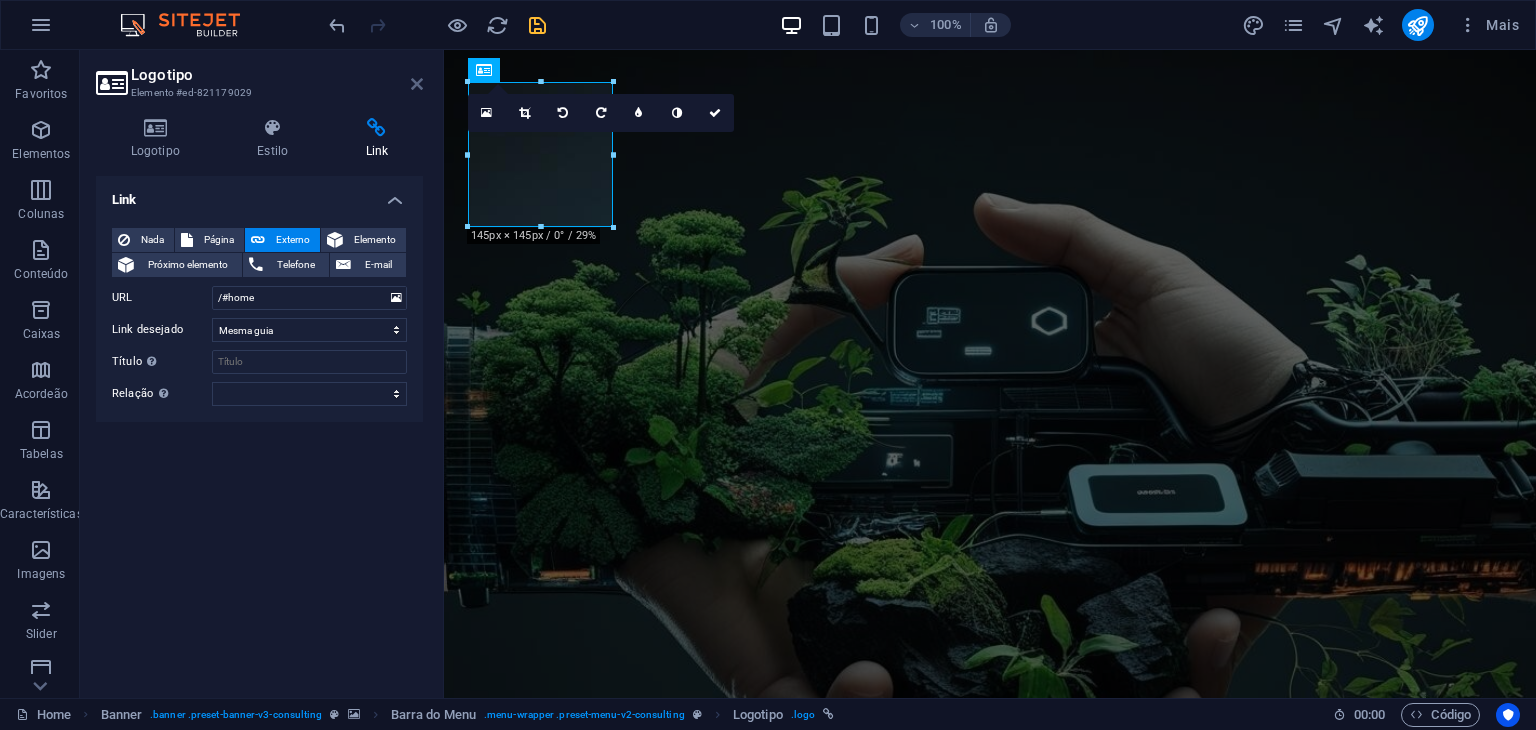 click at bounding box center [417, 84] 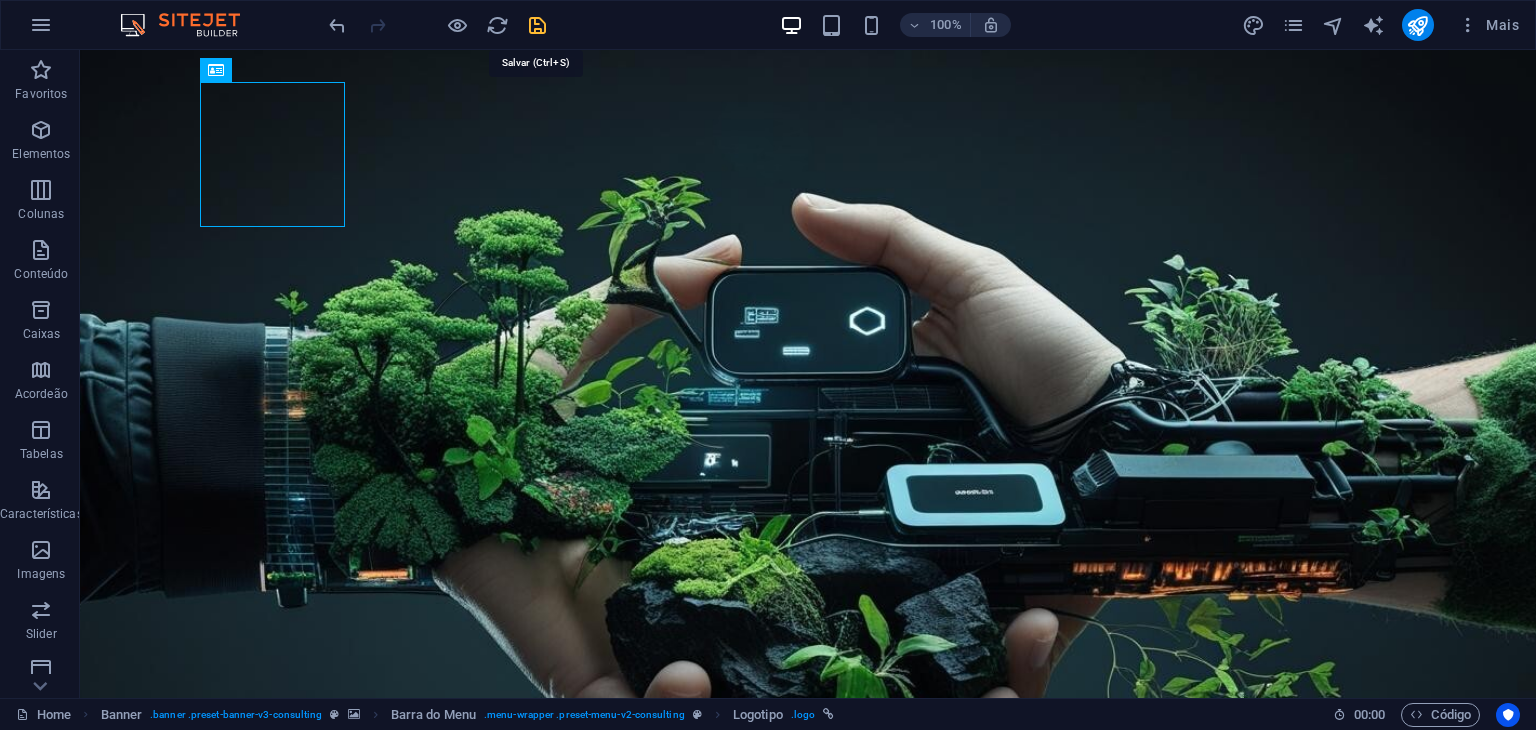 click at bounding box center [537, 25] 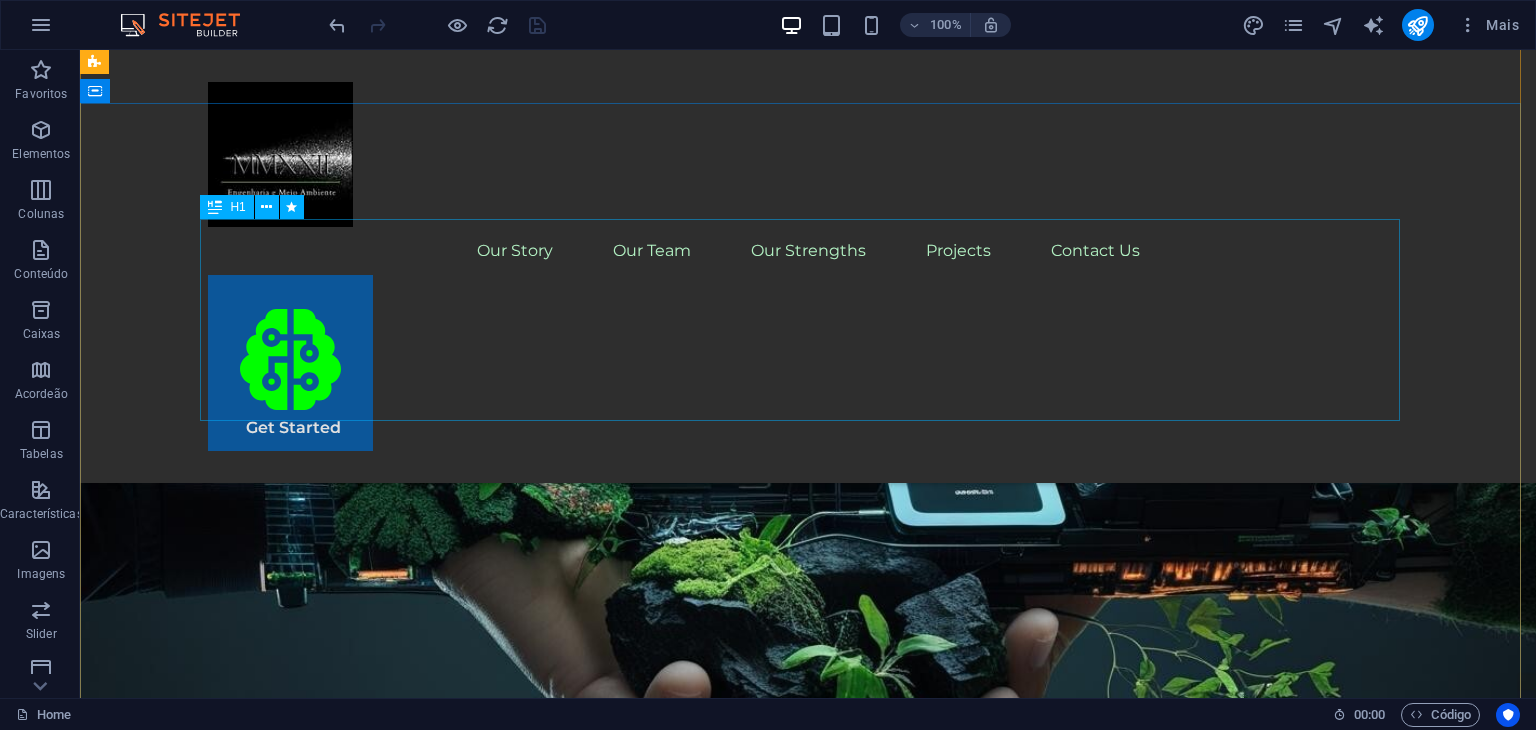 scroll, scrollTop: 500, scrollLeft: 0, axis: vertical 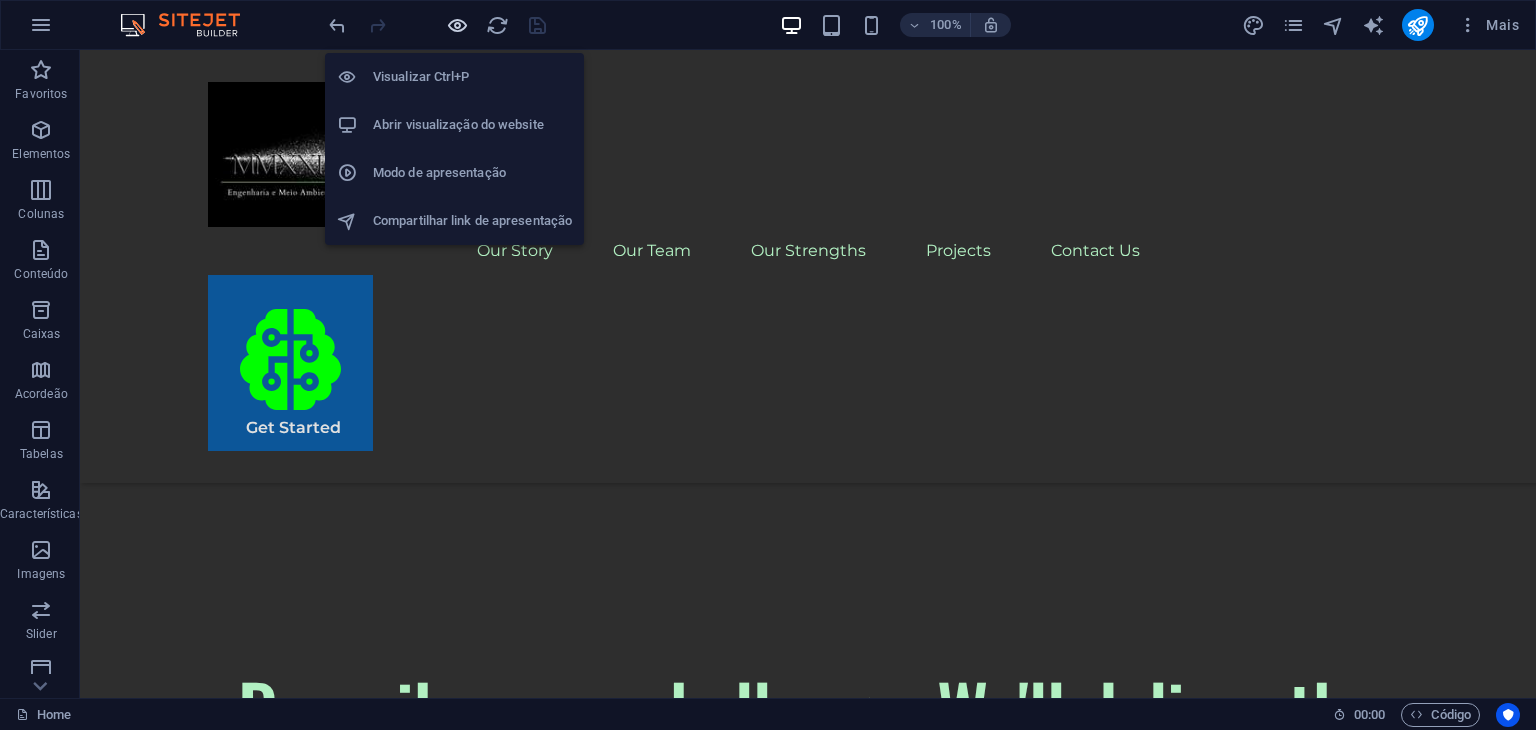 click at bounding box center (457, 25) 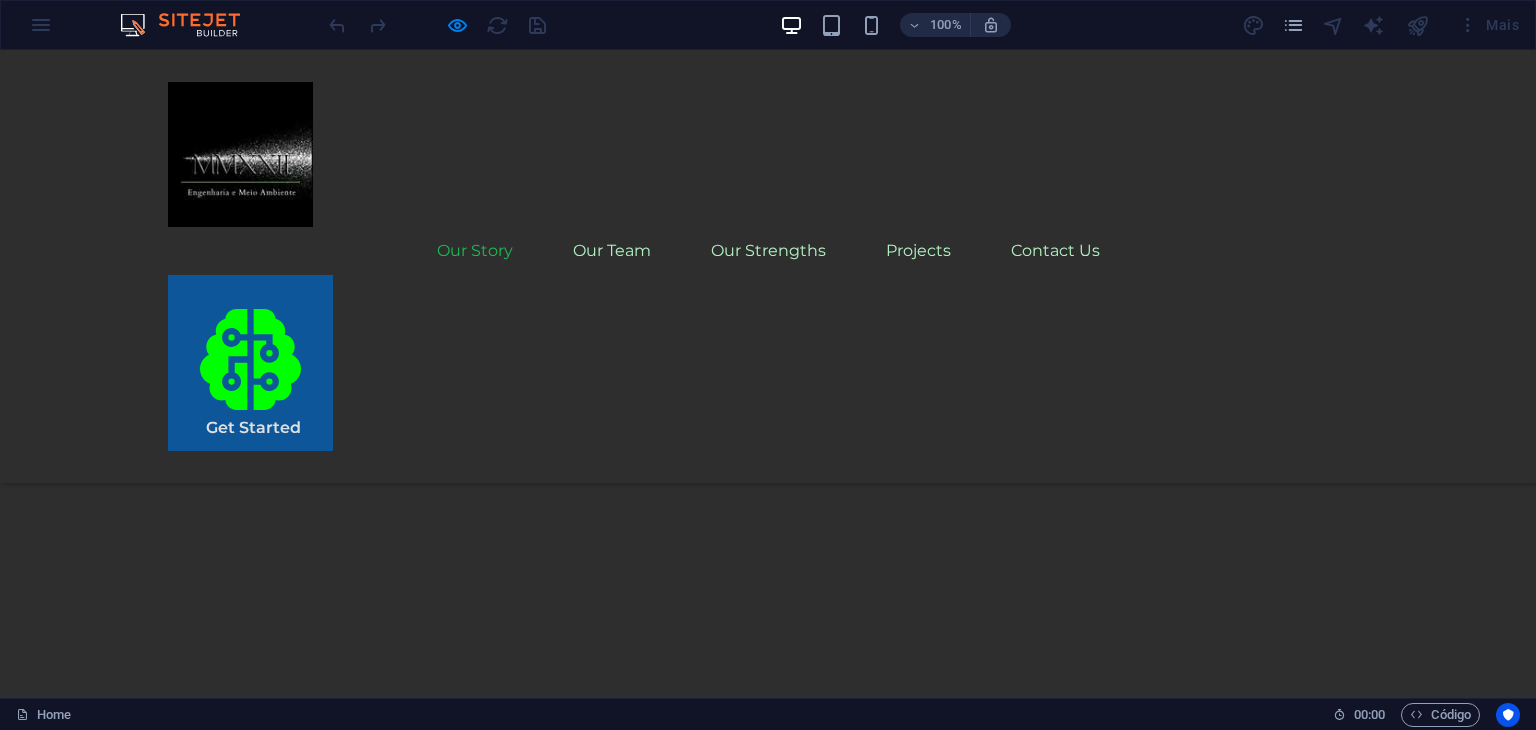 scroll, scrollTop: 1400, scrollLeft: 0, axis: vertical 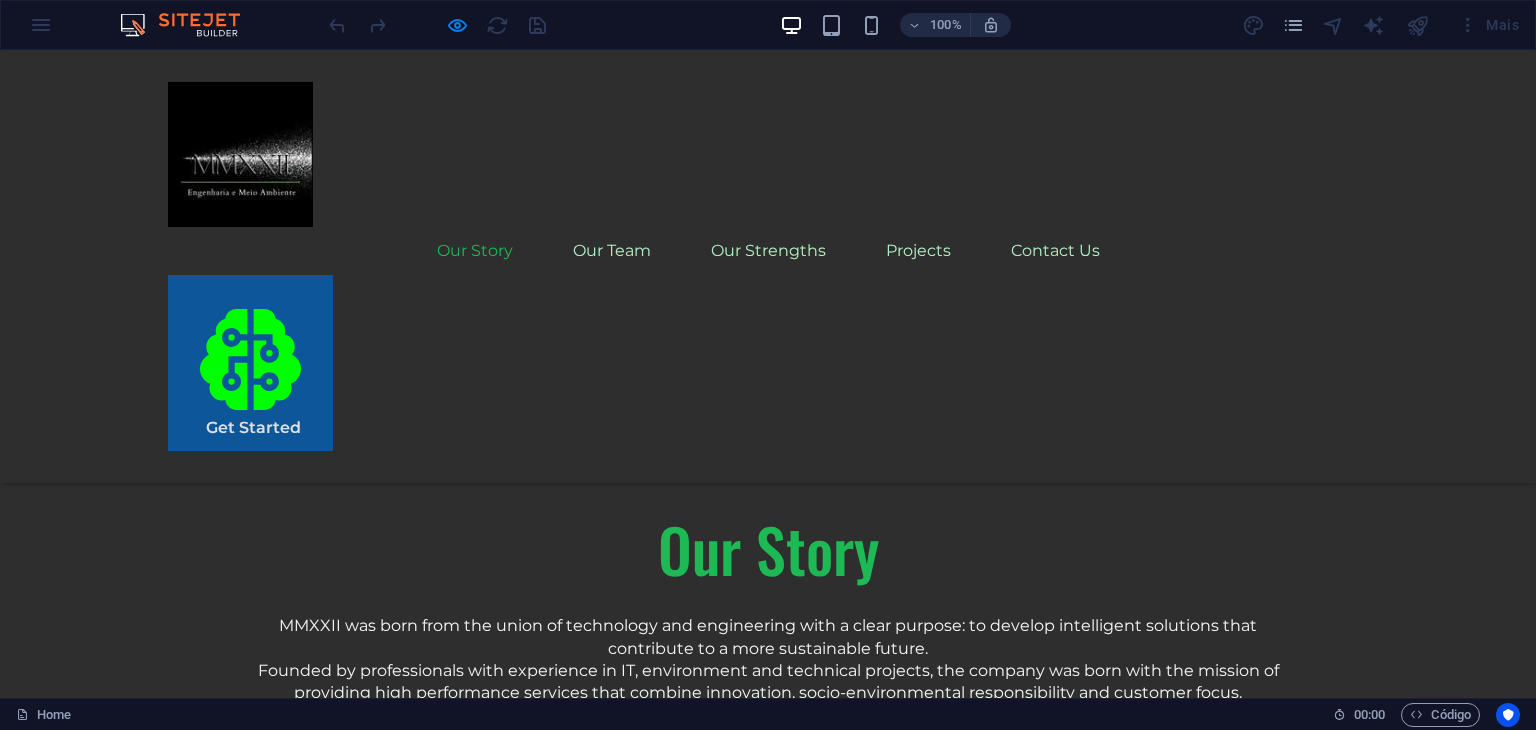 click at bounding box center [240, 154] 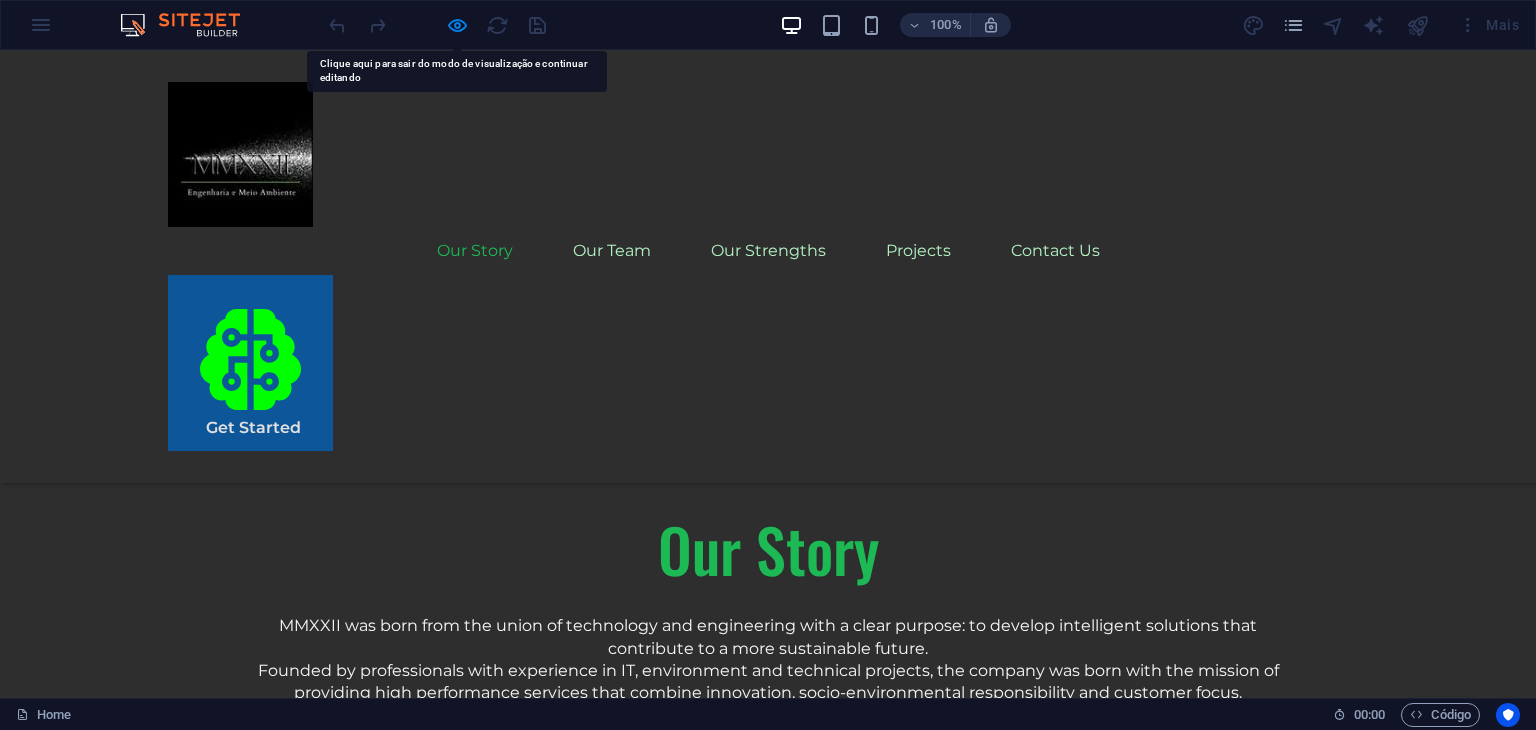 click at bounding box center [240, 154] 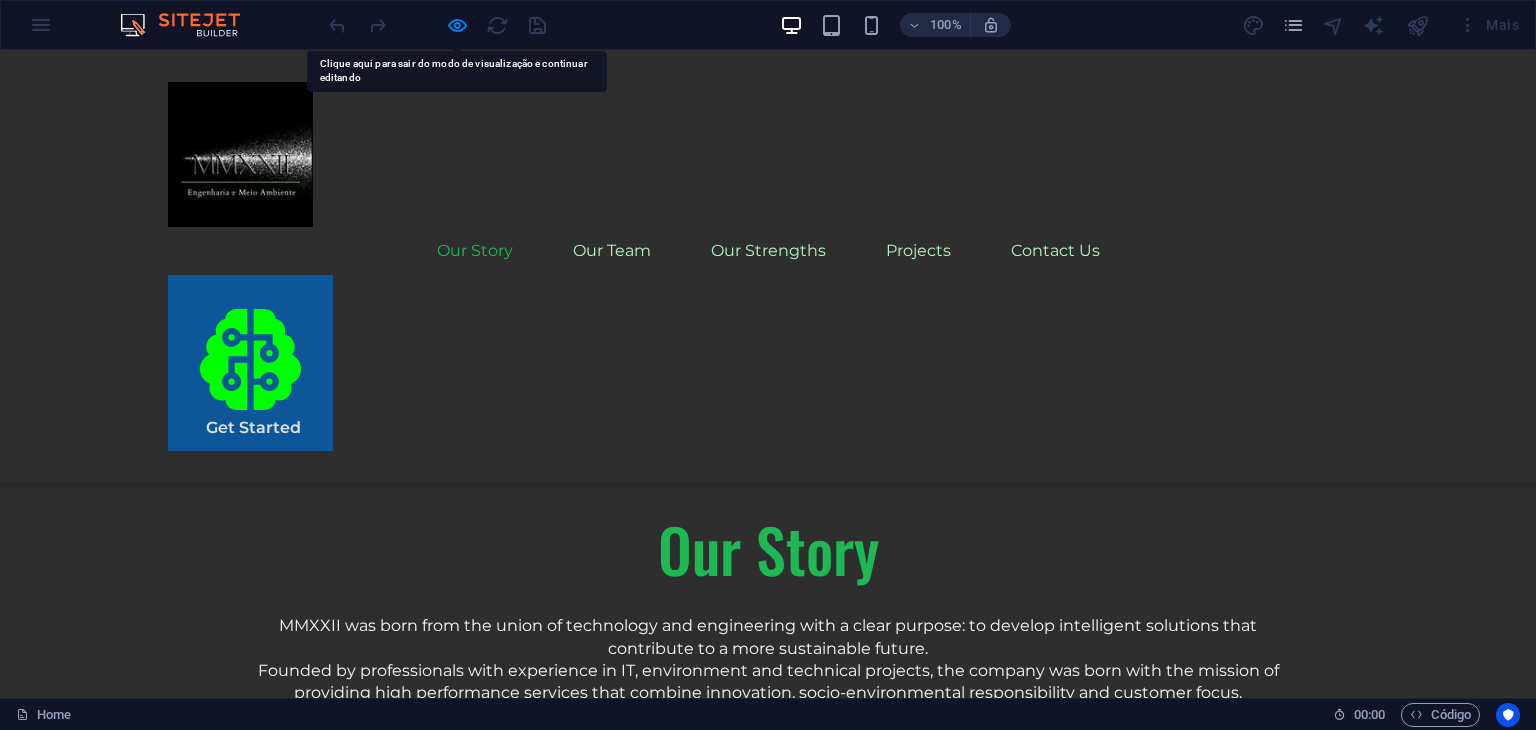 click at bounding box center (240, 154) 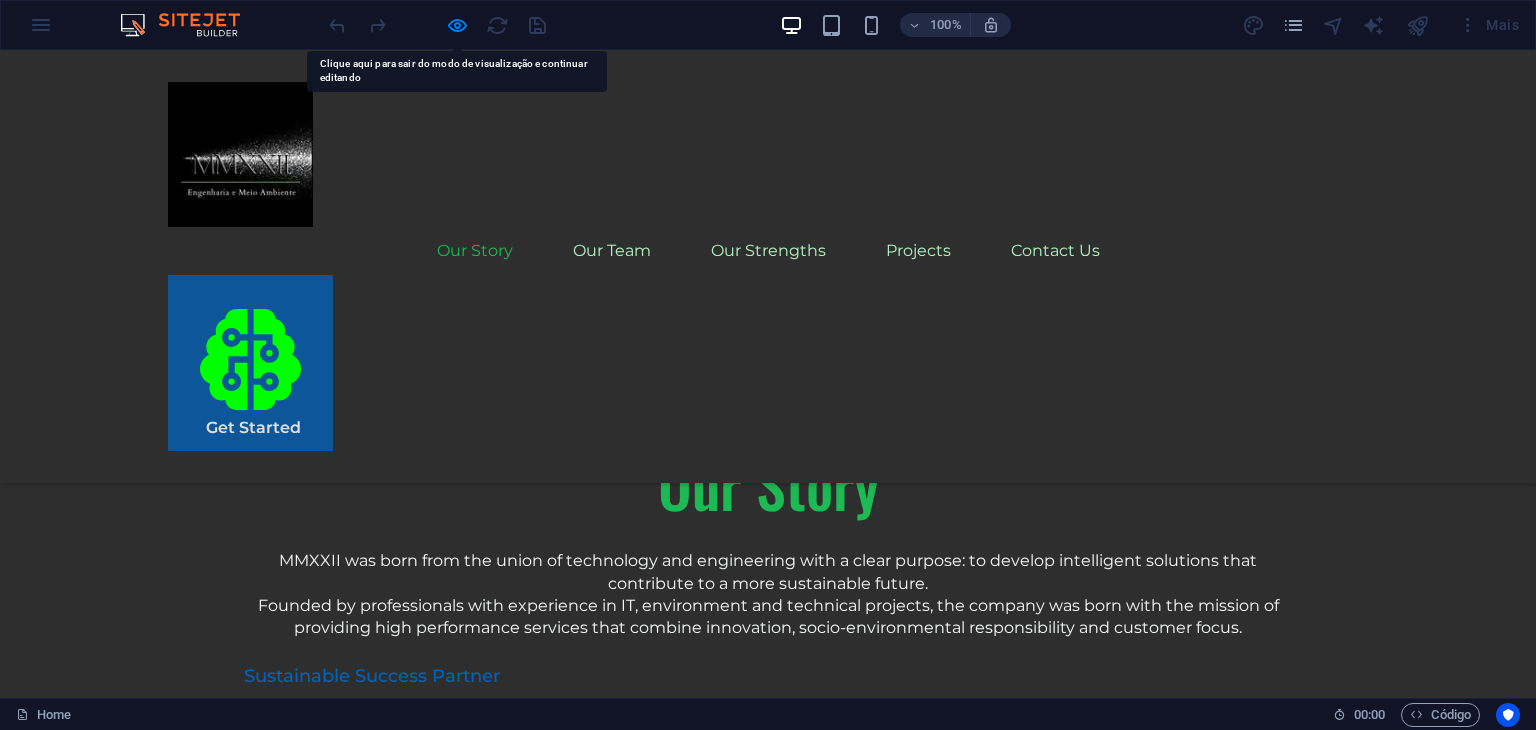 scroll, scrollTop: 1700, scrollLeft: 0, axis: vertical 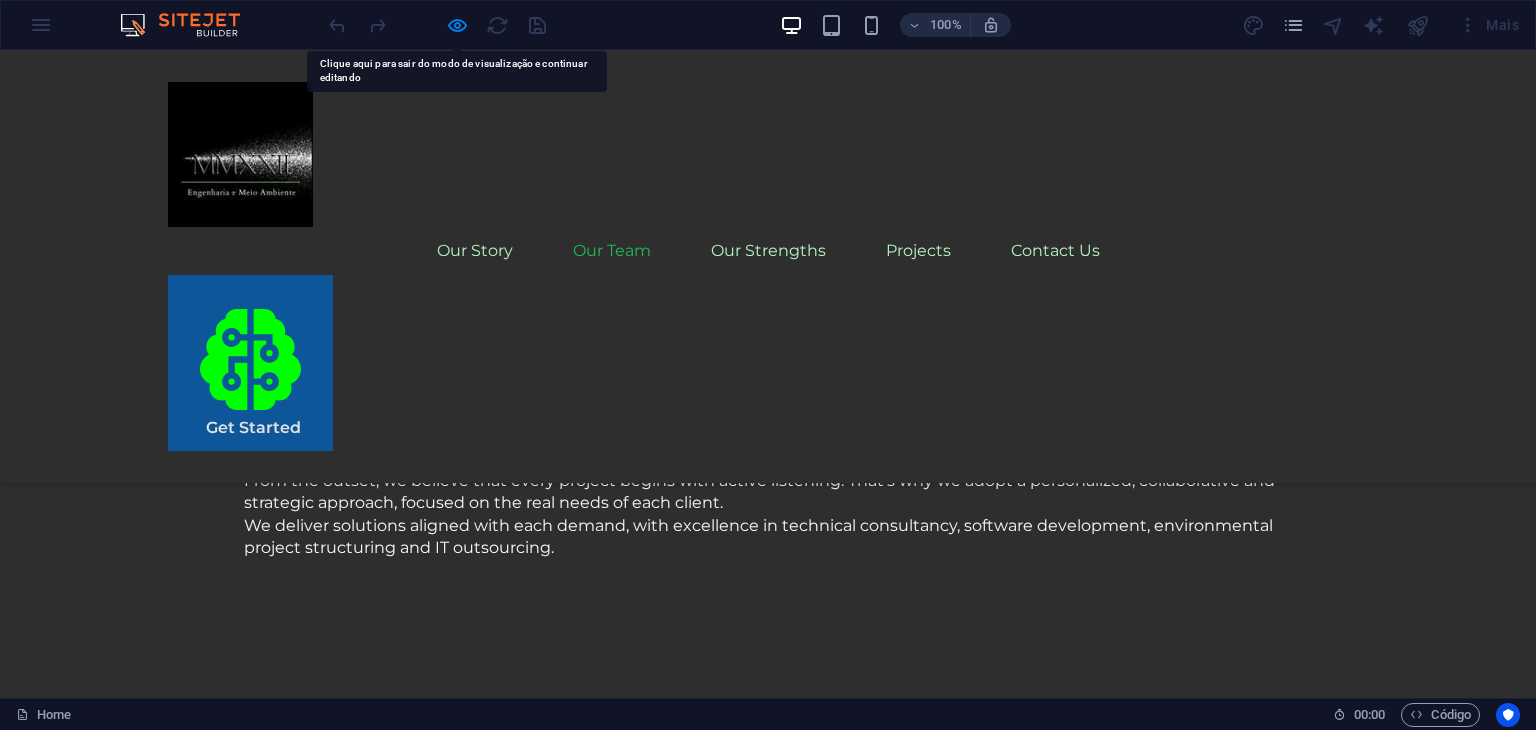 click at bounding box center [240, 154] 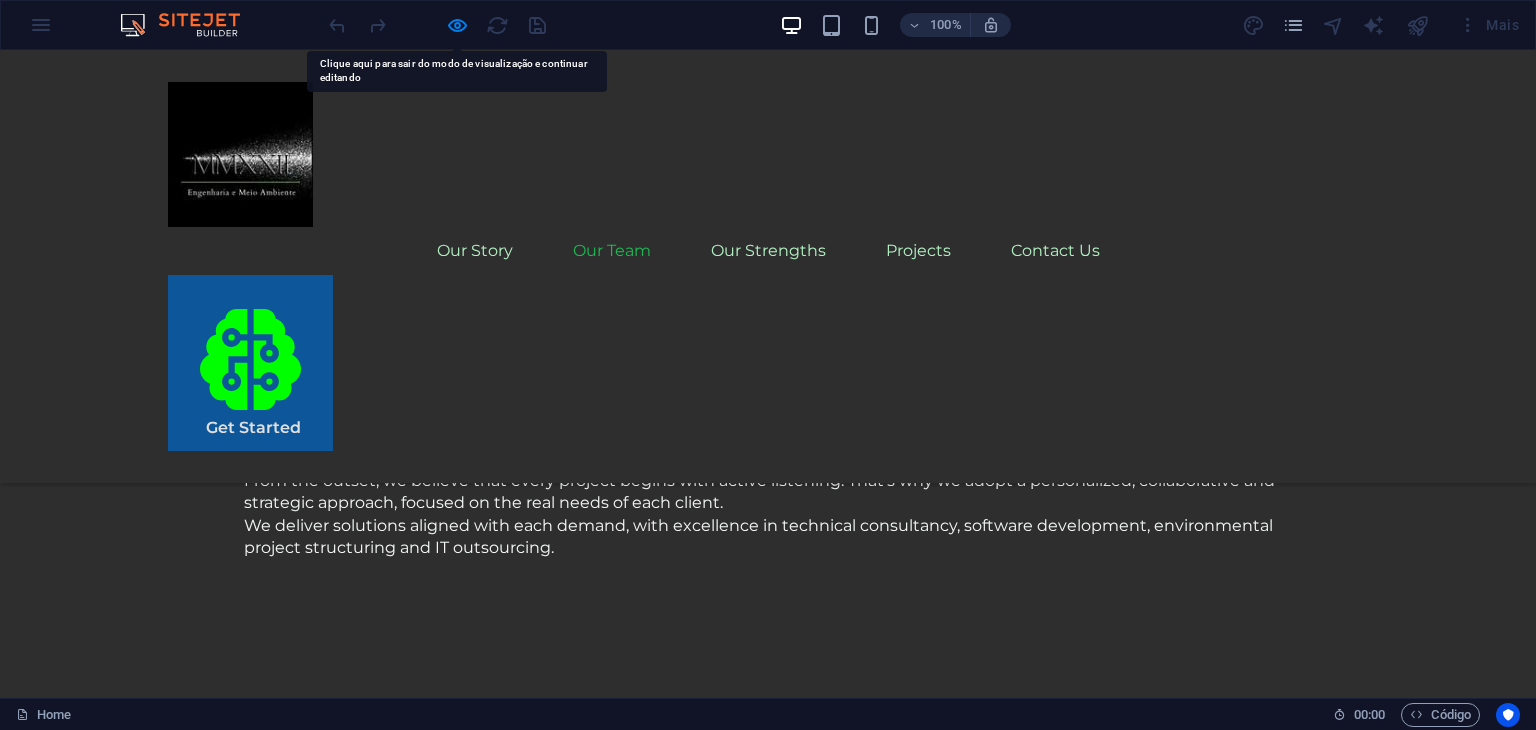 click at bounding box center (240, 154) 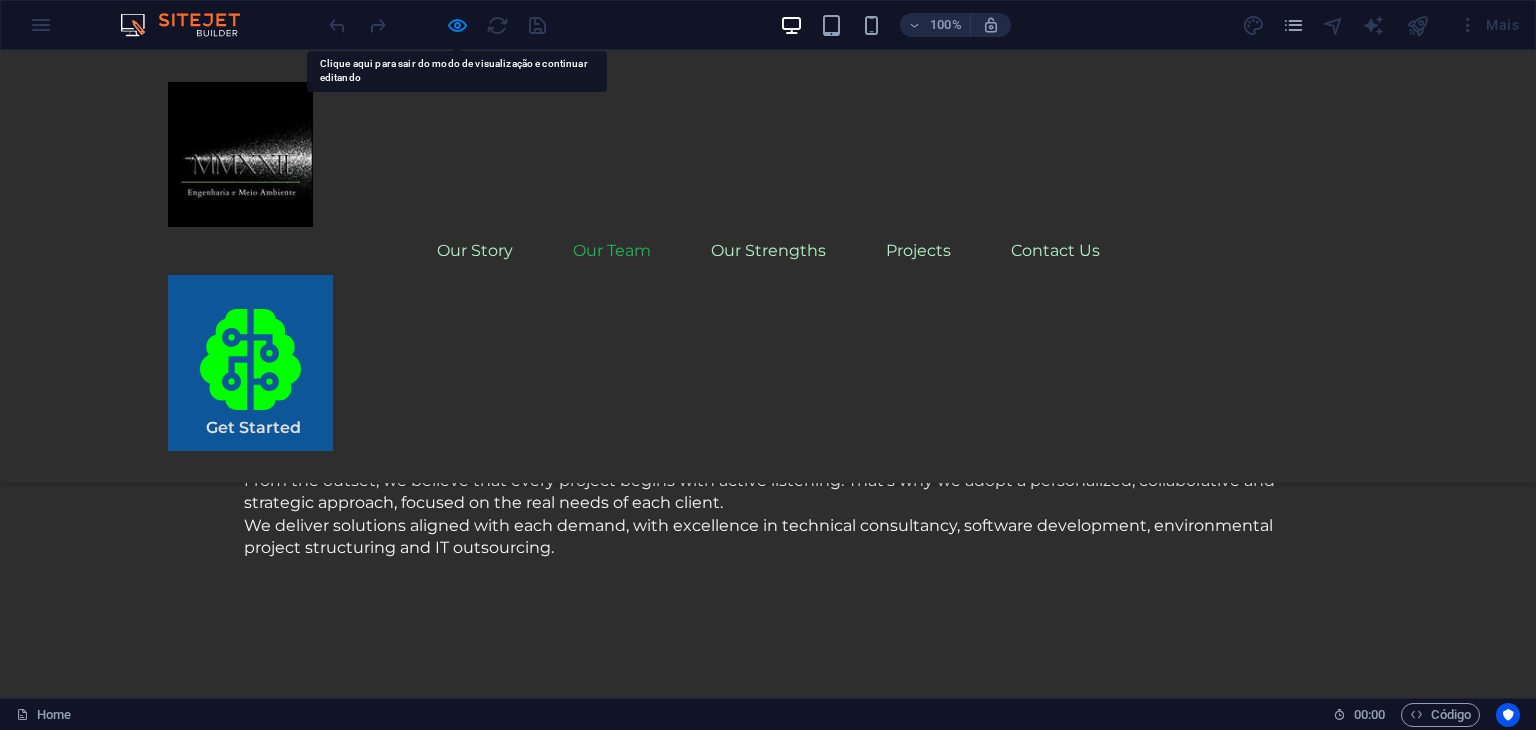 click at bounding box center [240, 154] 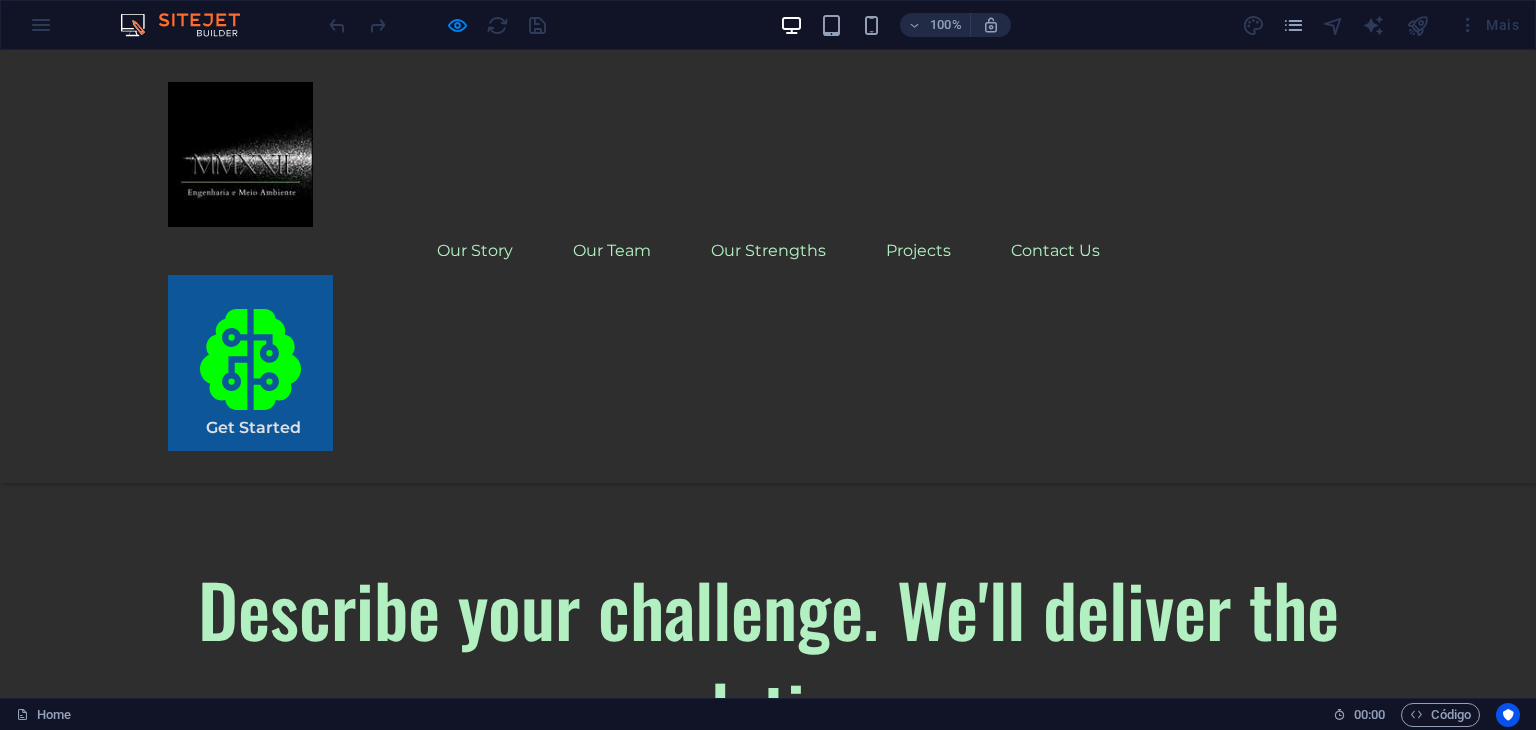 scroll, scrollTop: 100, scrollLeft: 0, axis: vertical 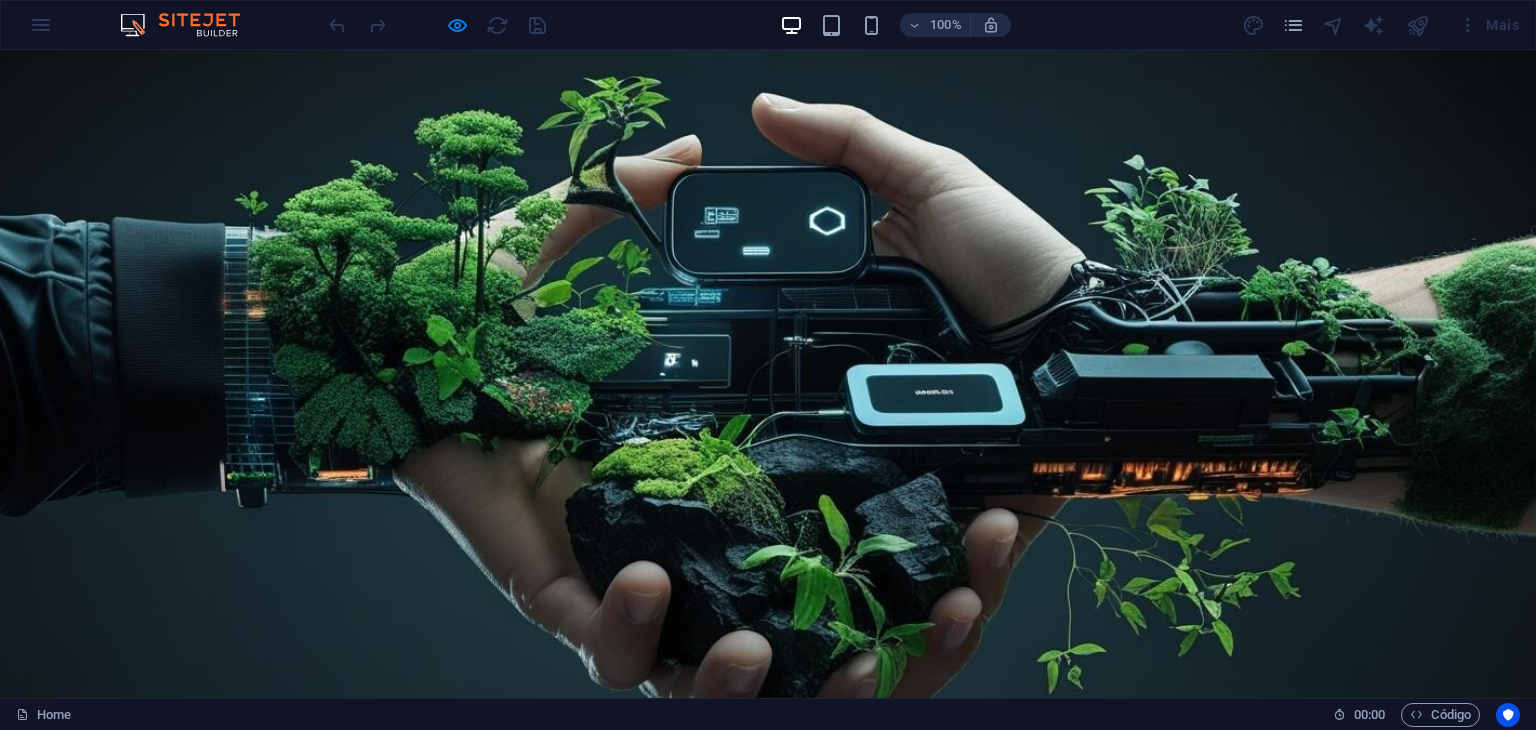 click at bounding box center (240, 954) 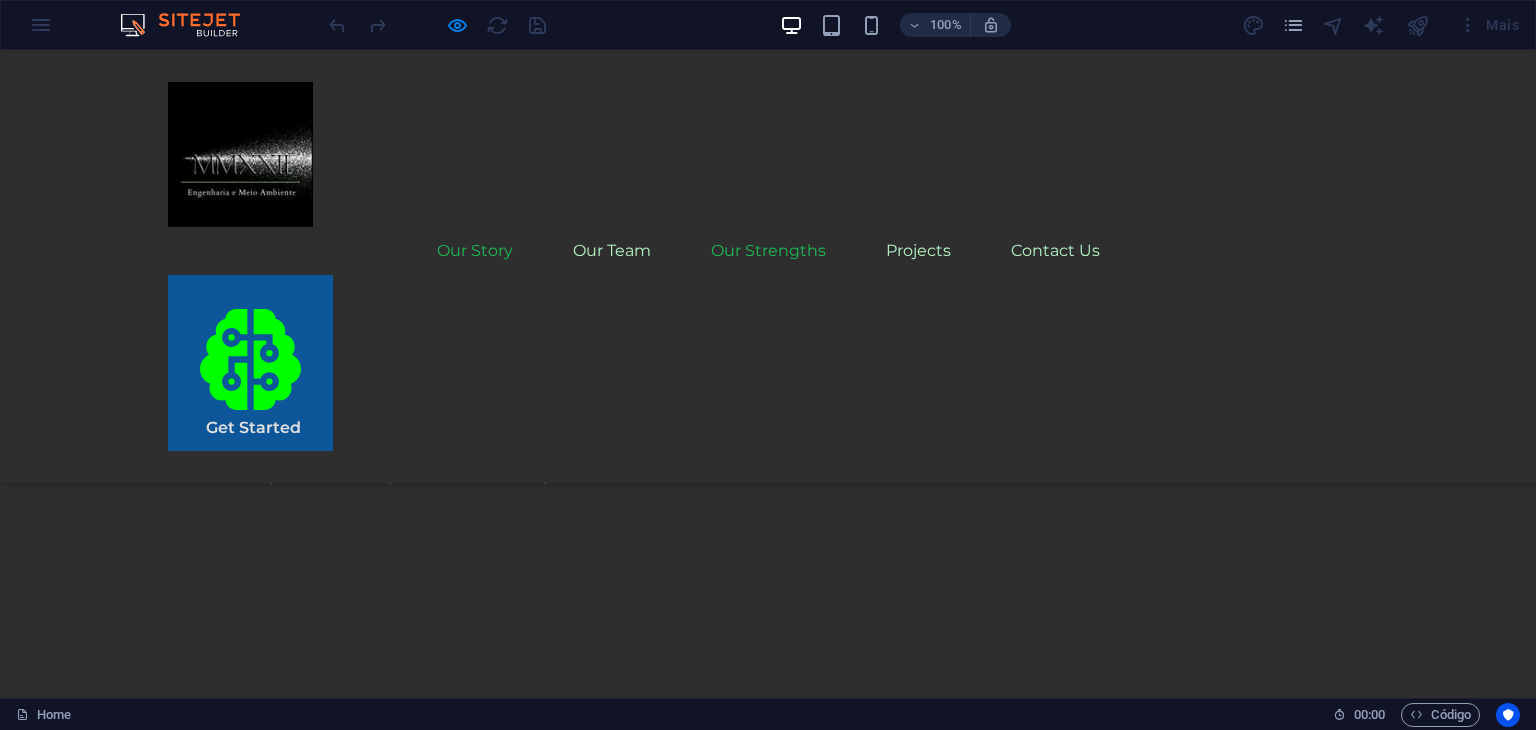 scroll, scrollTop: 1608, scrollLeft: 0, axis: vertical 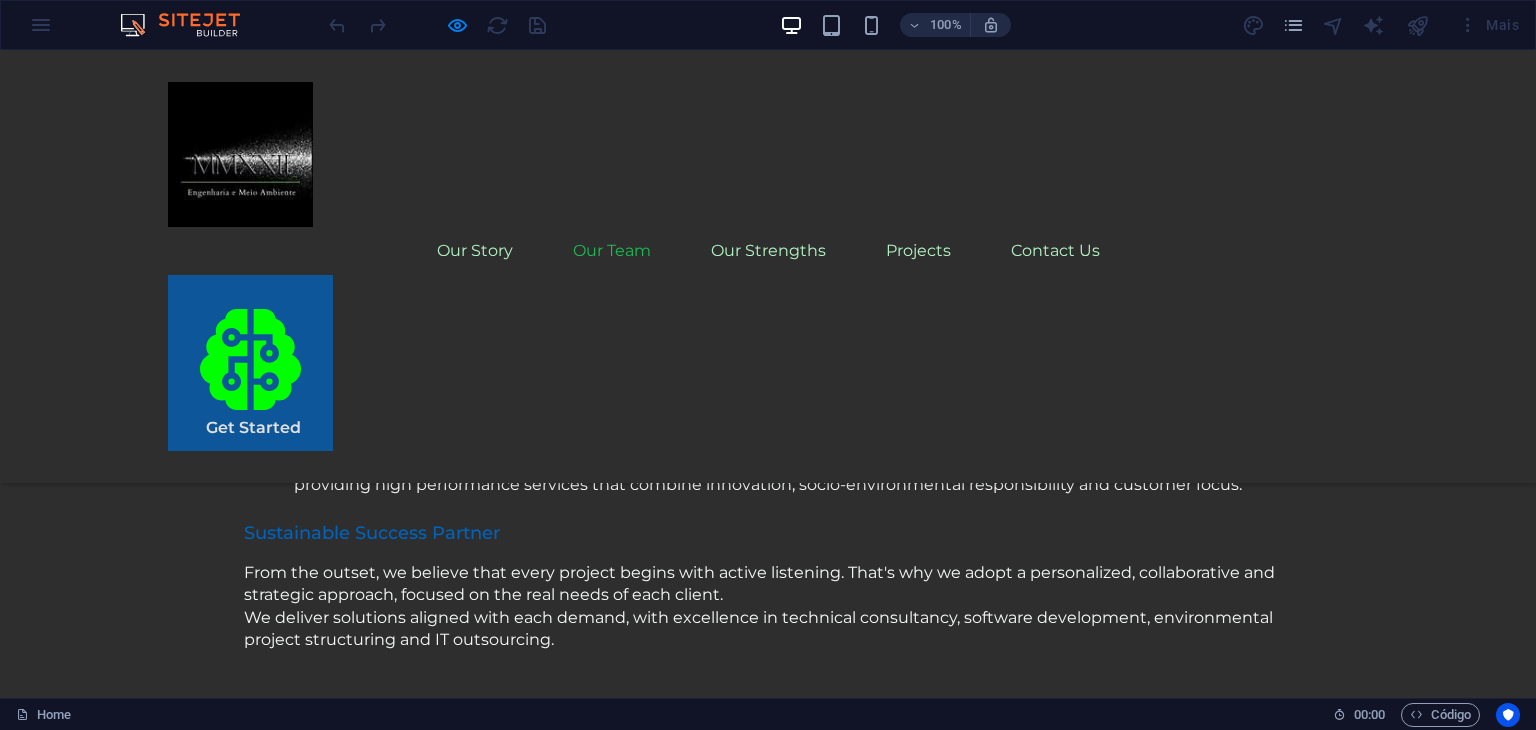 click at bounding box center (240, 154) 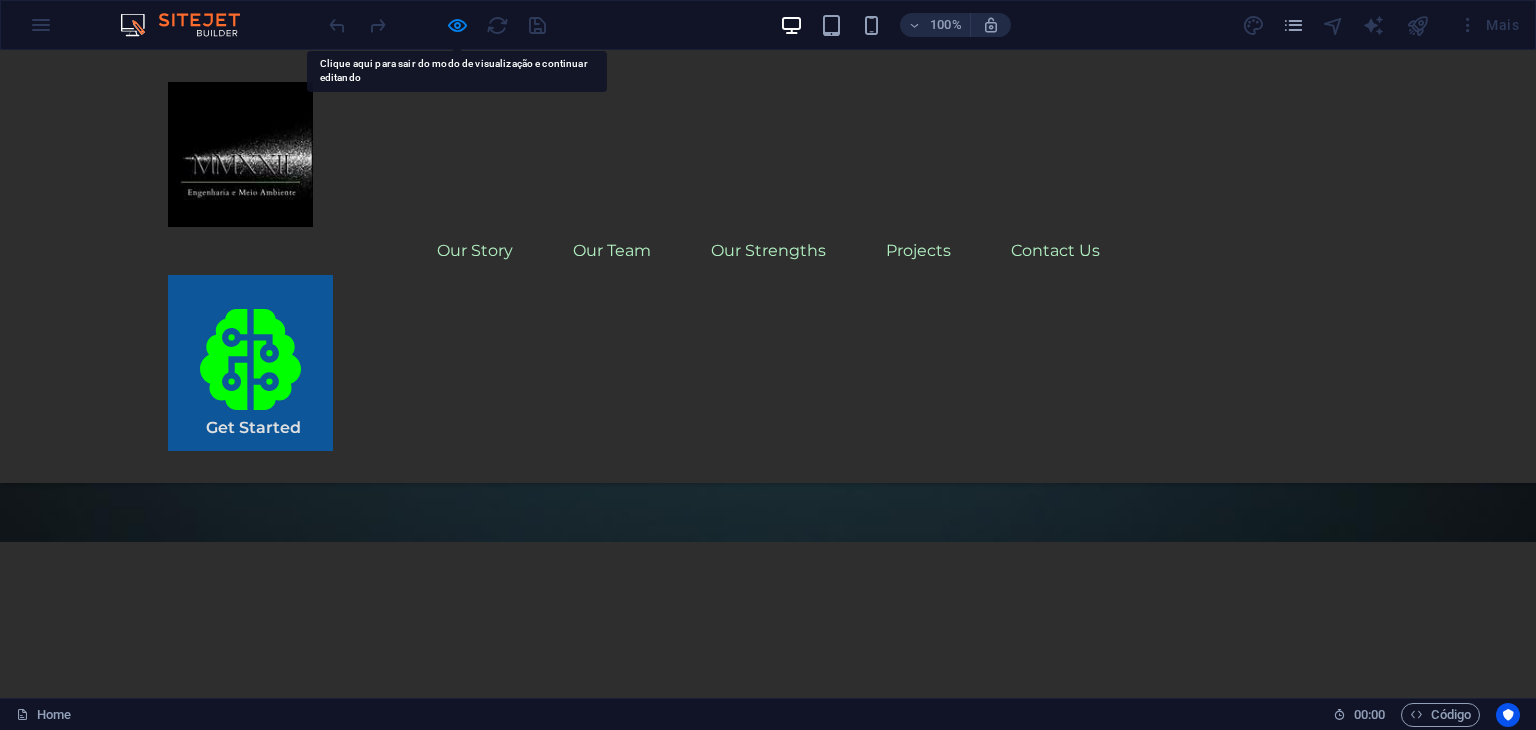 scroll, scrollTop: 0, scrollLeft: 0, axis: both 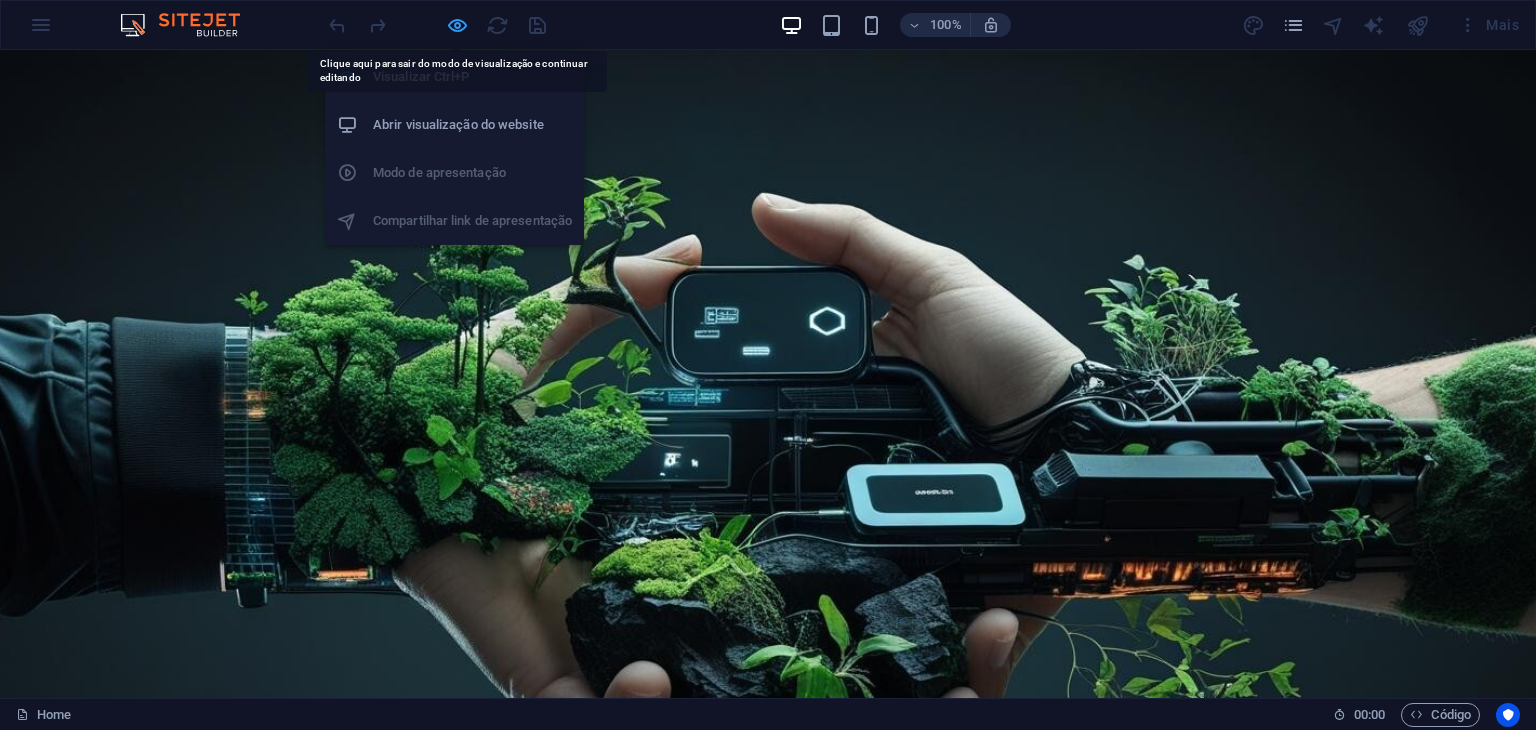 click at bounding box center (457, 25) 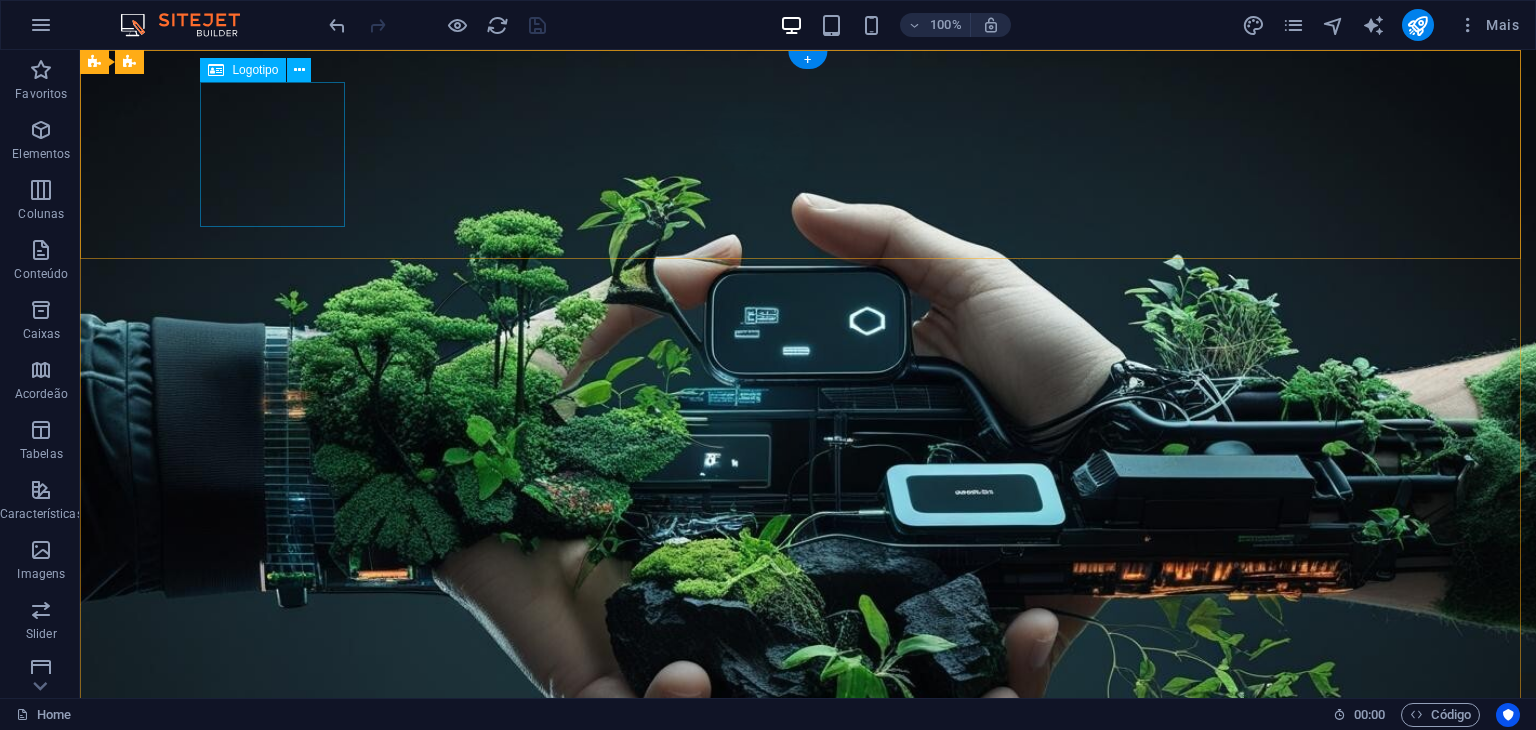 click at bounding box center [808, 1054] 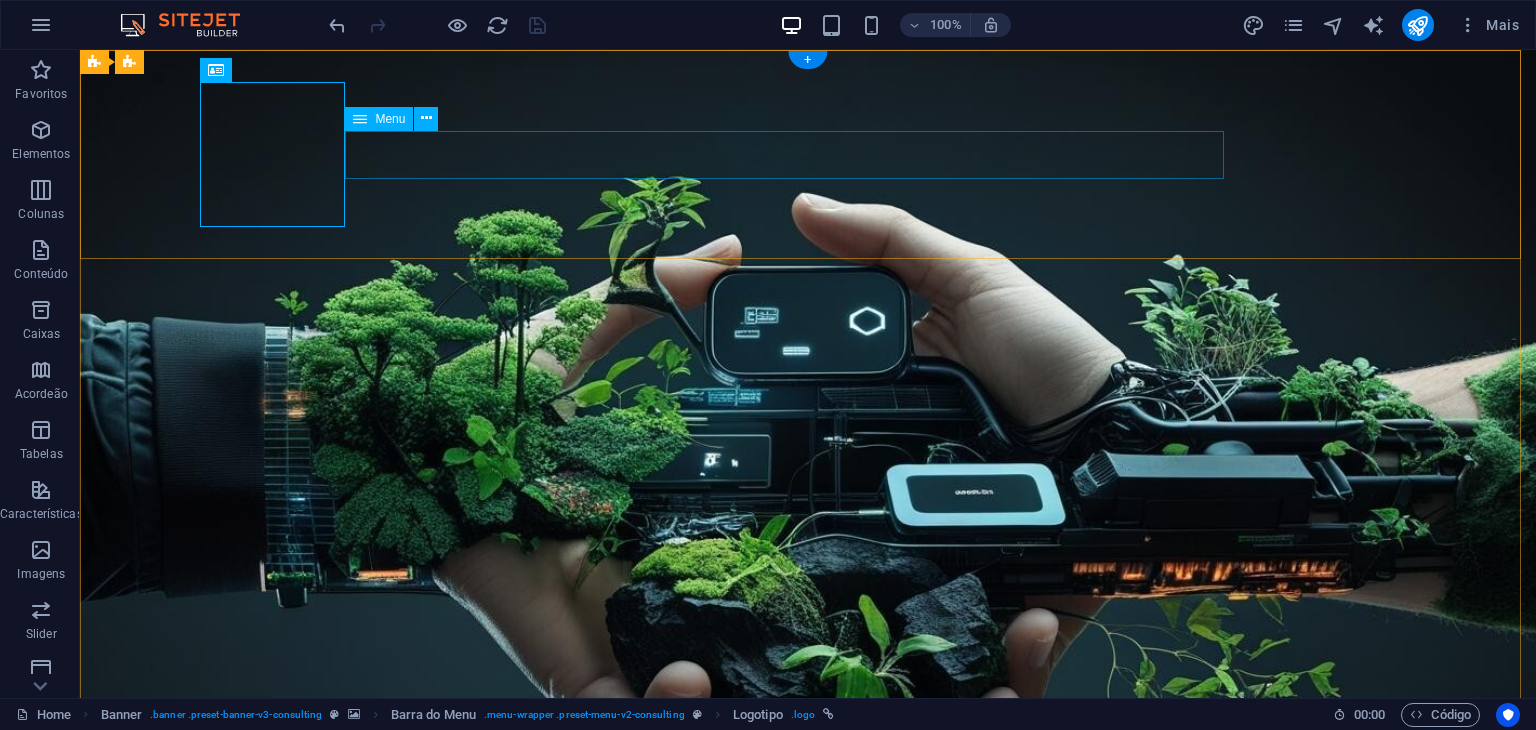 click on "Our Story Our Team Our Strengths Projects Contact Us" at bounding box center [808, 1151] 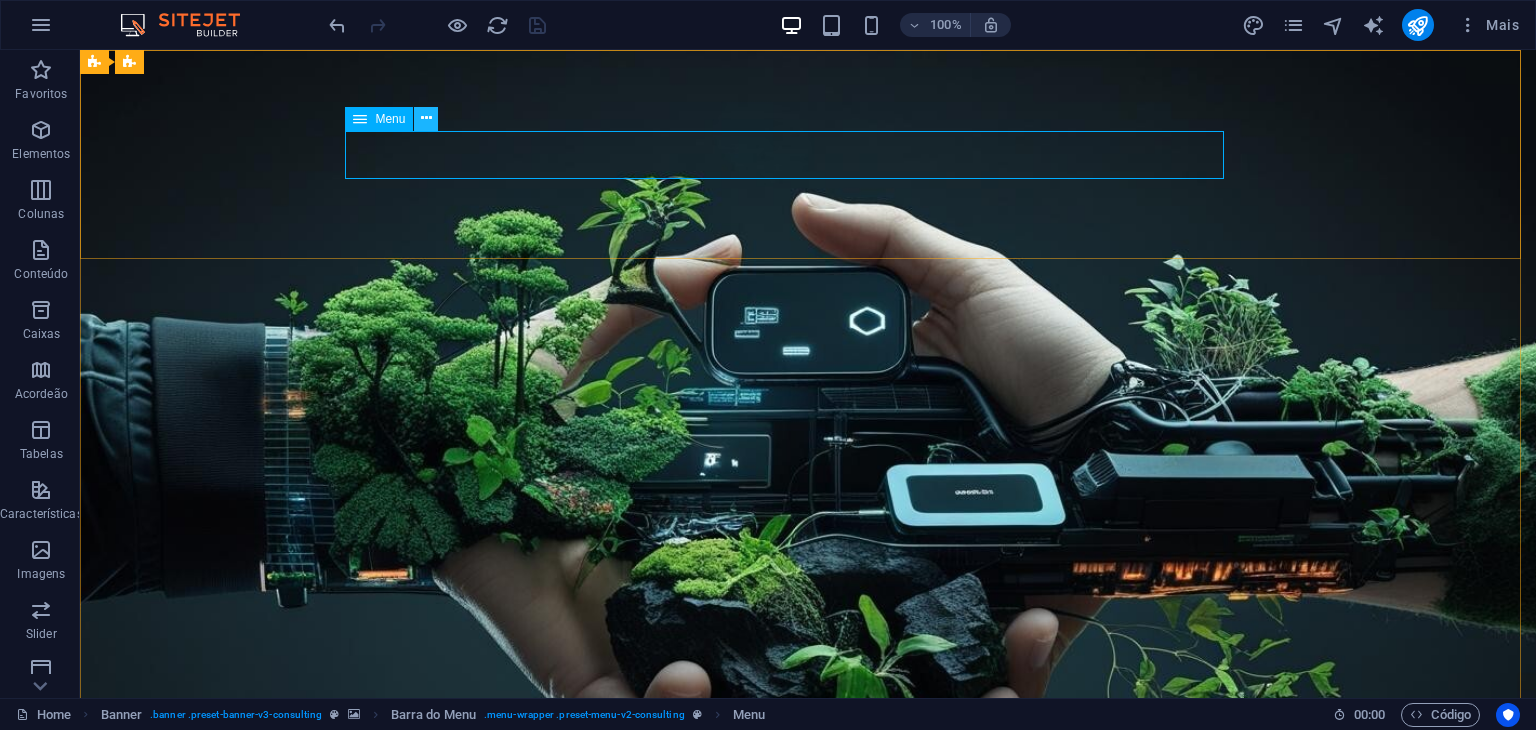 click at bounding box center [426, 118] 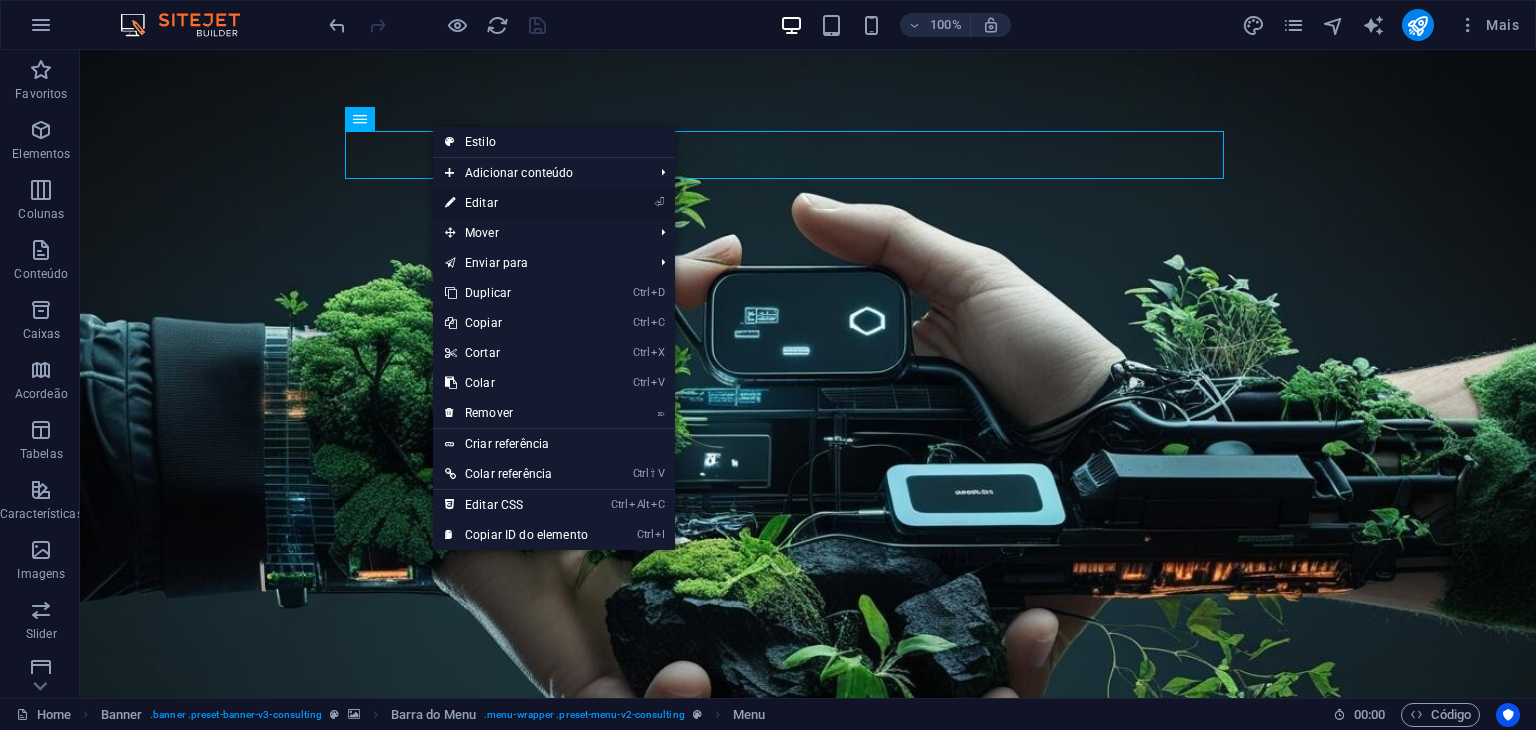 click on "⏎  Editar" at bounding box center (516, 203) 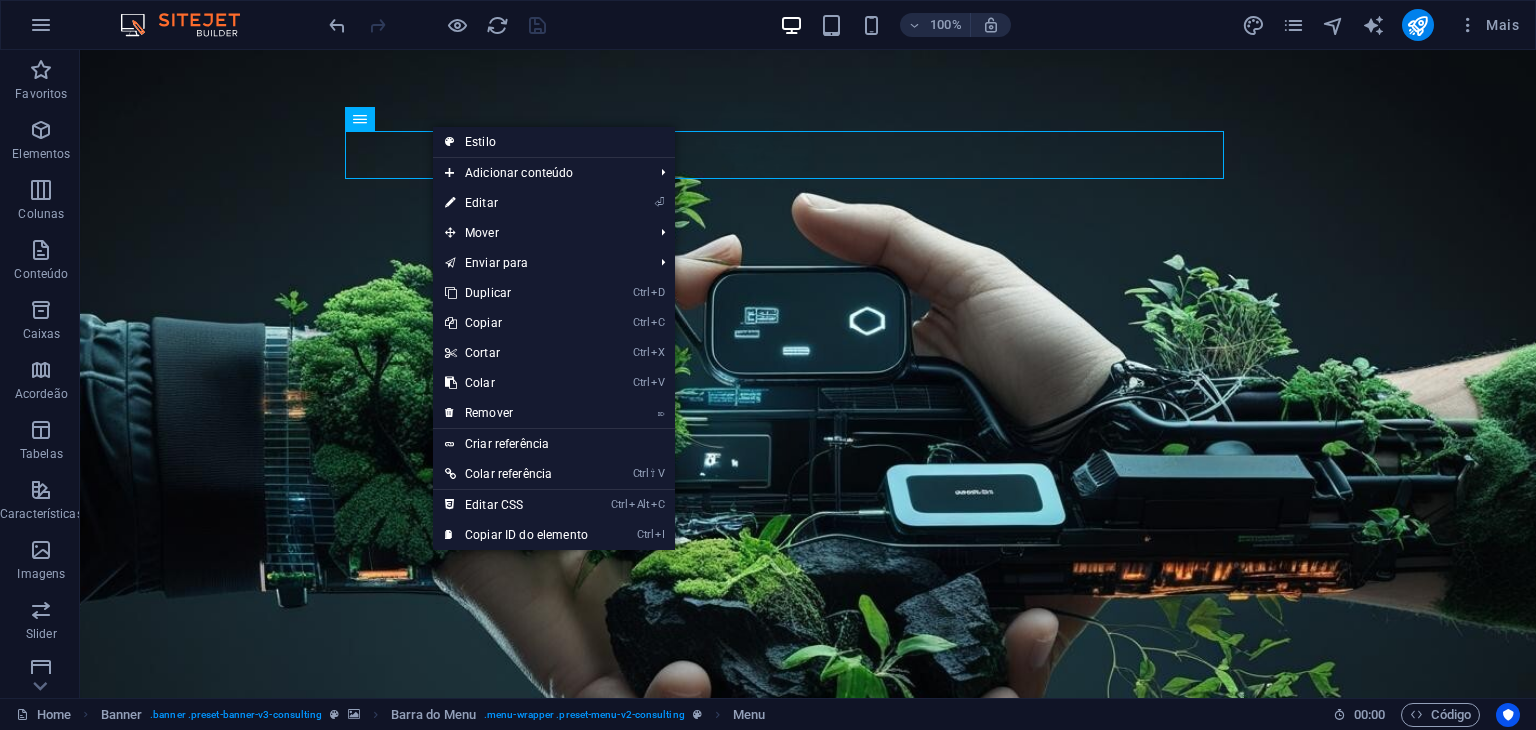 select 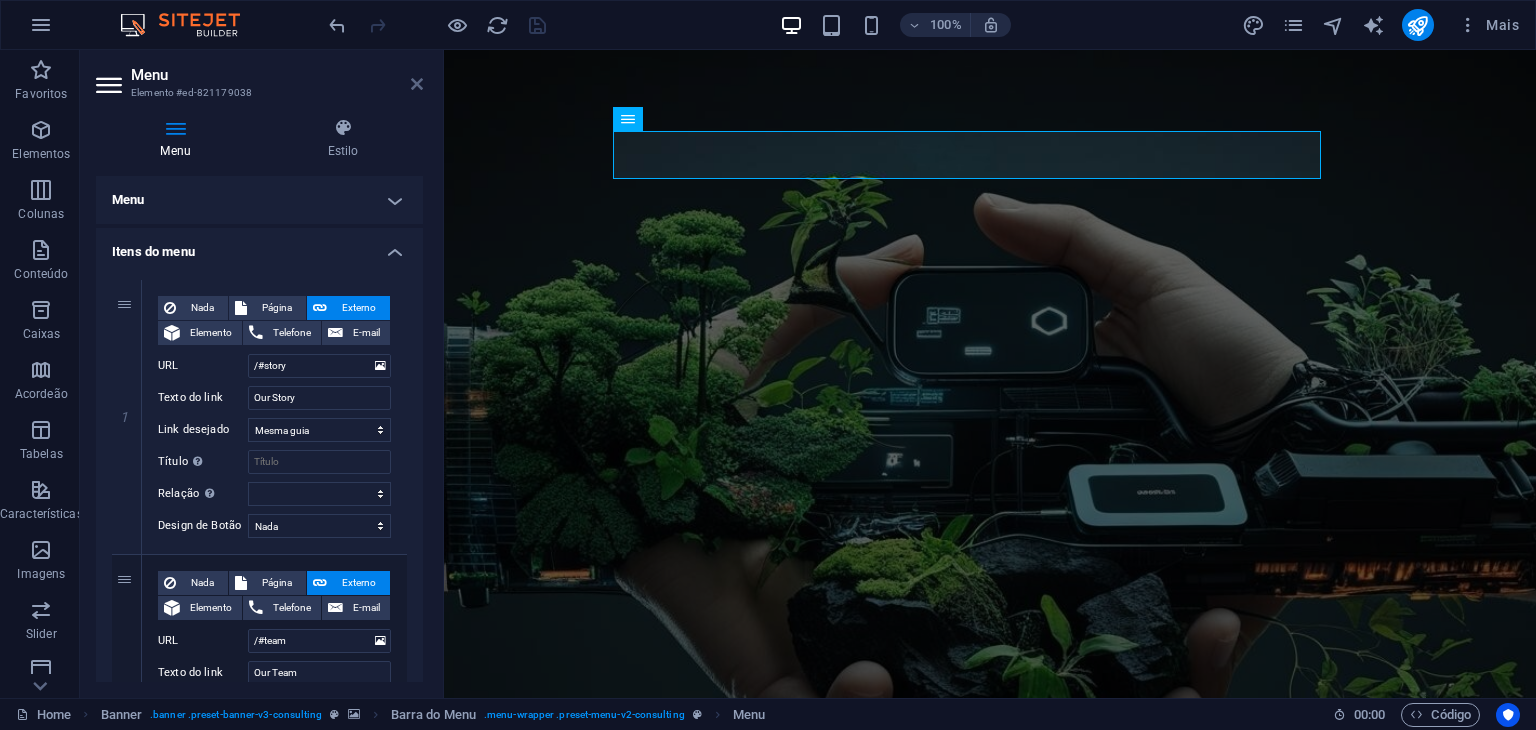 drag, startPoint x: 413, startPoint y: 85, endPoint x: 336, endPoint y: 31, distance: 94.04786 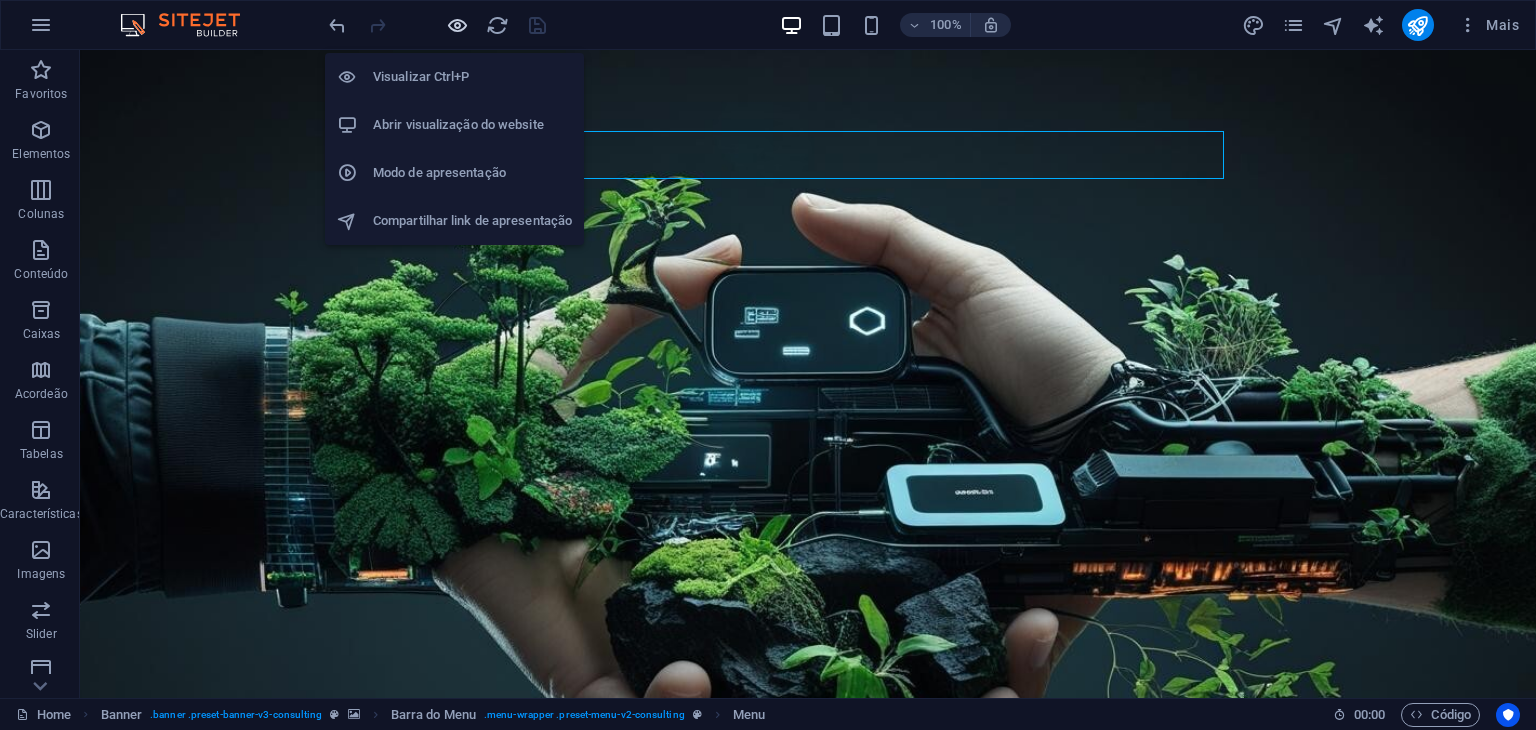 click at bounding box center (457, 25) 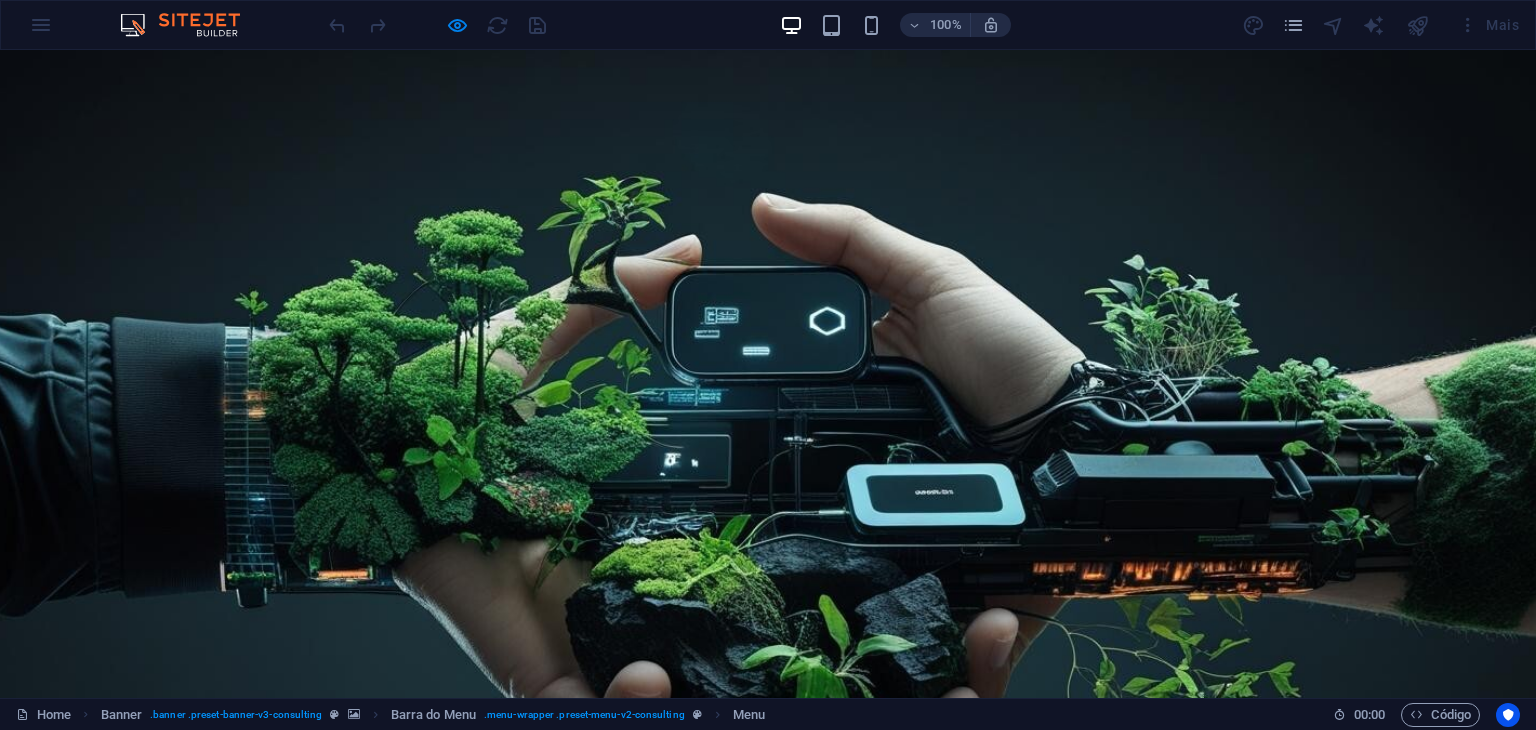 click on "Our Team" at bounding box center [612, 1151] 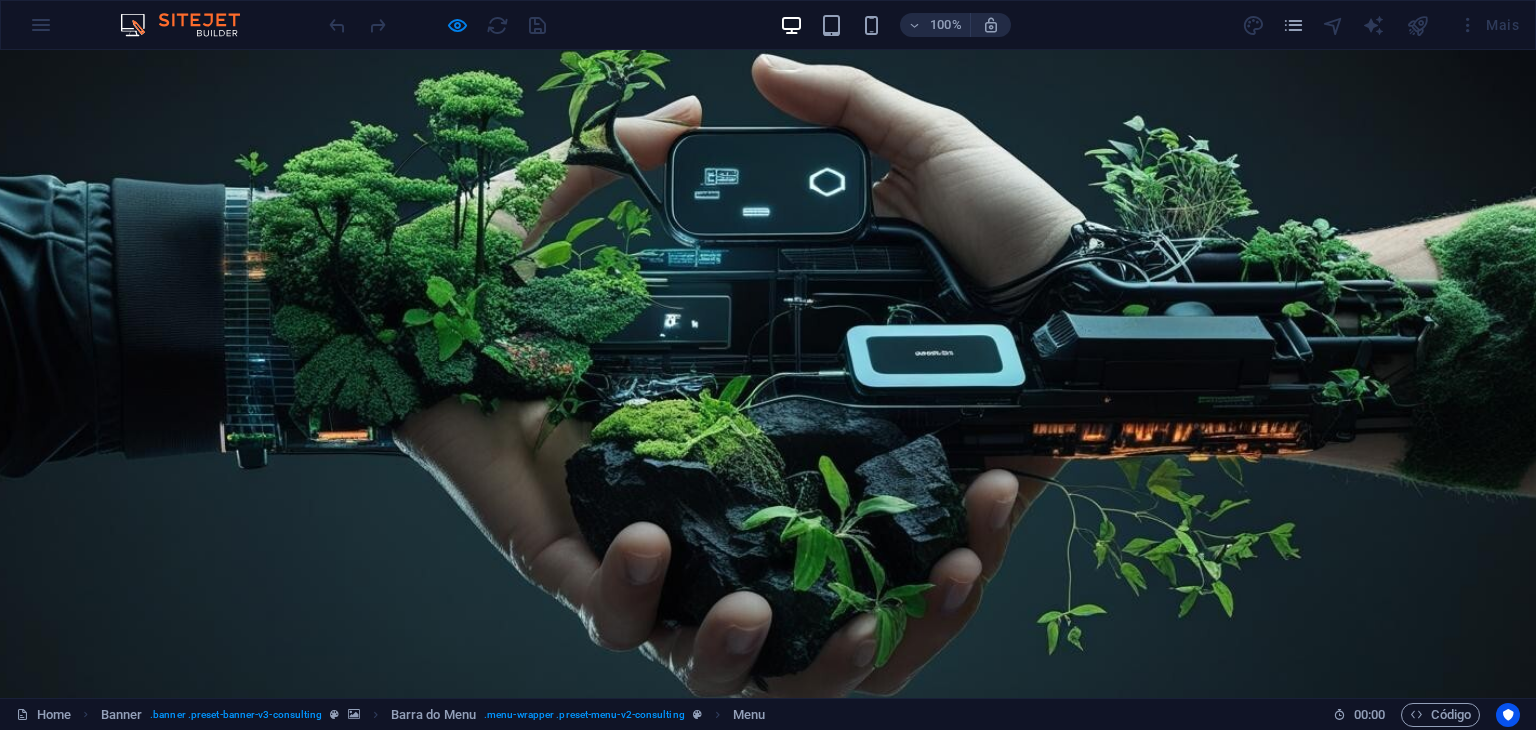scroll, scrollTop: 0, scrollLeft: 0, axis: both 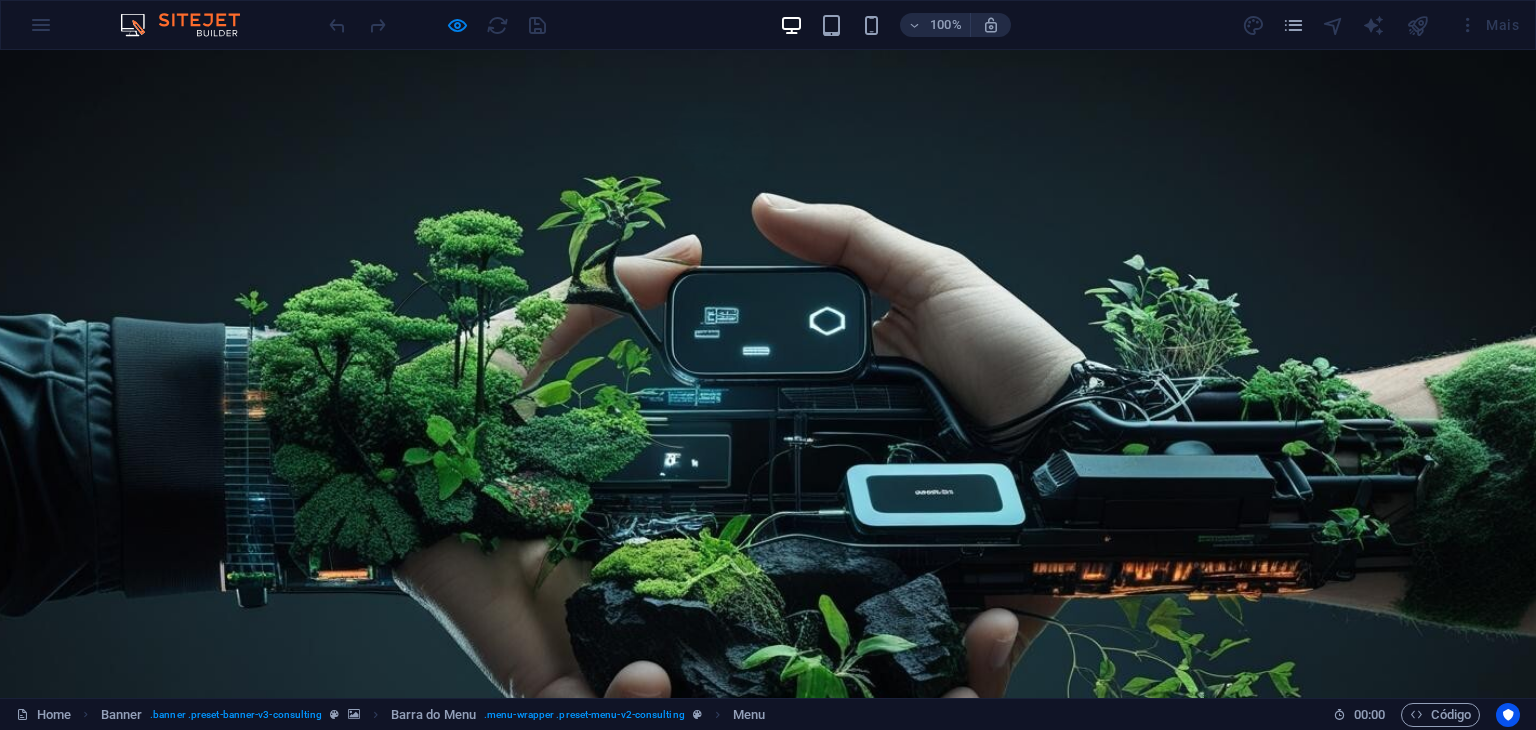 click at bounding box center (240, 1054) 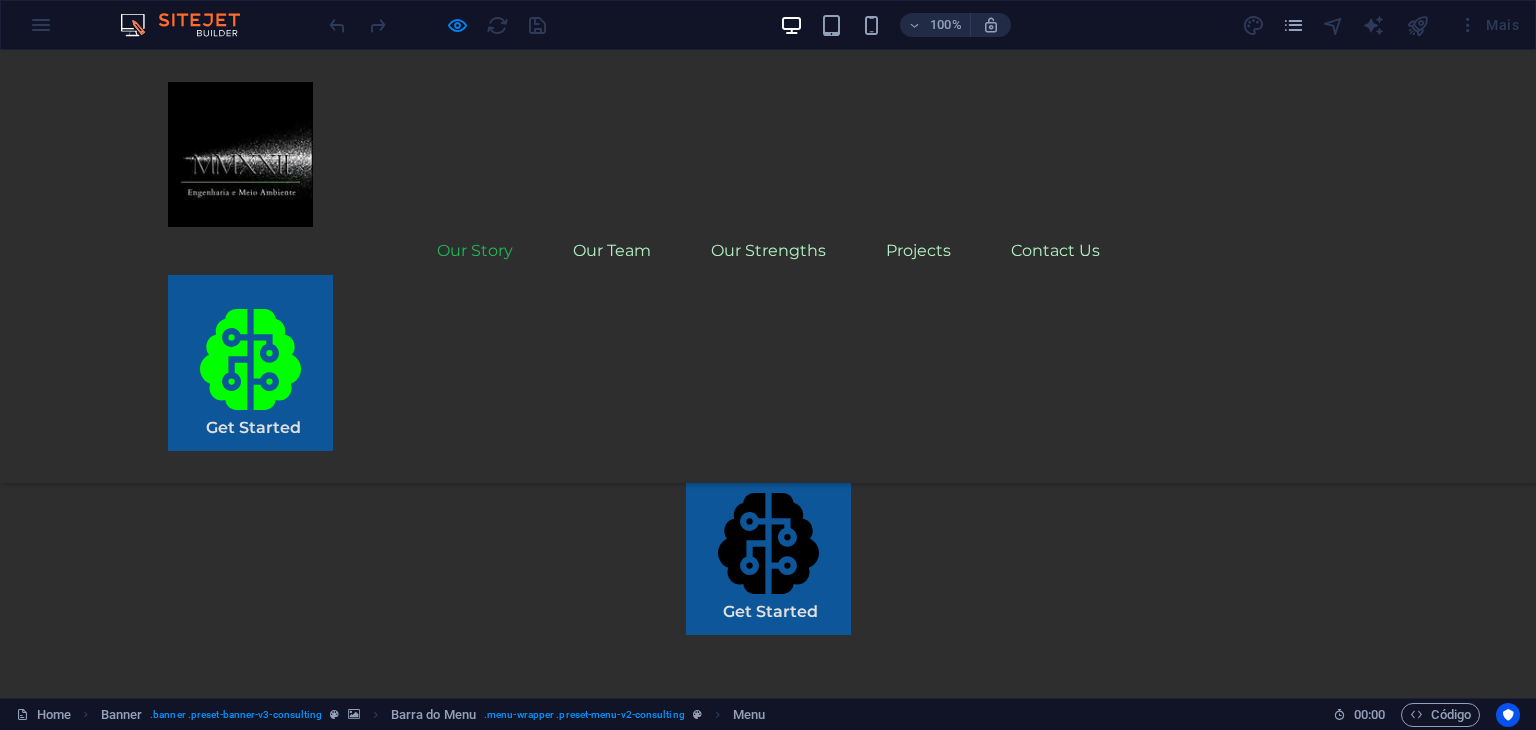 scroll, scrollTop: 1300, scrollLeft: 0, axis: vertical 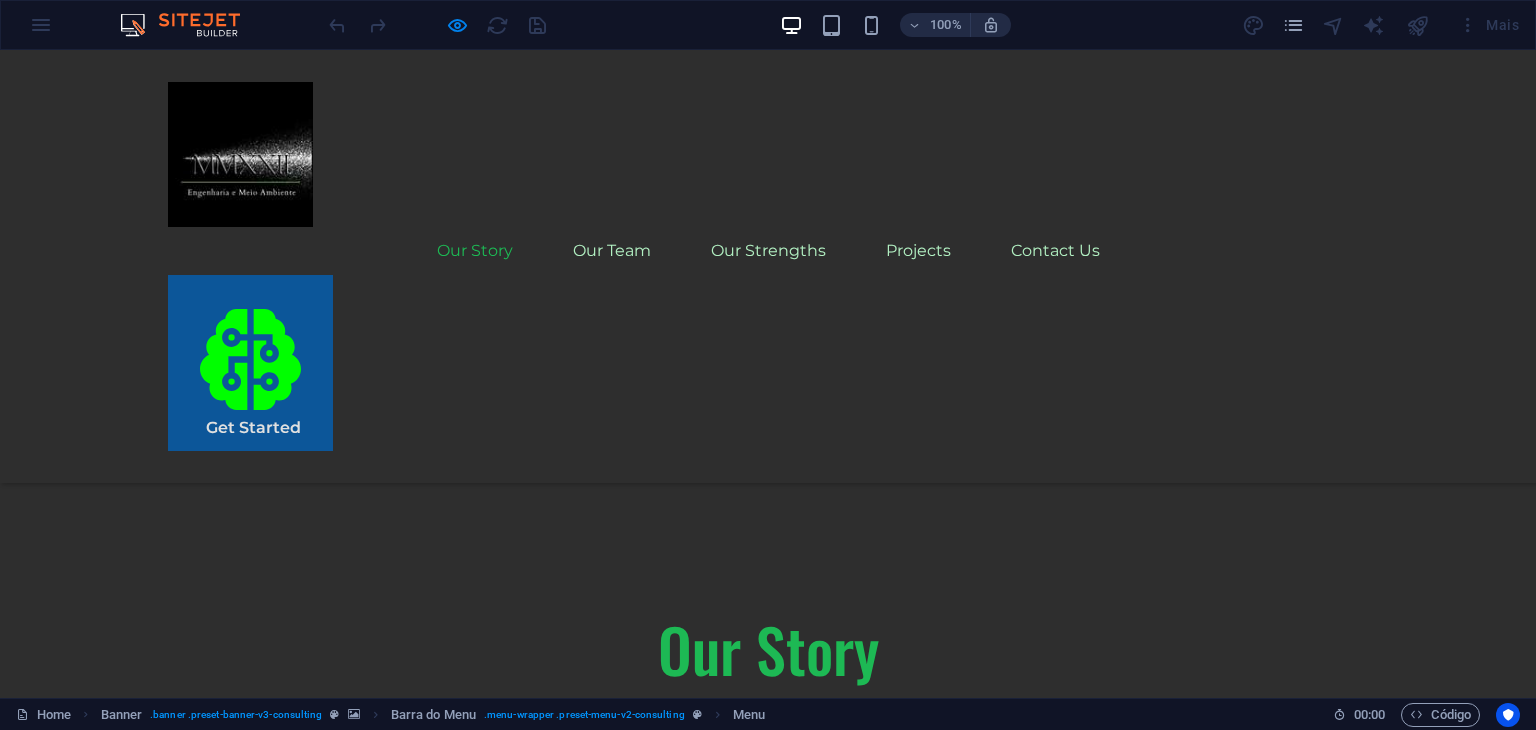 click at bounding box center (240, 154) 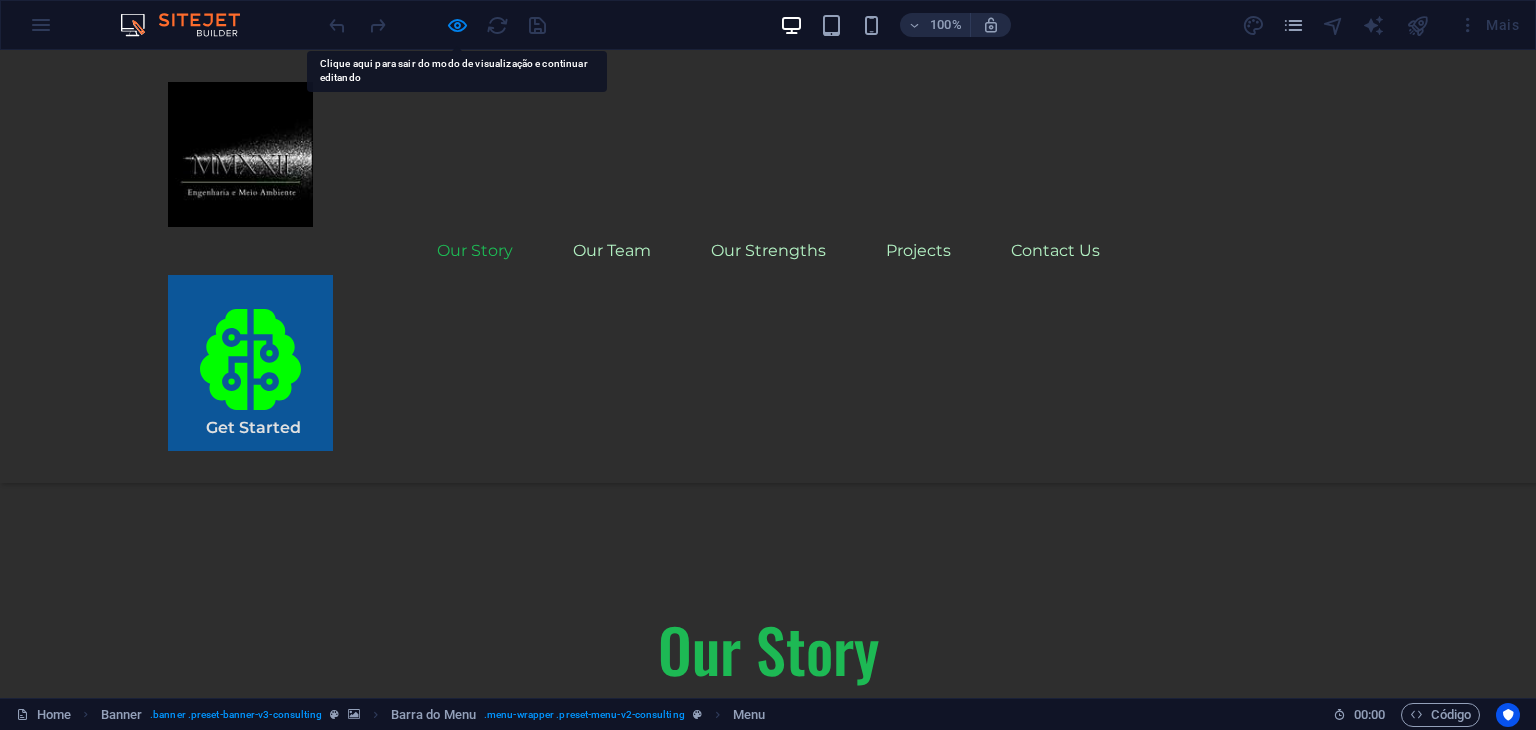 click at bounding box center (240, 154) 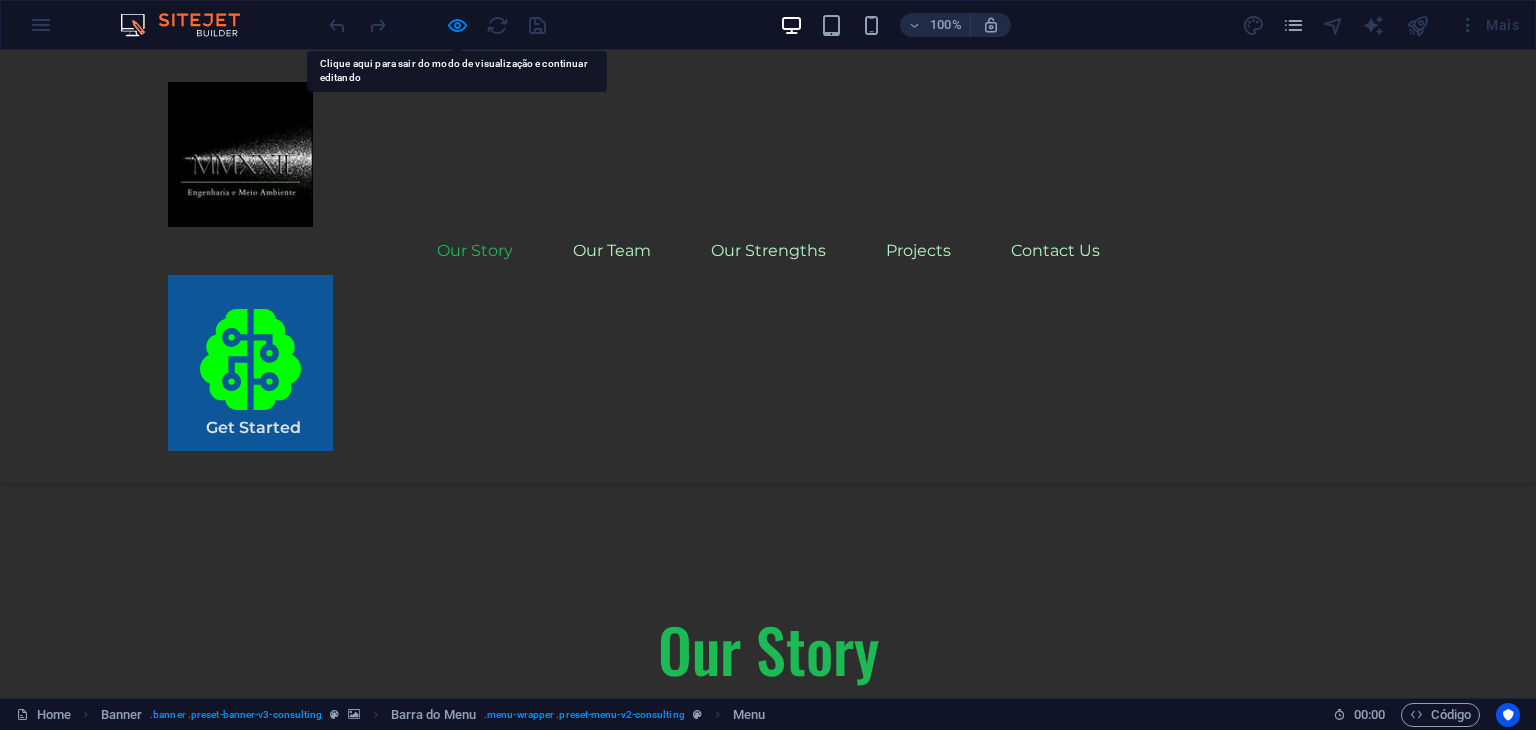 click at bounding box center [240, 154] 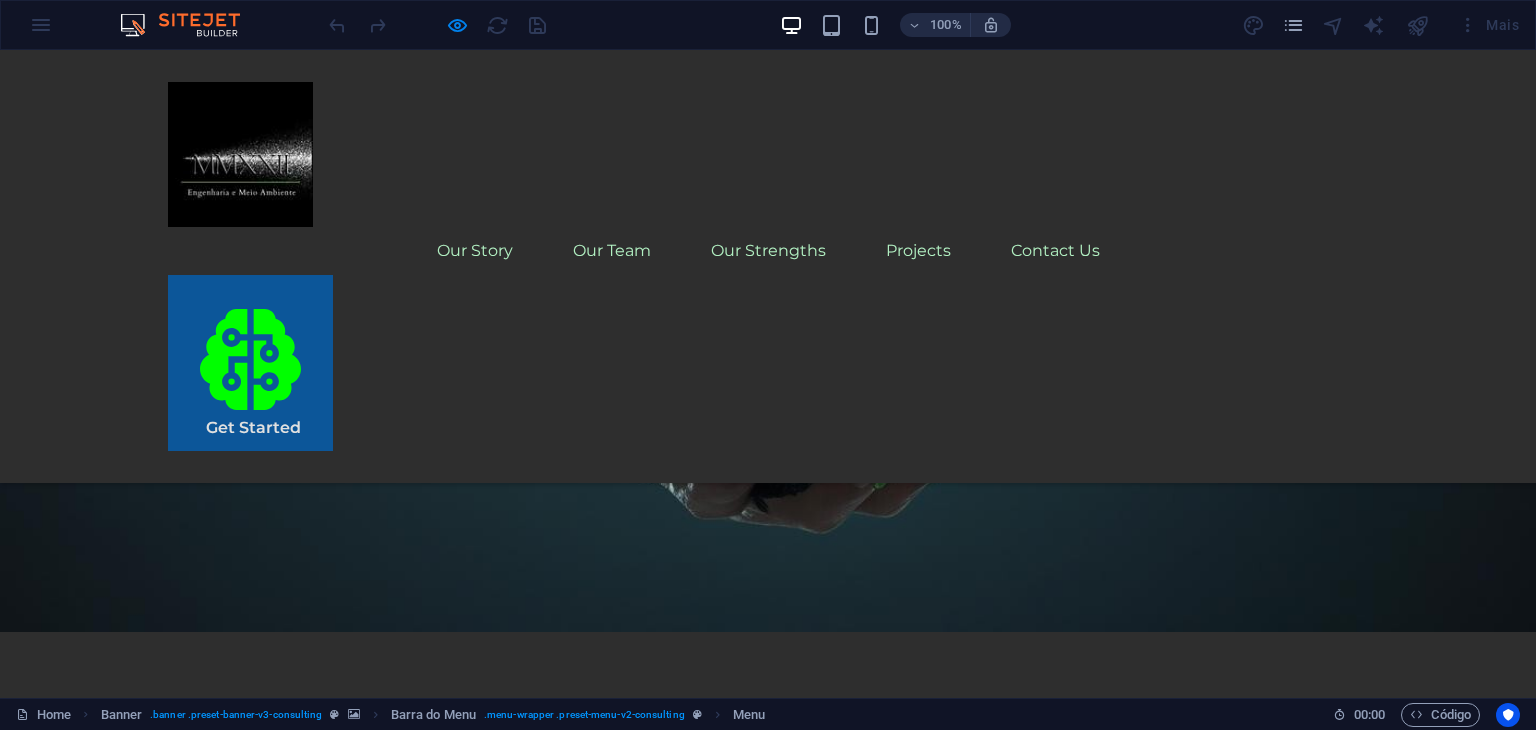 scroll, scrollTop: 0, scrollLeft: 0, axis: both 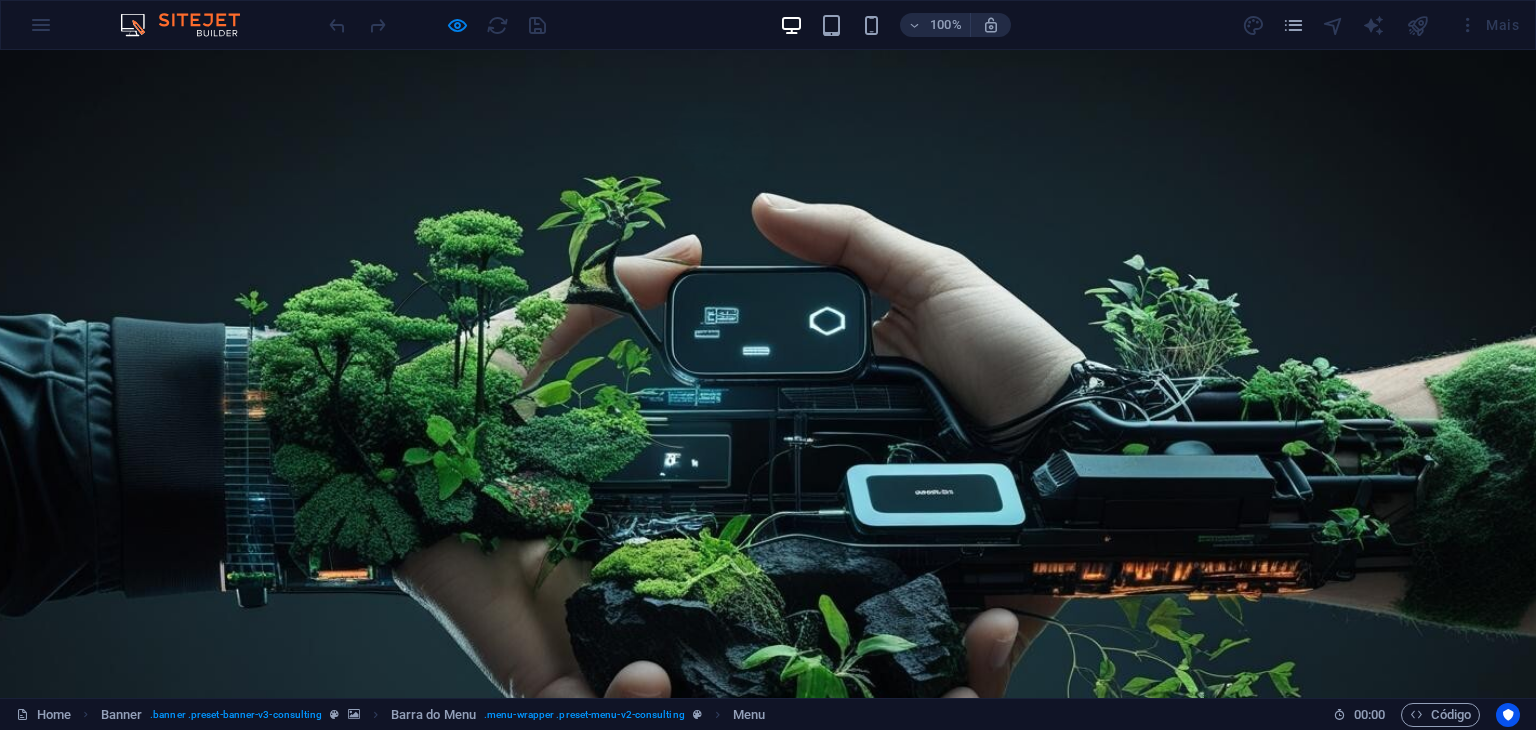 click on "Describe your challenge. We'll deliver the solution. Information Technology, engineering and sustainability solutions applied to your reality.      Get Started" at bounding box center (768, 1677) 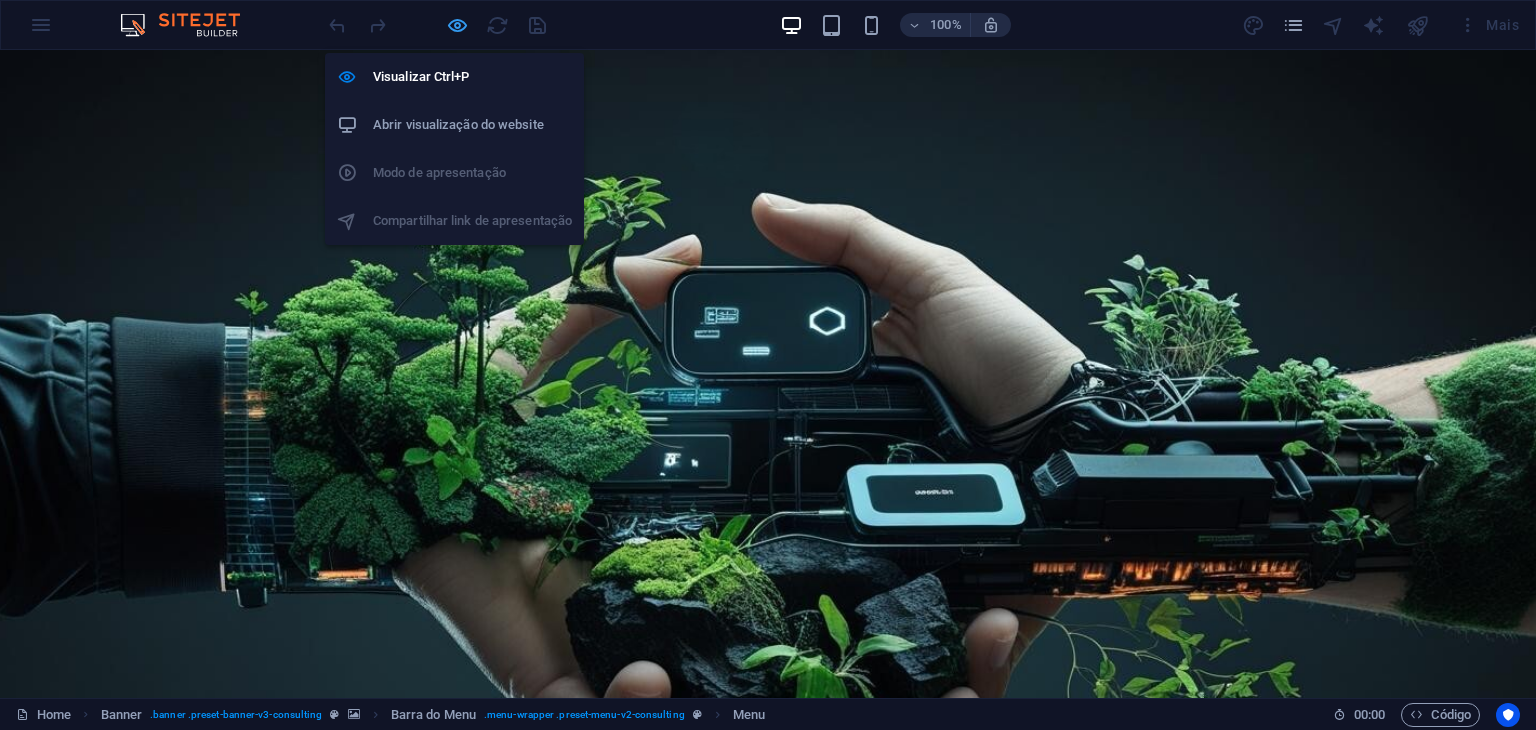 click at bounding box center [457, 25] 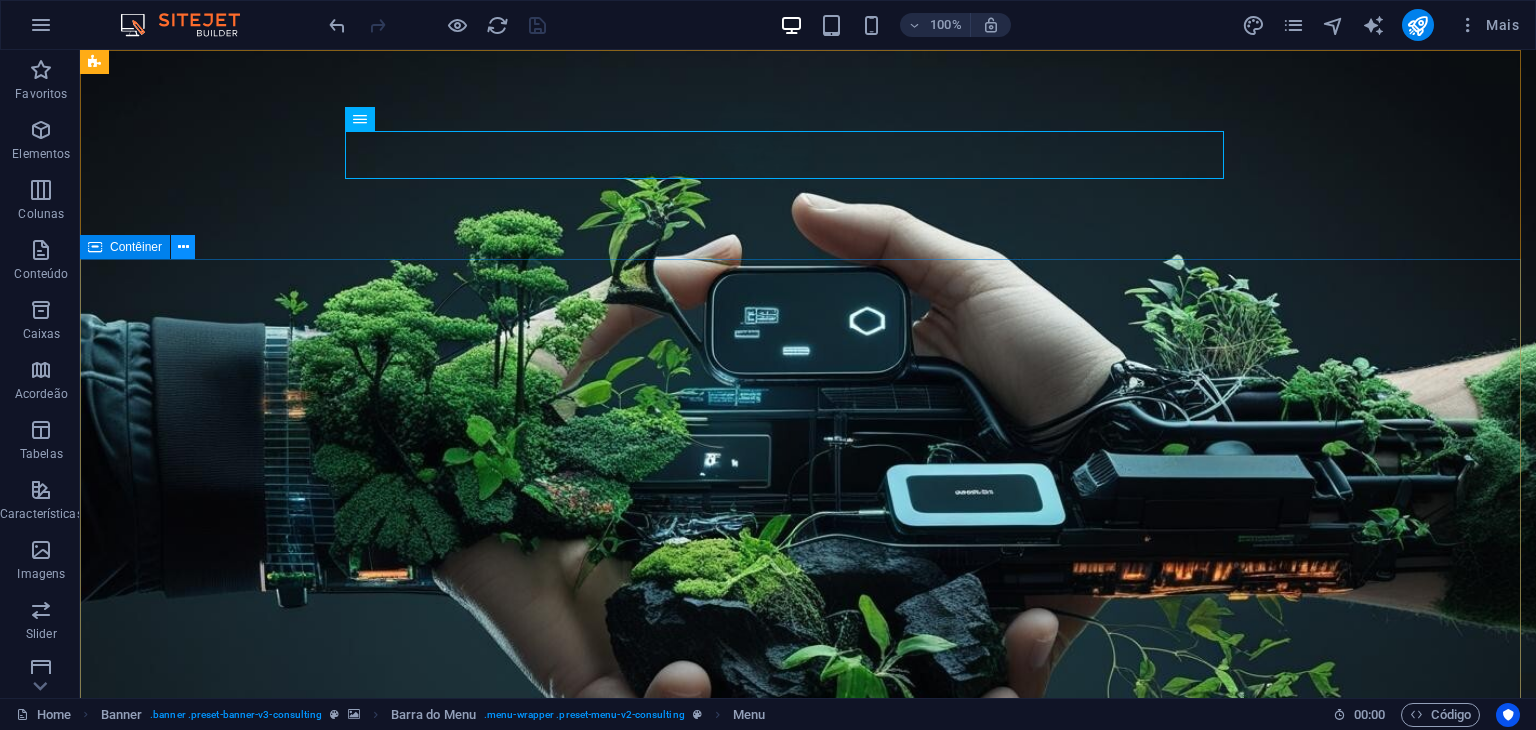 click at bounding box center (183, 247) 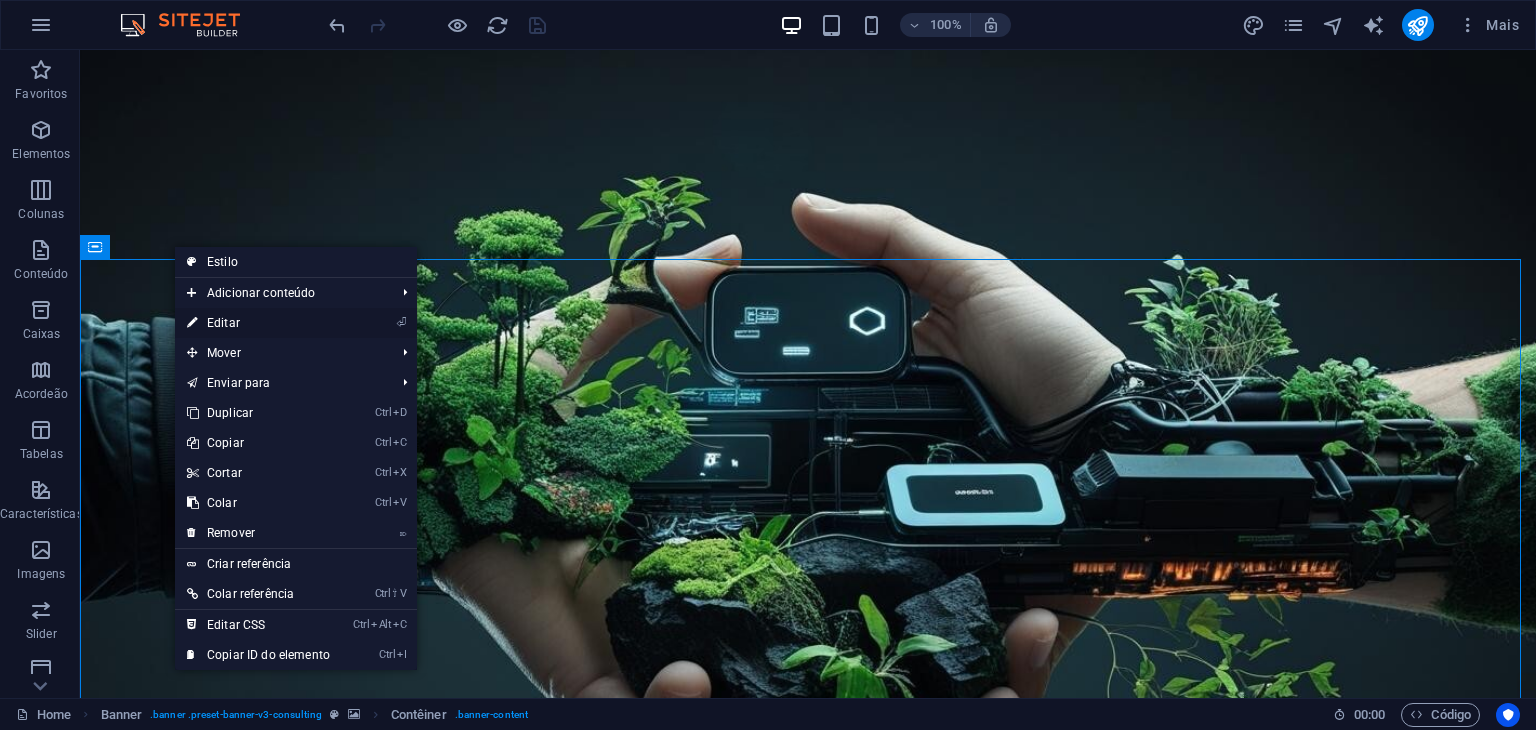 click on "⏎  Editar" at bounding box center [258, 323] 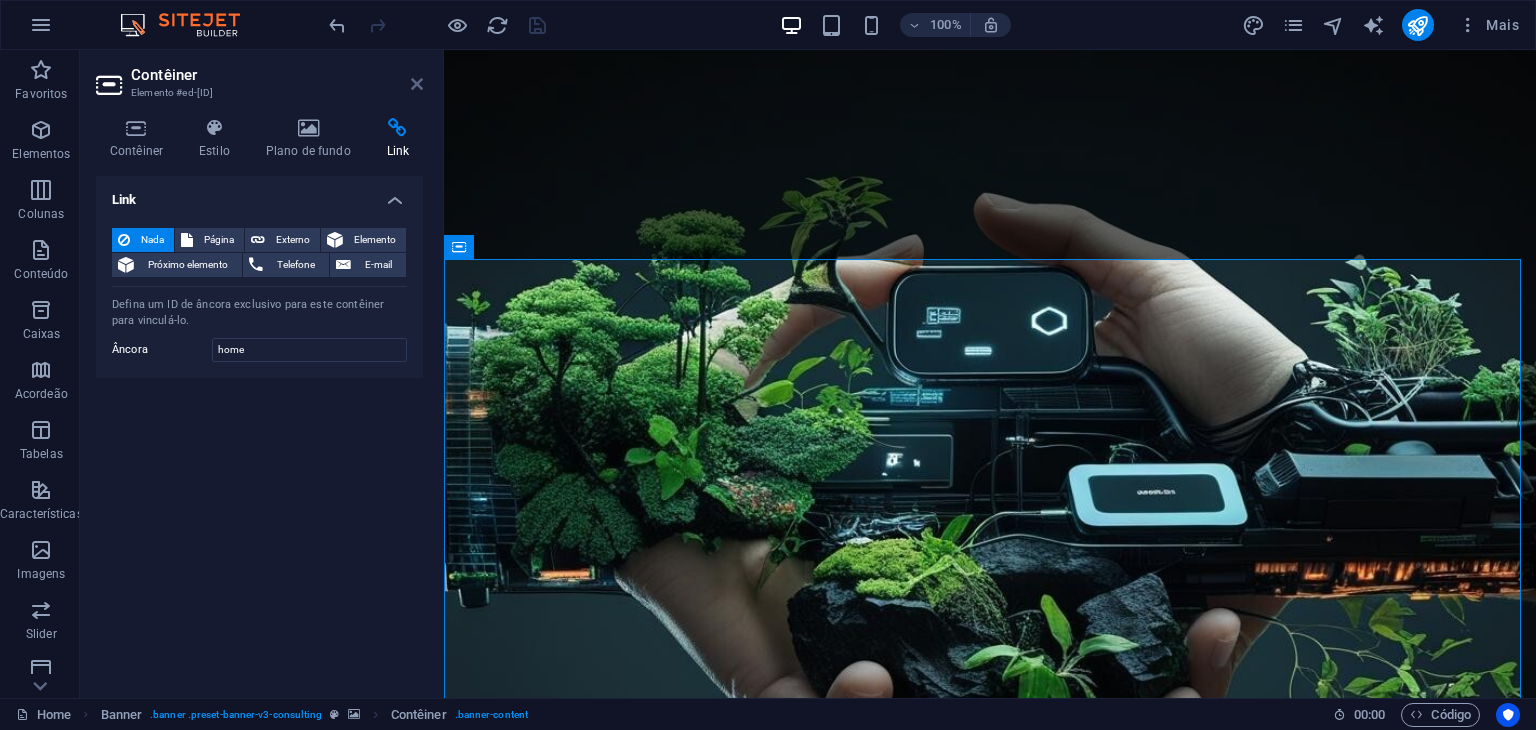 click at bounding box center (417, 84) 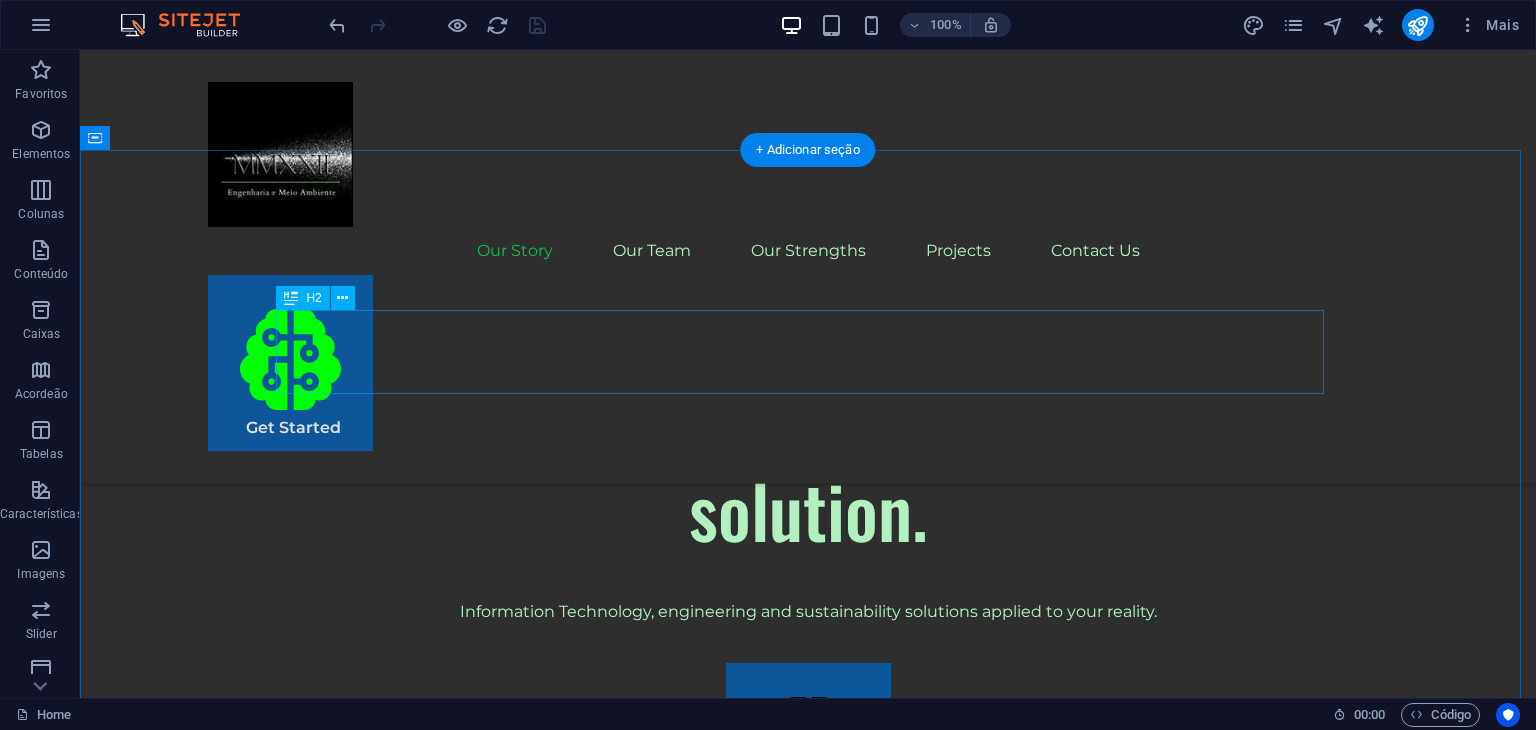 click on "Our Story" at bounding box center (808, 1149) 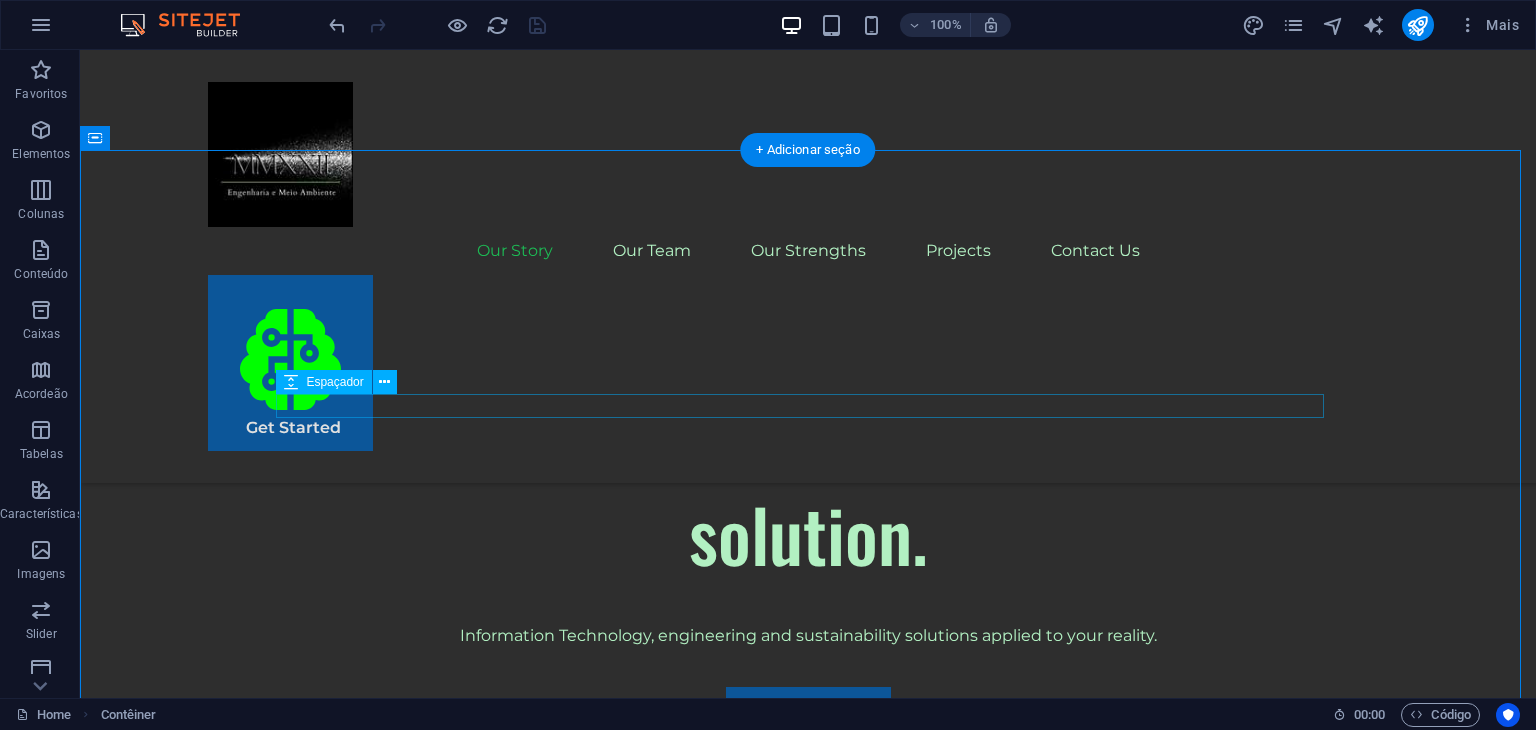 scroll, scrollTop: 600, scrollLeft: 0, axis: vertical 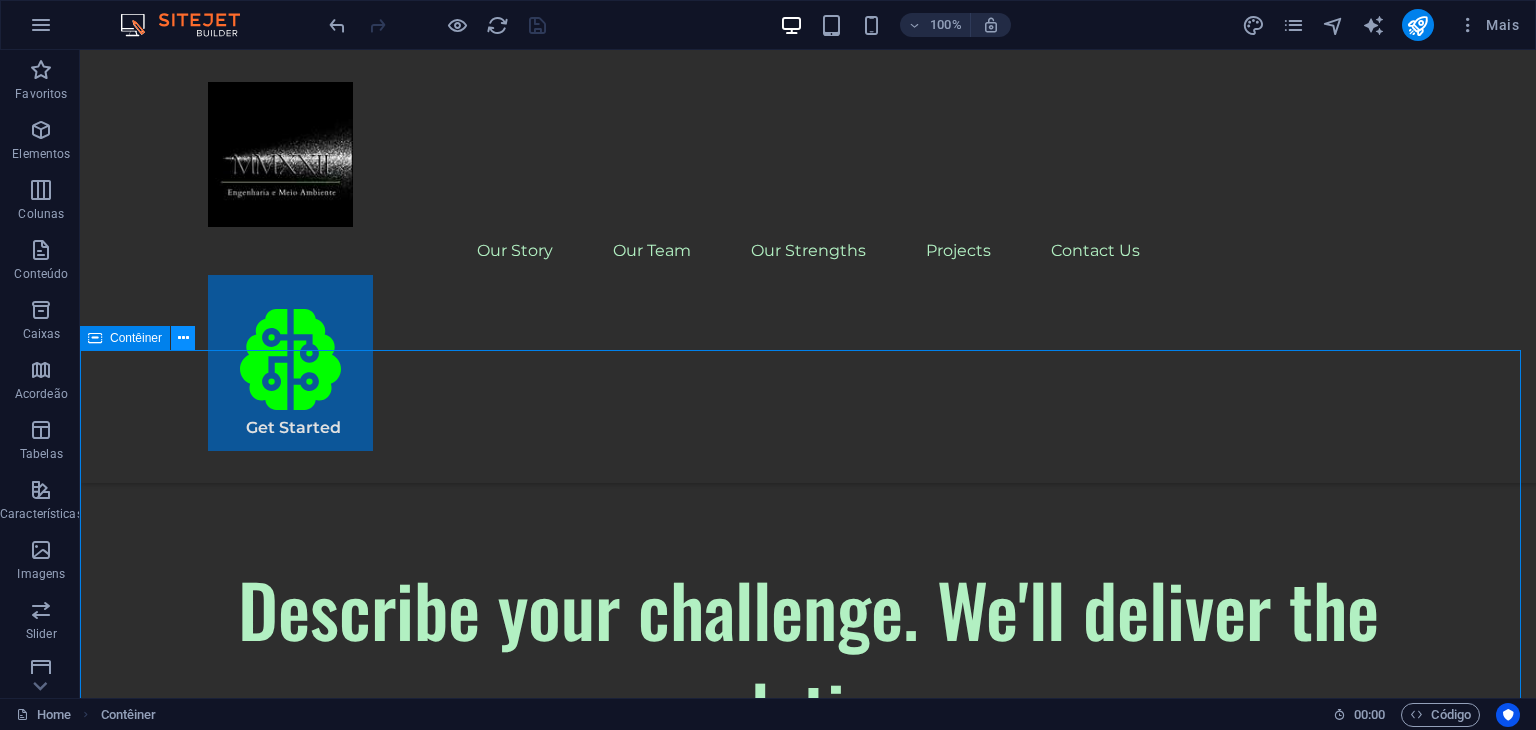 click at bounding box center (183, 338) 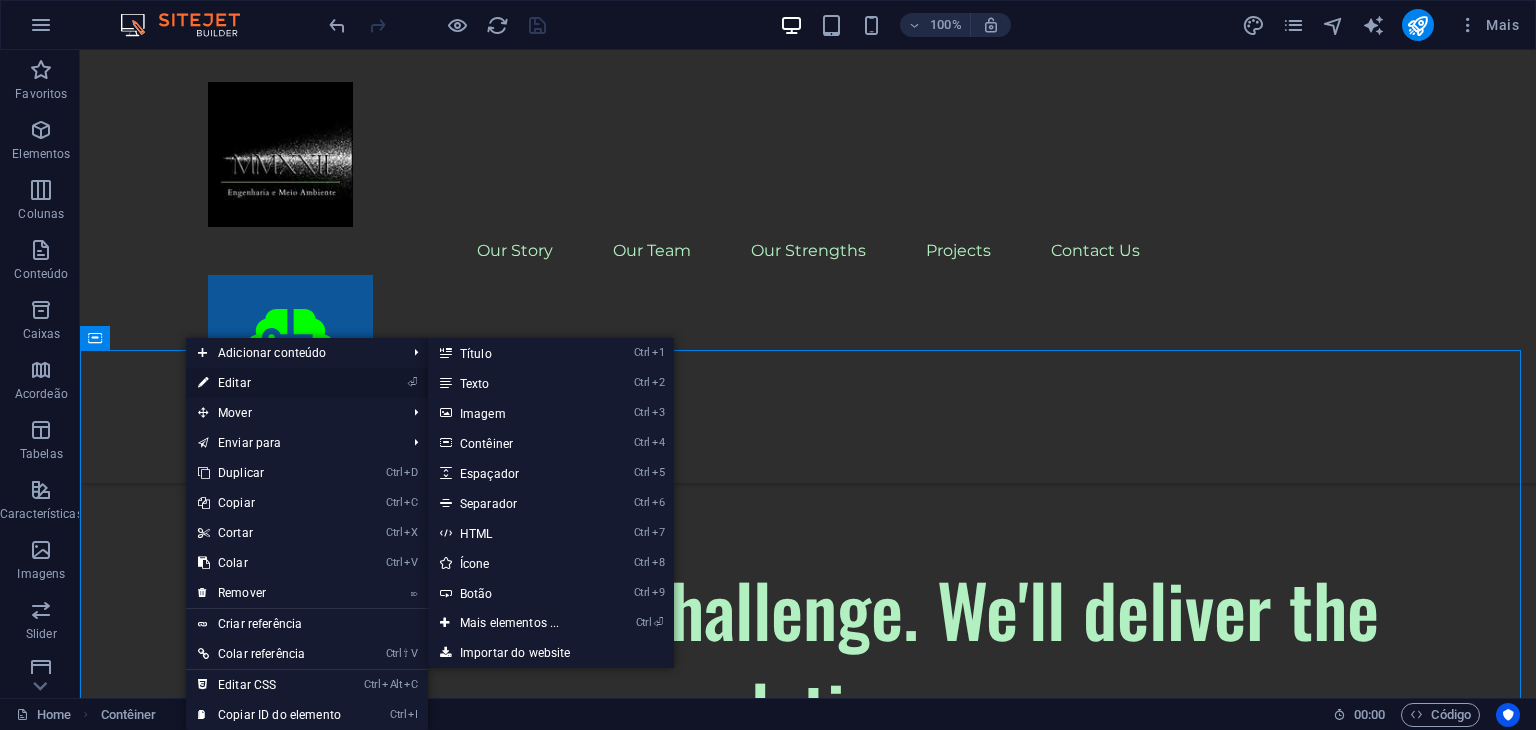 click on "⏎  Editar" at bounding box center (269, 383) 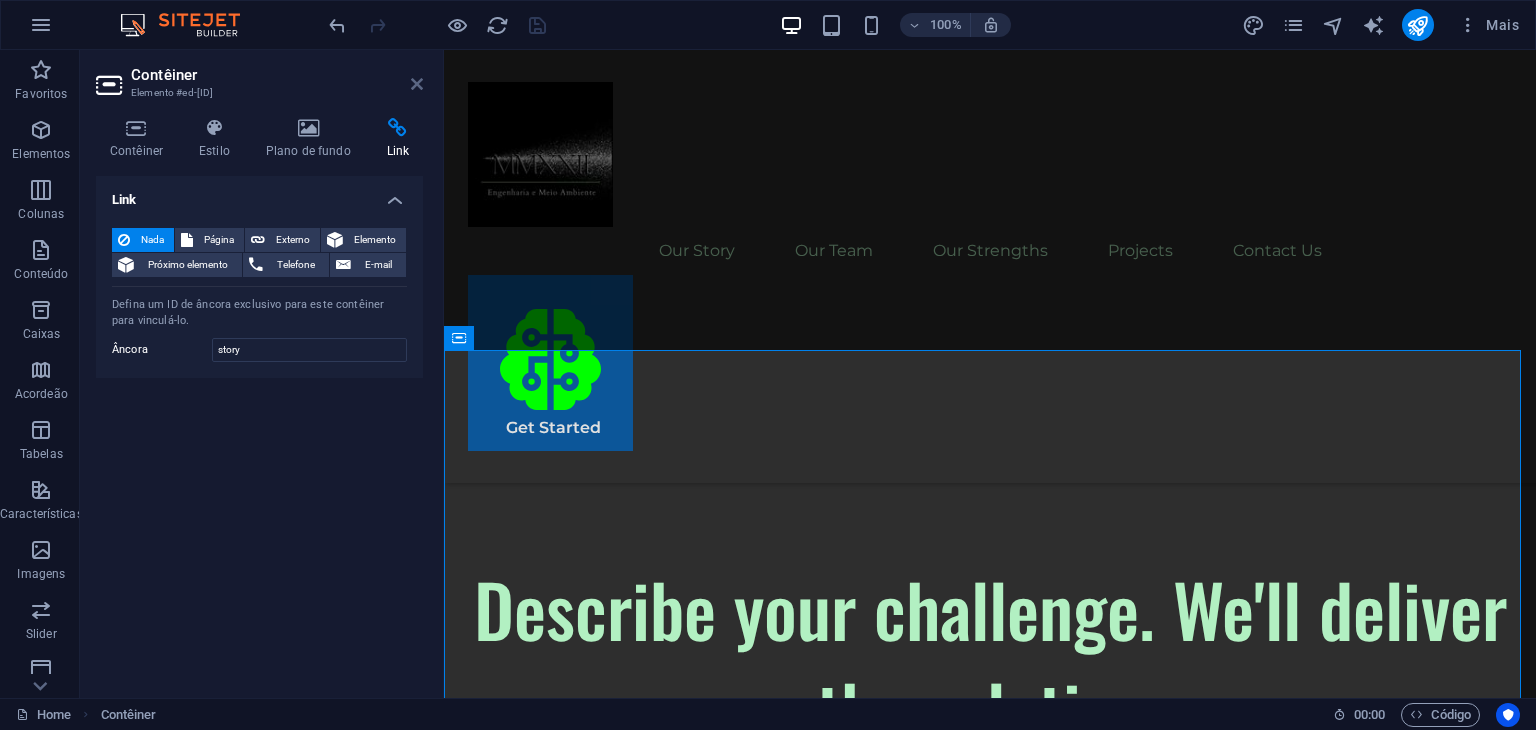 click at bounding box center [417, 84] 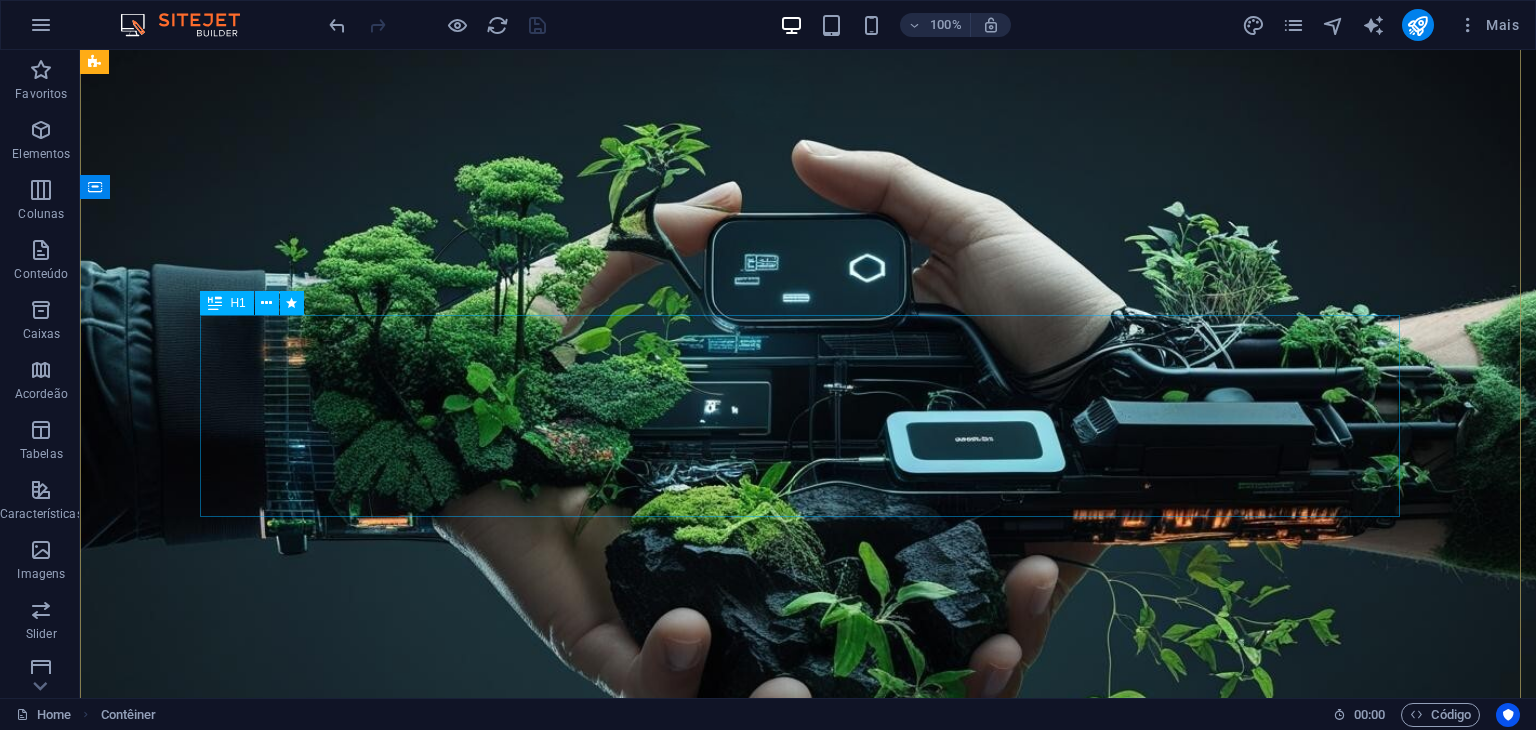 scroll, scrollTop: 0, scrollLeft: 0, axis: both 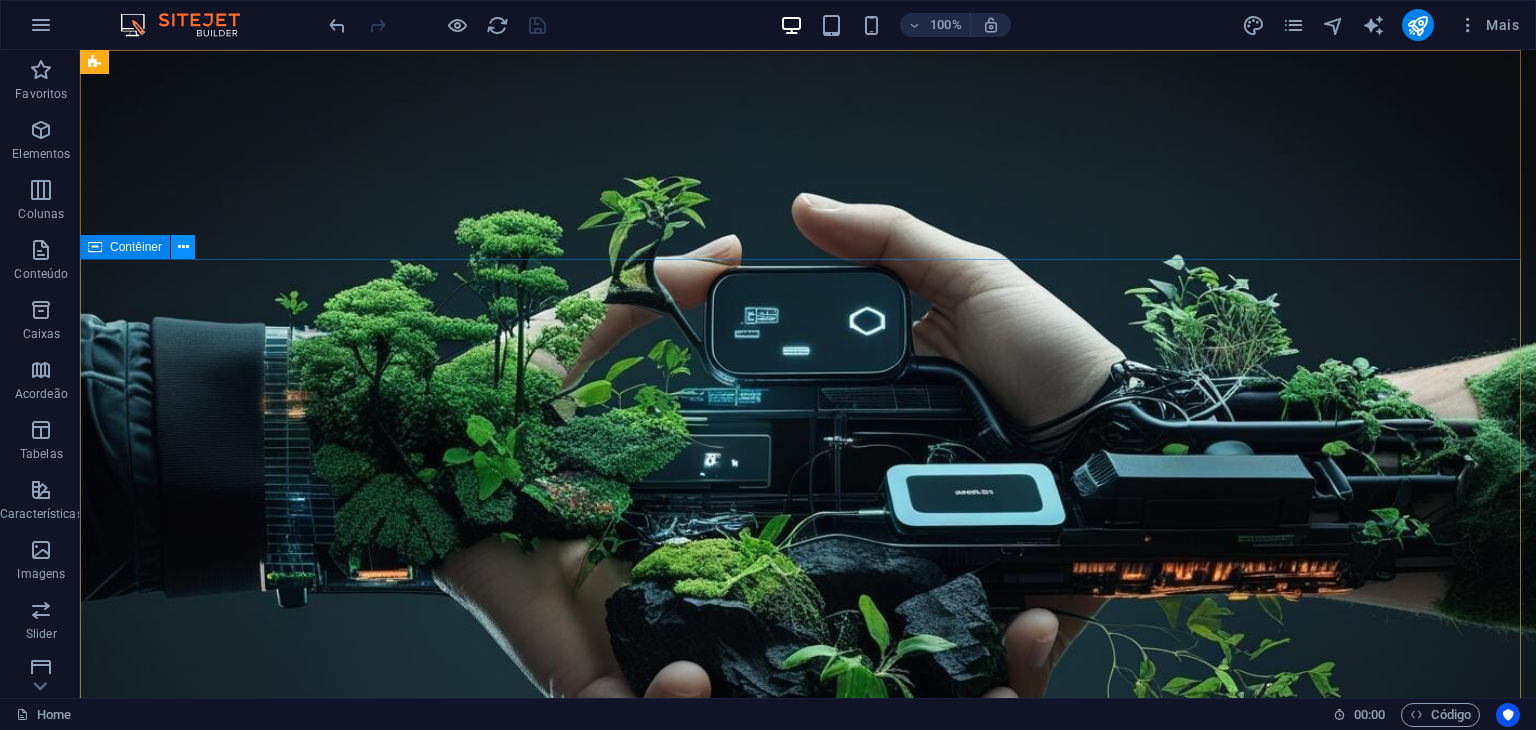 click at bounding box center [183, 247] 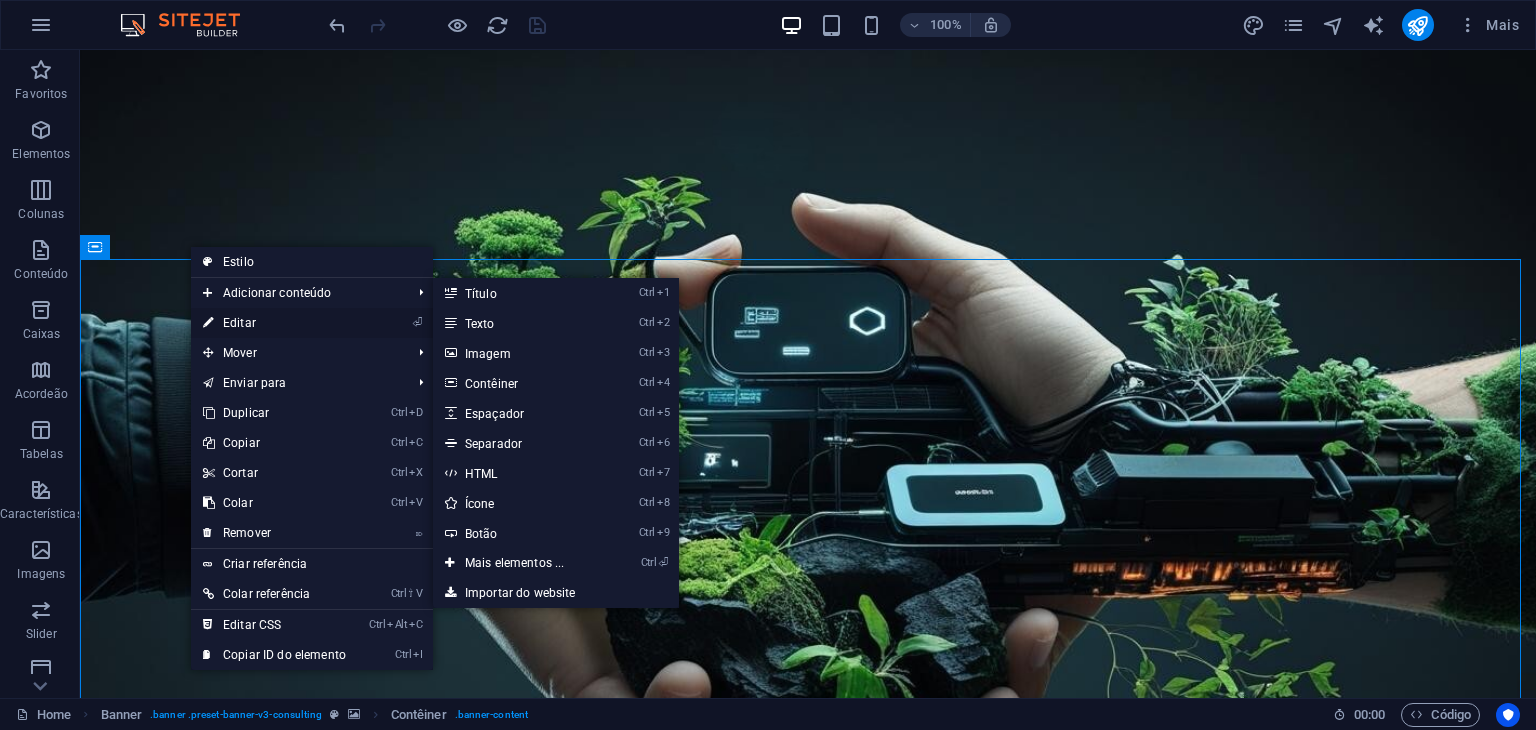 click on "⏎  Editar" at bounding box center [274, 323] 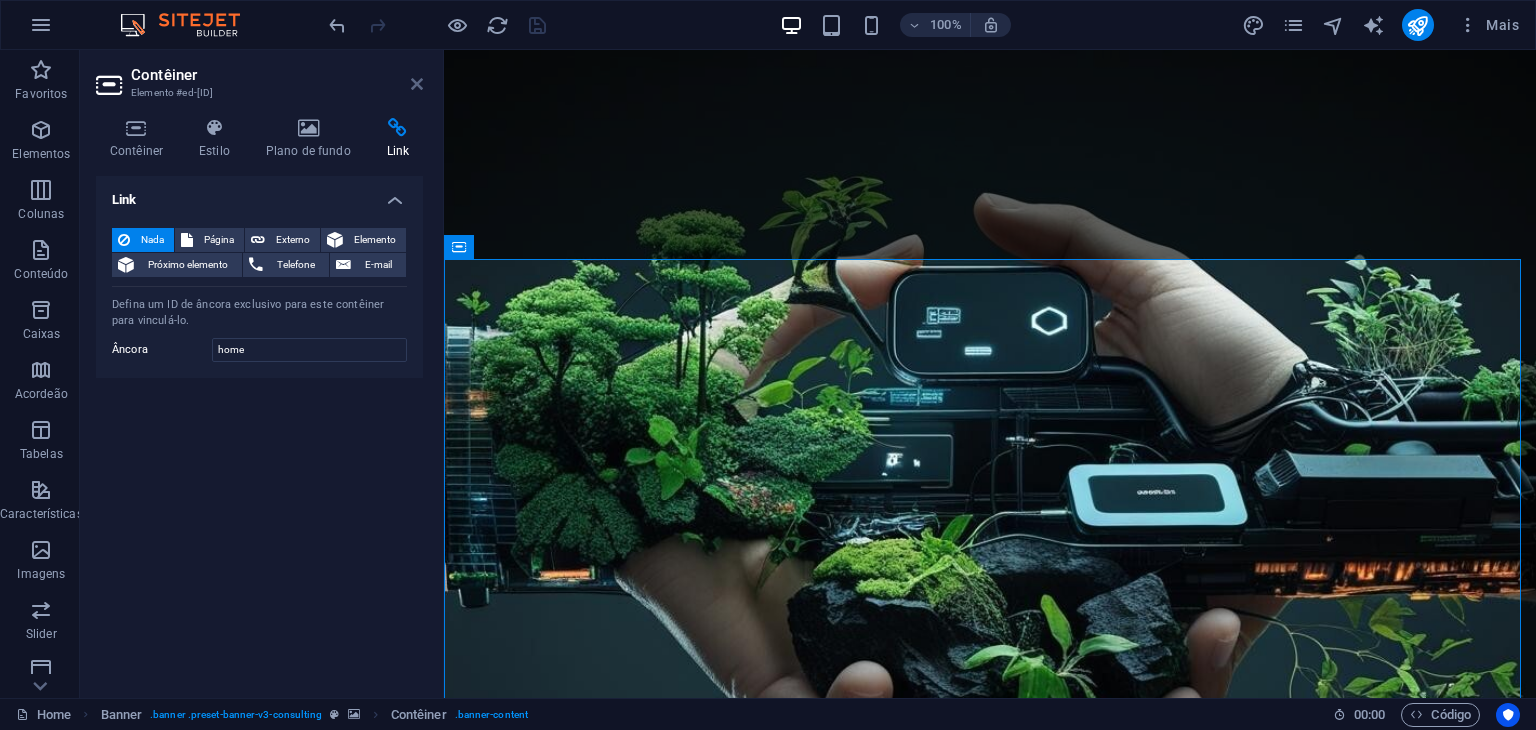 click at bounding box center (417, 84) 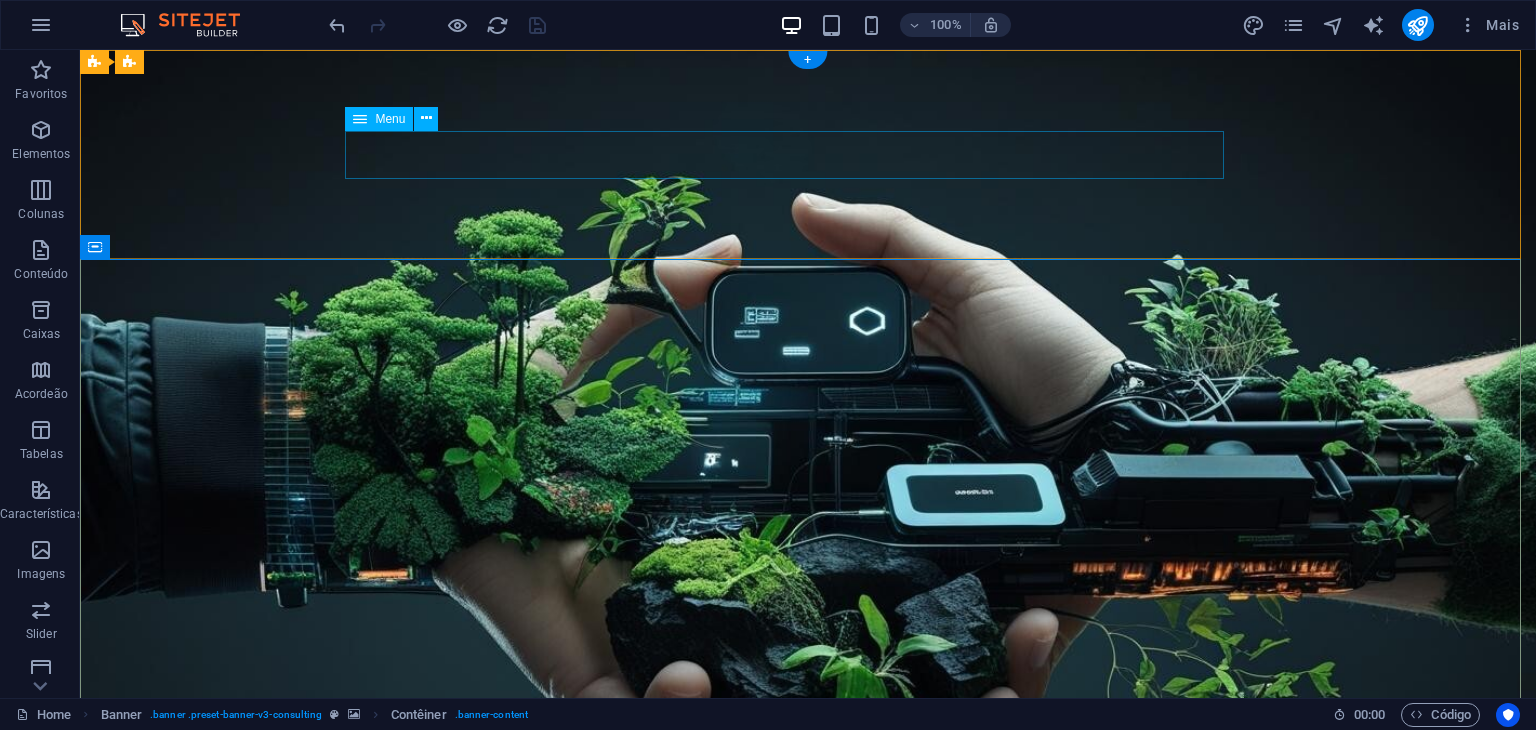 click on "Our Story Our Team Our Strengths Projects Contact Us" at bounding box center [808, 1151] 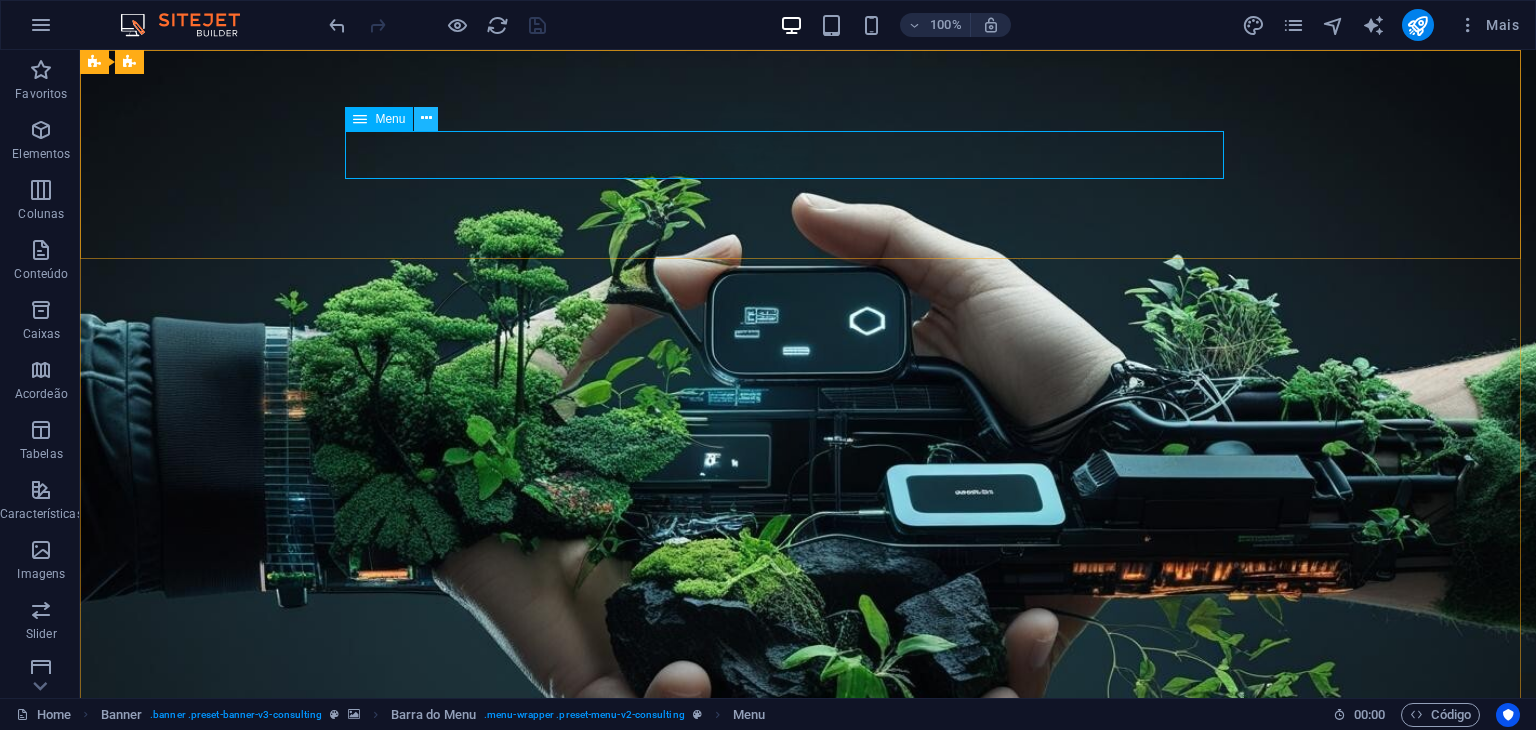 click at bounding box center [426, 118] 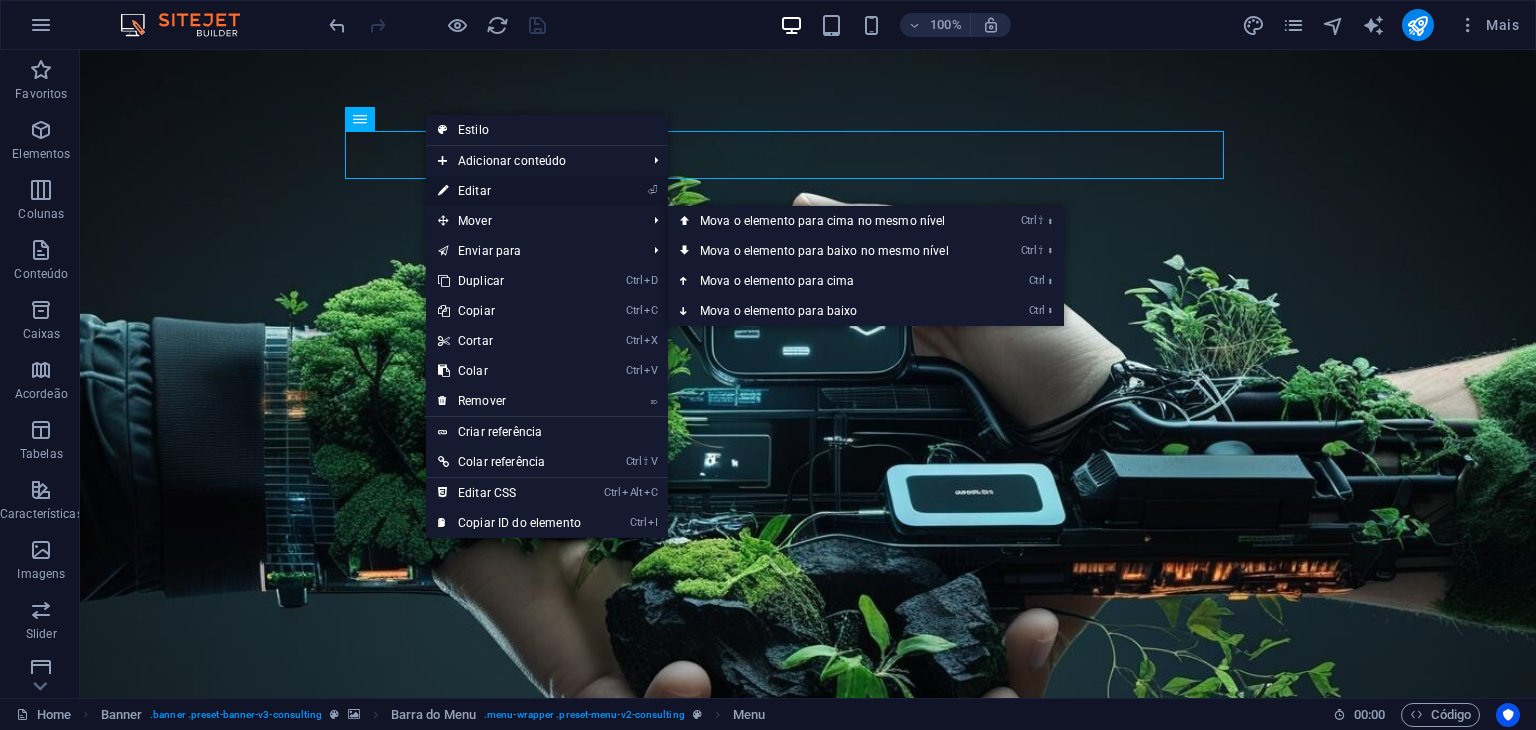 click on "⏎  Editar" at bounding box center [509, 191] 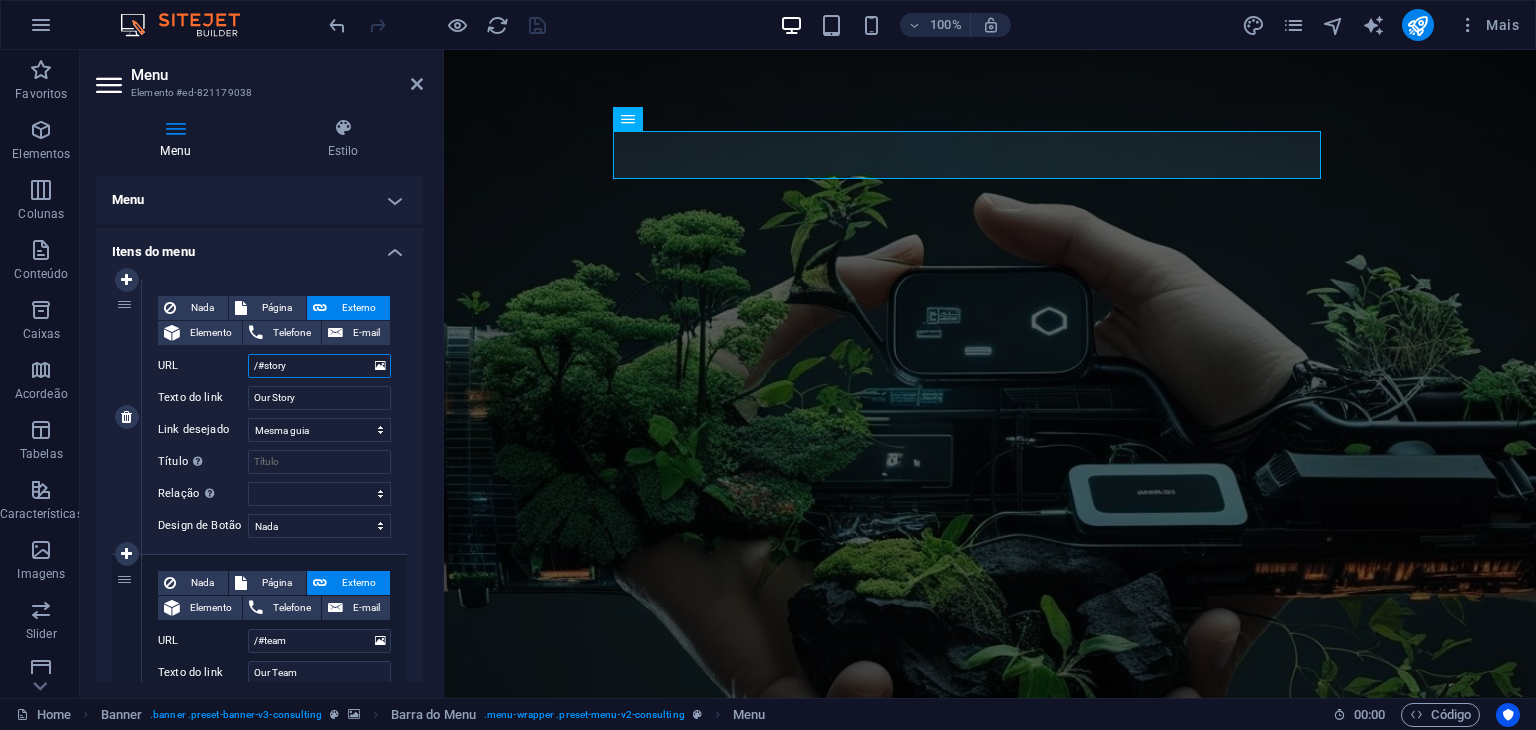 drag, startPoint x: 326, startPoint y: 369, endPoint x: 126, endPoint y: 367, distance: 200.01 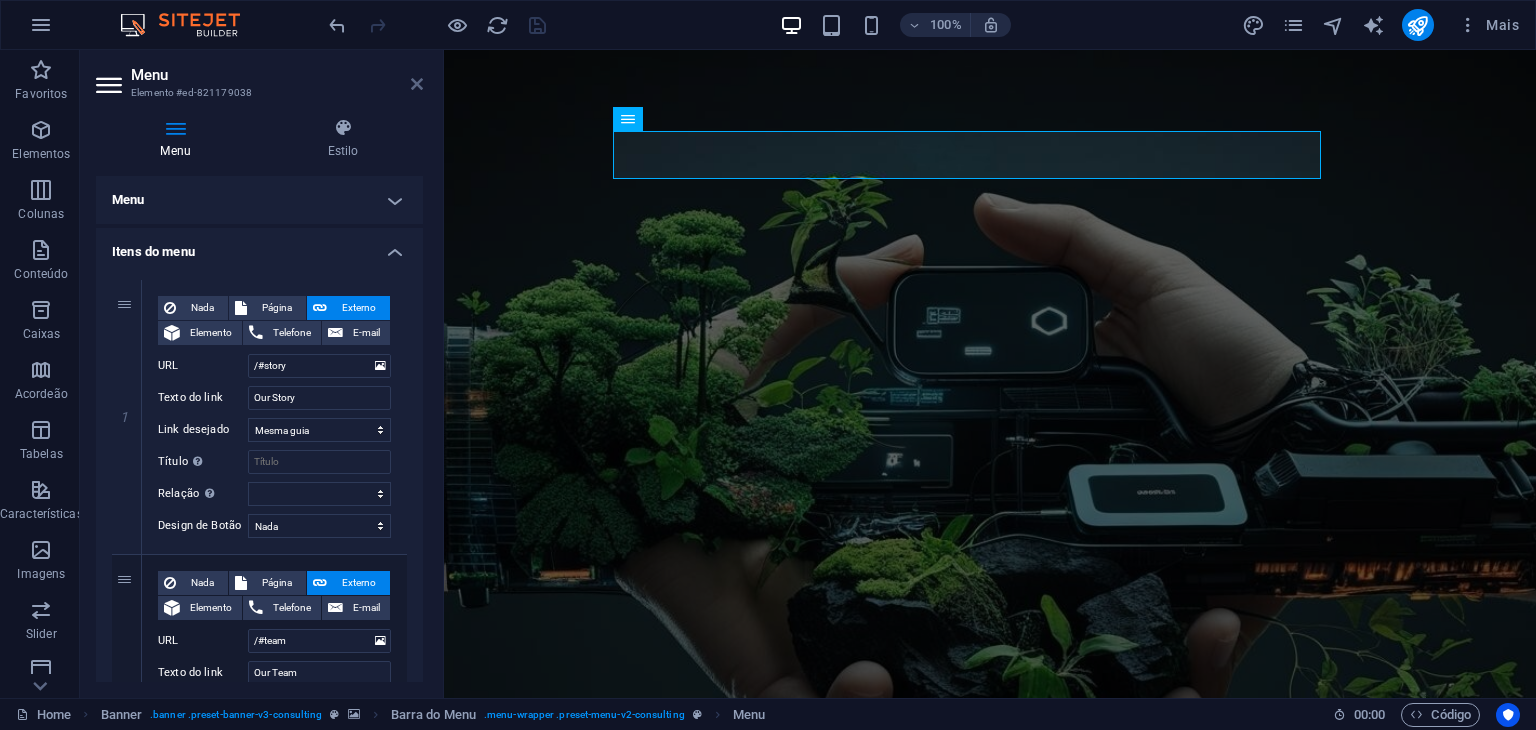 click at bounding box center [417, 84] 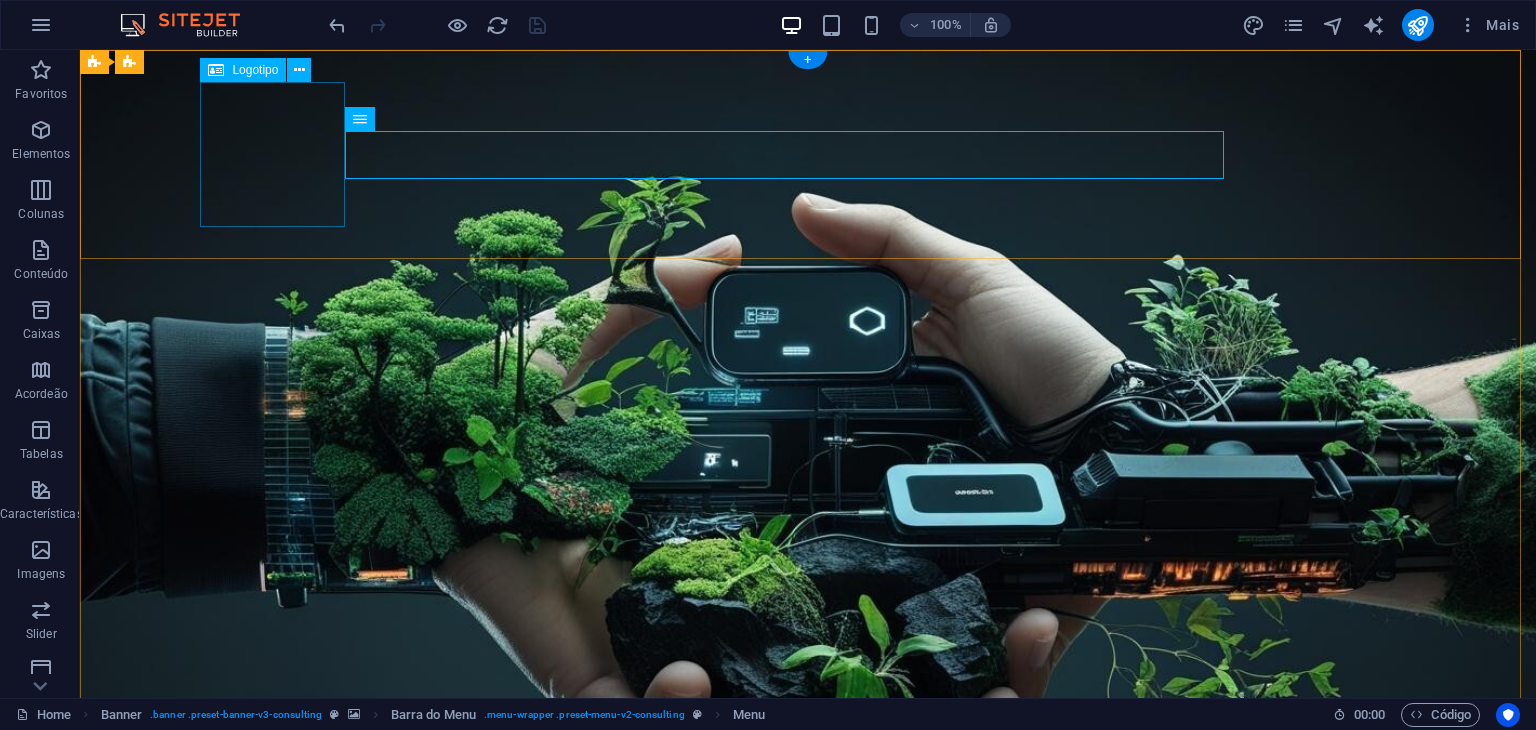 click at bounding box center [808, 1054] 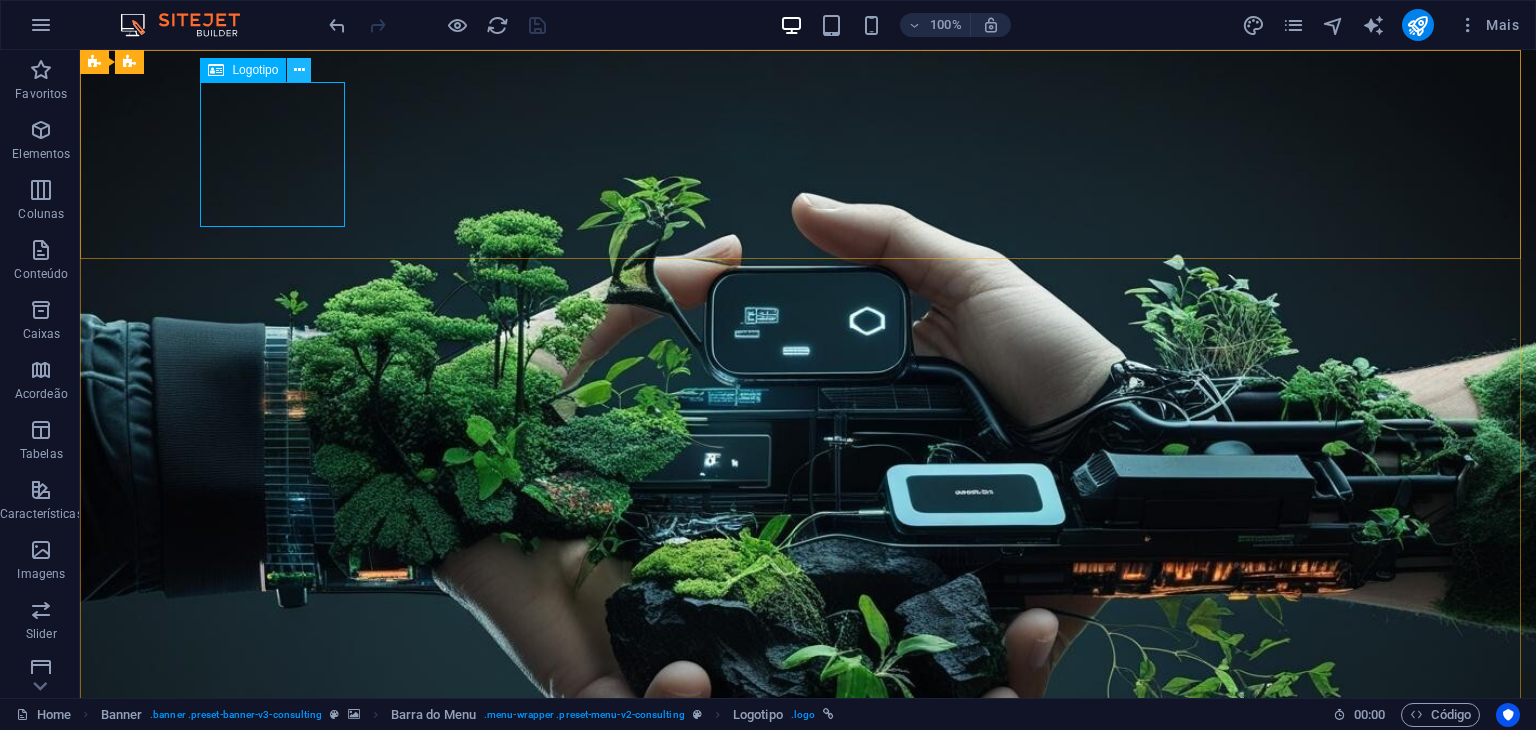 click at bounding box center (299, 70) 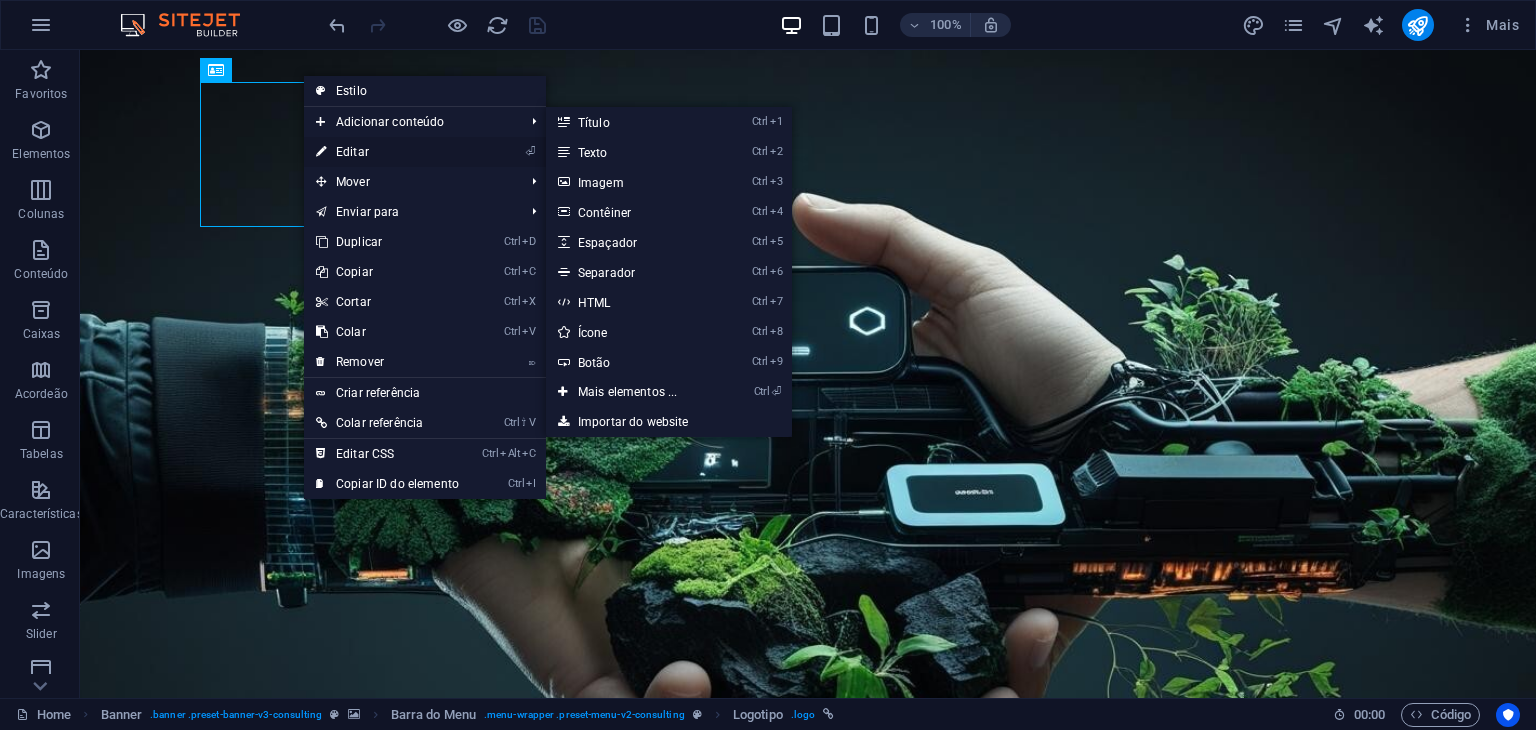 click on "⏎  Editar" at bounding box center [387, 152] 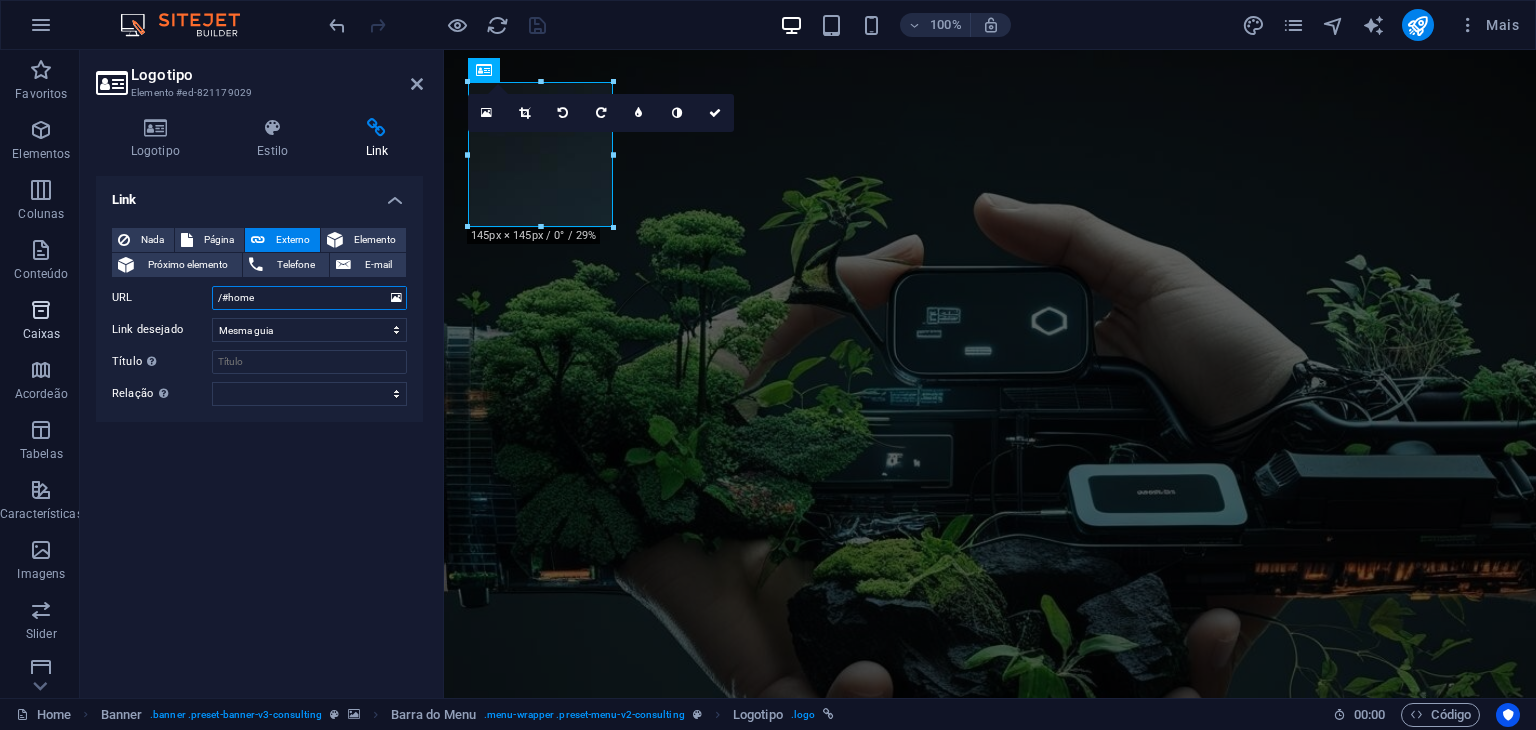 drag, startPoint x: 332, startPoint y: 299, endPoint x: 44, endPoint y: 305, distance: 288.0625 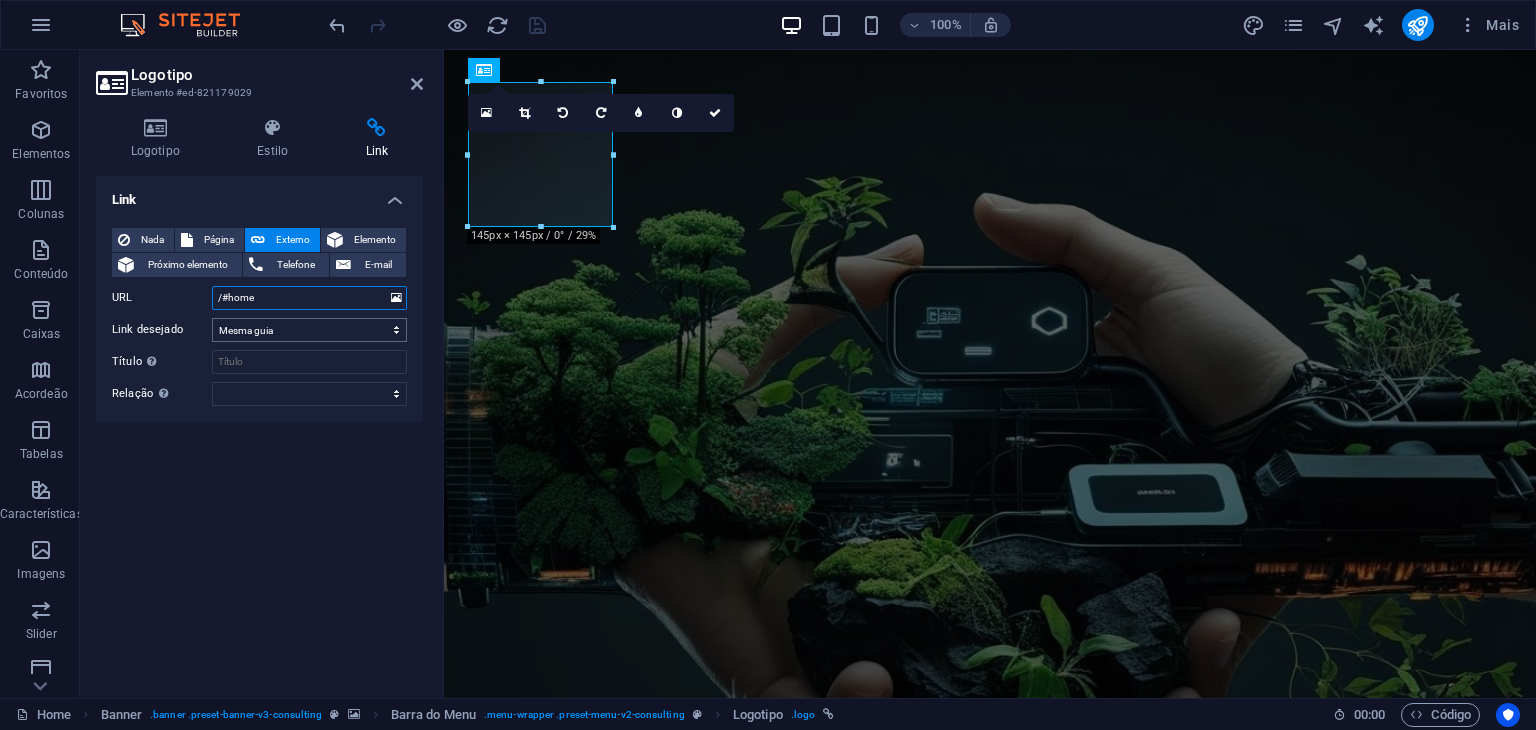 paste on "story" 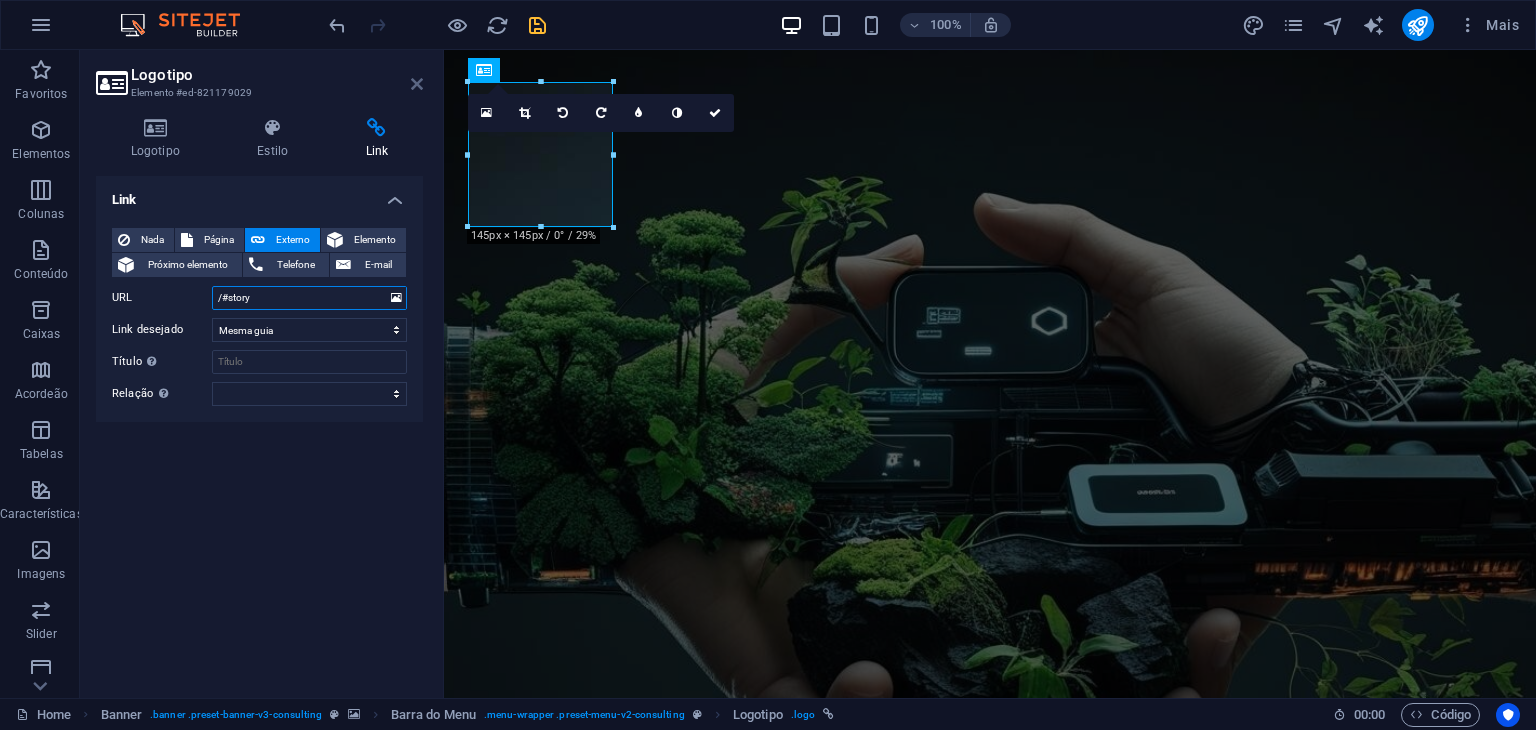 type on "/#story" 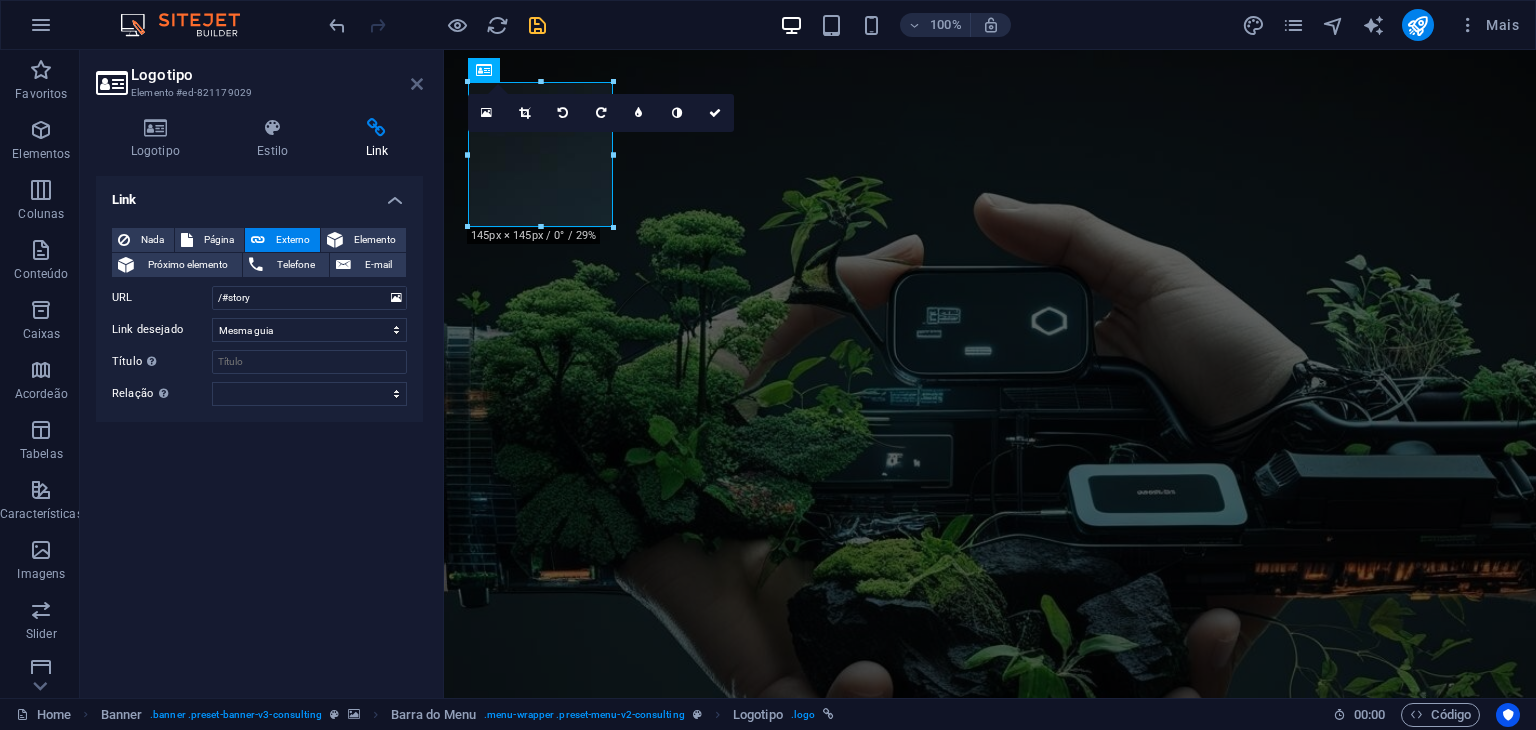 click at bounding box center [417, 84] 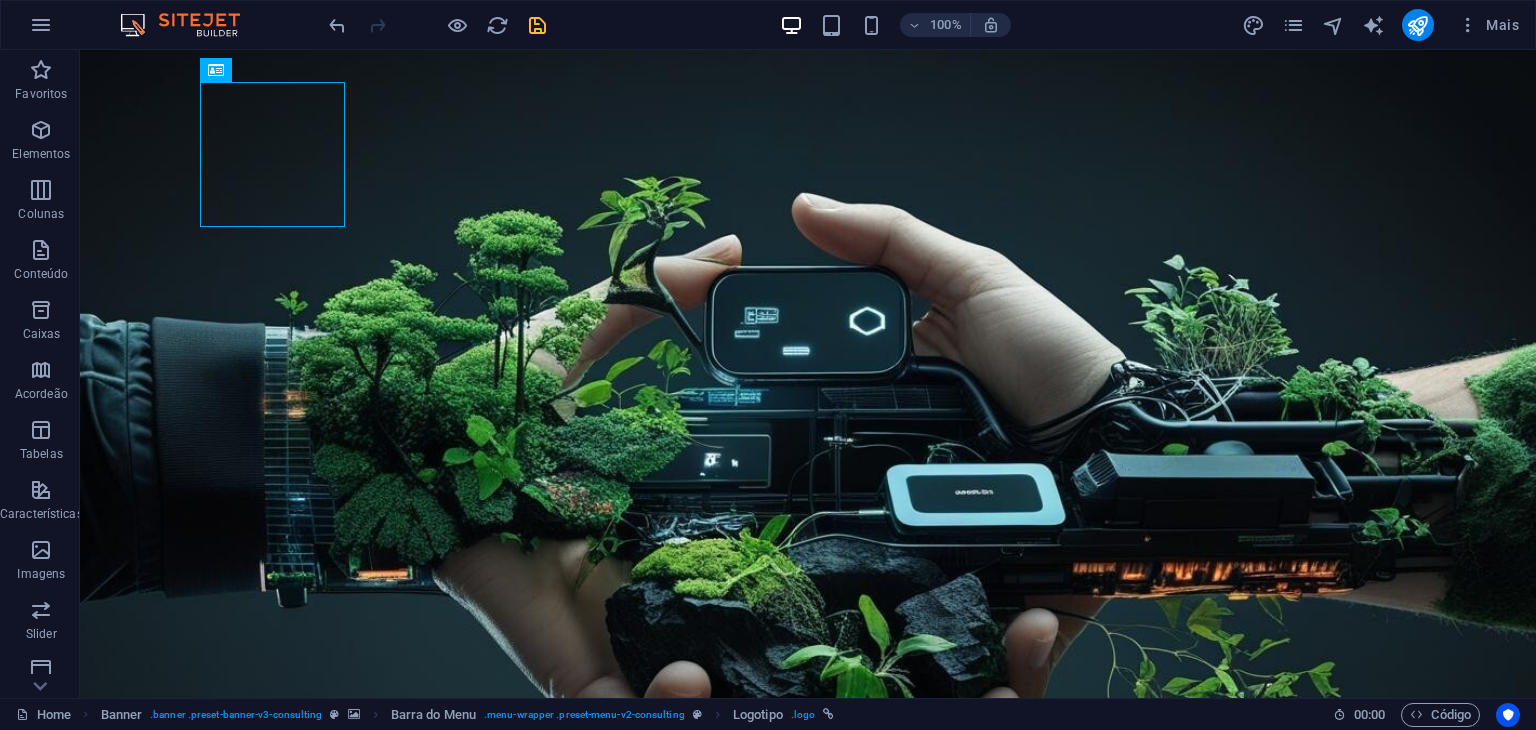 click at bounding box center (537, 25) 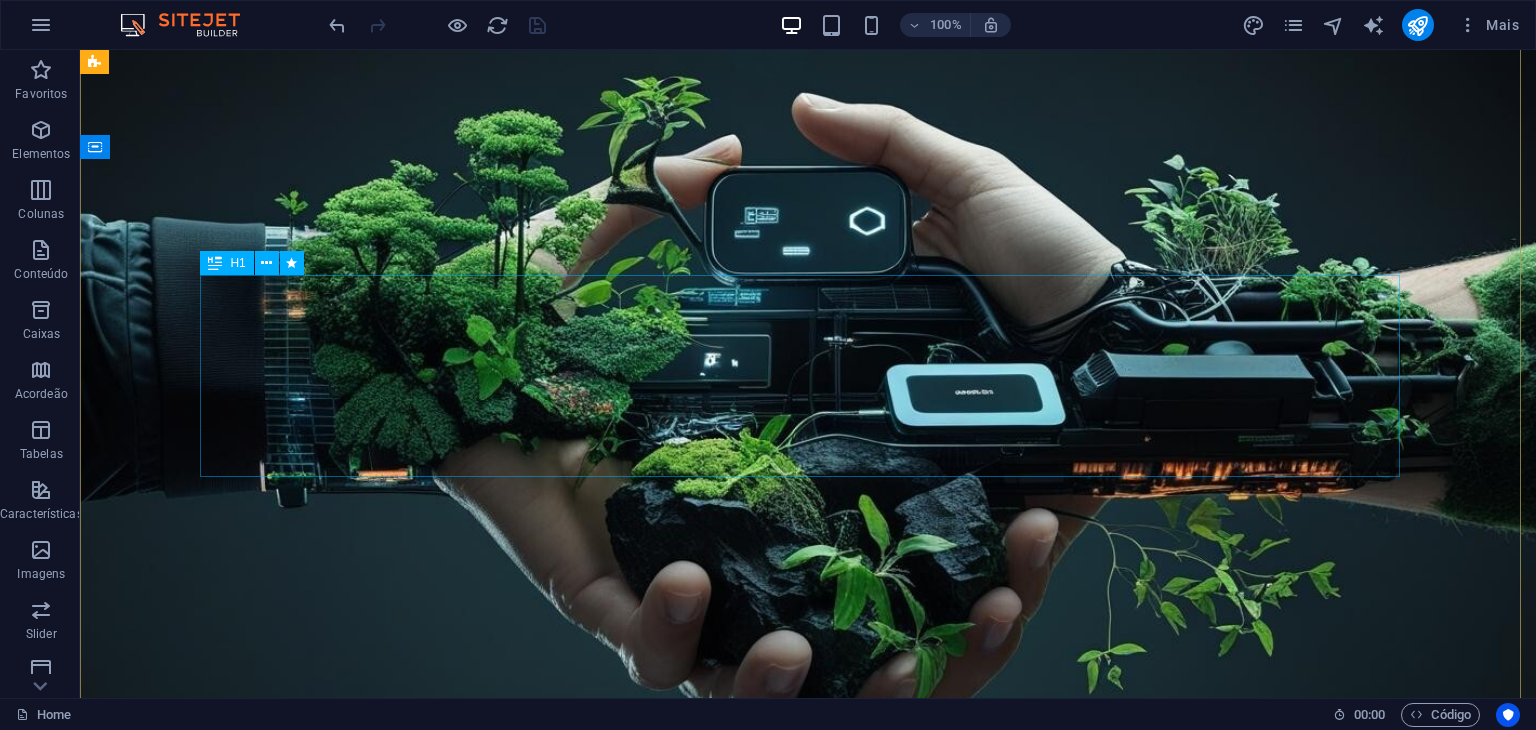 scroll, scrollTop: 0, scrollLeft: 0, axis: both 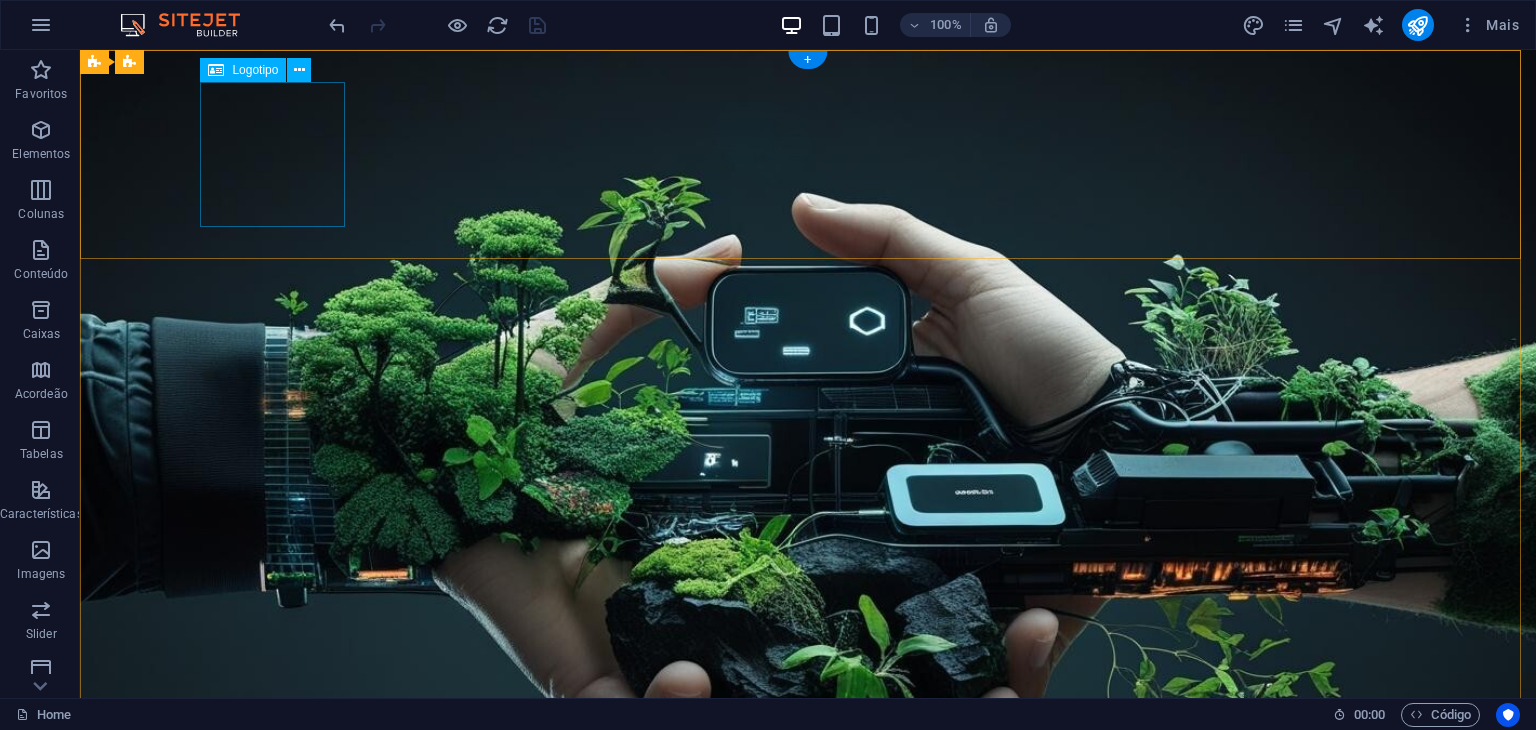 click at bounding box center (808, 1054) 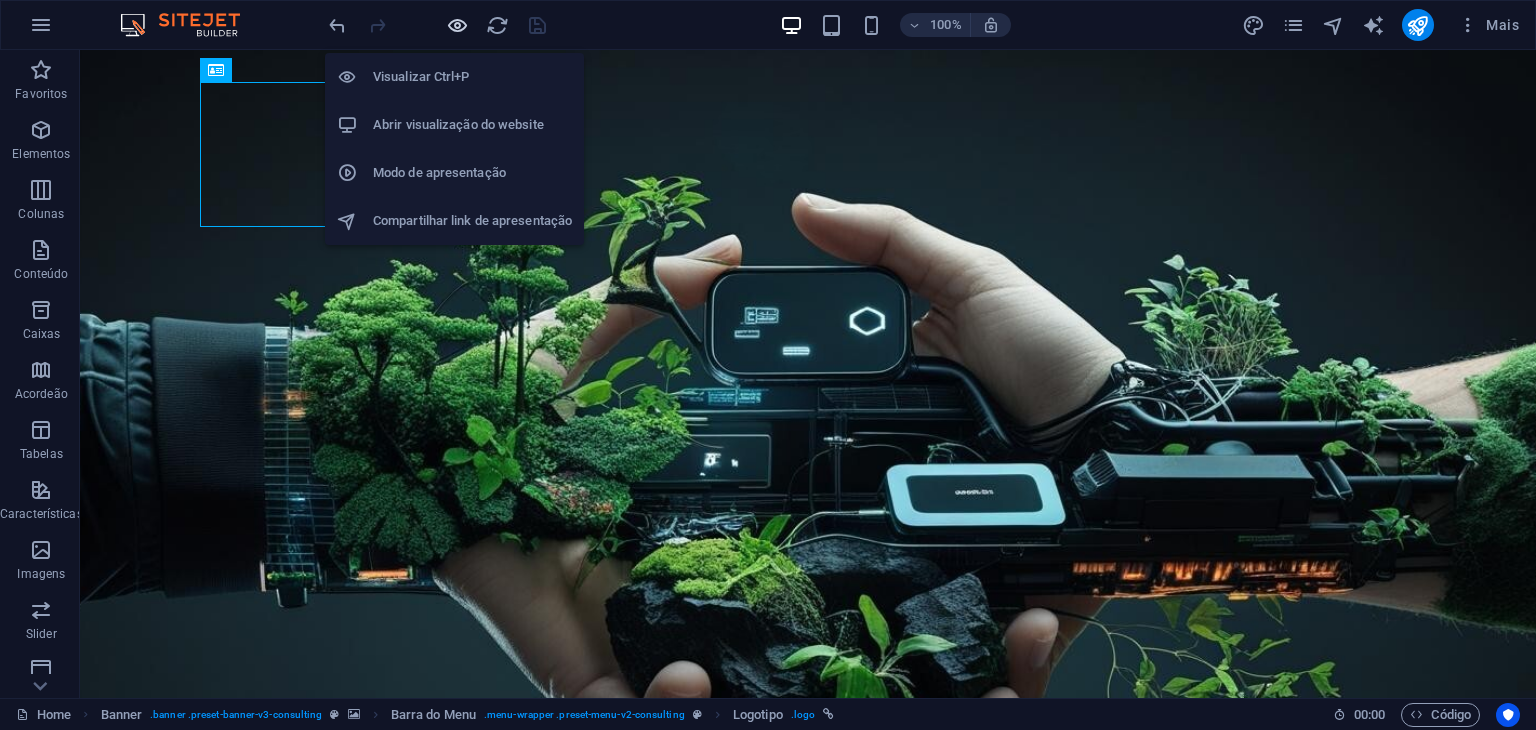 click at bounding box center (457, 25) 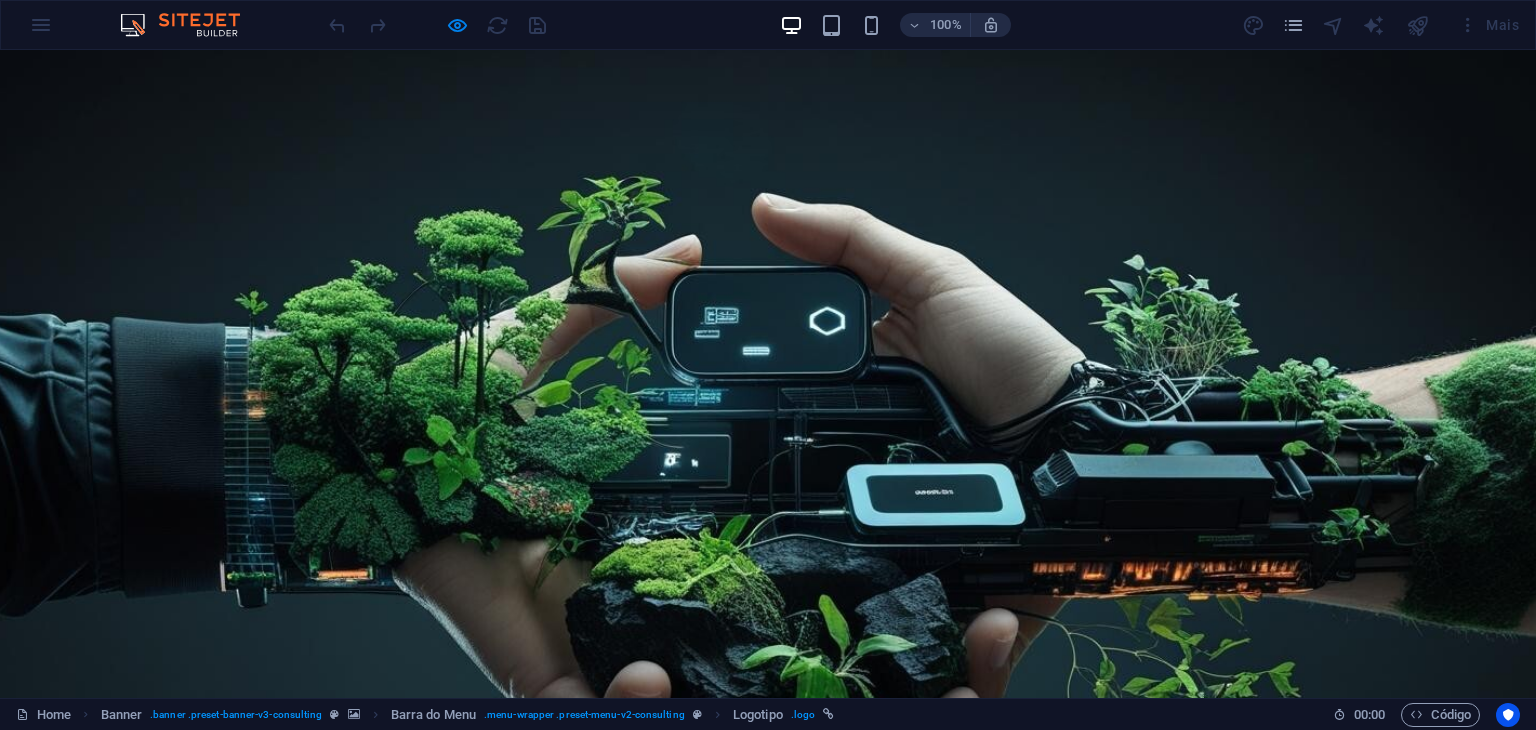 click at bounding box center (240, 1054) 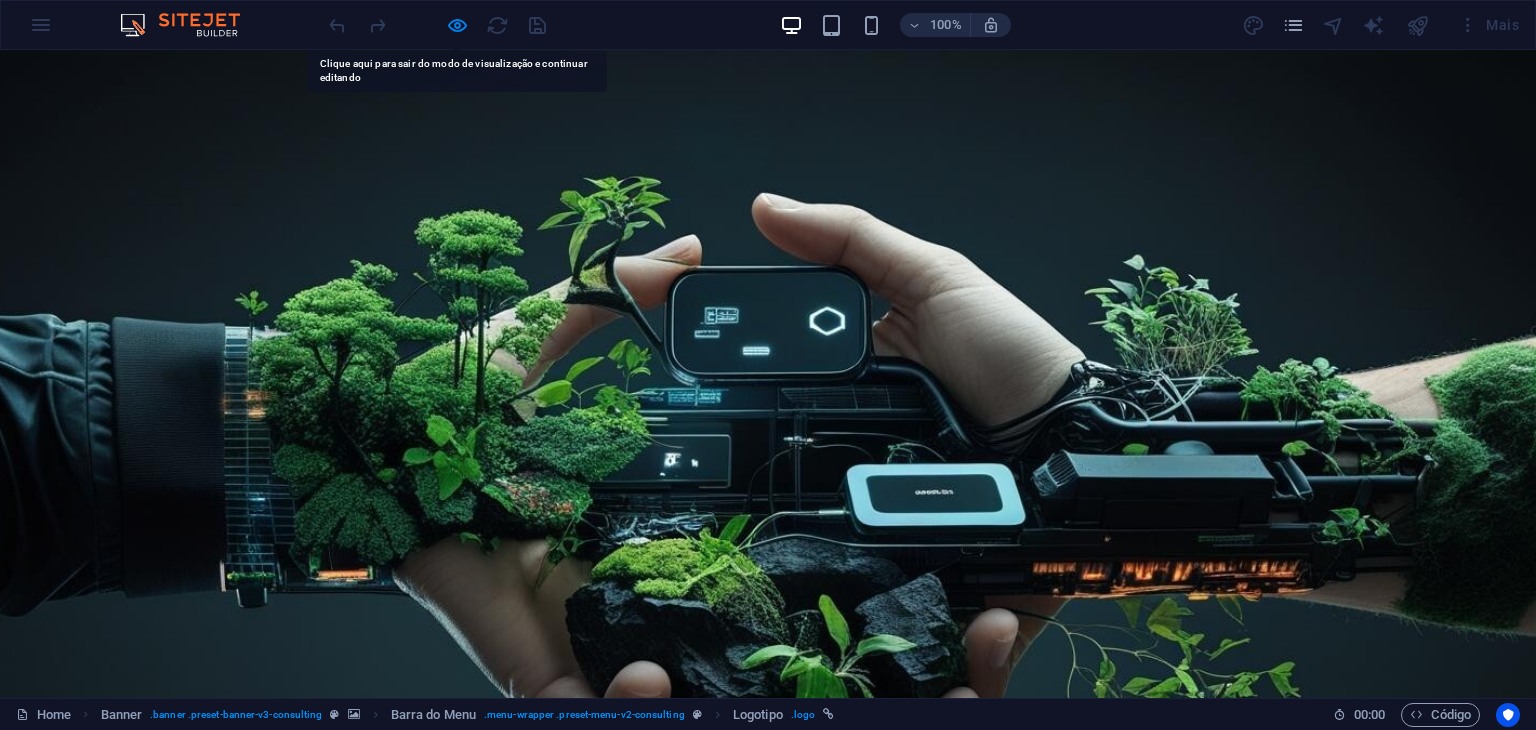 click at bounding box center [240, 1054] 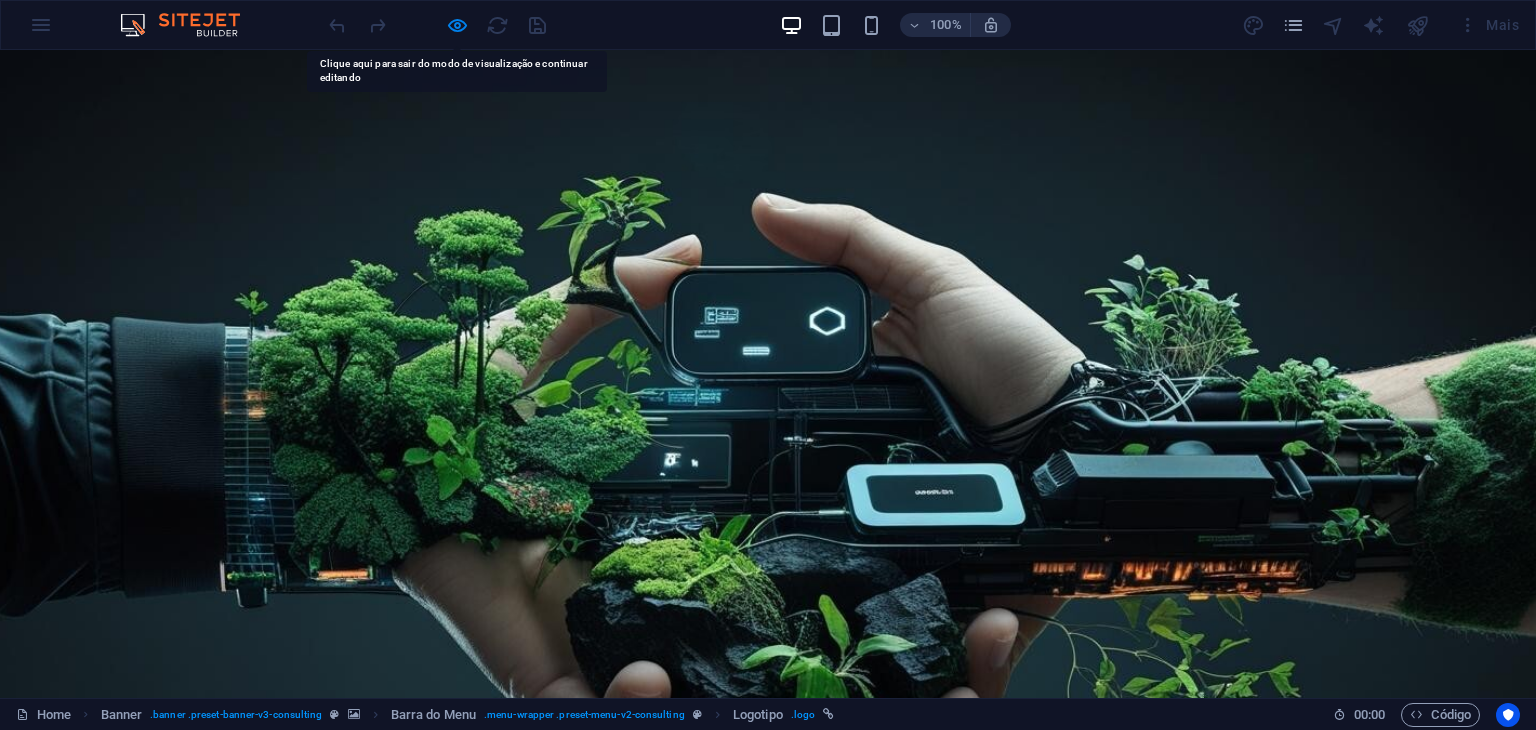 click at bounding box center (240, 1054) 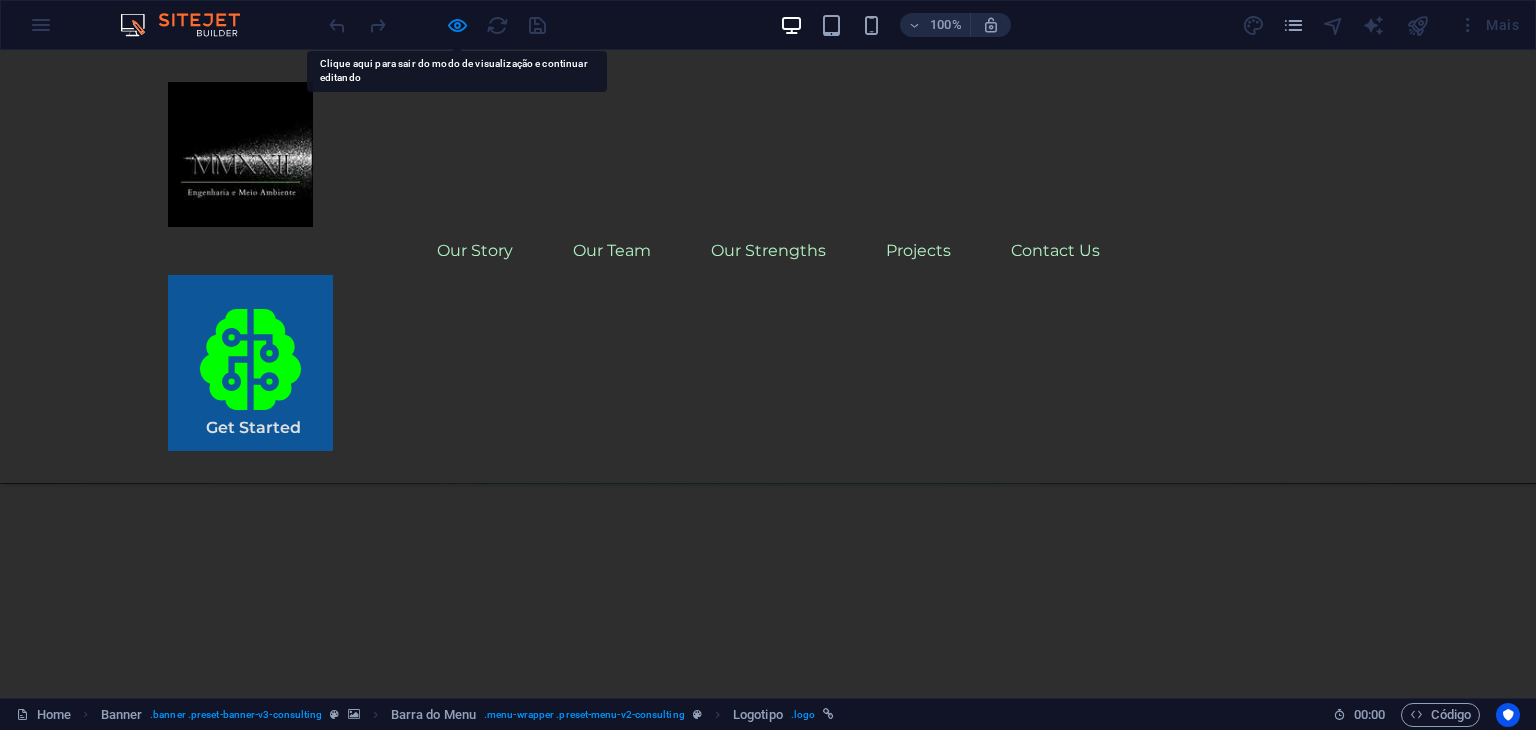 scroll, scrollTop: 0, scrollLeft: 0, axis: both 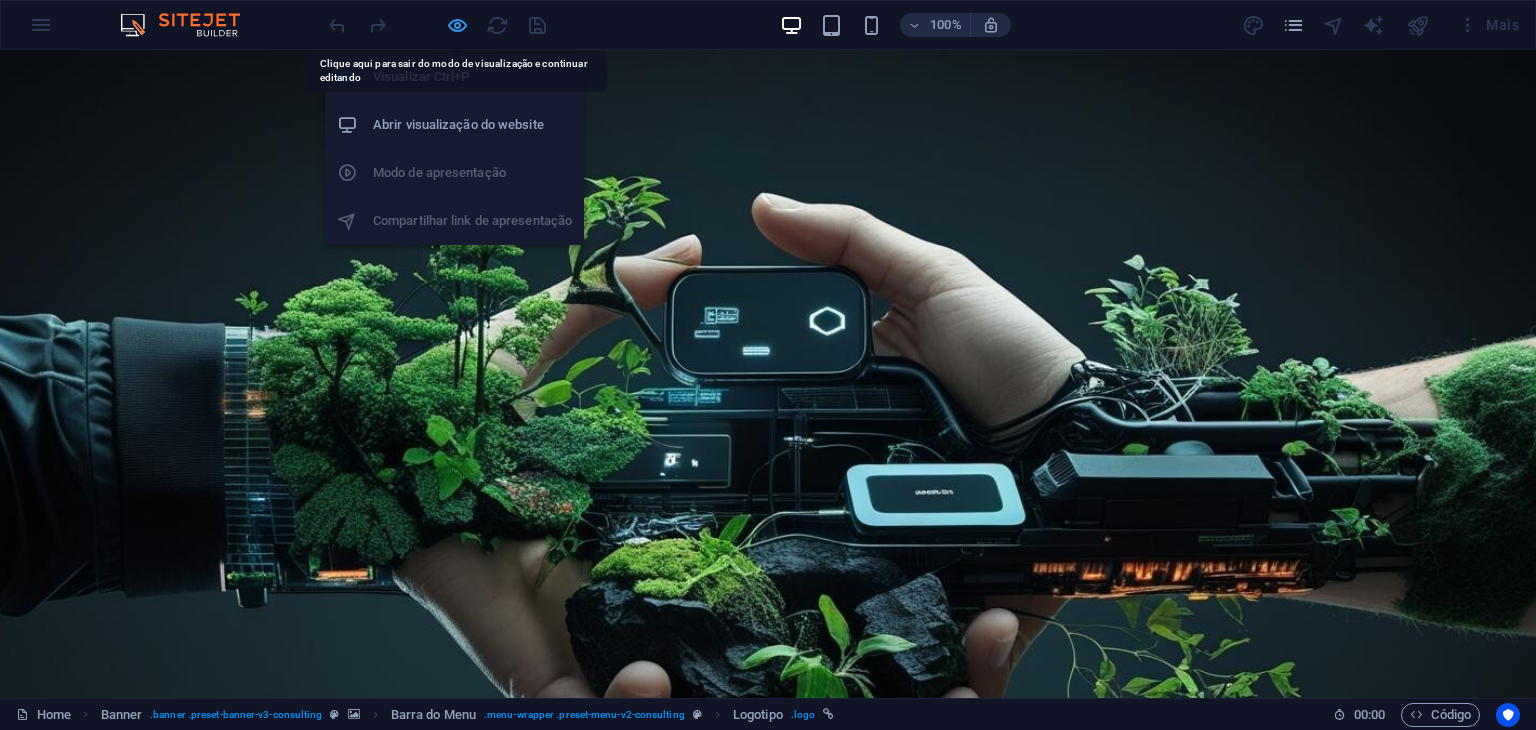 click at bounding box center (457, 25) 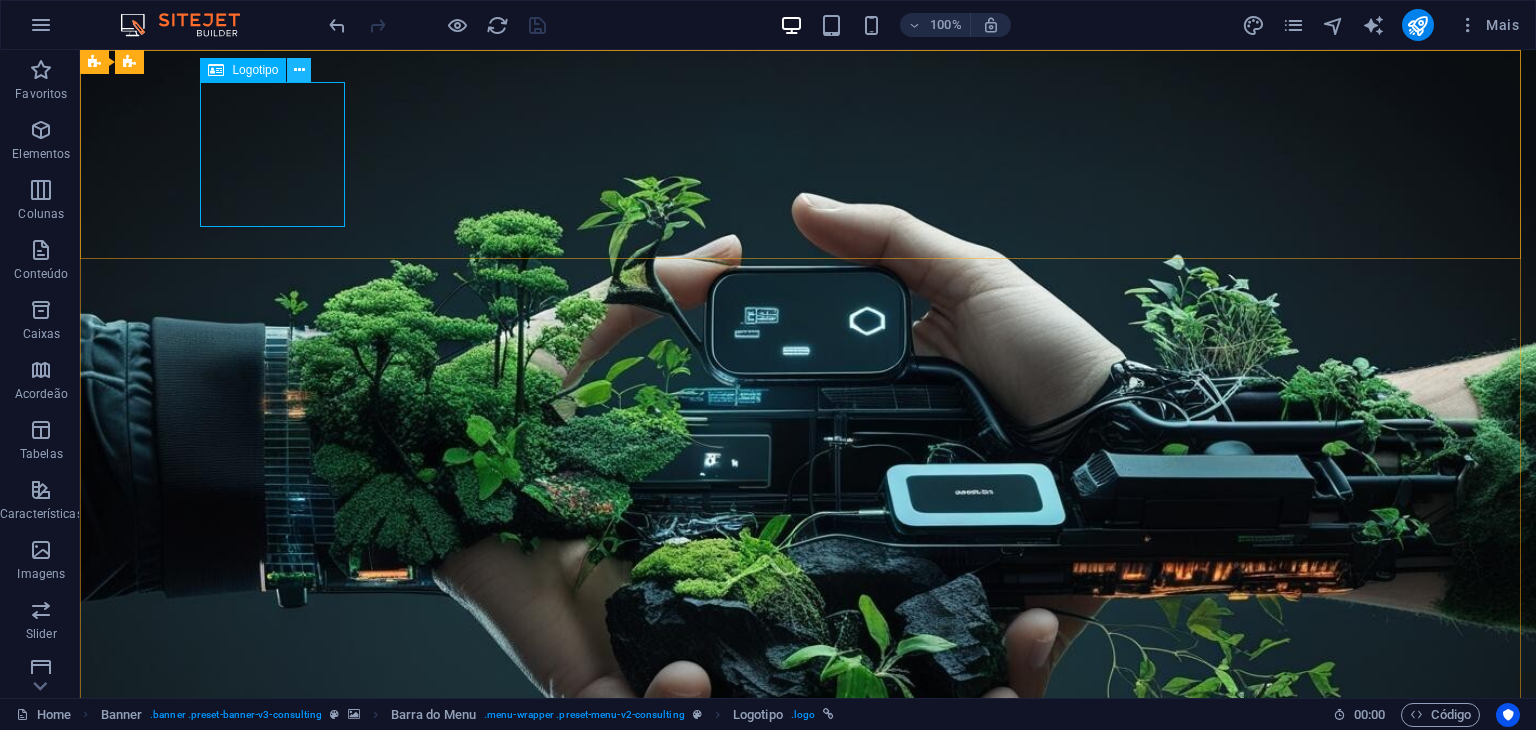 click at bounding box center (299, 70) 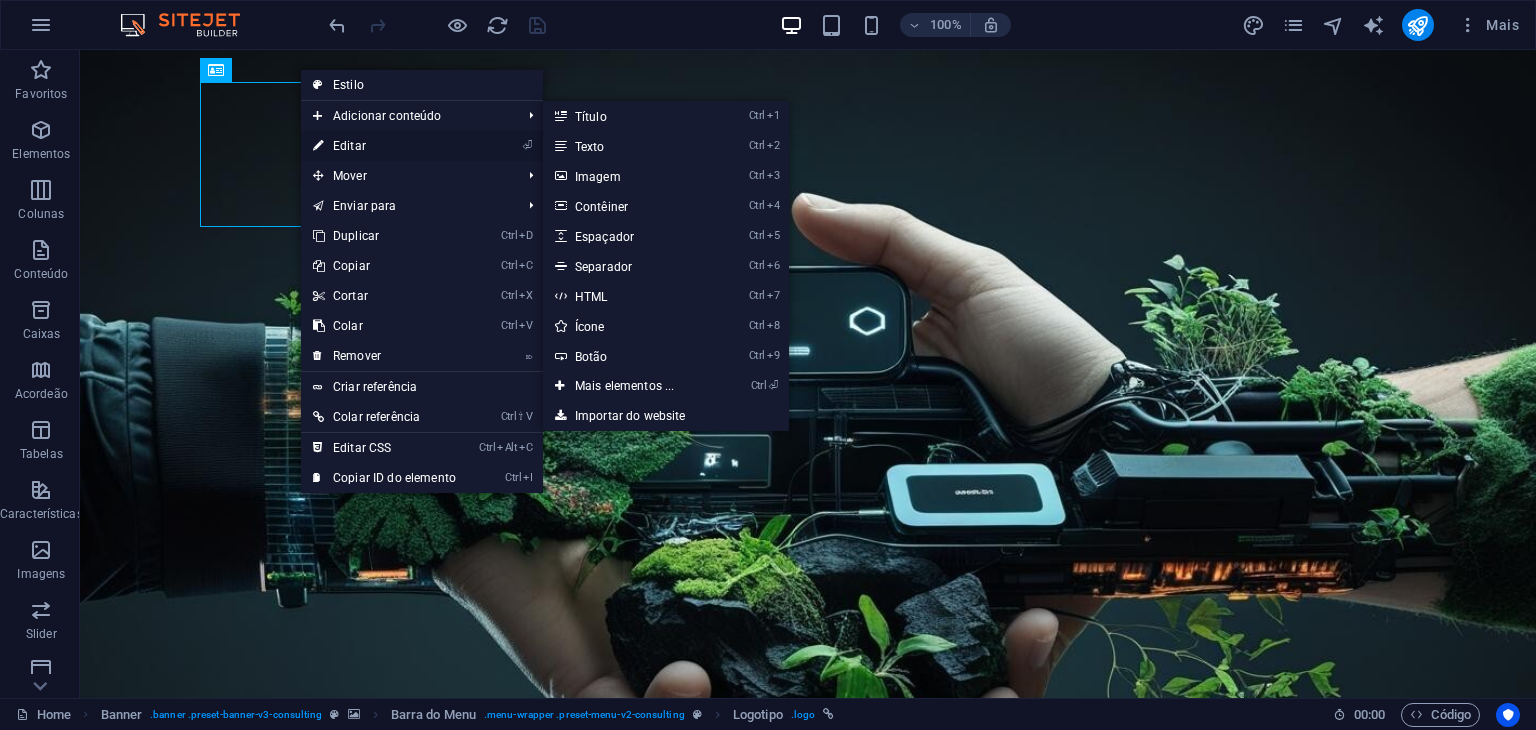 click on "⏎  Editar" at bounding box center (384, 146) 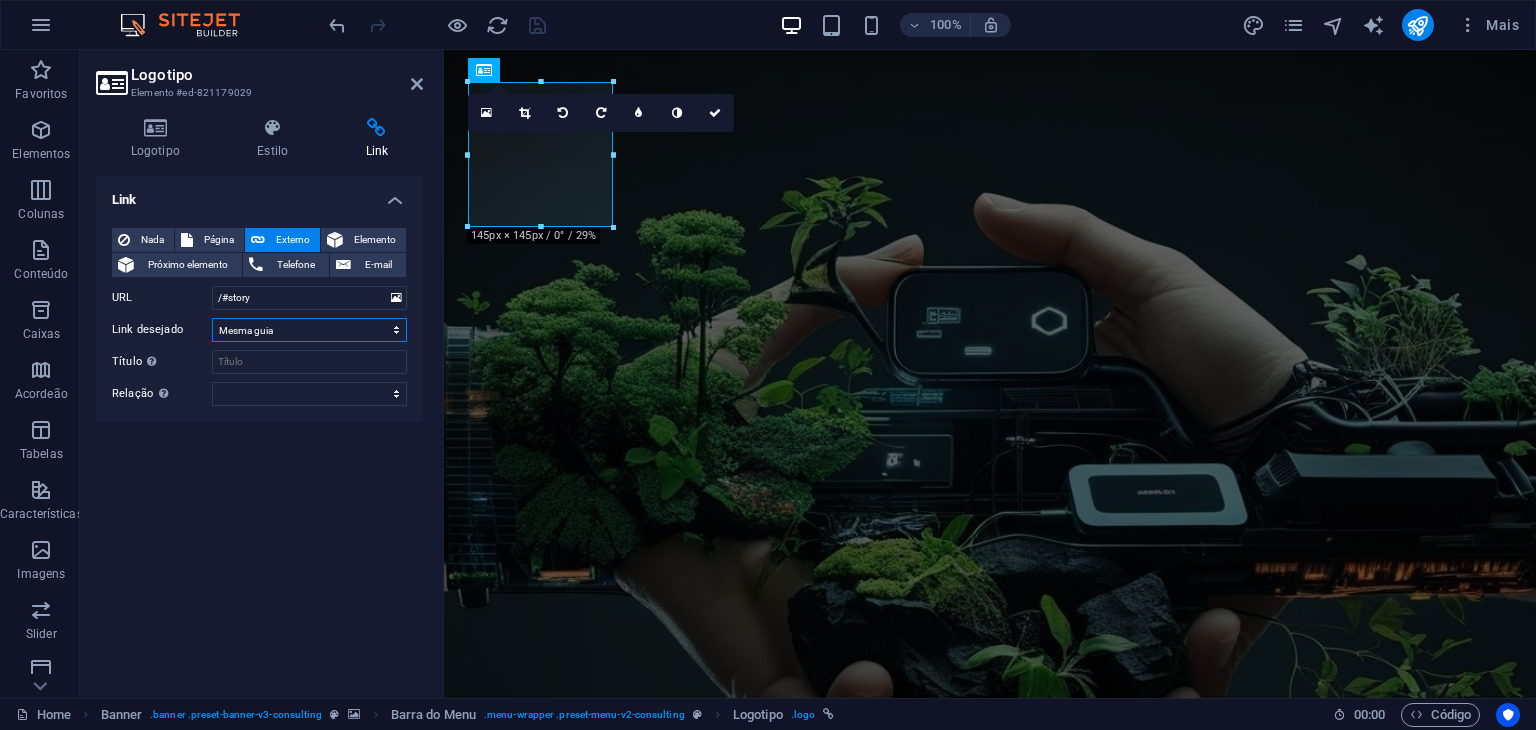 click on "Nova guia Mesma guia Sobreposição" at bounding box center (309, 330) 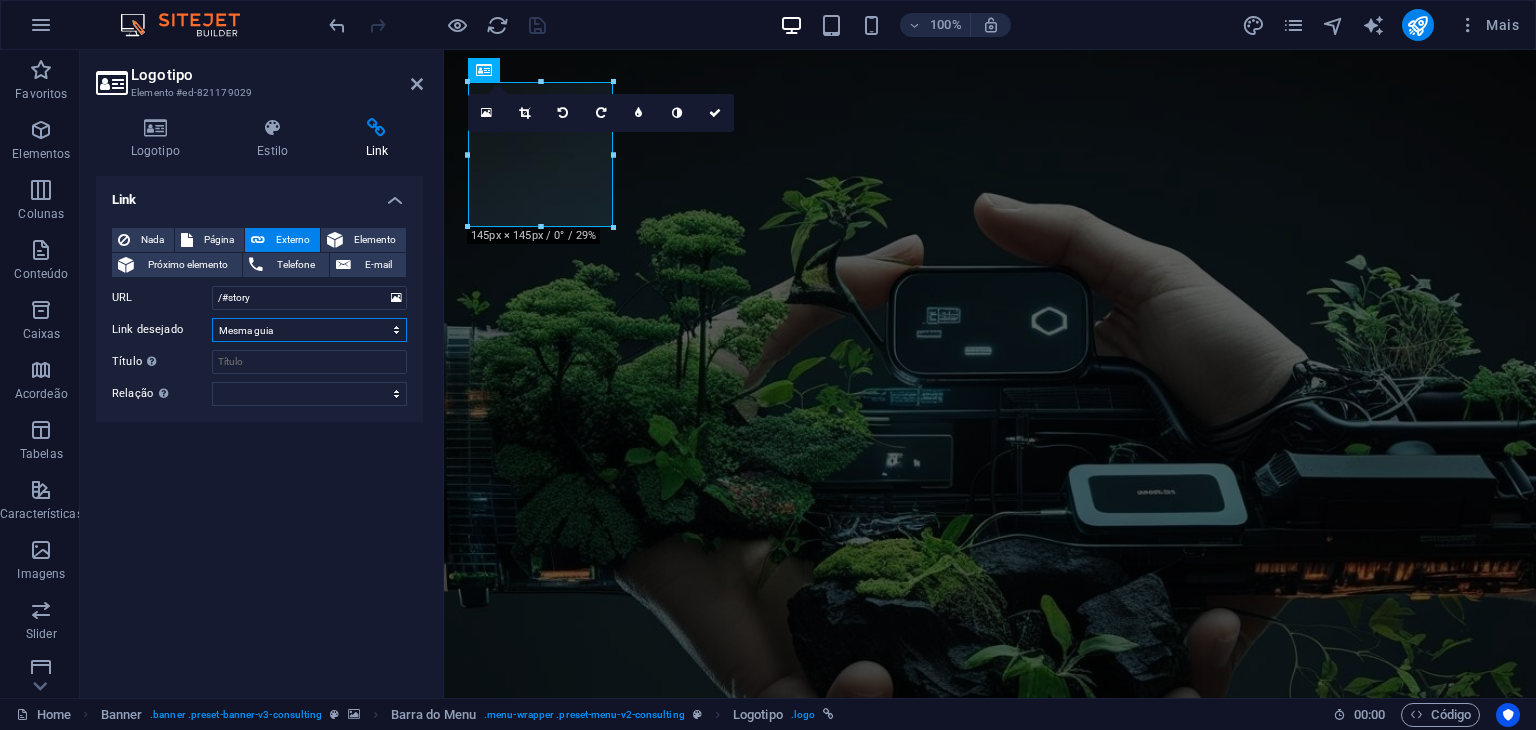 click on "Nova guia Mesma guia Sobreposição" at bounding box center (309, 330) 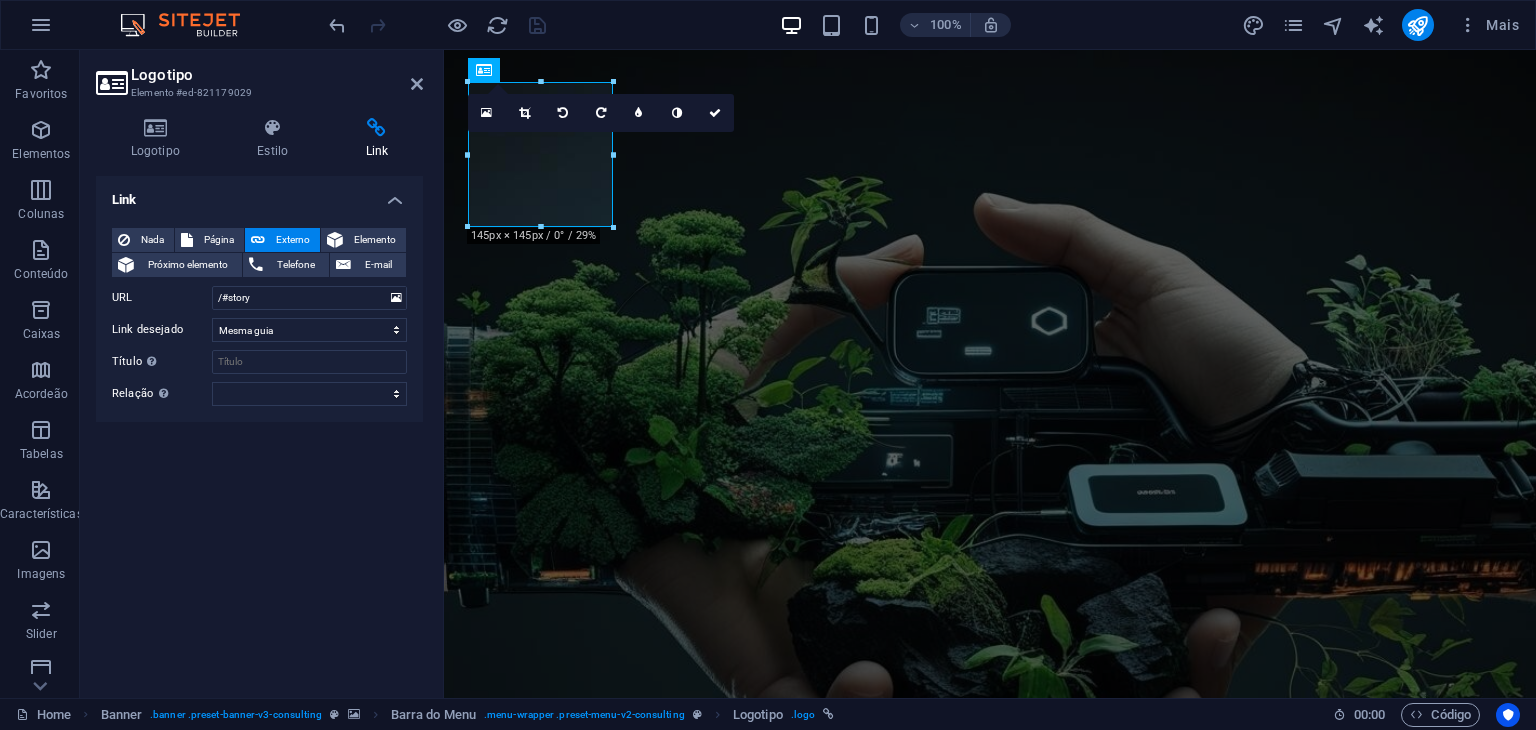 click on "Logotipo Elemento #ed-821179029 Logotipo Estilo Link Logotipo Image Text Arraste os arquivos aqui, clique para escolher os arquivos ou selecione os arquivos em Arquivos ou em nossa galeria de fotos e vídeos gratuitos Selecione arquivos do gerenciador de arquivos, galeria de fotos ou faça upload de arquivo(s) Upload Largura 145 Padrão automático px rem % em vh vw Ajustar a imagem Ajustar a imagem automaticamente a uma largura e altura fixas Altura Padrão automático px Alinhamento Carregamento lento Carregar imagens após o carregamento da página melhora a velocidade da página. Responsivo Carregar automaticamente imagens de retina e tamanhos otimizados para smartphones. Lightbox Use como título A imagem será envolvida em uma tag com título H1. Útil para dar ao texto alternativo o peso de um título H1, por ex. para o logotipo. Deixe desmarcado se estiver em dúvida. Otimizado As imagens são compactadas para melhorar a velocidade da página. Posição Direção Cliente Deslocamento X 50 px rem % vh" at bounding box center [262, 374] 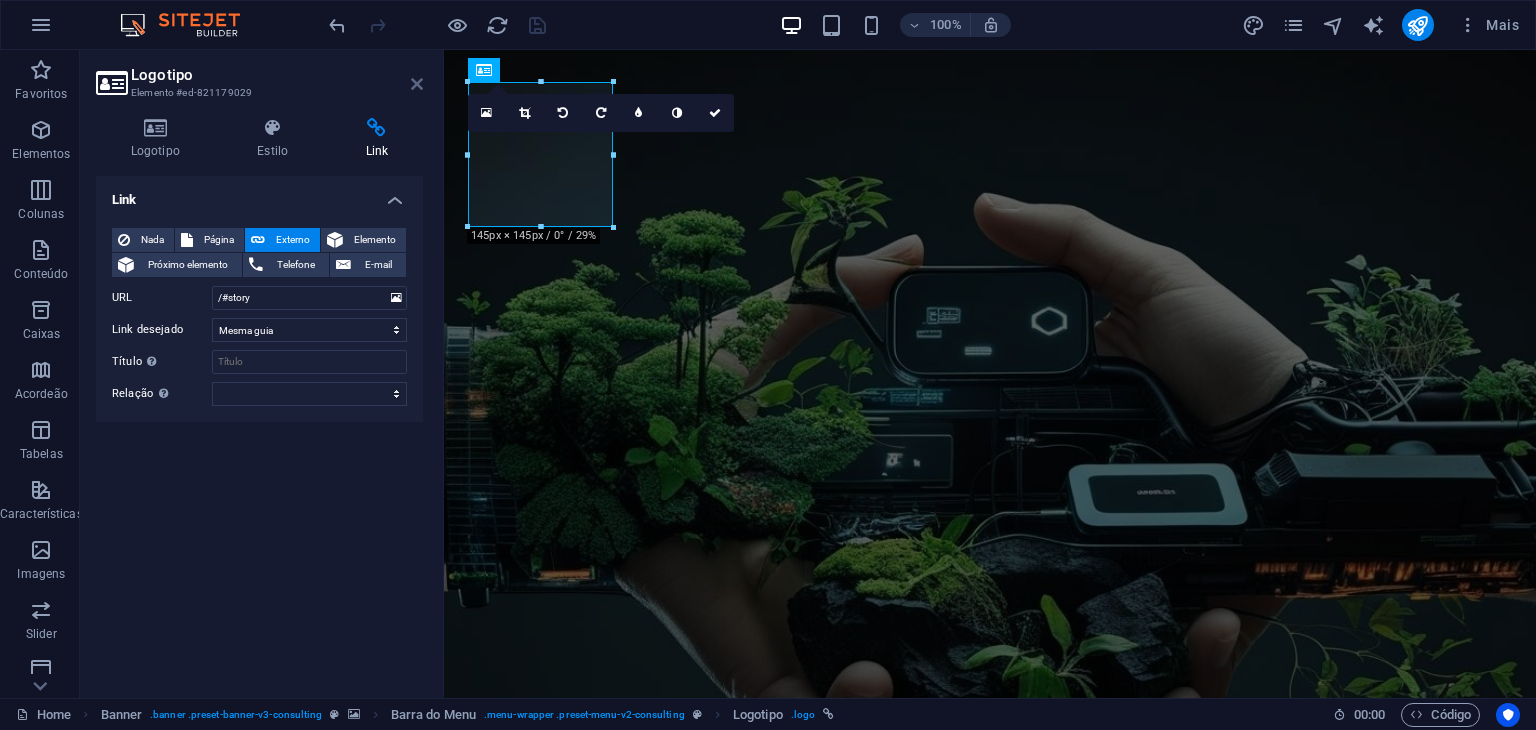 drag, startPoint x: 416, startPoint y: 81, endPoint x: 339, endPoint y: 34, distance: 90.21086 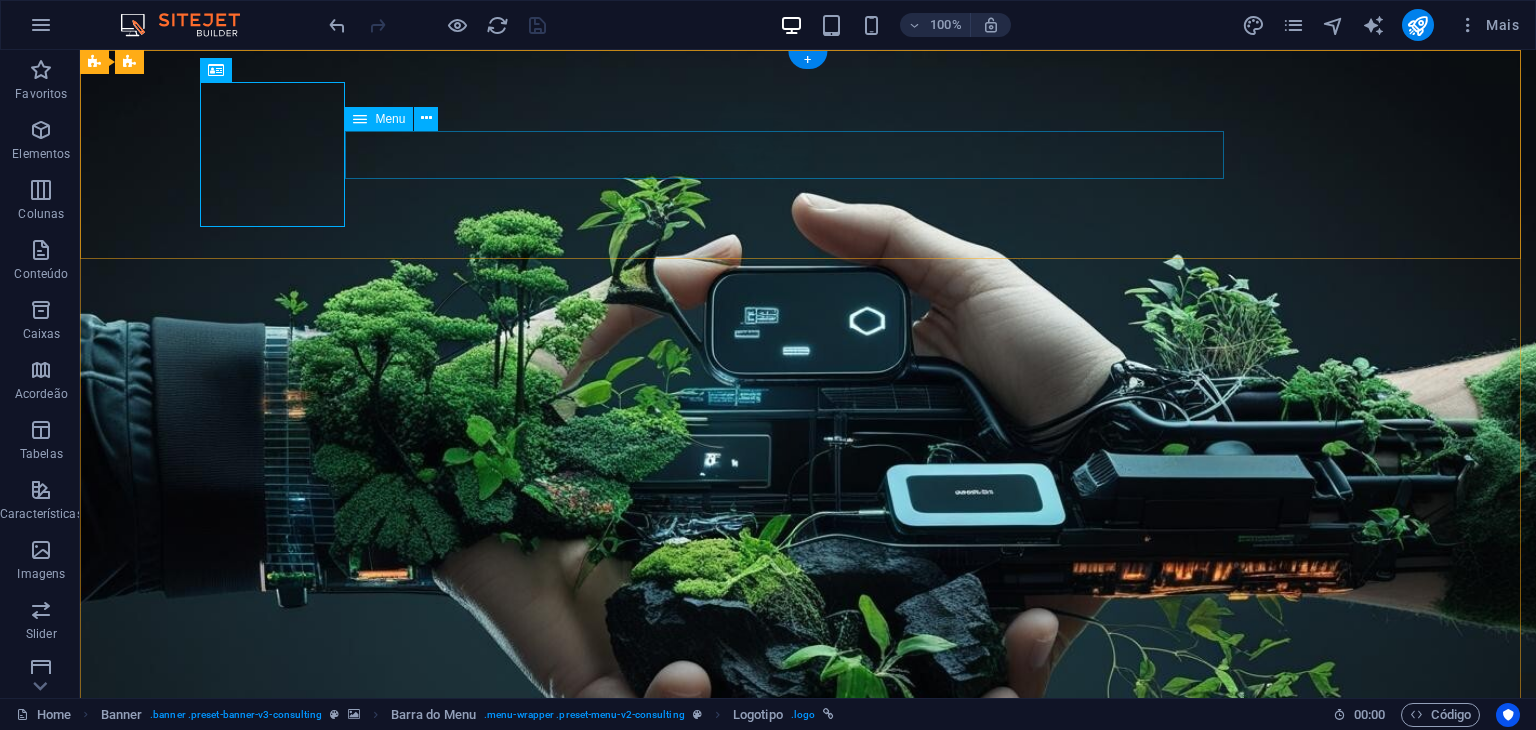 click on "Our Story Our Team Our Strengths Projects Contact Us" at bounding box center [808, 1151] 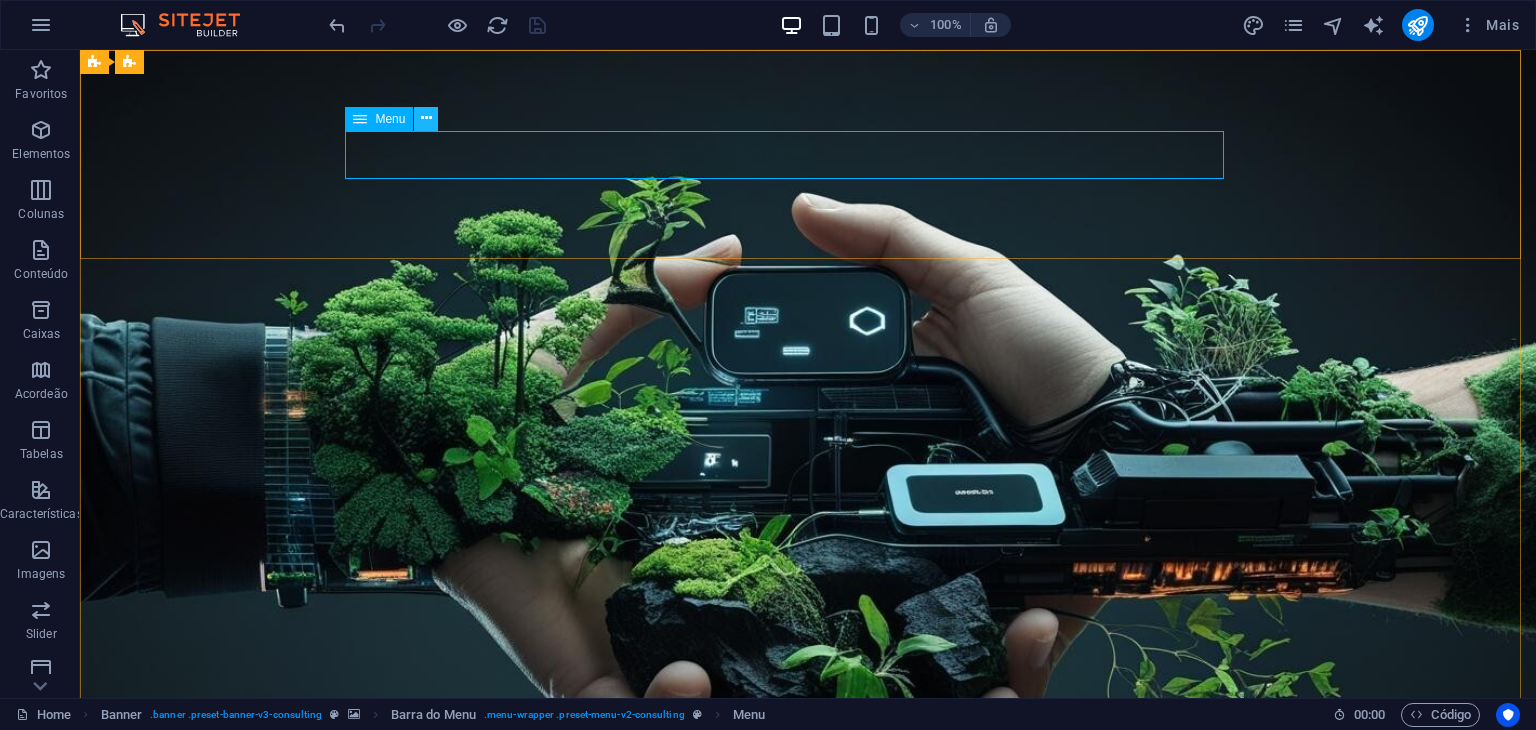 click at bounding box center [426, 118] 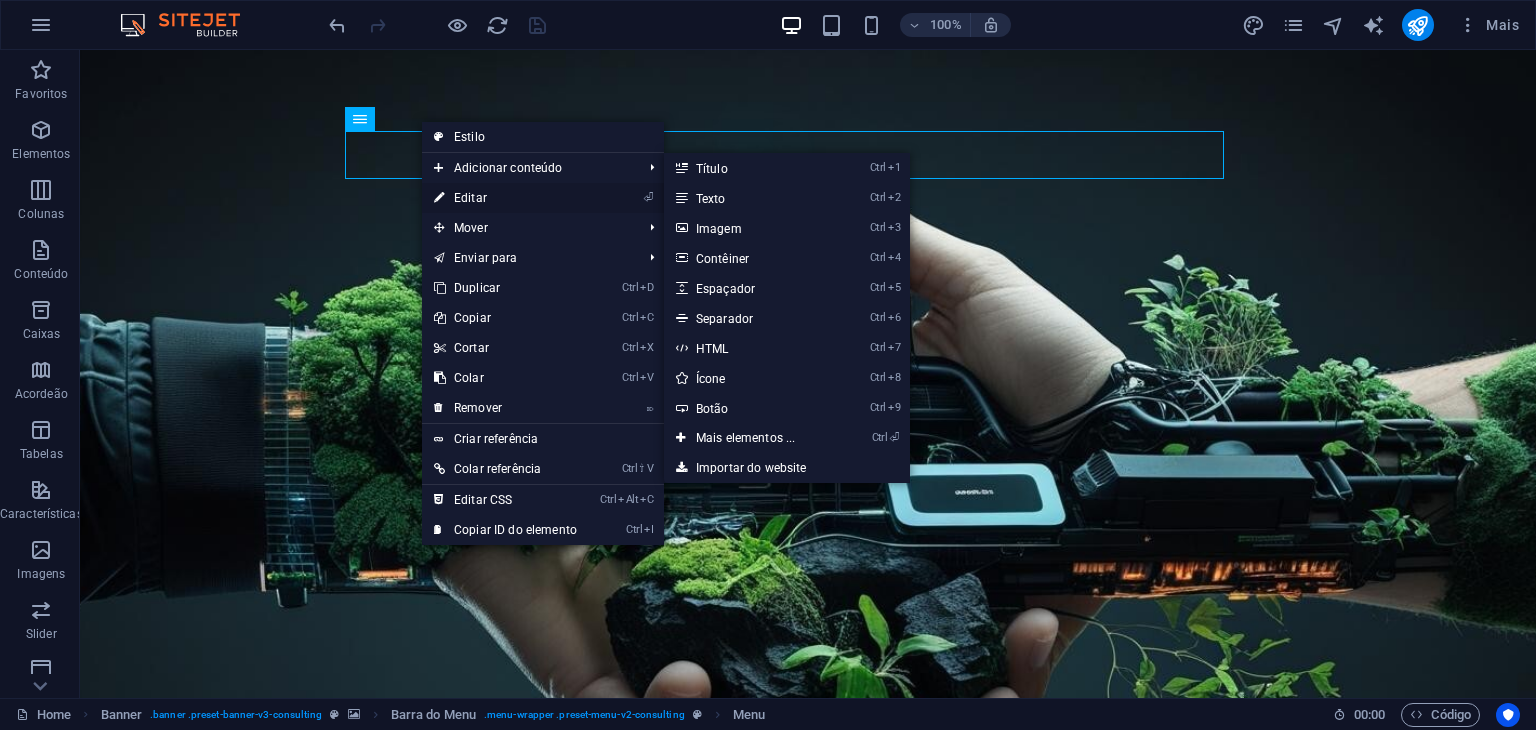 click on "⏎  Editar" at bounding box center [505, 198] 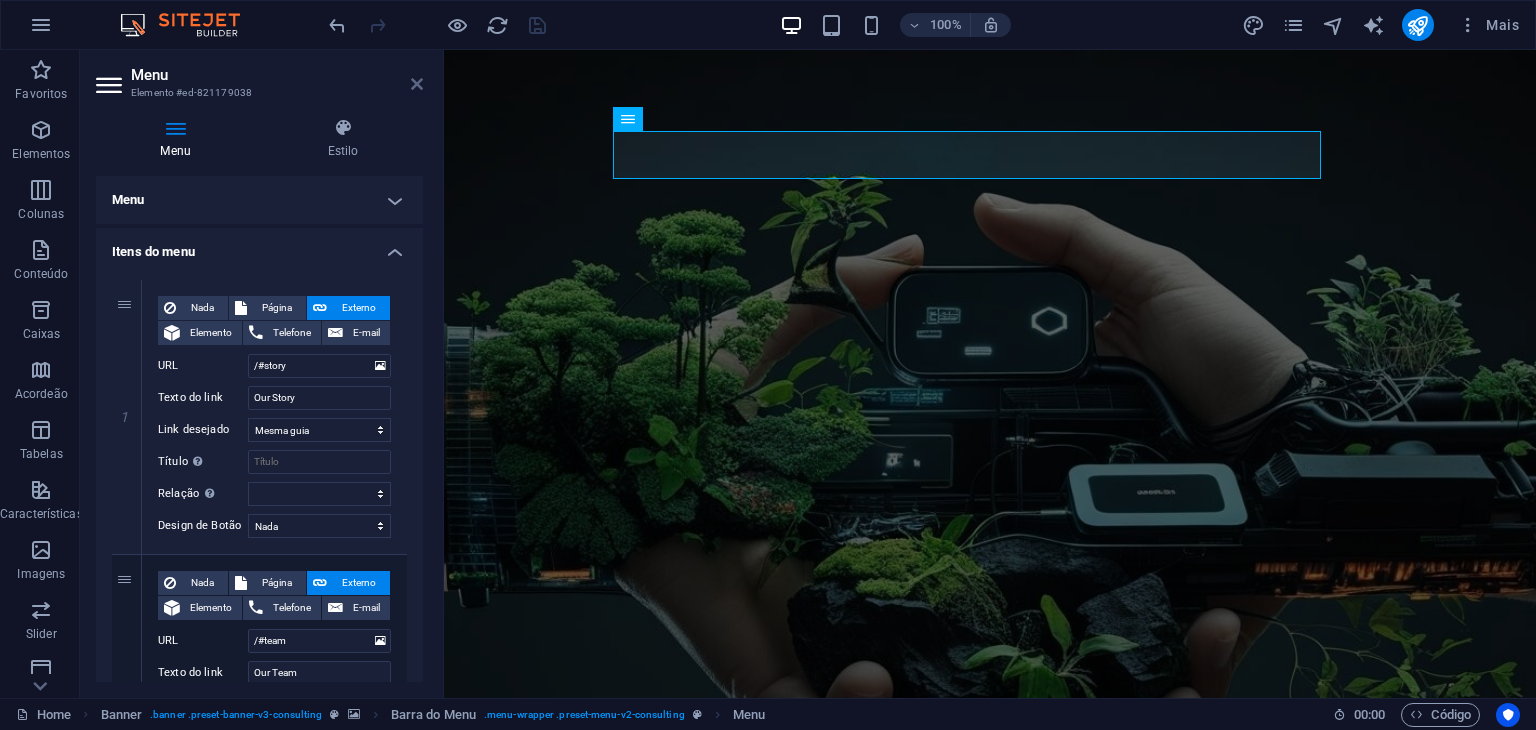 click at bounding box center (417, 84) 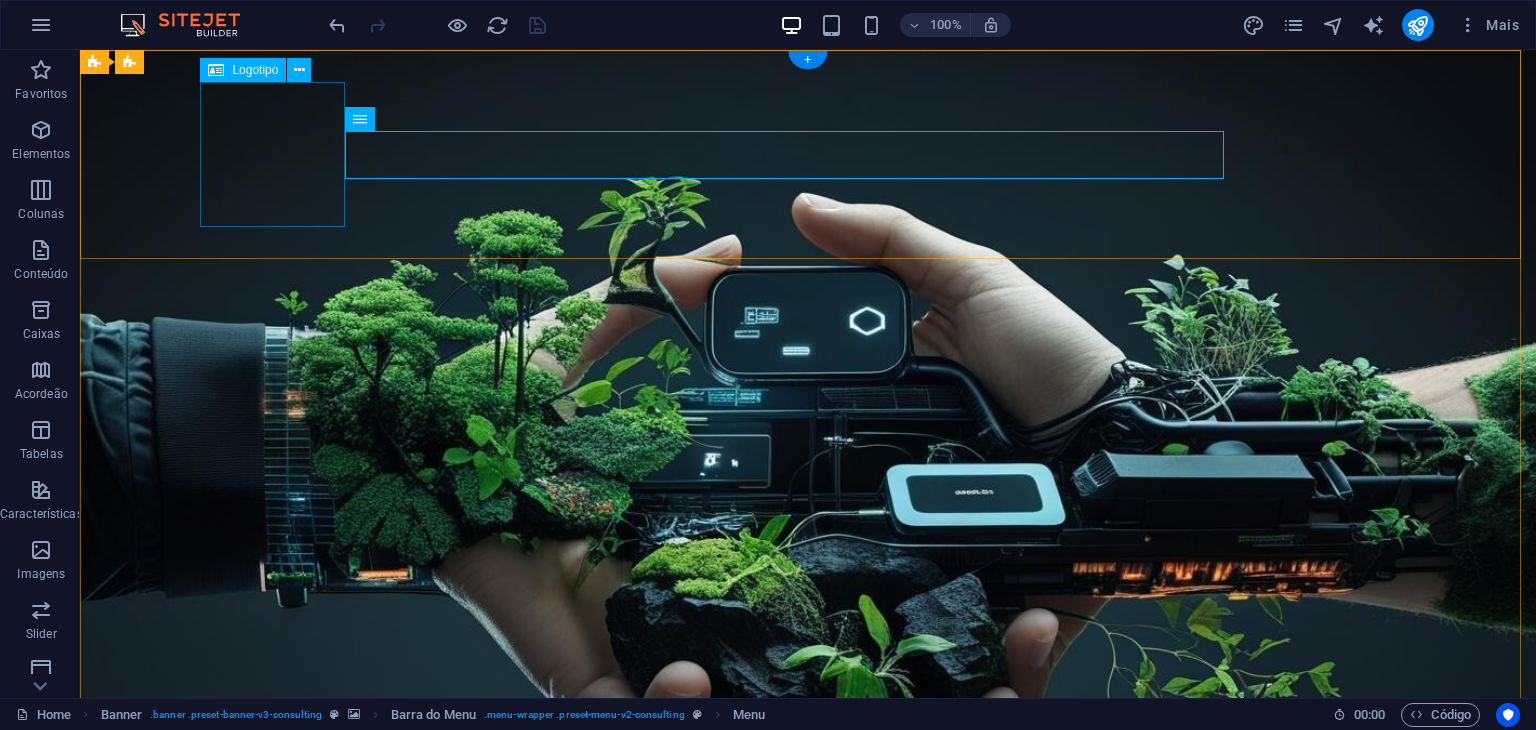 click at bounding box center (808, 1054) 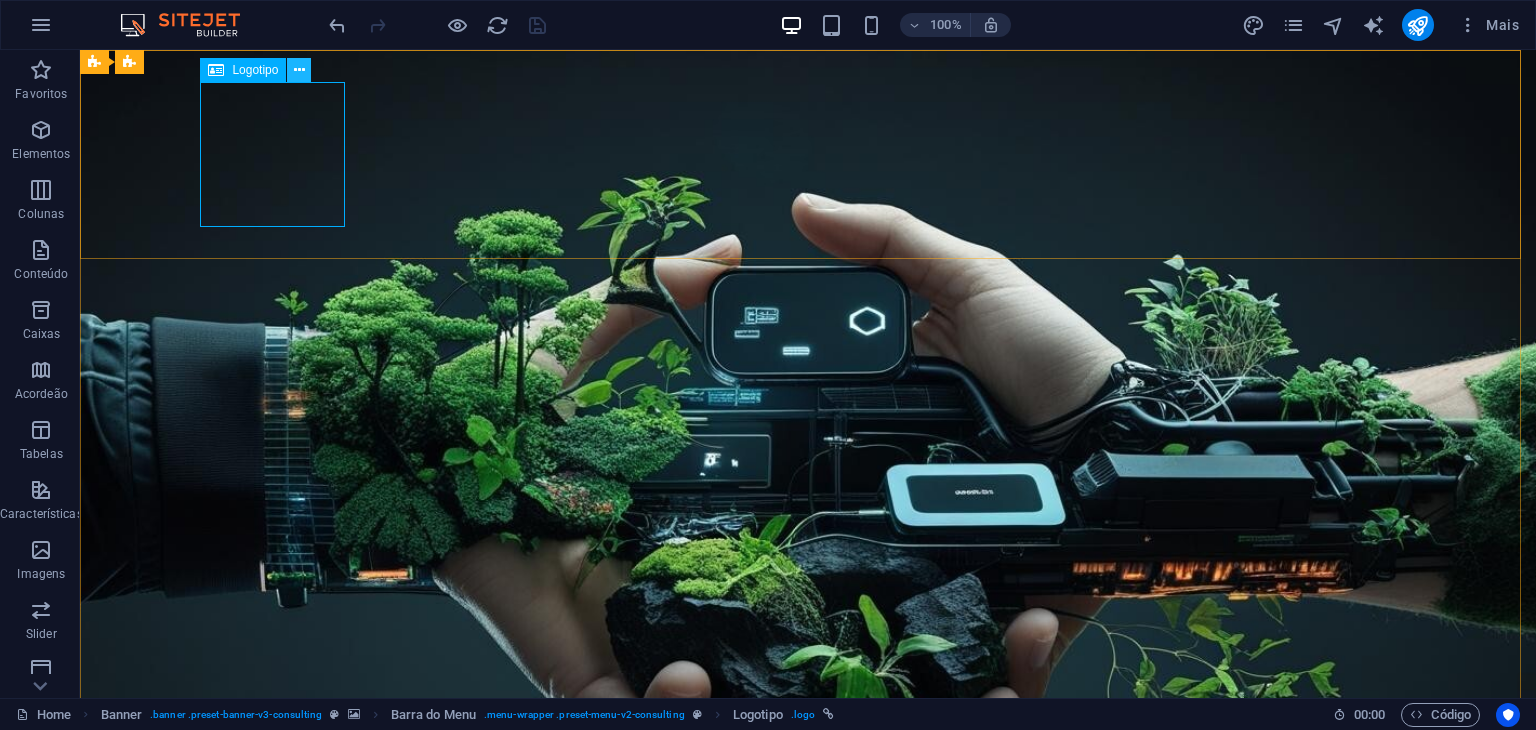 click at bounding box center [299, 70] 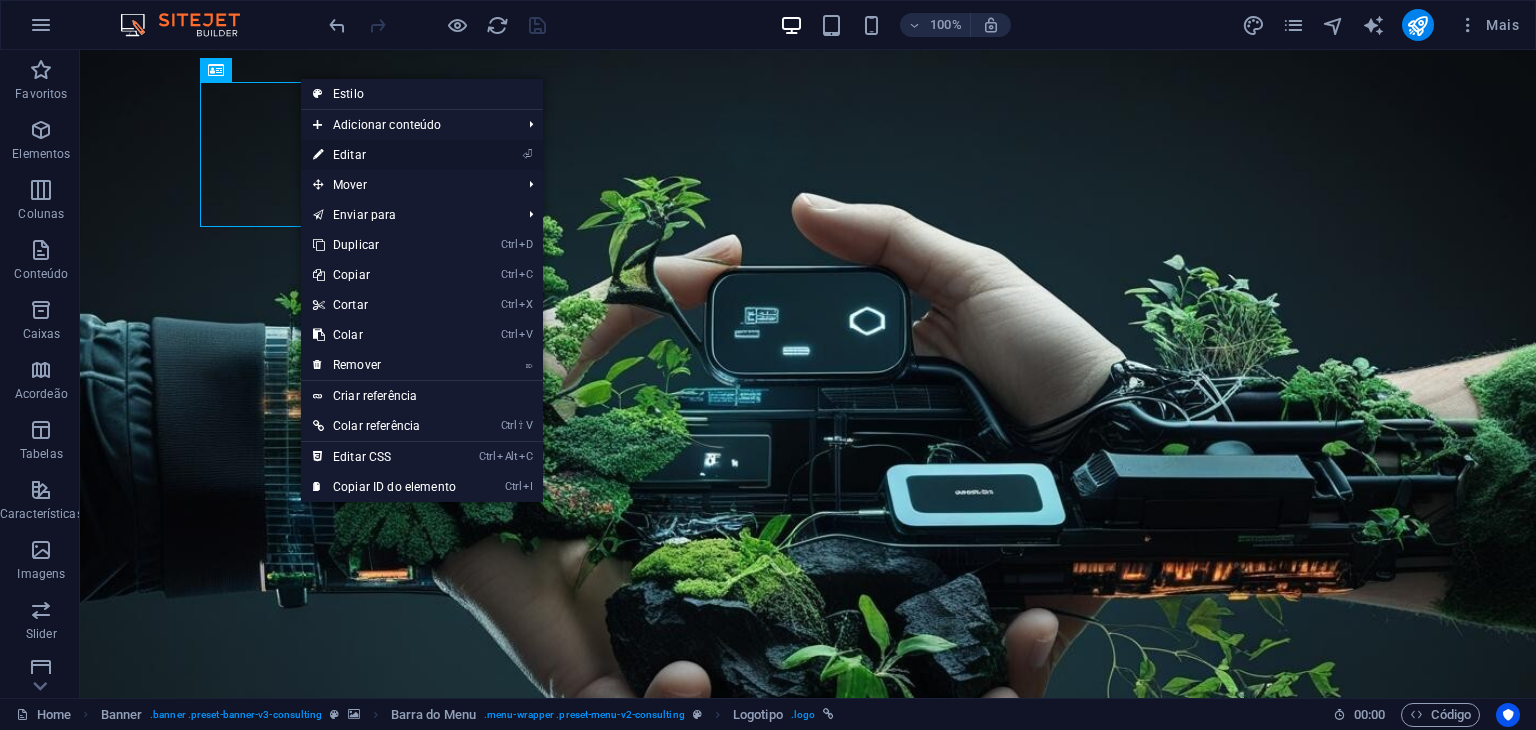 click on "⏎  Editar" at bounding box center [384, 155] 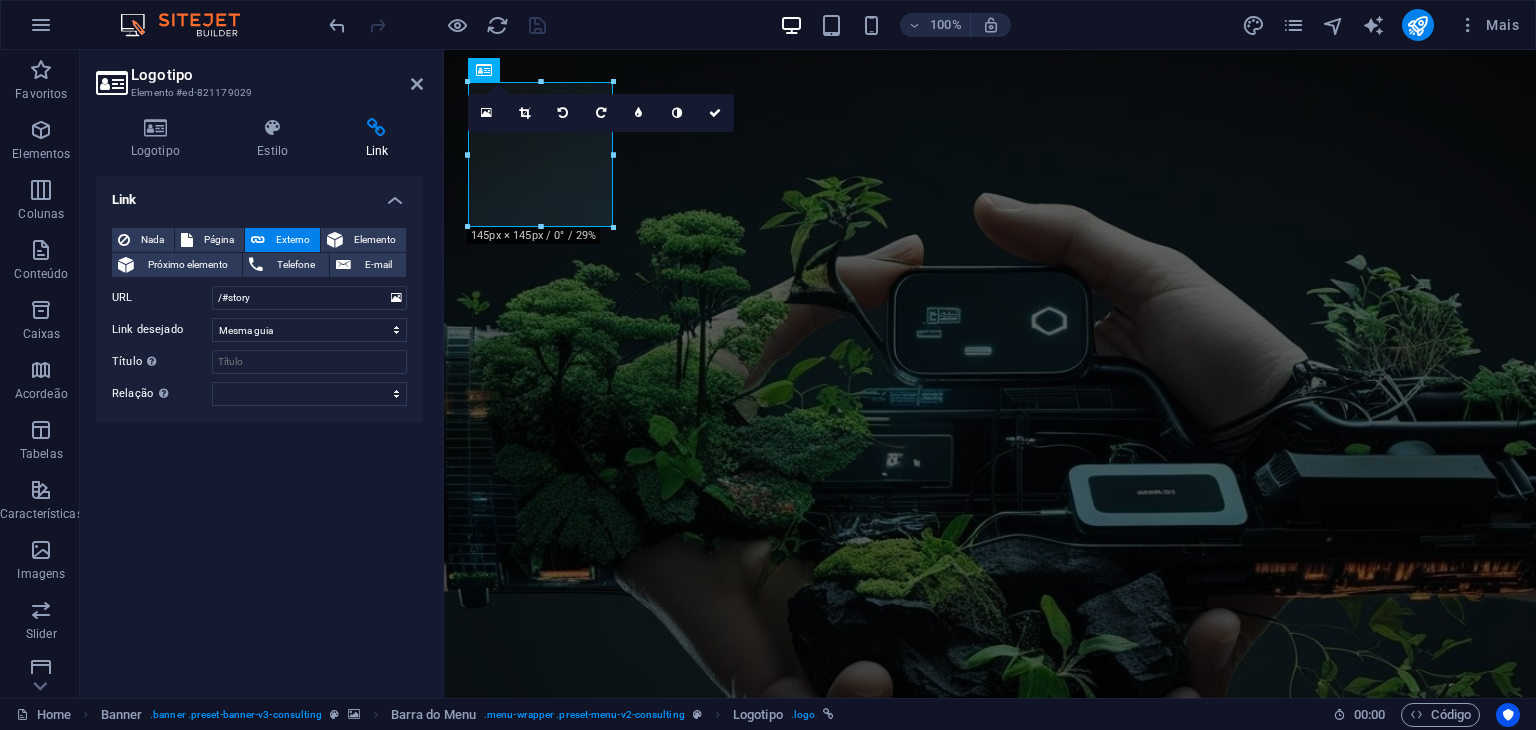 click on "Nada Página Externo Elemento Próximo elemento Telefone E-mail Página Home Get Started Legal Notice Privacy Elemento
URL /#story Telefone E-mail Link desejado Nova guia Mesma guia Sobreposição Título A descrição adicional do link não deve ser igual ao texto do link. O título é geralmente mostrado como um texto de dica de ferramenta quando o mouse se move sobre o elemento. Deixe em branco se tiver dúvidas. Relação Define o  relacionamento deste link com o destino do link . Por exemplo, o valor "nofollow" instrui os mecanismos de pesquisa a não seguir o link. Pode ser deixado vazio. alternado autor guia de favoritos externo ajuda licença avançar nofollow noreferrer noopener prev busca marcar" at bounding box center [259, 317] 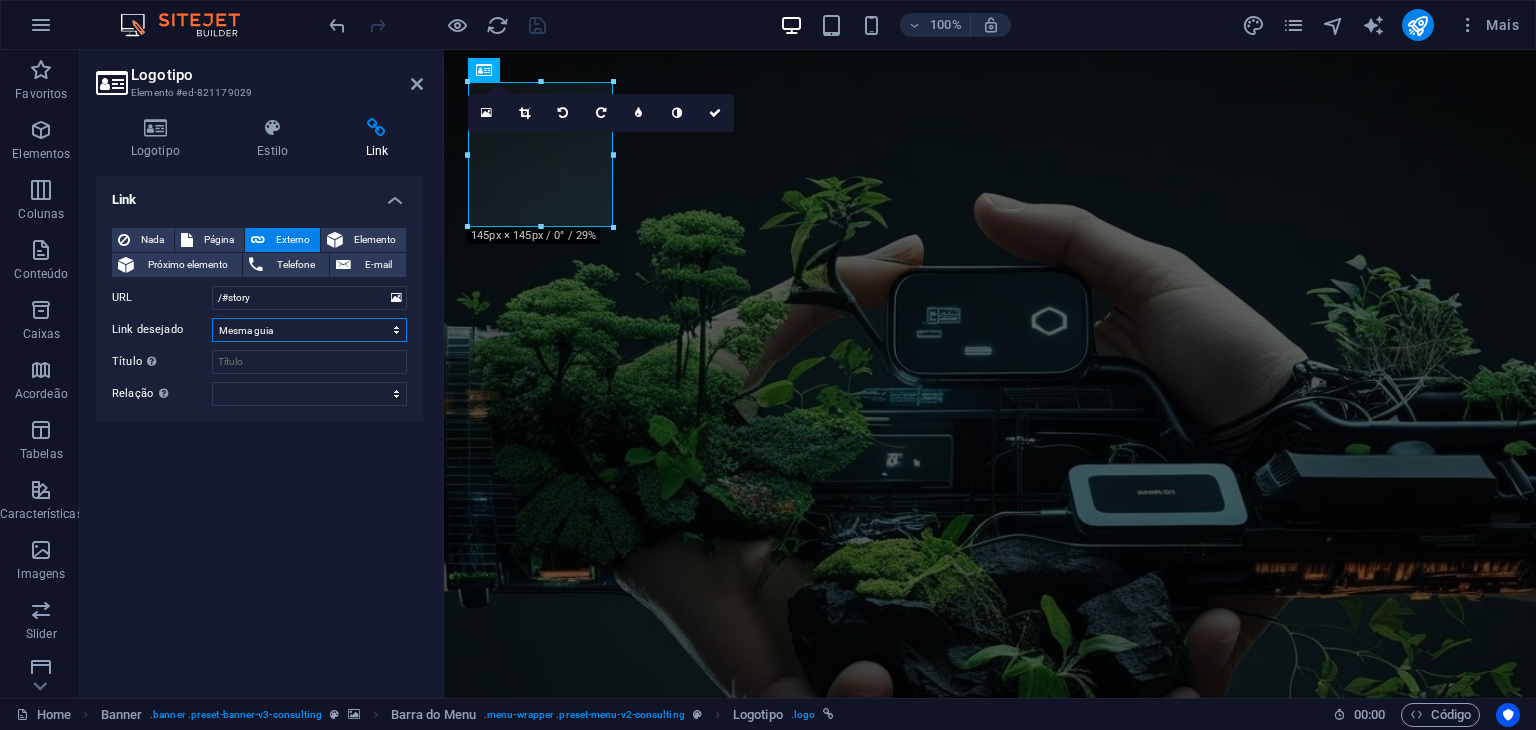click on "Nova guia Mesma guia Sobreposição" at bounding box center [309, 330] 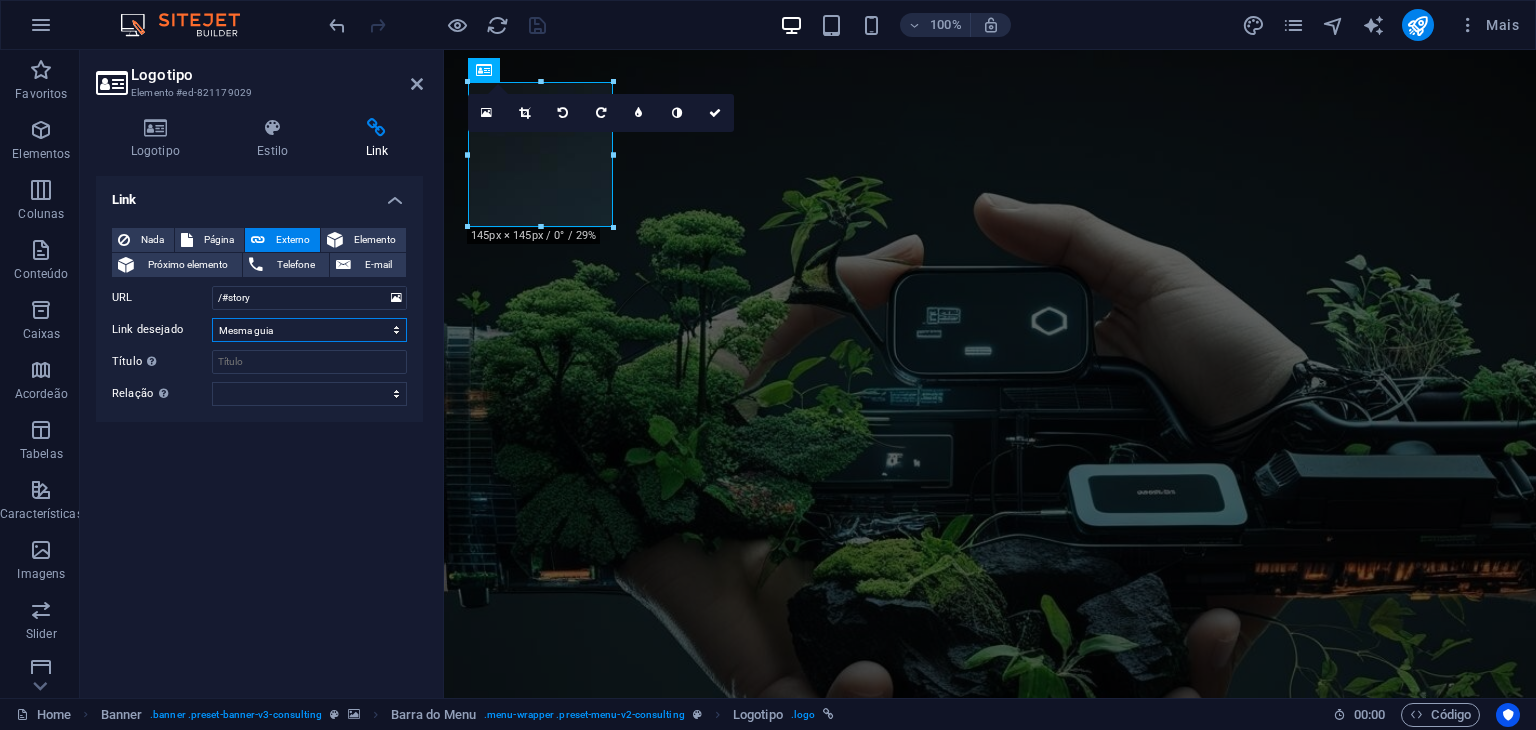 click on "Nova guia Mesma guia Sobreposição" at bounding box center [309, 330] 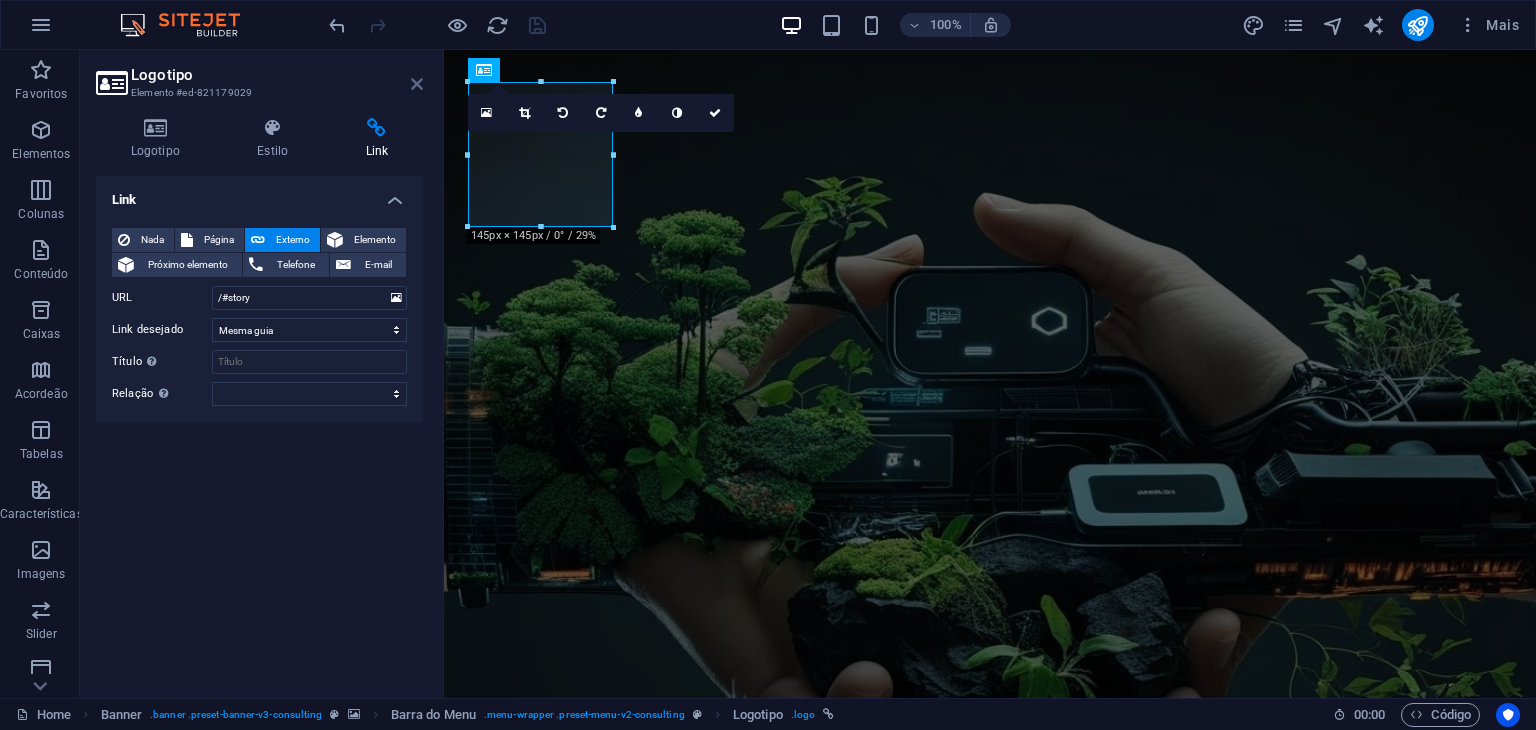 click at bounding box center [417, 84] 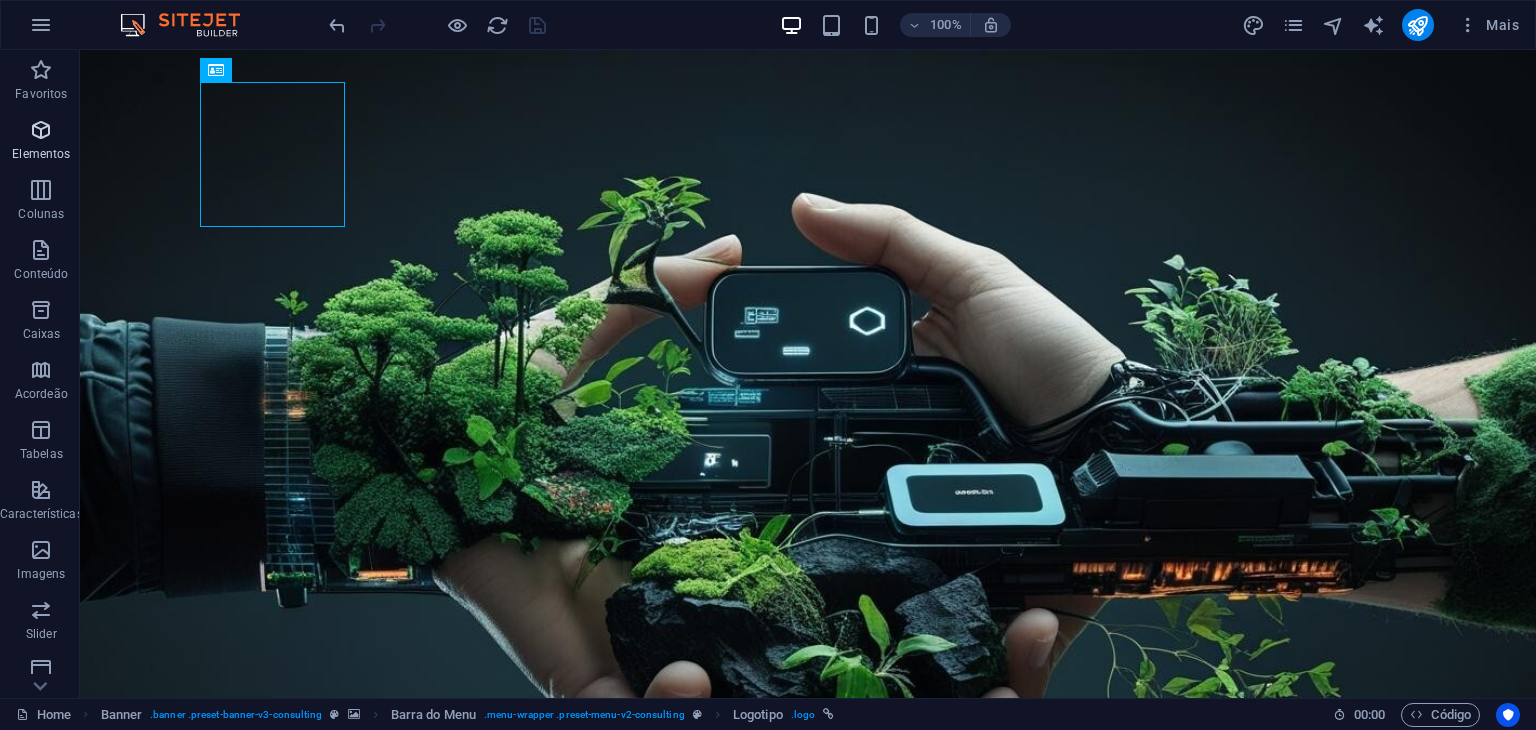 click on "Elementos" at bounding box center [41, 142] 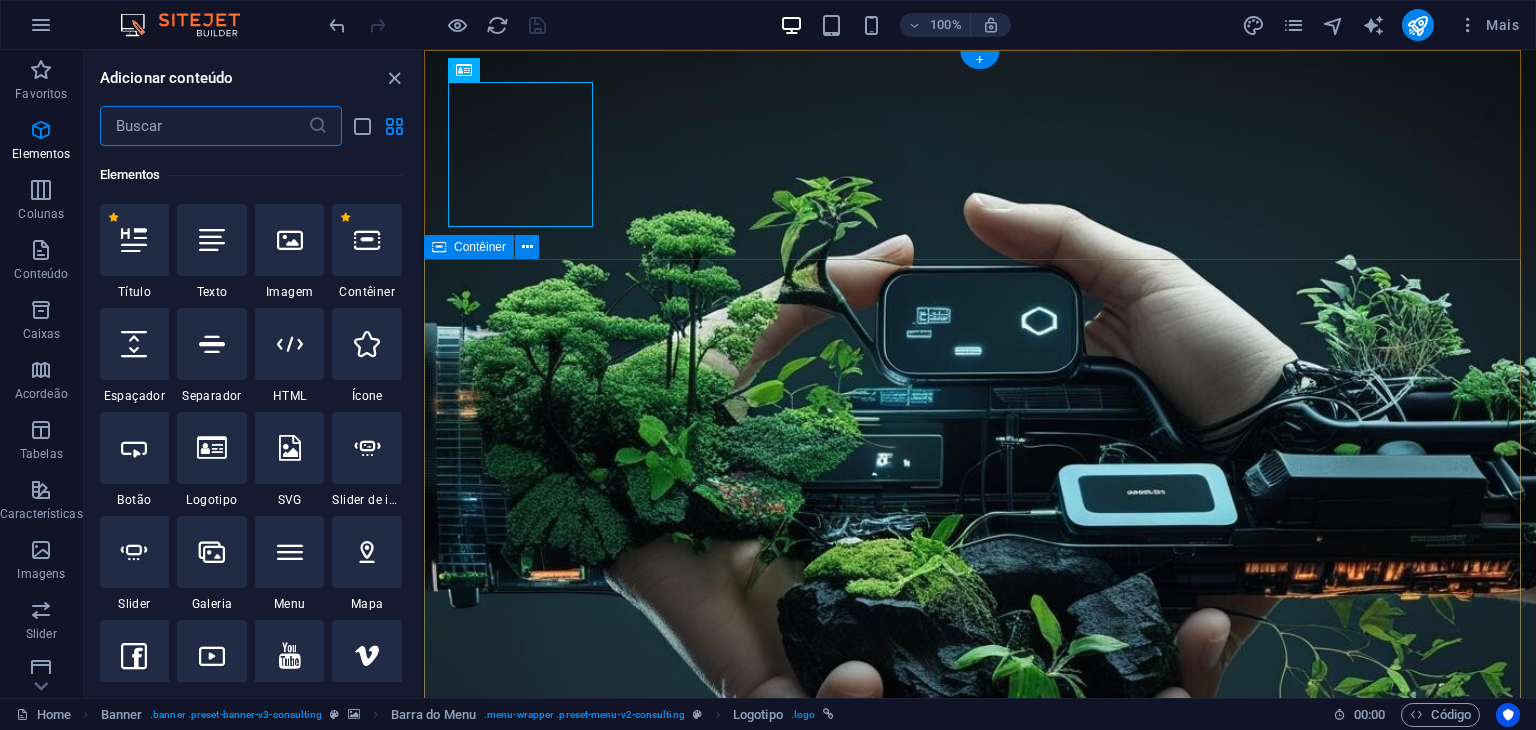 scroll, scrollTop: 212, scrollLeft: 0, axis: vertical 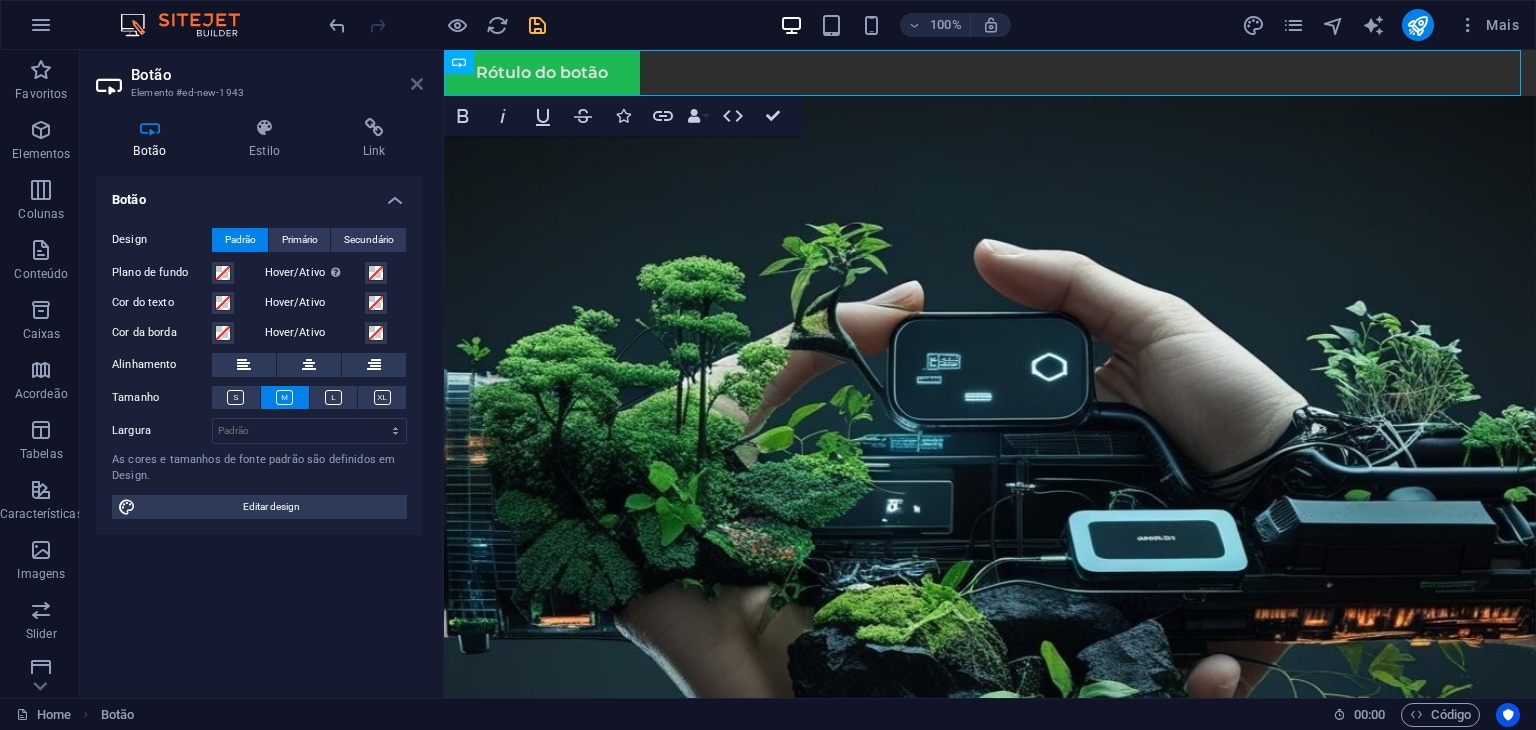 click at bounding box center [417, 84] 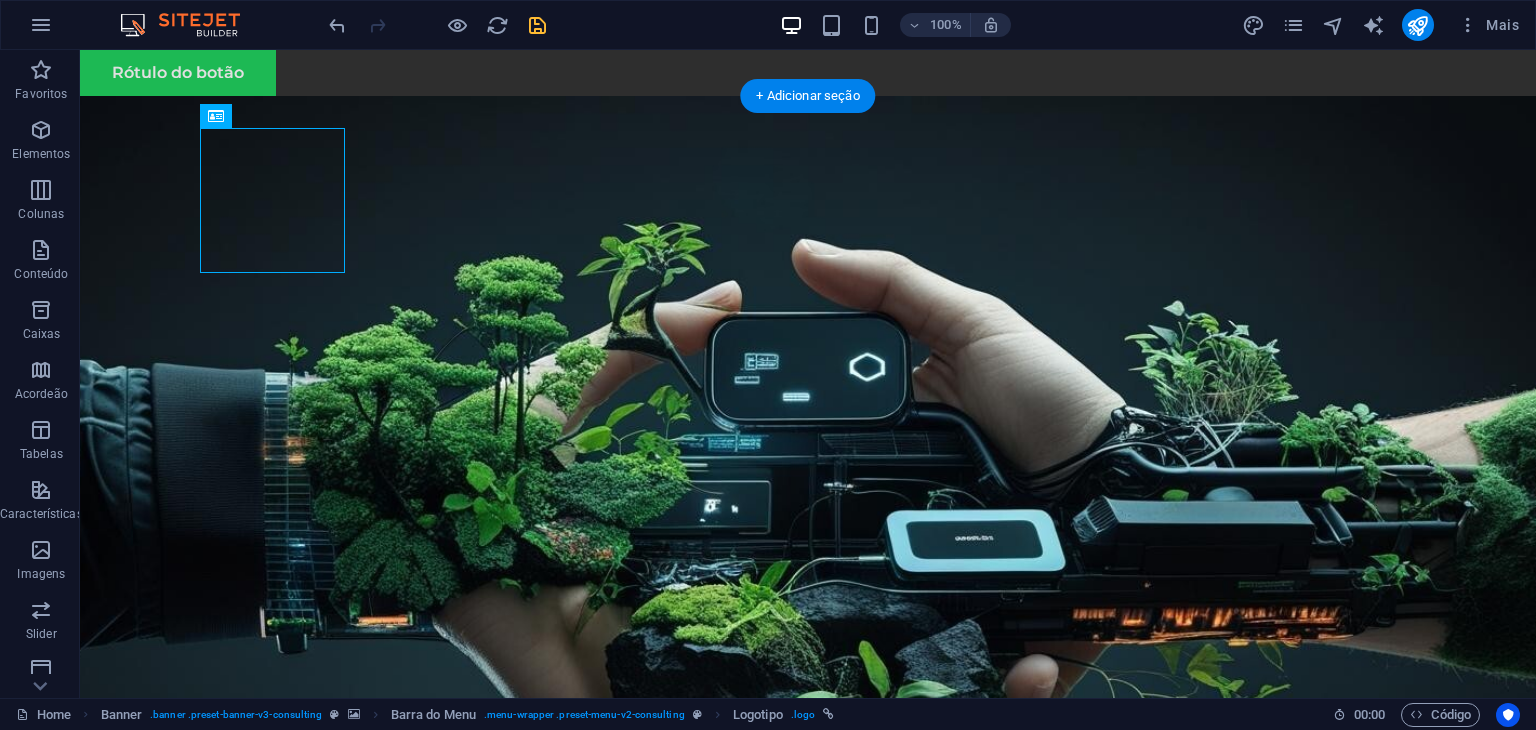 drag, startPoint x: 302, startPoint y: 182, endPoint x: 281, endPoint y: 176, distance: 21.84033 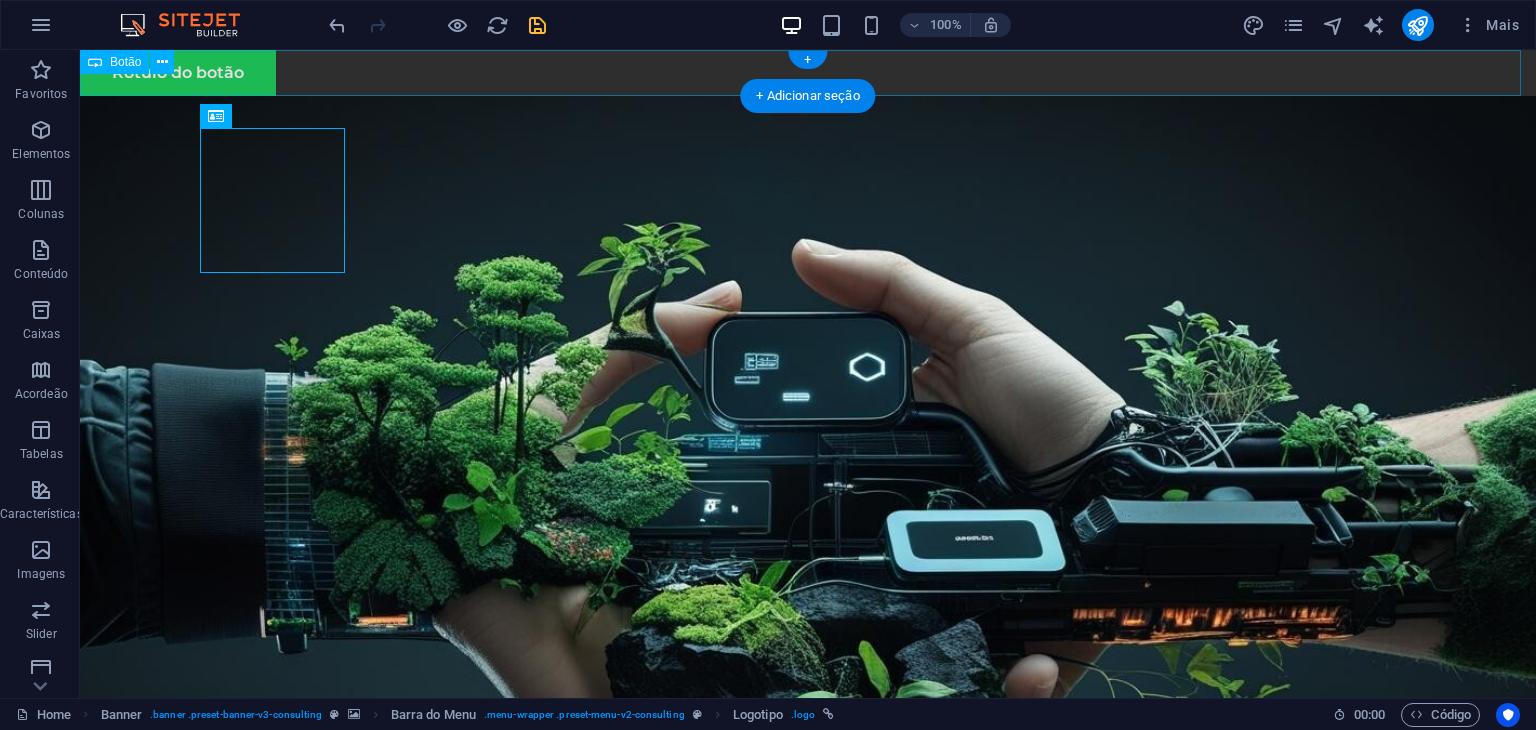click on "Rótulo do botão" at bounding box center [808, 73] 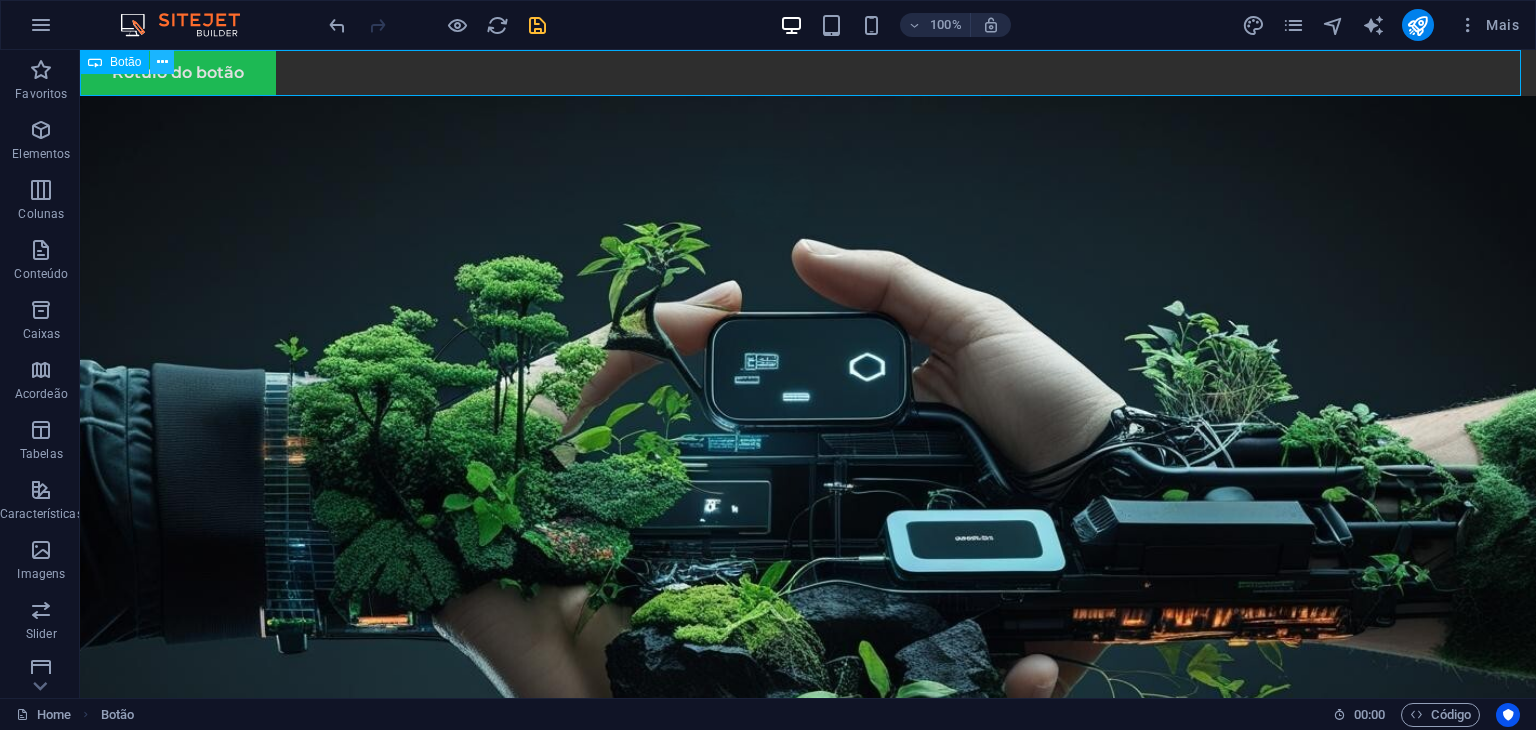 click at bounding box center (162, 62) 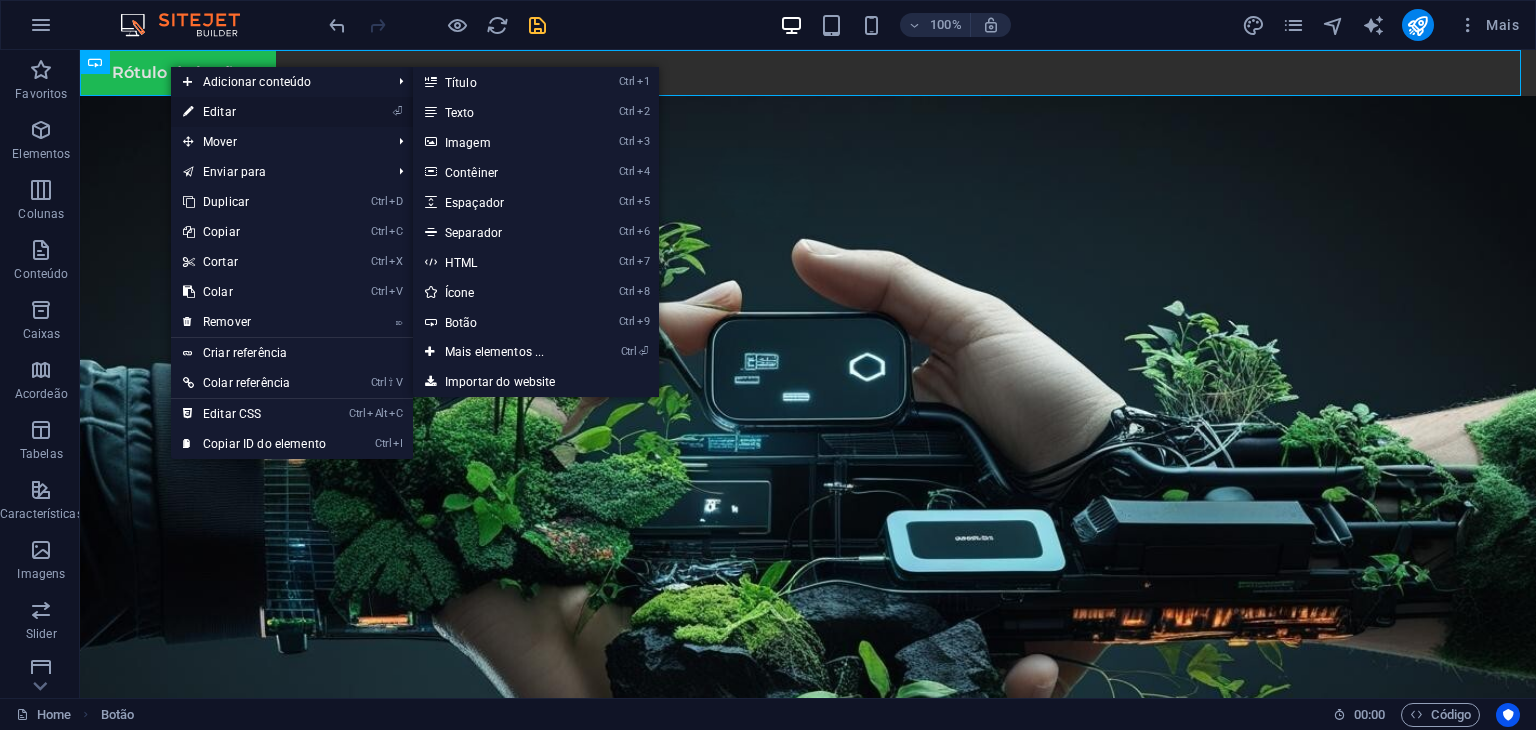 click on "⏎  Editar" at bounding box center (254, 112) 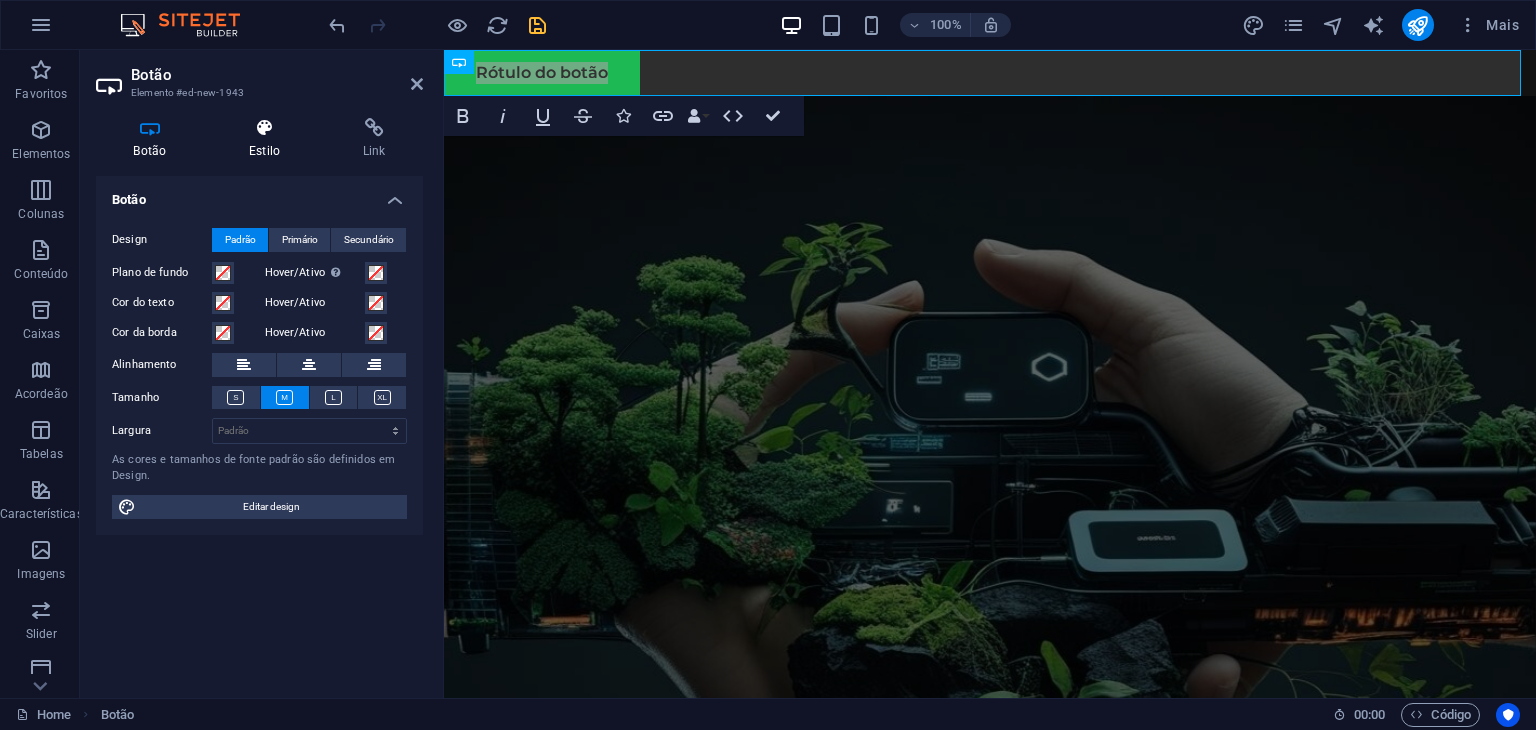 click on "Estilo" at bounding box center (269, 139) 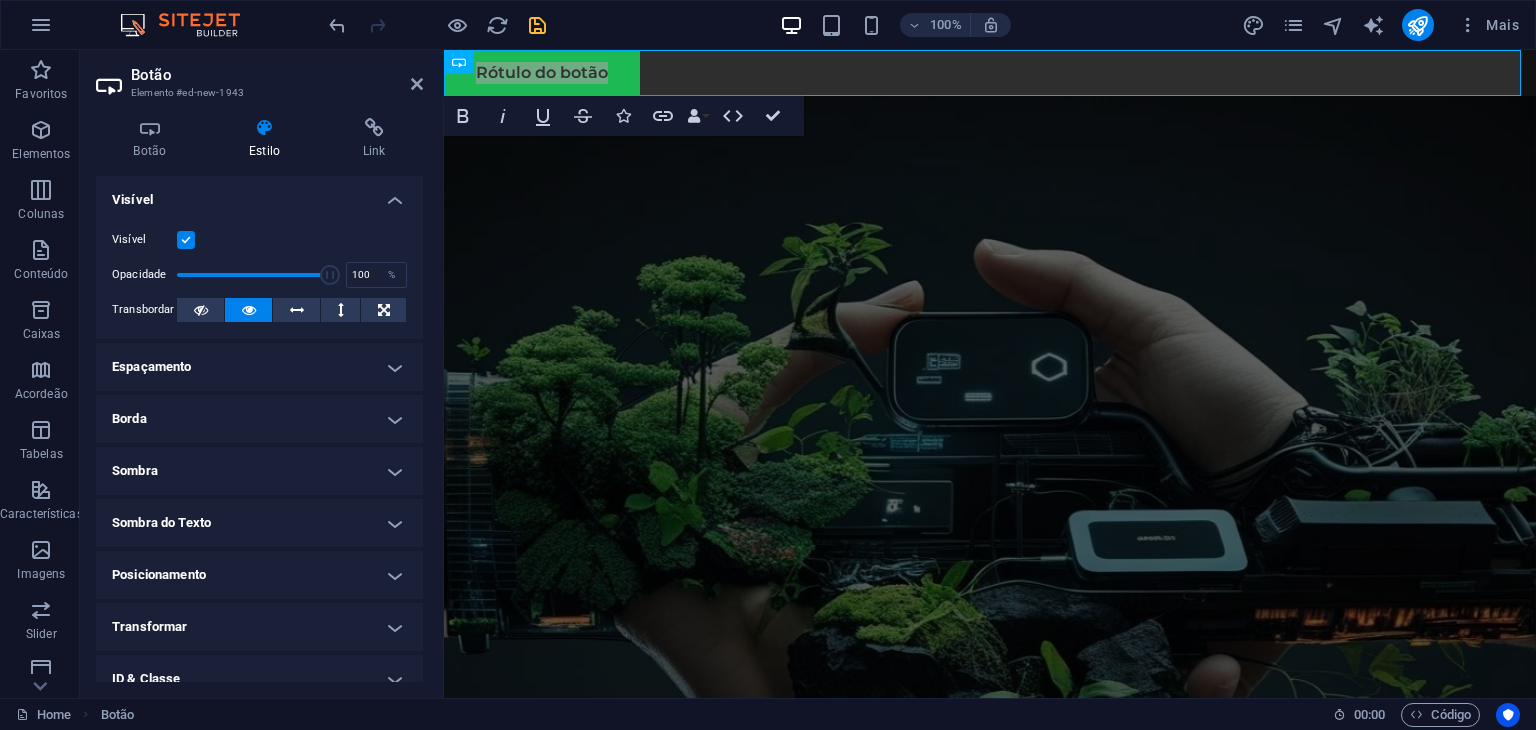 click on "Visível" at bounding box center (259, 194) 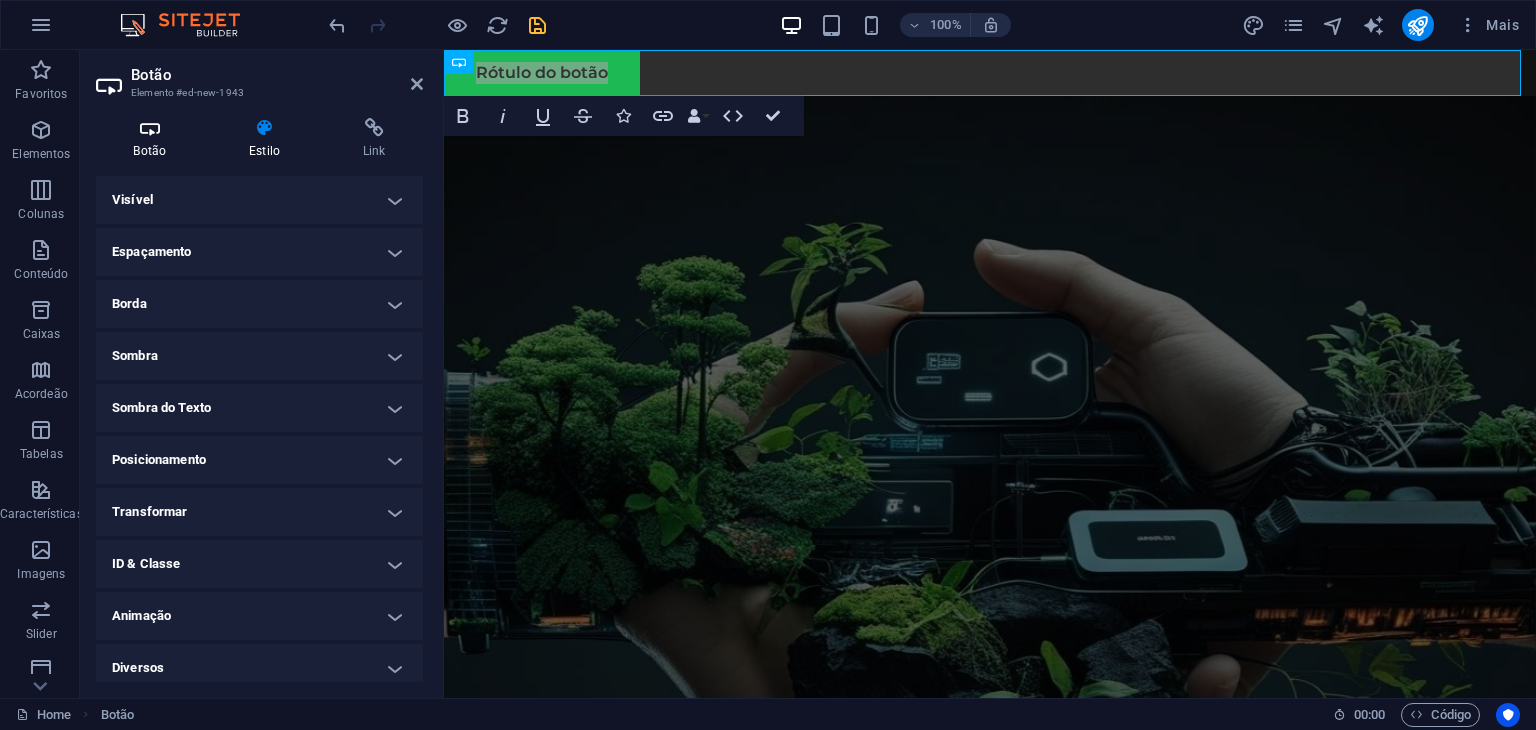 click on "Botão" at bounding box center [154, 139] 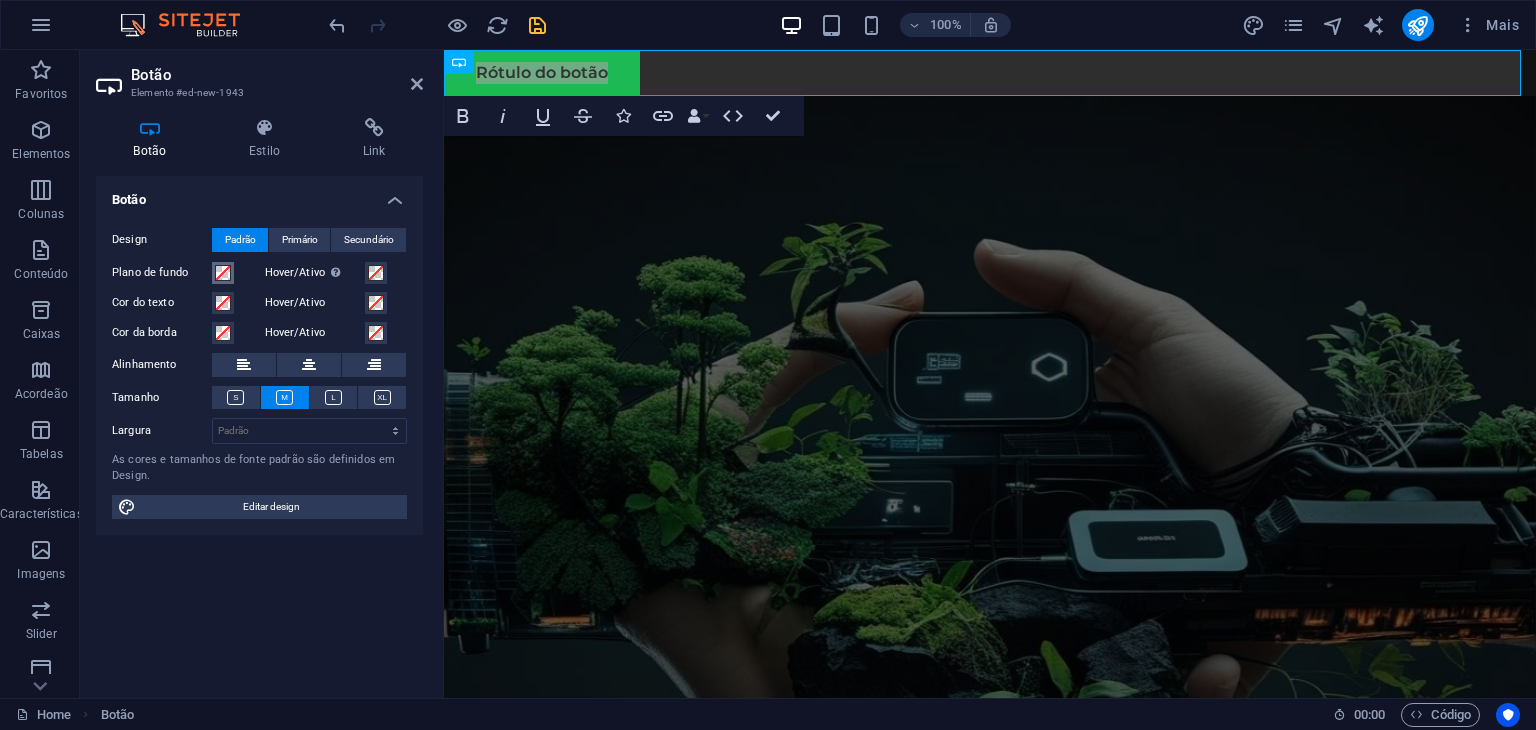 click at bounding box center [223, 273] 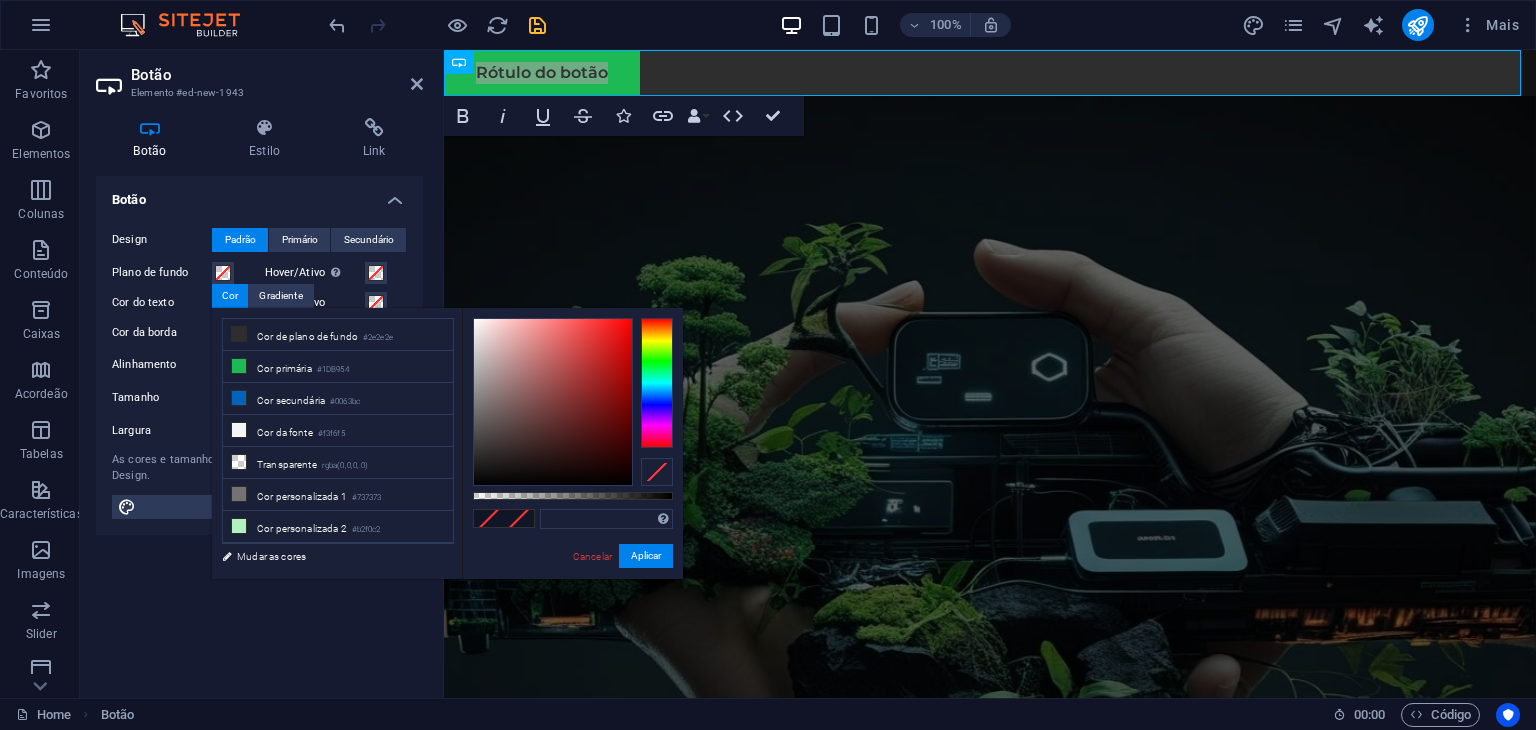 click on "Botão Design Padrão Primário Secundário Plano de fundo Hover/Ativo Mude para o modo de visualização para testar o estado ativo/hover Cor do texto Hover/Ativo Cor da borda Hover/Ativo Alinhamento Tamanho Largura Padrão px rem % em vh vw As cores e tamanhos de fonte padrão são definidos em Design. Editar design" at bounding box center [259, 429] 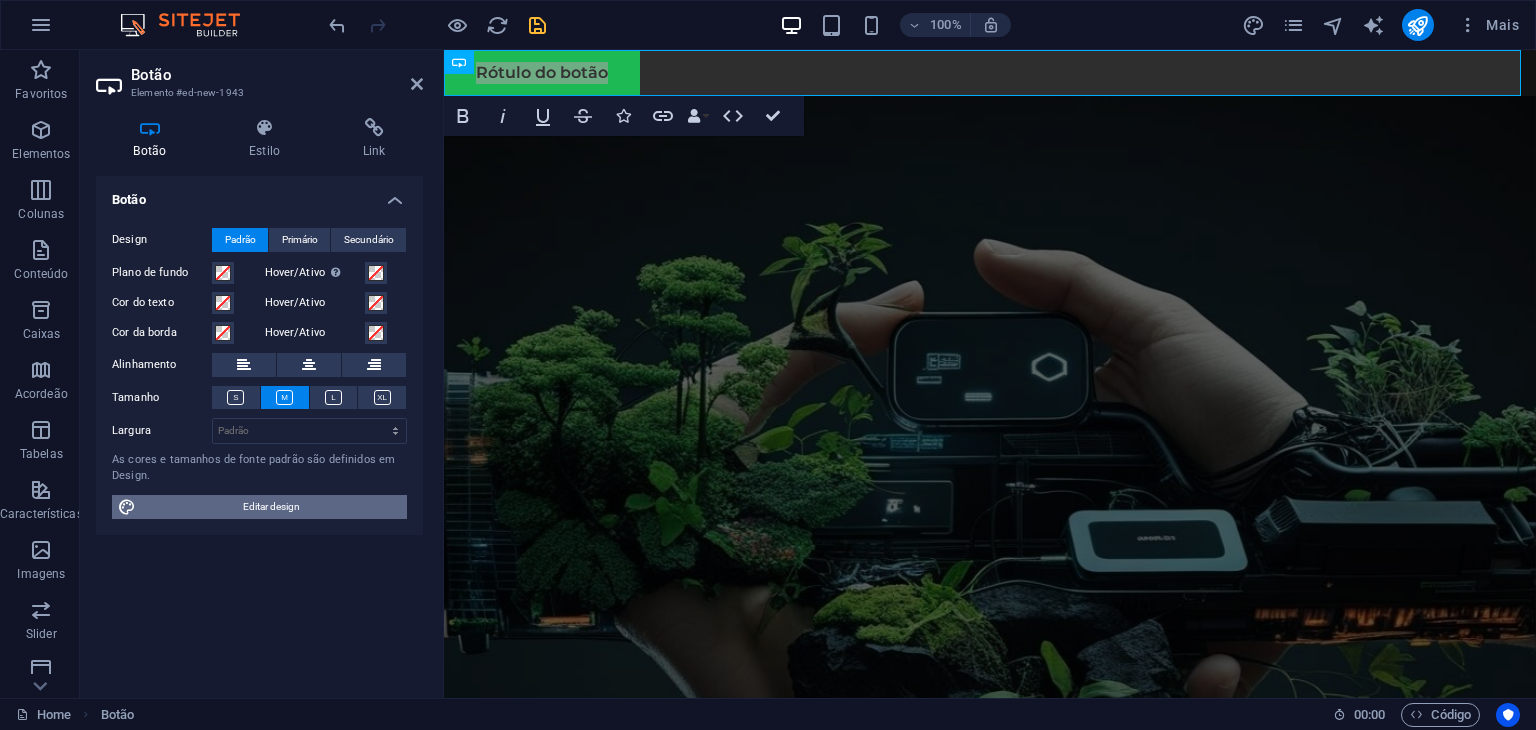 click on "Editar design" at bounding box center (271, 507) 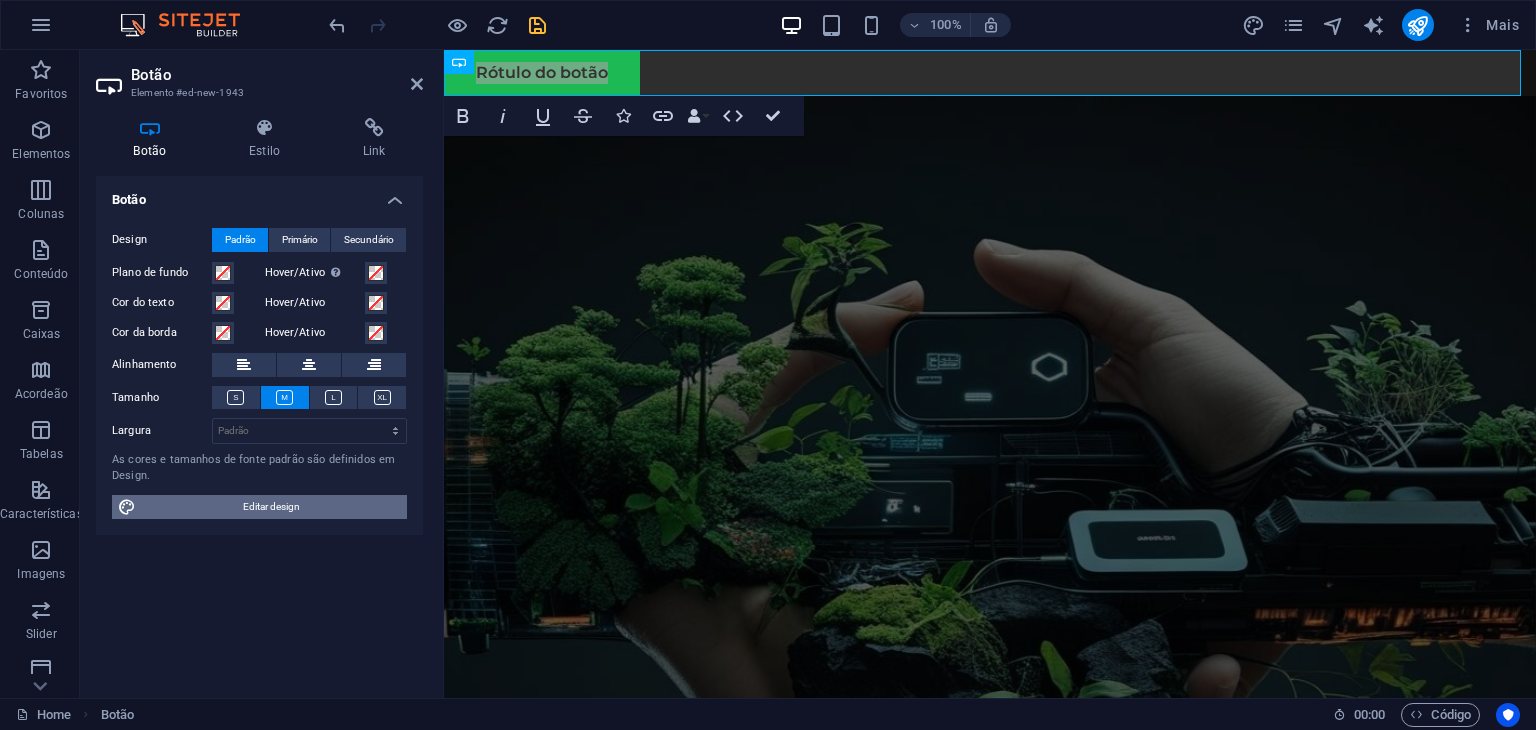 select on "px" 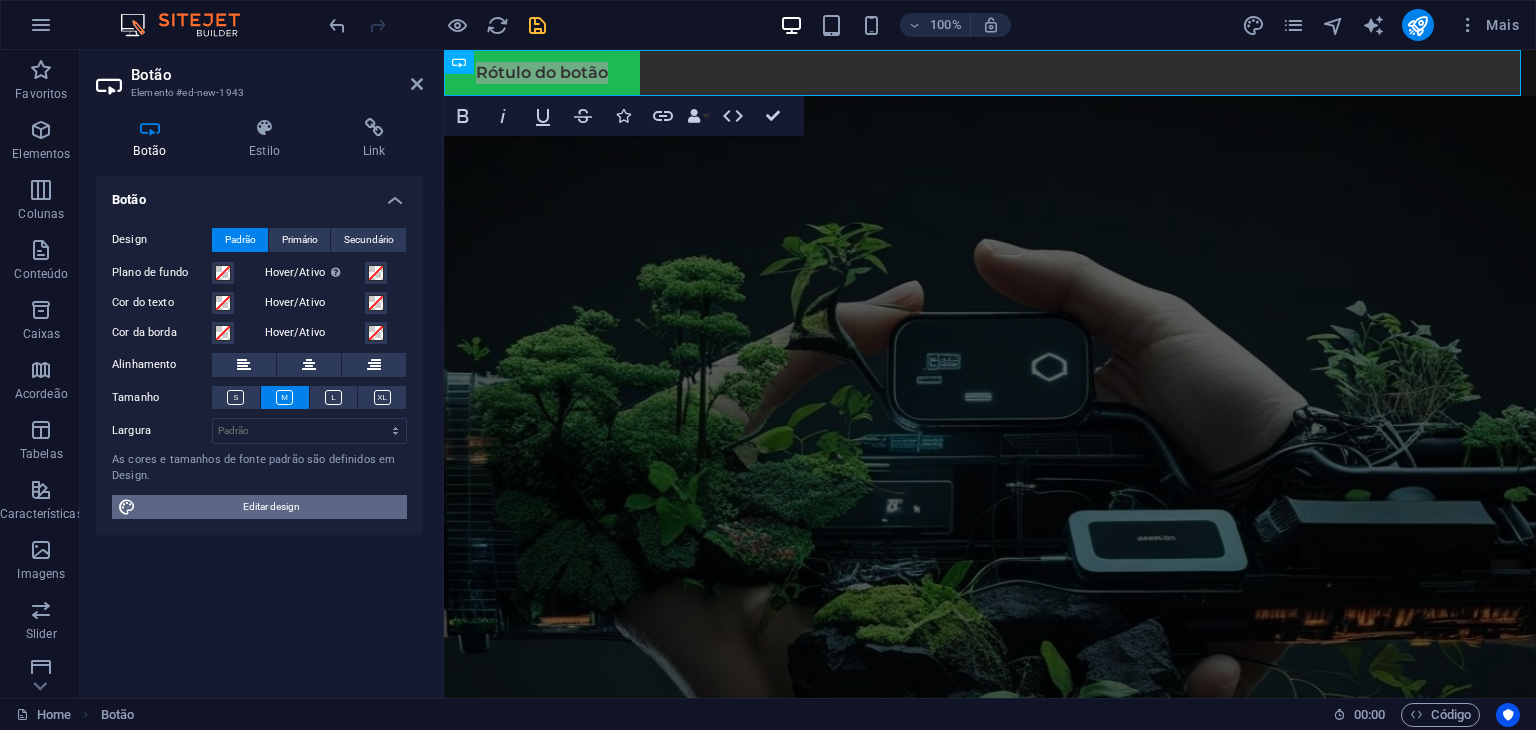 select on "400" 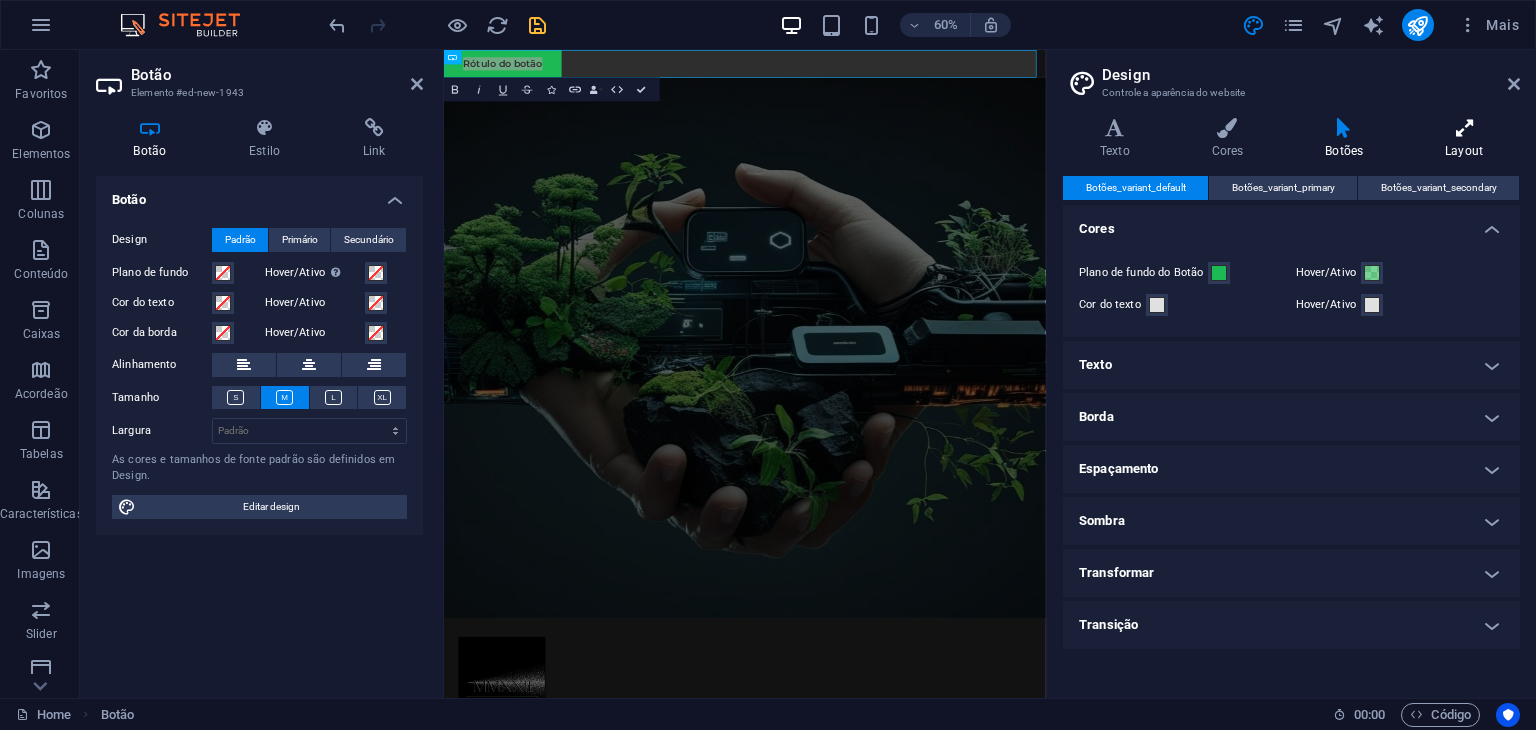 click at bounding box center (1464, 128) 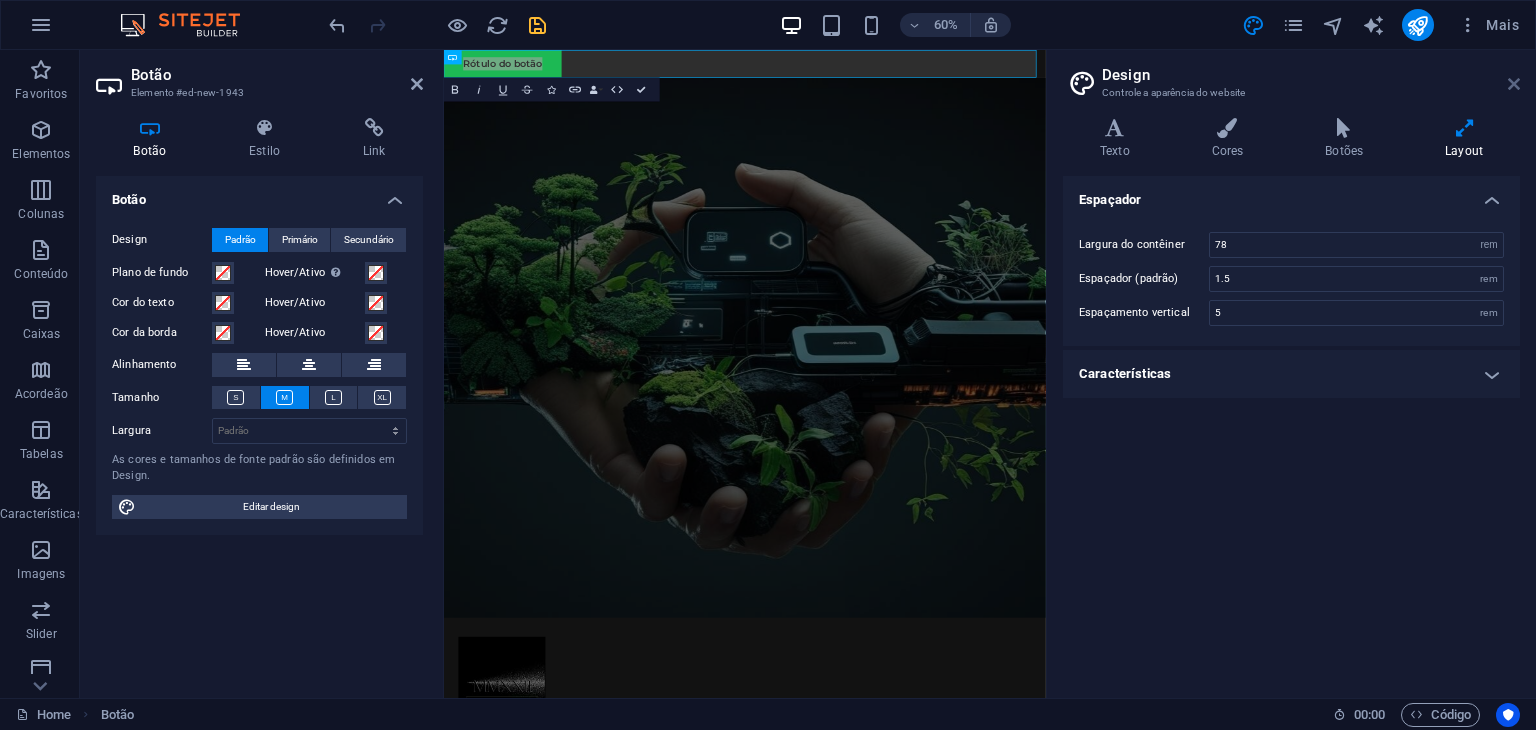 click at bounding box center (1514, 84) 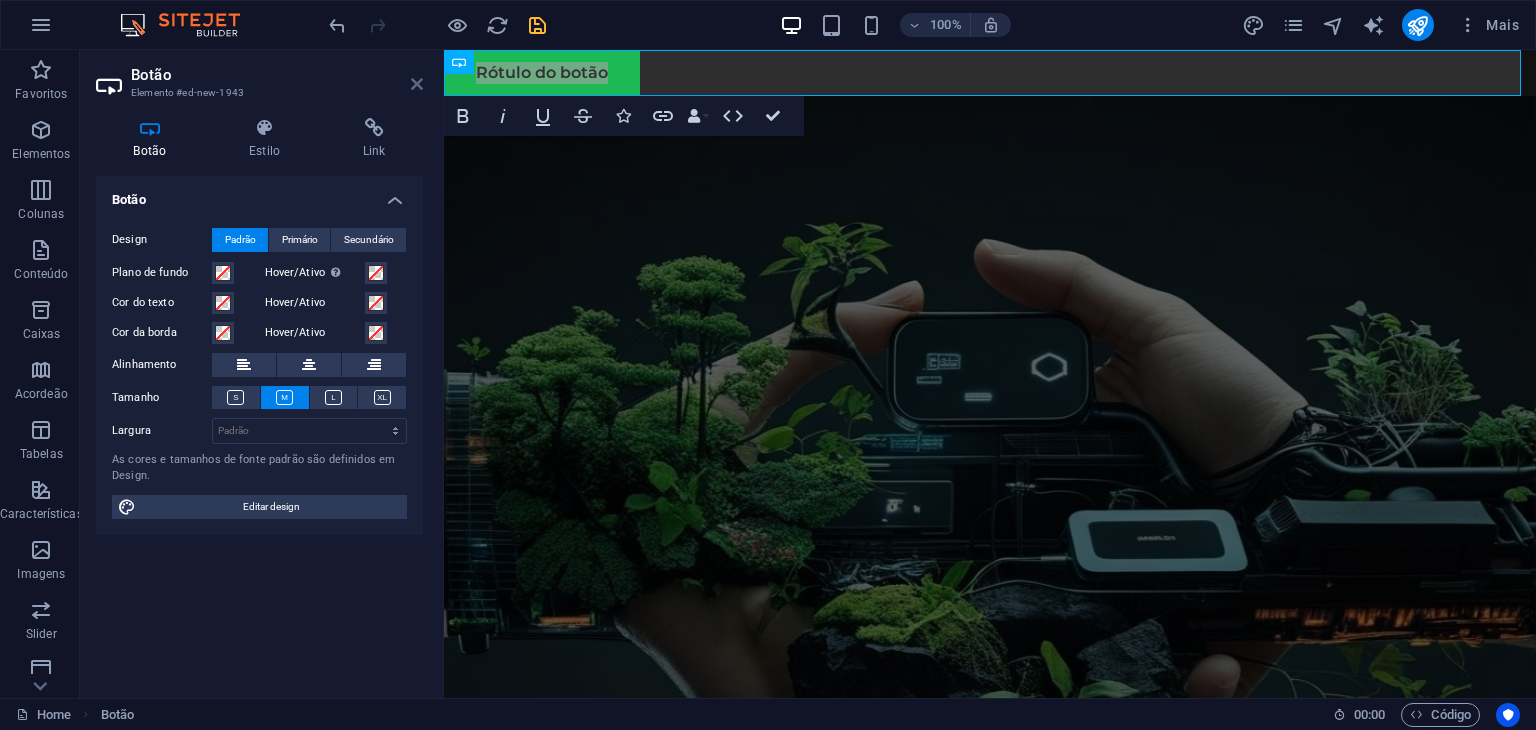 click at bounding box center (417, 84) 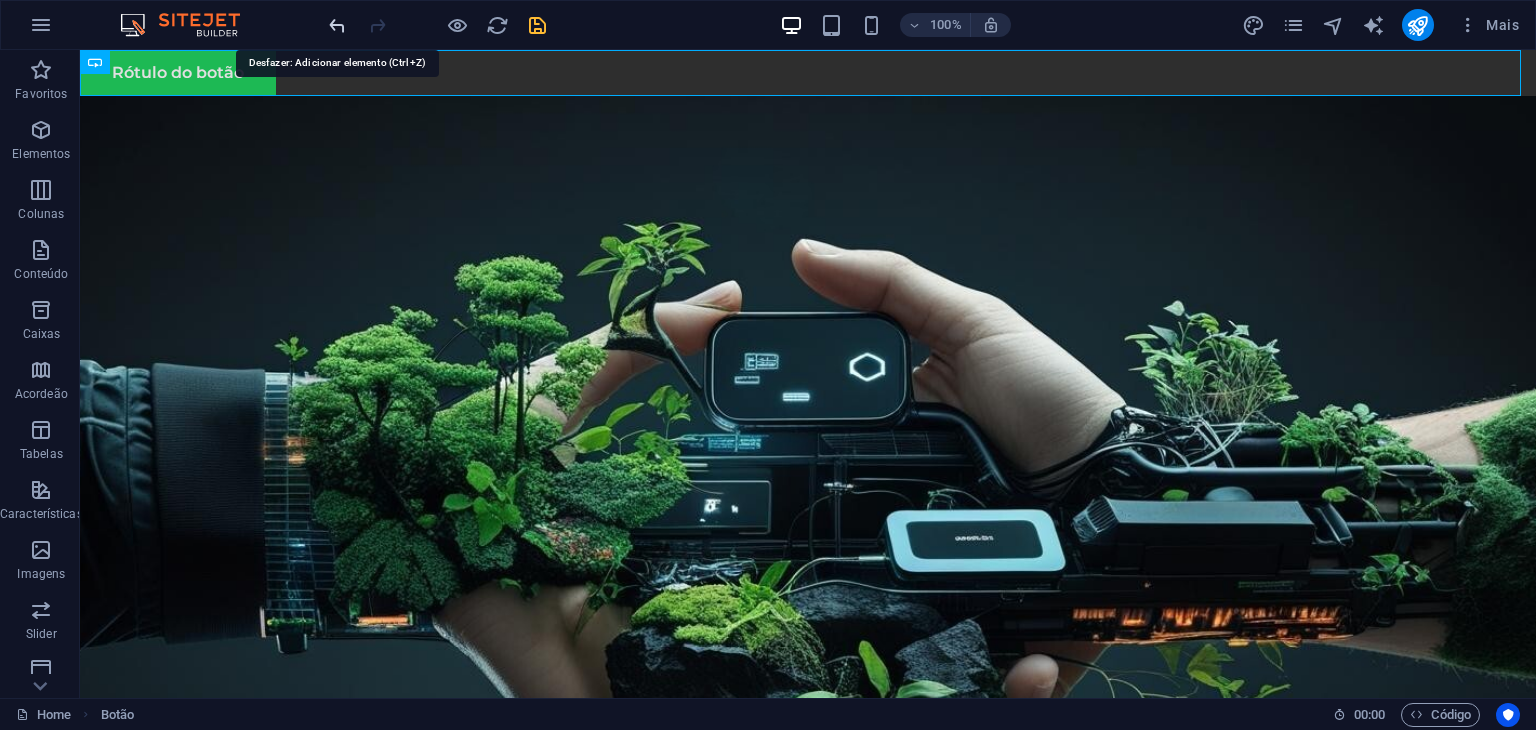 click at bounding box center [337, 25] 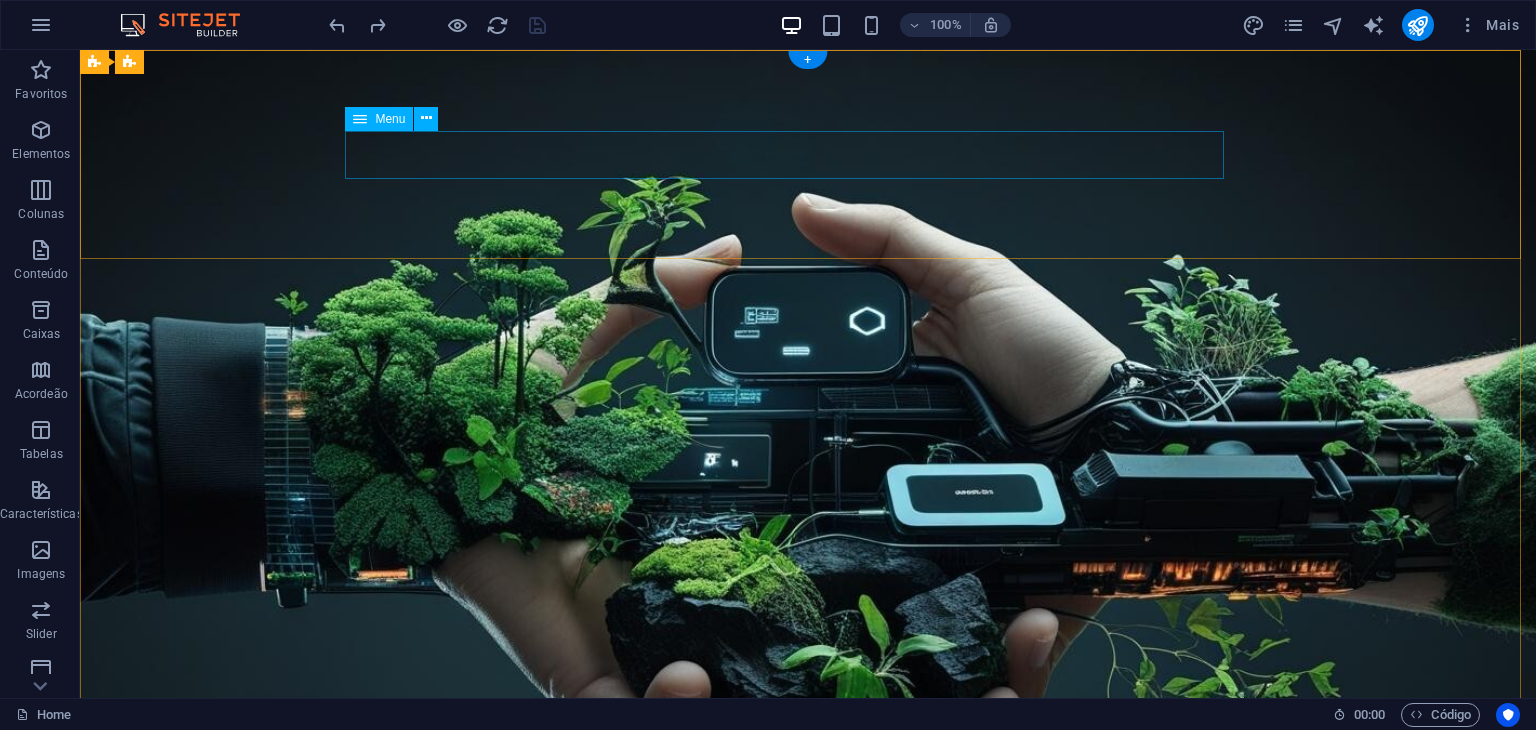 click on "Our Story Our Team Our Strengths Projects Contact Us" at bounding box center (808, 1151) 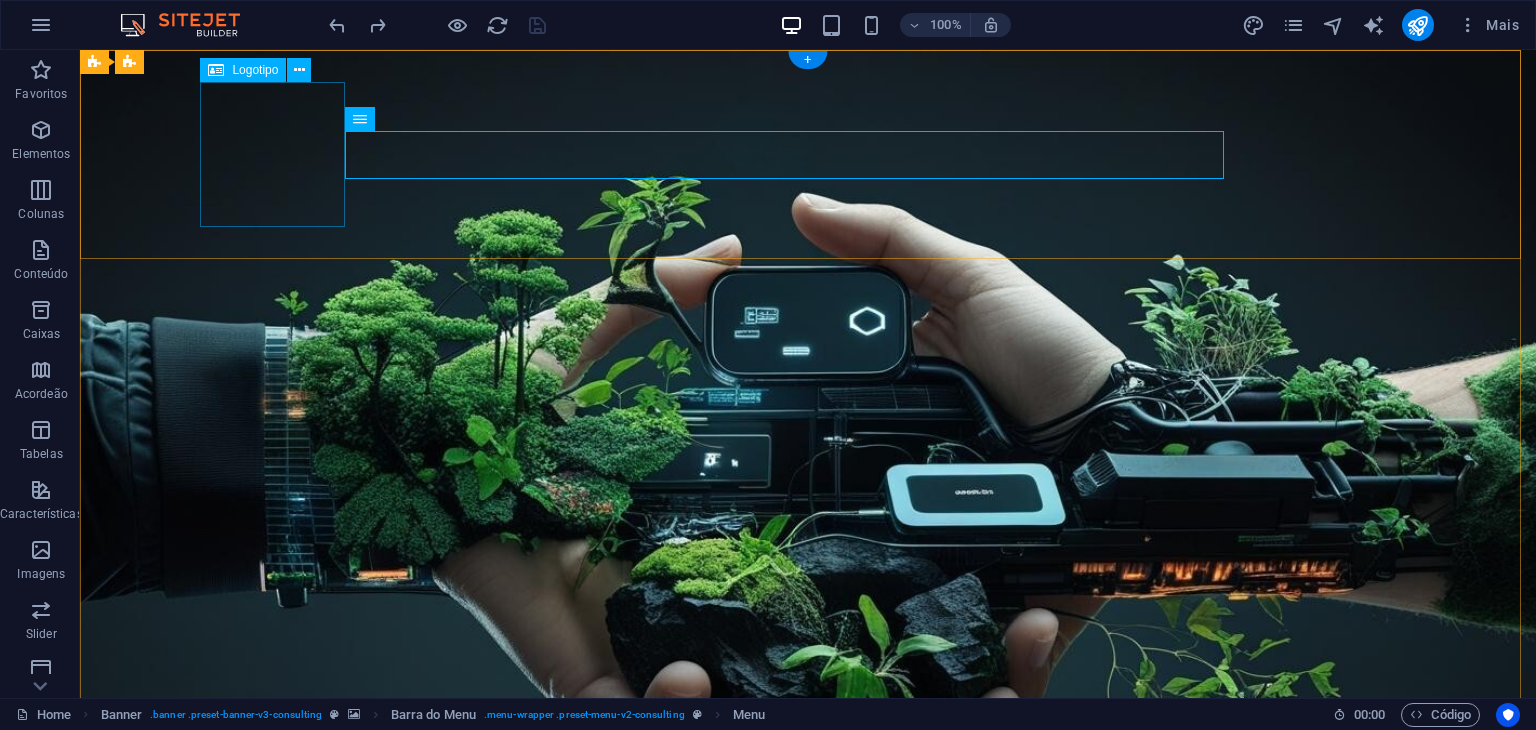 click at bounding box center [808, 1054] 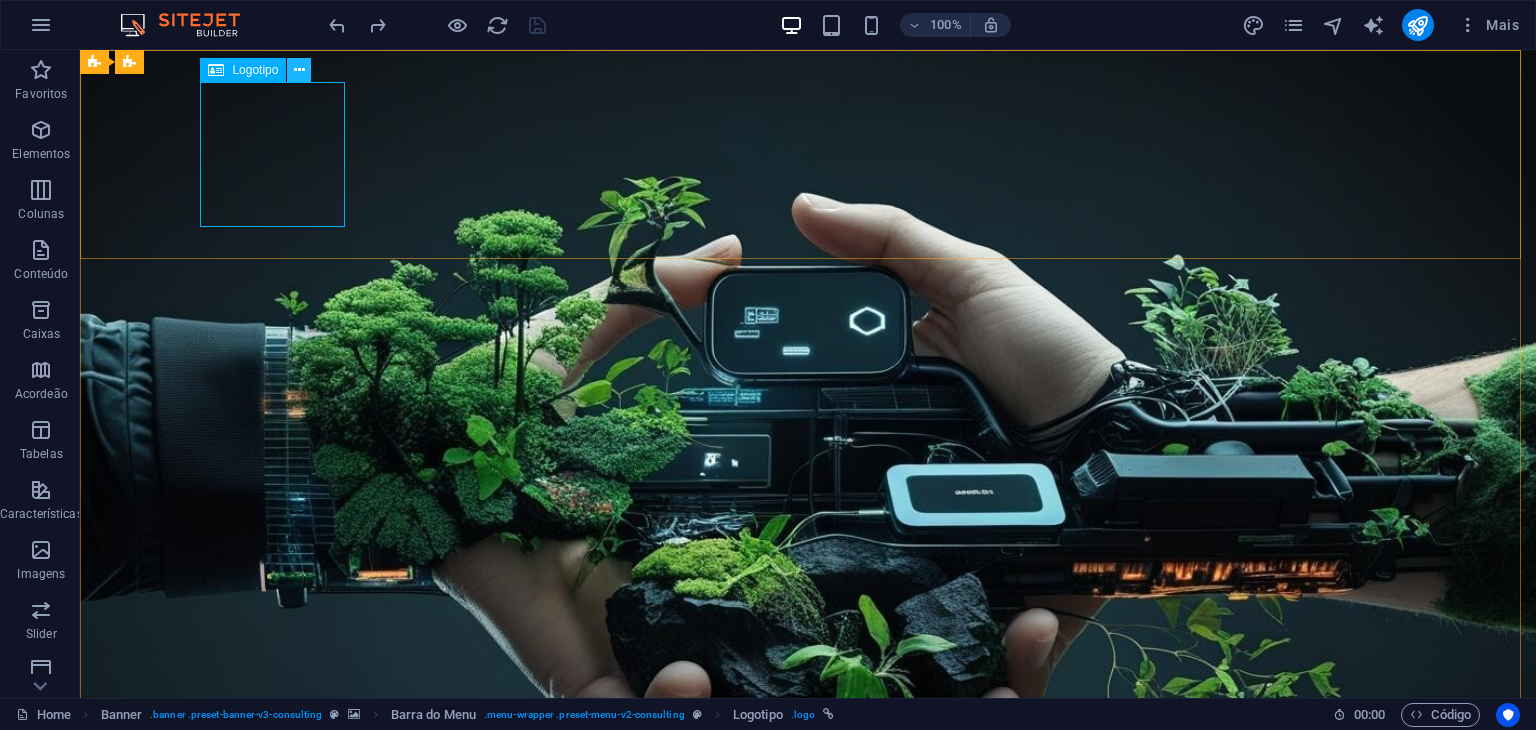 click at bounding box center [299, 70] 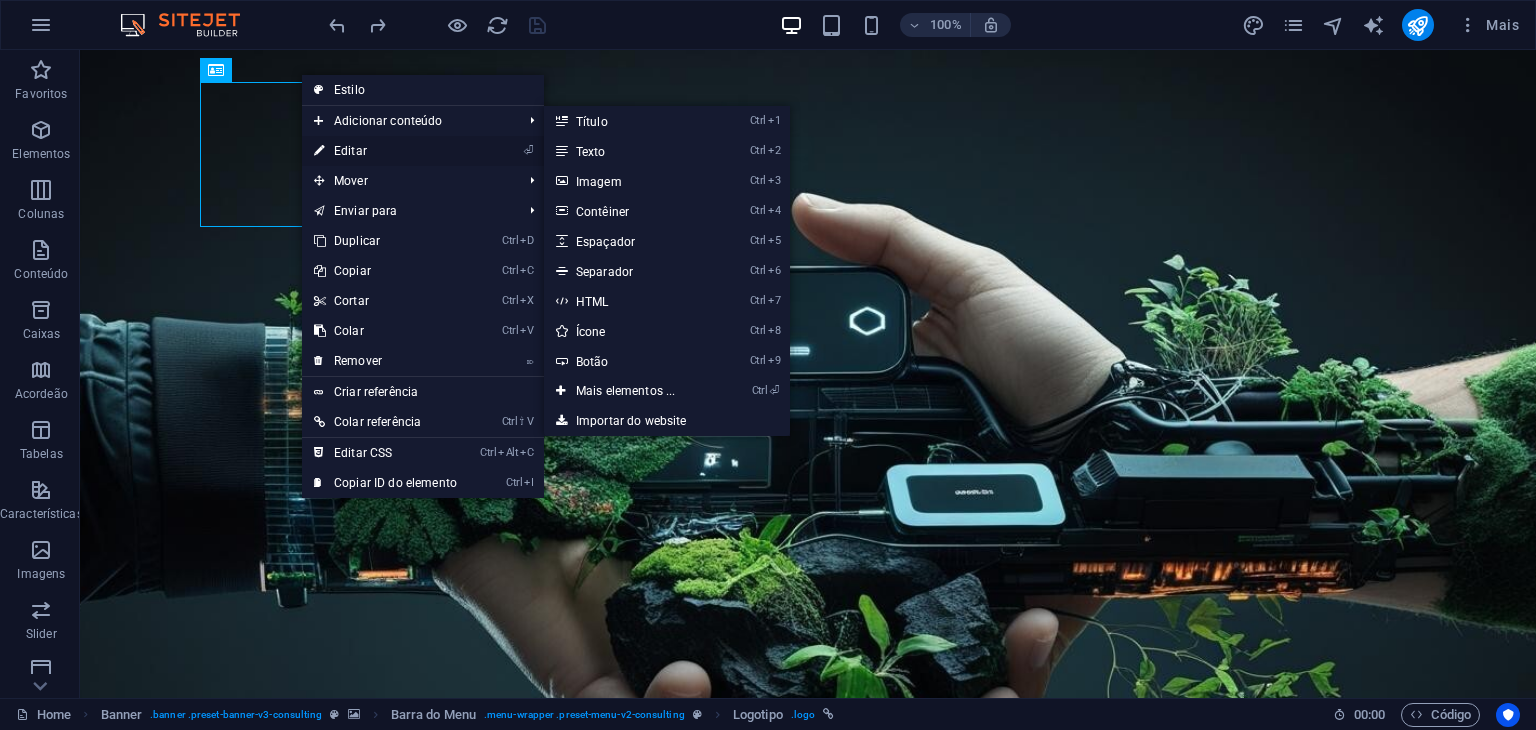 click on "⏎  Editar" at bounding box center [385, 151] 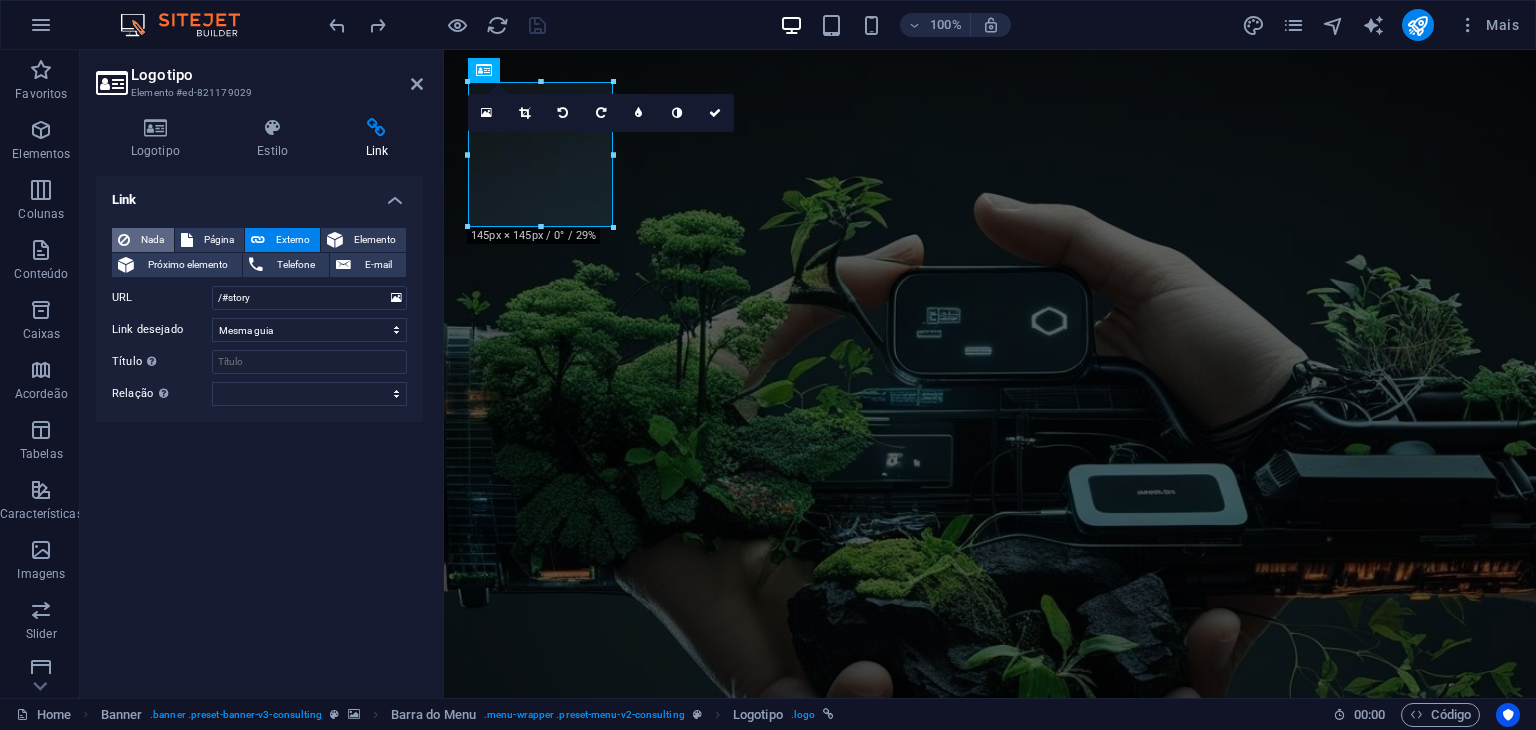 click on "Nada" at bounding box center (152, 240) 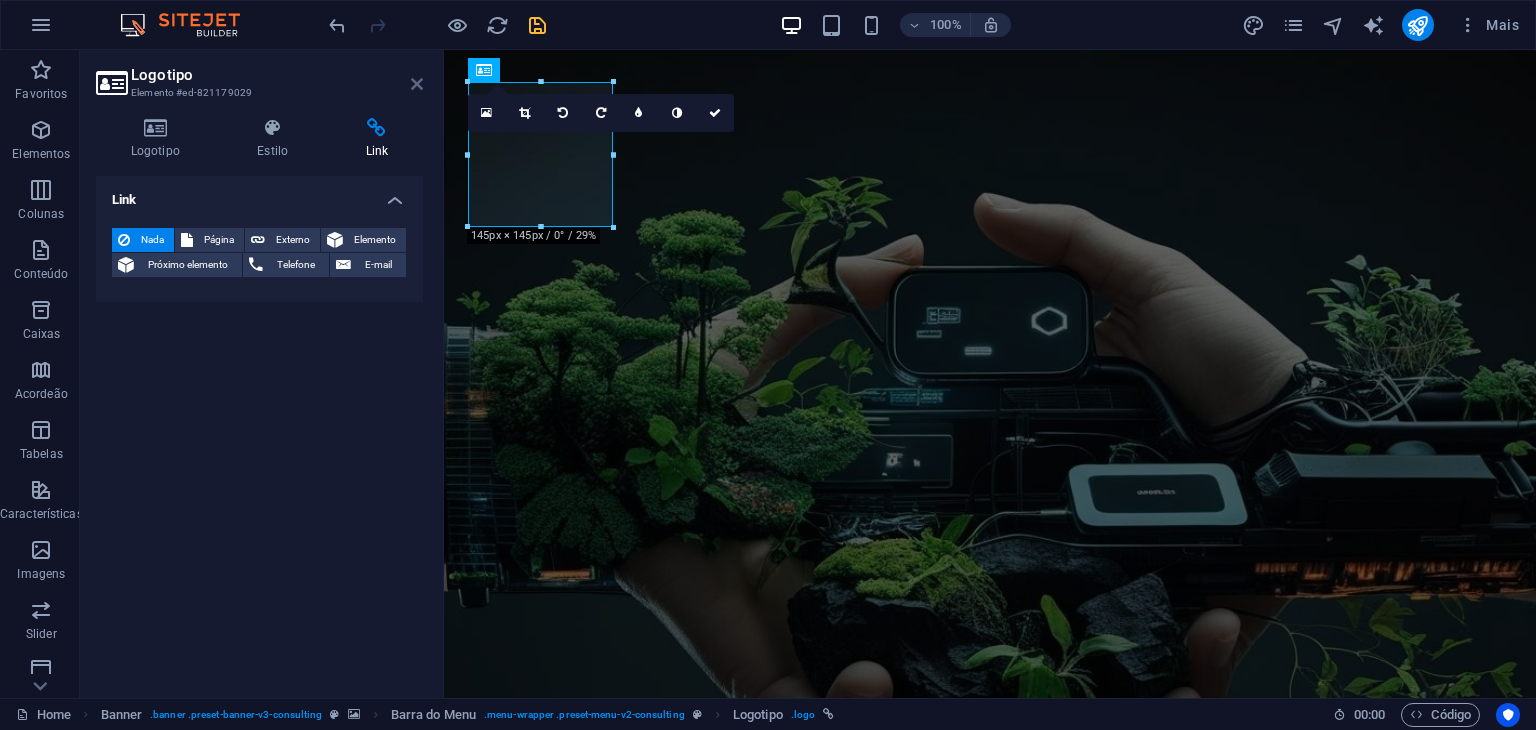 click at bounding box center [417, 84] 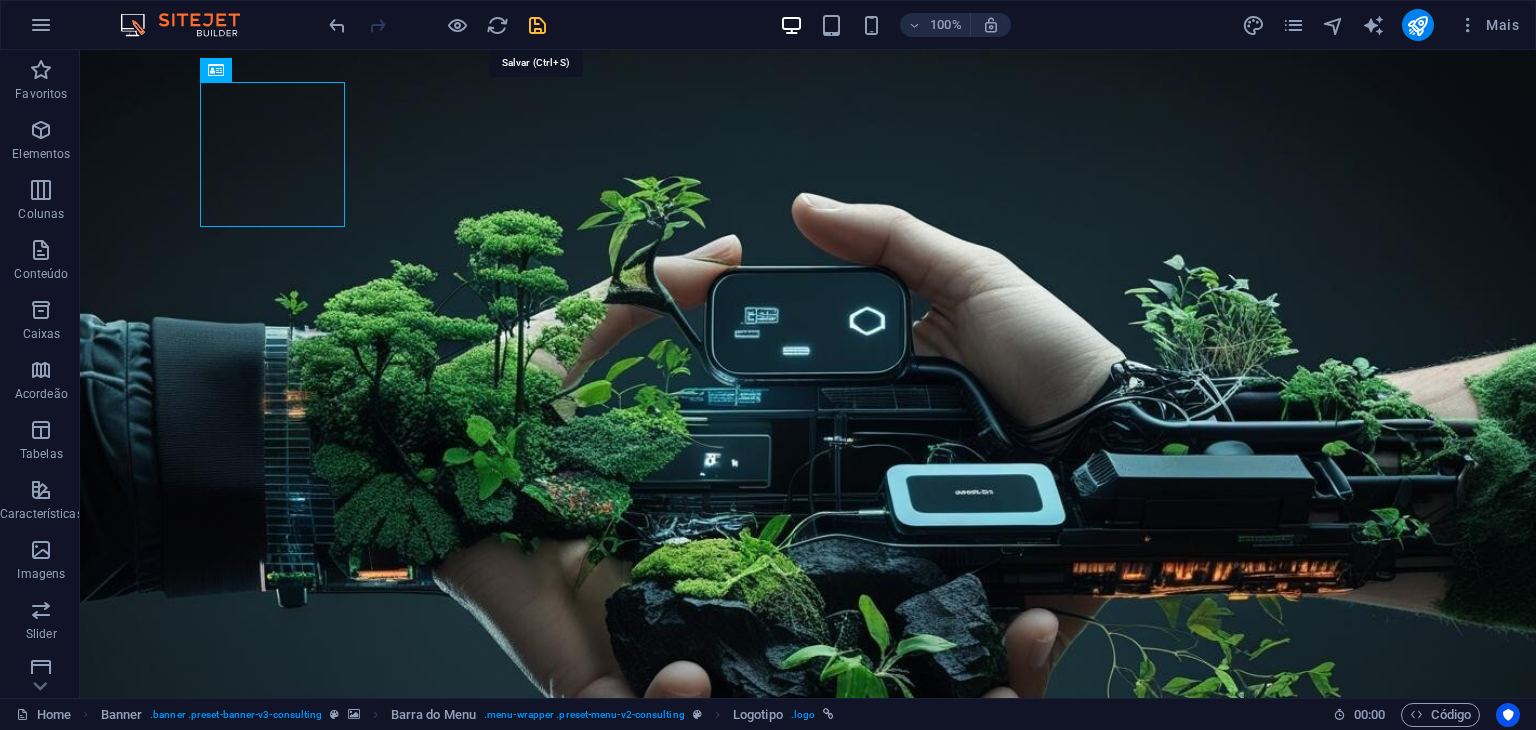 click at bounding box center [537, 25] 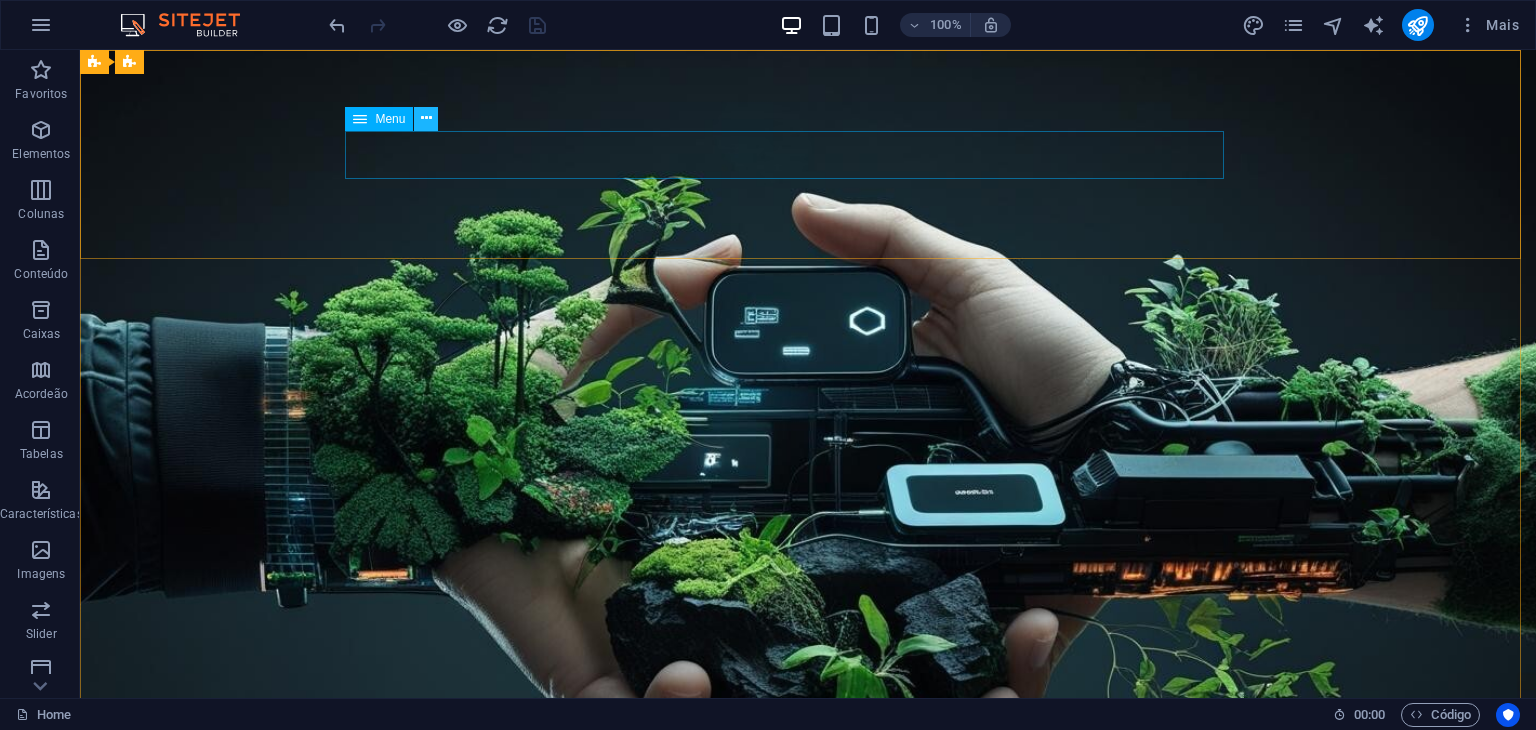 click at bounding box center [426, 118] 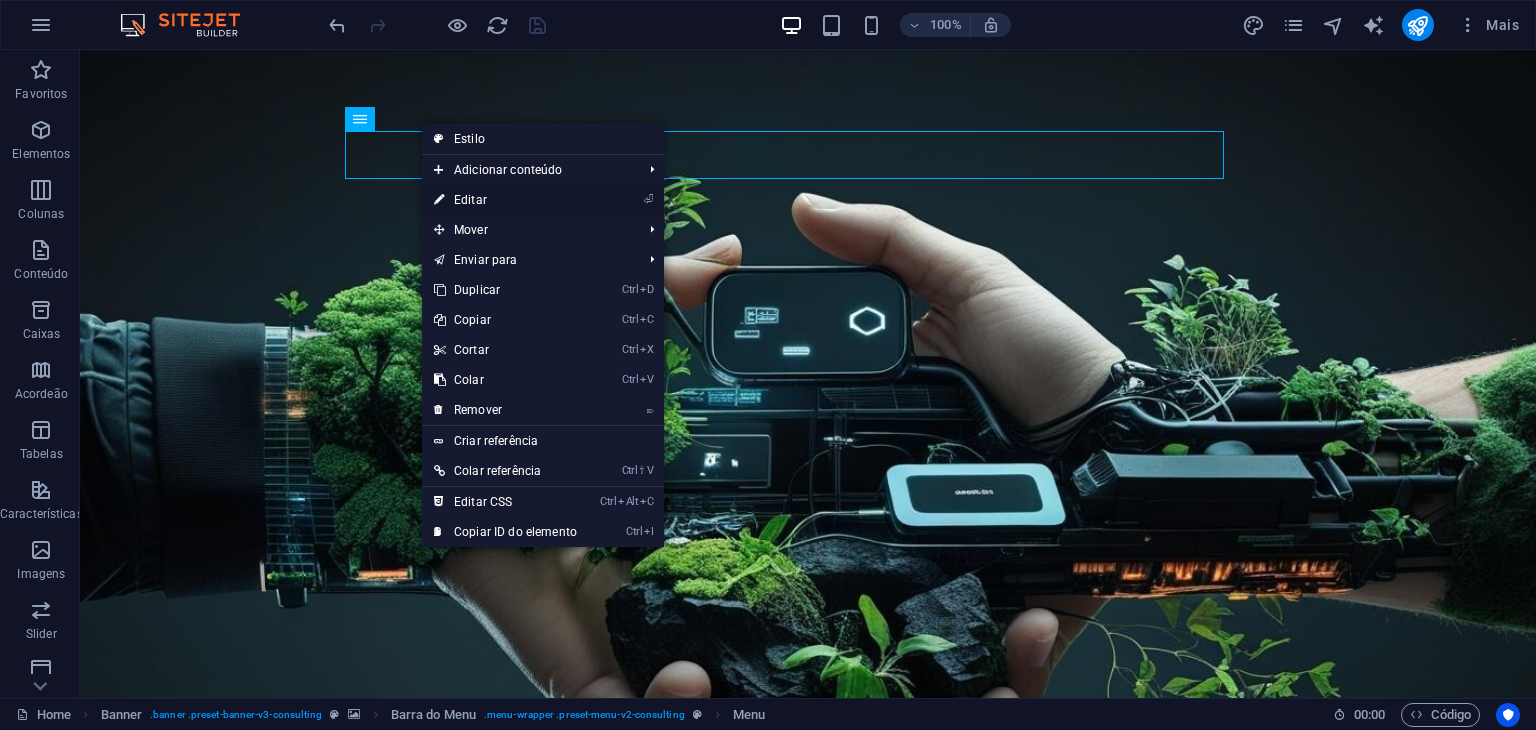 click on "⏎  Editar" at bounding box center [505, 200] 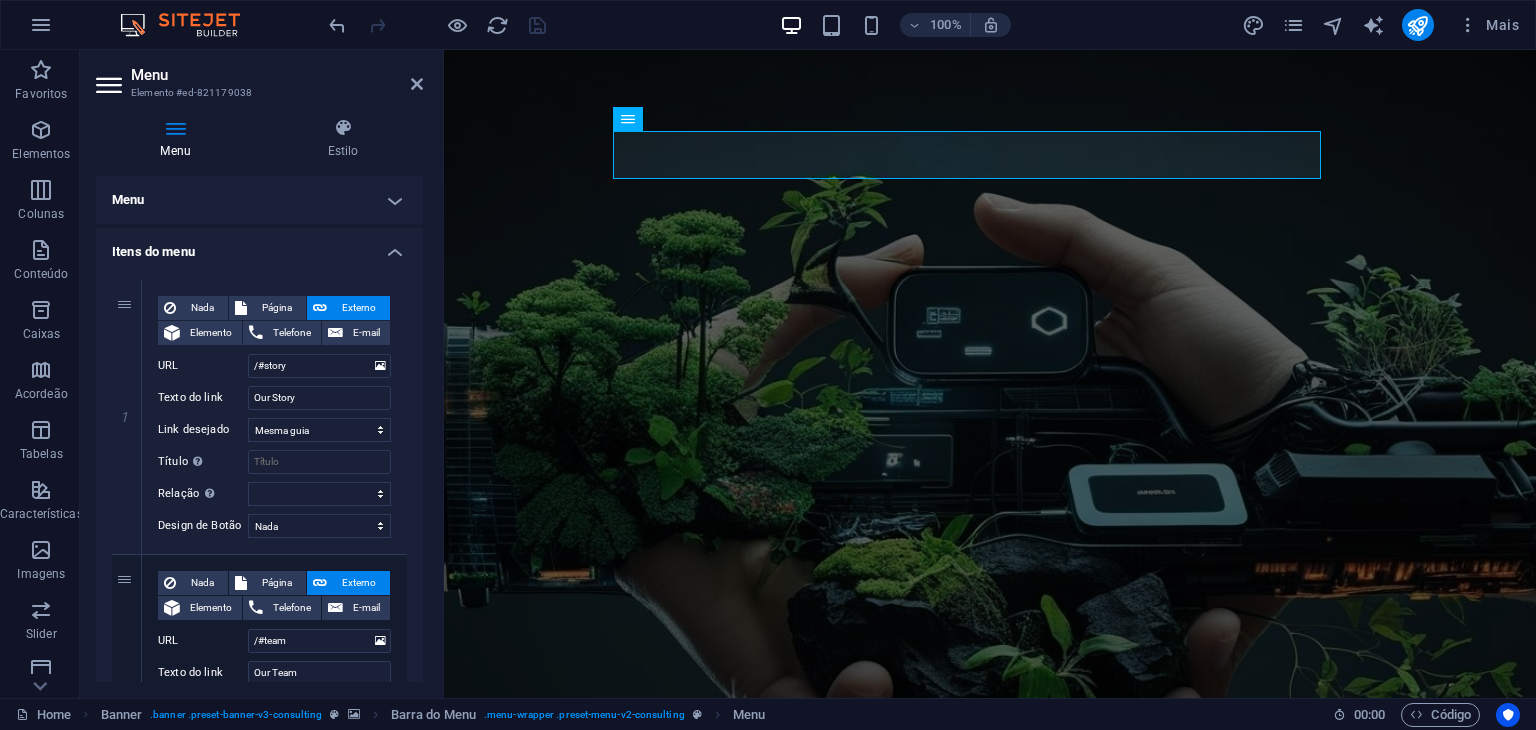 click on "Itens do menu" at bounding box center (259, 246) 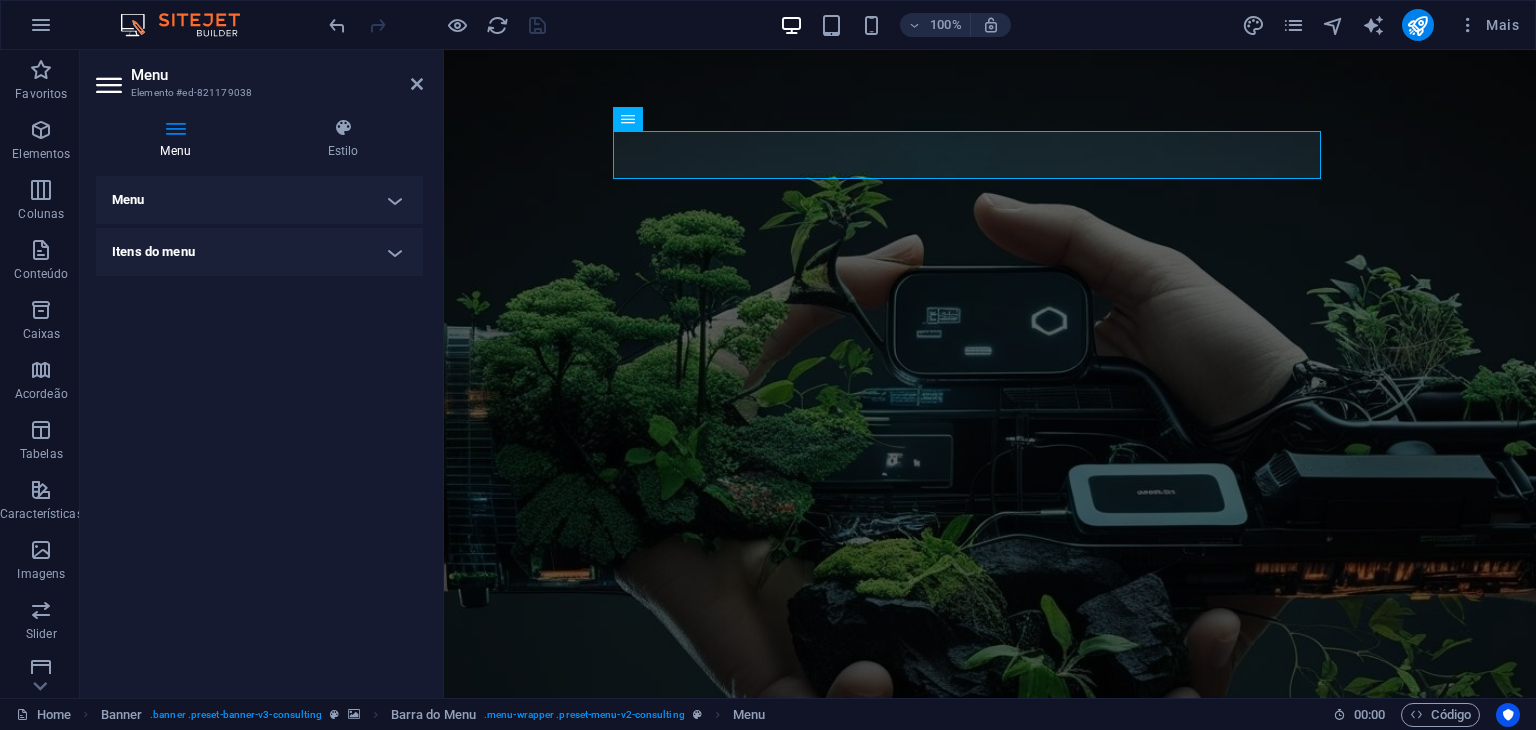 click on "Itens do menu" at bounding box center [259, 252] 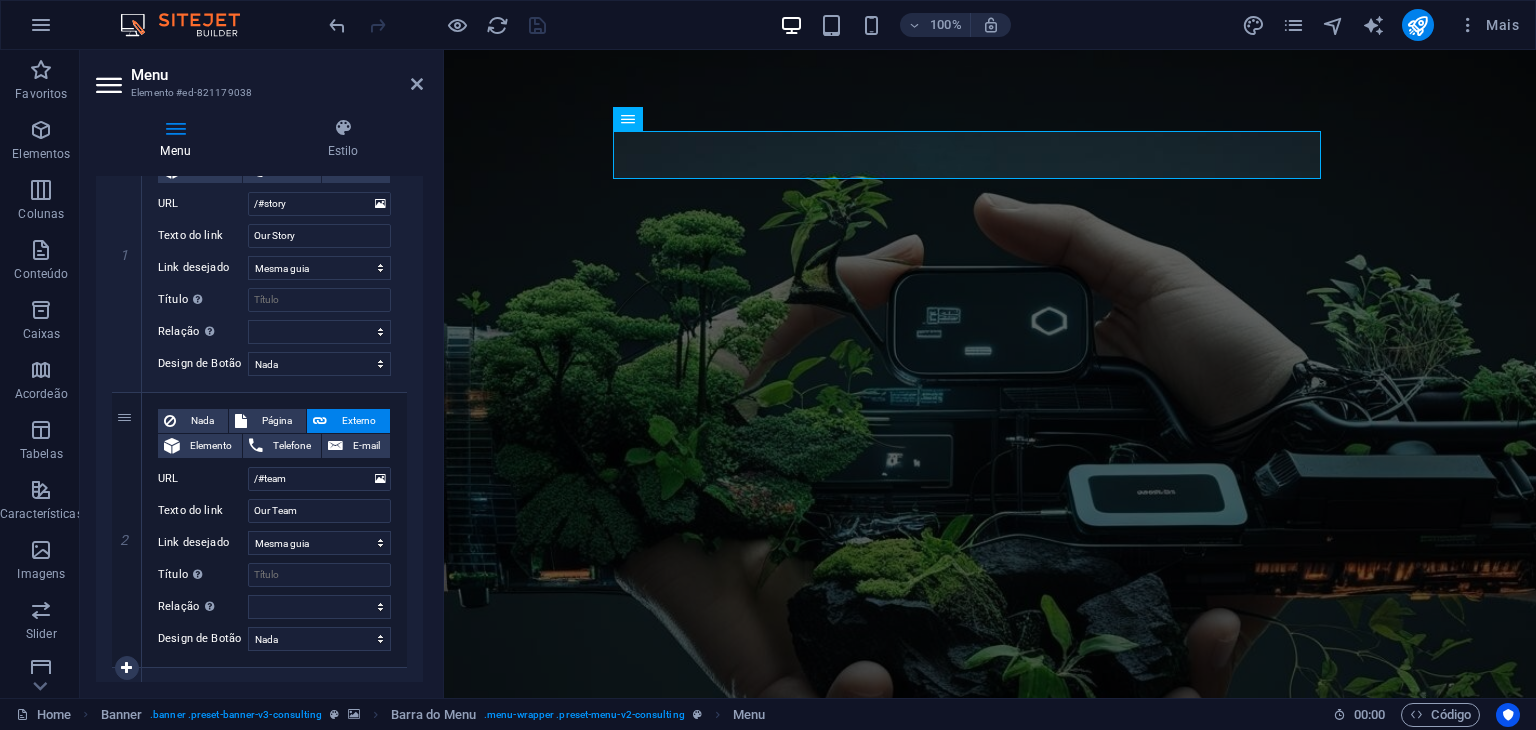 scroll, scrollTop: 0, scrollLeft: 0, axis: both 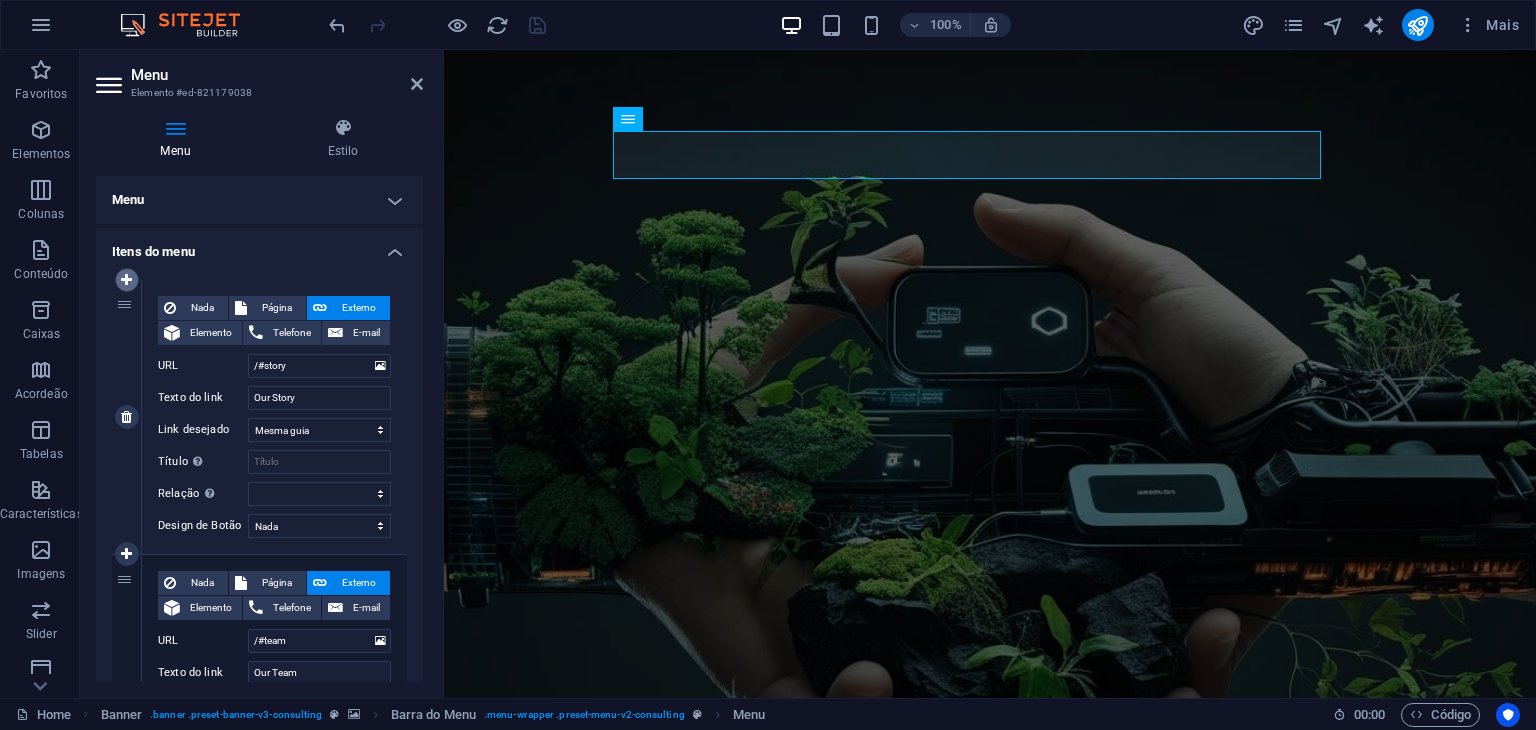 click at bounding box center [127, 280] 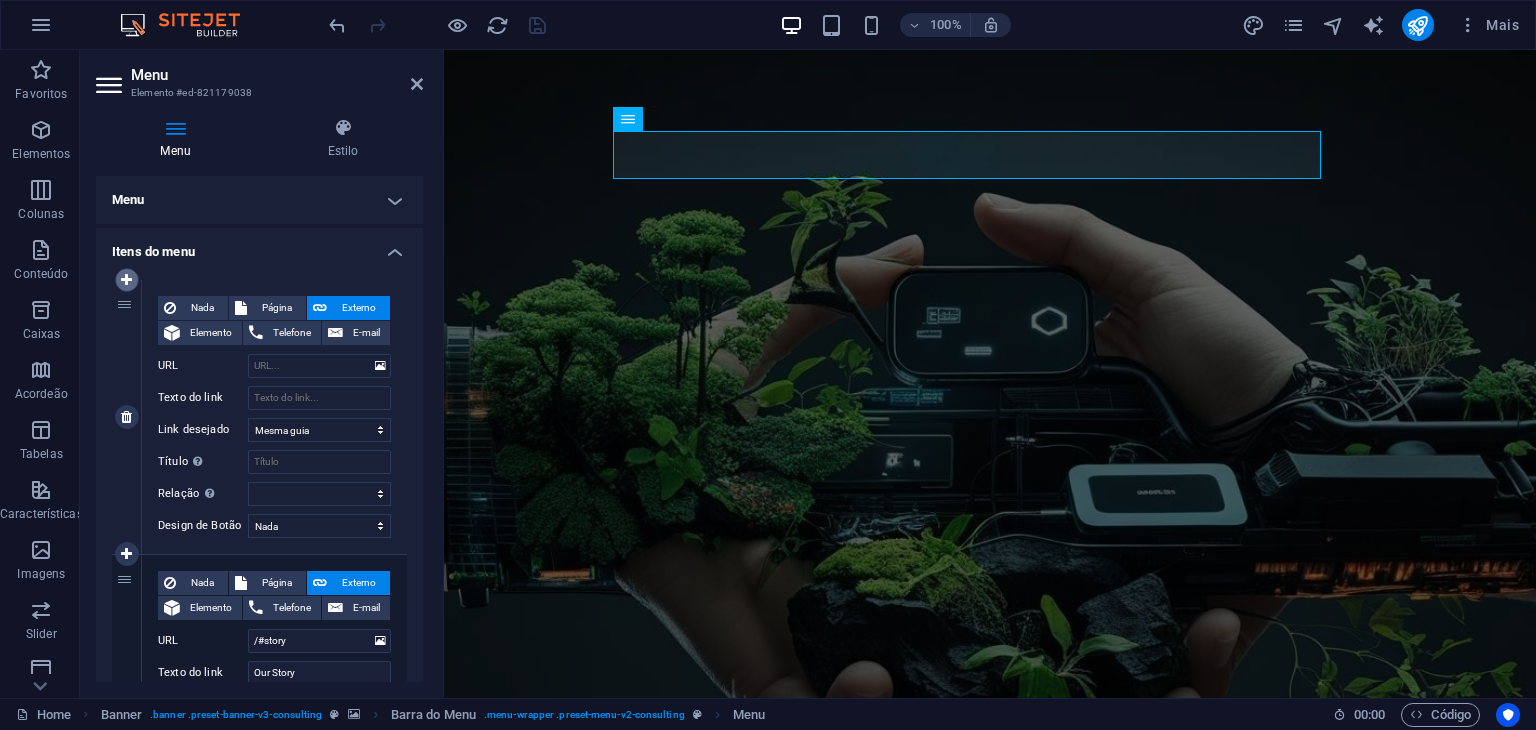 select 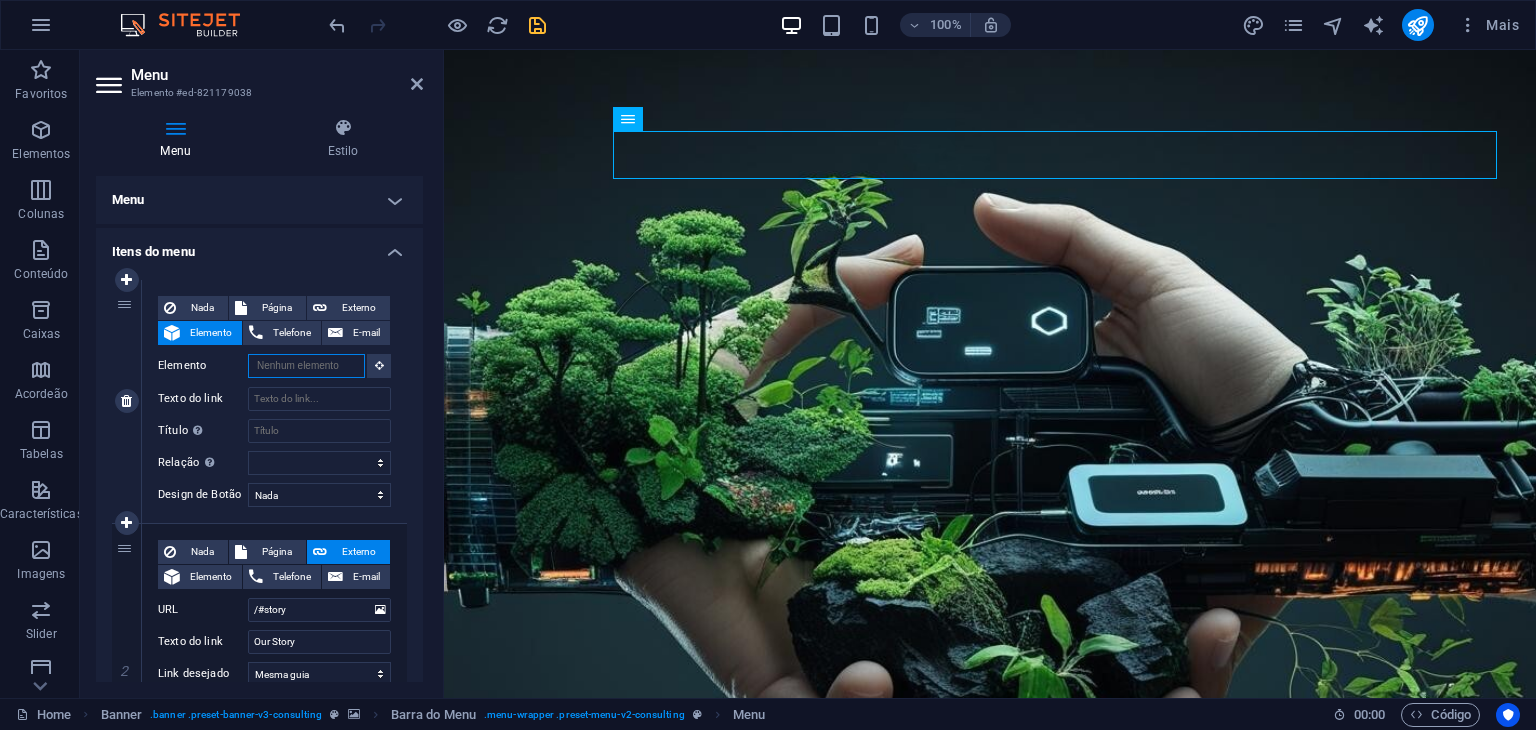 click on "Elemento" at bounding box center (306, 366) 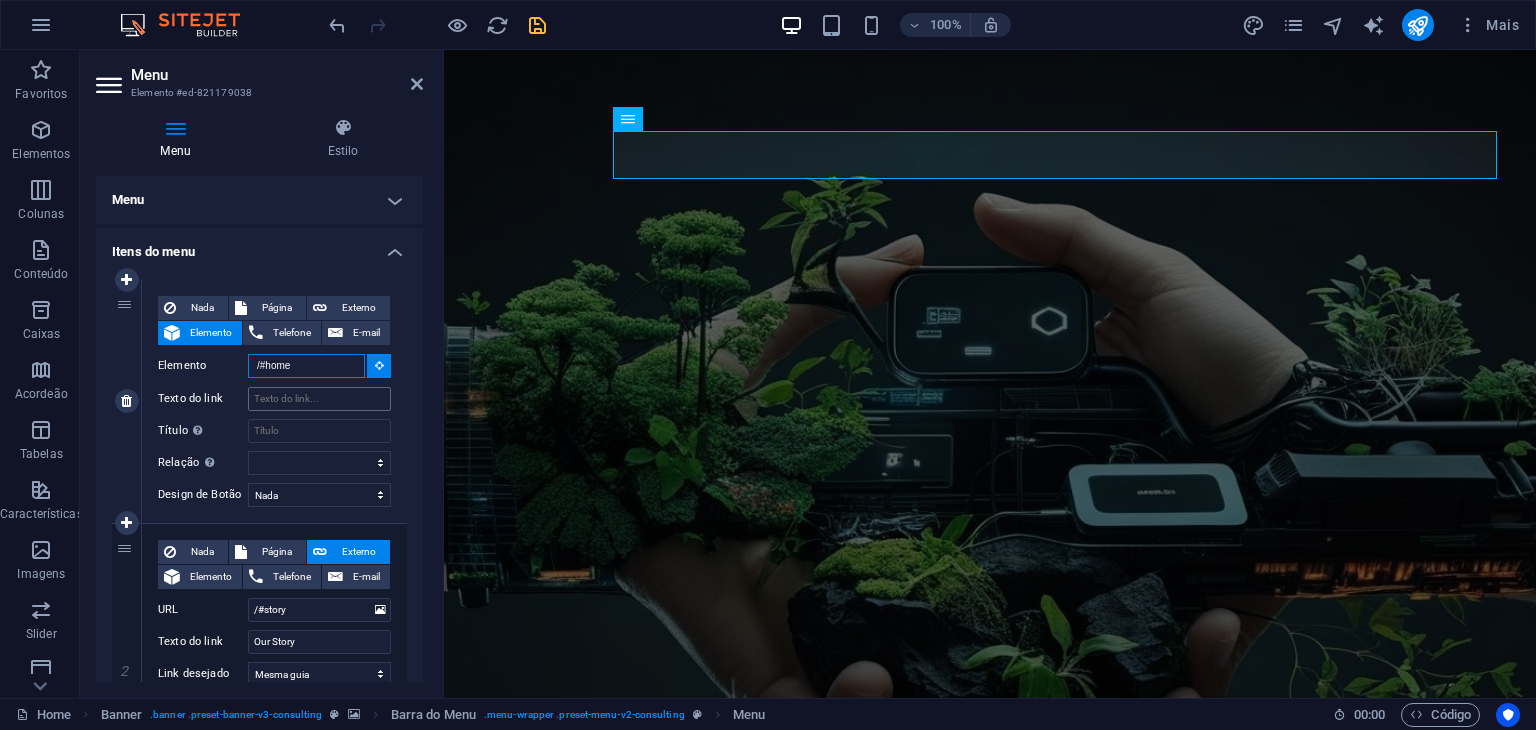 type on "/#home" 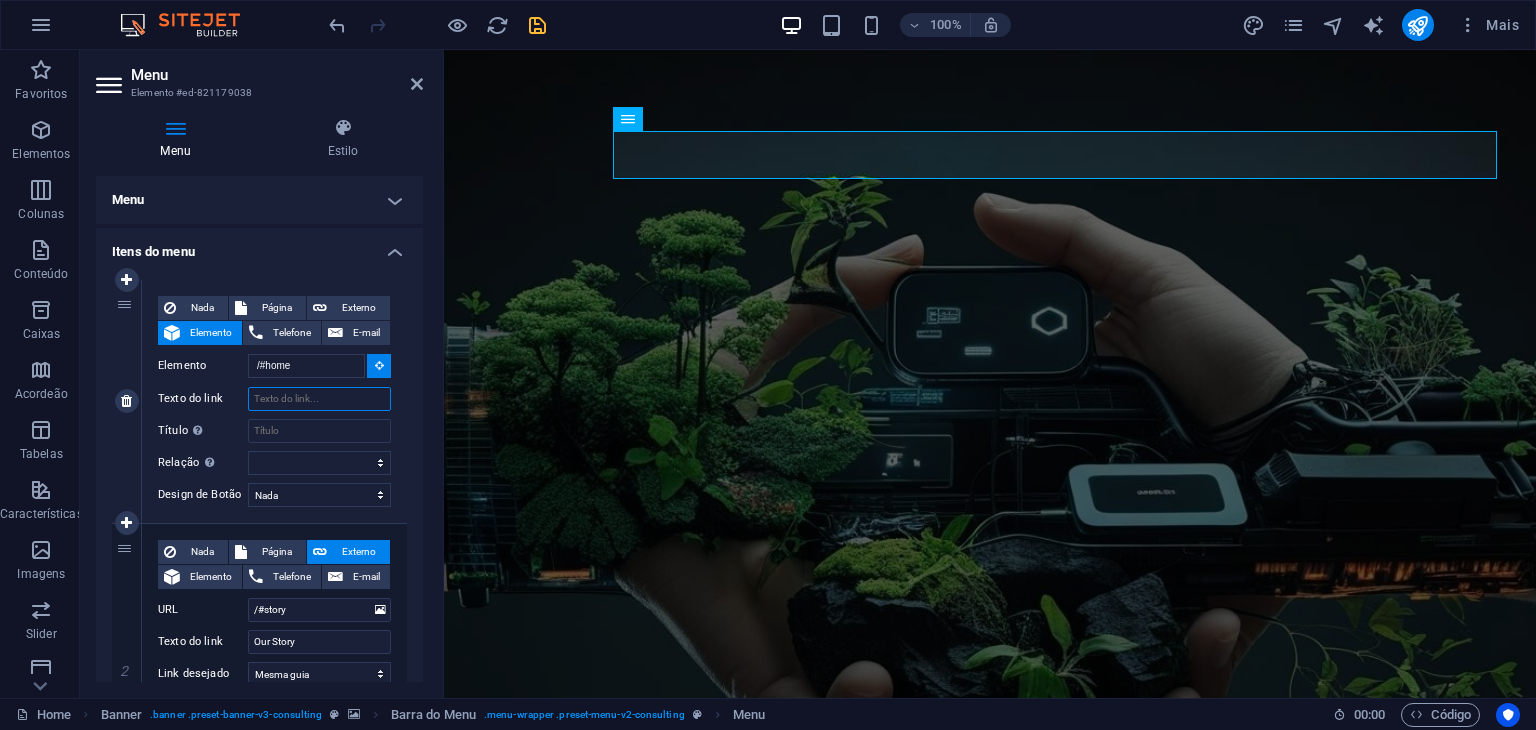 type 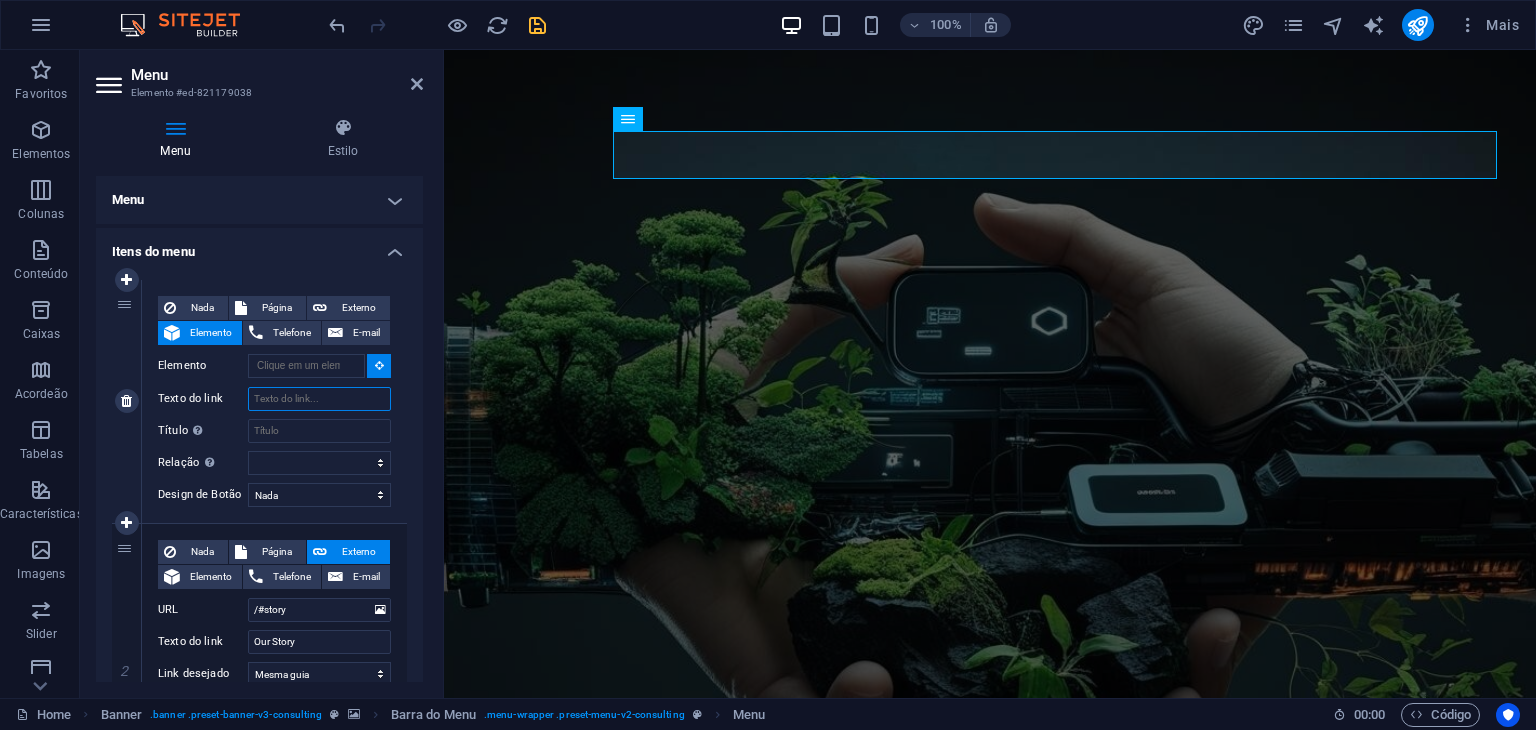 click on "Texto do link" at bounding box center [319, 399] 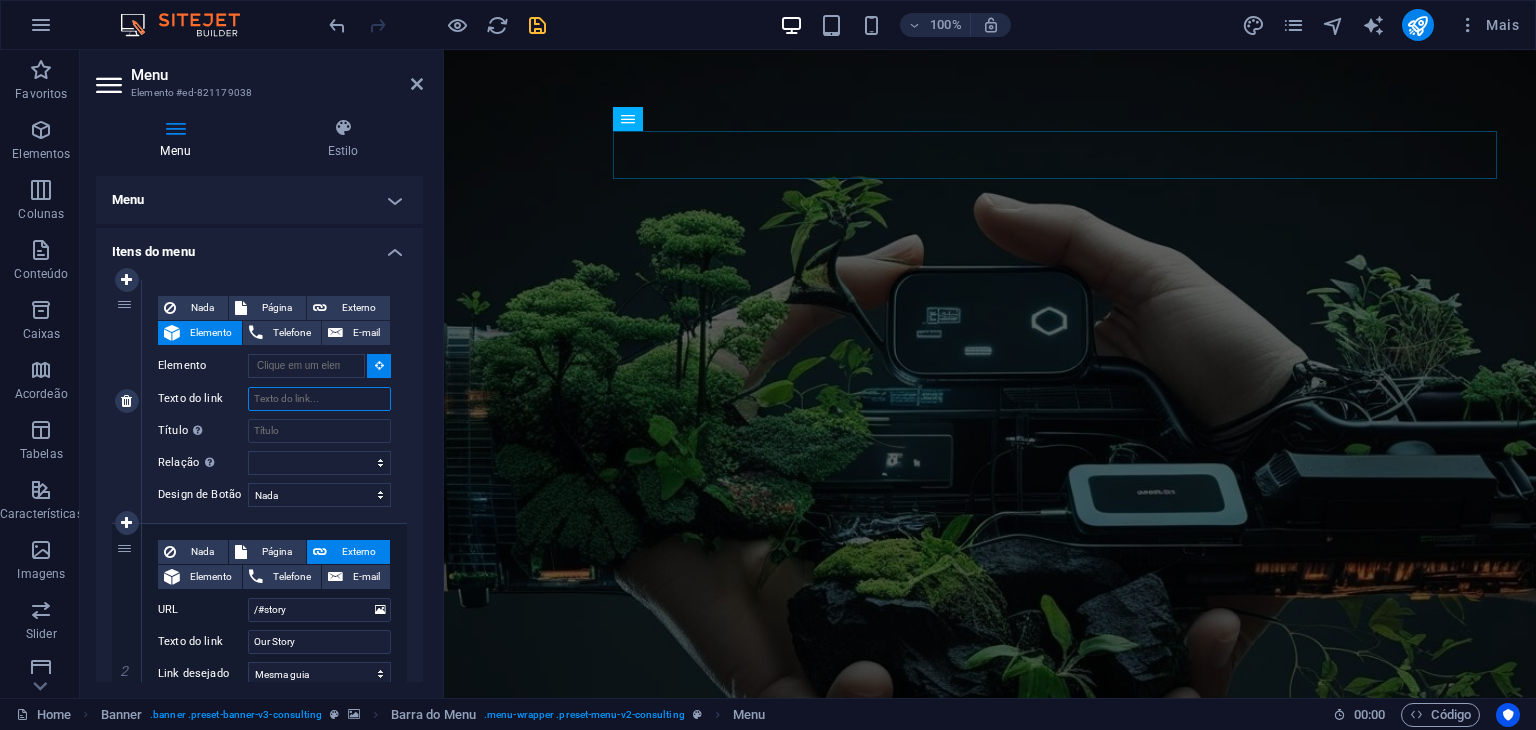click on "Texto do link" at bounding box center [319, 399] 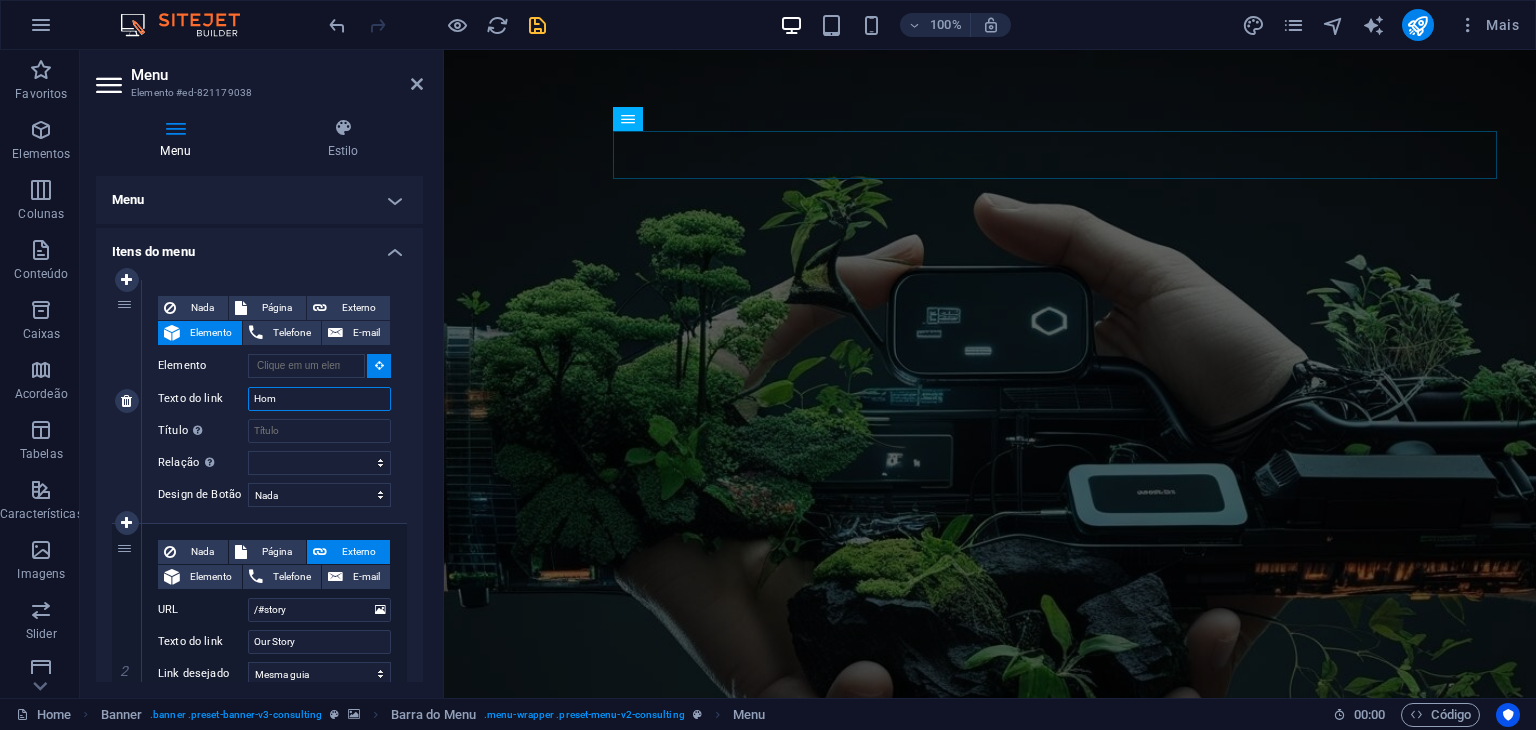 type on "Home" 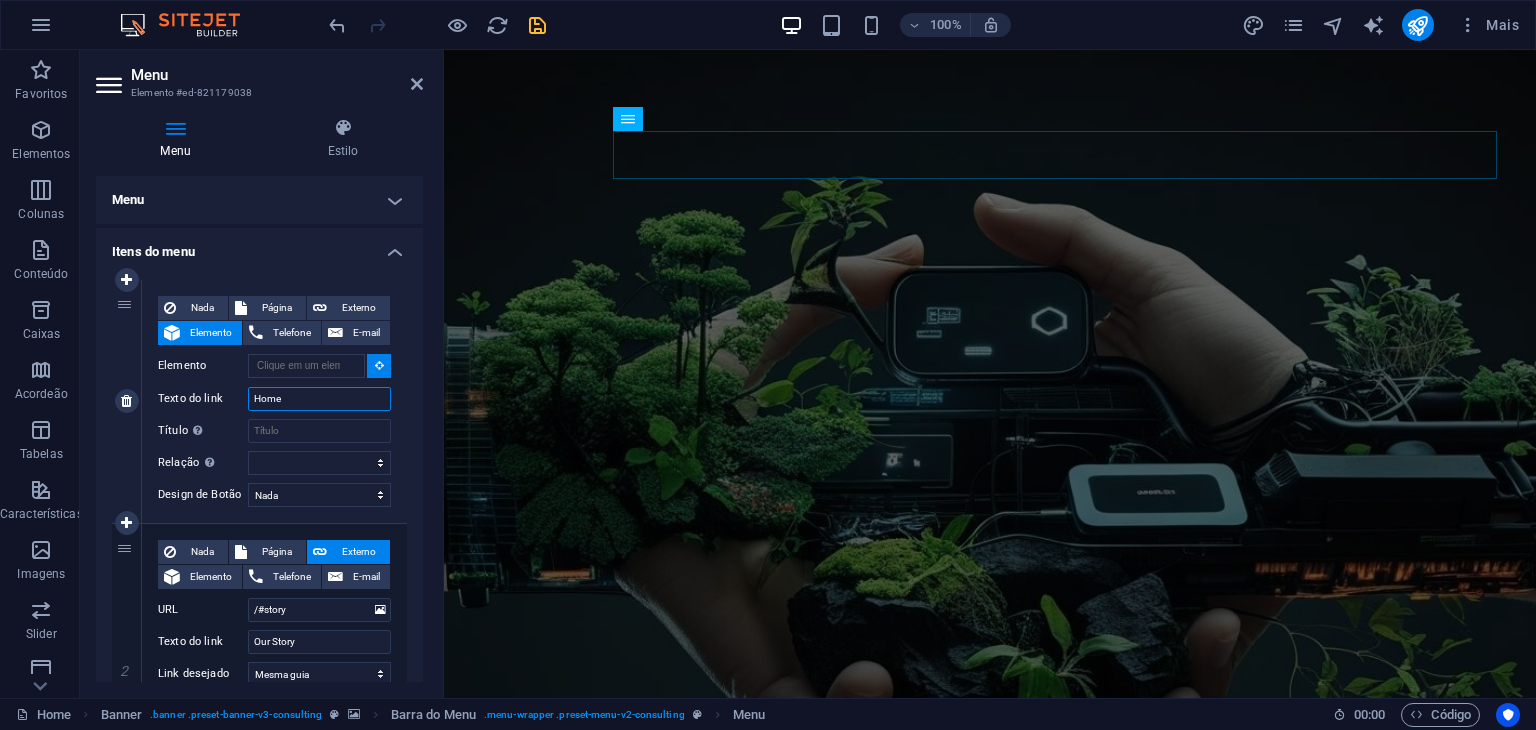 select 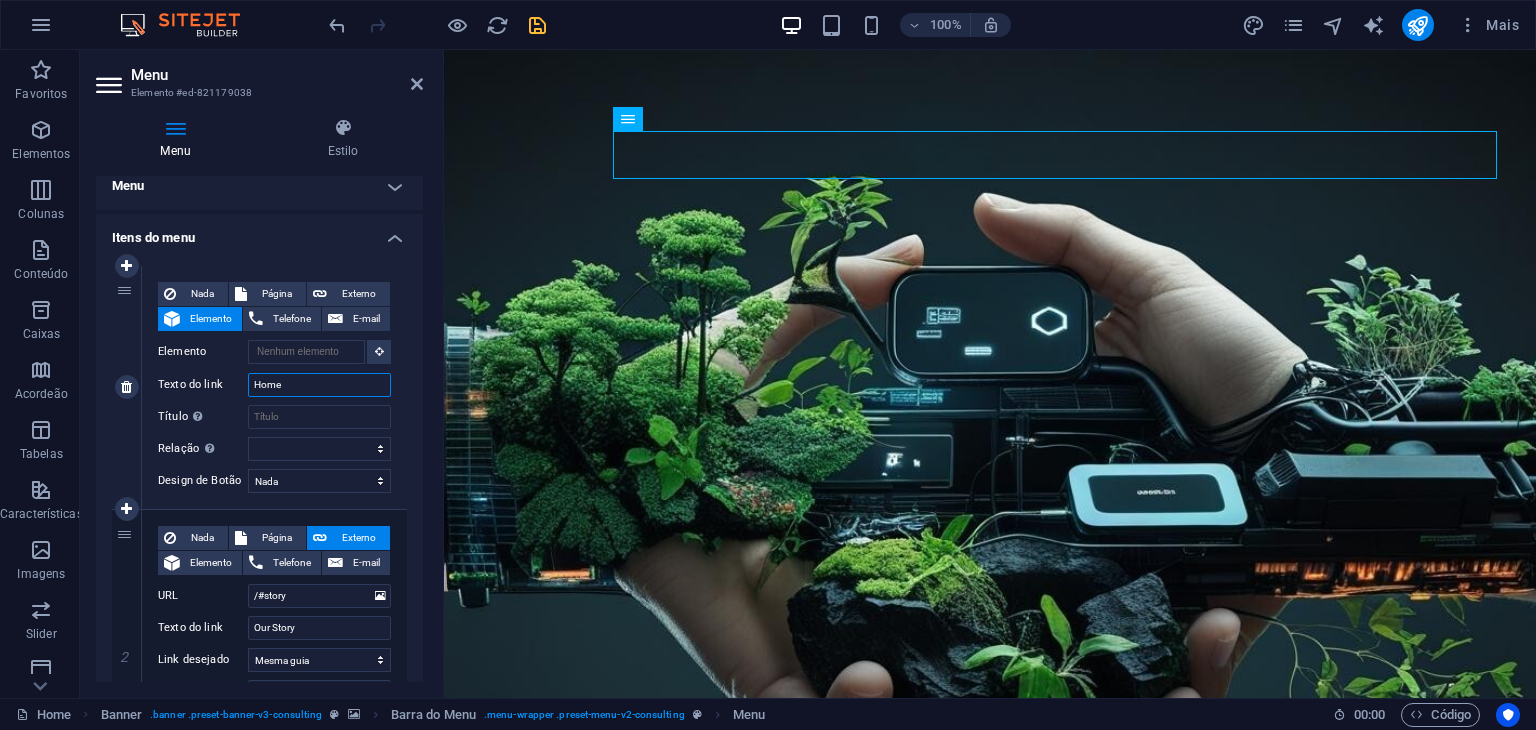 scroll, scrollTop: 0, scrollLeft: 0, axis: both 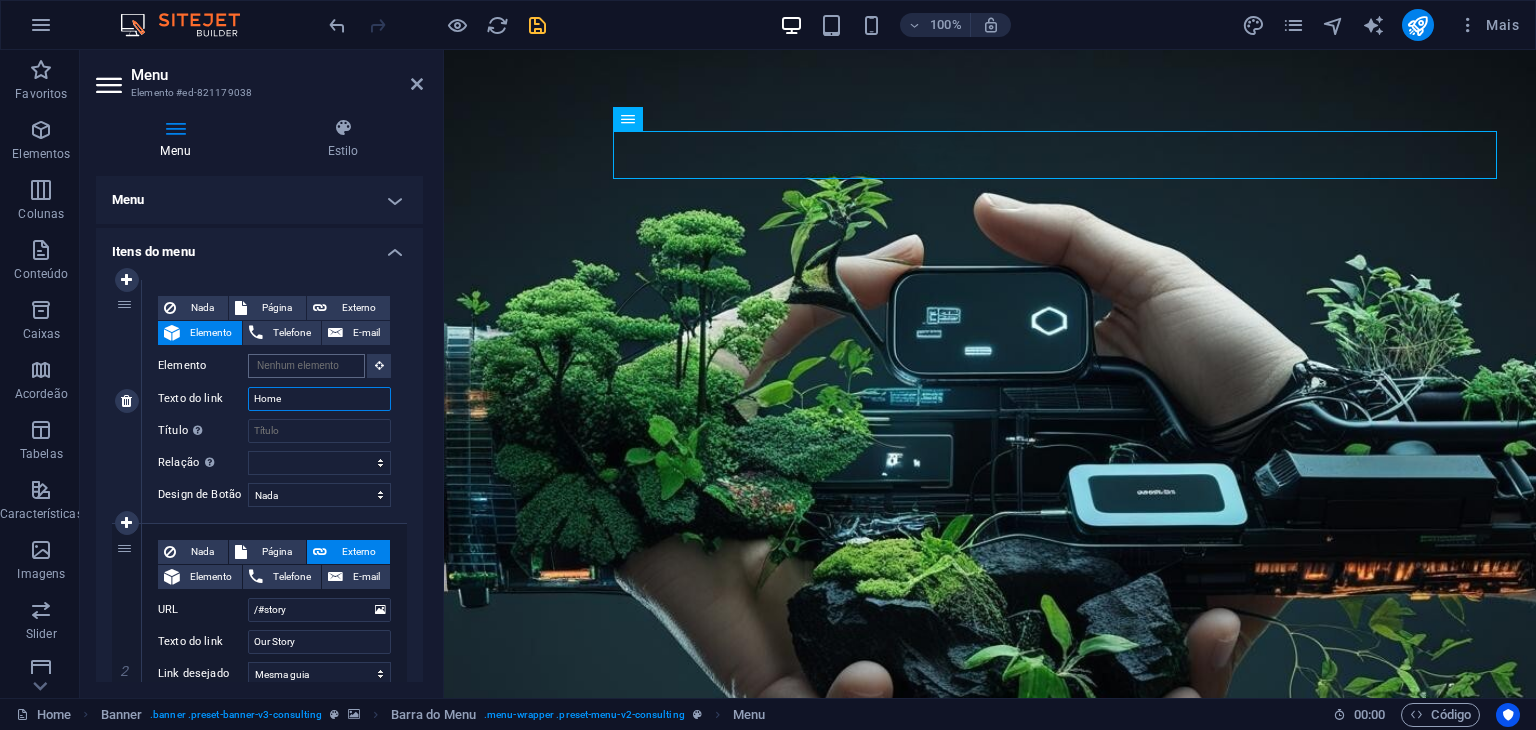 type on "Home" 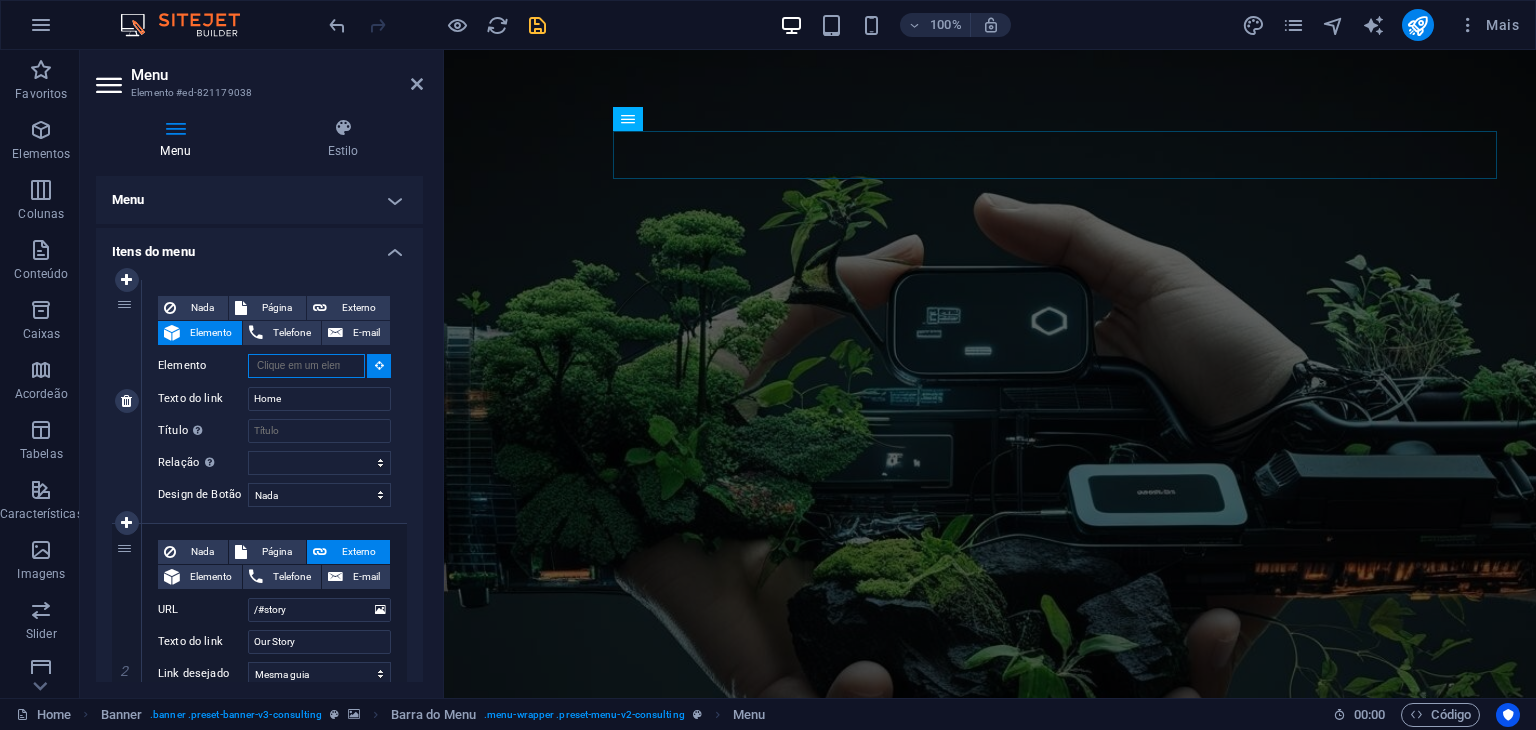 click on "Elemento" at bounding box center [306, 366] 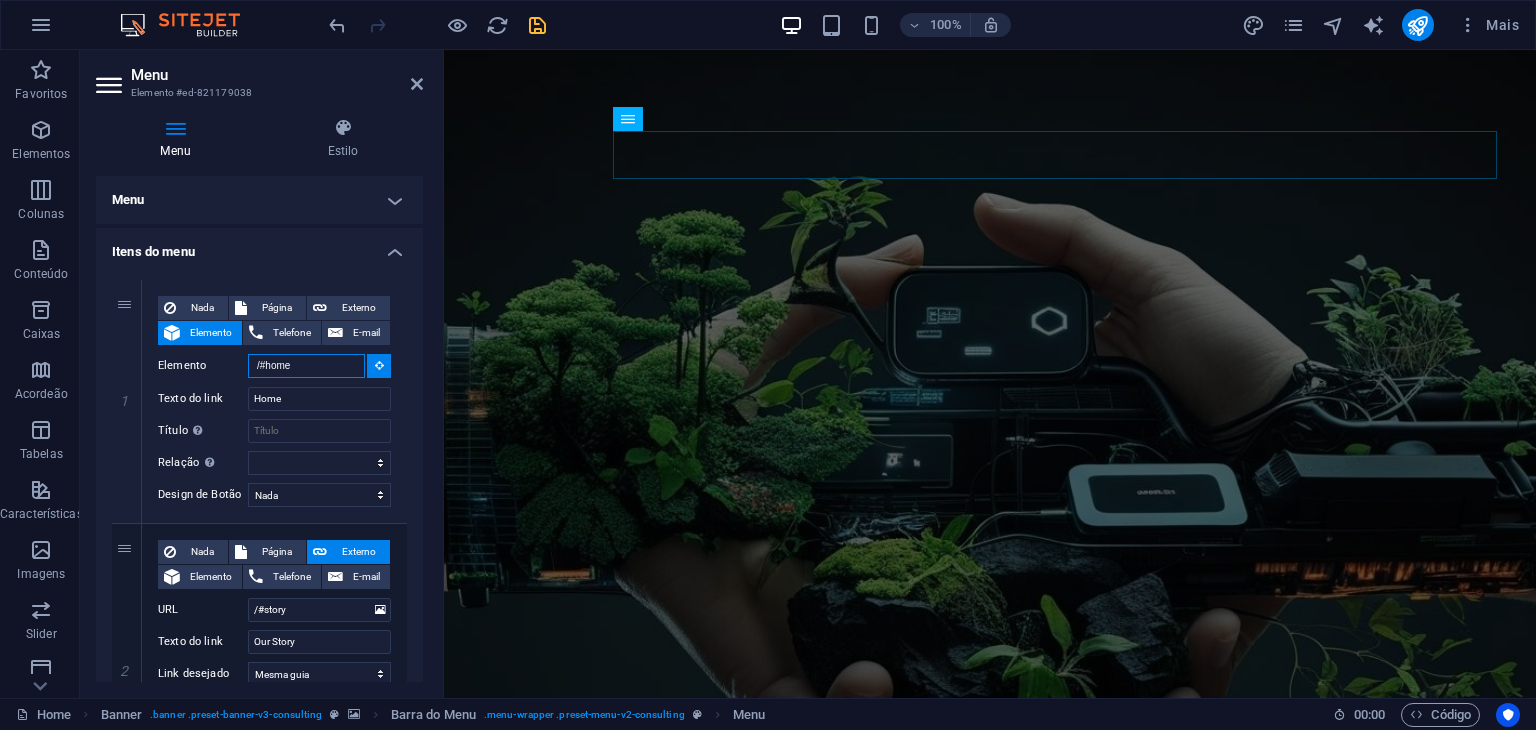 type on "/#home" 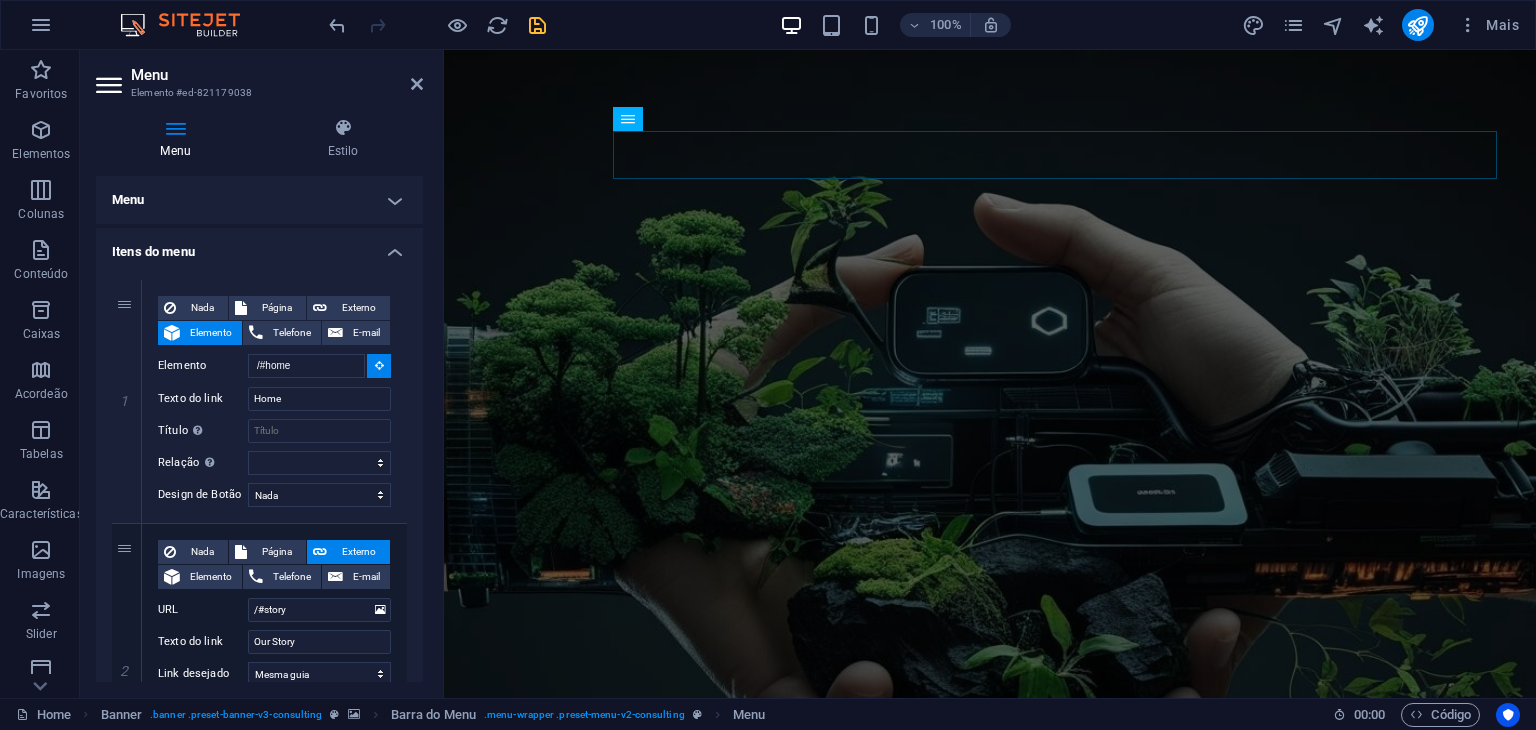 type 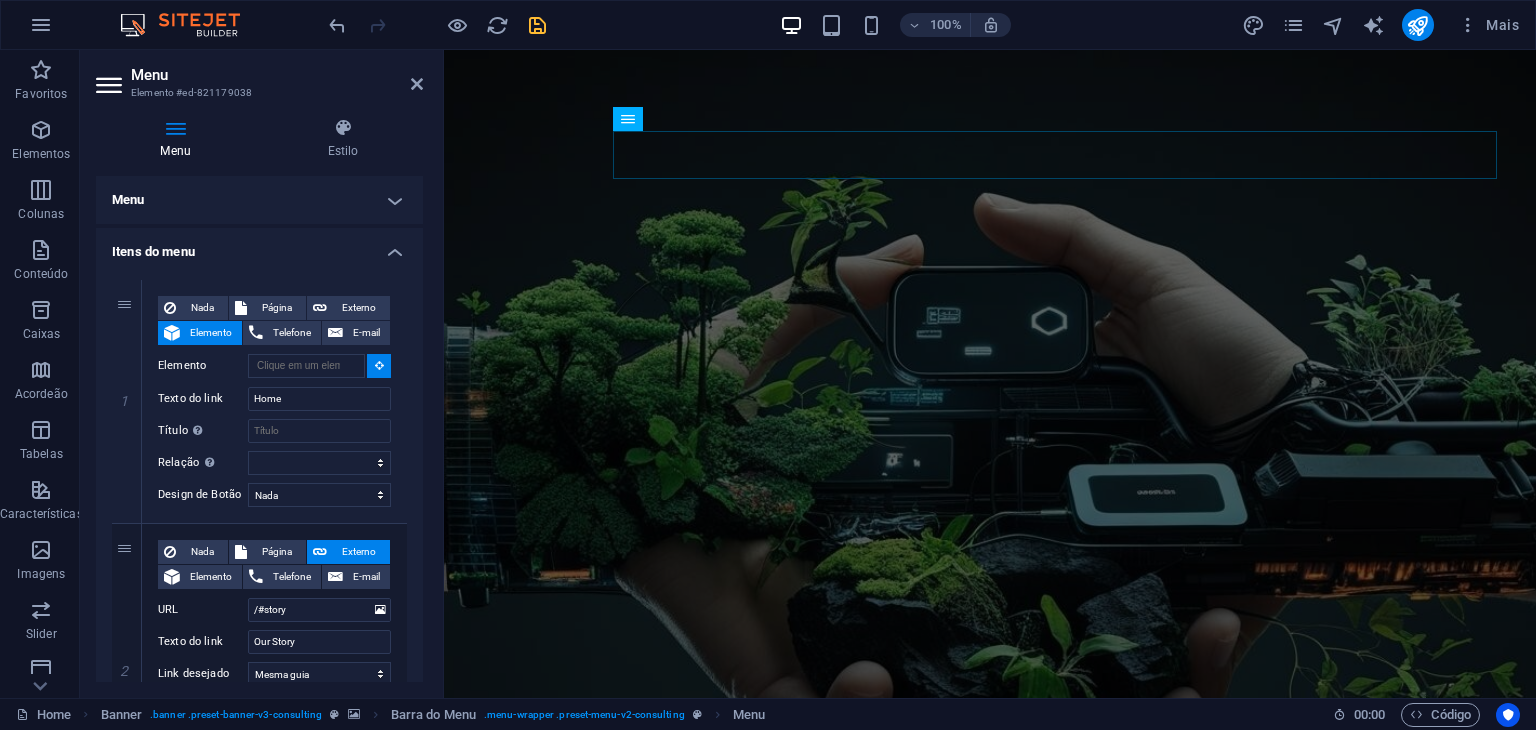 click on "Itens do menu" at bounding box center [259, 246] 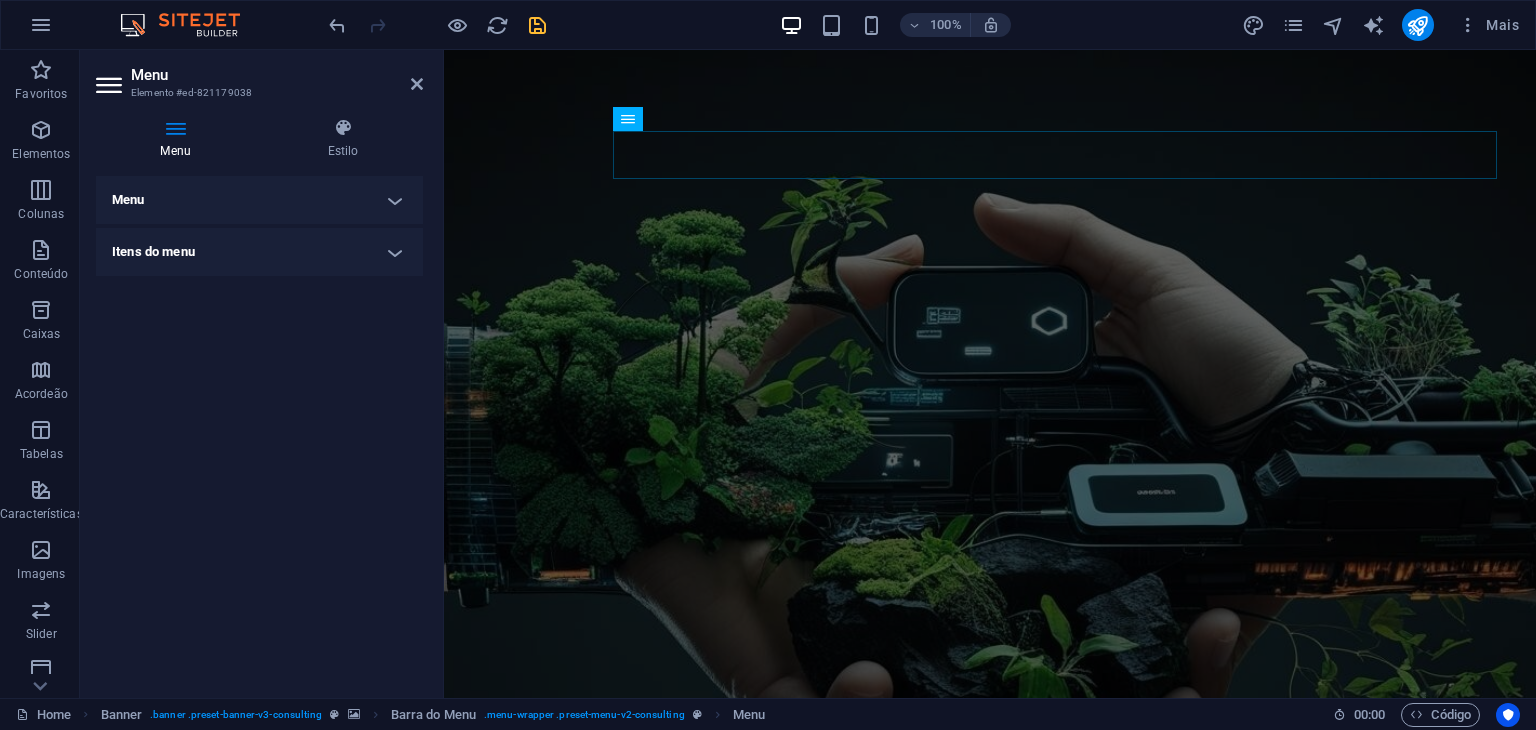click on "Itens do menu" at bounding box center (259, 252) 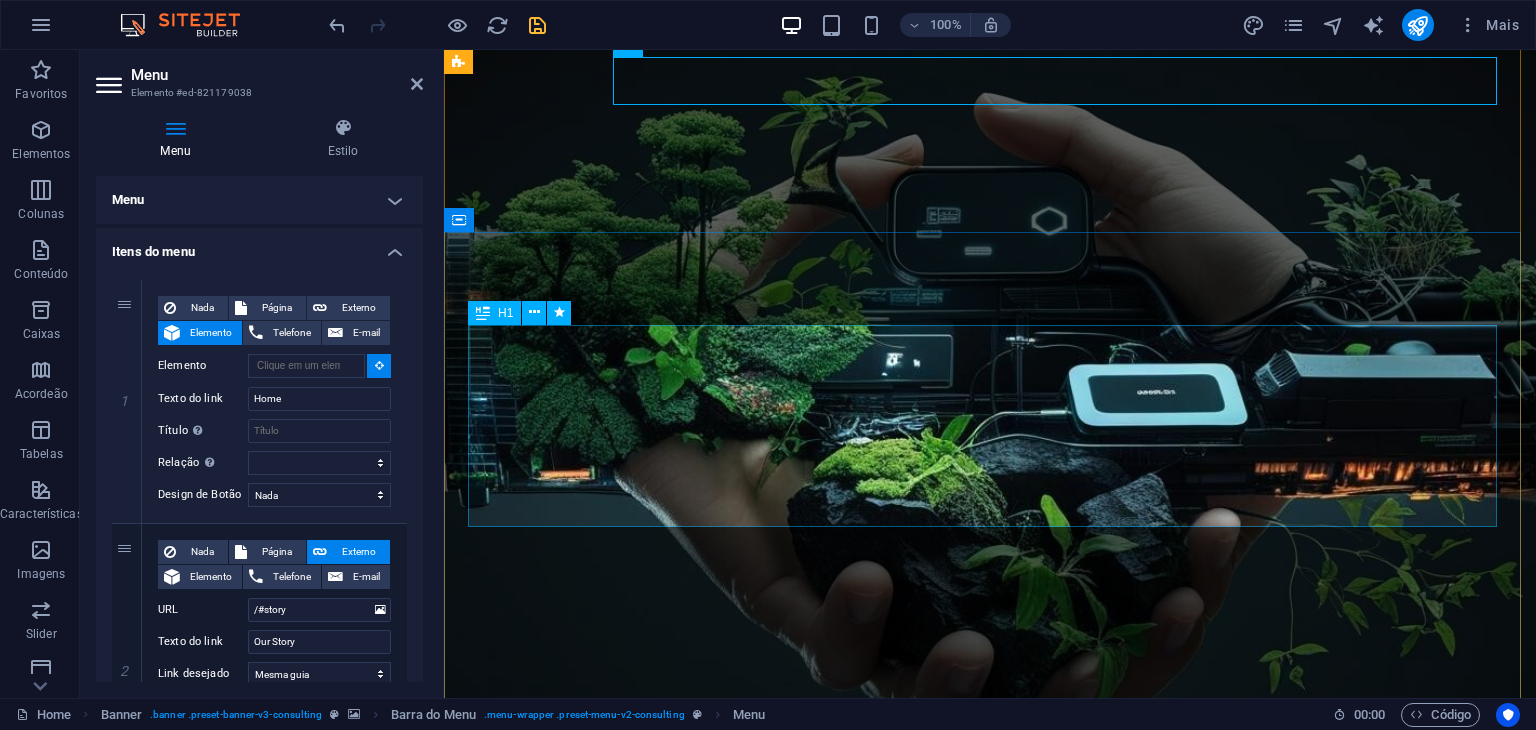 scroll, scrollTop: 0, scrollLeft: 0, axis: both 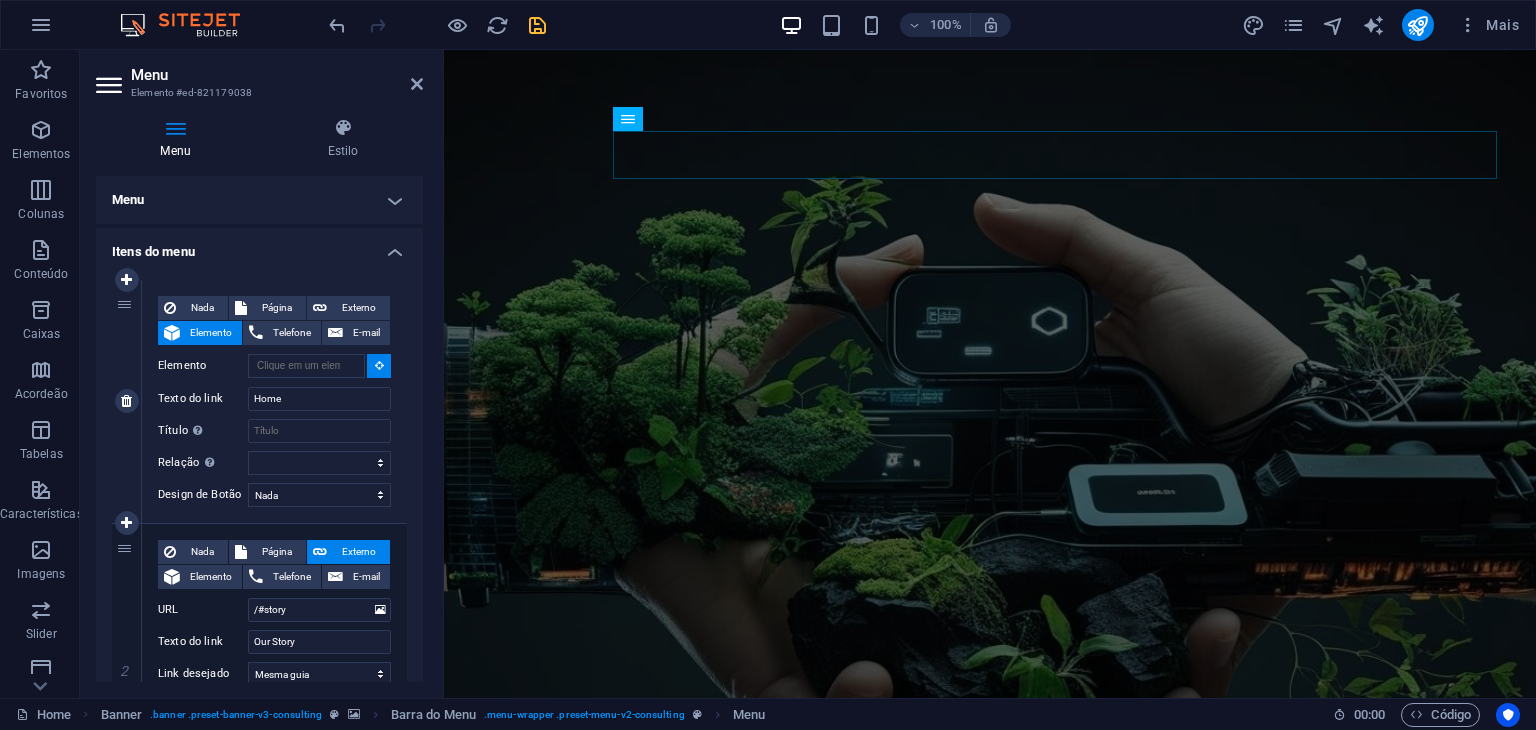 click at bounding box center [379, 366] 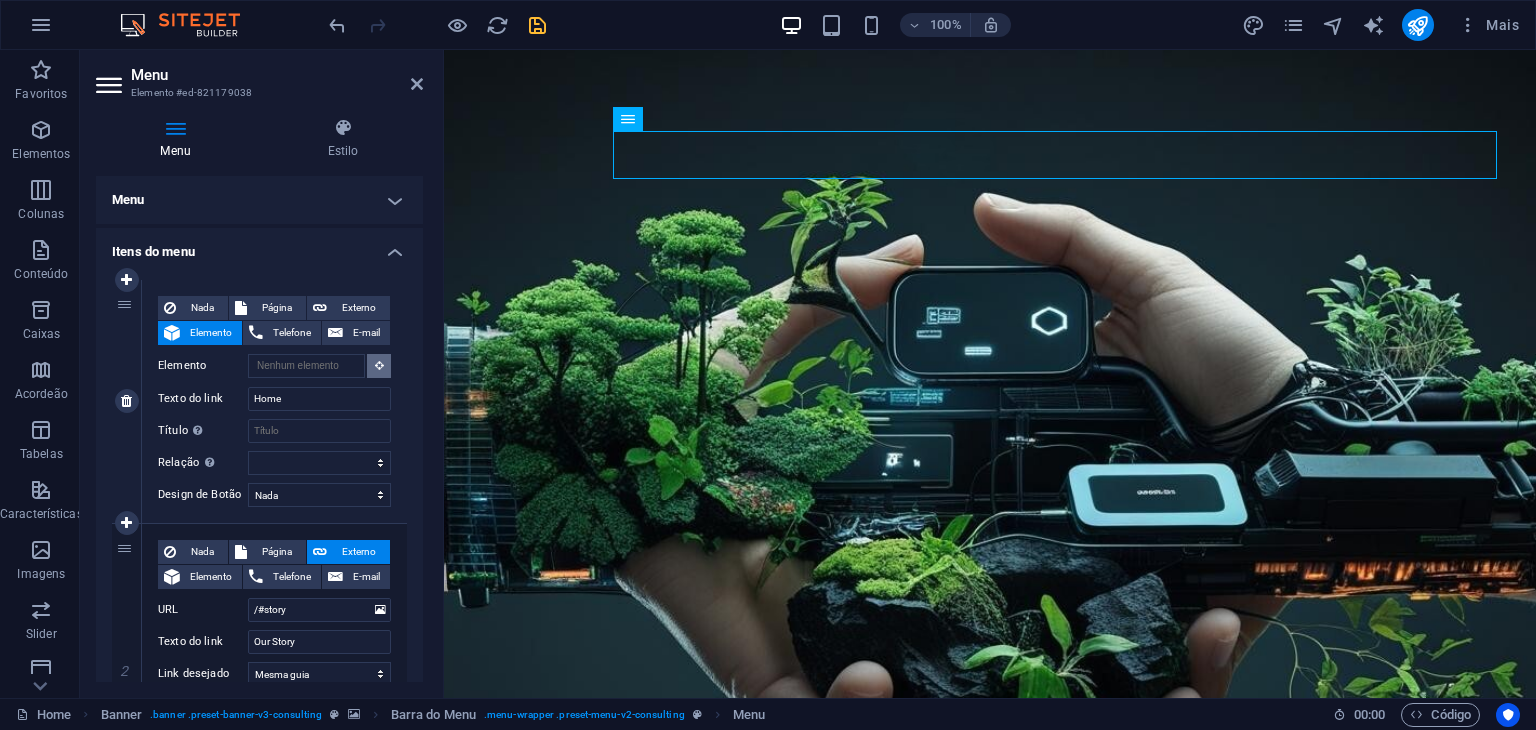 click at bounding box center [379, 365] 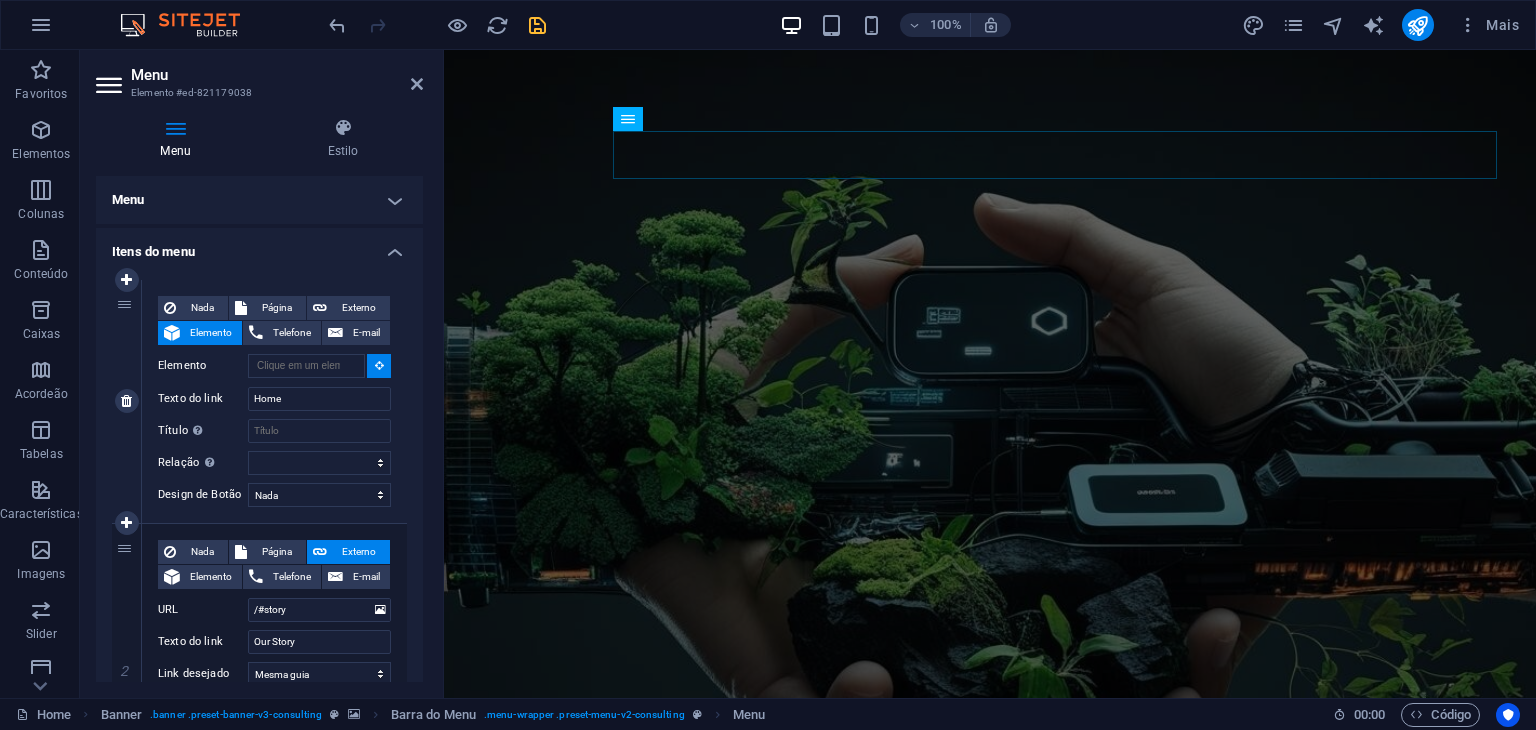 click at bounding box center (379, 365) 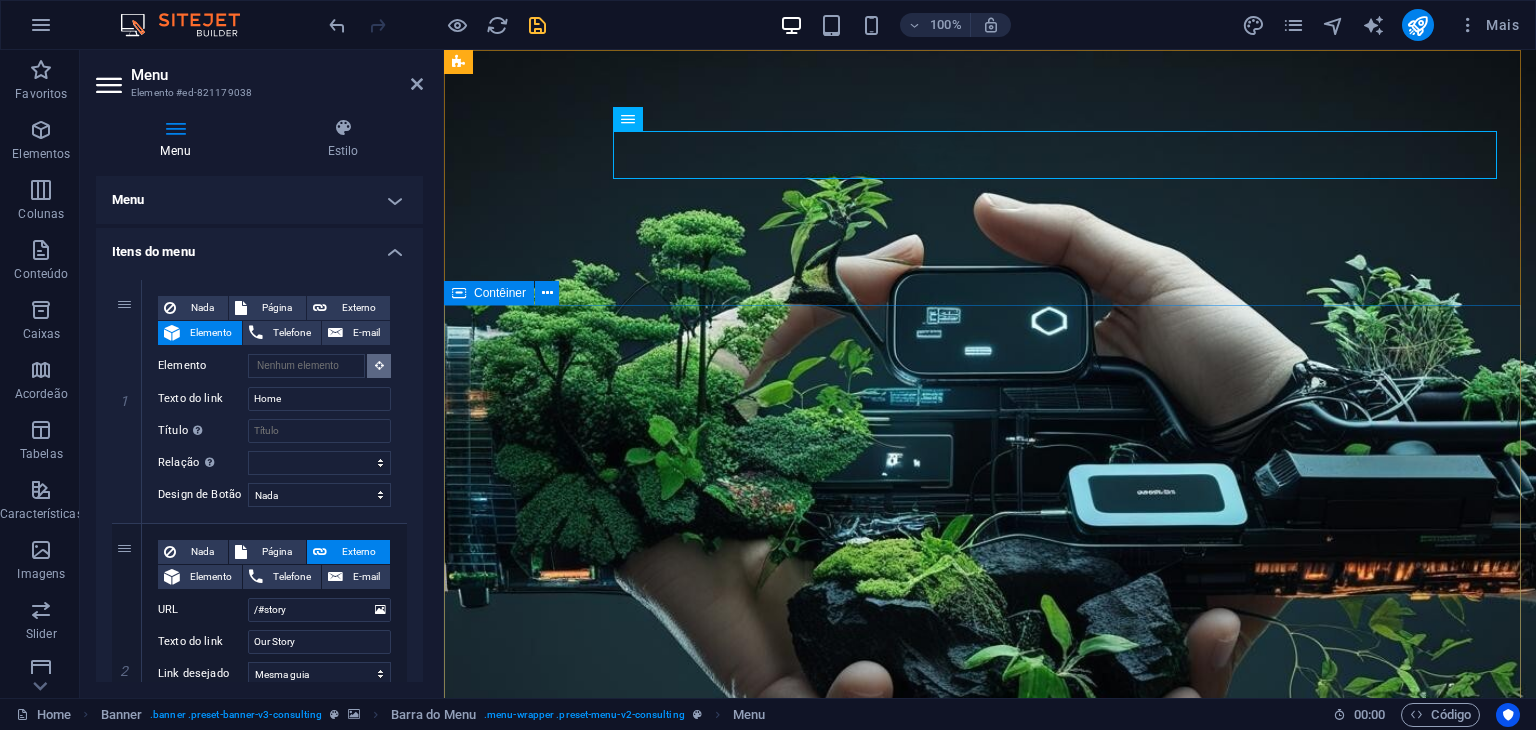 click on "Contêiner" at bounding box center [500, 293] 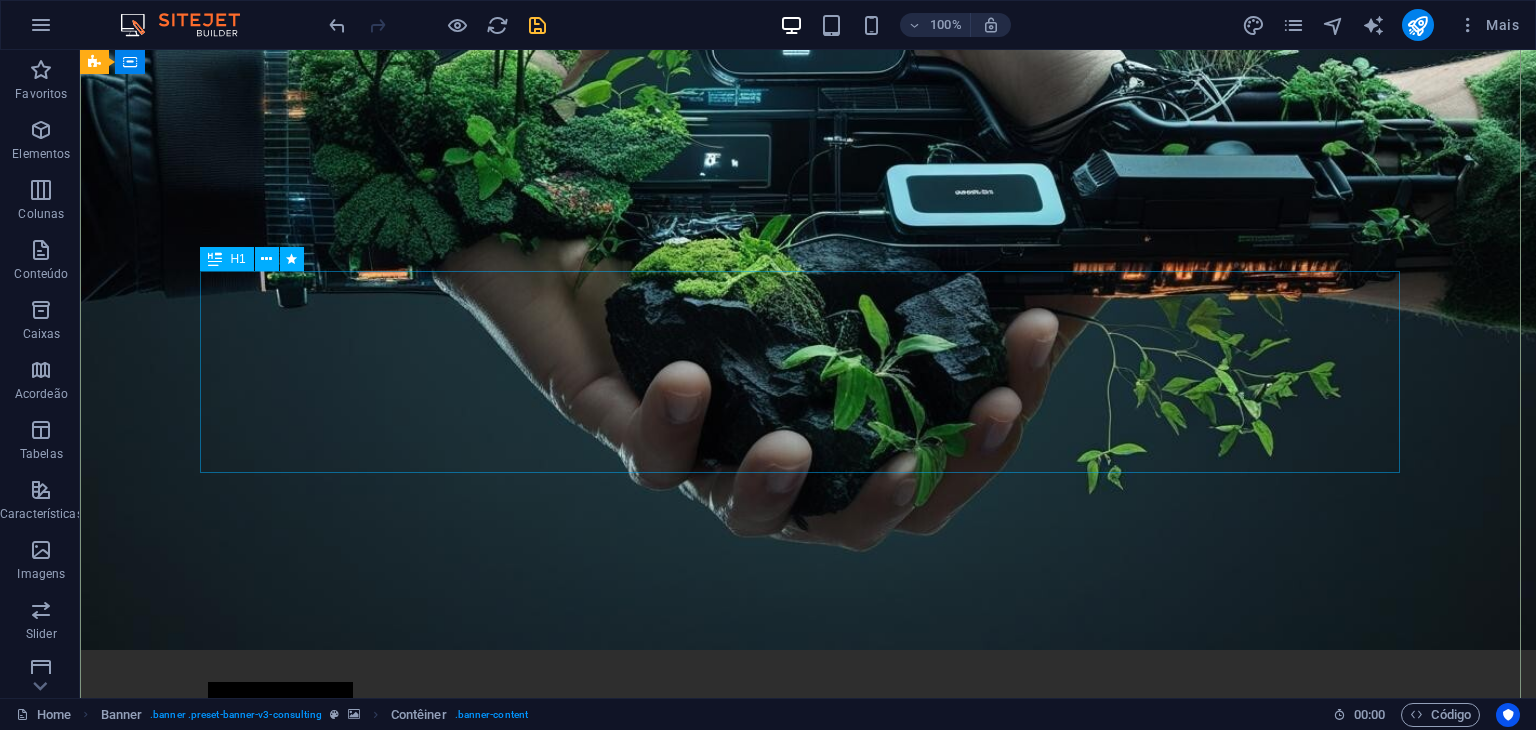 scroll, scrollTop: 0, scrollLeft: 0, axis: both 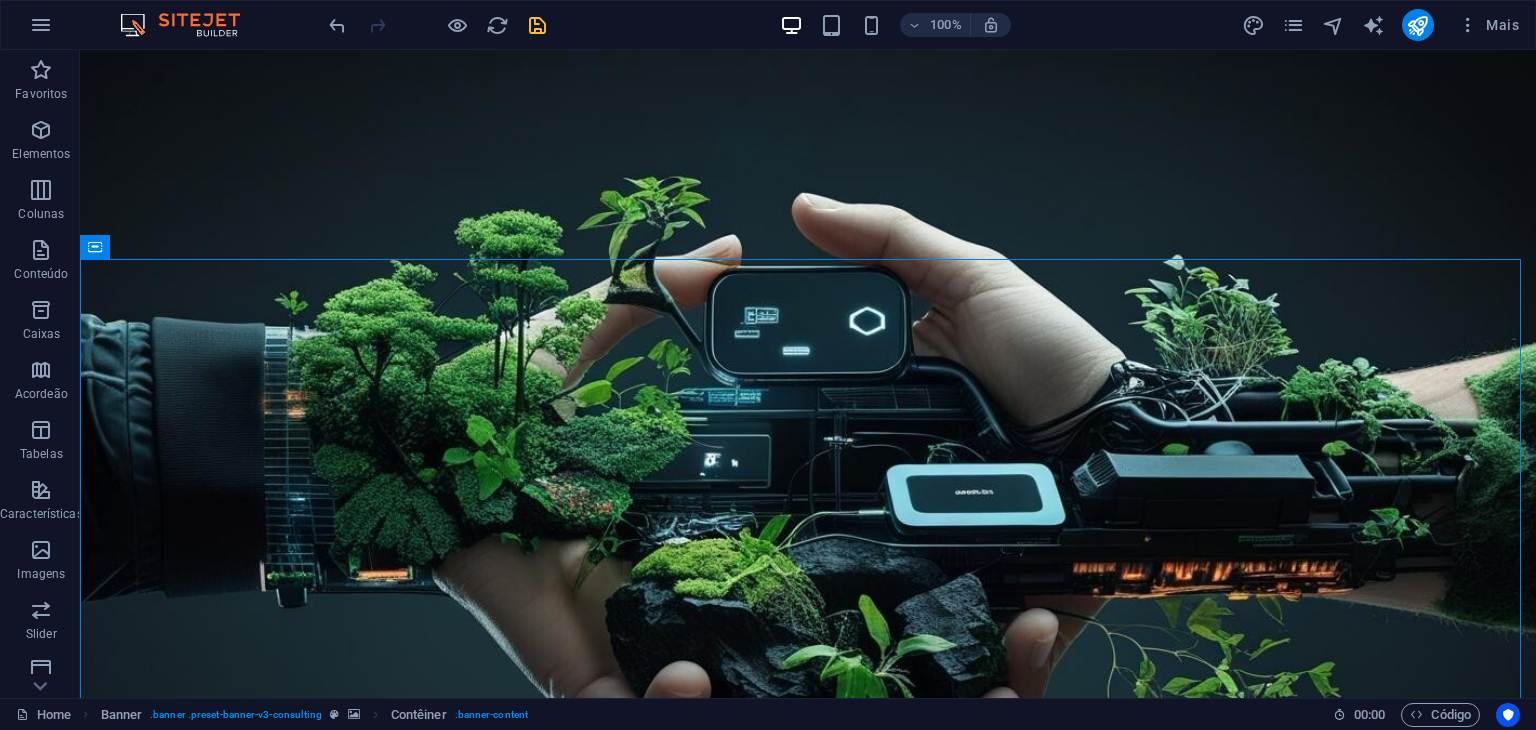 click on "100% Mais" at bounding box center [926, 25] 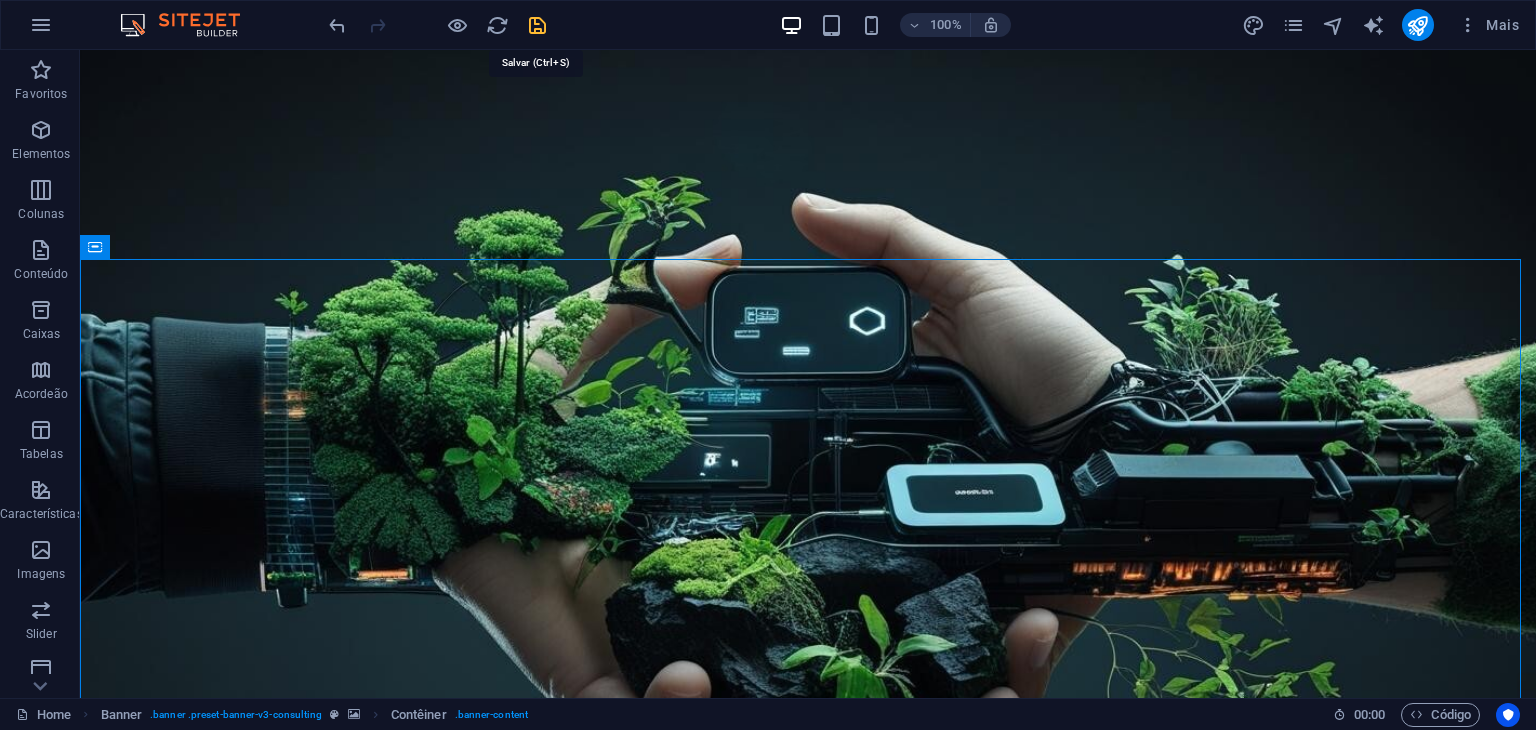 click at bounding box center (537, 25) 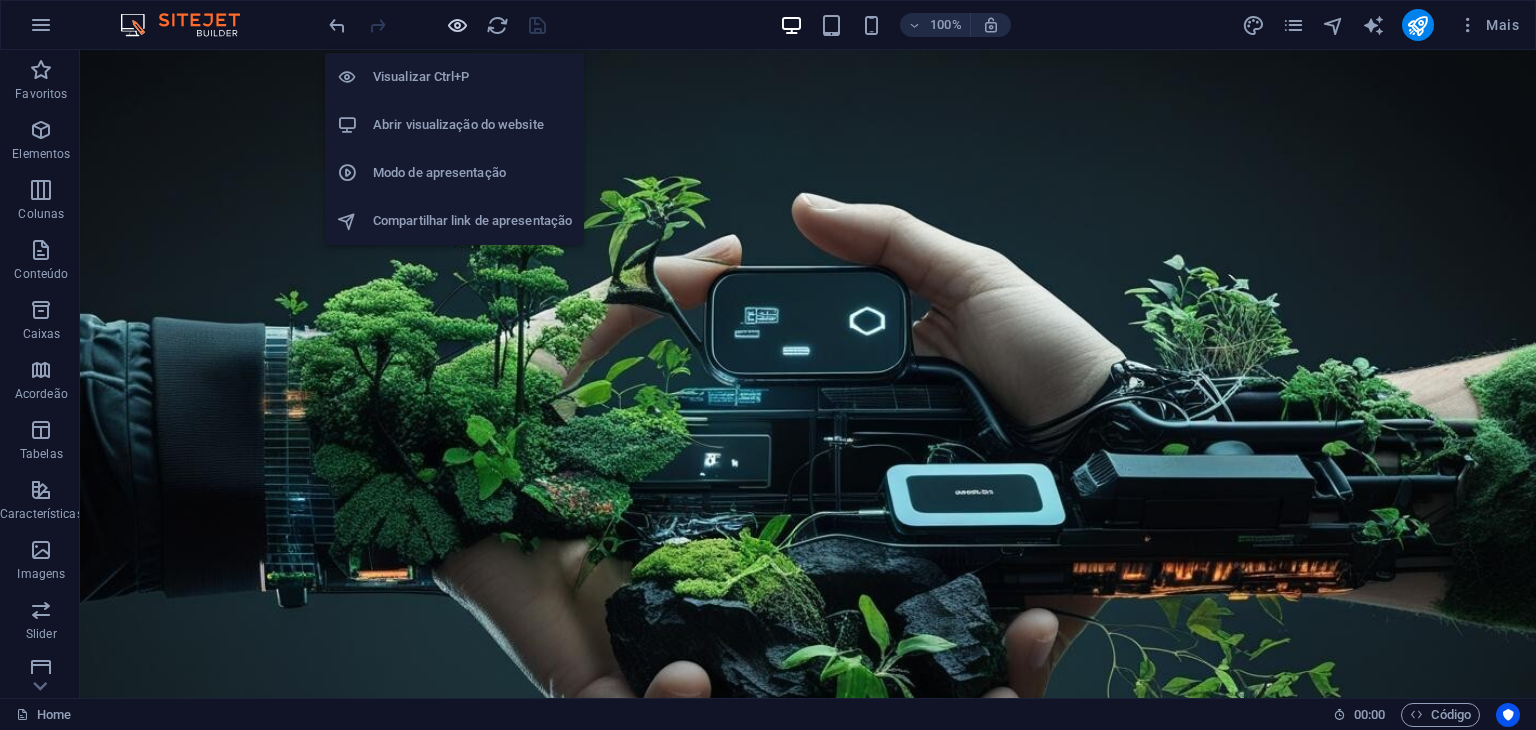 click at bounding box center [457, 25] 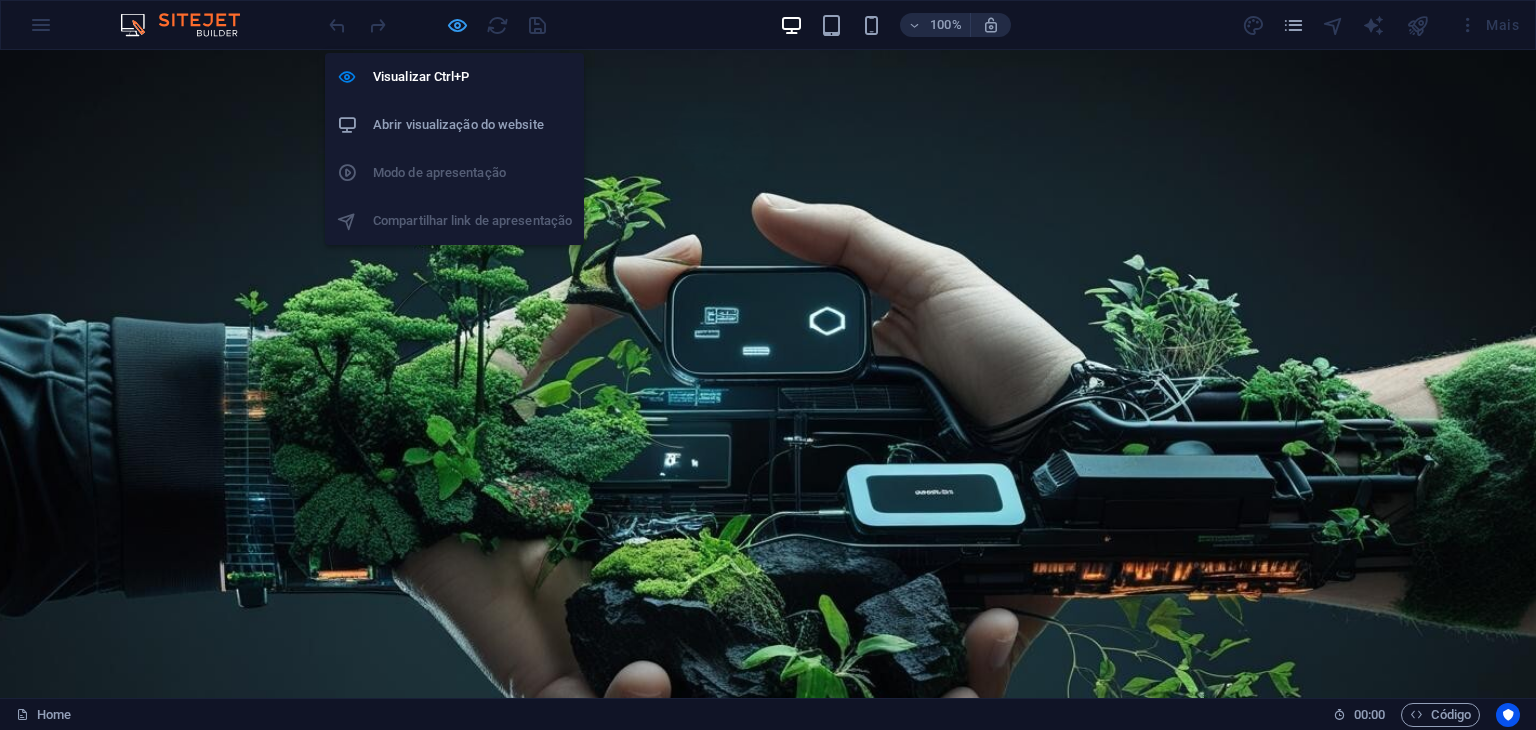 click at bounding box center (457, 25) 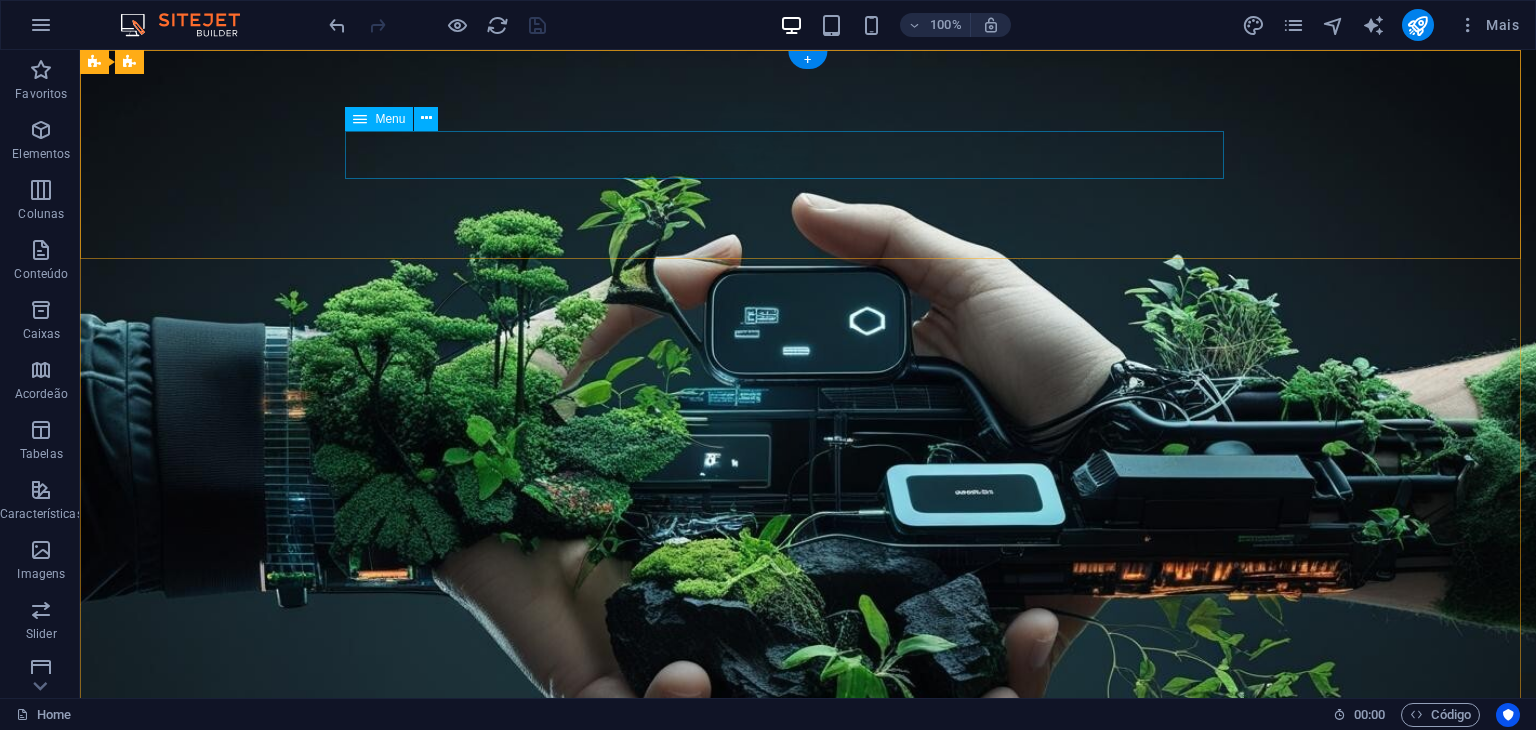 click on "Home Our Story Our Team Our Strengths Projects Contact Us" at bounding box center [808, 1151] 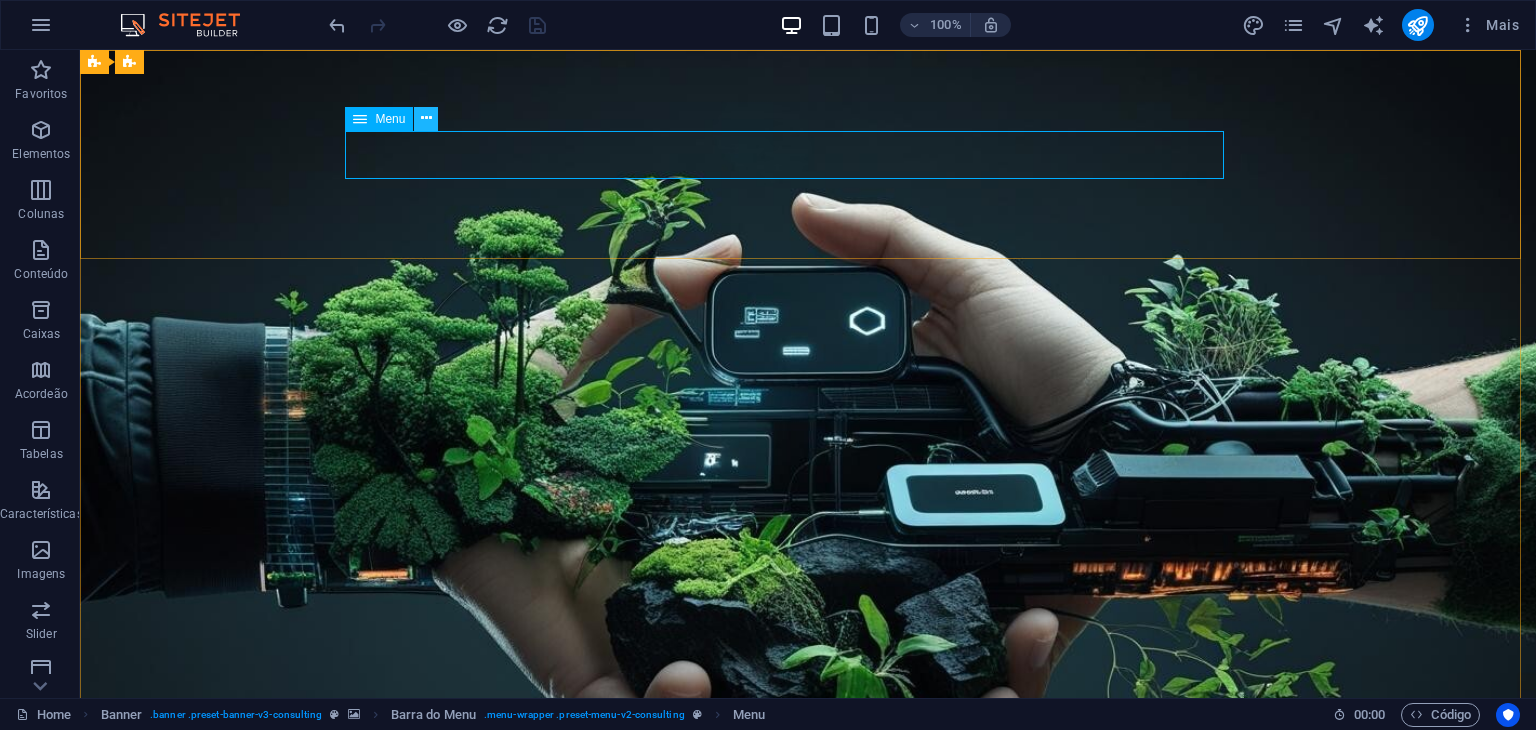 click at bounding box center (426, 118) 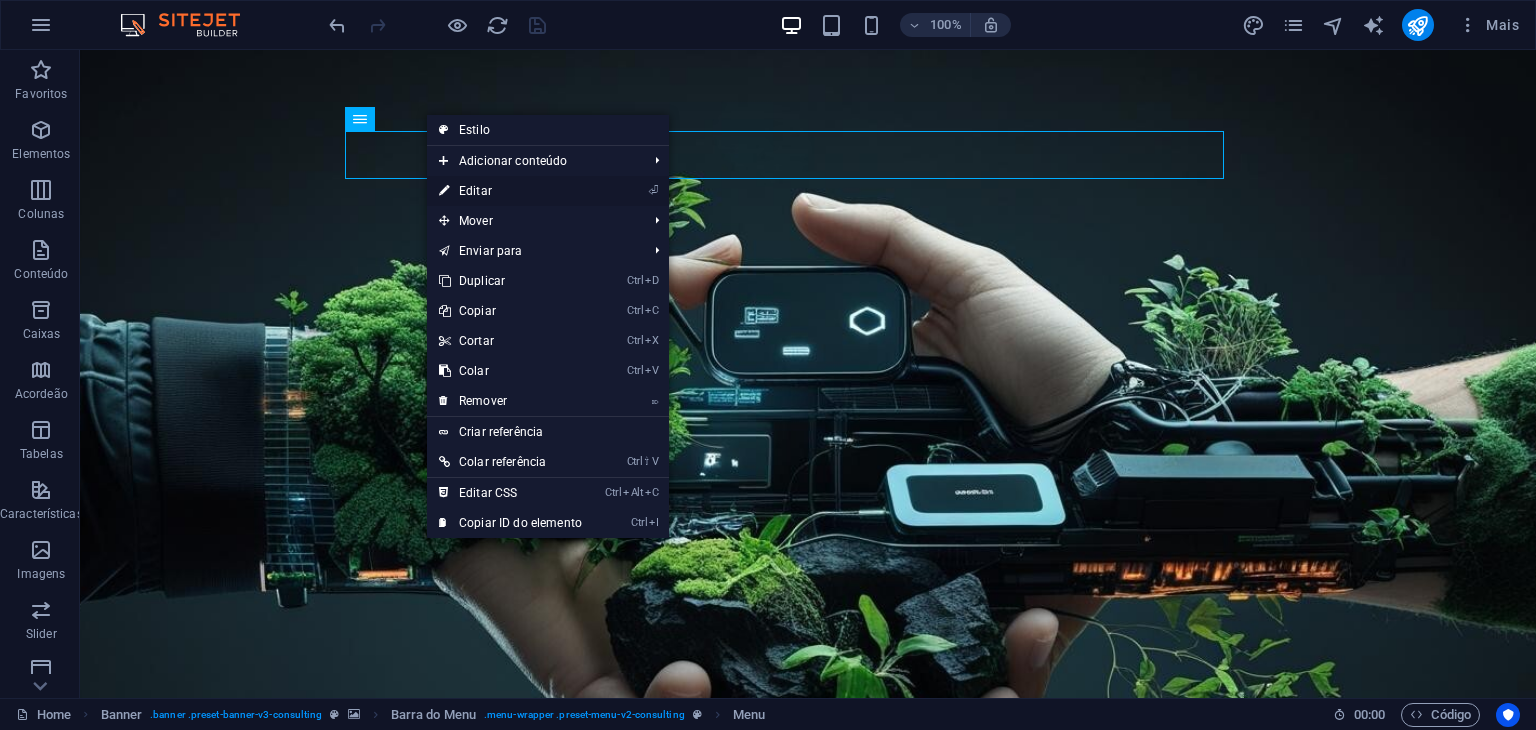 click on "⏎  Editar" at bounding box center [510, 191] 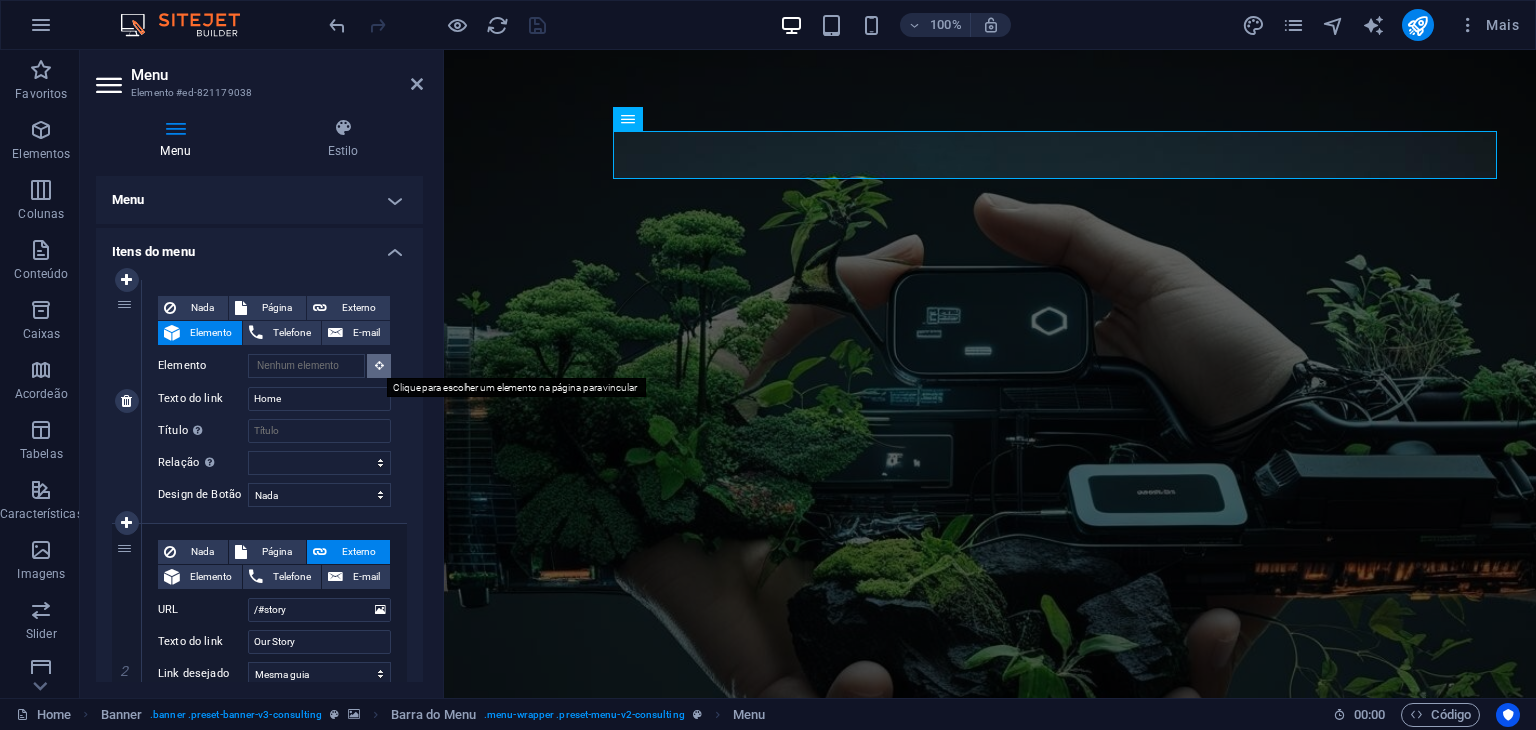 click at bounding box center (379, 365) 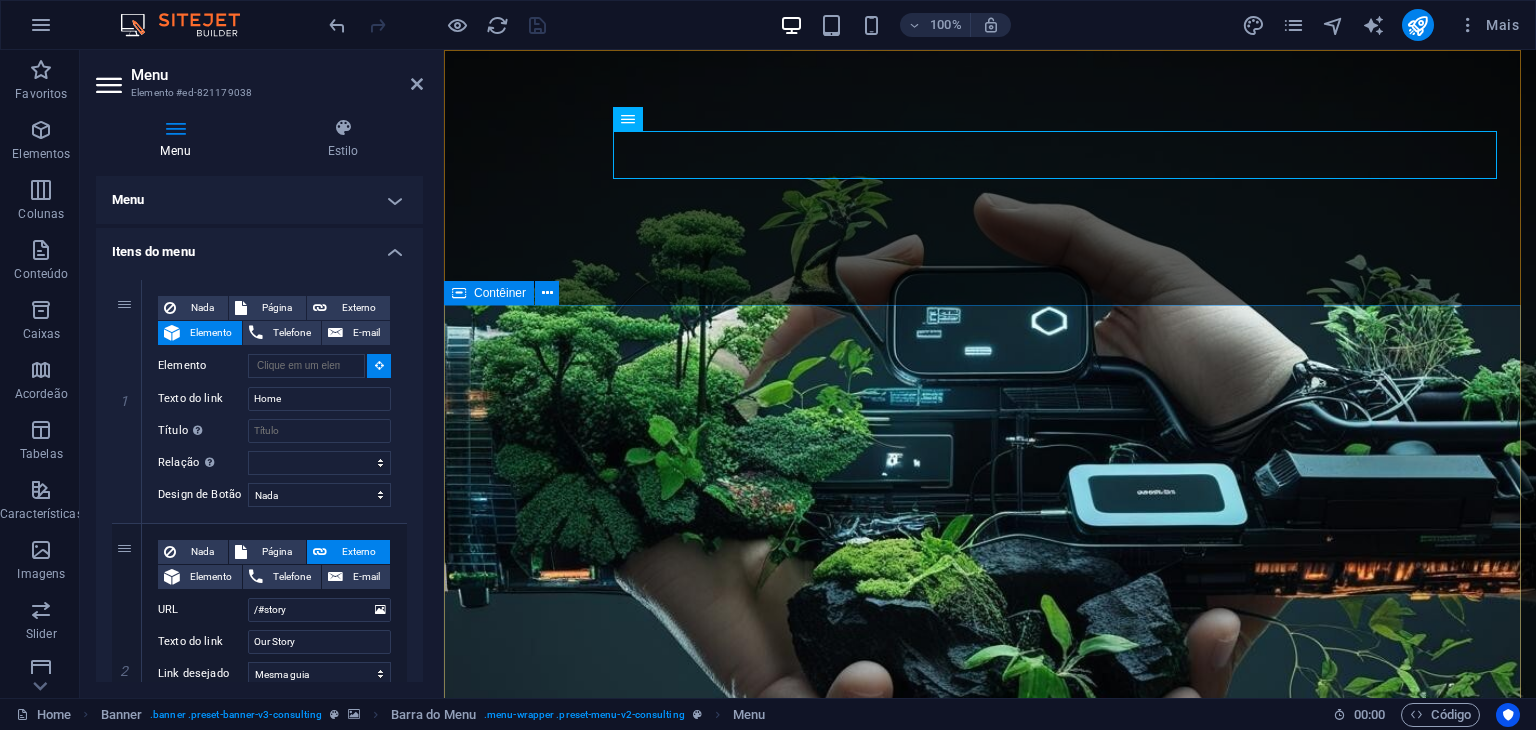click on "Describe your challenge. We'll deliver the solution. Information Technology, engineering and sustainability solutions applied to your reality.      Get Started" at bounding box center [990, 1677] 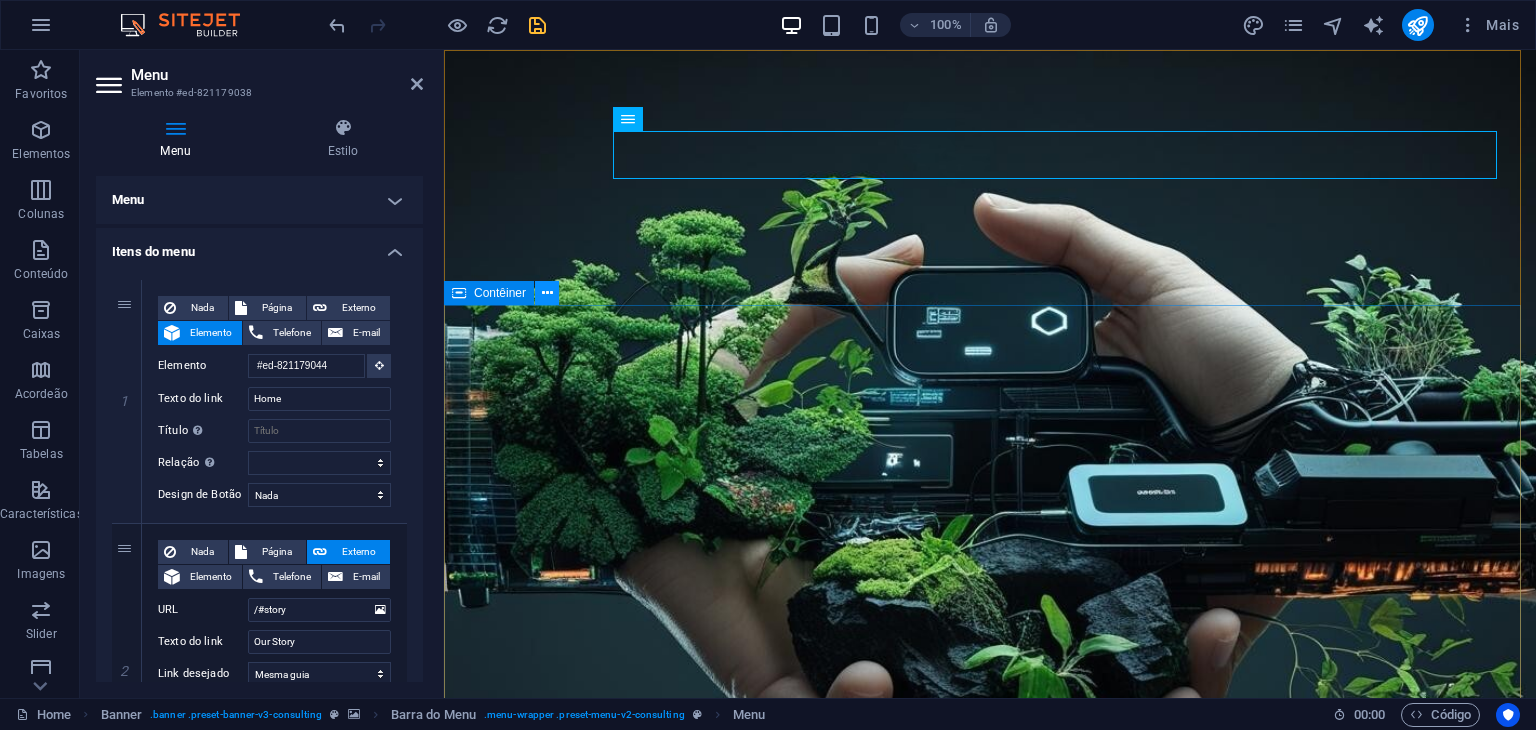 click at bounding box center (547, 293) 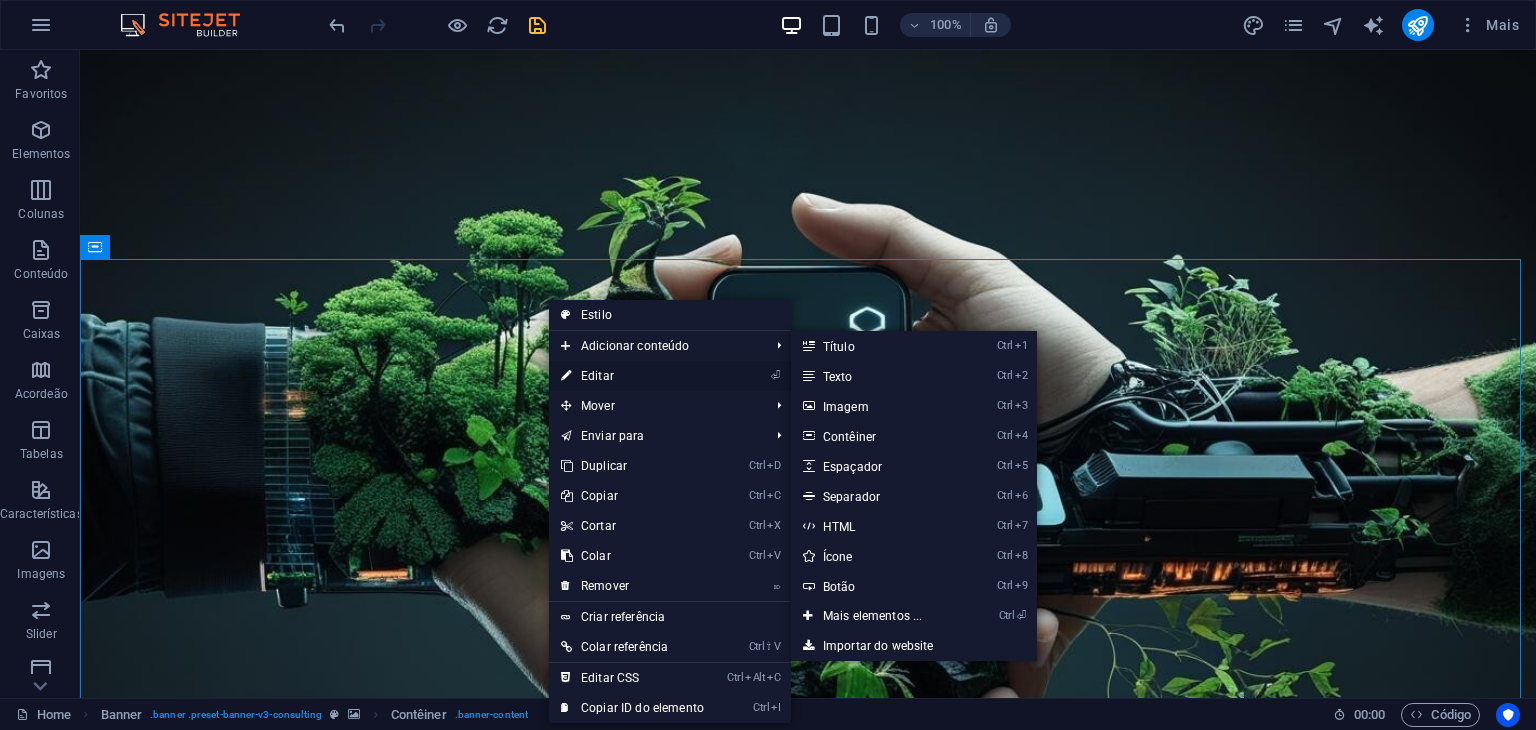 click on "⏎  Editar" at bounding box center (632, 376) 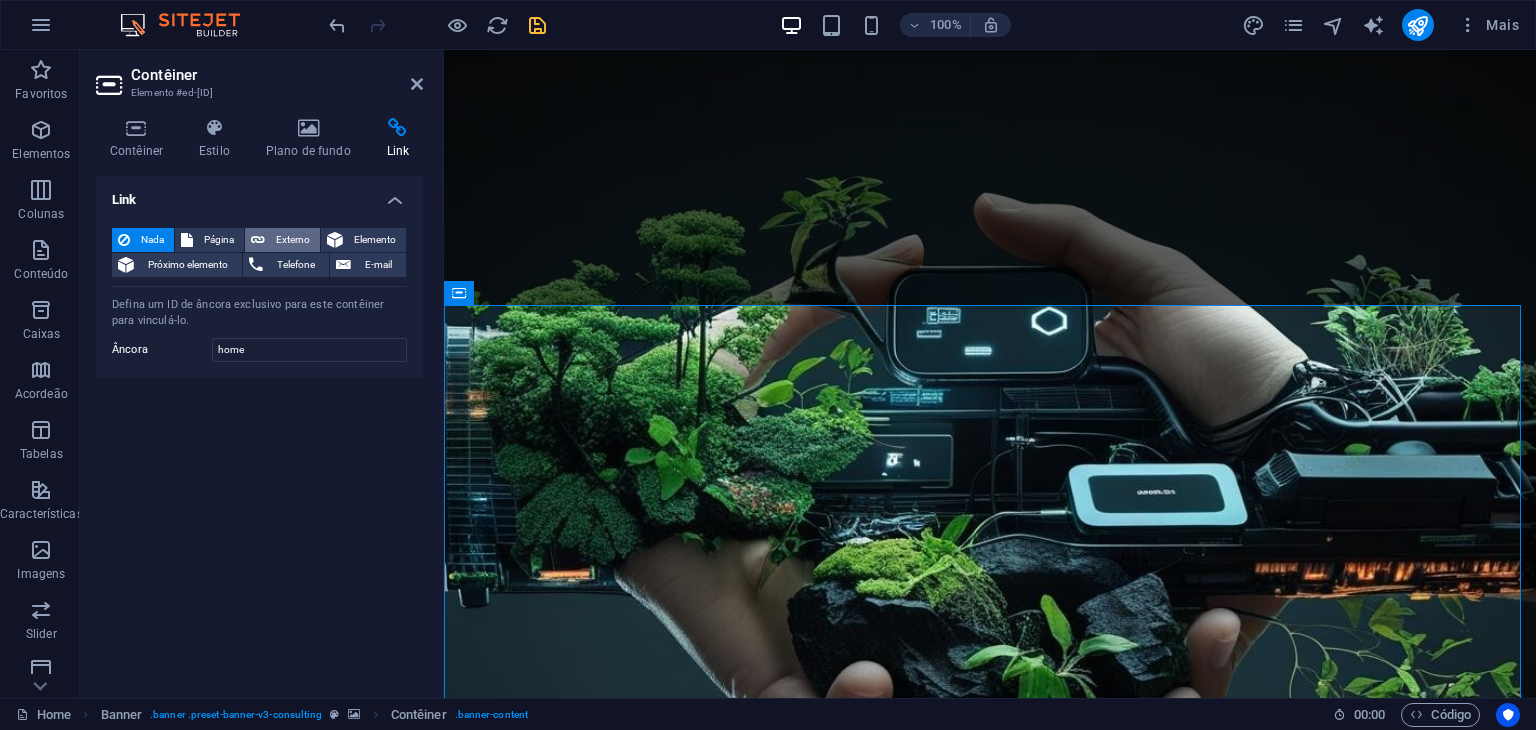 click on "Externo" at bounding box center (292, 240) 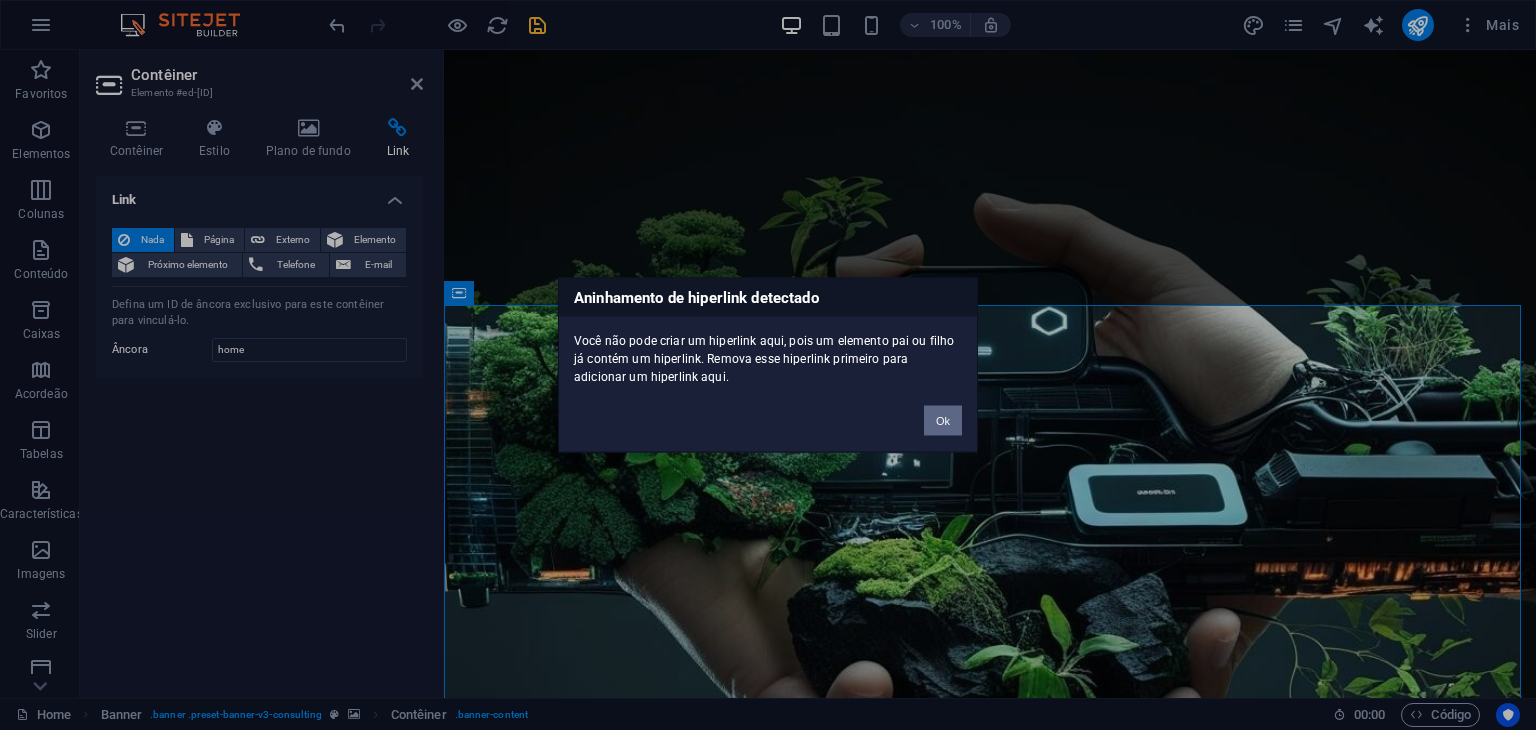 click on "Ok" at bounding box center [943, 421] 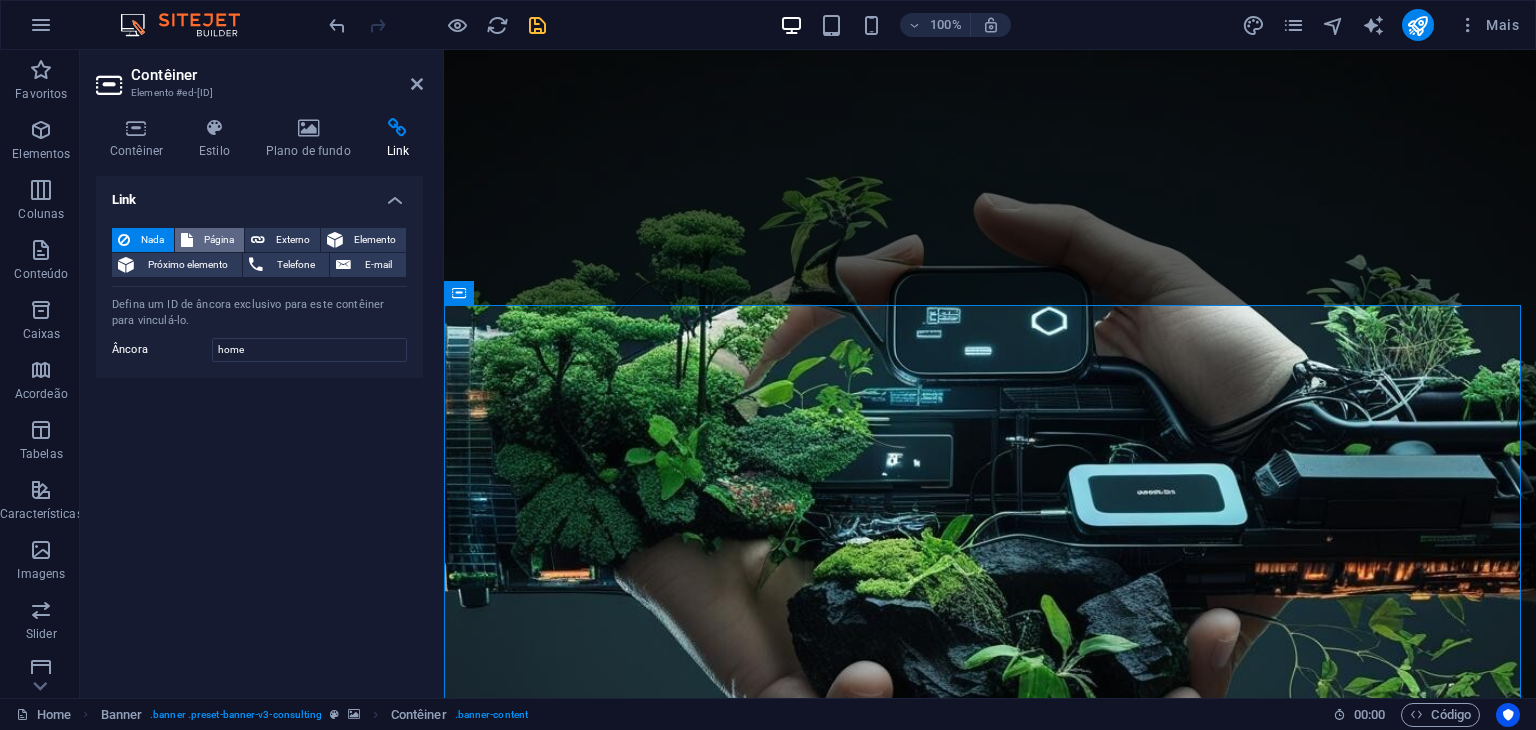 click on "Página" at bounding box center [218, 240] 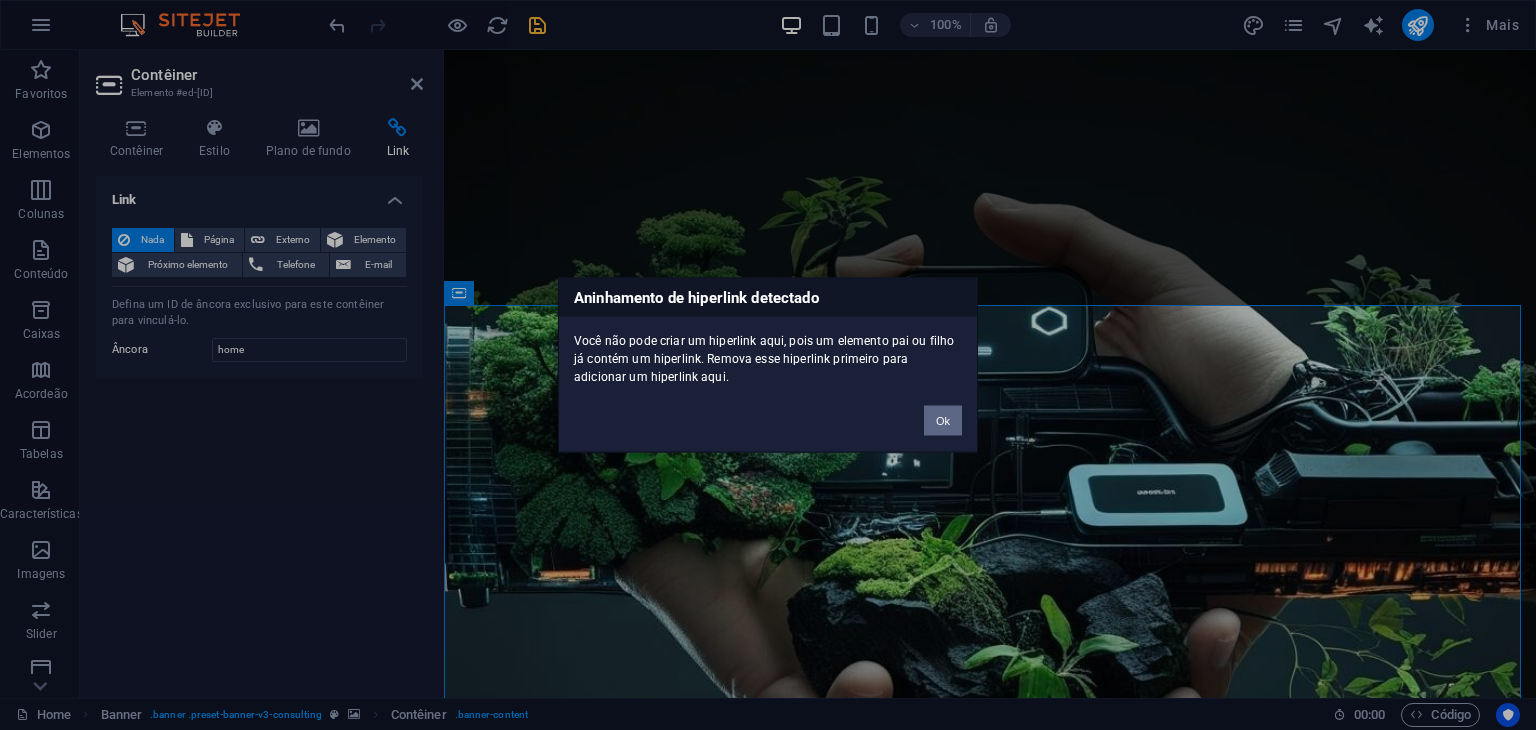 click on "Ok" at bounding box center [943, 421] 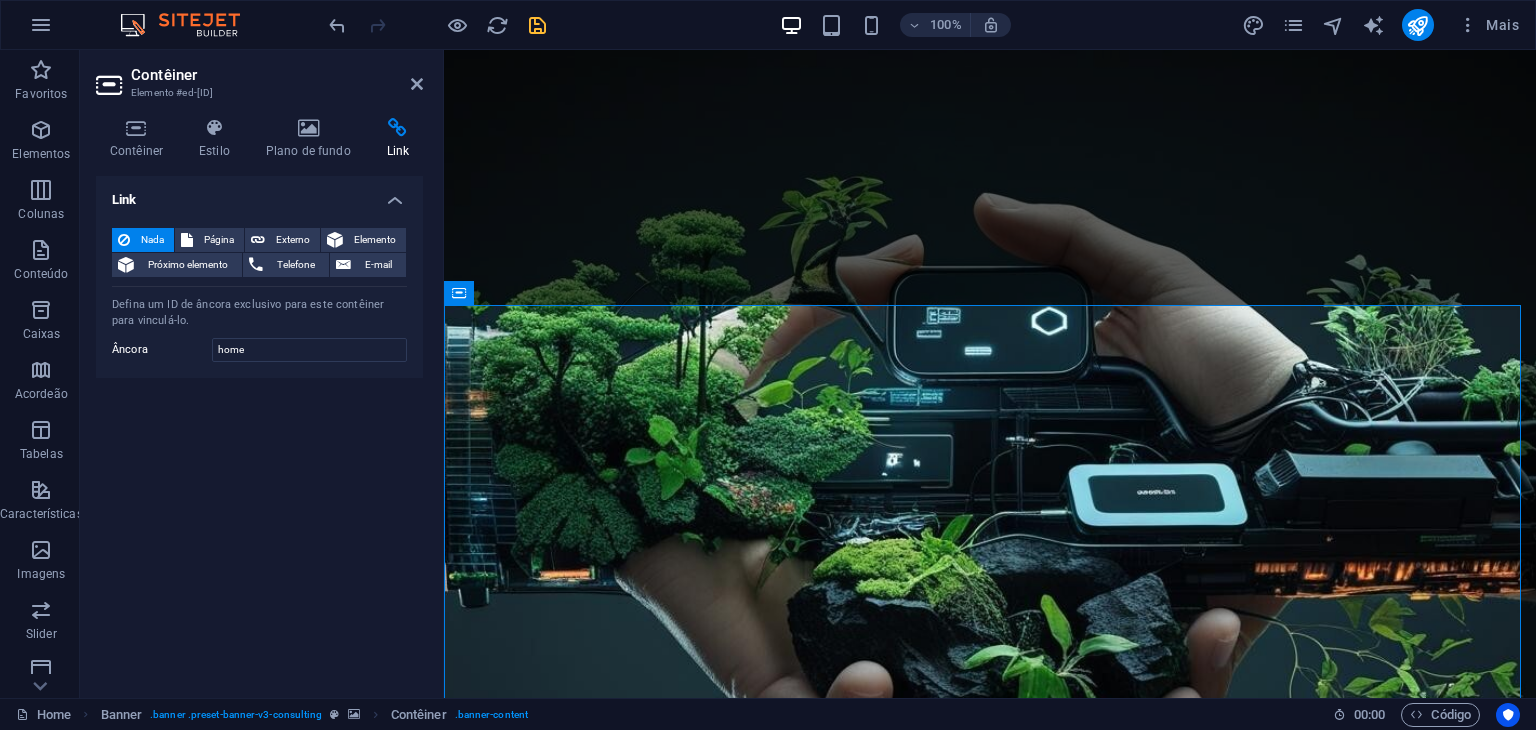 click on "Link" at bounding box center (259, 194) 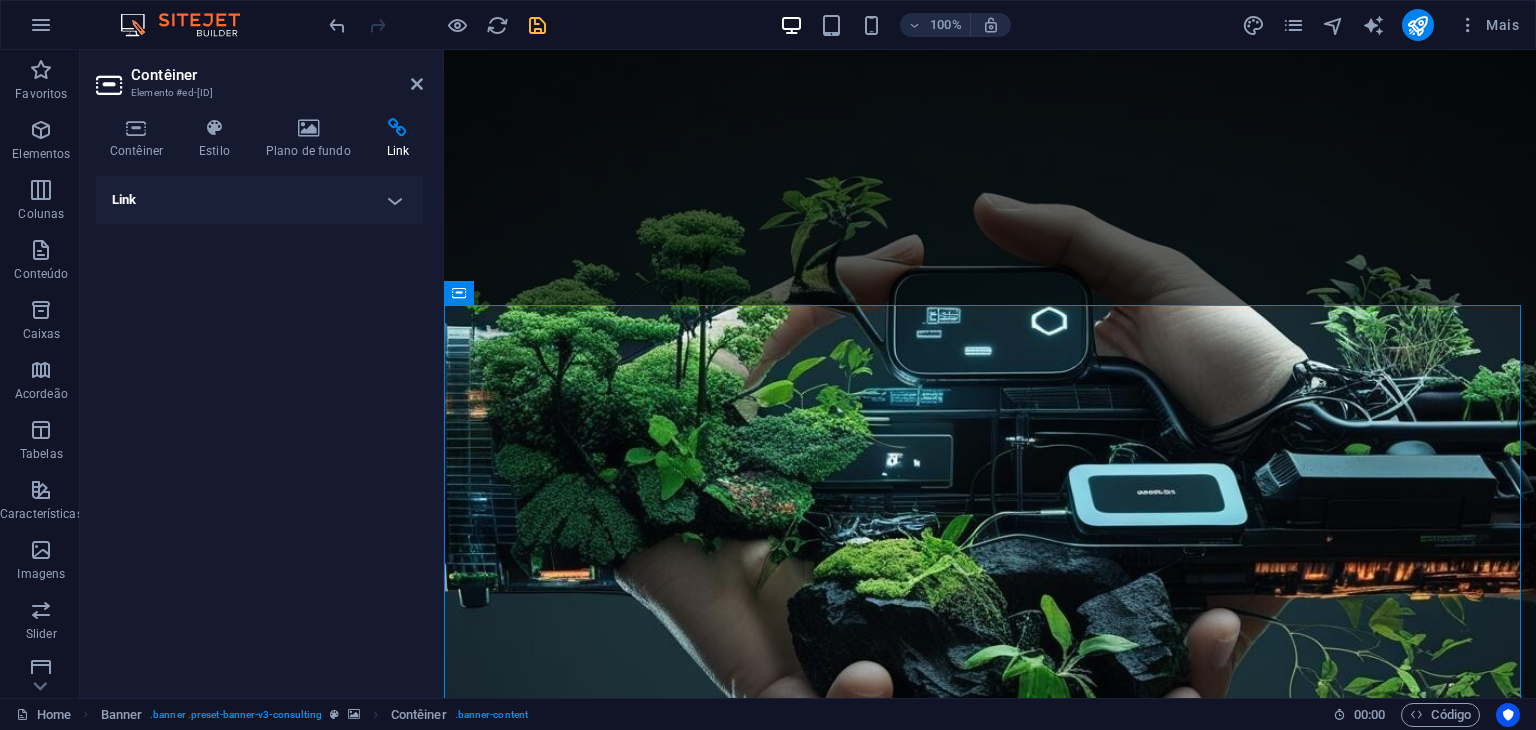 click on "Contêiner Elemento #ed-[ID]
Contêiner Estilo Plano de fundo Link Tamanho Altura Padrão px rem % vh vw Altura min. Nada px rem % vh vw Largura Padrão px rem % em vh vw Altura mínima Nada px rem % vh vw Largura do conteúdo Padrão Largura personalizada Largura Padrão px rem % em vh vw Altura mínima Nada px rem % vh vw Espaçamento padrão Espaçamento customizado A largura e o preenchimento padrão do conteúdo podem ser alterados em Design. Editar design Layout (Flexbox) Alinhamento Determina a direção do flex. Padrão Eixo principal Determine como os elementos devem se comportar ao longo do eixo principal dentro deste contêiner (justifique o conteúdo). Padrão Eixo lateral Controle a direção vertical do elemento dentro do contêiner (alinhar os itens). Padrão Ajuste Padrão Ligar Desligar Preencher Controla as distâncias e a direção dos elementos no eixo y em várias linhas (alinhar o conteúdo). Padrão Acessibilidade Função Nada Alert Article Banner Cabeçalho Timer" at bounding box center [262, 374] 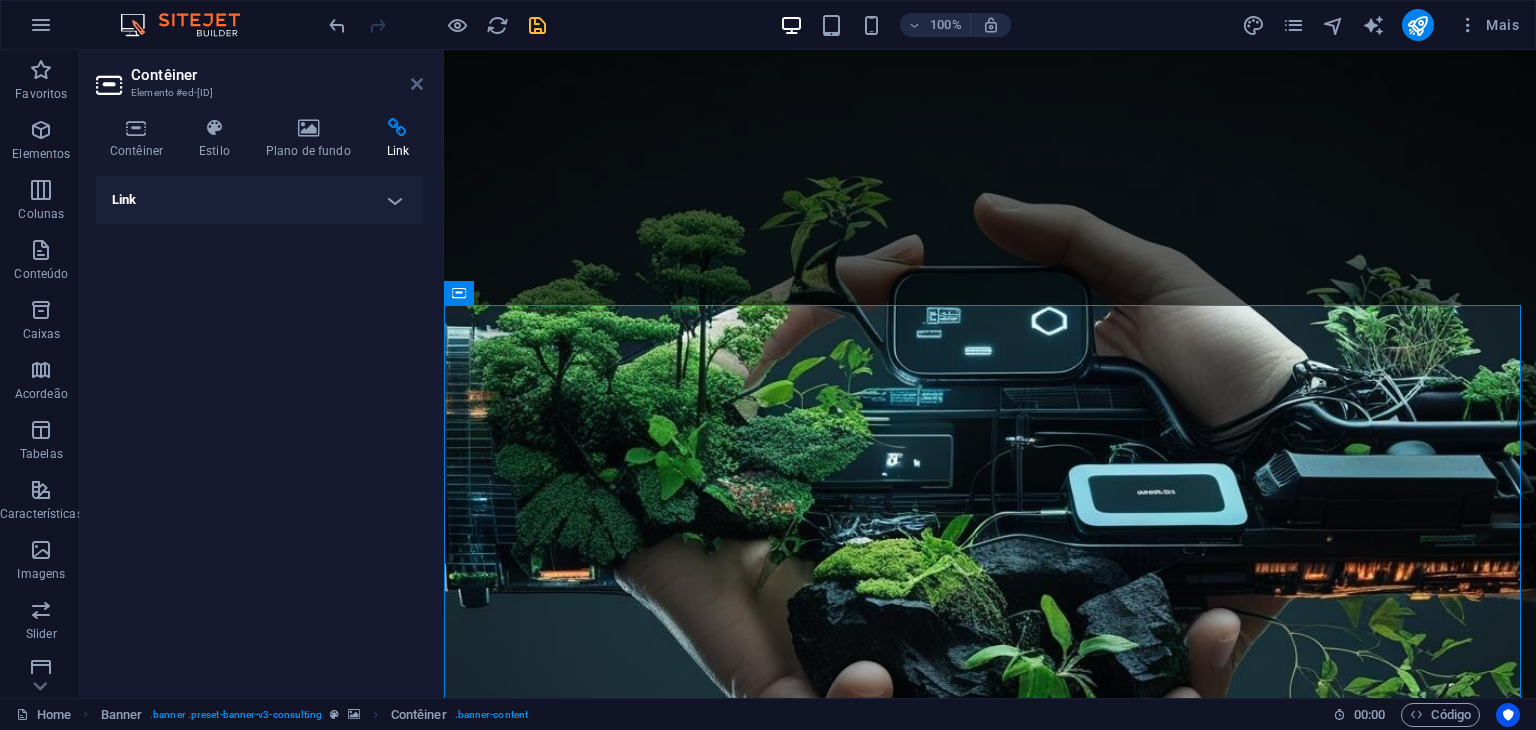 click at bounding box center (417, 84) 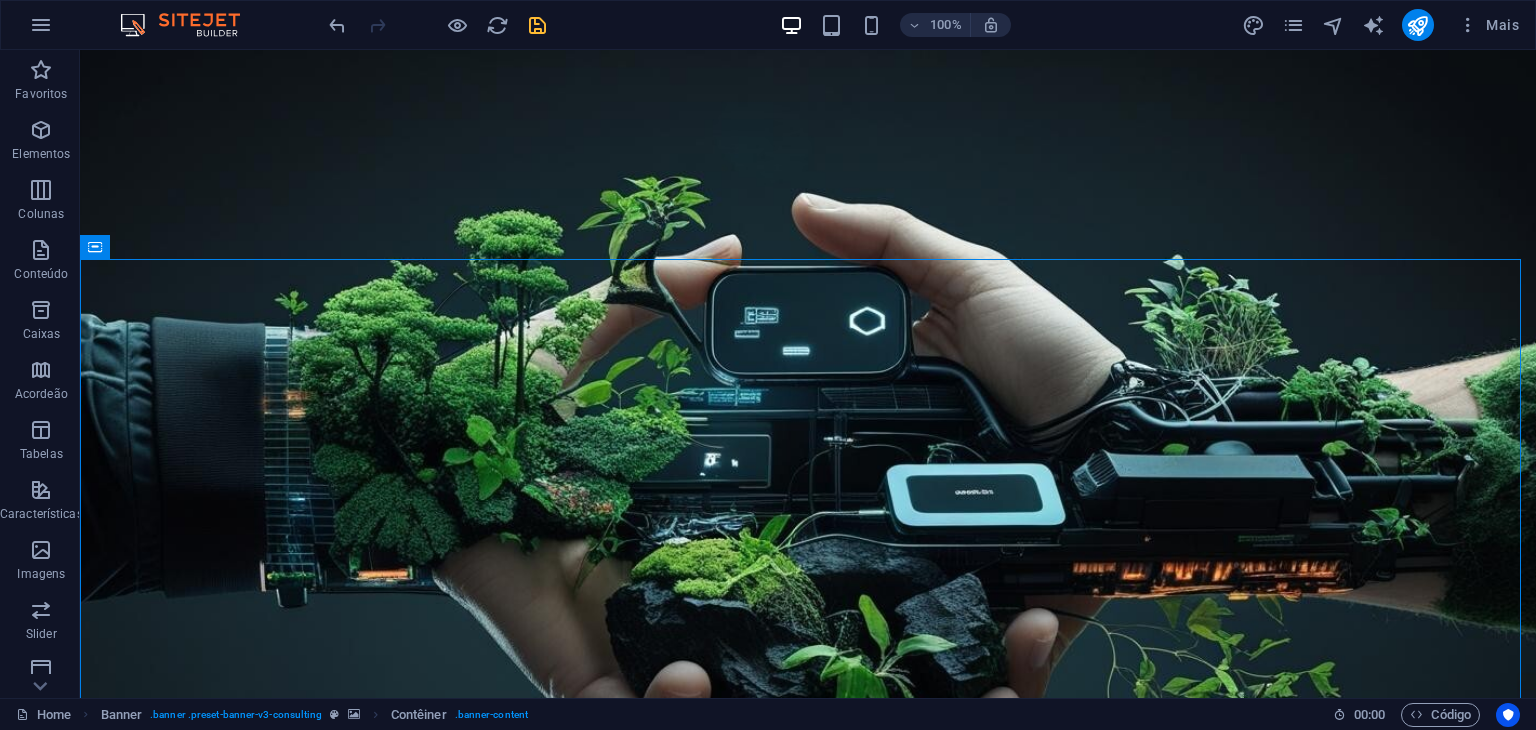 click at bounding box center (537, 25) 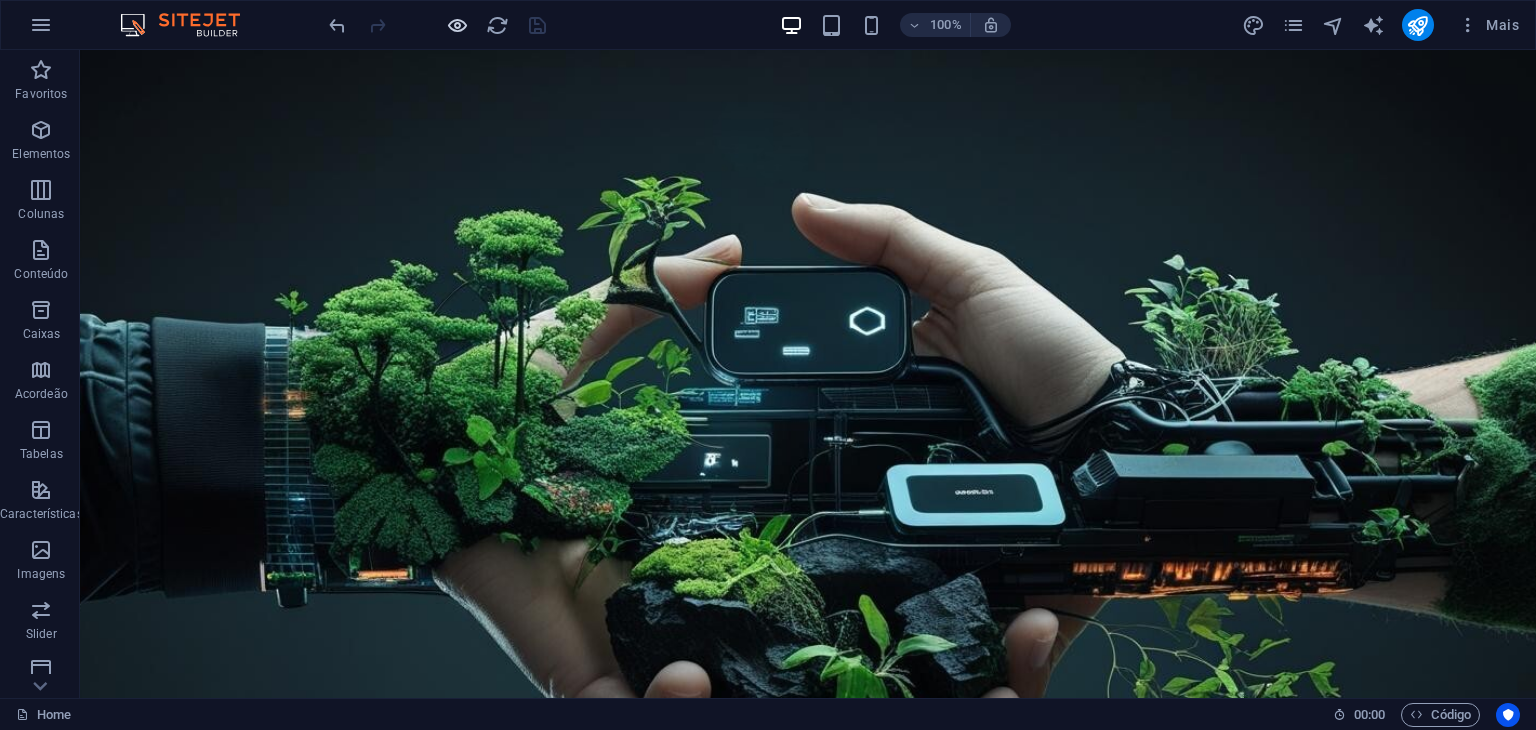 click at bounding box center [457, 25] 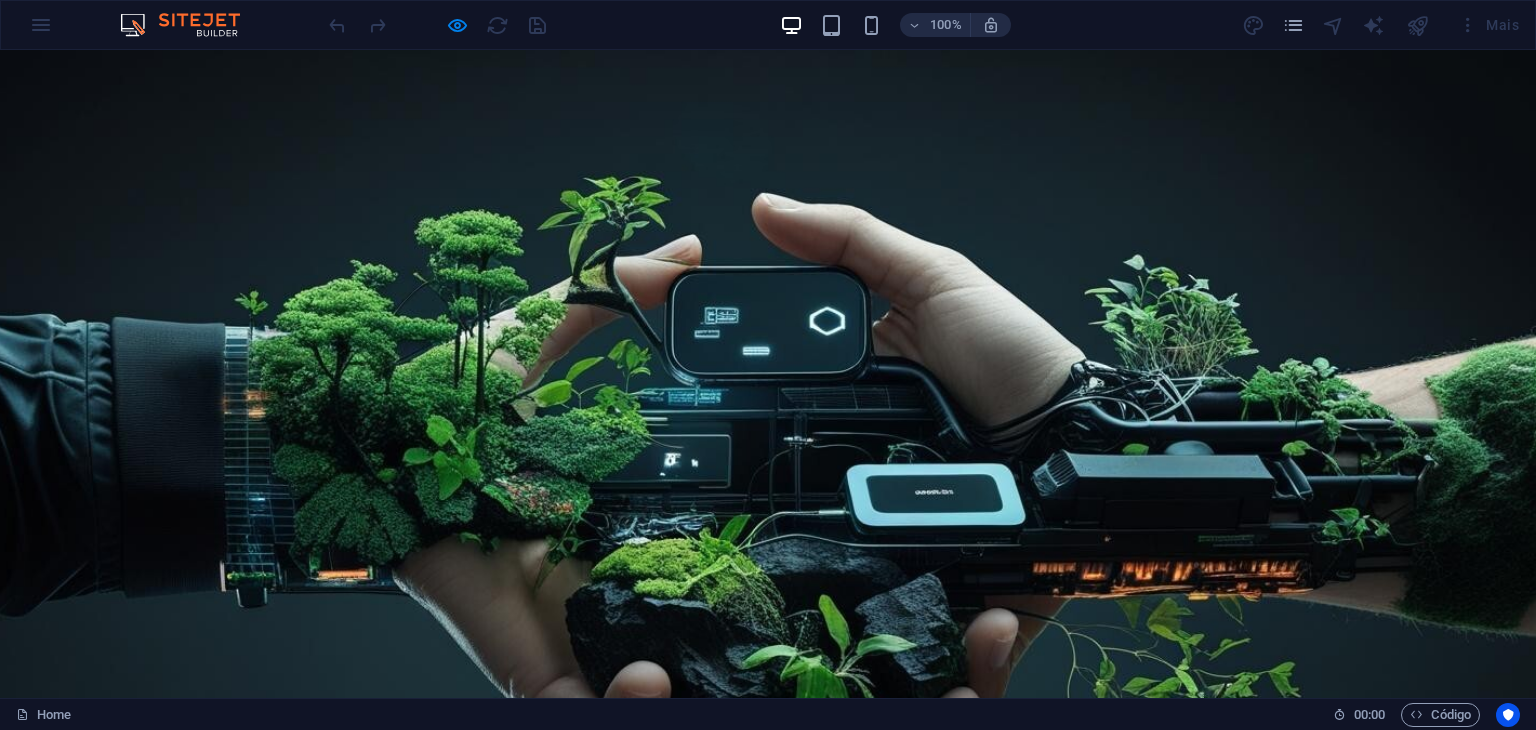 click on "Home" at bounding box center [407, 1151] 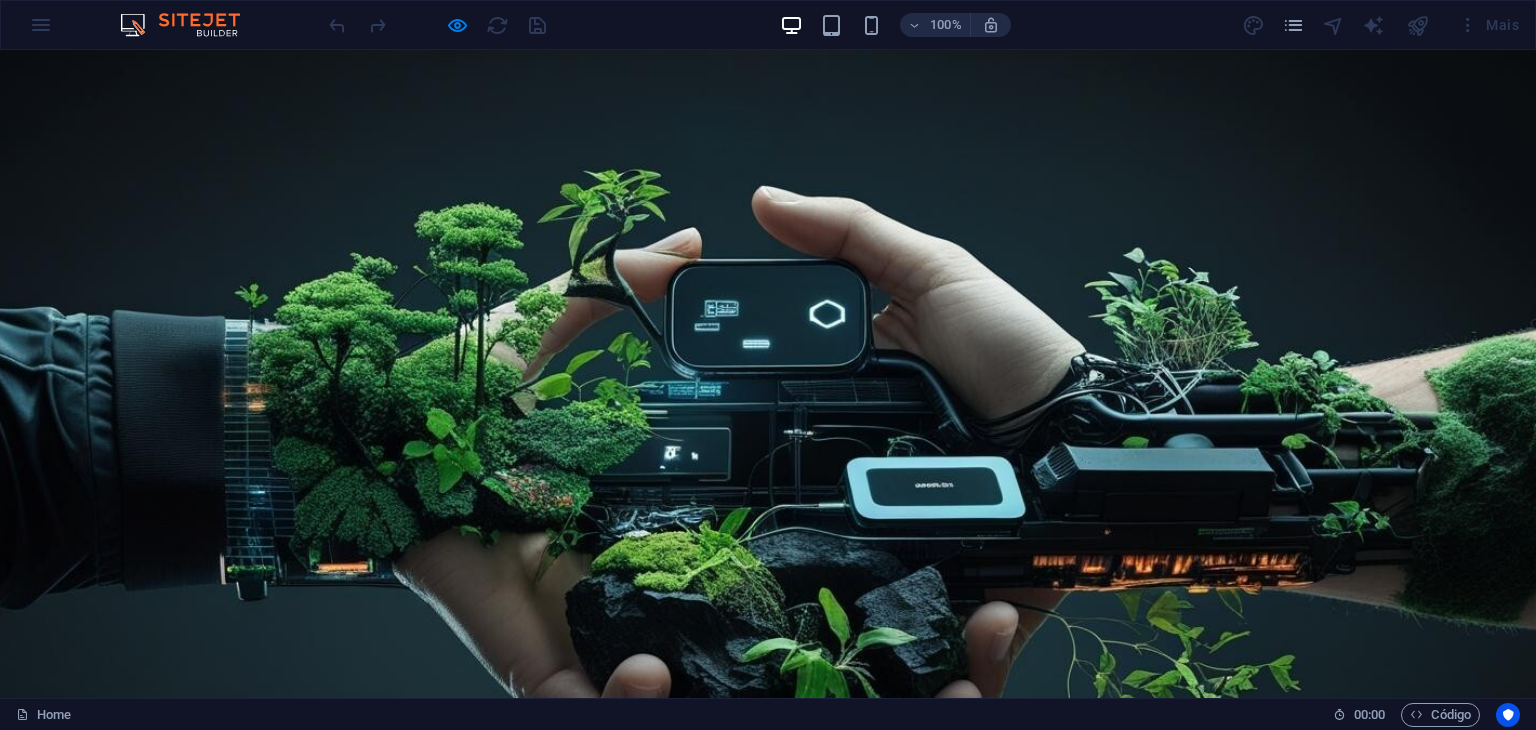 scroll, scrollTop: 0, scrollLeft: 0, axis: both 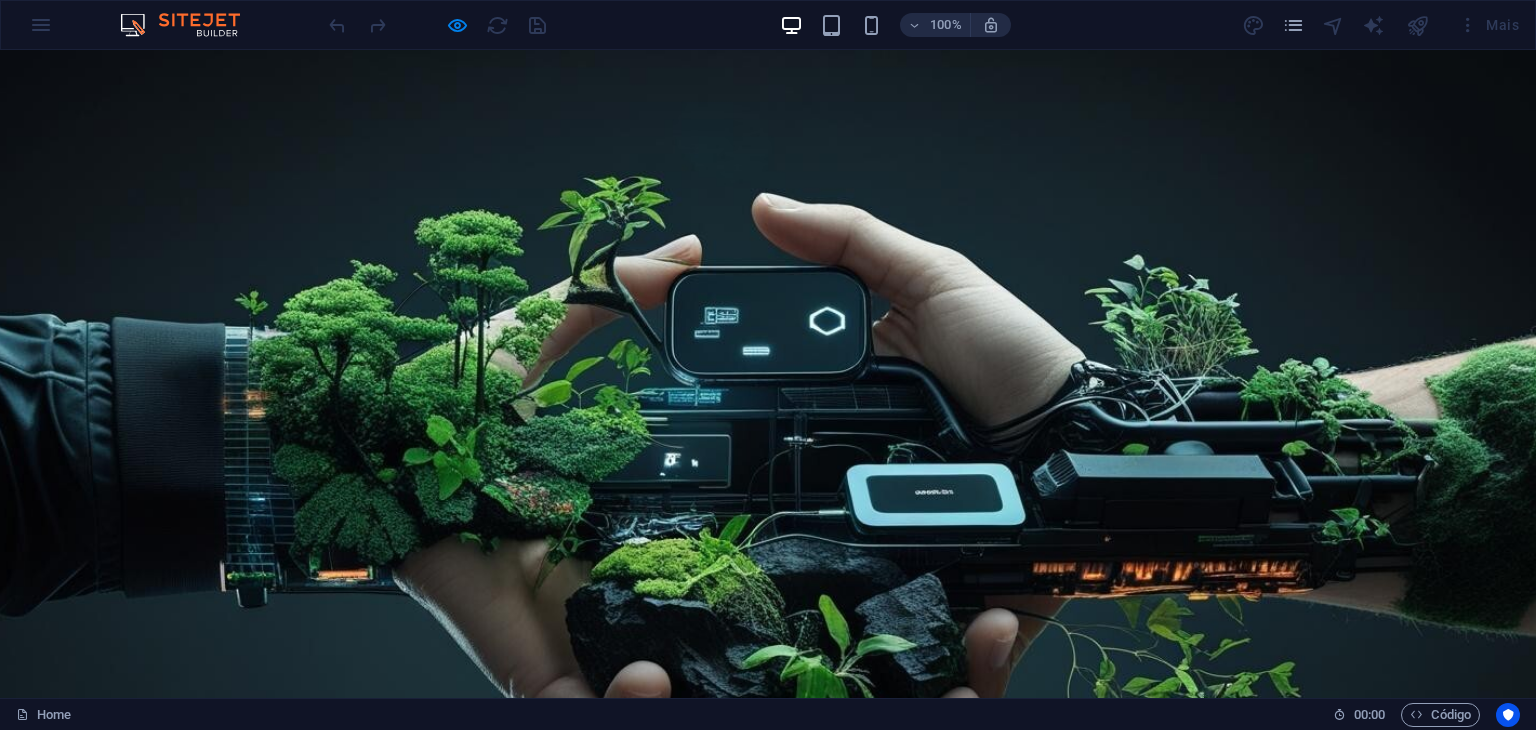 click on "Home" at bounding box center (407, 1151) 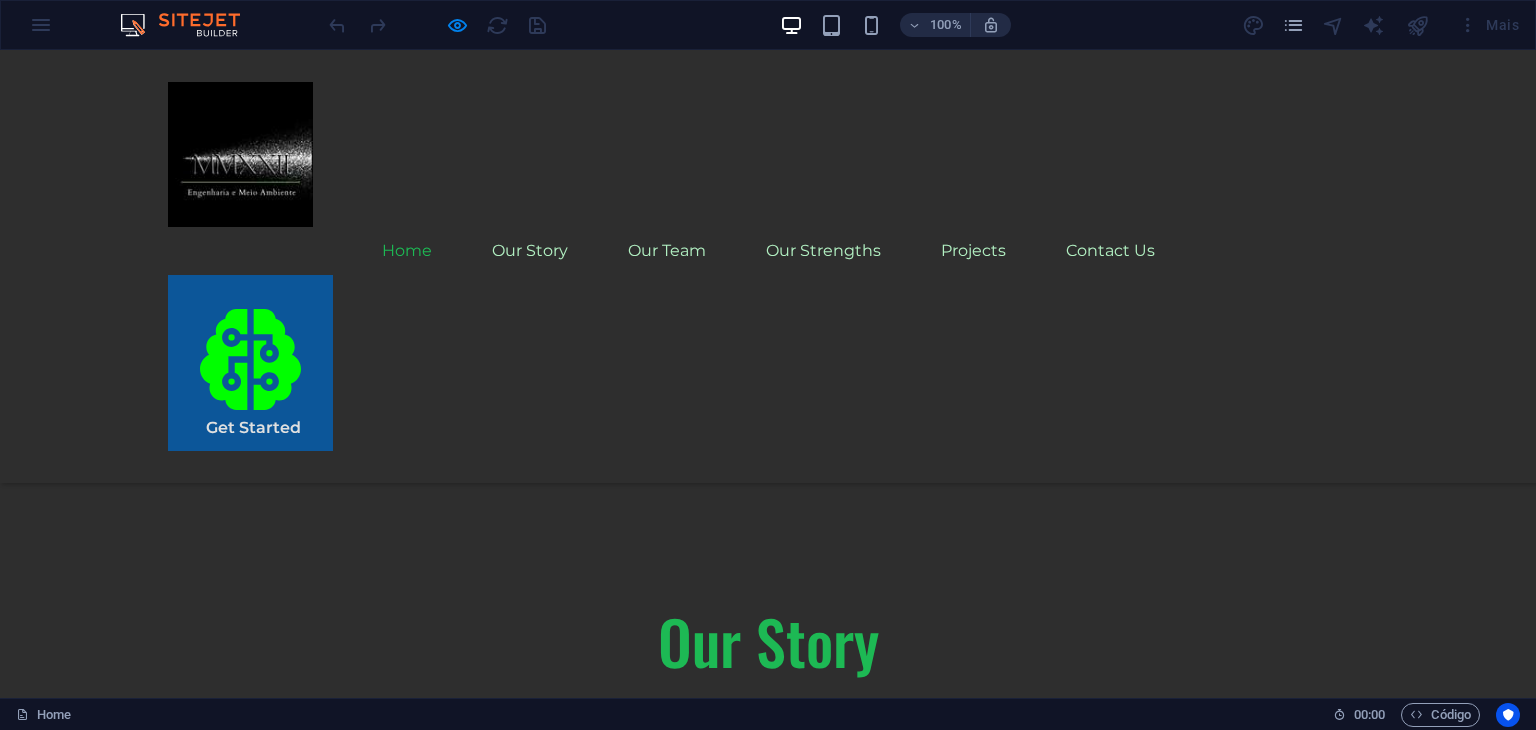 click on "Home" at bounding box center (407, 251) 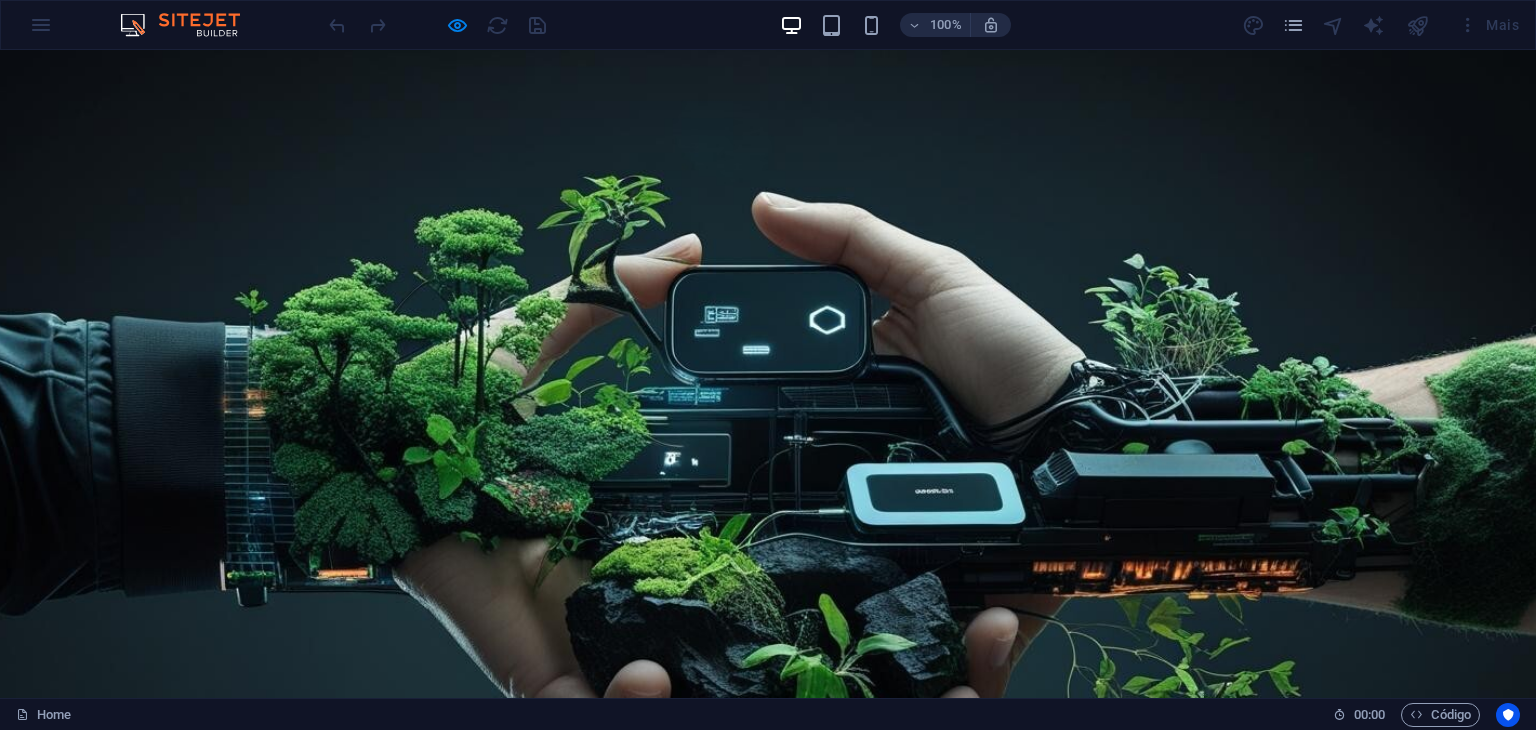 scroll, scrollTop: 0, scrollLeft: 0, axis: both 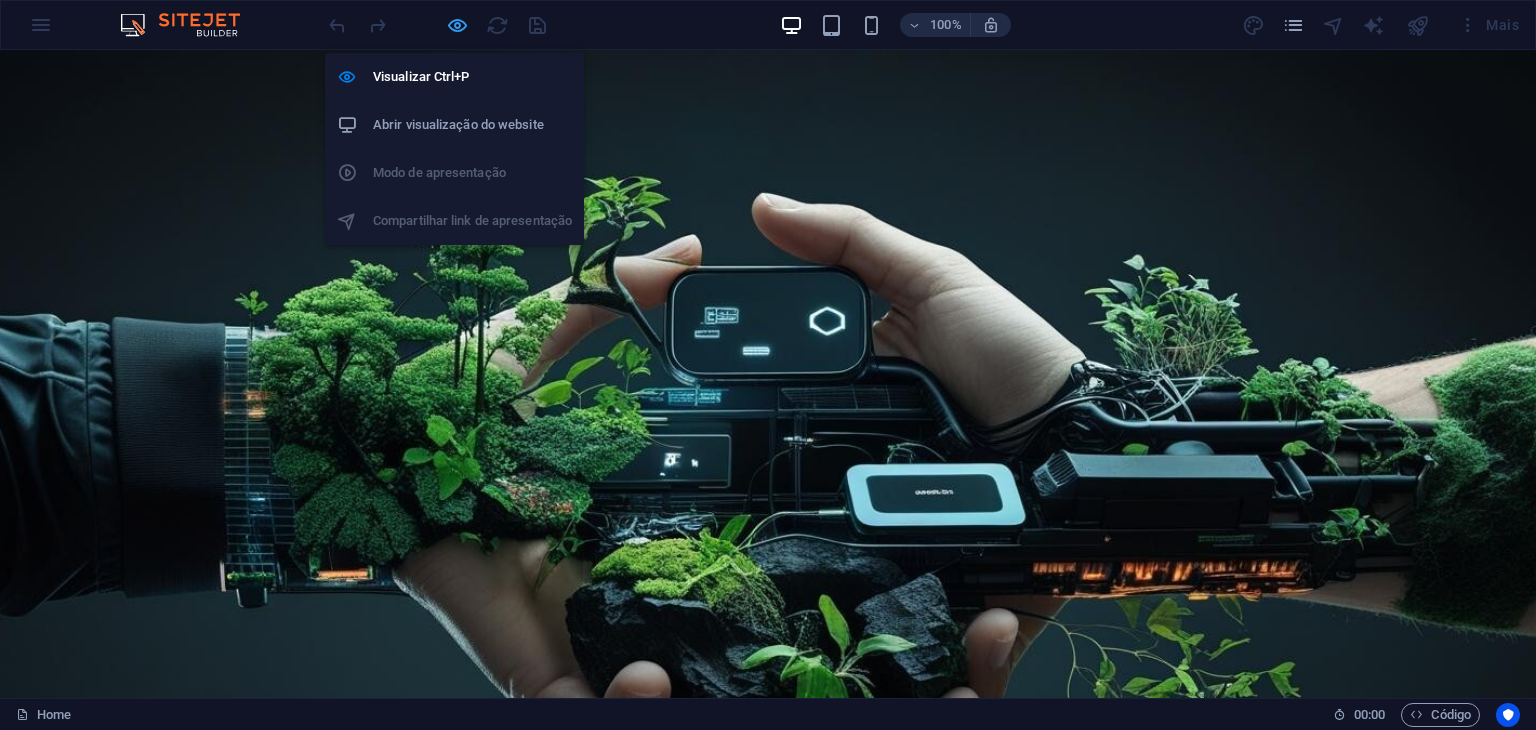 click at bounding box center [457, 25] 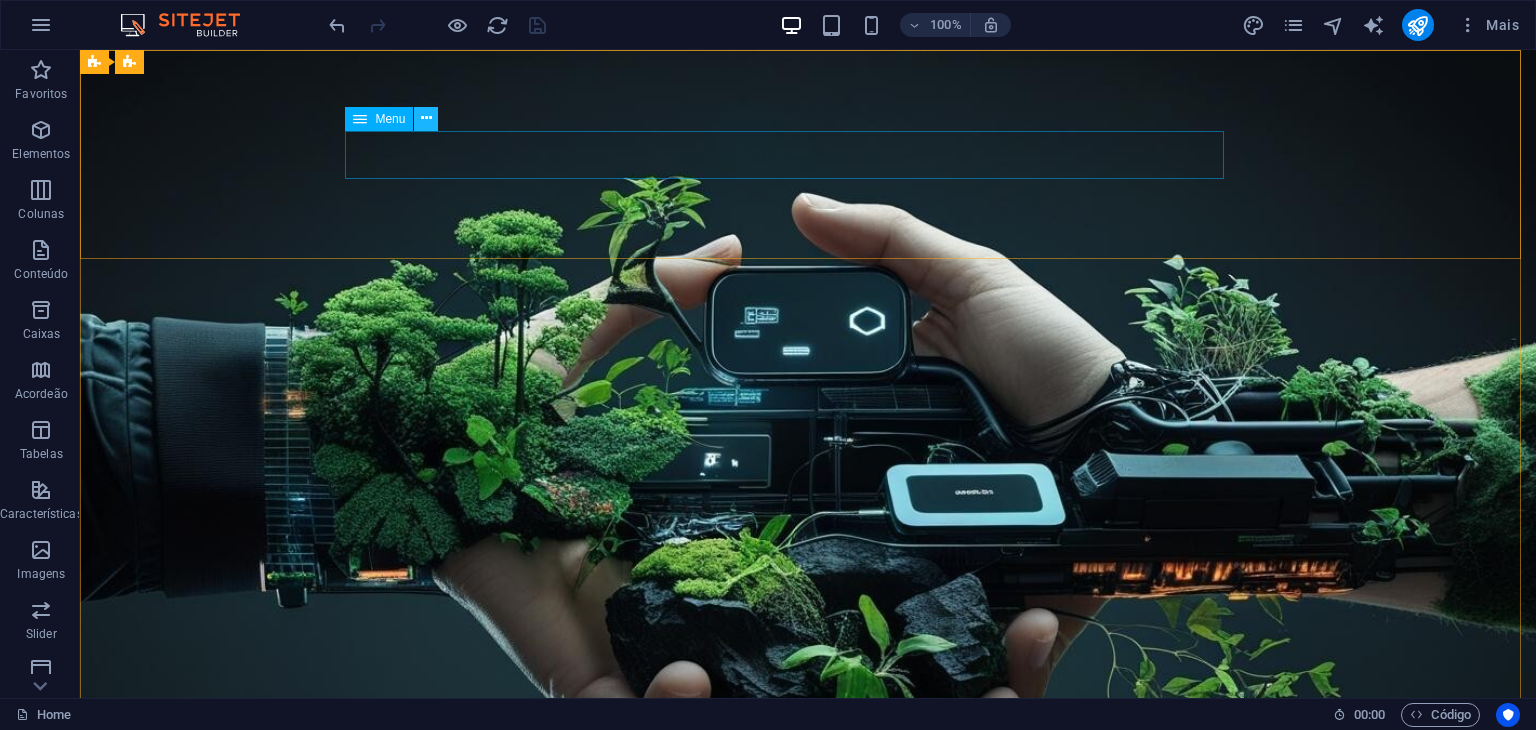 click at bounding box center [426, 118] 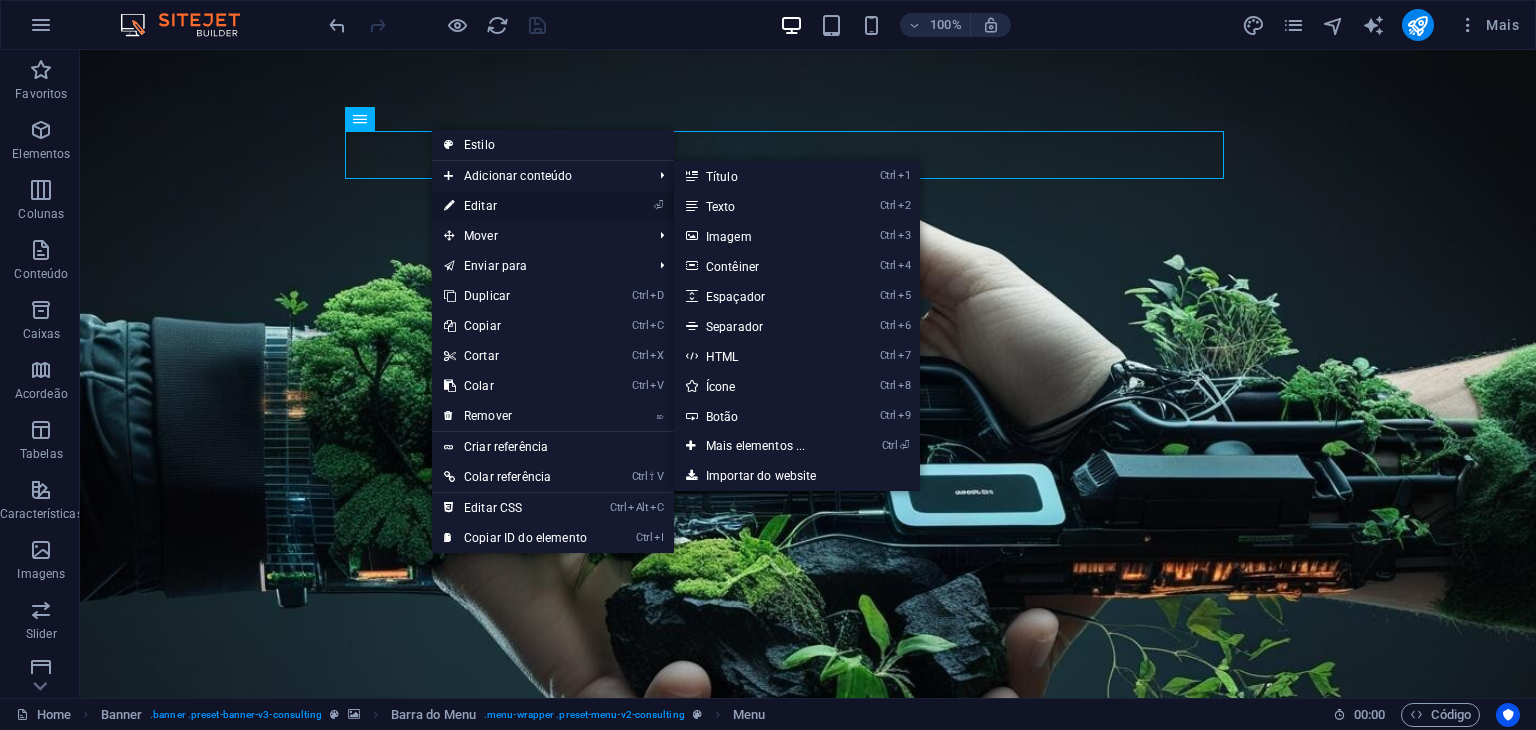 click on "⏎  Editar" at bounding box center [515, 206] 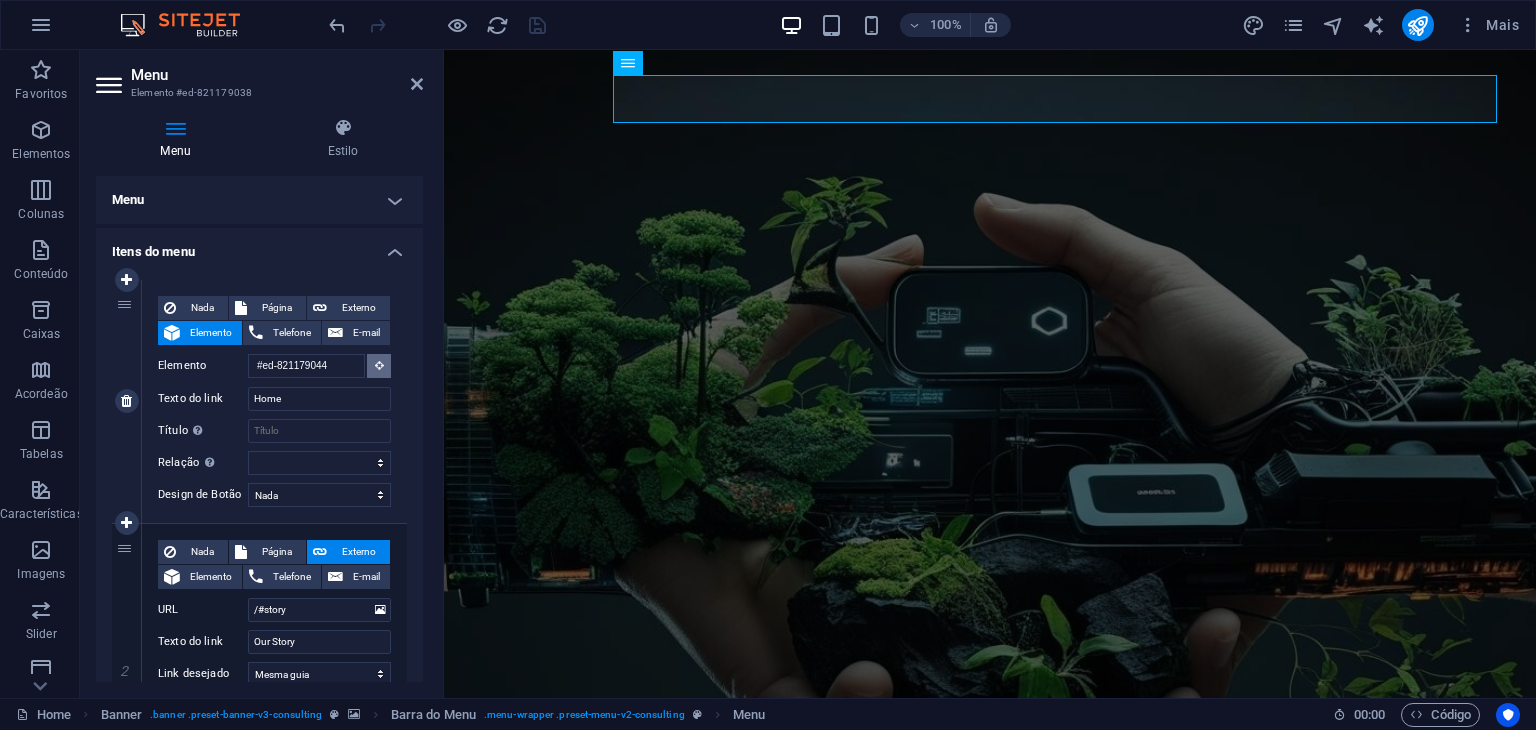 scroll, scrollTop: 0, scrollLeft: 0, axis: both 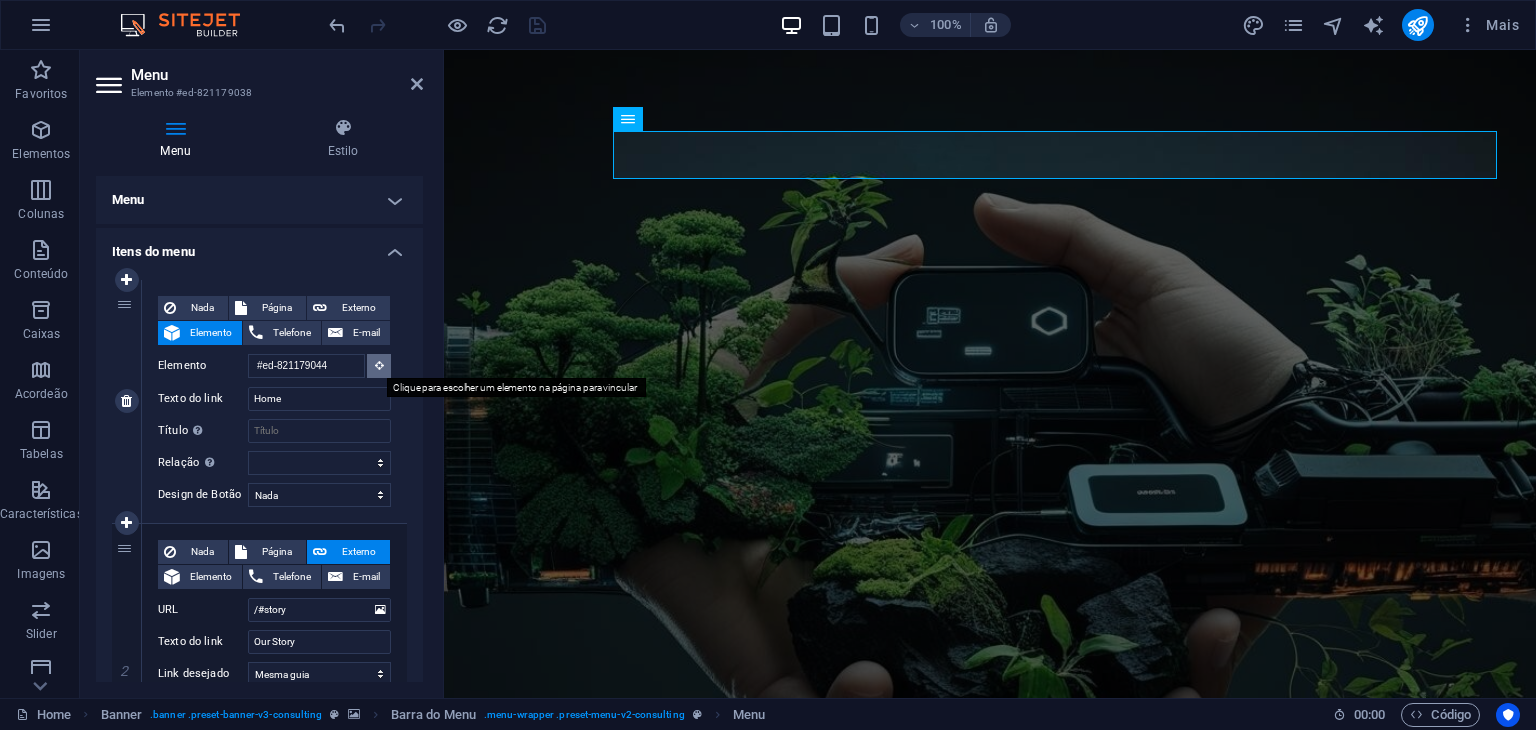 click at bounding box center (379, 366) 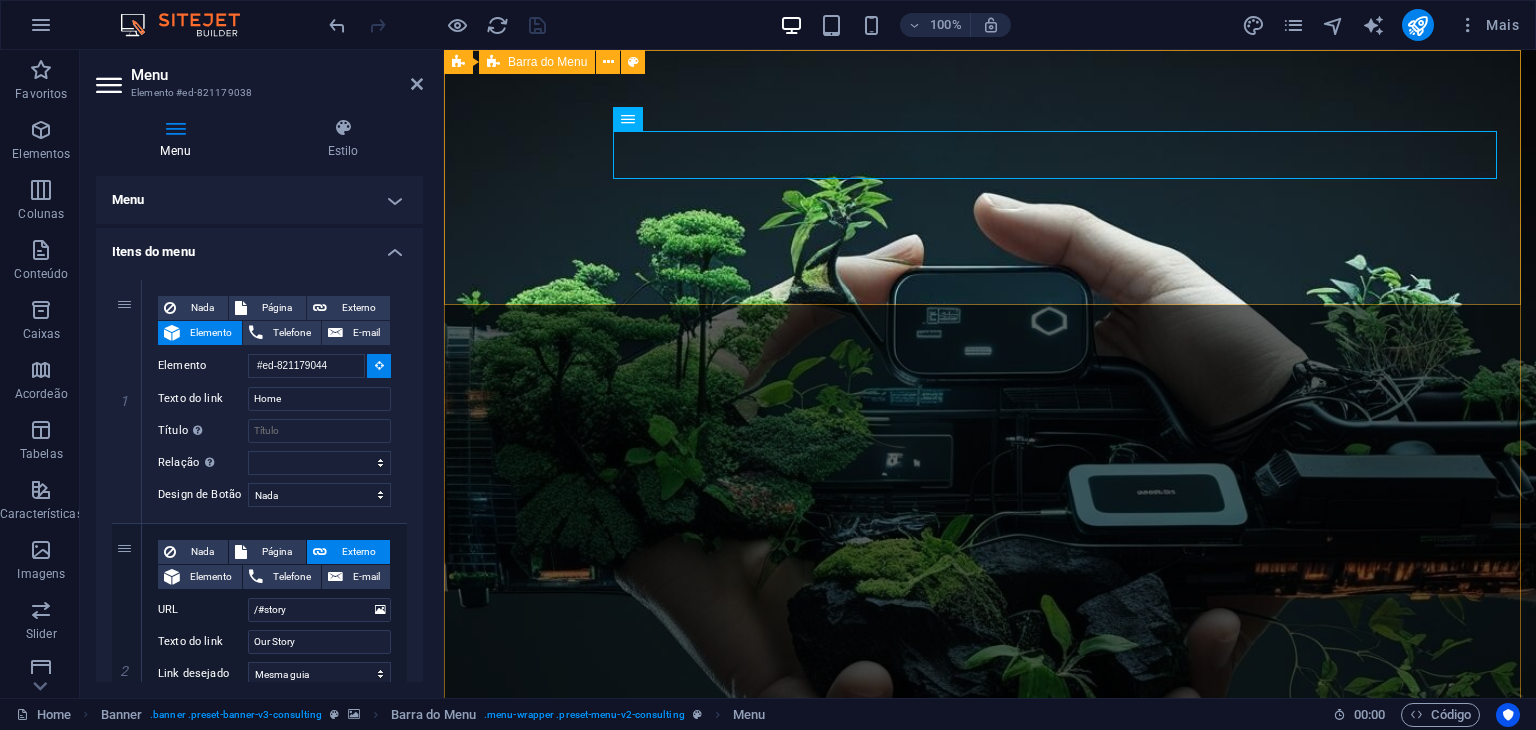 click on "Home Our Story Our Team Our Strengths Projects Contact Us      Get Started" at bounding box center [990, 1166] 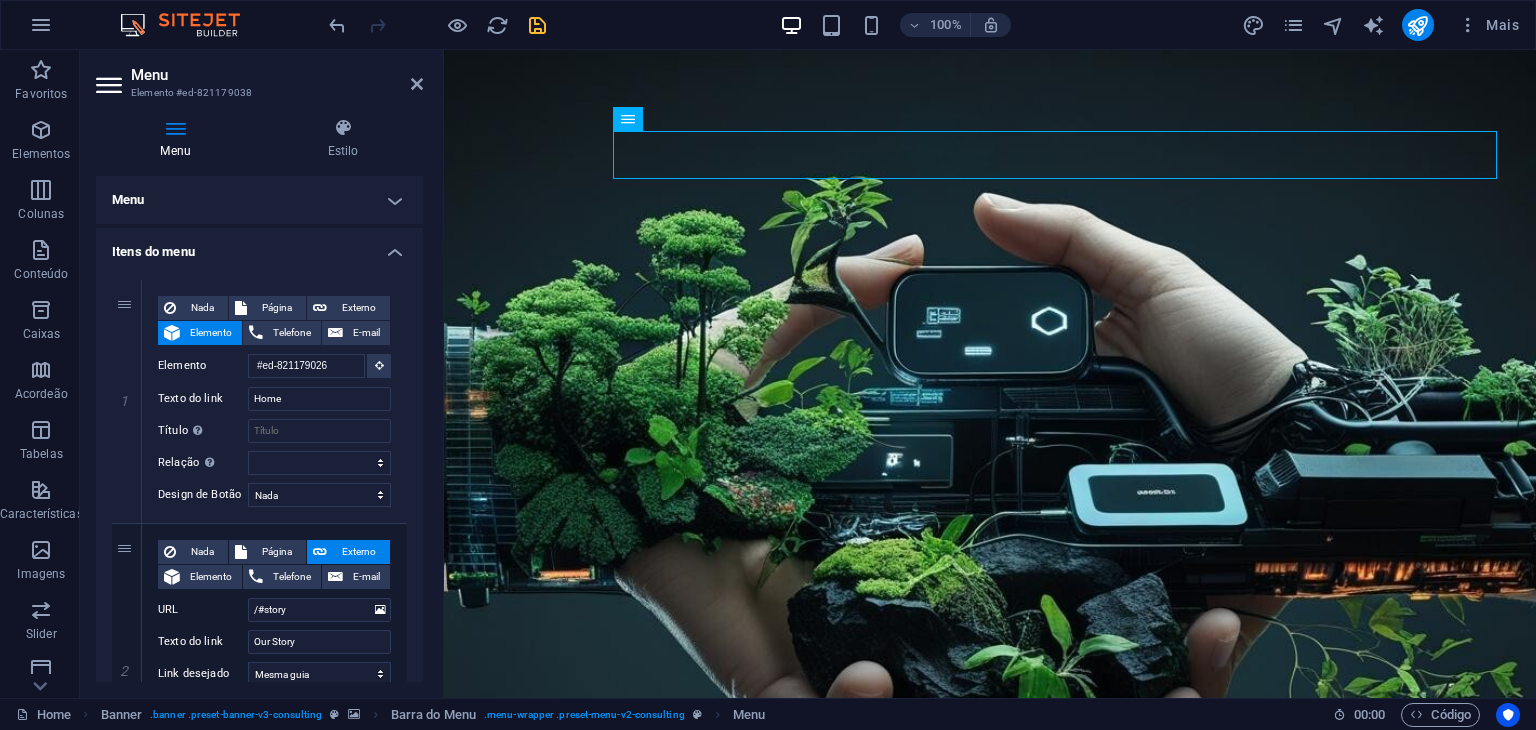 click on "Itens do menu" at bounding box center [259, 246] 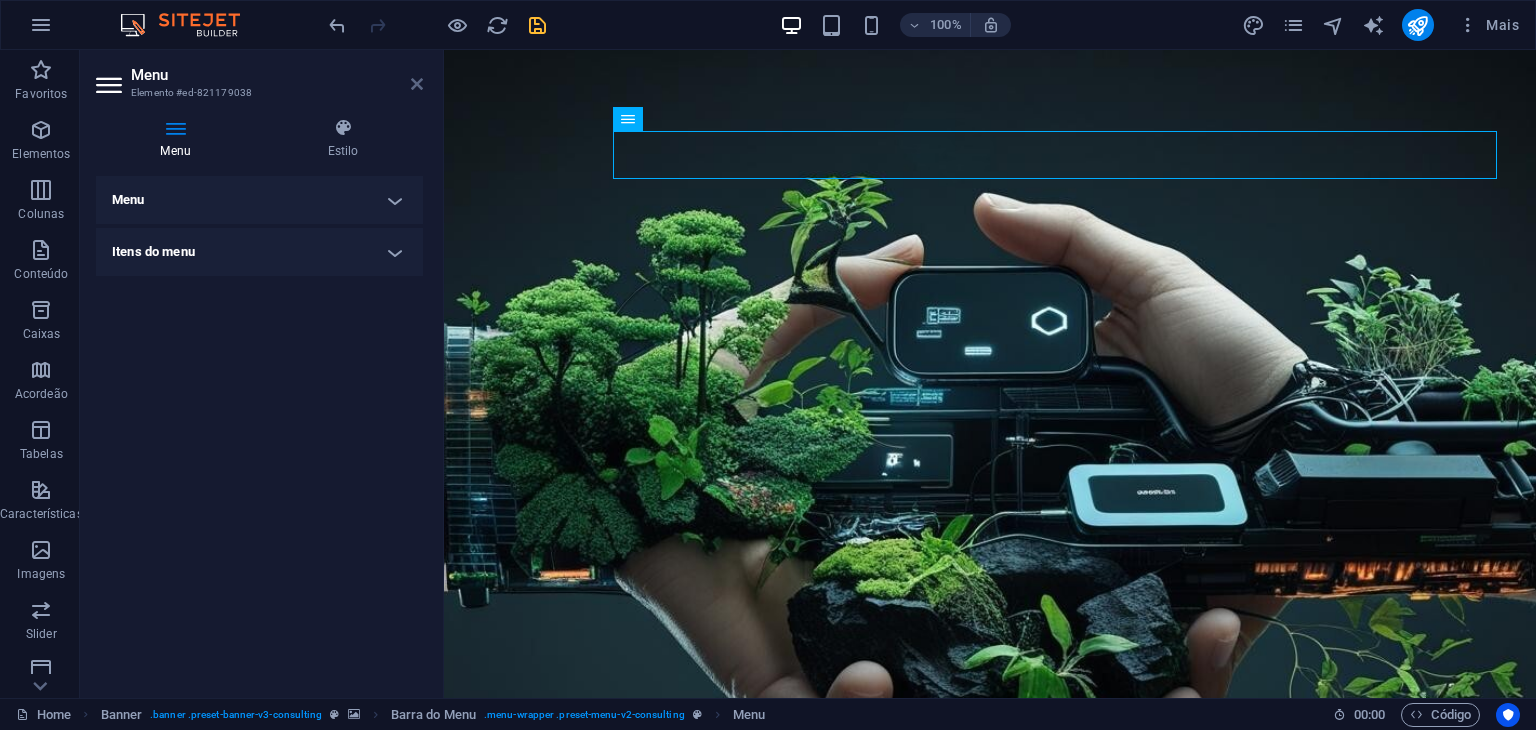 click at bounding box center (417, 84) 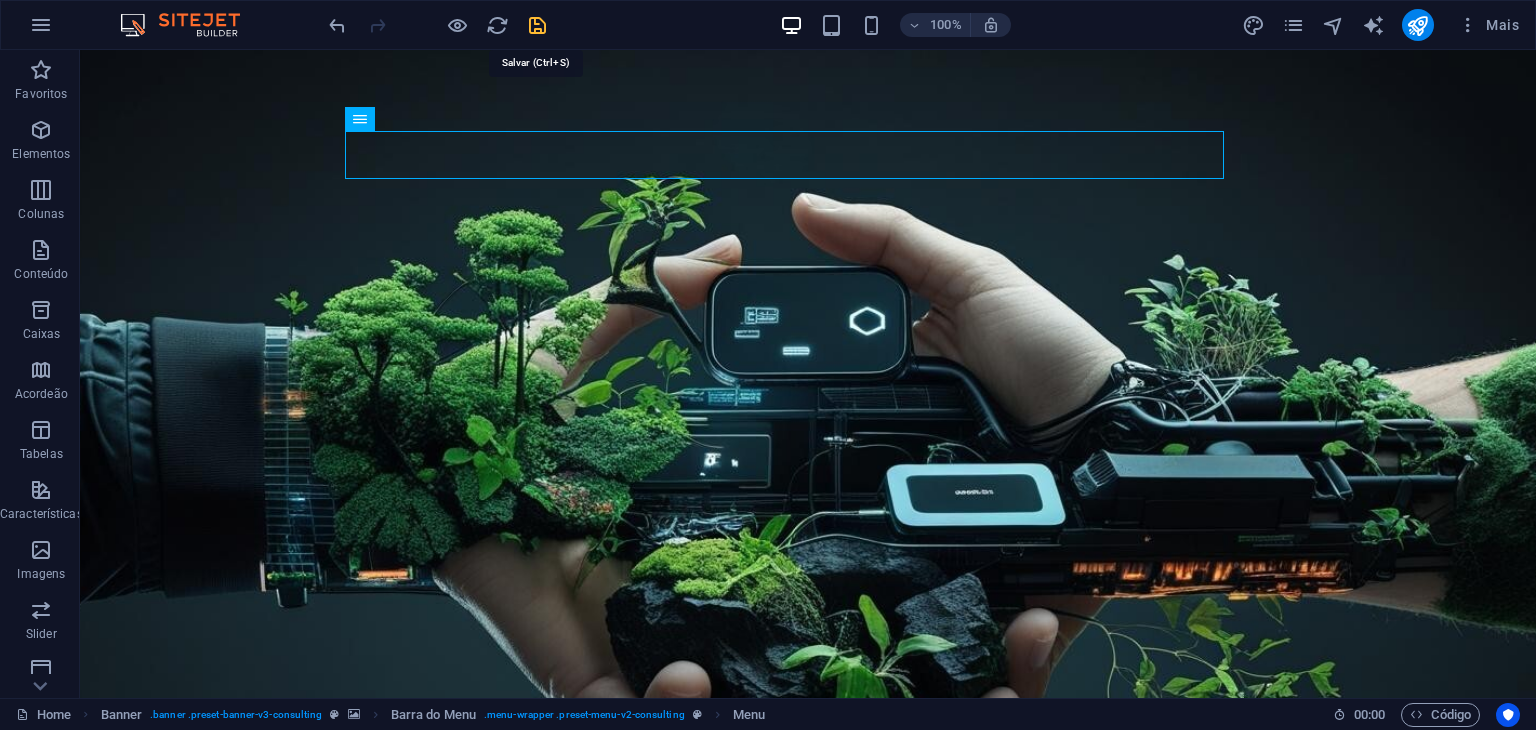 click at bounding box center [537, 25] 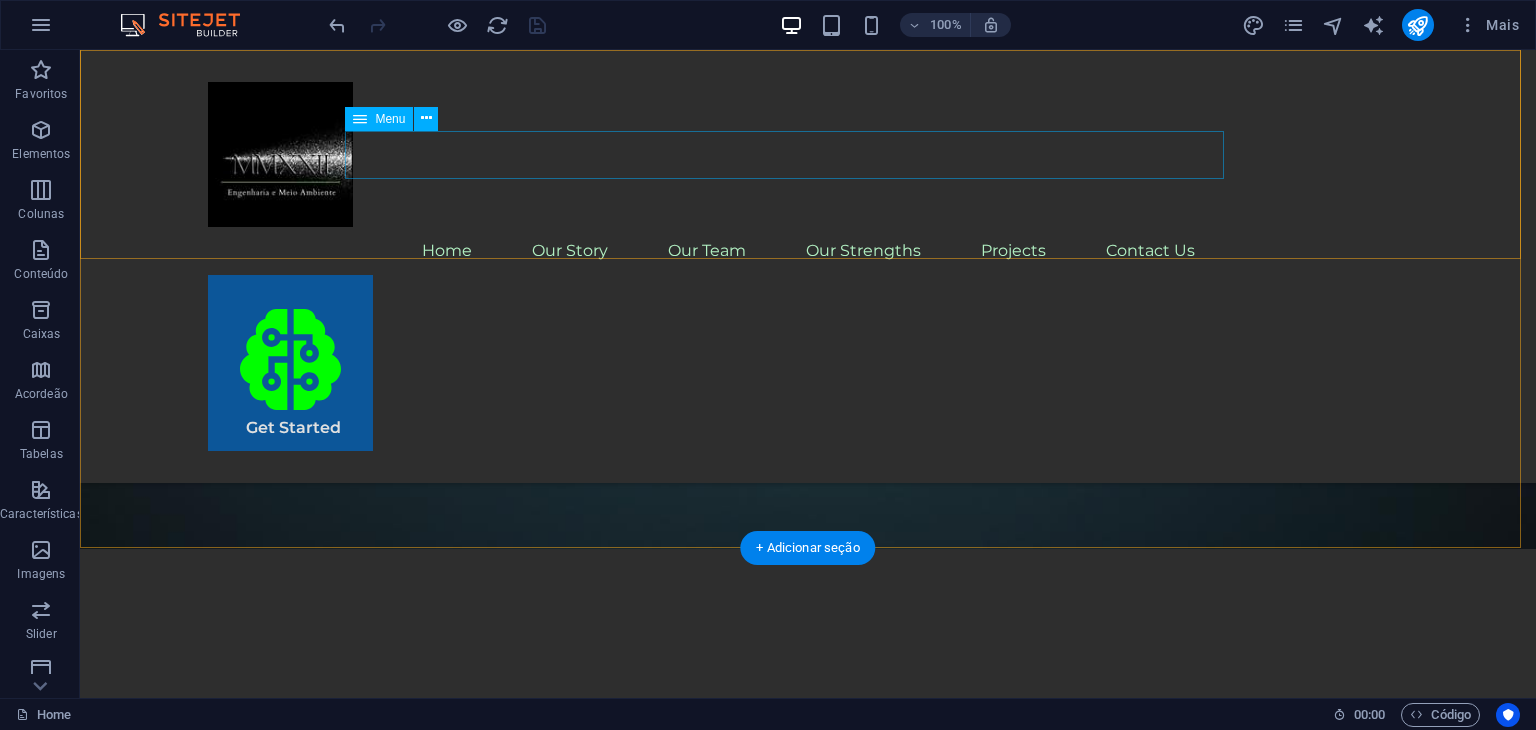 scroll, scrollTop: 500, scrollLeft: 0, axis: vertical 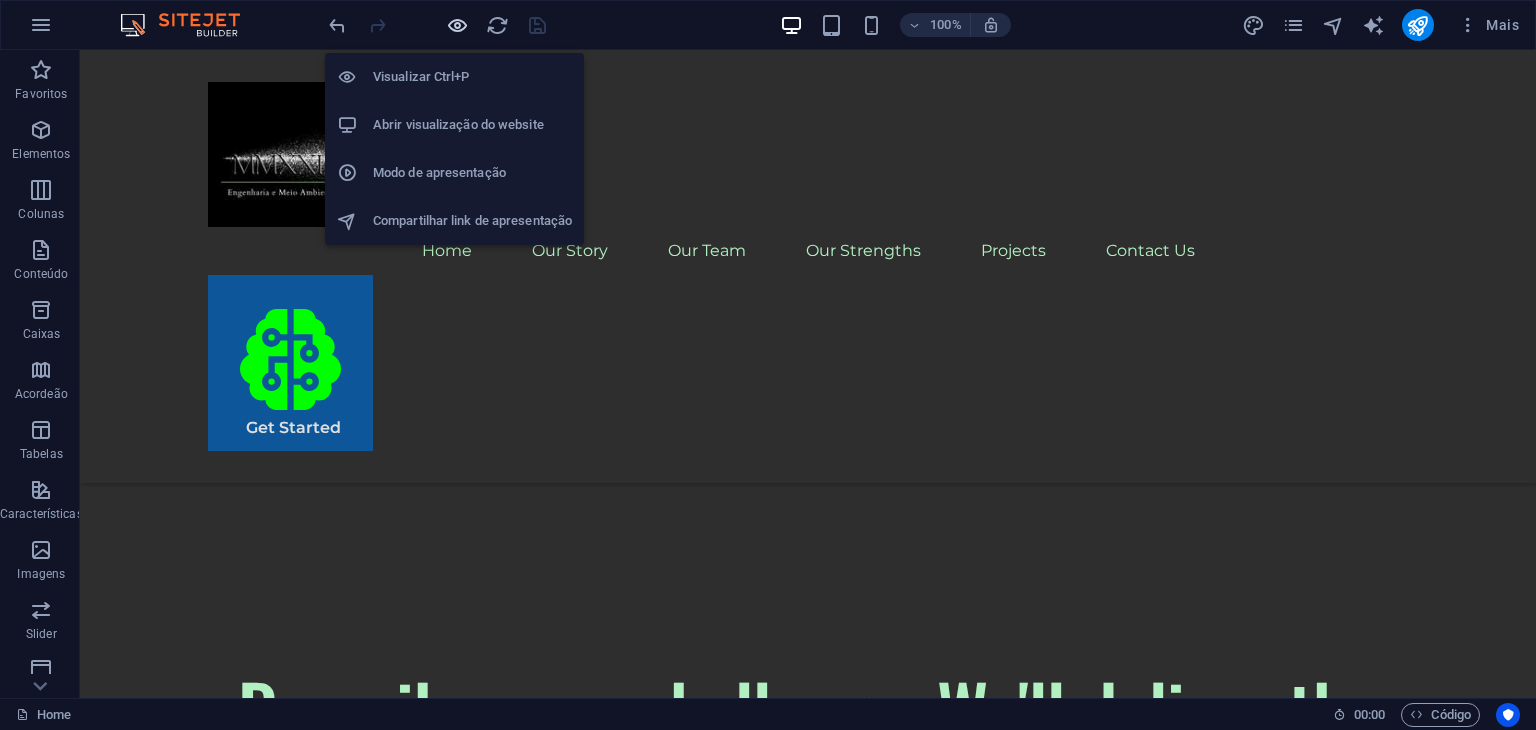 click at bounding box center [457, 25] 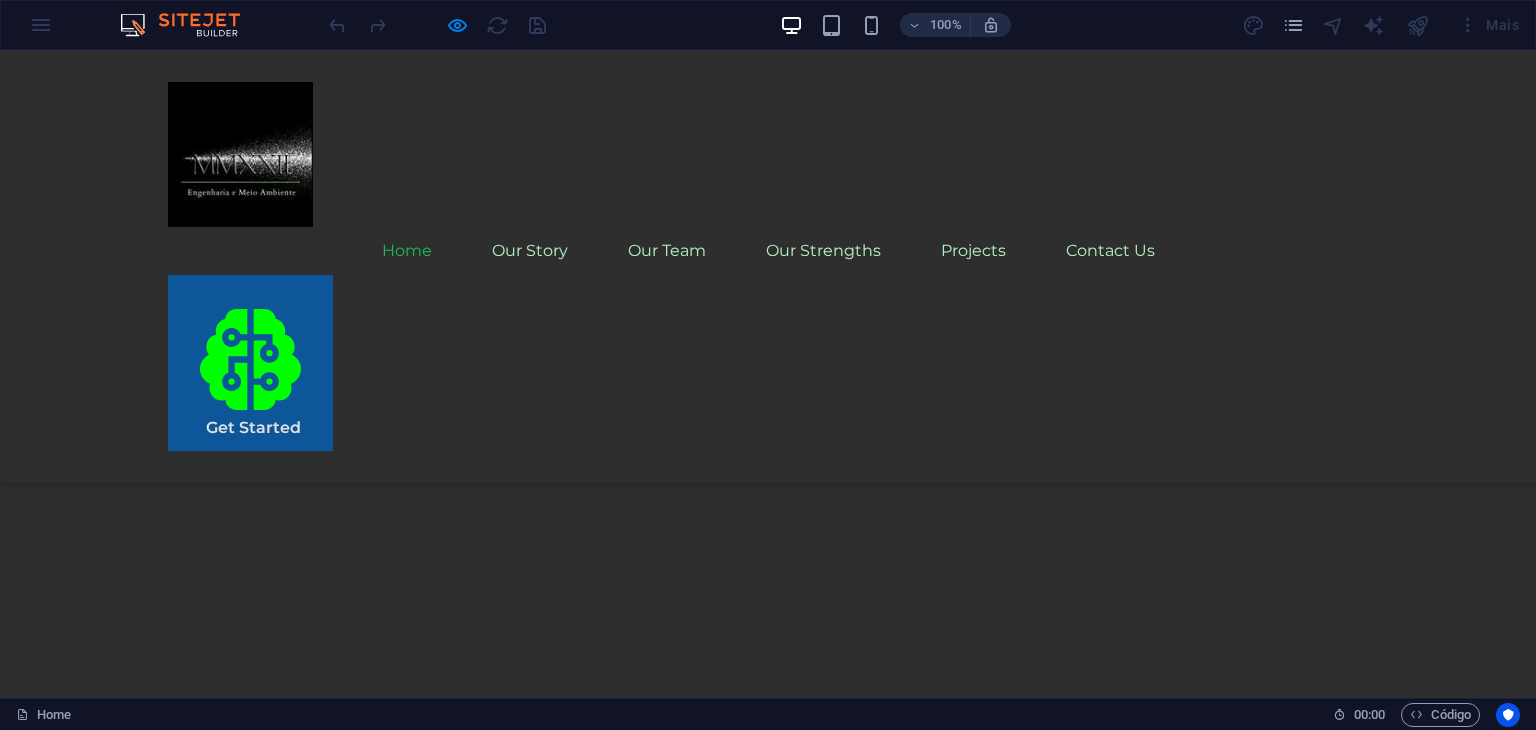 click on "Home" at bounding box center (407, 251) 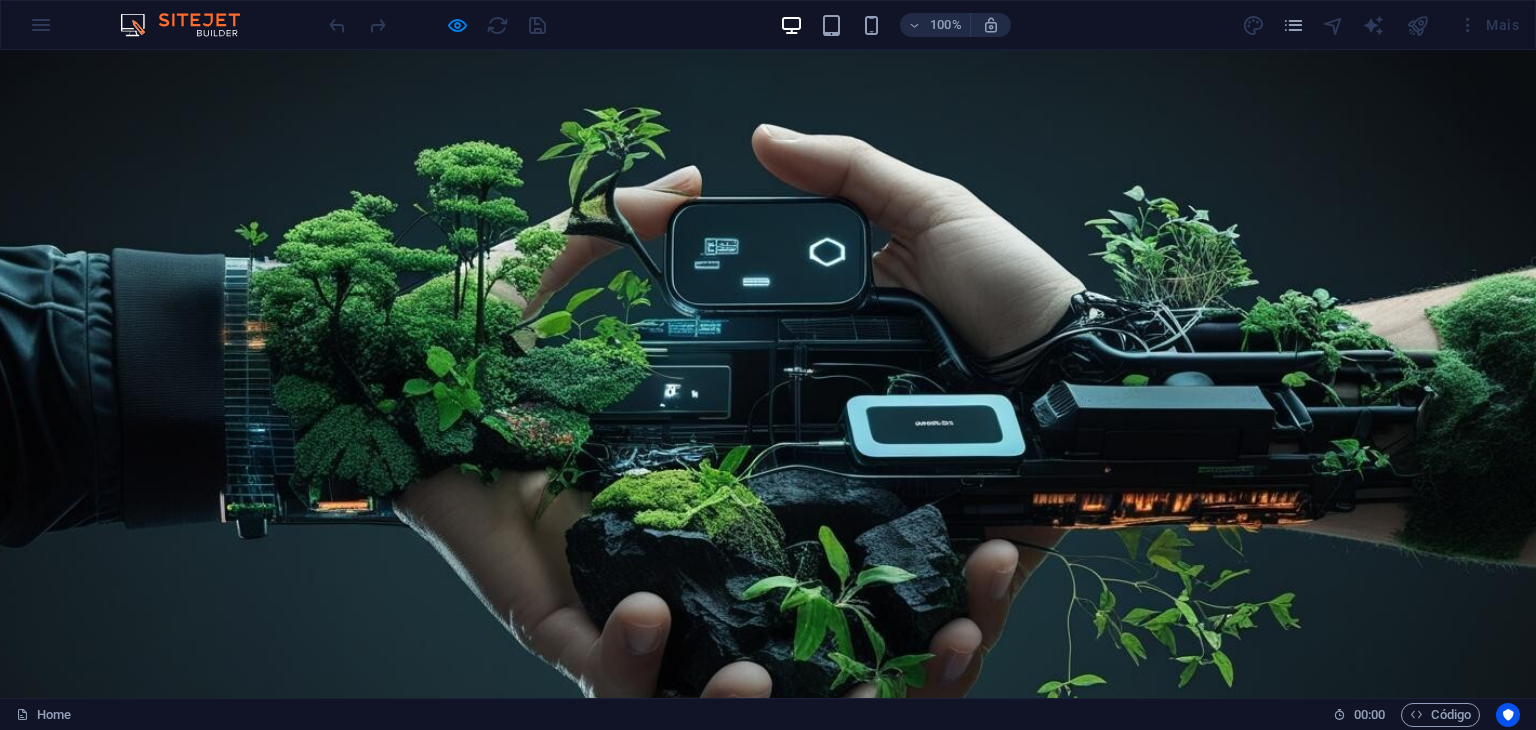 scroll, scrollTop: 100, scrollLeft: 0, axis: vertical 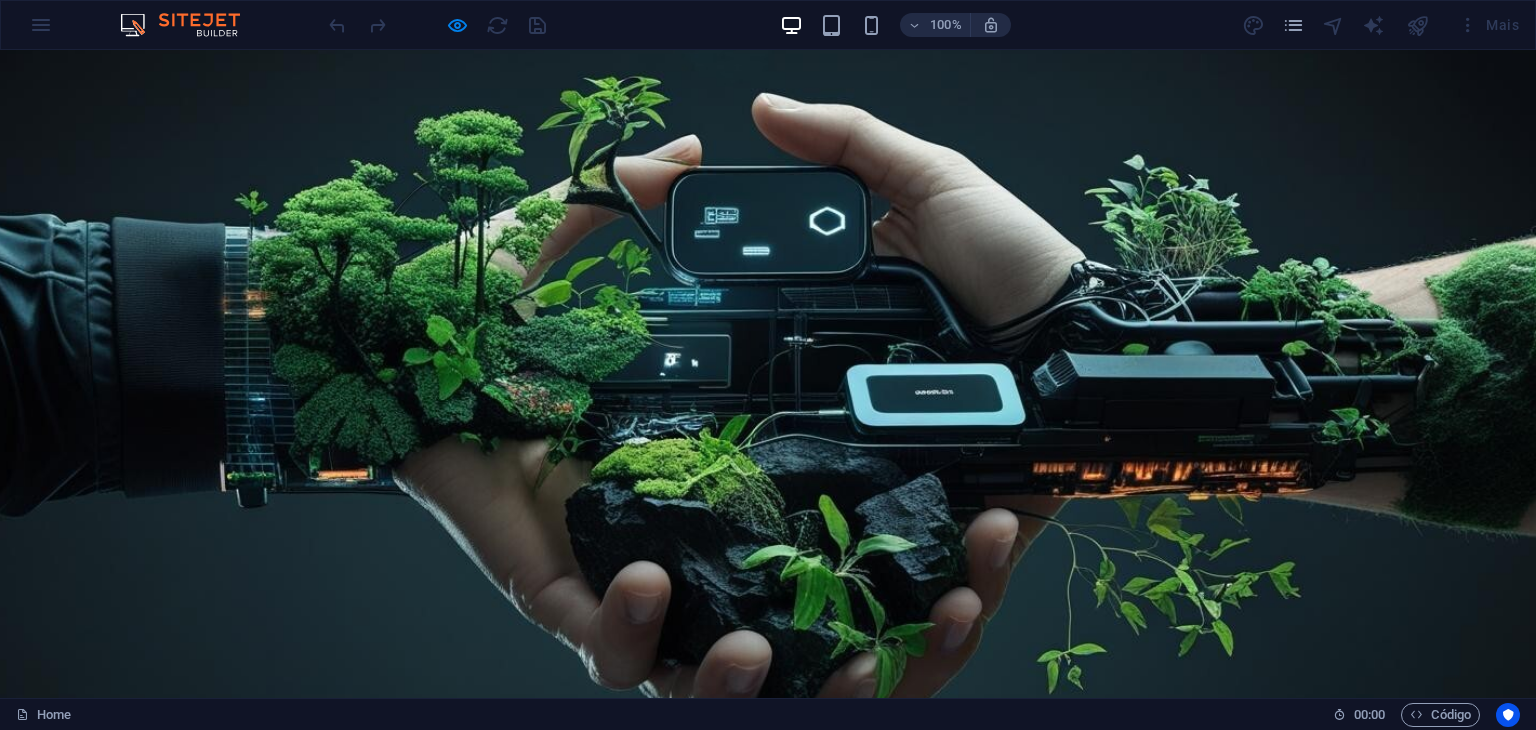 click on "Home" at bounding box center (407, 1051) 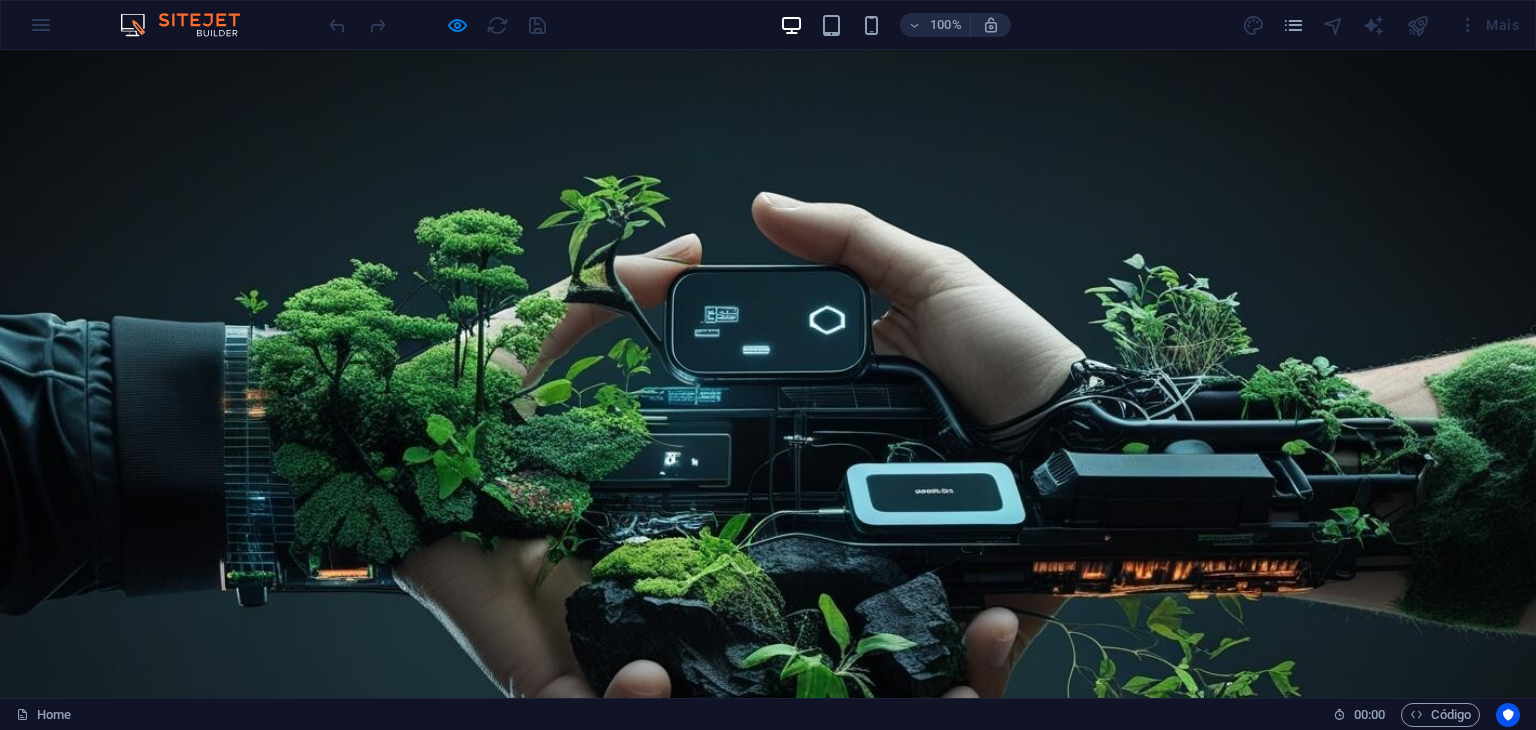 scroll, scrollTop: 0, scrollLeft: 0, axis: both 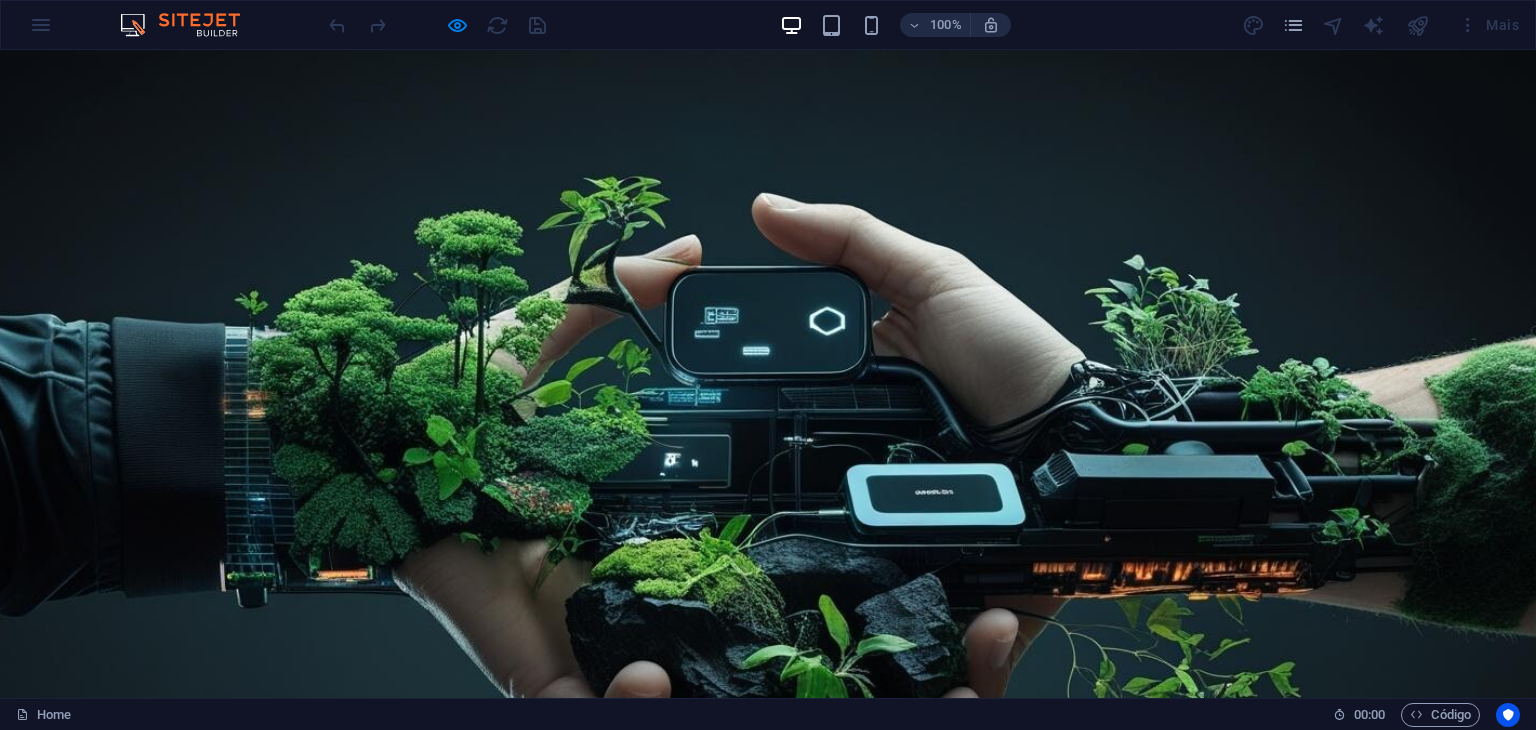 click on "Home" at bounding box center [407, 1151] 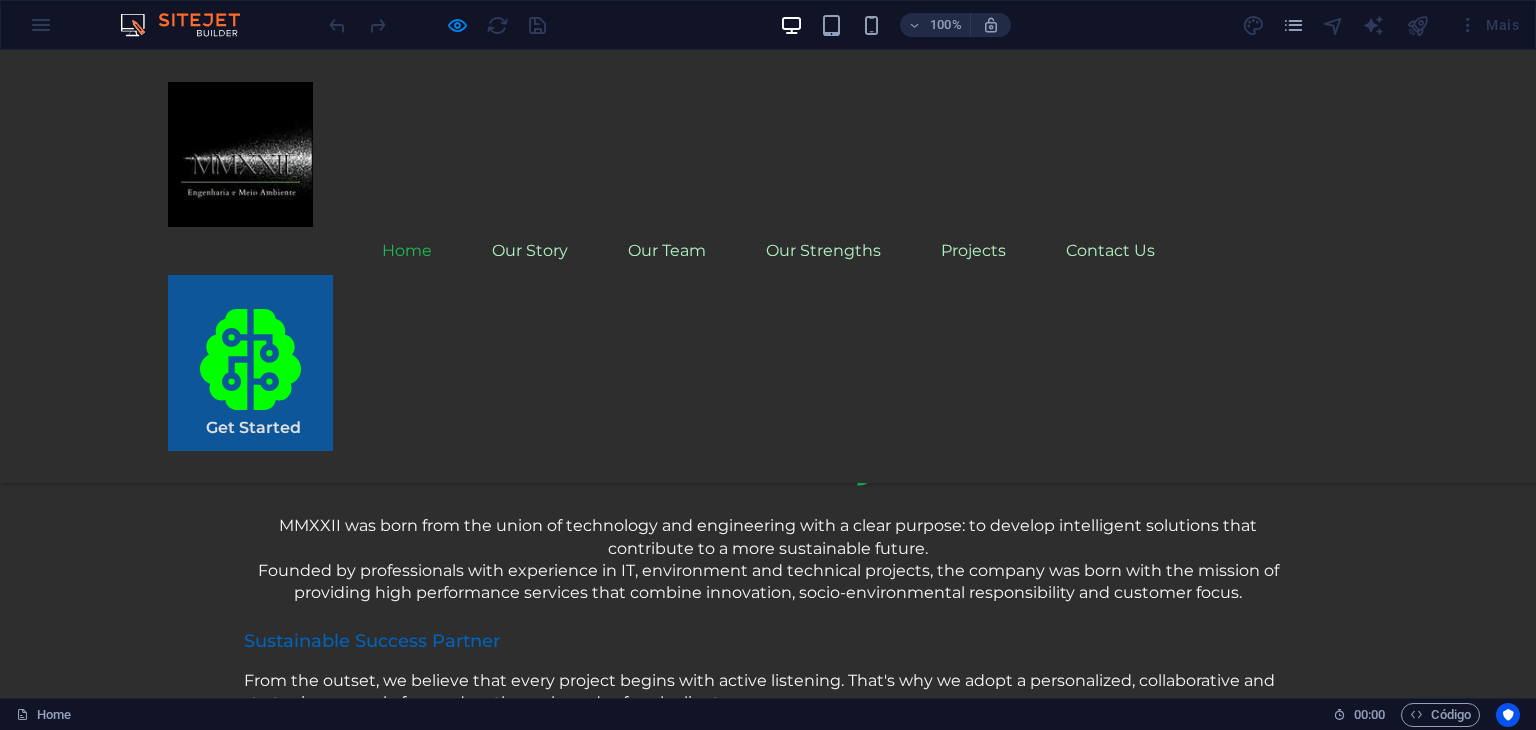 click on "Home" at bounding box center [407, 251] 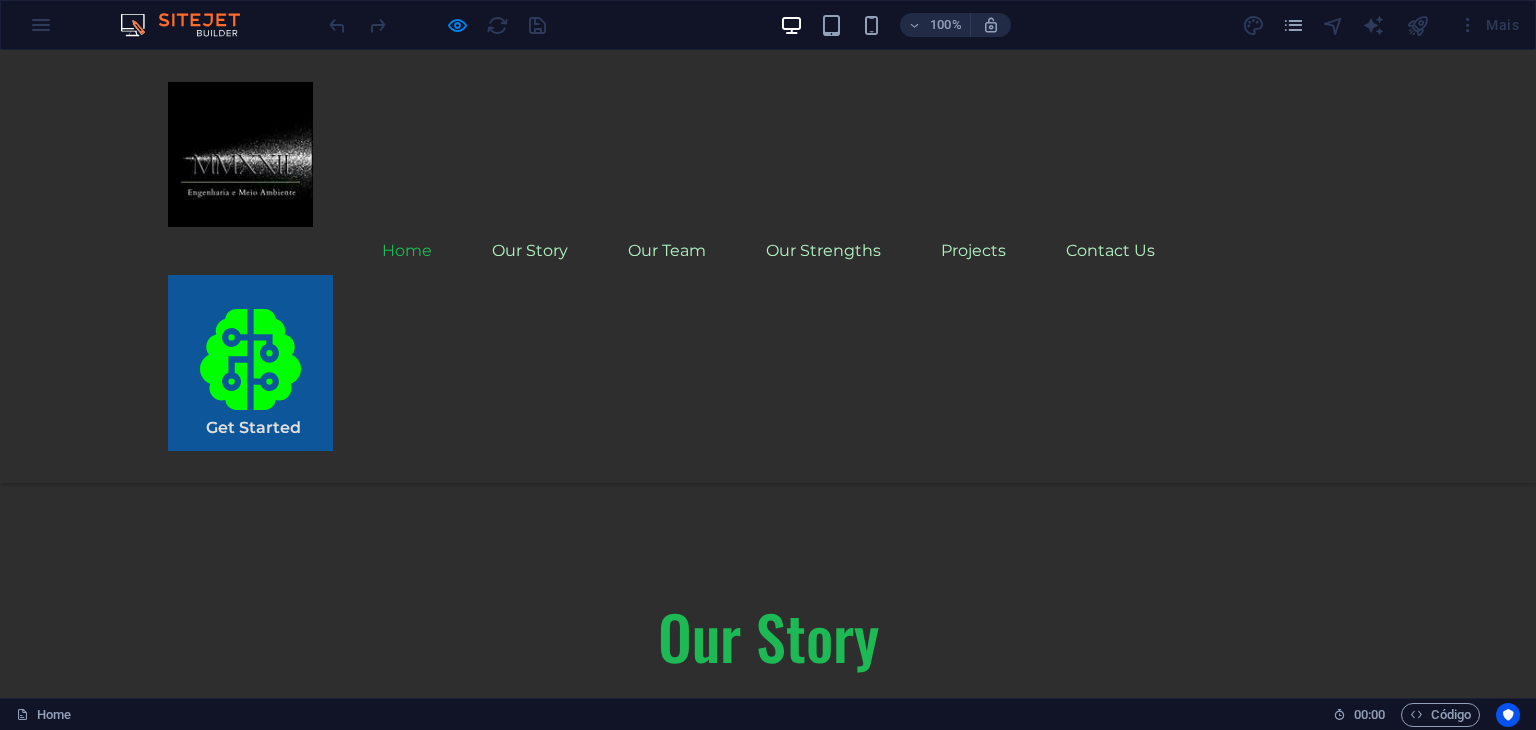 scroll, scrollTop: 1082, scrollLeft: 0, axis: vertical 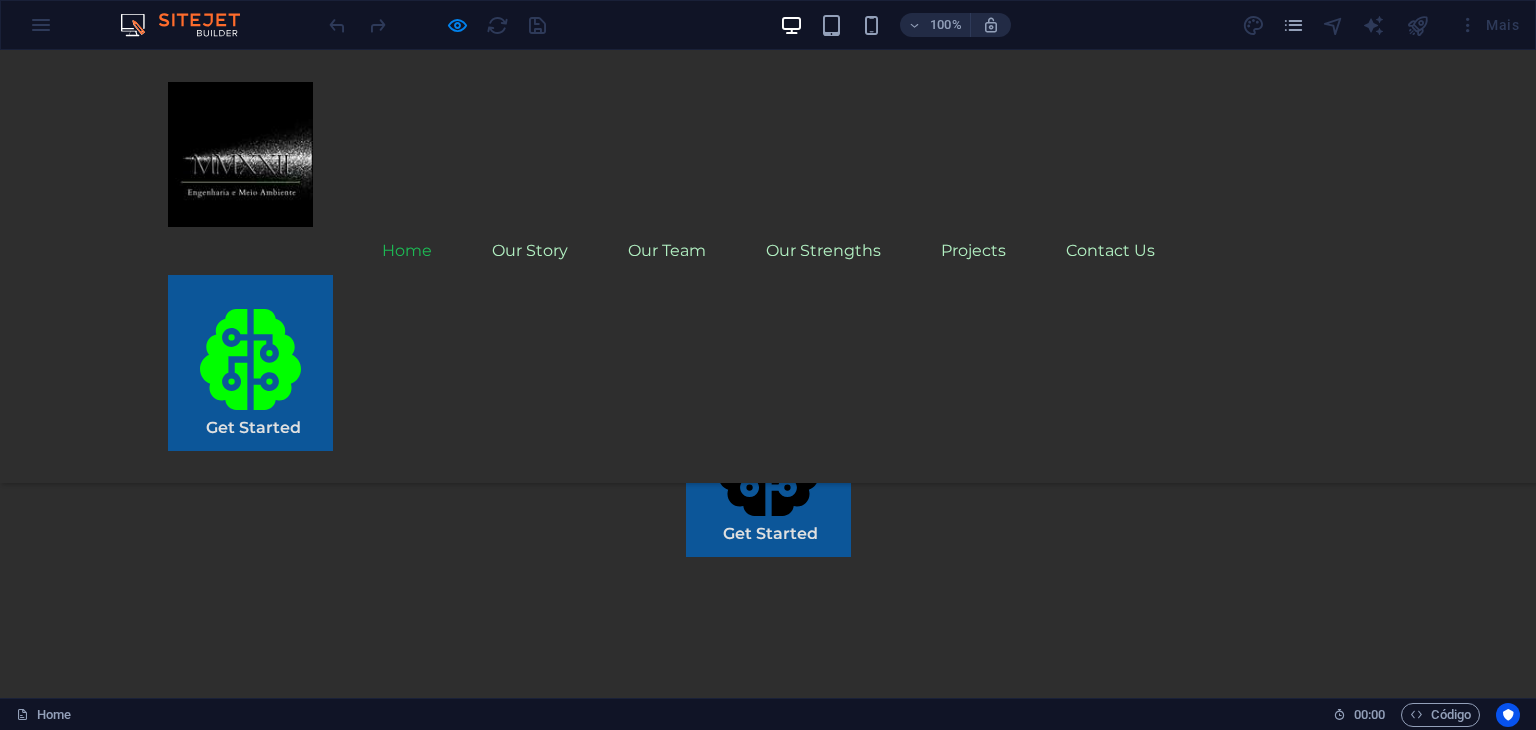 click on "Home" at bounding box center (407, 251) 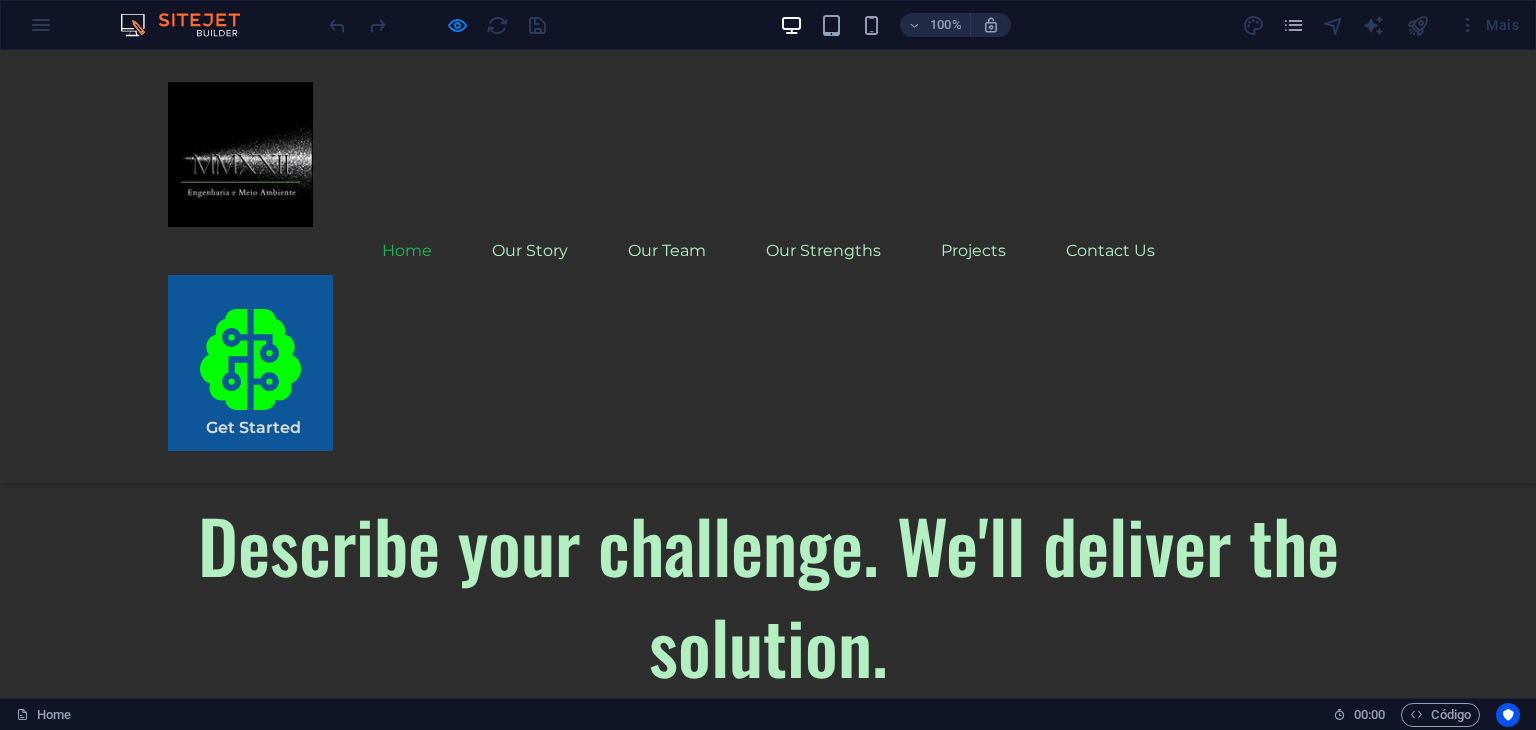 click on "Home" at bounding box center [407, 251] 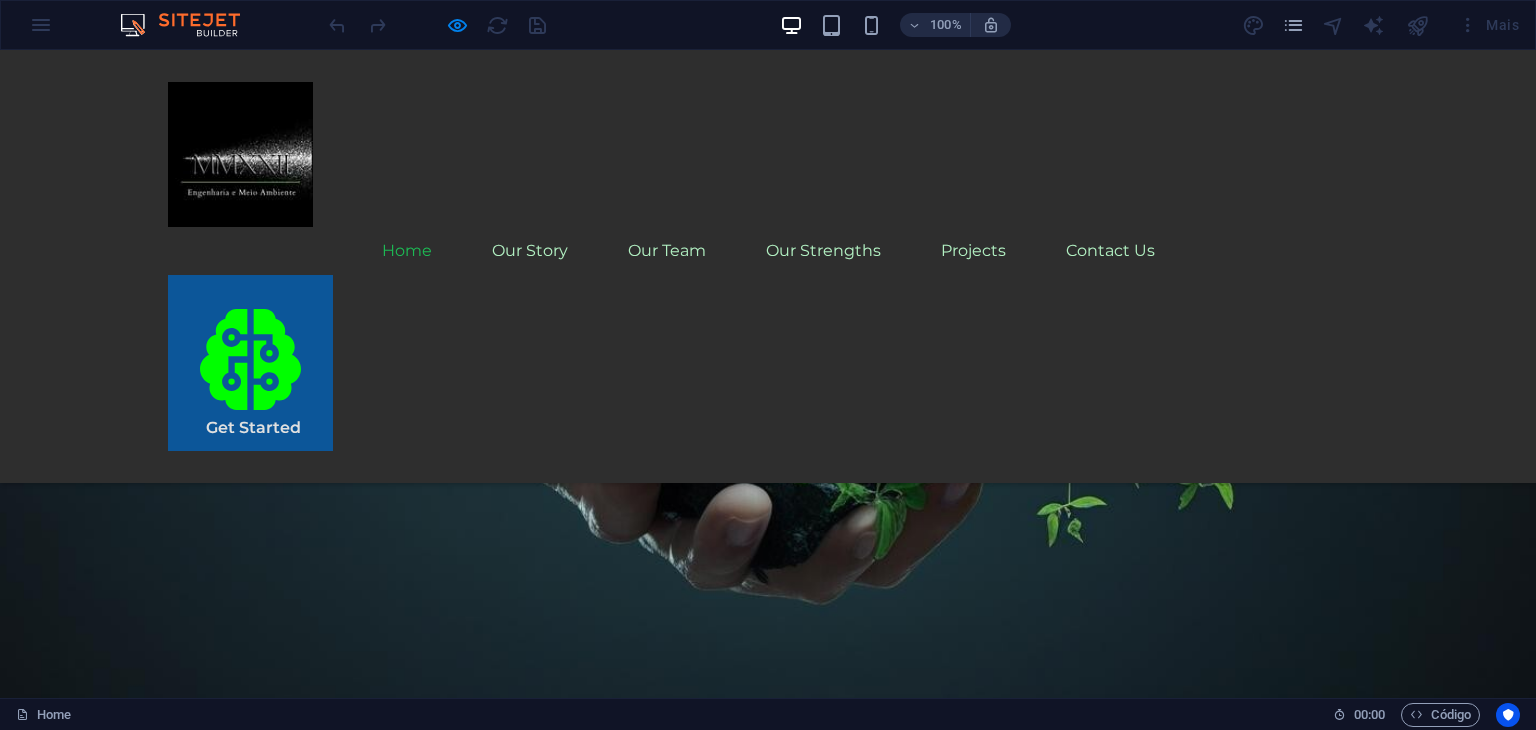 click on "Home" at bounding box center (407, 251) 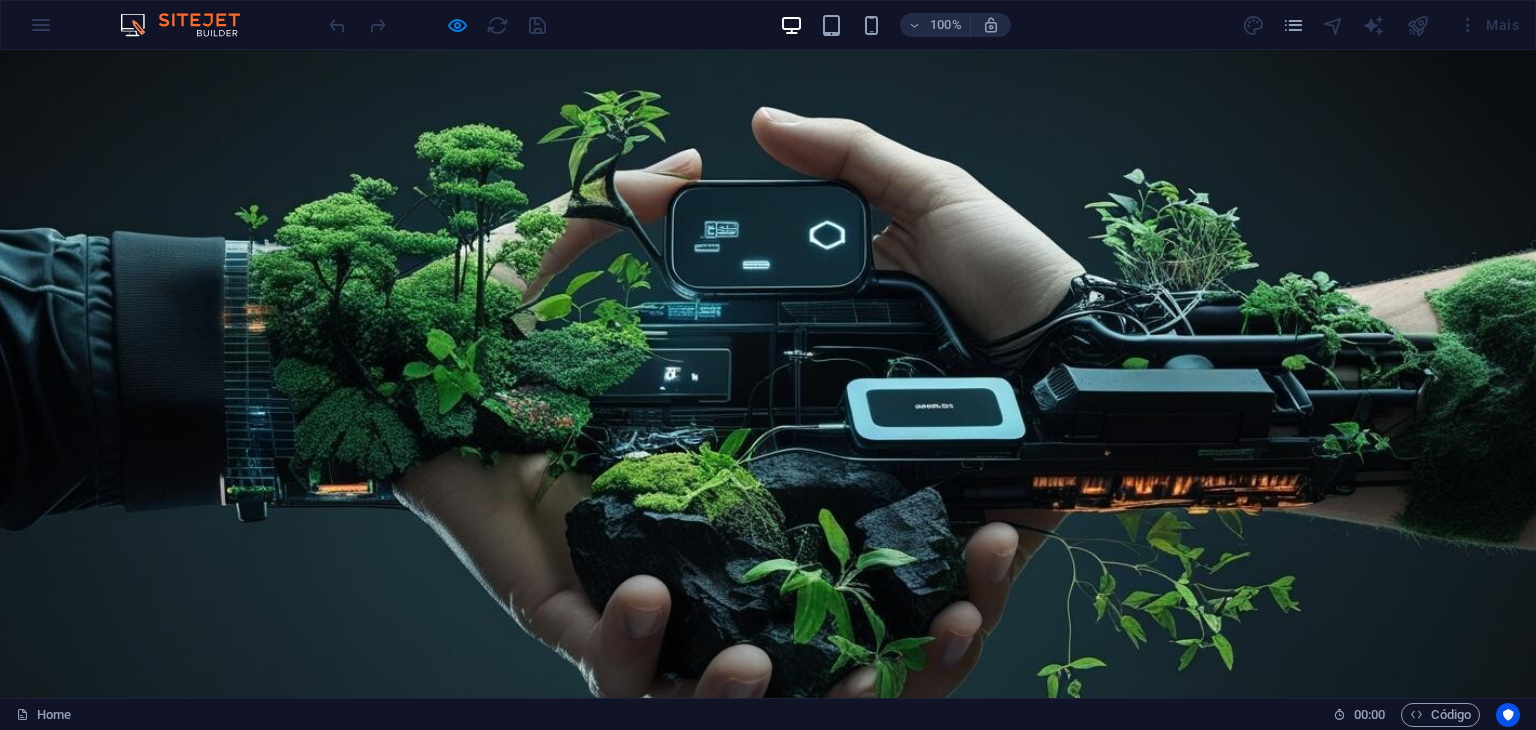 scroll, scrollTop: 0, scrollLeft: 0, axis: both 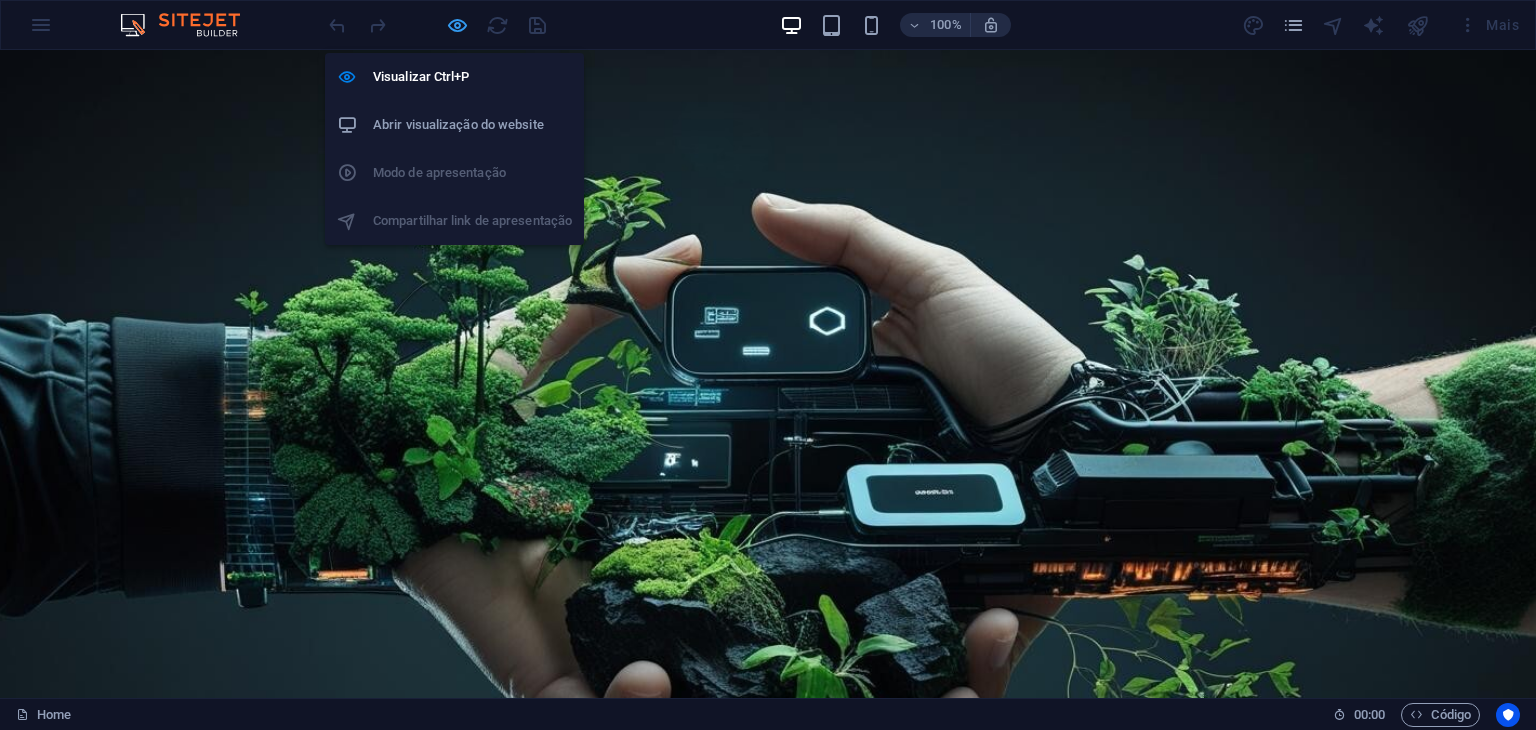 click at bounding box center (457, 25) 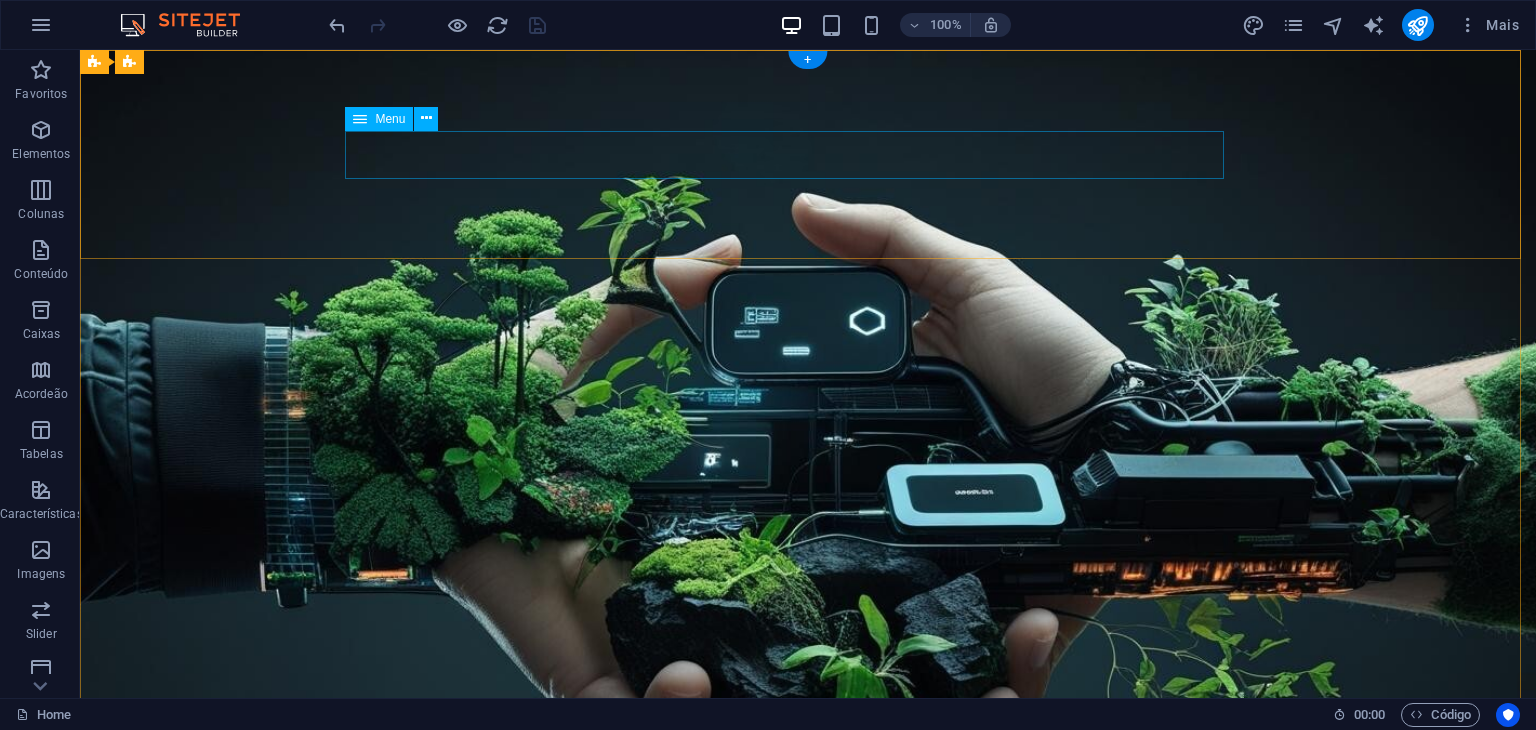 click on "Home Our Story Our Team Our Strengths Projects Contact Us" at bounding box center (808, 1151) 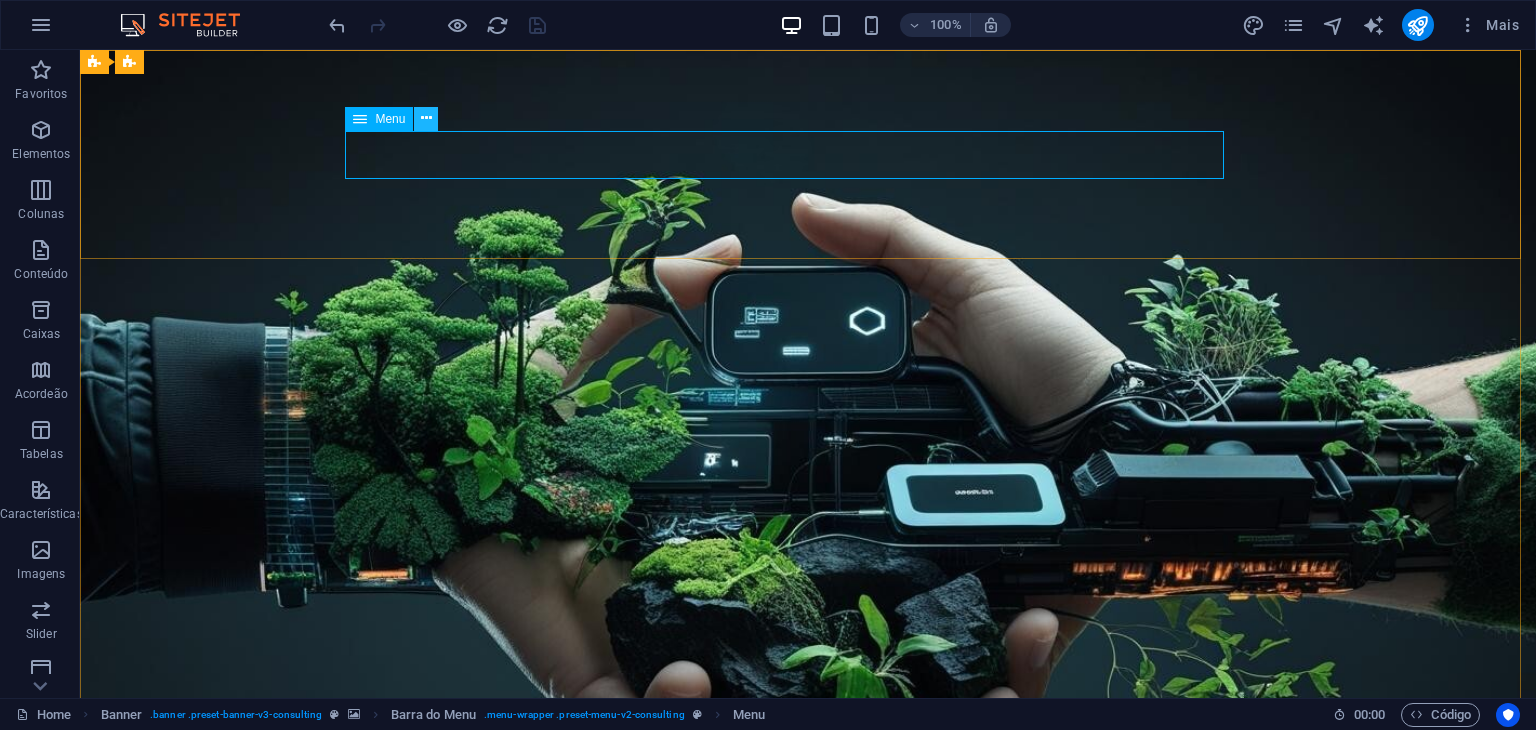 click at bounding box center (426, 118) 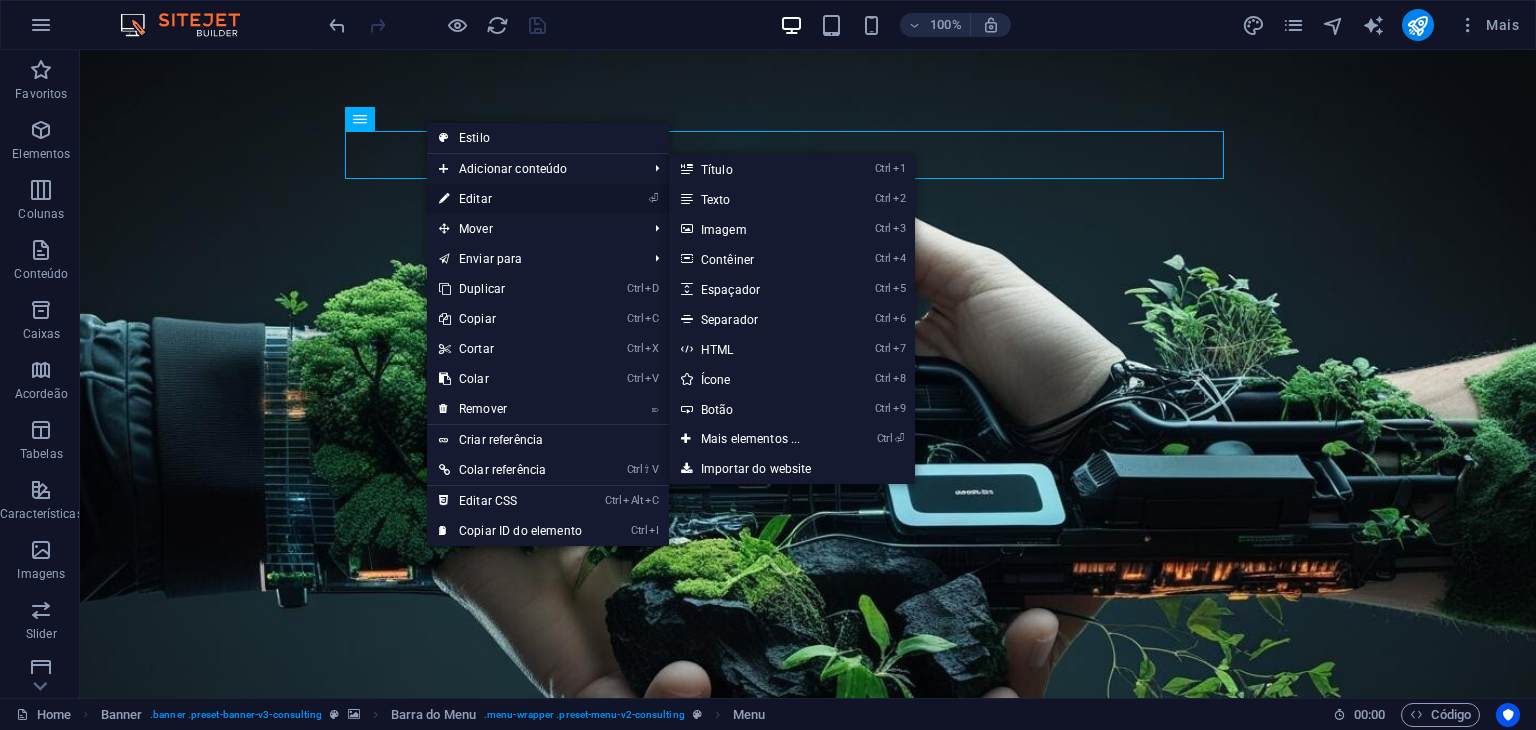 click on "⏎  Editar" at bounding box center (510, 199) 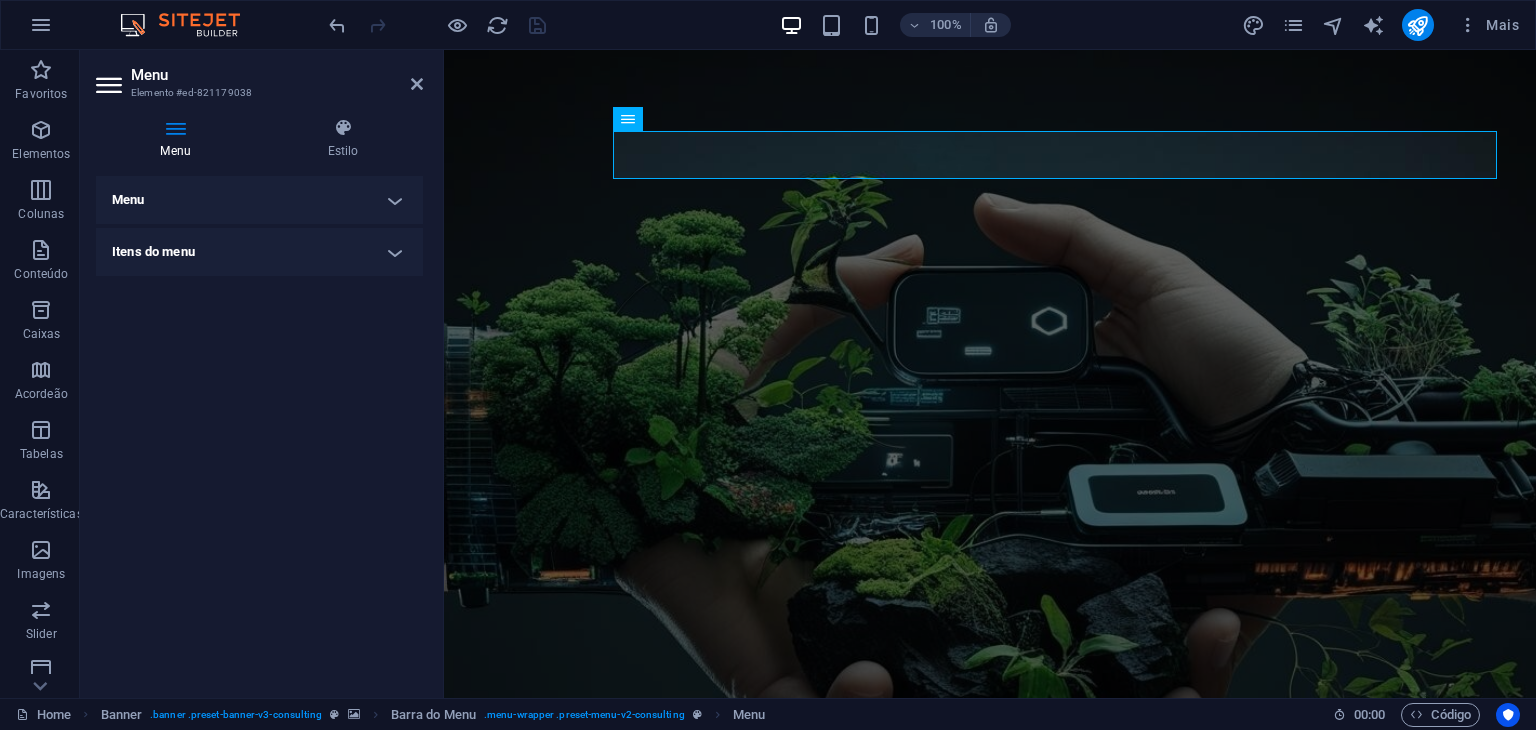 click on "Menu" at bounding box center (259, 200) 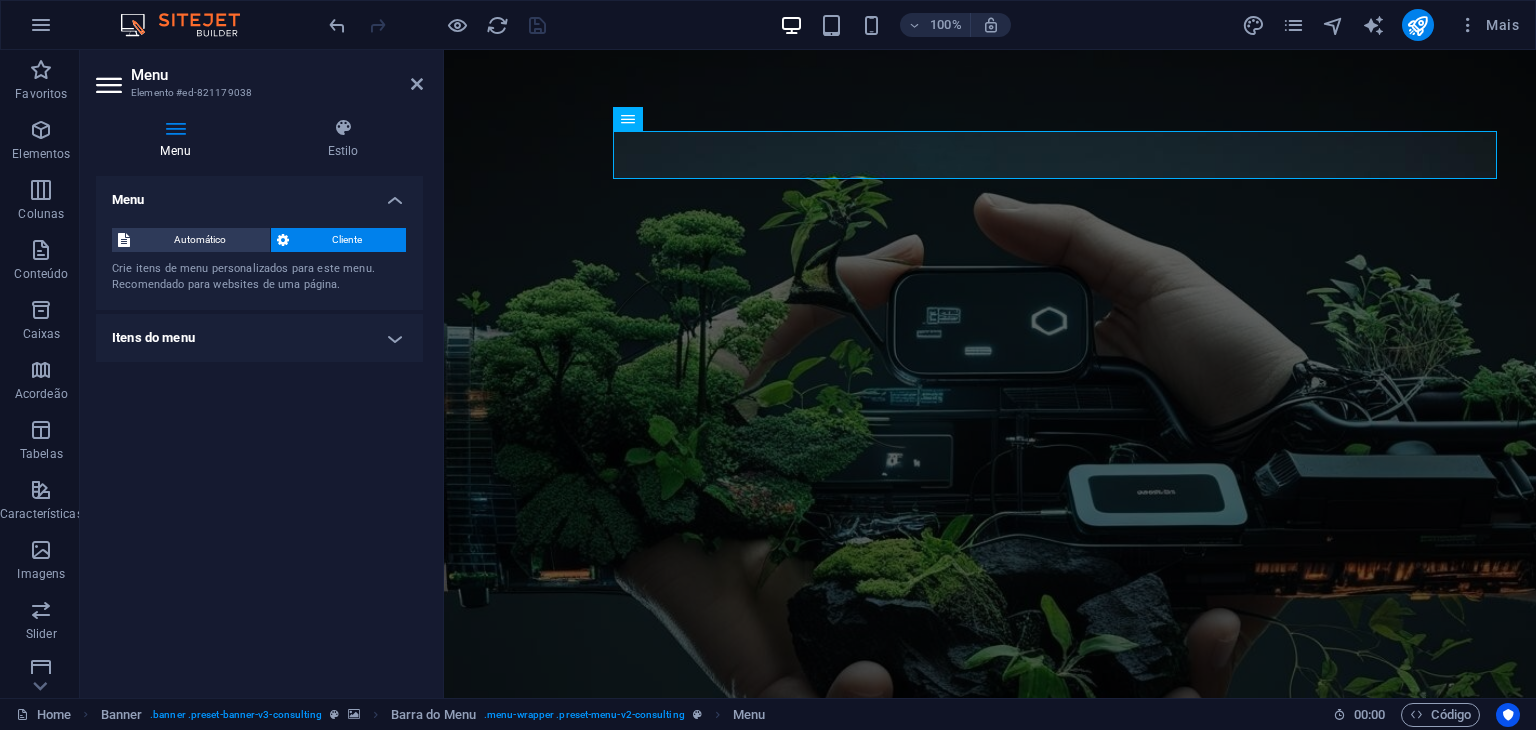click on "Menu" at bounding box center (259, 194) 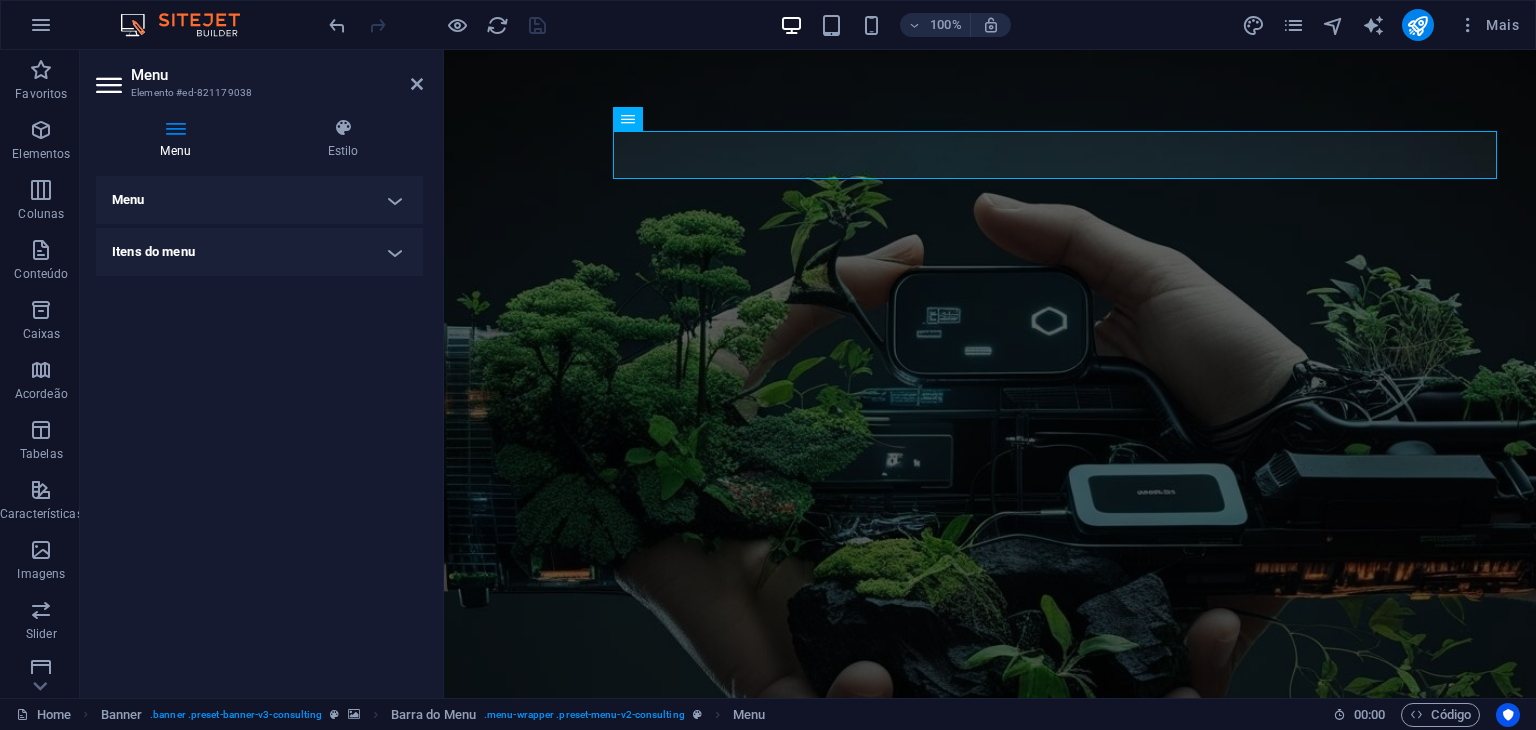 click on "Itens do menu" at bounding box center (259, 252) 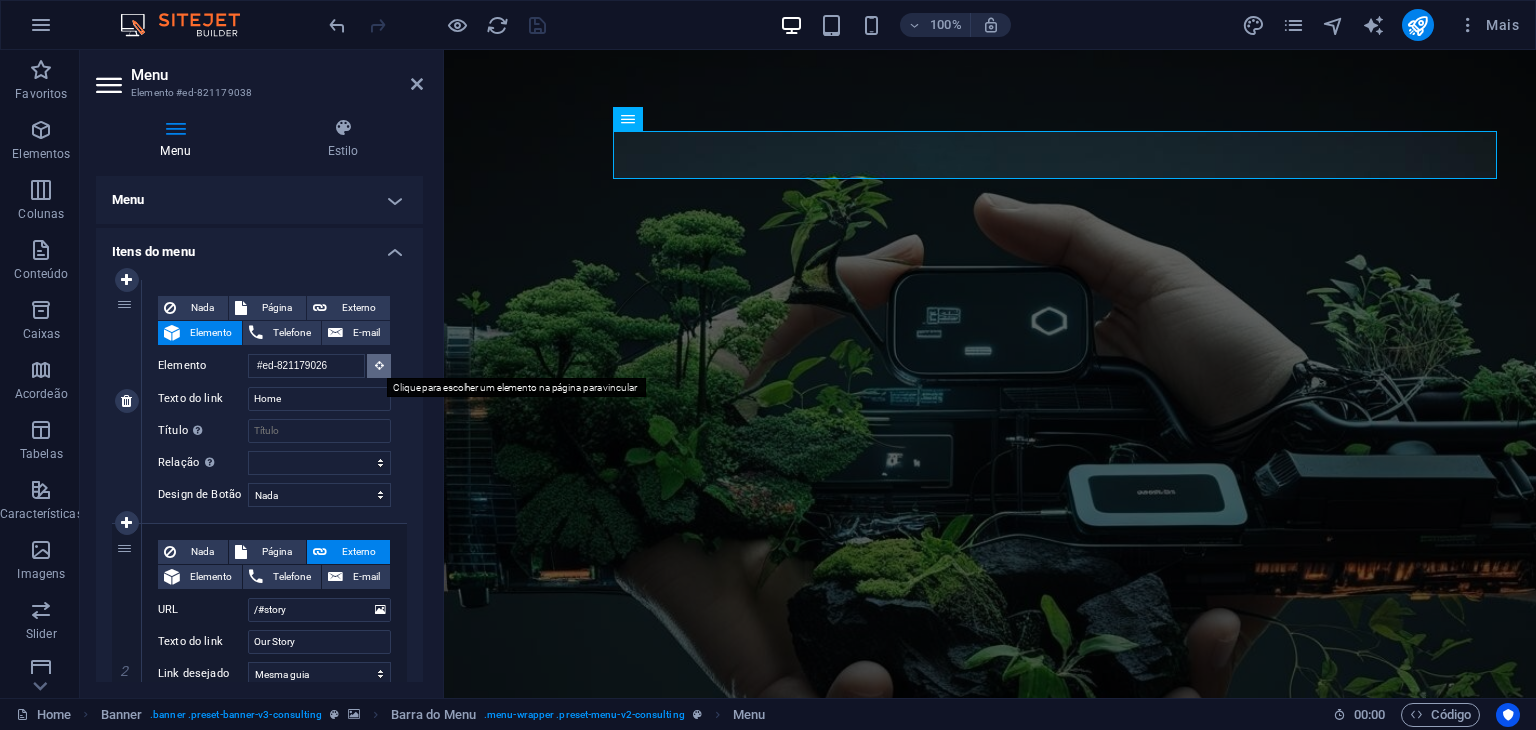 click at bounding box center (379, 365) 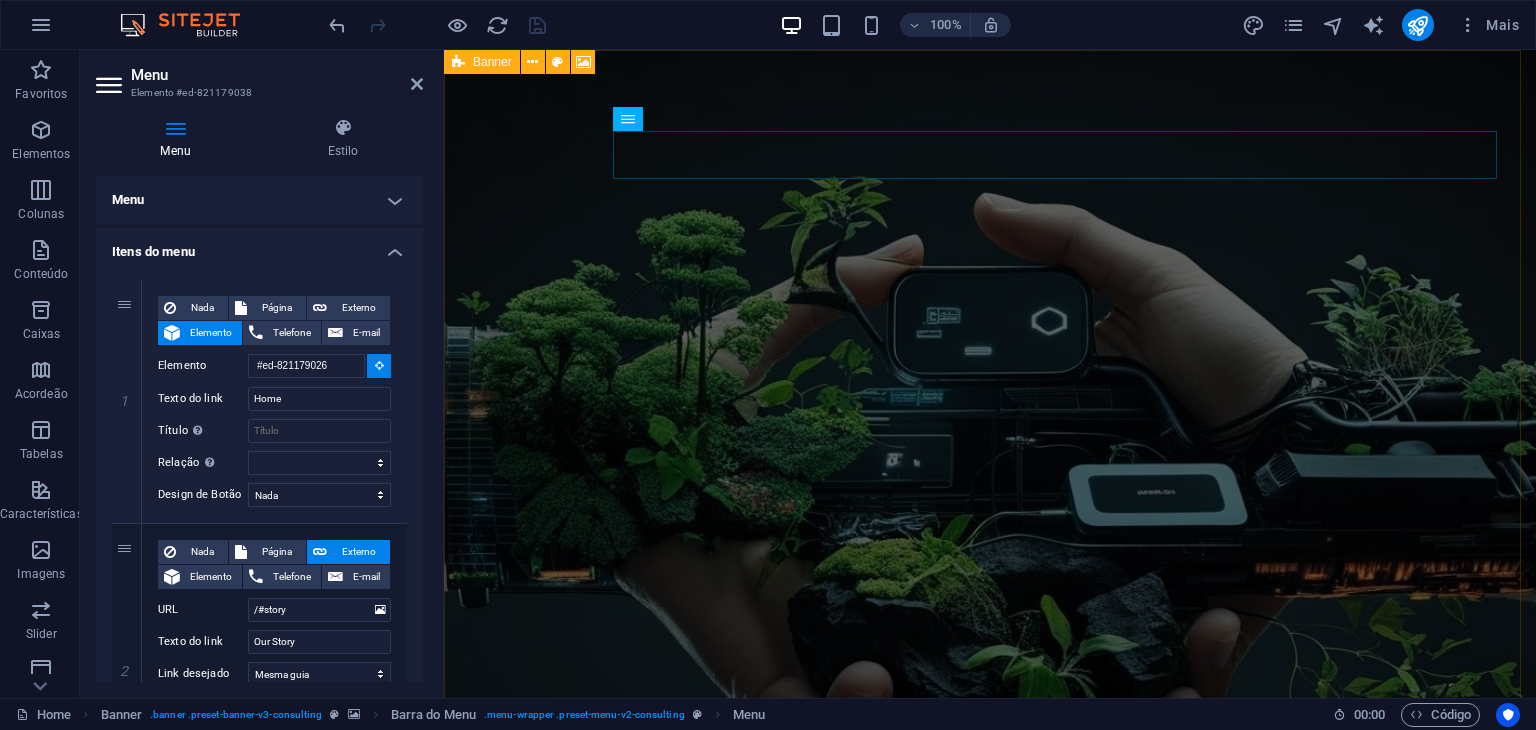 click on "Banner" at bounding box center (482, 62) 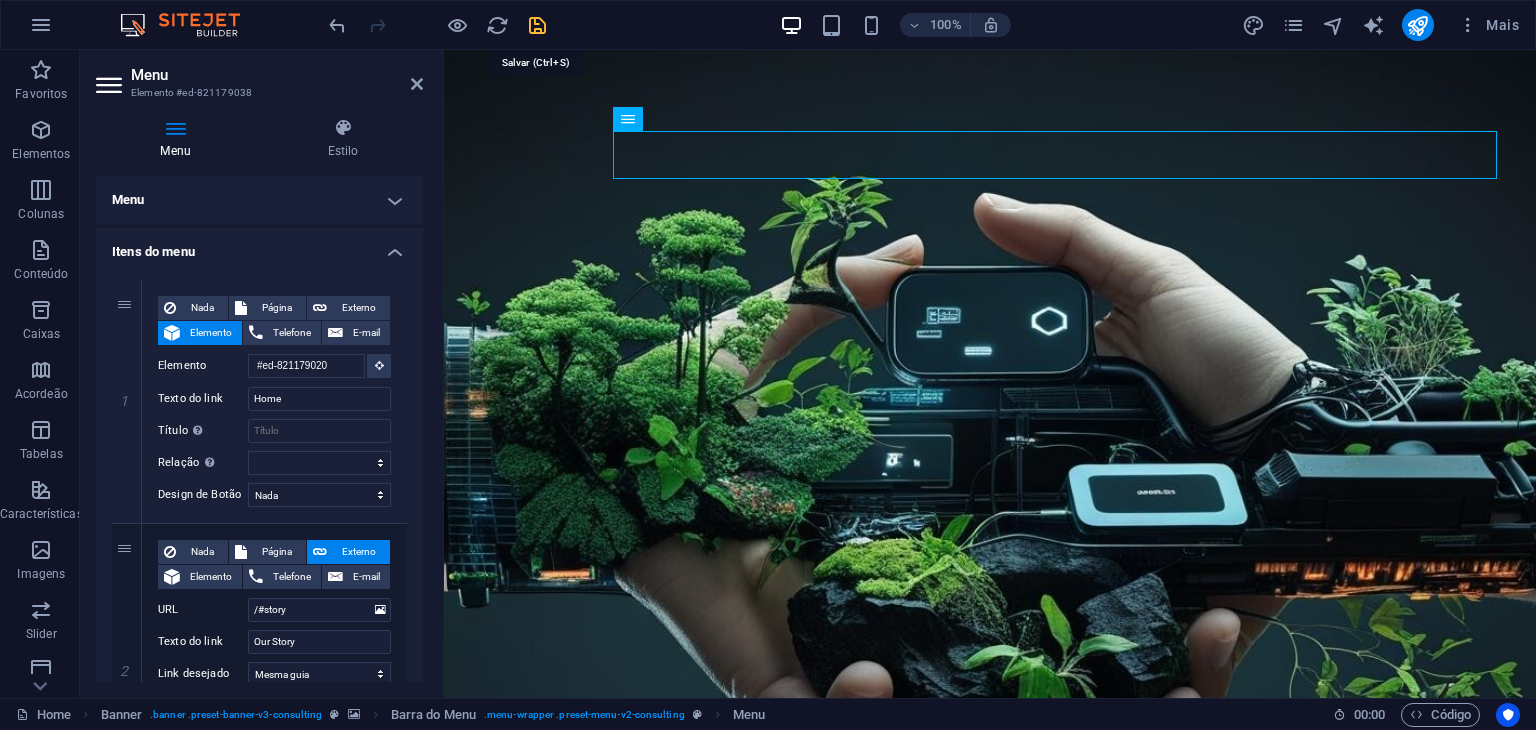 click at bounding box center (537, 25) 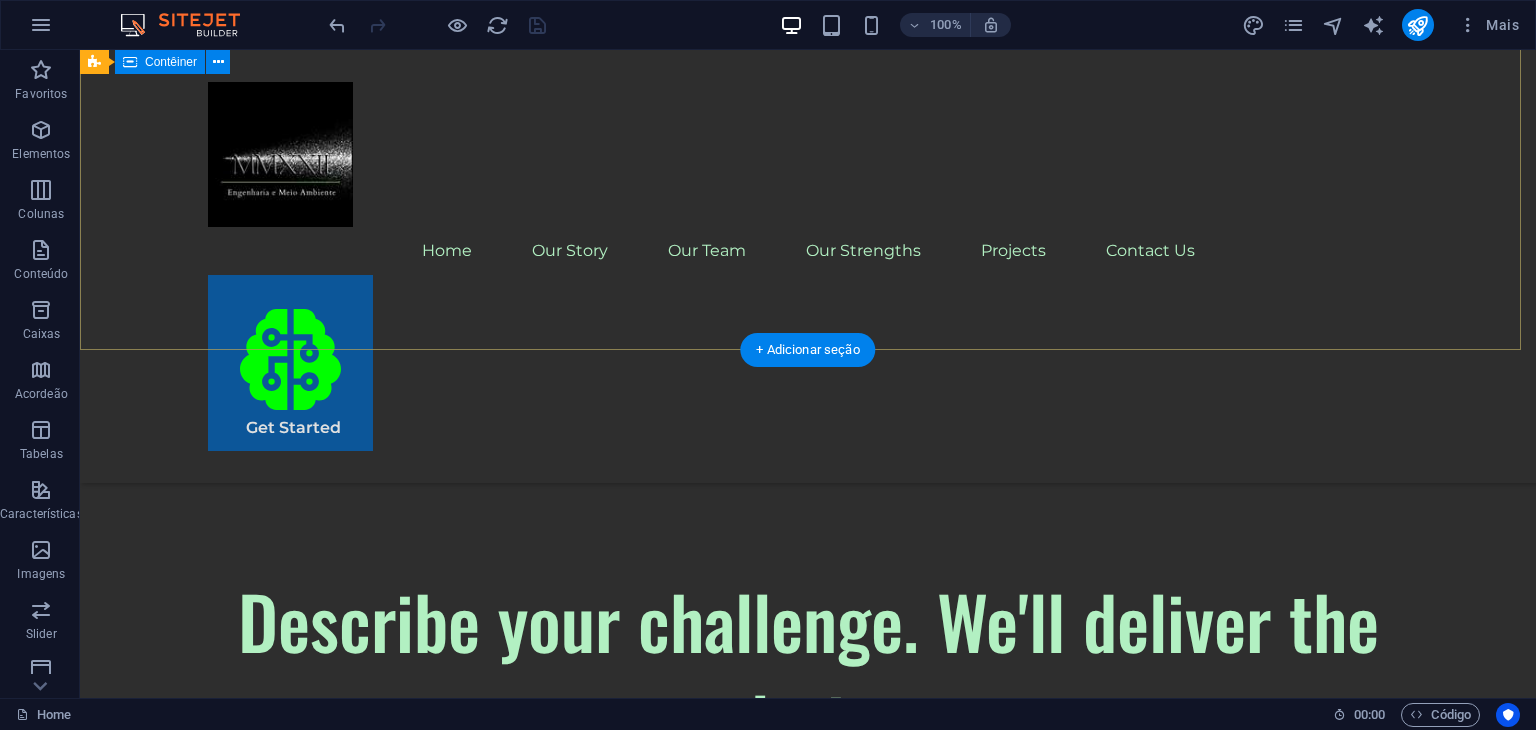 scroll, scrollTop: 600, scrollLeft: 0, axis: vertical 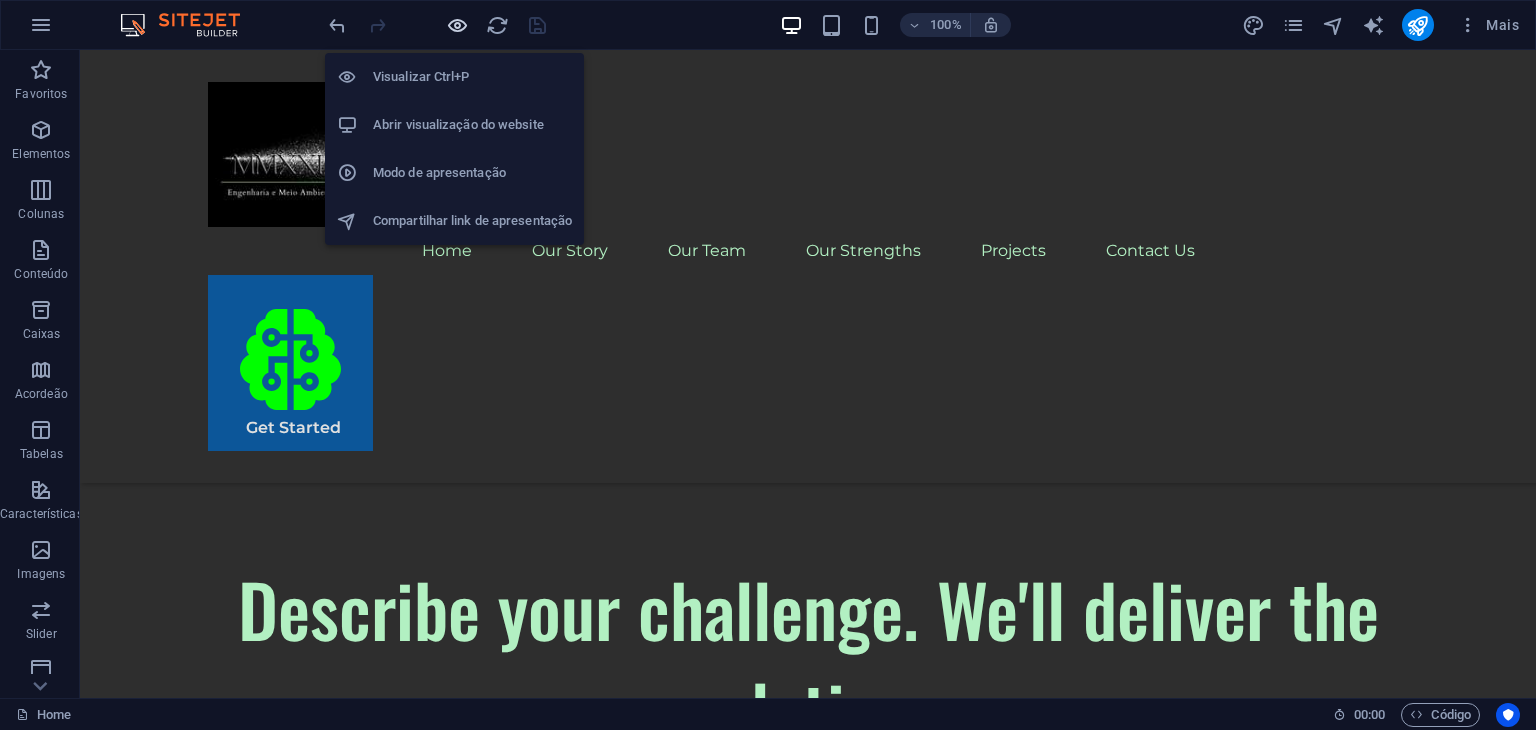 click at bounding box center (457, 25) 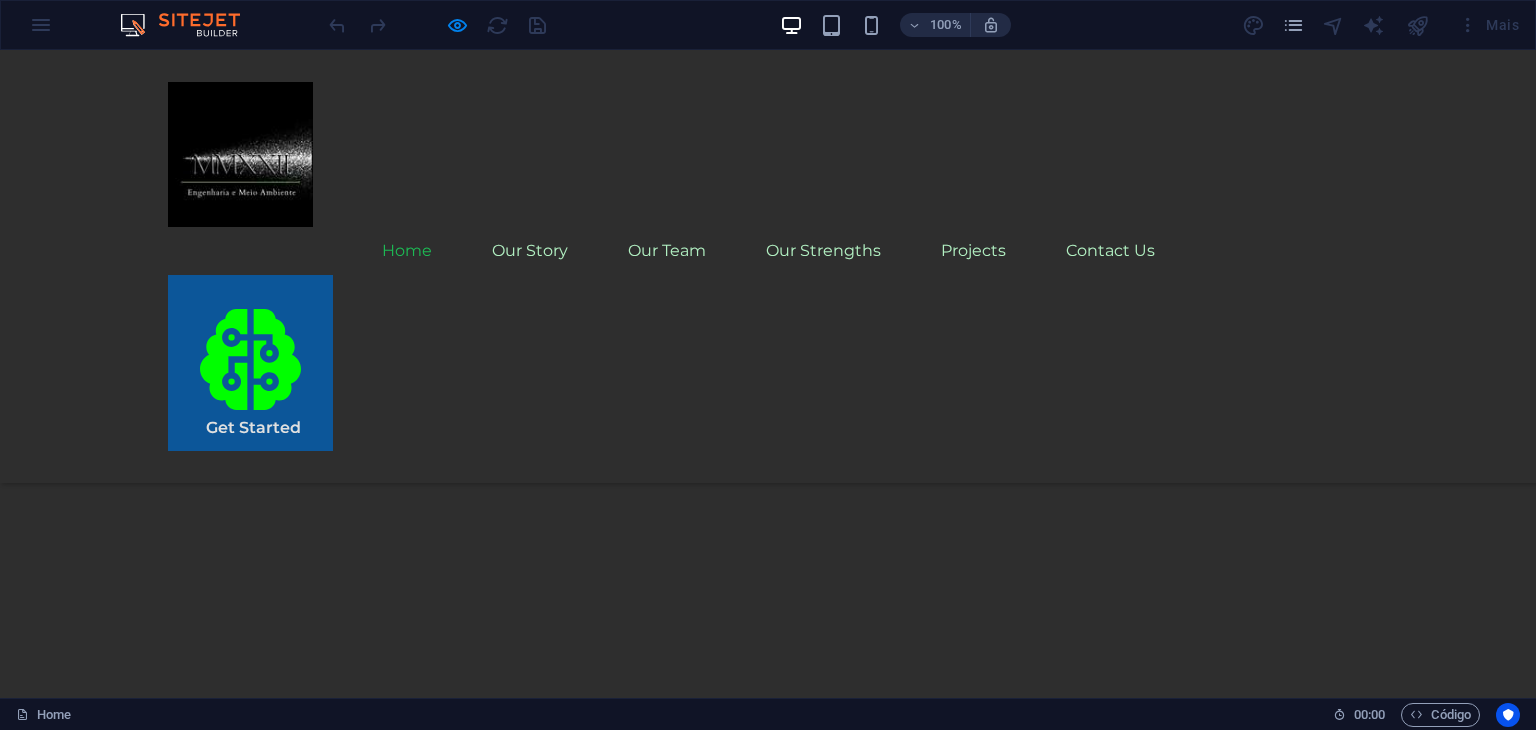 click on "Home" at bounding box center (407, 251) 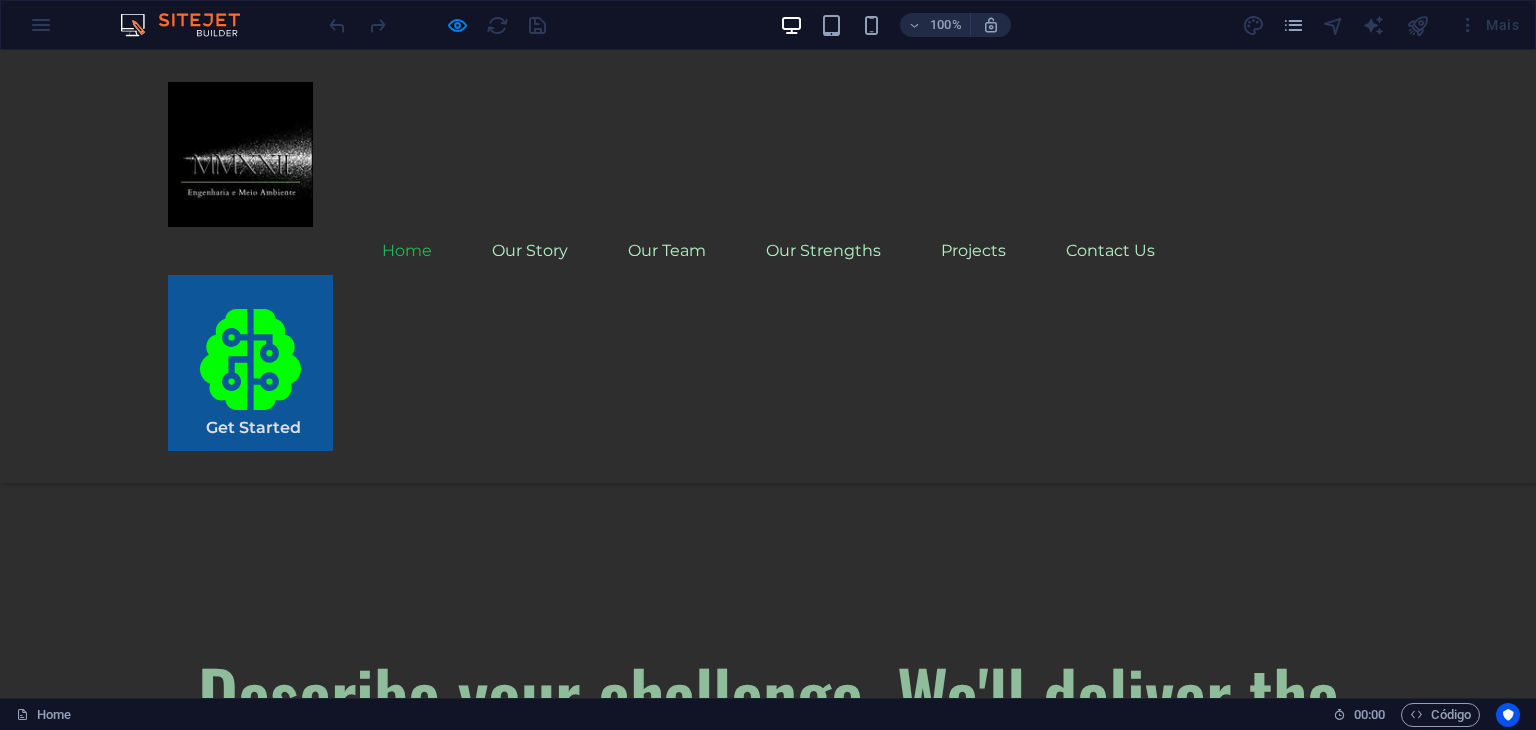scroll, scrollTop: 0, scrollLeft: 0, axis: both 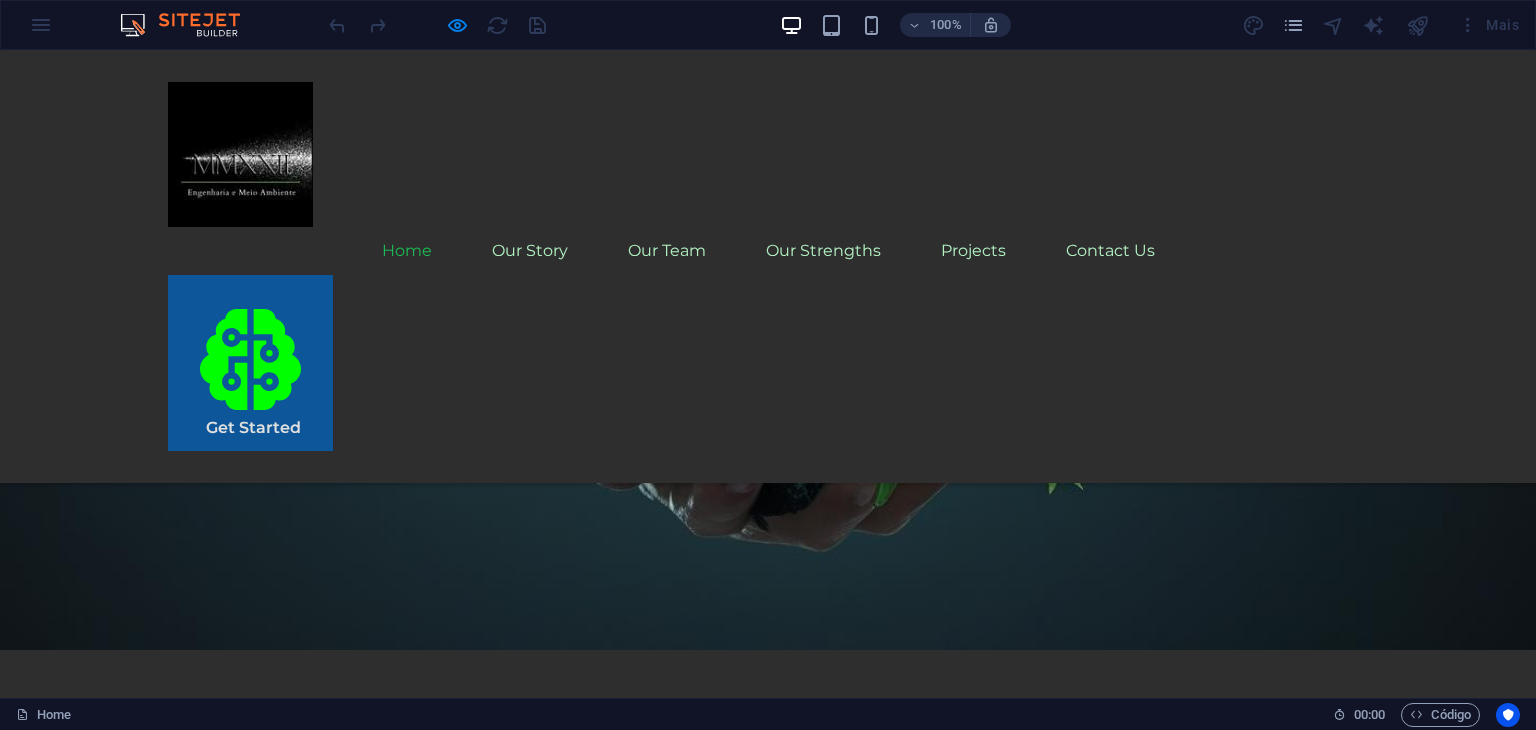 click on "Home" at bounding box center [407, 251] 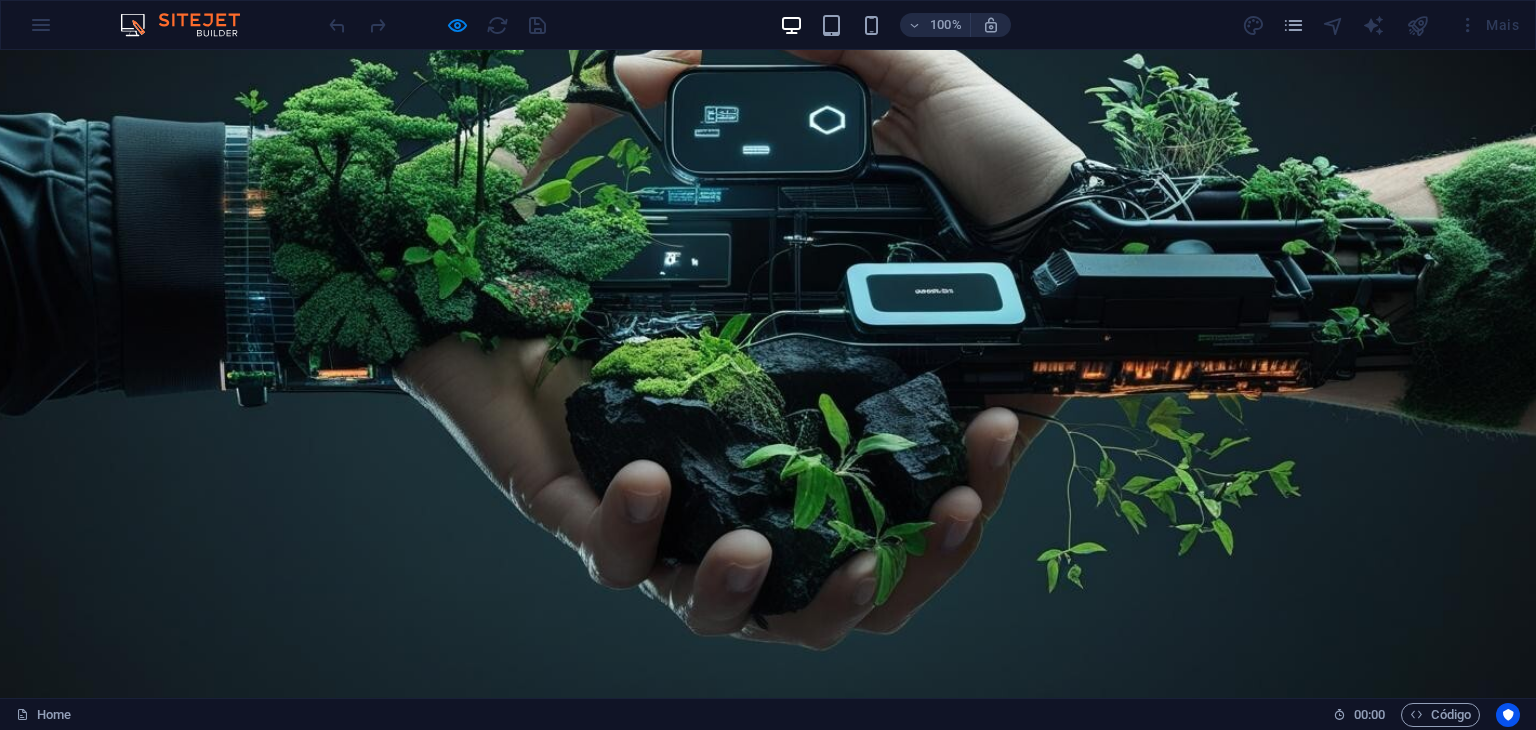 scroll, scrollTop: 0, scrollLeft: 0, axis: both 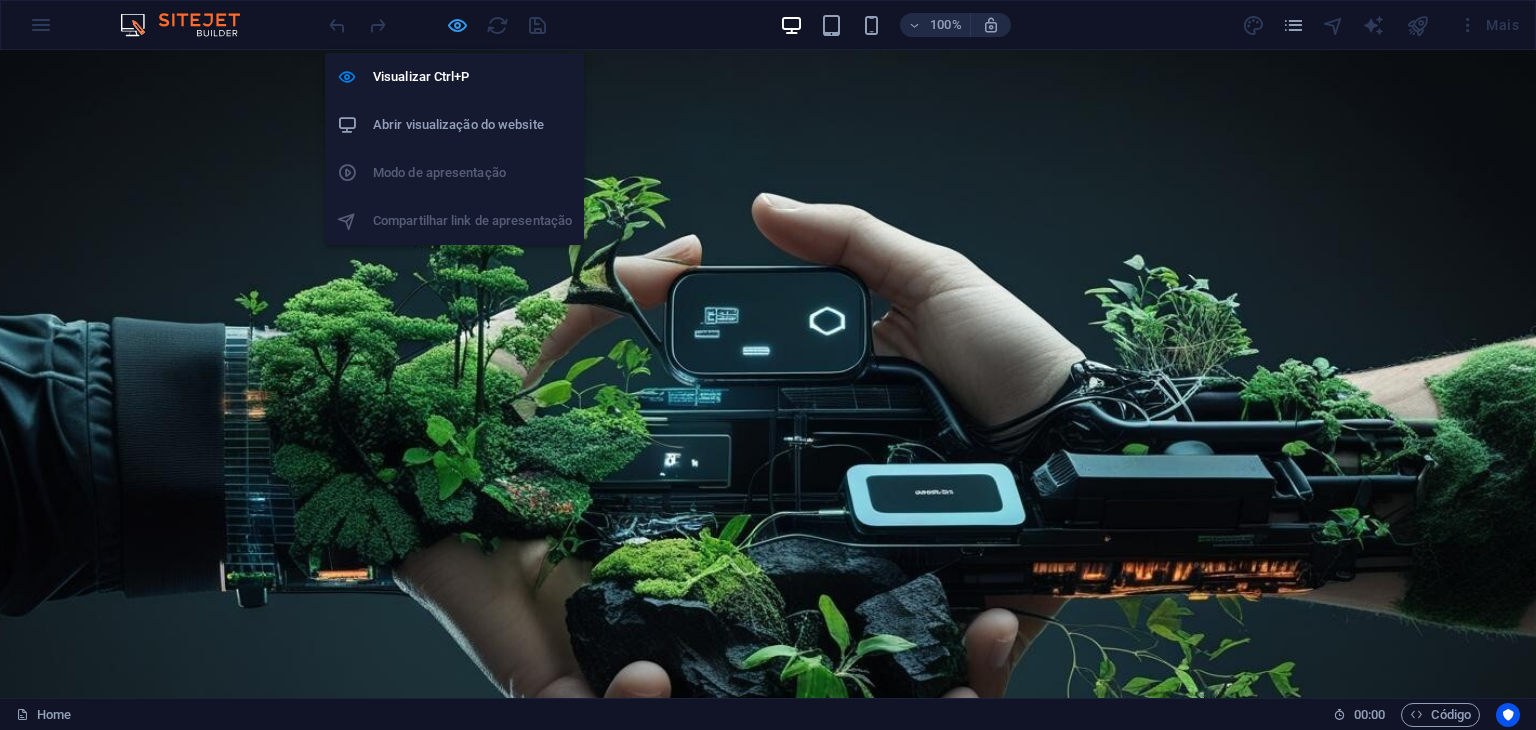 click at bounding box center [457, 25] 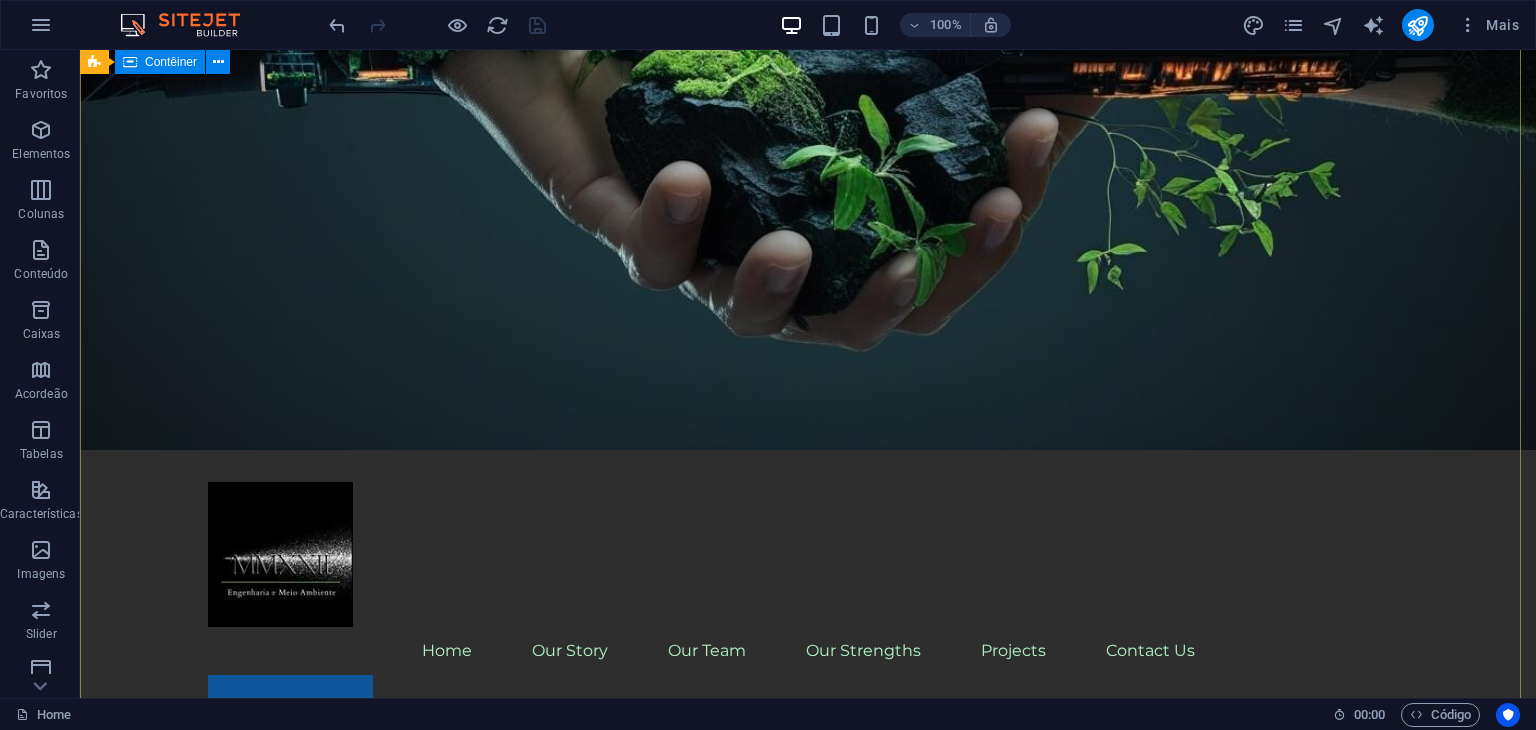 scroll, scrollTop: 0, scrollLeft: 0, axis: both 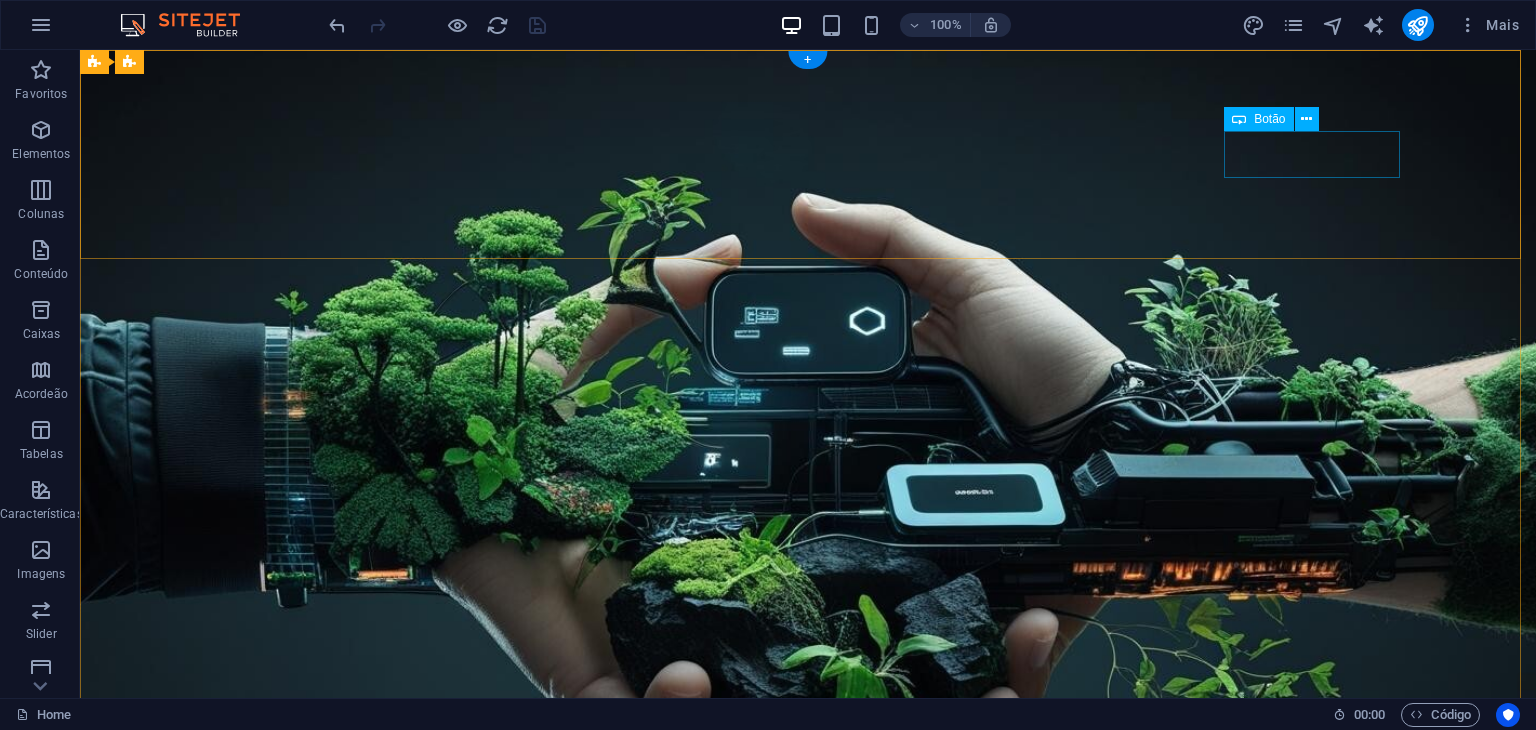 click on "Get Started" at bounding box center (808, 1263) 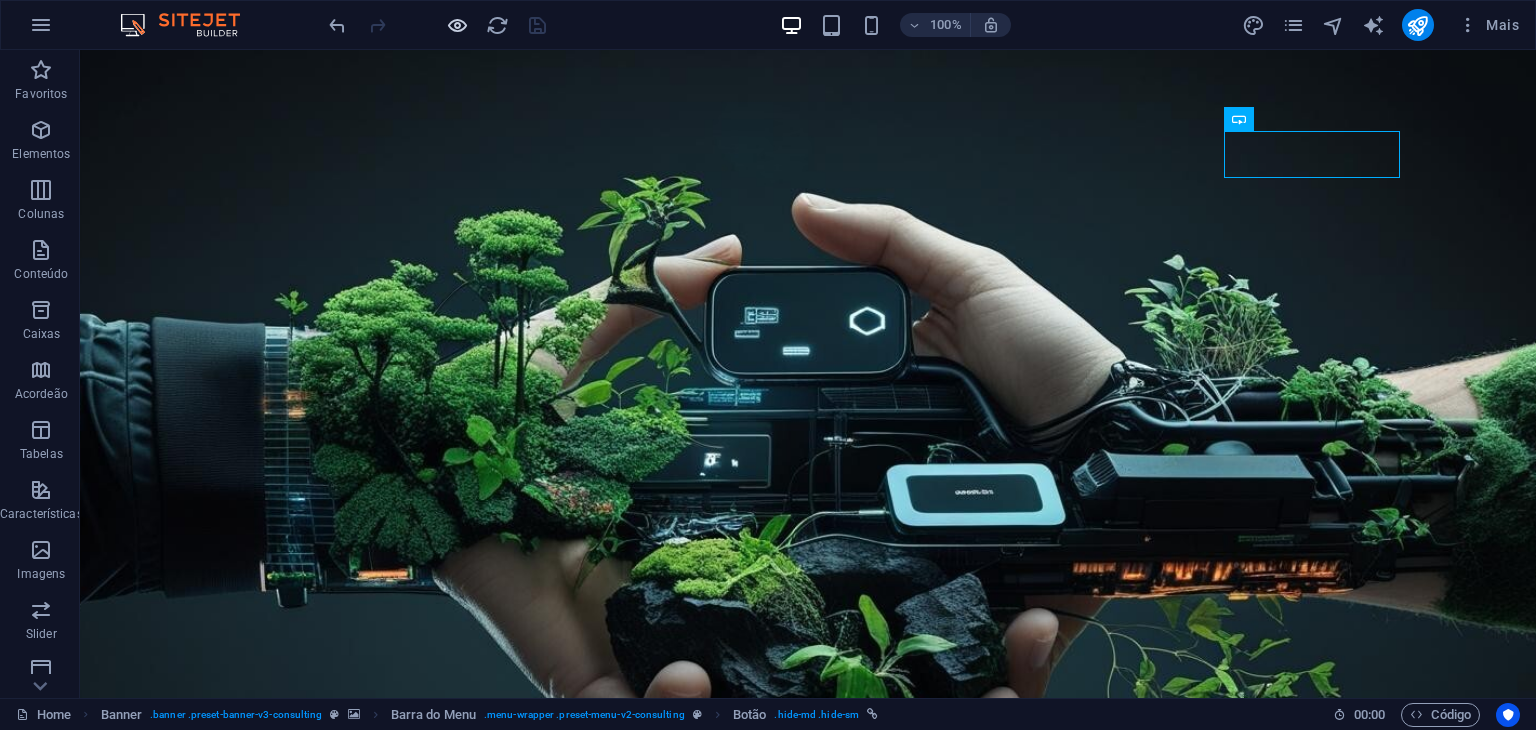 click at bounding box center (457, 25) 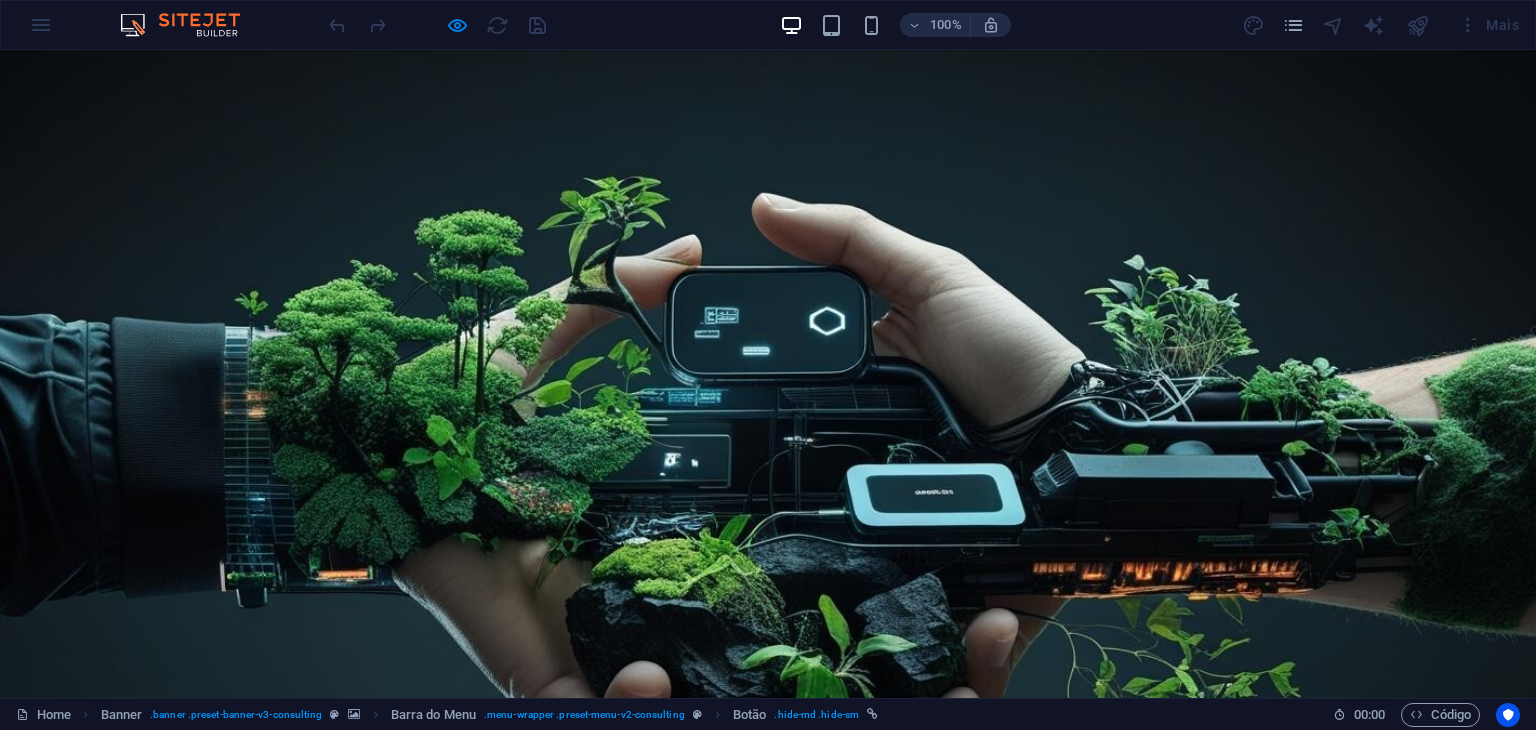 click on "Get Started" at bounding box center [250, 1263] 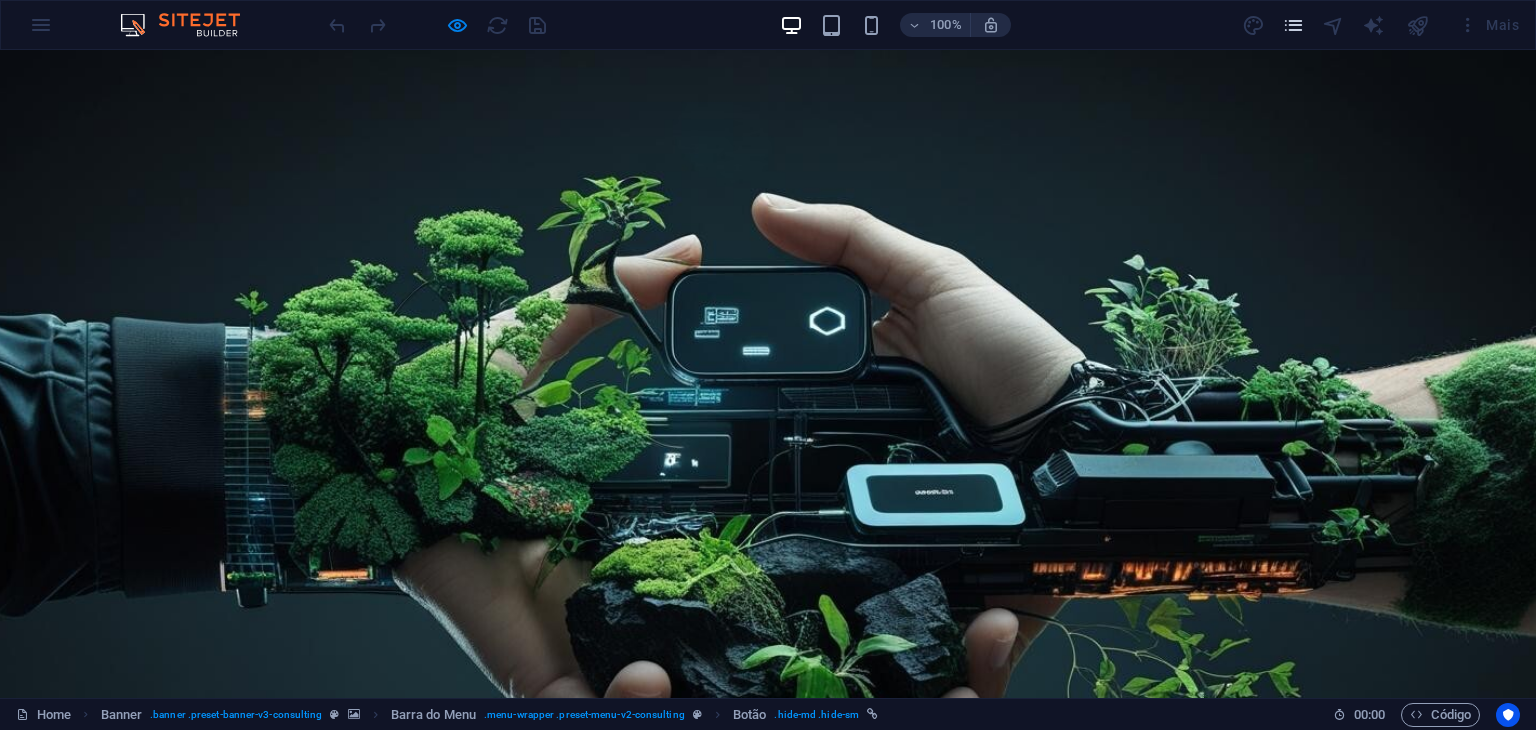 click at bounding box center (1294, 25) 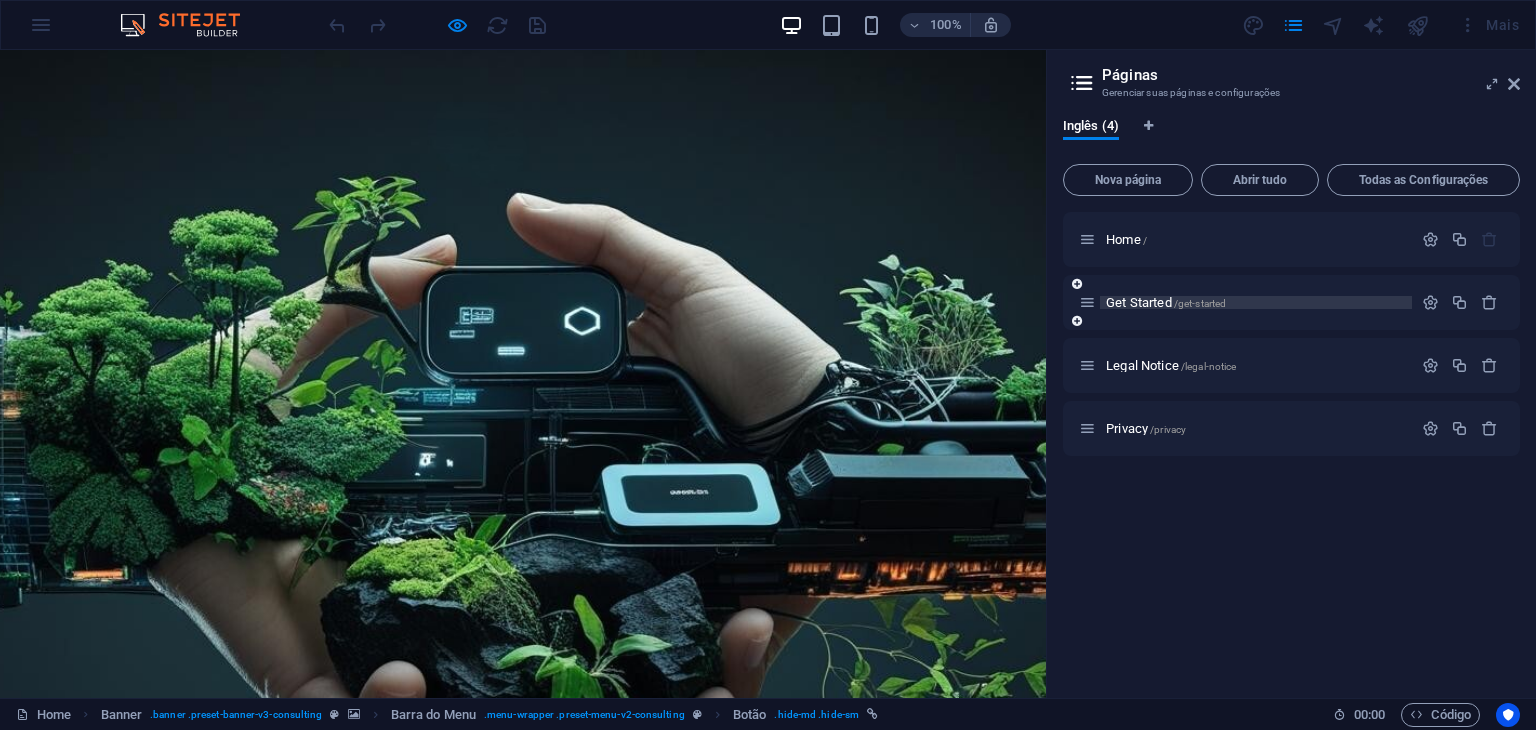 click on "Get Started /get-started" at bounding box center [1166, 302] 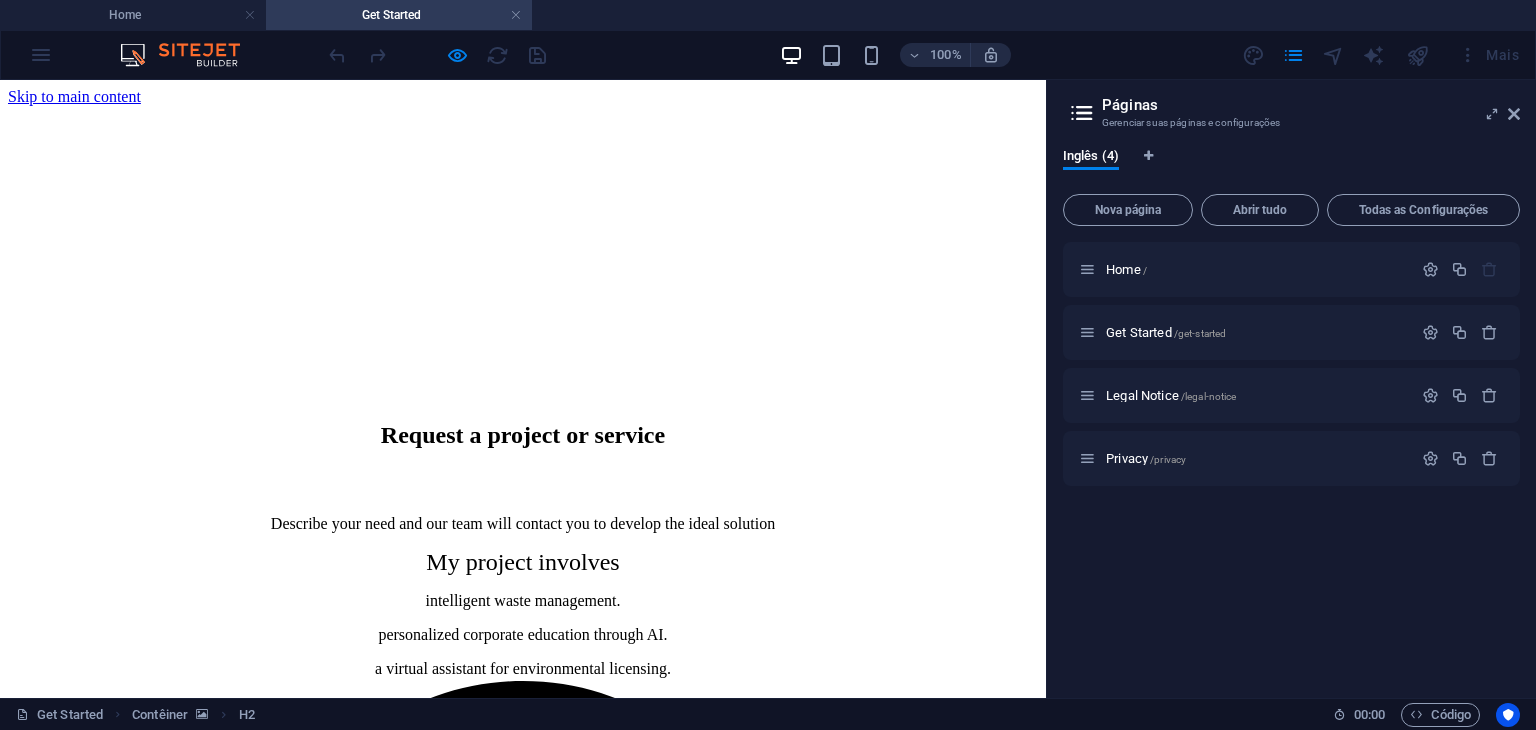 scroll, scrollTop: 0, scrollLeft: 0, axis: both 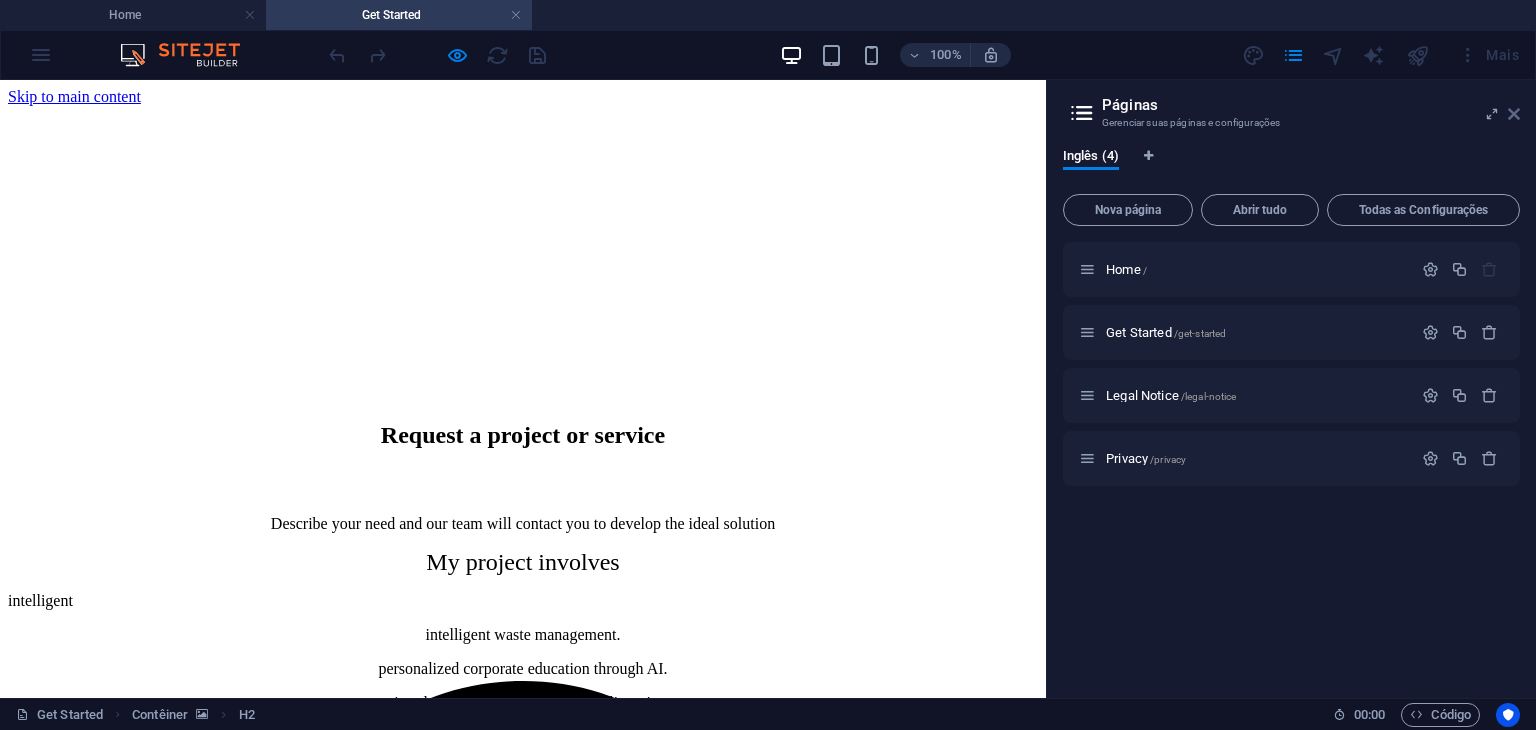 drag, startPoint x: 1517, startPoint y: 112, endPoint x: 1509, endPoint y: 35, distance: 77.41447 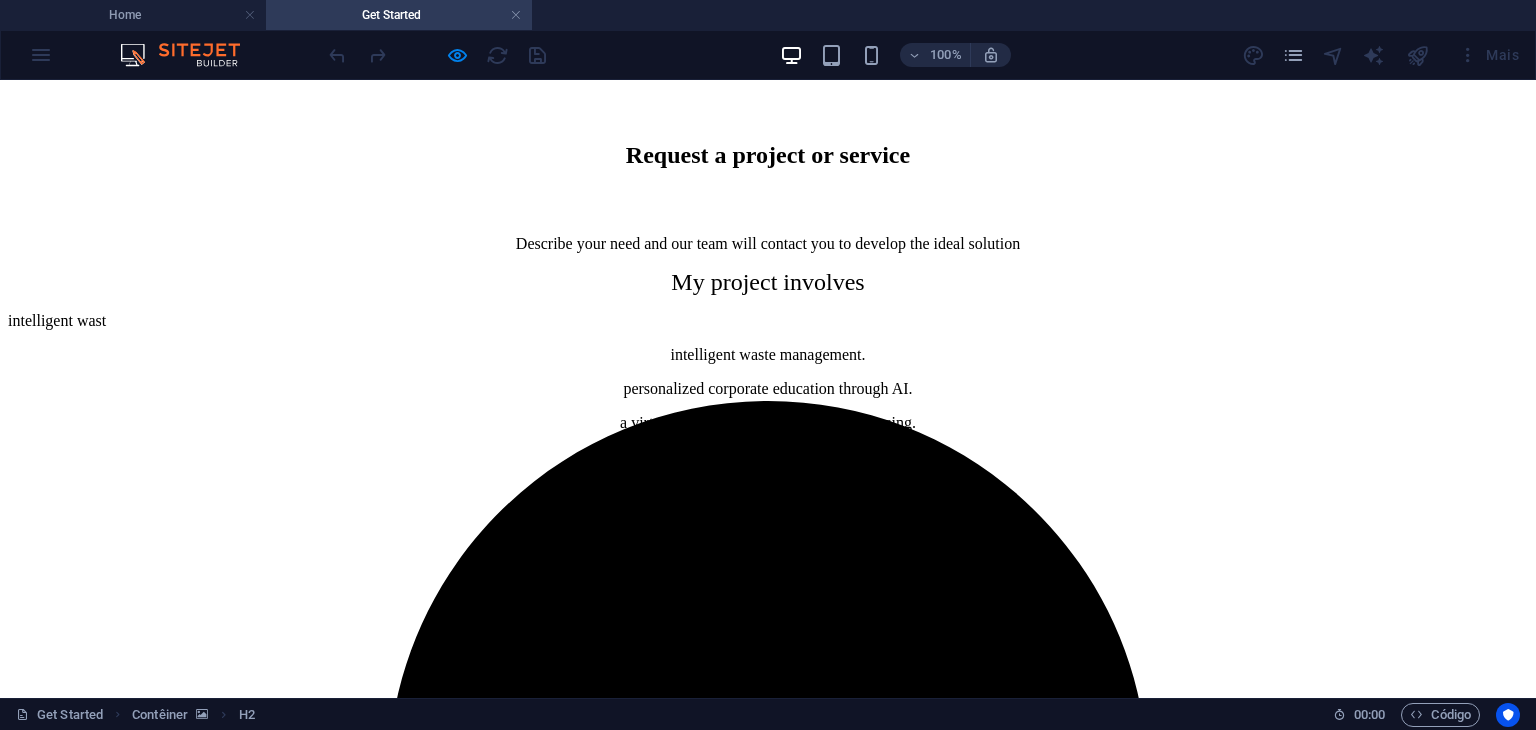 scroll, scrollTop: 300, scrollLeft: 0, axis: vertical 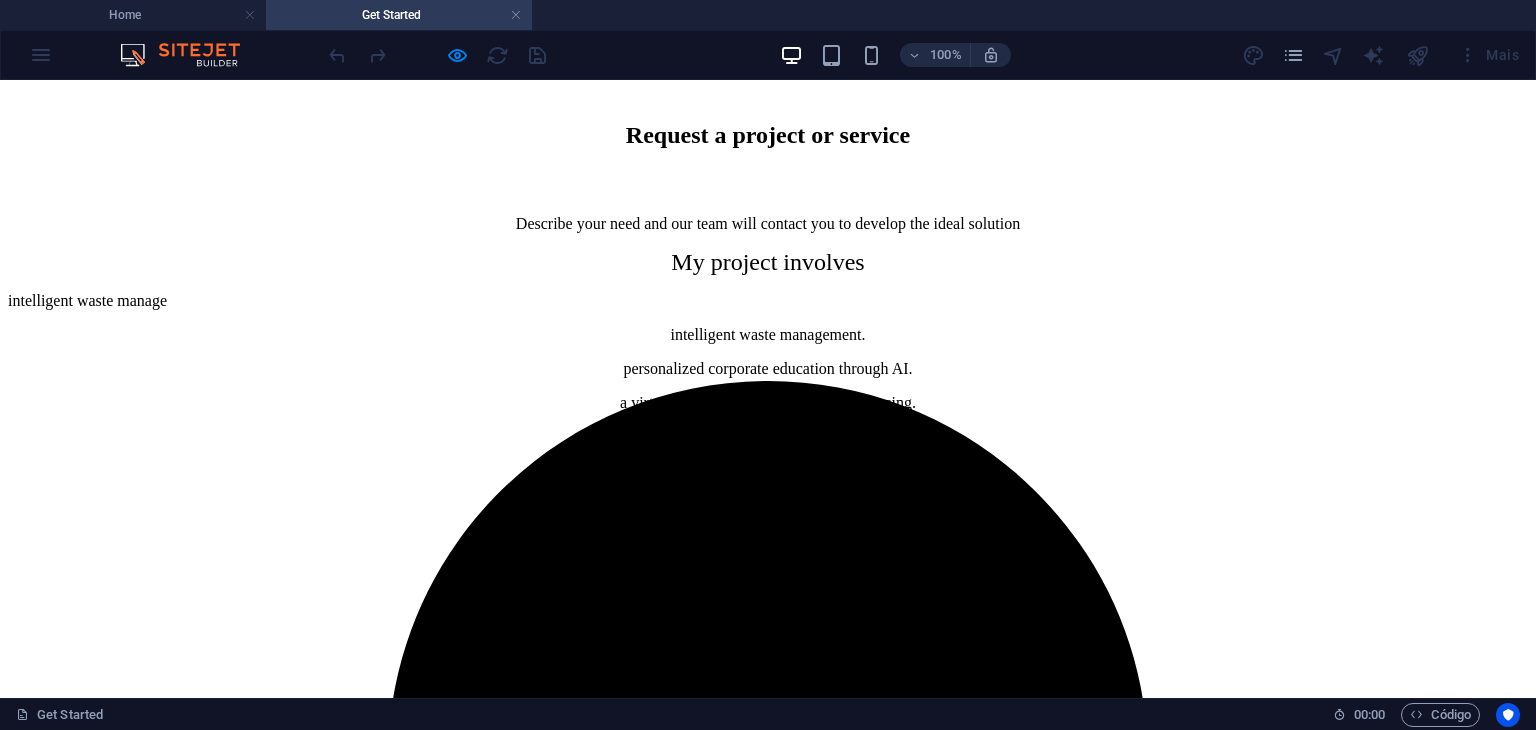 click on "Full Name" at bounding box center (768, 1954) 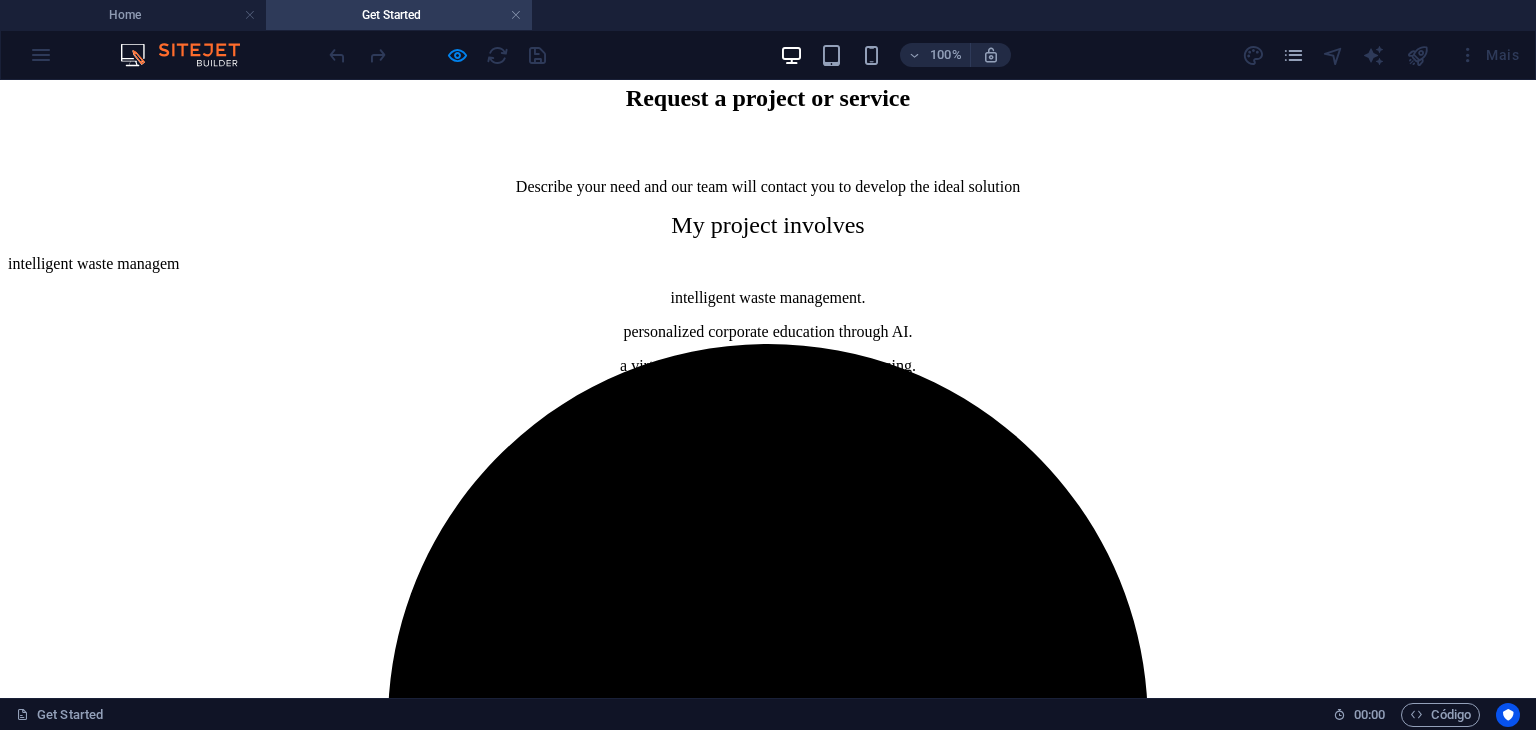 scroll, scrollTop: 300, scrollLeft: 0, axis: vertical 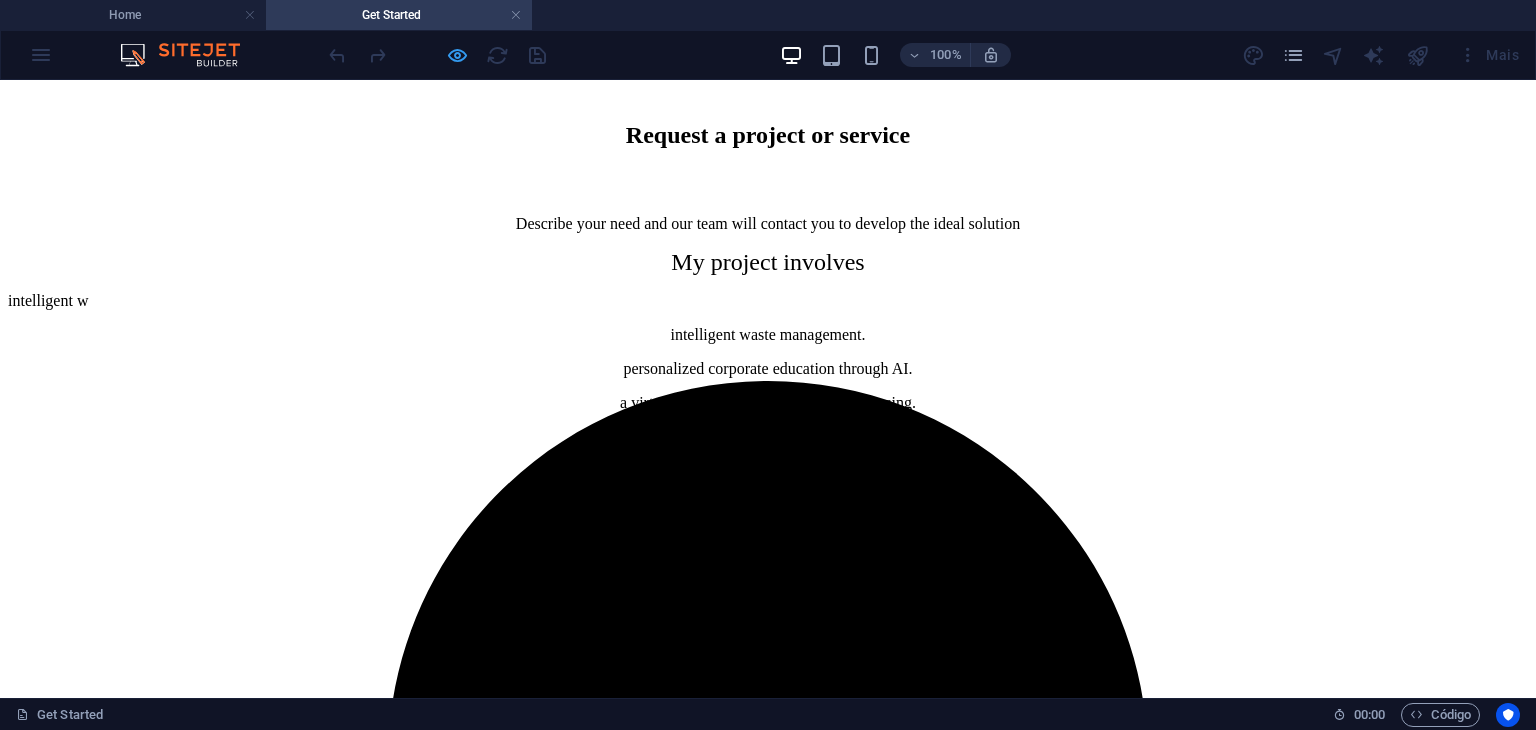 click at bounding box center (457, 55) 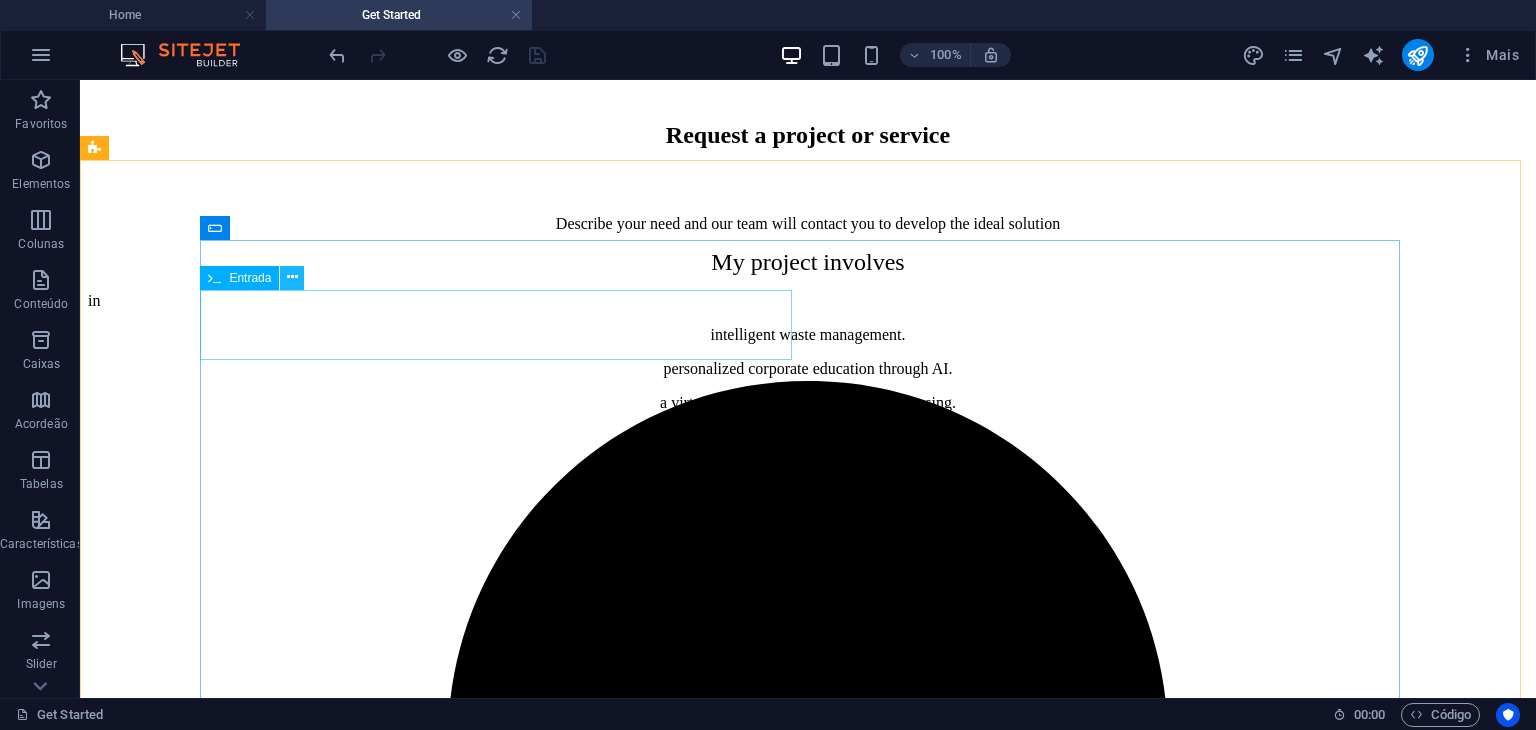click at bounding box center [292, 278] 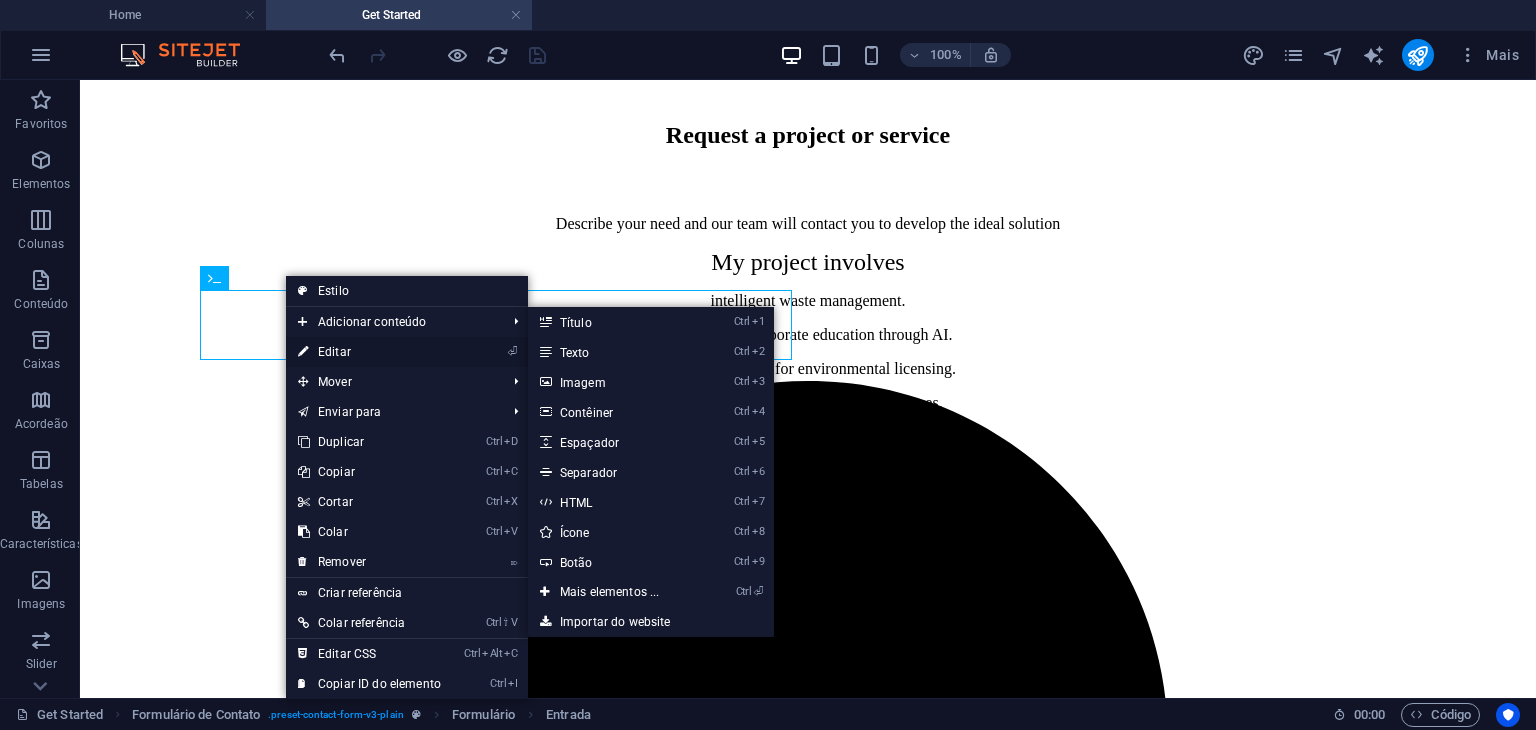 click on "⏎  Editar" at bounding box center (369, 352) 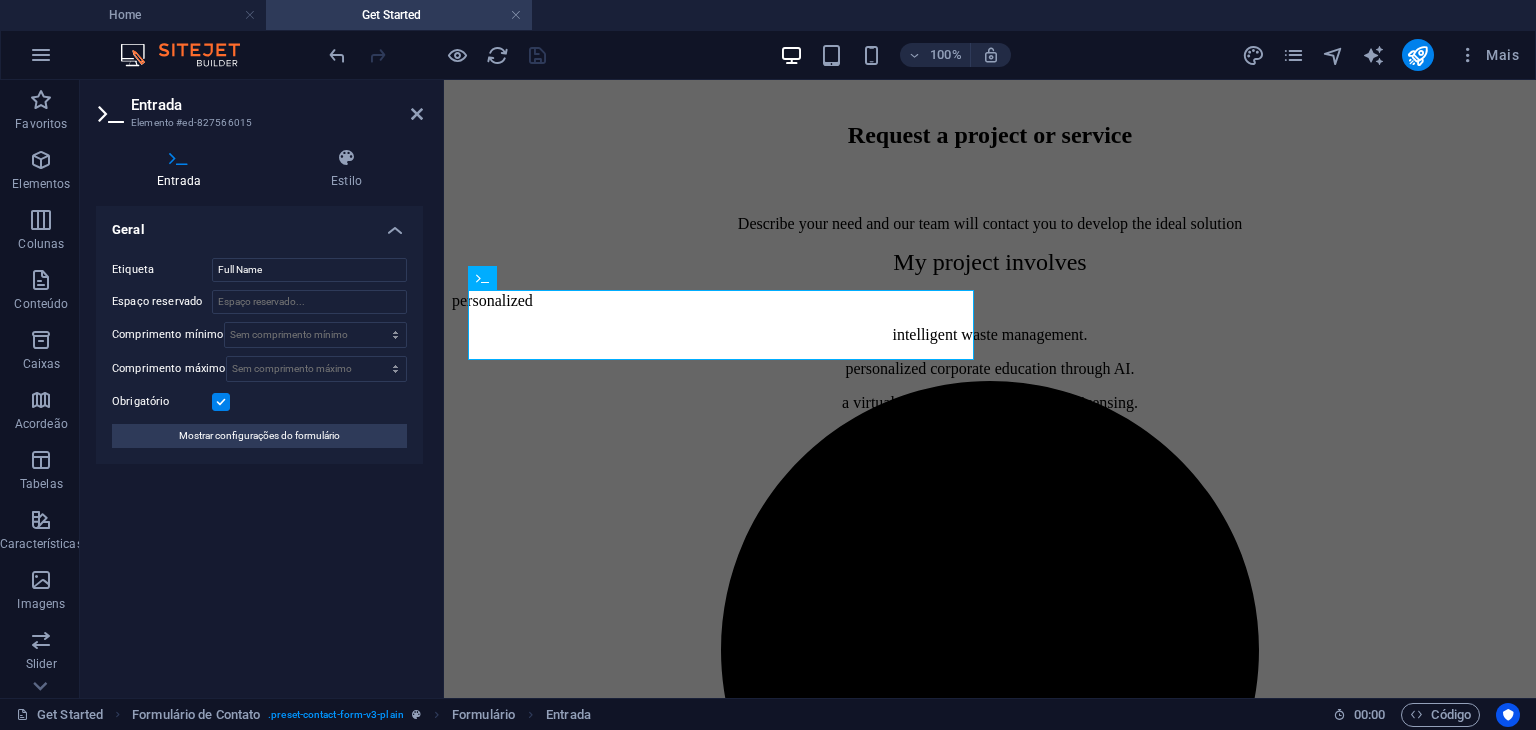 click on "Entrada" at bounding box center [277, 105] 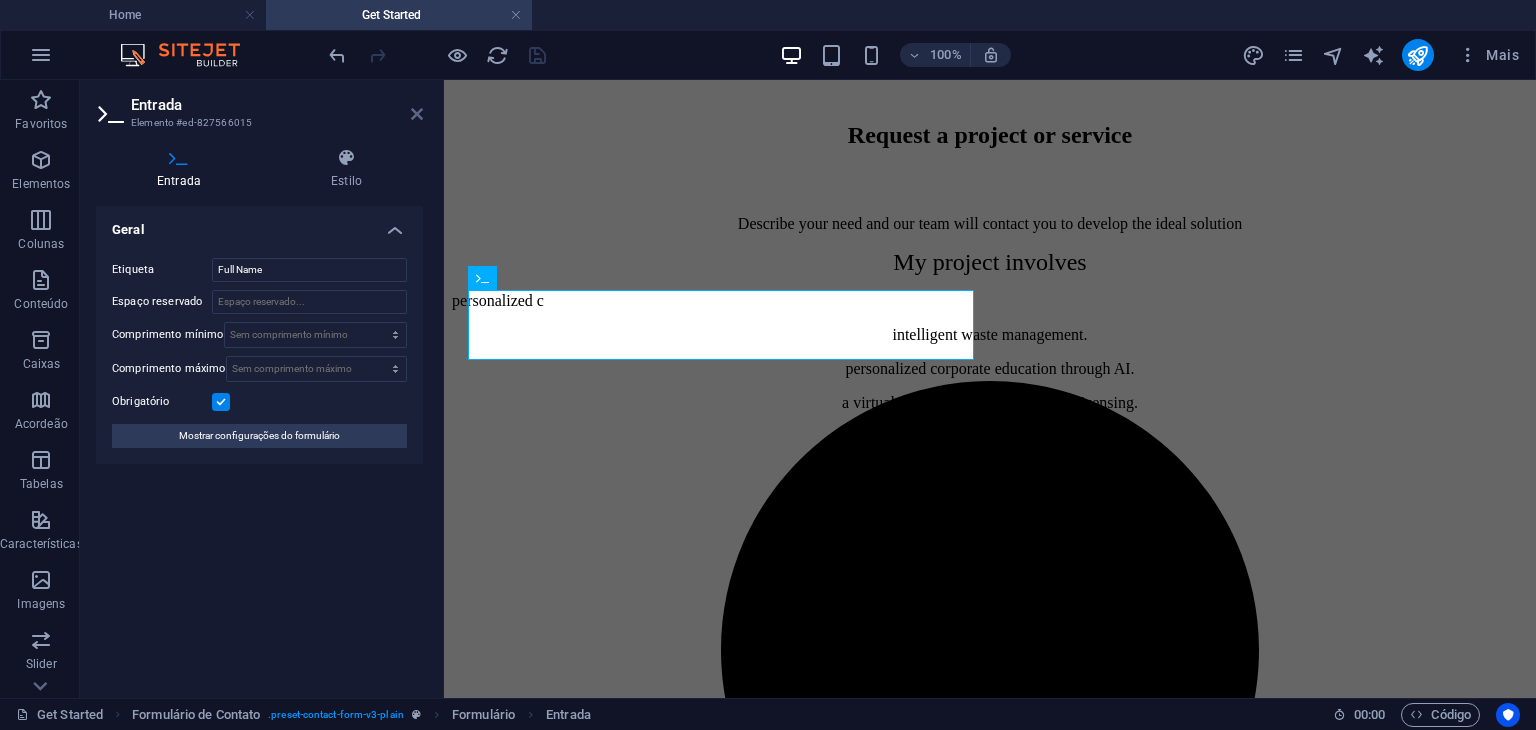 click at bounding box center [417, 114] 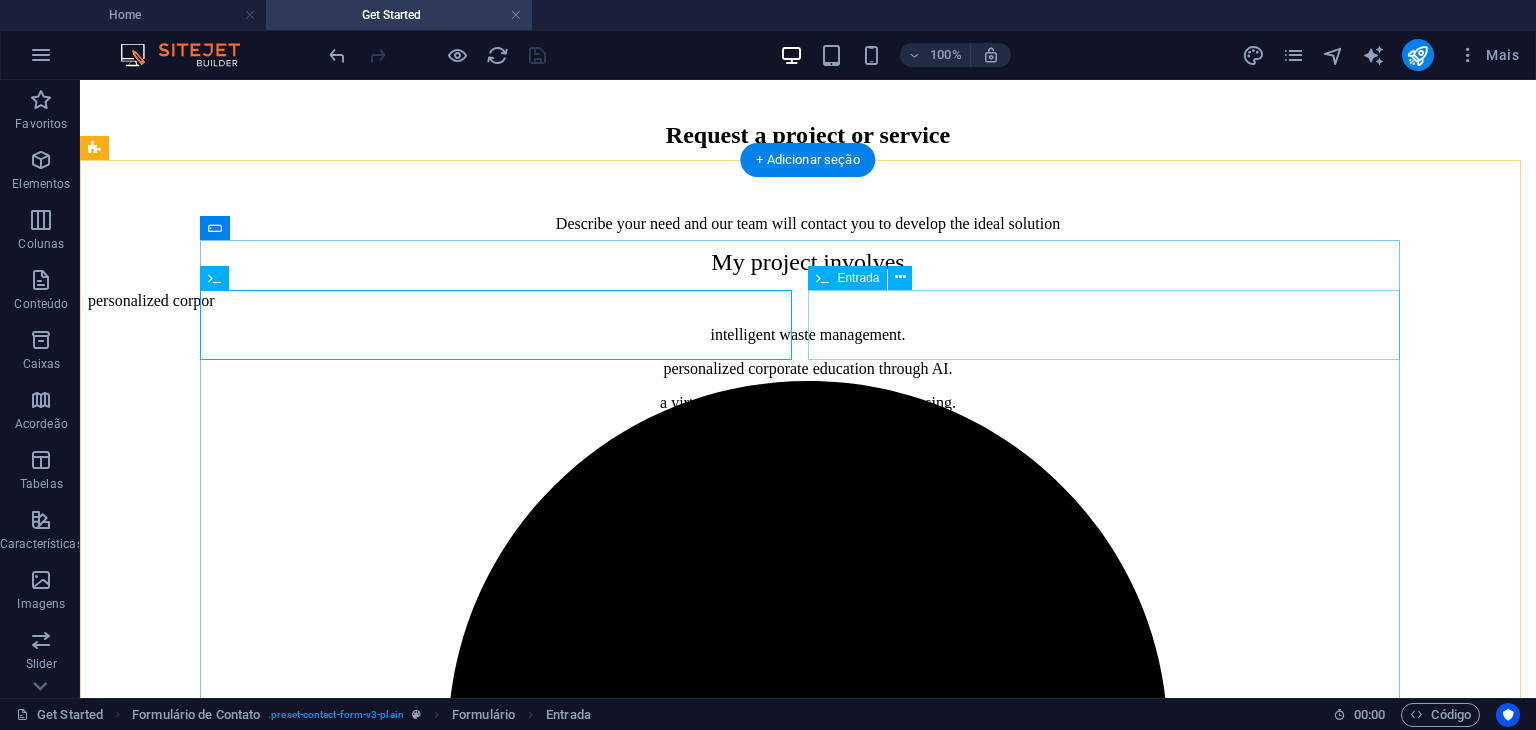 click on "Company/organization" at bounding box center (808, 1895) 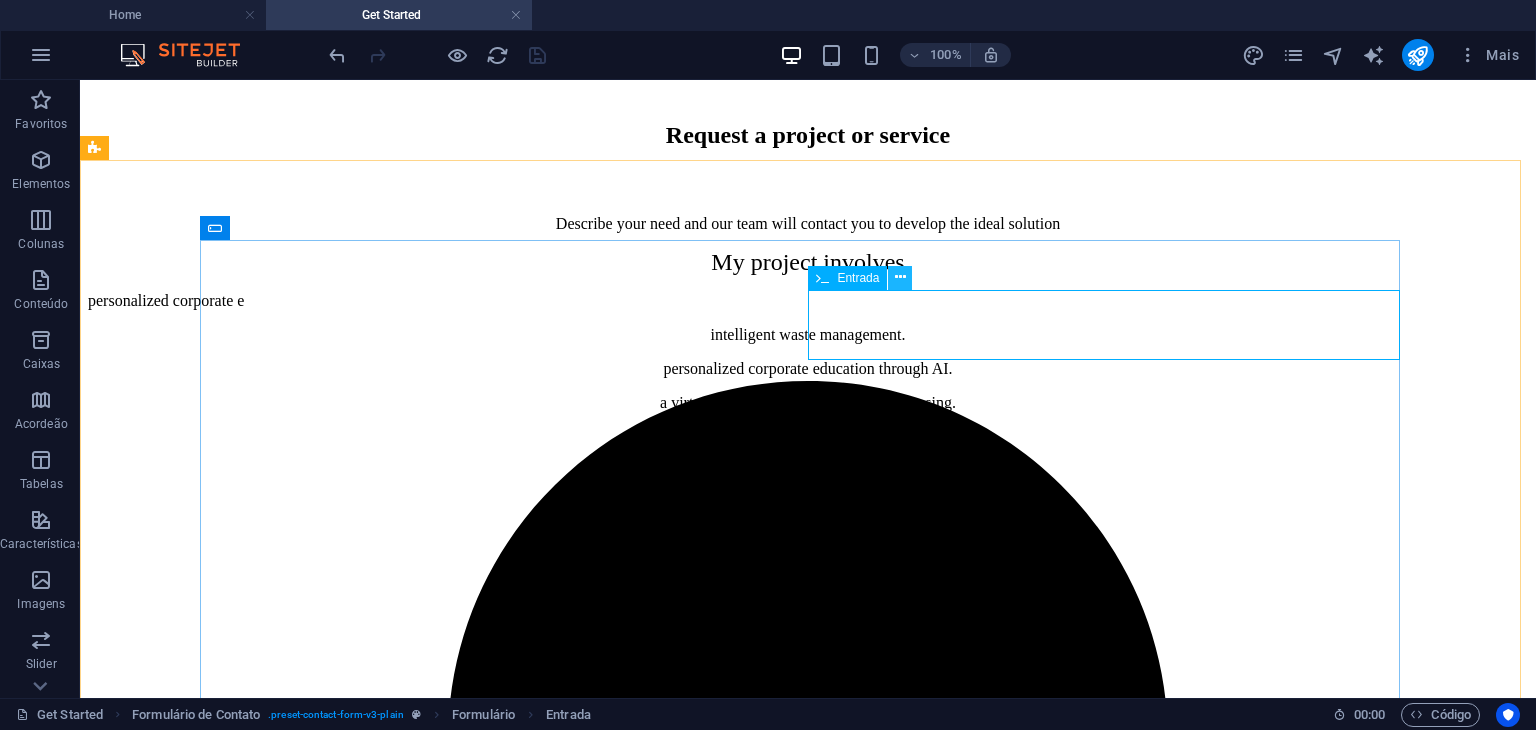 click at bounding box center (900, 277) 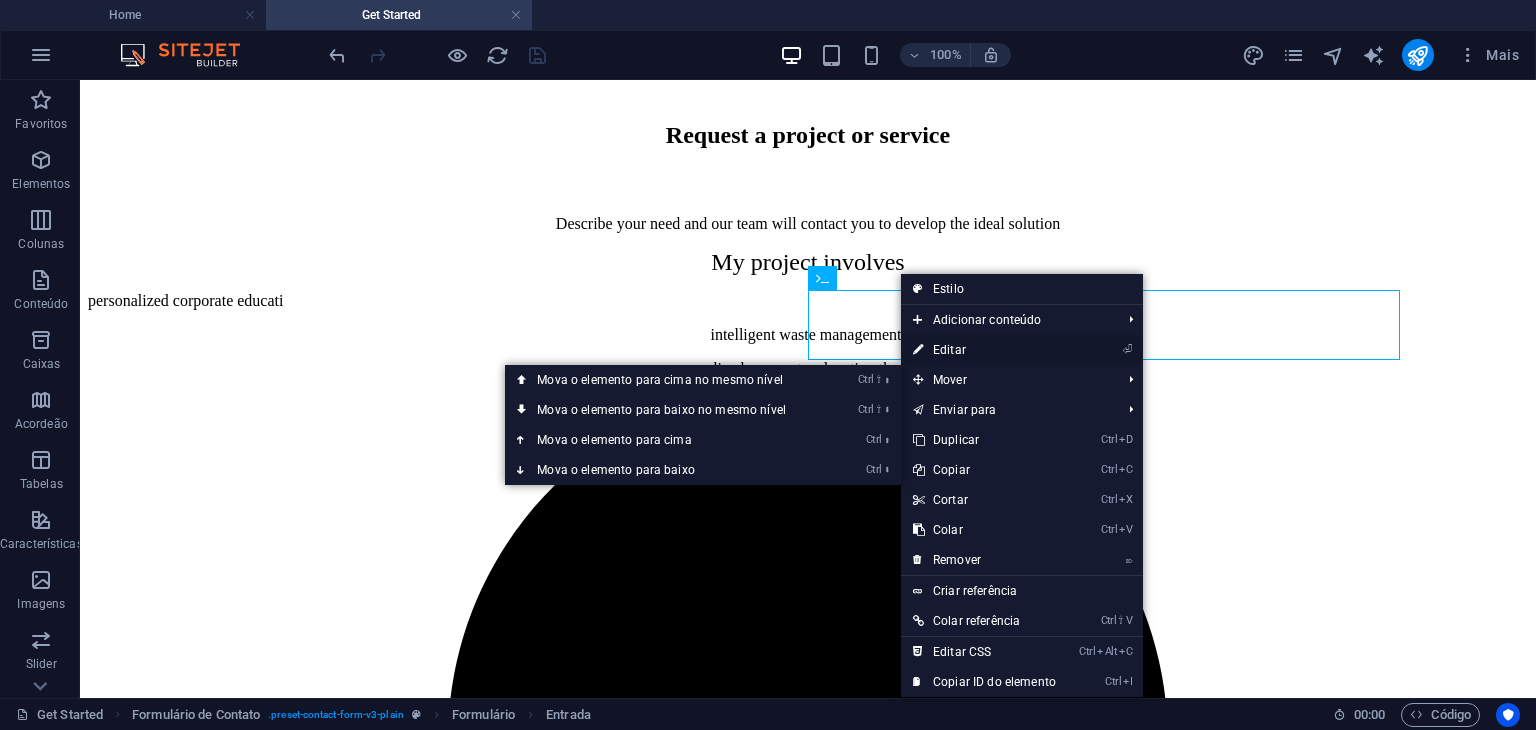 click on "⏎  Editar" at bounding box center (984, 350) 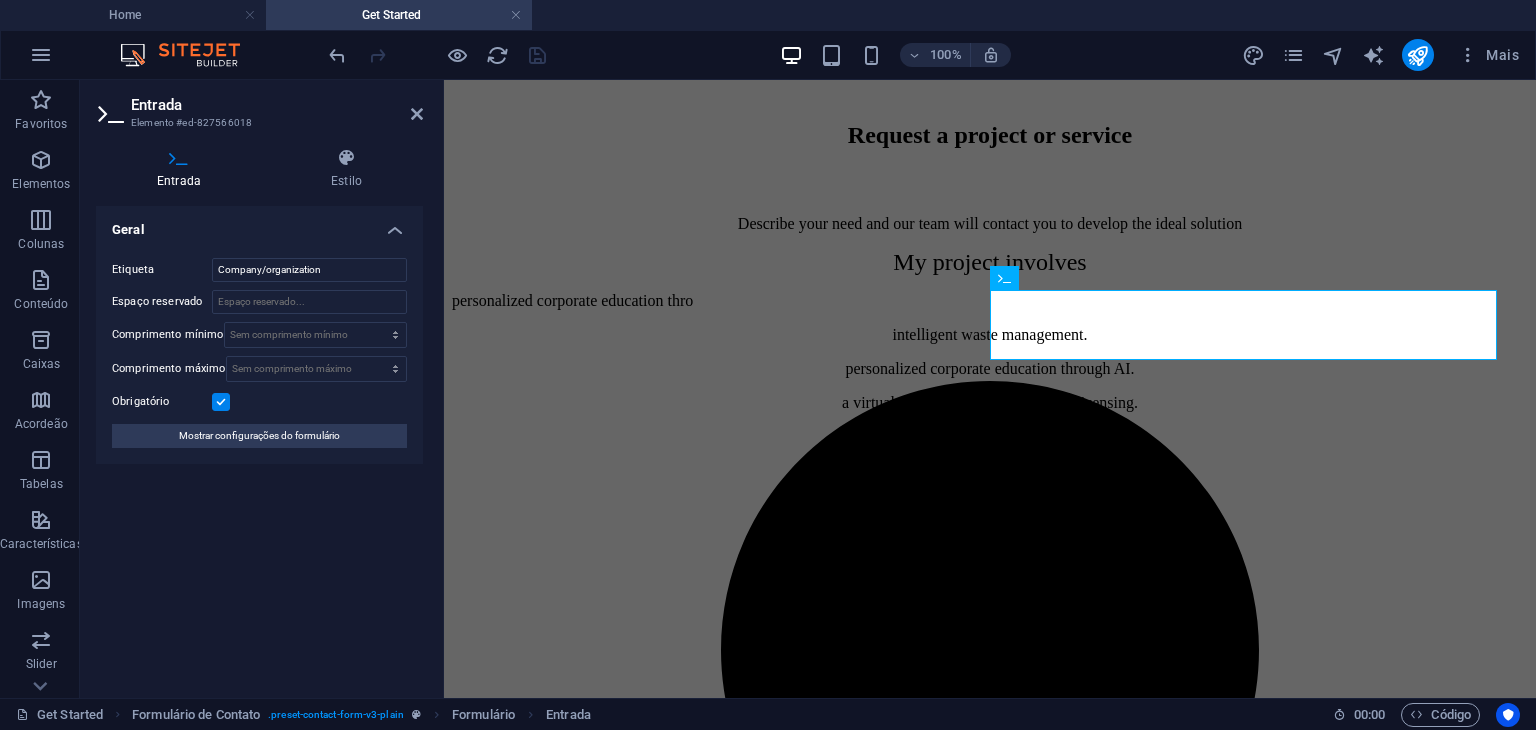 click at bounding box center (221, 402) 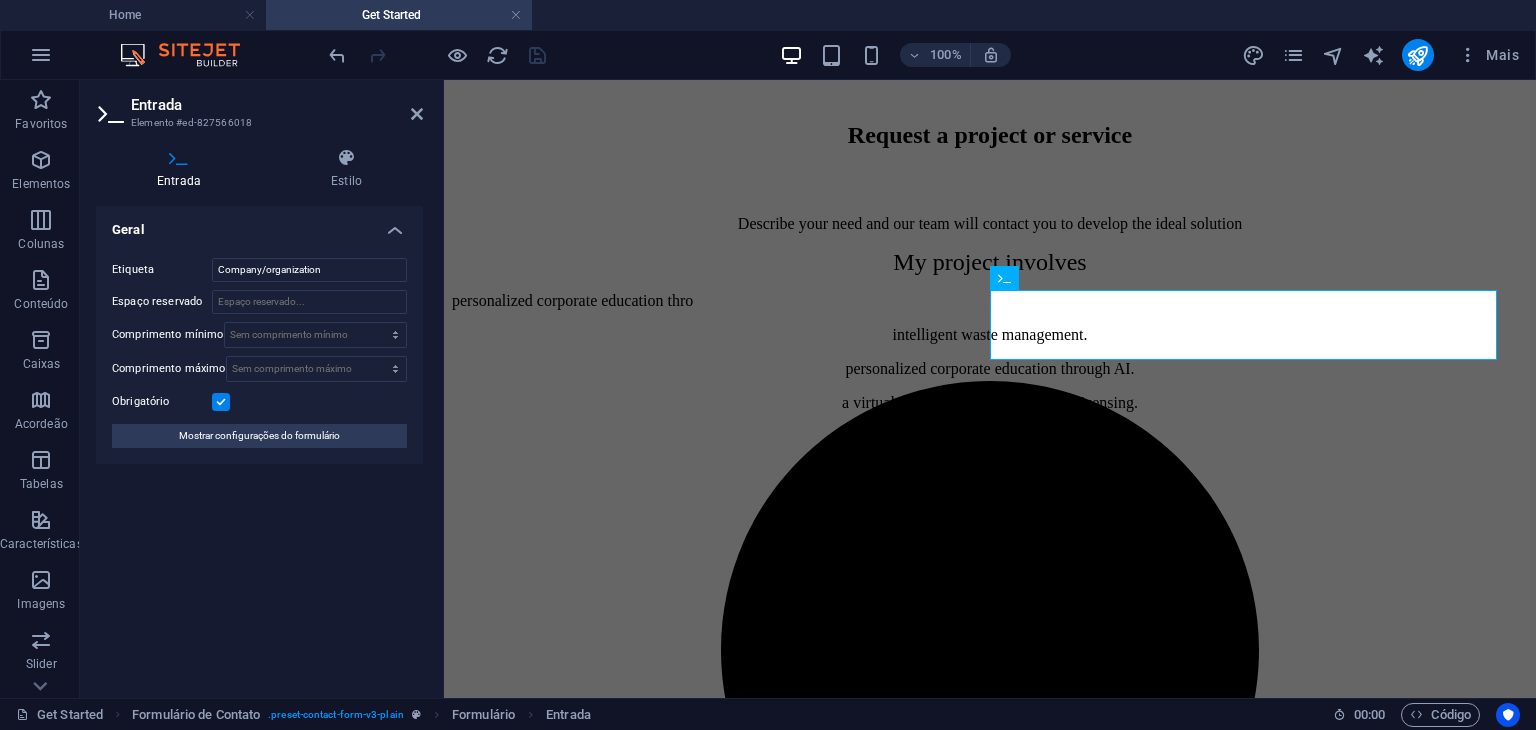 click on "Obrigatório" at bounding box center [0, 0] 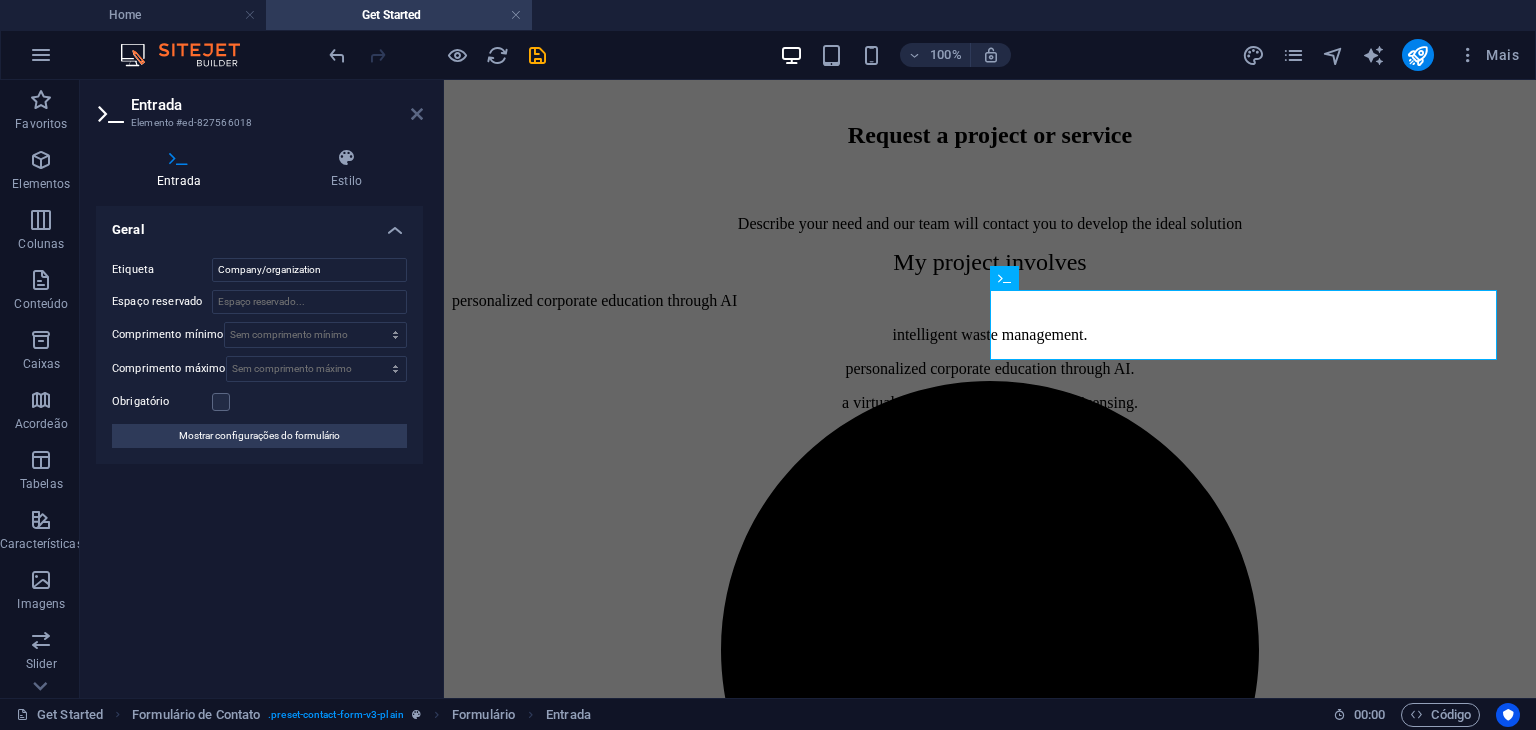 drag, startPoint x: 418, startPoint y: 115, endPoint x: 350, endPoint y: 33, distance: 106.52699 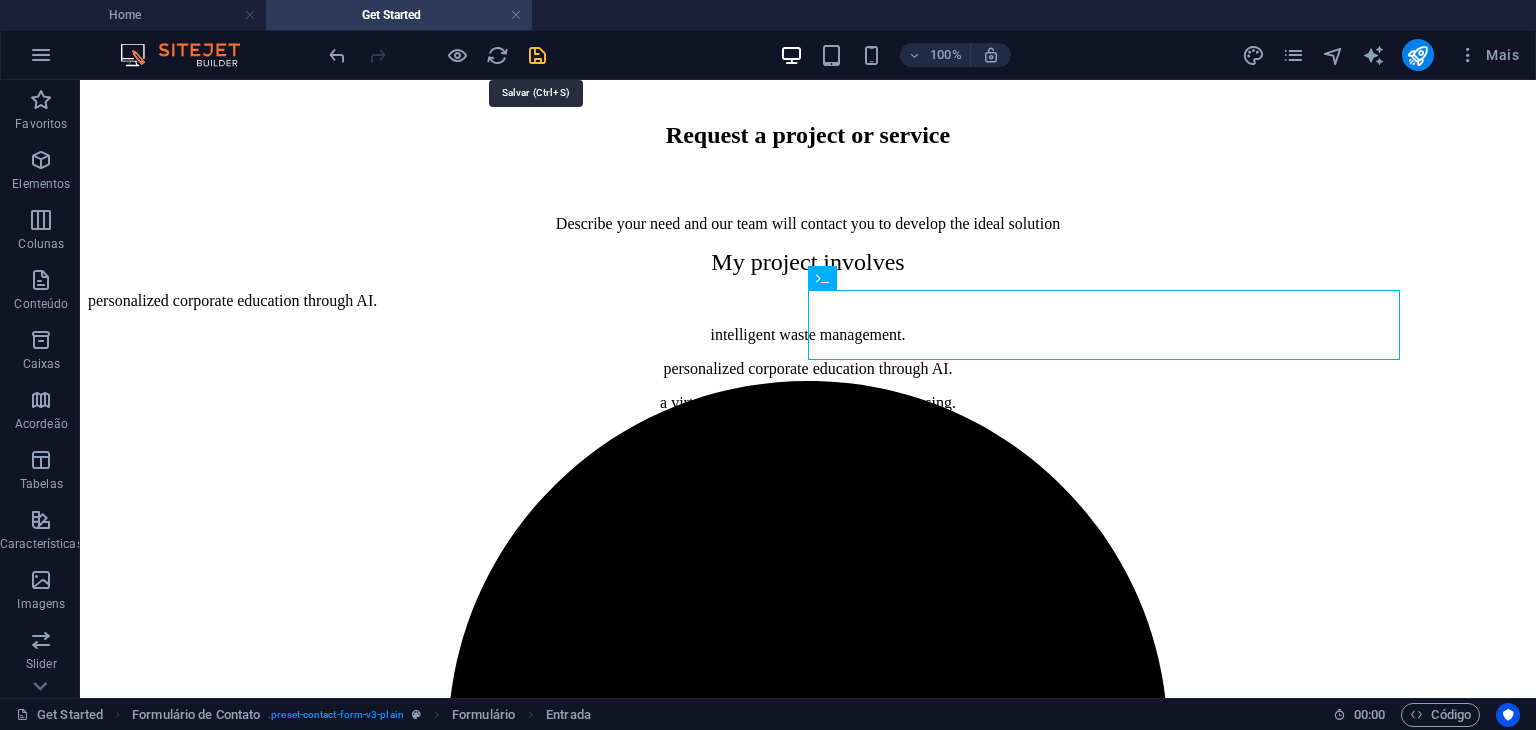click at bounding box center [537, 55] 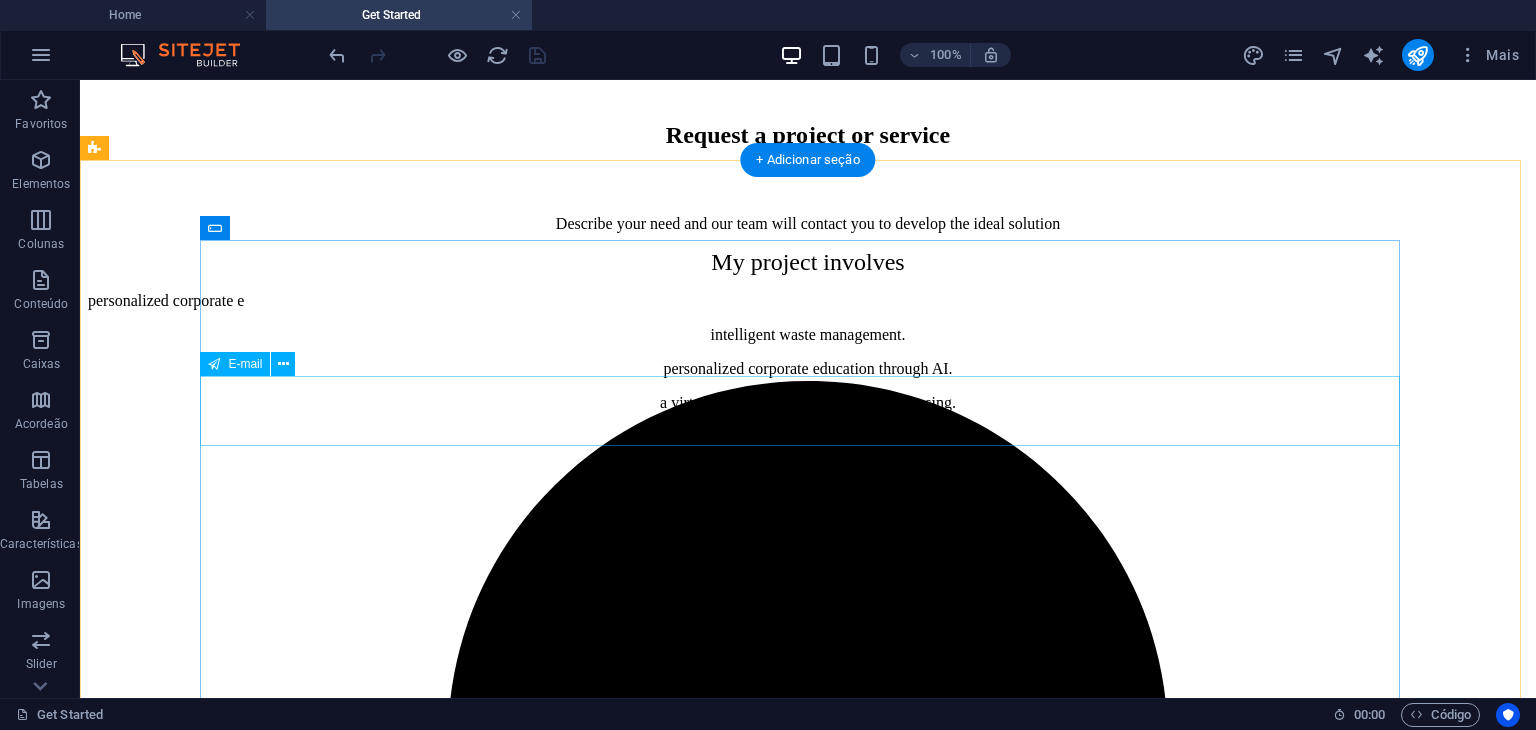 click on "E-mail" at bounding box center (808, 1916) 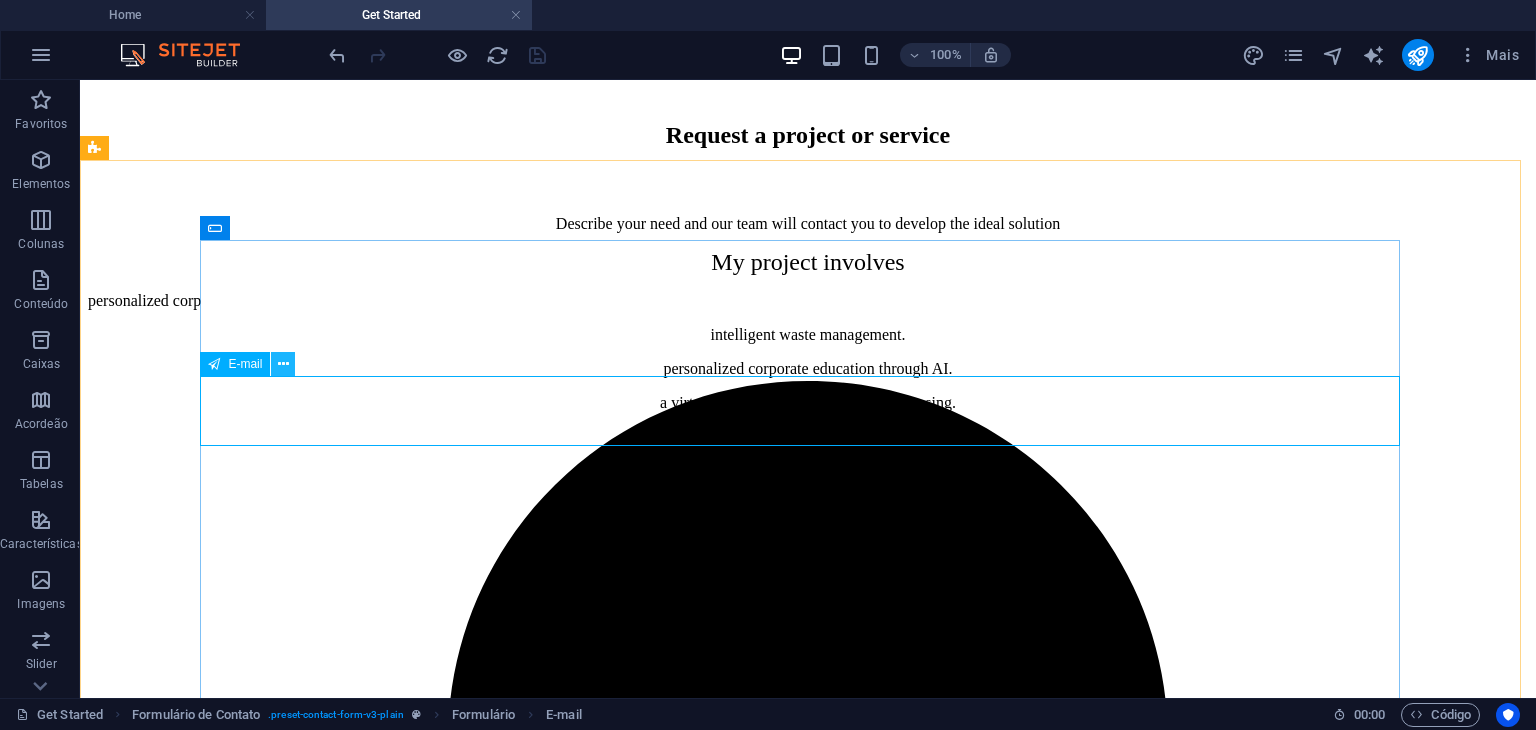click at bounding box center [283, 364] 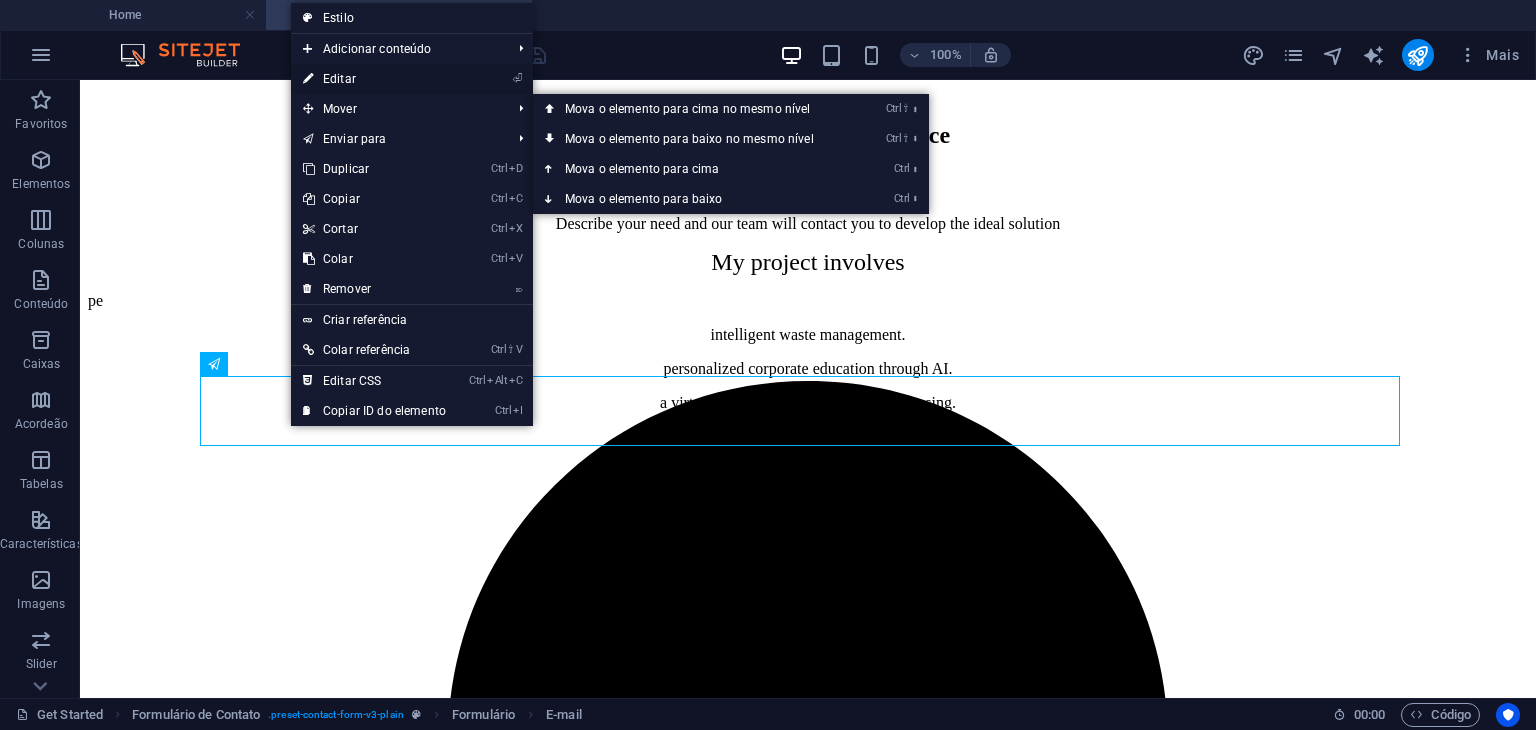 click on "⏎  Editar" at bounding box center (374, 79) 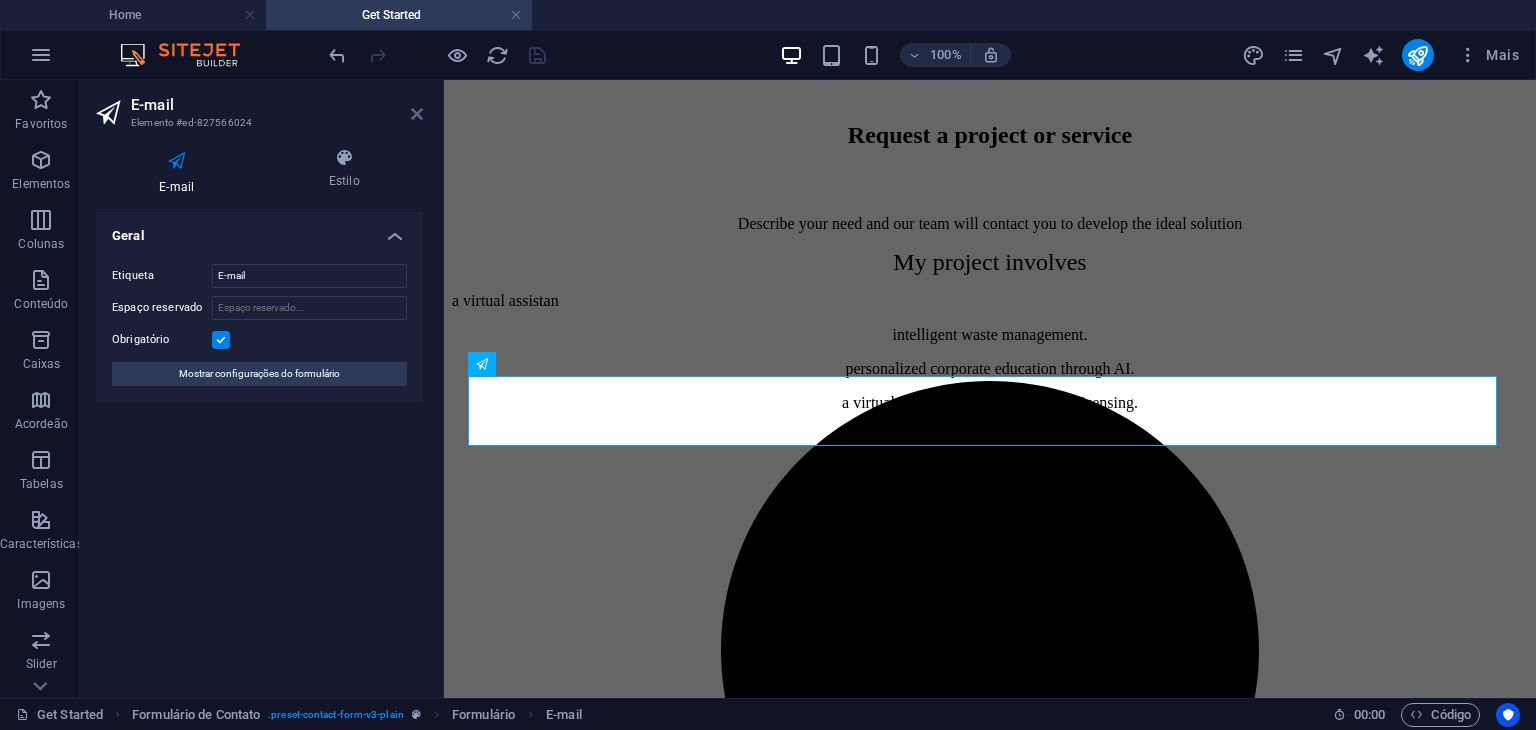 click at bounding box center (417, 114) 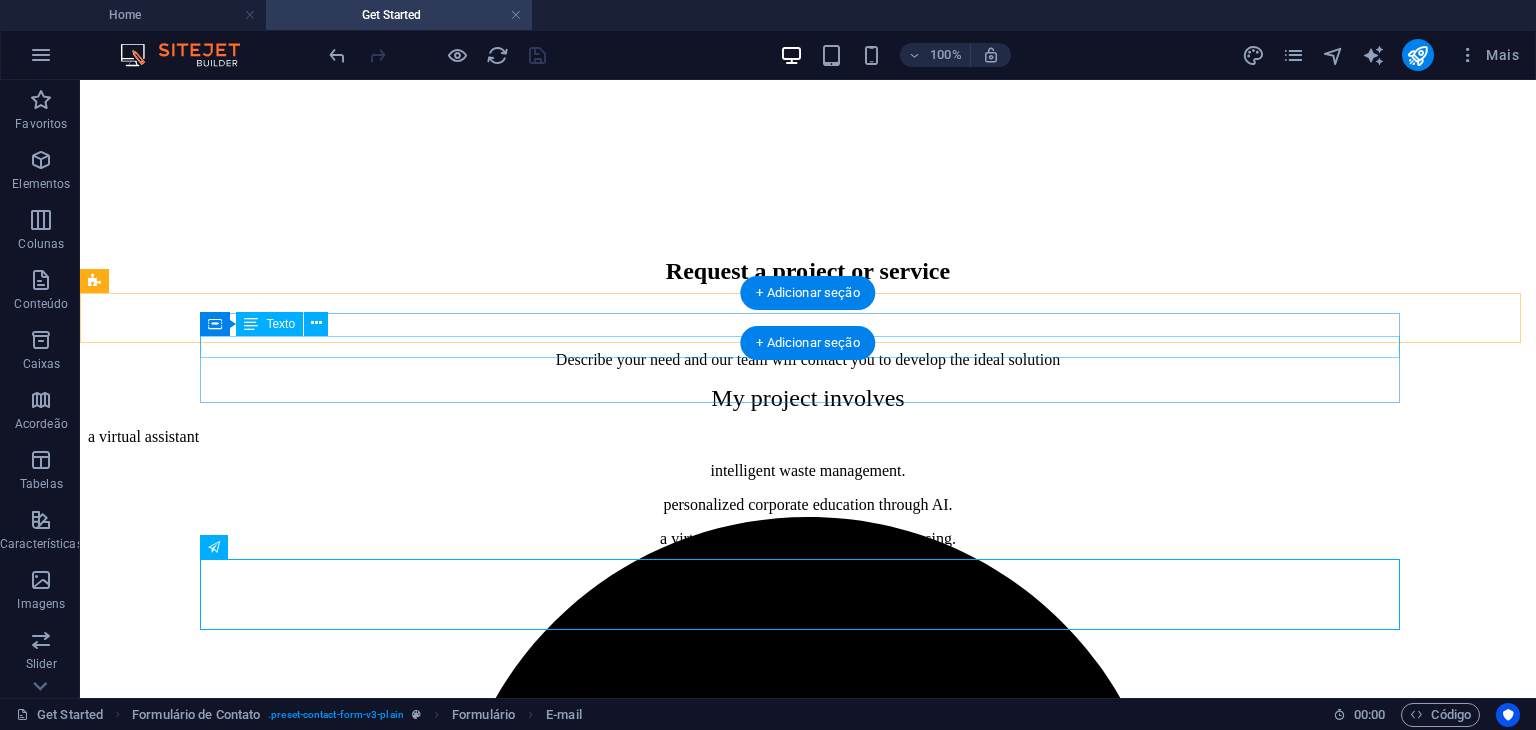 scroll, scrollTop: 100, scrollLeft: 0, axis: vertical 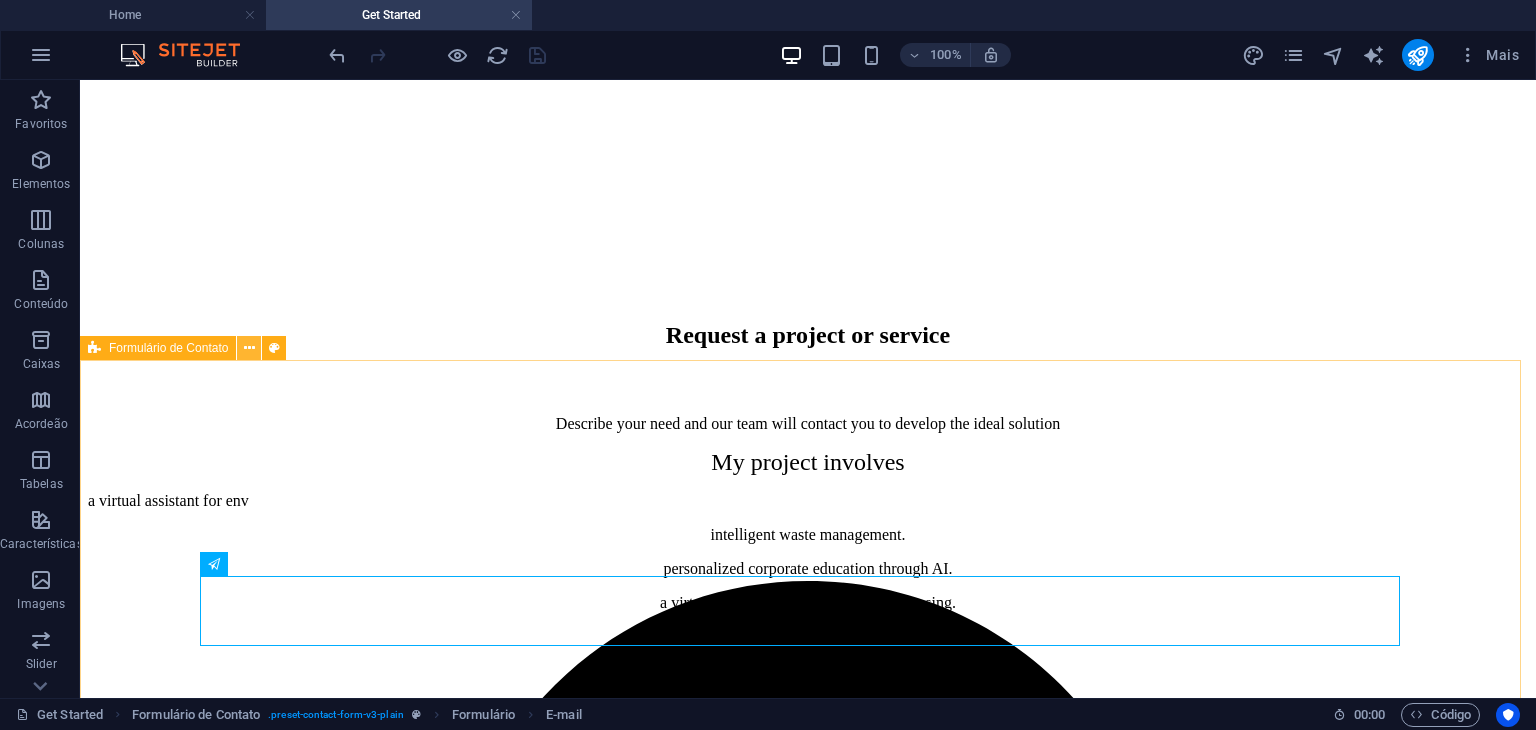 click at bounding box center (249, 348) 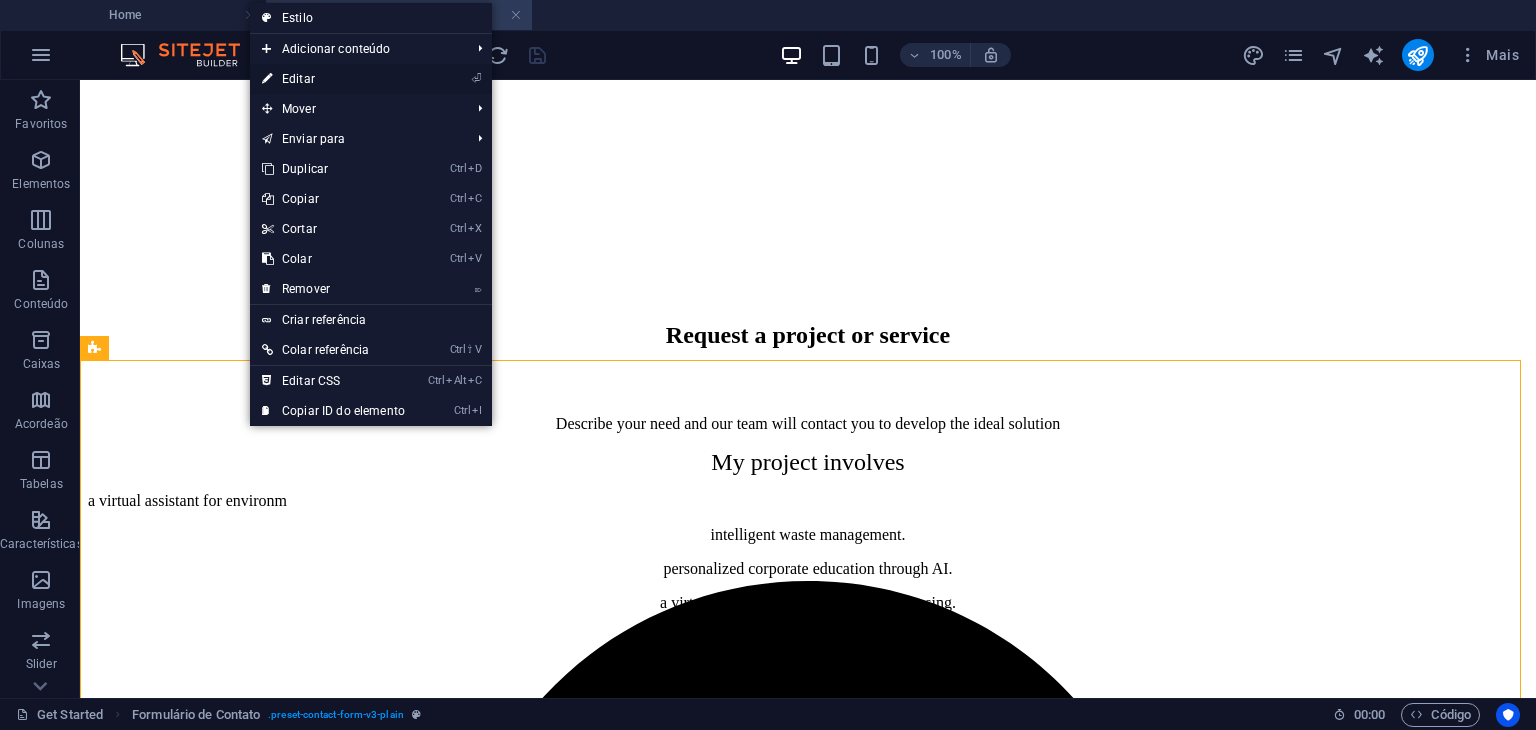click on "⏎  Editar" at bounding box center (333, 79) 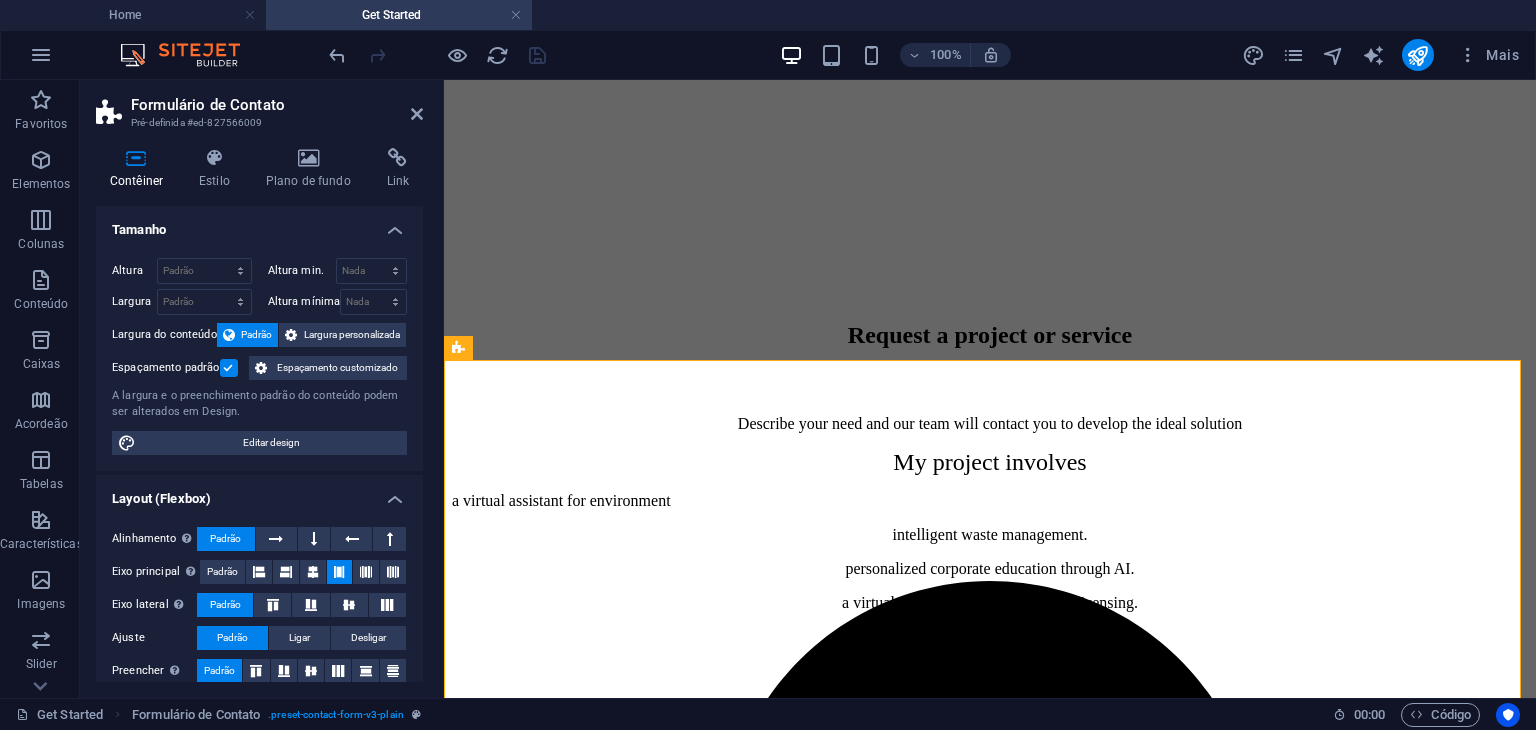 click on "Tamanho" at bounding box center [259, 224] 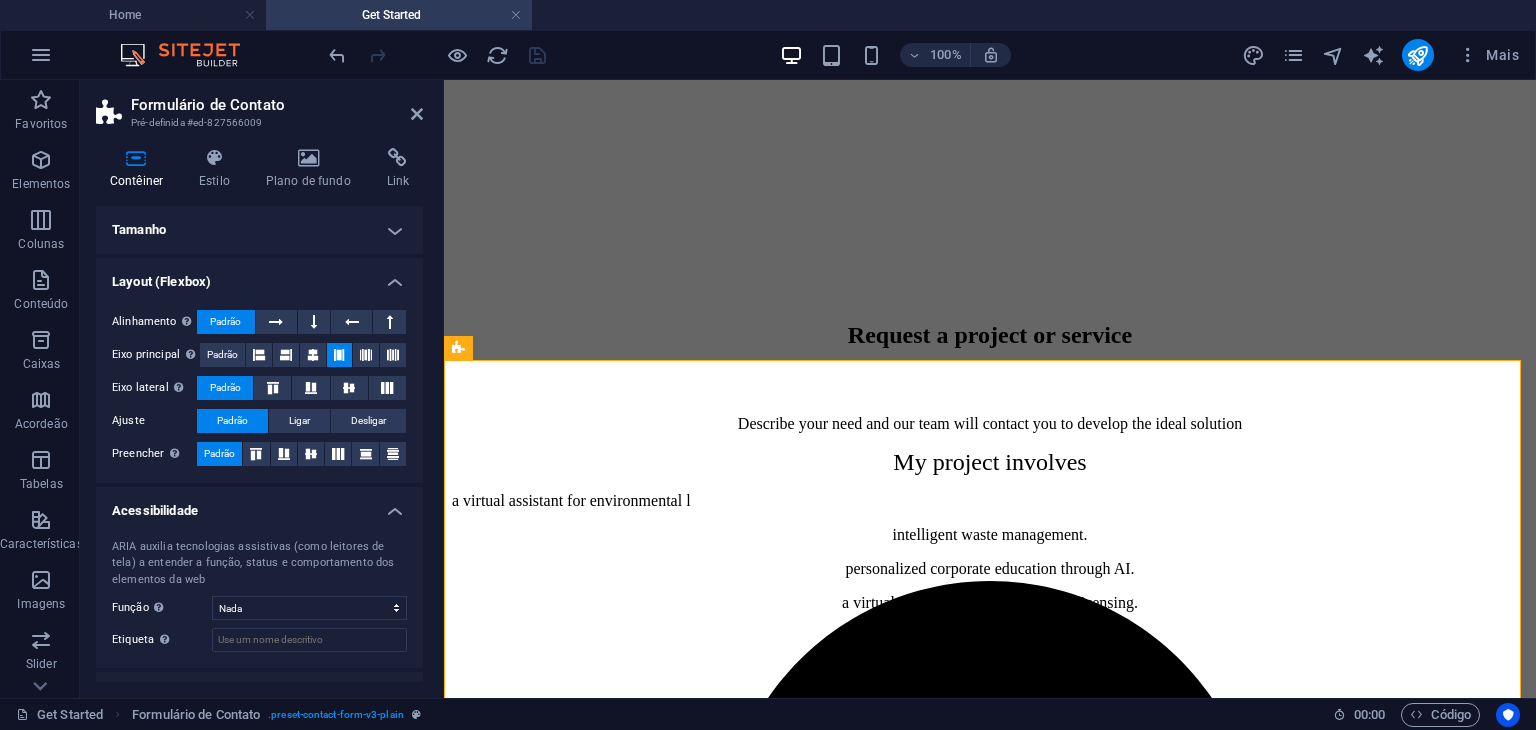 click on "Layout (Flexbox)" at bounding box center (259, 276) 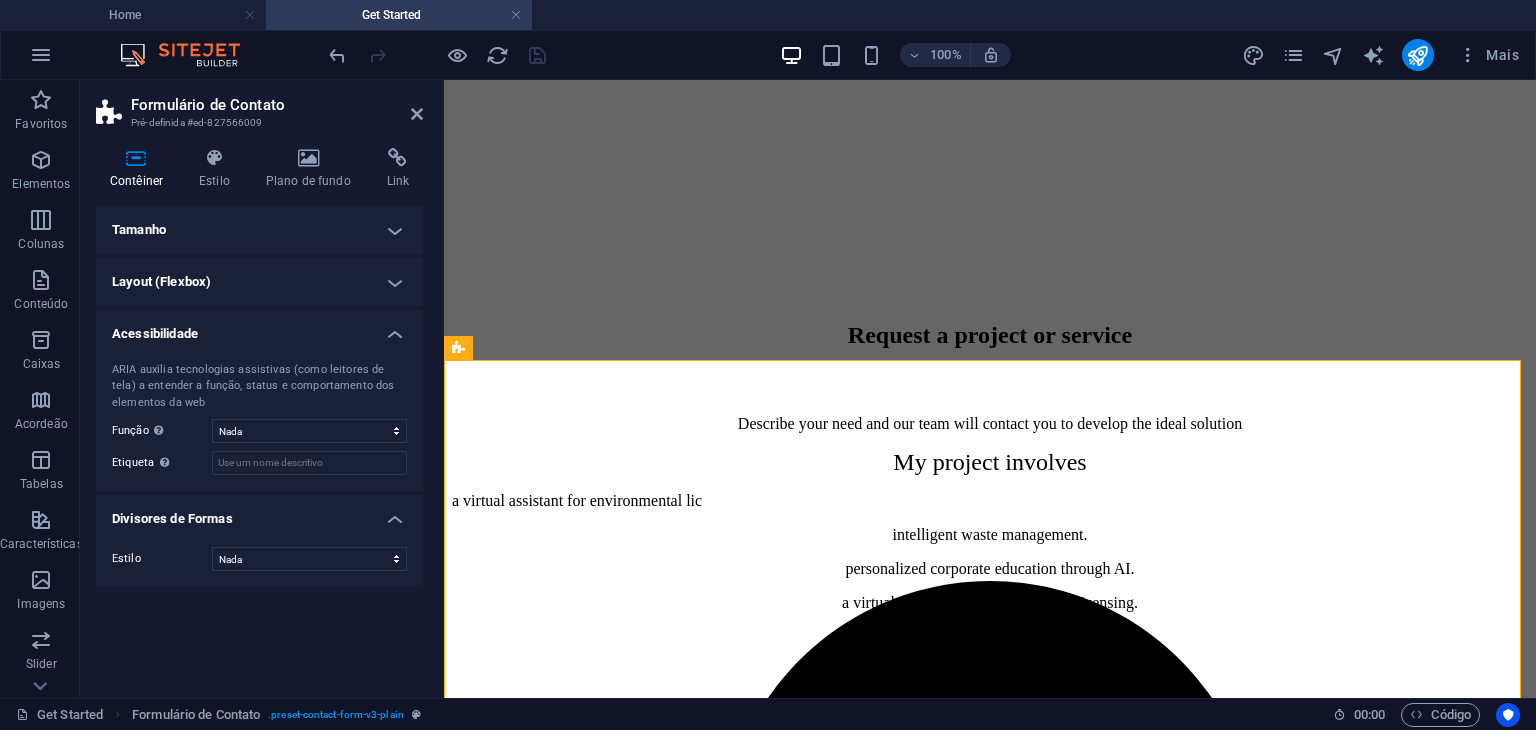 click on "Acessibilidade" at bounding box center (259, 328) 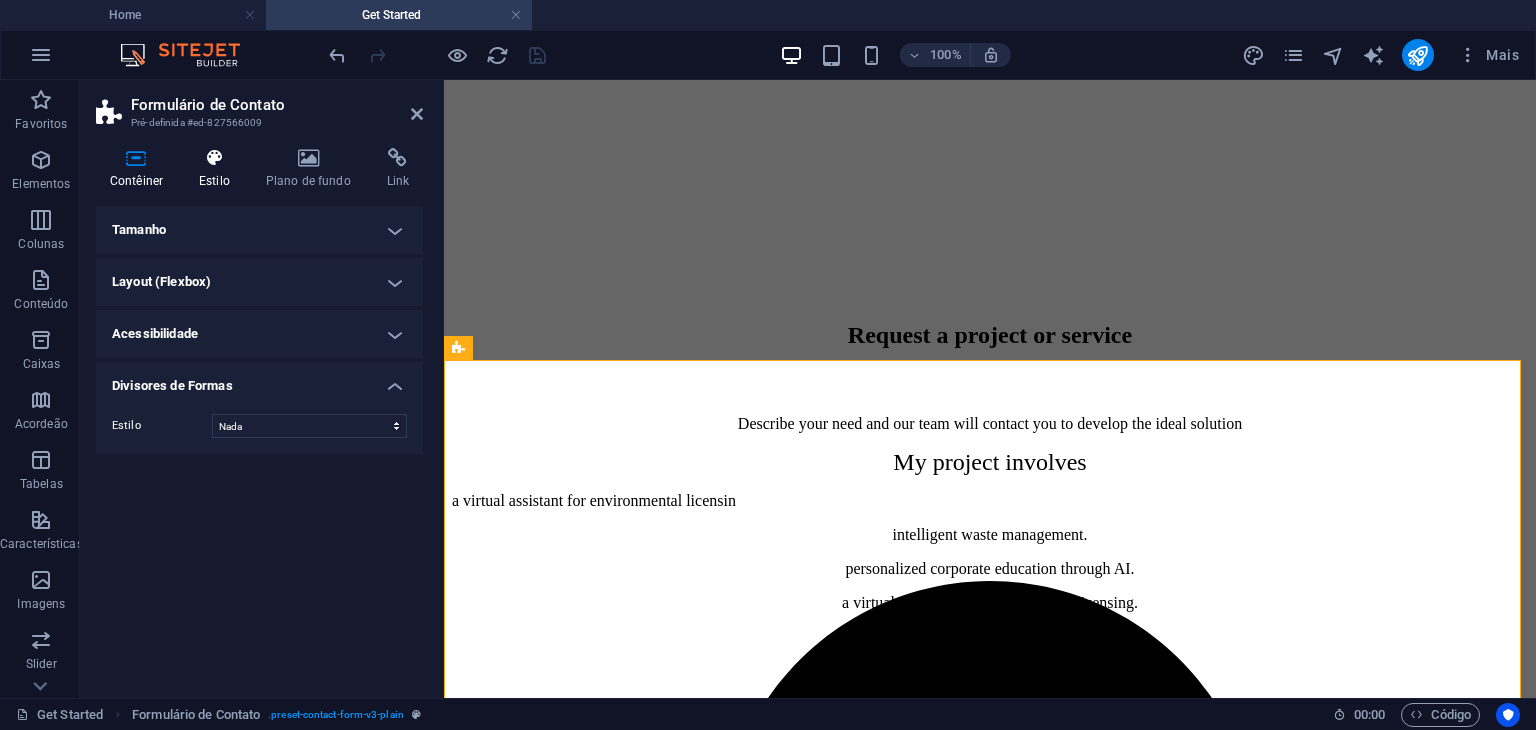 click on "Estilo" at bounding box center (218, 169) 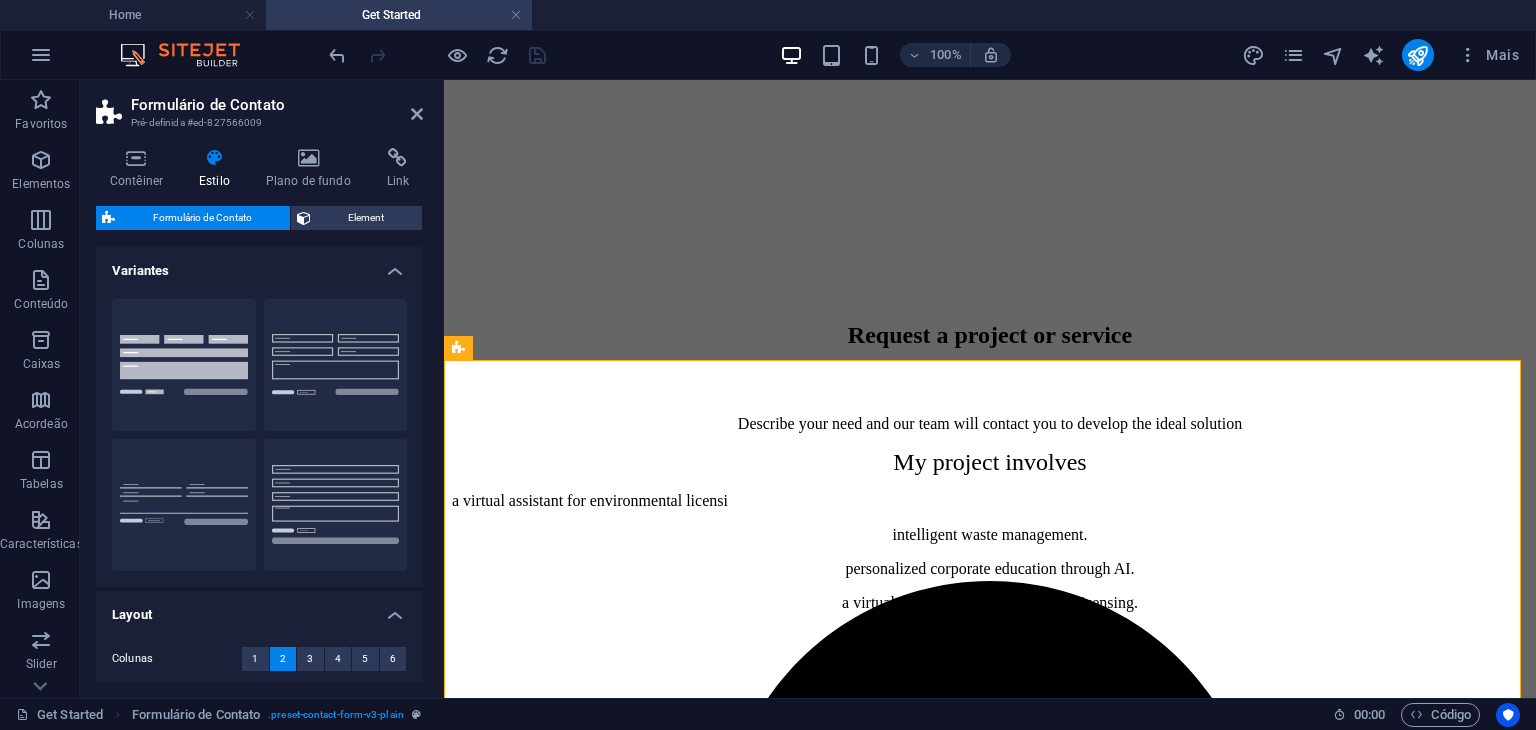 click on "Variantes" at bounding box center [259, 265] 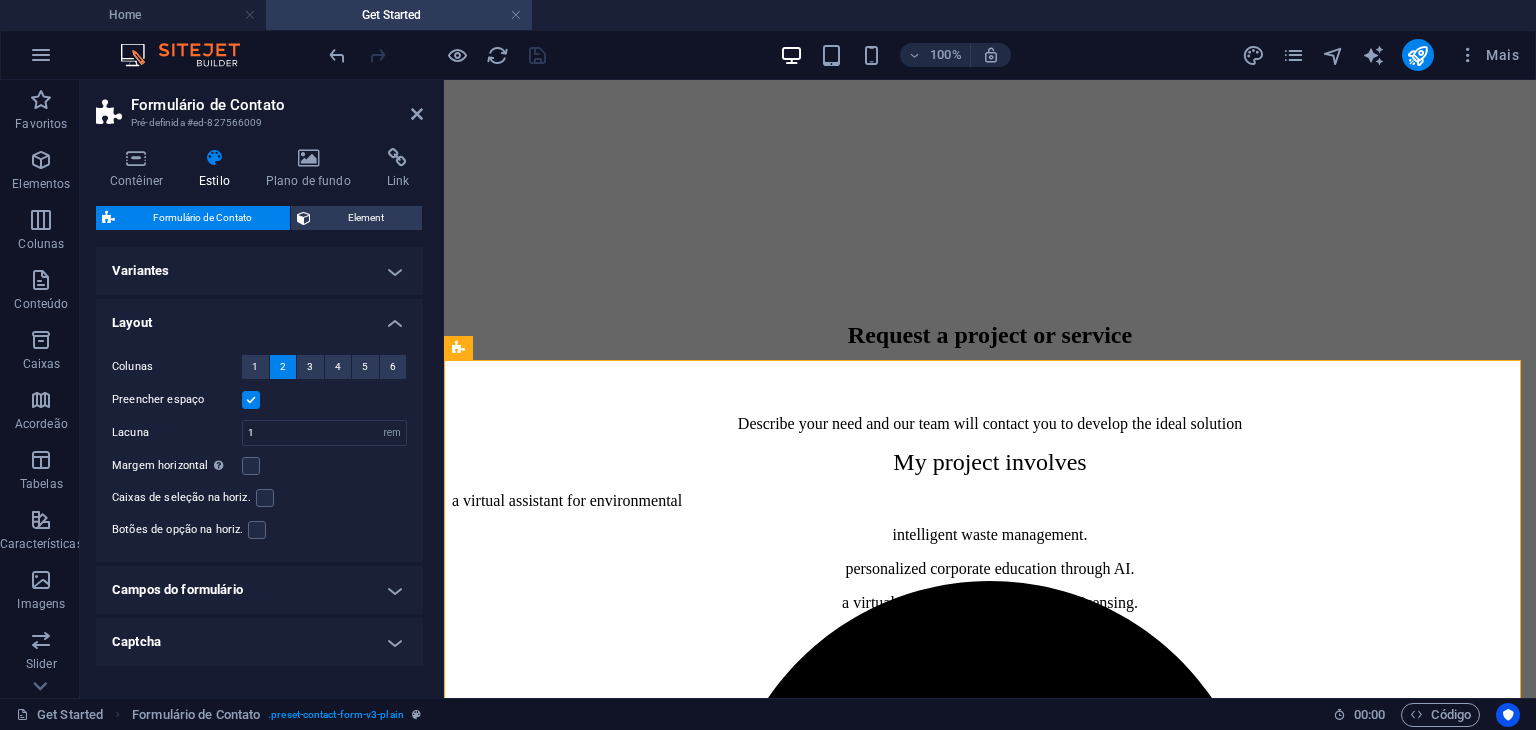 click on "Layout" at bounding box center [259, 317] 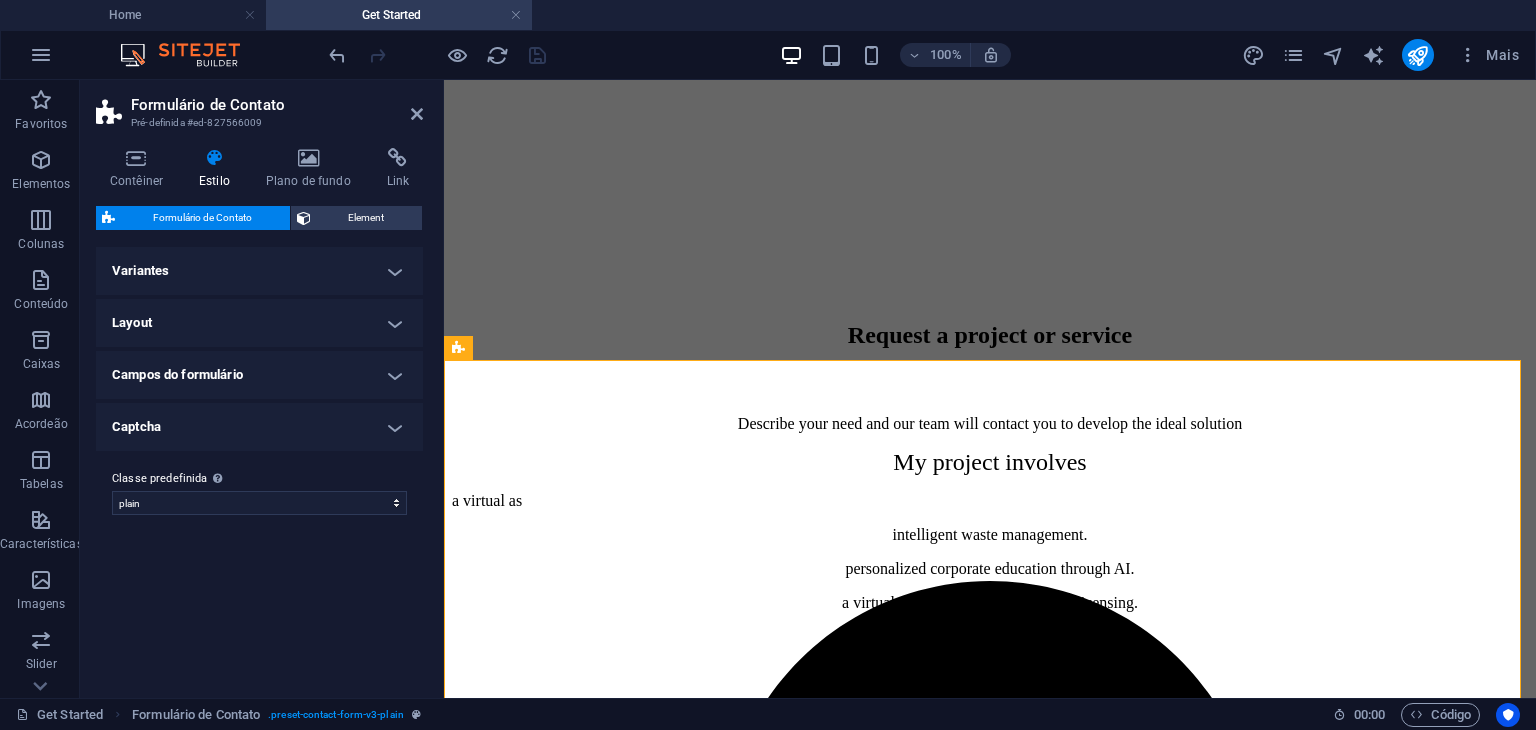 click on "Variantes" at bounding box center (259, 271) 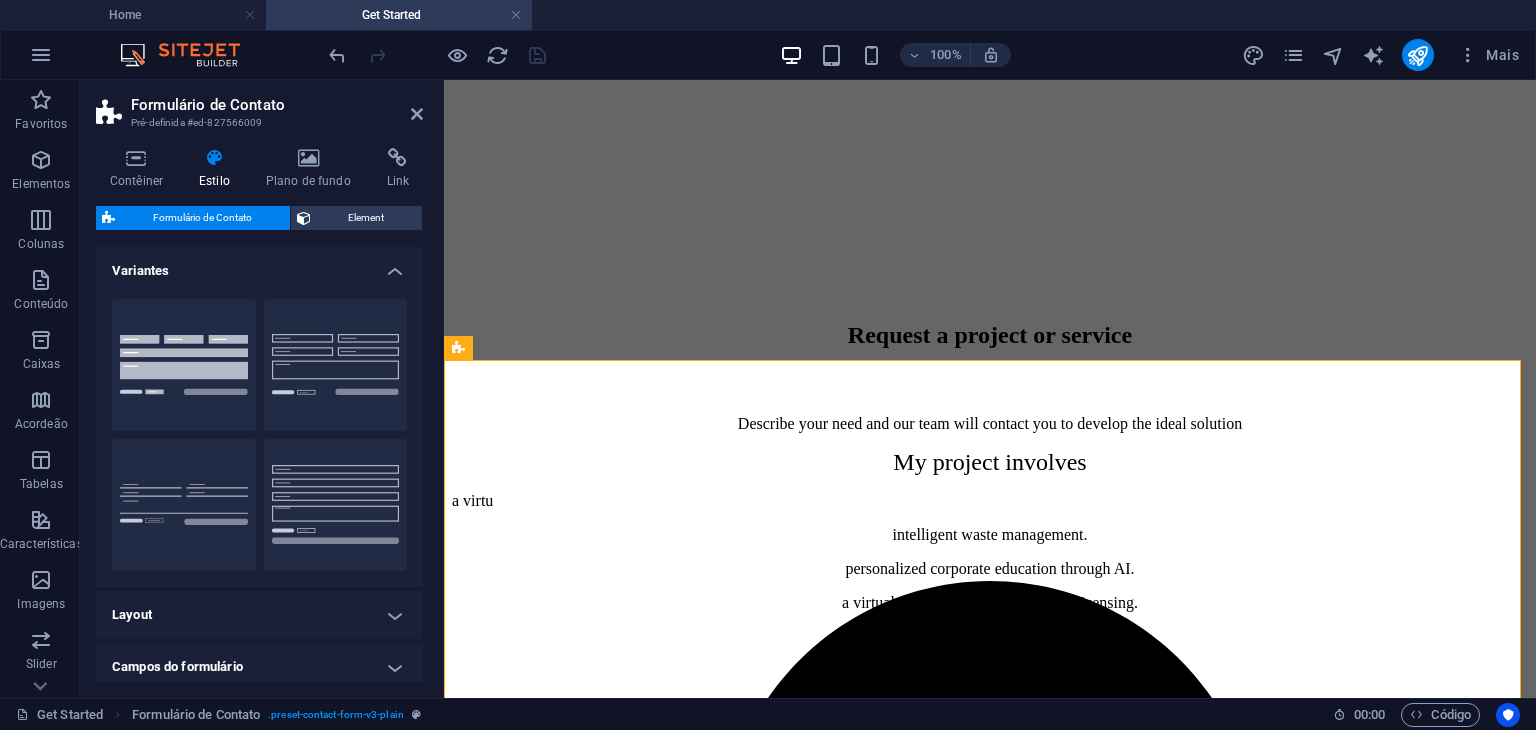 click on "Variantes" at bounding box center [259, 265] 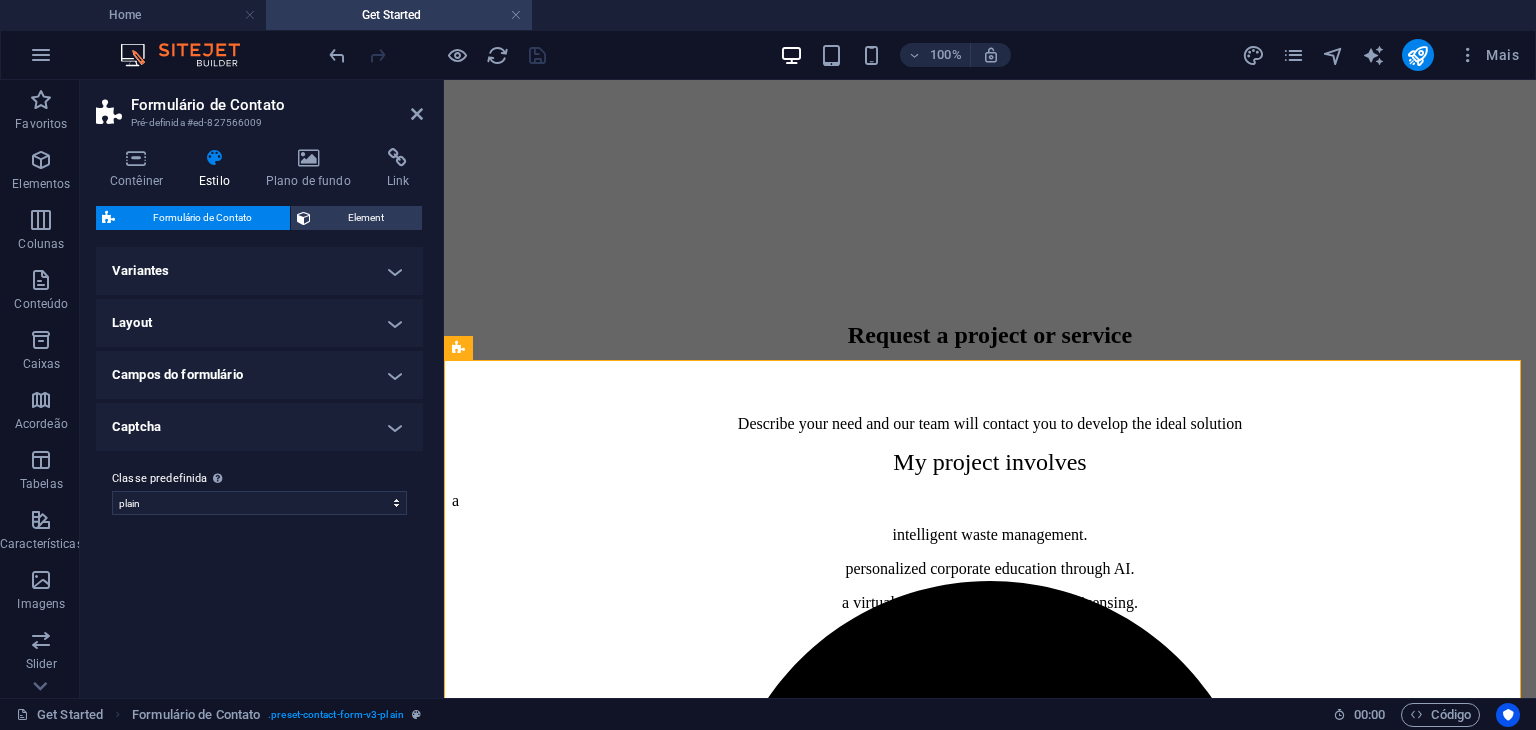 click on "Layout" at bounding box center (259, 323) 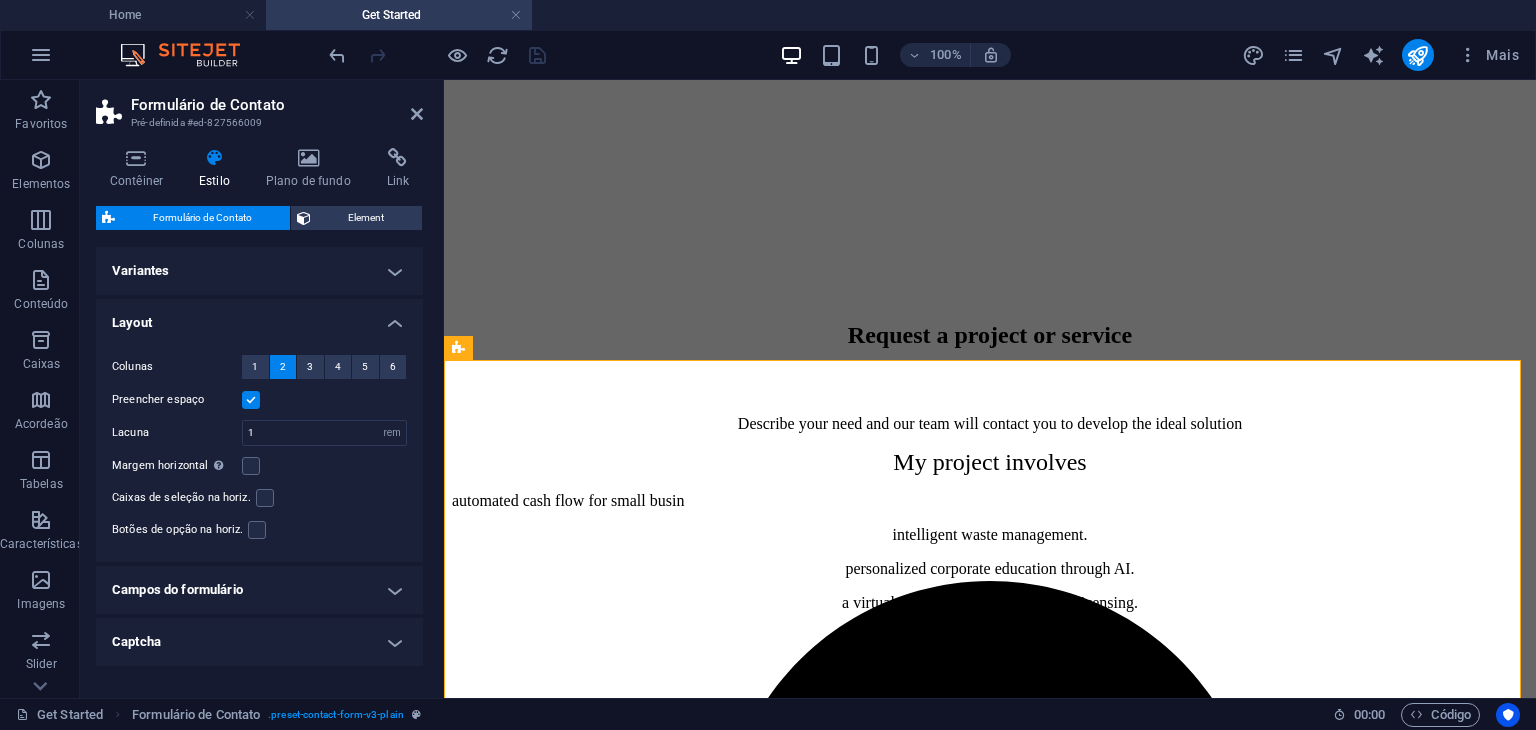 click on "Layout" at bounding box center [259, 317] 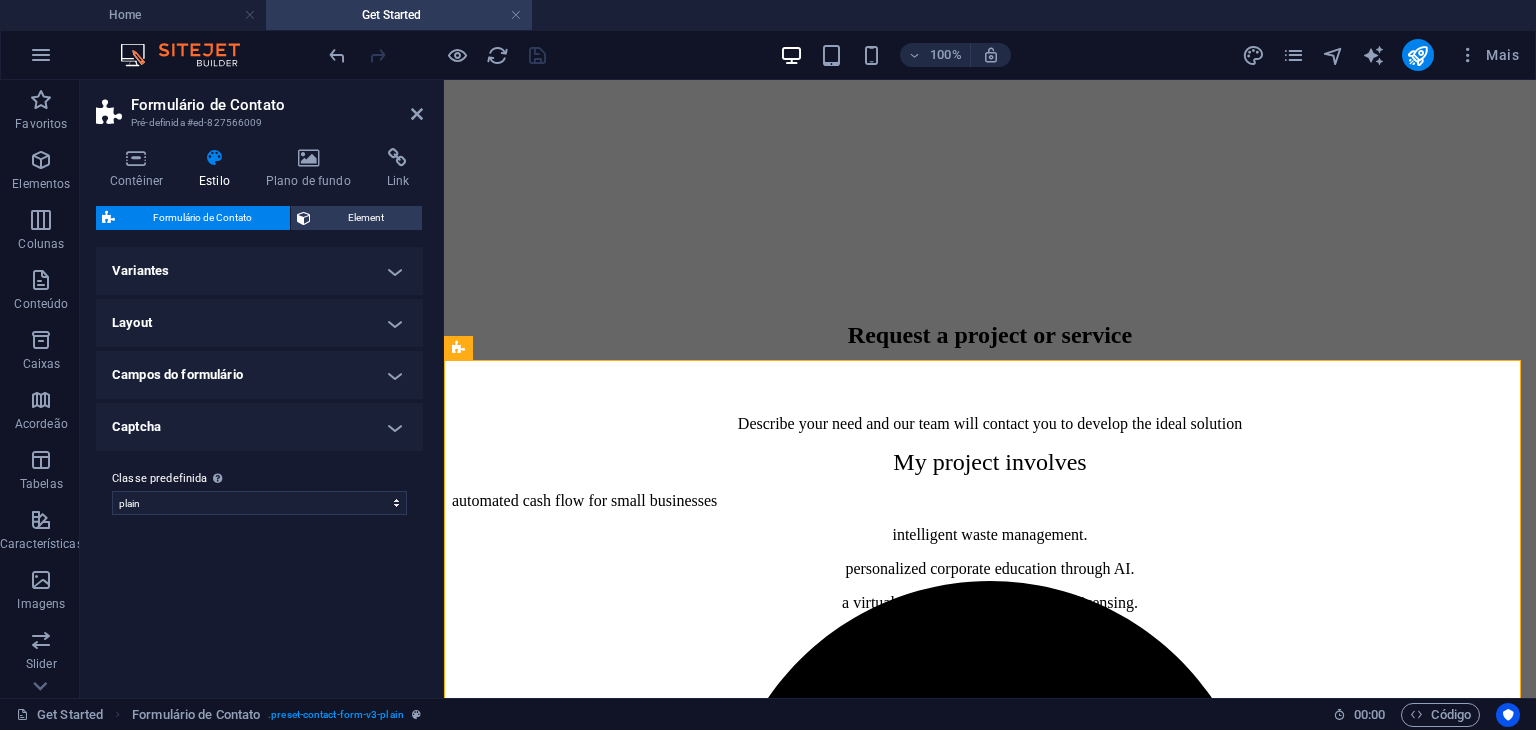 click on "Layout Colunas 1 2 3 4 5 6 Preencher espaço Lacuna 1 px rem % vh vw Margem horizontal Somente se os contêineres "Largura do conteúdo" não estiverem configurados como "Padrão" Caixas de seleção na horiz. Botões de opção na horiz. Campos do formulário Mude para o modo de visualização para testar o estilo hover e foco Padrão Hover Focus Plano de fundo Texto  - Etiqueta  - Espaço reservado Espaçamento px rem % vh vw Cliente Cliente 1 px rem % vh vw 0.5 px rem % vh vw 0.5 px rem % vh vw 1 px rem % vh vw Estilo de borda Nada              - Largura 2 px rem vh vw Cliente Cliente 2 px rem vh vw 2 px rem vh vw 2 px rem vh vw 2 px rem vh vw  - Cor Cantos arredondados 10 px rem % vh vw Cliente Cliente 10 px rem % vh vw 10 px rem % vh vw 10 px rem % vh vw 10 px rem % vh vw Sombras Nada Externo Dentro Cor Deslocamento X 0 px rem vh vw Deslocamento y 0 px rem vh vw Borrão 0 px rem % vh vw Espalhamento 0 px rem vh vw Plano de fundo Texto  - Espaço reservado Espaçamento automático px rem % vh" at bounding box center [259, 375] 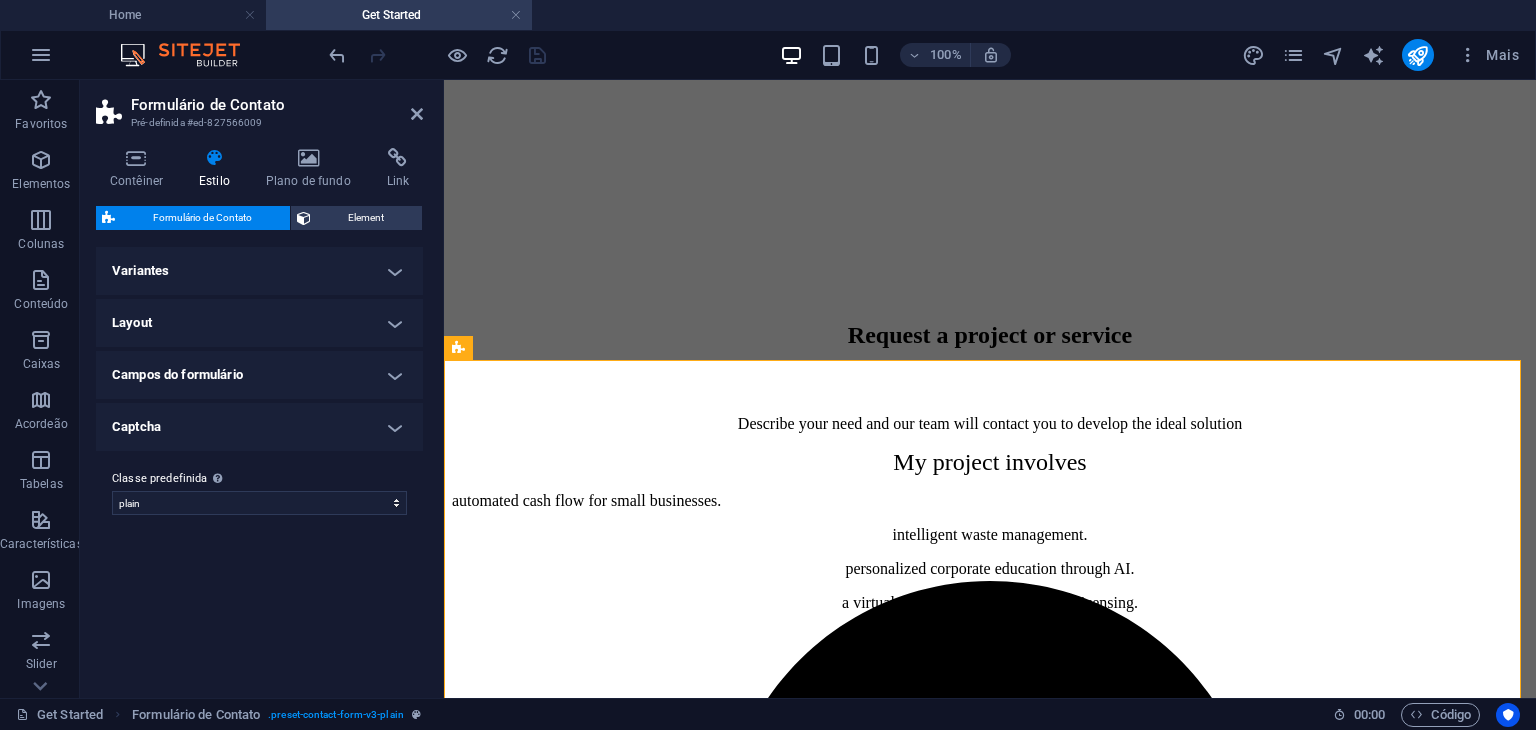 click on "Campos do formulário" at bounding box center (259, 375) 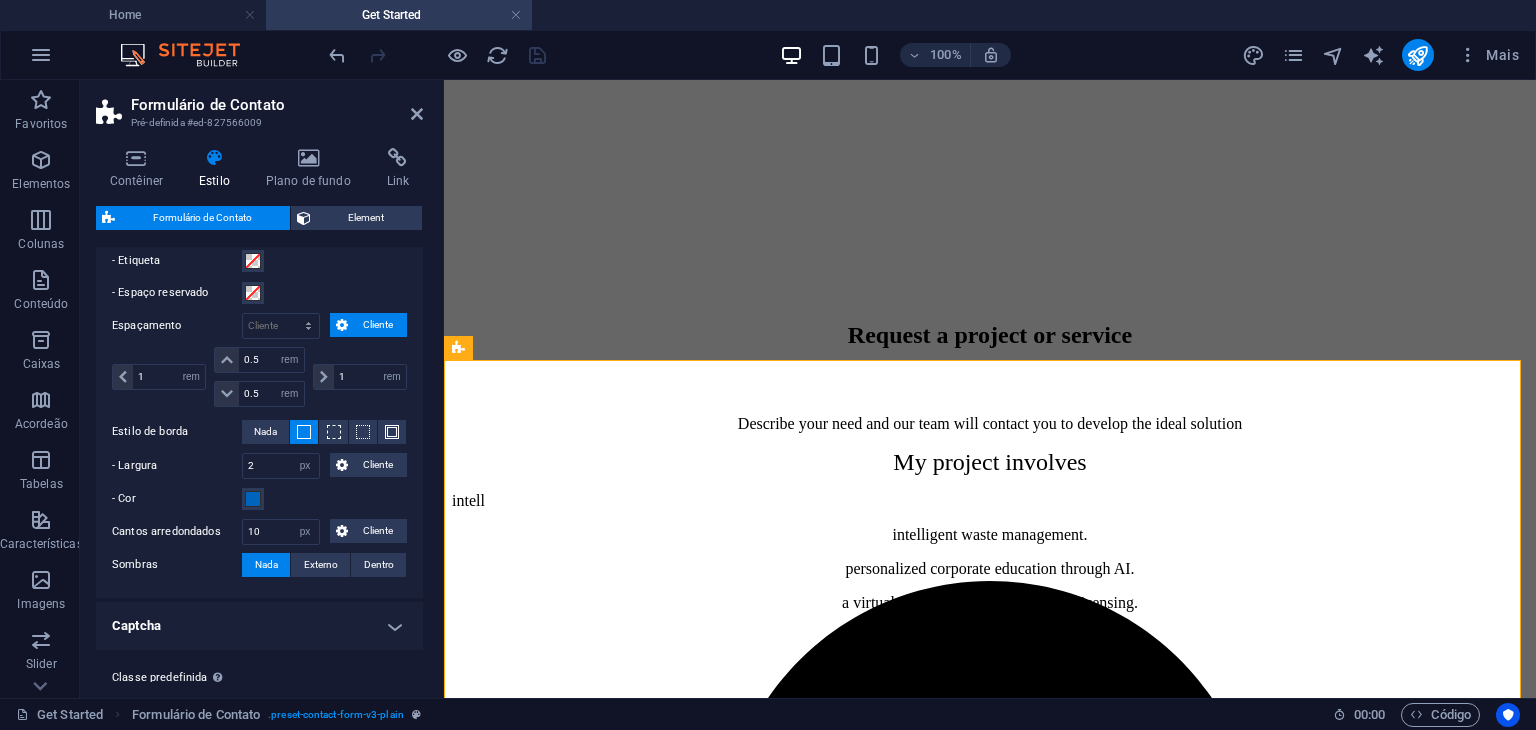 scroll, scrollTop: 341, scrollLeft: 0, axis: vertical 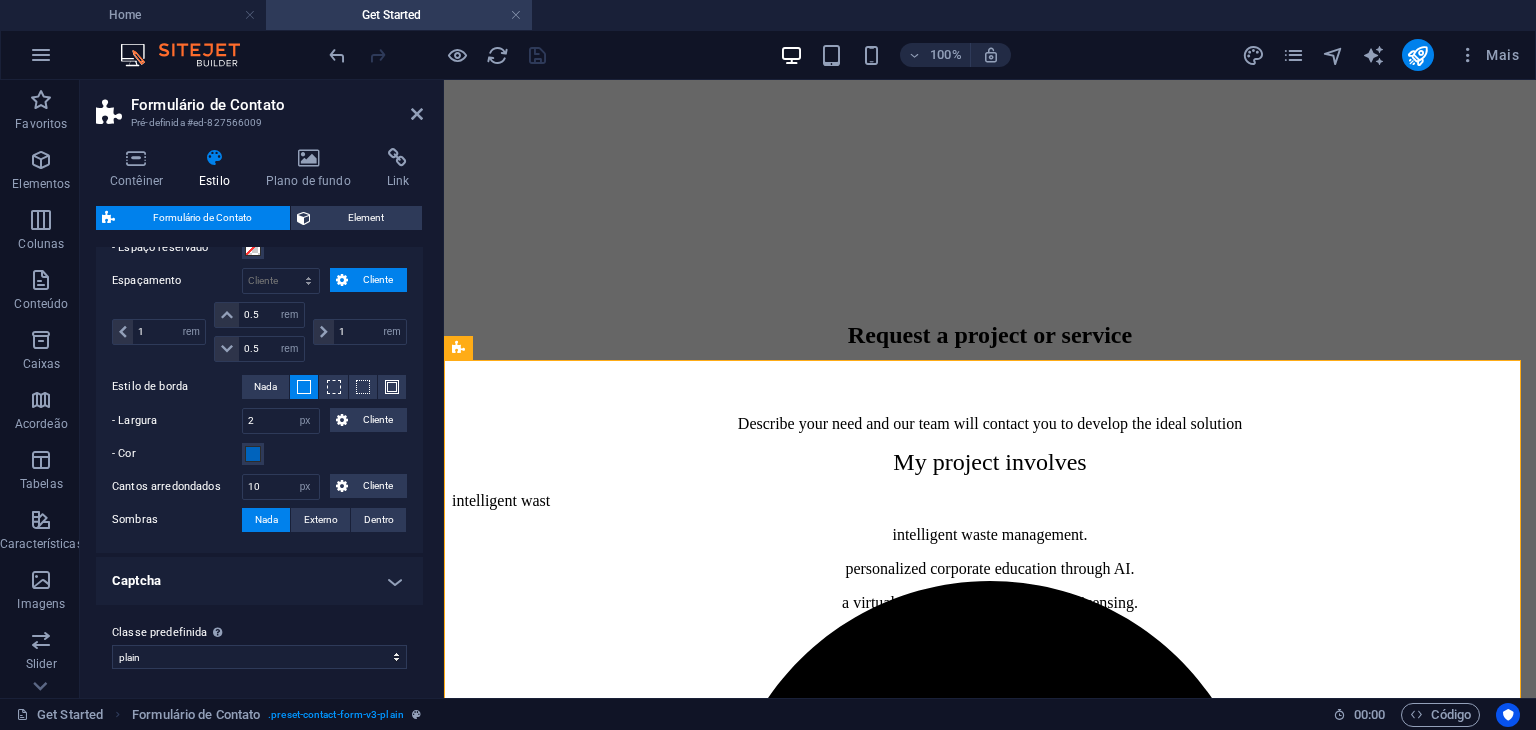 click on "Captcha" at bounding box center [259, 581] 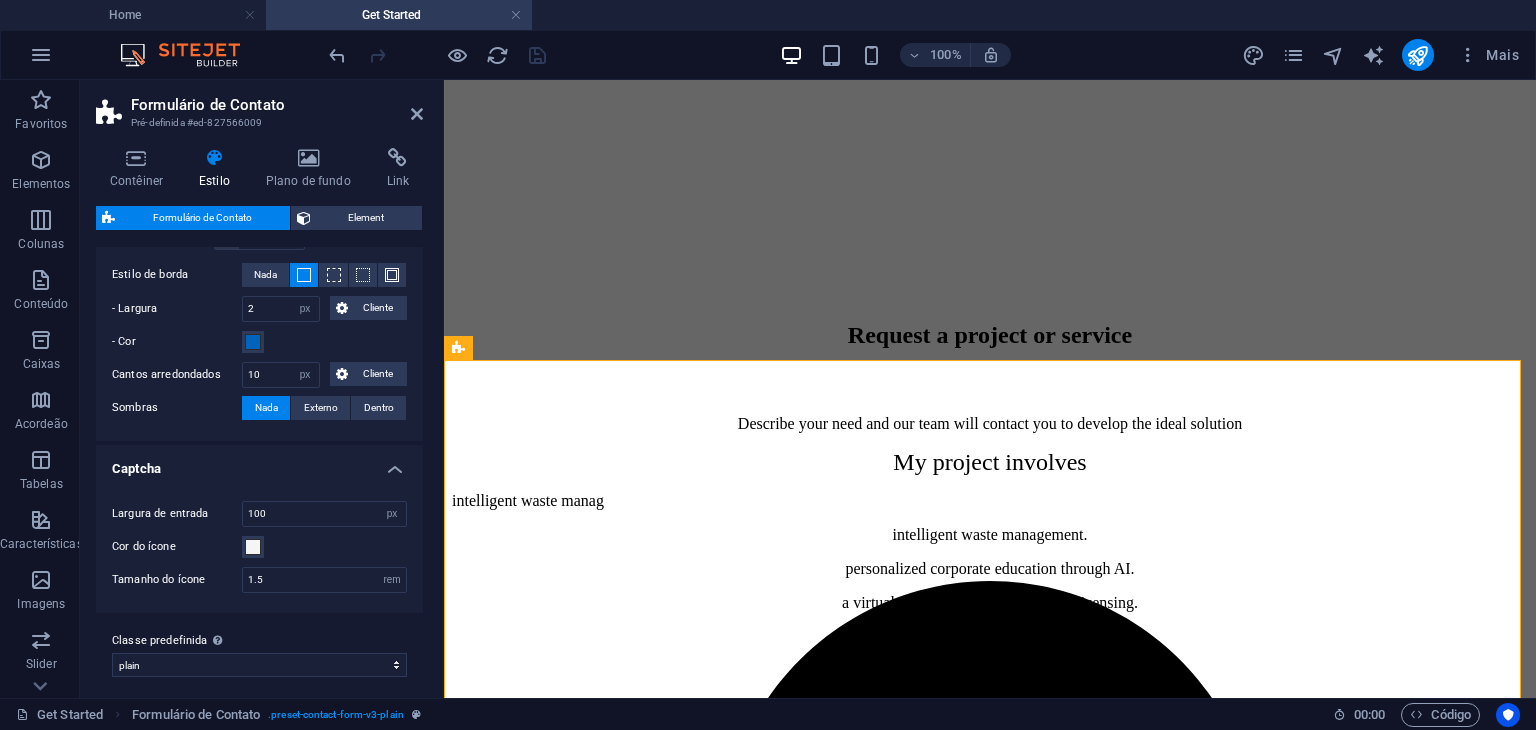 scroll, scrollTop: 460, scrollLeft: 0, axis: vertical 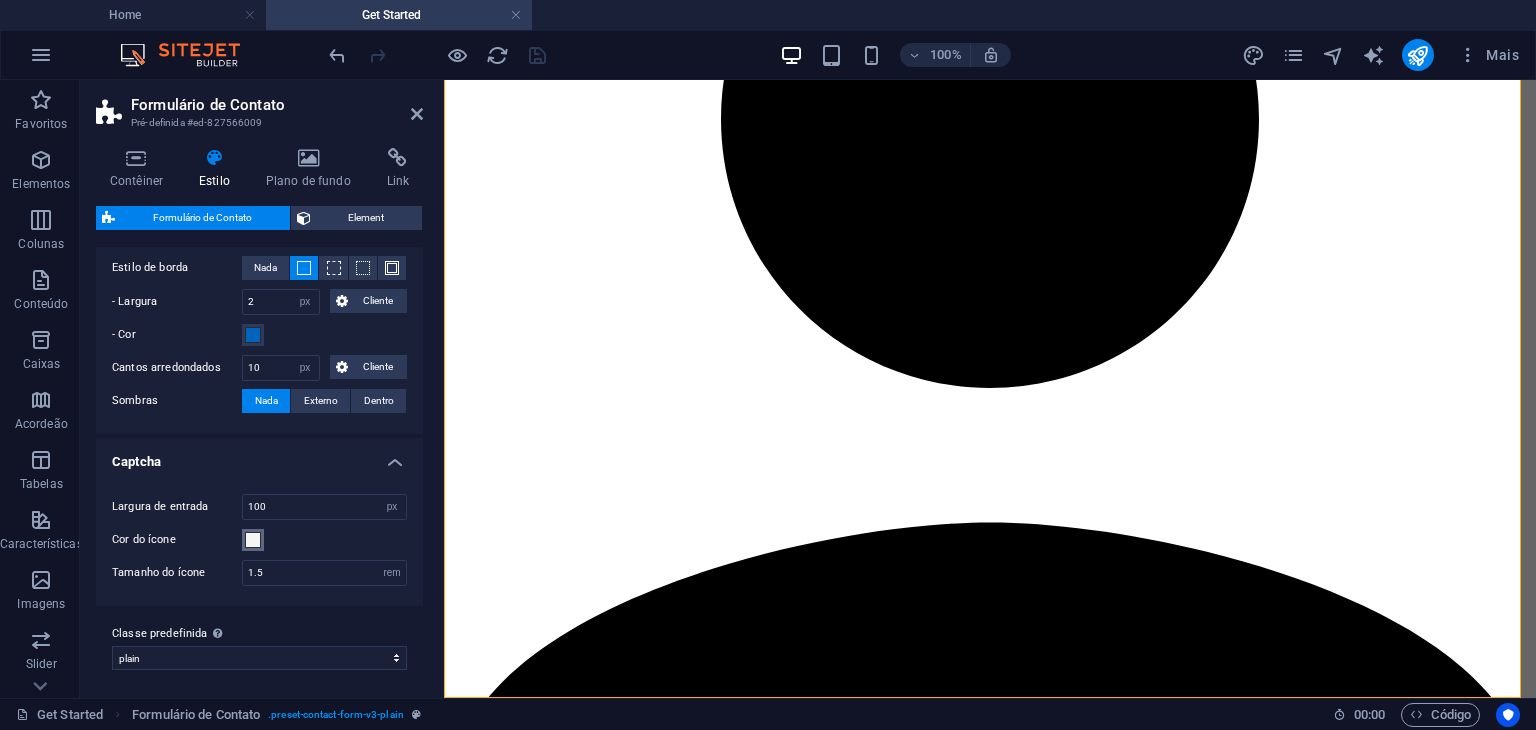 click at bounding box center [253, 540] 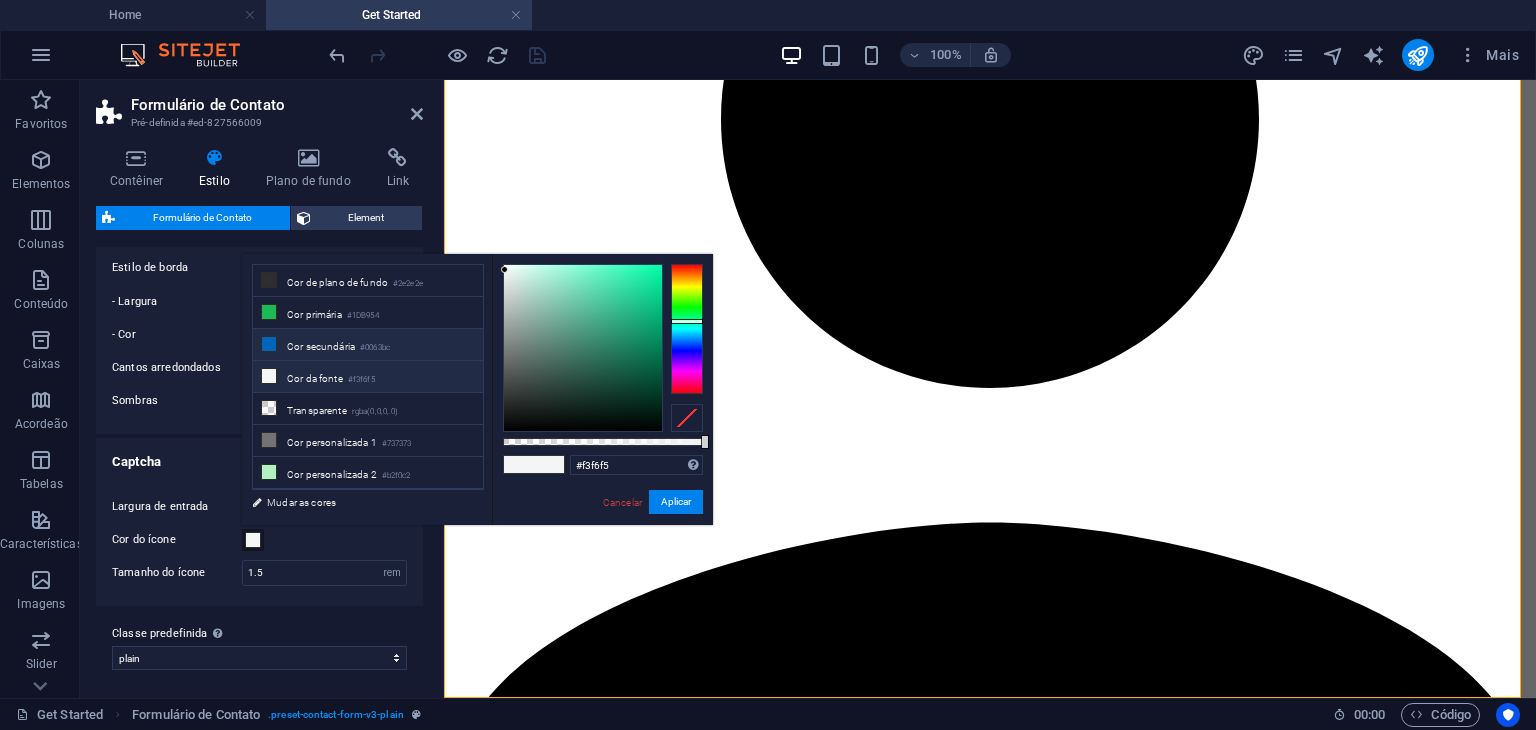 click on "Cor secundária
#0063bc" at bounding box center [368, 345] 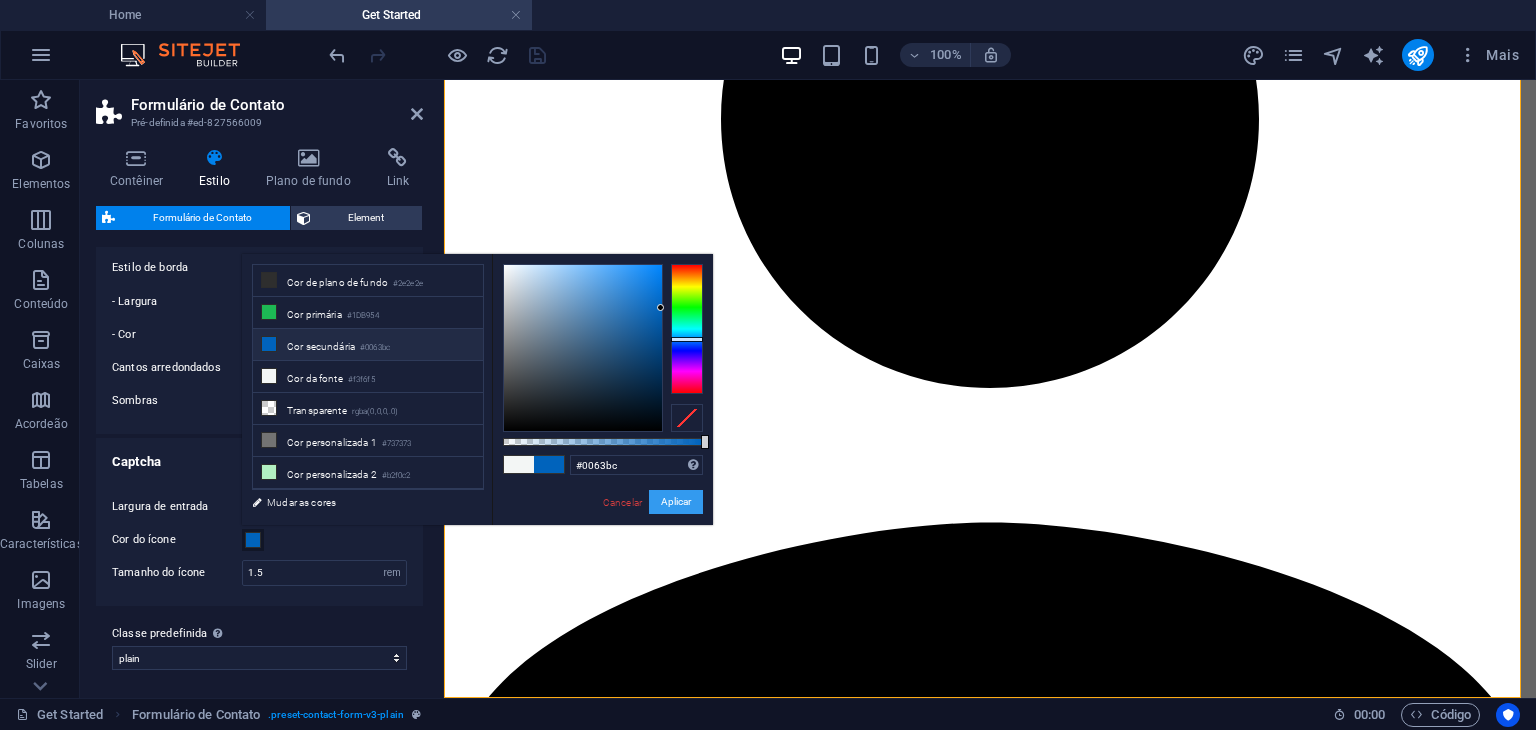click on "Aplicar" at bounding box center (676, 502) 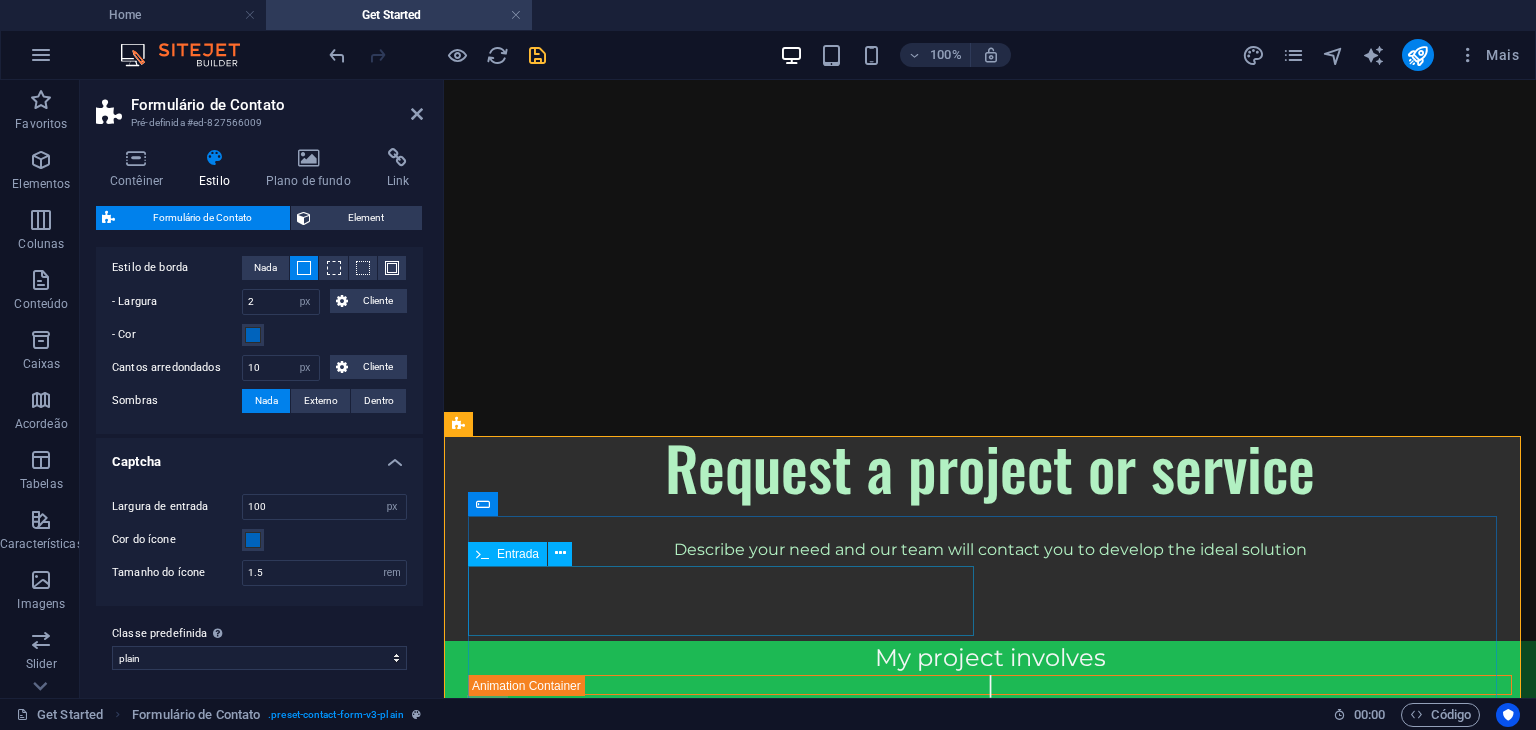 scroll, scrollTop: 0, scrollLeft: 0, axis: both 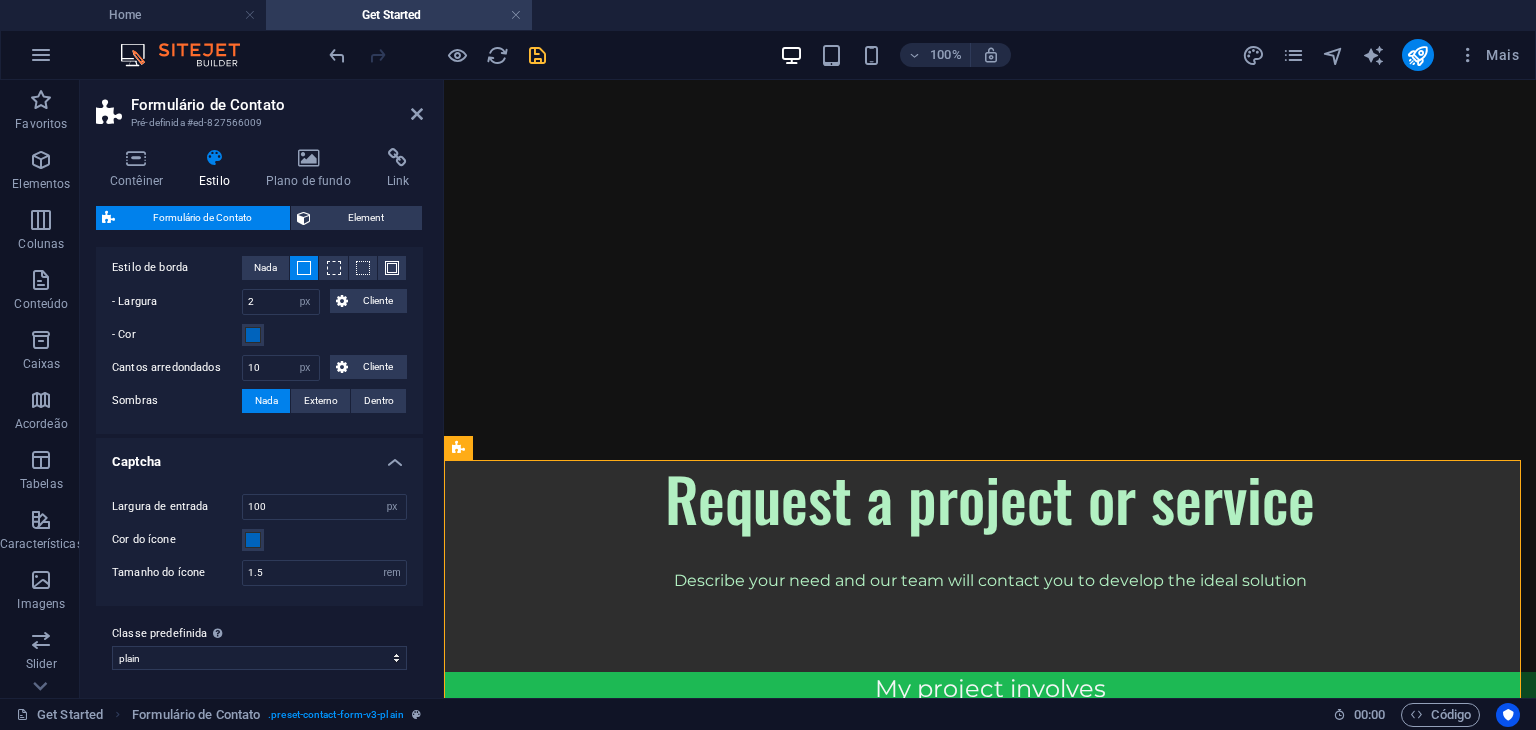 click on "Captcha" at bounding box center [259, 456] 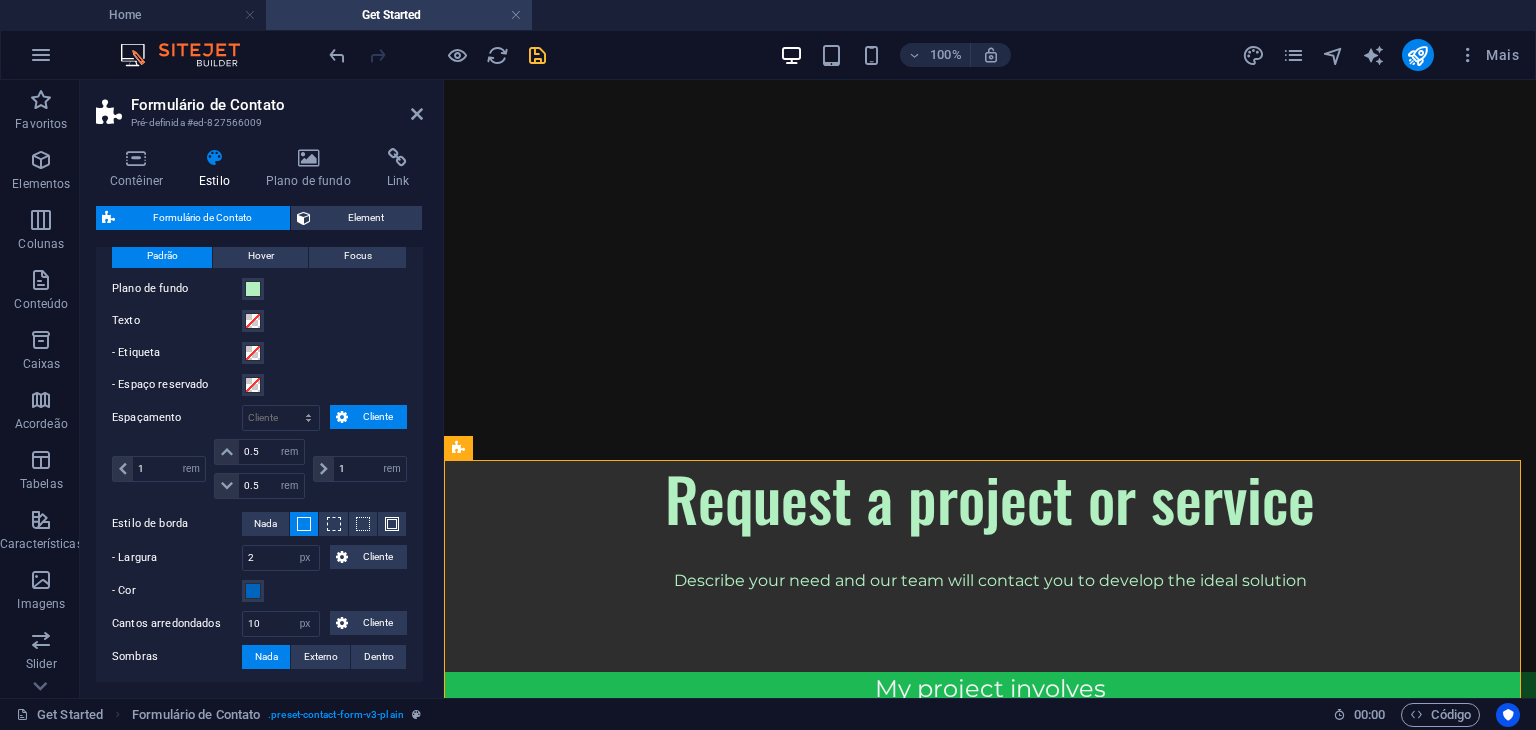 scroll, scrollTop: 0, scrollLeft: 0, axis: both 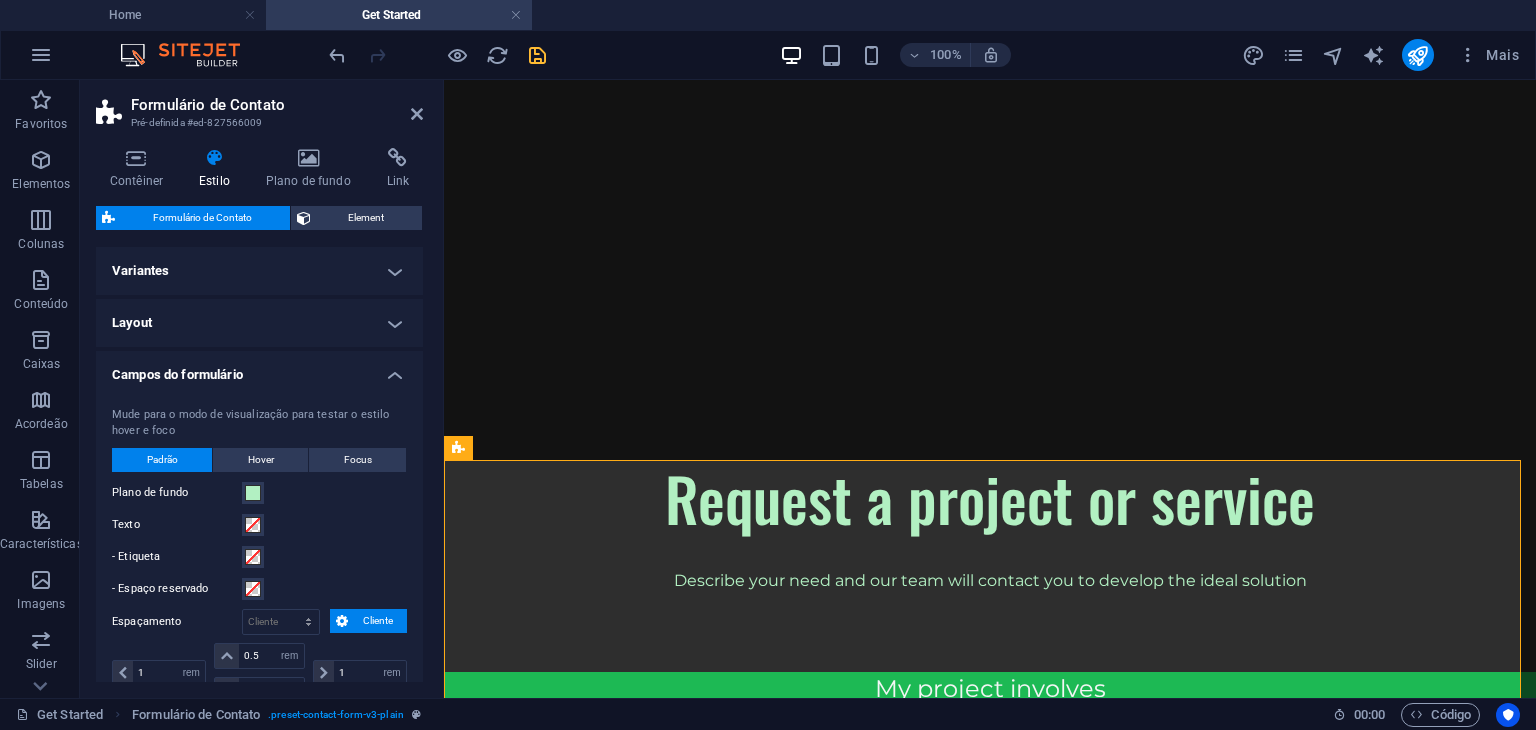 click on "Campos do formulário" at bounding box center [259, 369] 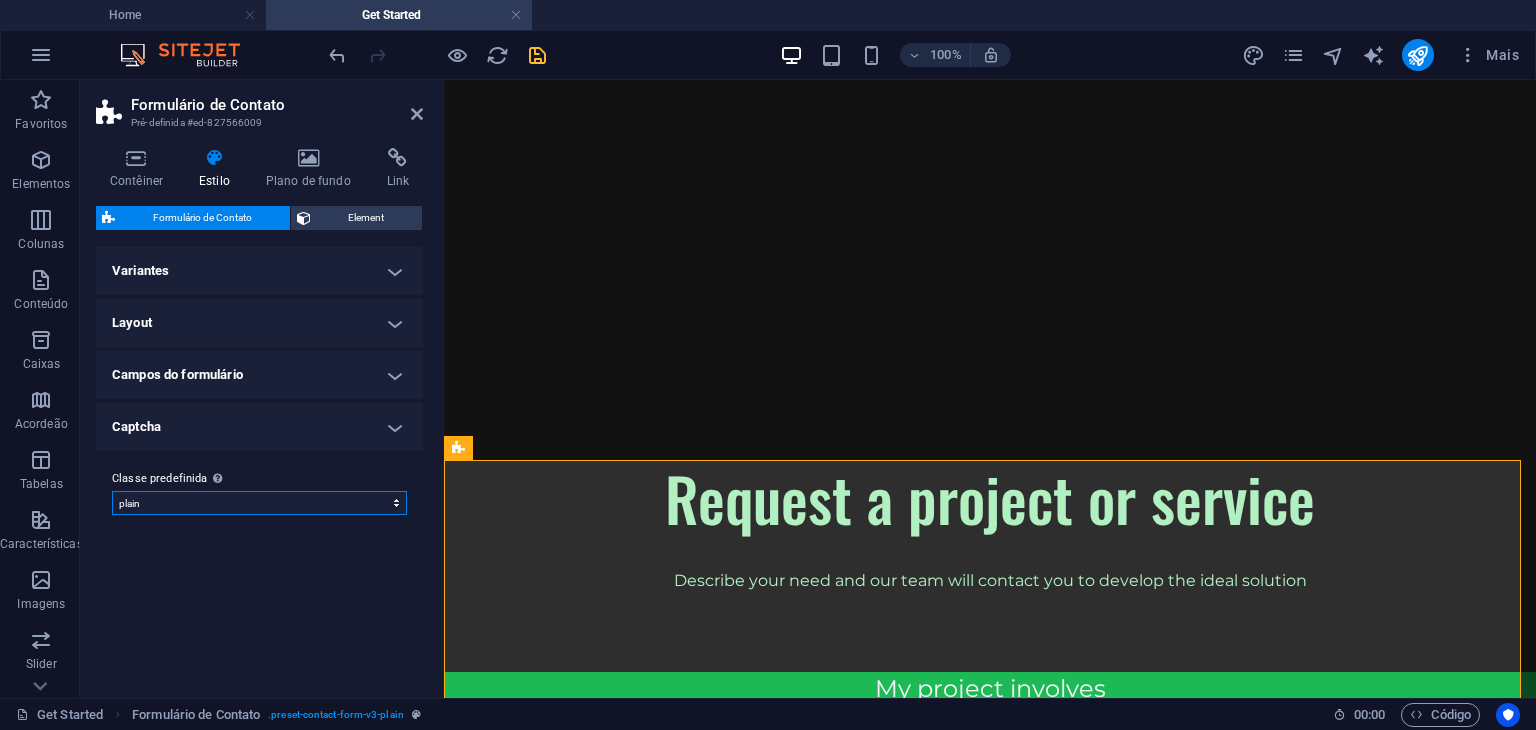 click on "consulting plain Adicionar classe predefinida" at bounding box center (259, 503) 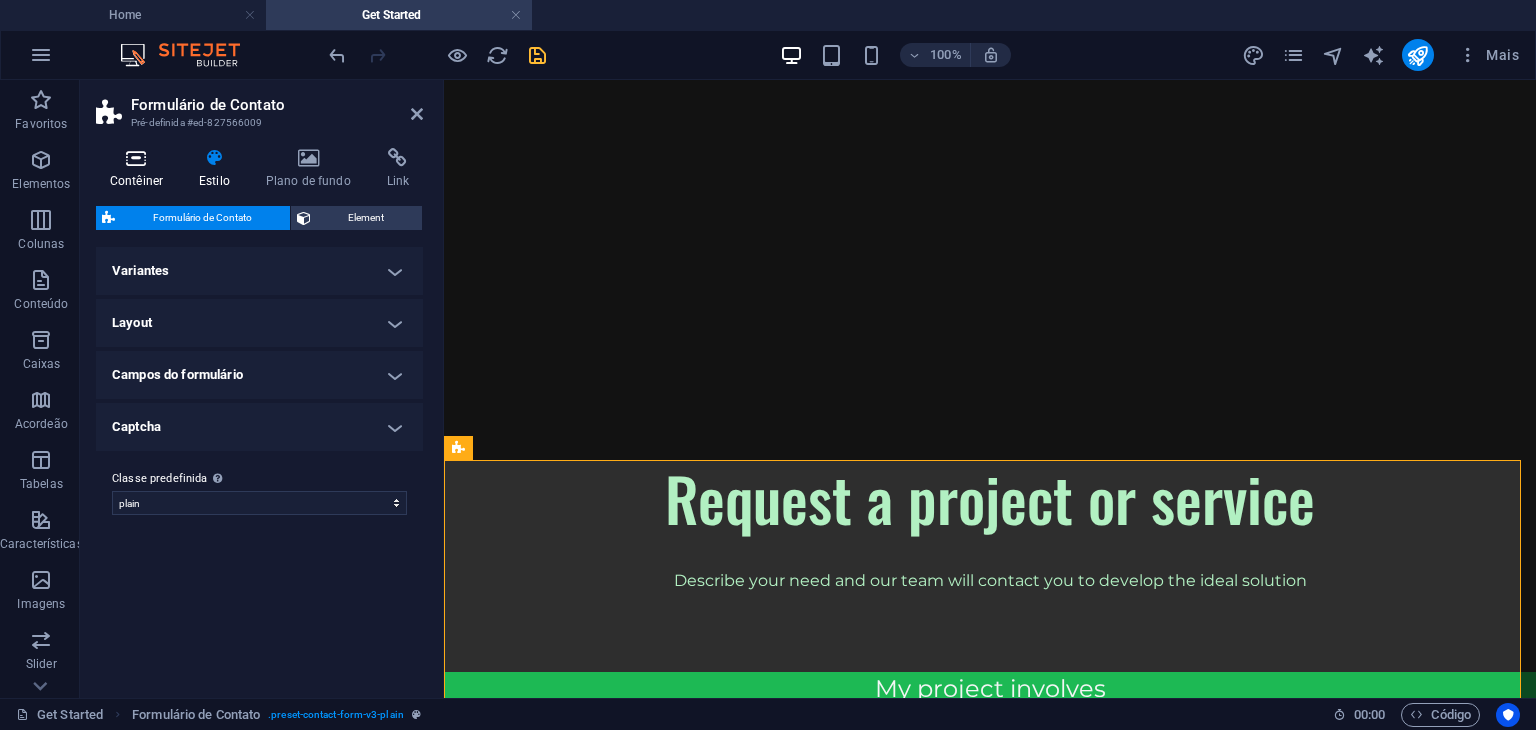 click at bounding box center [136, 158] 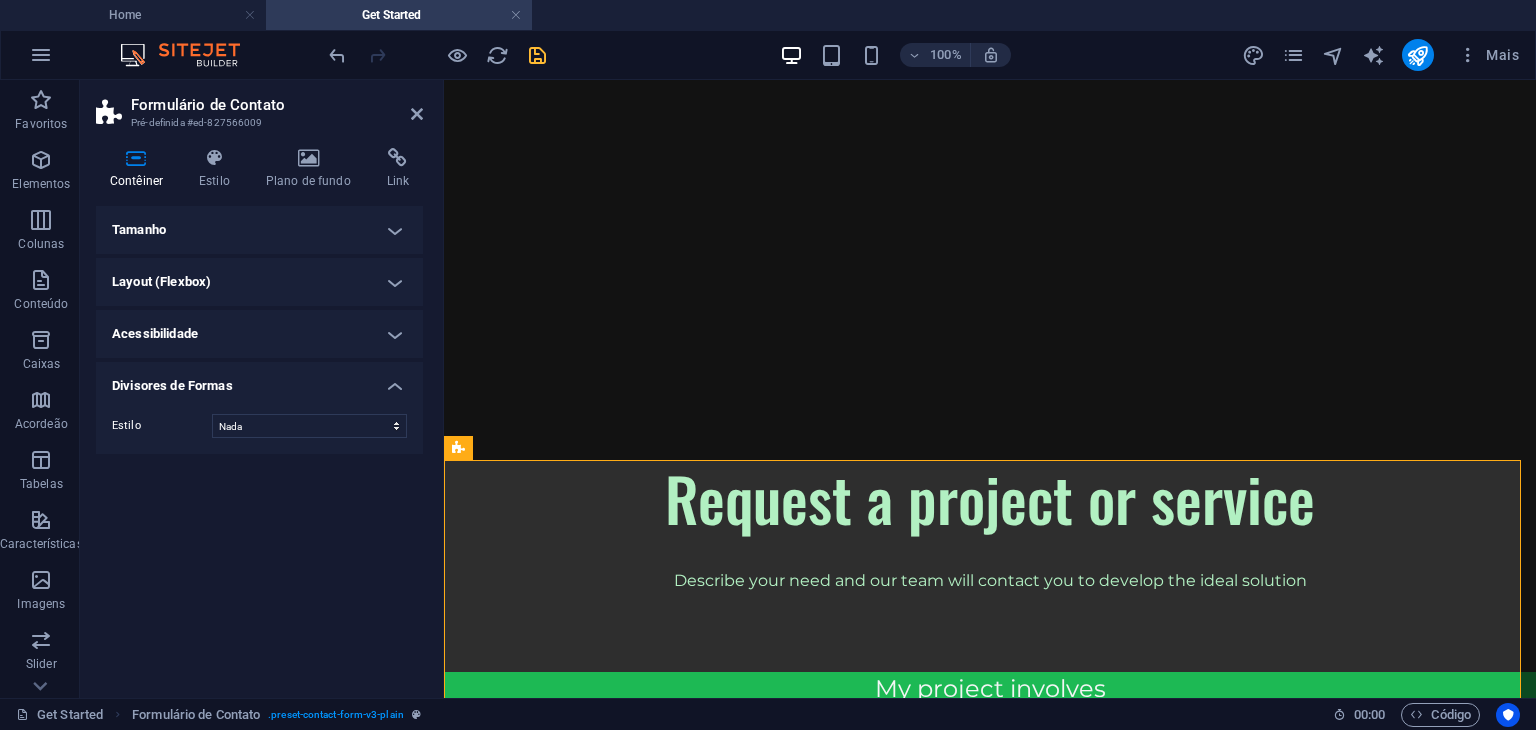 click on "Tamanho" at bounding box center [259, 230] 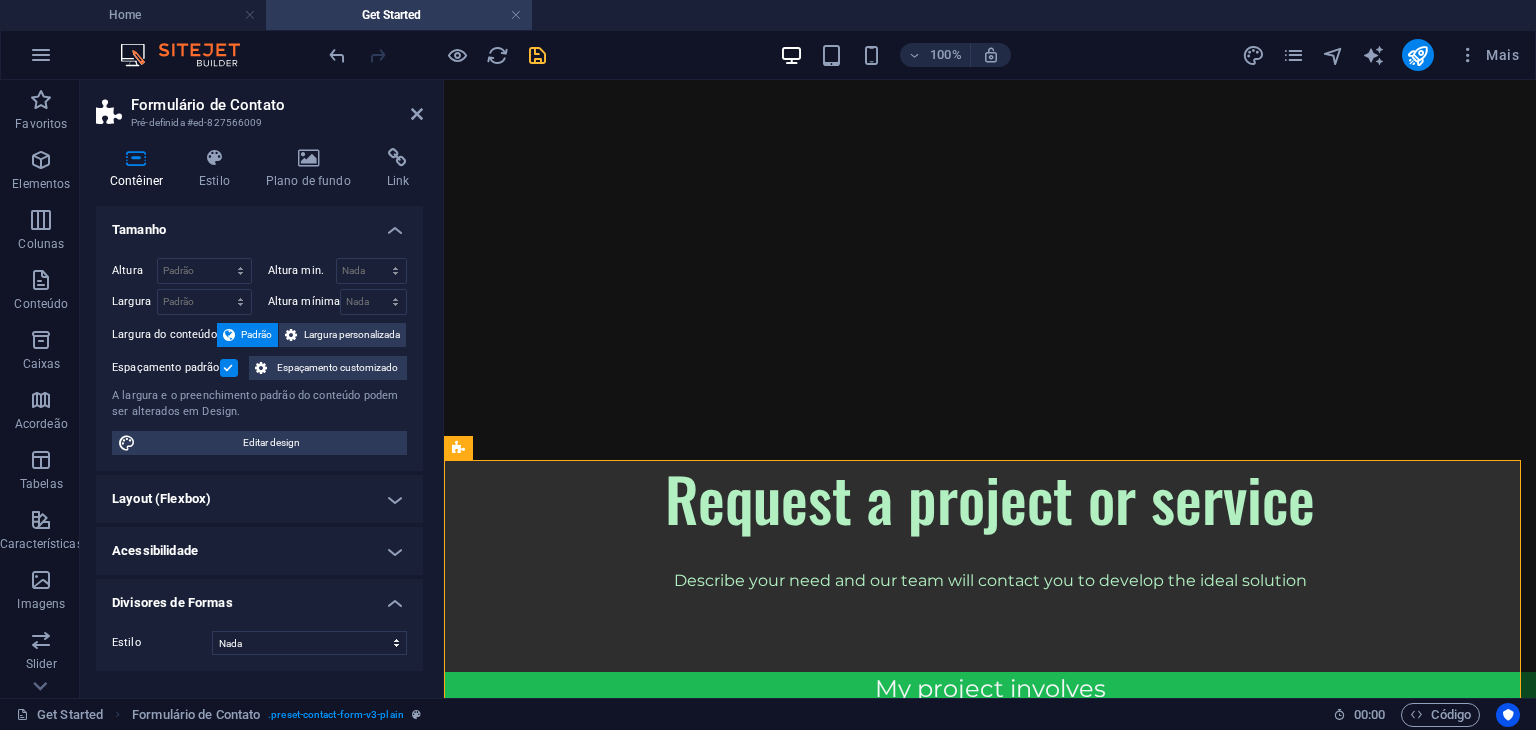 click on "Tamanho" at bounding box center (259, 224) 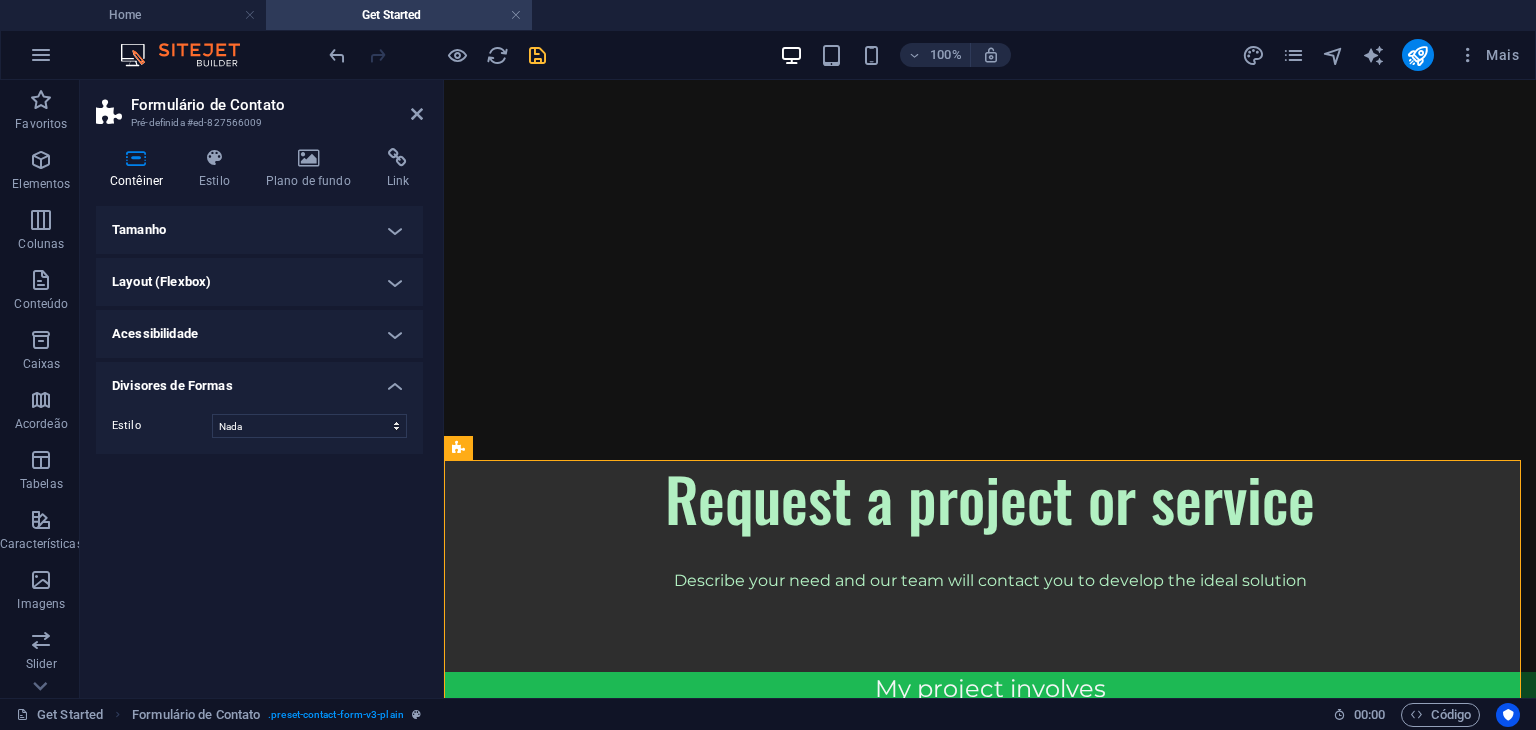 click on "Layout (Flexbox)" at bounding box center (259, 282) 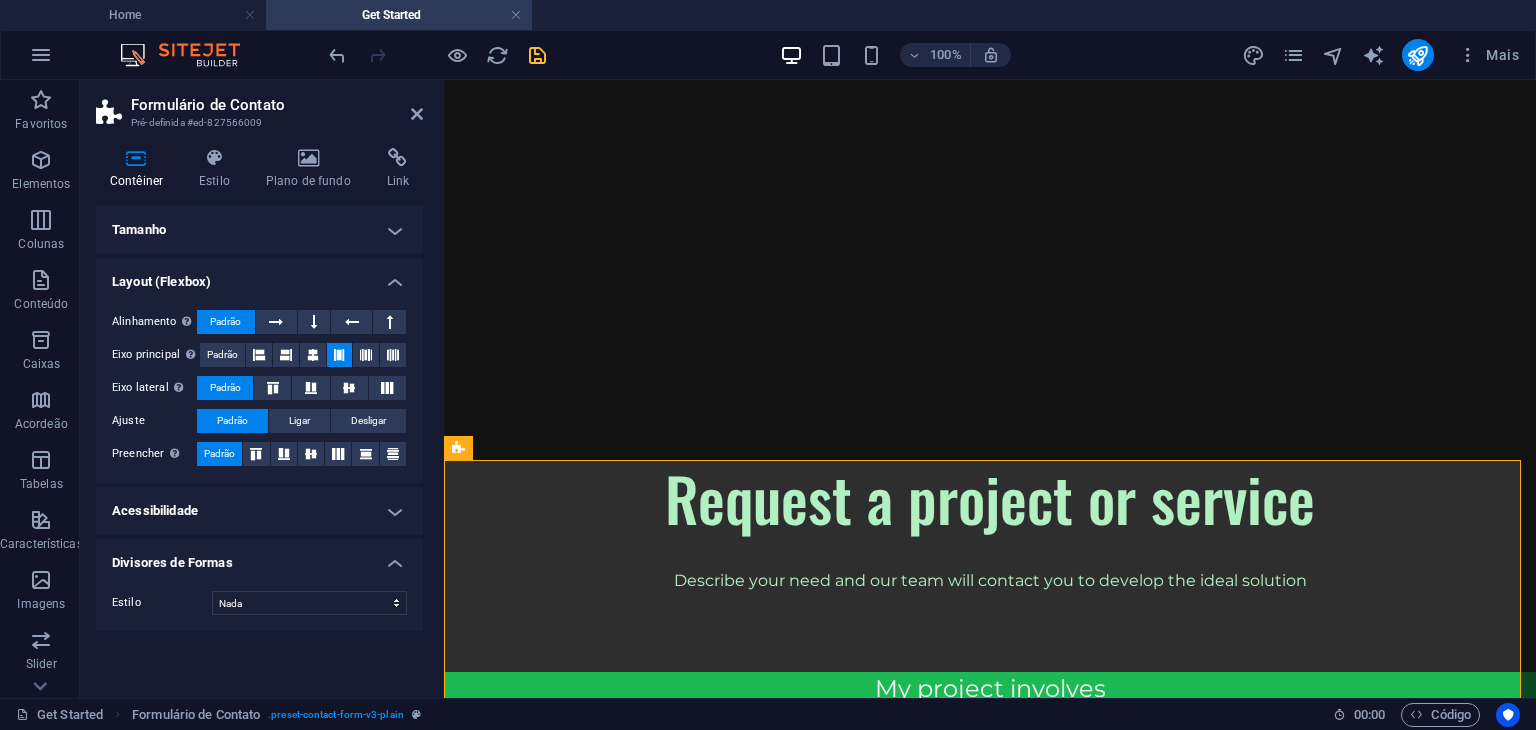 click on "Layout (Flexbox)" at bounding box center (259, 276) 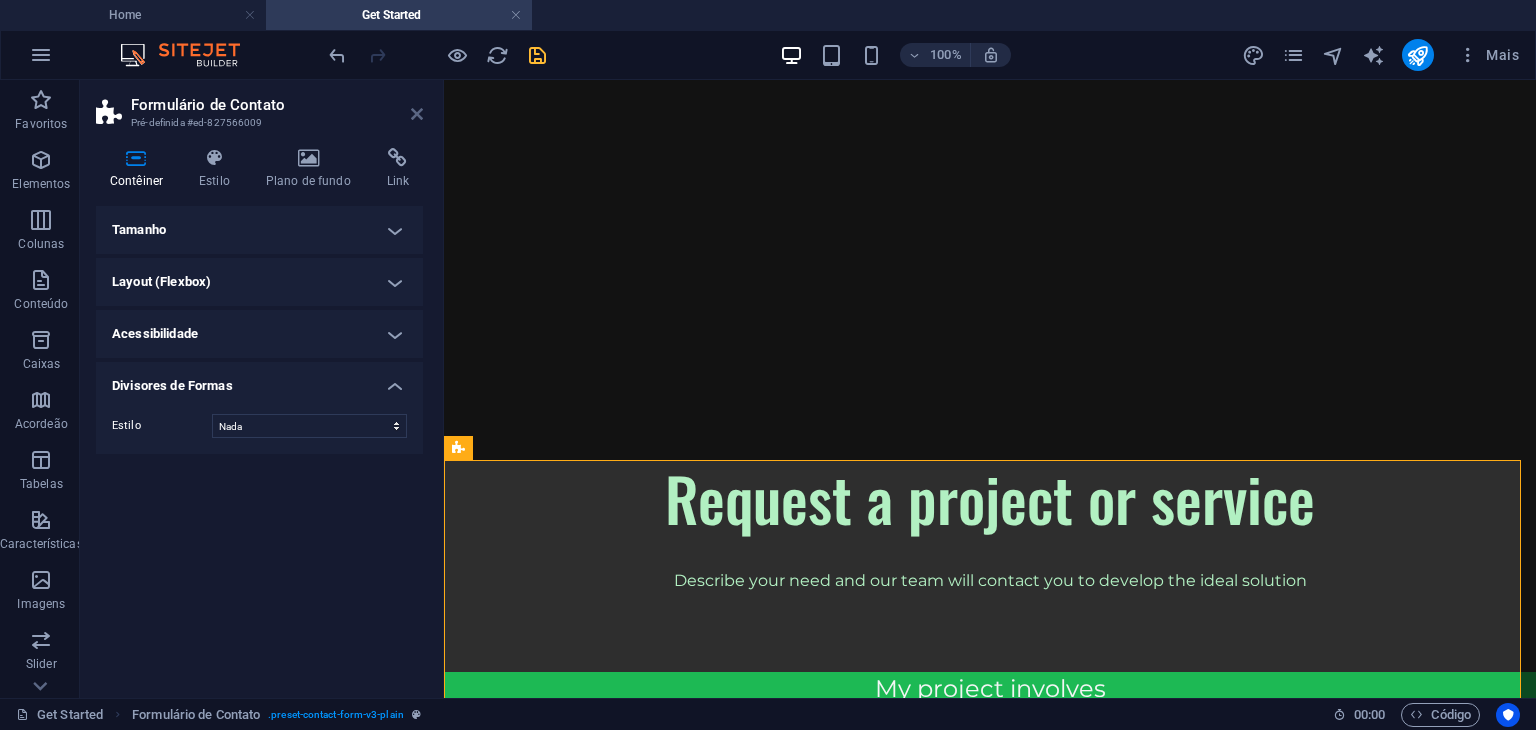 drag, startPoint x: 411, startPoint y: 121, endPoint x: 442, endPoint y: 1, distance: 123.9395 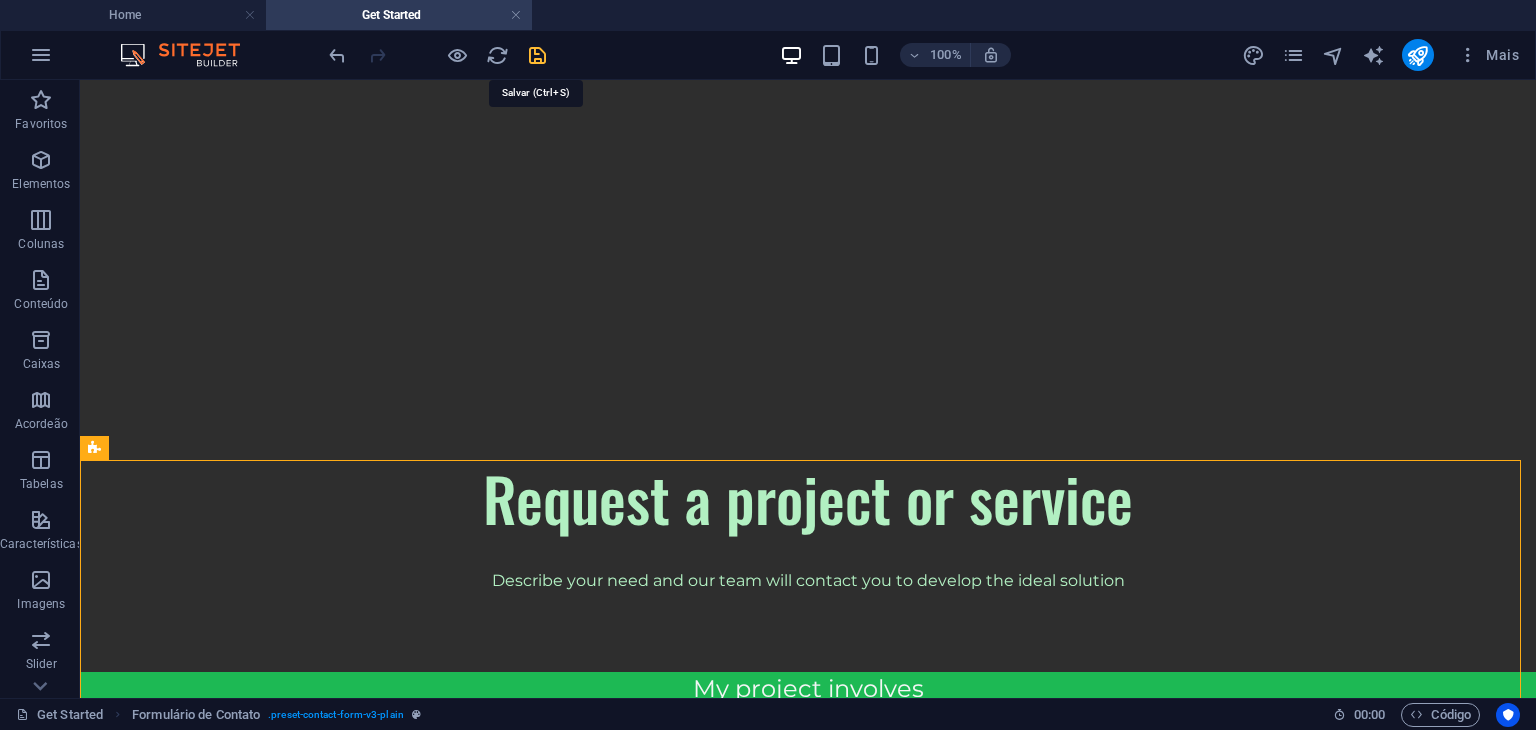 click at bounding box center [537, 55] 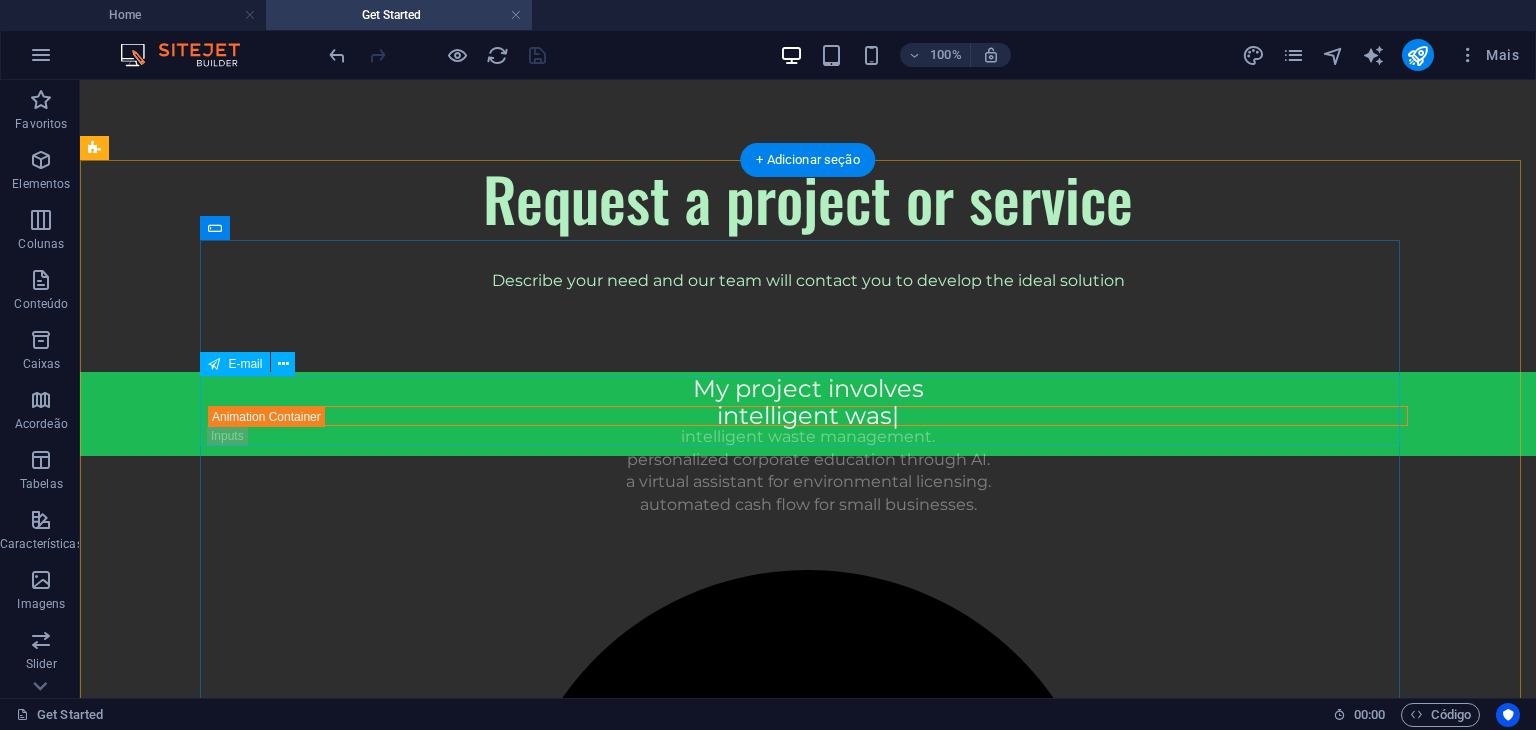 scroll, scrollTop: 500, scrollLeft: 0, axis: vertical 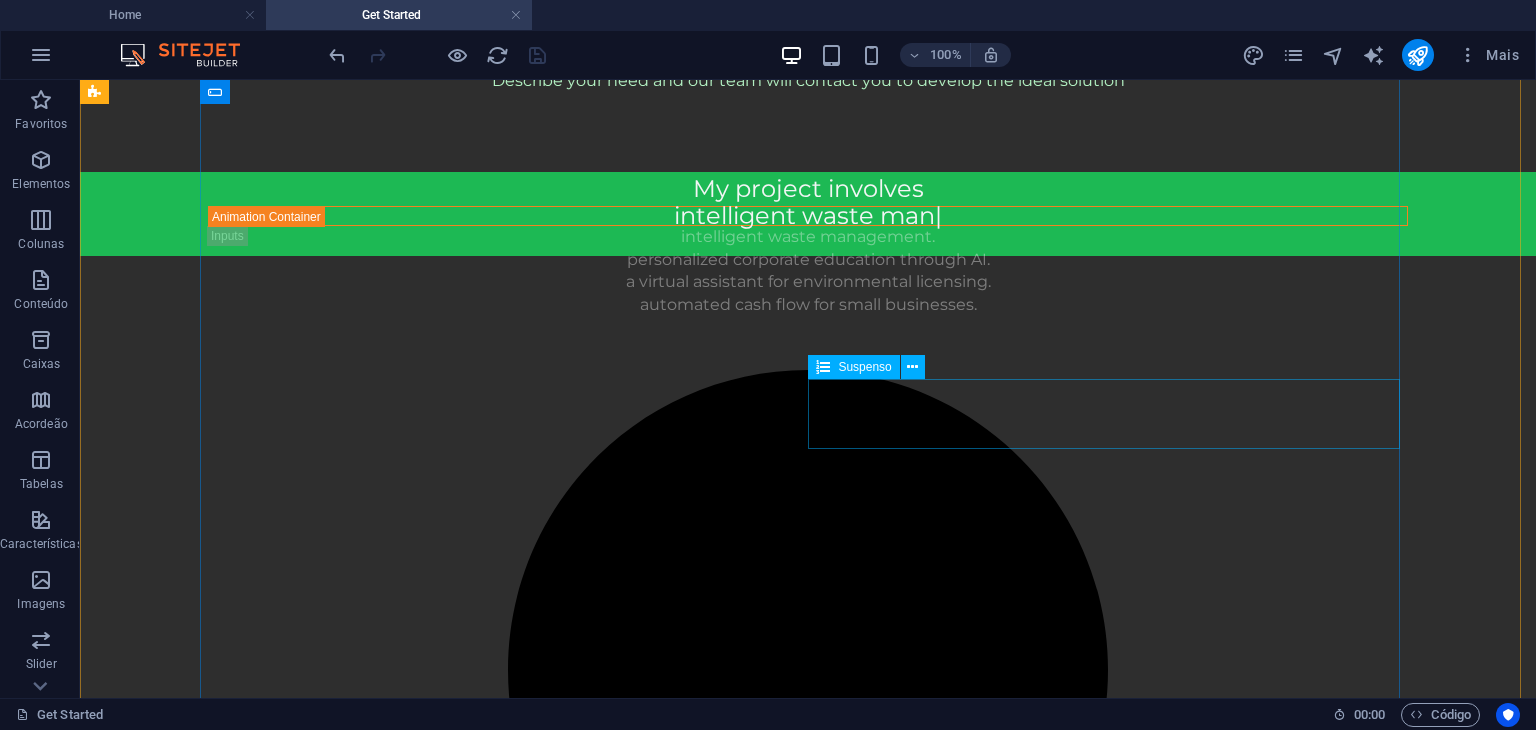click on "Area of application Health Environment Education Financial Retail/E-commerce Agro Energy Construction Industry Logistics Technology Other" at bounding box center [1112, 3138] 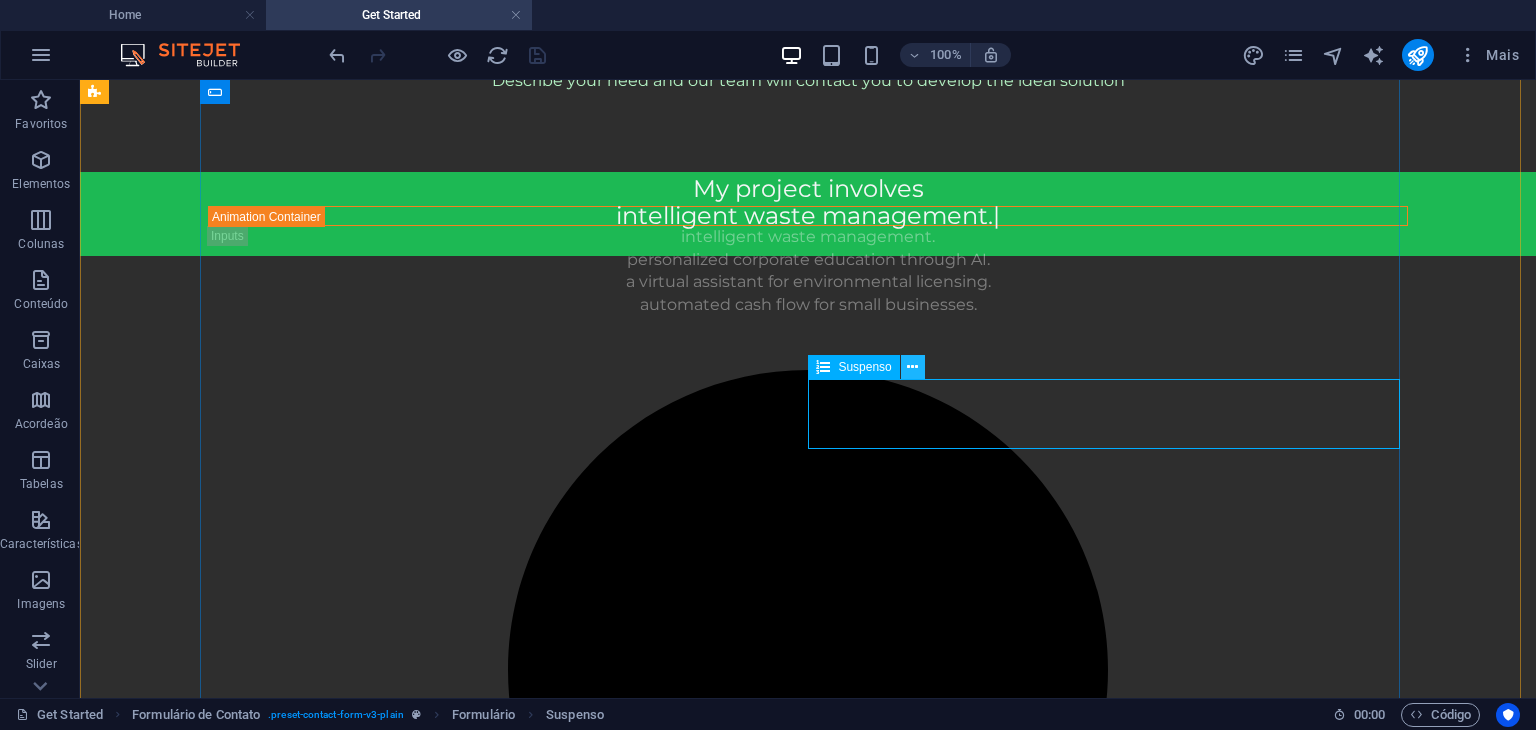 click at bounding box center (913, 367) 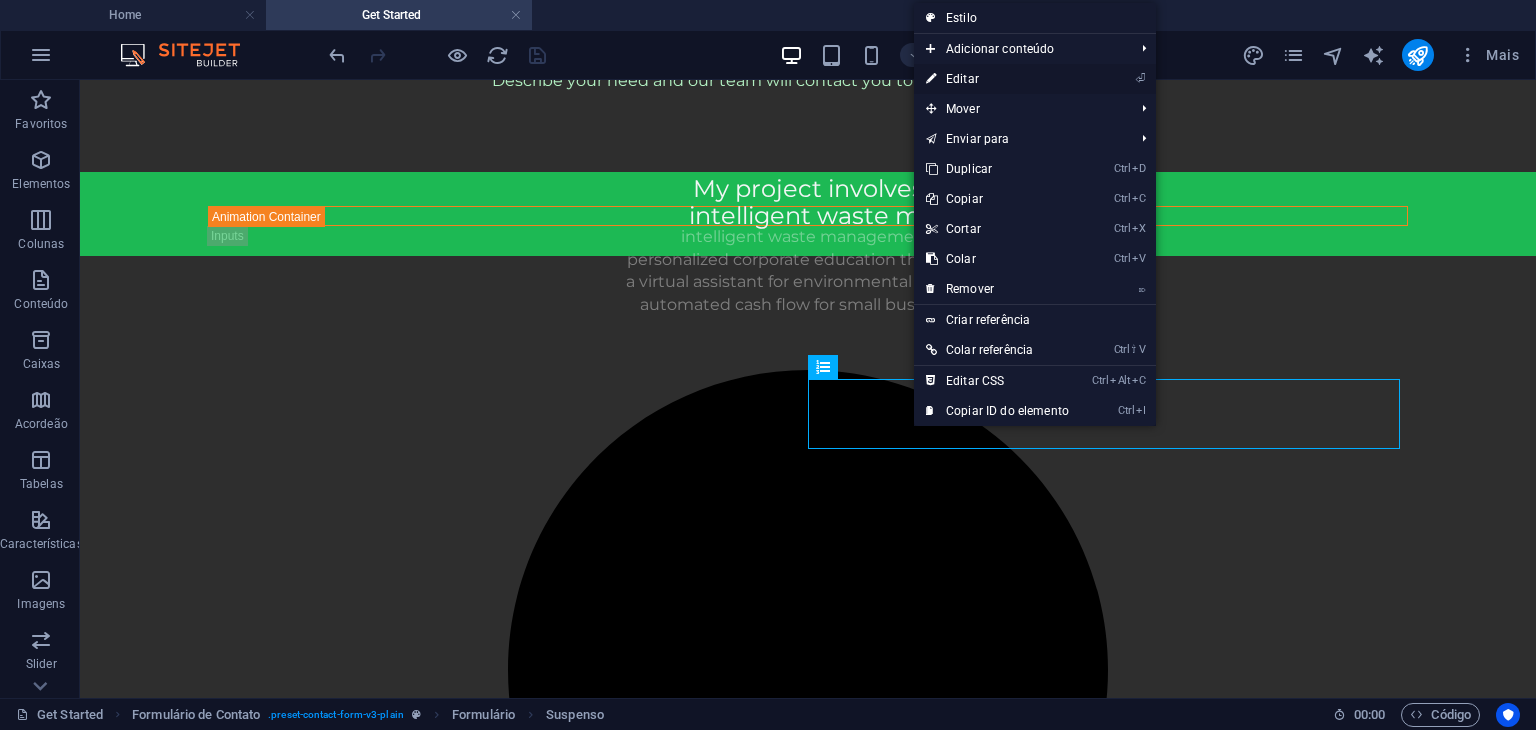 click on "⏎  Editar" at bounding box center [997, 79] 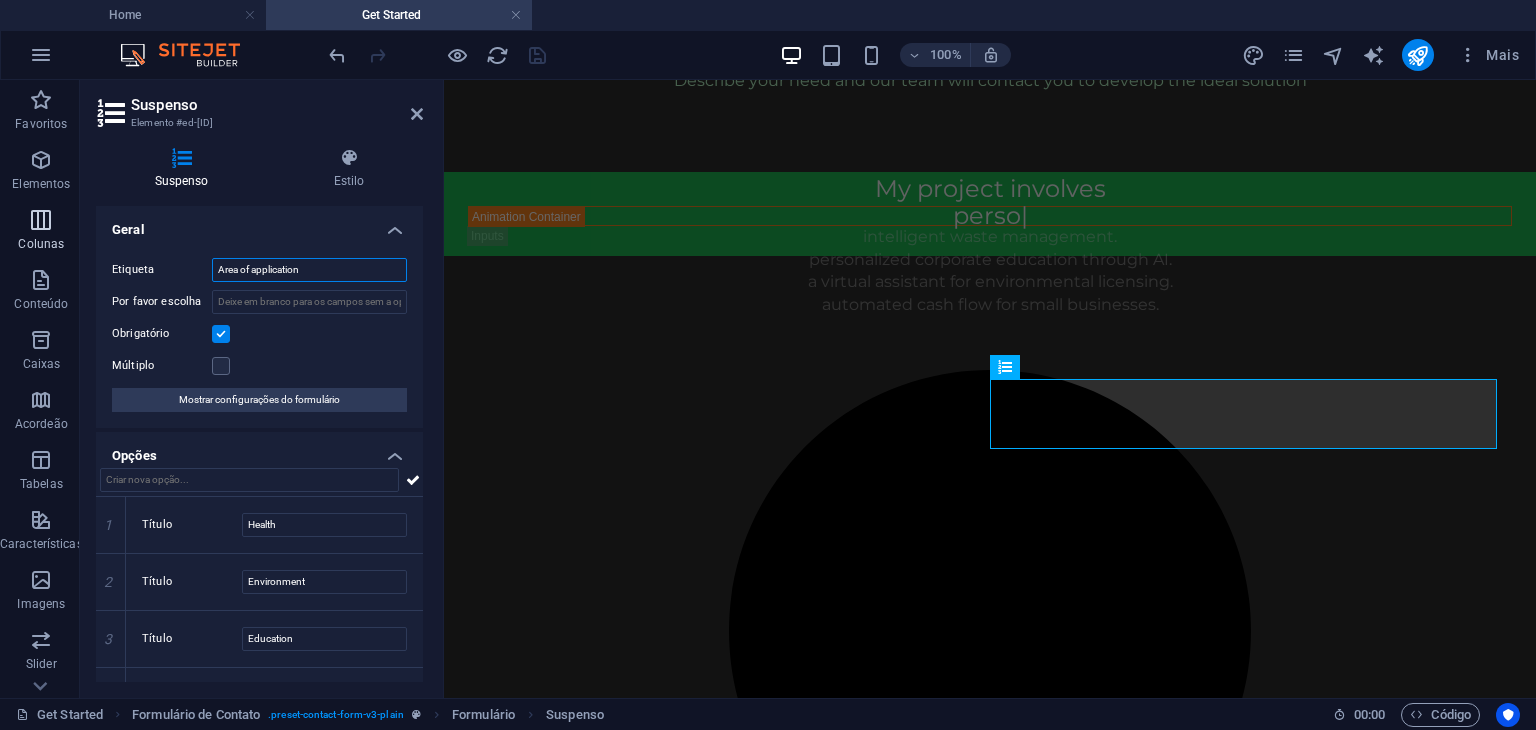 drag, startPoint x: 344, startPoint y: 265, endPoint x: 74, endPoint y: 243, distance: 270.8948 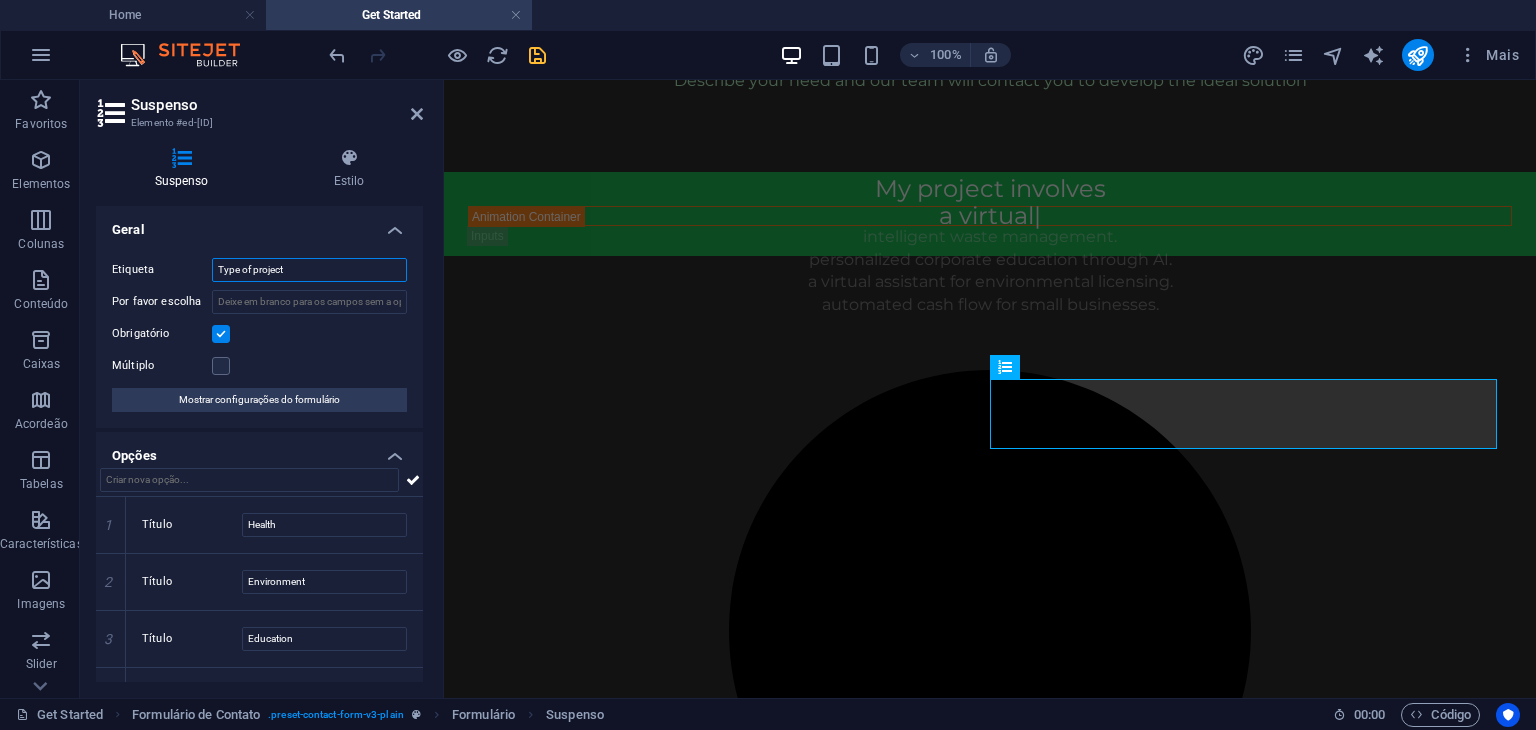 type on "Type of project" 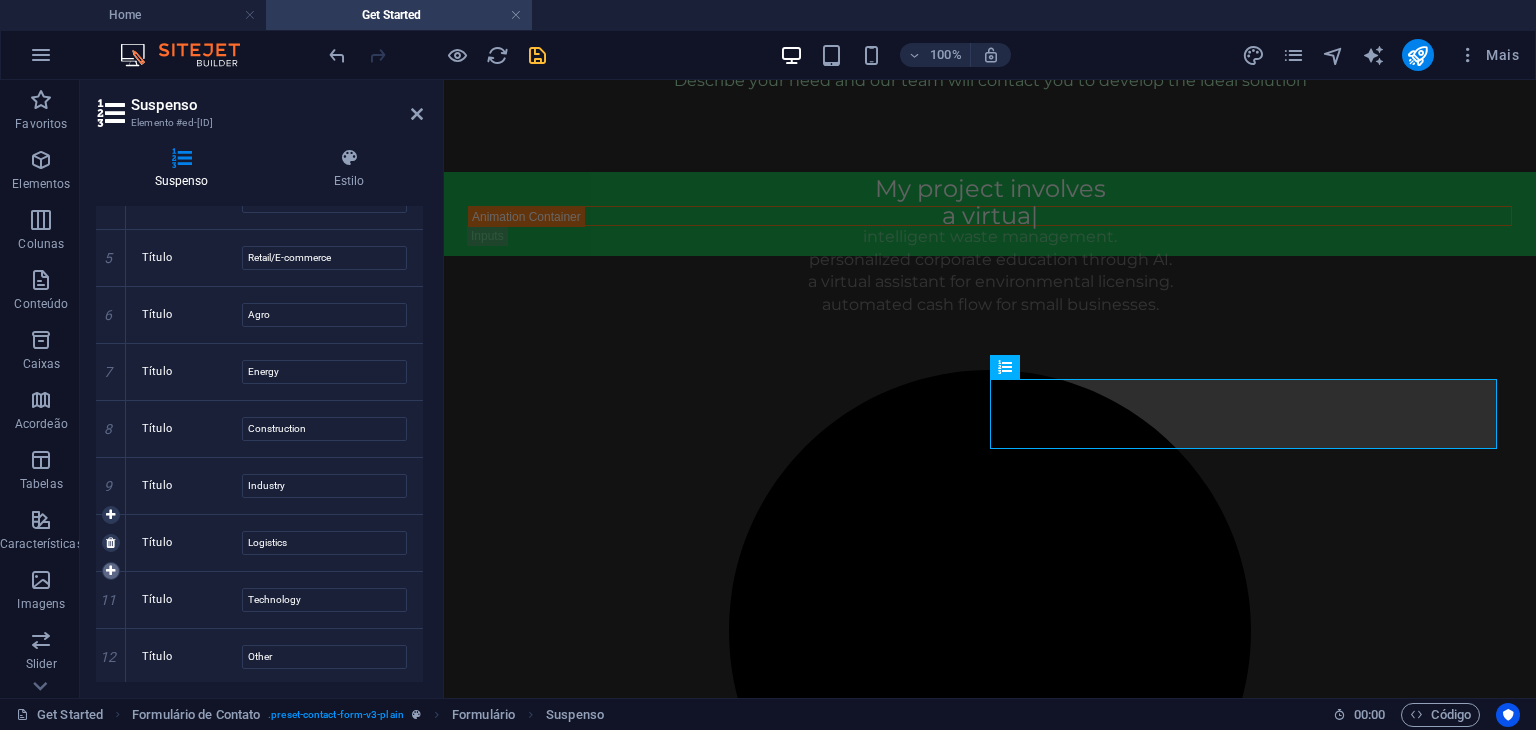 scroll, scrollTop: 496, scrollLeft: 0, axis: vertical 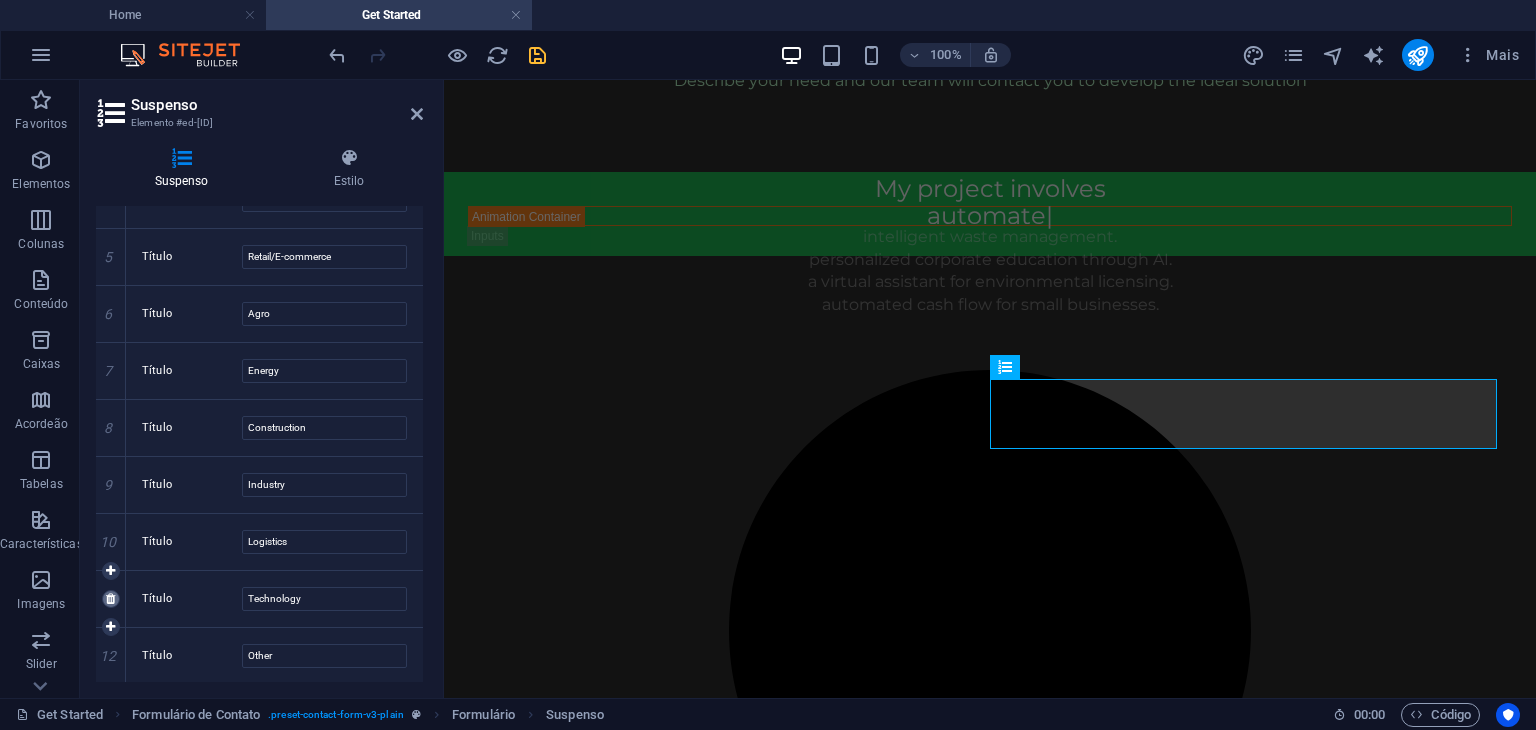 click at bounding box center [111, 599] 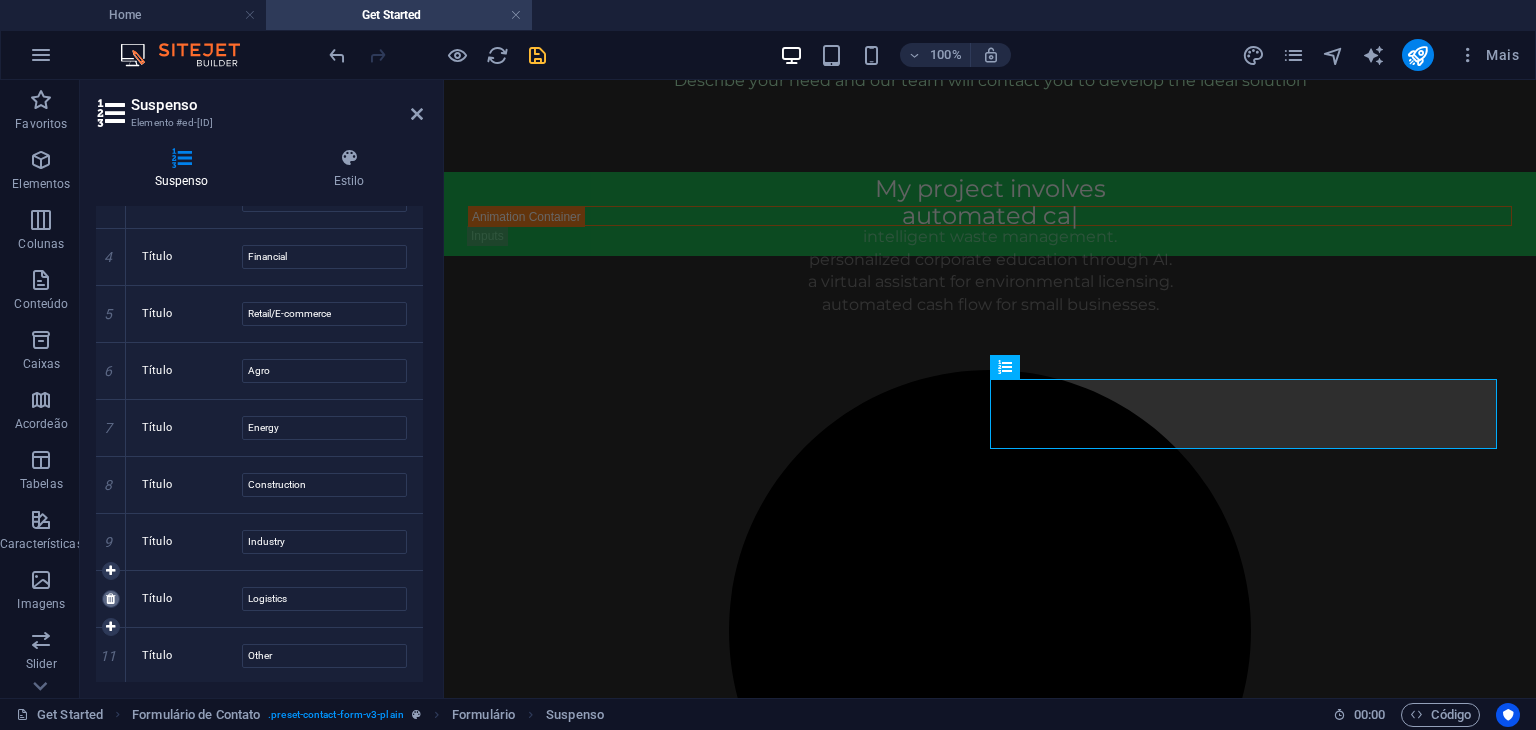 click at bounding box center (110, 599) 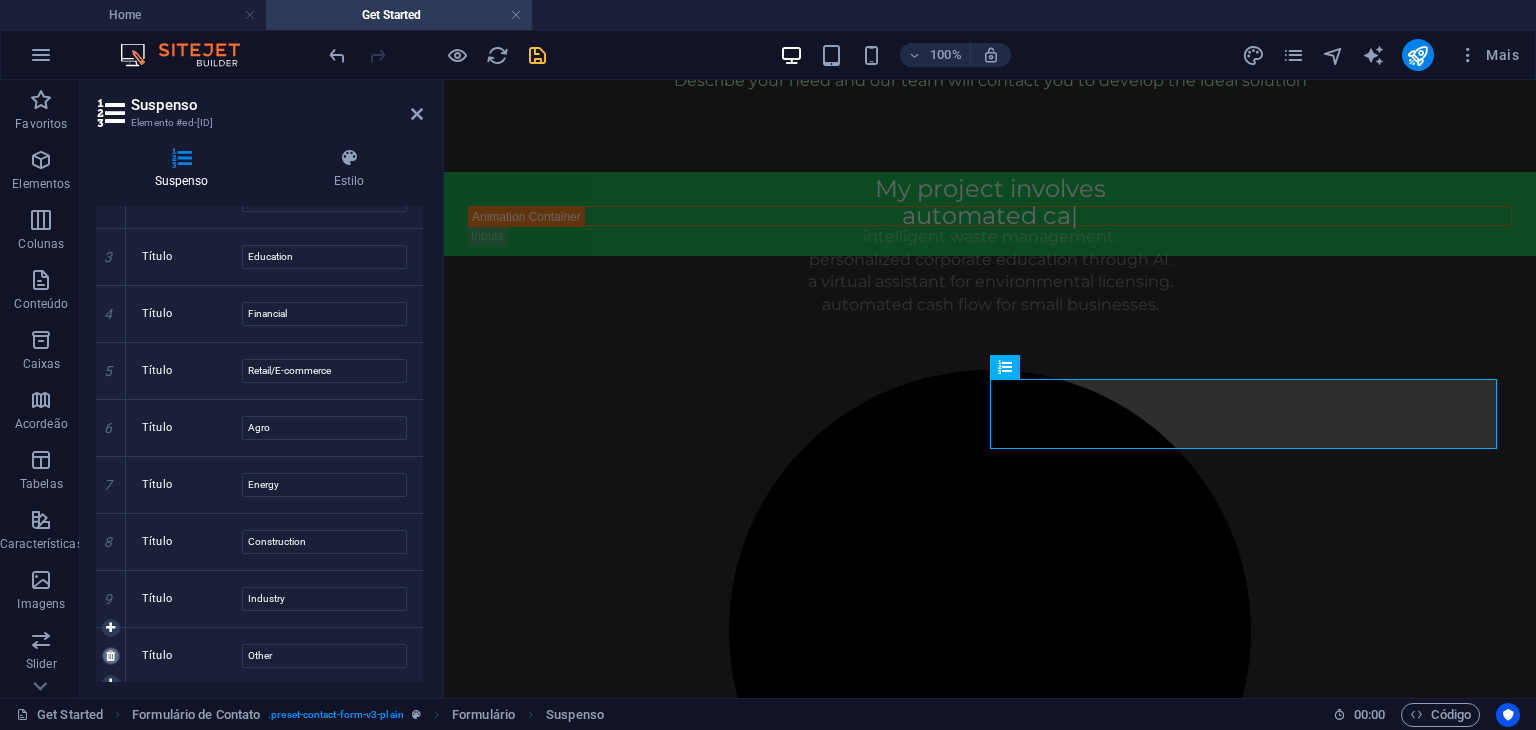click at bounding box center [0, 0] 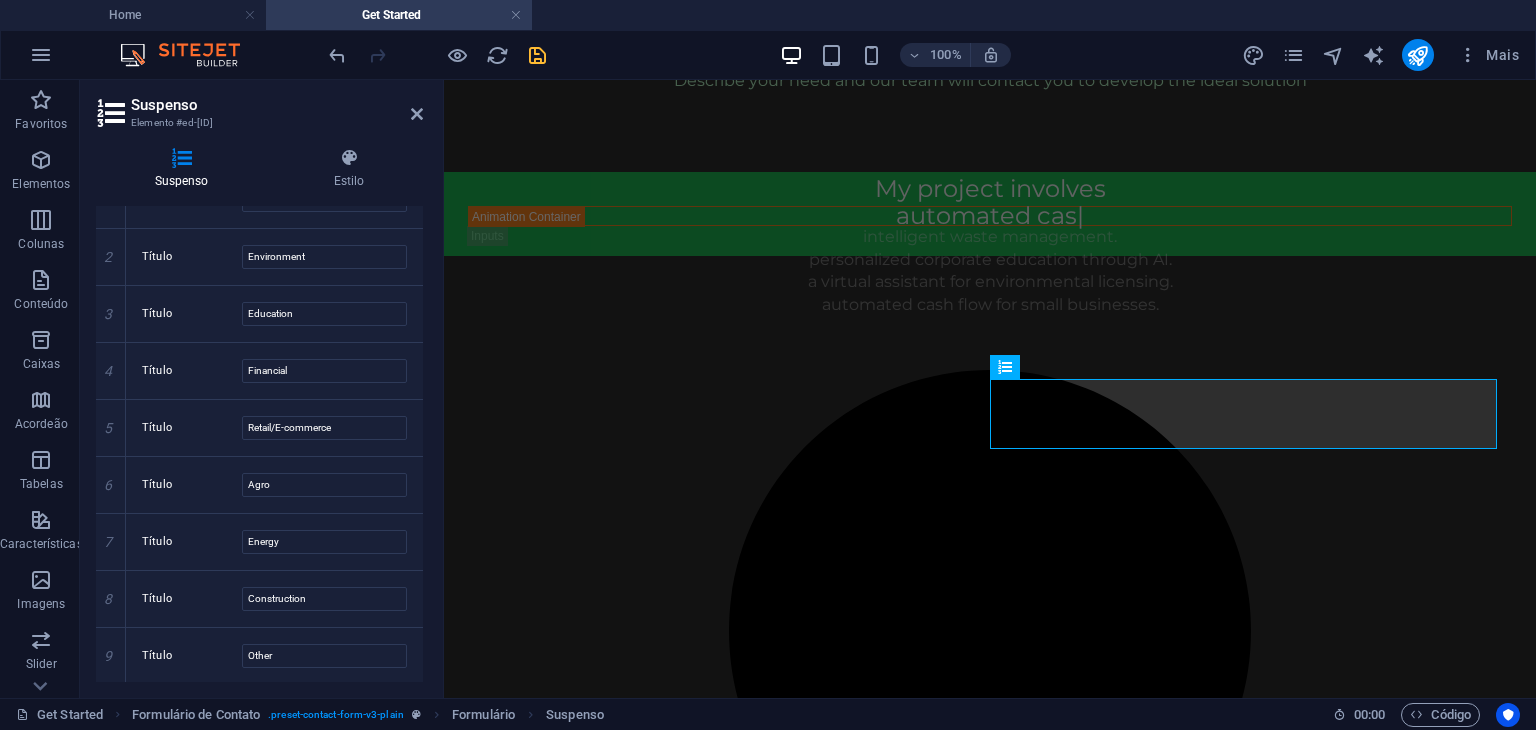 click at bounding box center (0, 0) 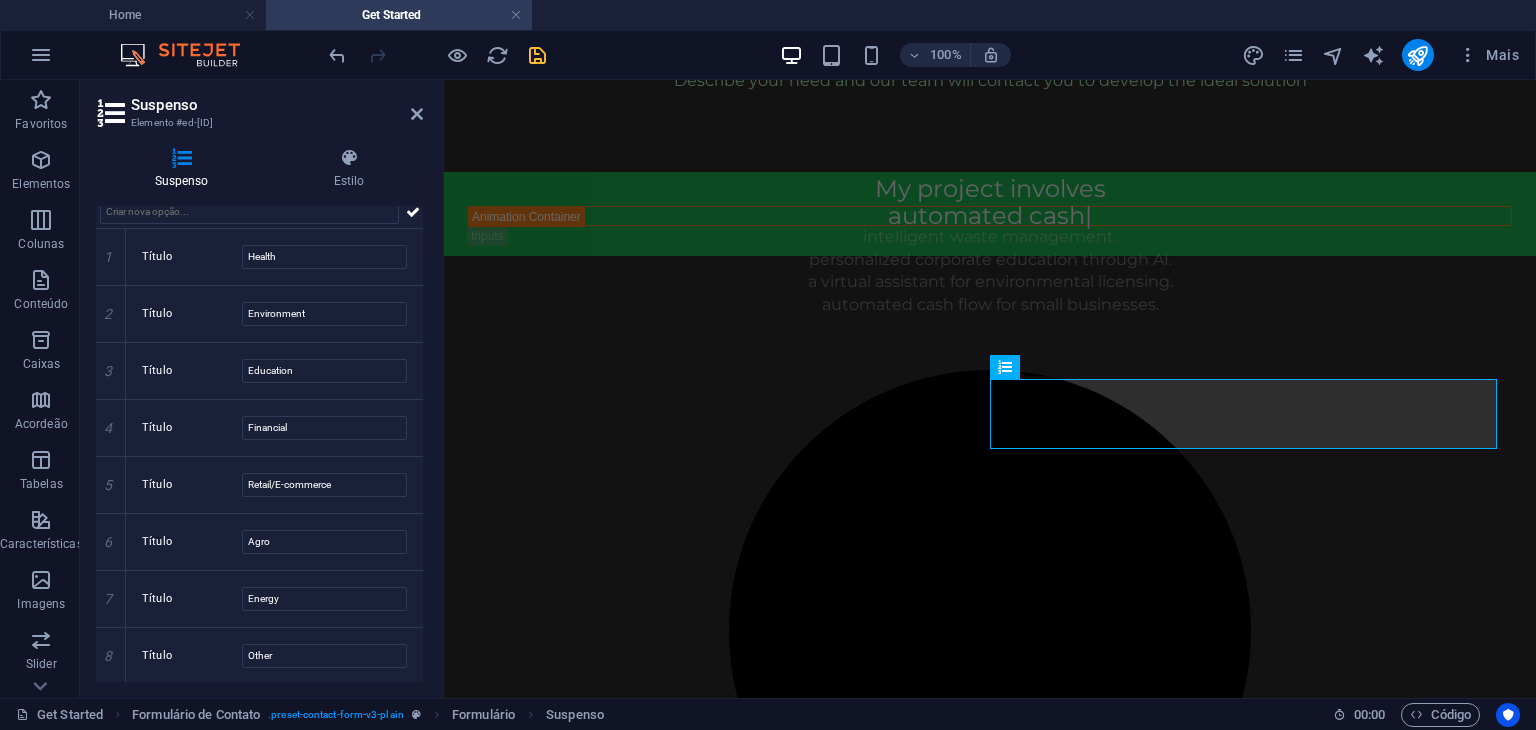 click at bounding box center [0, 0] 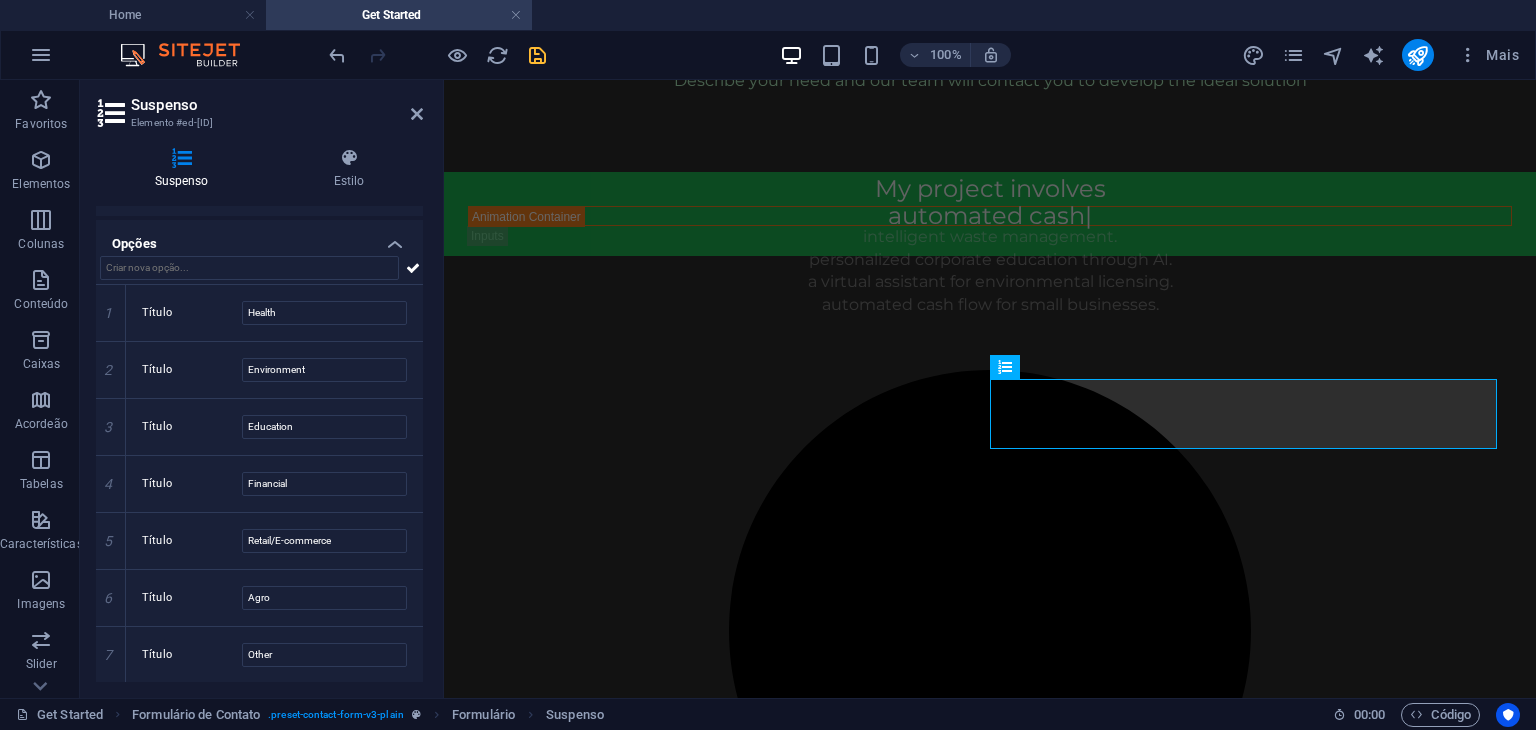 click at bounding box center [0, 0] 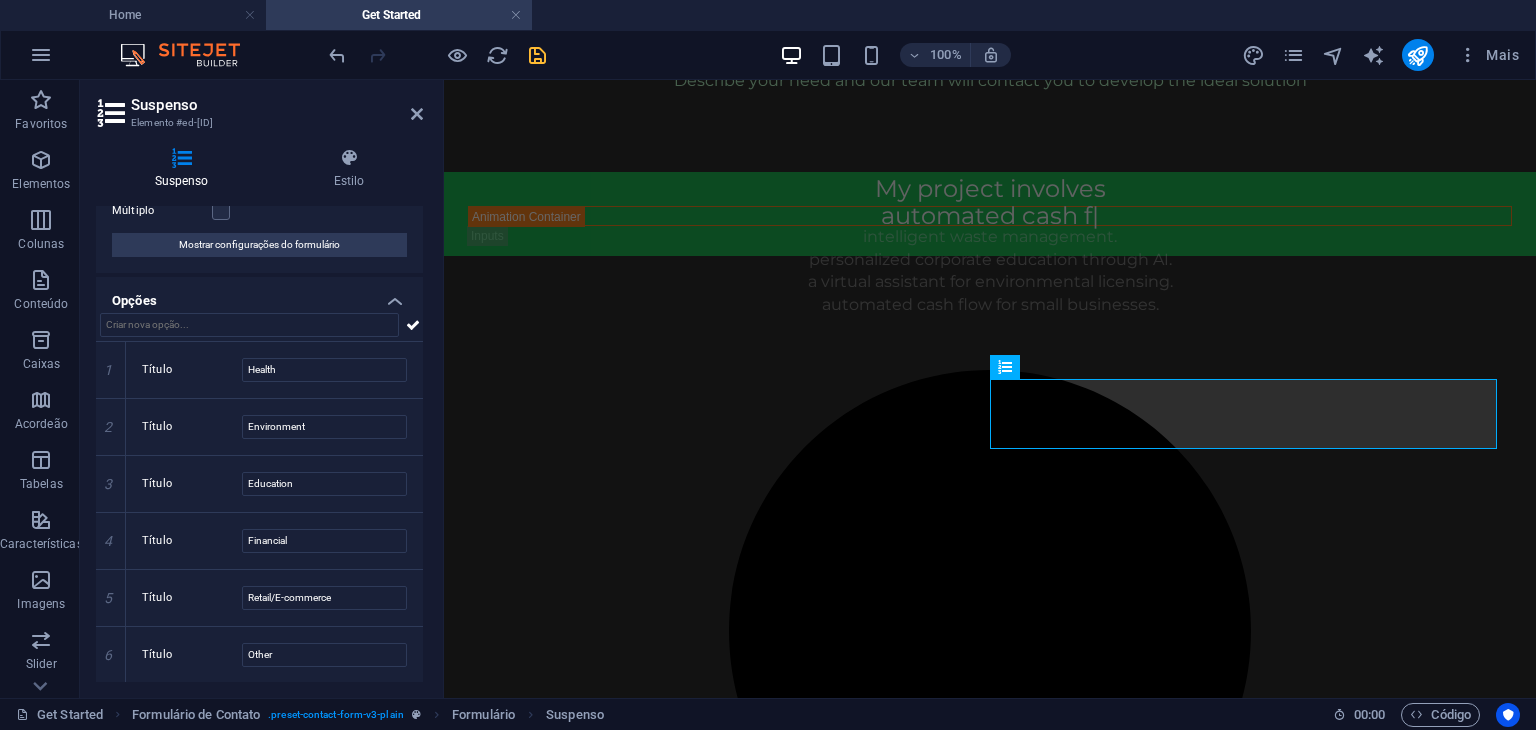 click at bounding box center (0, 0) 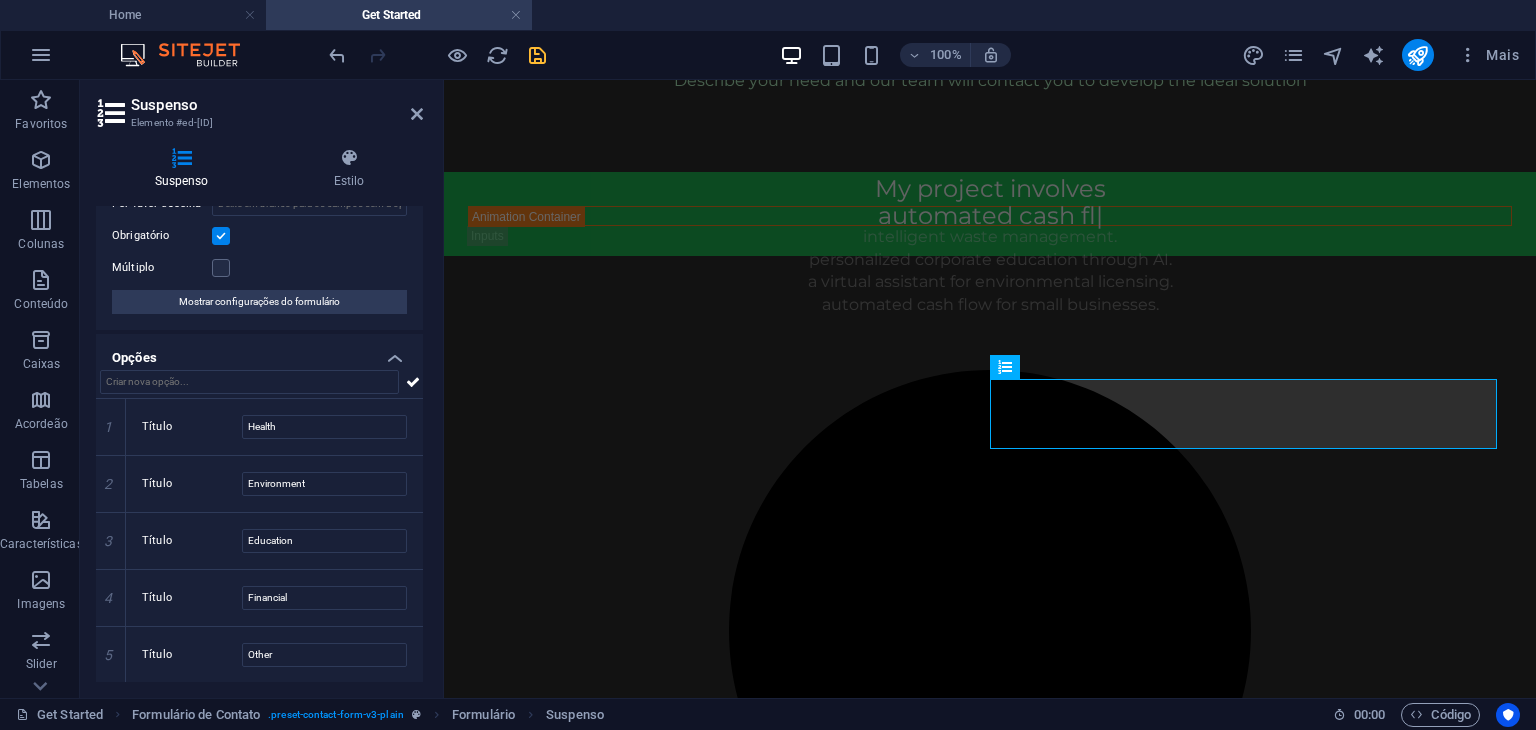 click at bounding box center (0, 0) 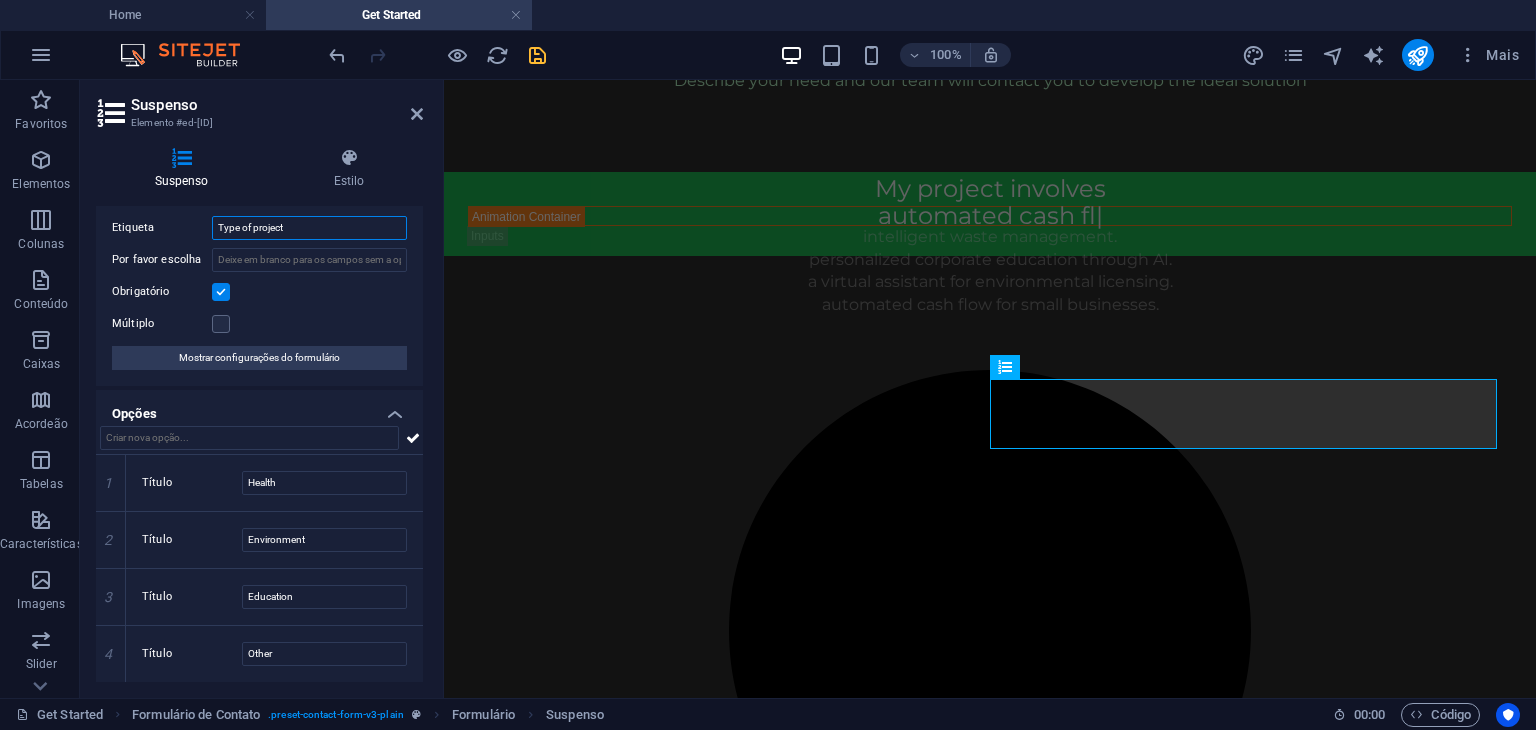 scroll, scrollTop: 41, scrollLeft: 0, axis: vertical 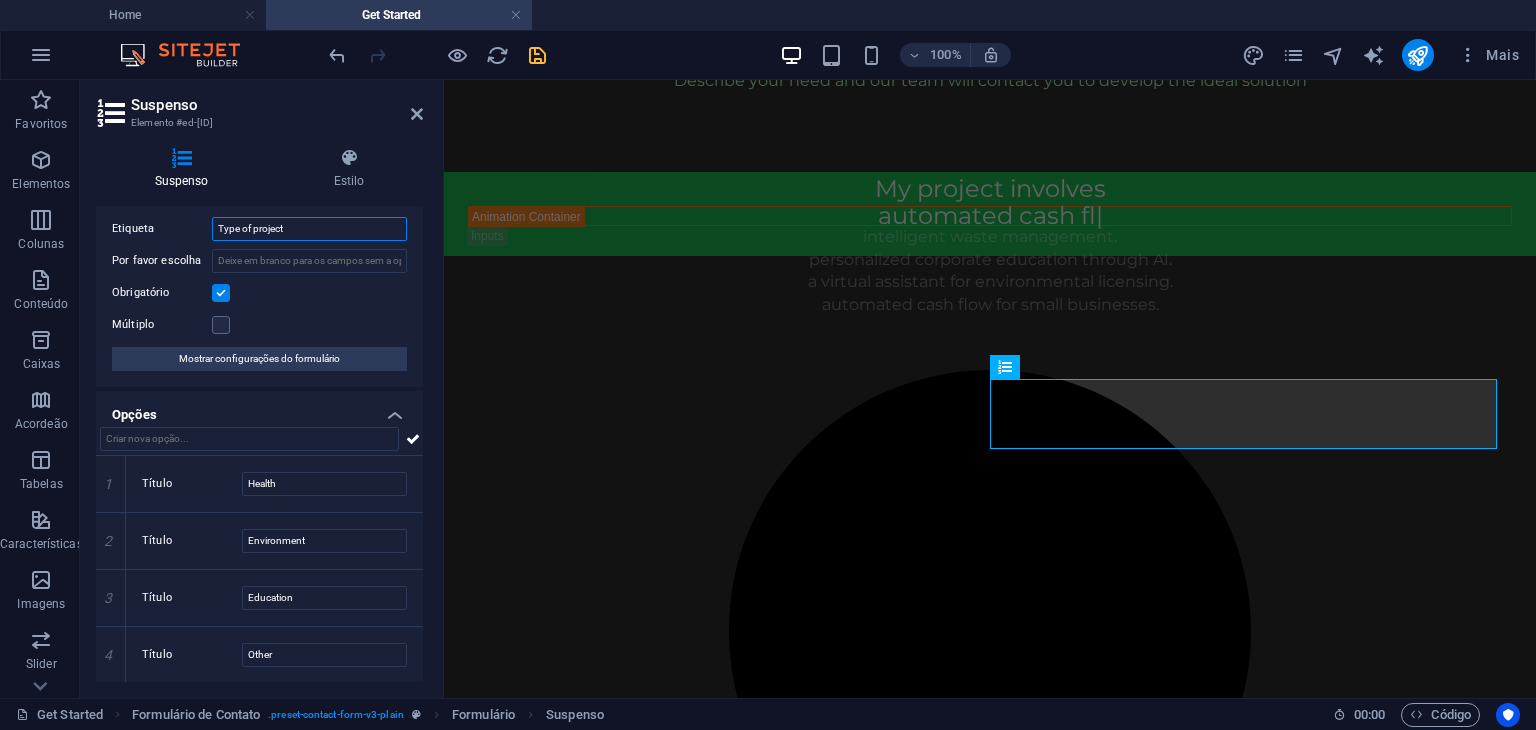 click at bounding box center (0, 0) 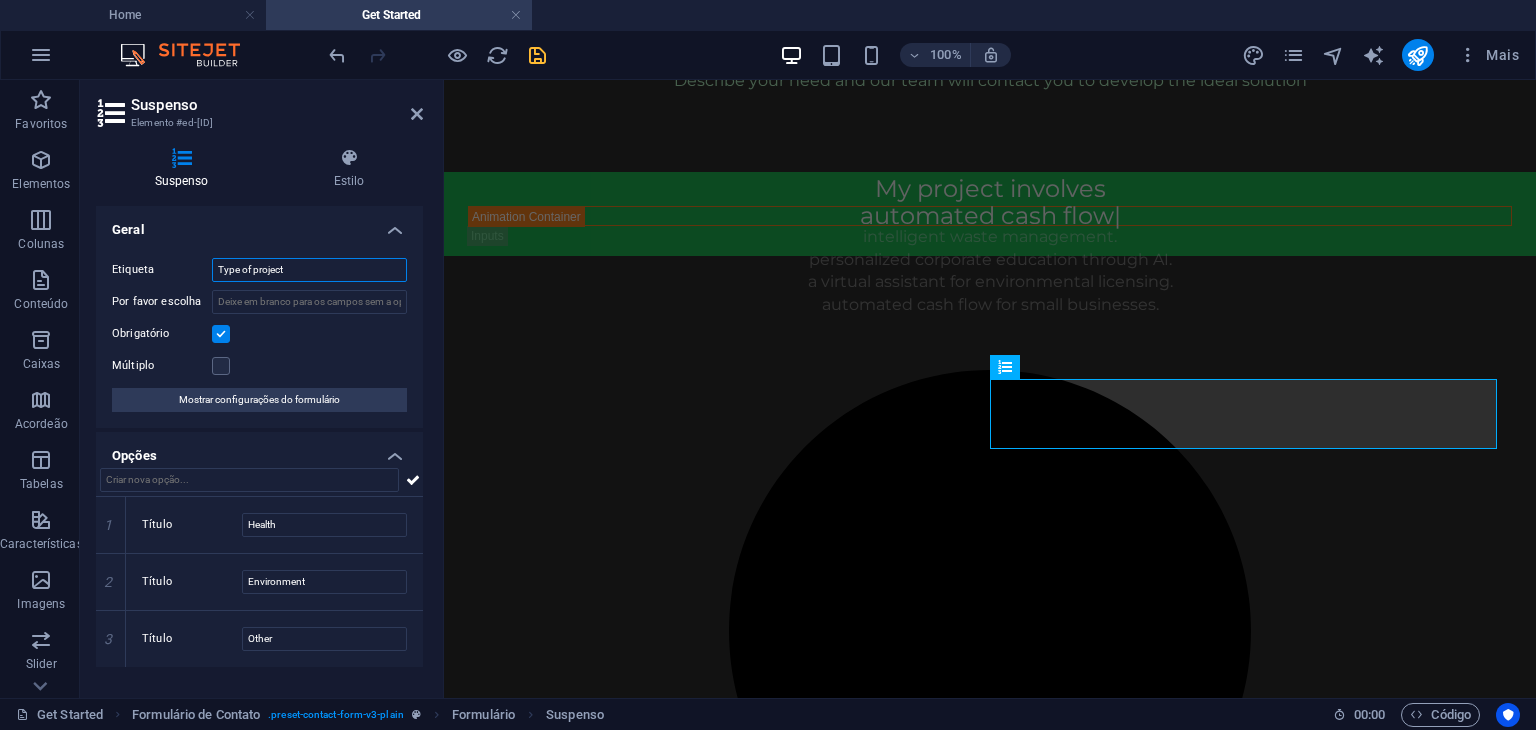scroll, scrollTop: 0, scrollLeft: 0, axis: both 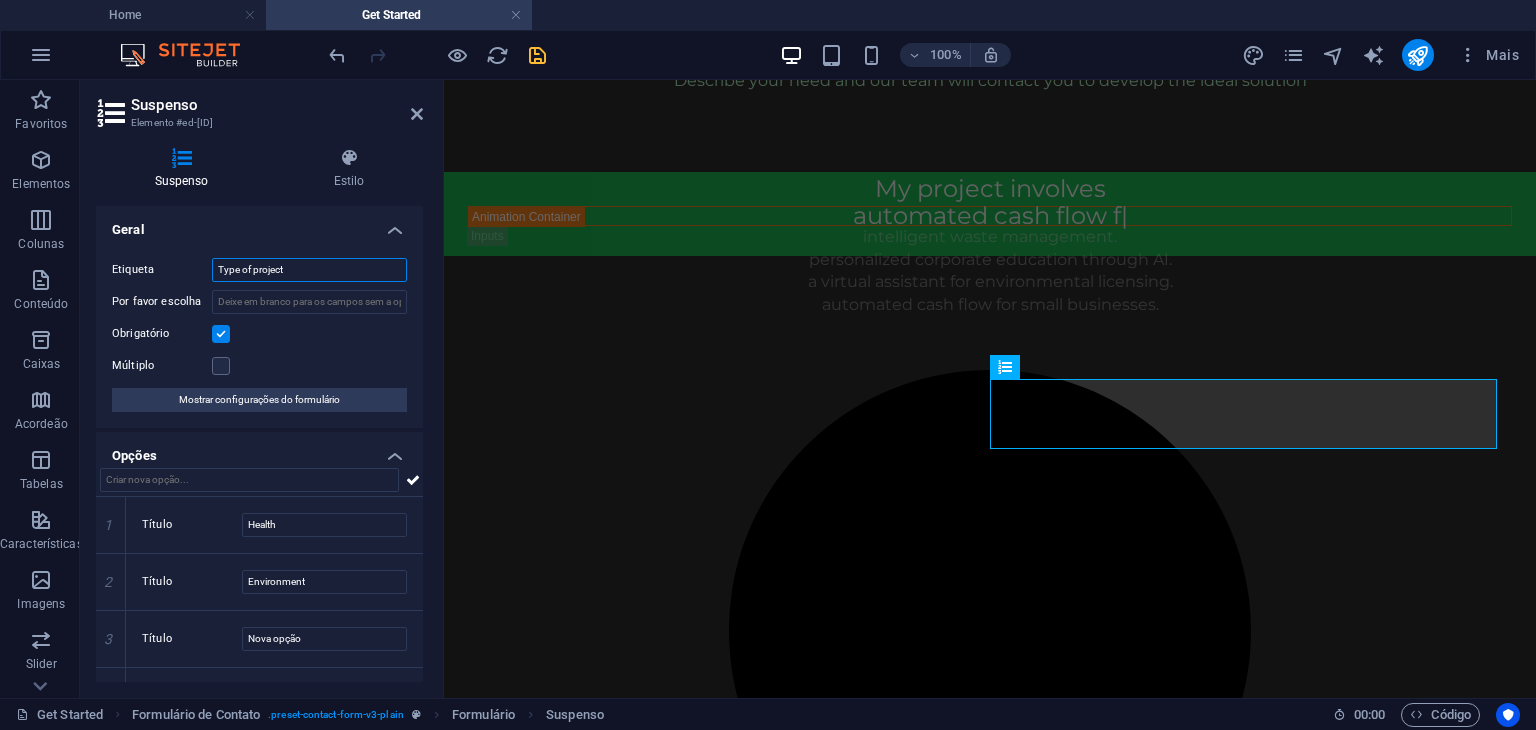 click at bounding box center (0, 0) 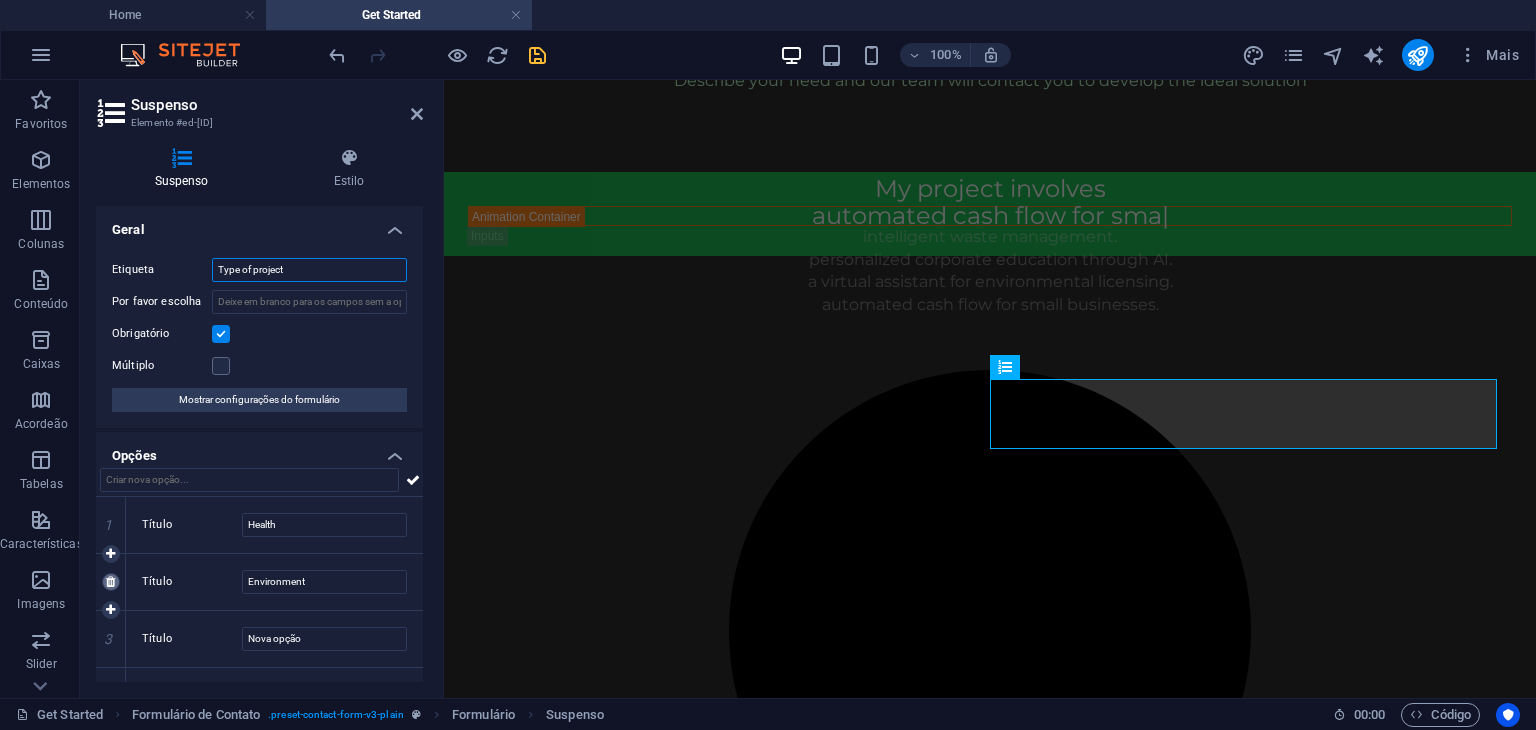 click at bounding box center [110, 582] 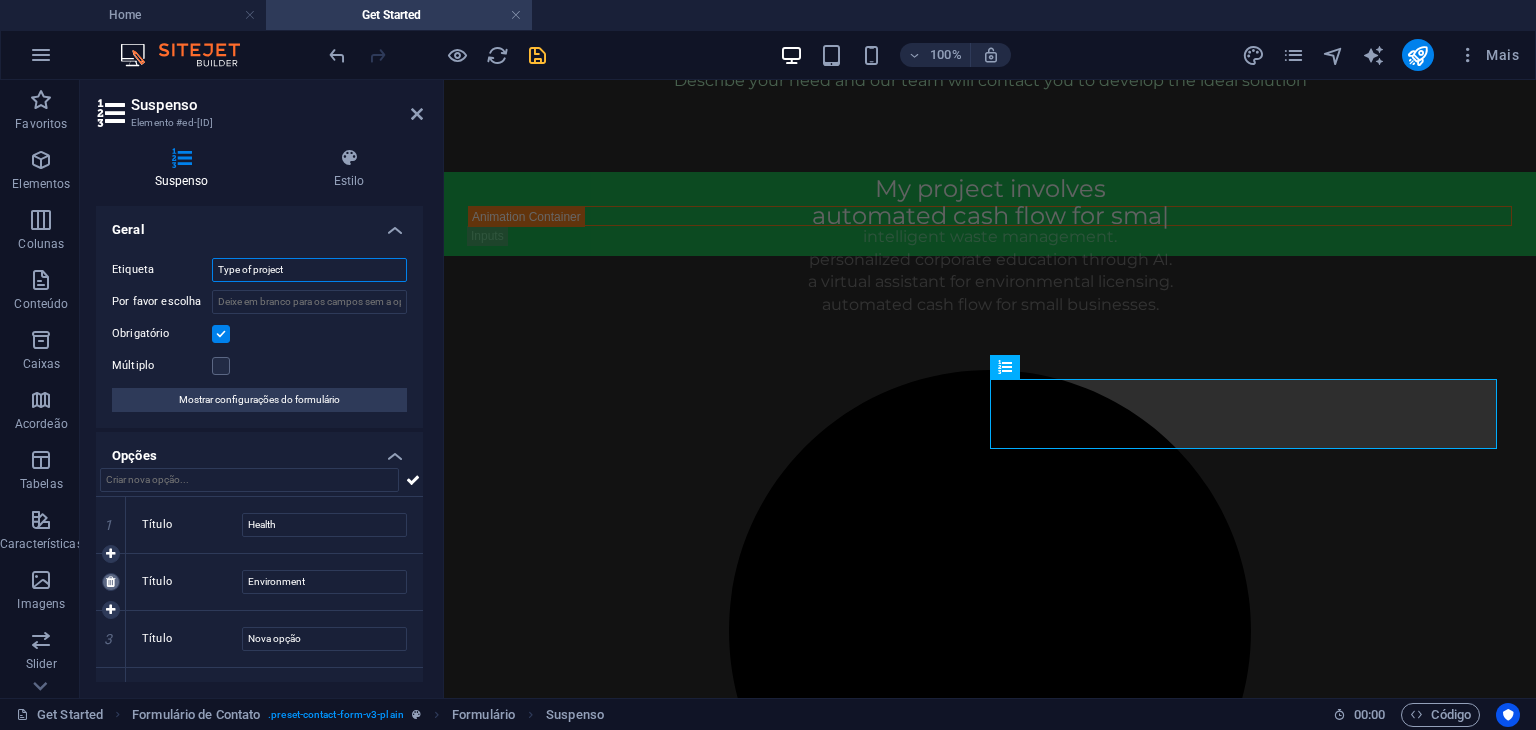type on "Nova opção" 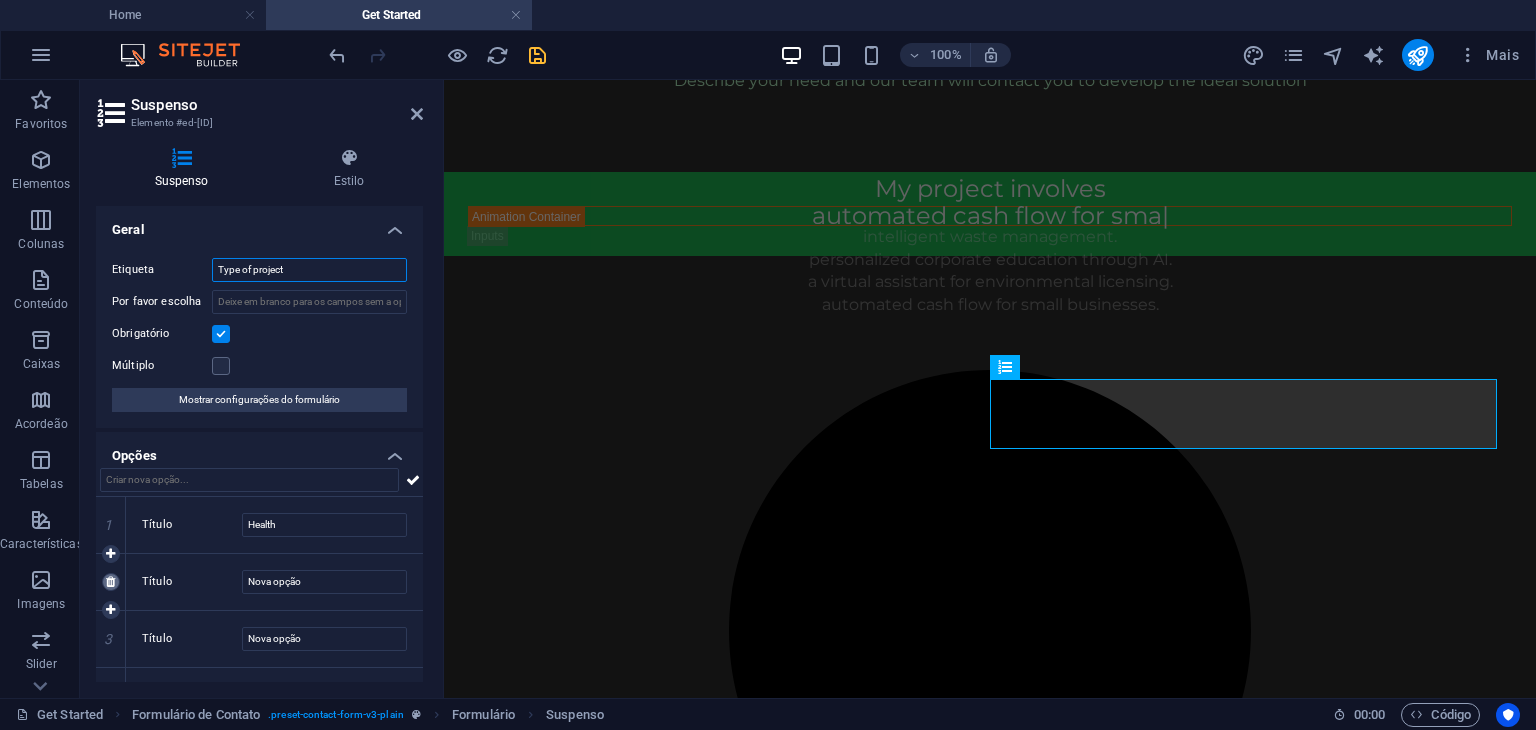 type on "Other" 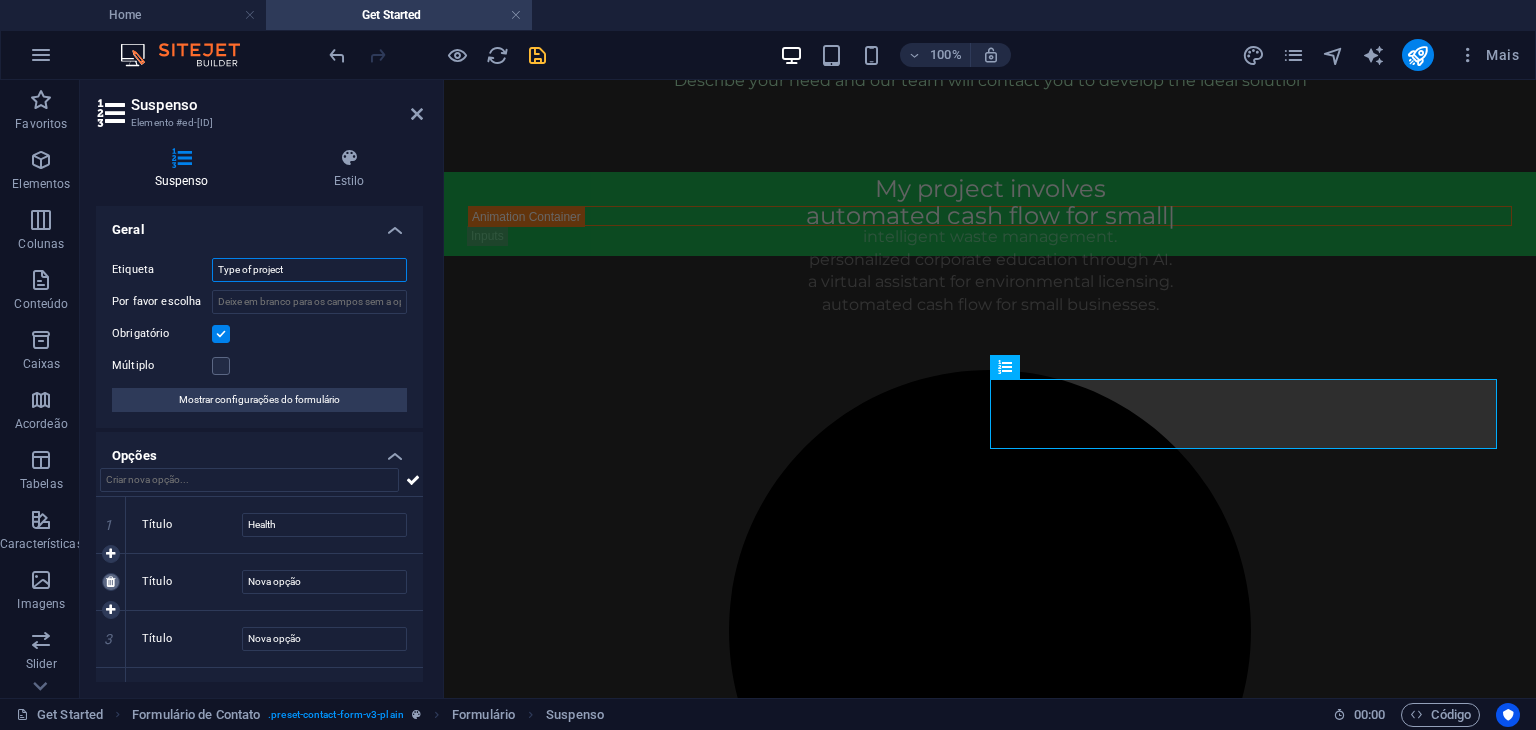 click at bounding box center (110, 582) 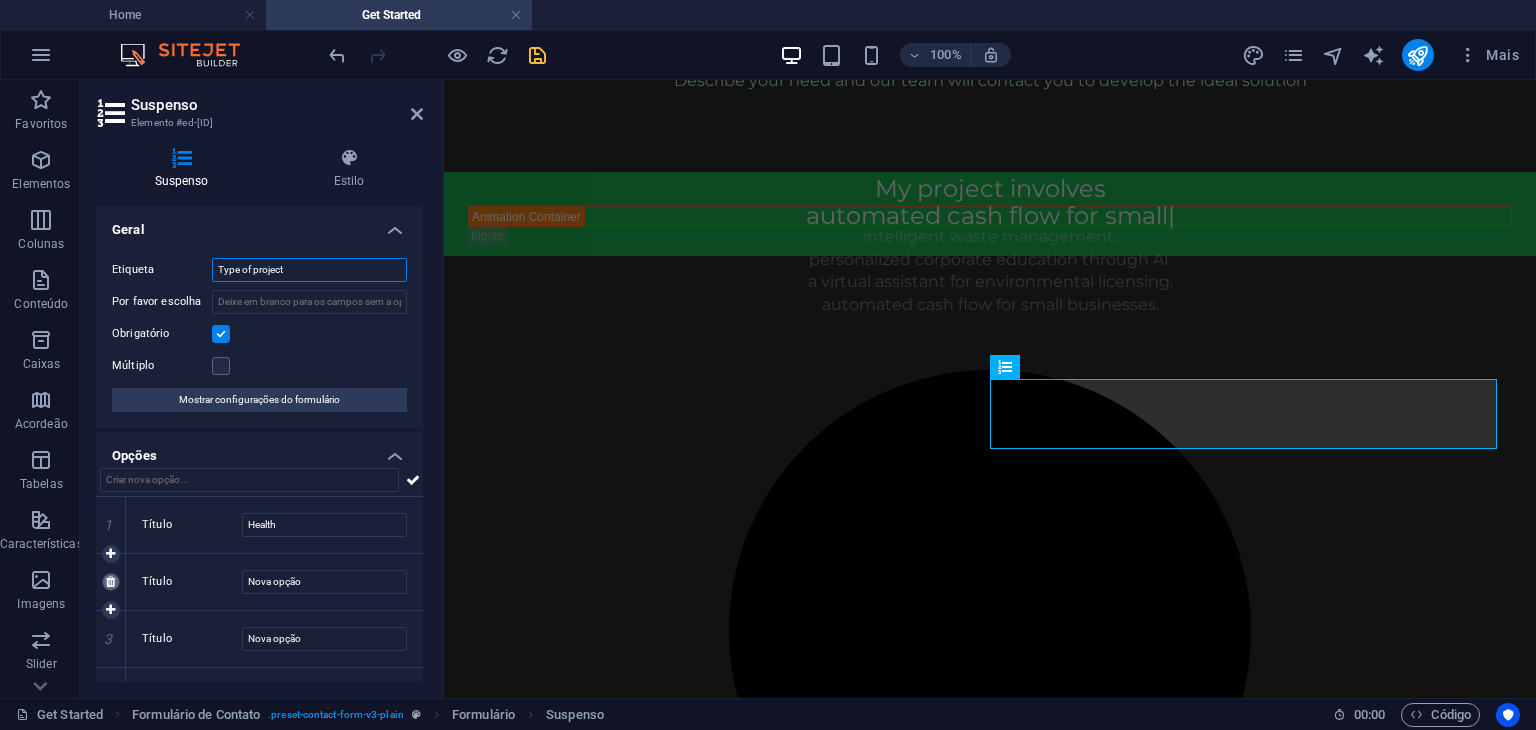 type on "Other" 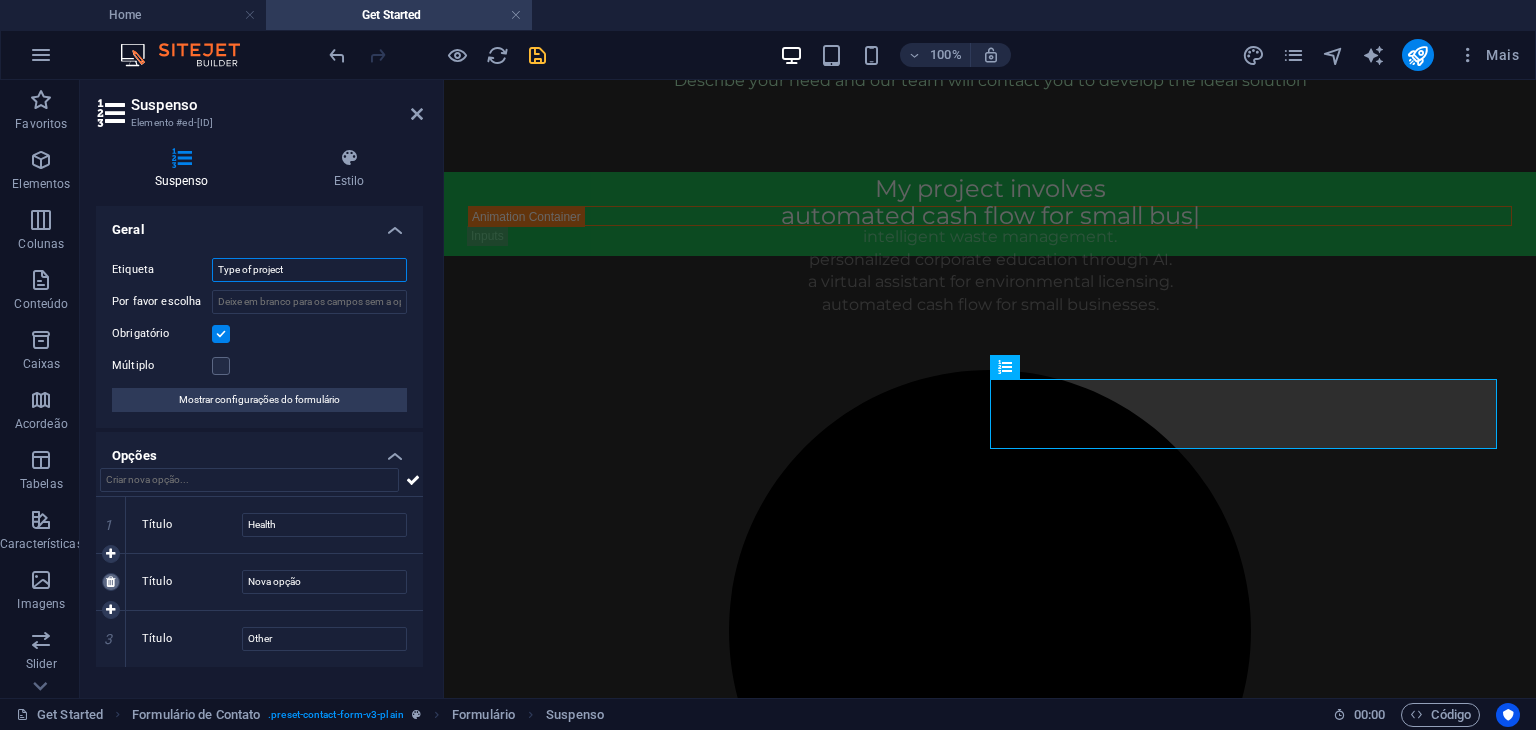 click at bounding box center (110, 582) 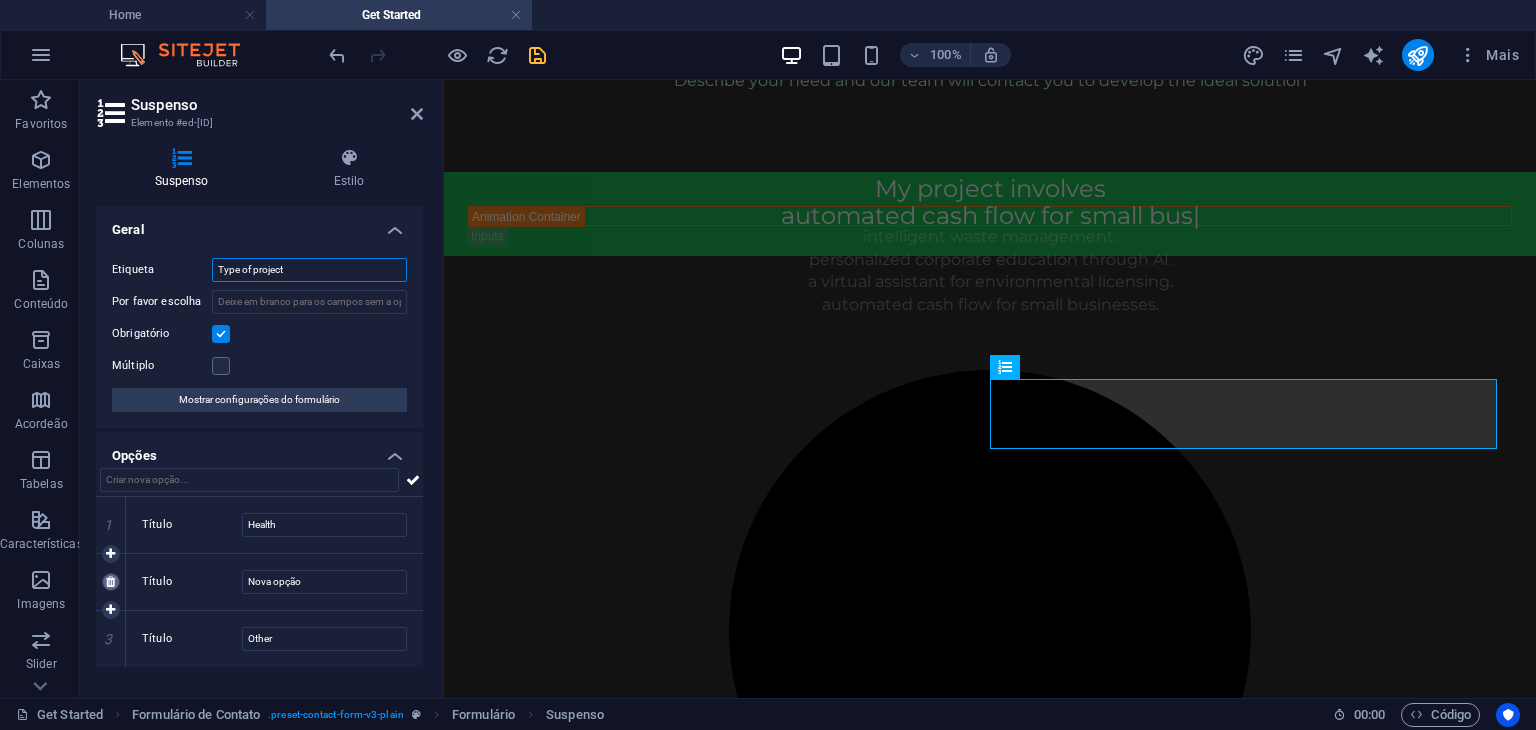 type on "Other" 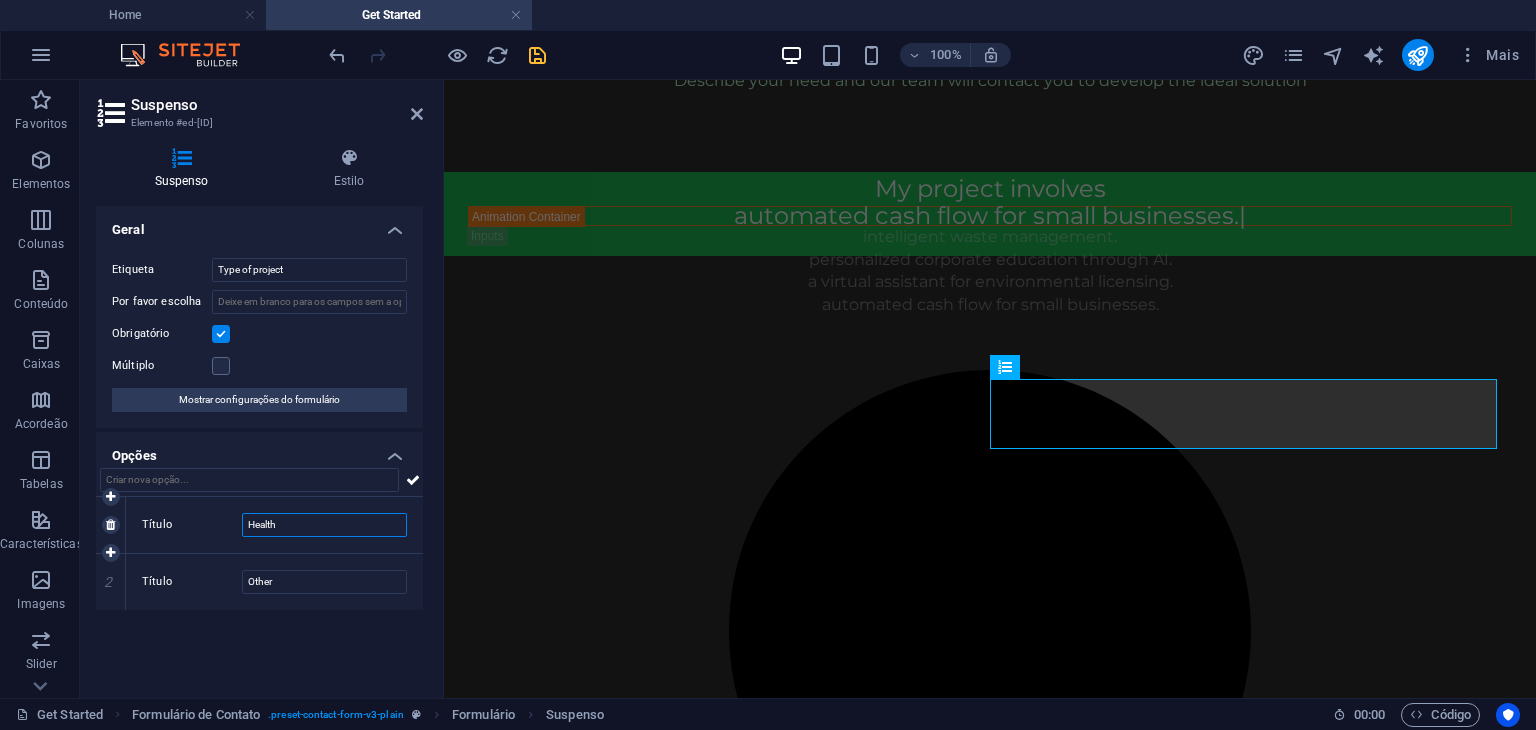 drag, startPoint x: 299, startPoint y: 530, endPoint x: 232, endPoint y: 525, distance: 67.18631 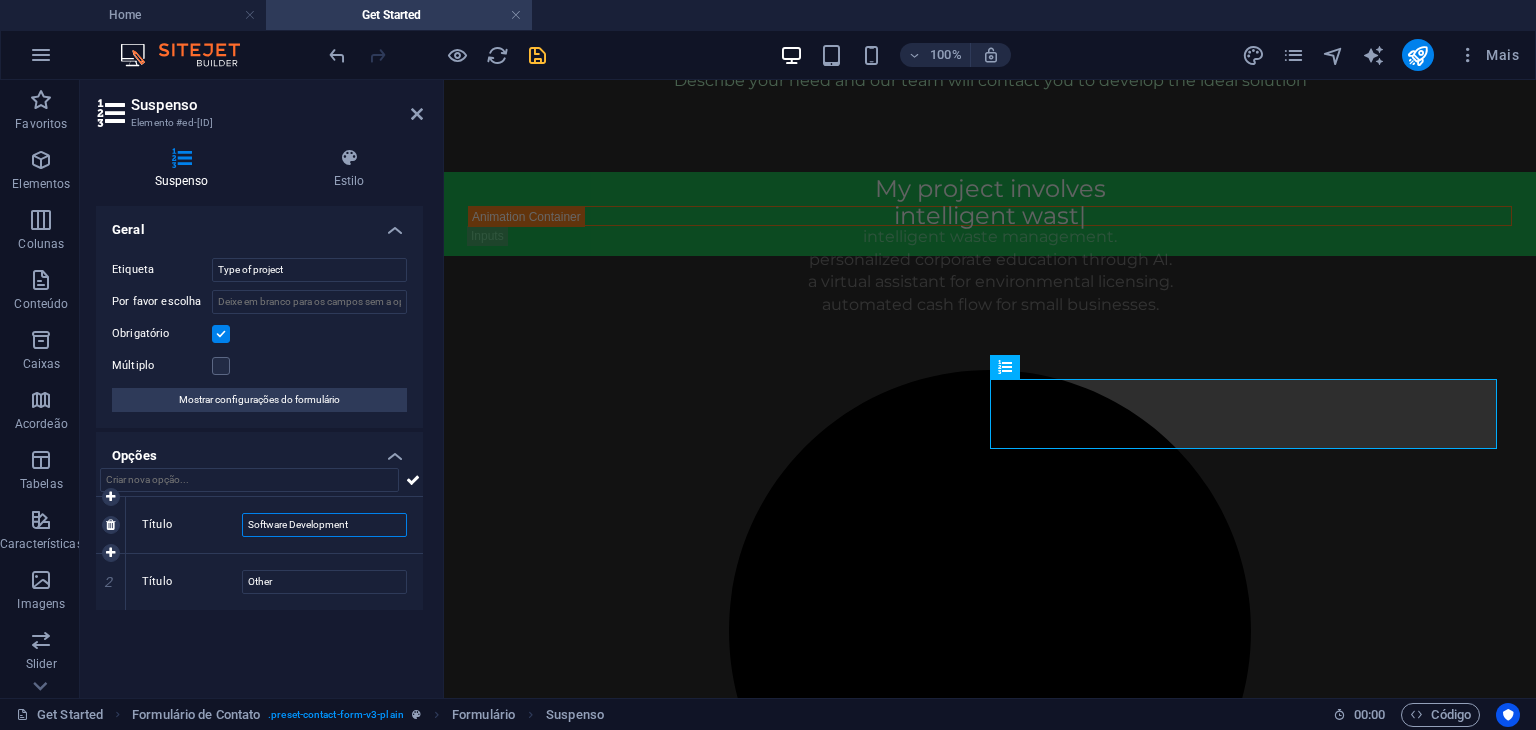 click on "Software Development" at bounding box center (324, 525) 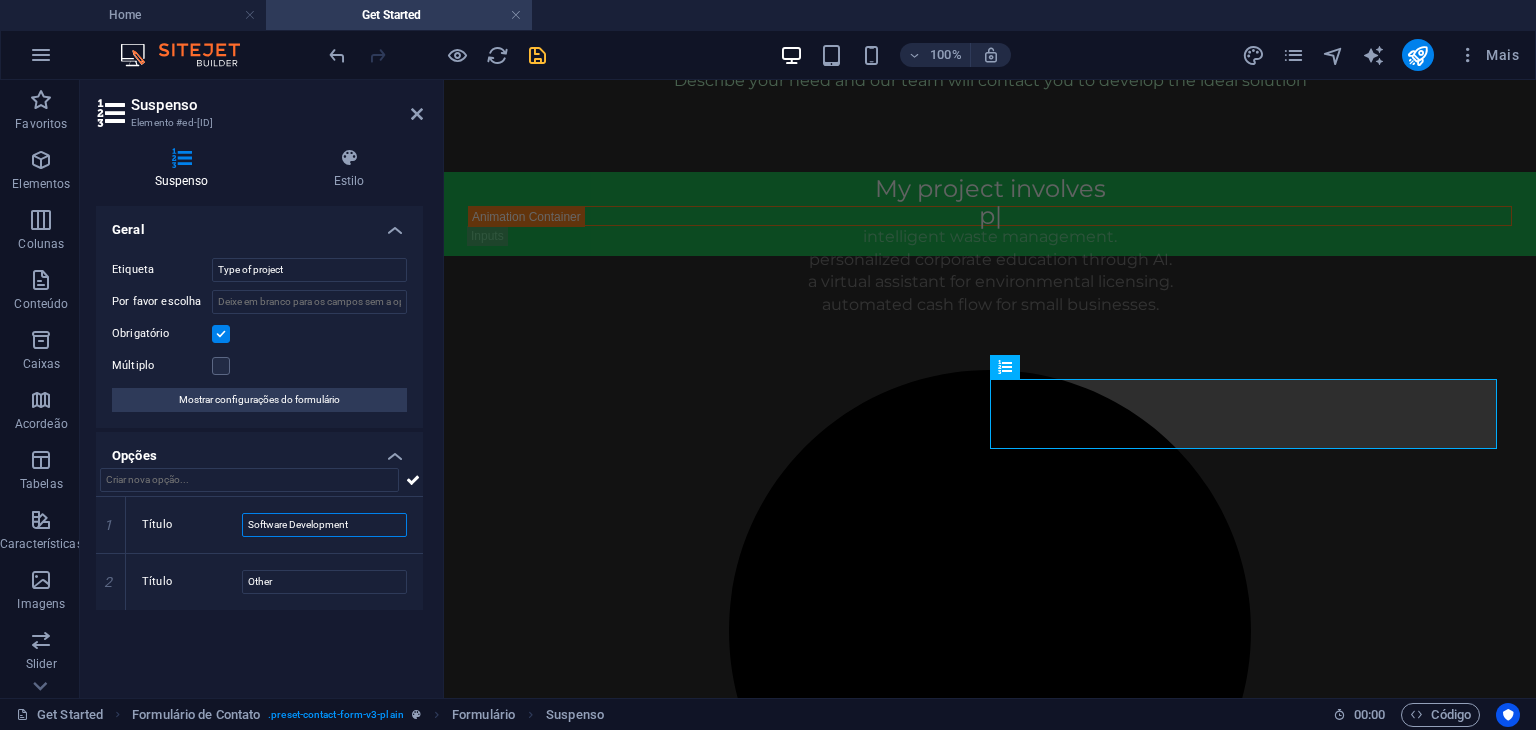 type on "Software Development" 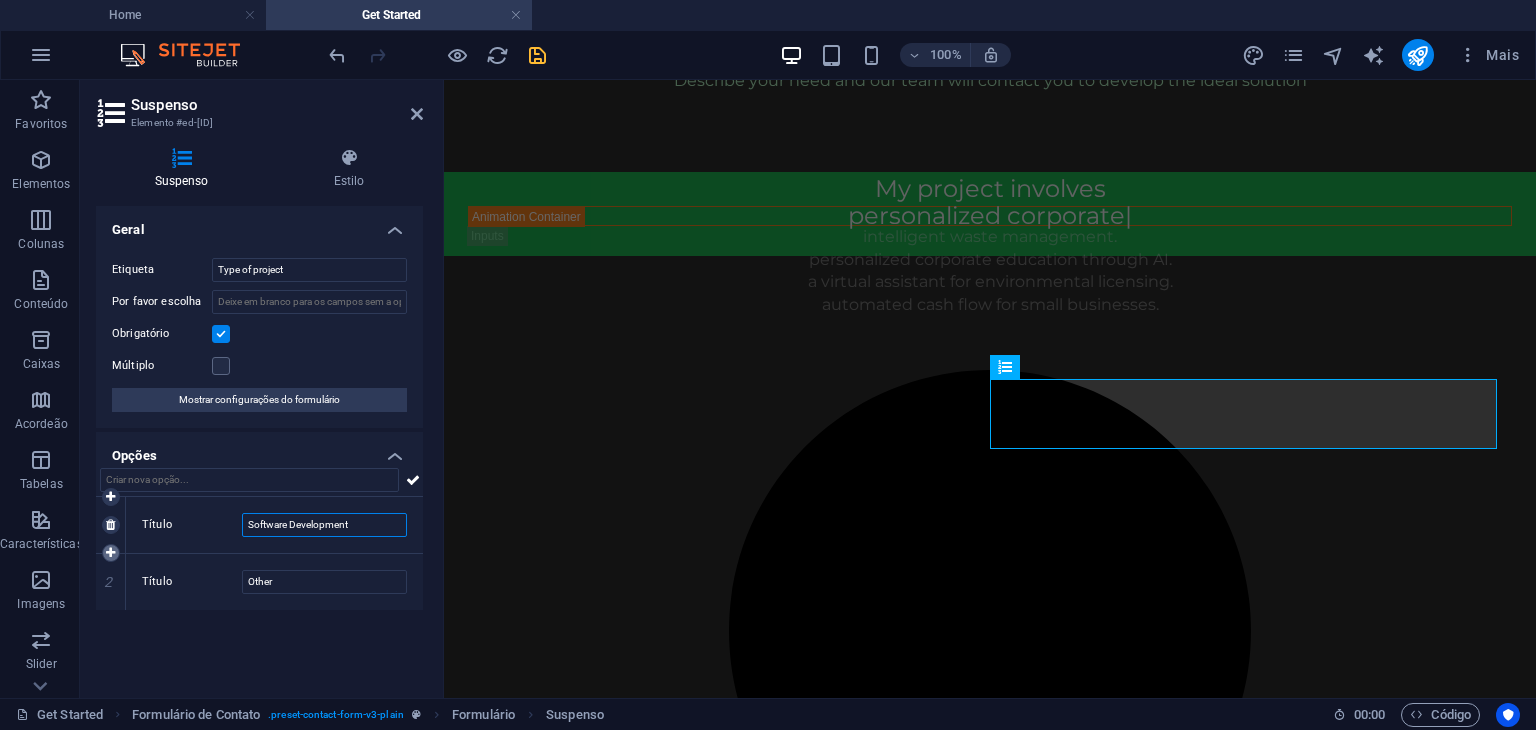 click at bounding box center [111, 553] 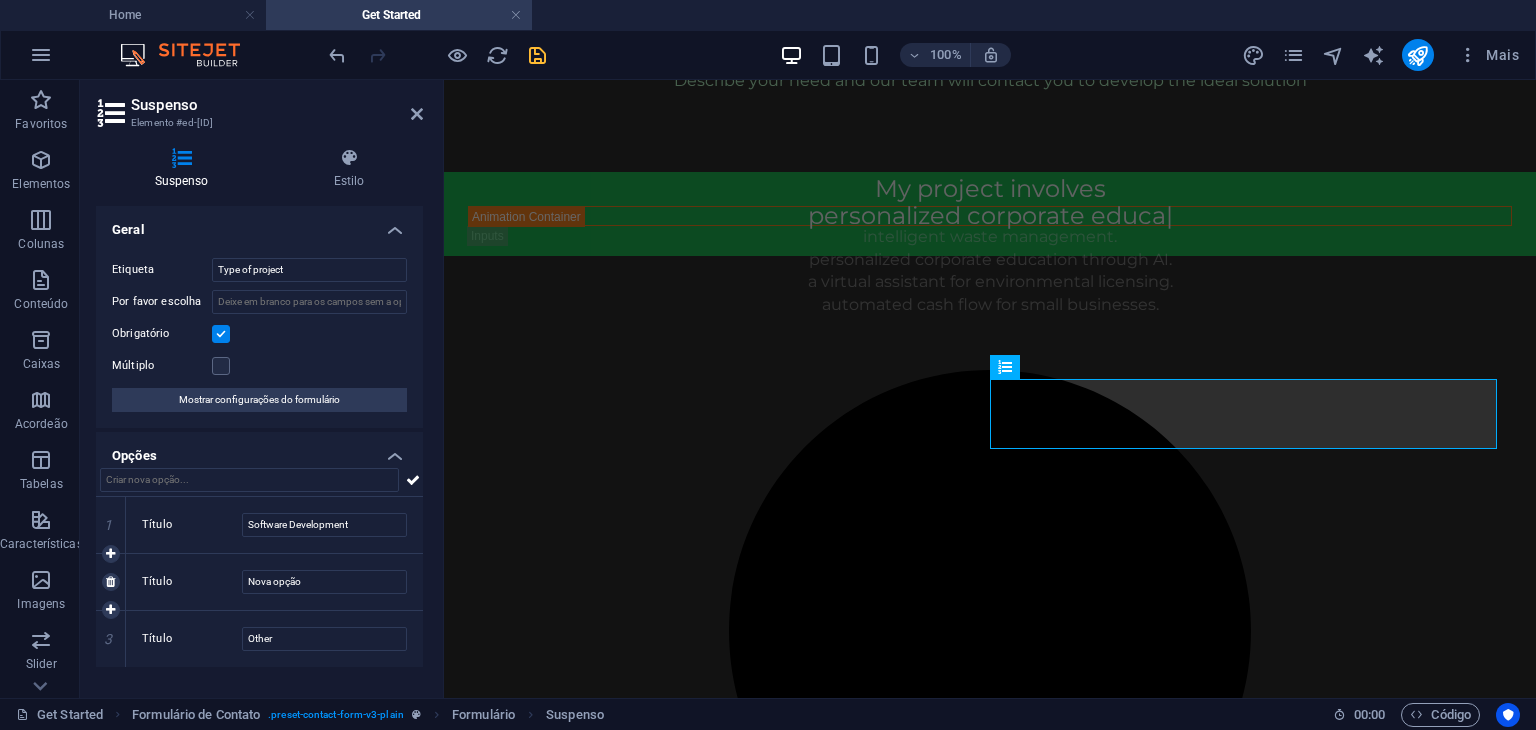 click on "Título Nova opção" at bounding box center [274, 582] 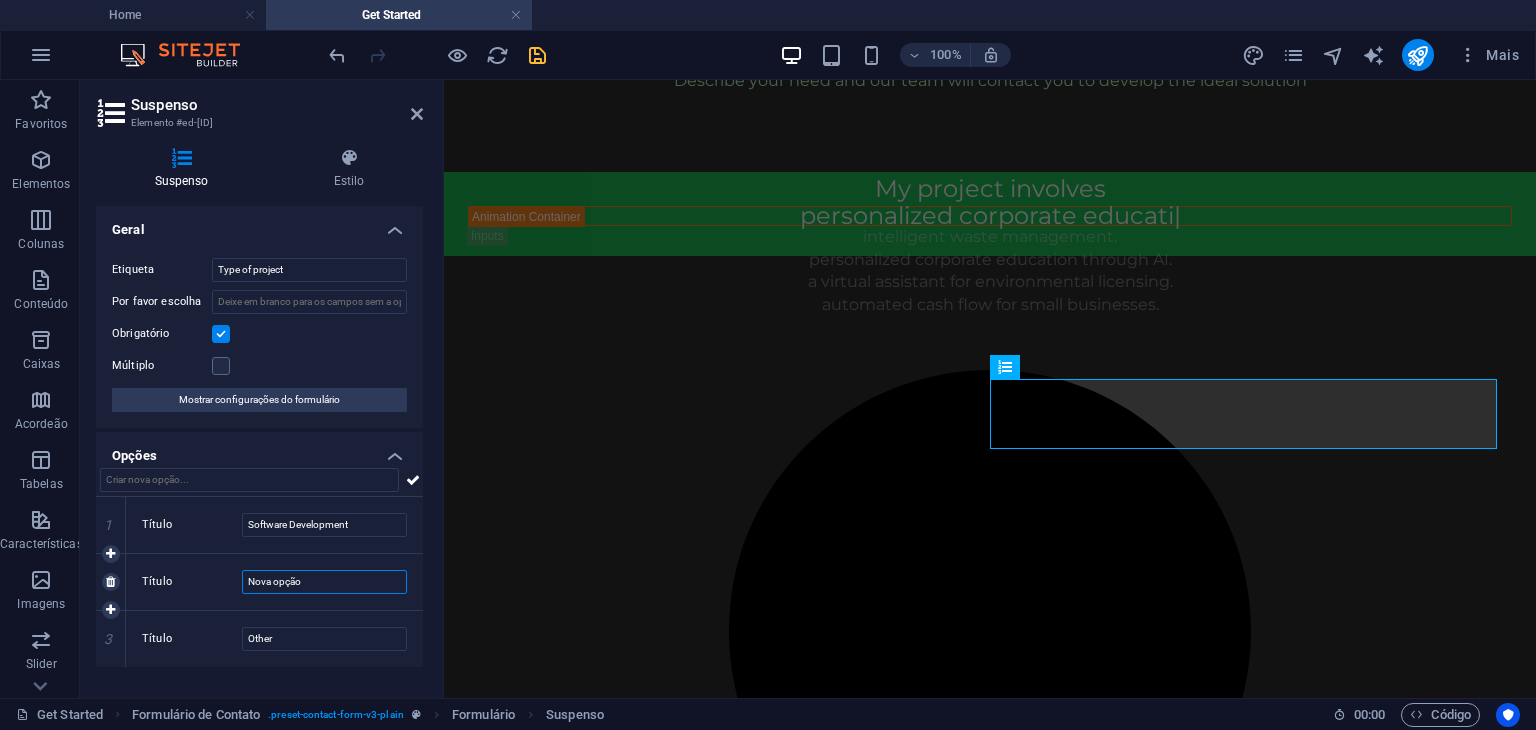 click on "Nova opção" at bounding box center [324, 582] 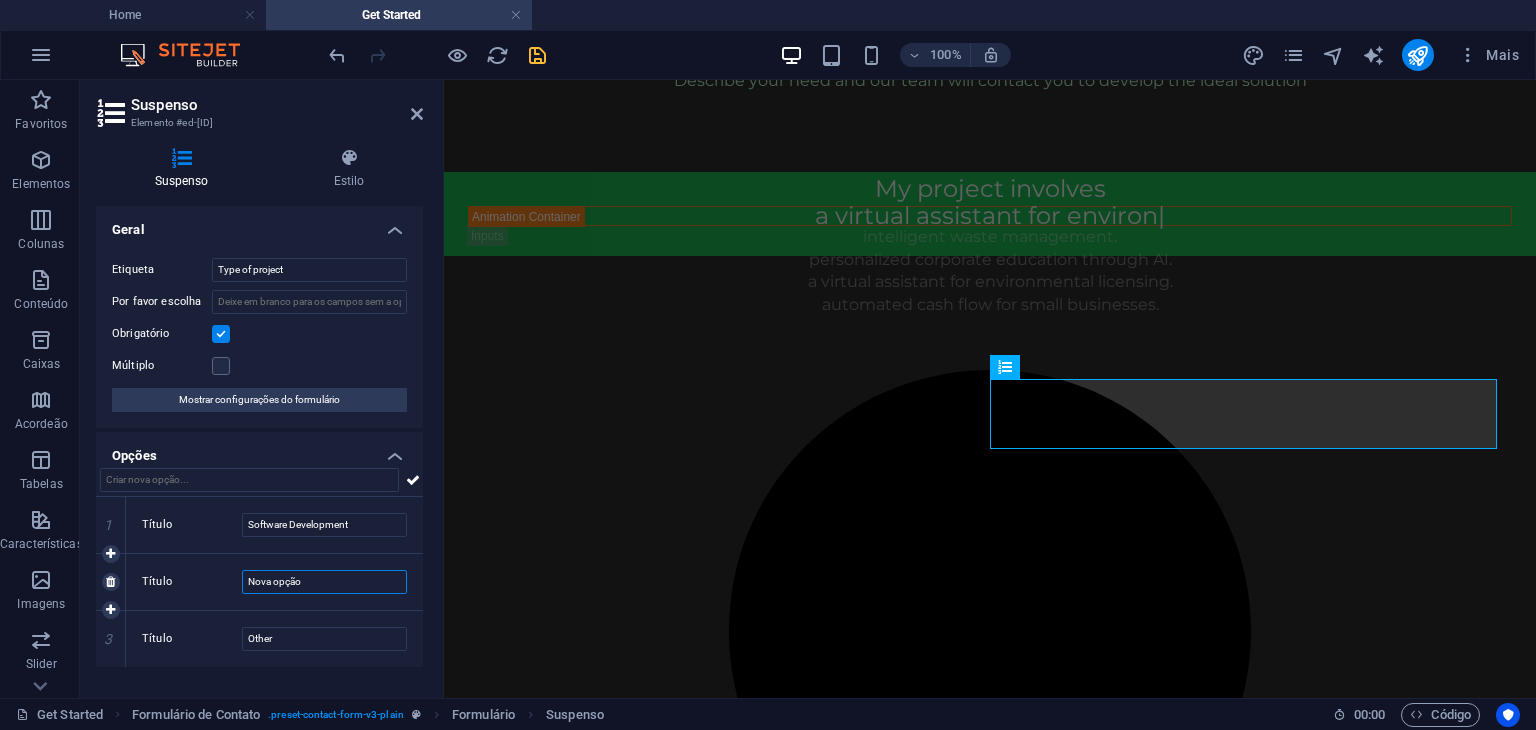 drag, startPoint x: 343, startPoint y: 581, endPoint x: 199, endPoint y: 568, distance: 144.58562 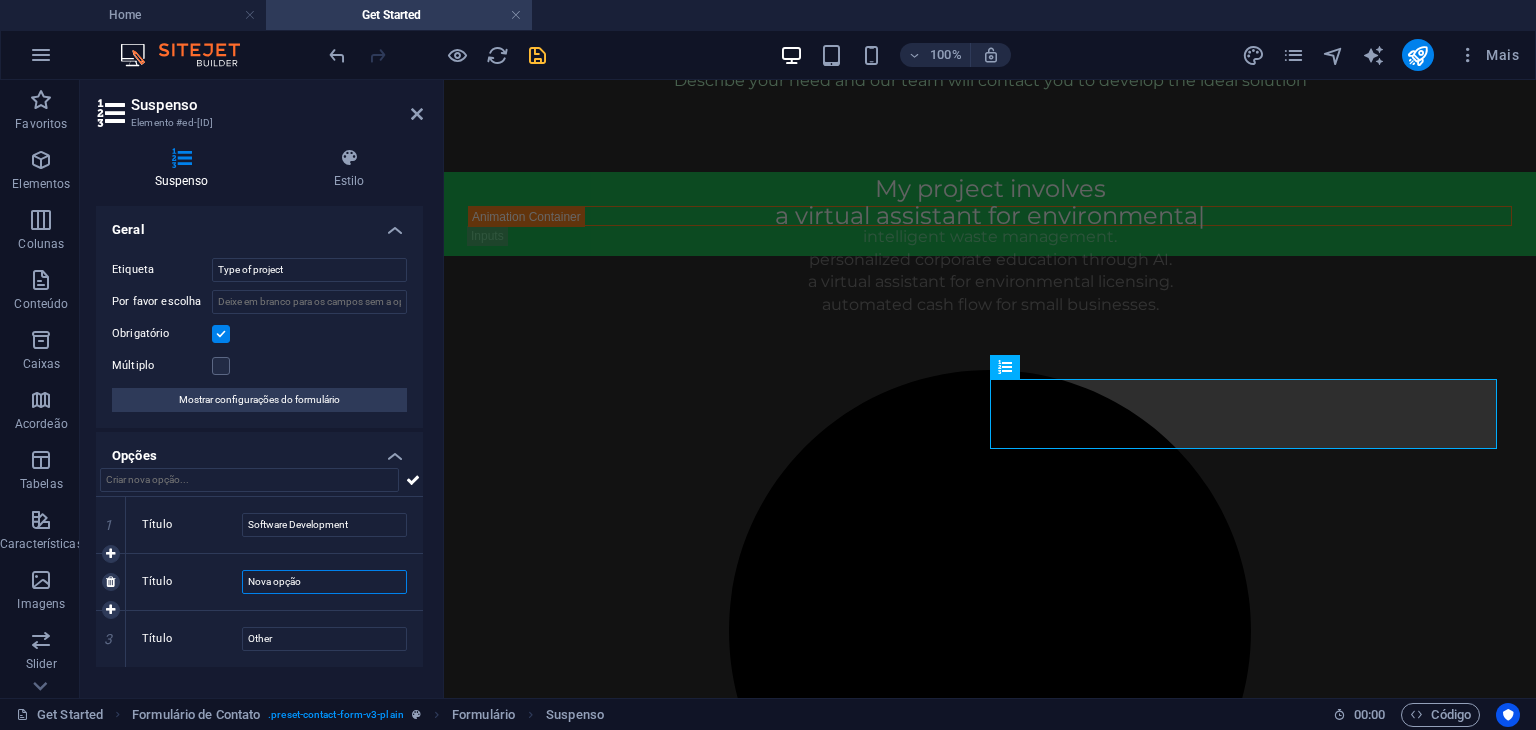 paste on "process automation" 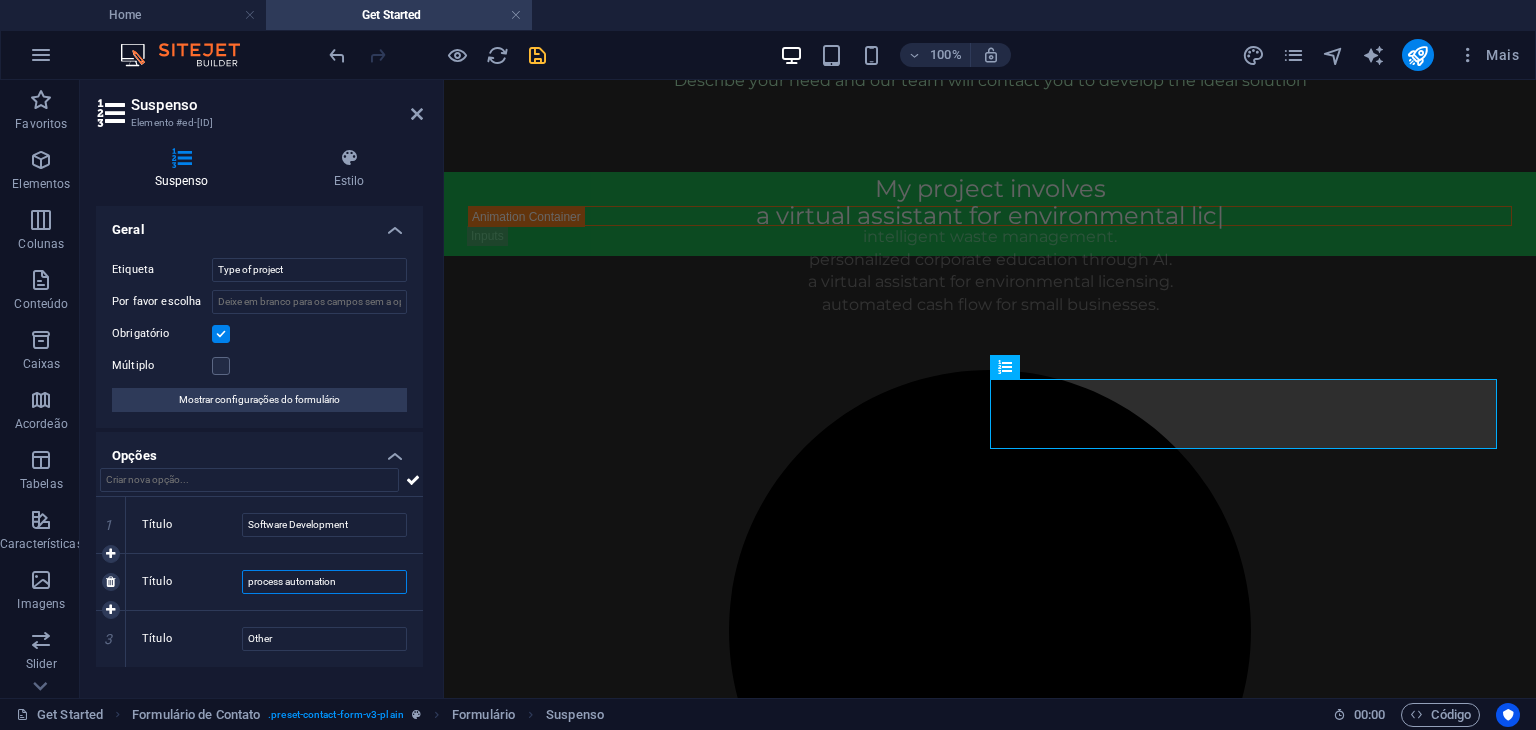 click on "process automation" at bounding box center [324, 582] 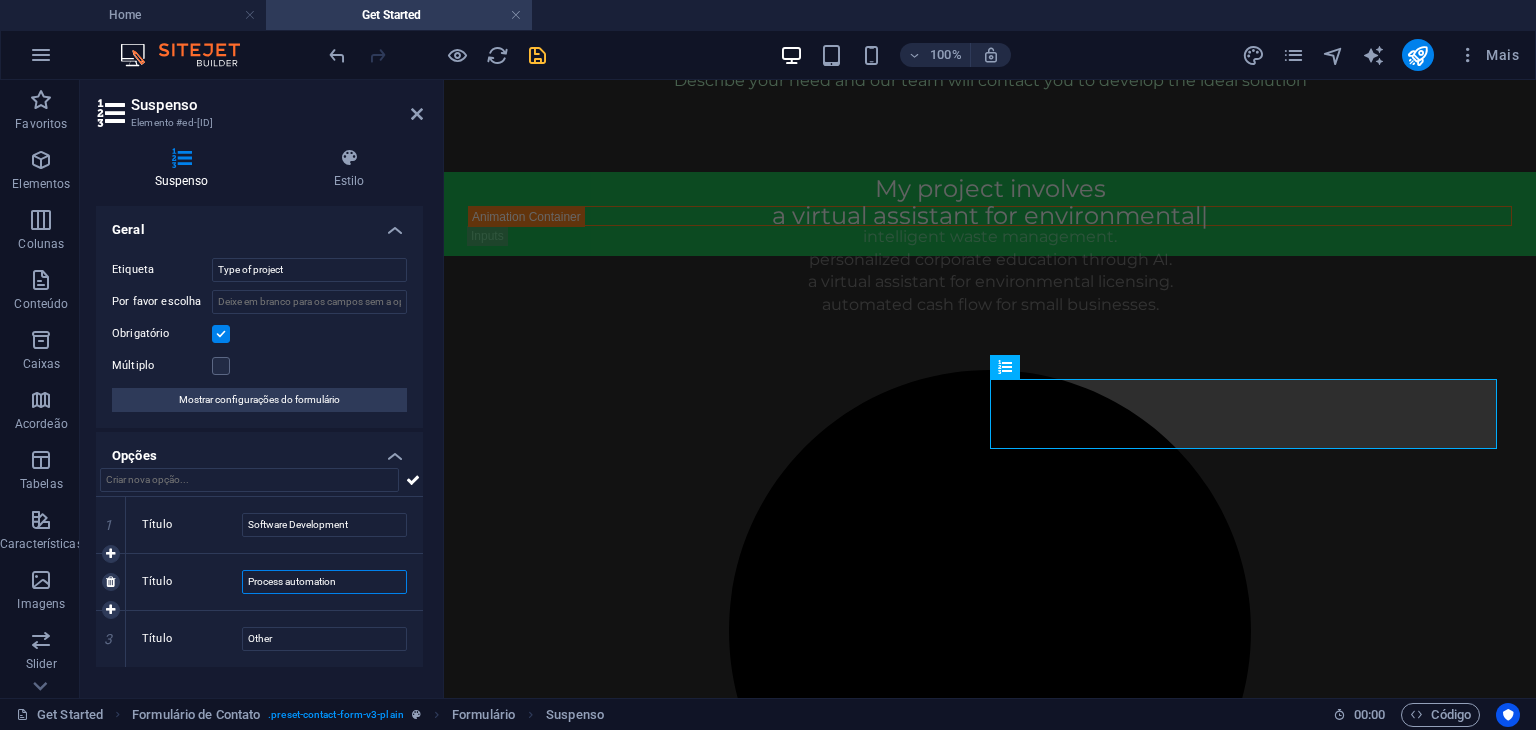 click on "Process automation" at bounding box center (324, 582) 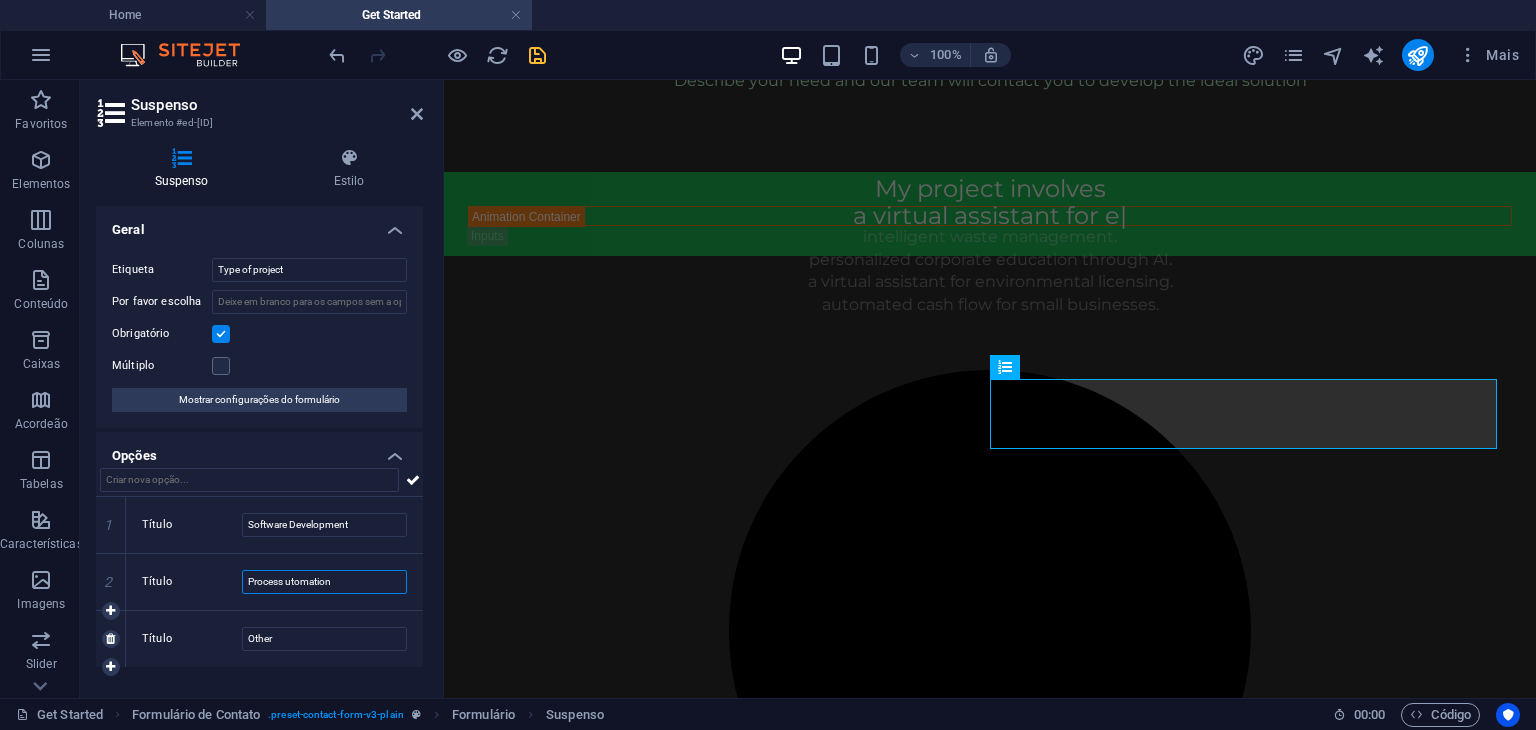 type on "Process Automation" 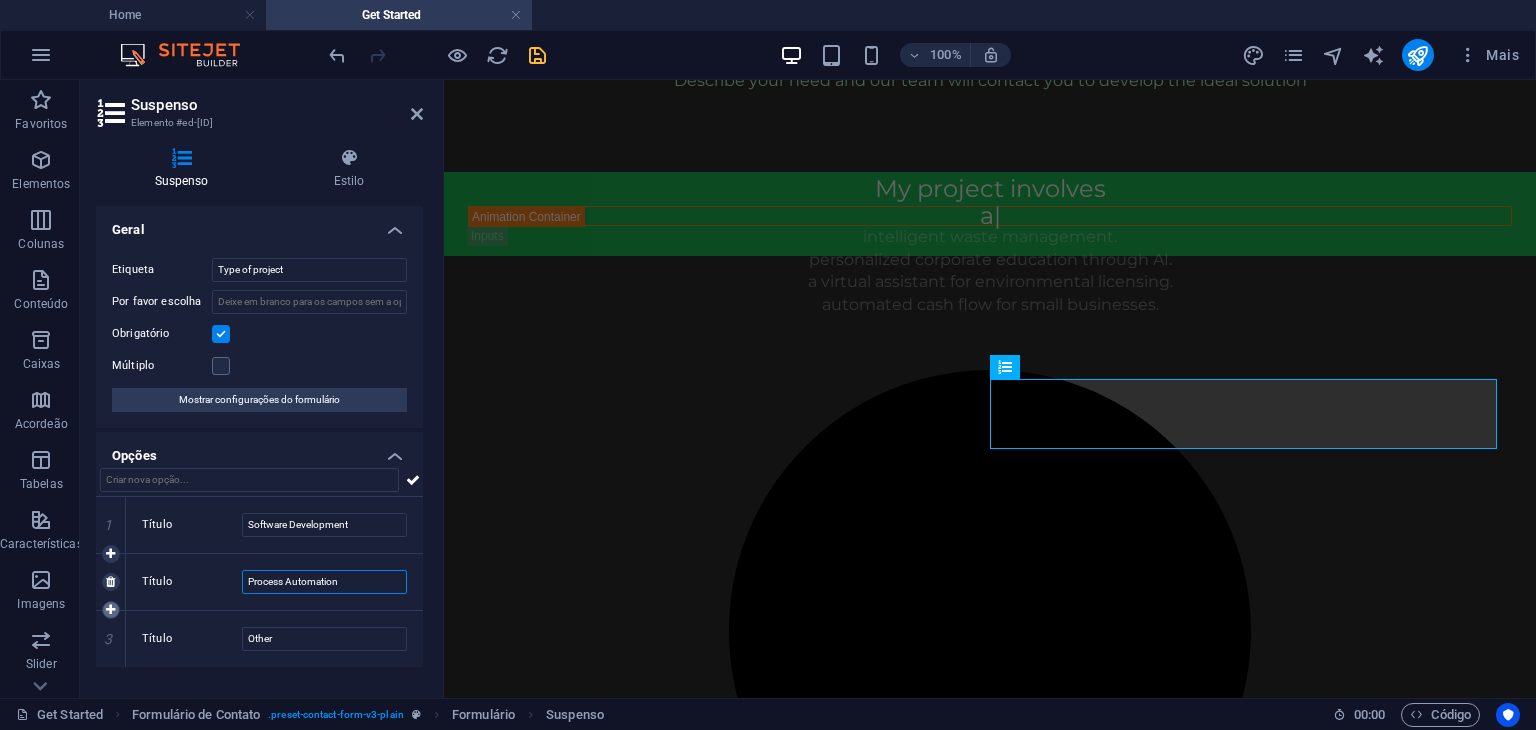 click at bounding box center [111, 610] 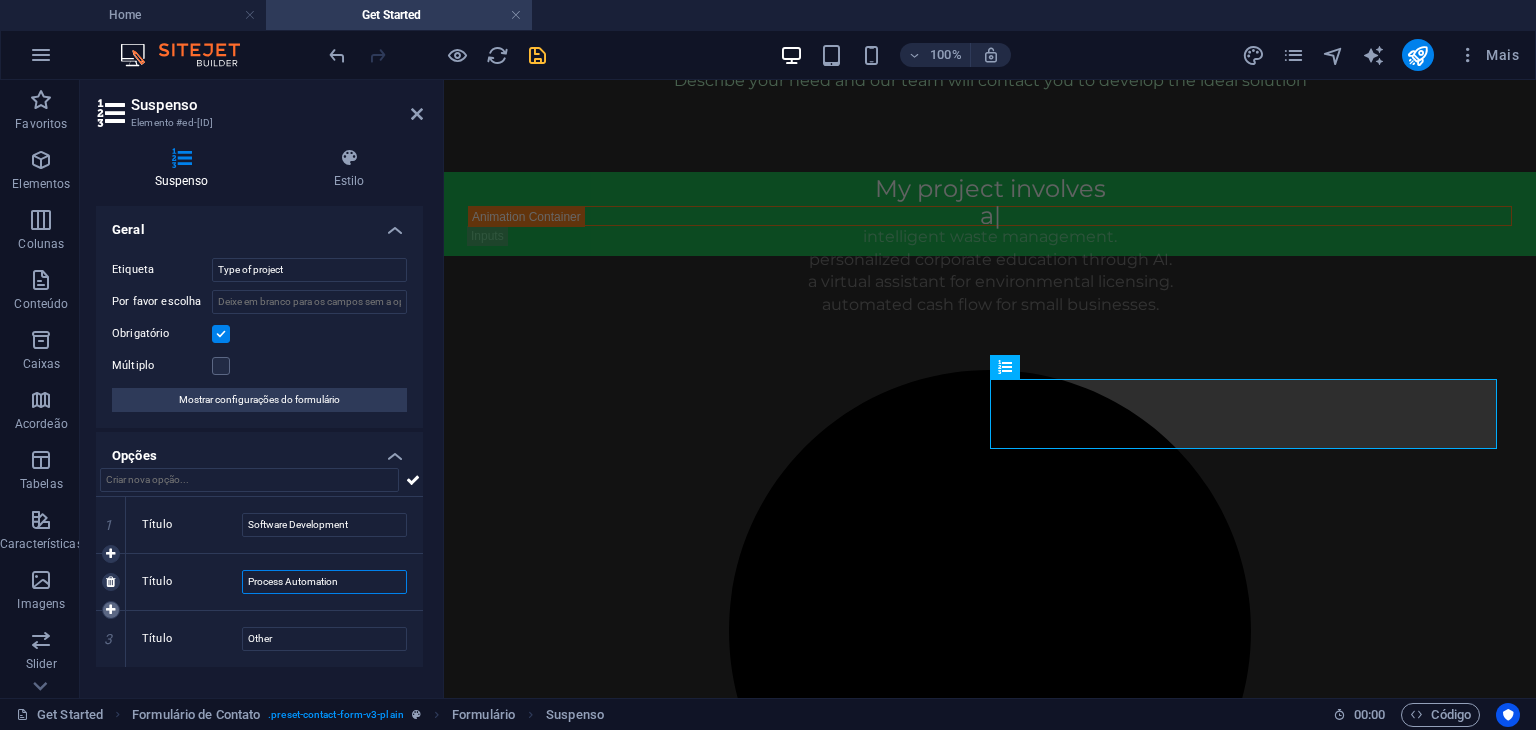 type on "Nova opção" 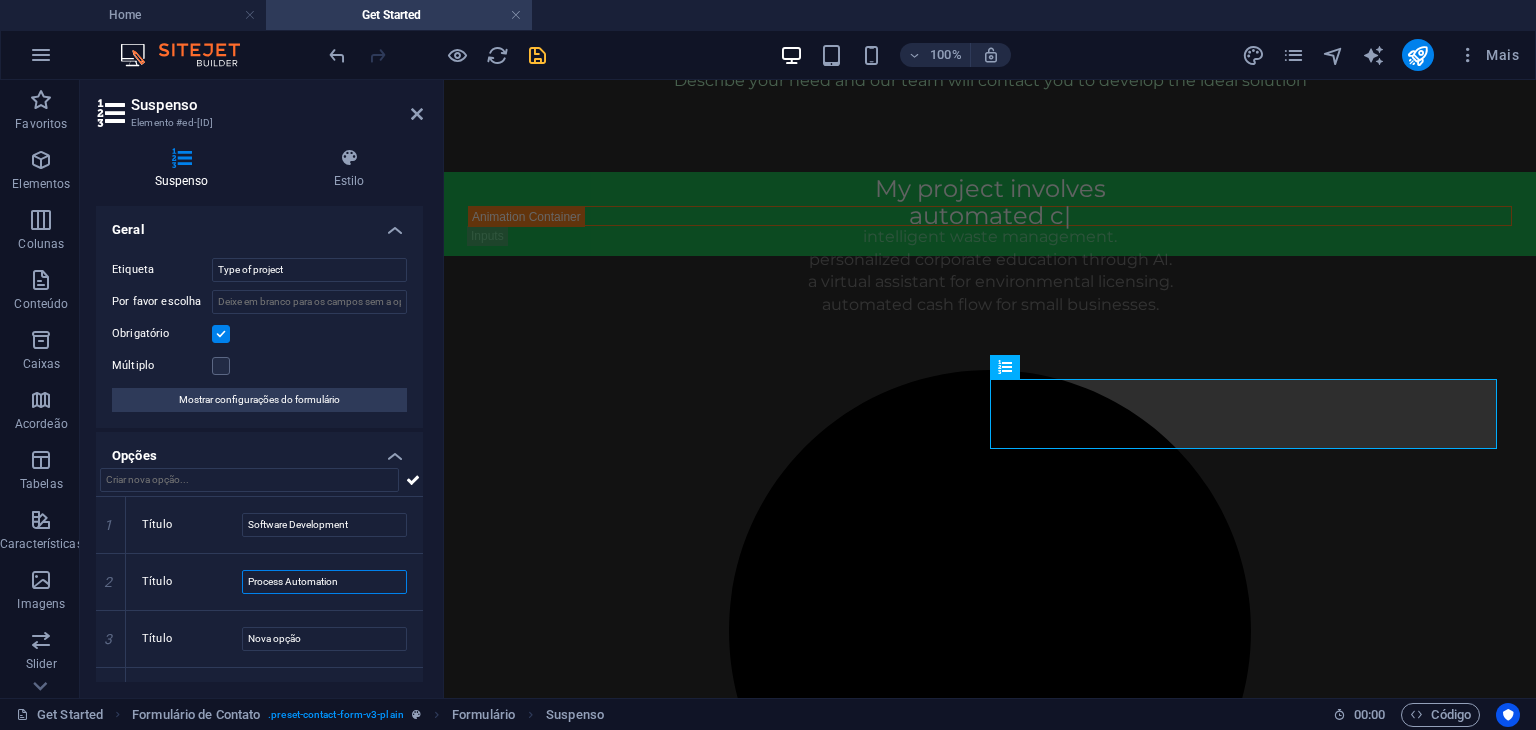 type on "Process Automation" 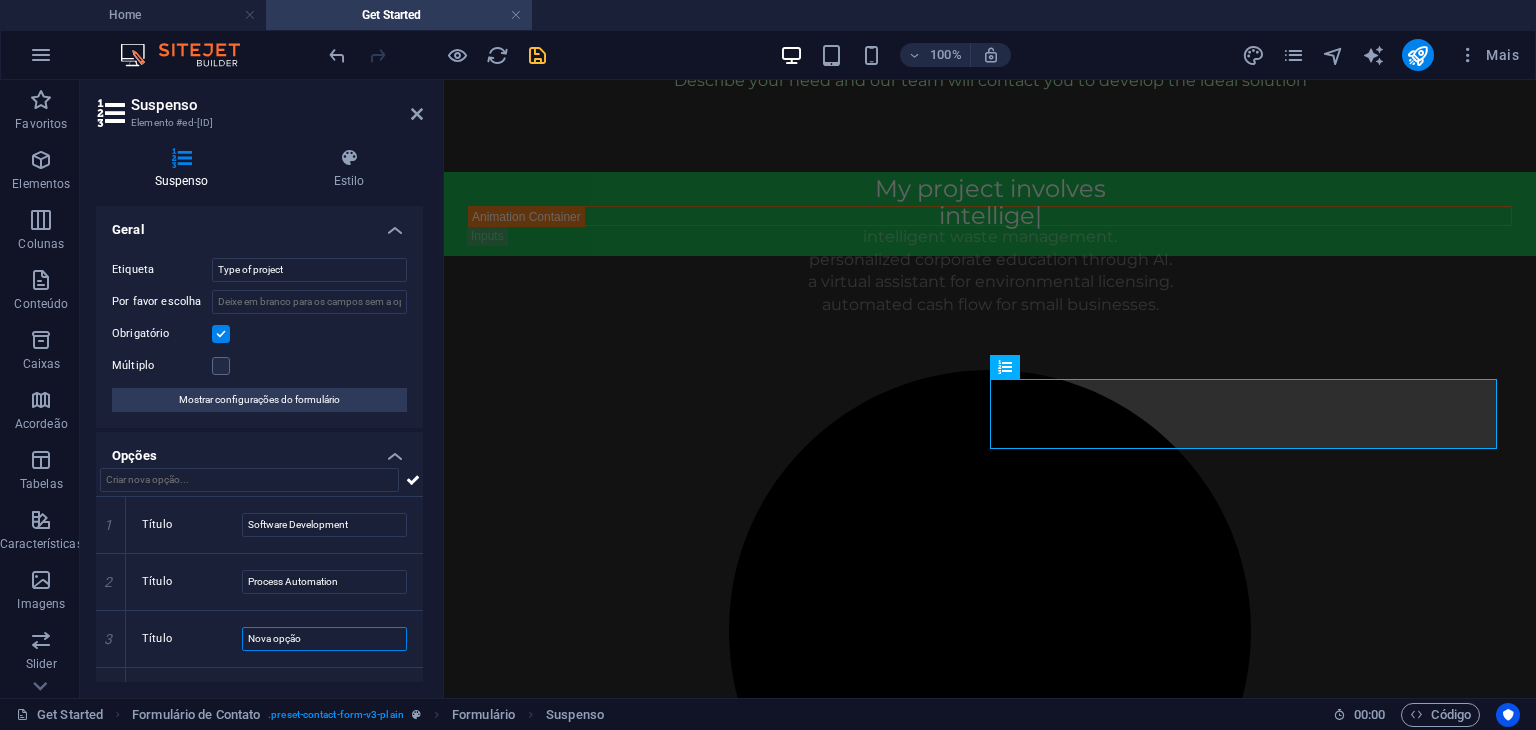 drag, startPoint x: 335, startPoint y: 641, endPoint x: 91, endPoint y: 629, distance: 244.2949 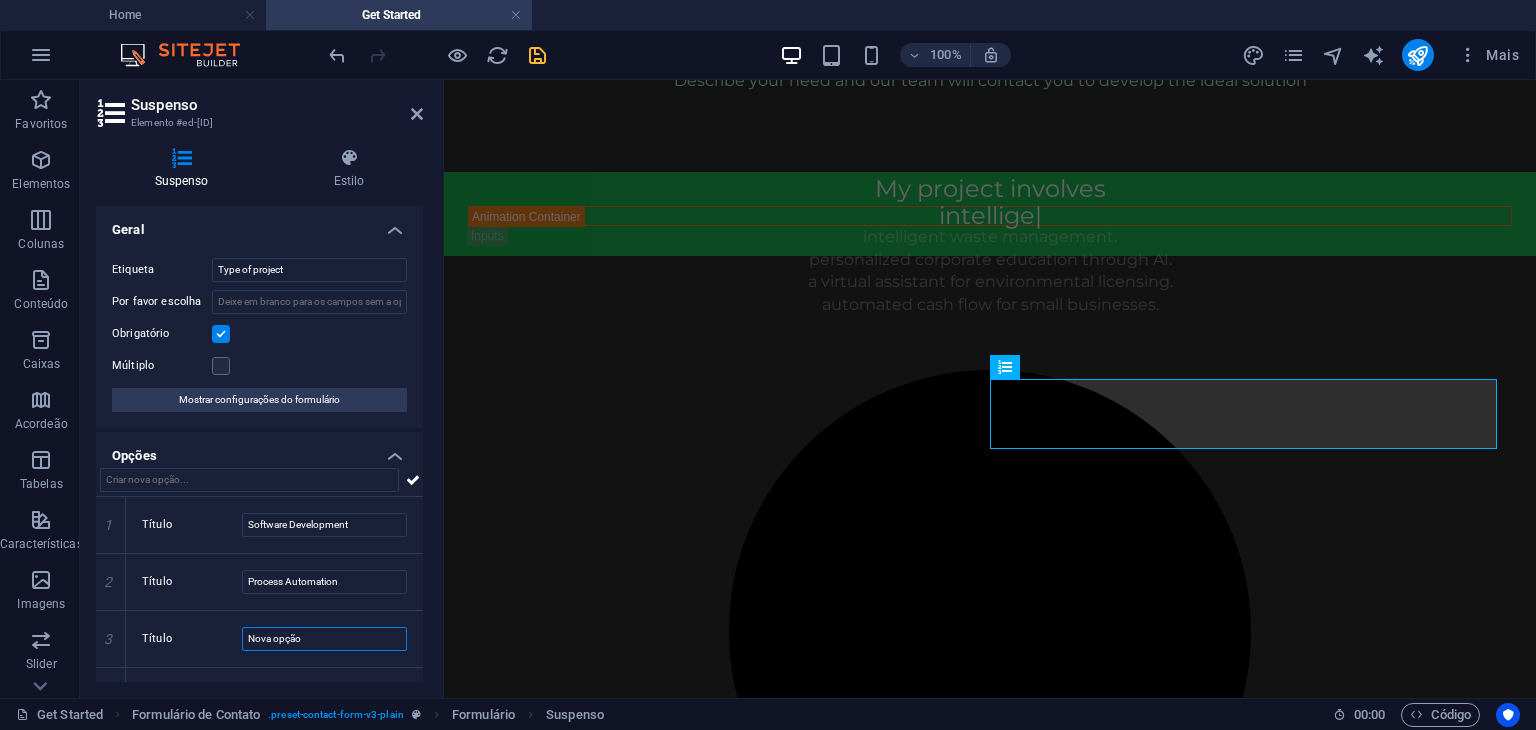 click on "Suspenso Estilo Geral Etiqueta Type of project Por favor escolha Obrigatório Múltiplo Mostrar configurações do formulário Opções 1 Título Software Development 2 Título Process Automation 3 Título Nova opção 4 Título Other Formulário de Contato Element Layout Como esse elemento se expande no layout (Flexbox). Tamanho Padrão automático px % 1/1 1/2 1/3 1/4 1/5 1/6 1/7 1/8 1/9 1/10 Crescer Encolher Pedido Layout do Contêiner Visível Visível Opacidade 100 % Transbordar Espaçamento Margem Padrão automático px % rem vw vh Cliente Cliente automático px % rem vw vh automático px % rem vw vh automático px % rem vw vh automático px % rem vw vh Espaçamento Padrão px rem % vh vw Cliente Cliente px rem % vh vw px rem % vh vw px rem % vh vw px rem % vh vw Borda Estilo              - Largura 1 automático px rem % vh vw Cliente Cliente 1 automático px rem % vh vw 1 automático px rem % vh vw 1 automático px rem % vh vw 1 automático px rem % vh vw  - Cor Cantos arredondados Padrão px" at bounding box center [259, 415] 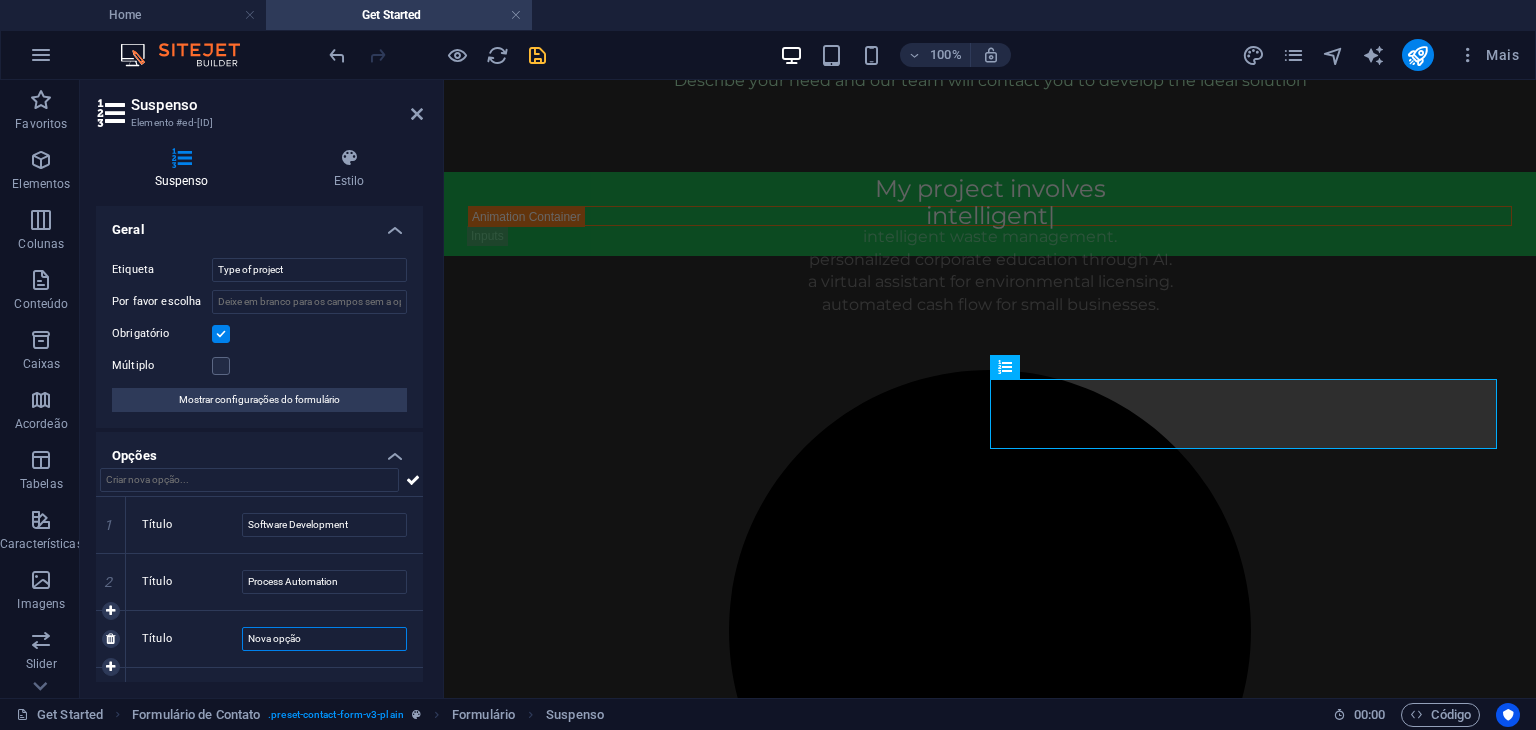 paste on "consulting" 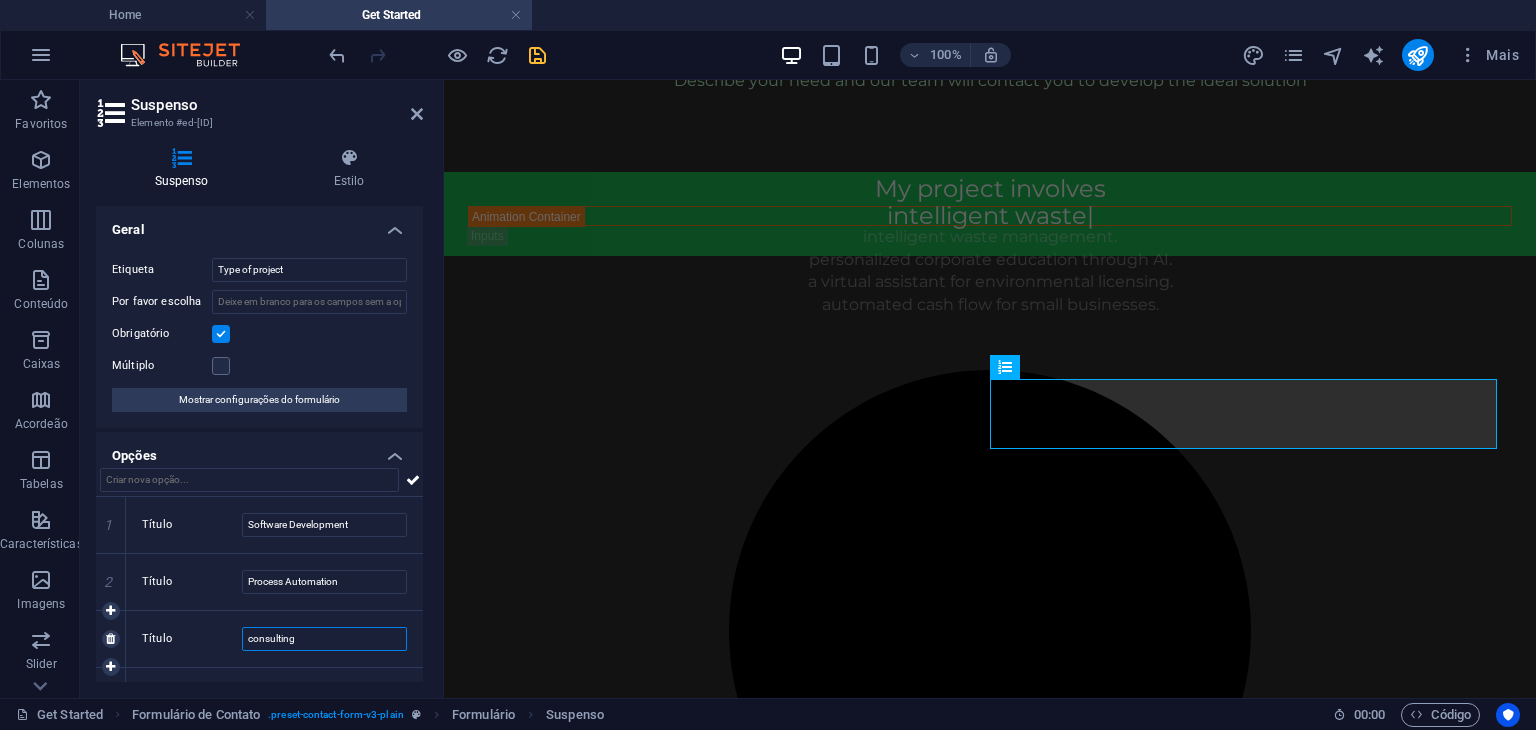 click on "consulting" at bounding box center [324, 639] 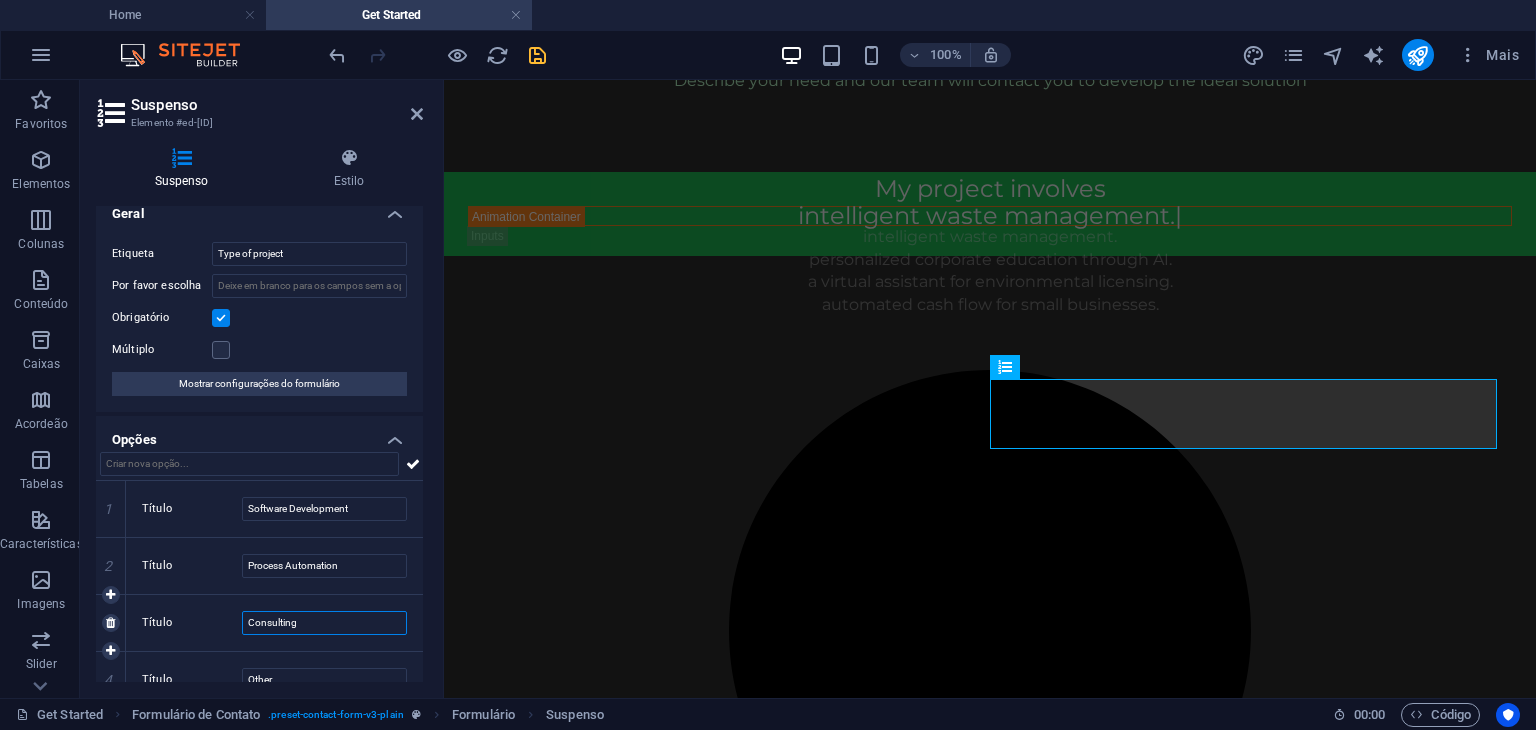 scroll, scrollTop: 41, scrollLeft: 0, axis: vertical 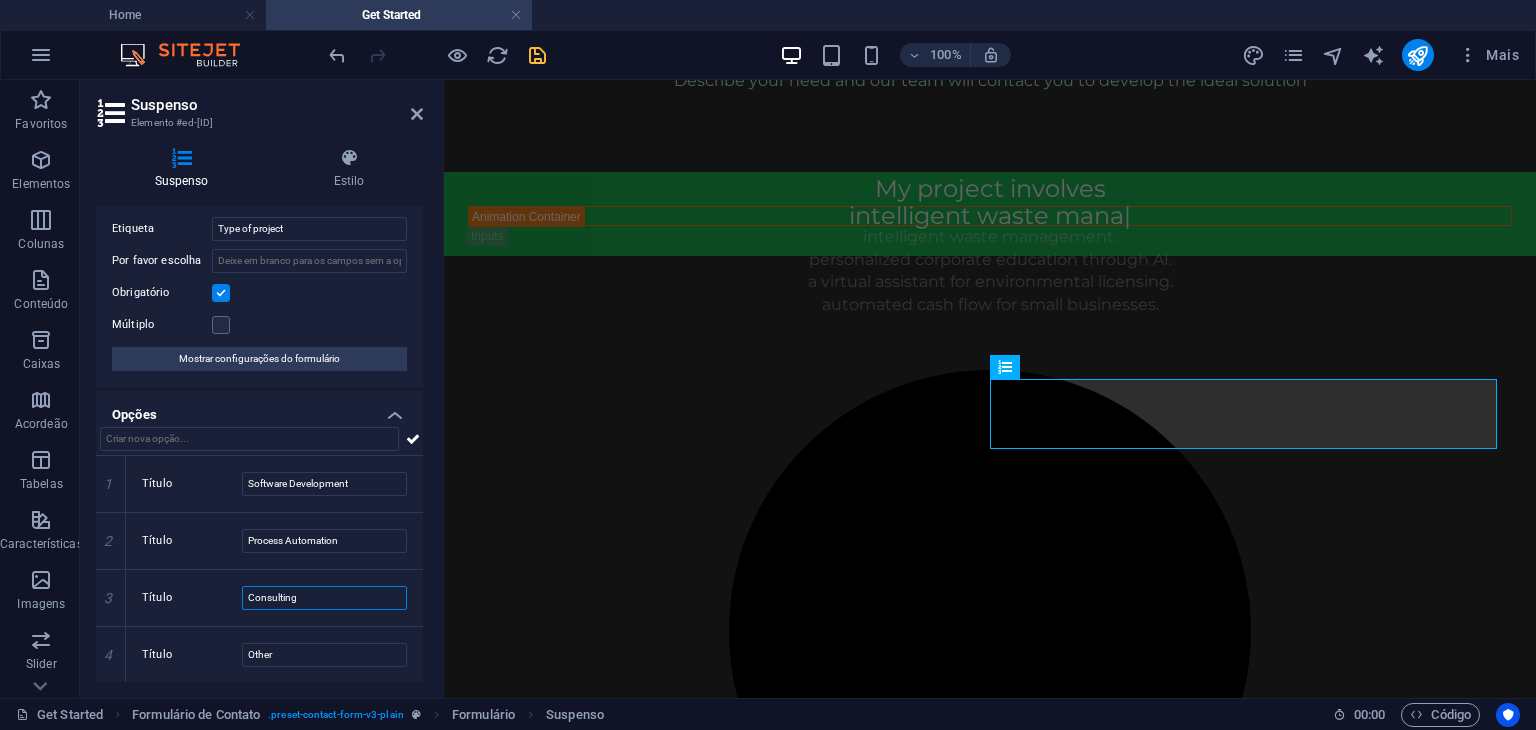 type on "Consulting" 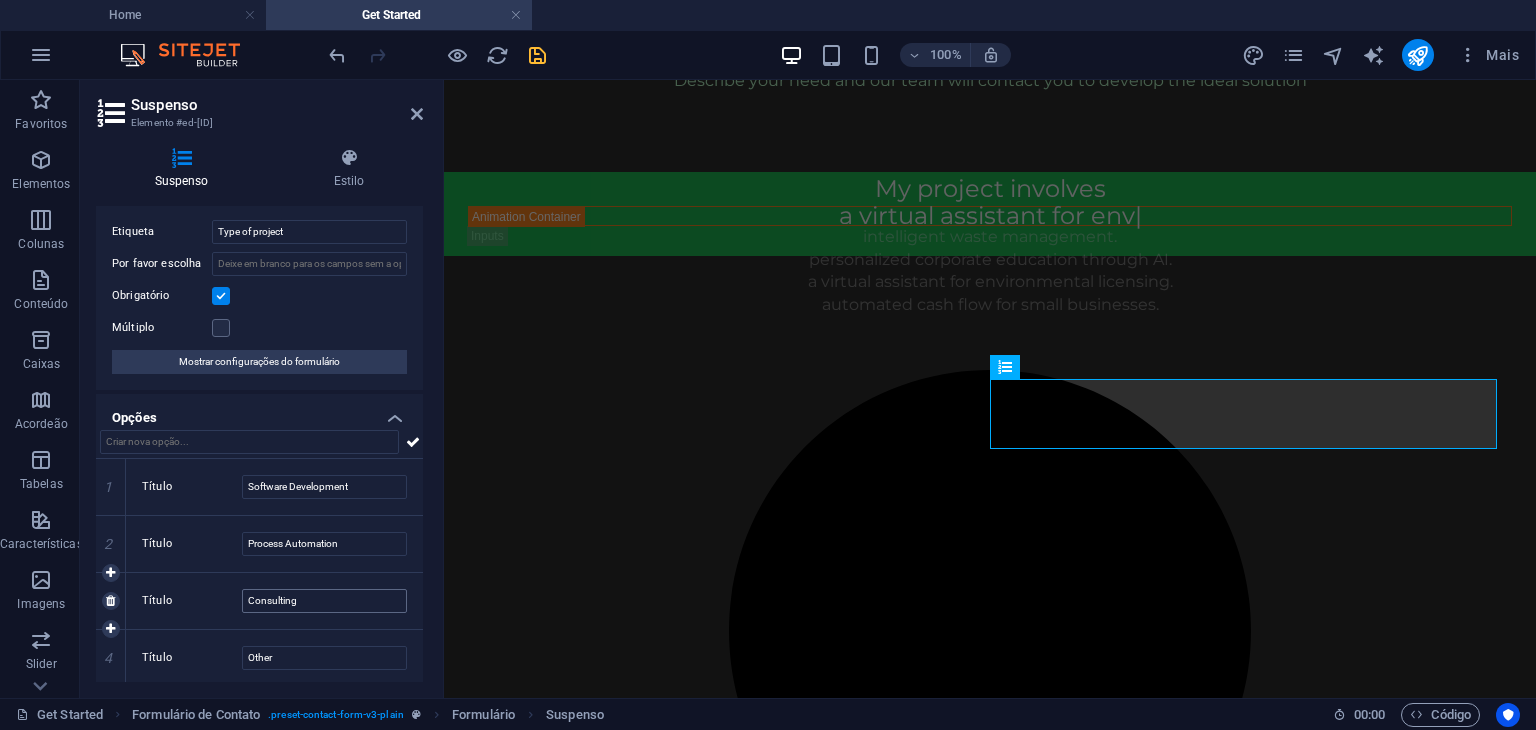 scroll, scrollTop: 41, scrollLeft: 0, axis: vertical 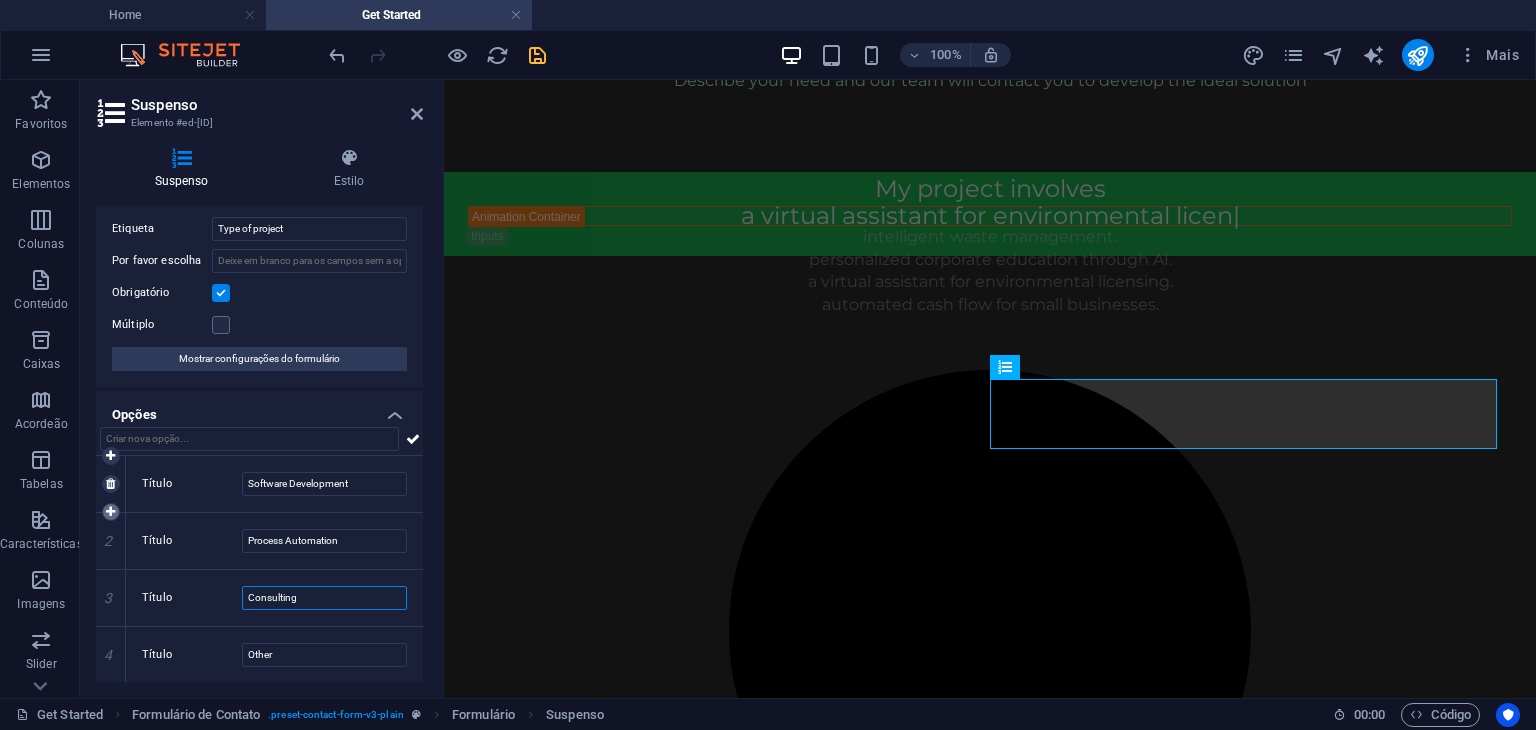 click at bounding box center (110, 512) 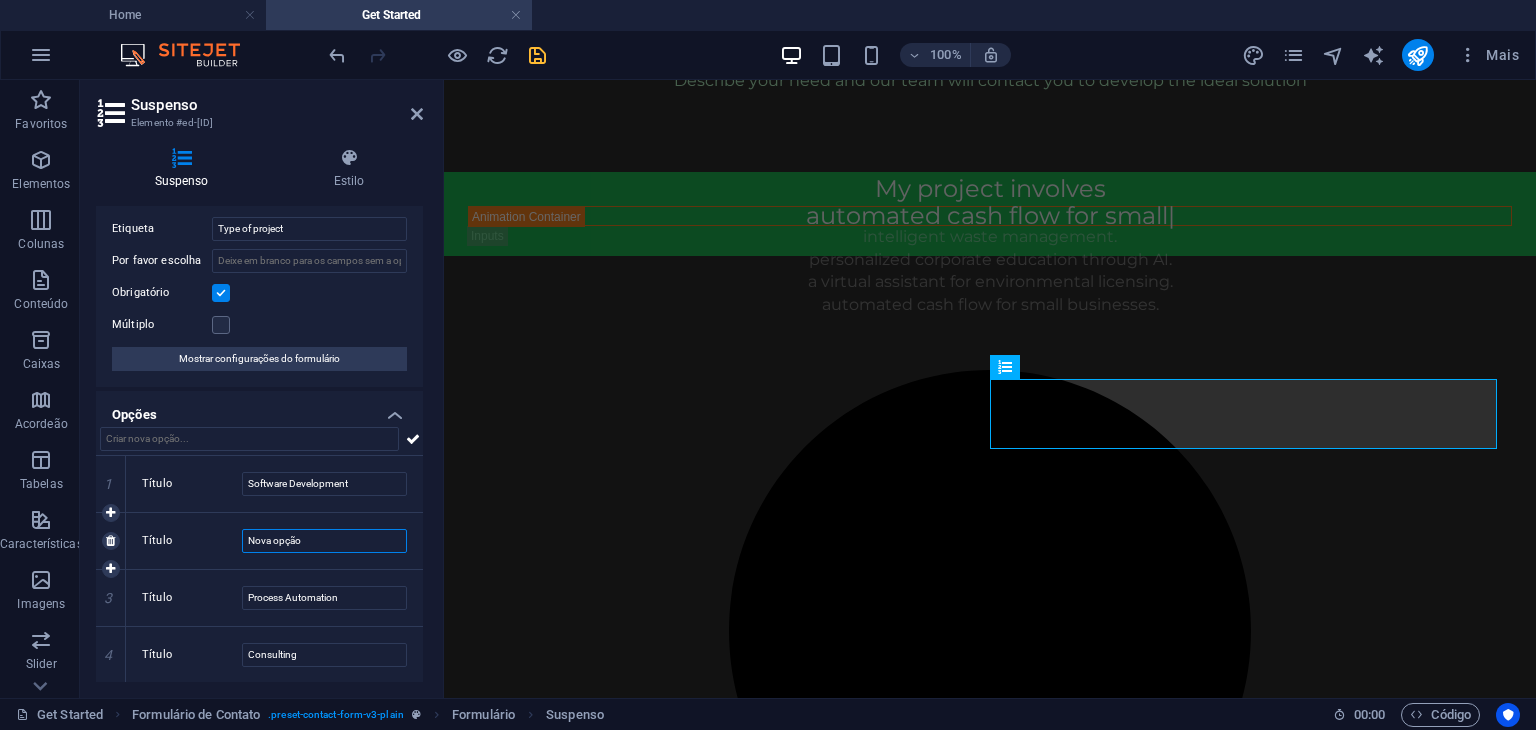 drag, startPoint x: 332, startPoint y: 546, endPoint x: 172, endPoint y: 542, distance: 160.04999 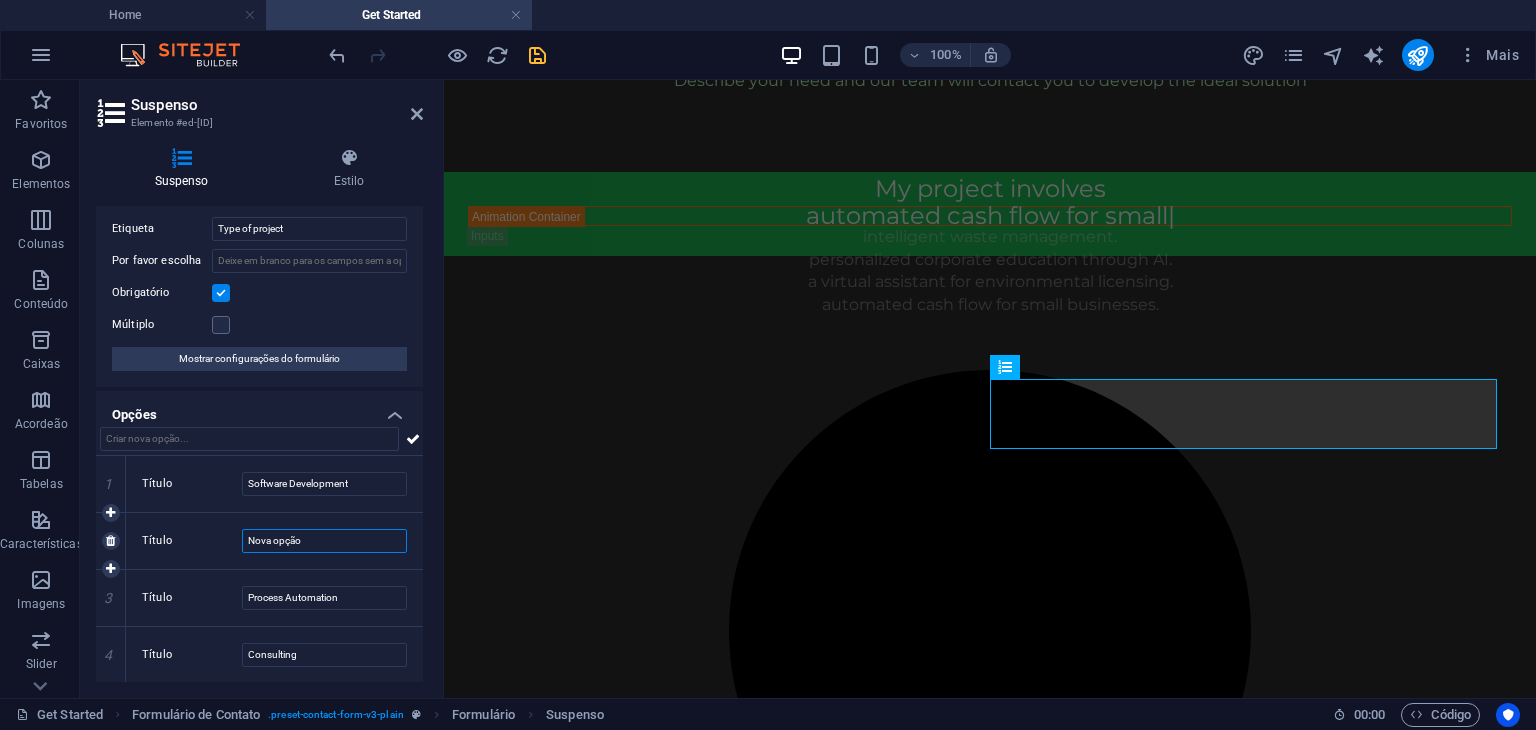 click on "Título Nova opção" at bounding box center (274, 541) 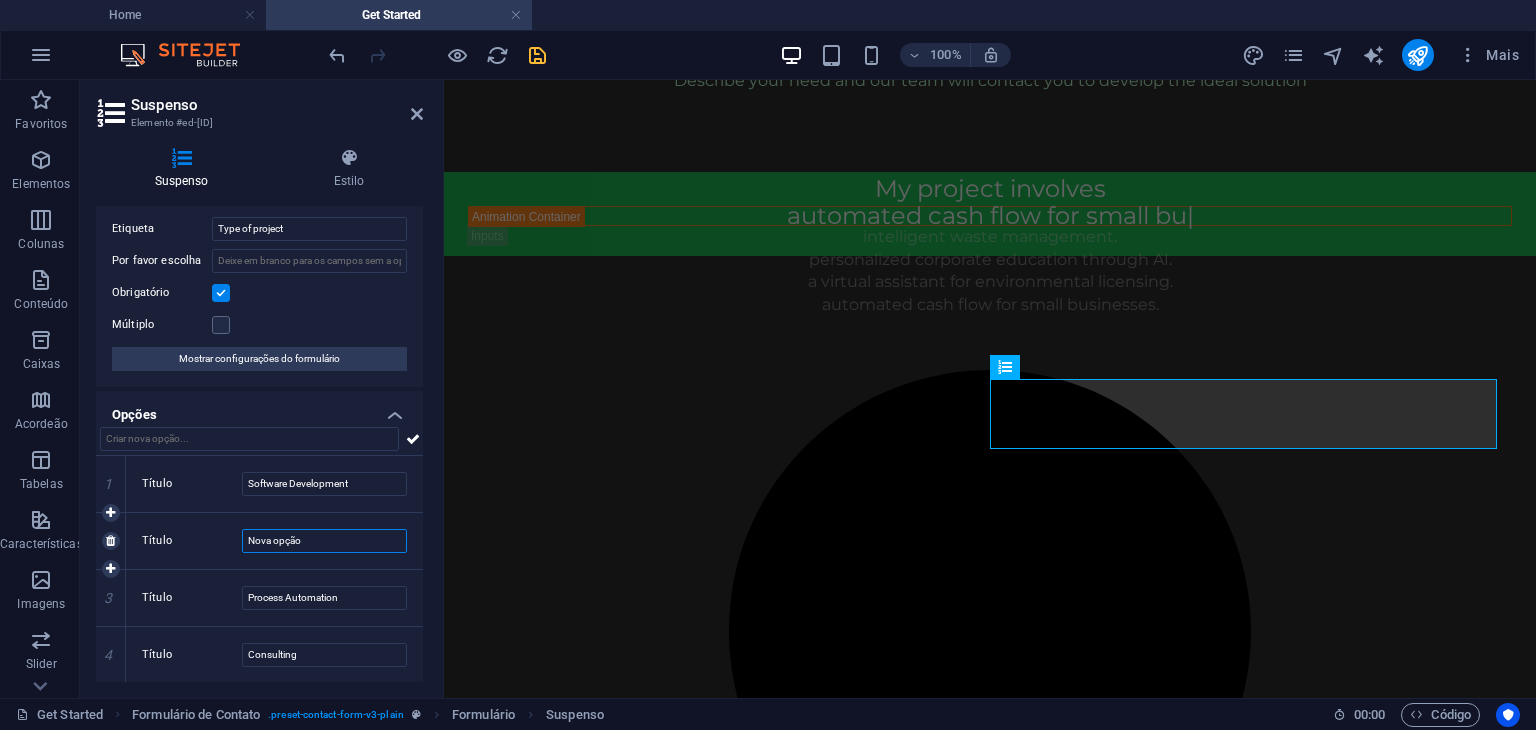 paste on "biodigester implementation" 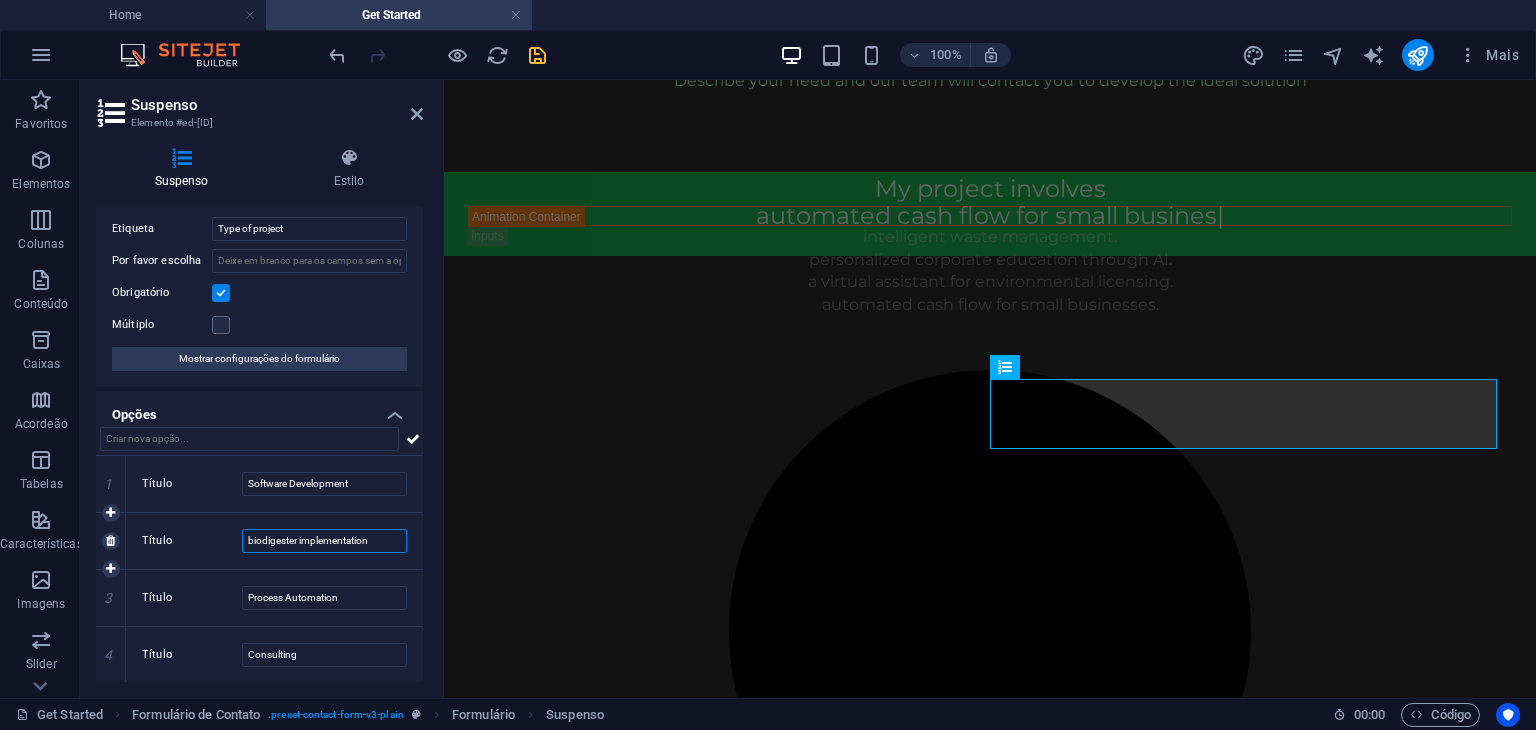 click on "biodigester implementation" at bounding box center [324, 541] 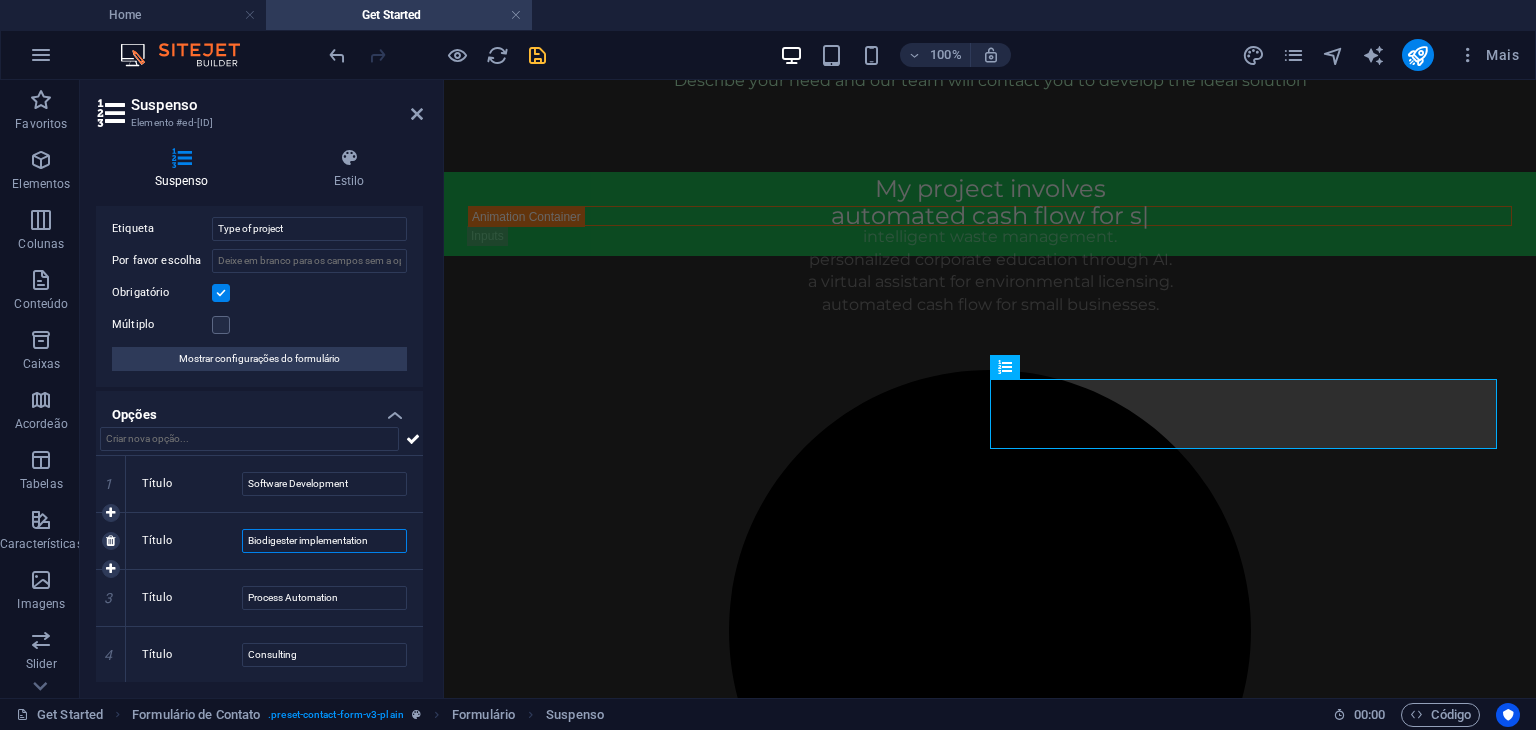 click on "Biodigester implementation" at bounding box center (324, 541) 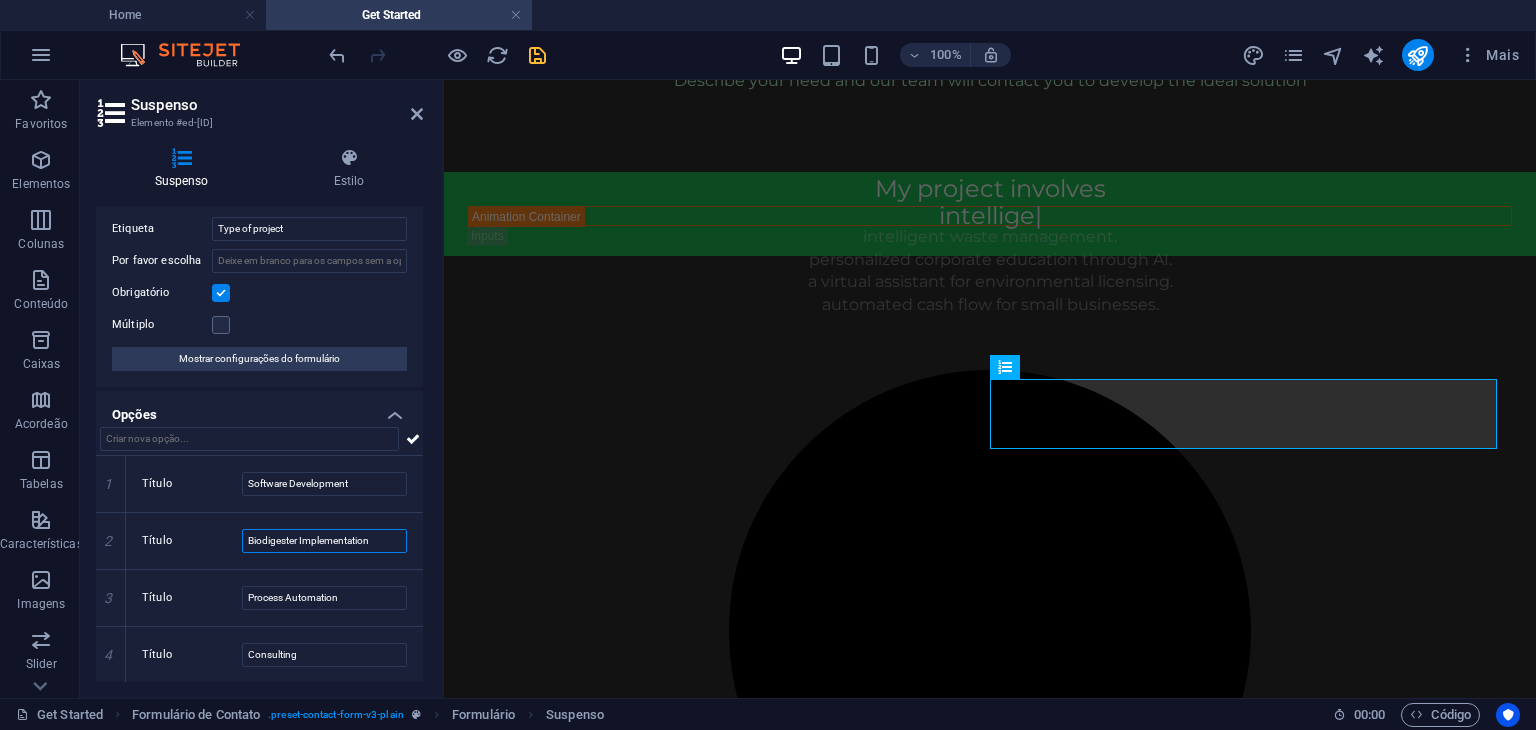 type on "Biodigester Implementation" 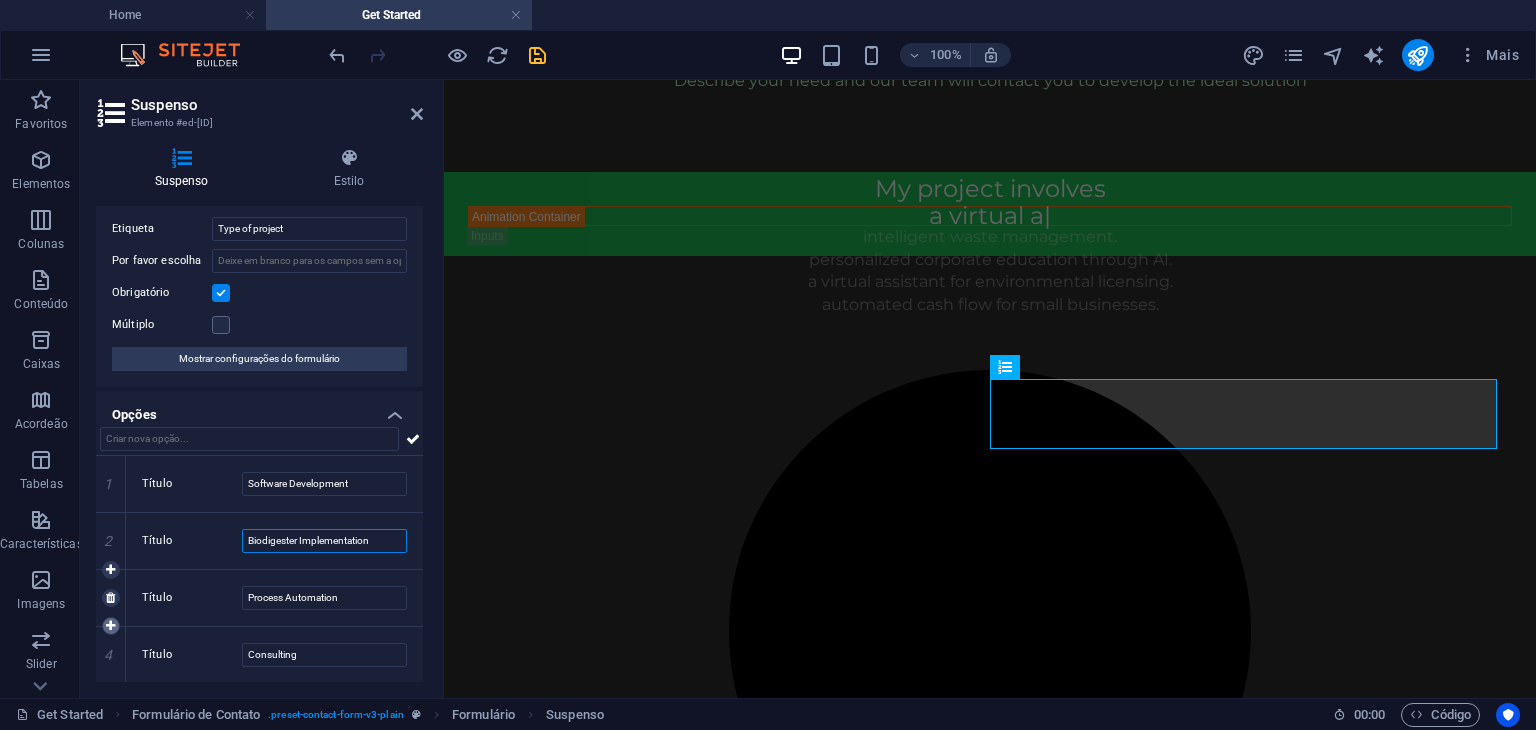 click at bounding box center (110, 626) 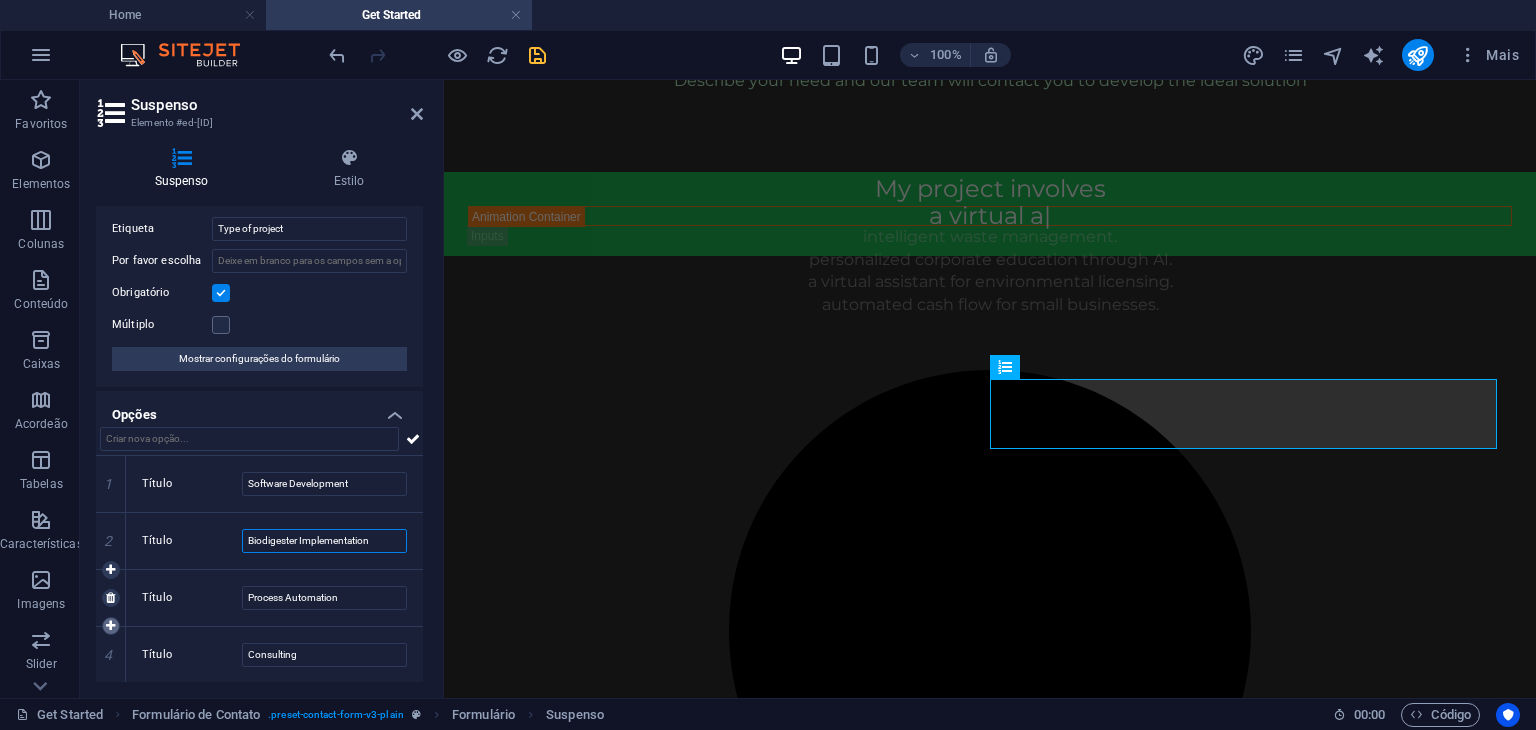 type on "Consulting" 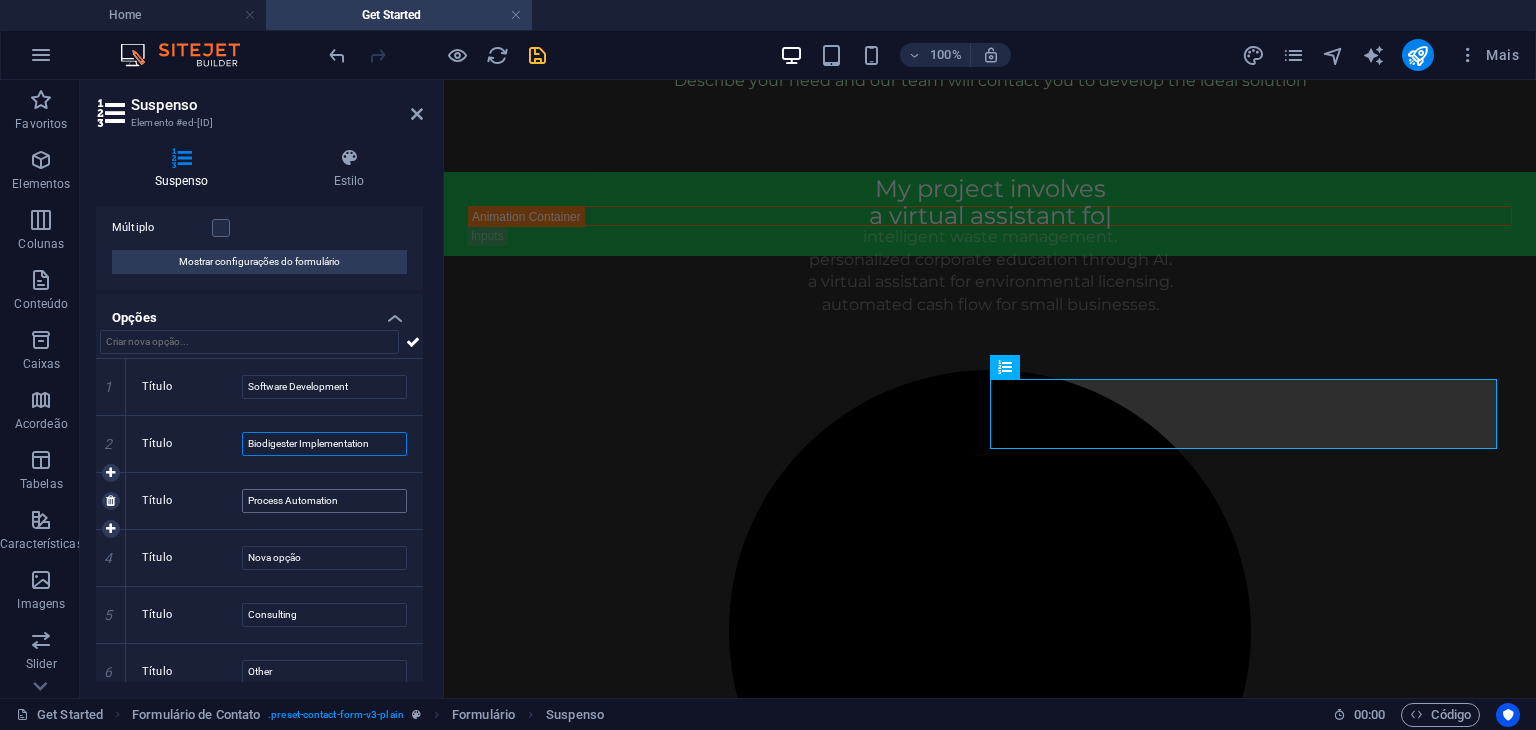 scroll, scrollTop: 141, scrollLeft: 0, axis: vertical 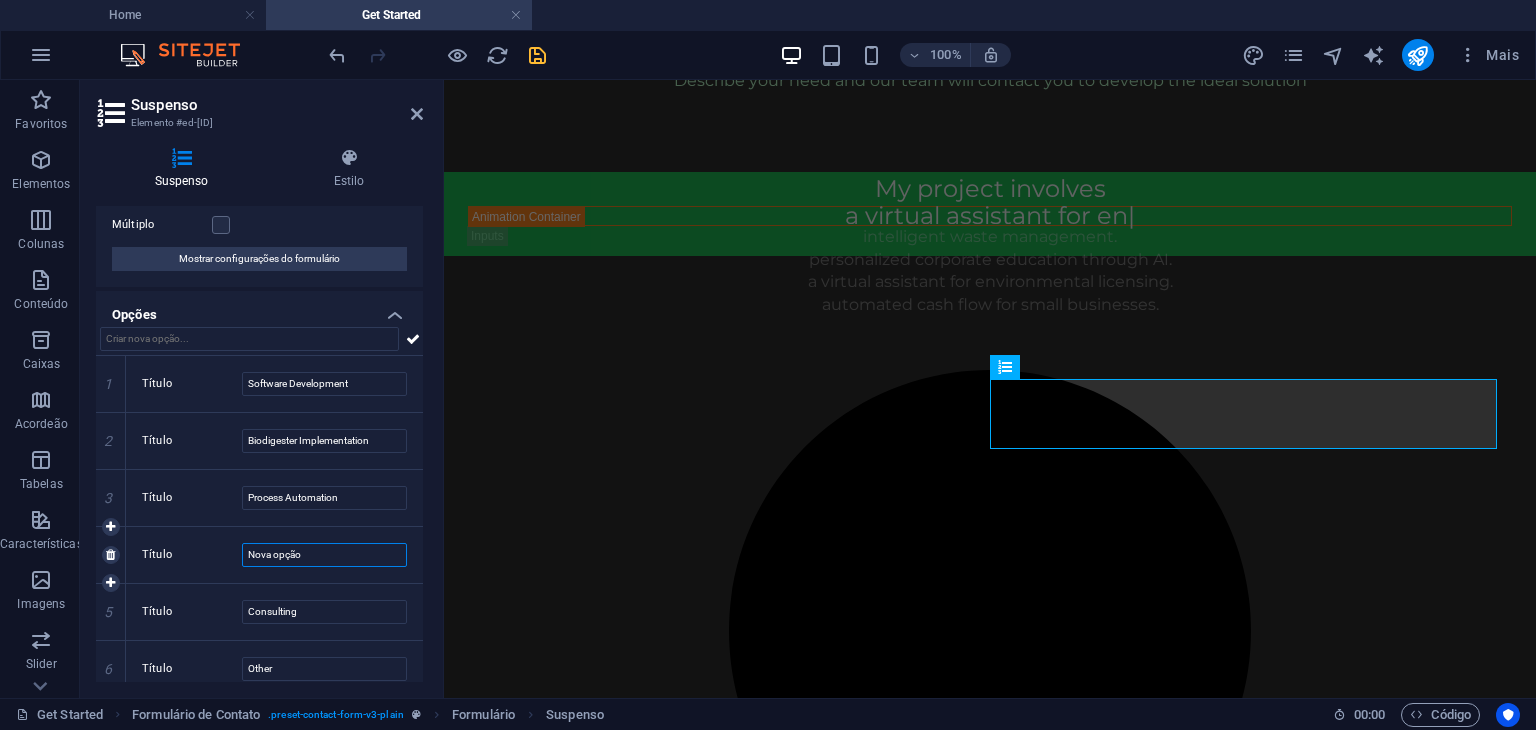 drag, startPoint x: 323, startPoint y: 553, endPoint x: 190, endPoint y: 554, distance: 133.00375 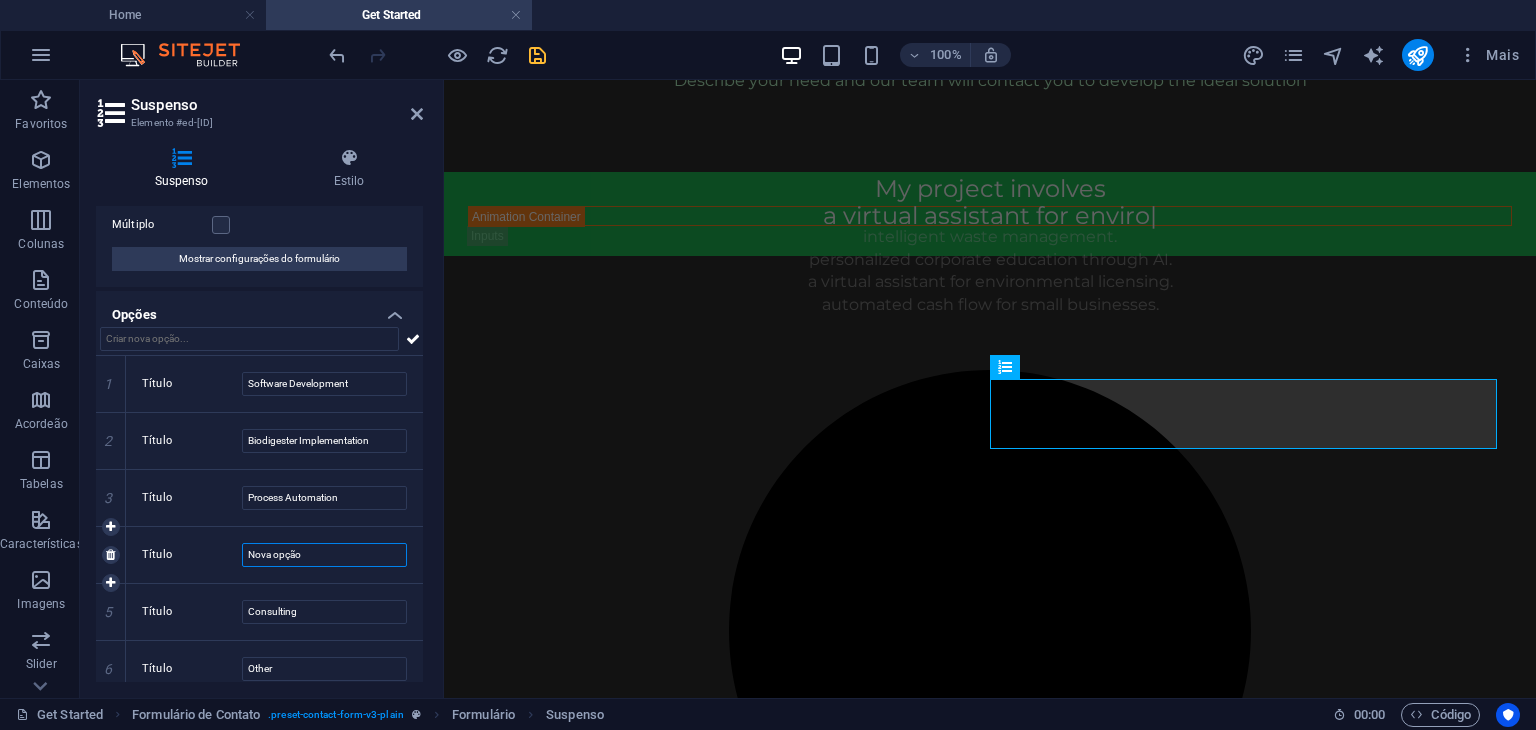paste on "Systems integration" 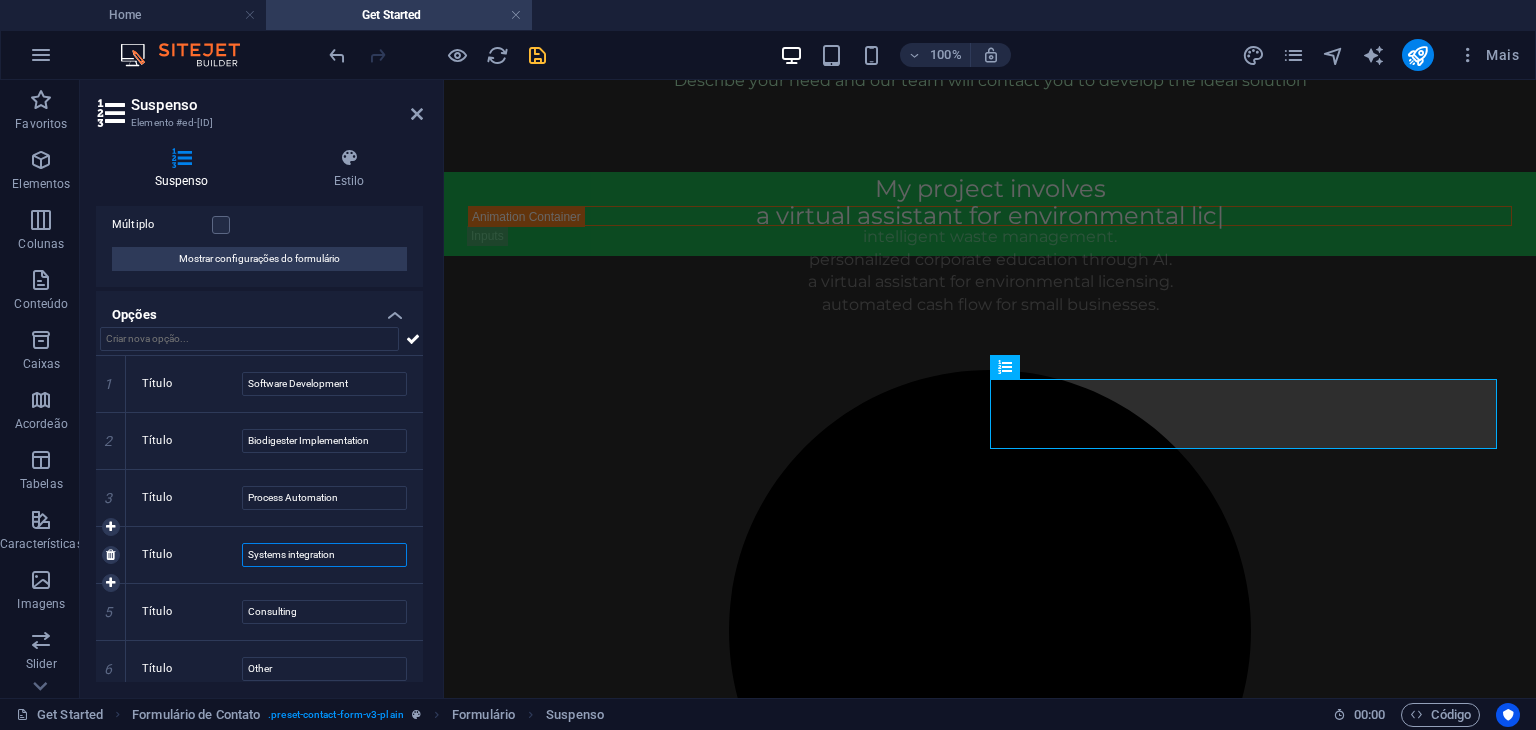 click on "Systems integration" at bounding box center [324, 555] 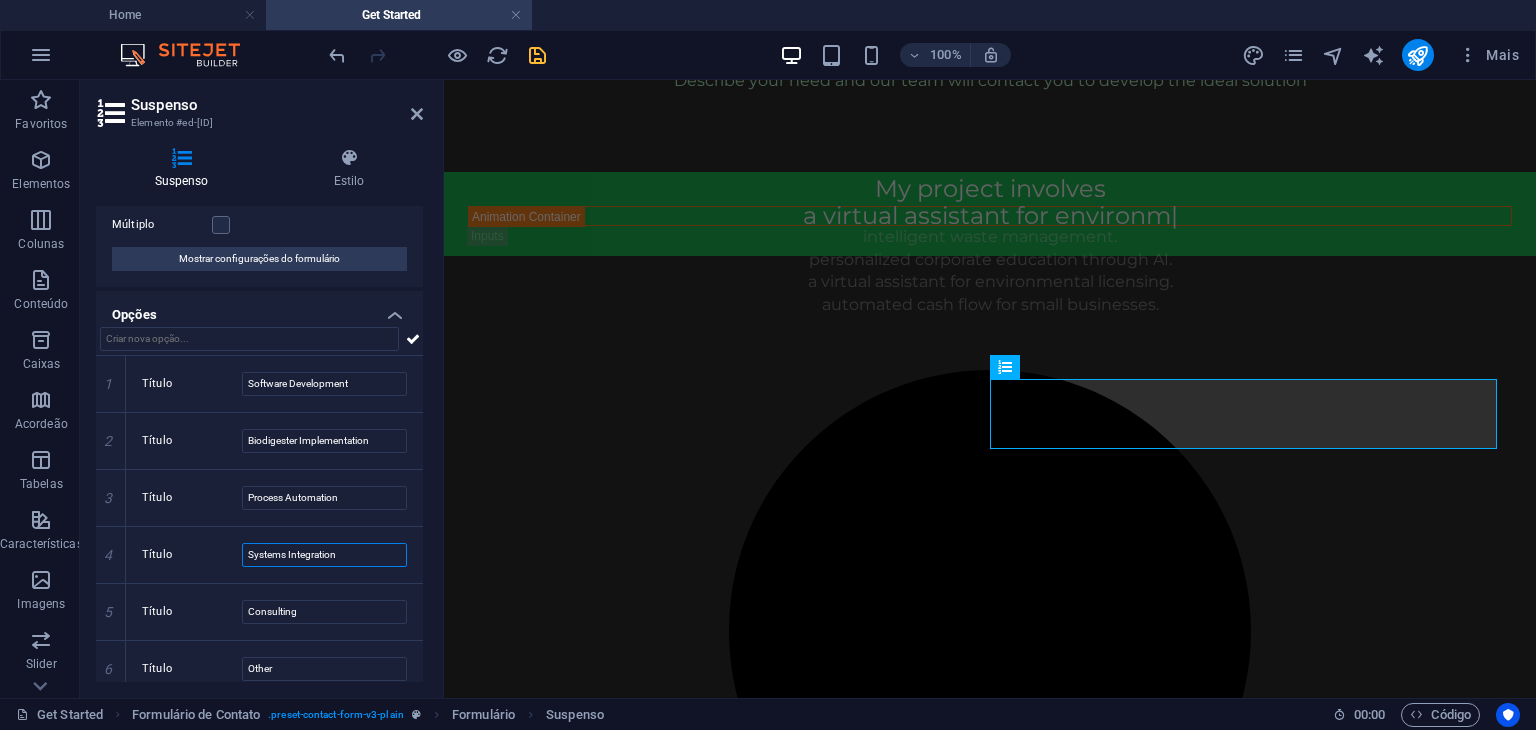 type on "Systems Integration" 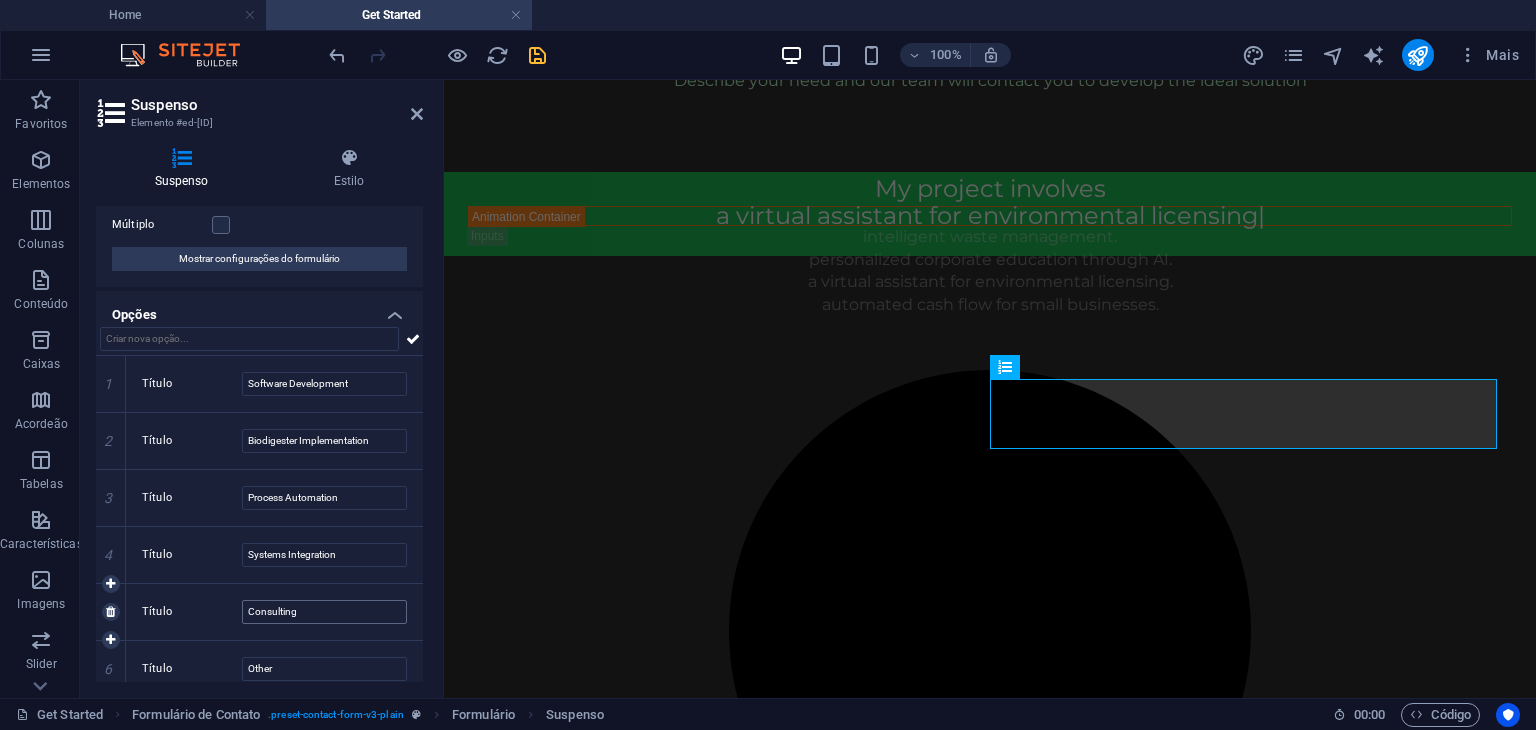 scroll, scrollTop: 155, scrollLeft: 0, axis: vertical 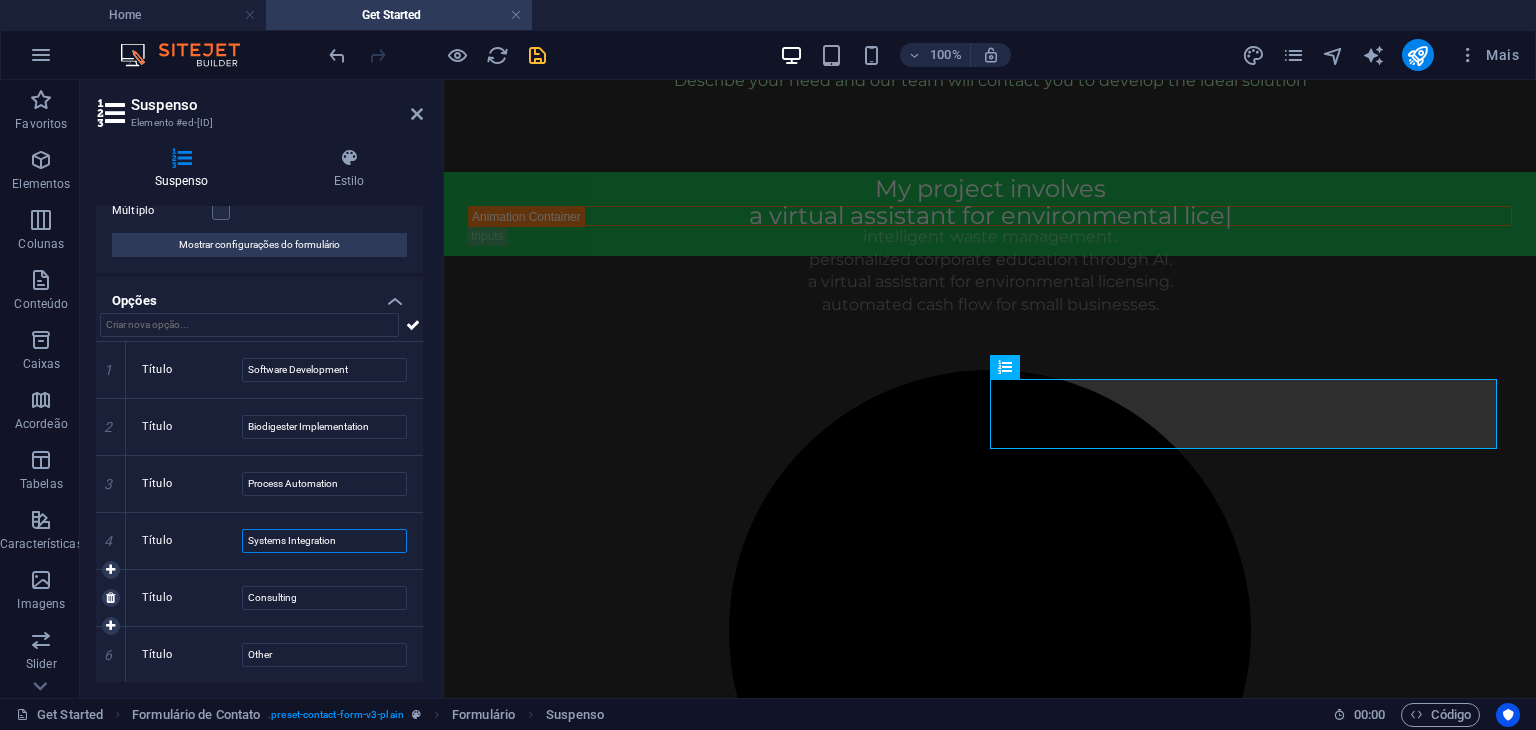 drag, startPoint x: 116, startPoint y: 621, endPoint x: 136, endPoint y: 617, distance: 20.396078 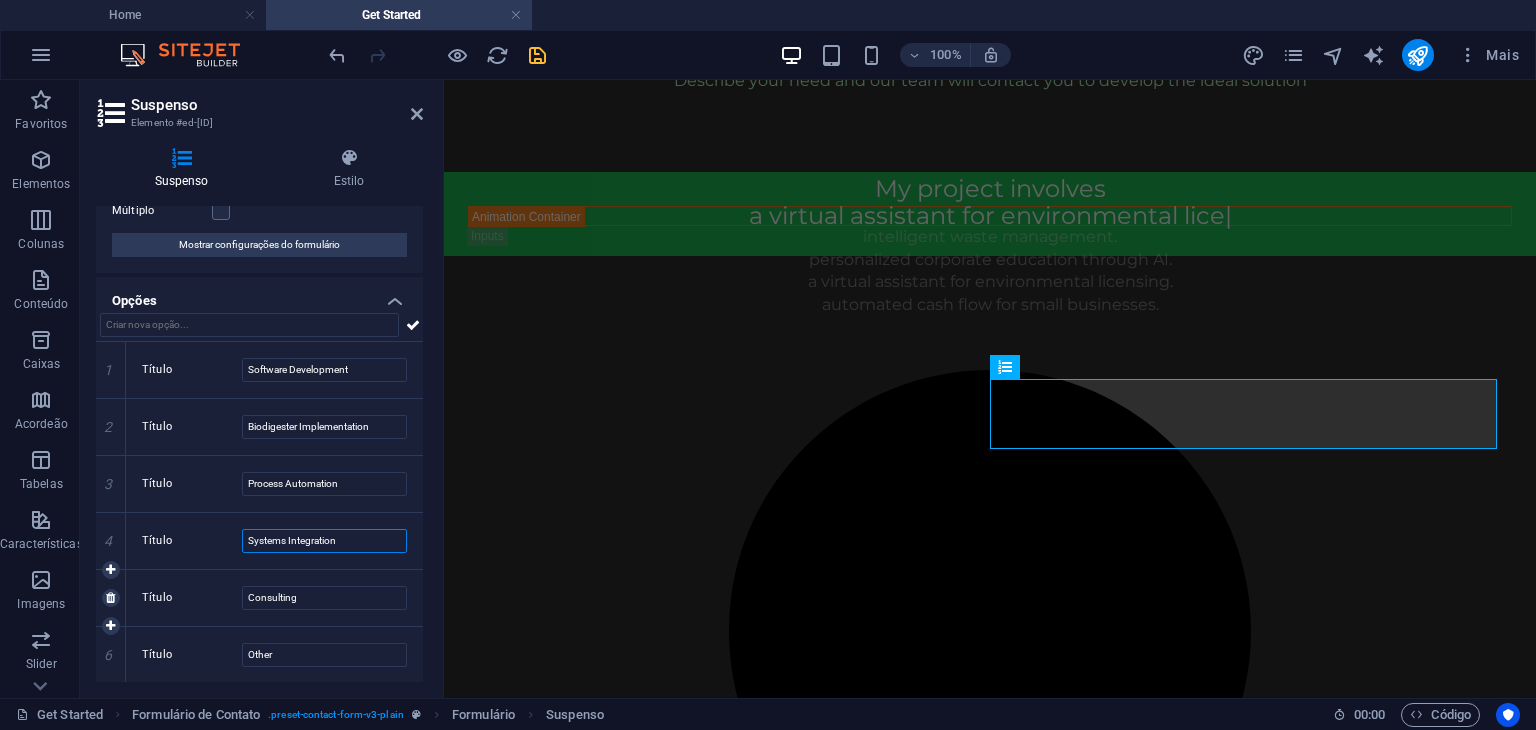 click at bounding box center (111, 626) 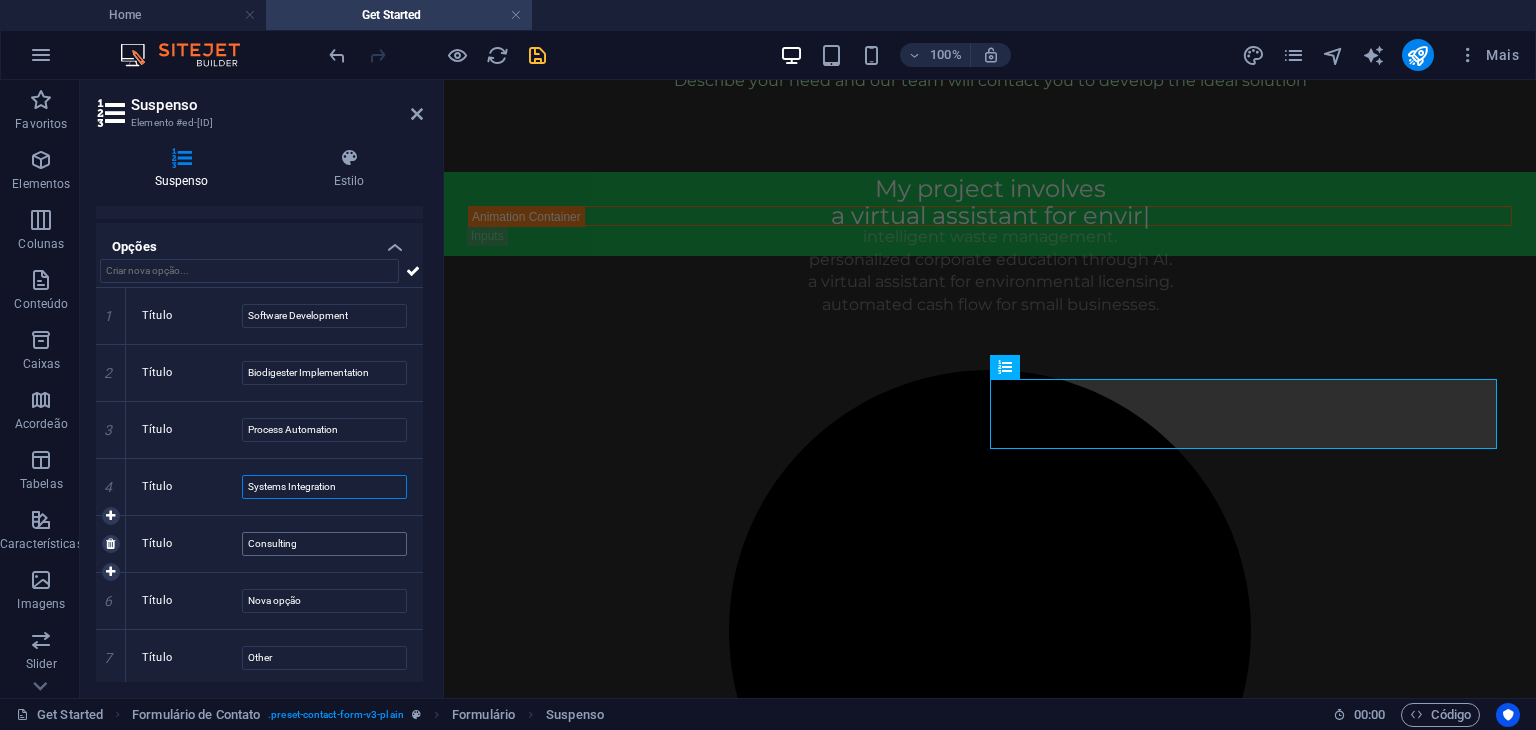 scroll, scrollTop: 212, scrollLeft: 0, axis: vertical 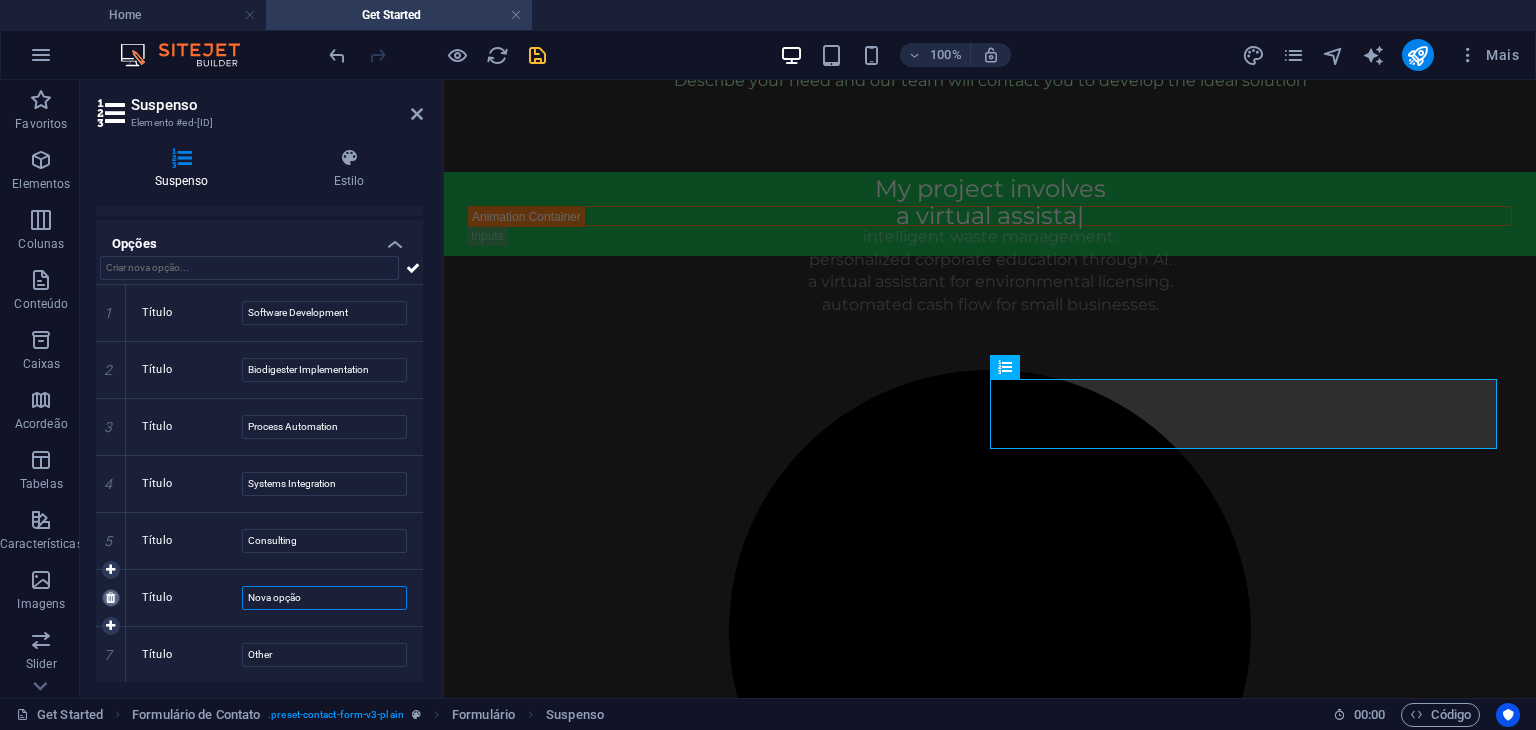 drag, startPoint x: 334, startPoint y: 592, endPoint x: 111, endPoint y: 599, distance: 223.10983 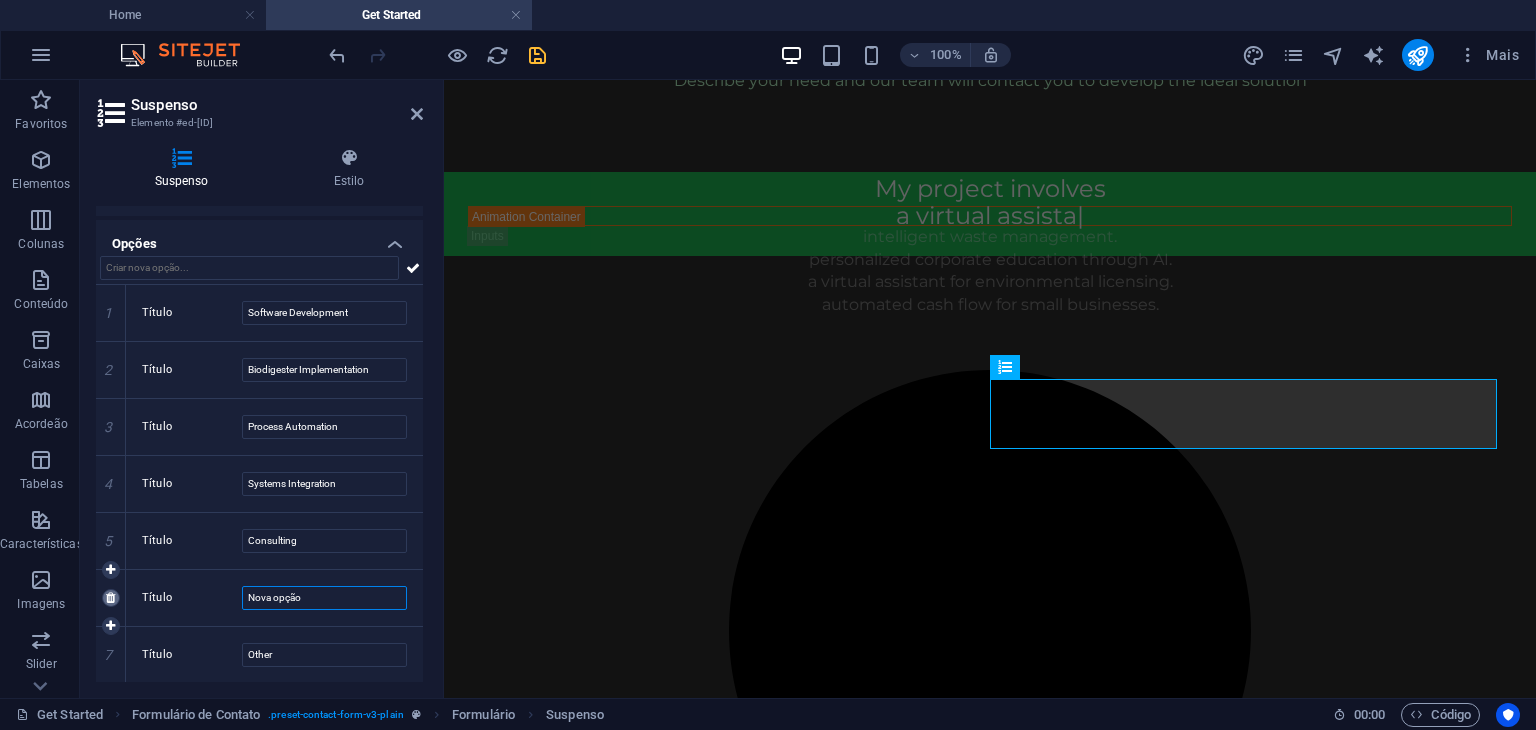 click on "6 Título Nova opção" at bounding box center (259, 598) 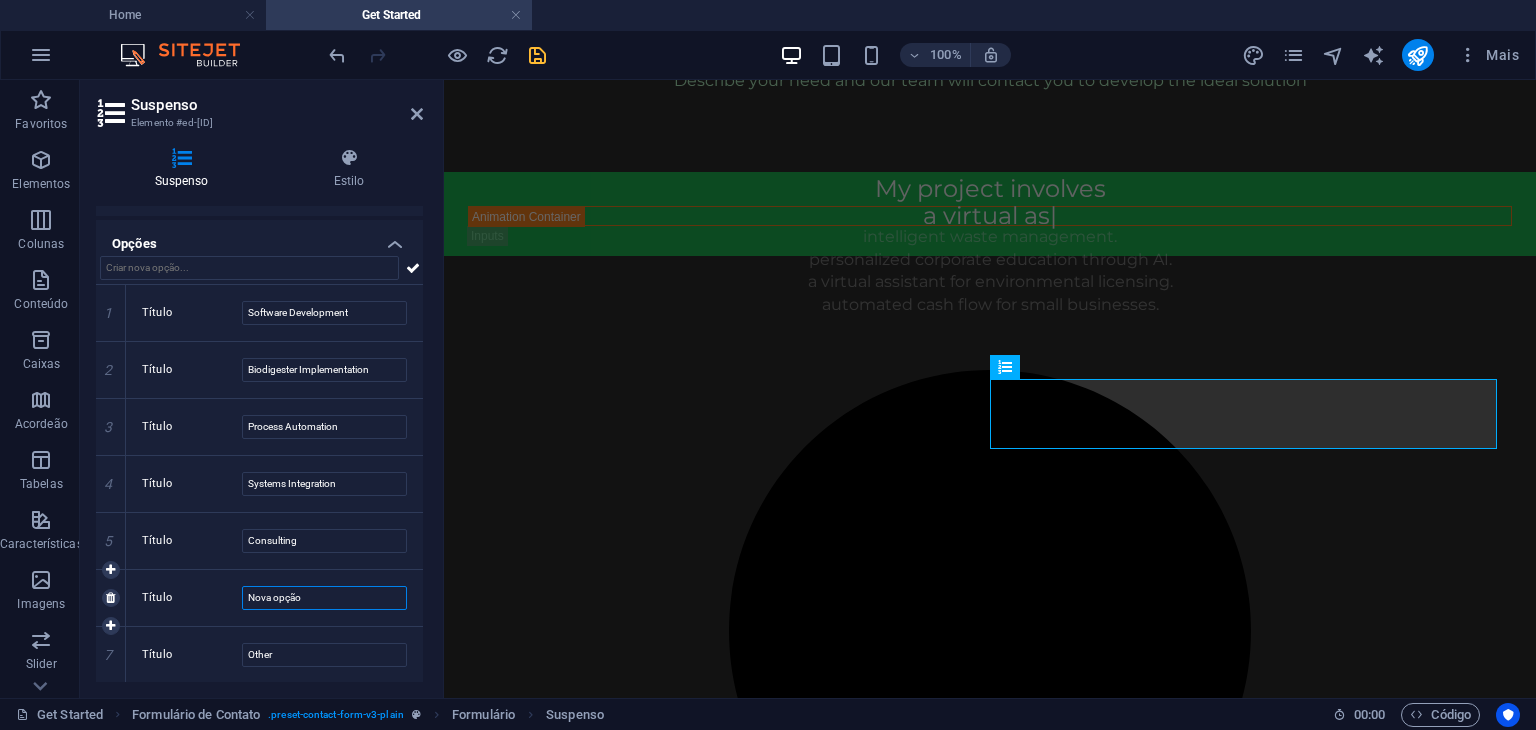 paste on "Paving, drainage and urban infrastructure projects" 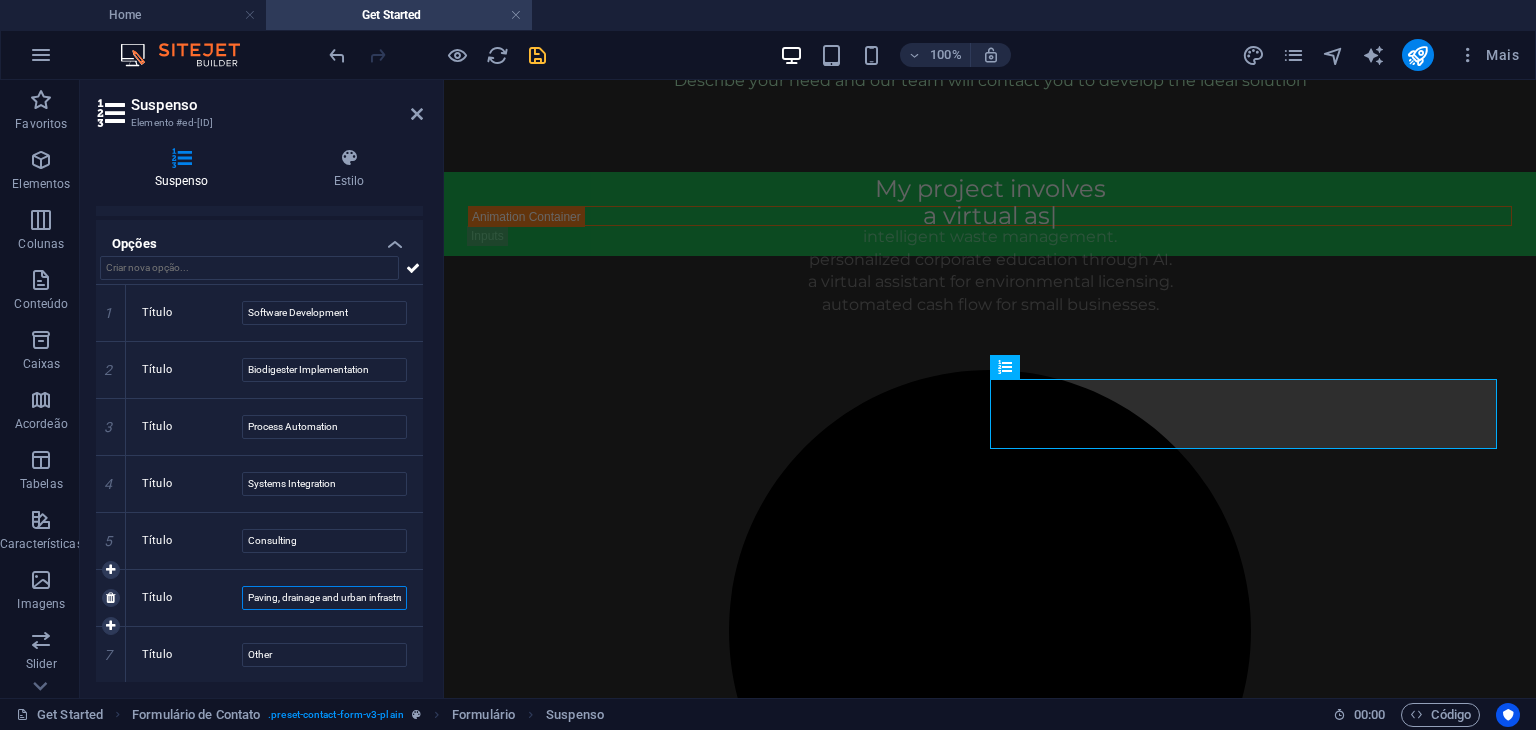 scroll, scrollTop: 0, scrollLeft: 71, axis: horizontal 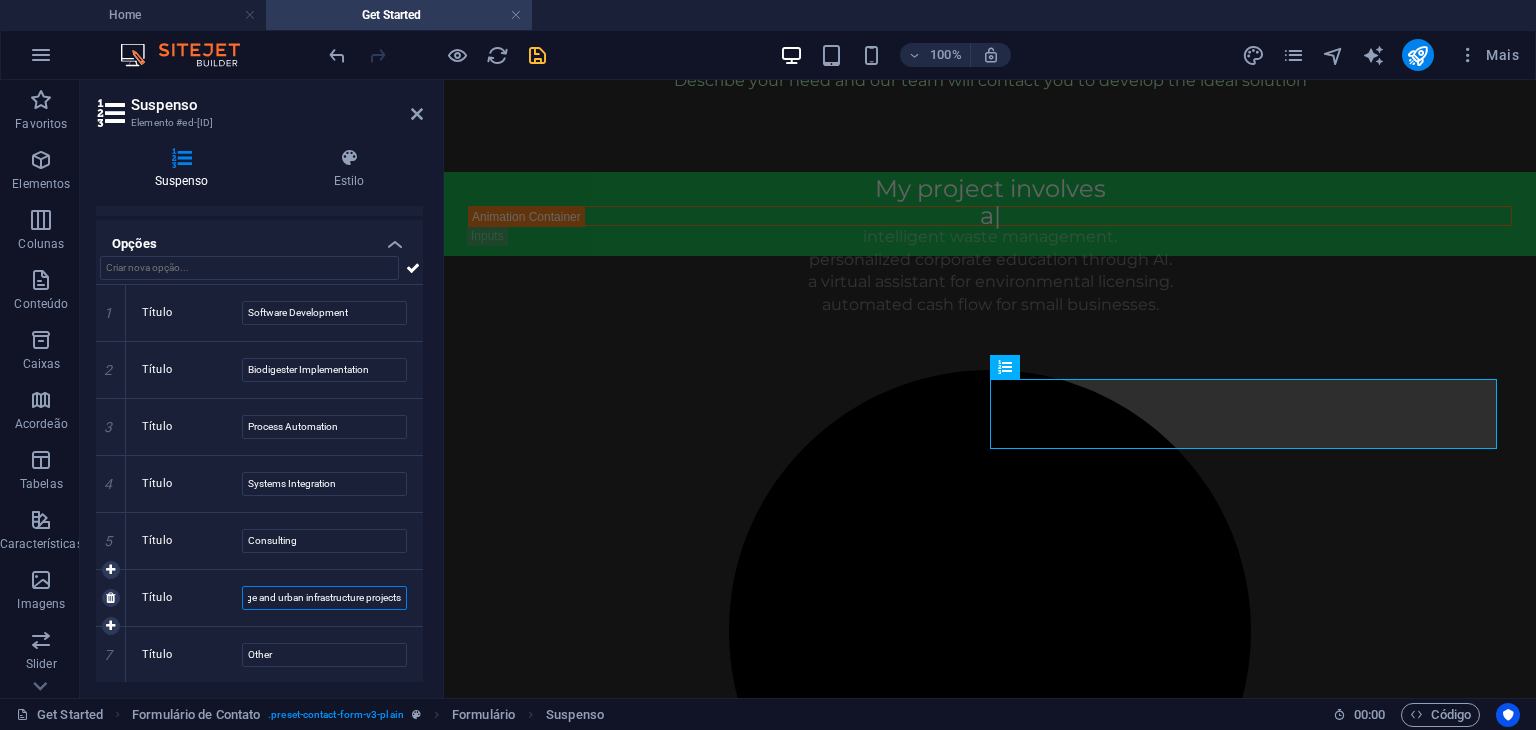 click on "Paving, drainage and urban infrastructure projects" at bounding box center (324, 598) 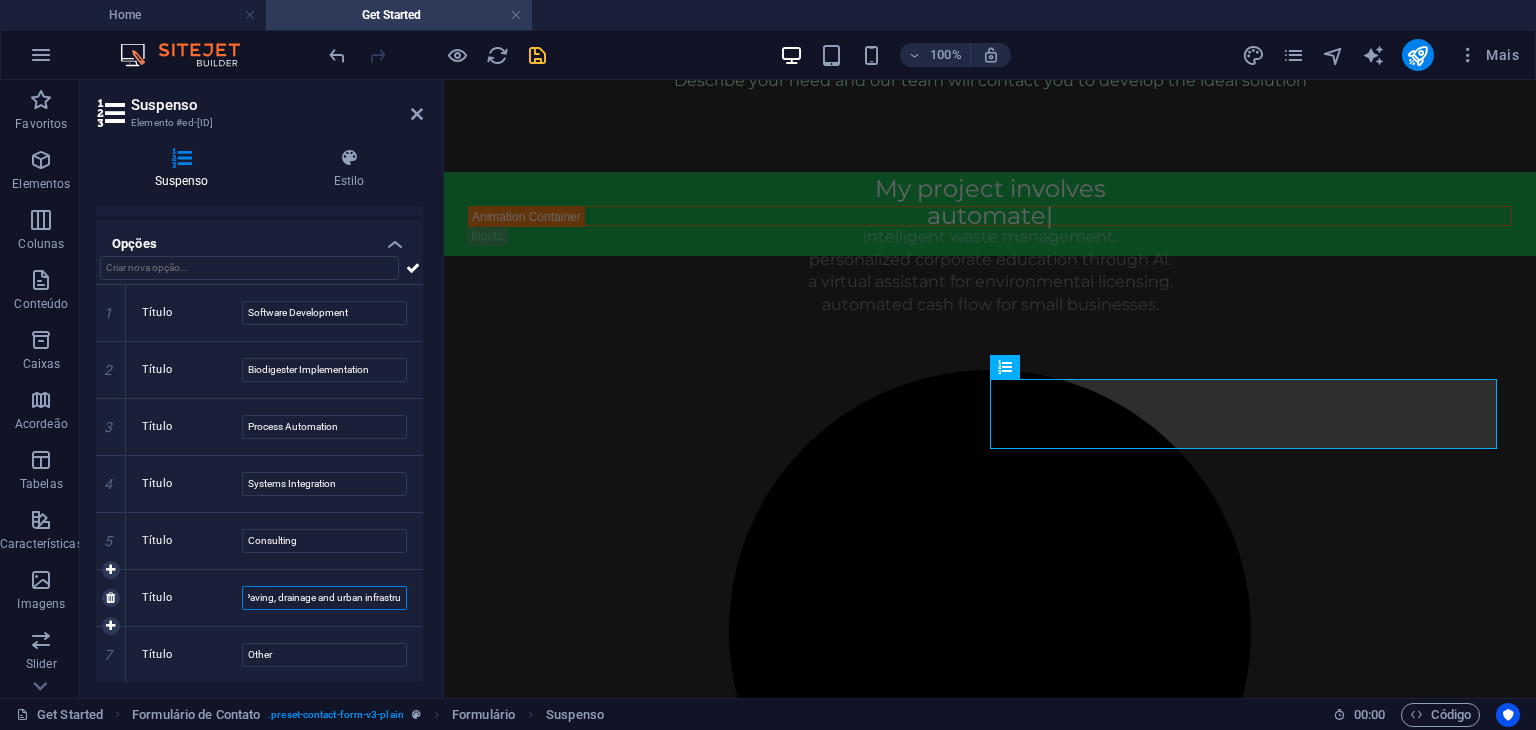 scroll, scrollTop: 0, scrollLeft: 0, axis: both 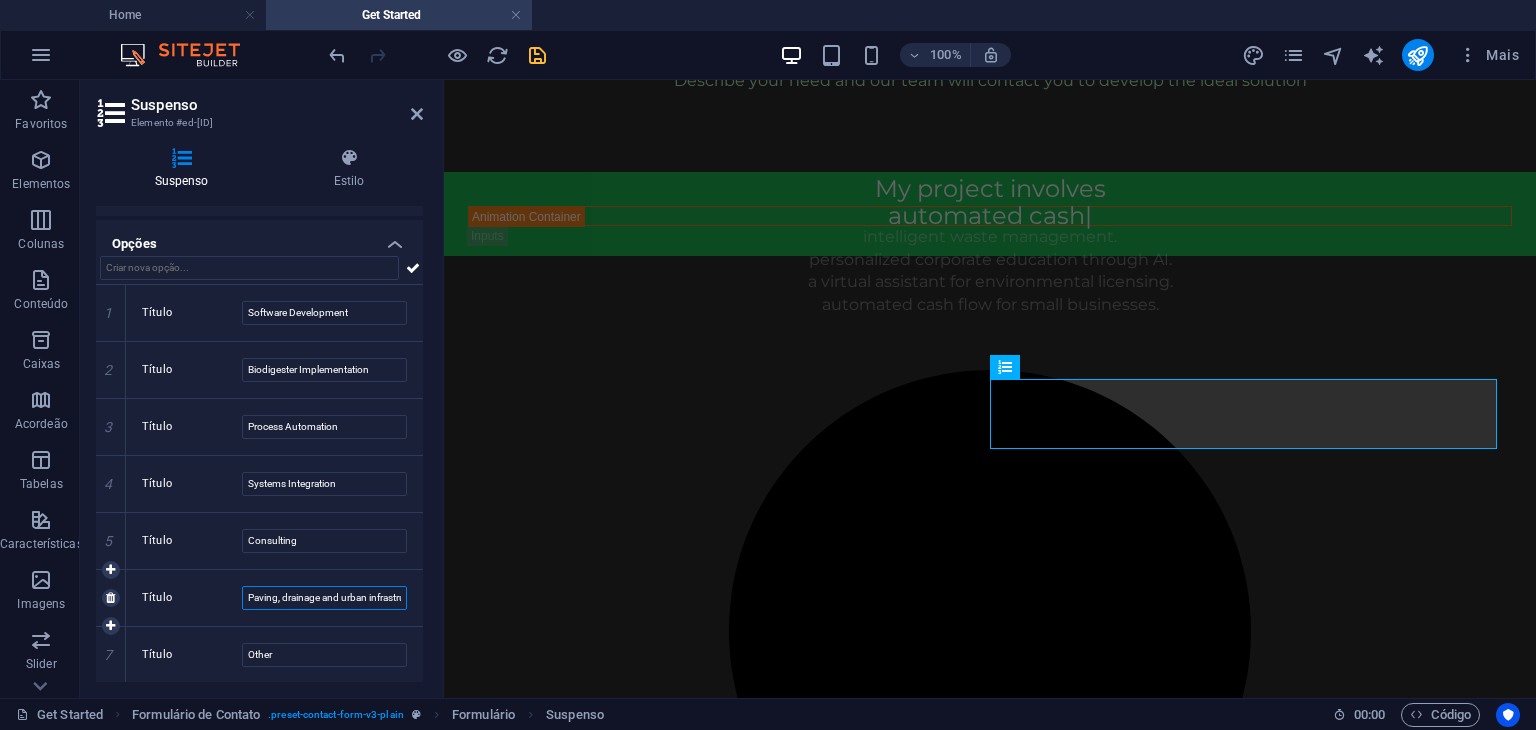 click on "Paving, drainage and urban infrastructure projects" at bounding box center (324, 598) 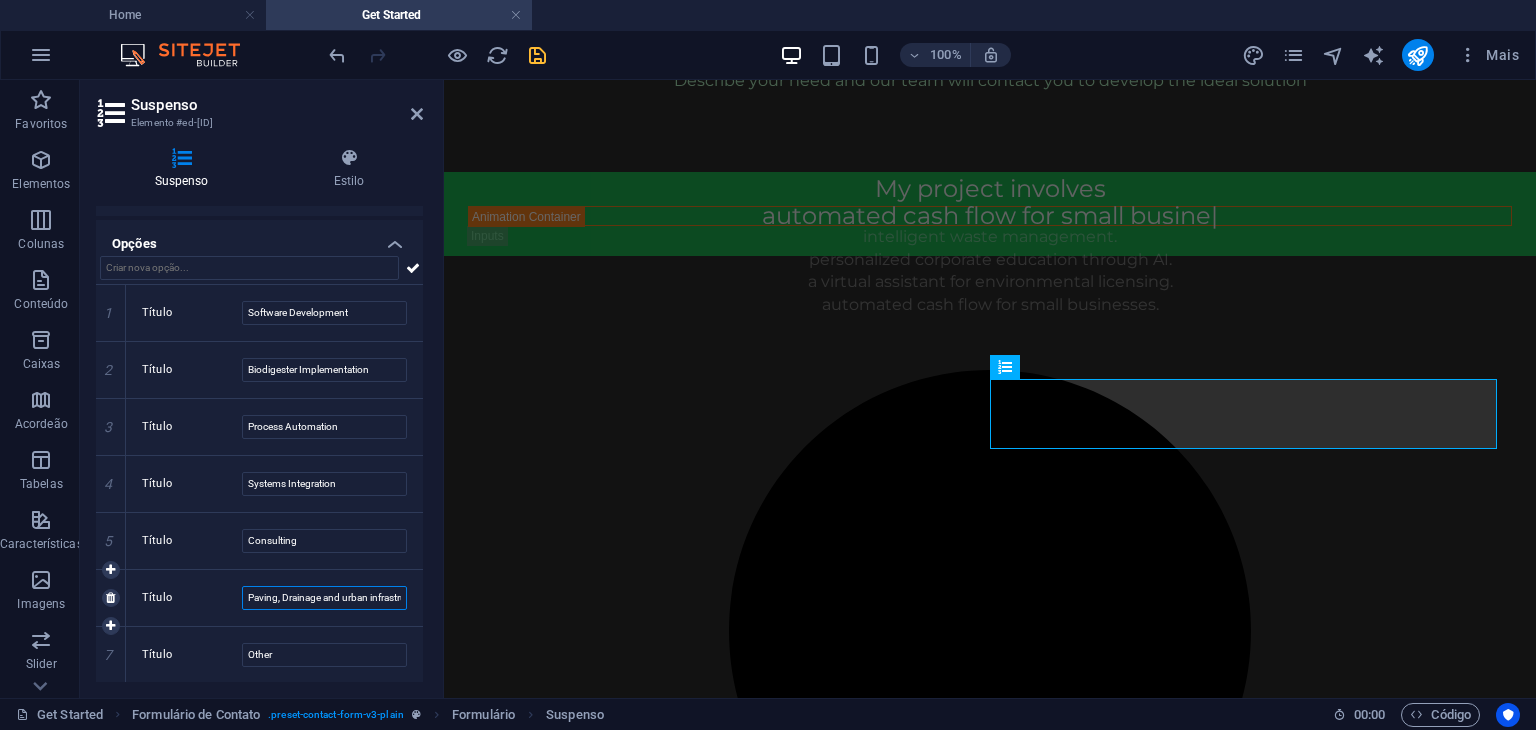 click on "Paving, Drainage and urban infrastructure projects" at bounding box center (324, 598) 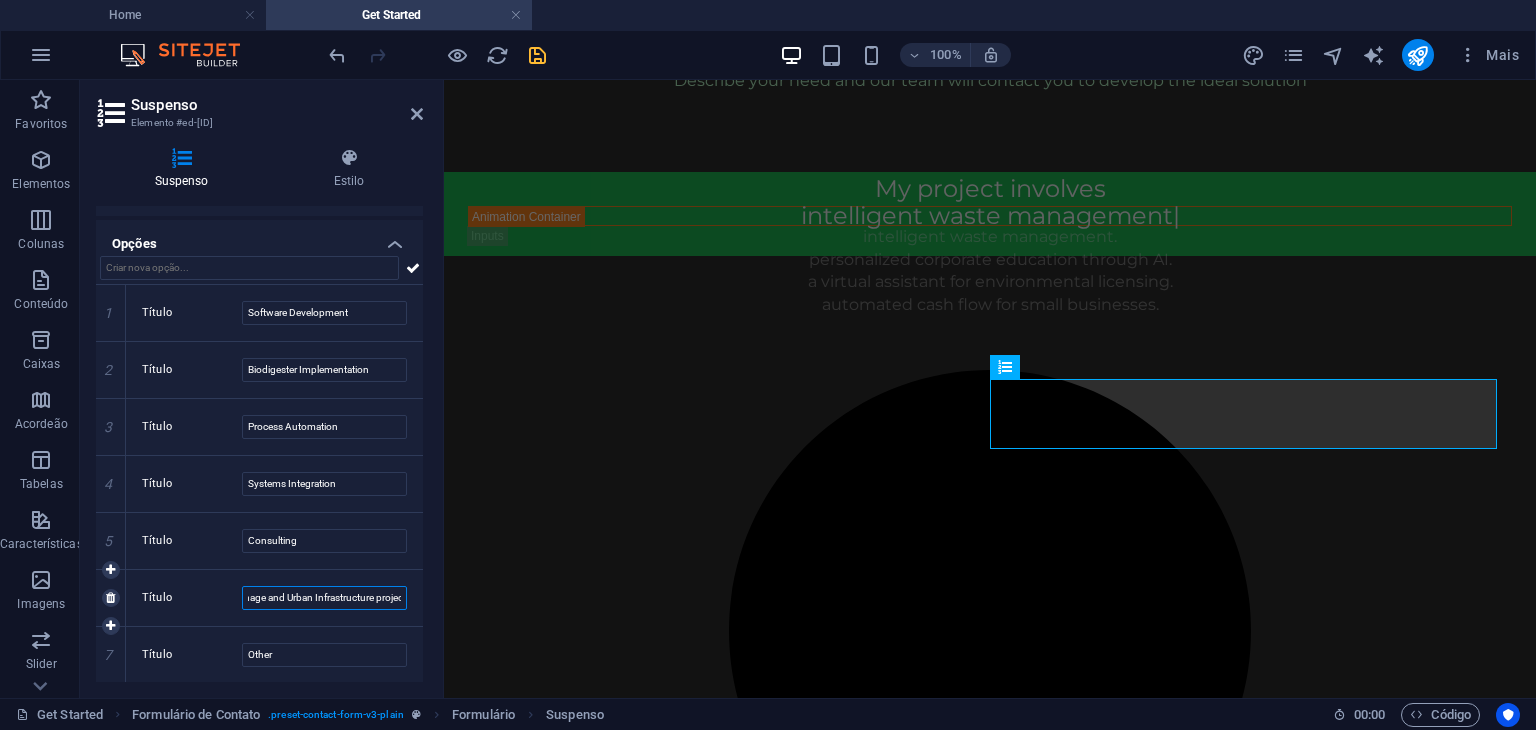 scroll, scrollTop: 0, scrollLeft: 72, axis: horizontal 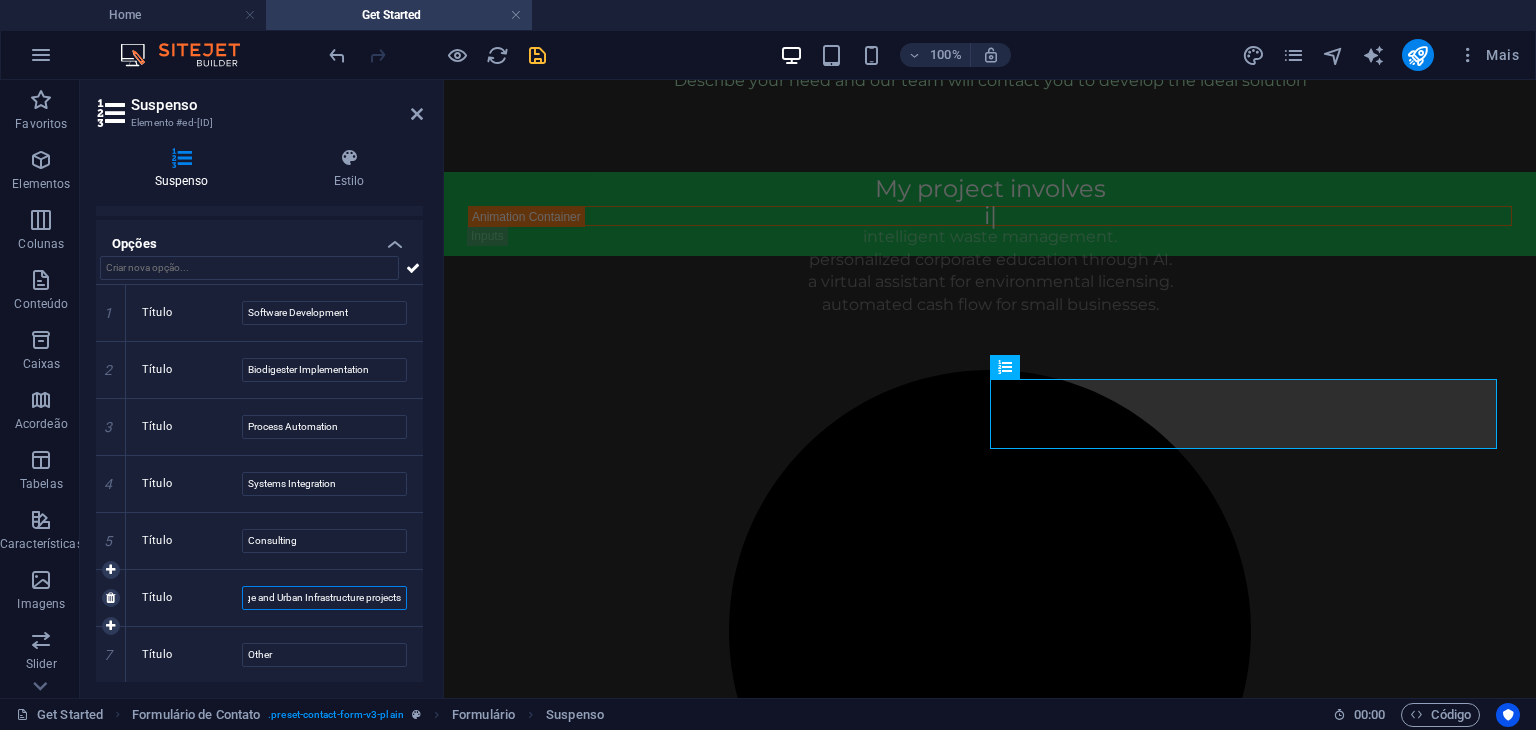 click on "Paving, Drainage and Urban Infrastructure projects" at bounding box center [324, 598] 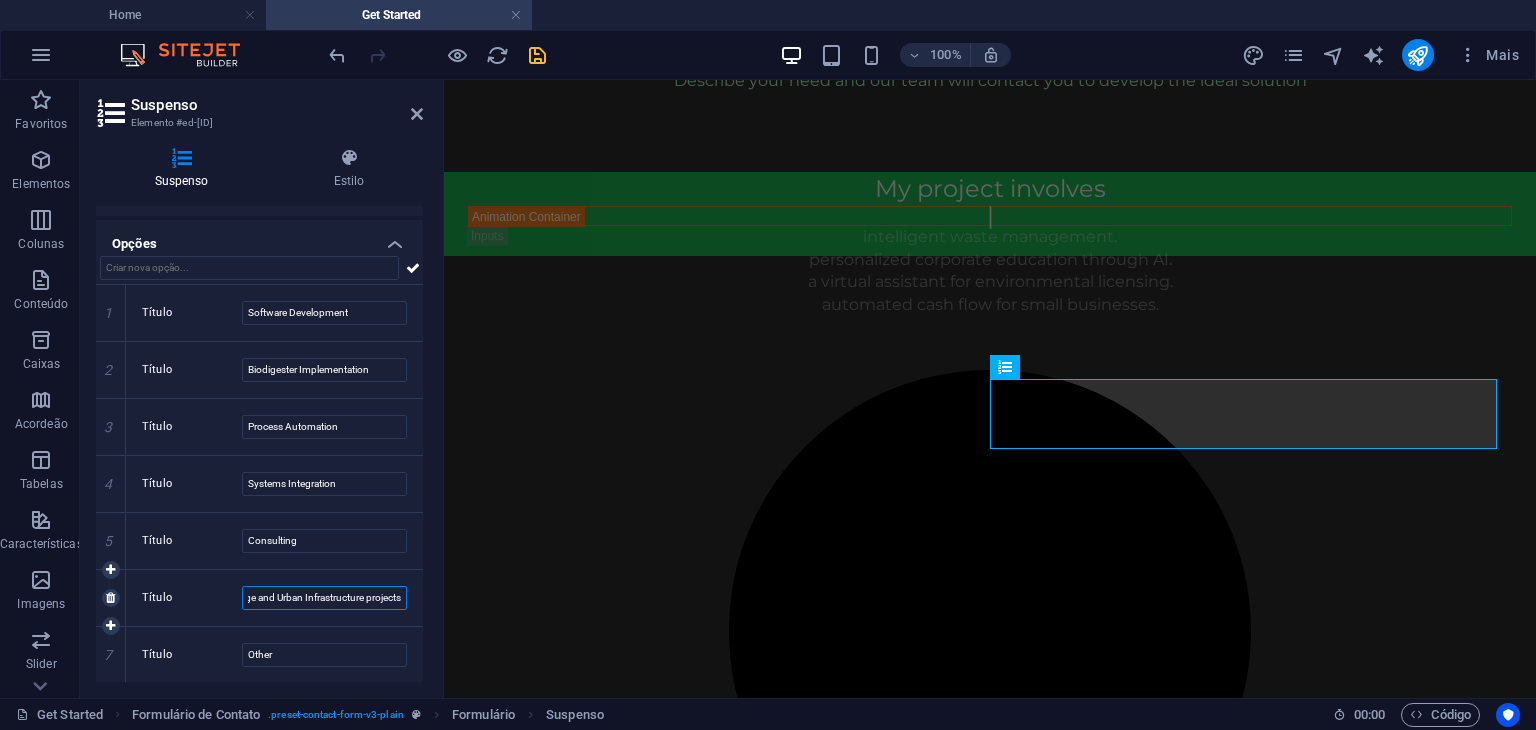 click on "Paving, Drainage and Urban Infrastructure projects" at bounding box center (324, 598) 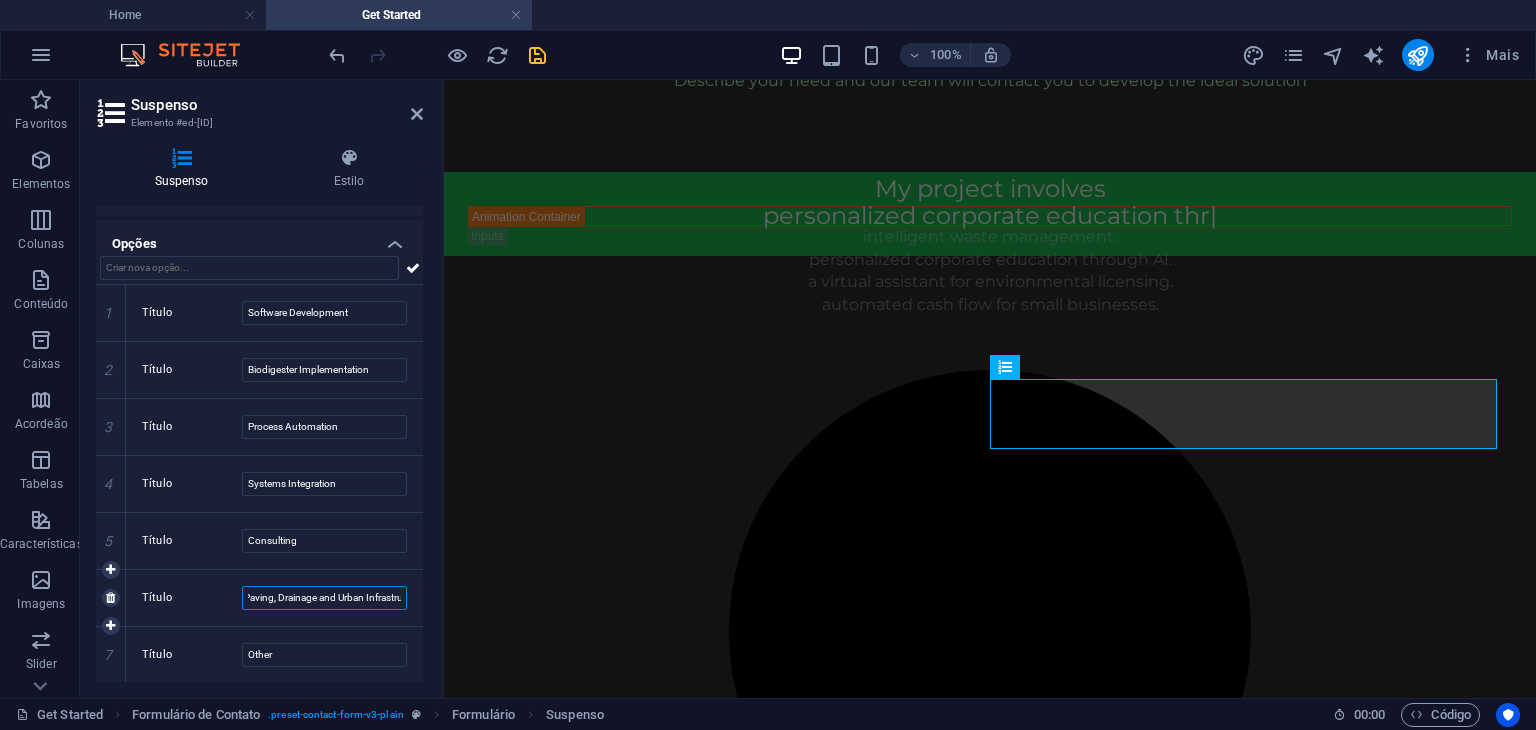 scroll, scrollTop: 0, scrollLeft: 0, axis: both 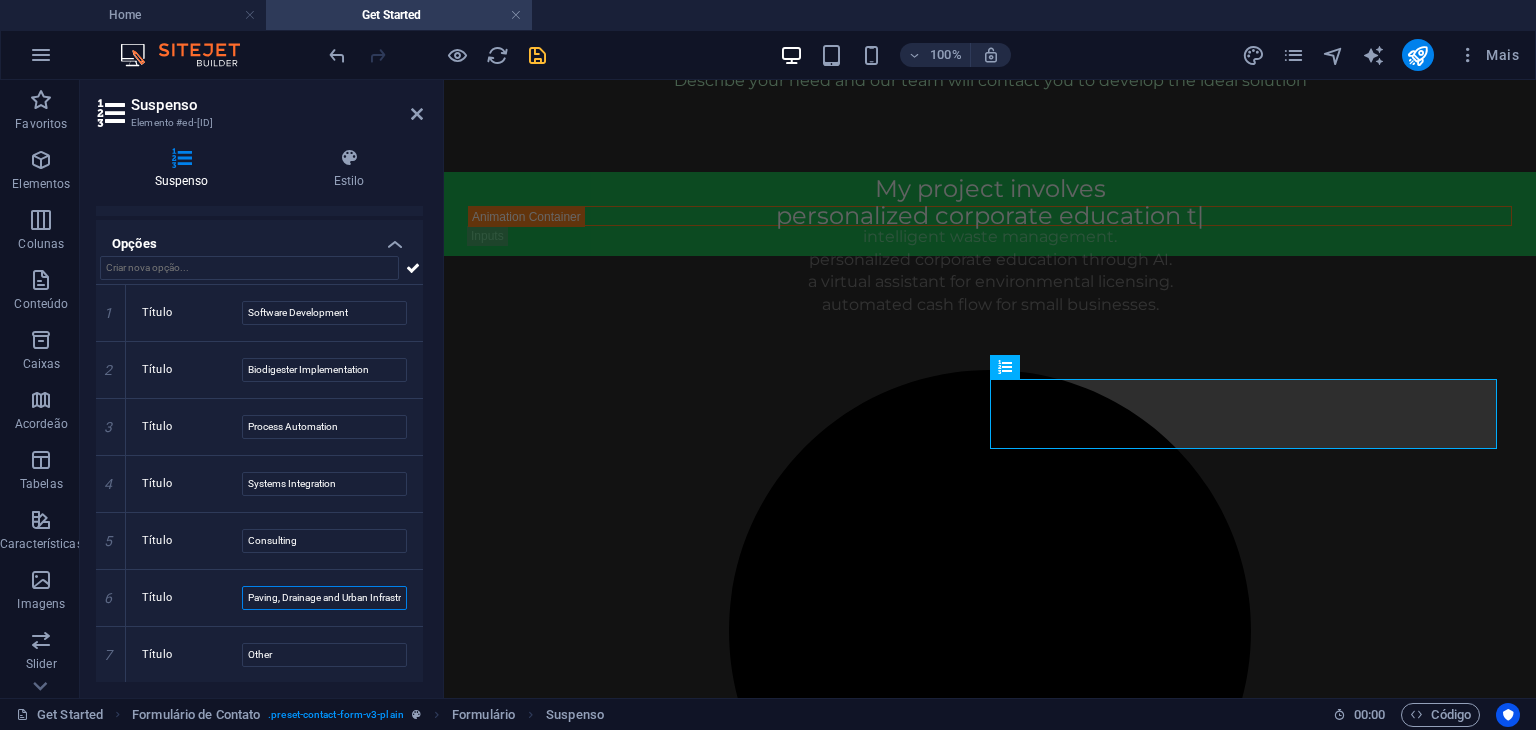 type on "Paving, Drainage and Urban Infrastructure" 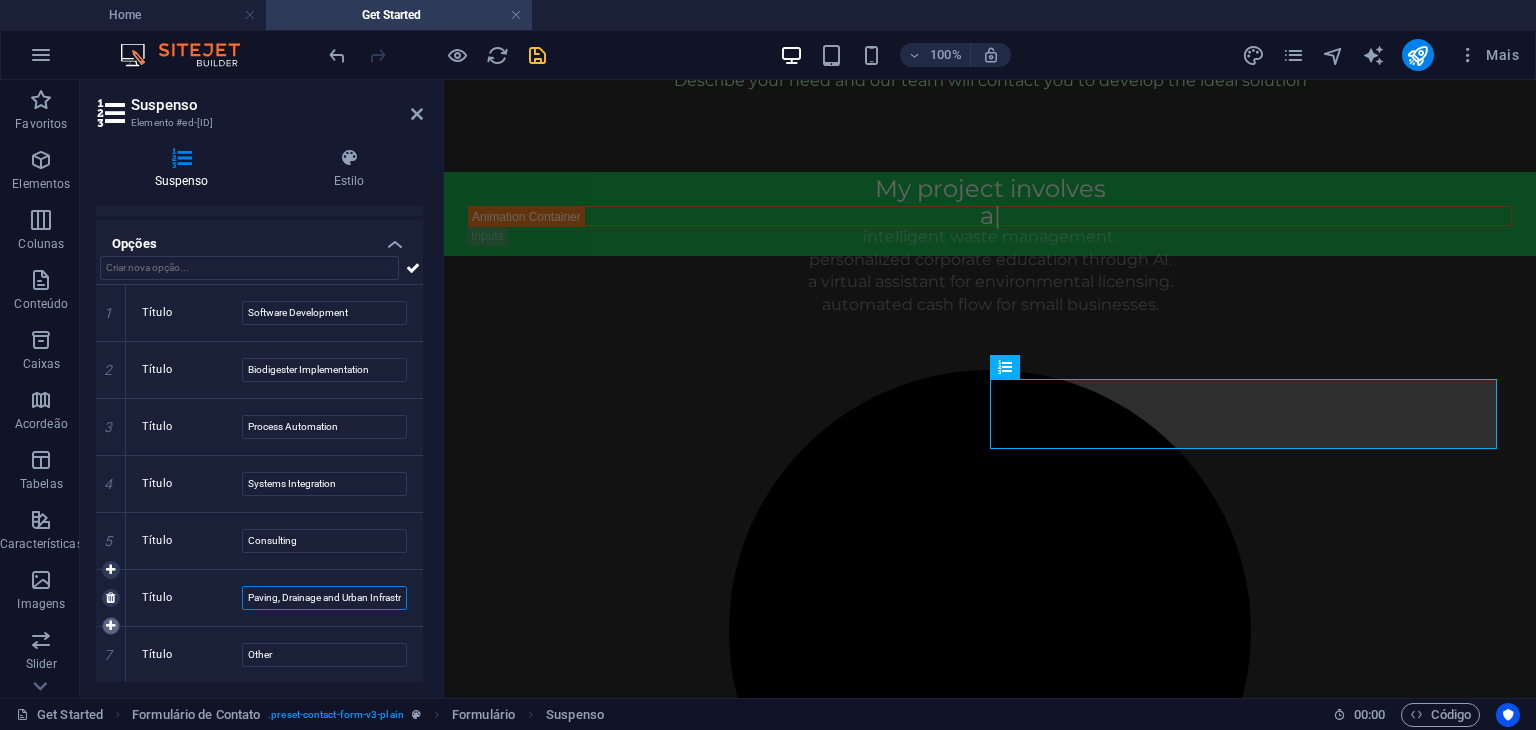 click at bounding box center [110, 626] 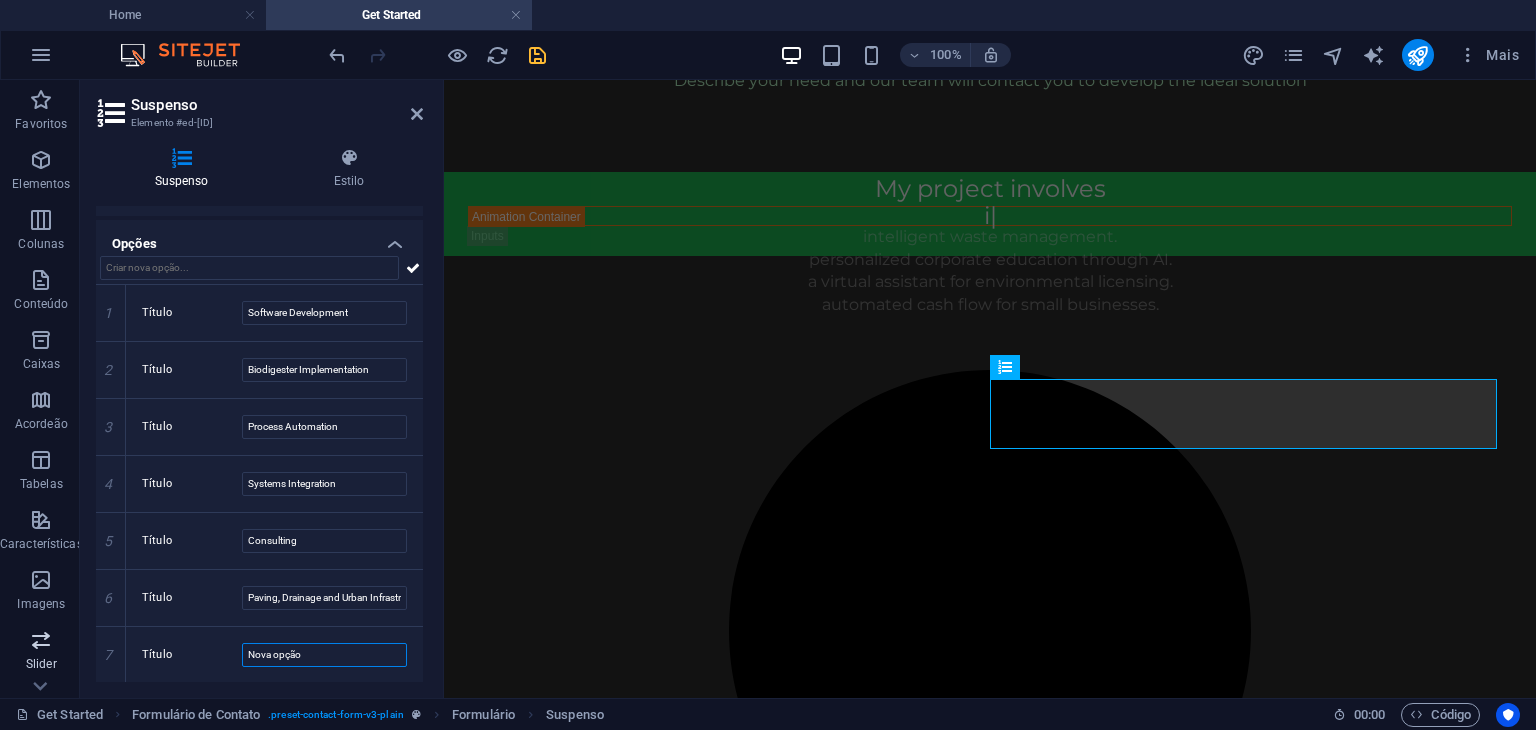 drag, startPoint x: 323, startPoint y: 650, endPoint x: 76, endPoint y: 626, distance: 248.16325 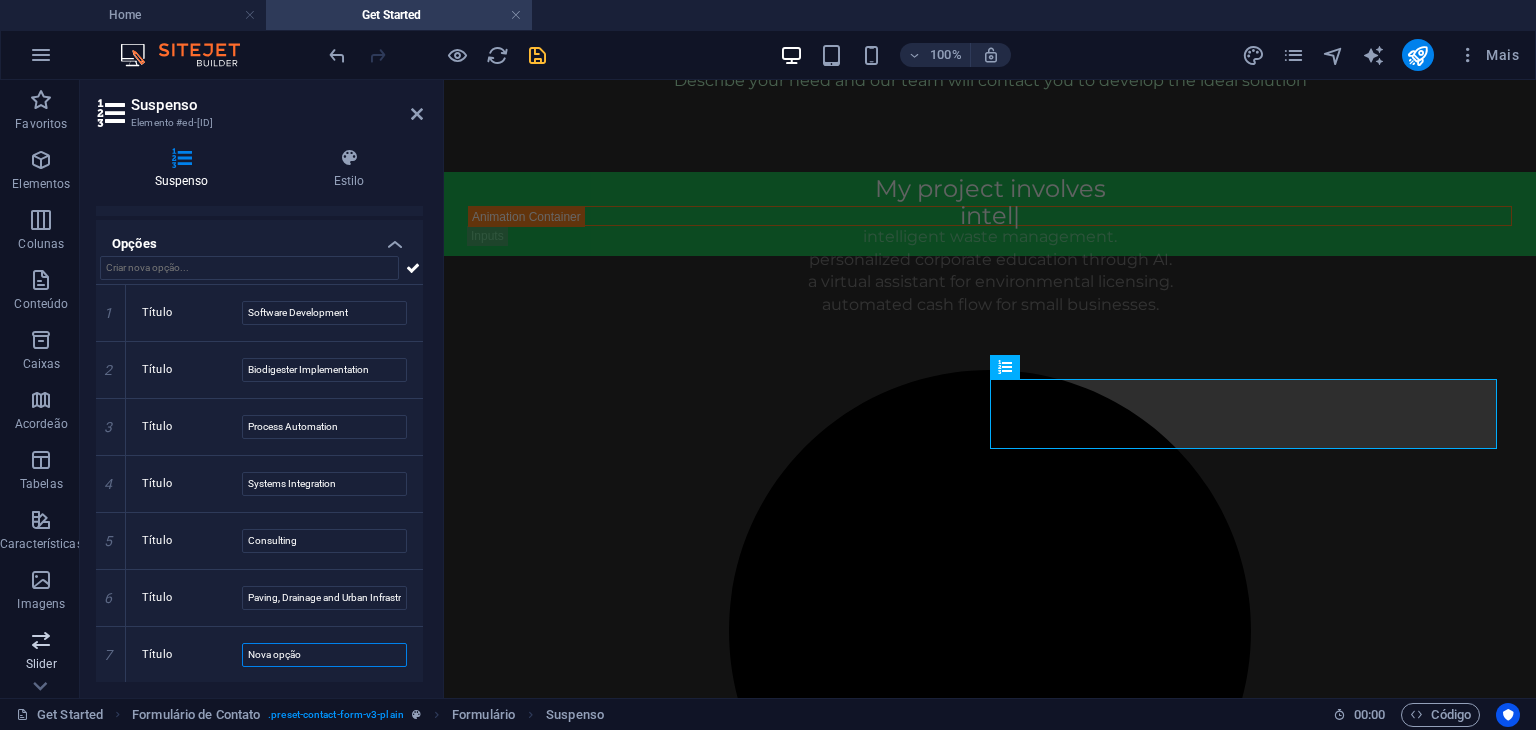 paste on "Engineering Solutions with an Environmental Focus" 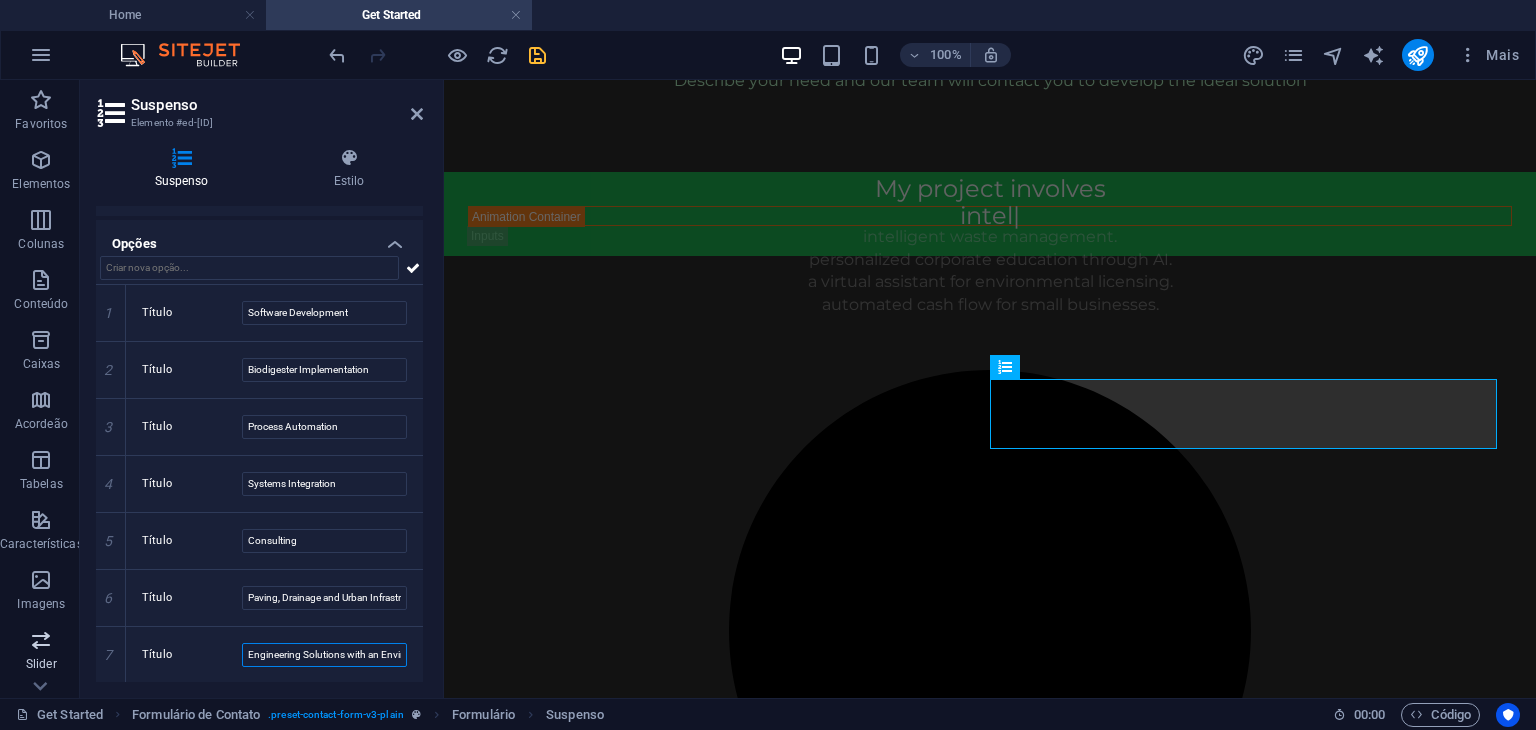 scroll, scrollTop: 0, scrollLeft: 76, axis: horizontal 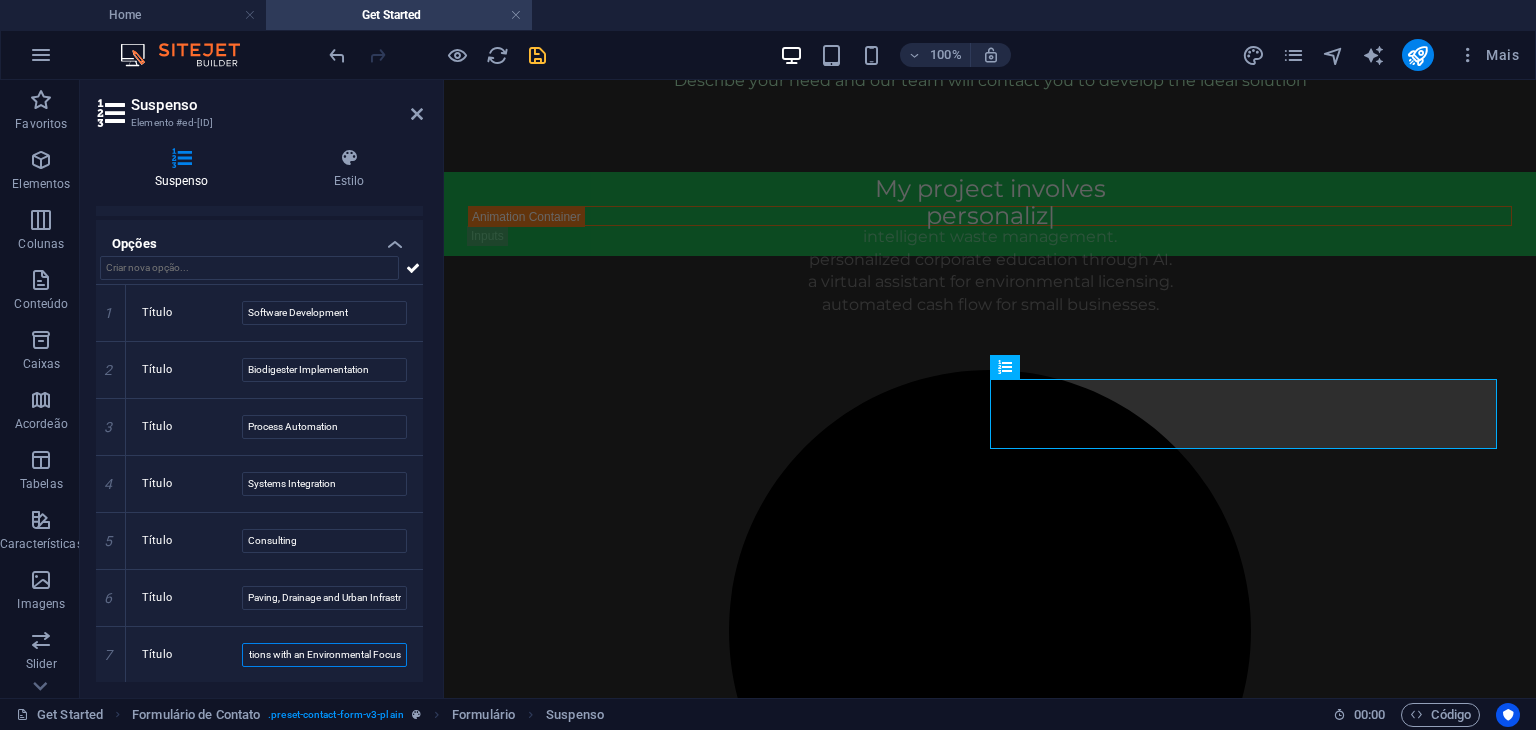 type on "Engineering Solutions with an Environmental Focus" 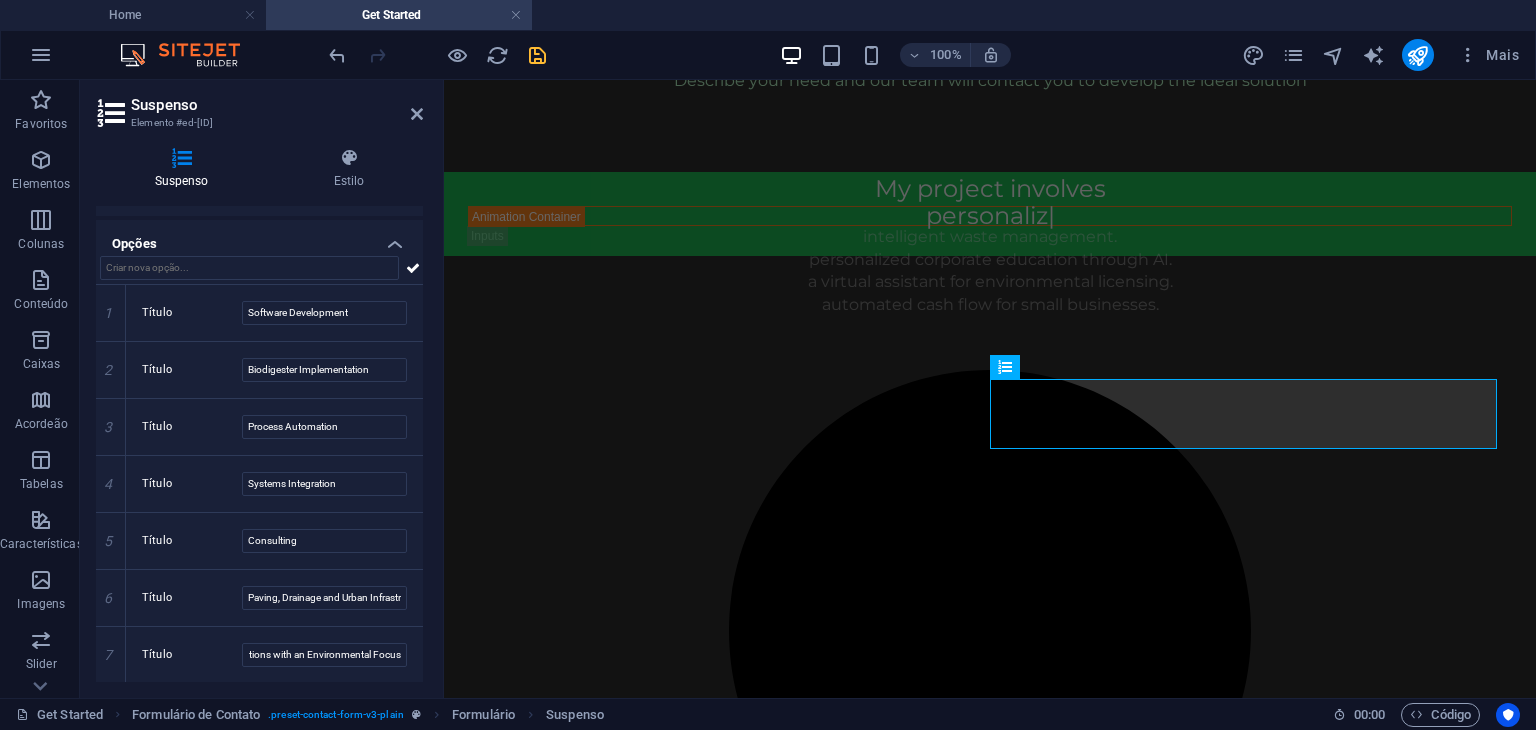 scroll, scrollTop: 0, scrollLeft: 0, axis: both 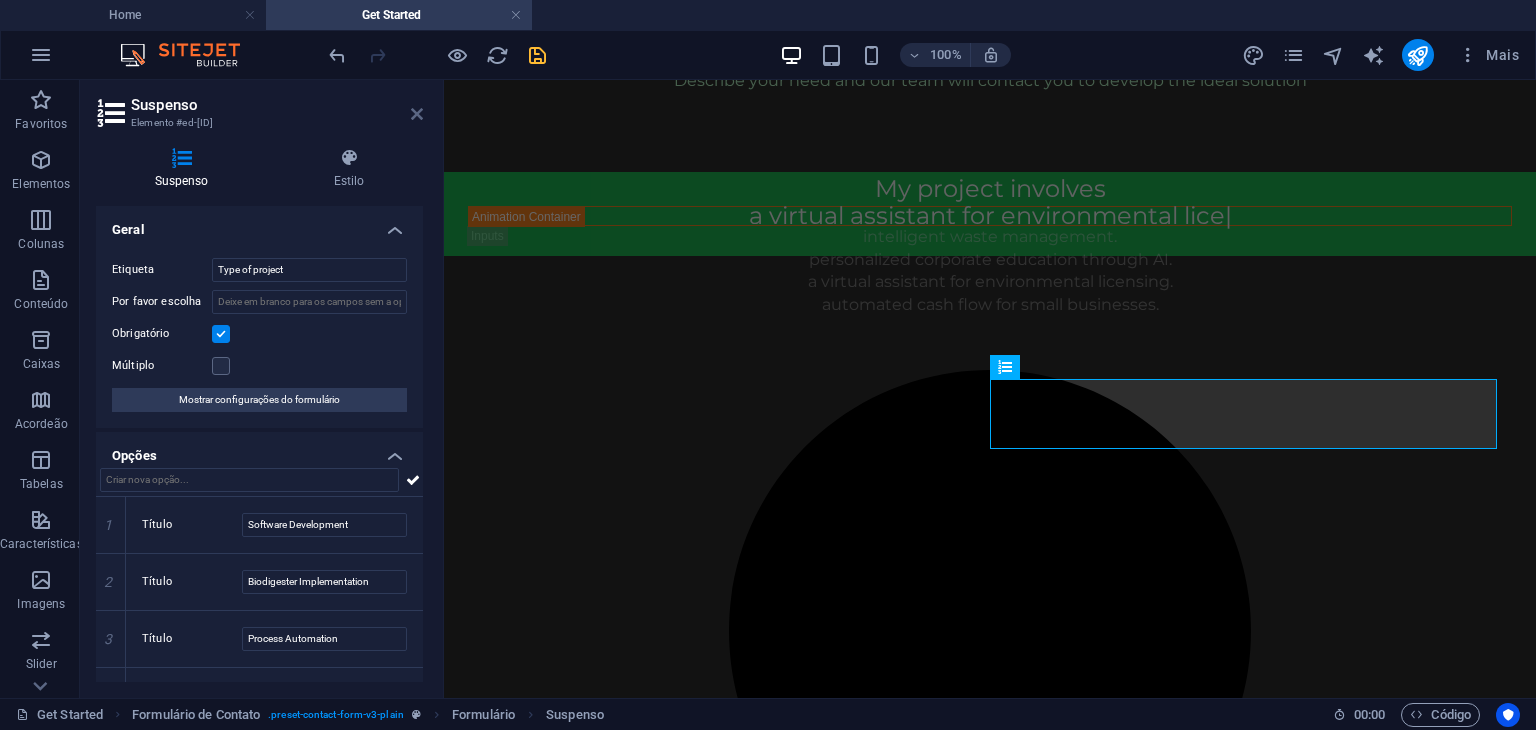 click at bounding box center (417, 114) 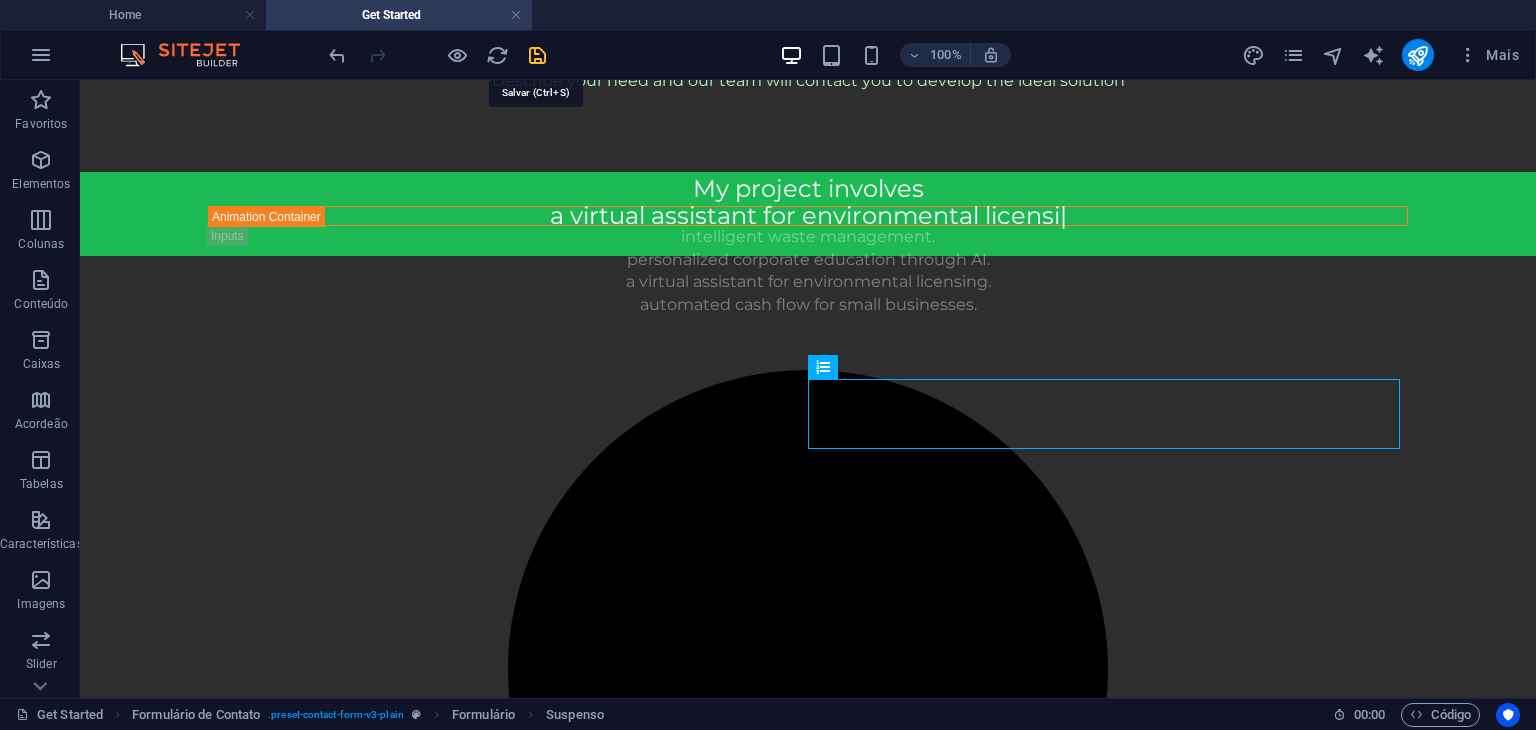 click at bounding box center (537, 55) 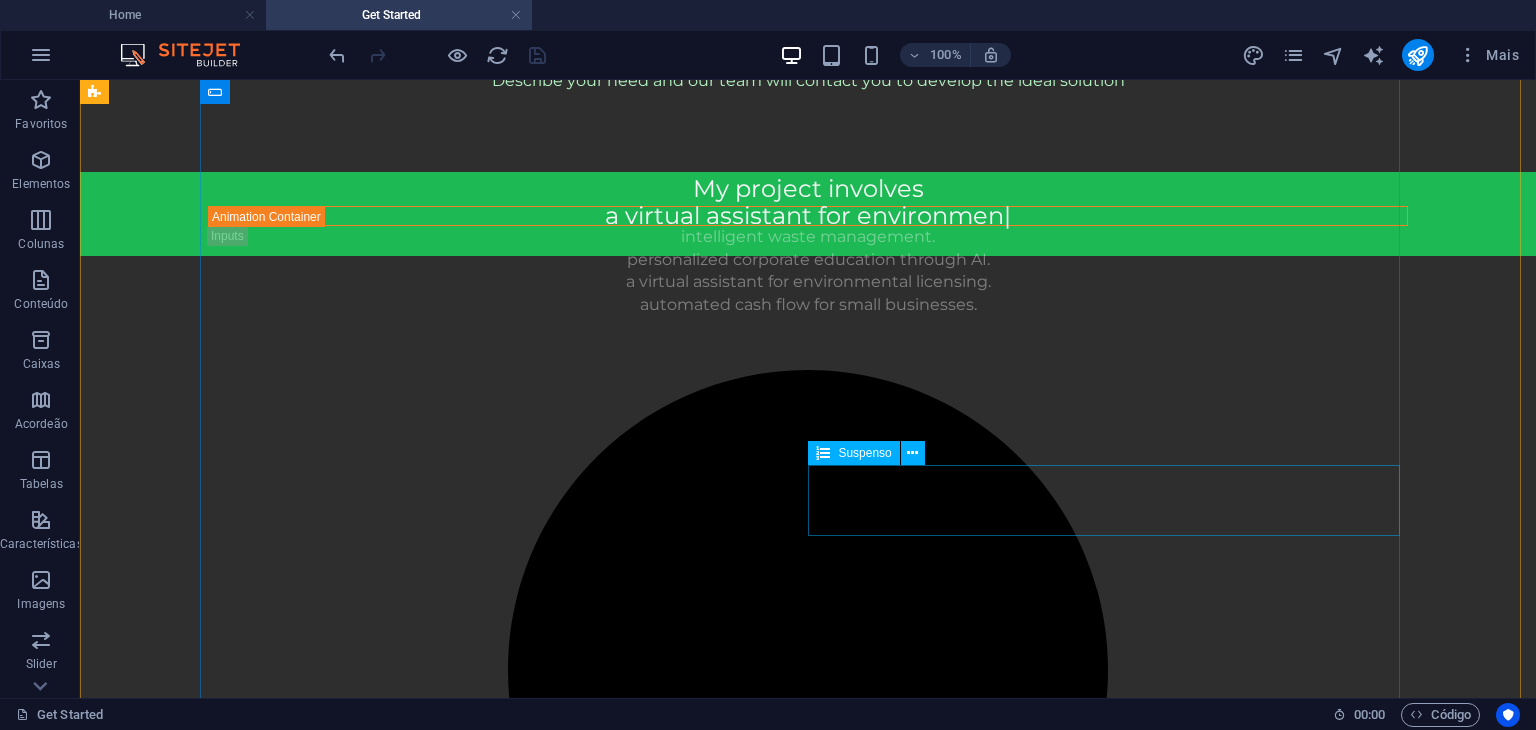scroll, scrollTop: 600, scrollLeft: 0, axis: vertical 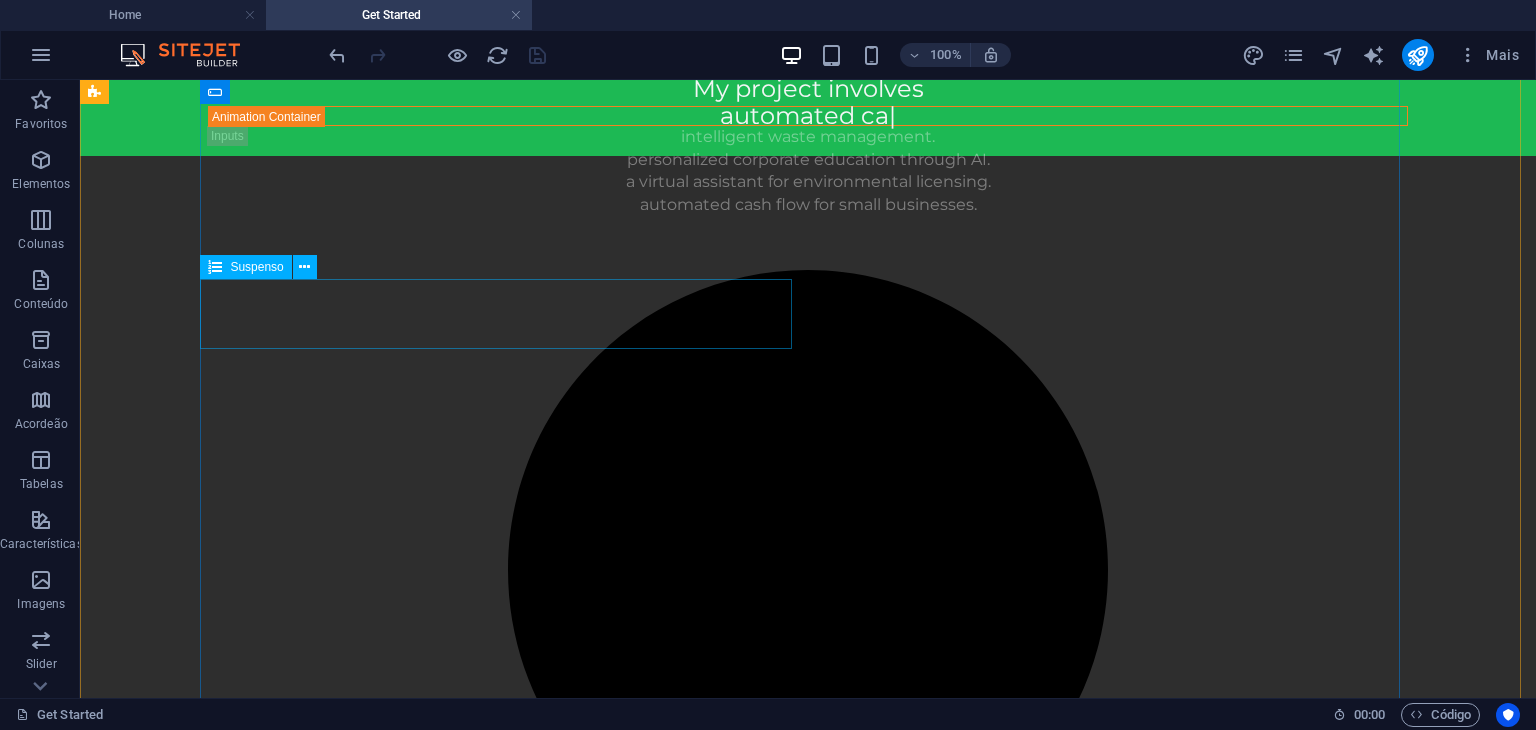 click on "Area of application Health Environment Education Financial Retail/E-commerce Agro Energy Construction Industry Logistics Technology Other" at bounding box center [504, 3053] 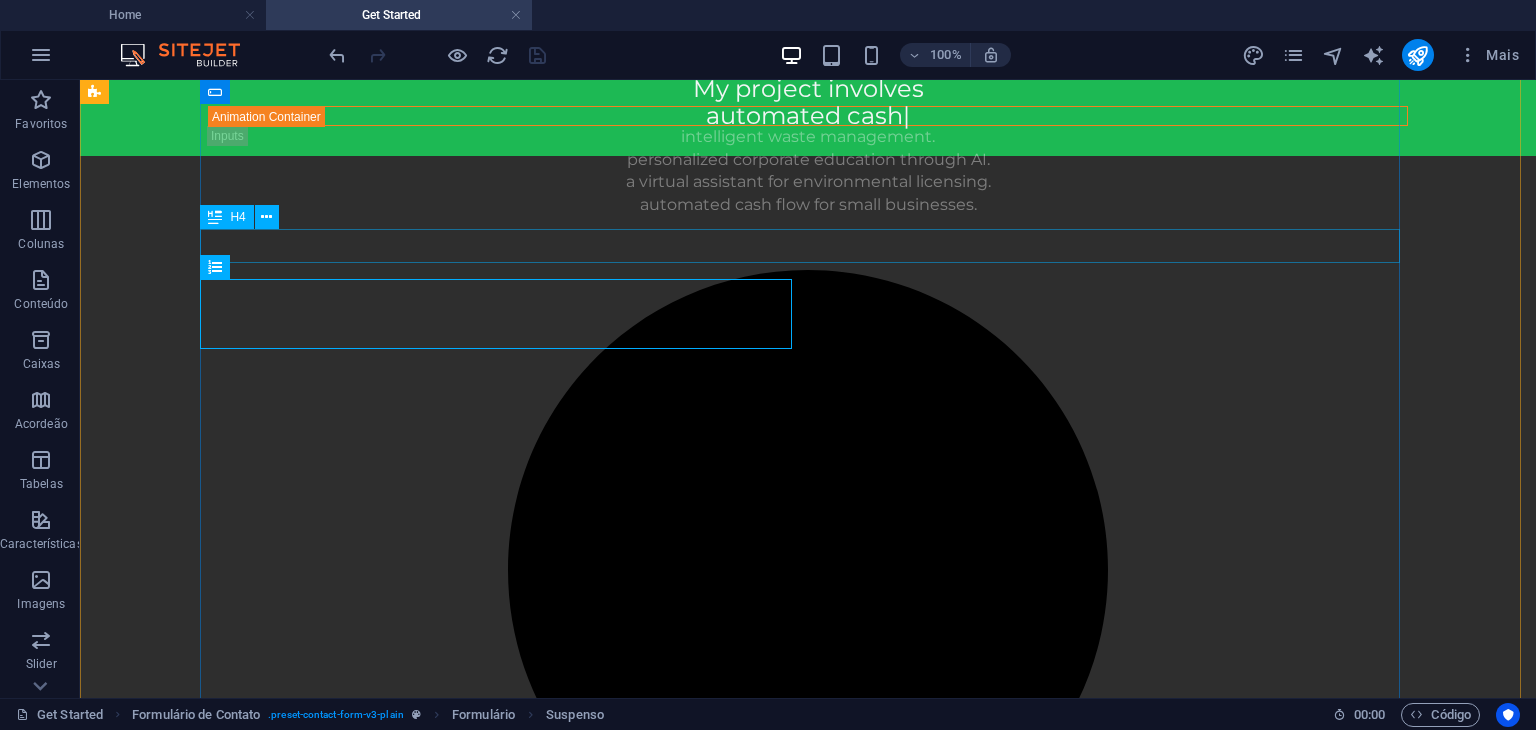 click on "Detalhes do Projeto" at bounding box center (808, 2356) 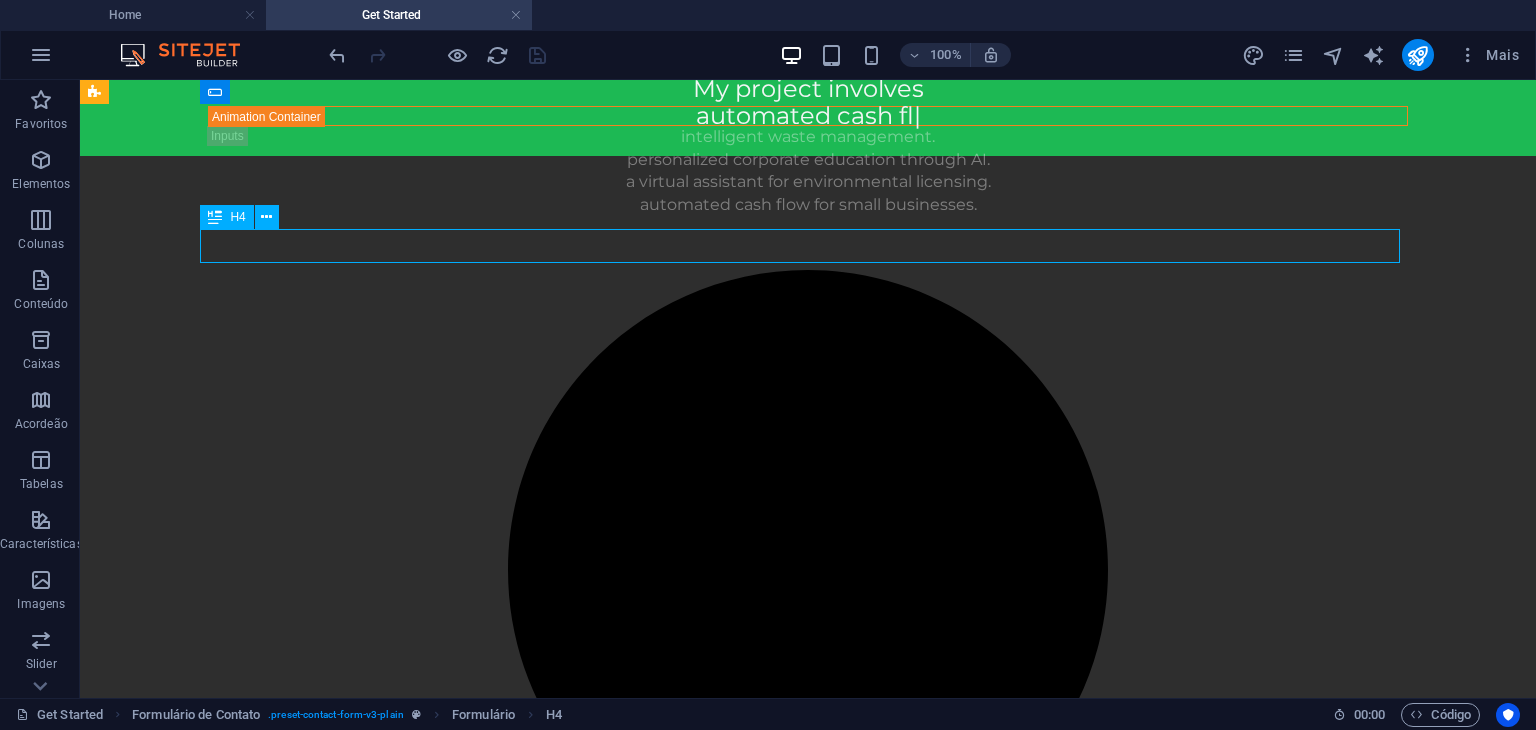 click on "Area of application Health Environment Education Financial Retail/E-commerce Agro Energy Construction Industry Logistics Technology Other" at bounding box center [504, 3053] 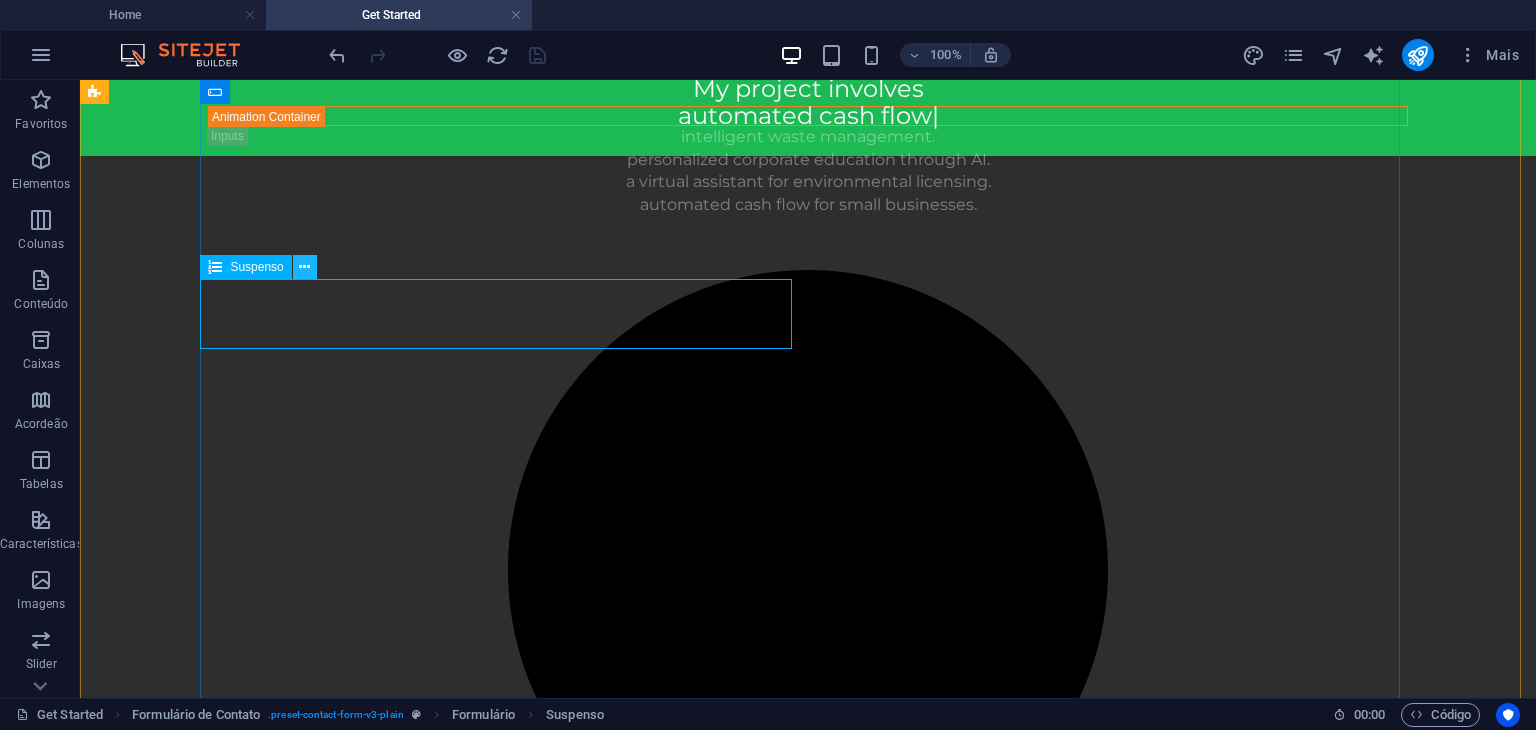 click at bounding box center (305, 267) 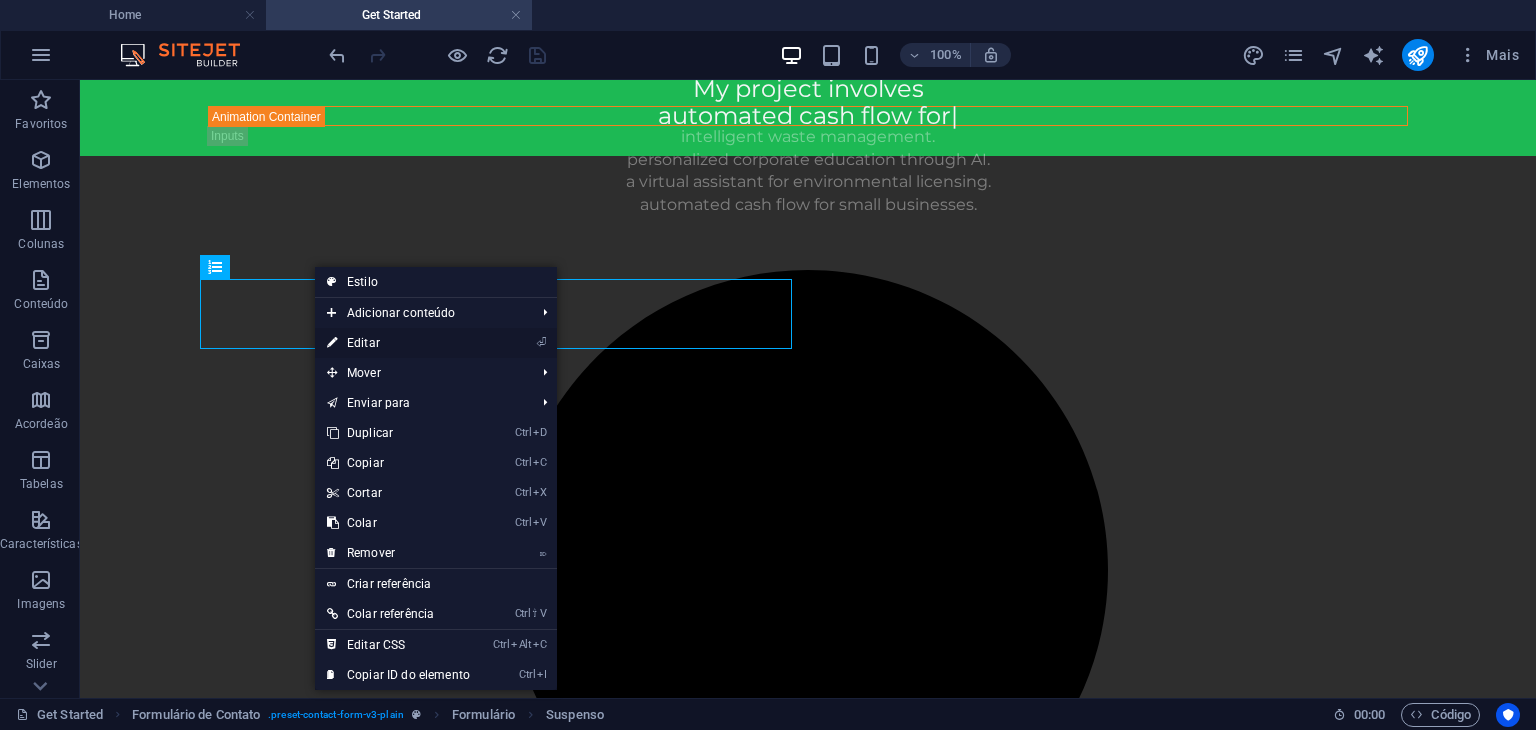 click on "⏎  Editar" at bounding box center [398, 343] 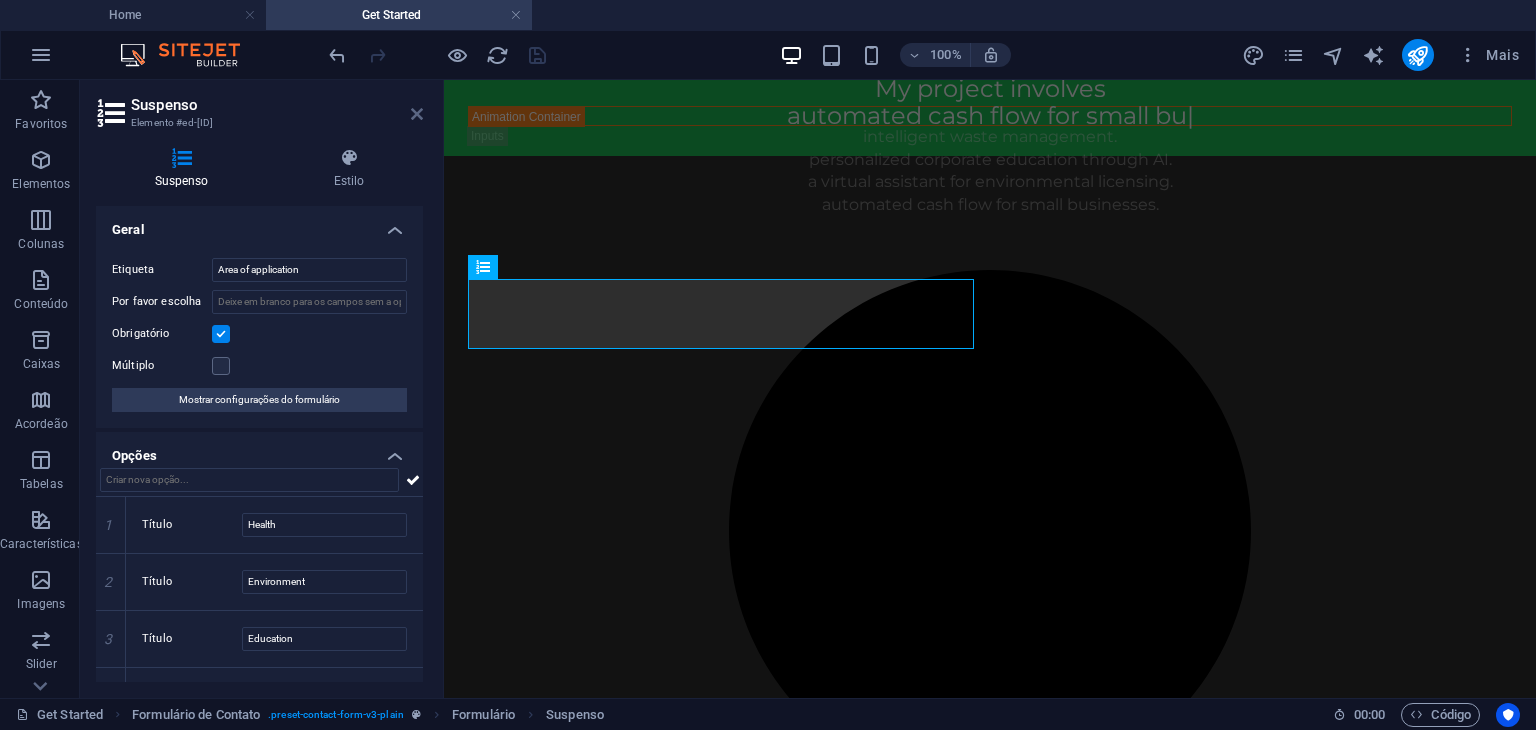 click at bounding box center [417, 114] 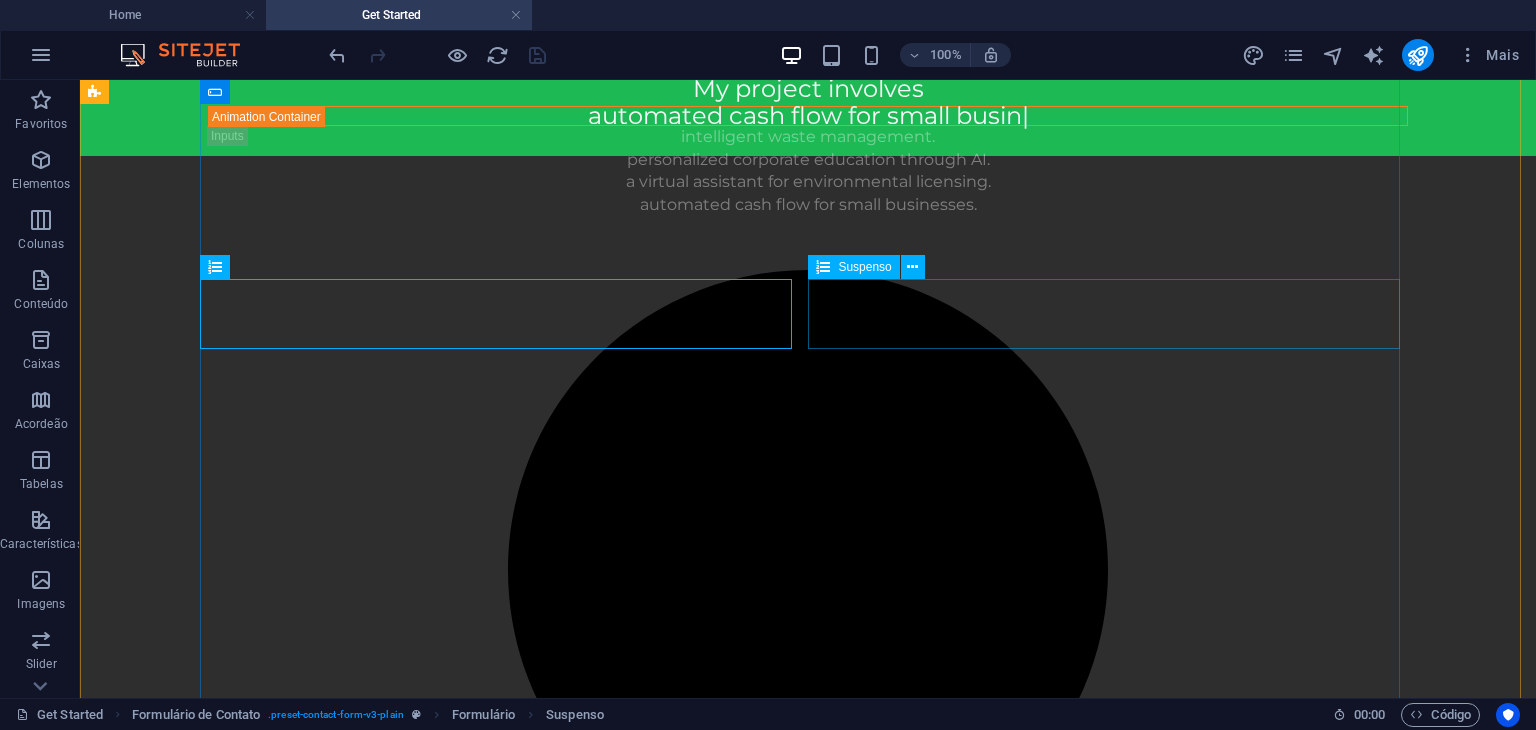 click on "Type of project Software Development Biodigester Implementation Process Automation Systems Integration Consulting Paving, Drainage and Urban Infrastructure Engineering Solutions with an Environmental Focus Other" at bounding box center (1112, 3053) 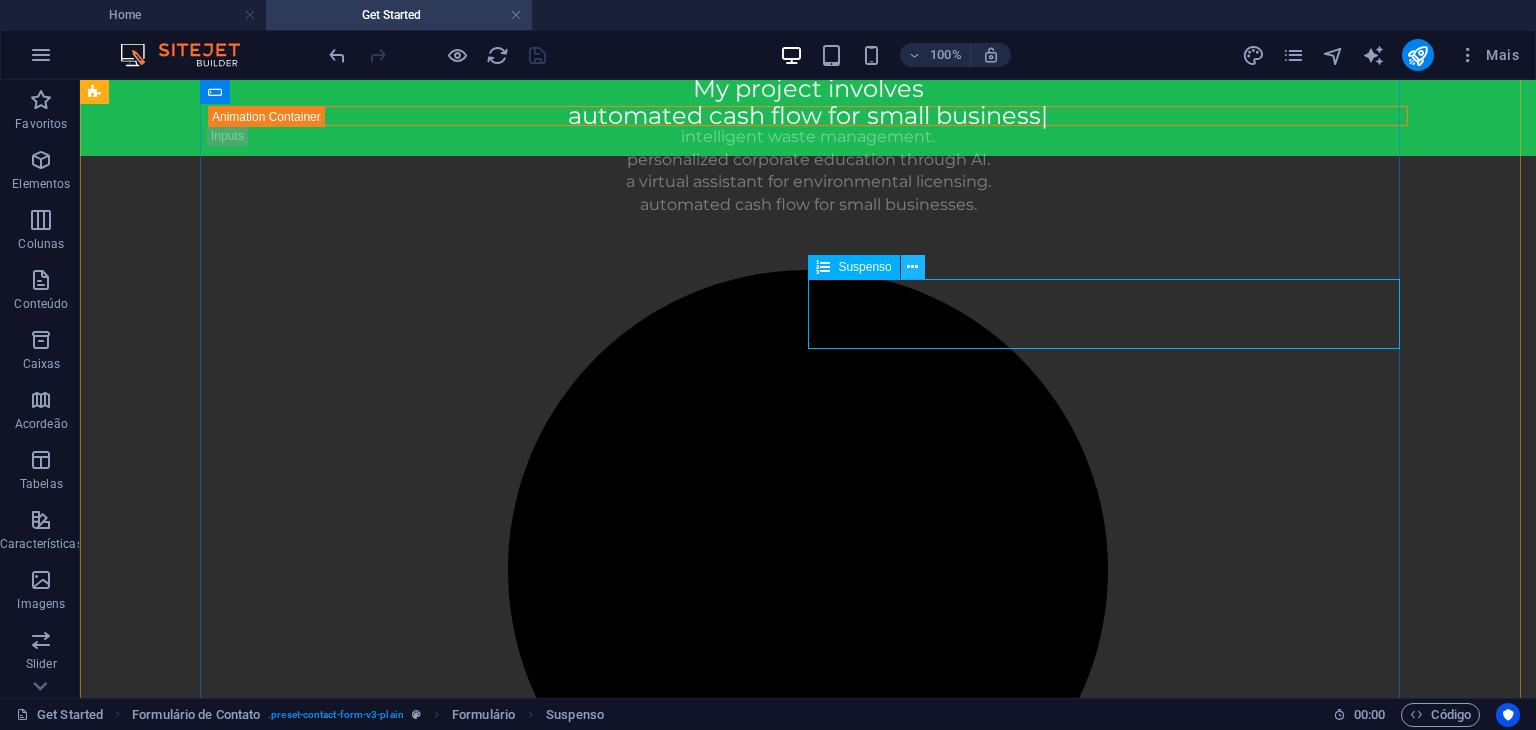 click at bounding box center [912, 267] 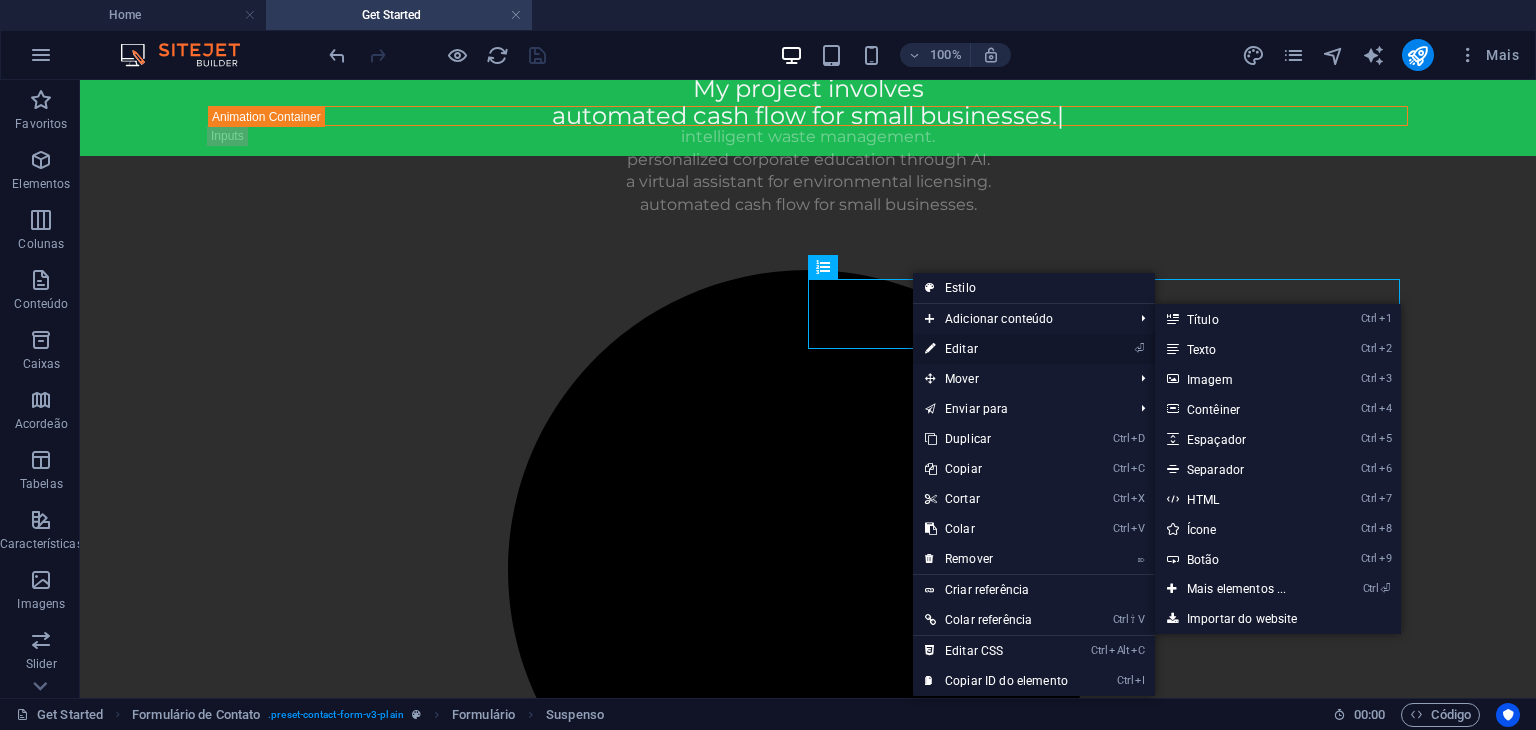 click on "⏎  Editar" at bounding box center [996, 349] 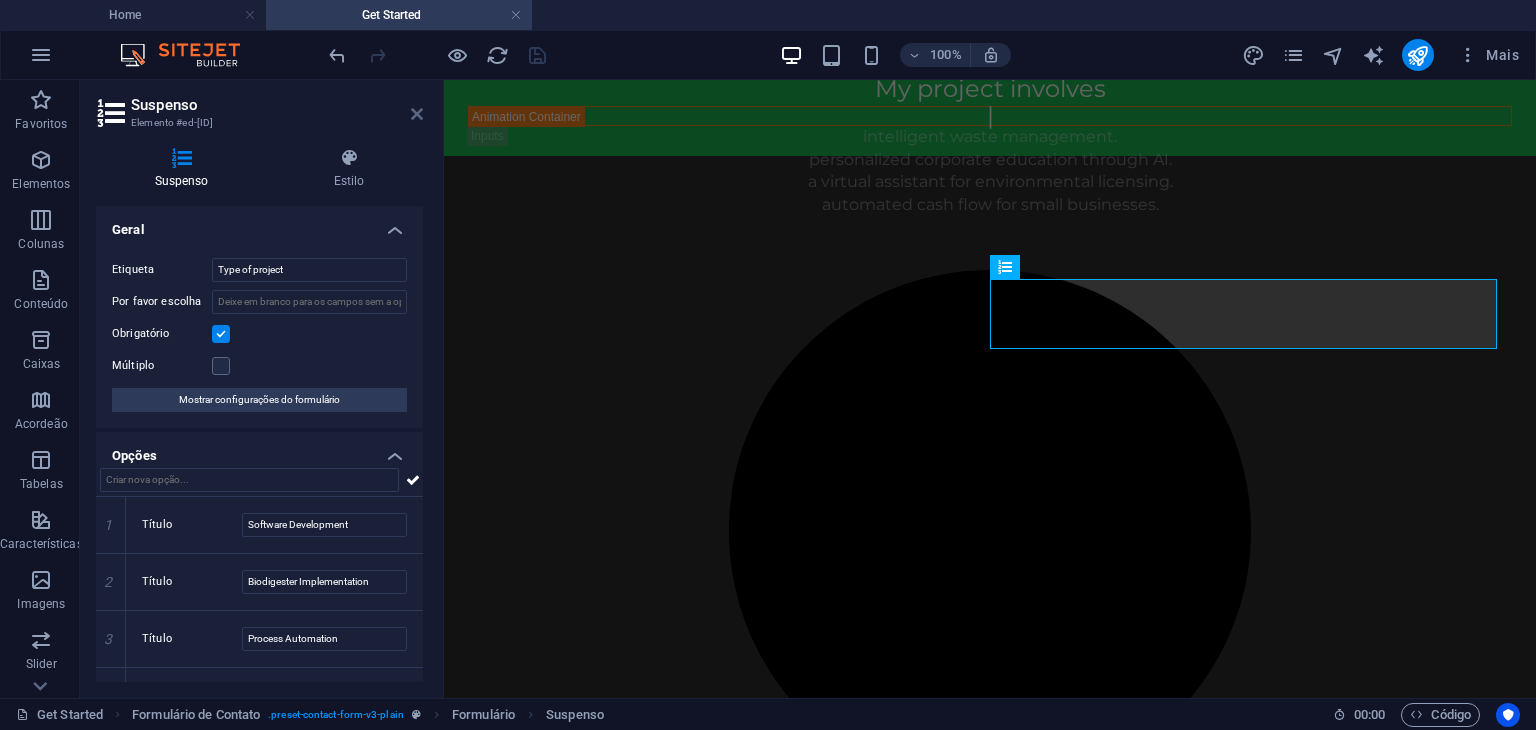 click at bounding box center (417, 114) 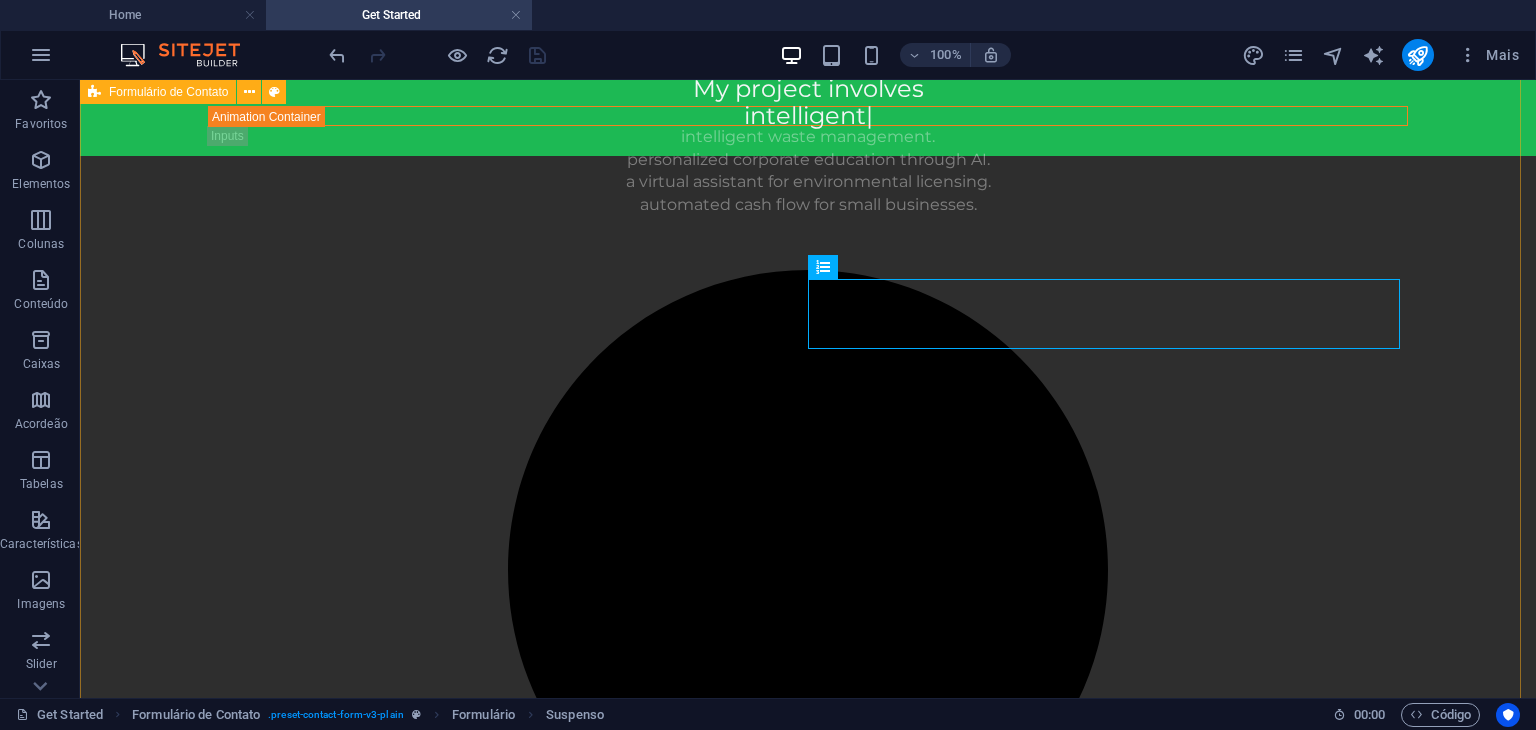 click on "Informações de Contato Full Name Company/organization E-mail      Detalhes do Projeto Area of application Health Environment Education Financial Retail/E-commerce Agro Energy Construction Industry Logistics Technology Other Type of project Software Development Biodigester Implementation Process Automation Systems Integration Consulting Paving, Drainage and Urban Infrastructure Engineering Solutions with an Environmental Focus Other Estimated Budget Up to R.000,00 R.000,00 - R.000,00 R.000,00 - R.000,00 R.000,00 - R.000,00 above R0.000,00 To be defined Desired Deadline Urgent (within 1 month) 1 to 3 months 3 to 6 months 6 to 12 months Above 12 months Flexible Describe your need Extra files   I have read and agree to the terms Ilegível? Carregar novo Enviar" at bounding box center (808, 1891) 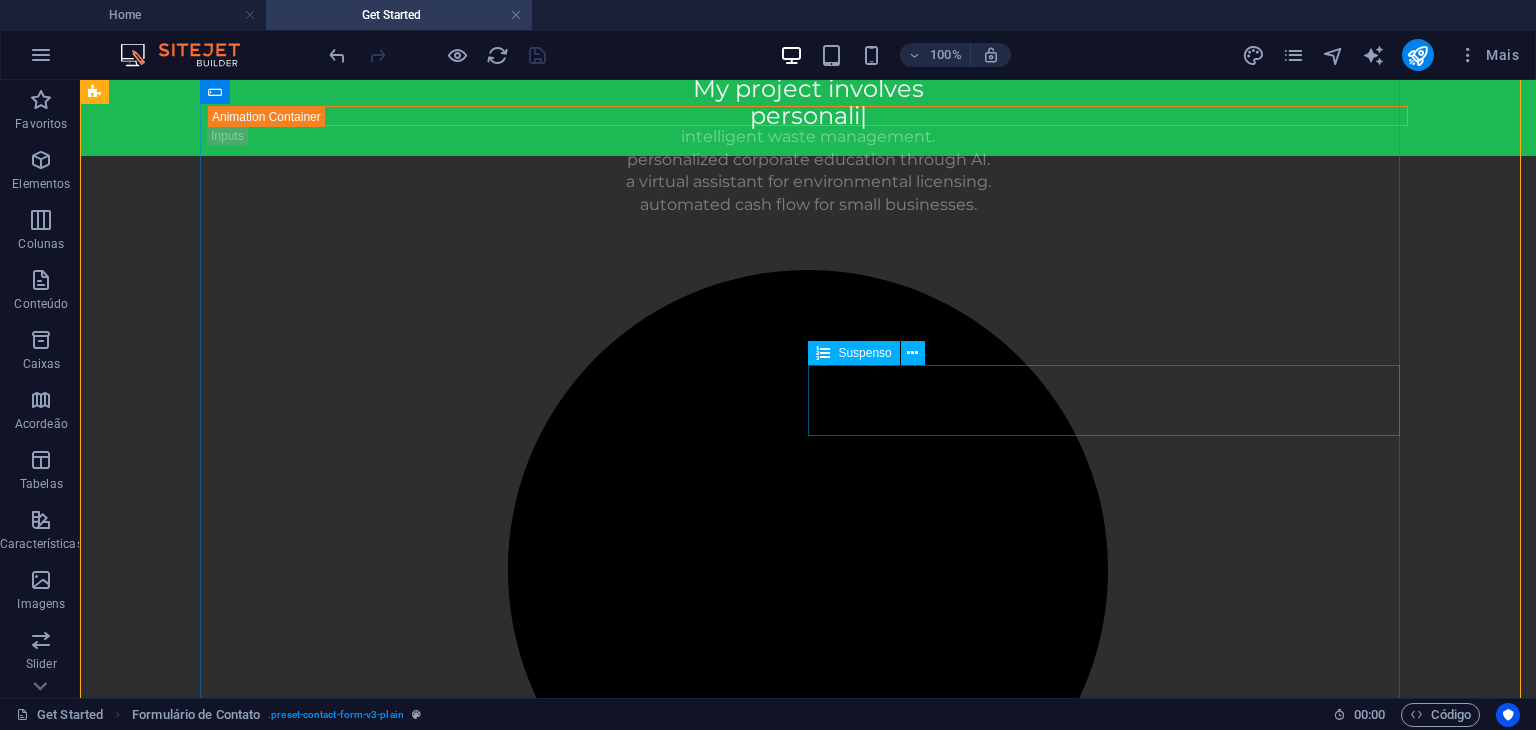 click on "Desired Deadline Urgent (within 1 month) 1 to 3 months 3 to 6 months 6 to 12 months Above 12 months Flexible" at bounding box center [1112, 3125] 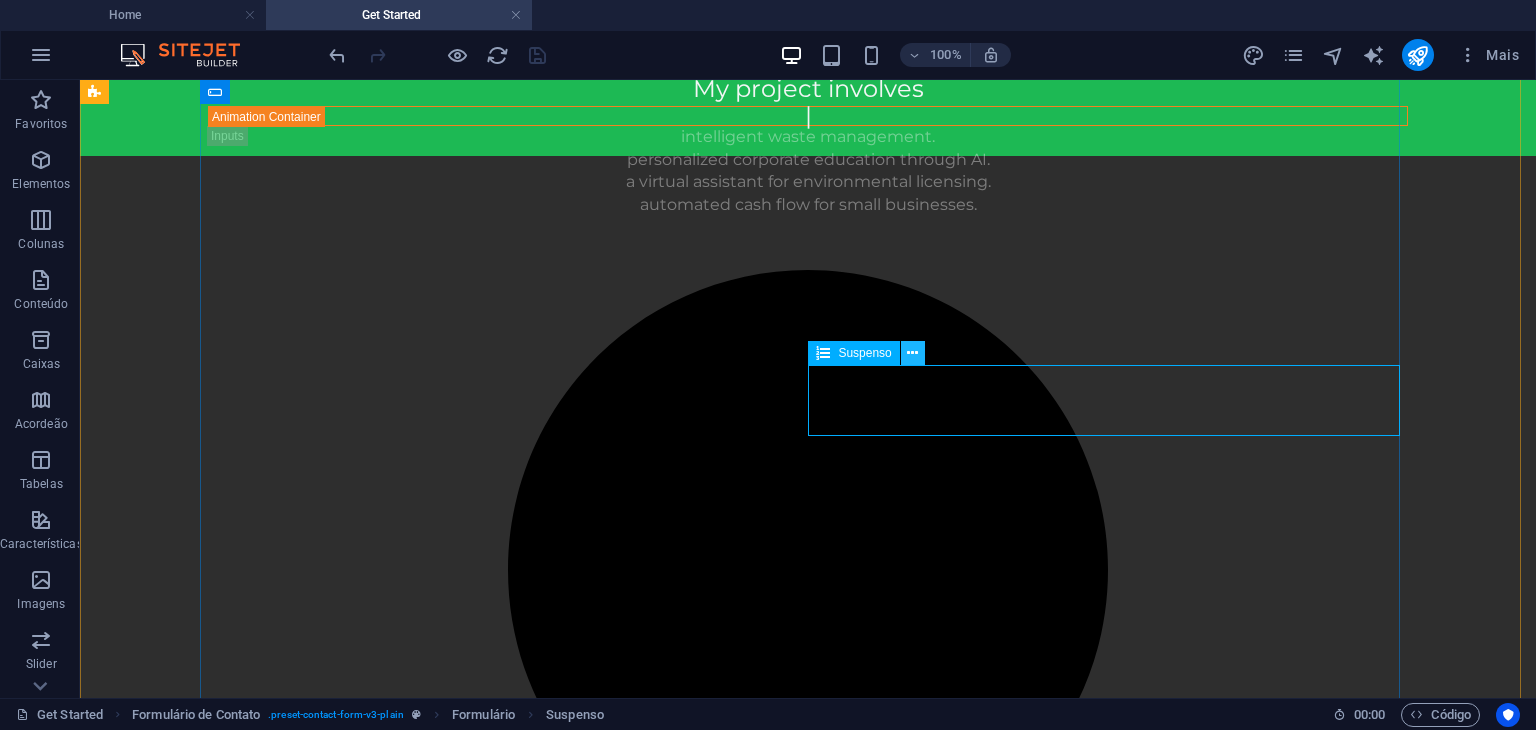 click at bounding box center [912, 353] 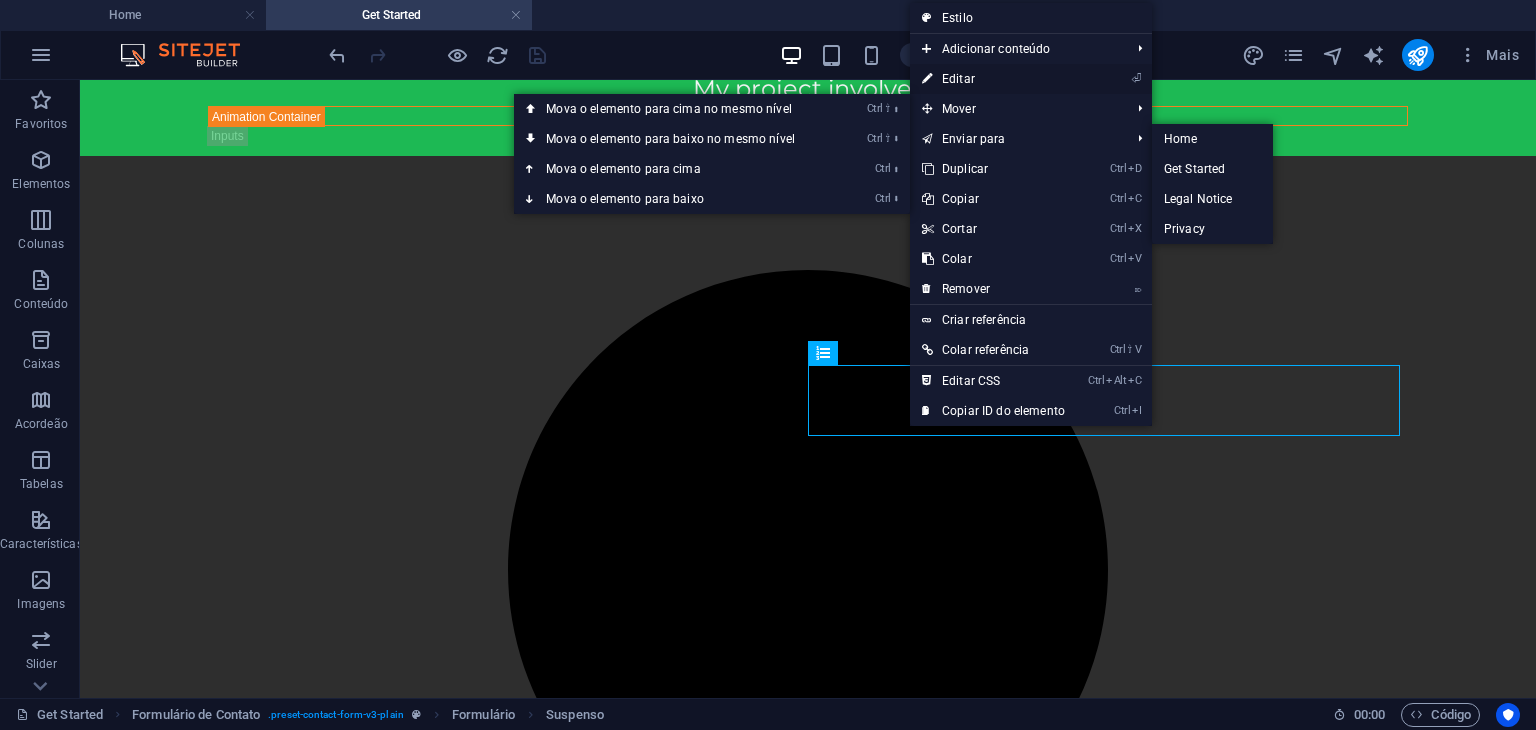 click on "⏎  Editar" at bounding box center (993, 79) 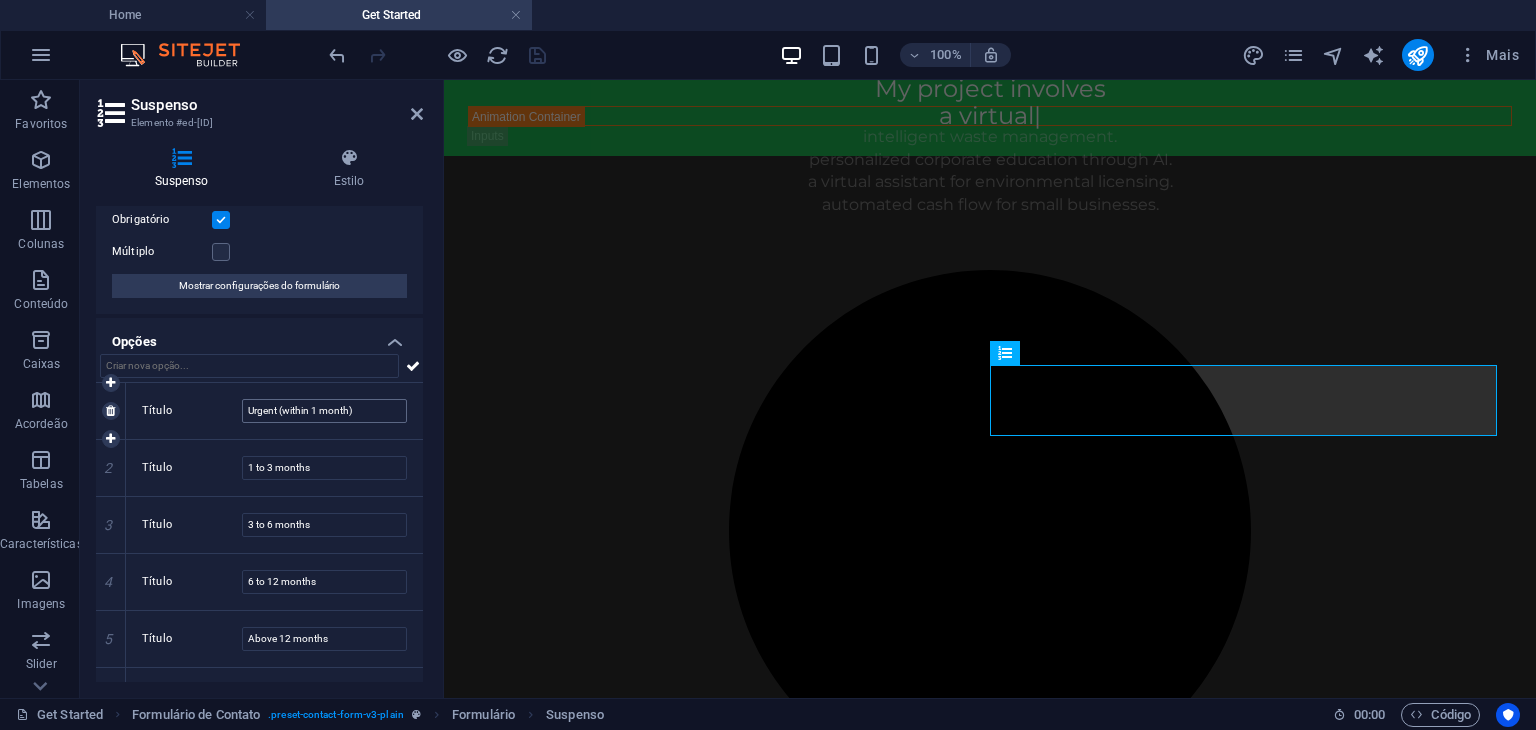 scroll, scrollTop: 155, scrollLeft: 0, axis: vertical 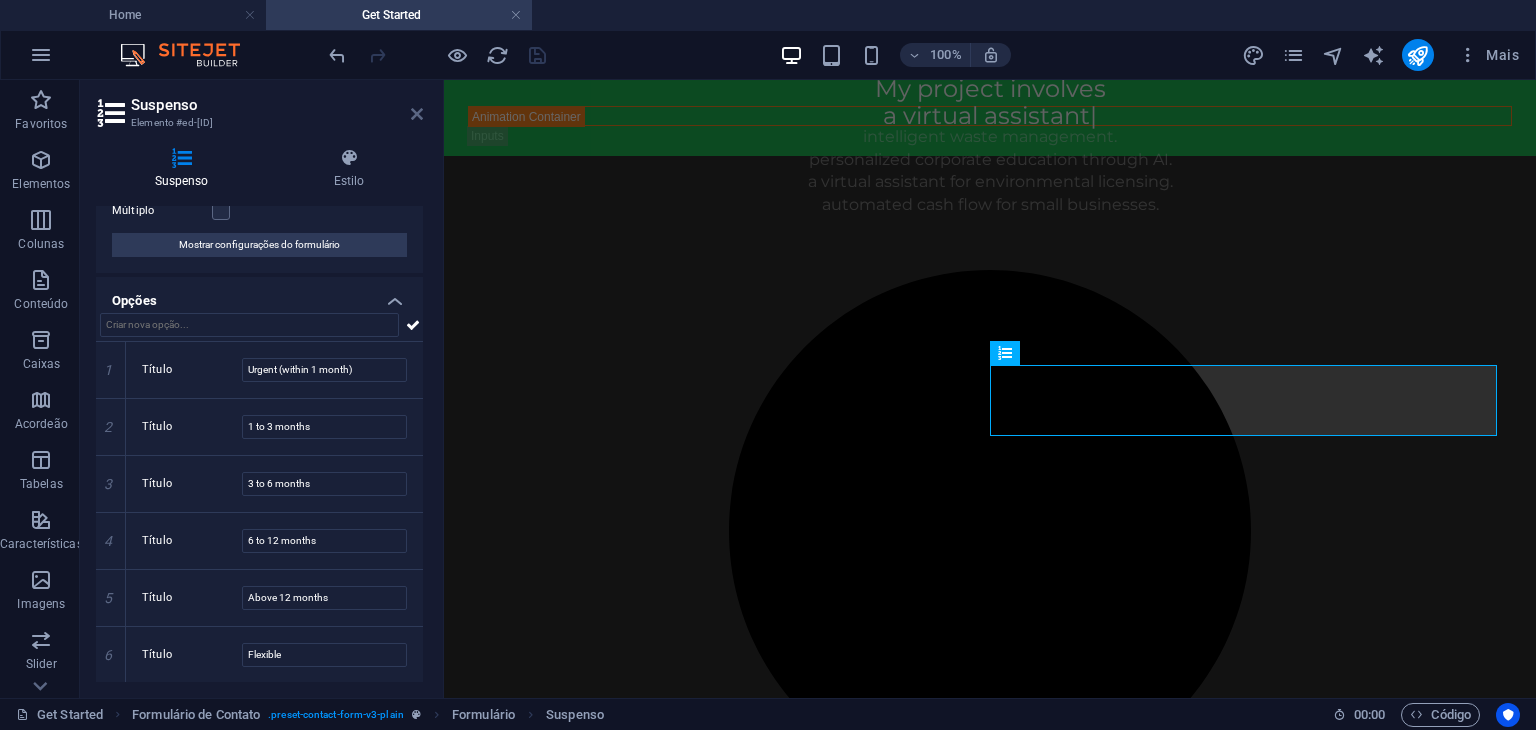 click at bounding box center (417, 114) 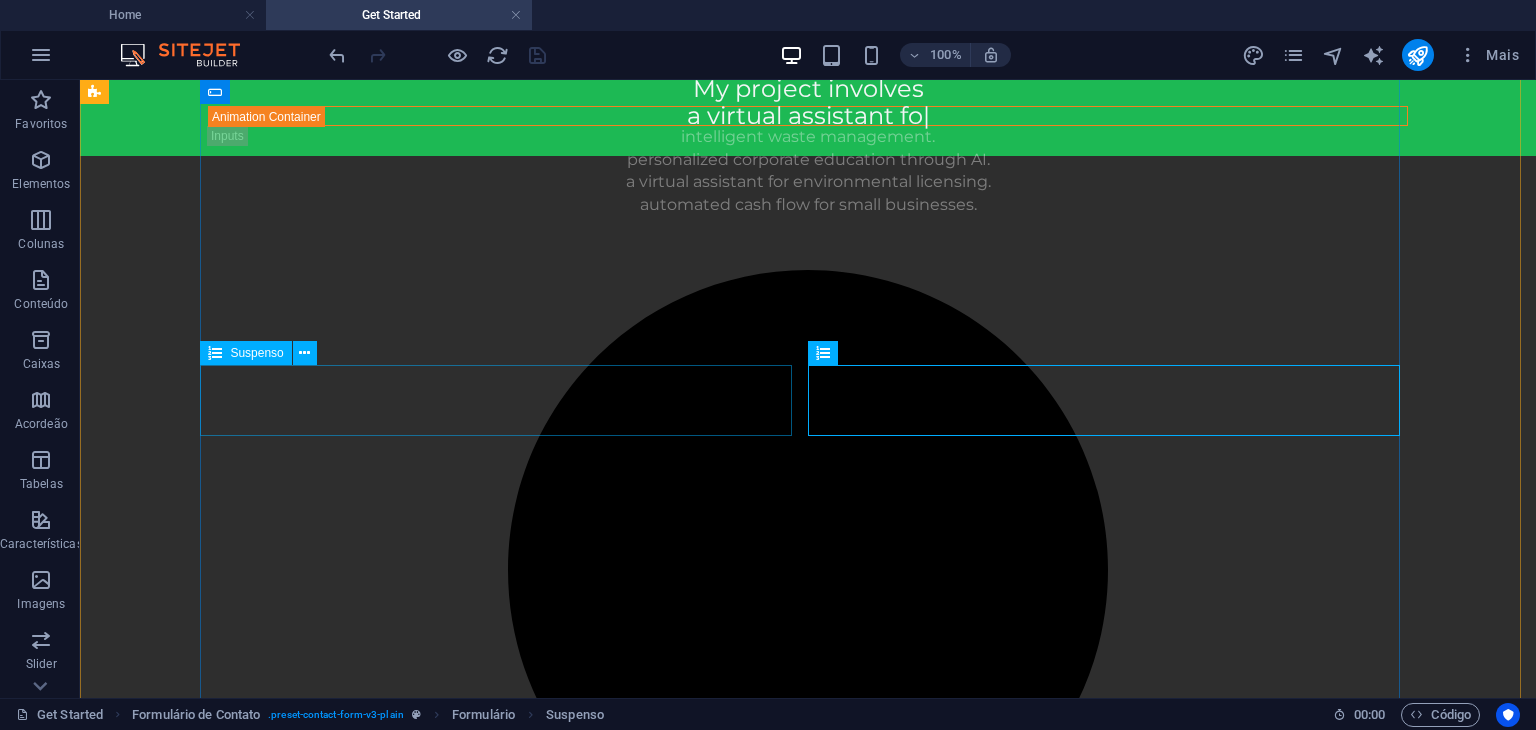 click on "Estimated Budget Up to R.000,00 R.000,00 - R.000,00 R.000,00 - R.000,00 R.000,00 - R.000,00 above R0.000,00 To be defined" at bounding box center (504, 3125) 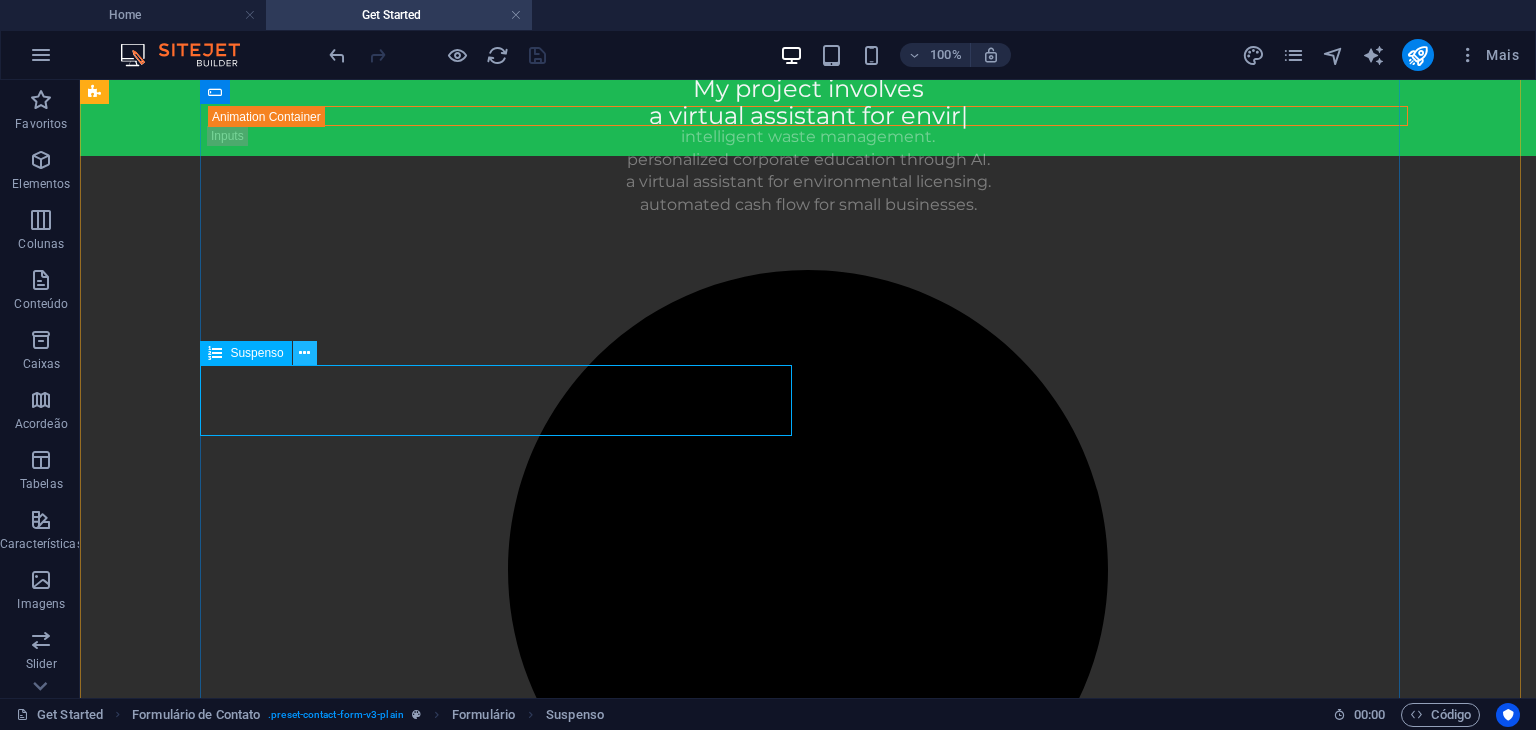 click at bounding box center (304, 353) 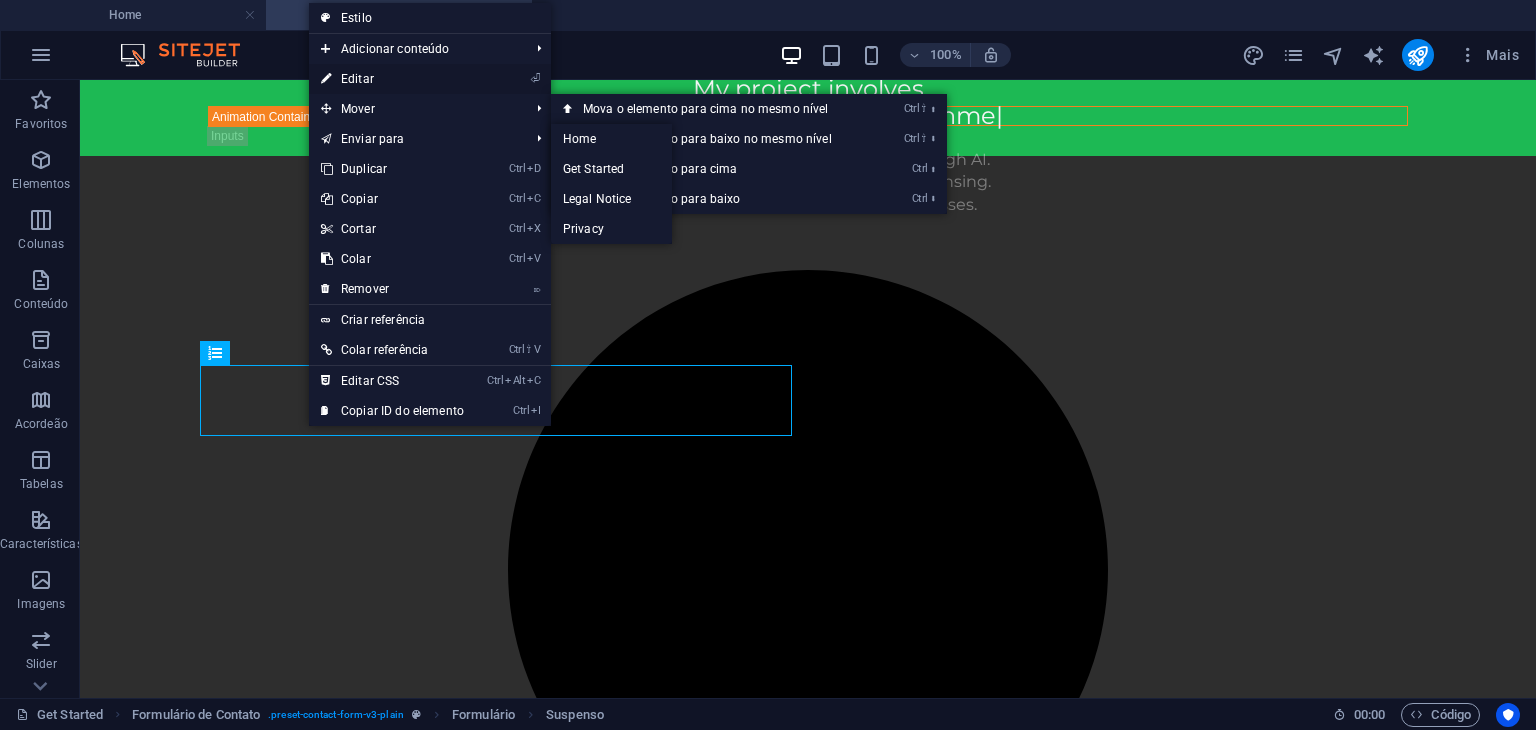 click on "⏎  Editar" at bounding box center [392, 79] 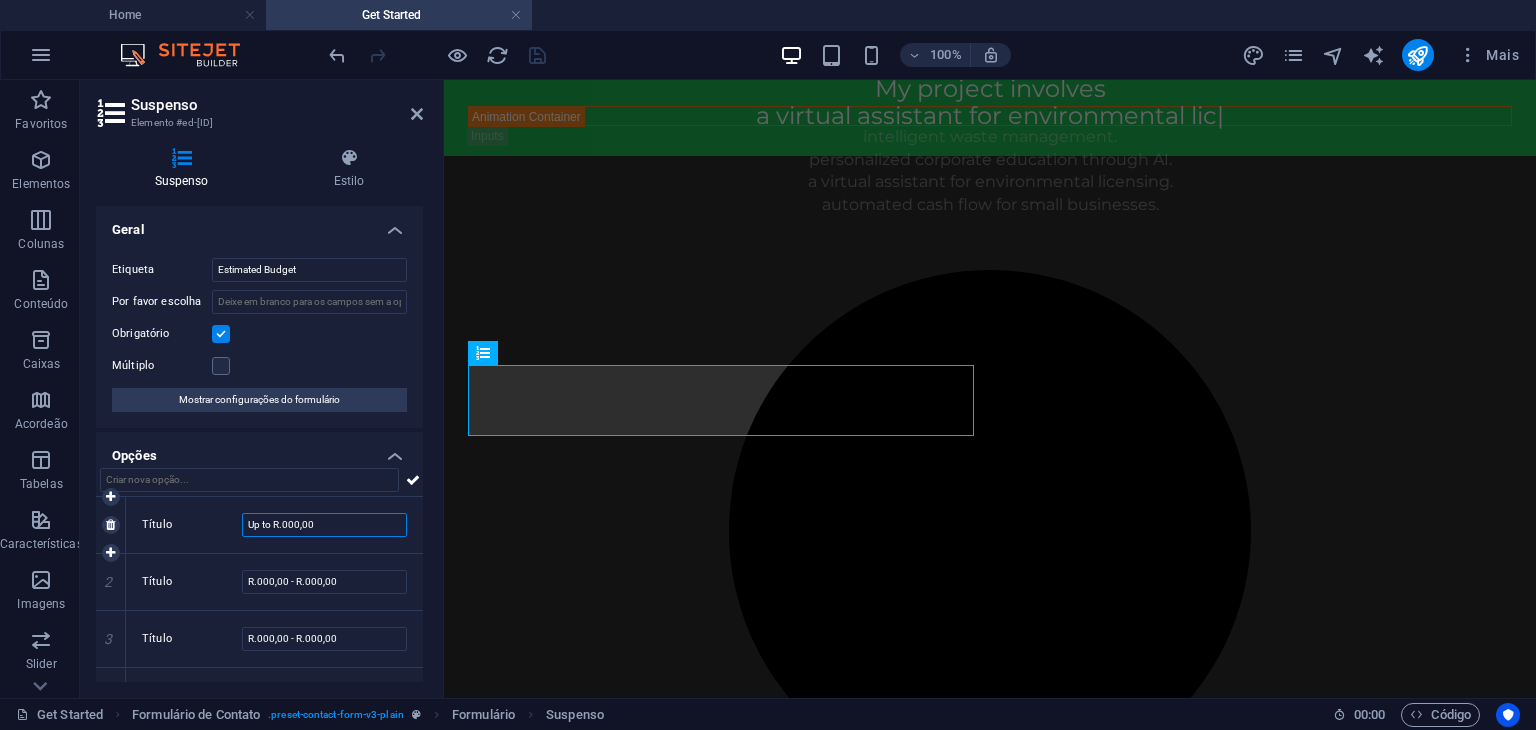 click on "Up to R.000,00" at bounding box center [324, 525] 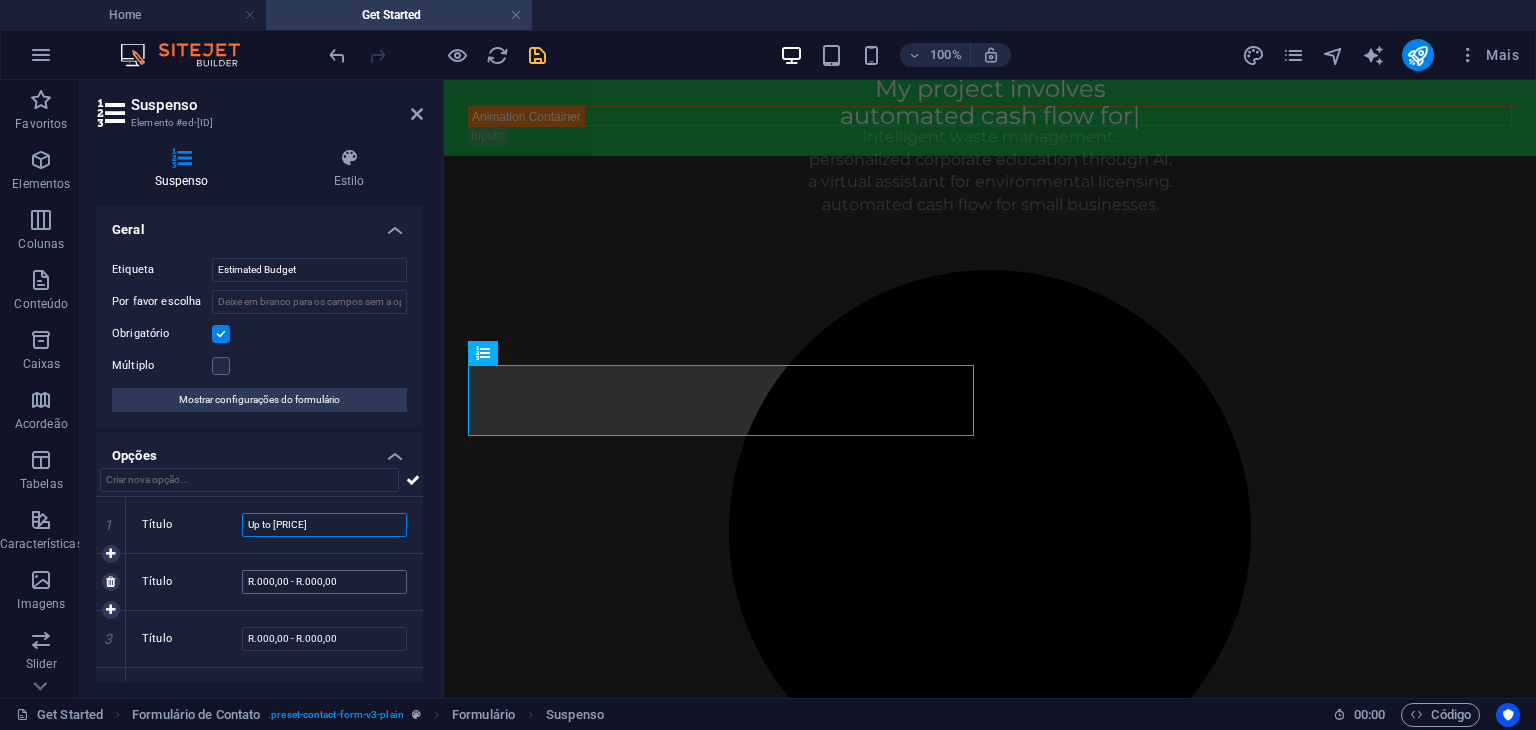 type on "Up to [PRICE]" 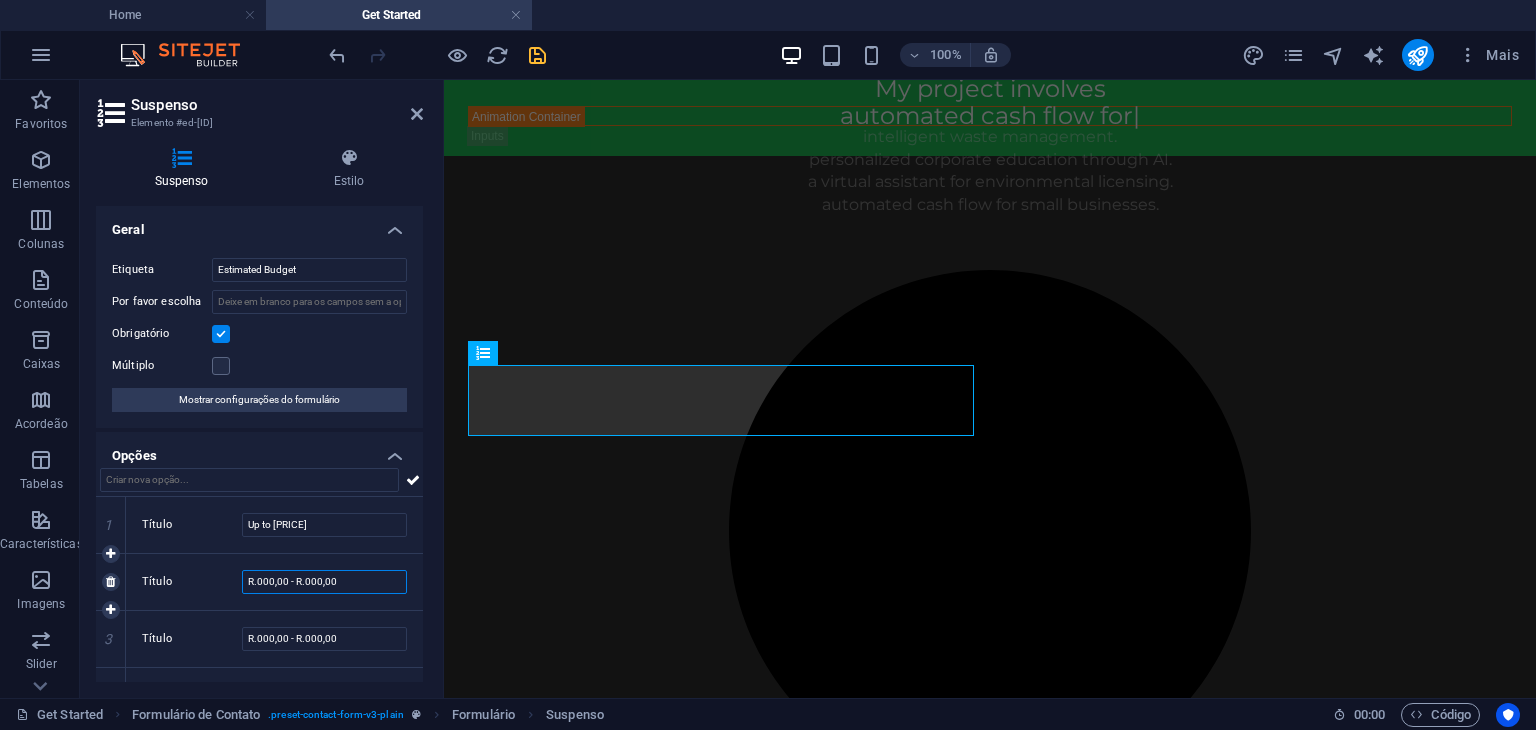 click on "R.000,00 - R.000,00" at bounding box center [324, 582] 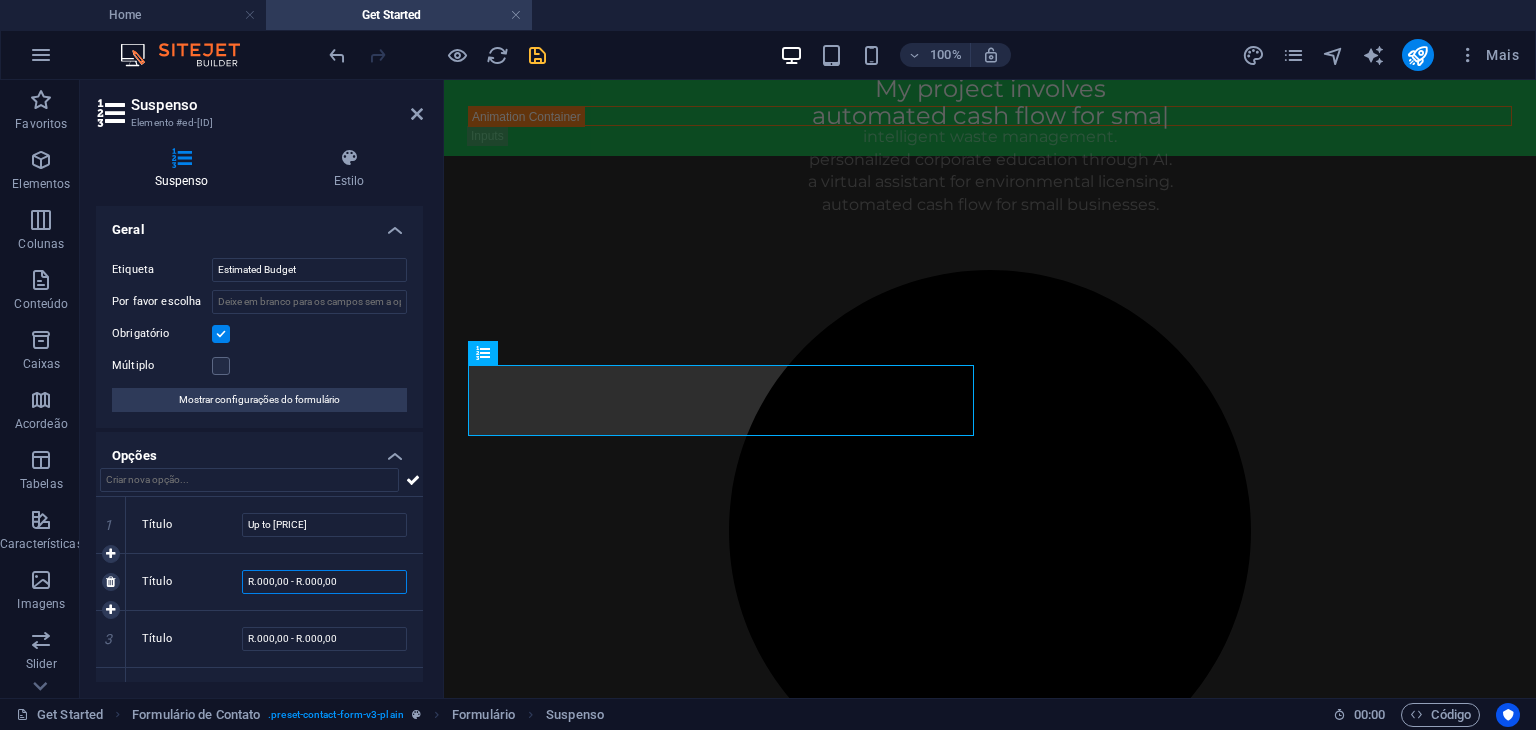 click on "R.000,00 - R.000,00" at bounding box center (324, 582) 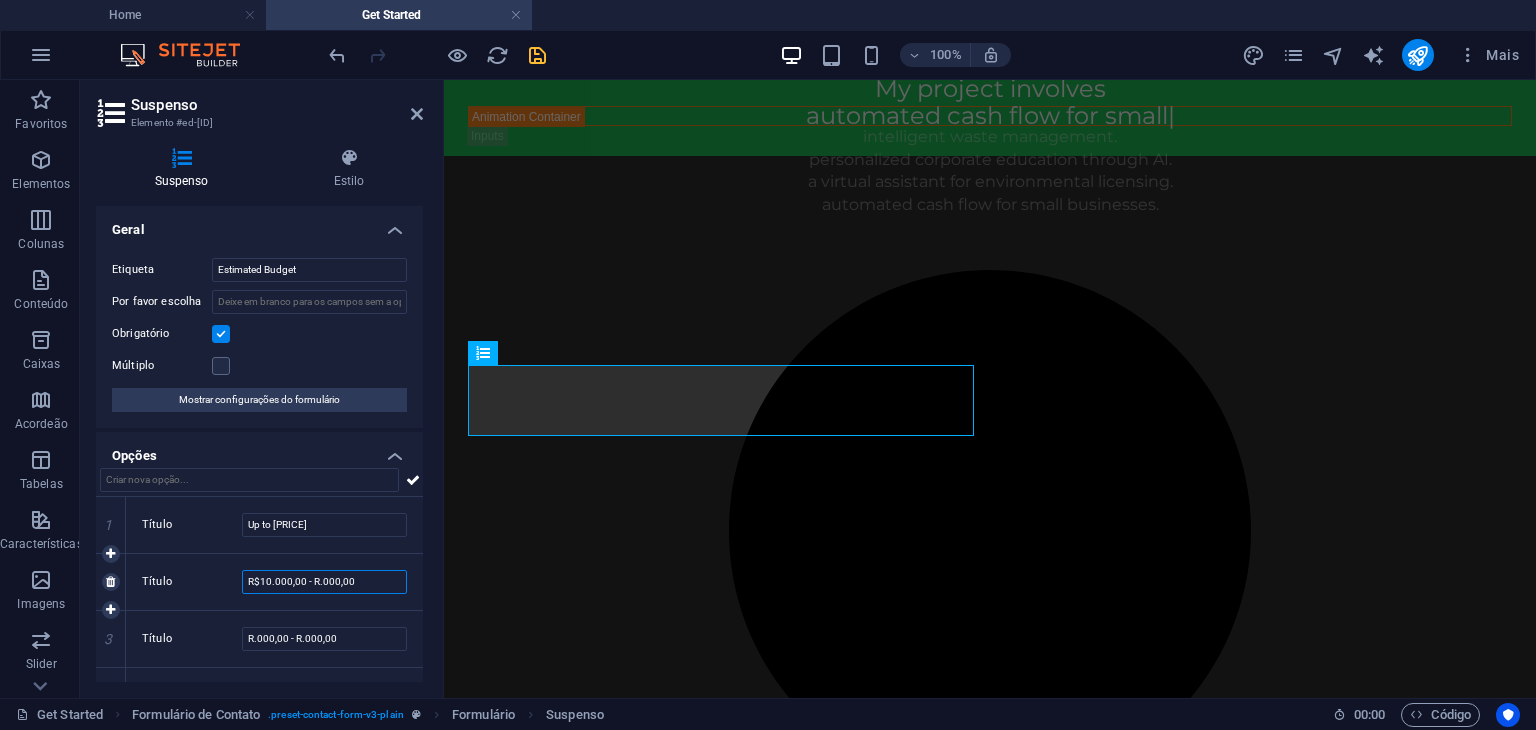 click on "R$10.000,00 - R.000,00" at bounding box center (324, 582) 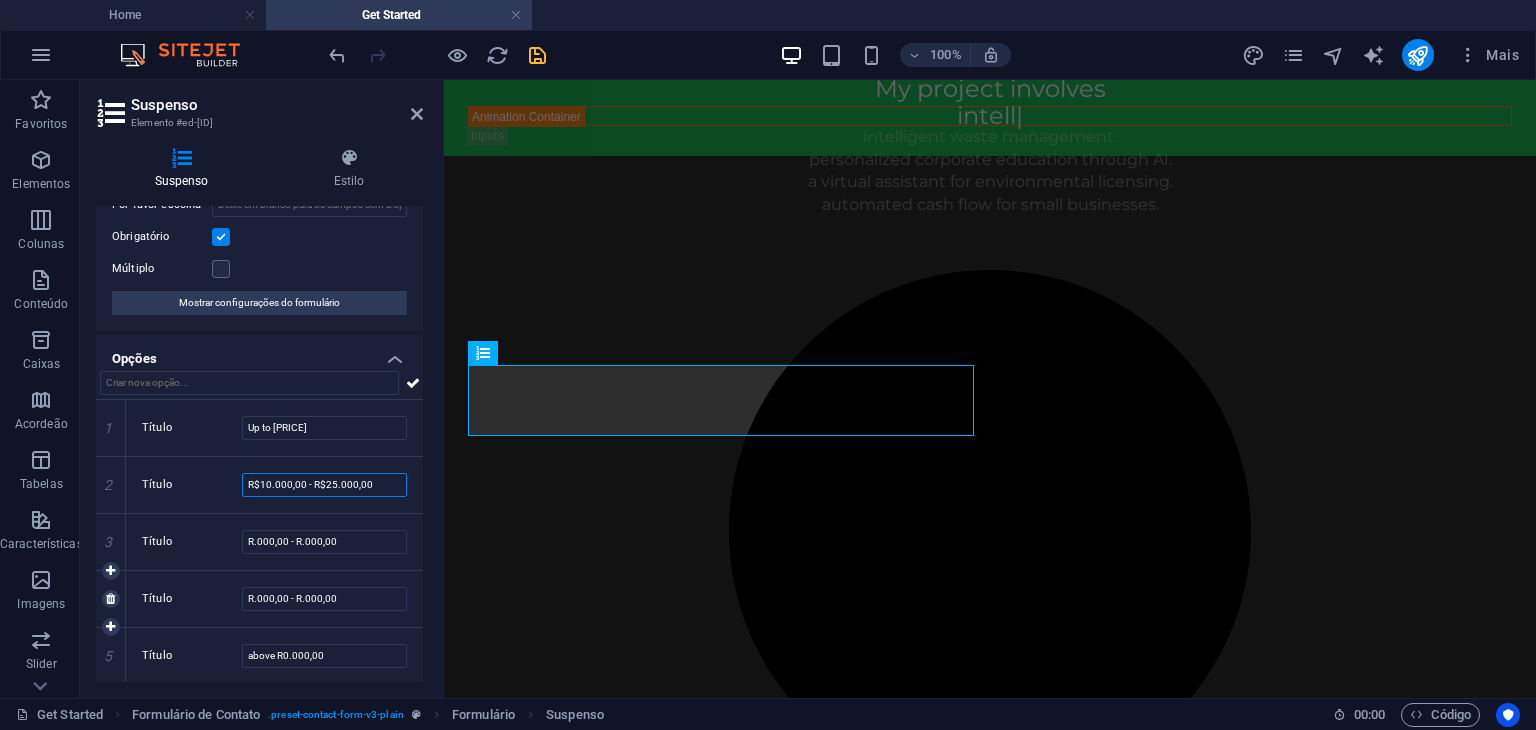 scroll, scrollTop: 100, scrollLeft: 0, axis: vertical 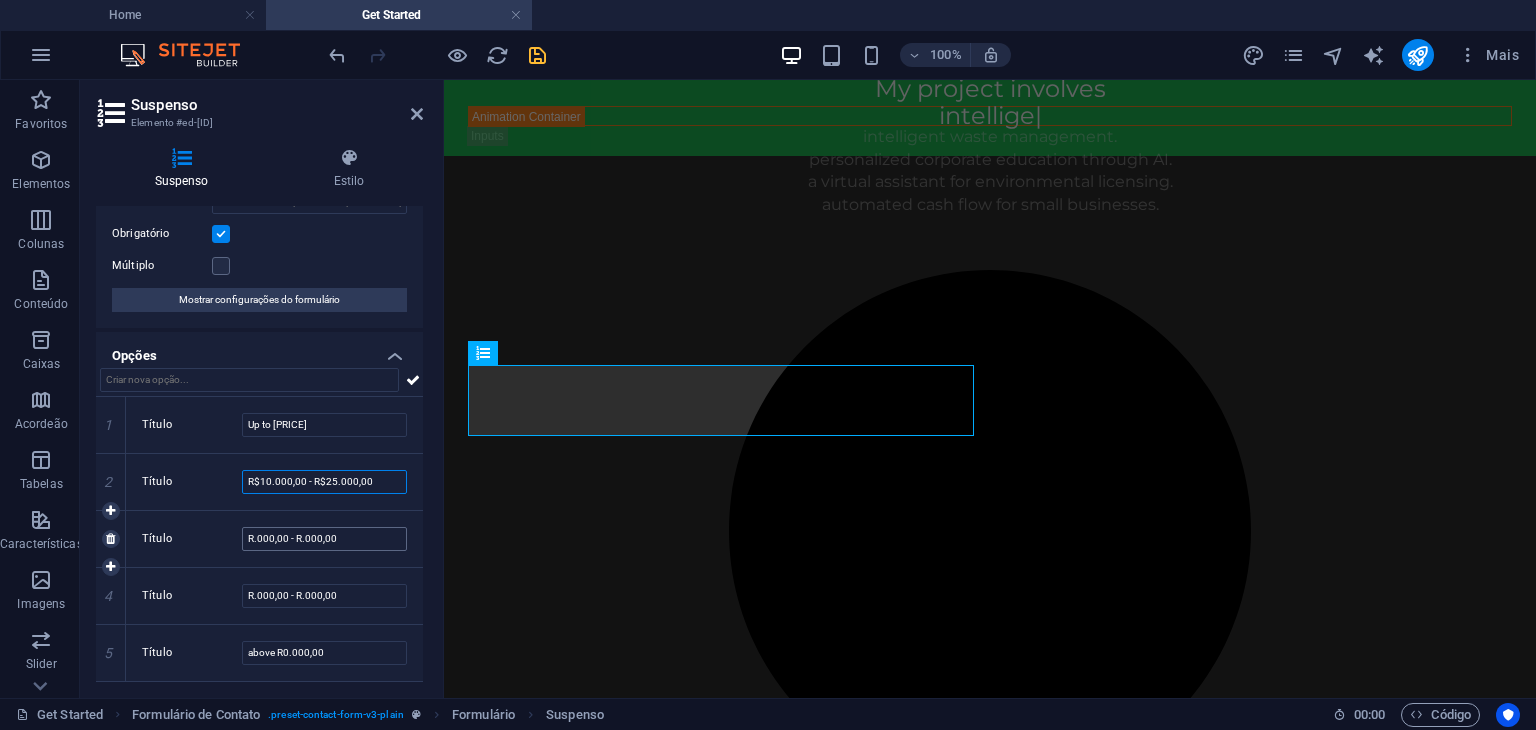 type on "R$10.000,00 - R$25.000,00" 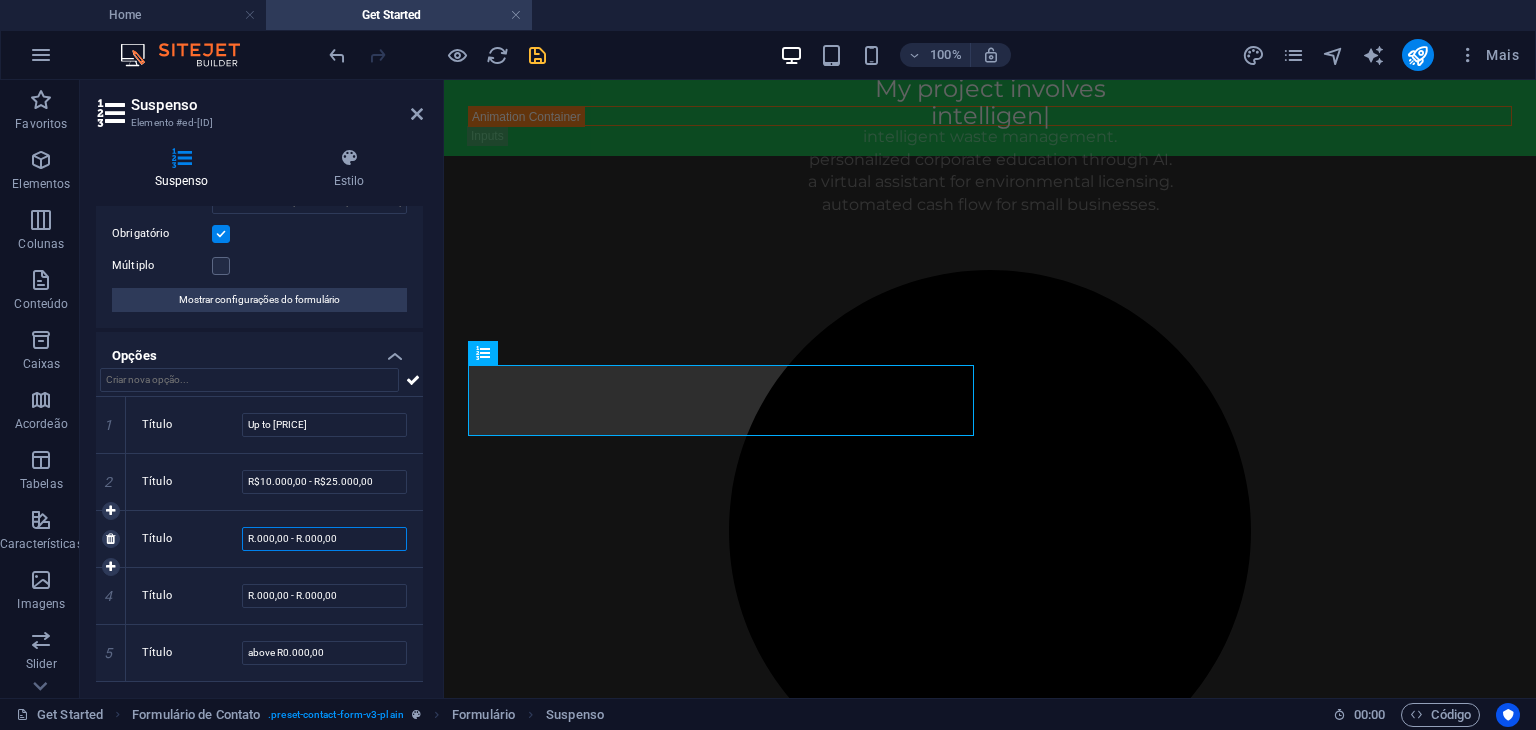 click on "R.000,00 - R.000,00" at bounding box center (324, 539) 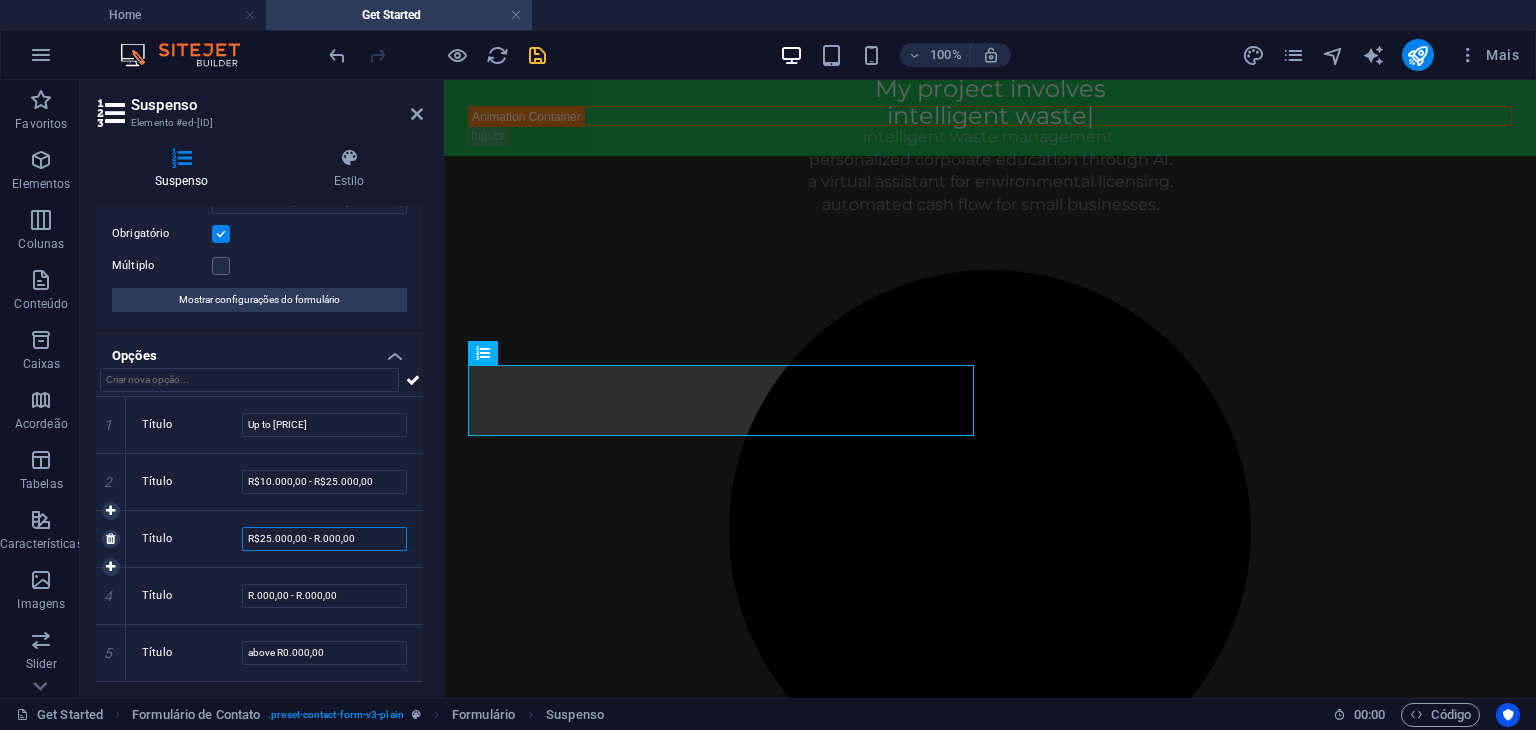 click on "R$25.000,00 - R.000,00" at bounding box center (324, 539) 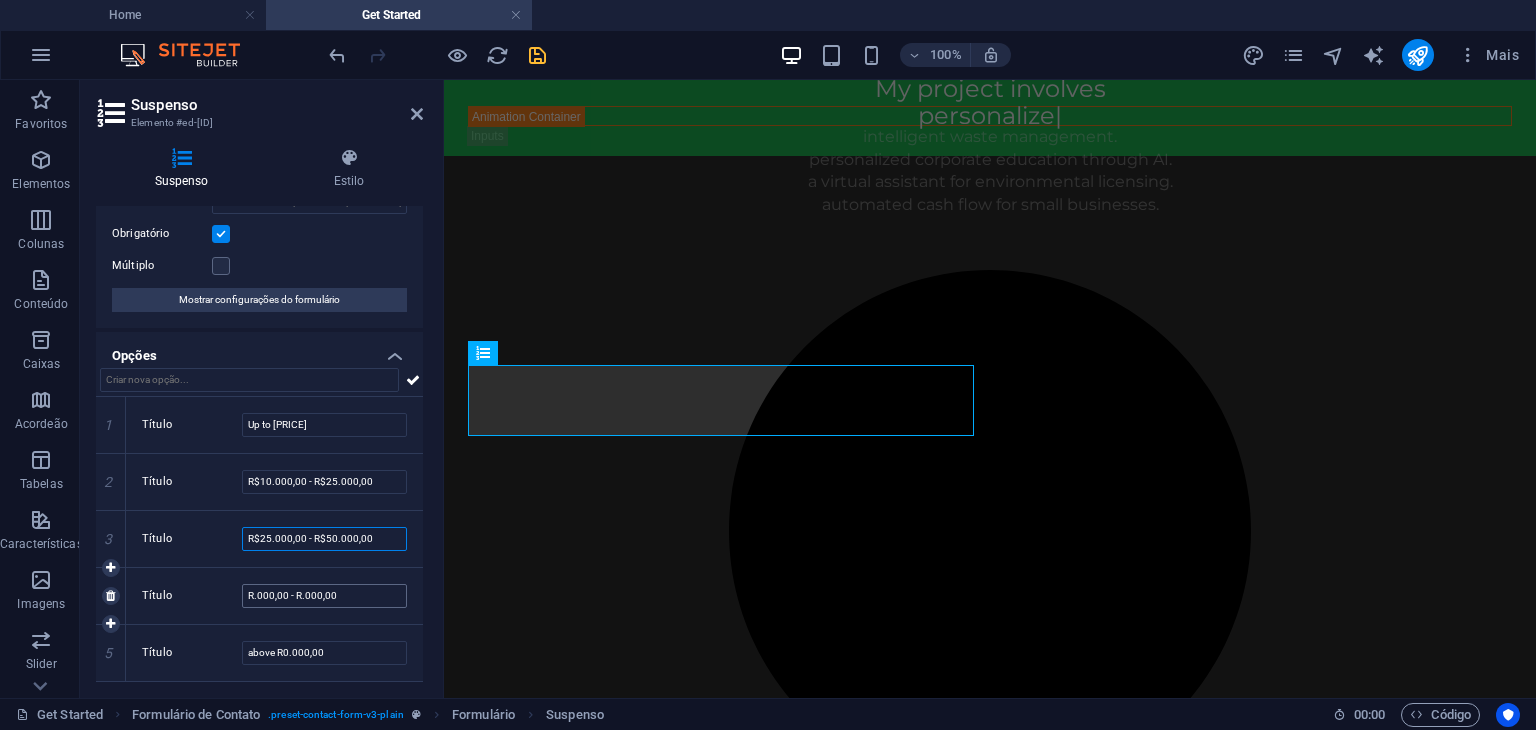 type on "R$25.000,00 - R$50.000,00" 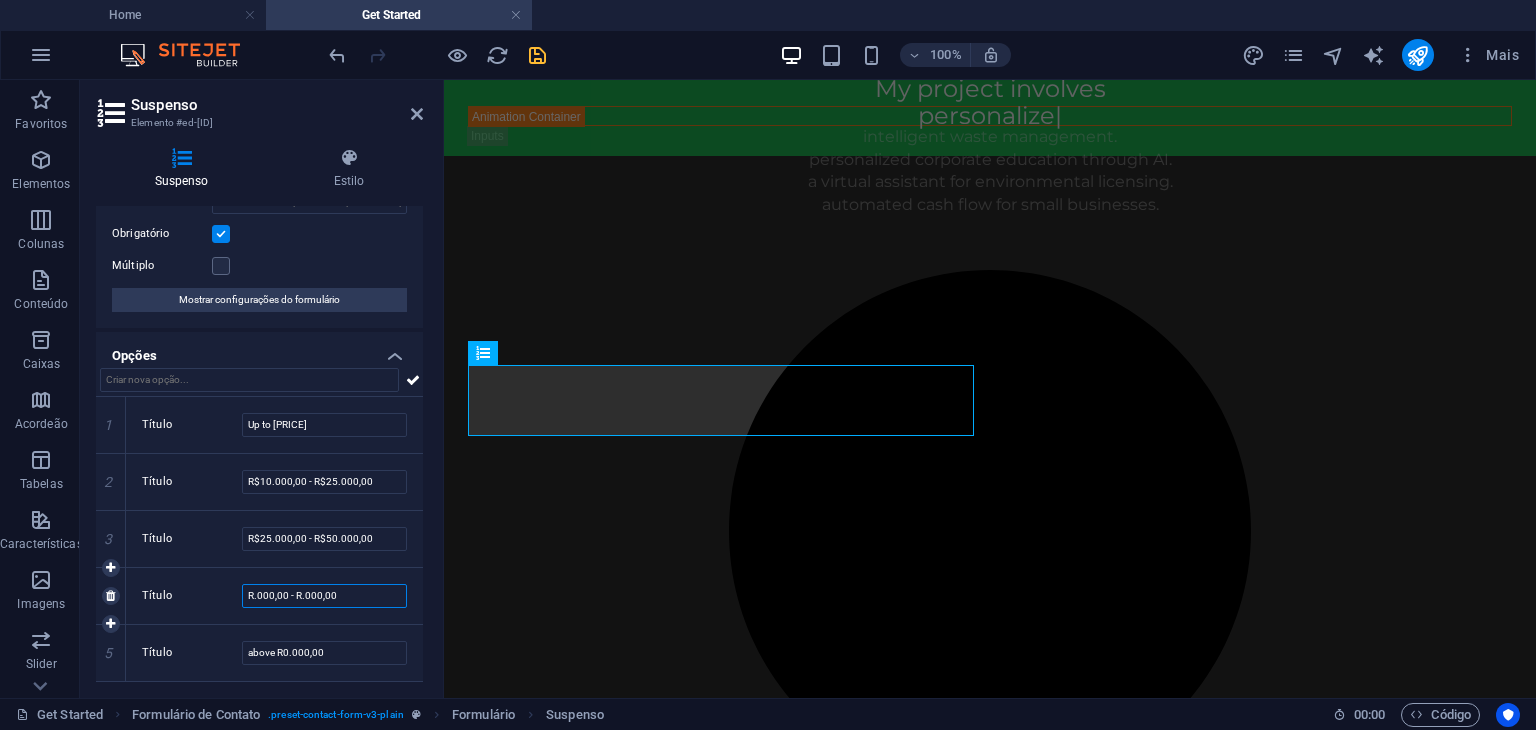 click on "R.000,00 - R.000,00" at bounding box center [324, 596] 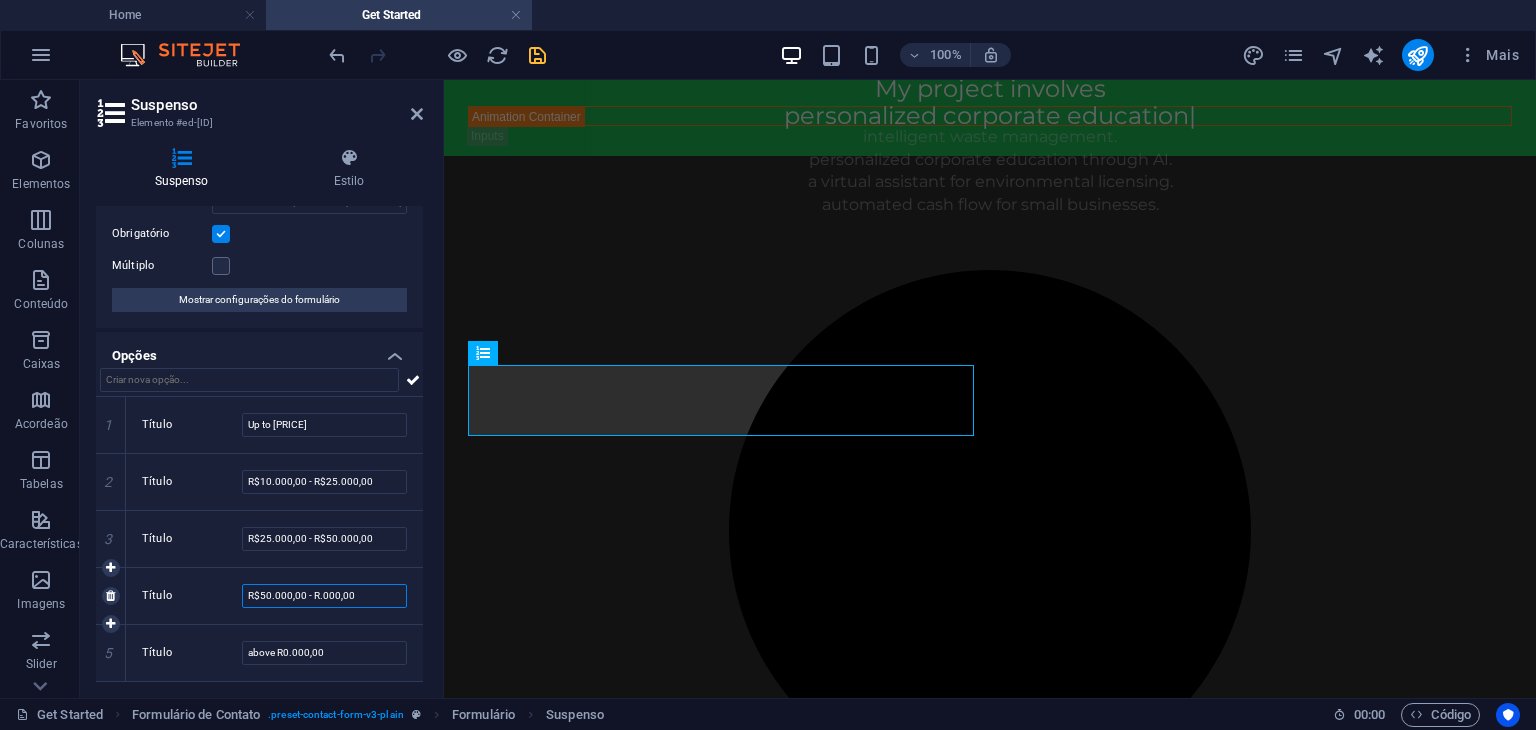 click on "R$50.000,00 - R.000,00" at bounding box center [324, 596] 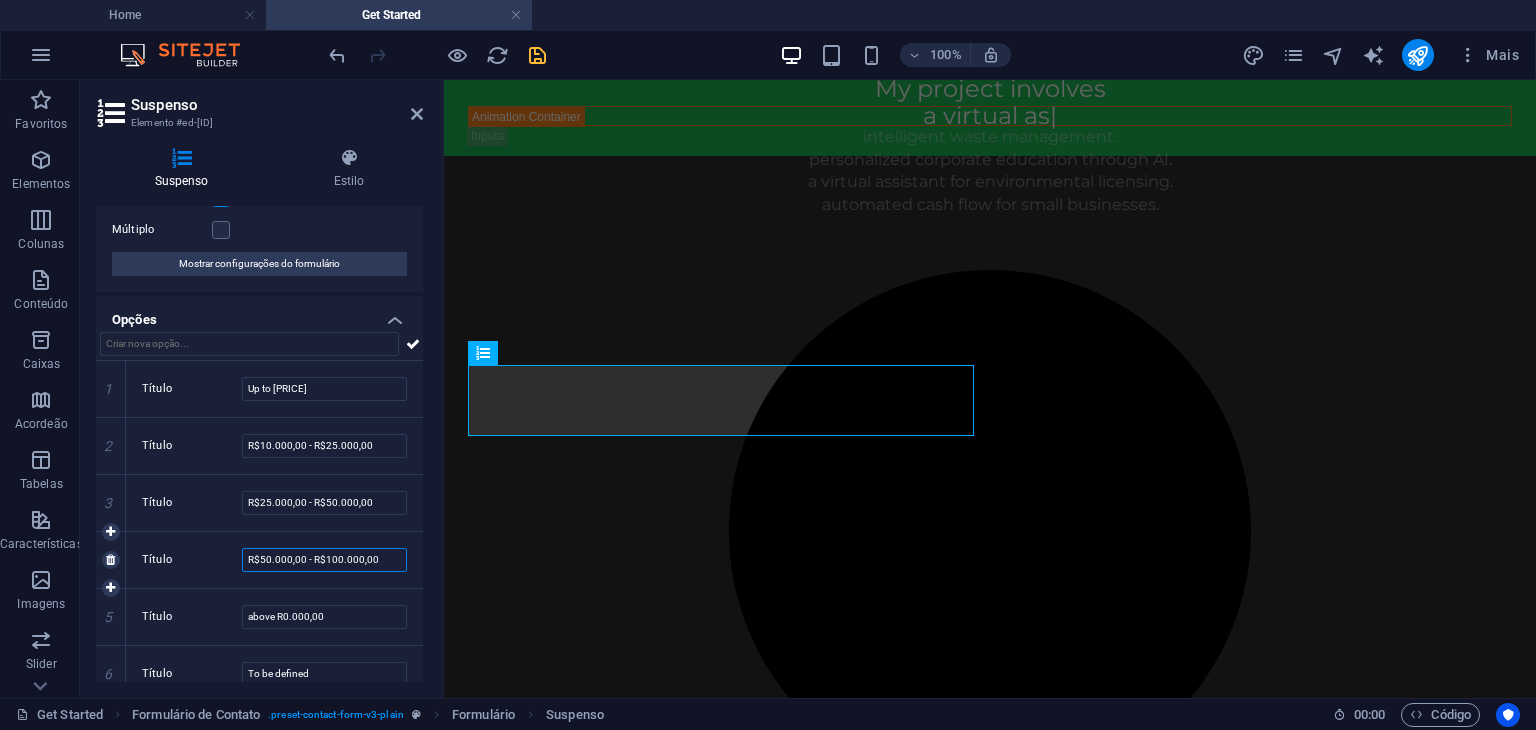 scroll, scrollTop: 155, scrollLeft: 0, axis: vertical 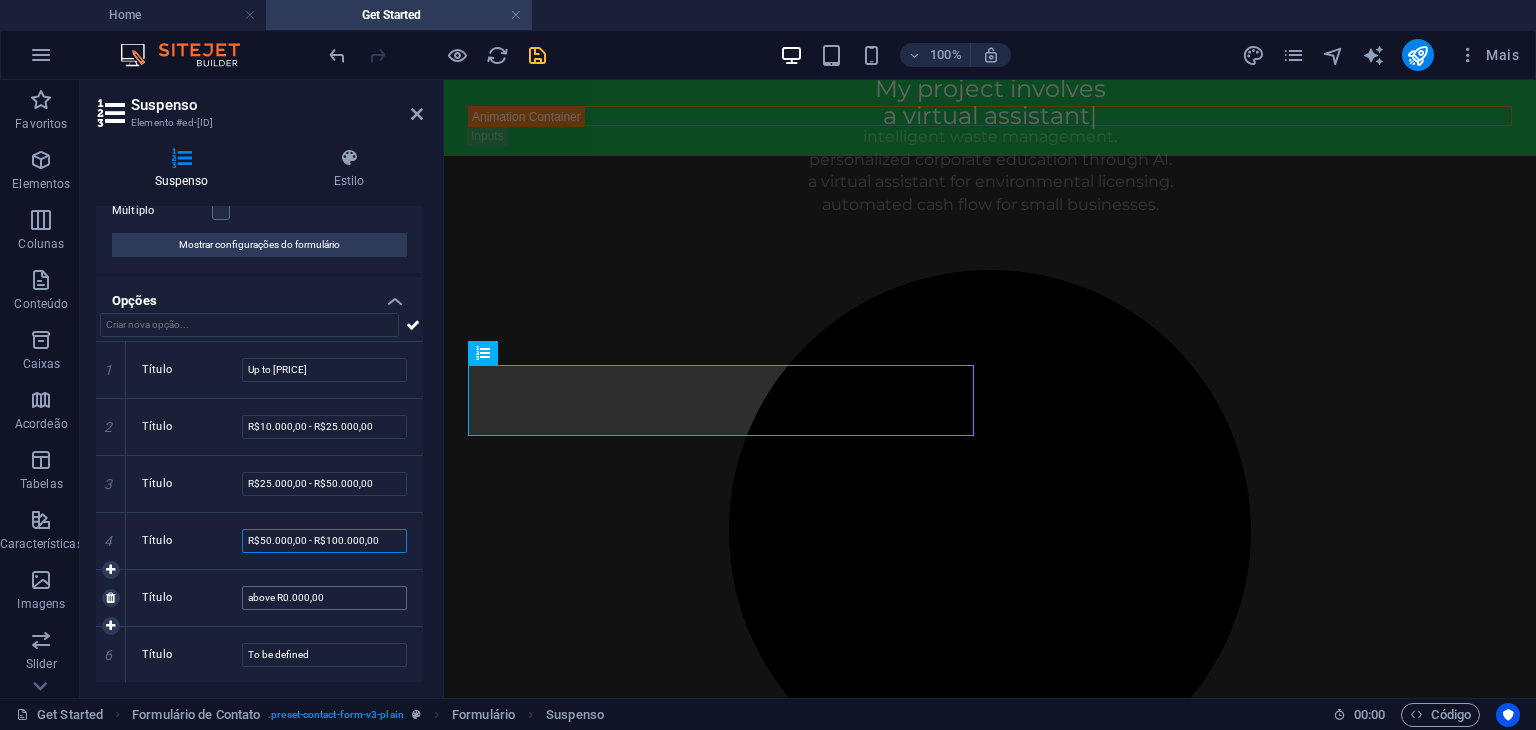 type on "R$50.000,00 - R$100.000,00" 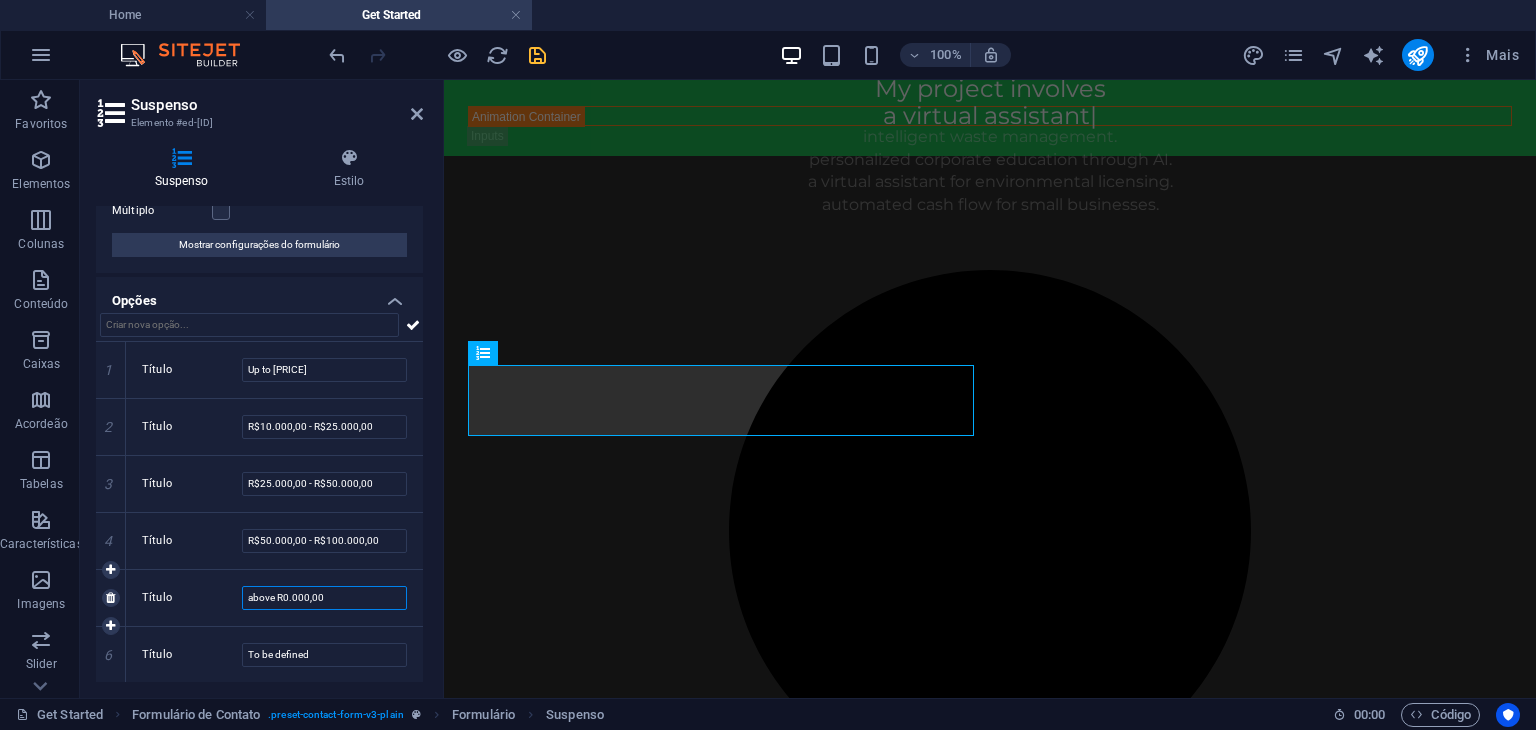 click on "above R0.000,00" at bounding box center [324, 598] 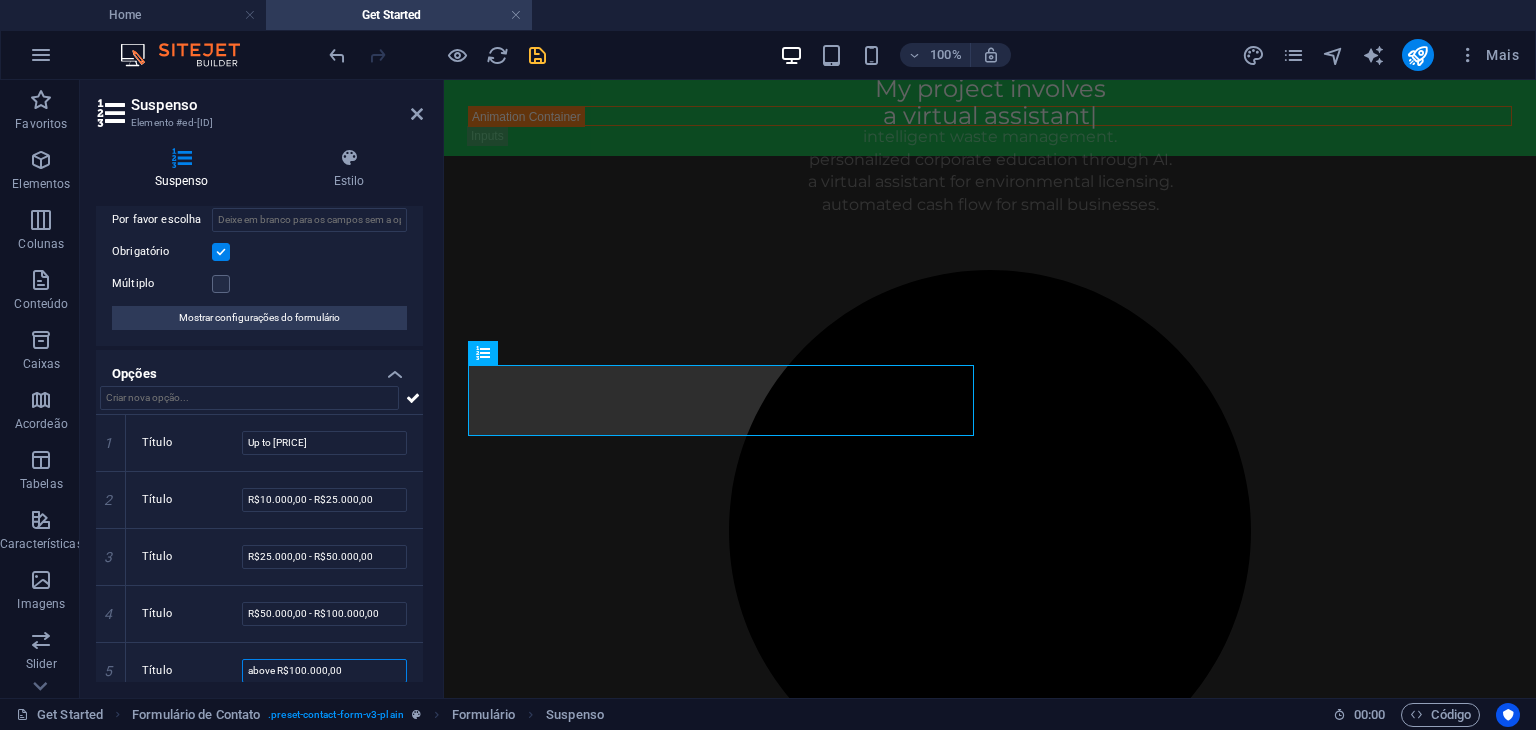scroll, scrollTop: 0, scrollLeft: 0, axis: both 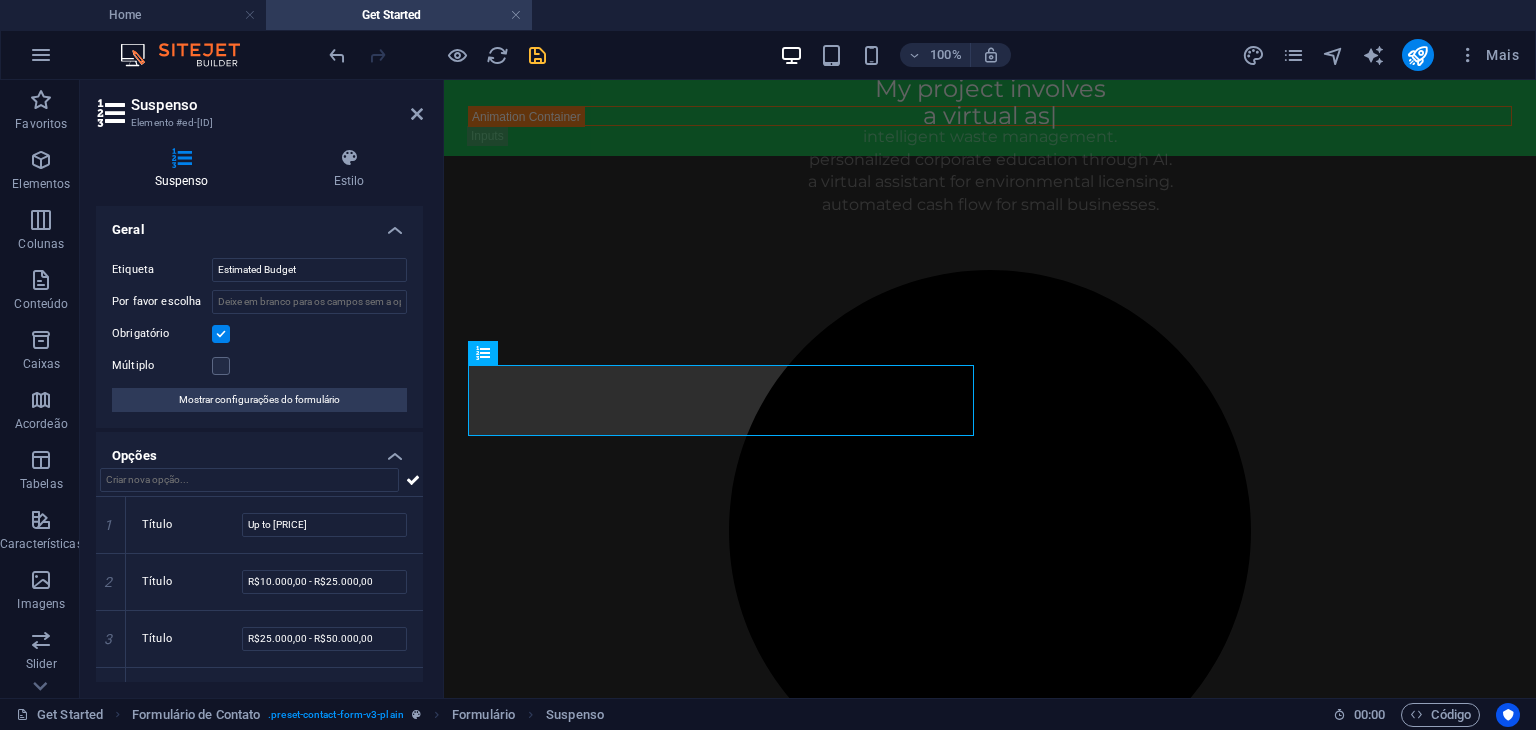 type on "above R$100.000,00" 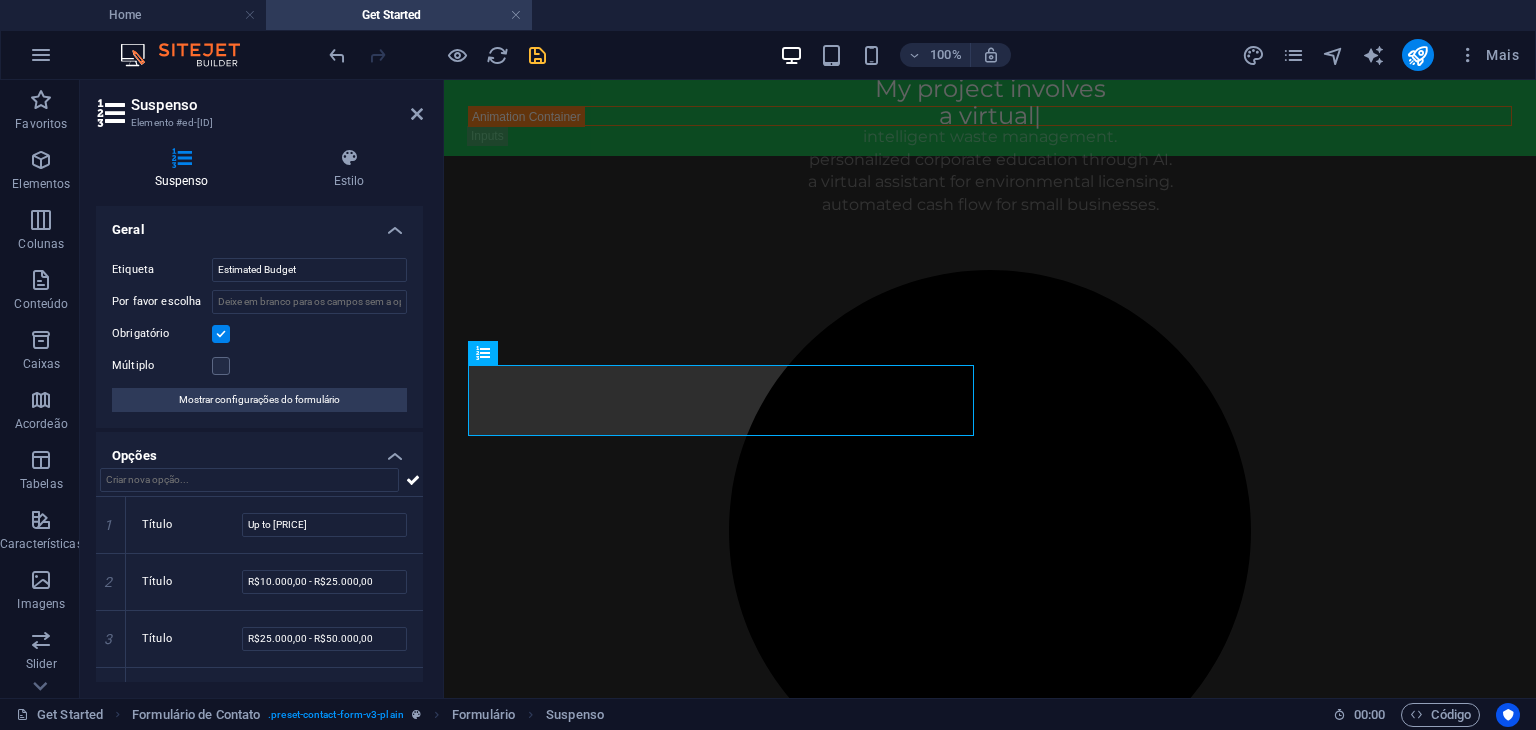 click on "Suspenso Elemento #ed-827631668 Suspenso Estilo Geral Etiqueta Estimated Budget Por favor escolha Obrigatório Múltiplo Mostrar configurações do formulário Opções 1 Título Up to [PRICE] 2 Título [PRICE] - [PRICE] 3 Título [PRICE] - [PRICE] 4 Título [PRICE] - [PRICE] 5 Título above [PRICE] 6 Título To be defined Formulário de Contato Element Layout Como esse elemento se expande no layout (Flexbox). Tamanho Padrão automático px % 1/1 1/2 1/3 1/4 1/5 1/6 1/7 1/8 1/9 1/10 Crescer Encolher Pedido Layout do Contêiner Visível Visível Opacidade 100 % Transbordar Espaçamento Margem Padrão automático px % rem vw vh Cliente Cliente automático px % rem vw vh automático px % rem vw vh automático px % rem vw vh automático px % rem vw vh Espaçamento Padrão px rem % vh vw Cliente Cliente px rem % vh vw px rem % vh vw px rem % vh vw px rem % vh vw Borda Estilo              - Largura 1 automático px rem % vh vw Cliente Cliente 1 automático px rem % vh vw 1" at bounding box center (262, 389) 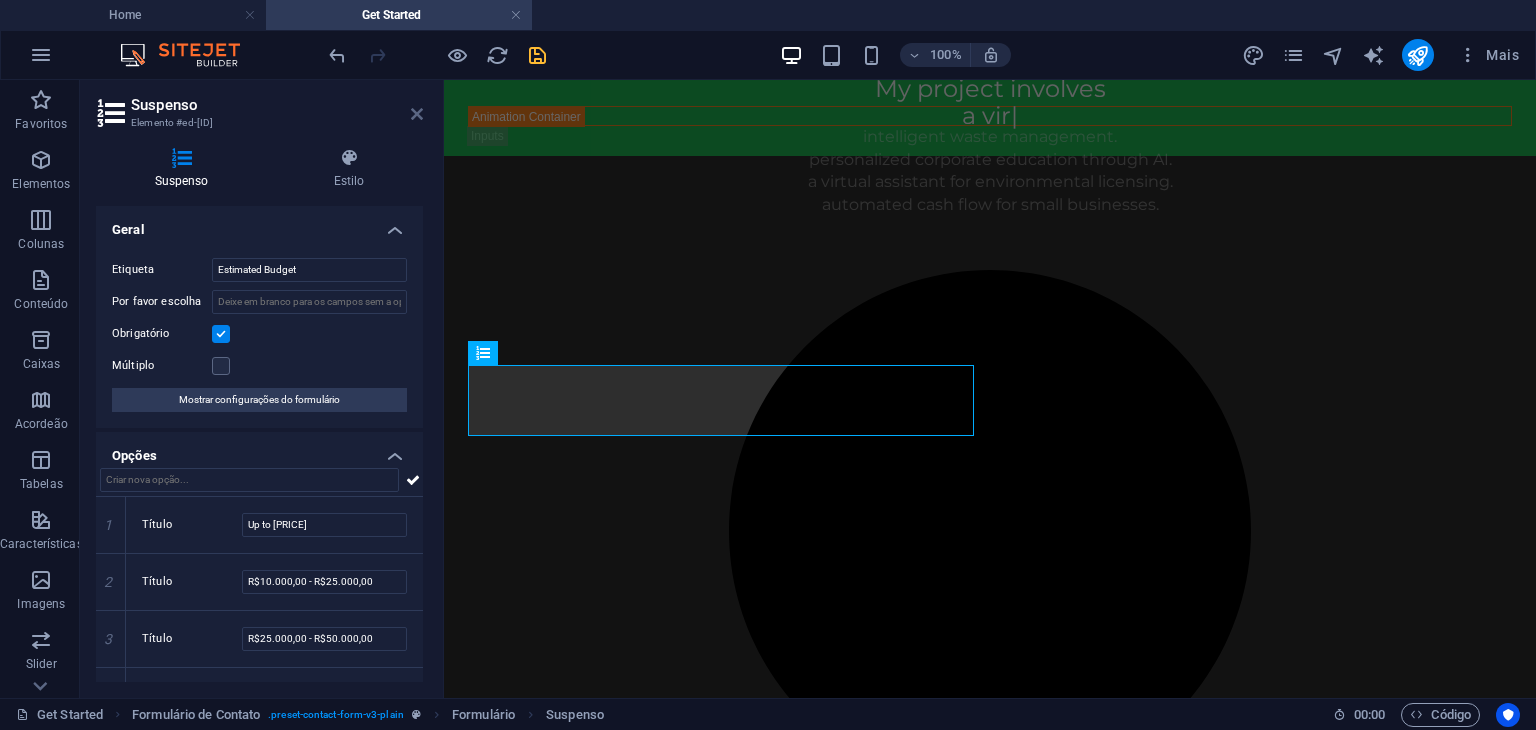 click at bounding box center (417, 114) 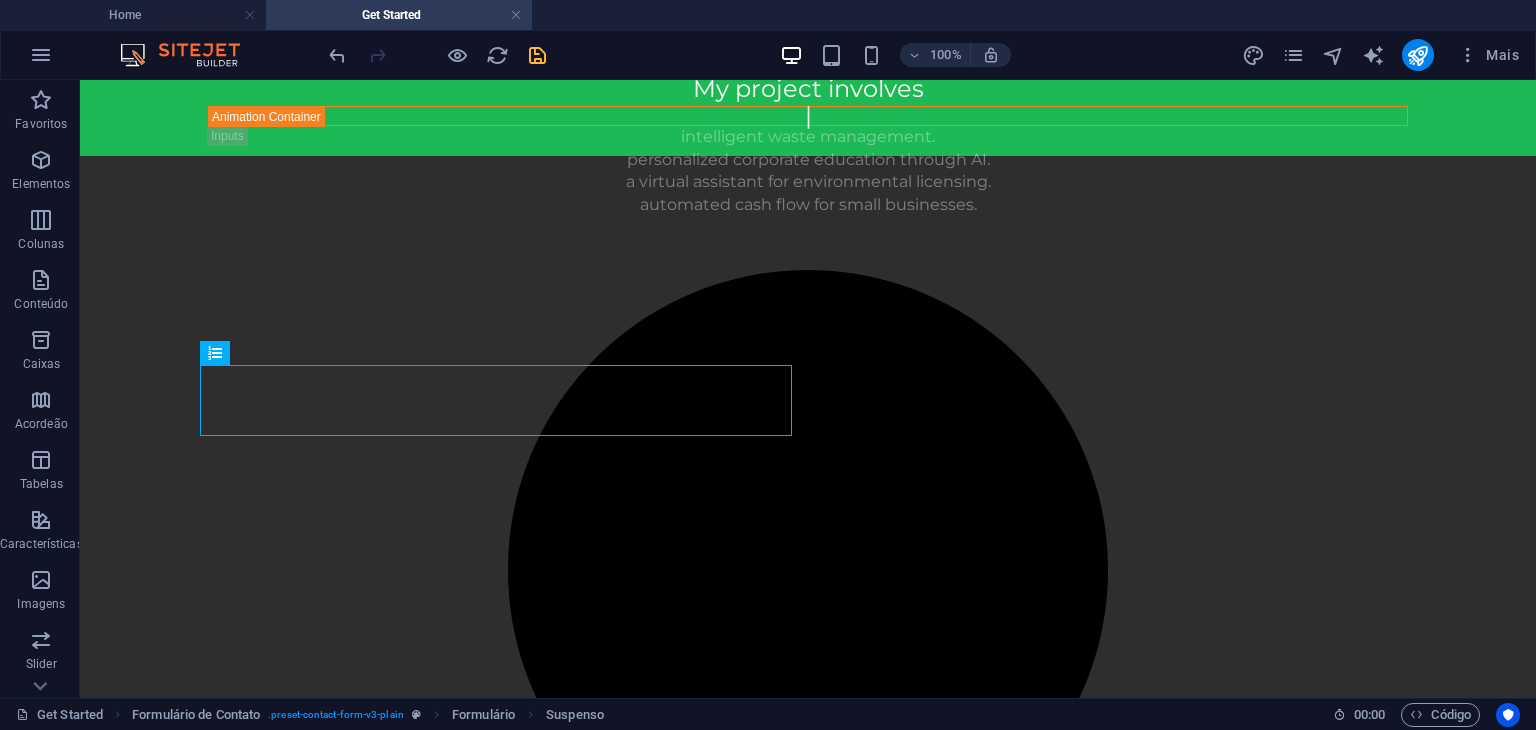 click at bounding box center [537, 55] 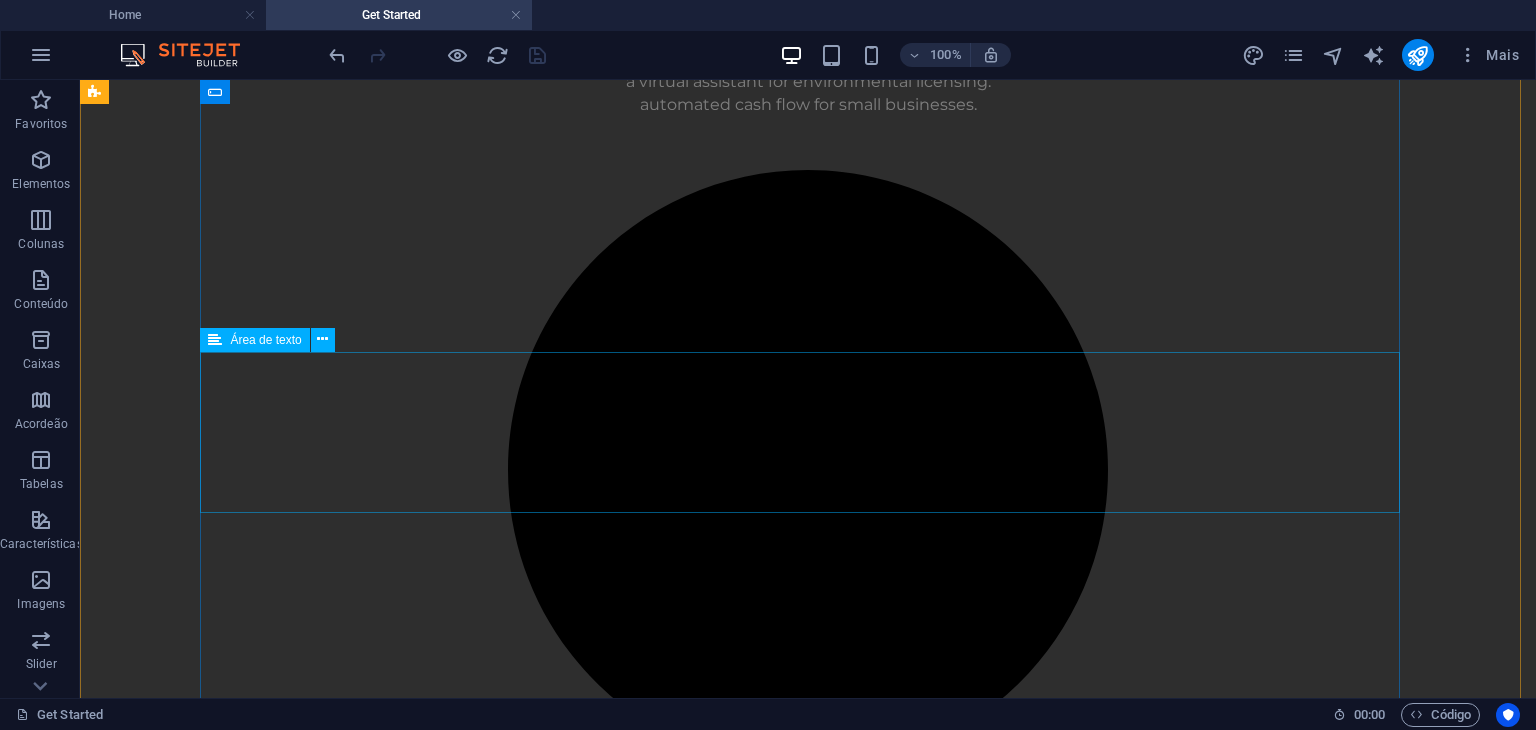 scroll, scrollTop: 831, scrollLeft: 0, axis: vertical 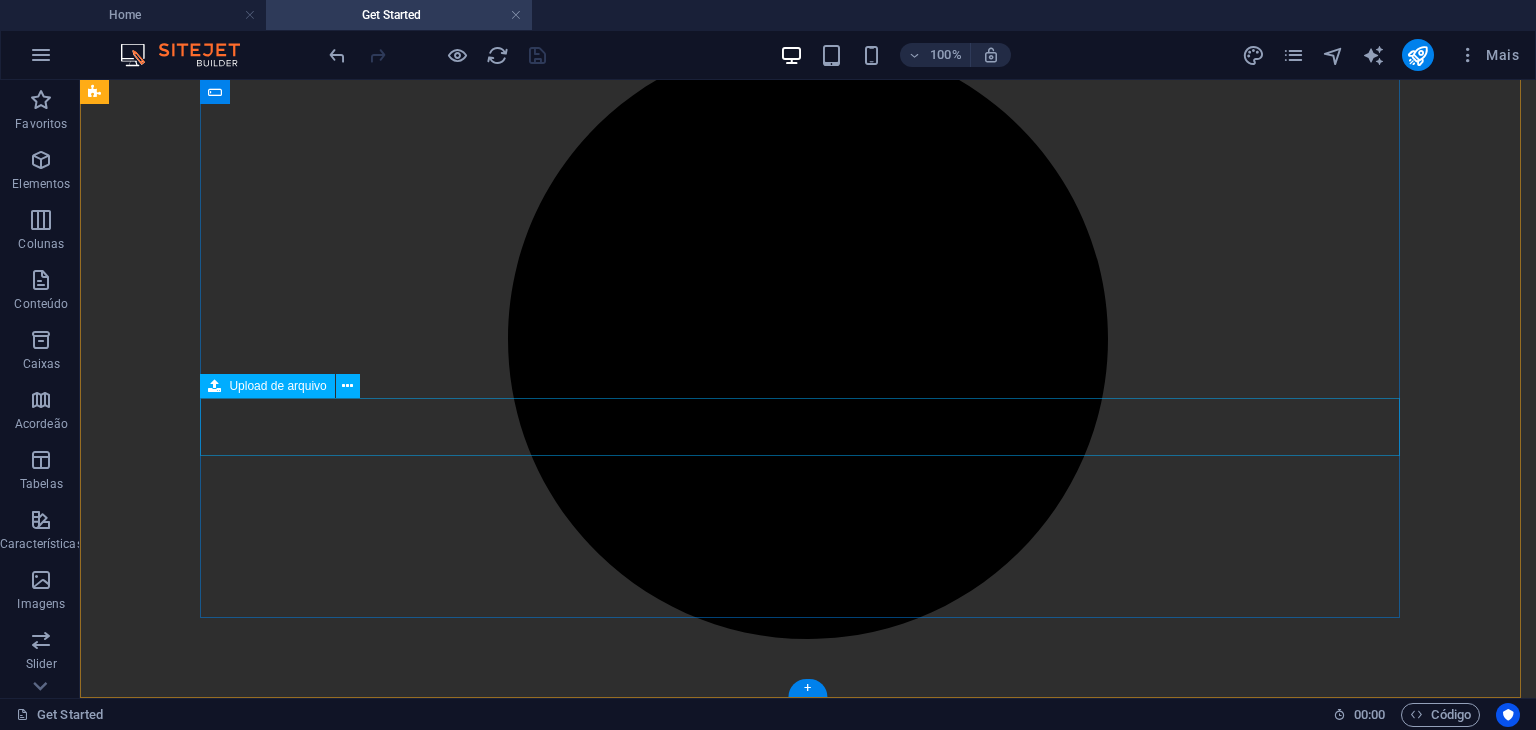 click on "Extra files" at bounding box center (808, 3122) 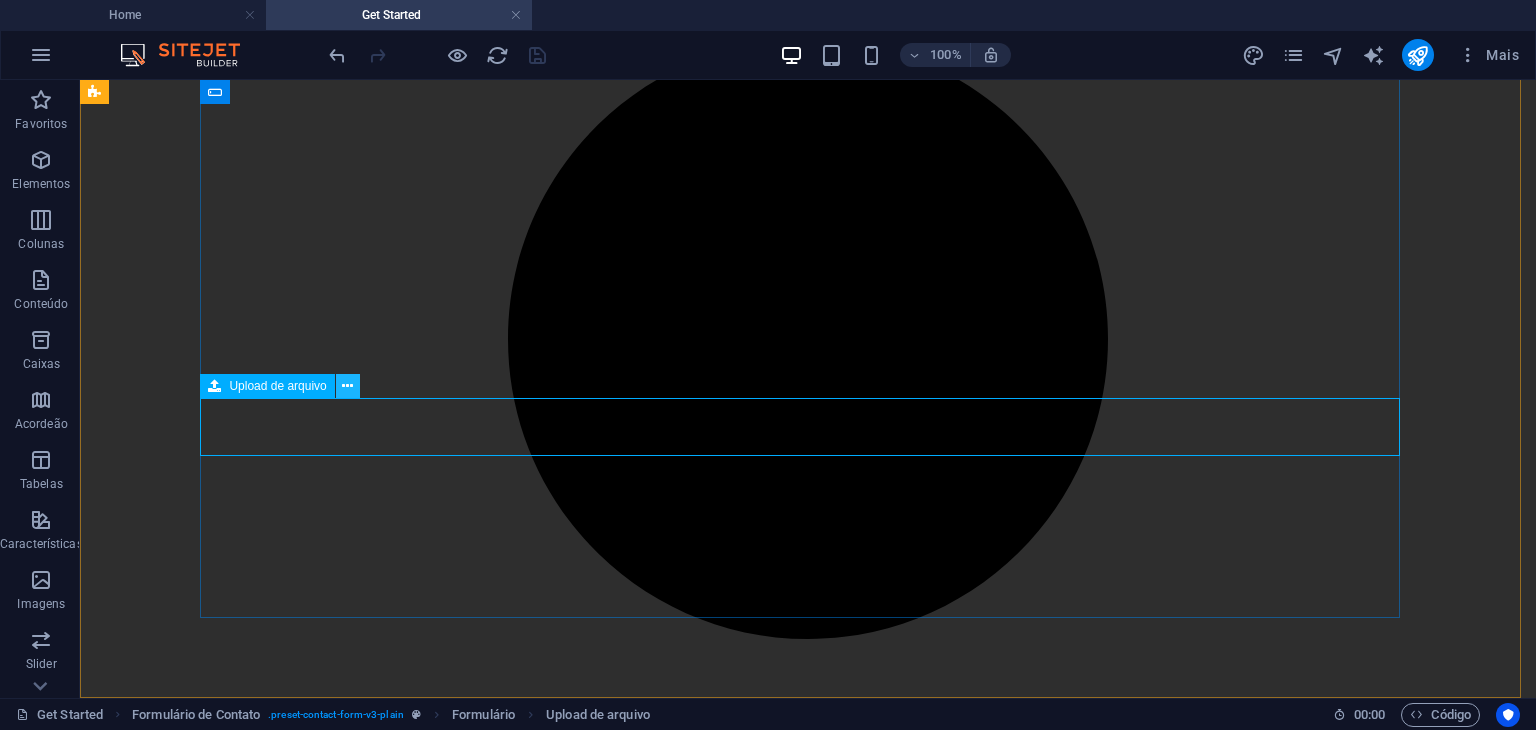 click at bounding box center (348, 386) 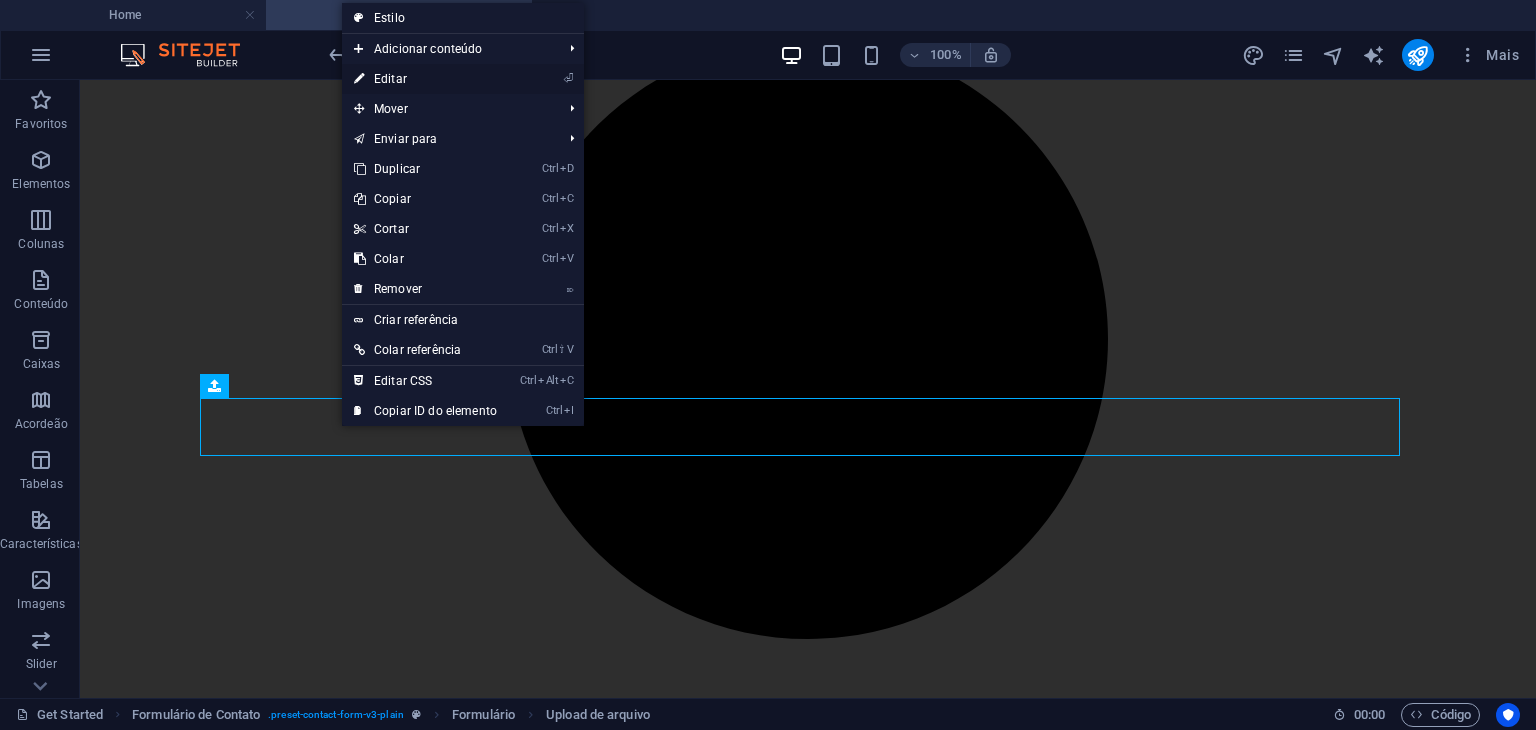 click on "⏎  Editar" at bounding box center [425, 79] 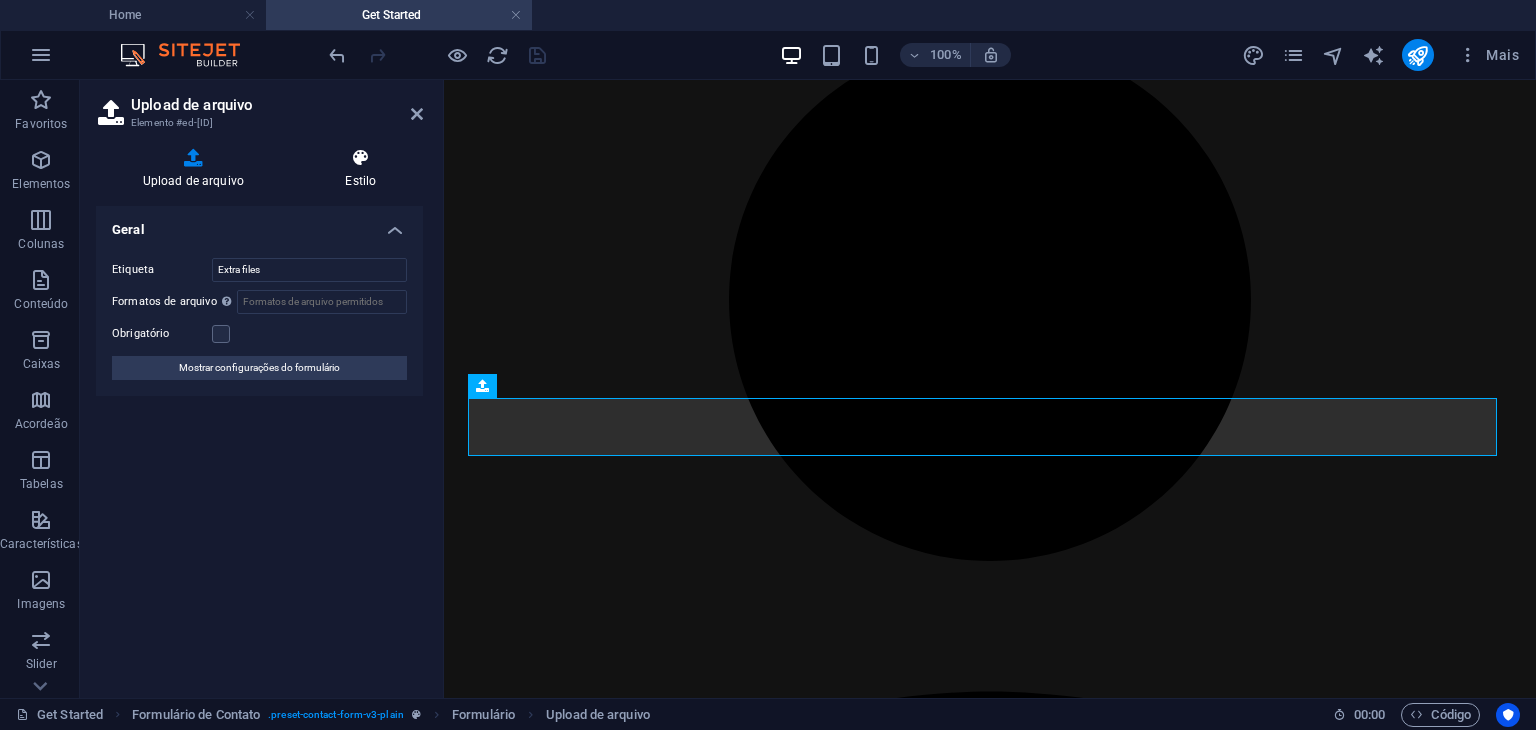 click at bounding box center [361, 158] 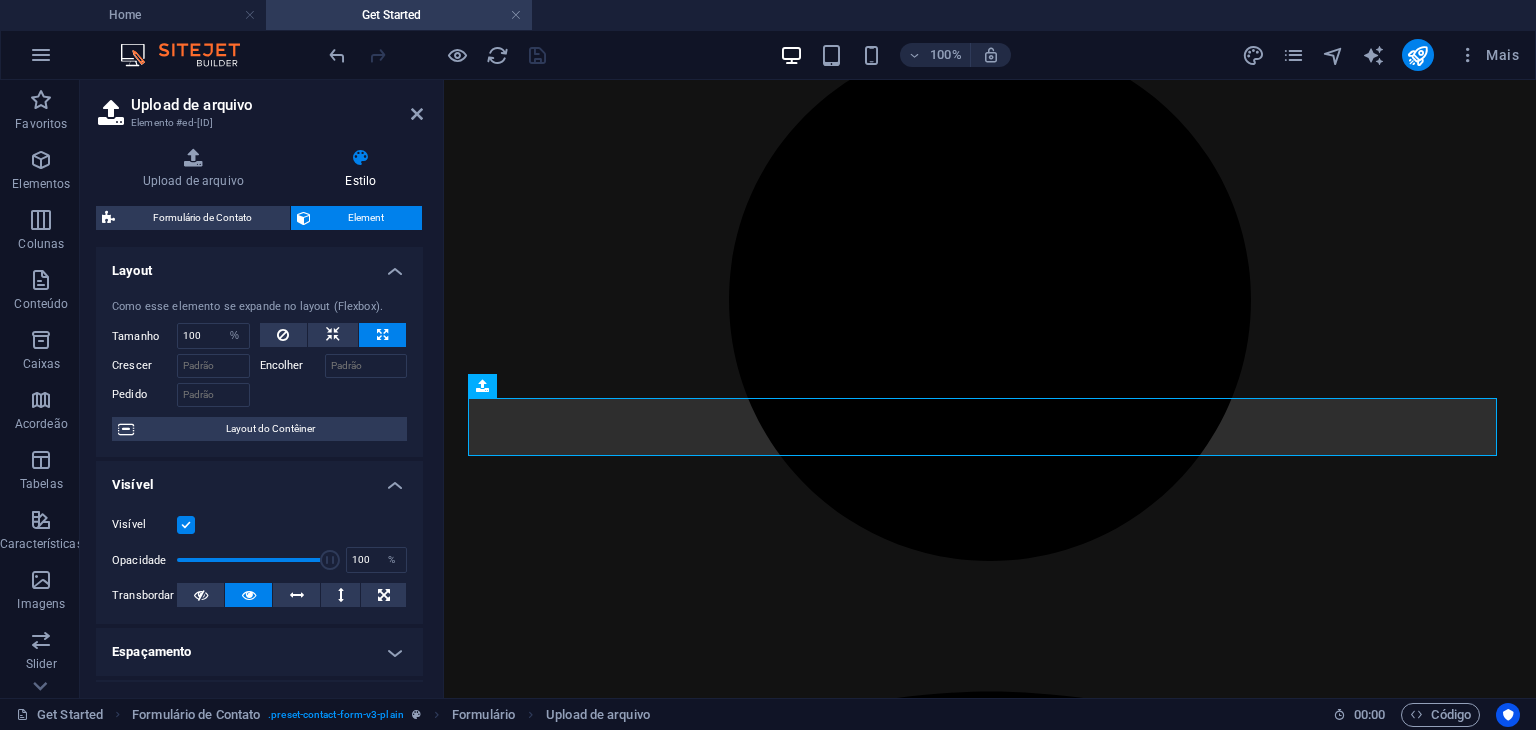 click on "Layout" at bounding box center (259, 265) 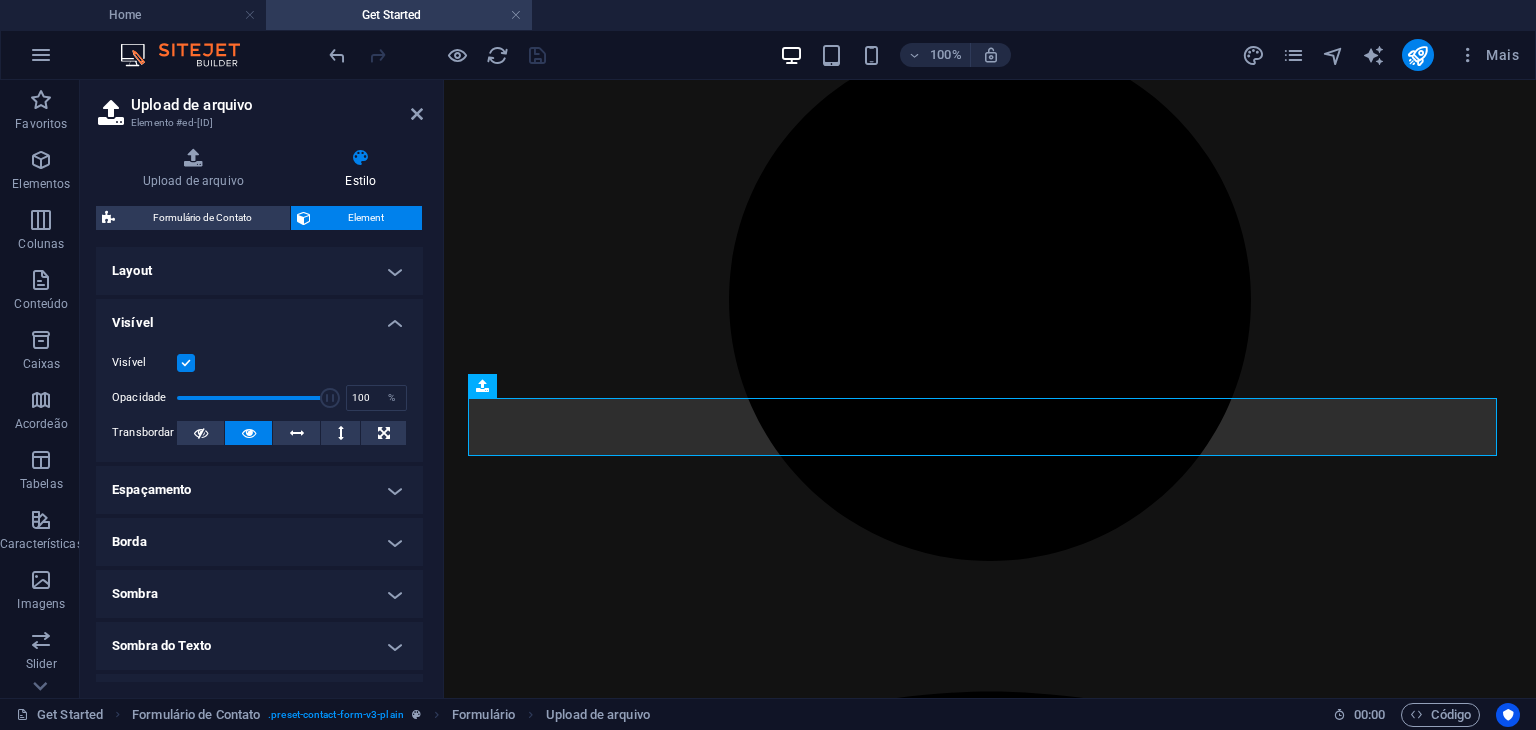 click on "Visível" at bounding box center (259, 317) 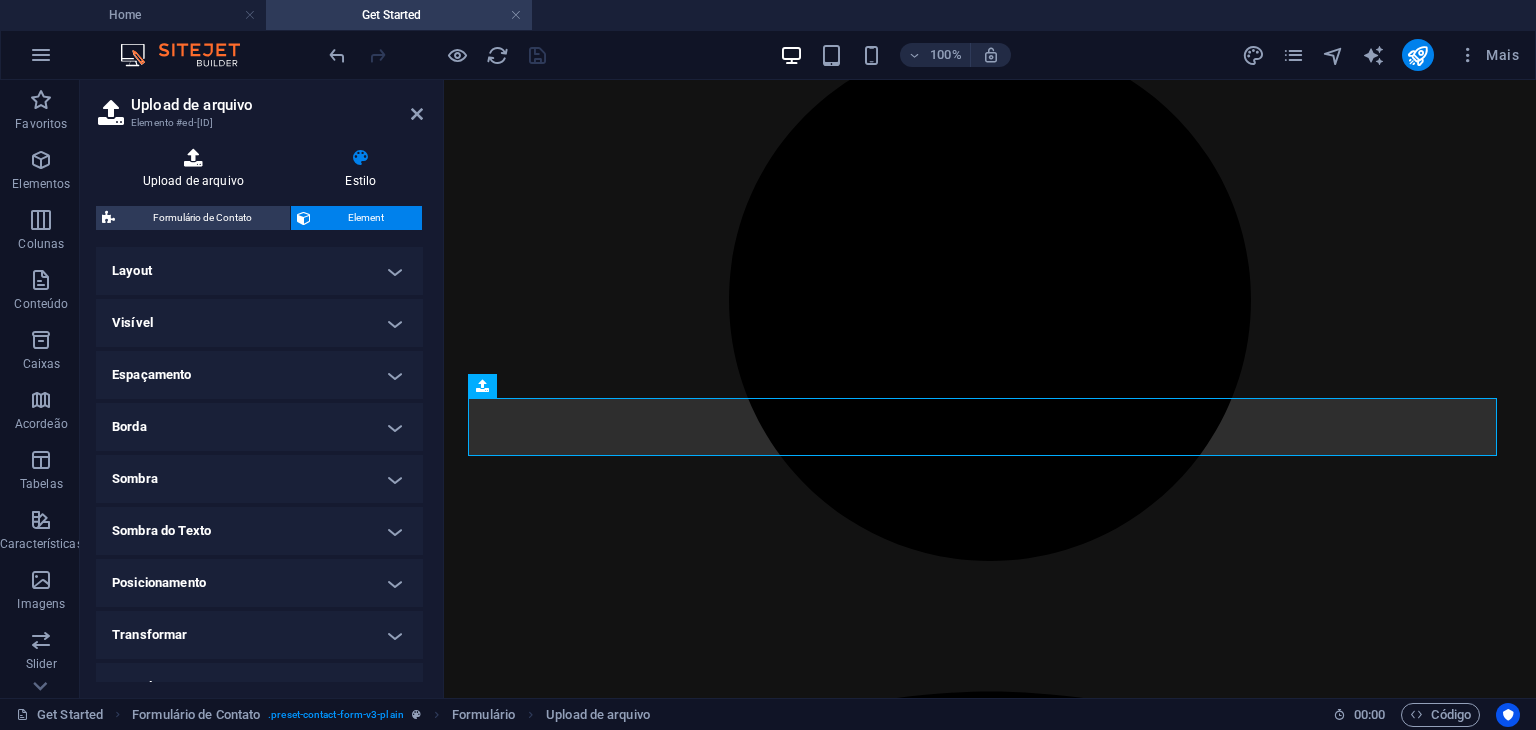 click on "Upload de arquivo" at bounding box center (197, 169) 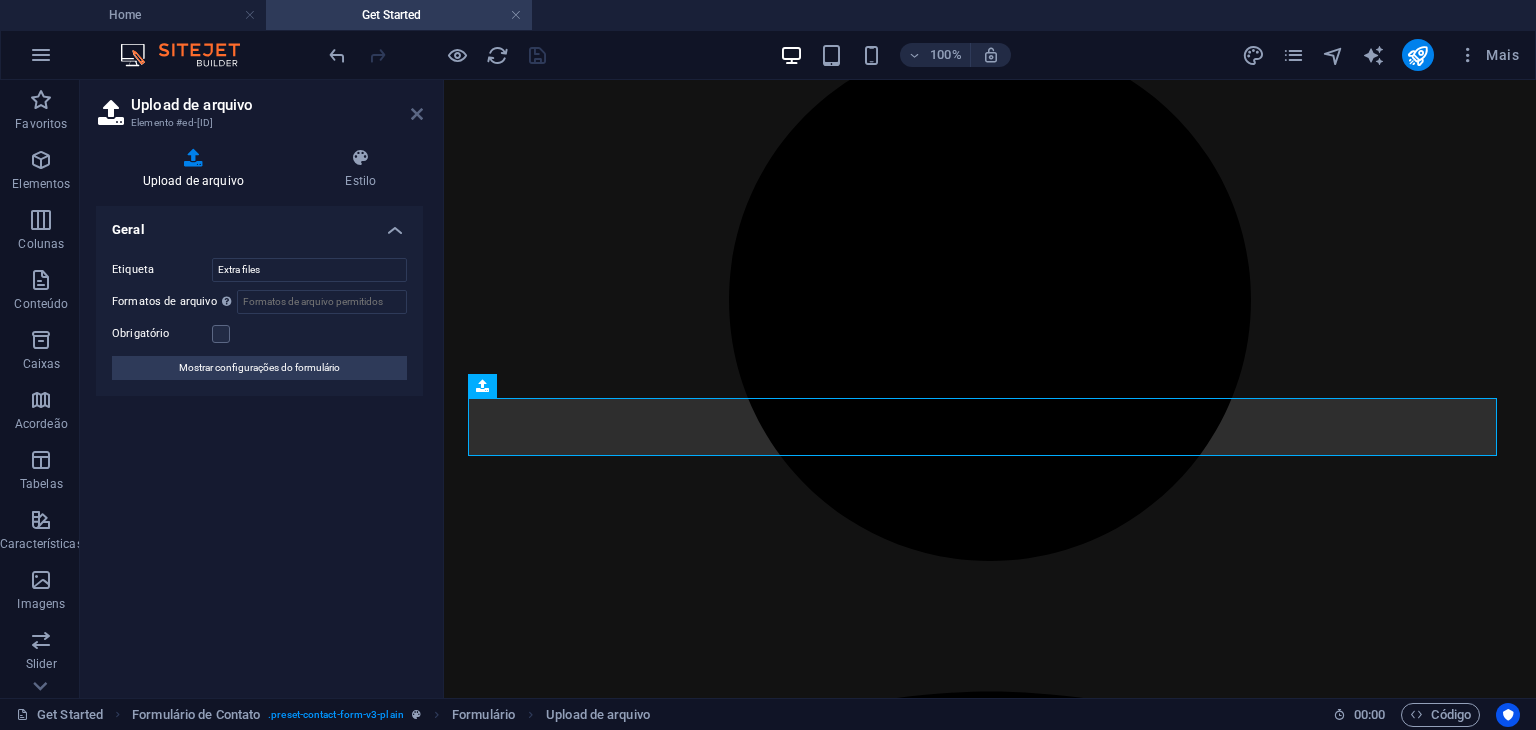 click at bounding box center (417, 114) 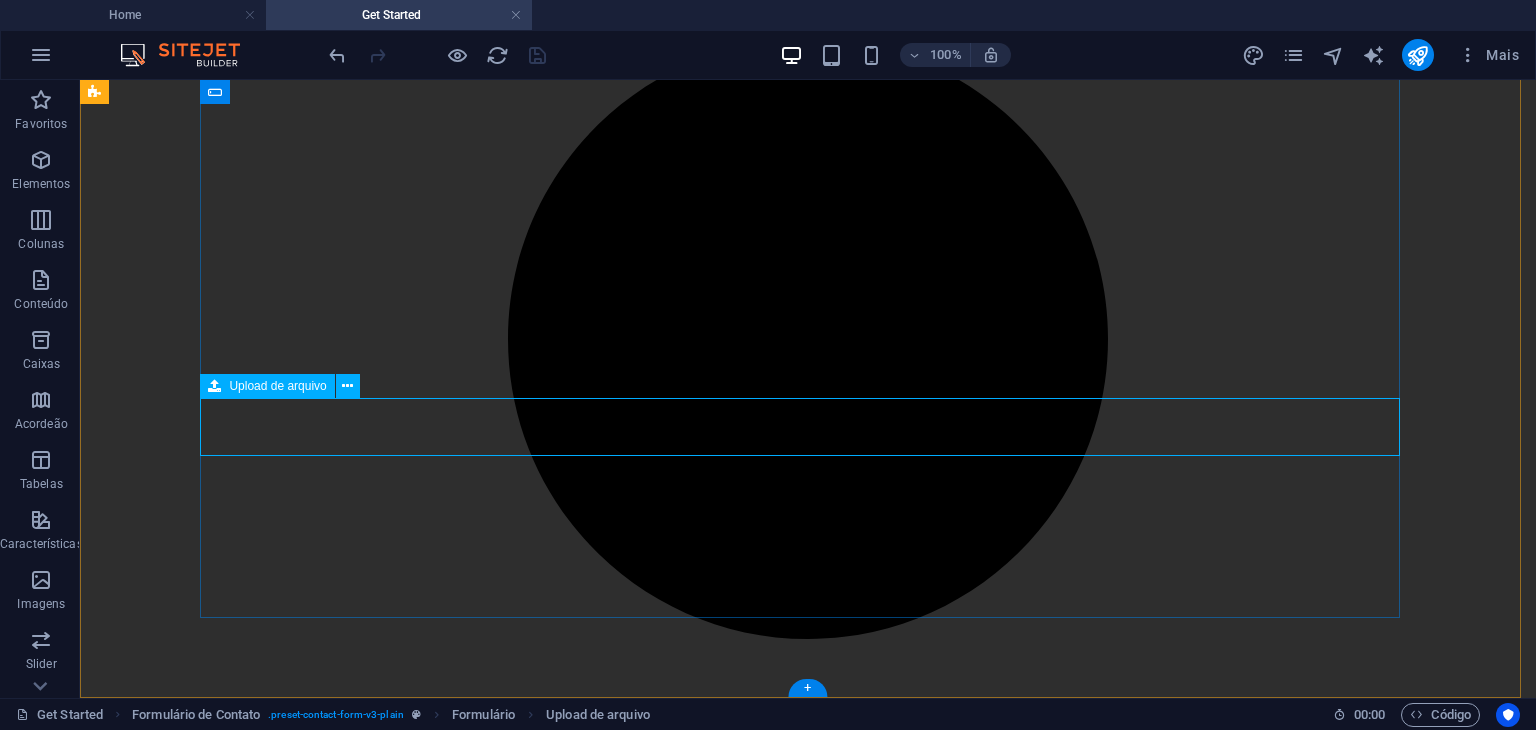 click on "Extra files" at bounding box center (808, 3122) 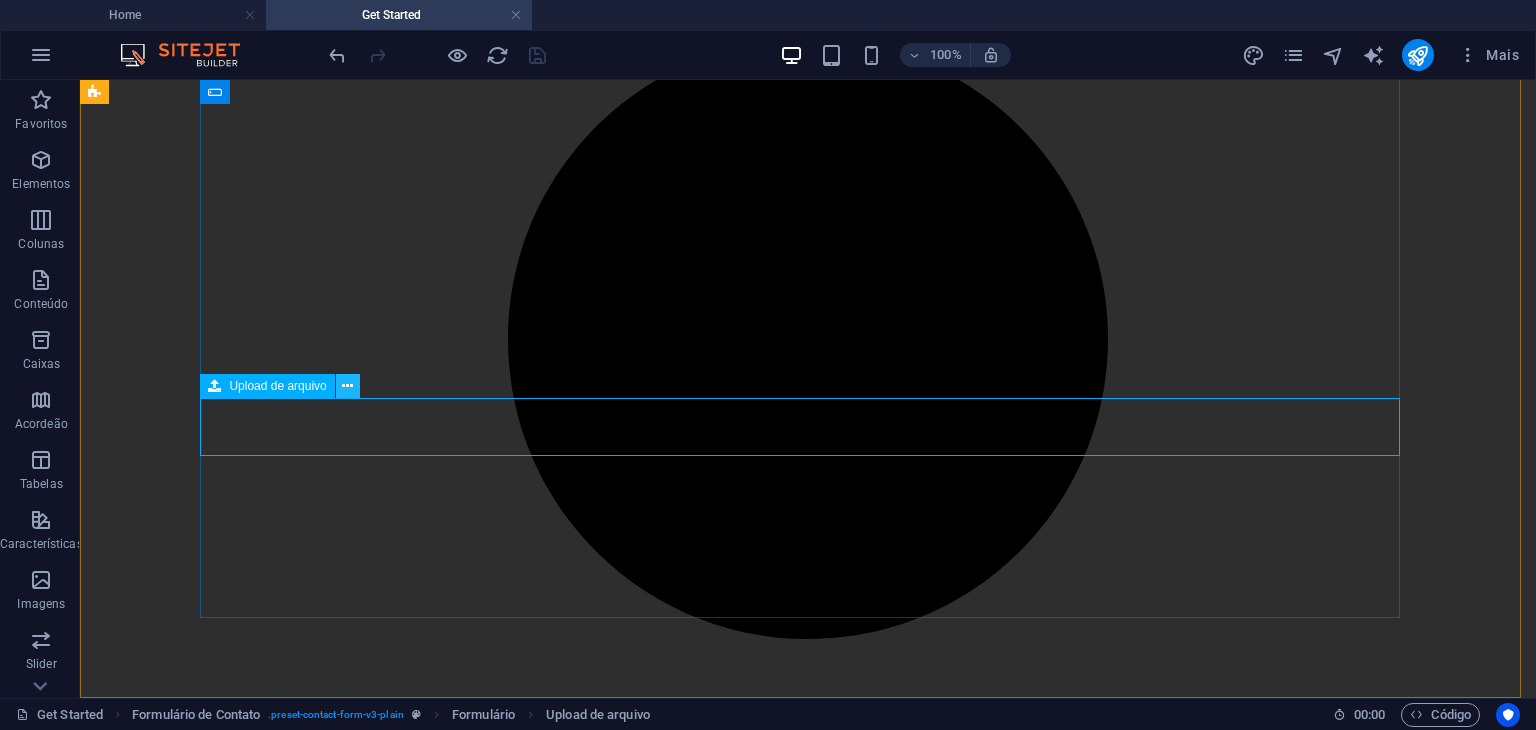 click at bounding box center [347, 386] 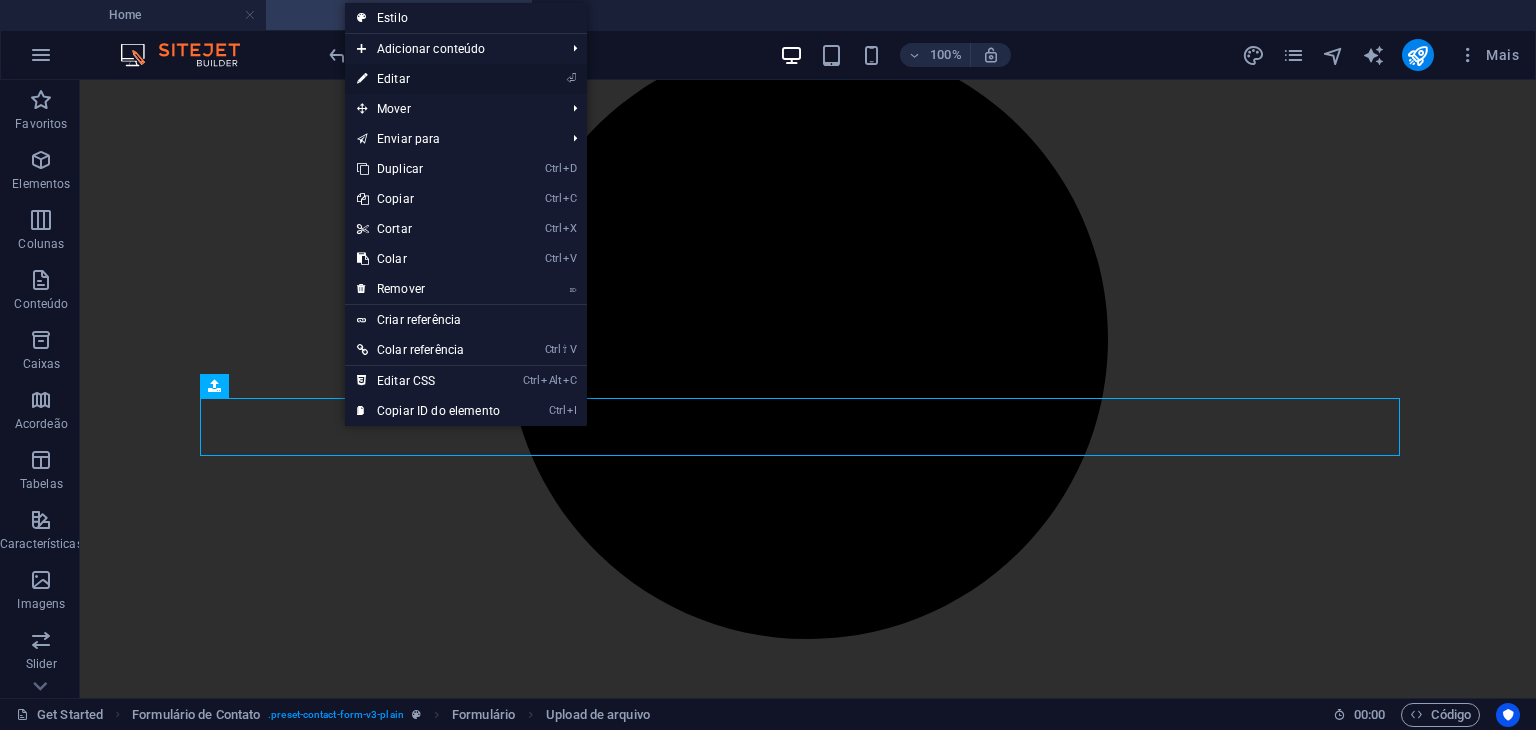 click on "⏎  Editar" at bounding box center (428, 79) 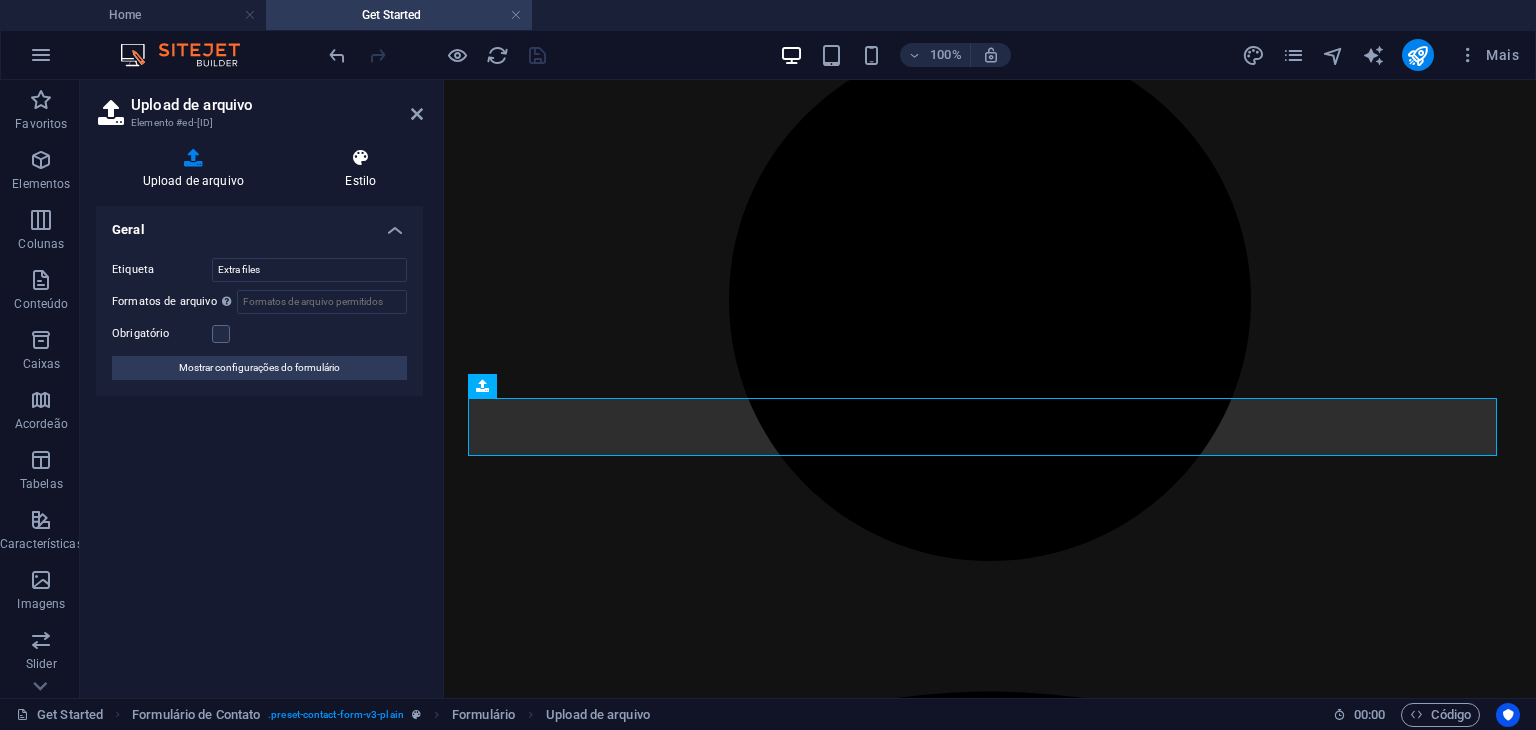 click on "Estilo" at bounding box center (361, 169) 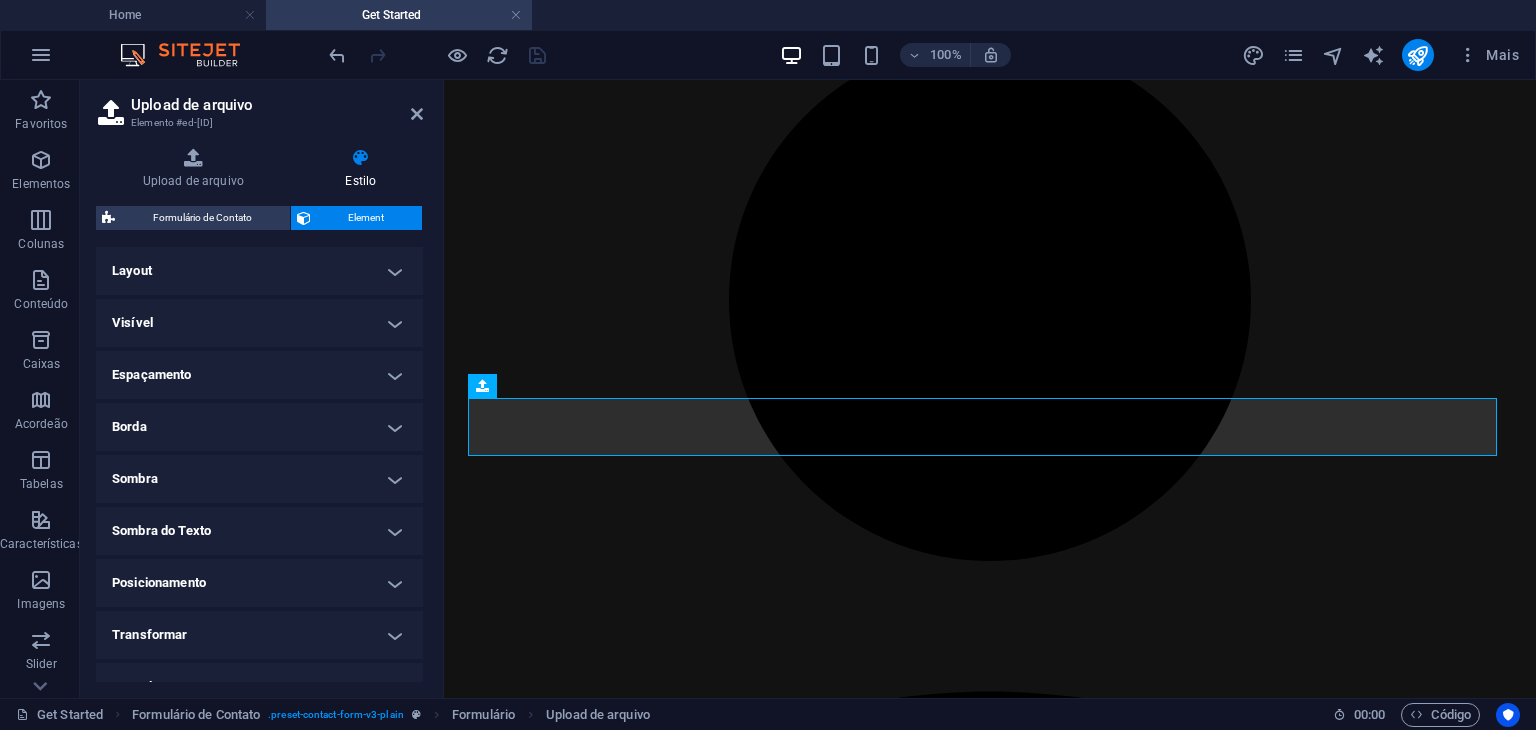 click on "Layout" at bounding box center (259, 271) 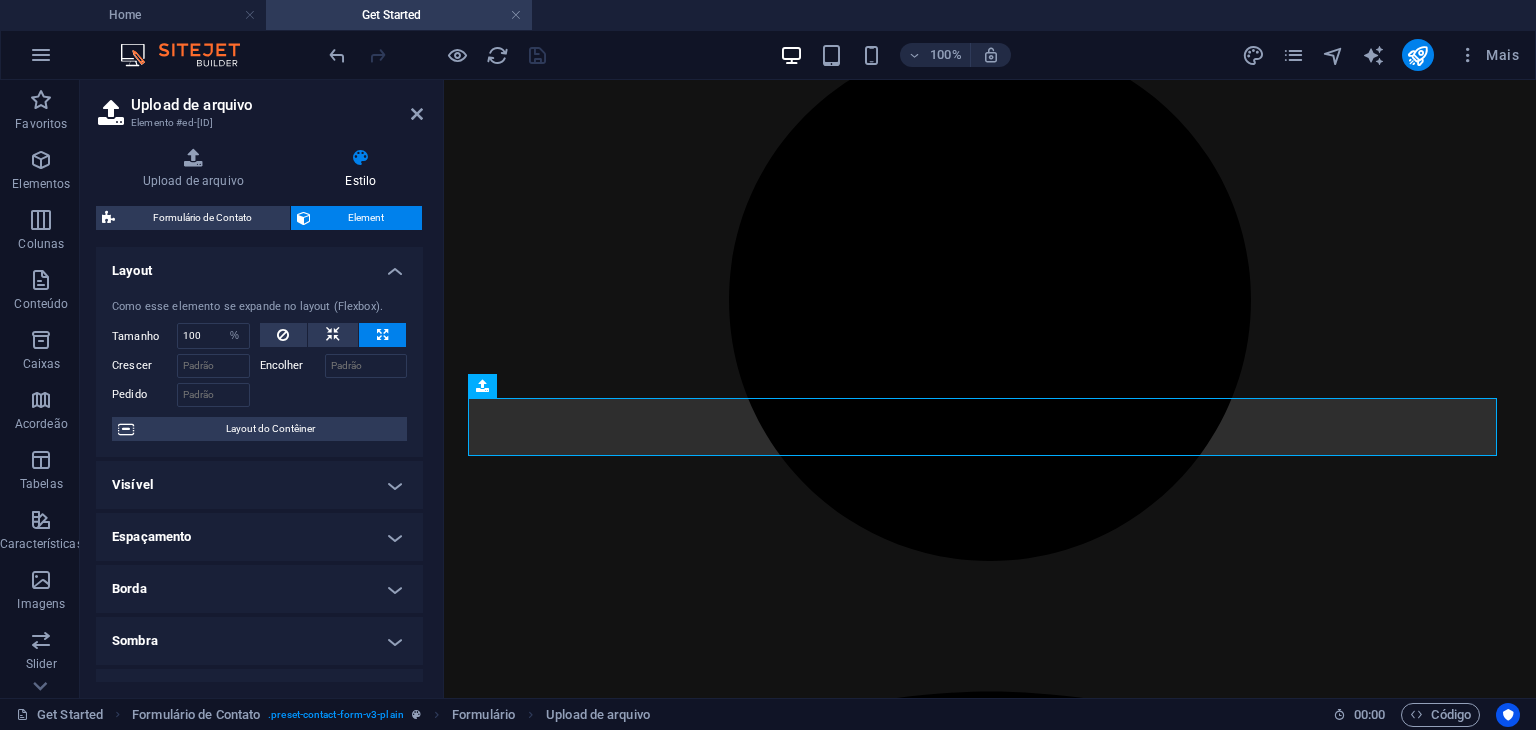 click on "Layout" at bounding box center [259, 265] 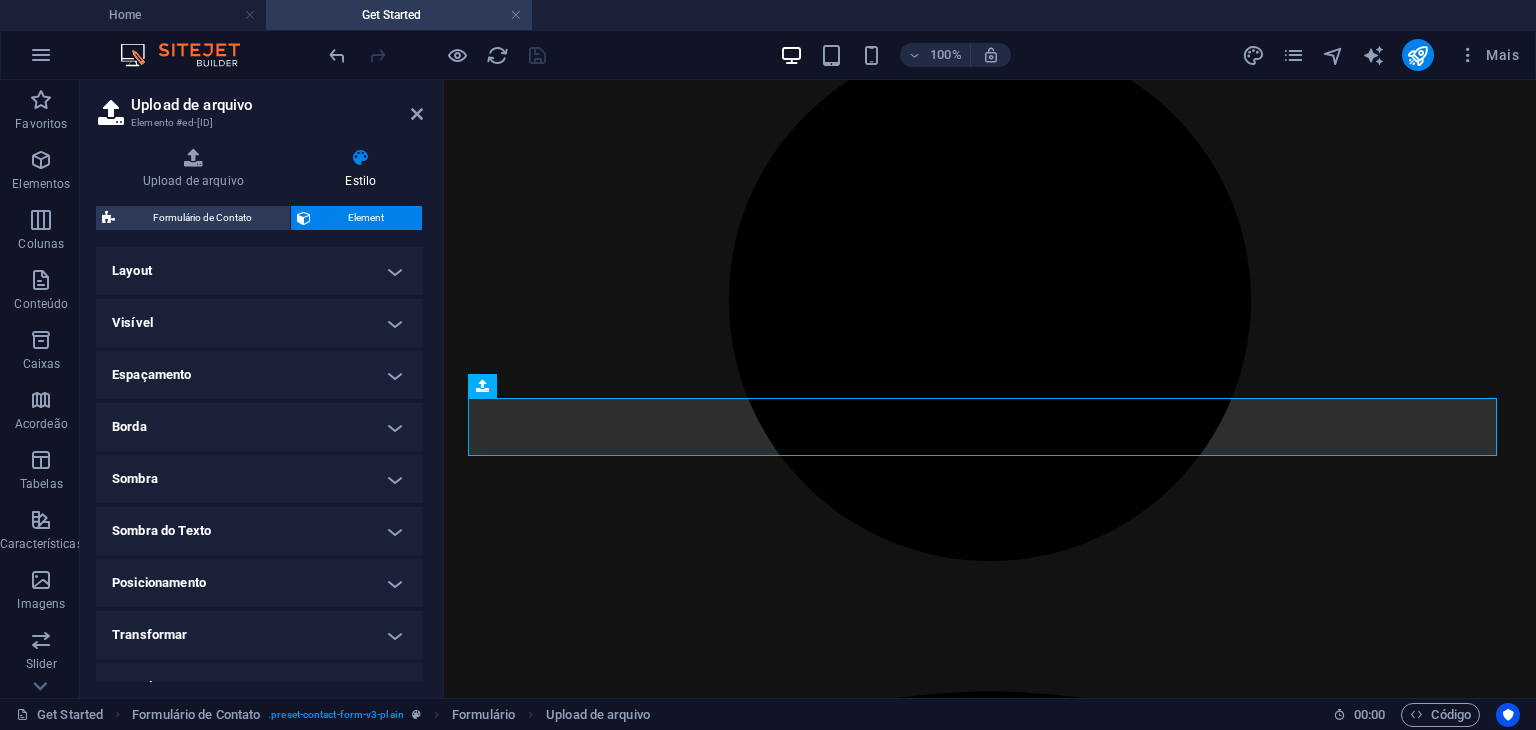 click on "Visível" at bounding box center (259, 323) 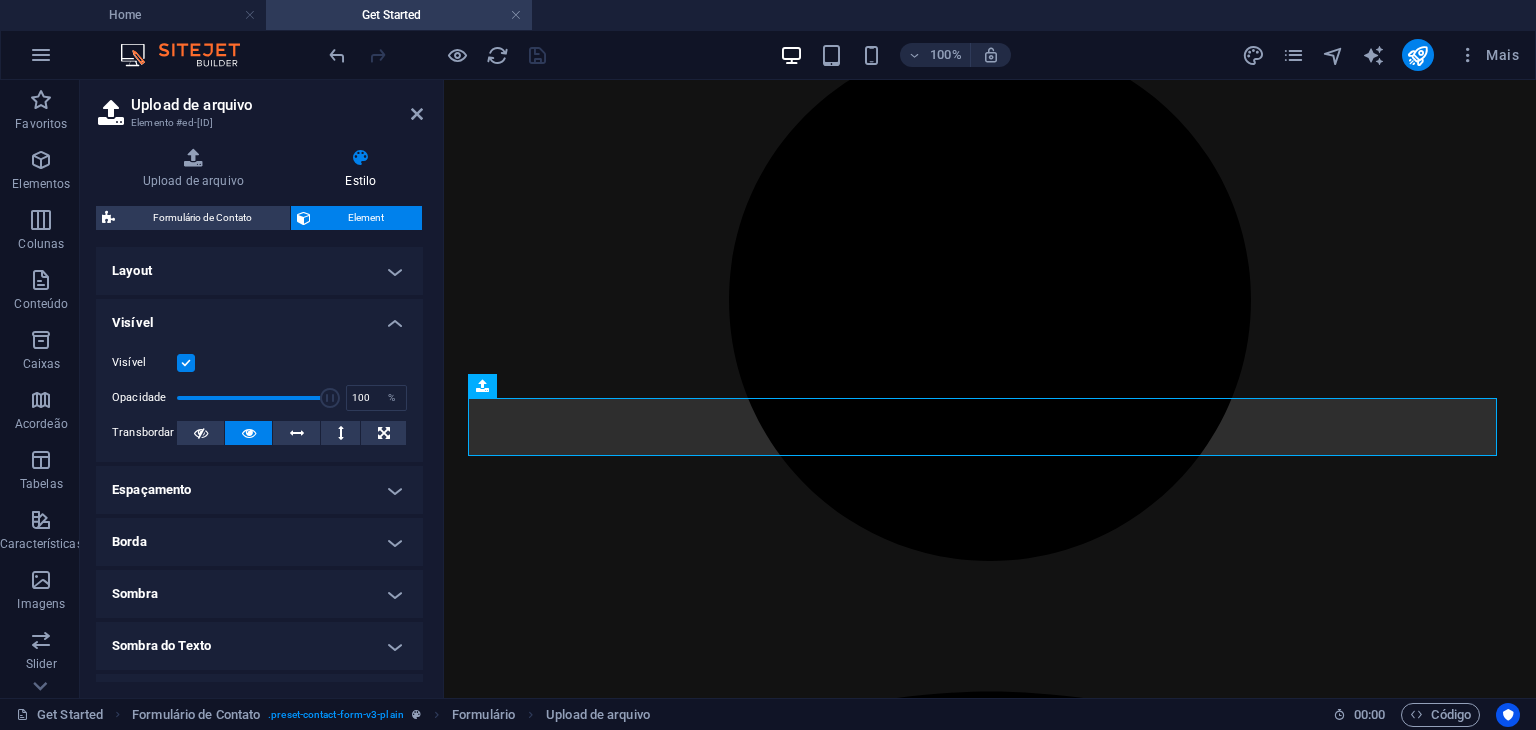 click on "Visível" at bounding box center (259, 317) 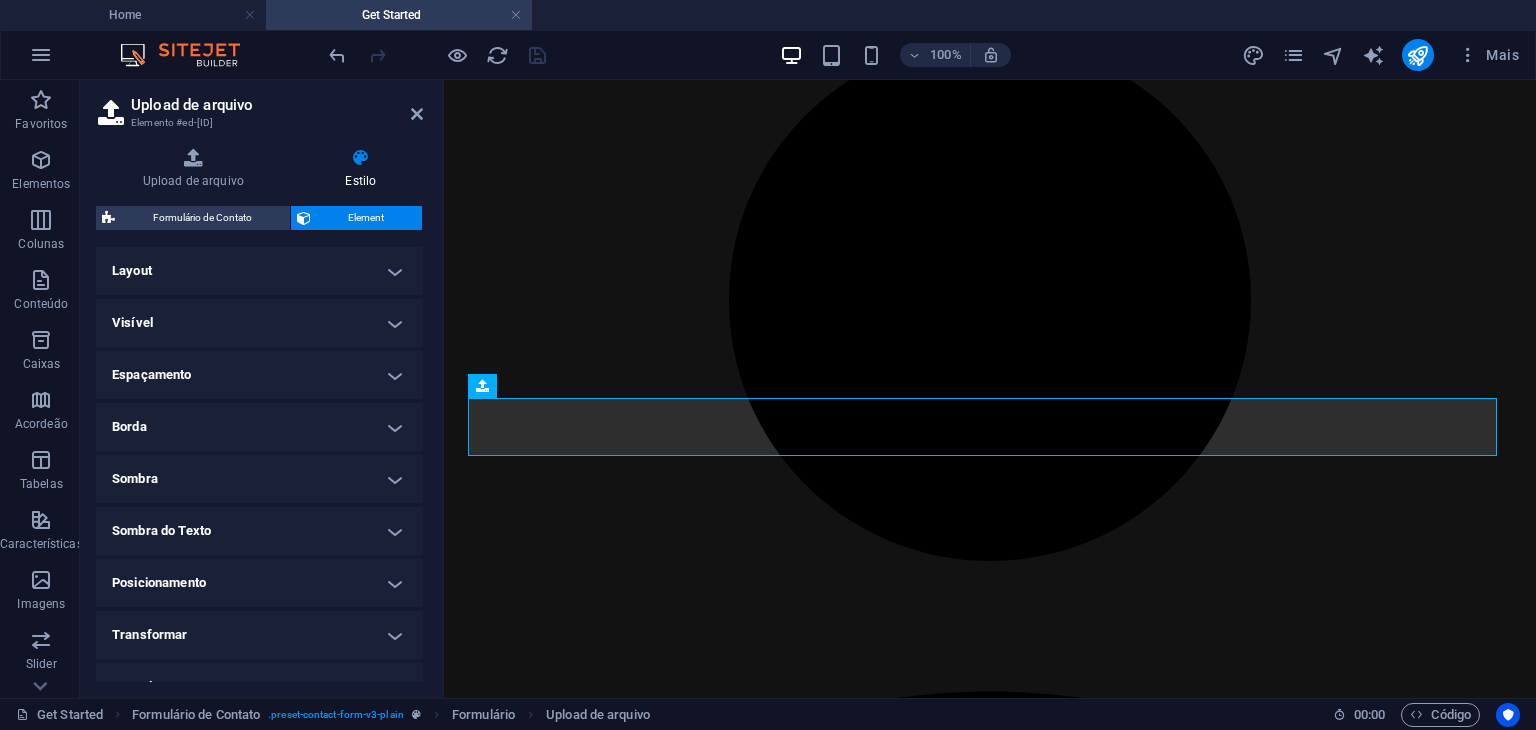click on "Espaçamento" at bounding box center [259, 375] 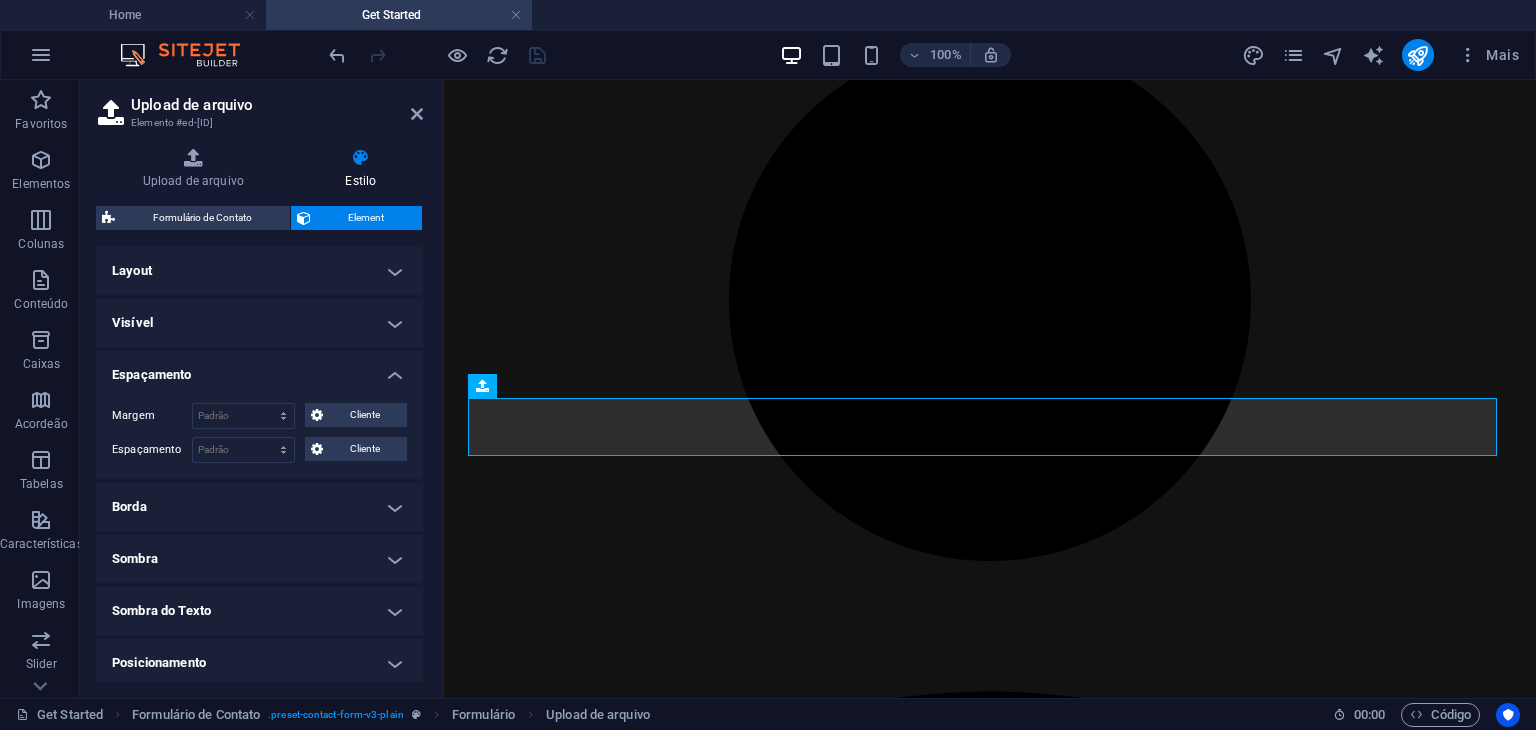 click on "Espaçamento" at bounding box center (259, 369) 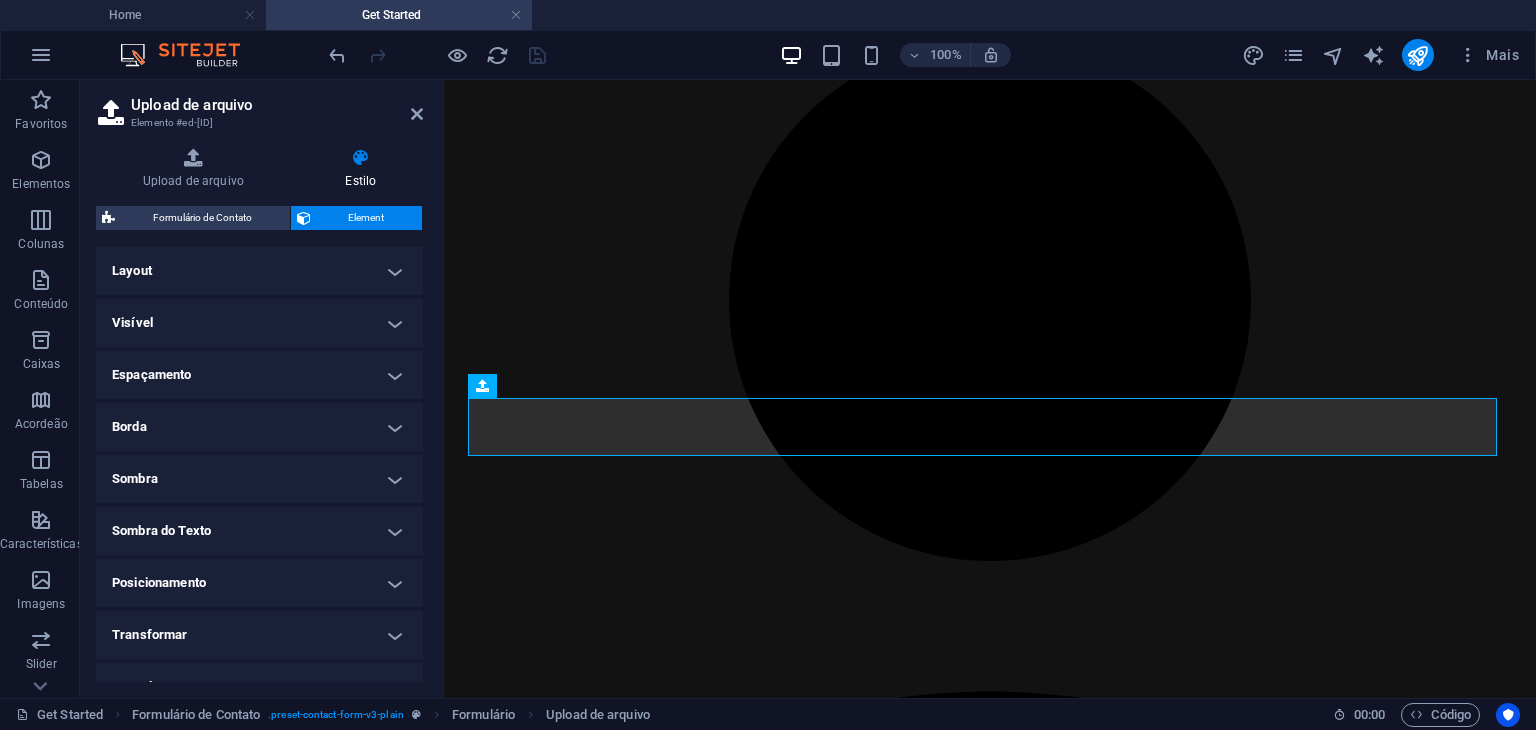 click on "Borda" at bounding box center [259, 427] 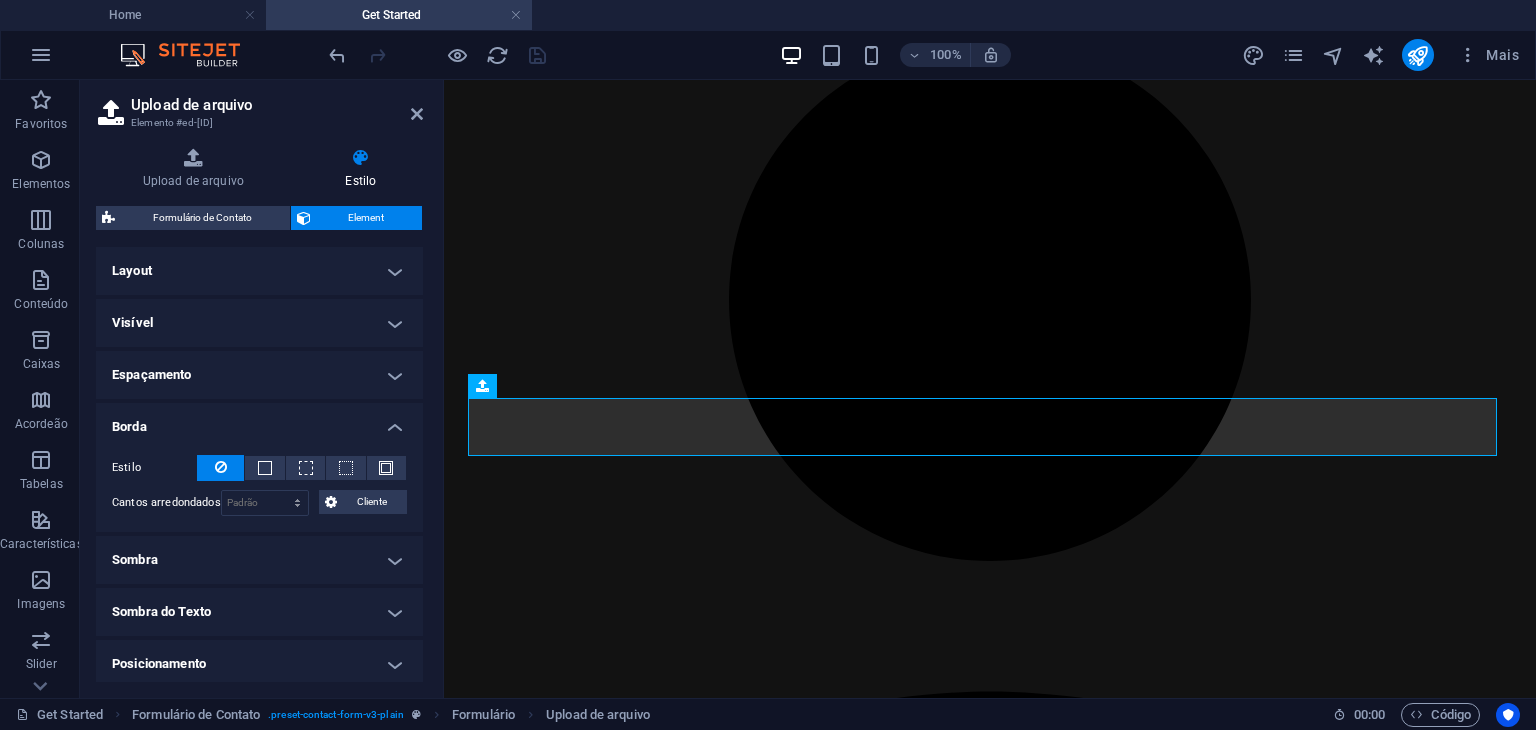 click on "Borda" at bounding box center [259, 421] 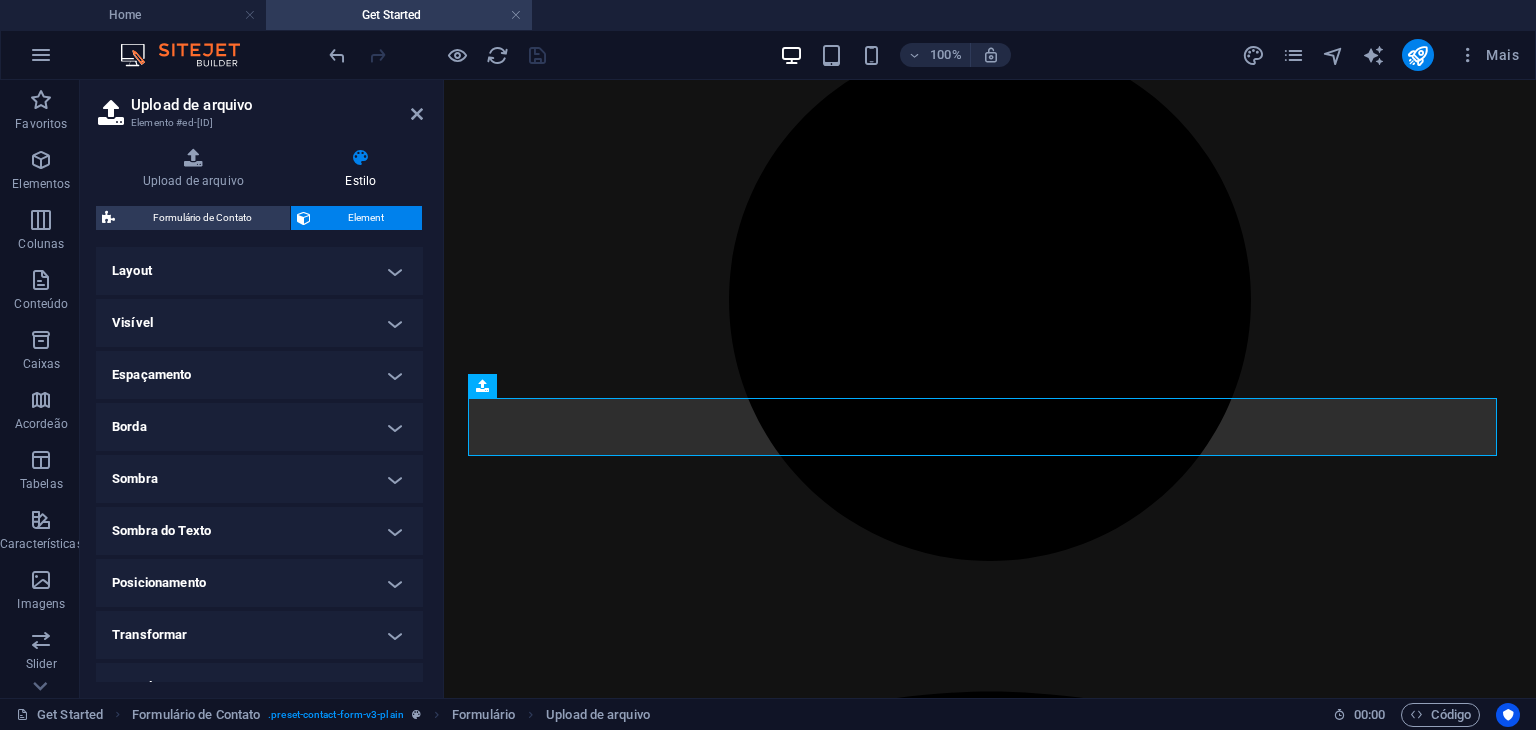 scroll, scrollTop: 0, scrollLeft: 0, axis: both 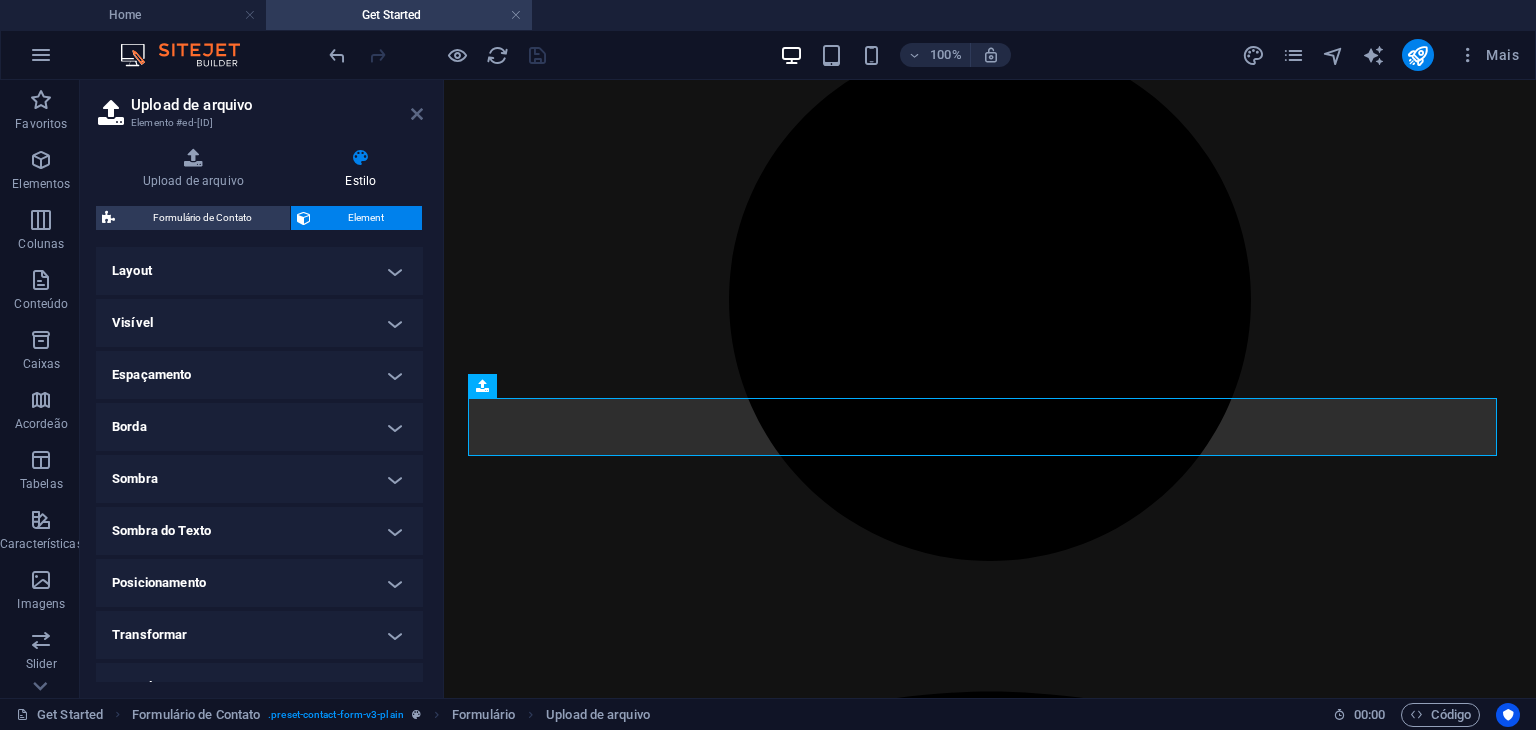 click at bounding box center (417, 114) 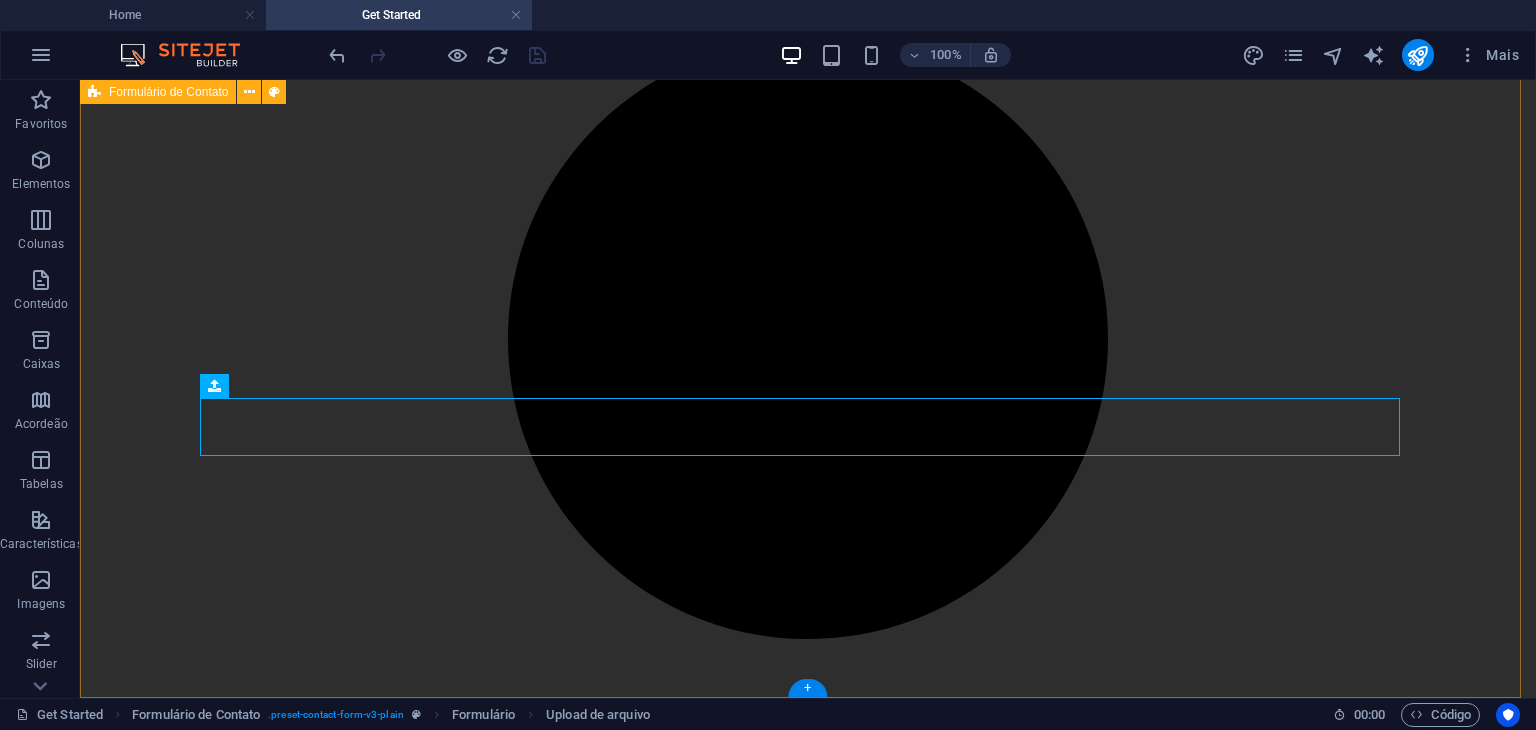 click on "Informações de Contato Full Name Company/organization E-mail      Detalhes do Projeto Area of application Health Environment Education Financial Retail/E-commerce Agro Energy Construction Industry Logistics Technology Other Type of project Software Development Biodigester Implementation Process Automation Systems Integration Consulting Paving, Drainage and Urban Infrastructure Engineering Solutions with an Environmental Focus Other Estimated Budget Up to R$10.000,00 R$10.000,00 - R$25.000,00 R$25.000,00 - R$50.000,00 R$50.000,00 - R$100.000,00 above R$100.000,00 To be defined Desired Deadline Urgent (within 1 month) 1 to 3 months 3 to 6 months 6 to 12 months Above 12 months Flexible Describe your need Extra files   I have read and agree to the terms Ilegível? Carregar novo Enviar" at bounding box center [808, 1660] 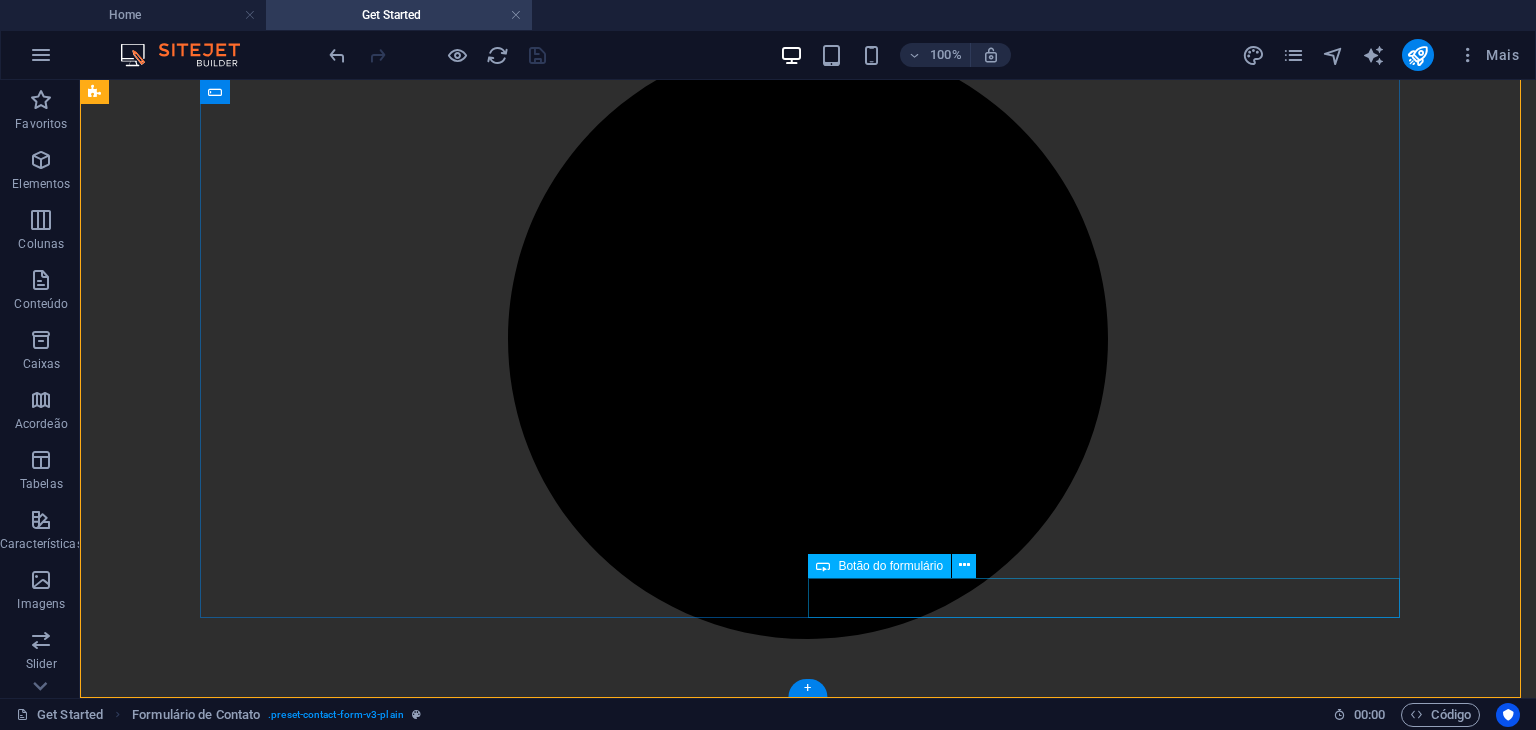 scroll, scrollTop: 731, scrollLeft: 0, axis: vertical 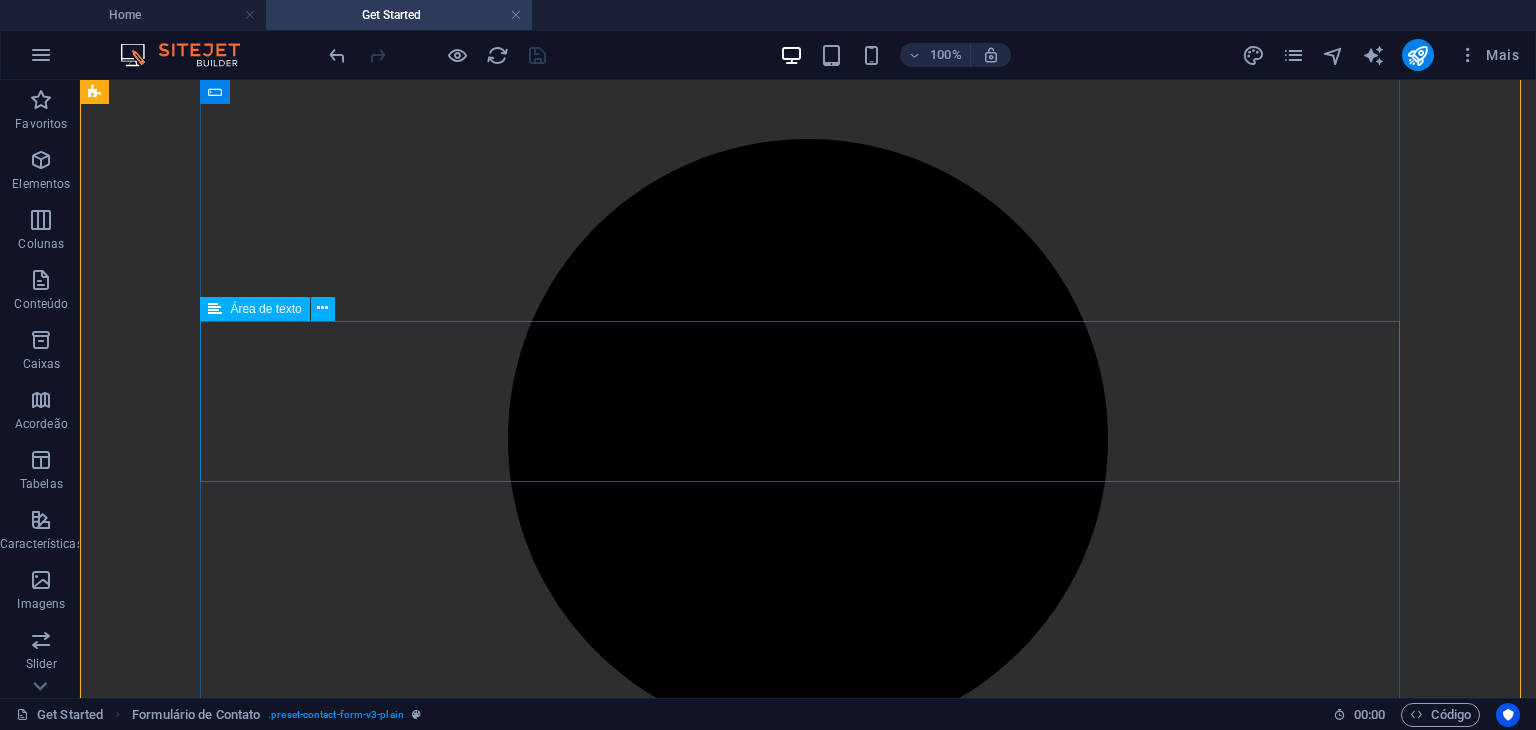click on "Describe your need" at bounding box center (808, 3104) 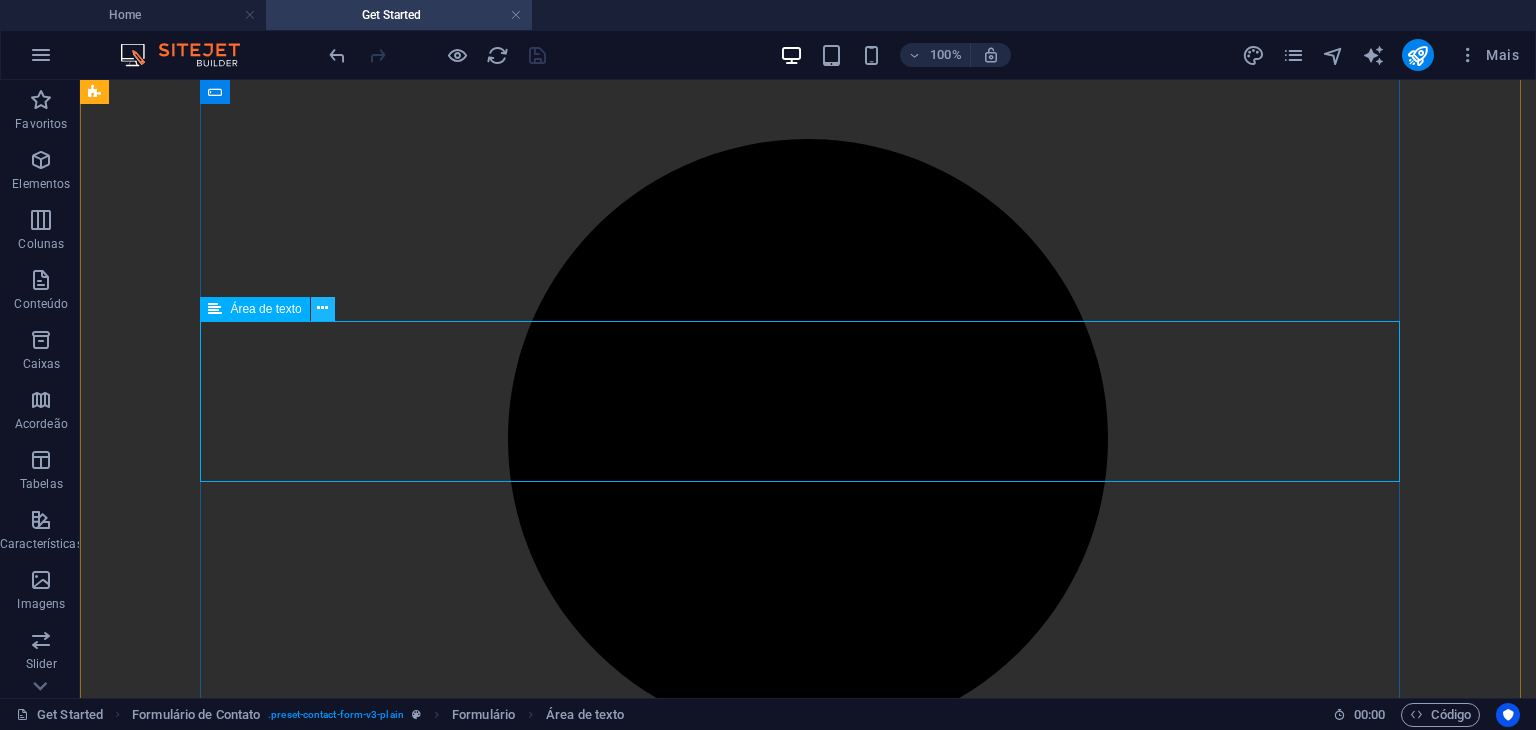 click at bounding box center [323, 309] 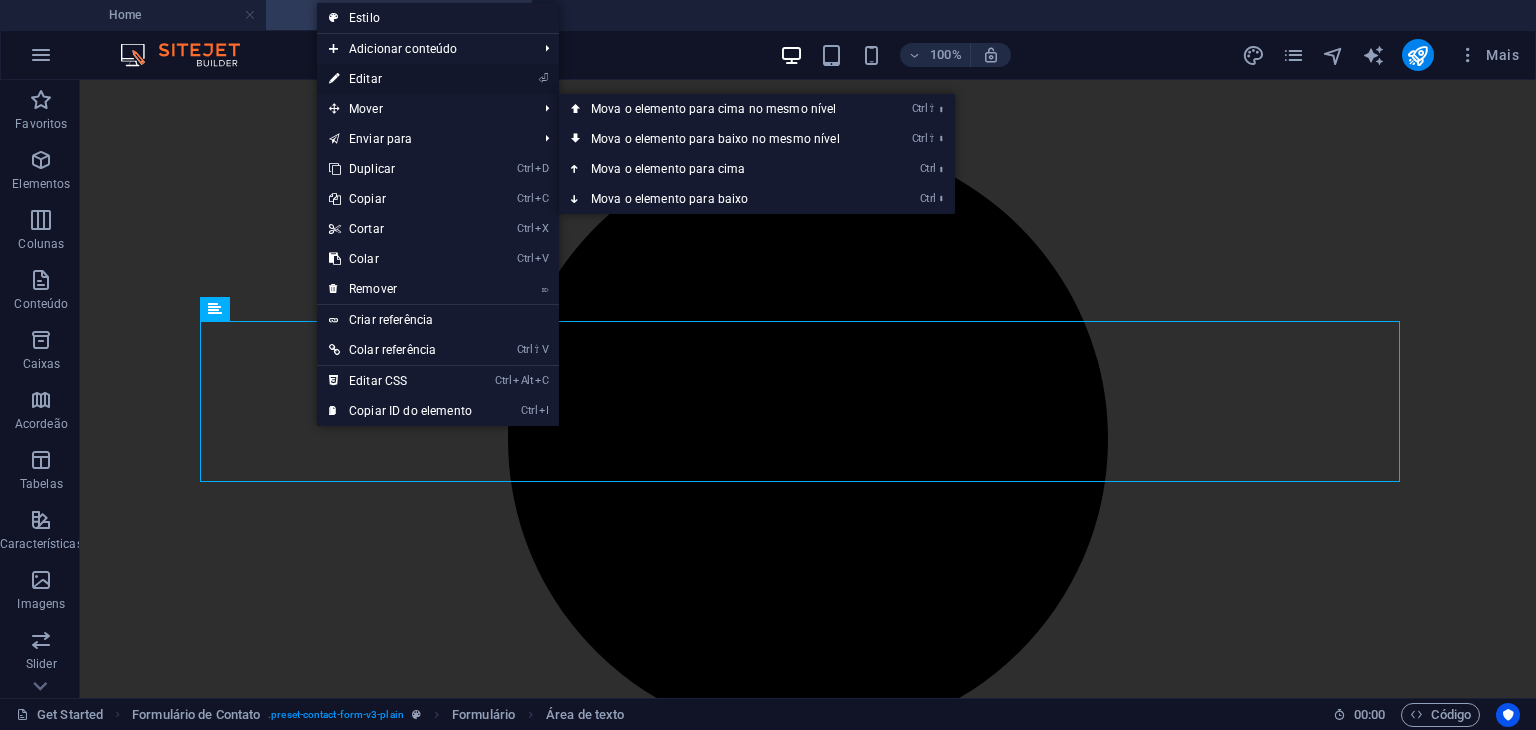 click on "⏎  Editar" at bounding box center [400, 79] 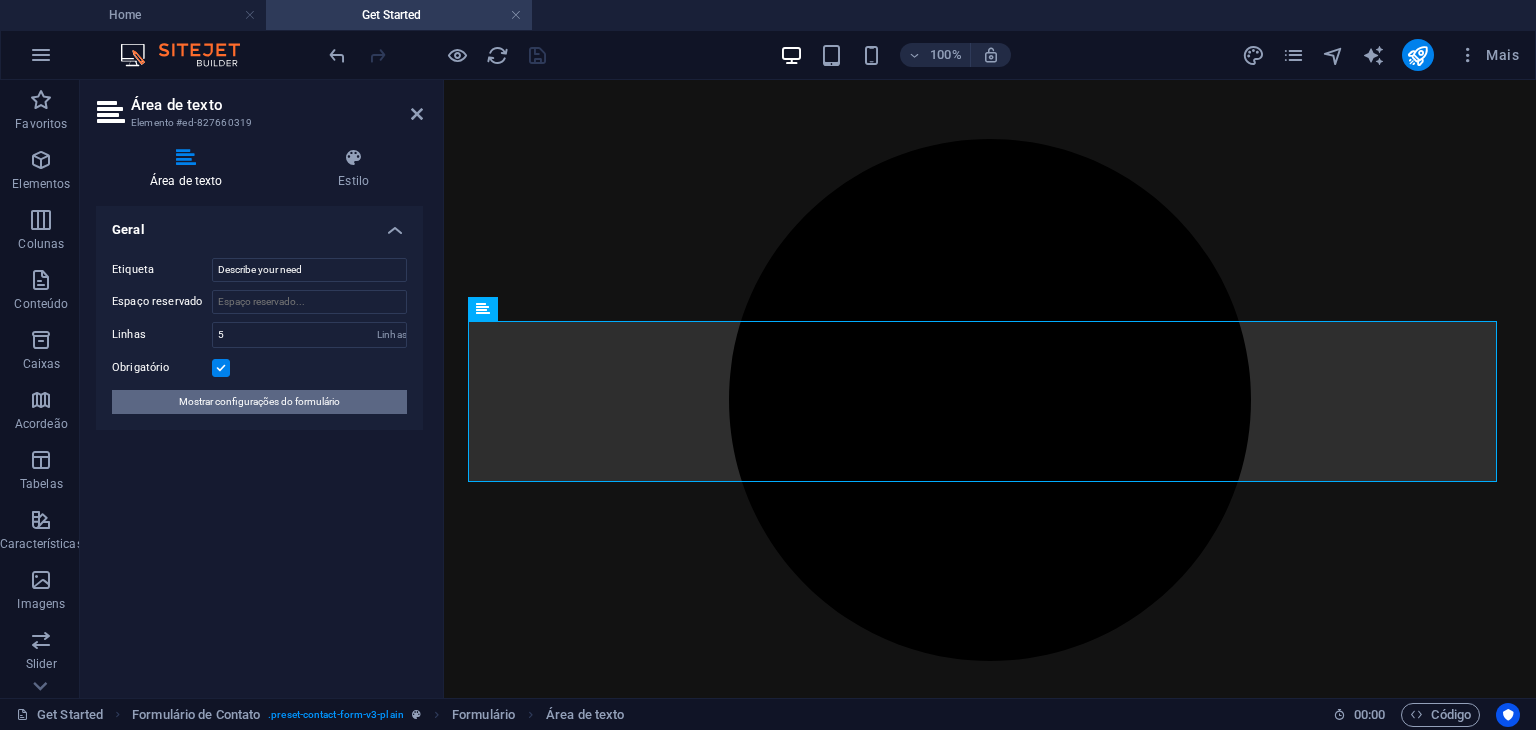 click on "Mostrar configurações do formulário" at bounding box center [259, 402] 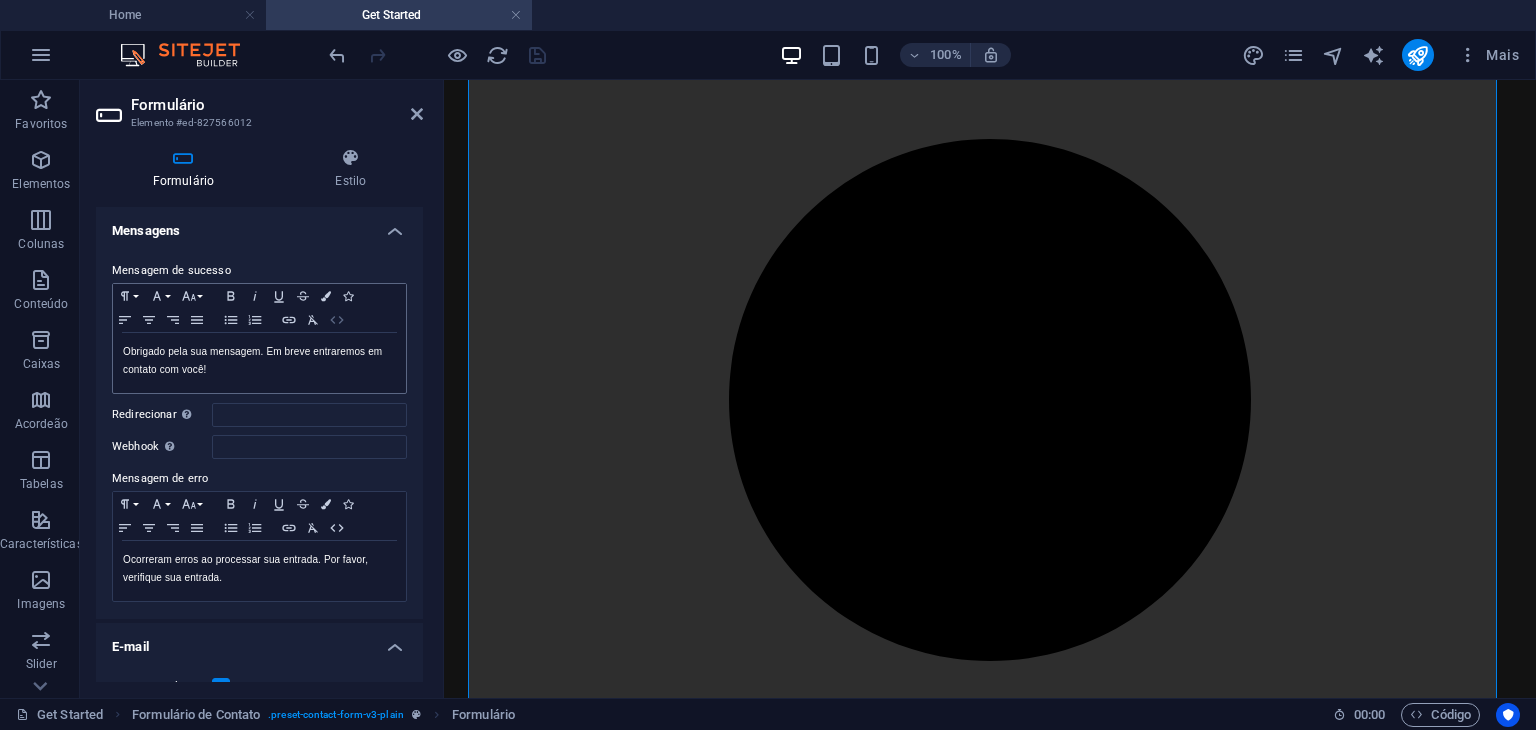 scroll, scrollTop: 100, scrollLeft: 0, axis: vertical 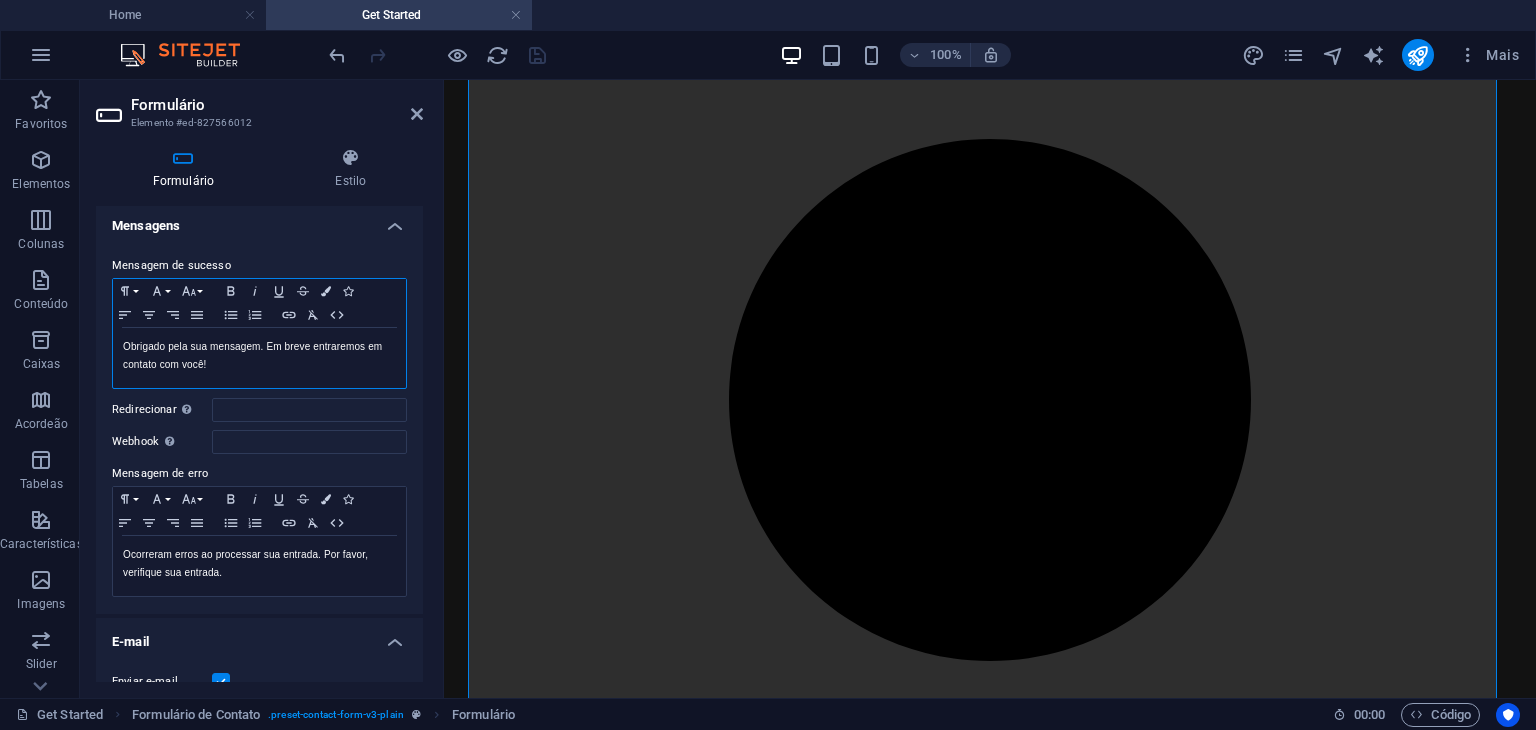 click on "Obrigado pela sua mensagem. Em breve entraremos em contato com você!" at bounding box center (259, 356) 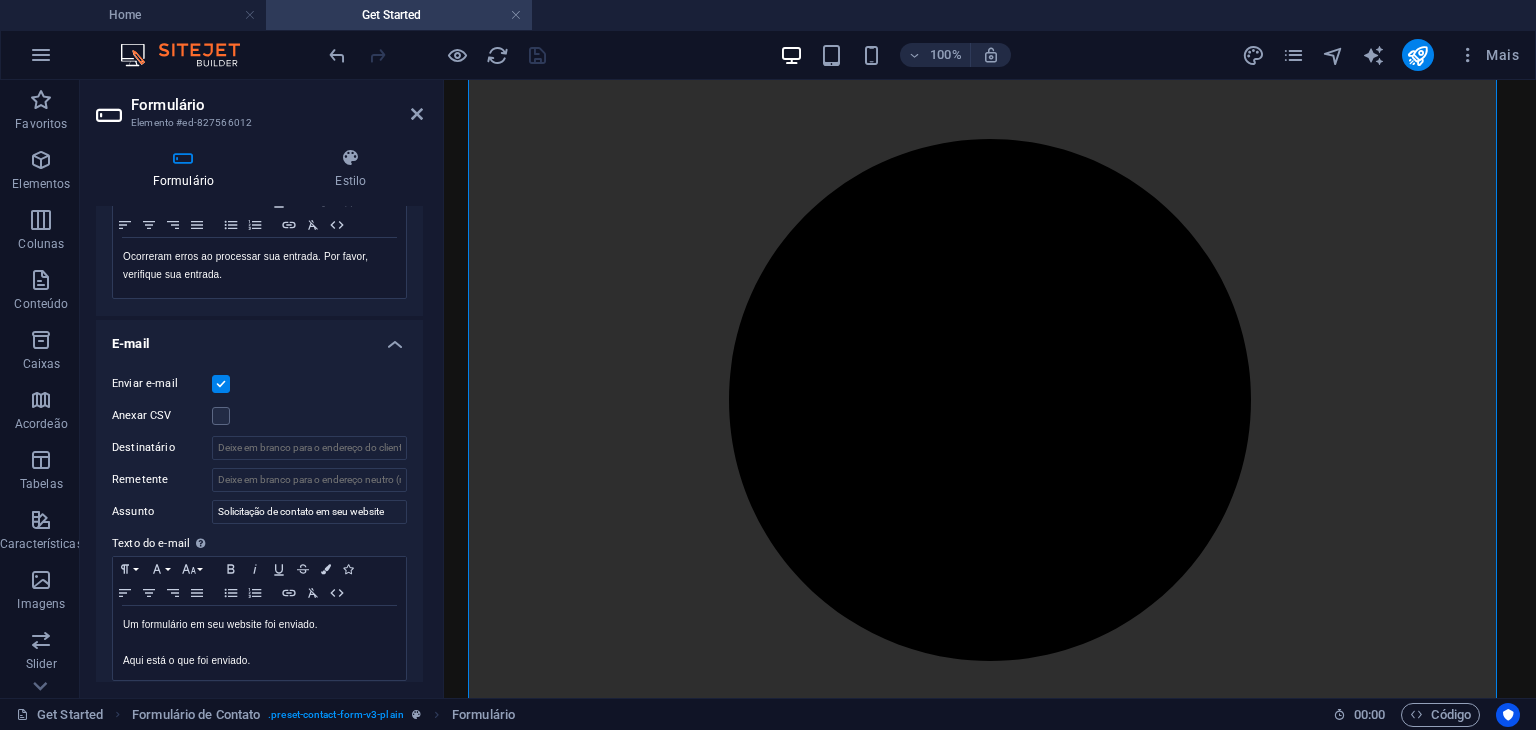 scroll, scrollTop: 400, scrollLeft: 0, axis: vertical 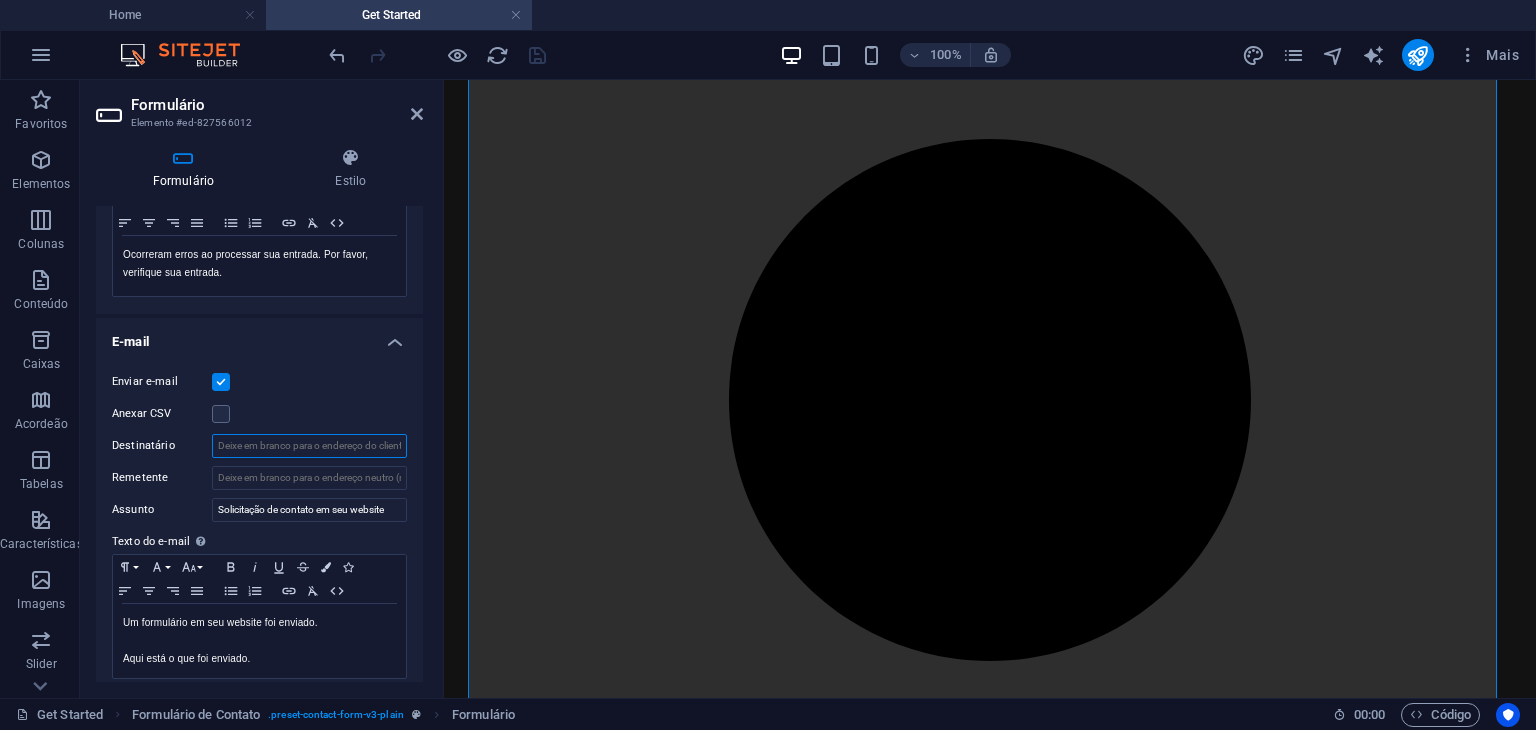 click on "Destinatário" at bounding box center [309, 446] 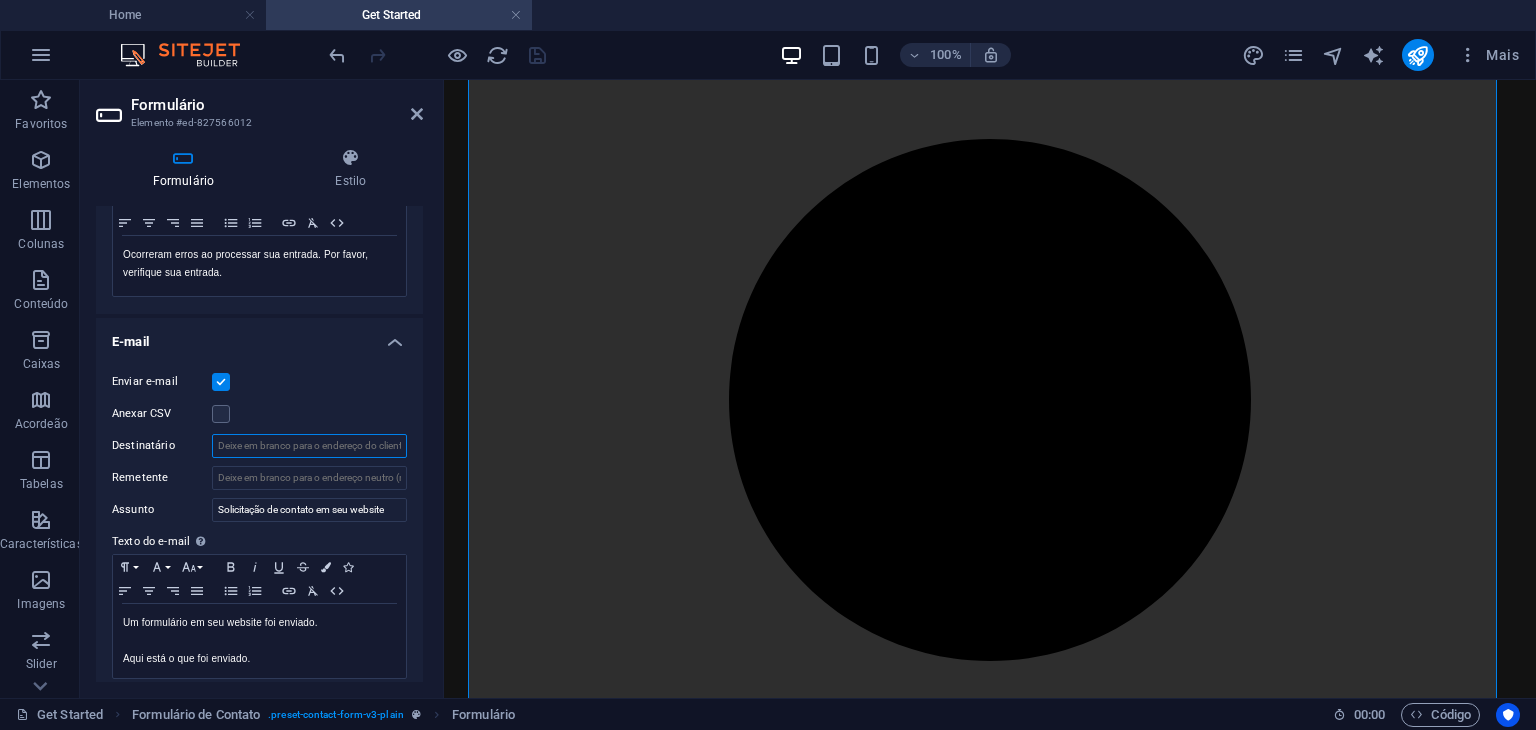 click on "Destinatário" at bounding box center [309, 446] 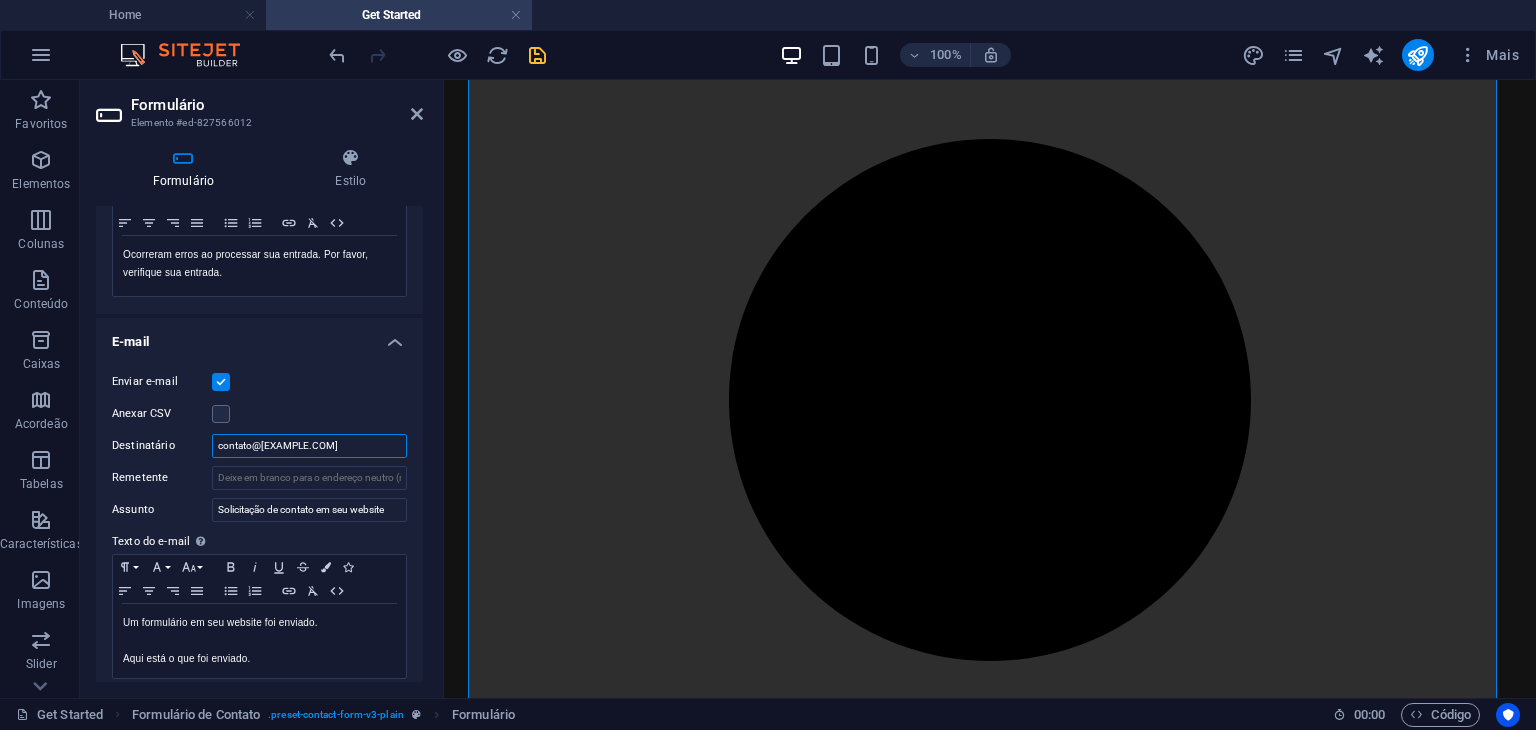 type on "contato@[EXAMPLE.COM]" 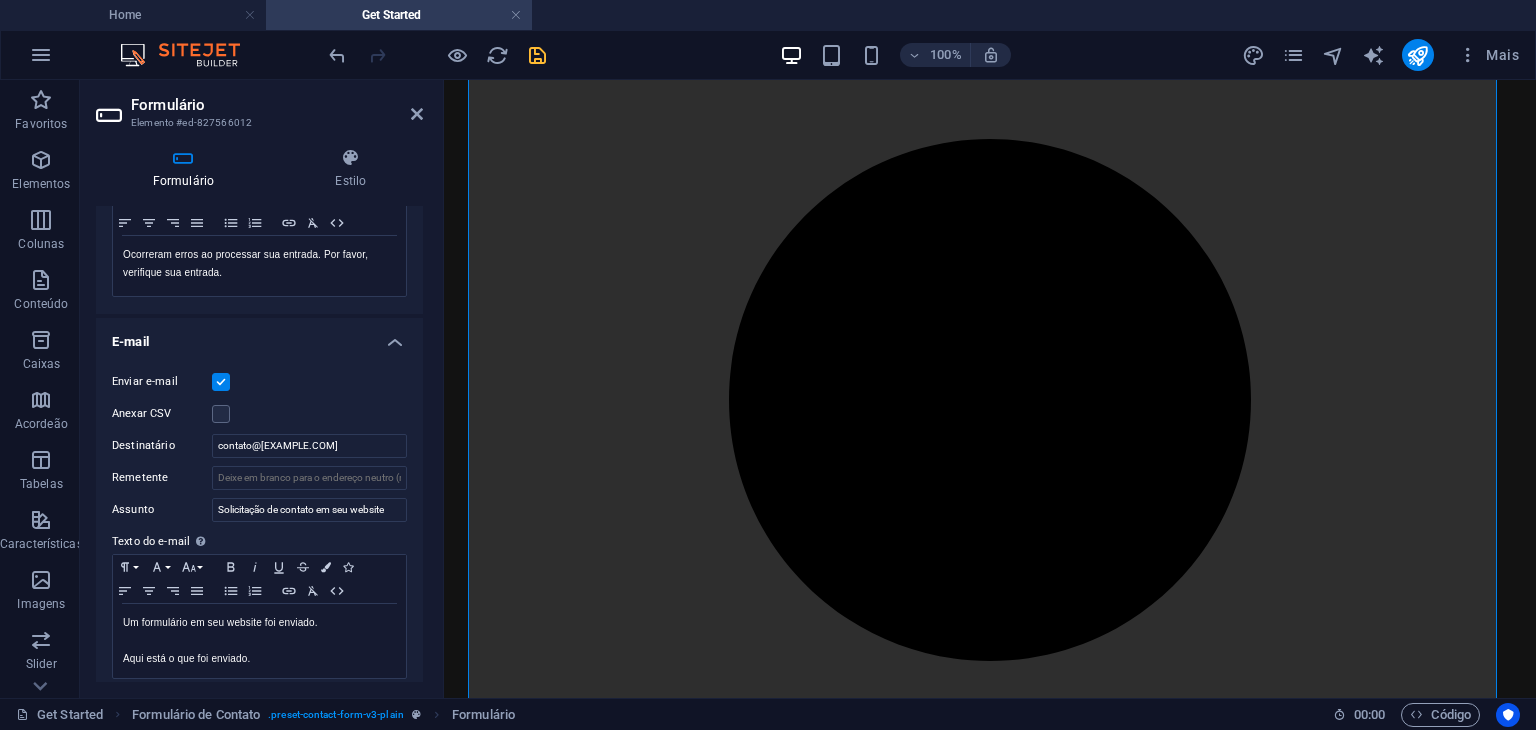 click on "Enviar e-mail" at bounding box center [259, 382] 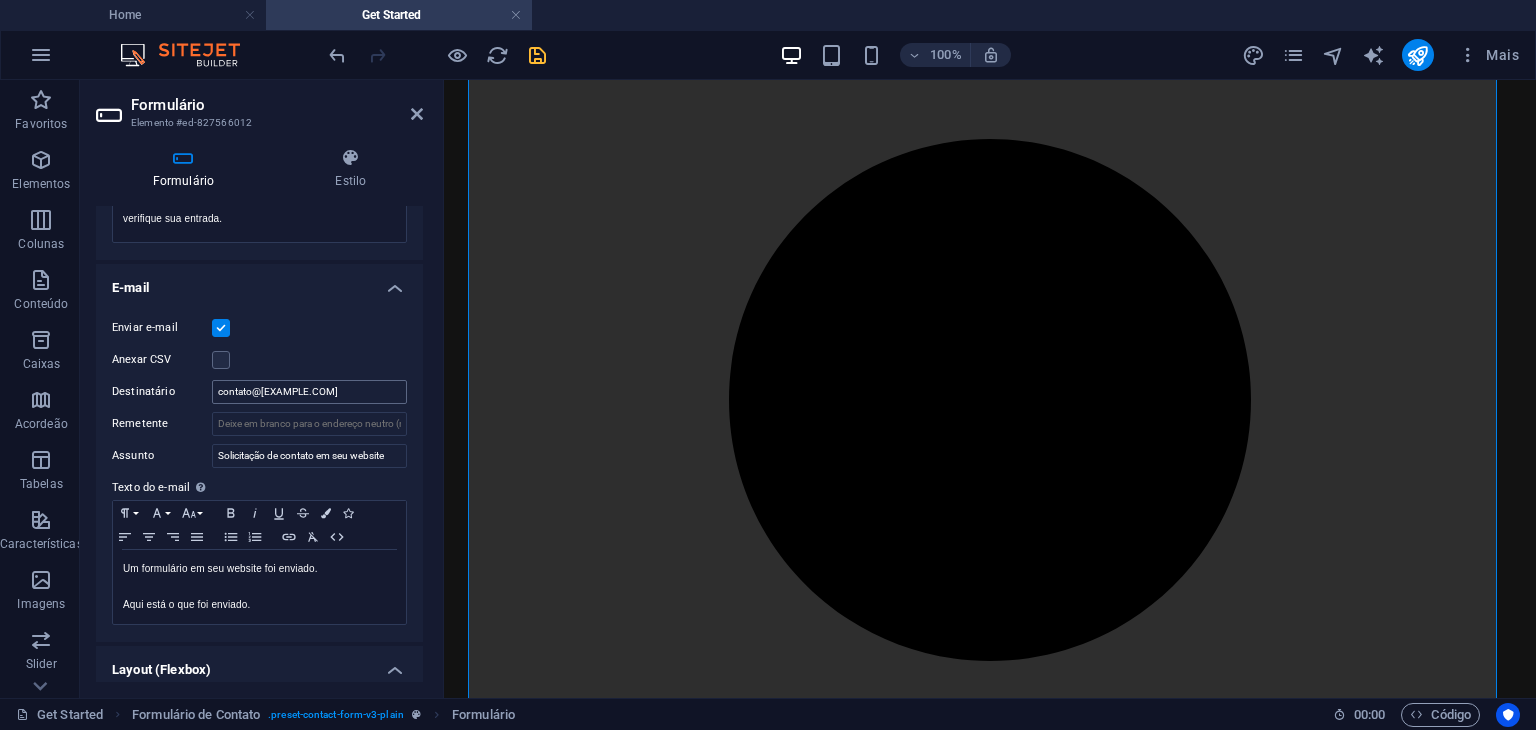 scroll, scrollTop: 500, scrollLeft: 0, axis: vertical 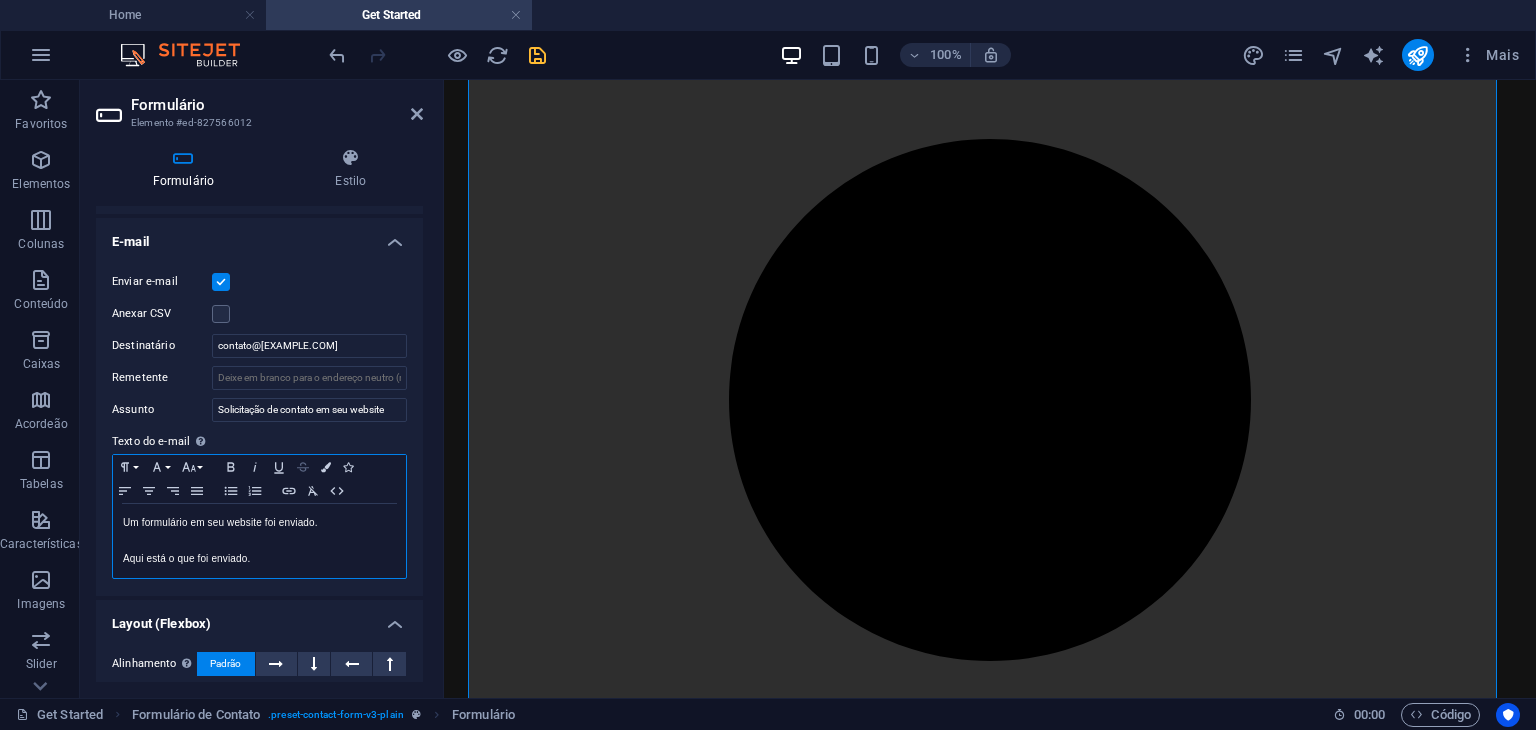 click 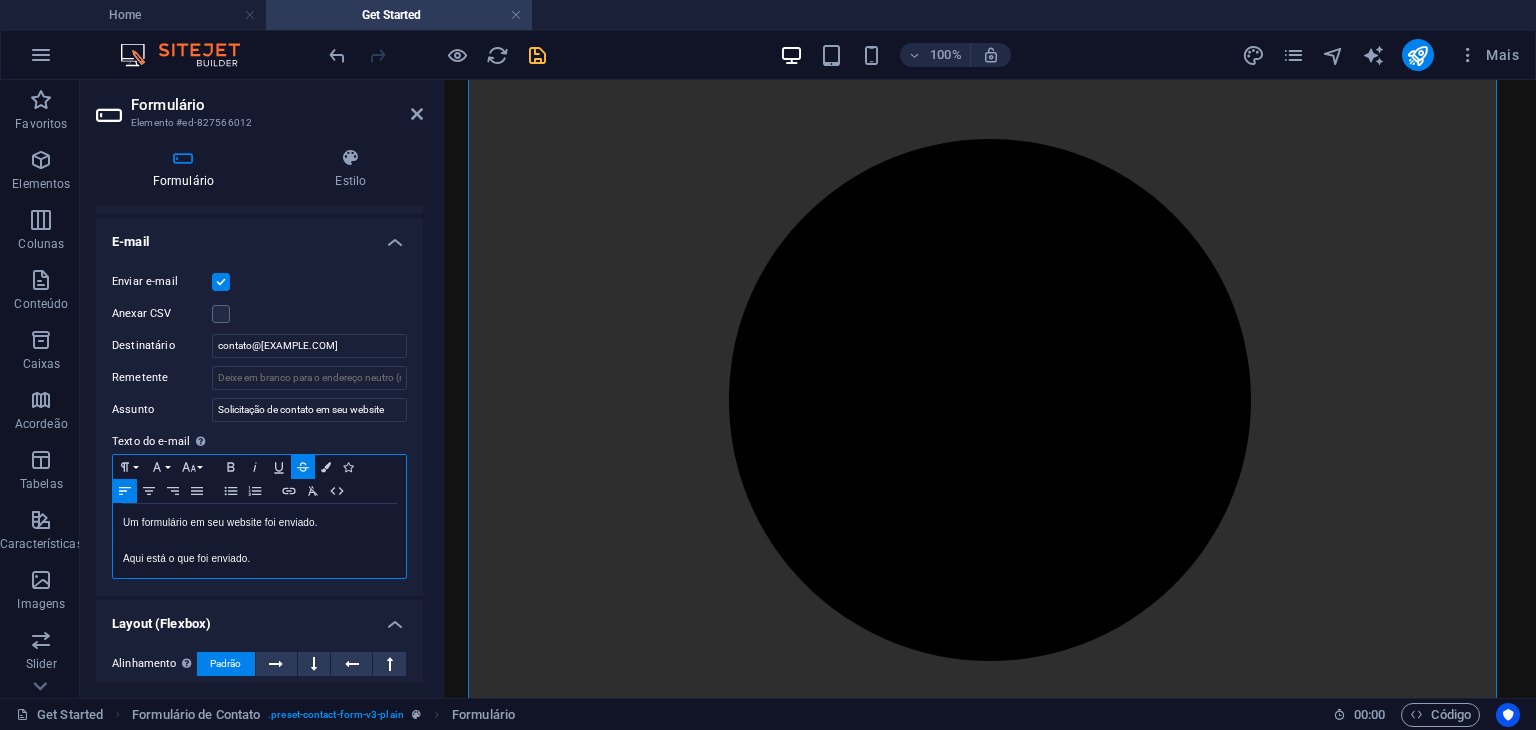 click 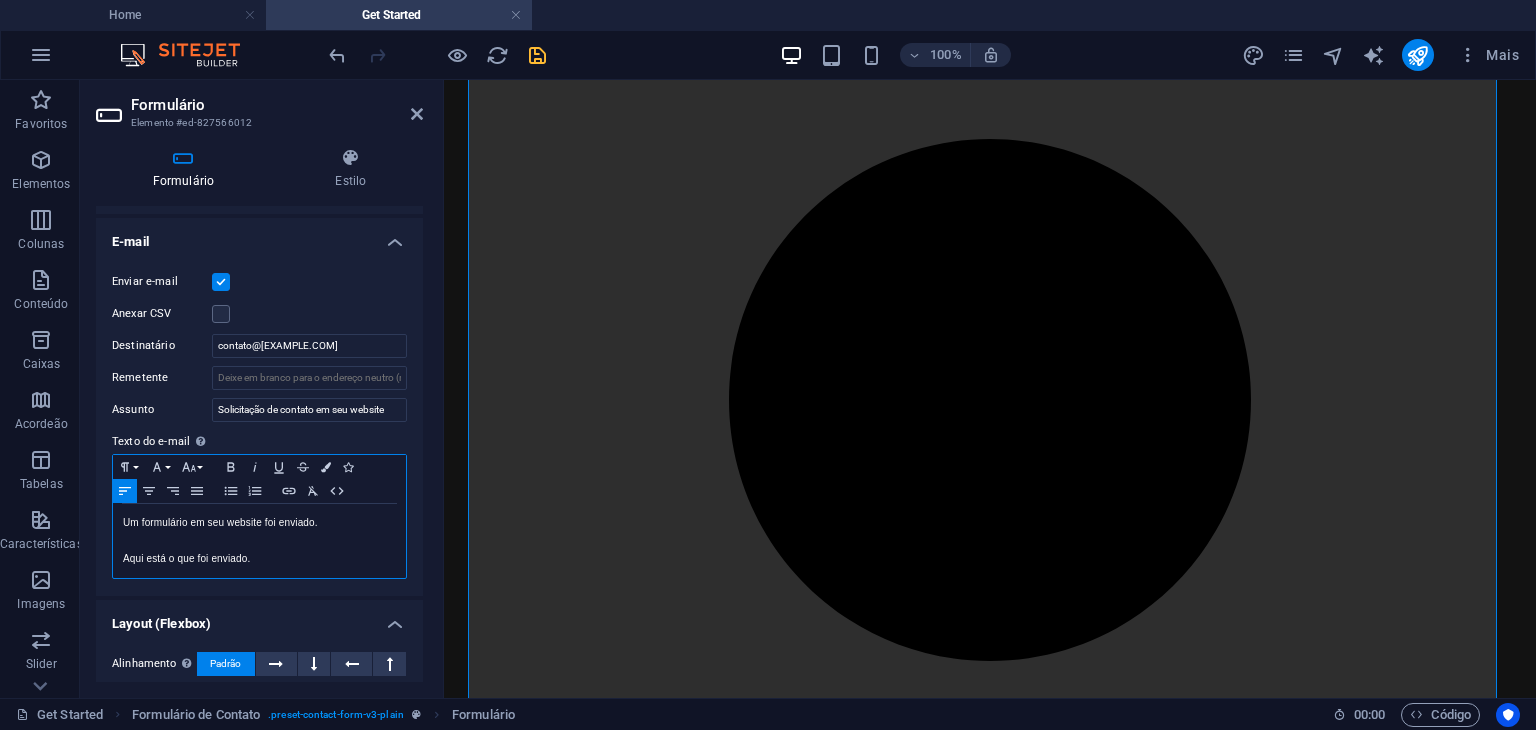 click at bounding box center [259, 541] 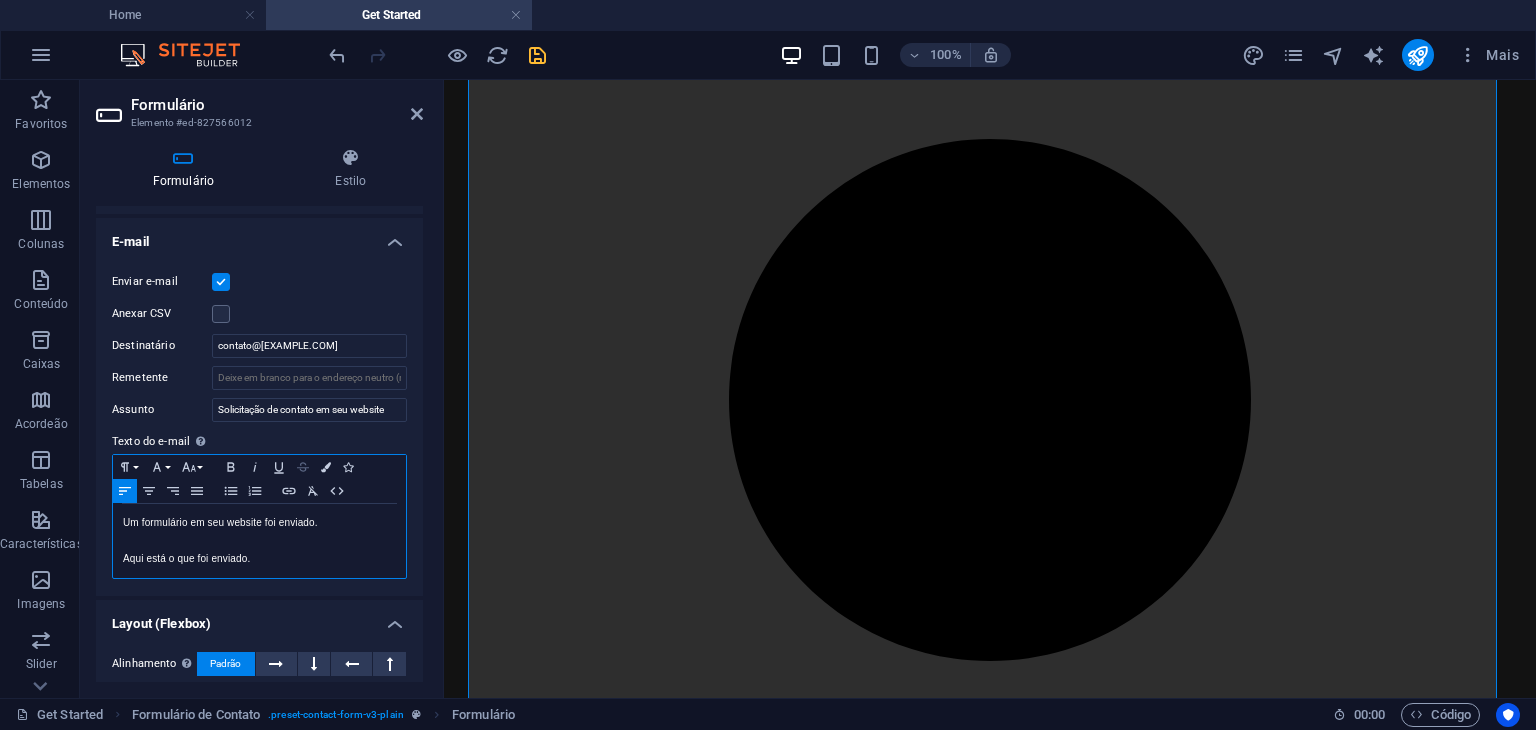 click 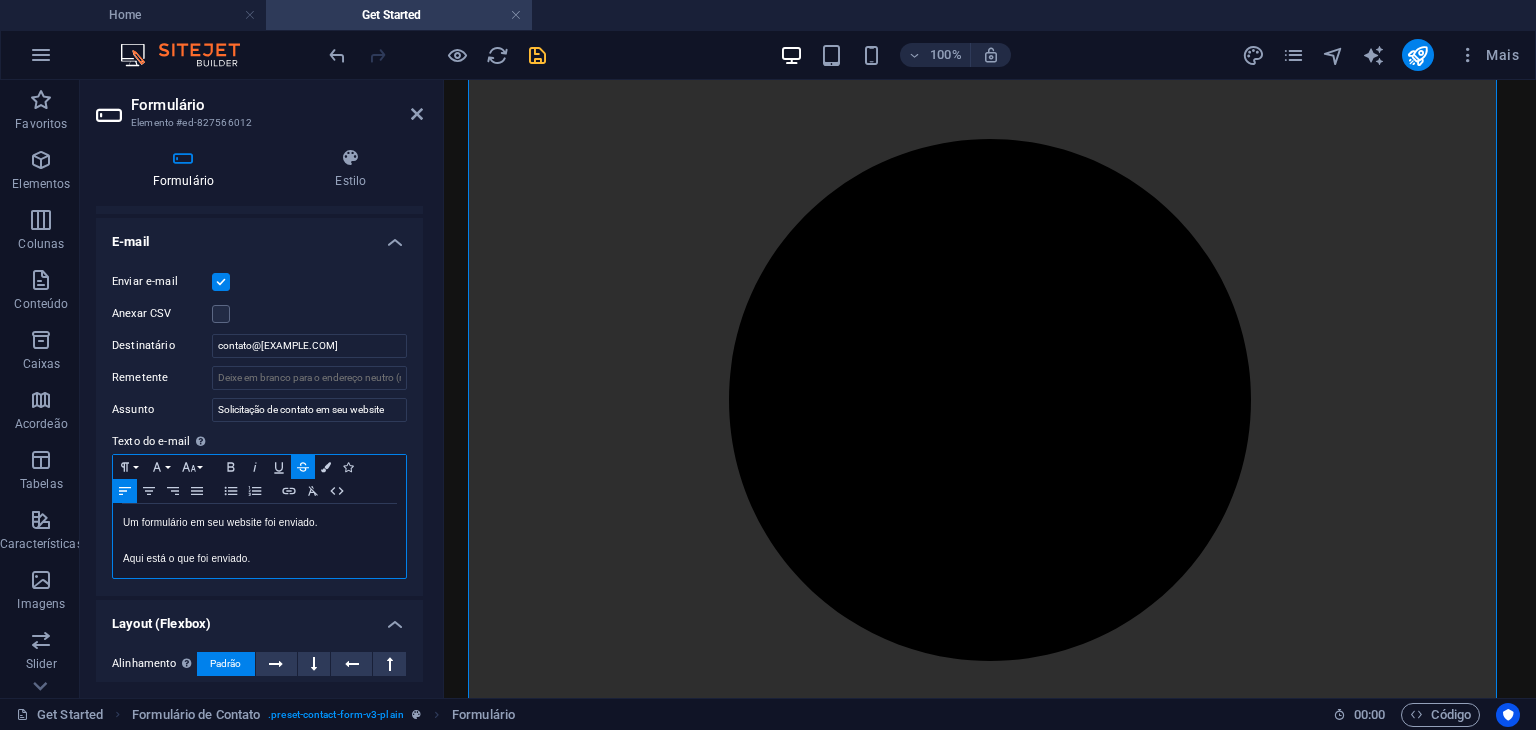 type 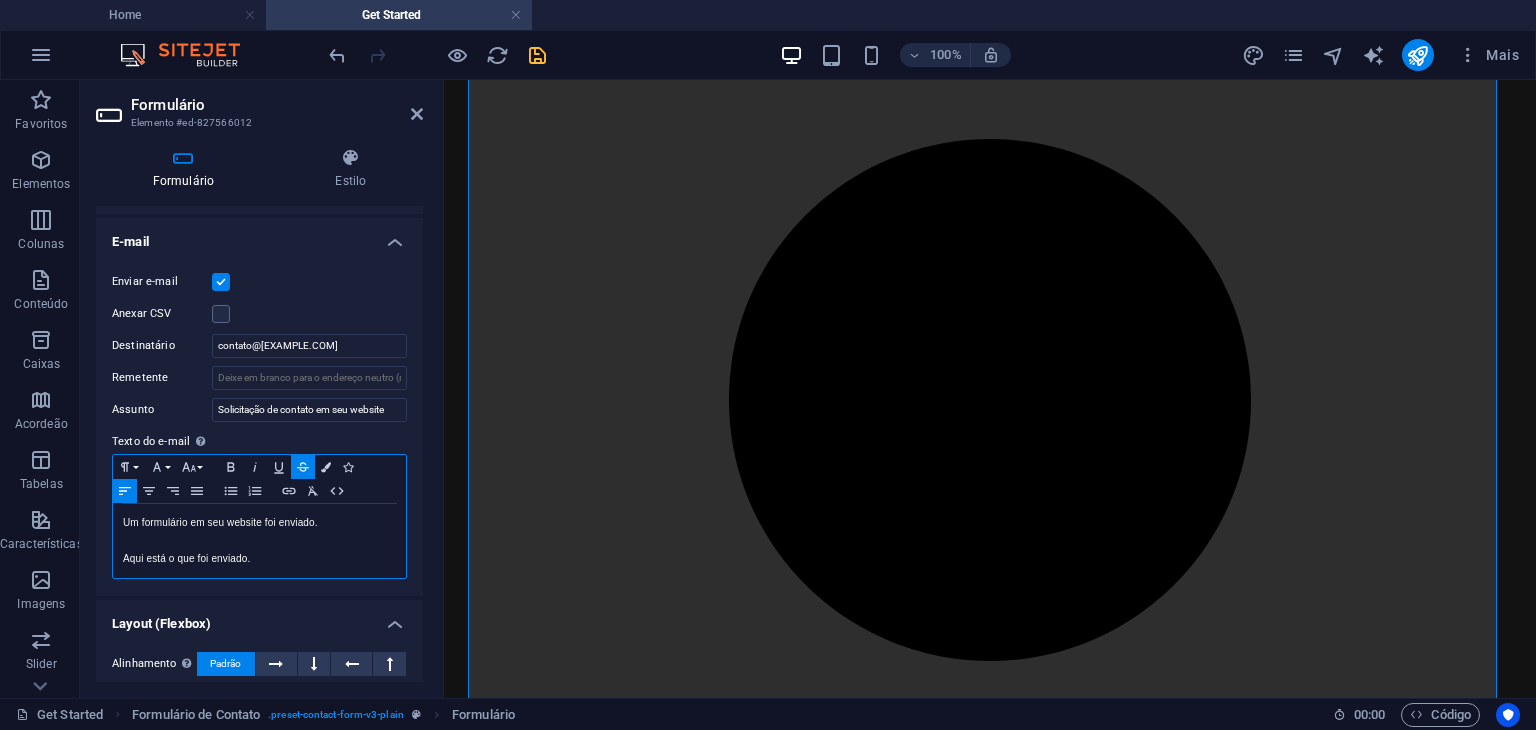 click 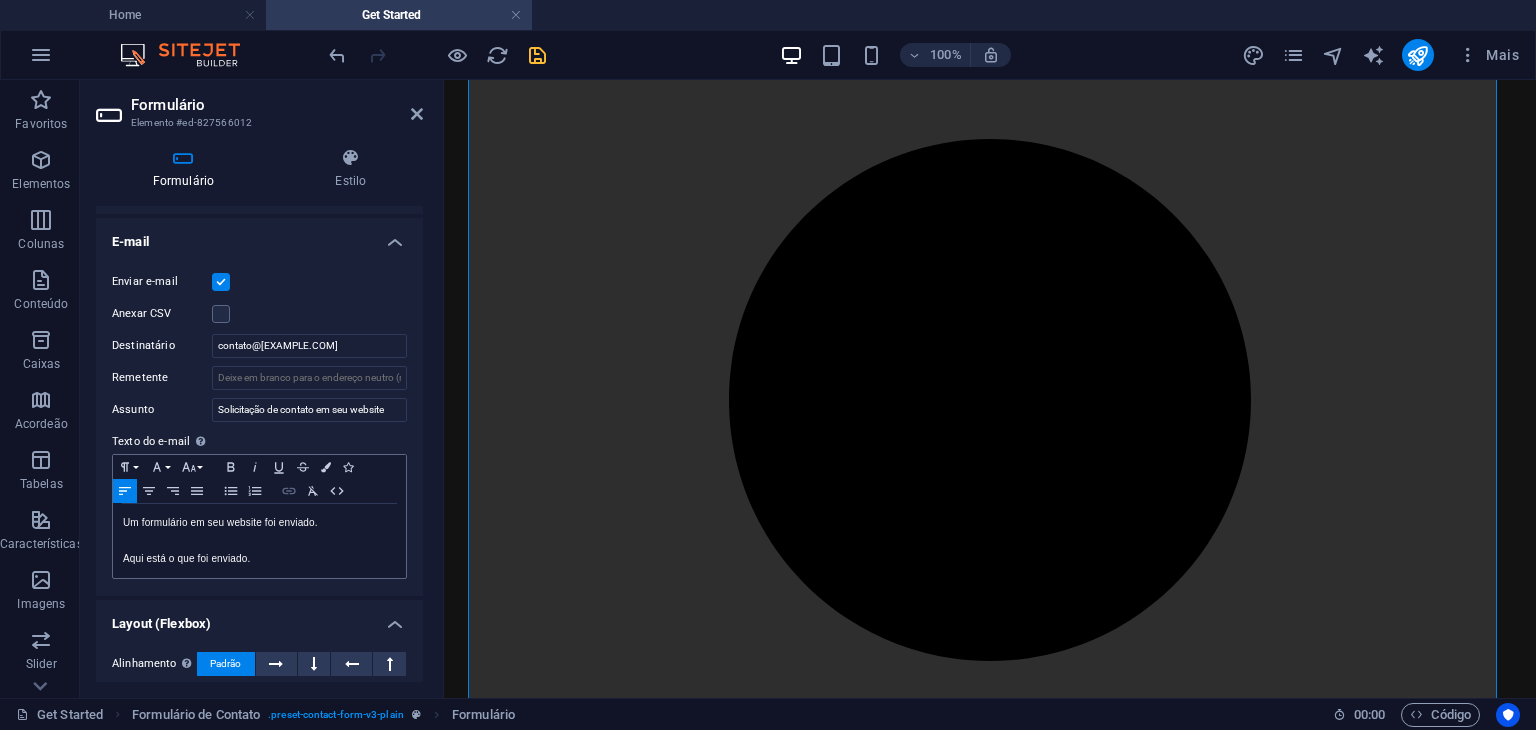 click 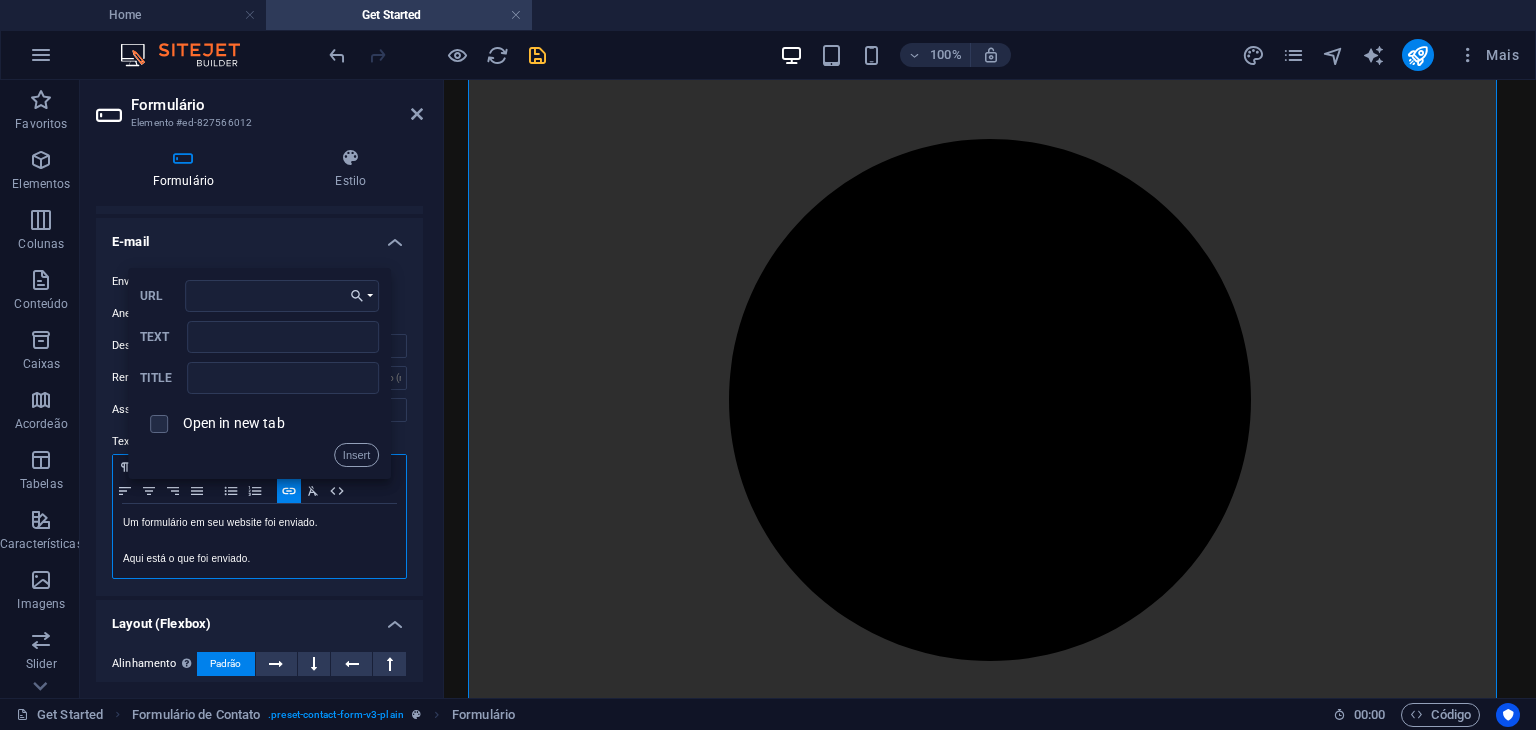 click on "​ ​ ​" at bounding box center (259, 541) 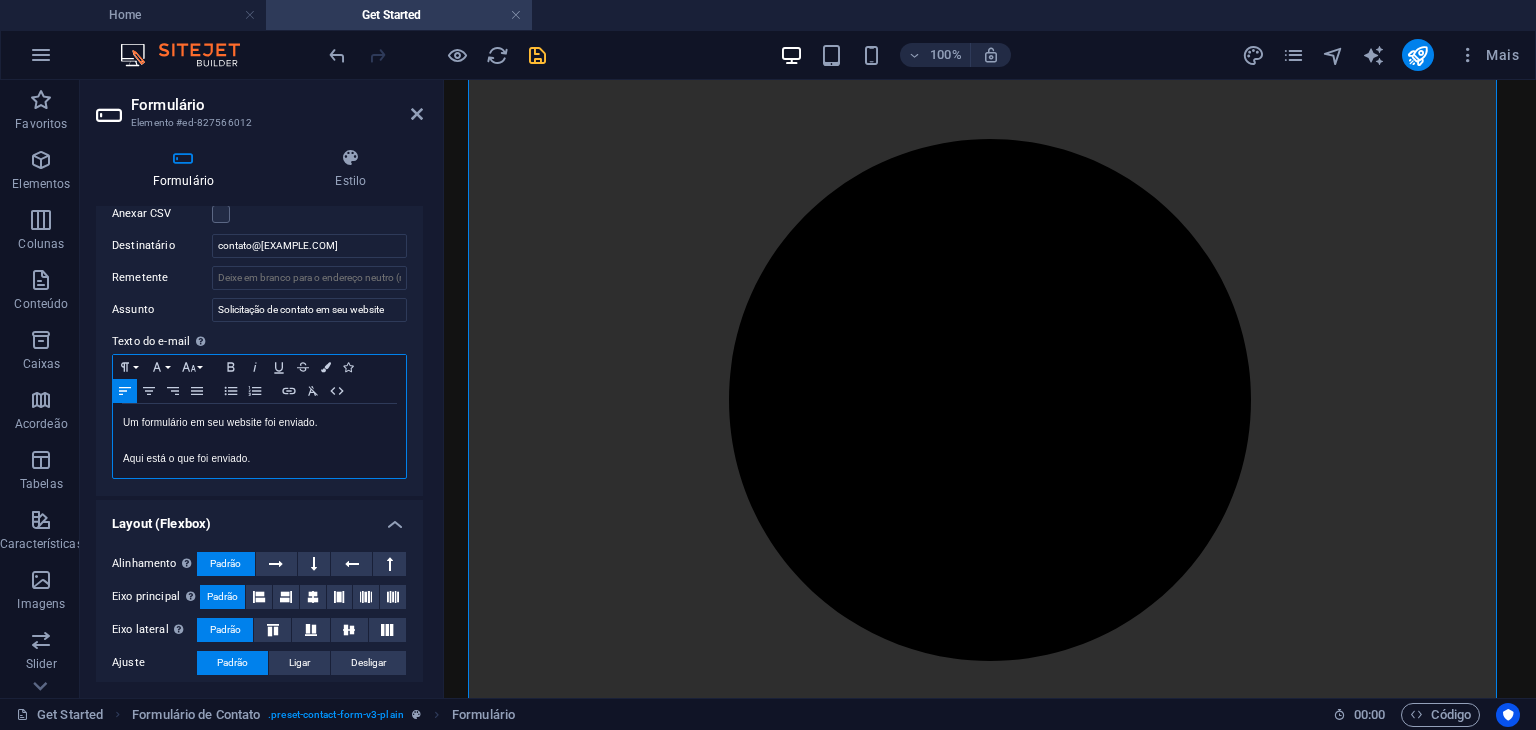 scroll, scrollTop: 641, scrollLeft: 0, axis: vertical 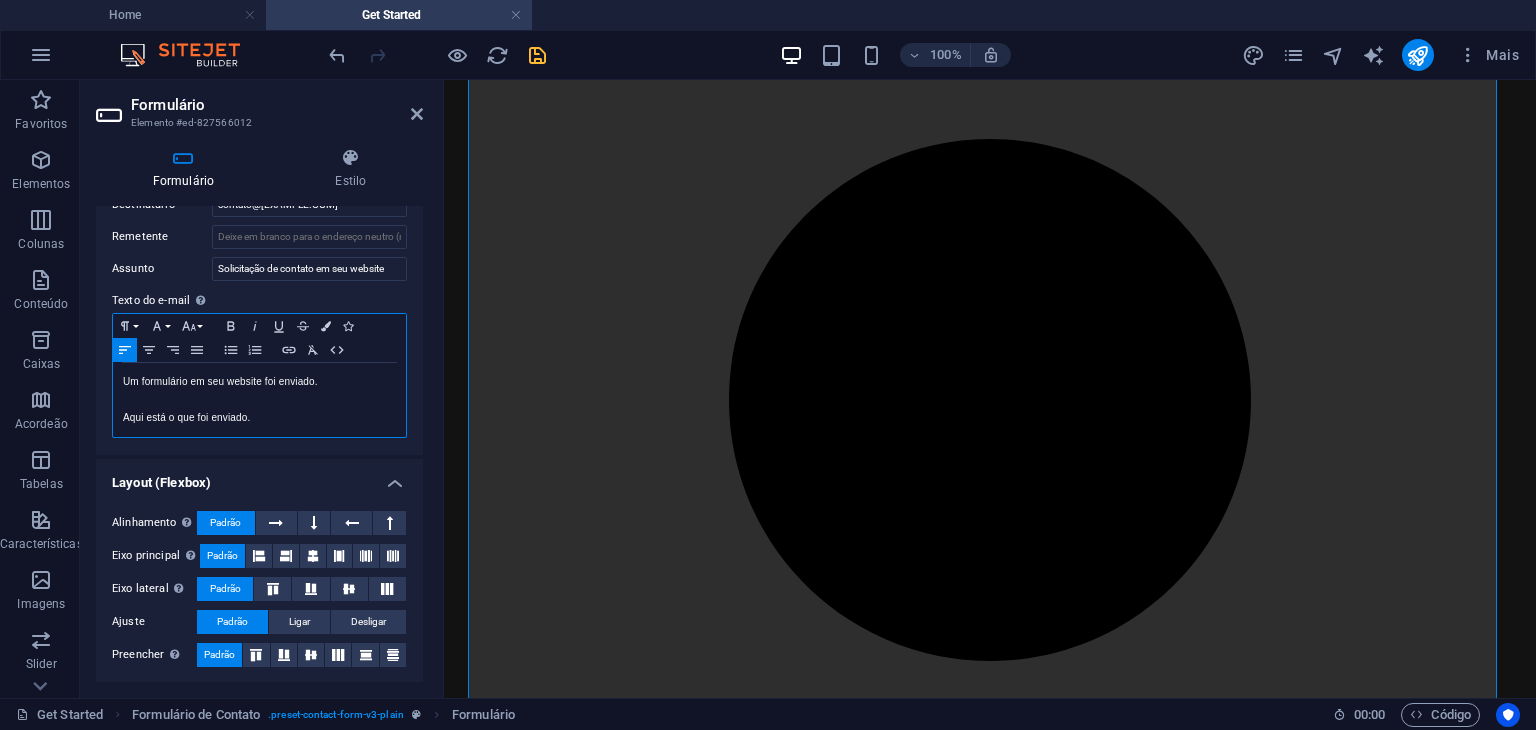 click on "​" at bounding box center [259, 400] 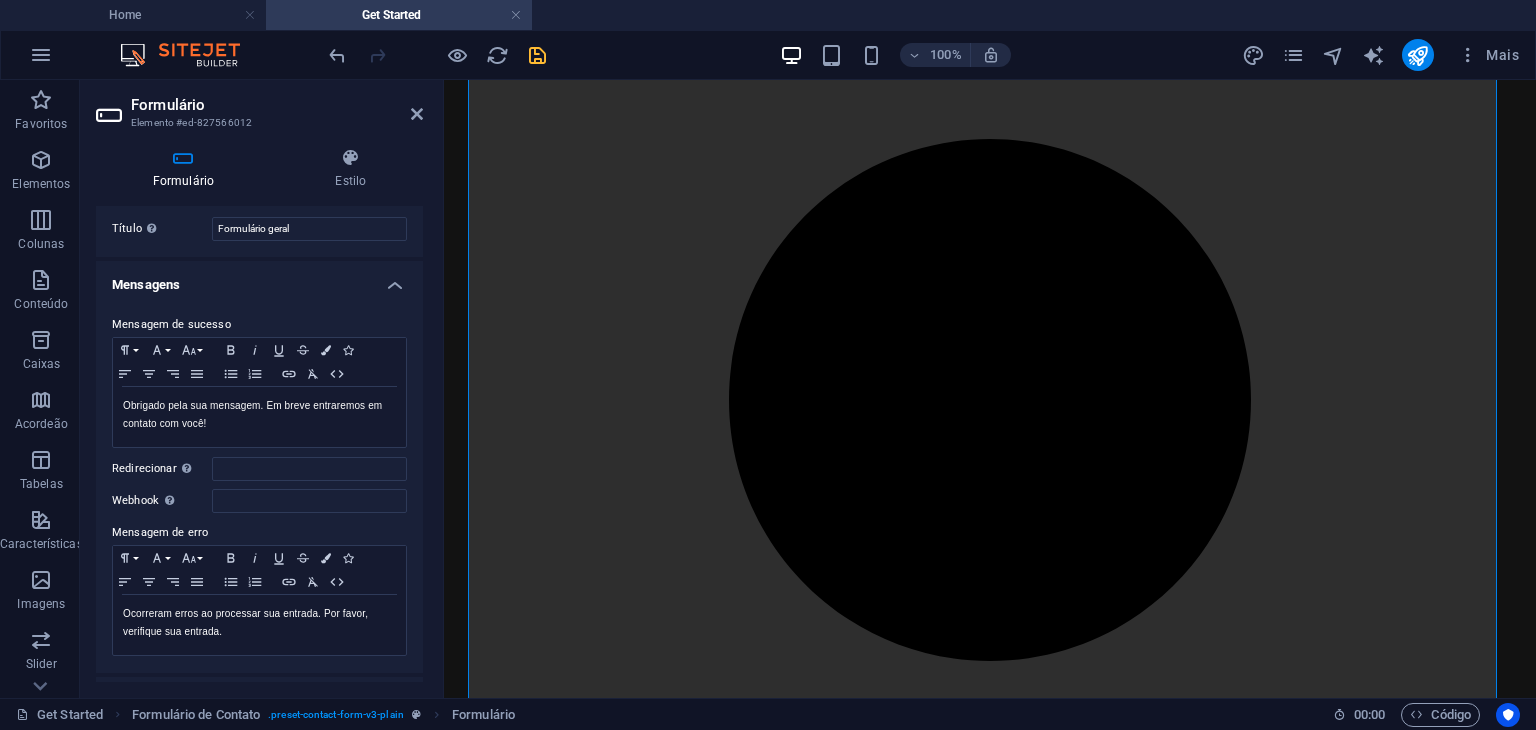 scroll, scrollTop: 0, scrollLeft: 0, axis: both 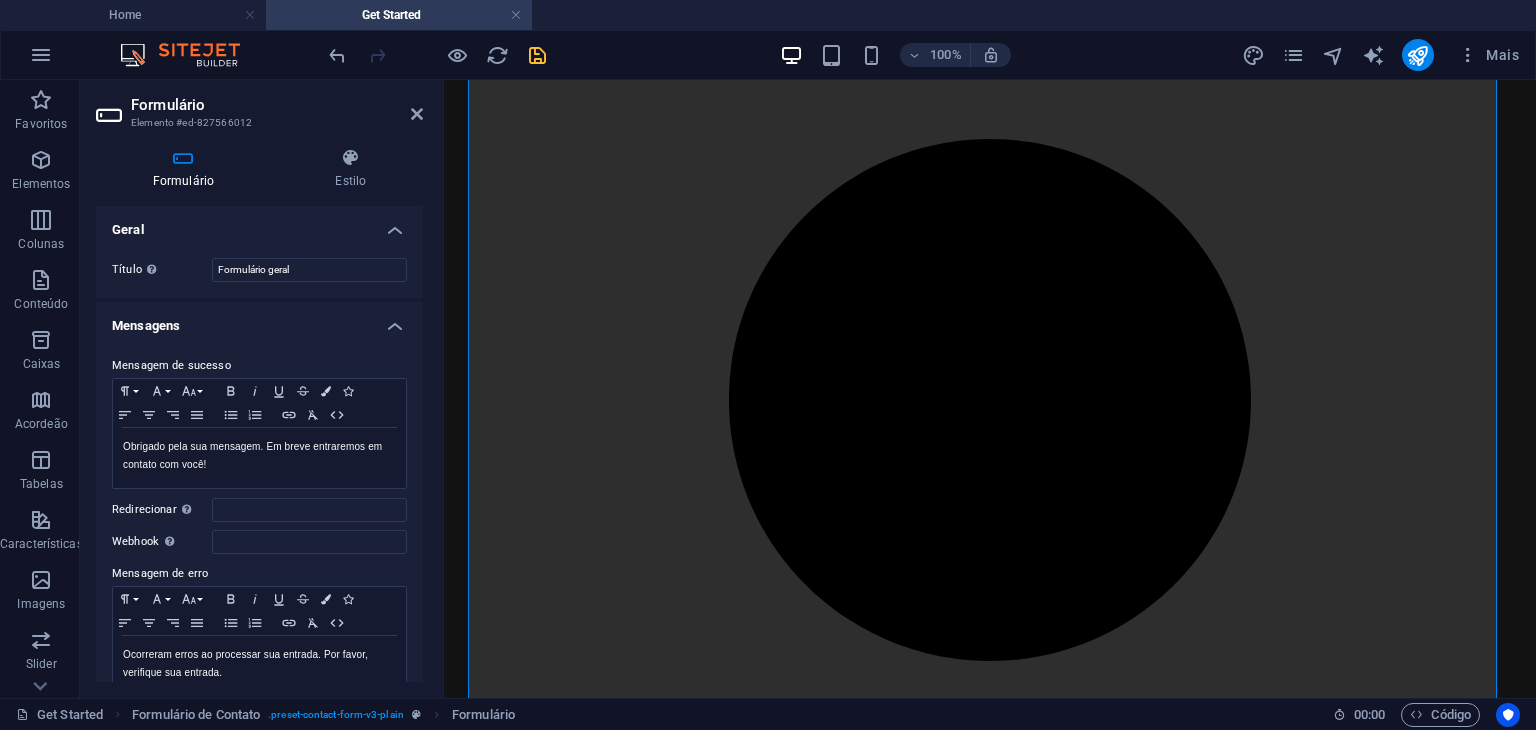 click on "Mensagens" at bounding box center (259, 320) 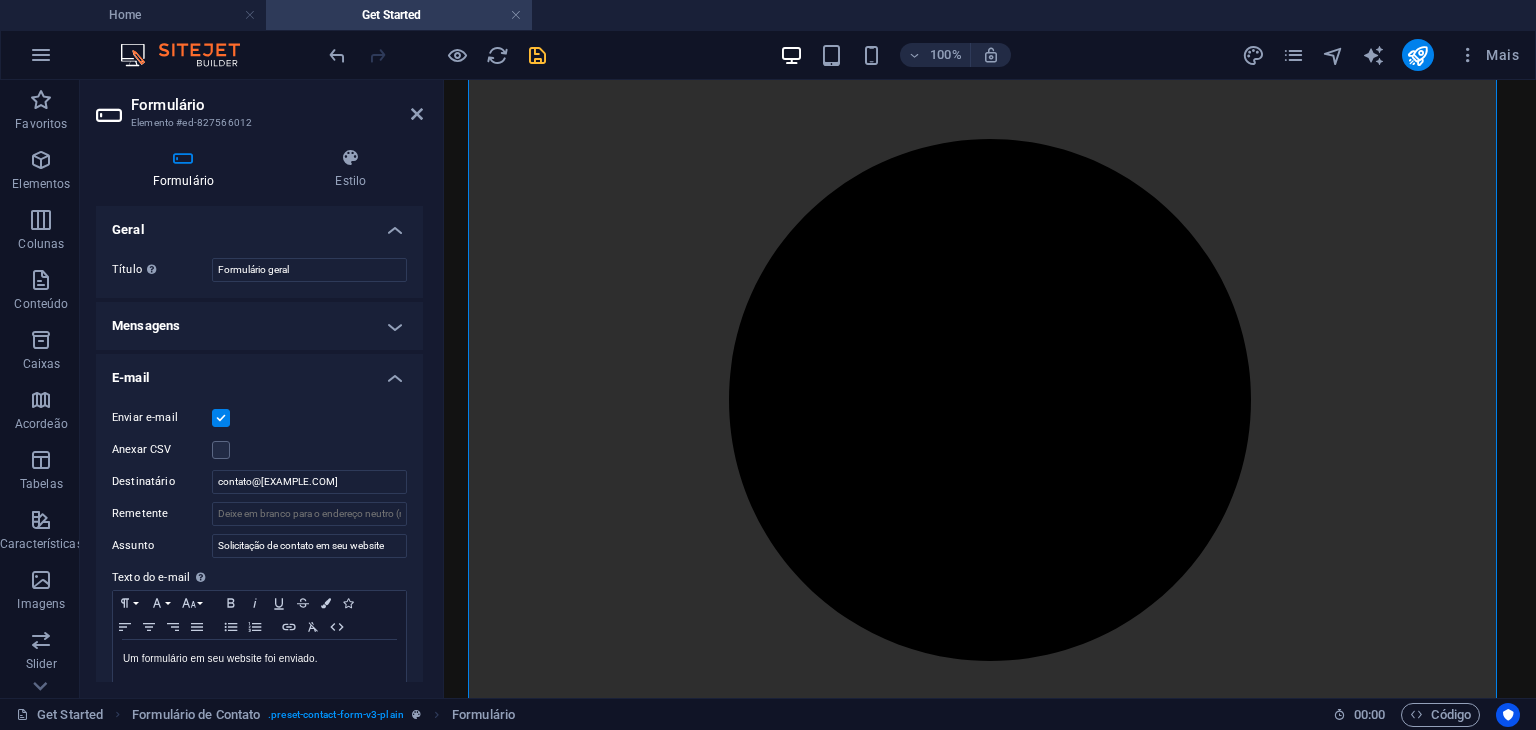 click on "E-mail" at bounding box center (259, 372) 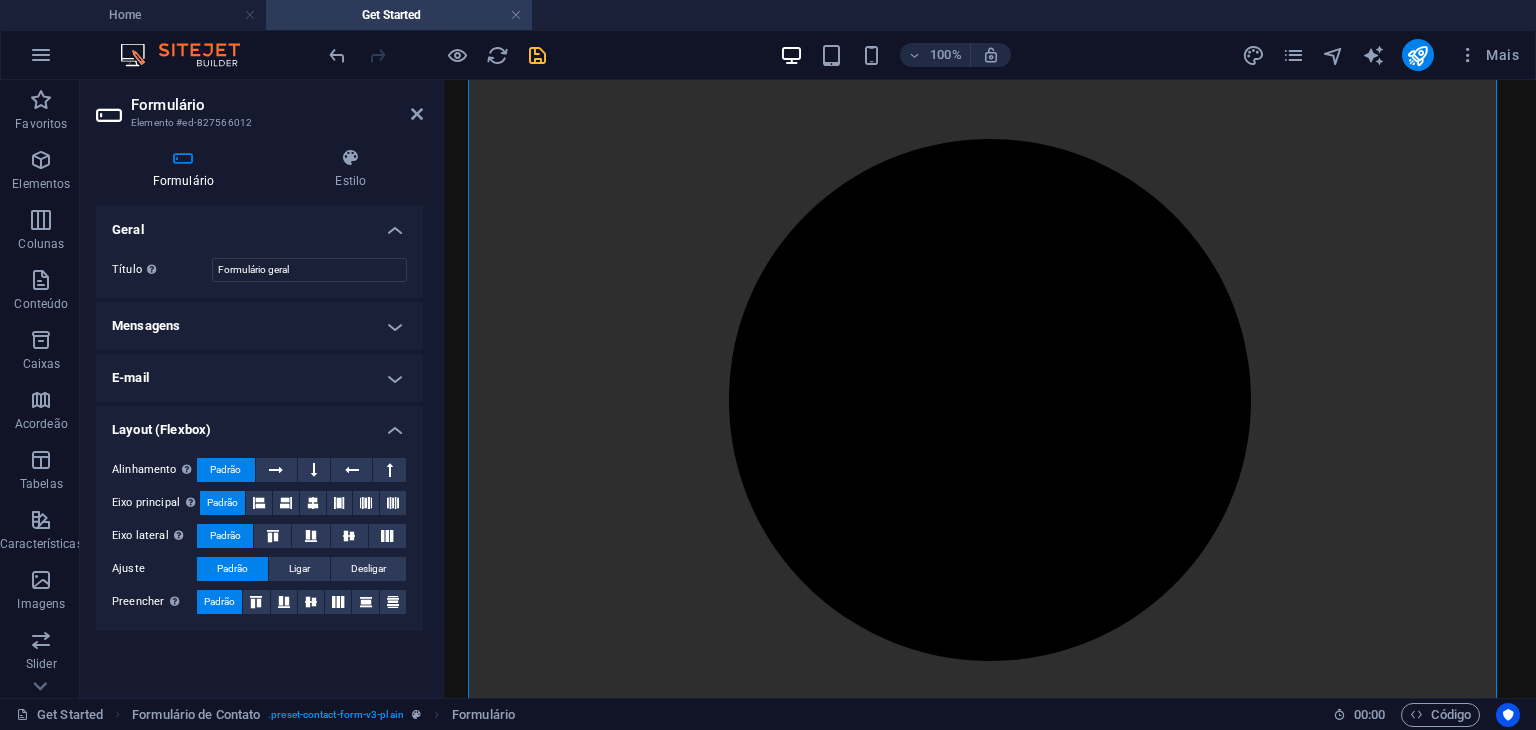 click on "Layout (Flexbox)" at bounding box center [259, 424] 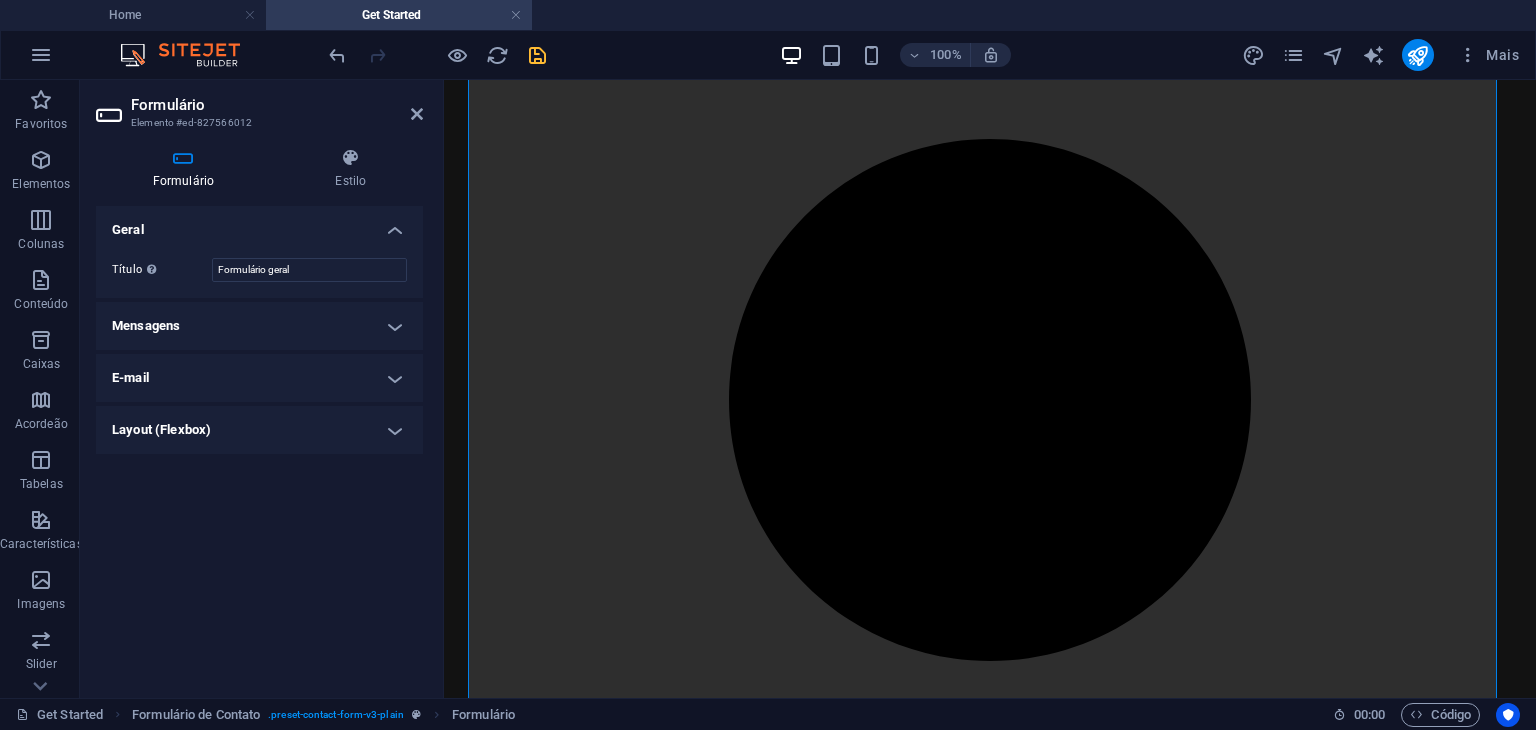 click on "Geral" at bounding box center (259, 224) 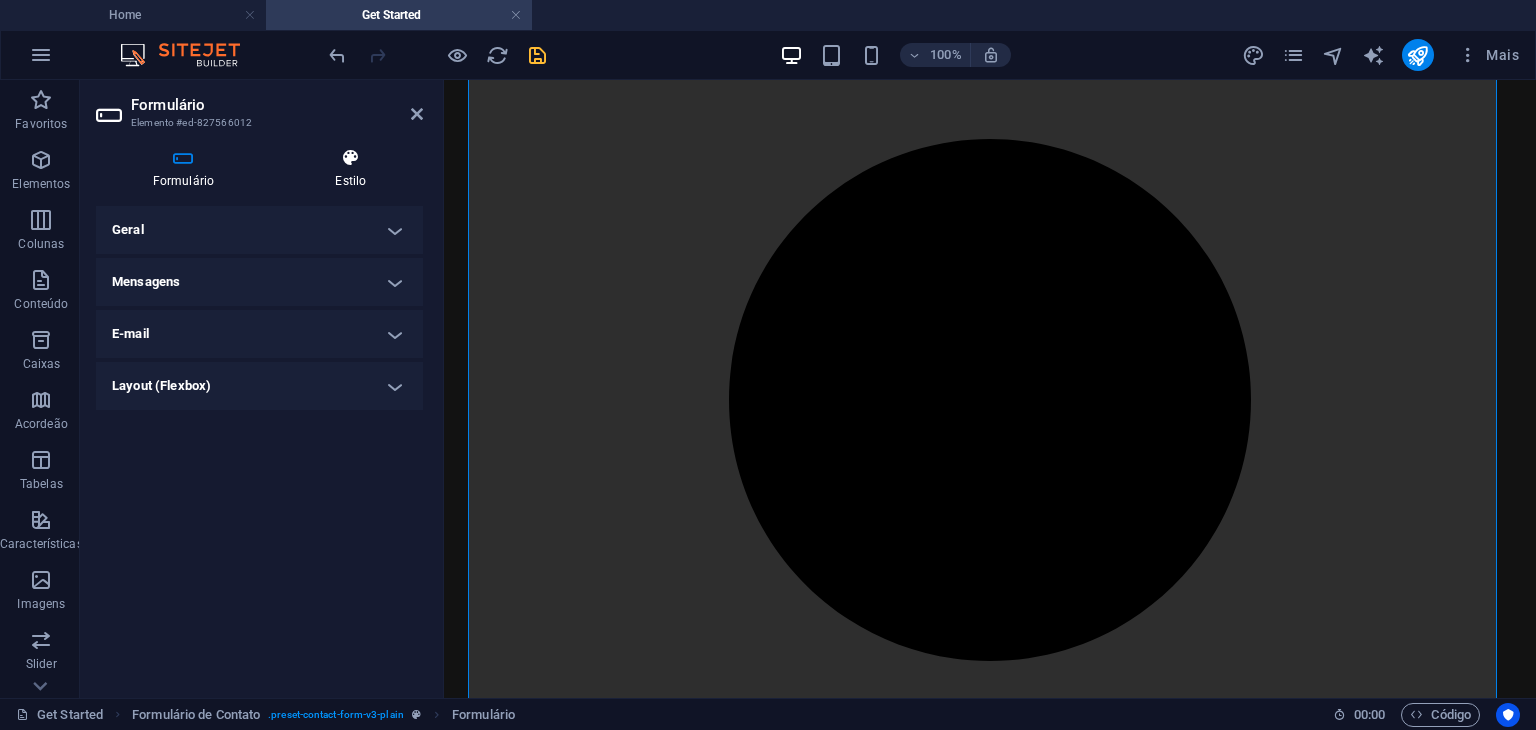 click on "Estilo" at bounding box center (351, 169) 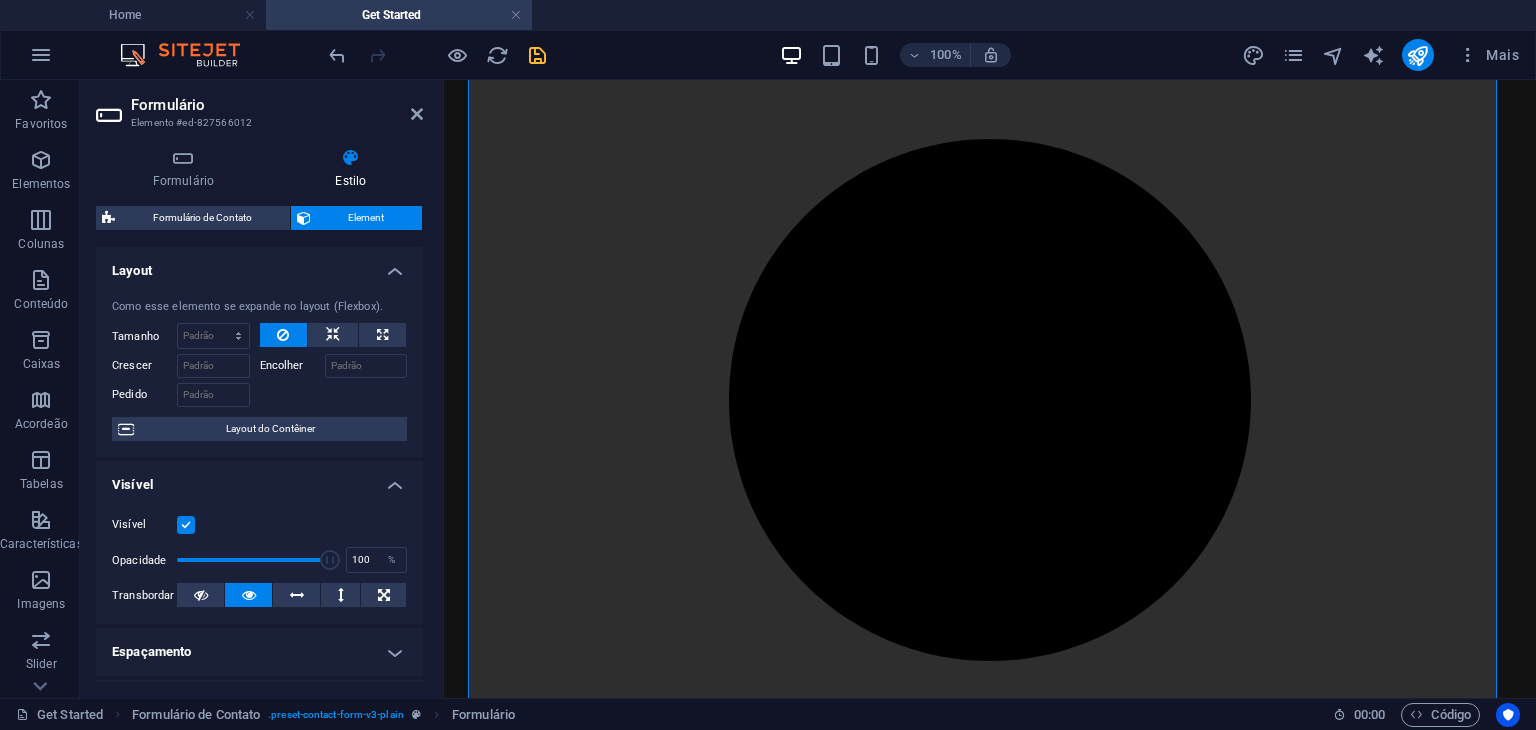 click on "Layout" at bounding box center (259, 265) 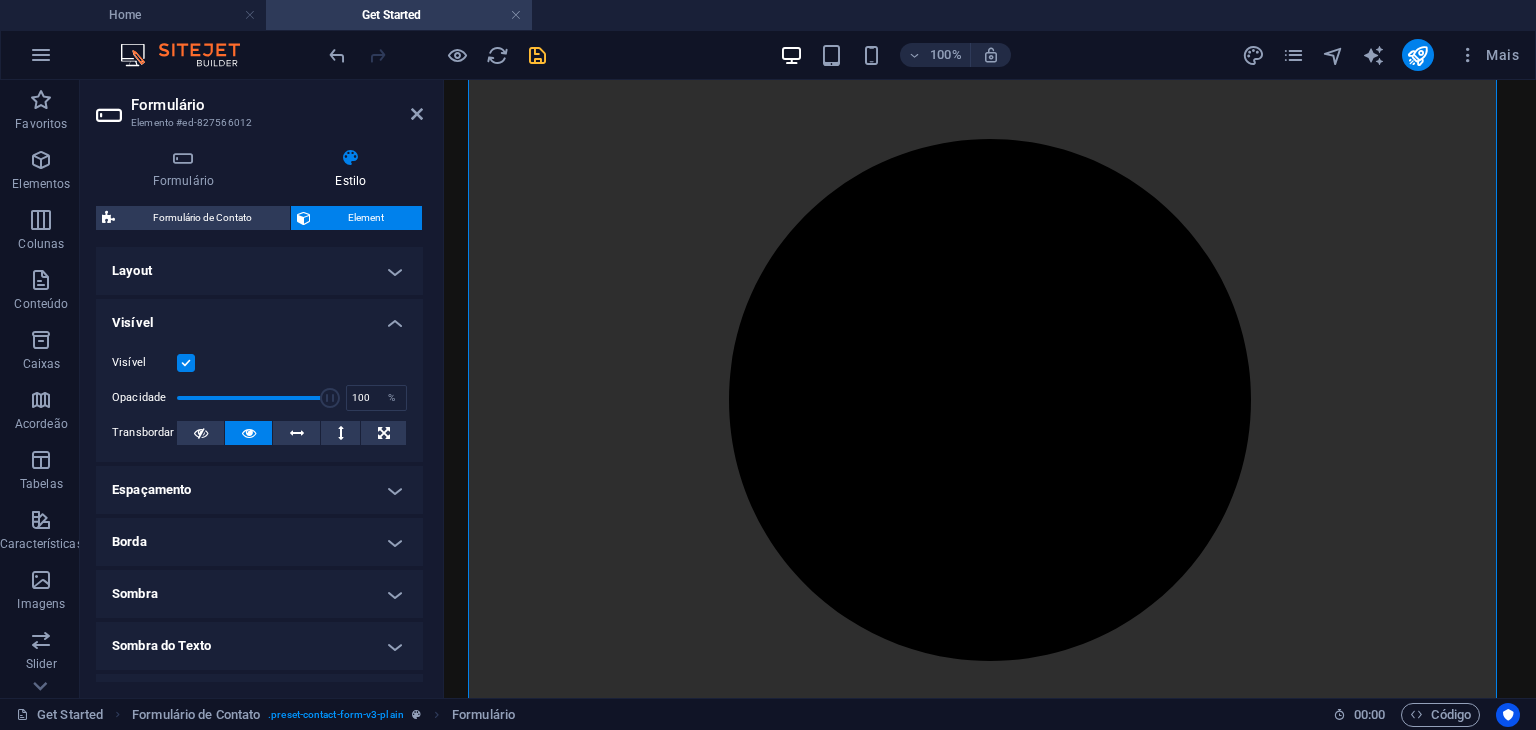 click on "Visível" at bounding box center (259, 317) 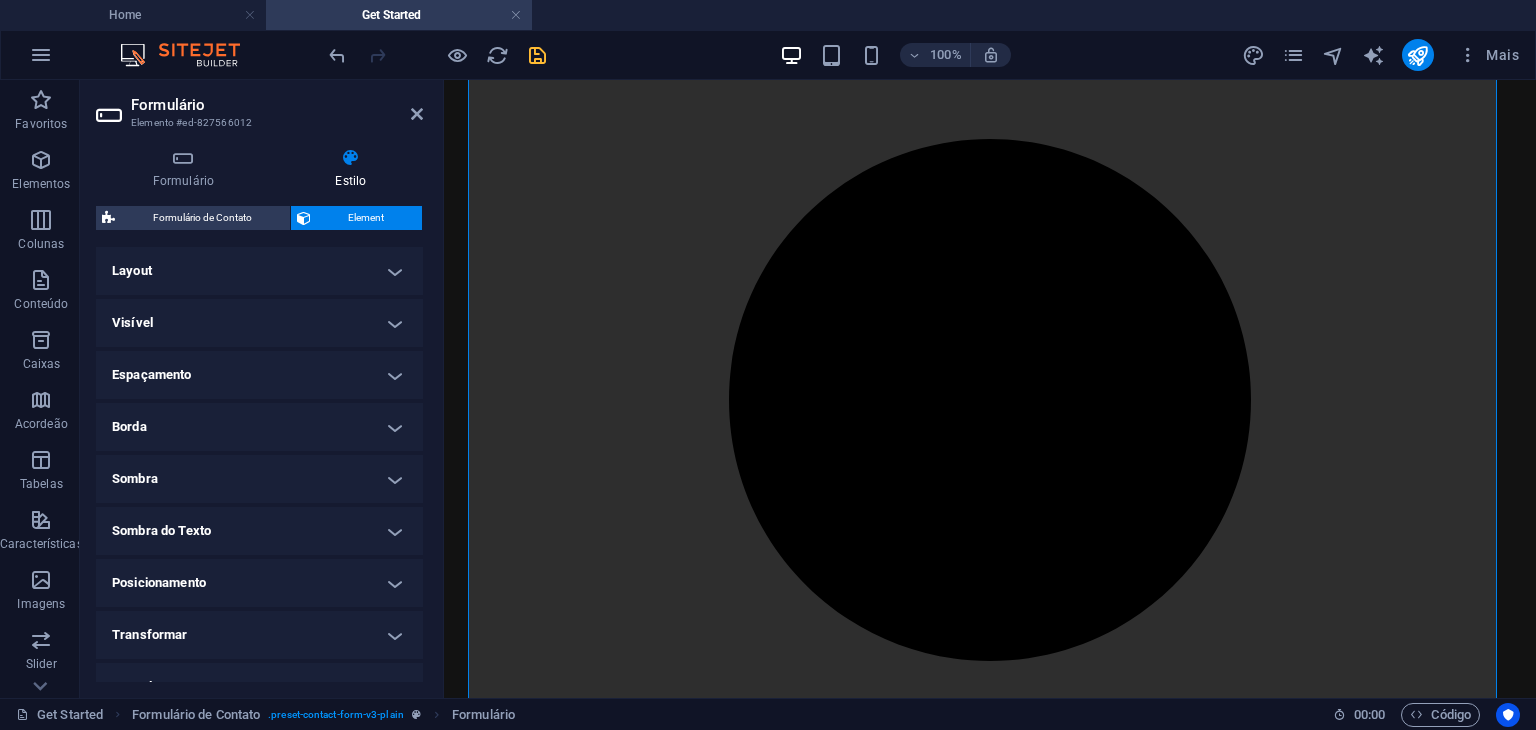 click on "Espaçamento" at bounding box center (259, 375) 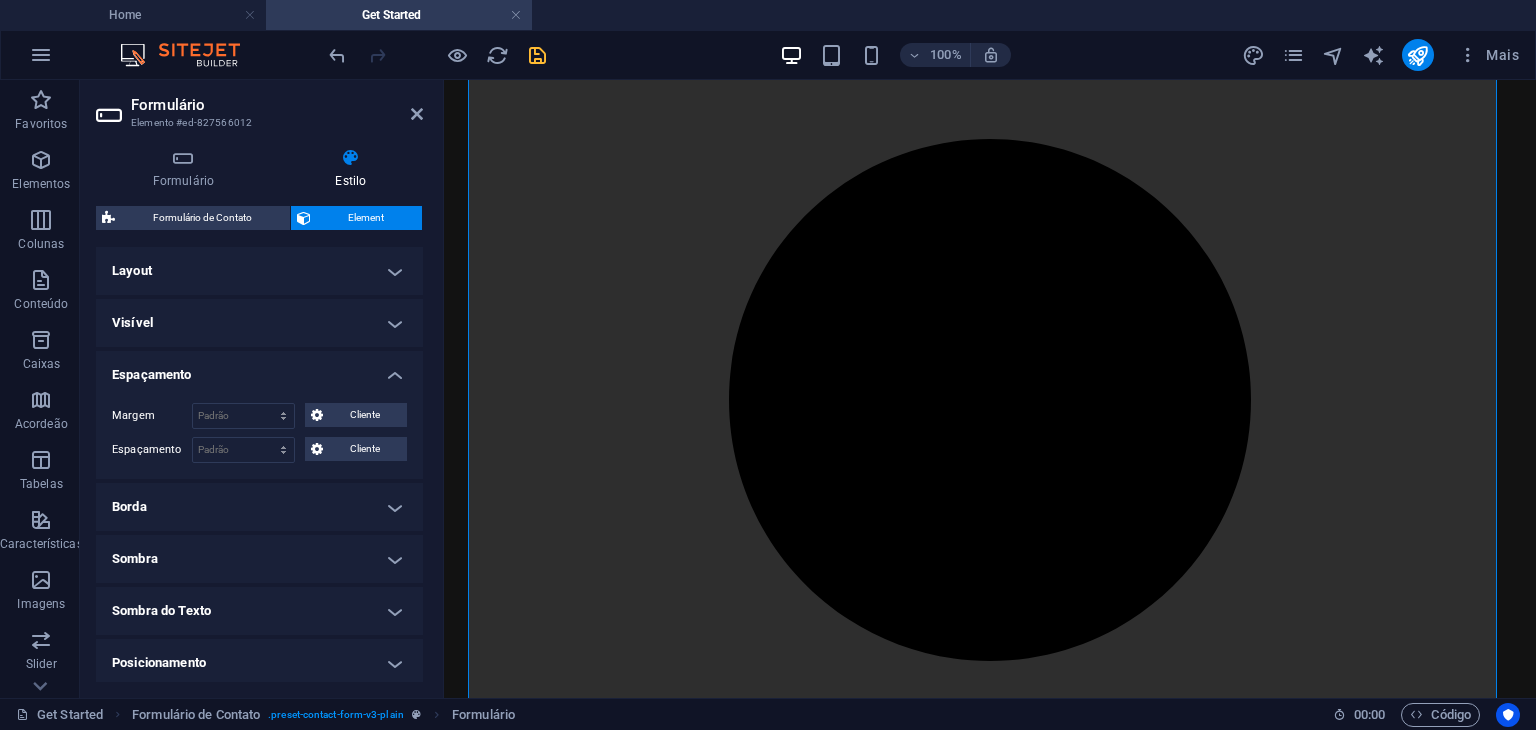 click on "Espaçamento" at bounding box center [259, 369] 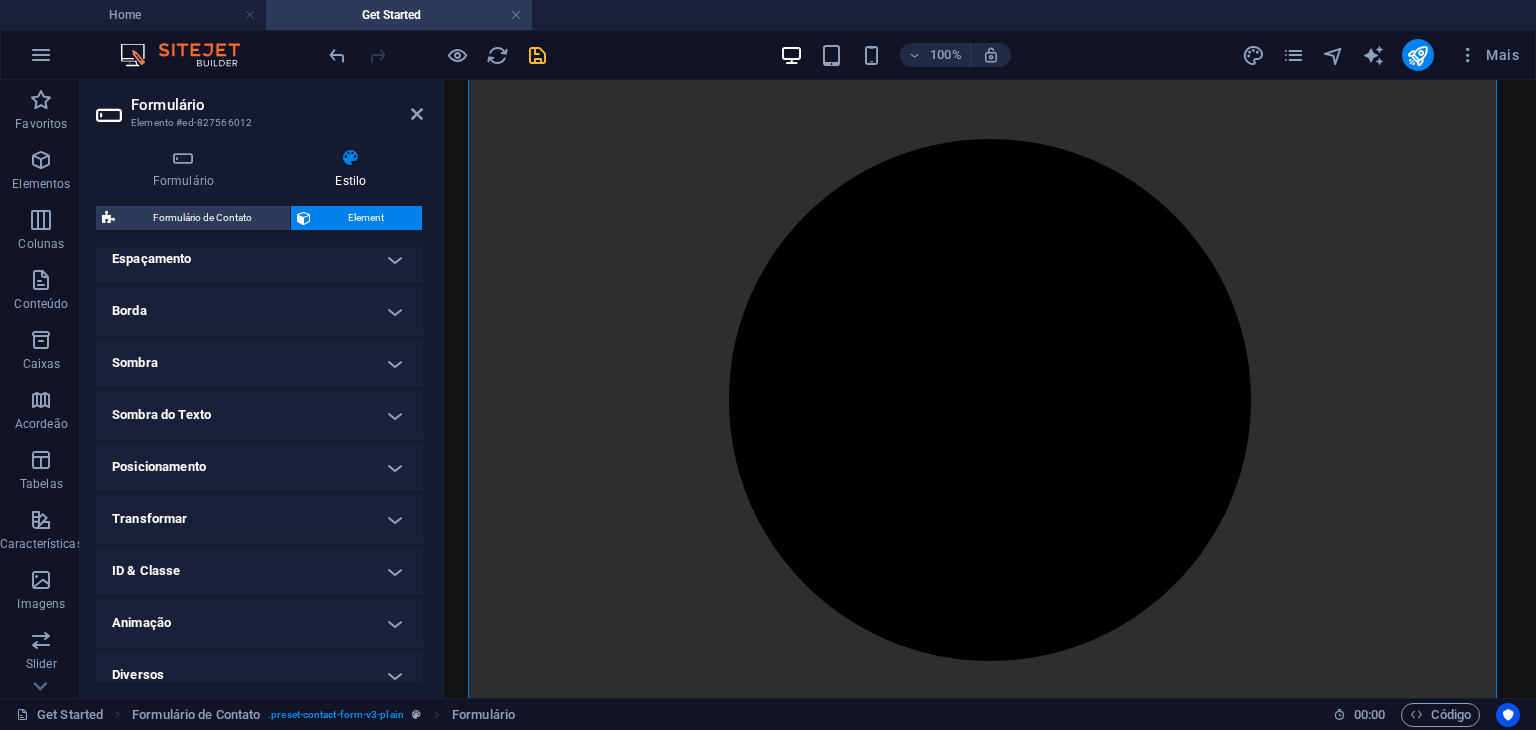 scroll, scrollTop: 132, scrollLeft: 0, axis: vertical 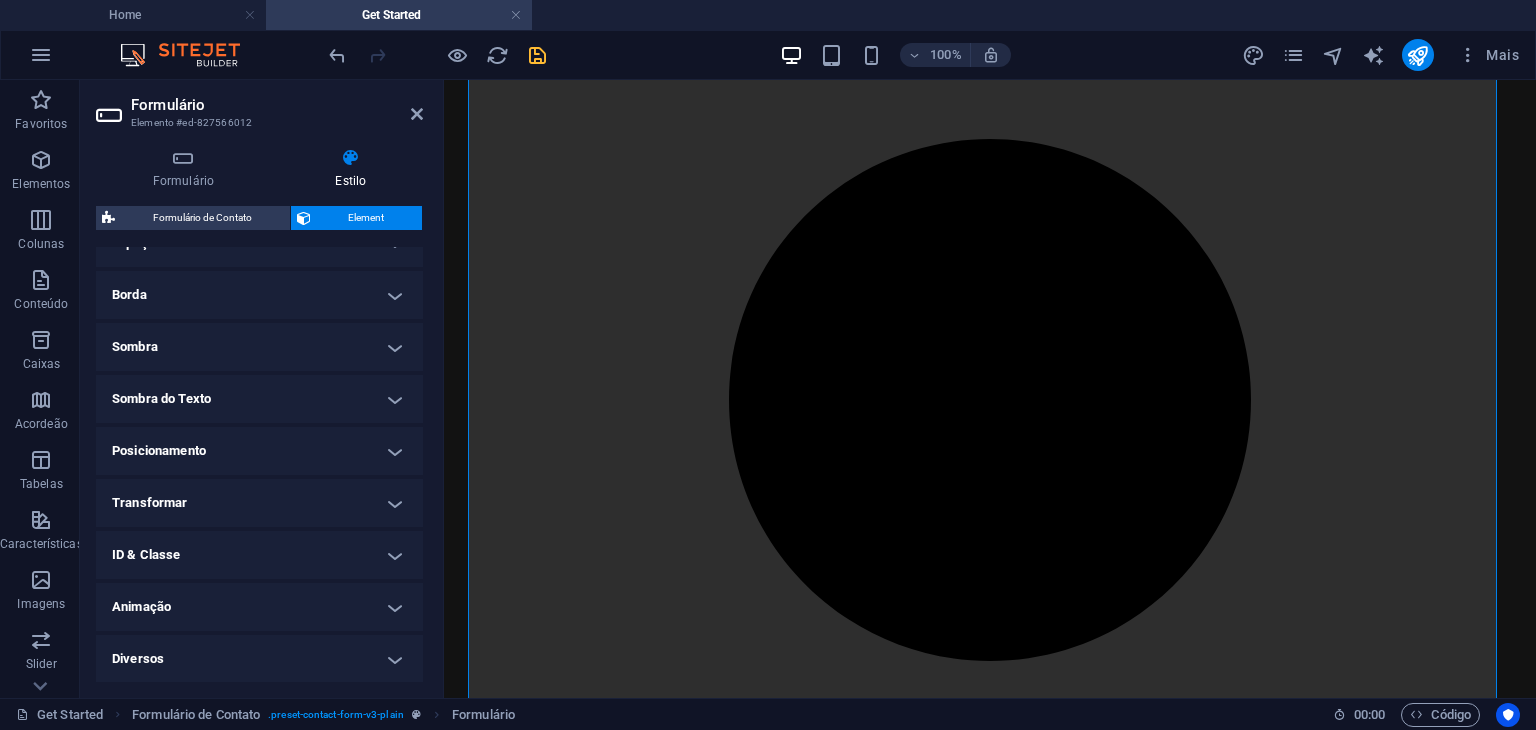 click on "Diversos" at bounding box center (259, 659) 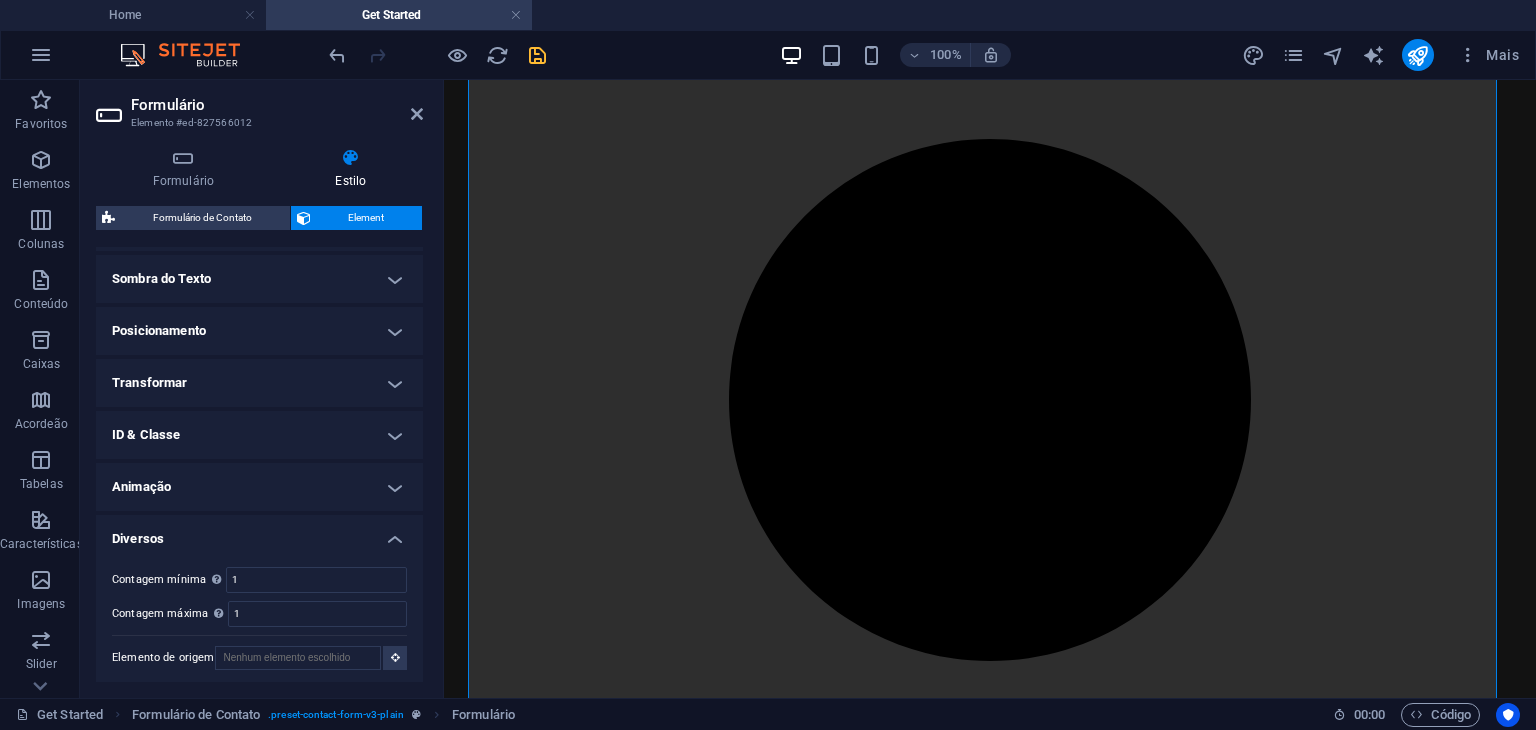 scroll, scrollTop: 256, scrollLeft: 0, axis: vertical 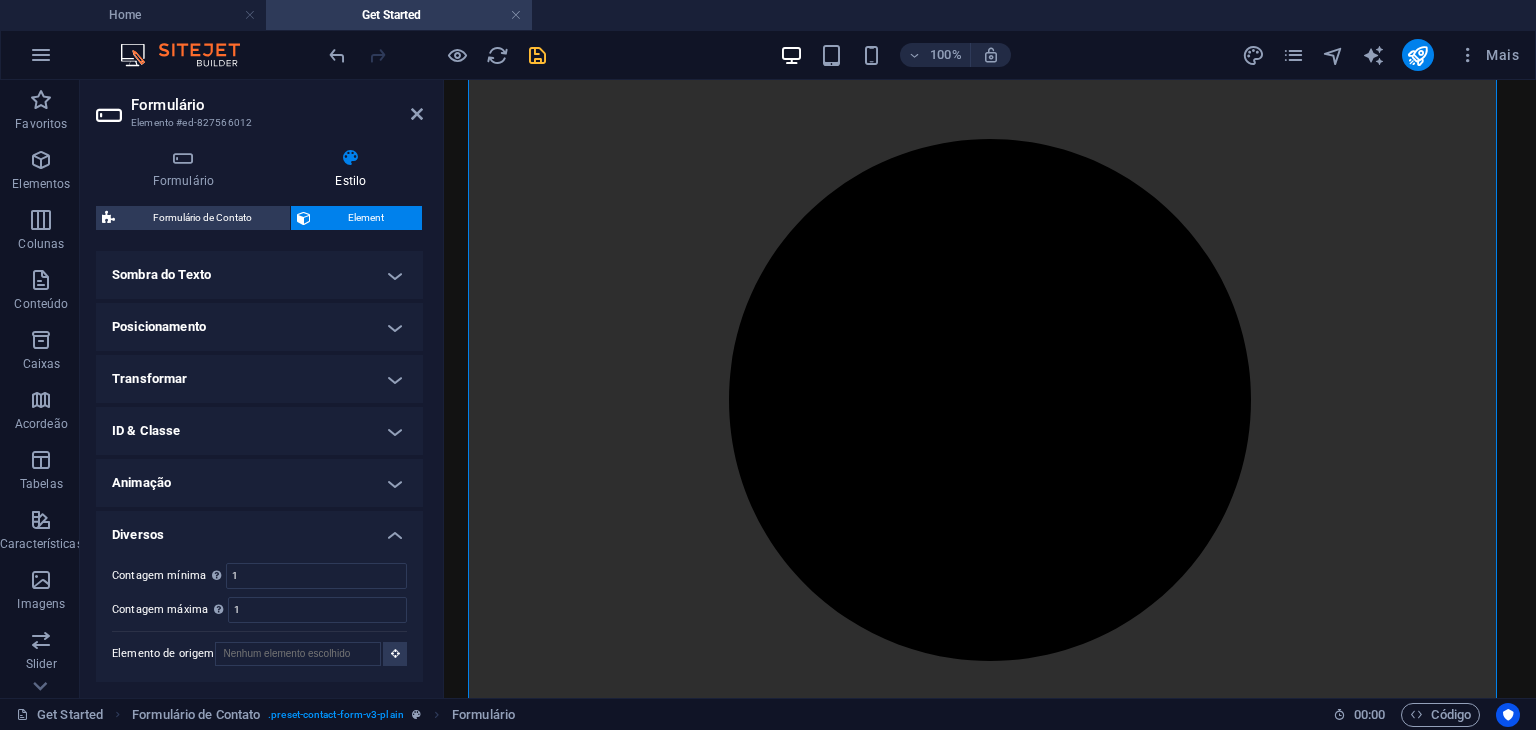 click on "Diversos" at bounding box center (259, 529) 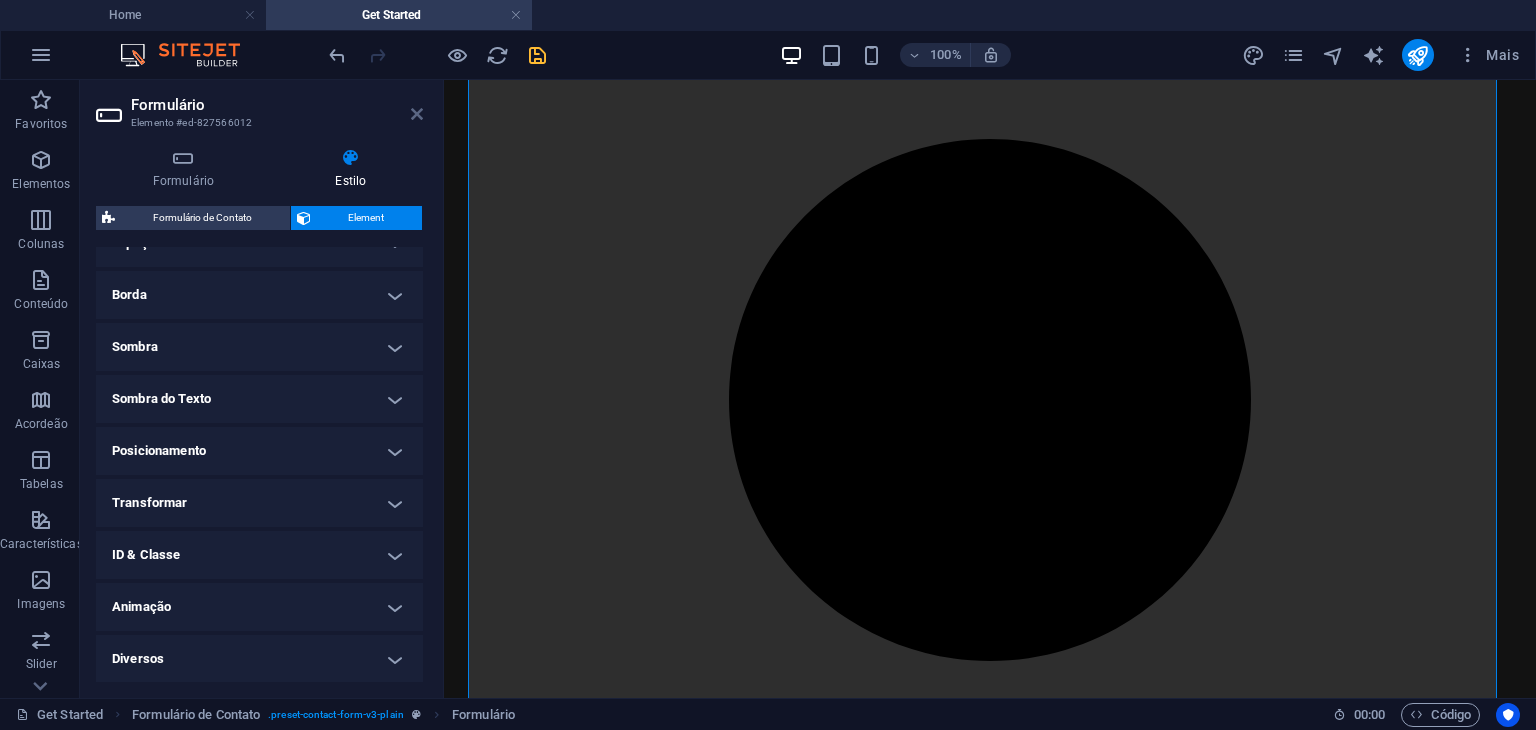 click at bounding box center (417, 114) 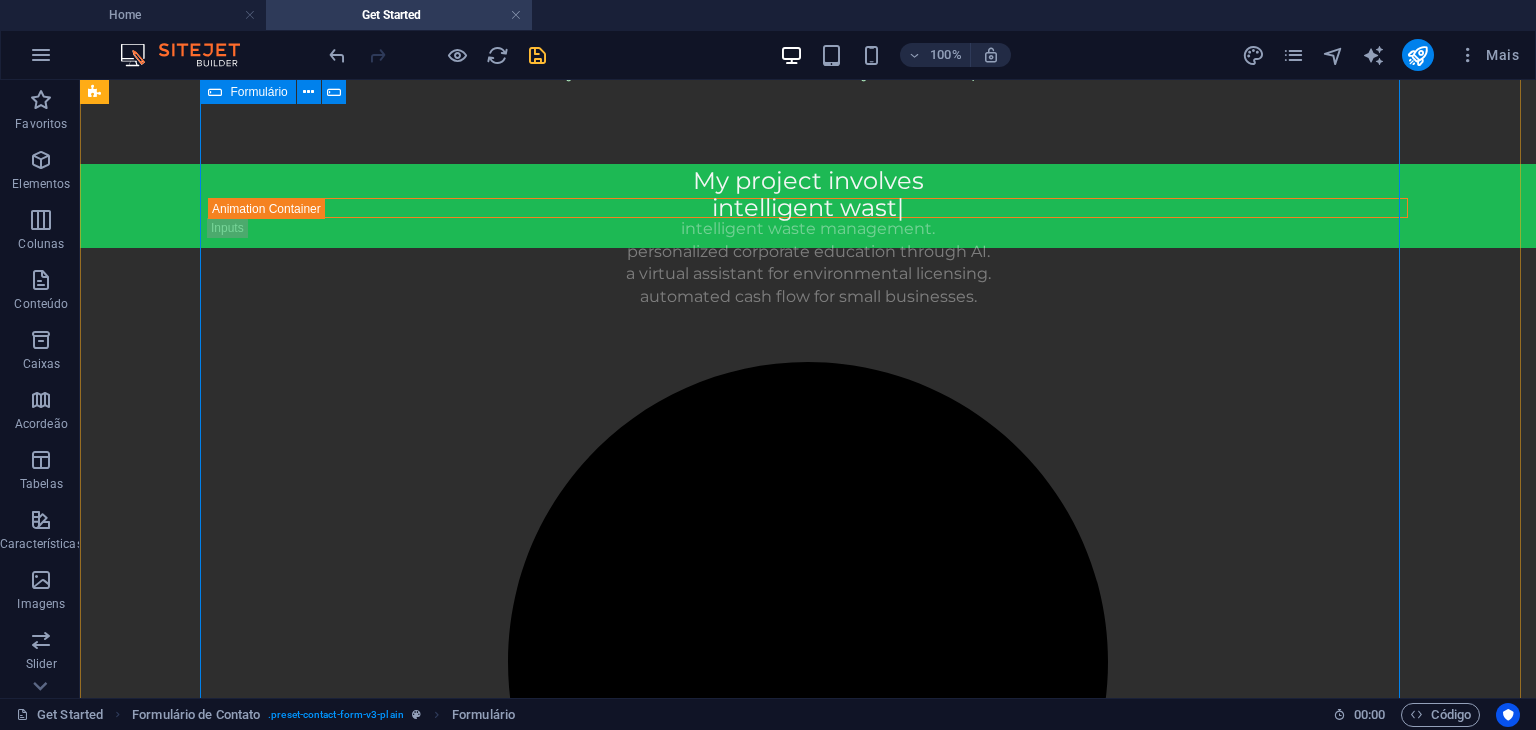 scroll, scrollTop: 331, scrollLeft: 0, axis: vertical 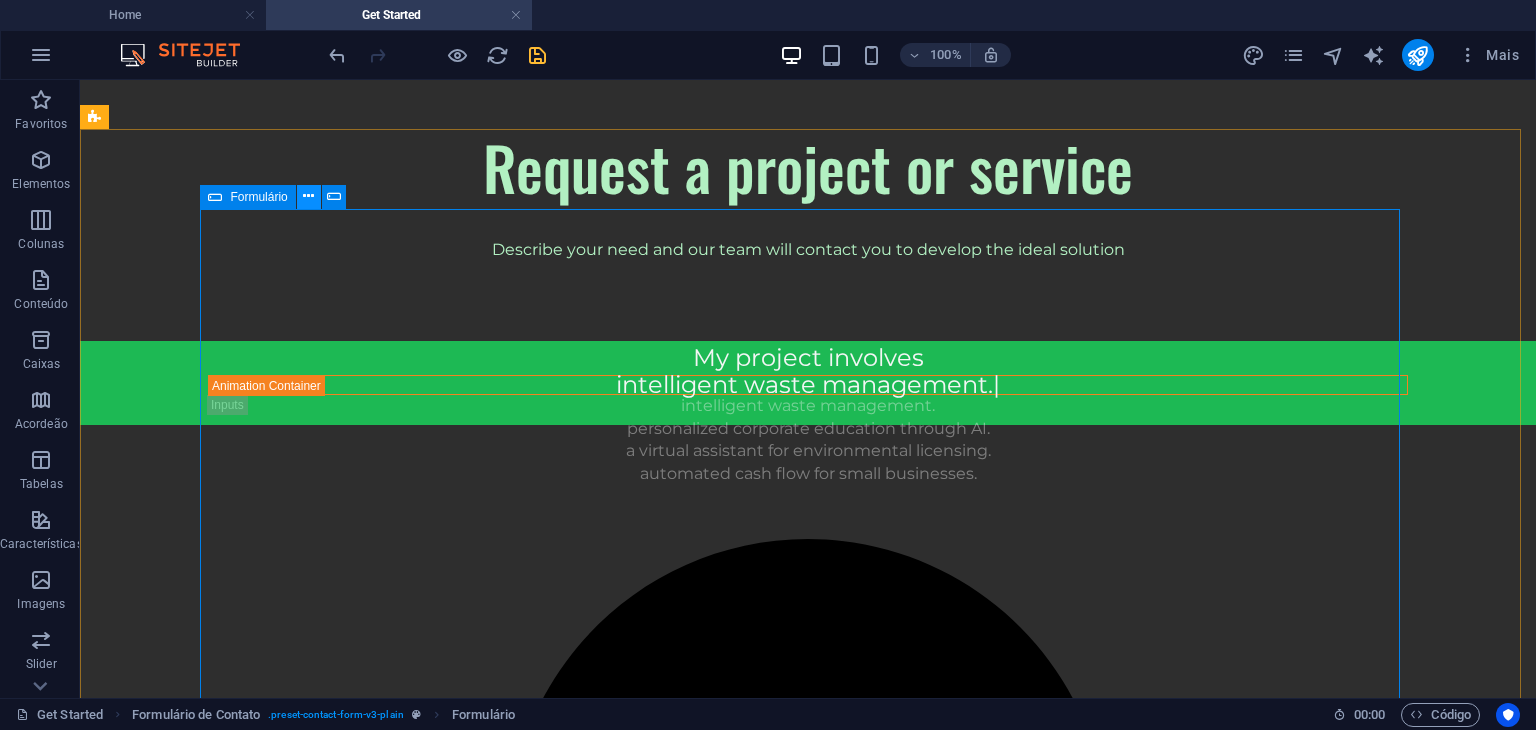 click at bounding box center [308, 196] 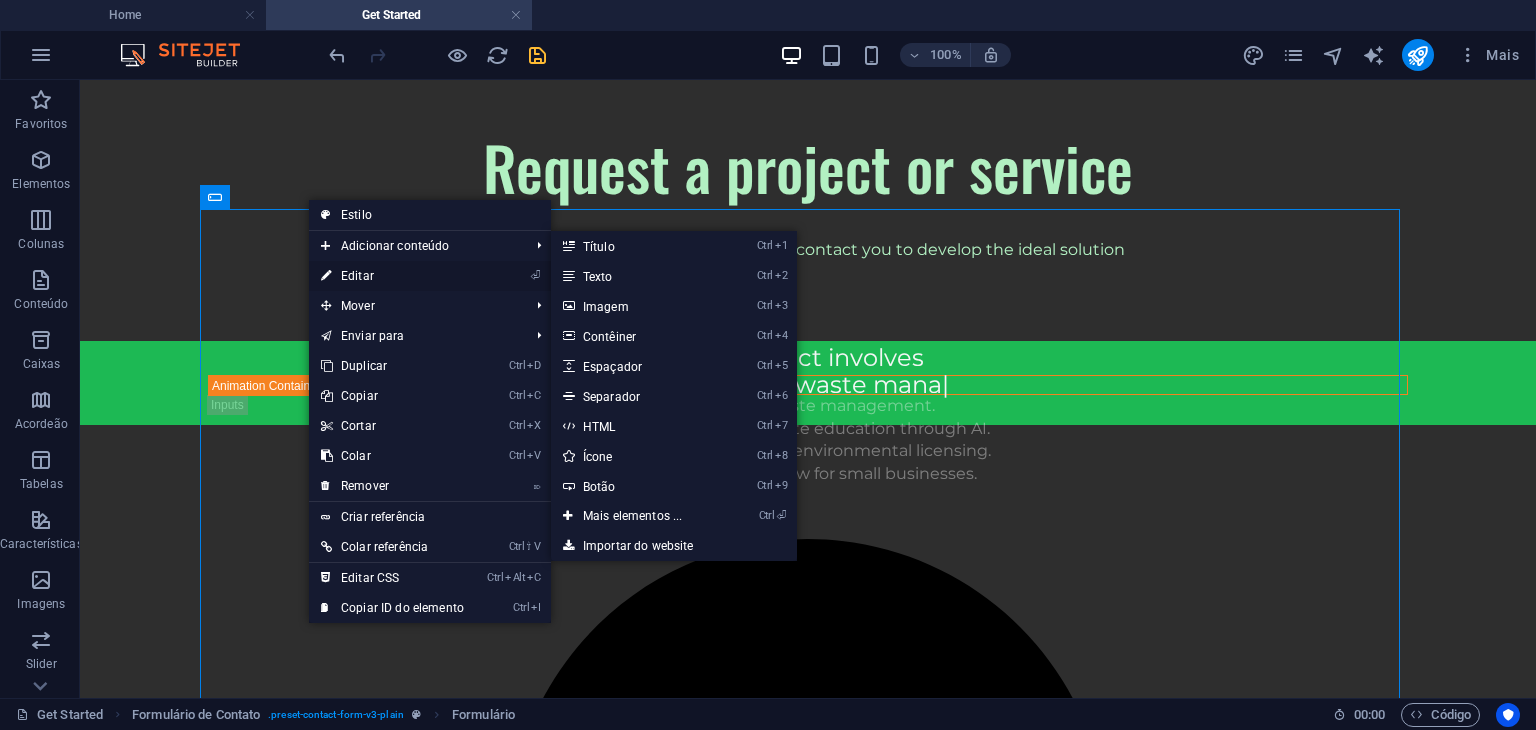 click on "⏎  Editar" at bounding box center (392, 276) 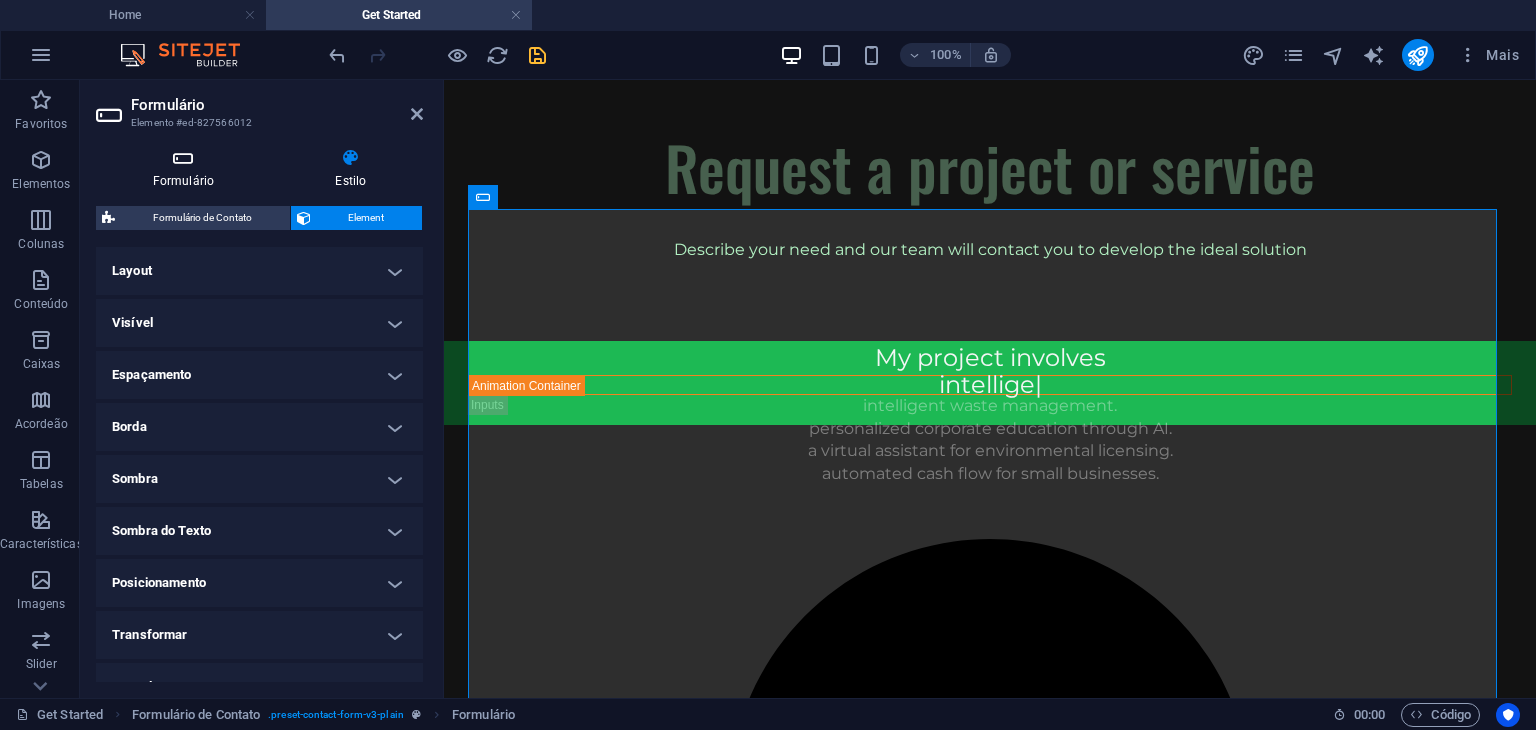 click at bounding box center (183, 158) 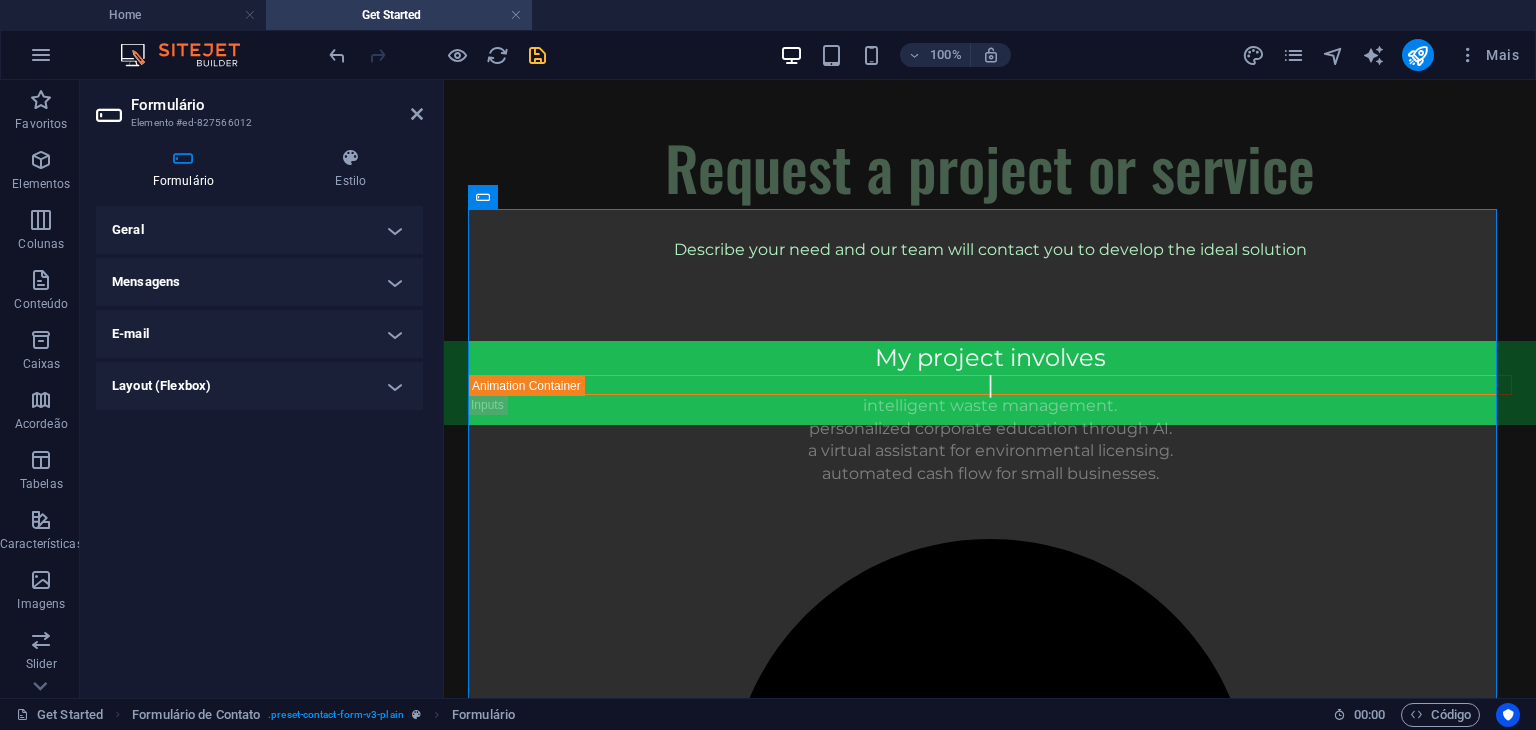 click on "Geral" at bounding box center [259, 230] 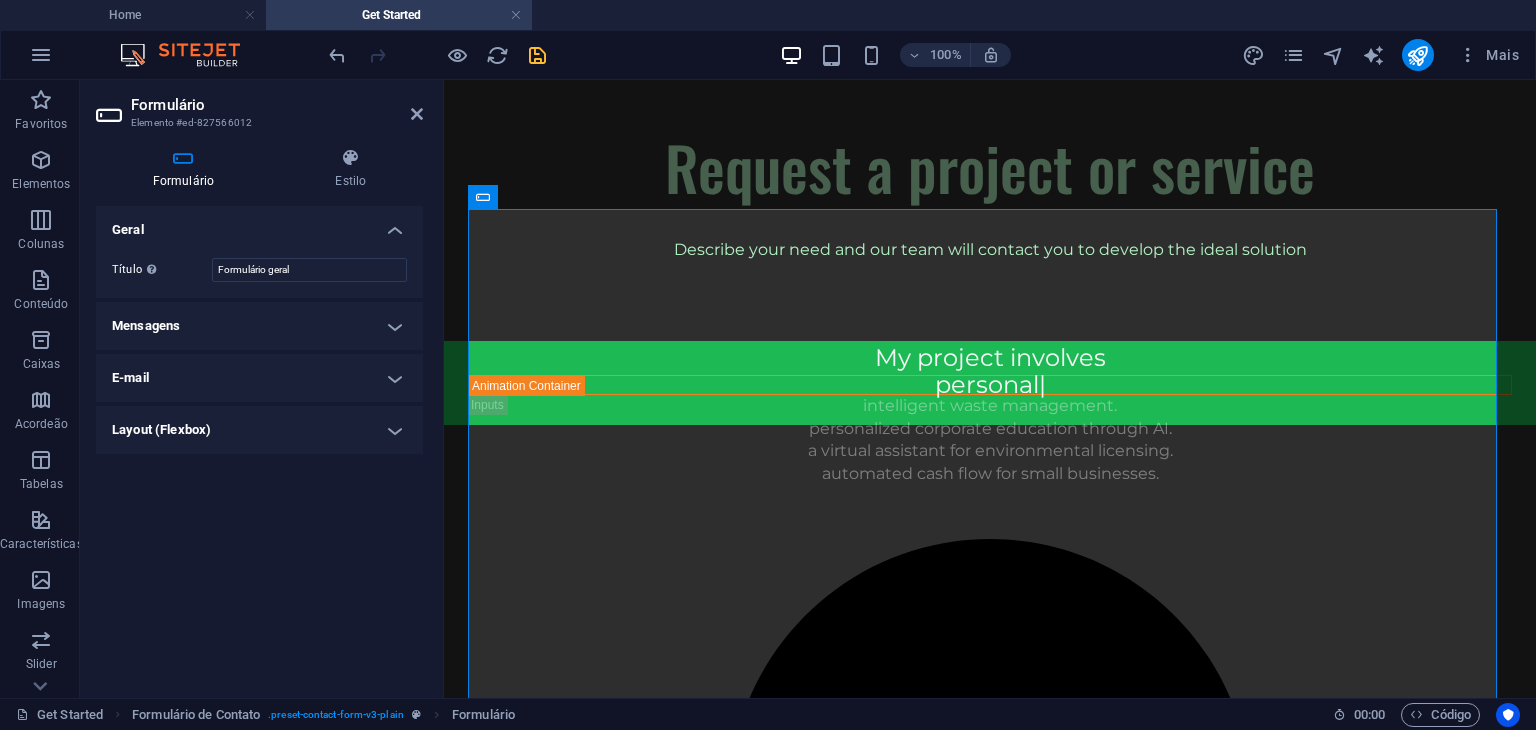 click on "Geral" at bounding box center (259, 224) 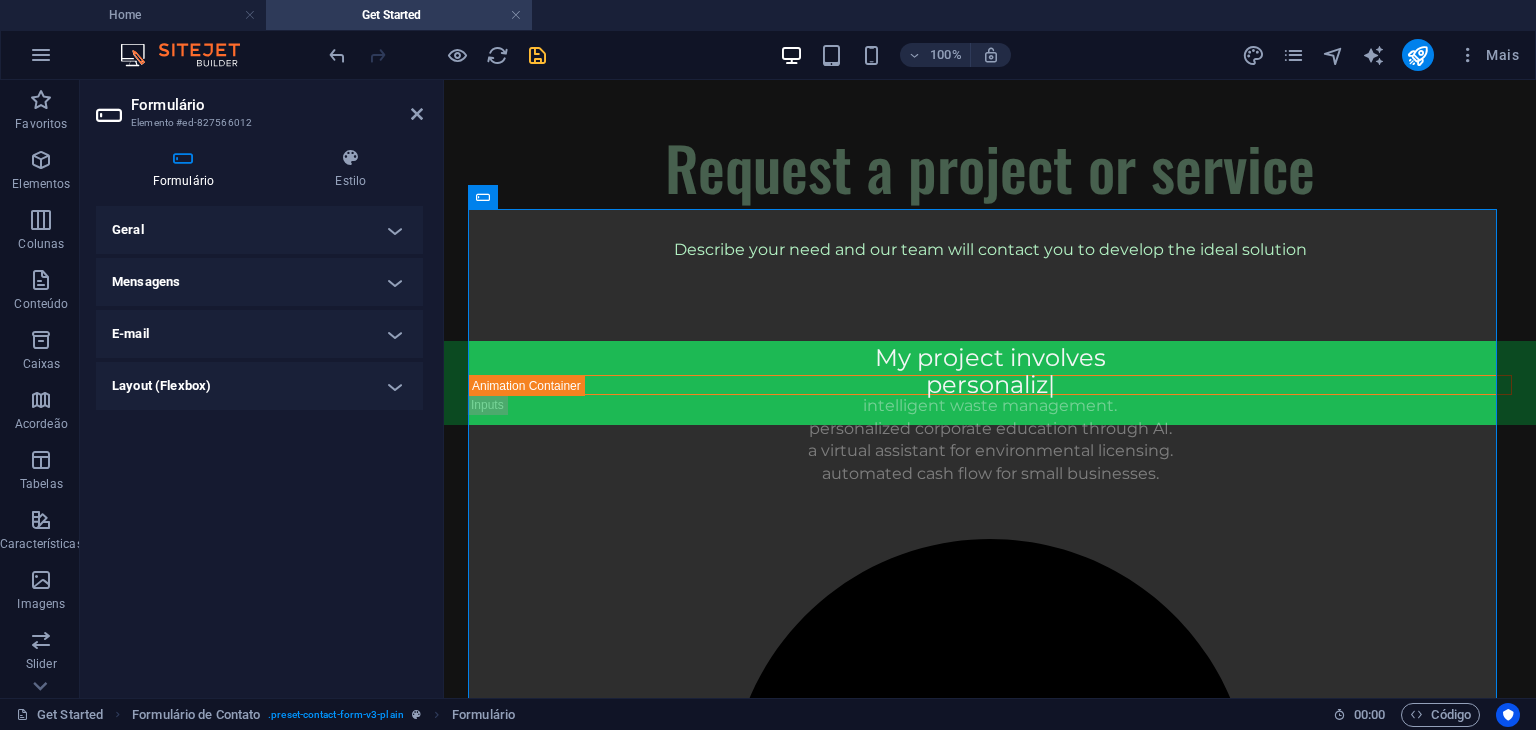 click on "Mensagens" at bounding box center [259, 282] 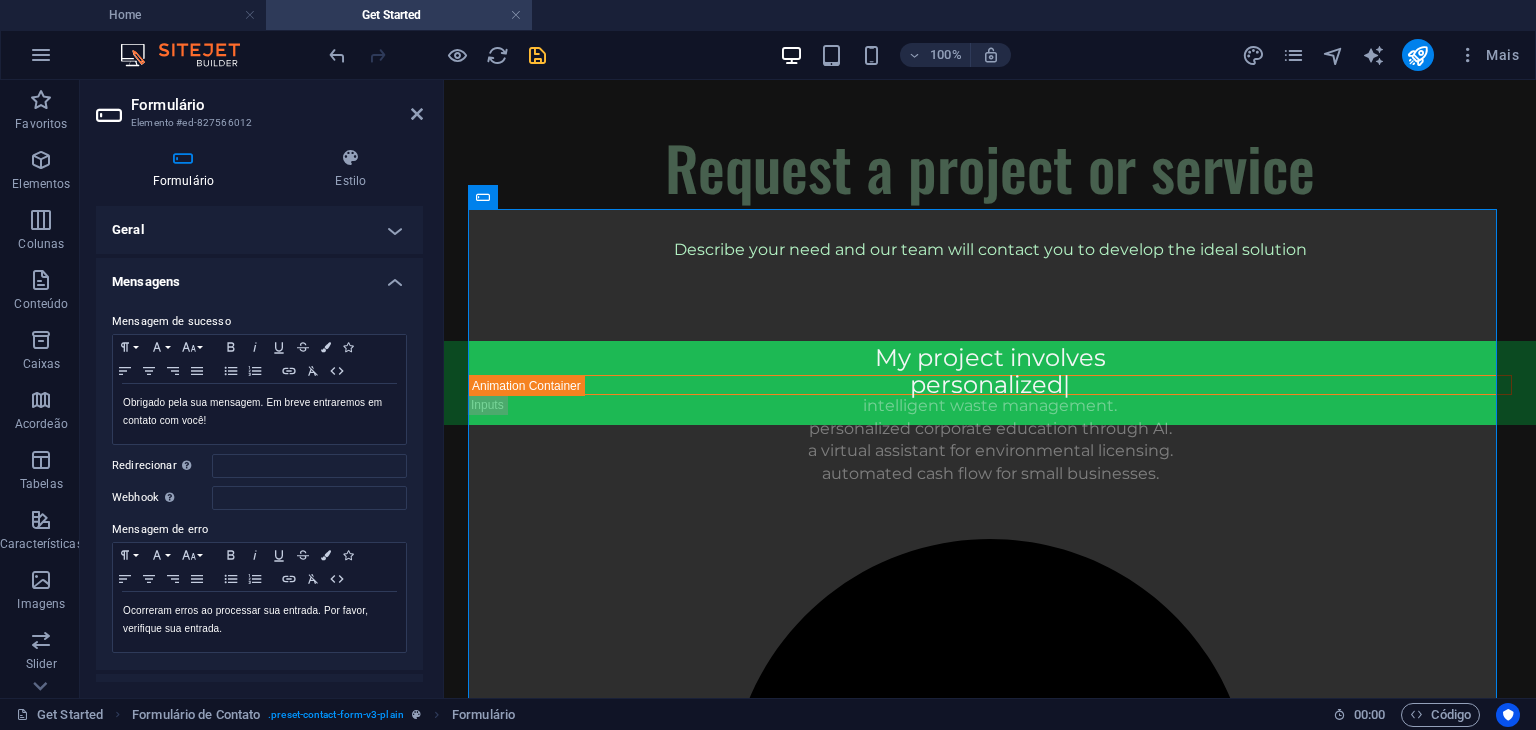 click on "Mensagens" at bounding box center (259, 276) 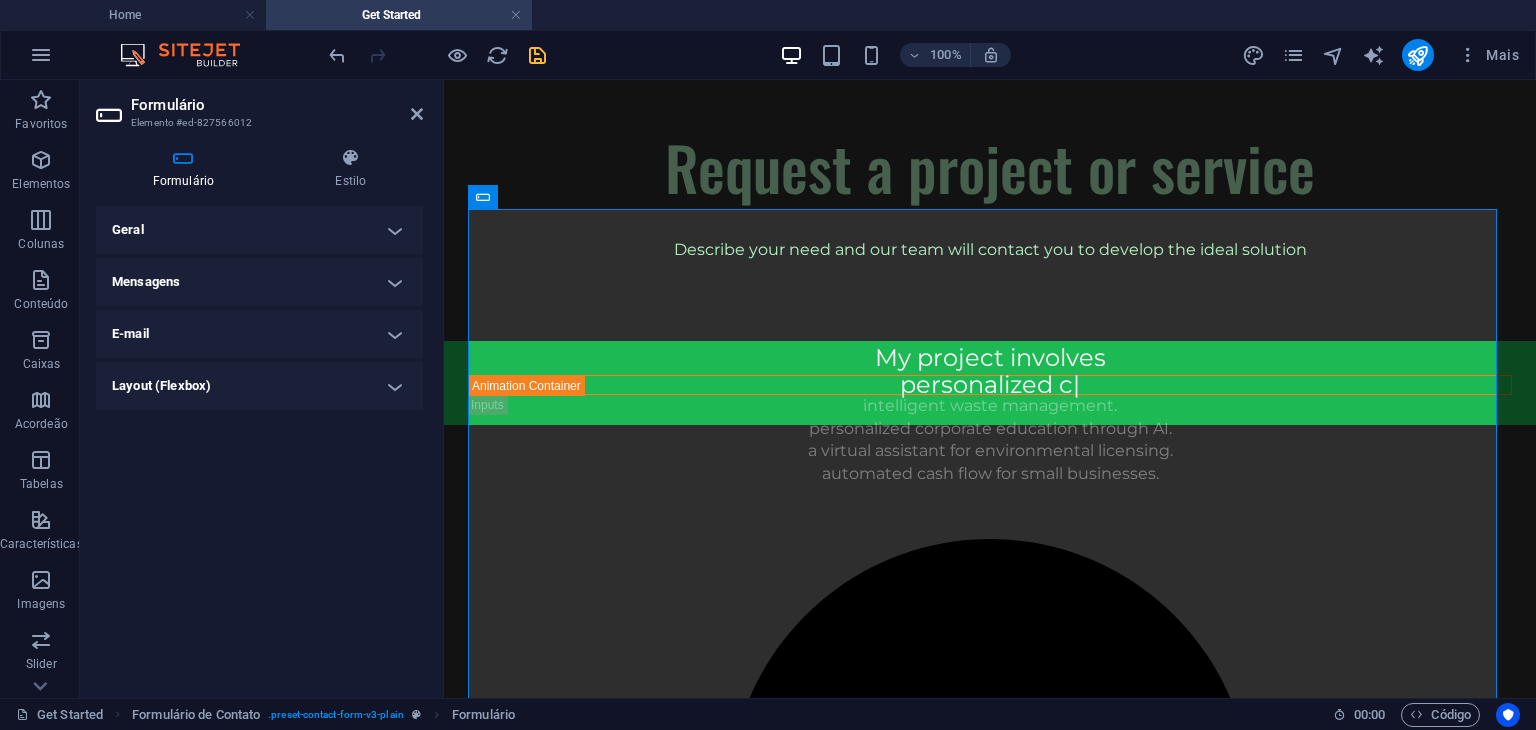 click on "Geral" at bounding box center [259, 230] 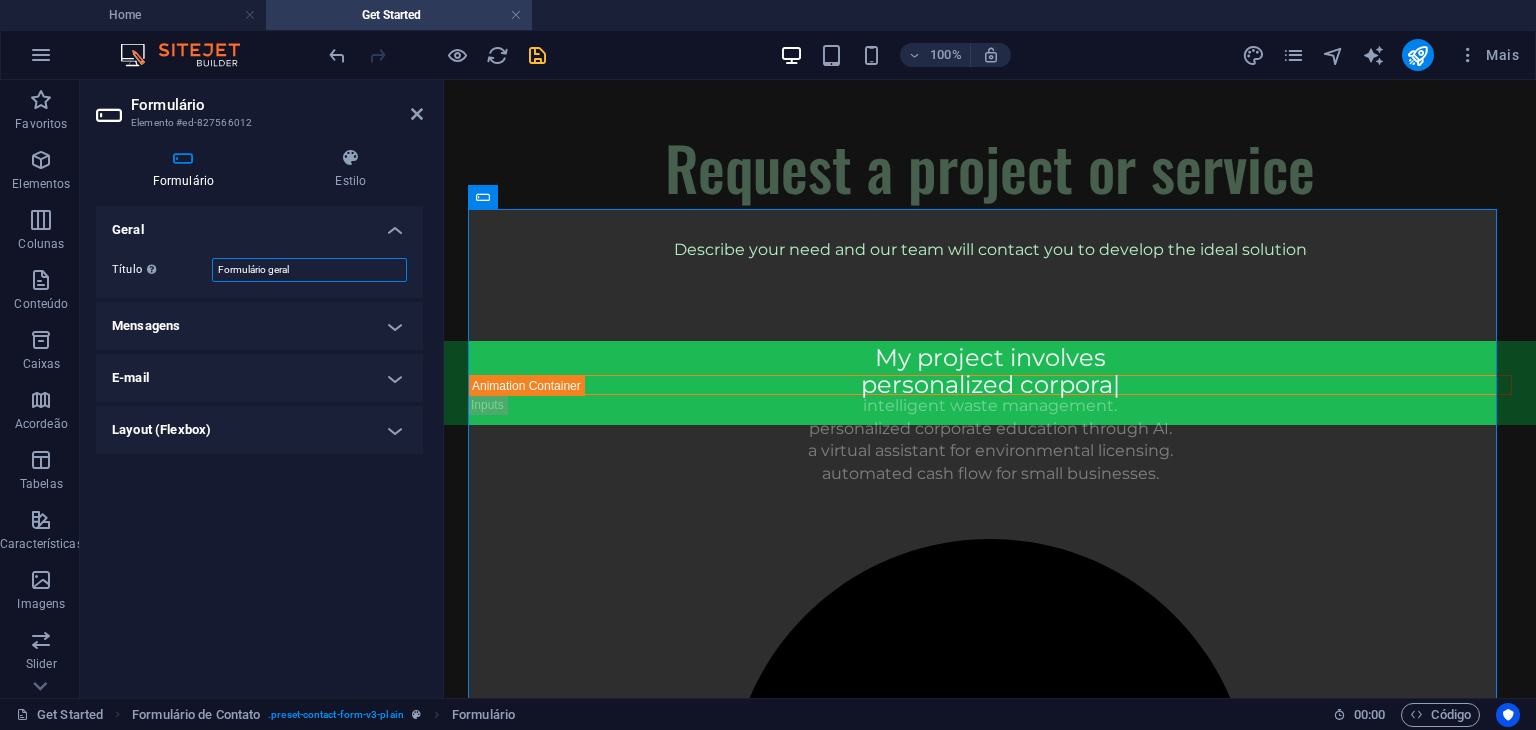 drag, startPoint x: 316, startPoint y: 267, endPoint x: 124, endPoint y: 261, distance: 192.09373 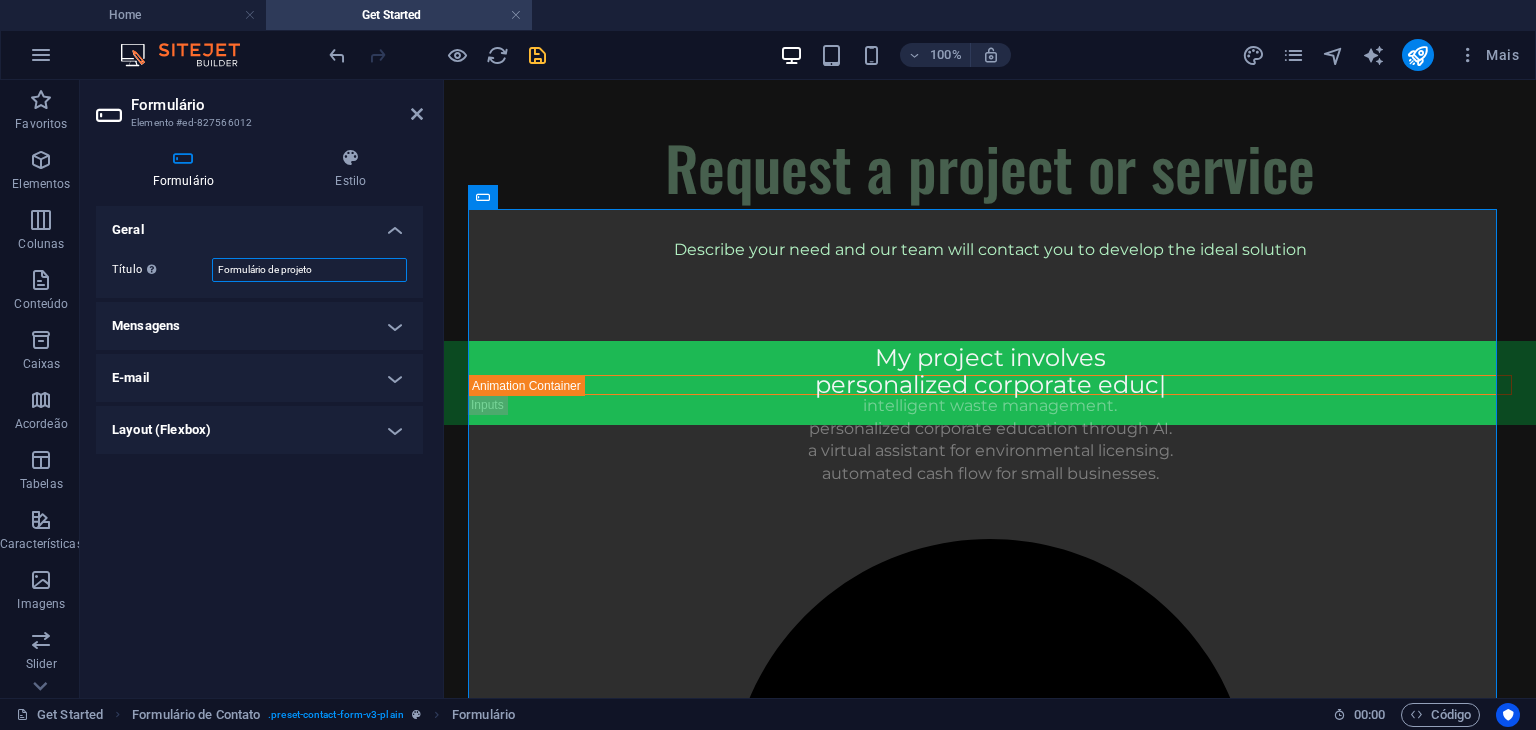 type on "Formulário de projeto" 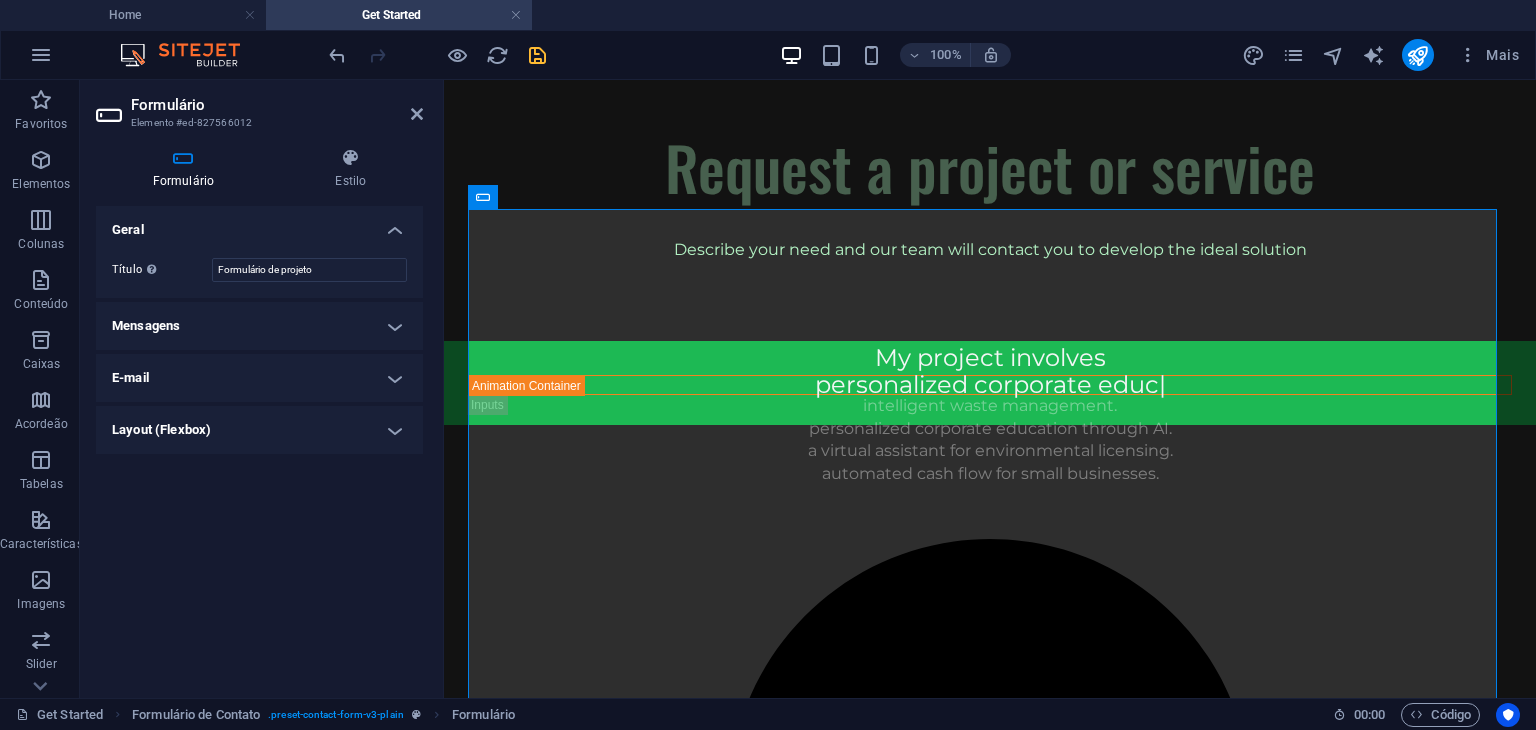 click on "Geral" at bounding box center [259, 224] 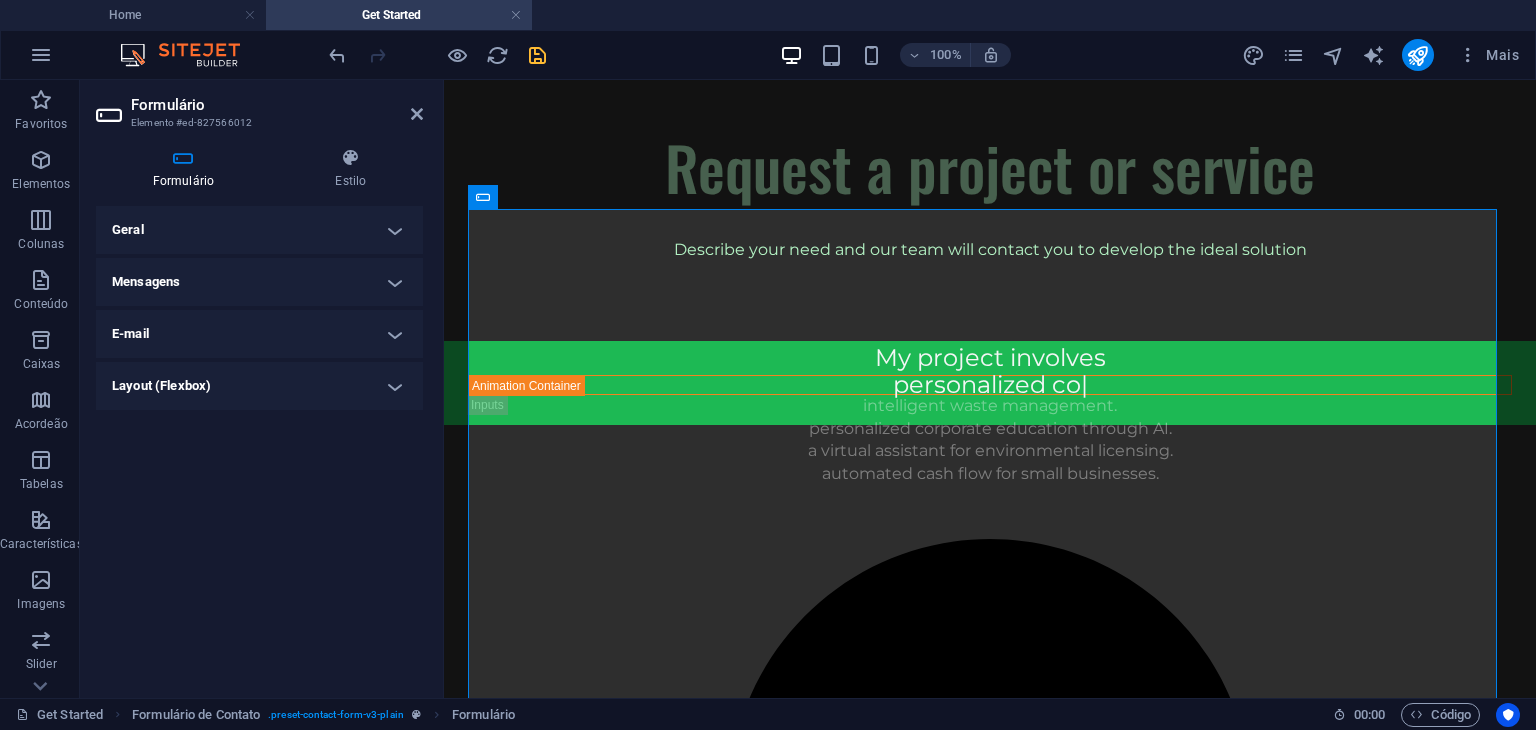 click on "Layout (Flexbox)" at bounding box center (259, 386) 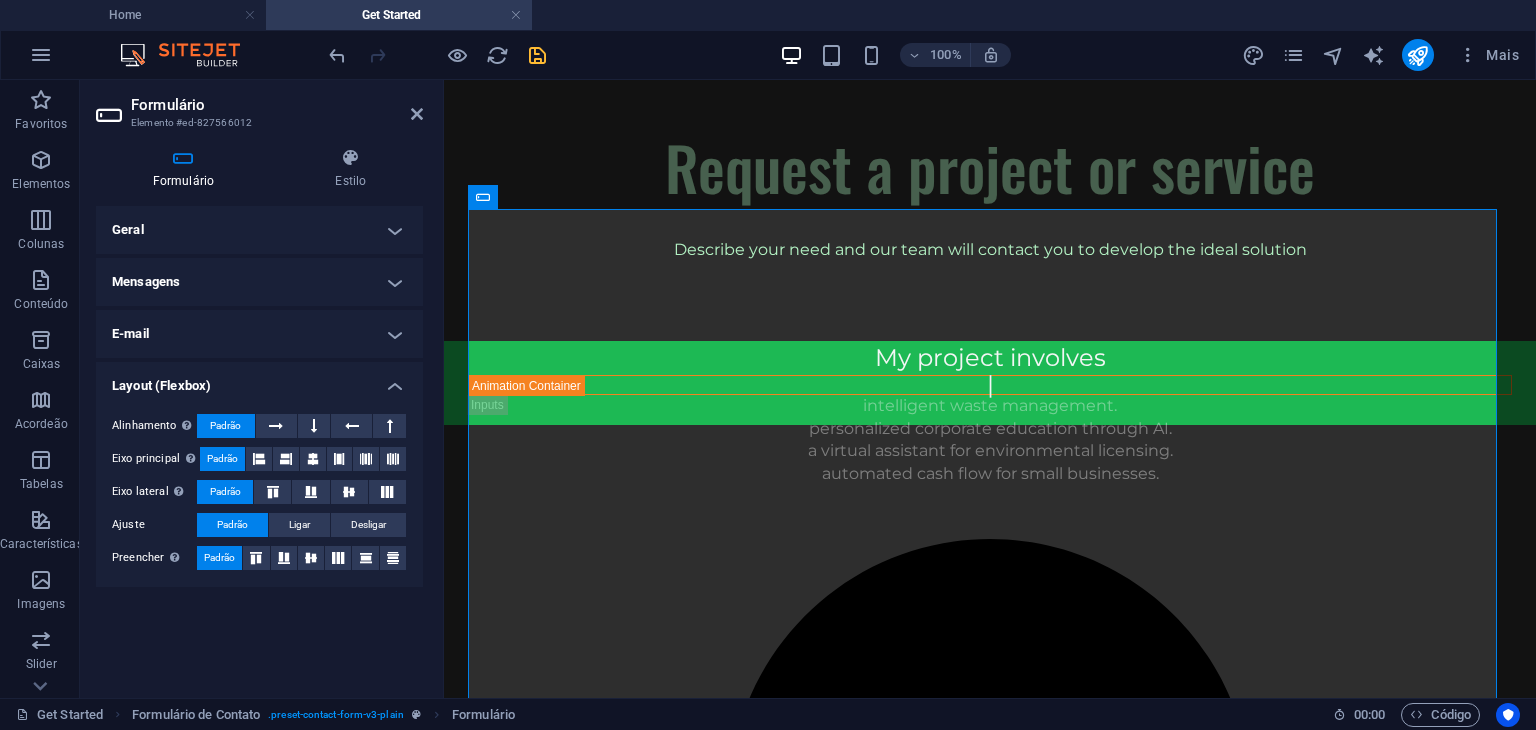 click on "Layout (Flexbox)" at bounding box center (259, 380) 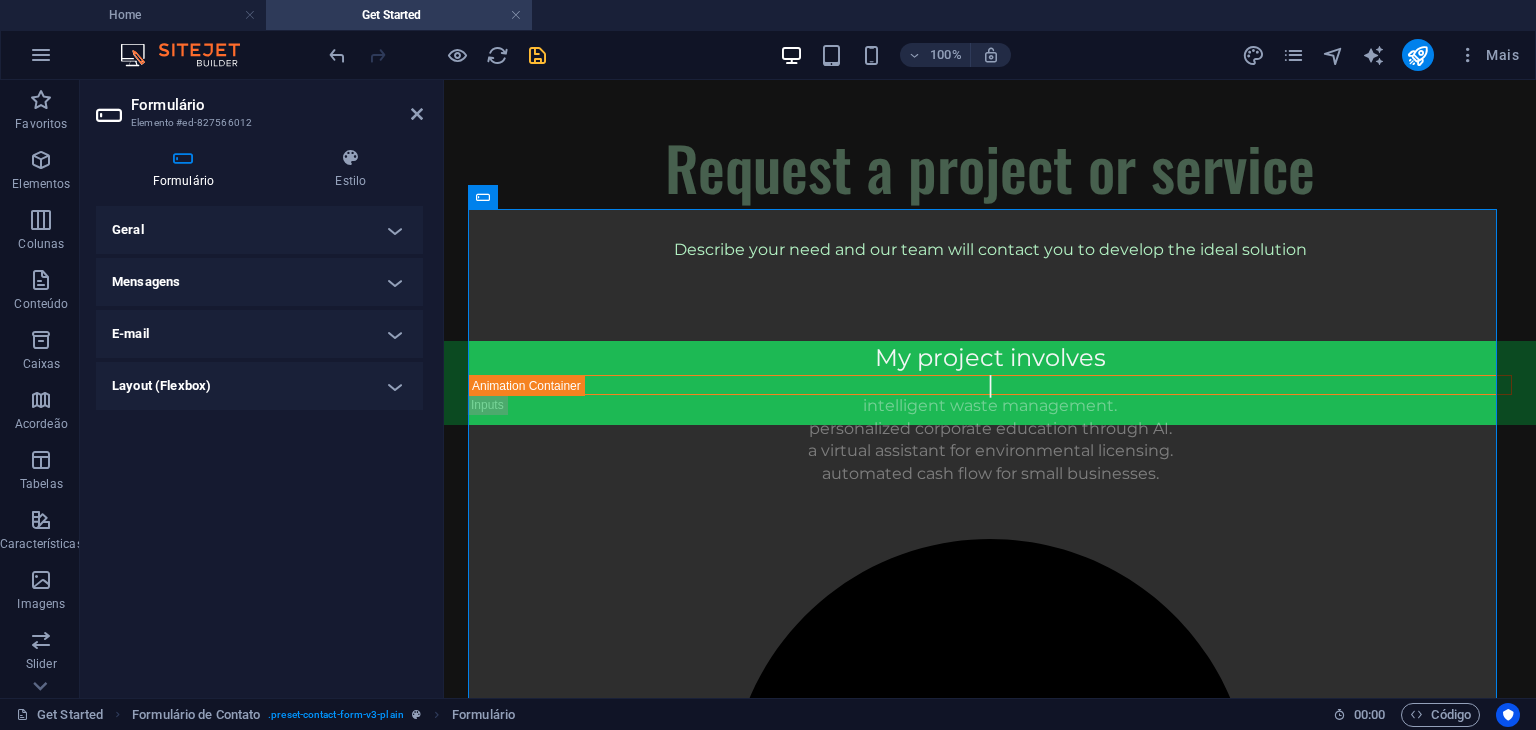 click on "E-mail" at bounding box center (259, 334) 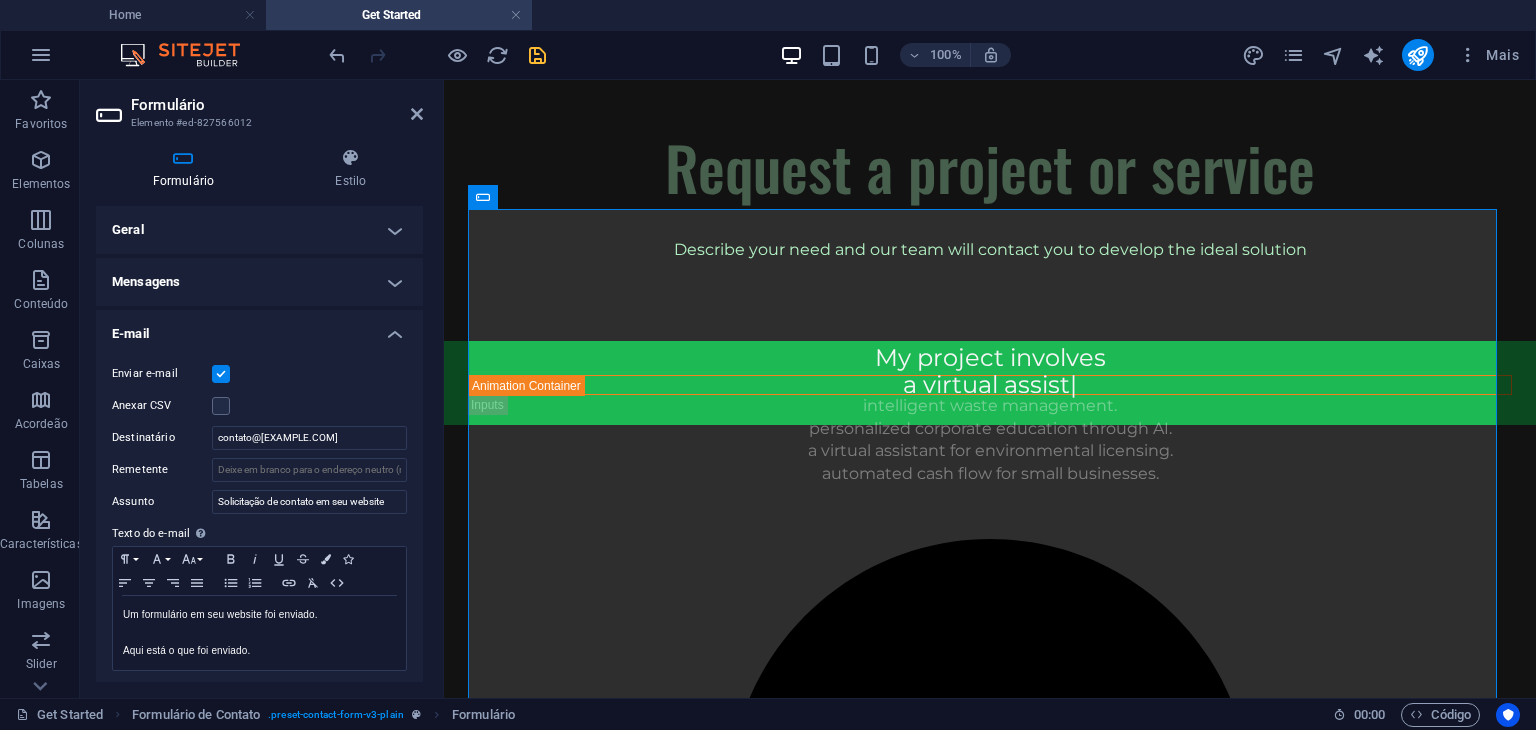 click on "E-mail" at bounding box center (259, 328) 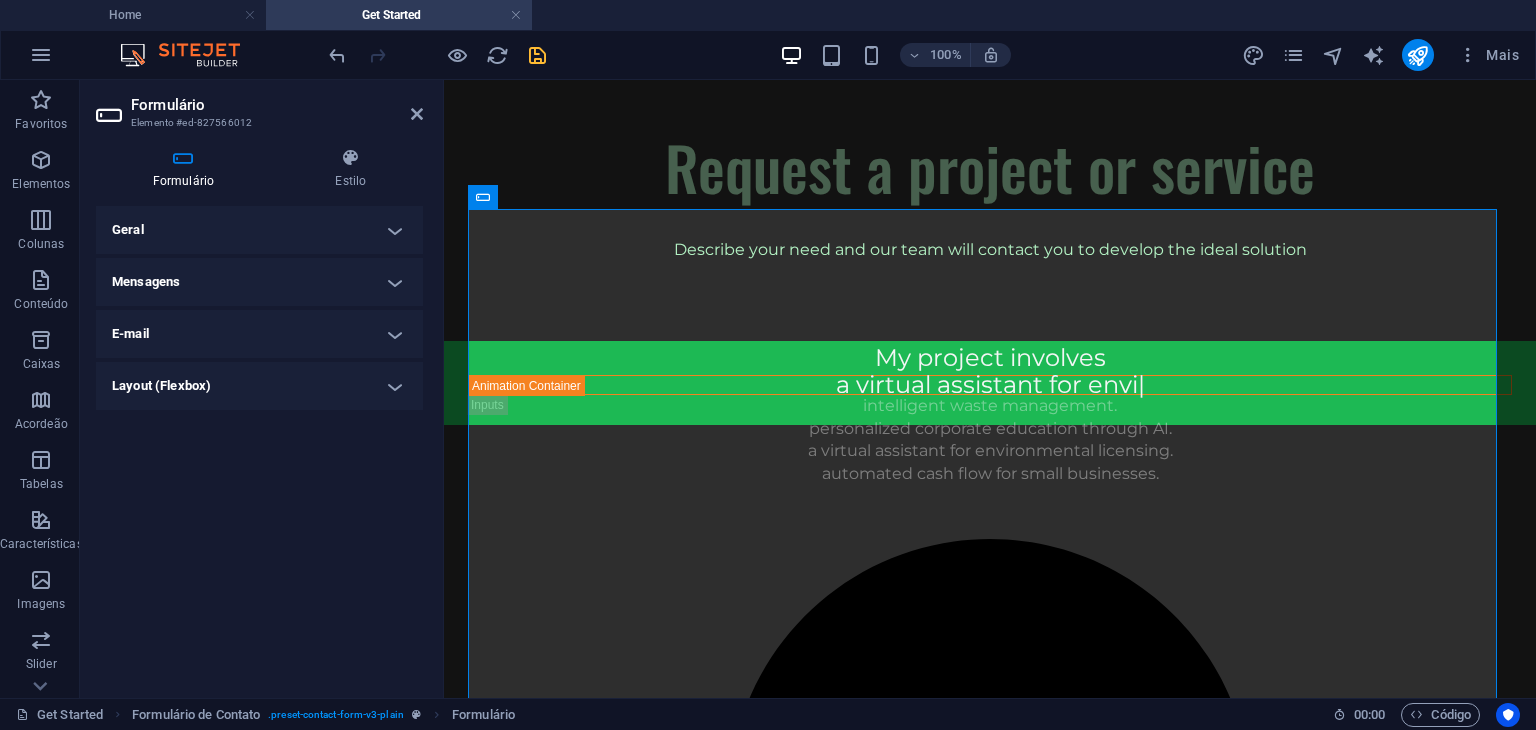 click on "Geral" at bounding box center (259, 230) 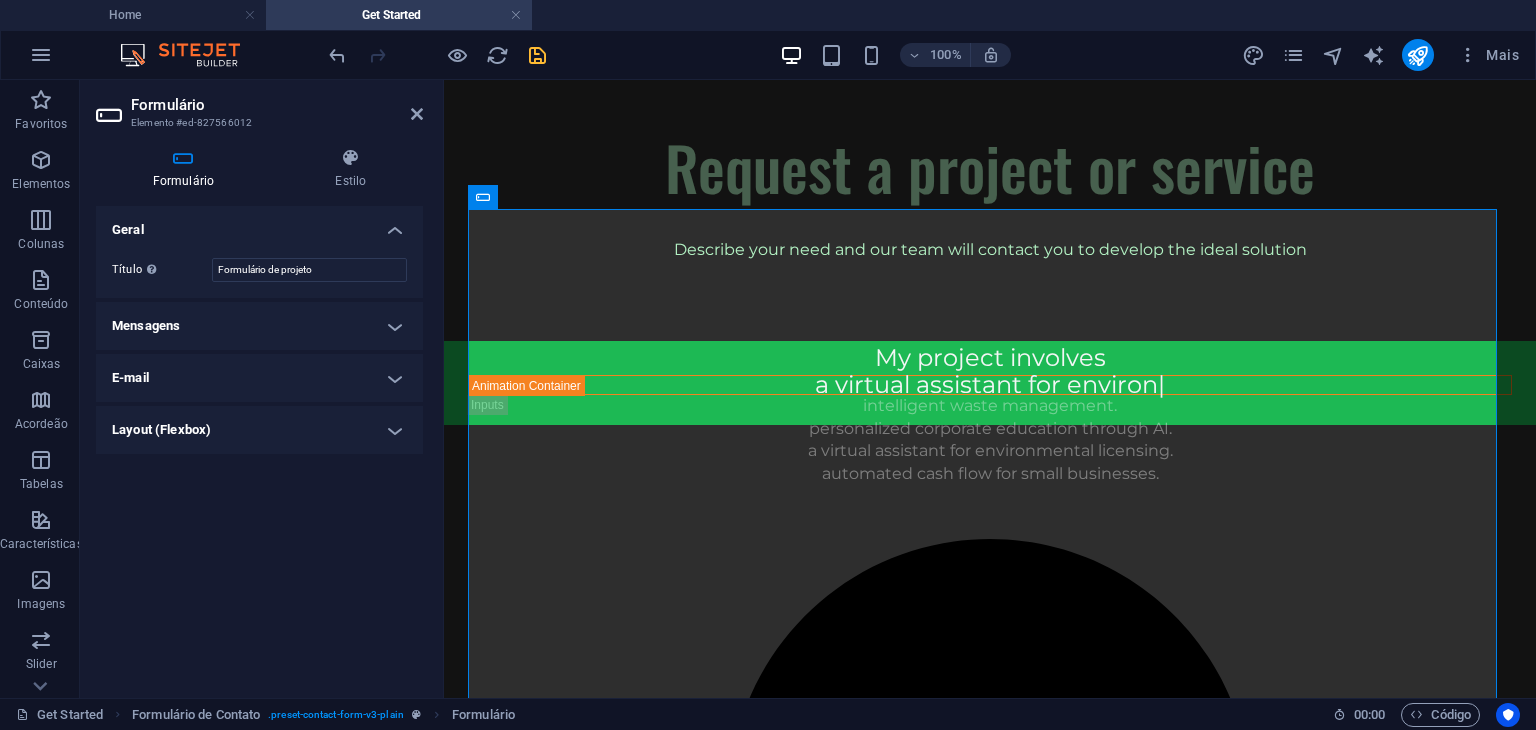 click on "Geral" at bounding box center [259, 224] 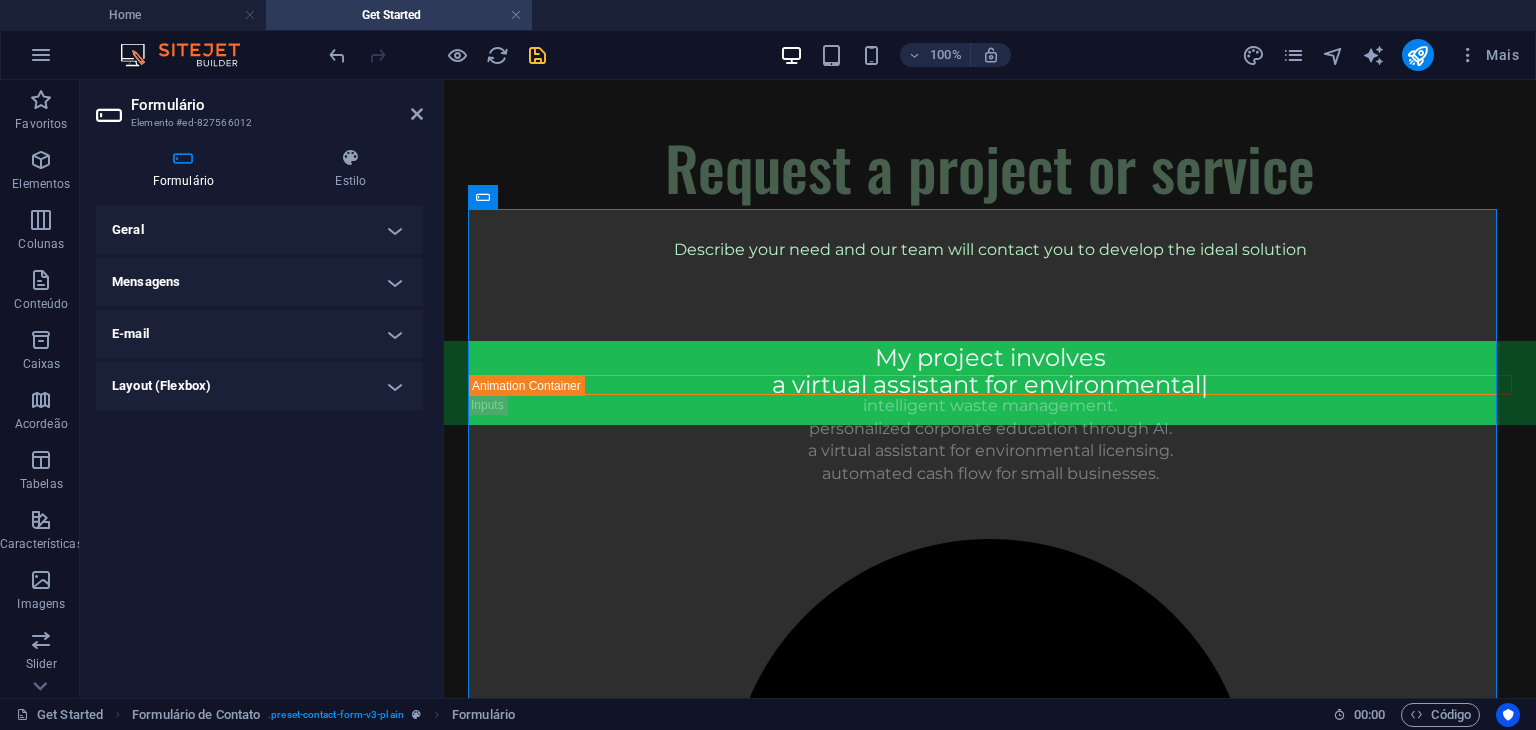 click on "E-mail" at bounding box center (259, 334) 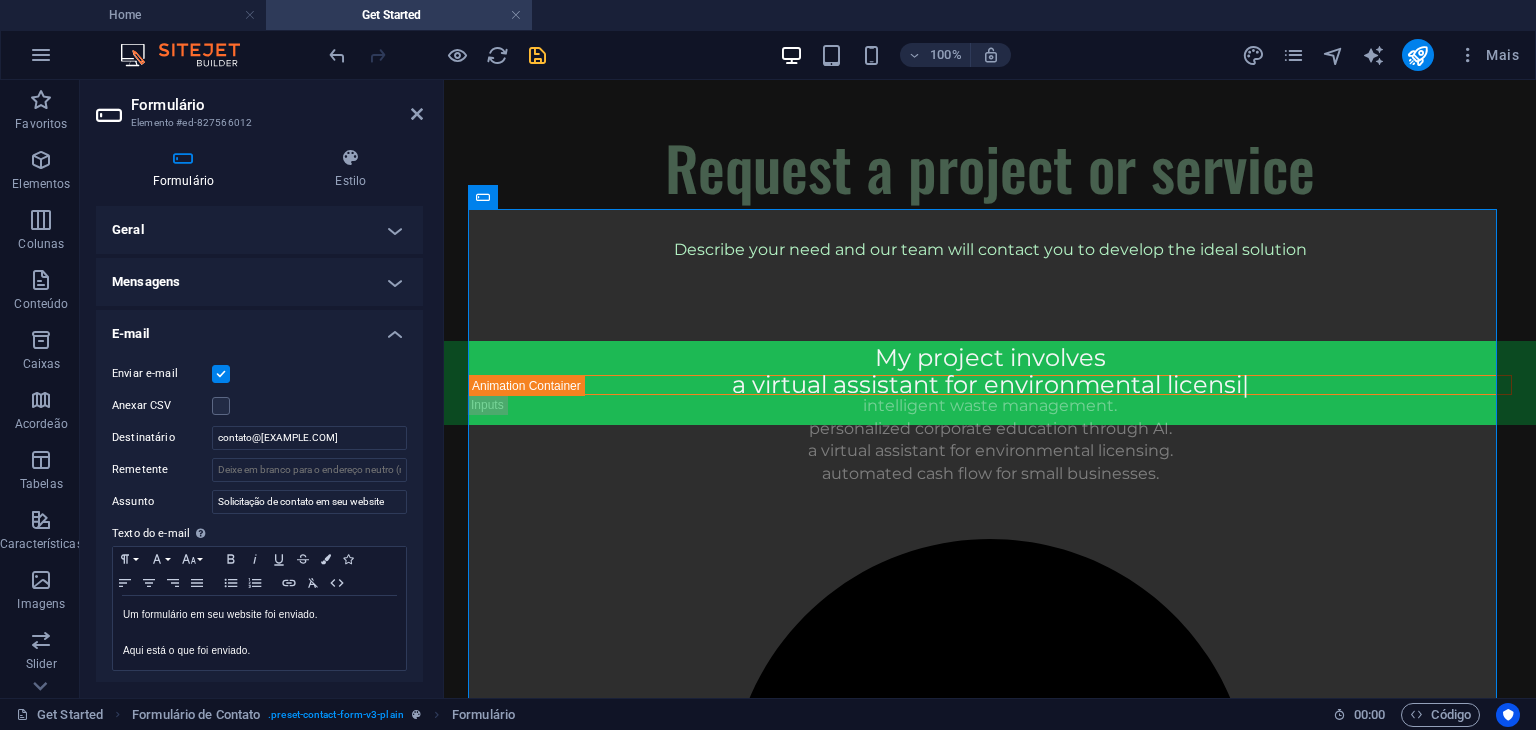 click on "E-mail" at bounding box center [259, 328] 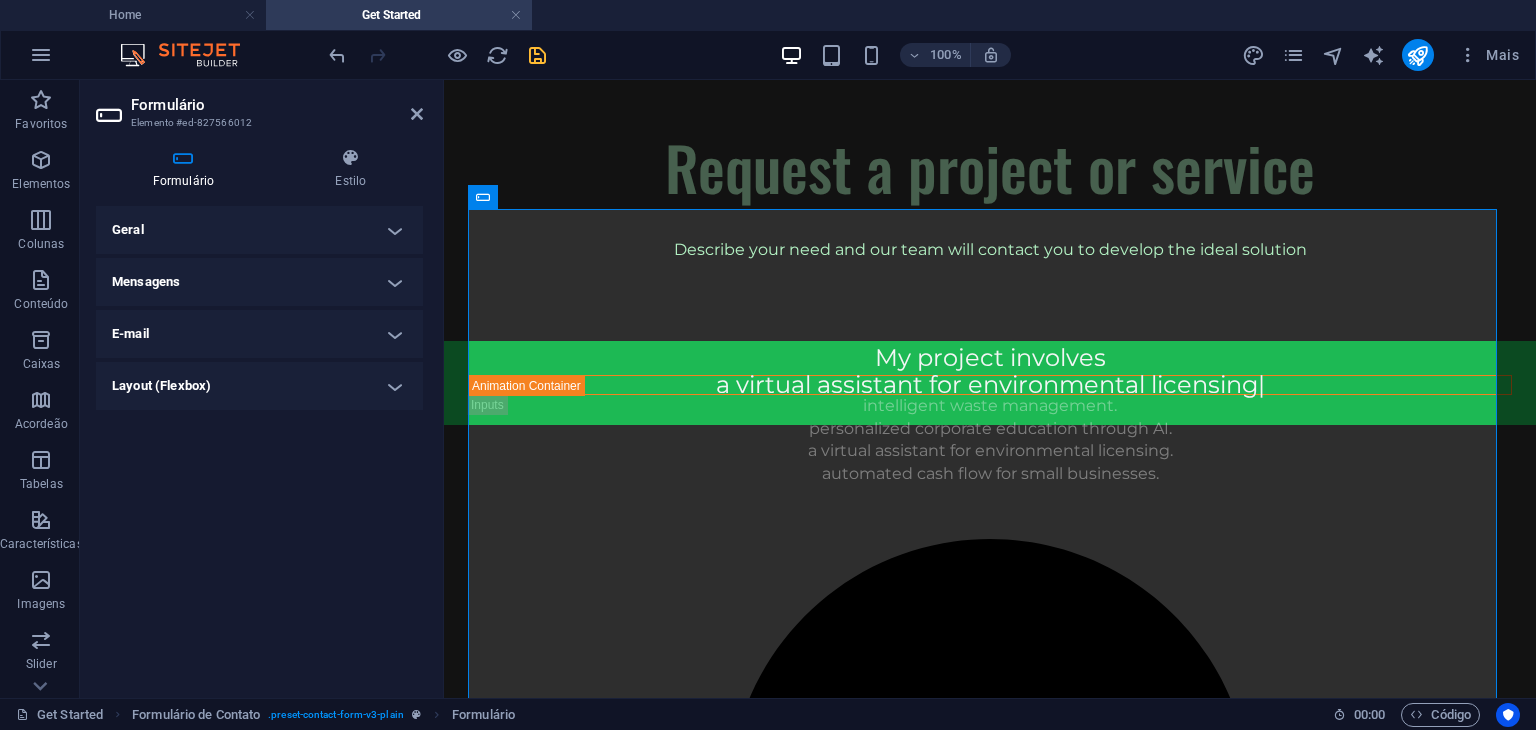 click on "E-mail" at bounding box center [259, 334] 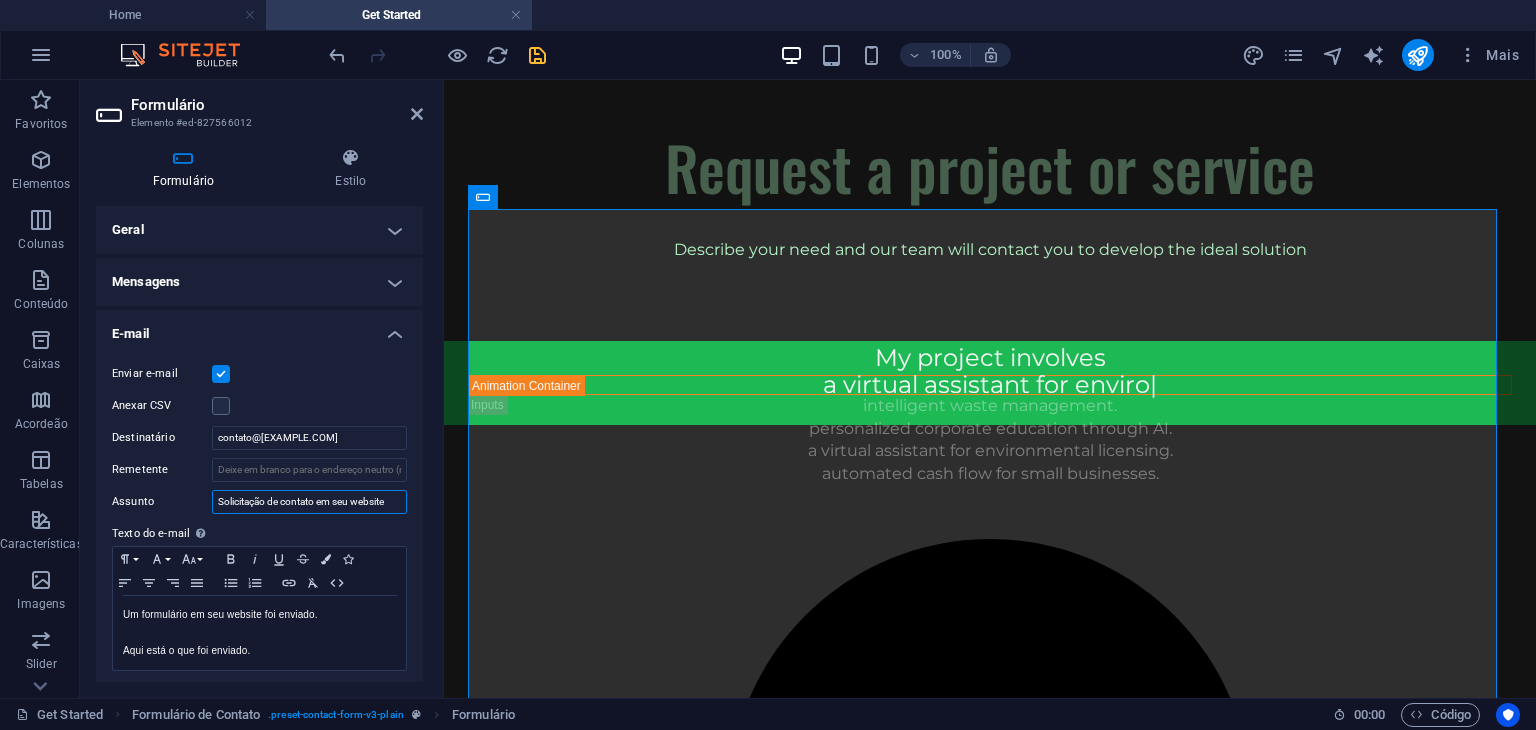 click on "Solicitação de contato em seu website" at bounding box center [309, 502] 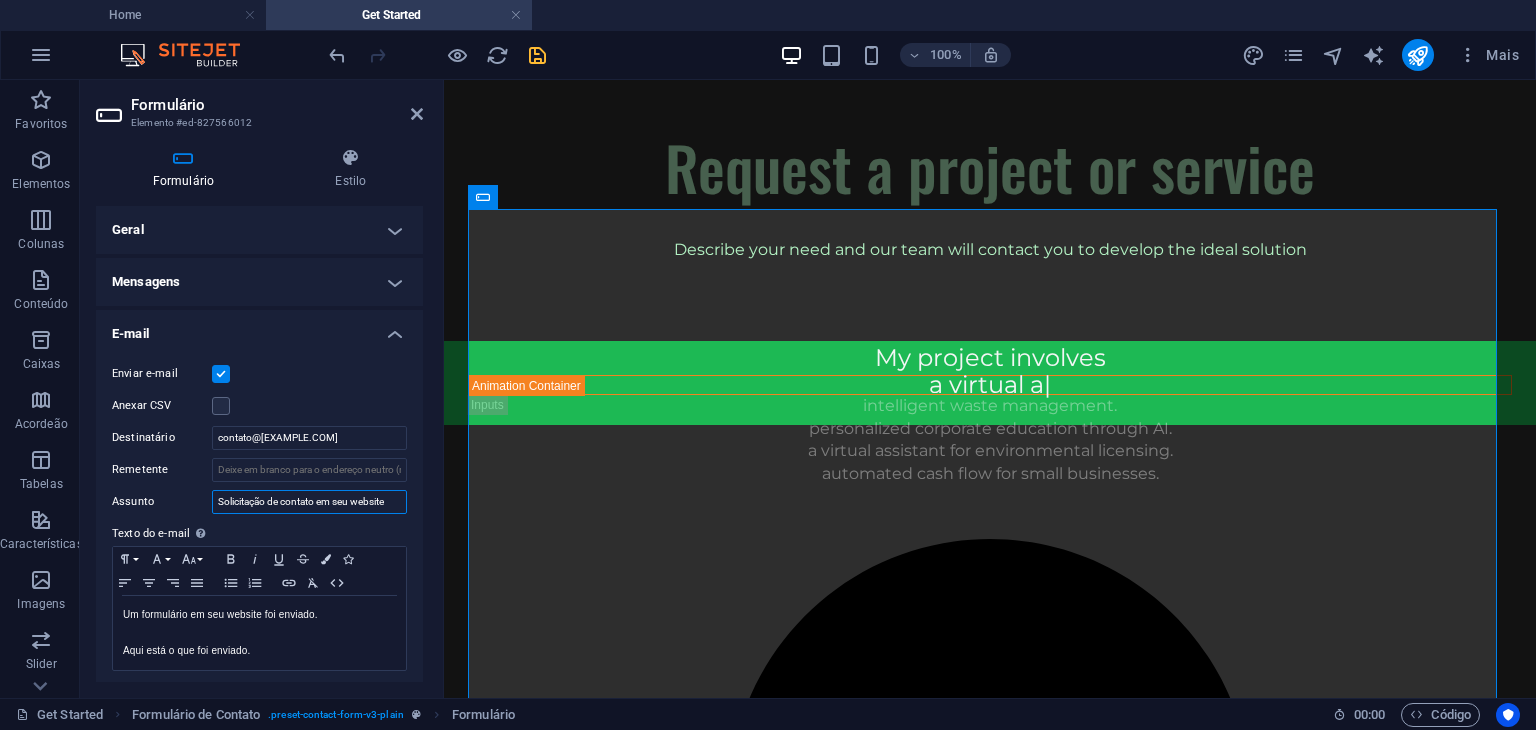 drag, startPoint x: 728, startPoint y: 586, endPoint x: 455, endPoint y: 517, distance: 281.5848 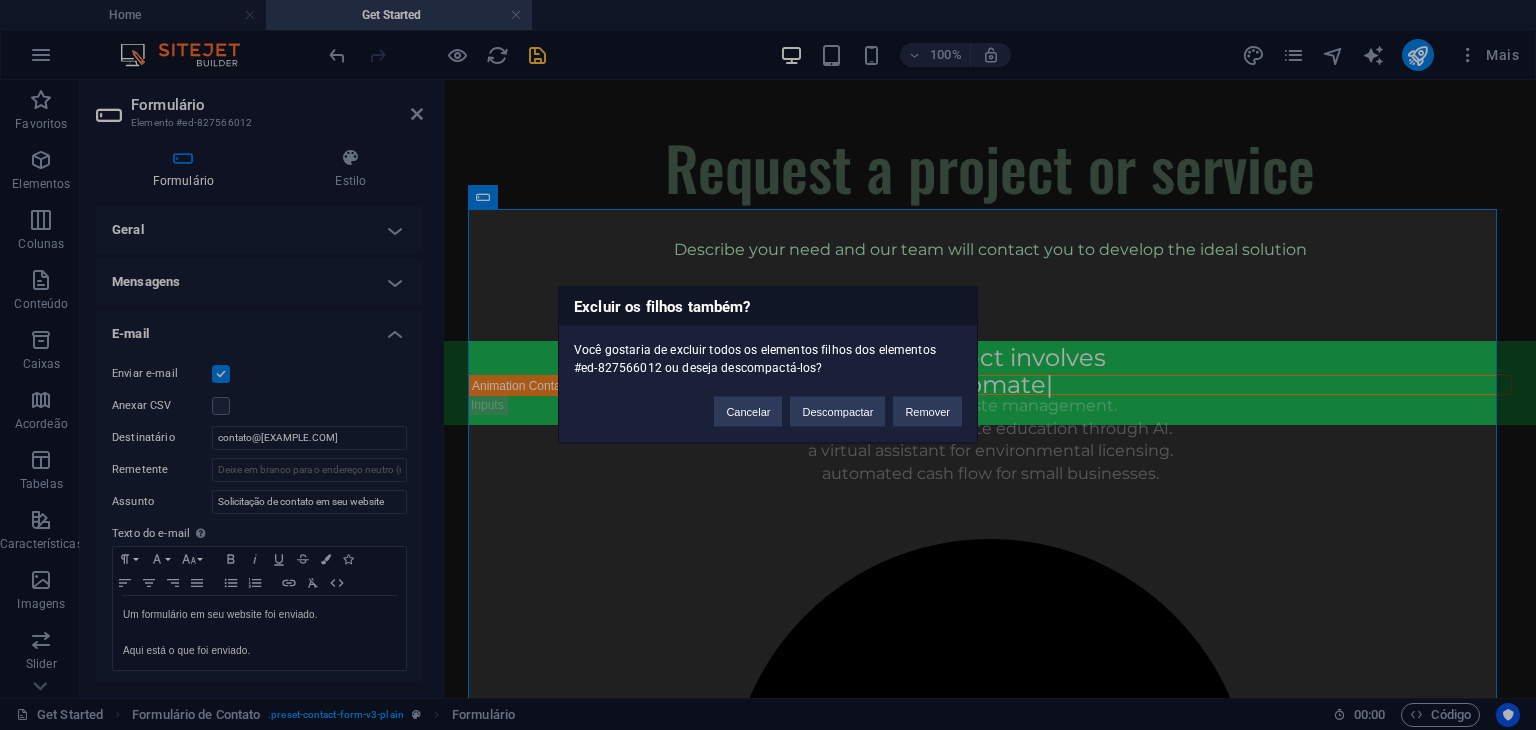click on "Excluir os filhos também? Você gostaria de excluir todos os elementos filhos dos elementos #ed-827566012 ou deseja descompactá-los? Cancelar Descompactar Remover" at bounding box center [768, 365] 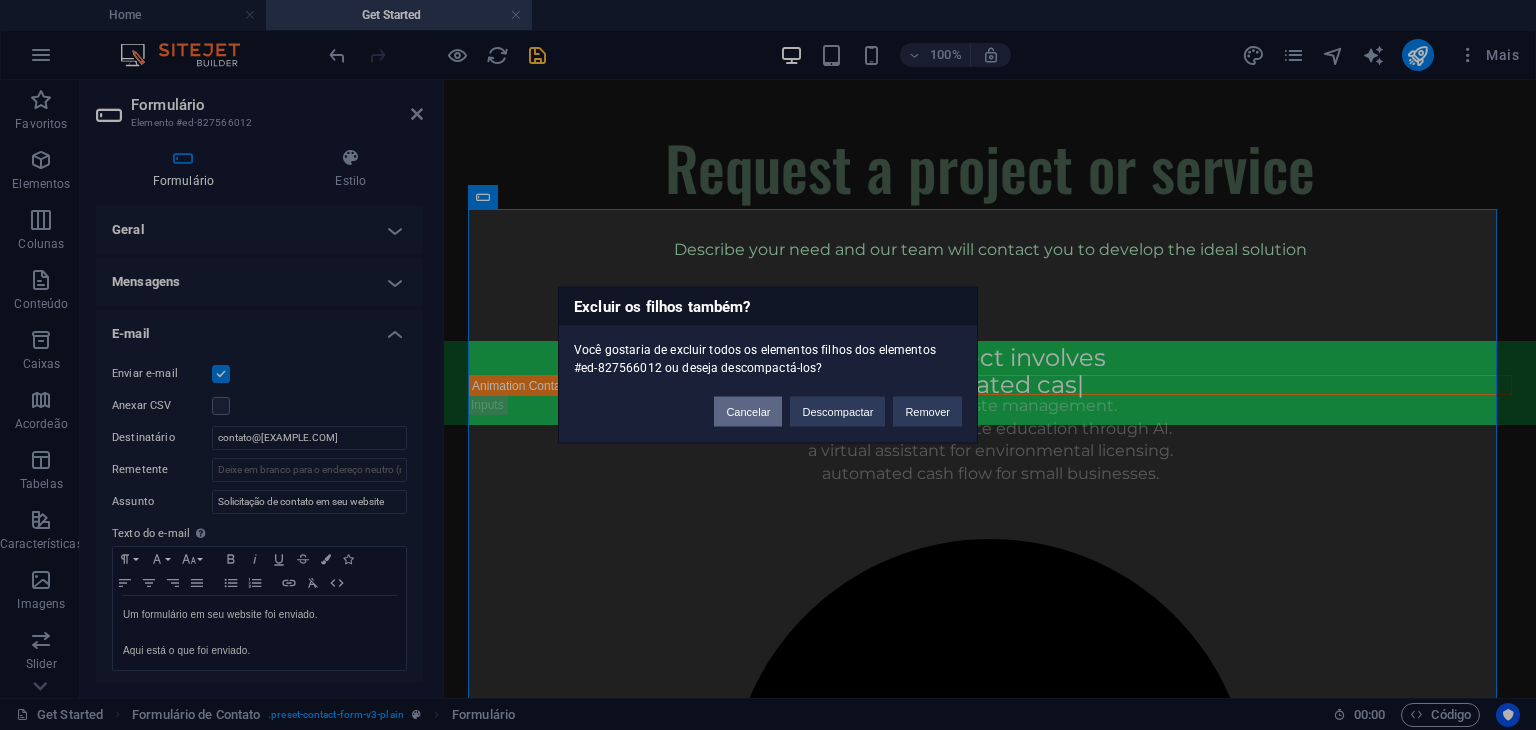 click on "Cancelar" at bounding box center [748, 412] 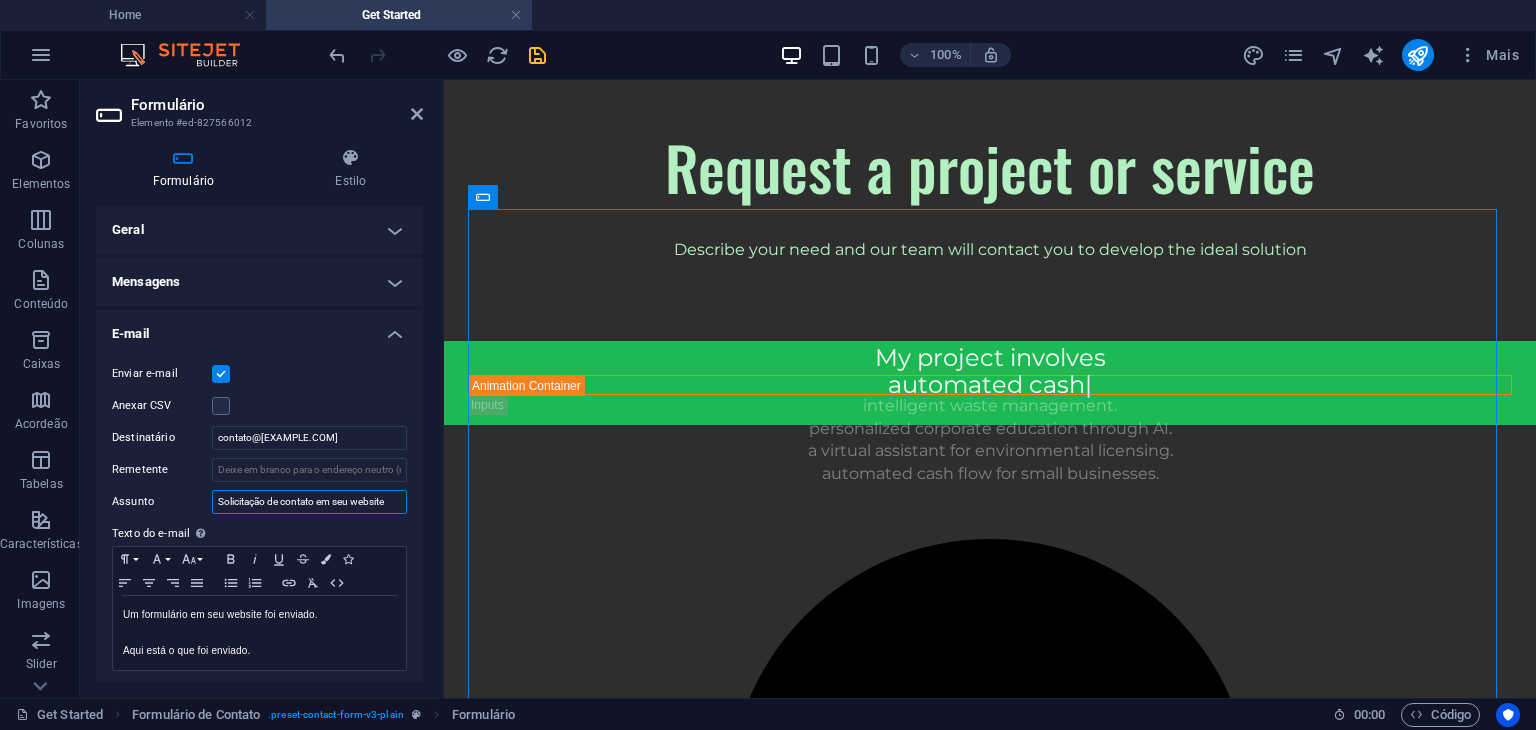 click on "Solicitação de contato em seu website" at bounding box center [309, 502] 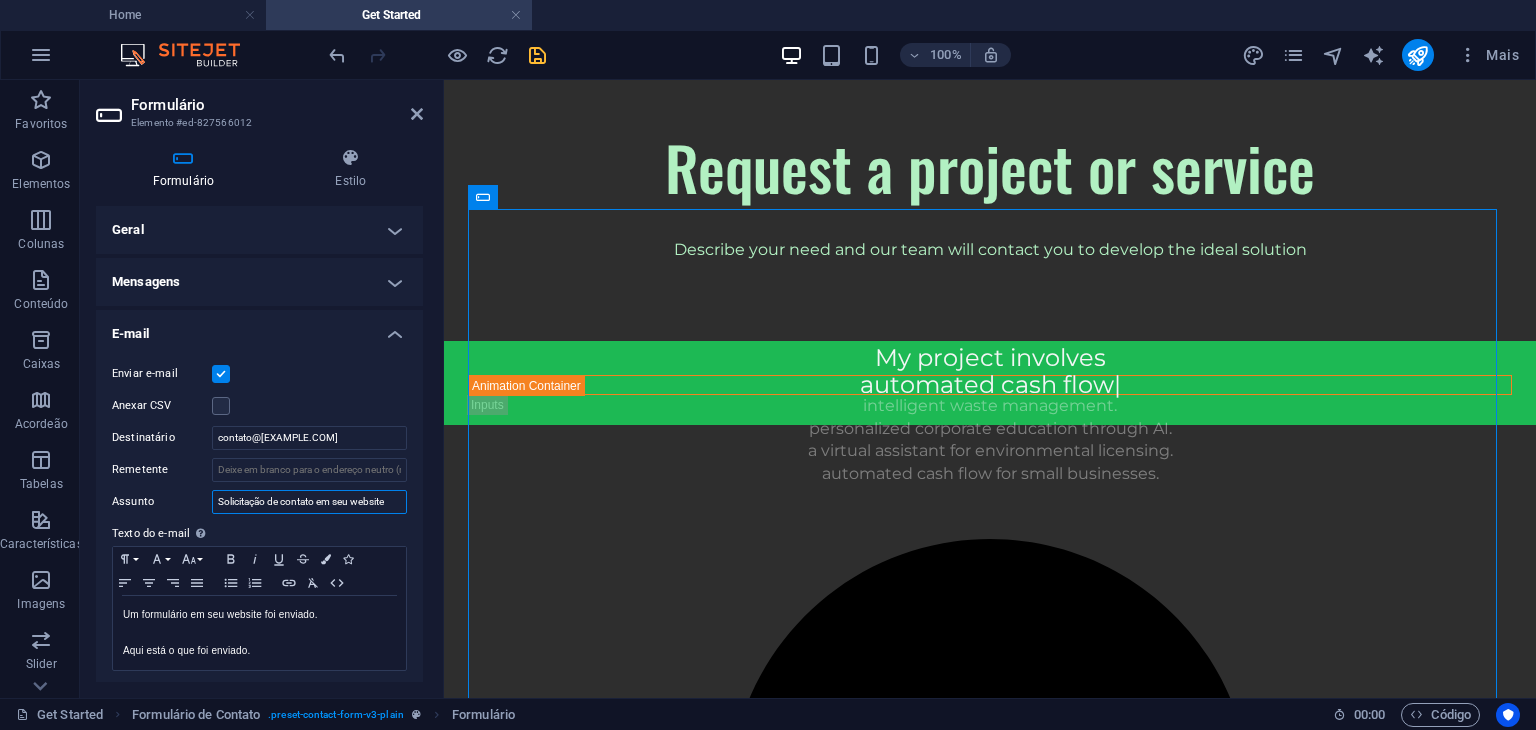 click on "Solicitação de contato em seu website" at bounding box center [309, 502] 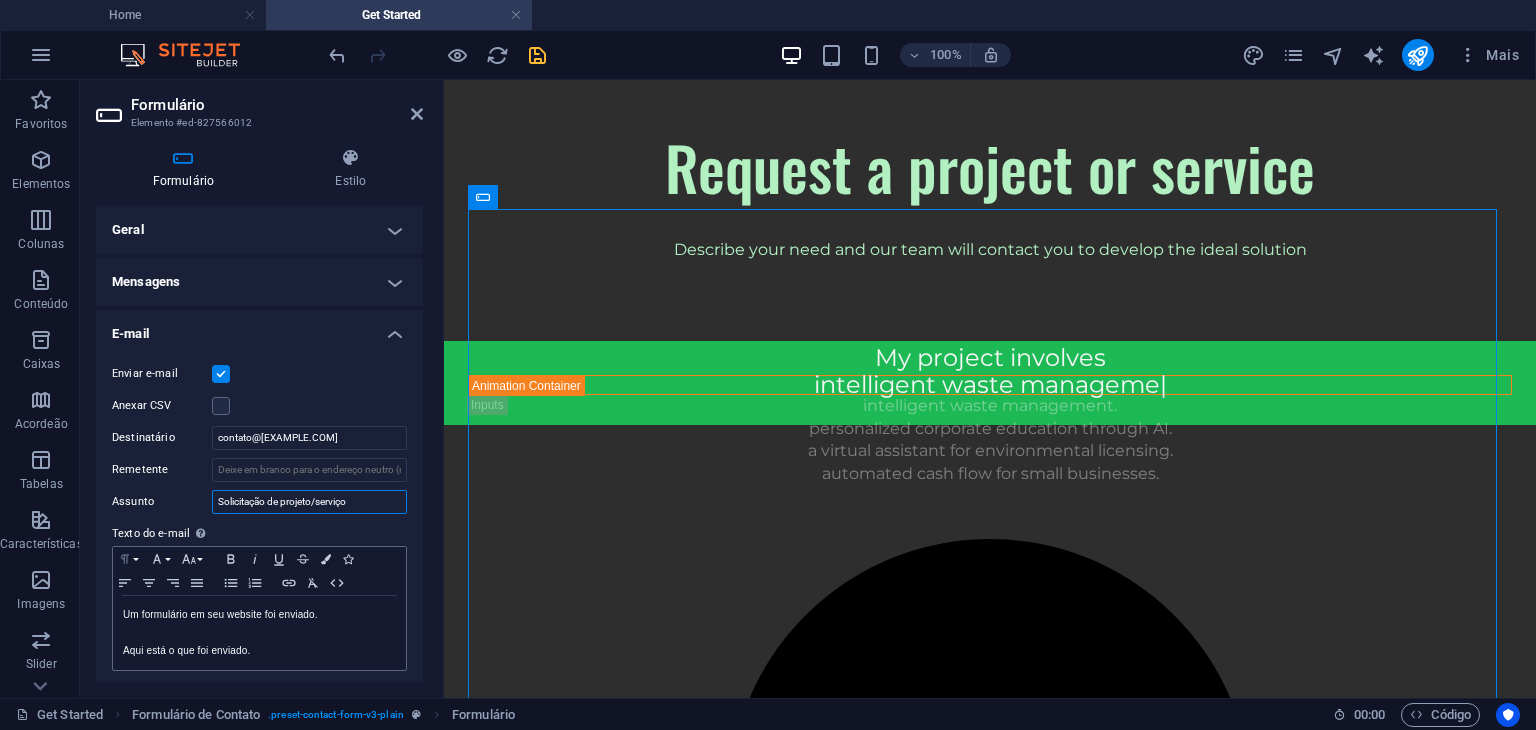 type on "Solicitação de projeto/serviço" 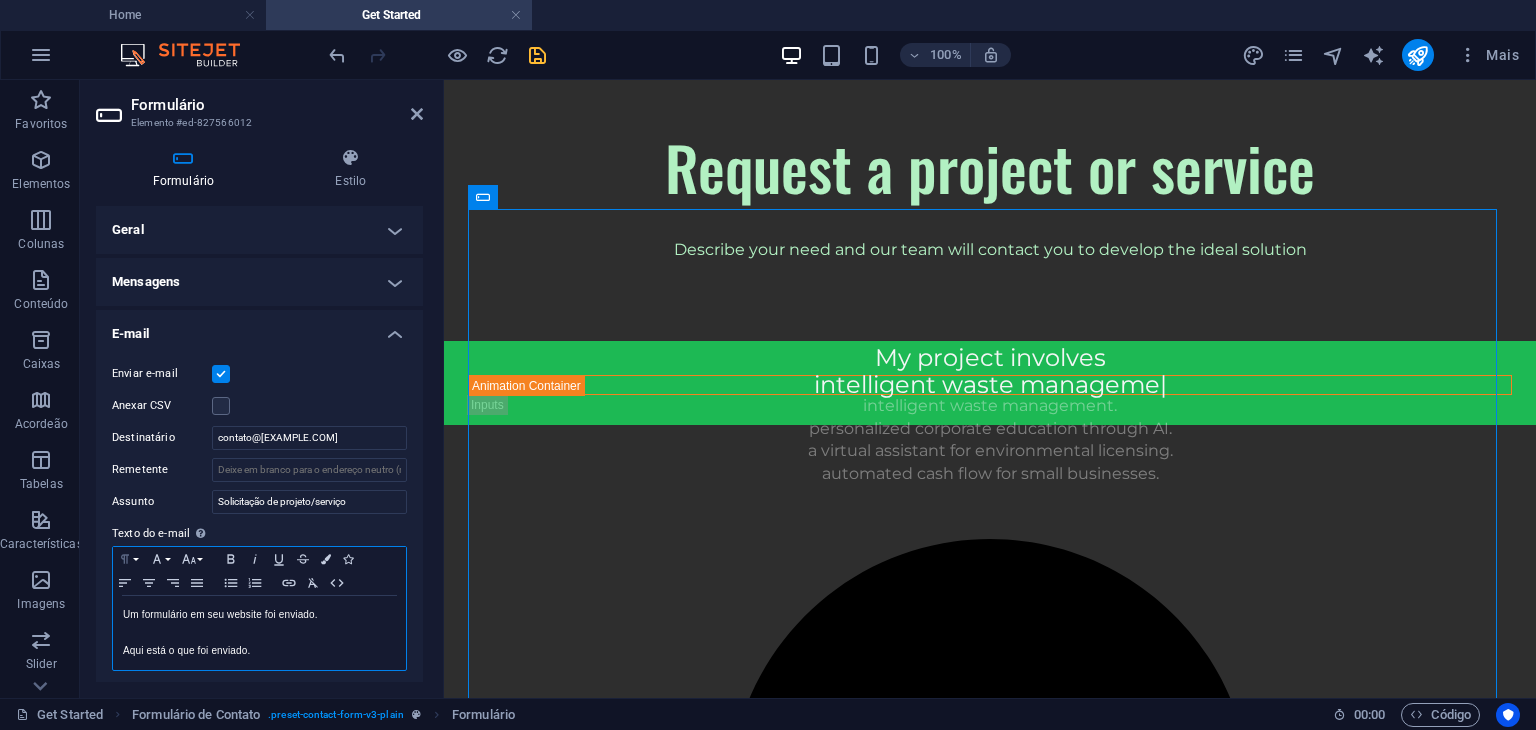 click 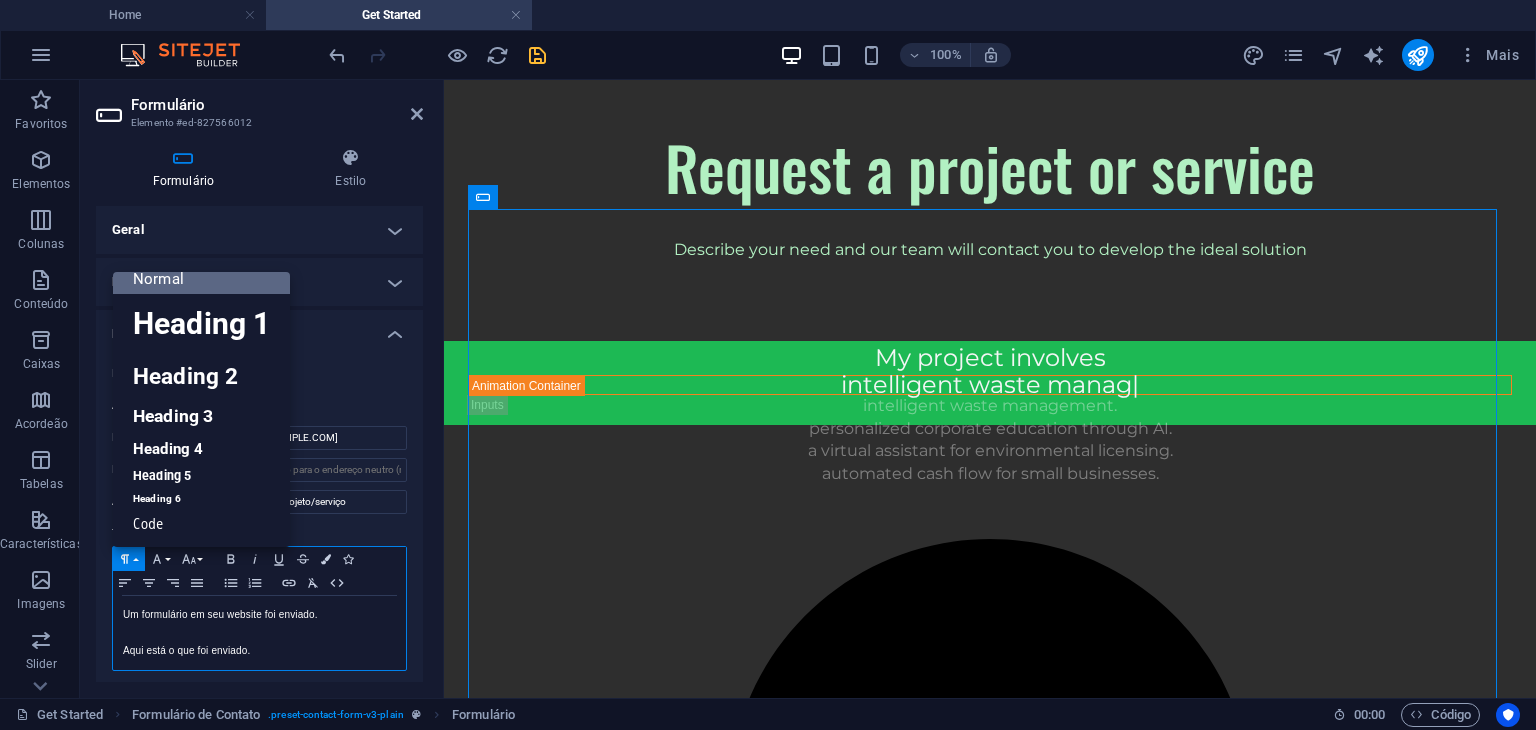 scroll, scrollTop: 16, scrollLeft: 0, axis: vertical 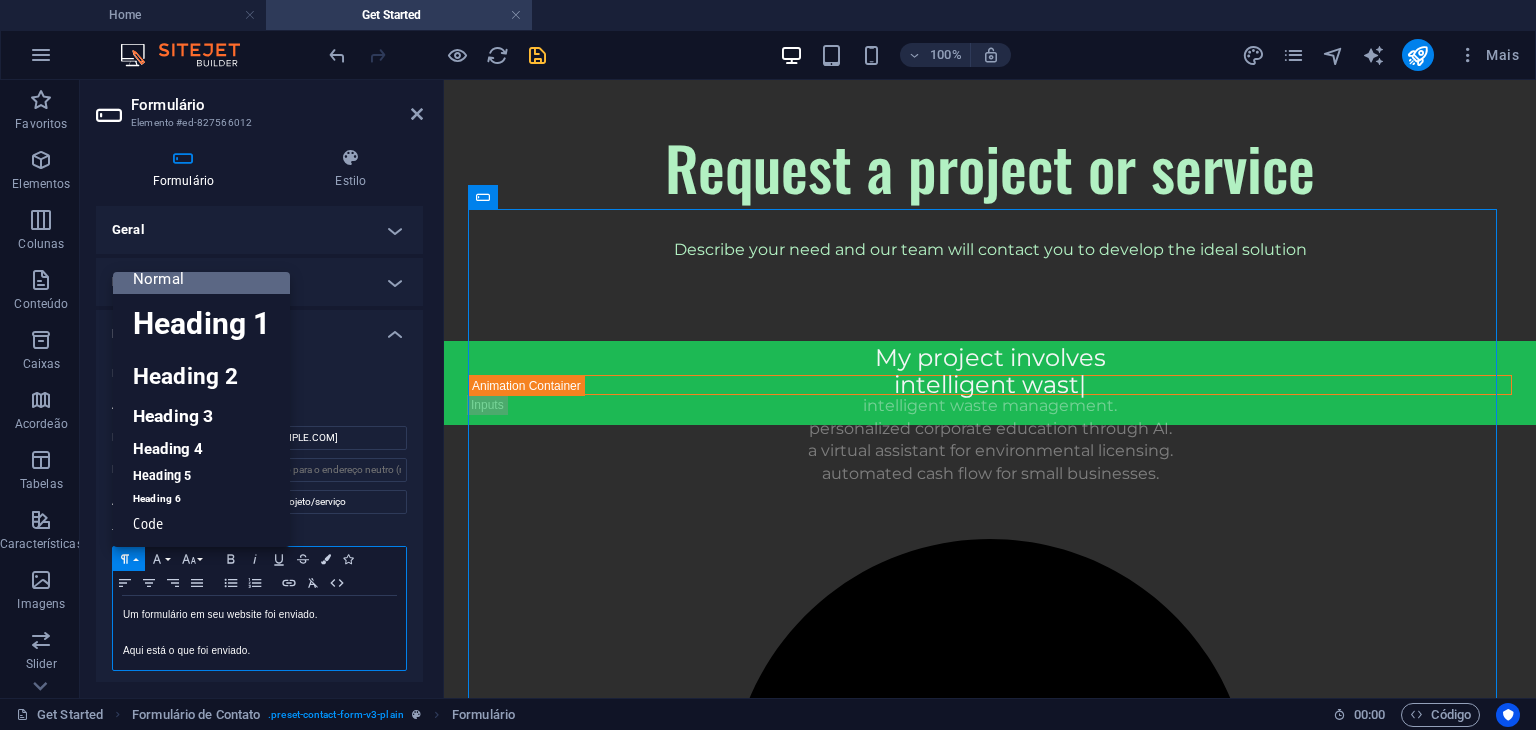 click 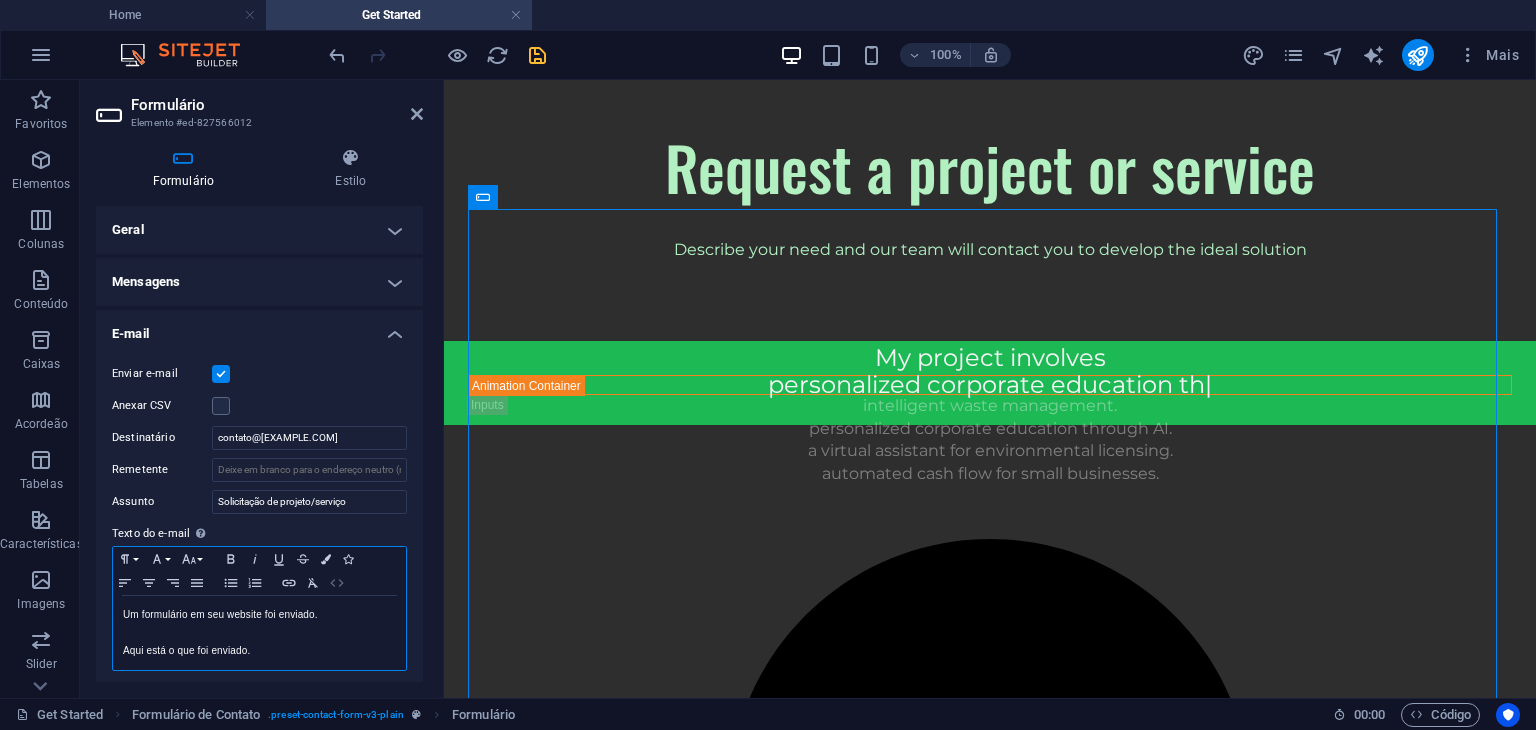 click 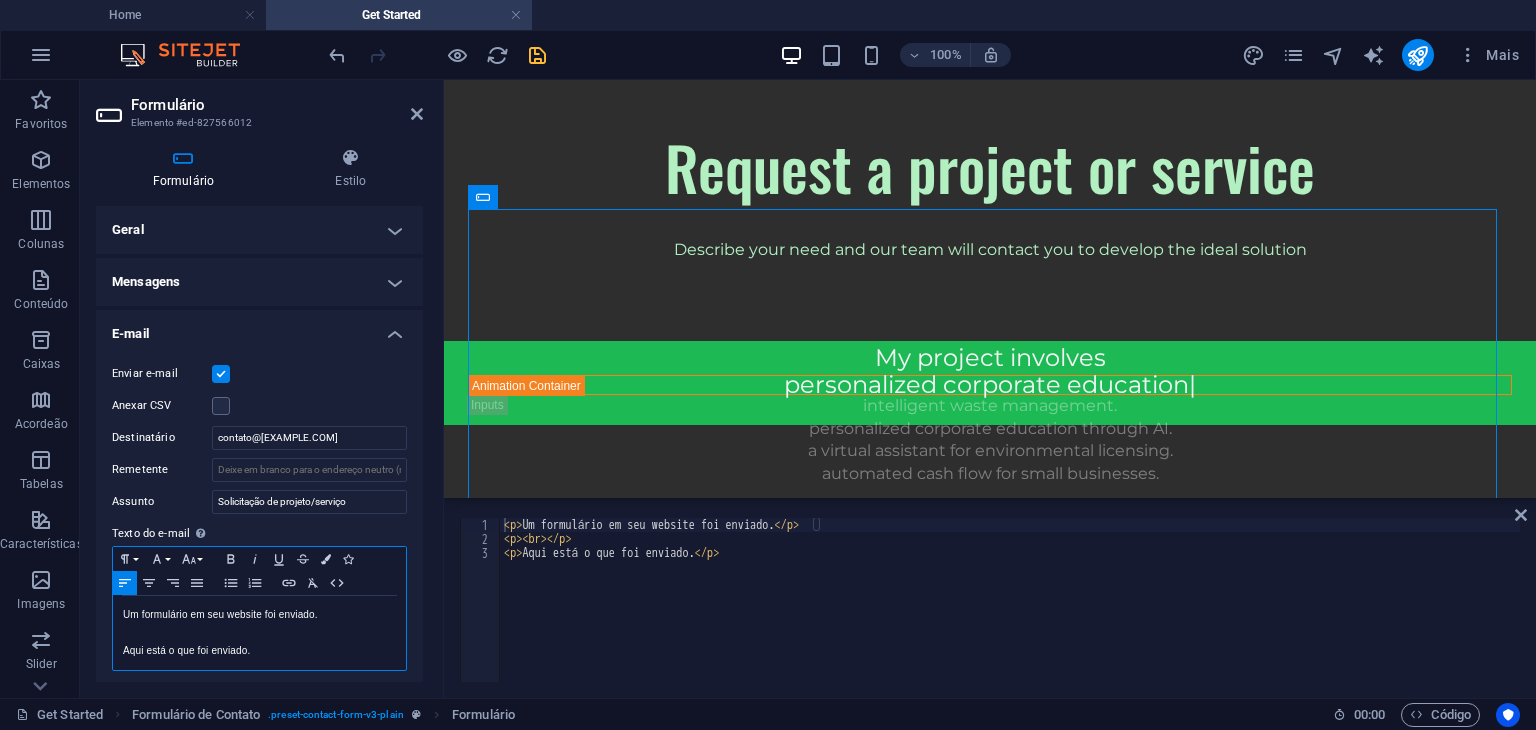 click on "​Um formulário em seu website foi enviado." at bounding box center (259, 615) 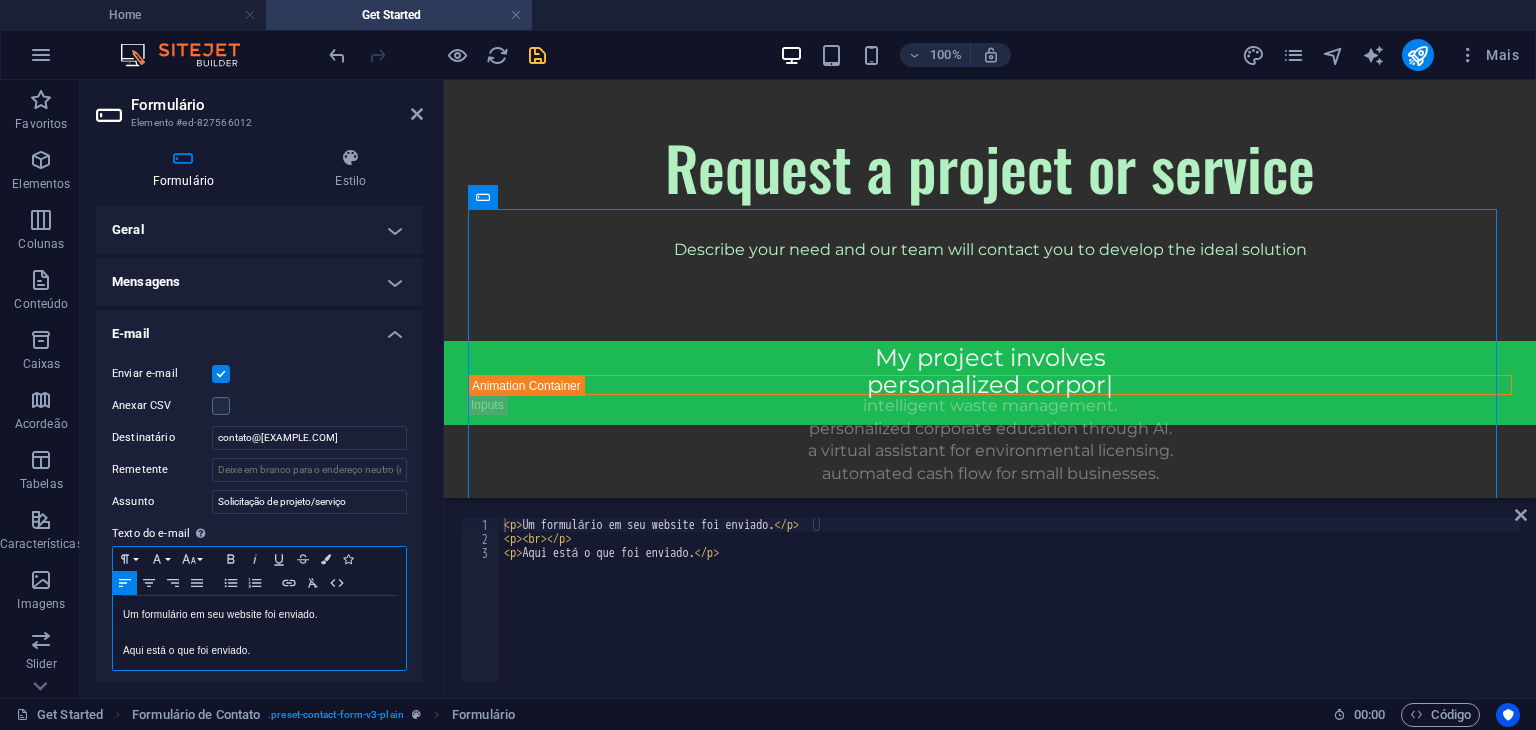 click 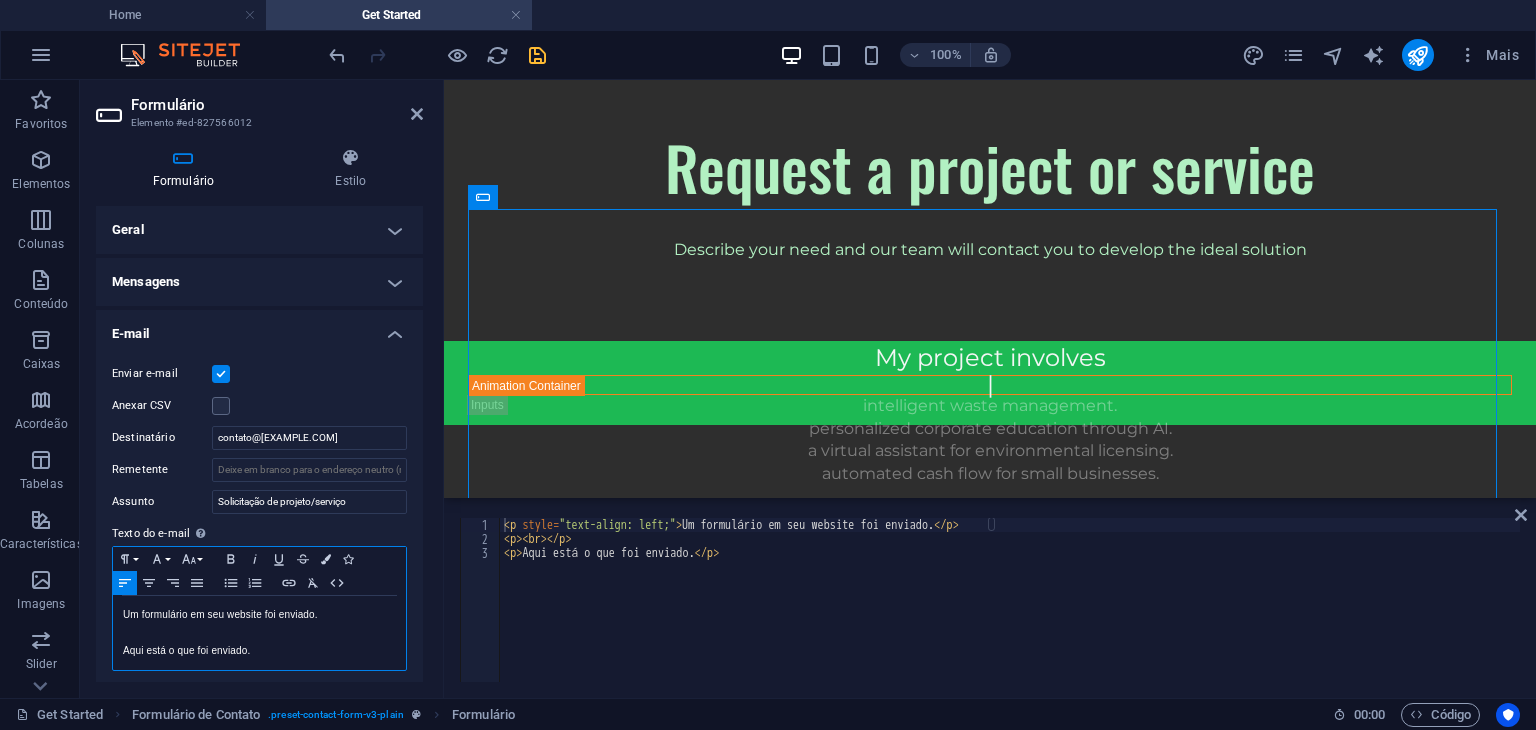 click on "​Um formulário em seu website foi enviado." at bounding box center [259, 615] 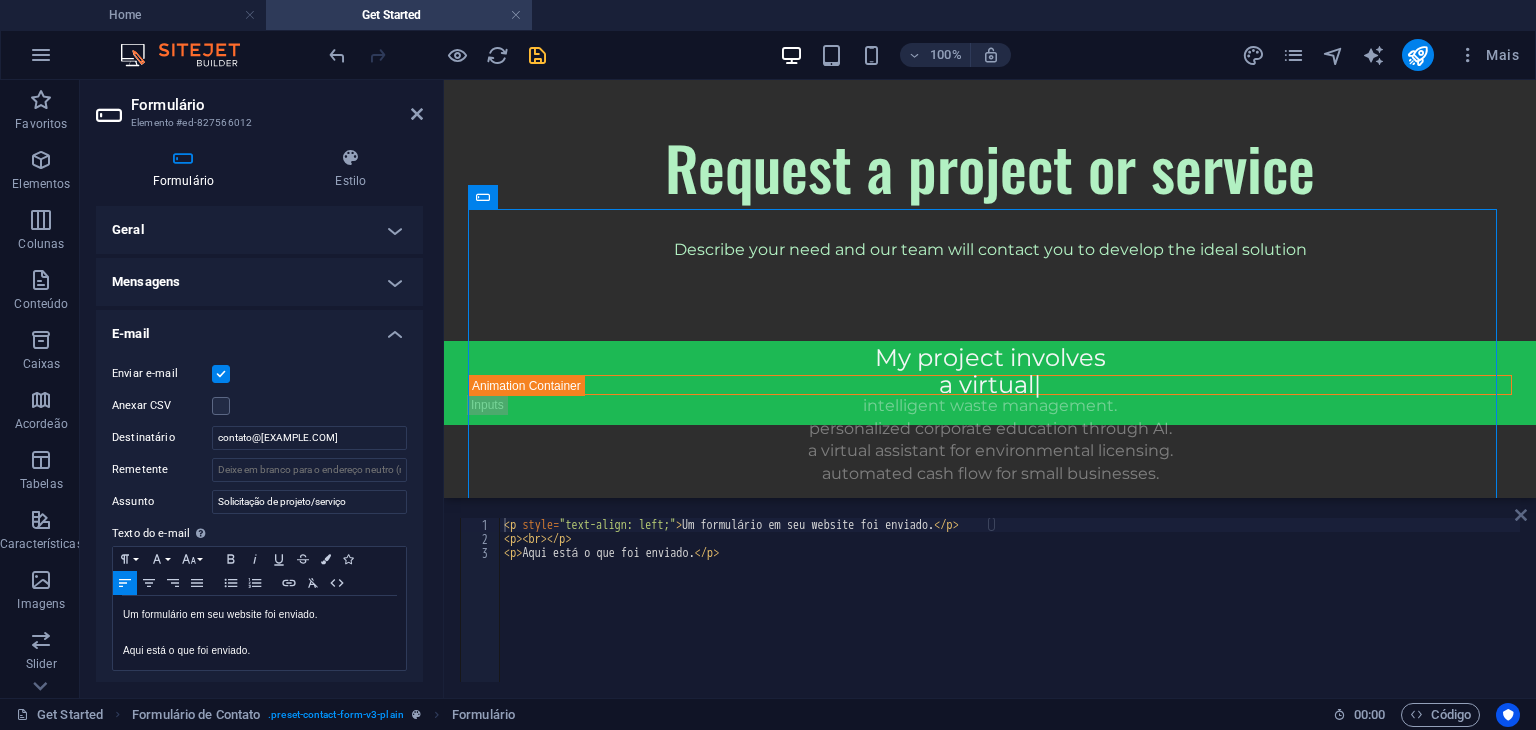 click at bounding box center [1521, 515] 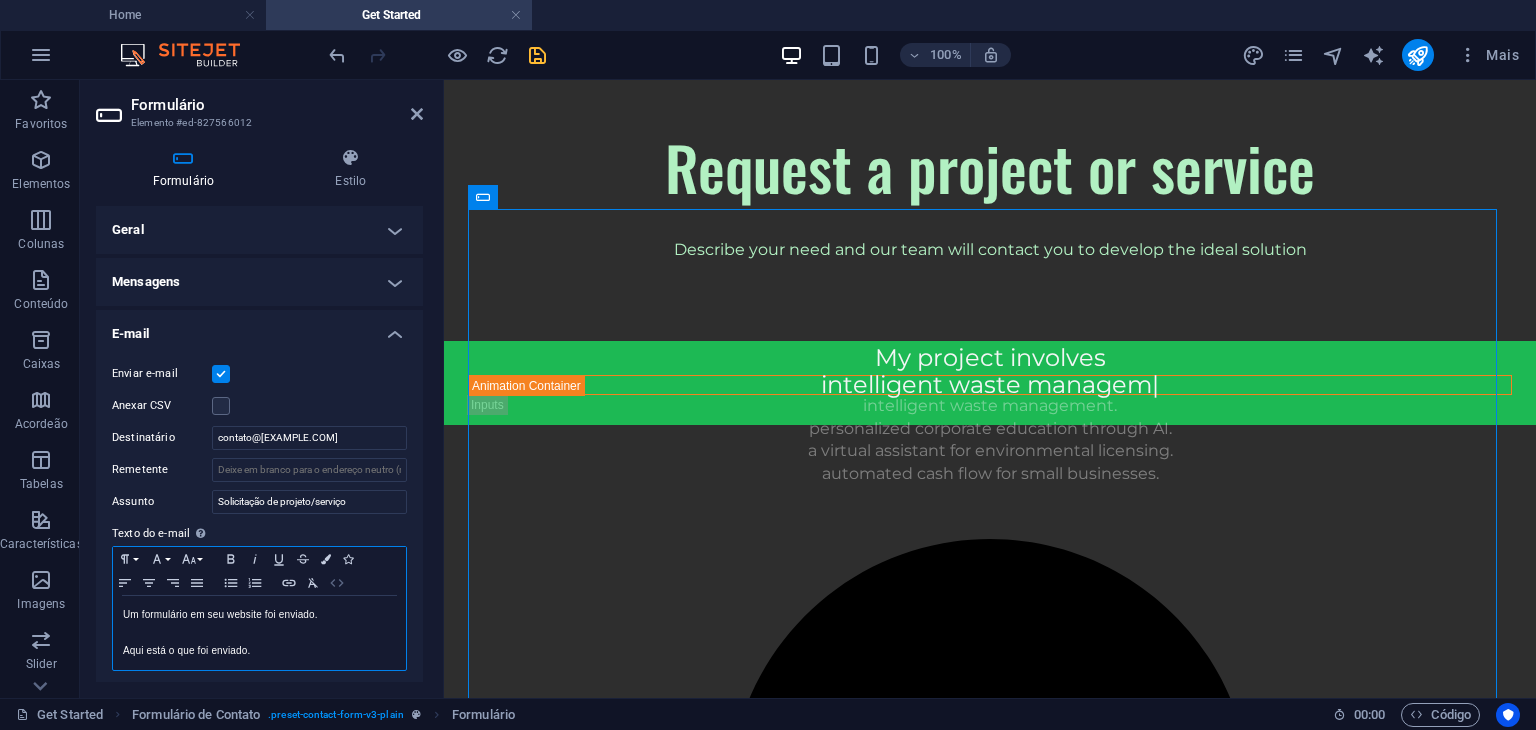click 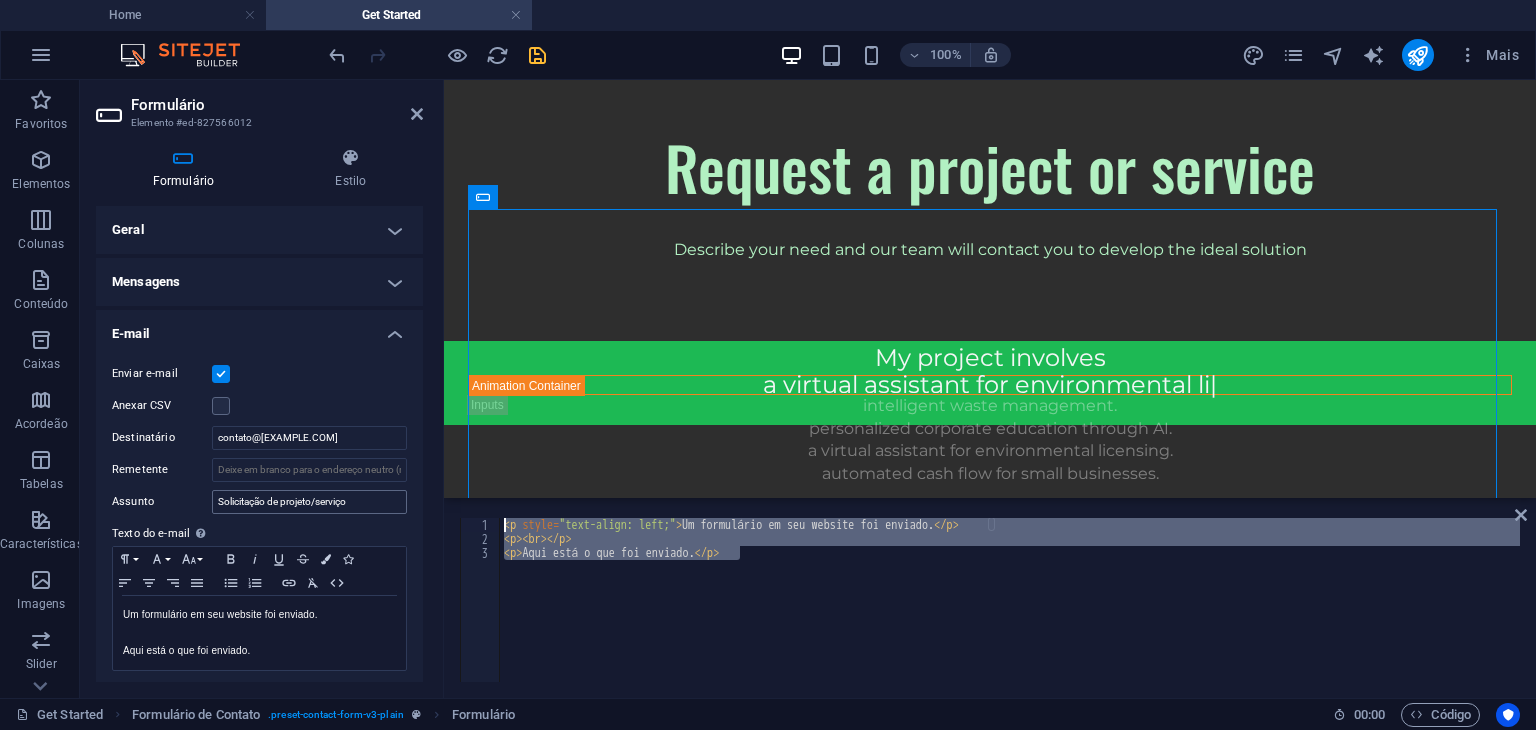 drag, startPoint x: 796, startPoint y: 554, endPoint x: 368, endPoint y: 489, distance: 432.90762 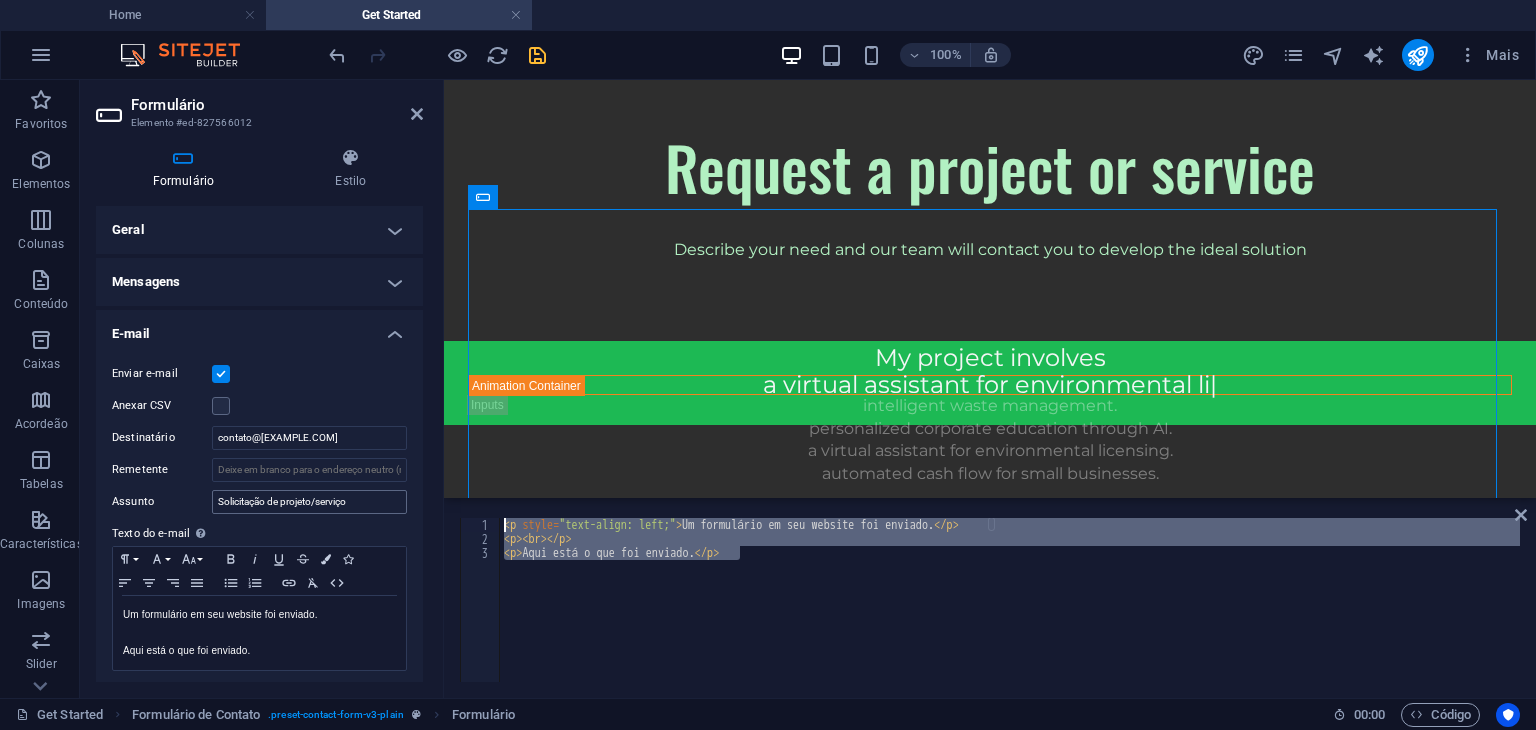 click on "Formulário Elemento #ed-827566012 Formulário Estilo Geral Título Defina um nome para o formulário. Formulário de projeto Mensagens Mensagem de sucesso Paragraph Format Normal Heading 1 Heading 2 Heading 3 Heading 4 Heading 5 Heading 6 Code Font Family Arial Georgia Impact Tahoma Times New Roman Verdana Montserrat Oswald Font Size 8 9 10 11 12 14 18 24 30 36 48 60 72 96 Bold Italic Underline Strikethrough Colors Icons Align Left Align Center Align Right Align Justify Unordered List Ordered List Insert Link Clear Formatting HTML Obrigado pela sua mensagem. Em breve entraremos em contato com você! Exibido depois que o formulário foi enviado com sucesso... Redirecionar Defina um alvo de redirecionamento após o envio bem-sucedido do formulário; por exemplo, uma página de sucesso. Webhook Um webhook é uma notificação push deste formulário para outro servidor. Cada vez que alguém enviar este formulário, os dados serão enviados ao seu servidor.  Mensagem de erro Paragraph Format Normal Heading 1 Code" at bounding box center (808, 389) 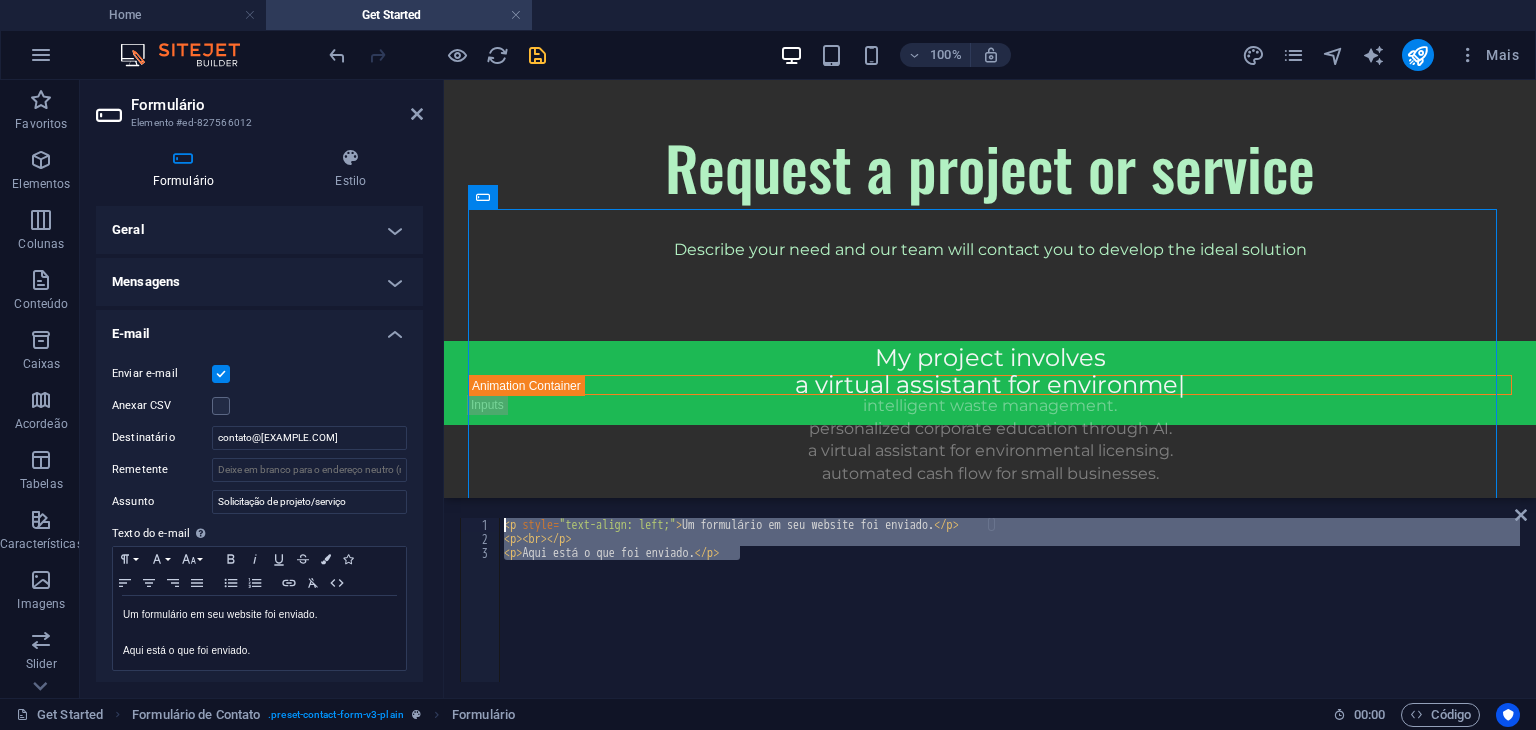 paste 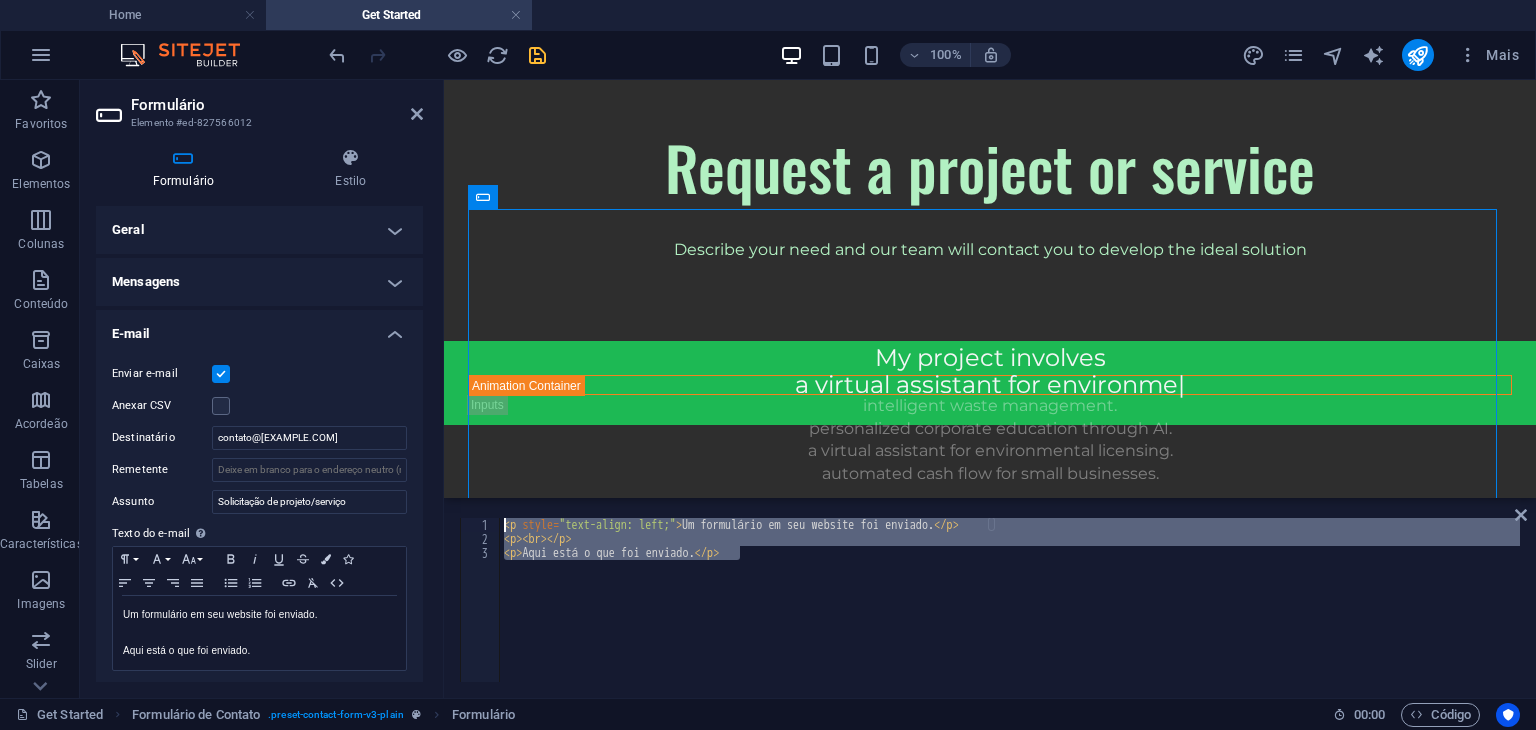type 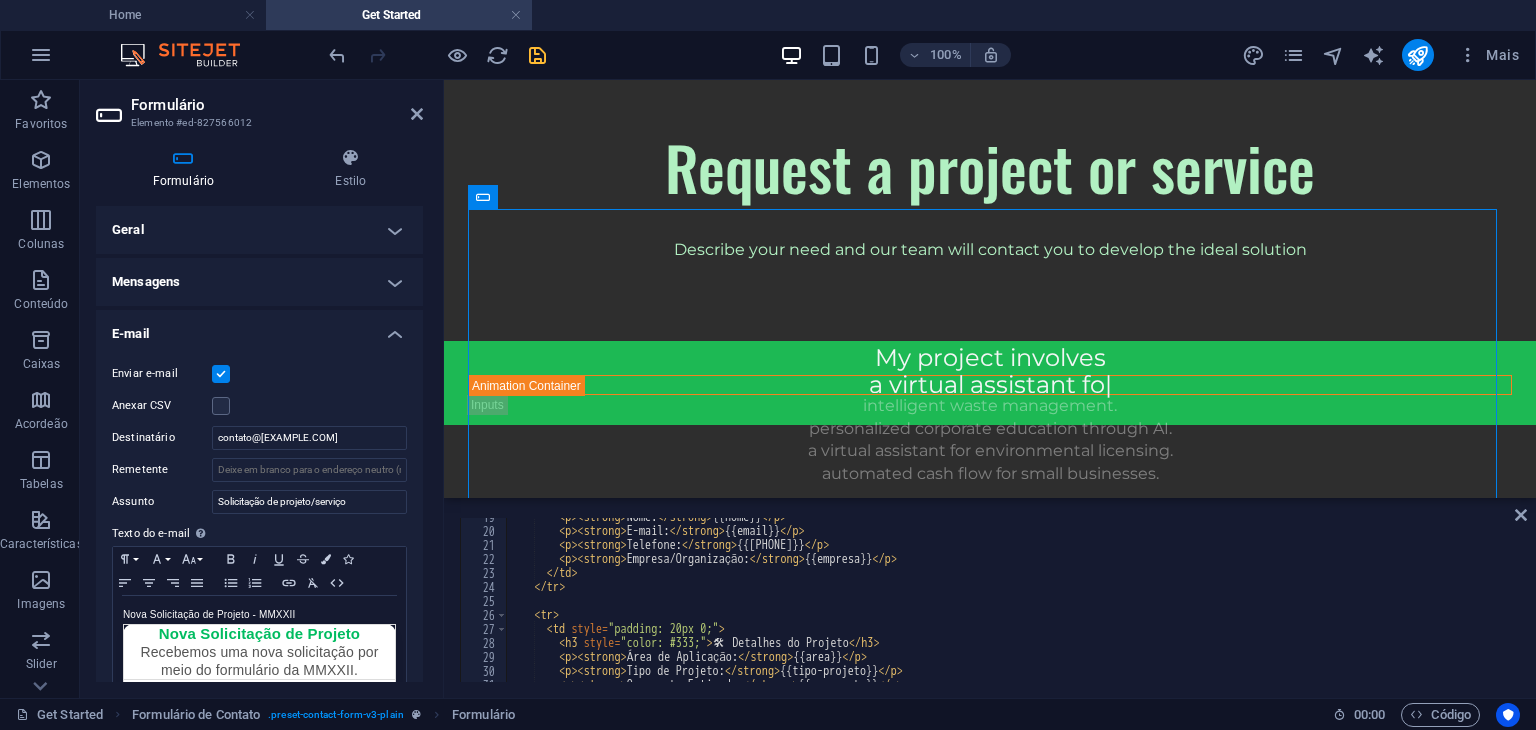scroll, scrollTop: 0, scrollLeft: 0, axis: both 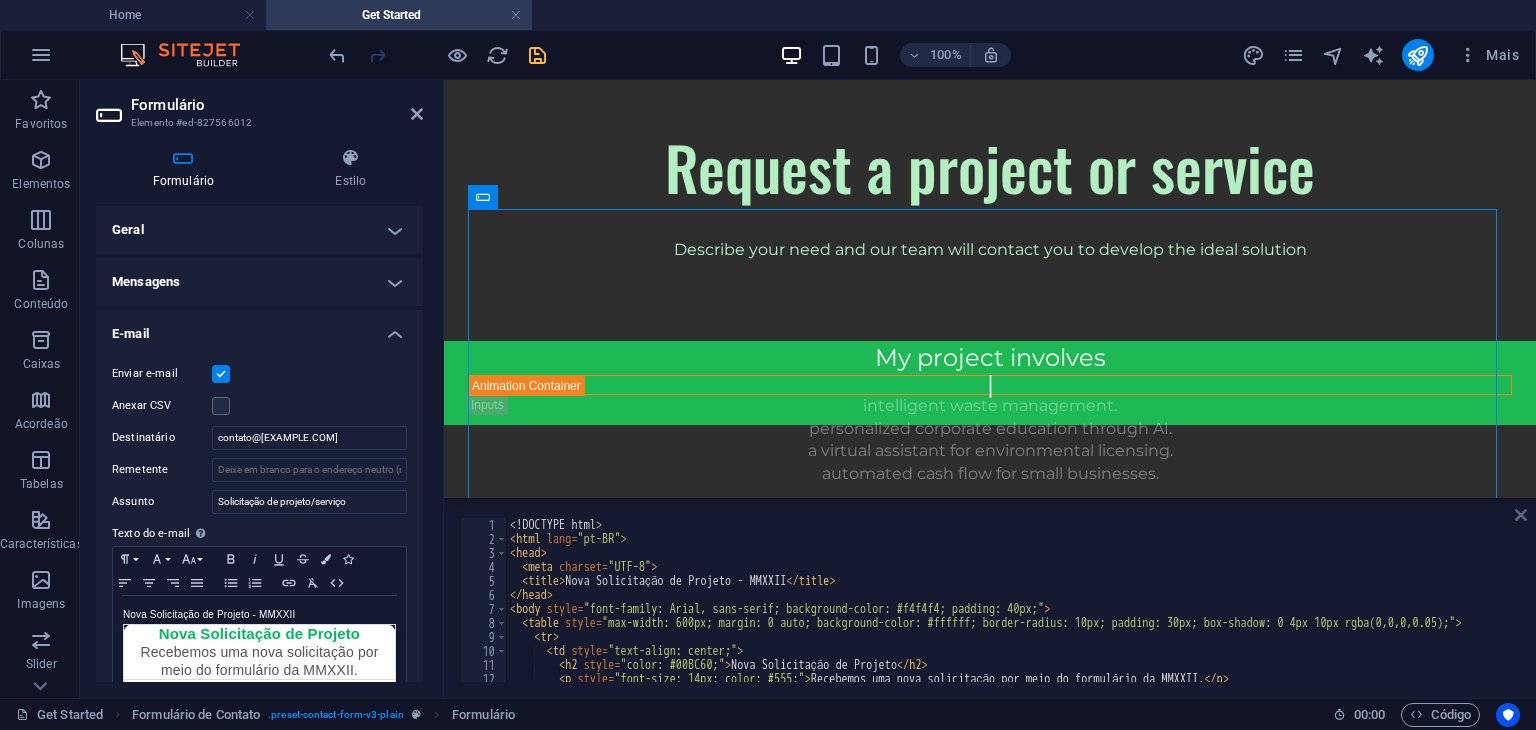 click at bounding box center (1521, 515) 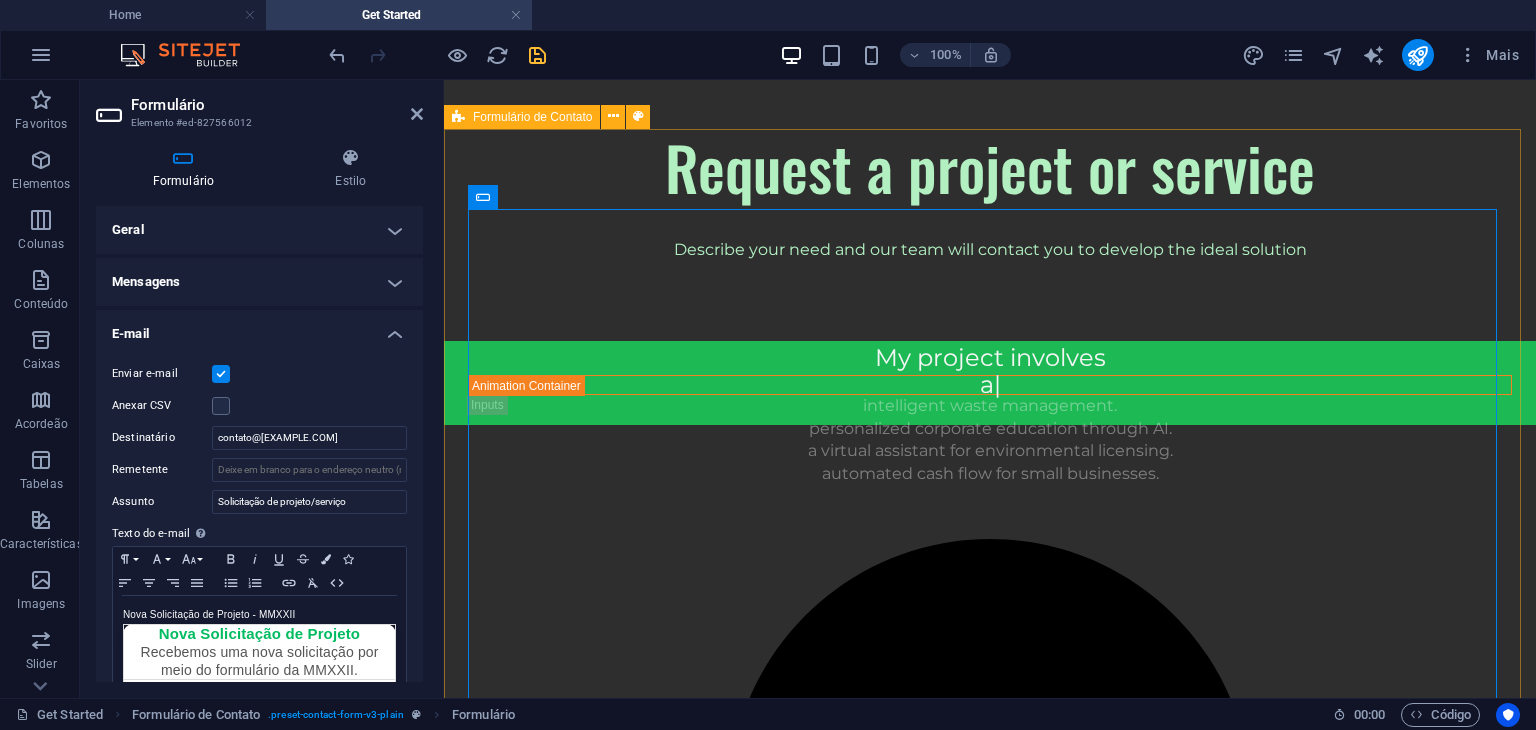 scroll, scrollTop: 431, scrollLeft: 0, axis: vertical 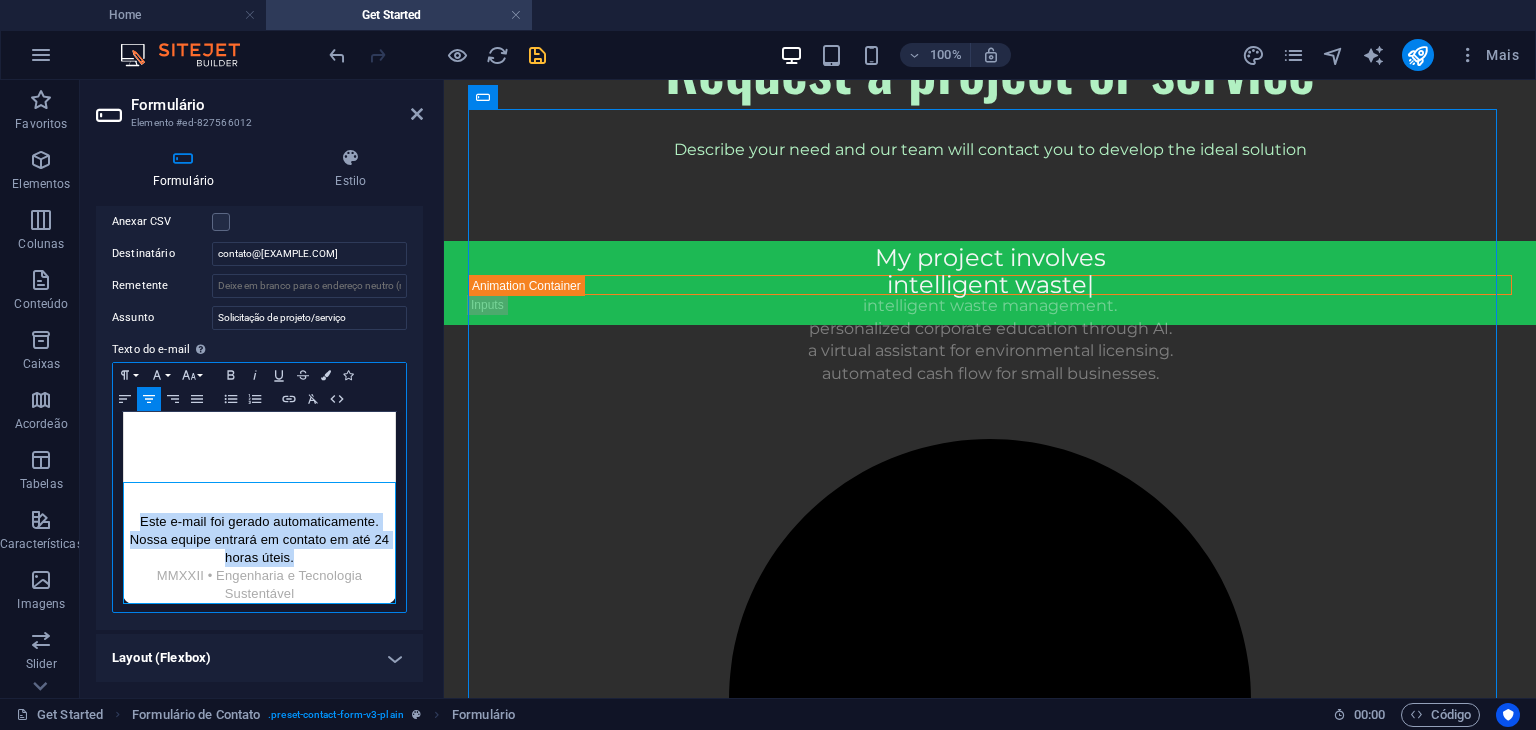 drag, startPoint x: 302, startPoint y: 557, endPoint x: 132, endPoint y: 511, distance: 176.1136 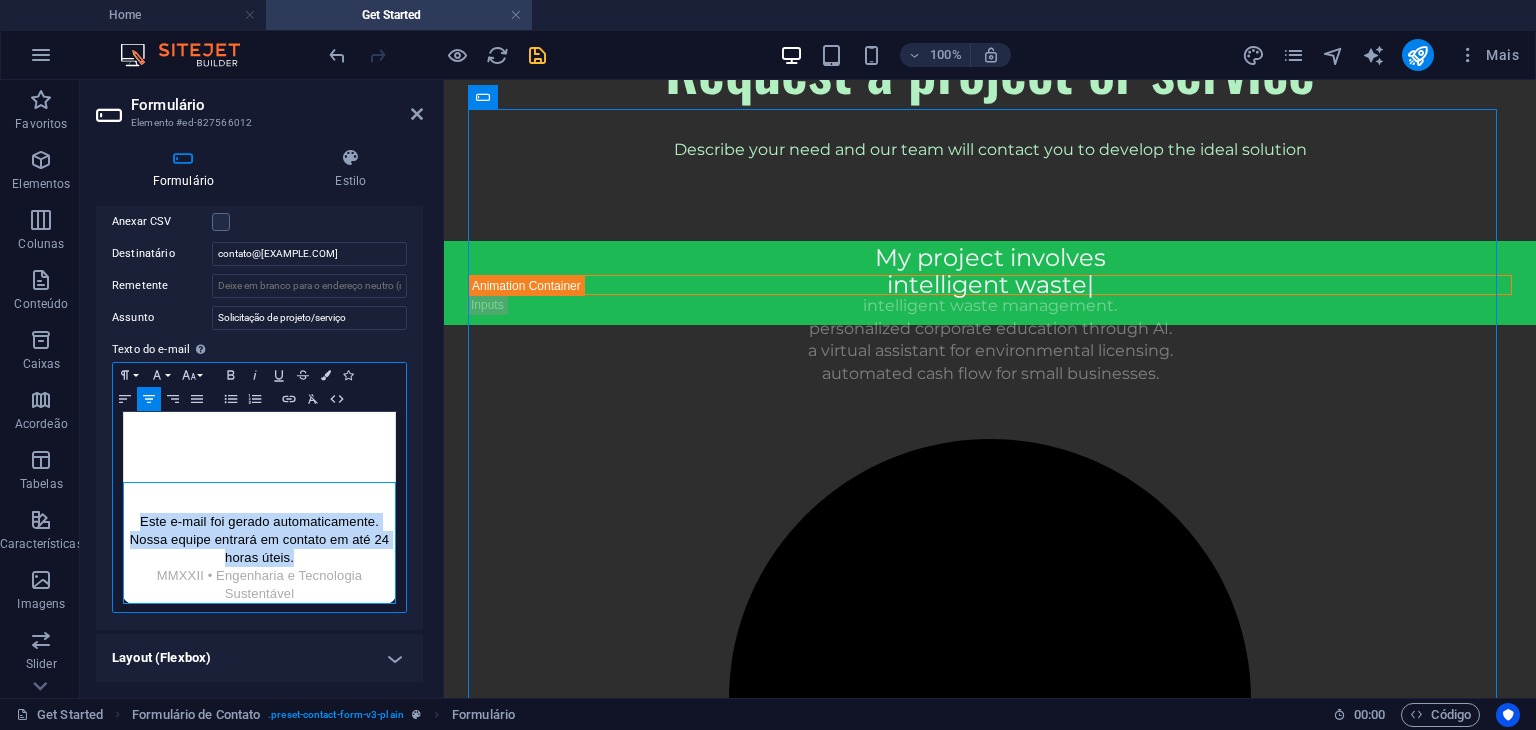click on "Este e-mail foi gerado automaticamente. Nossa equipe entrará em contato em até 24 horas úteis." 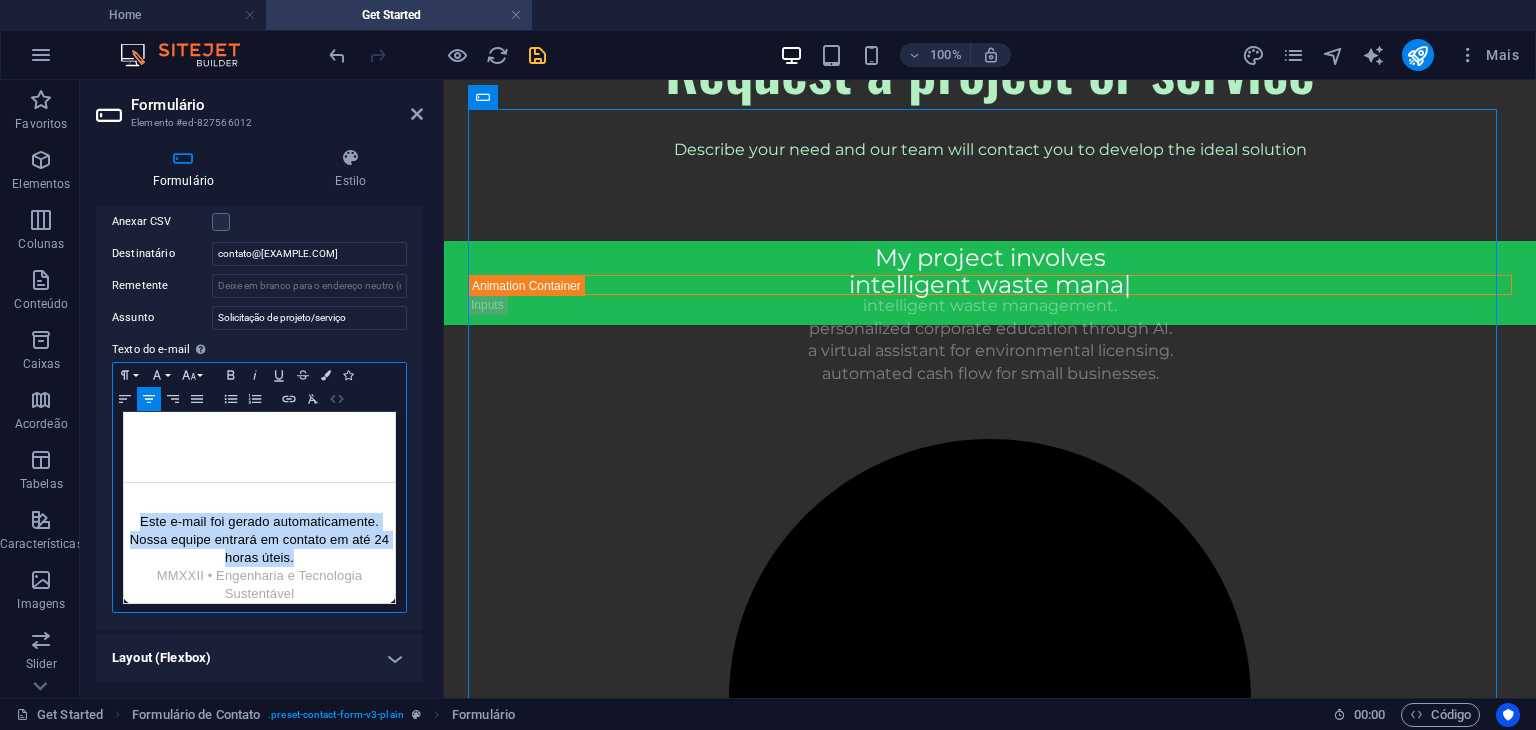 click 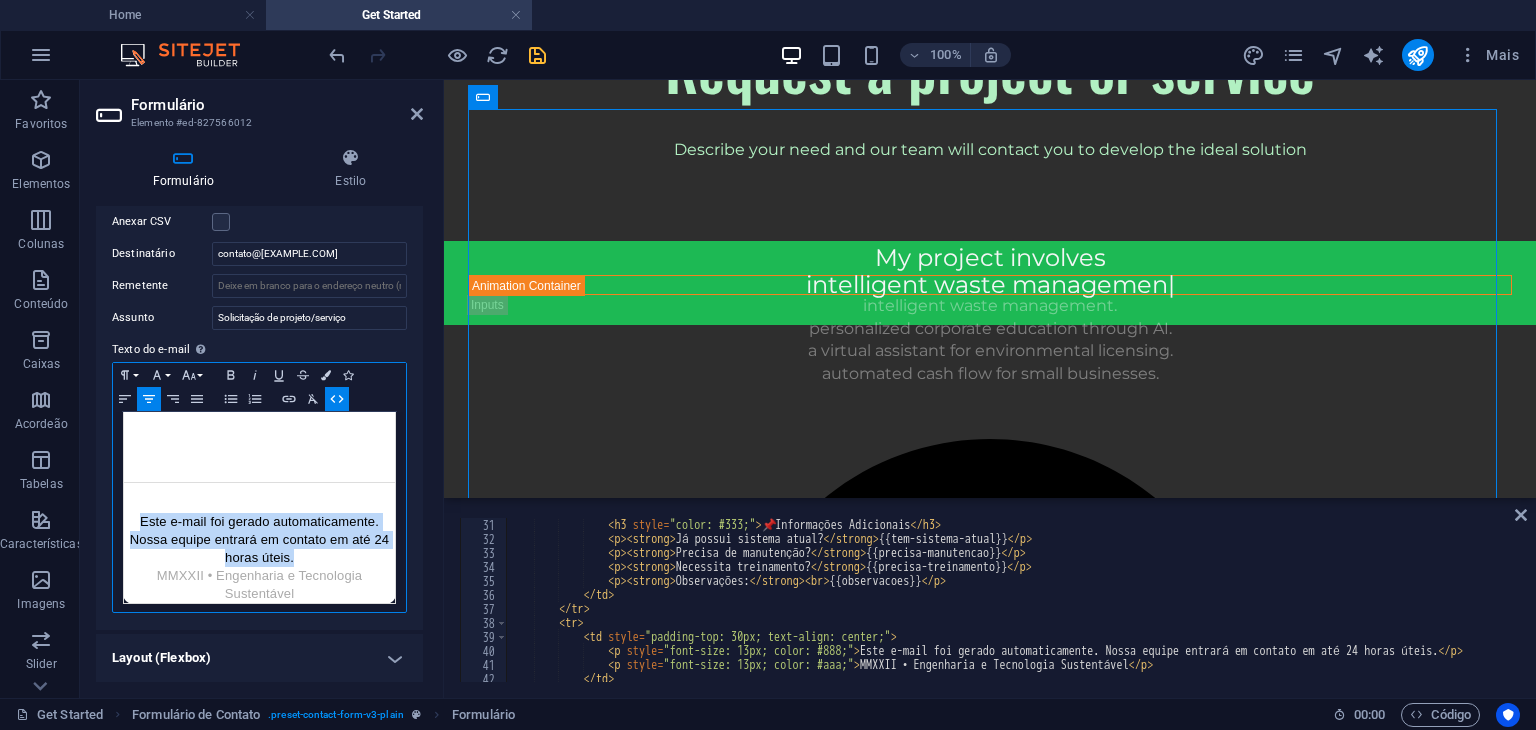 scroll, scrollTop: 470, scrollLeft: 0, axis: vertical 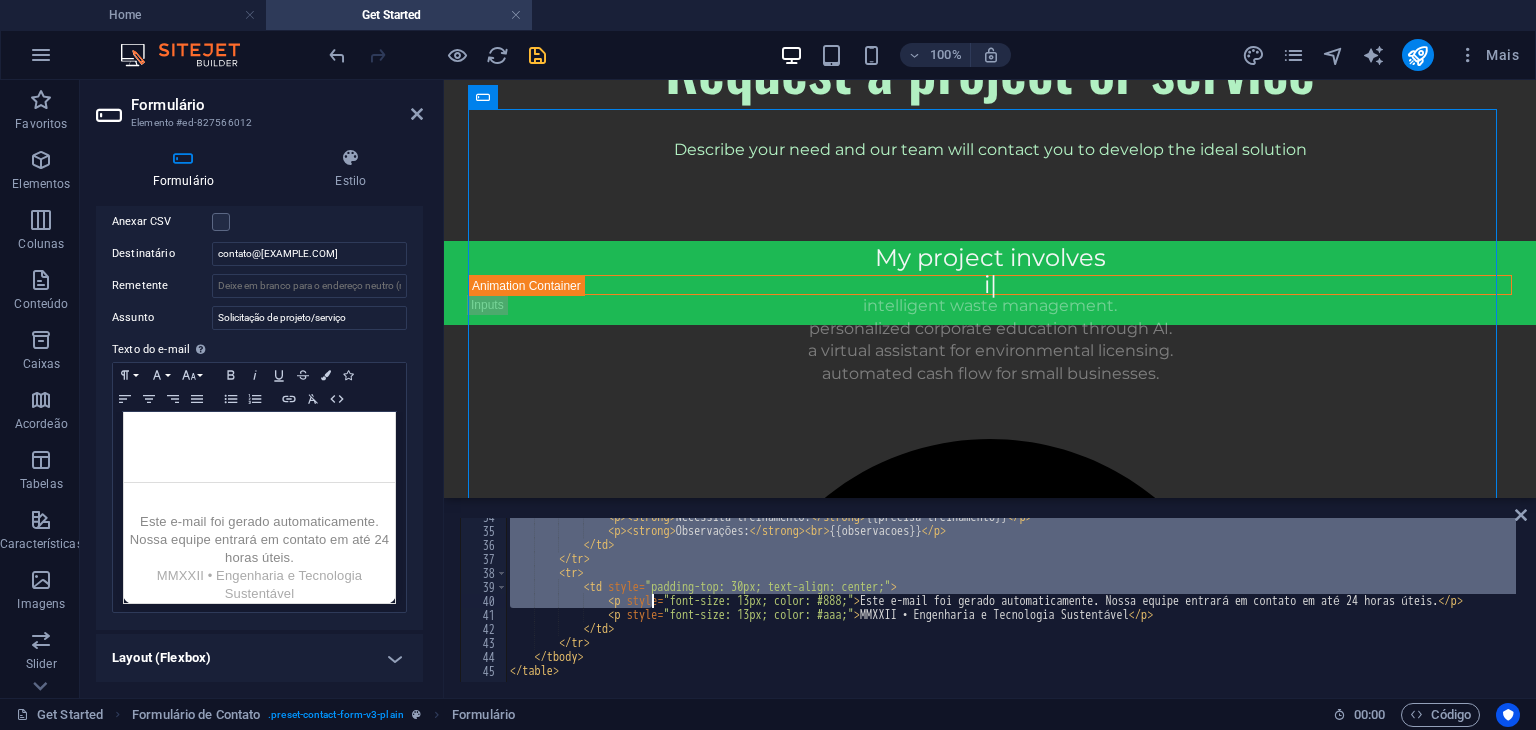 drag, startPoint x: 618, startPoint y: 599, endPoint x: 651, endPoint y: 594, distance: 33.37664 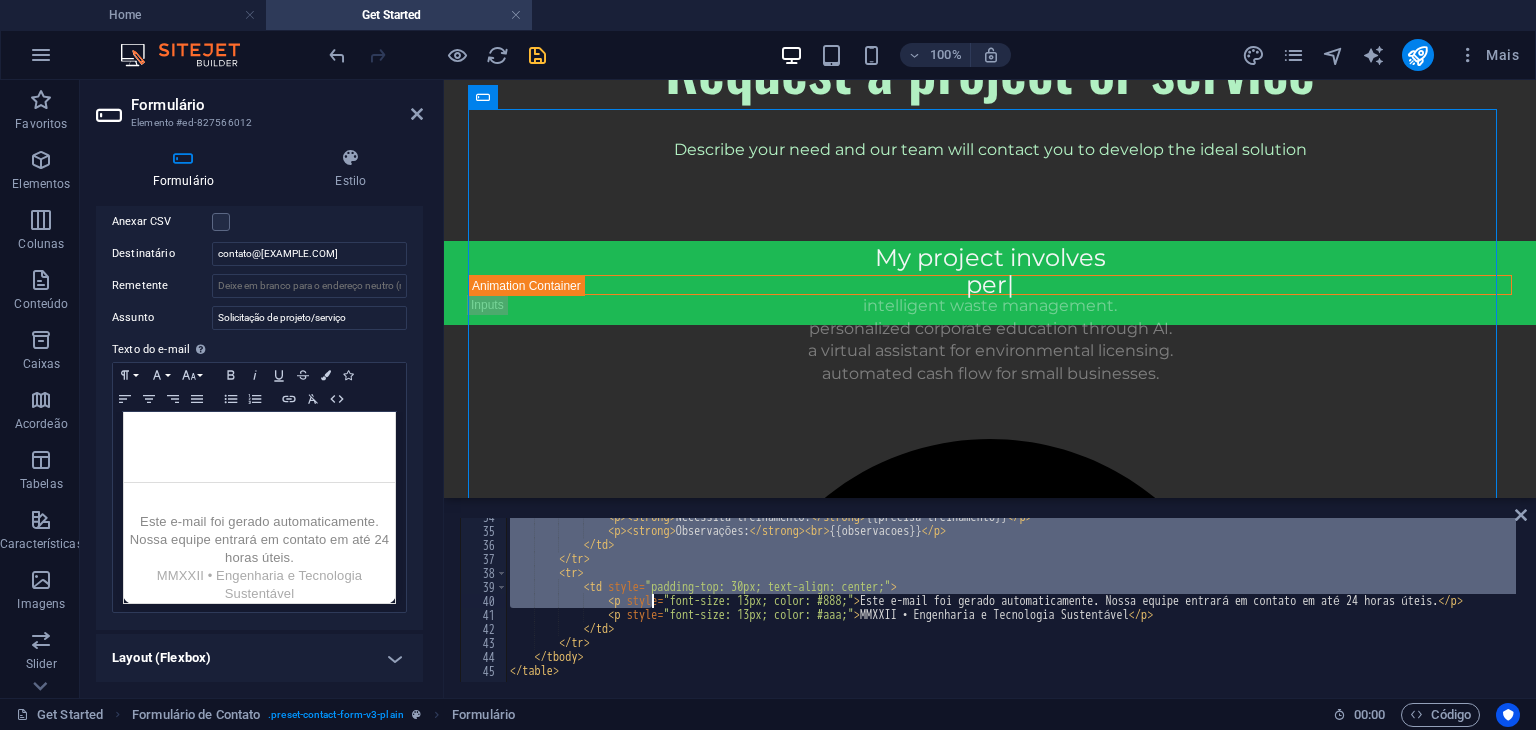 click on "< p > < strong > Necessita treinamento? </ strong >  {{precisa-treinamento}} </ p >                     < p > < strong > Observações: </ strong > < br > {{observacoes}} </ p >                </ td >           </ tr >           < tr >                < td   style = "padding-top: 30px; text-align: center;" >                     < p   style = "font-size: 13px; color: #888;" > Este e-mail foi gerado automaticamente. Nossa equipe entrará em contato em até 24 horas úteis. </ p >                     < p   style = "font-size: 13px; color: #aaa;" > MMXXII • Engenharia e Tecnologia Sustentável </ p >                </ td >           </ tr >      </ tbody > </ table >" at bounding box center (1032, 604) 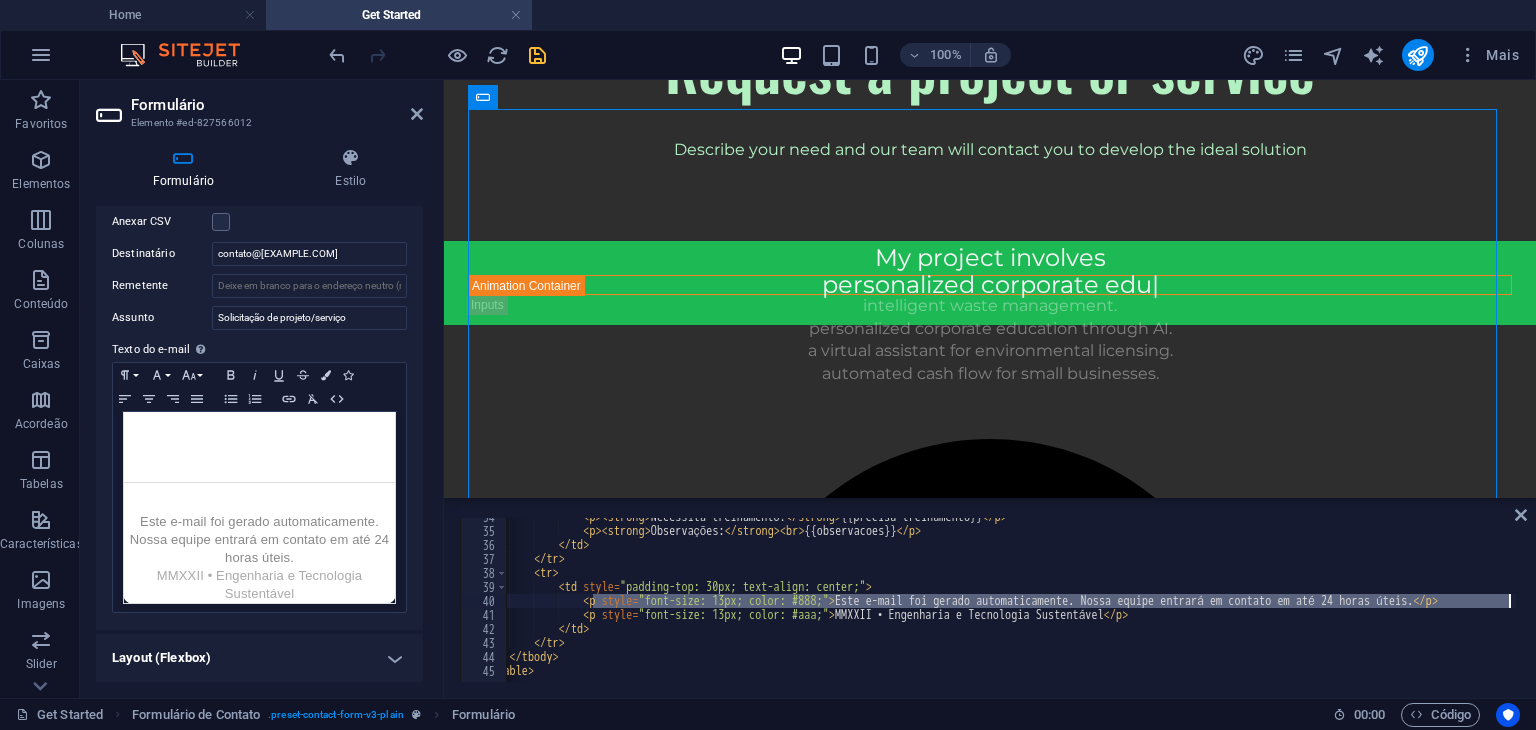 scroll, scrollTop: 0, scrollLeft: 42, axis: horizontal 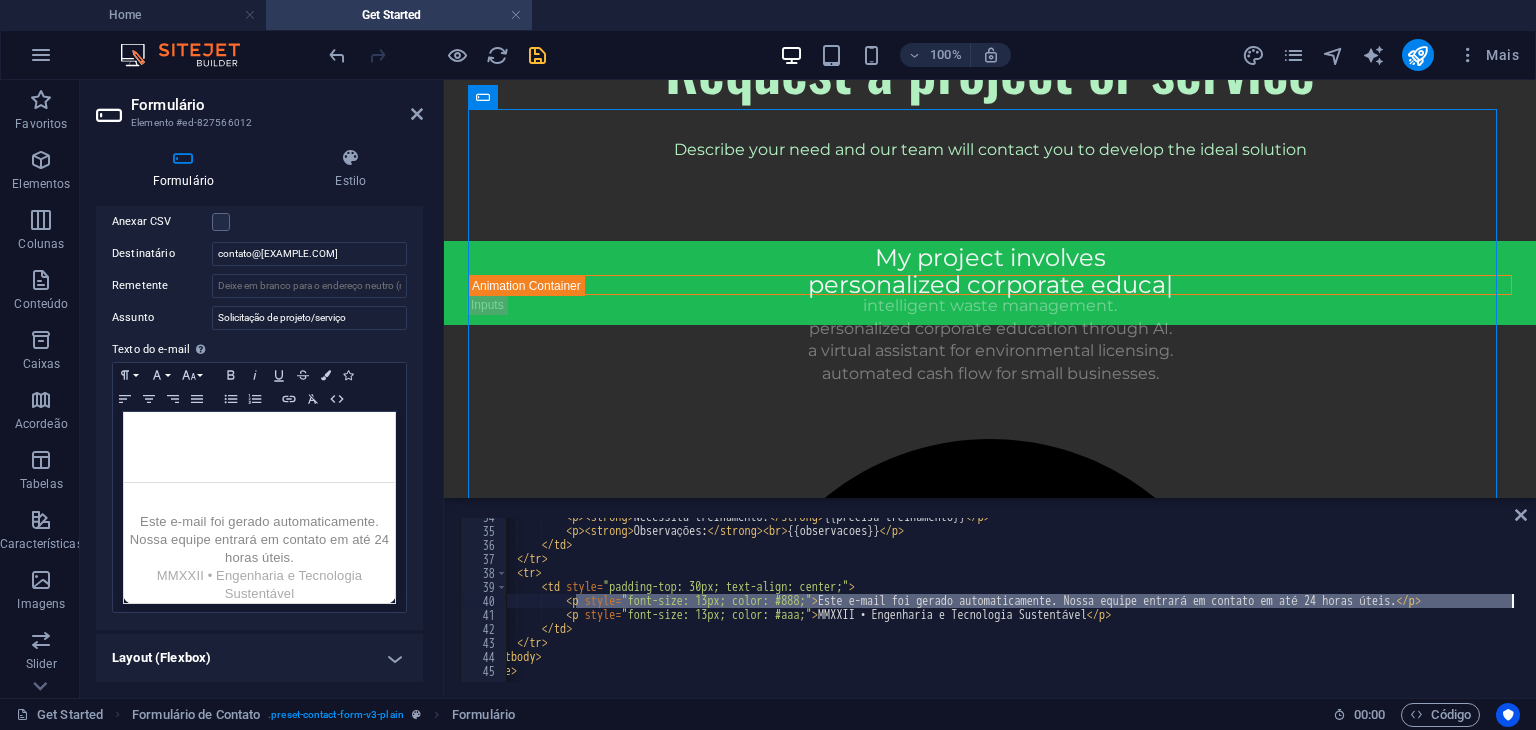 drag, startPoint x: 617, startPoint y: 600, endPoint x: 1523, endPoint y: 603, distance: 906.00494 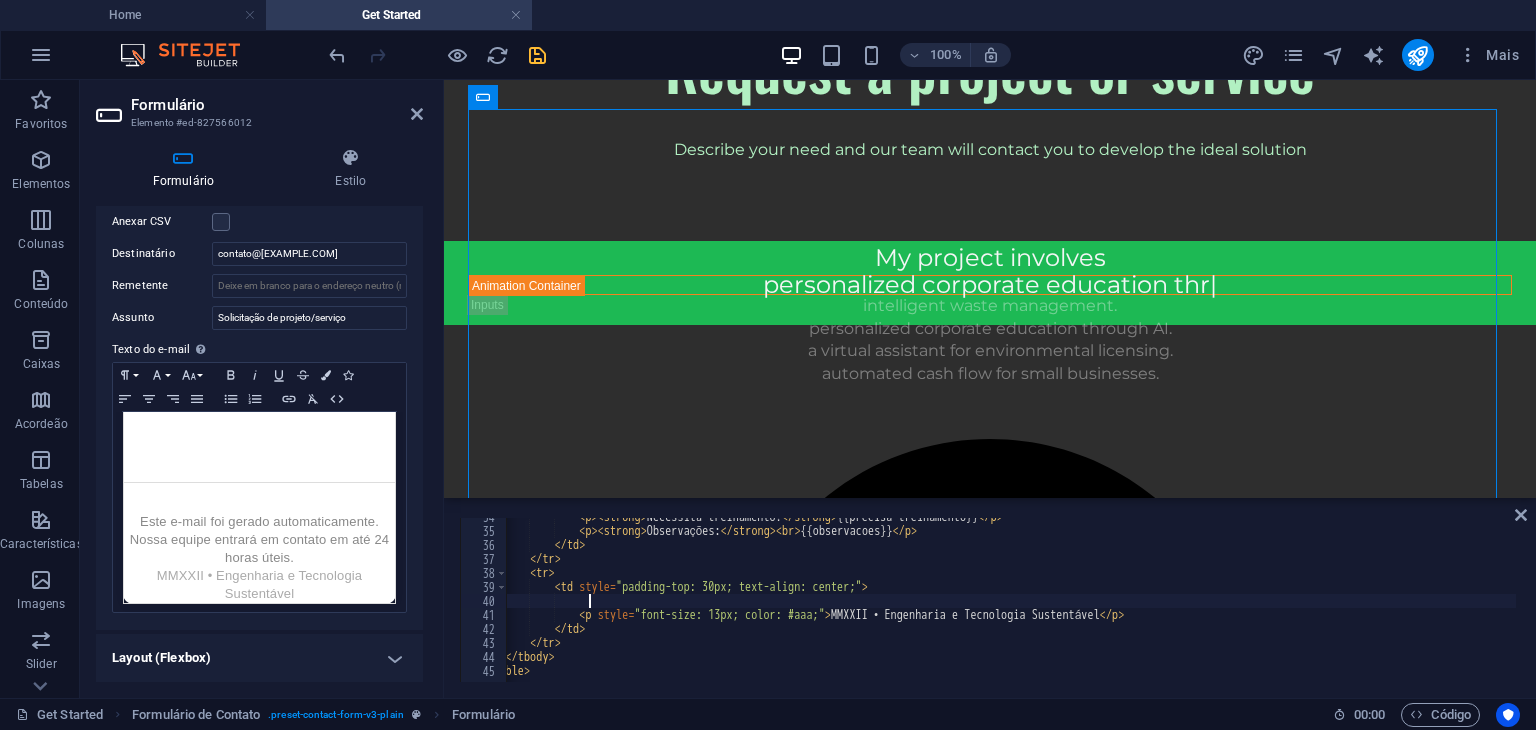 scroll, scrollTop: 0, scrollLeft: 29, axis: horizontal 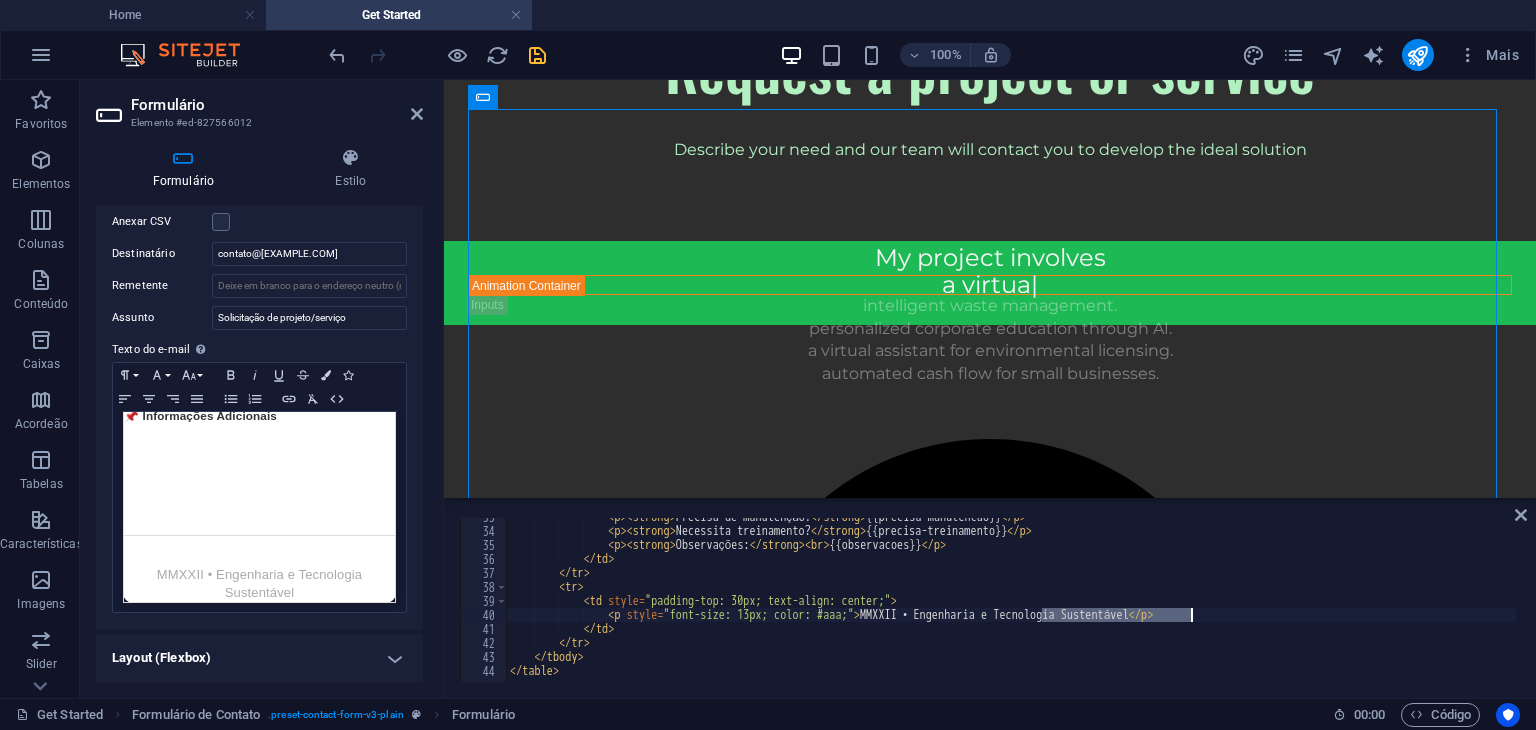 drag, startPoint x: 1044, startPoint y: 617, endPoint x: 1189, endPoint y: 615, distance: 145.0138 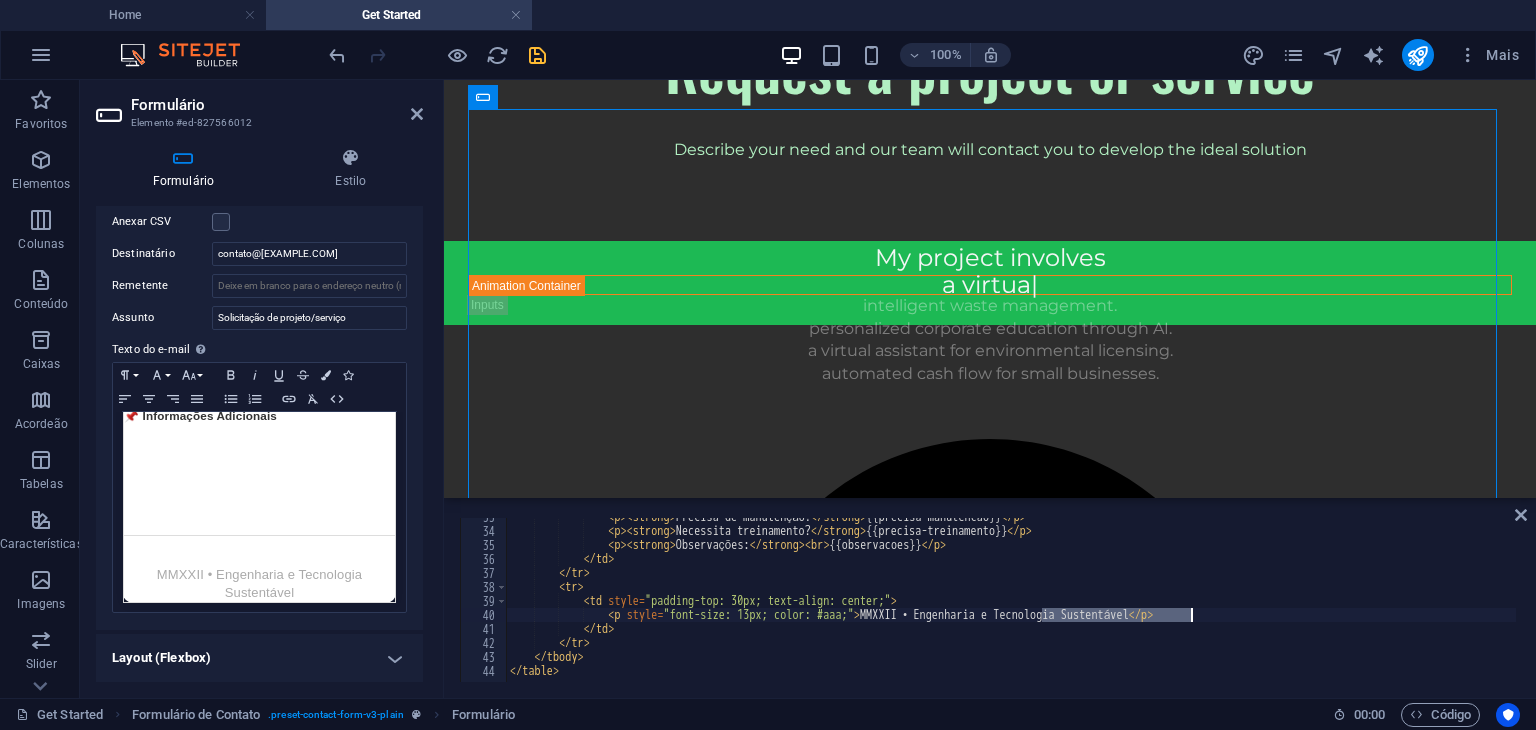 click on "HTML<input>aceitar o atributo" at bounding box center (1025, 604) 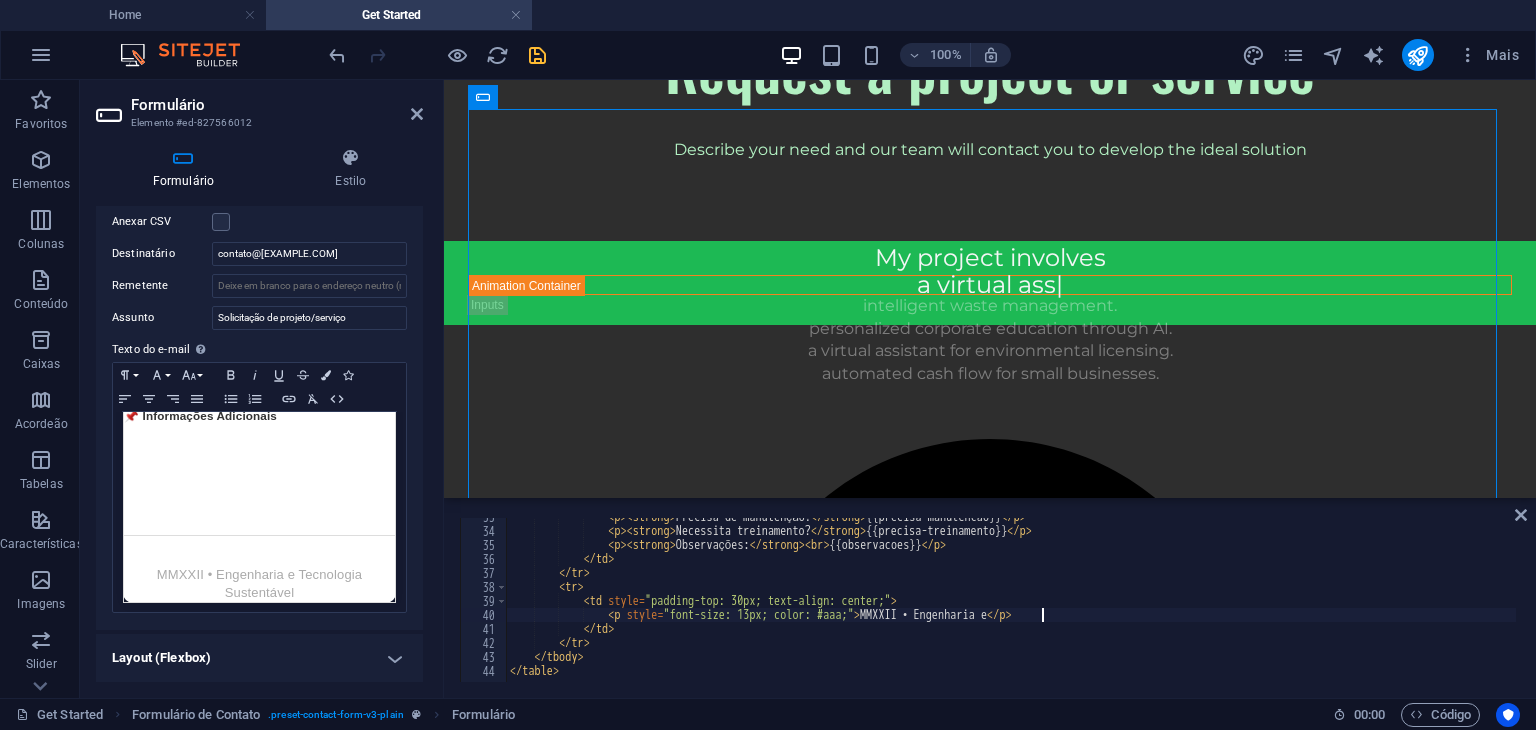 scroll, scrollTop: 388, scrollLeft: 0, axis: vertical 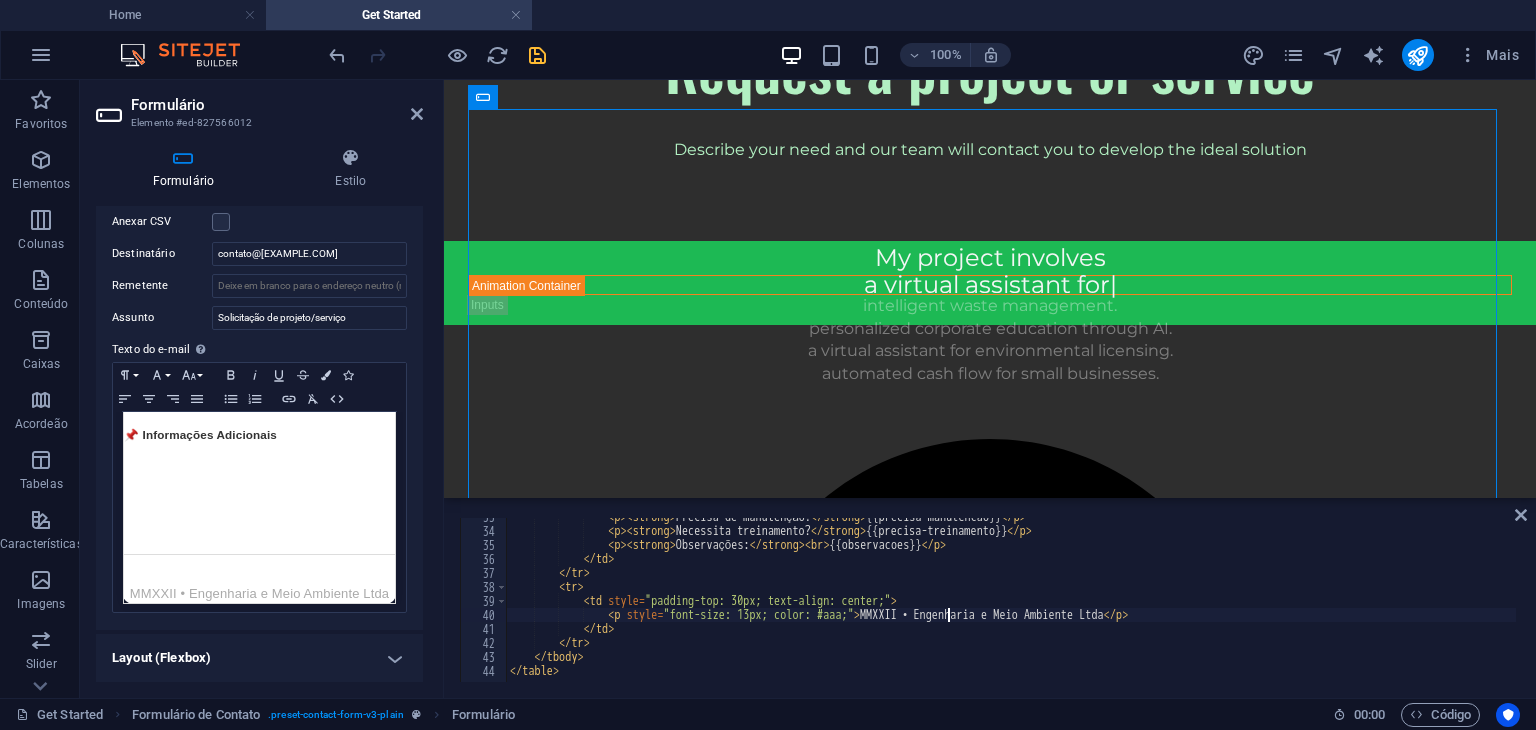 click on "< p > < strong > Precisa de manutenção? </ strong >  {{precisa-manutencao}} </ p >                     < p > < strong > Necessita treinamento? </ strong >  {{precisa-treinamento}} </ p >                     < p > < strong > Observações: </ strong > < br > {{observacoes}} </ p >                </ td >           </ tr >           < tr >                < td   style = "padding-top: 30px; text-align: center;" >                     < p   style = "font-size: 13px; color: #aaa;" > MMXXII • Engenharia e Meio Ambiente Ltda </ p >                </ td >           </ tr >      </ tbody > </ table >" at bounding box center [1025, 604] 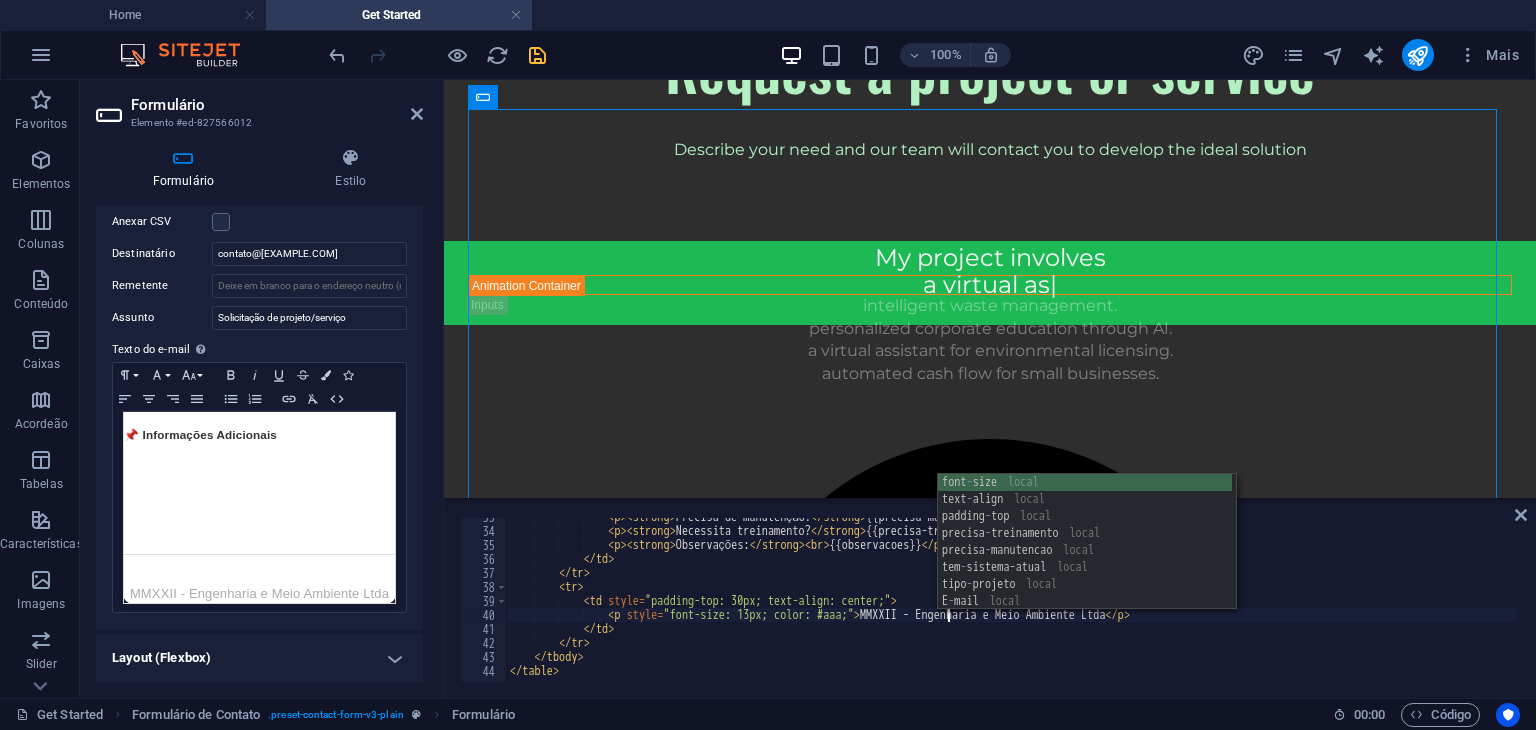scroll, scrollTop: 0, scrollLeft: 44, axis: horizontal 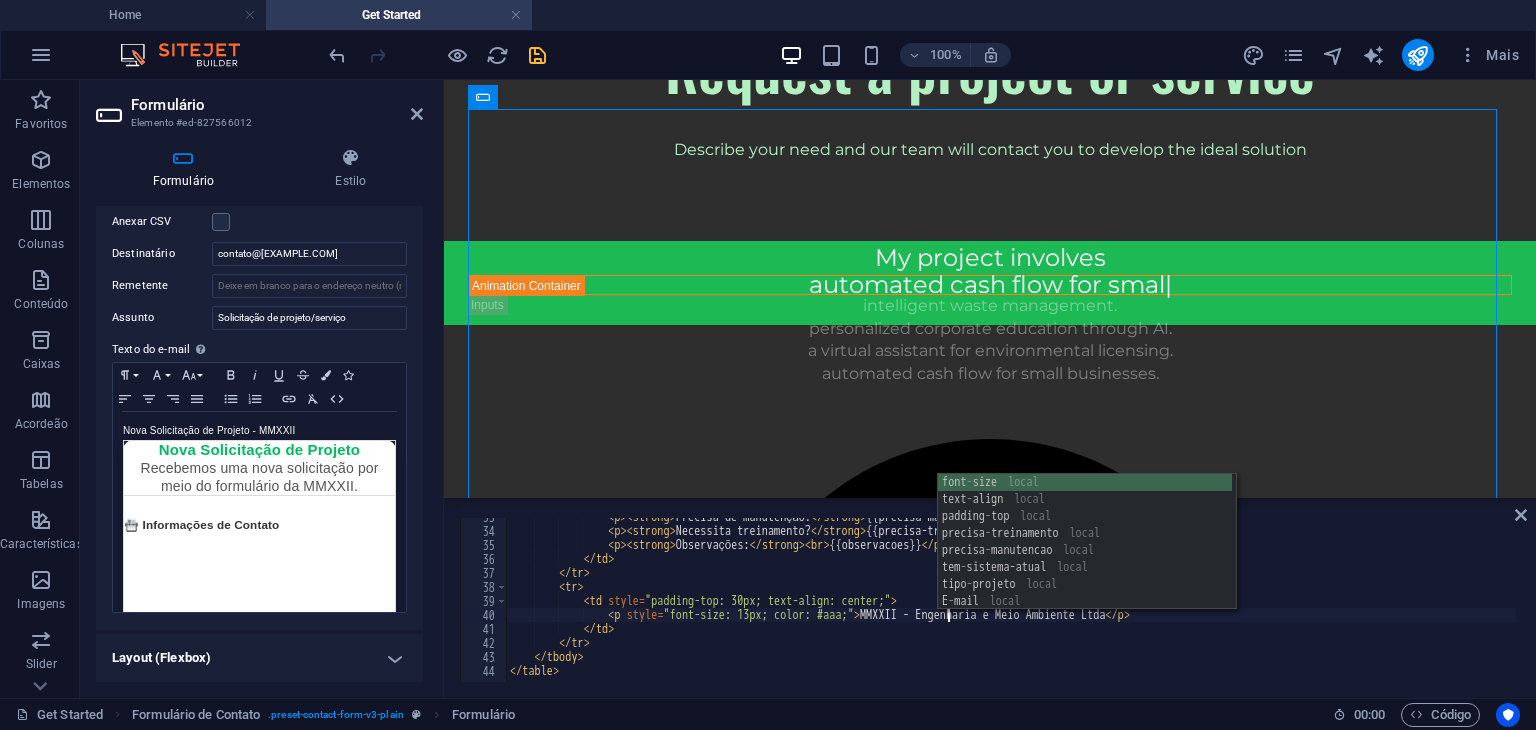 click on "< p > < strong > Precisa de manutenção? </ strong >  {{precisa-manutencao}} </ p >                     < p > < strong > Necessita treinamento? </ strong >  {{precisa-treinamento}} </ p >                     < p > < strong > Observações: </ strong > < br > {{observacoes}} </ p >                </ td >           </ tr >           < tr >                < td   style = "padding-top: 30px; text-align: center;" >                     < p   style = "font-size: 13px; color: #aaa;" > MMXXII - Engenharia e Meio Ambiente Ltda </ p >                </ td >           </ tr >      </ tbody > </ table >" at bounding box center [1025, 604] 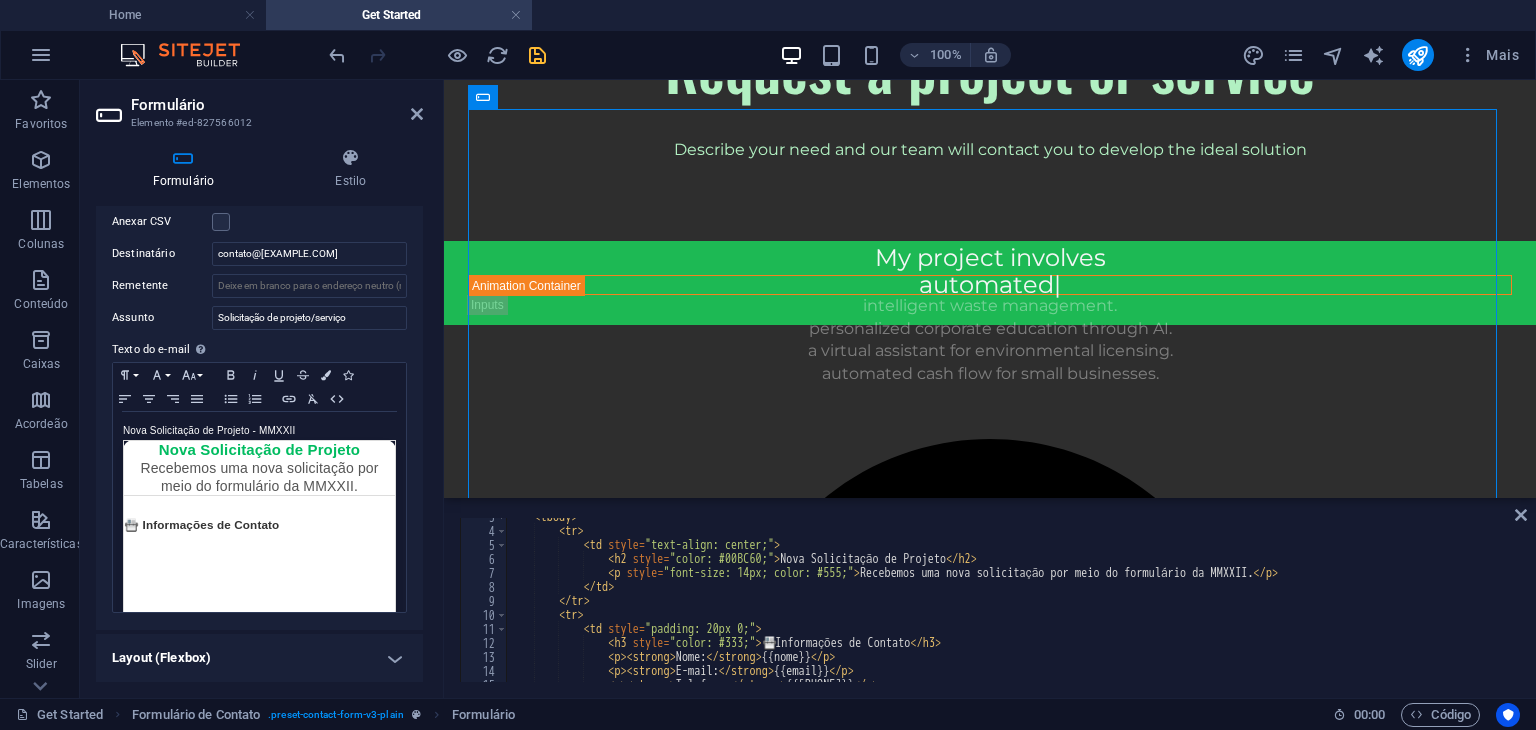 scroll, scrollTop: 0, scrollLeft: 0, axis: both 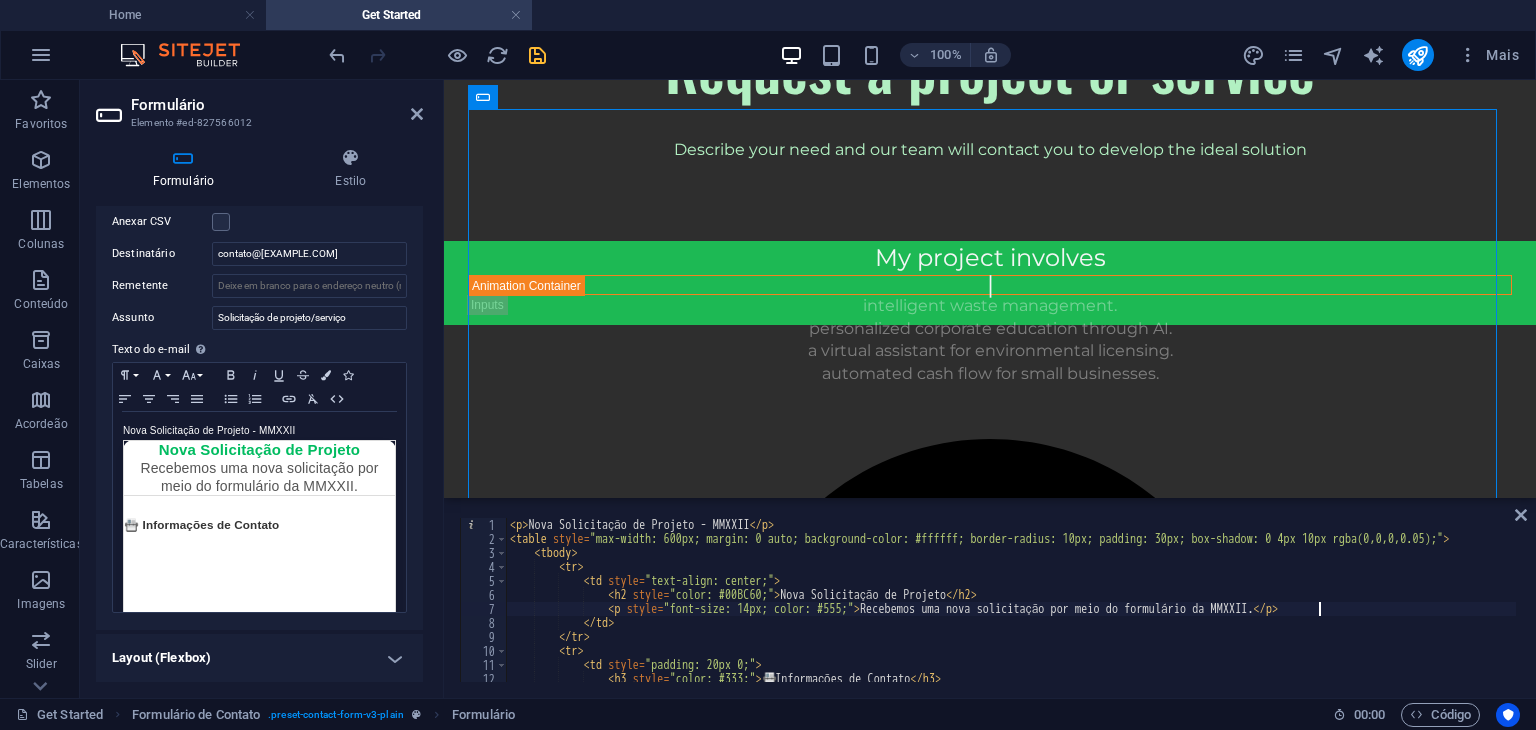 click on "< p > Nova Solicitação de Projeto - MMXXII </ p > < table   style = "max-width: 600px; margin: 0 auto; background-color: #ffffff; border-radius: 10px; padding: 30px; box-shadow: 0 4px 10px rgba(0,0,0,0.05);" >      < tbody >           < tr >                < td   style = "text-align: center;" >                     < h2   style = "color: #00BC60;" > Nova Solicitação de Projeto </ h2 >                     < p   style = "font-size: 14px; color: #555;" > Recebemos uma nova solicitação por meio do formulário da MMXXII. </ p >                </ td >           </ tr >           < tr >                < td   style = "padding: 20px 0;" >                     < h3   style = "color: #333;" > 📇  Informações de Contato </ h3 >                     < p > < strong > Nome: </ strong >  {{nome}} </ p >" at bounding box center (1025, 612) 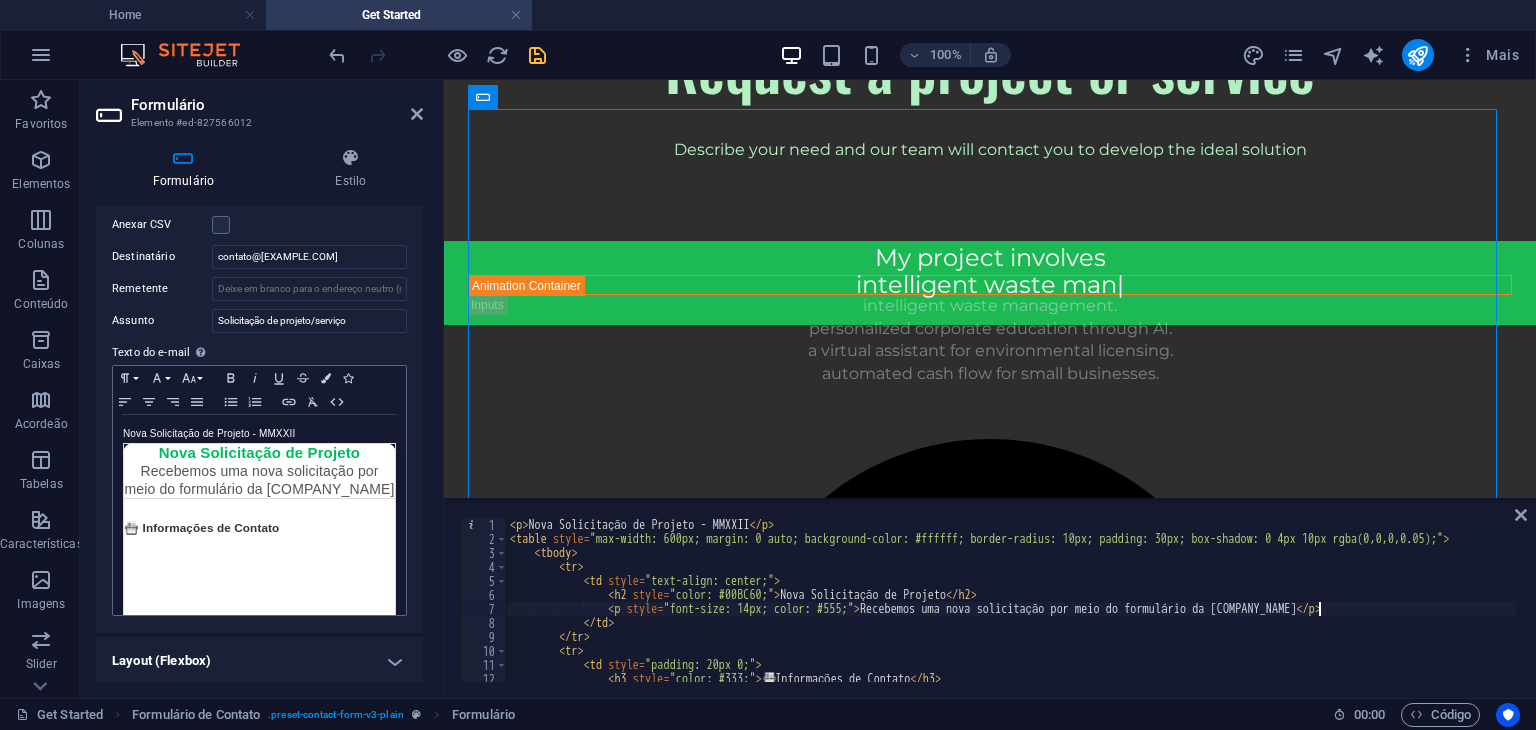 scroll, scrollTop: 184, scrollLeft: 0, axis: vertical 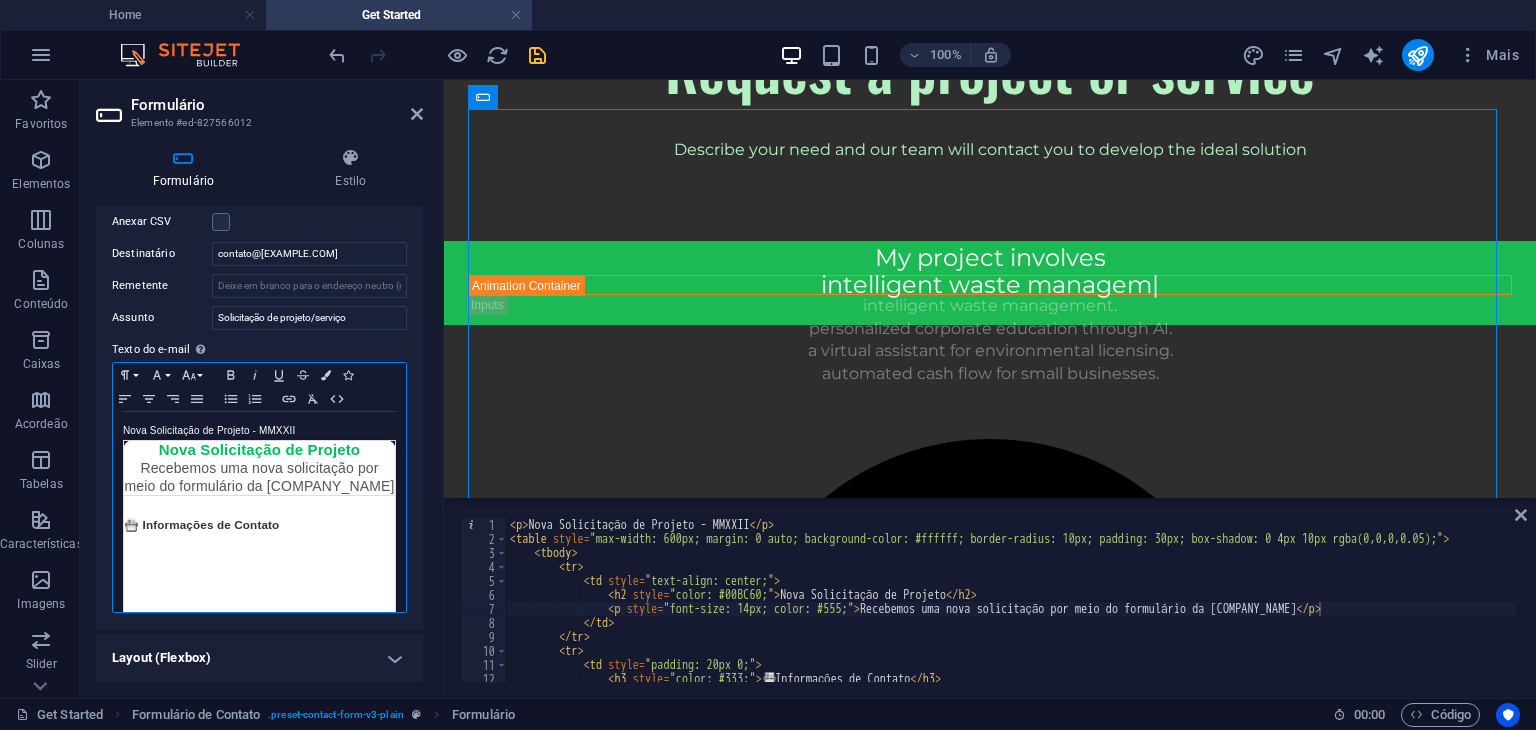 click on "Nova Solicitação de Projeto - MMXXII" at bounding box center [259, 431] 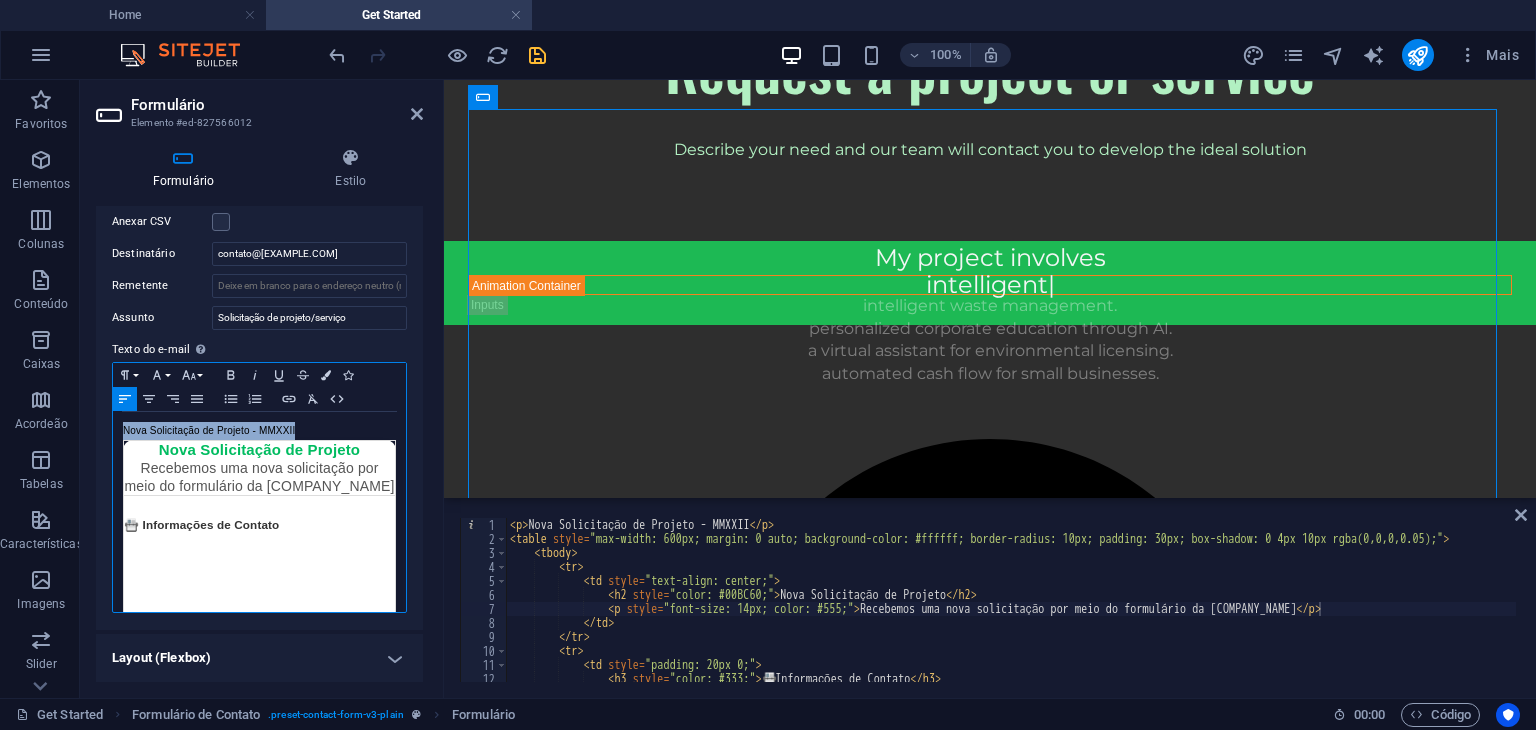 drag, startPoint x: 316, startPoint y: 428, endPoint x: 104, endPoint y: 420, distance: 212.1509 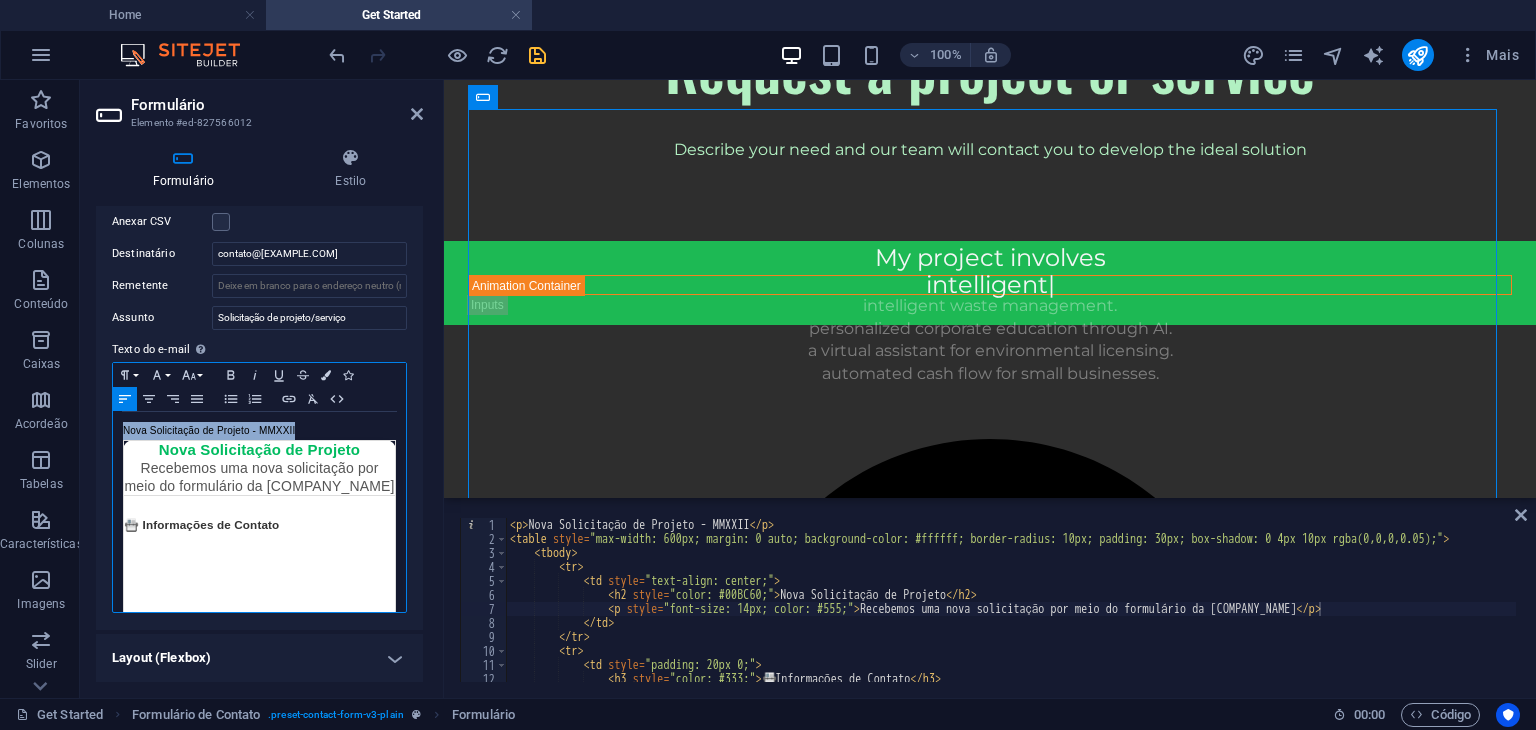 click on "Enviar e-mail Anexar CSV Destinatário contato@mmxxii.eng.br Remetente Assunto Solicitação de projeto/serviço Texto do e-mail Defina o texto a ser enviado se as entradas do formulário devem ser enviadas por e-mail. Paragraph Format Normal Heading 1 Heading 2 Heading 3 Heading 4 Heading 5 Heading 6 Code Font Family Arial Georgia Impact Tahoma Times New Roman Verdana Montserrat Oswald Font Size 8 9 10 11 12 14 18 24 30 36 48 60 72 96 Bold Italic Underline Strikethrough Colors Icons Align Left Align Center Align Right Align Justify Unordered List Ordered List Insert Link Clear Formatting HTML Back Choose Link Home Get Started Legal Notice Privacy Escolher arquivo... URL Text Title Open in new tab Insert Nova Solicitação de Projeto - MMXXII Nova Solicitação de Projeto Recebemos uma nova solicitação por meio do formulário da MMXXII 📇 Informações de Contato Nome:  {{nome}} E-mail:  {{email}} Telefone:  {{telefone}} Empresa/Organização:  {{empresa}} 🛠️ Detalhes do Projeto Área de Aplicação:" at bounding box center [259, 396] 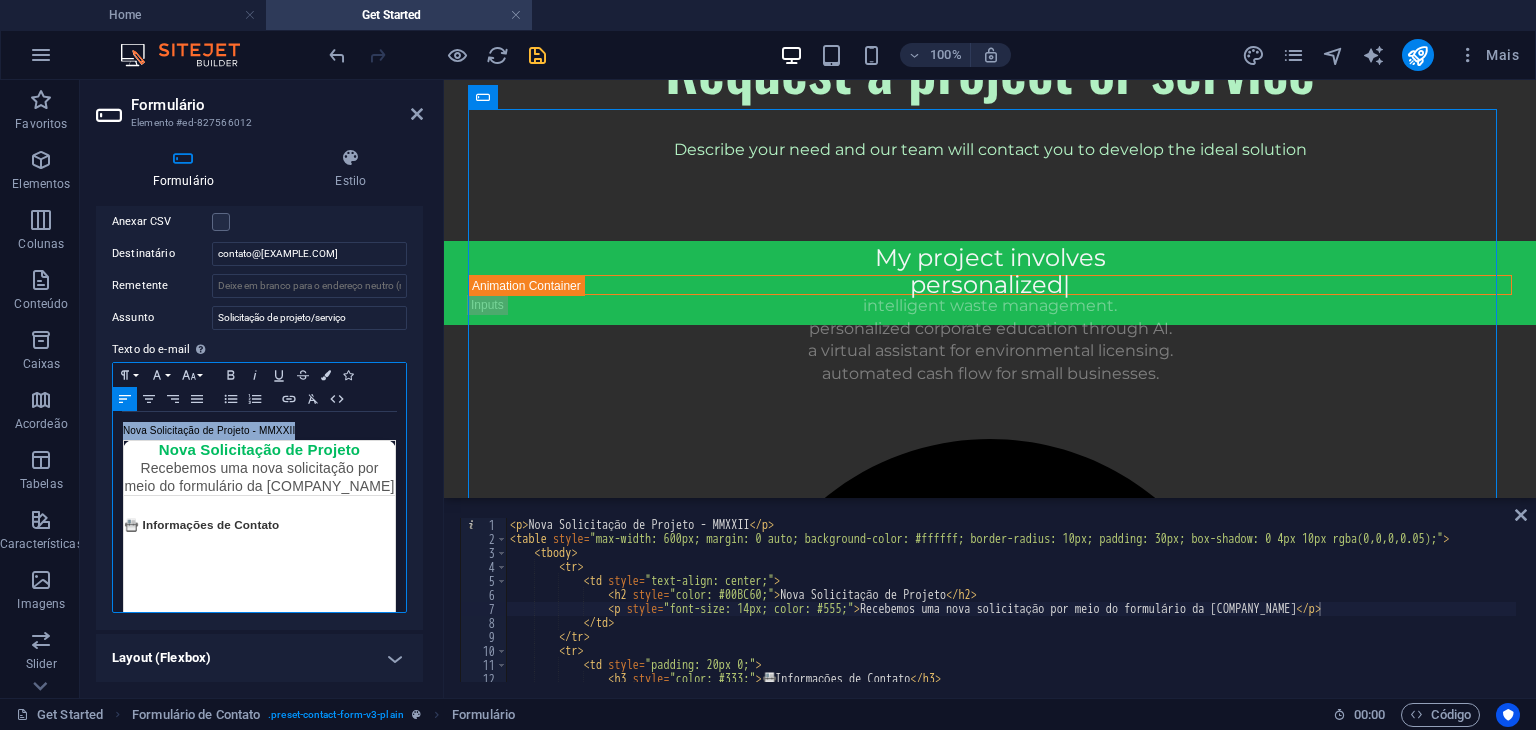 click on "Nova Solicitação de Projeto - MMXXII" at bounding box center (259, 431) 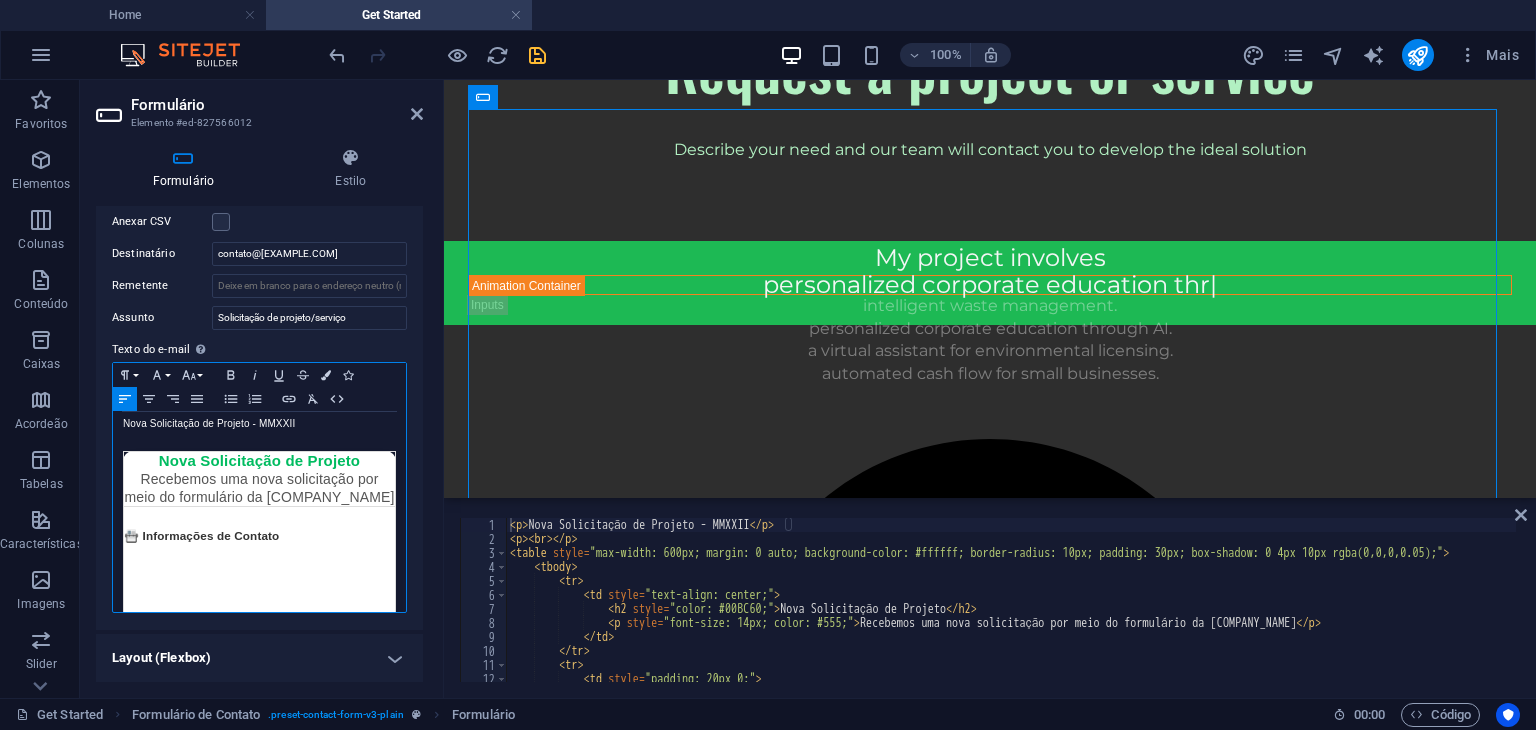 scroll, scrollTop: 0, scrollLeft: 0, axis: both 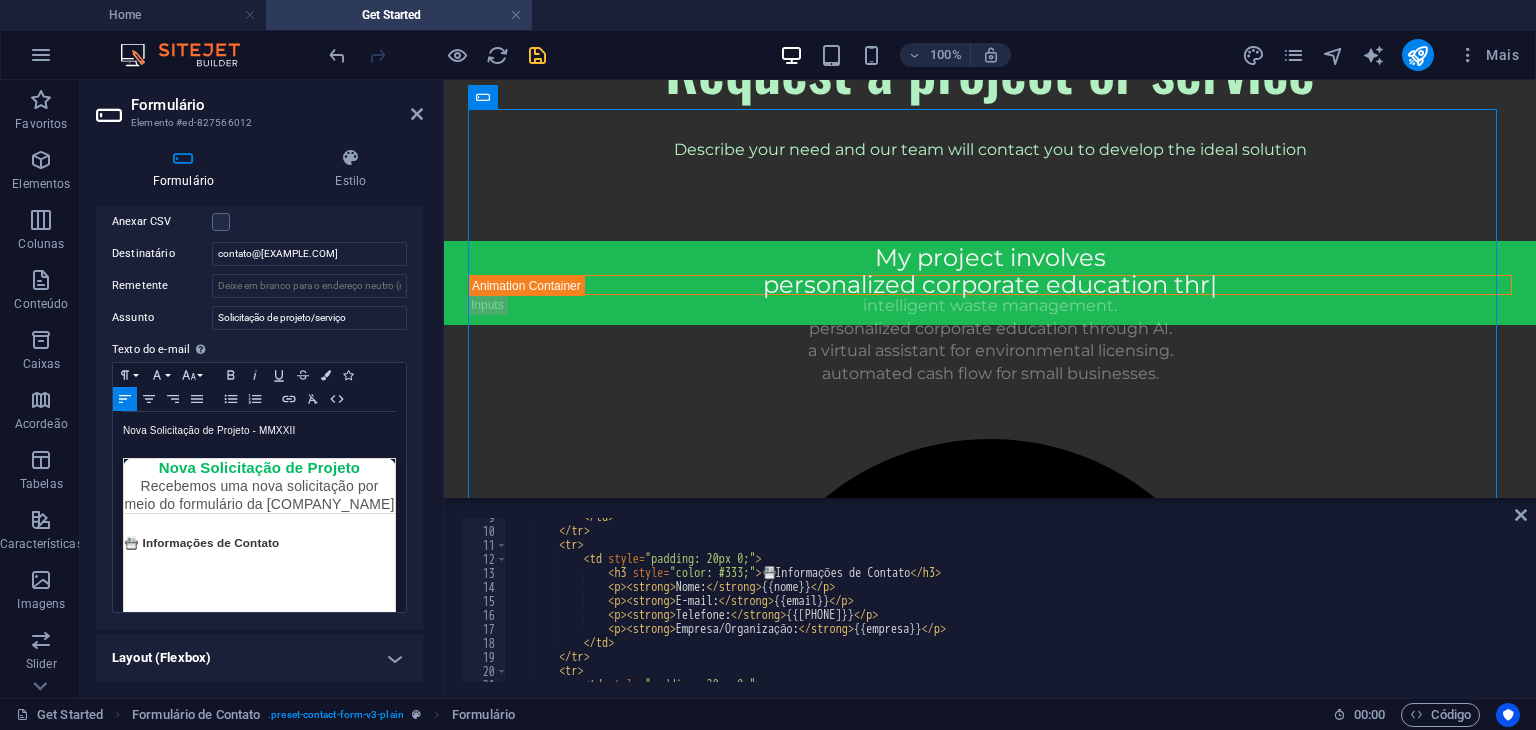 type on "E-mail: [EMAIL]" 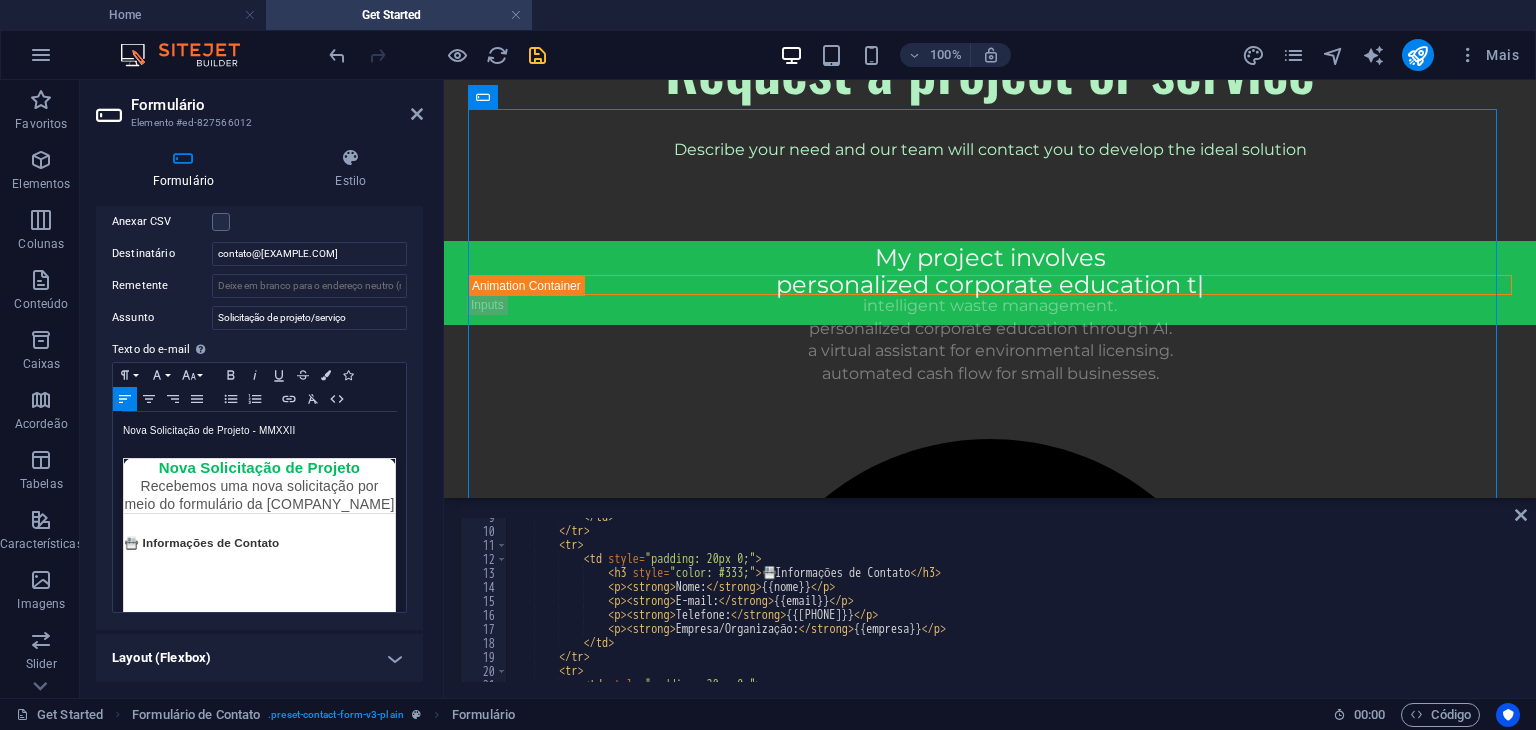 scroll, scrollTop: 0, scrollLeft: 38, axis: horizontal 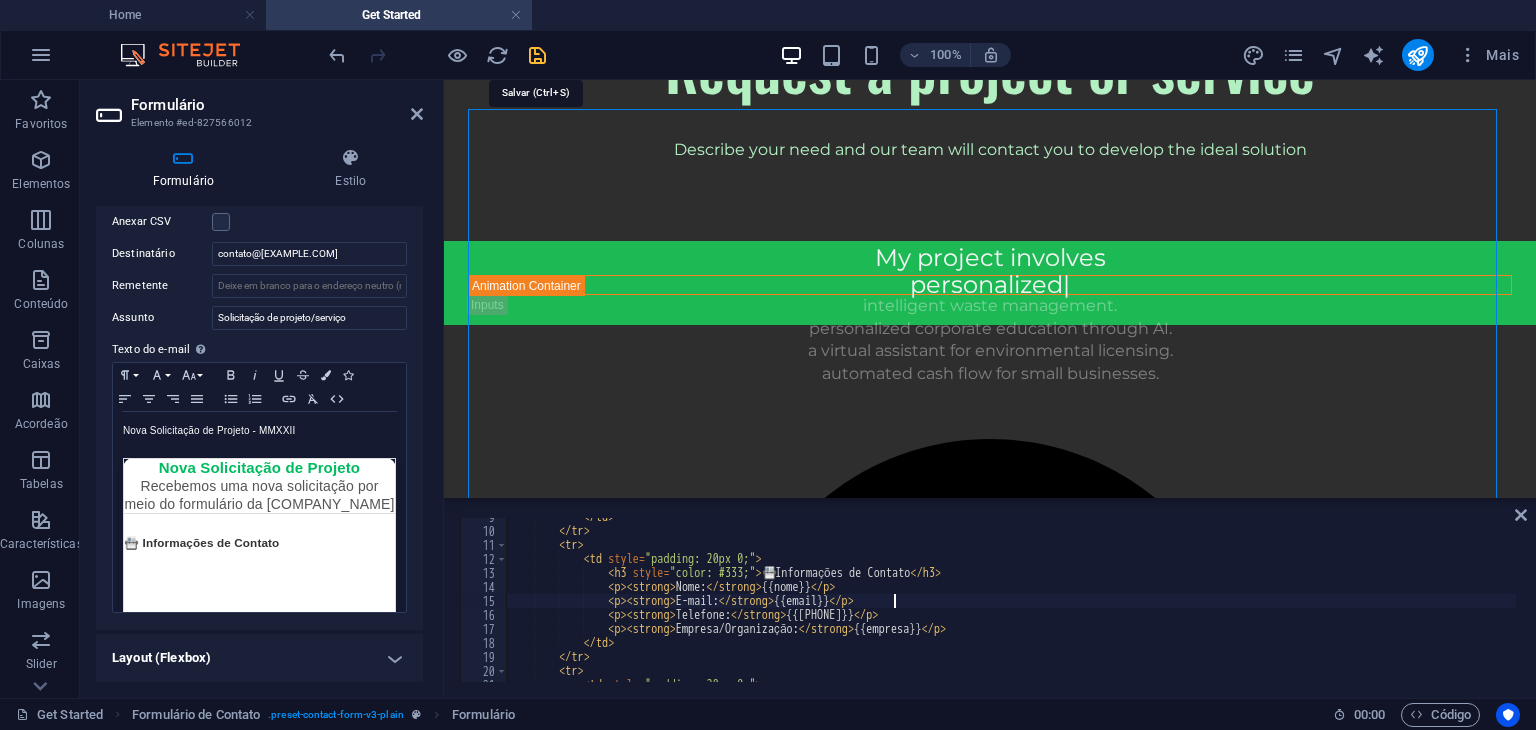 click at bounding box center (537, 55) 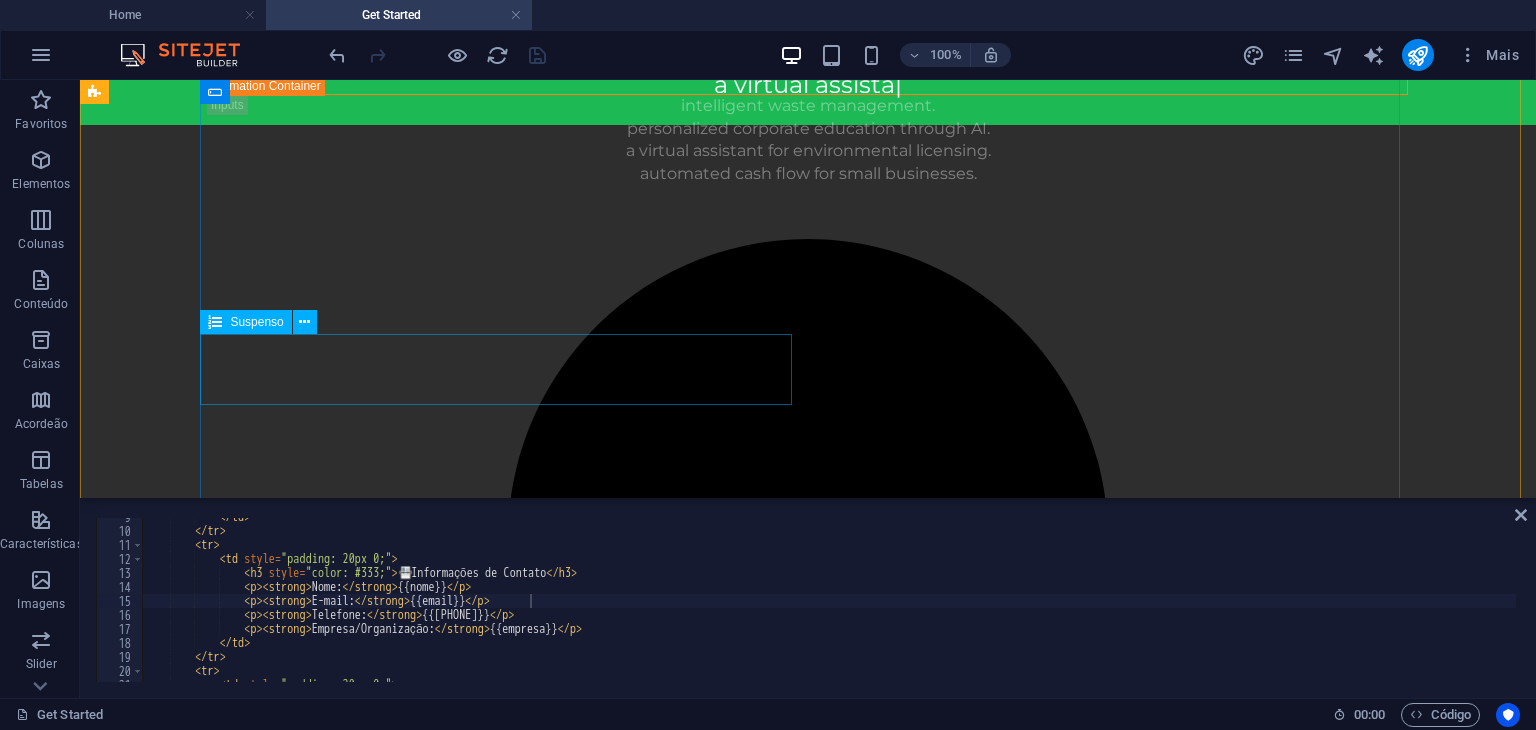 scroll, scrollTop: 731, scrollLeft: 0, axis: vertical 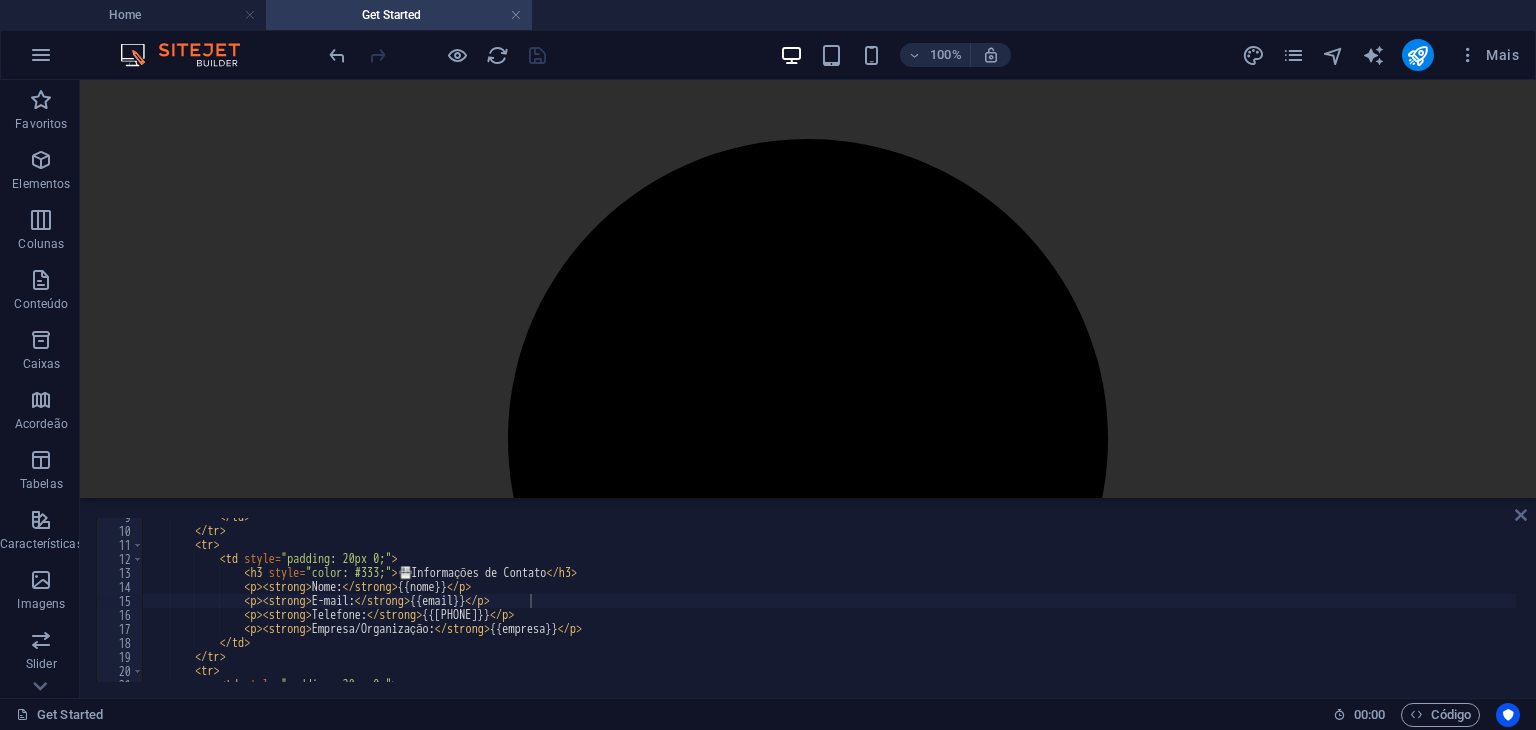 click at bounding box center [1521, 515] 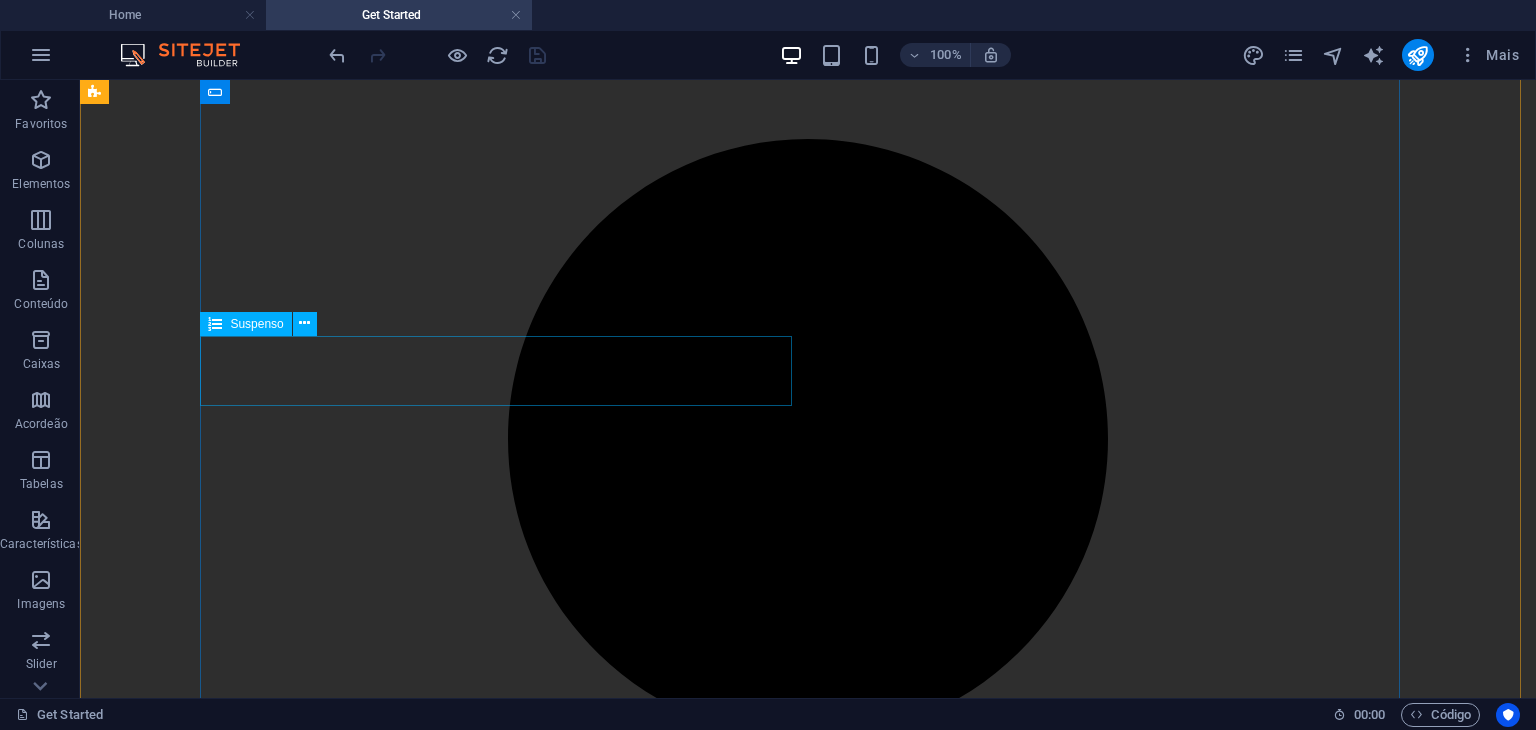 scroll, scrollTop: 531, scrollLeft: 0, axis: vertical 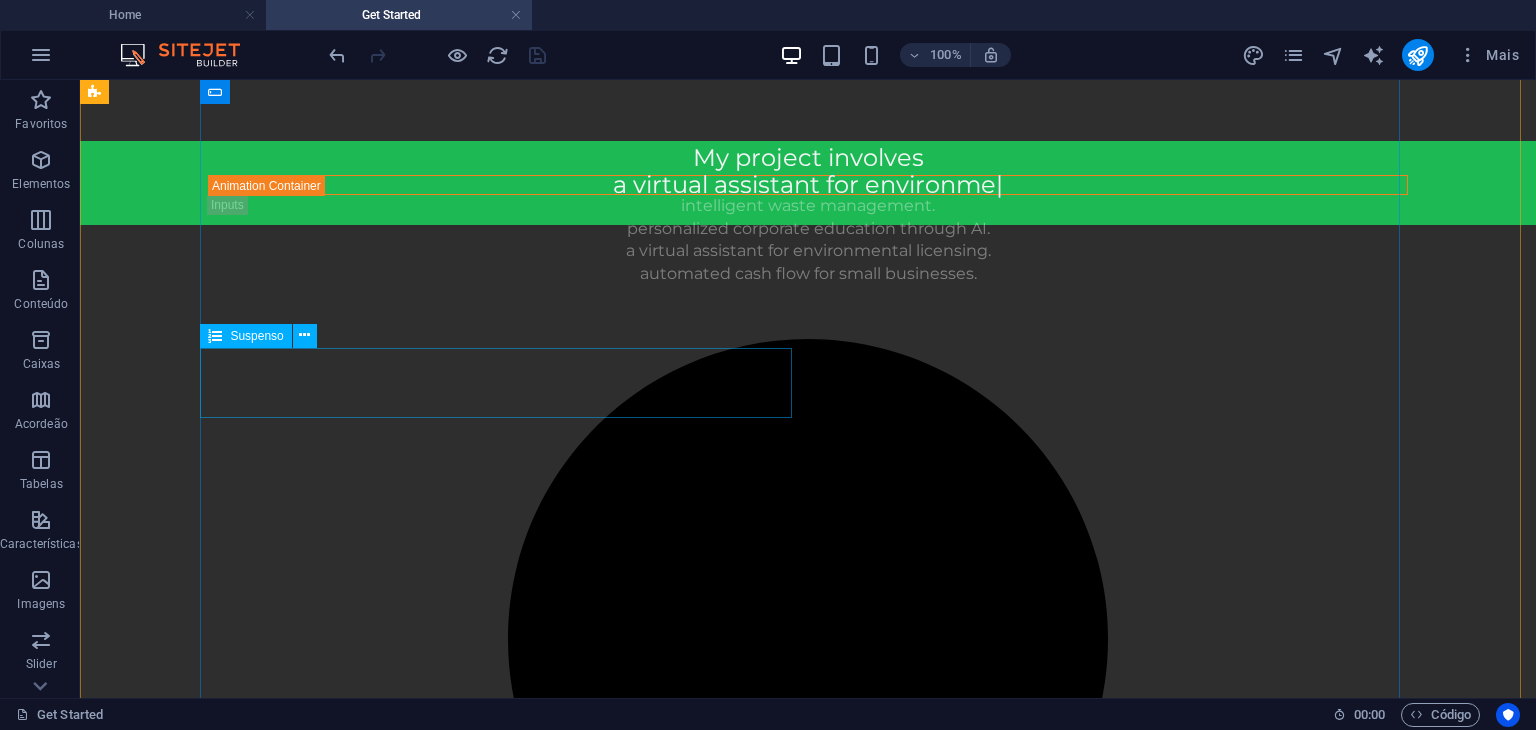 click on "Area of application Health Environment Education Financial Retail/E-commerce Agro Energy Construction Industry Logistics Technology Other" 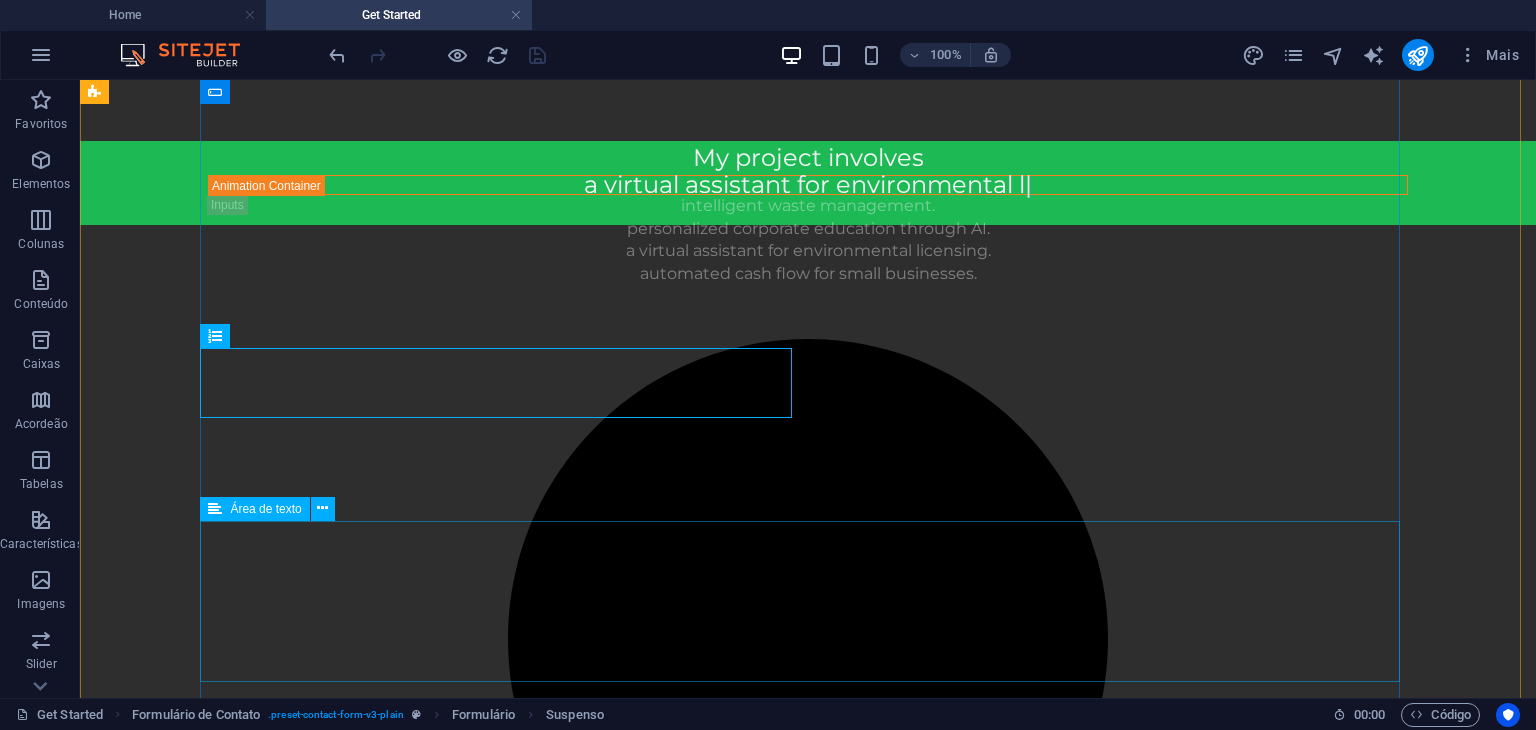 scroll, scrollTop: 831, scrollLeft: 0, axis: vertical 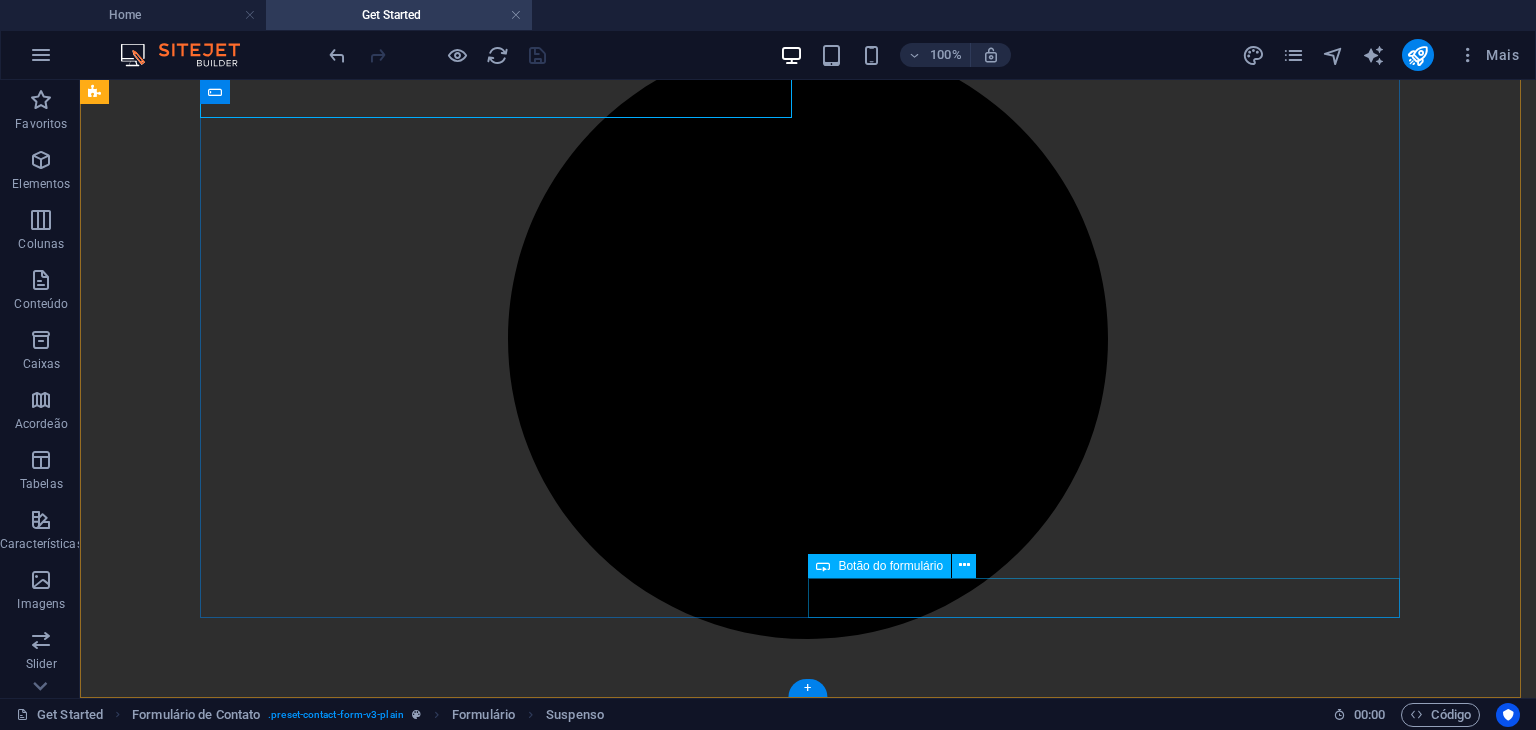 click on "Enviar" 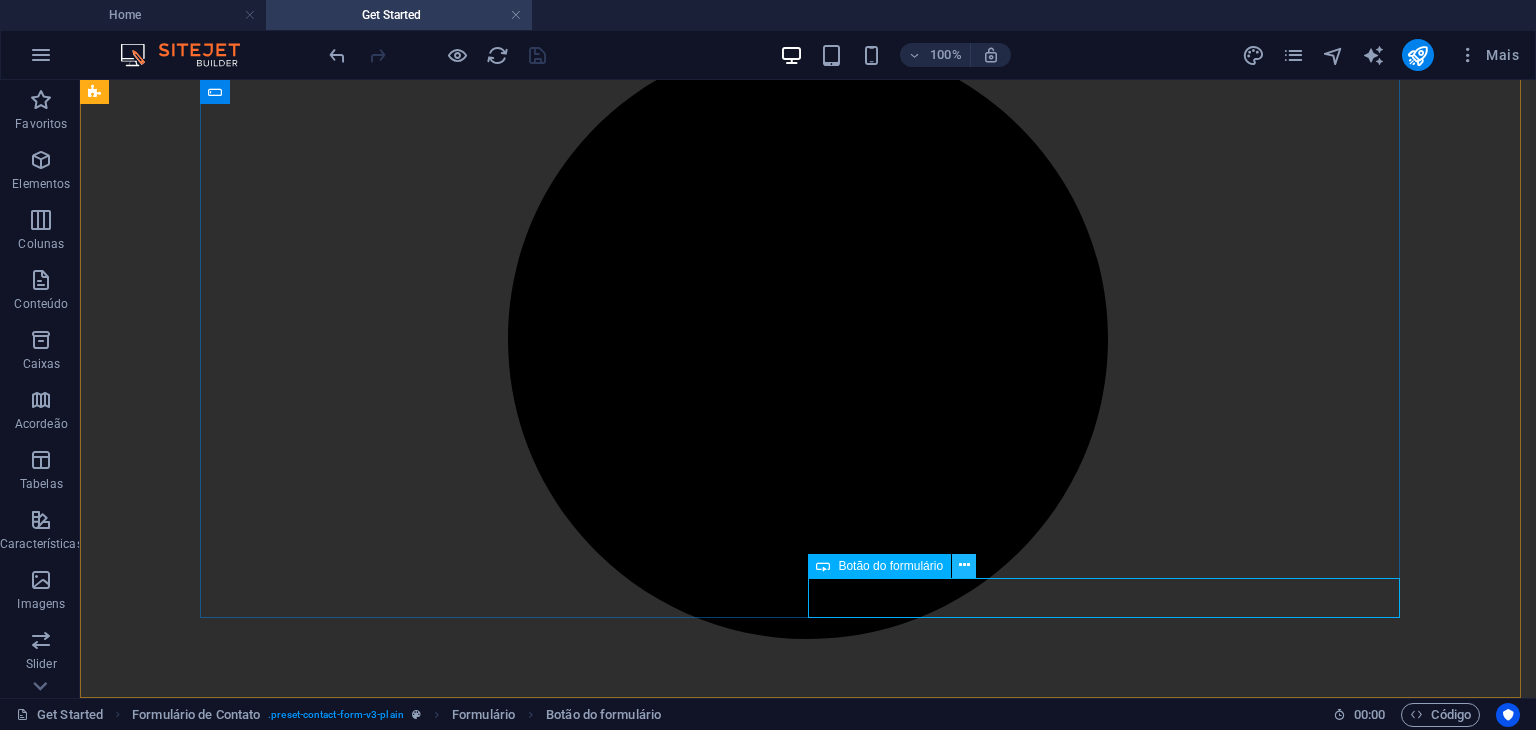 click at bounding box center (964, 565) 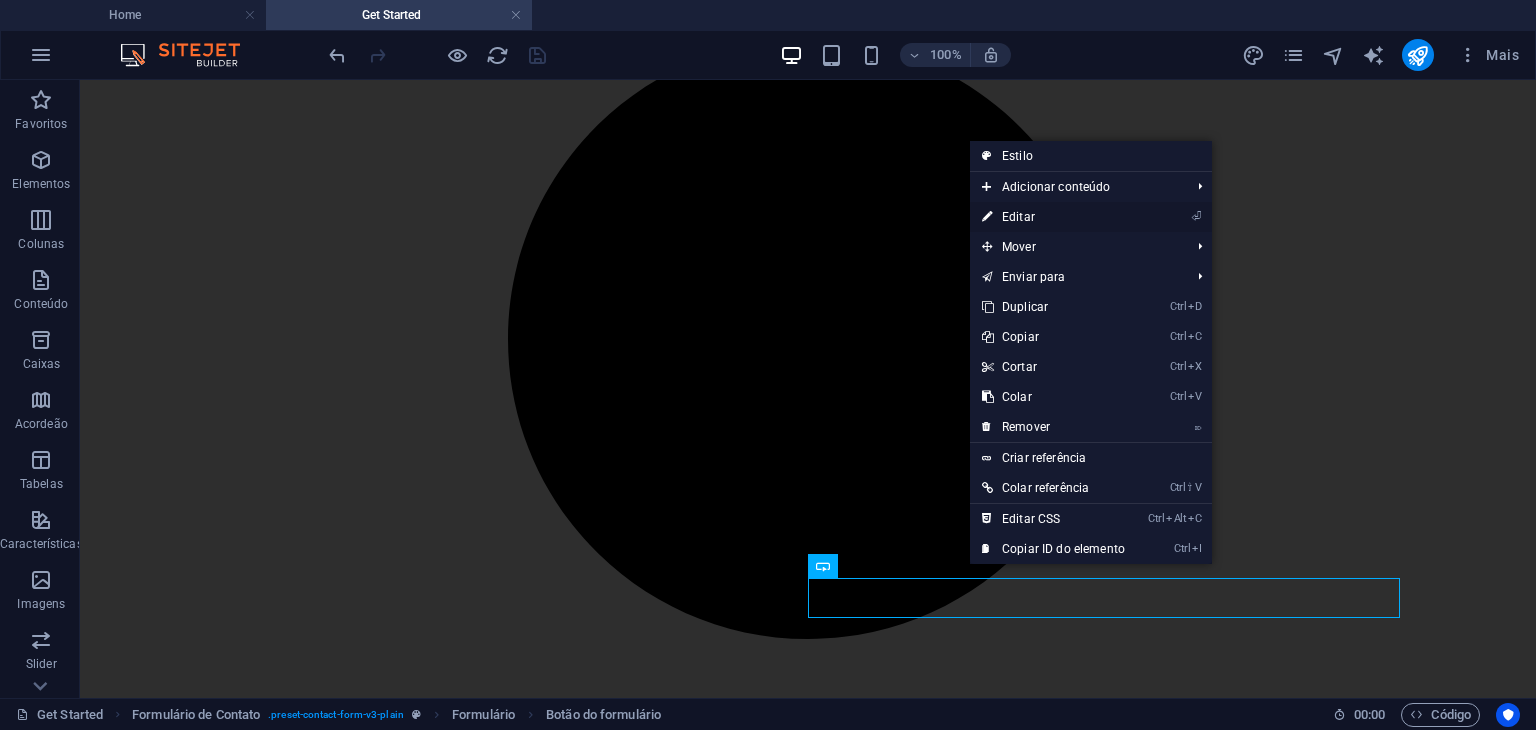 drag, startPoint x: 1059, startPoint y: 217, endPoint x: 456, endPoint y: 219, distance: 603.0033 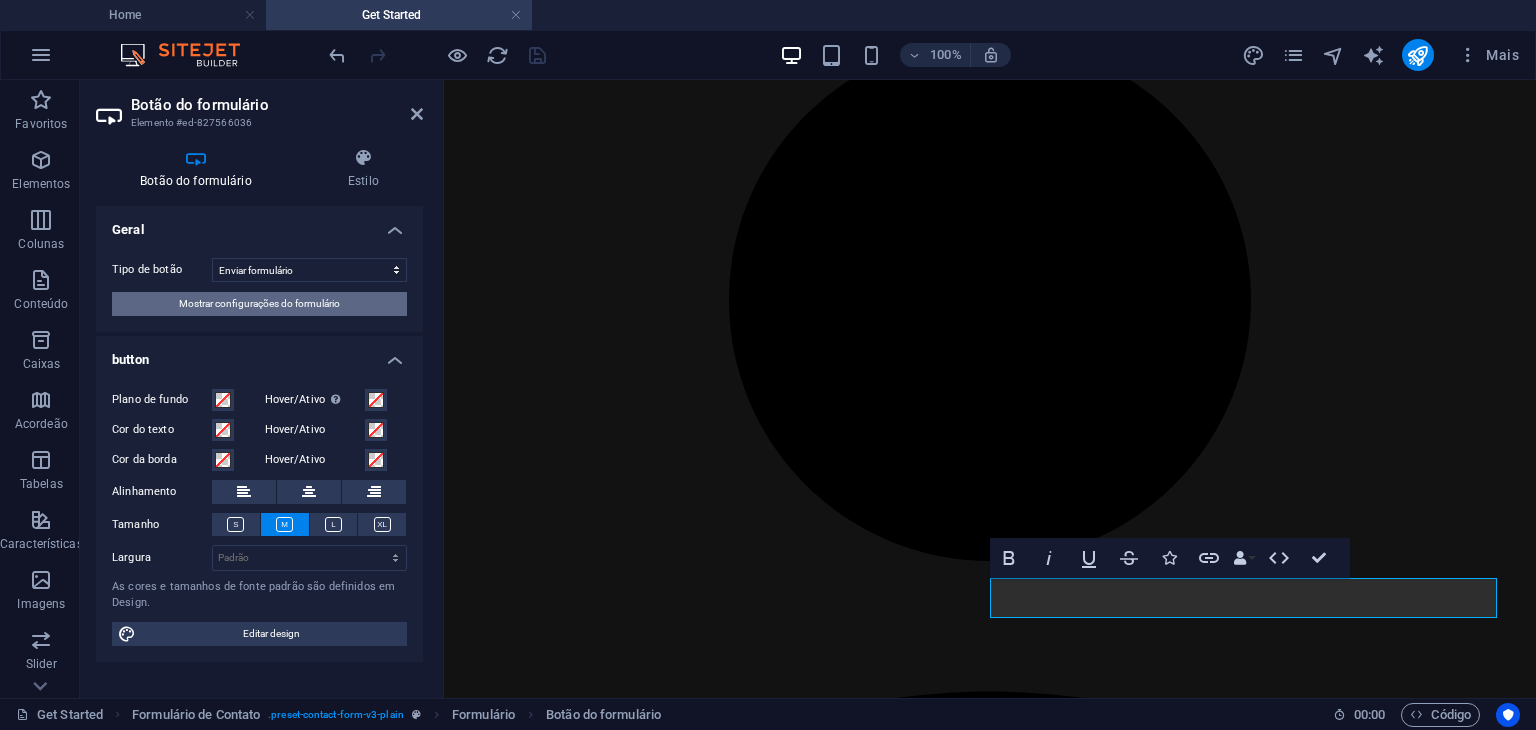 click on "Mostrar configurações do formulário" at bounding box center [259, 304] 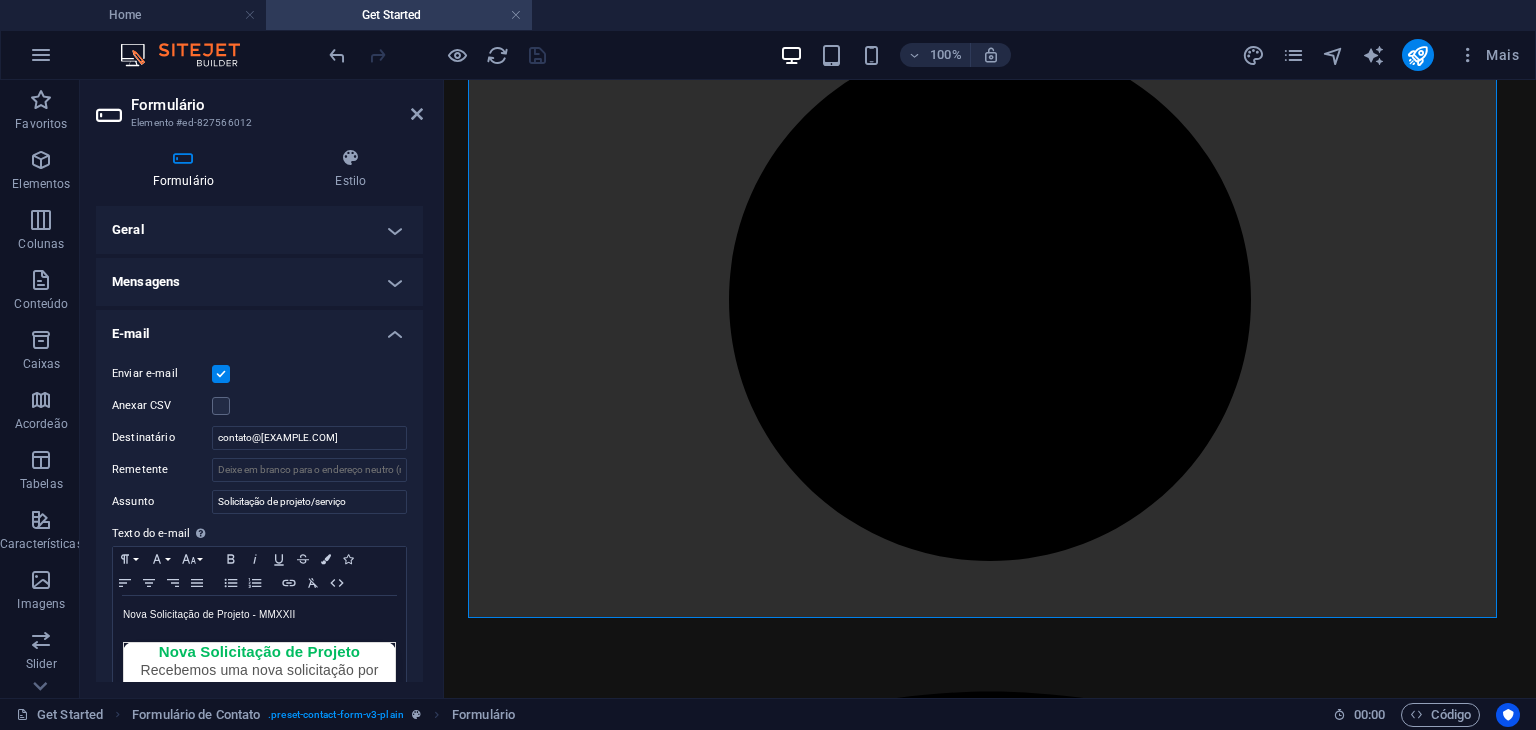 click on "Mensagens" at bounding box center [259, 282] 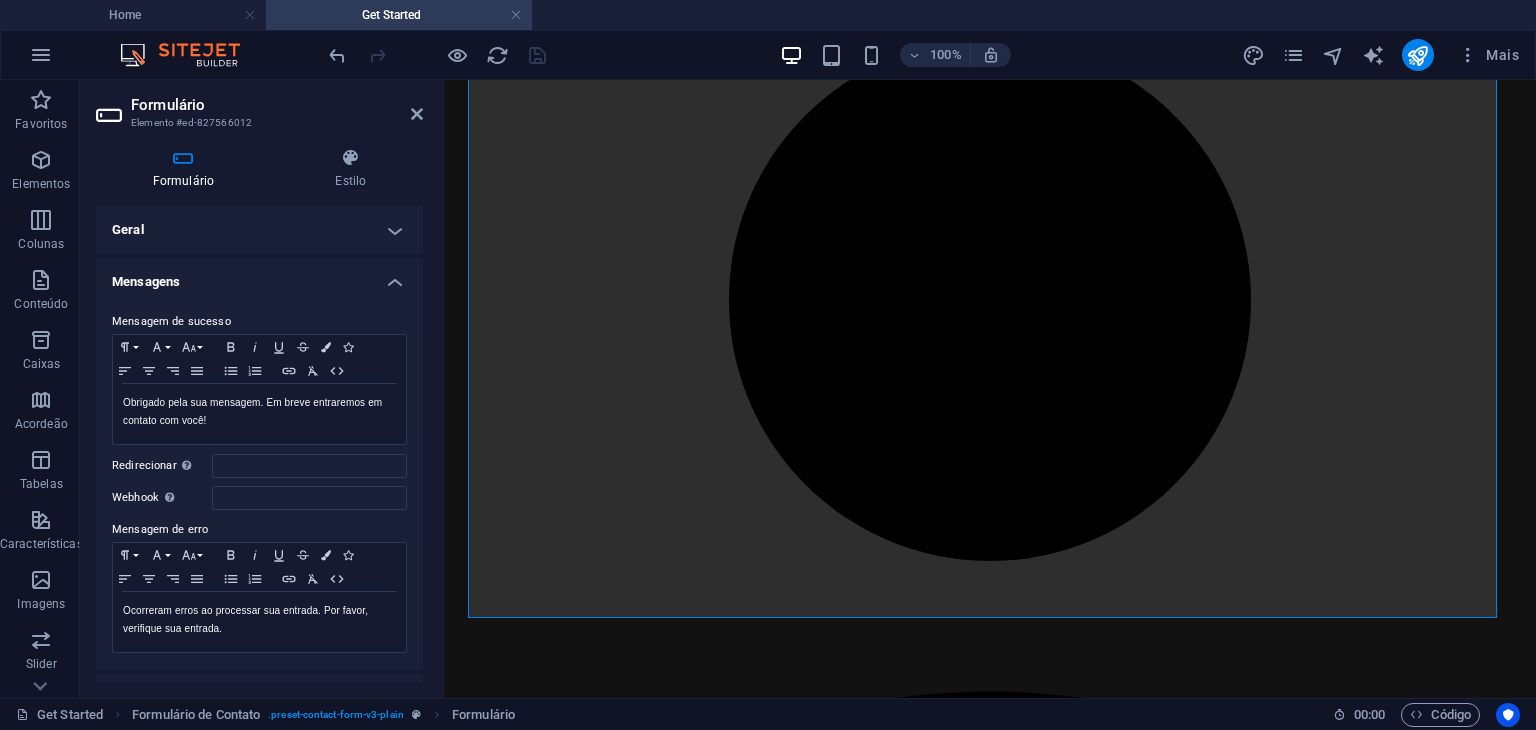 click on "Mensagens" at bounding box center (259, 276) 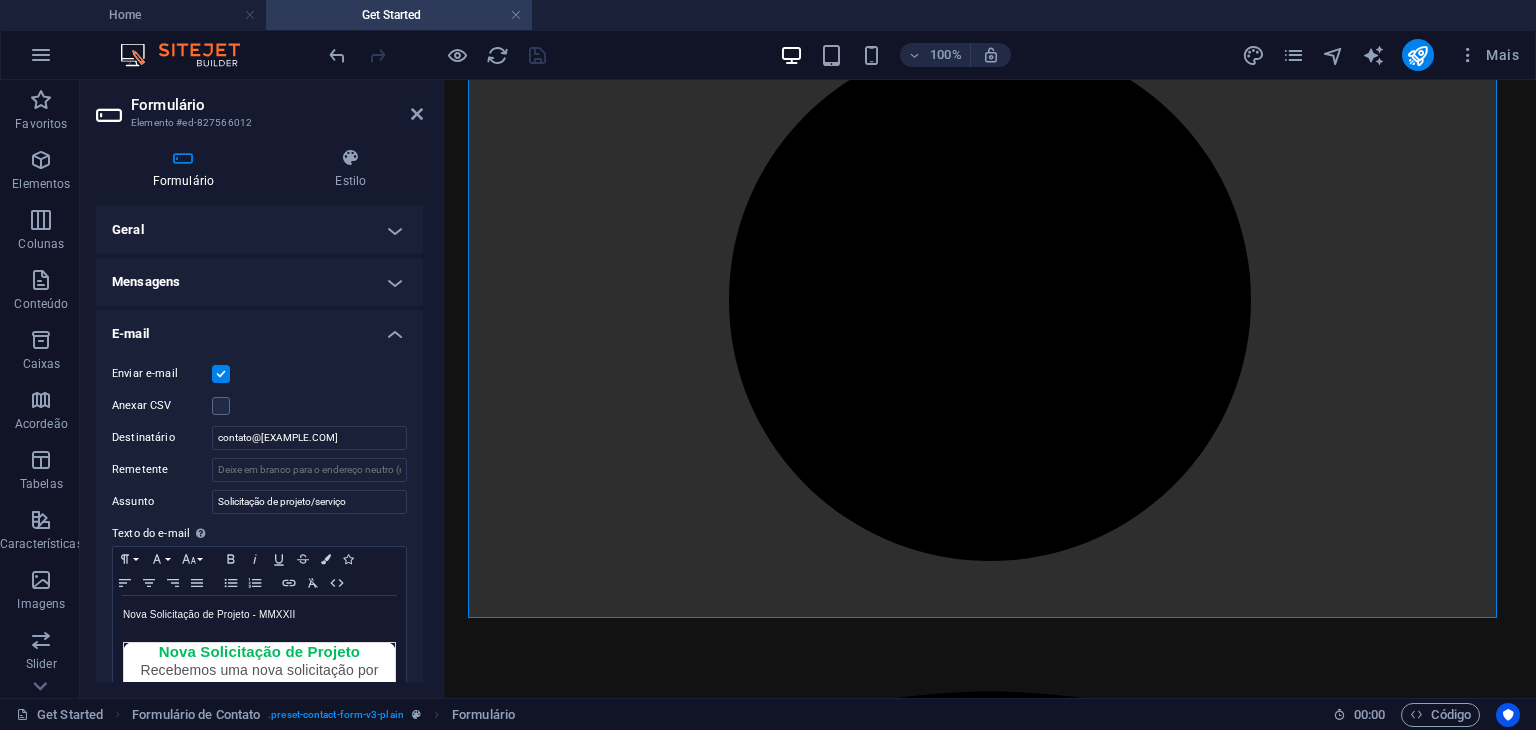 click on "E-mail" at bounding box center (259, 328) 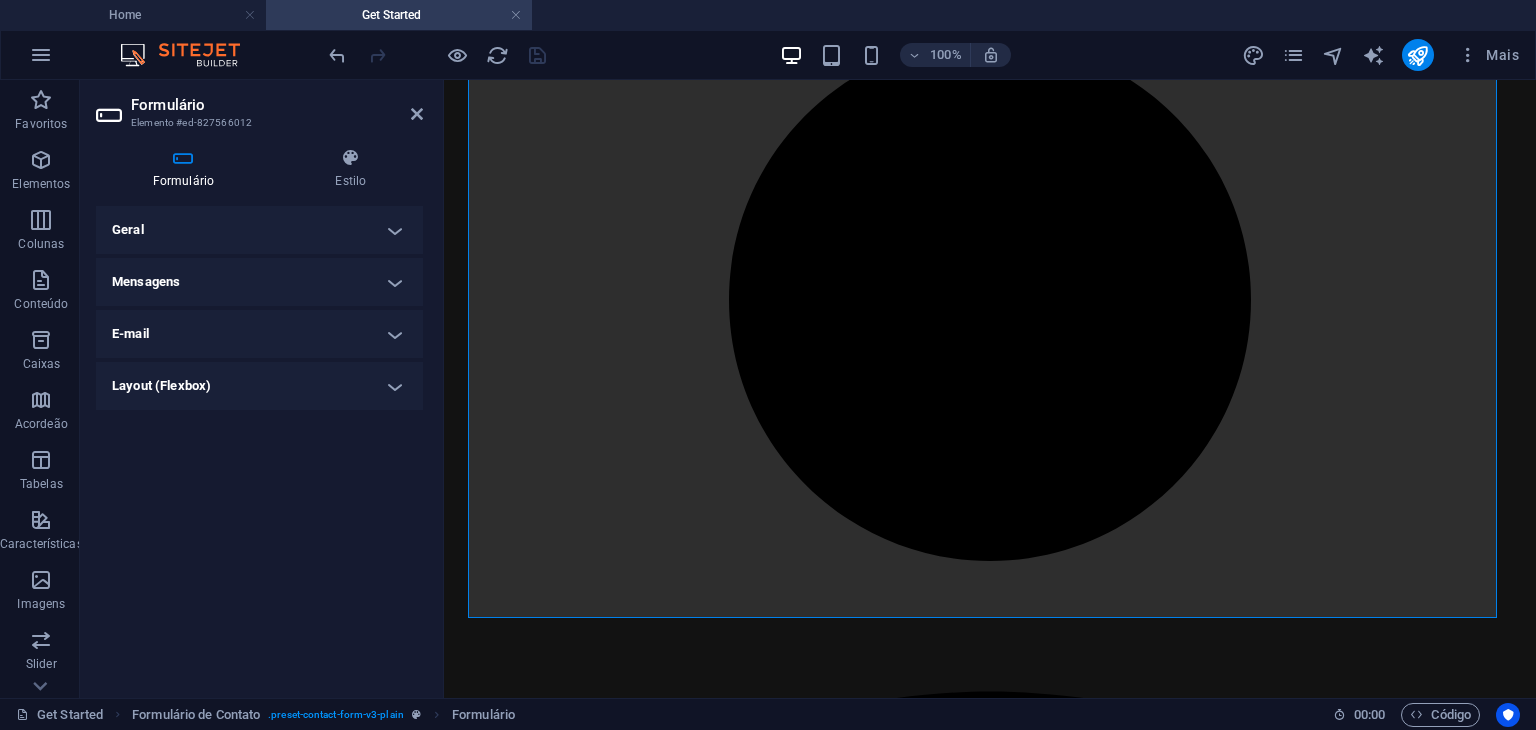 click on "Layout (Flexbox)" at bounding box center (259, 386) 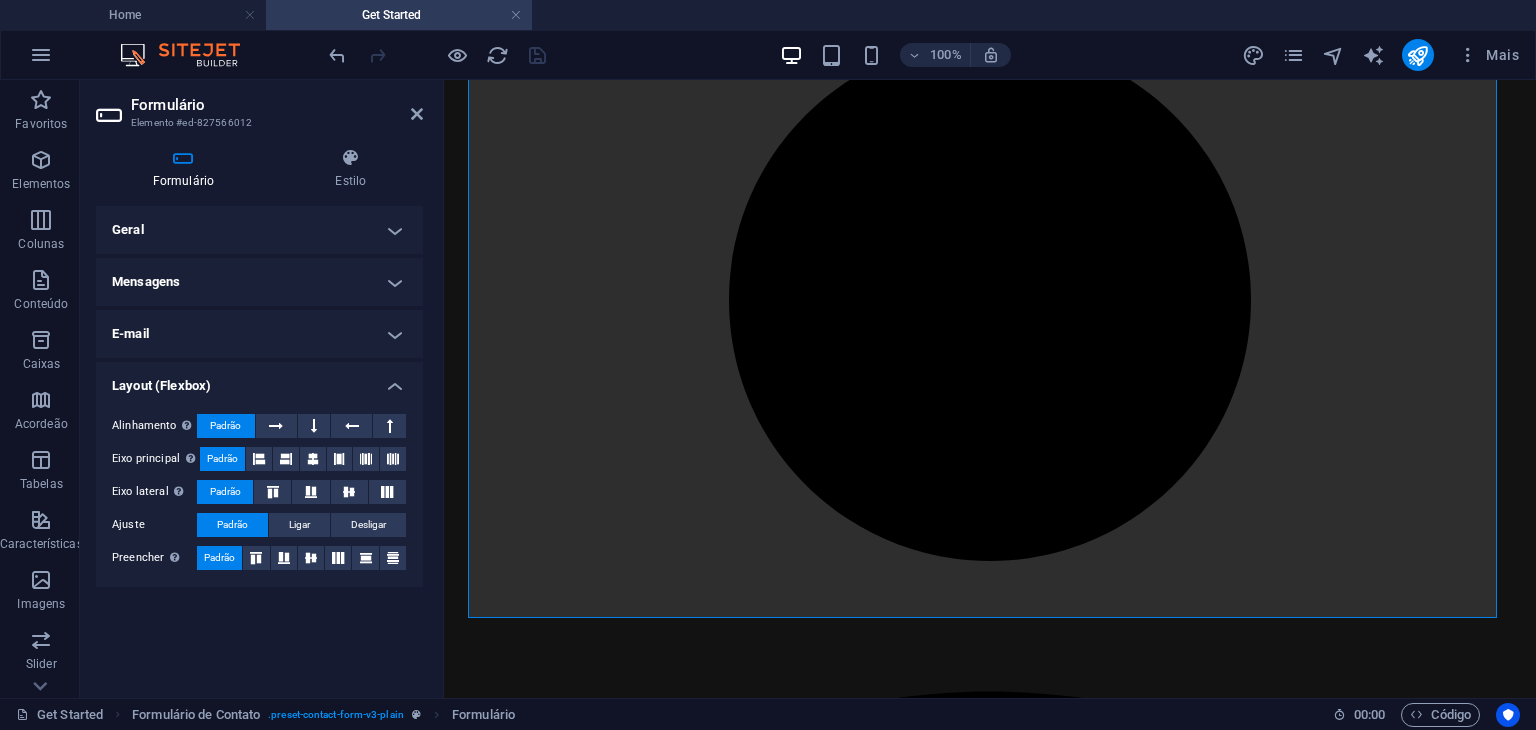 click on "Layout (Flexbox)" at bounding box center [259, 380] 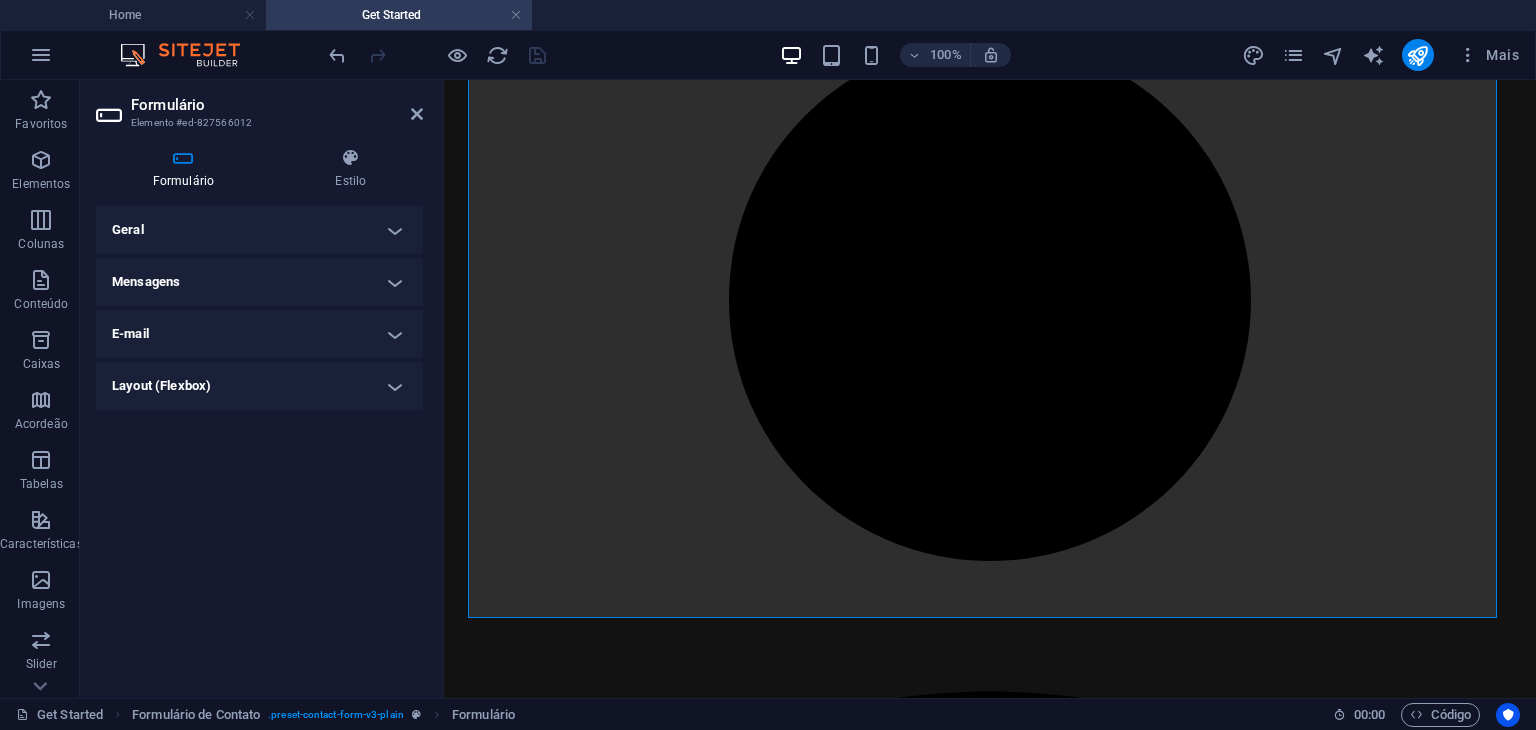 click on "E-mail" at bounding box center (259, 334) 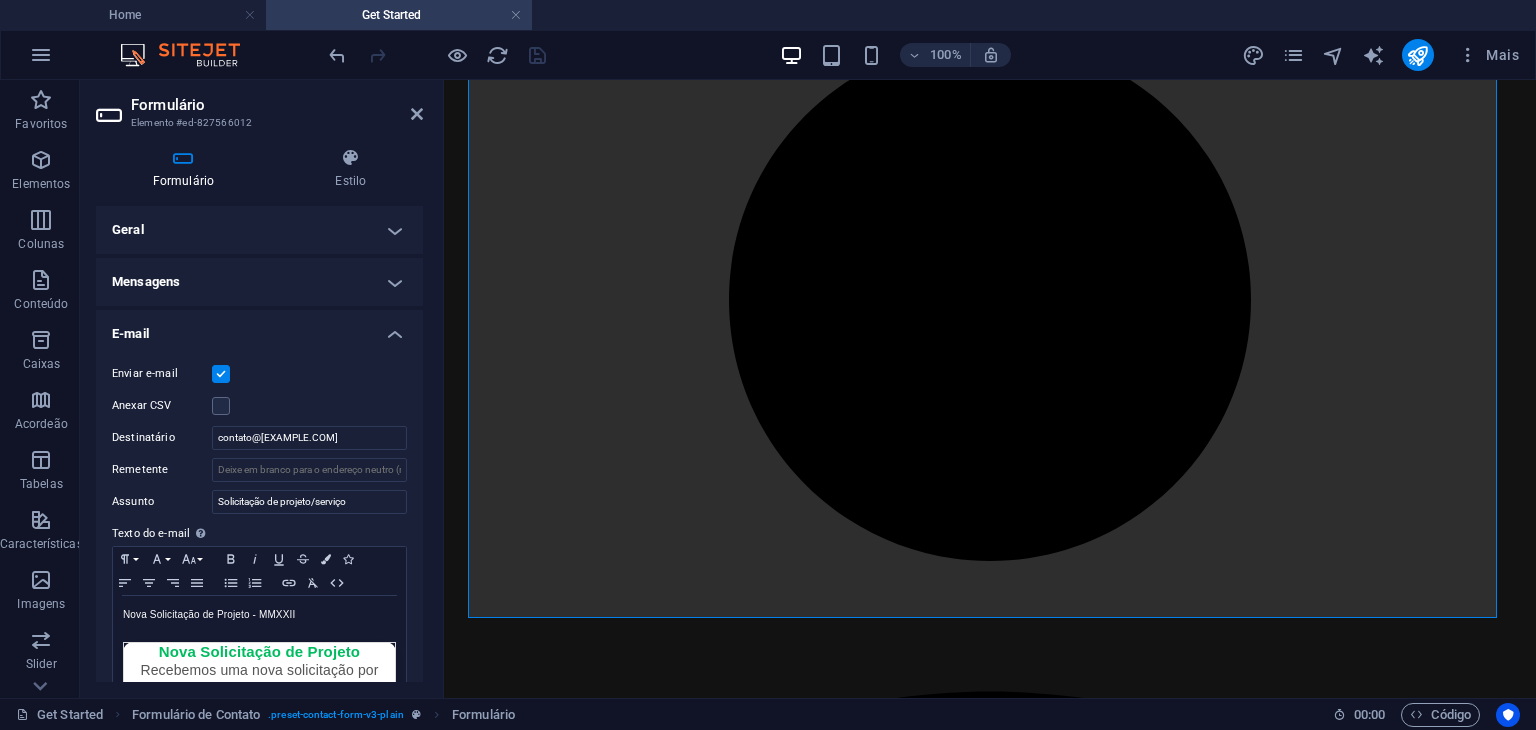 click on "E-mail" at bounding box center [259, 328] 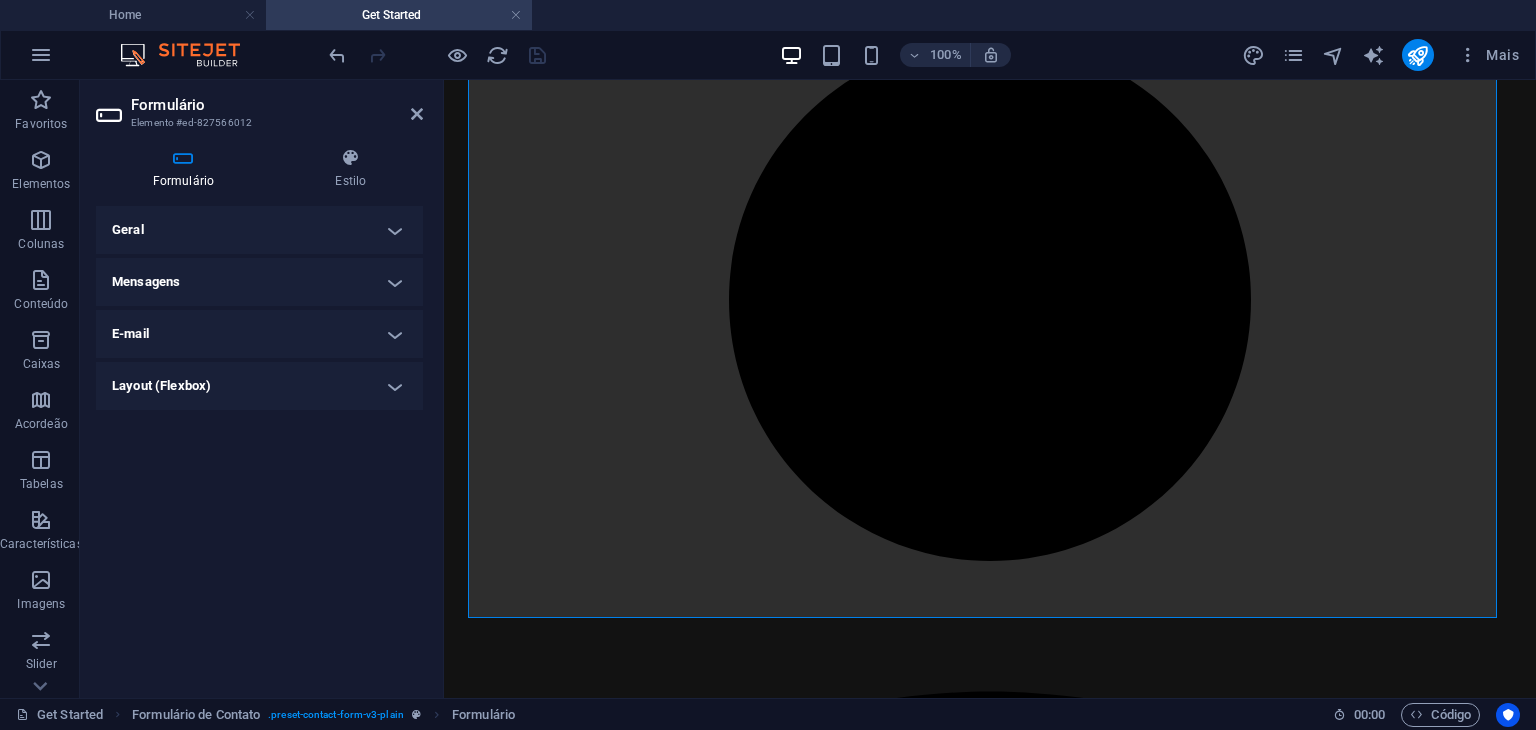 click on "Geral" at bounding box center [259, 230] 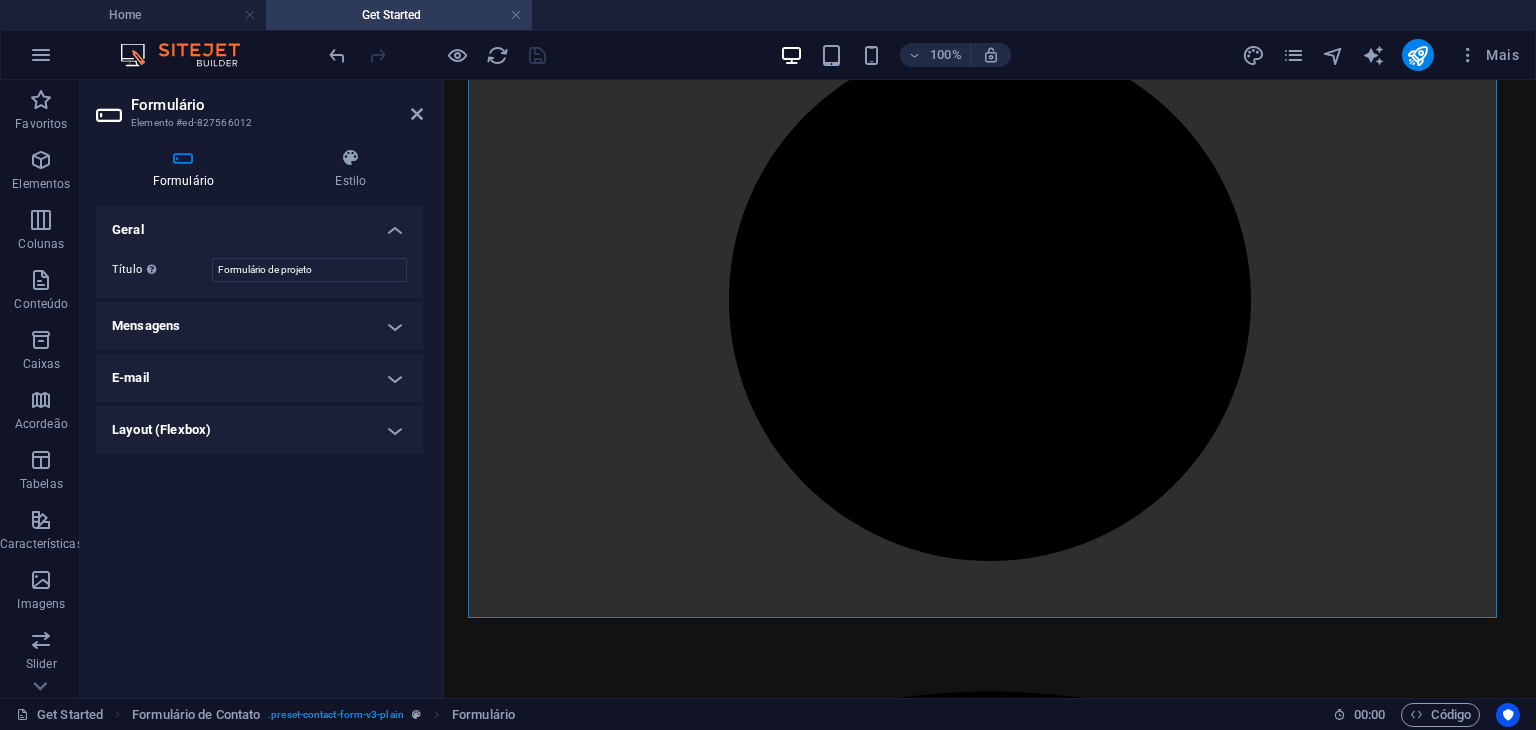 click on "Geral" at bounding box center (259, 224) 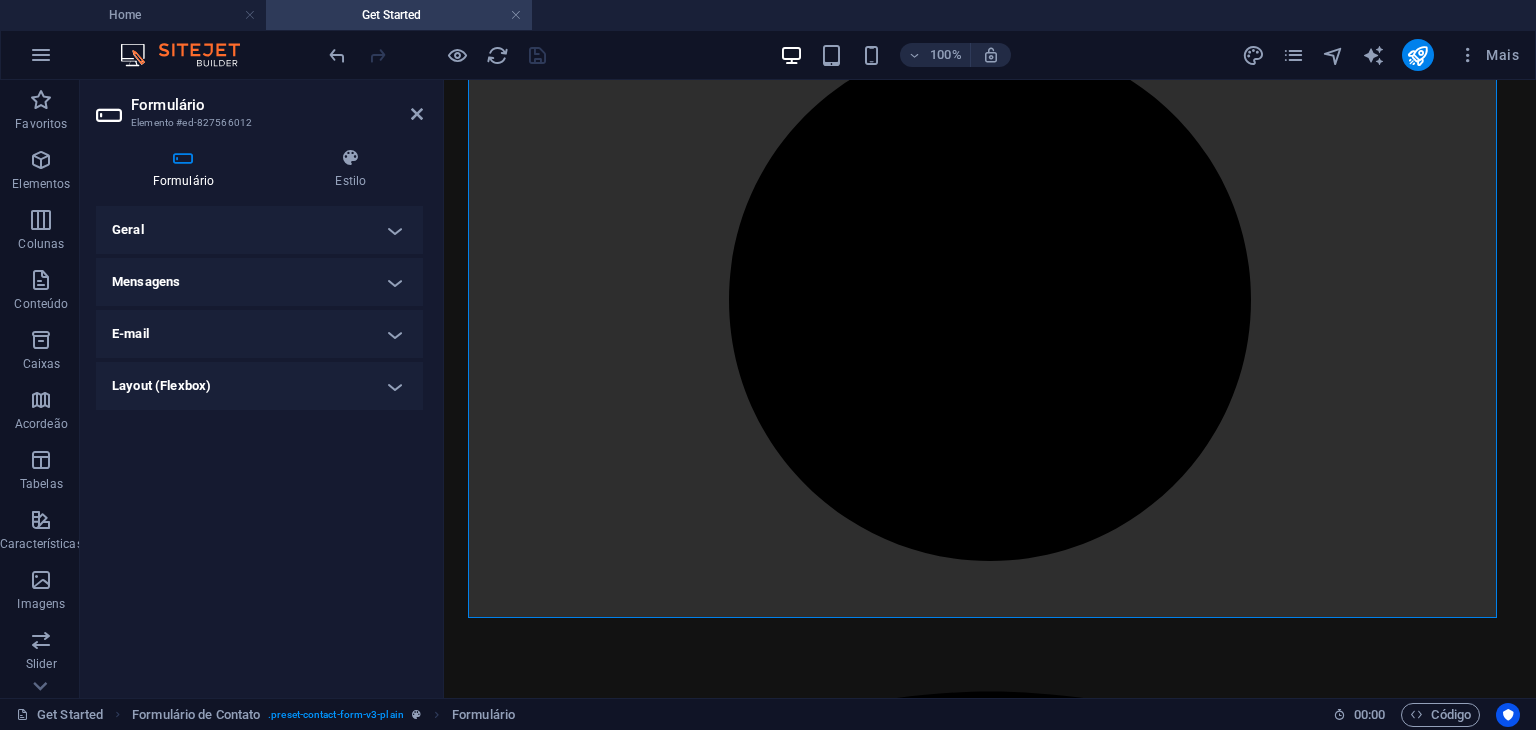click on "E-mail" at bounding box center [259, 334] 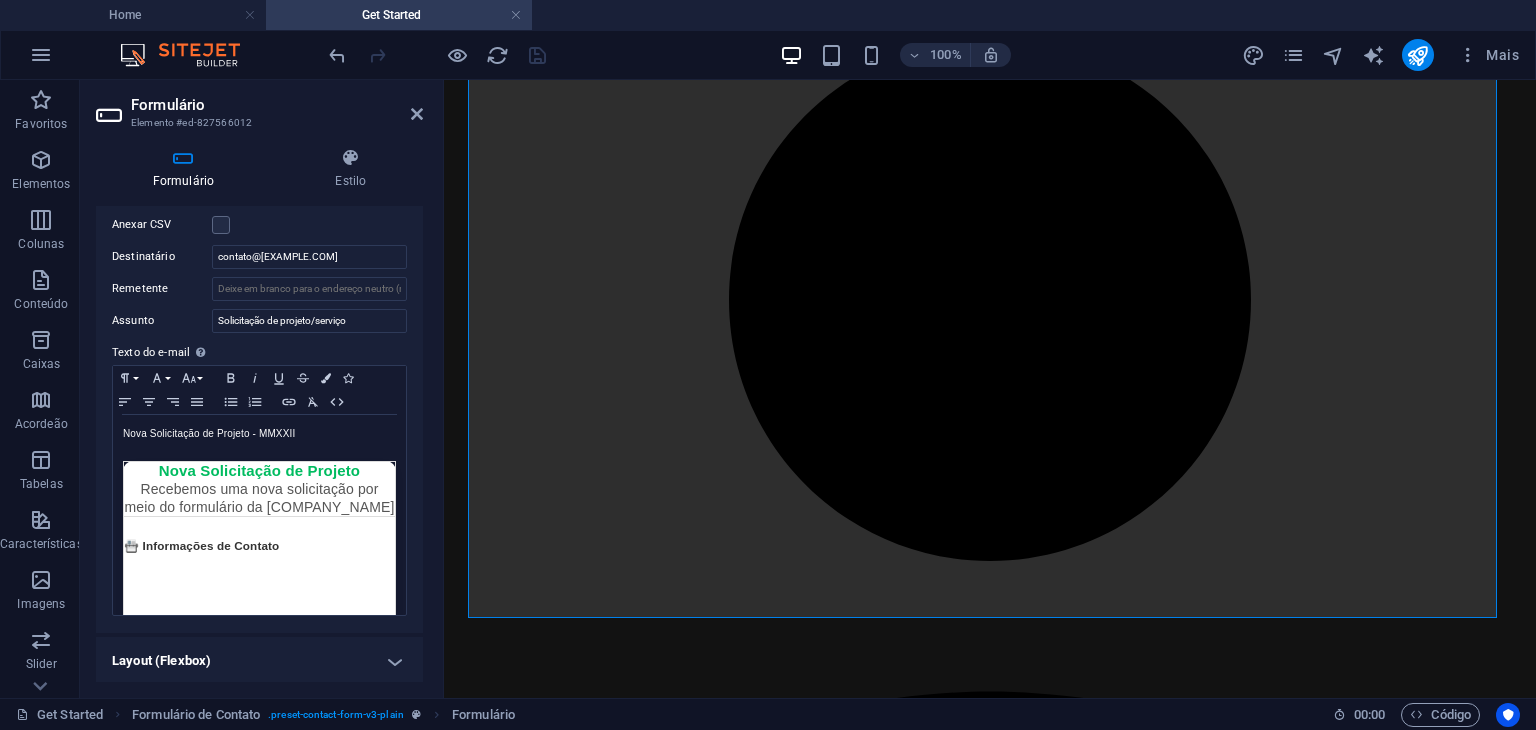 scroll, scrollTop: 184, scrollLeft: 0, axis: vertical 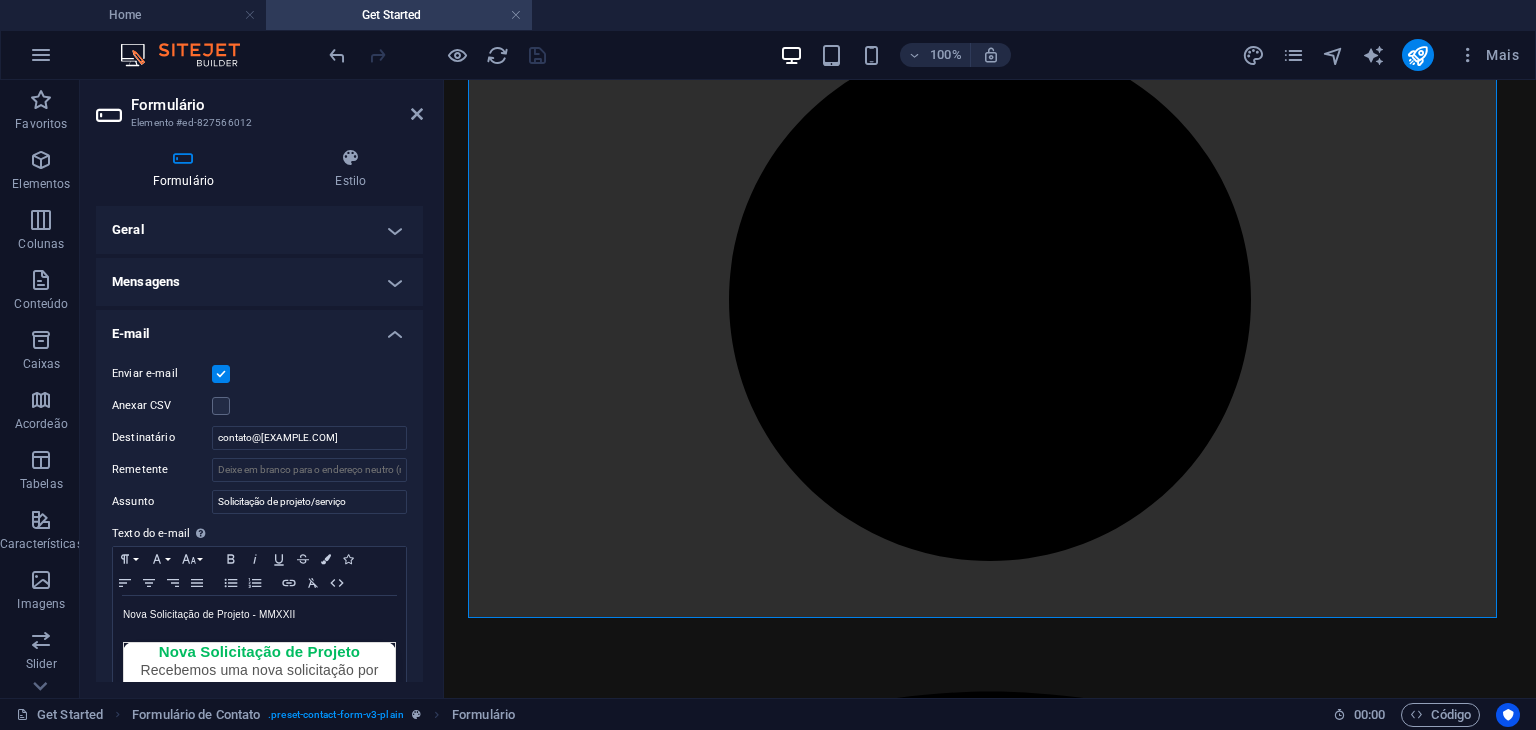 click on "E-mail" at bounding box center [259, 328] 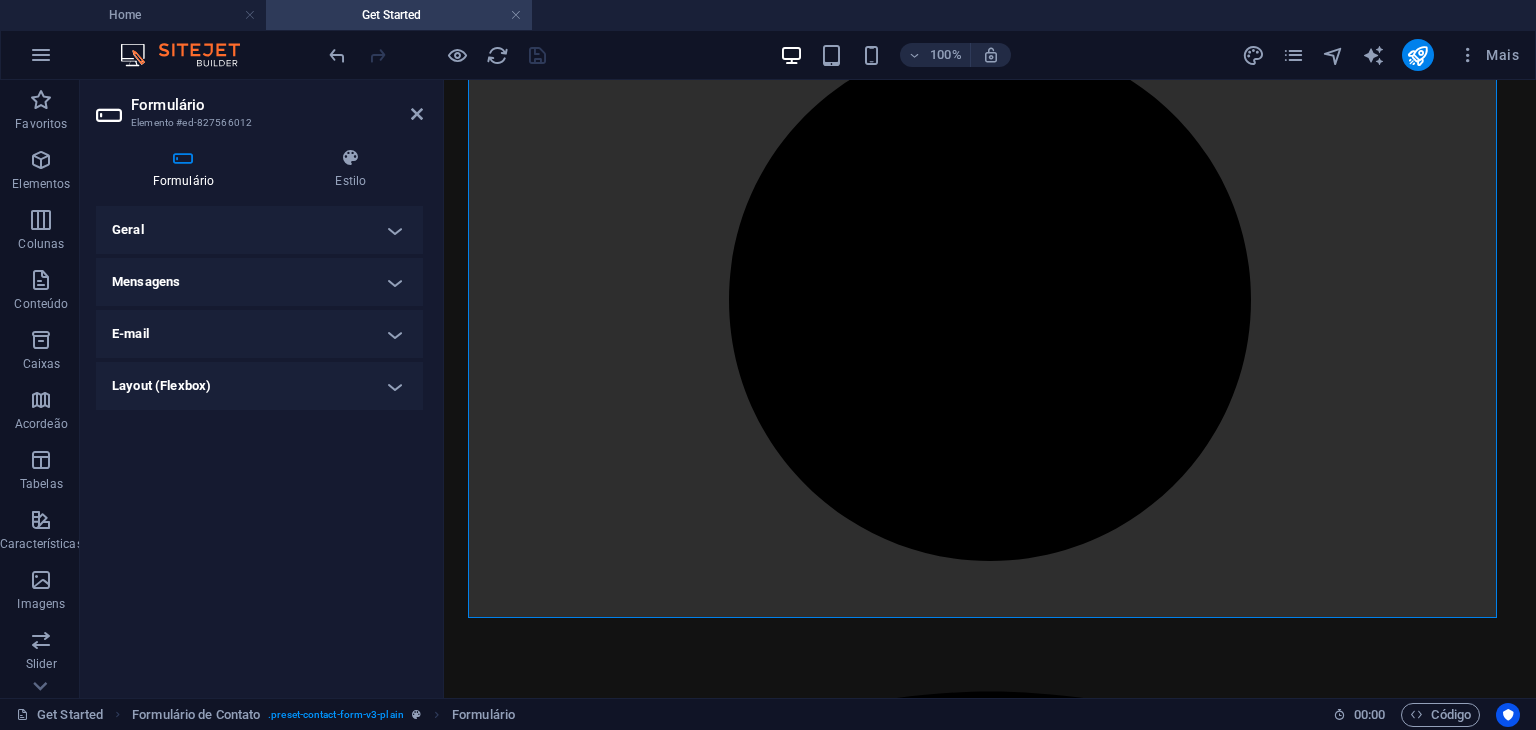 click on "E-mail" at bounding box center (259, 334) 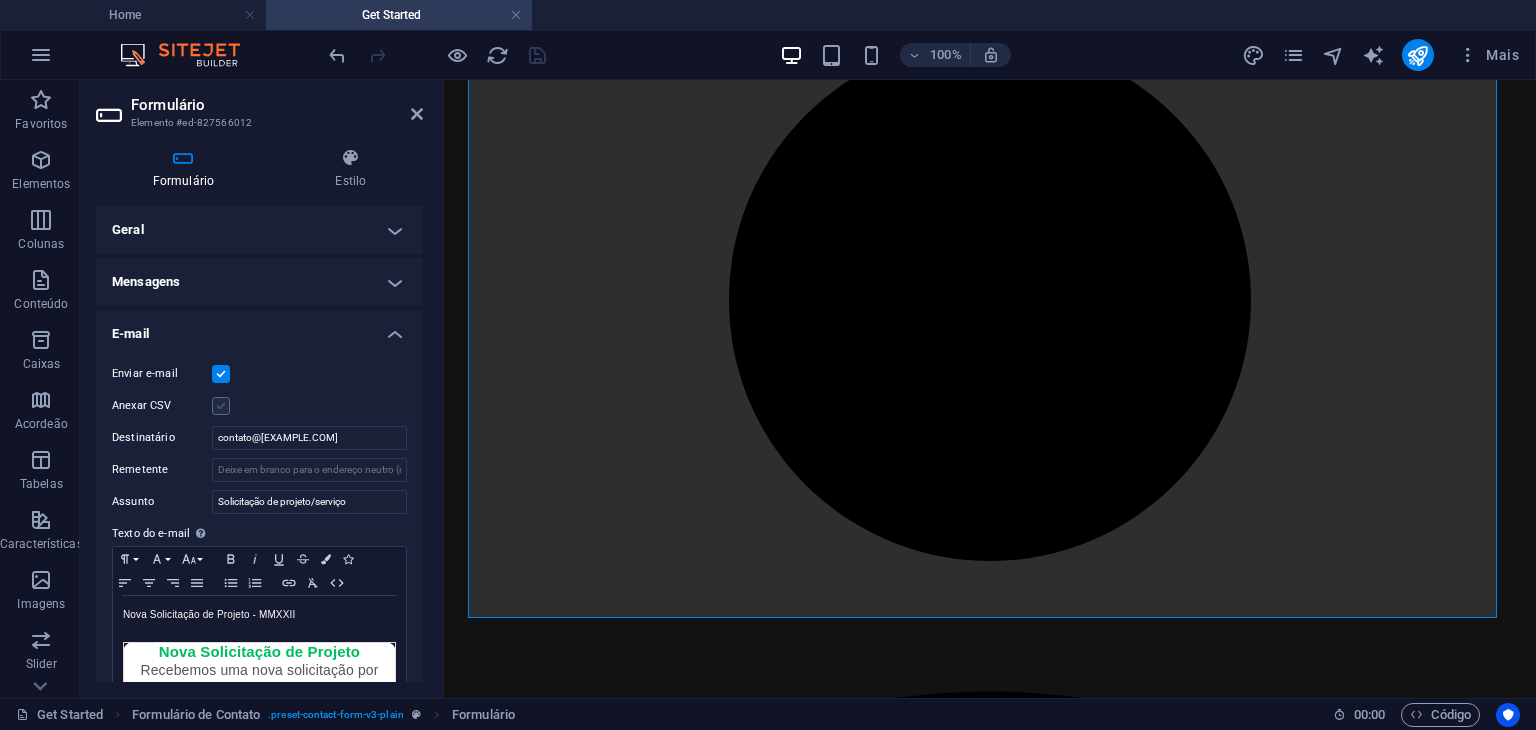 click at bounding box center (221, 406) 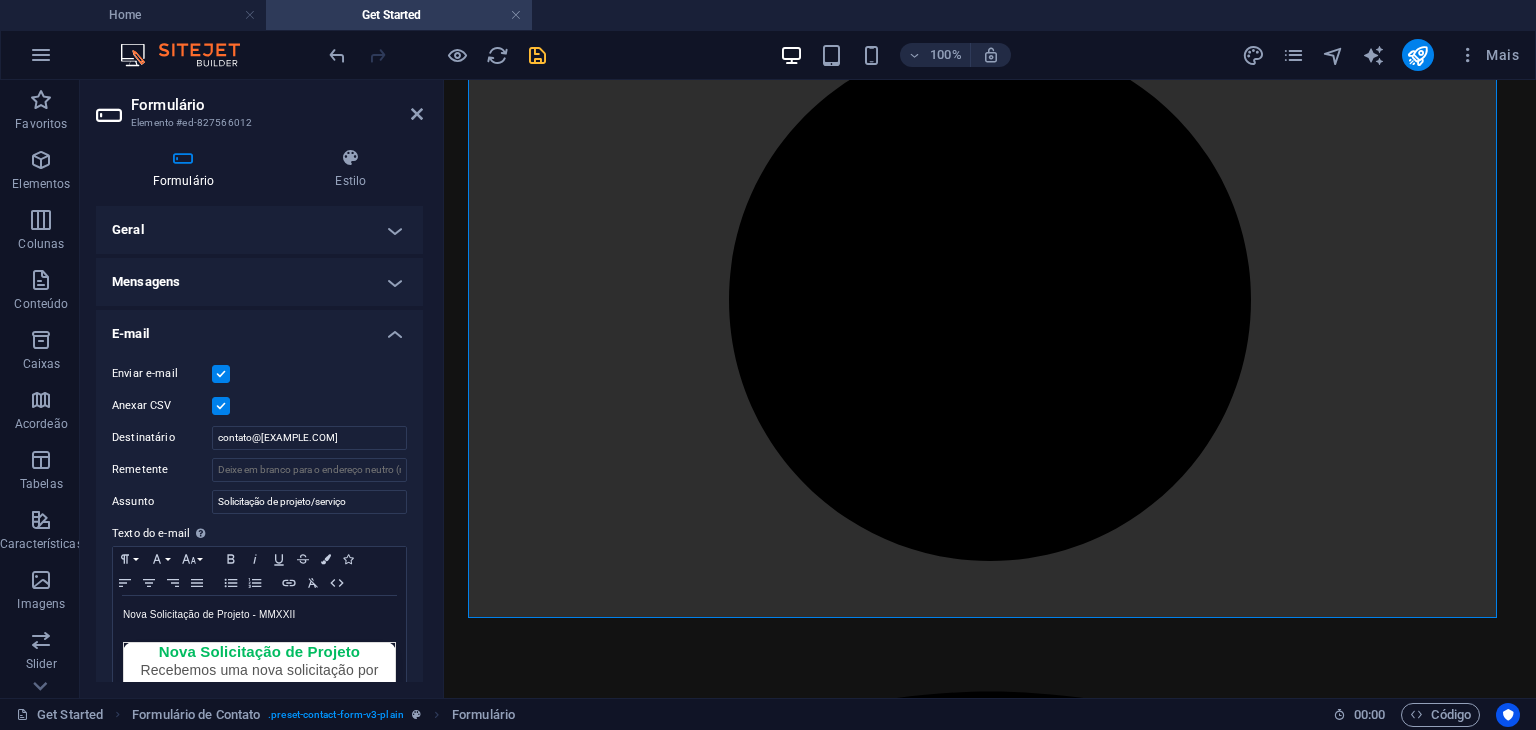 click at bounding box center [221, 406] 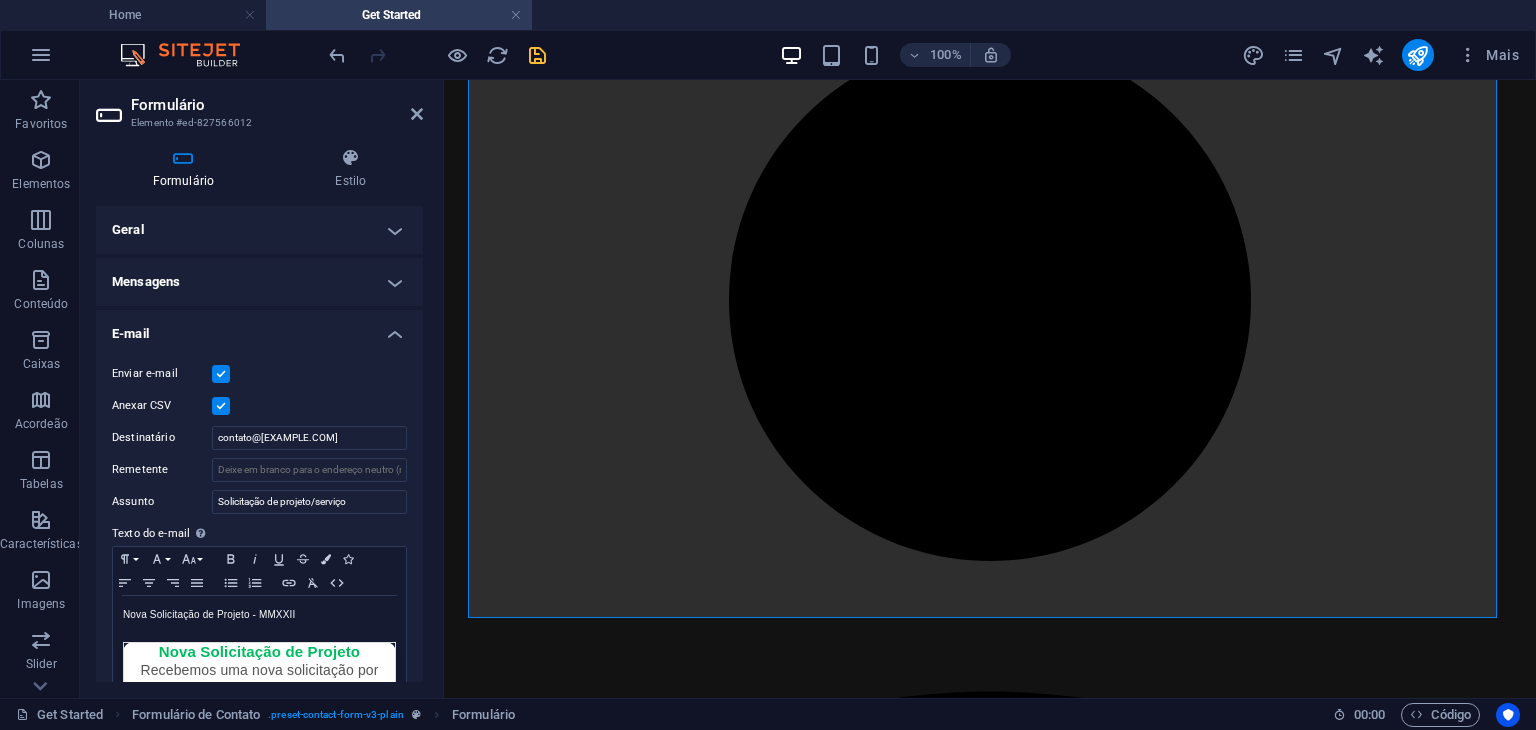 click on "Anexar CSV" at bounding box center (0, 0) 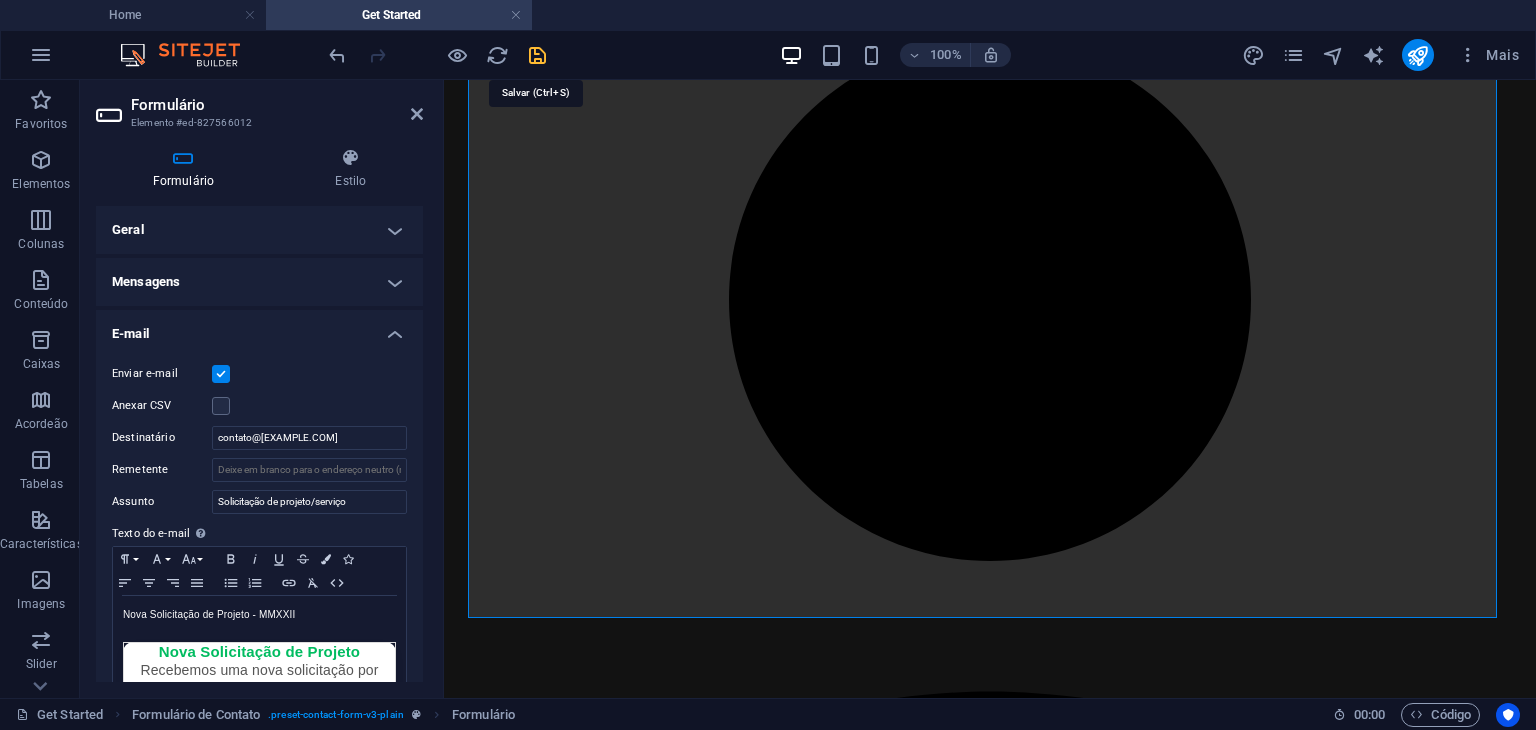 click at bounding box center (537, 55) 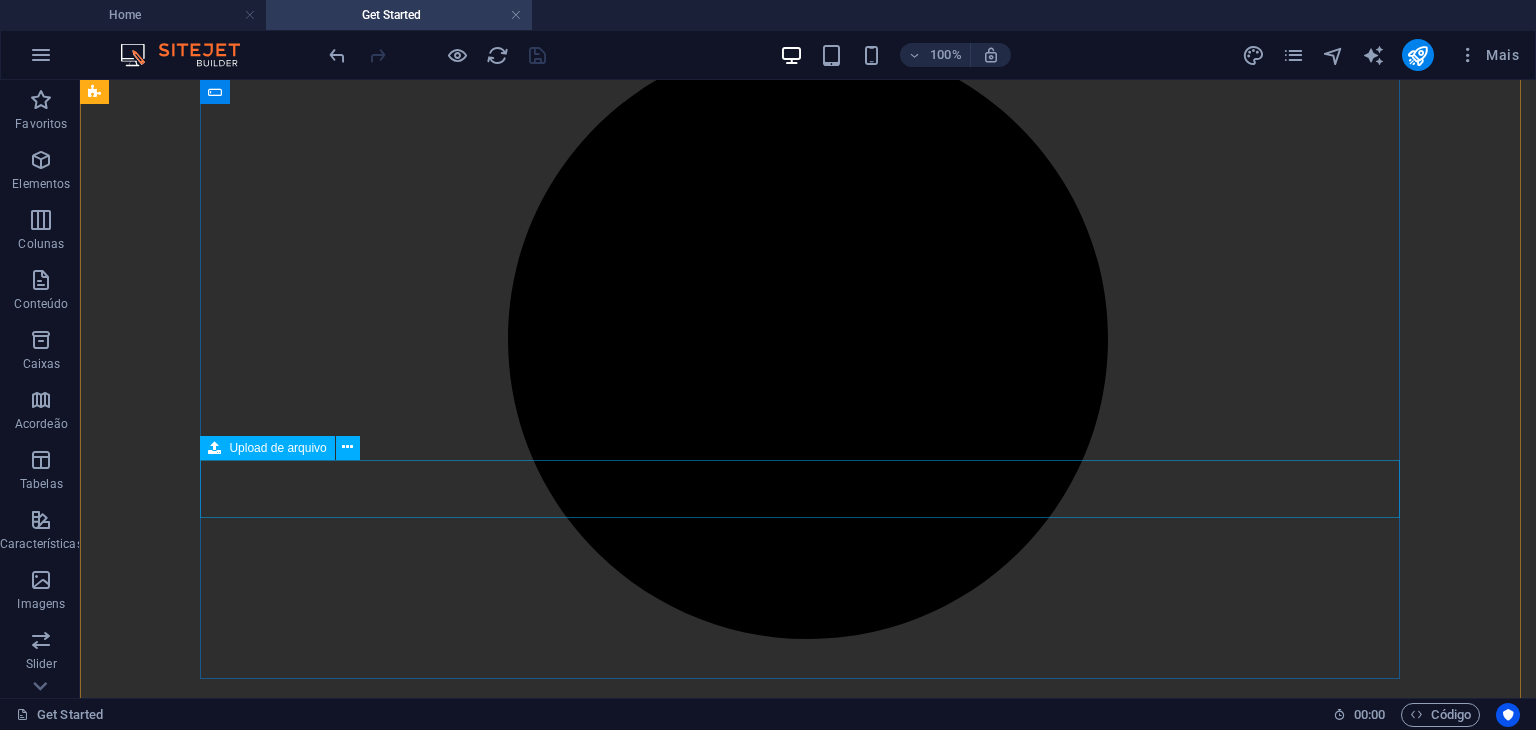 scroll, scrollTop: 731, scrollLeft: 0, axis: vertical 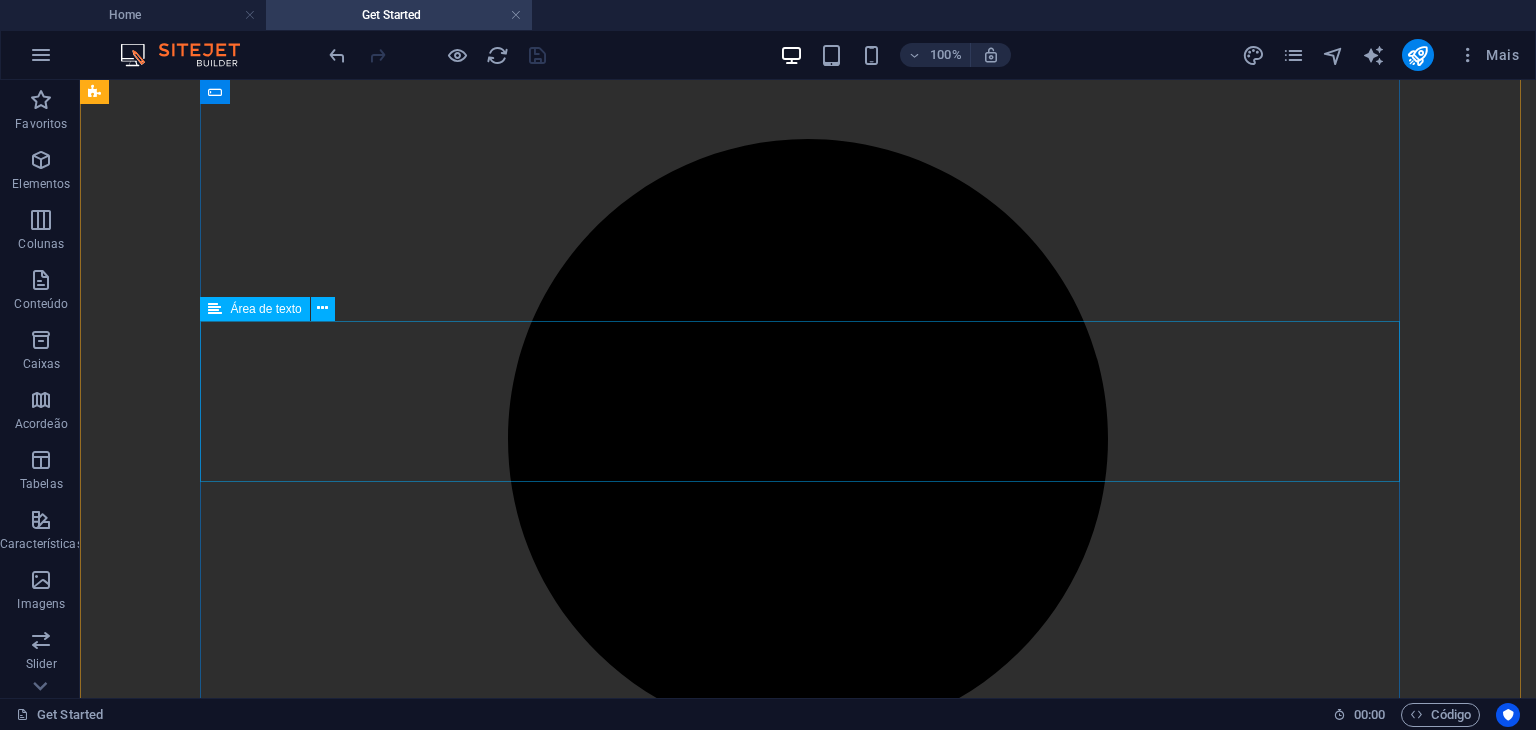 click on "Describe your need" 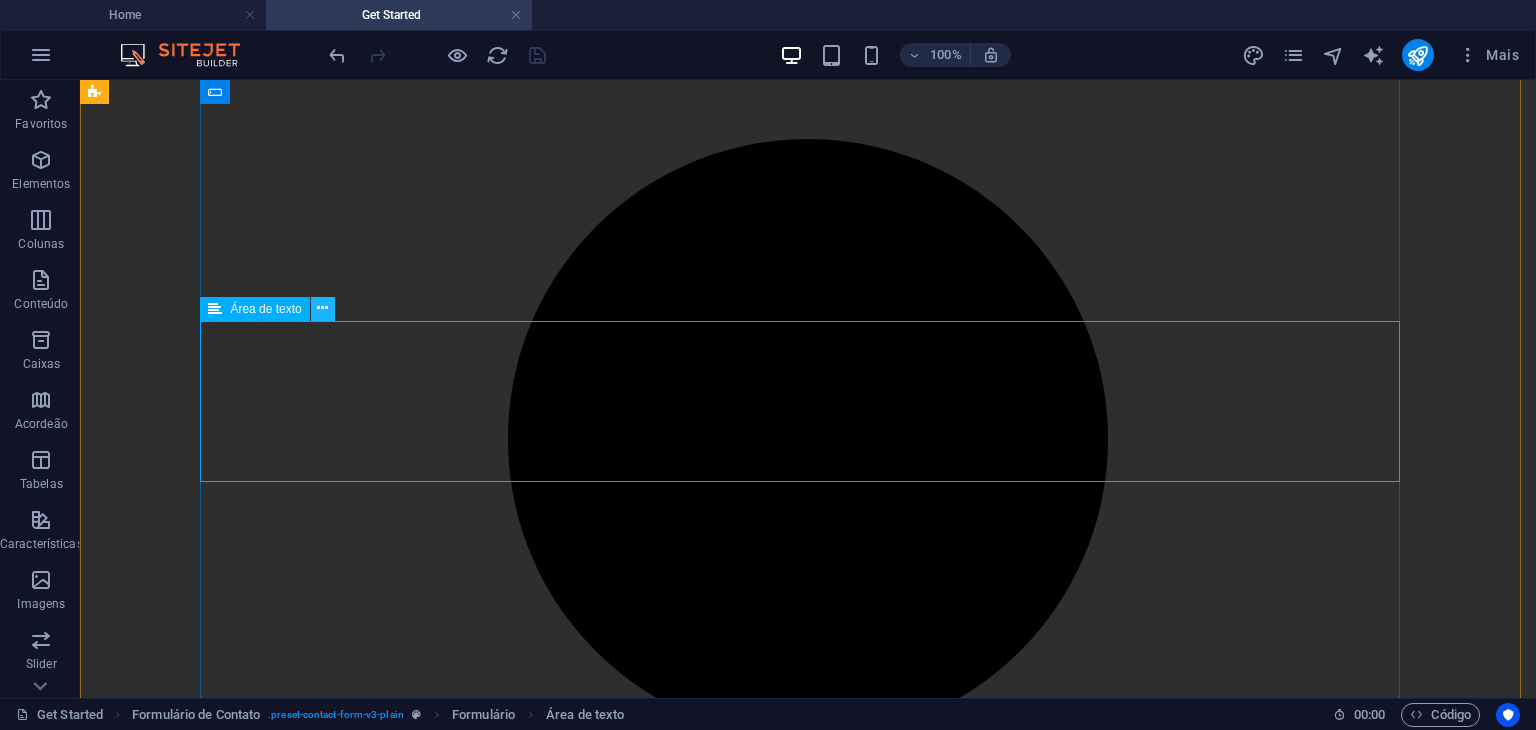 click at bounding box center [323, 309] 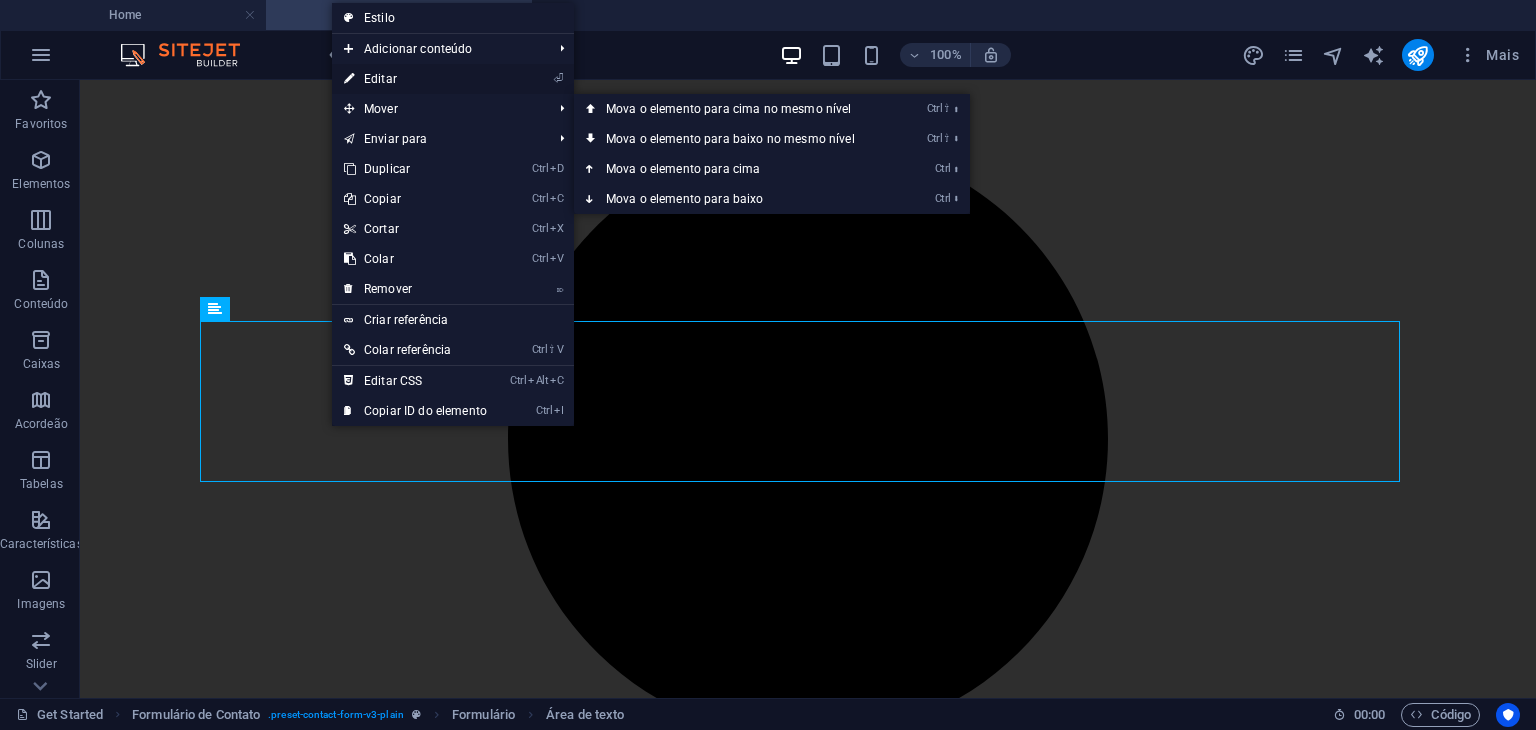 click on "⏎  Editar" at bounding box center [415, 79] 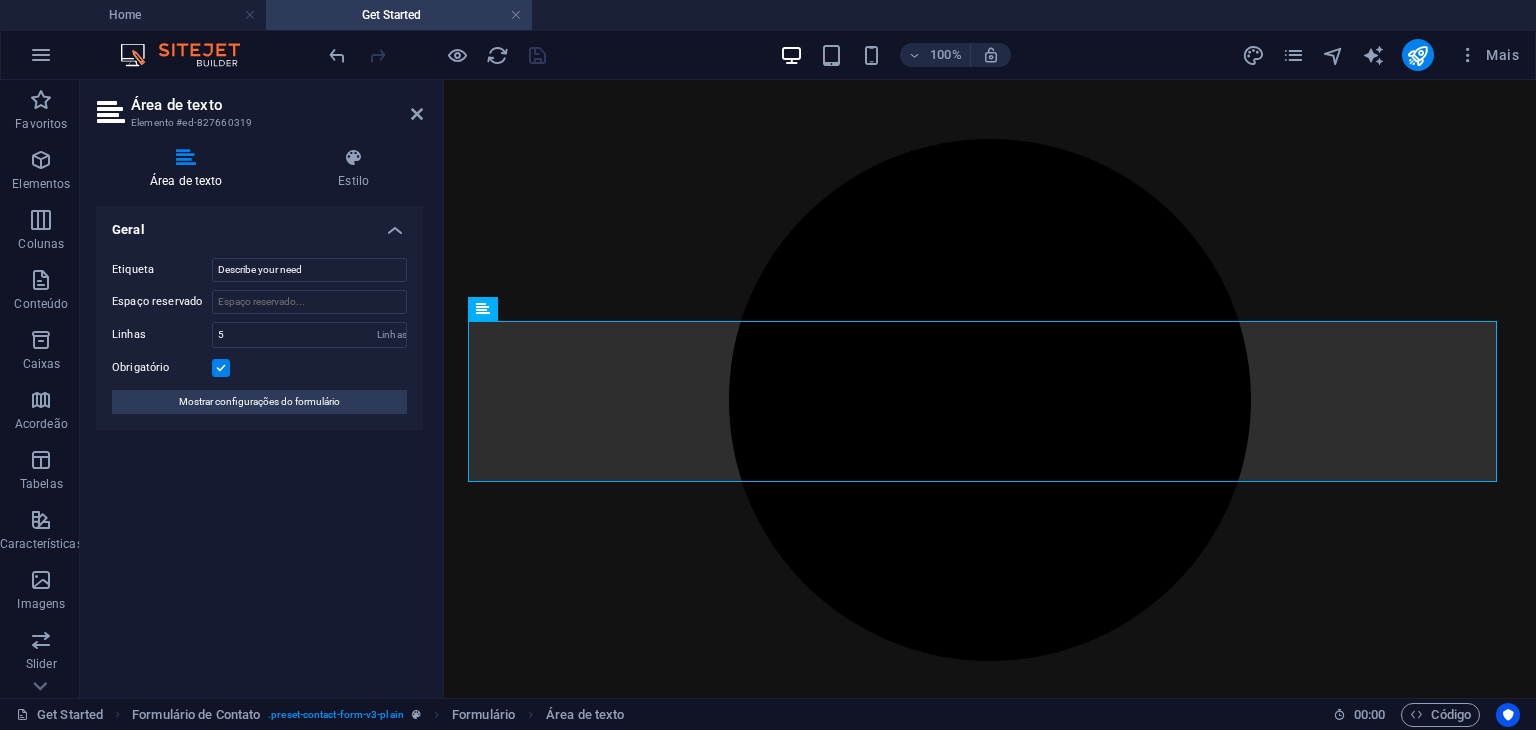click on "Geral" at bounding box center [259, 224] 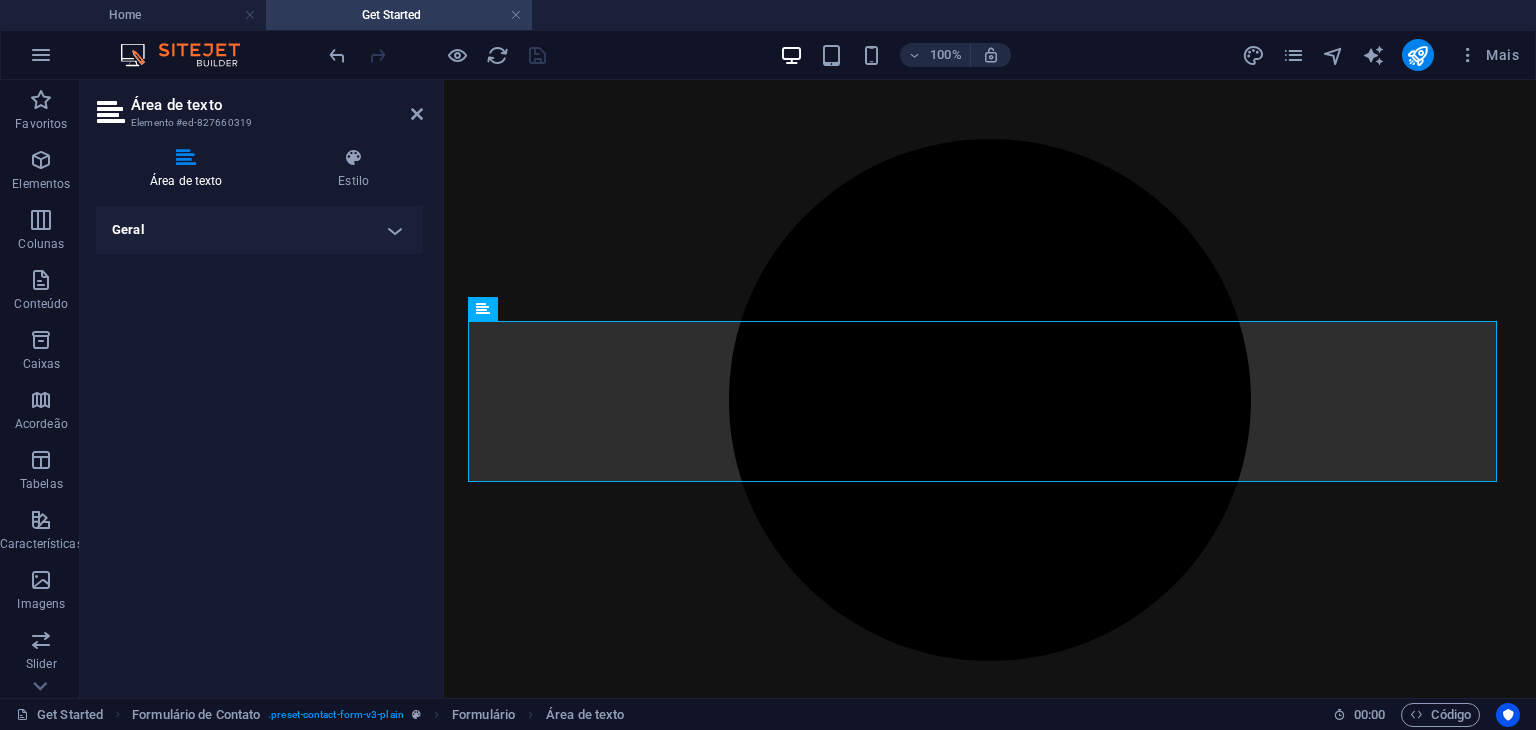 click on "Geral" at bounding box center (259, 230) 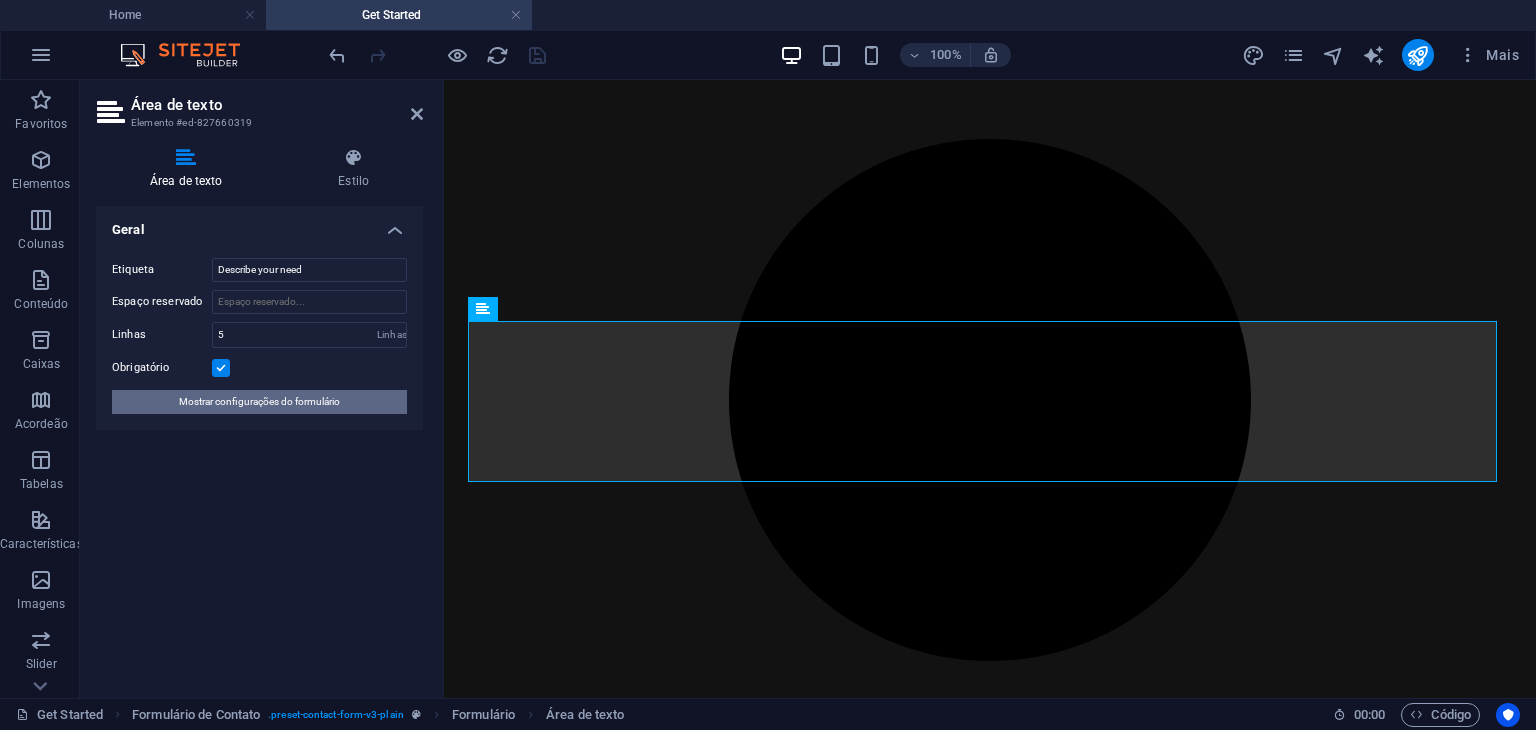 click on "Mostrar configurações do formulário" at bounding box center [259, 402] 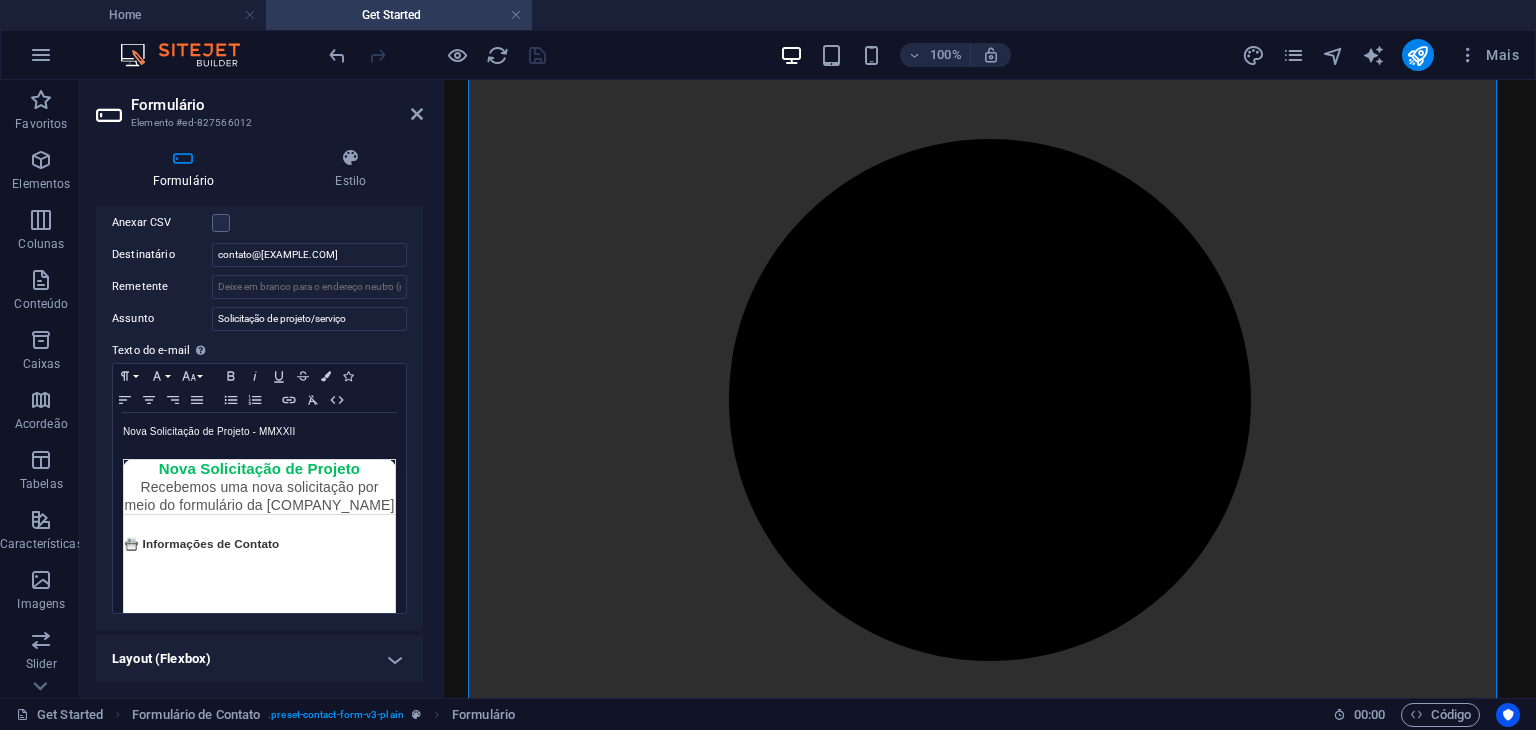 scroll, scrollTop: 184, scrollLeft: 0, axis: vertical 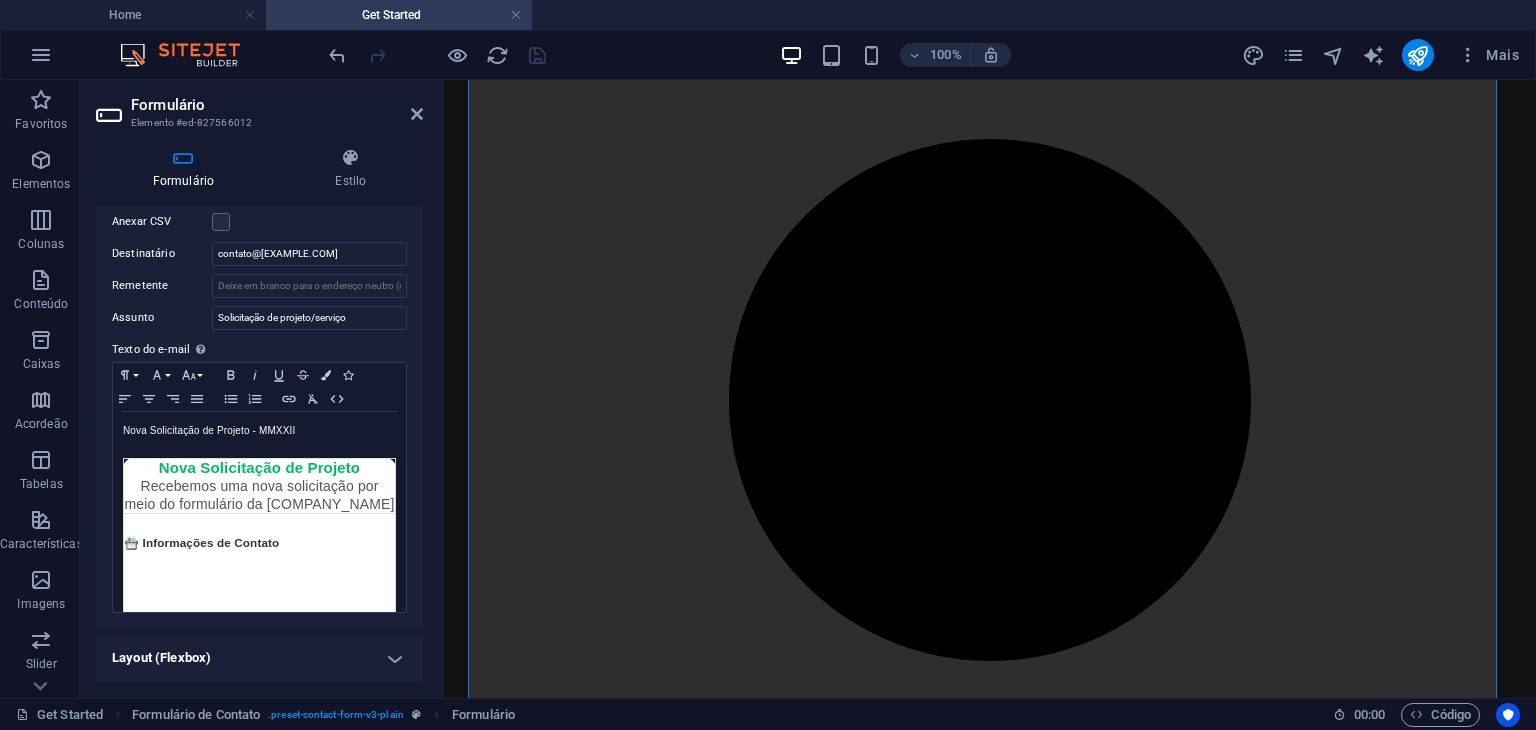 click on "Layout (Flexbox)" at bounding box center (259, 658) 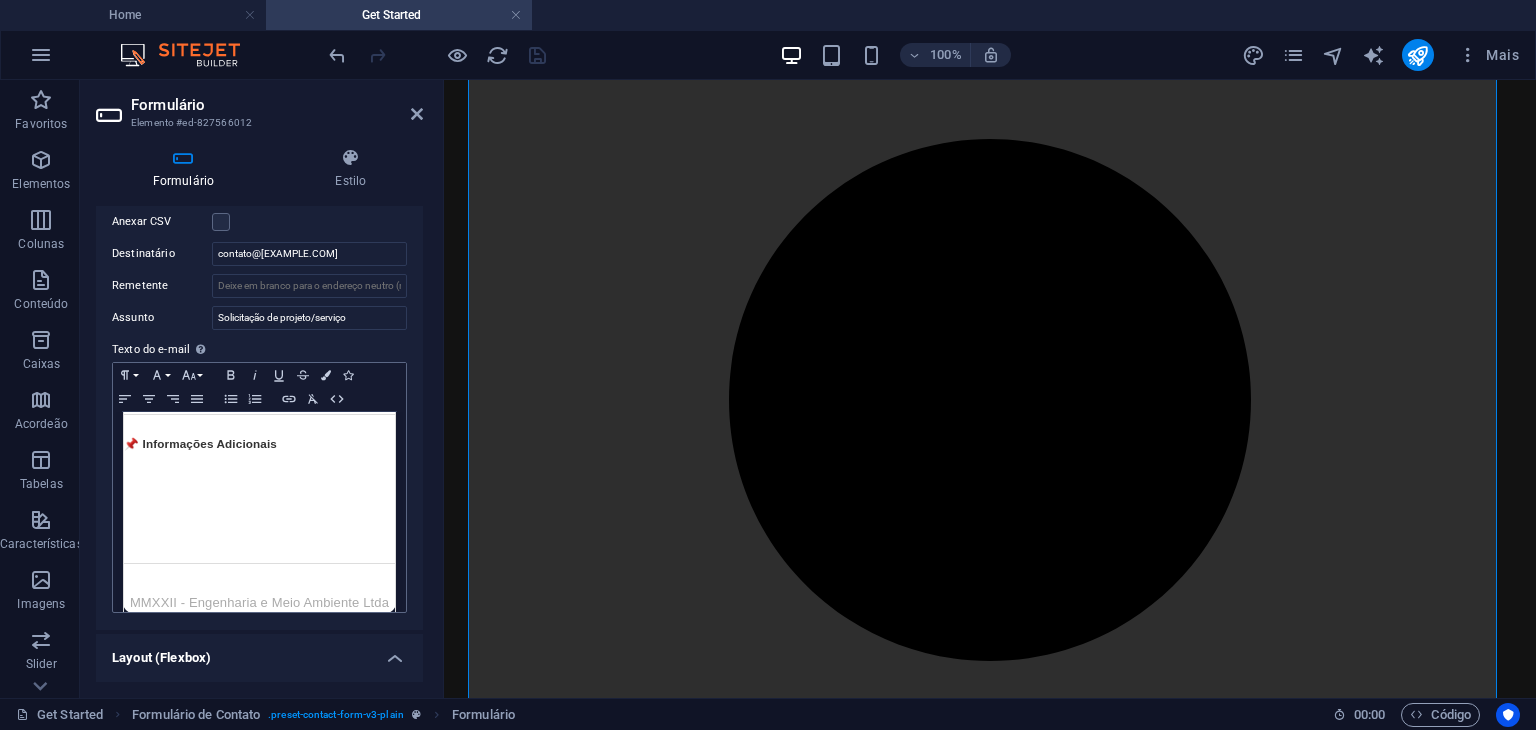 scroll, scrollTop: 400, scrollLeft: 0, axis: vertical 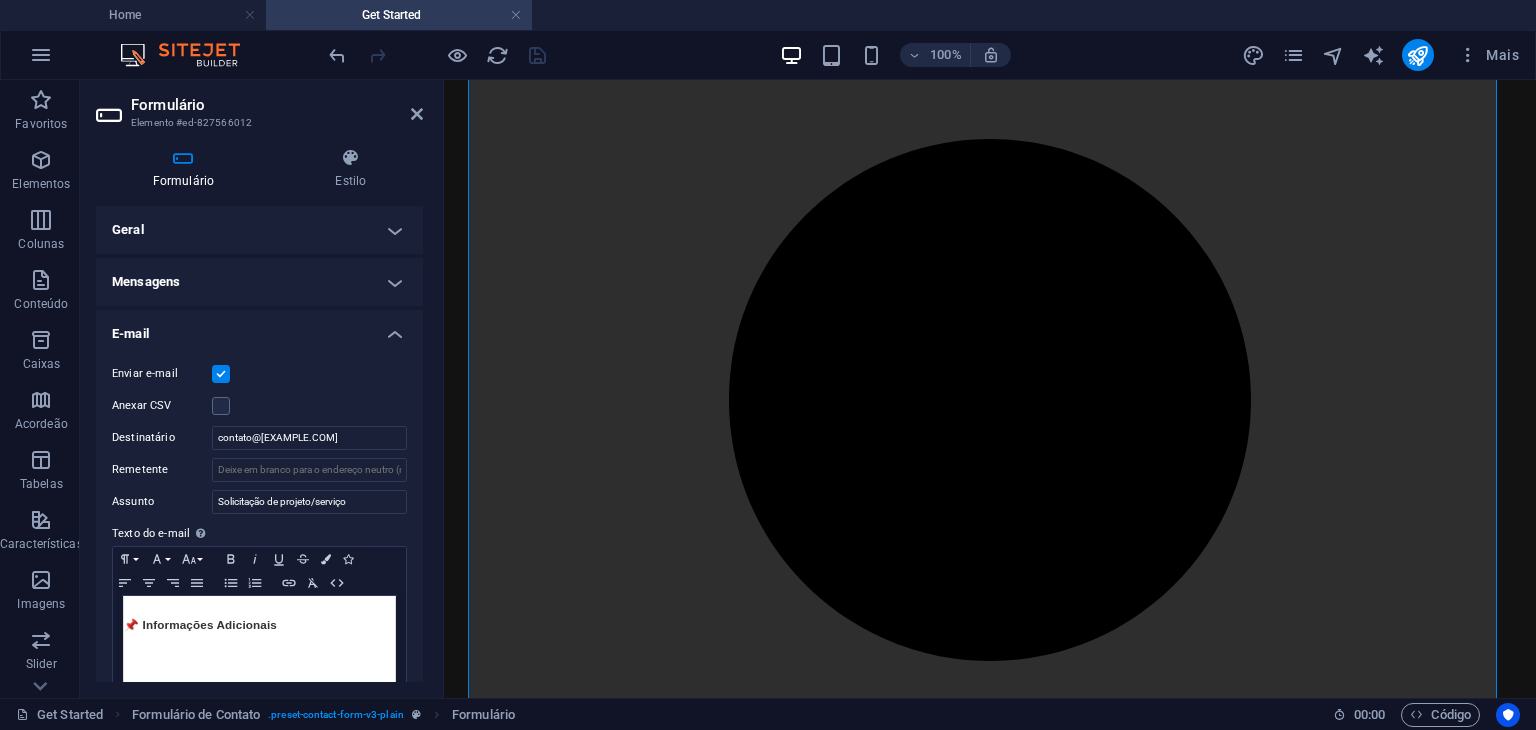 click on "E-mail" at bounding box center [259, 328] 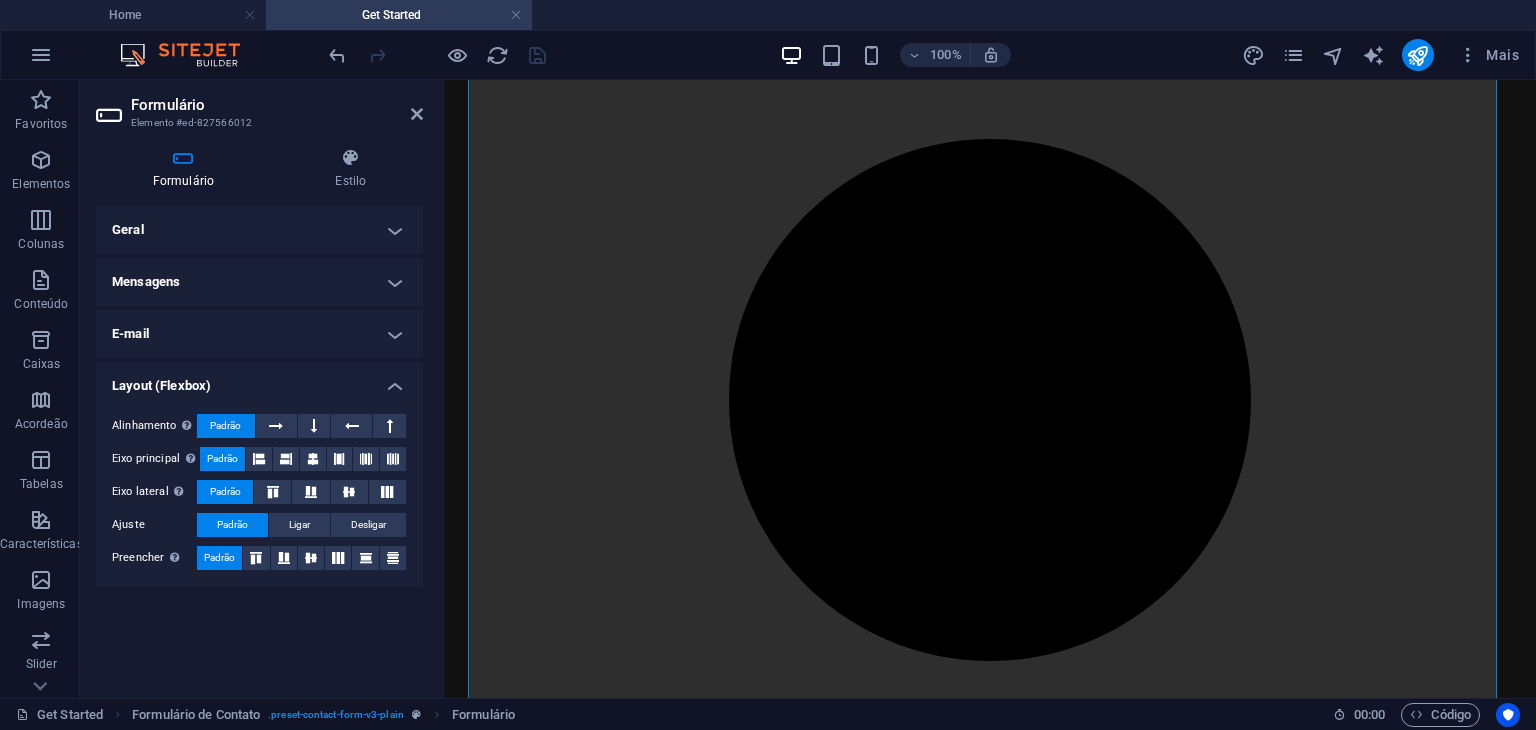 click on "E-mail" at bounding box center (259, 334) 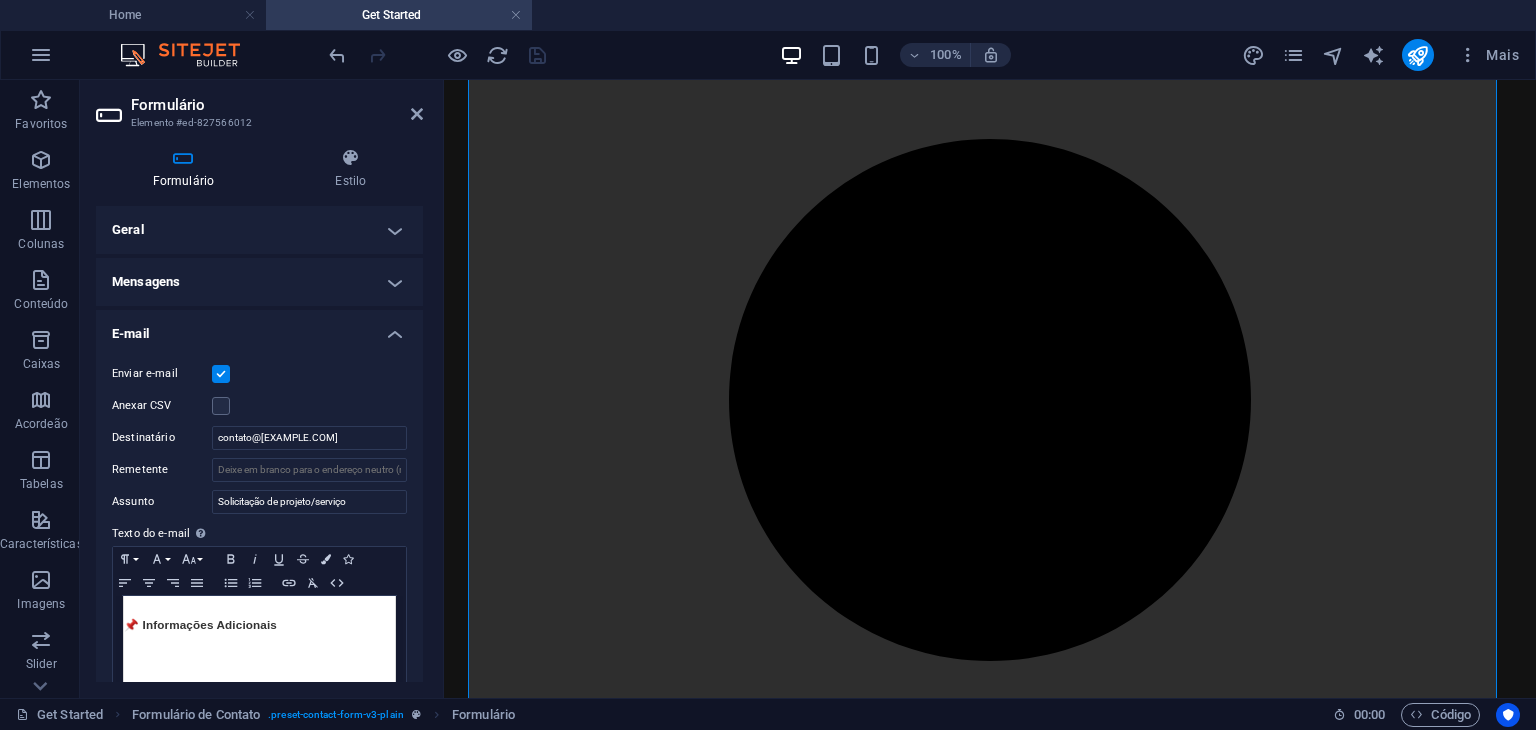 click on "E-mail" at bounding box center [259, 328] 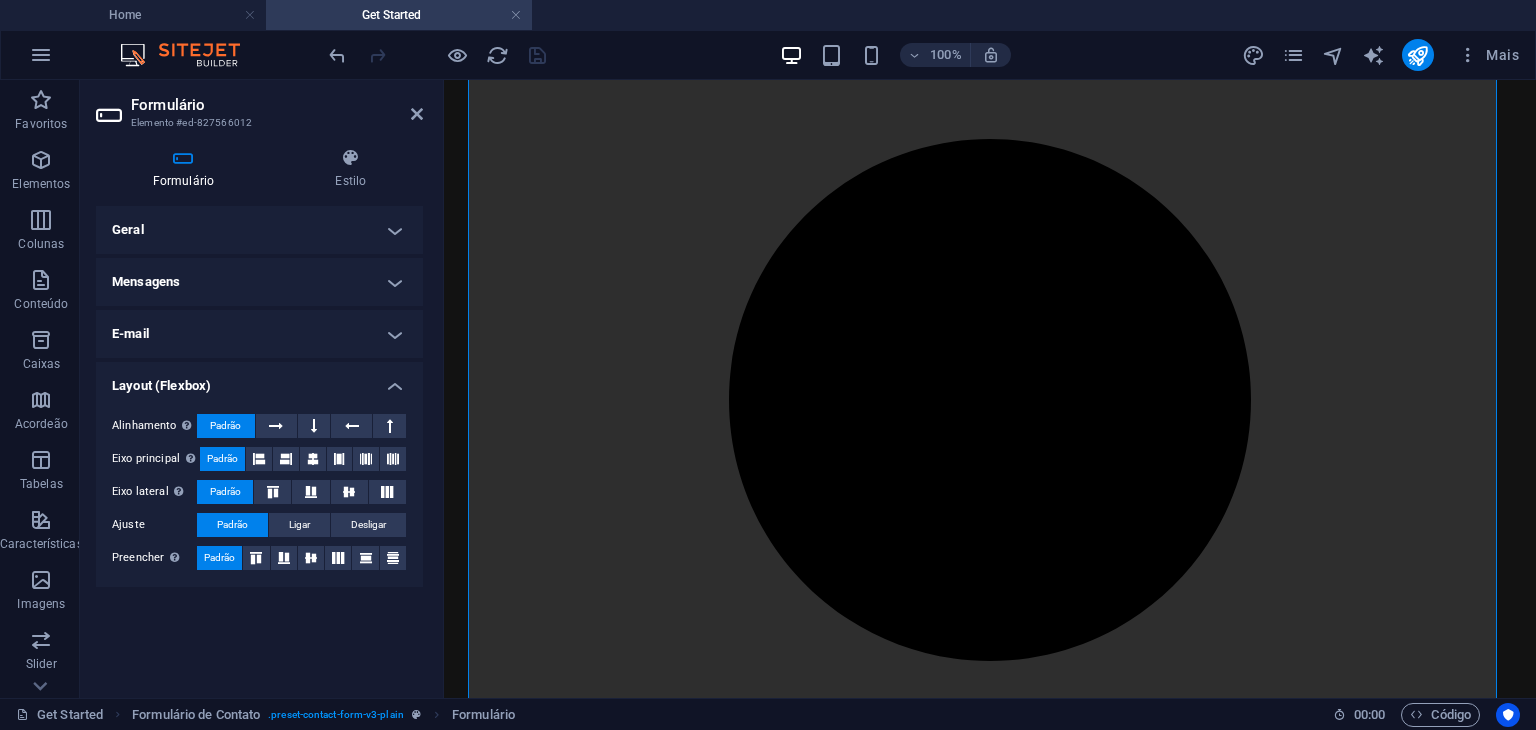 click on "Mensagens" at bounding box center (259, 282) 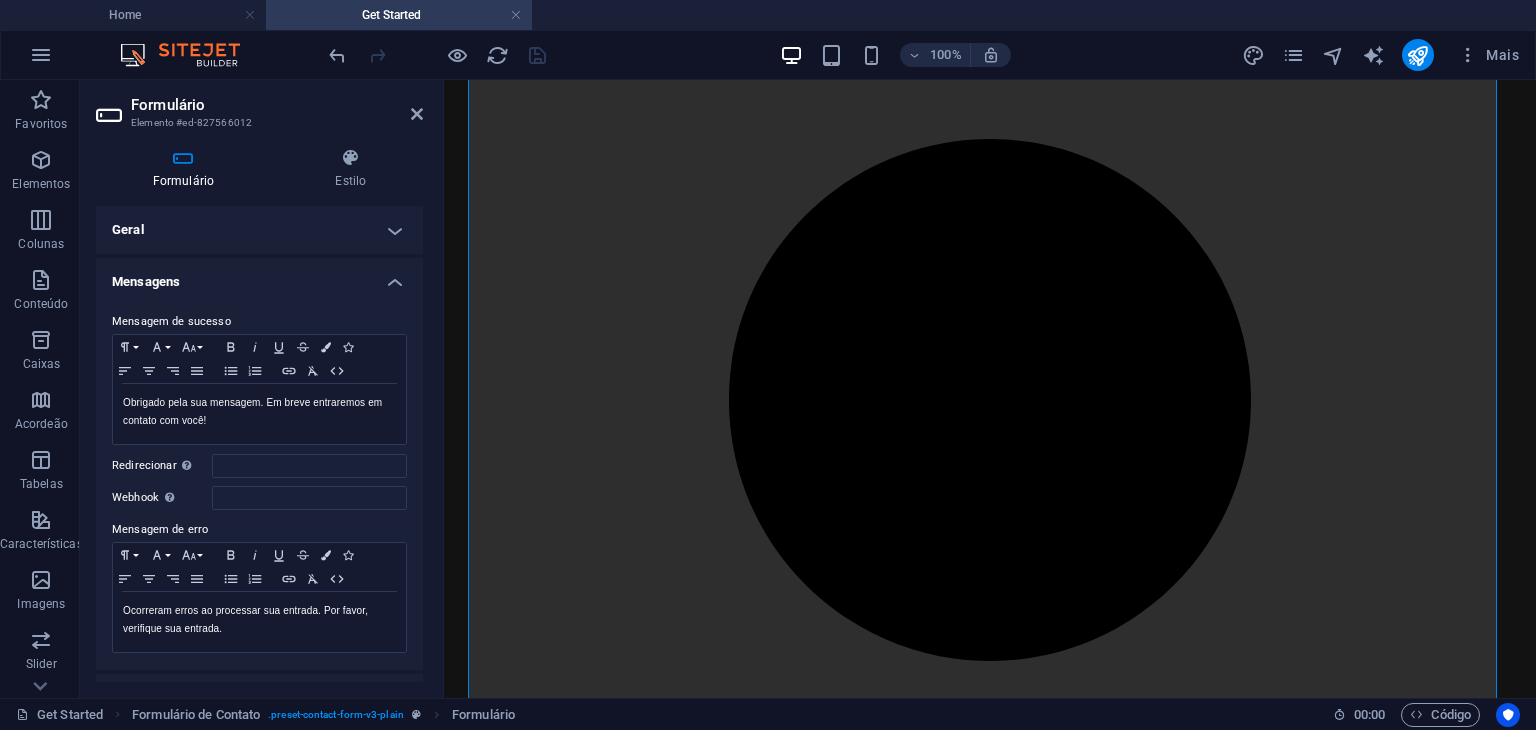 click on "Mensagens" at bounding box center [259, 276] 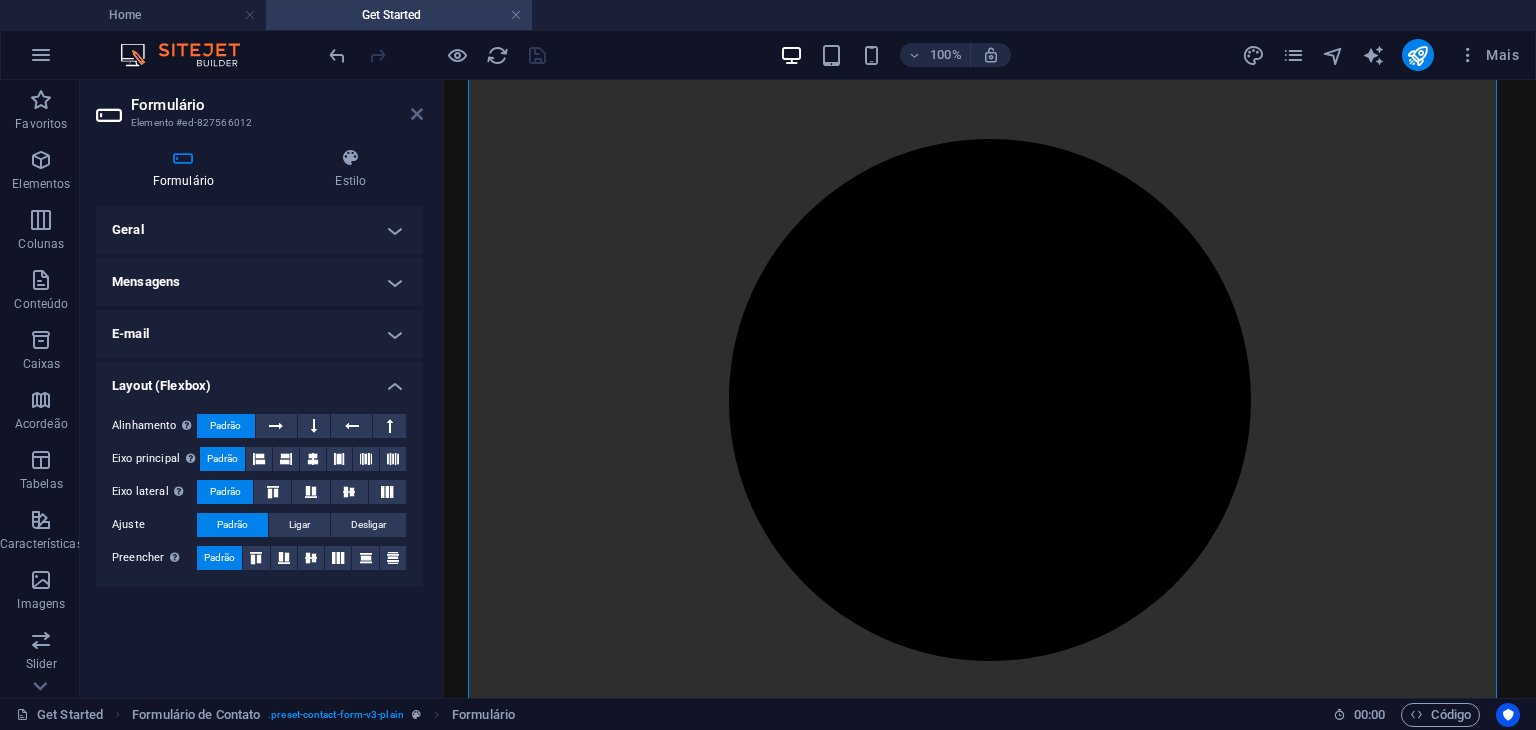 click at bounding box center (417, 114) 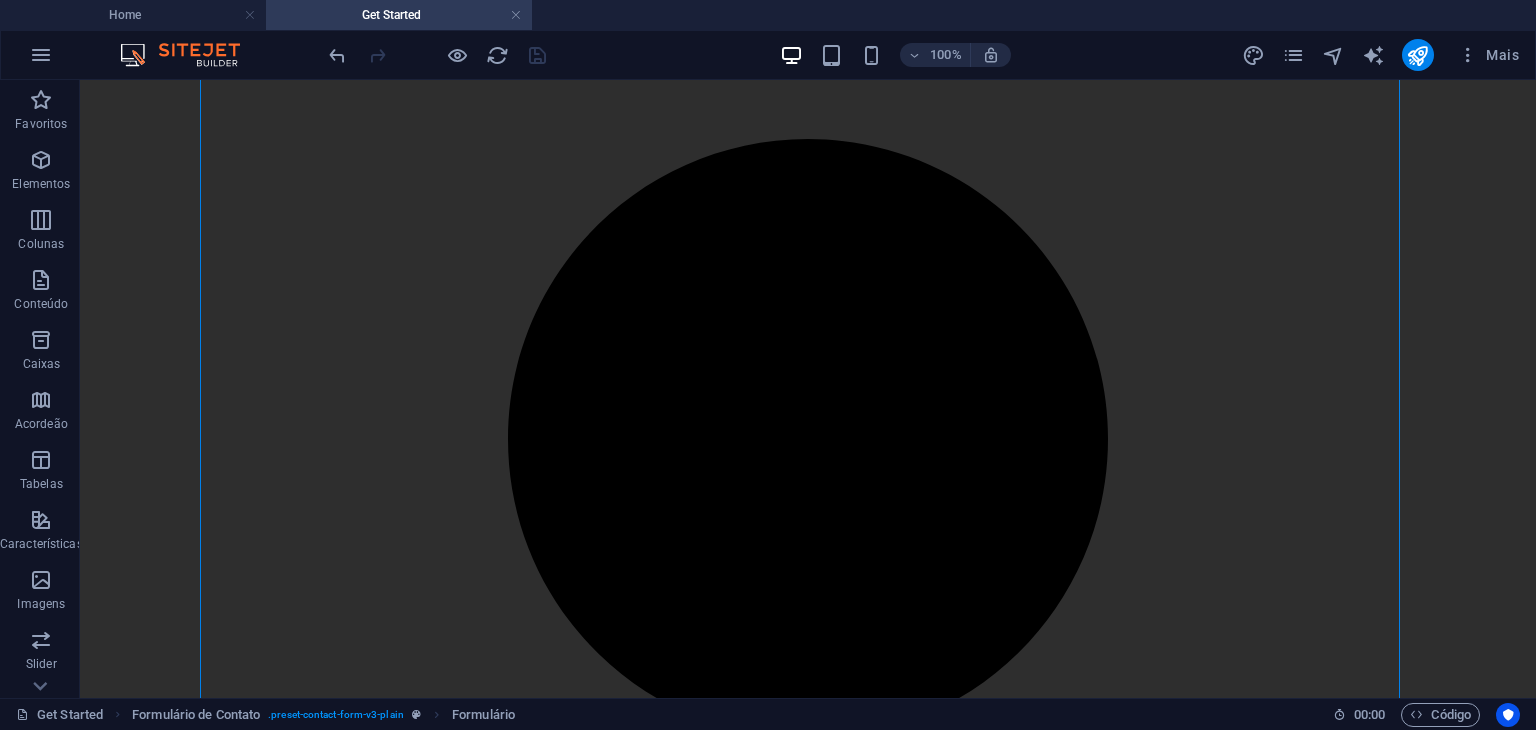 click at bounding box center (437, 55) 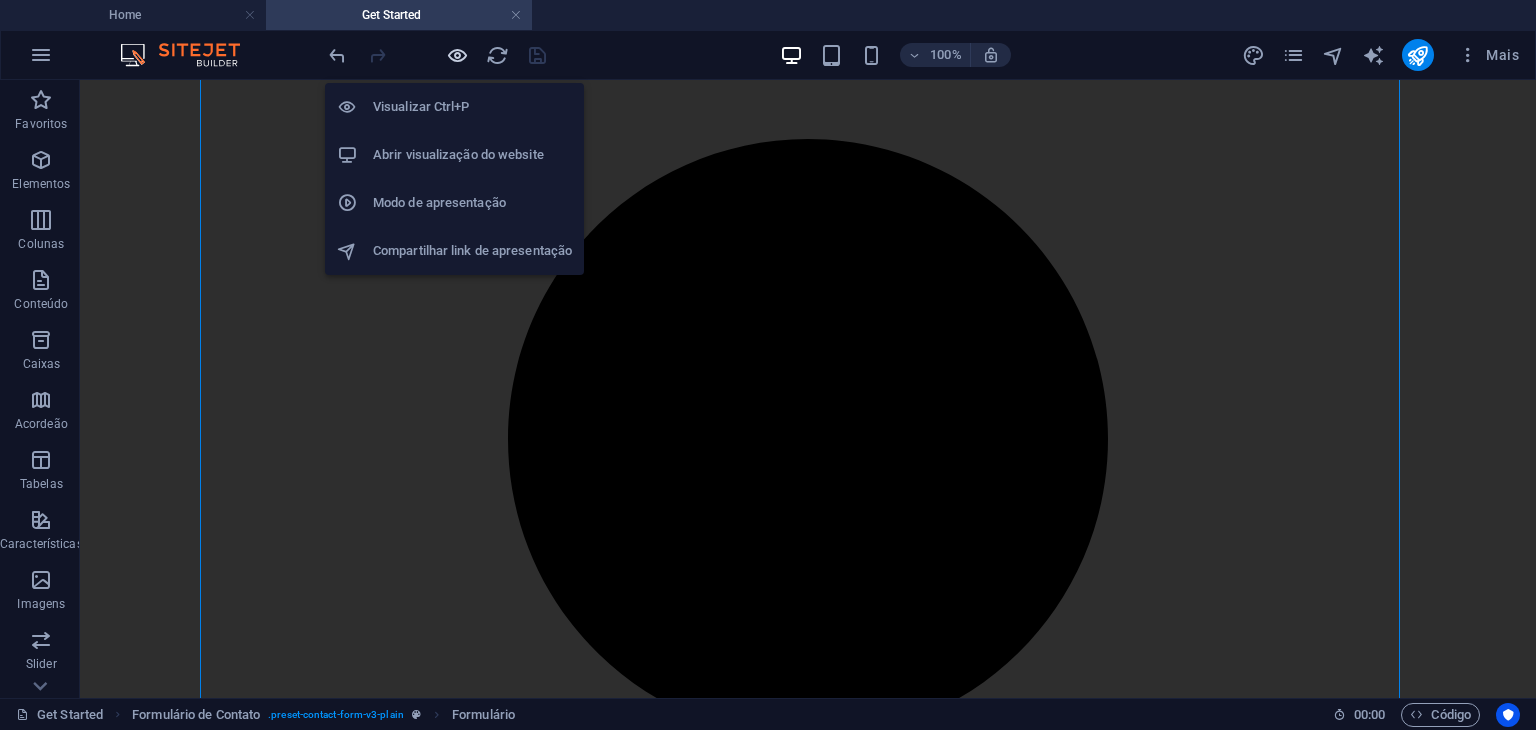 click at bounding box center (457, 55) 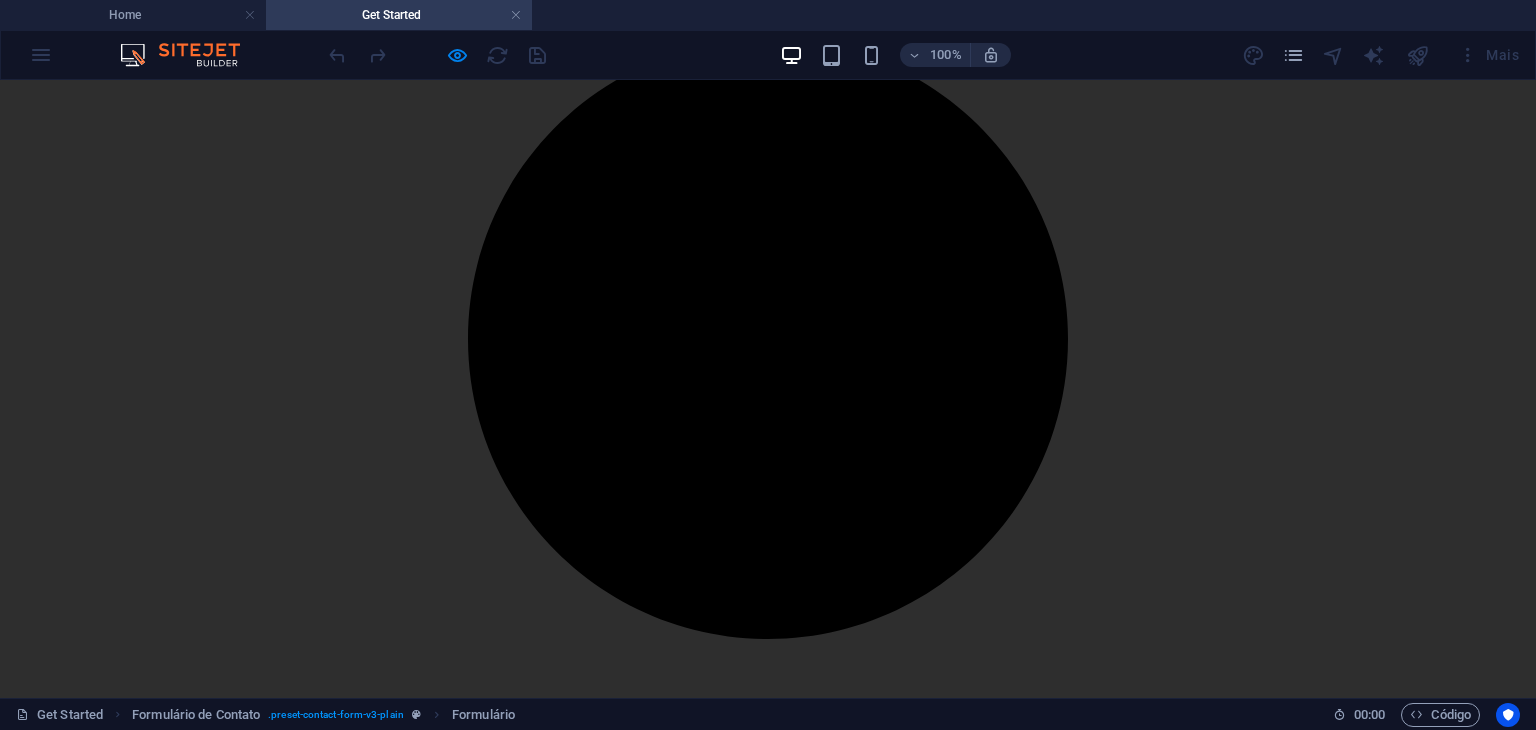 click on "Enviar" 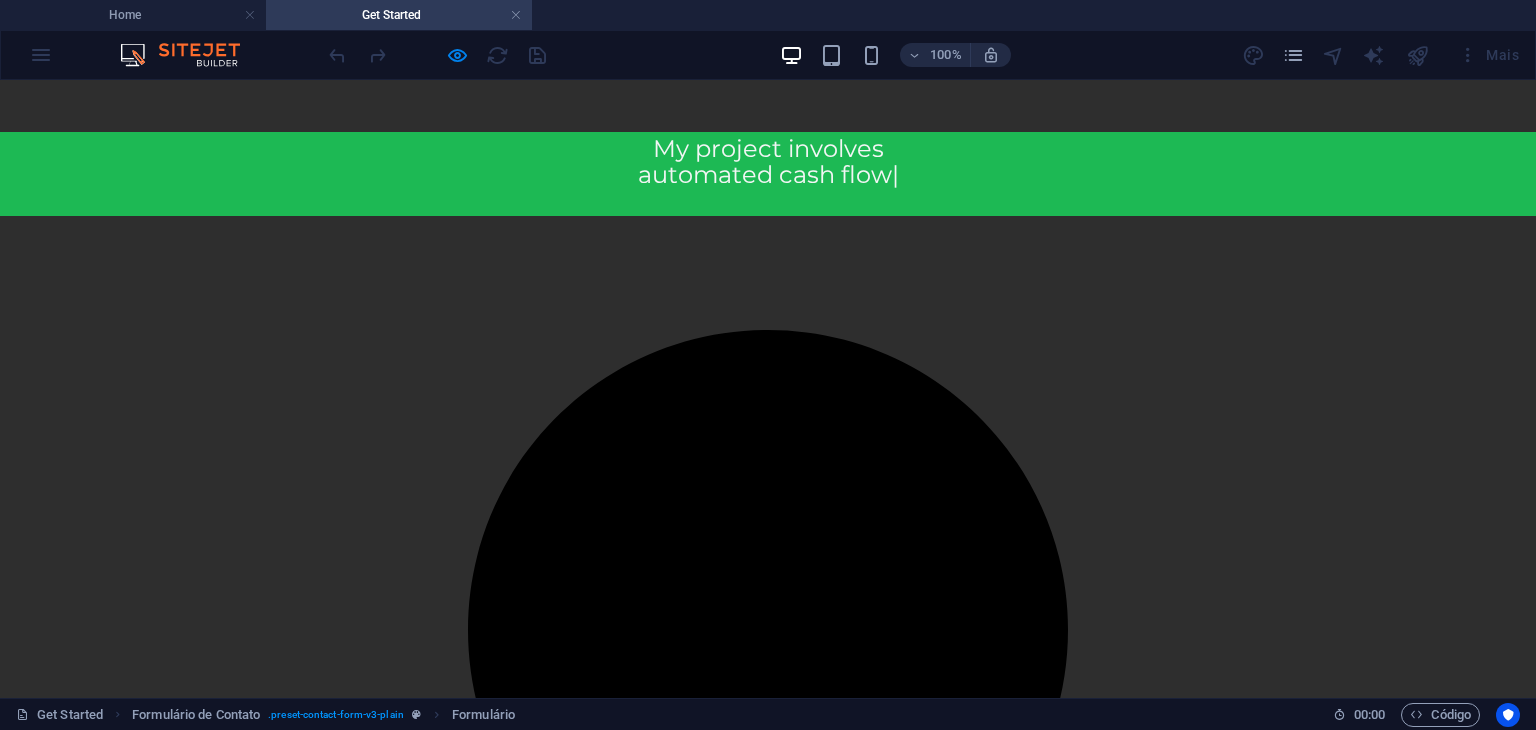 scroll, scrollTop: 240, scrollLeft: 0, axis: vertical 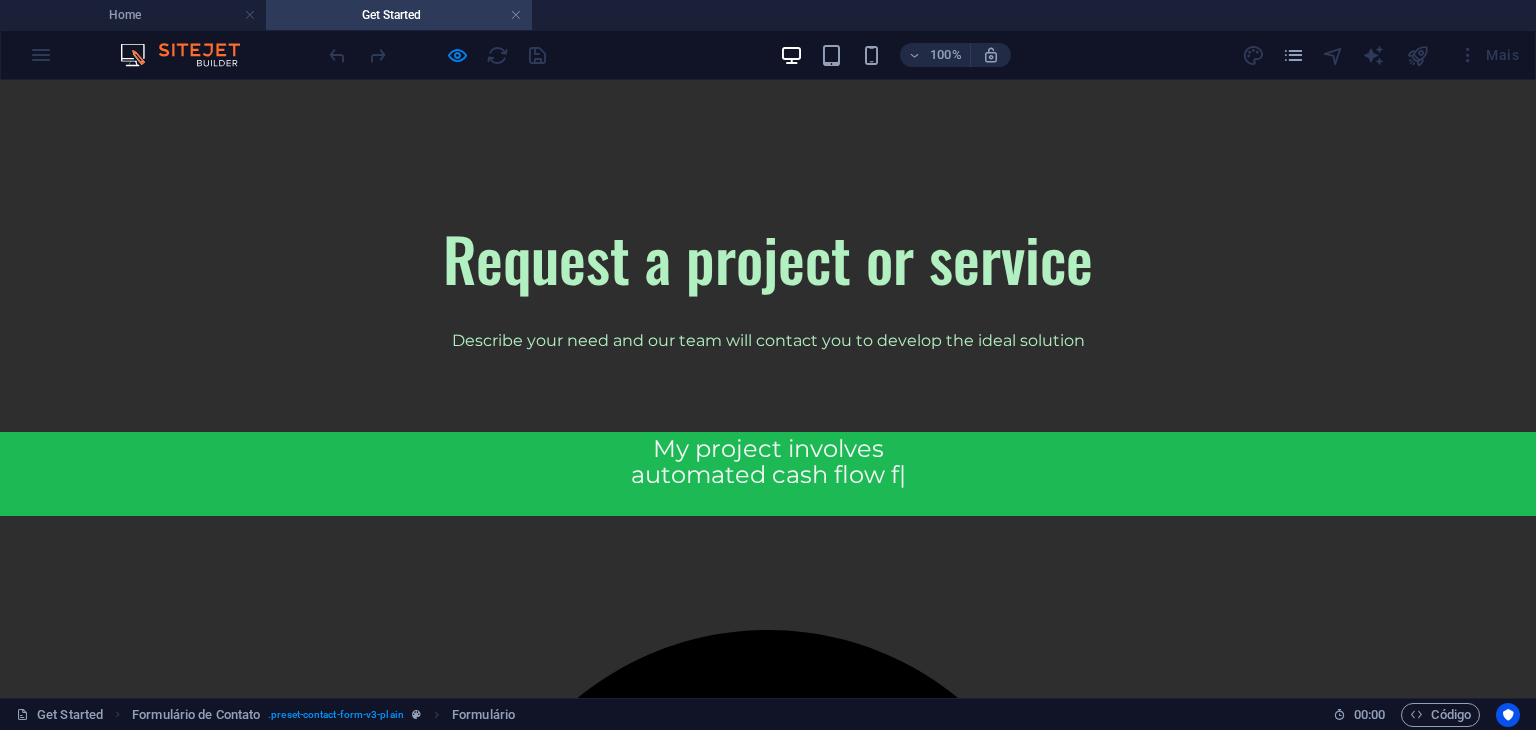 click on "Full Name" 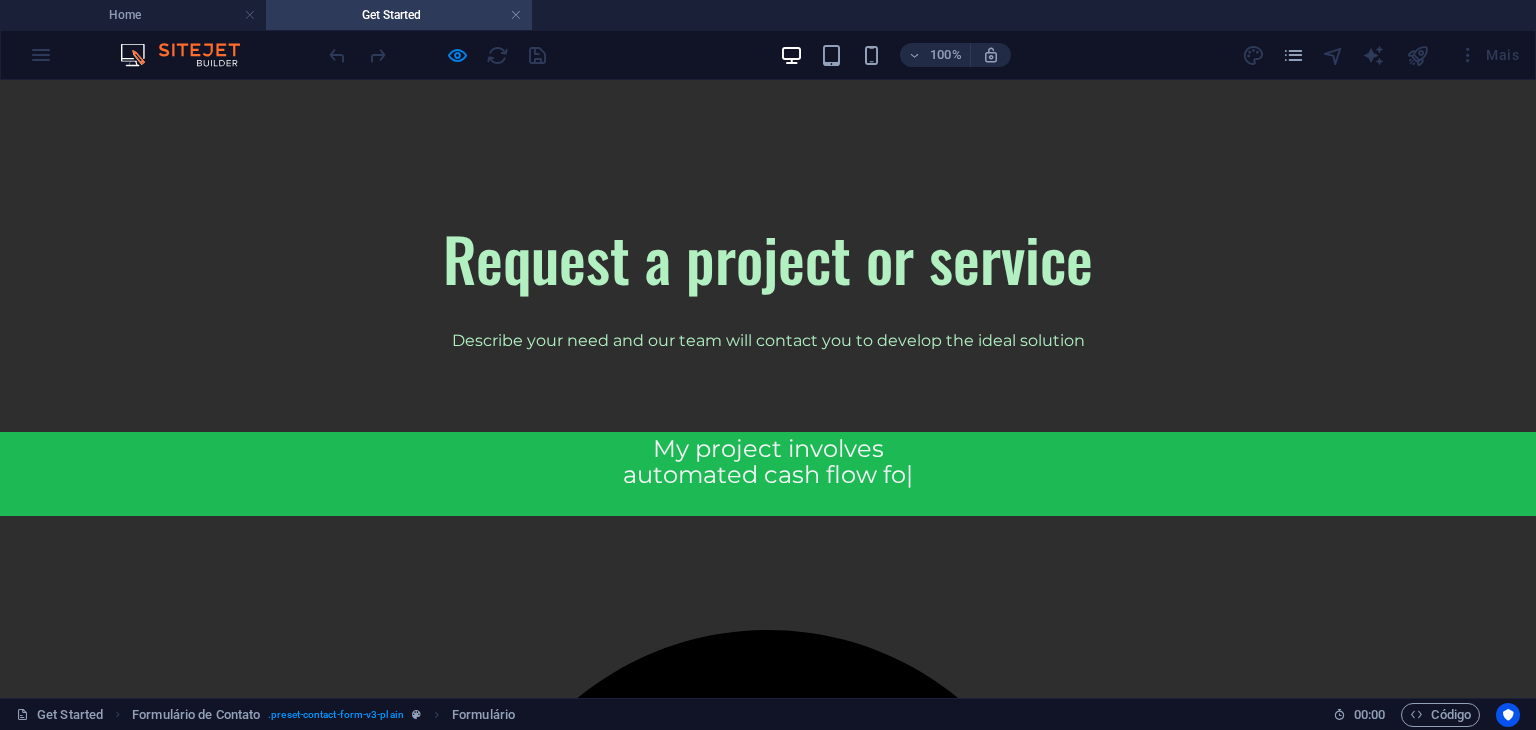 type on "[FIRST] [LAST]" 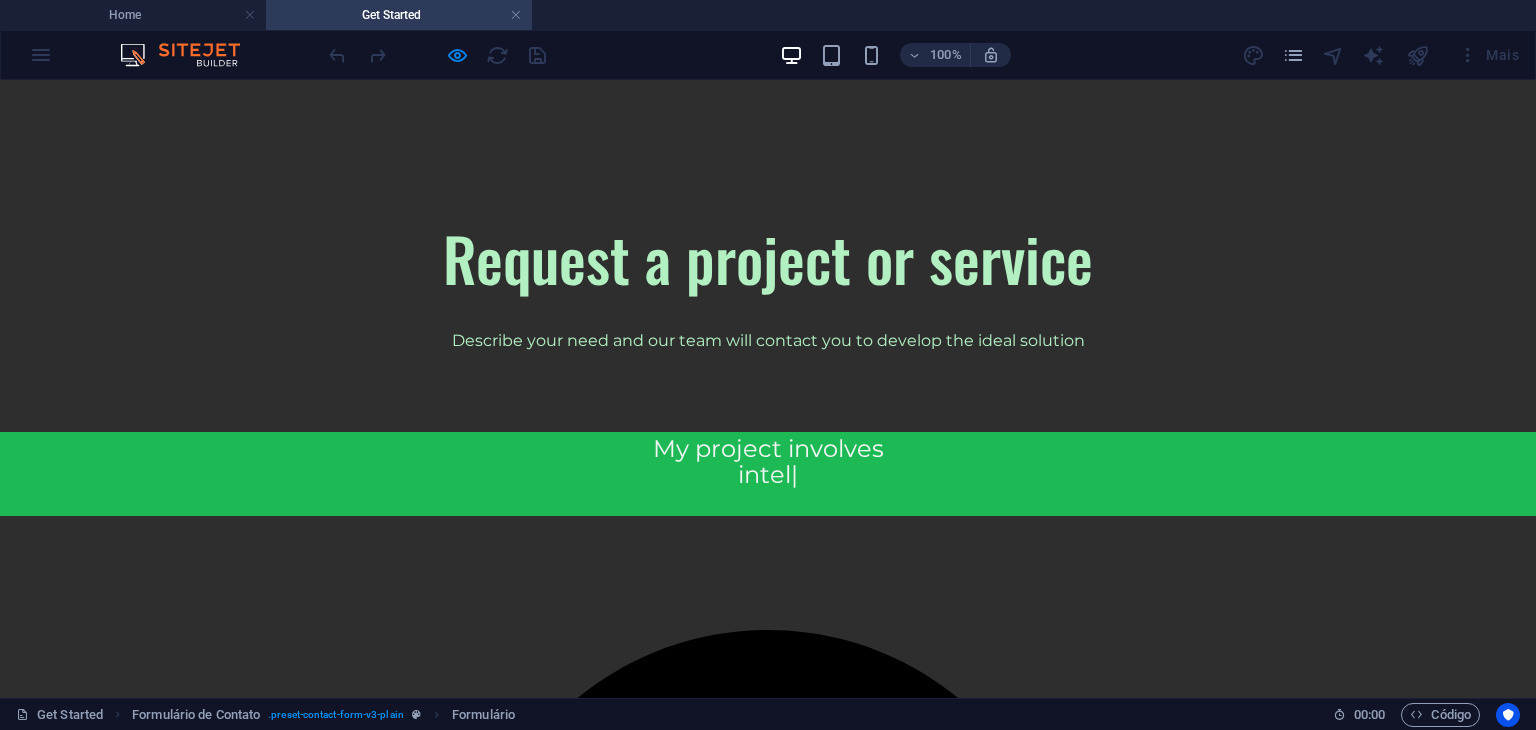 type on "MMXXII" 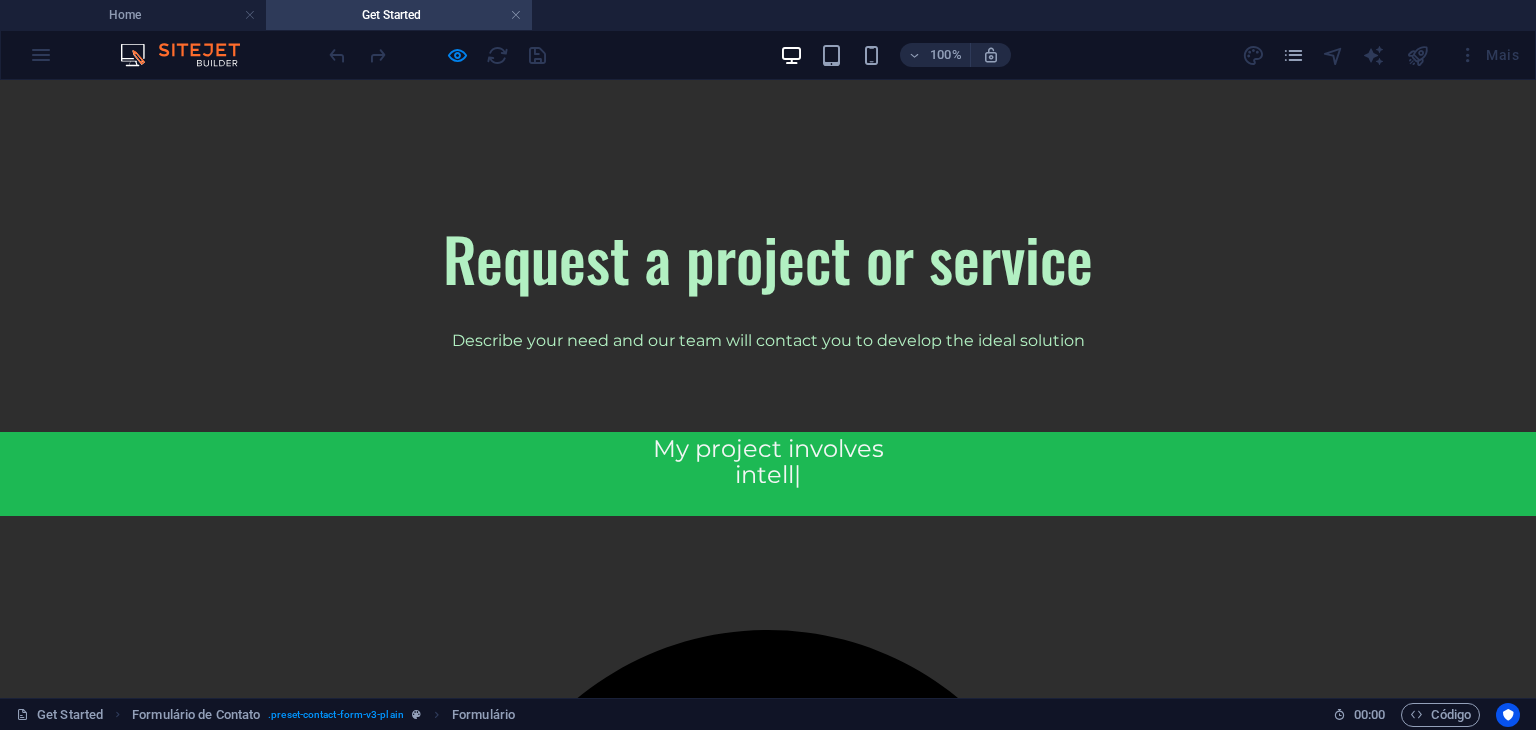 click on "E-mail" 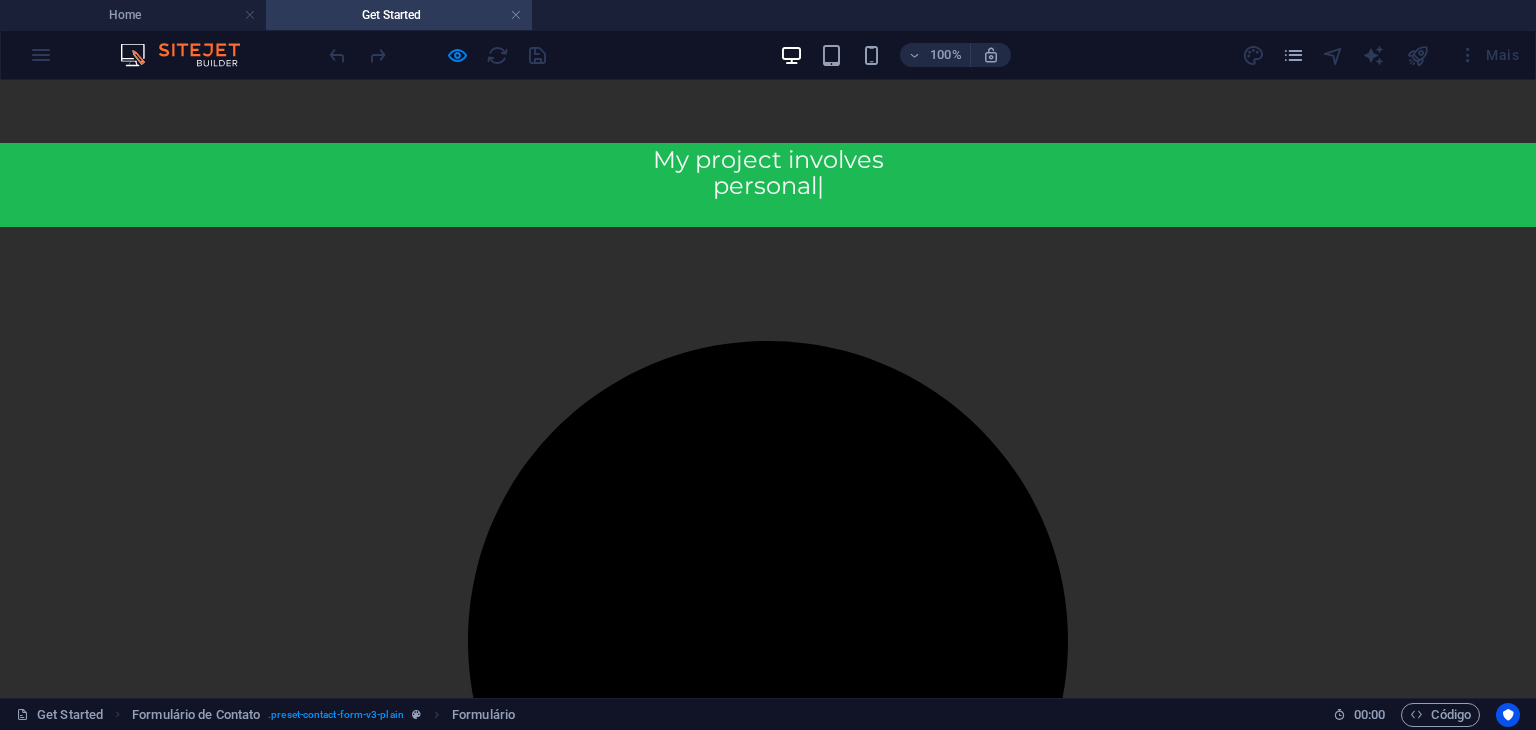 scroll, scrollTop: 540, scrollLeft: 0, axis: vertical 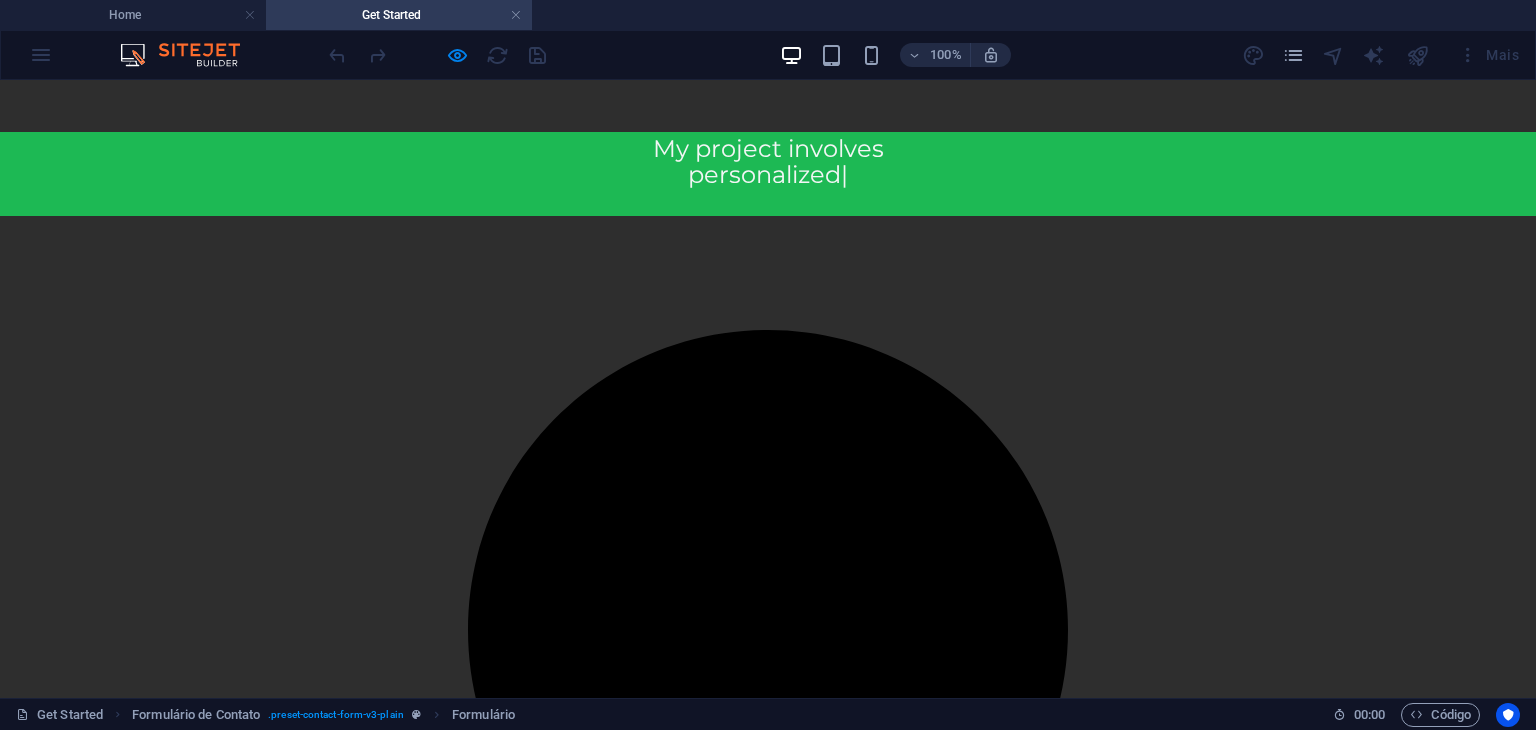 type on "[EMAIL]" 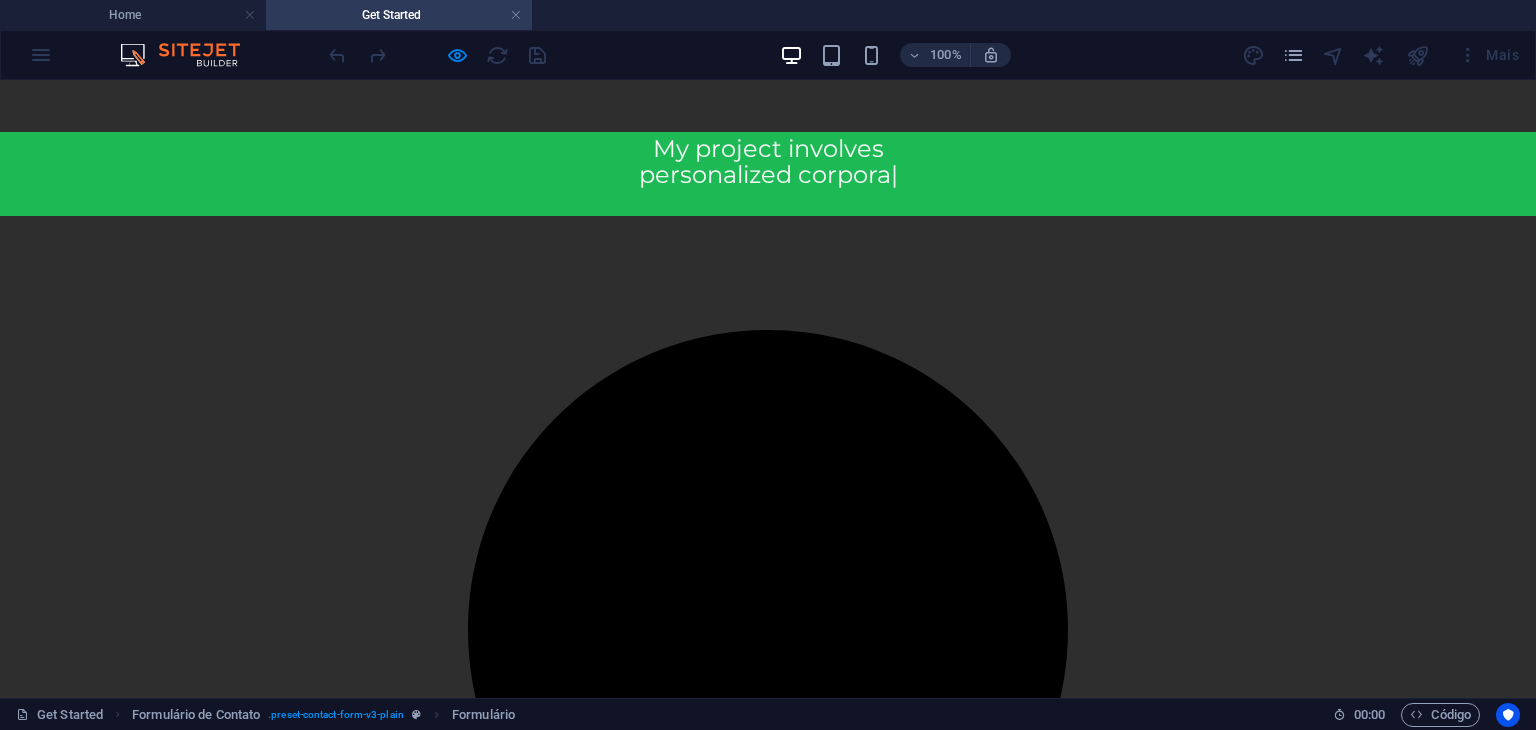 click on "Area of application Health Environment Education Financial Retail/E-commerce Agro Energy Construction Industry Logistics Technology Other Type of project Software Development Biodigester Implementation Process Automation Systems Integration Consulting Paving, Drainage and Urban Infrastructure Engineering Solutions with an Environmental Focus Other Estimated Budget Up to R$10.000,00 R$10.000,00 - R$25.000,00 R$25.000,00 - R$50.000,00 R$50.000,00 - R$100.000,00 above R$100.000,00 To be defined Desired Deadline Urgent (within 1 month) 1 to 3 months 3 to 6 months 6 to 12 months Above 12 months Flexible Describe your need Extra files   I have read and agree to the terms Ilegível? Carregar novo Enviar" 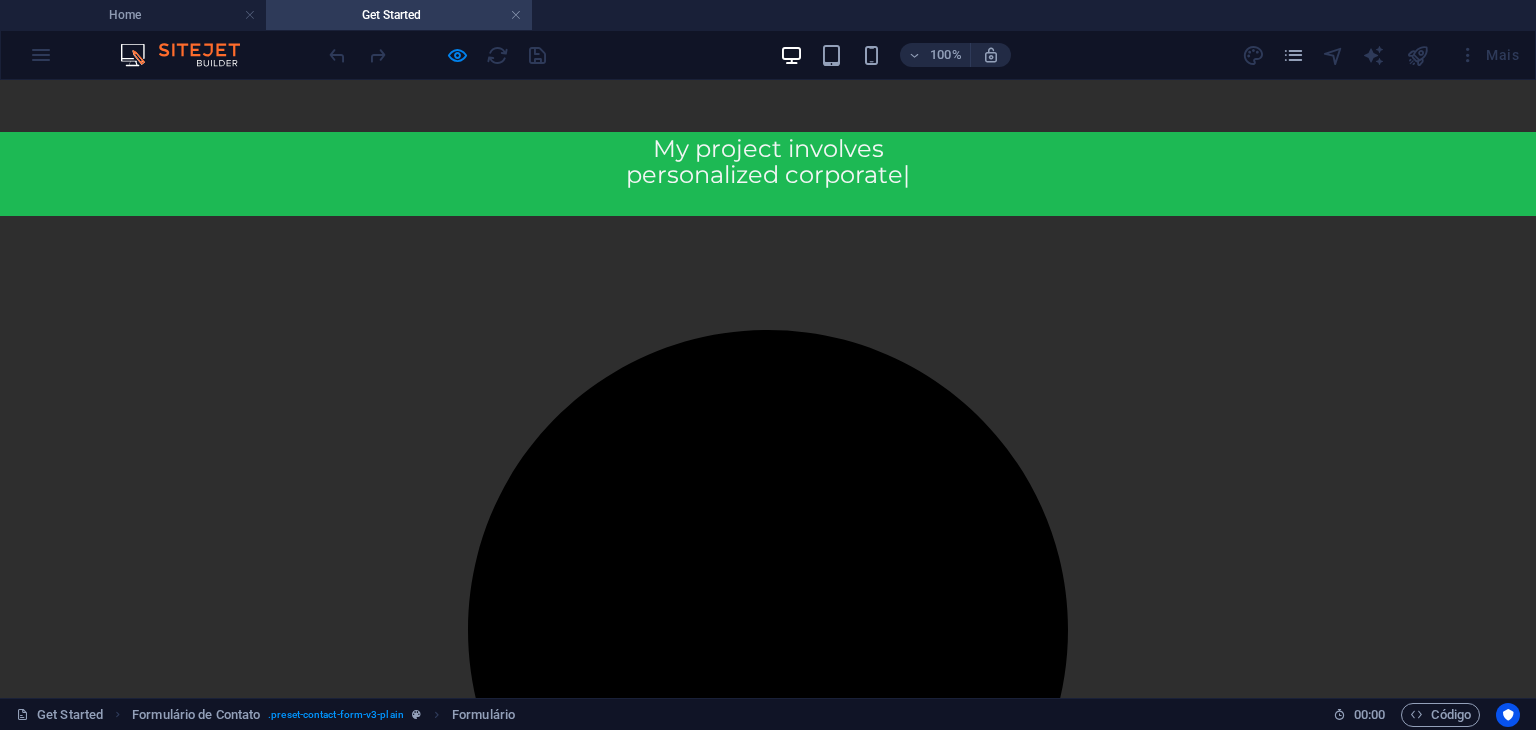 click on "Software Development Biodigester Implementation Process Automation Systems Integration Consulting Paving, Drainage and Urban Infrastructure Engineering Solutions with an Environmental Focus Other" 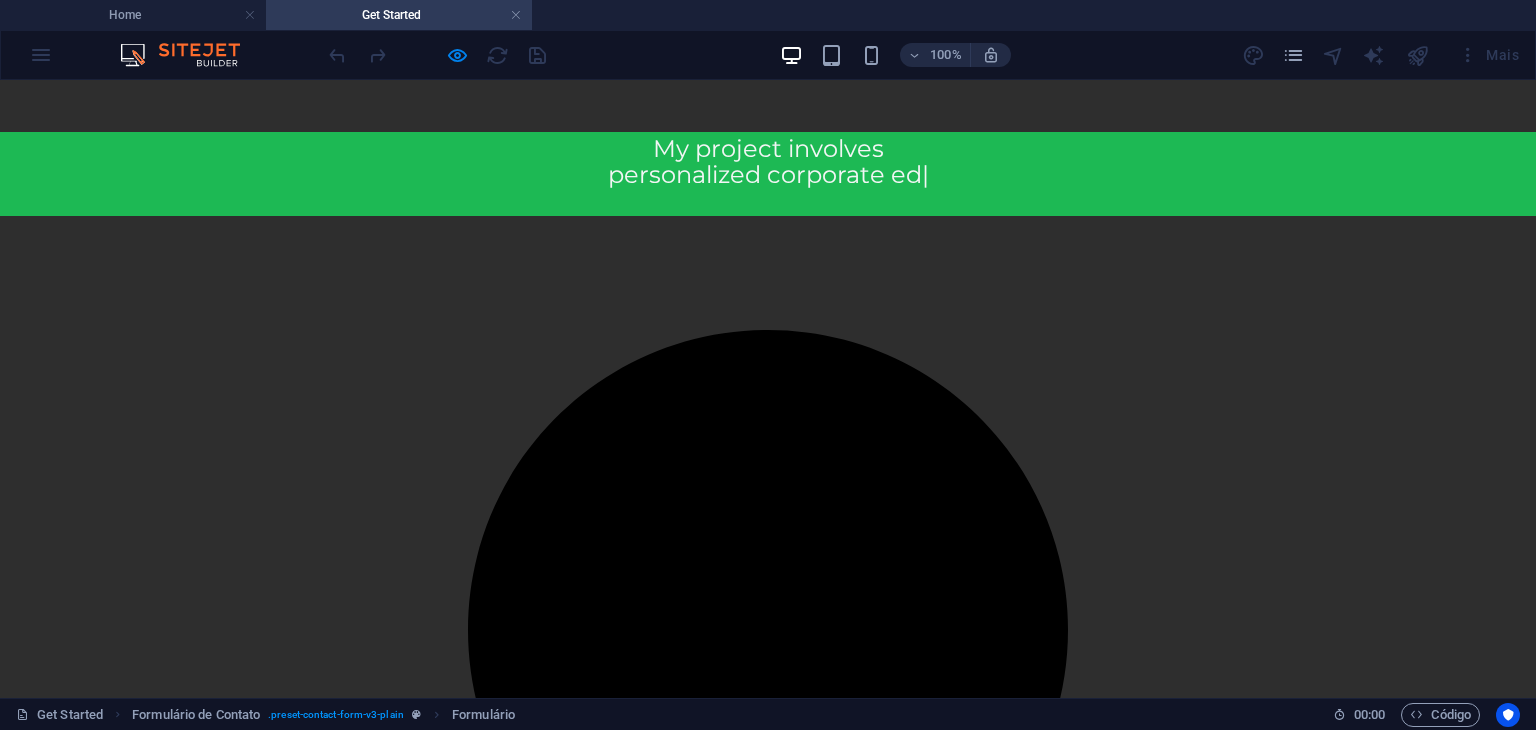 click on "Software Development Biodigester Implementation Process Automation Systems Integration Consulting Paving, Drainage and Urban Infrastructure Engineering Solutions with an Environmental Focus Other" 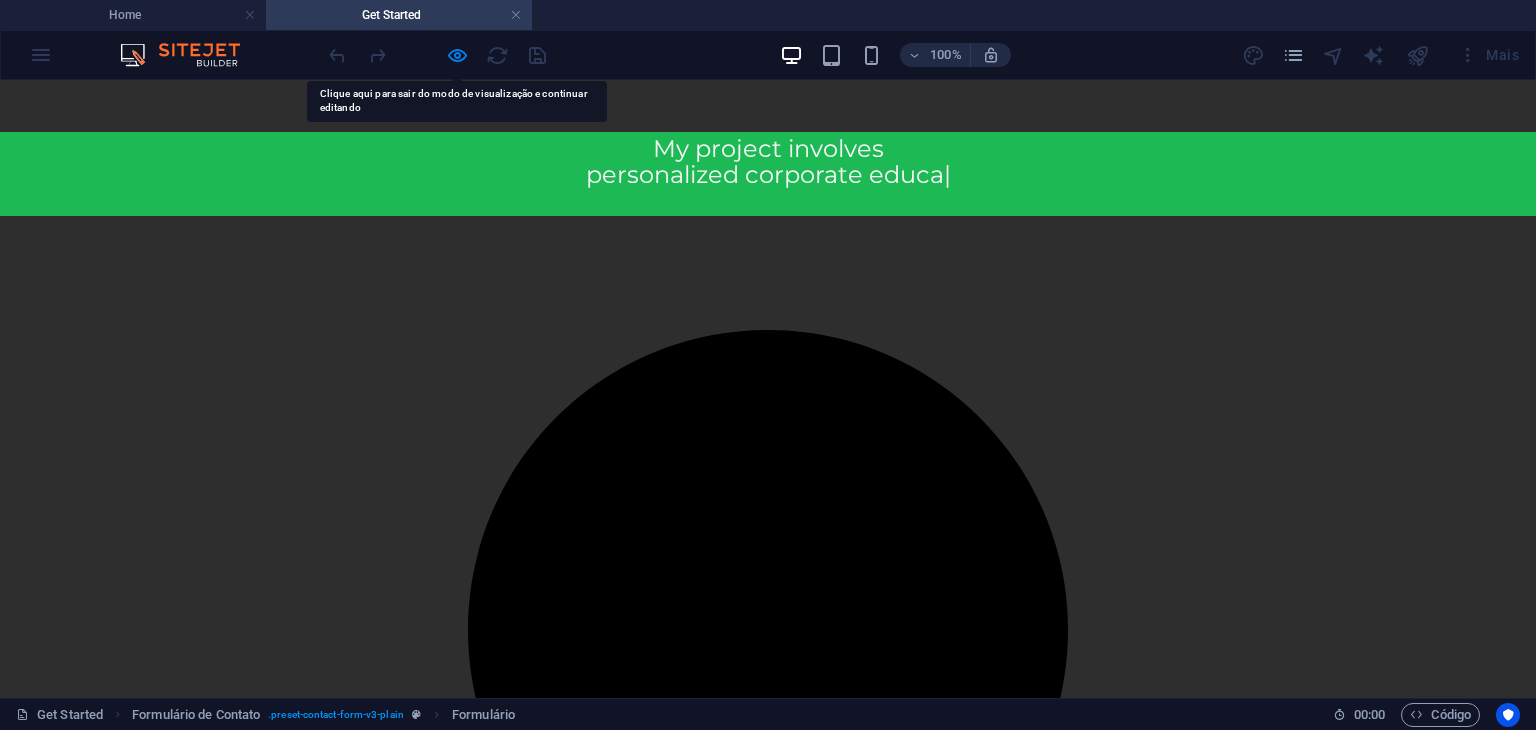 click on "Up to R$10.000,00 R$10.000,00 - R$25.000,00 R$25.000,00 - R$50.000,00 R$50.000,00 - R$100.000,00 above R$100.000,00 To be defined" 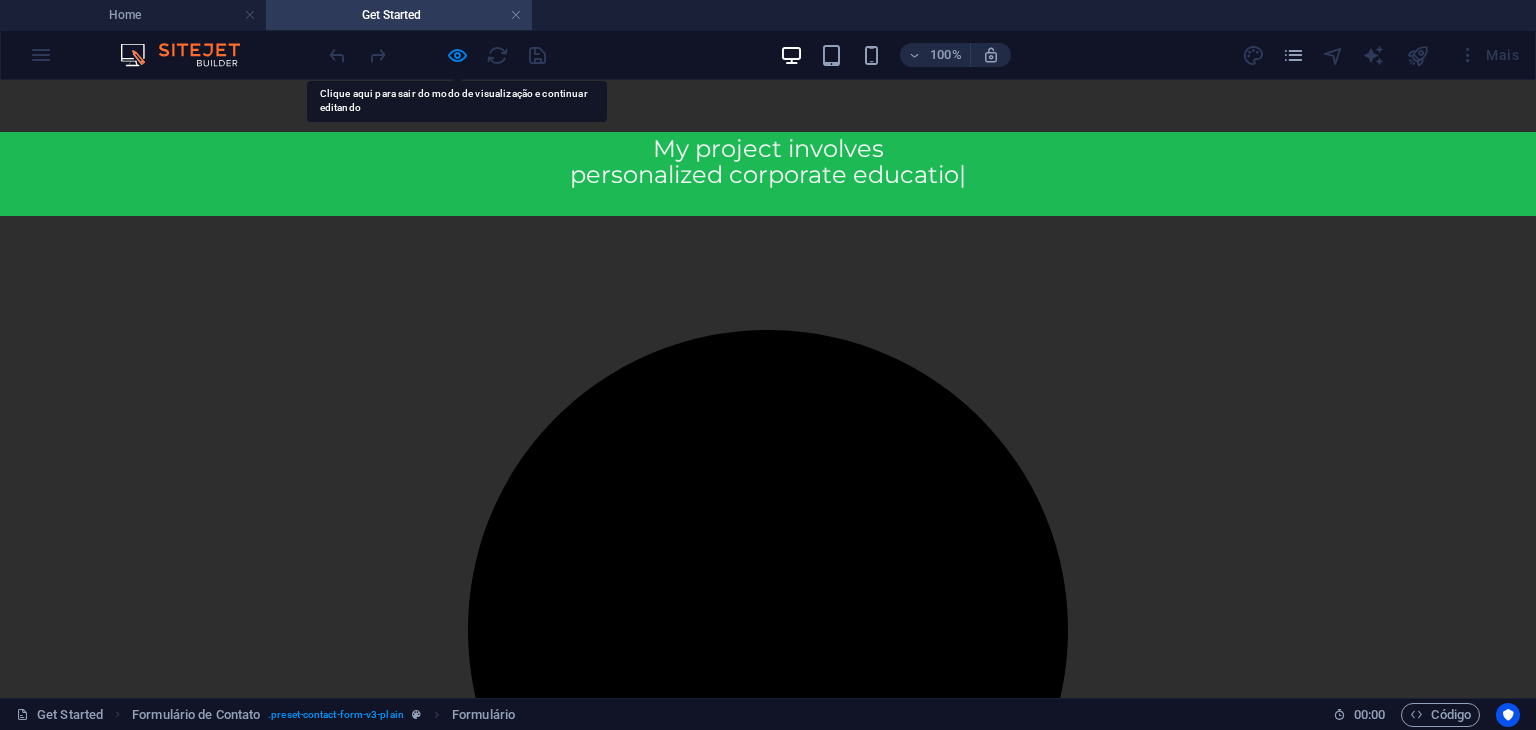 click on "Up to R$10.000,00 R$10.000,00 - R$25.000,00 R$25.000,00 - R$50.000,00 R$50.000,00 - R$100.000,00 above R$100.000,00 To be defined" 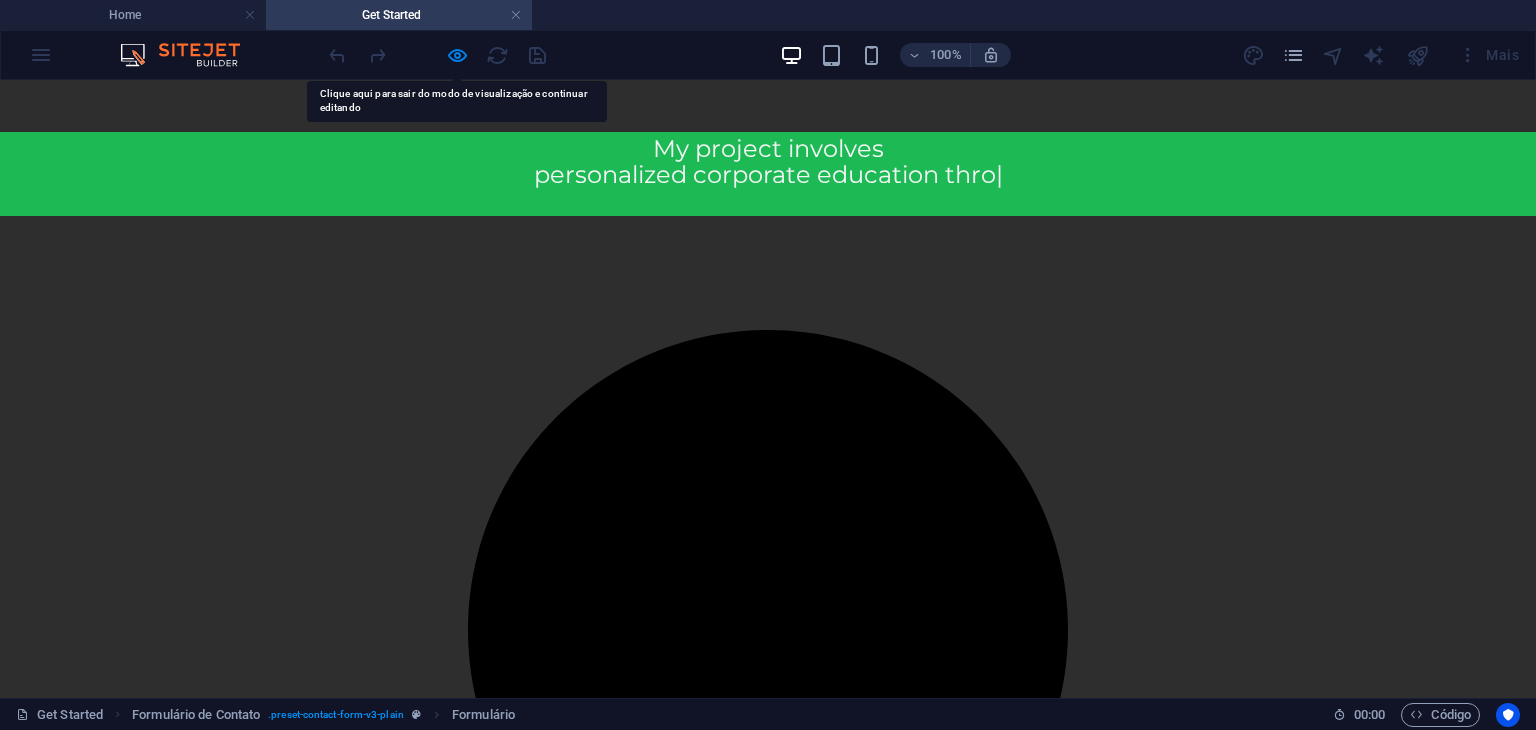 click on "Urgent (within 1 month) 1 to 3 months 3 to 6 months 6 to 12 months Above 12 months Flexible" 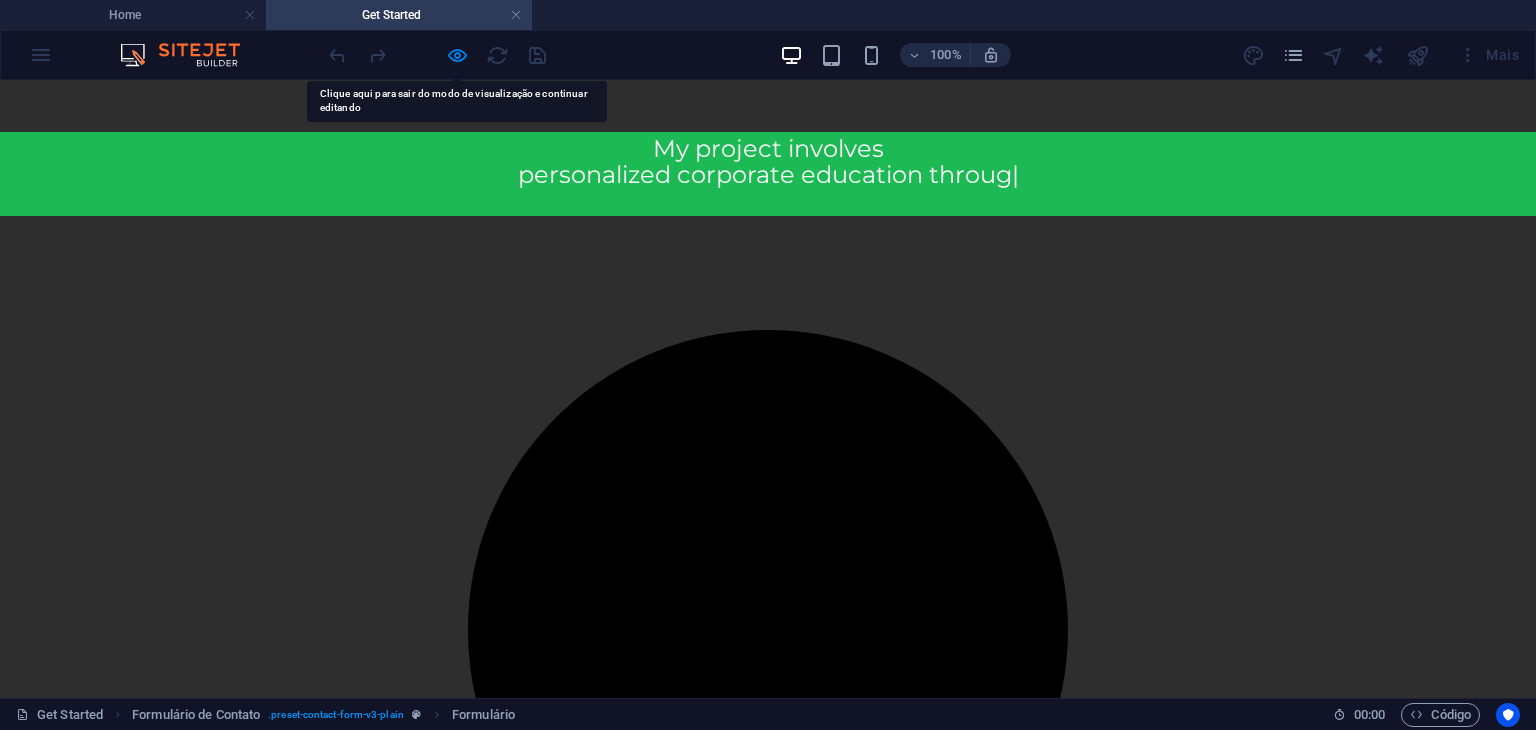 click on "Urgent (within 1 month) 1 to 3 months 3 to 6 months 6 to 12 months Above 12 months Flexible" 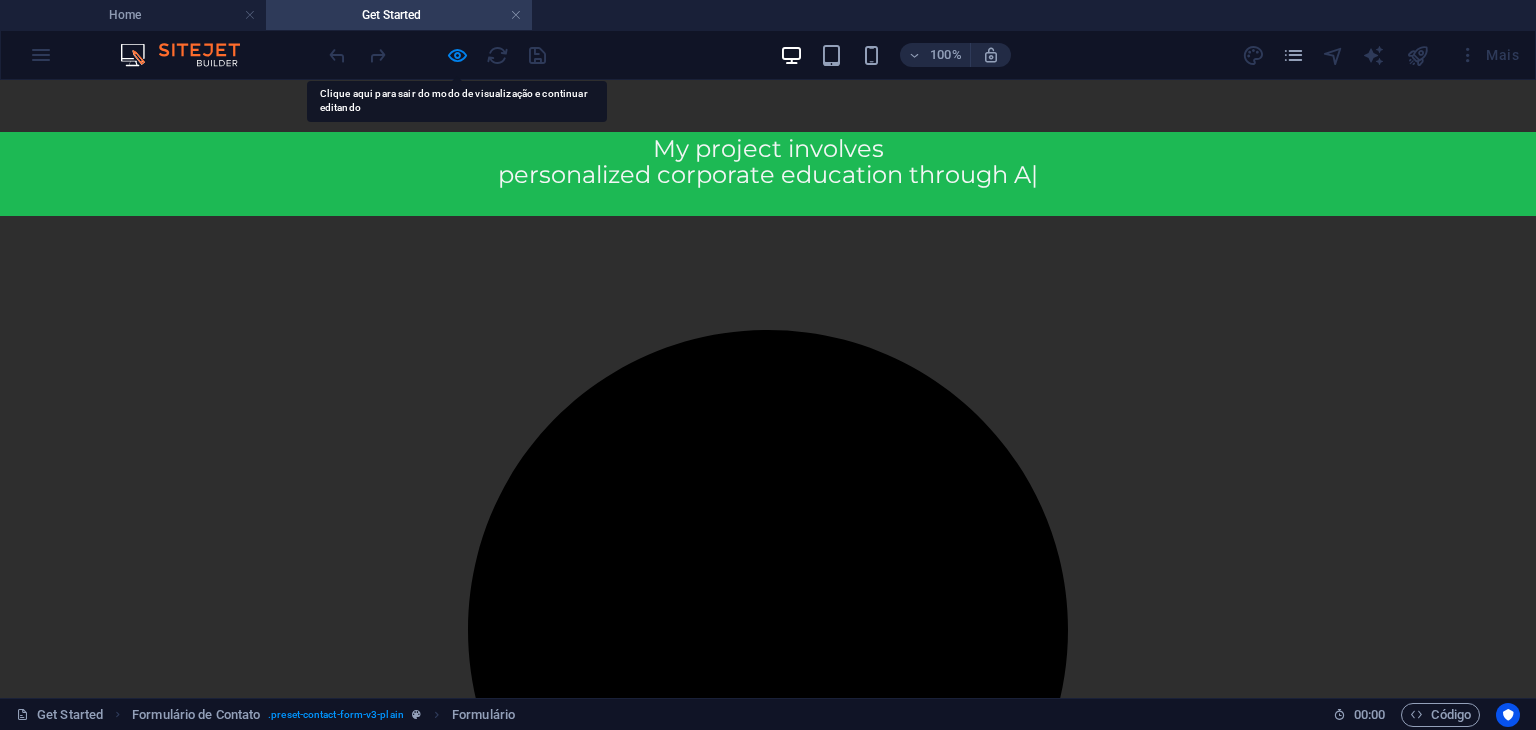 click on "Describe your need" 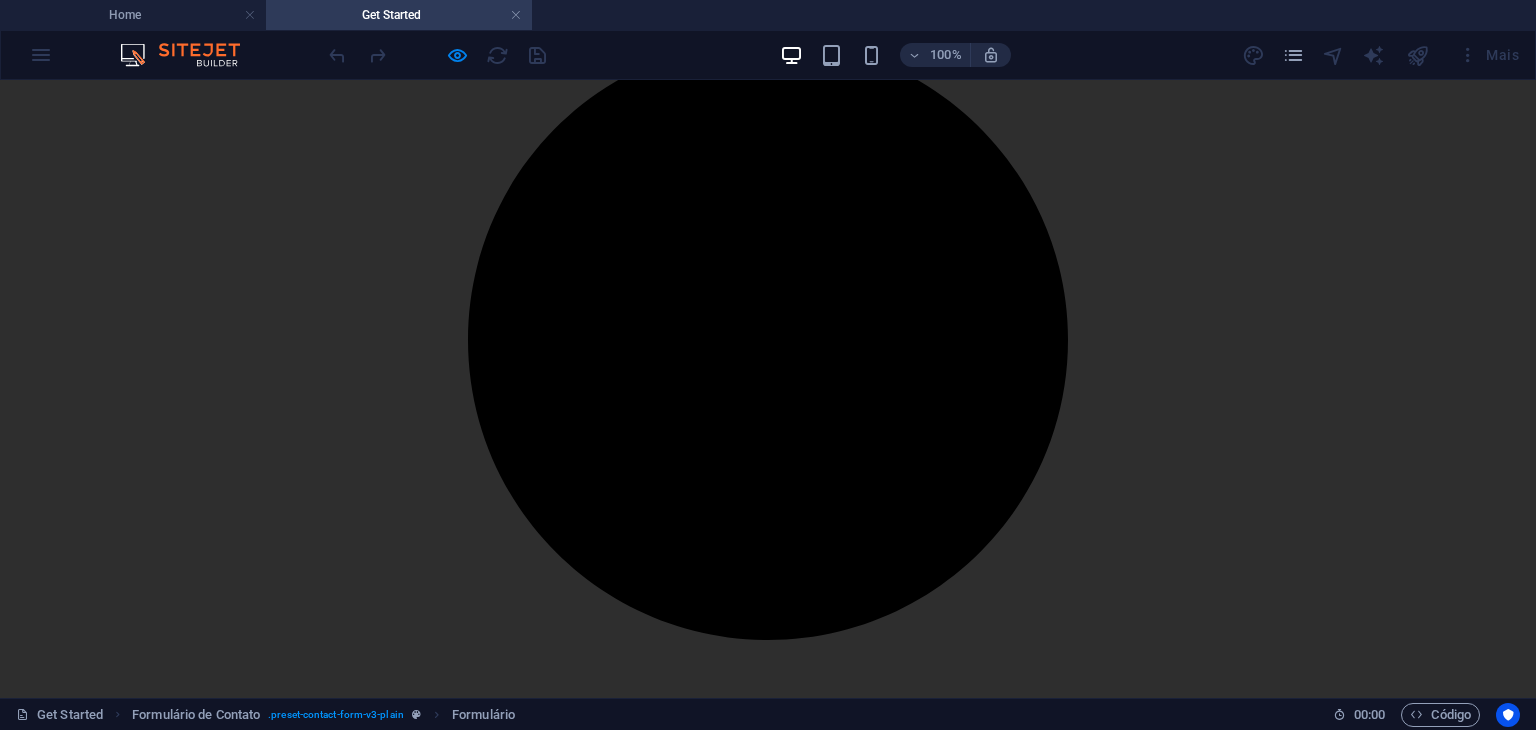 scroll, scrollTop: 831, scrollLeft: 0, axis: vertical 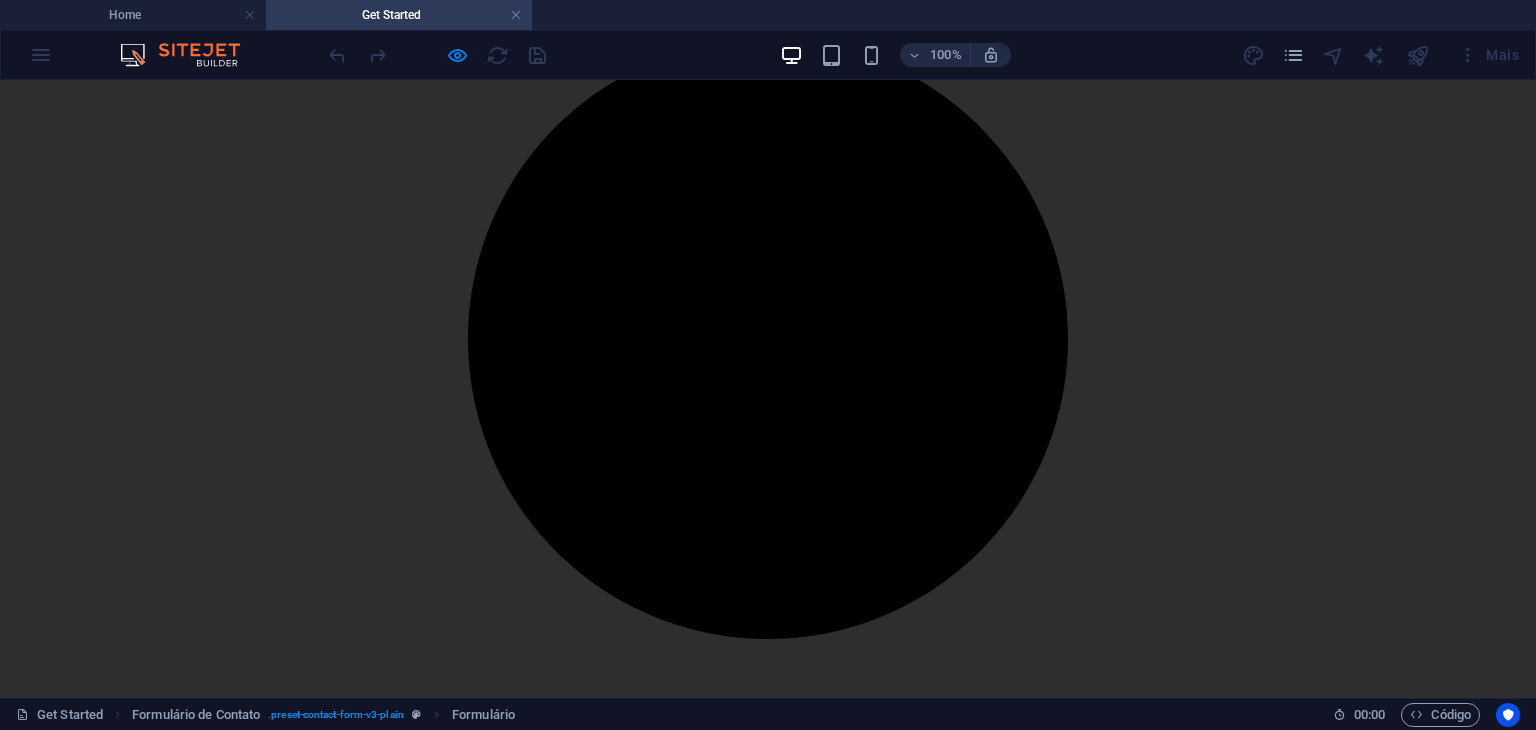 type on "Isso aí" 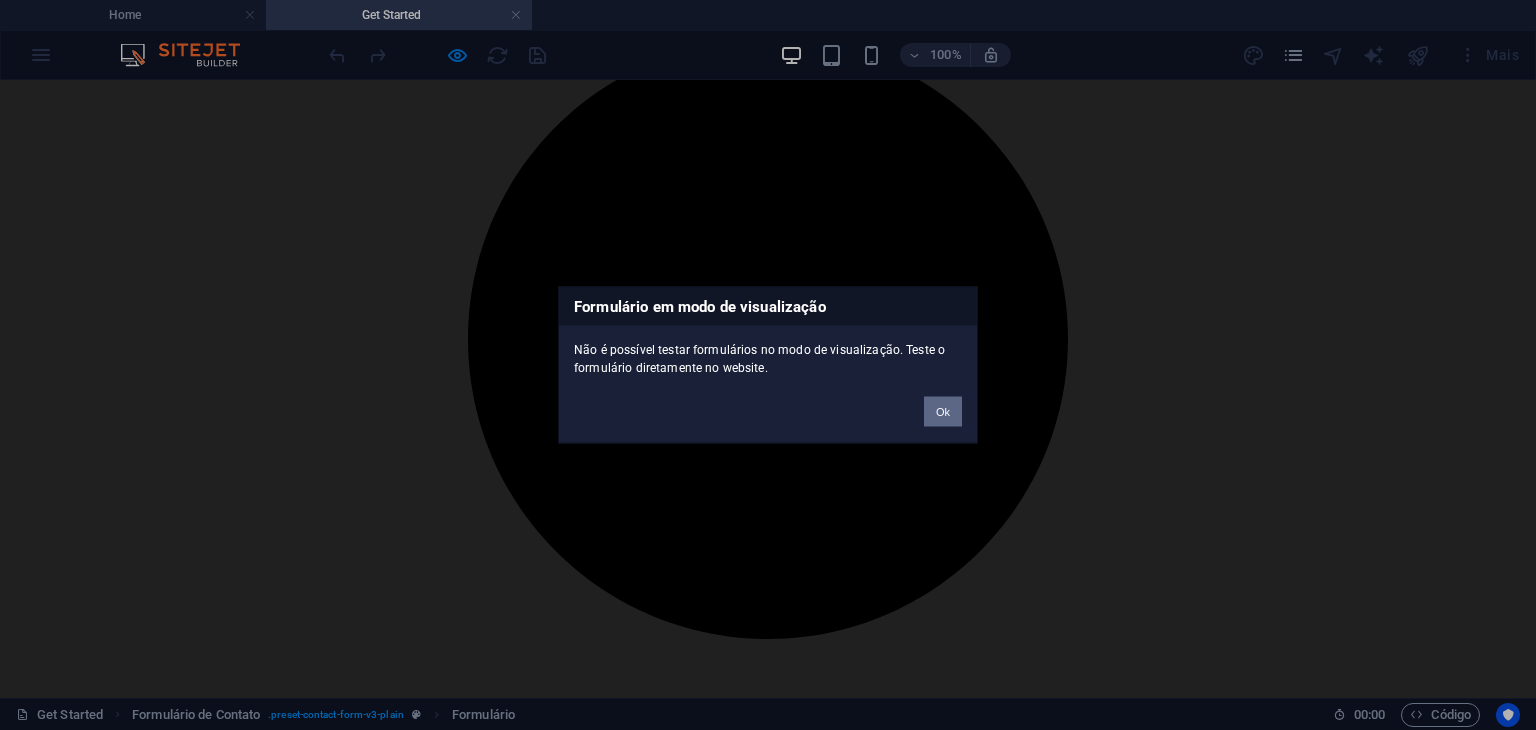click on "Ok" at bounding box center [943, 412] 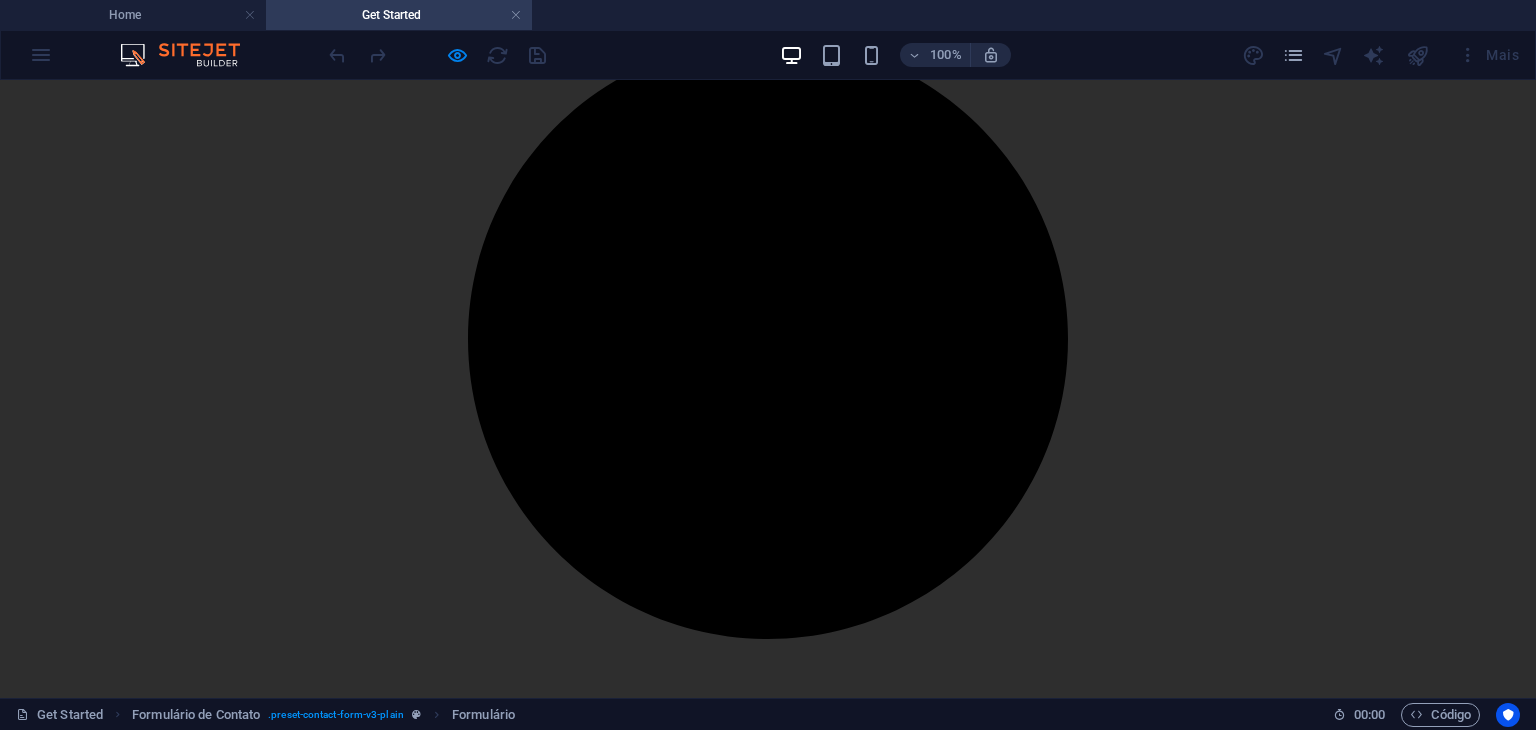 click on "Enviar" 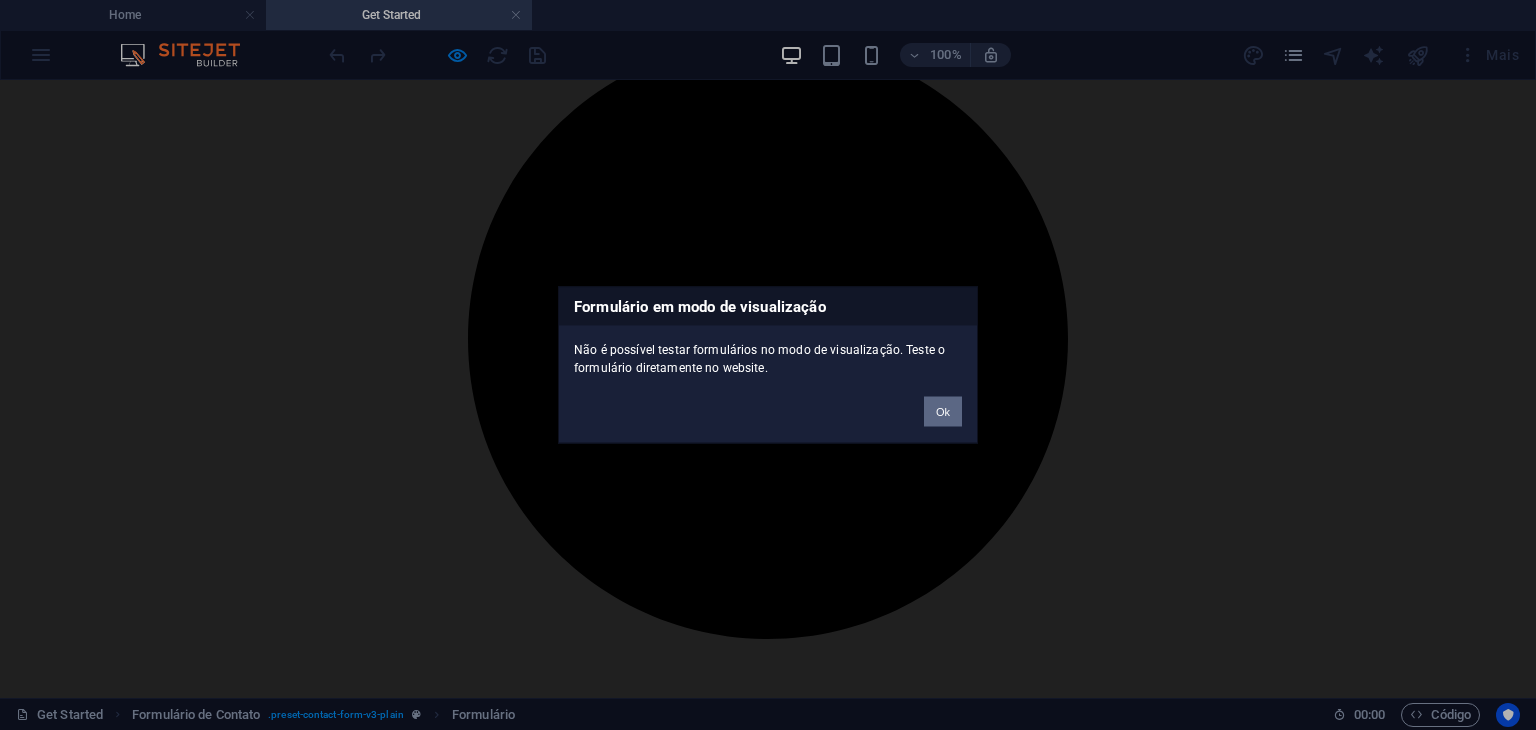 click on "Ok" at bounding box center (943, 412) 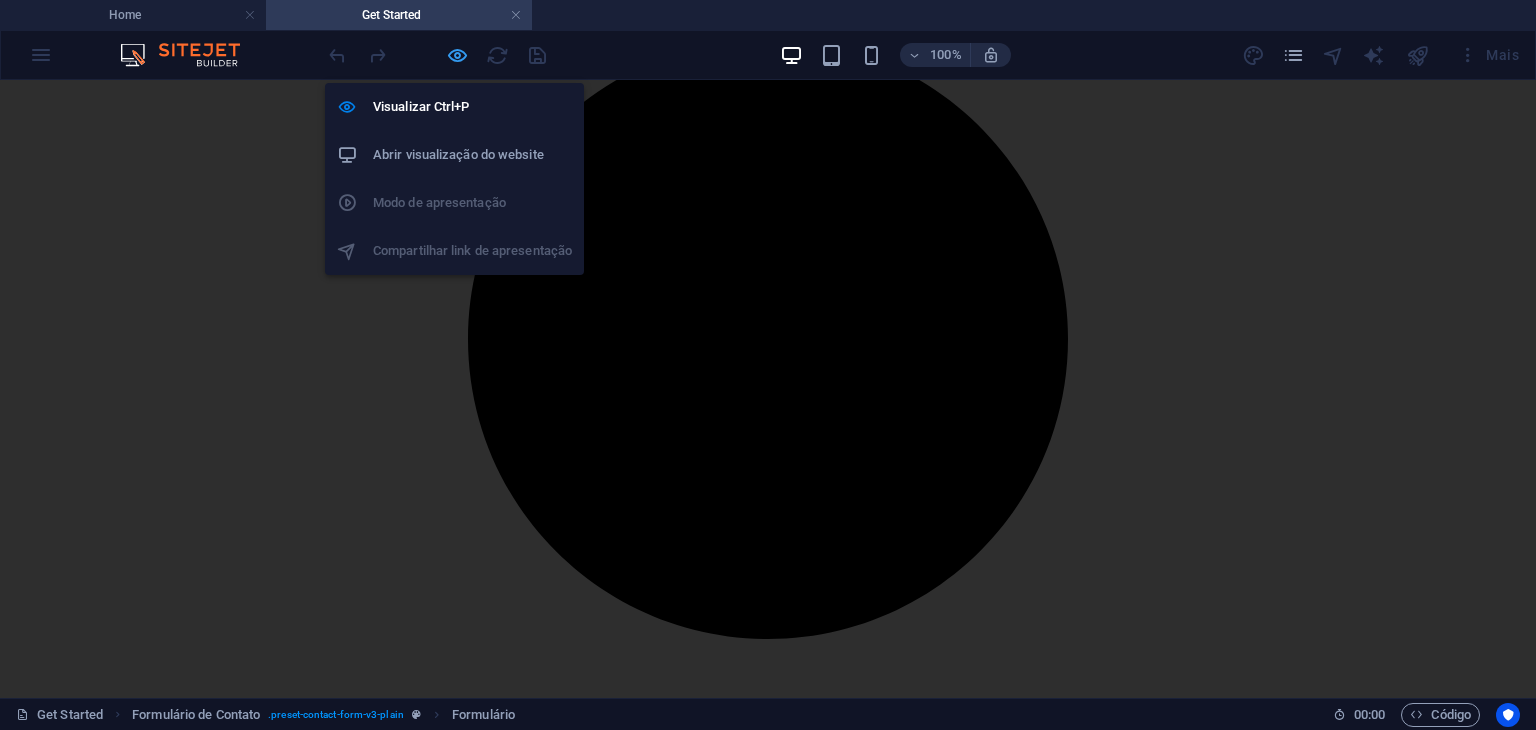 click at bounding box center [457, 55] 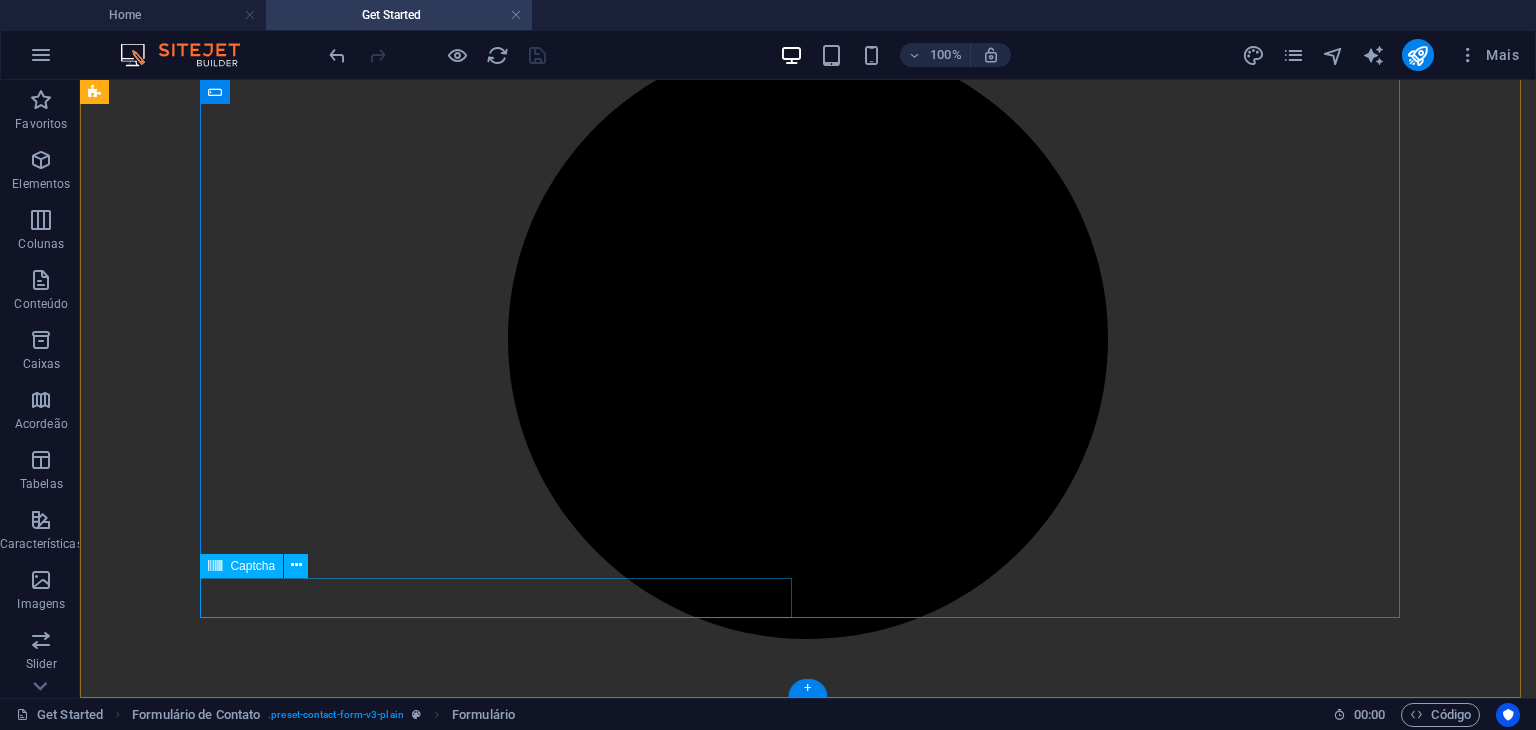 click on "Ilegível? Carregar novo" 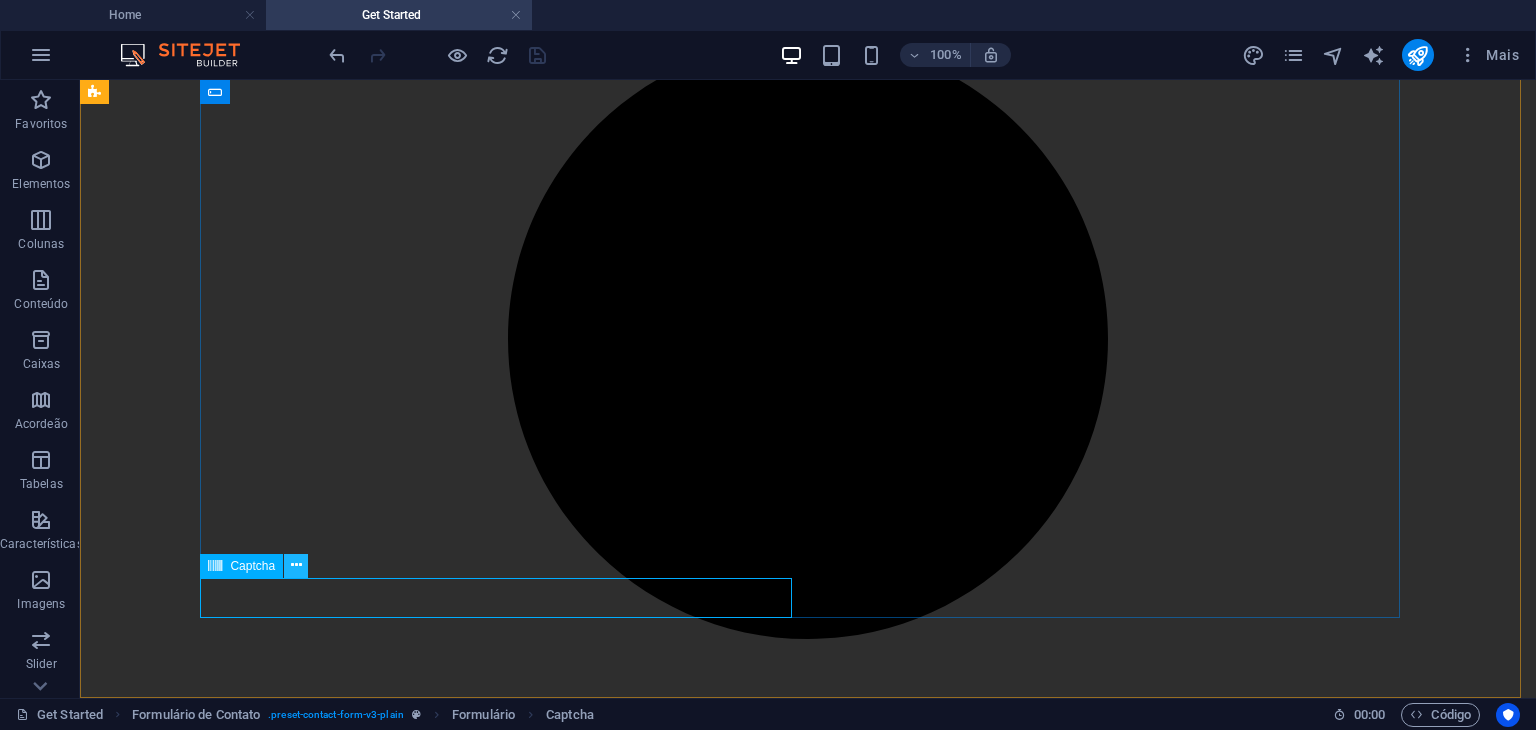 click at bounding box center [296, 565] 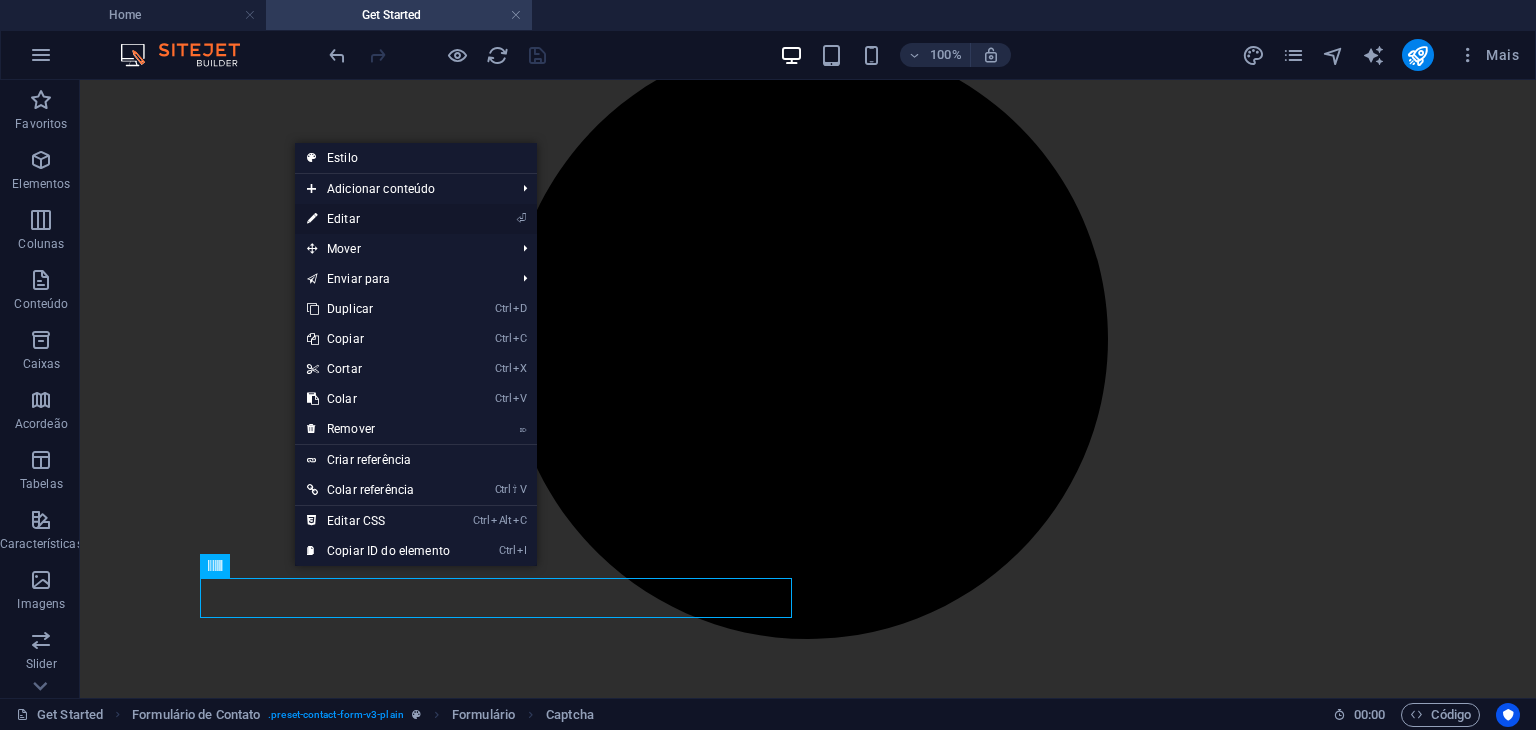 click on "⏎  Editar" at bounding box center (378, 219) 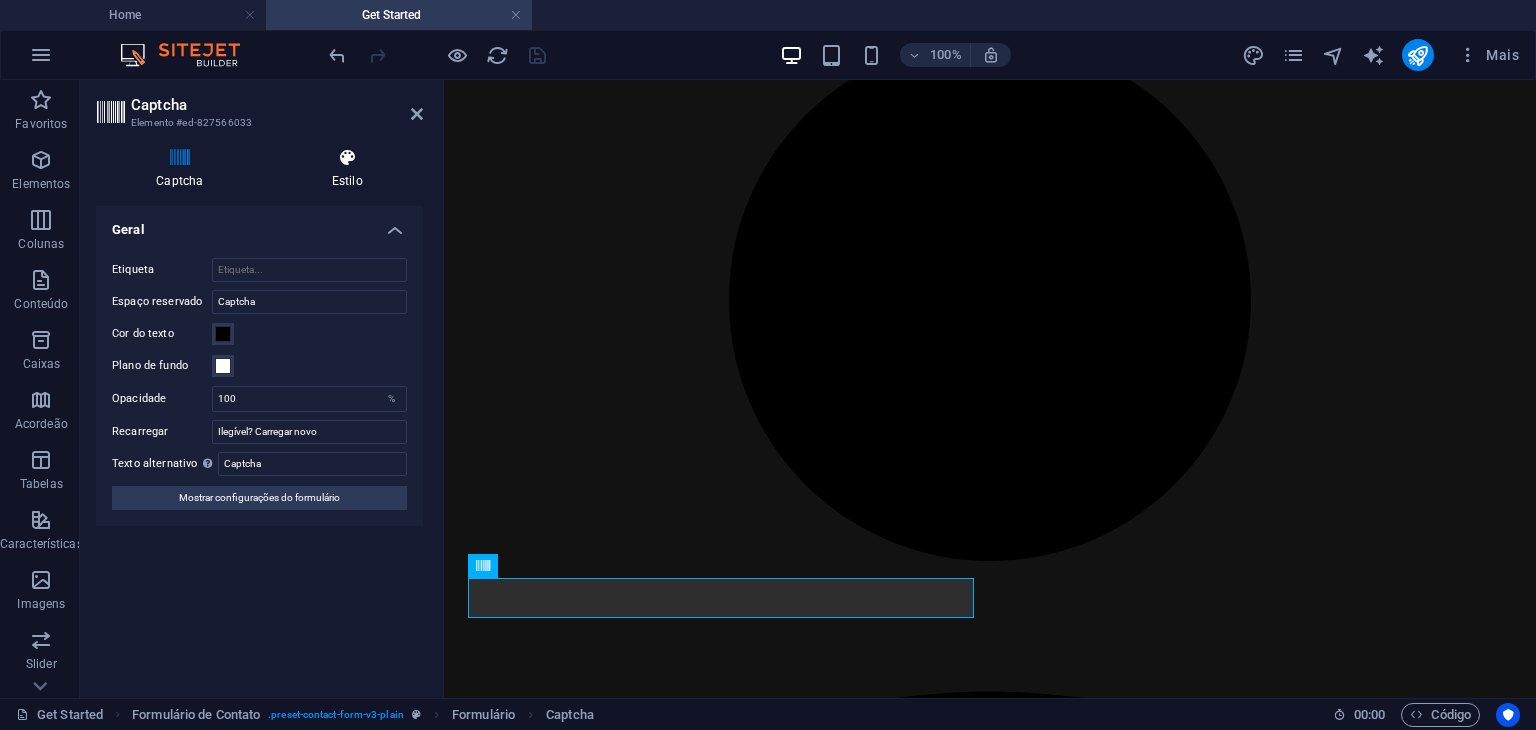 click on "Estilo" at bounding box center [347, 169] 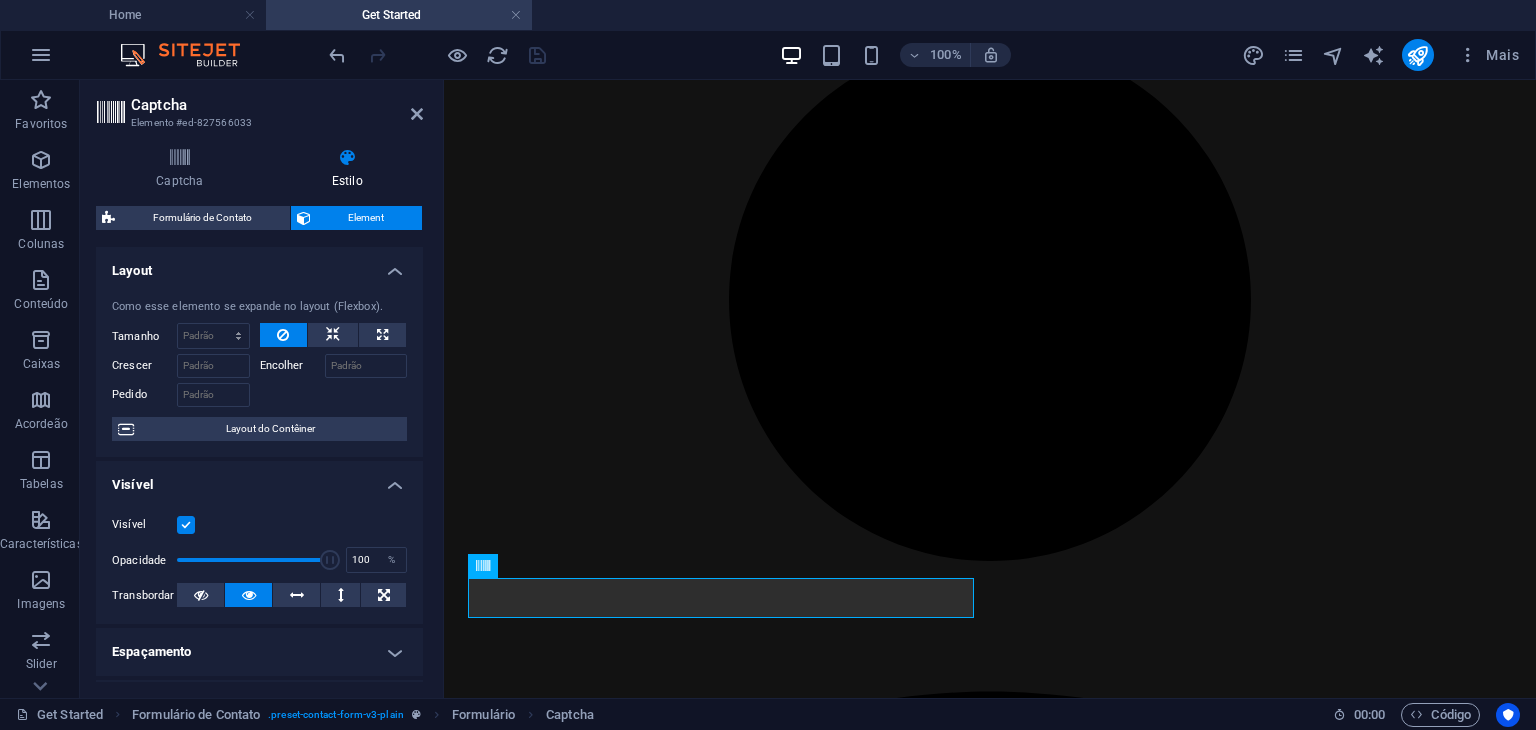 click on "Layout" at bounding box center (259, 265) 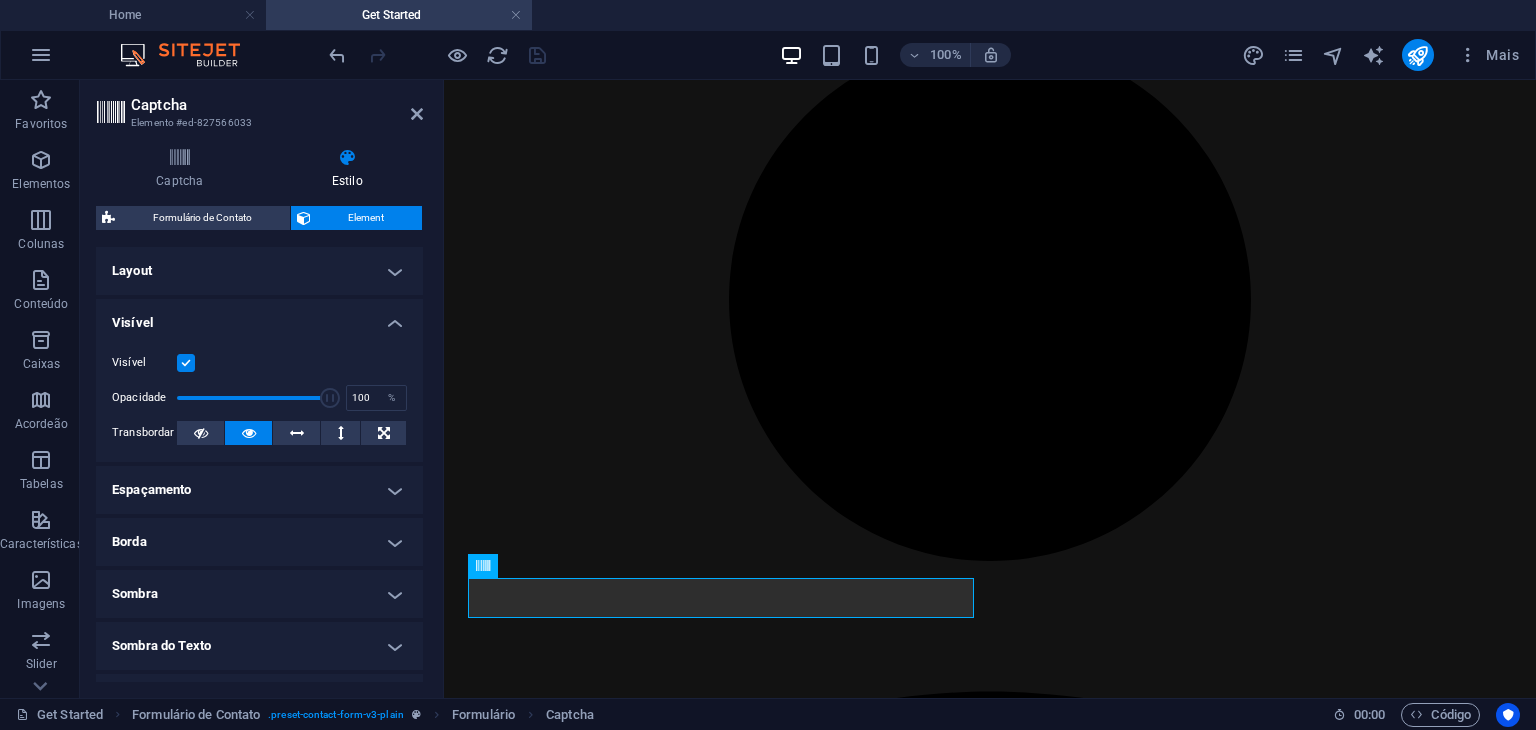 click on "Visível Opacidade 100 % Transbordar" at bounding box center (259, 398) 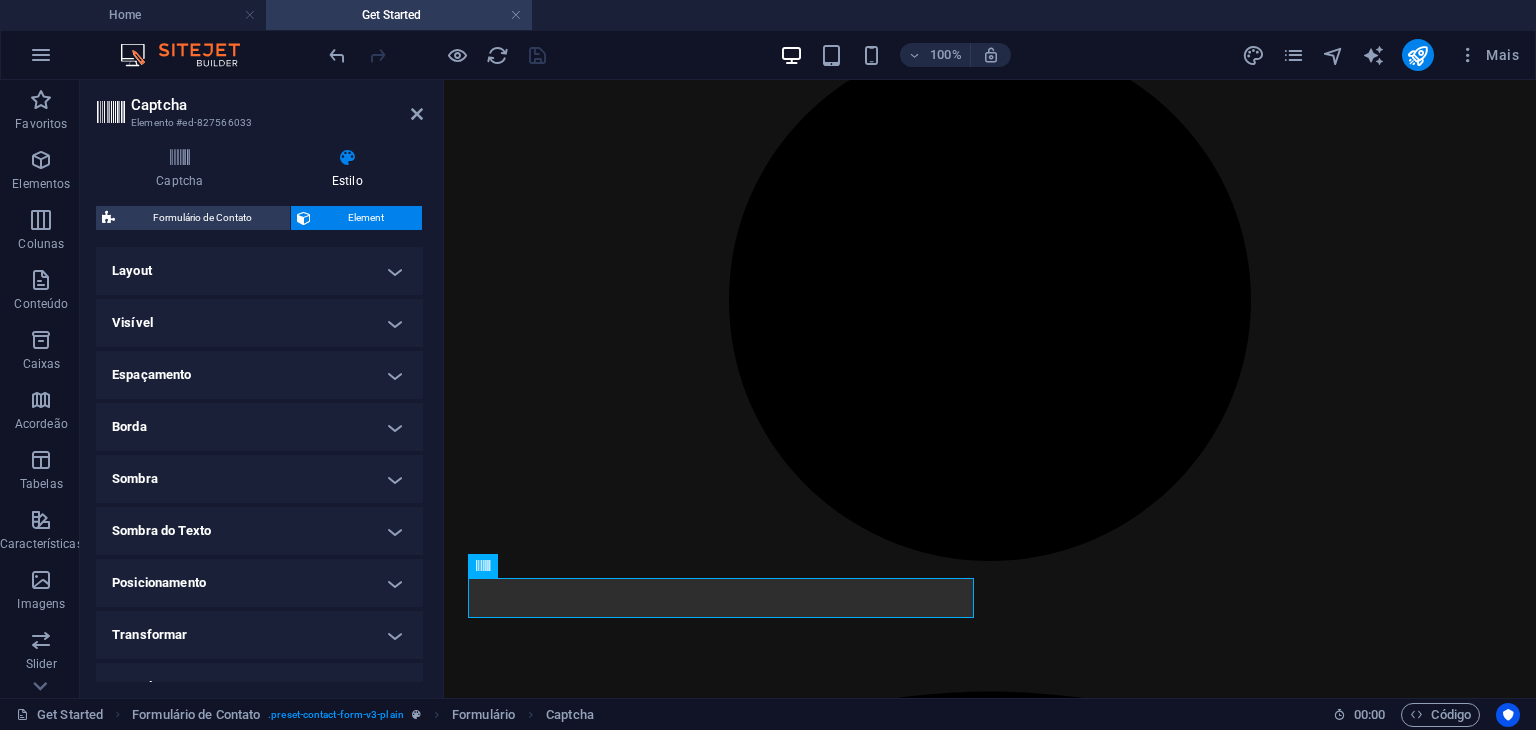 click on "Espaçamento" at bounding box center [259, 375] 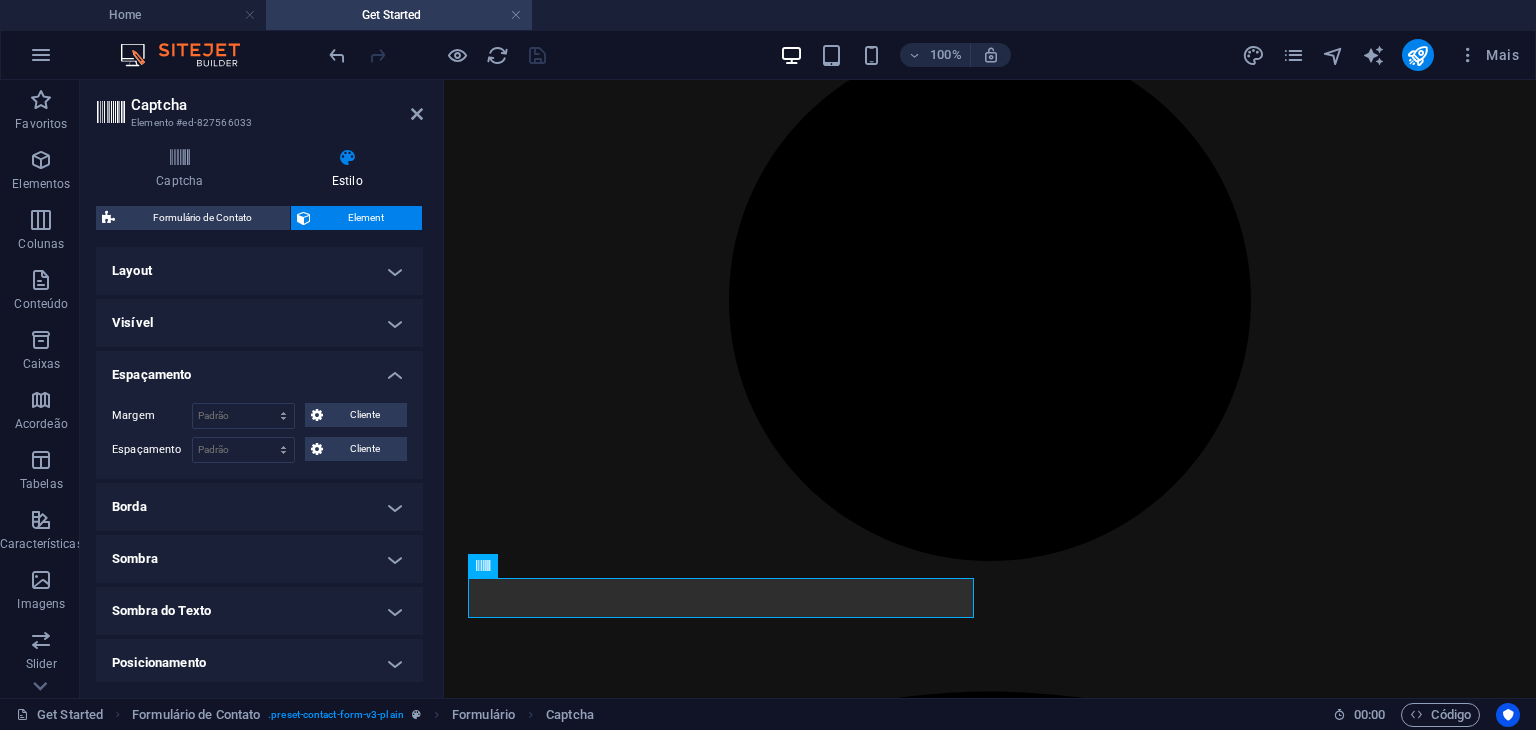 click on "Espaçamento" at bounding box center (259, 369) 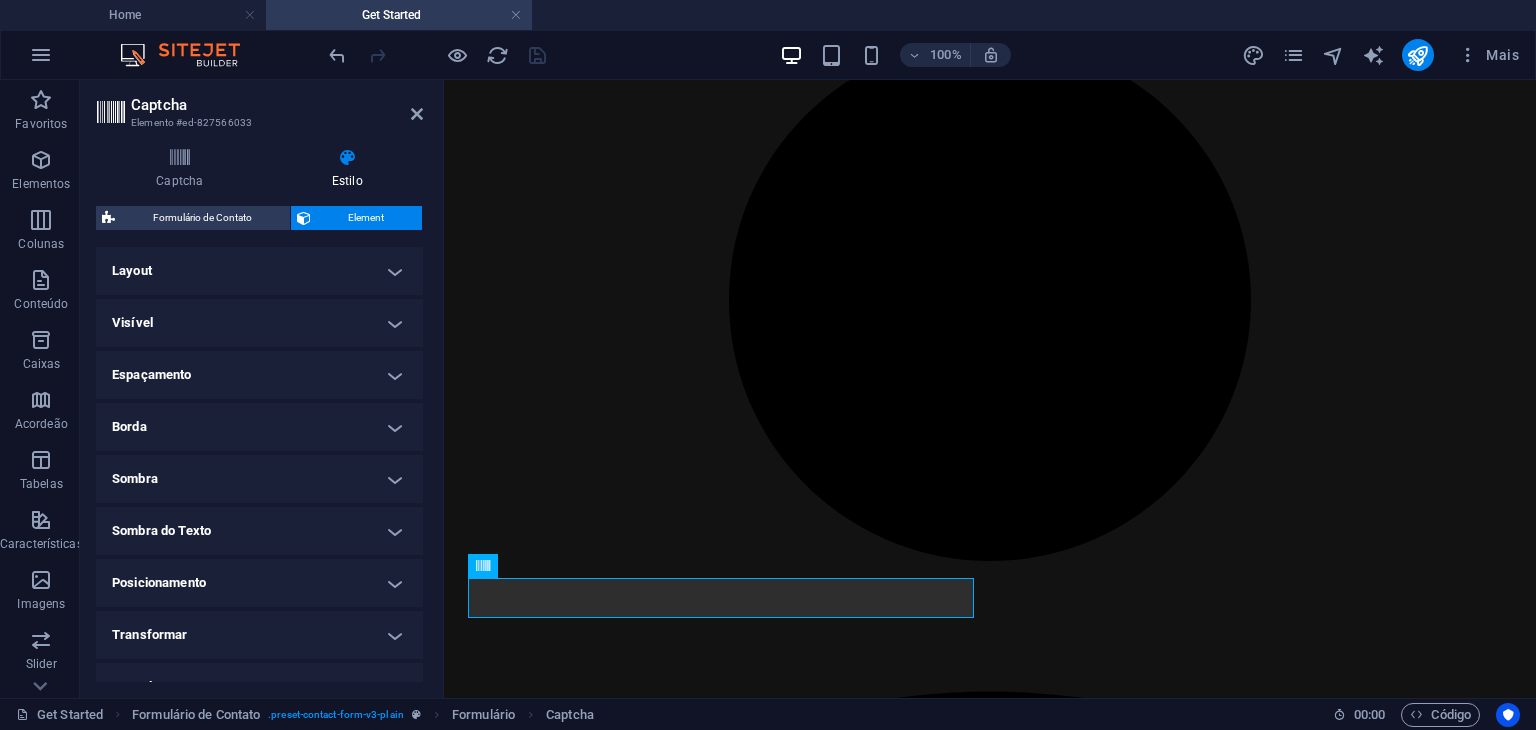click on "Captcha Elemento #ed-827566033" at bounding box center [259, 106] 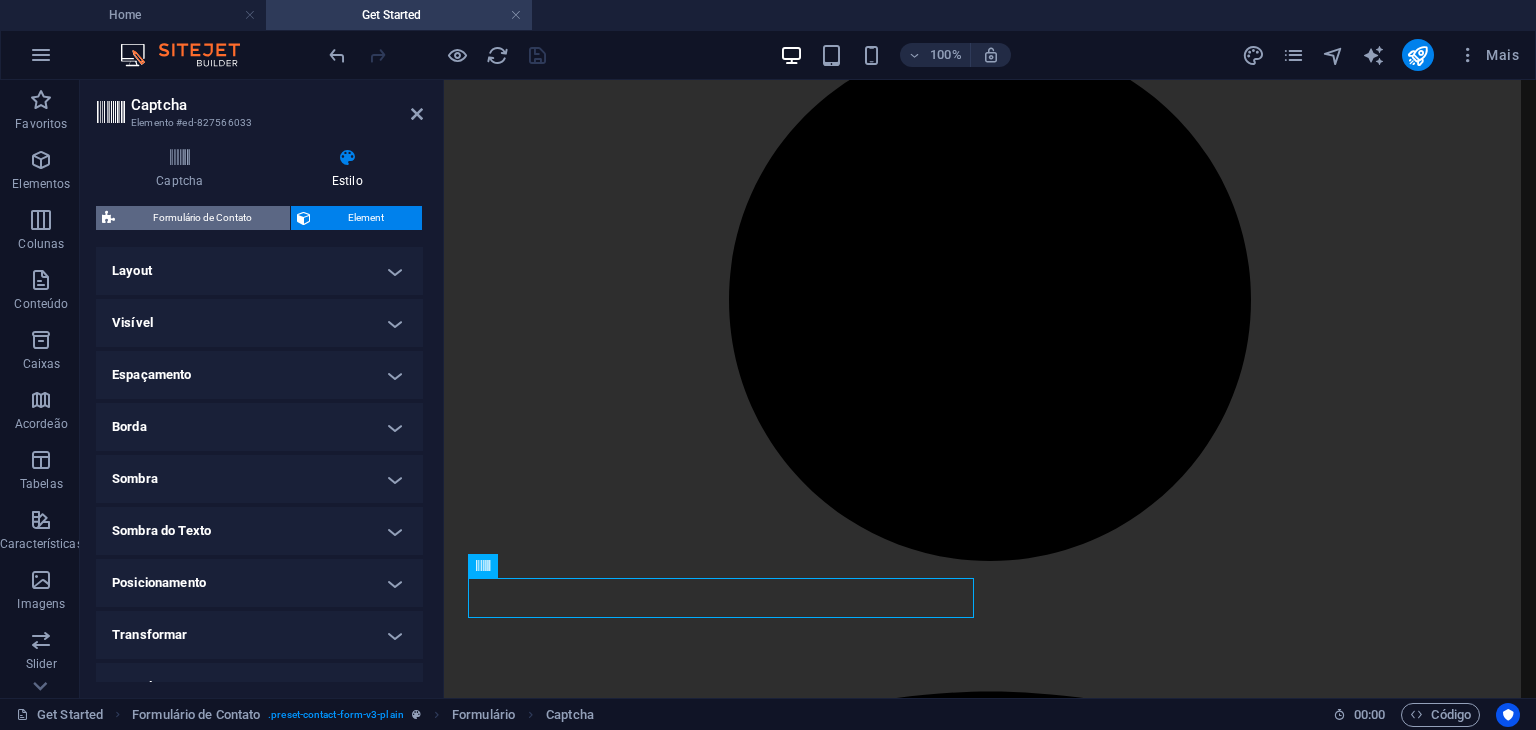 click on "Formulário de Contato" at bounding box center (202, 218) 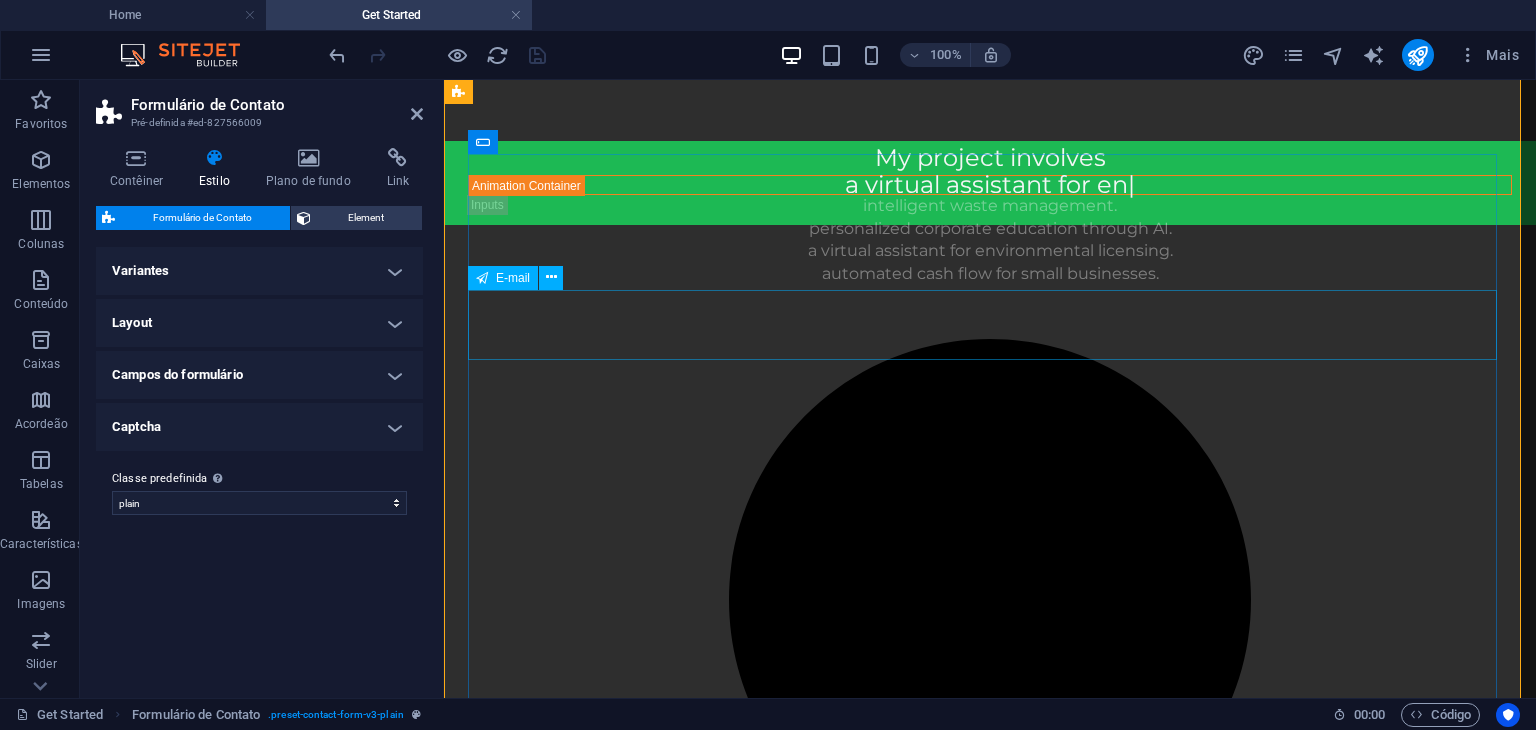 scroll, scrollTop: 231, scrollLeft: 0, axis: vertical 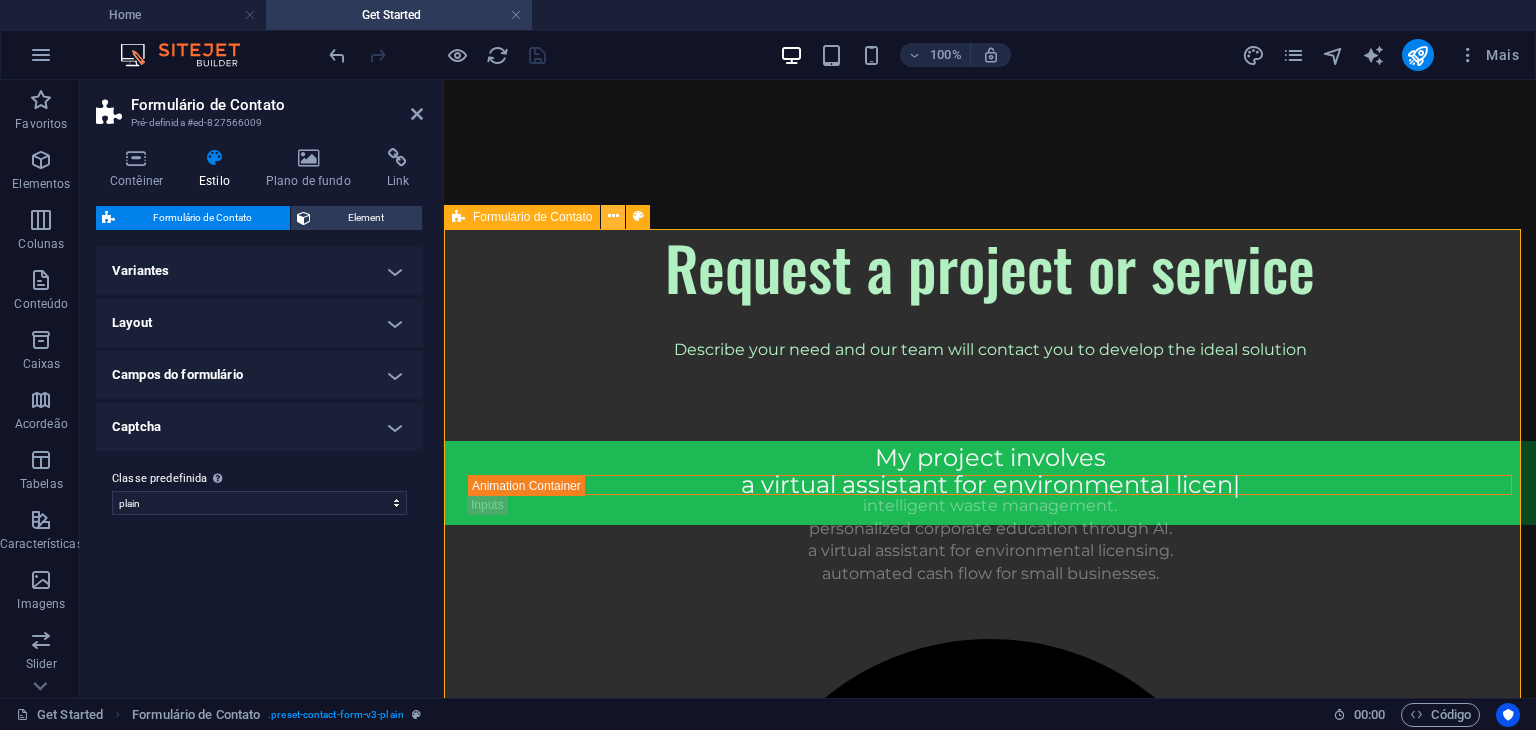 click at bounding box center (613, 216) 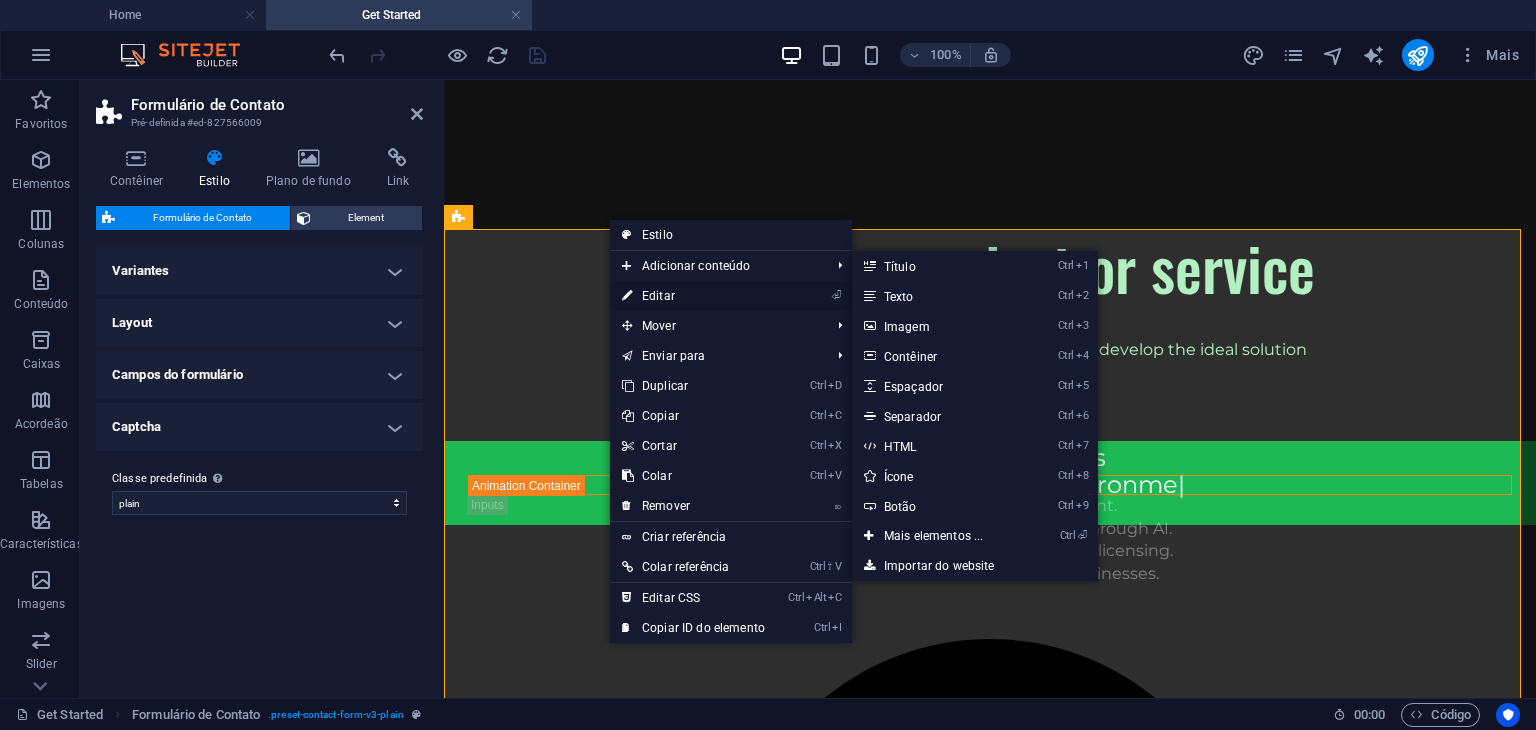click on "⏎  Editar" at bounding box center [693, 296] 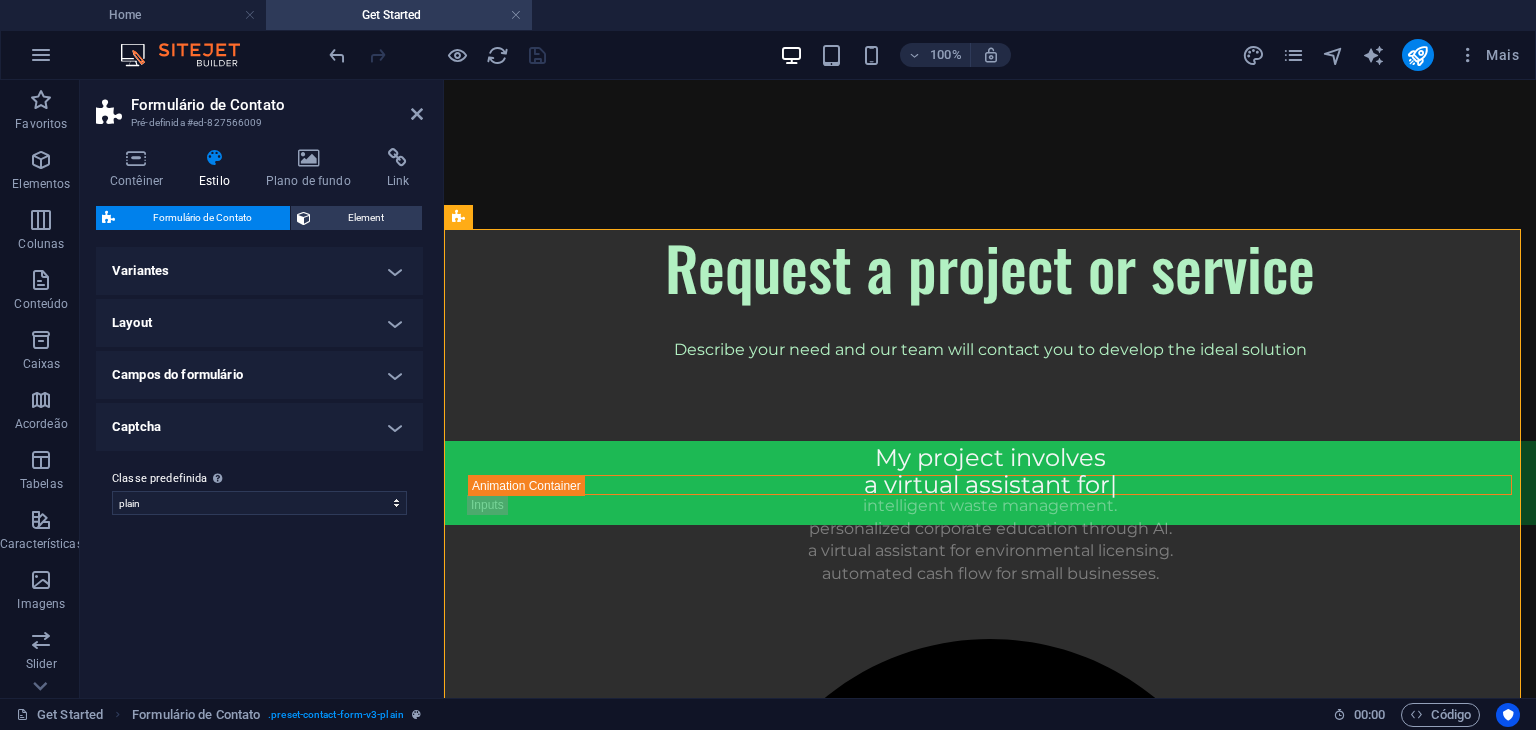 click on "Variantes" at bounding box center [259, 271] 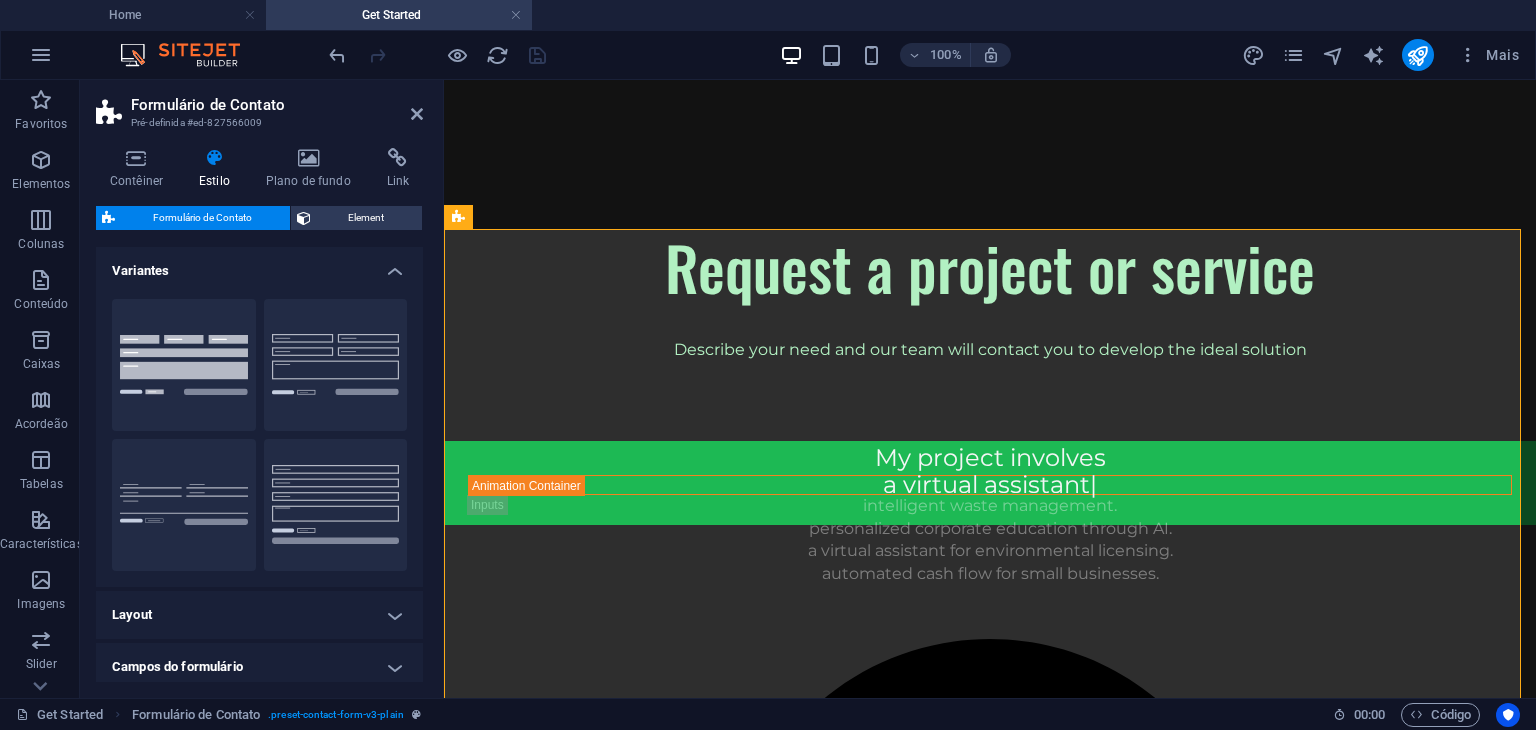click on "Variantes" at bounding box center [259, 265] 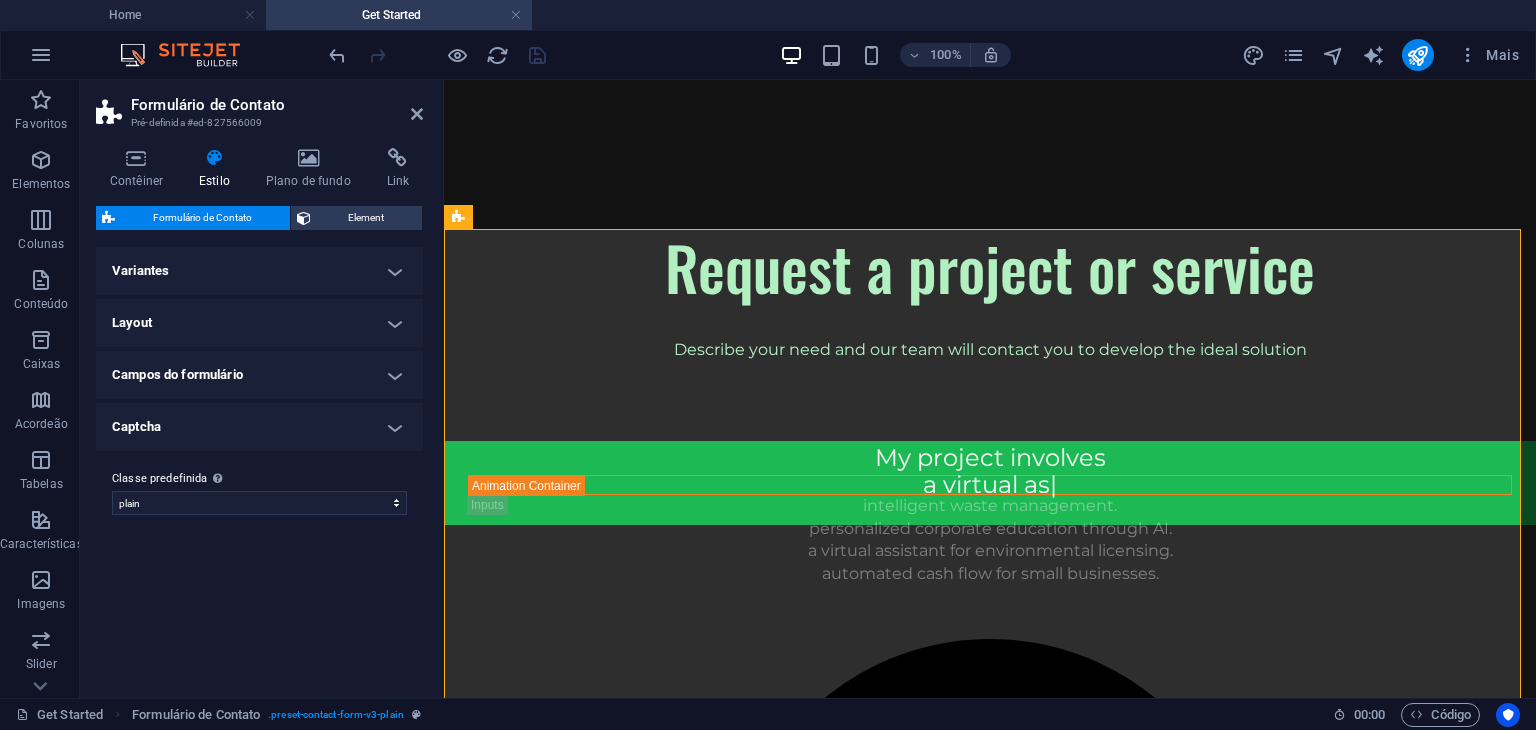 click on "Layout" at bounding box center (259, 323) 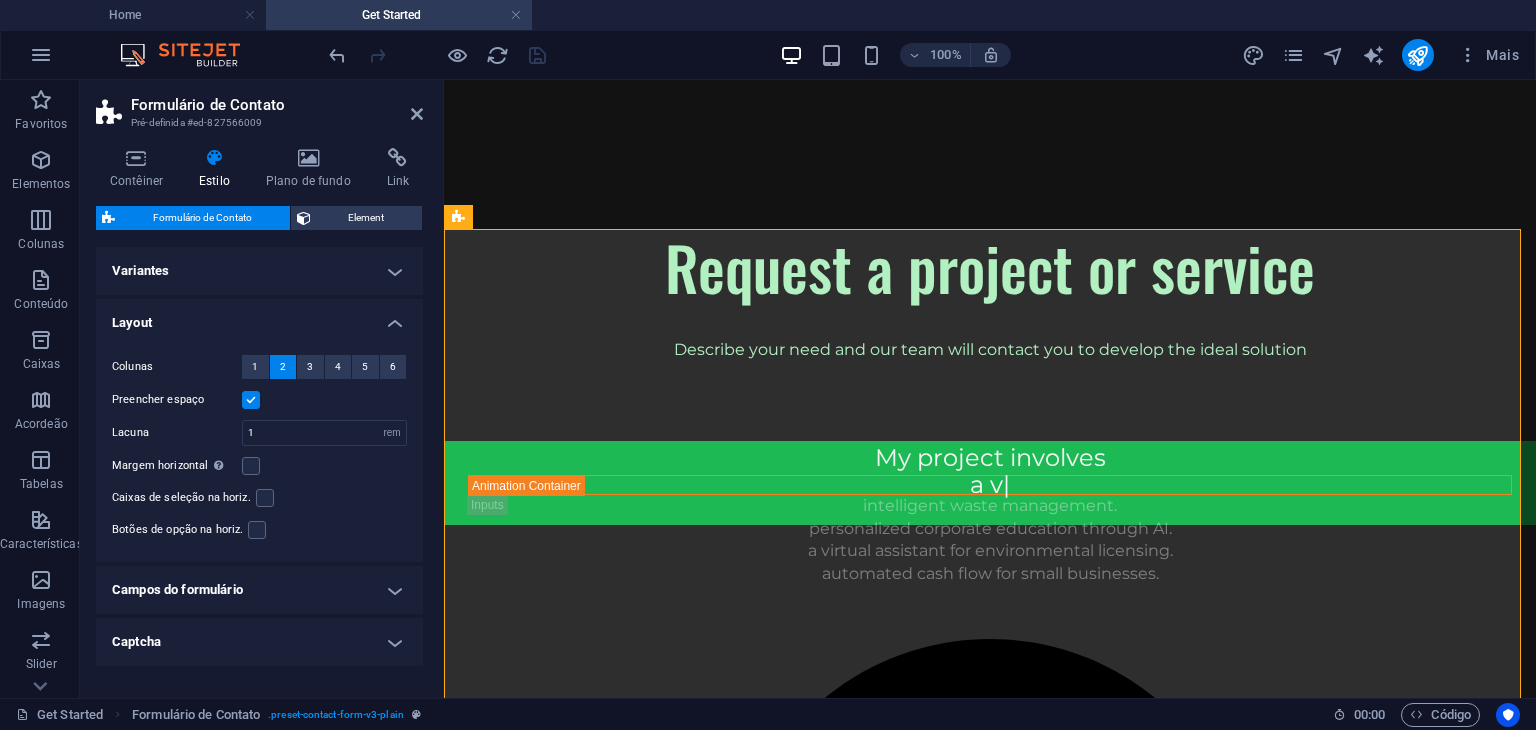 click on "Layout" at bounding box center (259, 317) 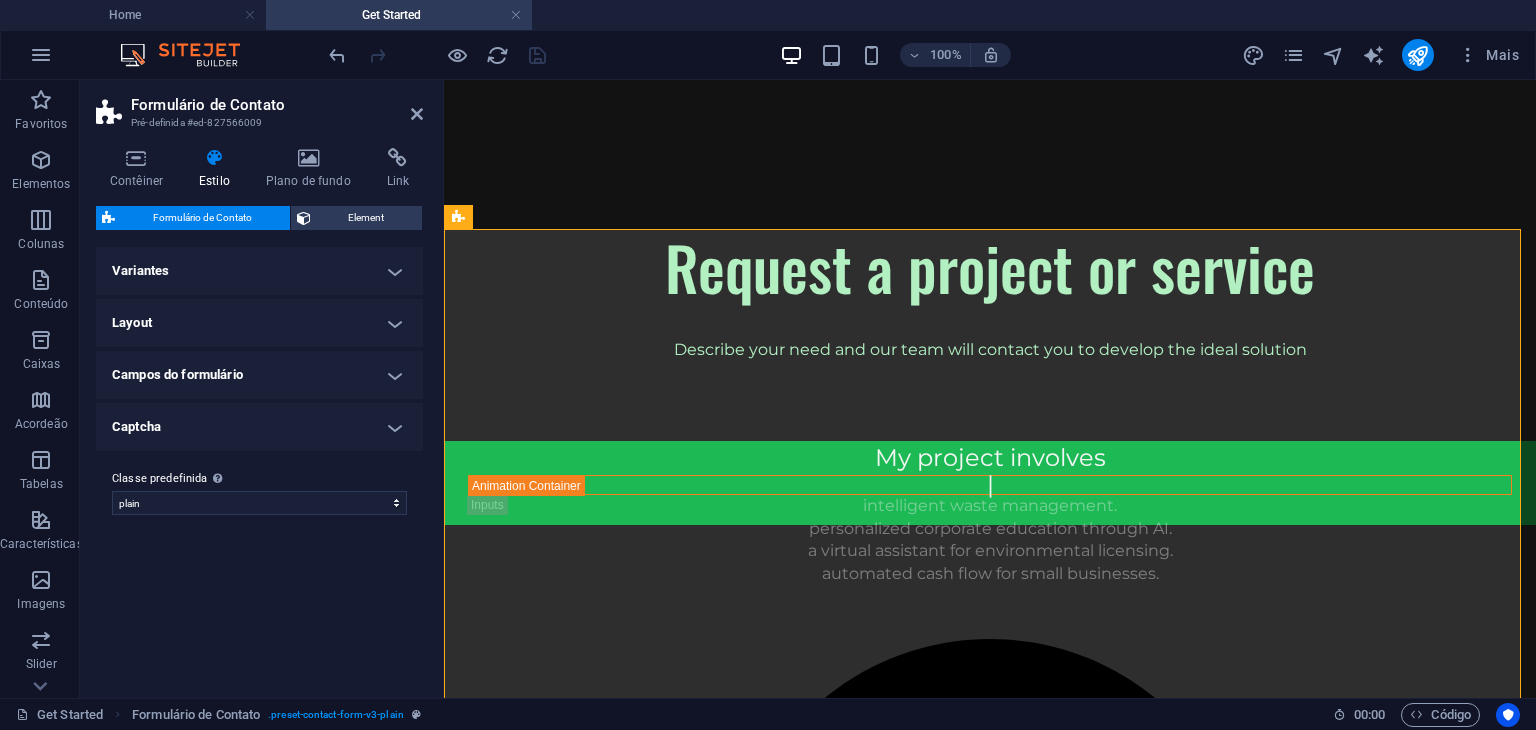 click on "Campos do formulário" at bounding box center [259, 375] 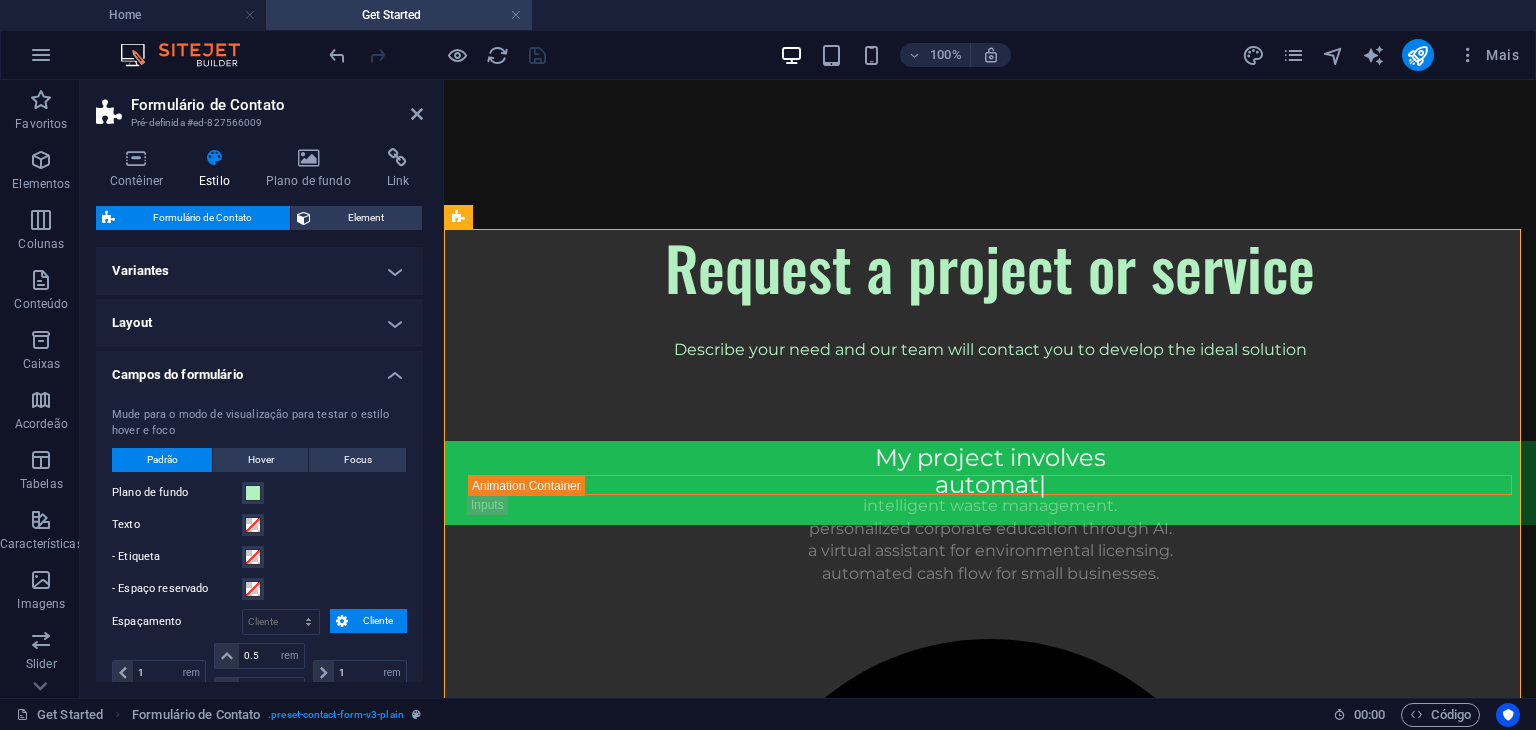 click on "Campos do formulário" at bounding box center (259, 369) 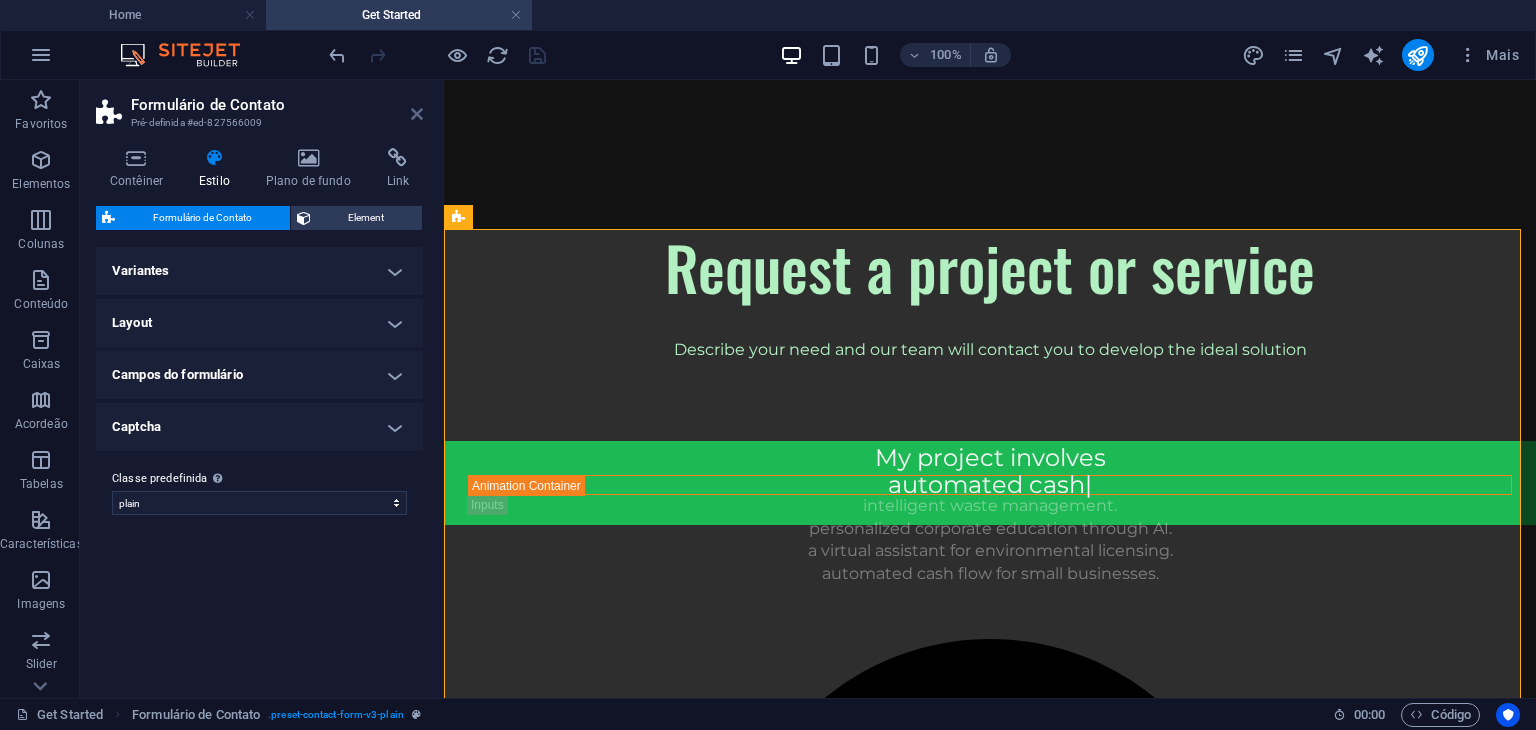 click at bounding box center (417, 114) 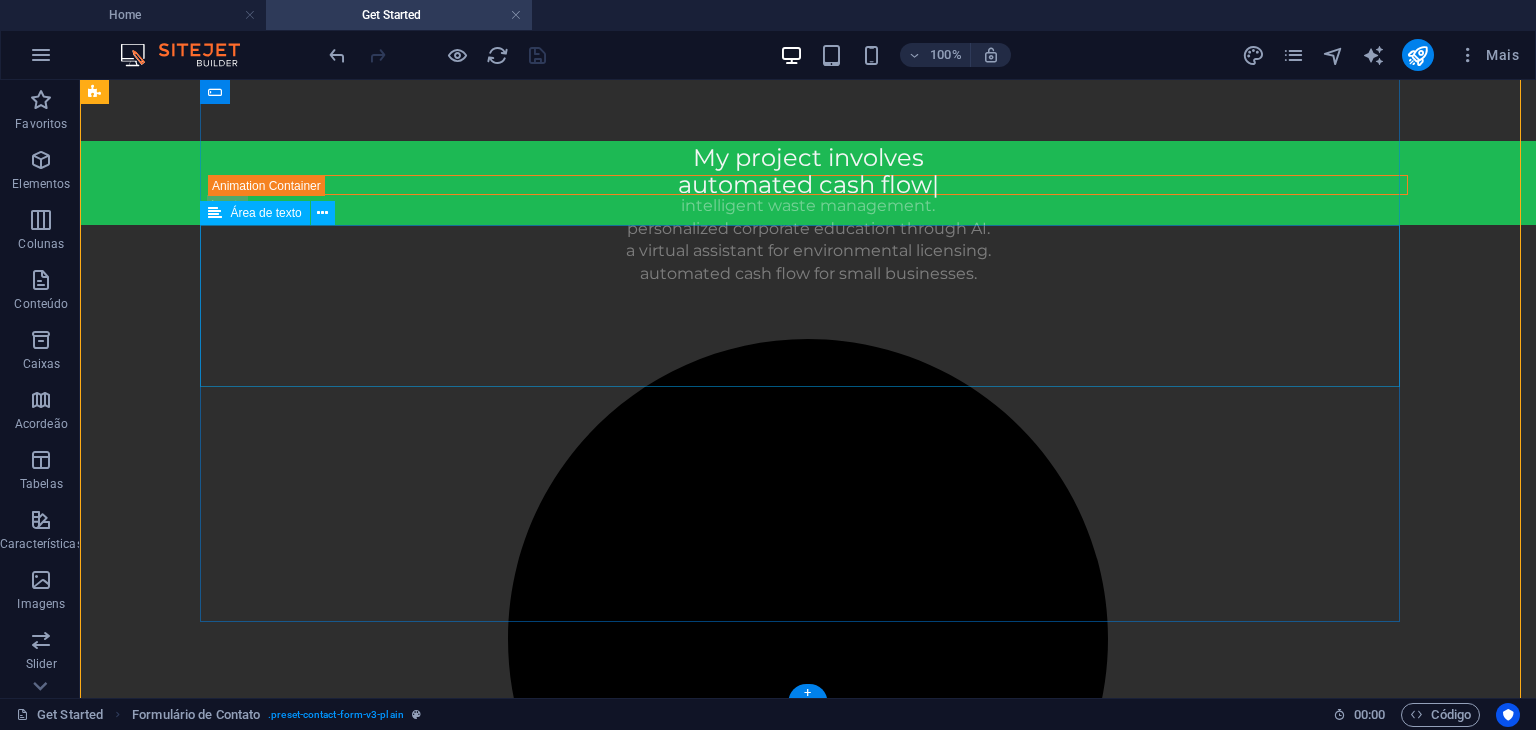 scroll, scrollTop: 831, scrollLeft: 0, axis: vertical 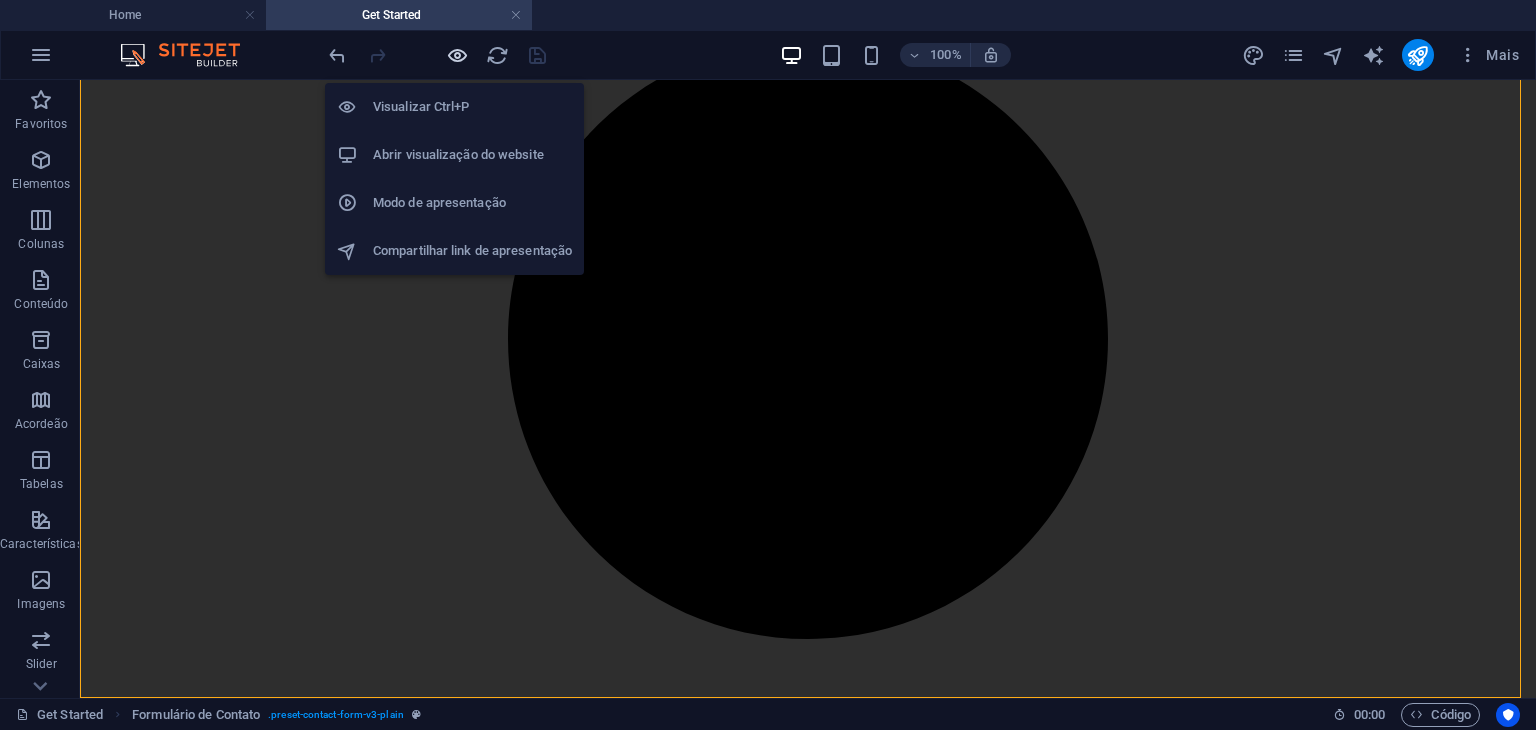 click at bounding box center [457, 55] 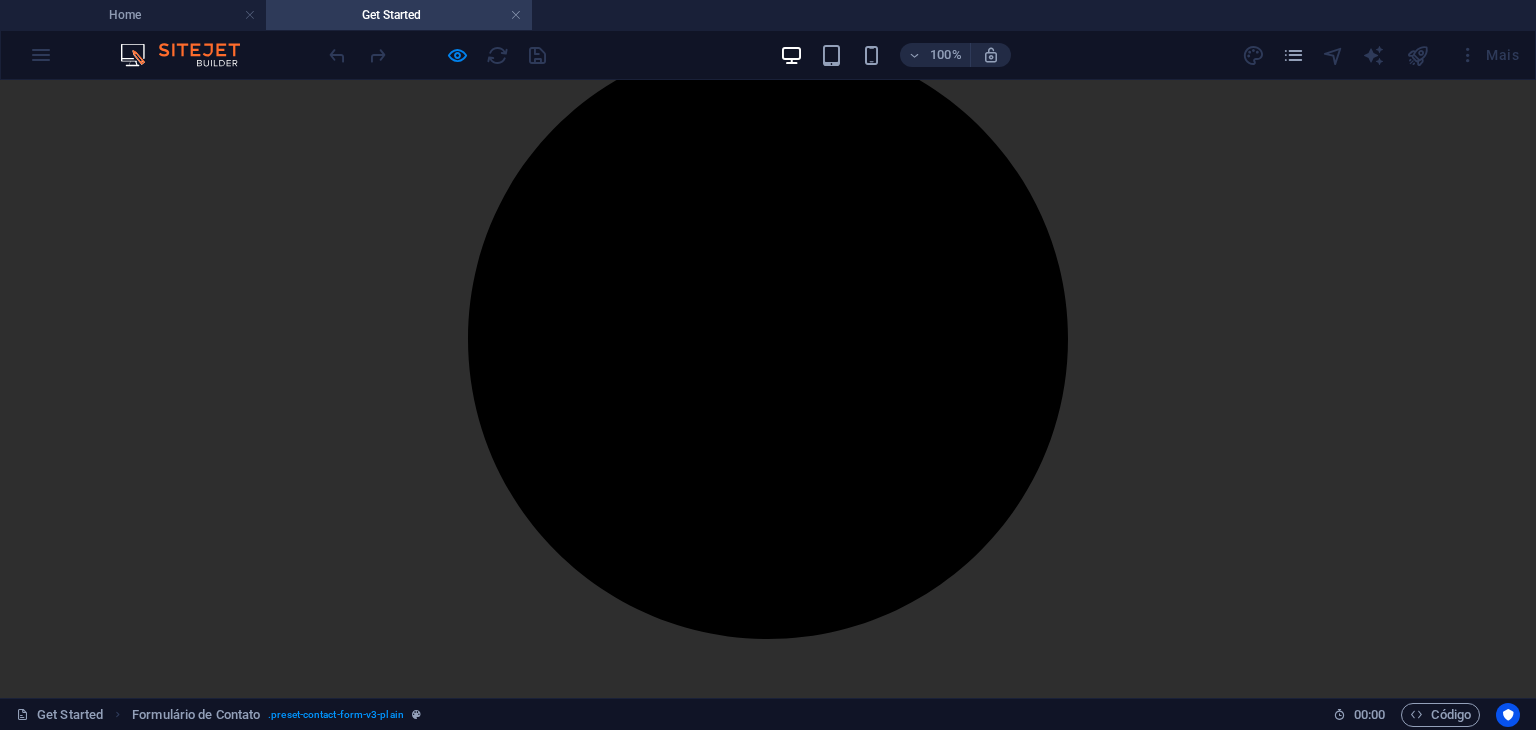 drag, startPoint x: 297, startPoint y: 269, endPoint x: 0, endPoint y: 281, distance: 297.24234 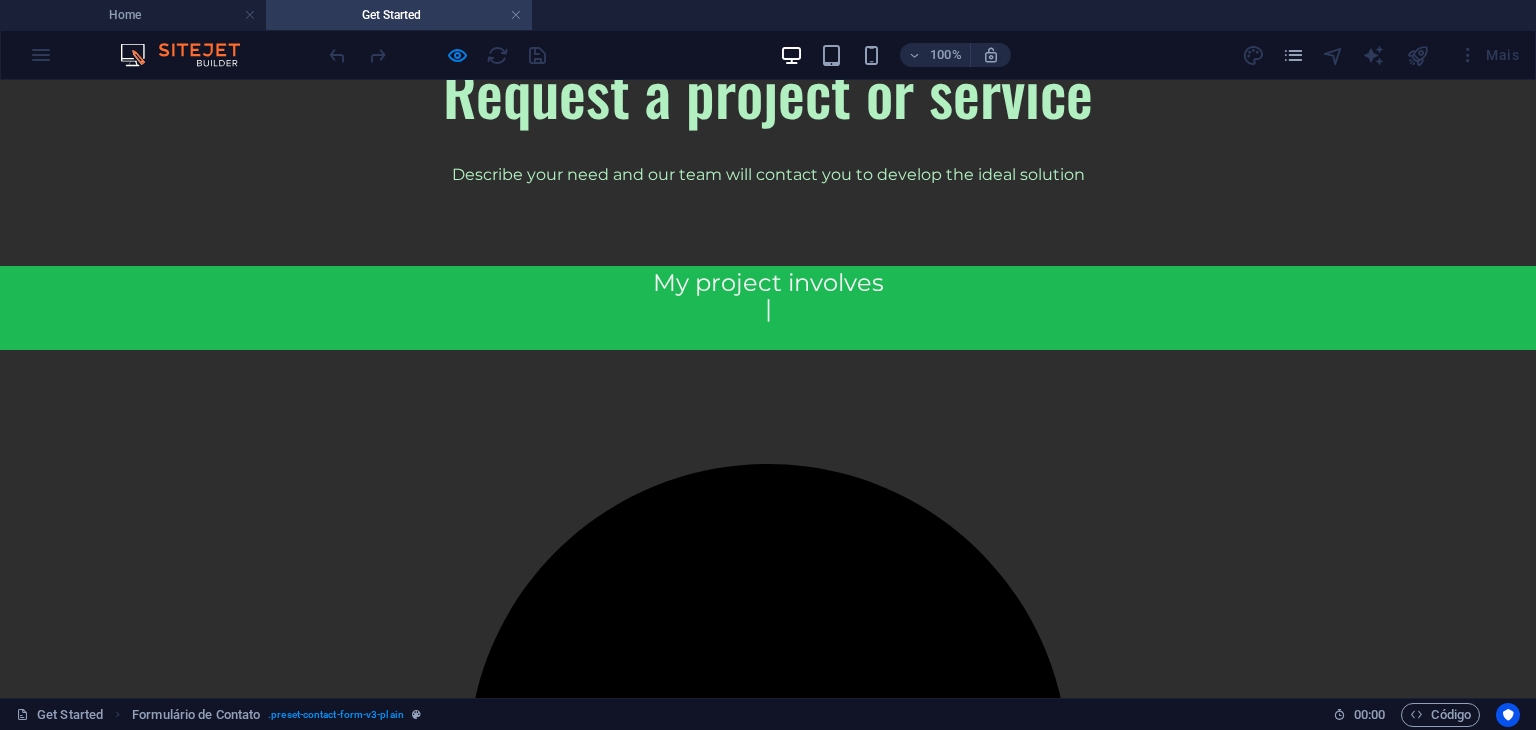 scroll, scrollTop: 231, scrollLeft: 0, axis: vertical 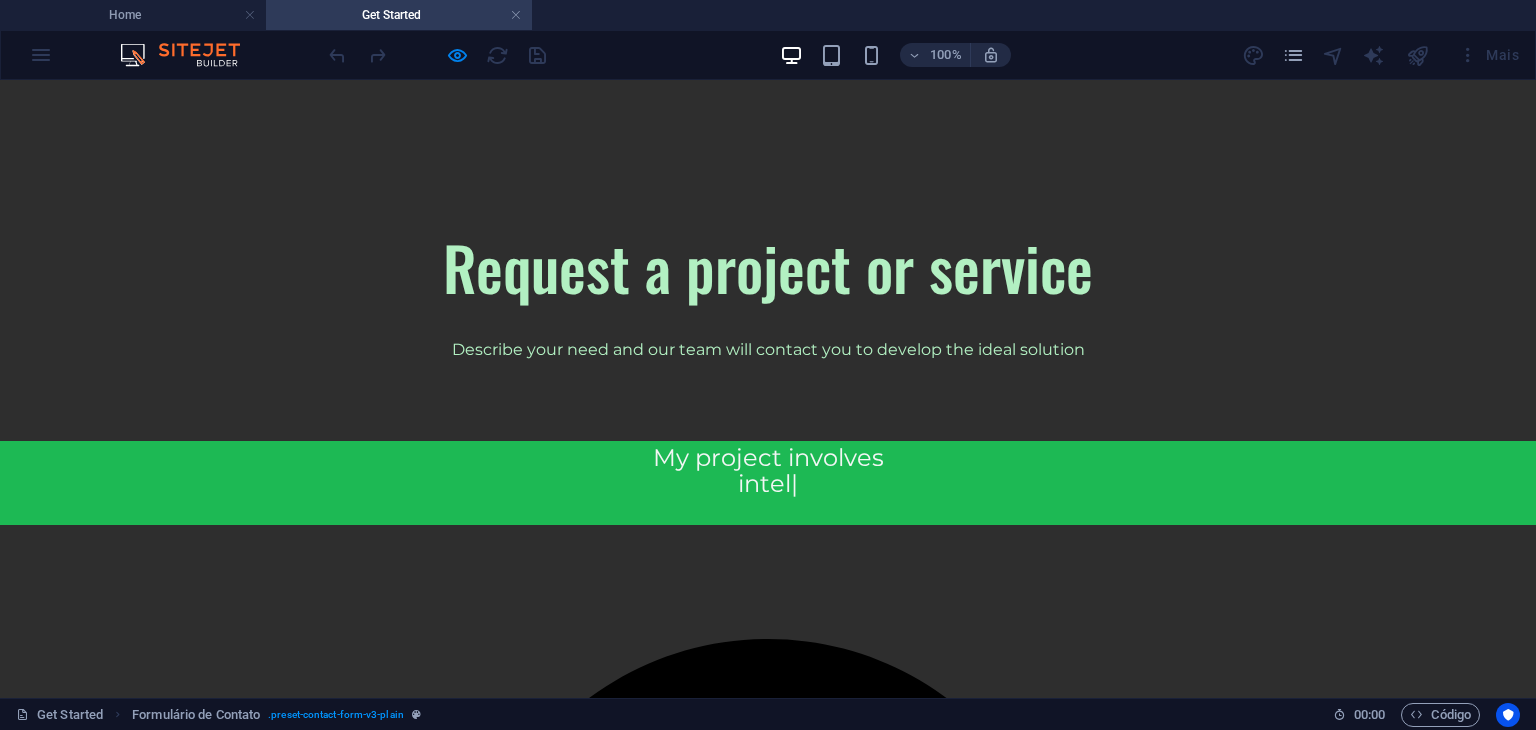drag, startPoint x: 532, startPoint y: 490, endPoint x: 0, endPoint y: 505, distance: 532.2114 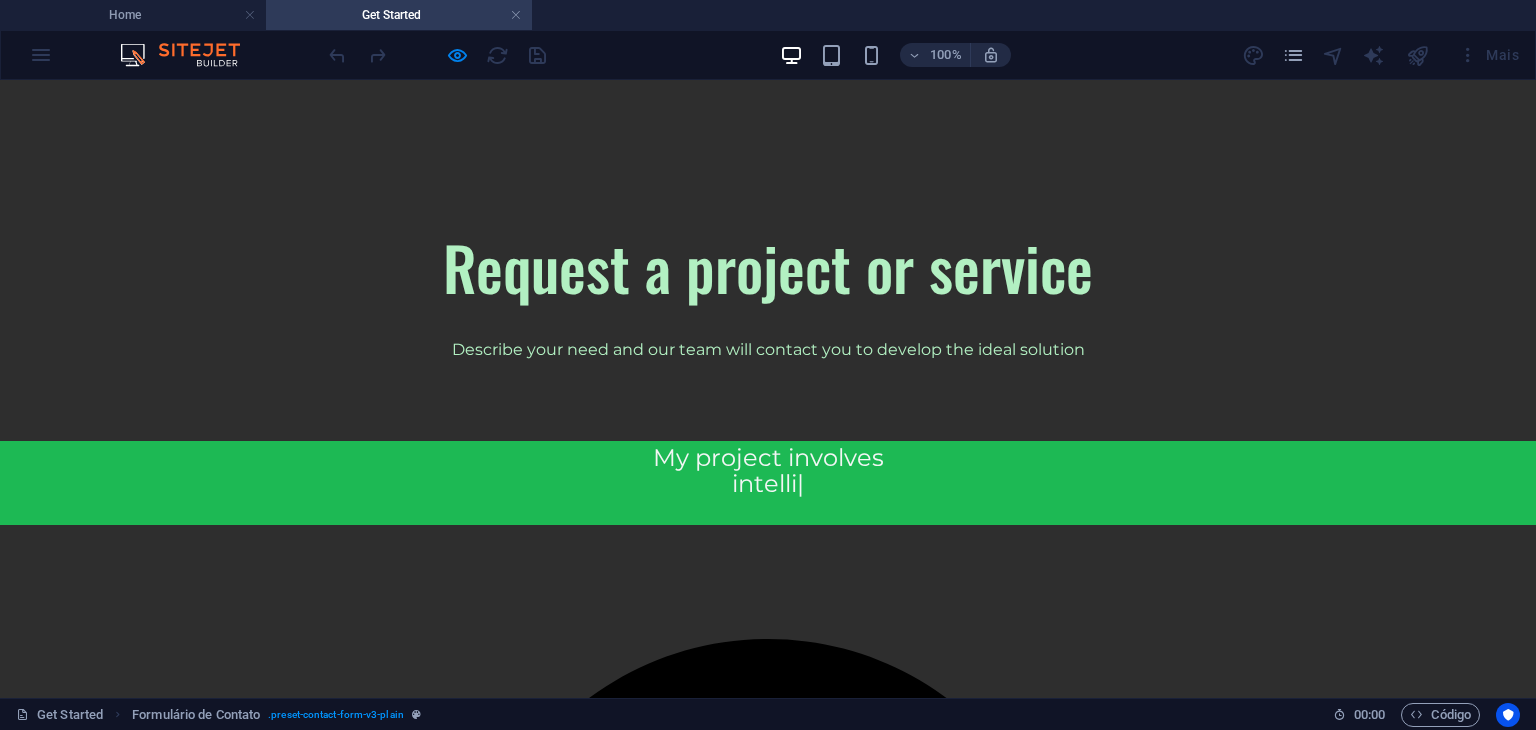 type 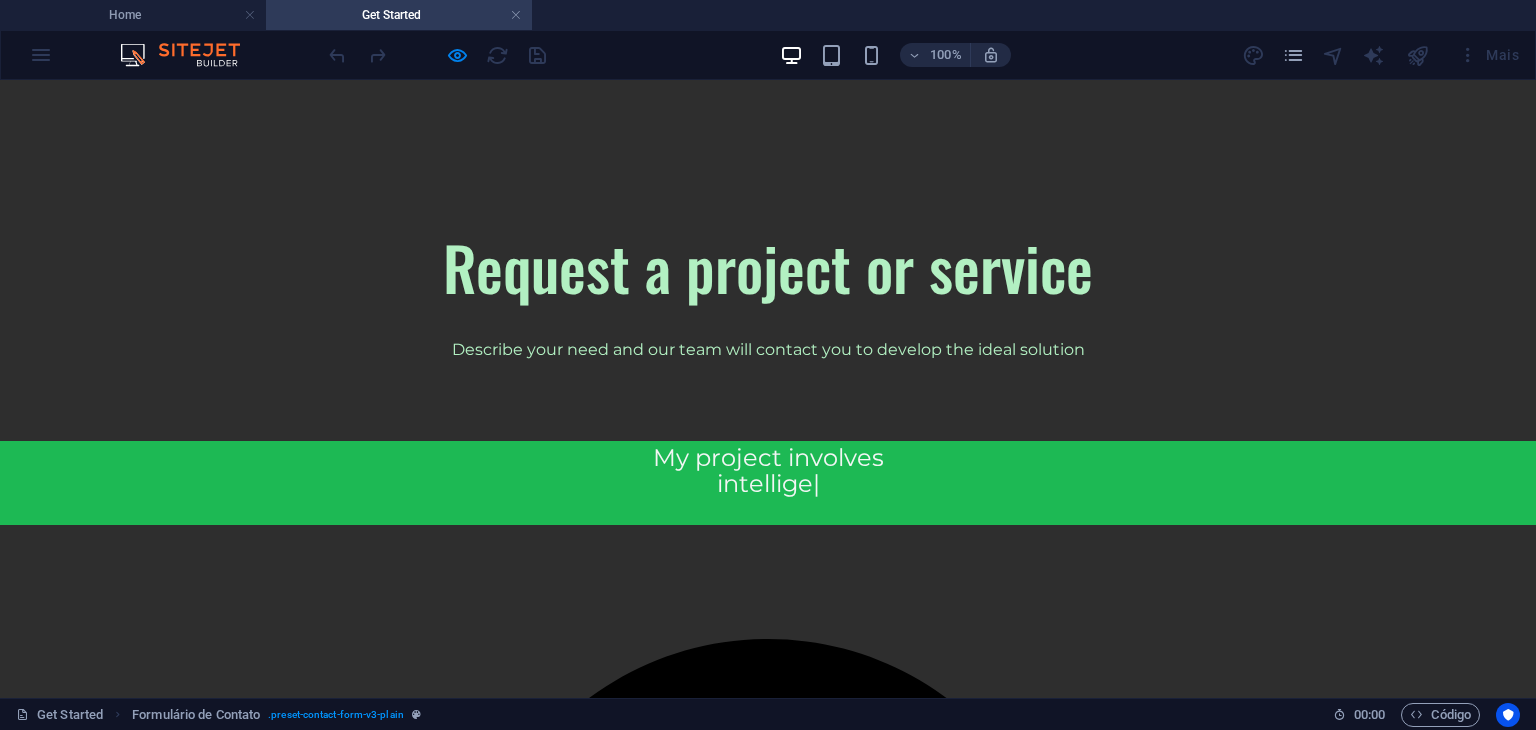 drag, startPoint x: 356, startPoint y: 400, endPoint x: 21, endPoint y: 386, distance: 335.29242 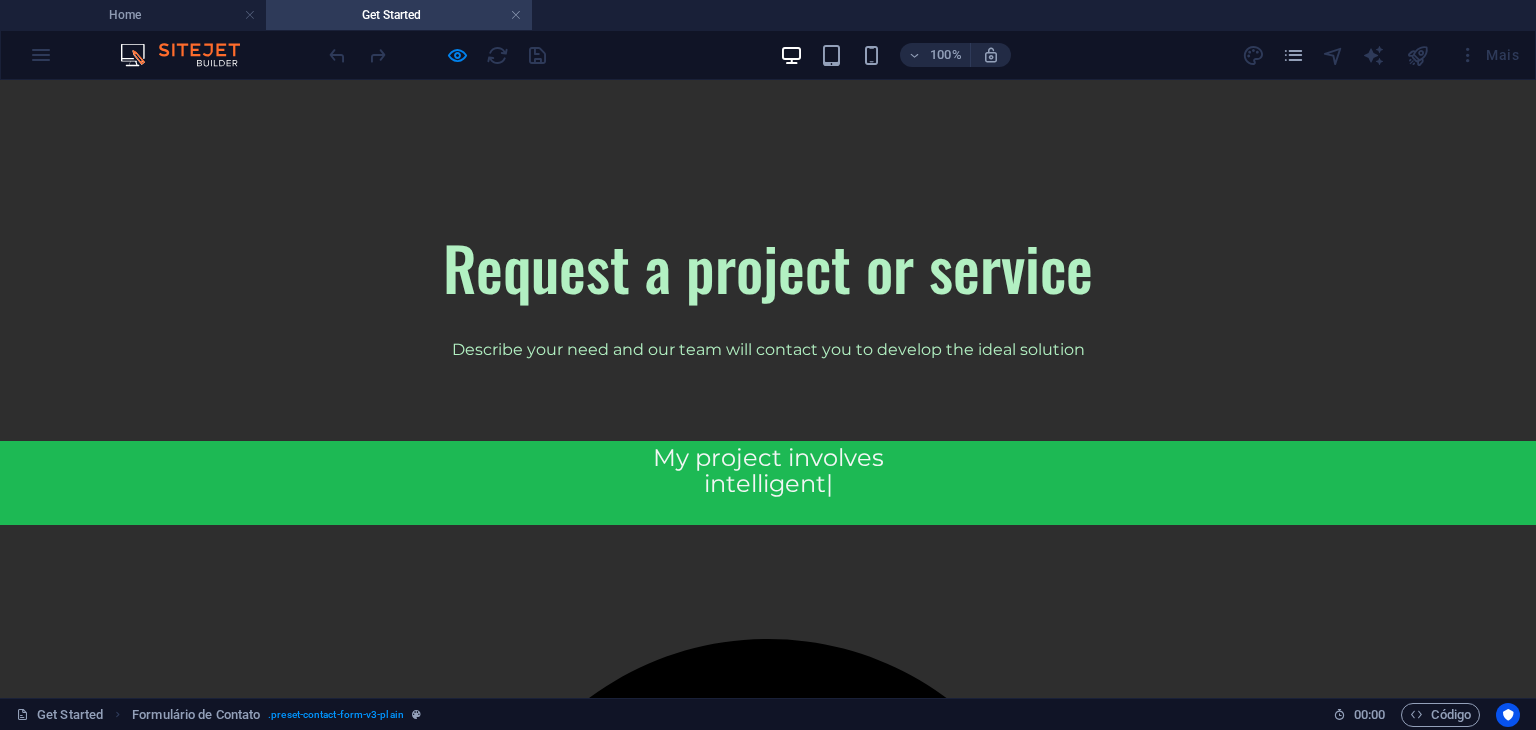 type 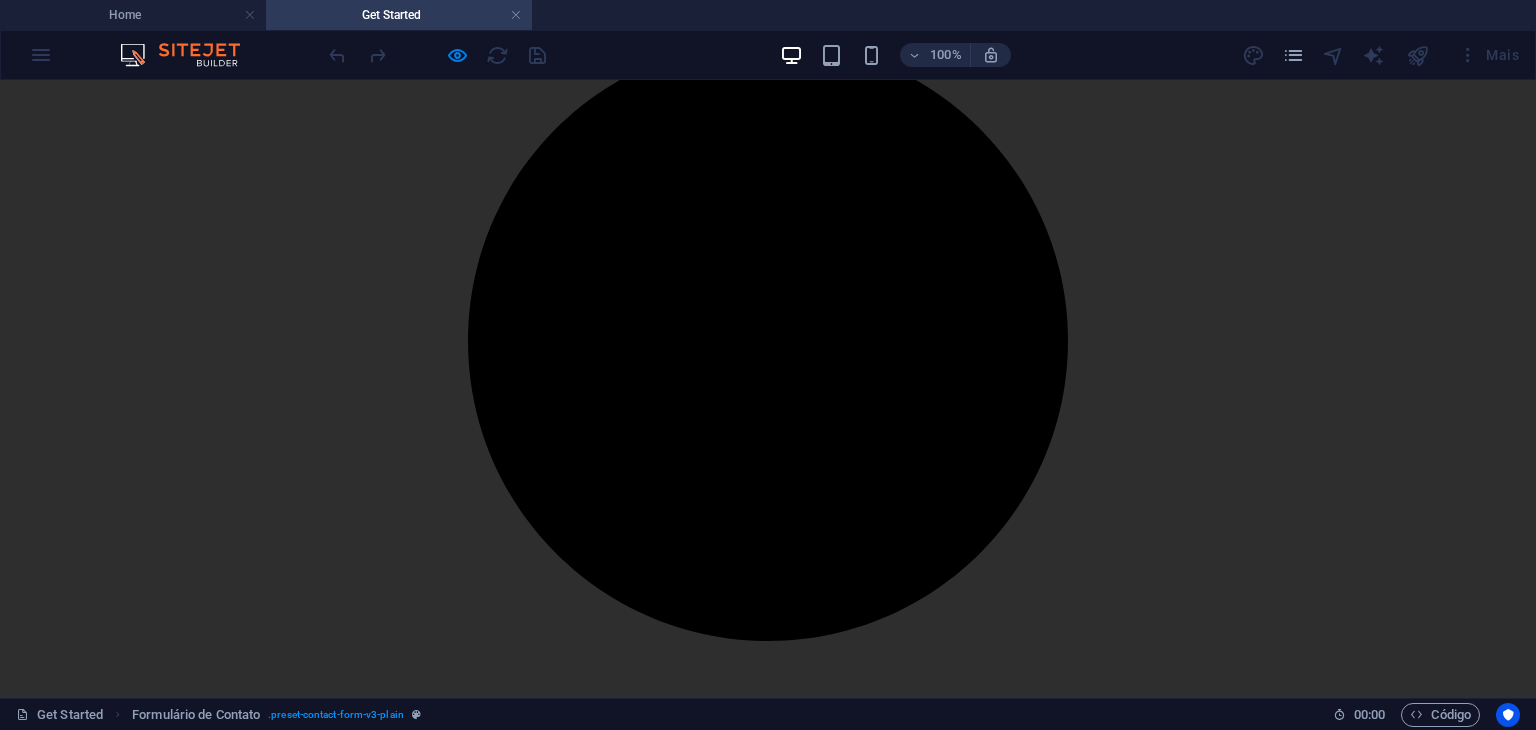 scroll, scrollTop: 831, scrollLeft: 0, axis: vertical 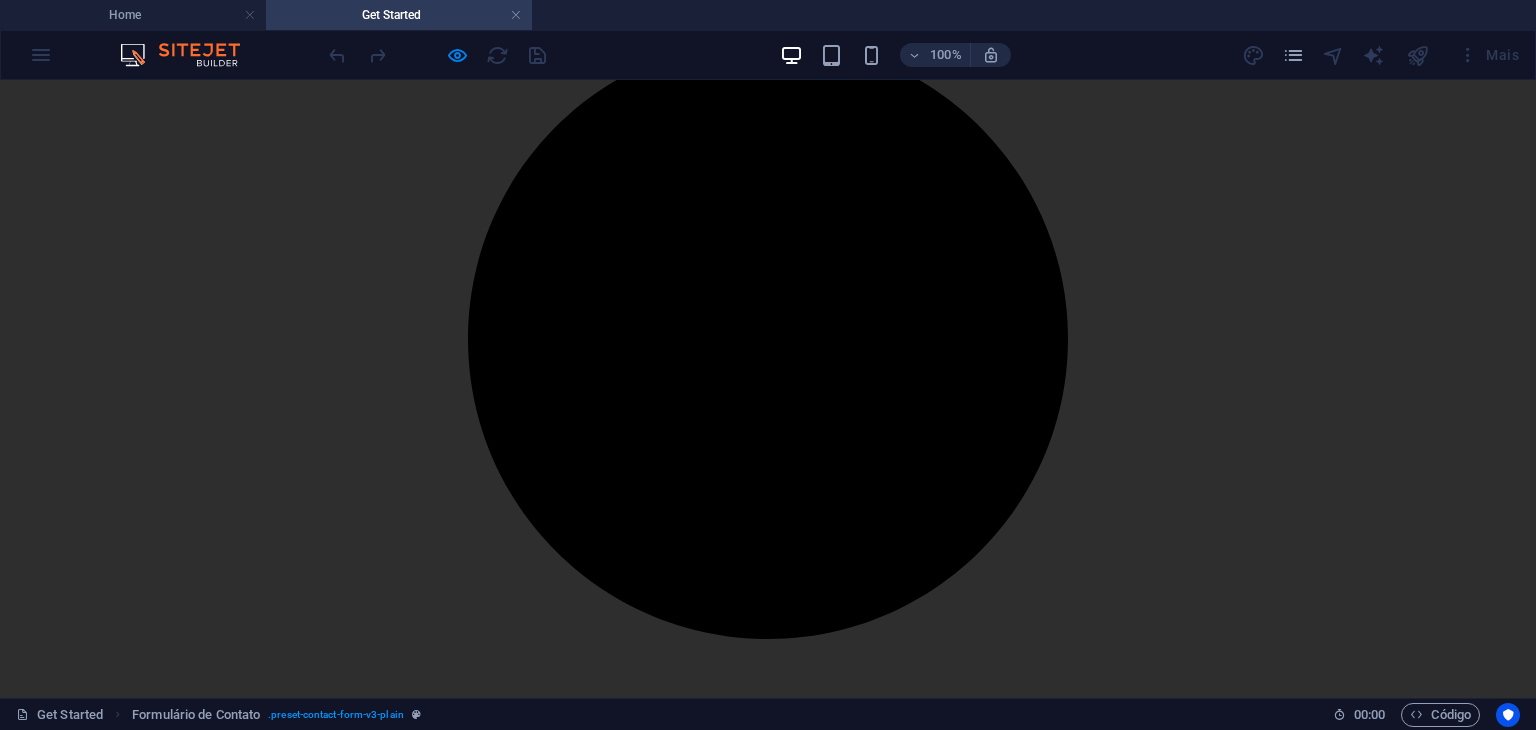type 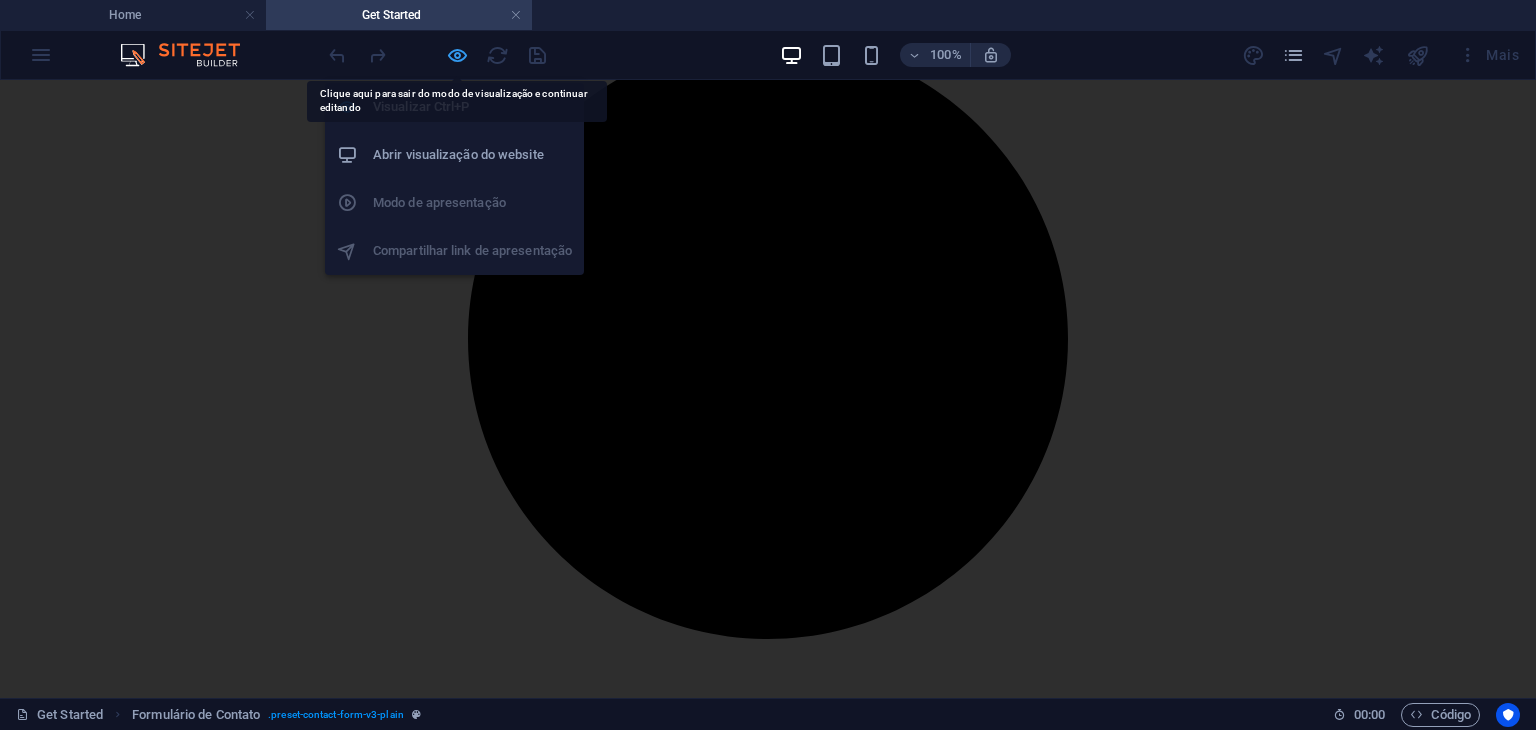 click at bounding box center (457, 55) 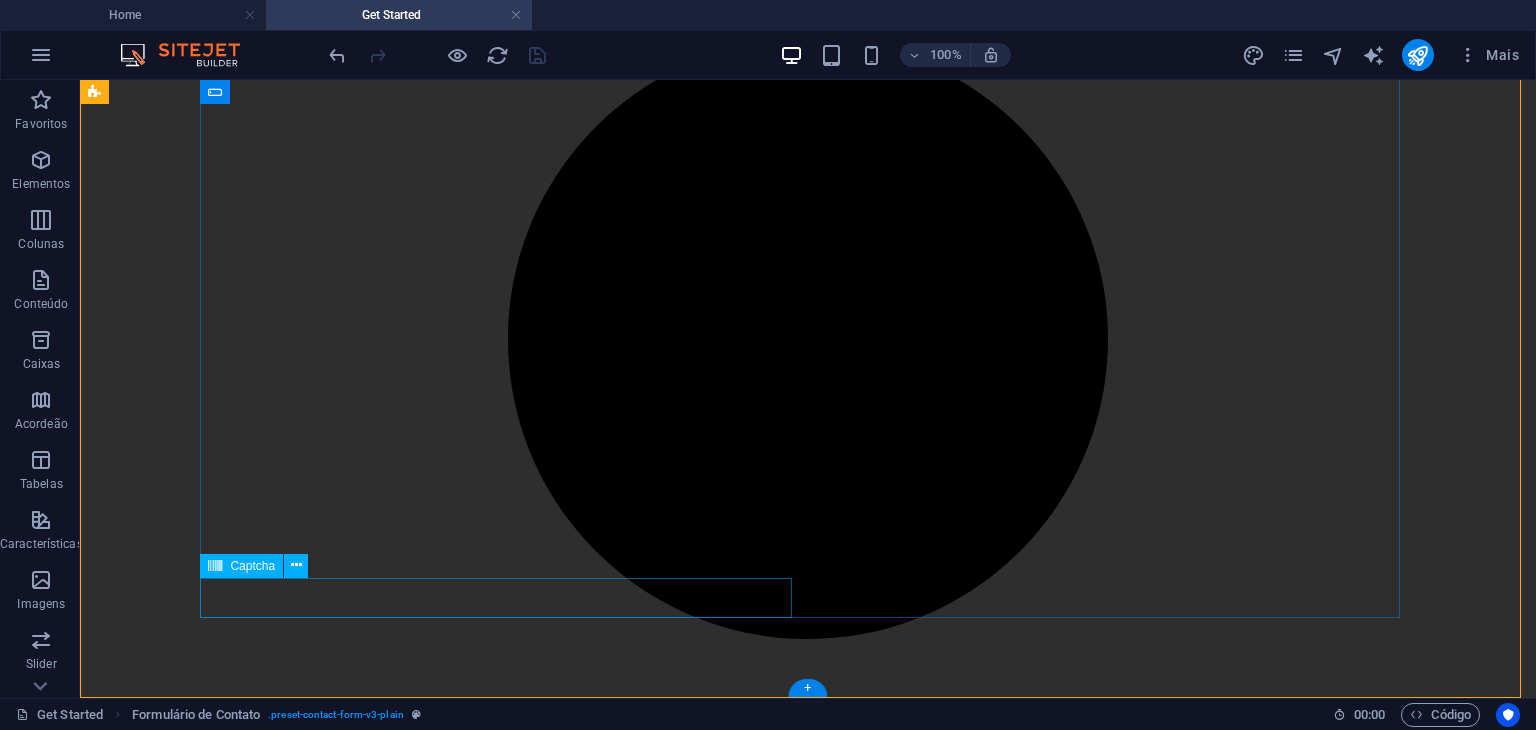 click on "Ilegível? Carregar novo" 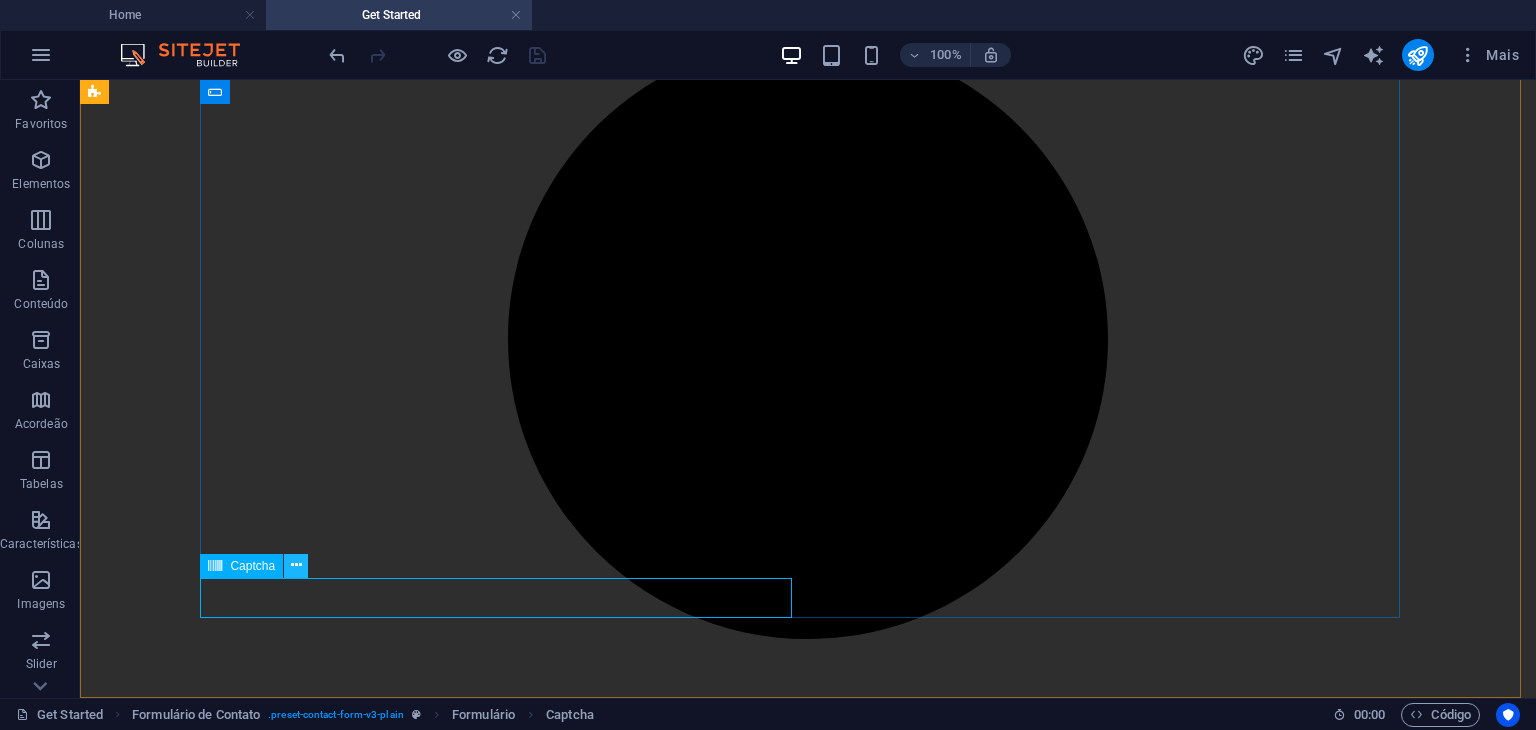 click at bounding box center (296, 566) 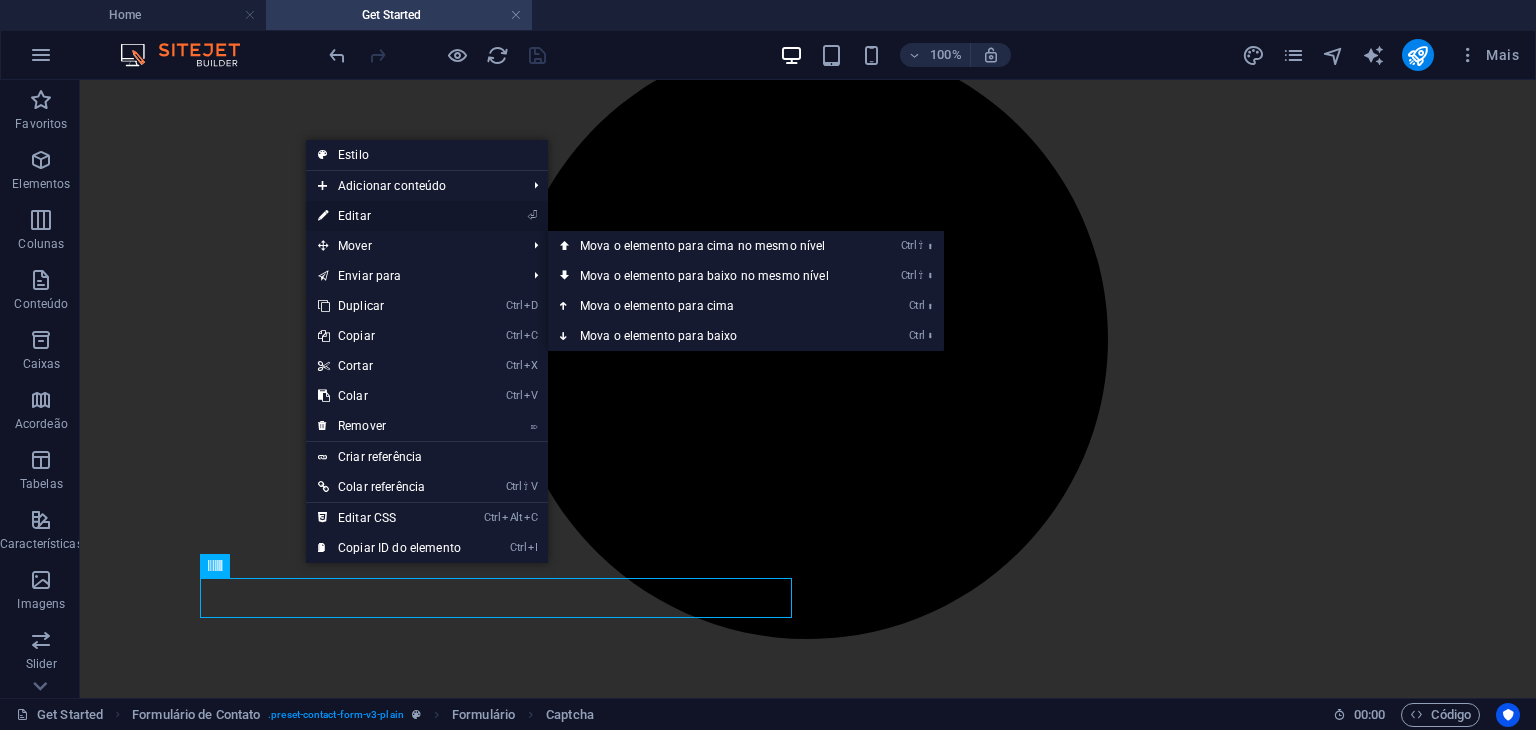 click on "⏎  Editar" at bounding box center [389, 216] 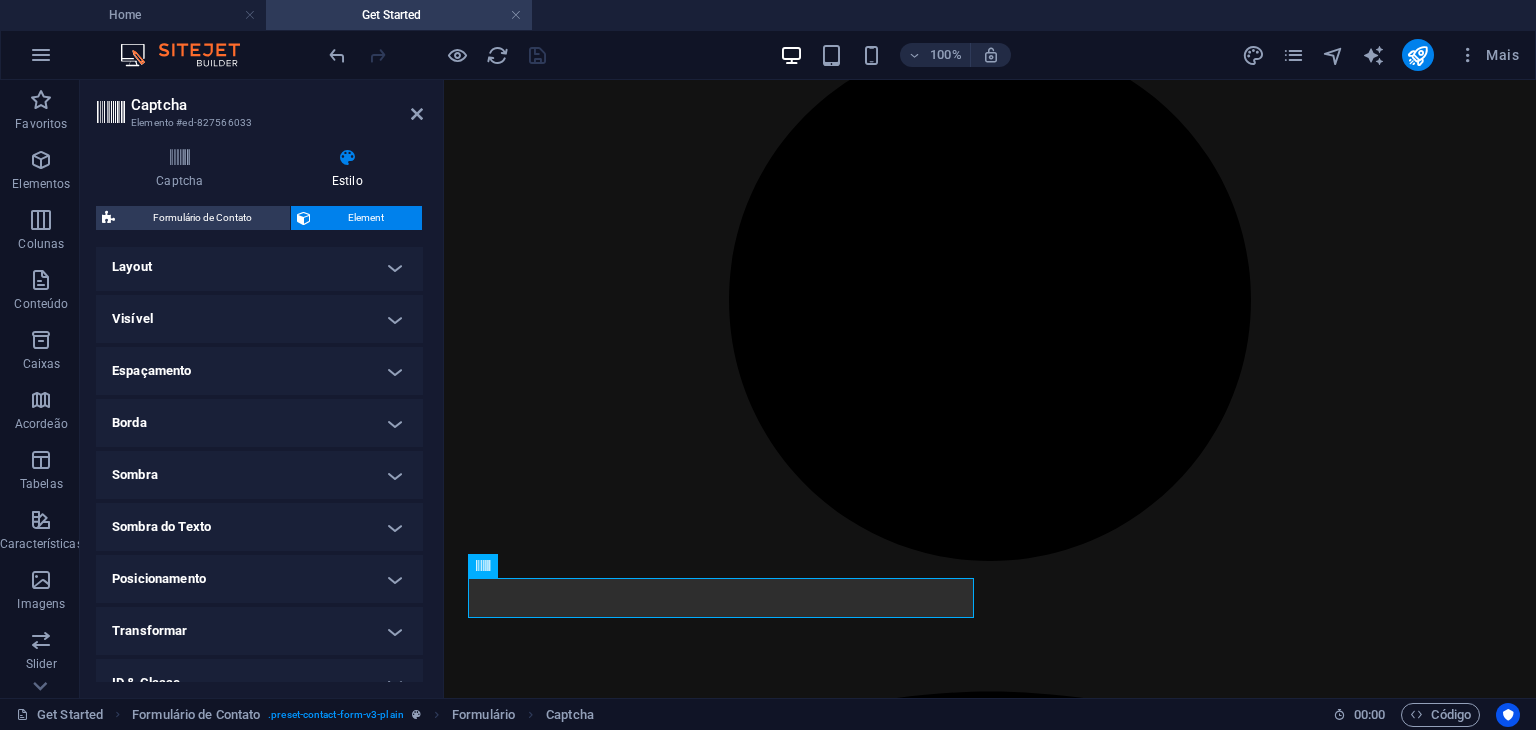 scroll, scrollTop: 0, scrollLeft: 0, axis: both 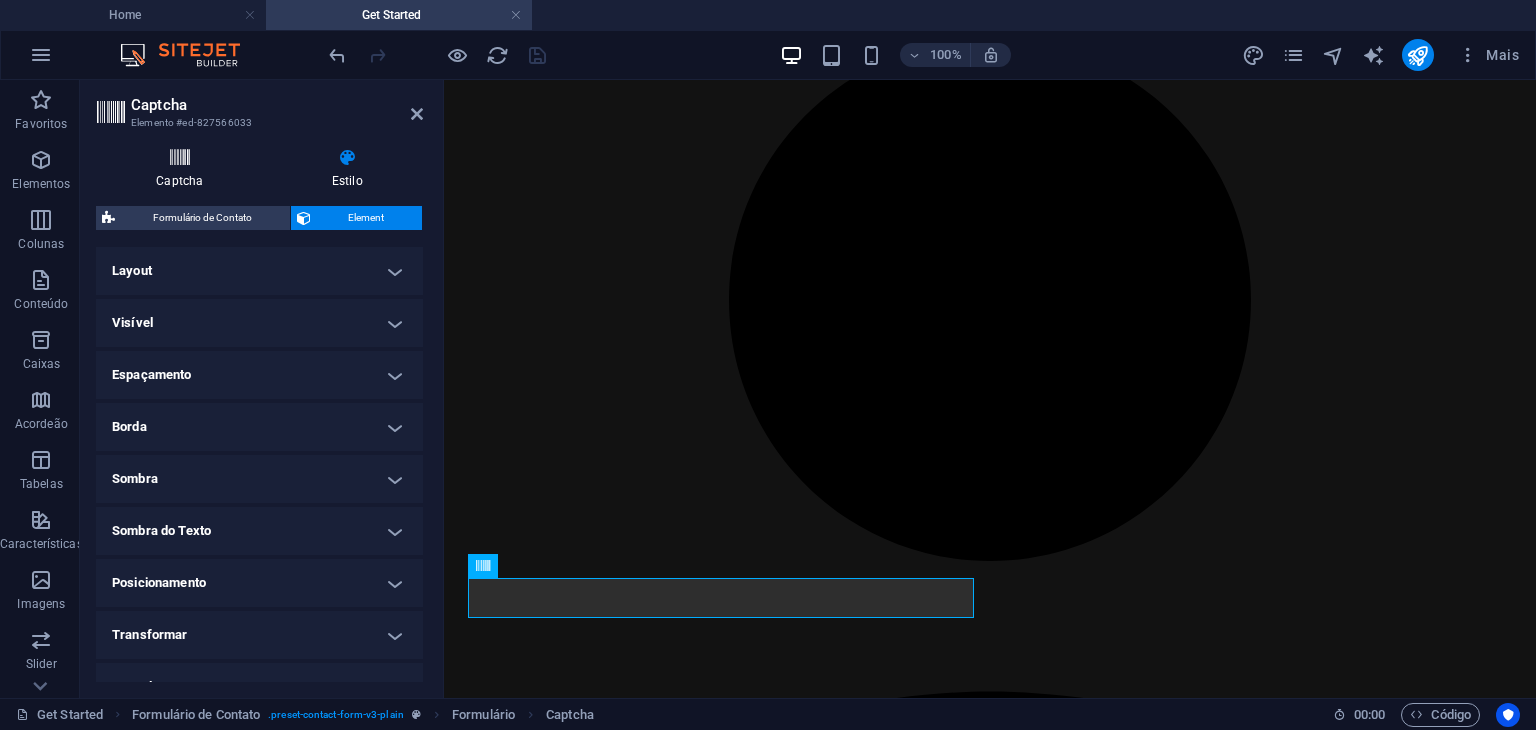click on "Captcha" at bounding box center [184, 169] 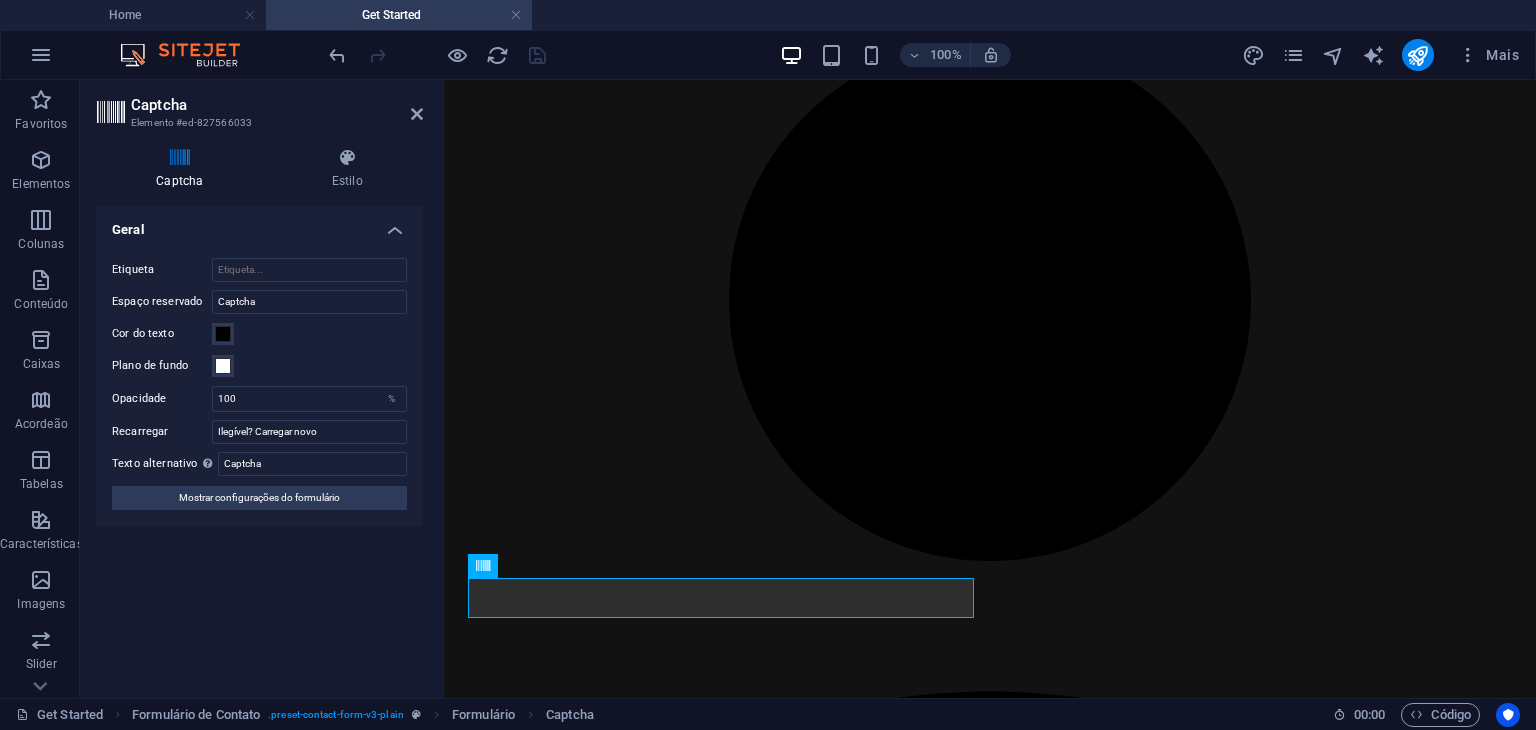 click on "Captcha Elemento #ed-827566033 Captcha Estilo Turnstile Turnstile, da Cloudfare é uma integração terceirizada que oferece captchas acessíveis. A integração exige que você configure uma conta com a Cloudflare para criar um captcha. Por ser uma integração terceirizada, você precisa garantir que qualquer solução de gerenciamento de consentimento adicionada ao seu site reconheça o Turnstile como um cookie necessário, caso contrário o captcha pode não funcionar. Configuração Turnstile
Você precisa adicionar os seguintes nomes de host à sua conta do Turnstile para que o captcha funcione em seu site. Clique no nome do host para copiar para sua área de transferência.
preview.sitehub.io
O domínio do site
Gerenciar Captcha Adicione a chave do site e a chave secreta que você encontra em sua conta do Turnstile para configurar o captcha no formulário. O captcha funcionará apenas se as duas chaves estiverem corretas. Chave do site Geral Tema" at bounding box center [262, 389] 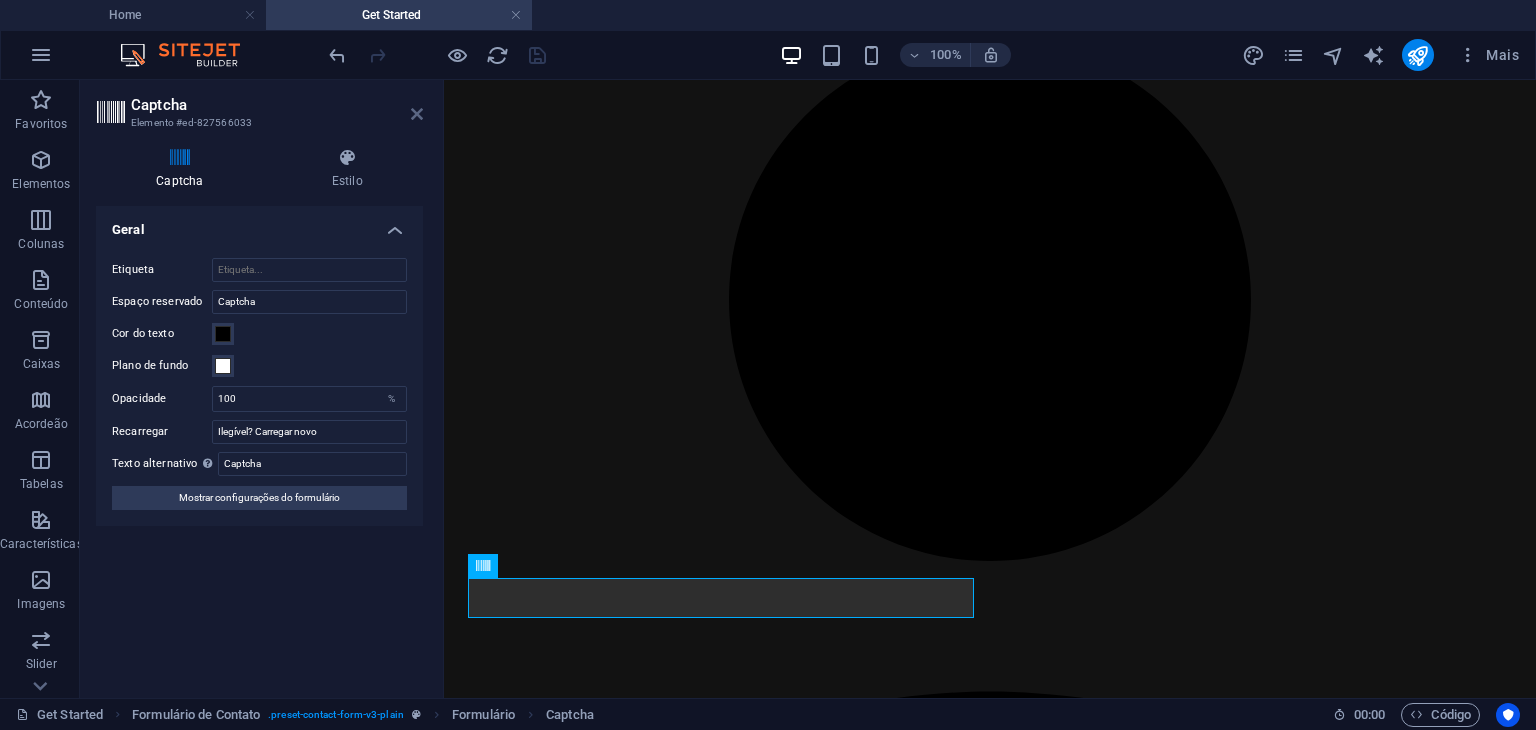 click at bounding box center (417, 114) 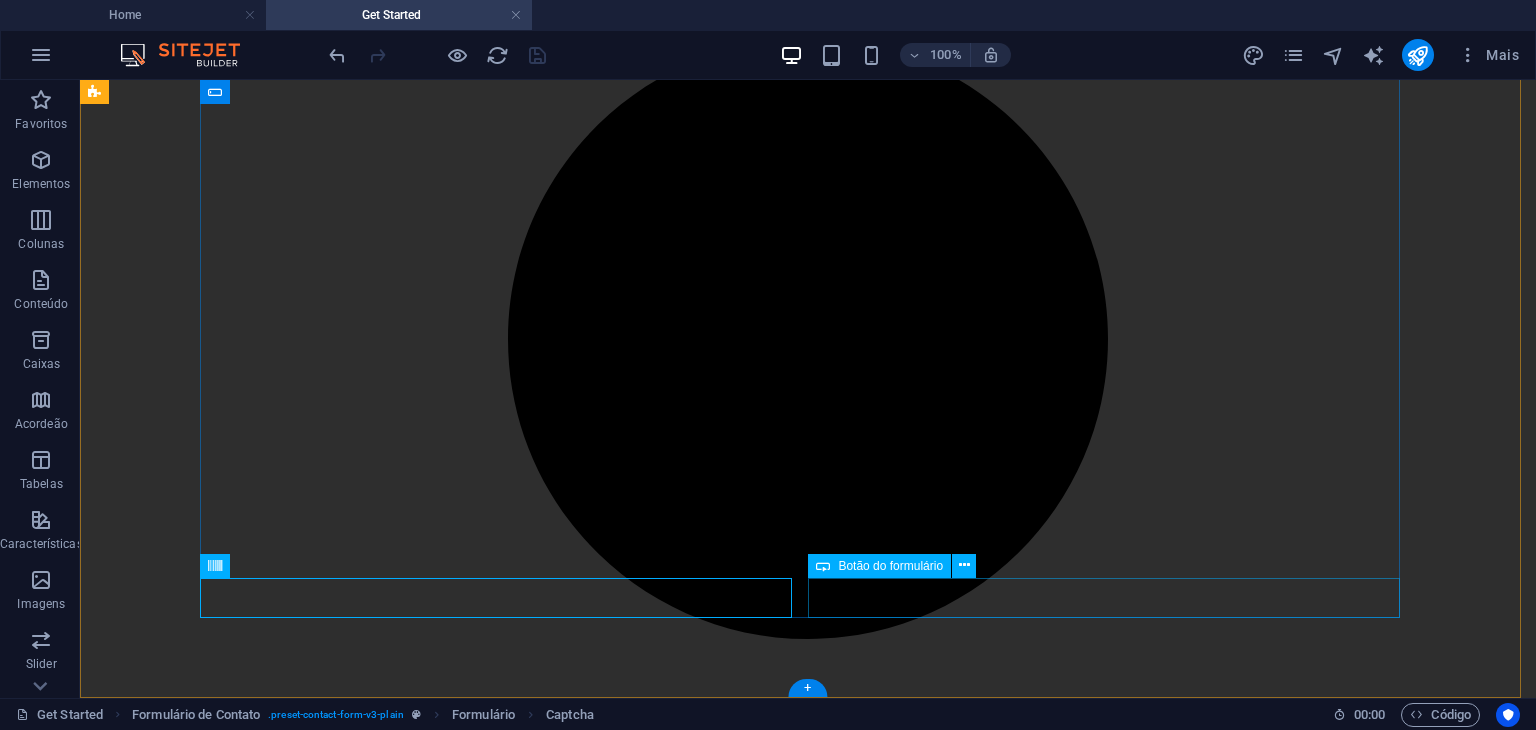 click on "Enviar" 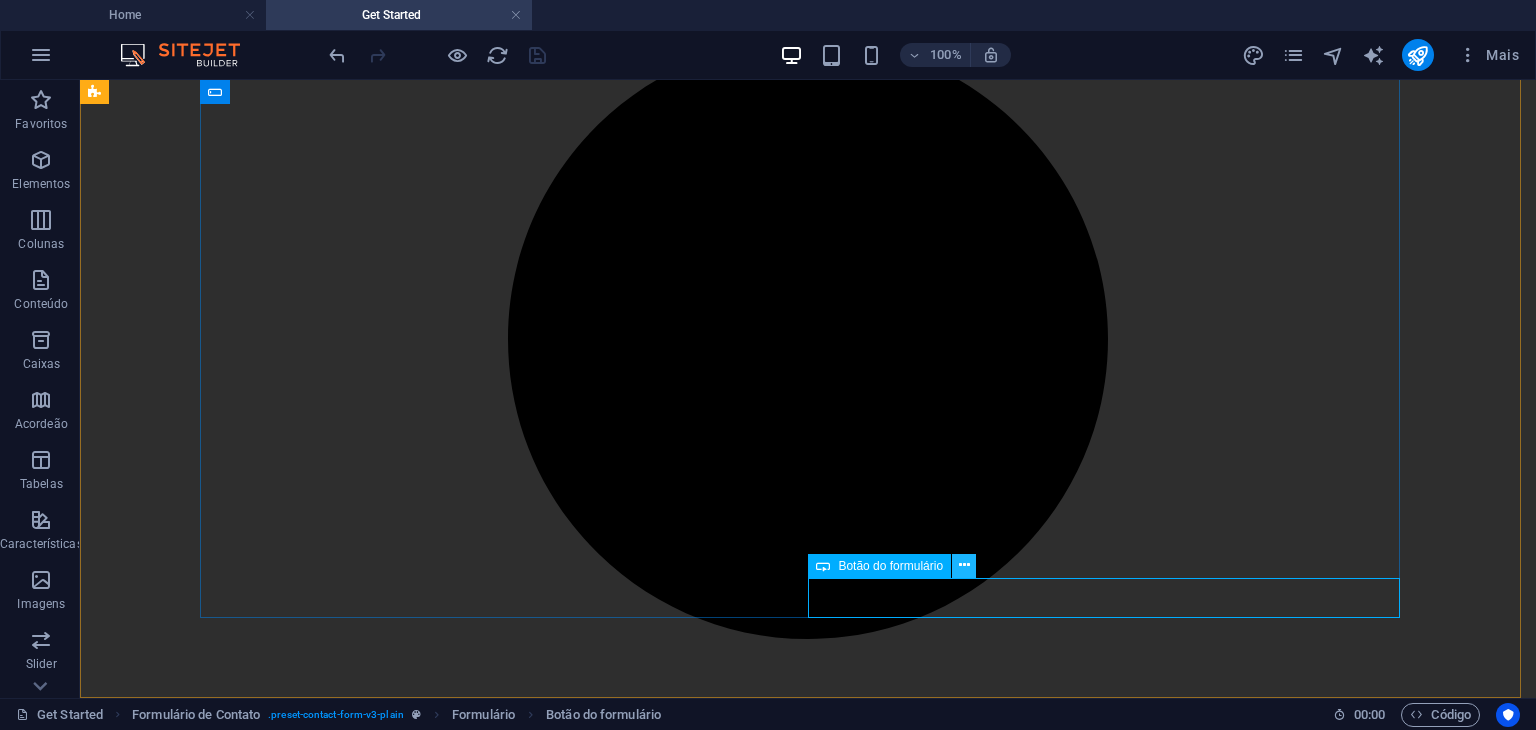 click at bounding box center (964, 565) 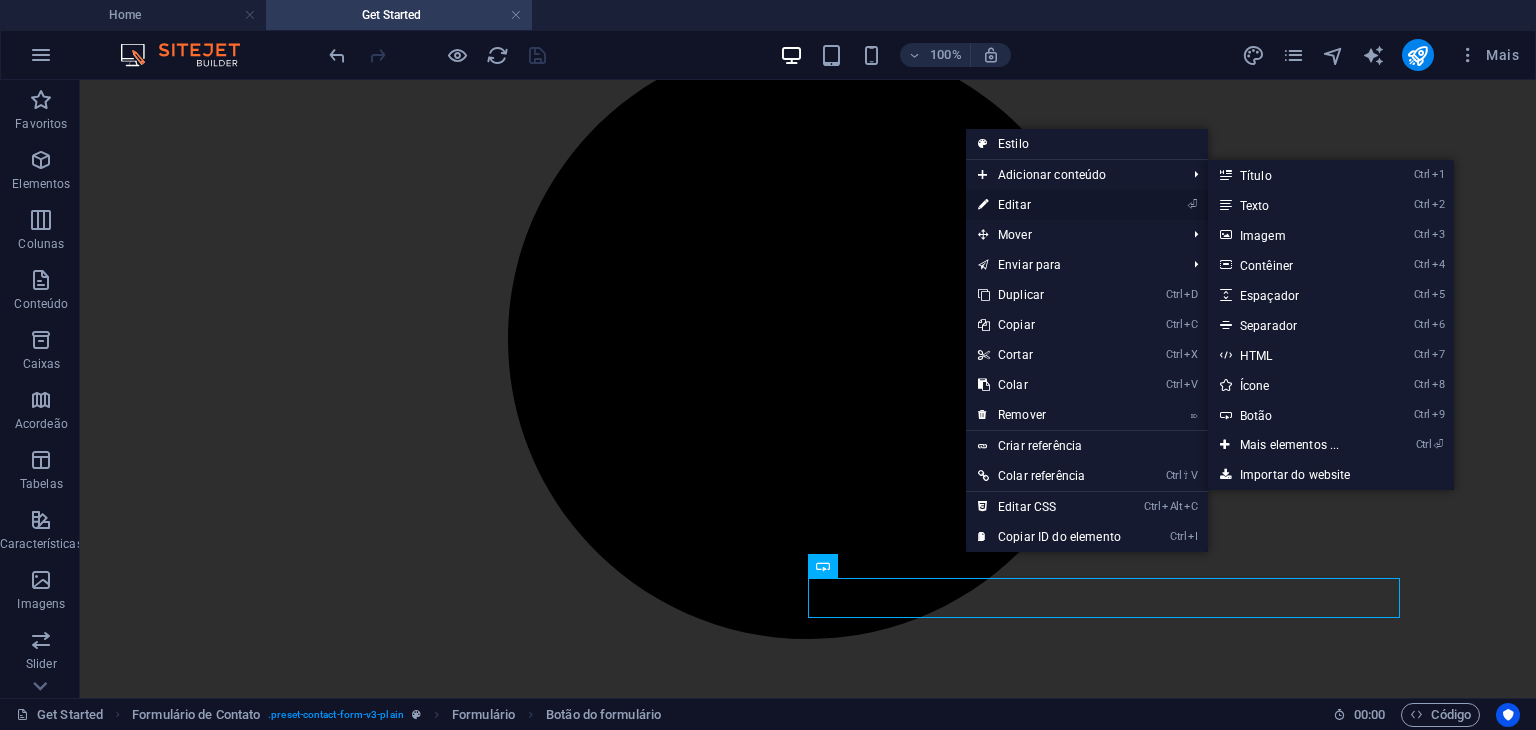 click on "⏎  Editar" at bounding box center [1049, 205] 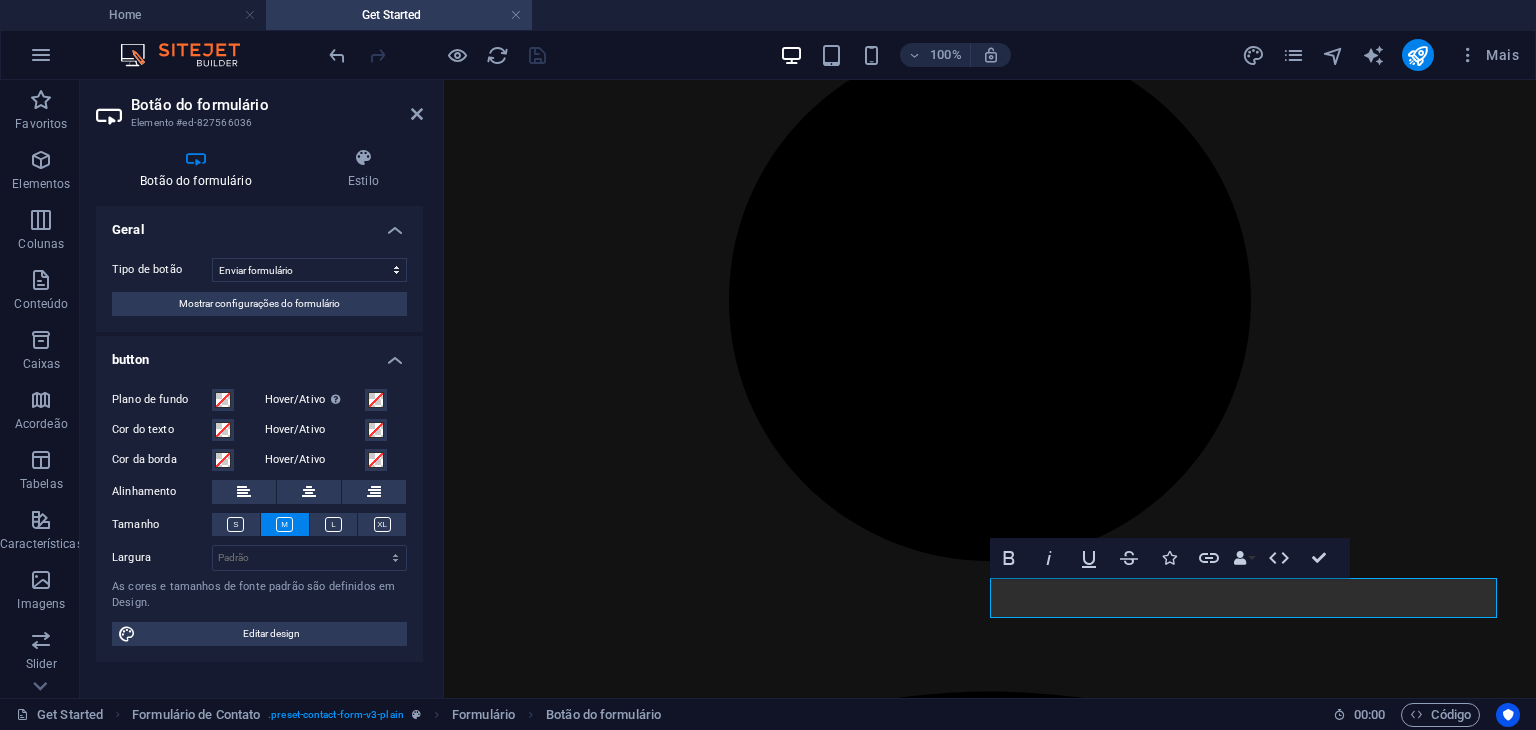 click on "Geral" at bounding box center (259, 224) 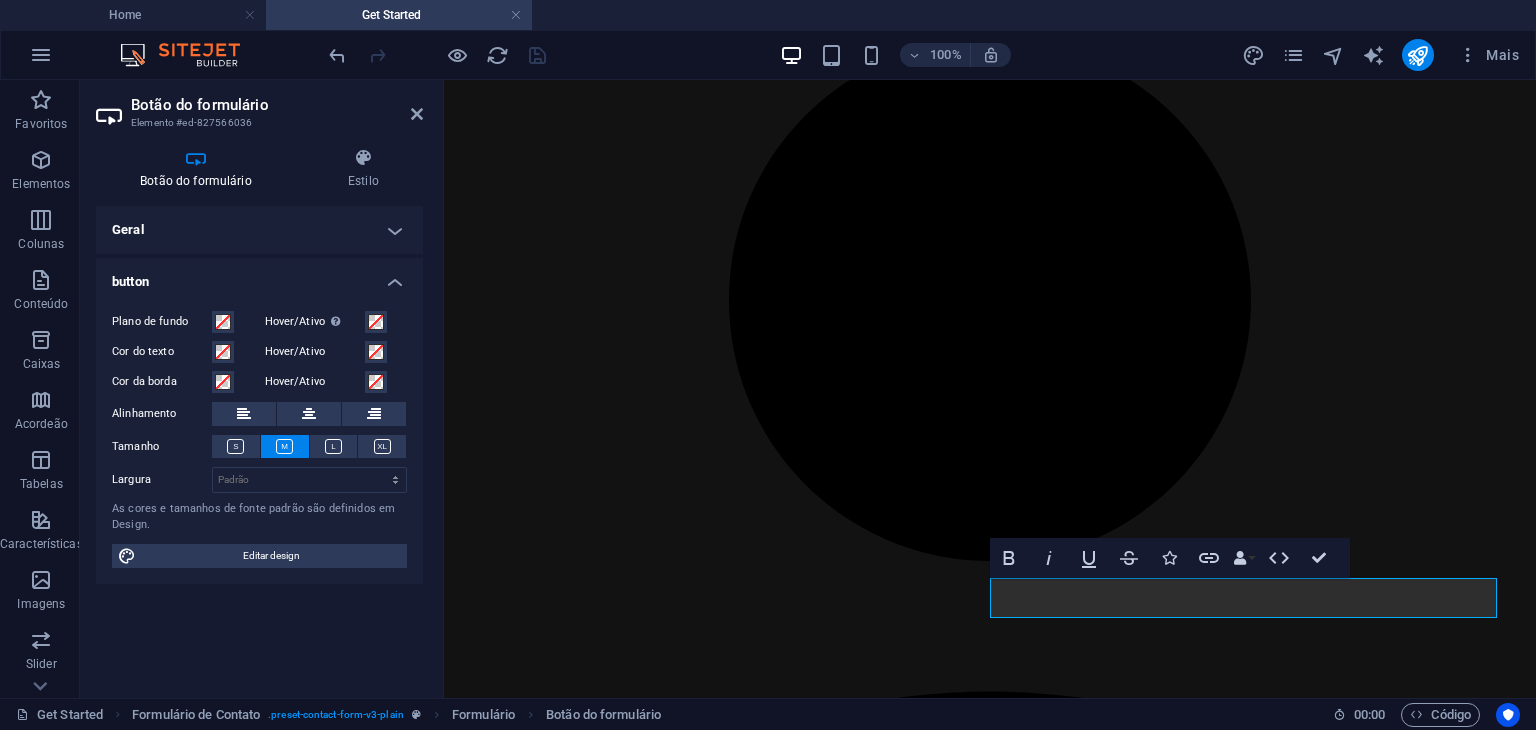 click on "button" at bounding box center [259, 276] 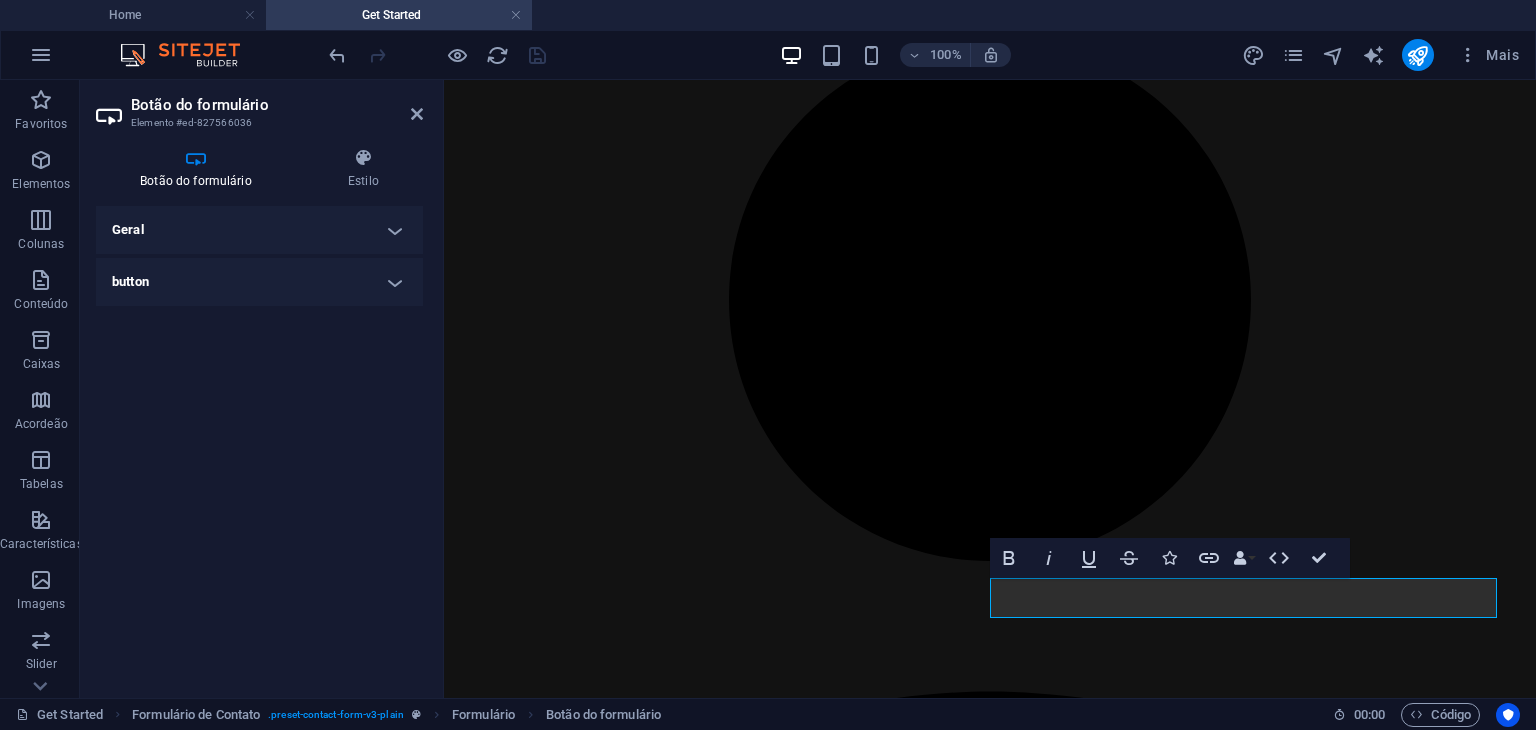 click on "button" at bounding box center [259, 282] 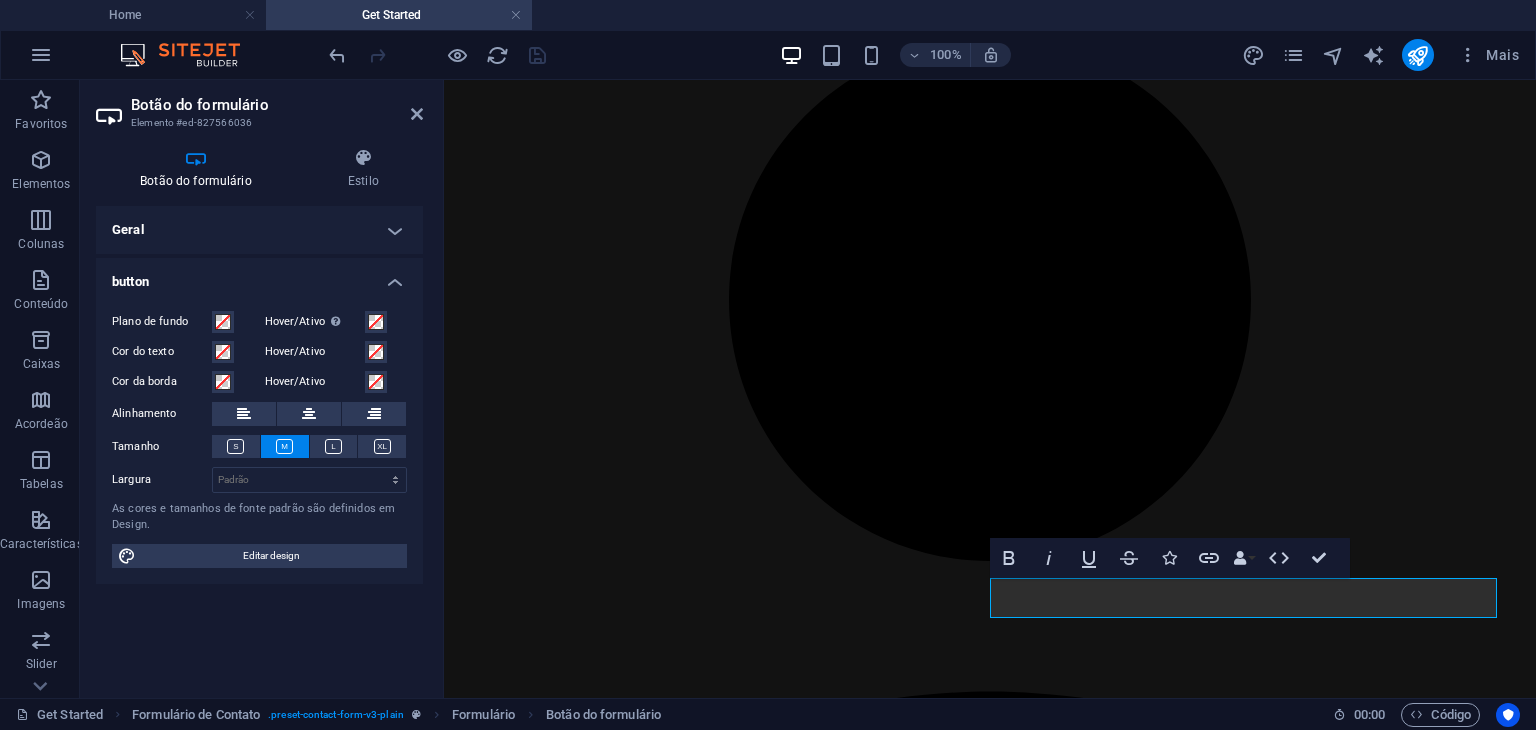 click on "button" at bounding box center (259, 276) 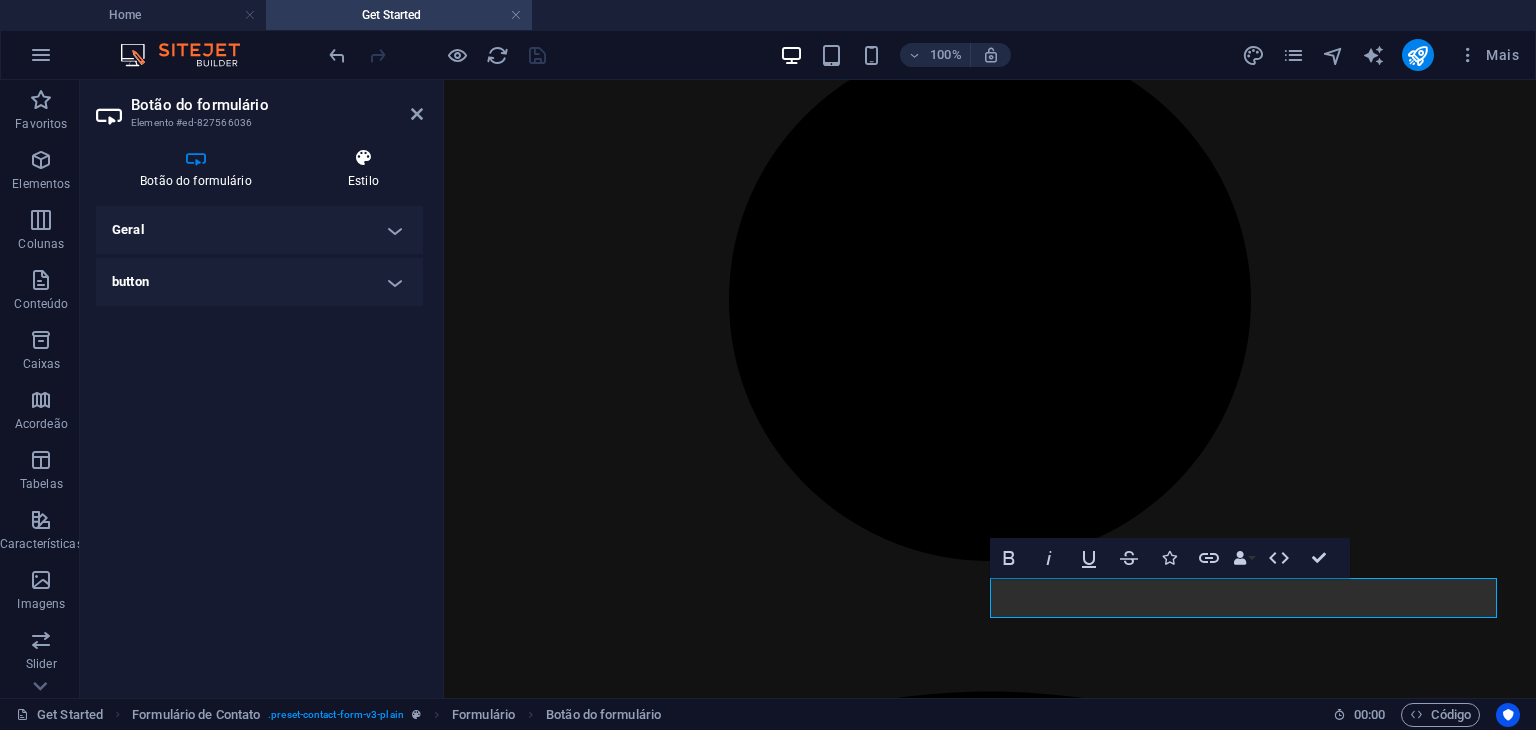 click at bounding box center (363, 158) 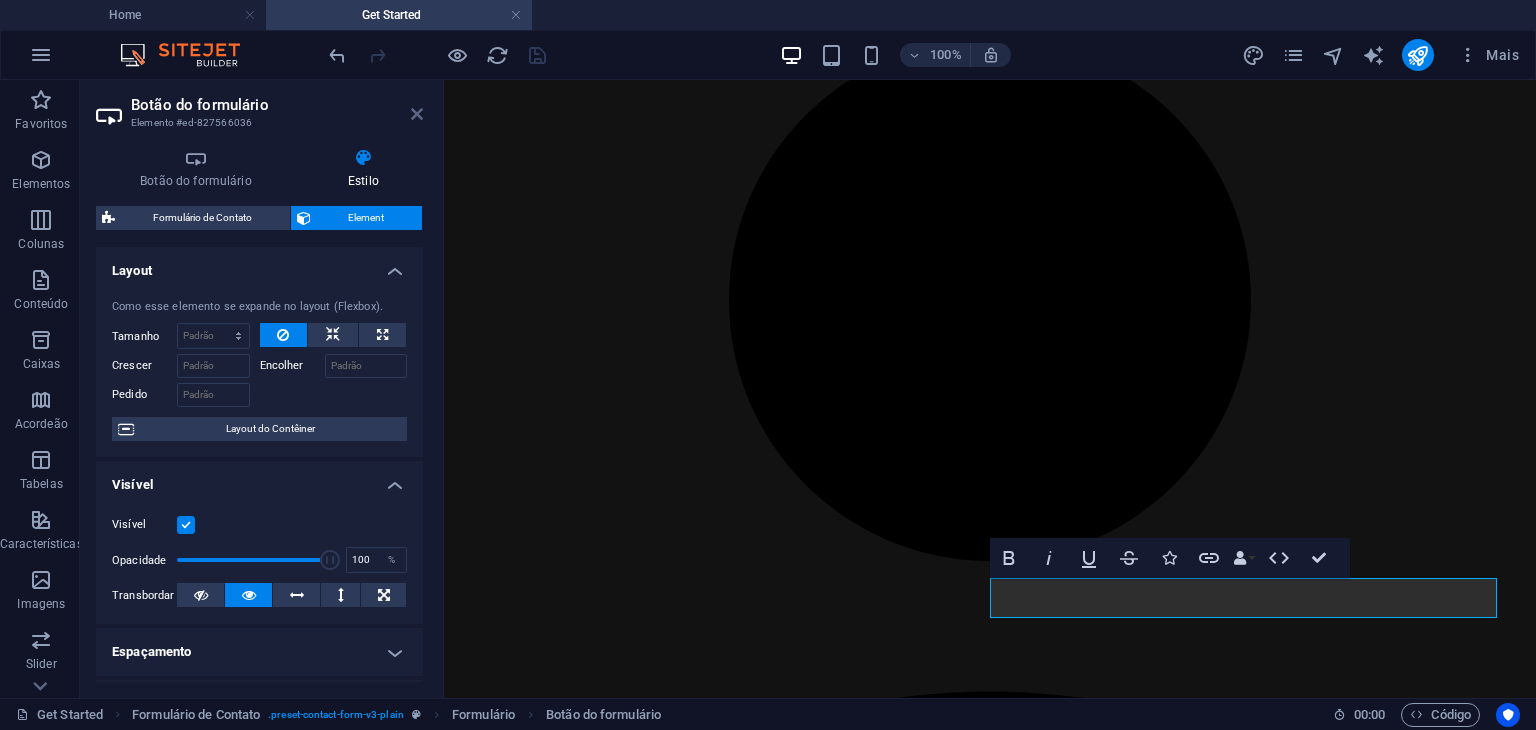 click at bounding box center [417, 114] 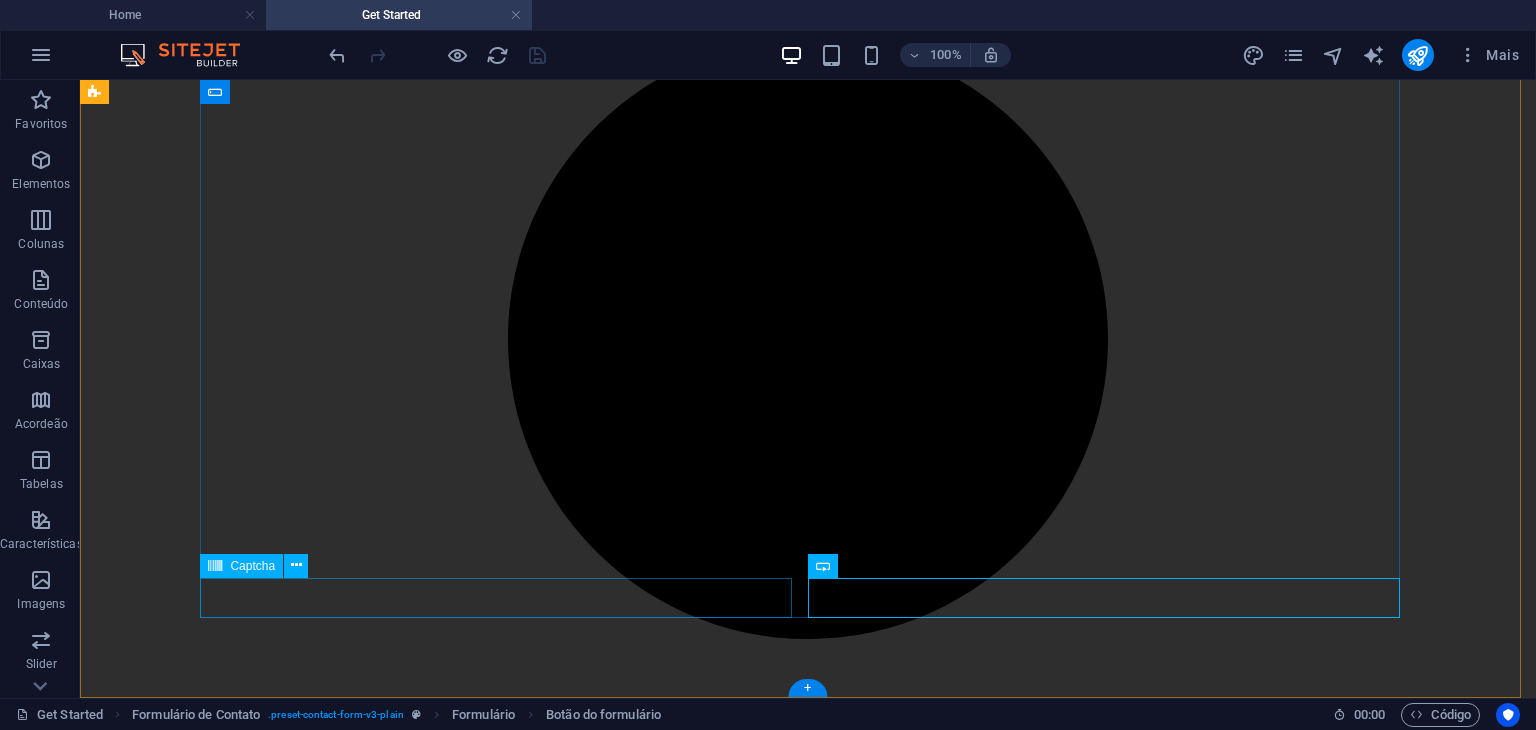 click on "Ilegível? Carregar novo" 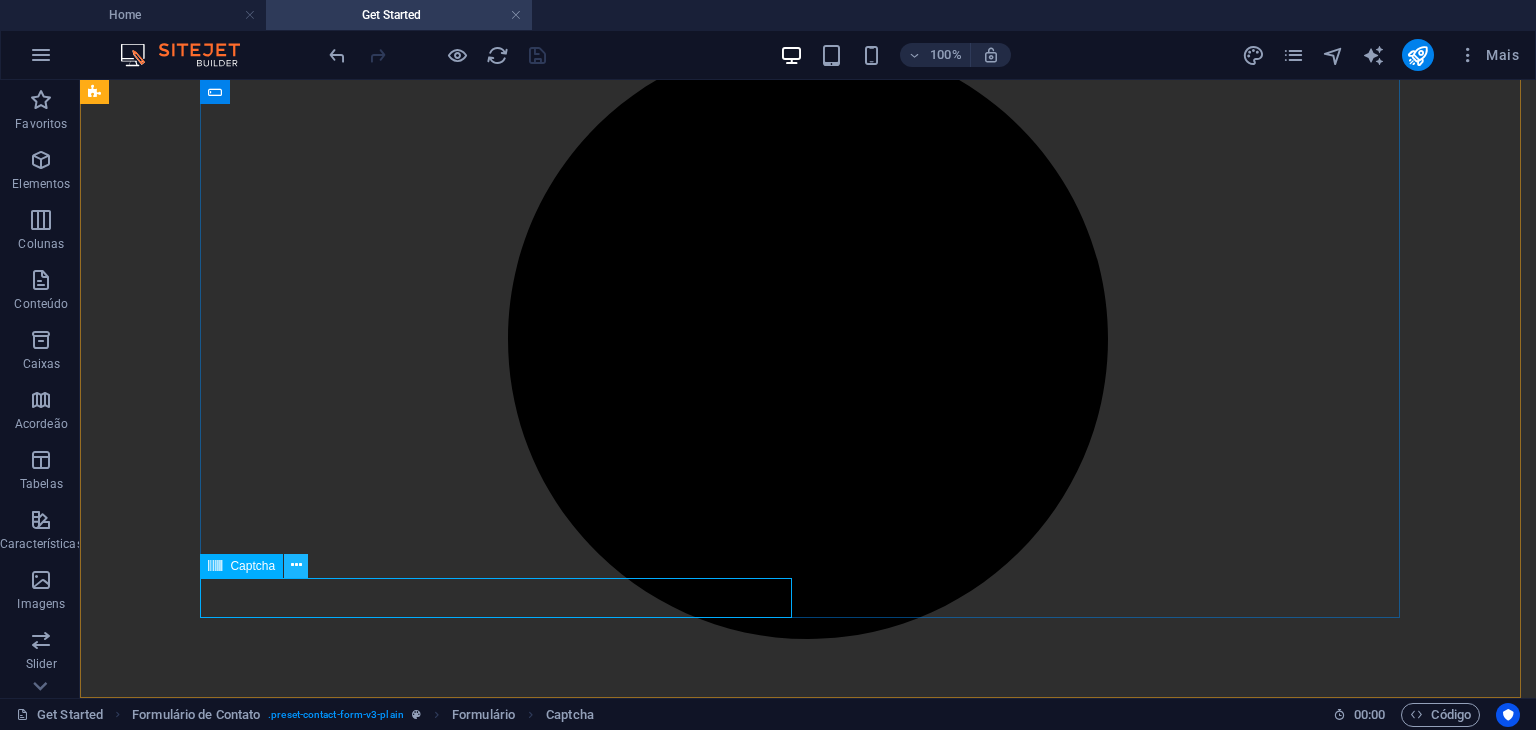 click at bounding box center (296, 565) 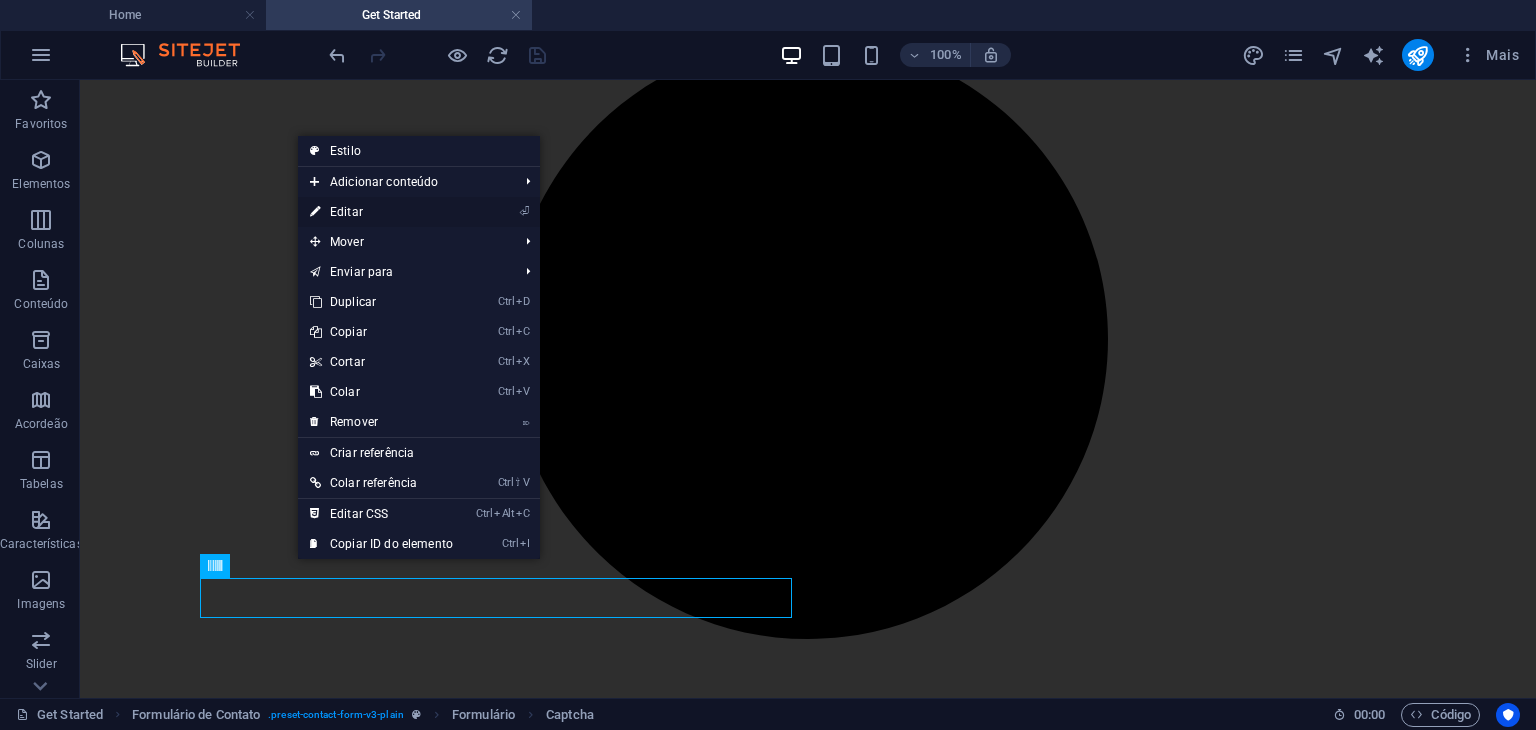 click on "⏎  Editar" at bounding box center (381, 212) 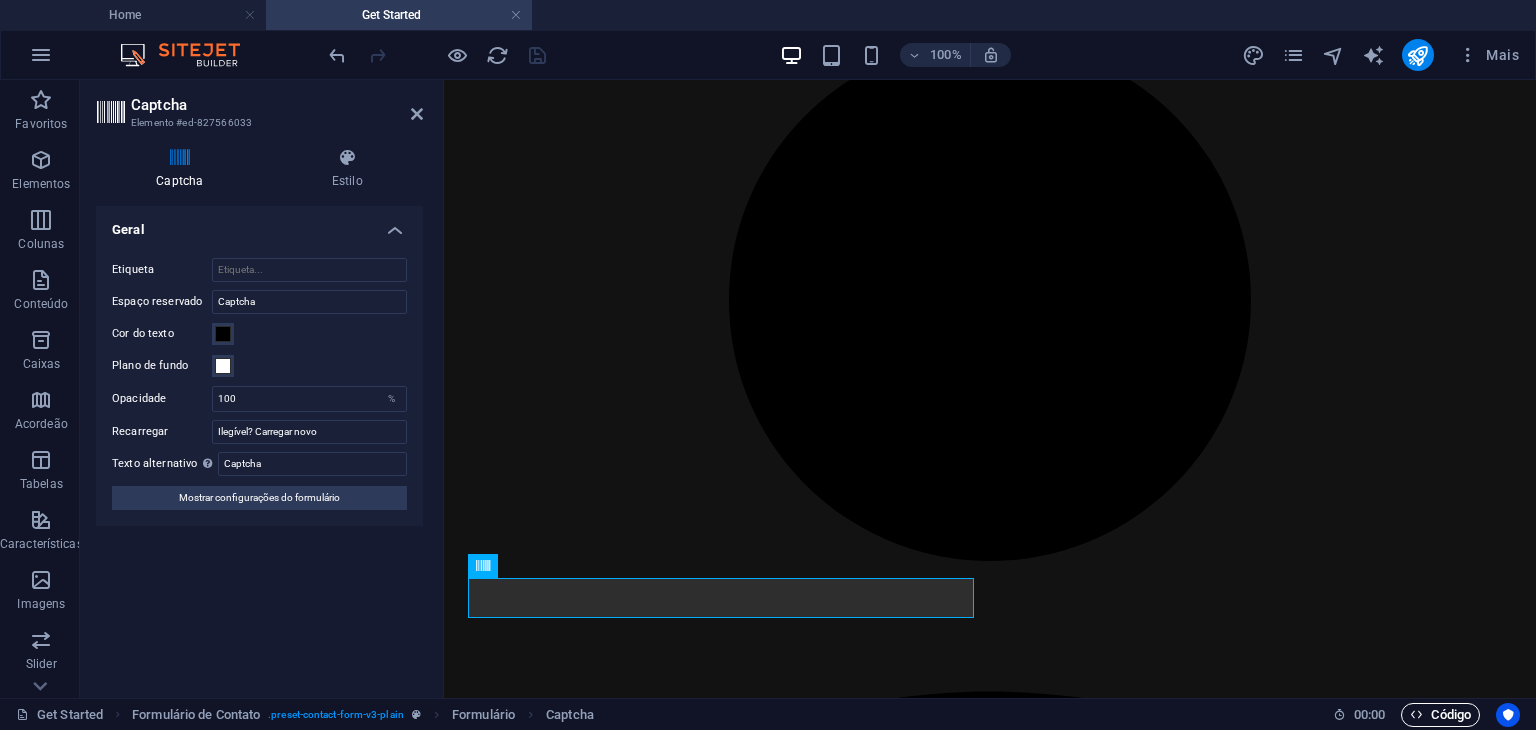 click on "Código" at bounding box center (1440, 715) 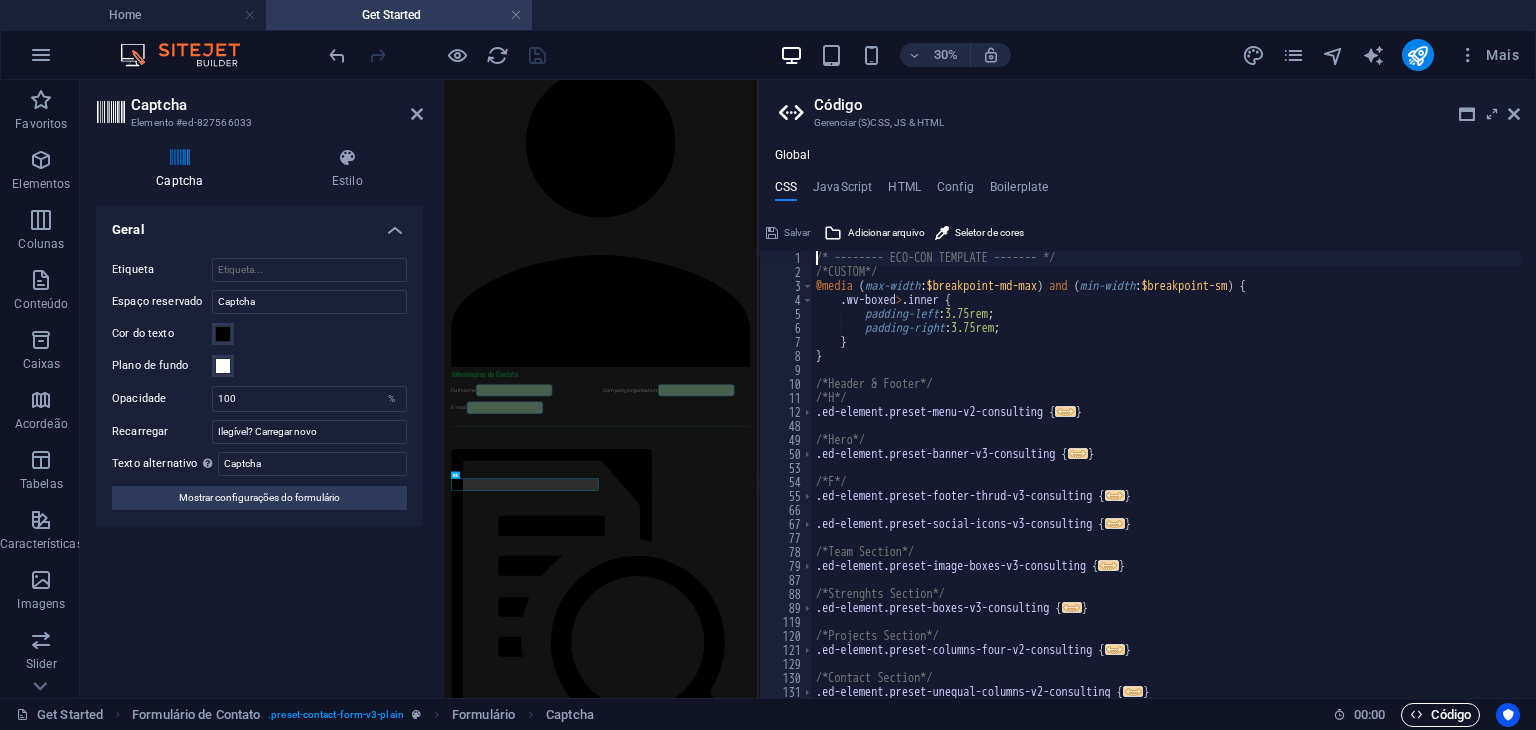 scroll, scrollTop: 0, scrollLeft: 0, axis: both 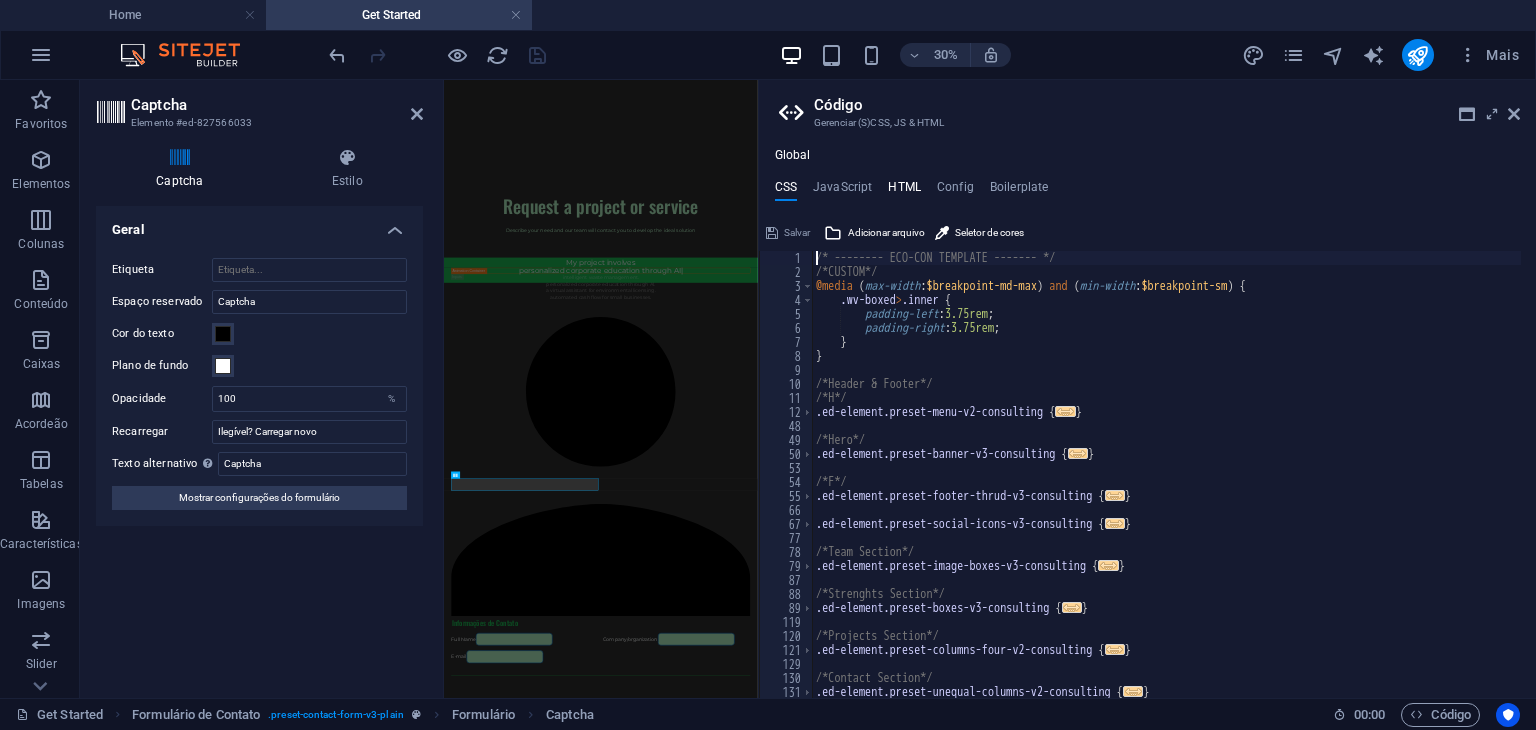 click on "HTML" at bounding box center (904, 191) 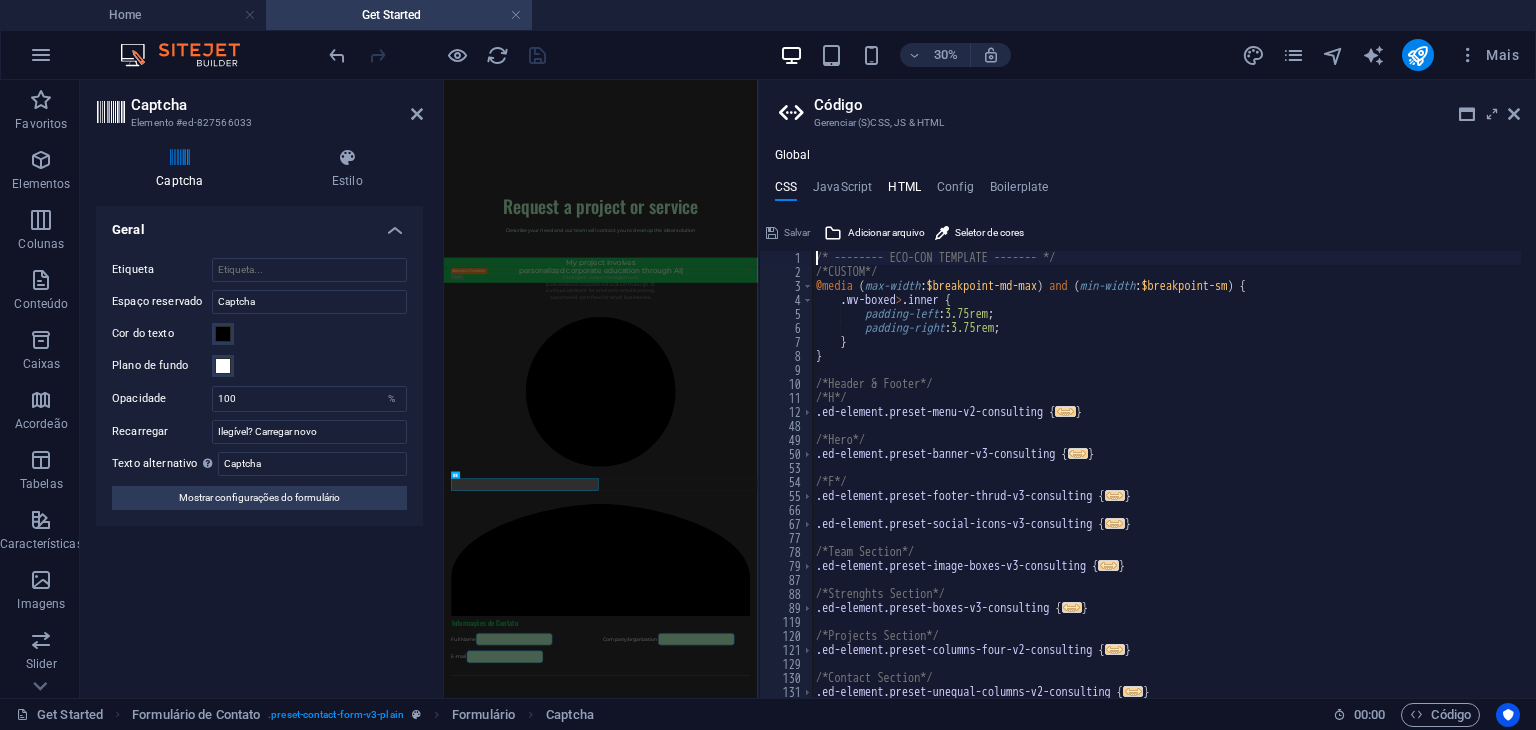 type on "<a href="#main-content" class="wv-link-content button">Skip to main content</a>" 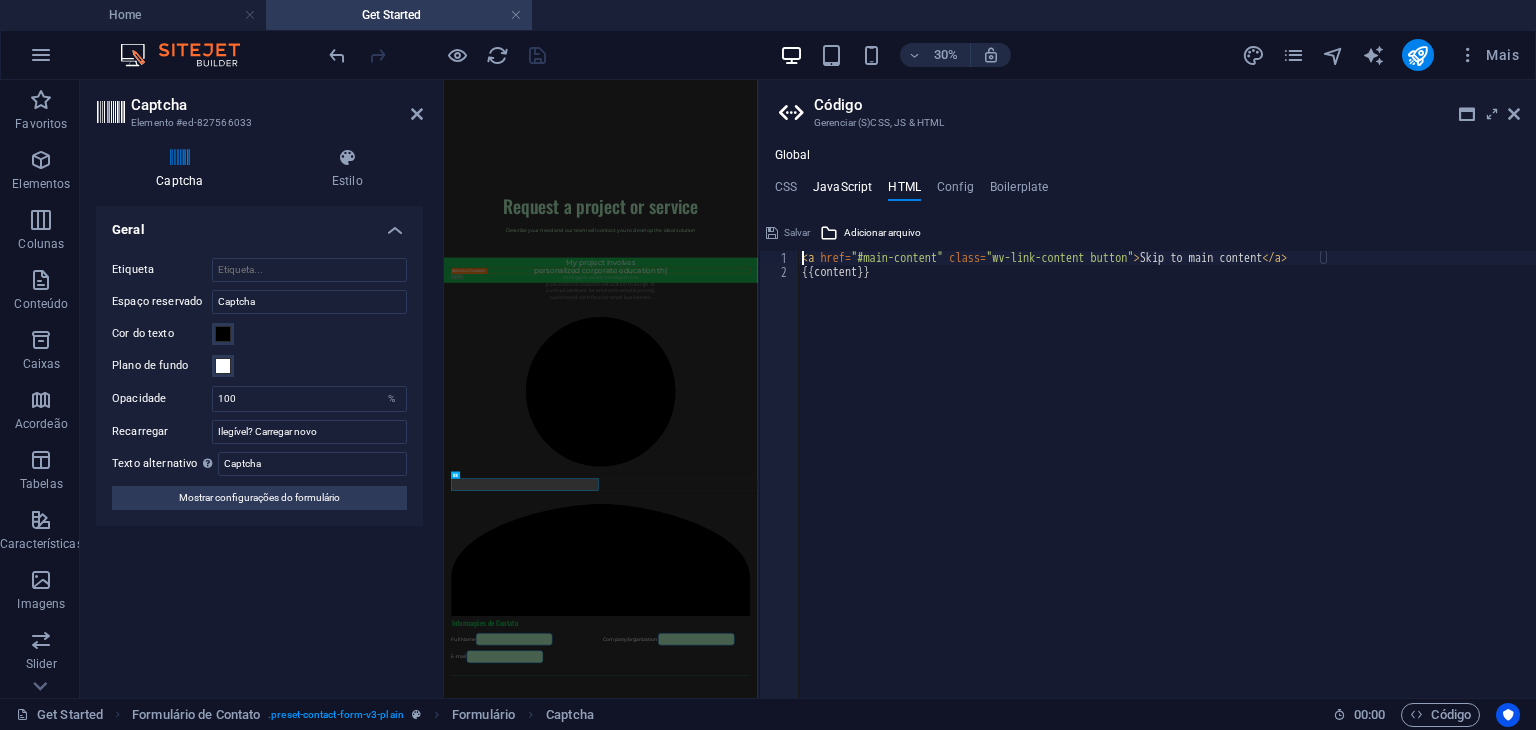 click on "JavaScript" at bounding box center [842, 191] 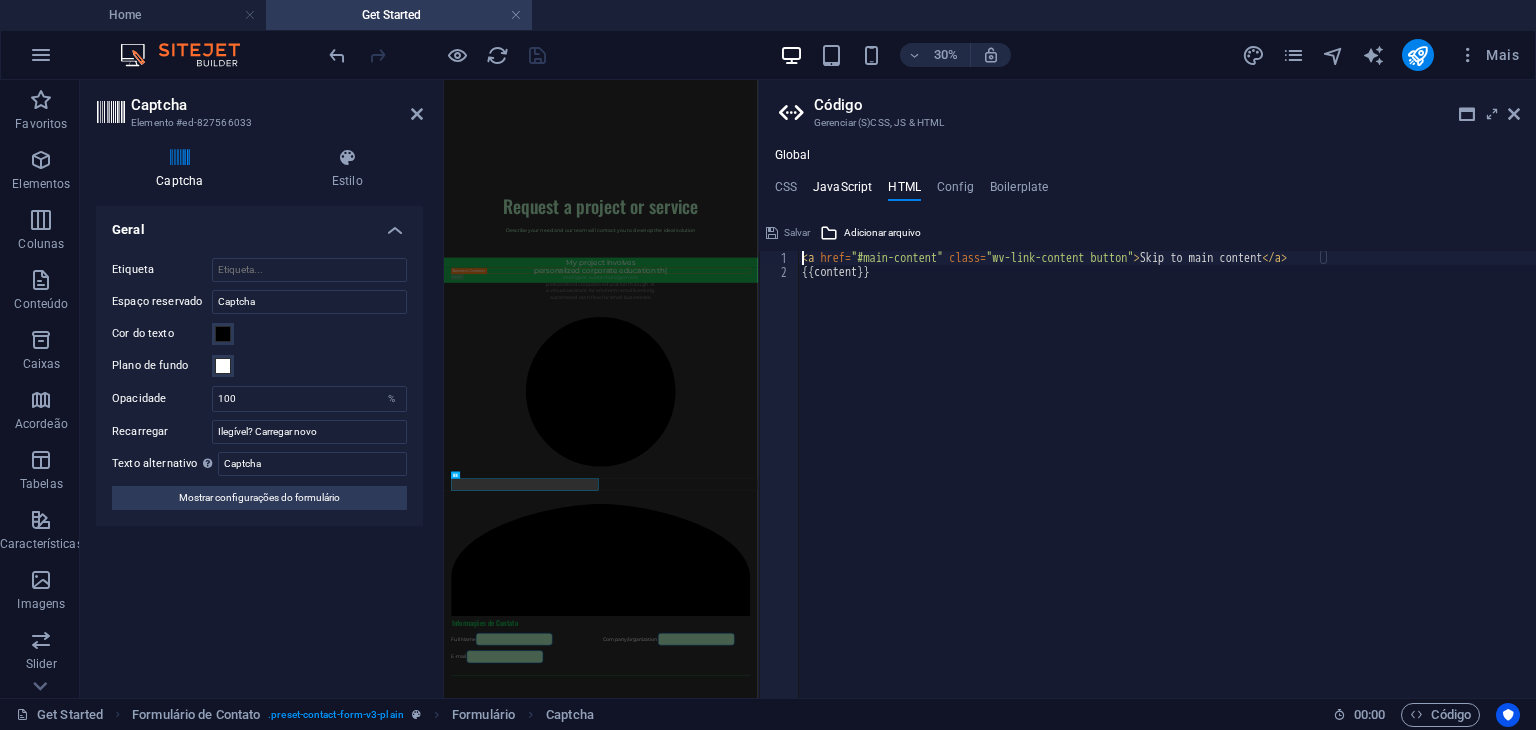 type on "/* JS for preset "Menu V2" */" 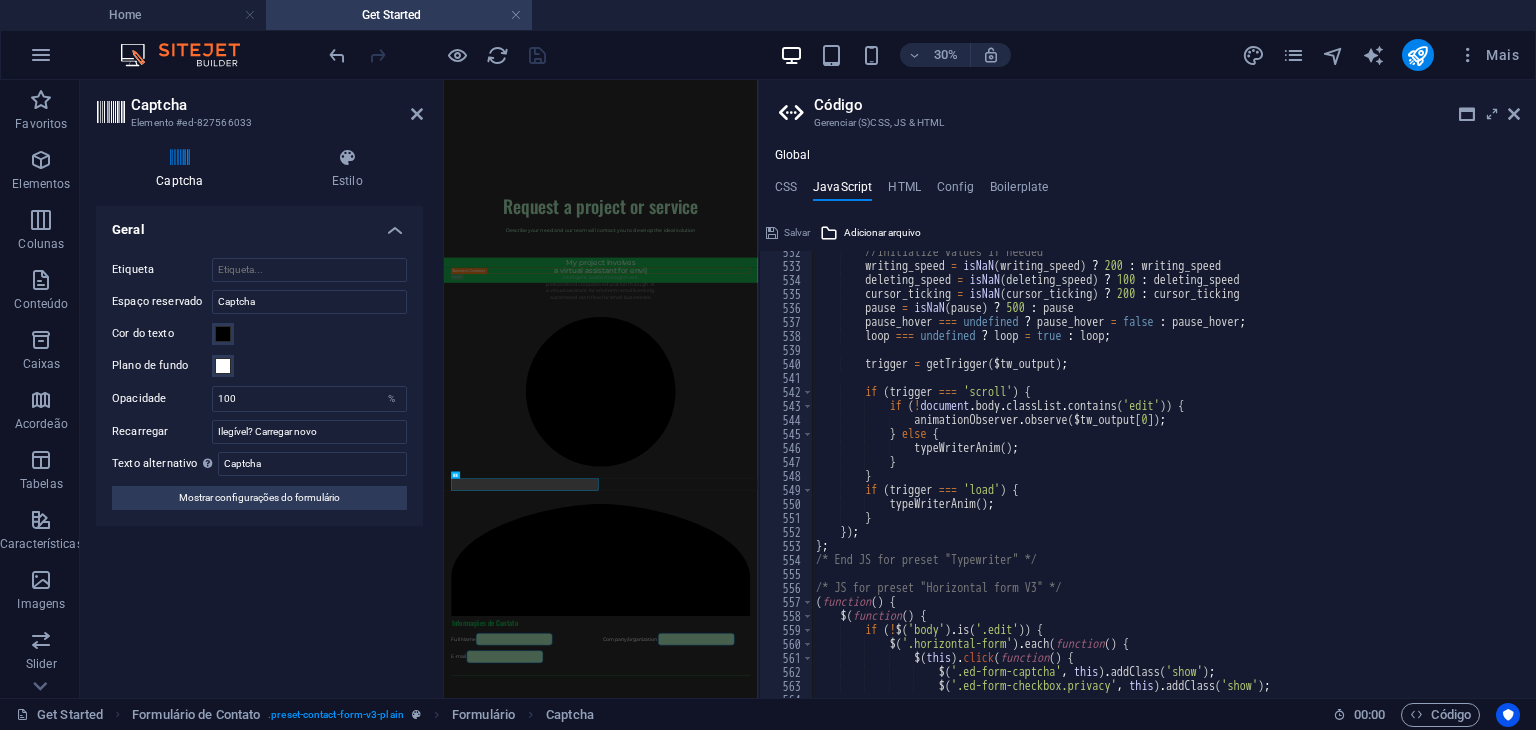 scroll, scrollTop: 7548, scrollLeft: 0, axis: vertical 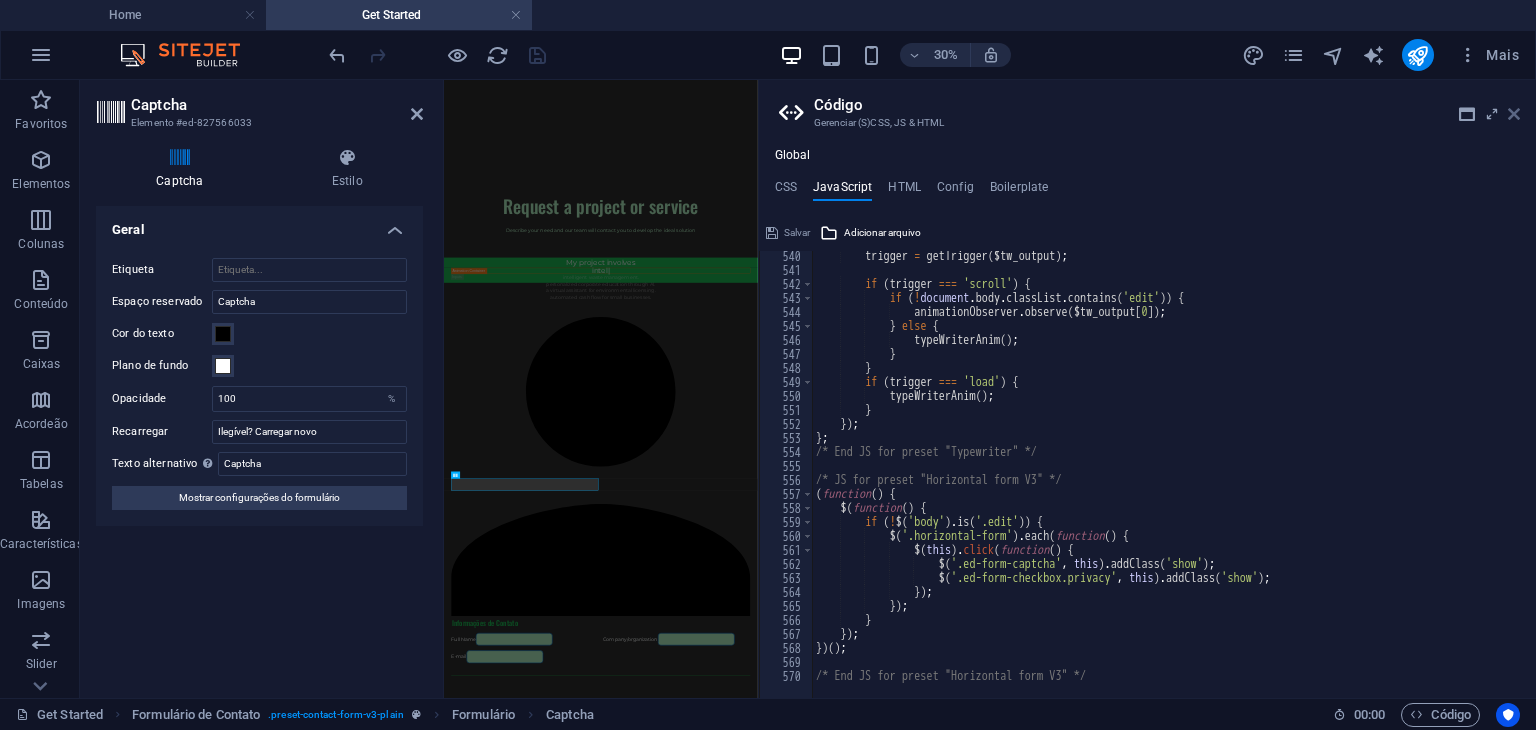 click at bounding box center [1514, 114] 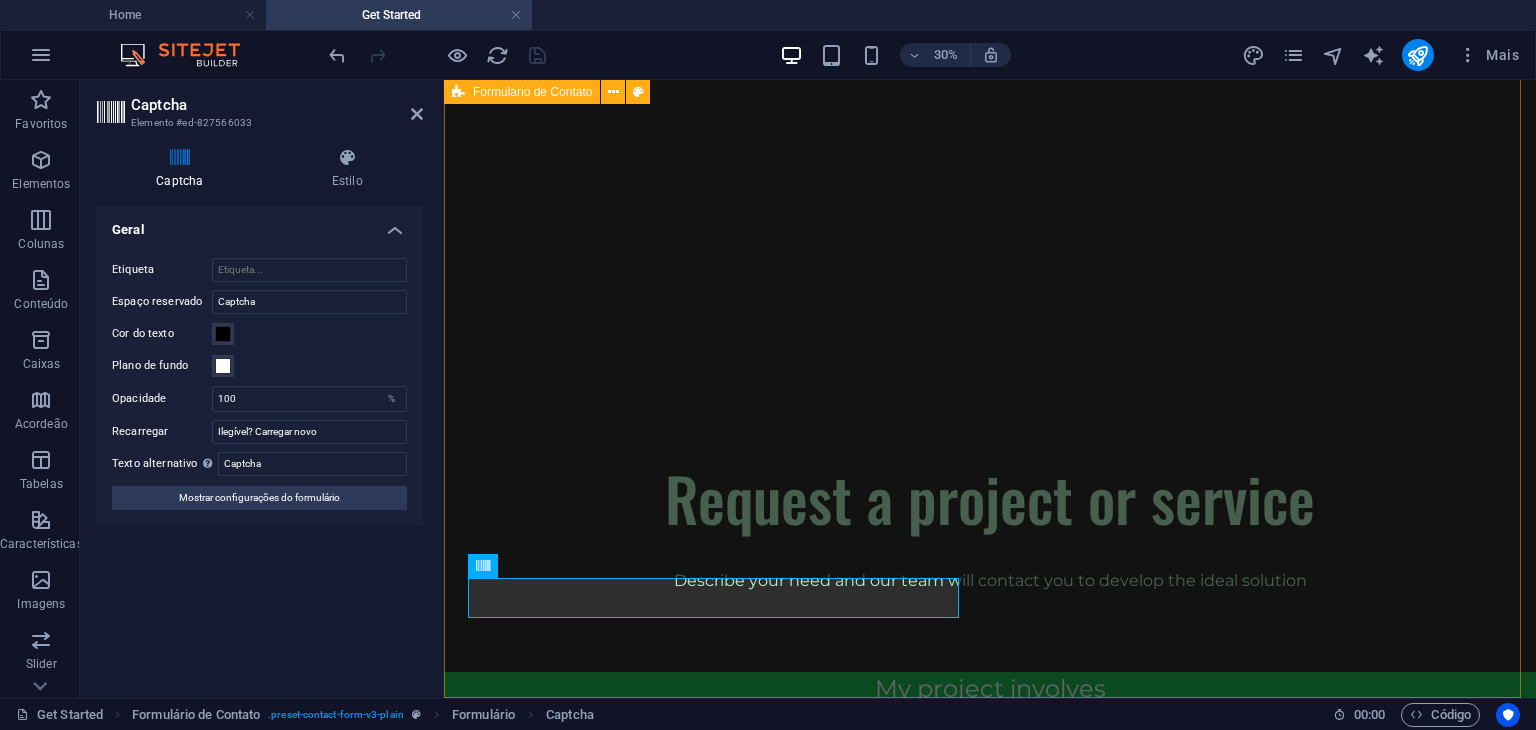 scroll, scrollTop: 831, scrollLeft: 0, axis: vertical 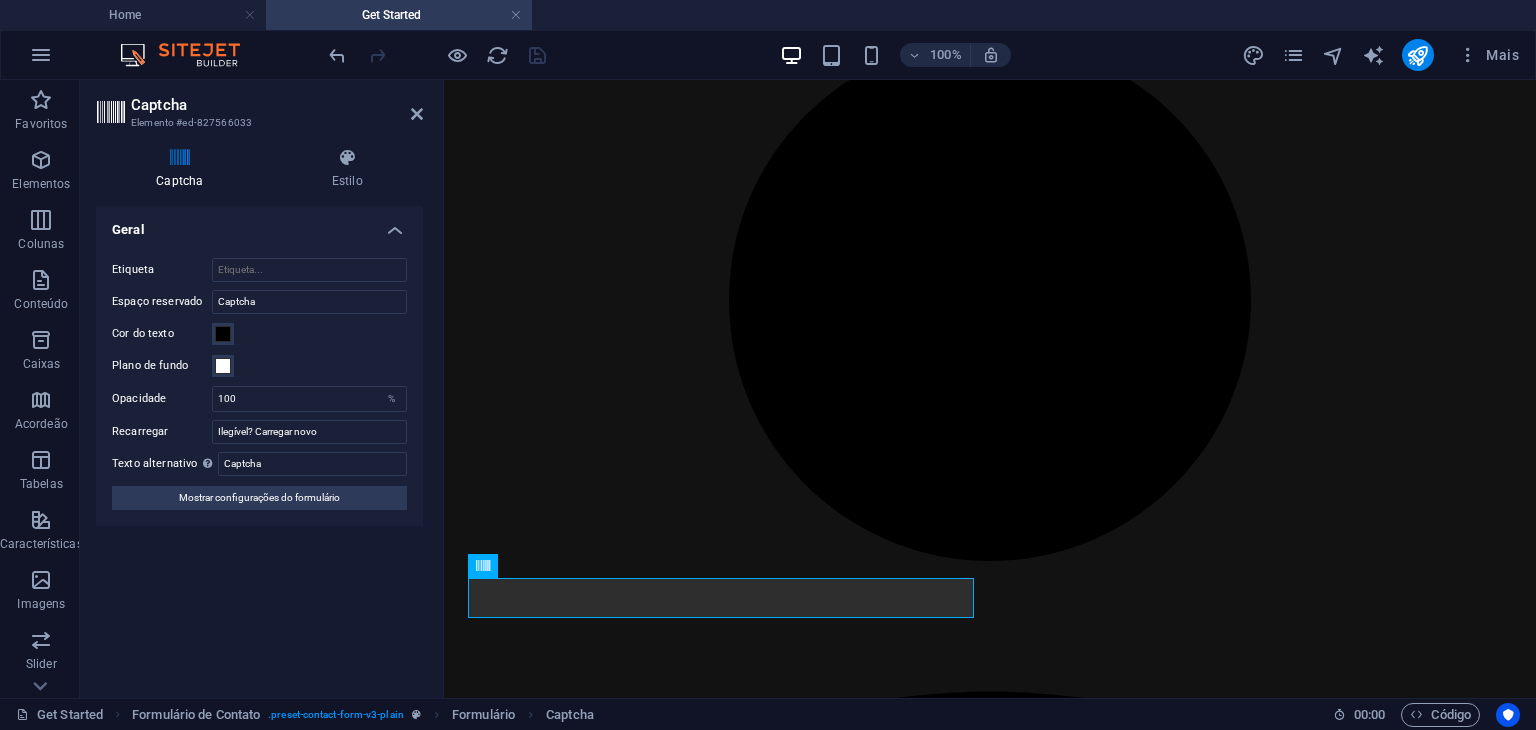 click on "Captcha" at bounding box center [277, 105] 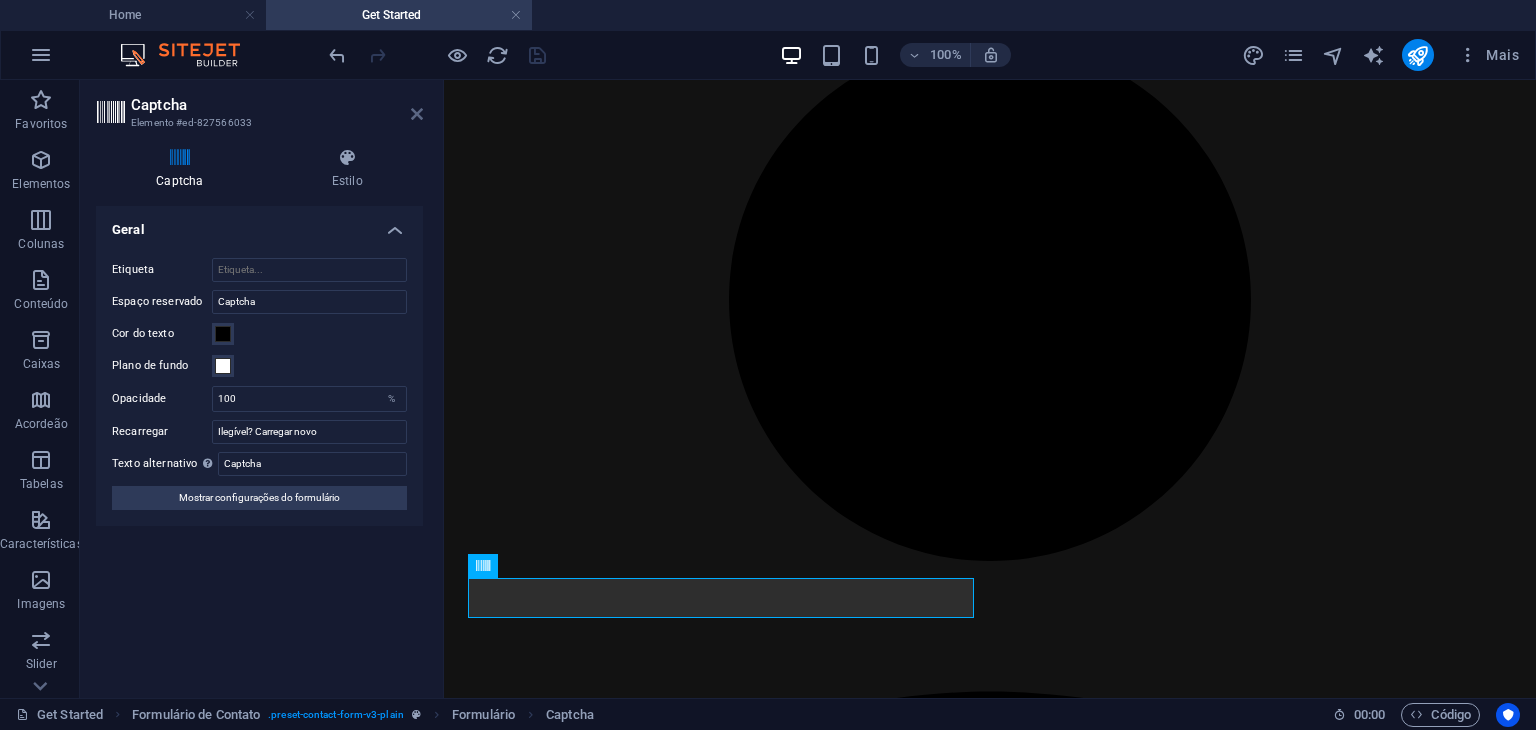 click at bounding box center [417, 114] 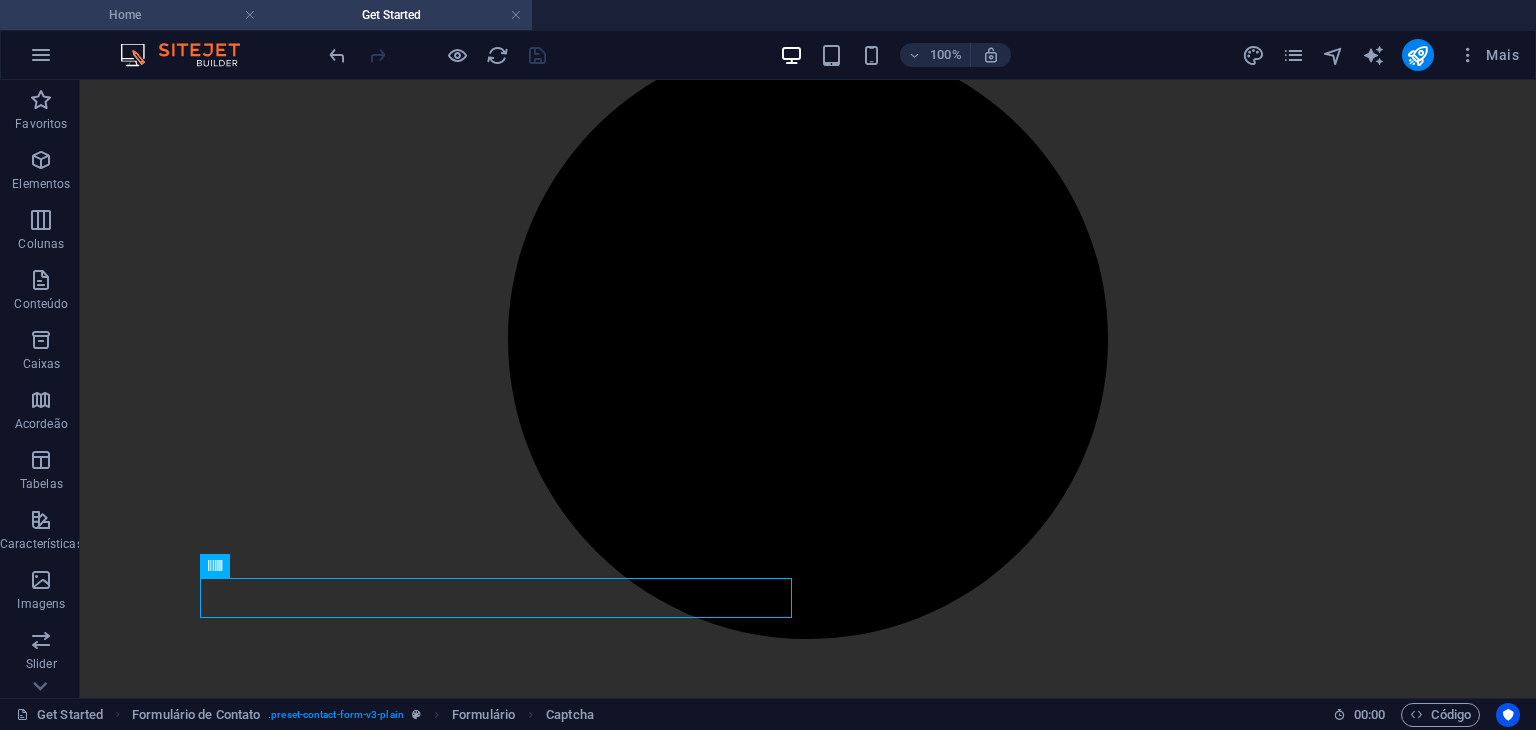 click on "Home" at bounding box center (133, 15) 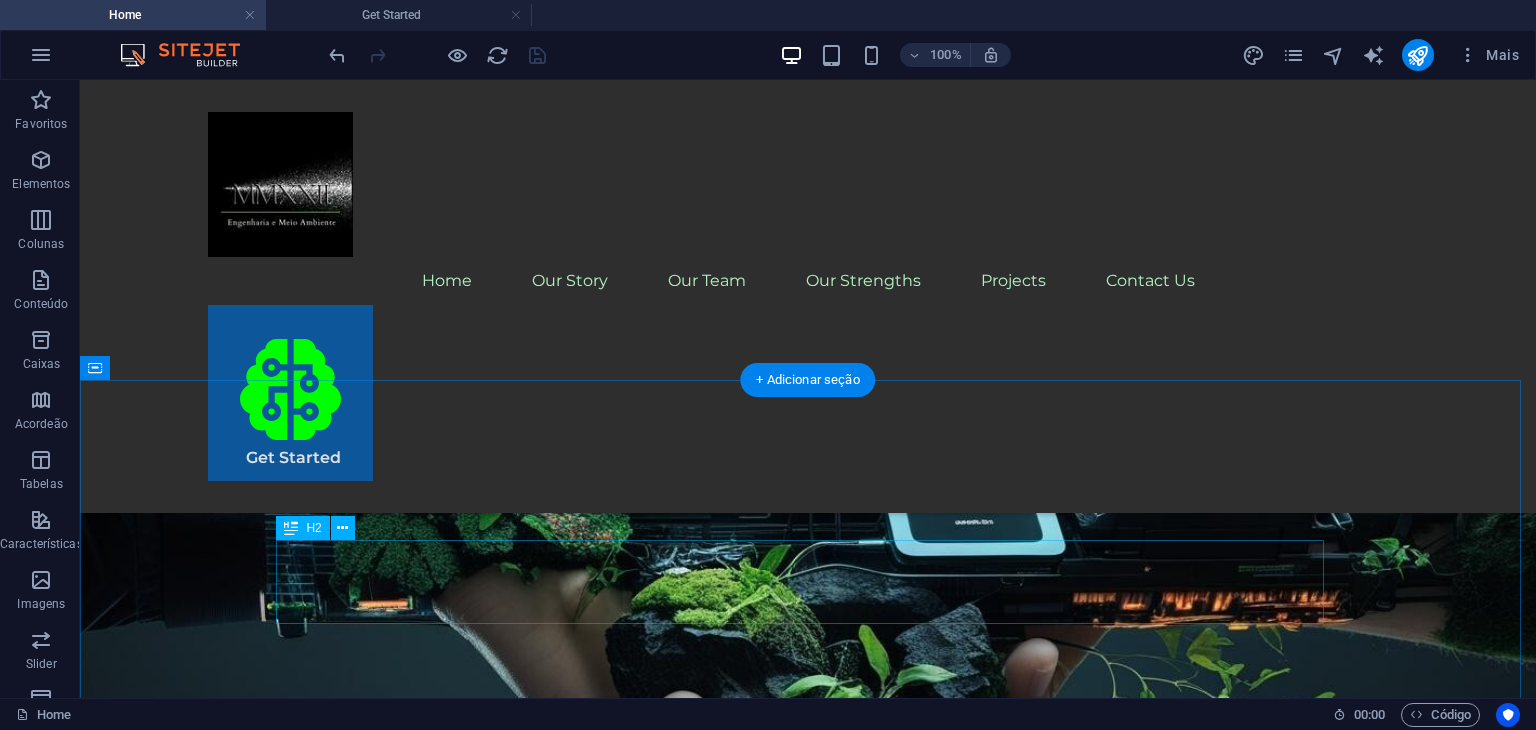 scroll, scrollTop: 600, scrollLeft: 0, axis: vertical 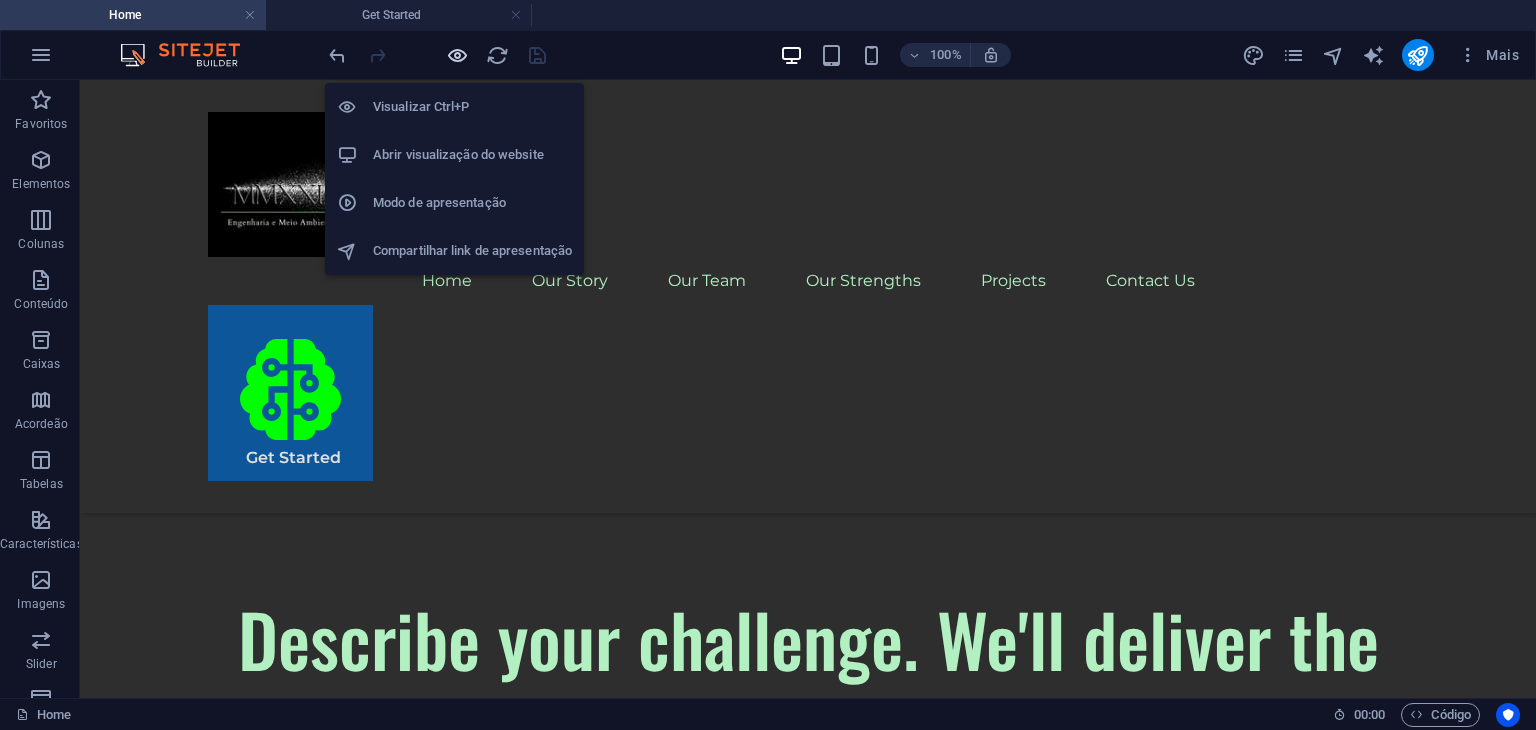 click at bounding box center [457, 55] 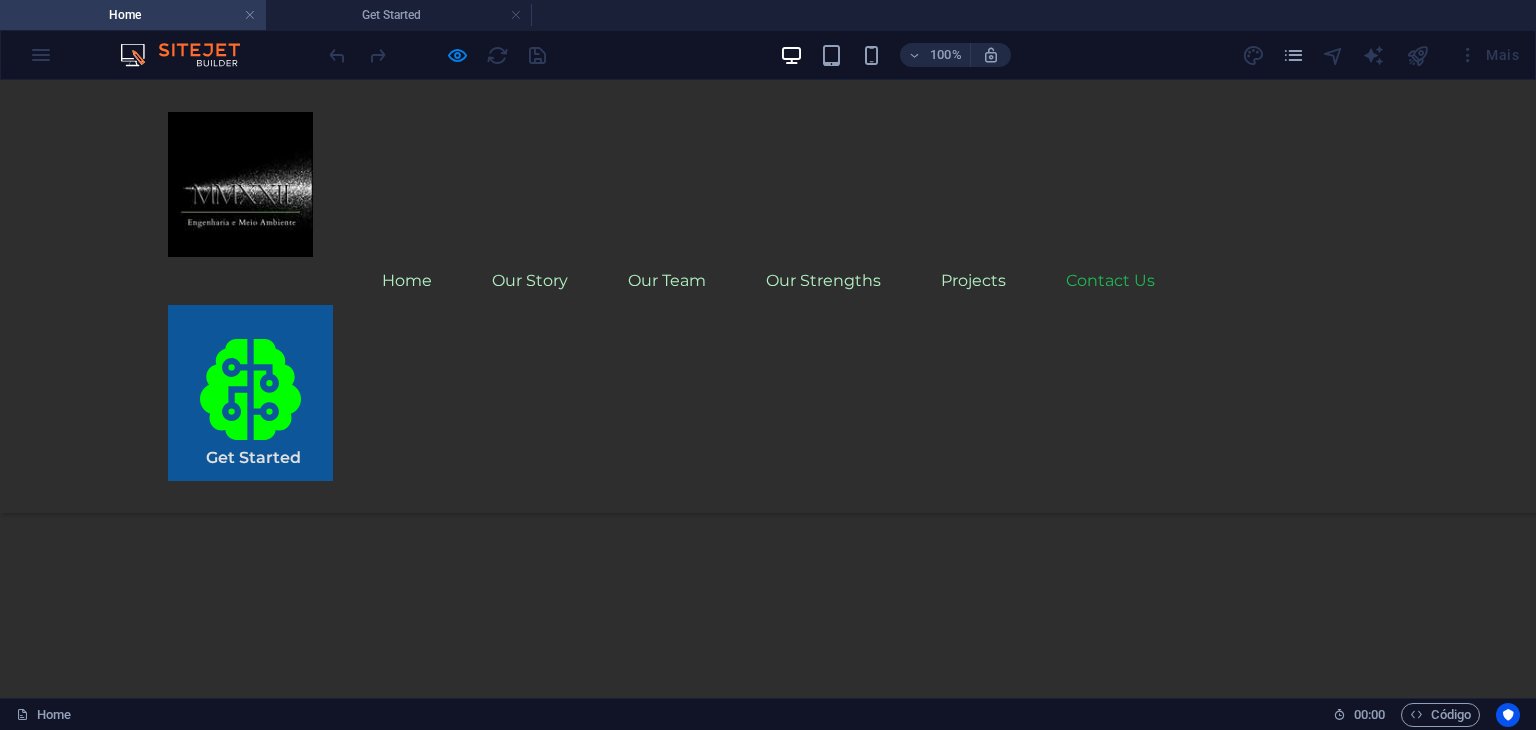 click on "Contact Us" at bounding box center [1110, 281] 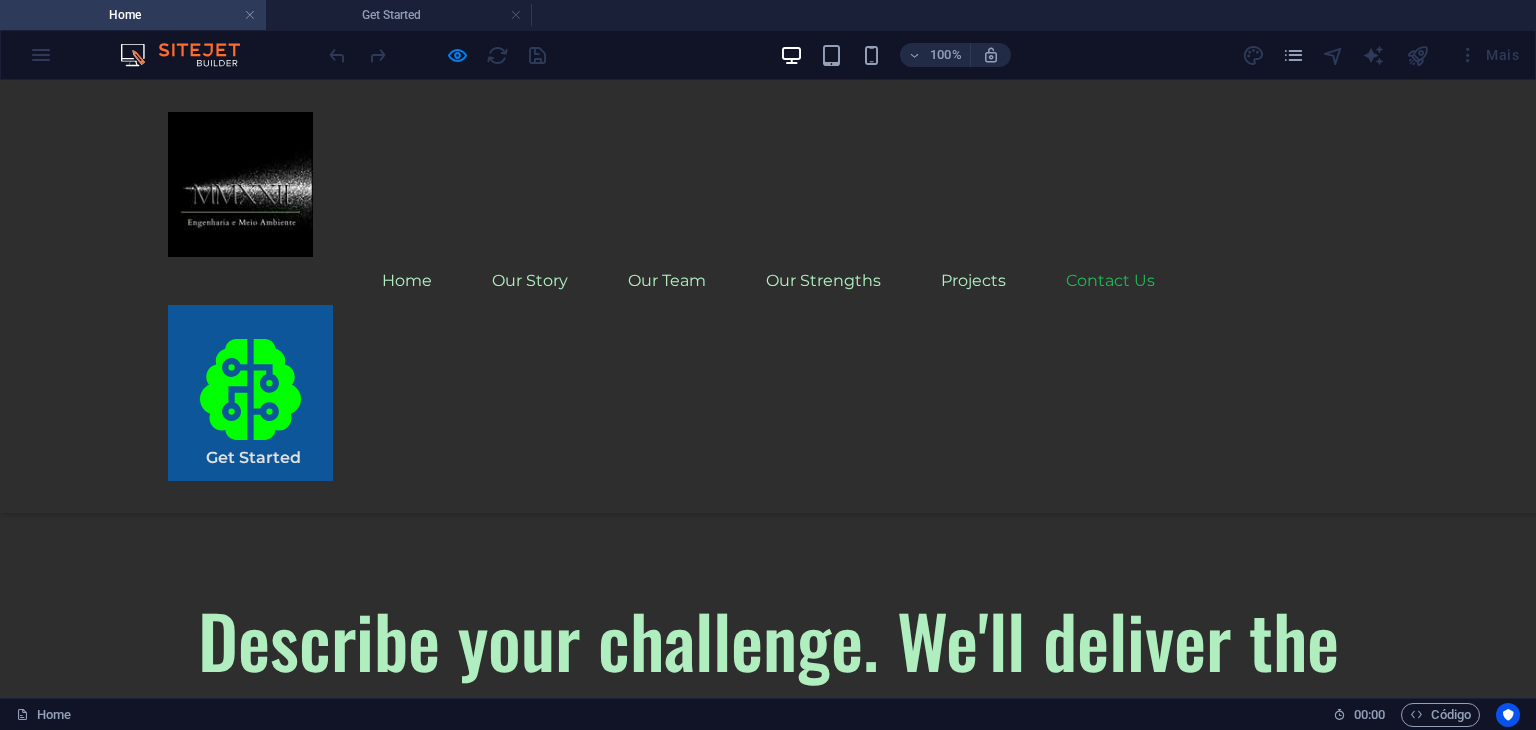 click on "Contact Us" at bounding box center (1110, 281) 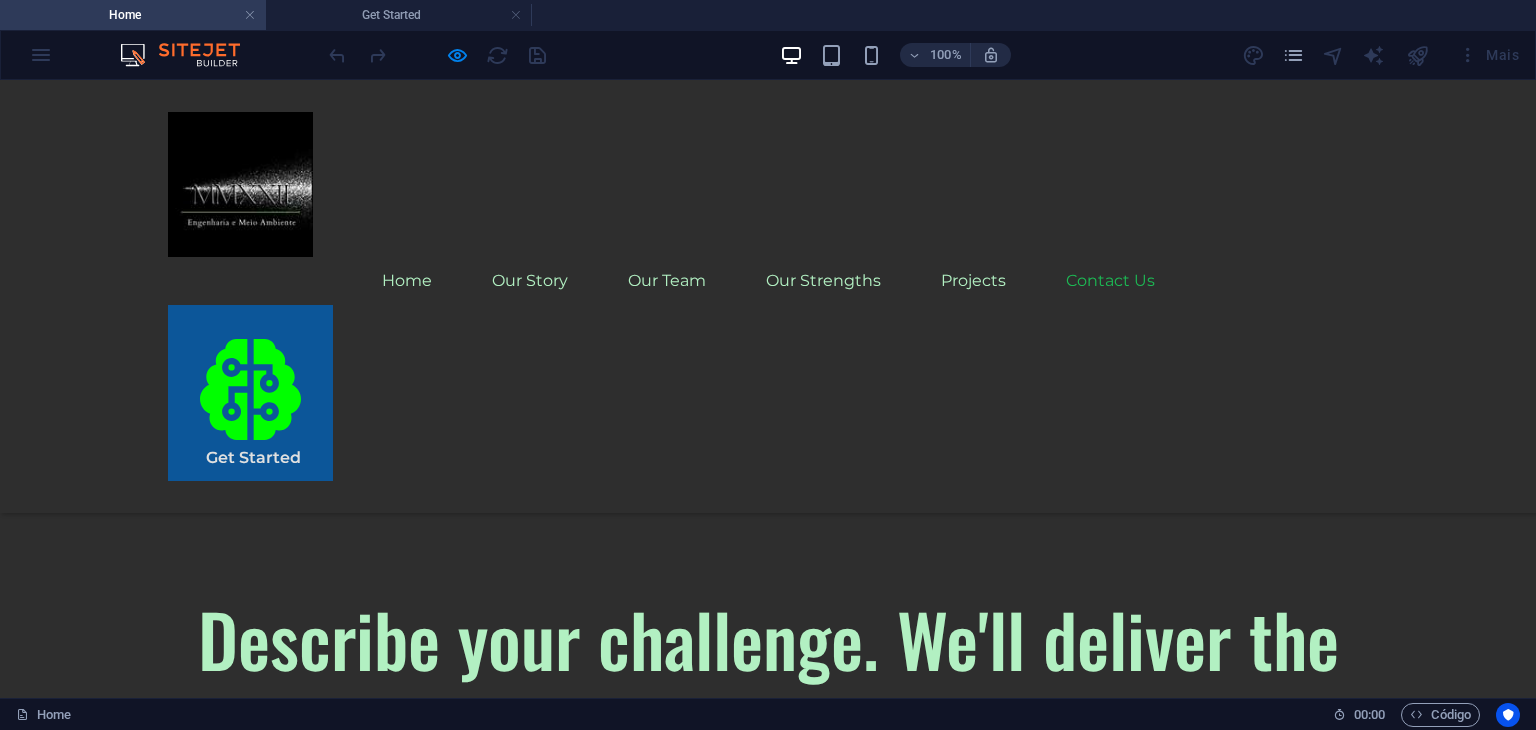 click on "Contact Us" at bounding box center (1110, 281) 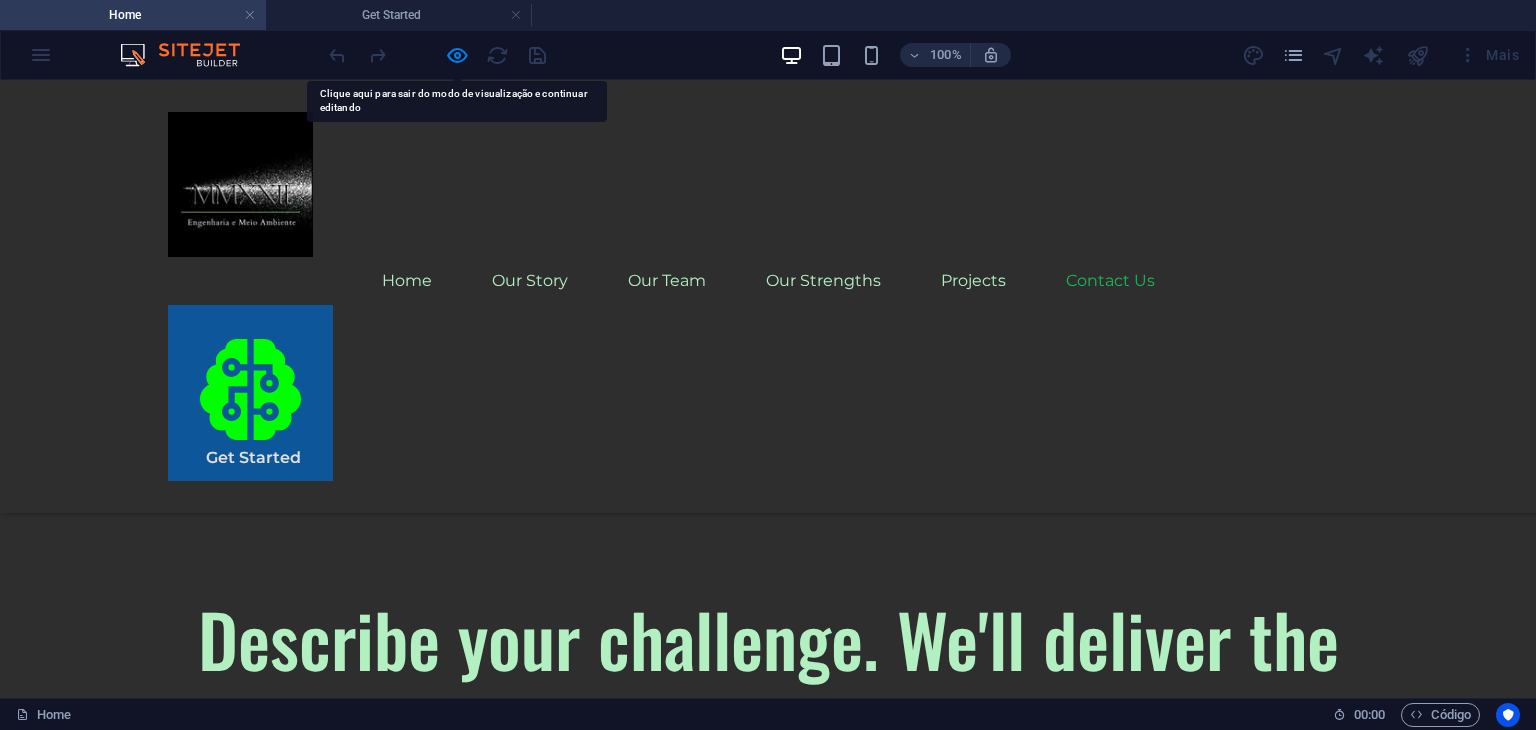 click on "Contact Us" at bounding box center [1110, 281] 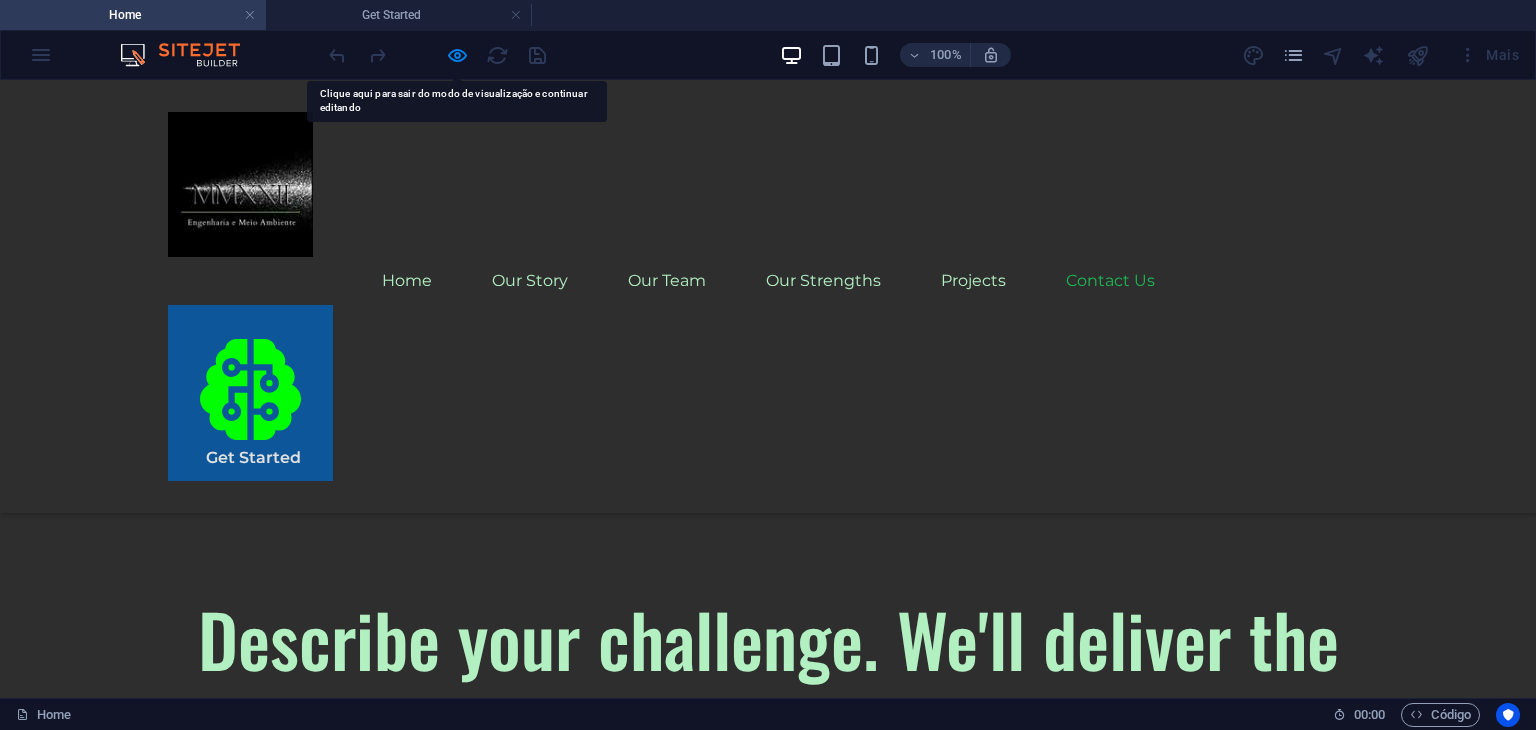 click on "Contact Us" at bounding box center [1110, 281] 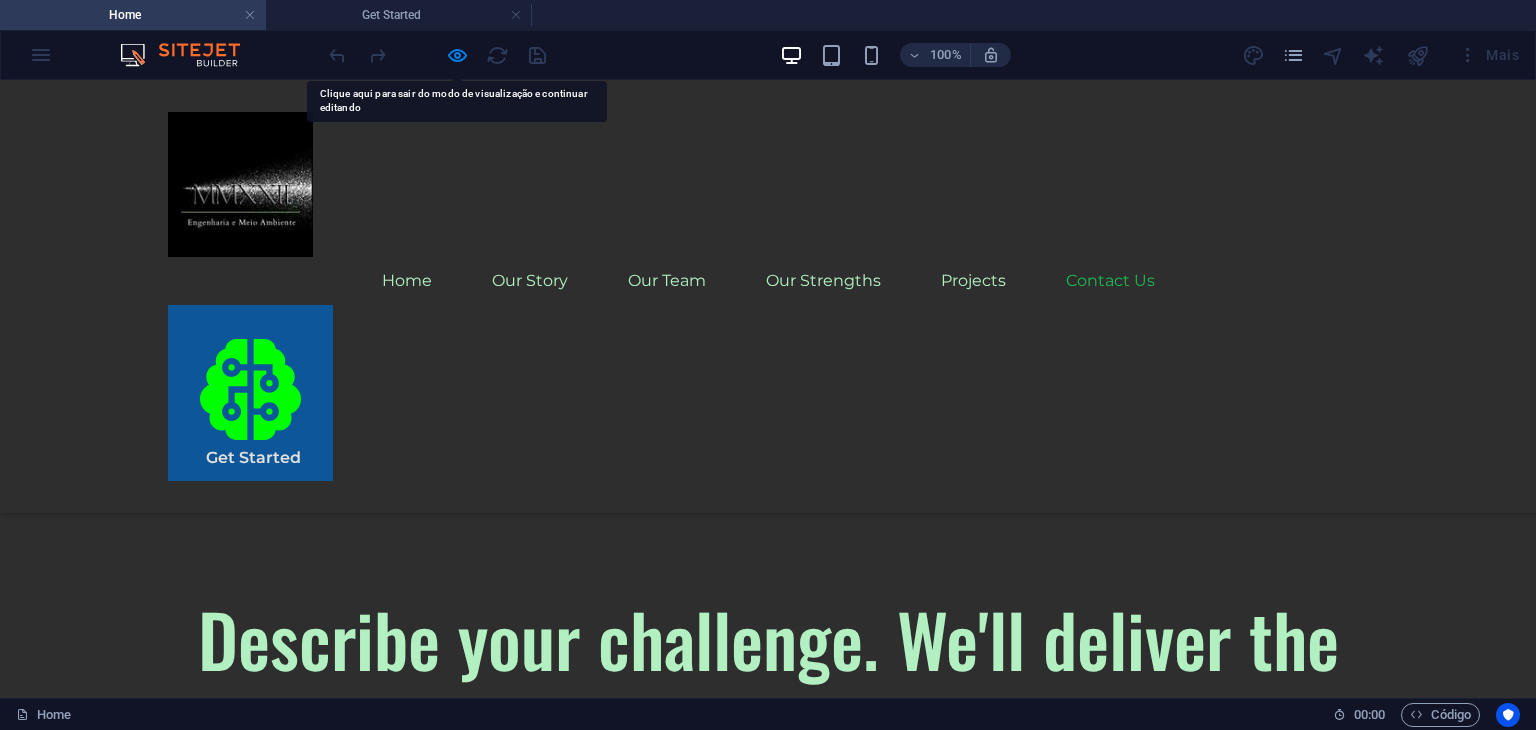 click on "Contact Us" at bounding box center [1110, 281] 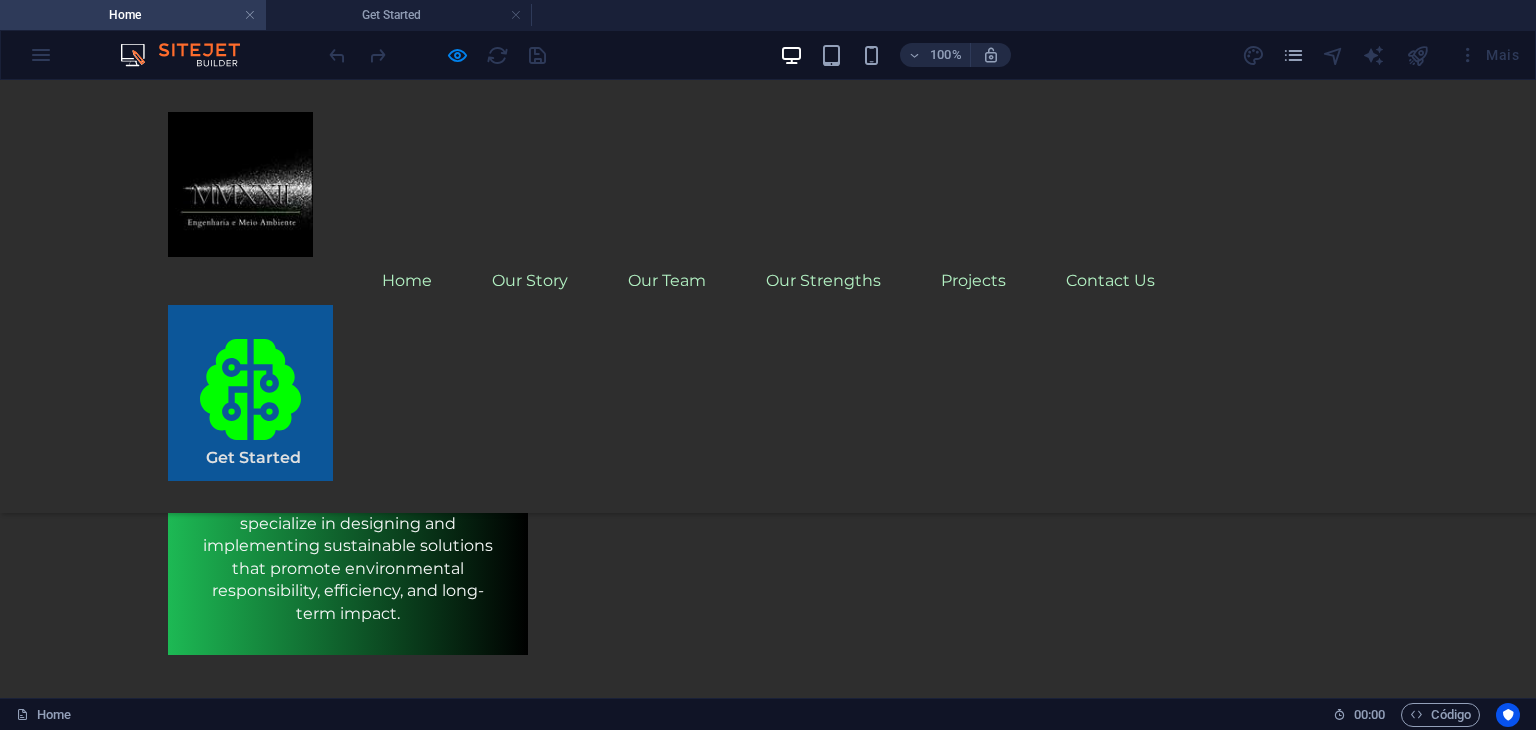 scroll, scrollTop: 5121, scrollLeft: 0, axis: vertical 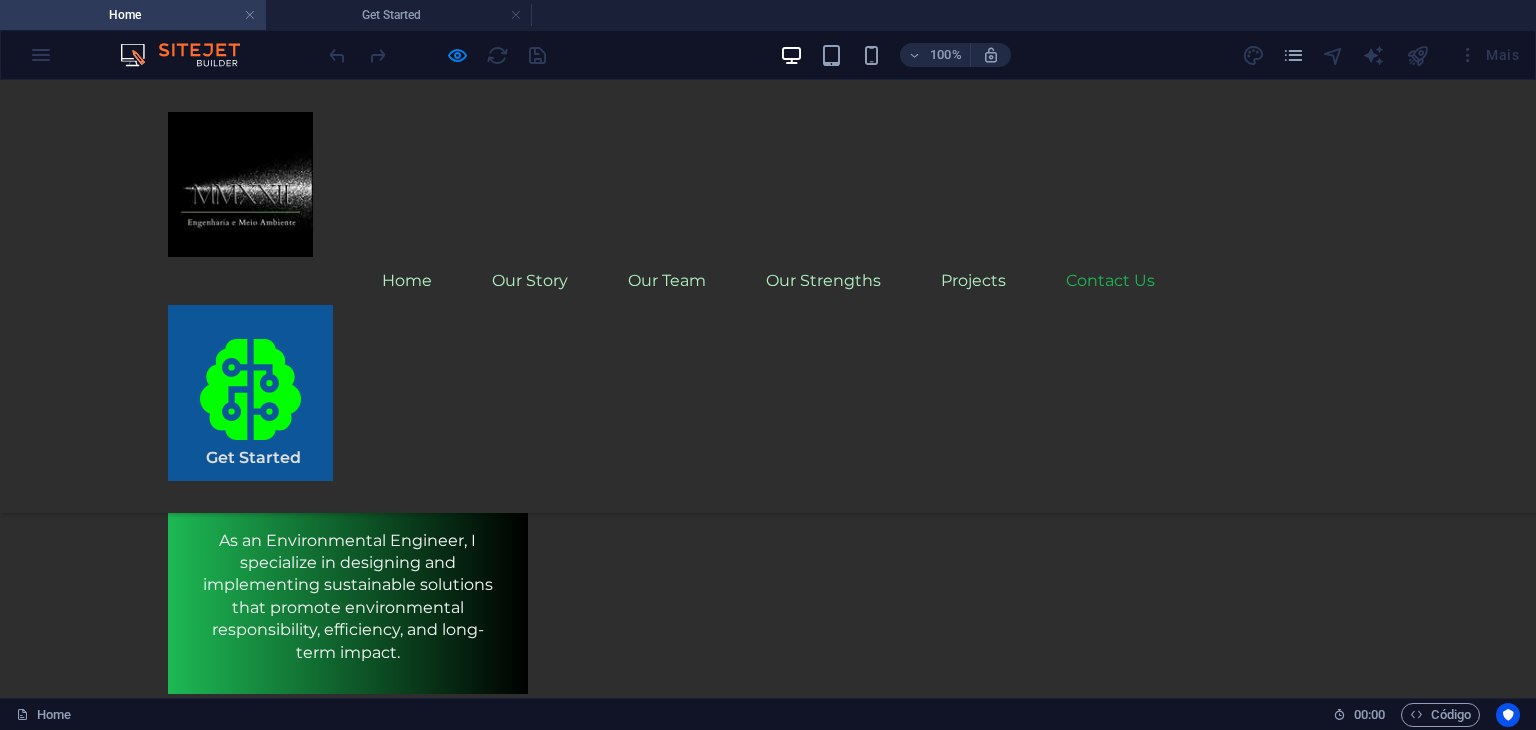 click on "Contact Us" at bounding box center (1110, 281) 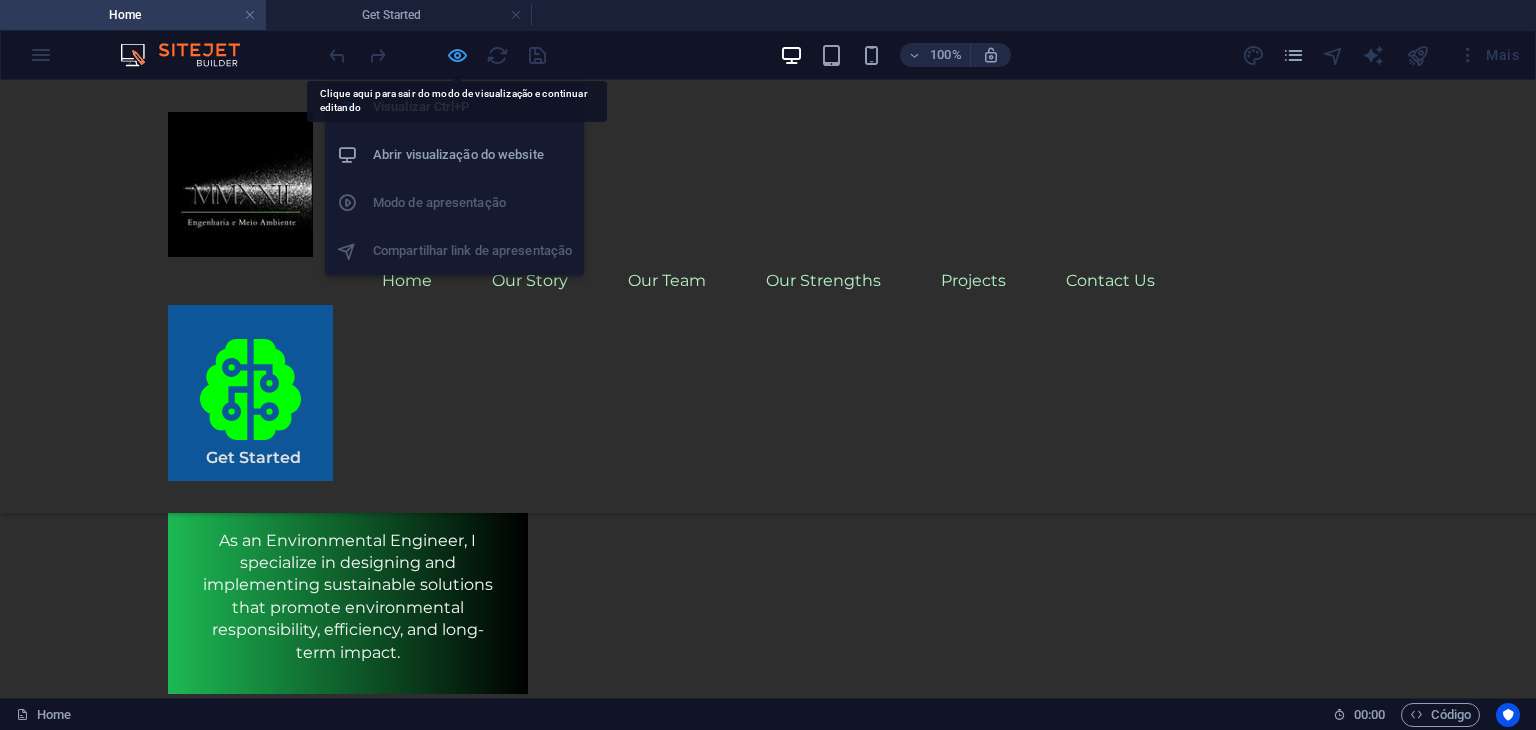 click at bounding box center (457, 55) 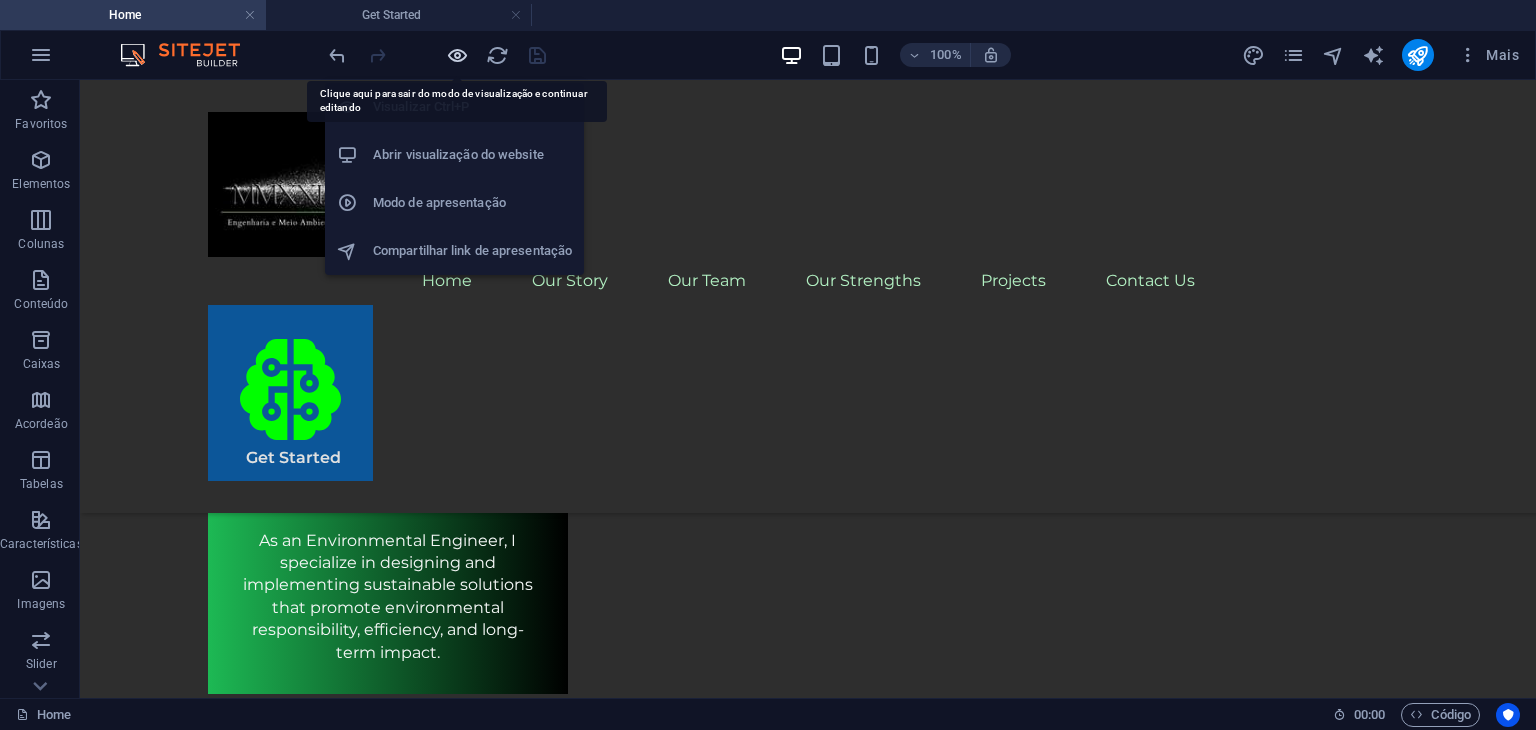 click at bounding box center (457, 55) 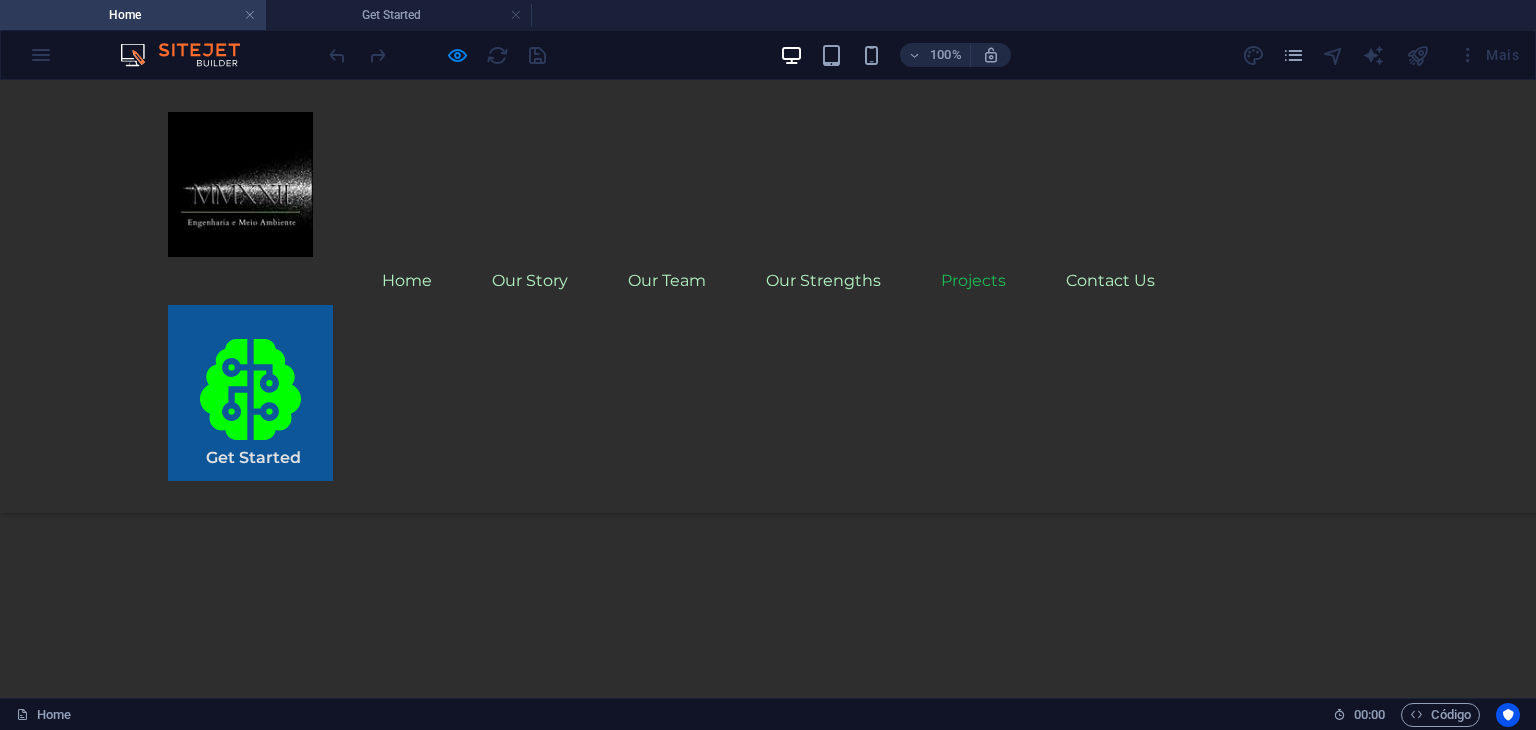 click on "Projects" at bounding box center (973, 281) 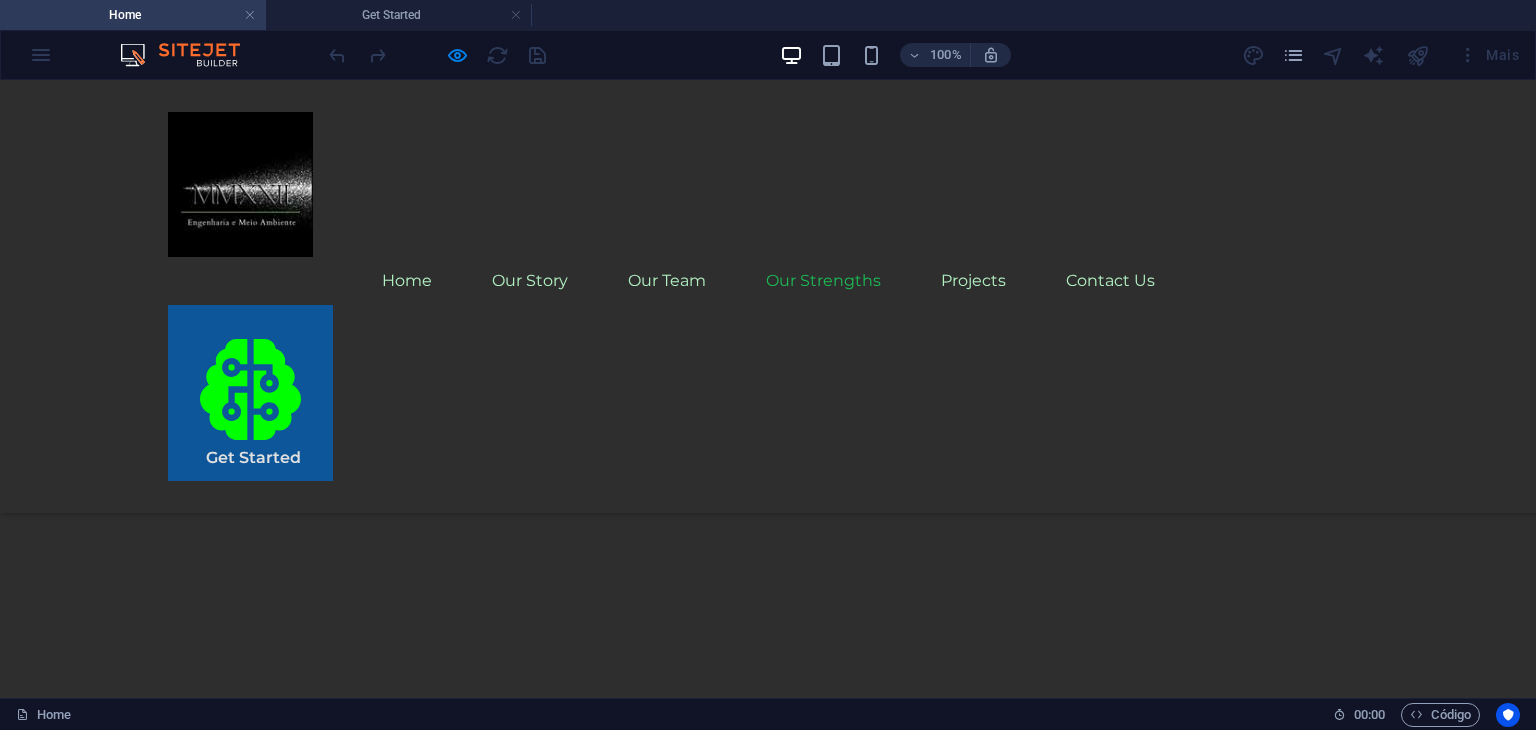 click on "Our Strengths" at bounding box center [823, 281] 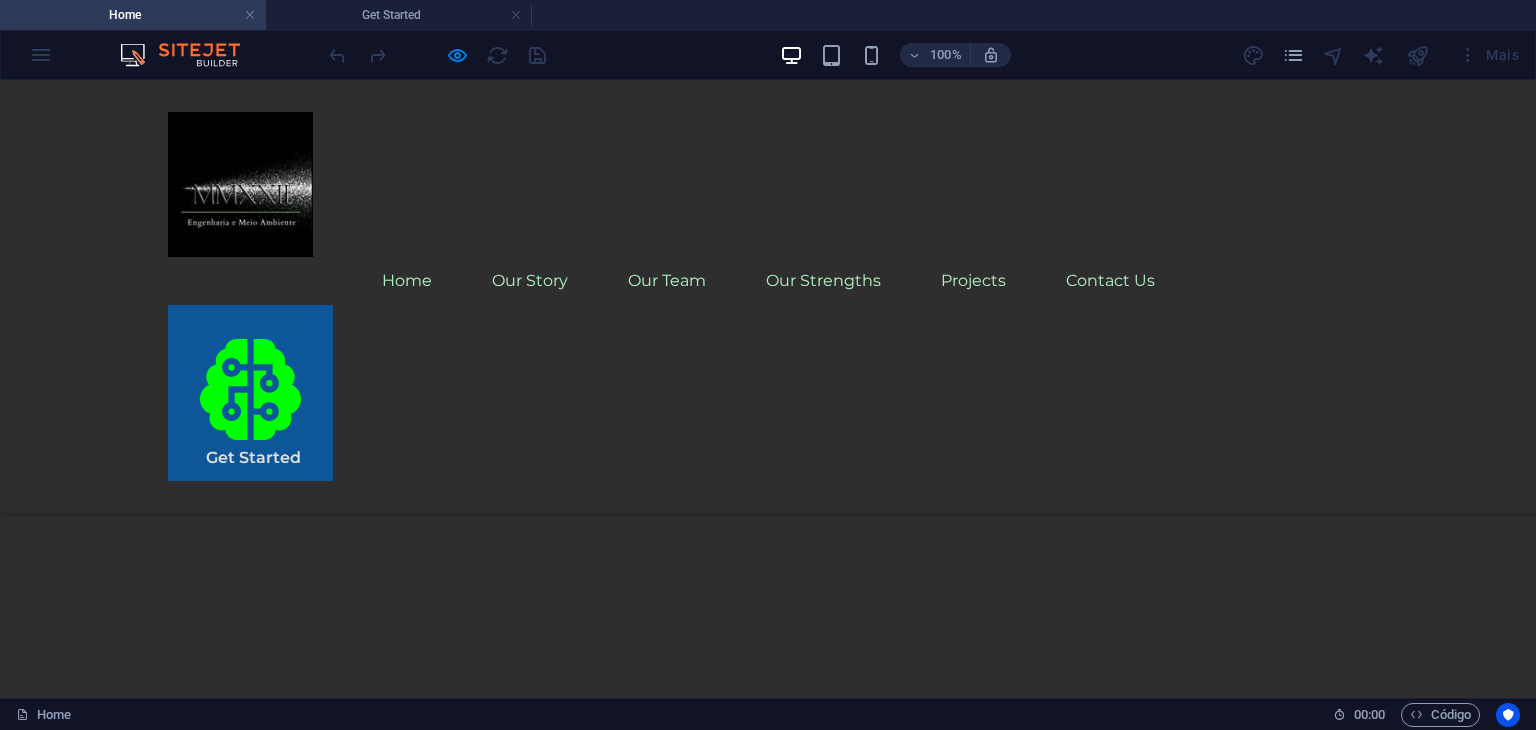 click on "Home Our Story Our Team Our Strengths Projects Contact Us" at bounding box center (768, 281) 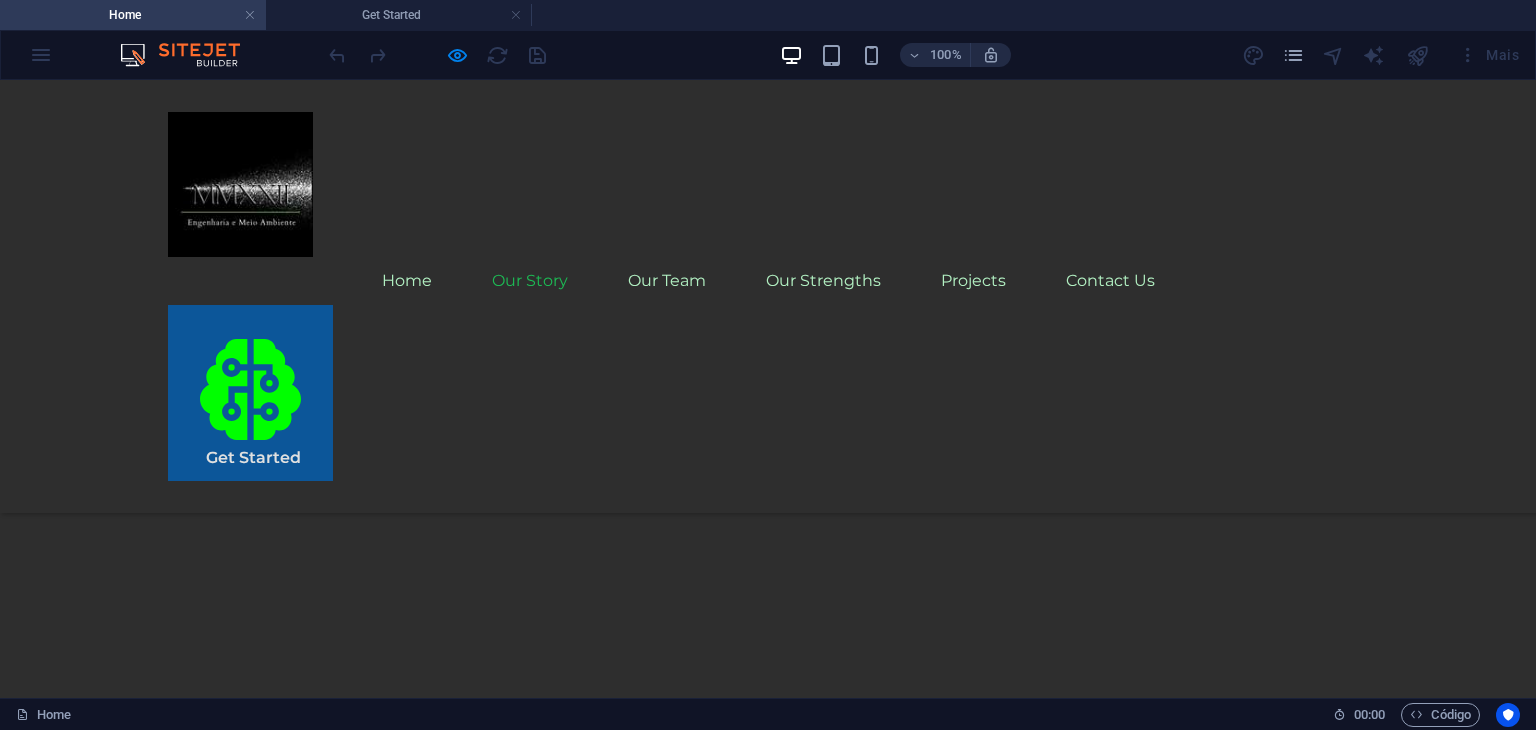 click on "Our Story" at bounding box center [530, 281] 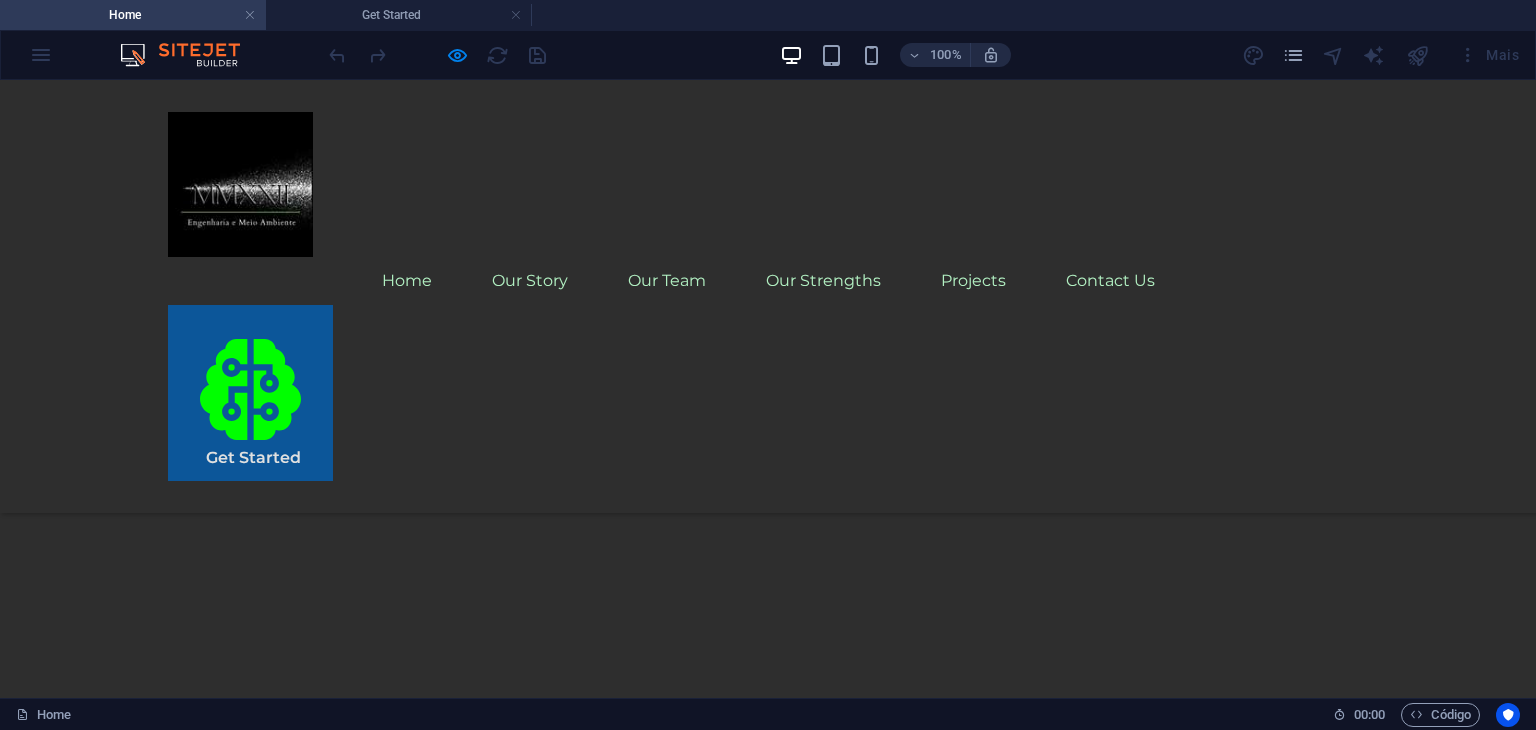 click on "Home Our Story Our Team Our Strengths Projects Contact Us" at bounding box center [768, 281] 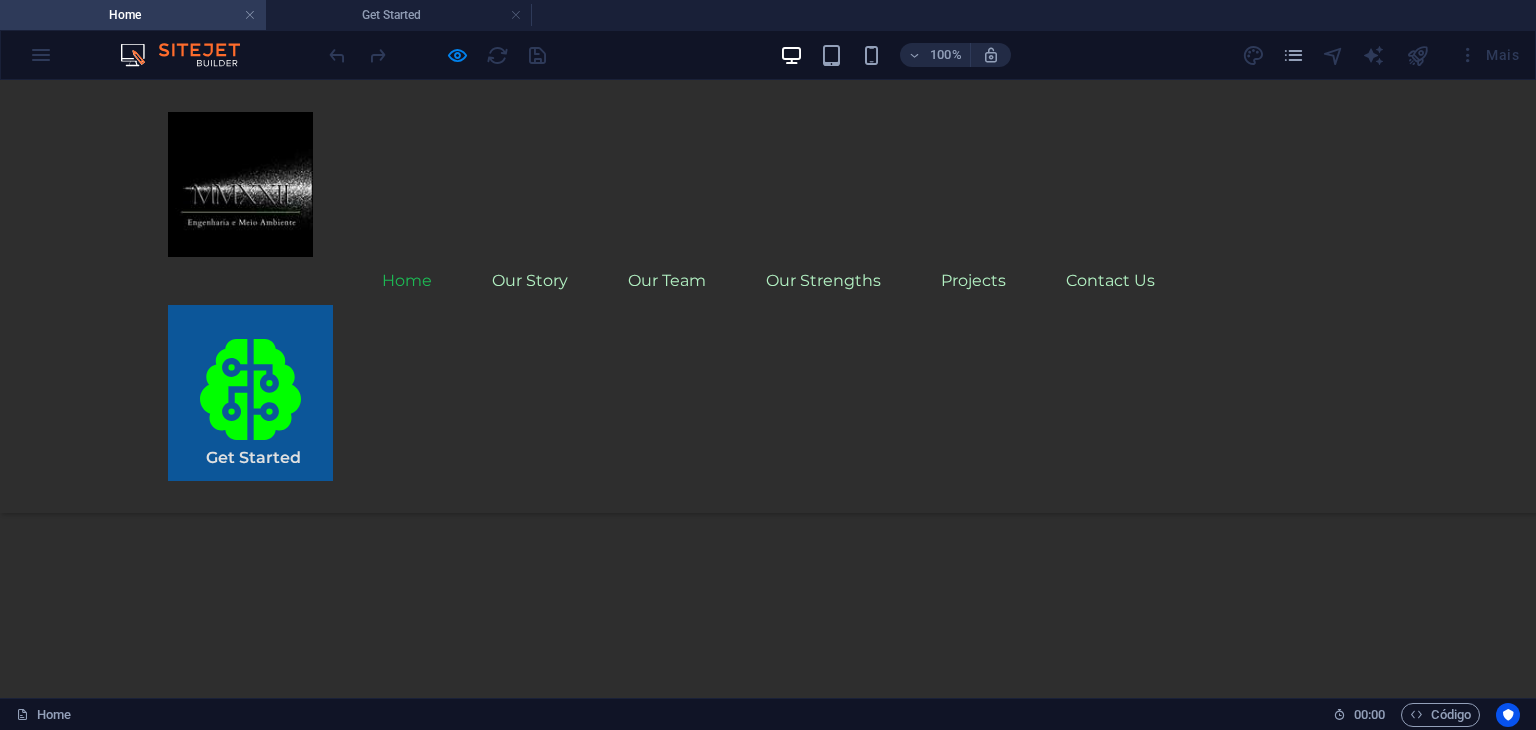 click on "Home" at bounding box center (407, 281) 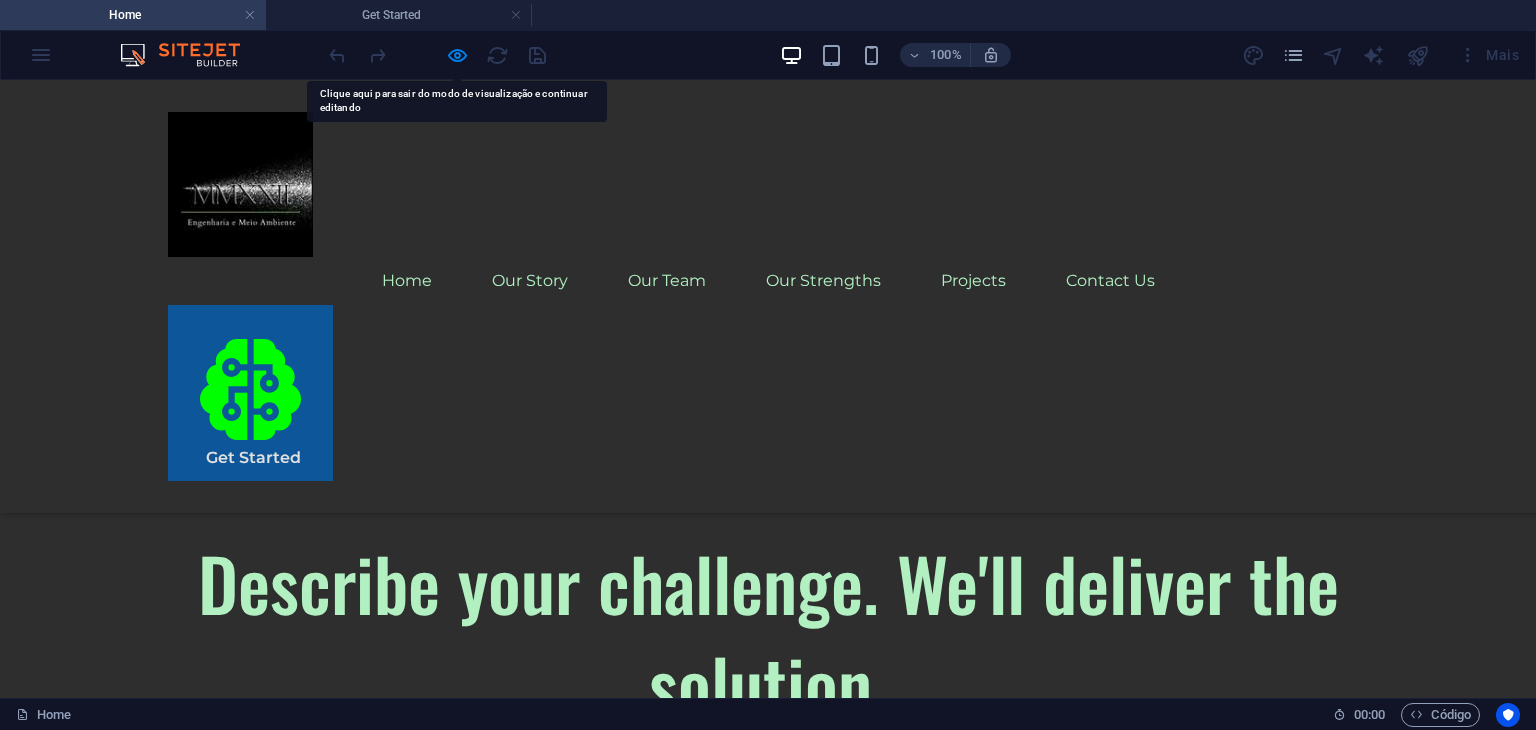scroll, scrollTop: 0, scrollLeft: 0, axis: both 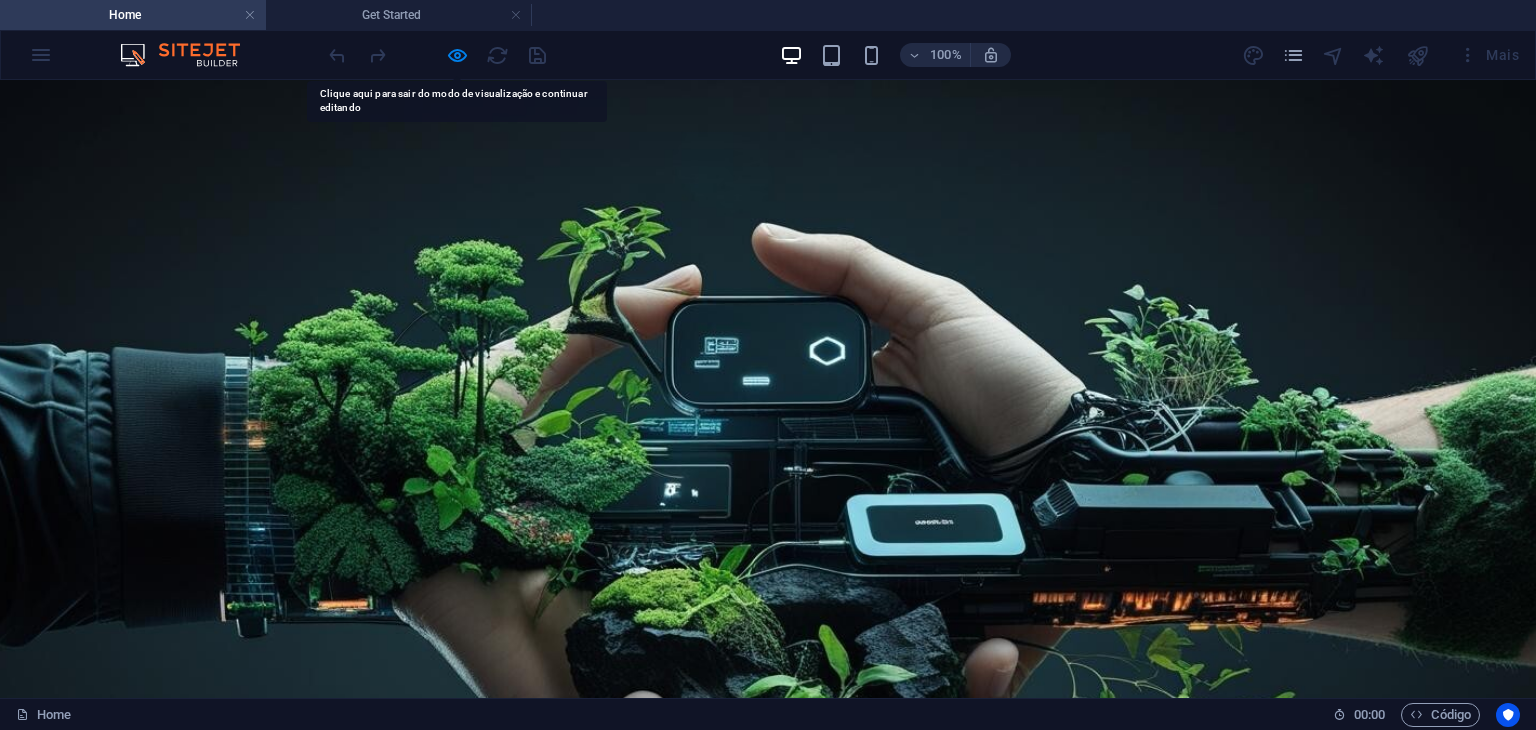 click on "Our Story" at bounding box center [530, 1181] 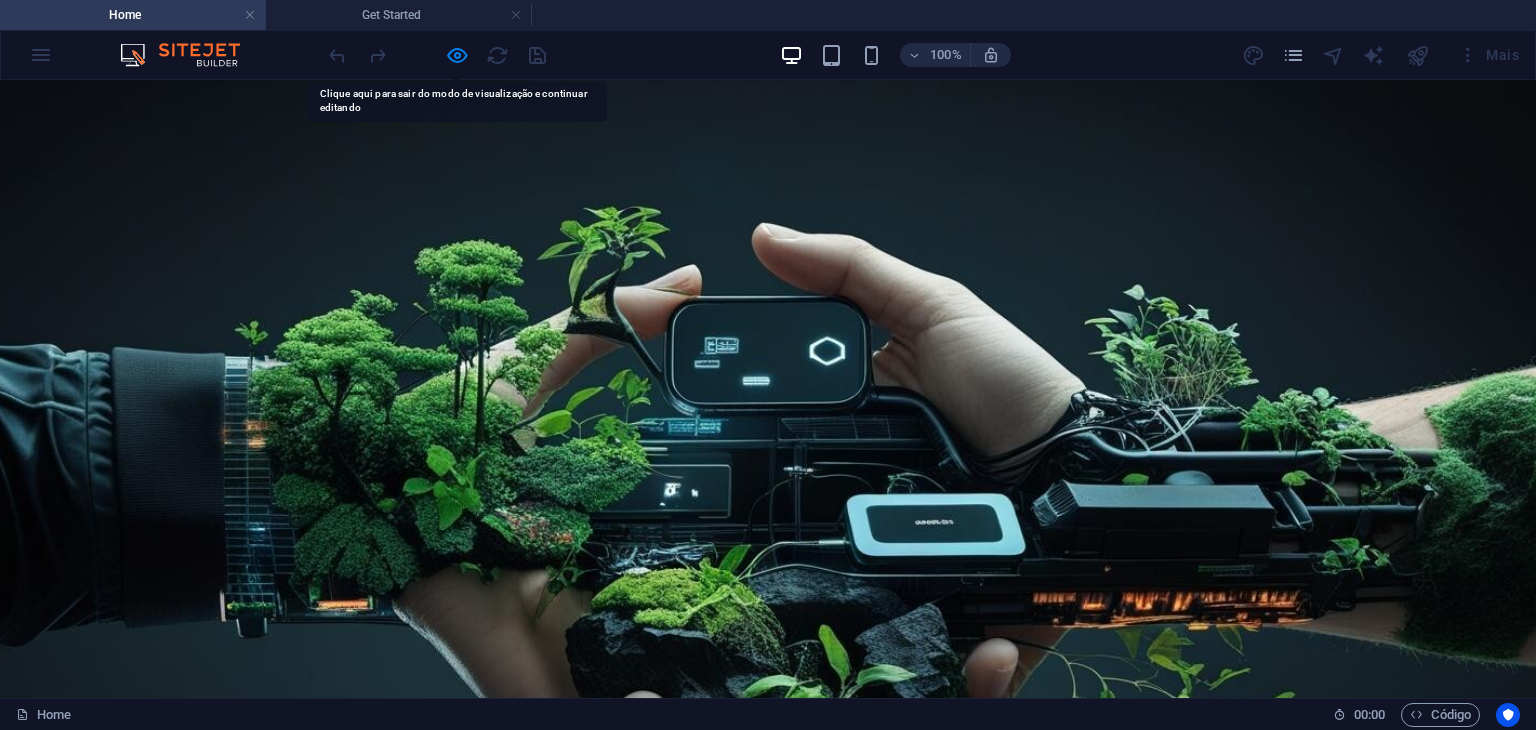 click on "Our Story" at bounding box center (530, 1181) 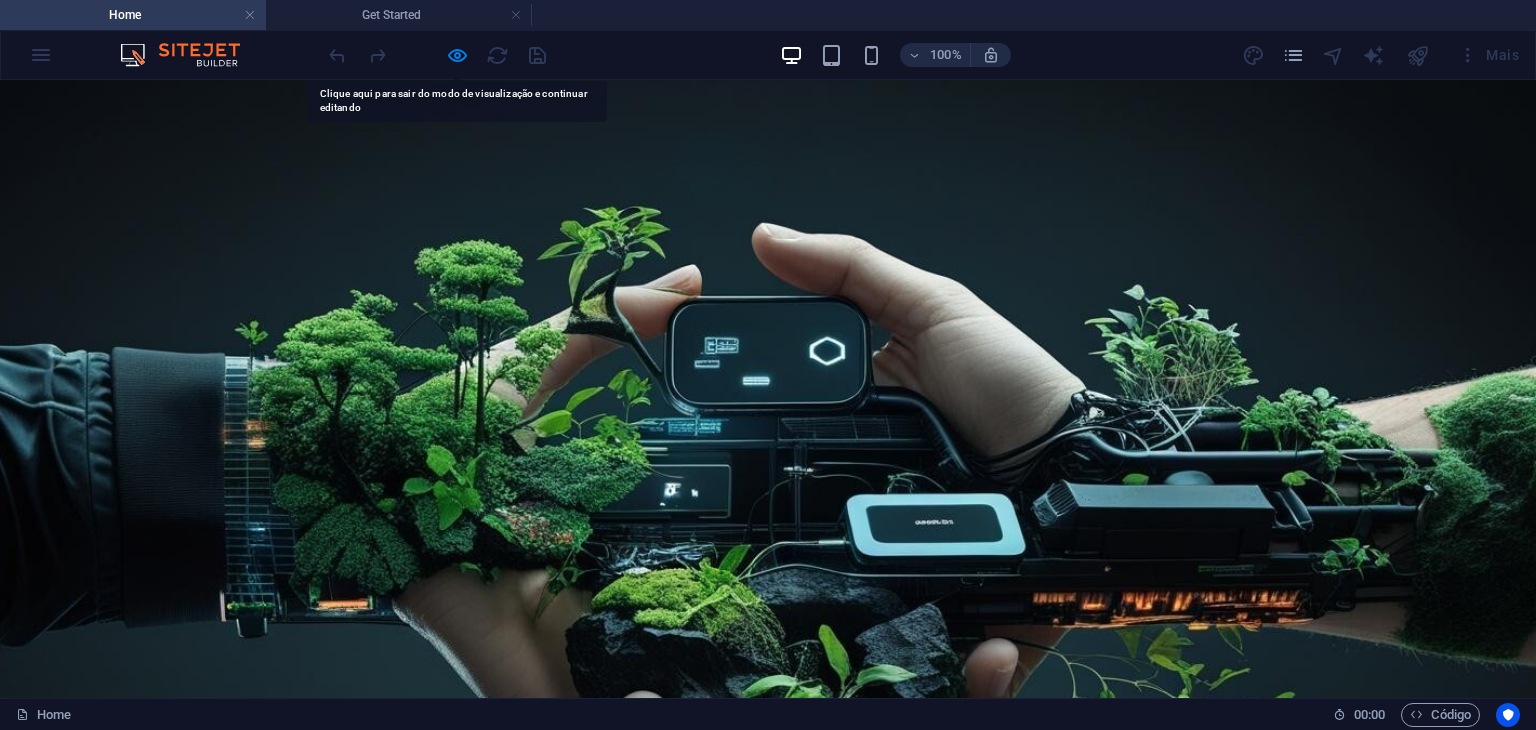 click on "Our Story" at bounding box center [530, 1181] 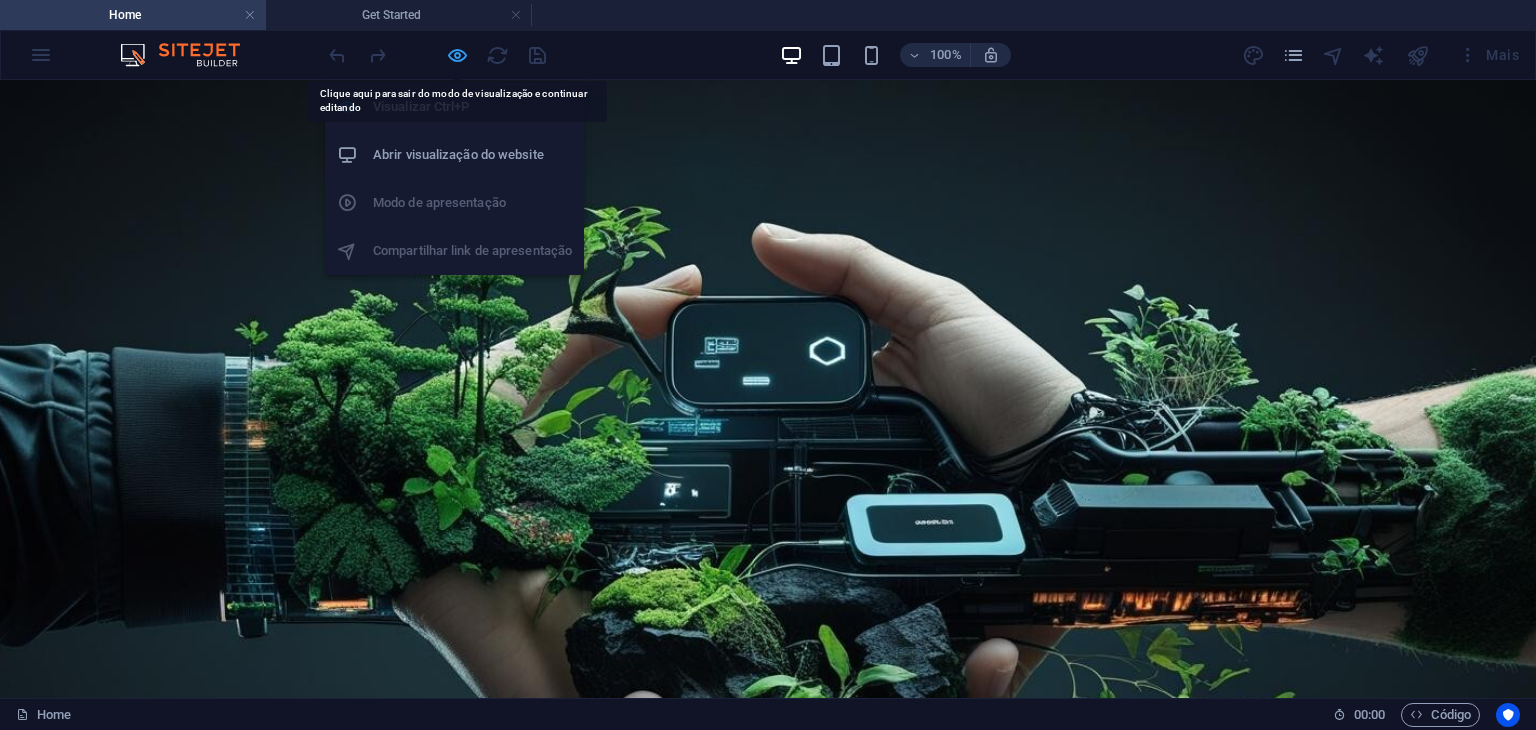 click at bounding box center (457, 55) 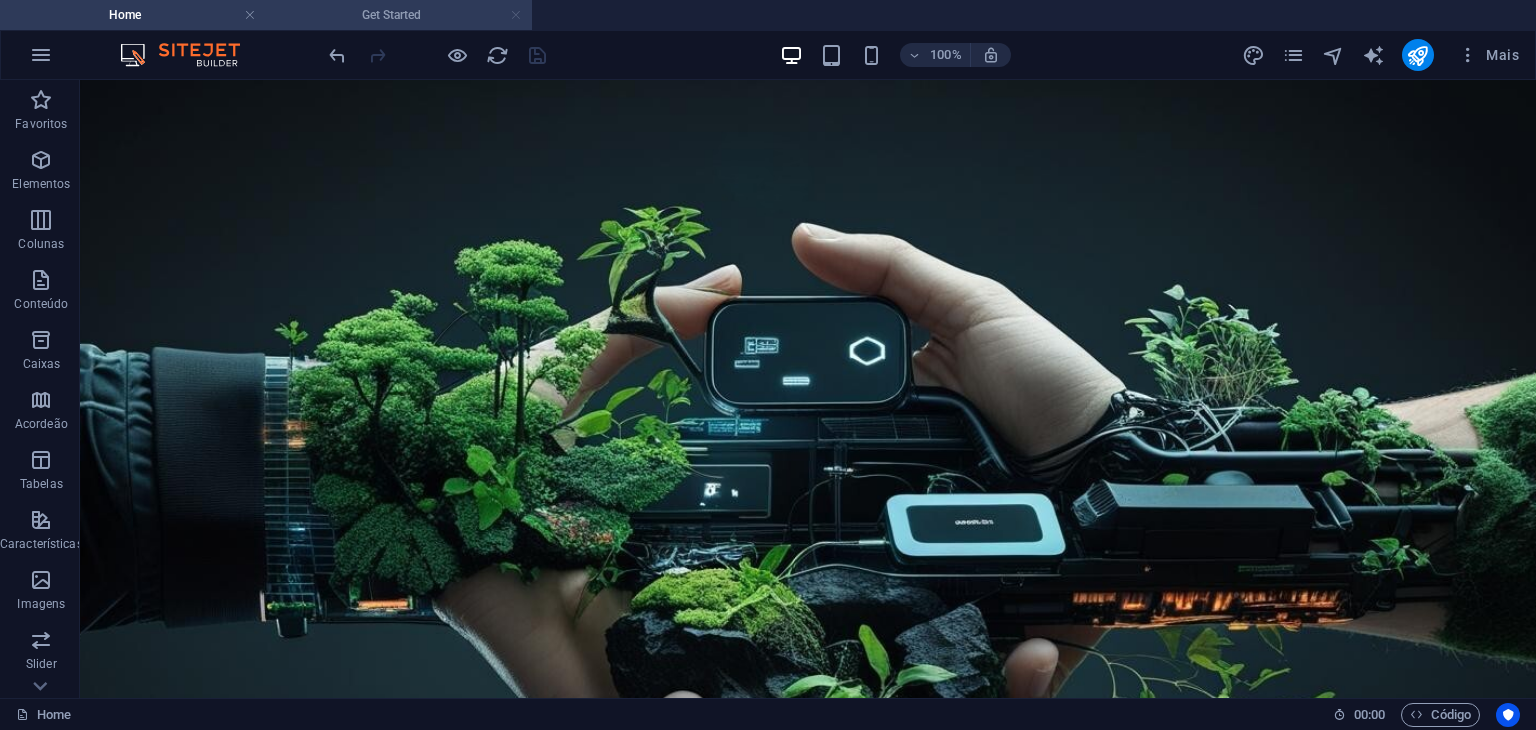 click at bounding box center [516, 15] 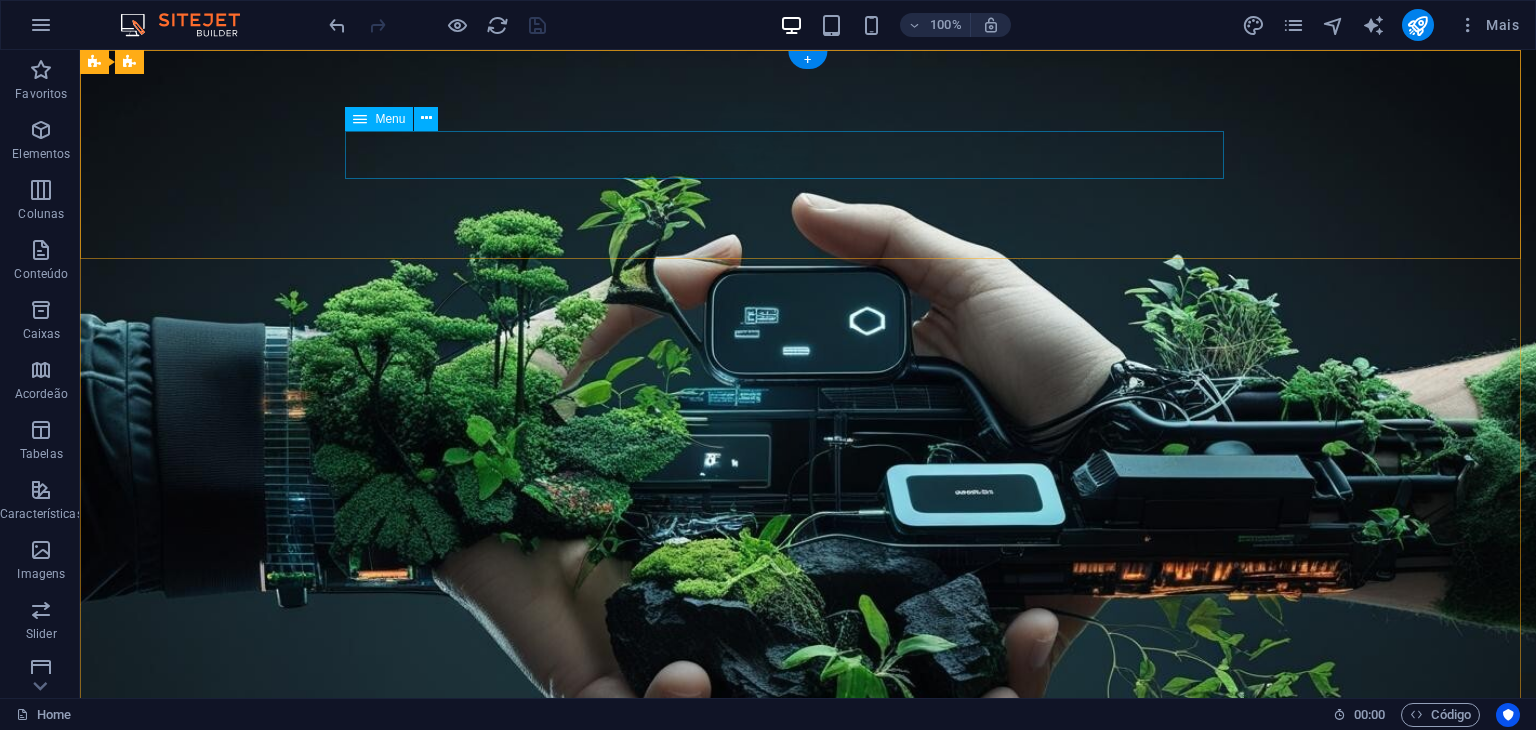 click on "Home Our Story Our Team Our Strengths Projects Contact Us" at bounding box center [808, 1151] 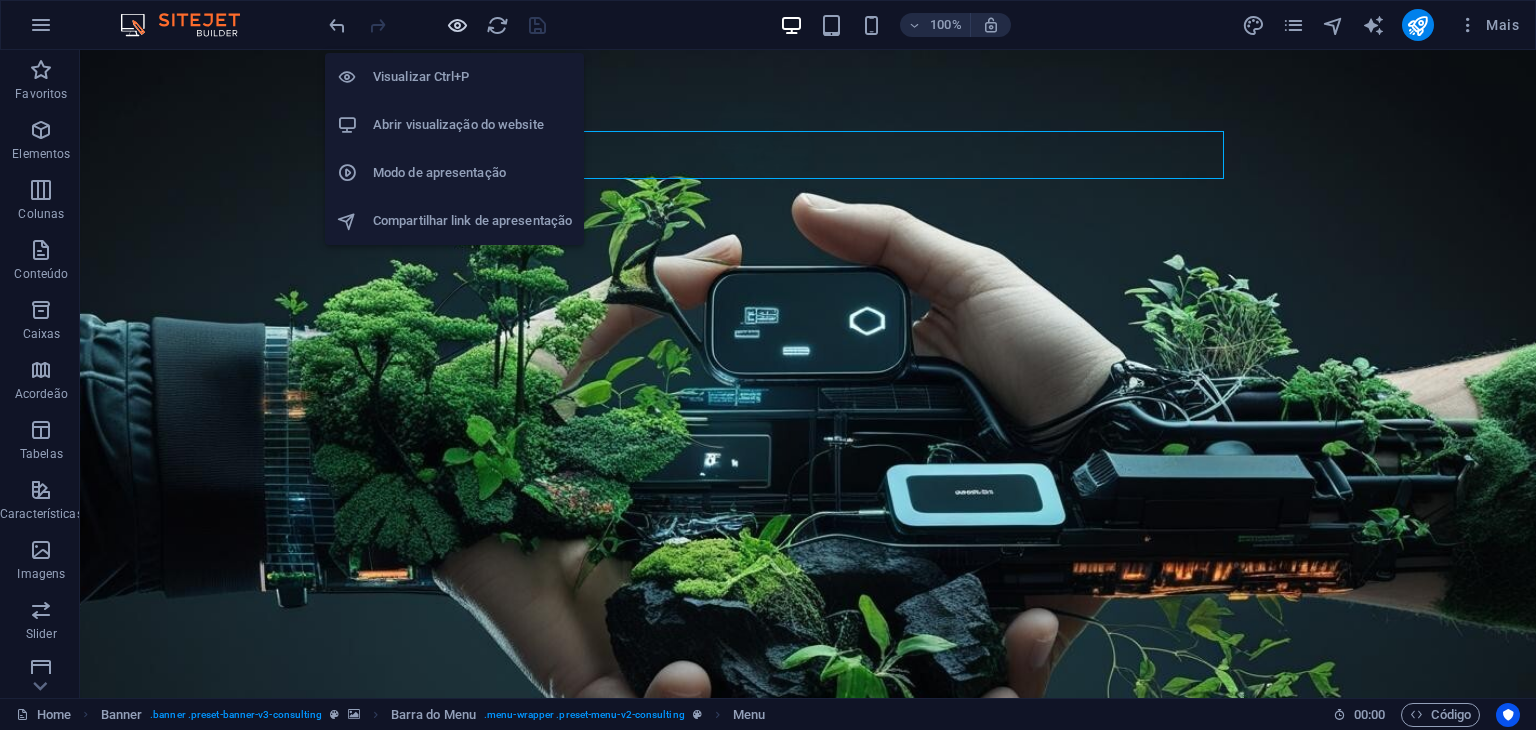 click at bounding box center (457, 25) 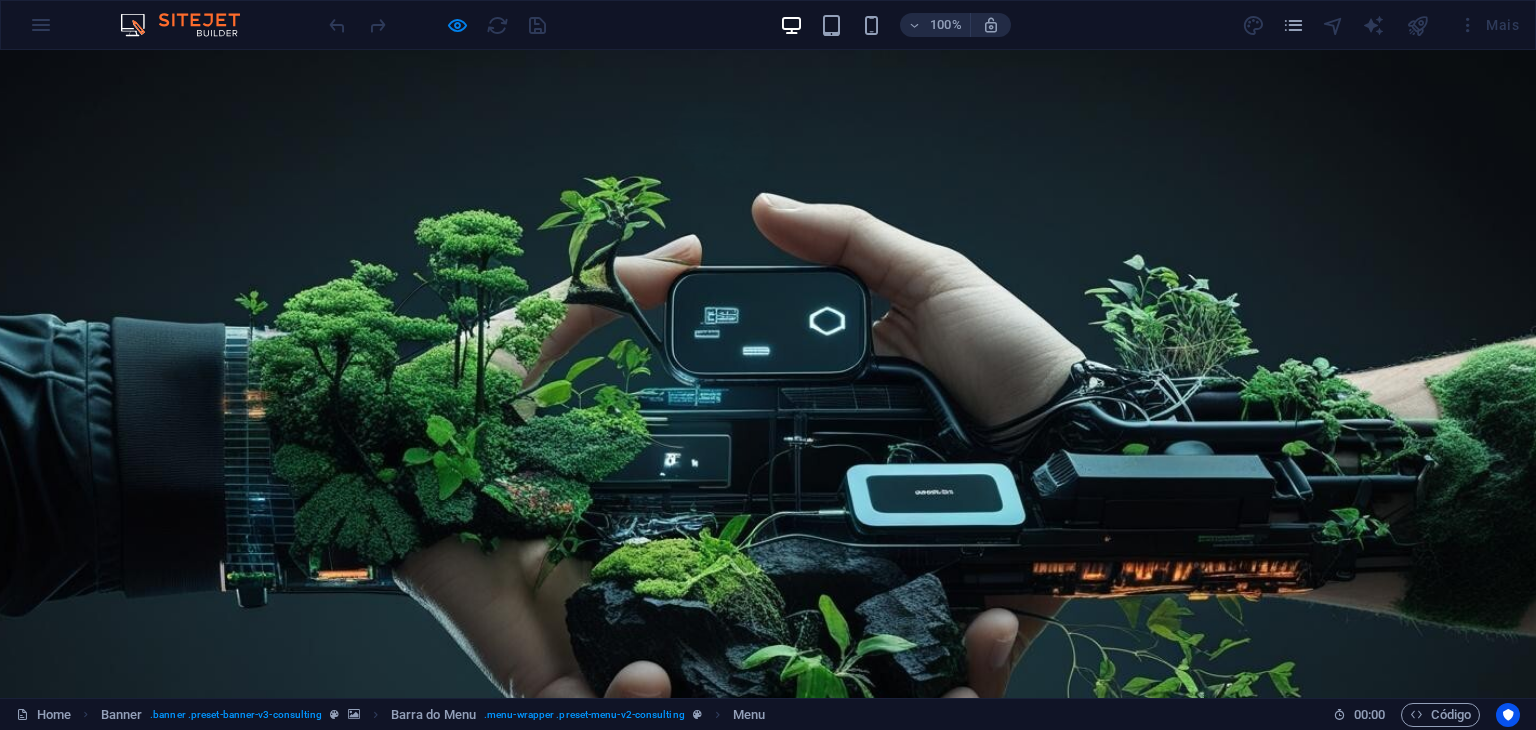 click on "Our Story" at bounding box center (530, 1151) 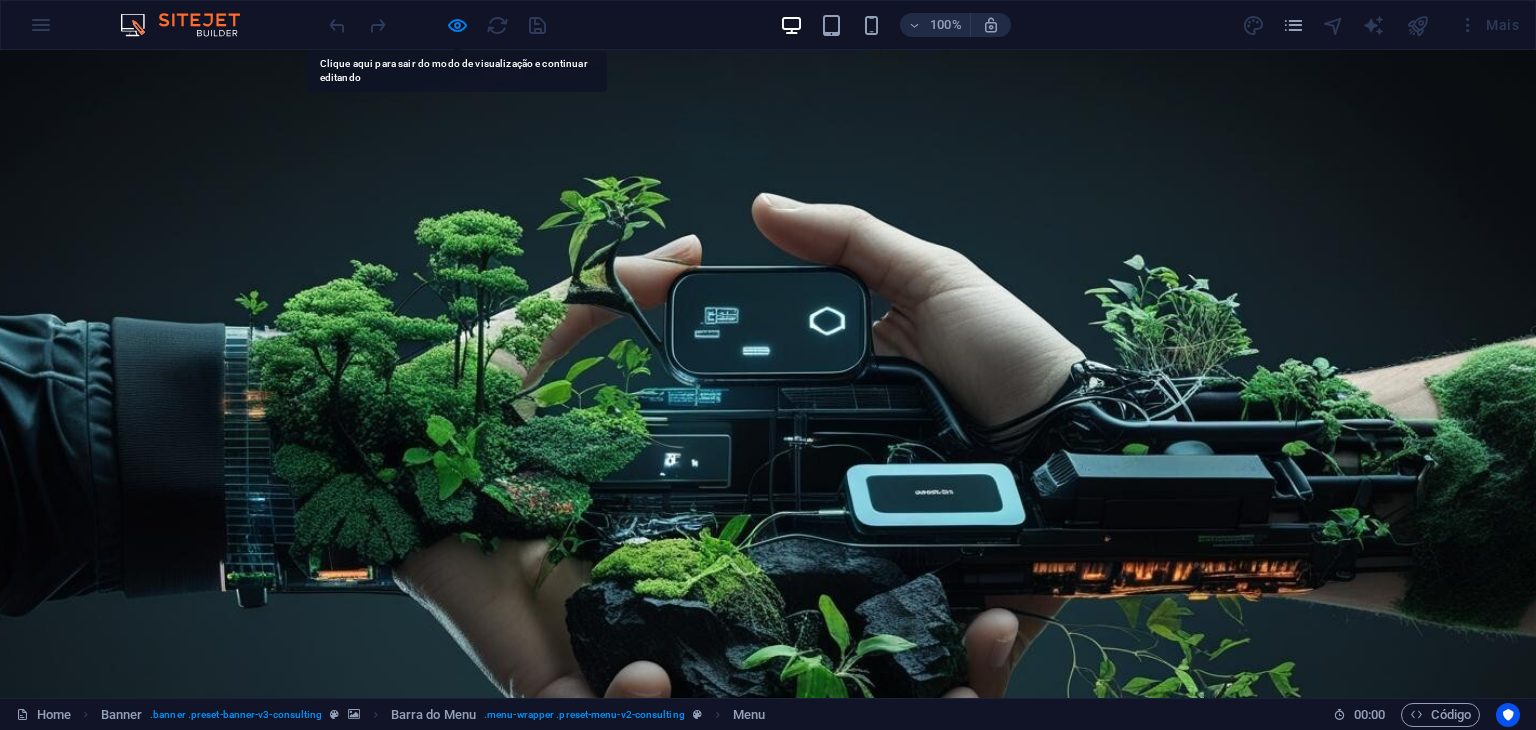 click on "Our Team" at bounding box center (667, 1151) 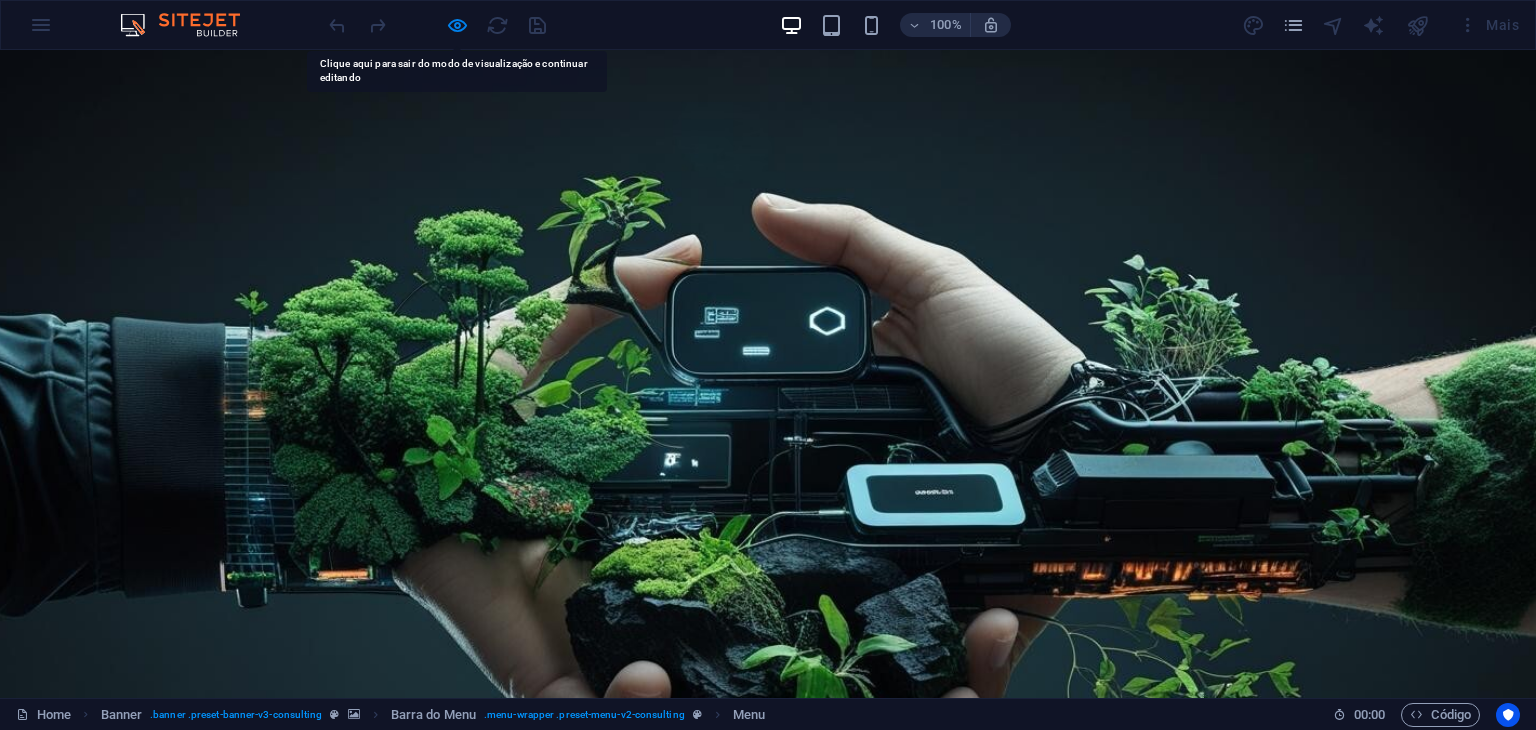 click on "Our Team" at bounding box center [667, 1151] 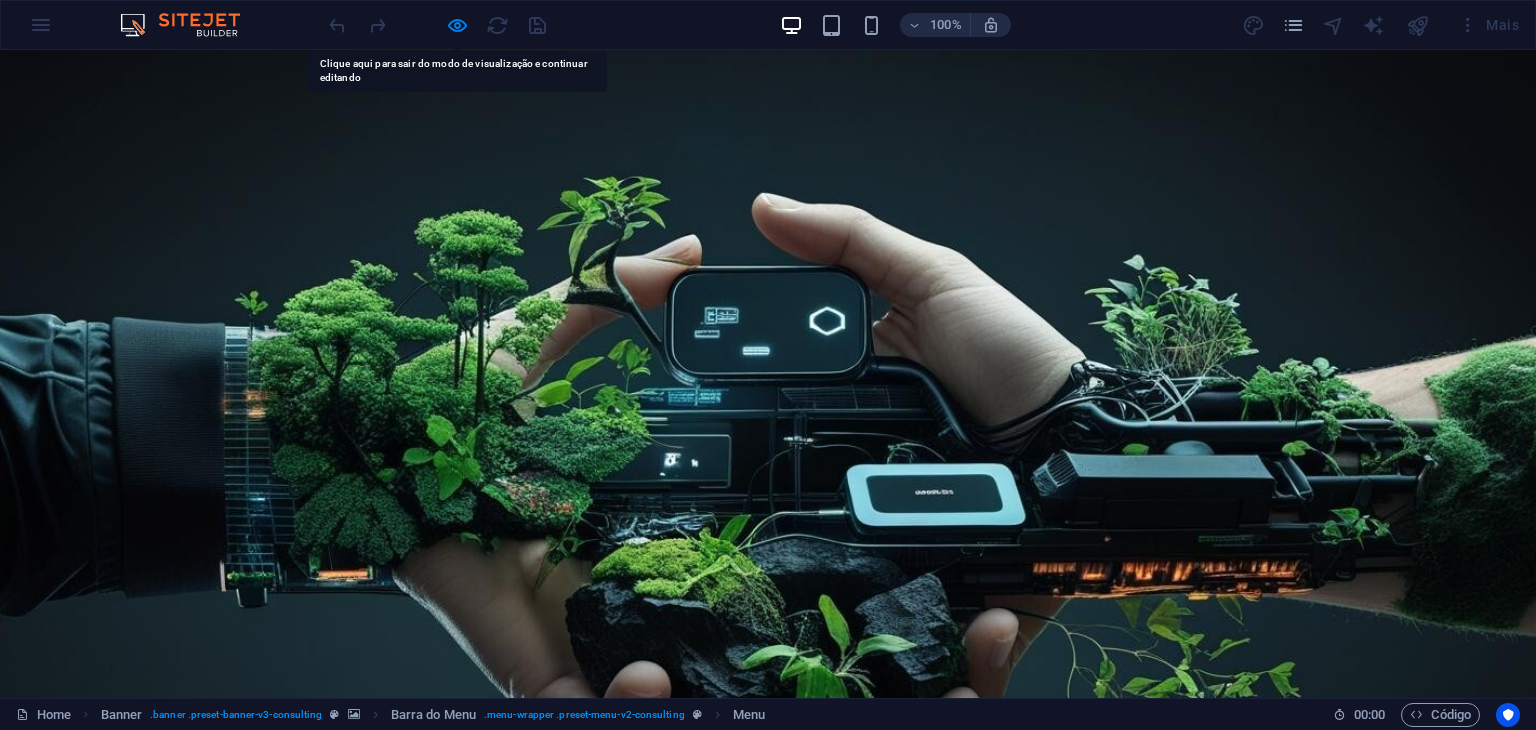 click on "Our Team" at bounding box center [667, 1151] 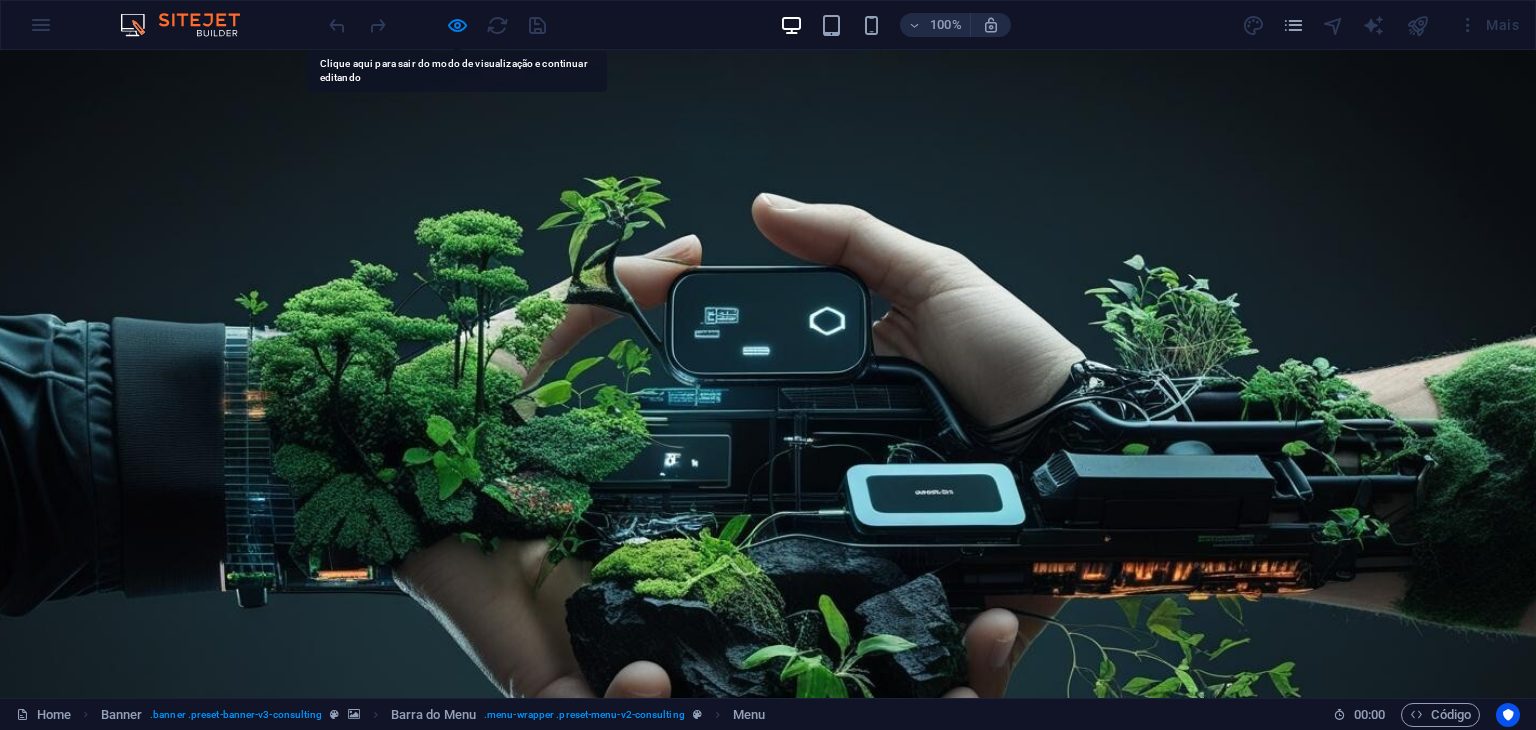 click on "Our Team" at bounding box center (667, 1151) 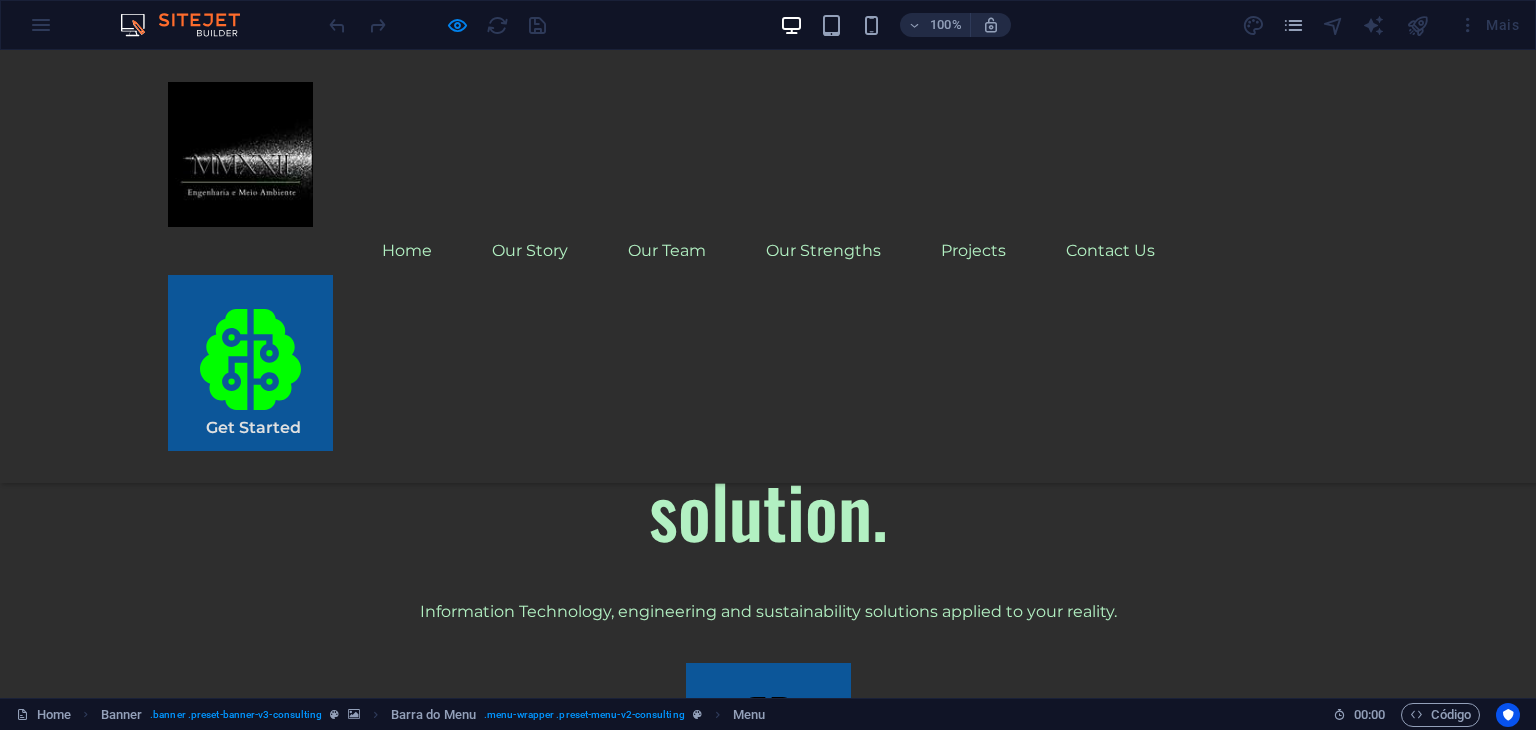 scroll, scrollTop: 500, scrollLeft: 0, axis: vertical 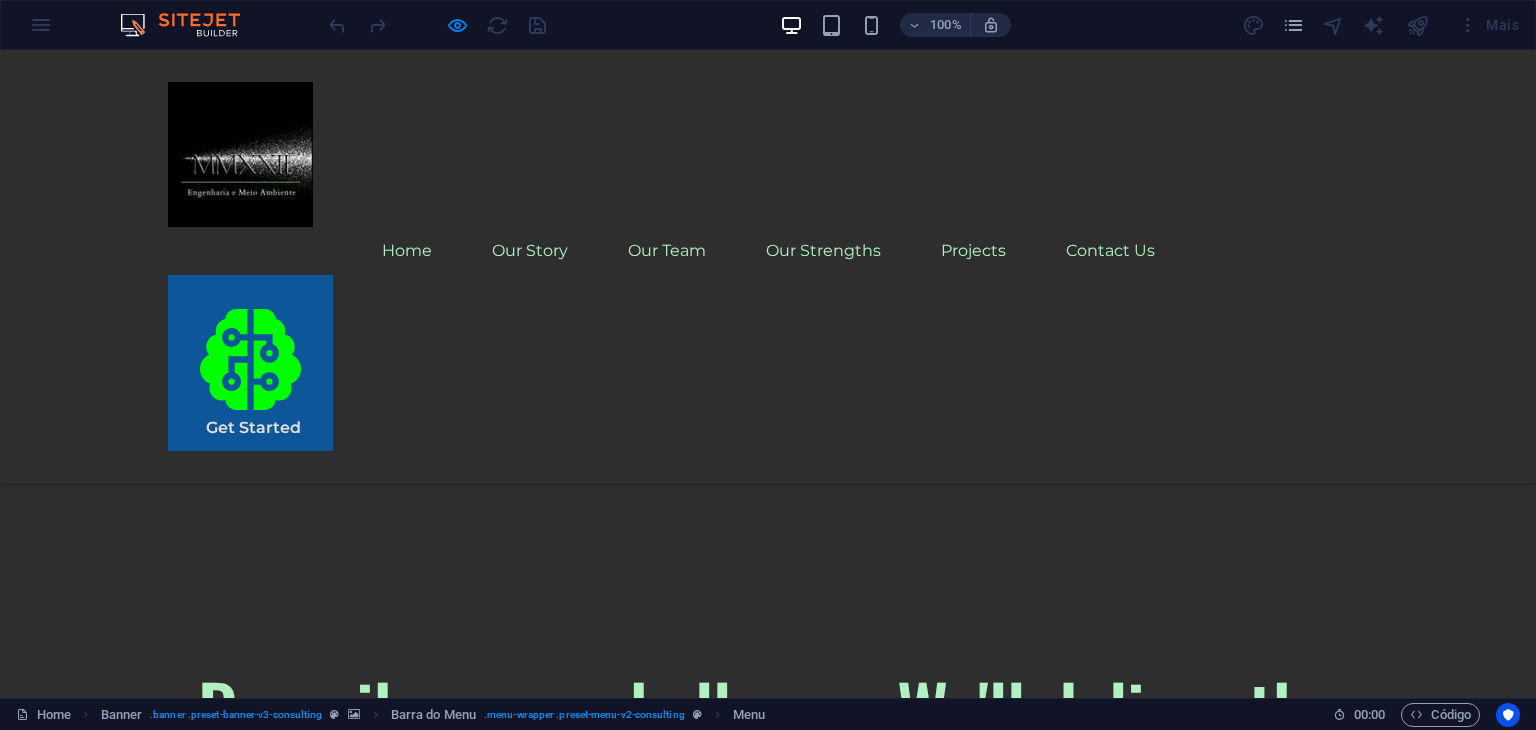 click on "Our Story MMXXII was born from the union of technology and engineering with a clear purpose: to develop intelligent solutions that contribute to a more sustainable future. Founded by professionals with experience in IT, environment and technical projects, the company was born with the mission of providing high performance services that combine innovation, socio-environmental responsibility and customer focus. Sustainable Success Partner From the outset, we believe that every project begins with active listening. That's why we adopt a personalized, collaborative and strategic approach, focused on the real needs of each client. We deliver solutions aligned with each demand, with excellence in technical consultancy, software development, environmental project structuring and IT outsourcing. Expertise For Results We continue to move forward with the vision of being a benchmark in the integration of technology and sustainability, actively contributing to a more intelligent and sustainable future." at bounding box center [768, 2500] 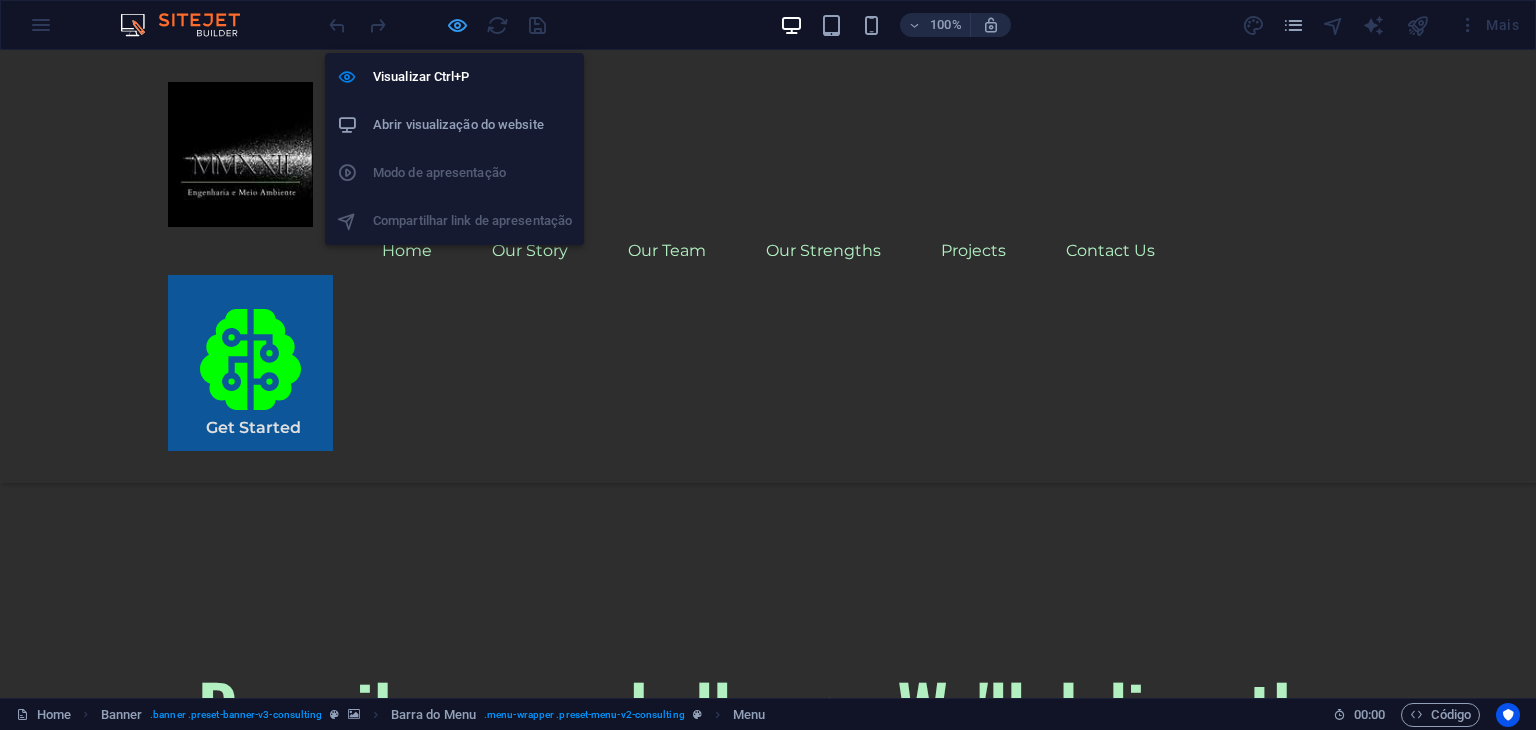 click at bounding box center (457, 25) 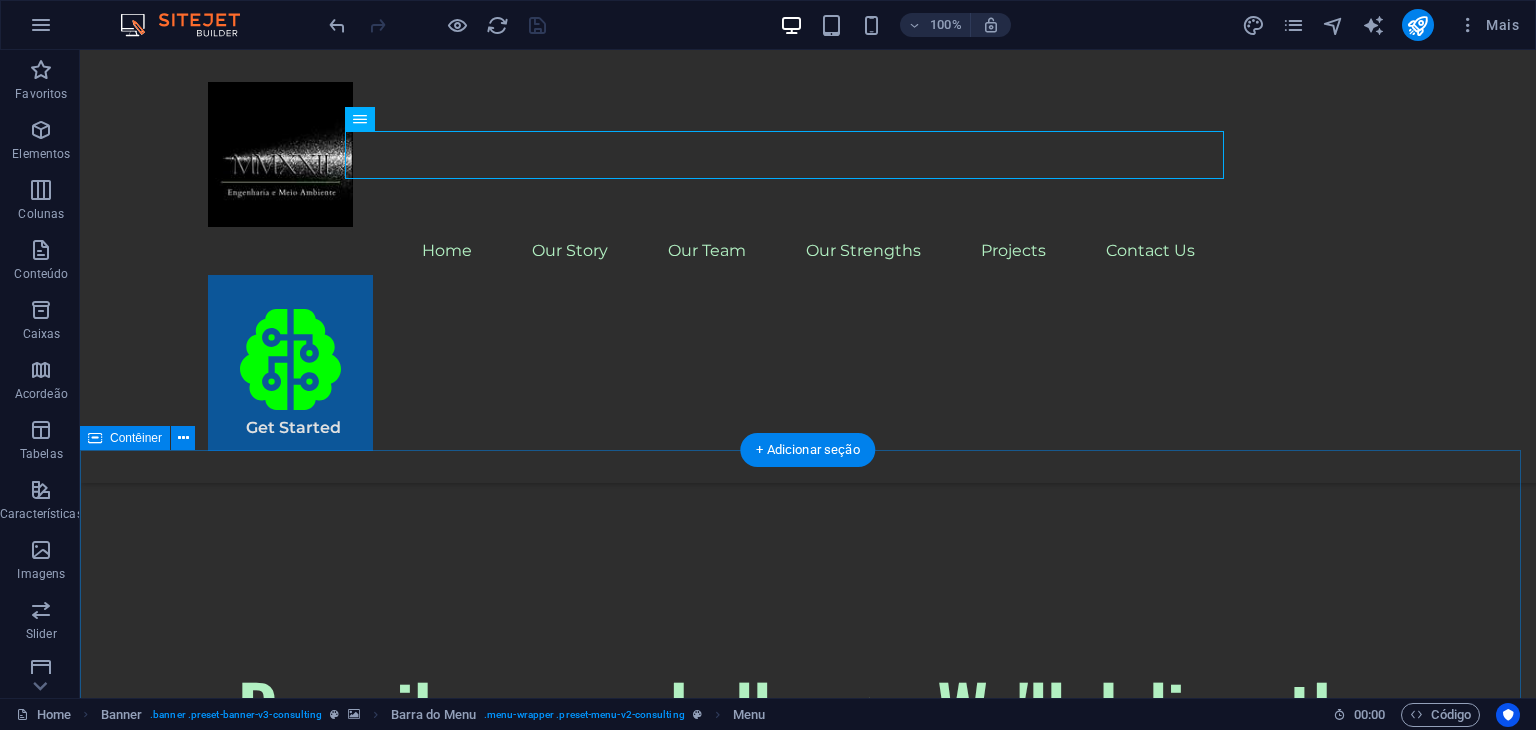 drag, startPoint x: 209, startPoint y: 572, endPoint x: 202, endPoint y: 549, distance: 24.04163 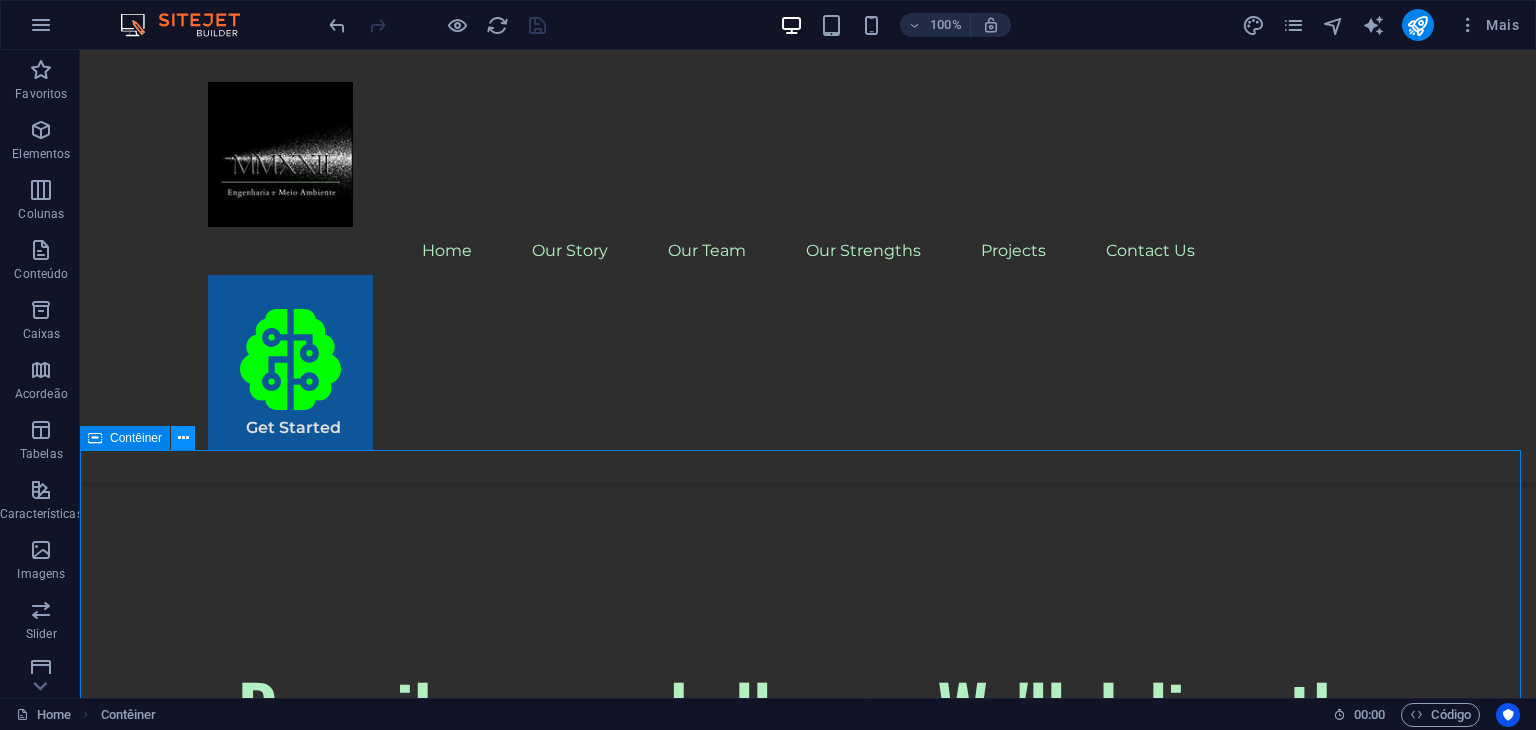 click at bounding box center (183, 438) 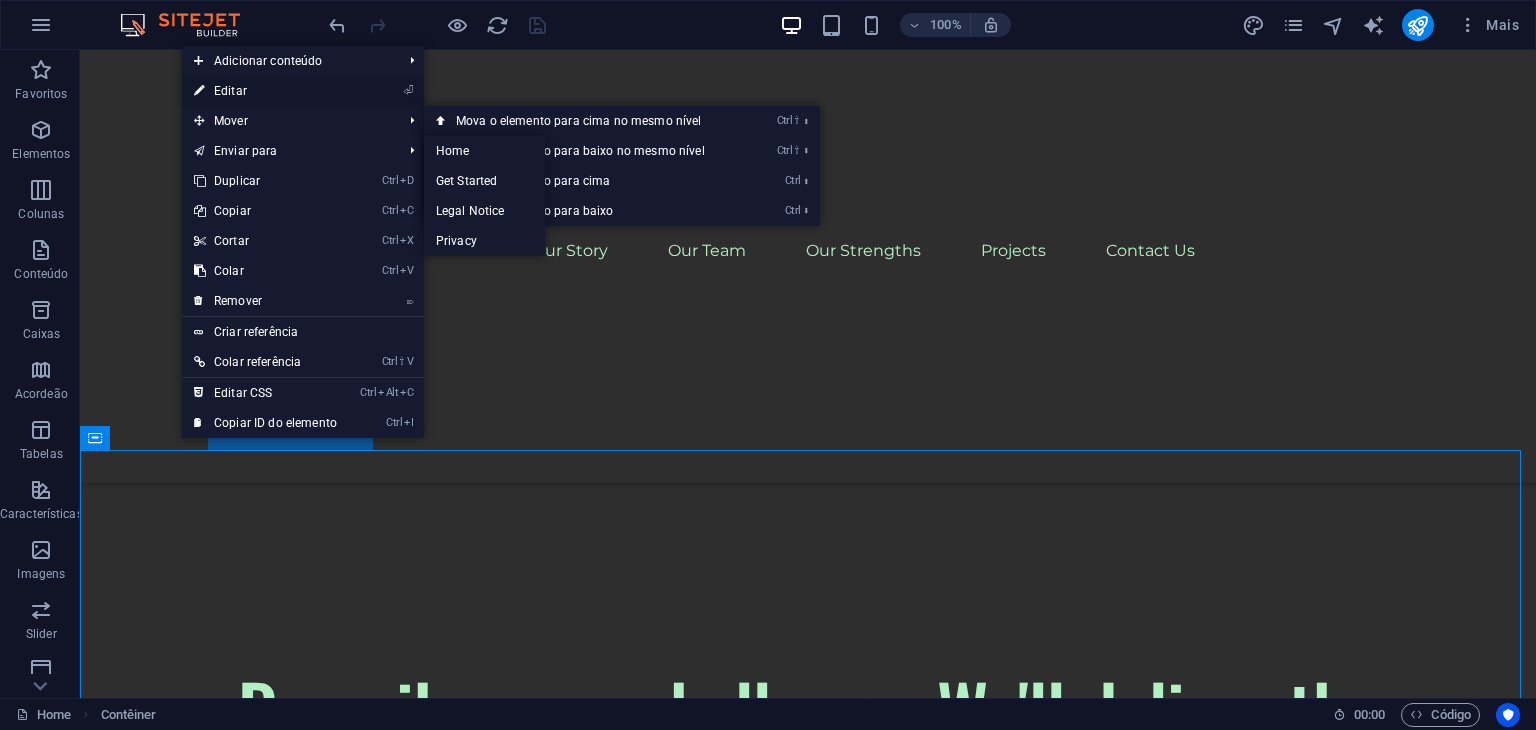 click on "⏎  Editar" at bounding box center (265, 91) 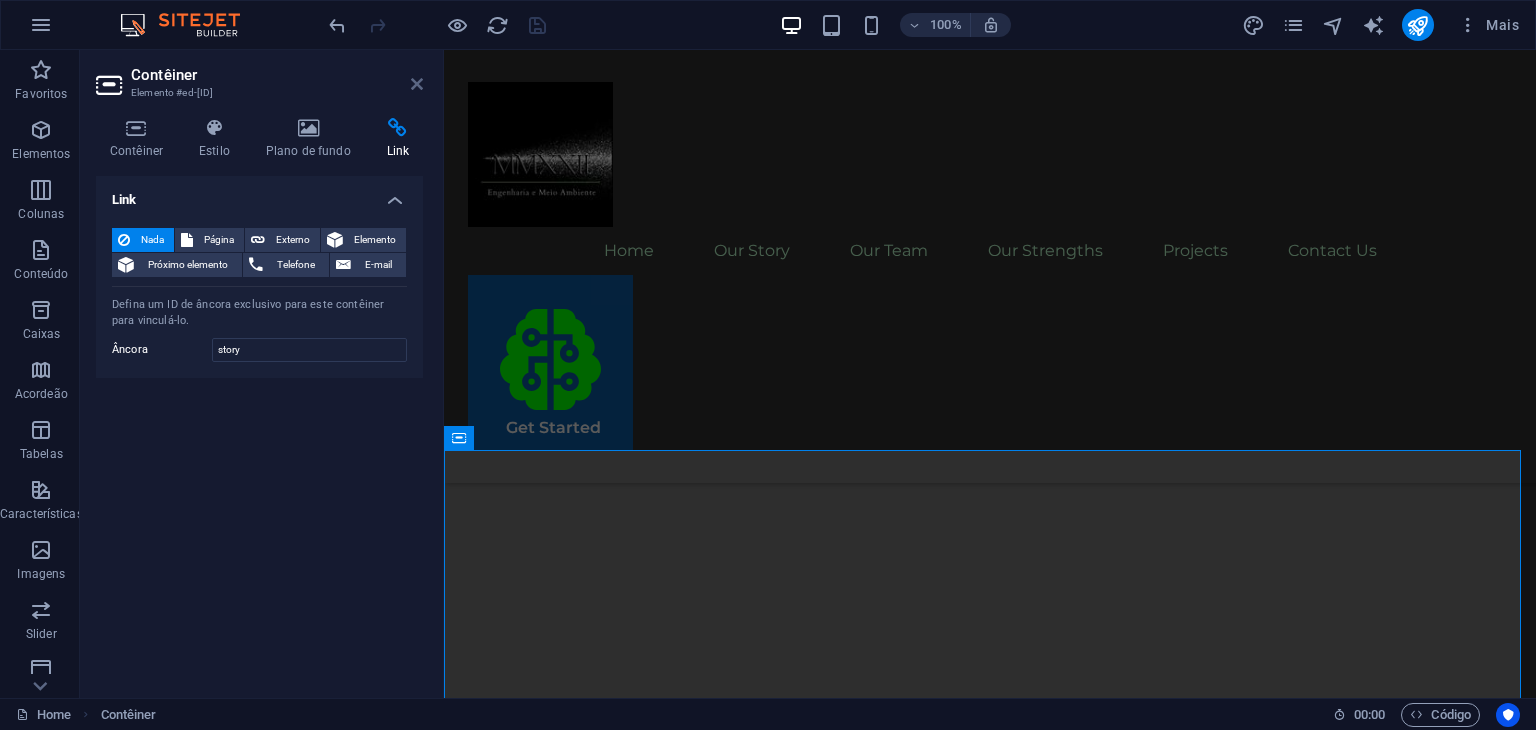 click at bounding box center (417, 84) 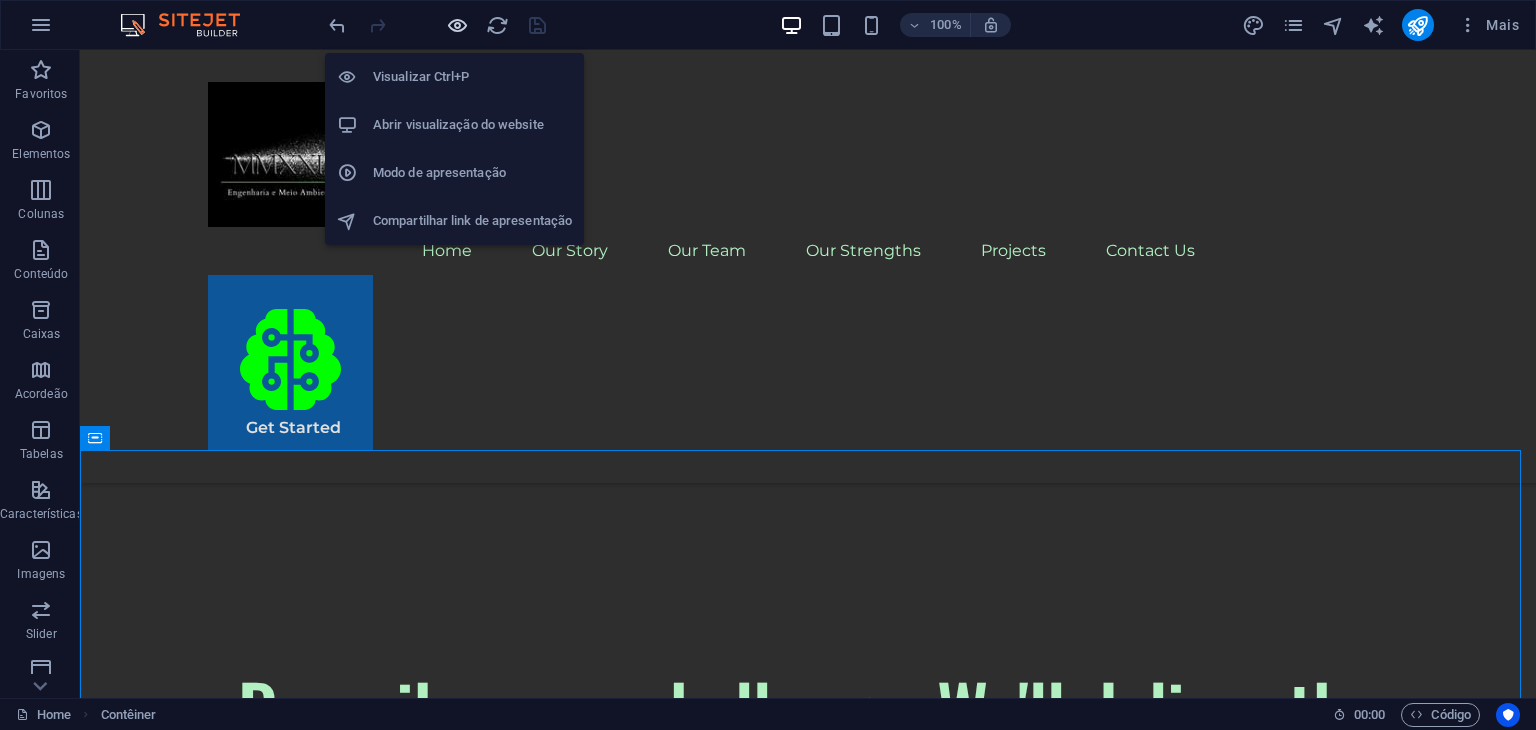 click at bounding box center (457, 25) 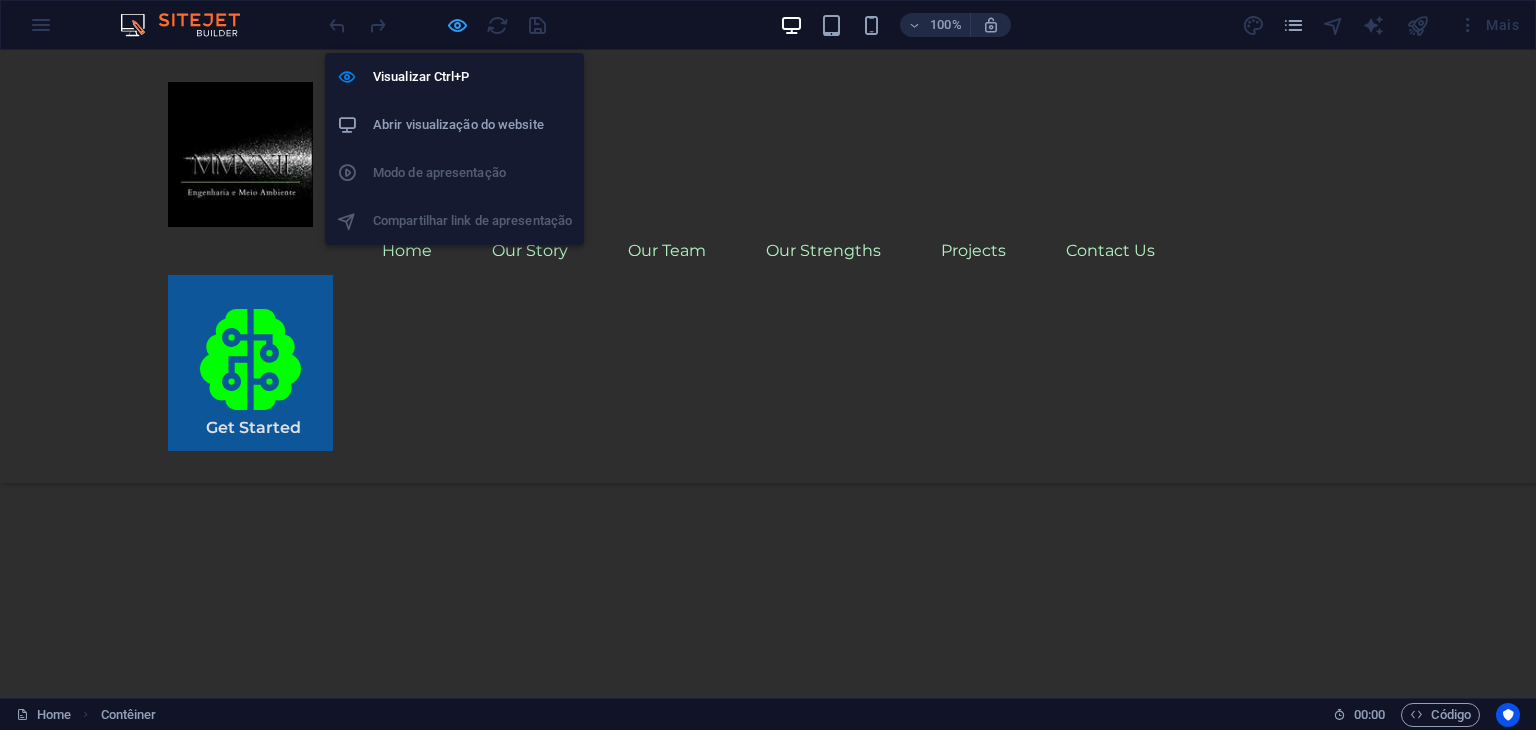 click at bounding box center (457, 25) 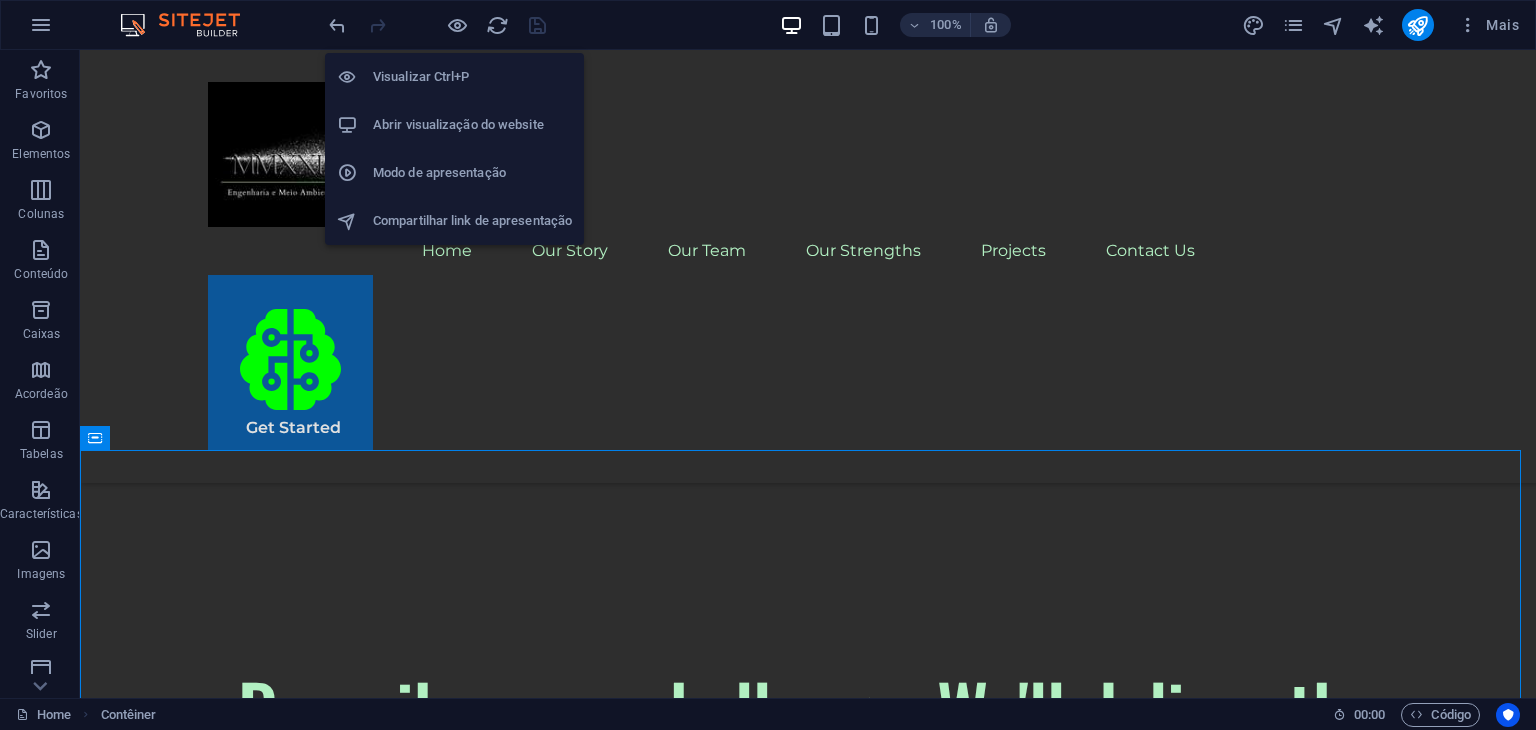 click on "Modo de apresentação" at bounding box center (472, 173) 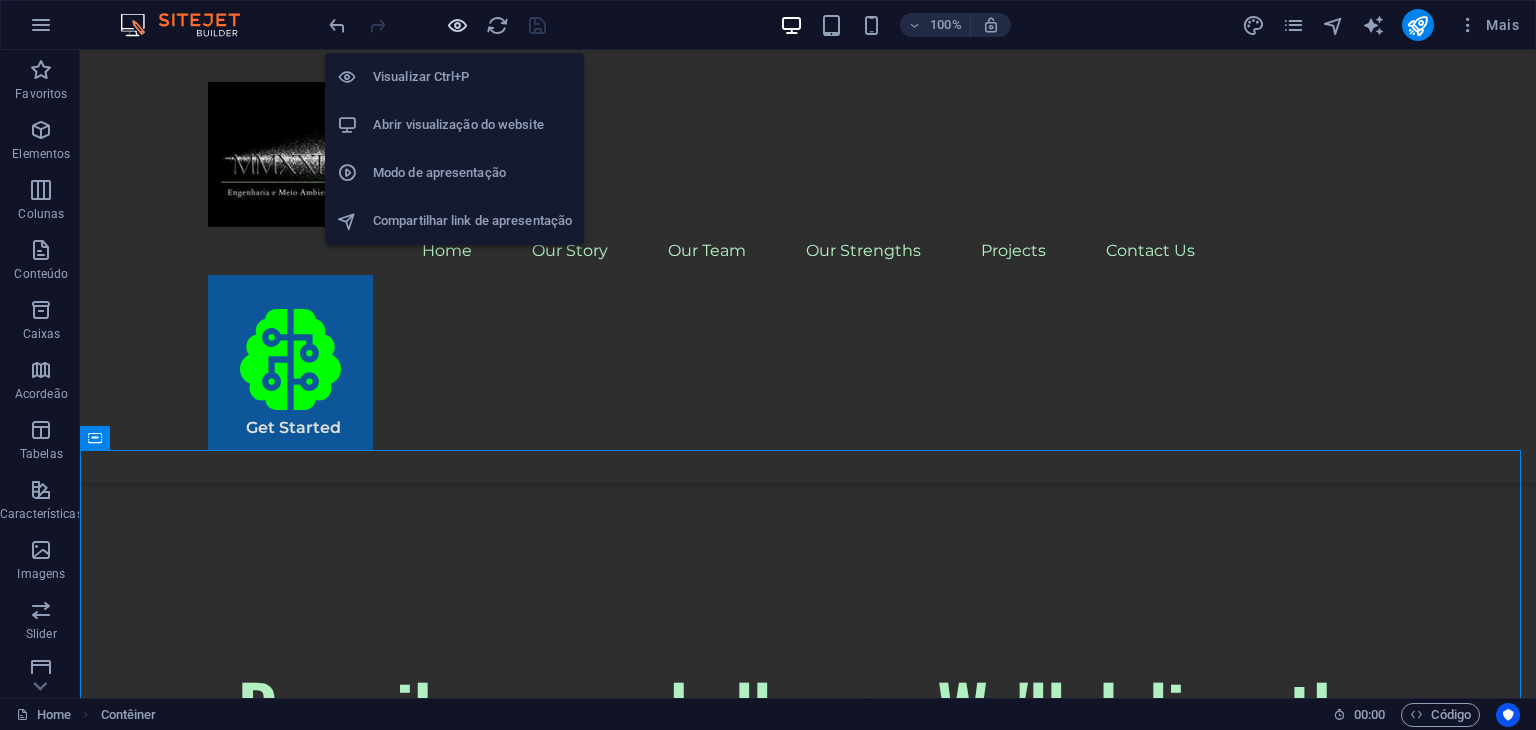 click at bounding box center [457, 25] 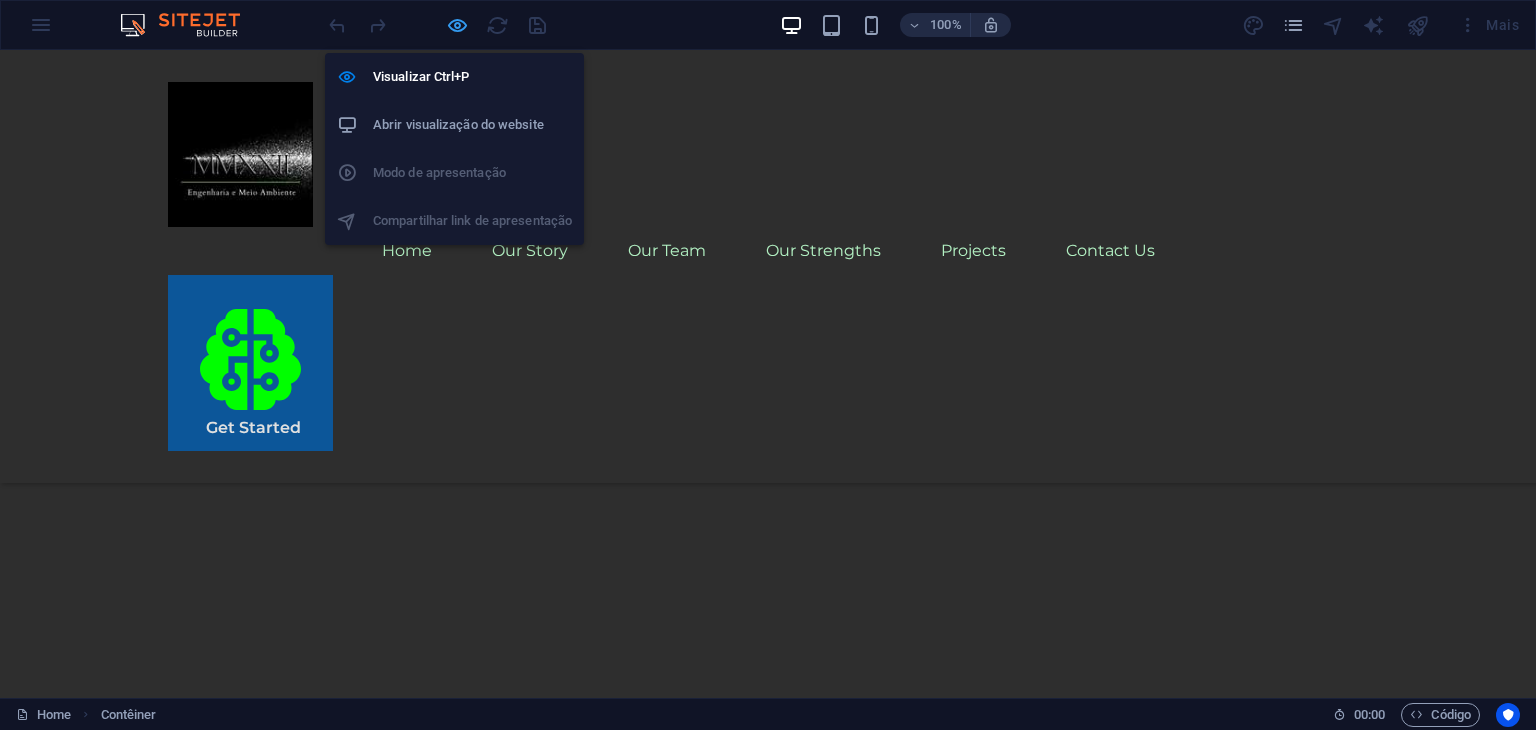 click at bounding box center [457, 25] 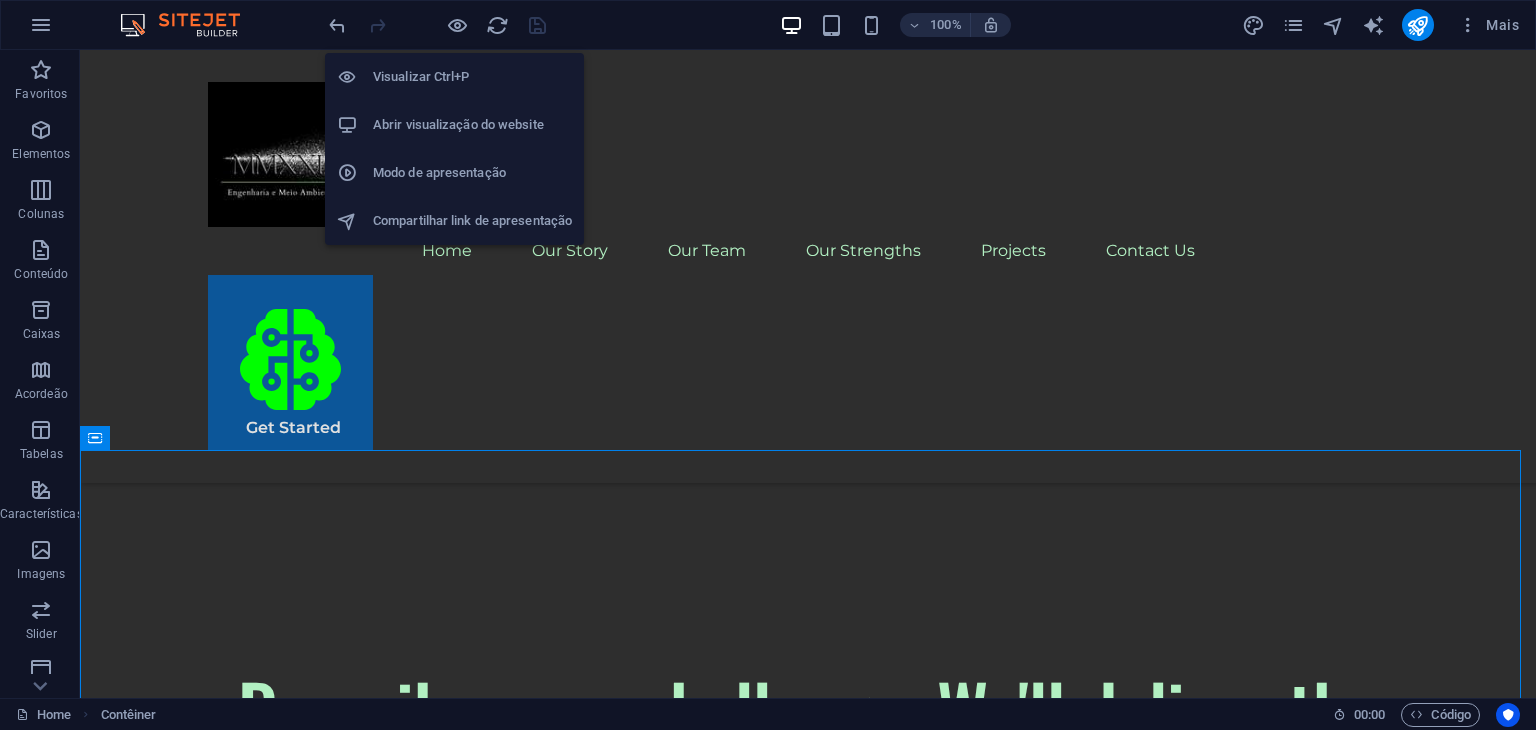 click on "Abrir visualização do website" at bounding box center (472, 125) 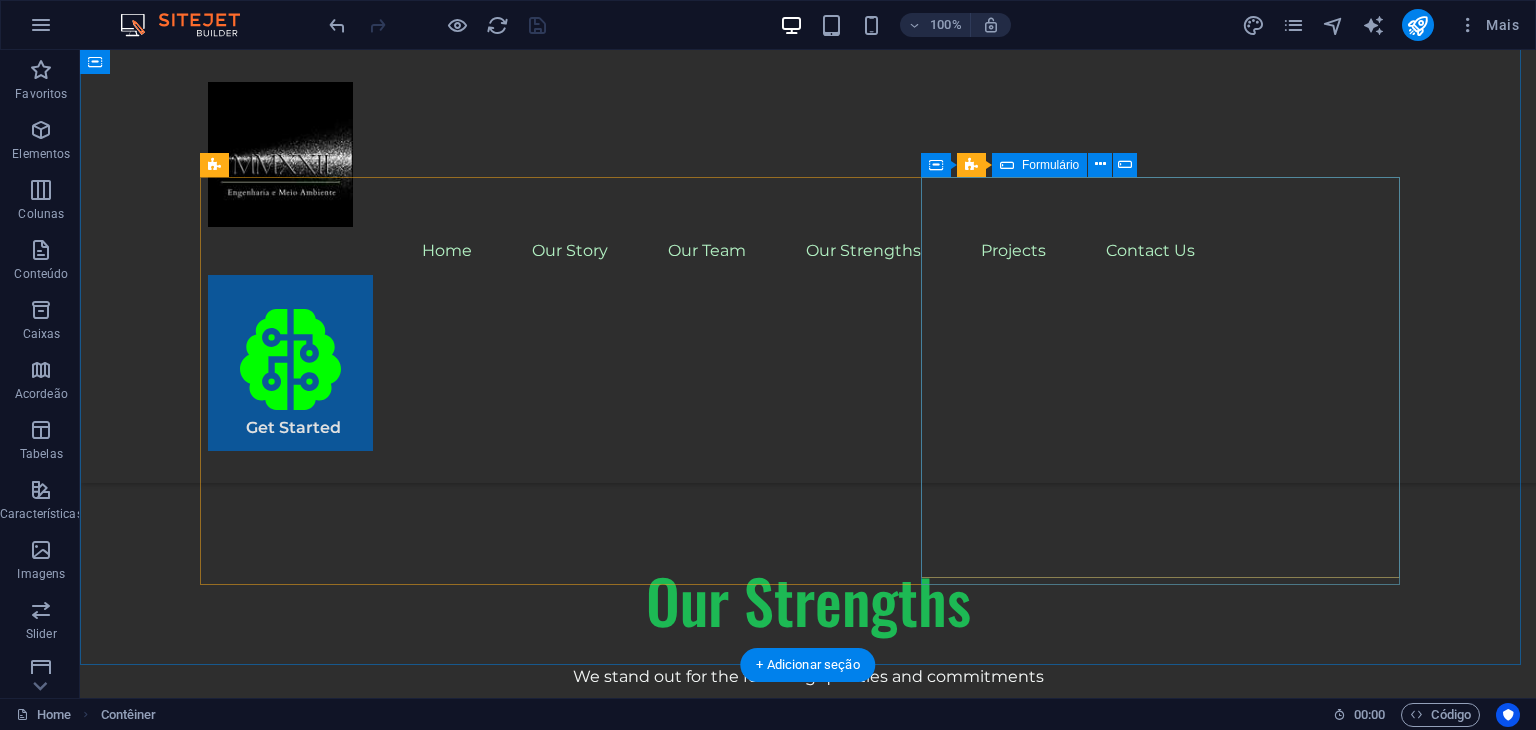 scroll, scrollTop: 5424, scrollLeft: 0, axis: vertical 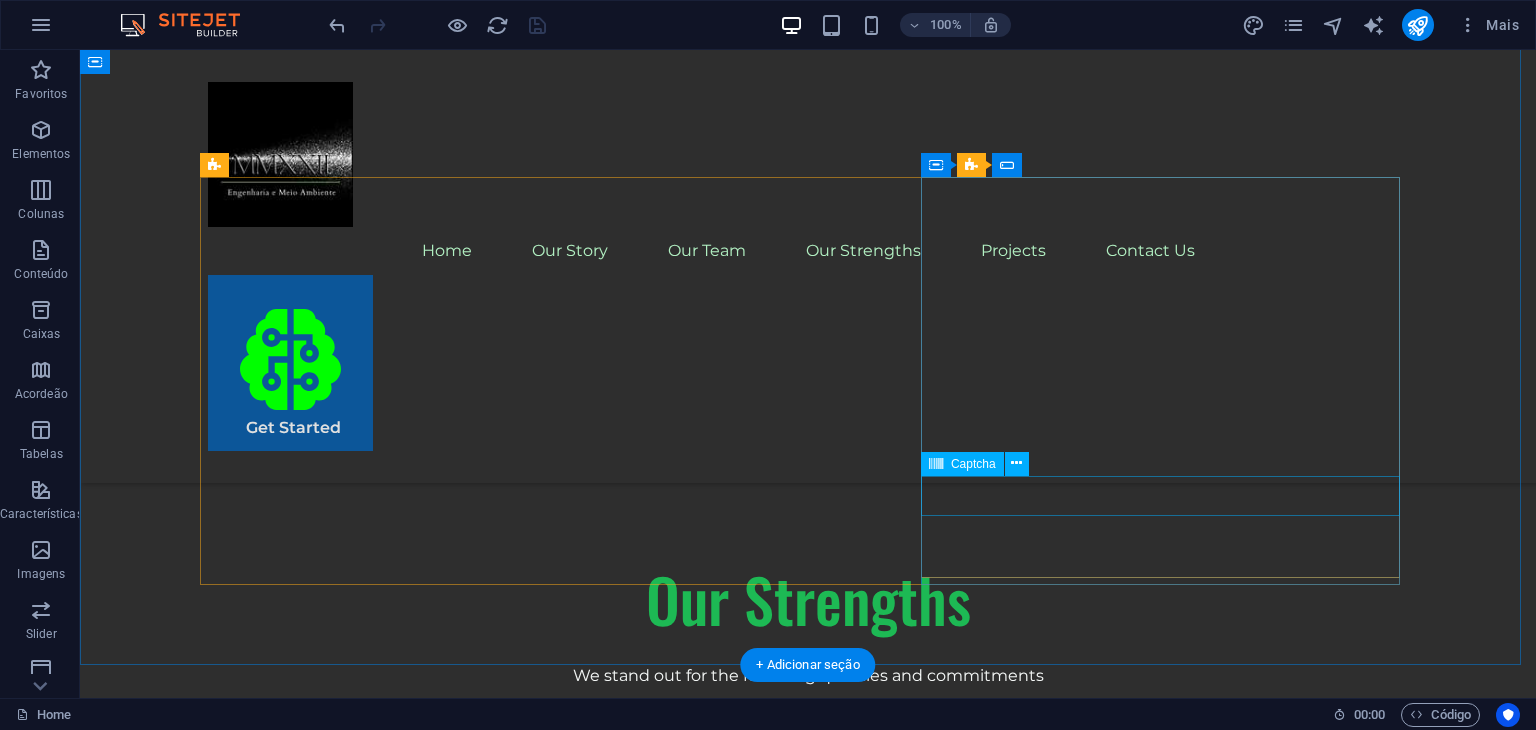 click on "Ilegível? Carregar novo" at bounding box center [808, 6896] 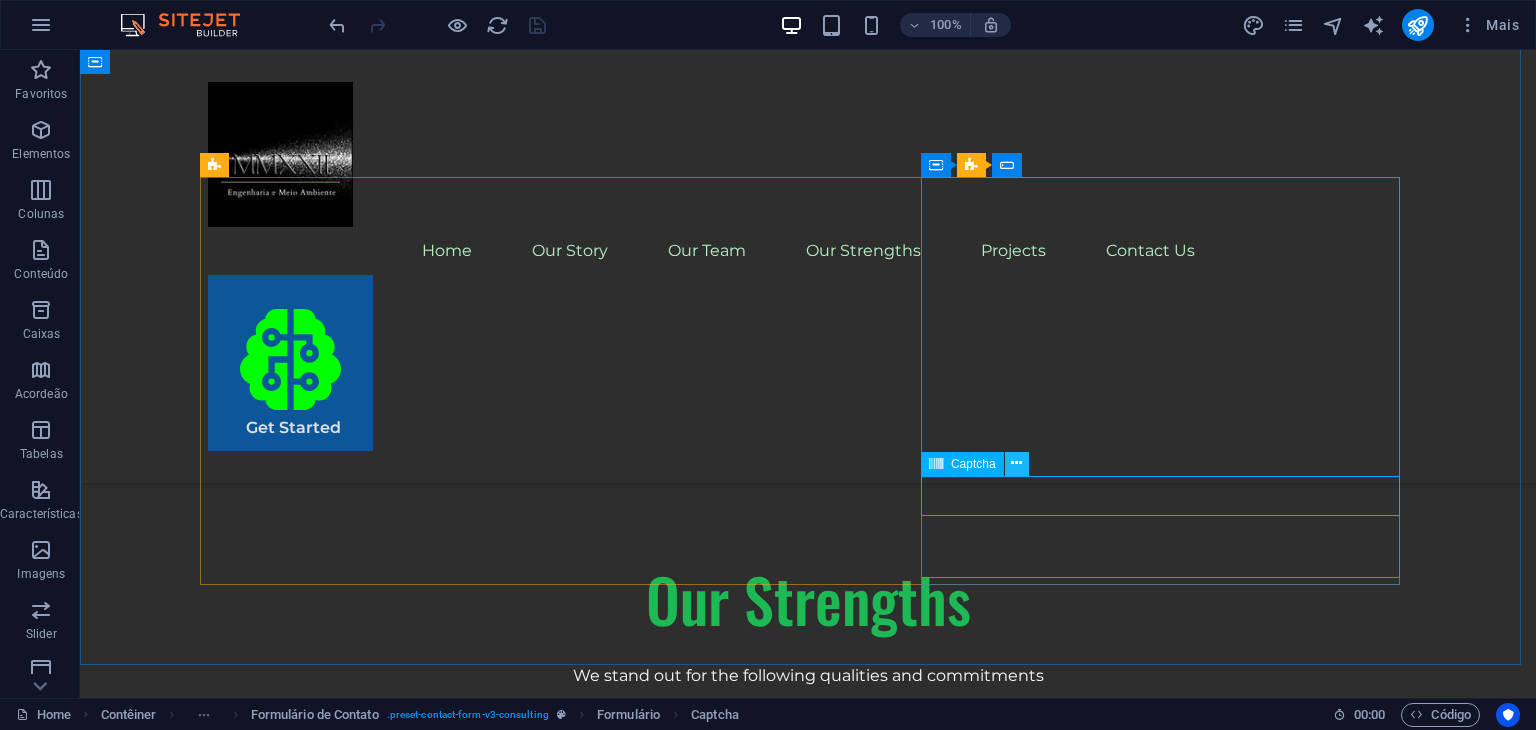 click at bounding box center (1016, 463) 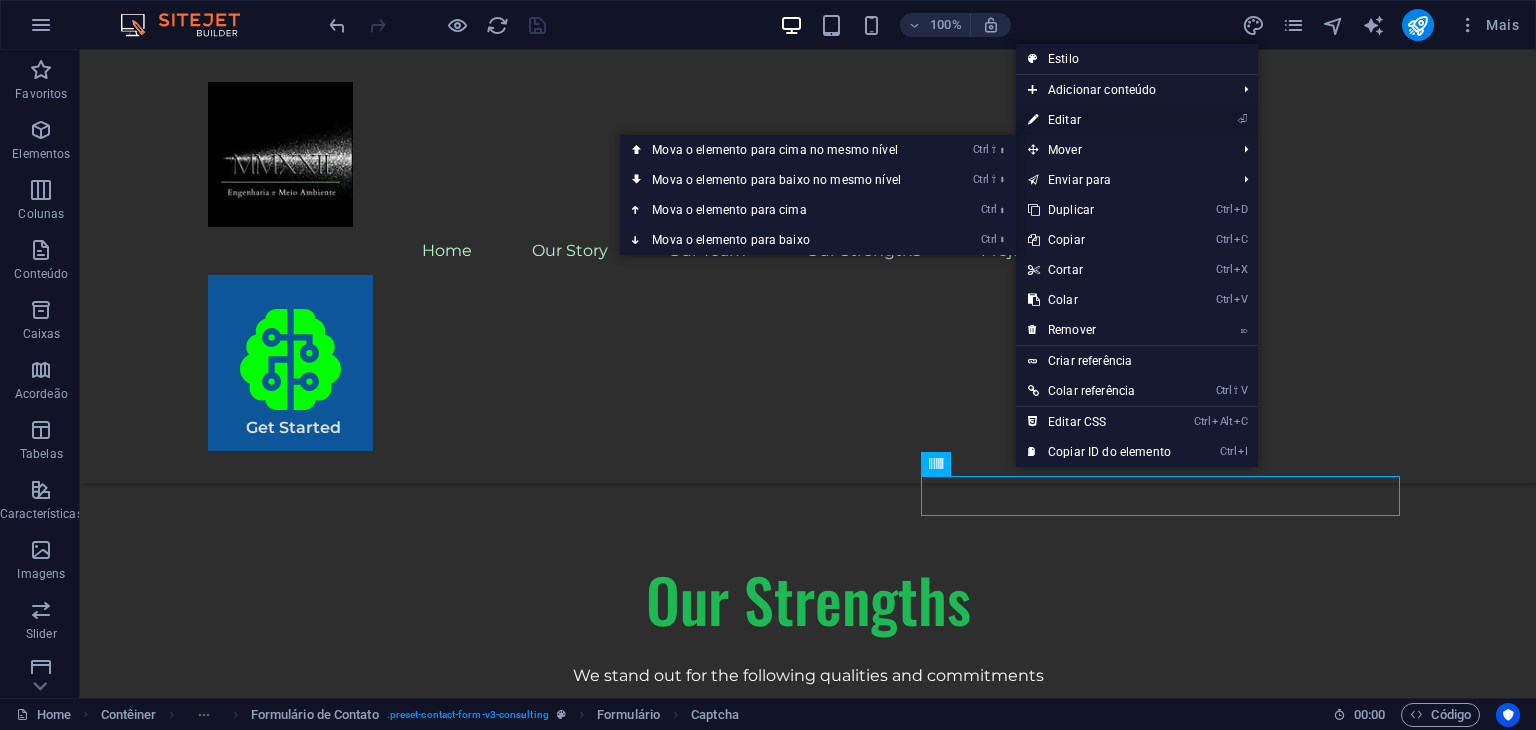 click on "⏎  Editar" at bounding box center [1099, 120] 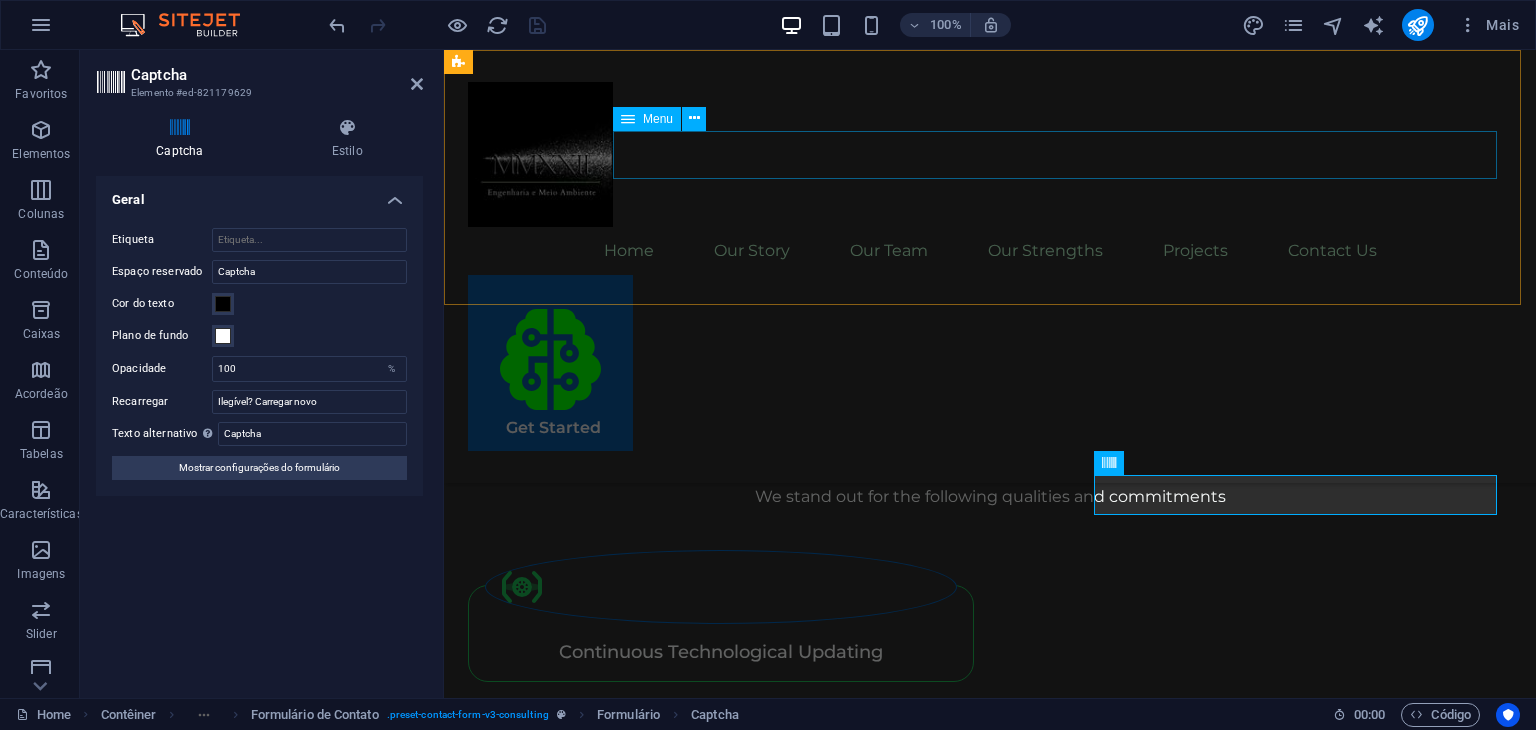 scroll, scrollTop: 5704, scrollLeft: 0, axis: vertical 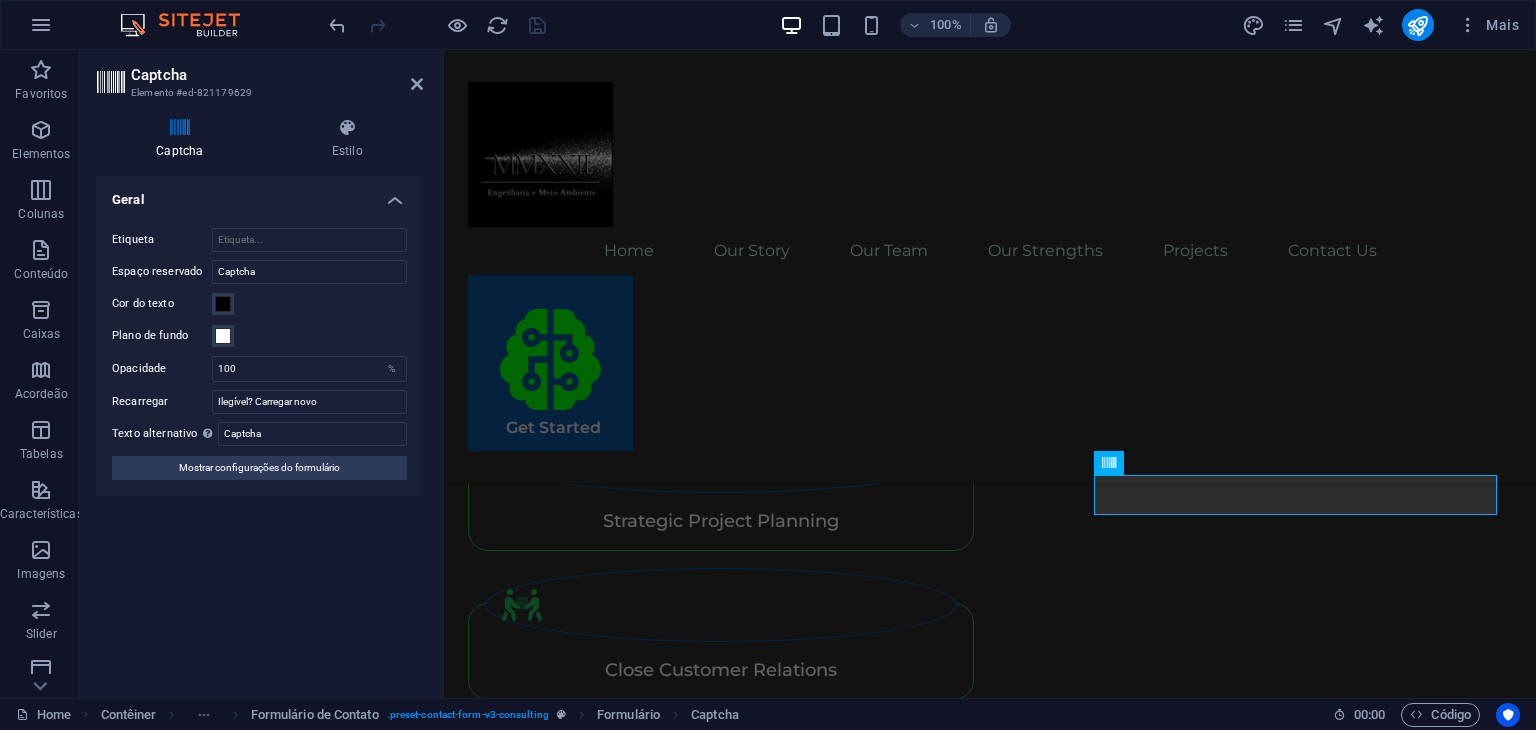 click on "Captcha Elemento #ed-821179629" at bounding box center [259, 76] 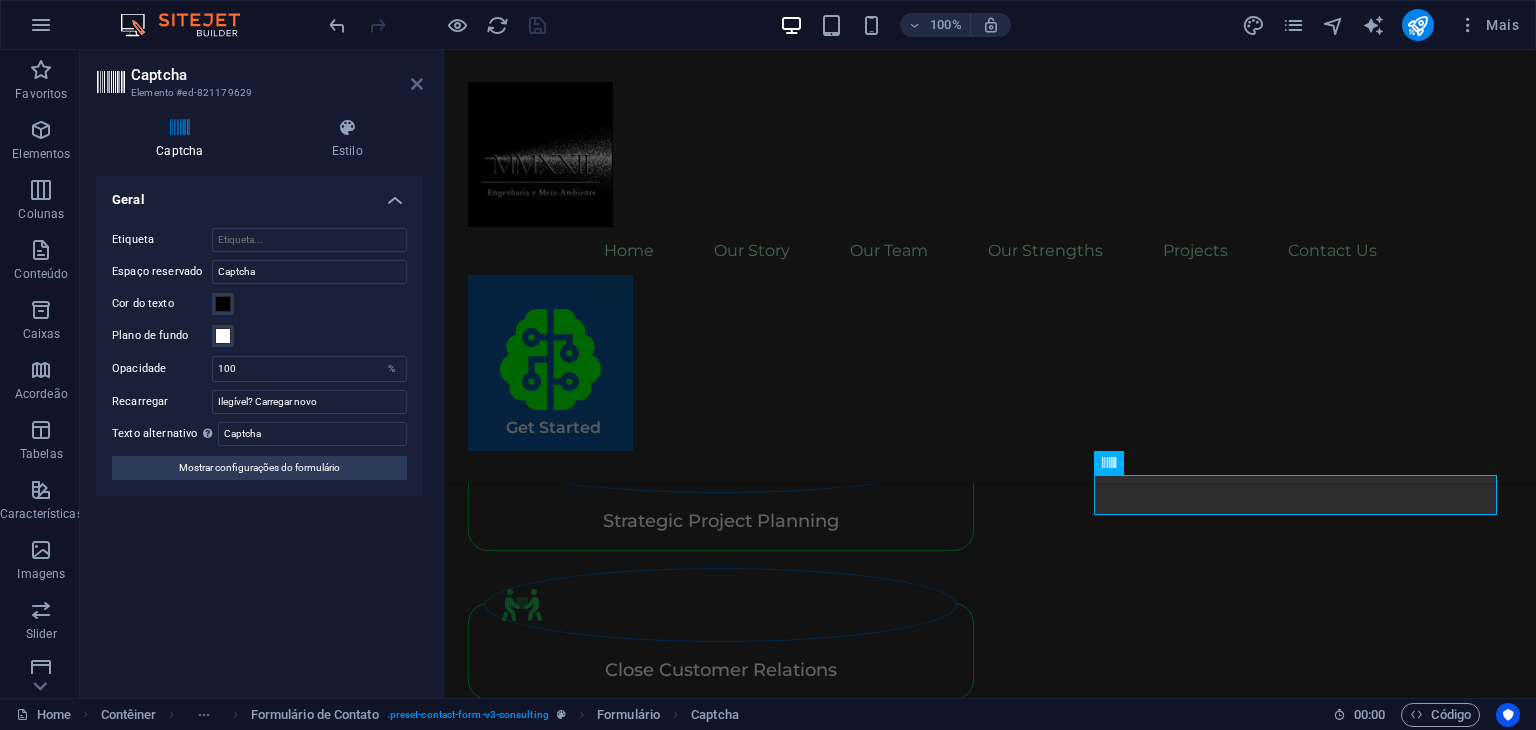 click at bounding box center (417, 84) 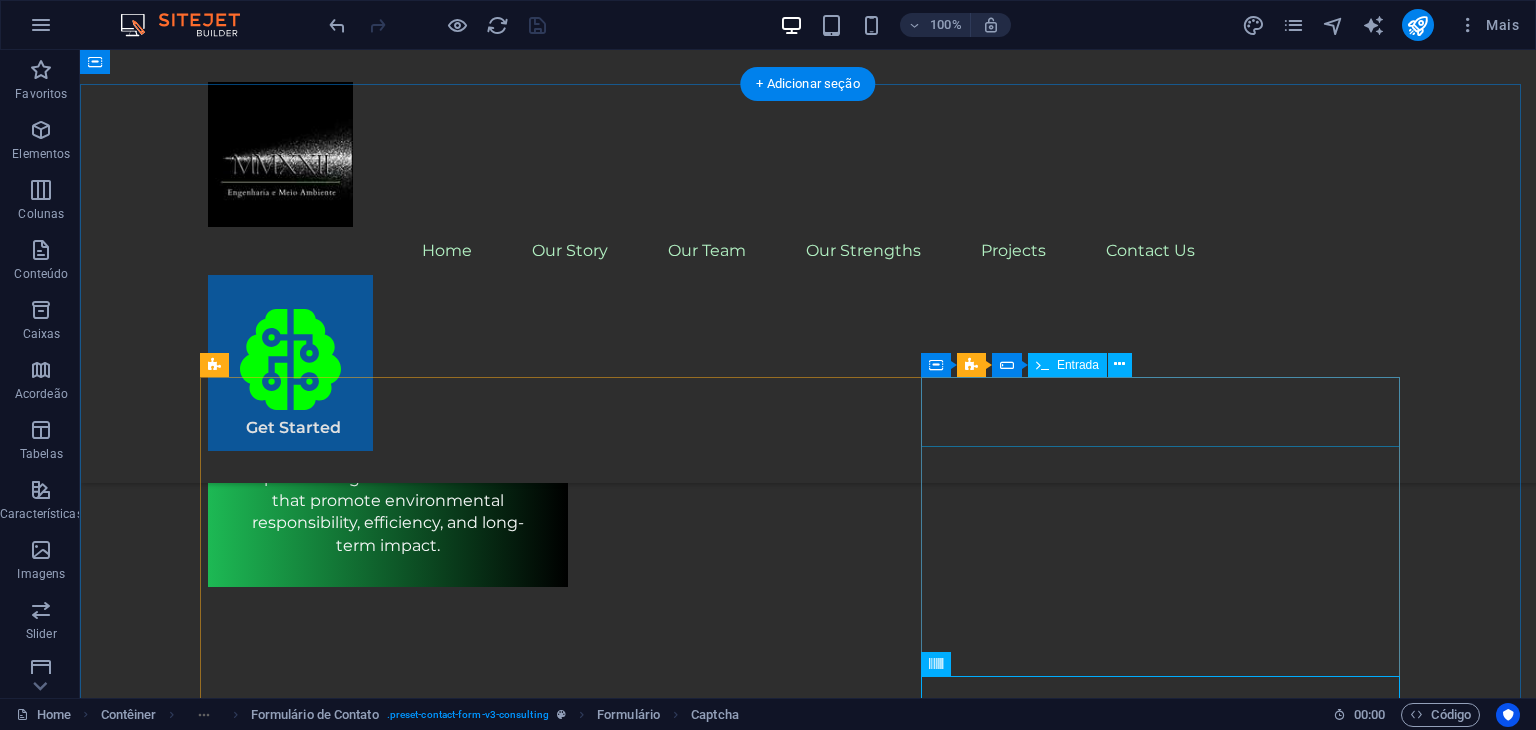 scroll, scrollTop: 5224, scrollLeft: 0, axis: vertical 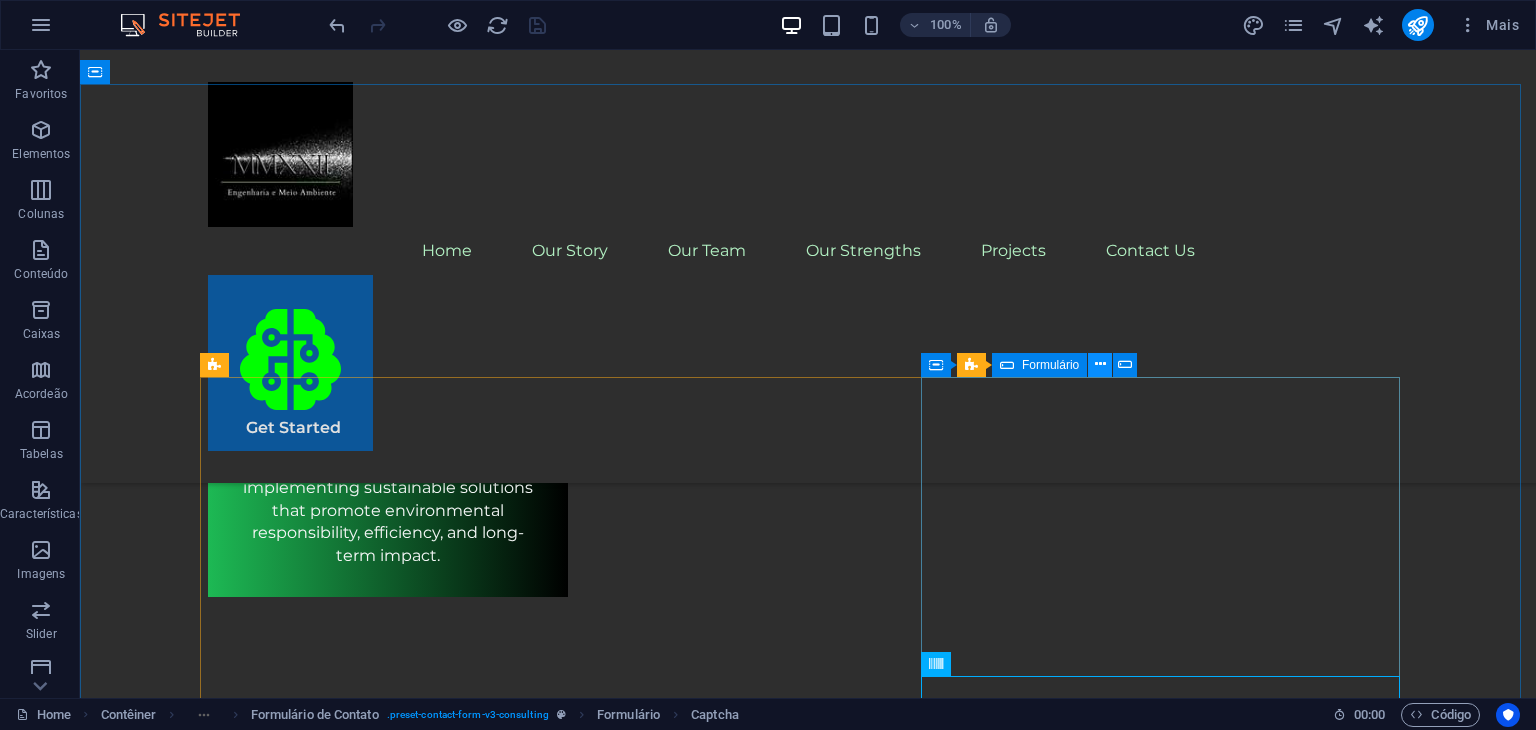 click at bounding box center (1100, 365) 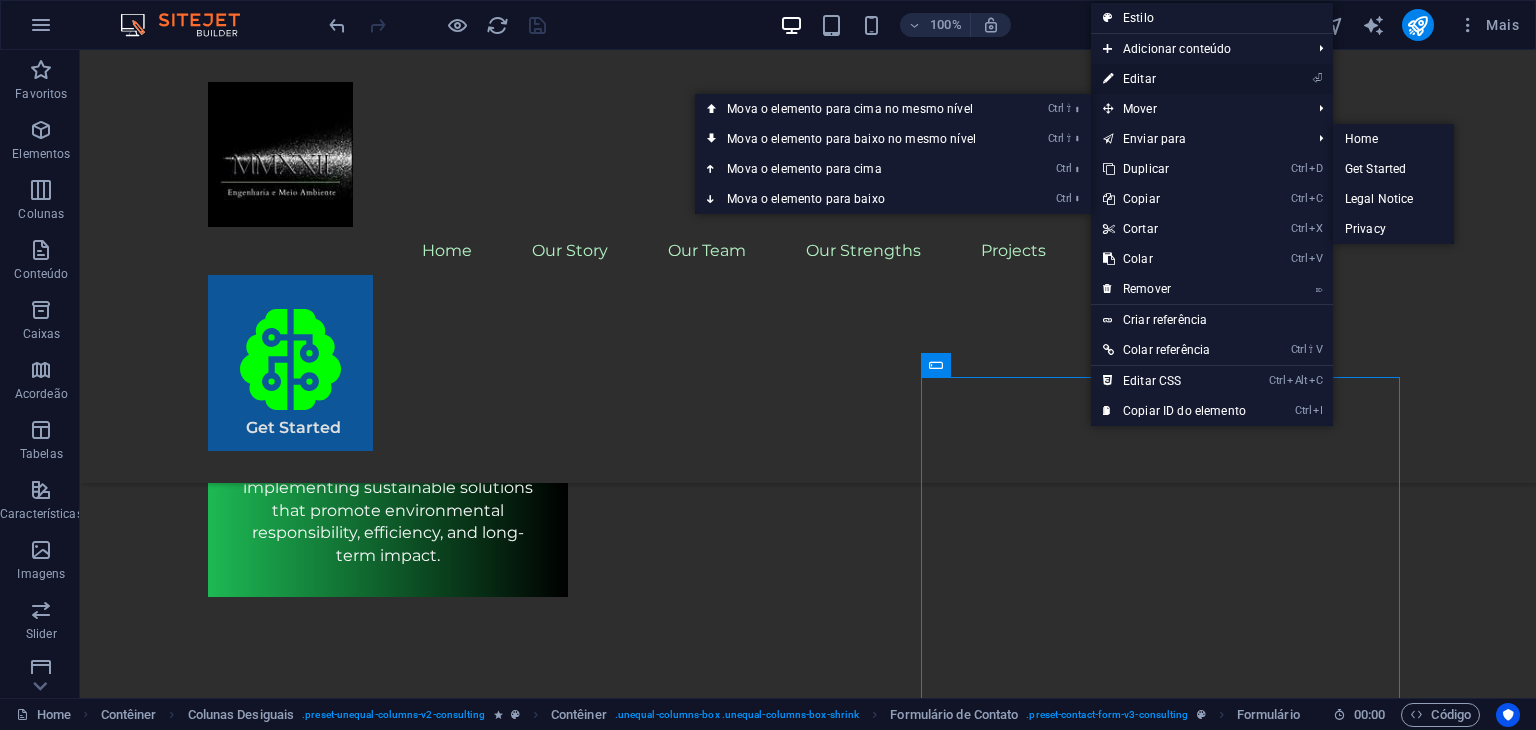 click on "⏎  Editar" at bounding box center [1174, 79] 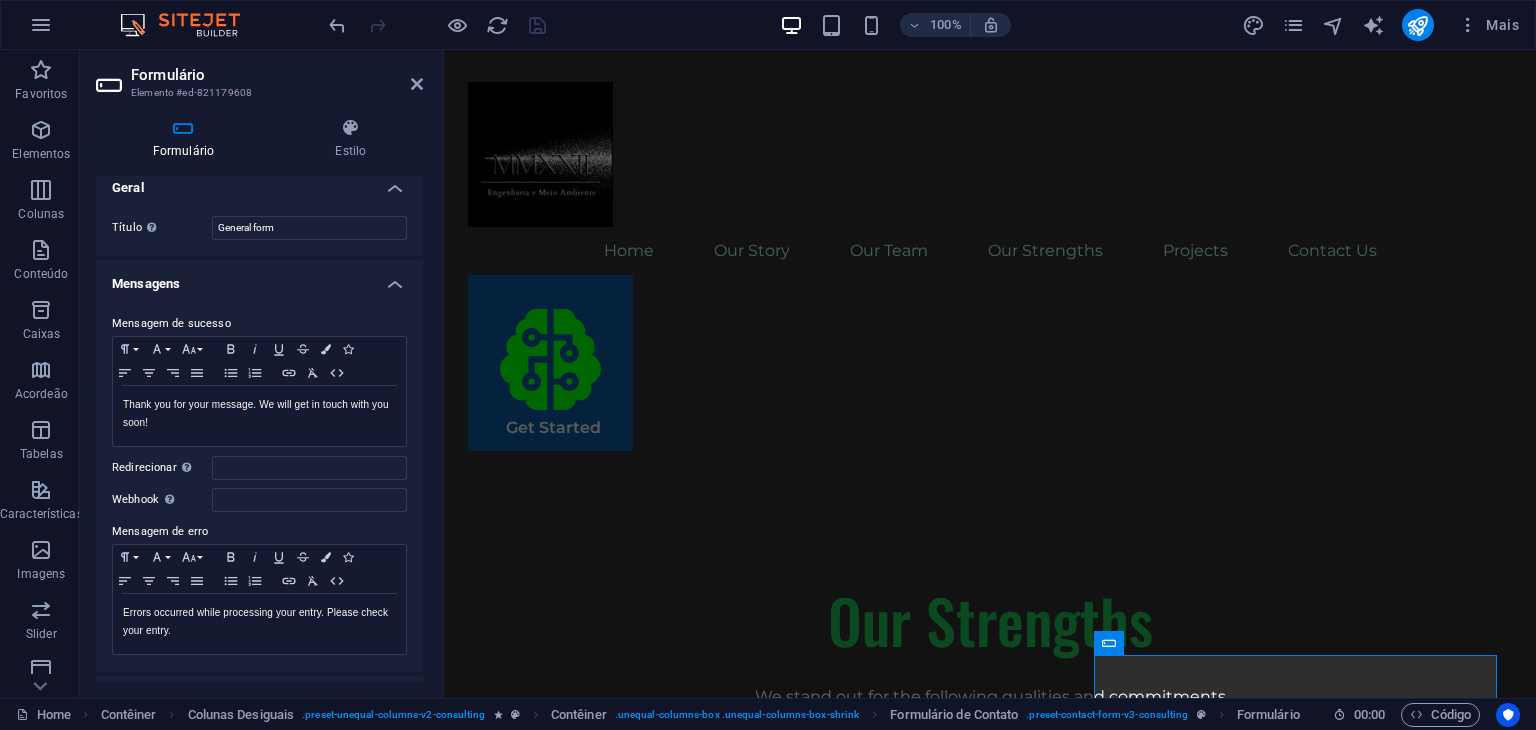 scroll, scrollTop: 0, scrollLeft: 0, axis: both 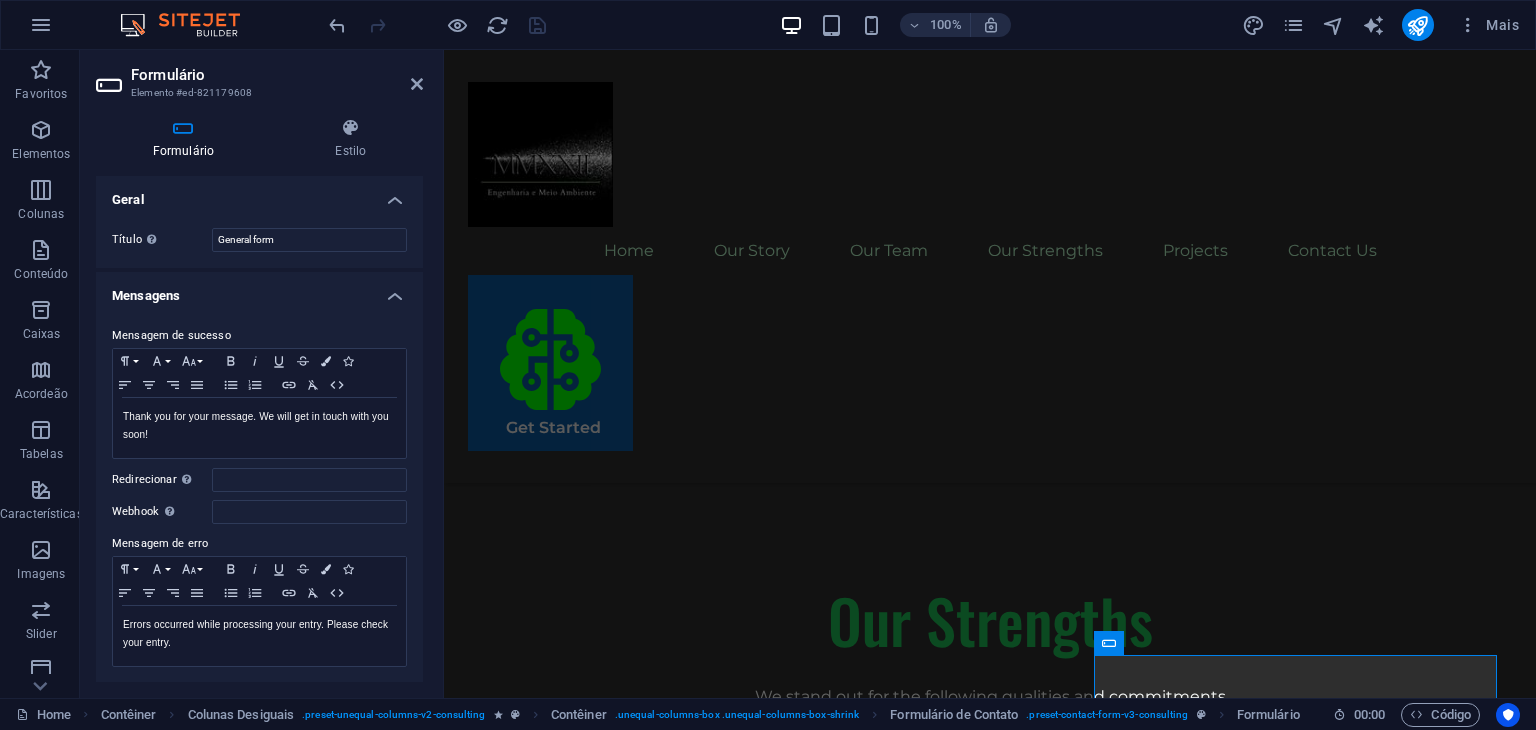 click on "Mensagens" at bounding box center (259, 290) 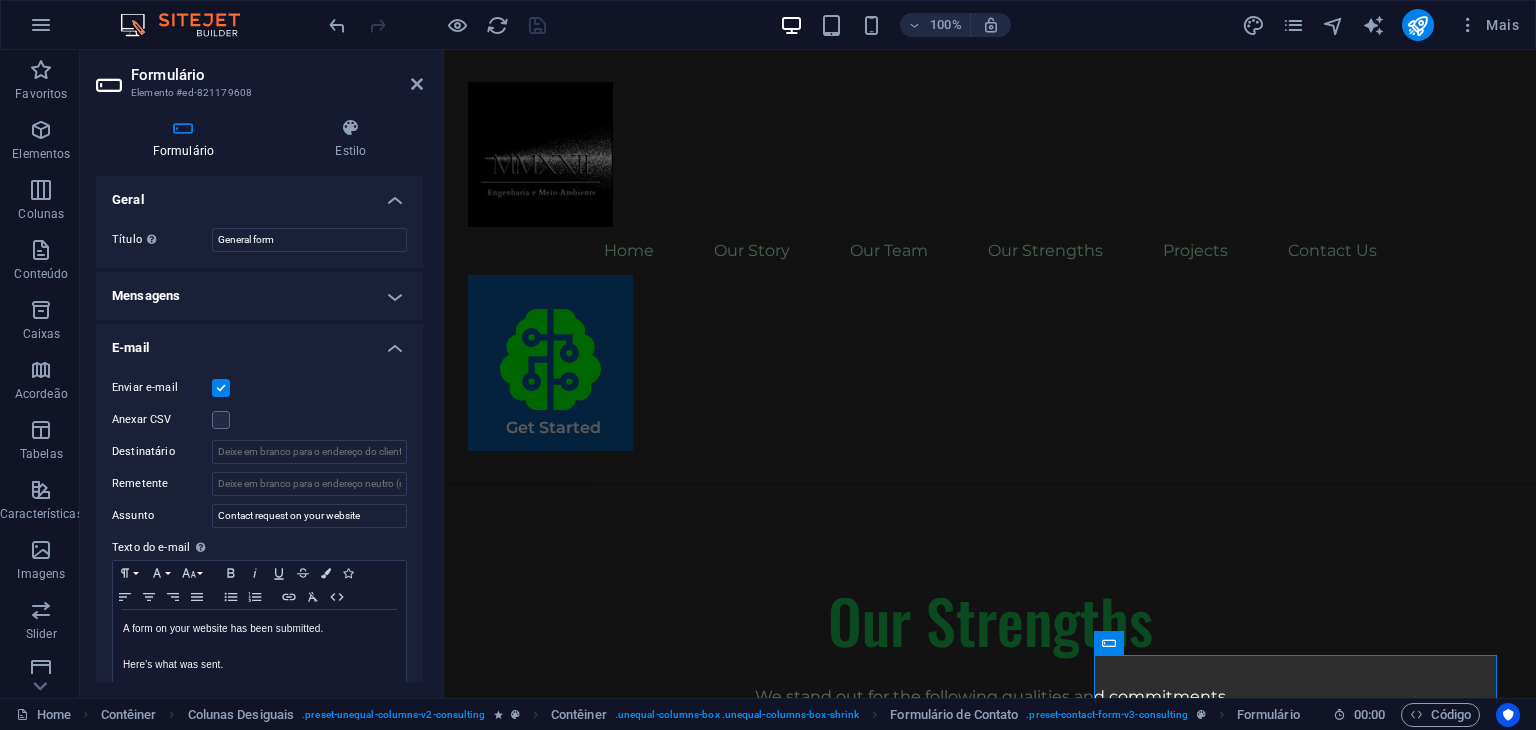 click on "E-mail" at bounding box center (259, 342) 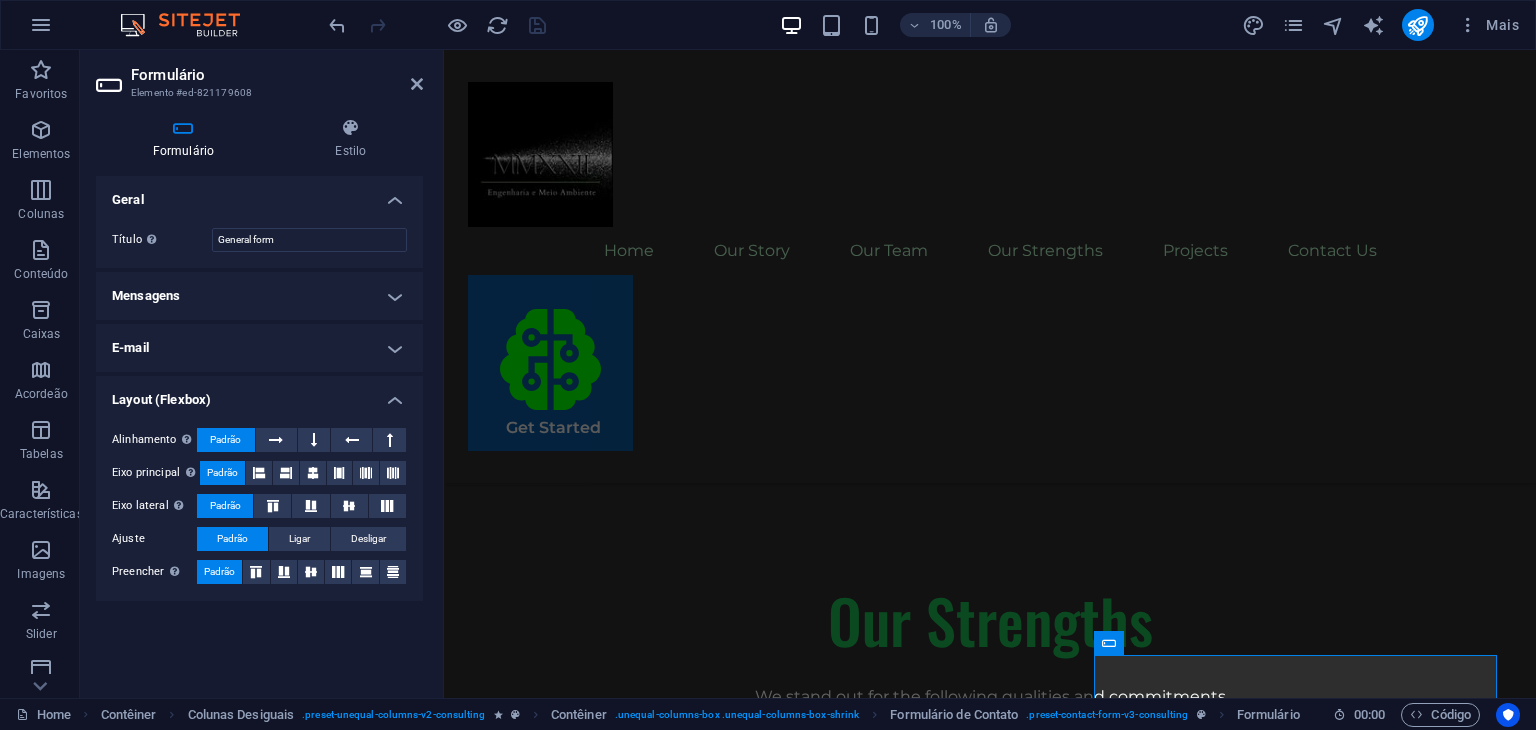 click on "Layout (Flexbox)" at bounding box center [259, 394] 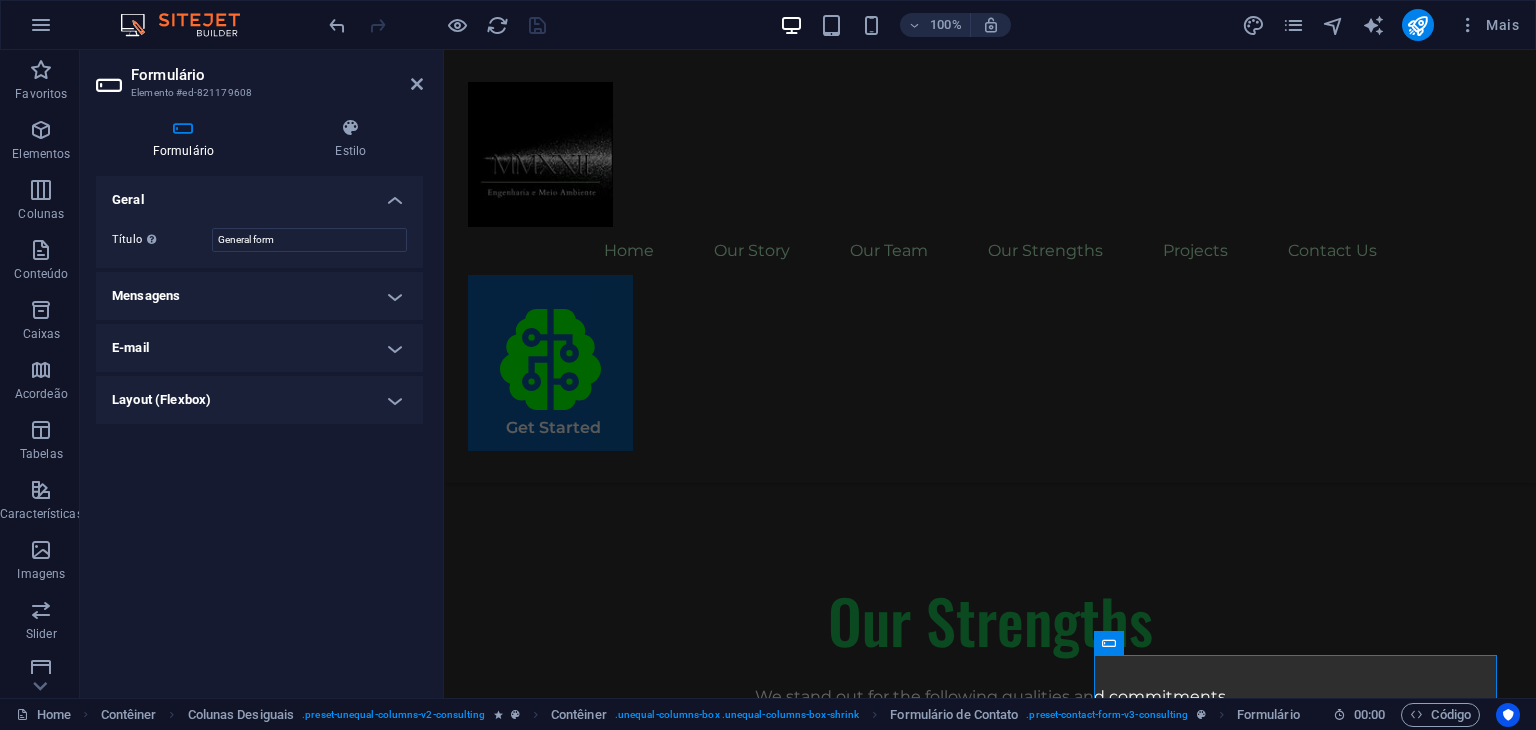 click on "Geral" at bounding box center (259, 194) 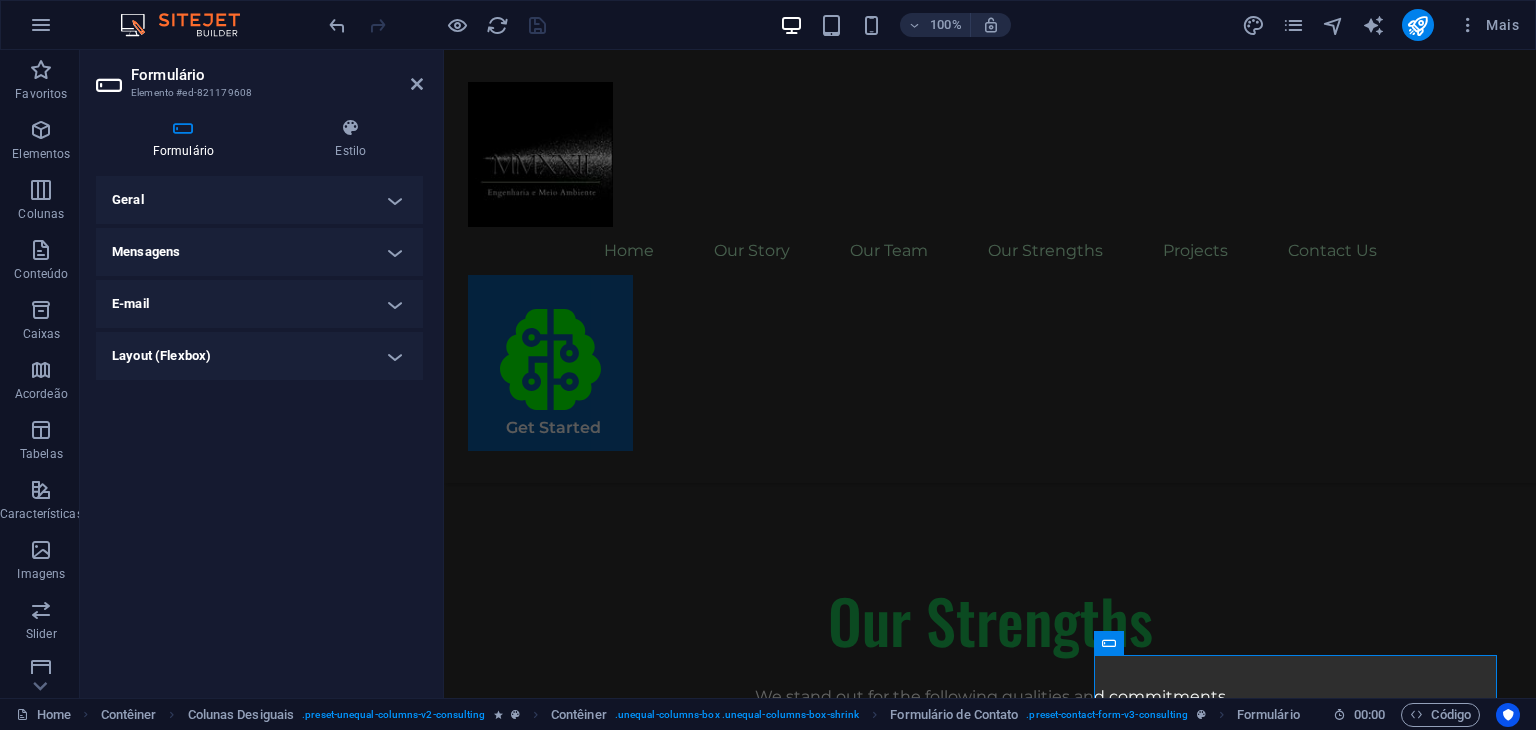 click on "Geral" at bounding box center [259, 200] 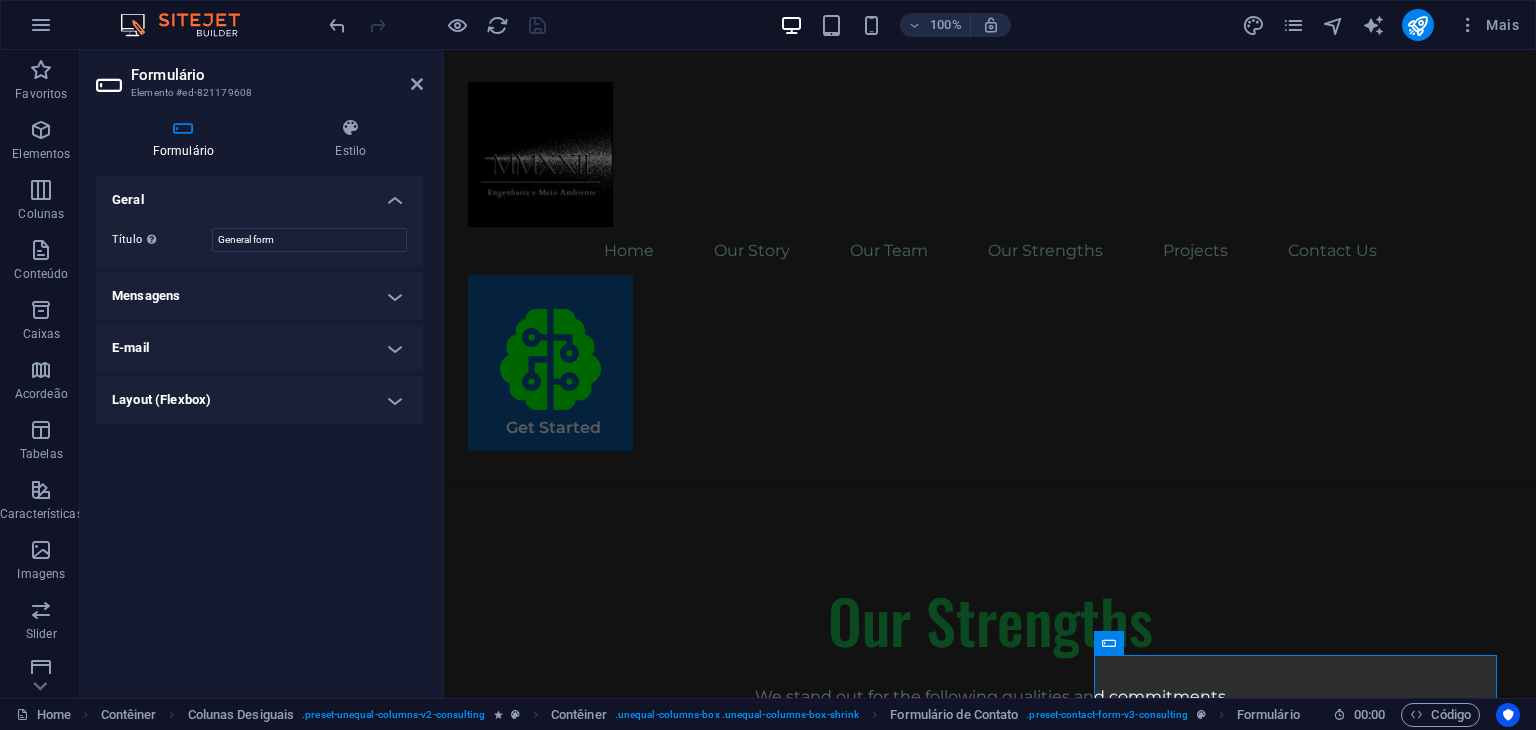 click on "Geral" at bounding box center (259, 194) 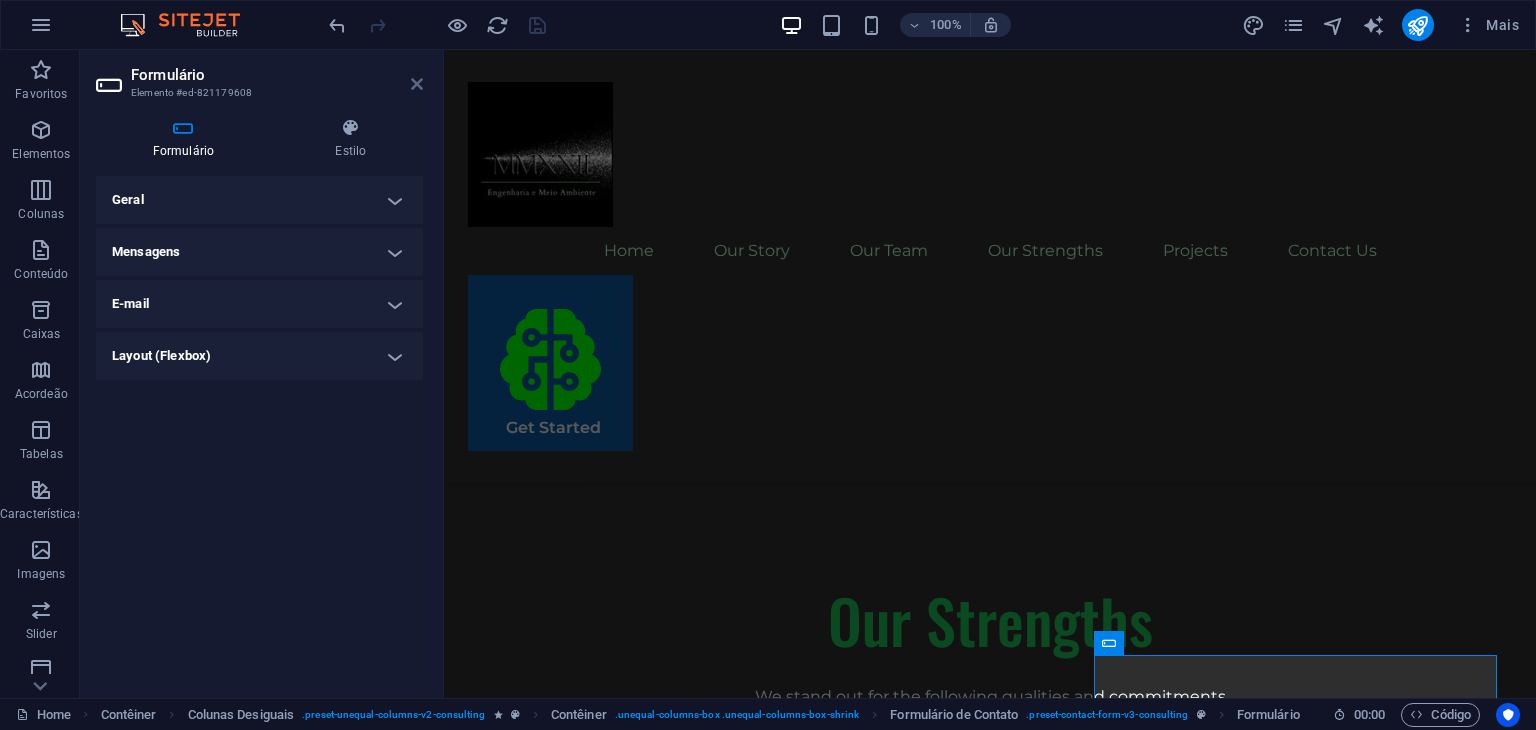 click at bounding box center [417, 84] 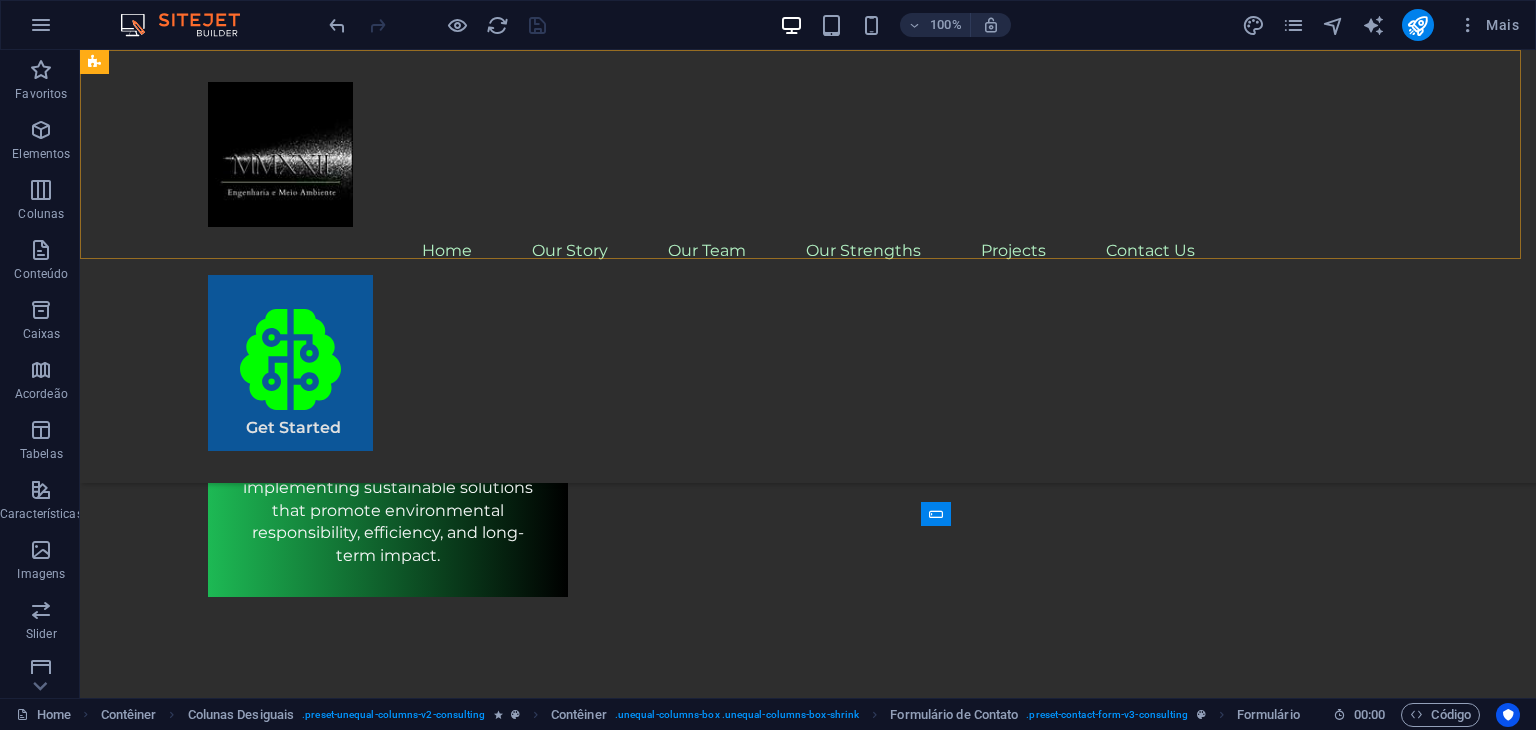 scroll, scrollTop: 5075, scrollLeft: 0, axis: vertical 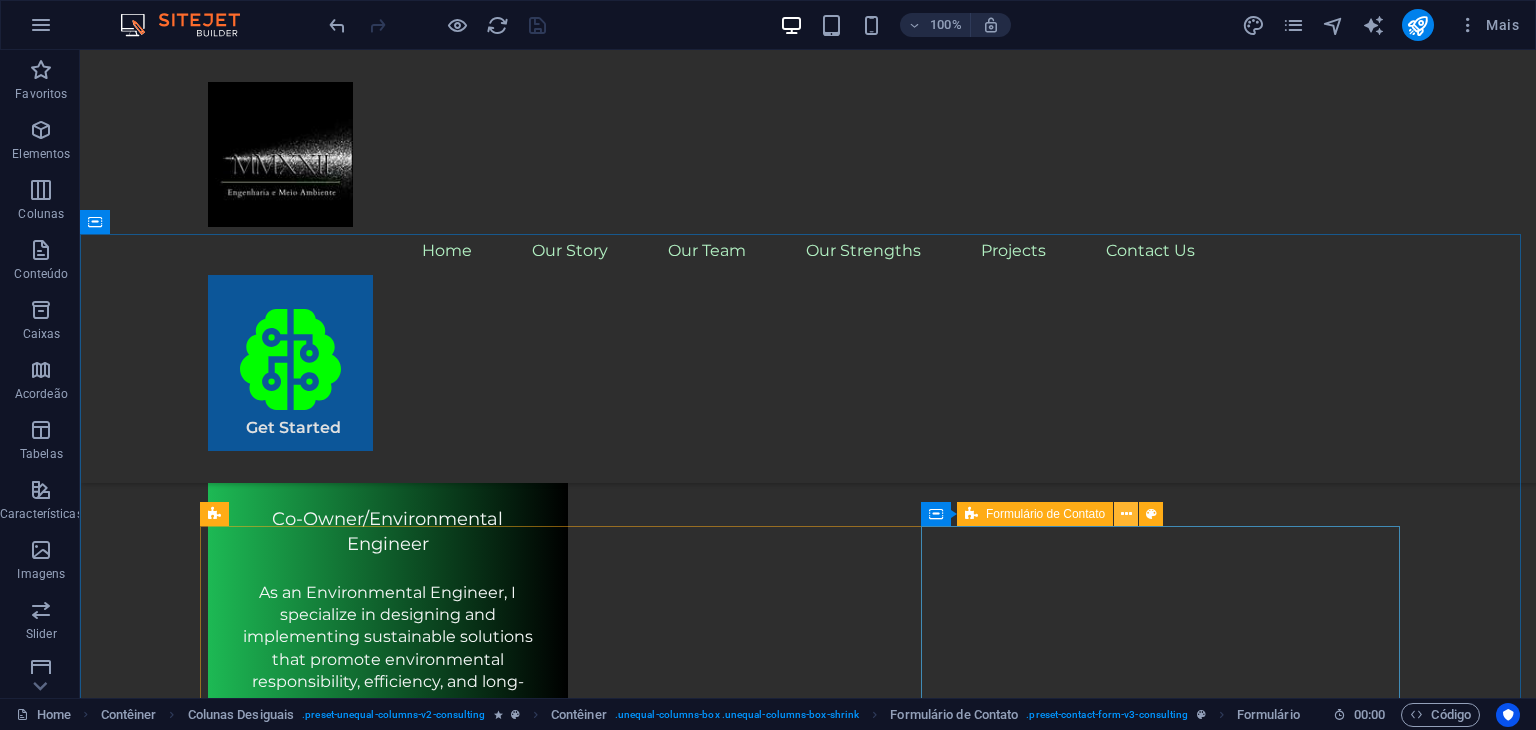 click at bounding box center (1126, 514) 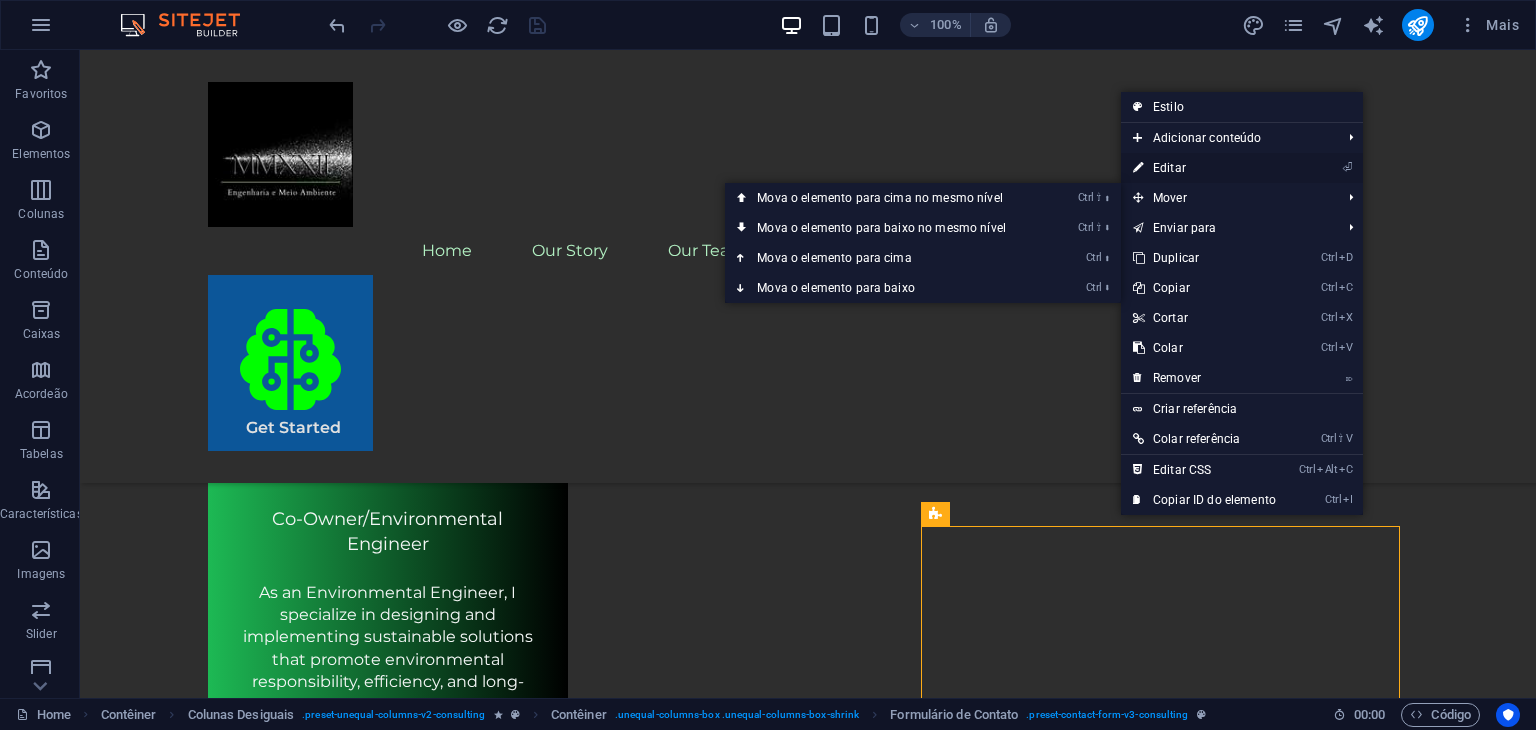 click on "⏎  Editar" at bounding box center (1204, 168) 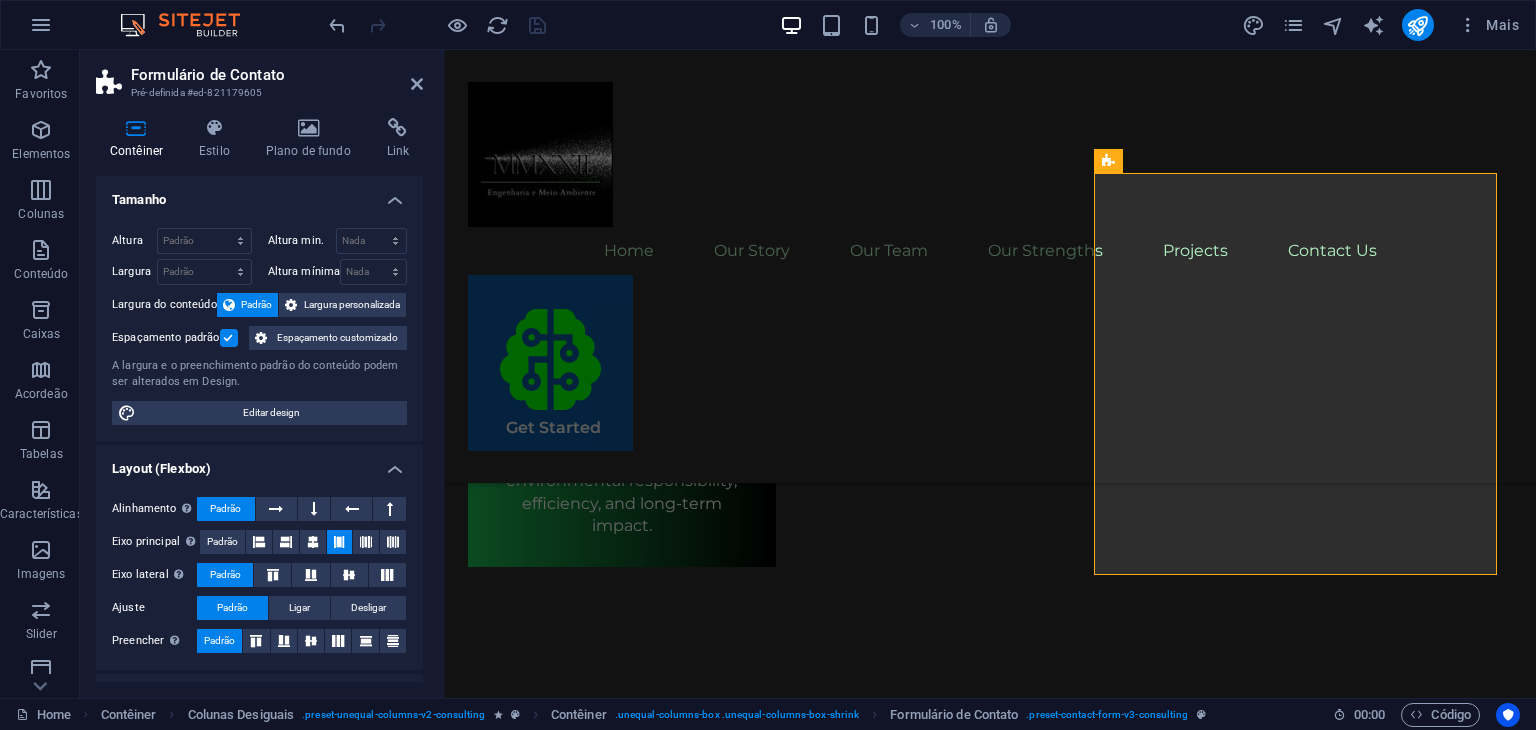 scroll, scrollTop: 5707, scrollLeft: 0, axis: vertical 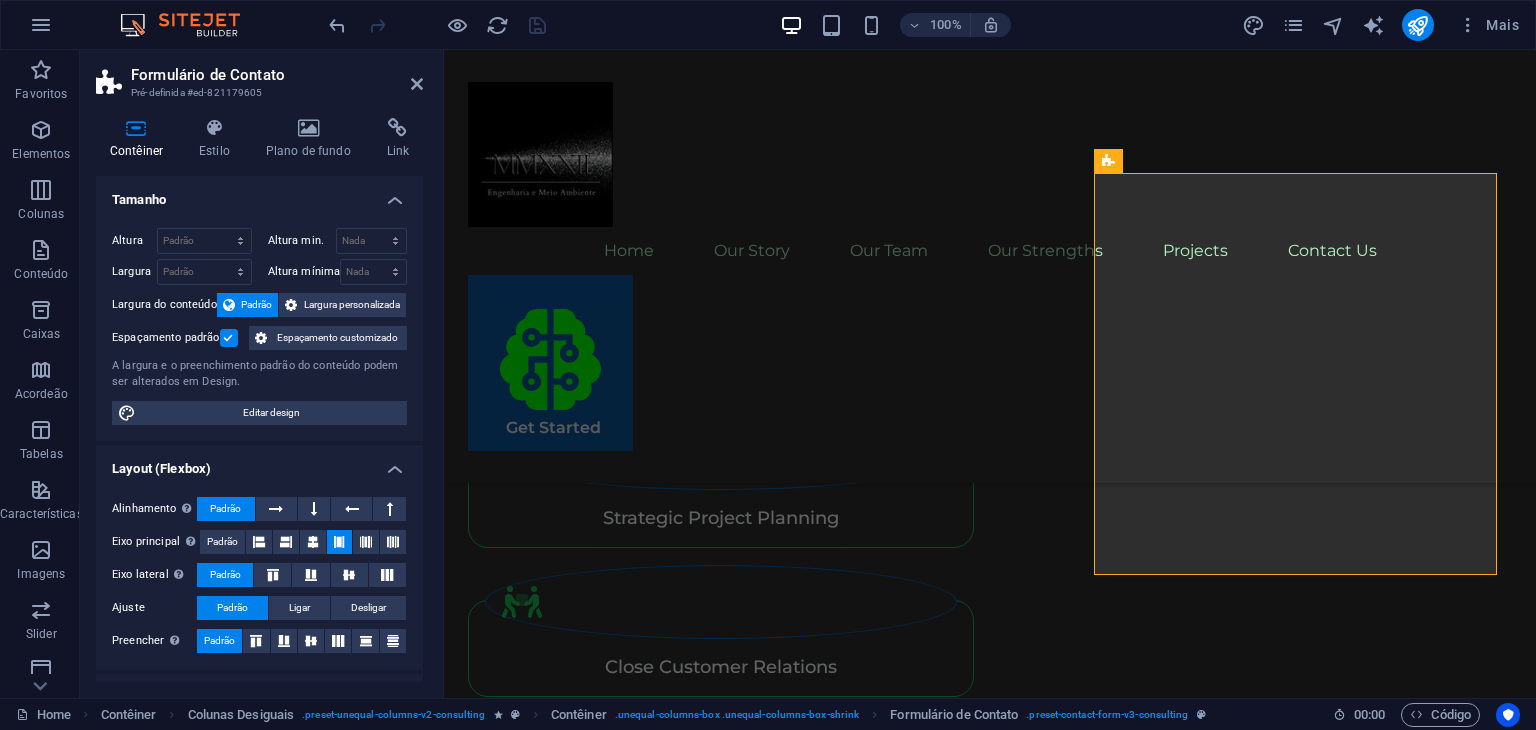 click on "Tamanho" at bounding box center (259, 194) 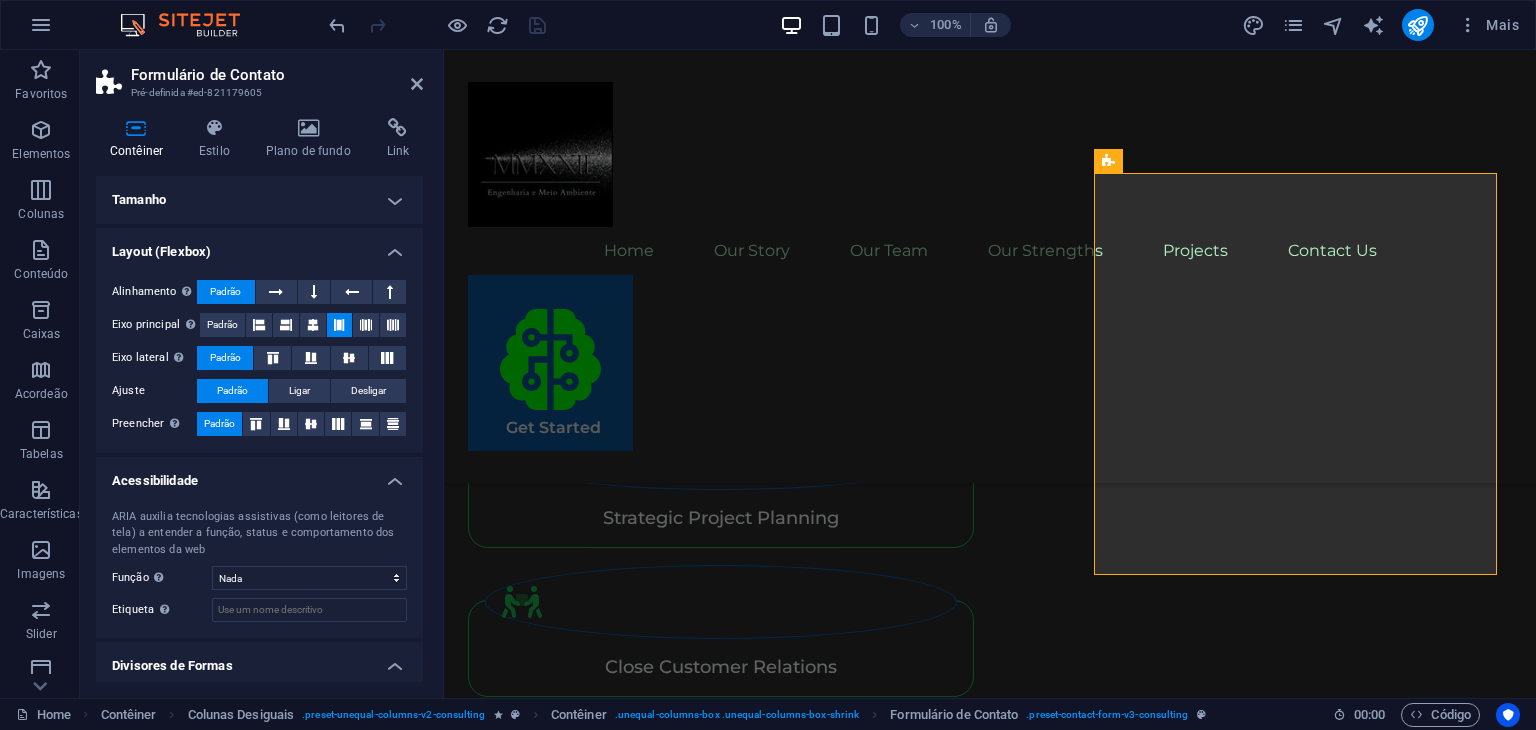 click on "Layout (Flexbox)" at bounding box center (259, 246) 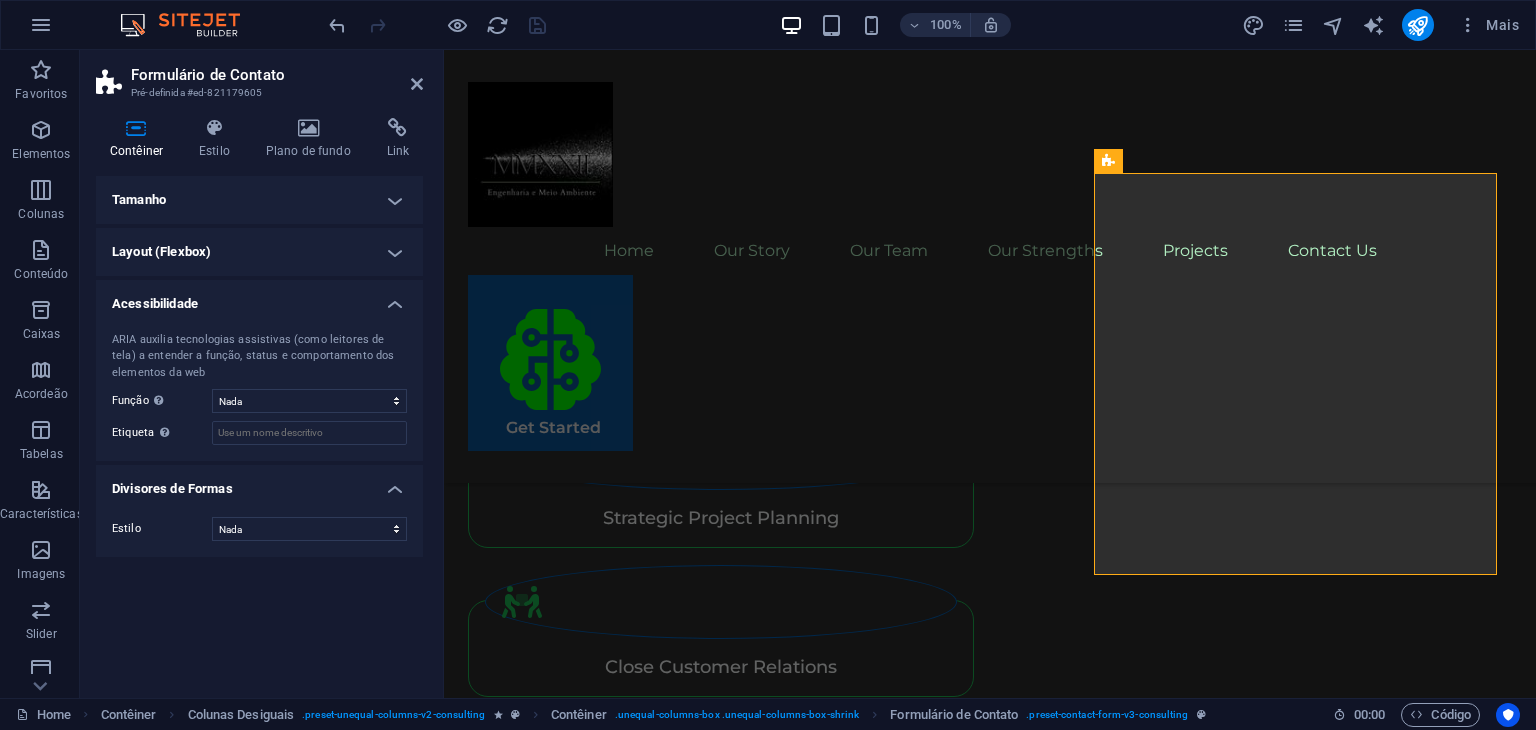 click on "Acessibilidade" at bounding box center (259, 298) 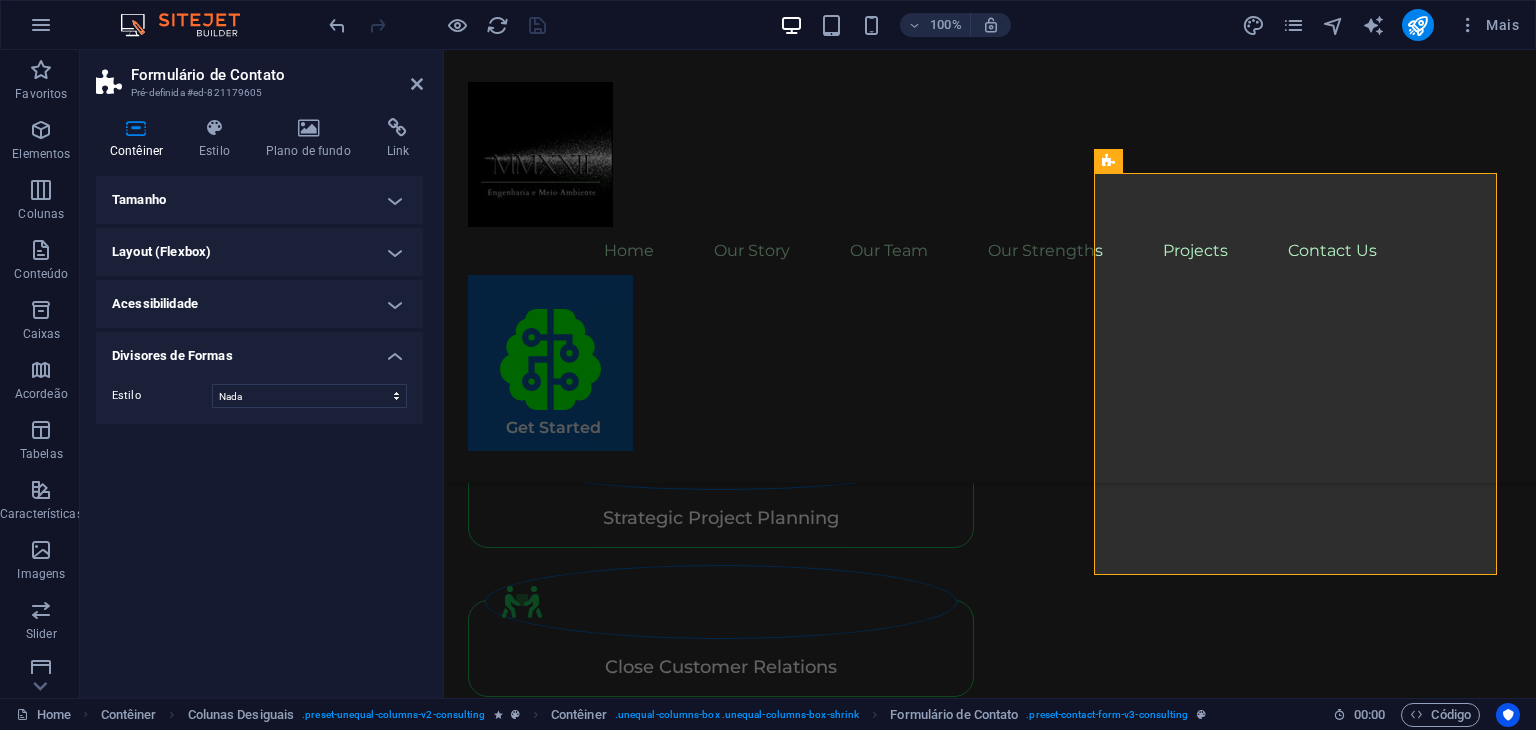 click on "Divisores de Formas" at bounding box center (259, 350) 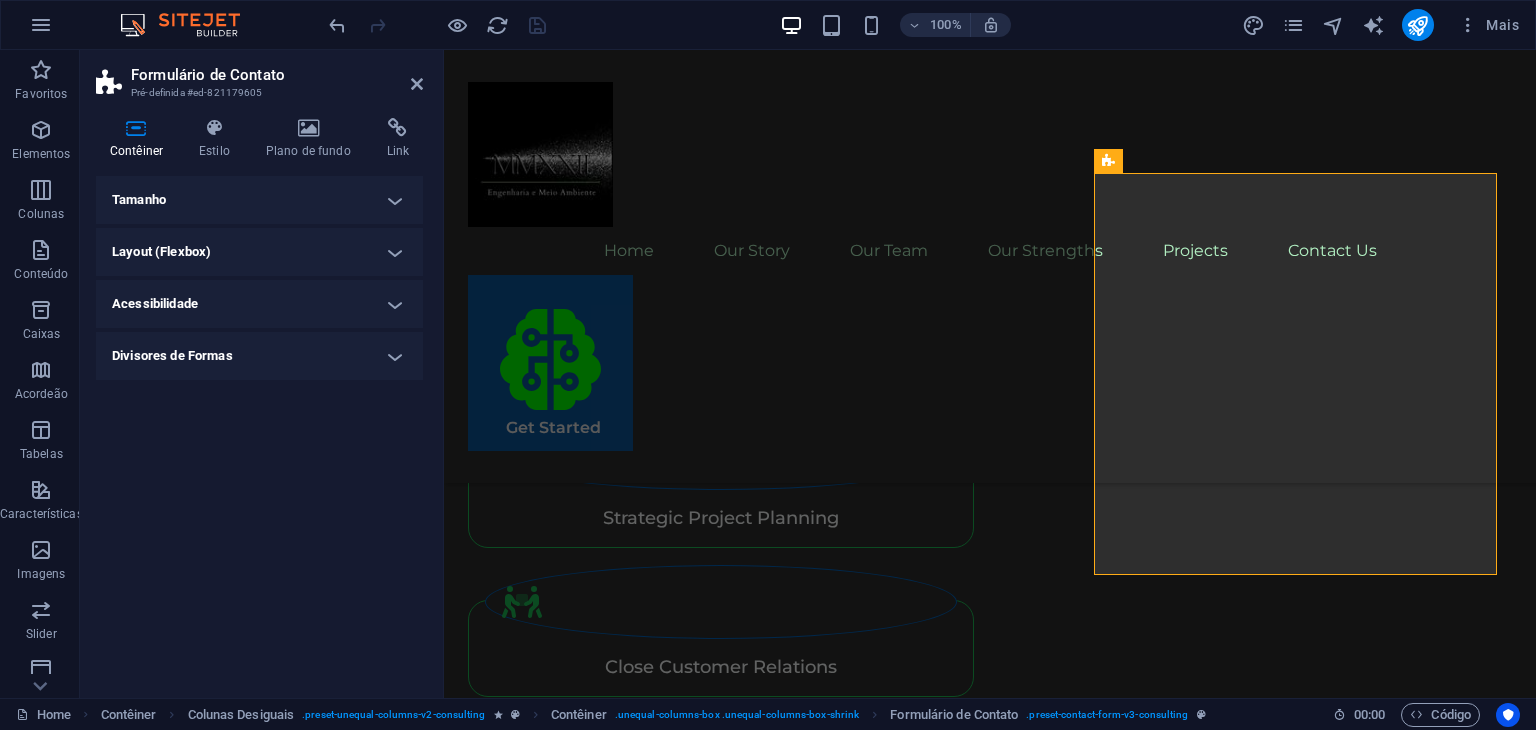 click on "Tamanho" at bounding box center [259, 200] 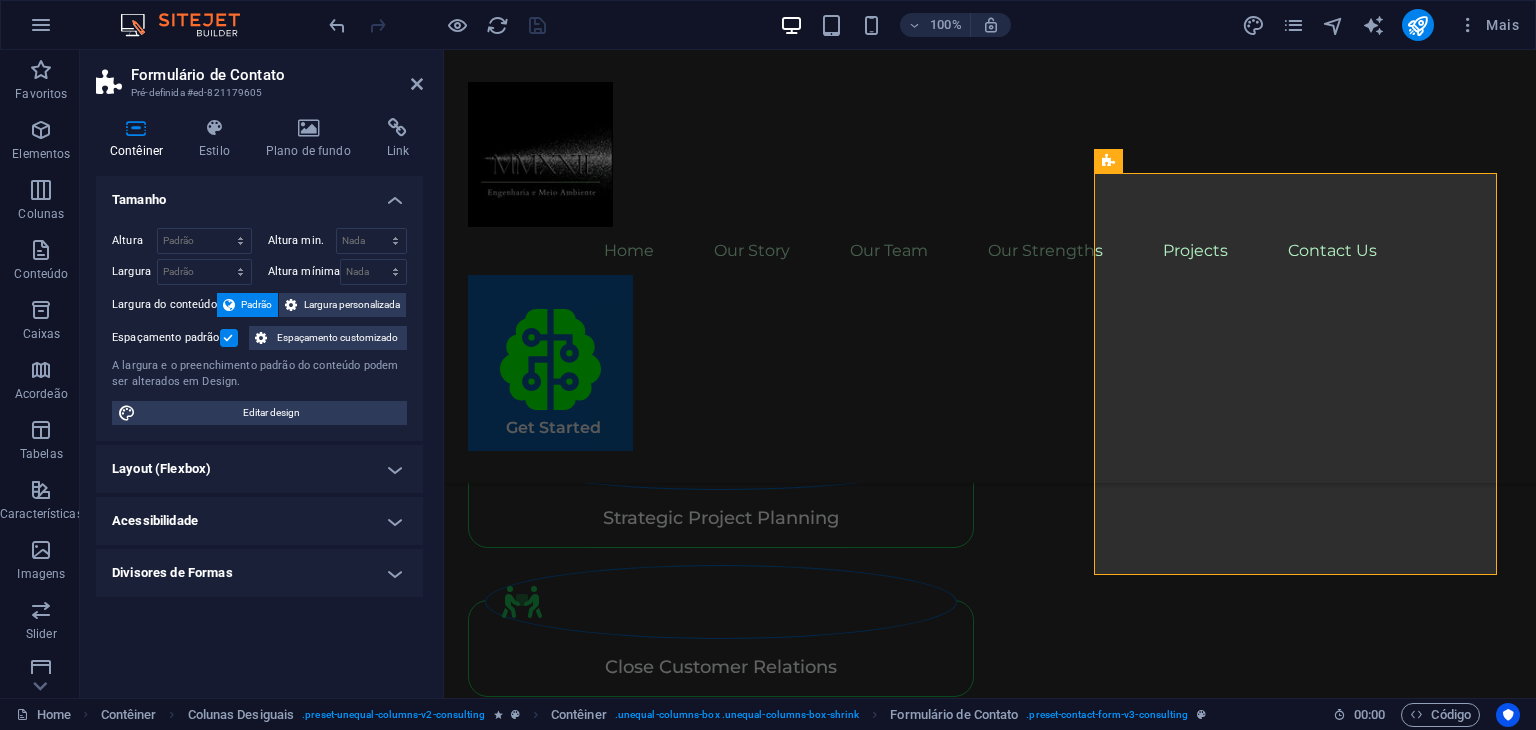 click on "Tamanho" at bounding box center (259, 194) 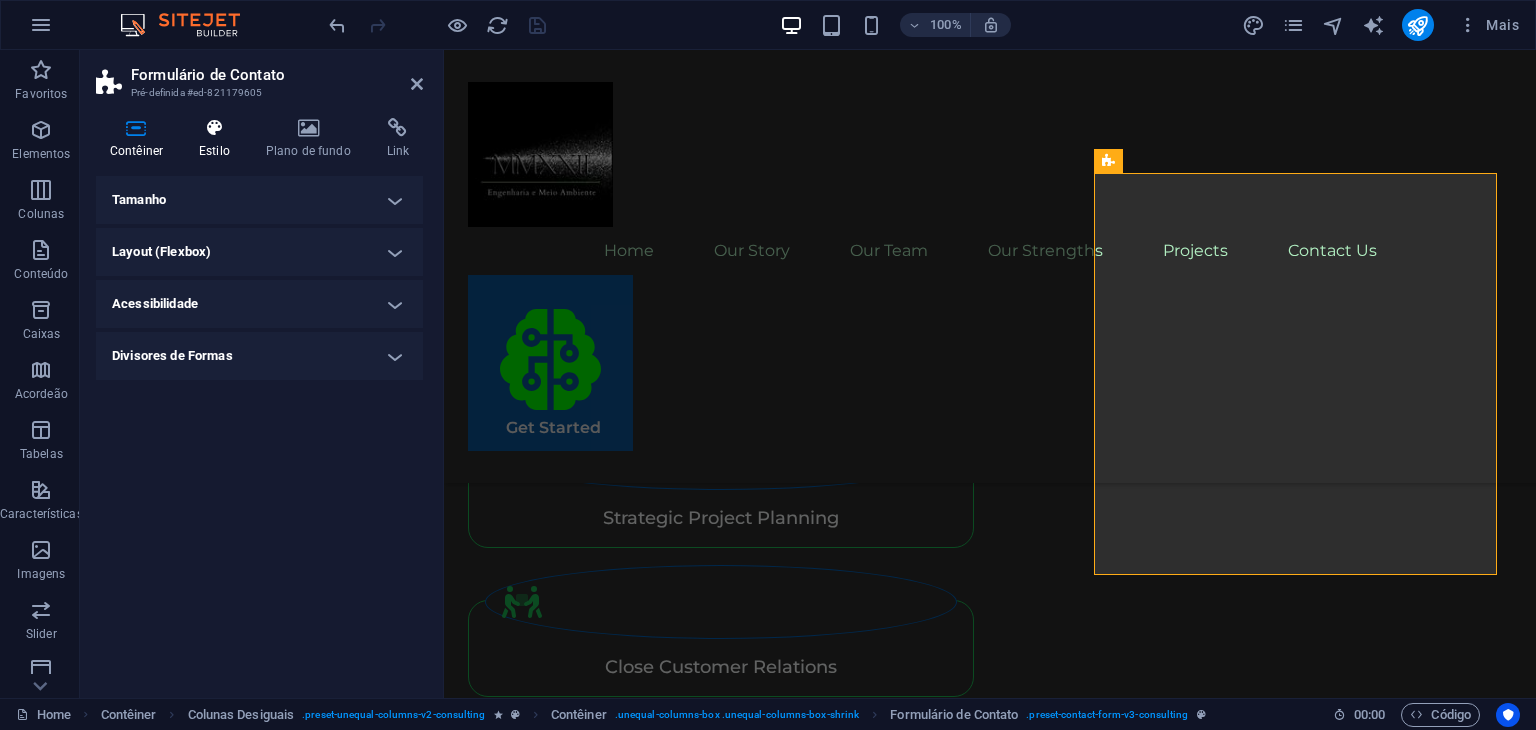 click on "Estilo" at bounding box center (218, 139) 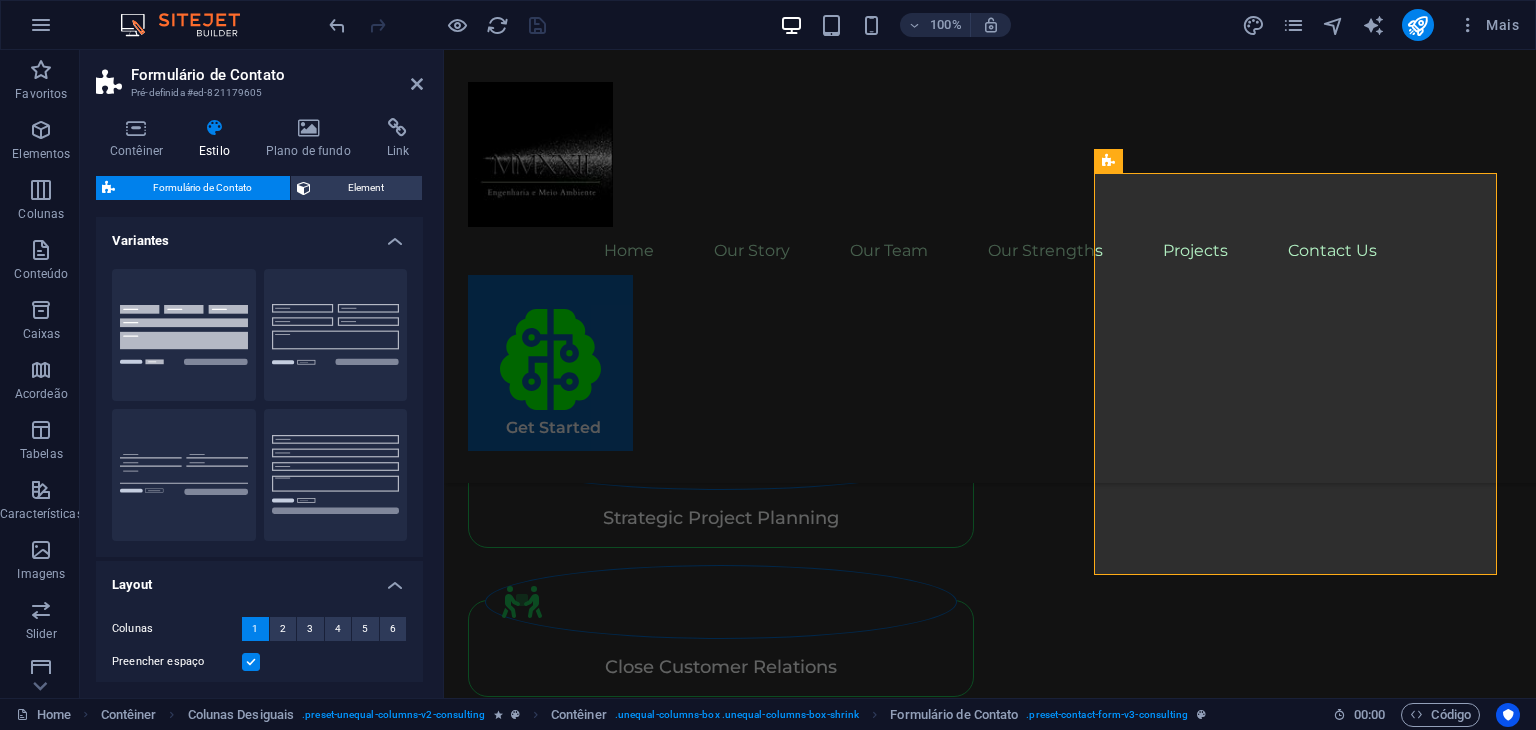 click on "Variantes" at bounding box center (259, 235) 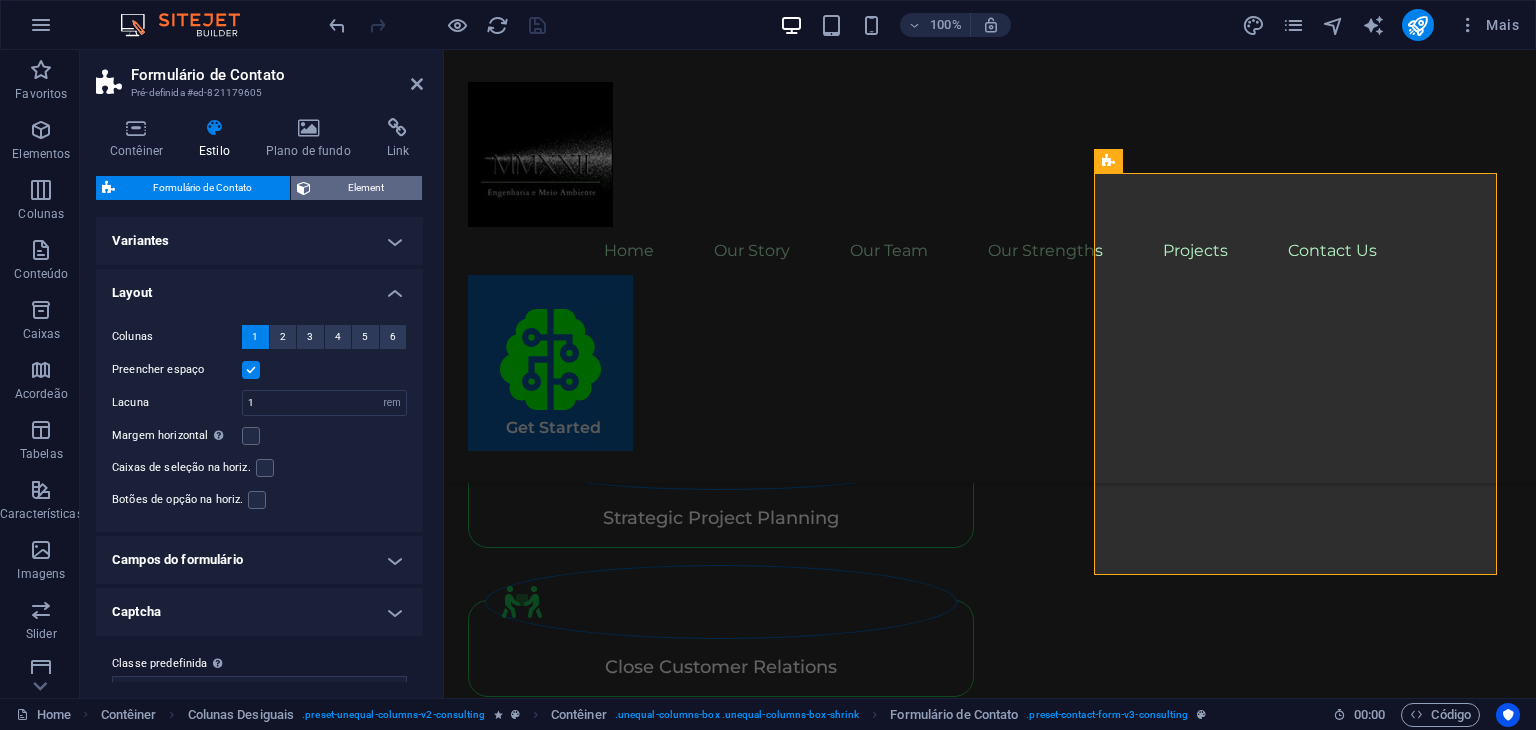 click on "Element" at bounding box center (367, 188) 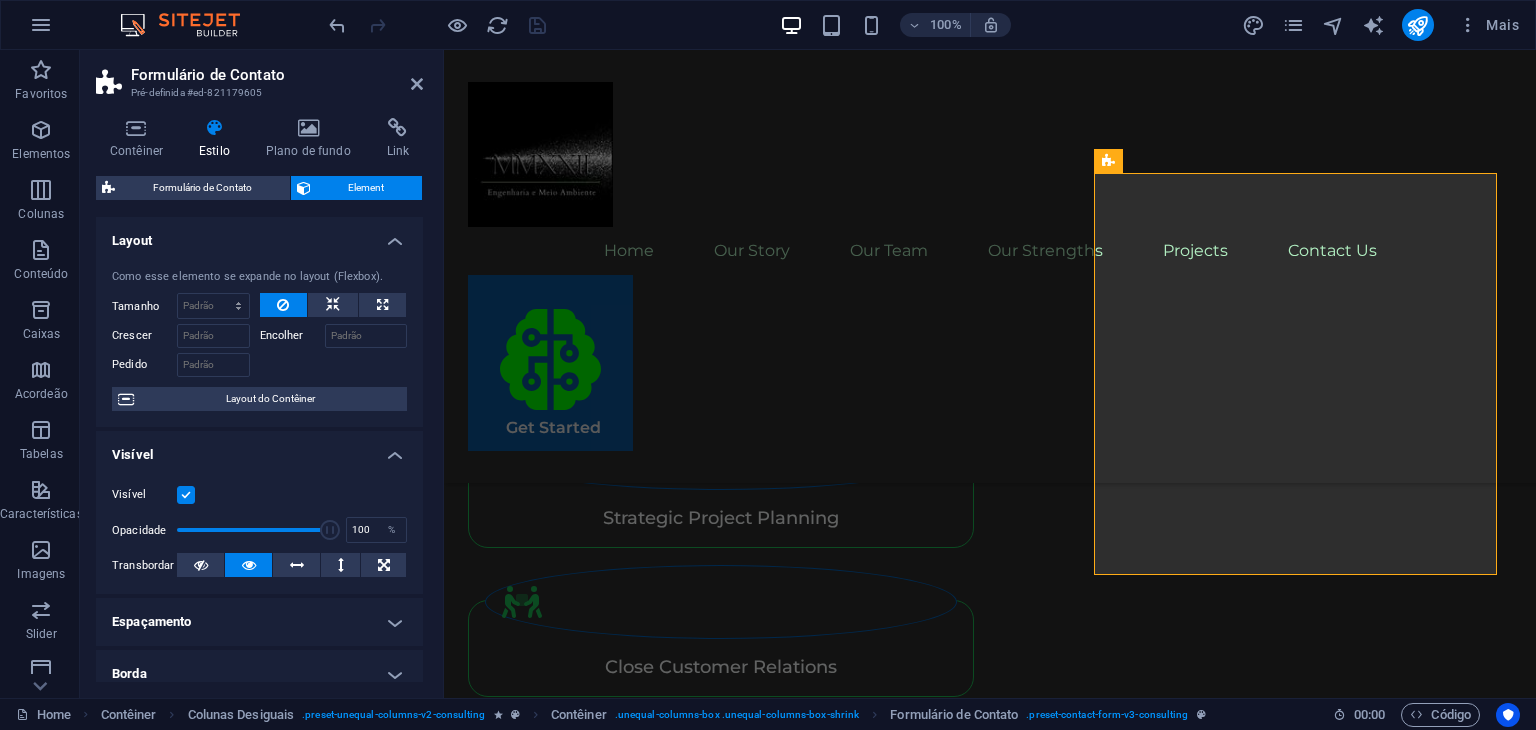 click on "Layout" at bounding box center (259, 235) 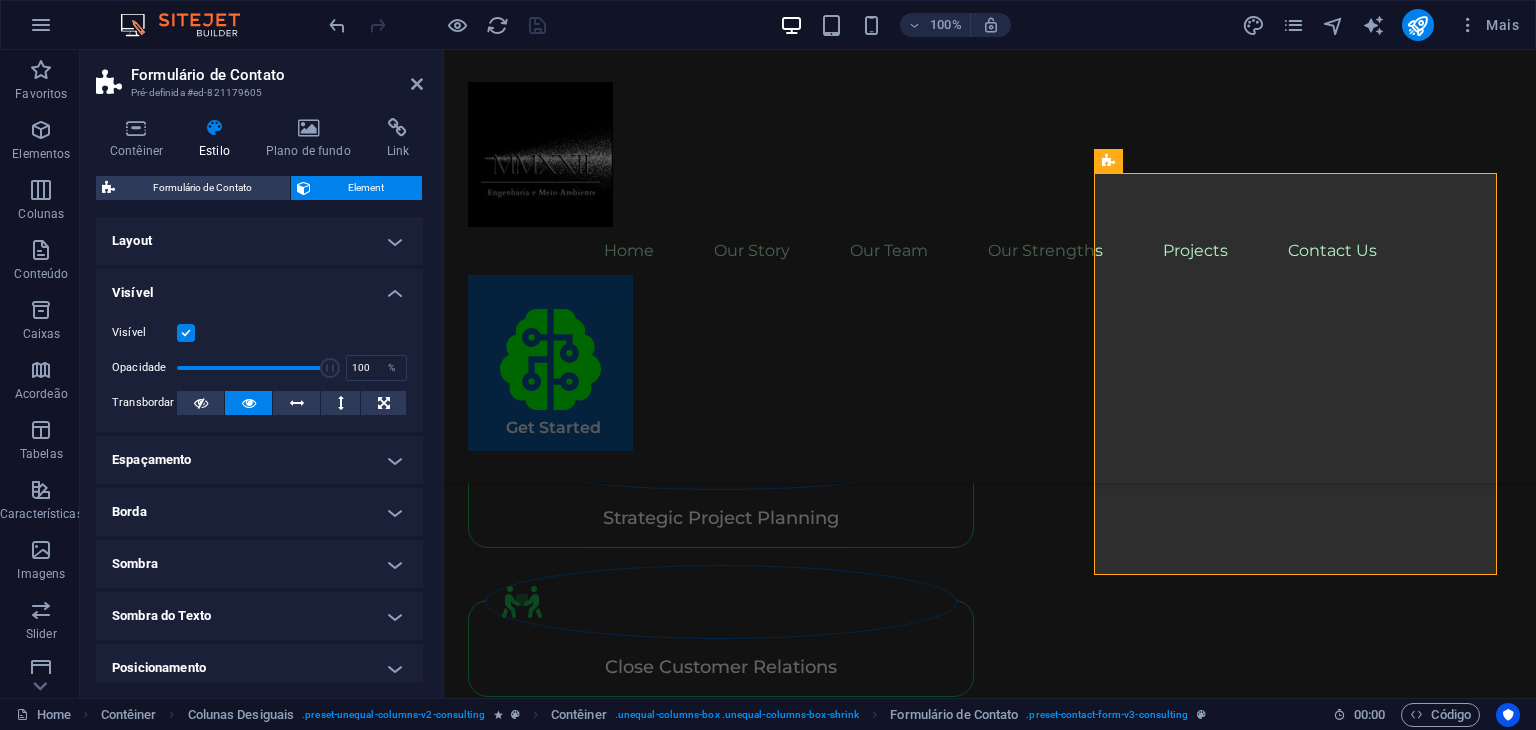 click on "Visível" at bounding box center (259, 287) 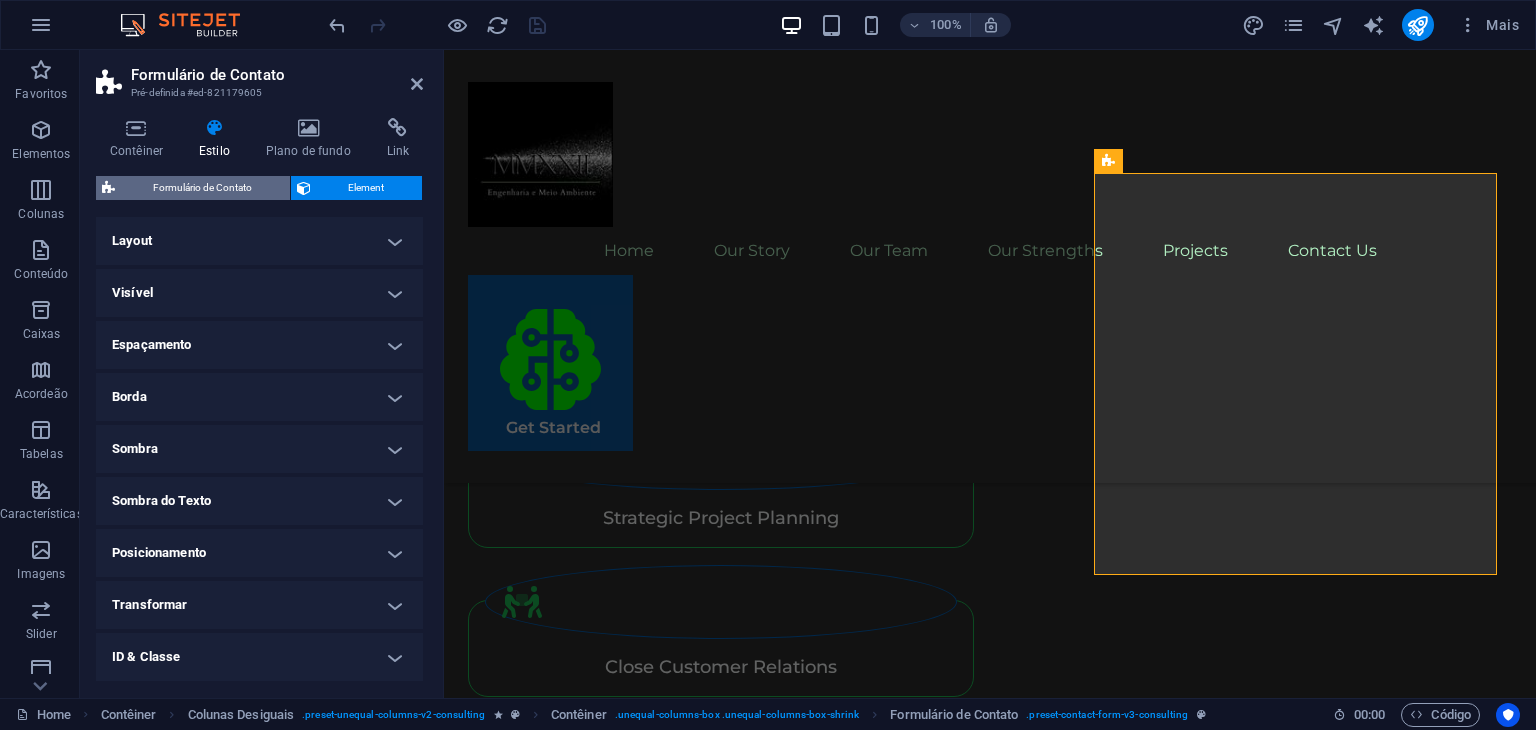 click on "Formulário de Contato" at bounding box center (202, 188) 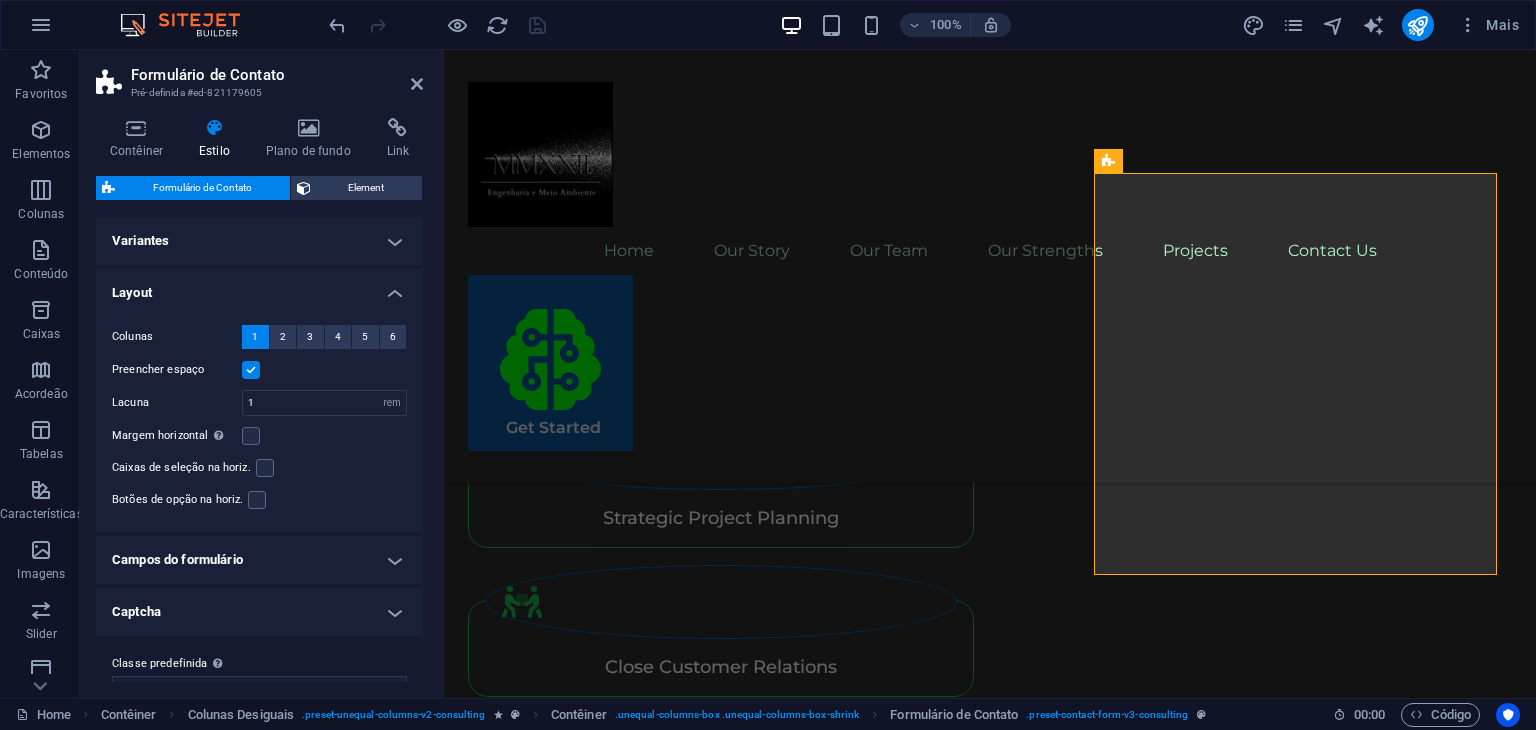 click on "Layout" at bounding box center (259, 287) 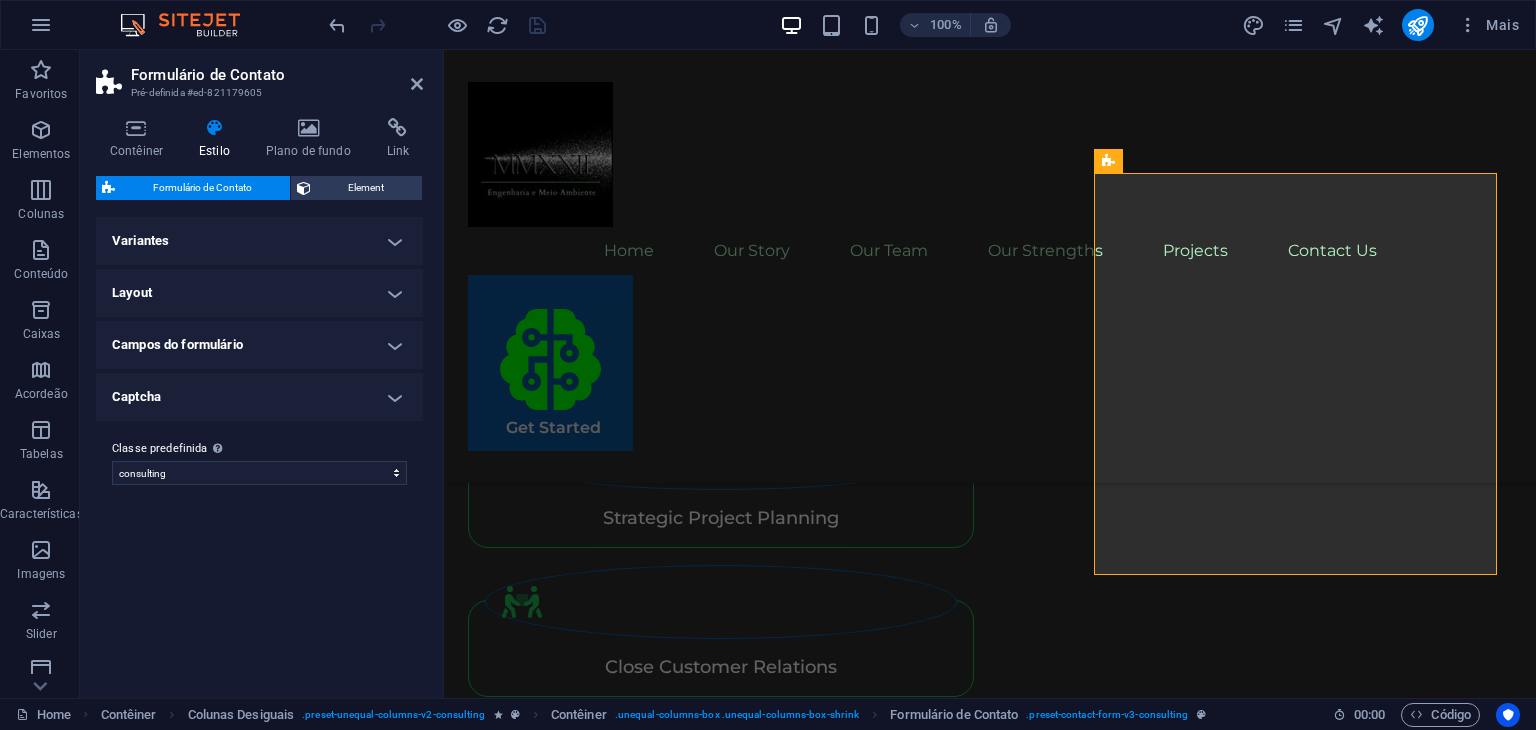 click on "Campos do formulário" at bounding box center [259, 345] 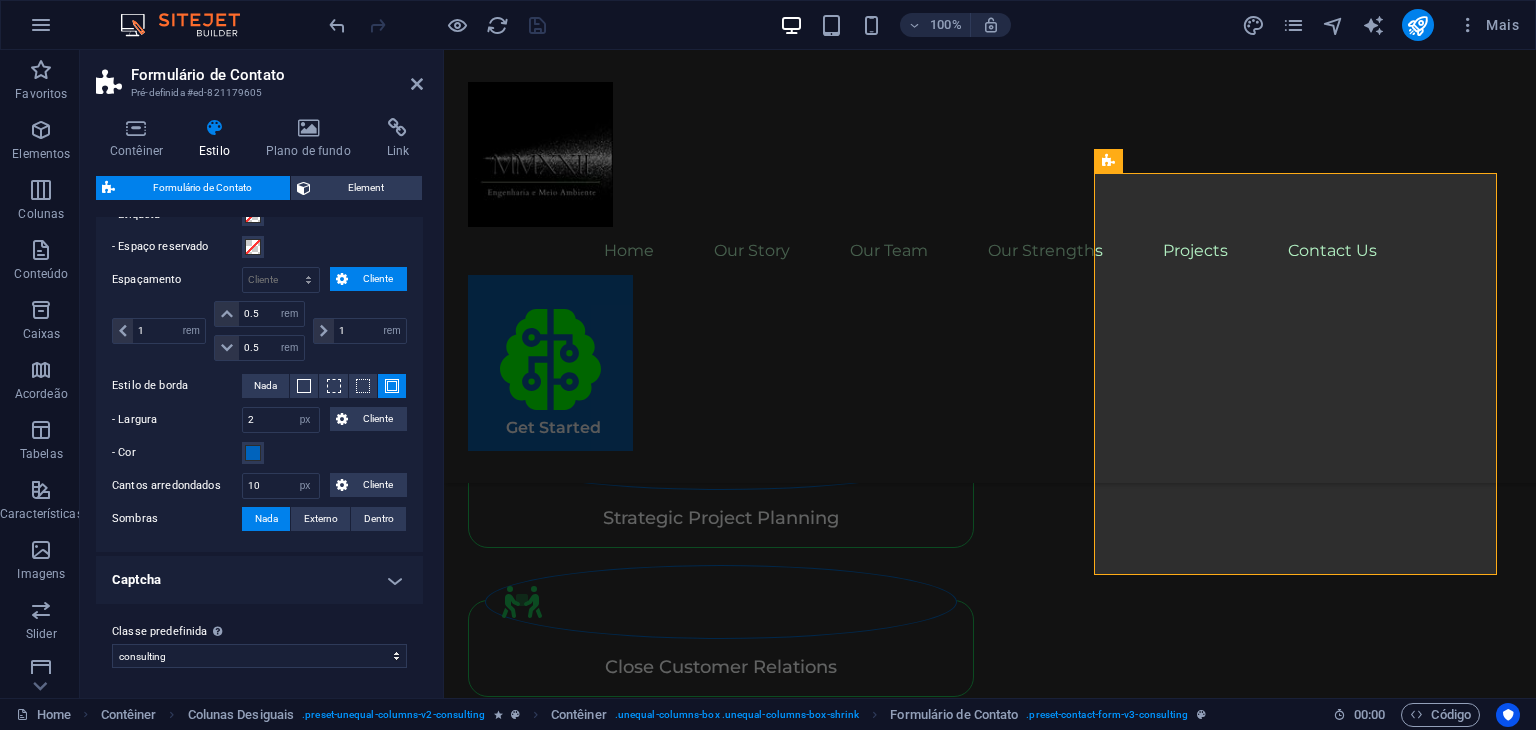 scroll, scrollTop: 12, scrollLeft: 0, axis: vertical 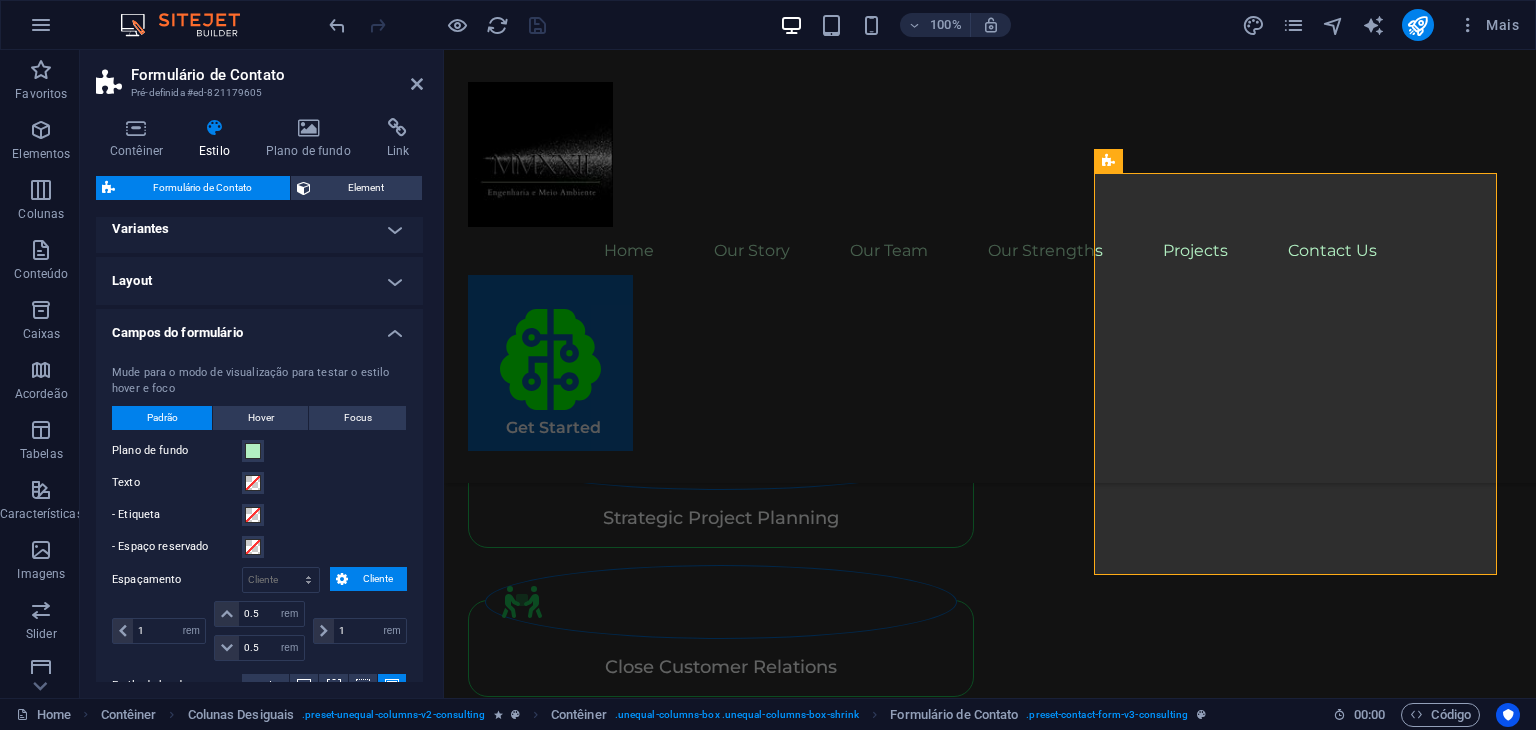 click on "Campos do formulário" at bounding box center [259, 327] 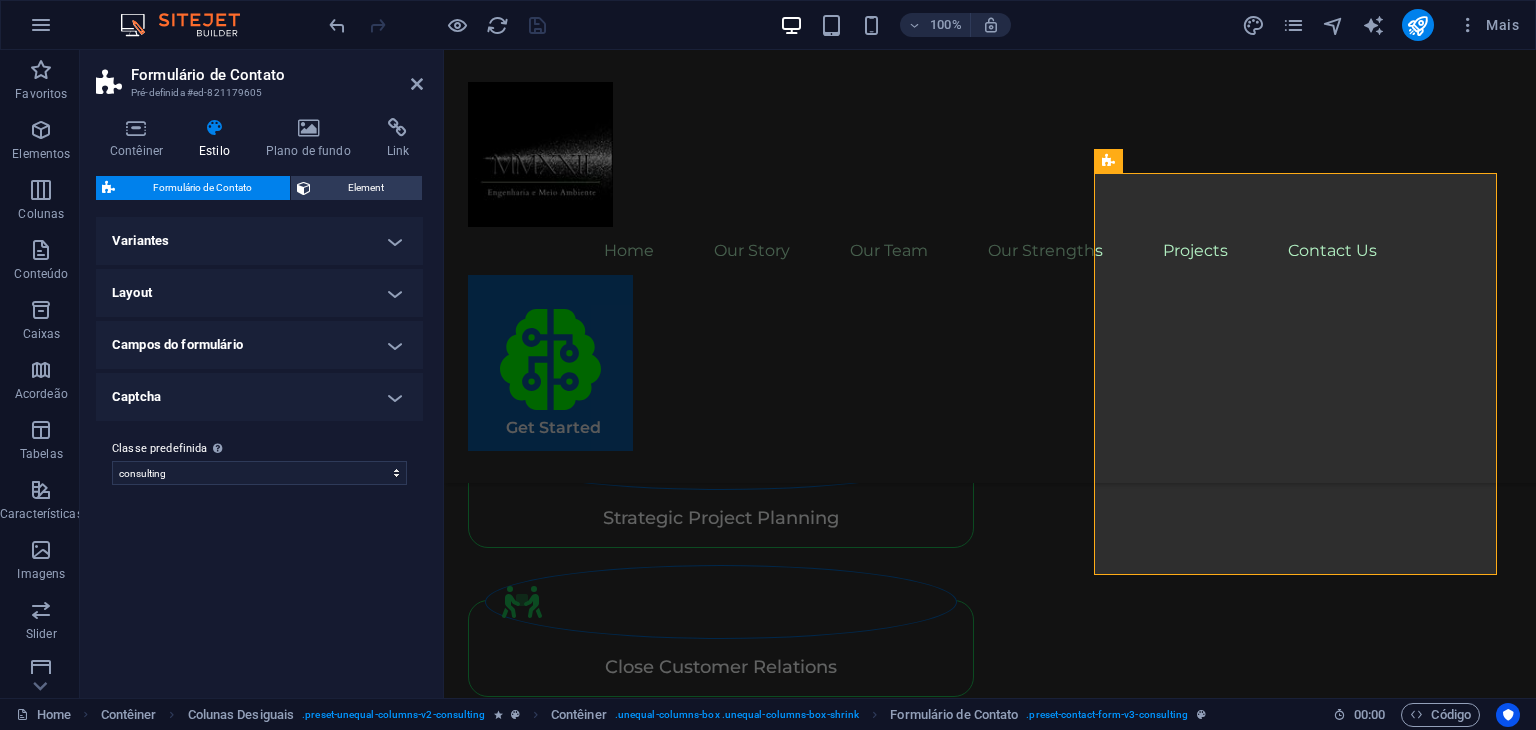 scroll, scrollTop: 0, scrollLeft: 0, axis: both 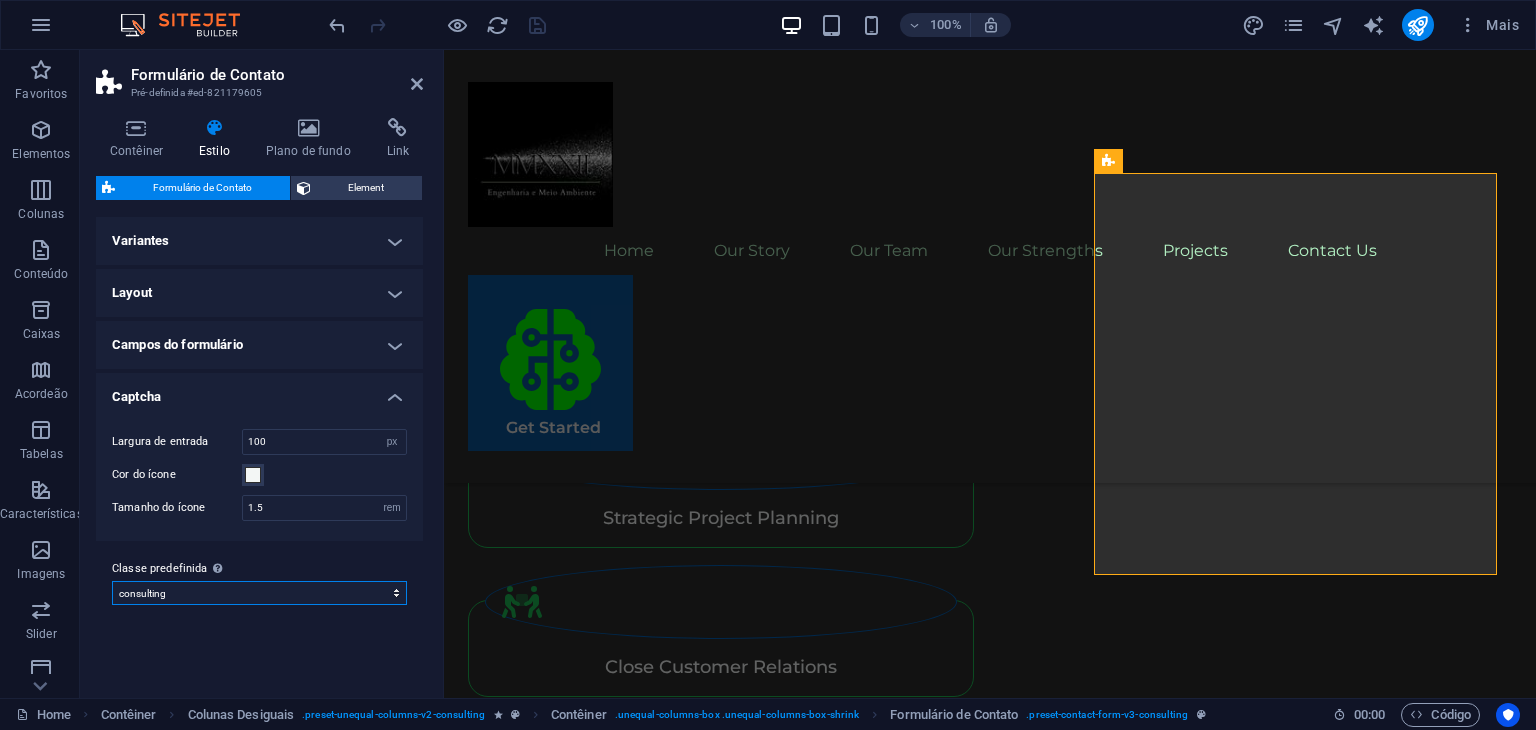 click on "consulting plain Adicionar classe predefinida" at bounding box center [259, 593] 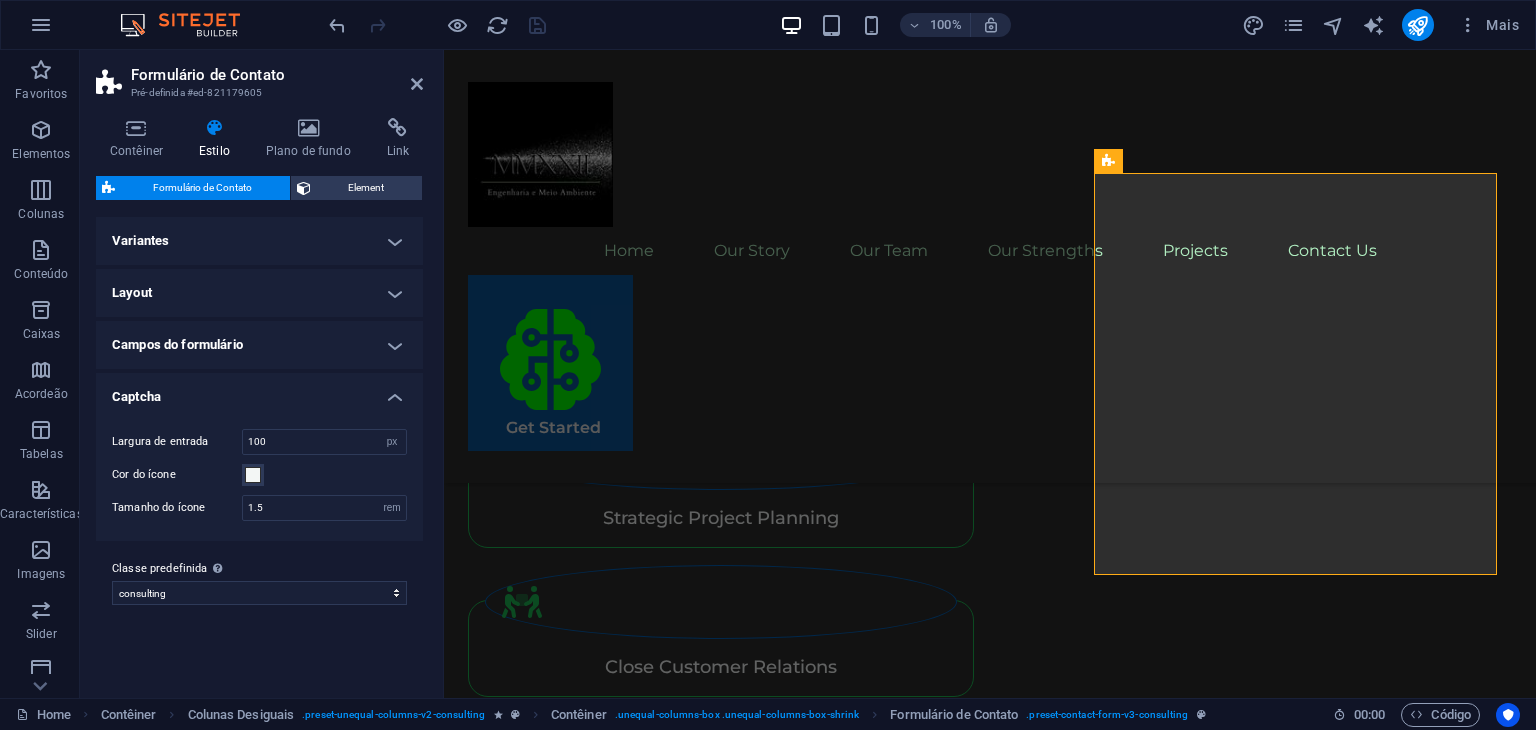 click on "Captcha" at bounding box center [259, 391] 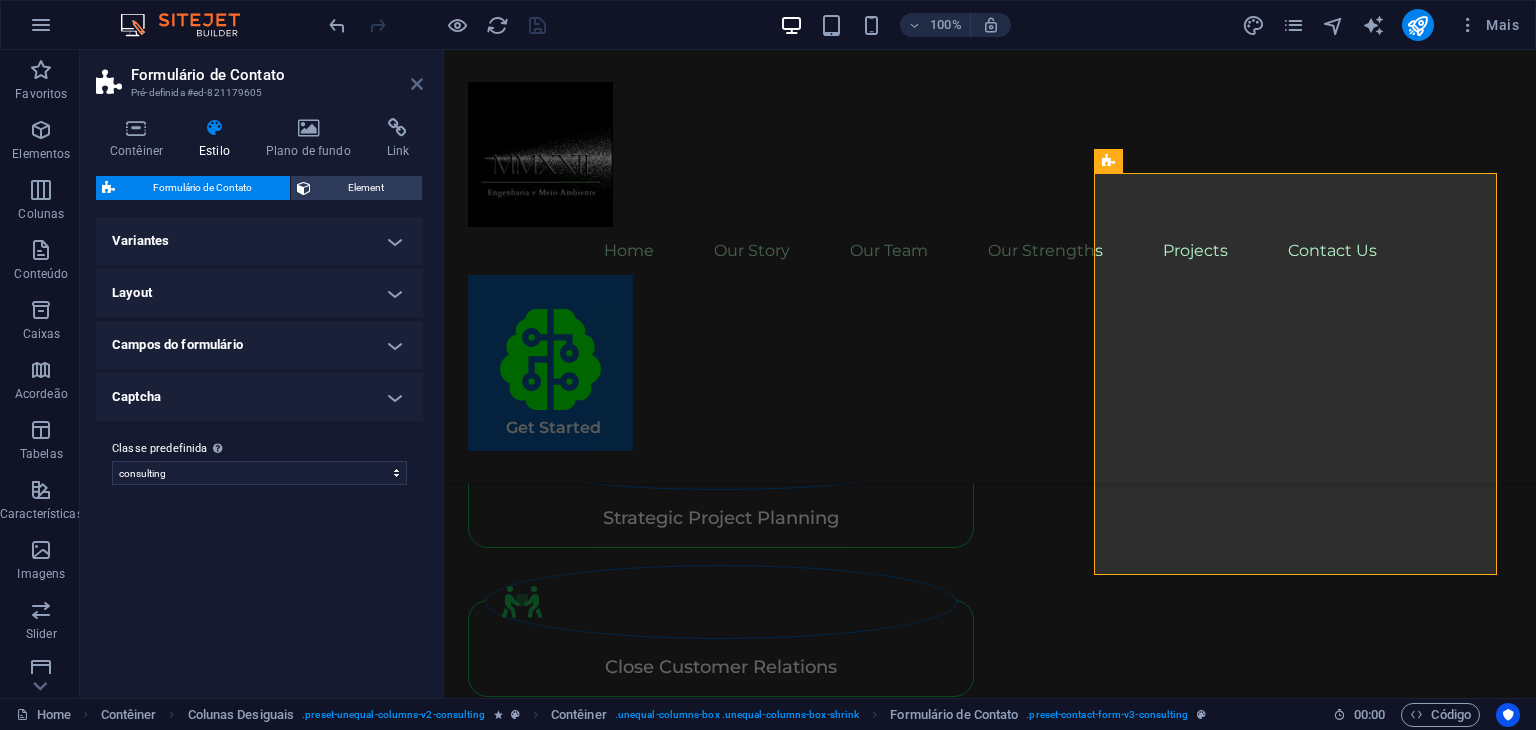 click at bounding box center [417, 84] 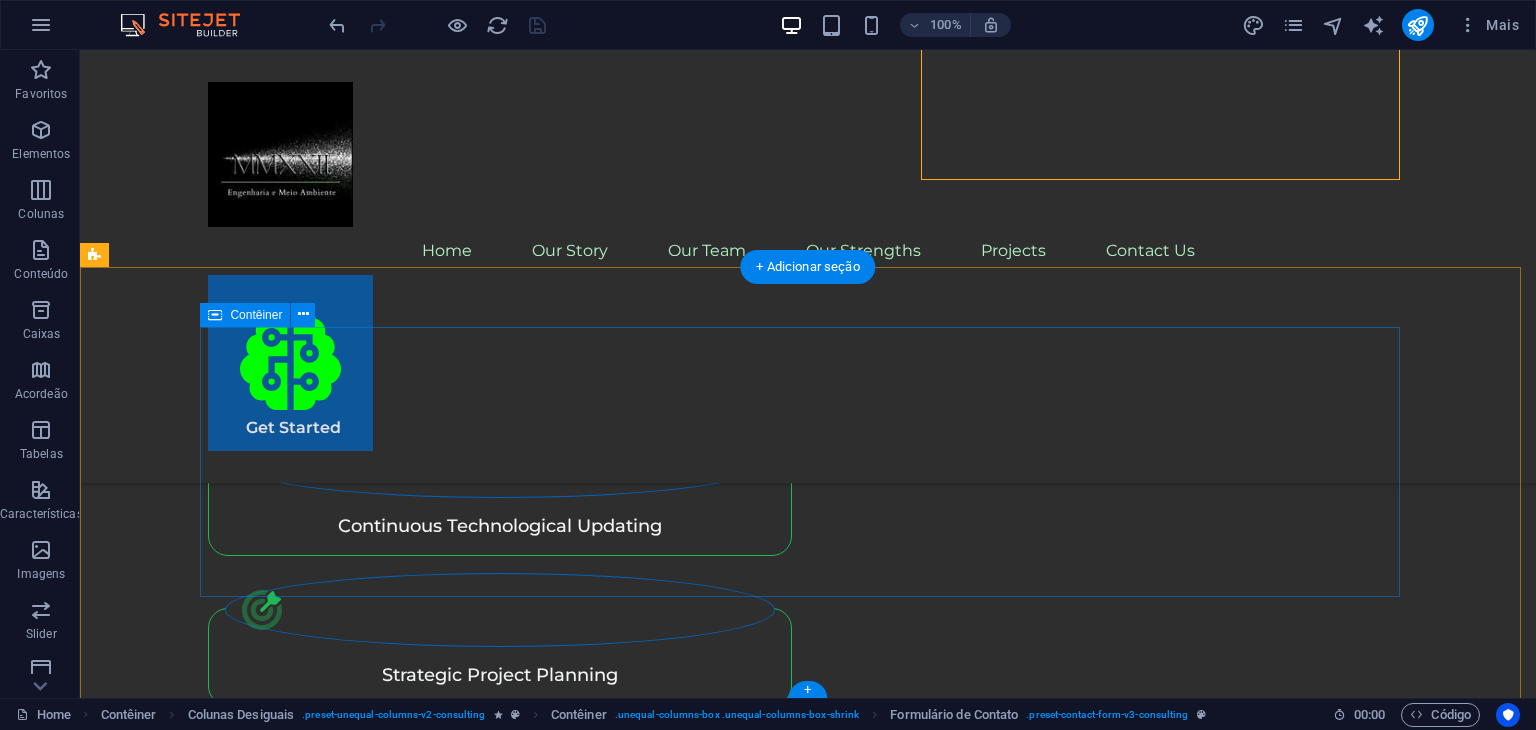 scroll, scrollTop: 5824, scrollLeft: 0, axis: vertical 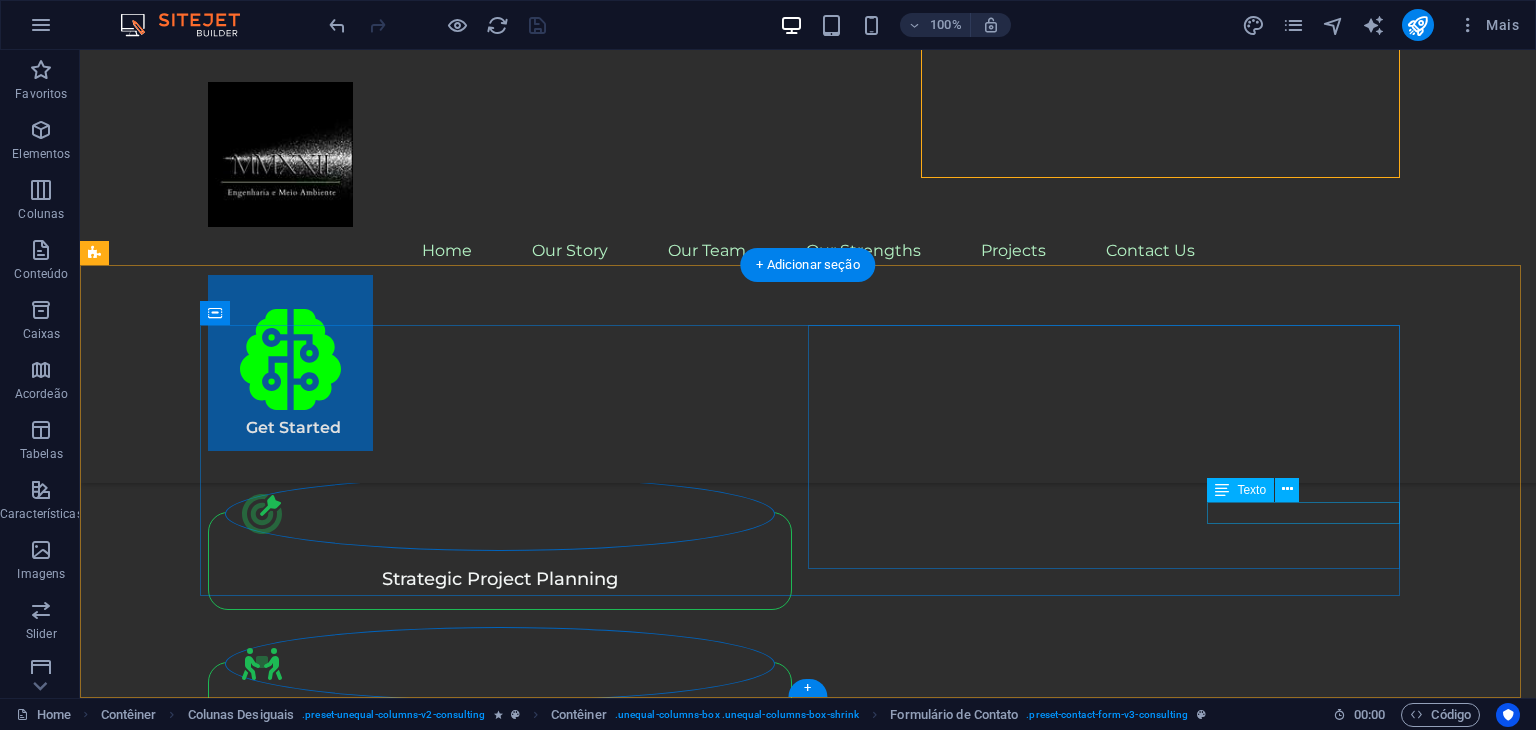 click on "contato@[EXAMPLE.COM]" at bounding box center (504, 7730) 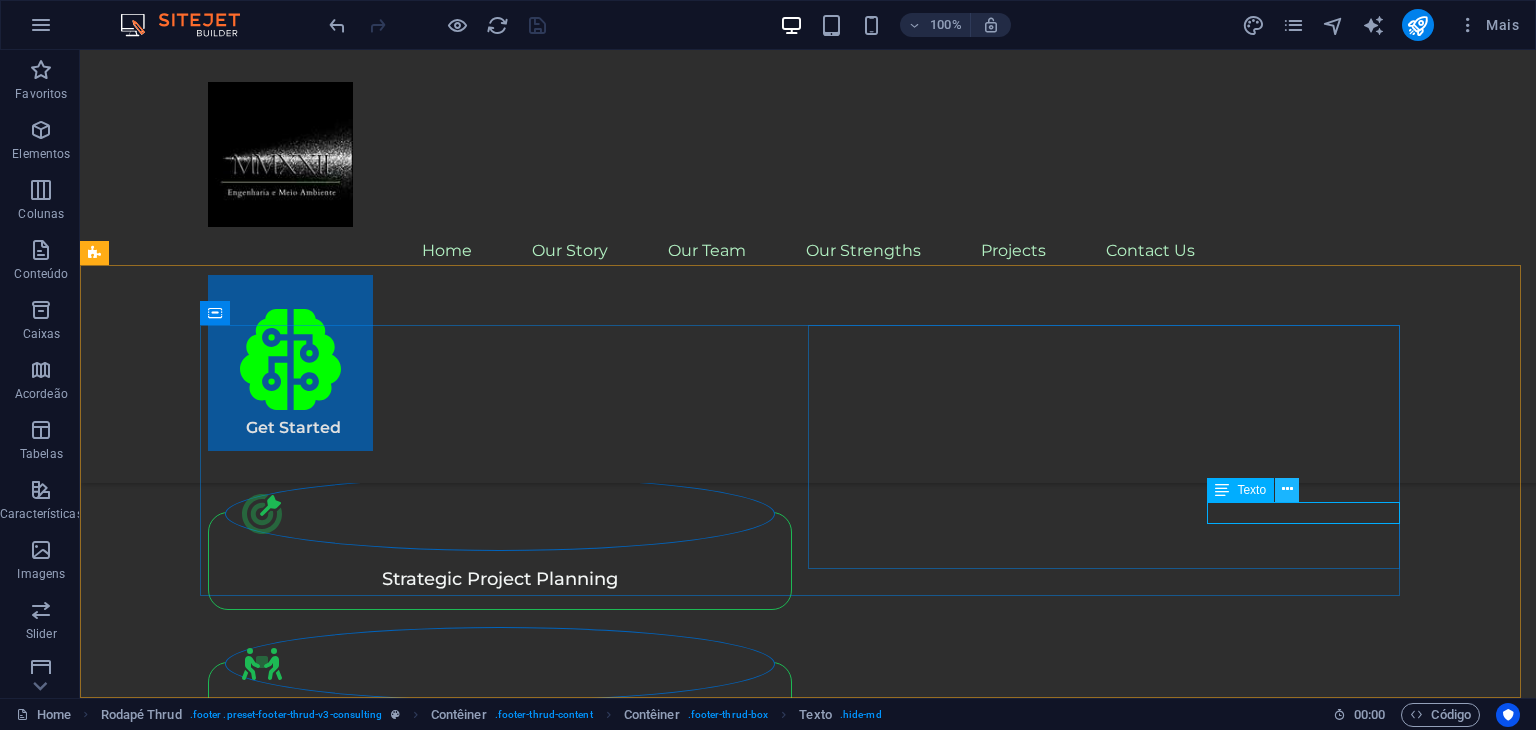 click at bounding box center [1287, 489] 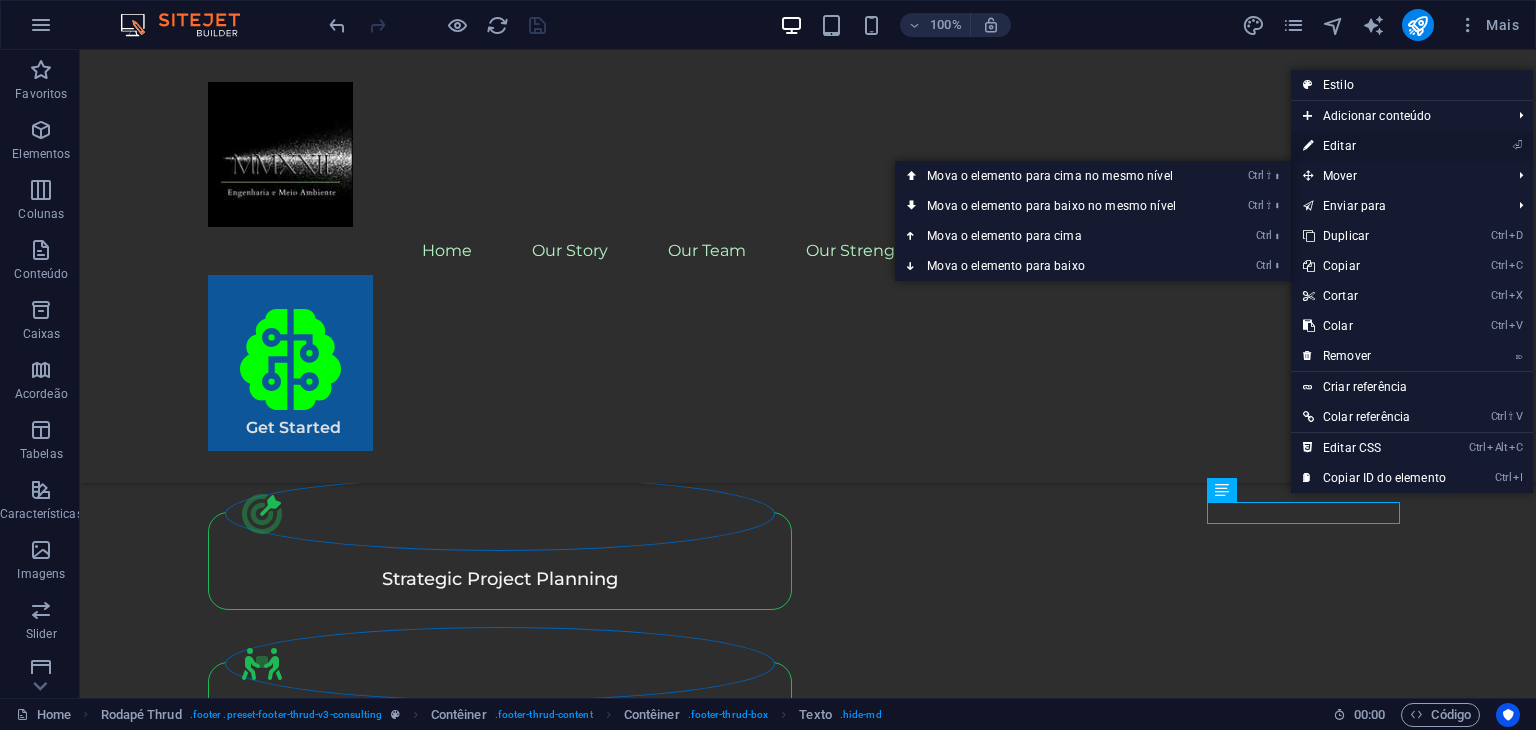 click on "⏎  Editar" at bounding box center (1374, 146) 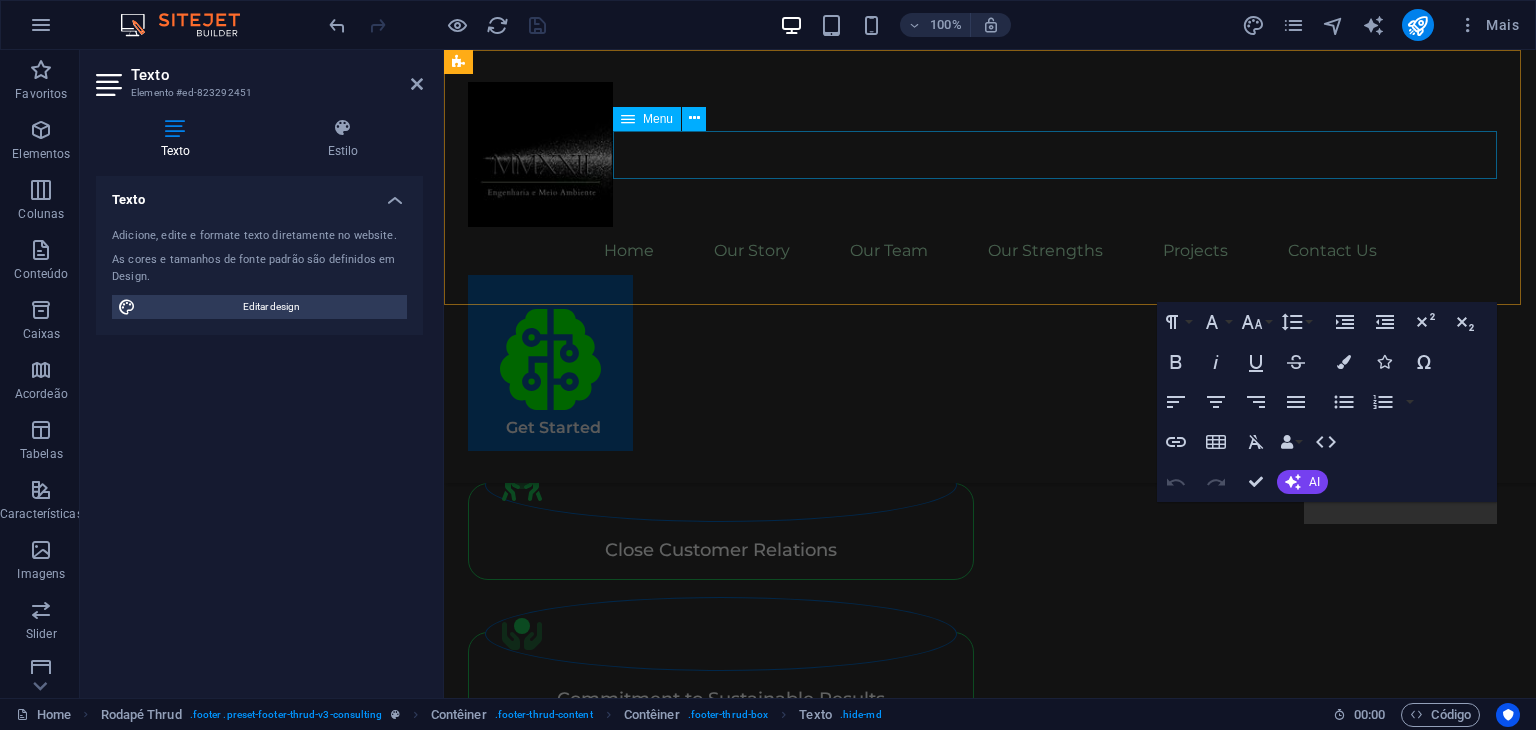 scroll, scrollTop: 6096, scrollLeft: 0, axis: vertical 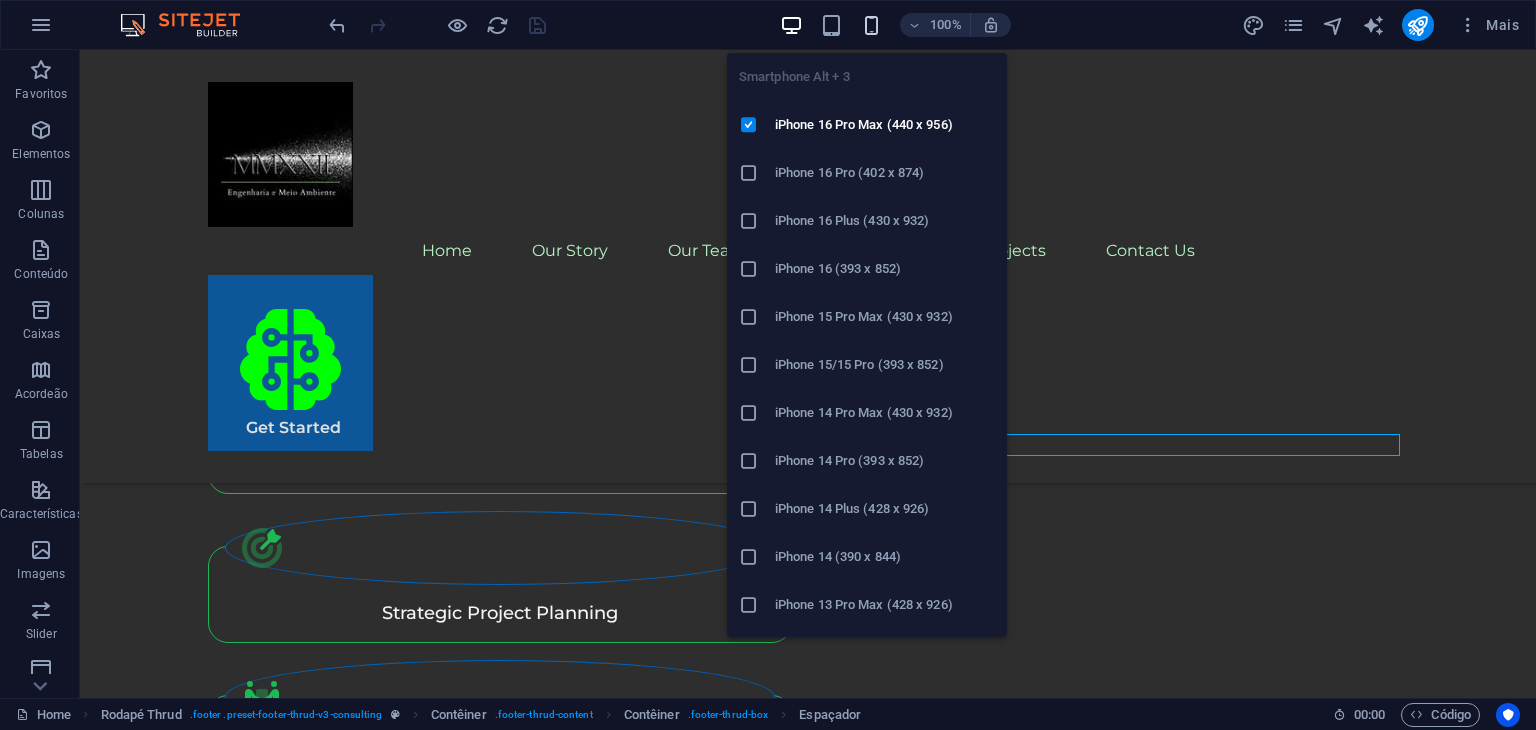 click at bounding box center [871, 25] 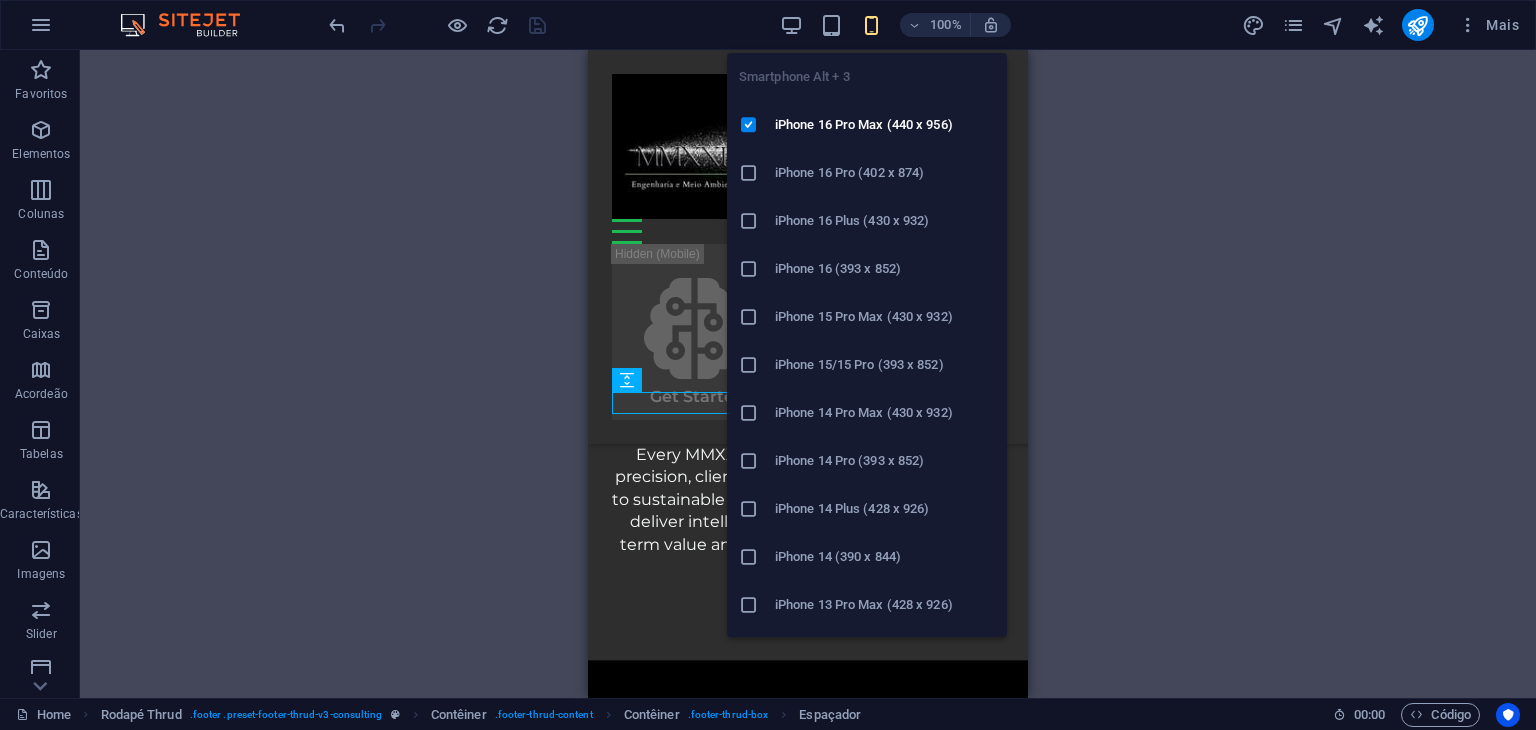 scroll, scrollTop: 7289, scrollLeft: 0, axis: vertical 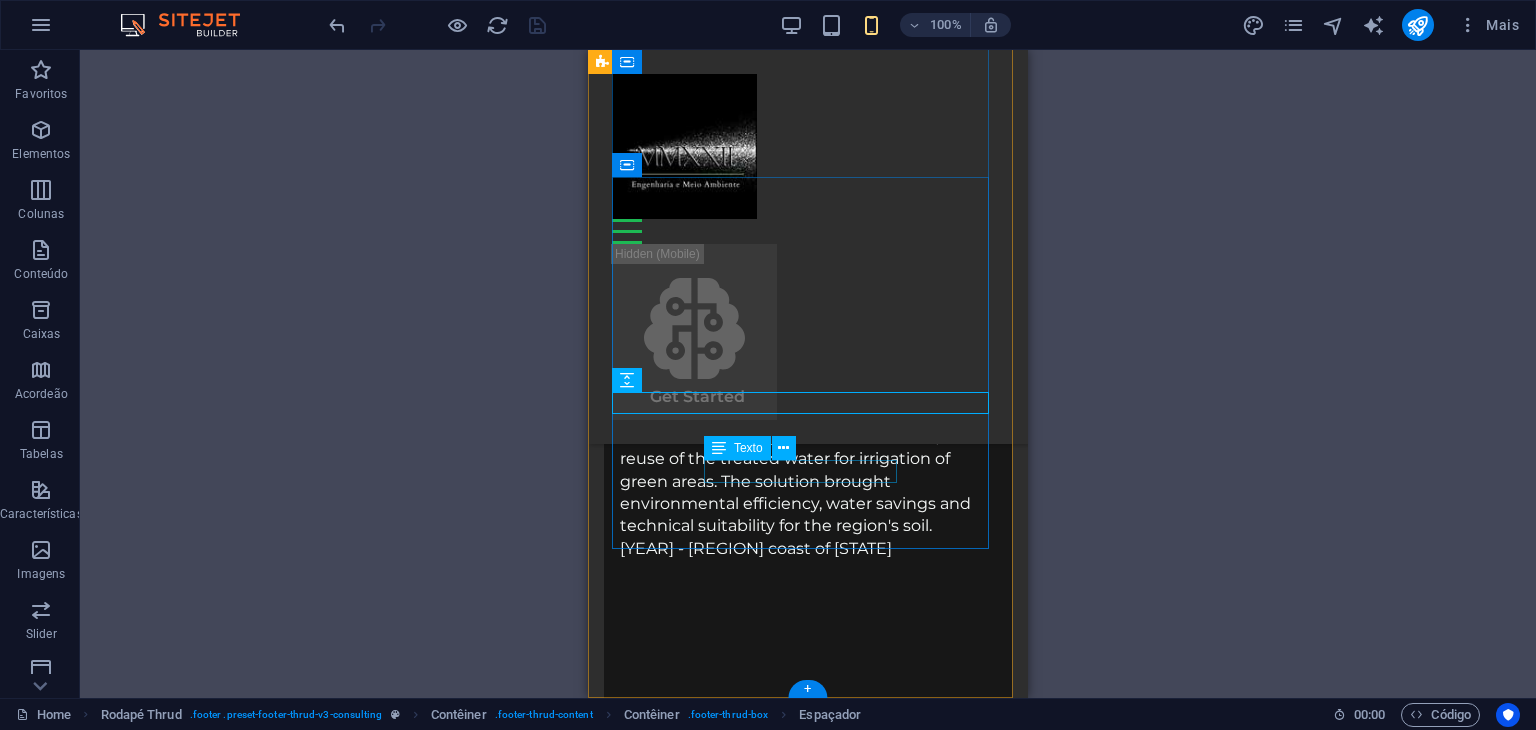 click on "contato@[EXAMPLE.COM]" at bounding box center (808, 3843) 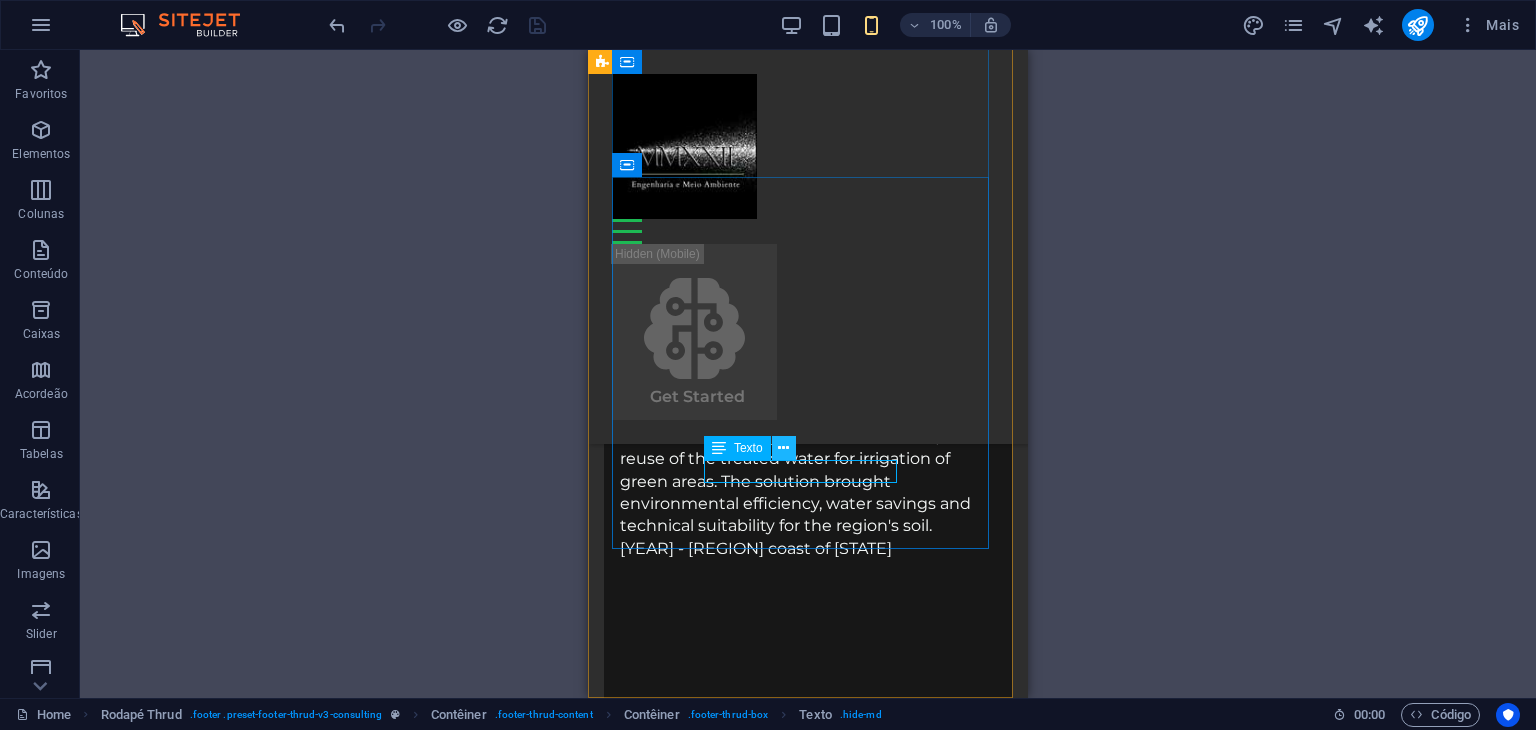 click at bounding box center [783, 448] 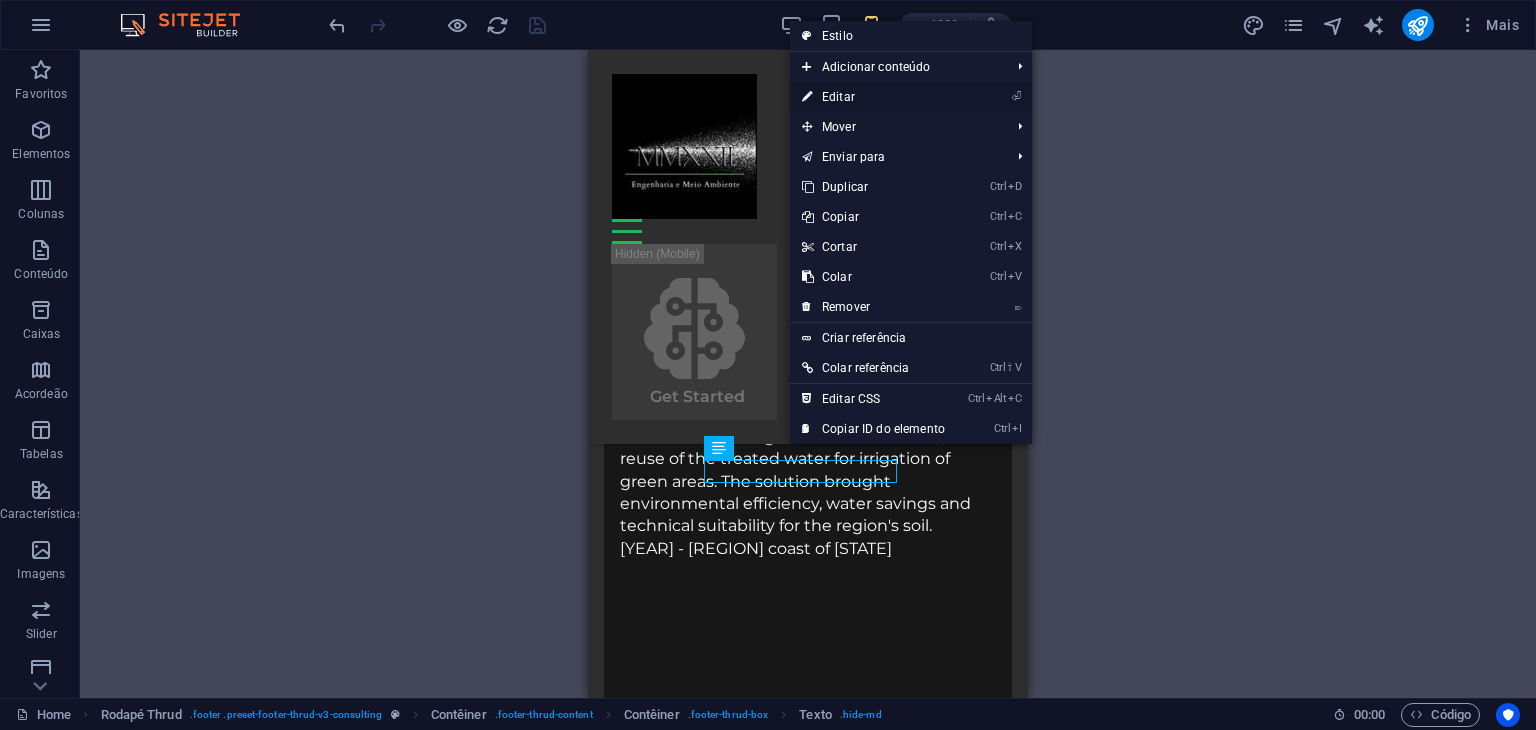 click on "⏎  Editar" at bounding box center [873, 97] 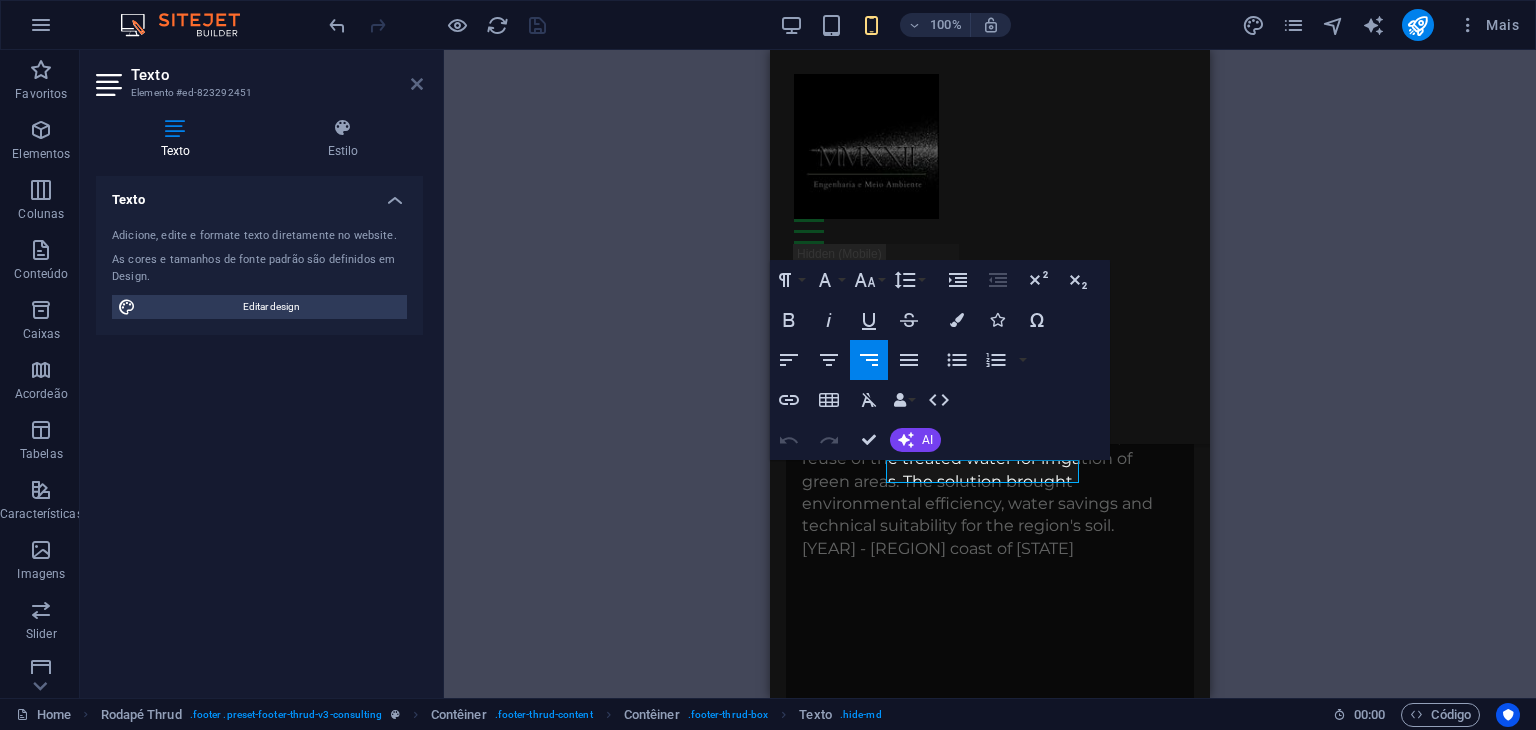 click at bounding box center (417, 84) 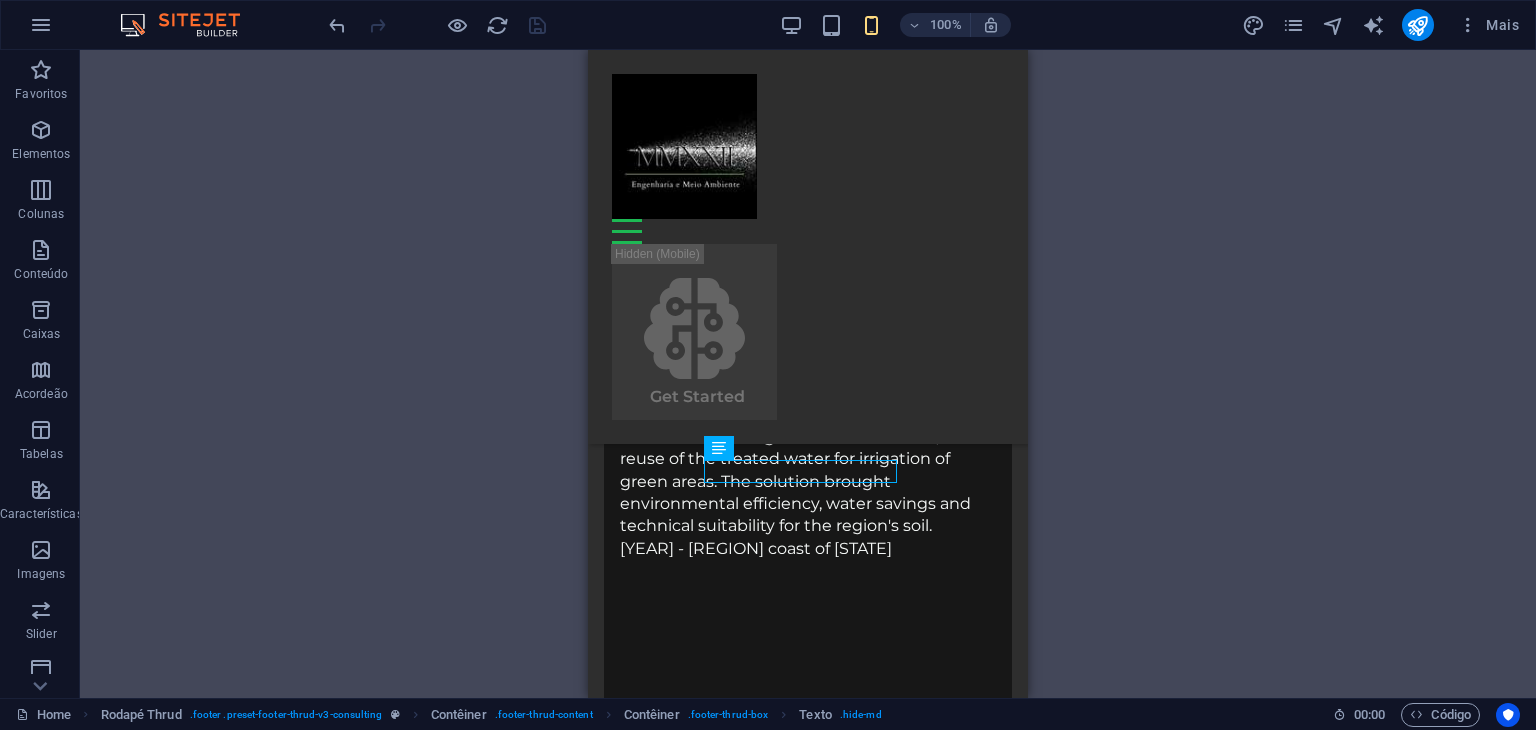 click on "H1   Banner   Banner   Contêiner   Barra do Menu   Menu   Espaçador   Espaçador   Botão   Contêiner   H2   Texto   Texto   Contêiner   Contêiner   Texto   Contêiner   H2   Texto   Espaçador   Contêiner   Contêiner   Imagem   Cartão   Contêiner   Contêiner   Espaçador   Texto   Contêiner   H2   Texto   Espaçador   Caixas   Contêiner   Contêiner   Texto   Contêiner   Contêiner   Espaçador   Contêiner   Texto   Espaçador   Ícone   Ícone   Contêiner   Contêiner   H2   Texto   Espaçador   Separador   Separador   Colunas Desiguais   Contêiner   Rodapé Thrud   Contêiner   Espaçador   Contêiner   Contêiner   Contêiner   Menu   Ícones de Mídia Social   Espaçador   Espaçador   Contêiner   Espaçador   Espaçador   Espaçador   Texto   Espaçador   H2   Espaçador   Texto   Contêiner   Espaçador   Texto   Contêiner   Contêiner   Imagem   Contêiner   Texto   Espaçador   Espaçador   Texto   Contêiner   Espaçador   Contêiner   Contêiner   Contêiner" at bounding box center (808, 374) 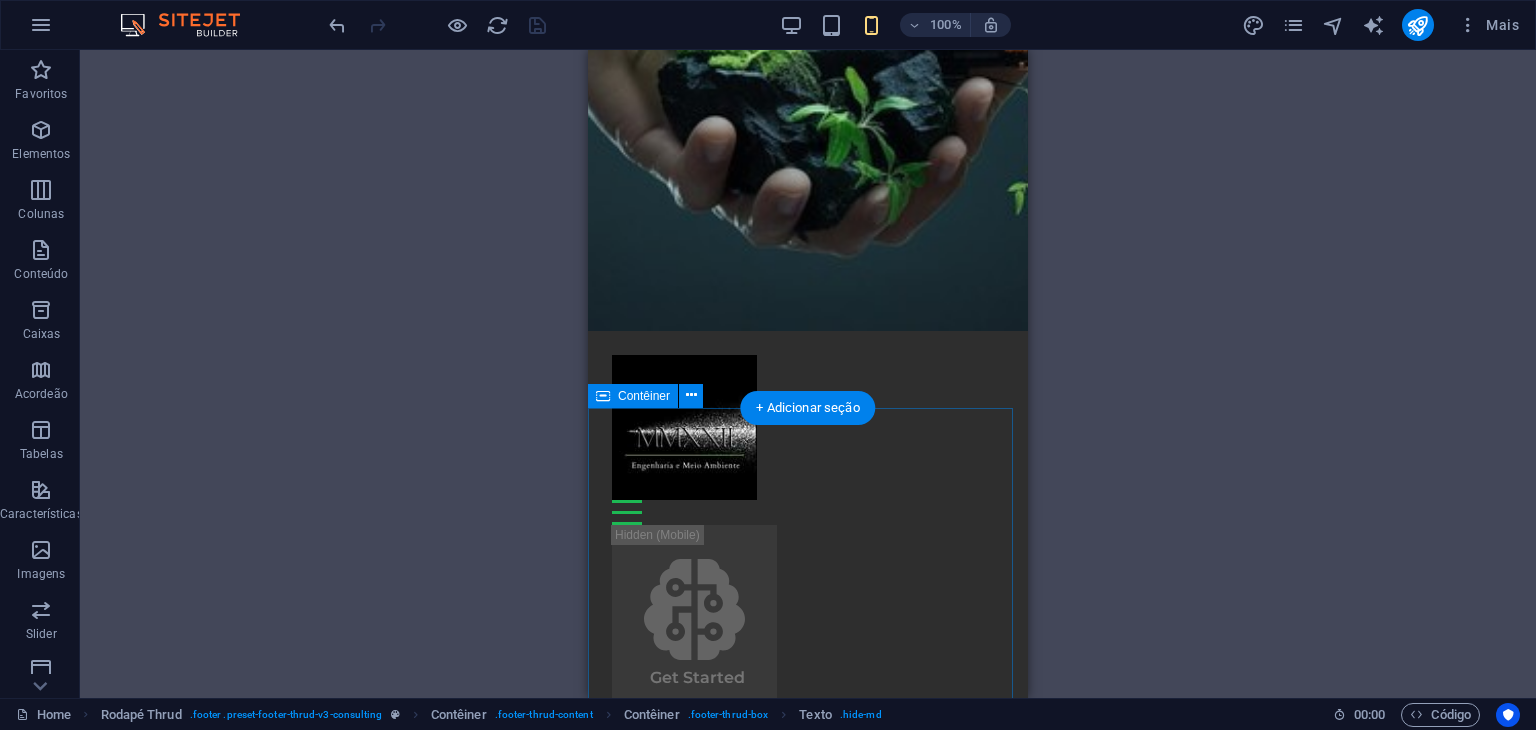 scroll, scrollTop: 0, scrollLeft: 0, axis: both 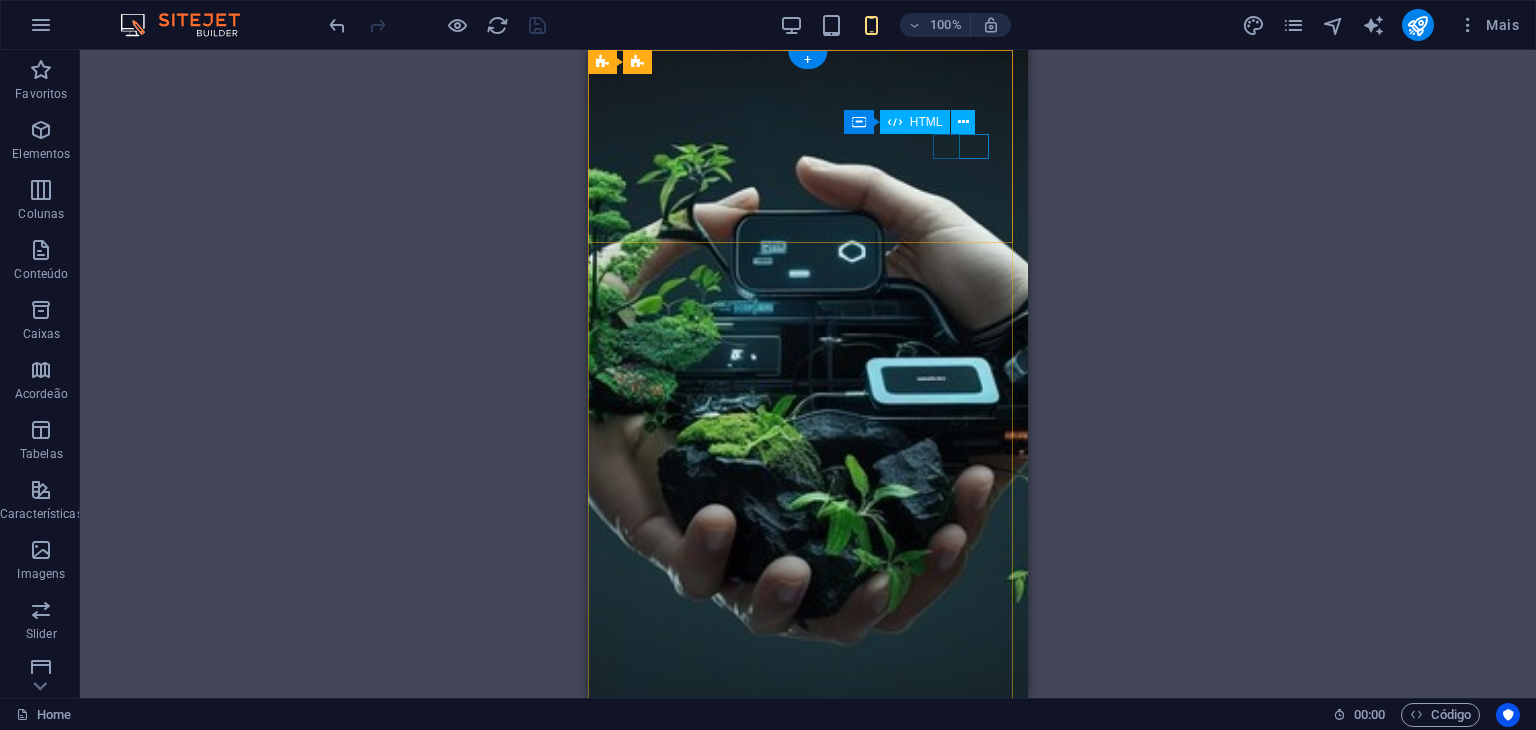 click at bounding box center (808, 900) 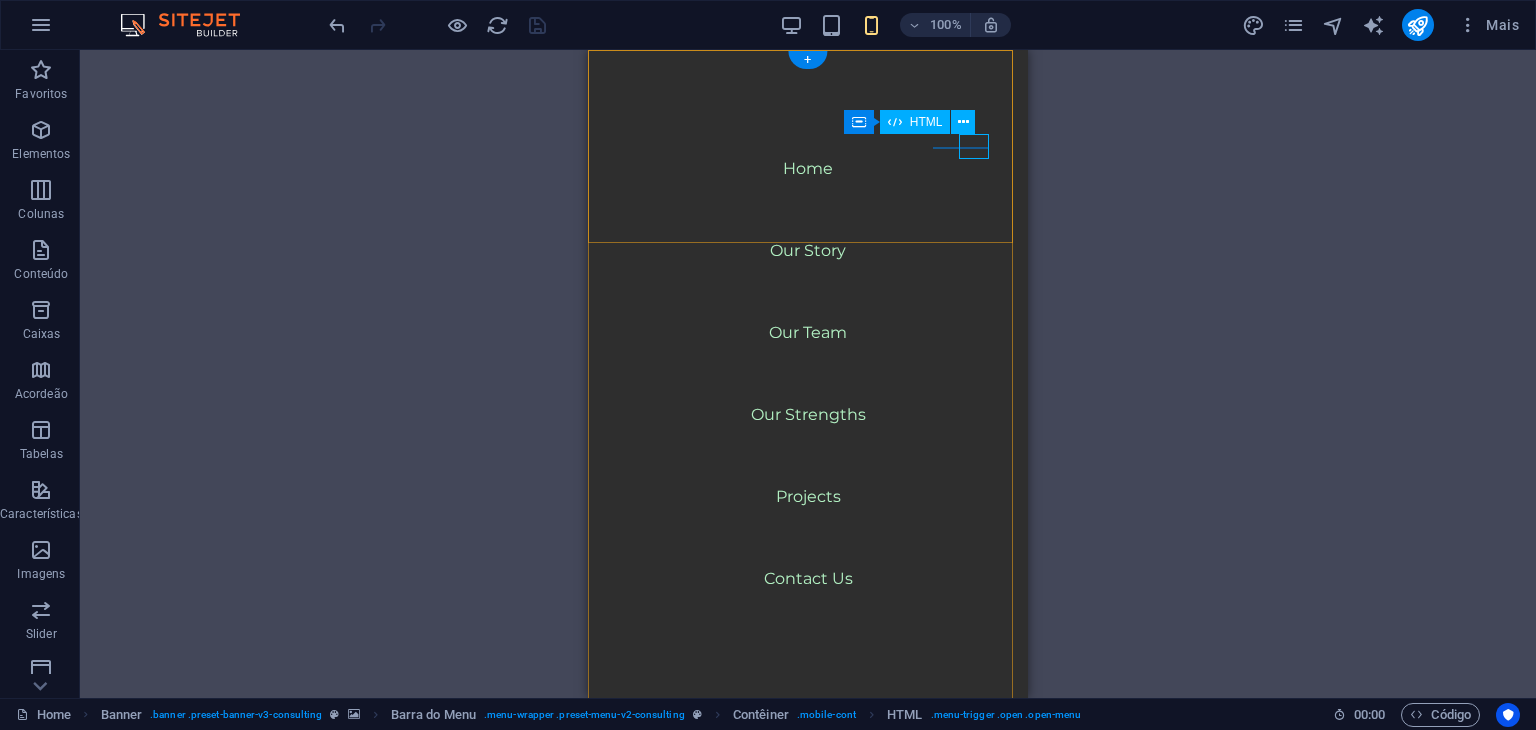 click at bounding box center (627, 900) 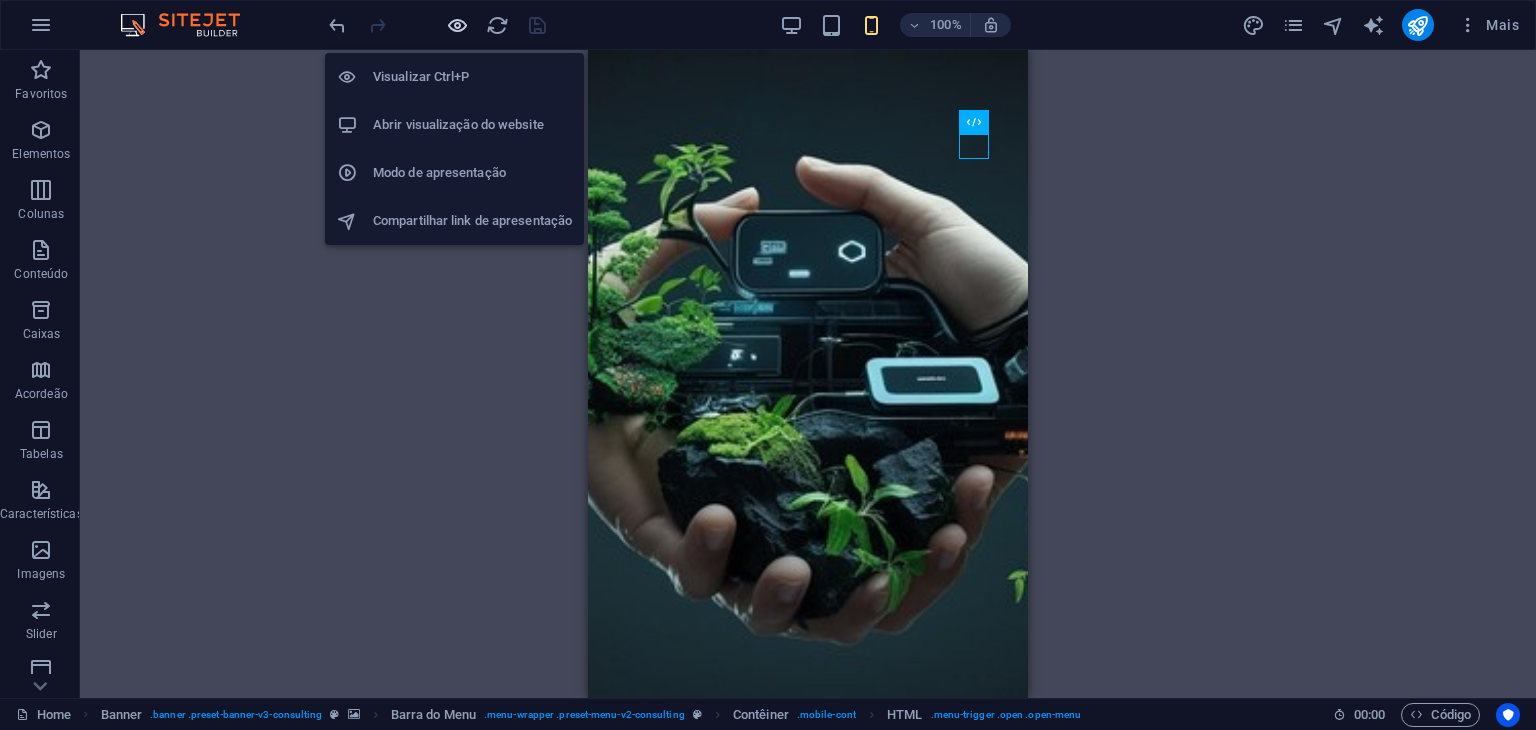 click at bounding box center [457, 25] 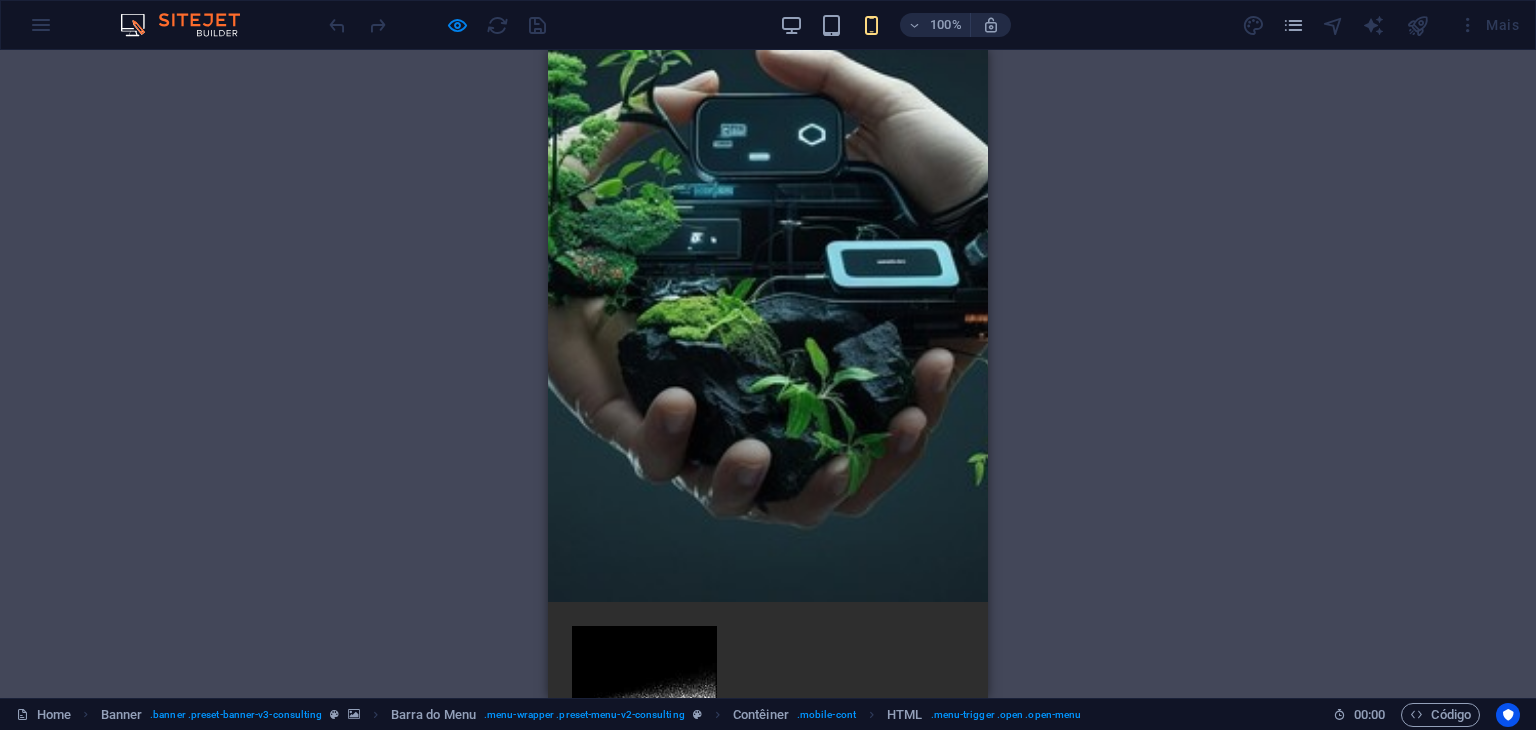 scroll, scrollTop: 0, scrollLeft: 0, axis: both 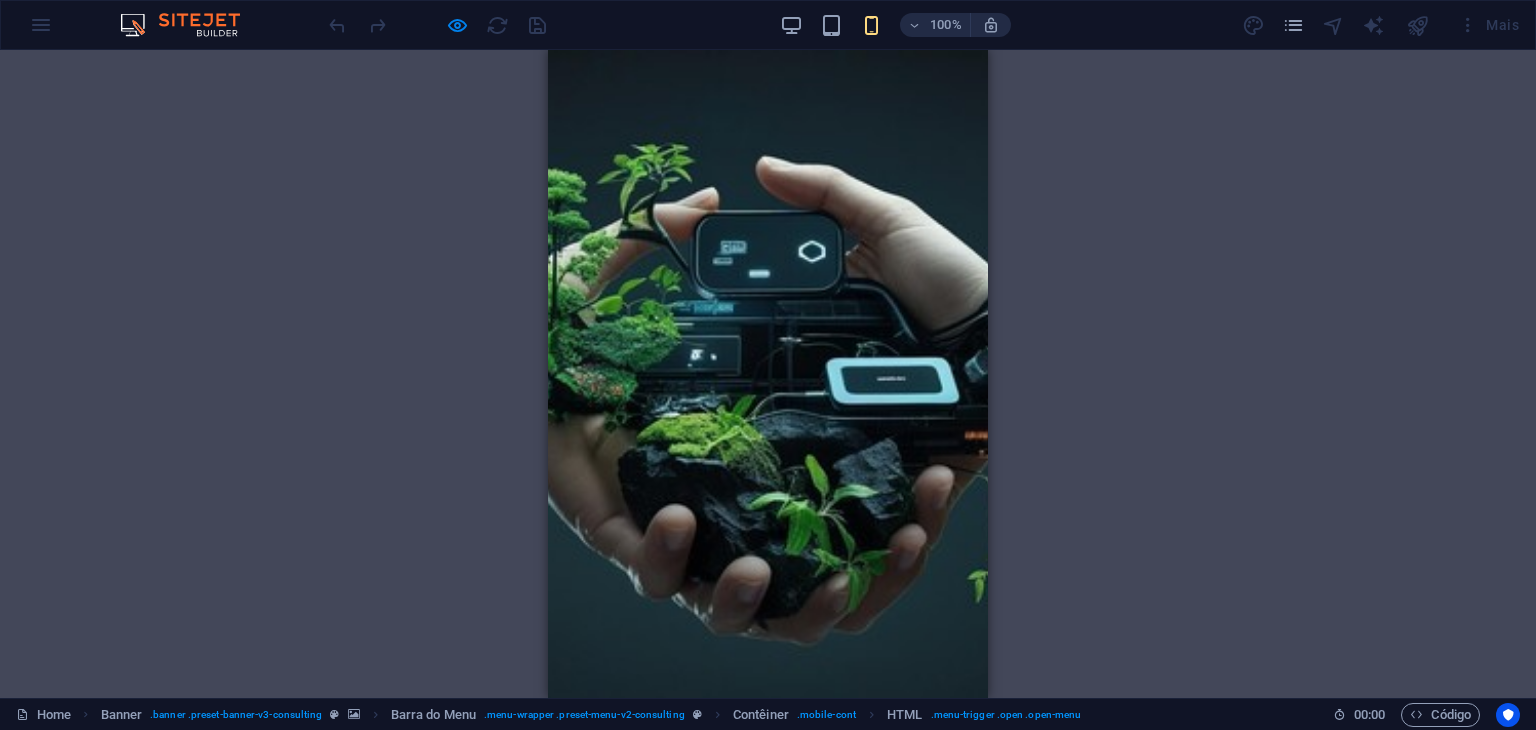 click at bounding box center [587, 900] 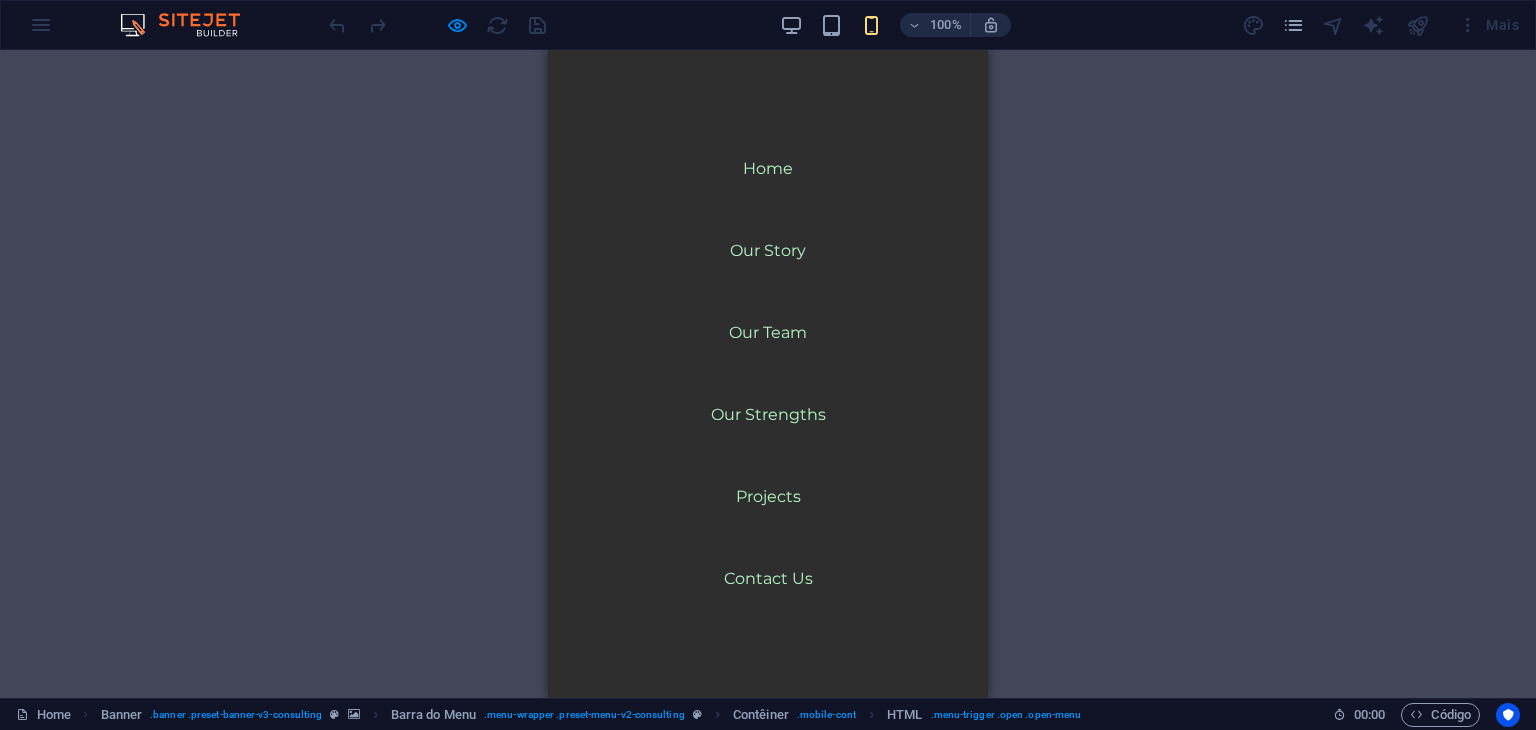 click at bounding box center [586, 900] 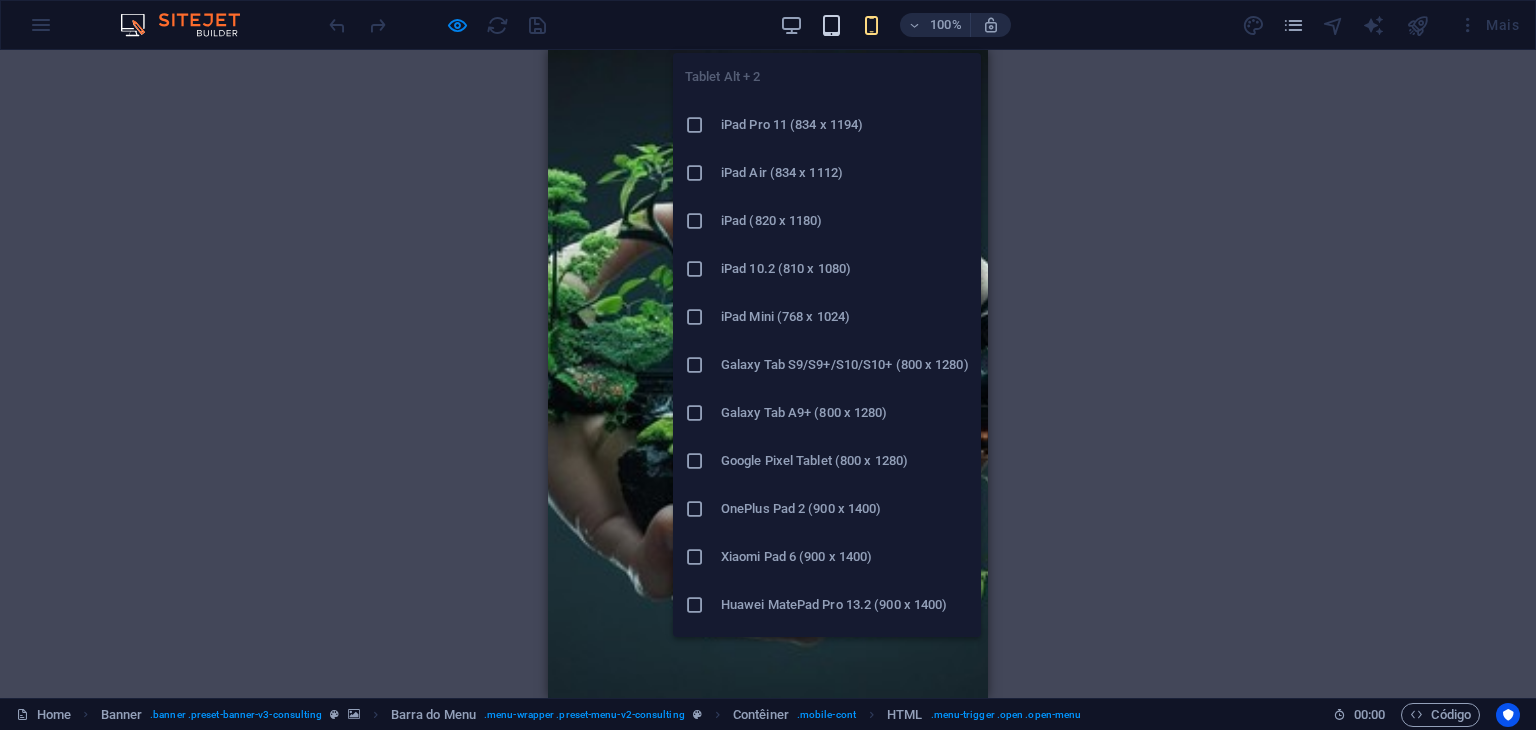 click at bounding box center (831, 25) 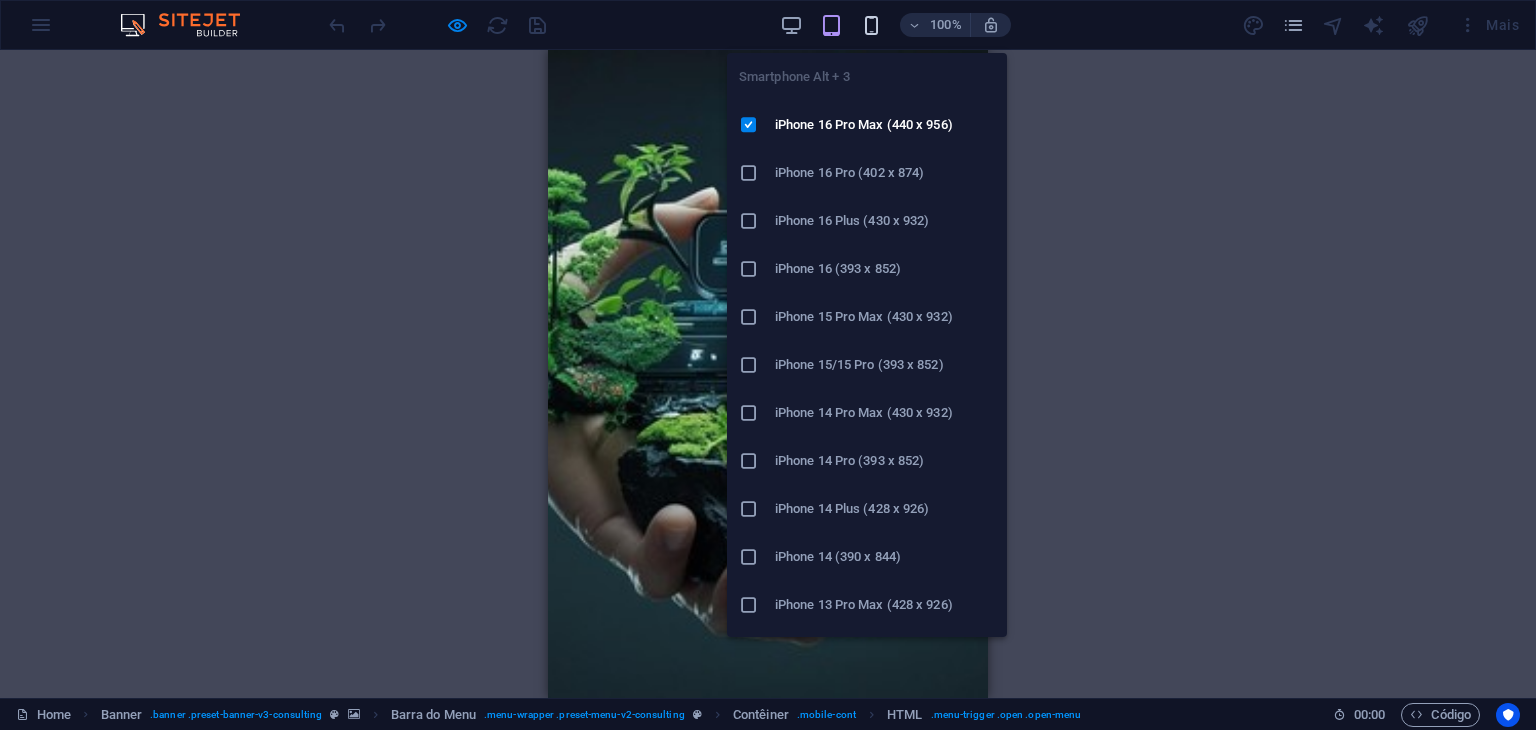 click at bounding box center (871, 25) 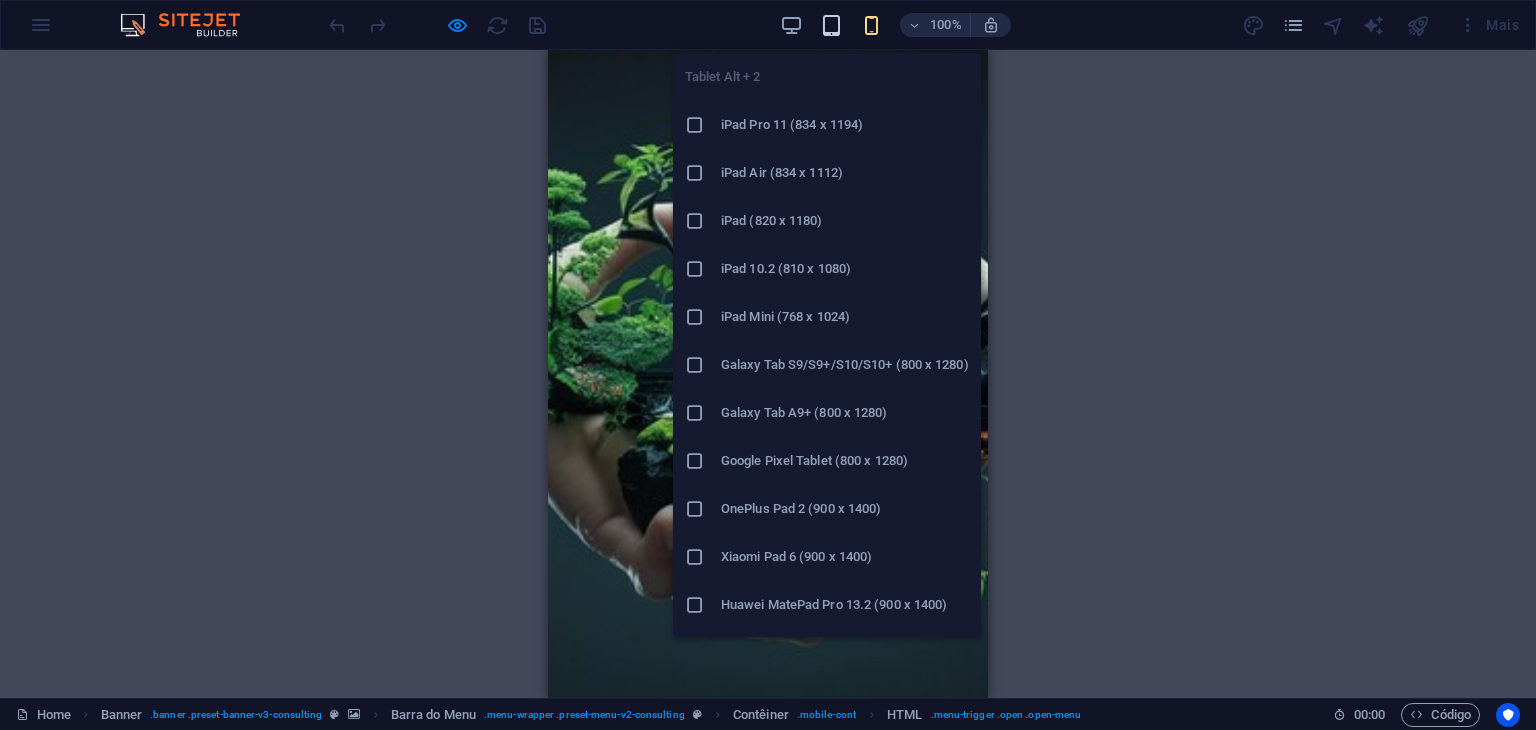 click at bounding box center [831, 25] 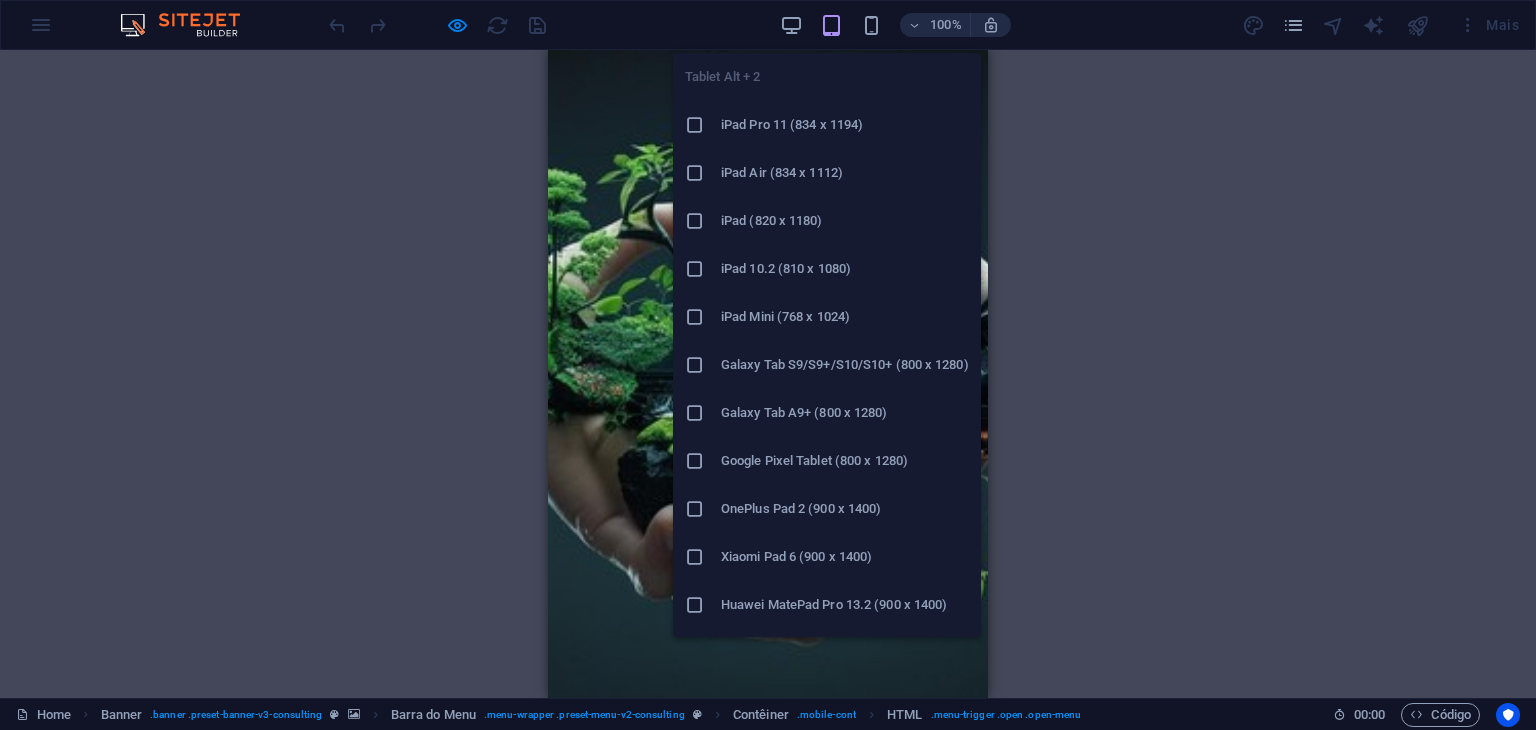 click at bounding box center (695, 125) 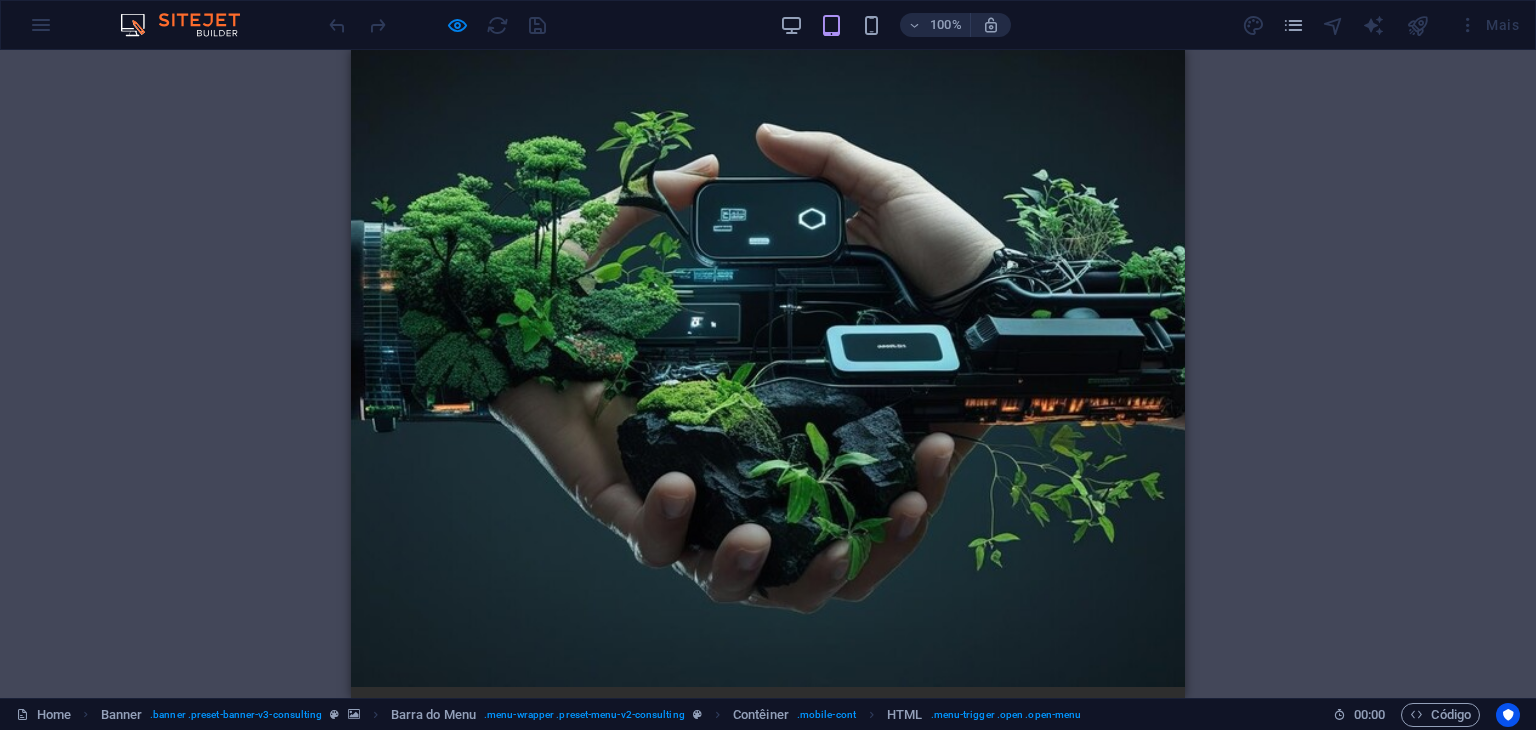 scroll, scrollTop: 0, scrollLeft: 0, axis: both 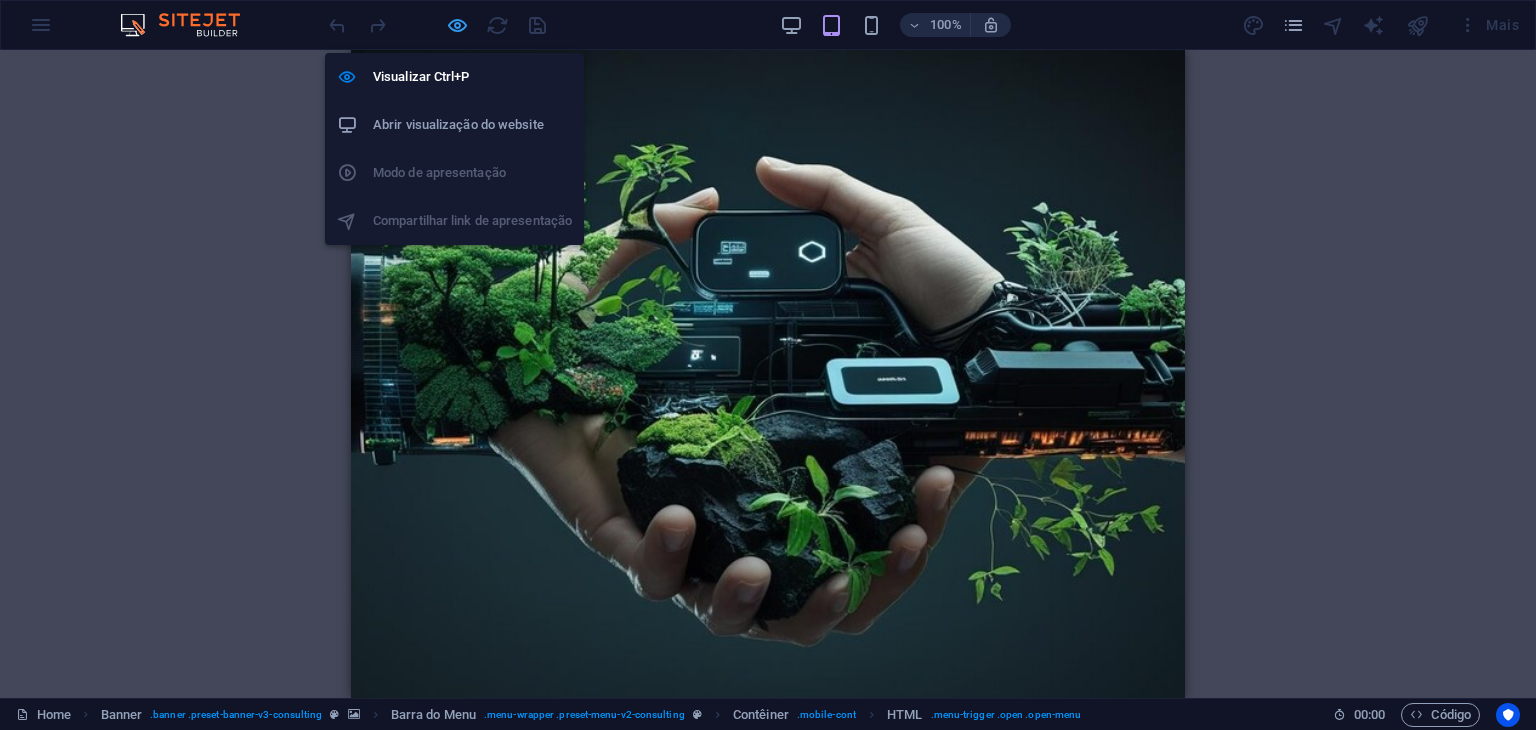 click at bounding box center [457, 25] 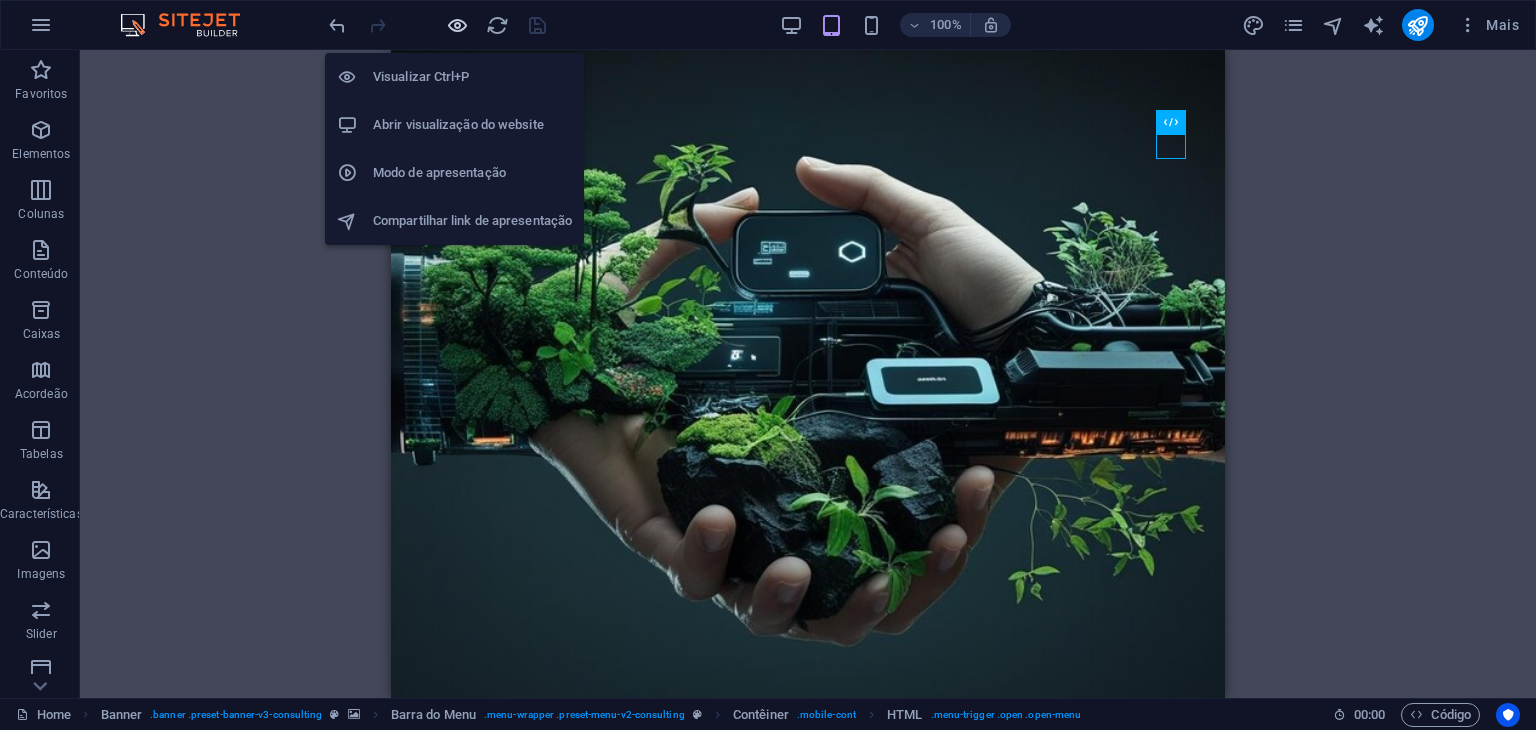 click at bounding box center [457, 25] 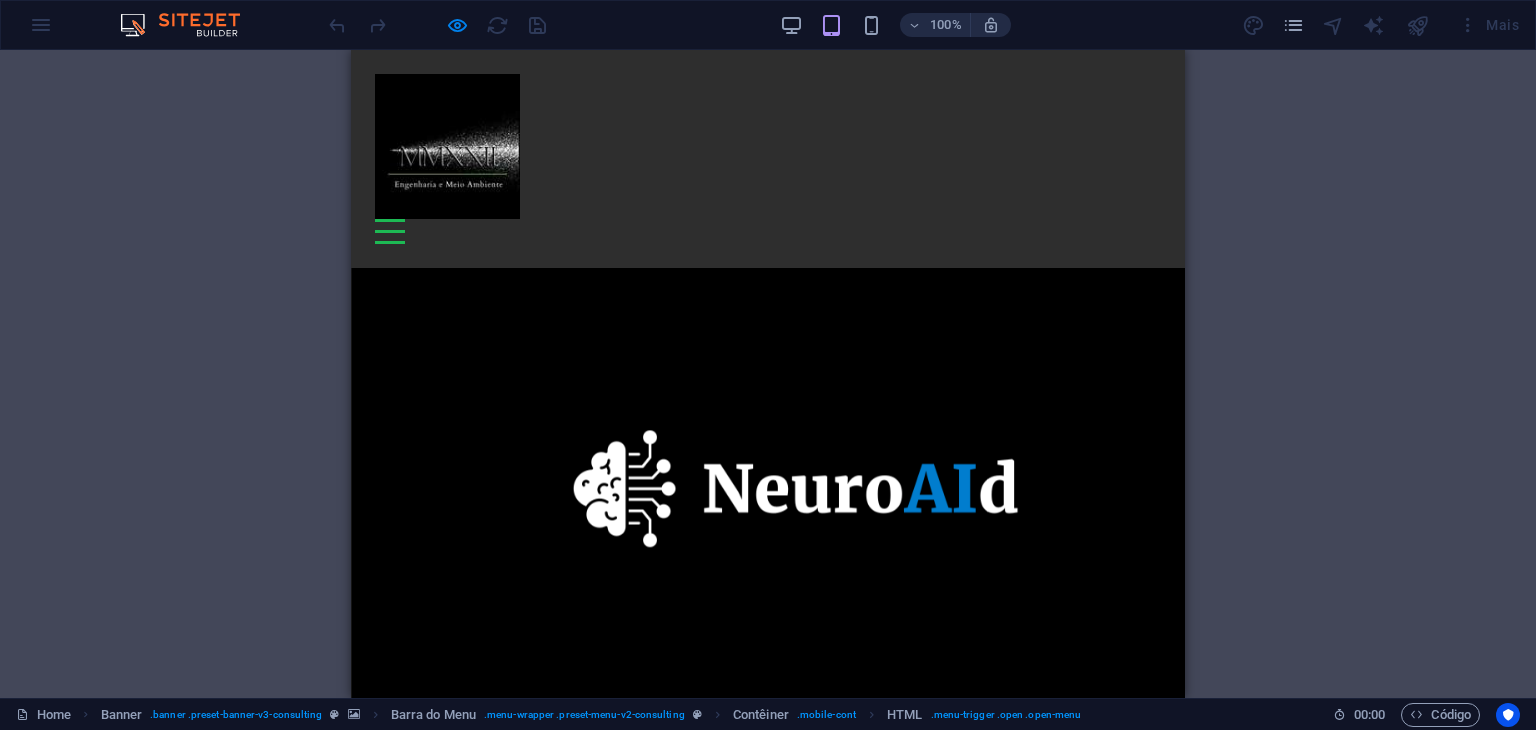 scroll, scrollTop: 6641, scrollLeft: 0, axis: vertical 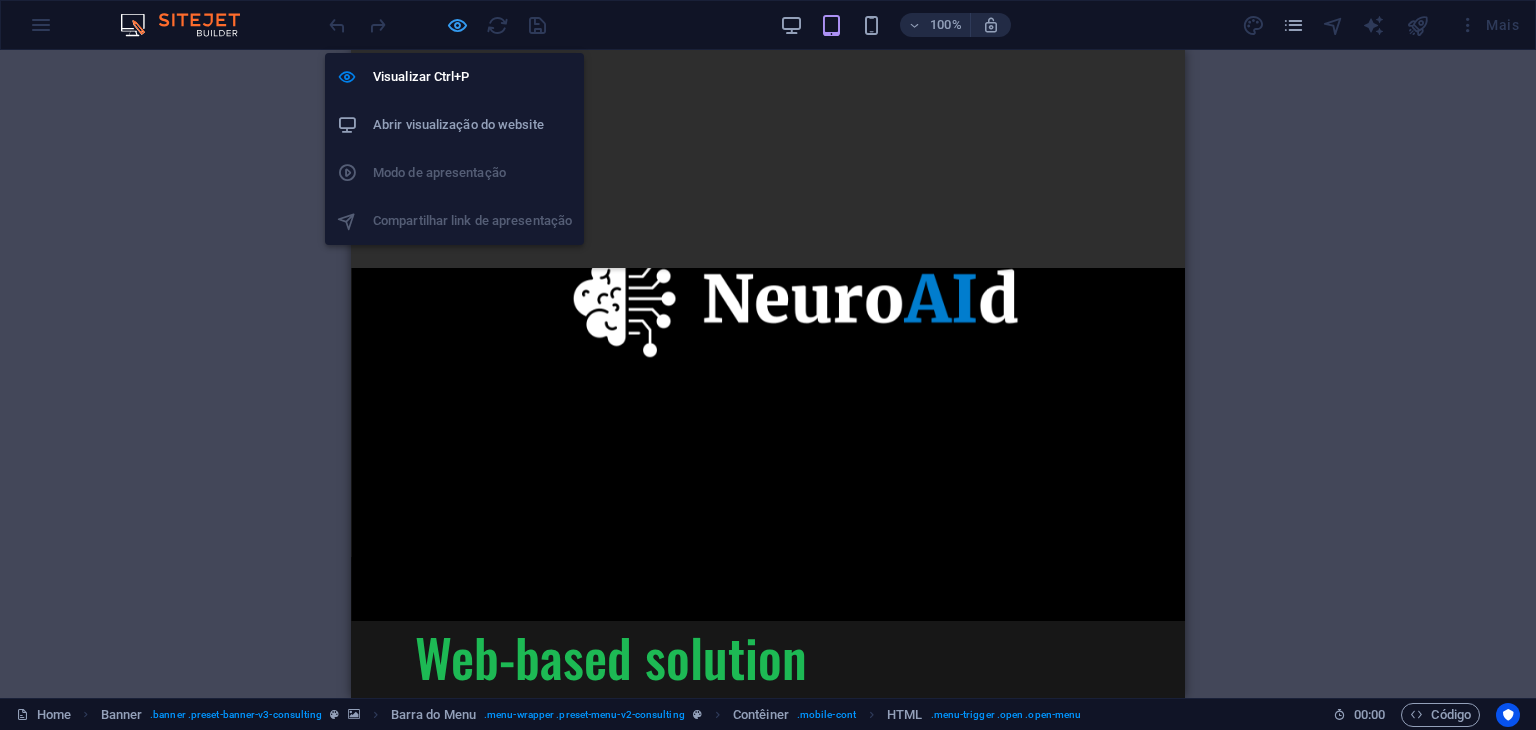 click at bounding box center [457, 25] 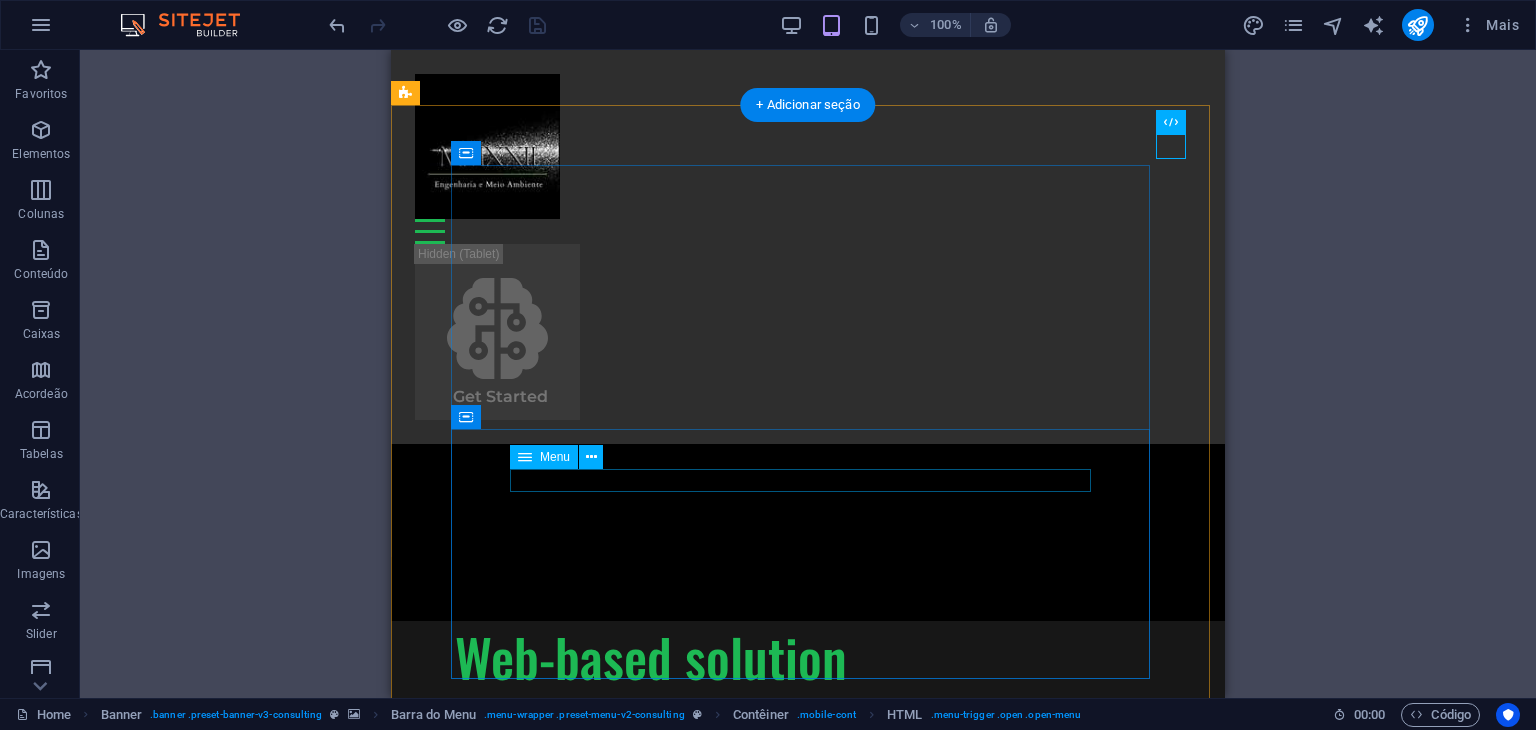 scroll, scrollTop: 6724, scrollLeft: 0, axis: vertical 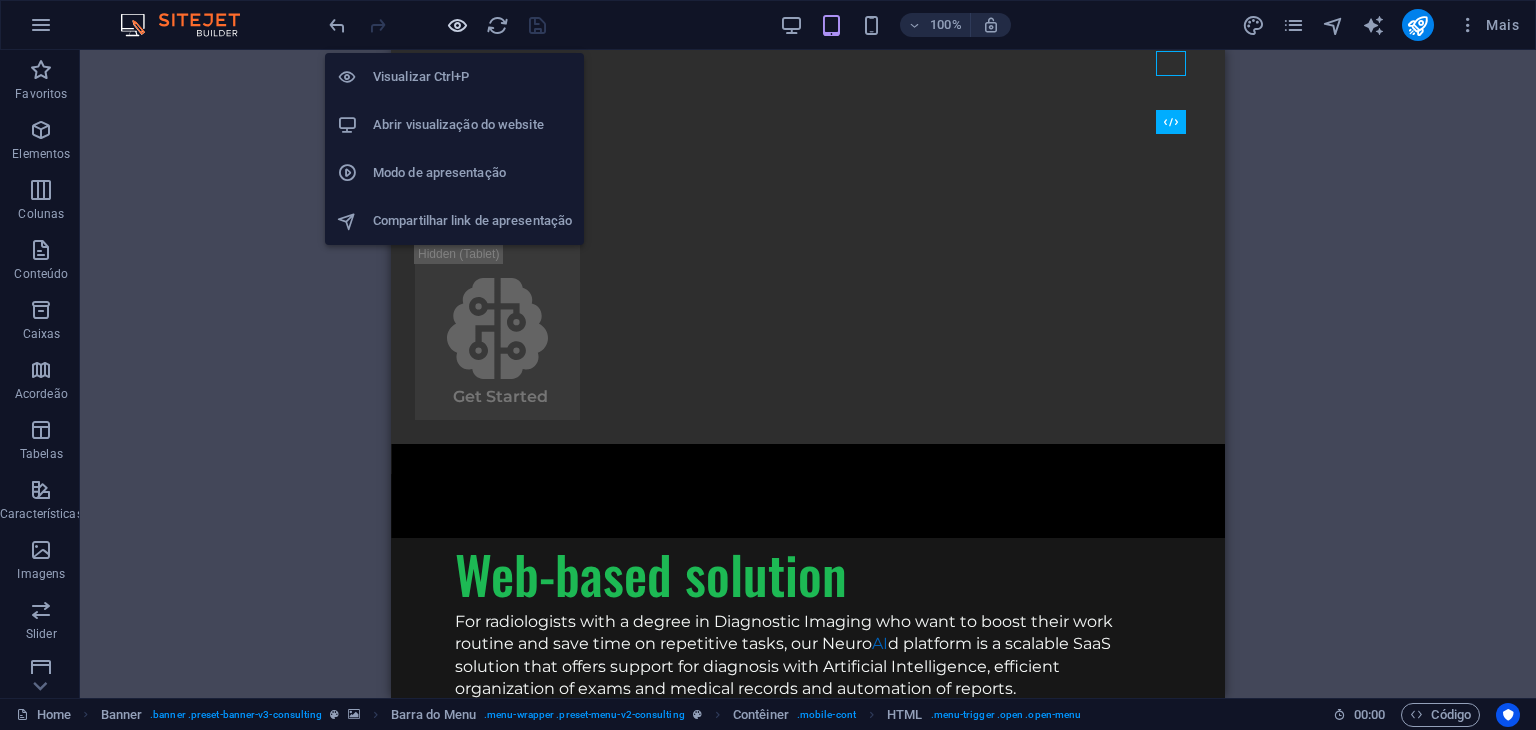 click at bounding box center [457, 25] 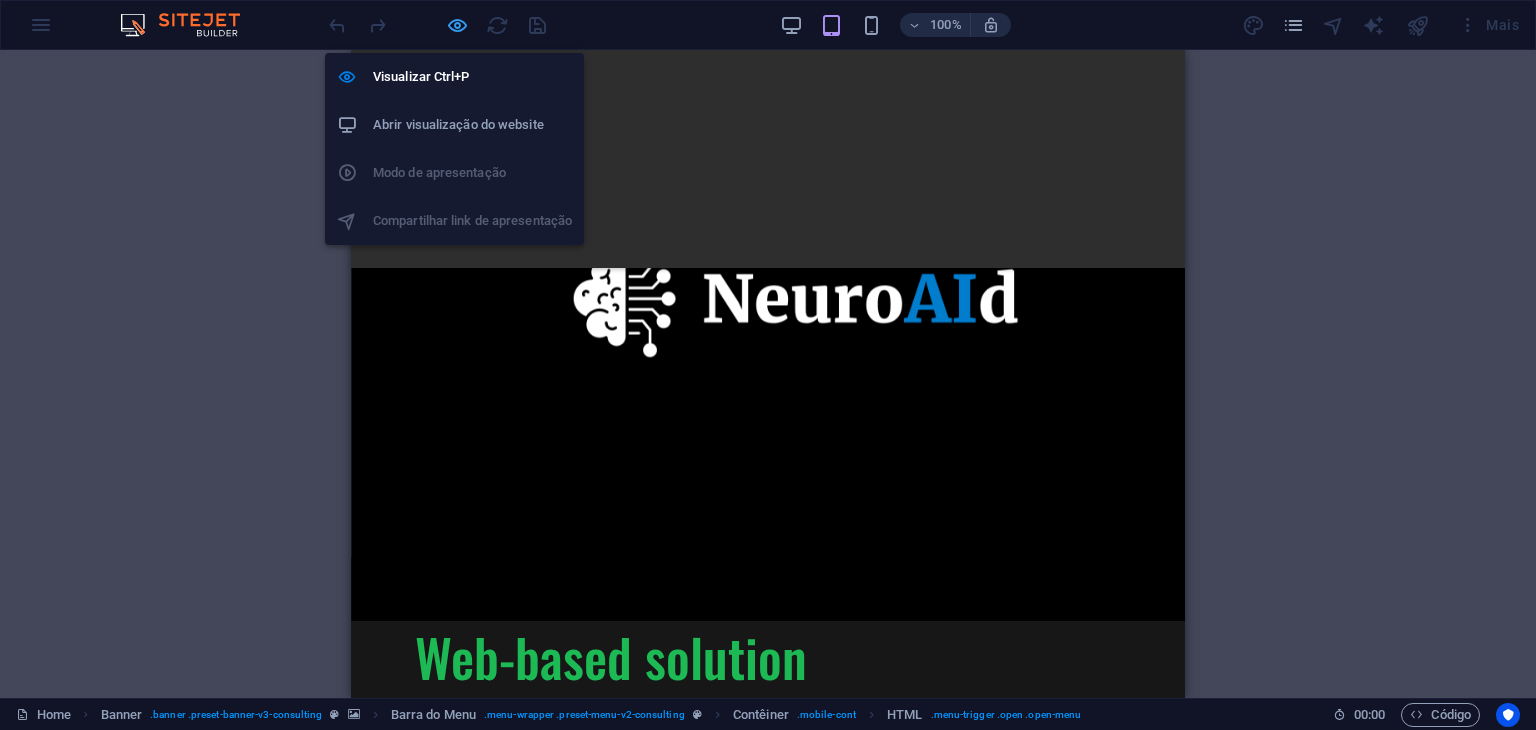 click at bounding box center [457, 25] 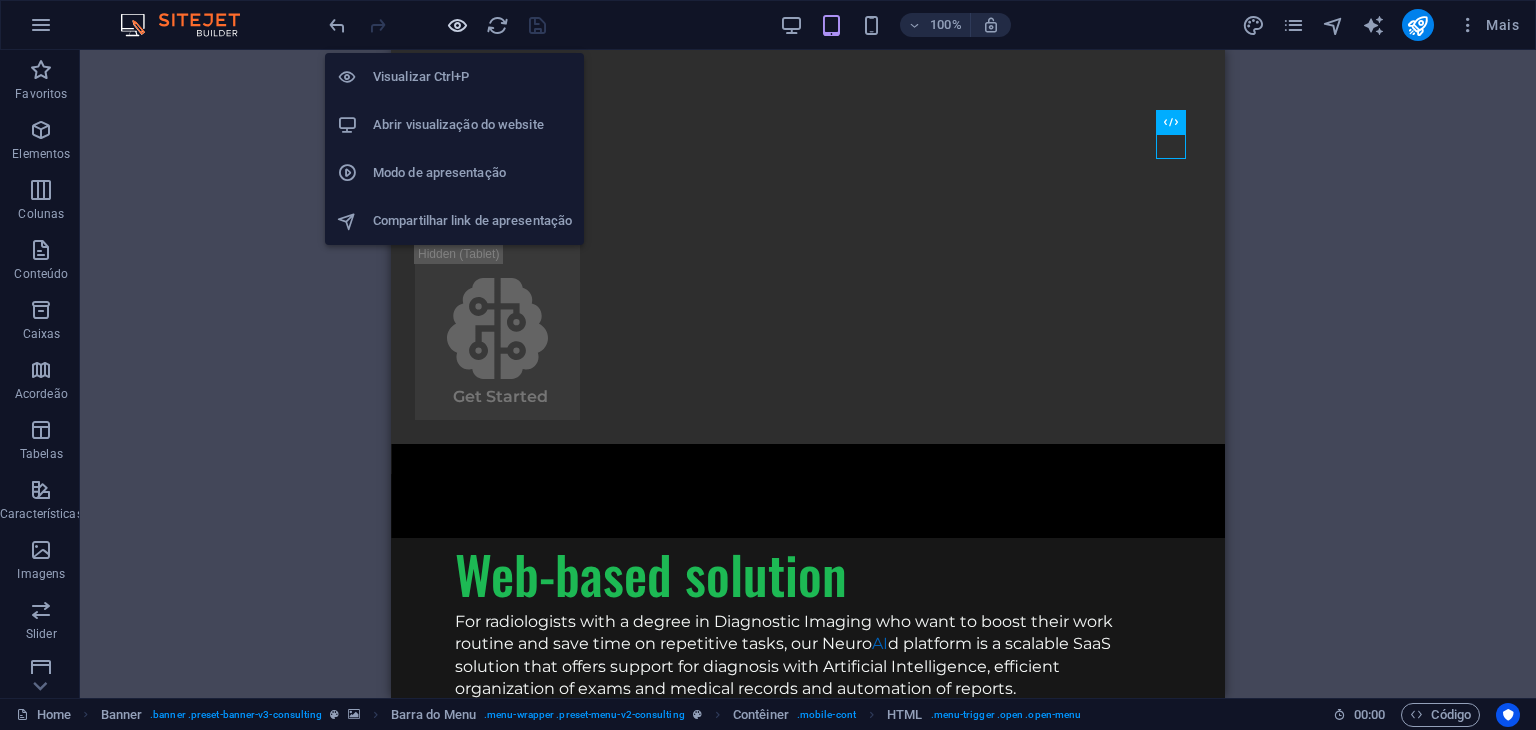 click at bounding box center (457, 25) 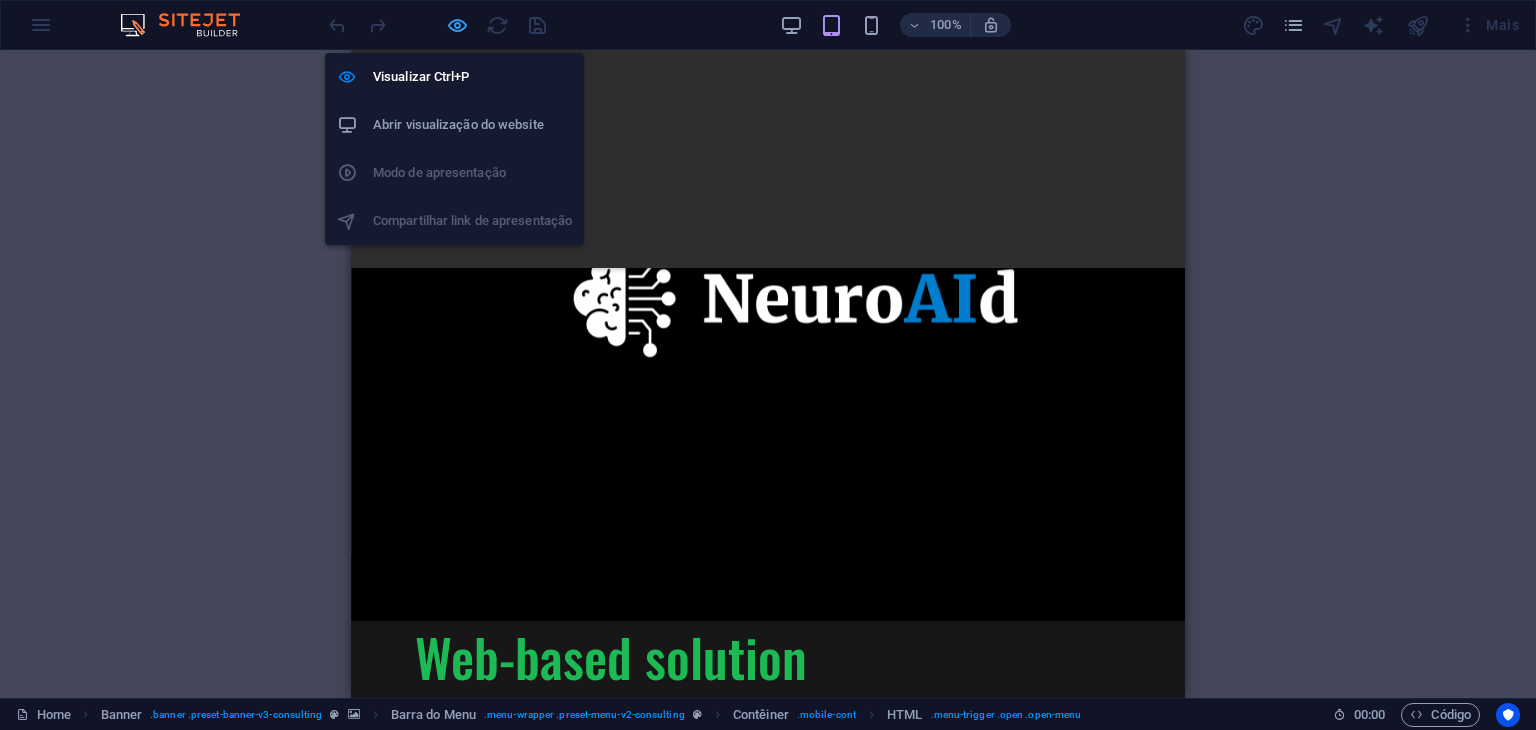 click at bounding box center (457, 25) 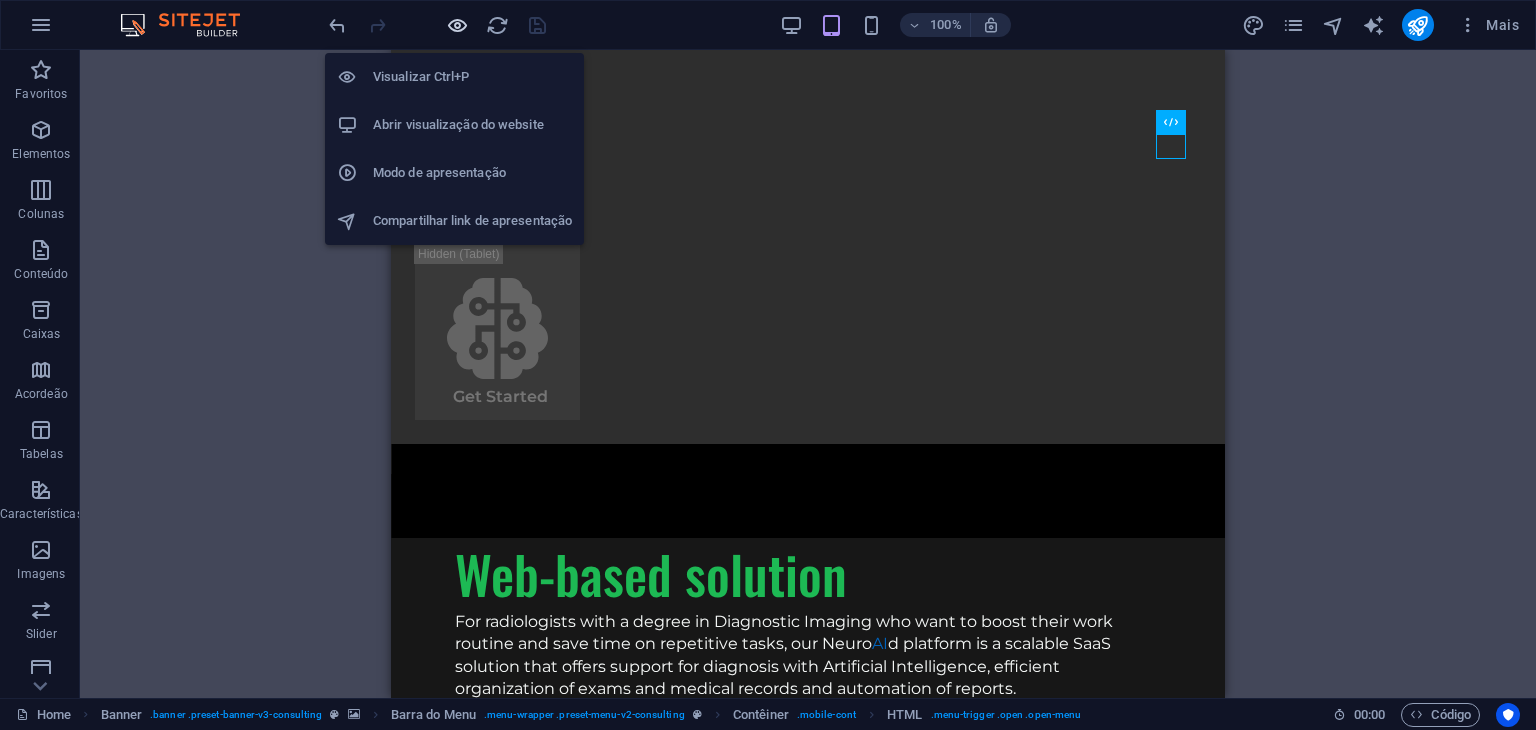 click at bounding box center [457, 25] 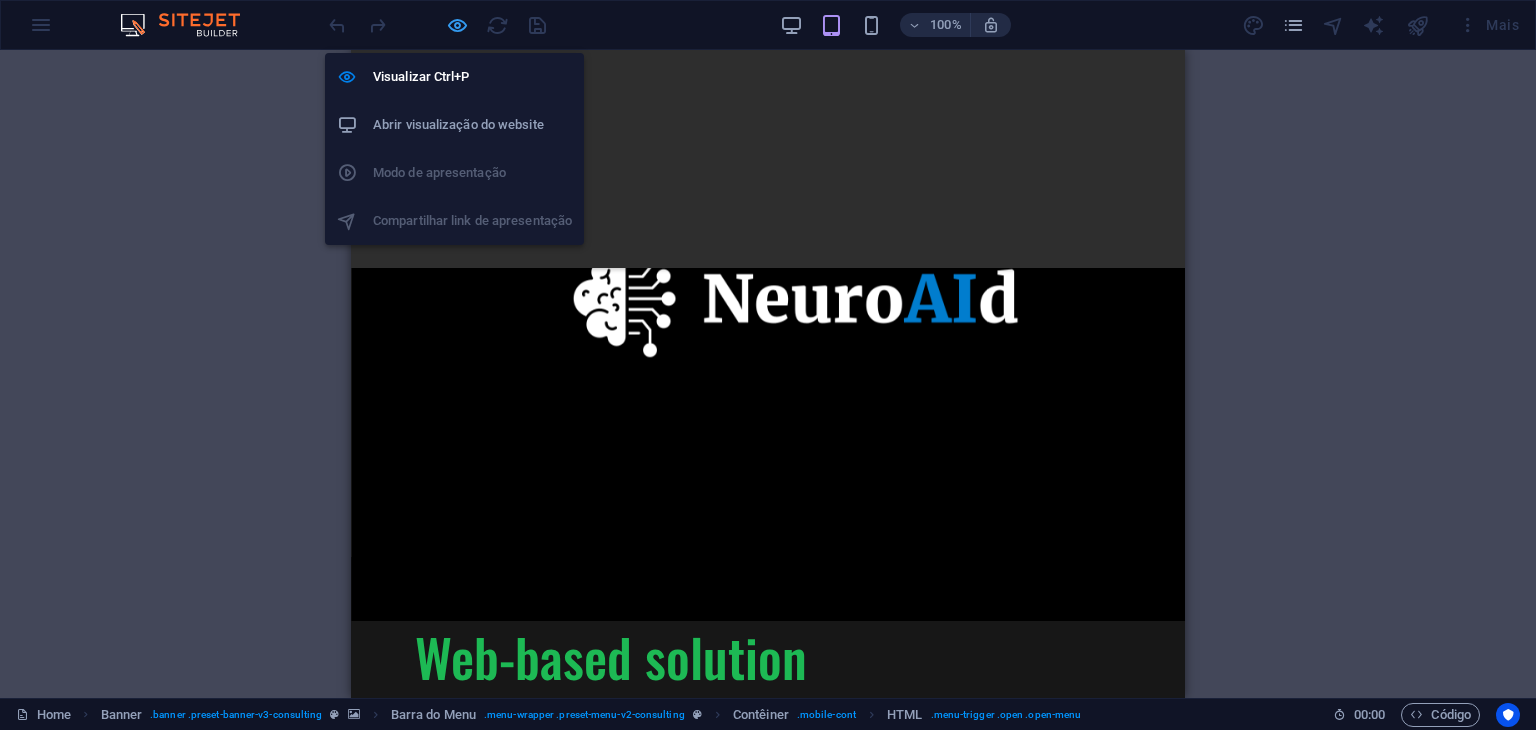 click at bounding box center [457, 25] 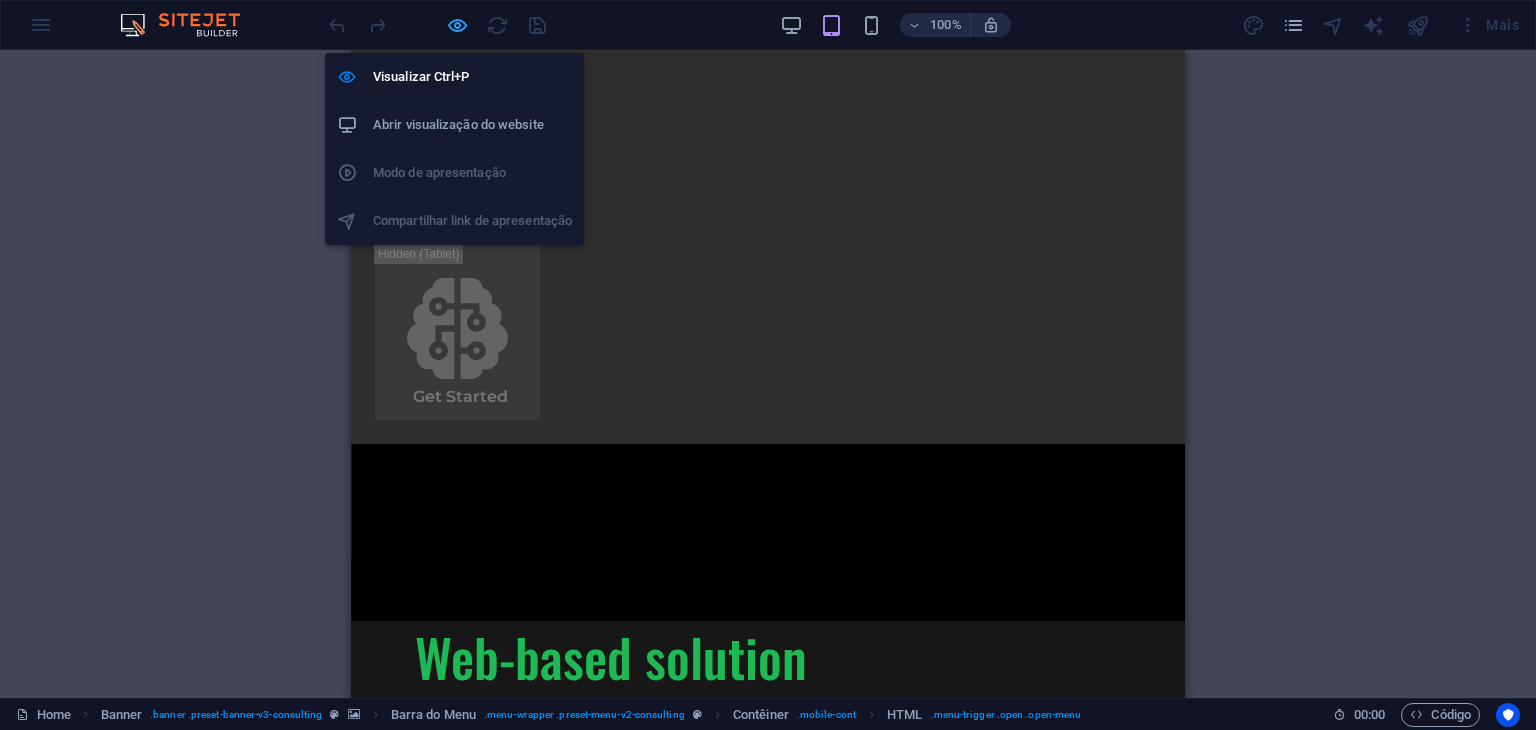 scroll, scrollTop: 6724, scrollLeft: 0, axis: vertical 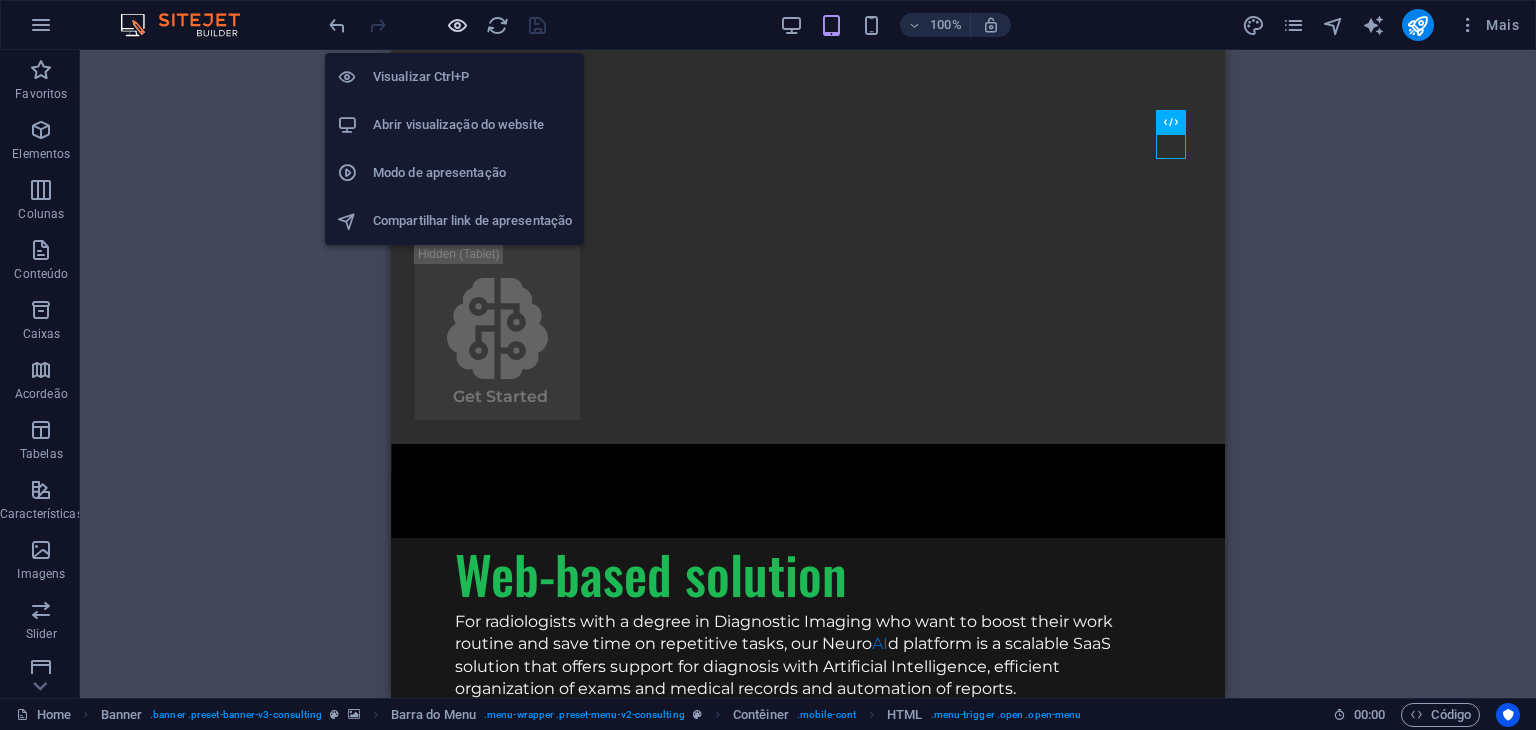 click at bounding box center [457, 25] 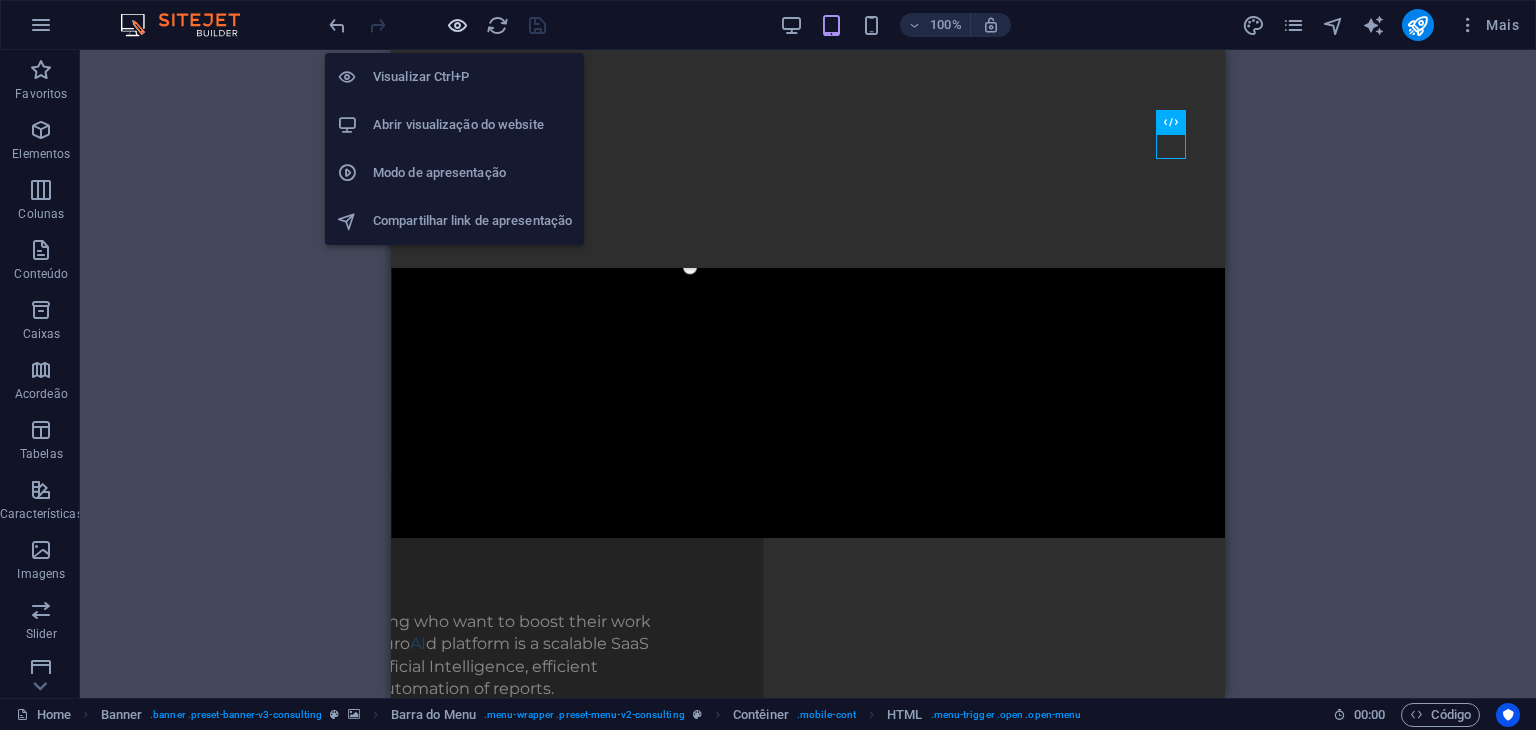 scroll, scrollTop: 6641, scrollLeft: 0, axis: vertical 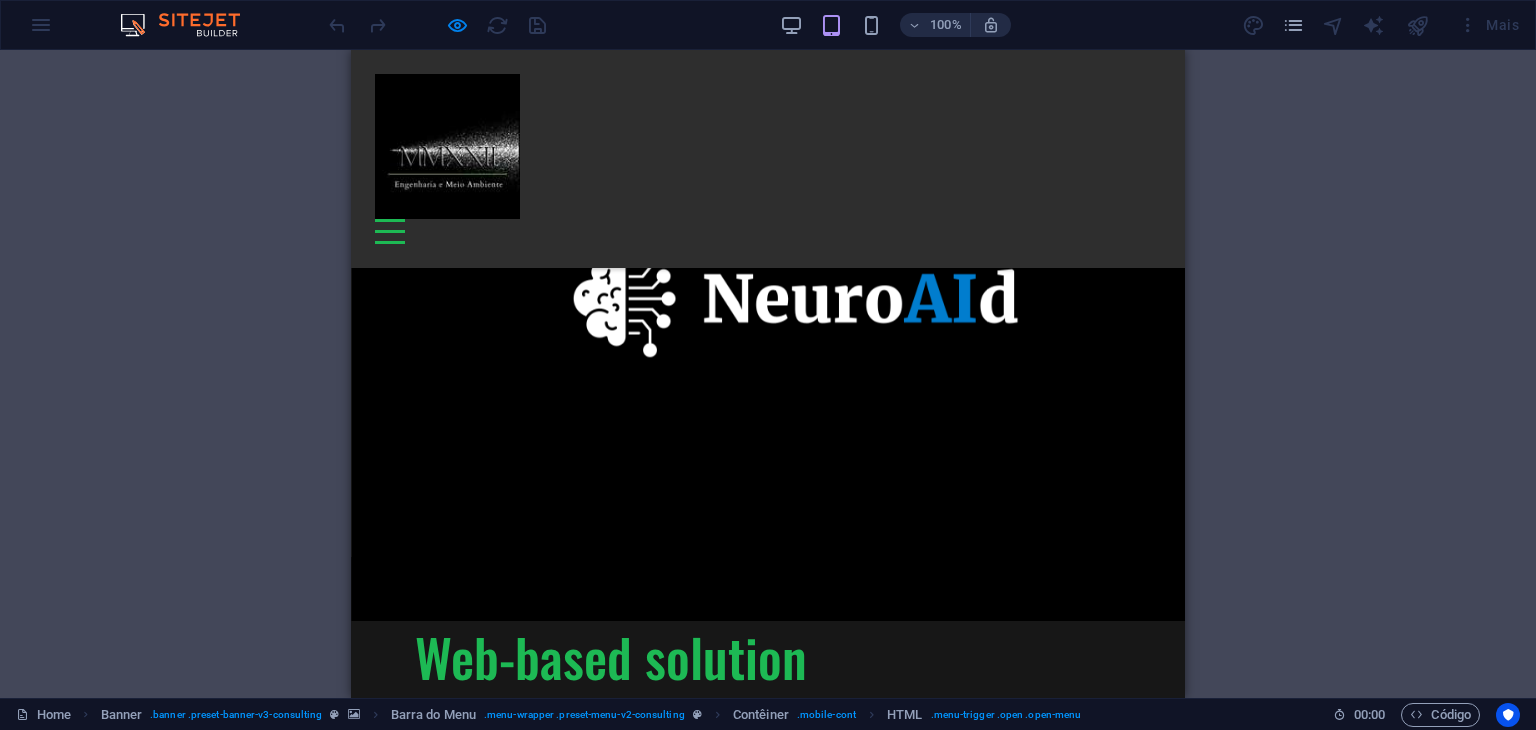click on "100%" at bounding box center [895, 25] 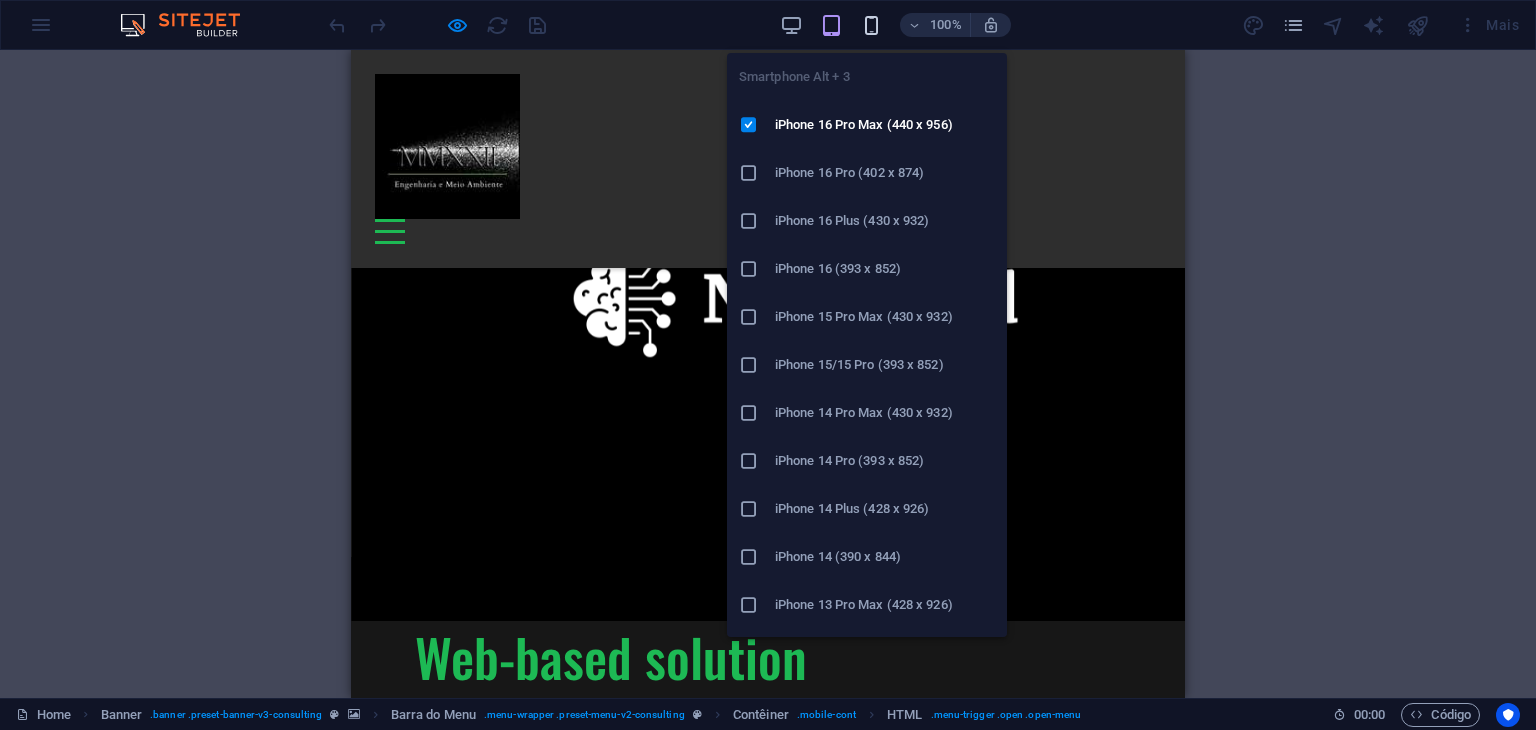 click at bounding box center (871, 25) 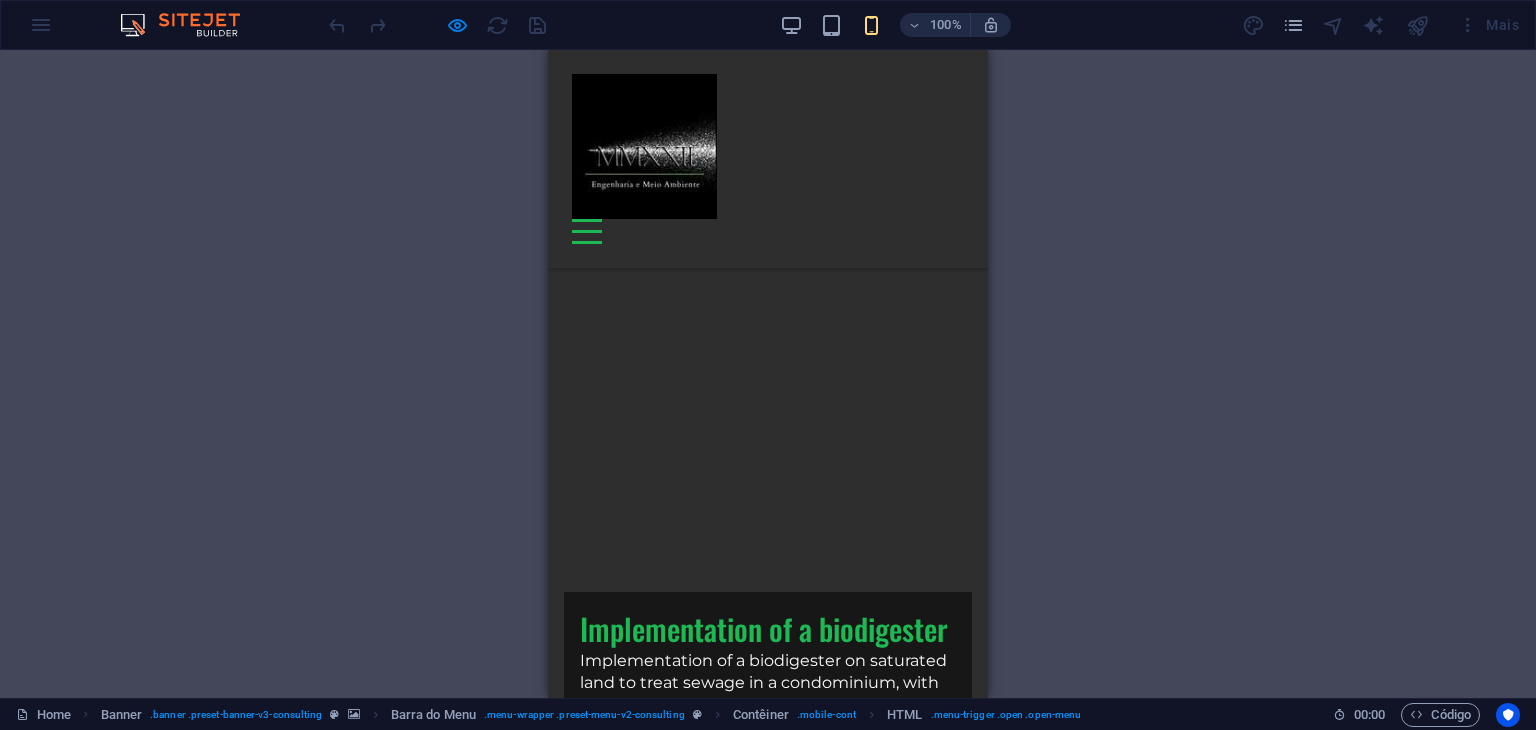 scroll, scrollTop: 7243, scrollLeft: 0, axis: vertical 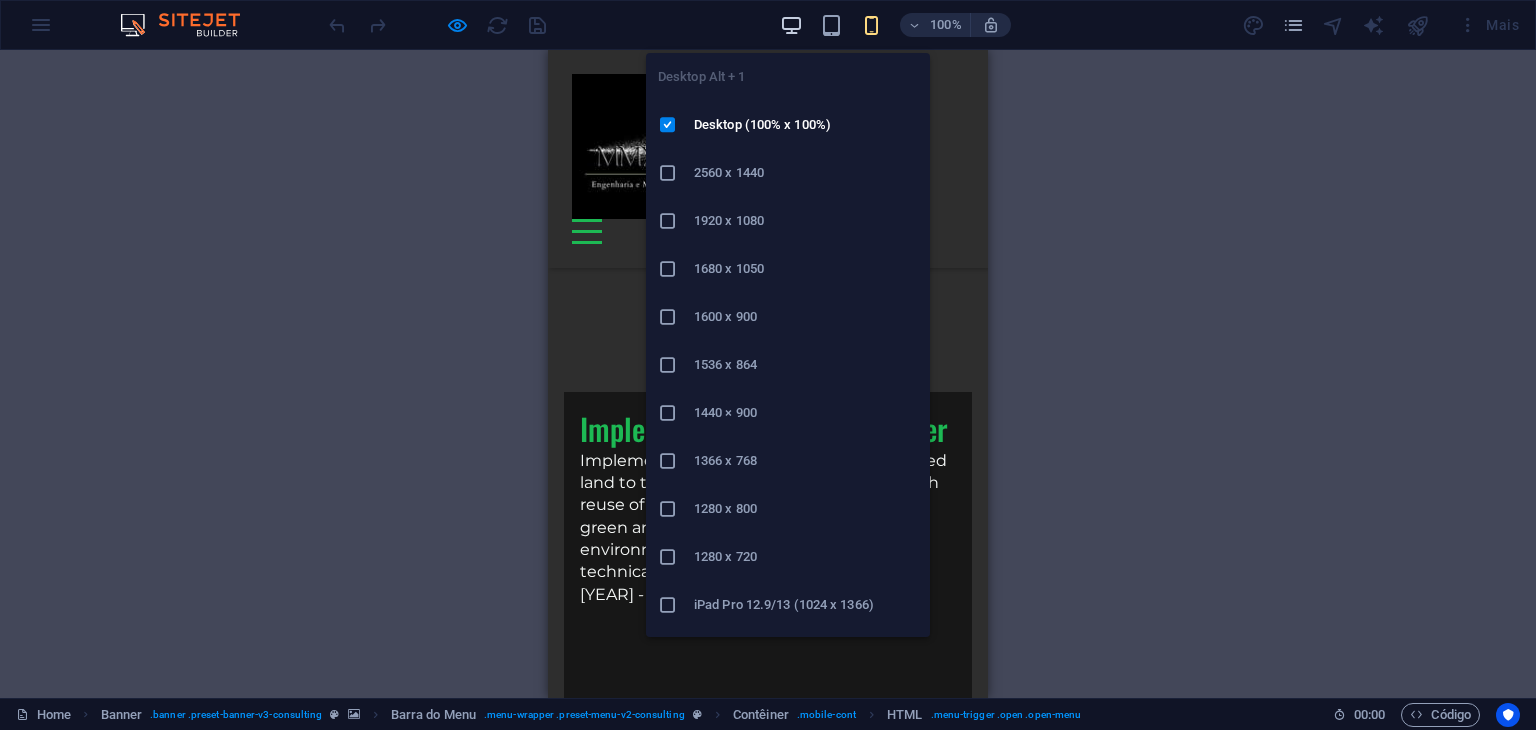 click at bounding box center (791, 25) 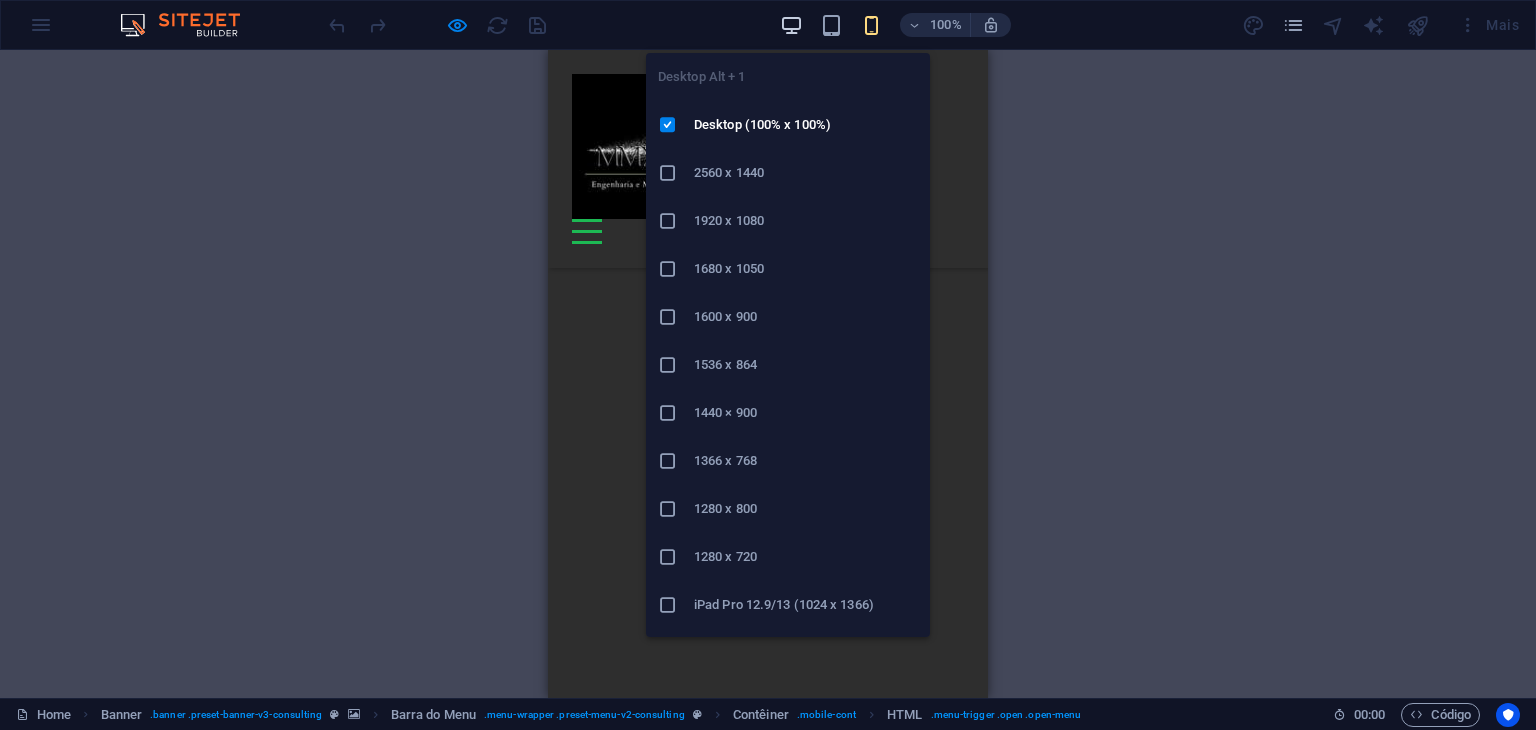 scroll, scrollTop: 5801, scrollLeft: 0, axis: vertical 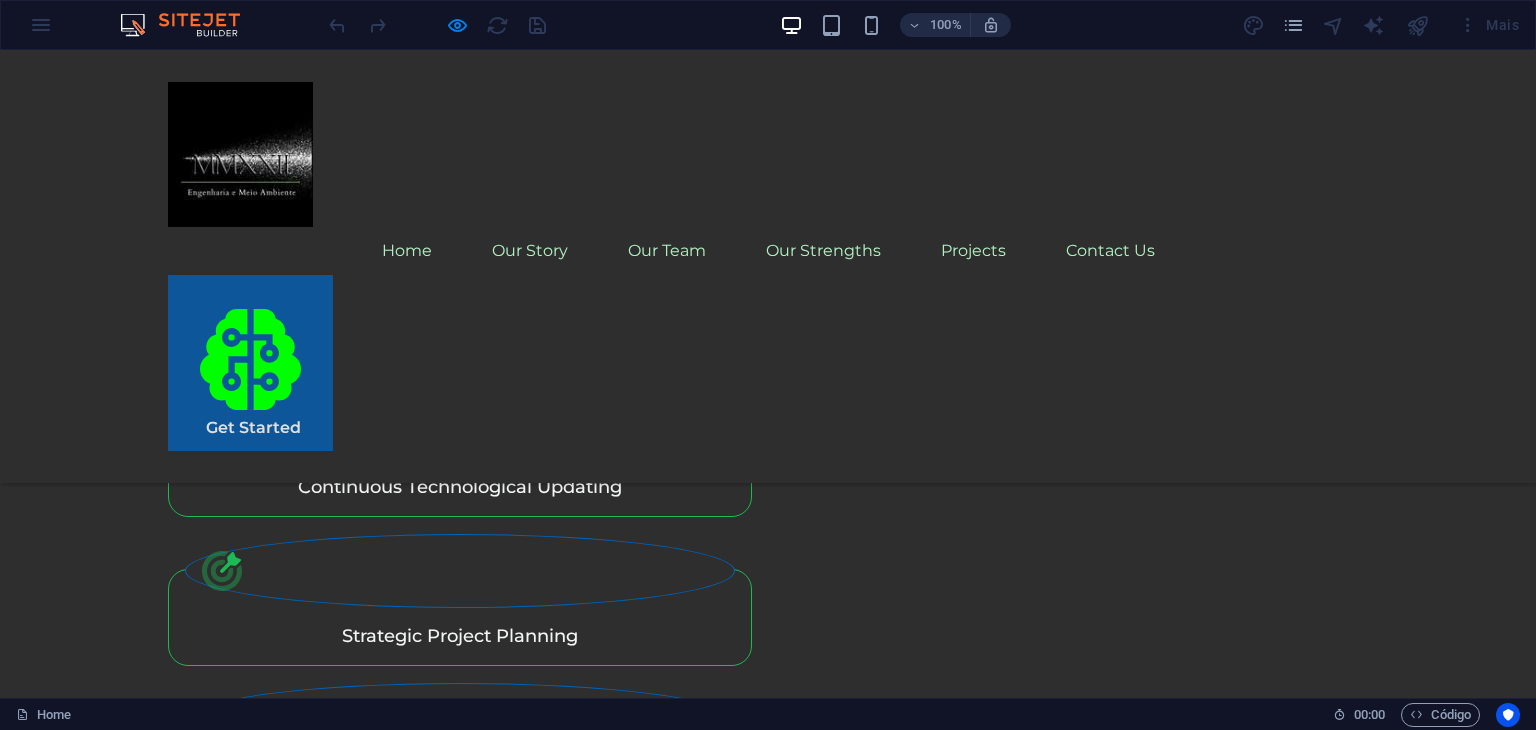 click on "contato@[EXAMPLE.COM]" at bounding box center [729, 7845] 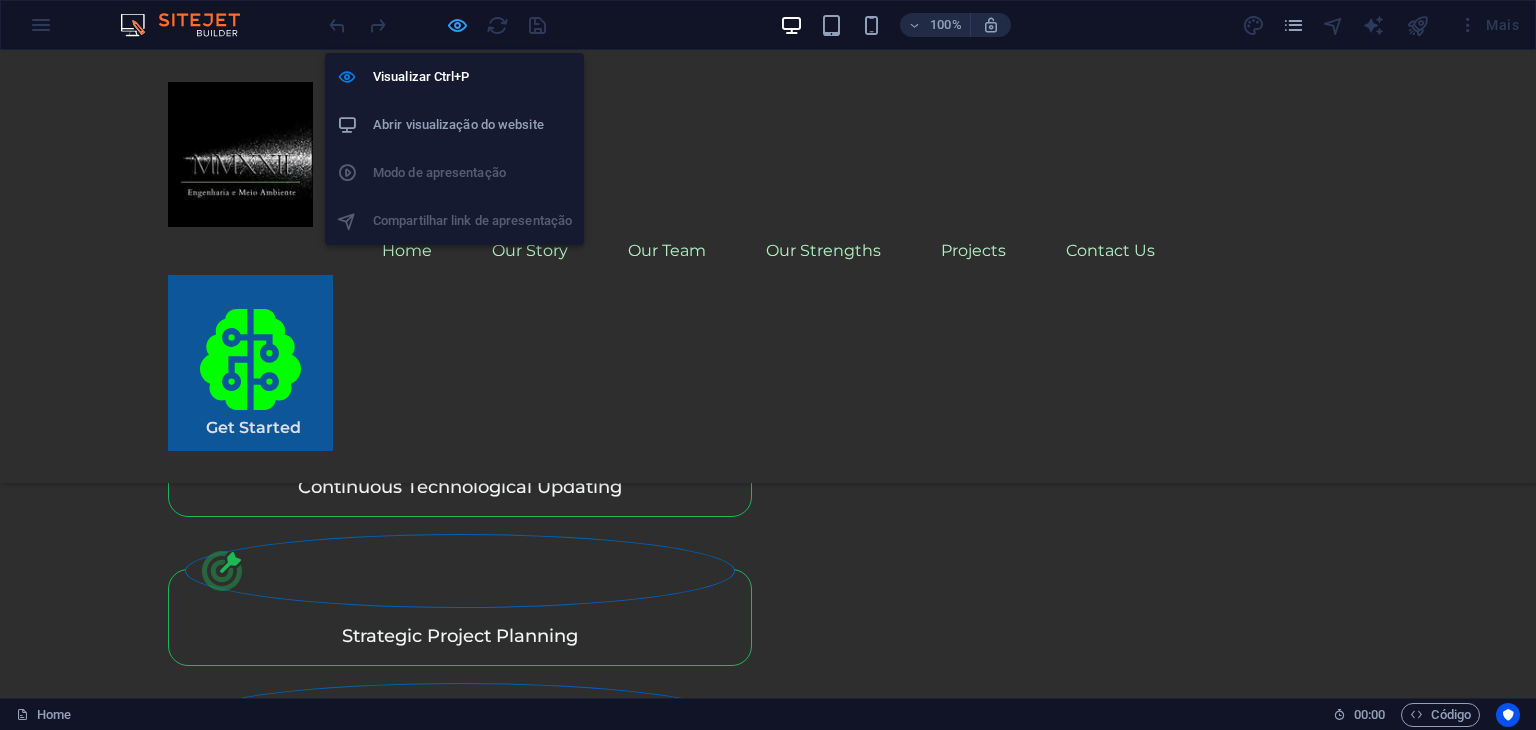 click at bounding box center (457, 25) 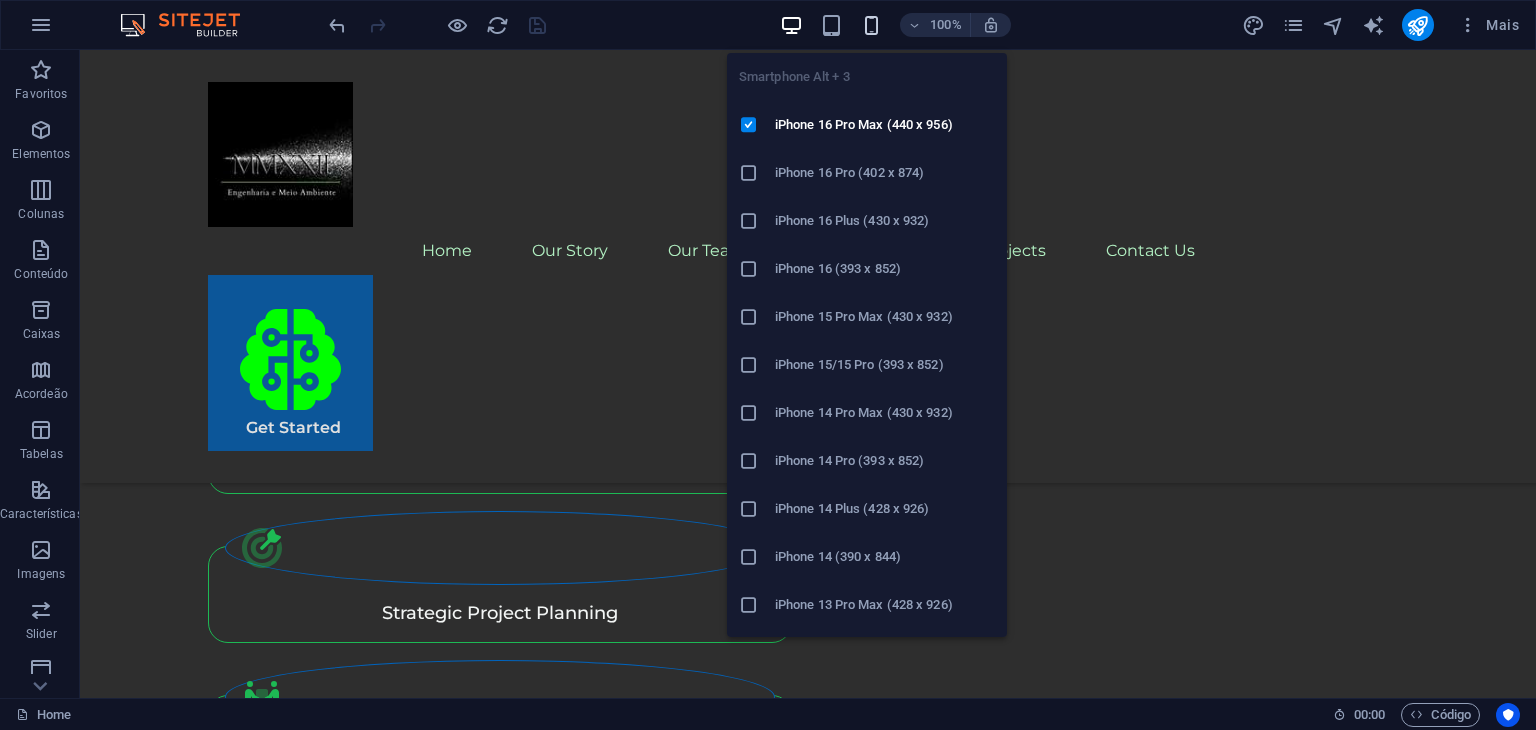 click at bounding box center [871, 25] 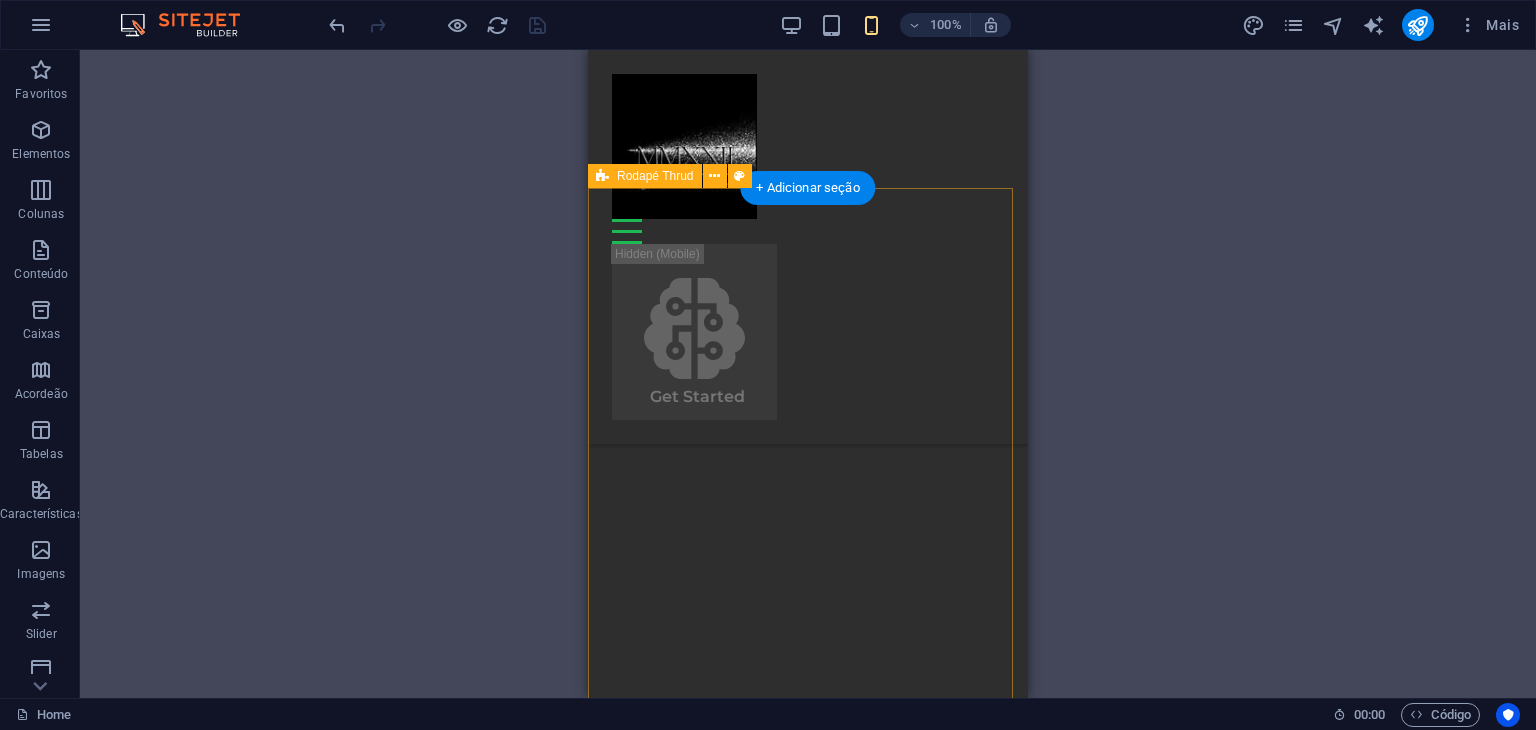 scroll, scrollTop: 7289, scrollLeft: 0, axis: vertical 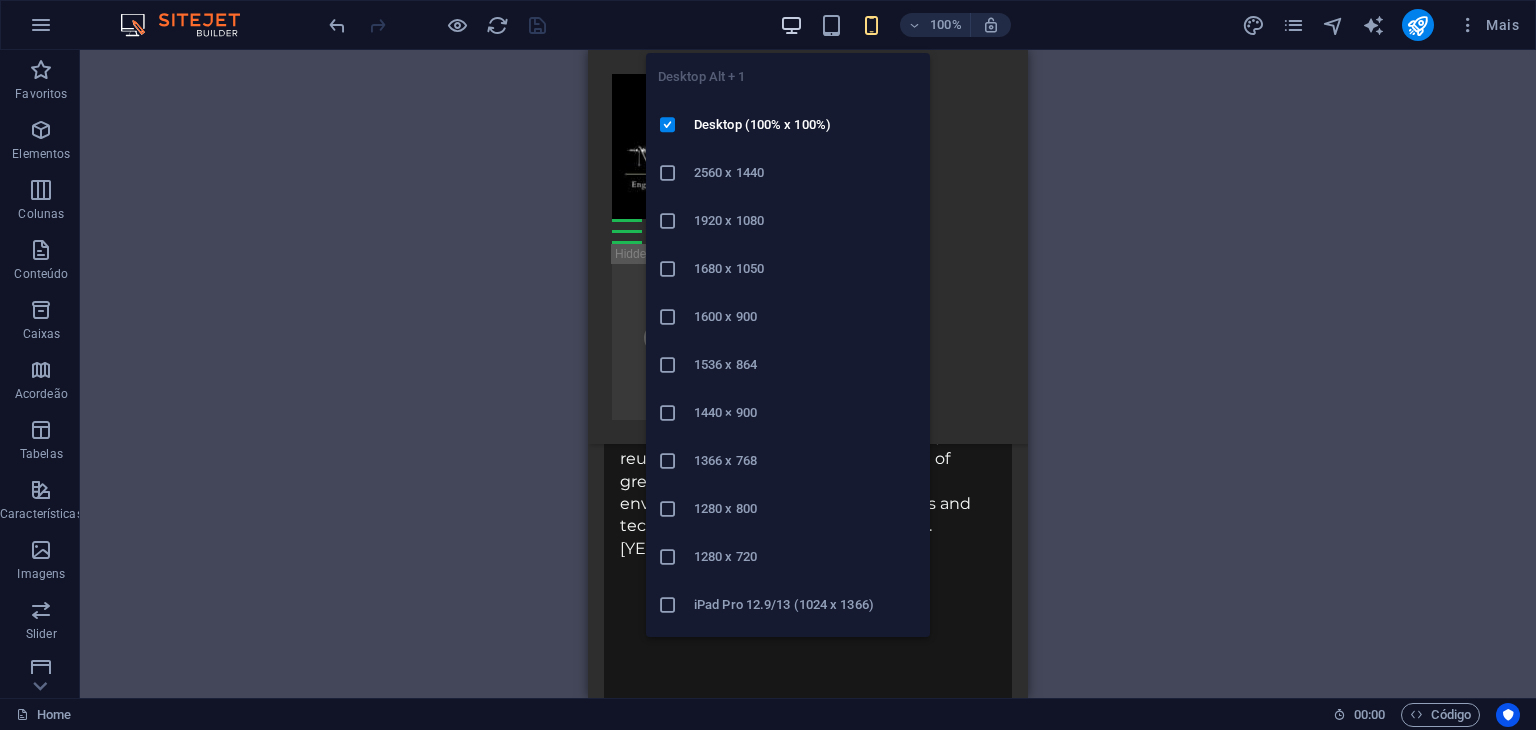 click at bounding box center [791, 25] 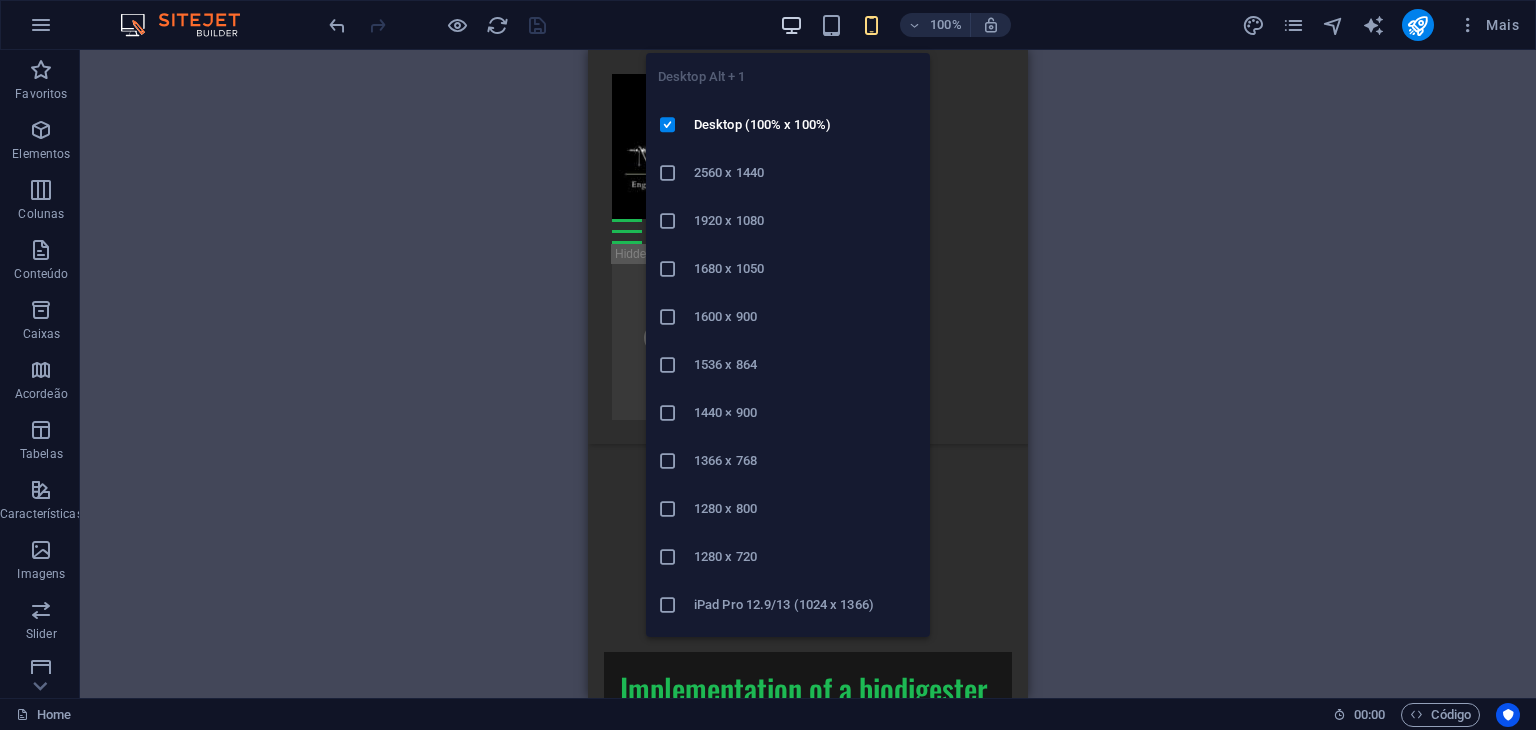 scroll, scrollTop: 5824, scrollLeft: 0, axis: vertical 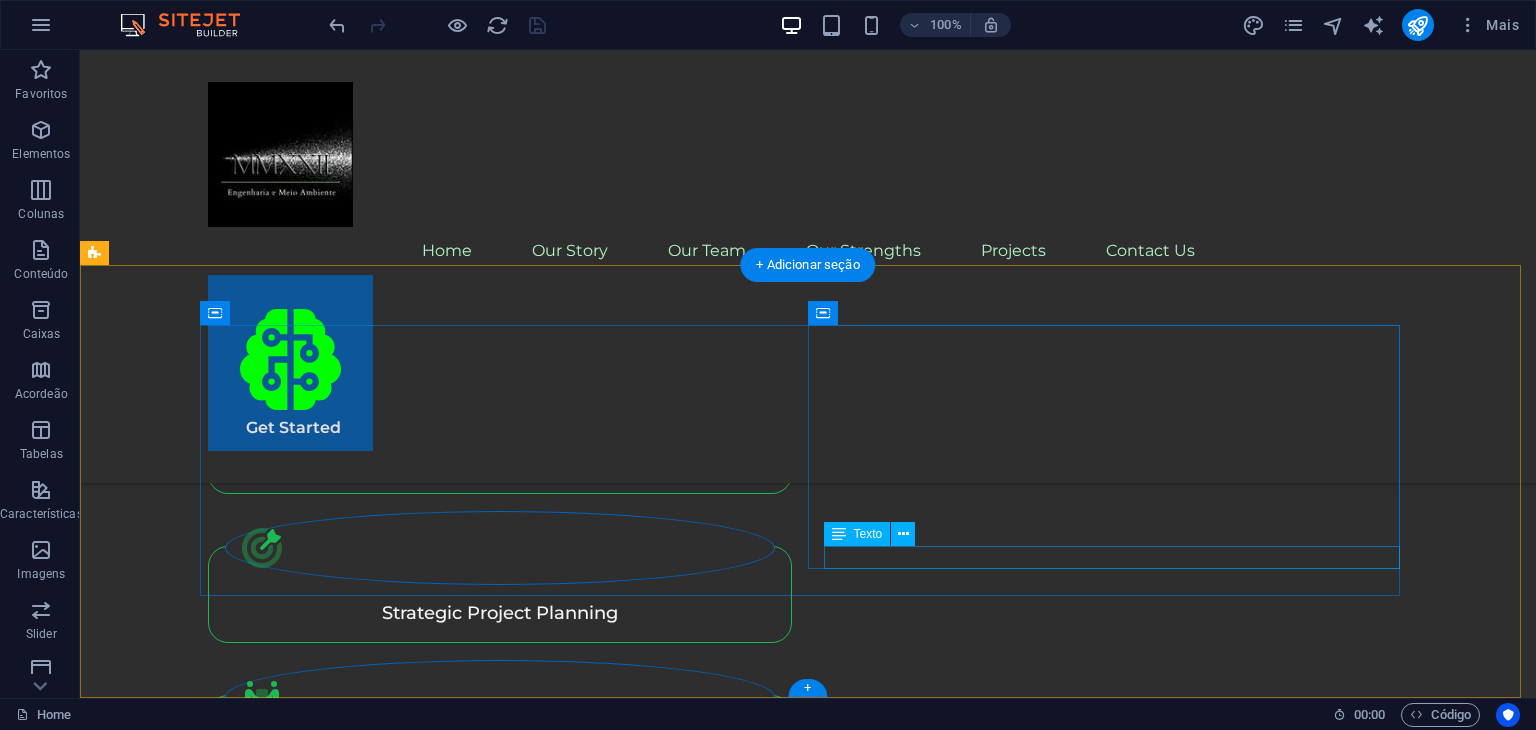 click on "Ribeirão Preto" at bounding box center [570, 7807] 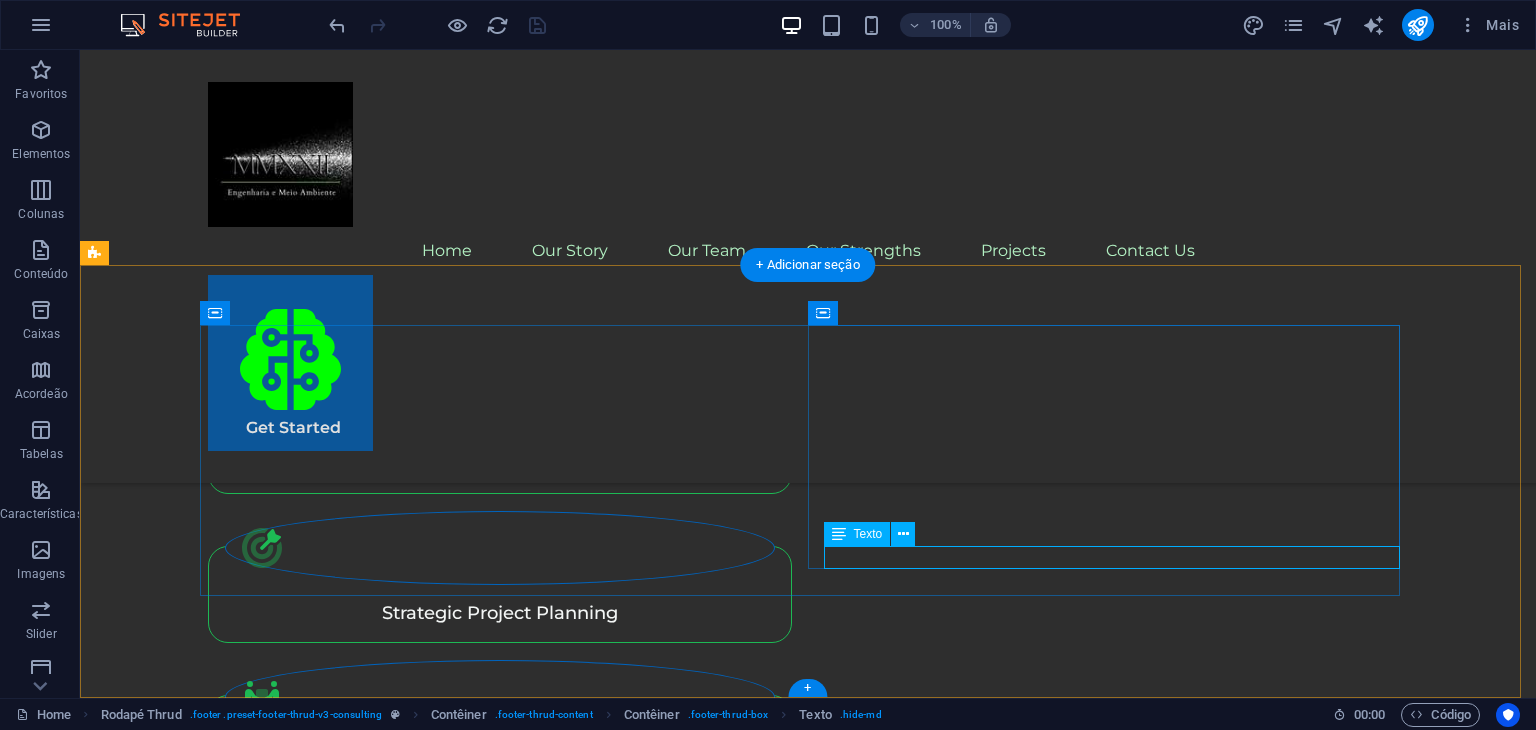 click on "Ribeirão Preto" at bounding box center (570, 7807) 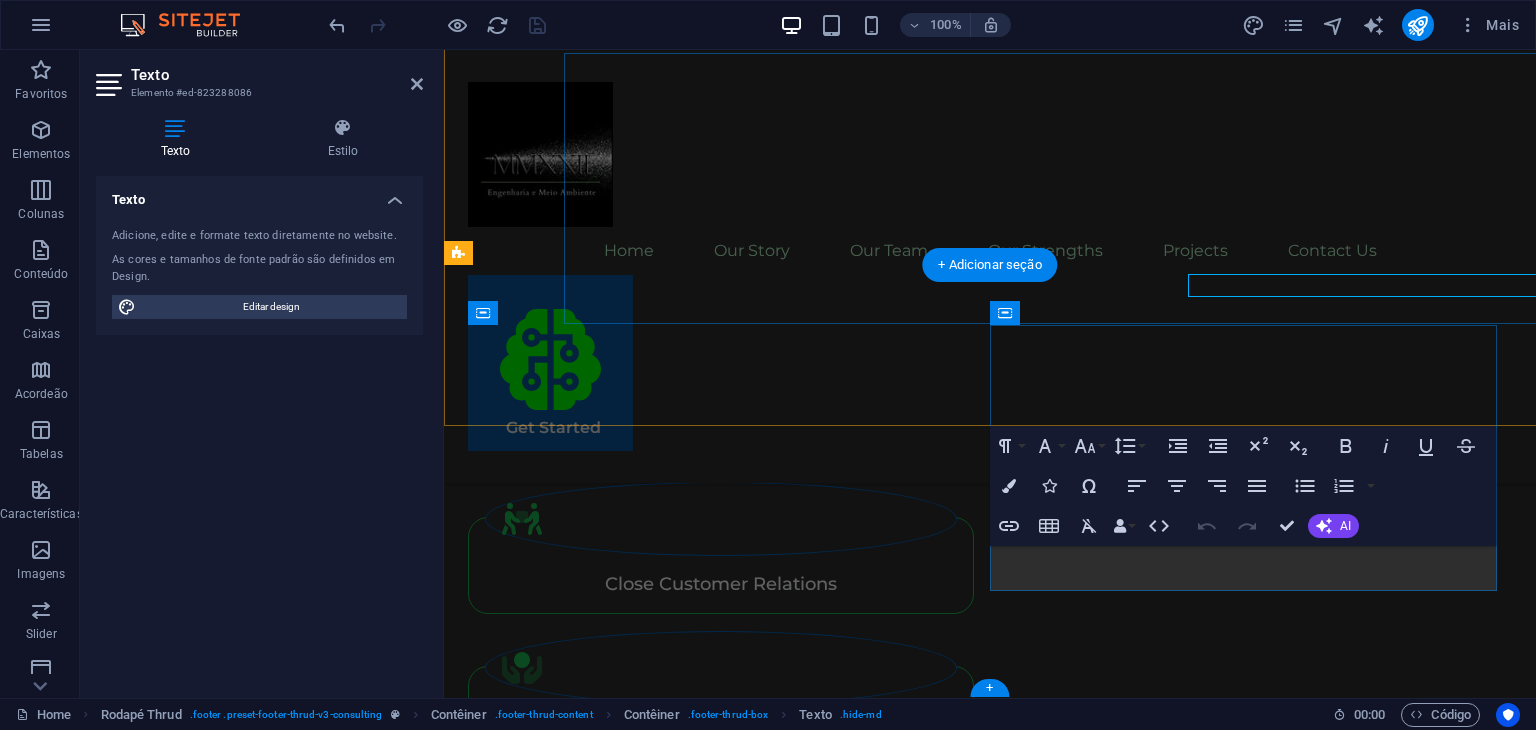 scroll, scrollTop: 6096, scrollLeft: 0, axis: vertical 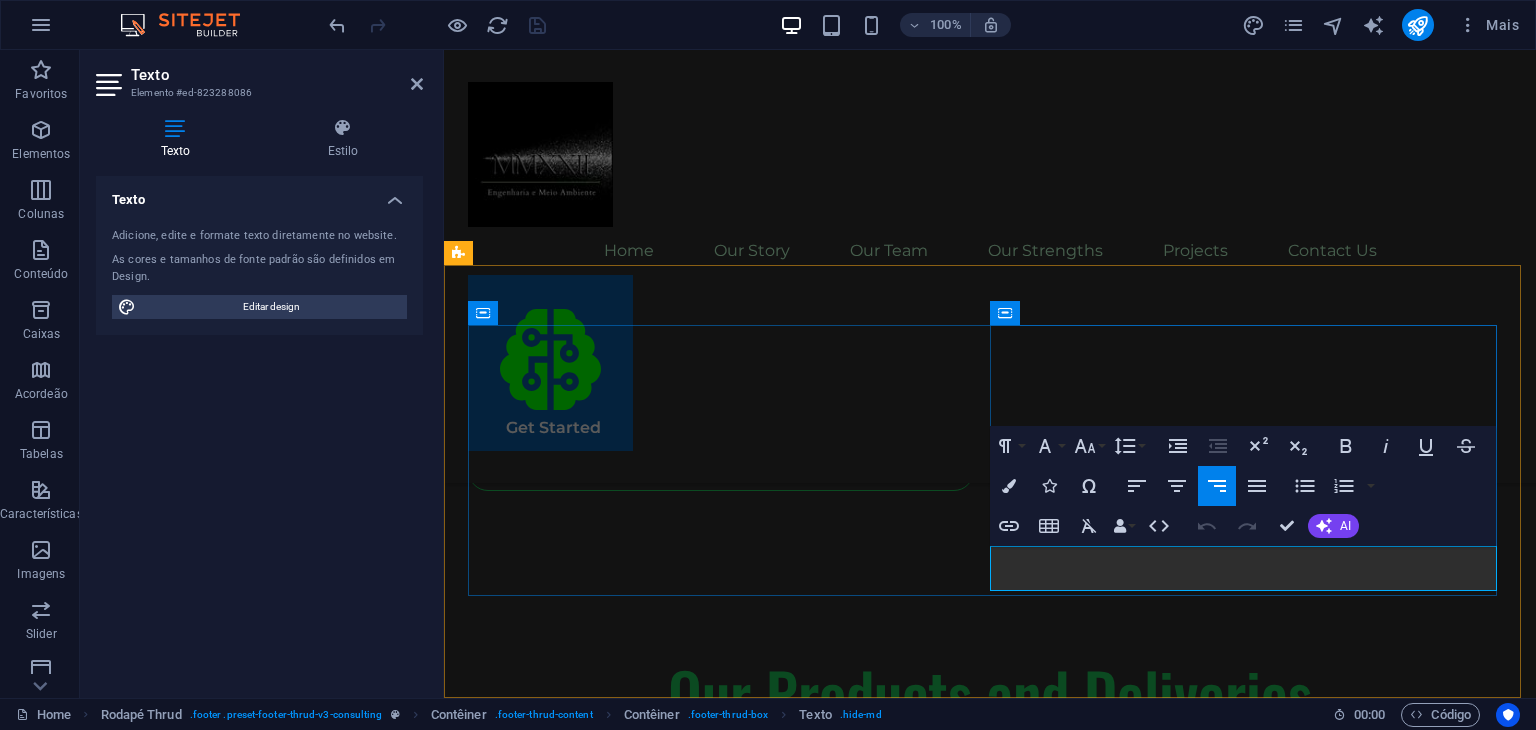 click on "[EMAIL] , [NEIGHBORHOOD] , [CITY] ([STATE]) - [POSTAL_CODE]" at bounding box center (725, 7132) 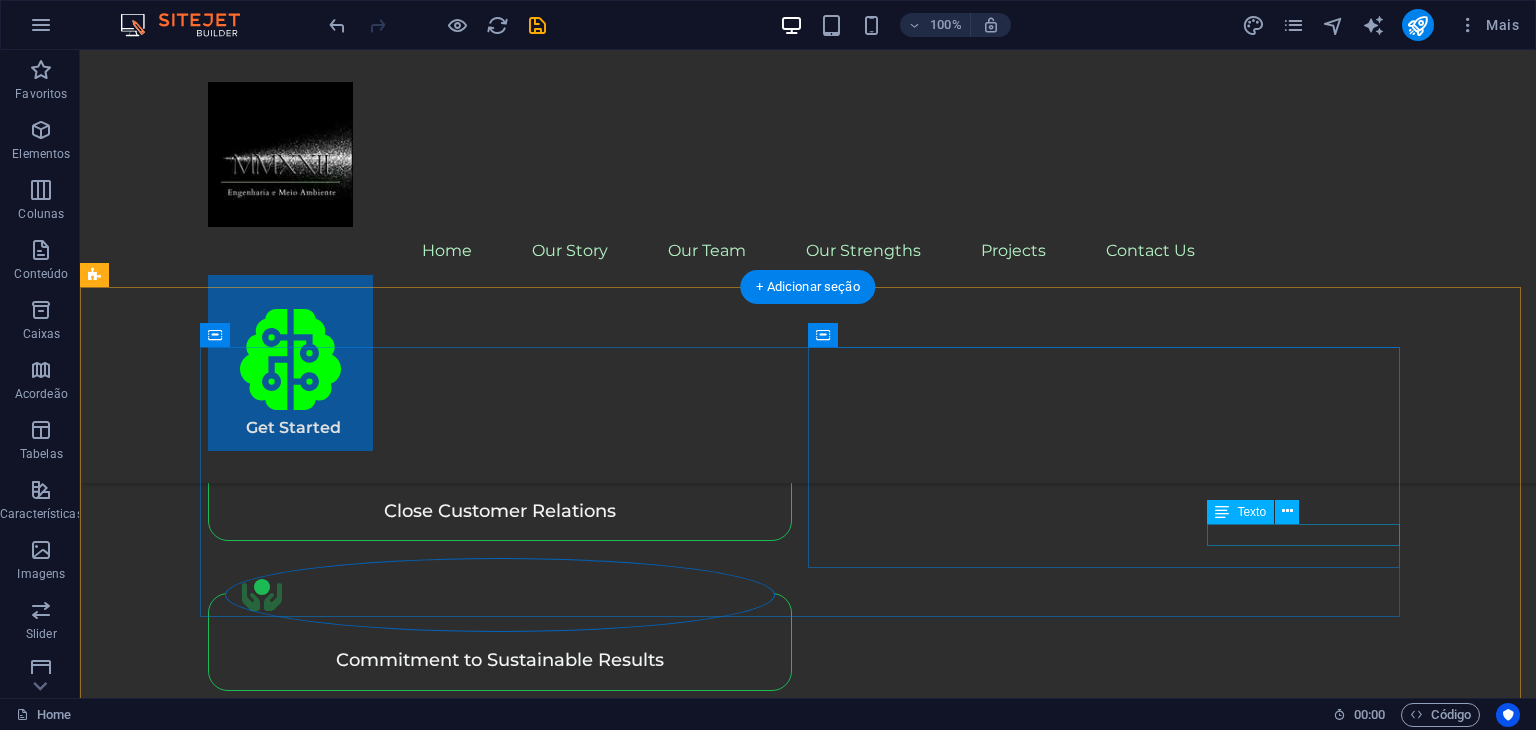 scroll, scrollTop: 5803, scrollLeft: 0, axis: vertical 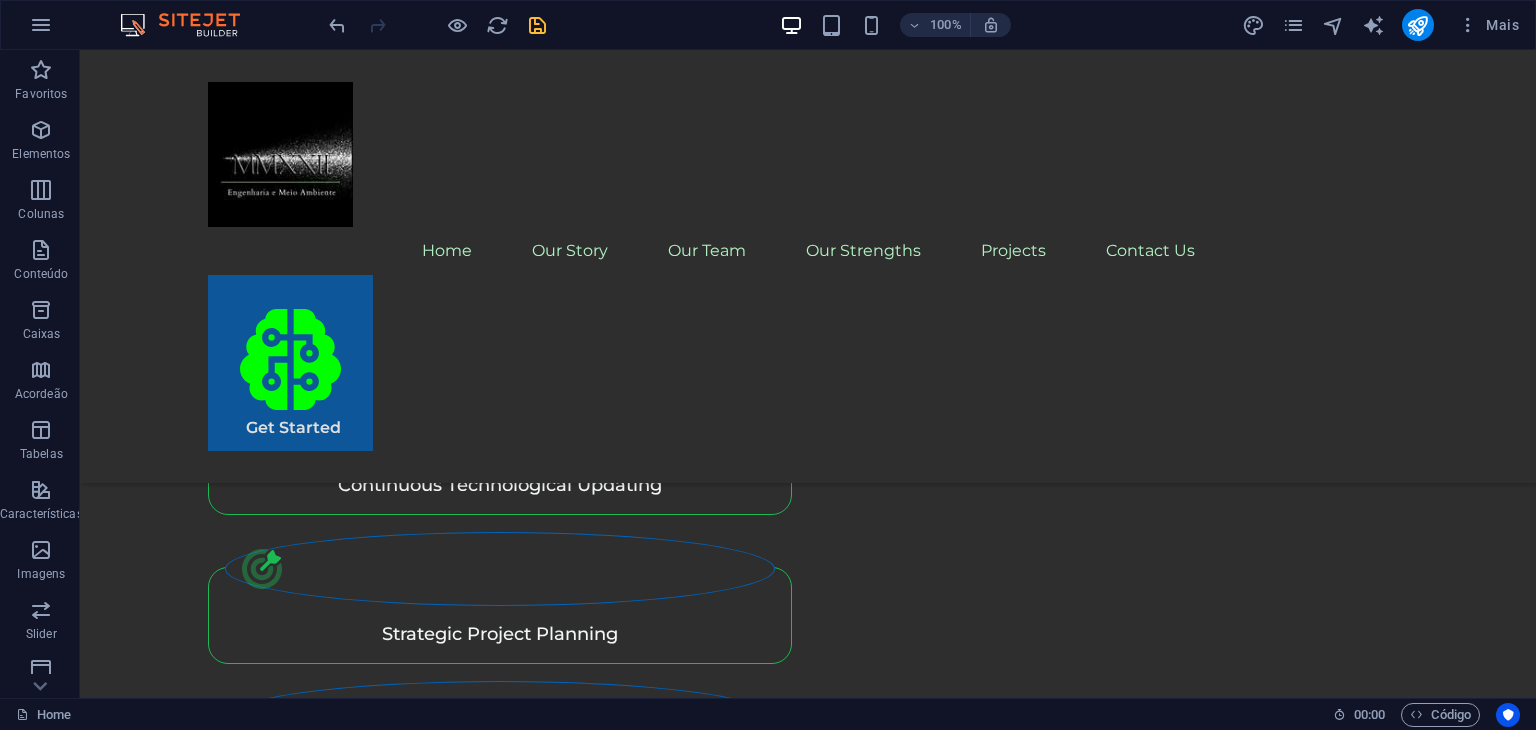 click at bounding box center (537, 25) 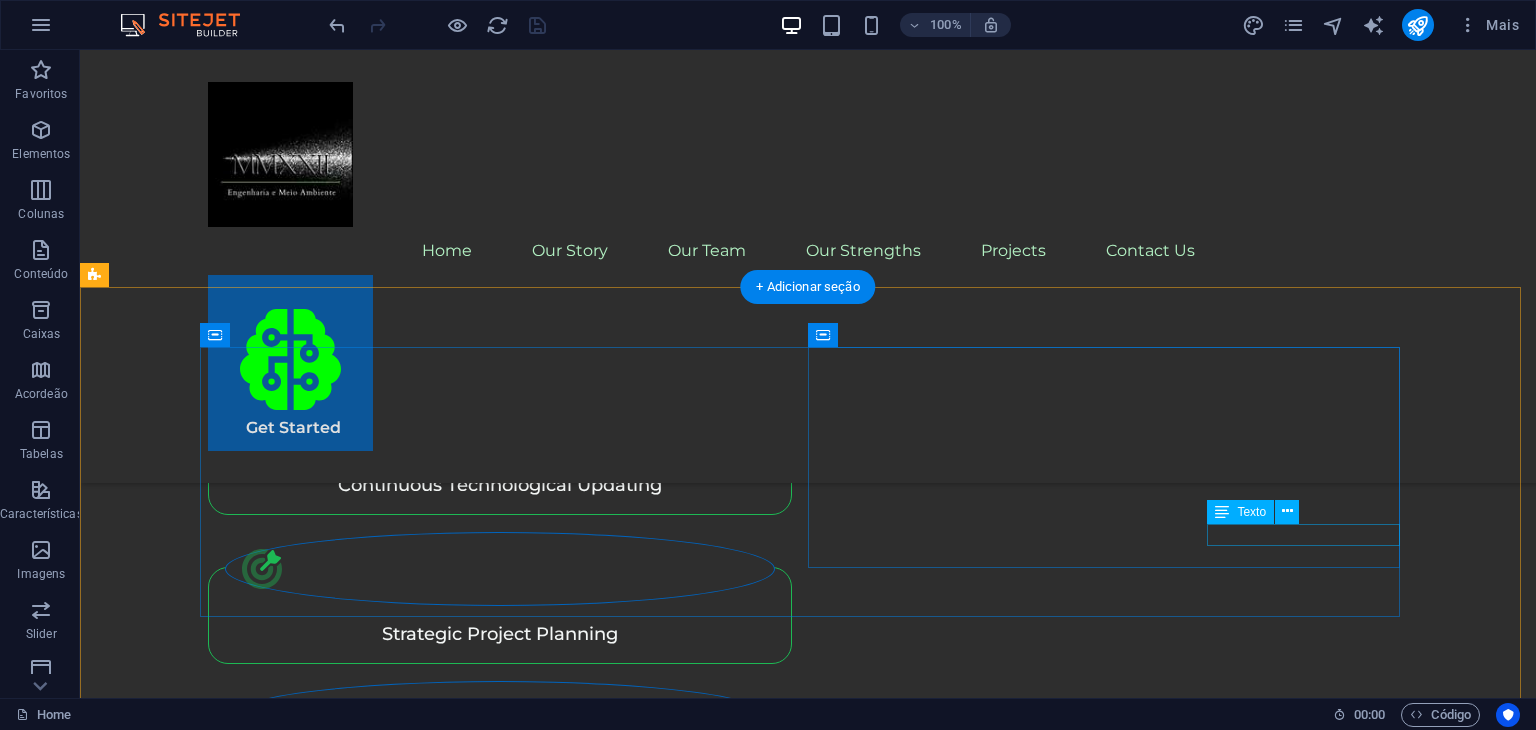 click on "contato@[EXAMPLE.COM]" at bounding box center [504, 7784] 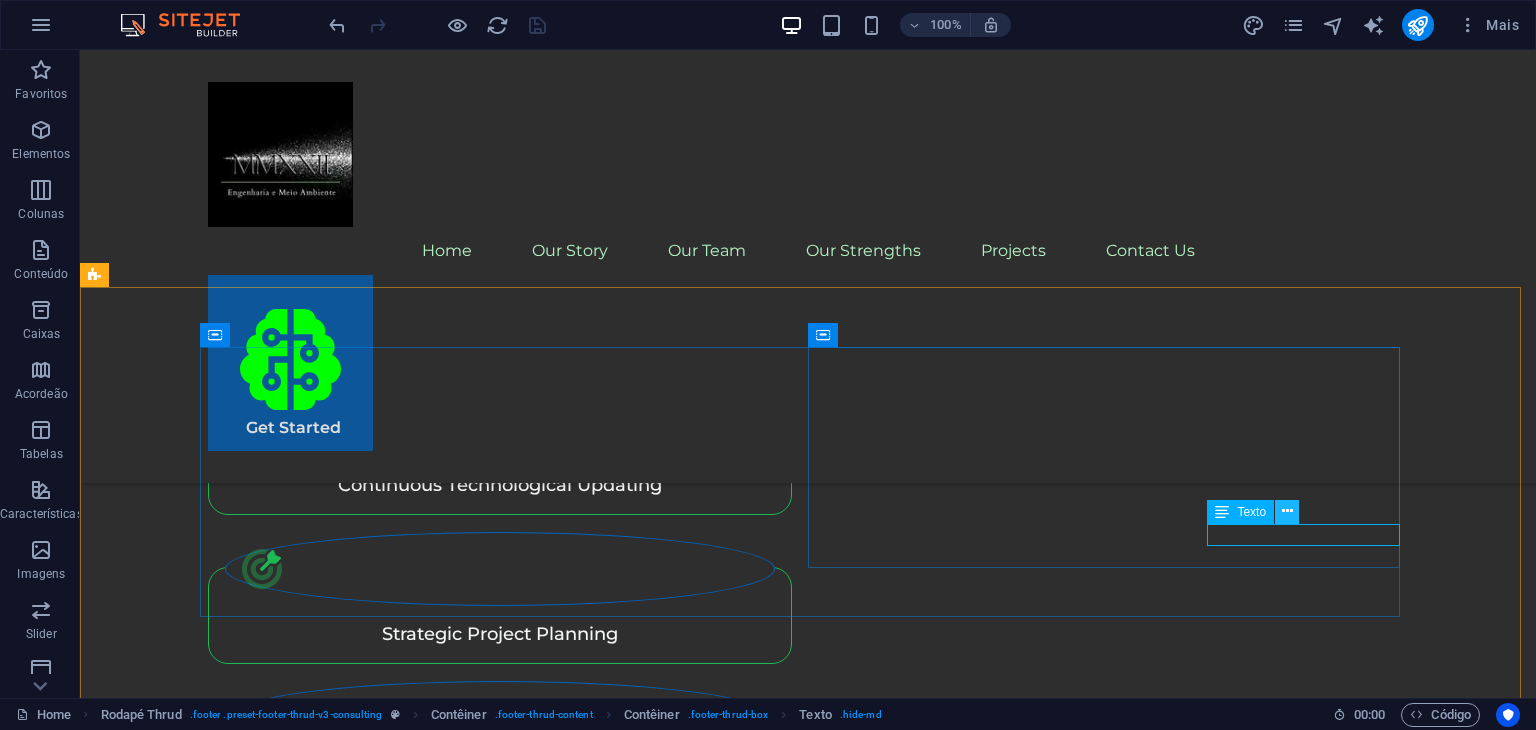 click at bounding box center [1287, 512] 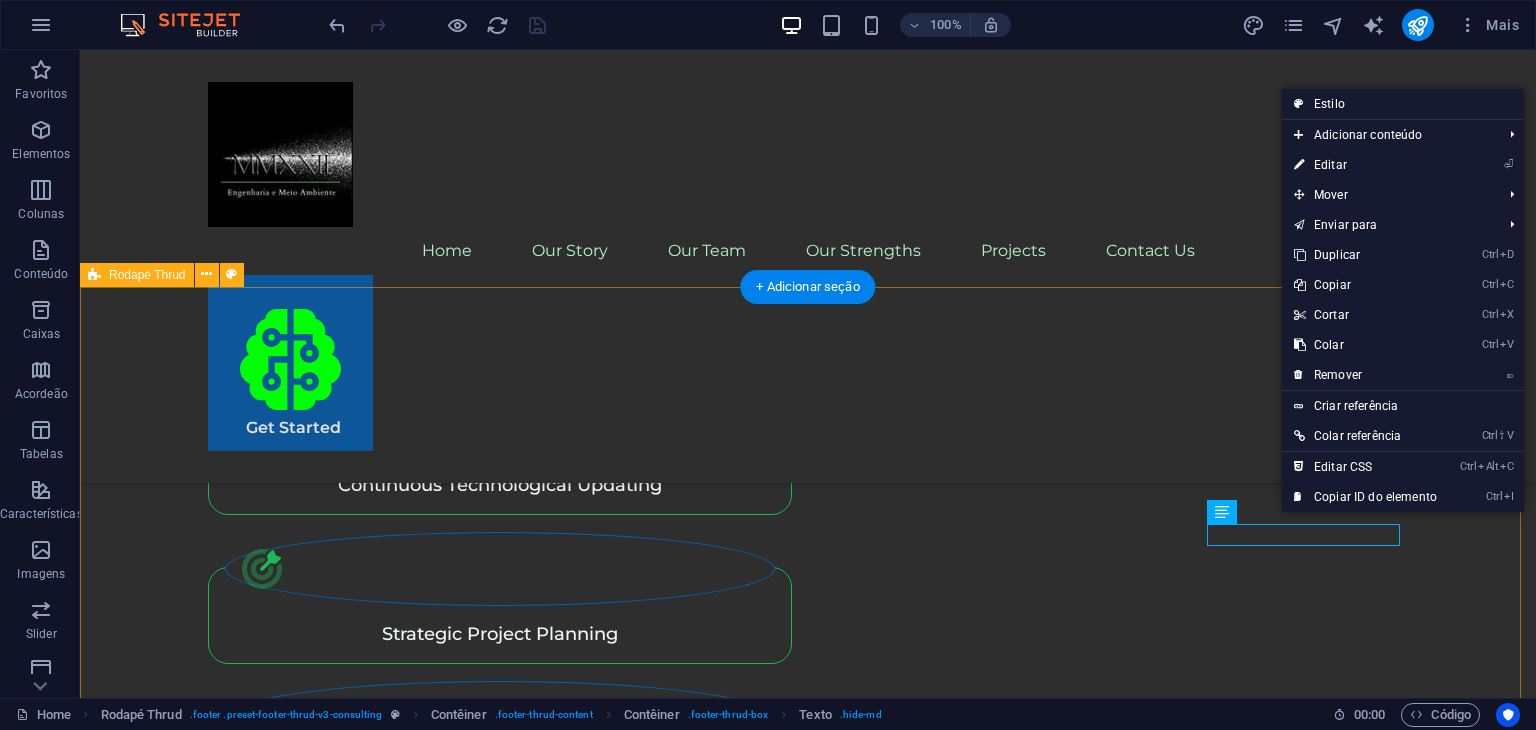 click on "At MMXXII, we believe in the power of collaboration and innovation to promote positive change. Join us on this journey. Solutions created with intelligence, executed with responsibility.  Our Story Our Team Our Strengths Projects Contact Us Stay connected with us: .fa-secondary{opacity:.4} contato@mmxxii.eng.br
Privacy Policy Terms of Service   MMXXII - Engenharia e Meio Ambiente Ltda" at bounding box center [808, 7339] 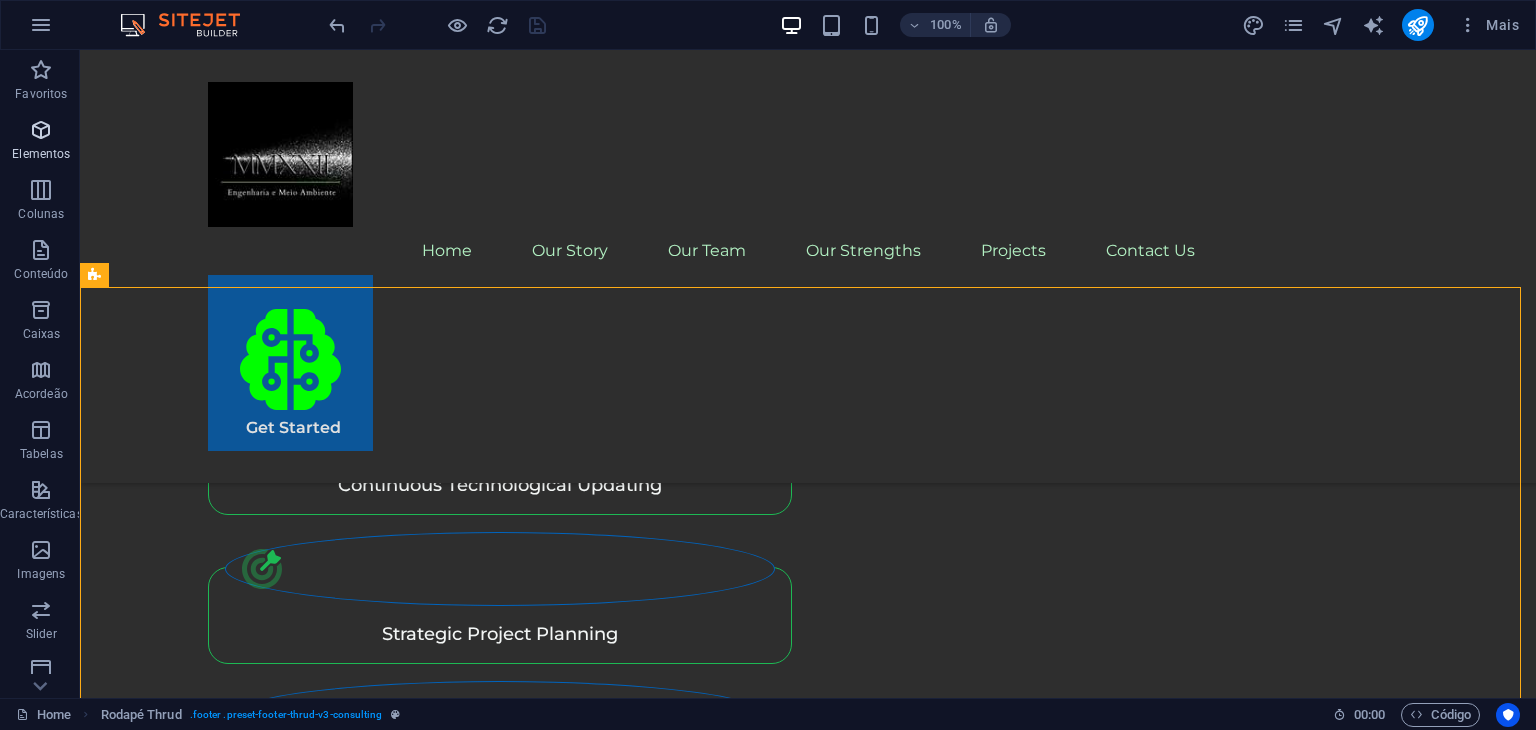 click at bounding box center (41, 130) 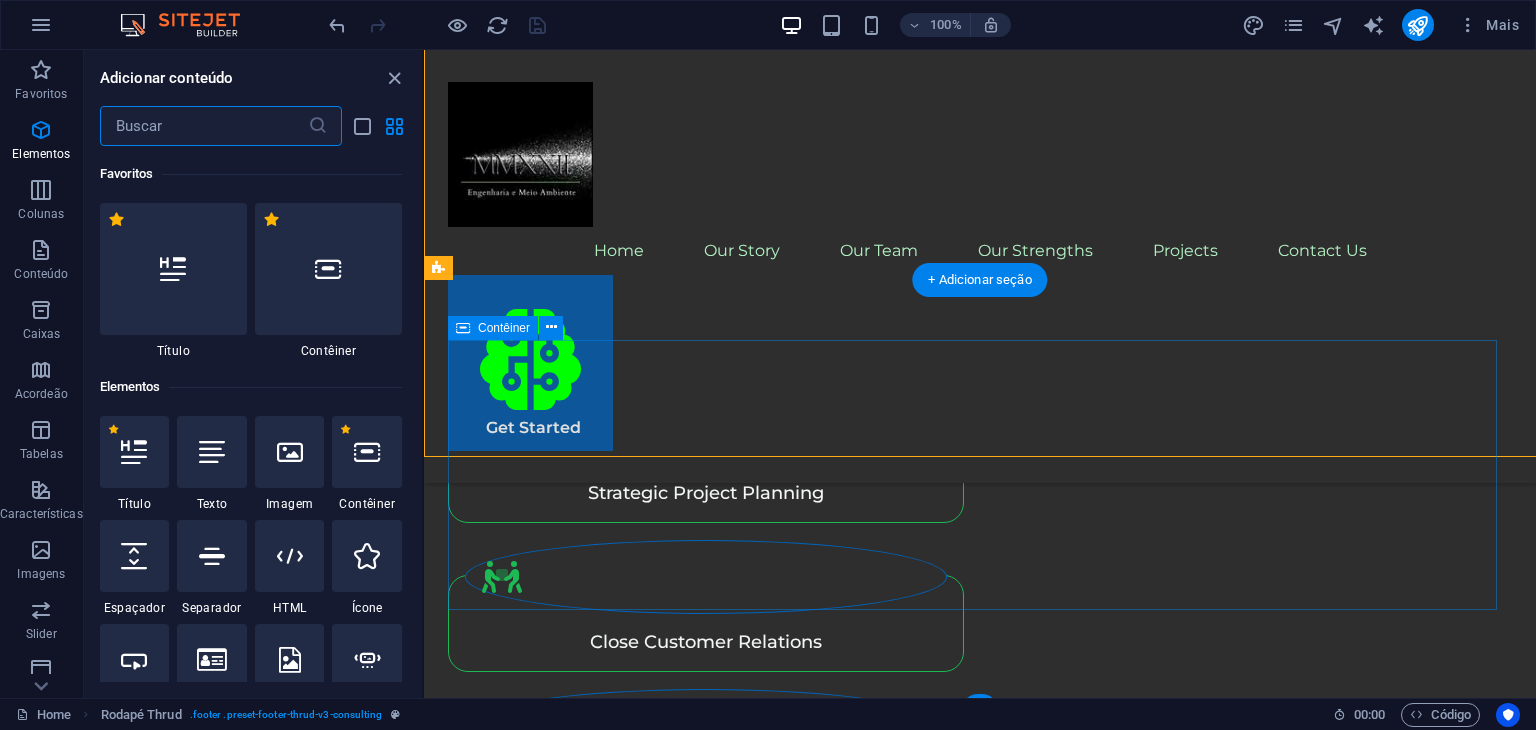 scroll, scrollTop: 6066, scrollLeft: 0, axis: vertical 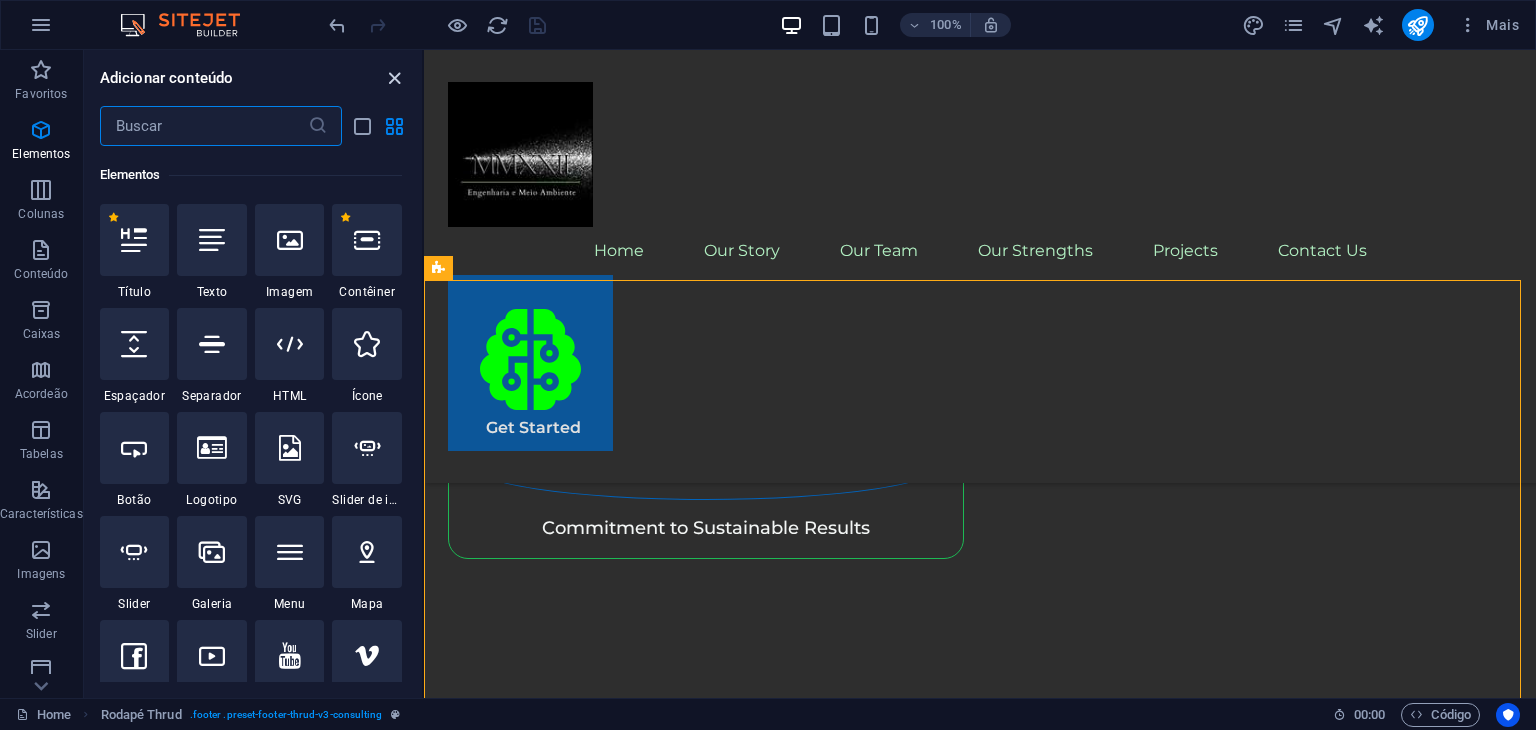 click at bounding box center [394, 78] 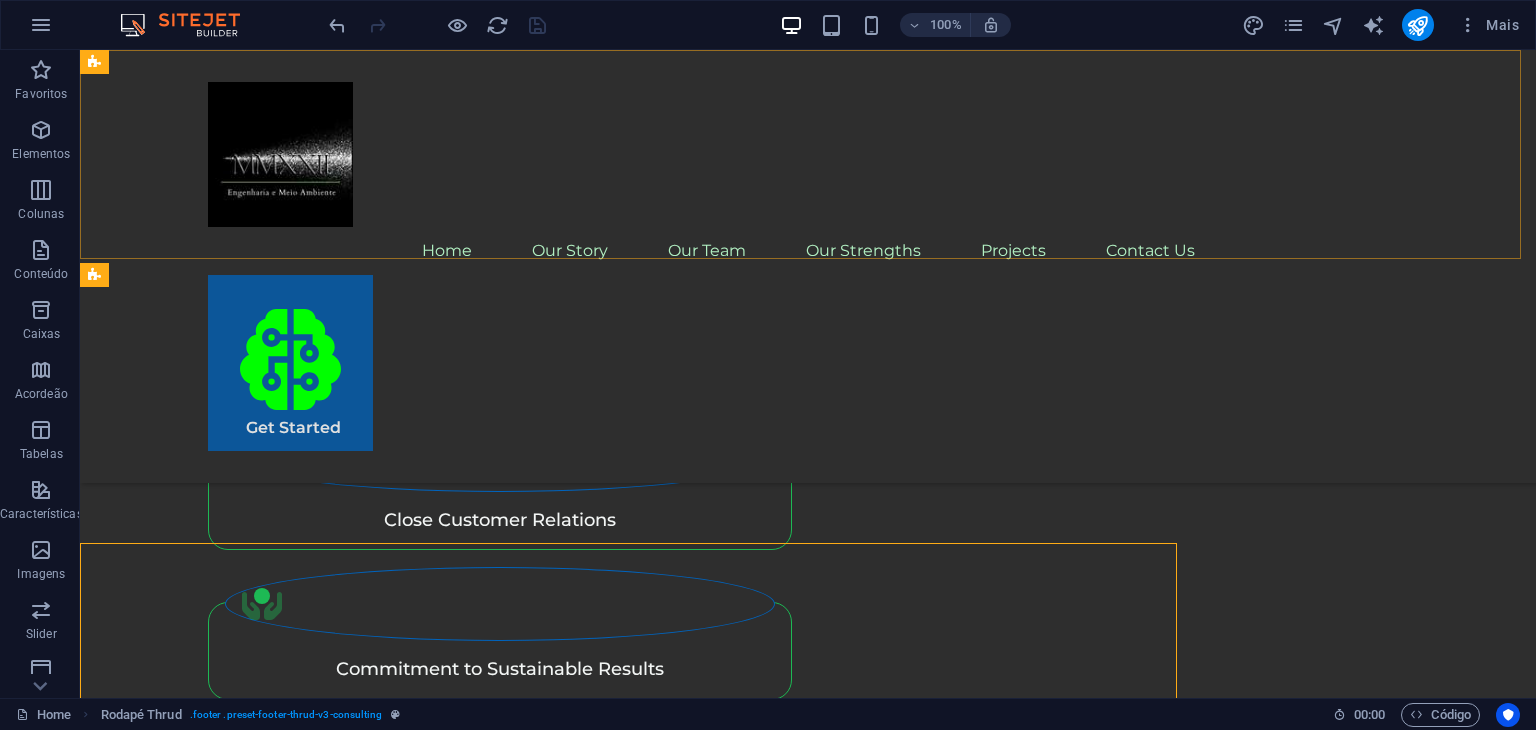 scroll, scrollTop: 5803, scrollLeft: 0, axis: vertical 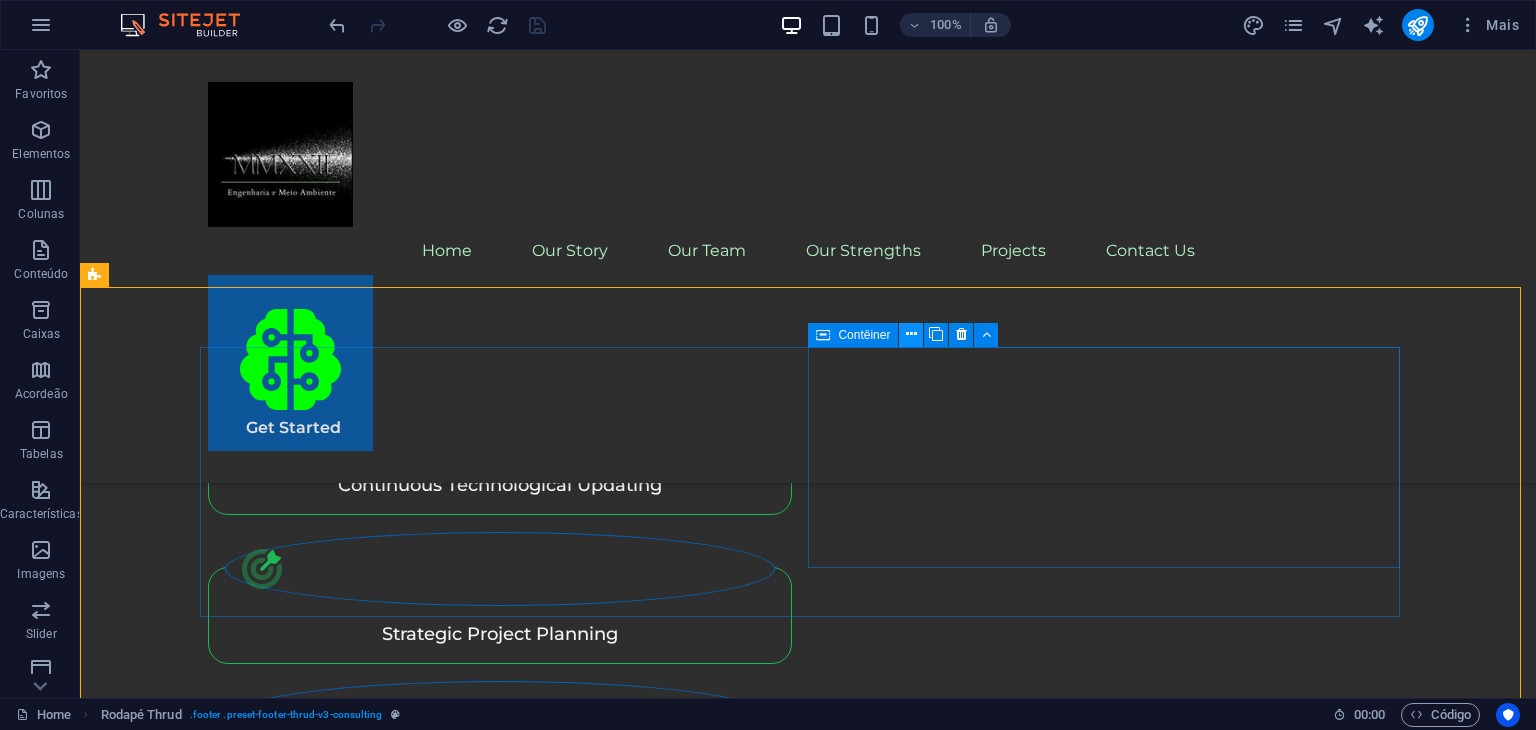 click at bounding box center [911, 334] 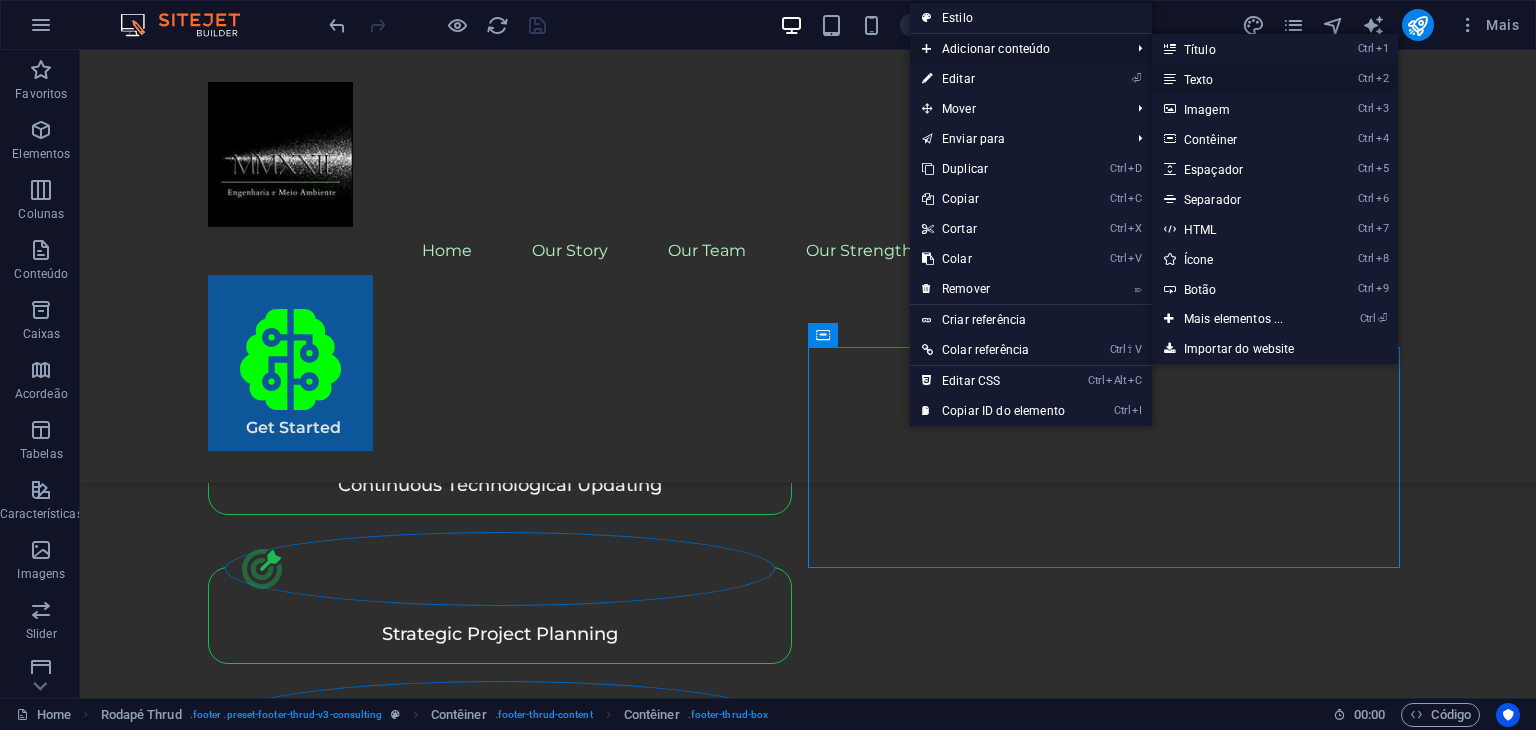 click on "Ctrl 2  Texto" at bounding box center (1238, 79) 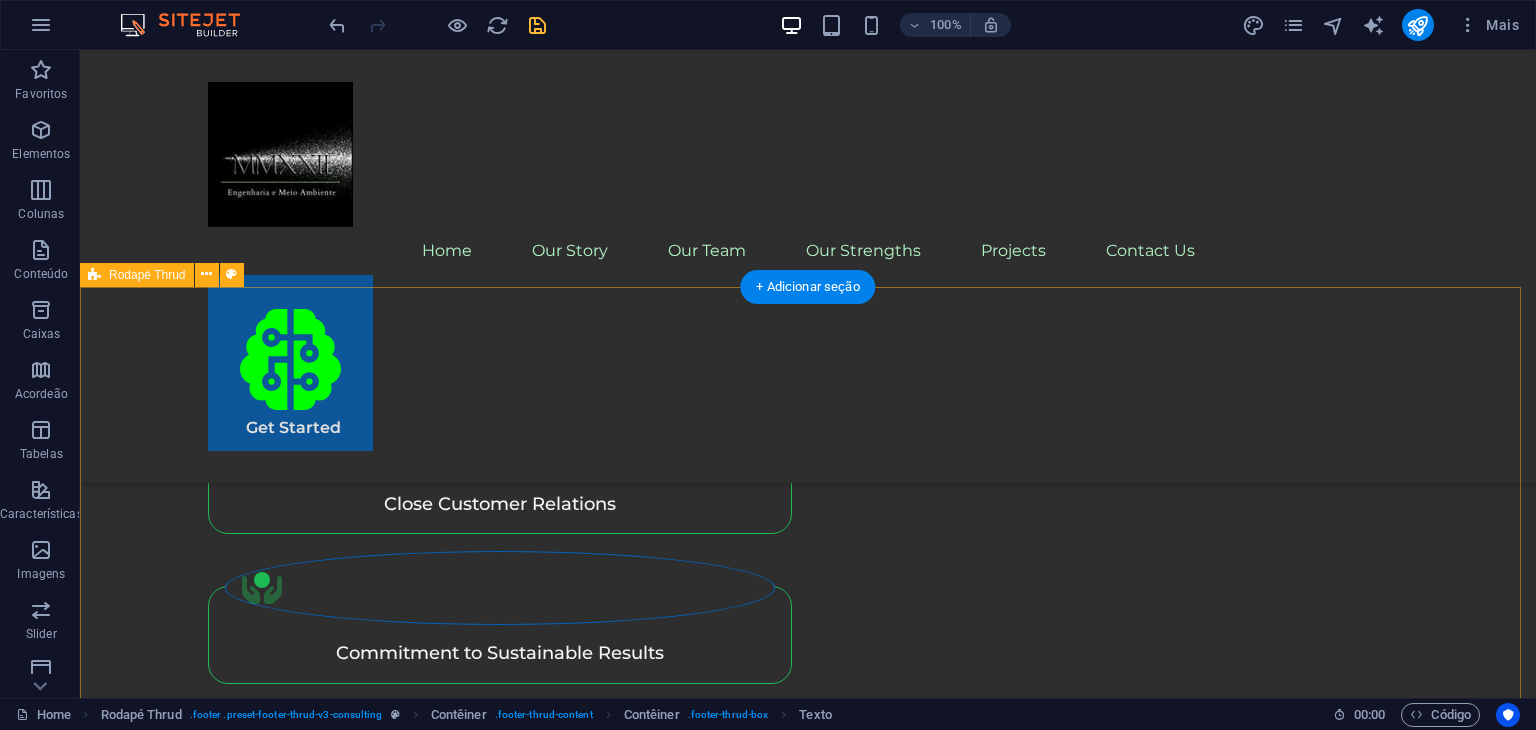 scroll, scrollTop: 5803, scrollLeft: 0, axis: vertical 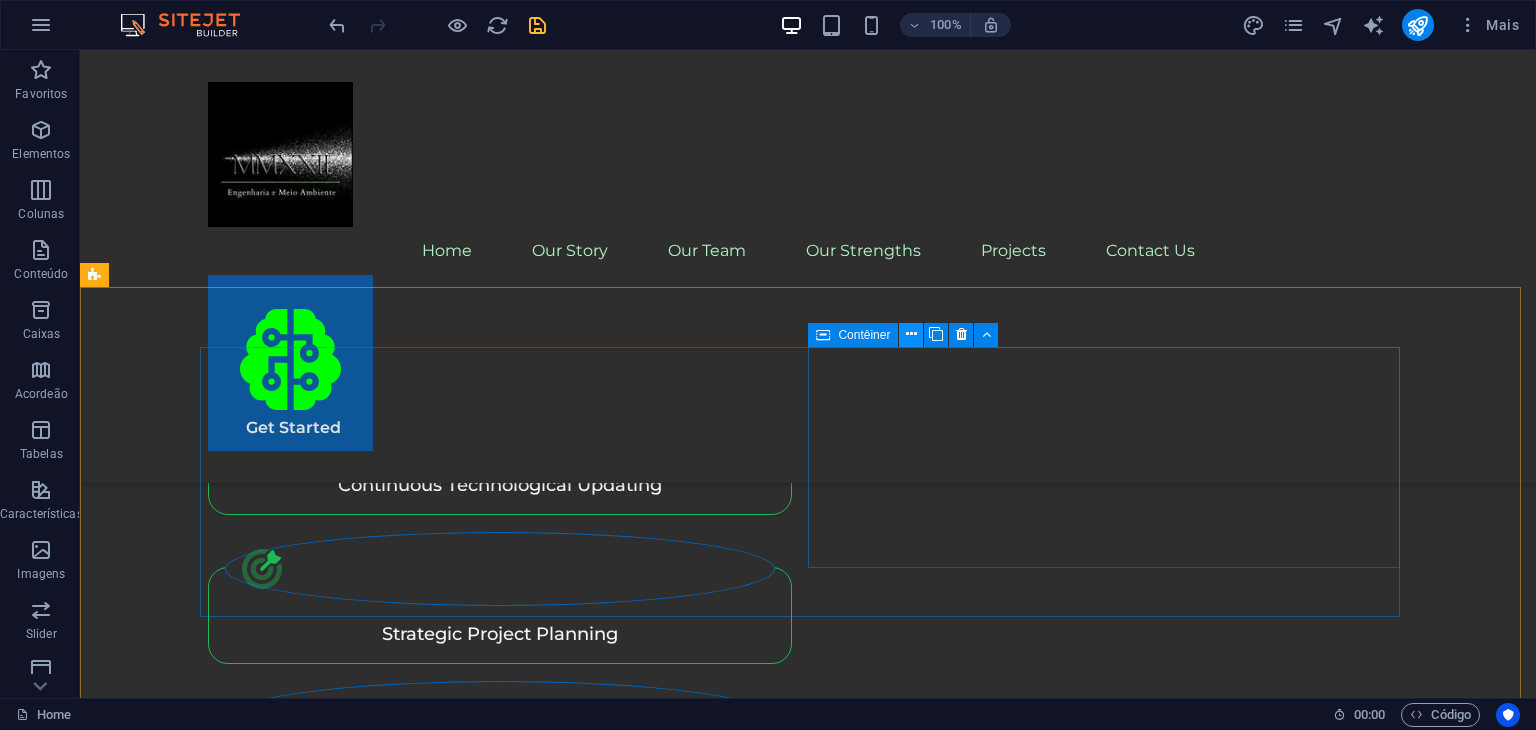click at bounding box center (911, 334) 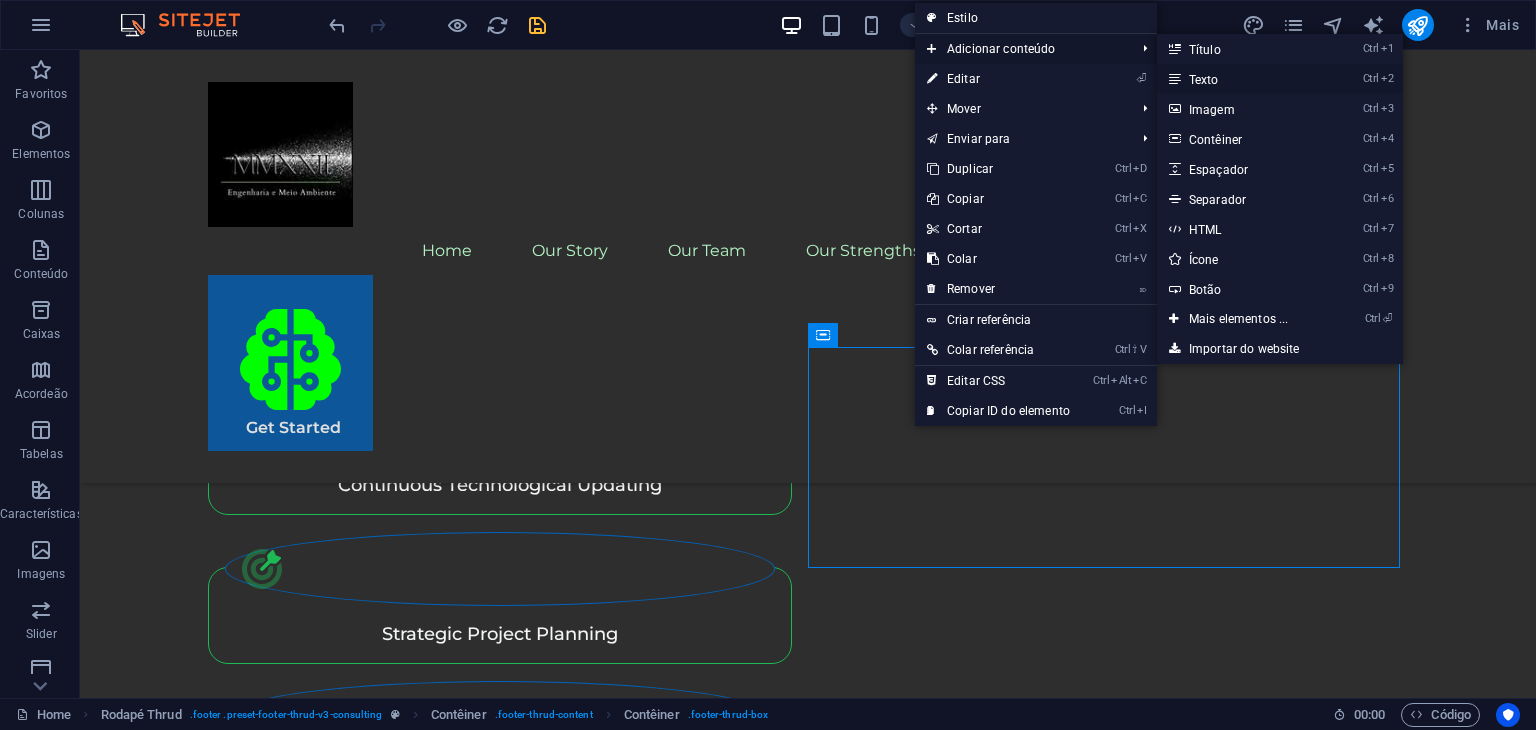 click on "Ctrl 2  Texto" at bounding box center (1243, 79) 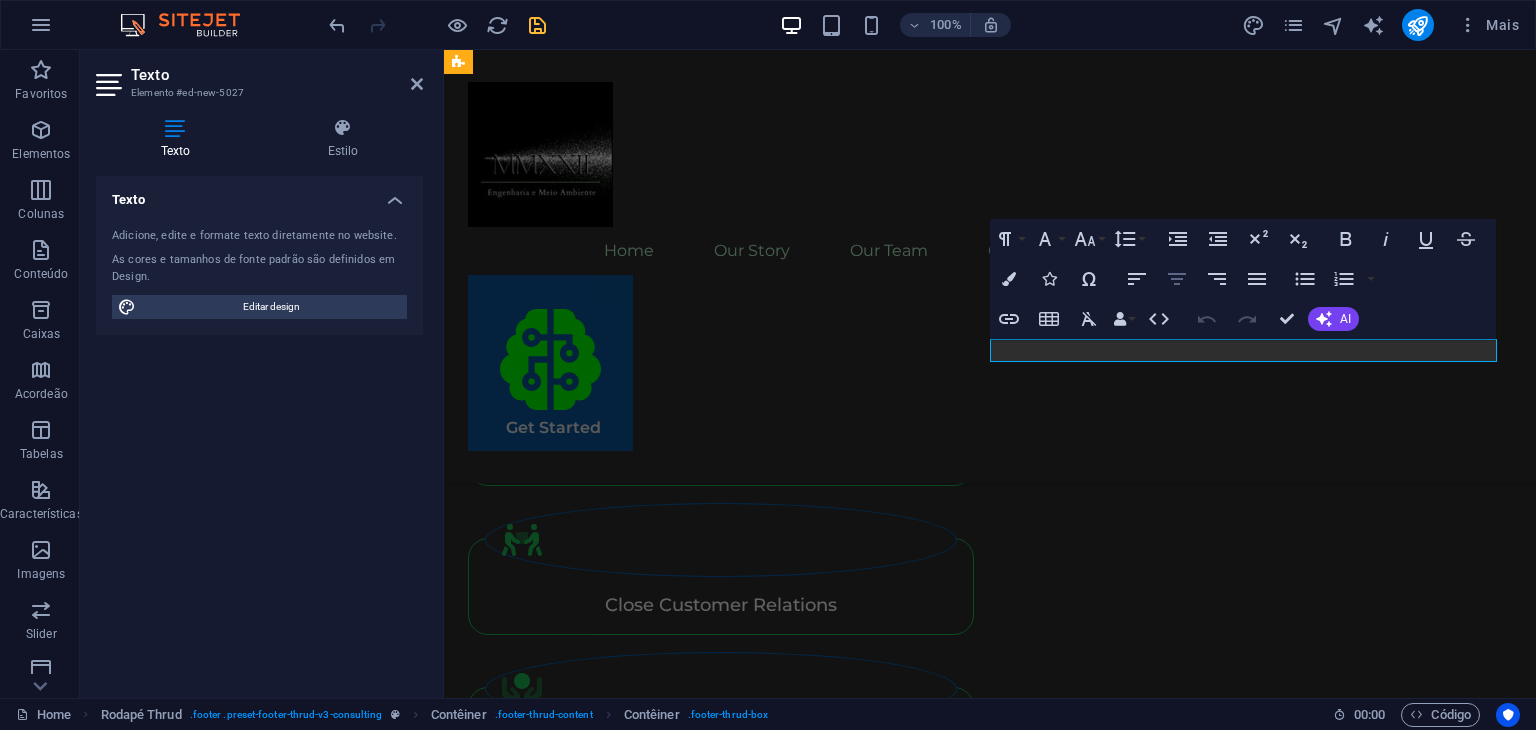 scroll, scrollTop: 6082, scrollLeft: 0, axis: vertical 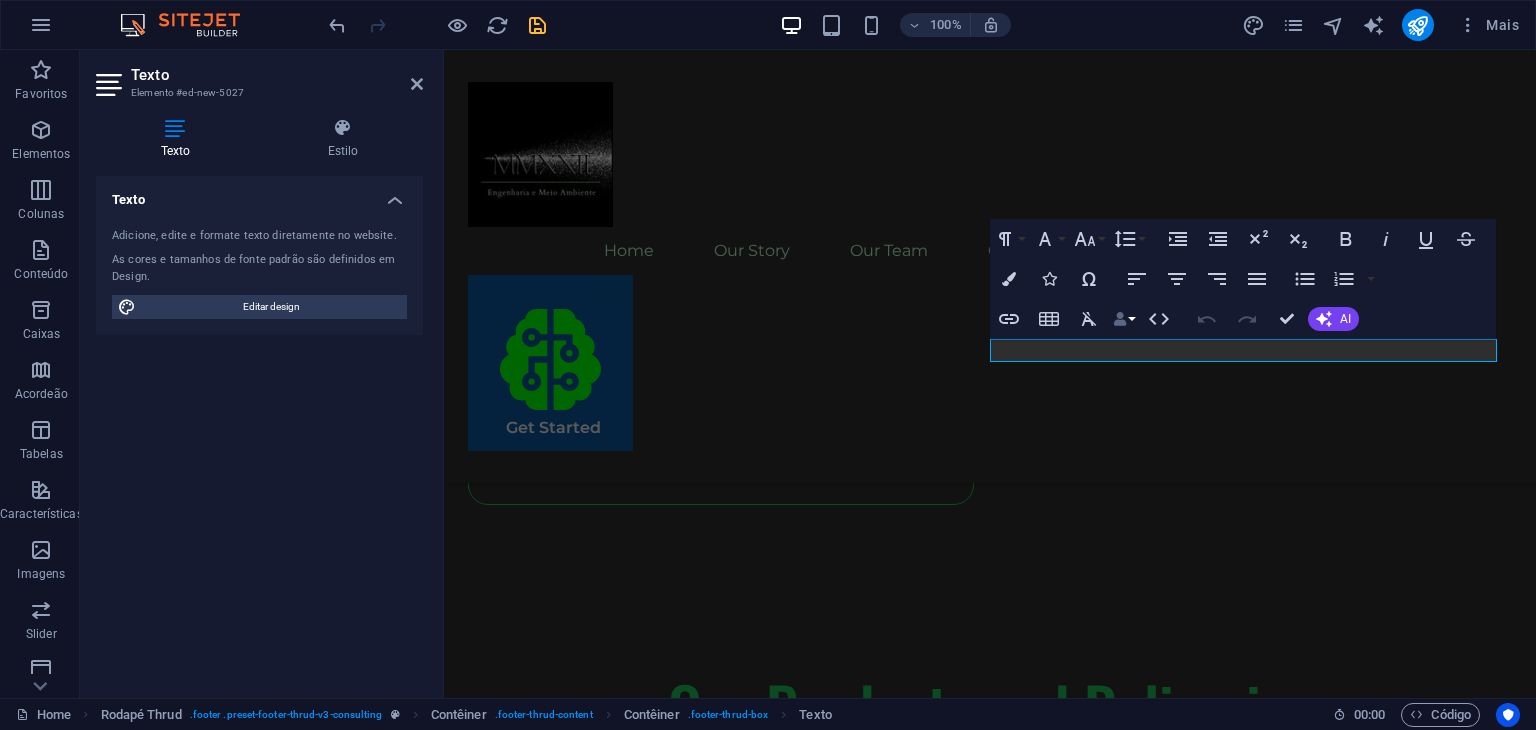 click at bounding box center (1120, 319) 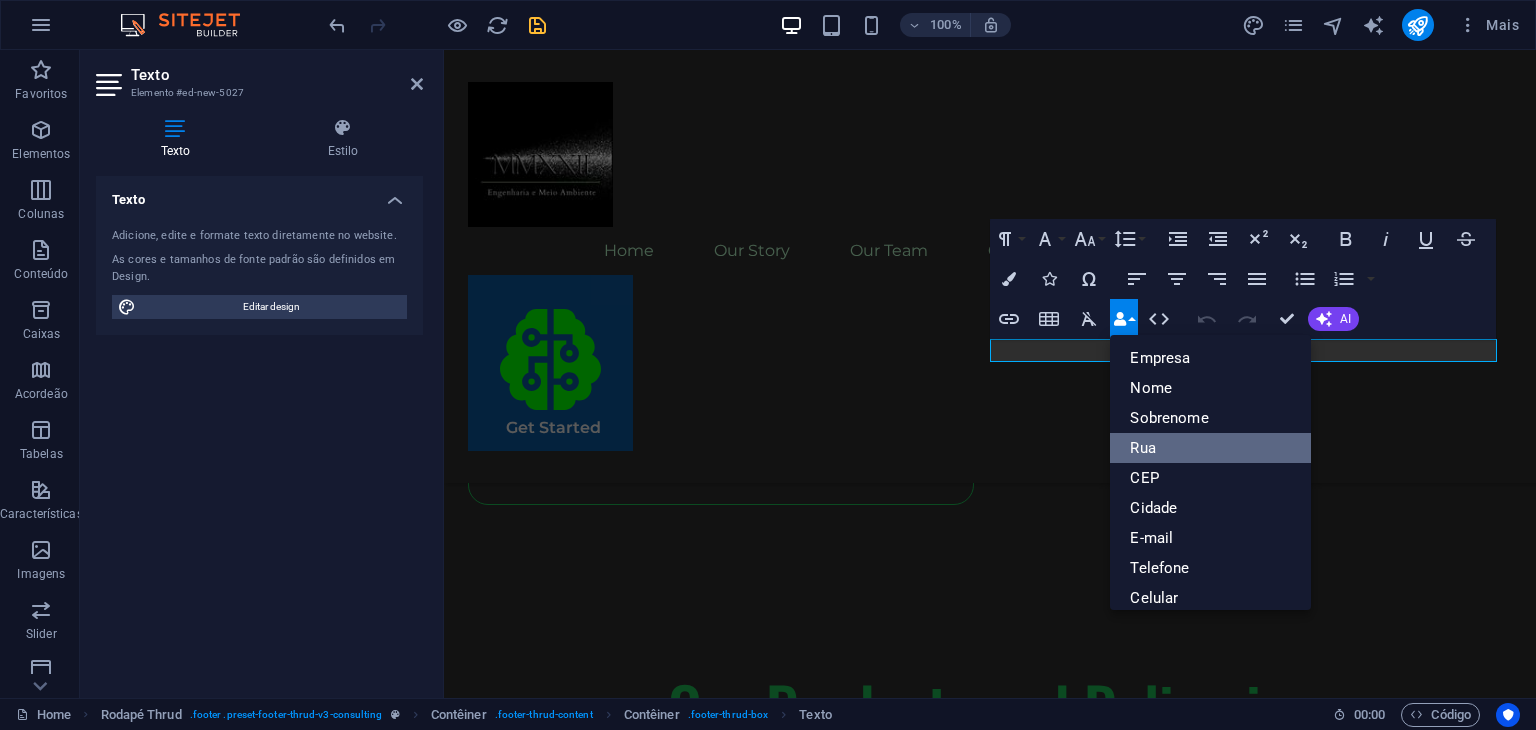 click on "Rua" at bounding box center (1210, 448) 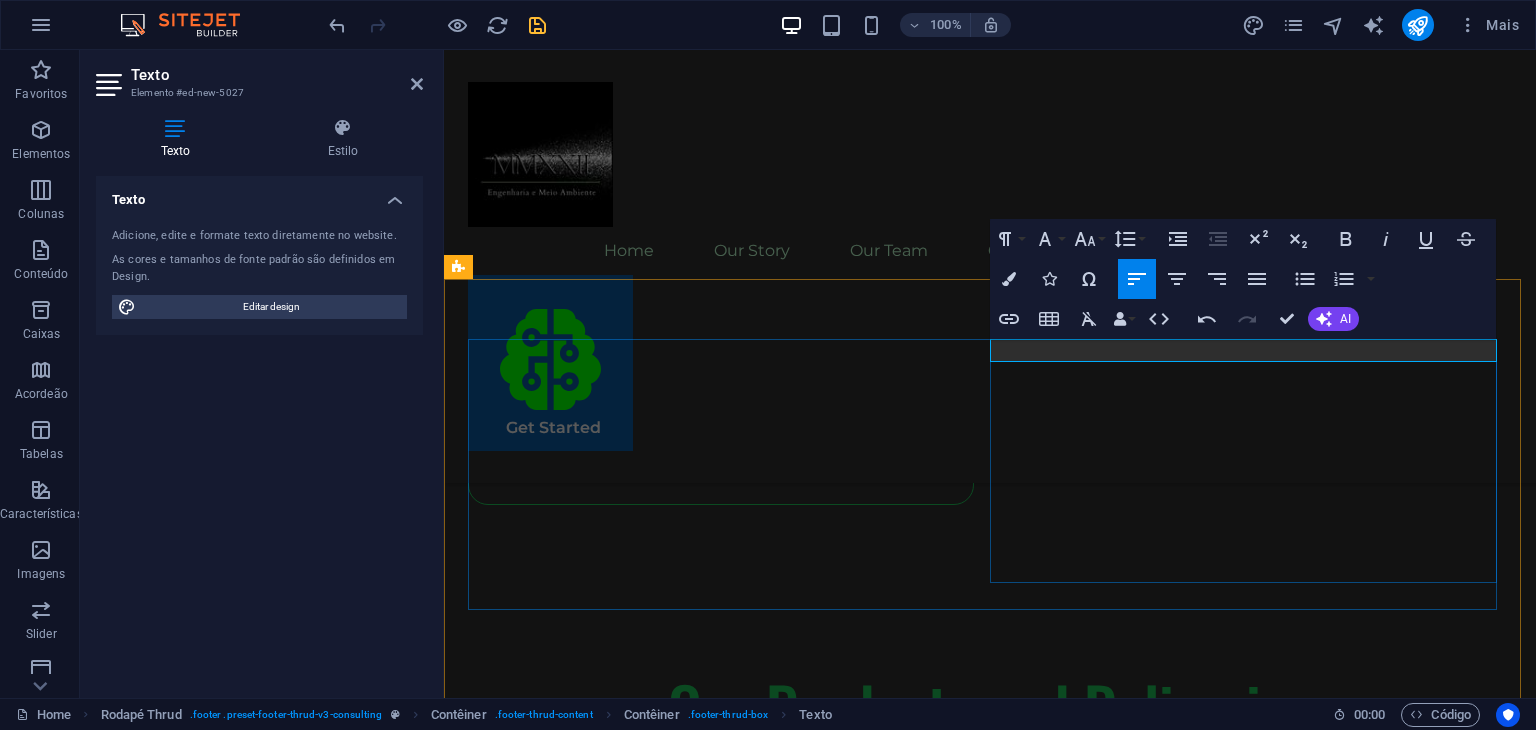 click on "Rua Júlio Prestes 870 ​" at bounding box center [725, 6839] 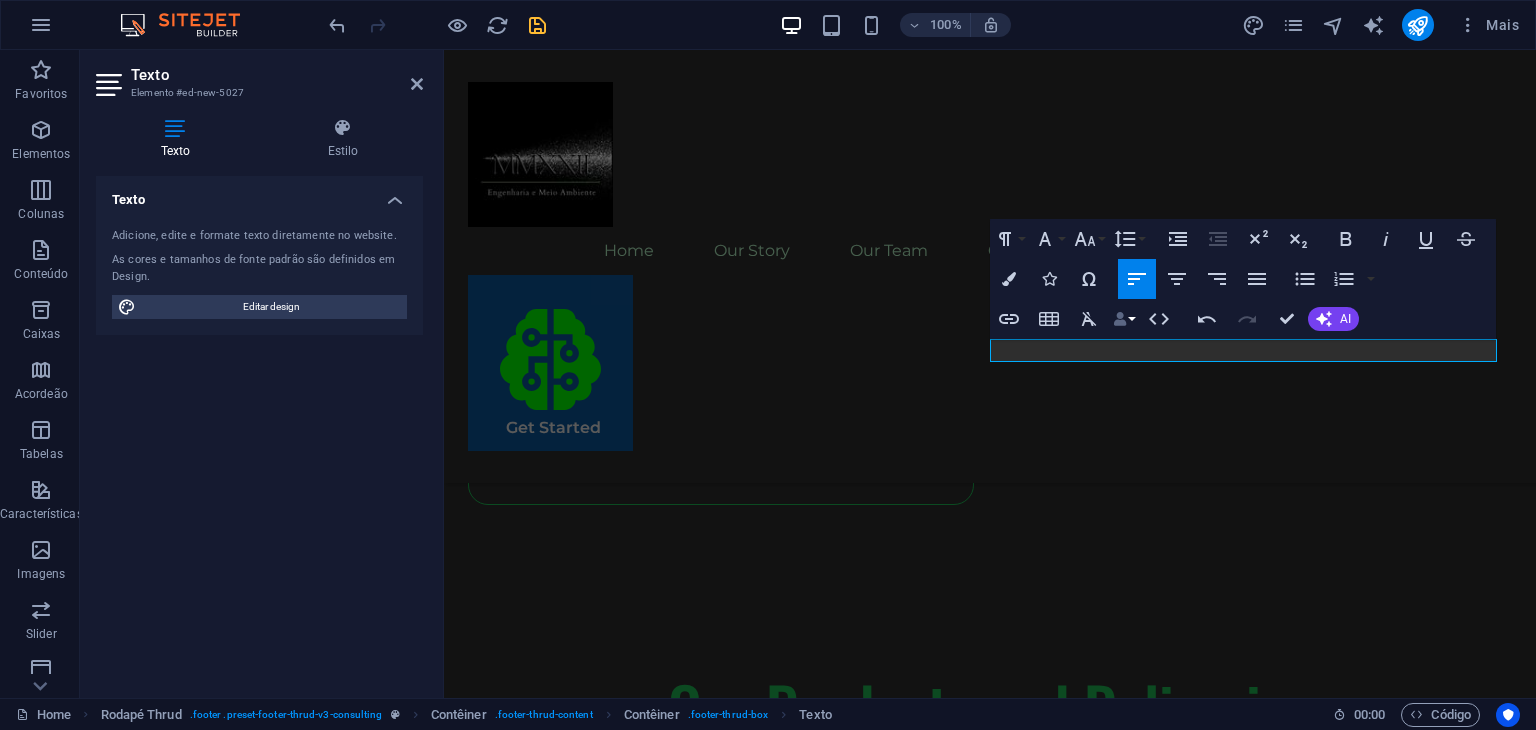 click on "Data Bindings" at bounding box center [1124, 319] 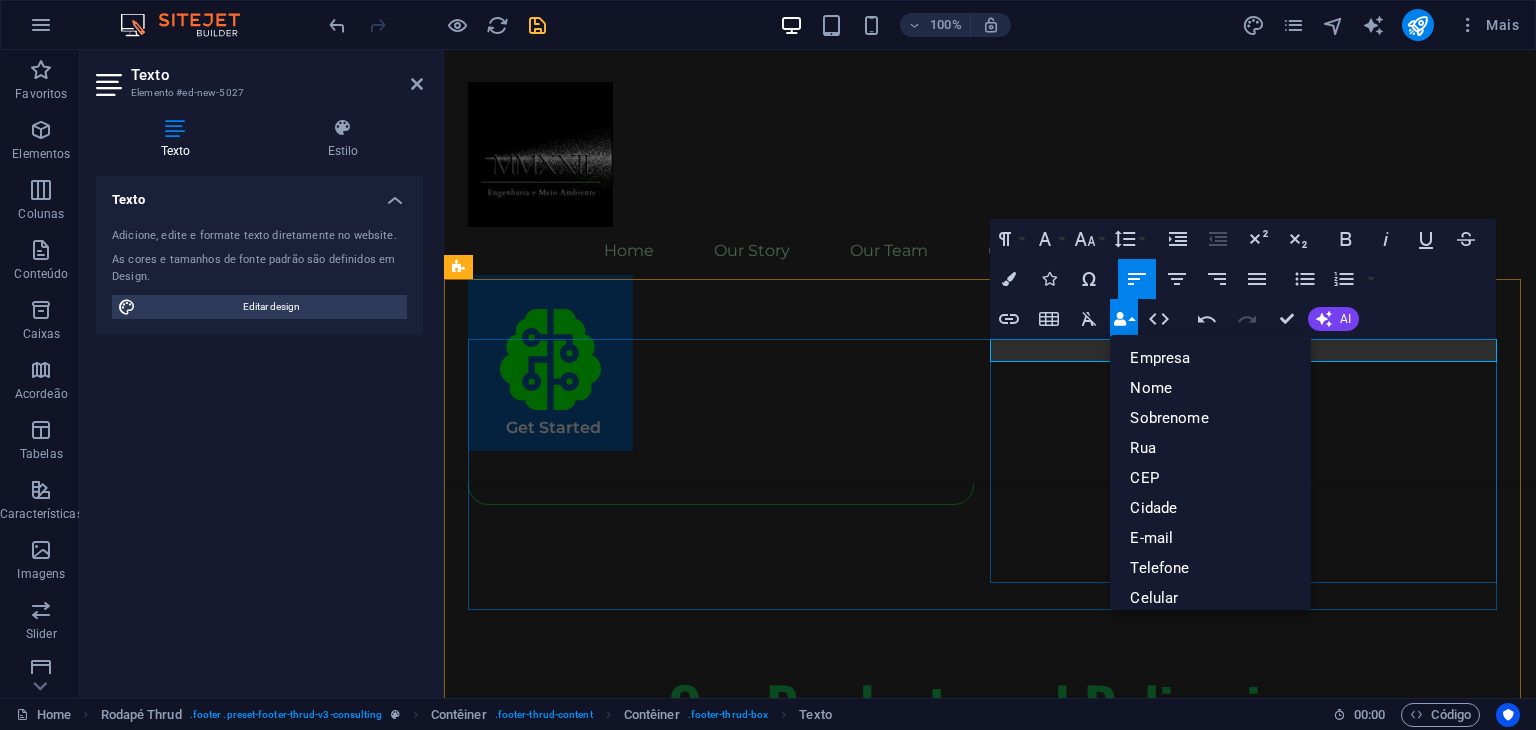 click on "Rua Júlio Prestes 870 ," at bounding box center [725, 6839] 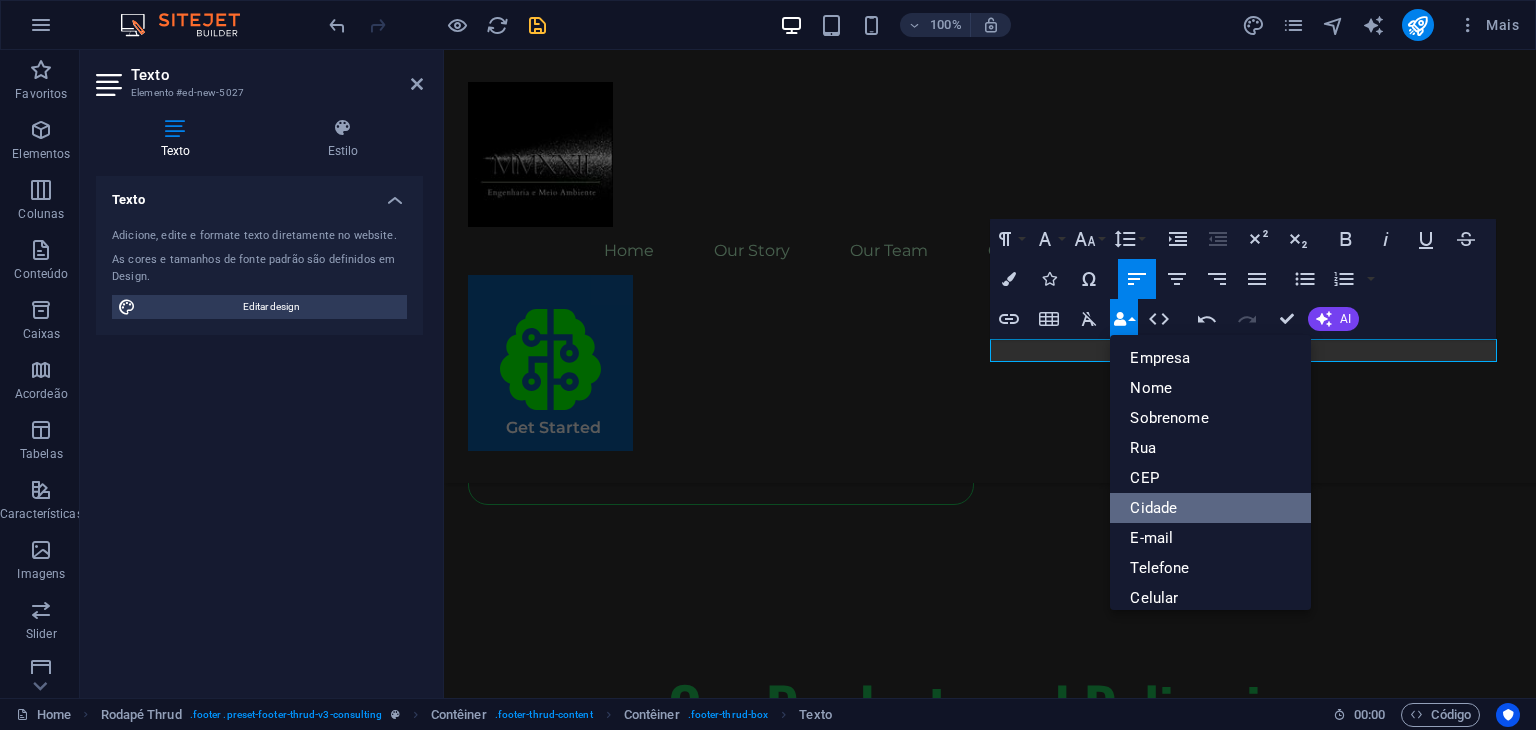 click on "Cidade" at bounding box center (1210, 508) 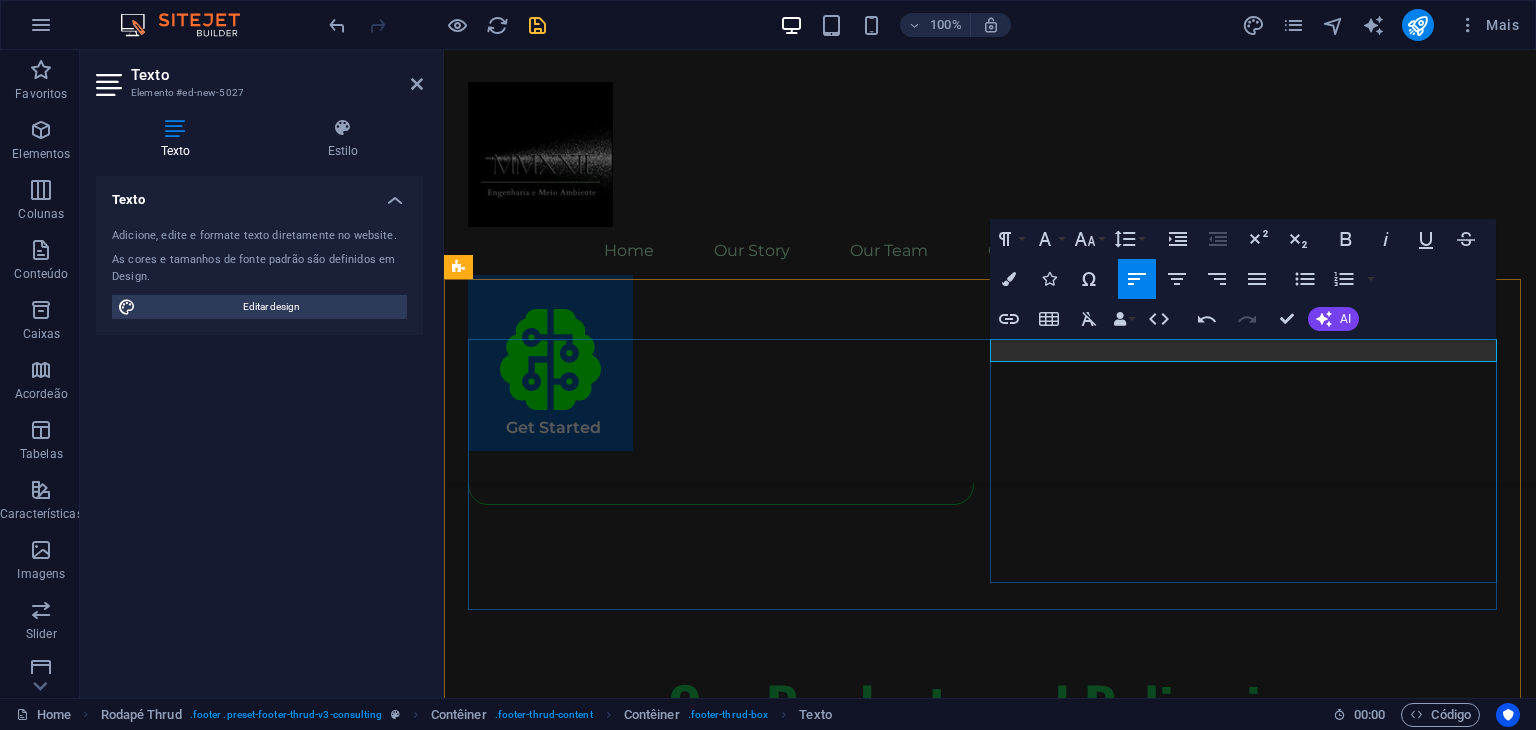click on "Rua Júlio Prestes 870 ,  Ribeirão Preto ​" at bounding box center (725, 6839) 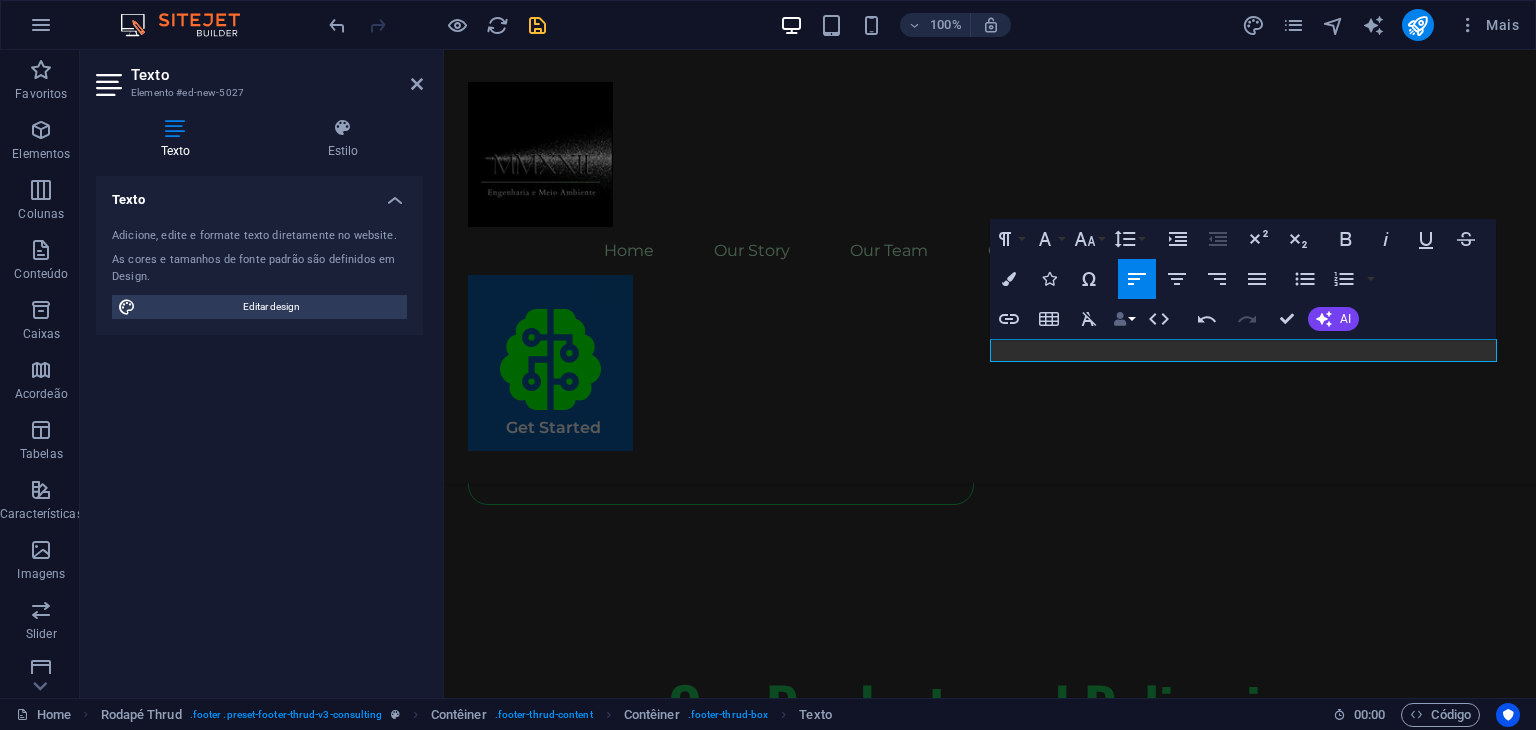 click at bounding box center [1120, 319] 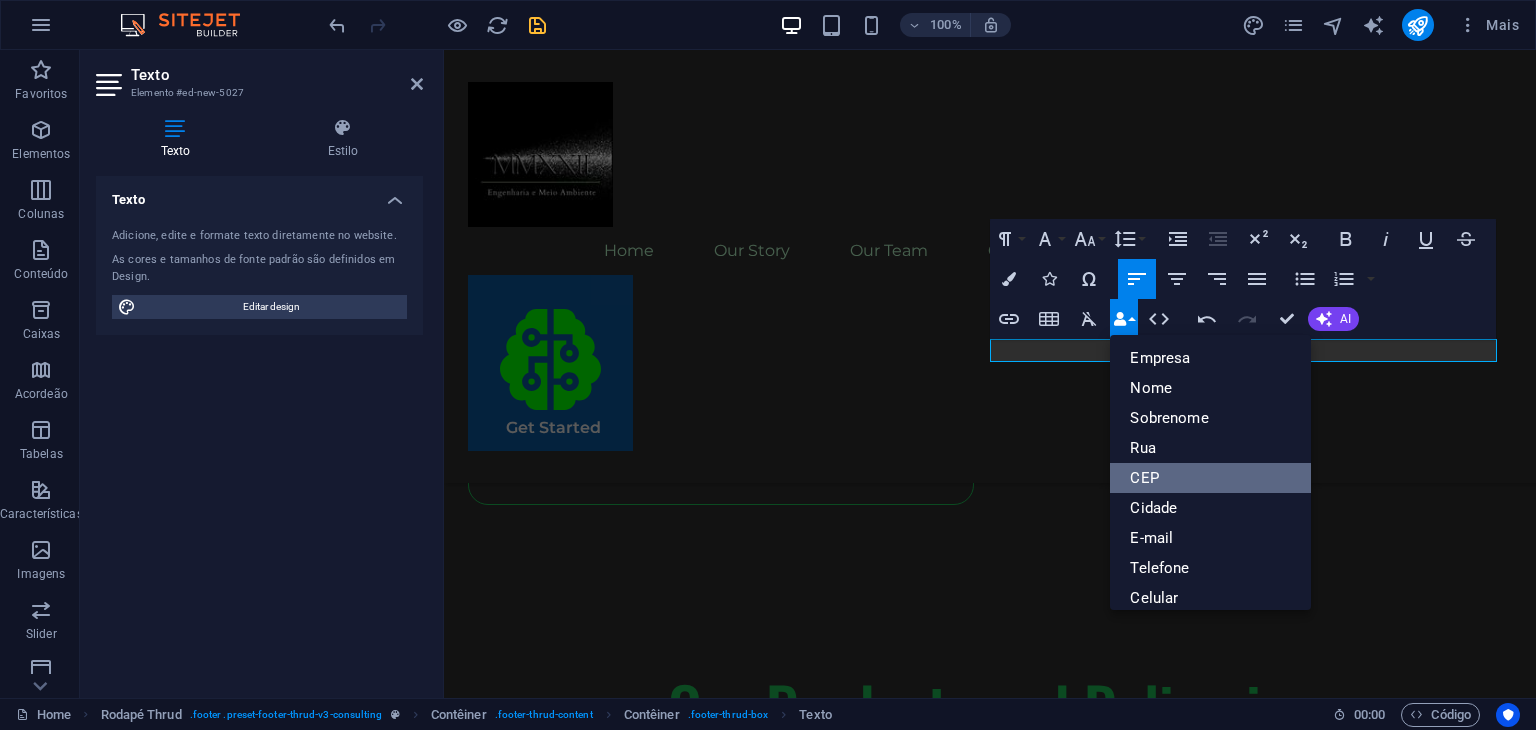 click on "CEP" at bounding box center (1210, 478) 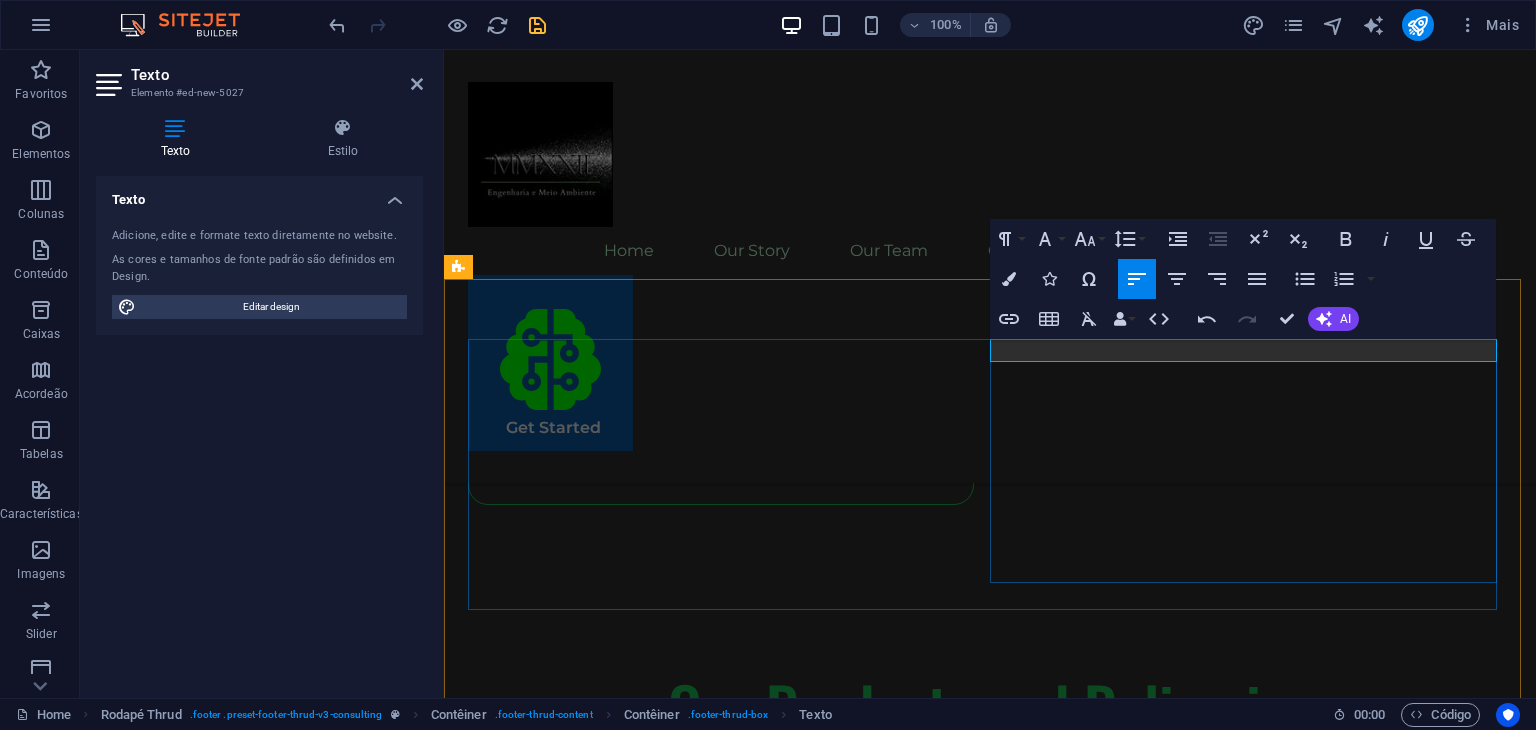 click on "Rua Júlio Prestes 870 ,  Ribeirão Preto ​,  14025060 ​" at bounding box center (725, 6839) 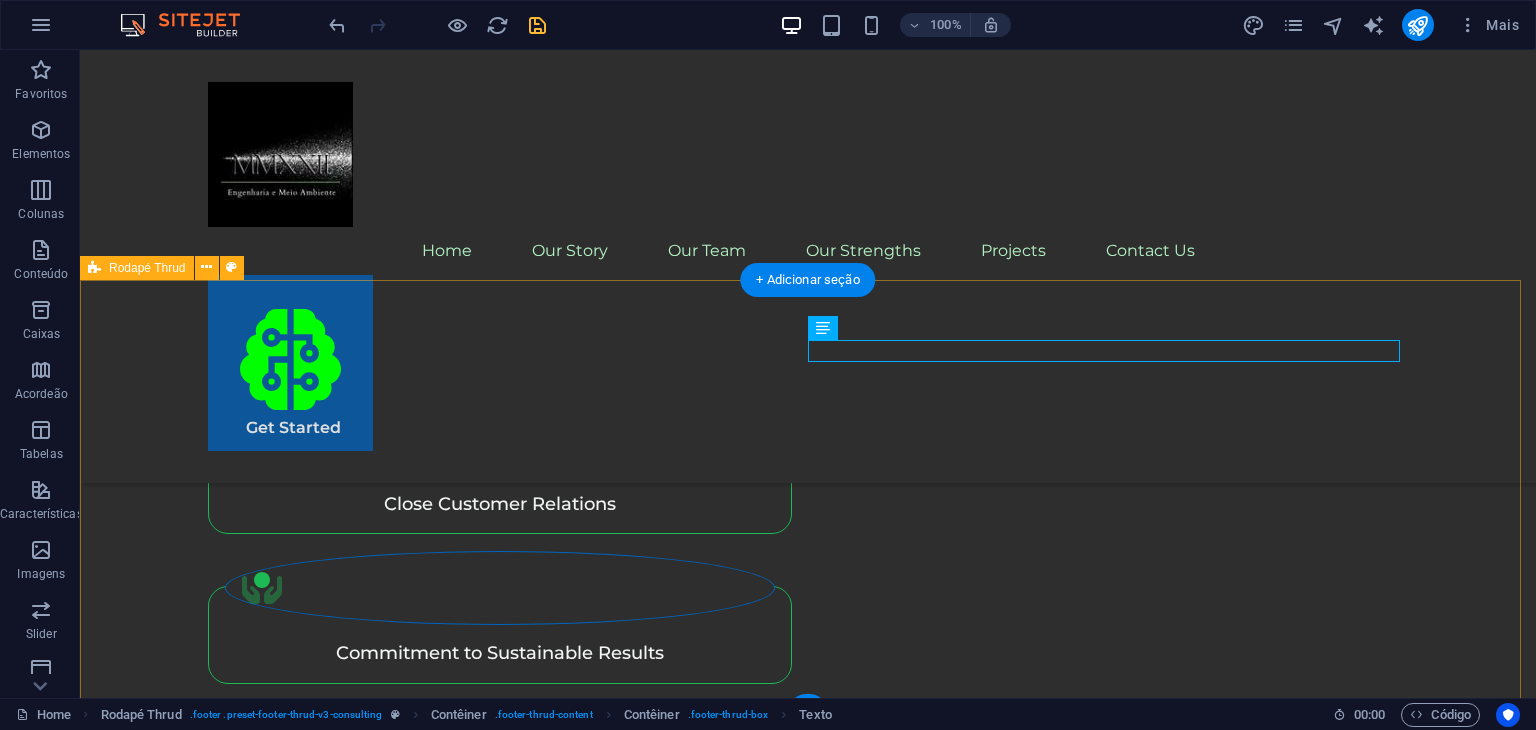 scroll, scrollTop: 5810, scrollLeft: 0, axis: vertical 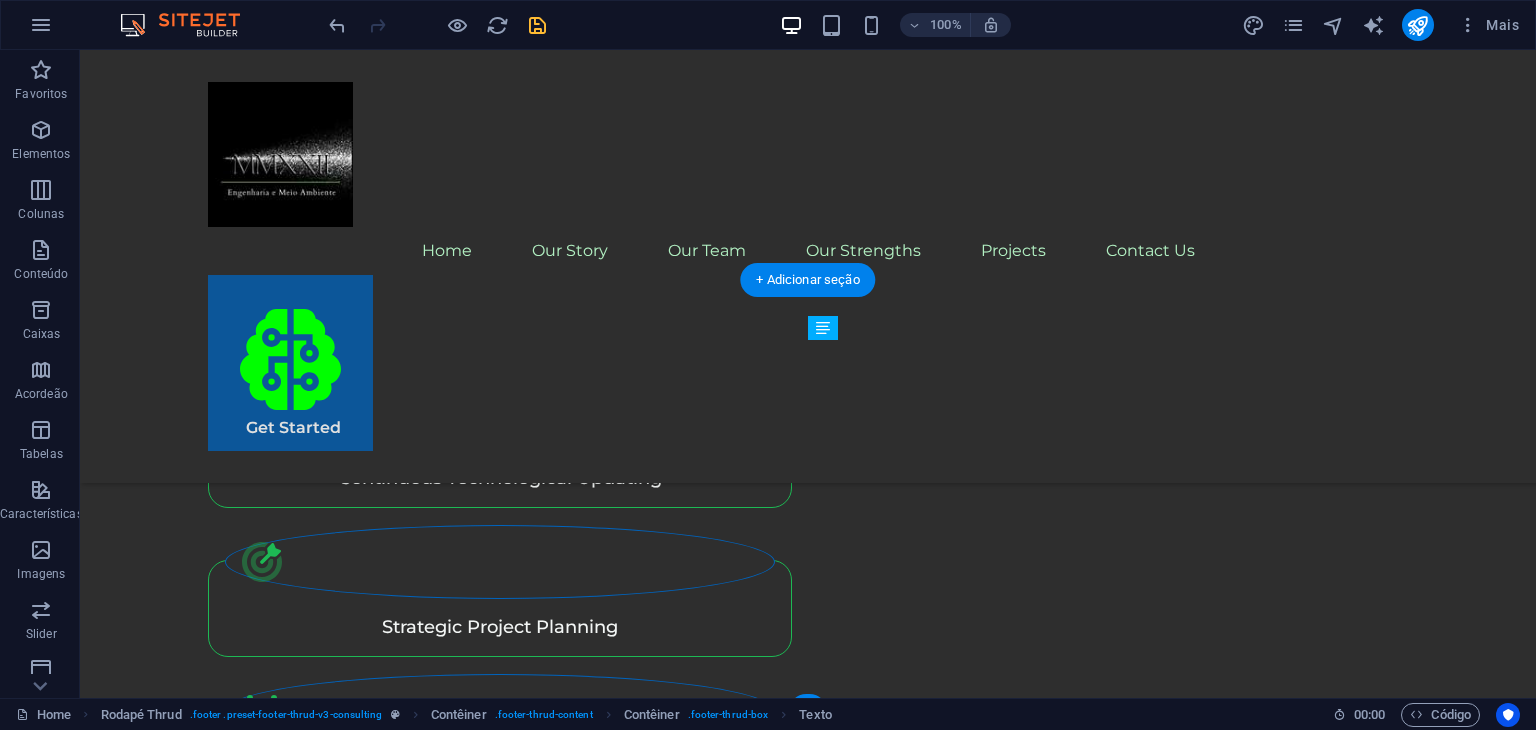 drag, startPoint x: 963, startPoint y: 381, endPoint x: 1244, endPoint y: 576, distance: 342.03217 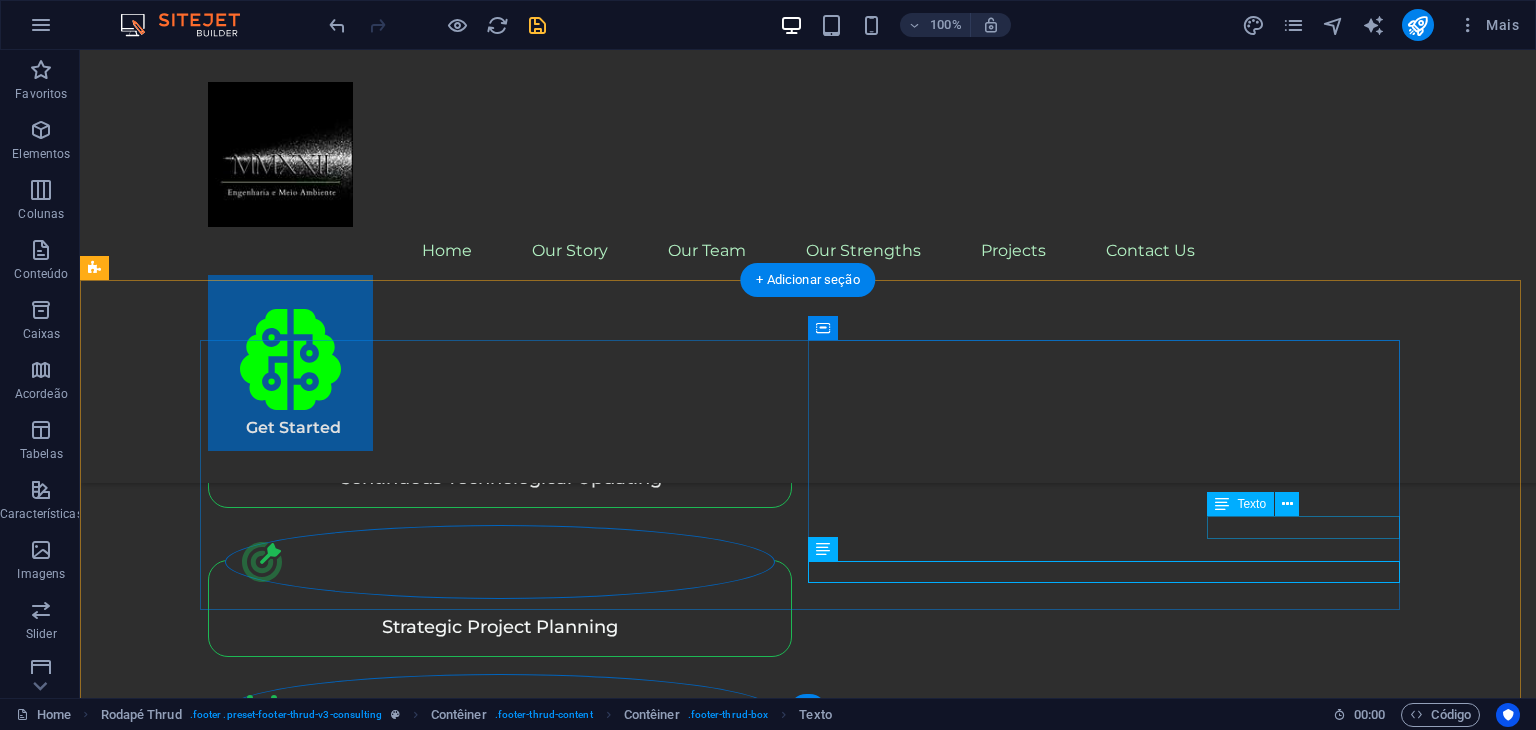 click on "contato@[EXAMPLE.COM]" at bounding box center (504, 7777) 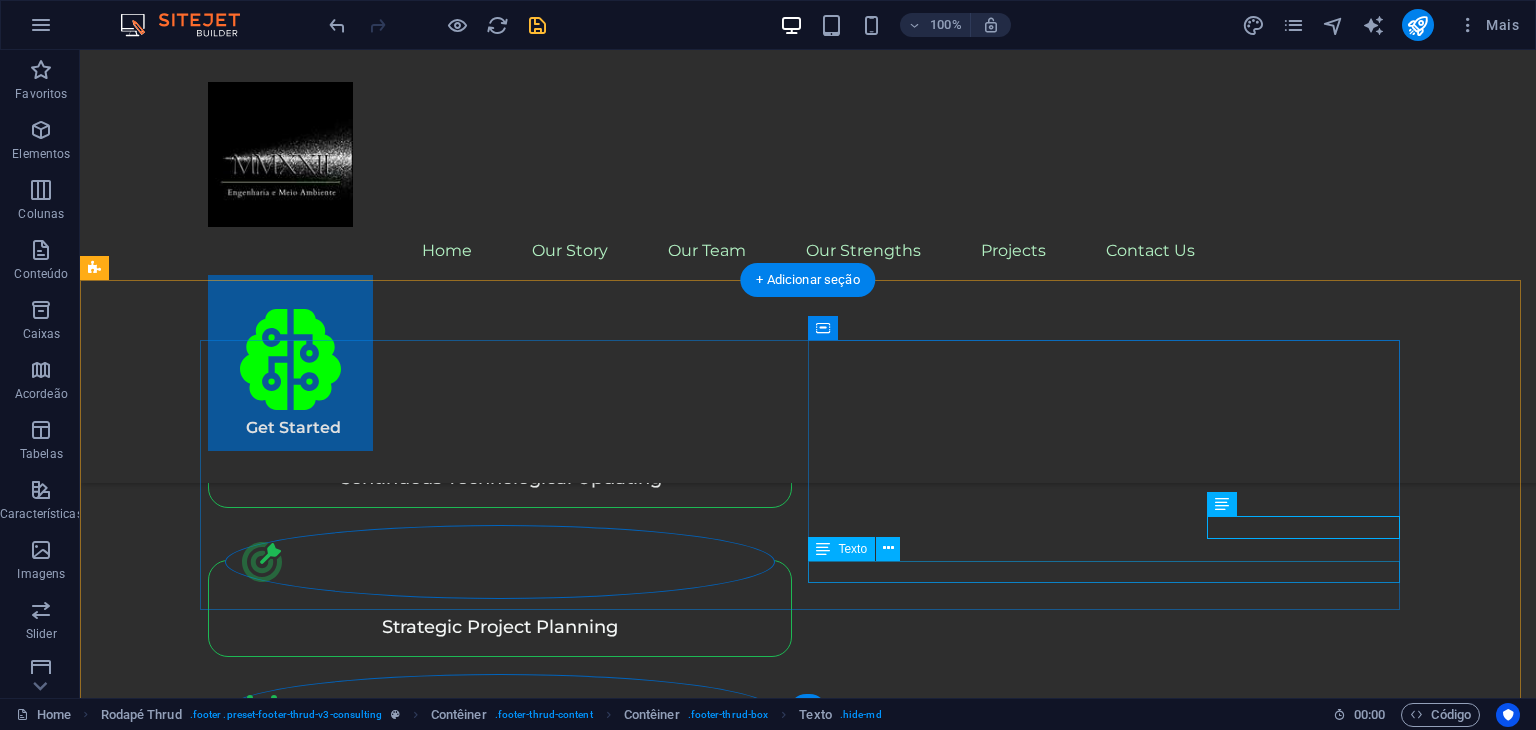 click on "Rua Júlio Prestes 870 ,  Ribeirão Preto  -  14025060" at bounding box center [504, 7822] 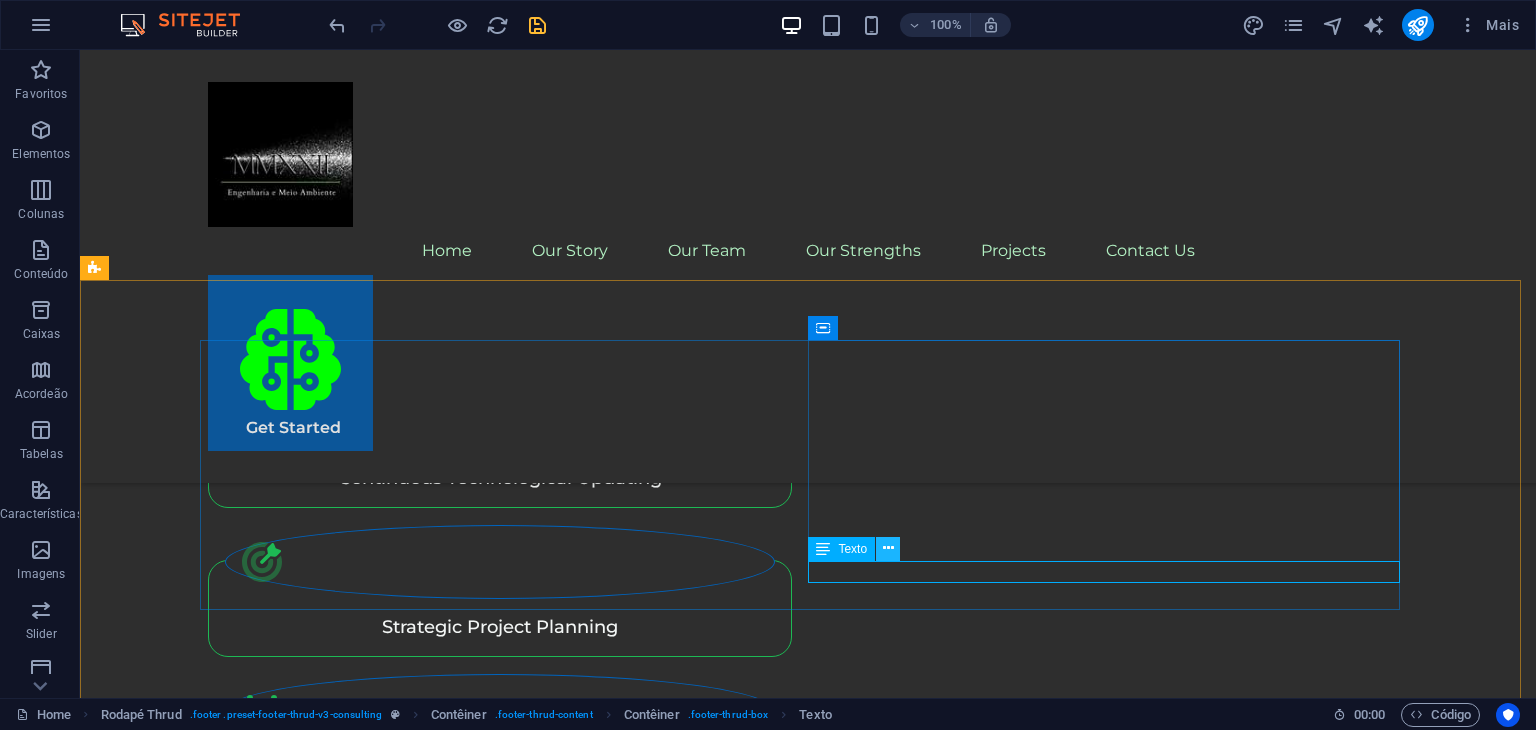click at bounding box center (888, 549) 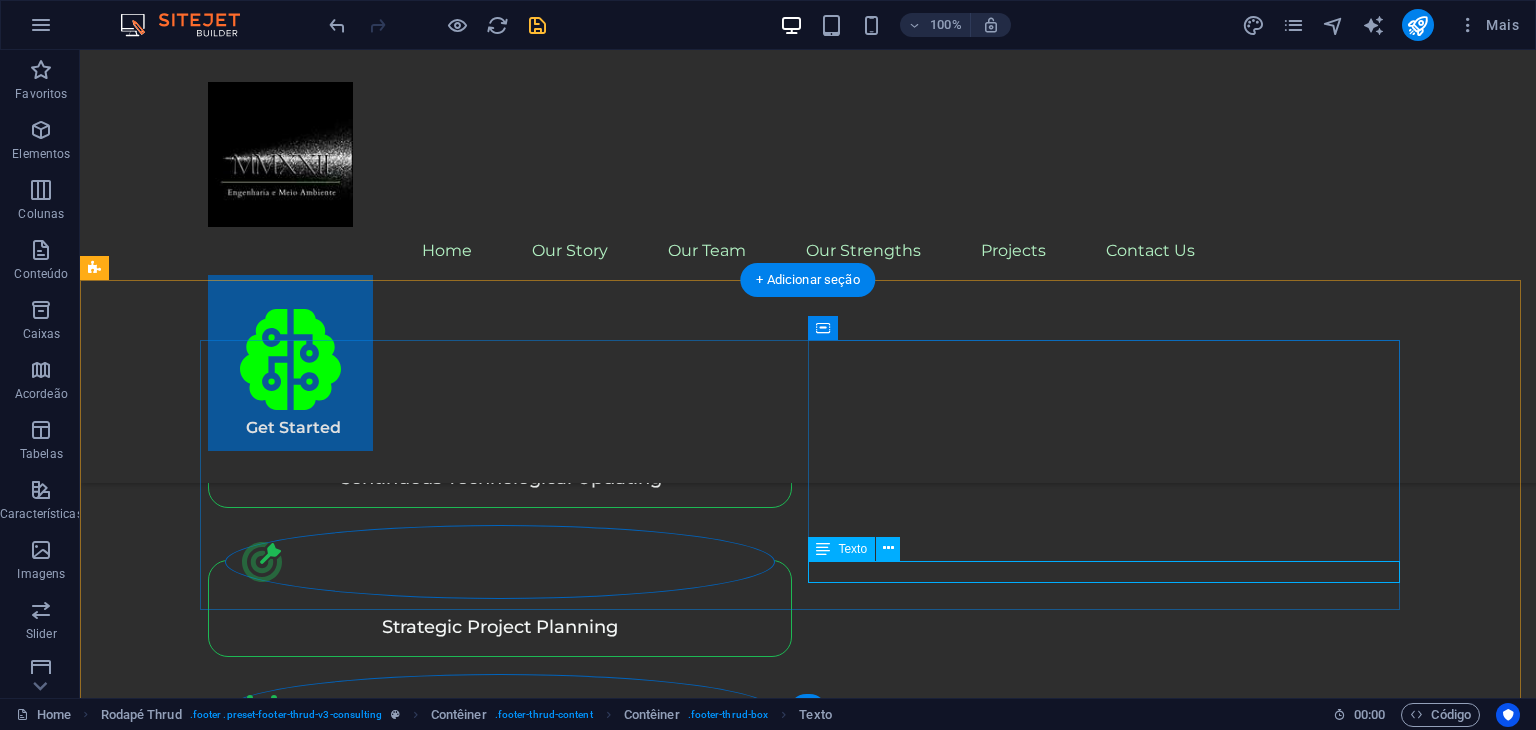 click on "Rua Júlio Prestes 870" at bounding box center (293, 7821) 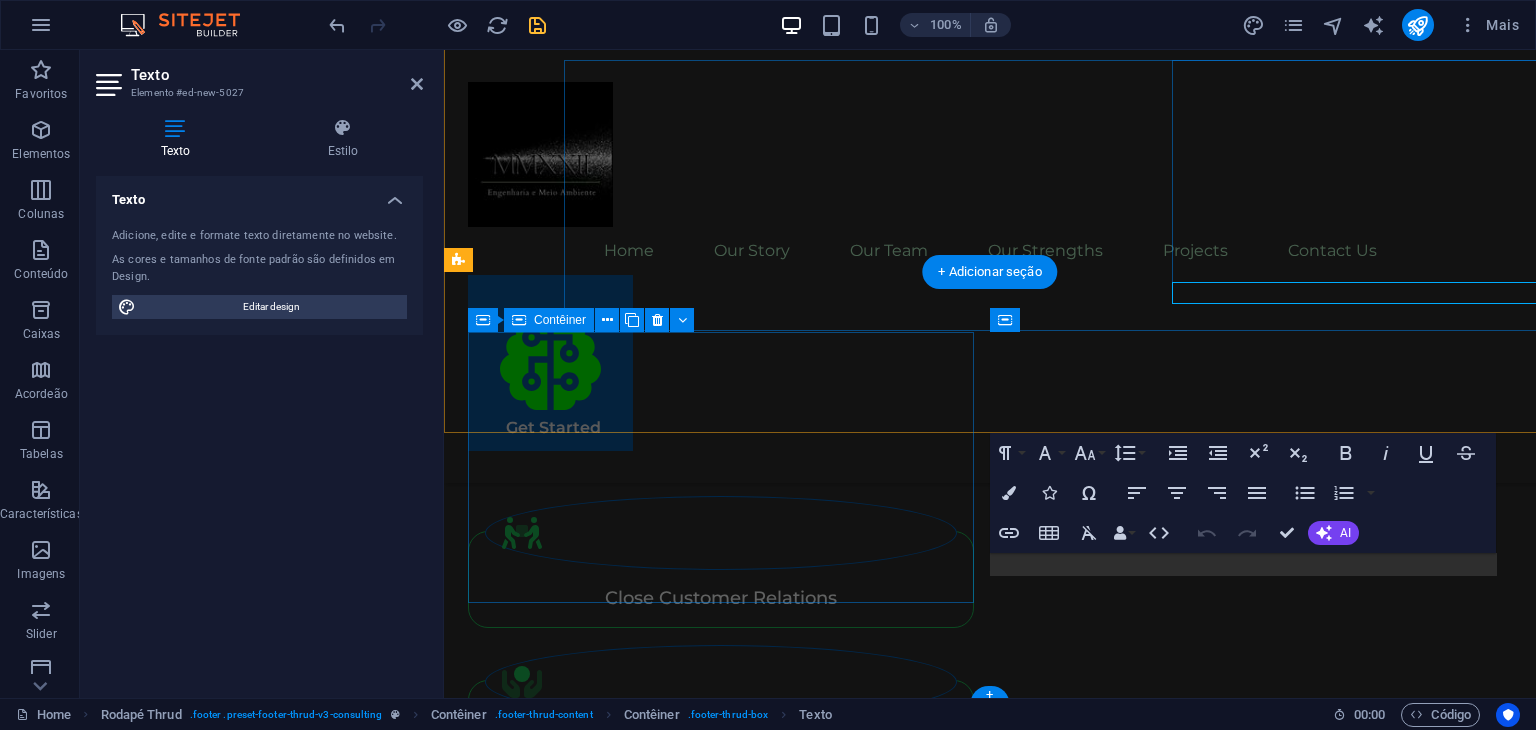 scroll, scrollTop: 6089, scrollLeft: 0, axis: vertical 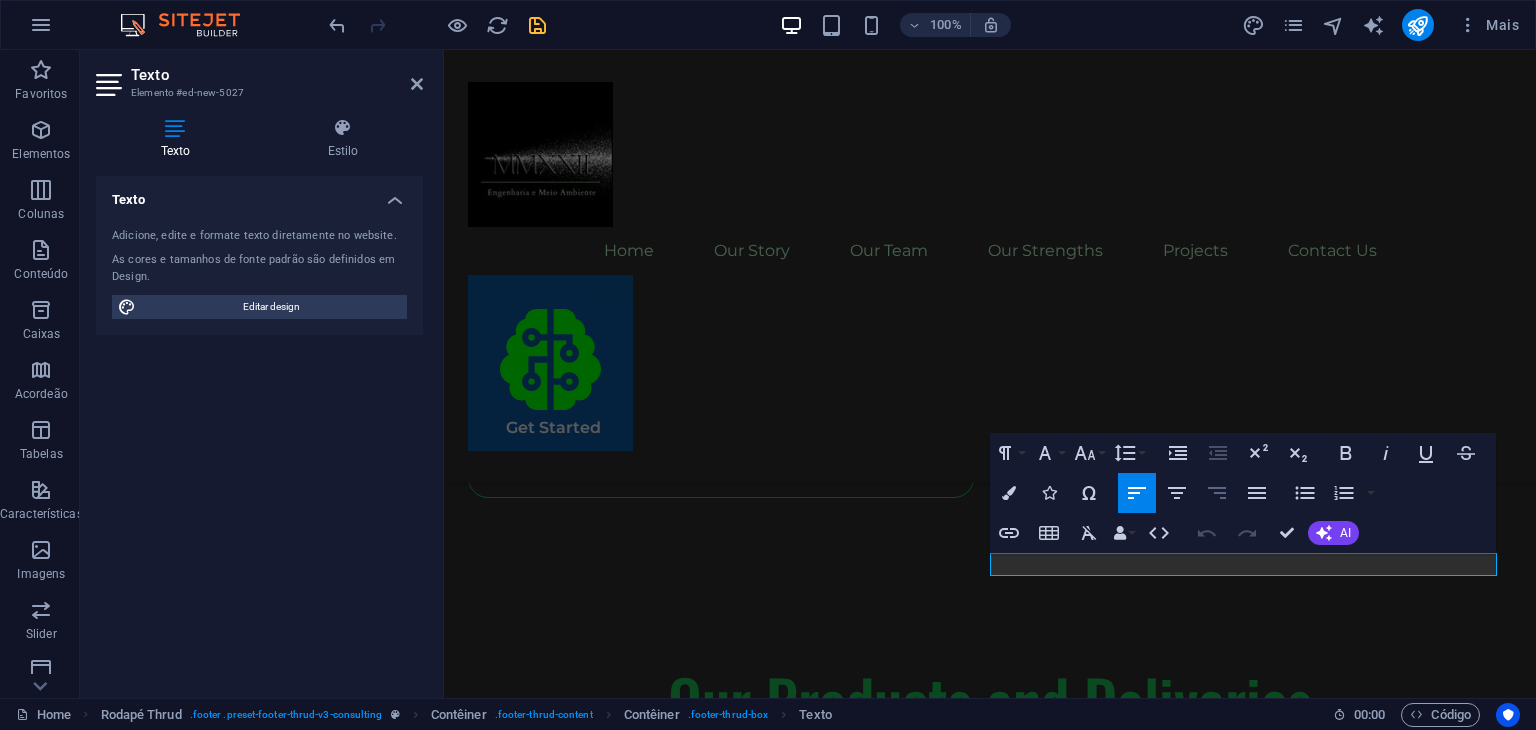 click 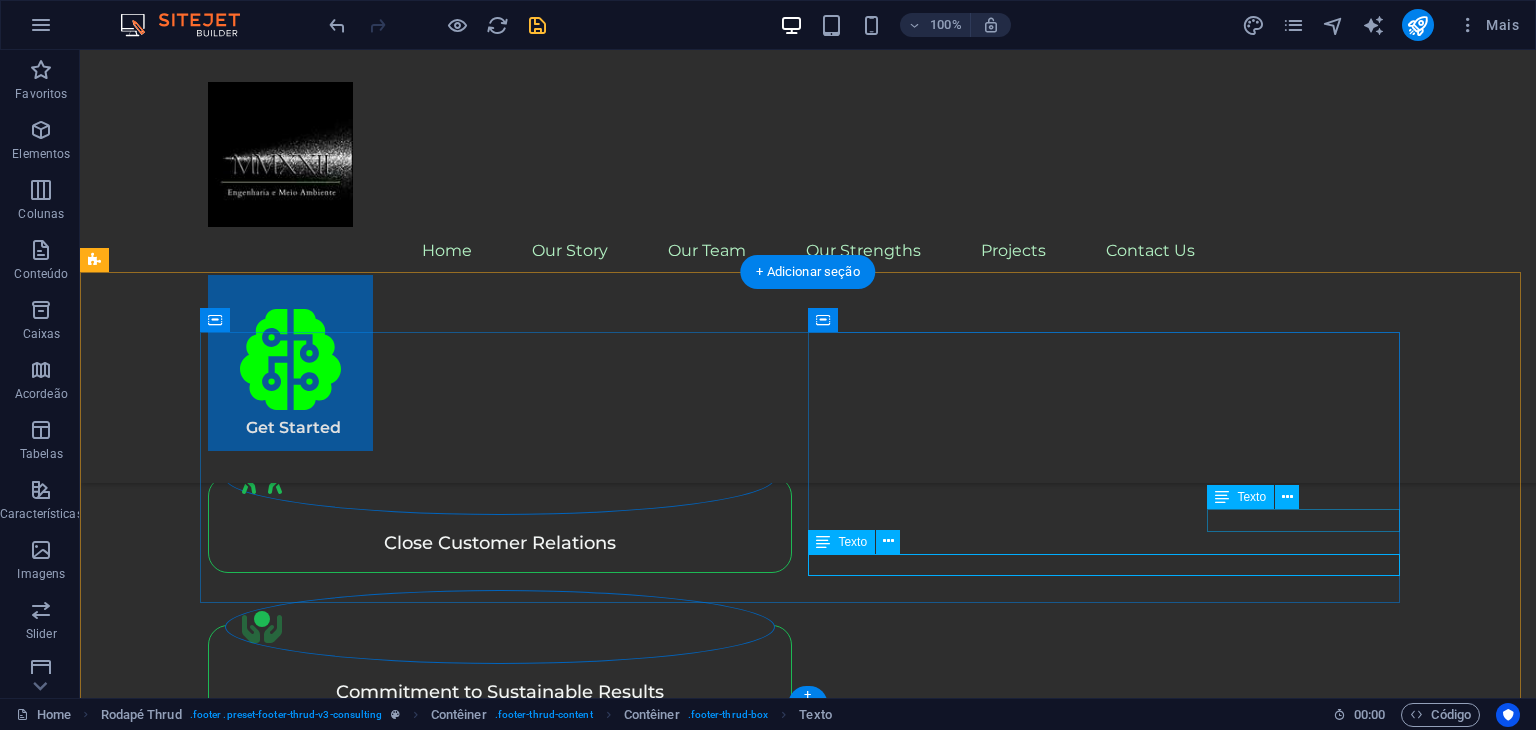 scroll, scrollTop: 5817, scrollLeft: 0, axis: vertical 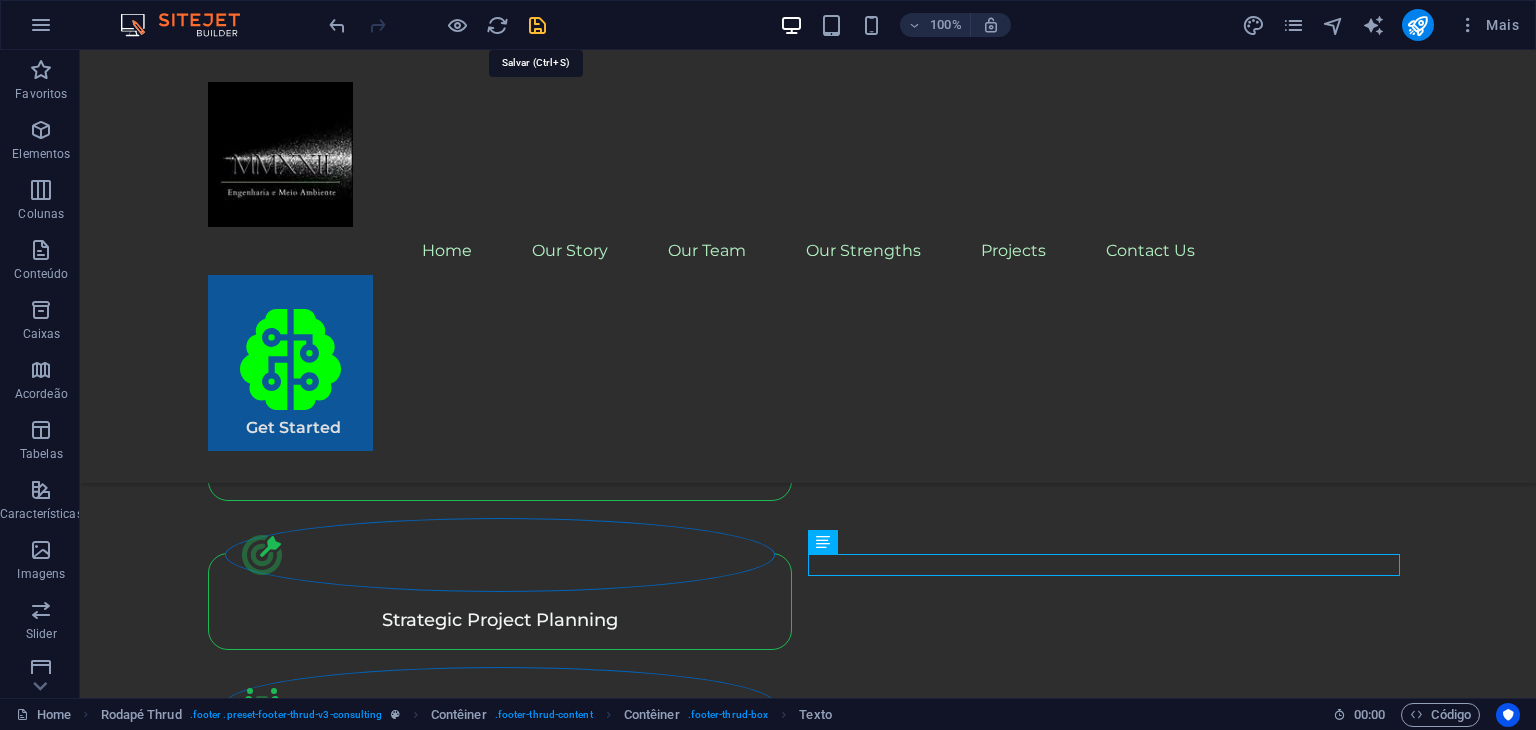 click at bounding box center [537, 25] 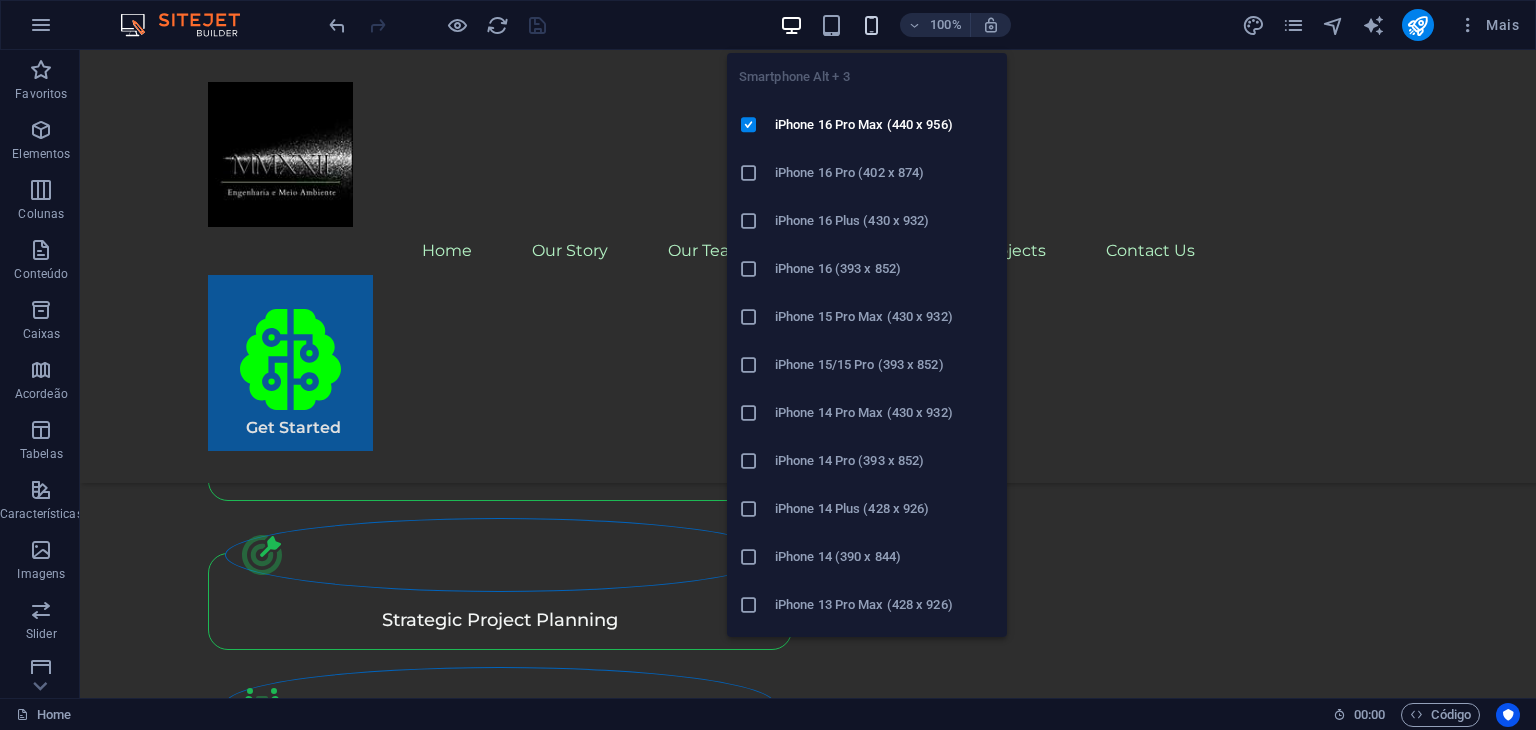 click at bounding box center [871, 25] 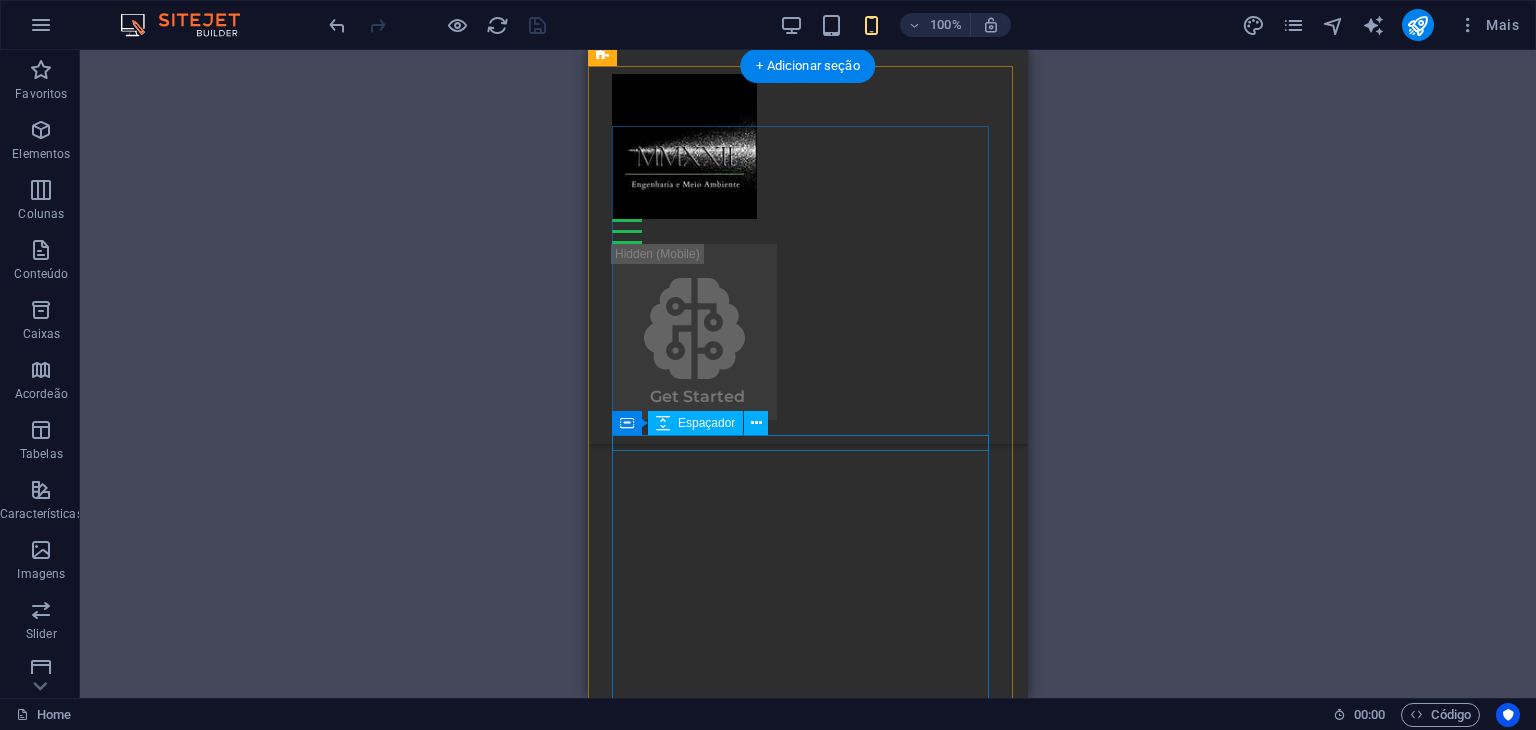 scroll, scrollTop: 7289, scrollLeft: 0, axis: vertical 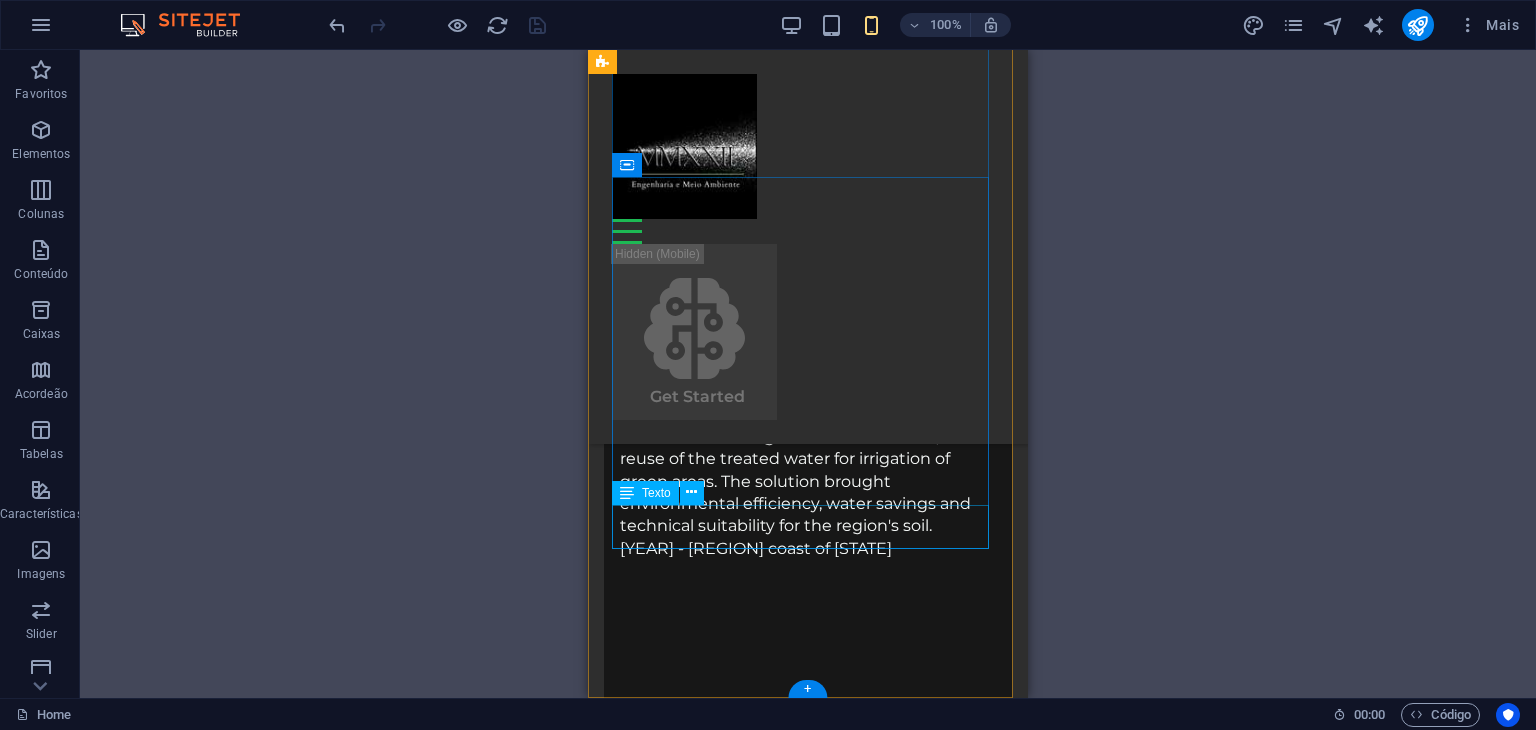 click on "Rua Júlio Prestes 870 ,  Ribeirão Preto  -  14025060" at bounding box center [808, 3898] 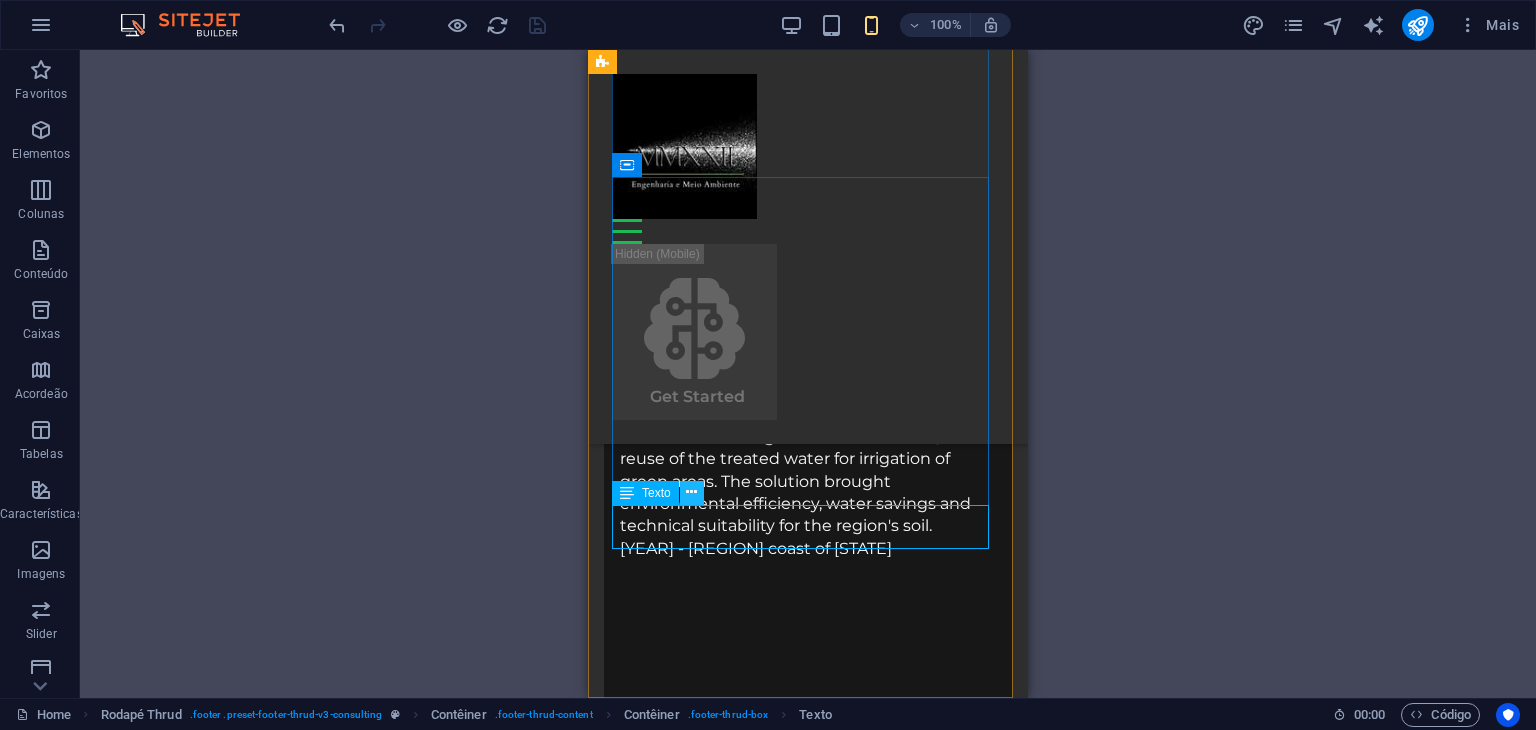 click at bounding box center (692, 493) 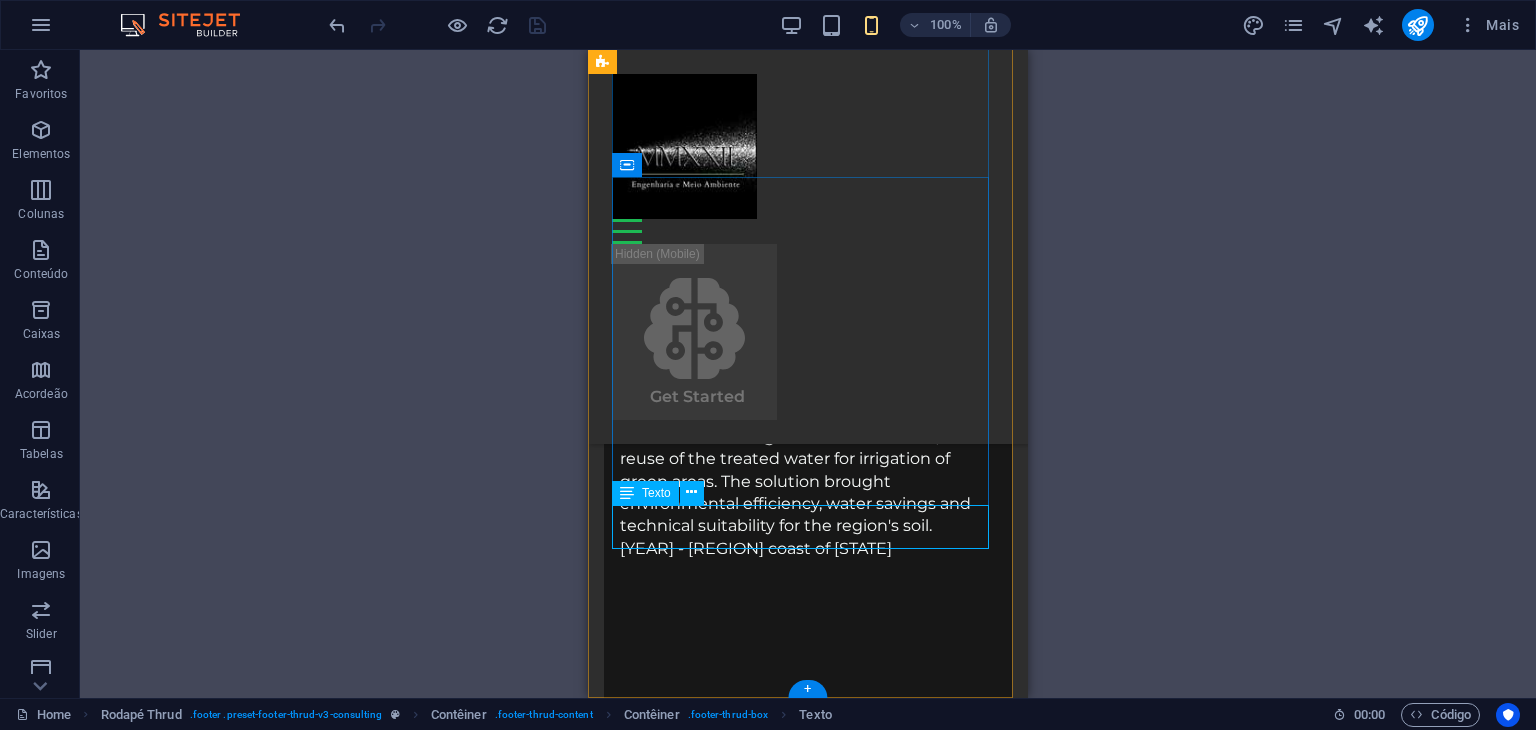 click on "Rua Júlio Prestes 870 ,  Ribeirão Preto  -  14025060" at bounding box center (808, 3898) 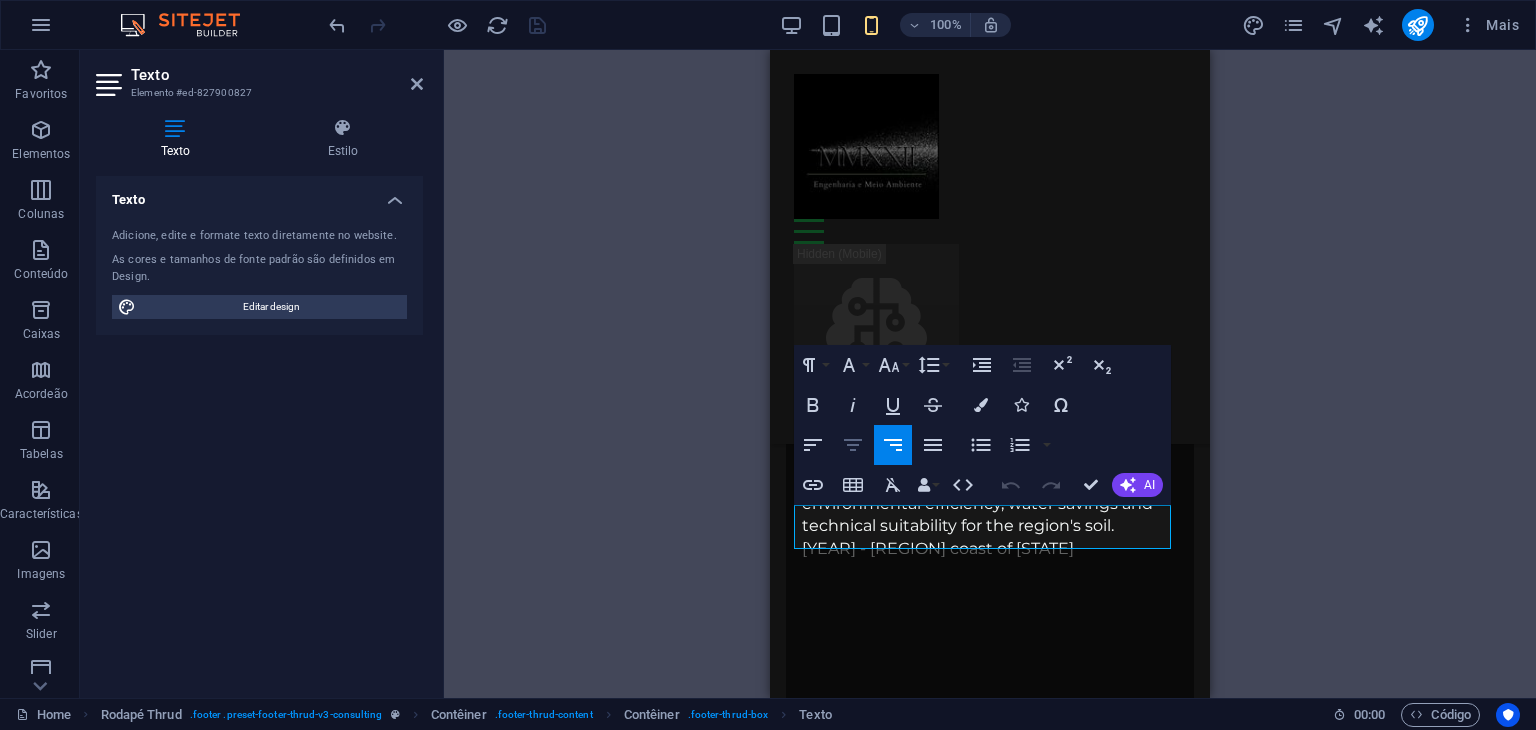 click 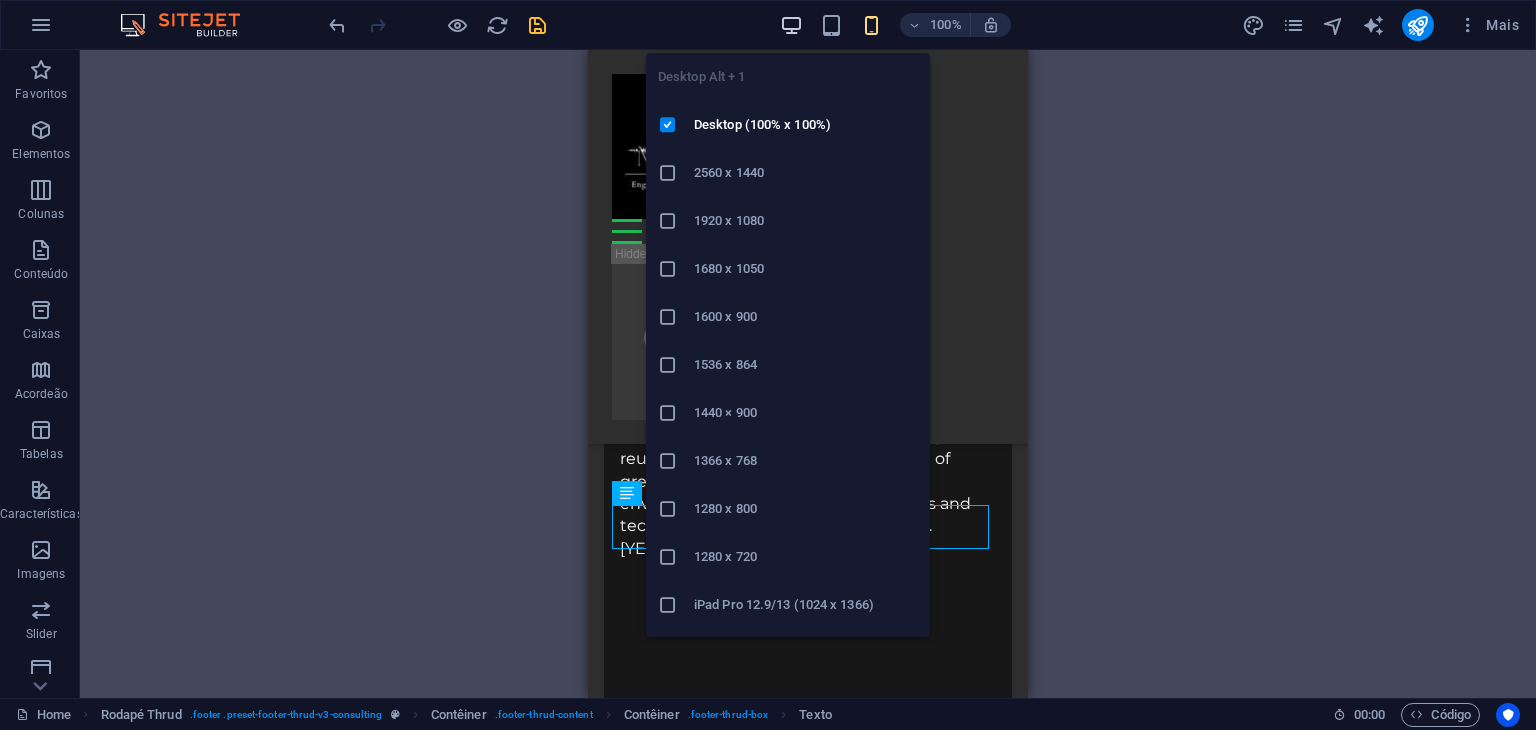 click at bounding box center (791, 25) 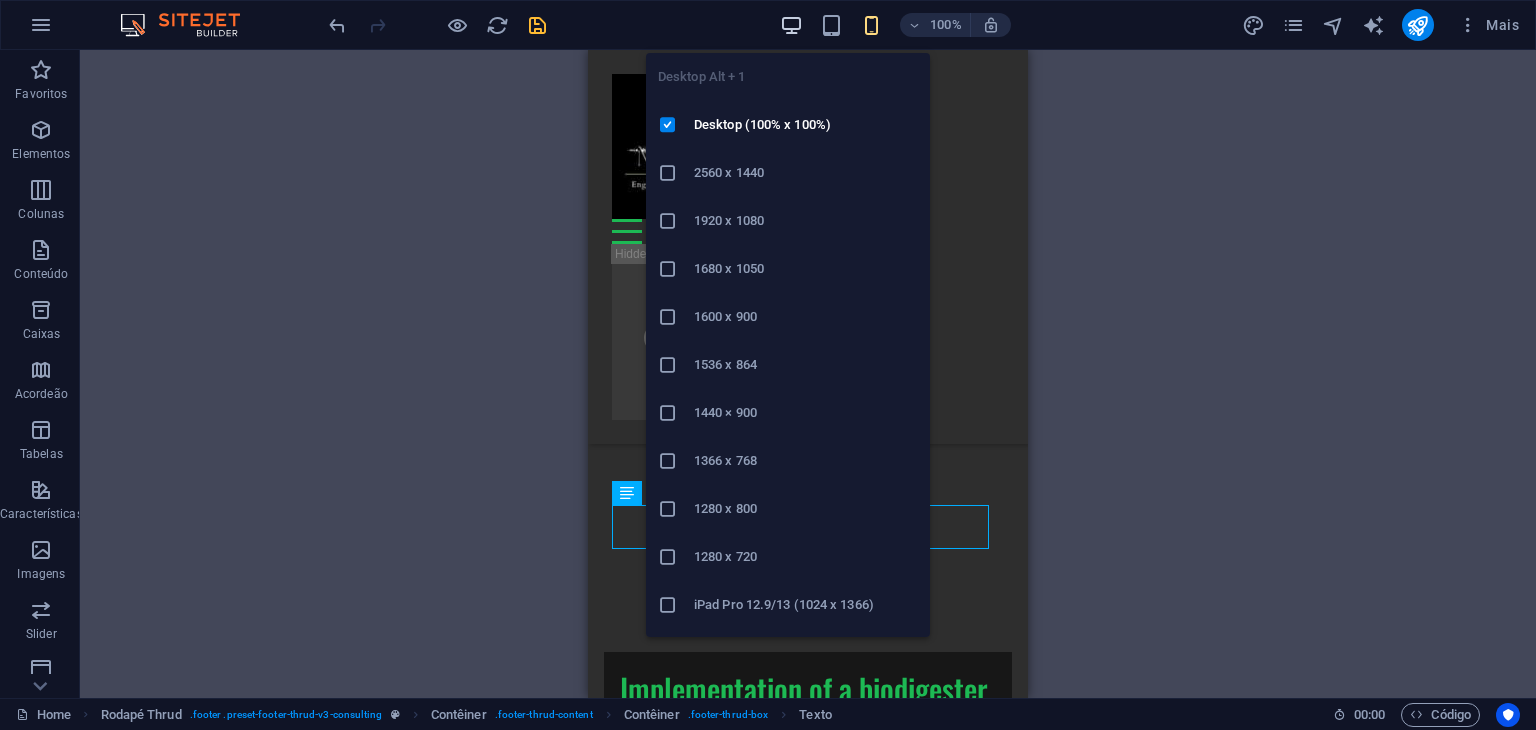 scroll, scrollTop: 5824, scrollLeft: 0, axis: vertical 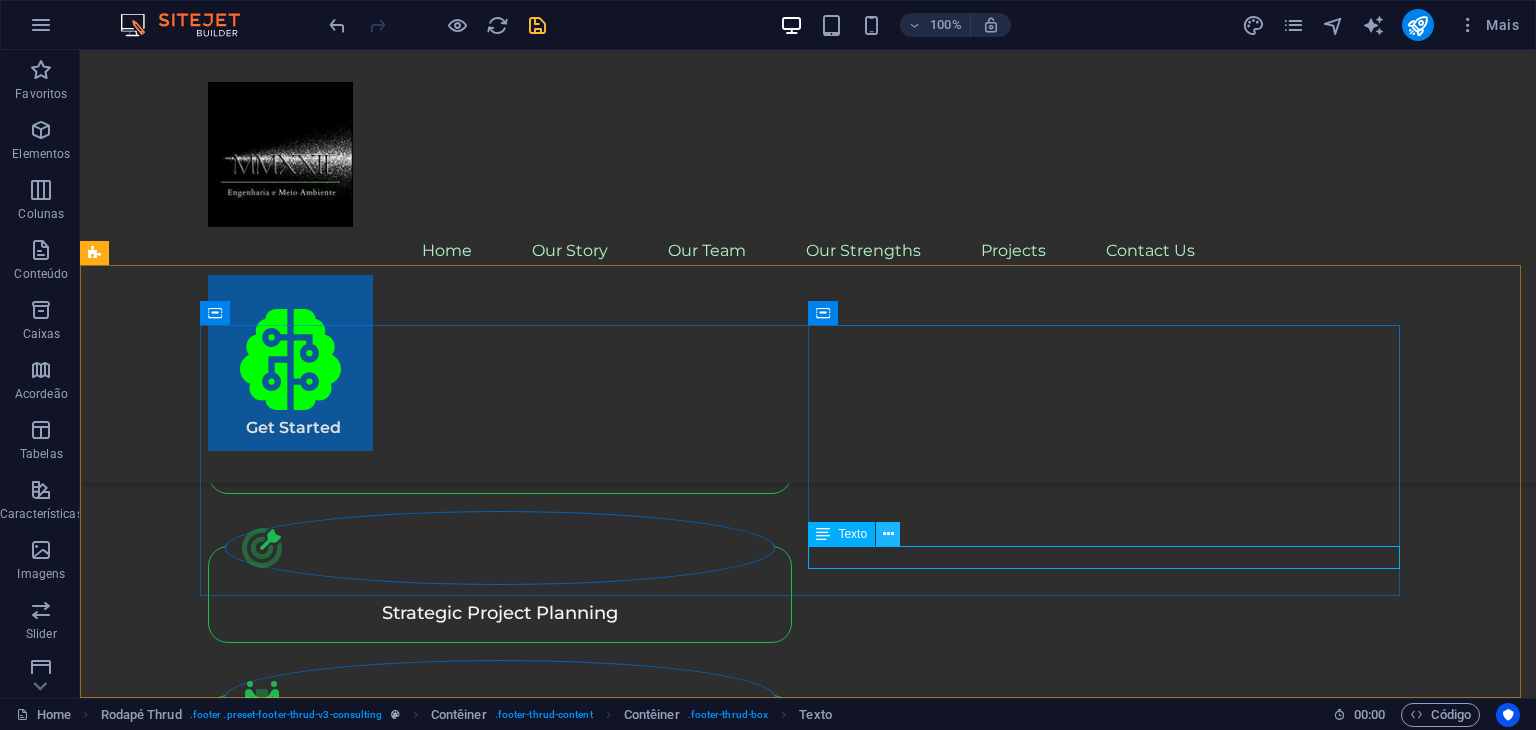 click at bounding box center (888, 534) 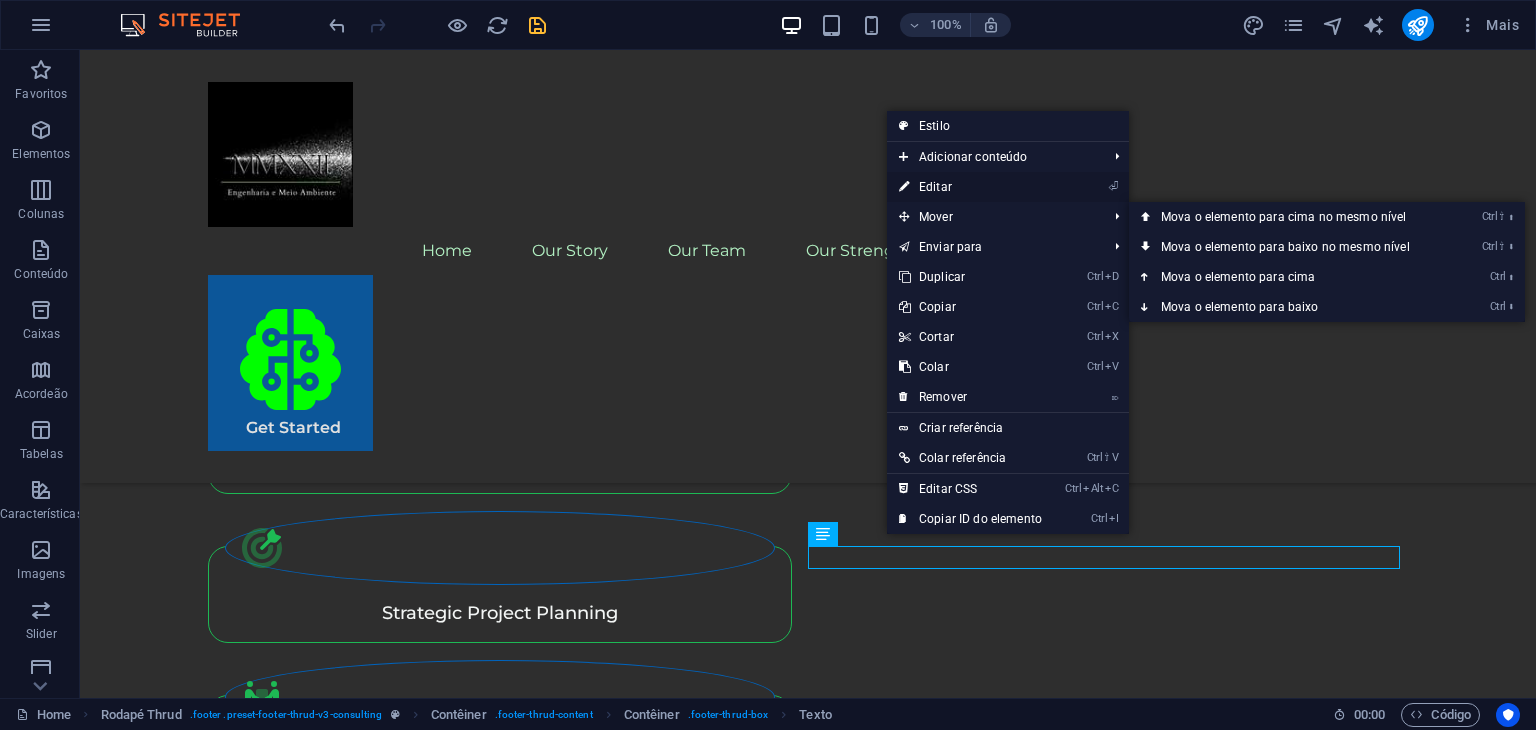 click on "⏎  Editar" at bounding box center (970, 187) 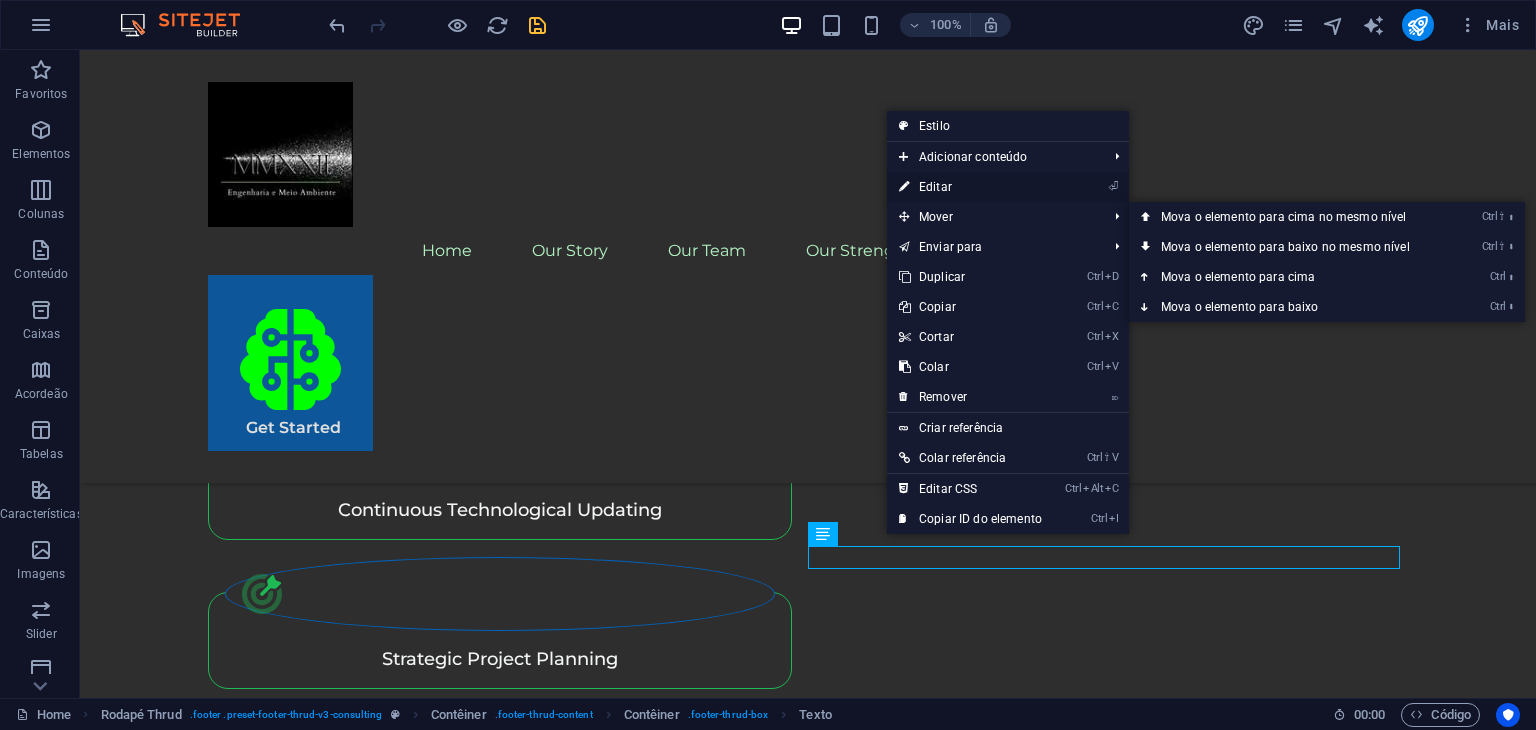 scroll, scrollTop: 6096, scrollLeft: 0, axis: vertical 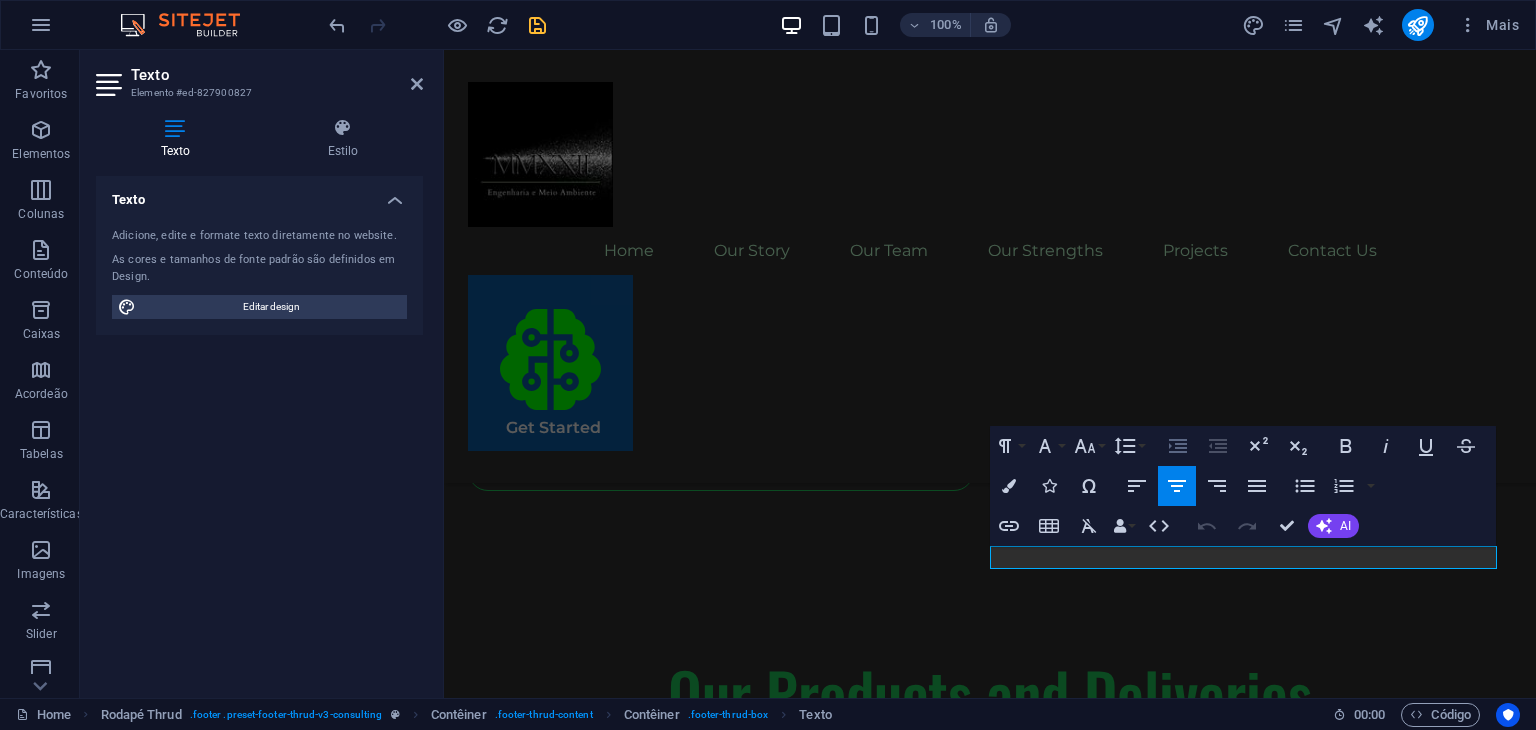 click 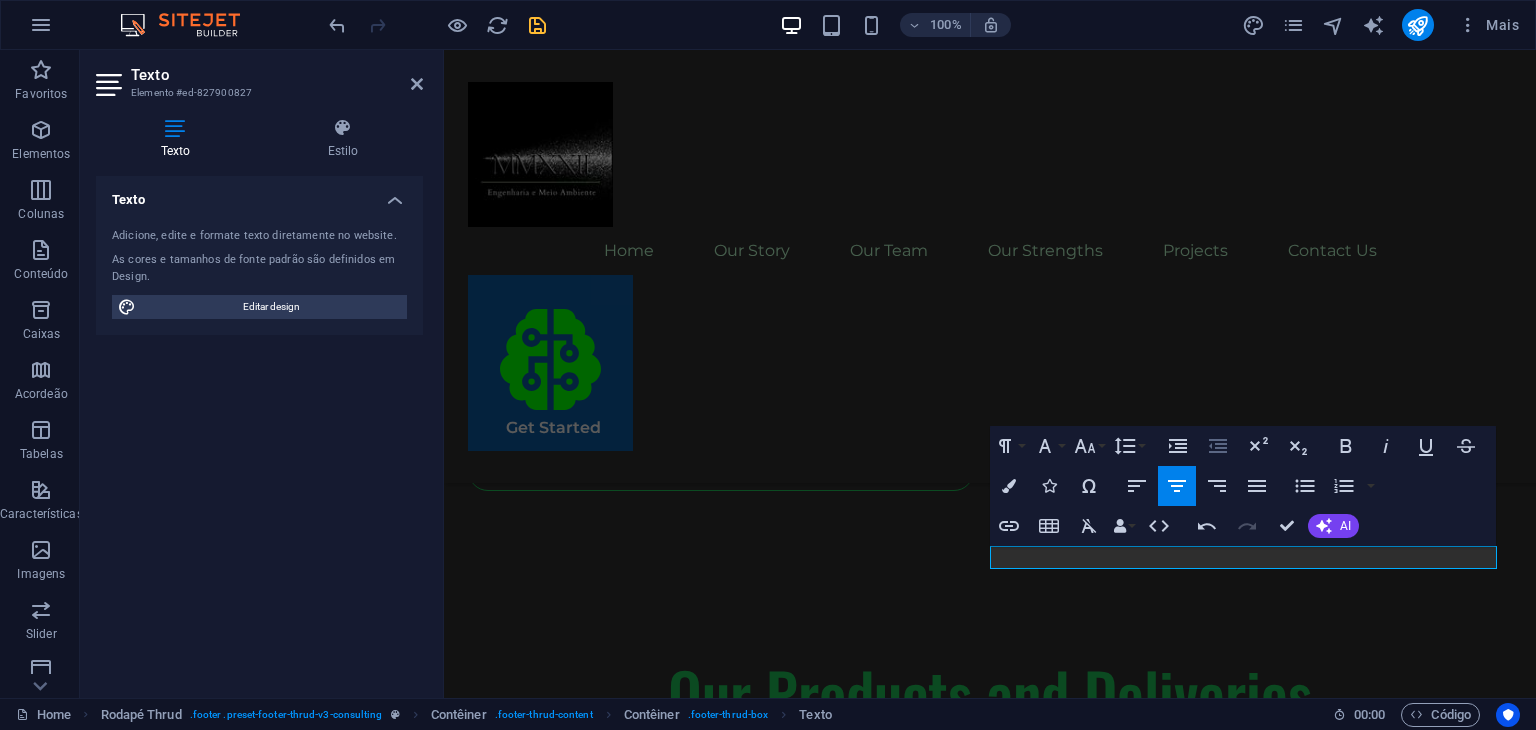 click on "Decrease Indent" at bounding box center (1218, 446) 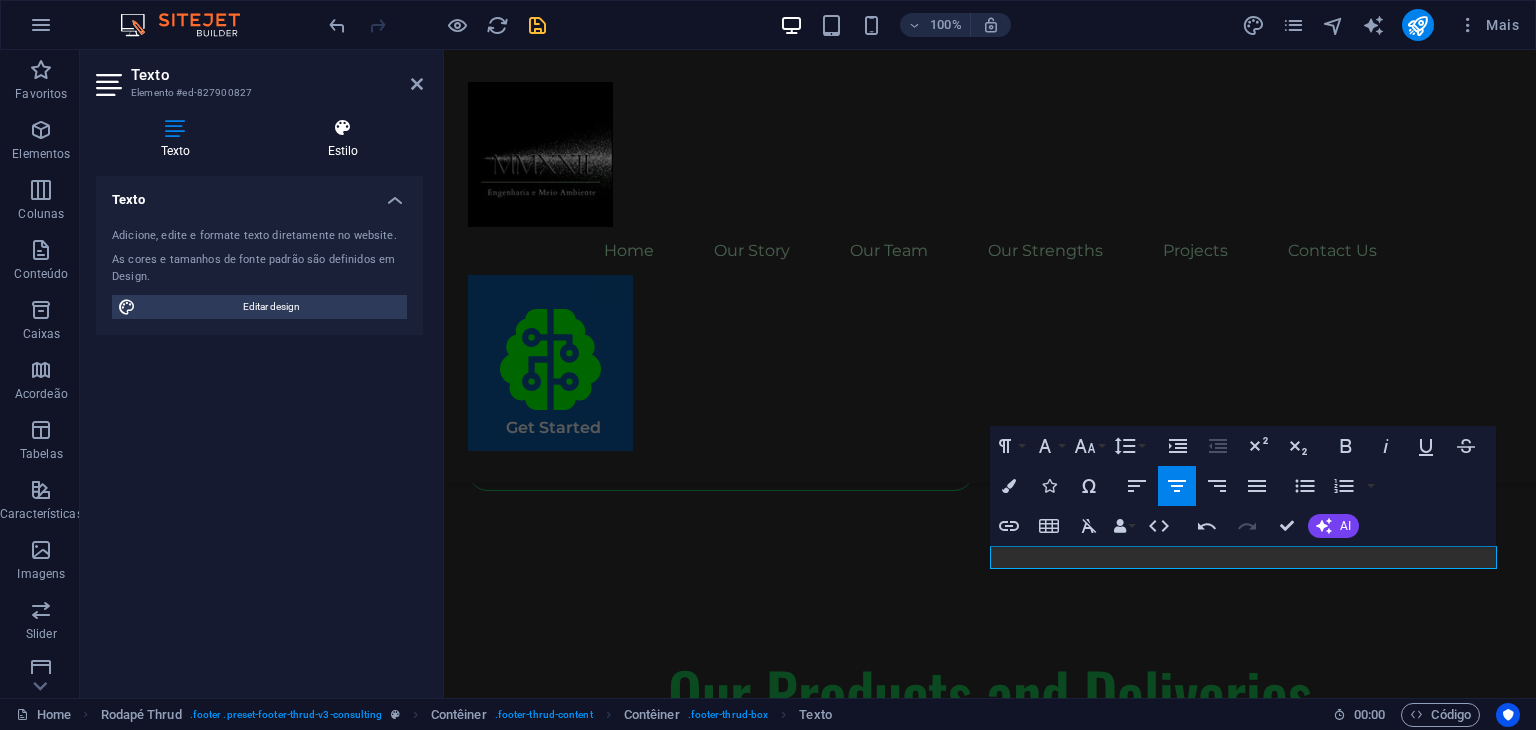 click at bounding box center [343, 128] 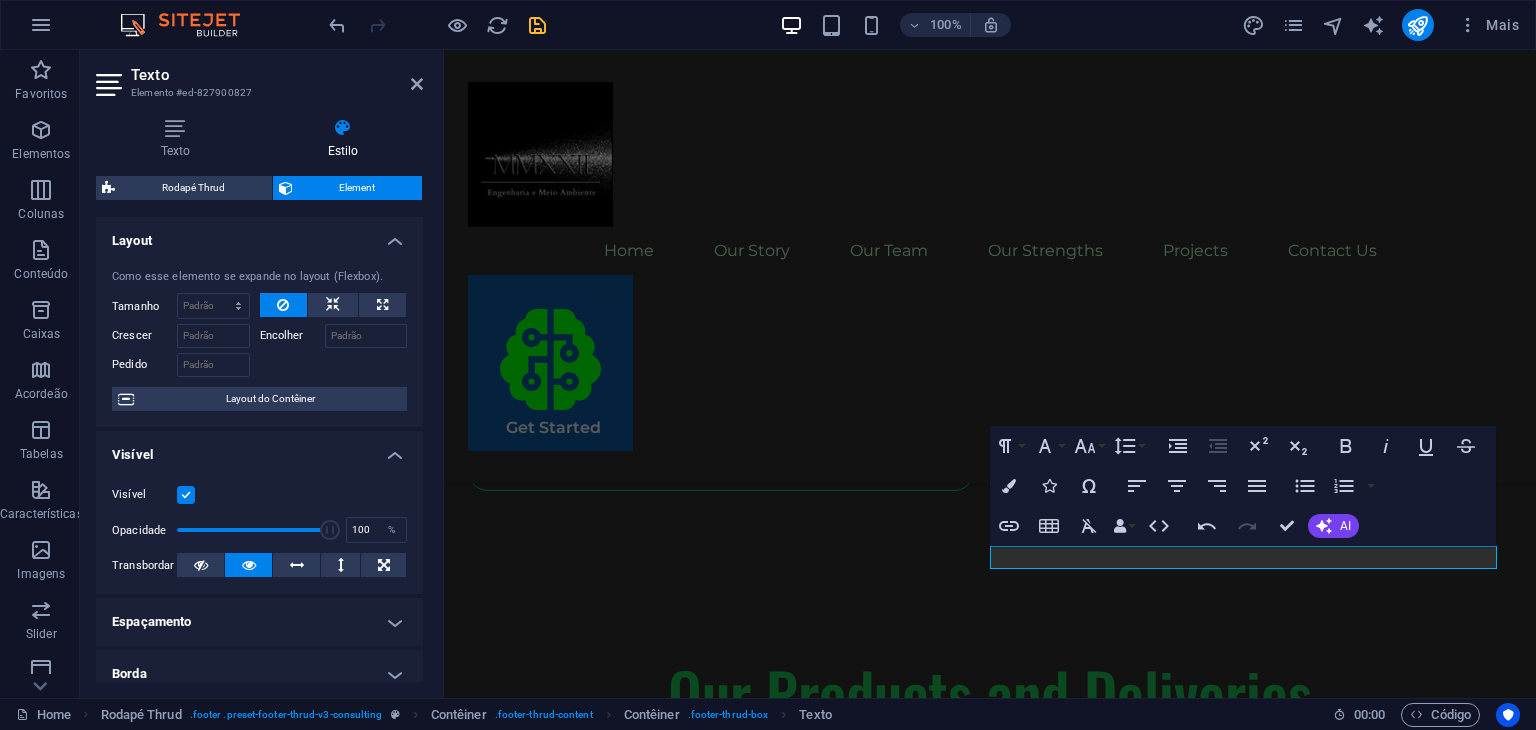 click on "Layout" at bounding box center (259, 235) 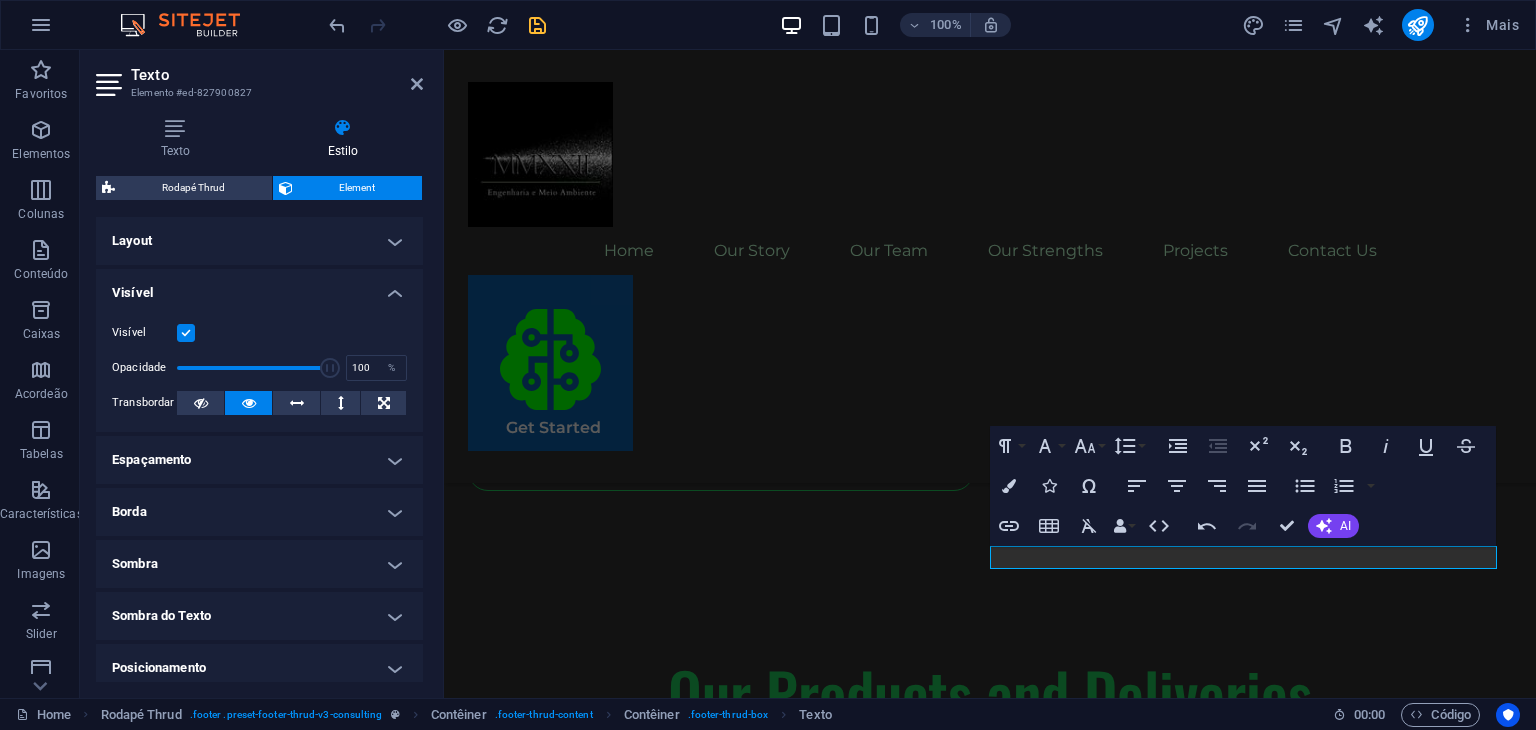 click on "Visível" at bounding box center [259, 287] 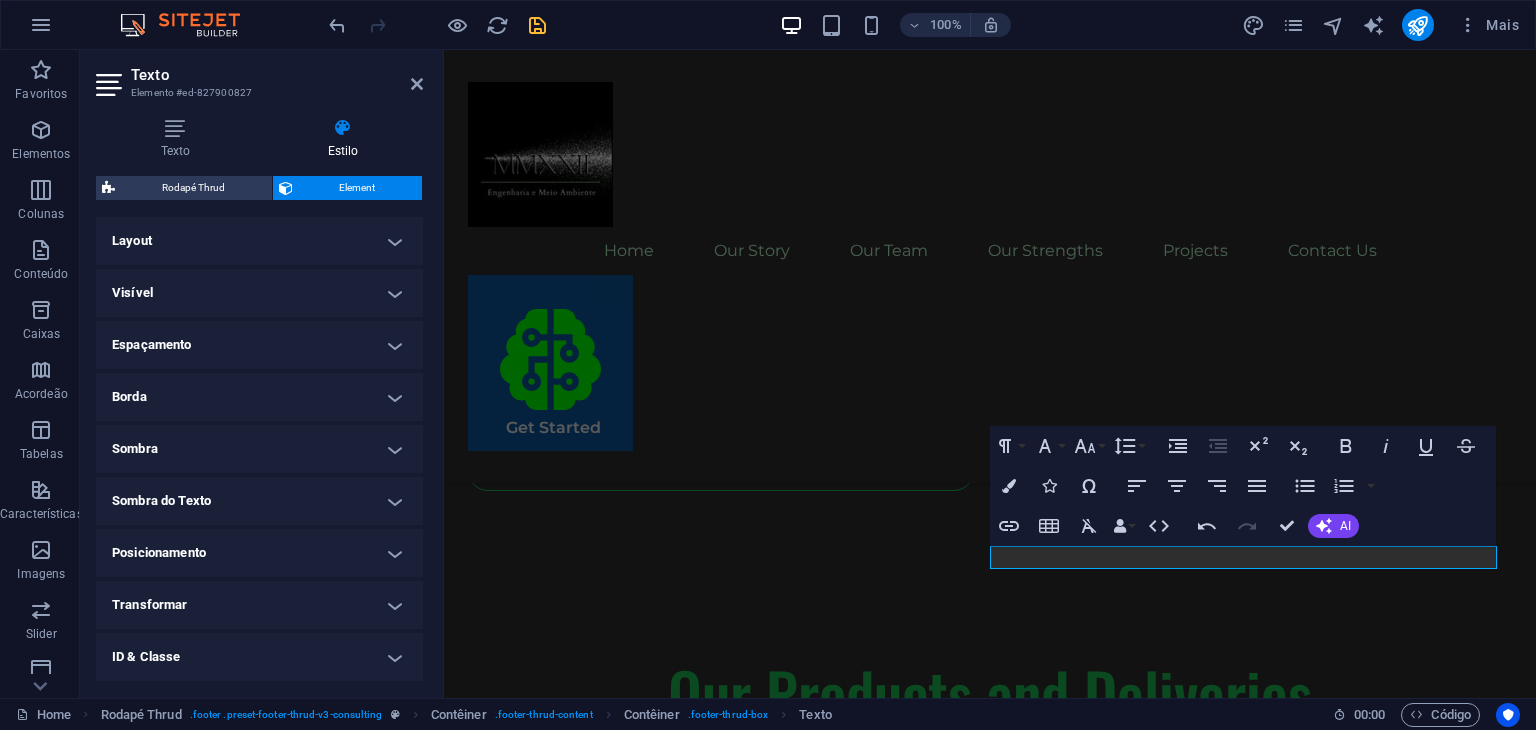 click on "Espaçamento" at bounding box center (259, 345) 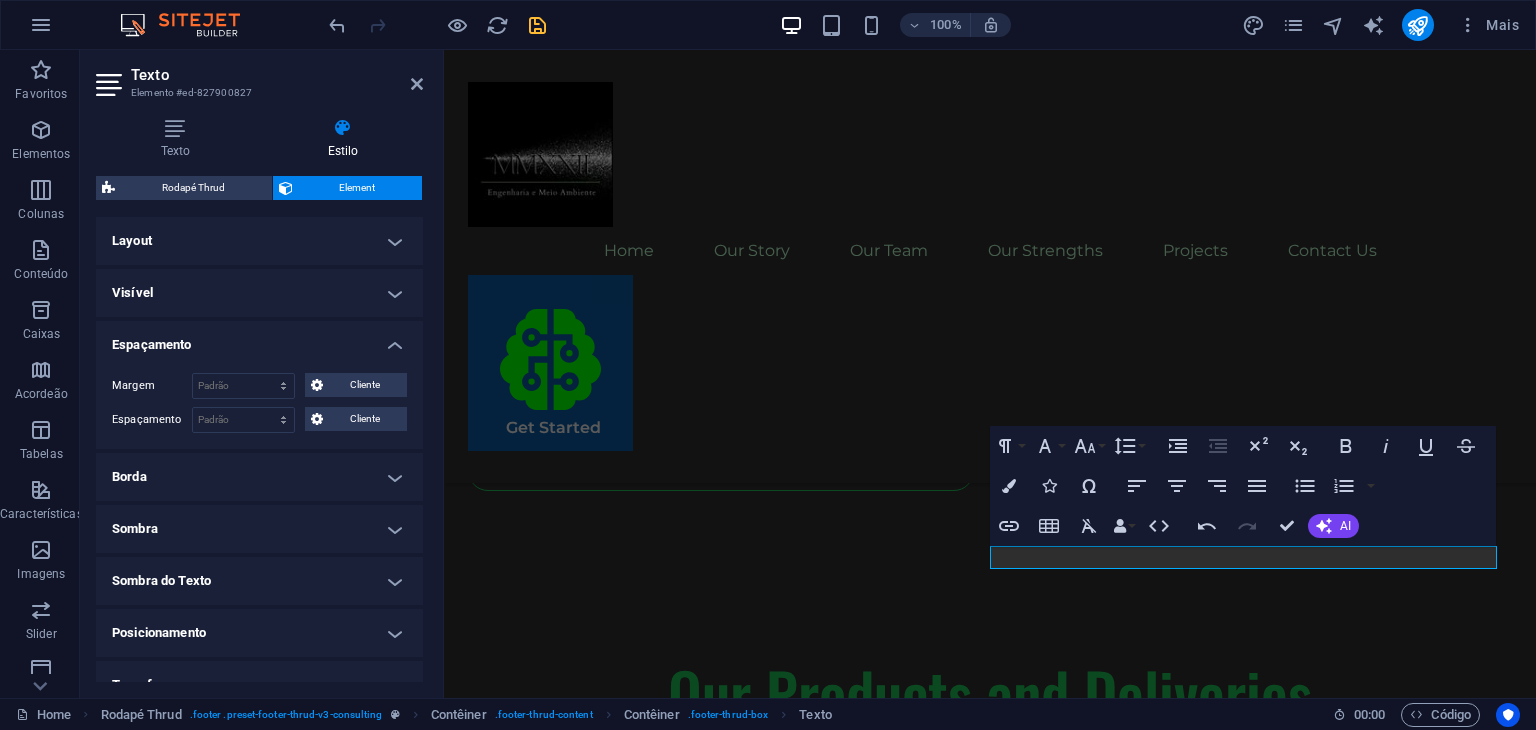 click on "Espaçamento" at bounding box center (259, 339) 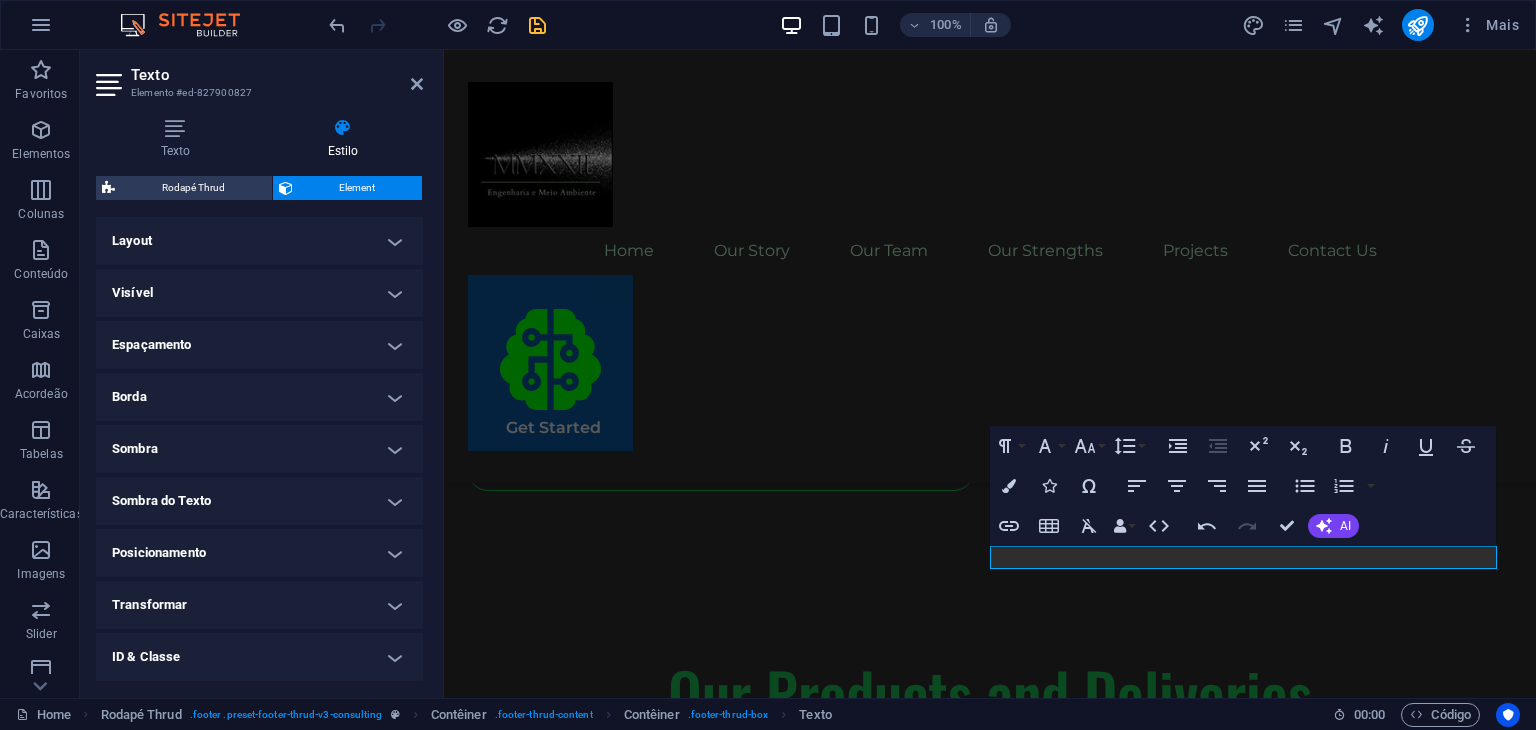 click on "Texto Elemento #ed-827900827" at bounding box center (259, 76) 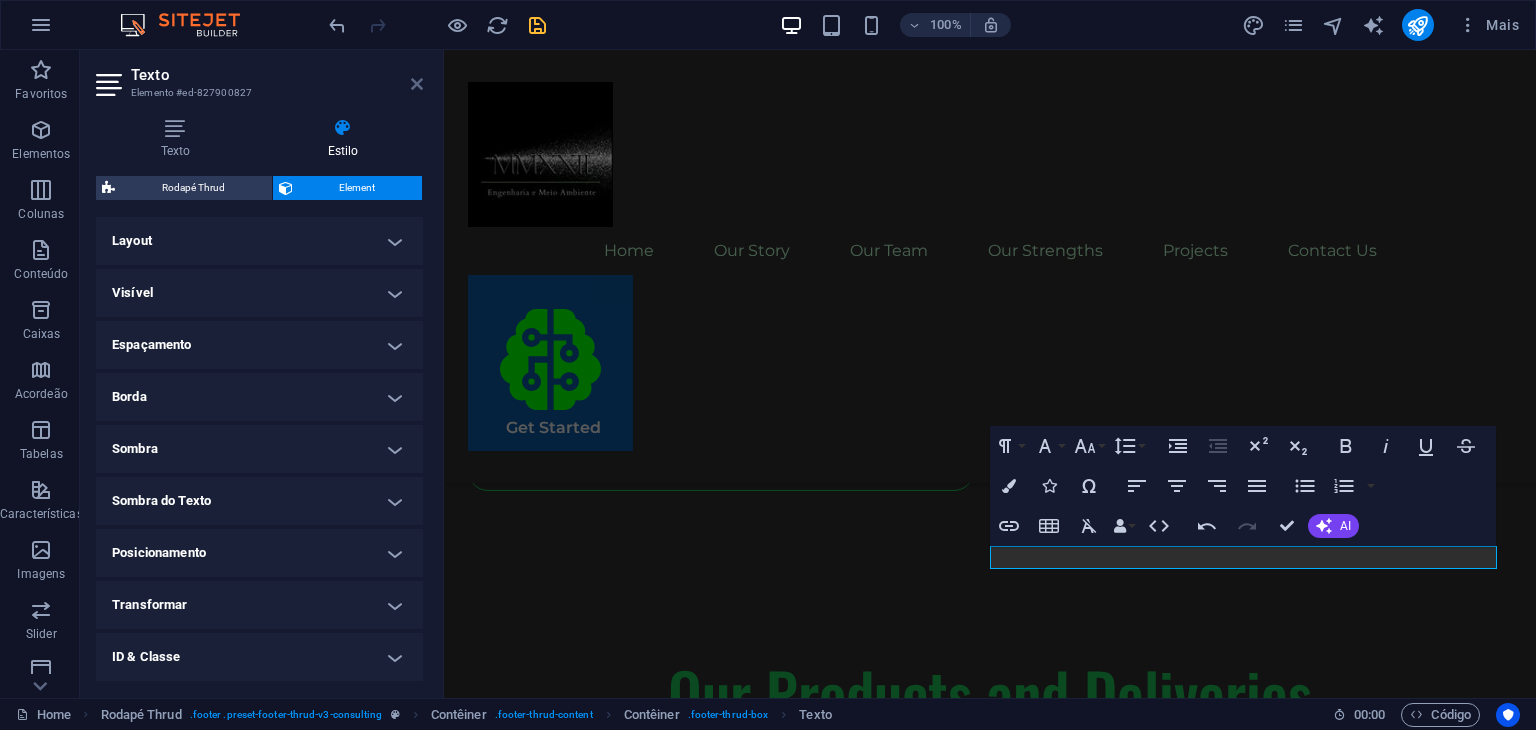 click at bounding box center [417, 84] 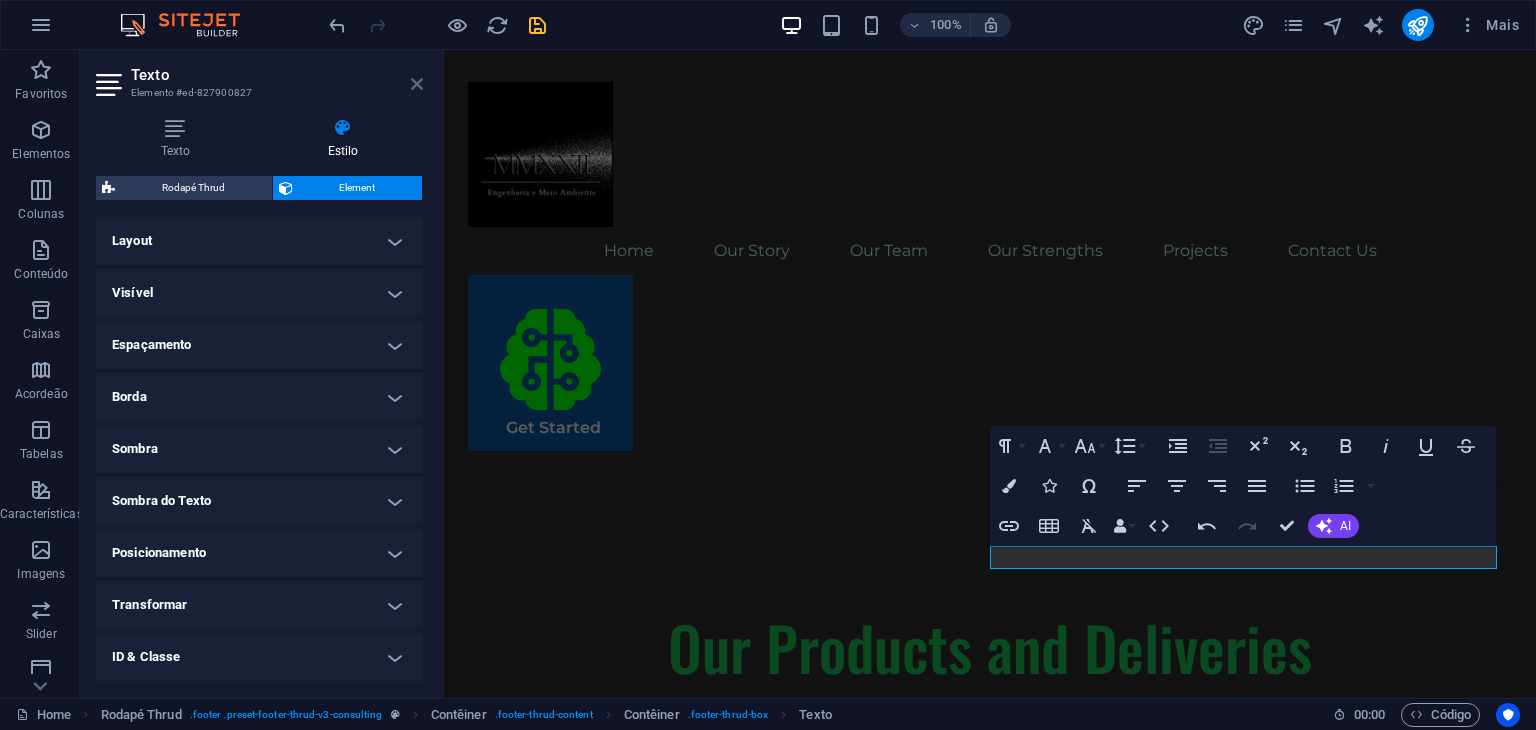 scroll, scrollTop: 5817, scrollLeft: 0, axis: vertical 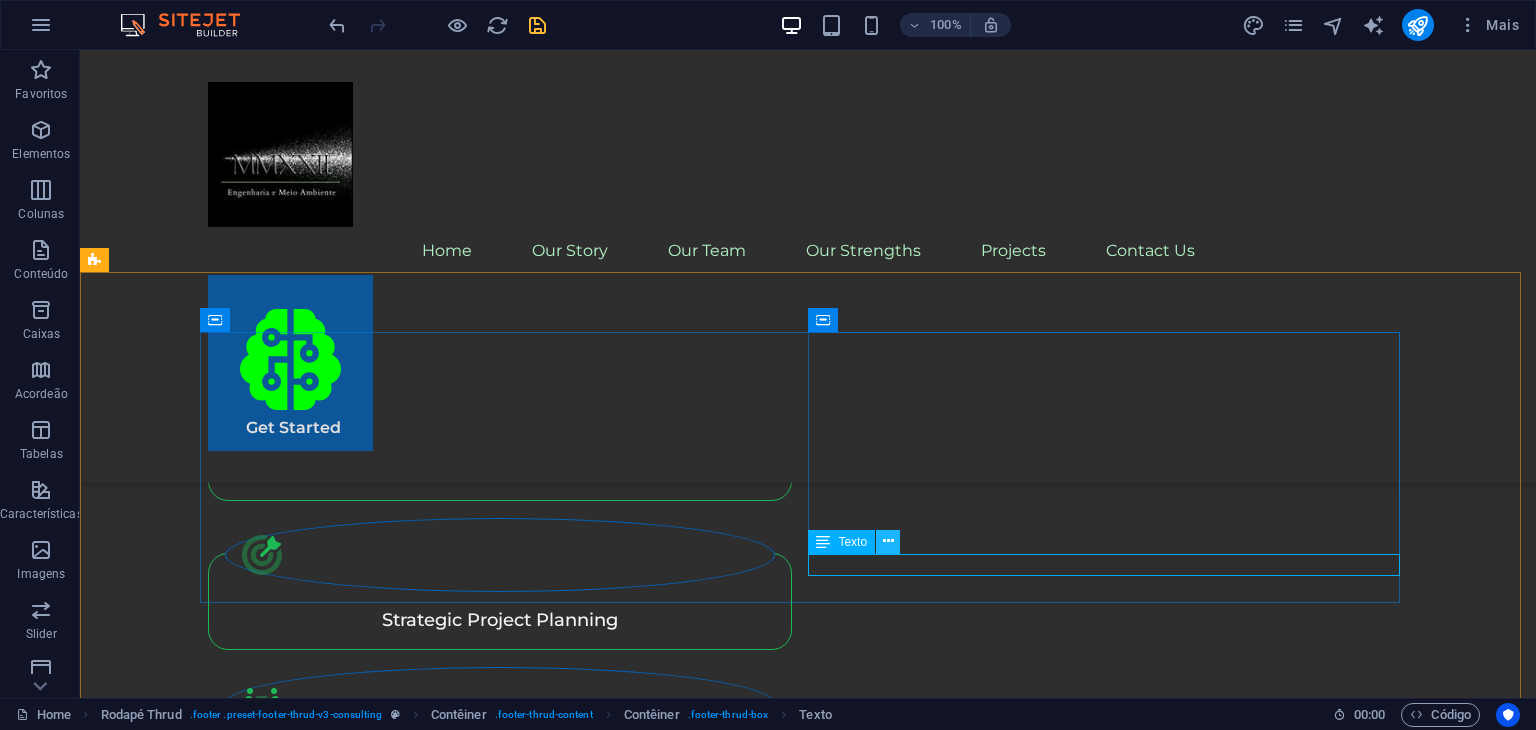 click at bounding box center (888, 542) 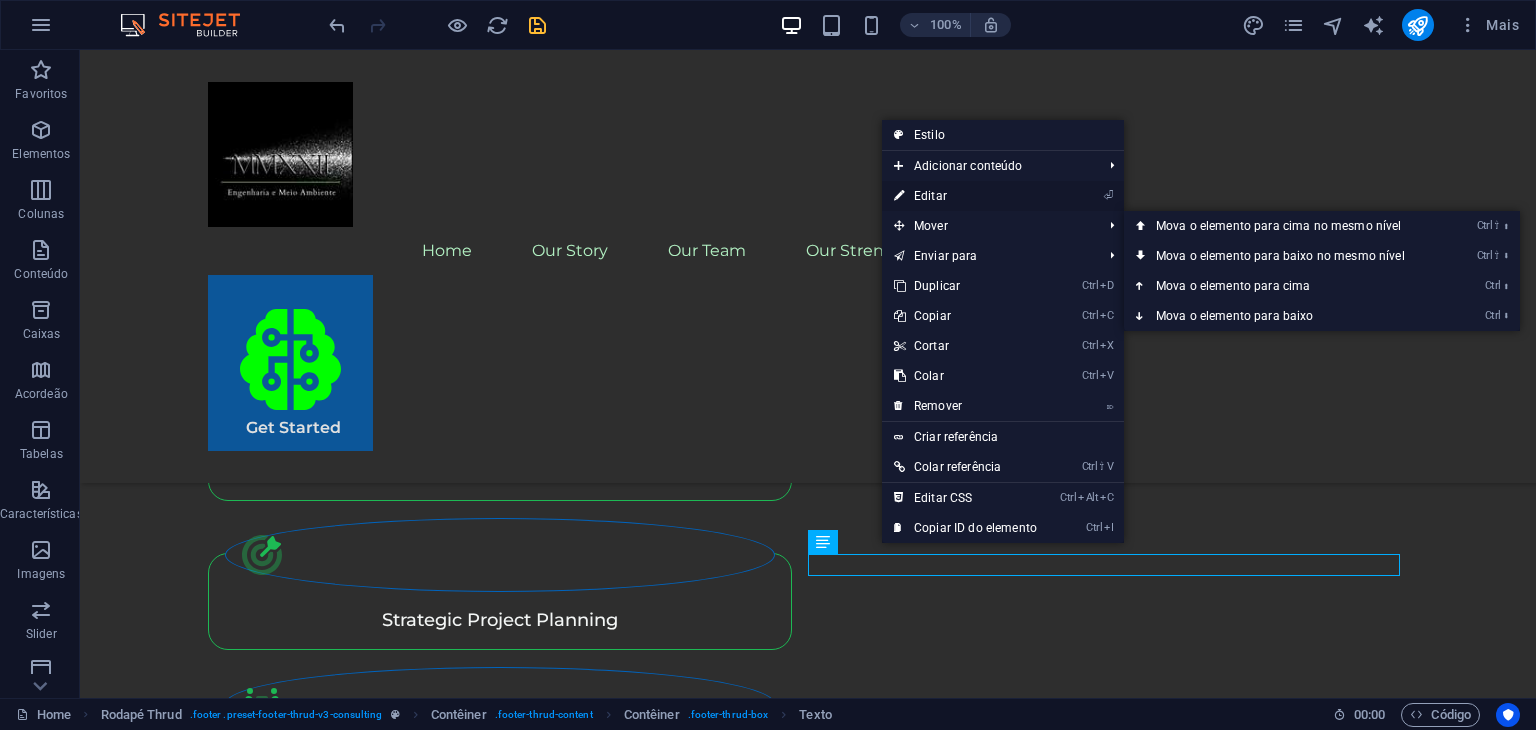 click on "⏎  Editar" at bounding box center (965, 196) 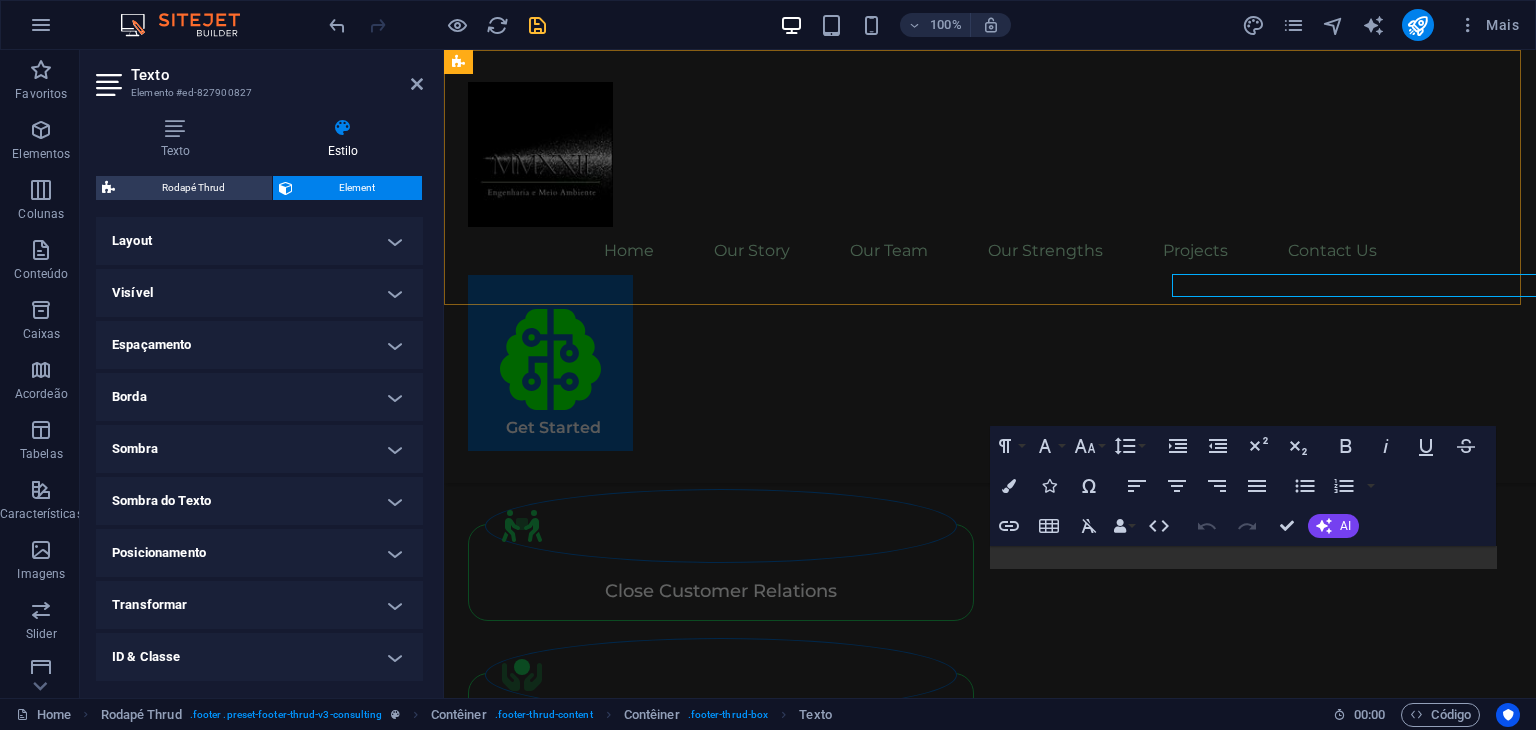 scroll, scrollTop: 6096, scrollLeft: 0, axis: vertical 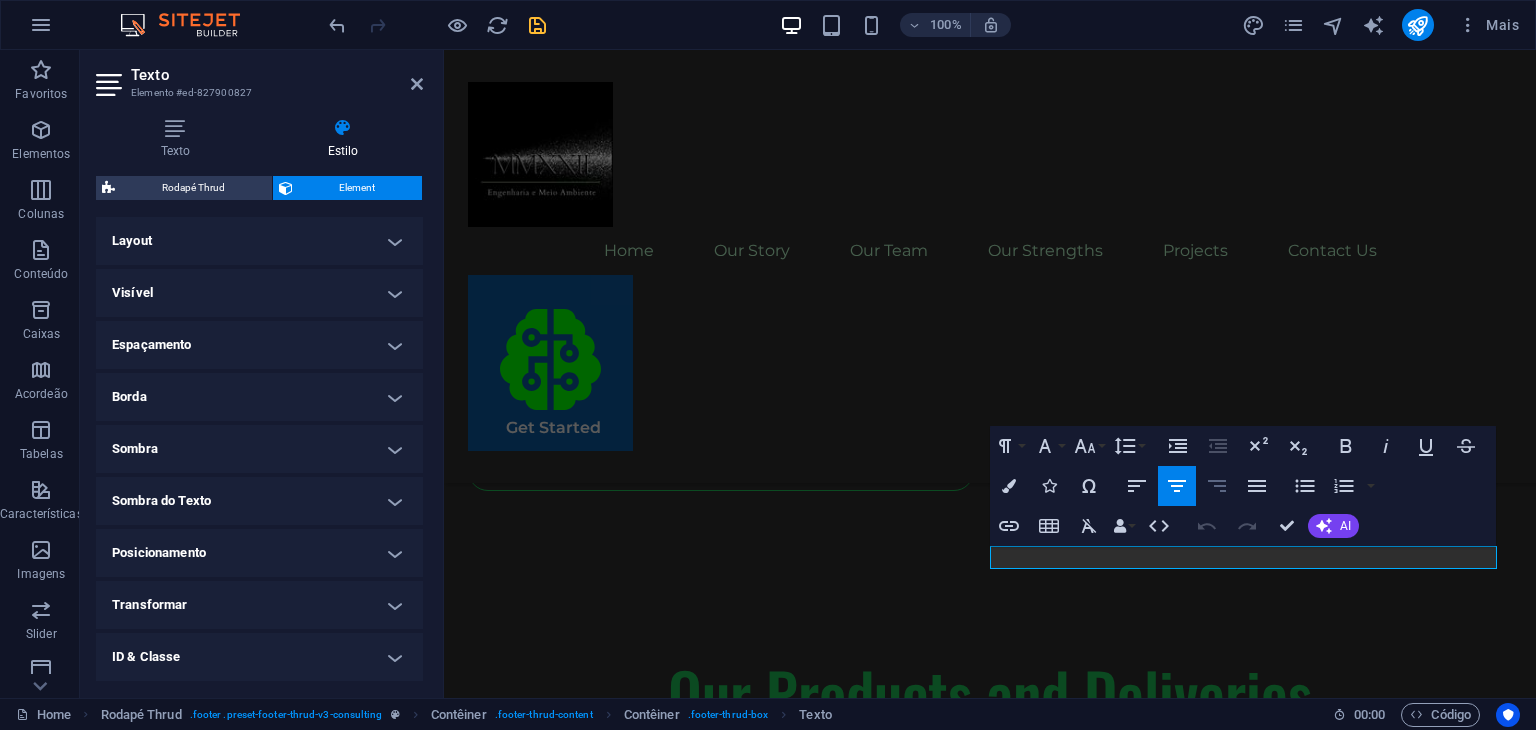 click 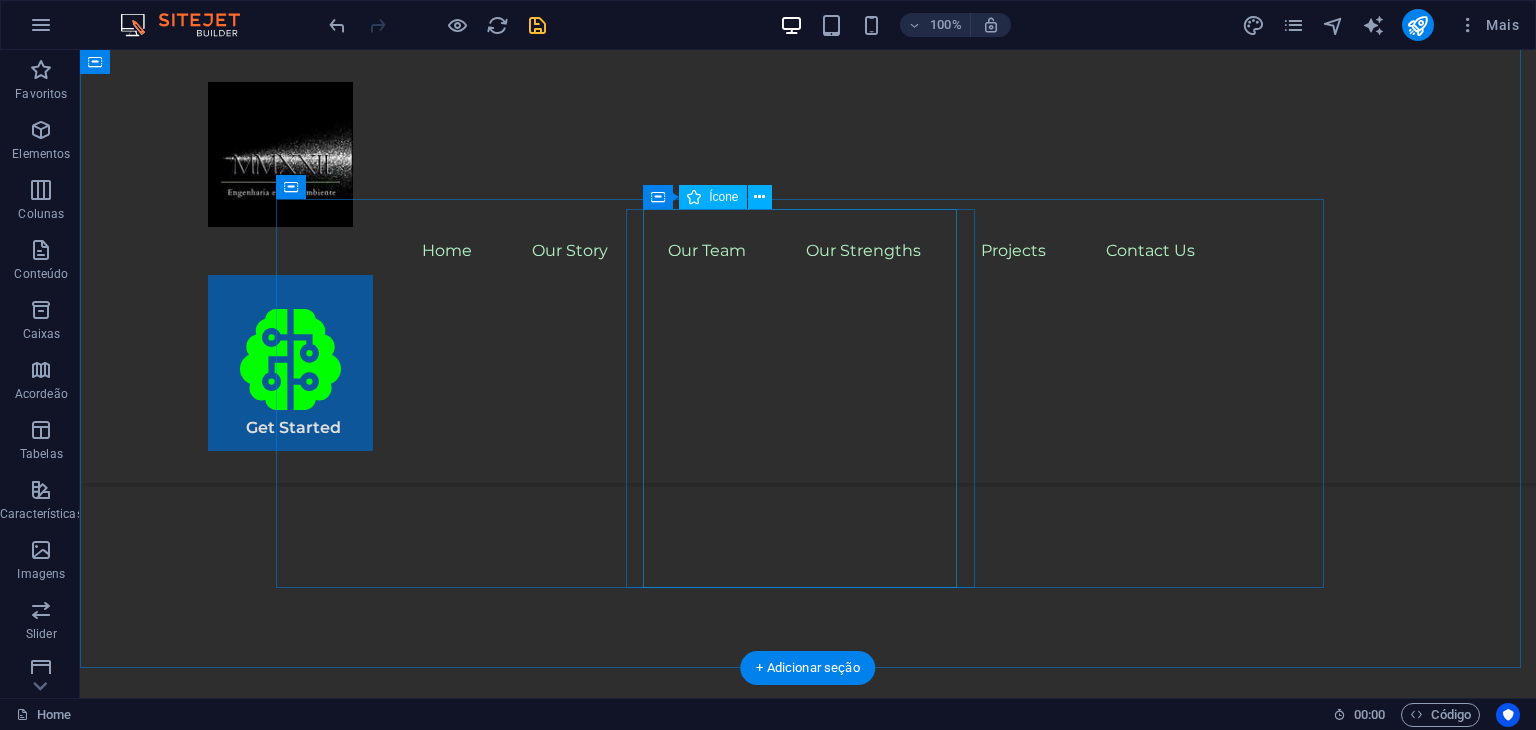 scroll, scrollTop: 1100, scrollLeft: 0, axis: vertical 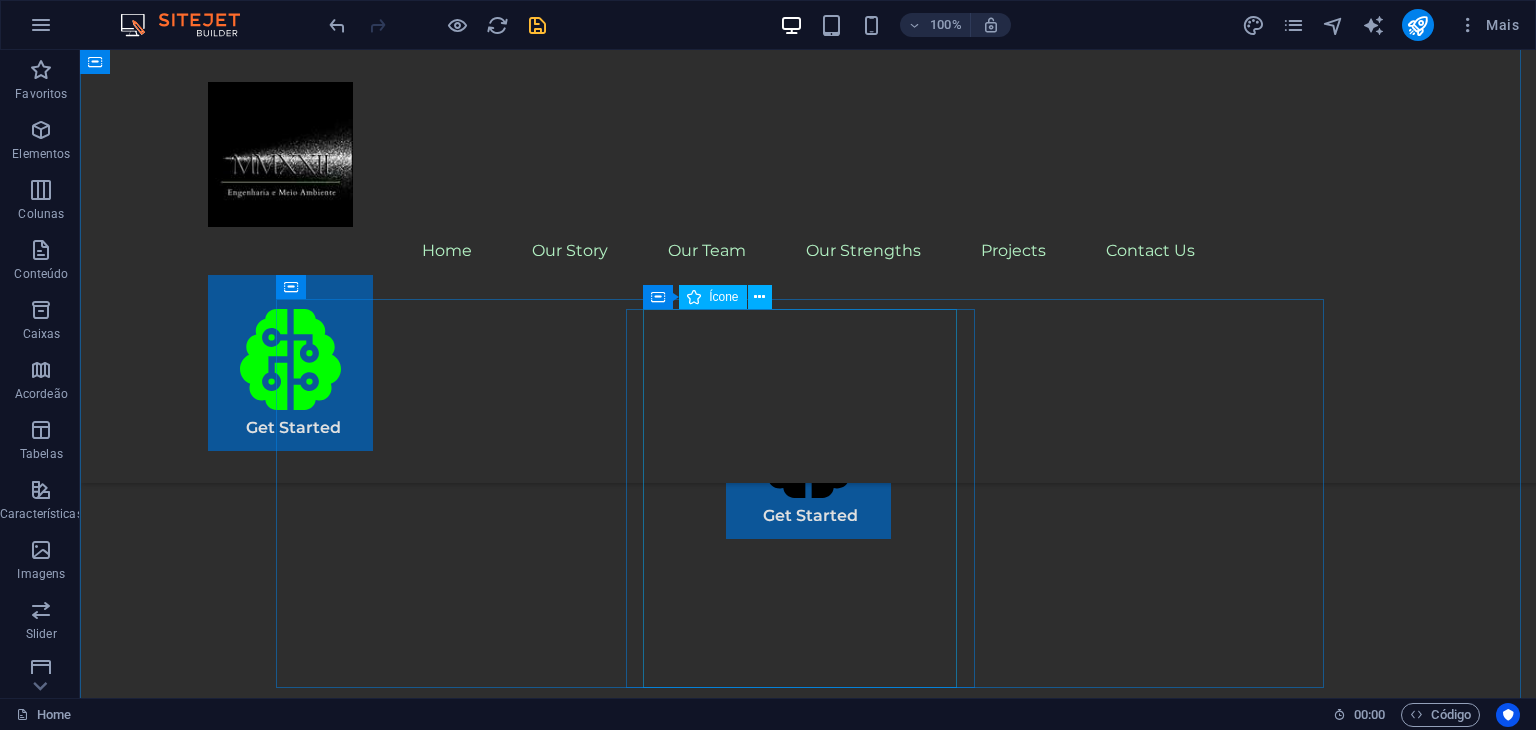 click at bounding box center [808, 2052] 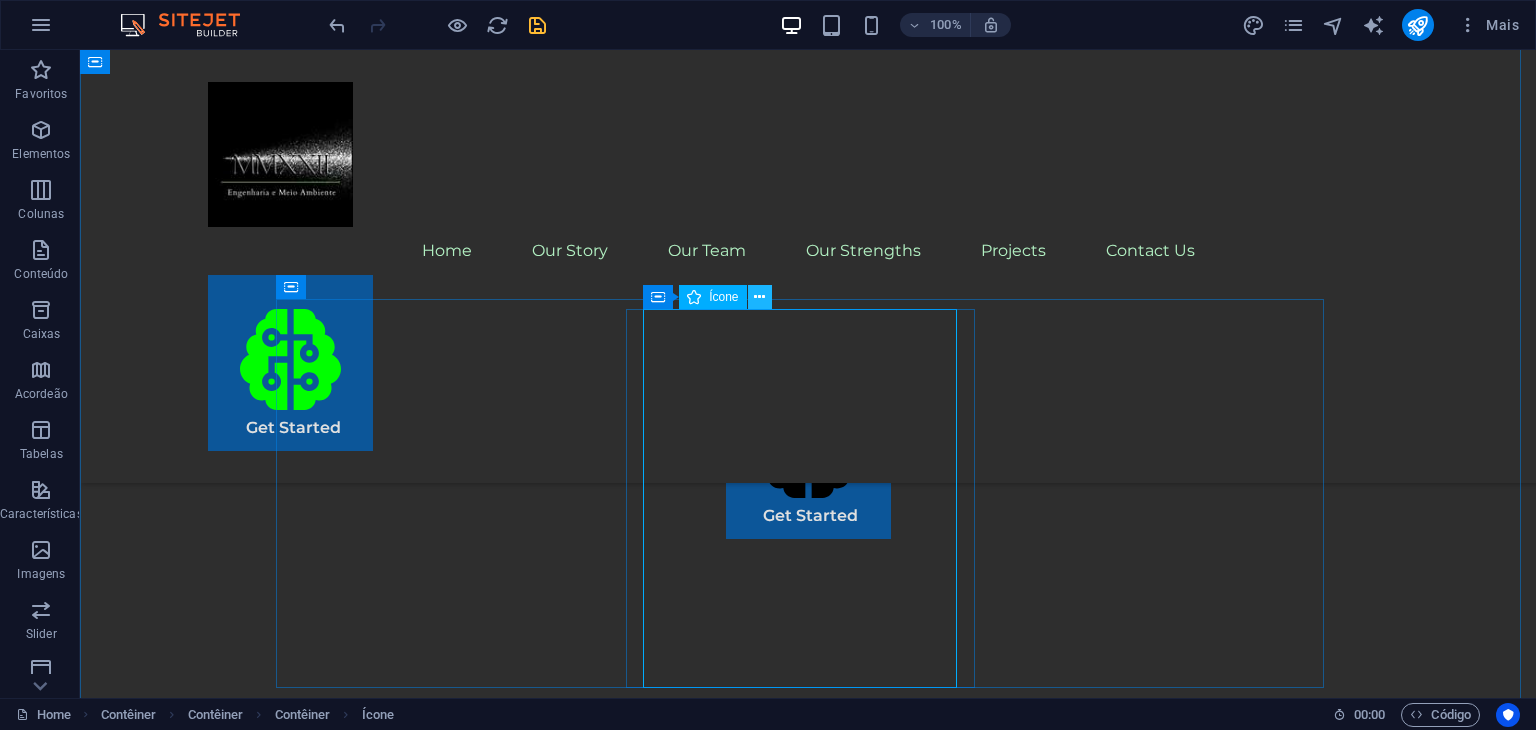 click at bounding box center [759, 297] 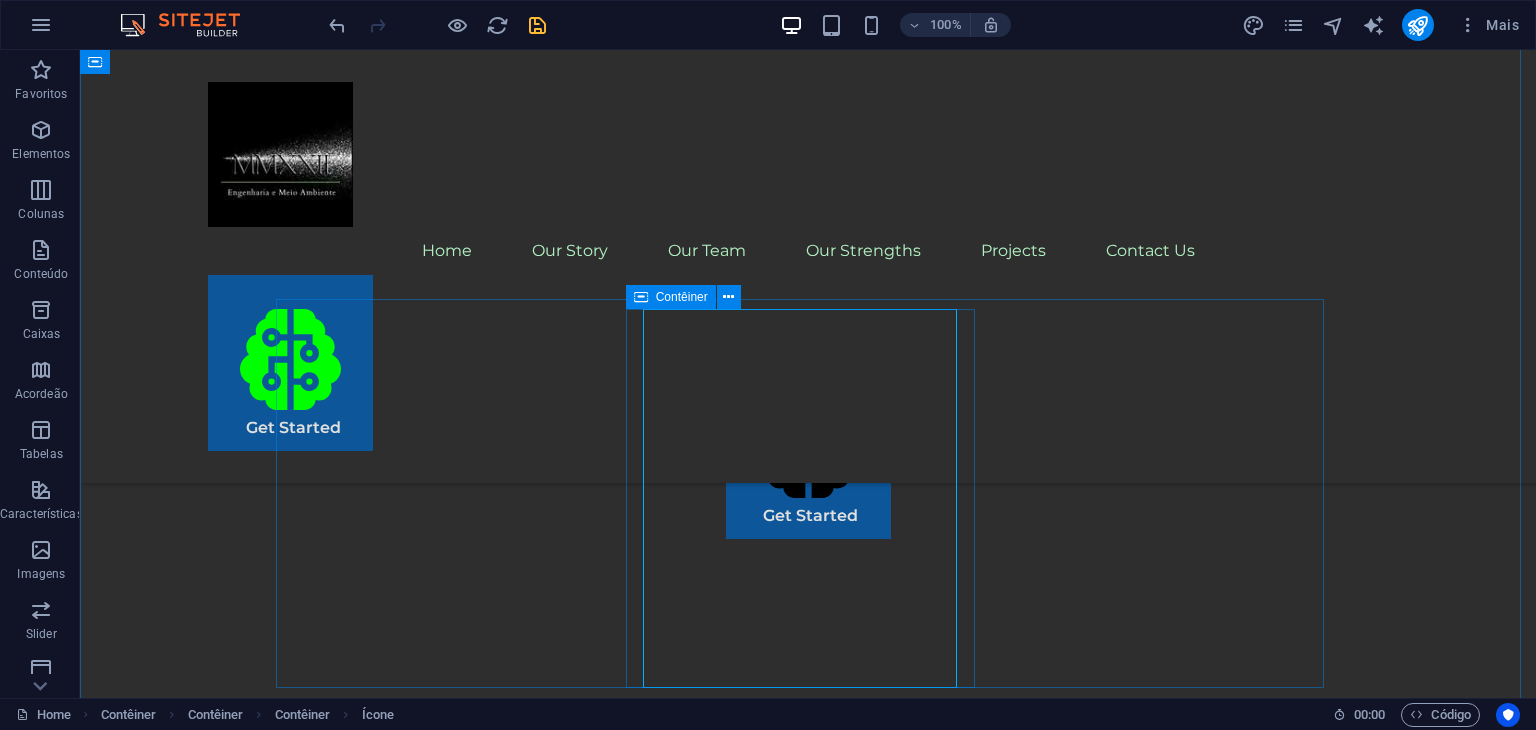 click at bounding box center [808, 2052] 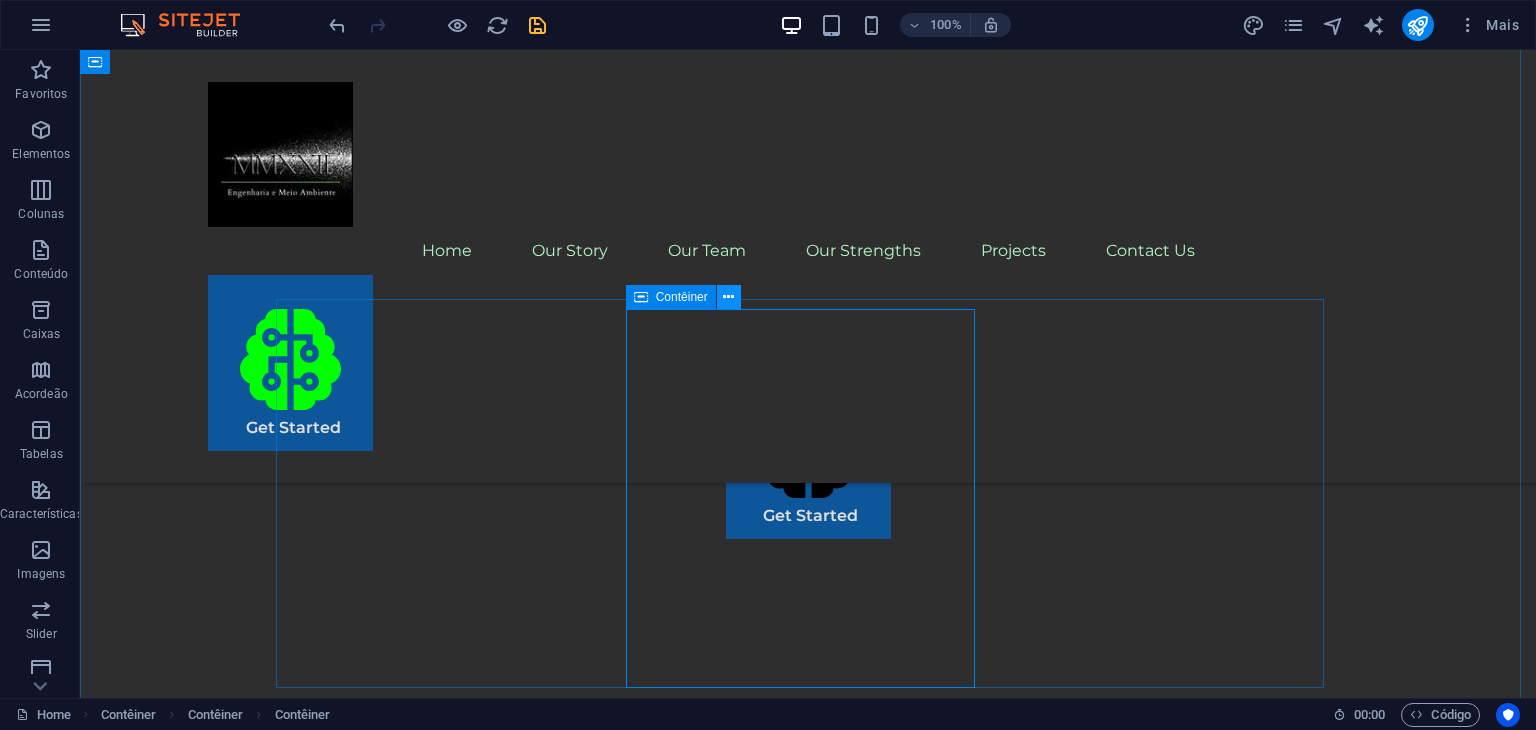 click at bounding box center (729, 297) 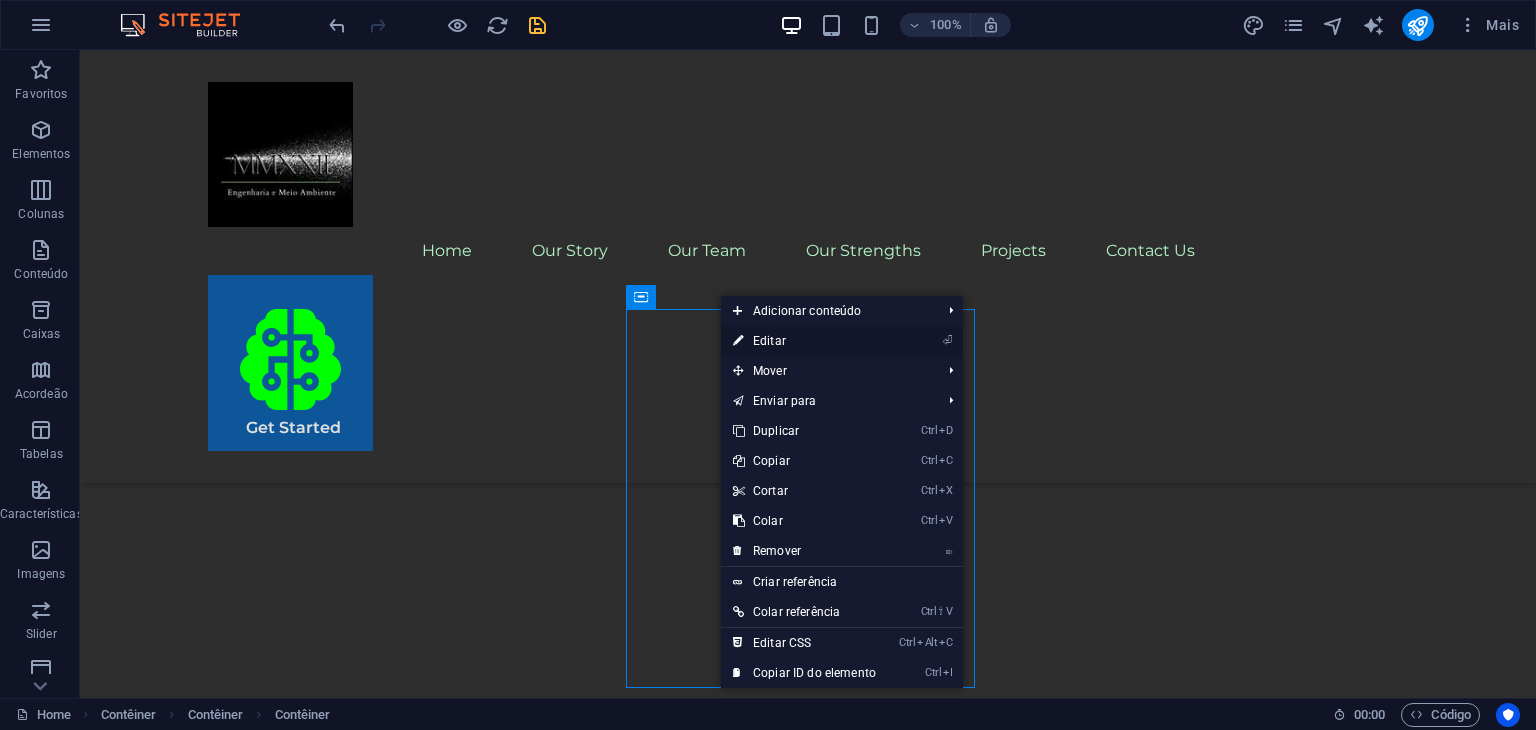 drag, startPoint x: 772, startPoint y: 339, endPoint x: 311, endPoint y: 290, distance: 463.5968 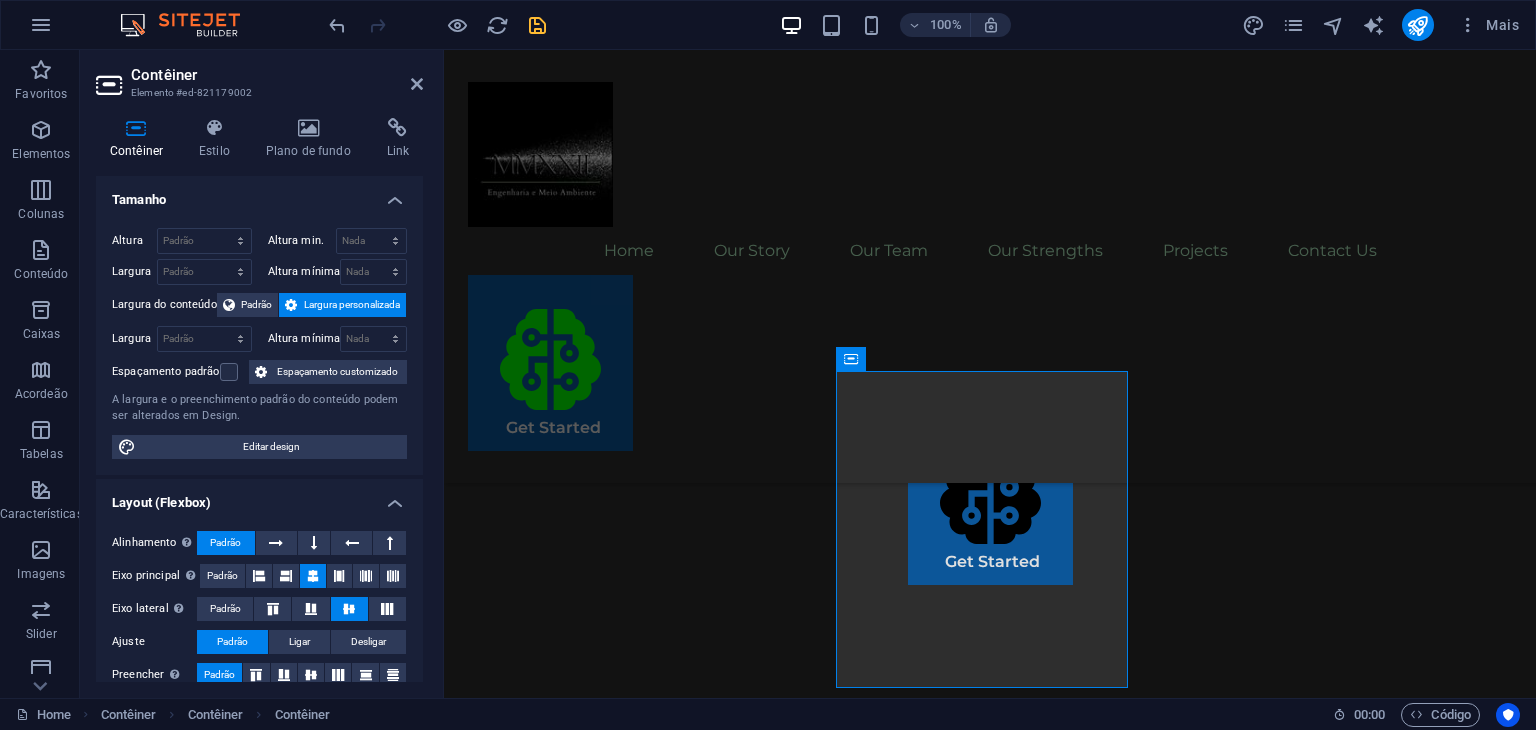 click on "Tamanho" at bounding box center (259, 194) 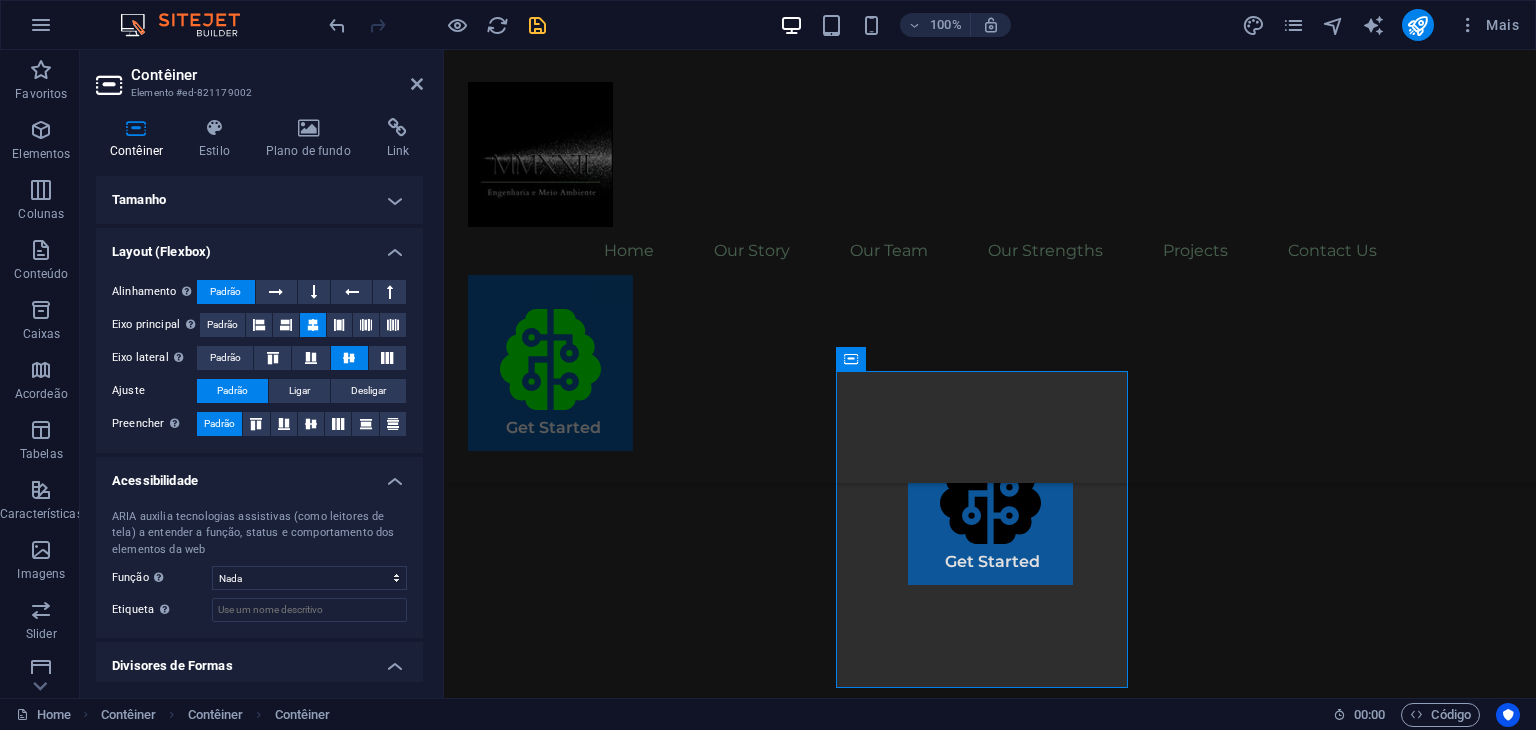 click on "Layout (Flexbox)" at bounding box center [259, 246] 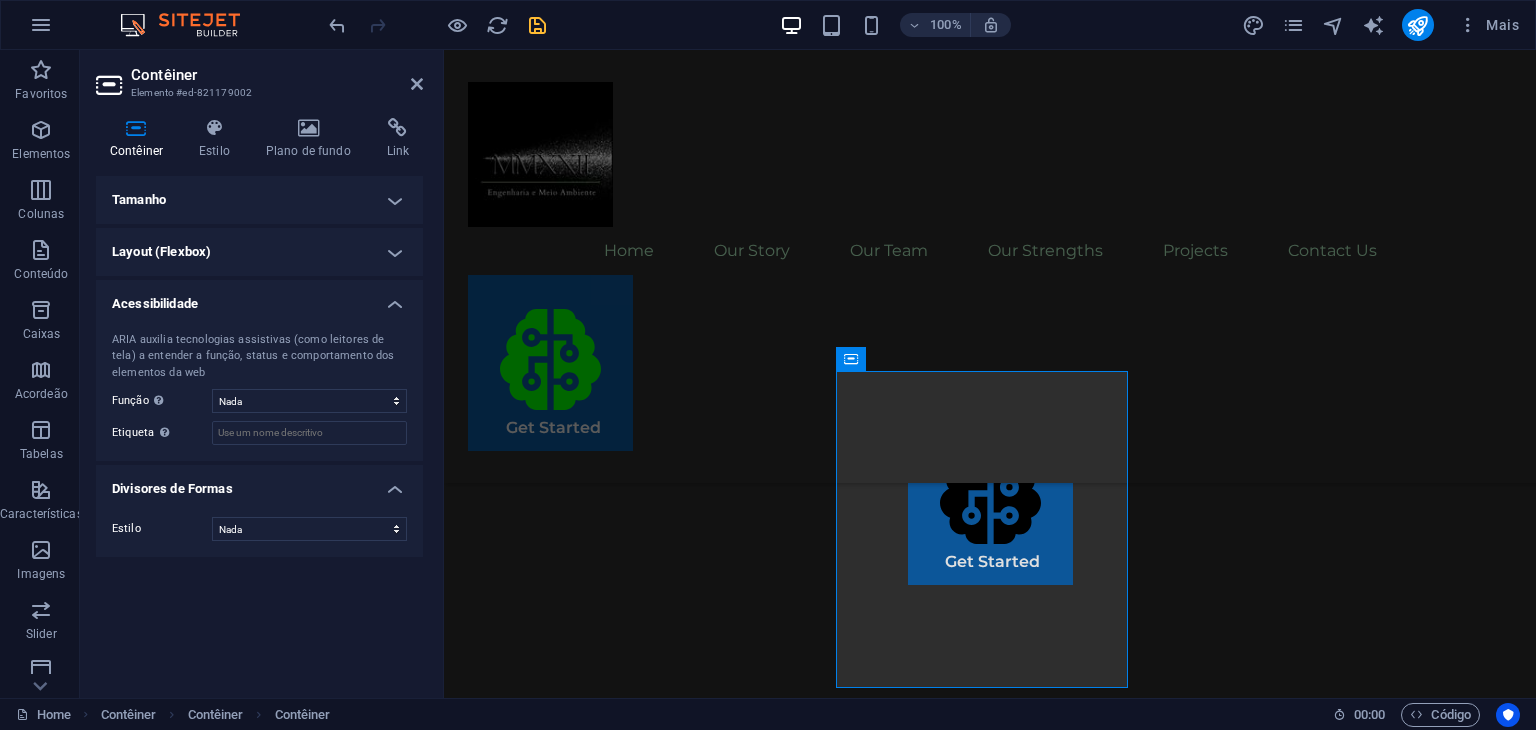 click on "Acessibilidade" at bounding box center [259, 298] 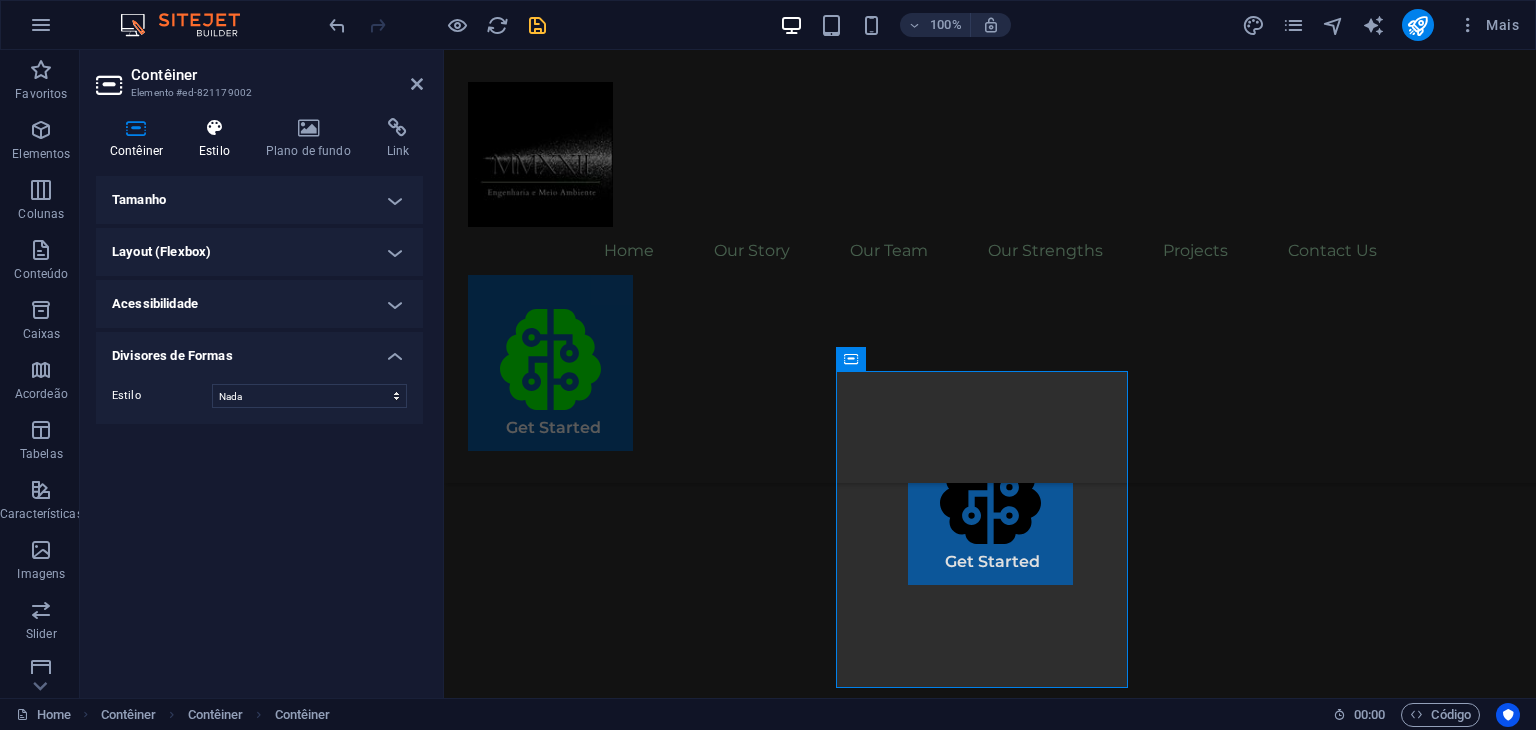 click on "Estilo" at bounding box center (218, 139) 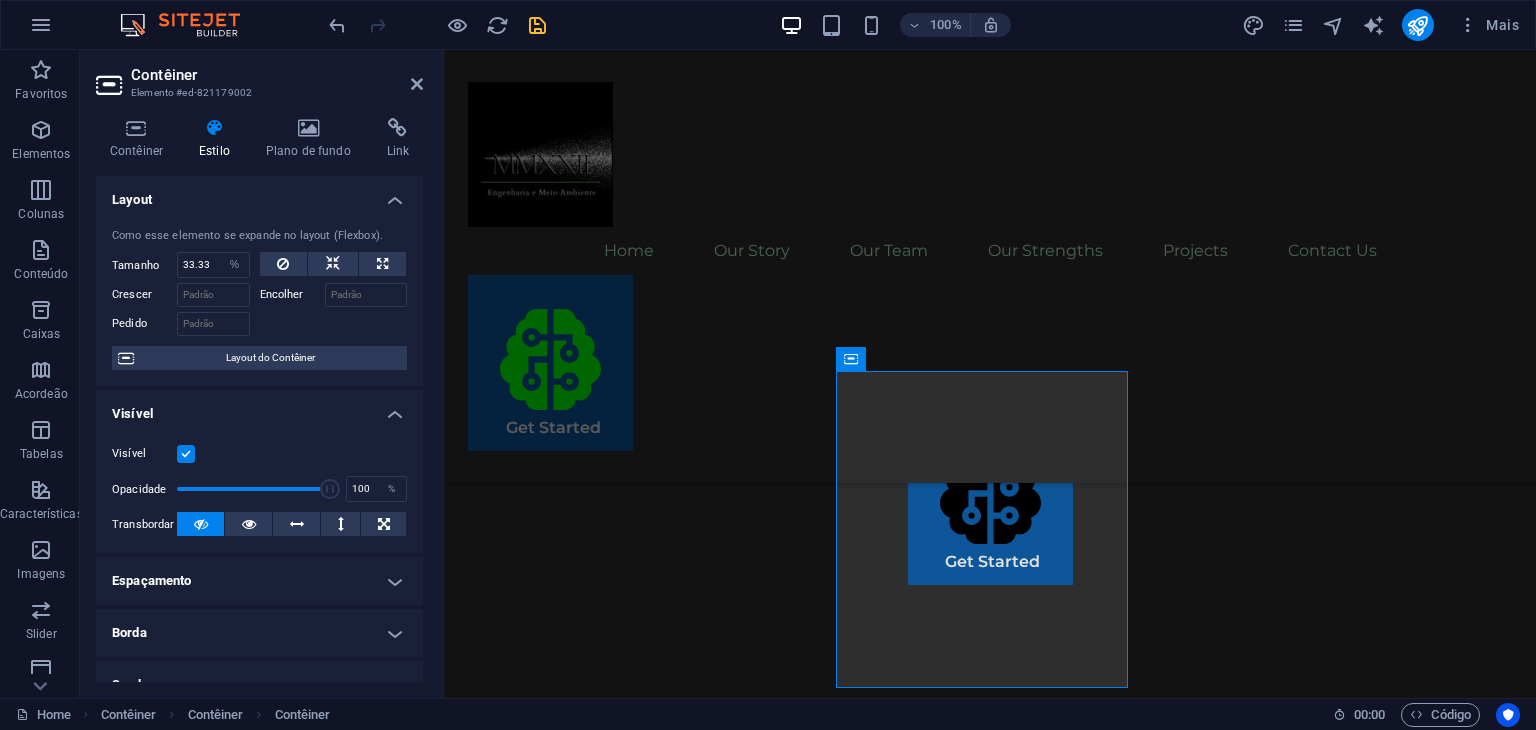click on "Layout" at bounding box center [259, 194] 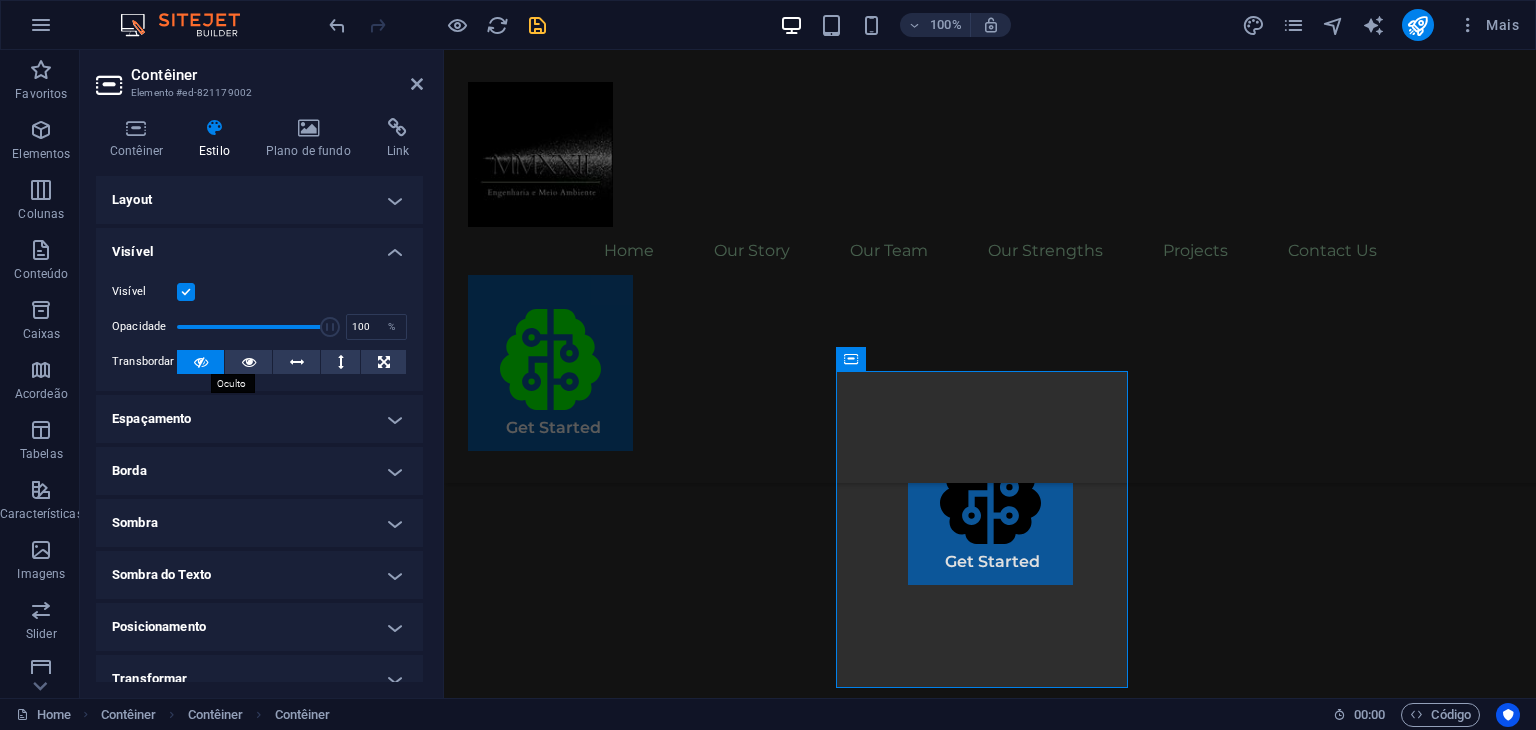 click at bounding box center [201, 362] 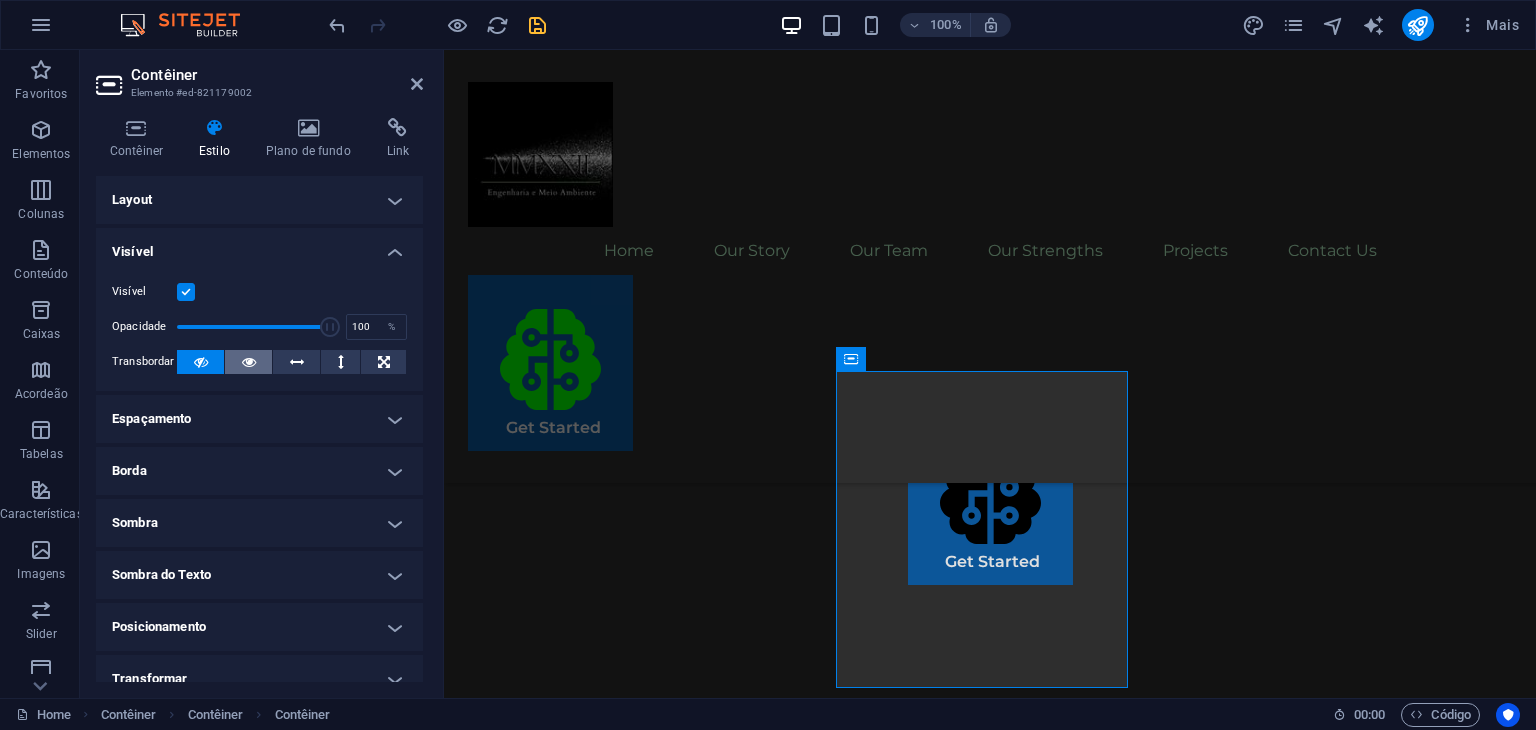 click at bounding box center (248, 362) 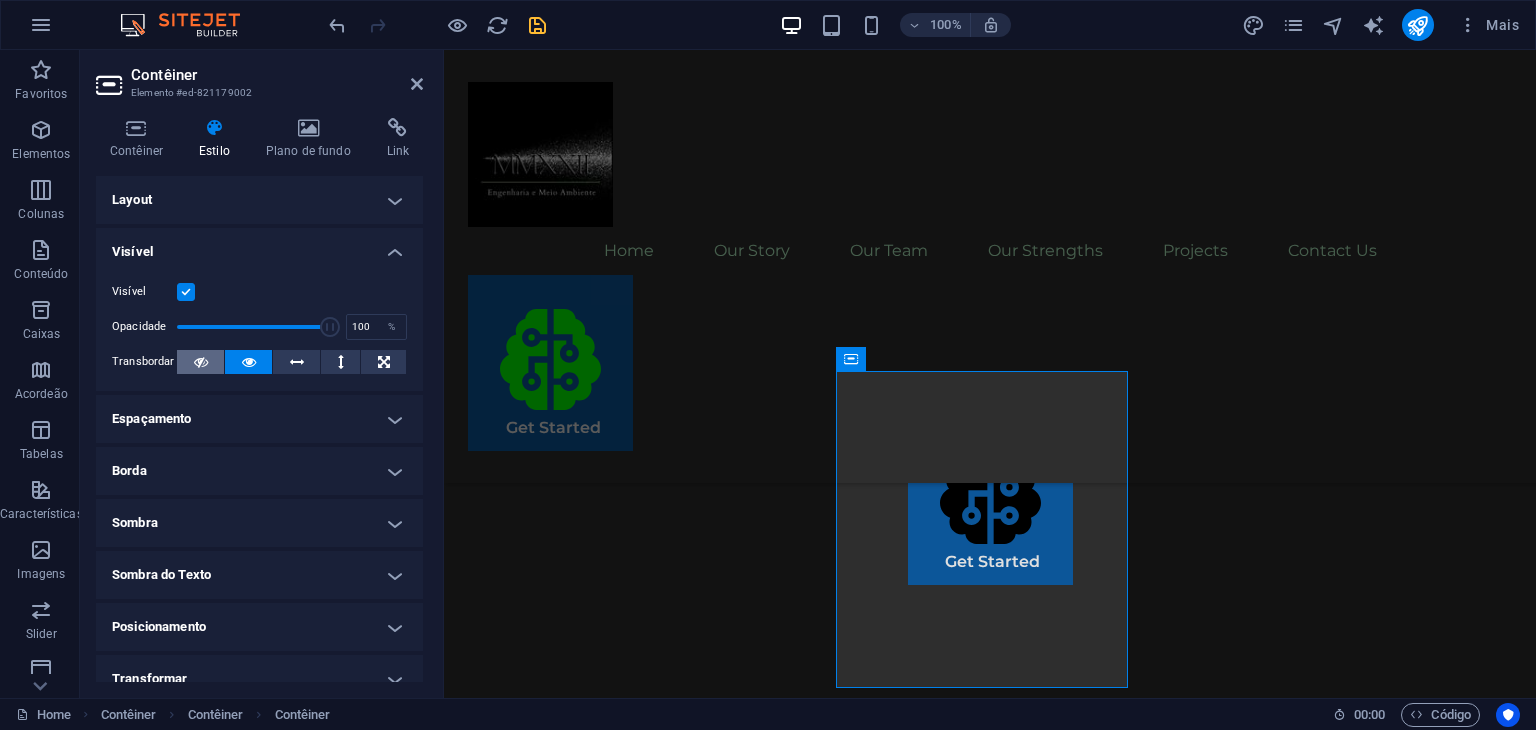 click at bounding box center (201, 362) 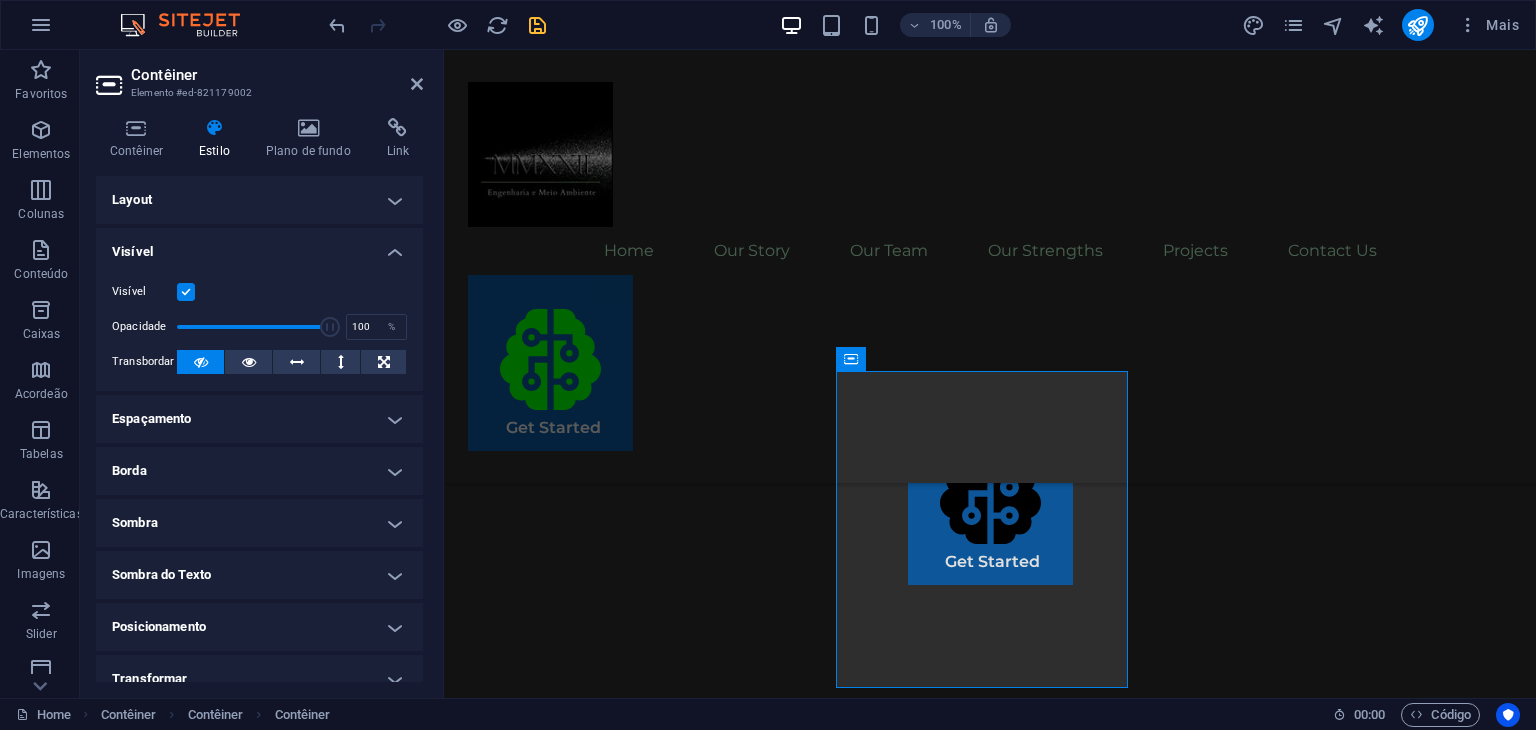click on "Visível" at bounding box center [259, 246] 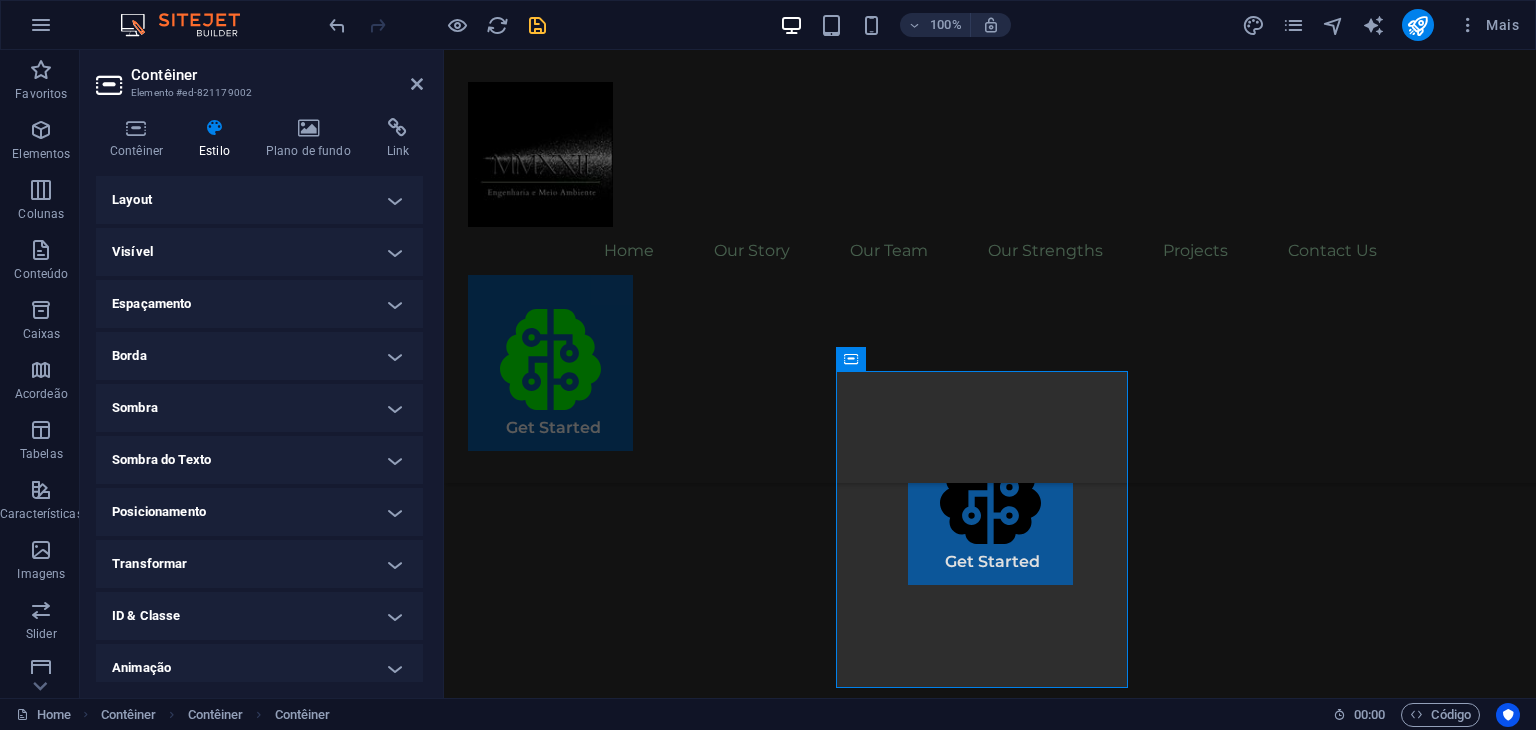 click on "Visível" at bounding box center (259, 252) 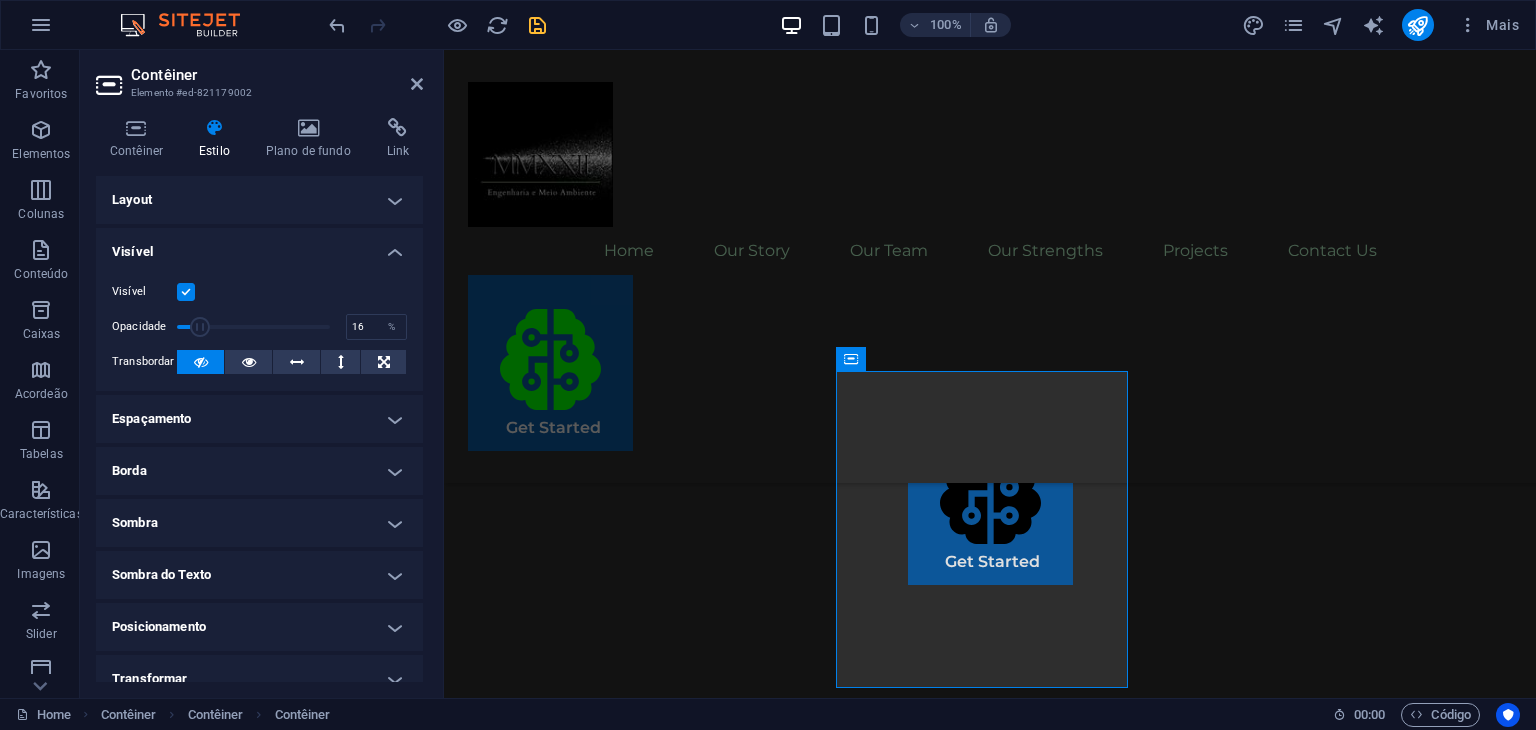 drag, startPoint x: 324, startPoint y: 327, endPoint x: 200, endPoint y: 345, distance: 125.299644 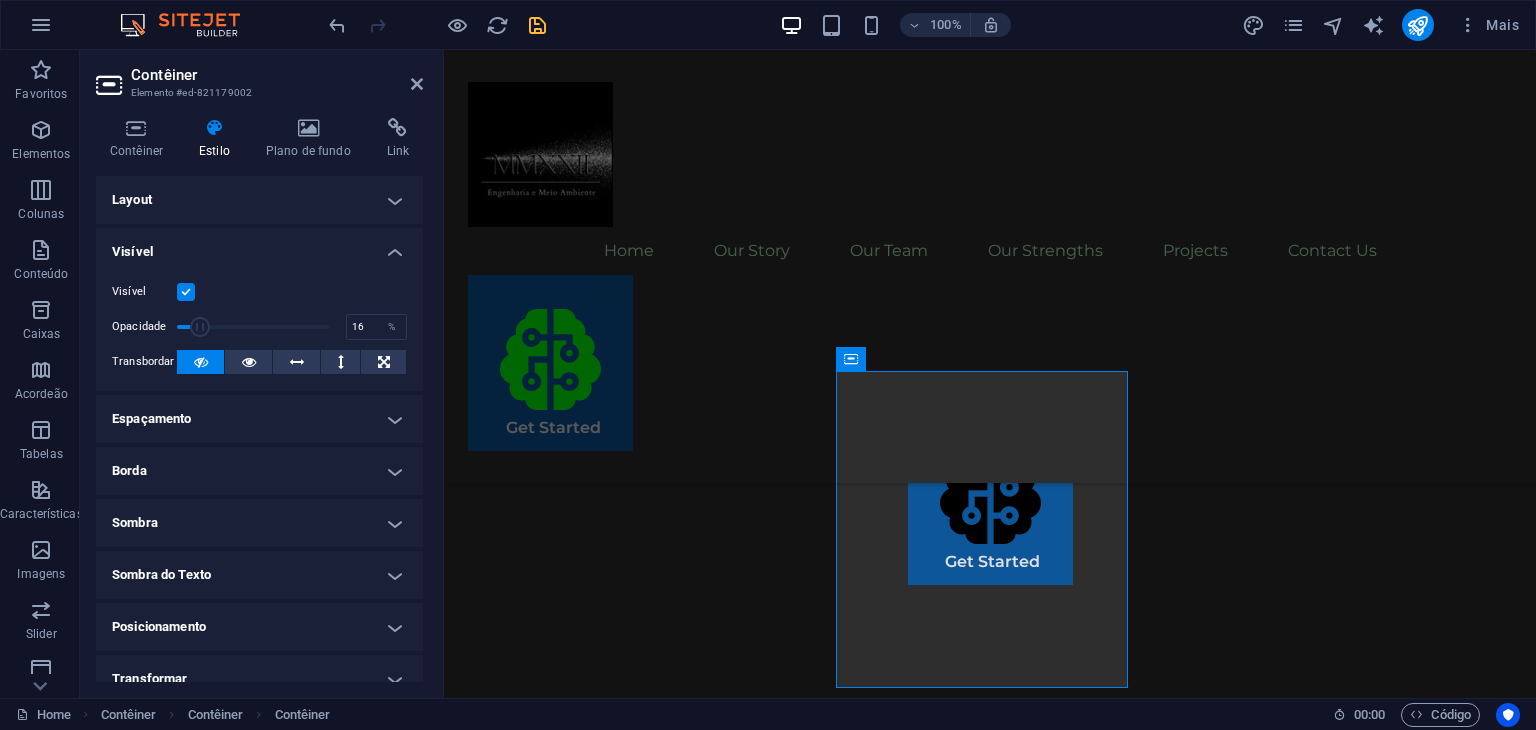 click on "Visível Opacidade 16 % Transbordar" at bounding box center (259, 327) 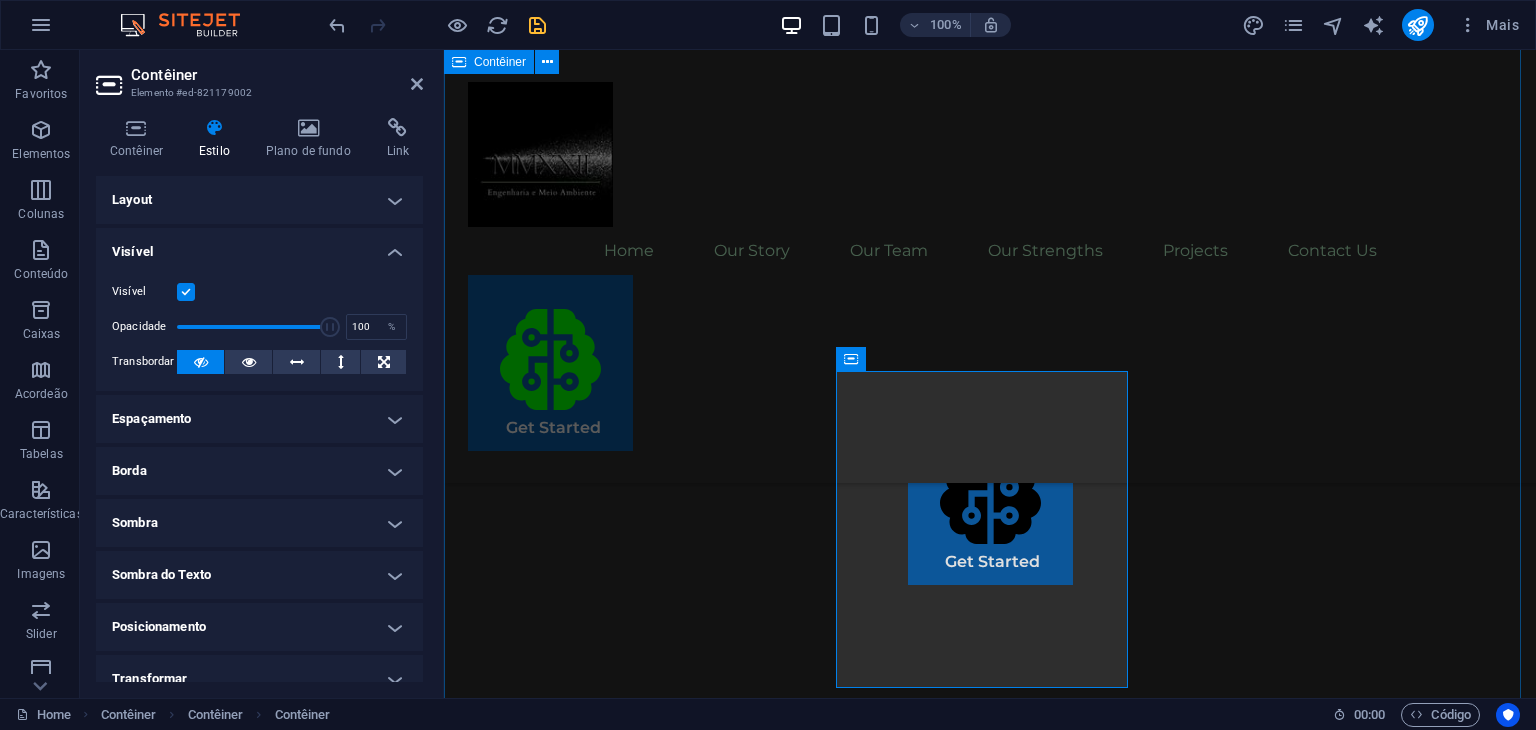 drag, startPoint x: 652, startPoint y: 374, endPoint x: 514, endPoint y: 334, distance: 143.6802 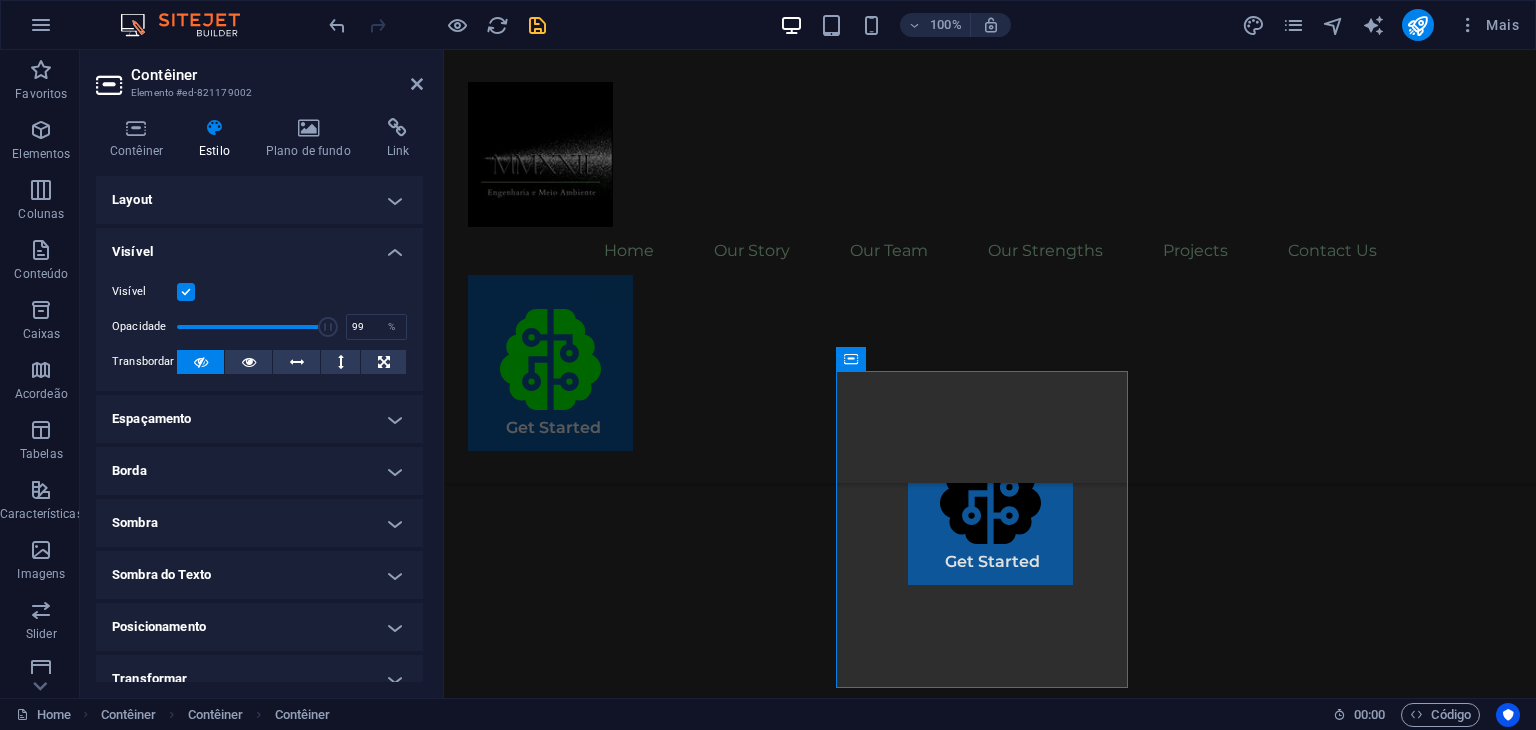type on "100" 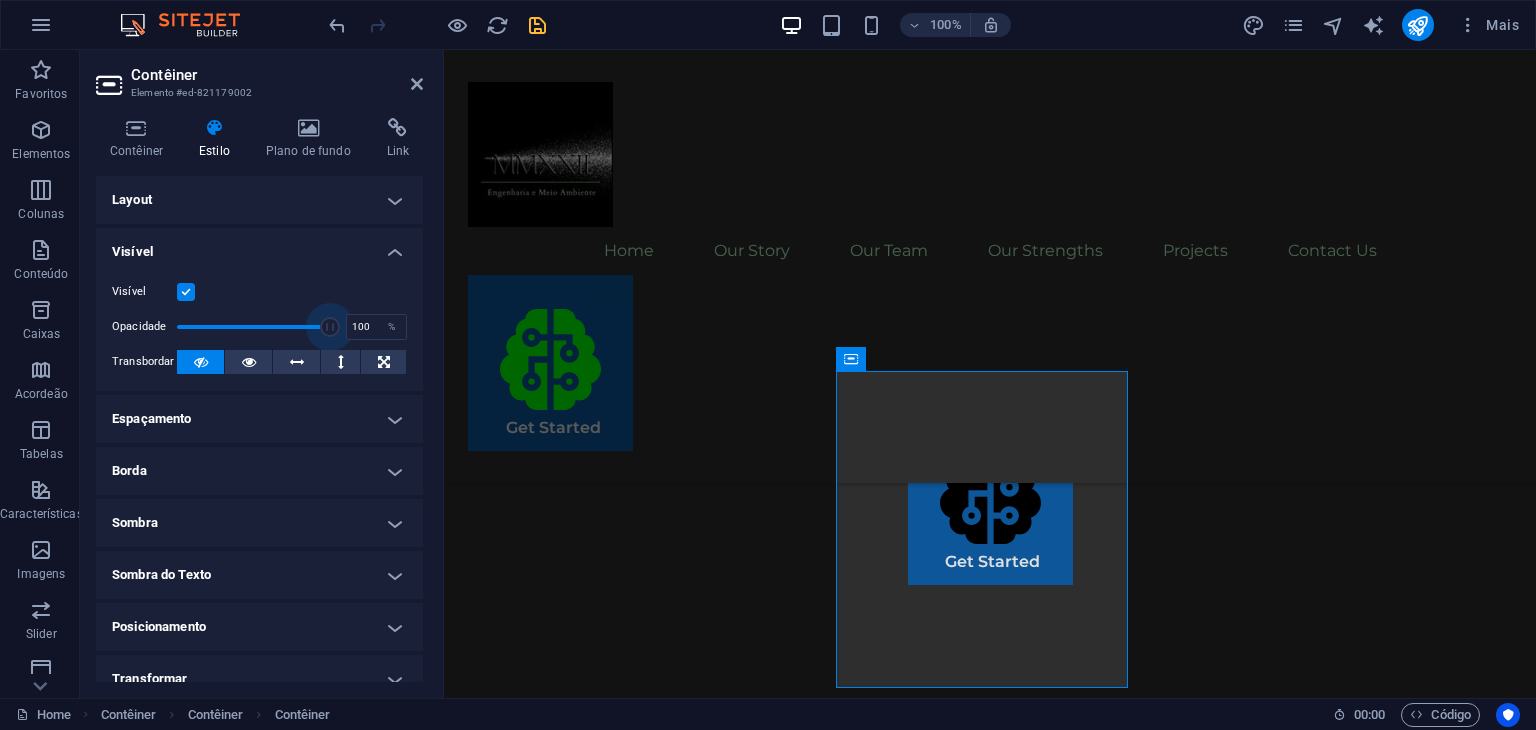 click on "Opacidade 100 %" at bounding box center (259, 327) 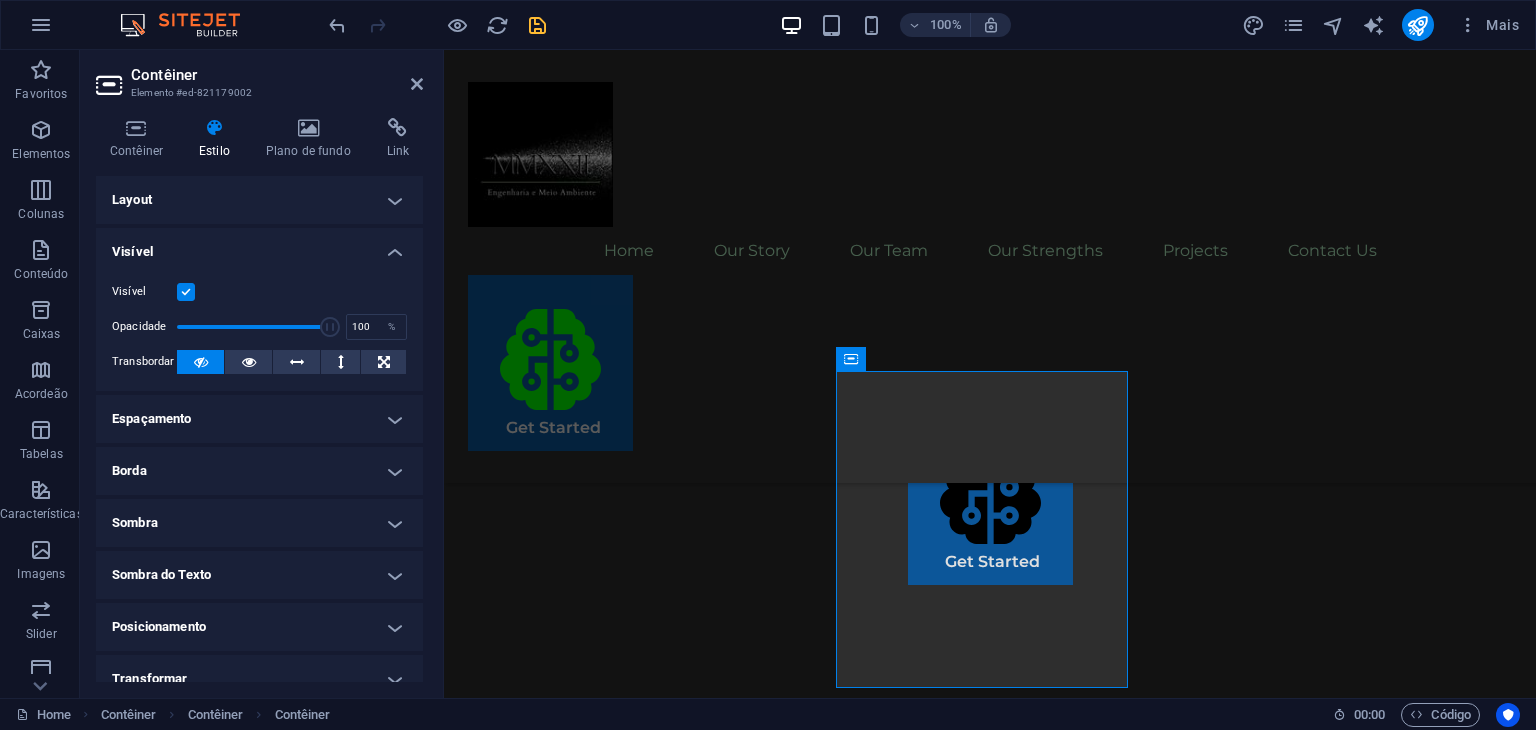 click on "Visível" at bounding box center (259, 246) 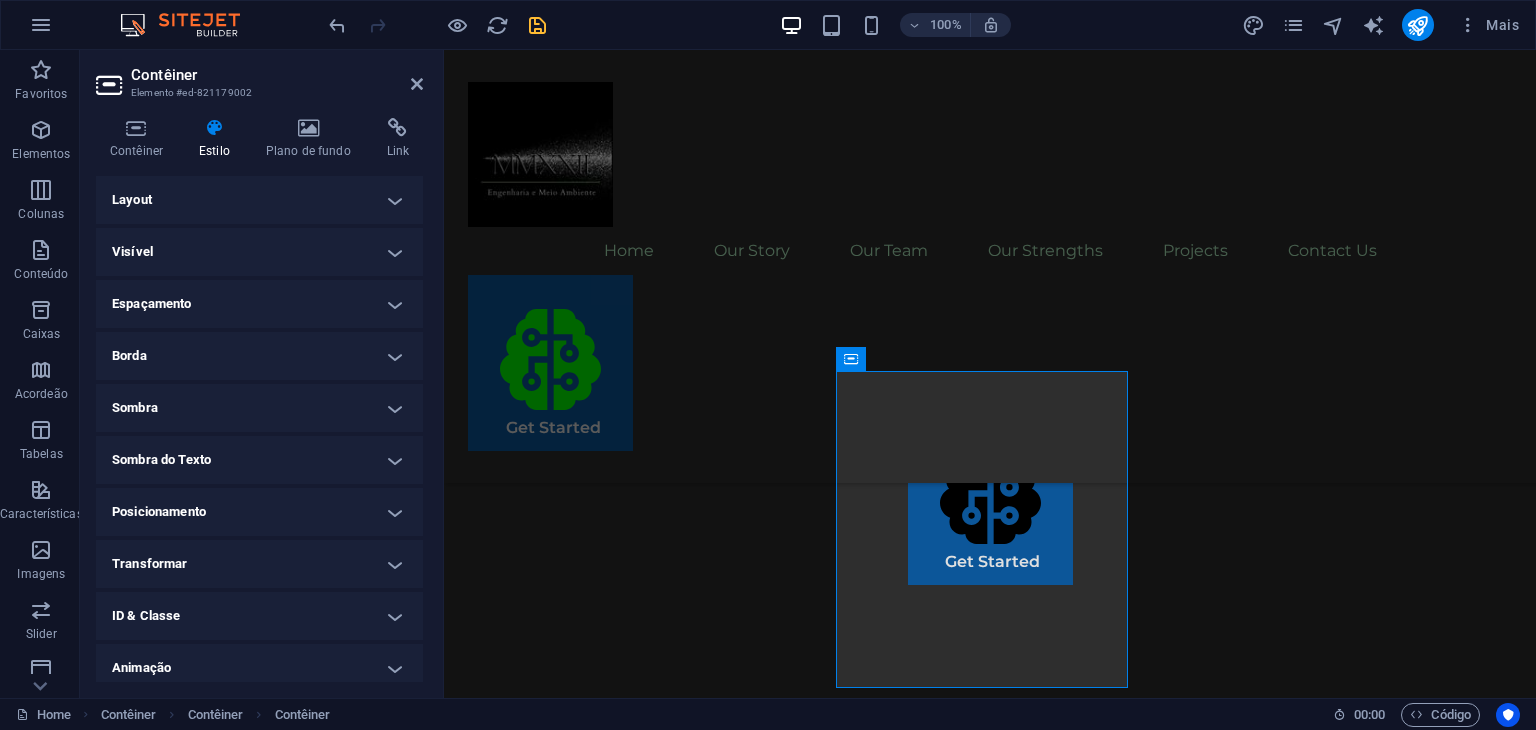 click on "Layout" at bounding box center [259, 200] 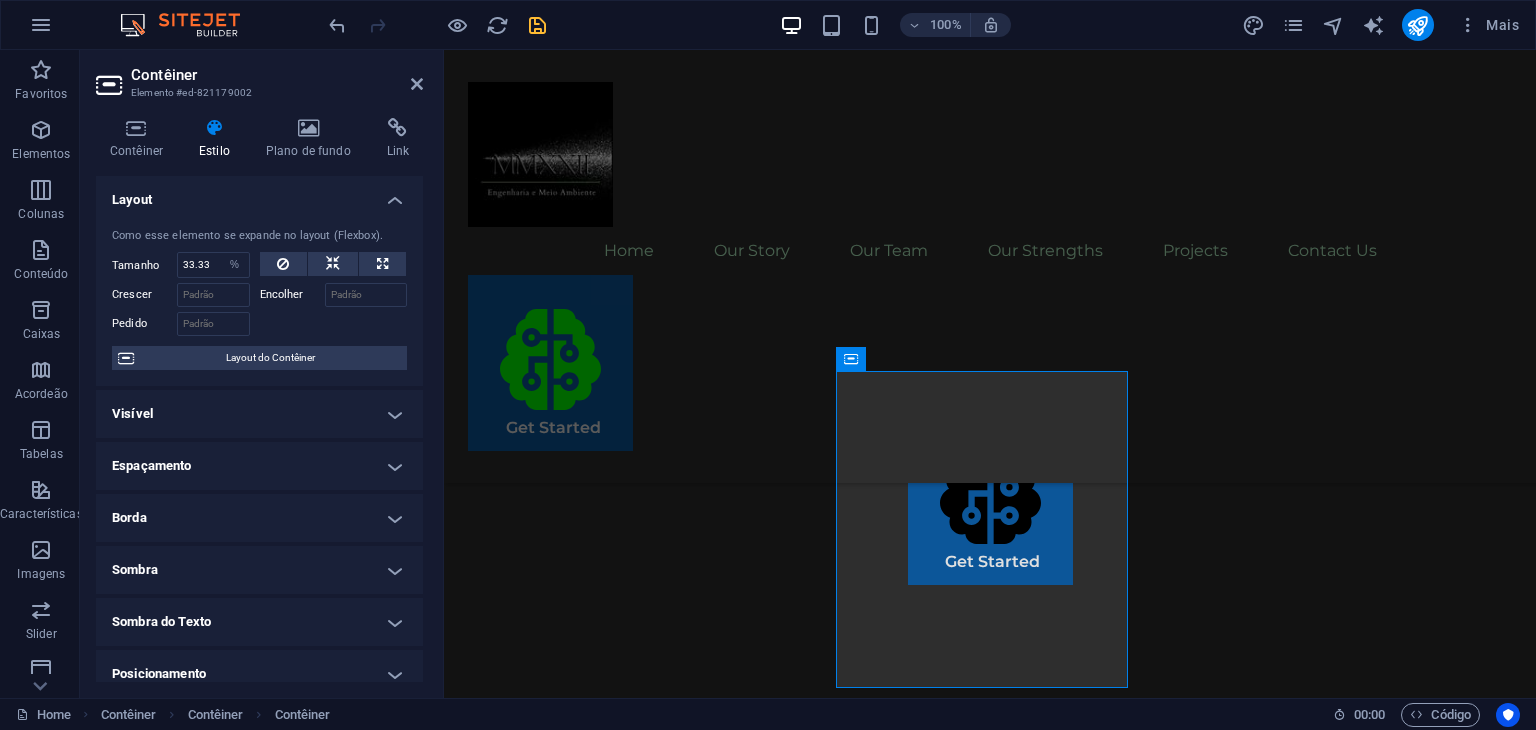 click on "Layout" at bounding box center [259, 194] 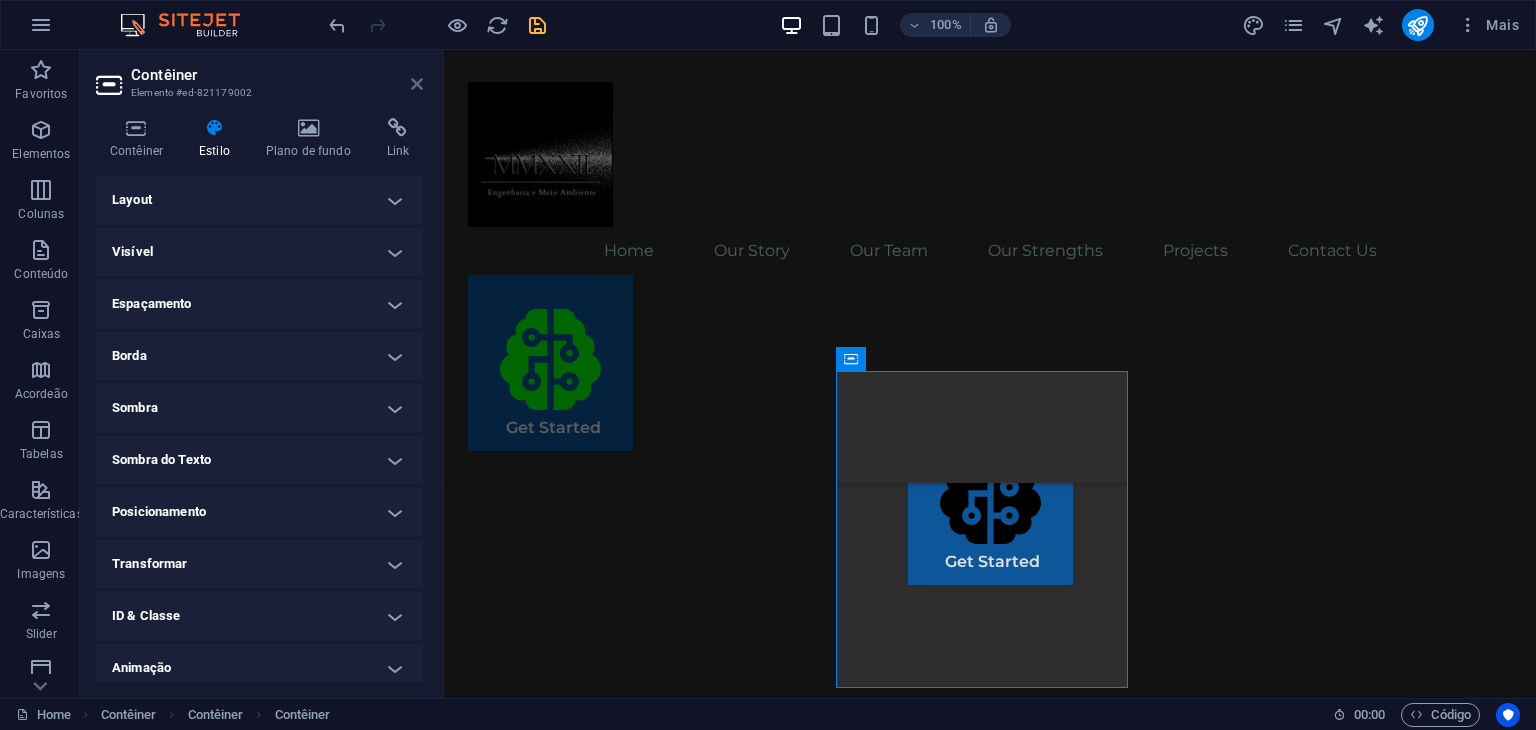click at bounding box center [417, 84] 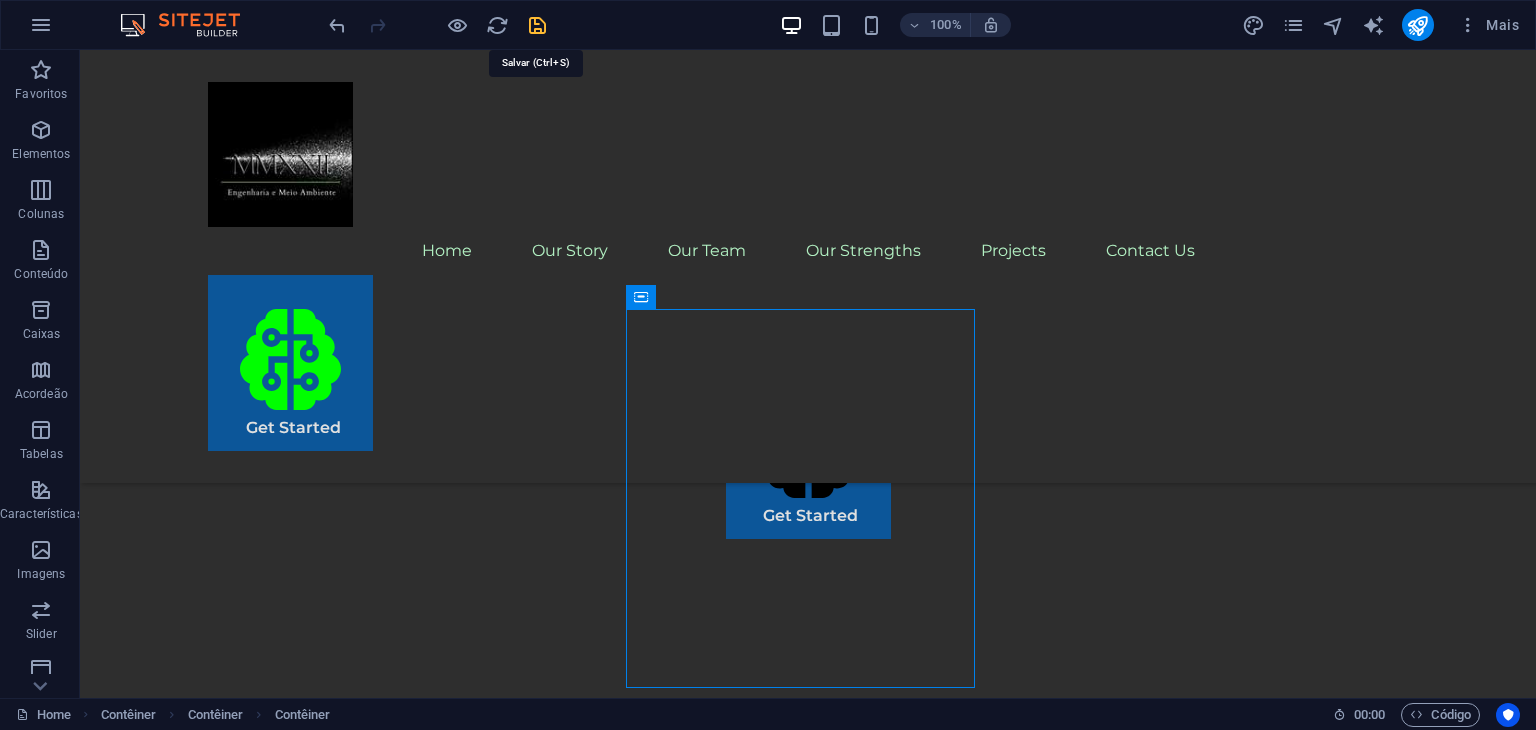 click at bounding box center (537, 25) 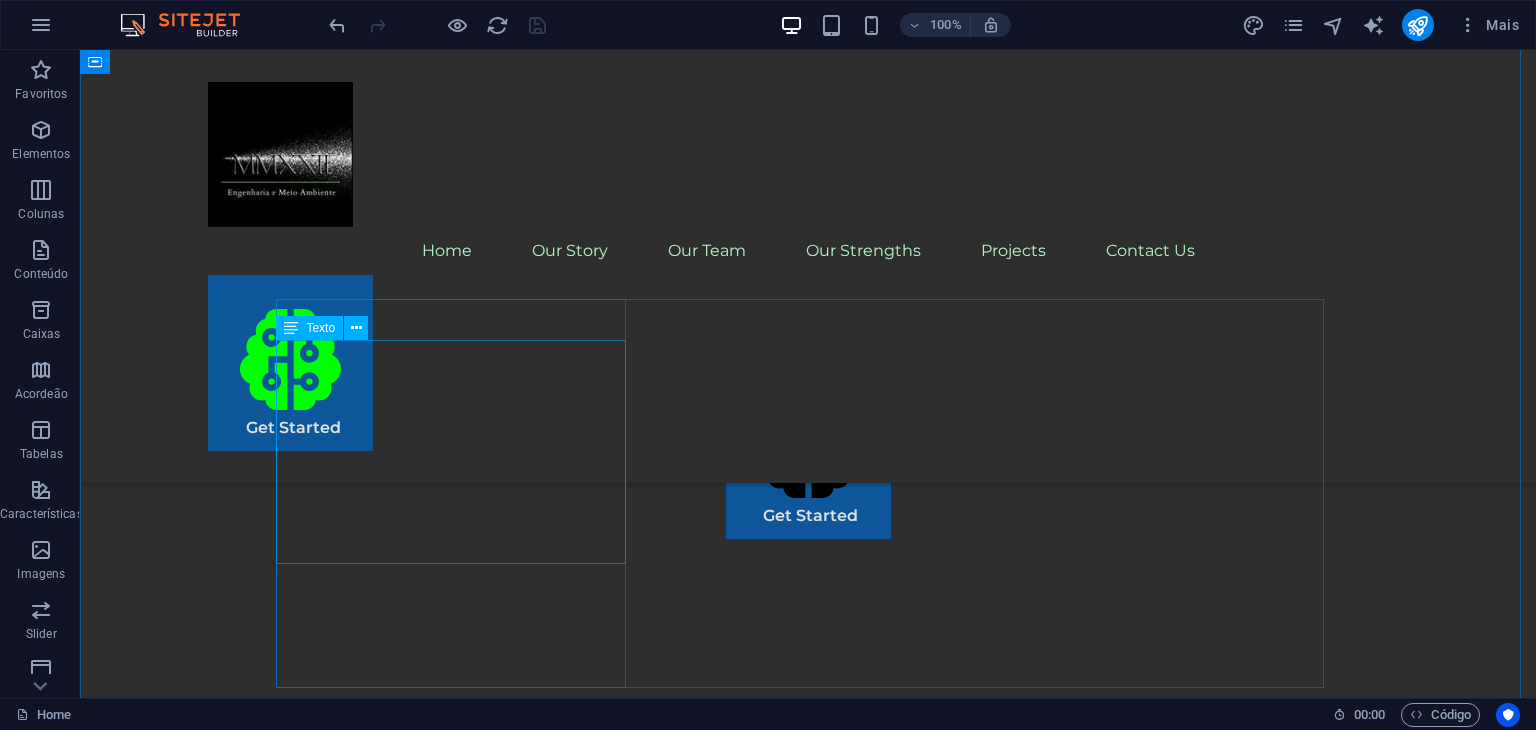 click on "From the outset, we believe that every project begins with active listening. That's why we adopt a personalized, collaborative and strategic approach, focused on the real needs of each client. We deliver solutions aligned with each demand, with excellence in technical consultancy, software development, environmental project structuring and IT outsourcing." at bounding box center (808, 1115) 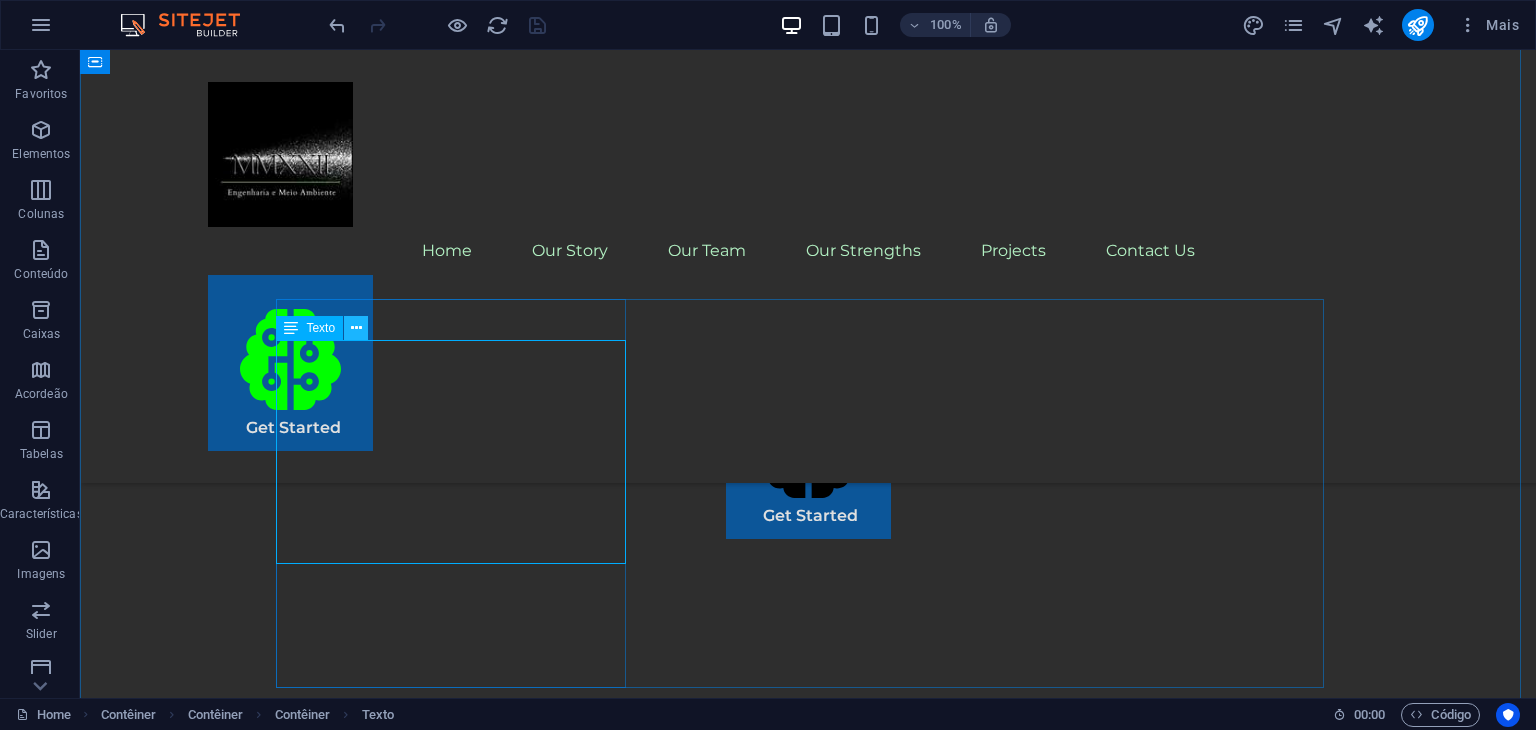 click at bounding box center [356, 328] 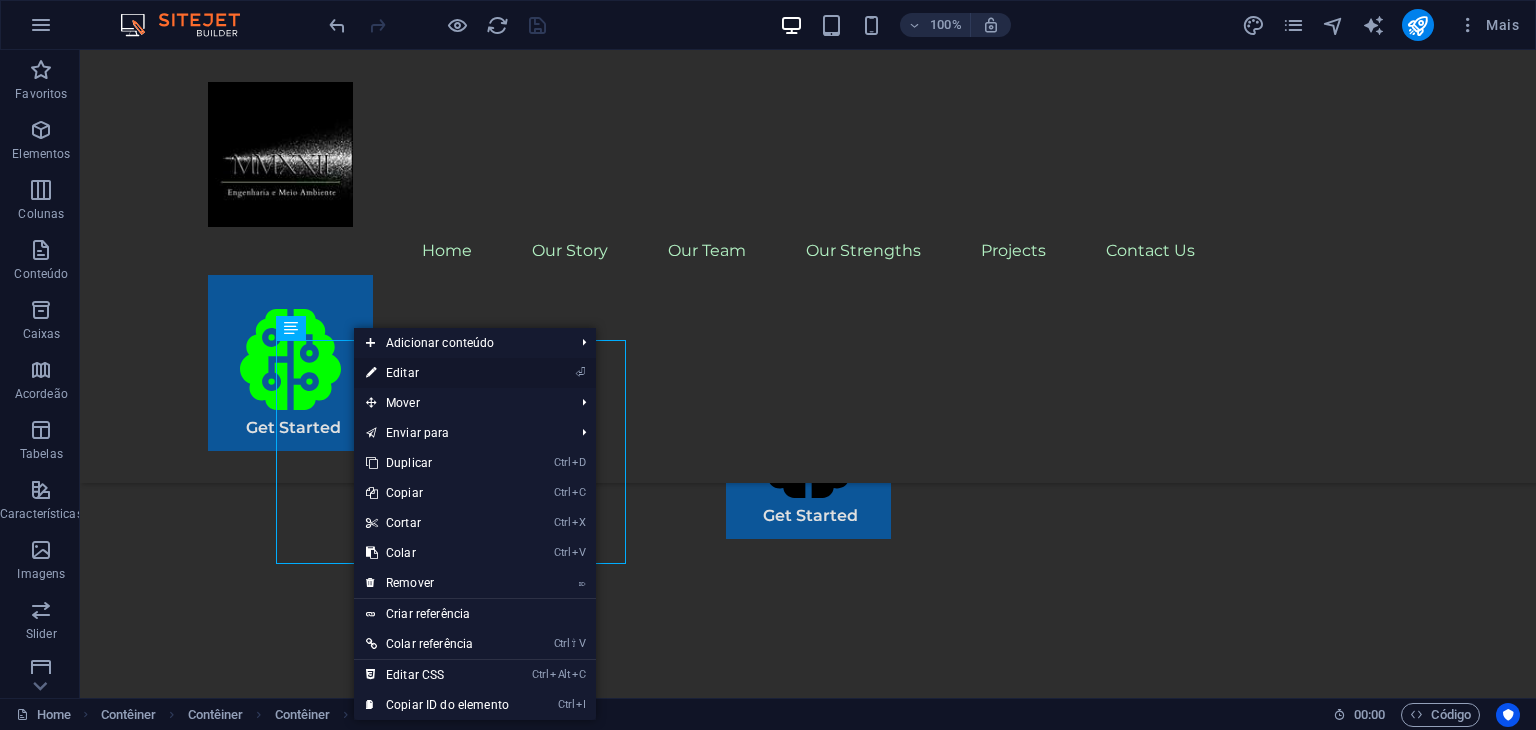 click on "⏎  Editar" at bounding box center (437, 373) 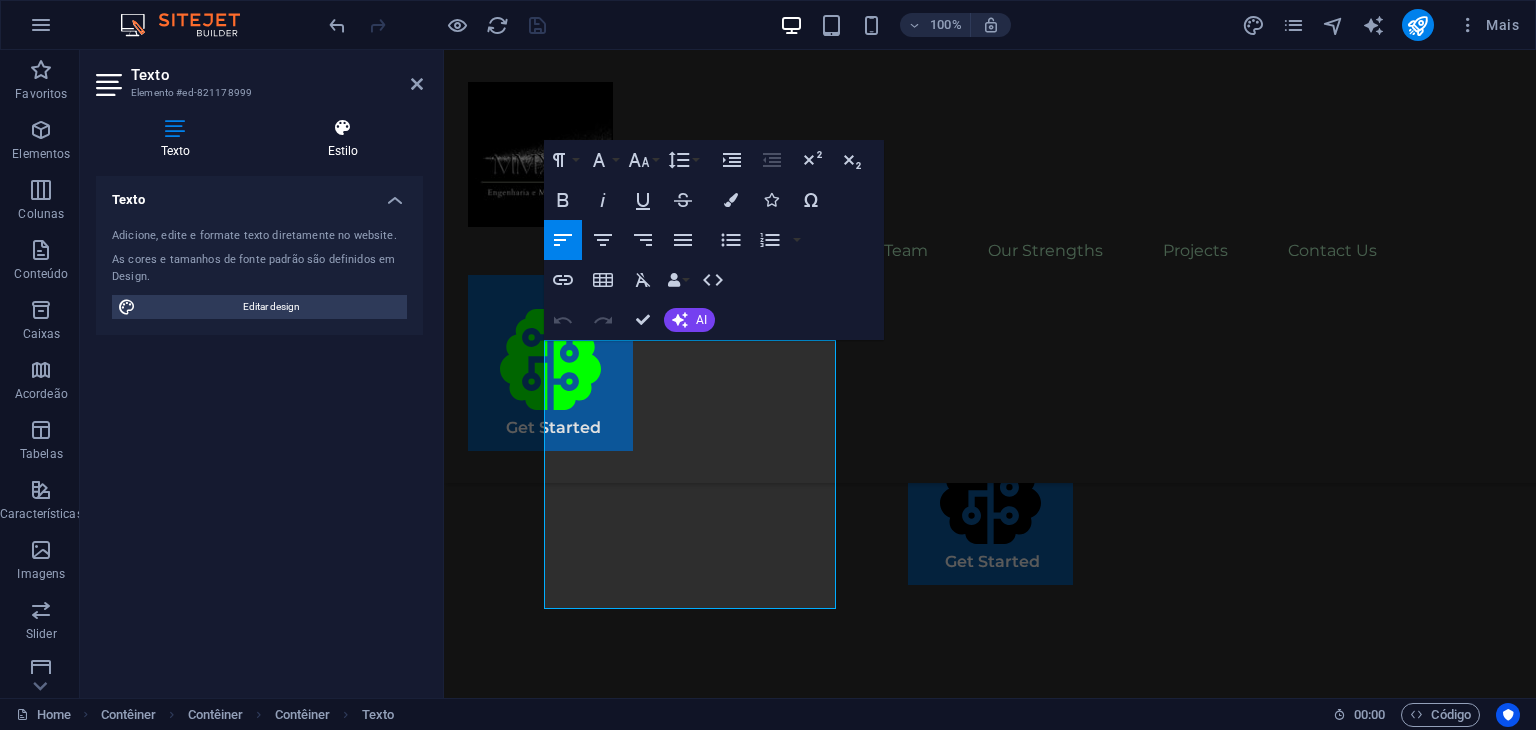 click on "Estilo" at bounding box center (343, 139) 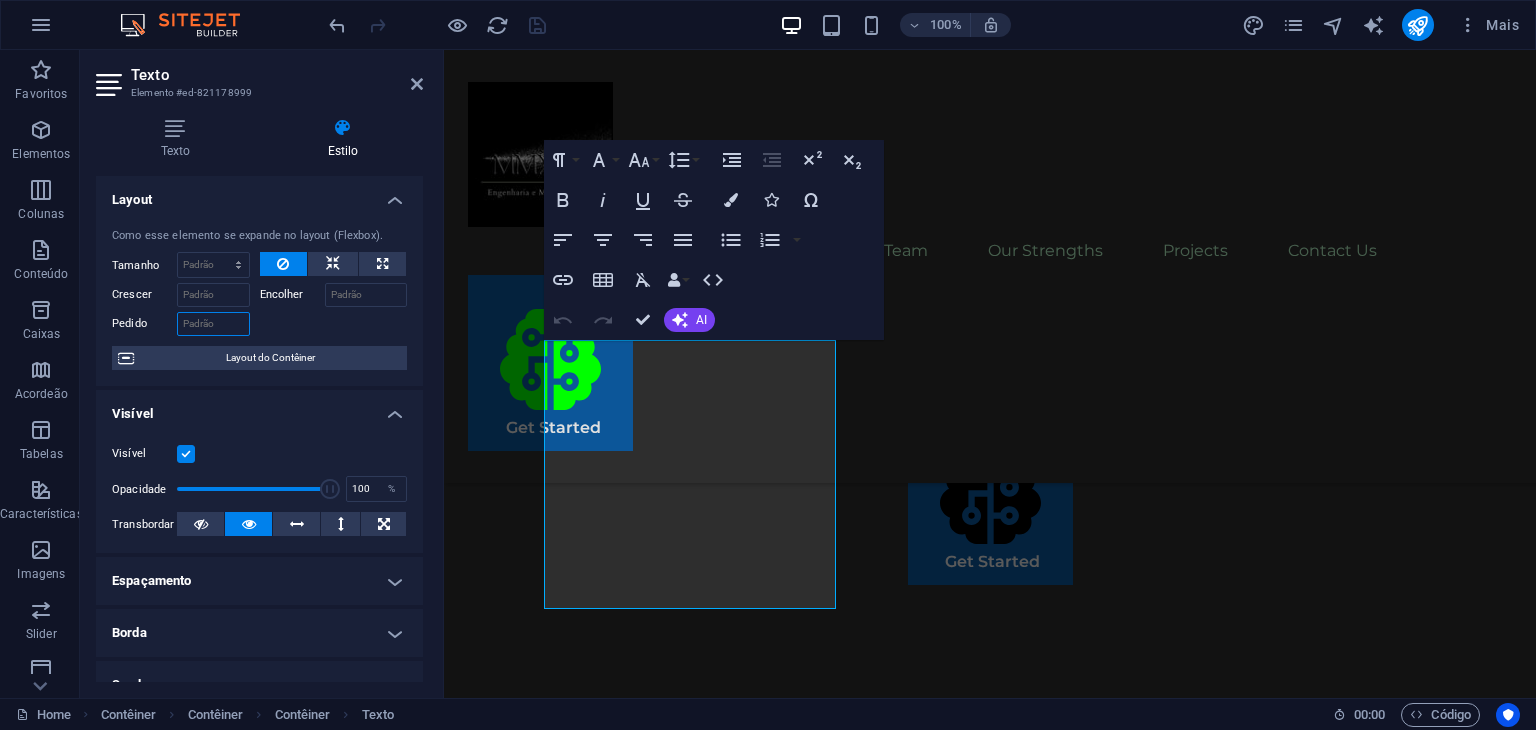 click on "Pedido" at bounding box center [213, 324] 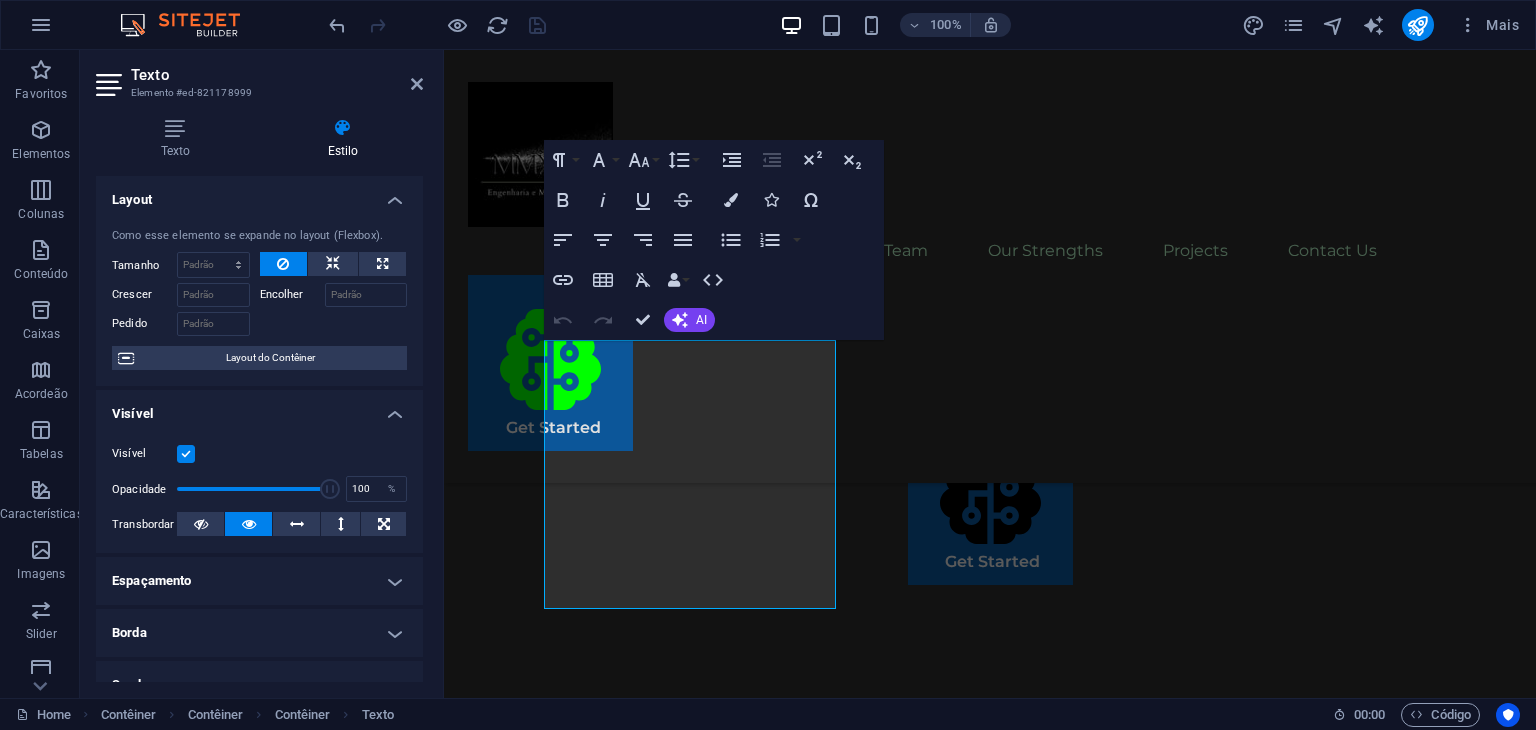 click at bounding box center (334, 321) 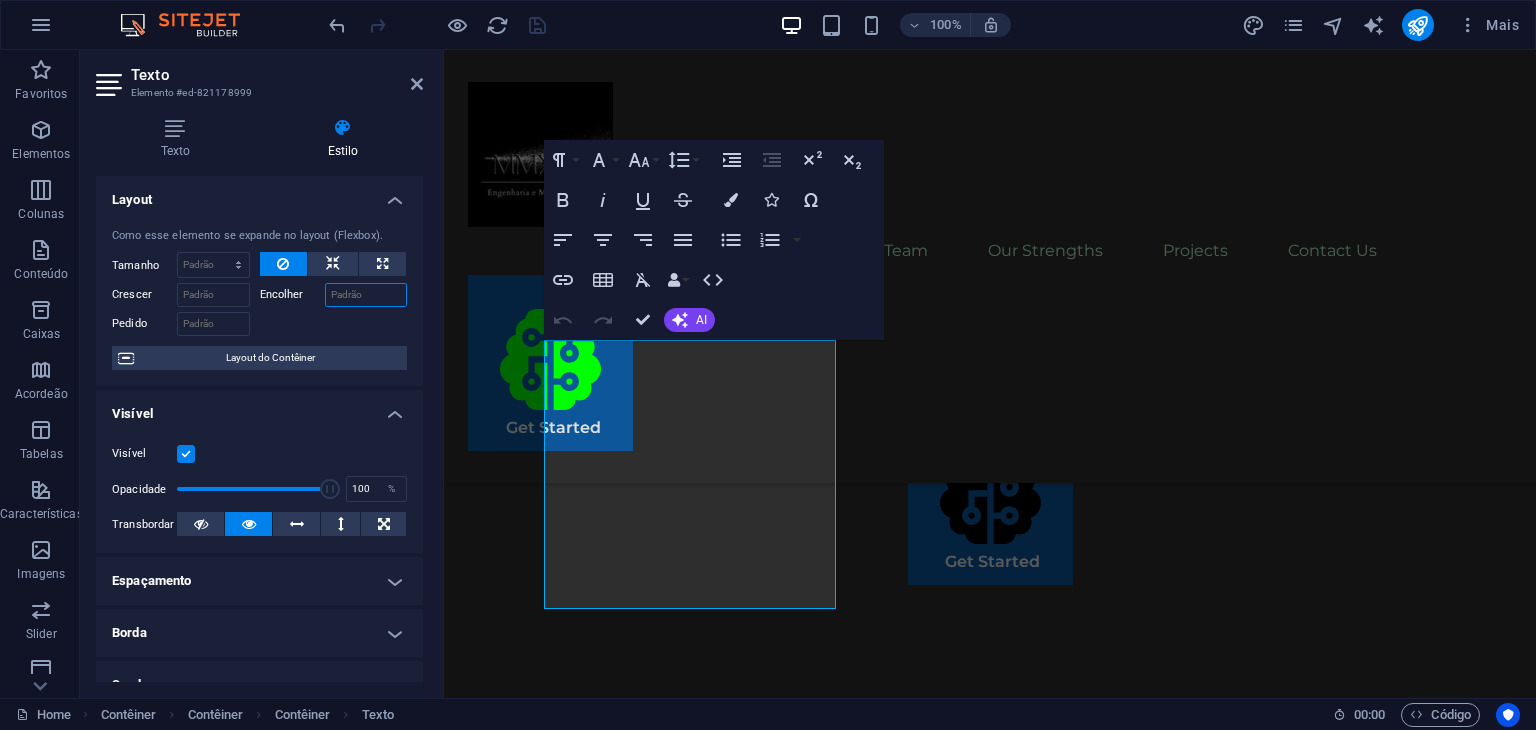 click on "Encolher" at bounding box center [366, 295] 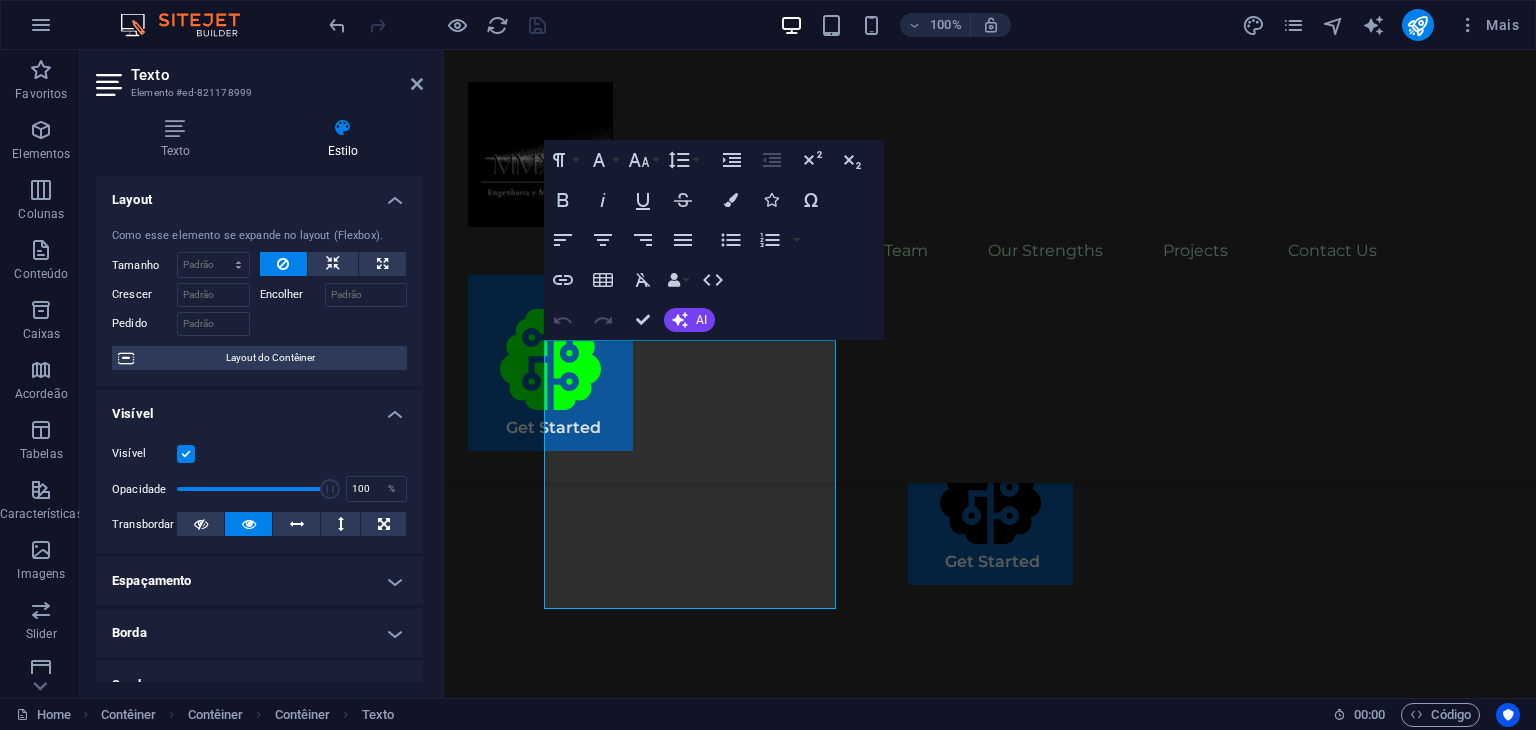 click at bounding box center [334, 321] 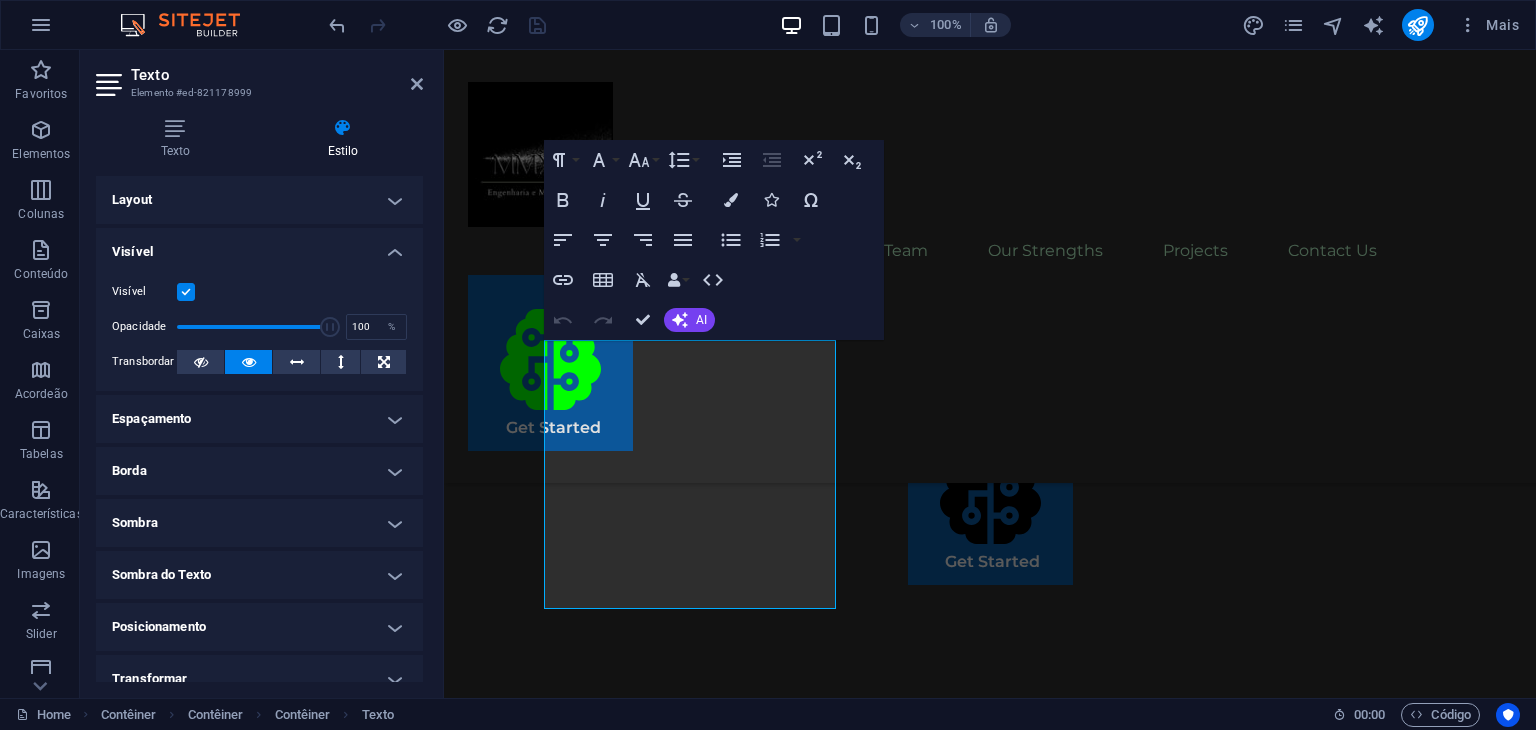 click on "Visível" at bounding box center [259, 246] 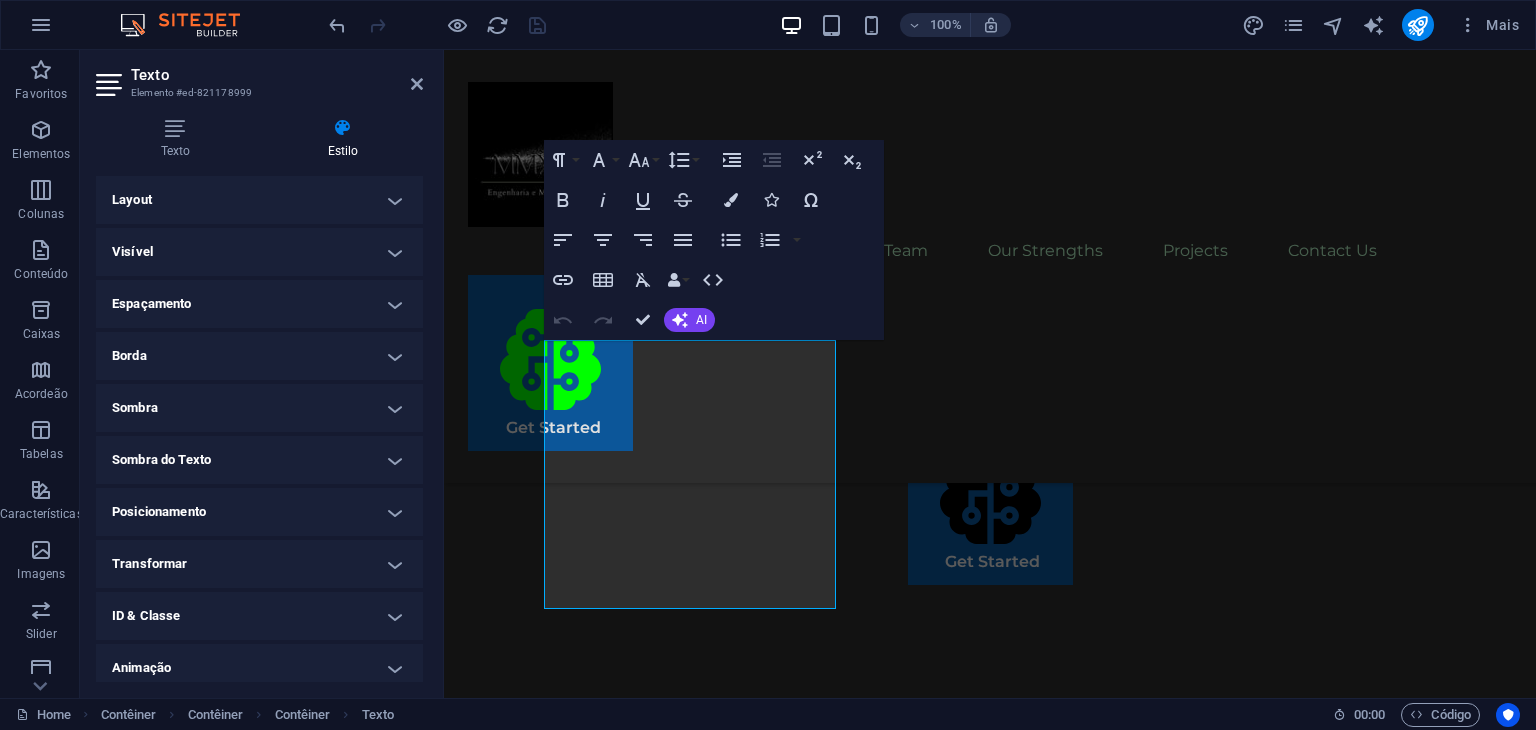 scroll, scrollTop: 61, scrollLeft: 0, axis: vertical 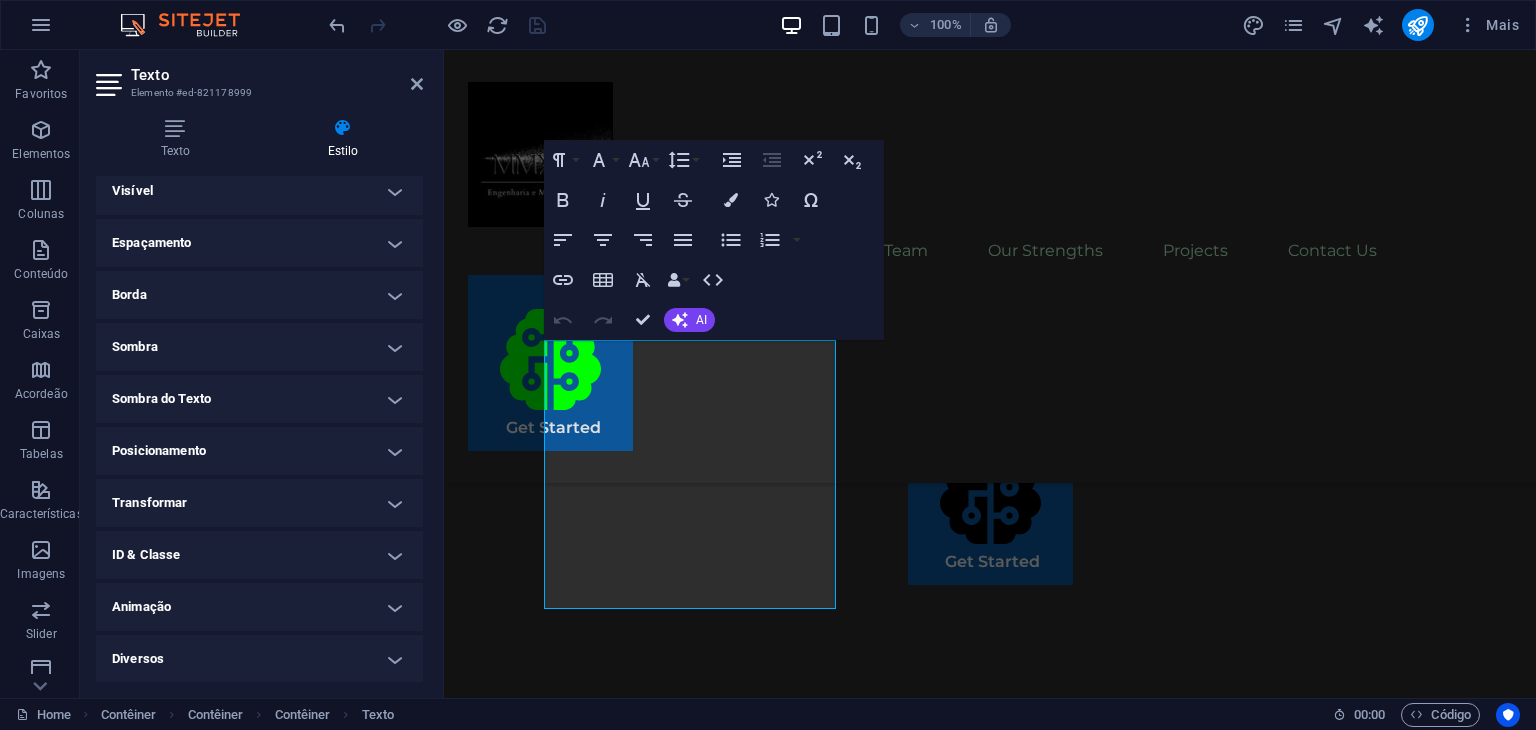 click on "Diversos" at bounding box center [259, 659] 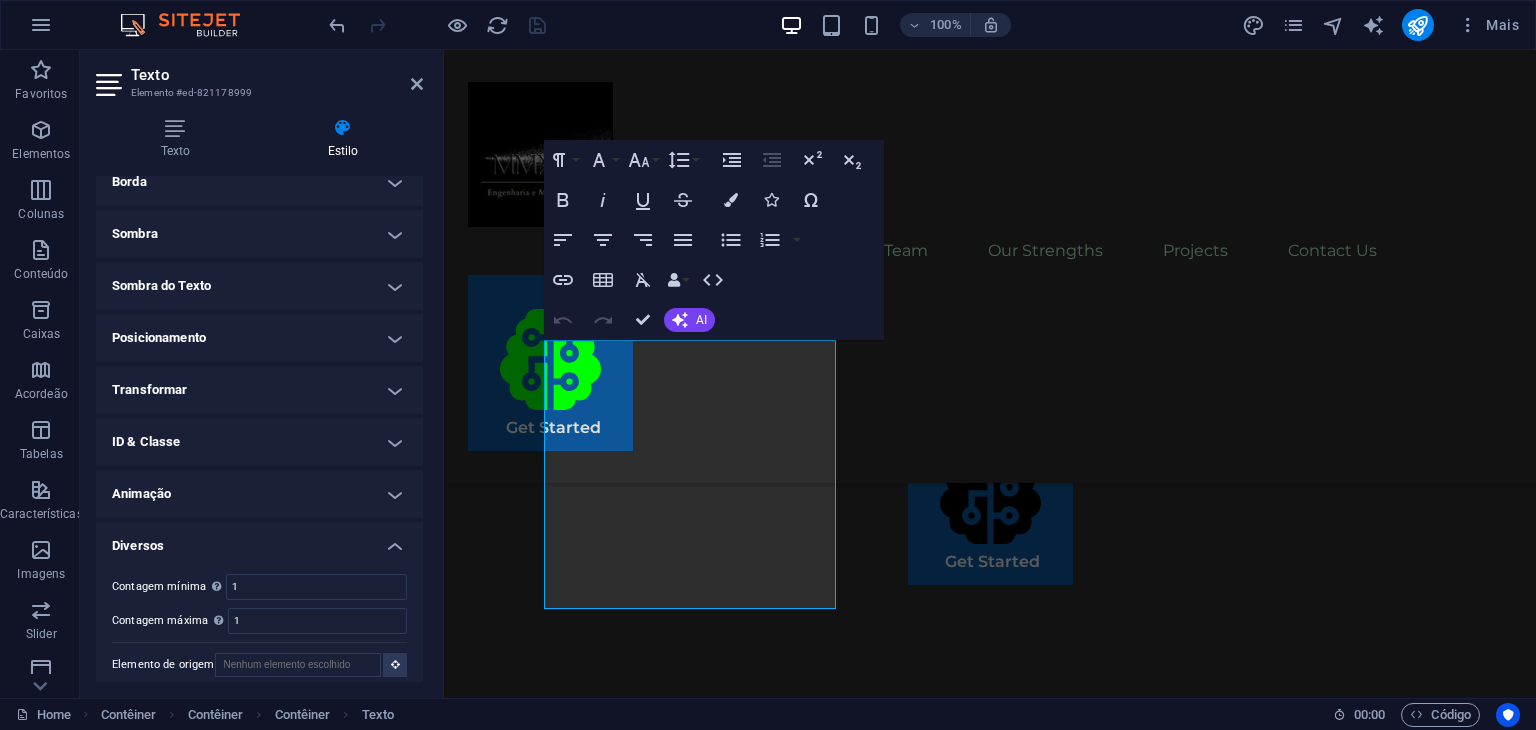 scroll, scrollTop: 184, scrollLeft: 0, axis: vertical 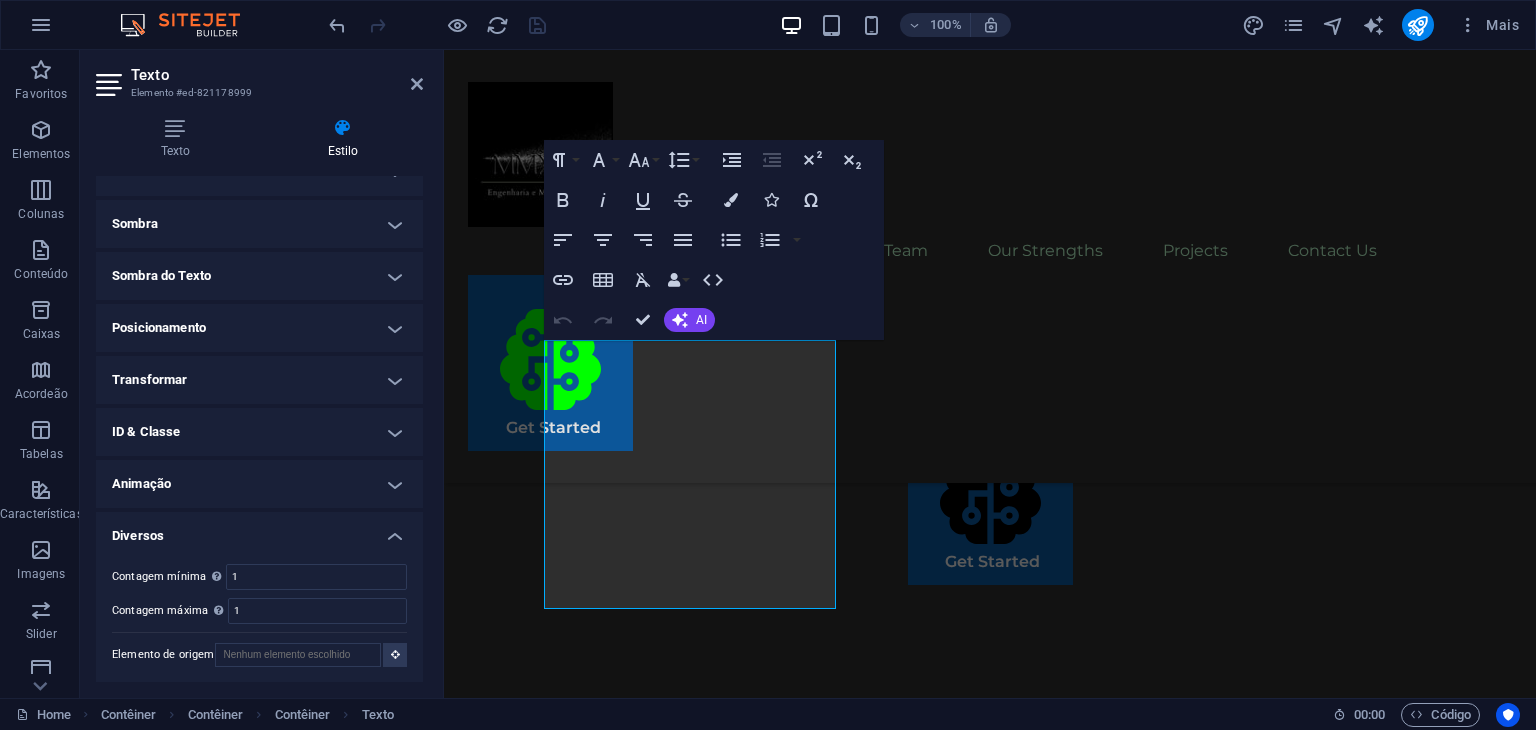 click on "Diversos" at bounding box center [259, 530] 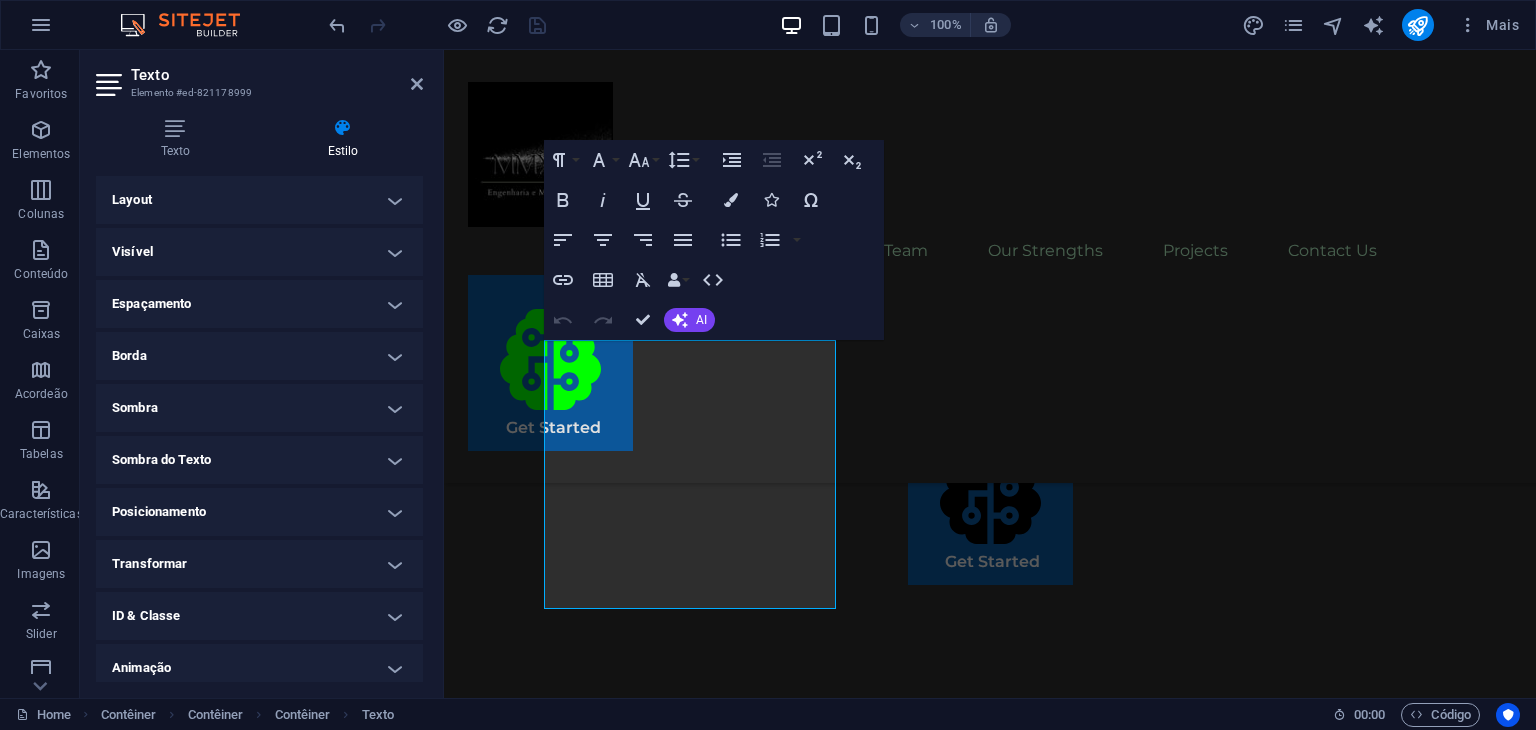 scroll, scrollTop: 0, scrollLeft: 0, axis: both 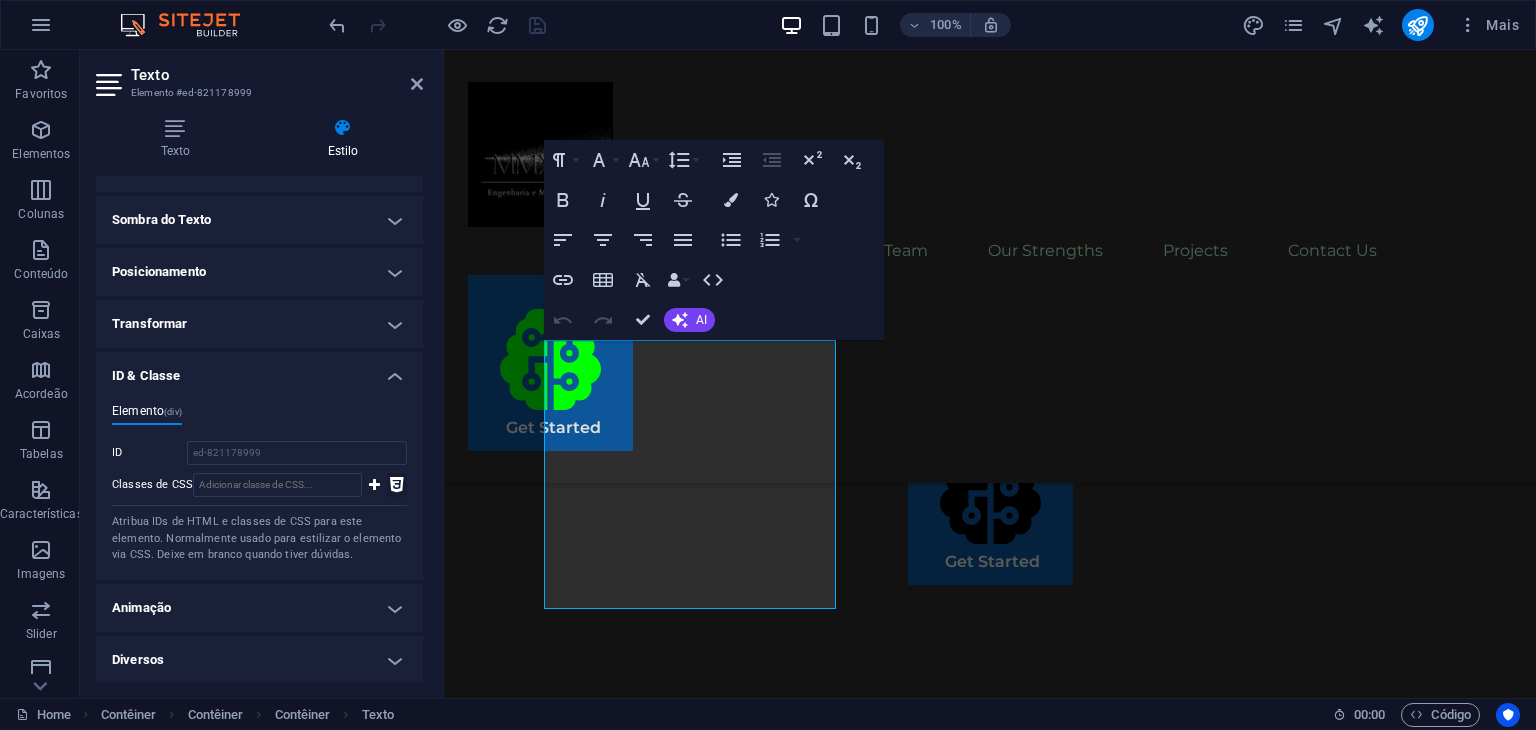 click at bounding box center [397, 485] 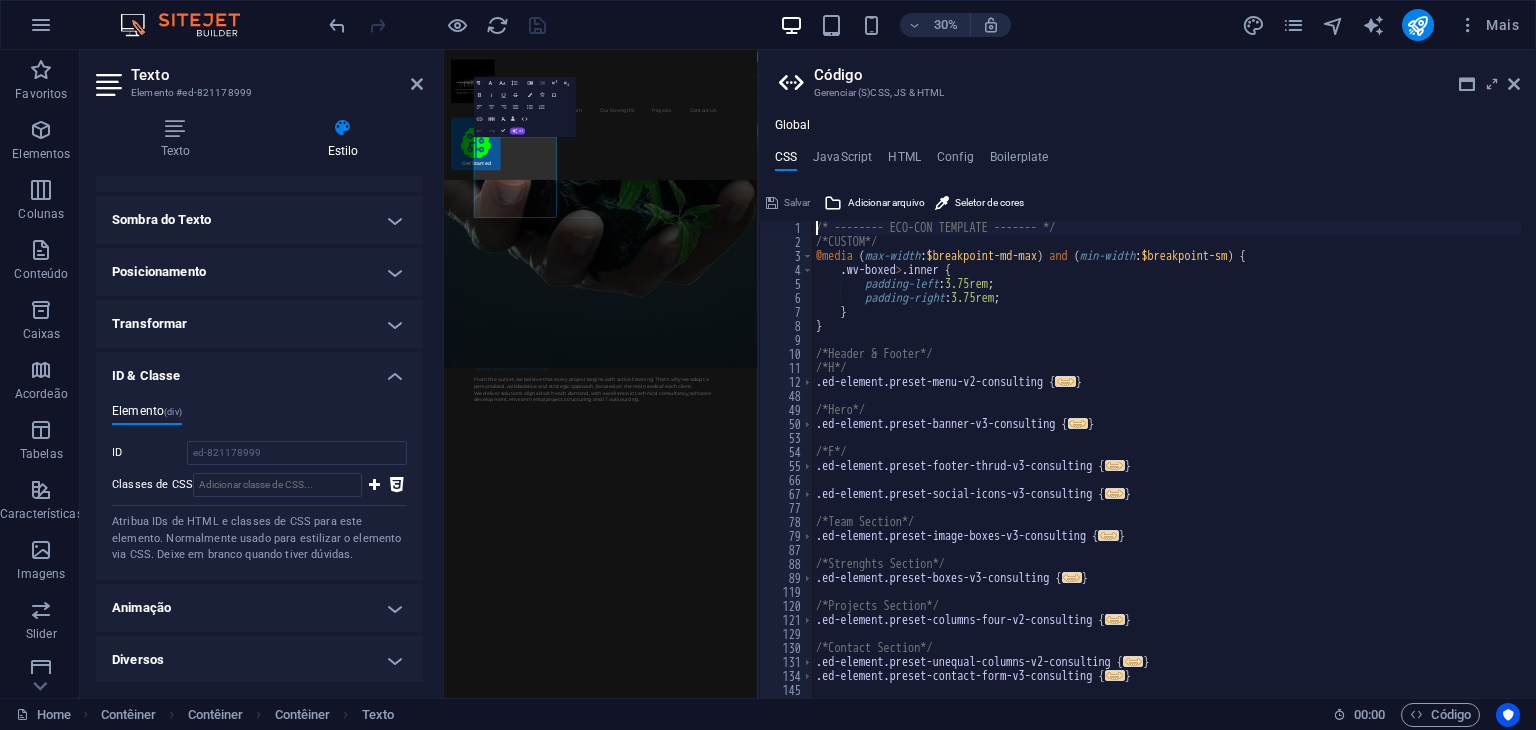scroll, scrollTop: 60, scrollLeft: 0, axis: vertical 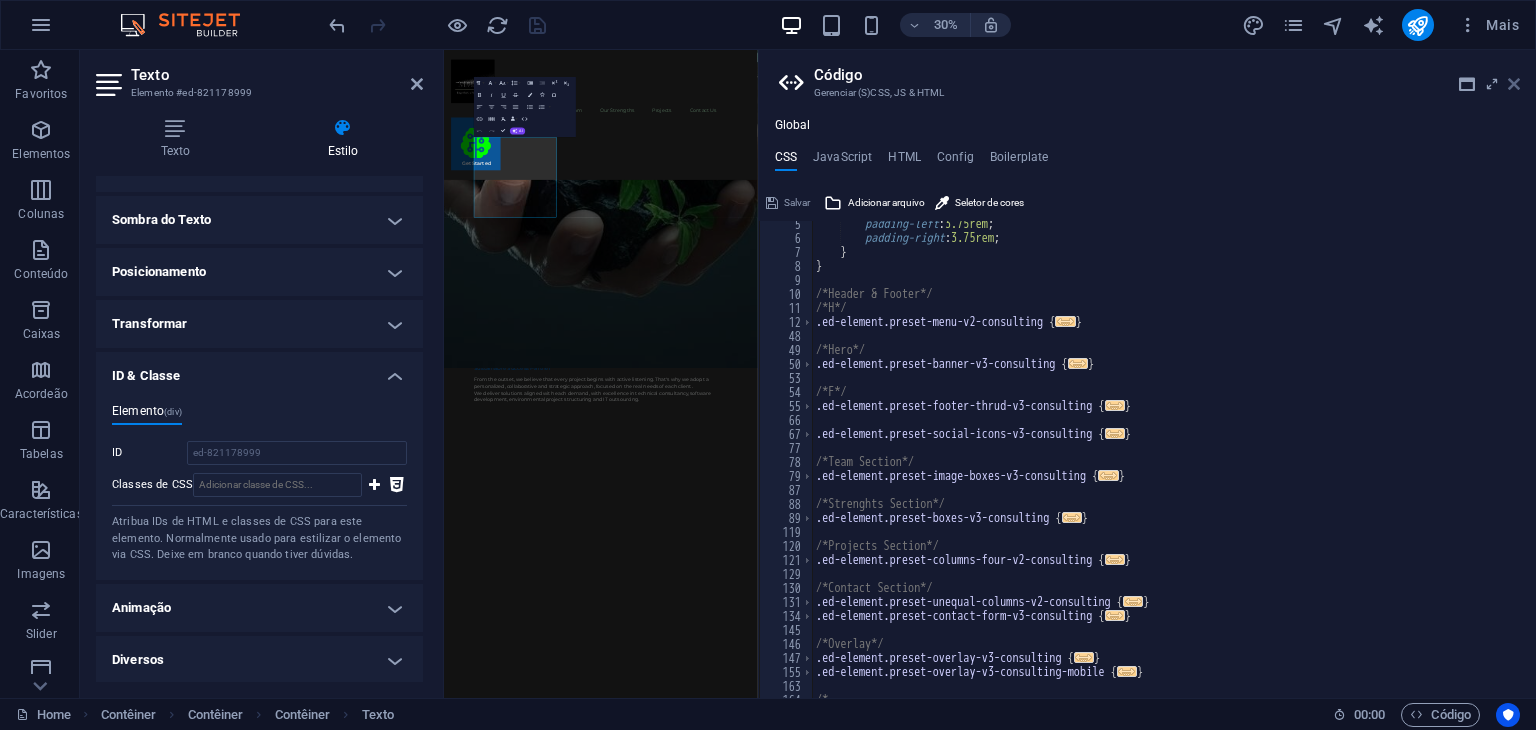 click at bounding box center [1514, 84] 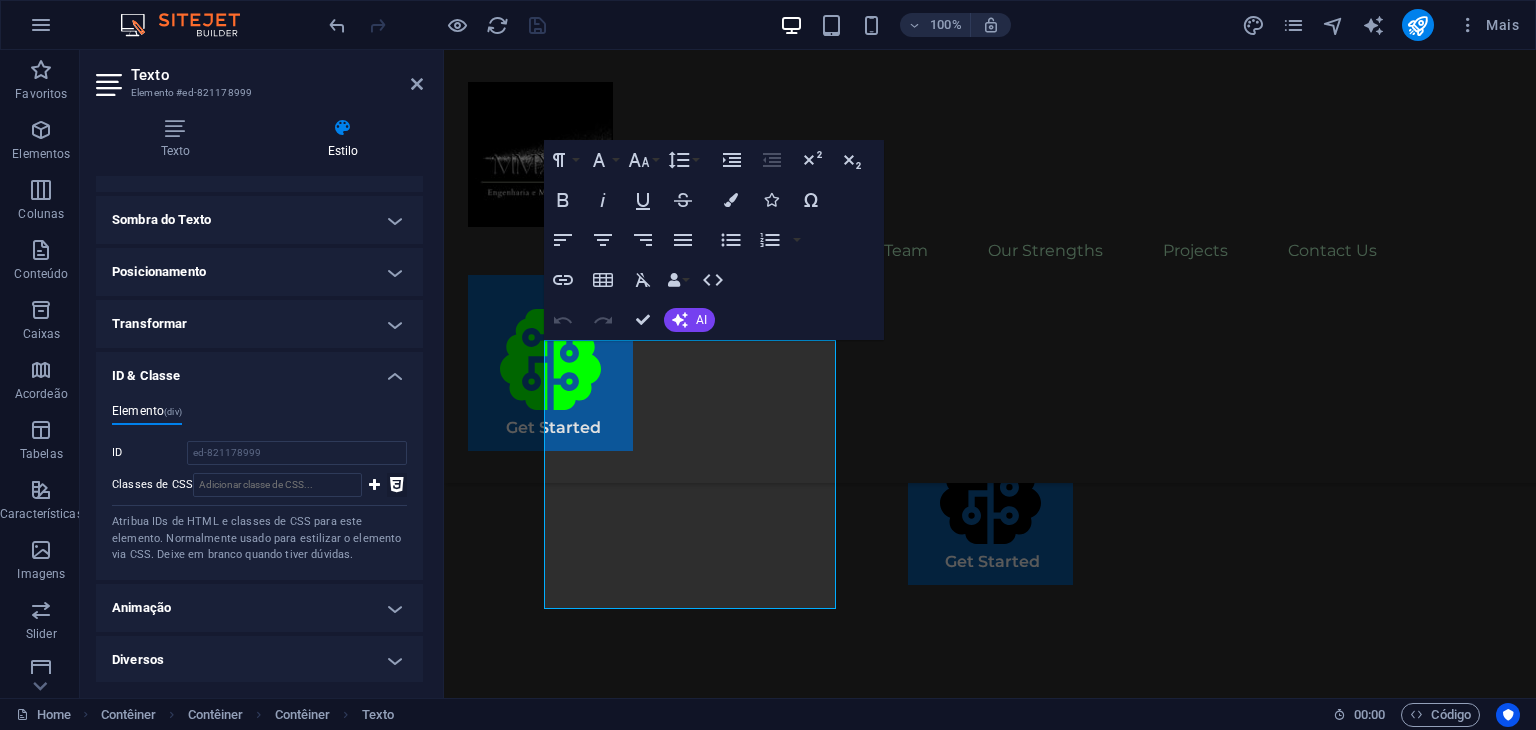 click at bounding box center [397, 485] 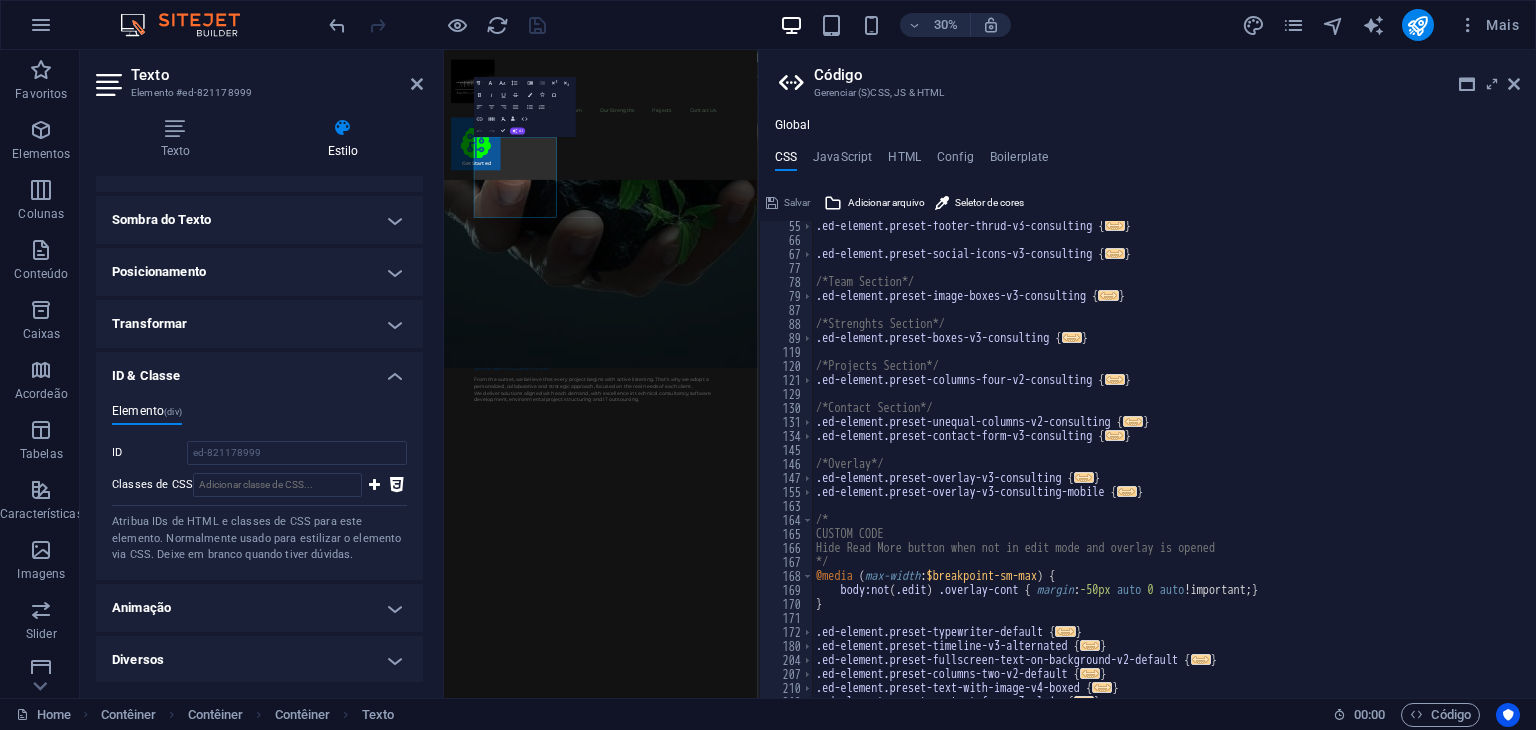 scroll, scrollTop: 279, scrollLeft: 0, axis: vertical 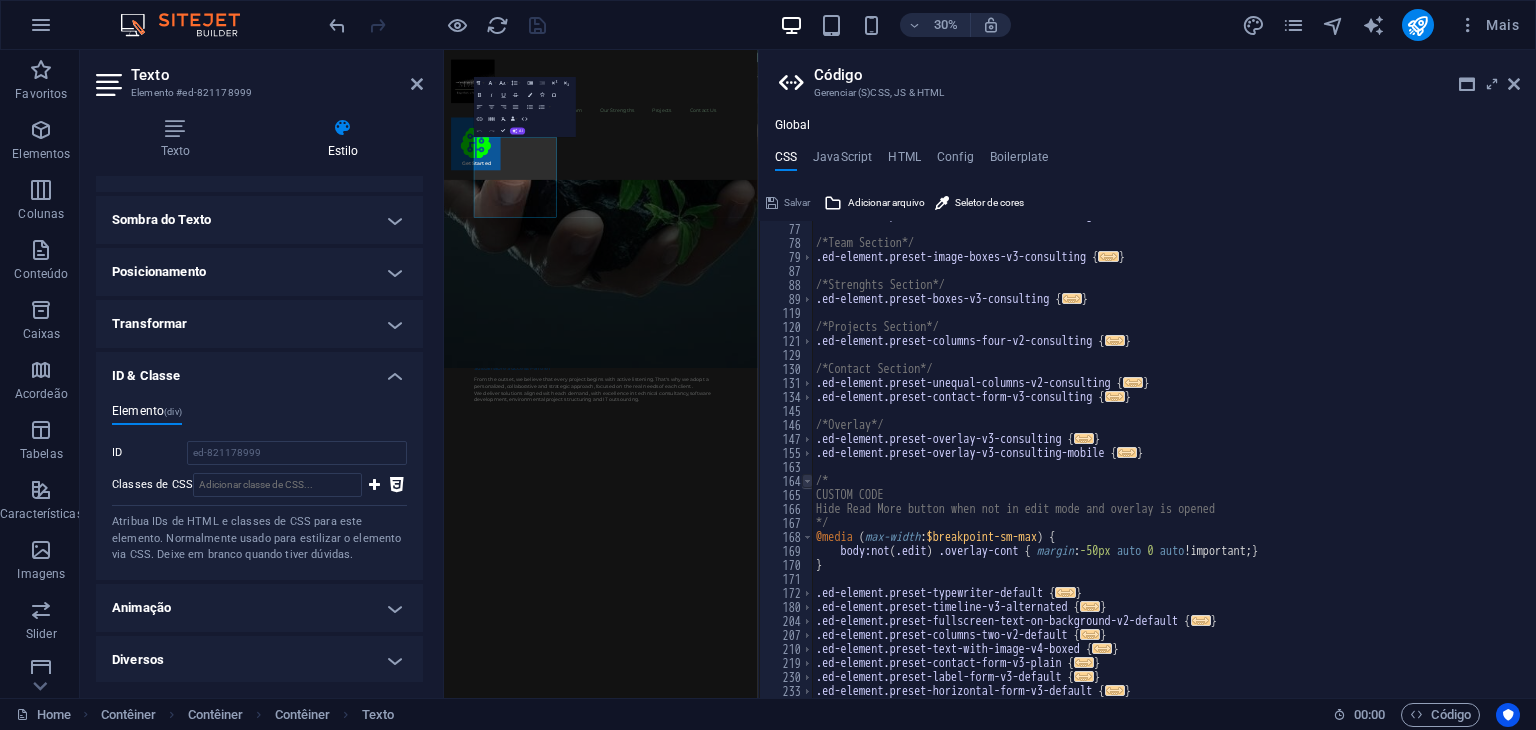 click at bounding box center (807, 481) 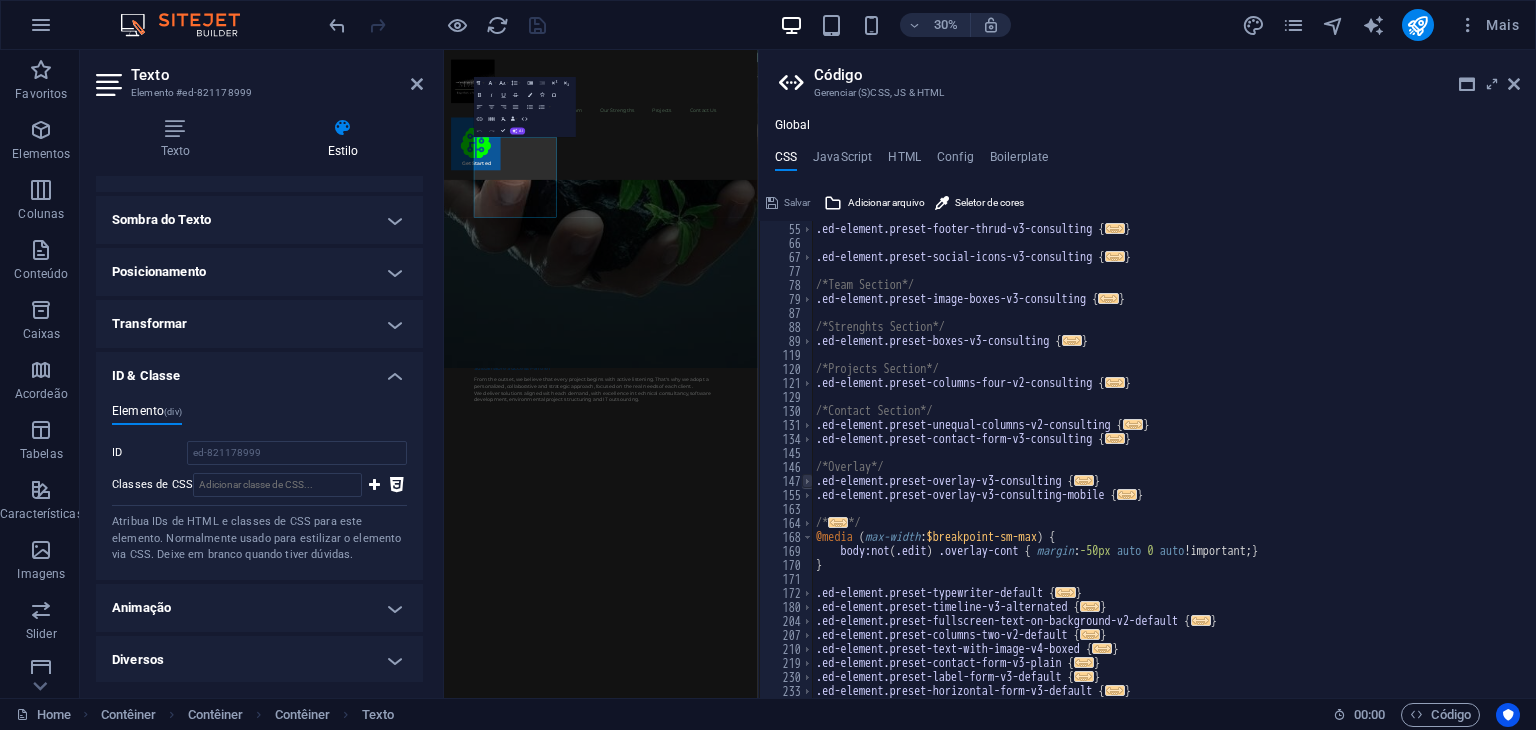 scroll, scrollTop: 236, scrollLeft: 0, axis: vertical 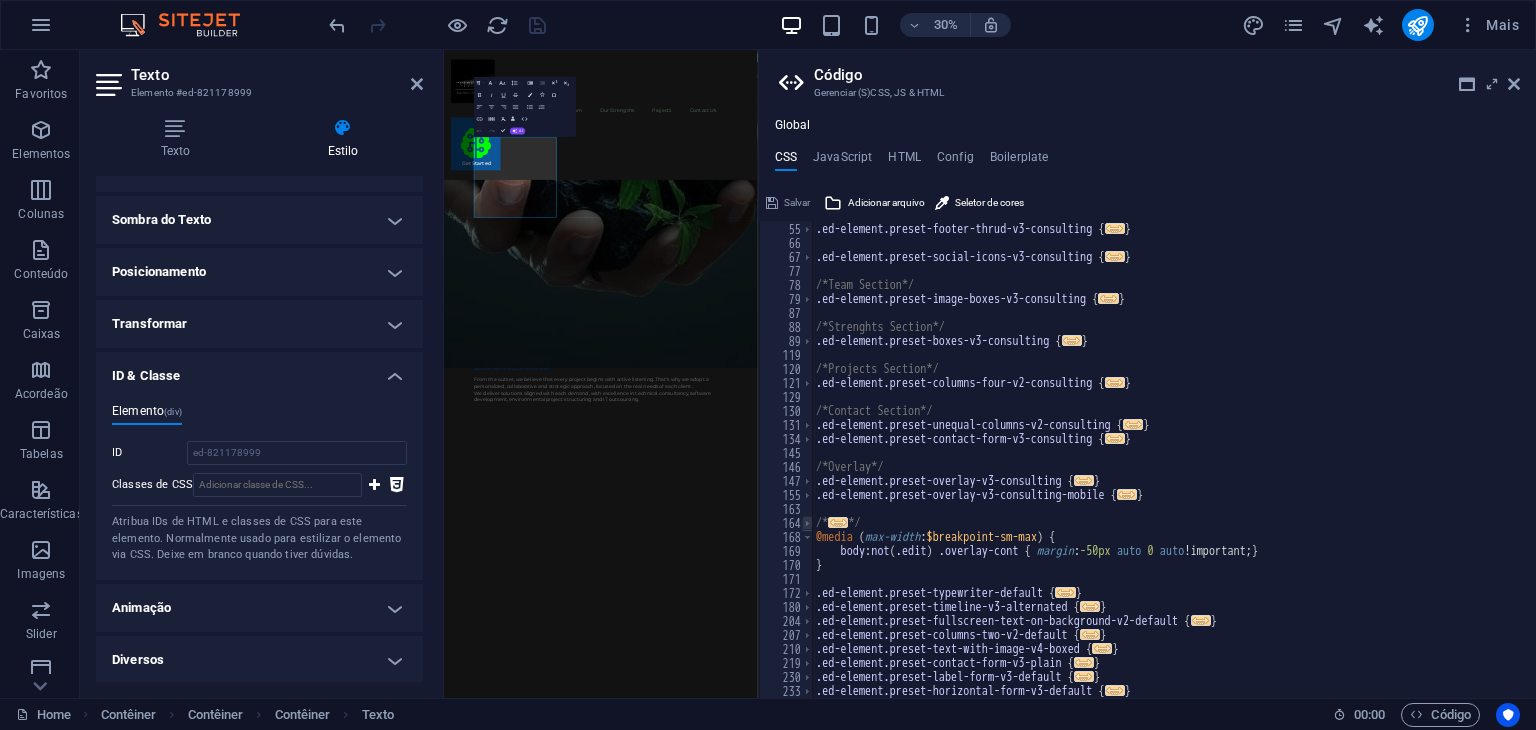 click at bounding box center (807, 523) 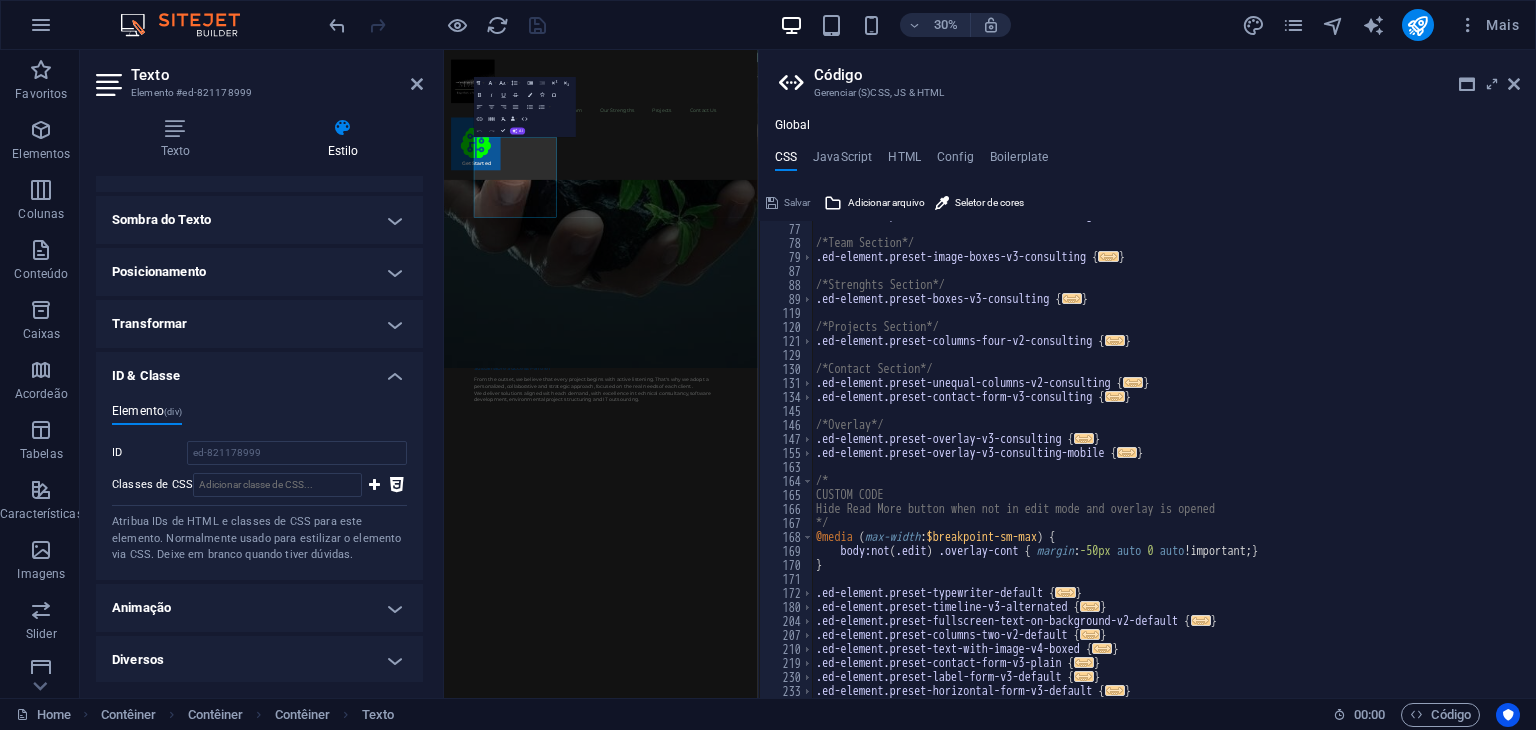 scroll, scrollTop: 279, scrollLeft: 0, axis: vertical 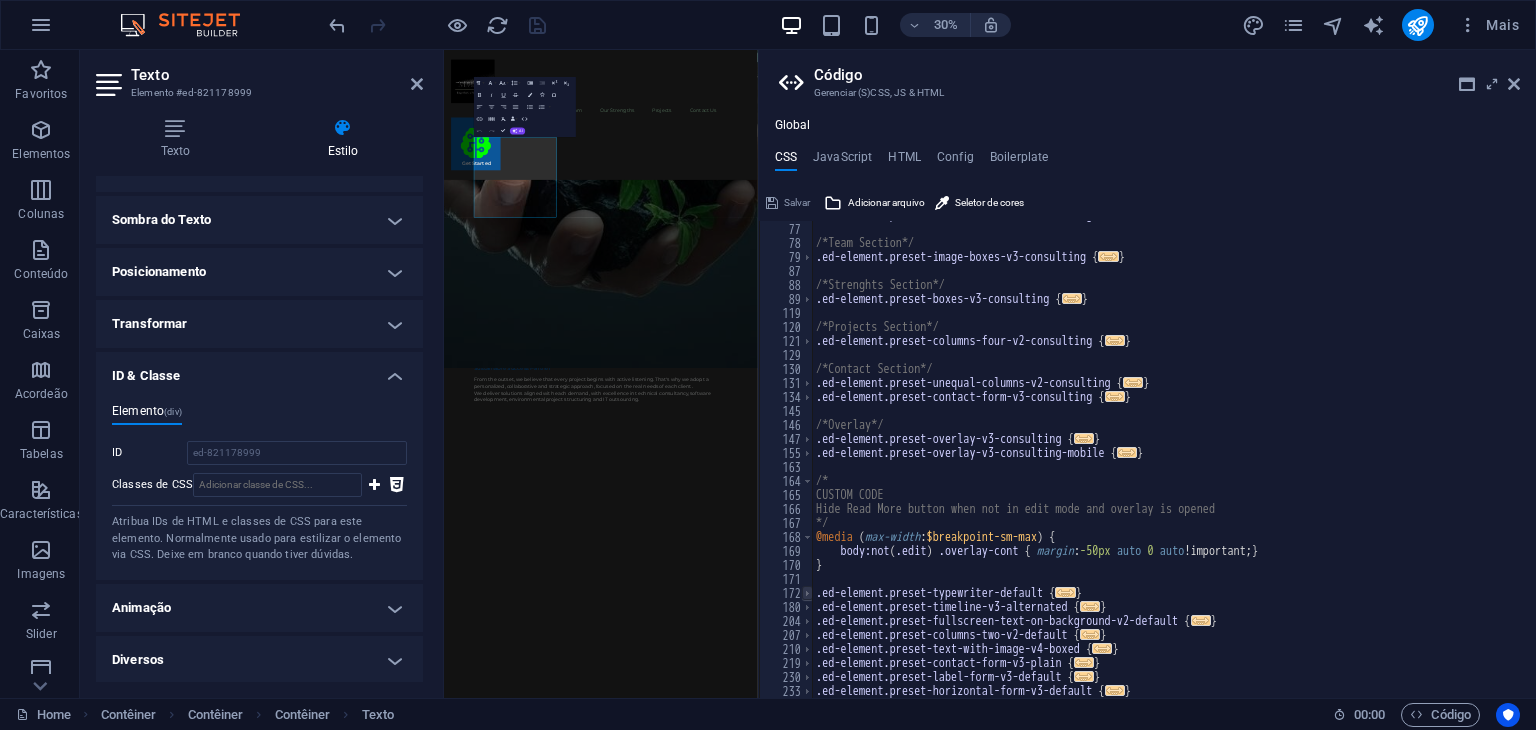 click at bounding box center [807, 593] 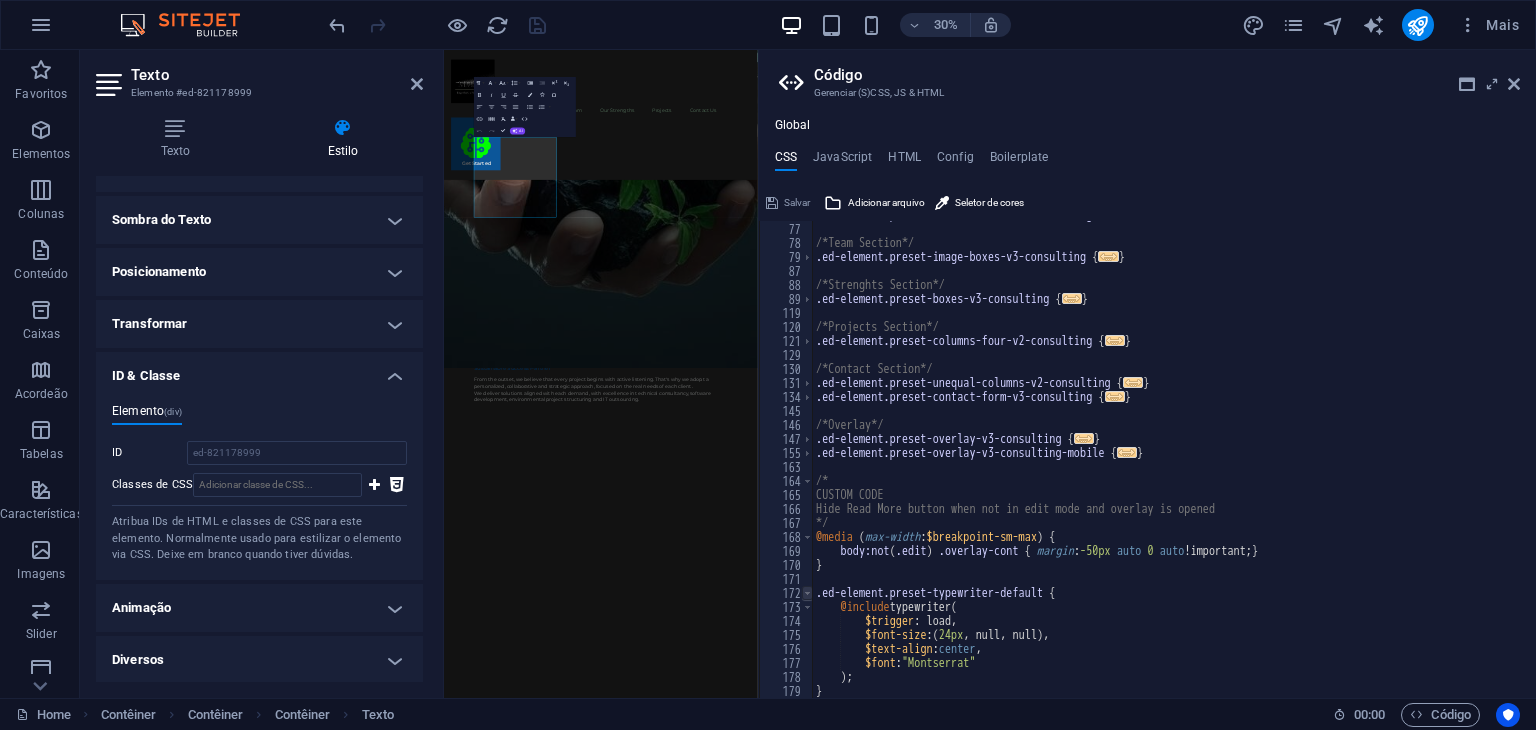 click at bounding box center (807, 593) 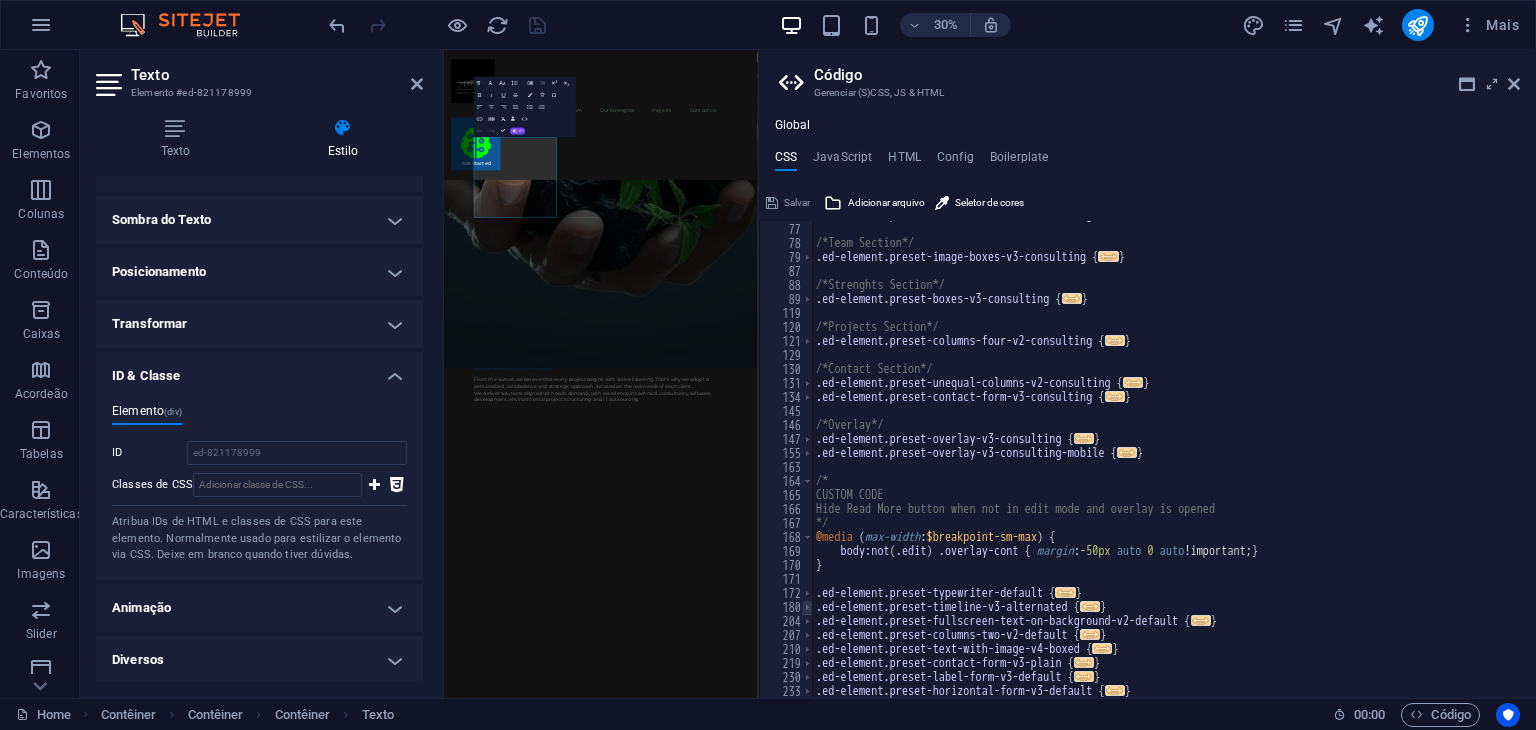click at bounding box center [807, 607] 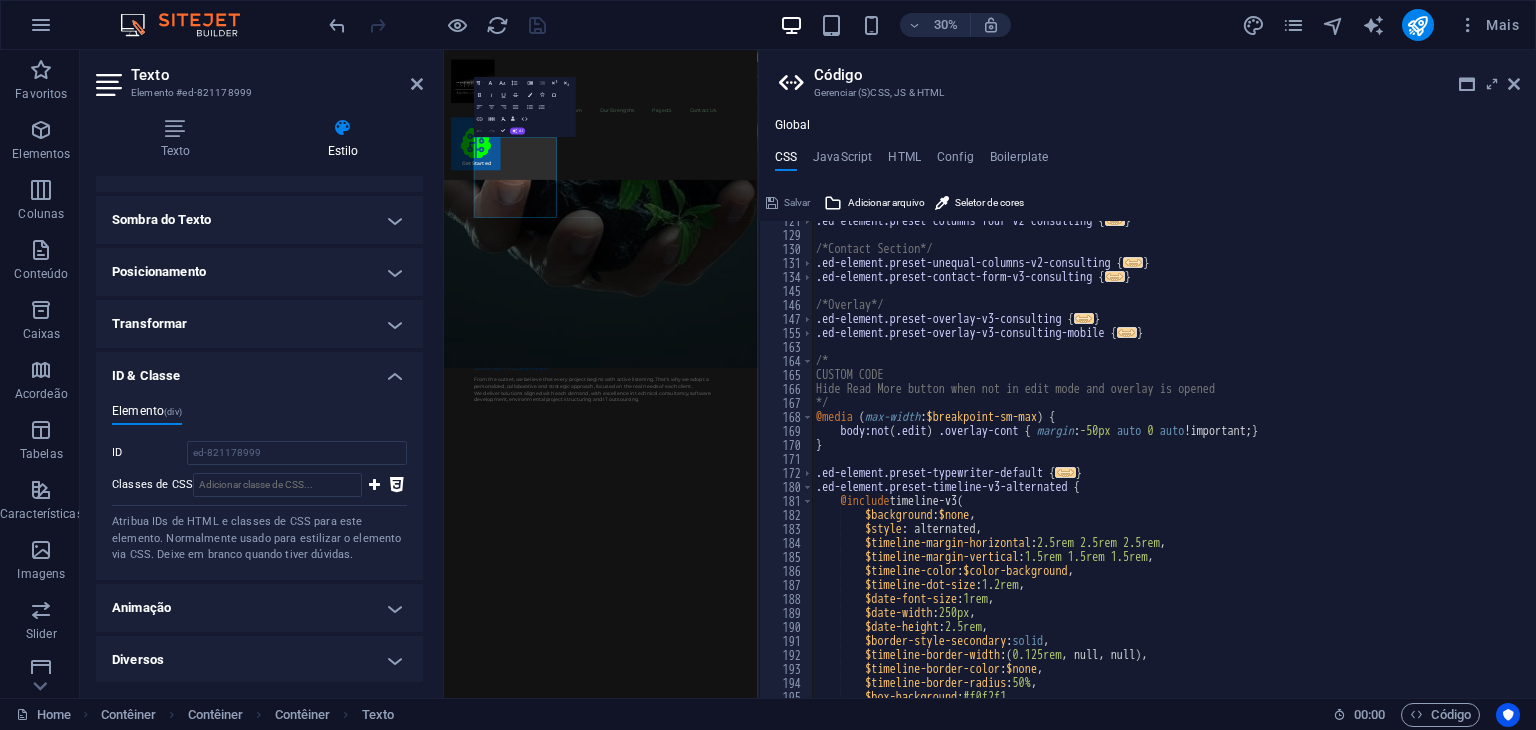 scroll, scrollTop: 519, scrollLeft: 0, axis: vertical 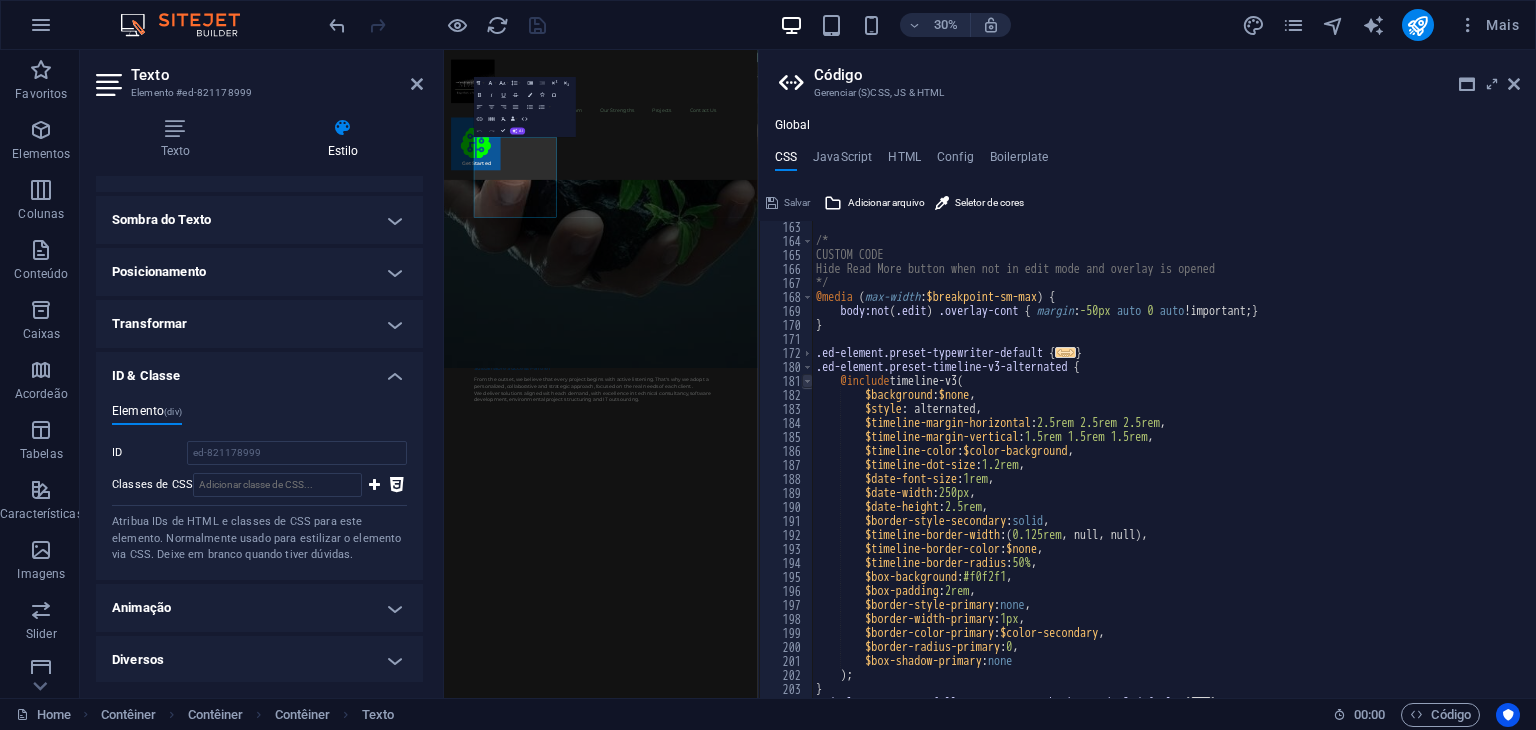 click at bounding box center (807, 381) 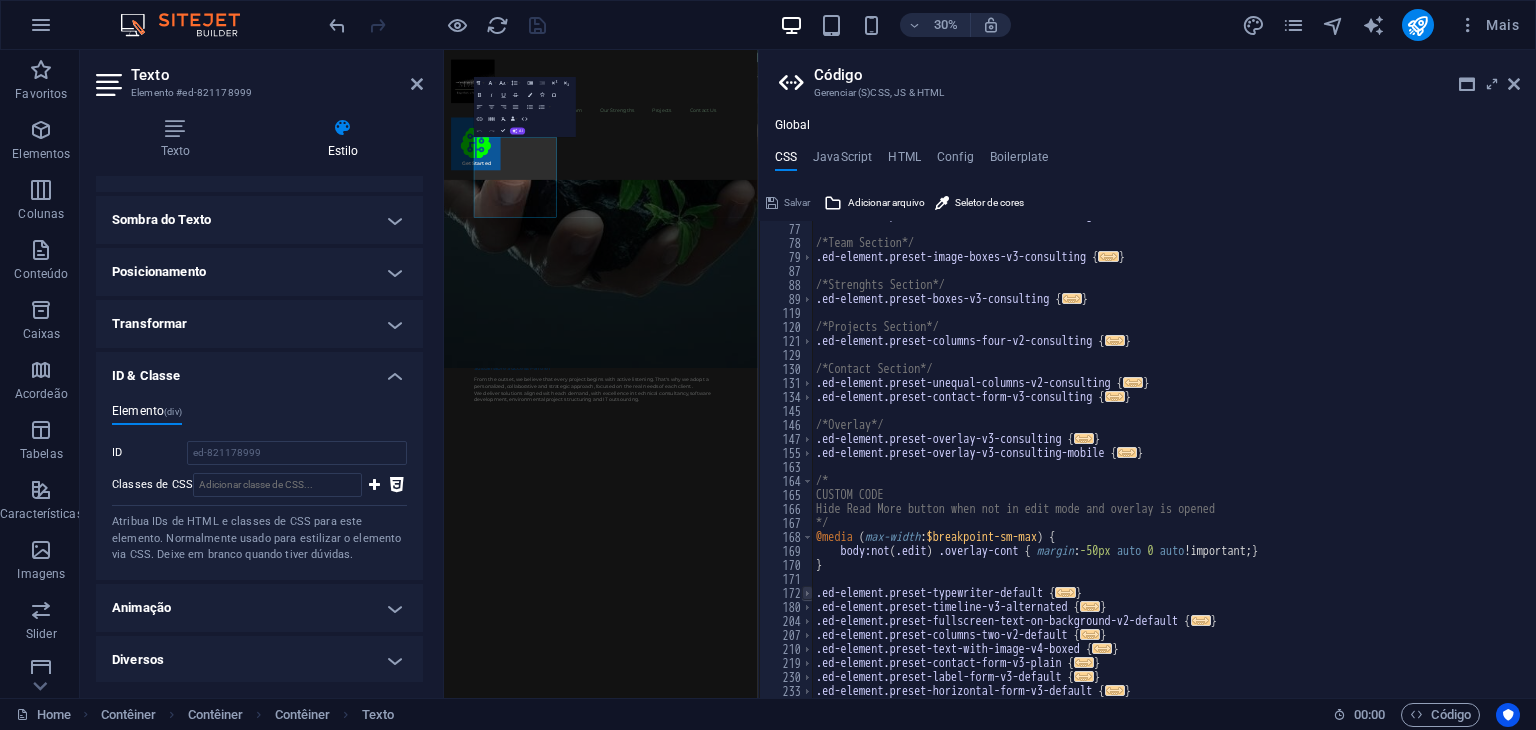 click at bounding box center [807, 593] 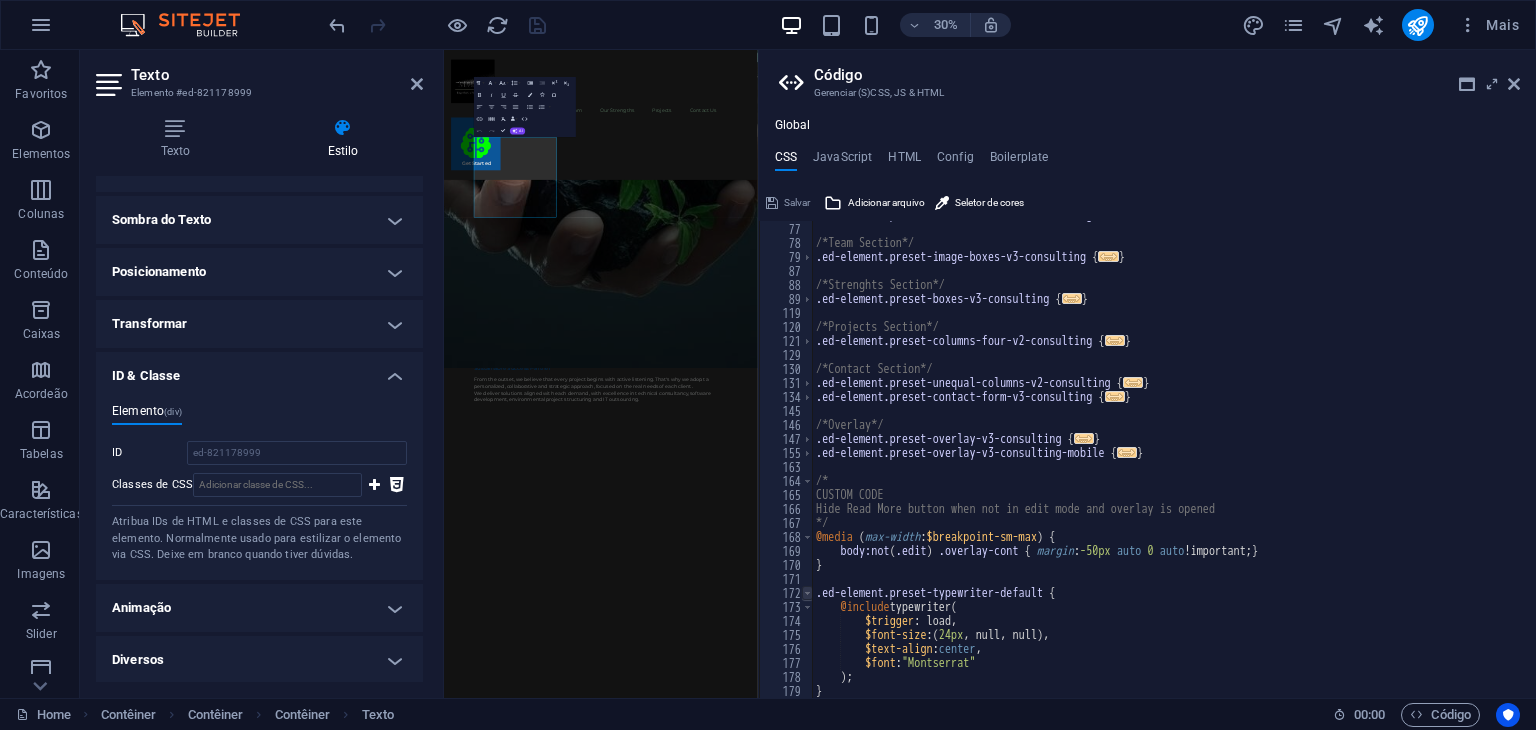 click at bounding box center [807, 593] 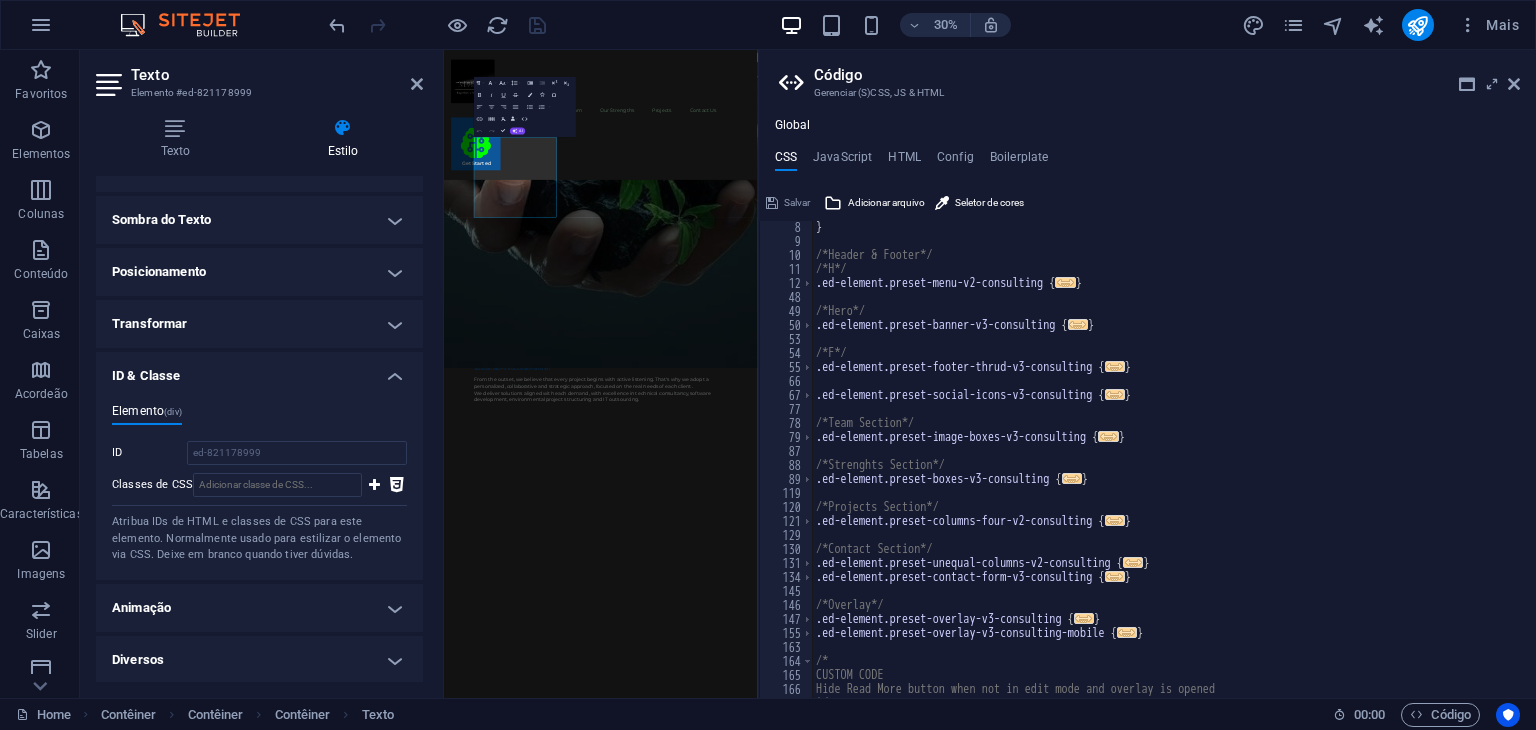 scroll, scrollTop: 0, scrollLeft: 0, axis: both 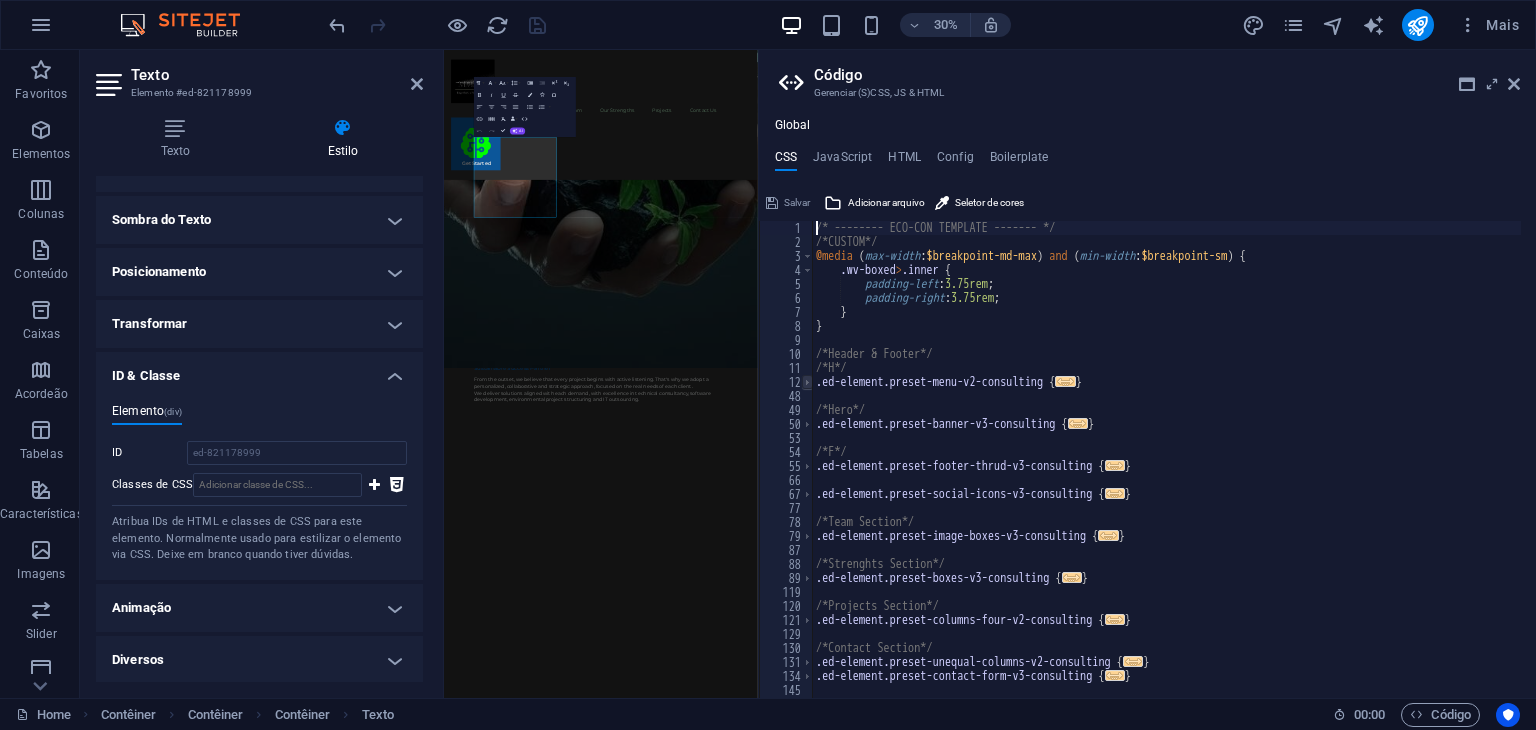 click at bounding box center (807, 382) 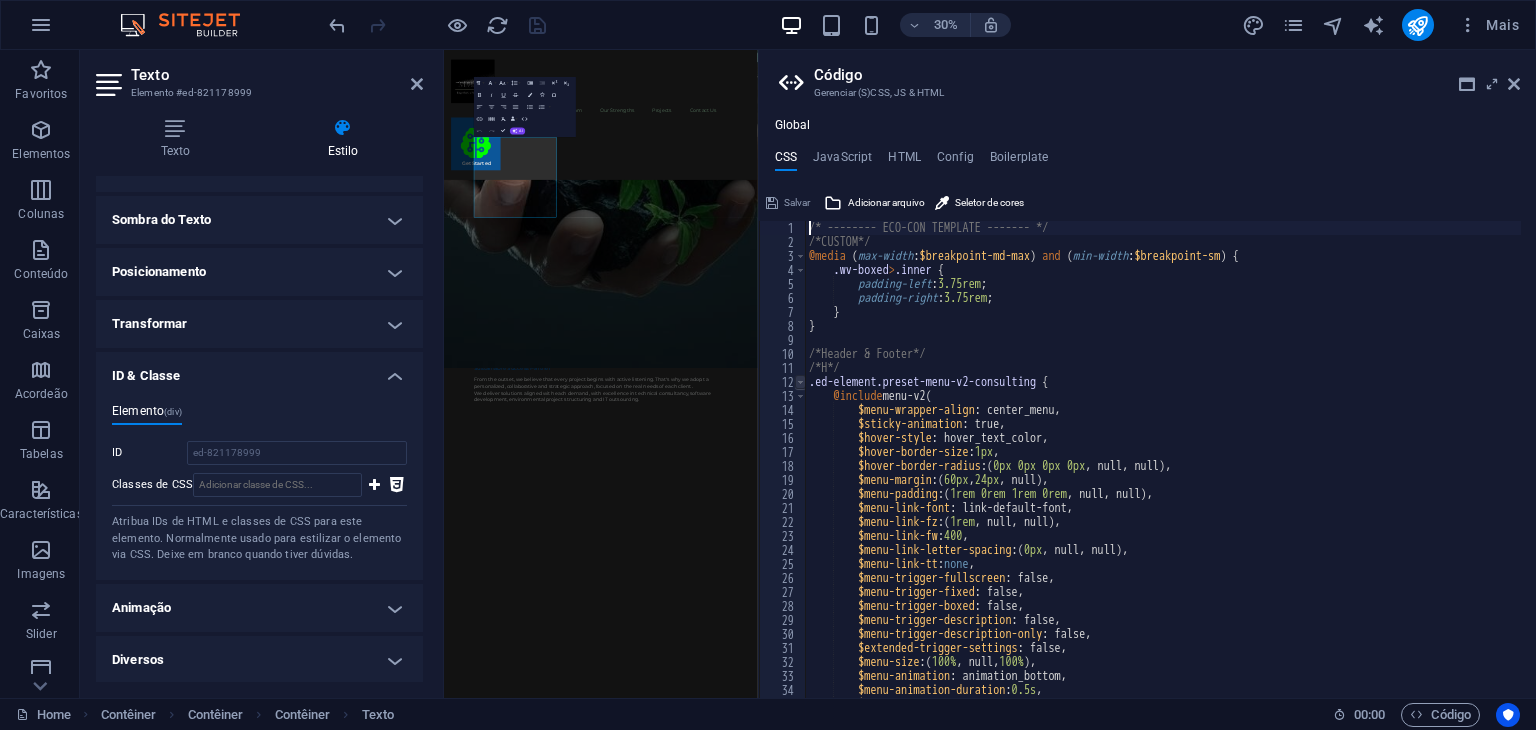 click at bounding box center (800, 382) 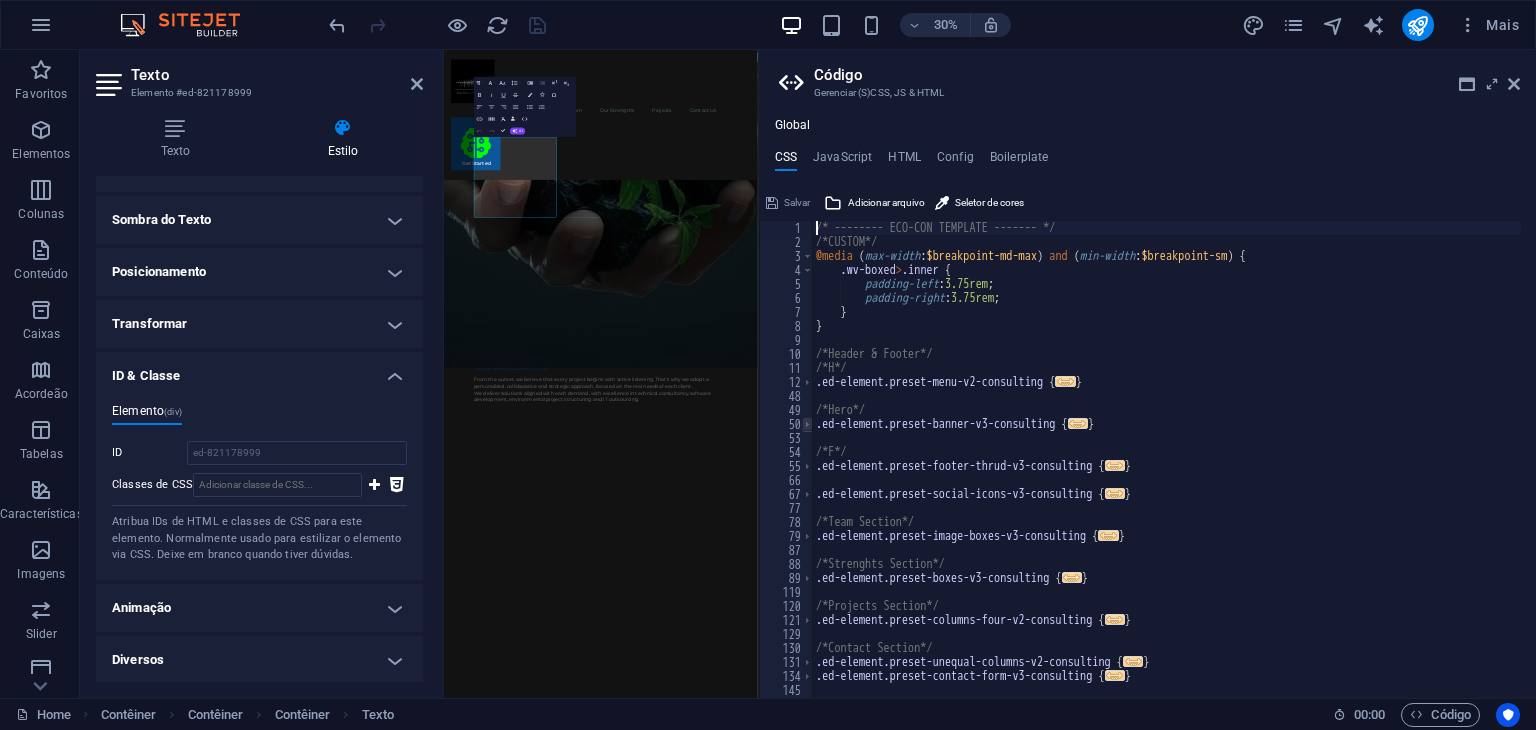 click at bounding box center [807, 424] 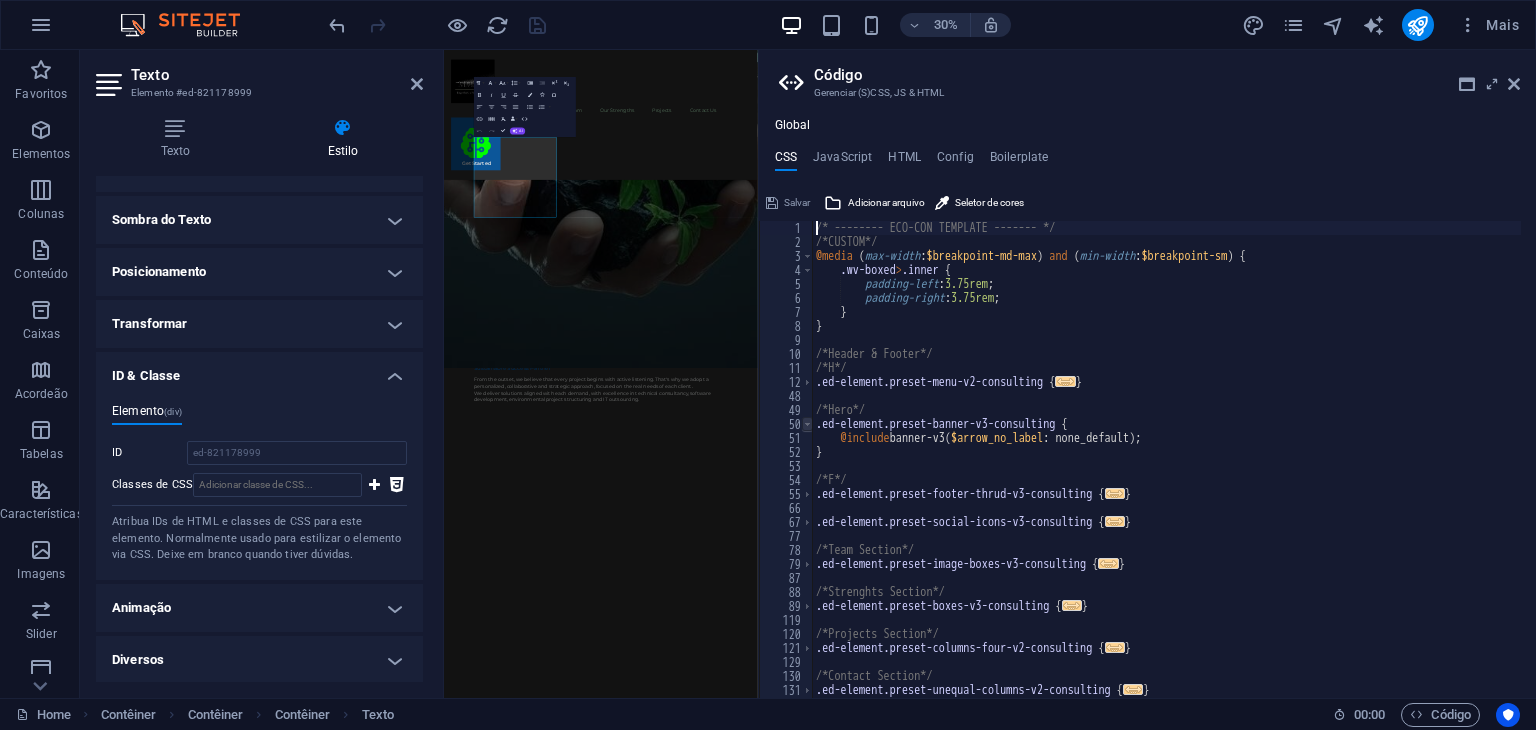click at bounding box center [807, 424] 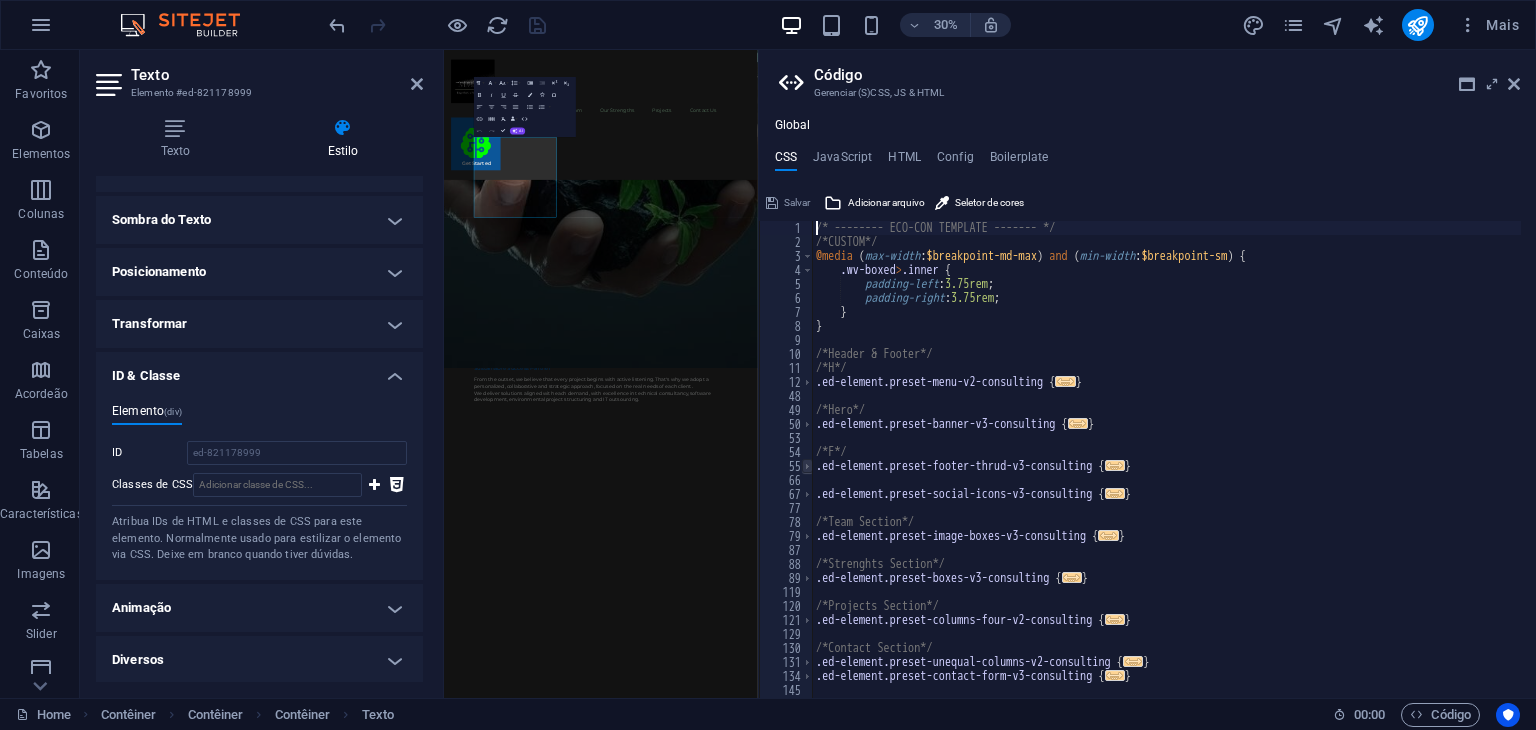 click at bounding box center (807, 466) 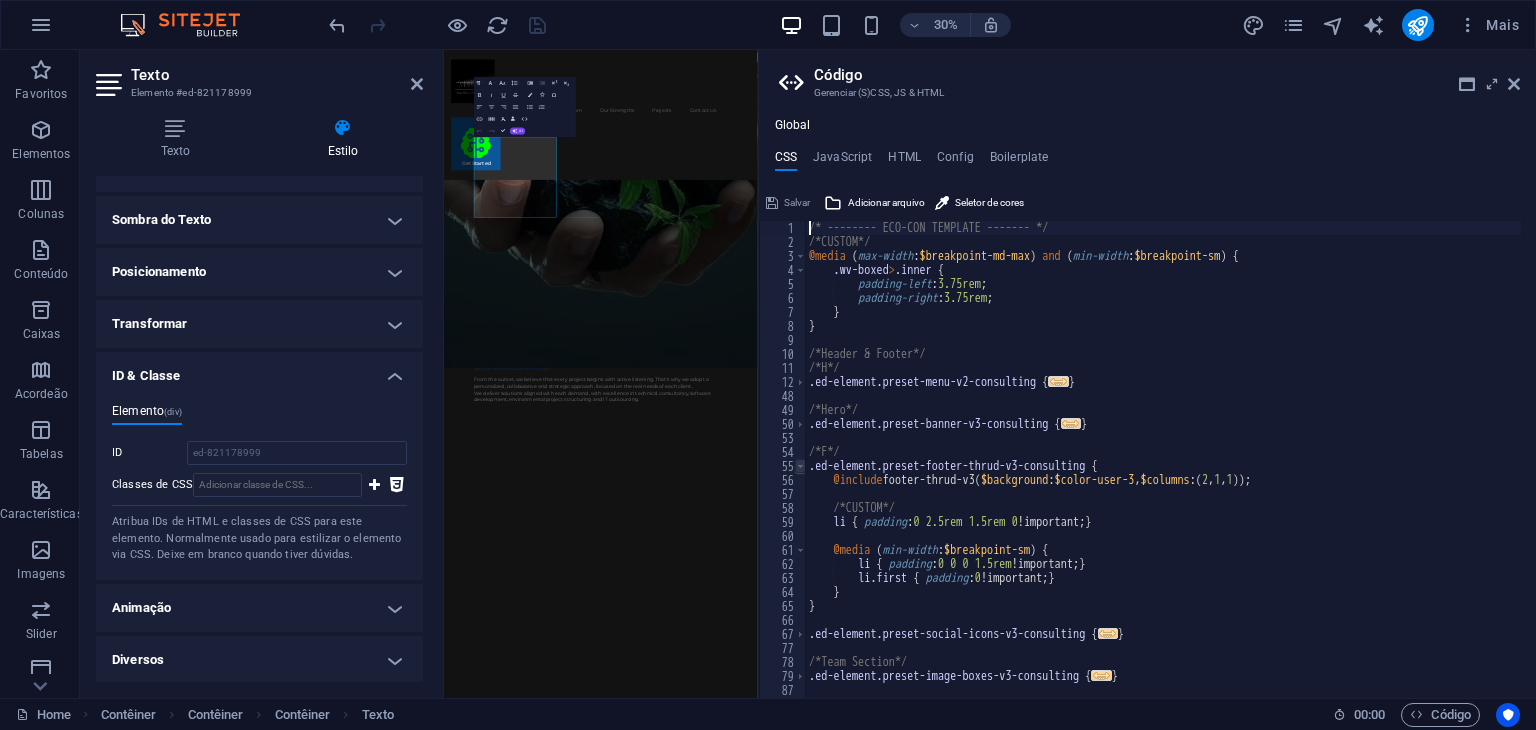 click at bounding box center (800, 466) 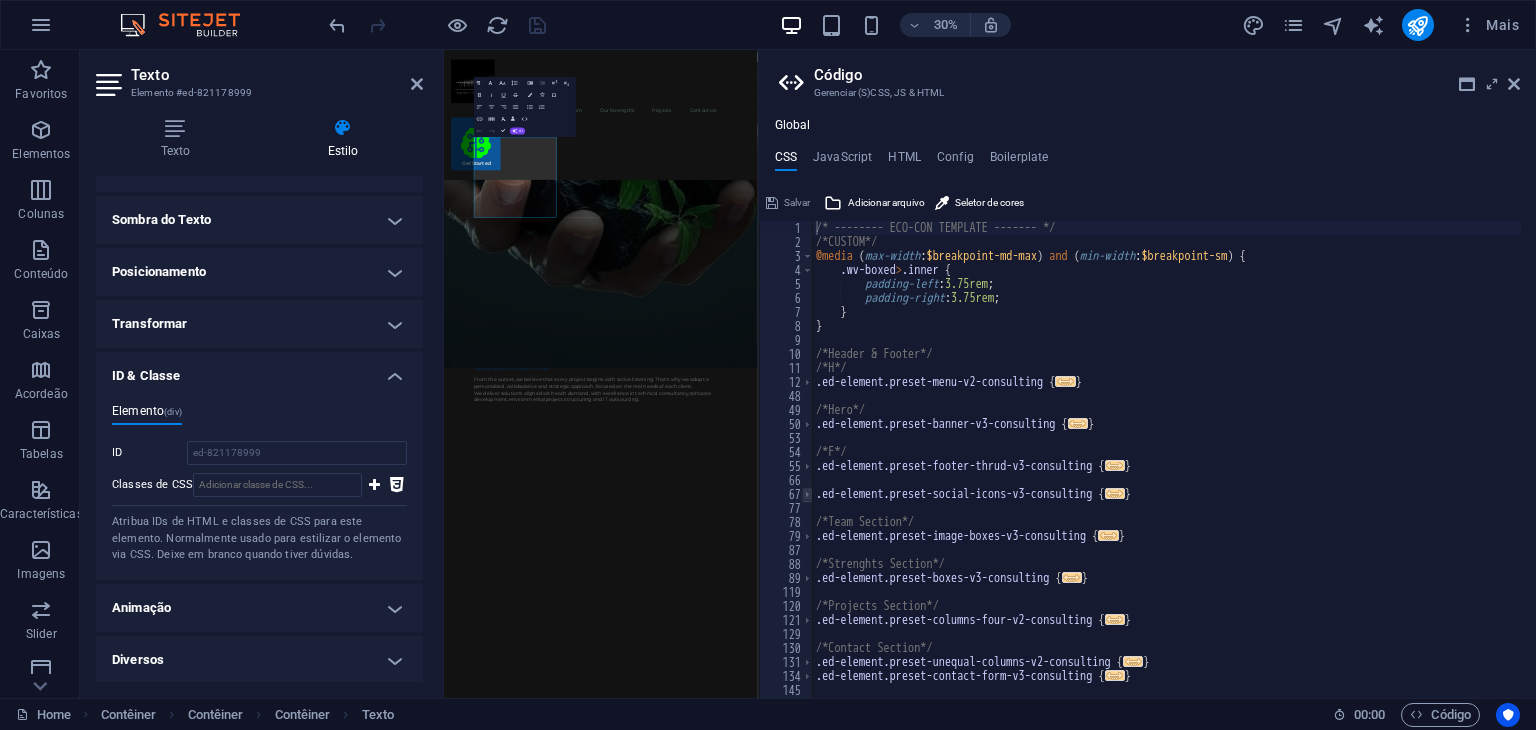 click at bounding box center [807, 494] 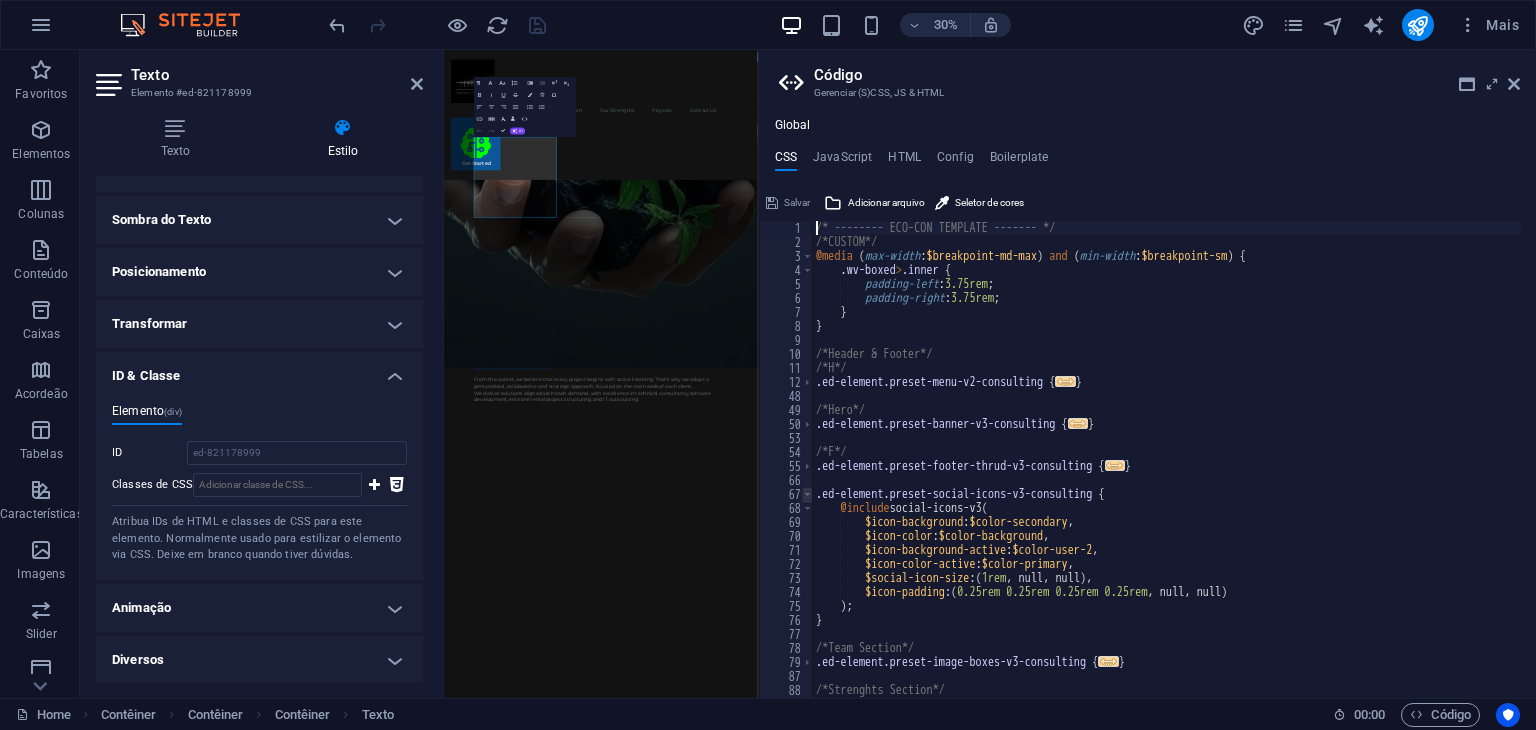 click at bounding box center (807, 494) 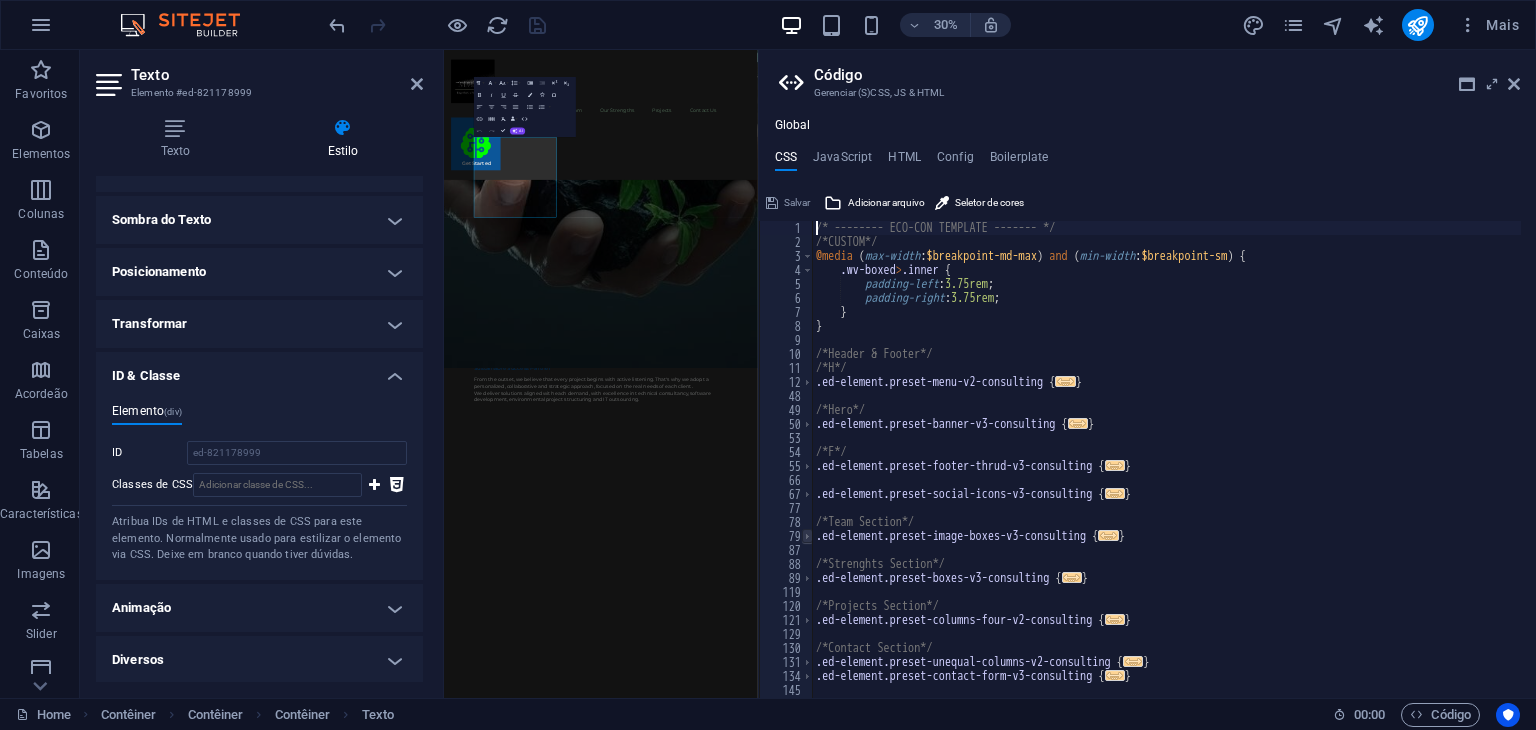 click at bounding box center (807, 536) 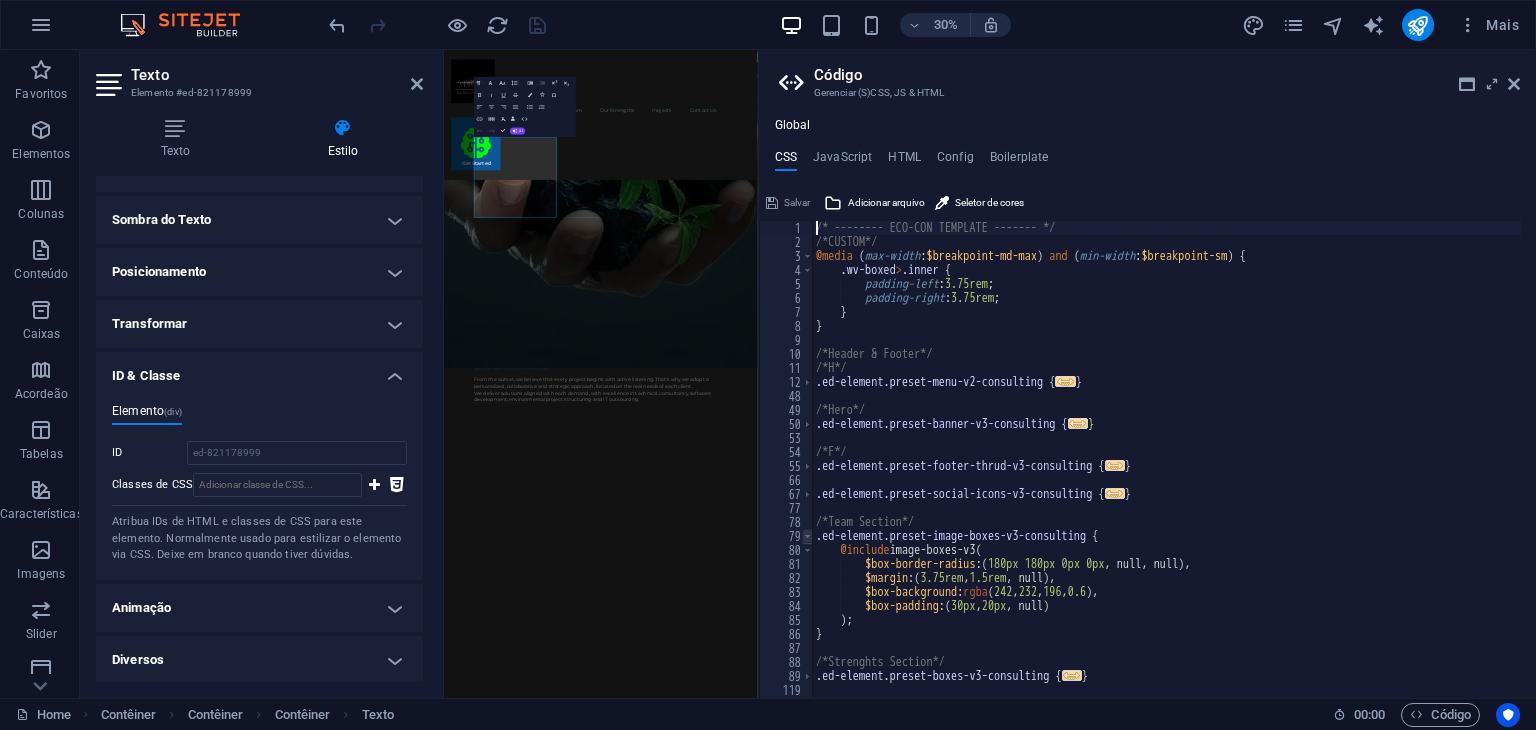 click at bounding box center (807, 536) 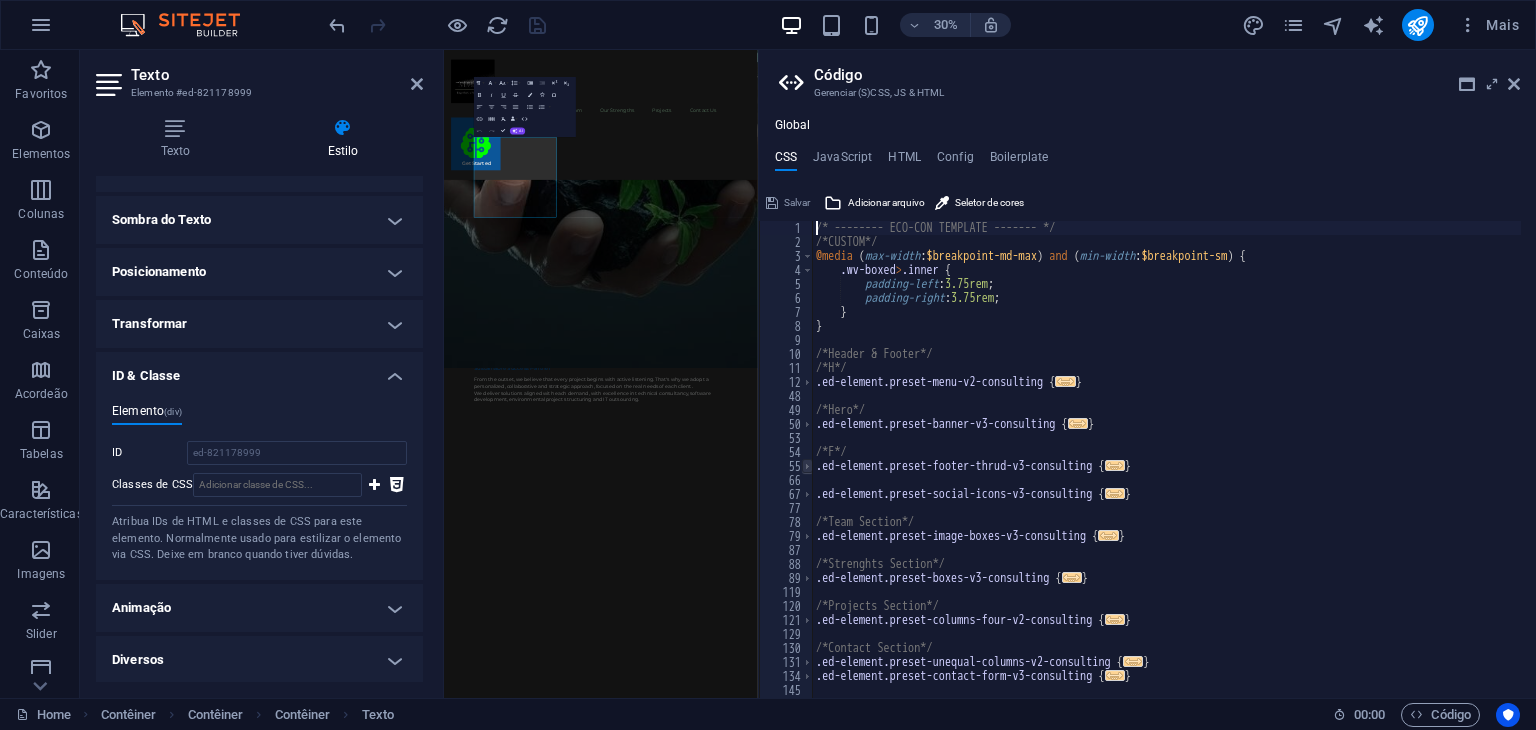 click at bounding box center (807, 466) 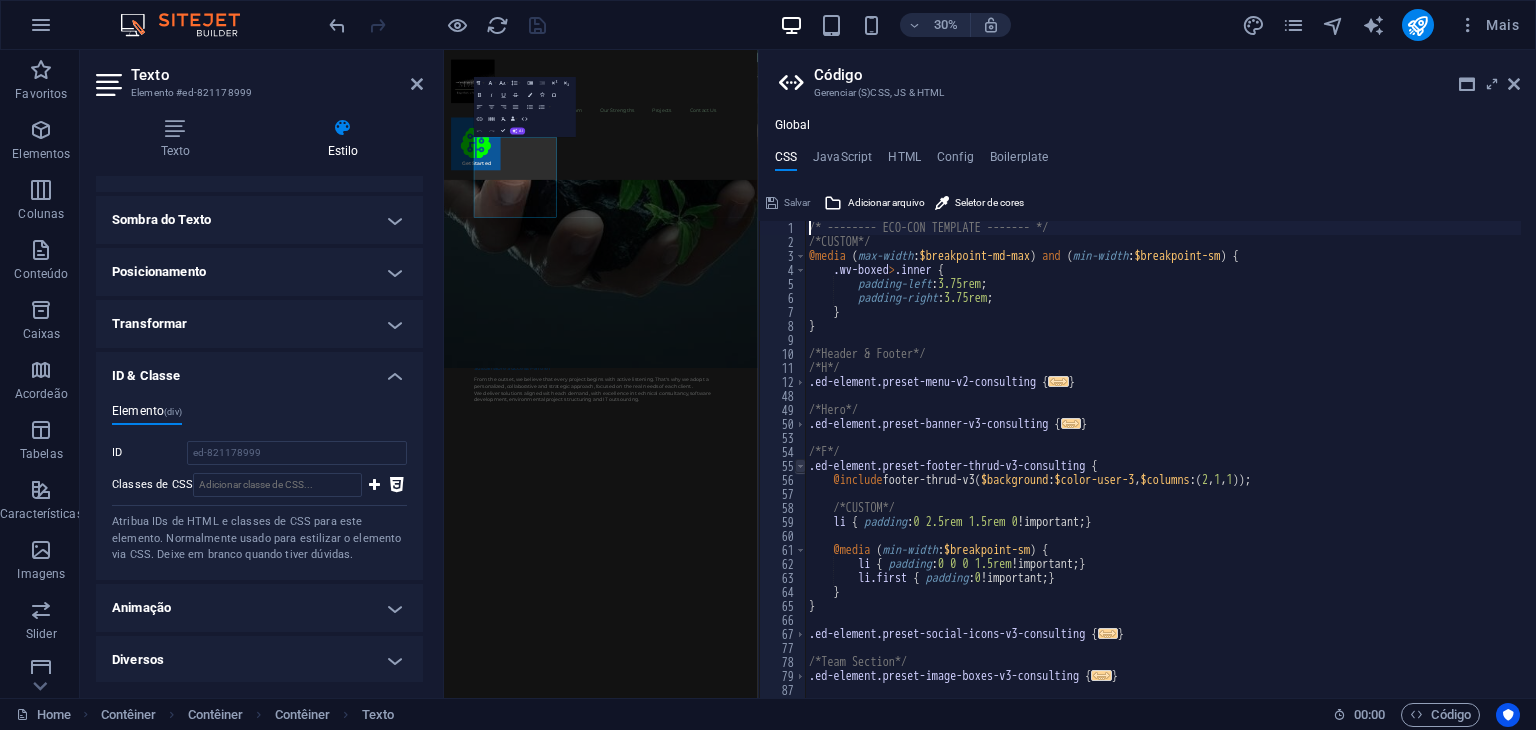 click at bounding box center [800, 466] 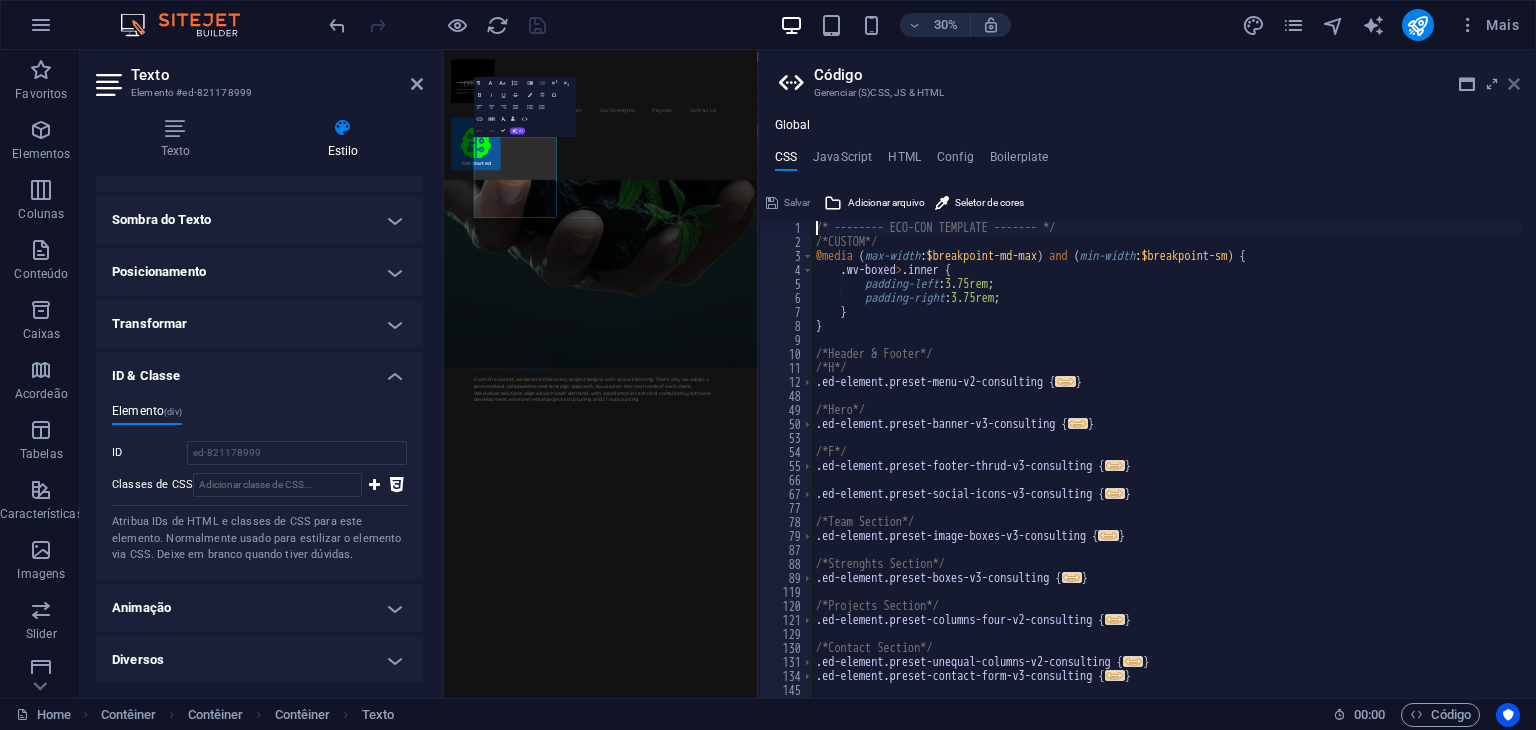 click at bounding box center (1514, 84) 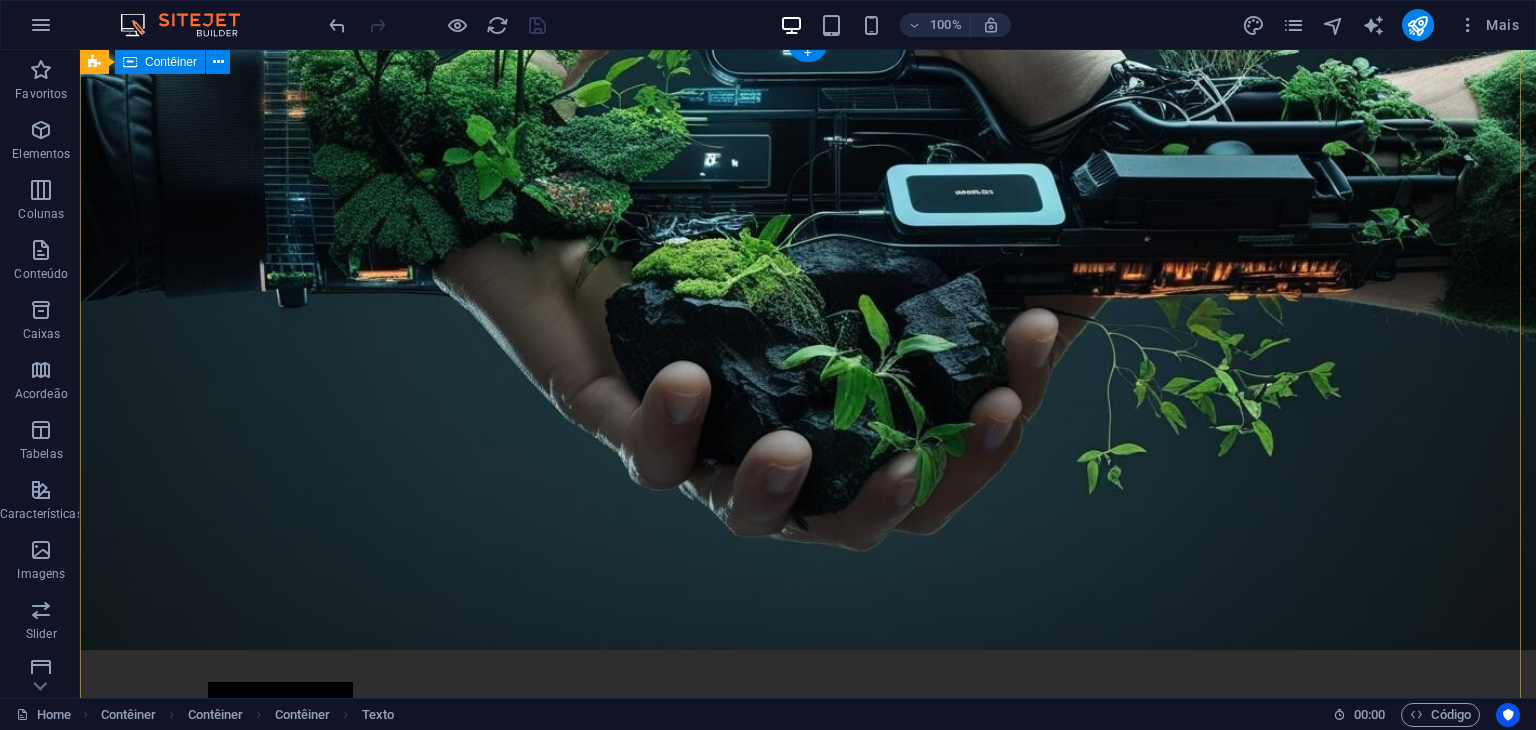 scroll, scrollTop: 0, scrollLeft: 0, axis: both 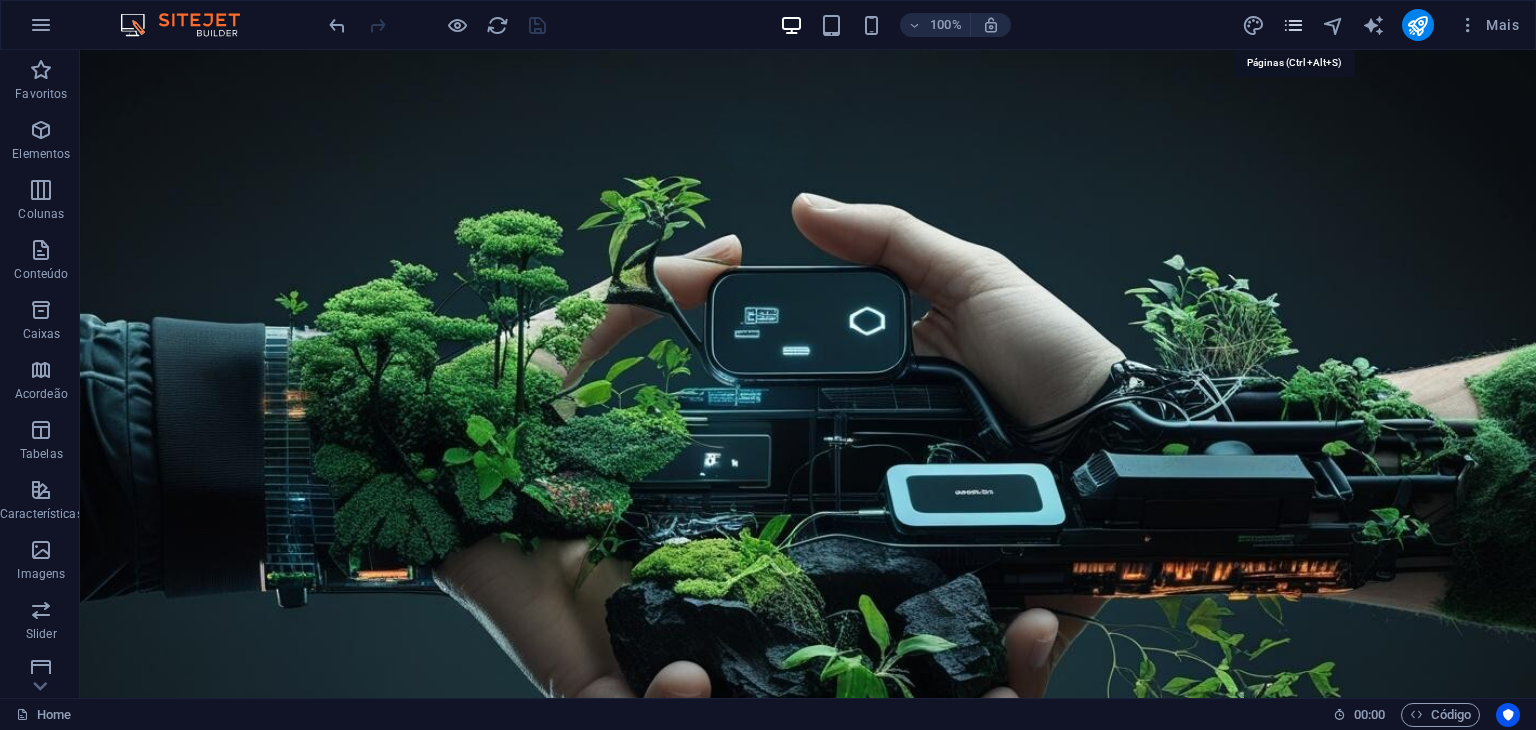 click at bounding box center (1293, 25) 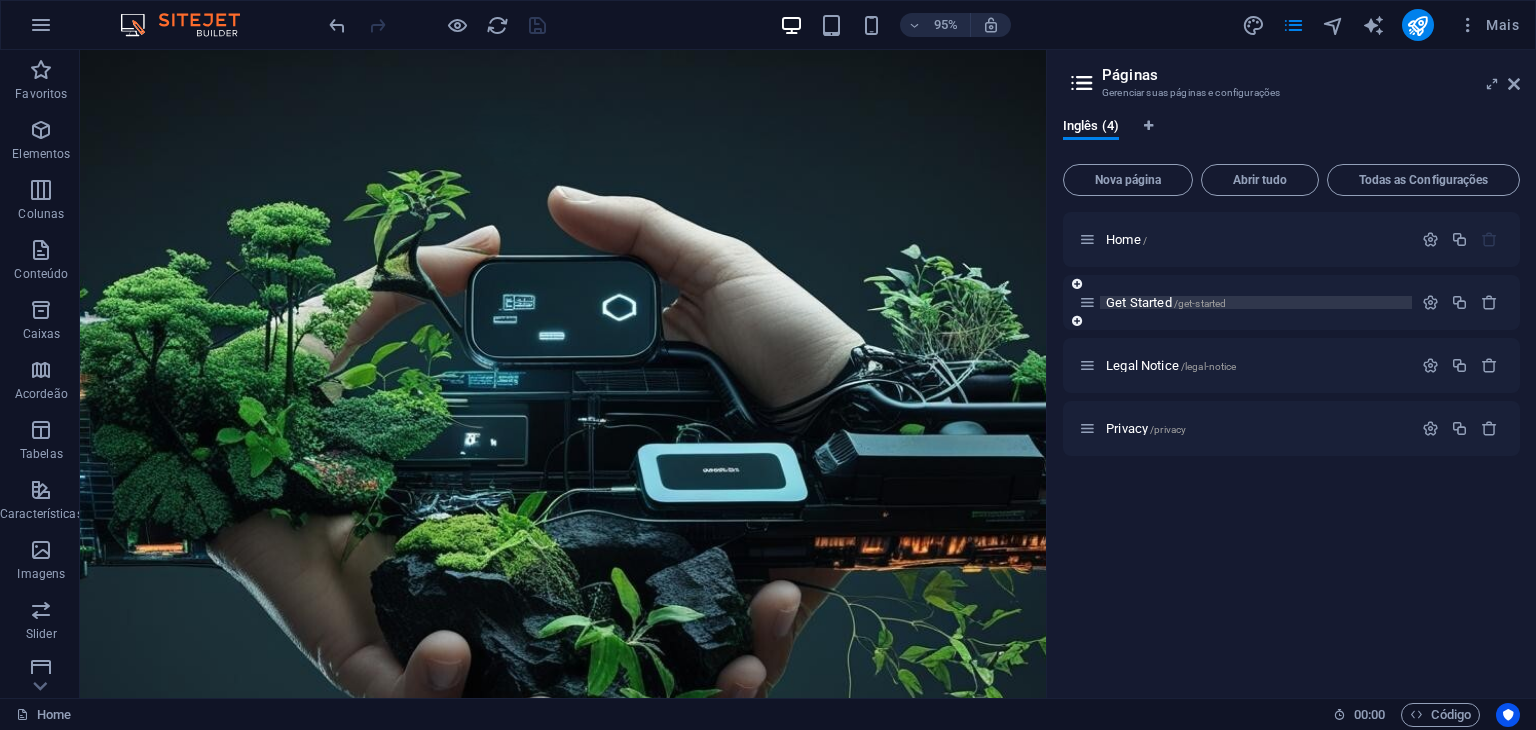 click on "Get Started /get-started" at bounding box center (1166, 302) 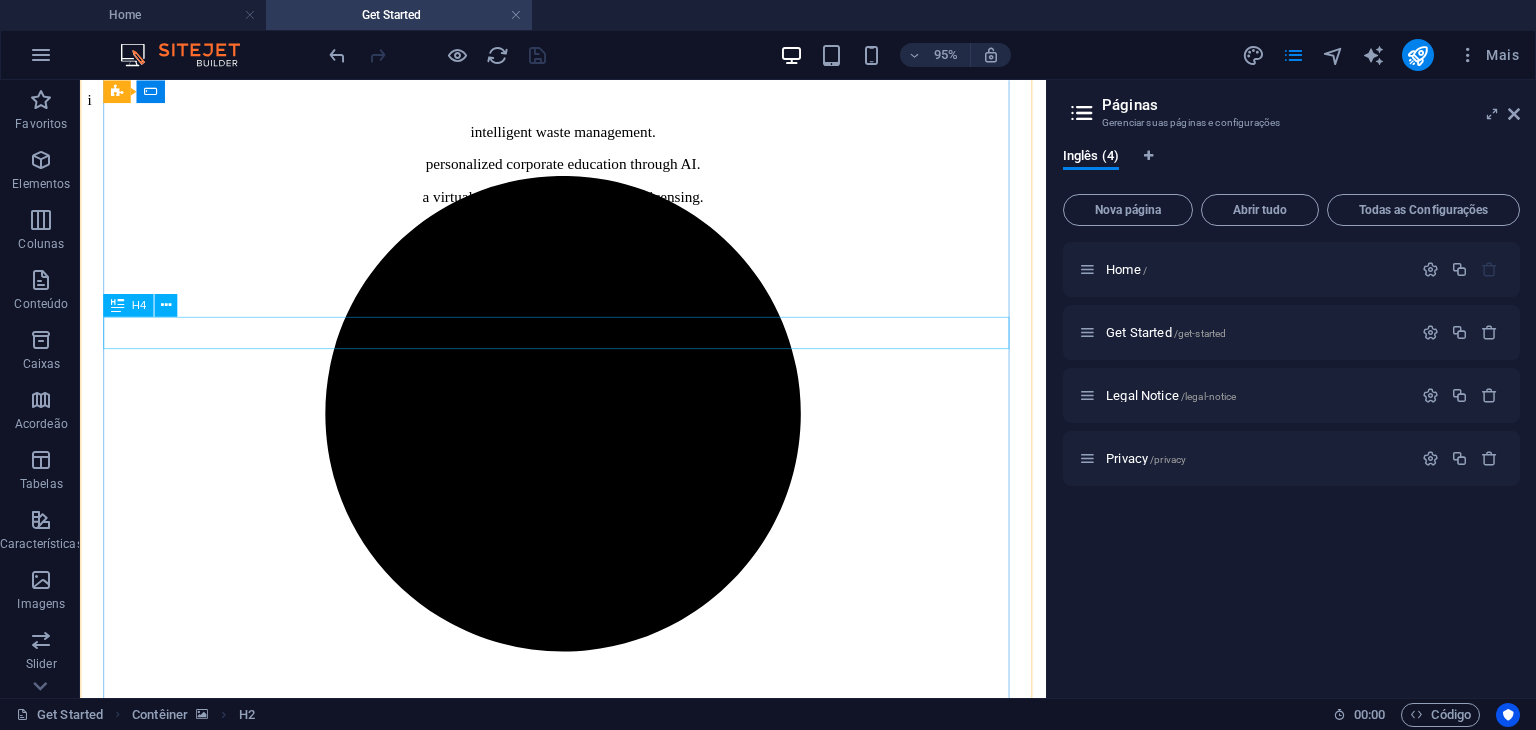 scroll, scrollTop: 798, scrollLeft: 0, axis: vertical 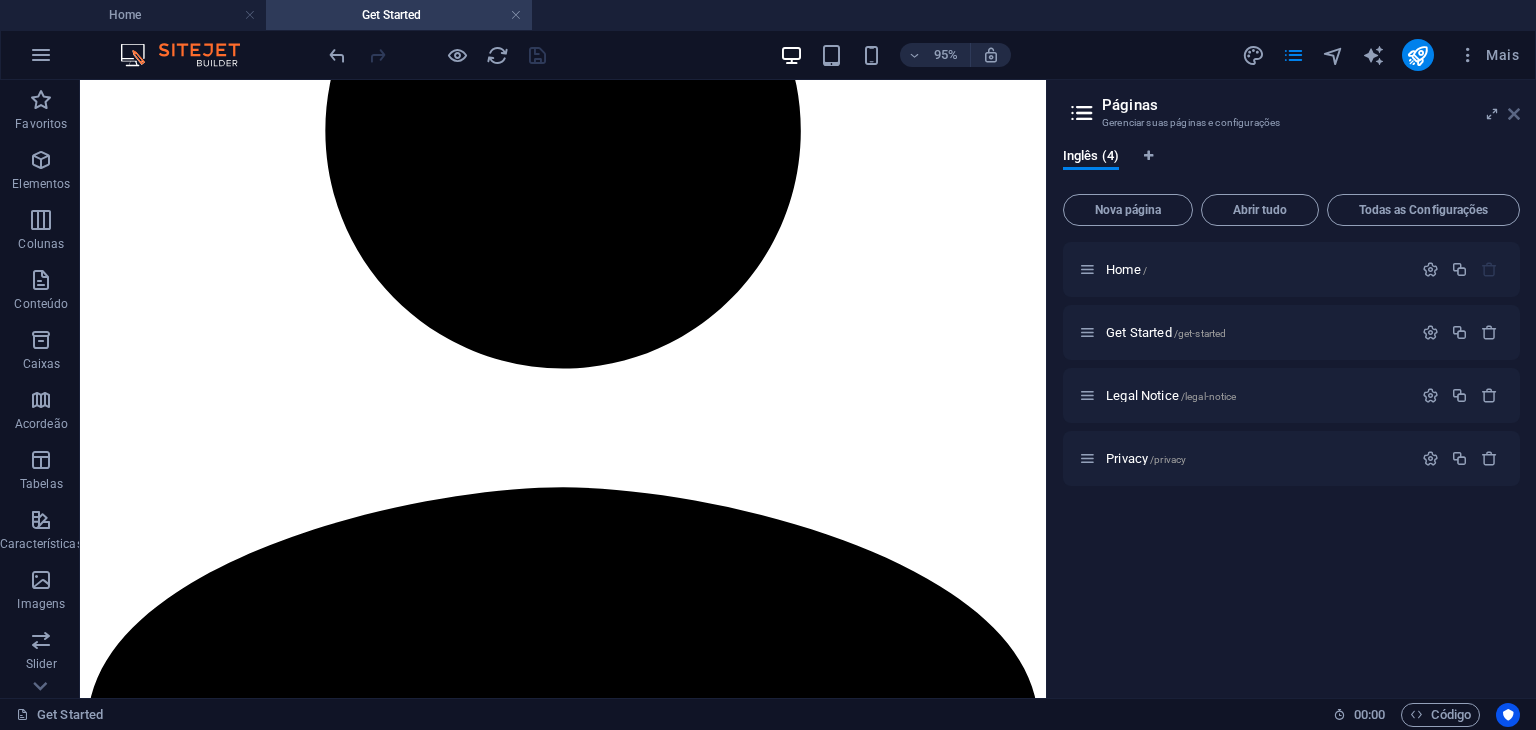 click at bounding box center [1514, 114] 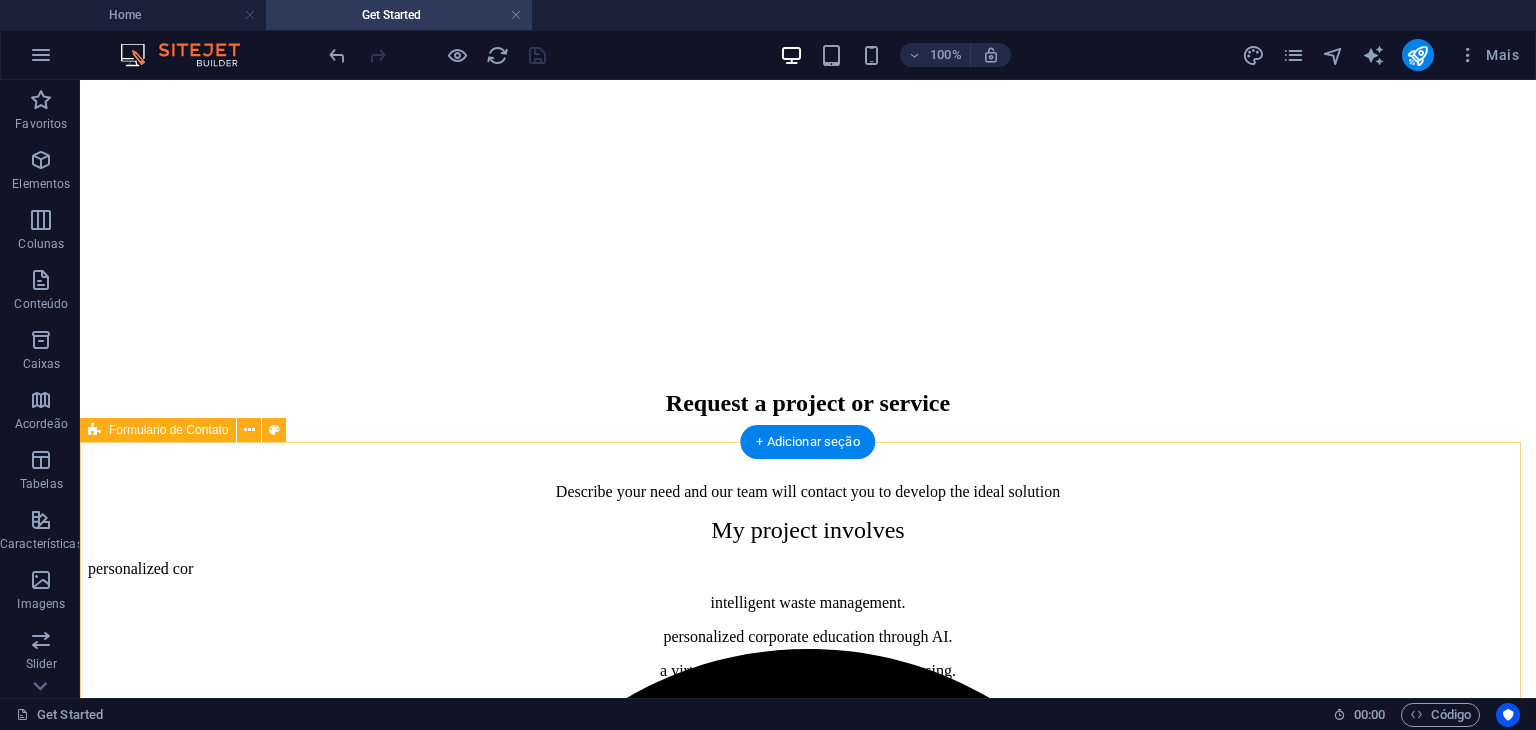 scroll, scrollTop: 0, scrollLeft: 0, axis: both 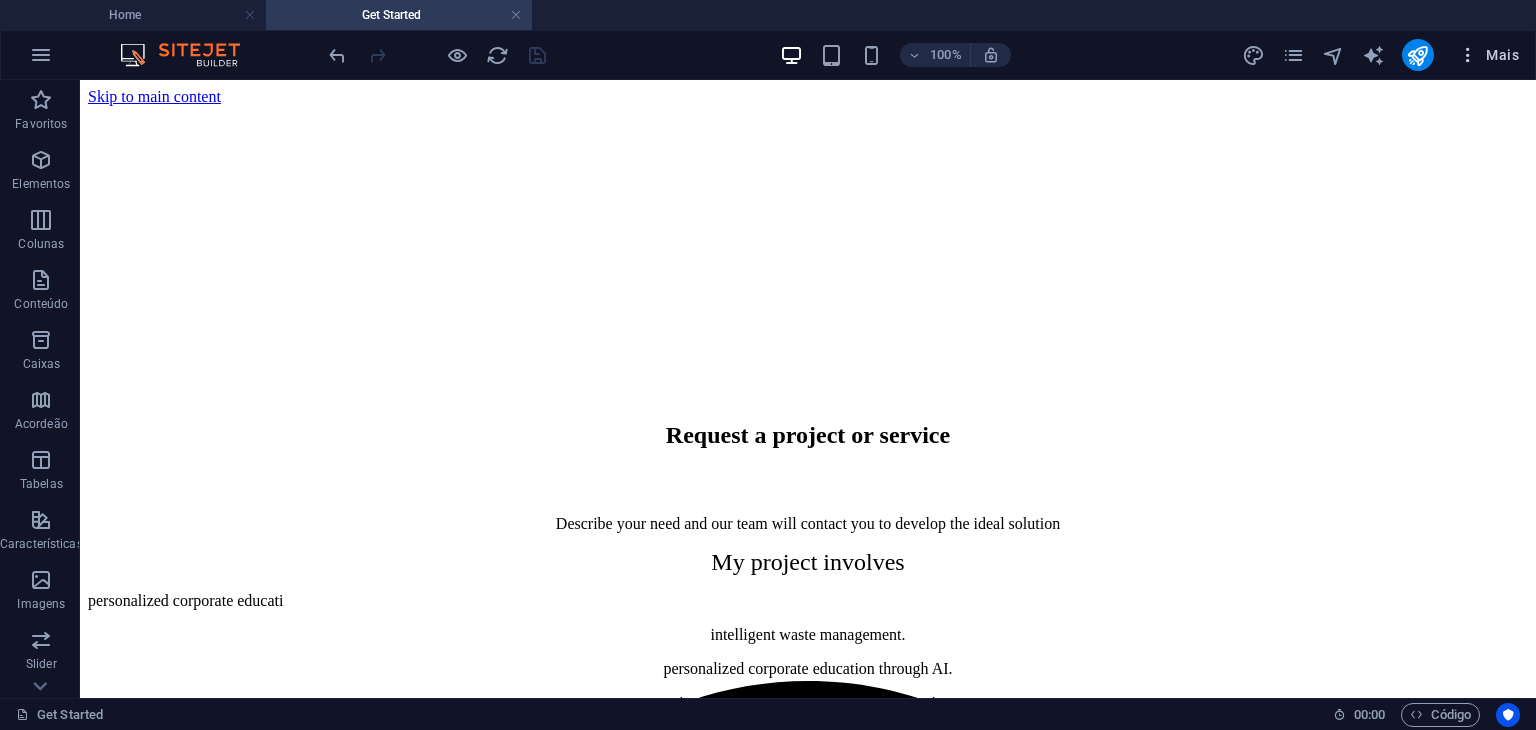 click on "Mais" at bounding box center [1488, 55] 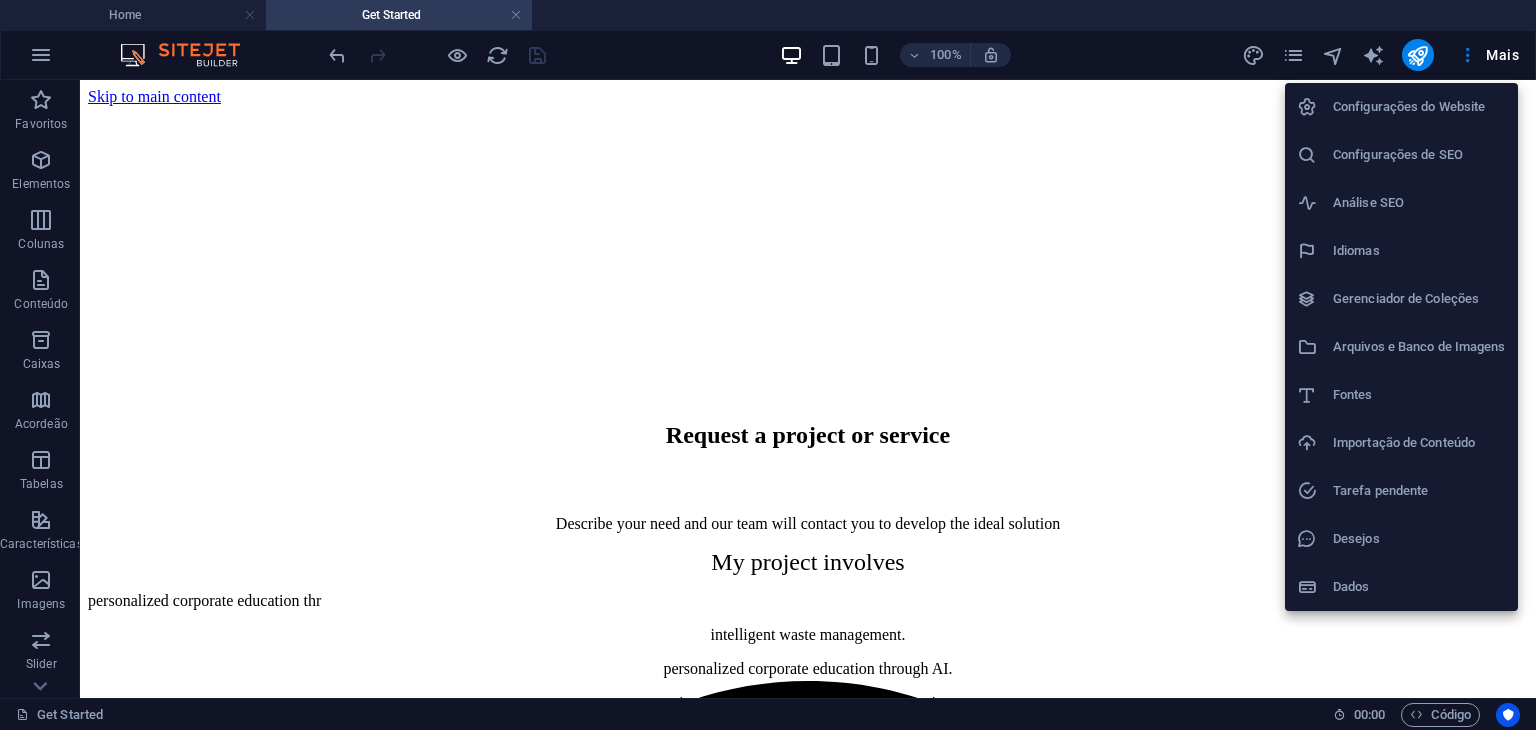 click on "Configurações do Website" at bounding box center (1419, 107) 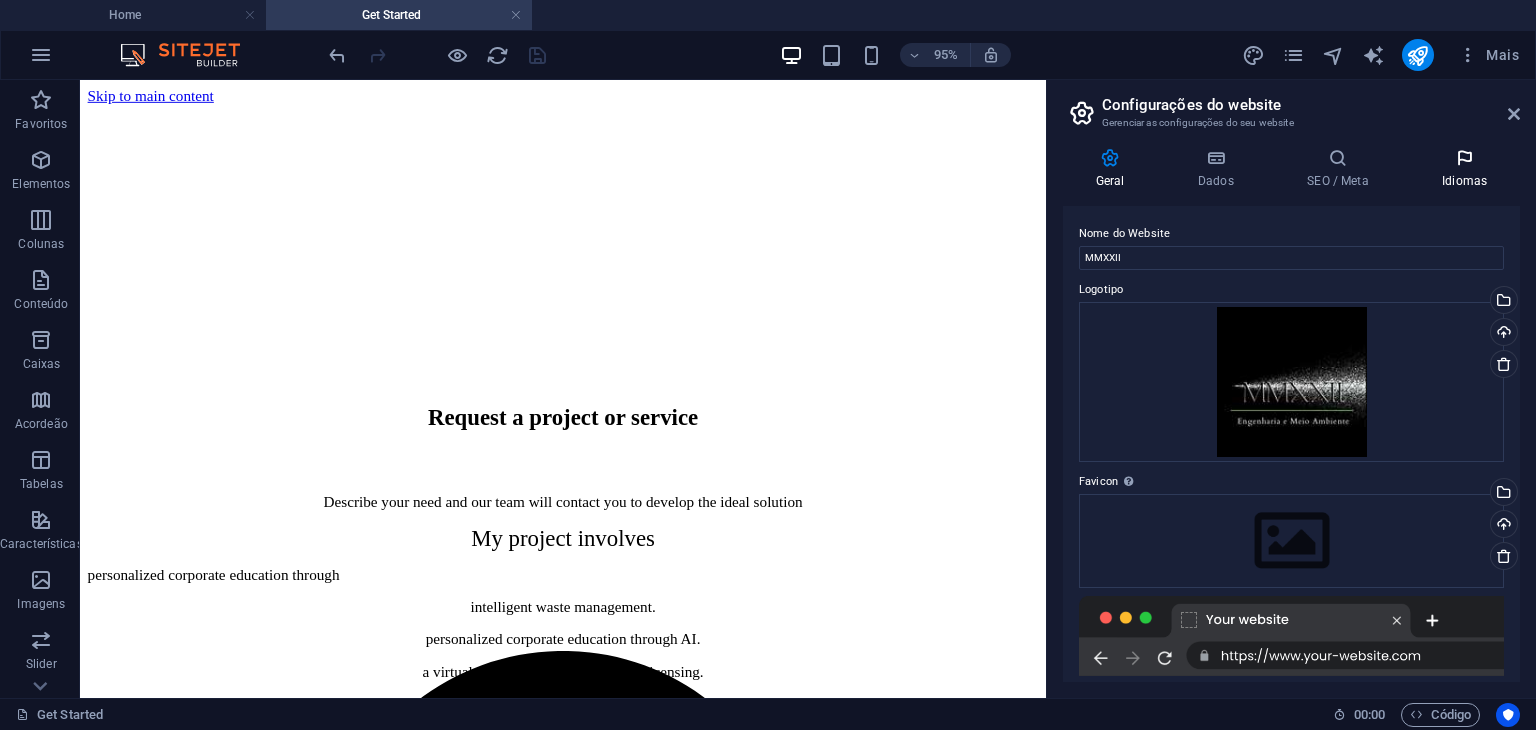 click on "Idiomas" at bounding box center (1464, 169) 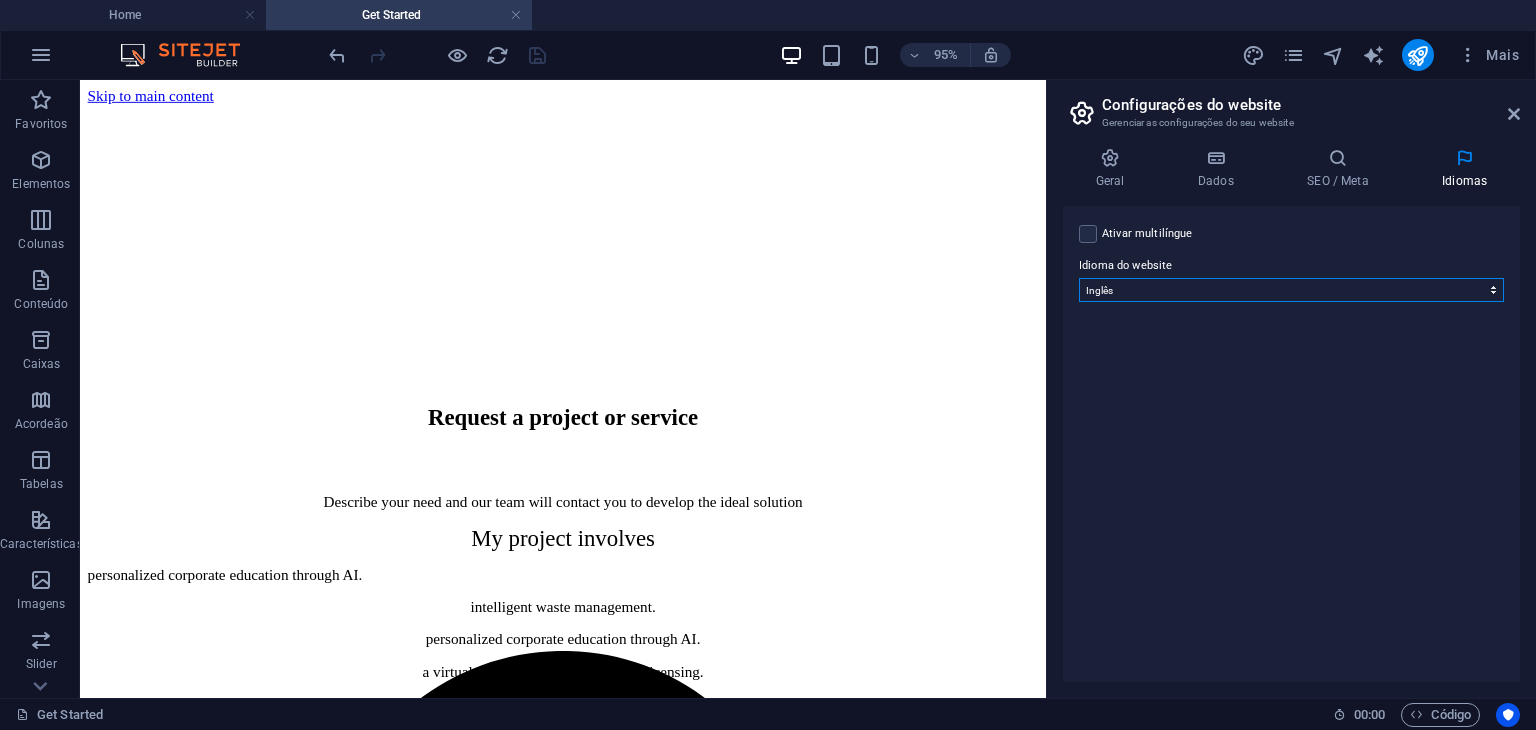 click on "Abkhazian Afar Afrikaans Akan Albanian Alemão Amharic Árabe Aragonese Armenian Assamese Avaric Avestan Aymara Azerbaijani Bambara Bashkir Basque Belarusian Bengali Bihari languages Bislama Bokmål Bosnian Breton Búlgaro Burmese Catalão Central Khmer Chamorro Chechen Chinês Church Slavic Chuvash Coreano Cornish Corsican Cree Croata Dinamarquês Dzongkha Eslovaco Esloveno Espanhol Esperanto Estonian Ewe Faroese Farsi (Persa) Fijian Finlandês Francês Fulah Gaelic Galician Ganda Georgian Greenlandic Grego Guaraní Gujarati Haitian Creole Hausa Hebreu Herero Hindi Hiri Motu Holandês Húngaro Icelandic Ido Igbo Indonésio Inglês Interlingua Interlingue Inuktitut Inupiaq Irish Italiano Japonês Javanese Kannada Kanuri Kashmiri Kazakh Kikuyu Kinyarwanda Komi Kongo Kurdish Kwanyama Kyrgyz Lao Latim Letão Limburgish Lingala Lituano Luba-Katanga Luxembourgish Macedônio Malagasy Malay Malayalam Maldivian Maltês Manx Maori Marathi Marshallese Mongolian Nauru Navajo Ndonga Nepali North Ndebele Northern Sami Twi" at bounding box center (1291, 290) 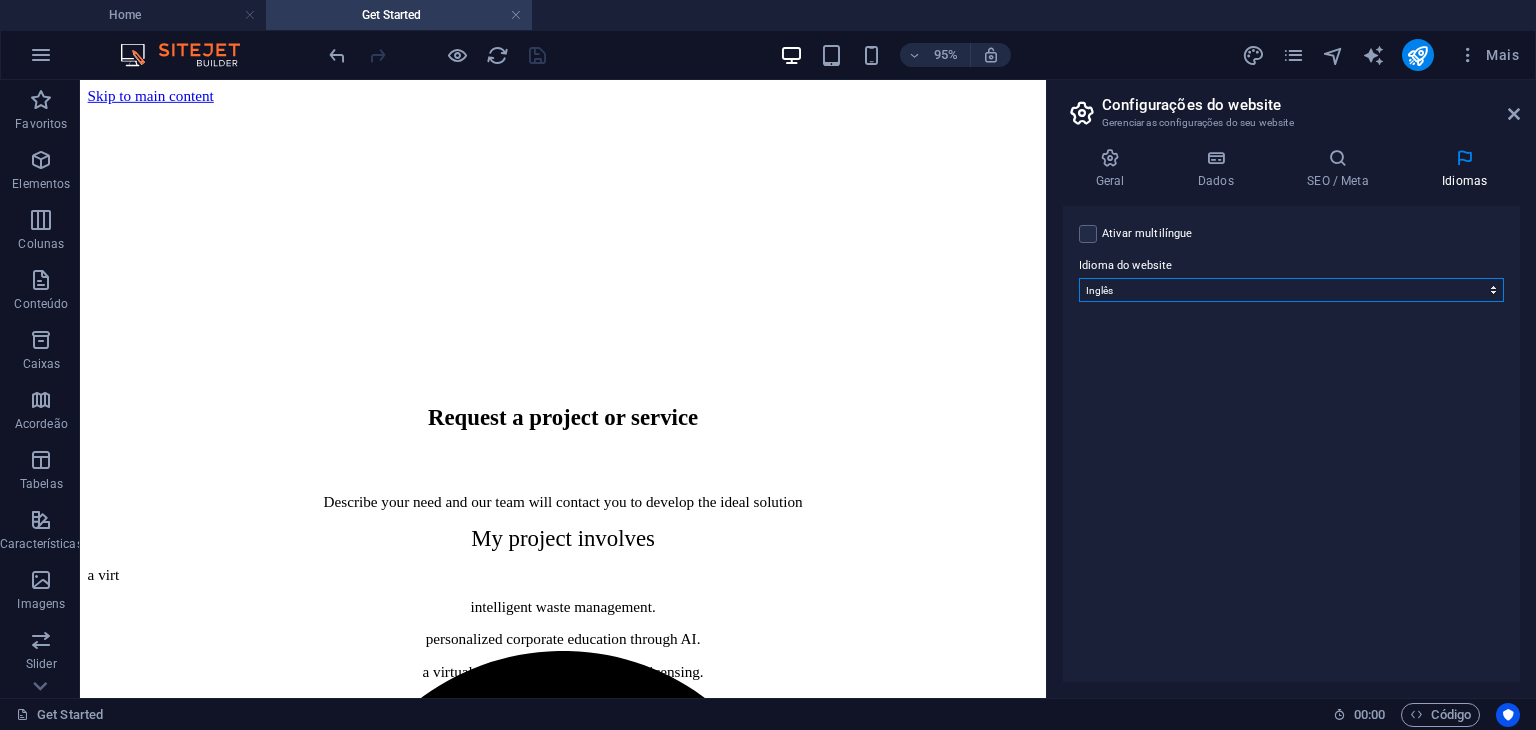 select on "130" 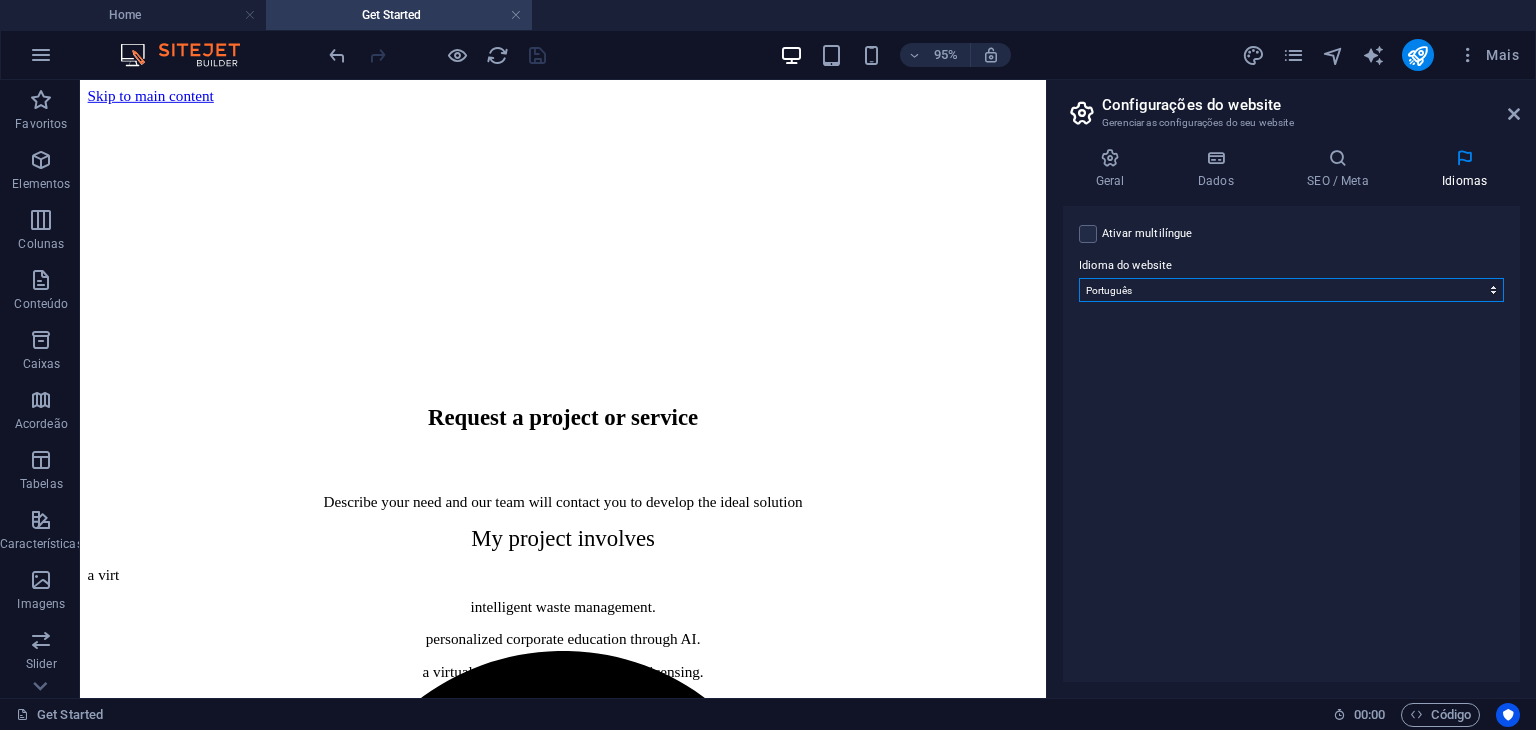 click on "Abkhazian Afar Afrikaans Akan Albanian Alemão Amharic Árabe Aragonese Armenian Assamese Avaric Avestan Aymara Azerbaijani Bambara Bashkir Basque Belarusian Bengali Bihari languages Bislama Bokmål Bosnian Breton Búlgaro Burmese Catalão Central Khmer Chamorro Chechen Chinês Church Slavic Chuvash Coreano Cornish Corsican Cree Croata Dinamarquês Dzongkha Eslovaco Esloveno Espanhol Esperanto Estonian Ewe Faroese Farsi (Persa) Fijian Finlandês Francês Fulah Gaelic Galician Ganda Georgian Greenlandic Grego Guaraní Gujarati Haitian Creole Hausa Hebreu Herero Hindi Hiri Motu Holandês Húngaro Icelandic Ido Igbo Indonésio Inglês Interlingua Interlingue Inuktitut Inupiaq Irish Italiano Japonês Javanese Kannada Kanuri Kashmiri Kazakh Kikuyu Kinyarwanda Komi Kongo Kurdish Kwanyama Kyrgyz Lao Latim Letão Limburgish Lingala Lituano Luba-Katanga Luxembourgish Macedônio Malagasy Malay Malayalam Maldivian Maltês Manx Maori Marathi Marshallese Mongolian Nauru Navajo Ndonga Nepali North Ndebele Northern Sami Twi" at bounding box center [1291, 290] 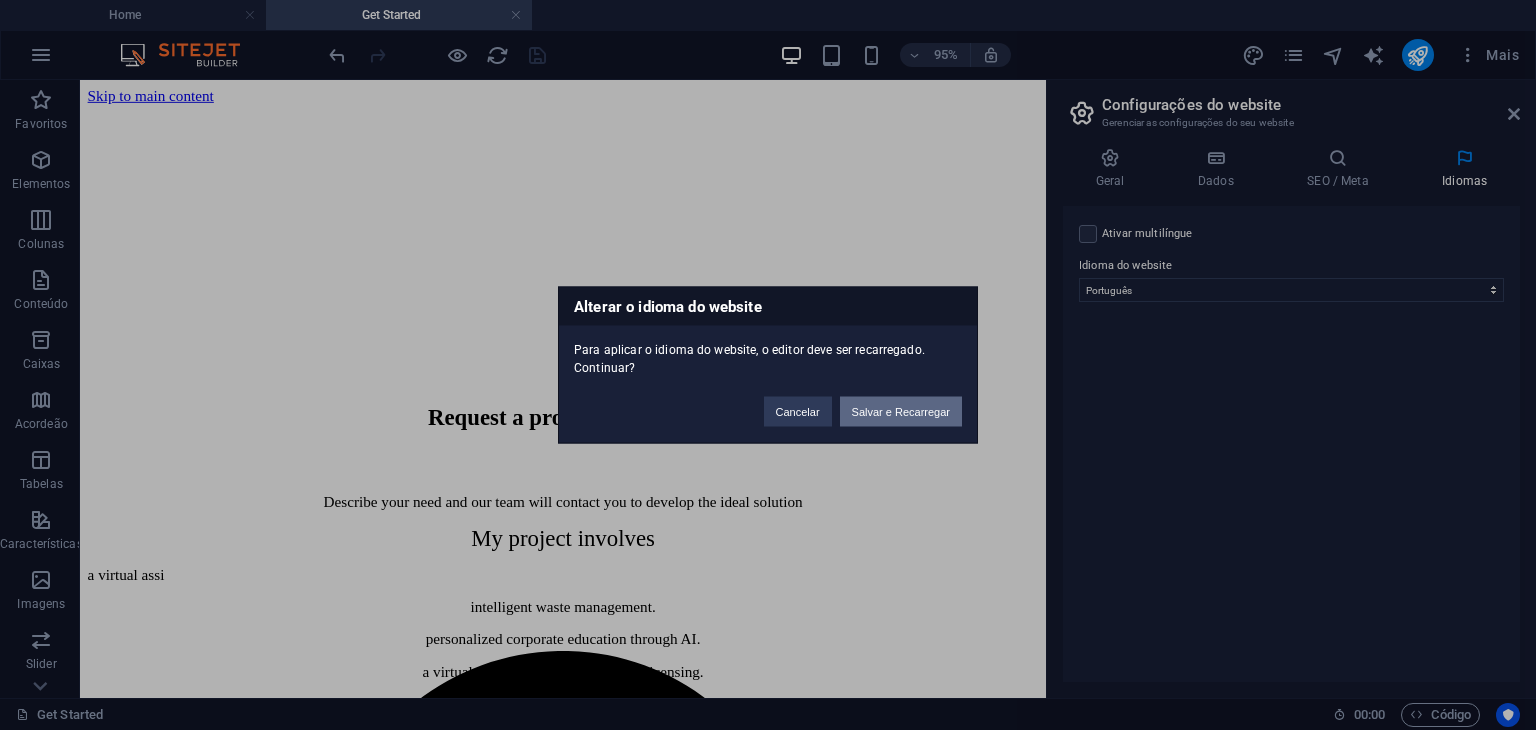 click on "Salvar e Recarregar" at bounding box center [901, 412] 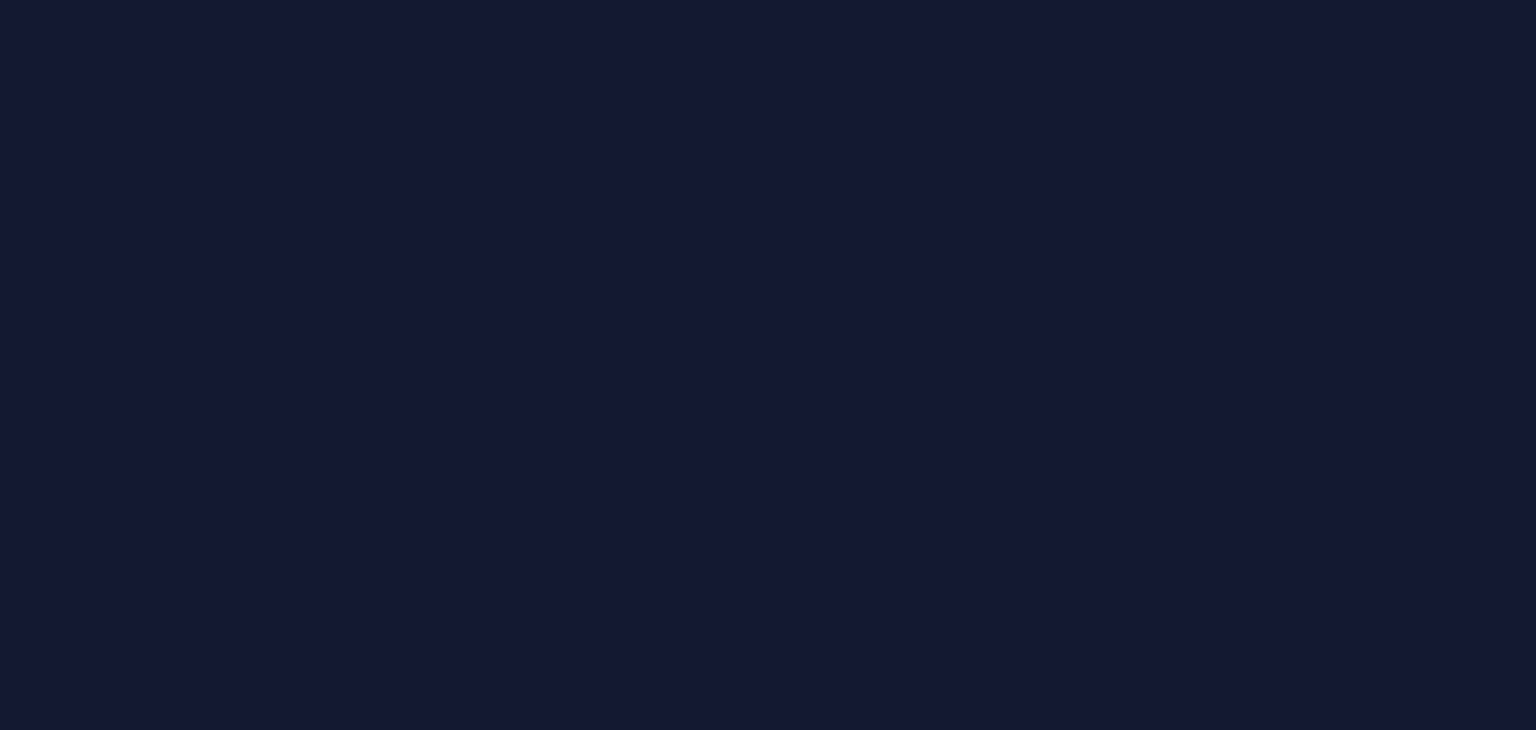 scroll, scrollTop: 0, scrollLeft: 0, axis: both 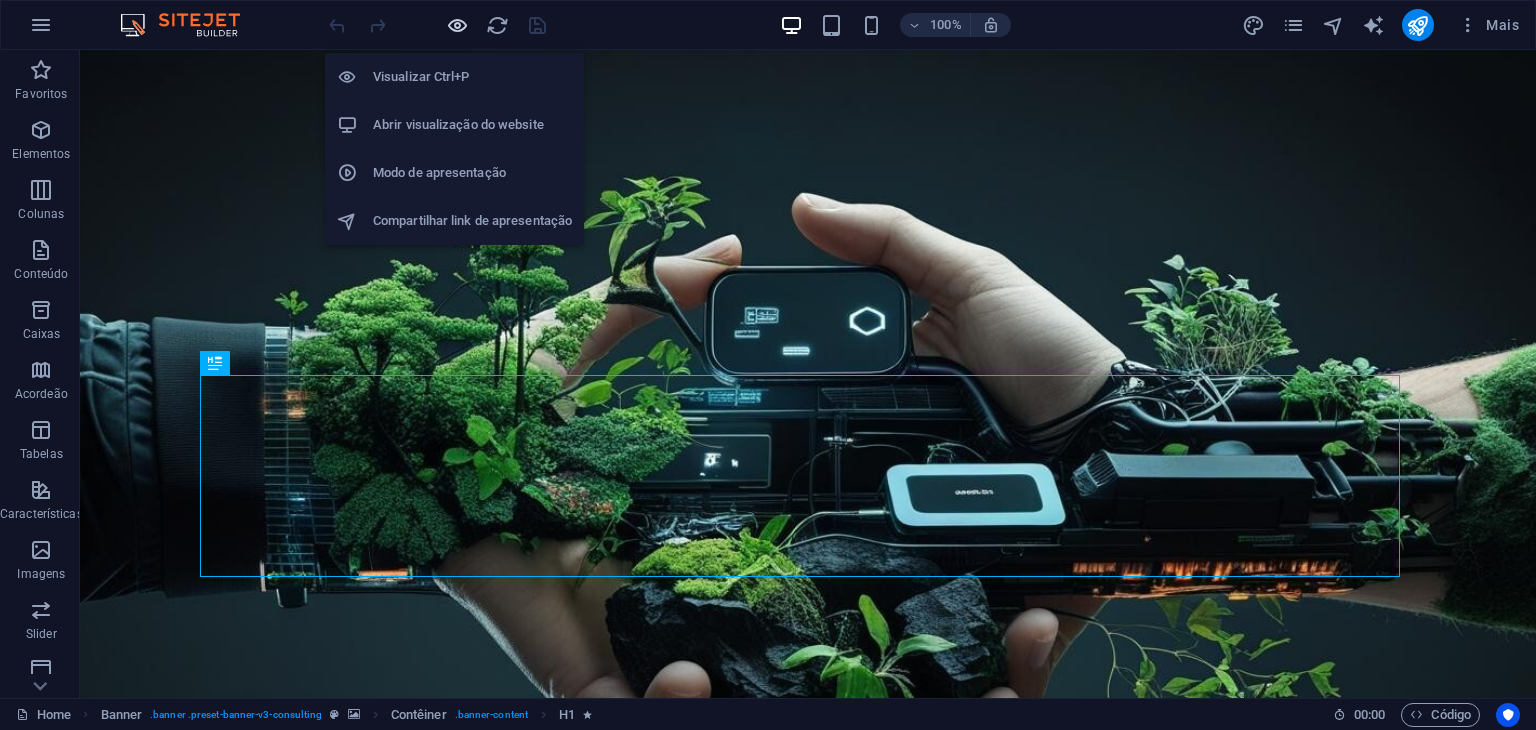 click at bounding box center (457, 25) 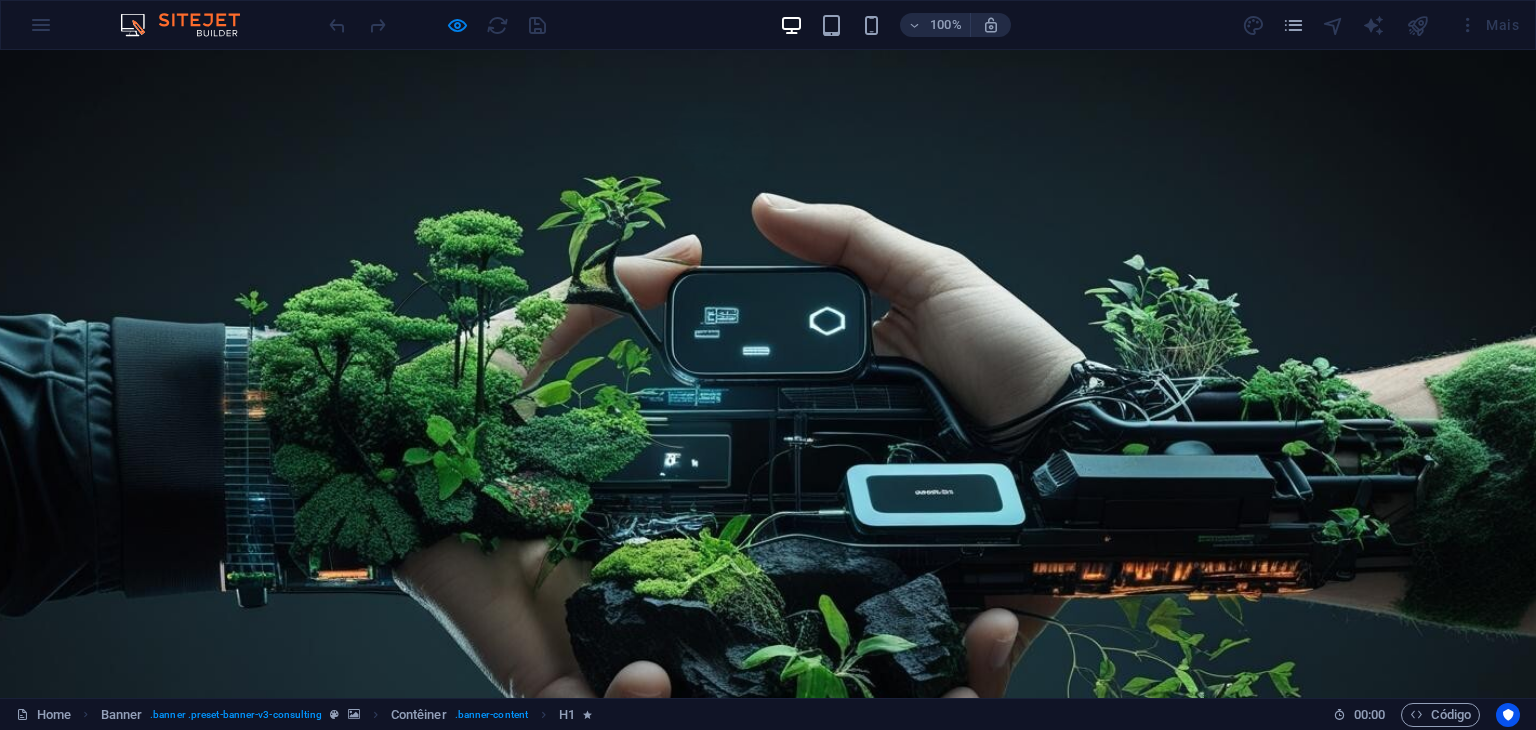 click at bounding box center [250, 1262] 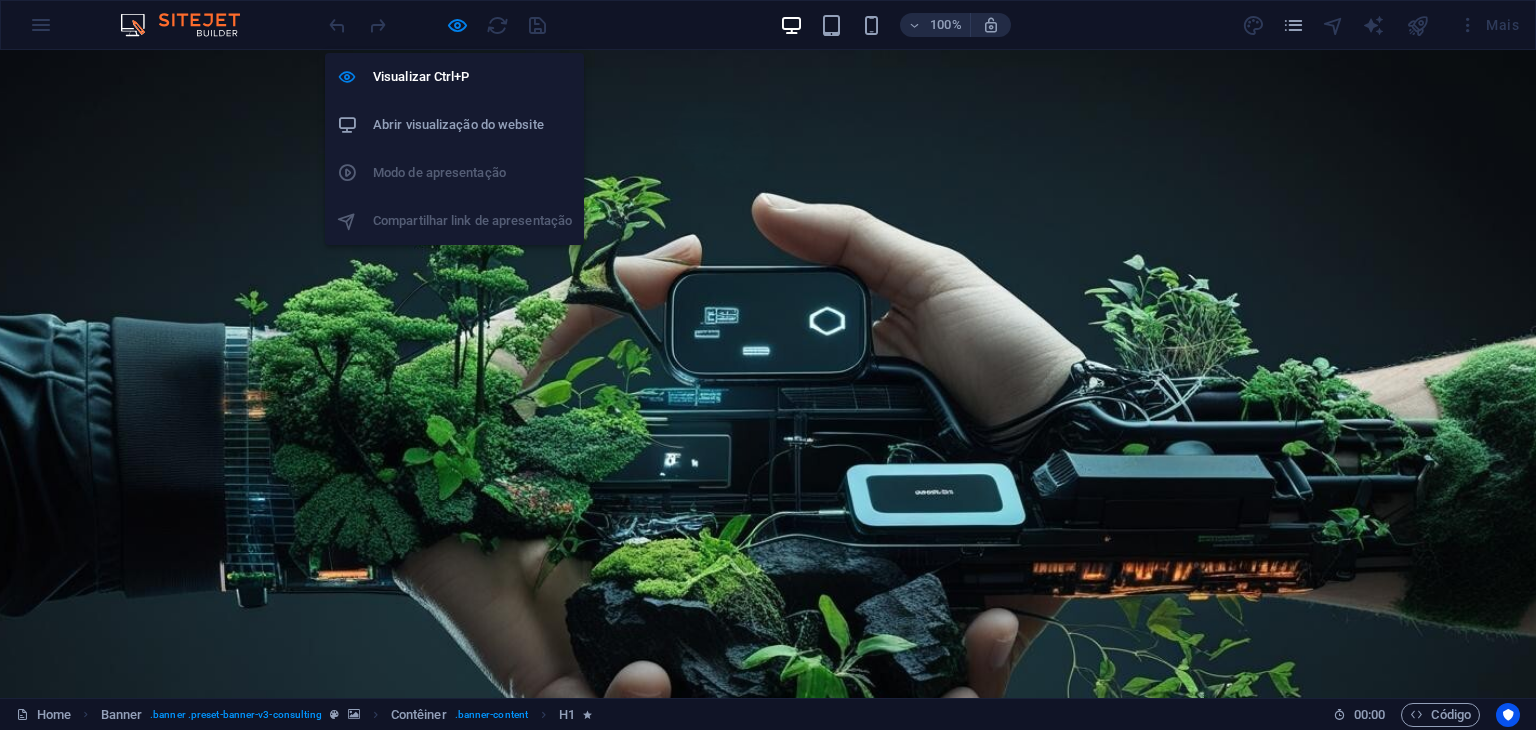 click on "Abrir visualização do website" at bounding box center (472, 125) 